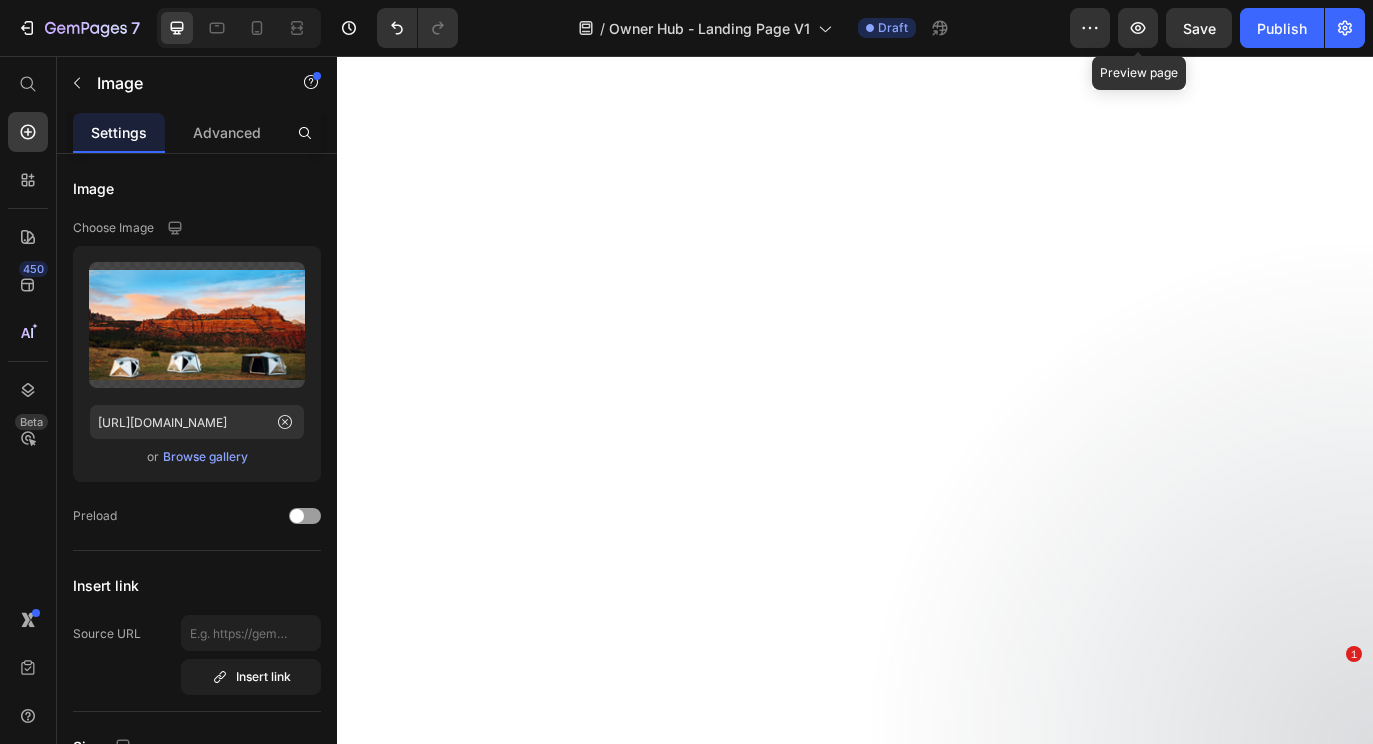 scroll, scrollTop: 0, scrollLeft: 0, axis: both 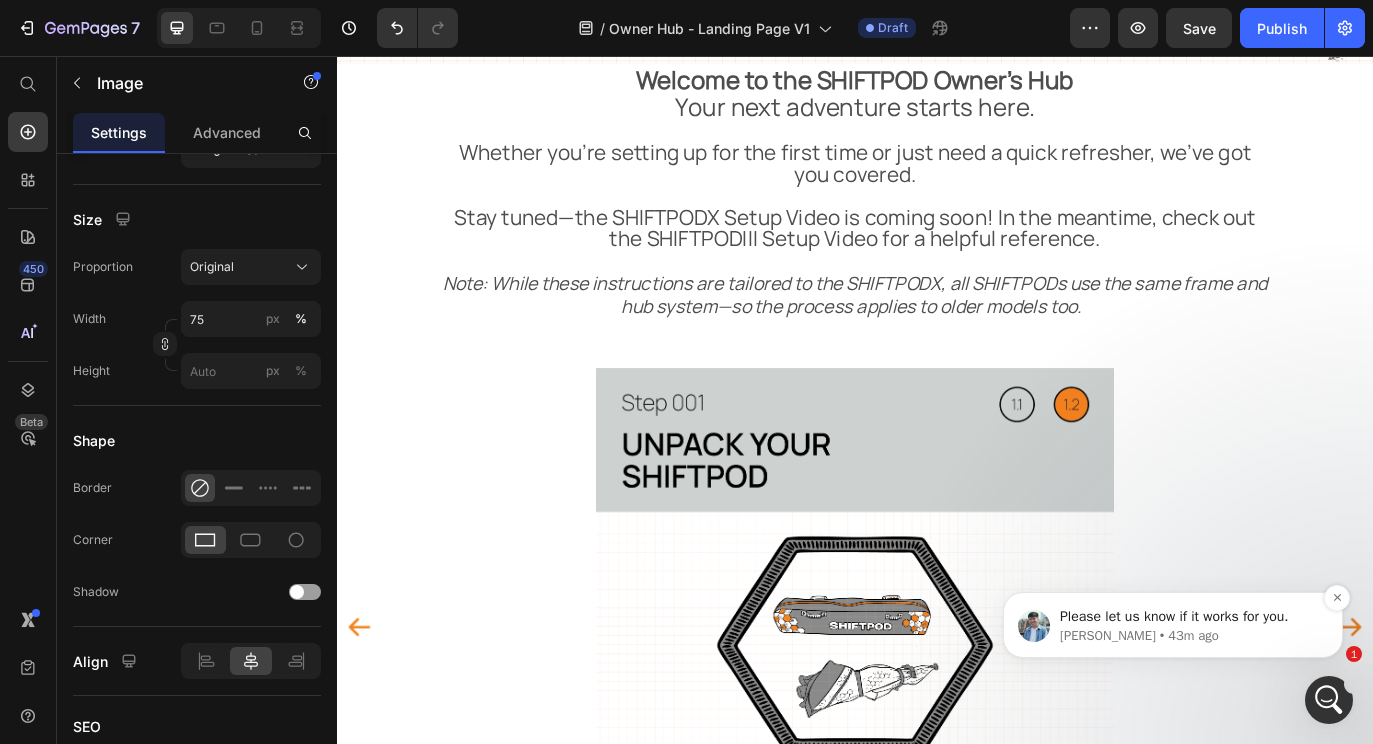 click on "Liam • 43m ago" at bounding box center (1189, 636) 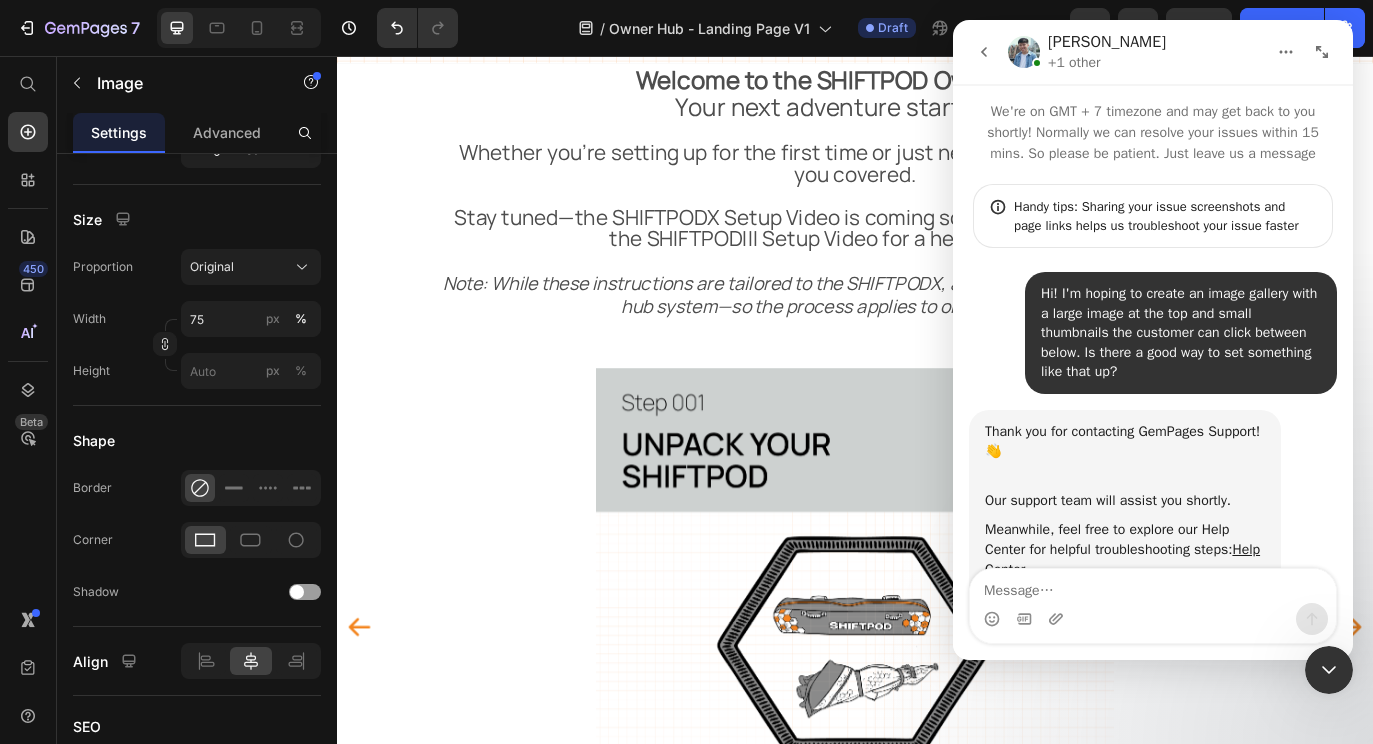 scroll, scrollTop: 3, scrollLeft: 0, axis: vertical 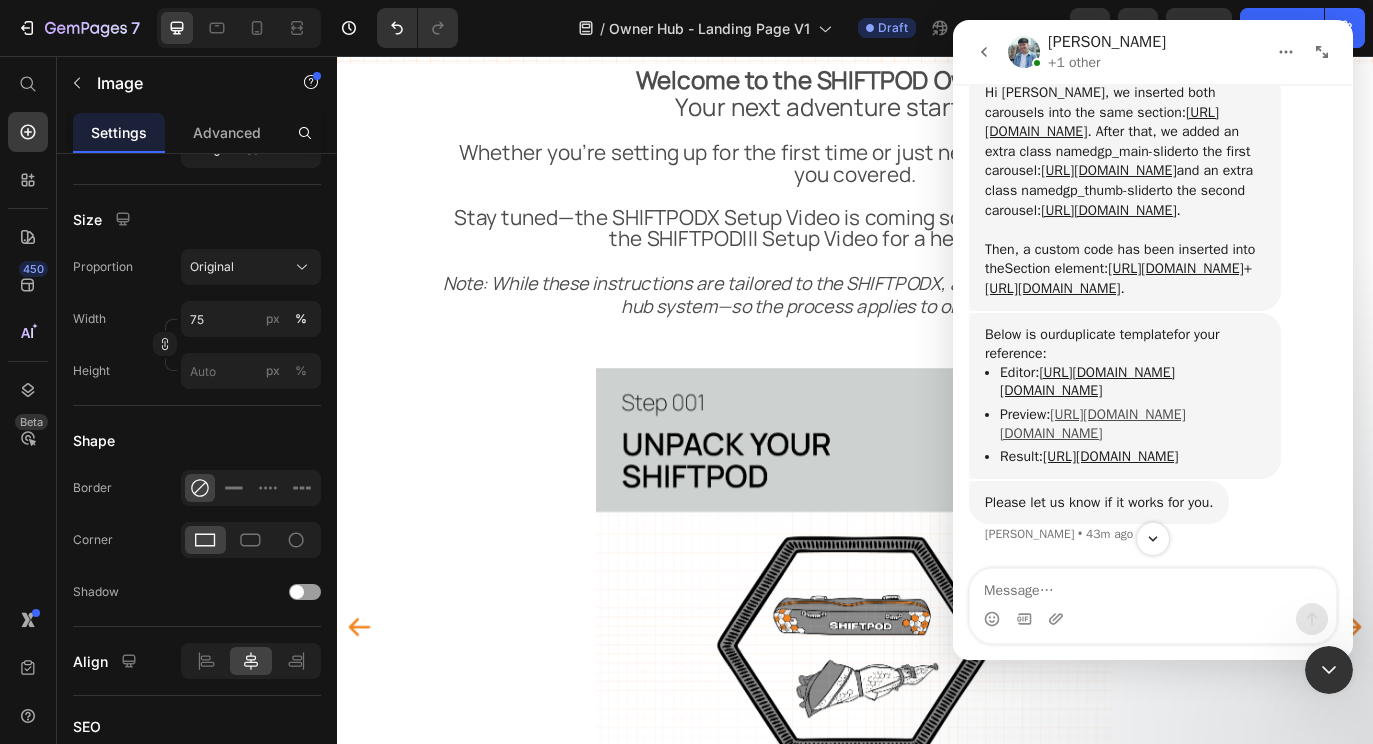 click on "[URL][DOMAIN_NAME][DOMAIN_NAME]" at bounding box center (1093, 424) 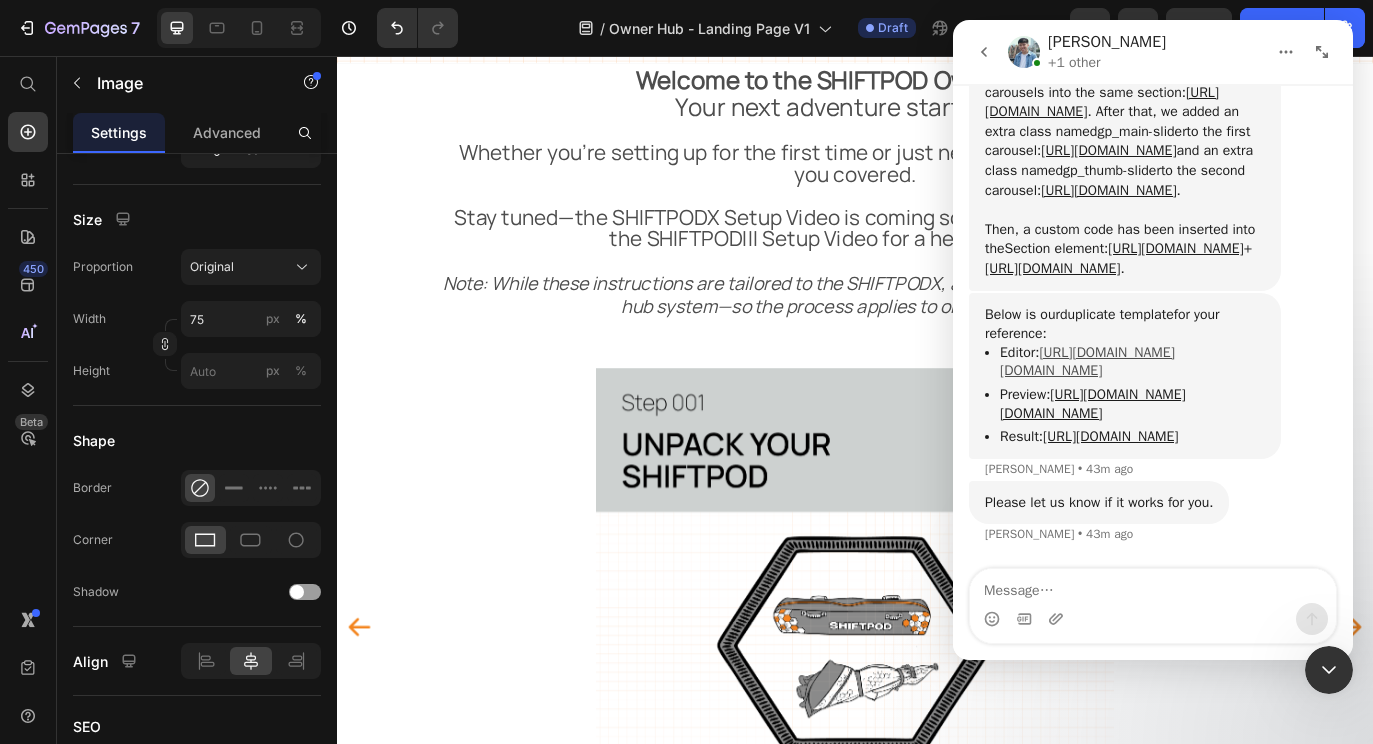 scroll, scrollTop: 10476, scrollLeft: 0, axis: vertical 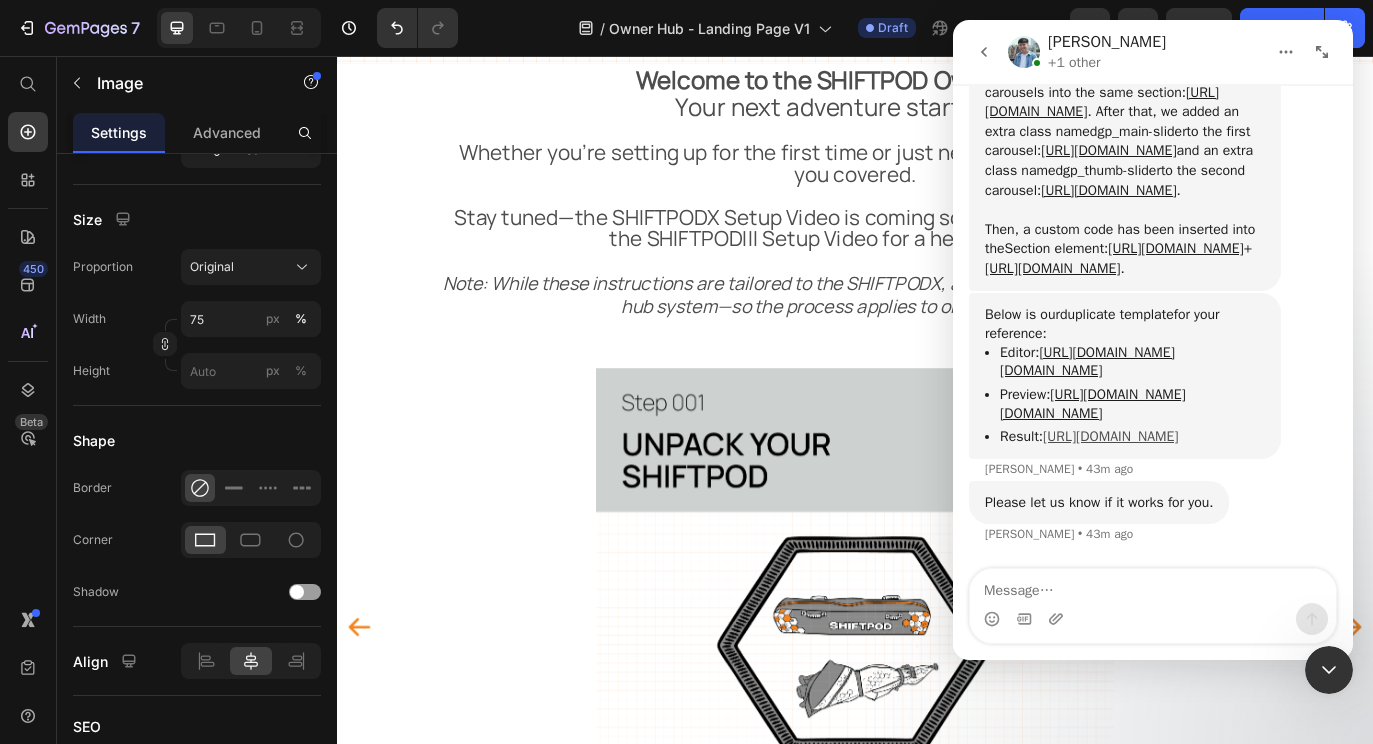 click on "[URL][DOMAIN_NAME]" at bounding box center (1110, 436) 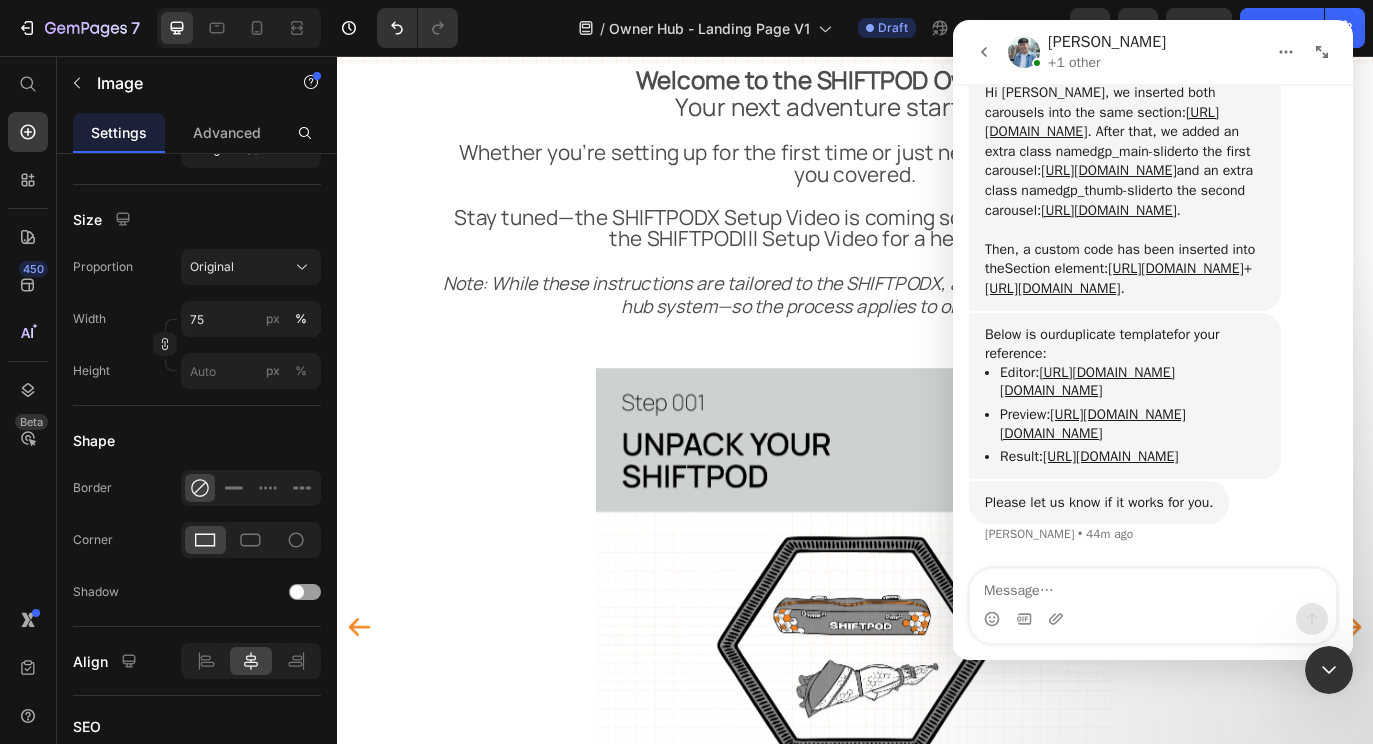 scroll, scrollTop: 10386, scrollLeft: 0, axis: vertical 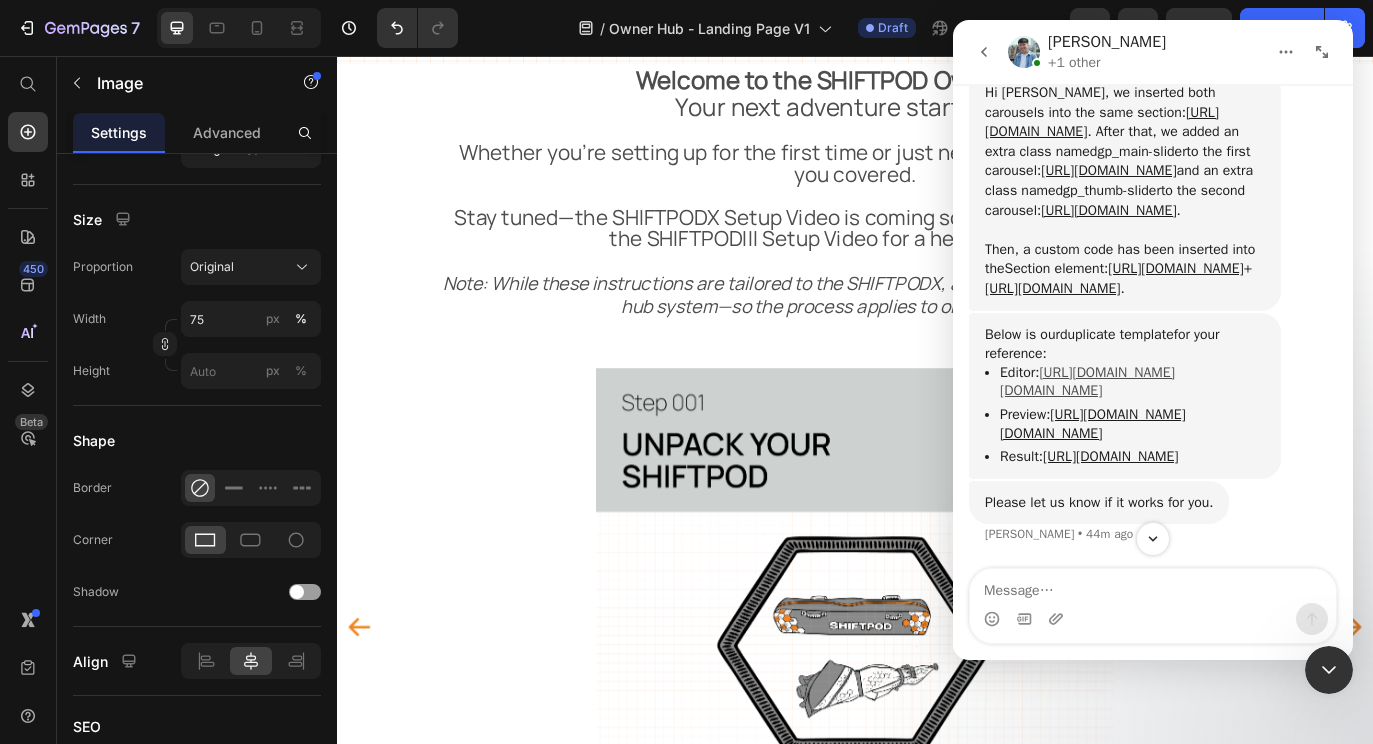 click on "https://builder.gempages.net/editor/568642128020767795/574753137345168613?type=gempagesv7&pageType=GP_STATIC&shop=shiftpod.myshopify.com" at bounding box center (1087, 382) 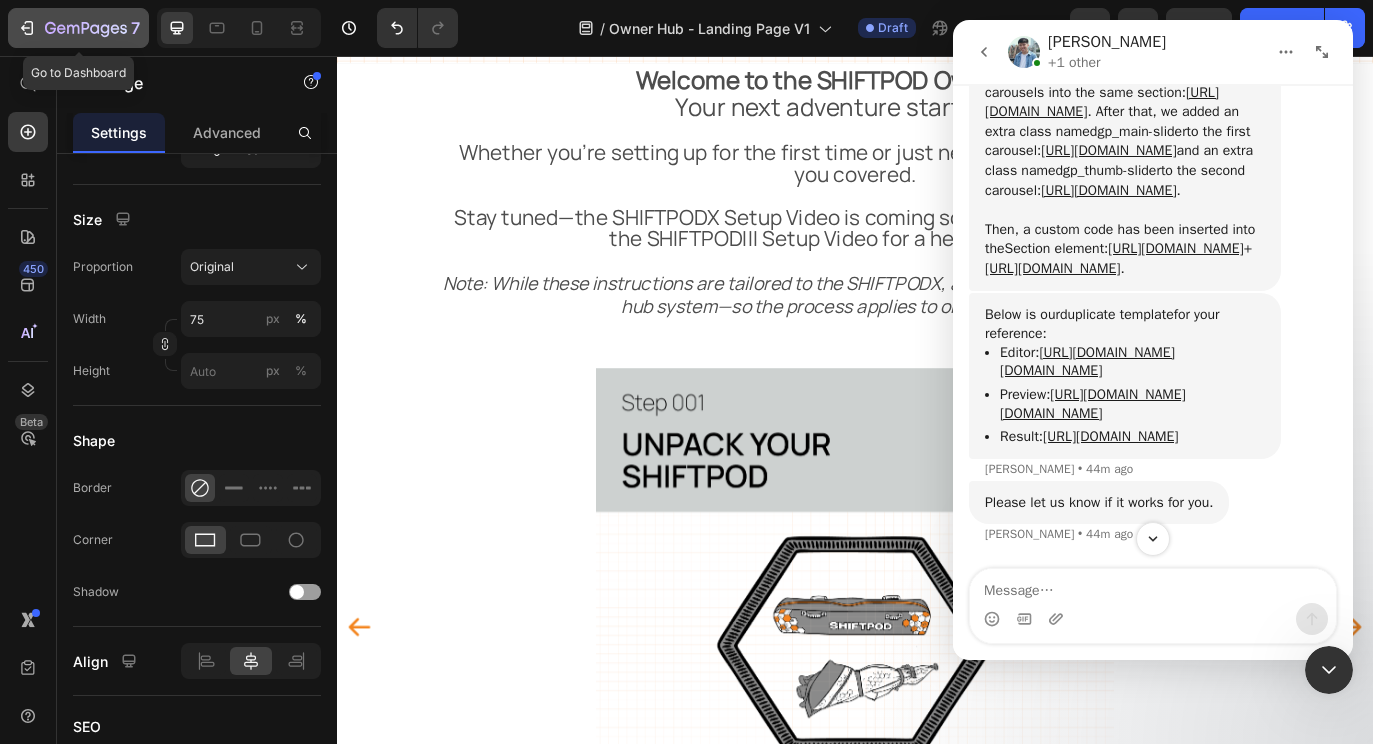click 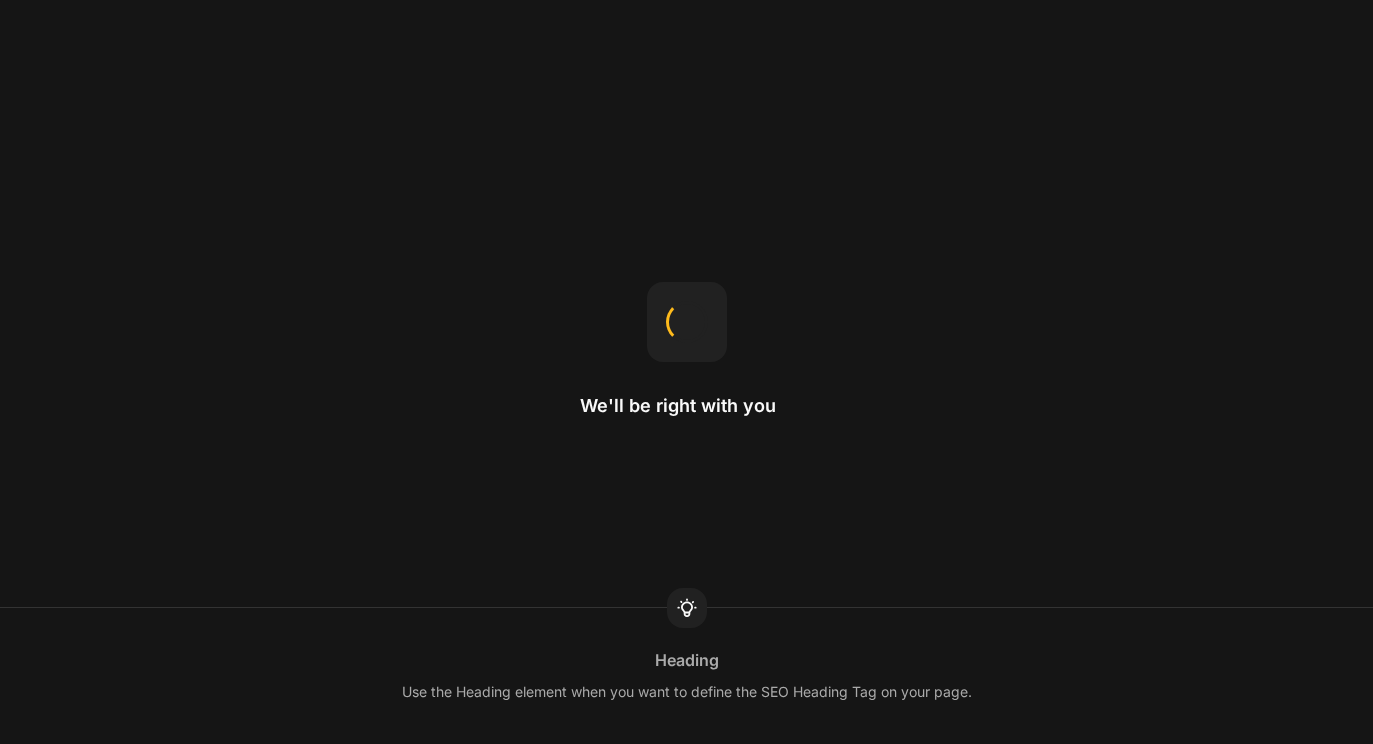 scroll, scrollTop: 0, scrollLeft: 0, axis: both 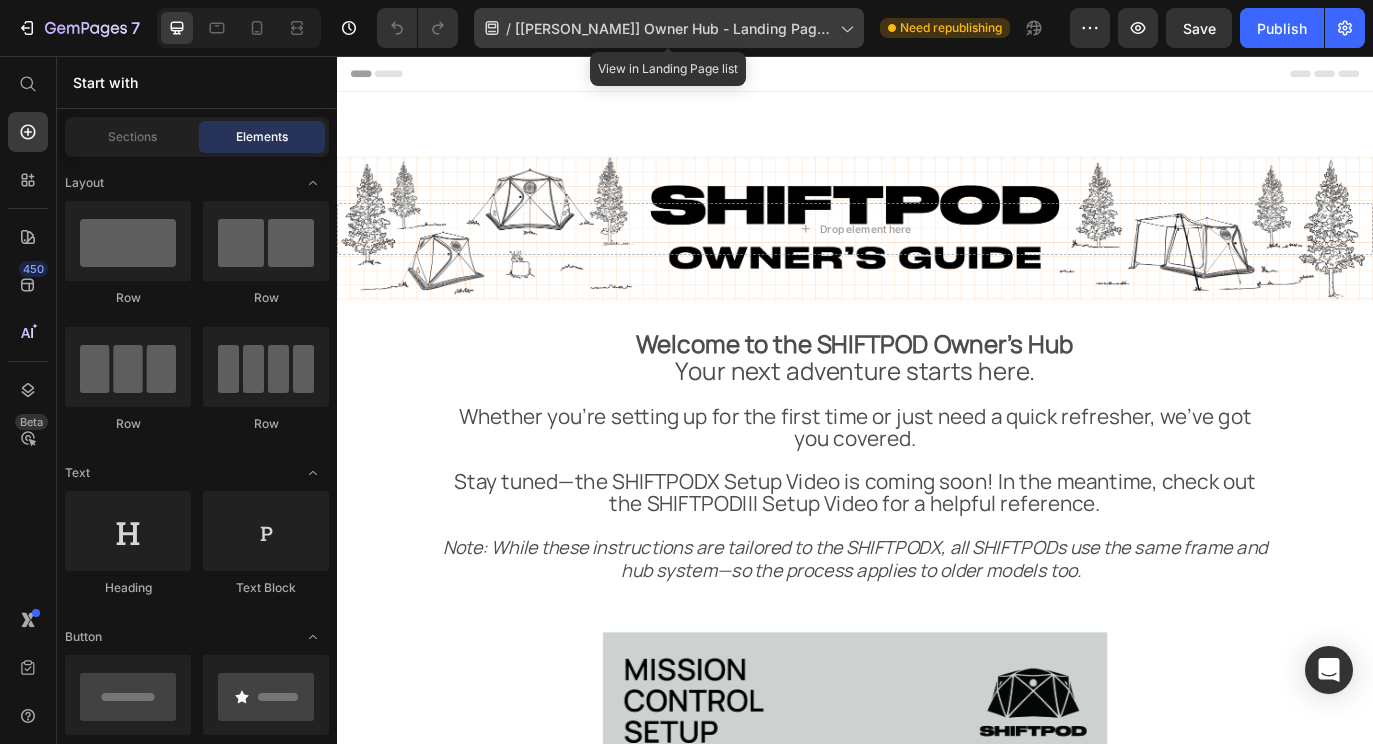 click on "/  [Liam GemPages] Owner Hub - Landing Page V1" 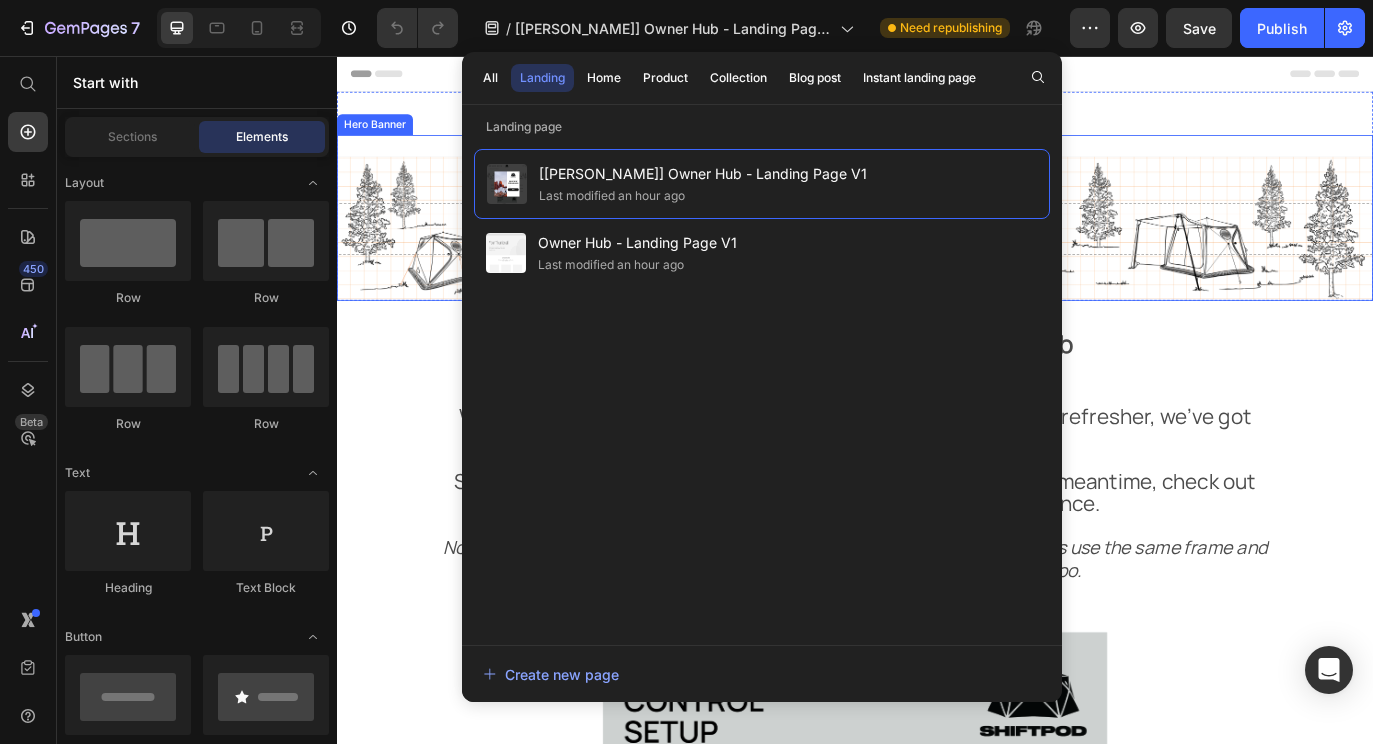 click at bounding box center [937, 255] 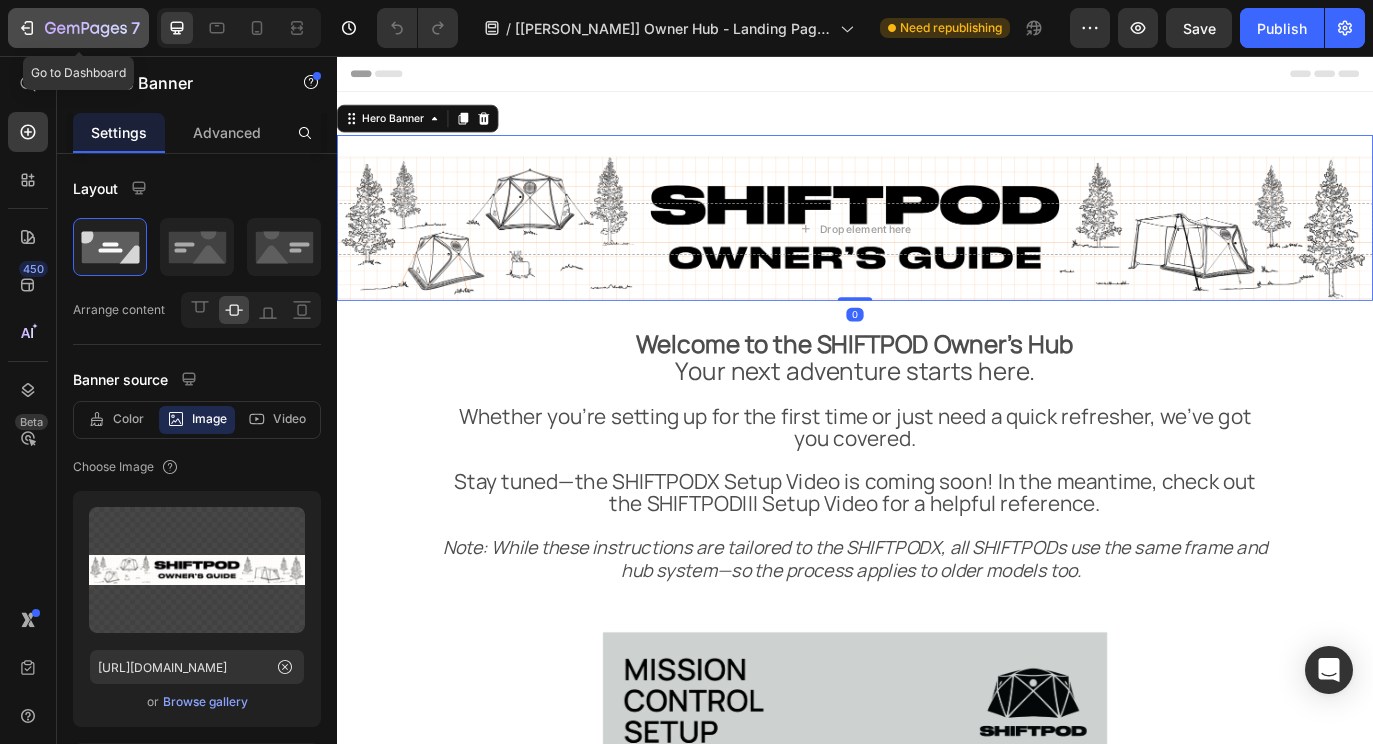 click 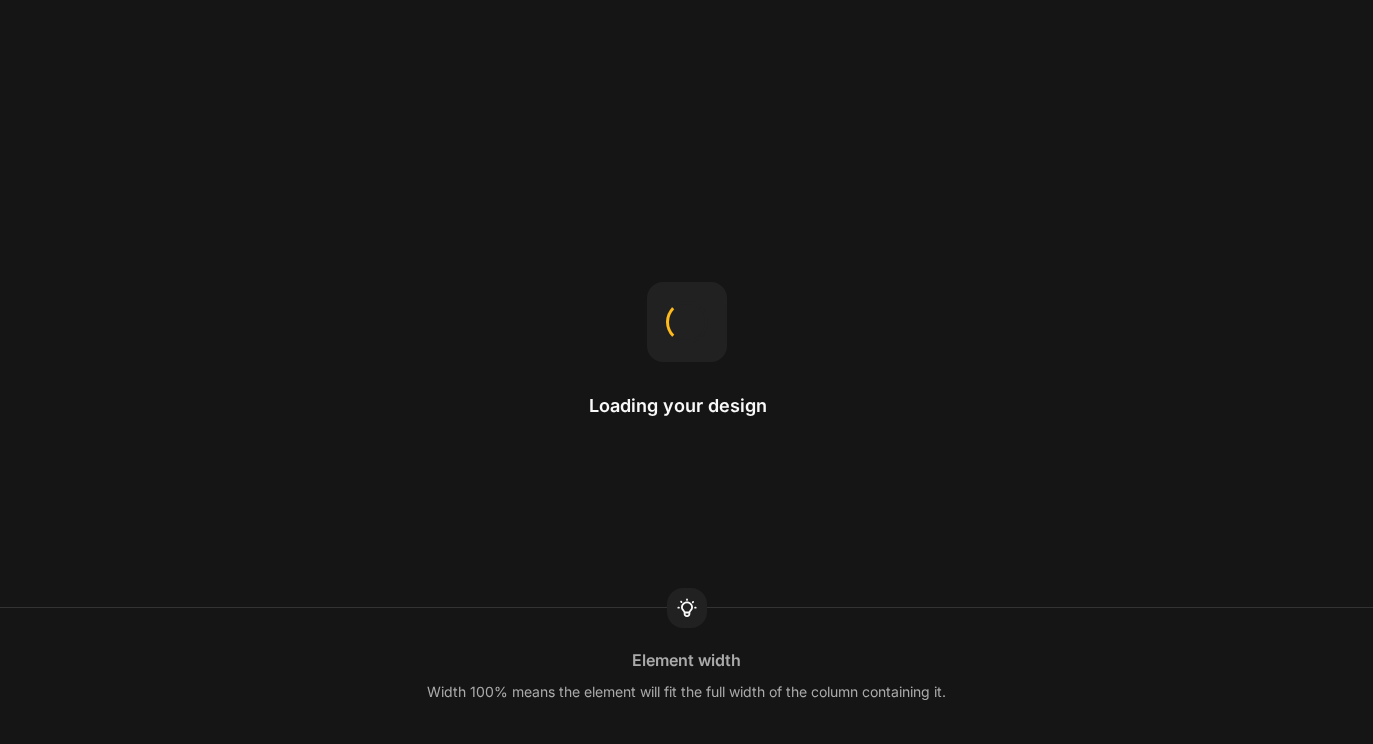 scroll, scrollTop: 0, scrollLeft: 0, axis: both 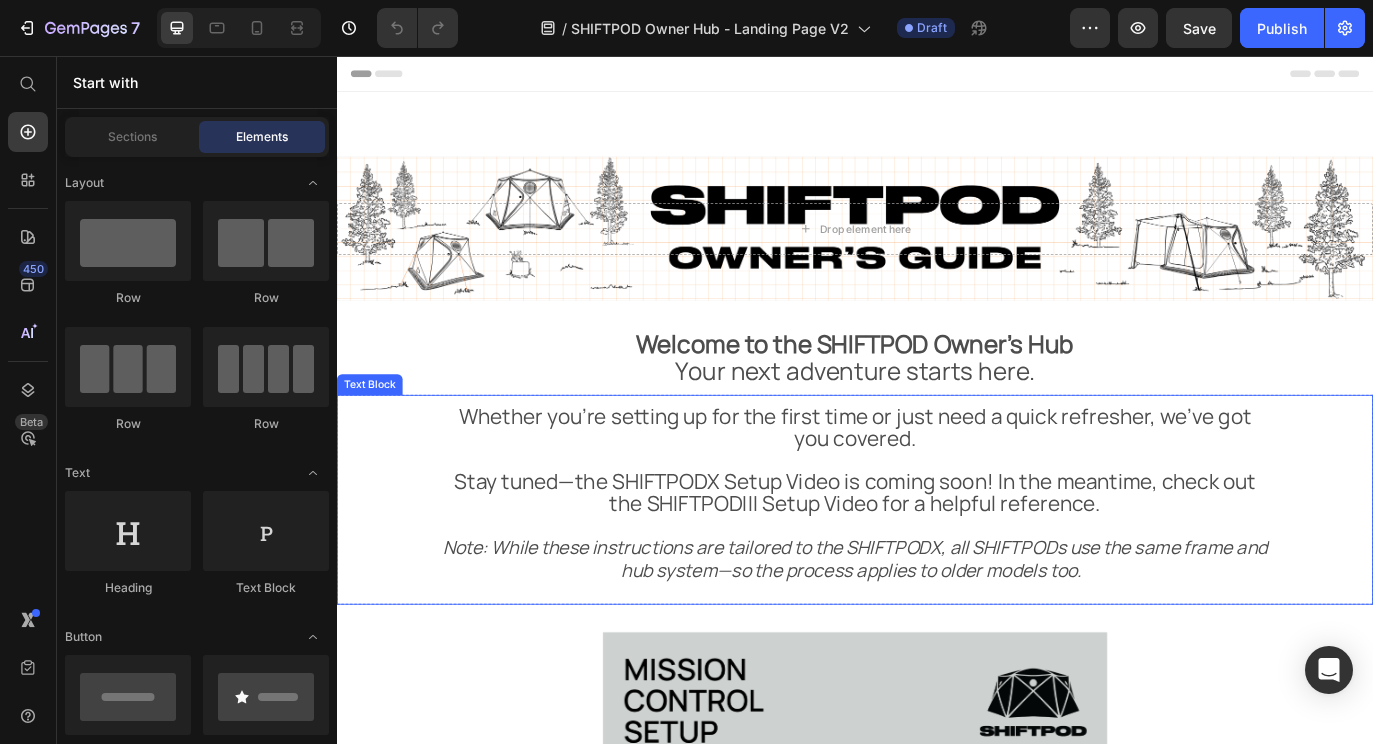 click on "Whether you’re setting up for the first time or just need a quick refresher, we’ve got you covered." at bounding box center [937, 485] 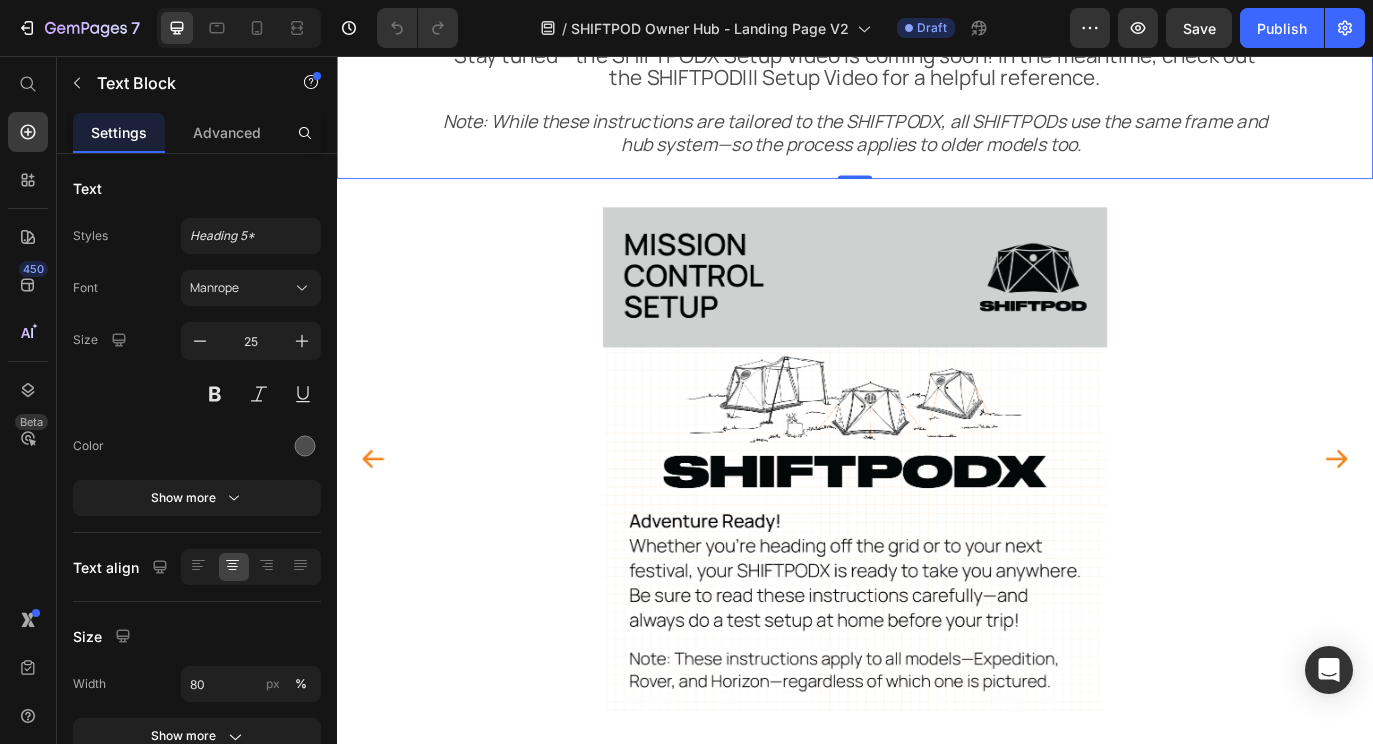 scroll, scrollTop: 531, scrollLeft: 0, axis: vertical 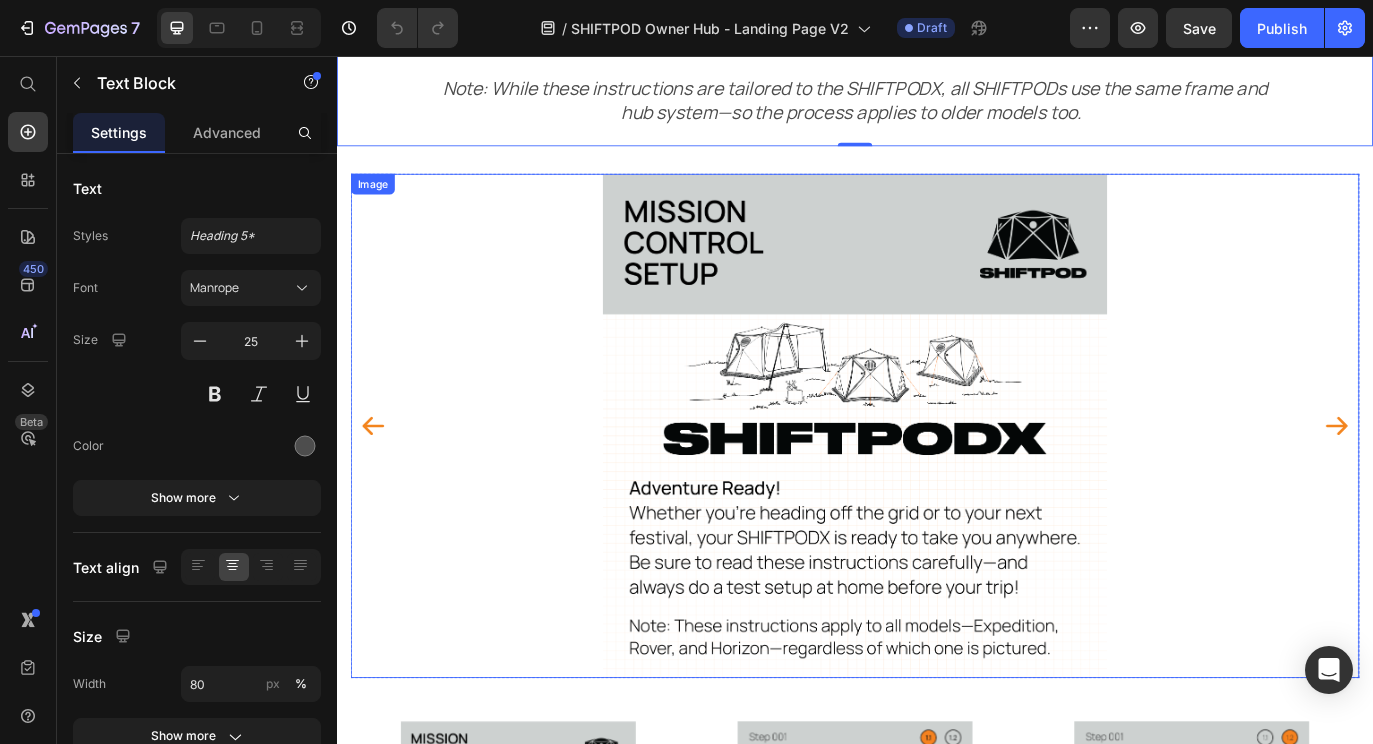 click at bounding box center [937, 484] 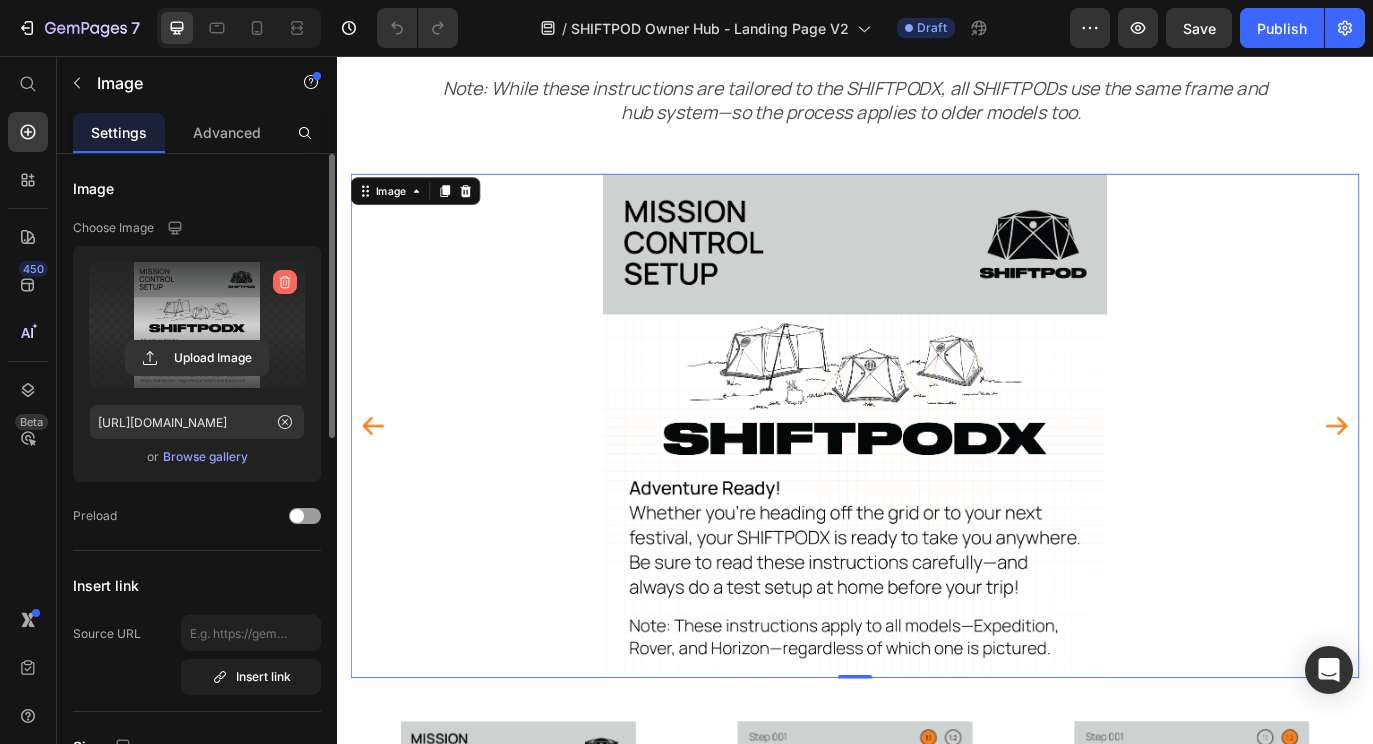click 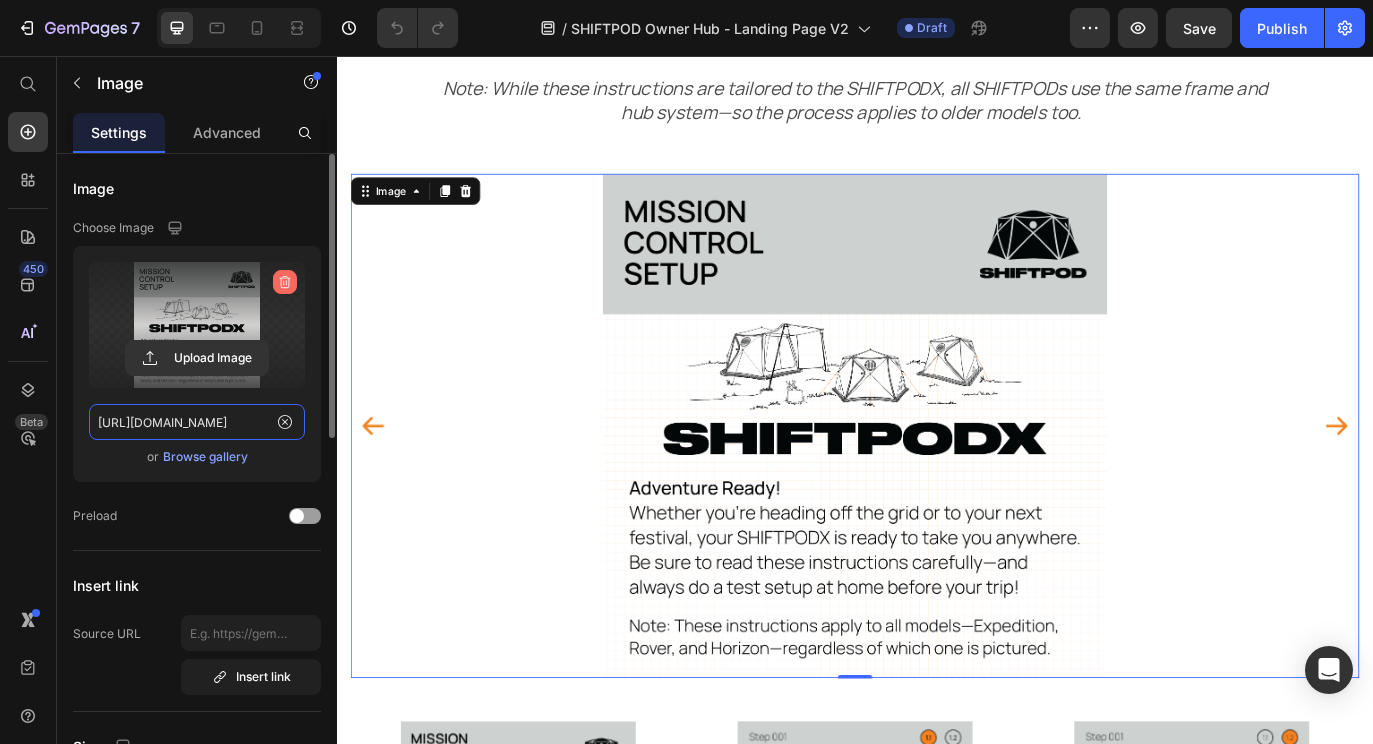 type 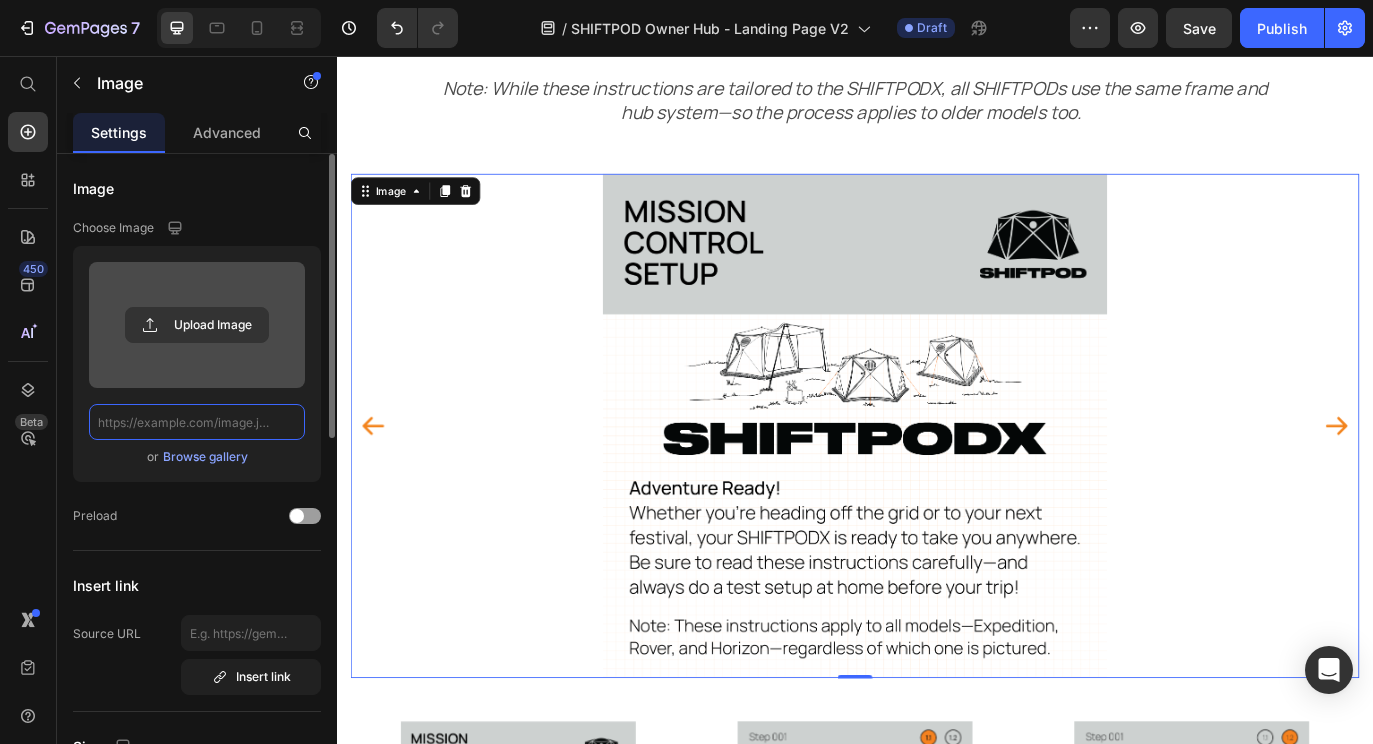 scroll, scrollTop: 0, scrollLeft: 0, axis: both 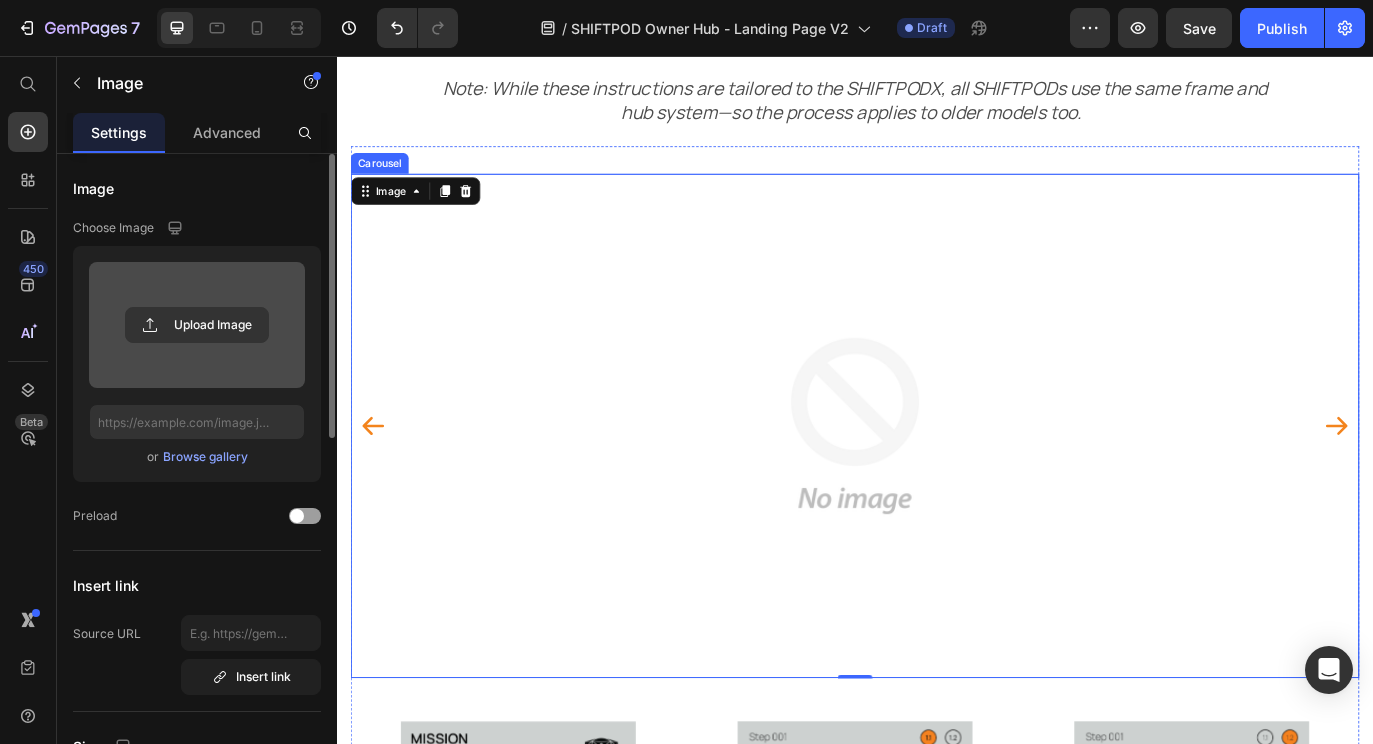 click 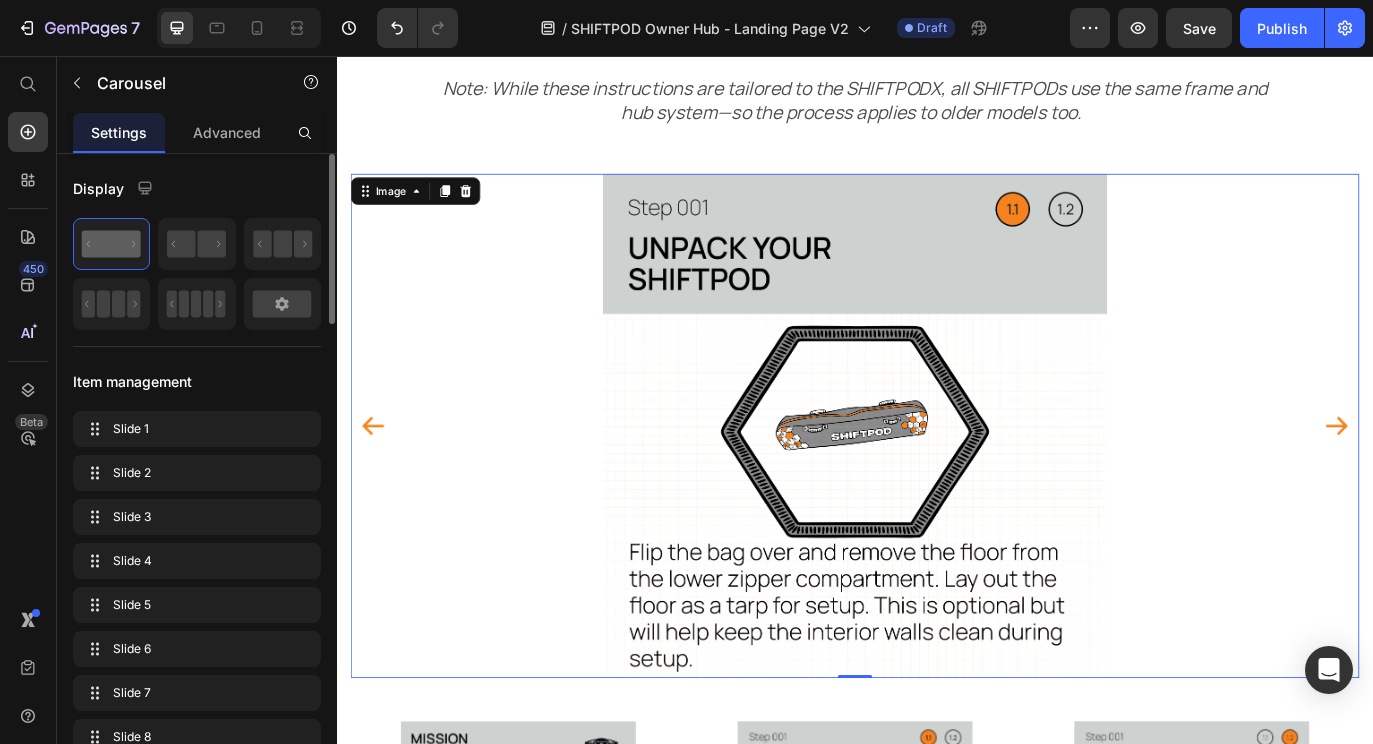 click at bounding box center [937, 484] 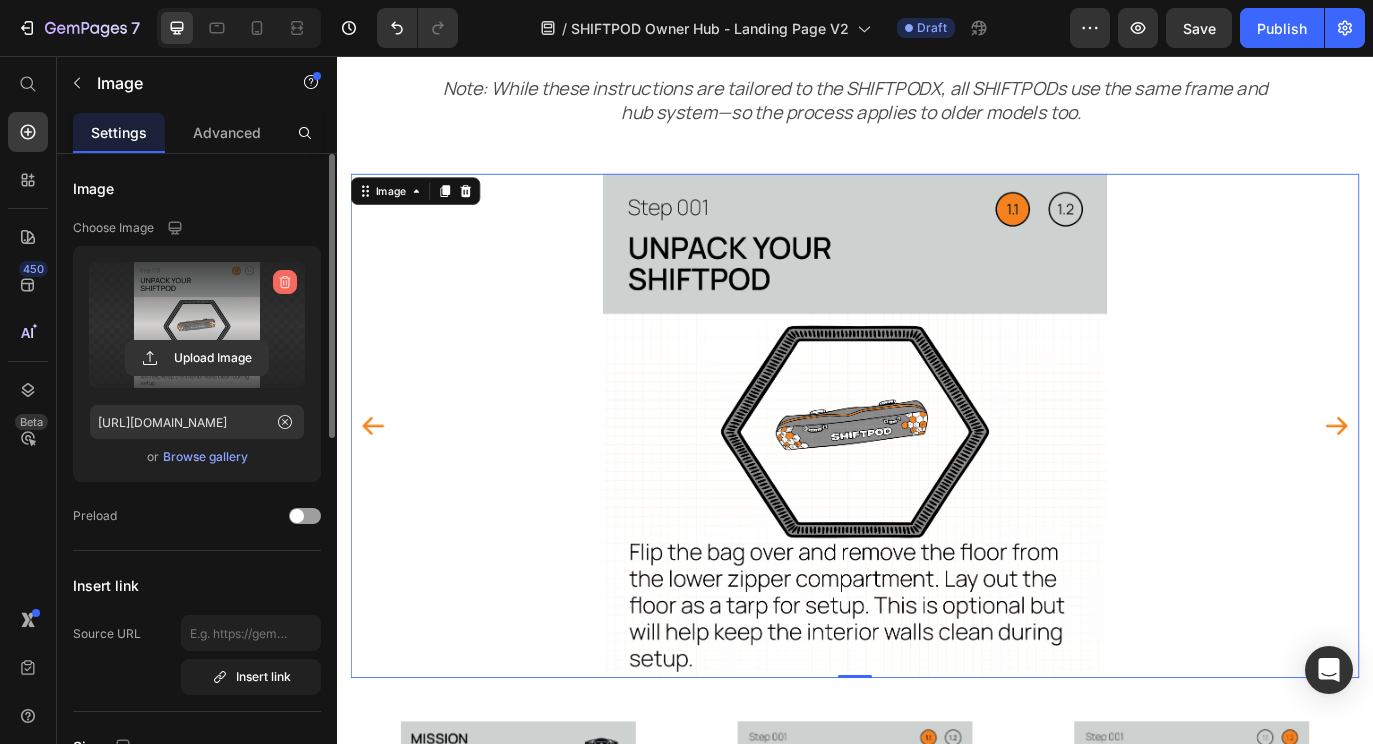 click at bounding box center [285, 282] 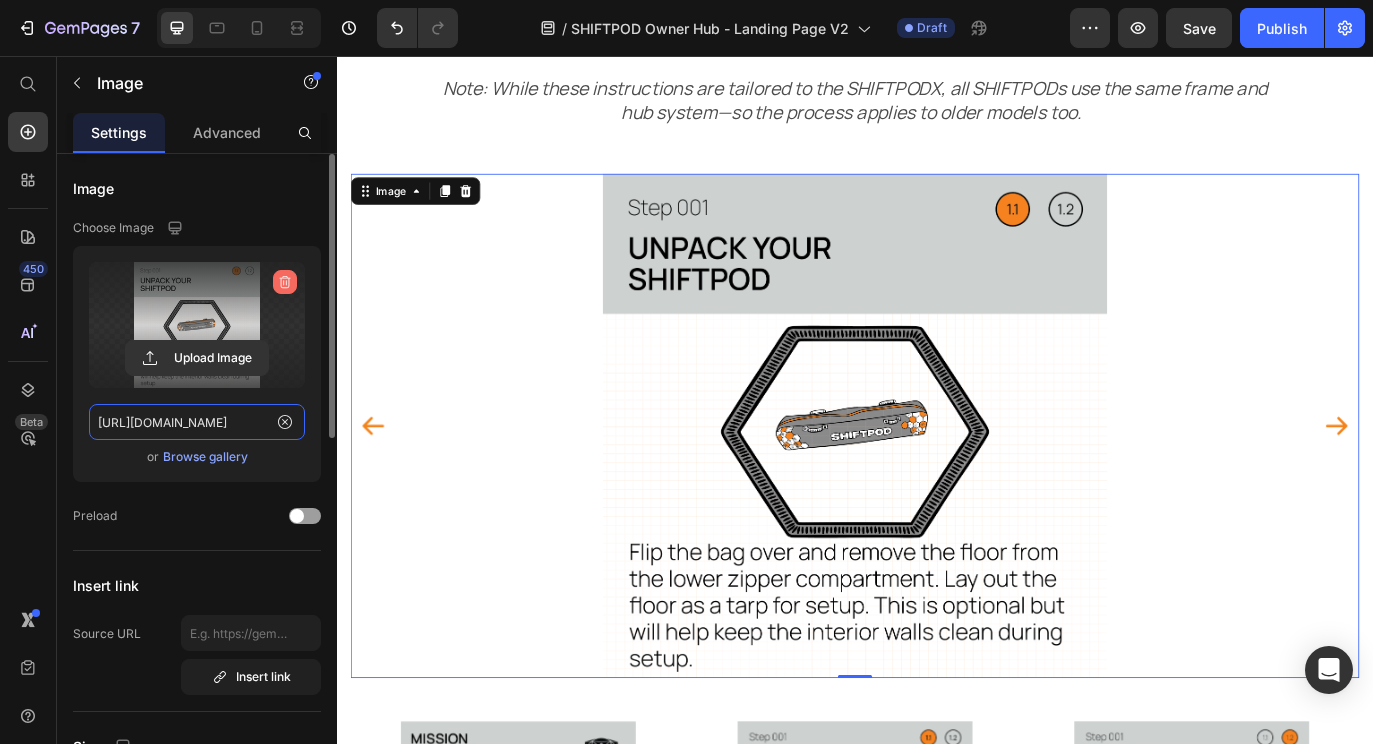 type 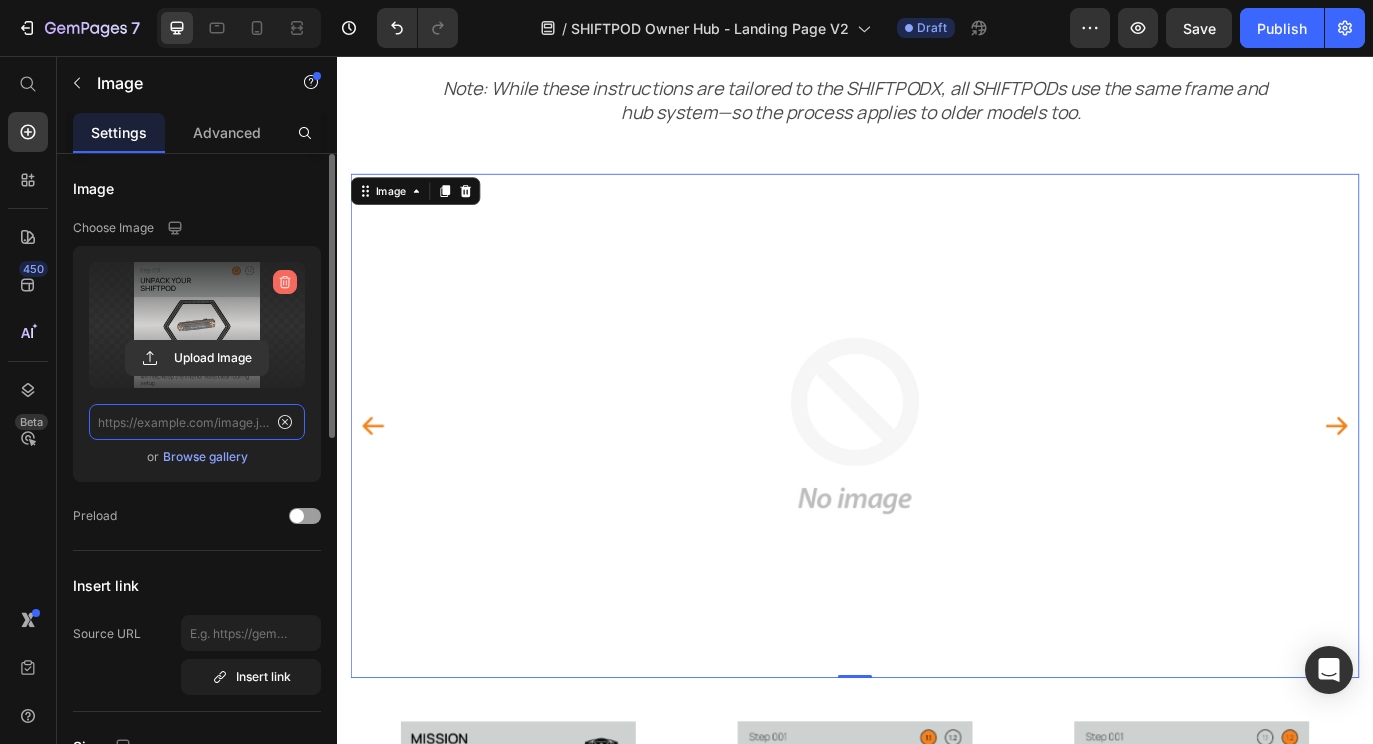 scroll, scrollTop: 0, scrollLeft: 0, axis: both 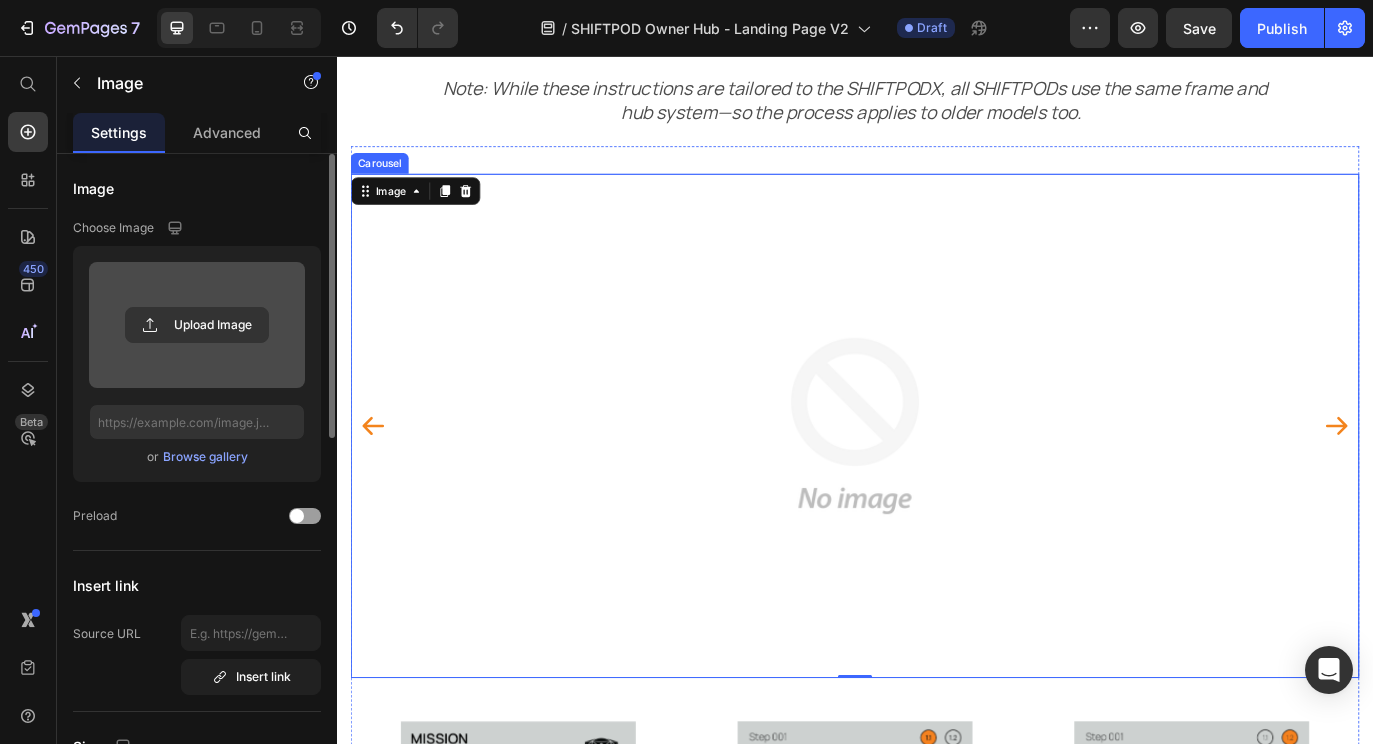 click 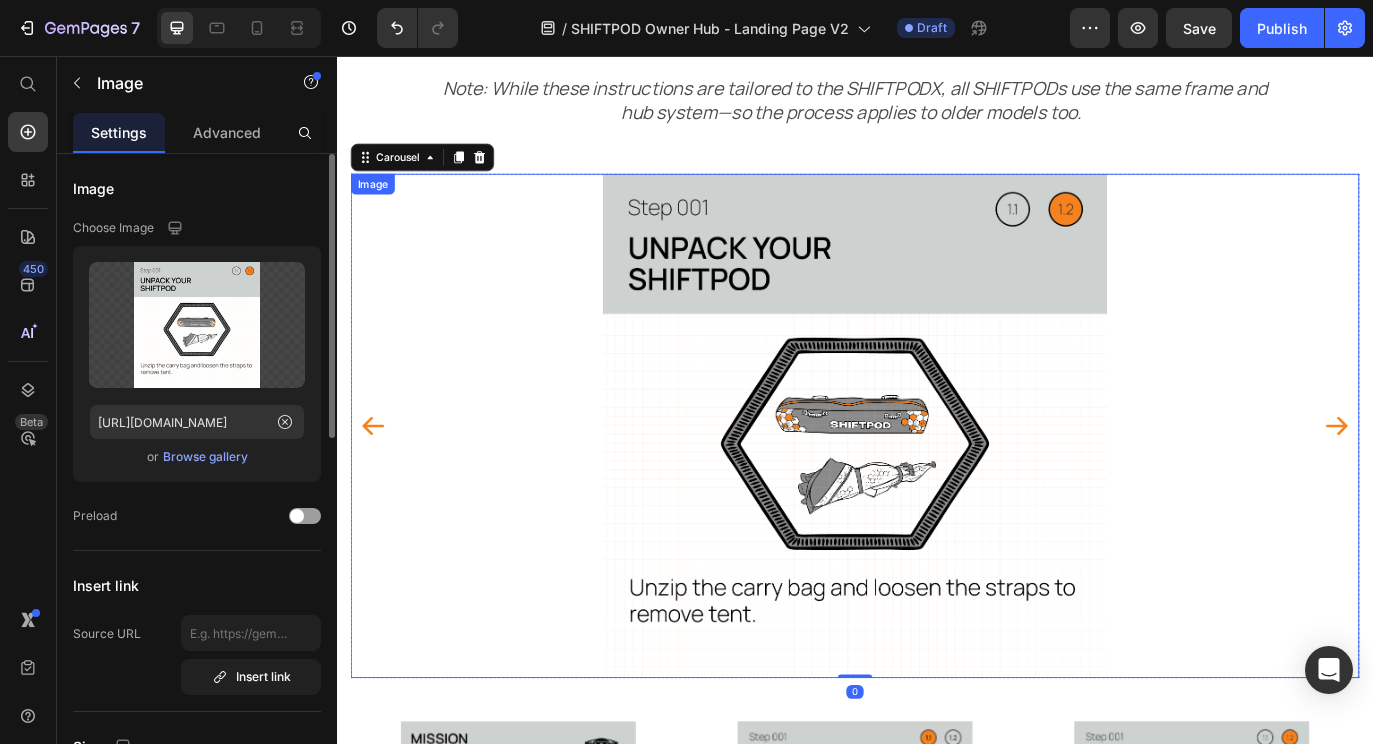 click at bounding box center (937, 484) 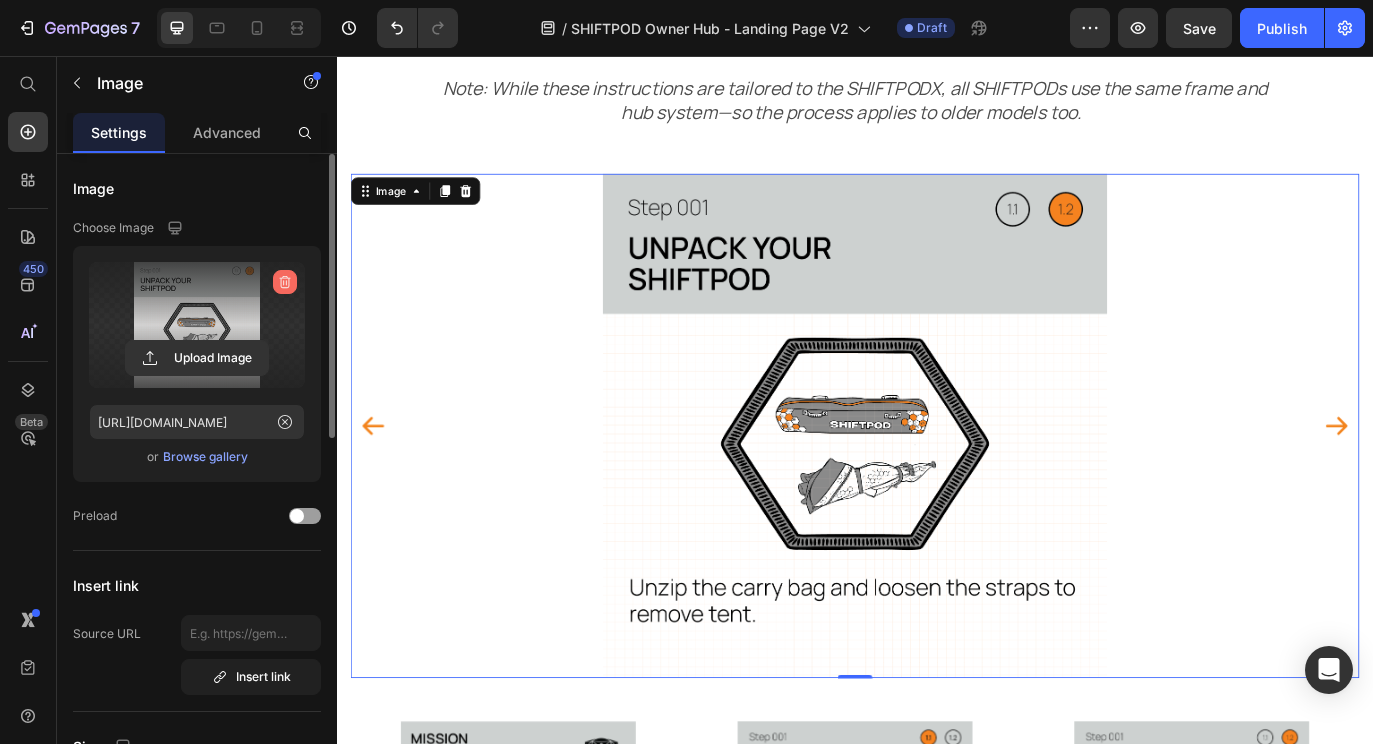 click 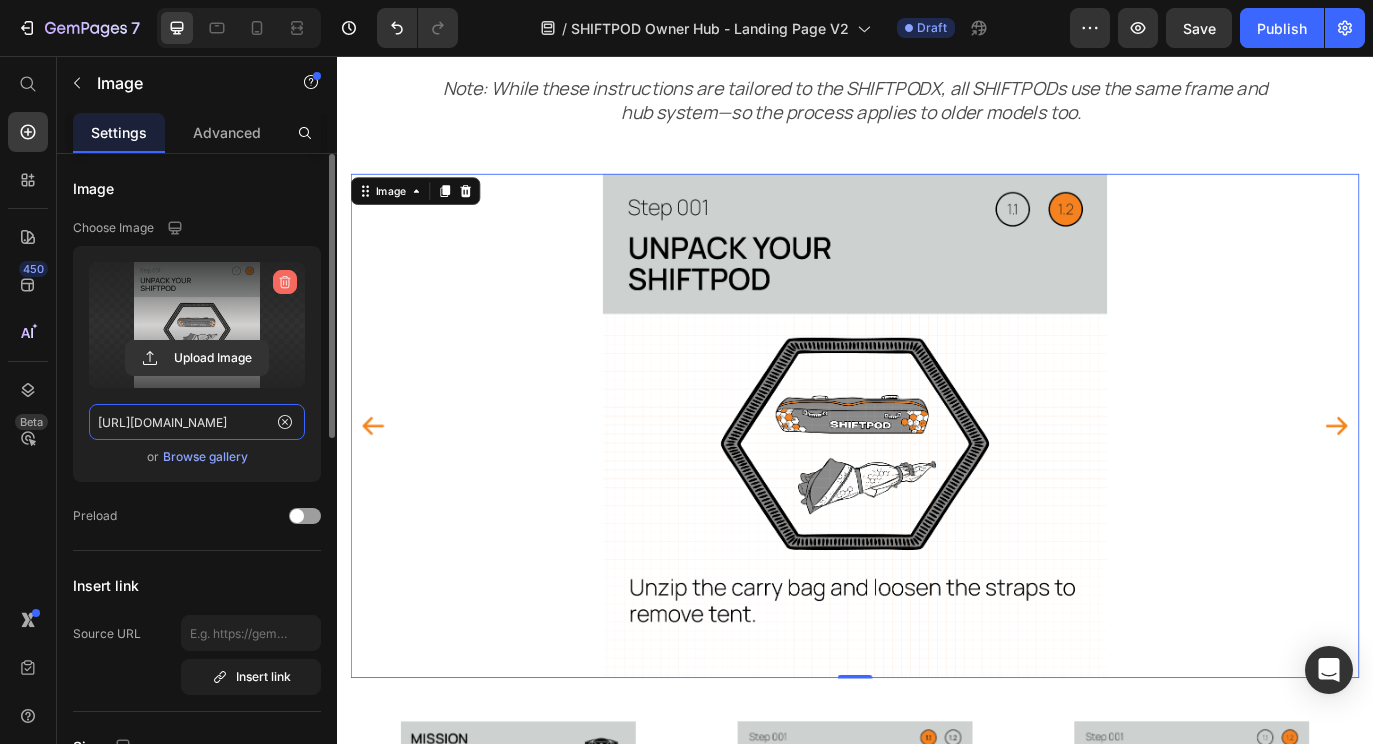 type 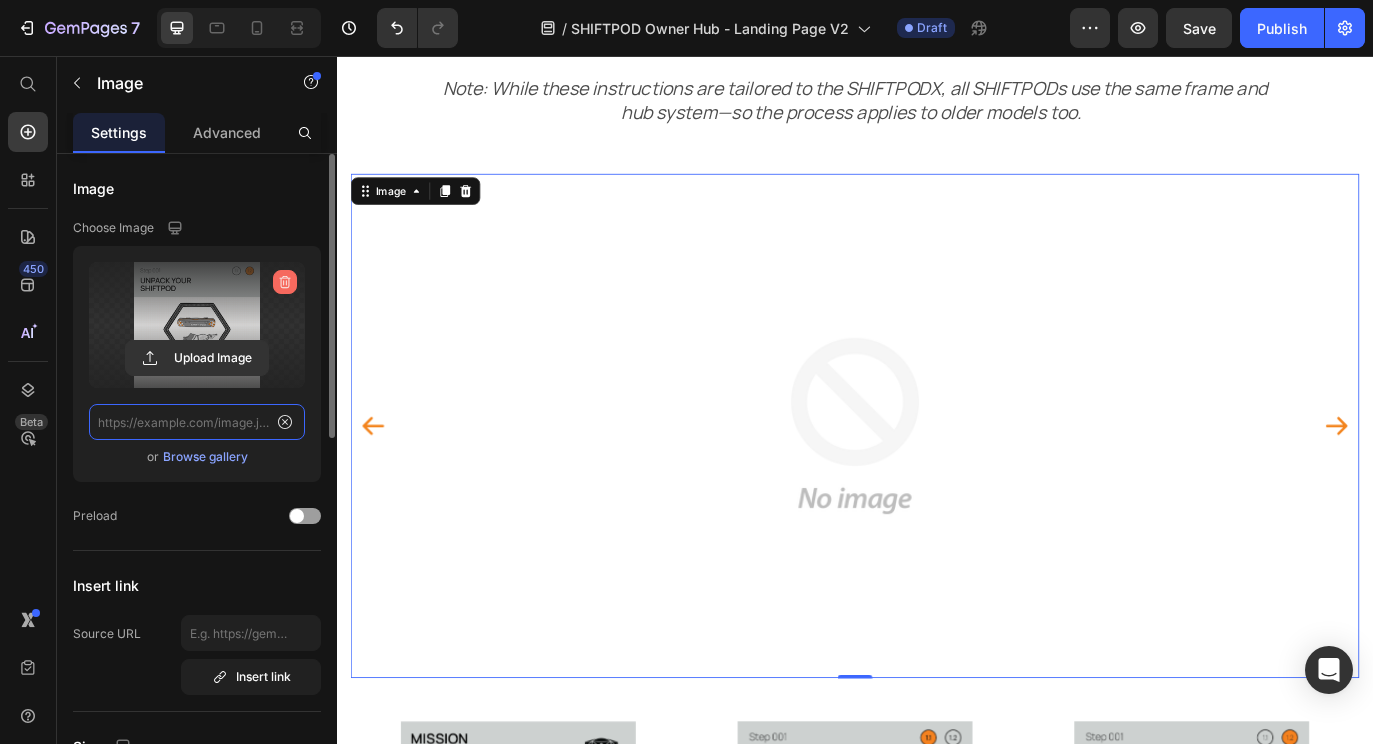 scroll, scrollTop: 0, scrollLeft: 0, axis: both 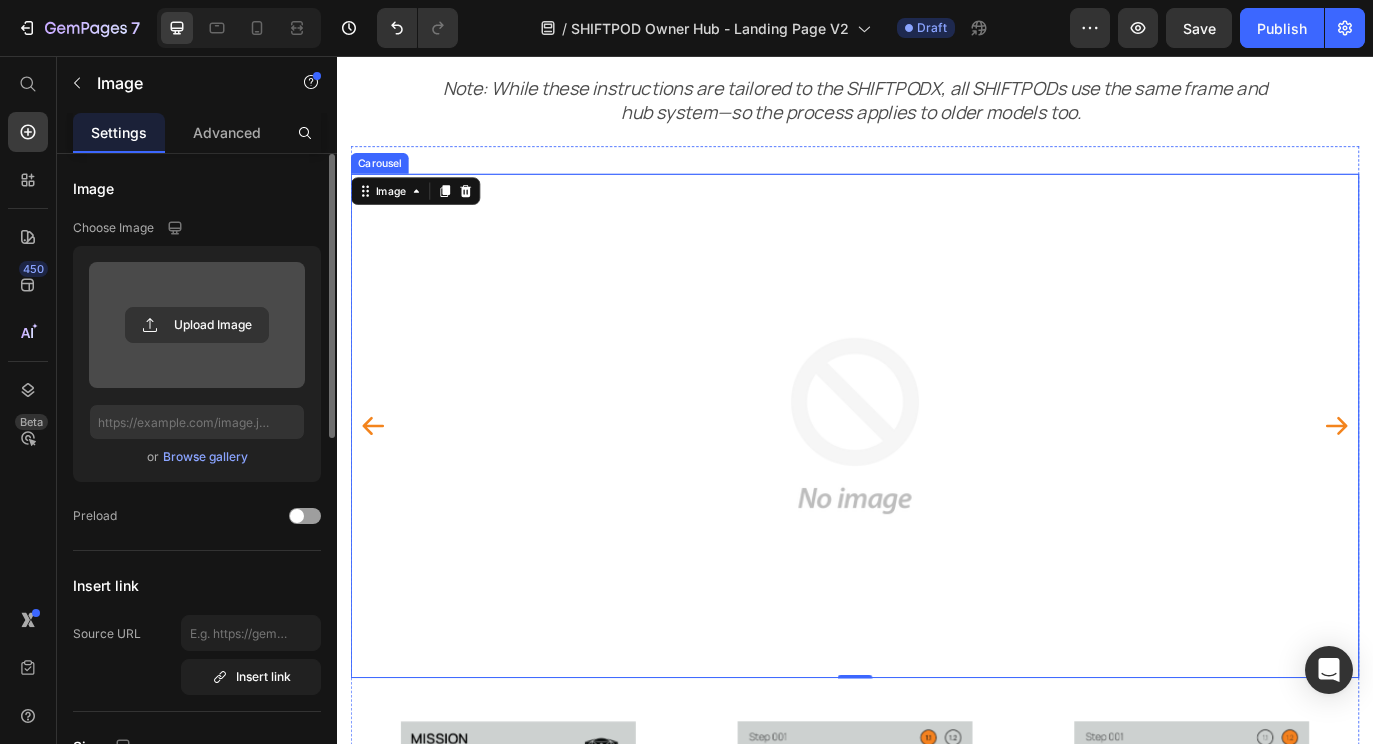 click 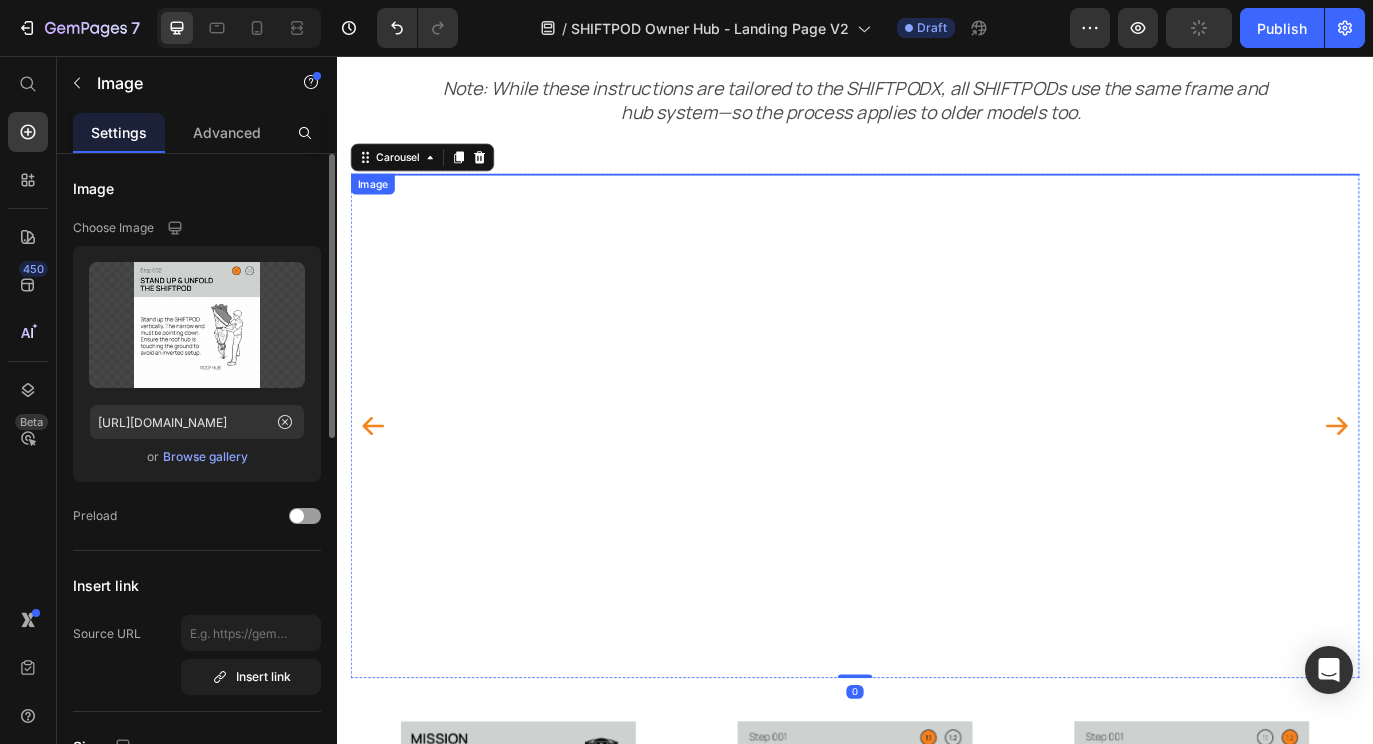 click at bounding box center (937, 192) 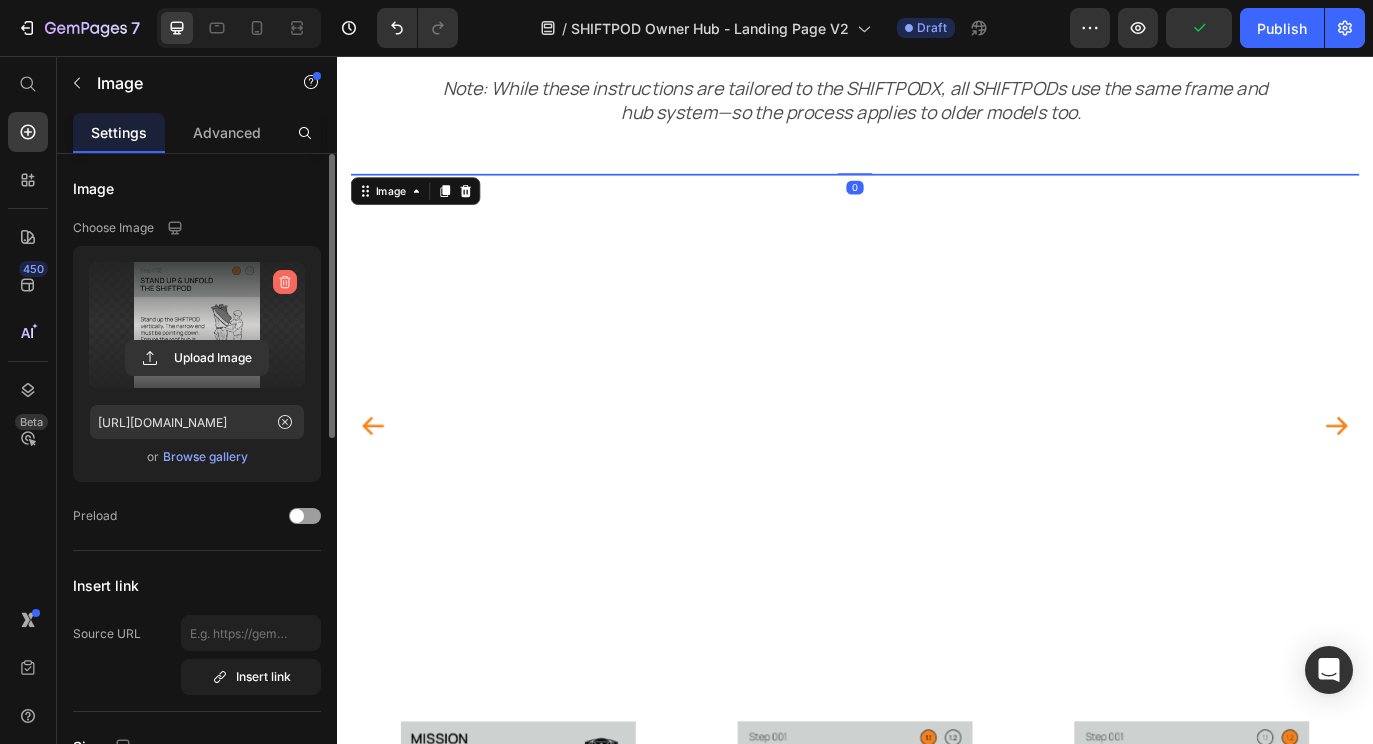 click at bounding box center (285, 282) 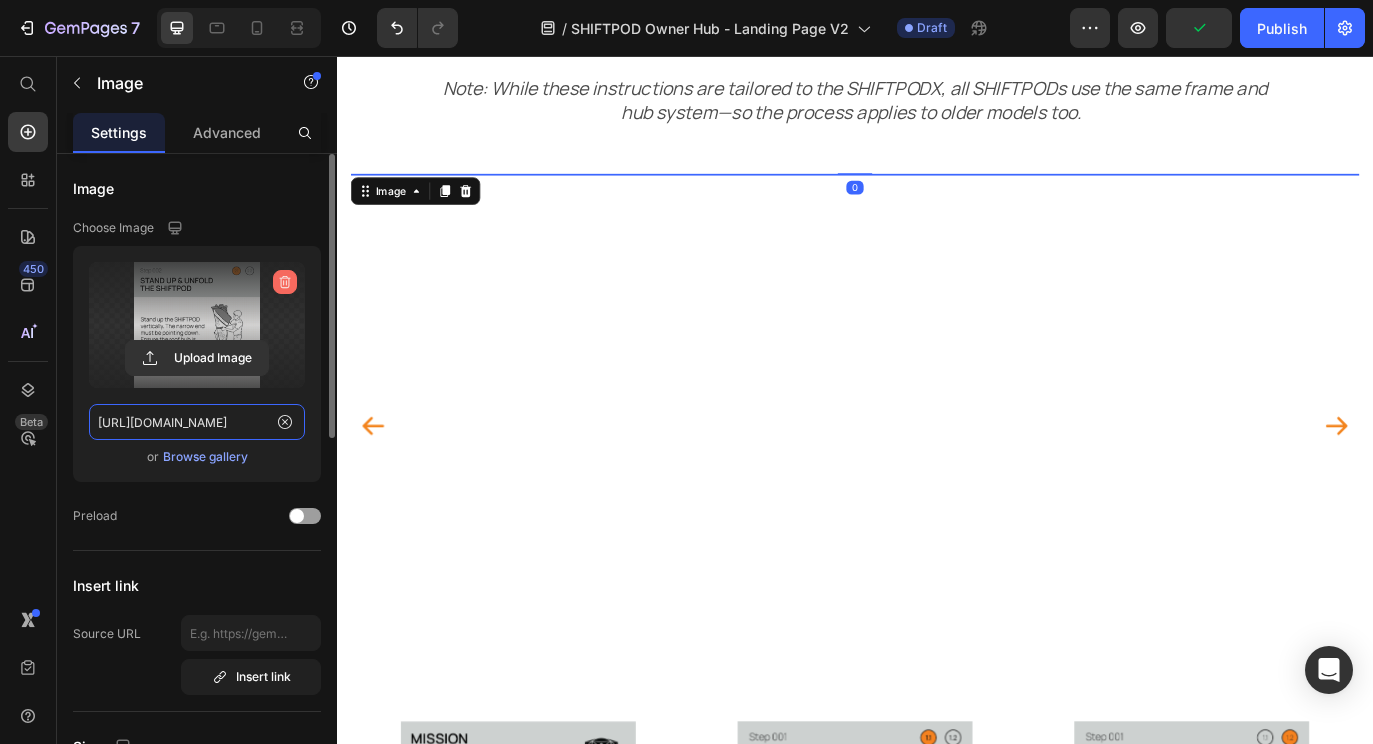 type 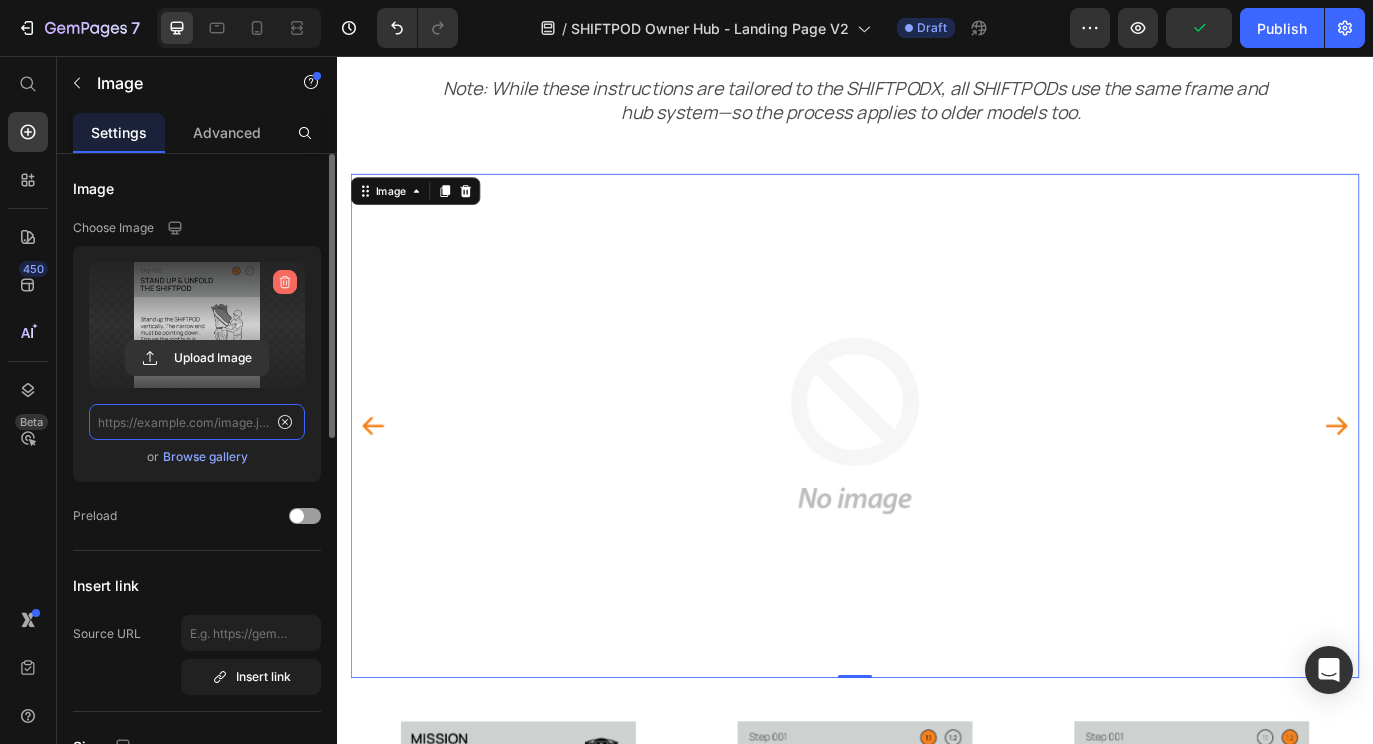 scroll, scrollTop: 0, scrollLeft: 0, axis: both 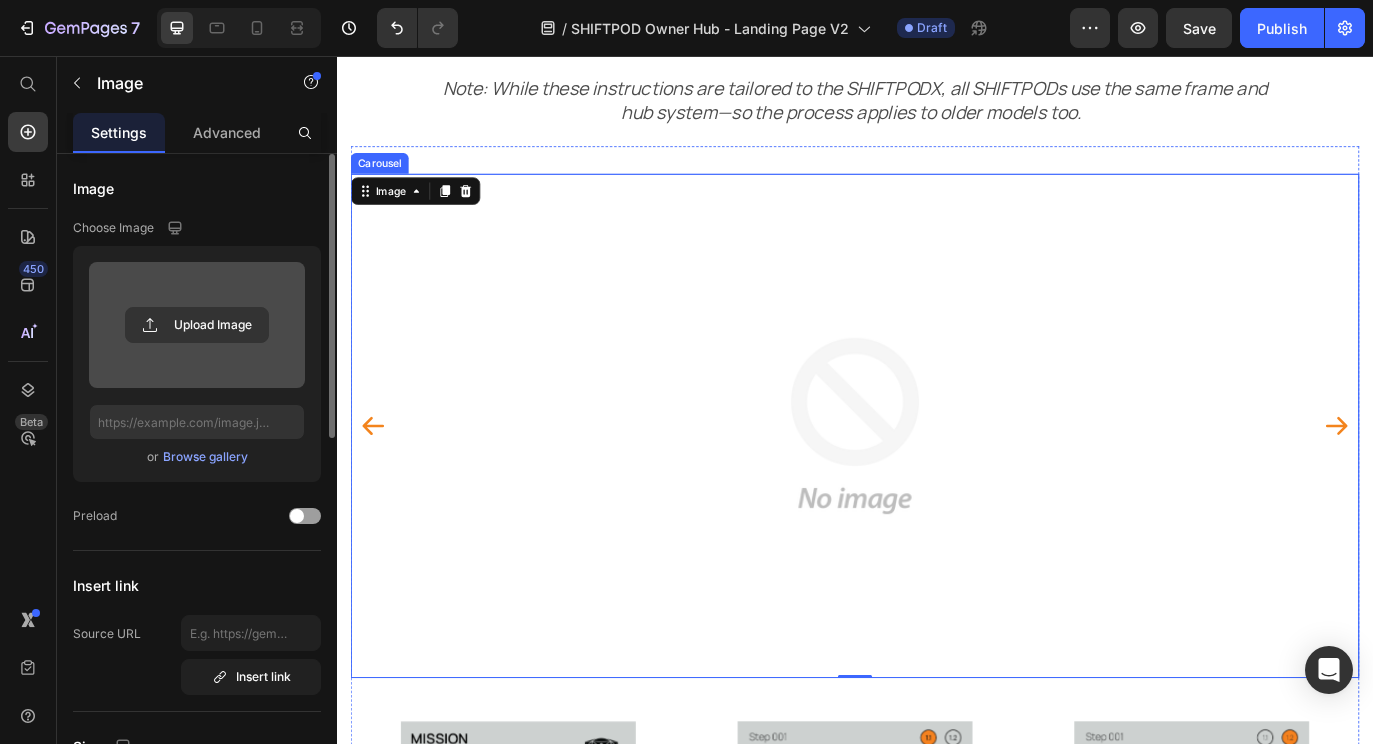 click 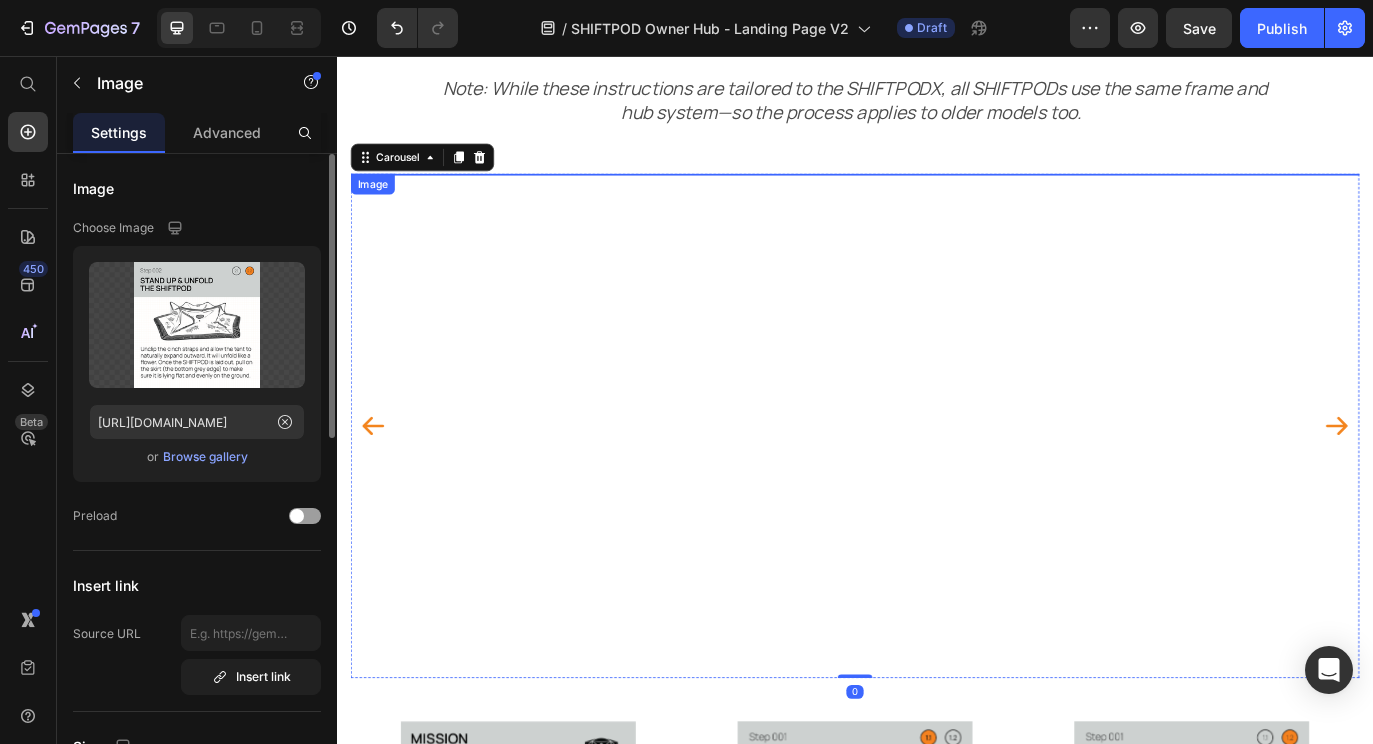 click at bounding box center [937, 192] 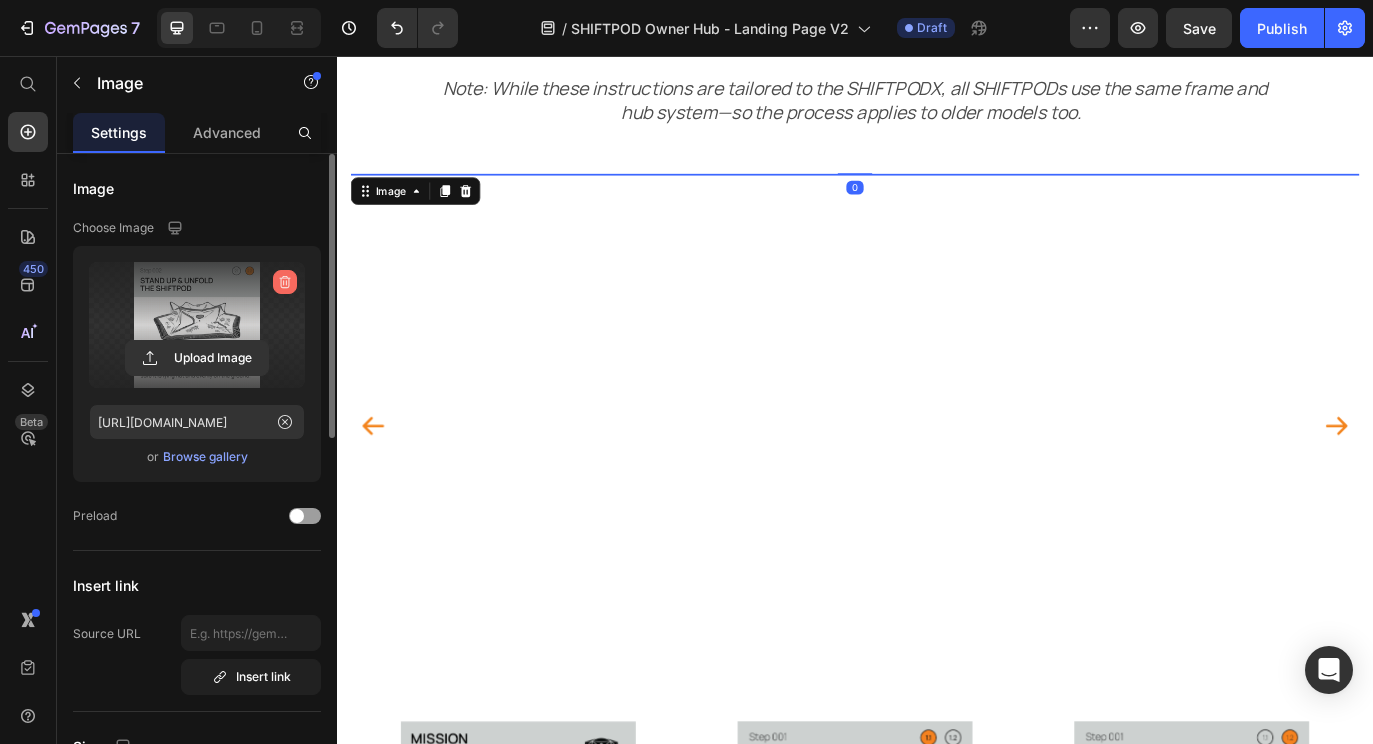 click 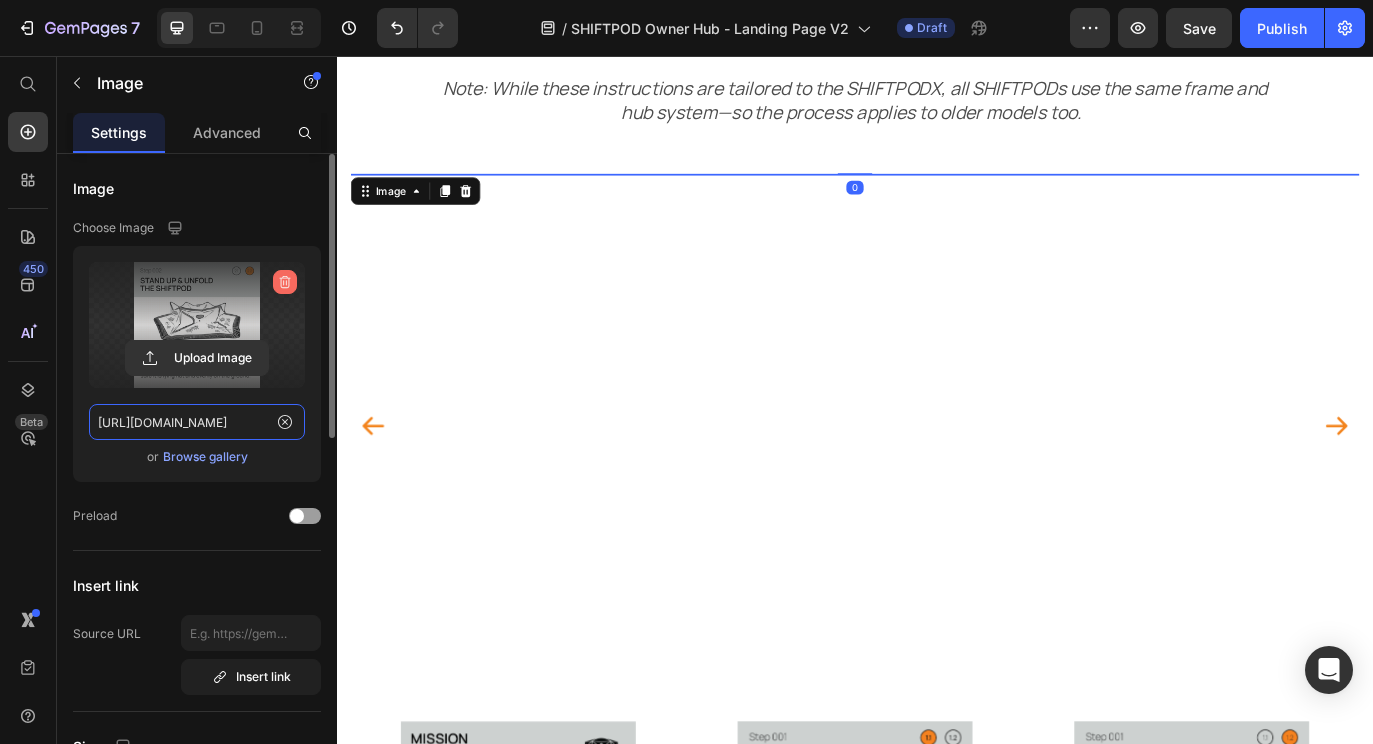 type 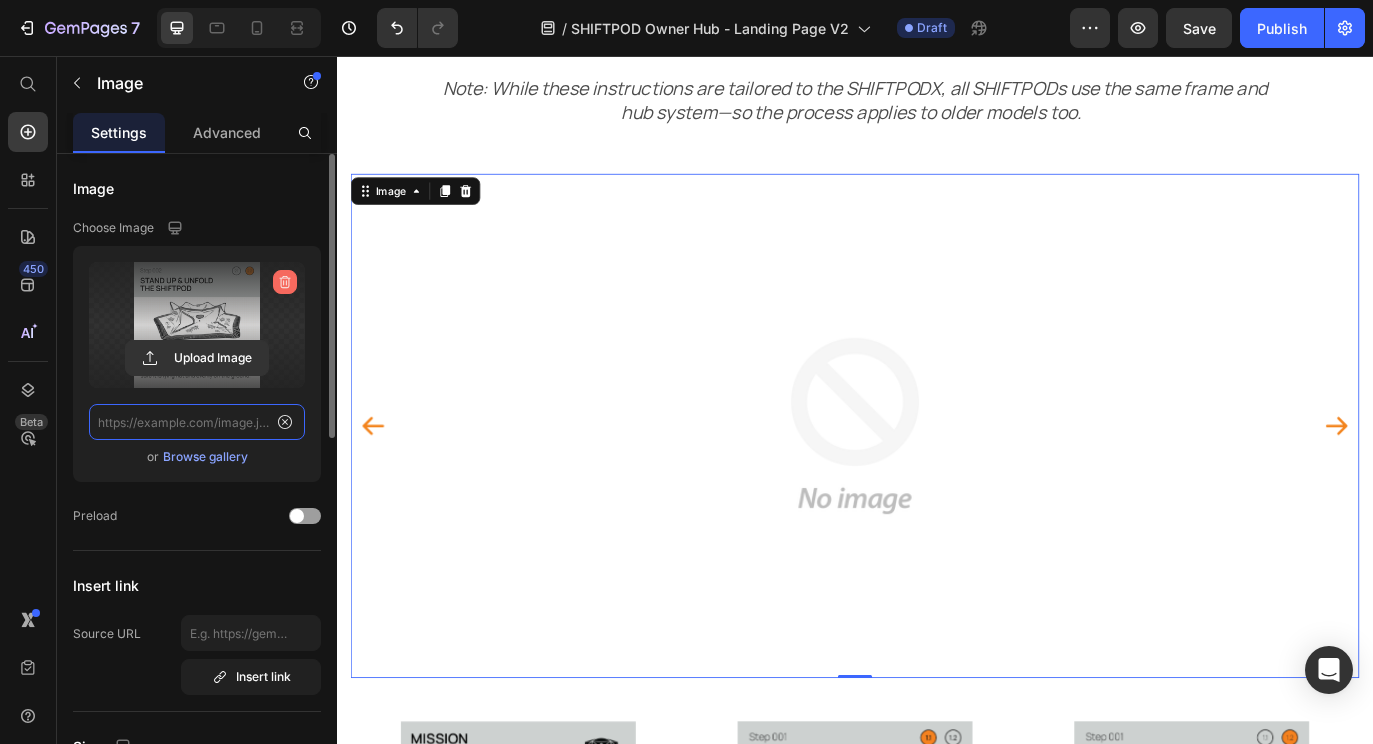 scroll, scrollTop: 0, scrollLeft: 0, axis: both 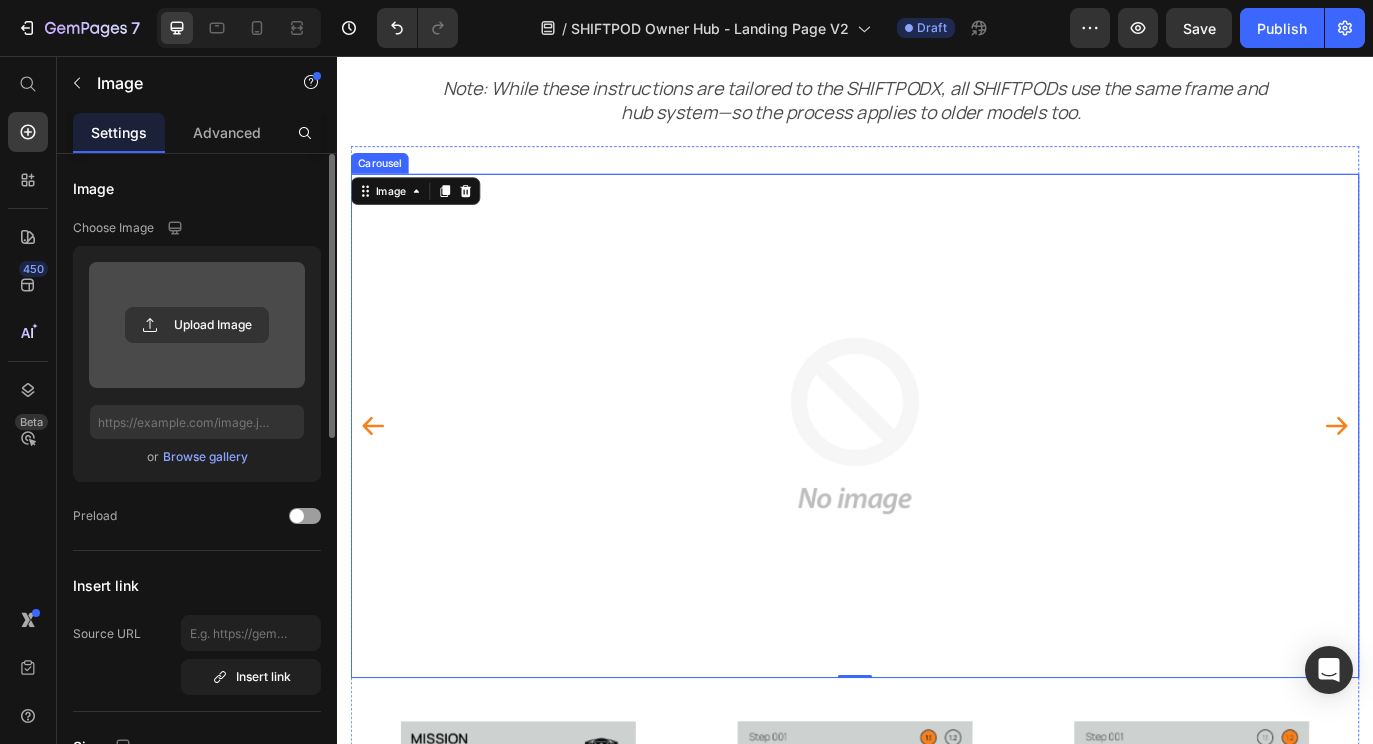 click 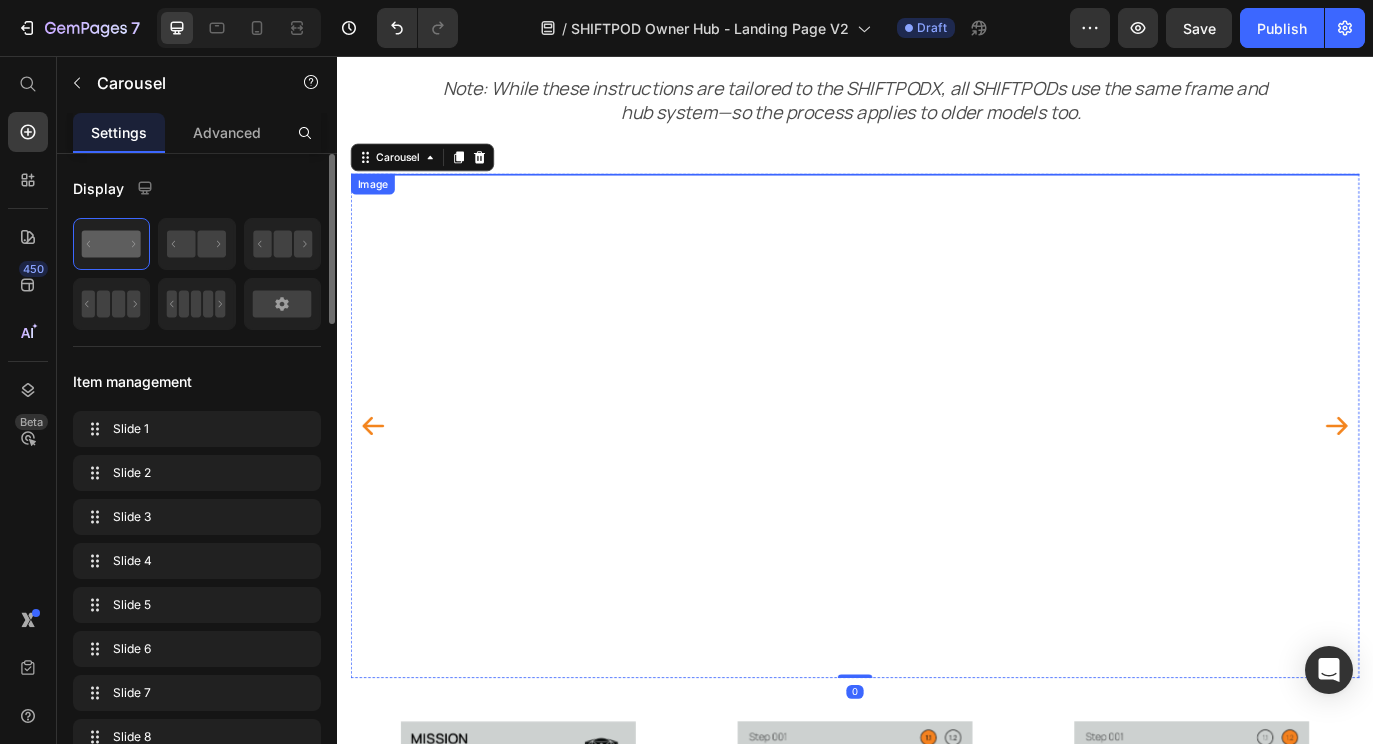 click at bounding box center (937, 192) 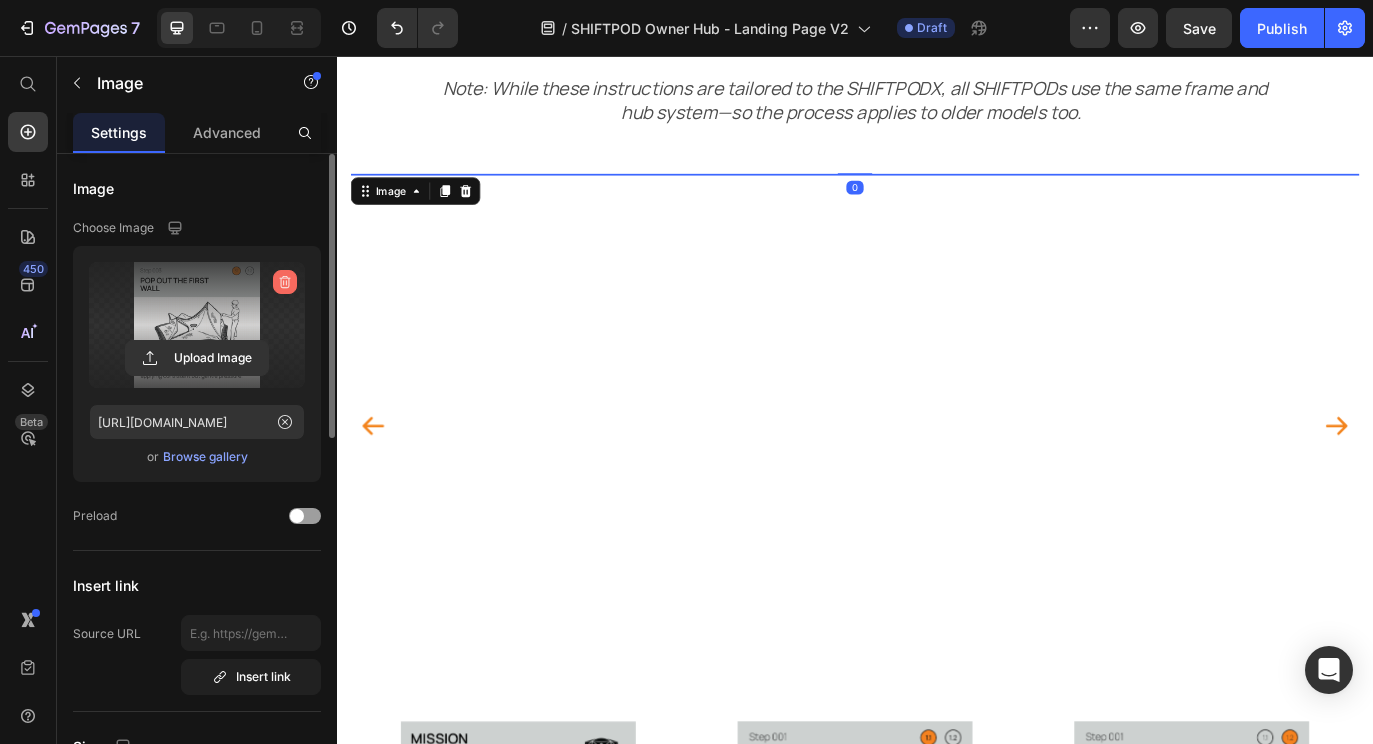 click 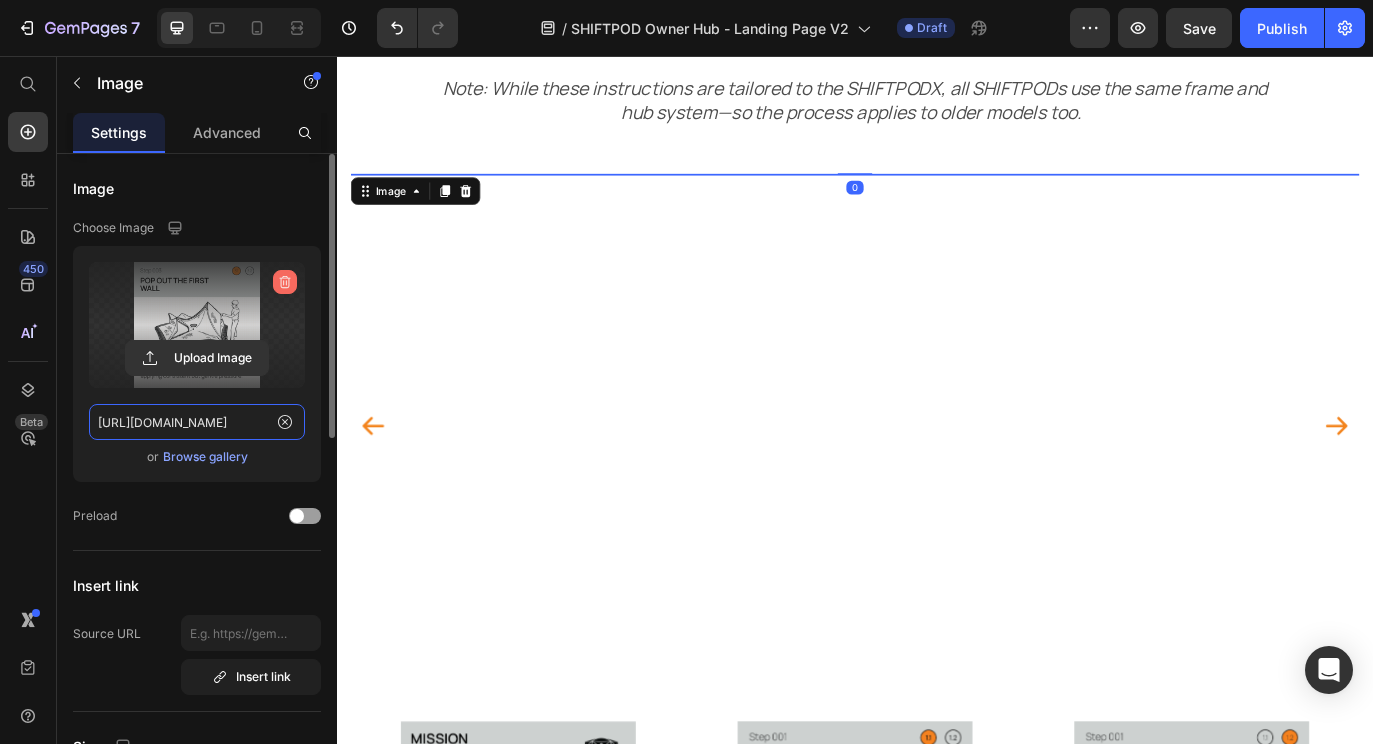 type 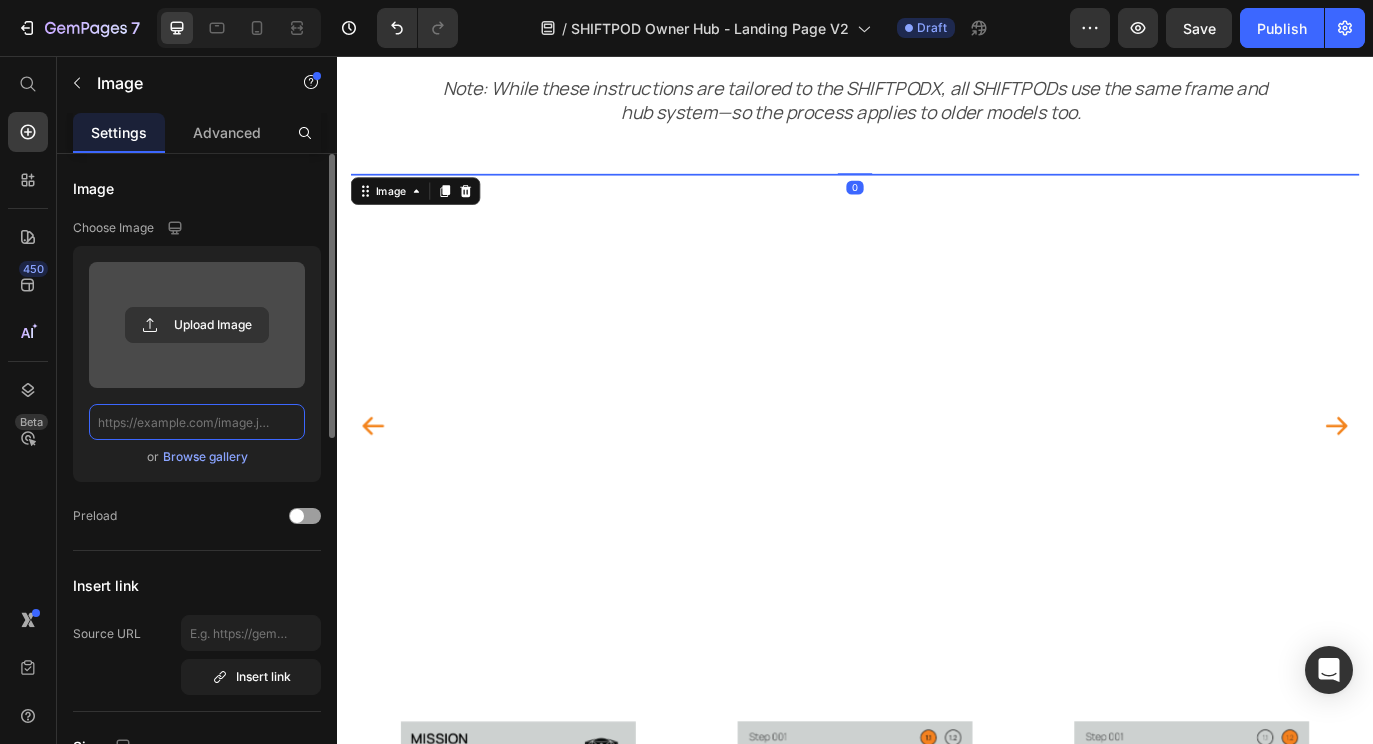 scroll, scrollTop: 0, scrollLeft: 0, axis: both 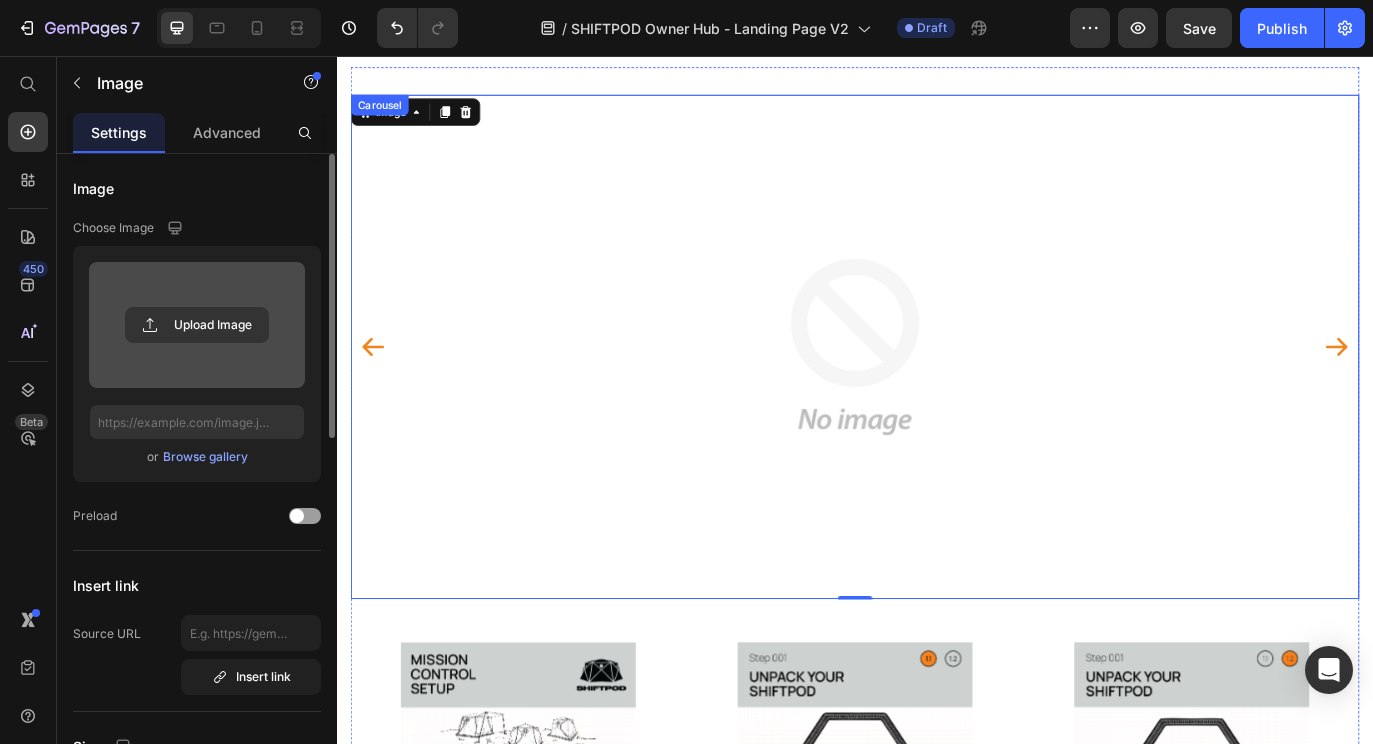 click 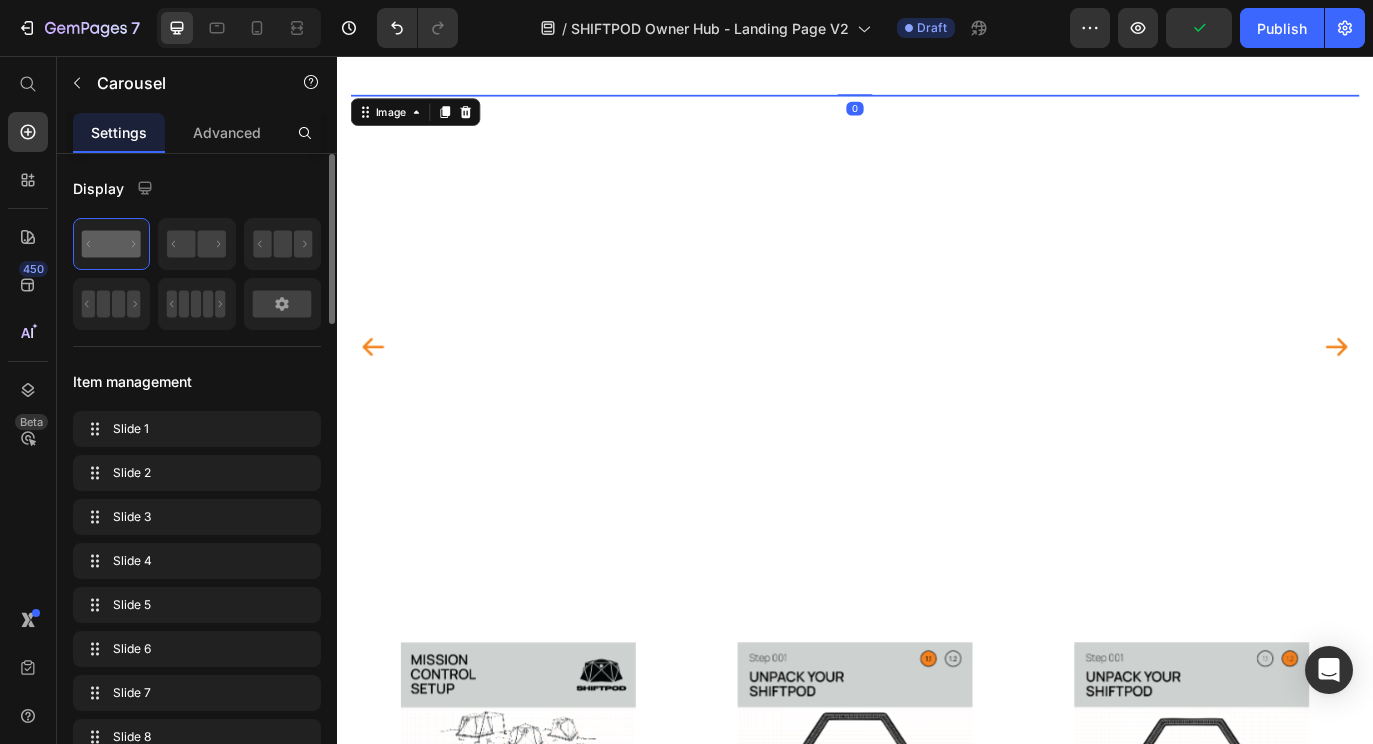 click at bounding box center (937, 101) 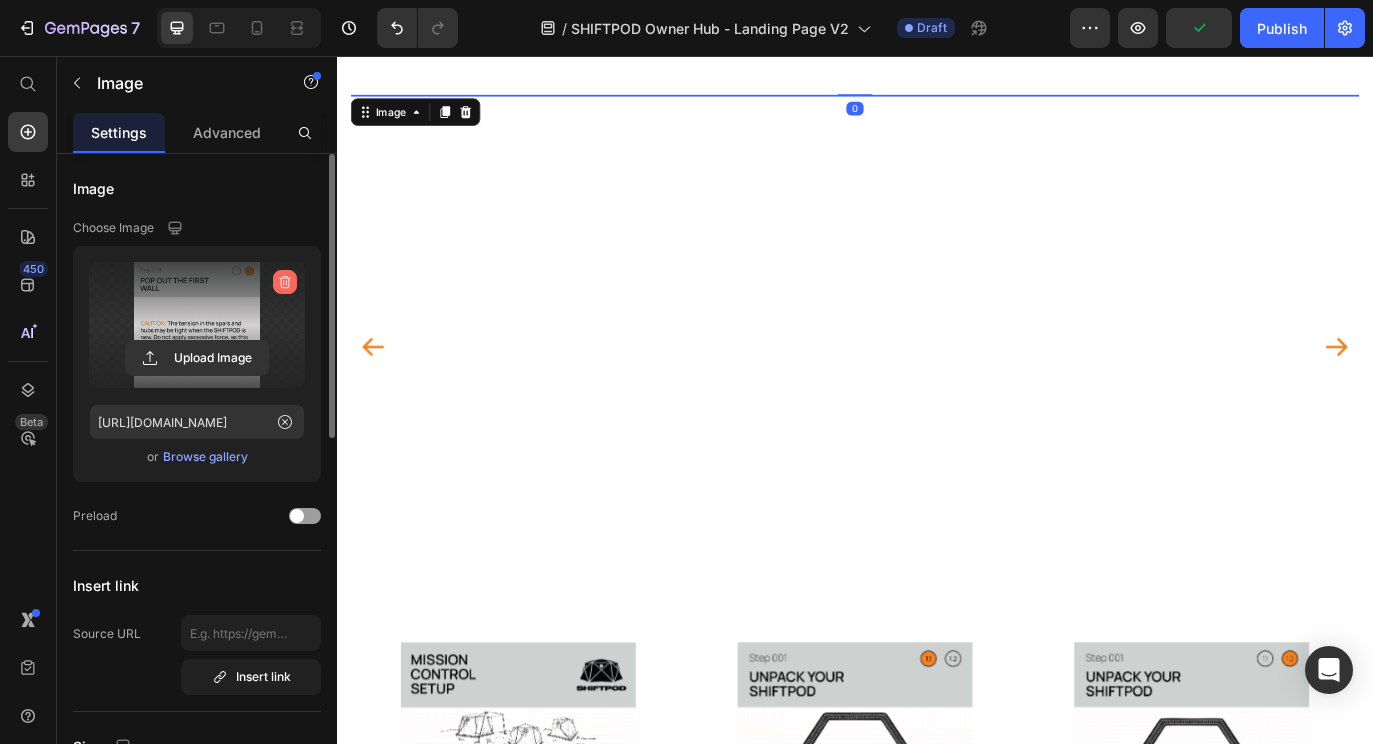 click at bounding box center (285, 282) 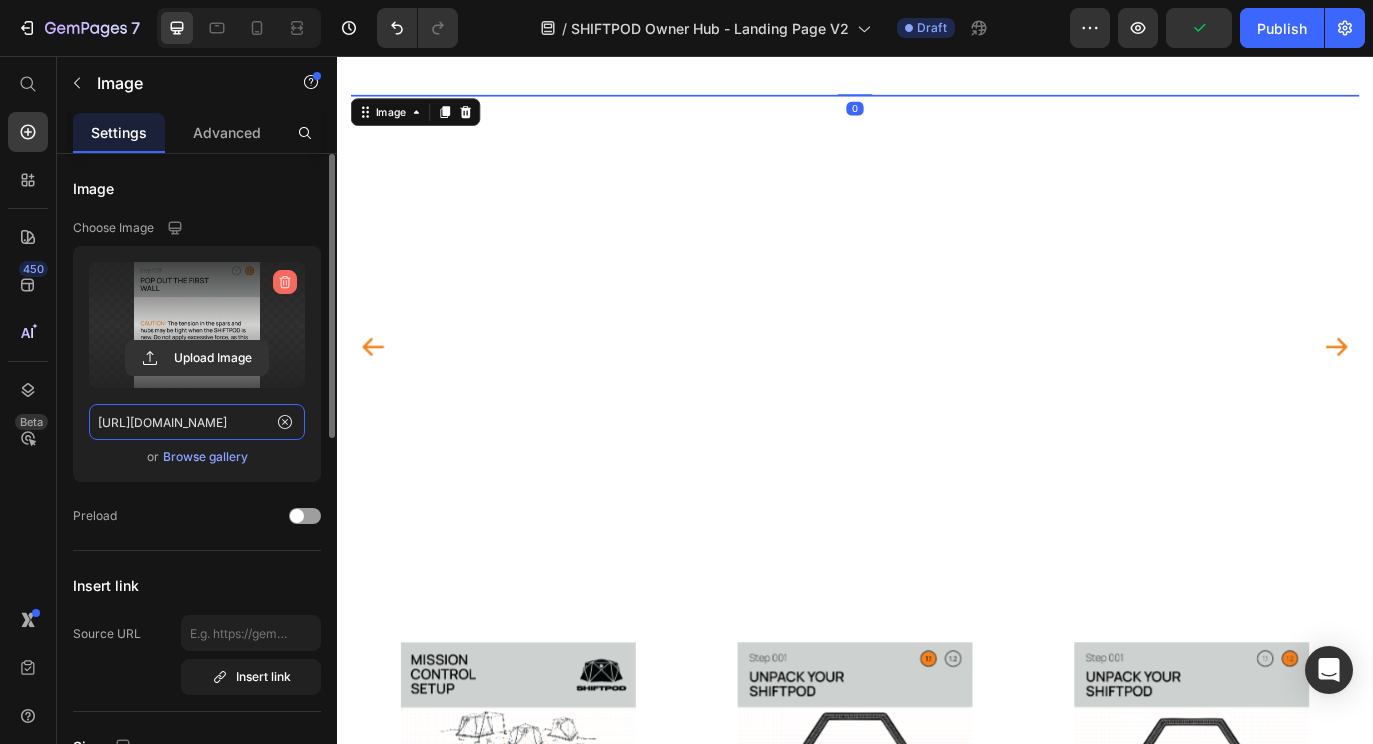 type 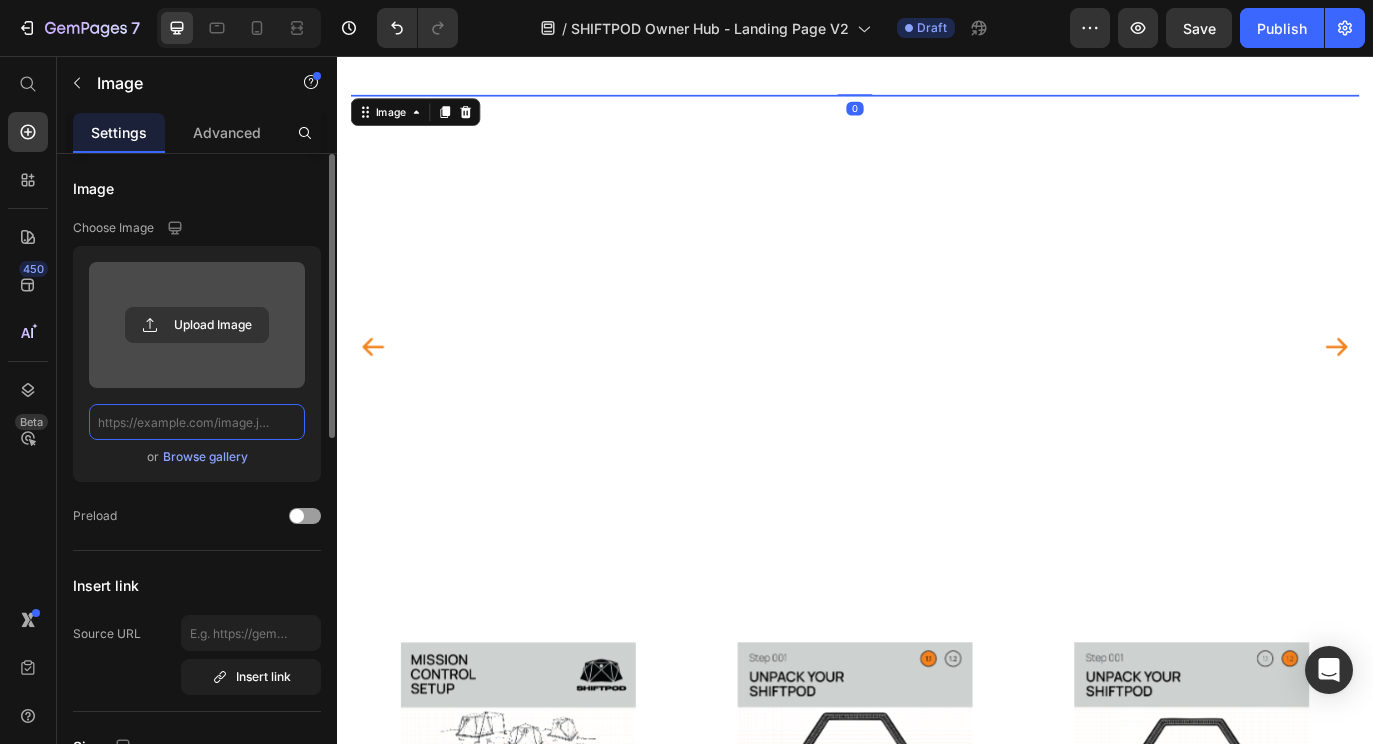 scroll, scrollTop: 0, scrollLeft: 0, axis: both 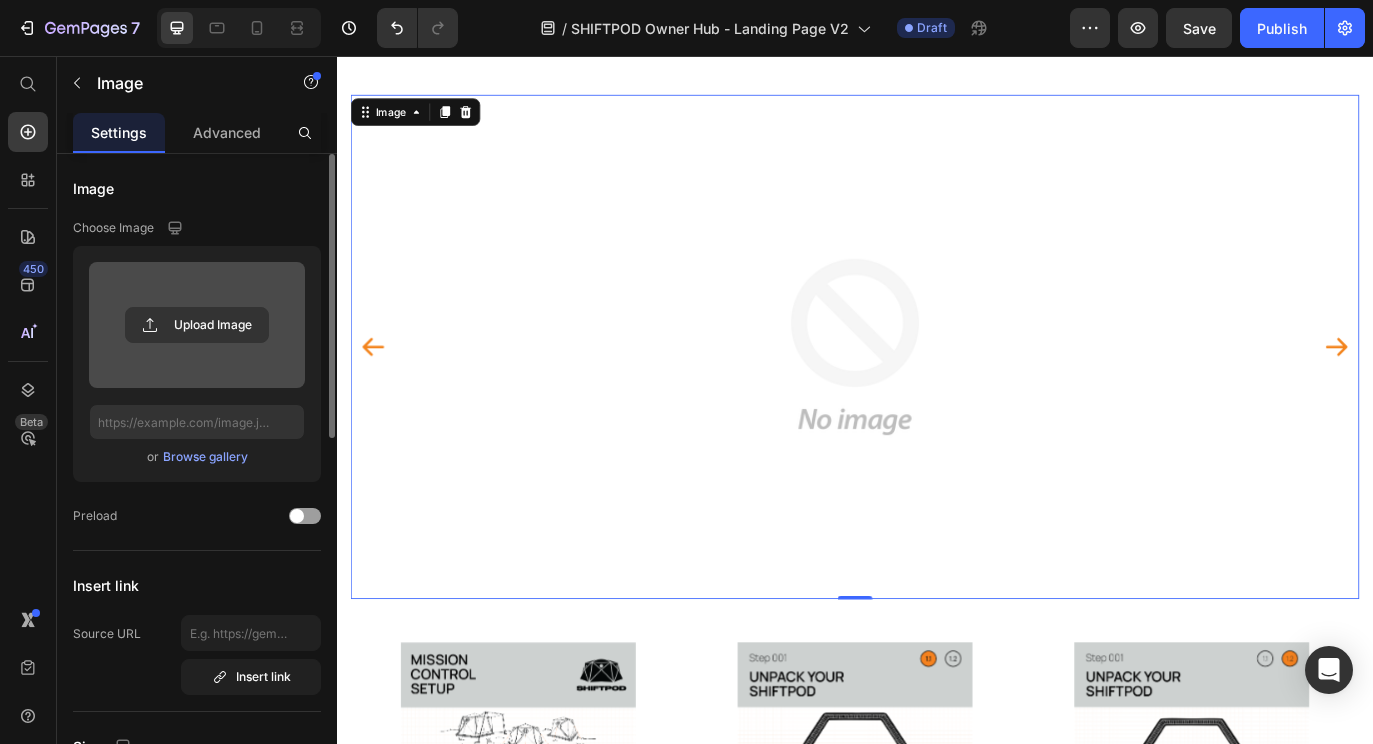 click 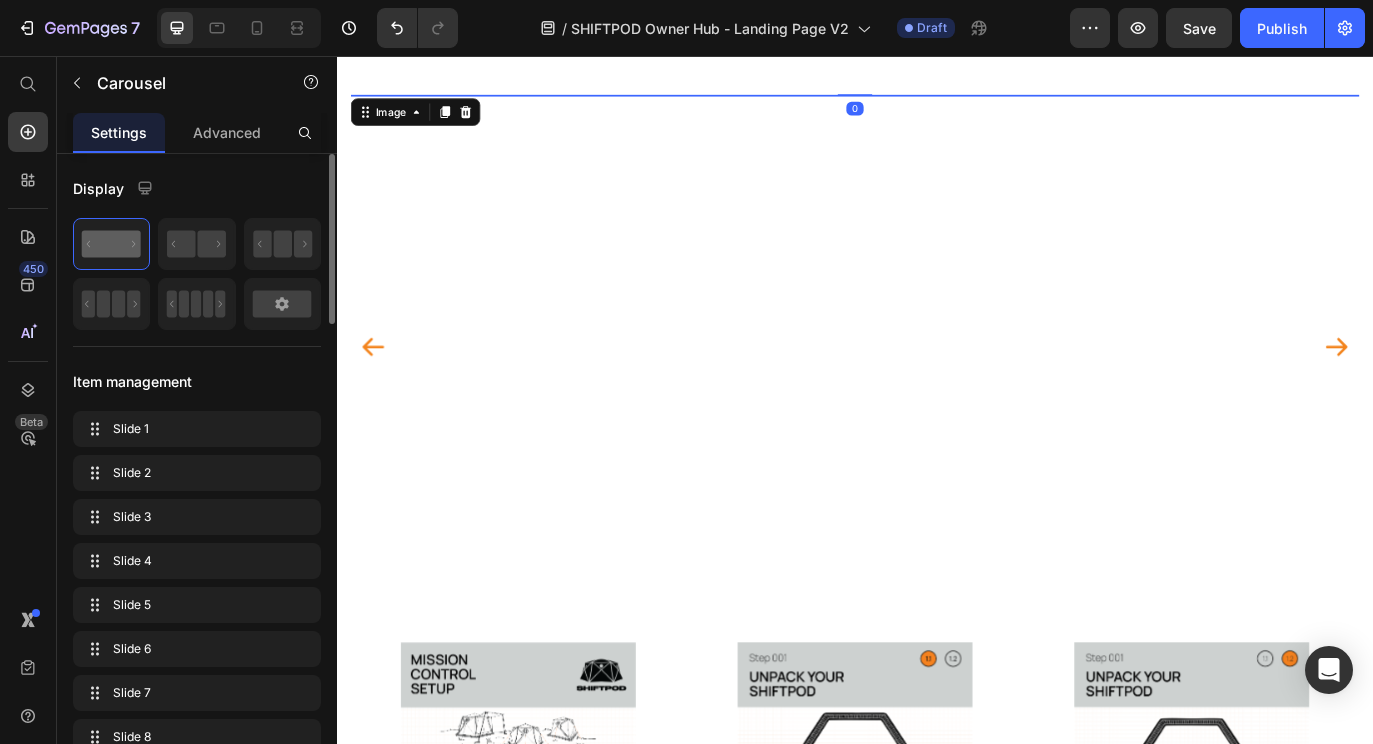click at bounding box center (937, 101) 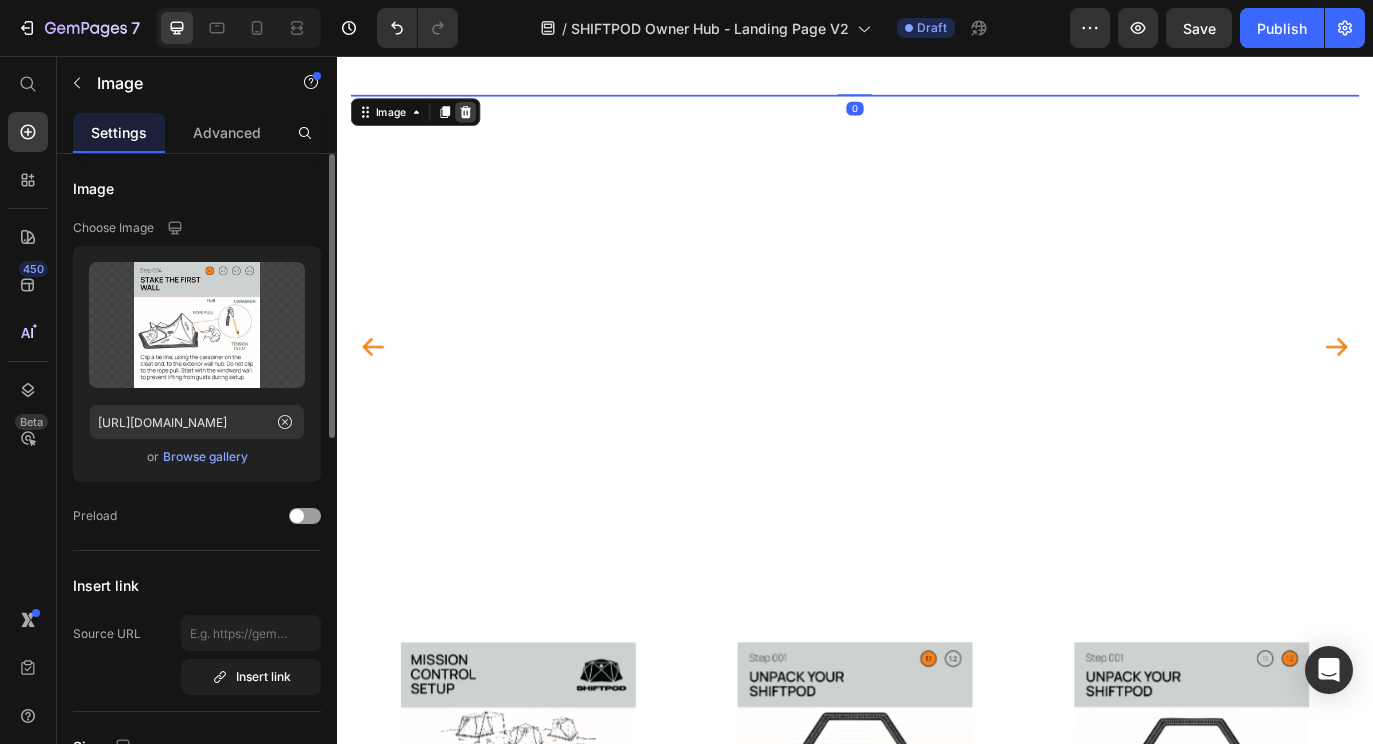 click 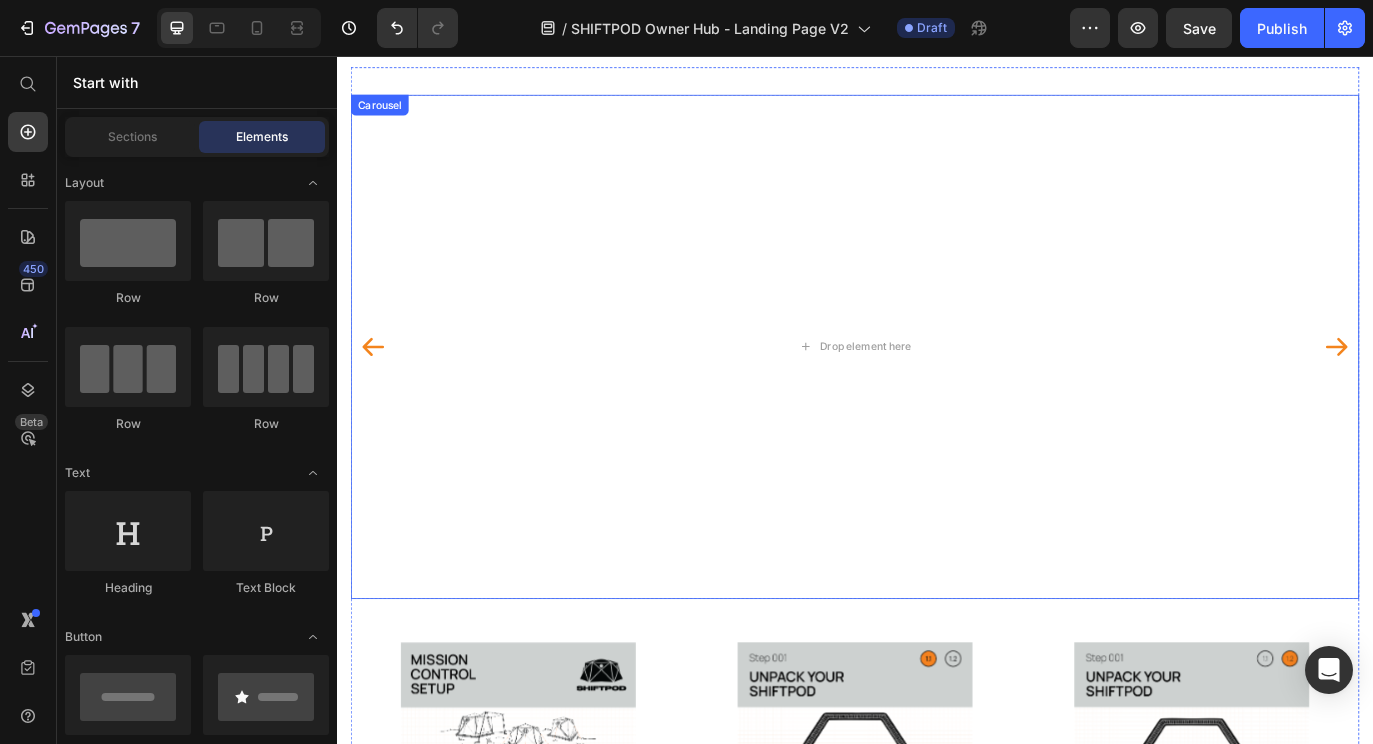click 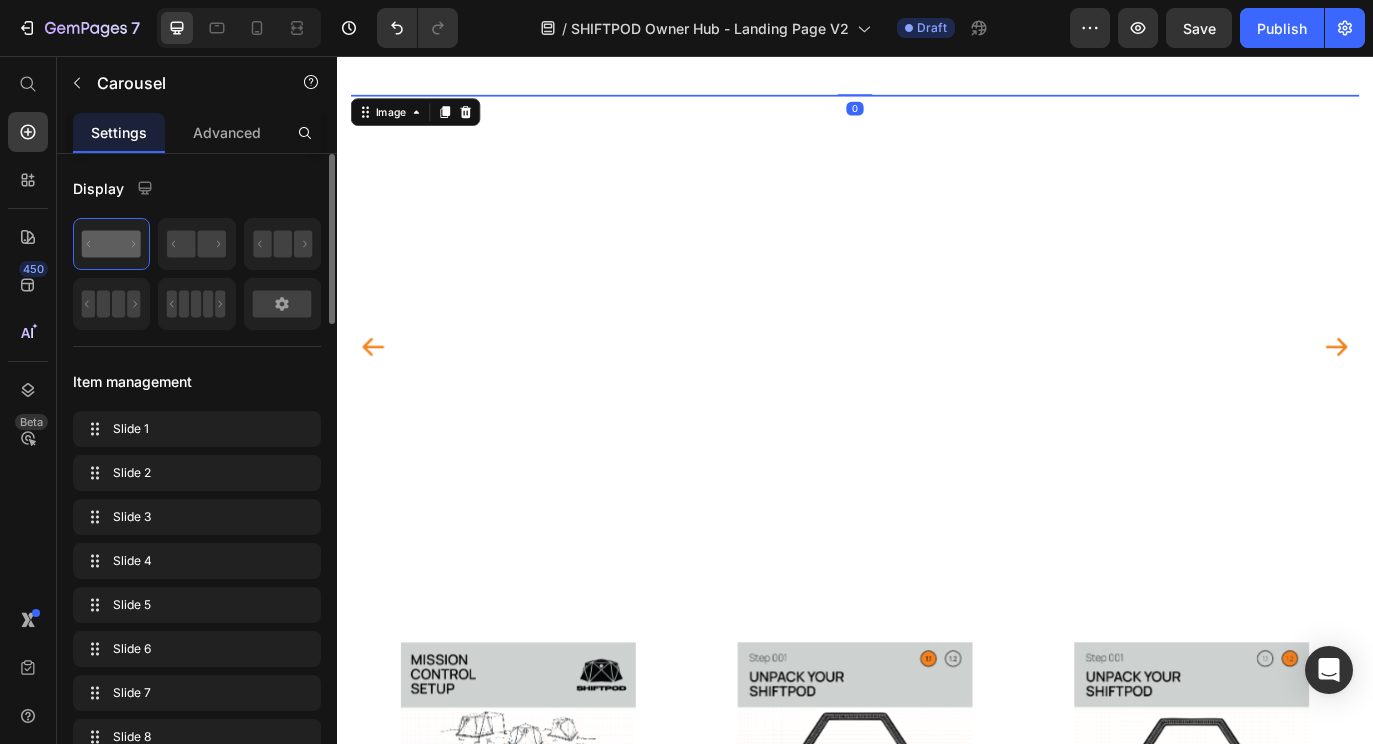 click at bounding box center (937, 101) 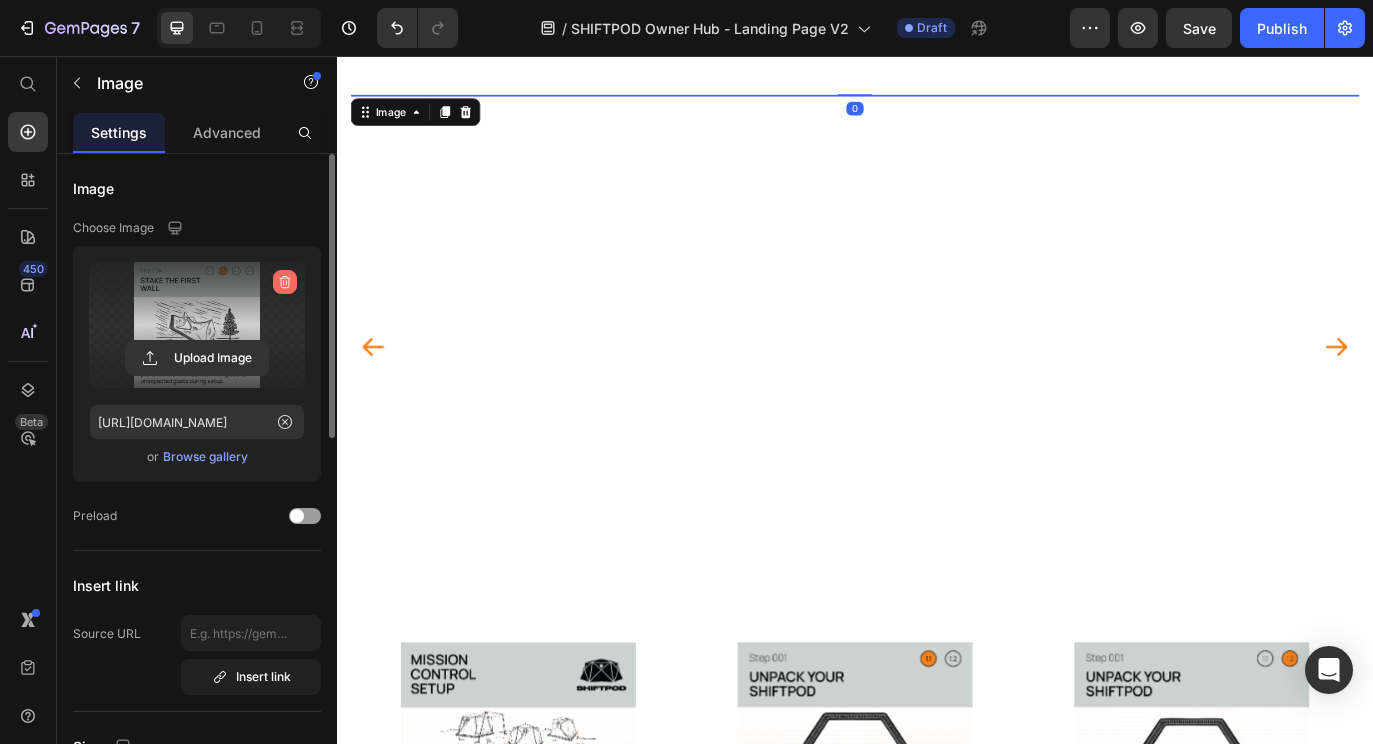 click 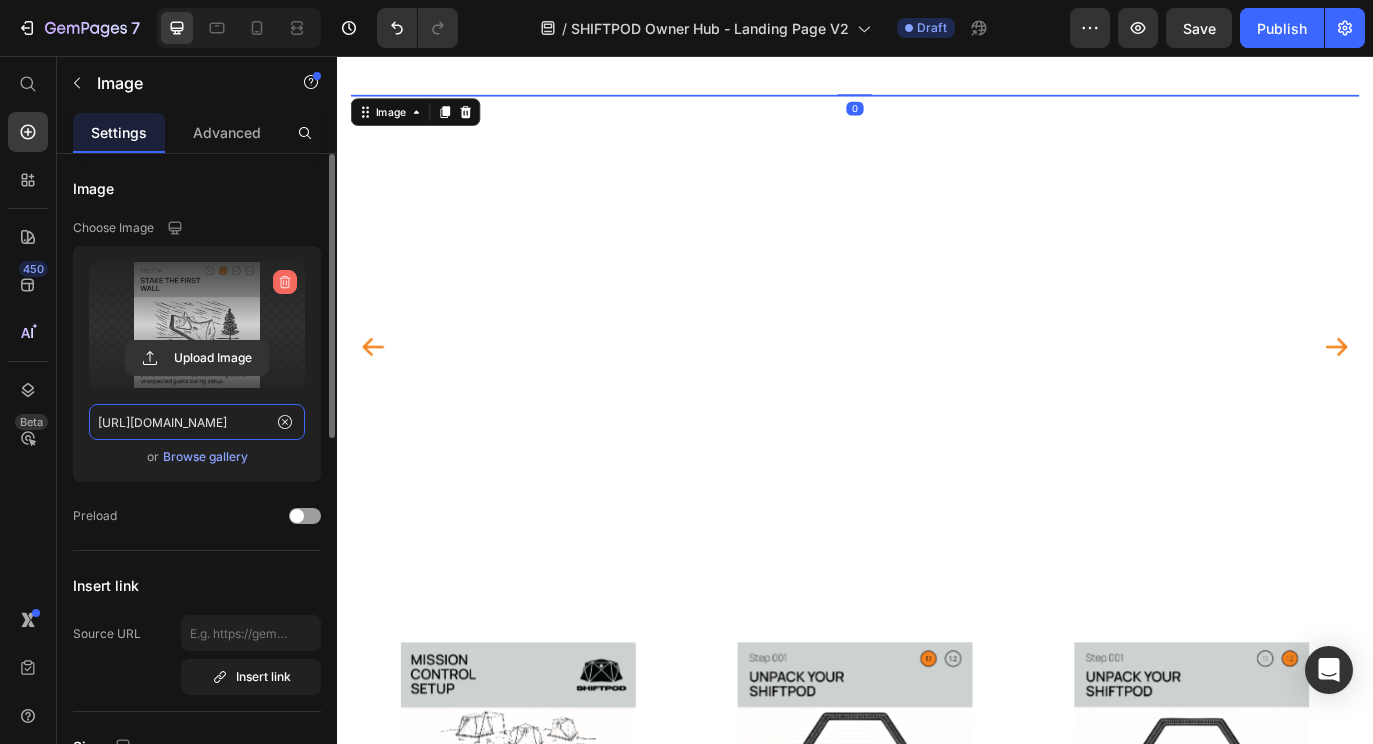 type 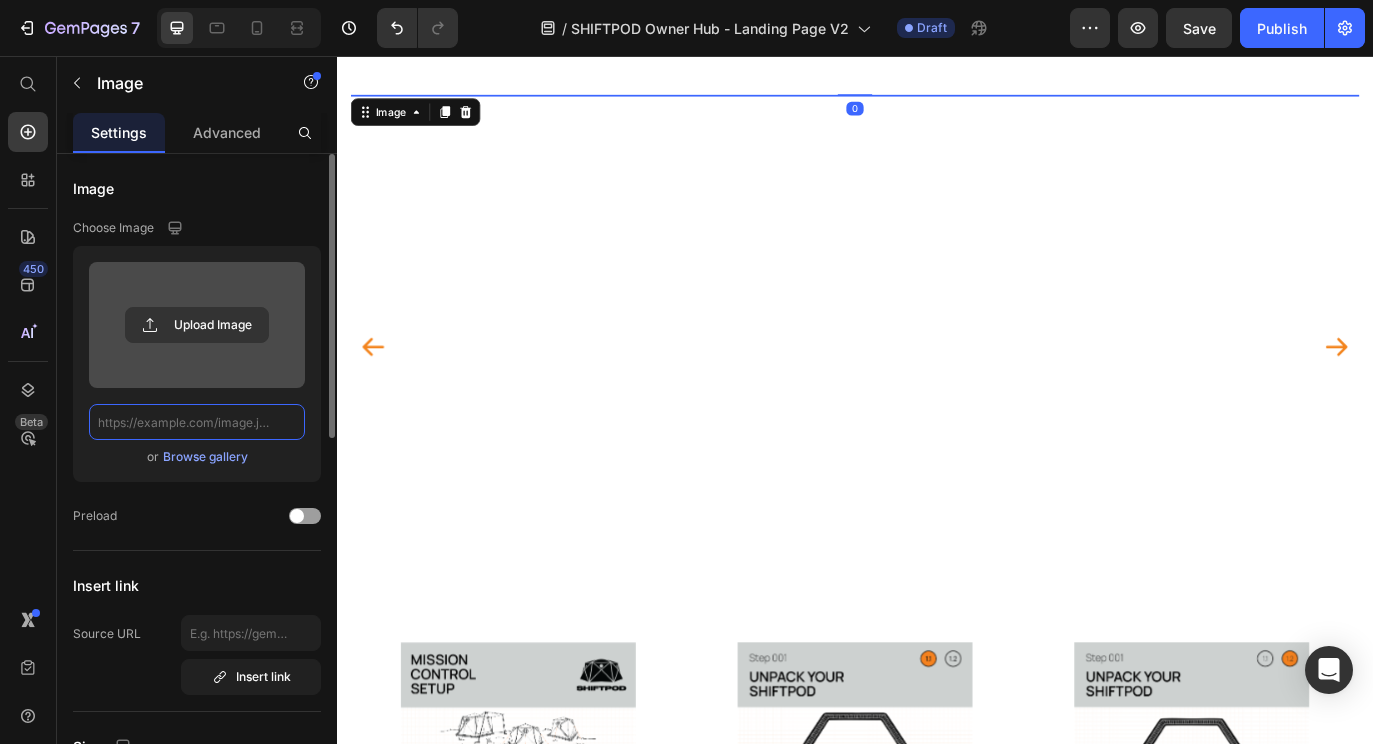 scroll, scrollTop: 0, scrollLeft: 0, axis: both 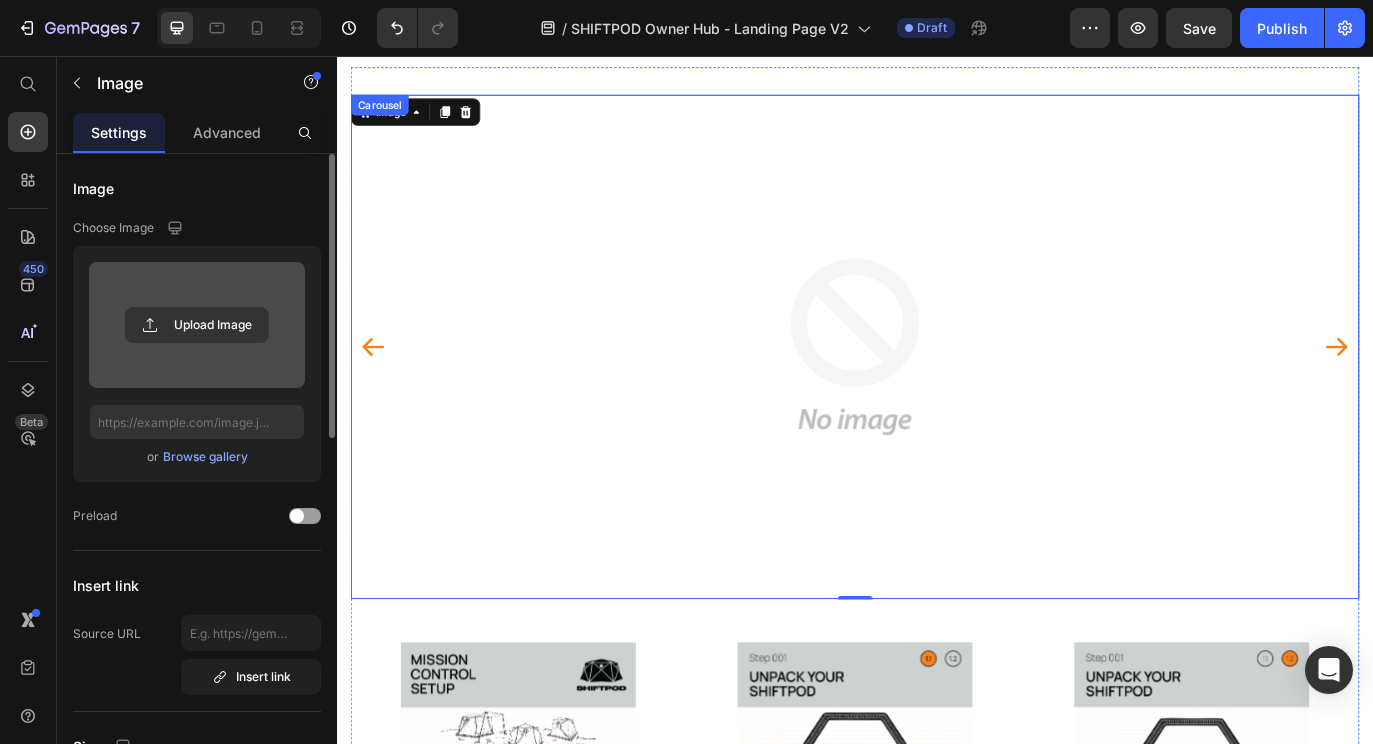 click 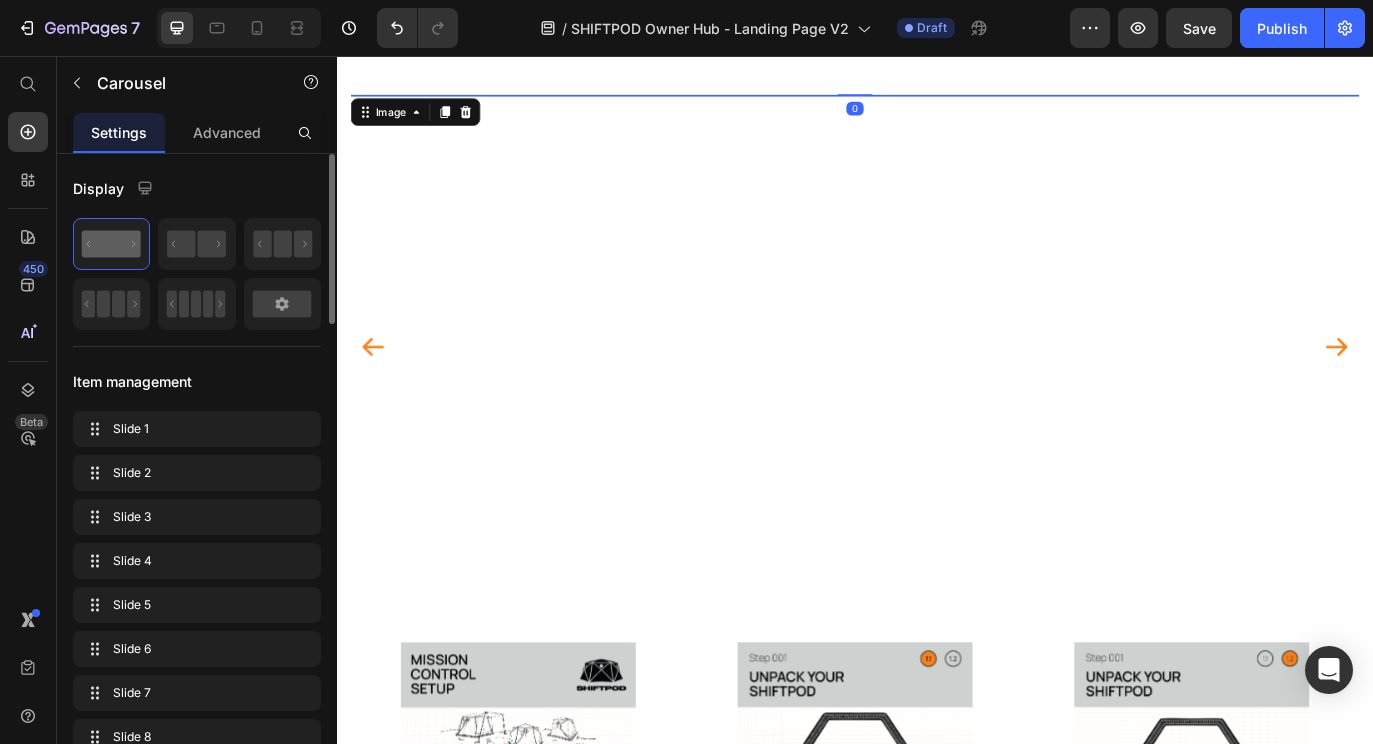 click at bounding box center (937, 101) 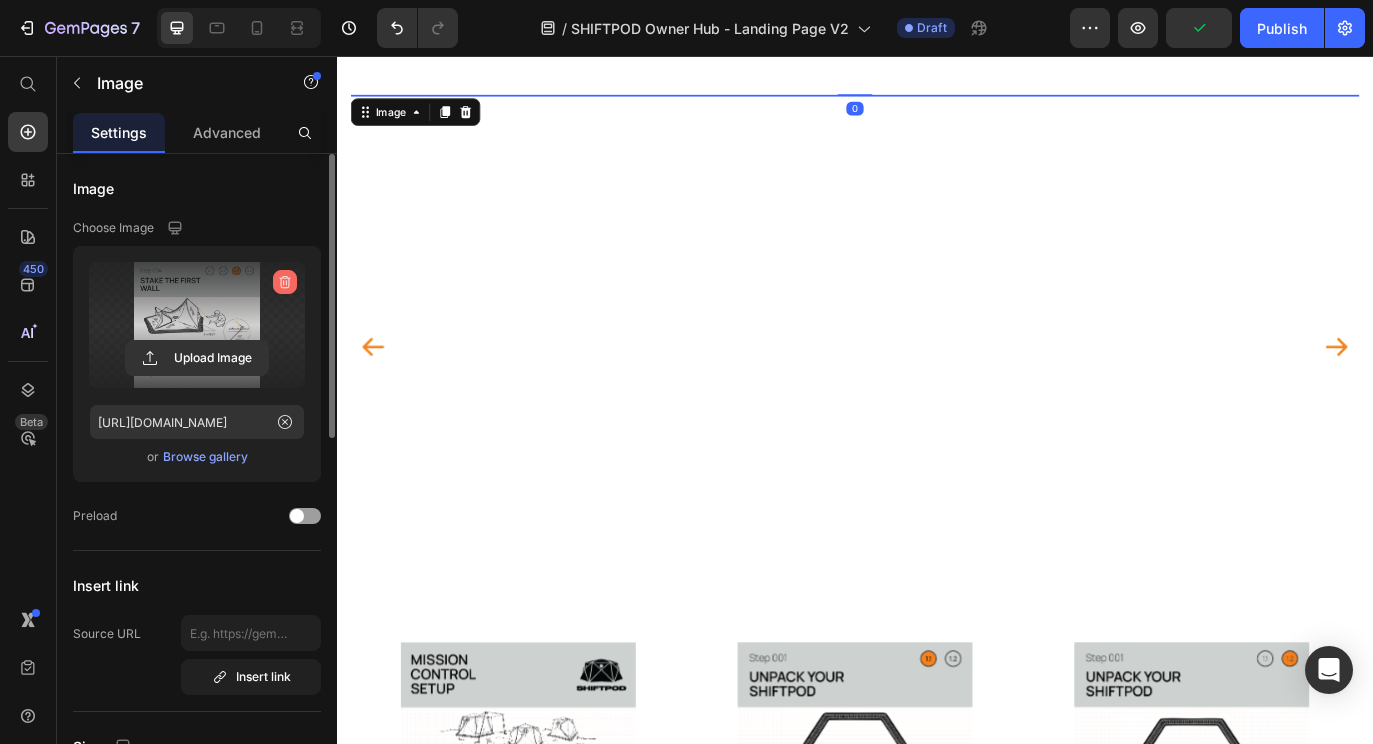 click 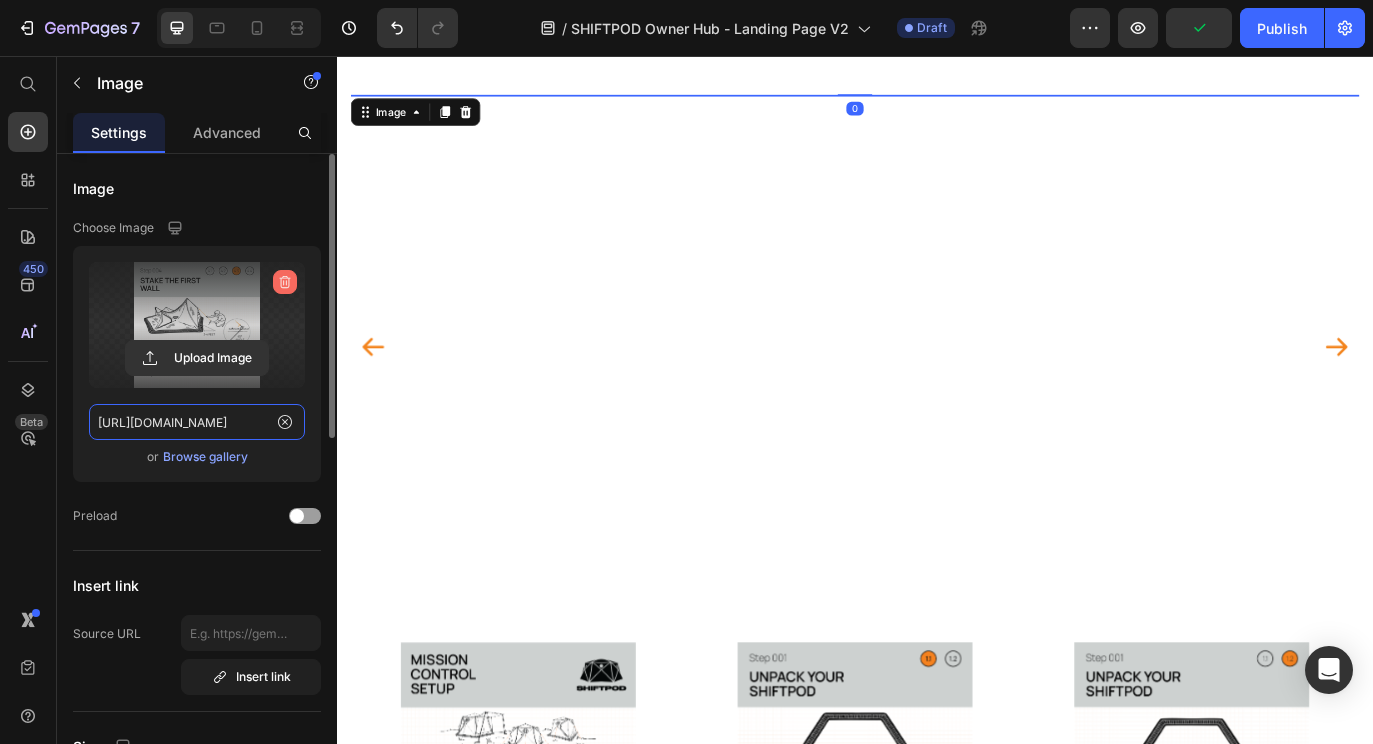 type 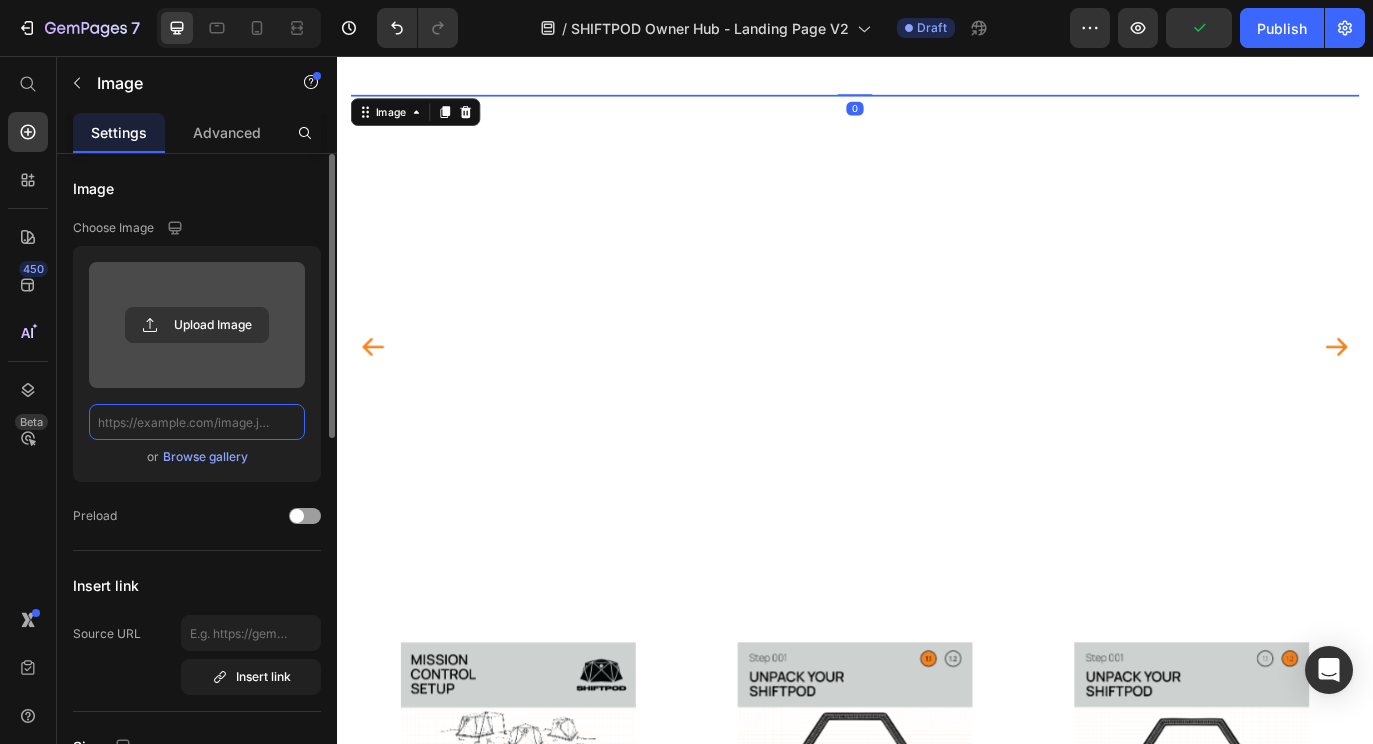 scroll, scrollTop: 0, scrollLeft: 0, axis: both 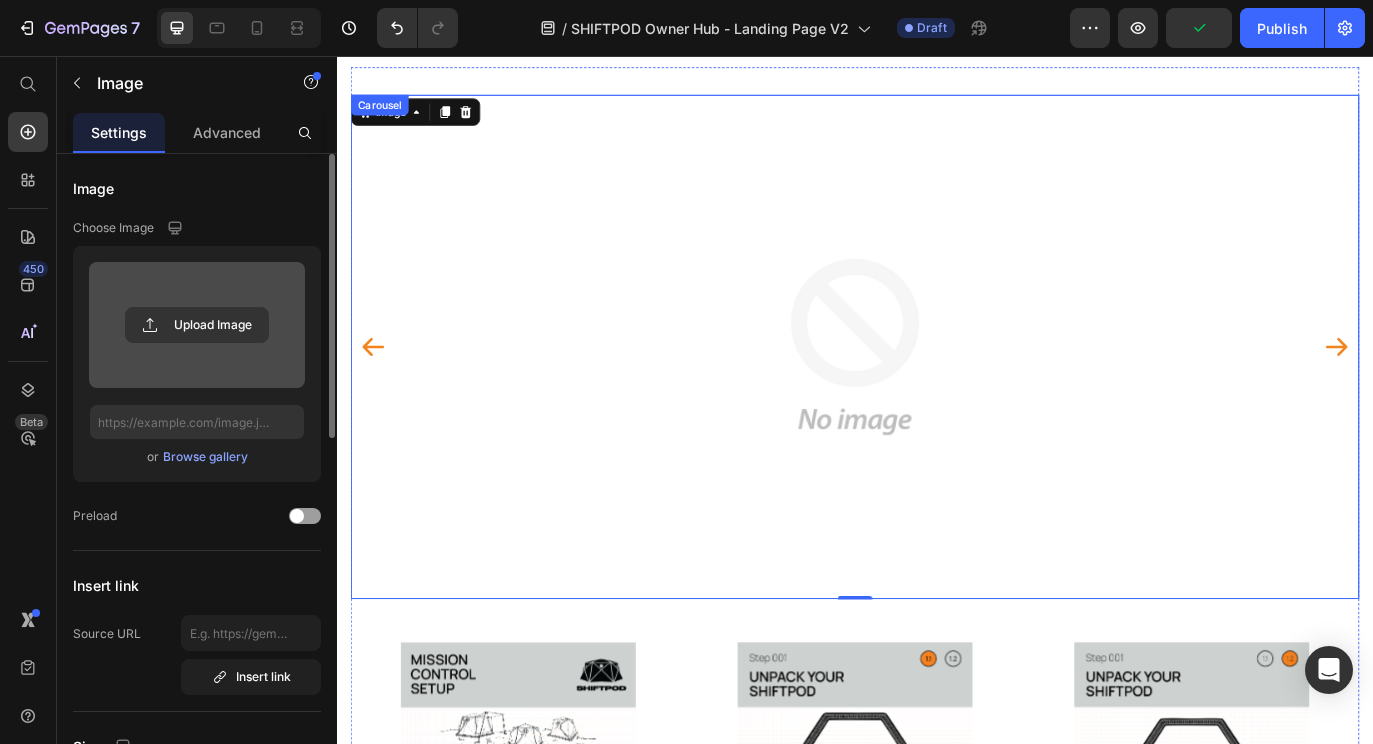 click 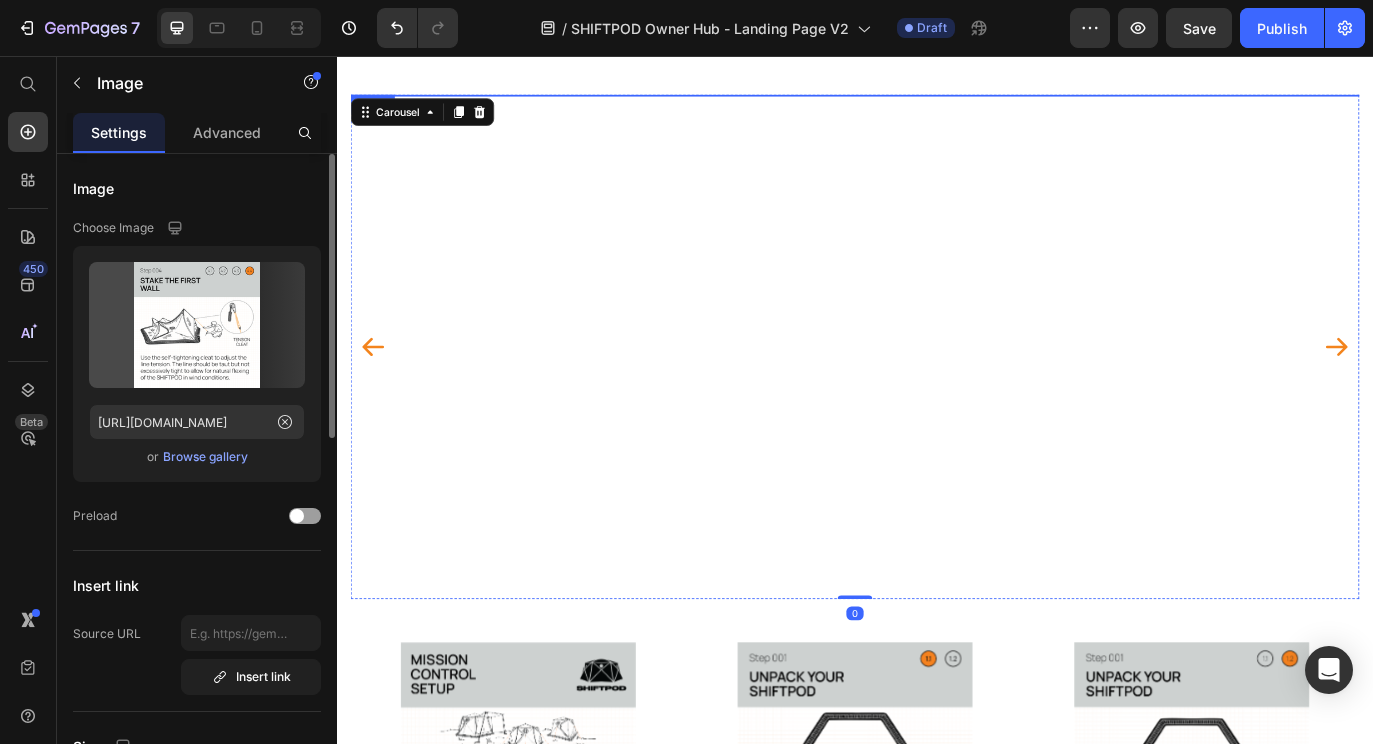 click at bounding box center [937, 101] 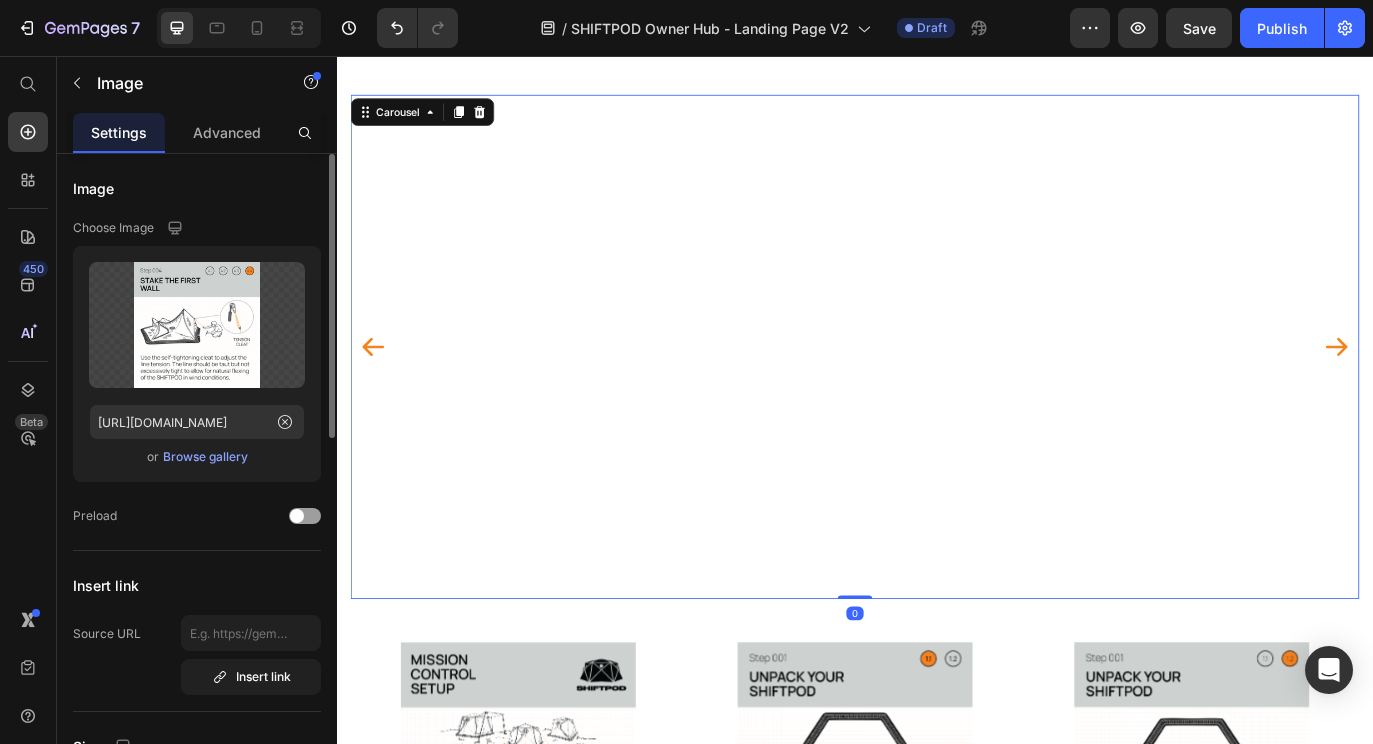 click 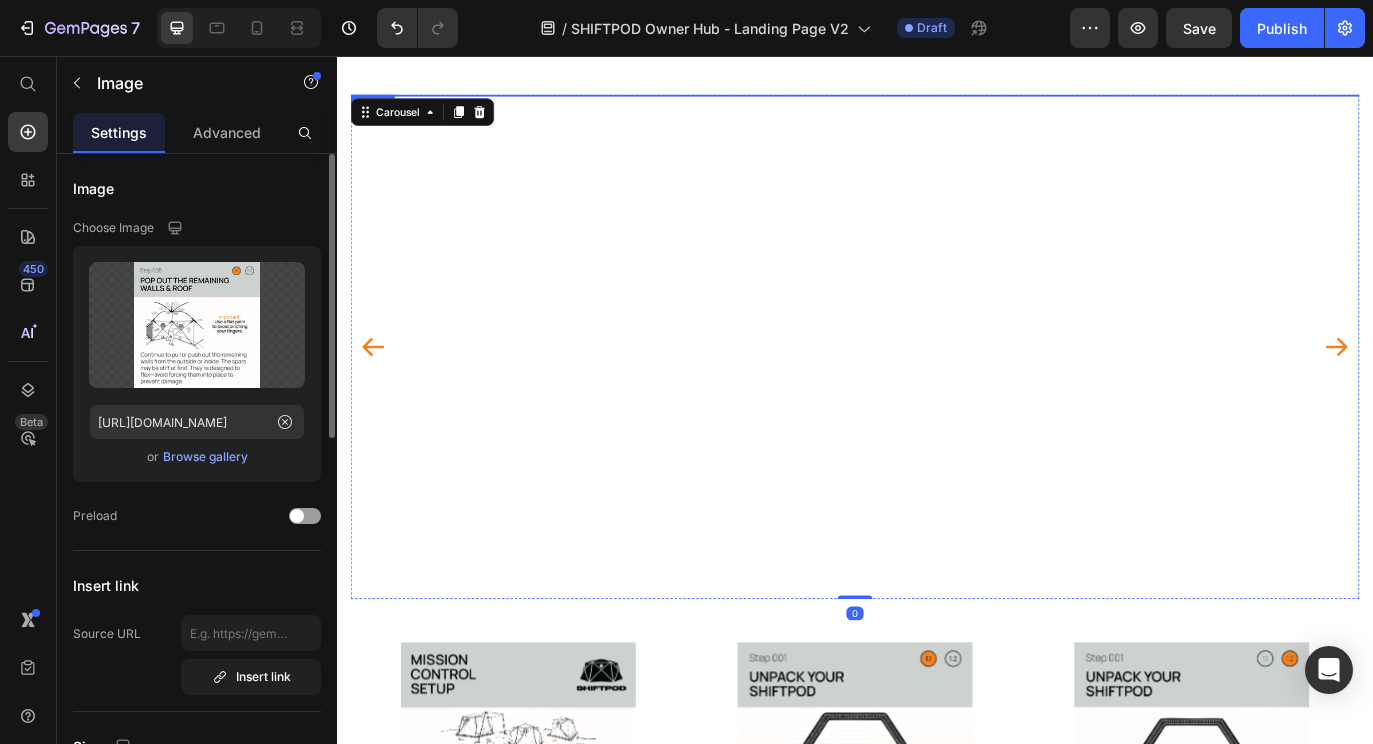 click at bounding box center [937, 101] 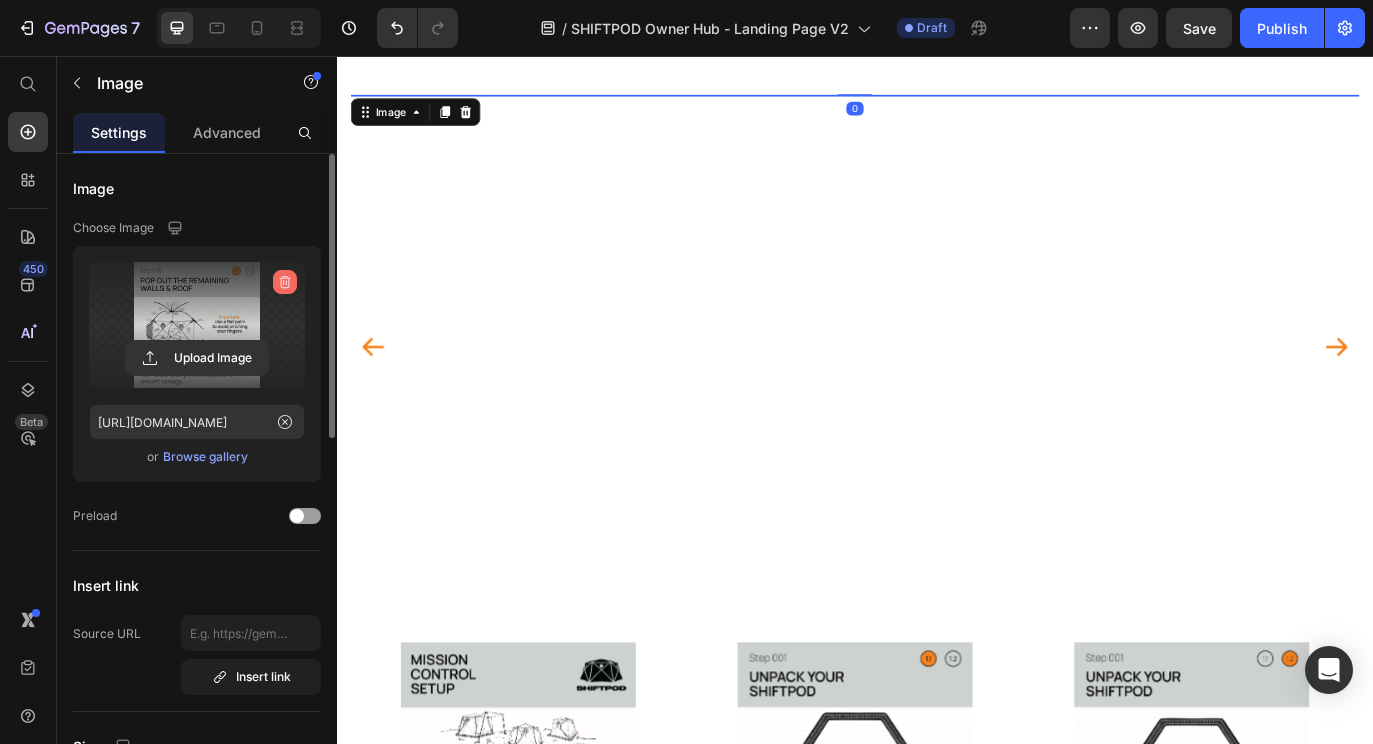 click 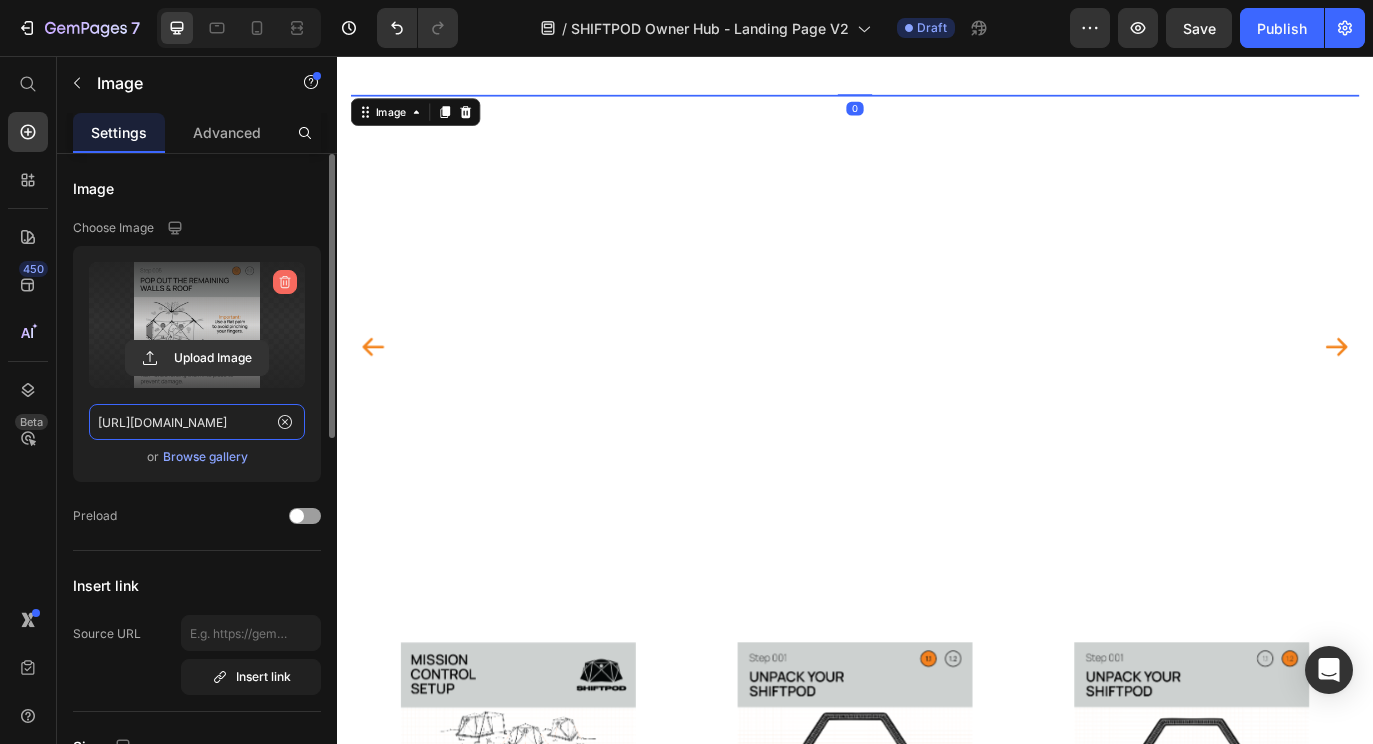 type 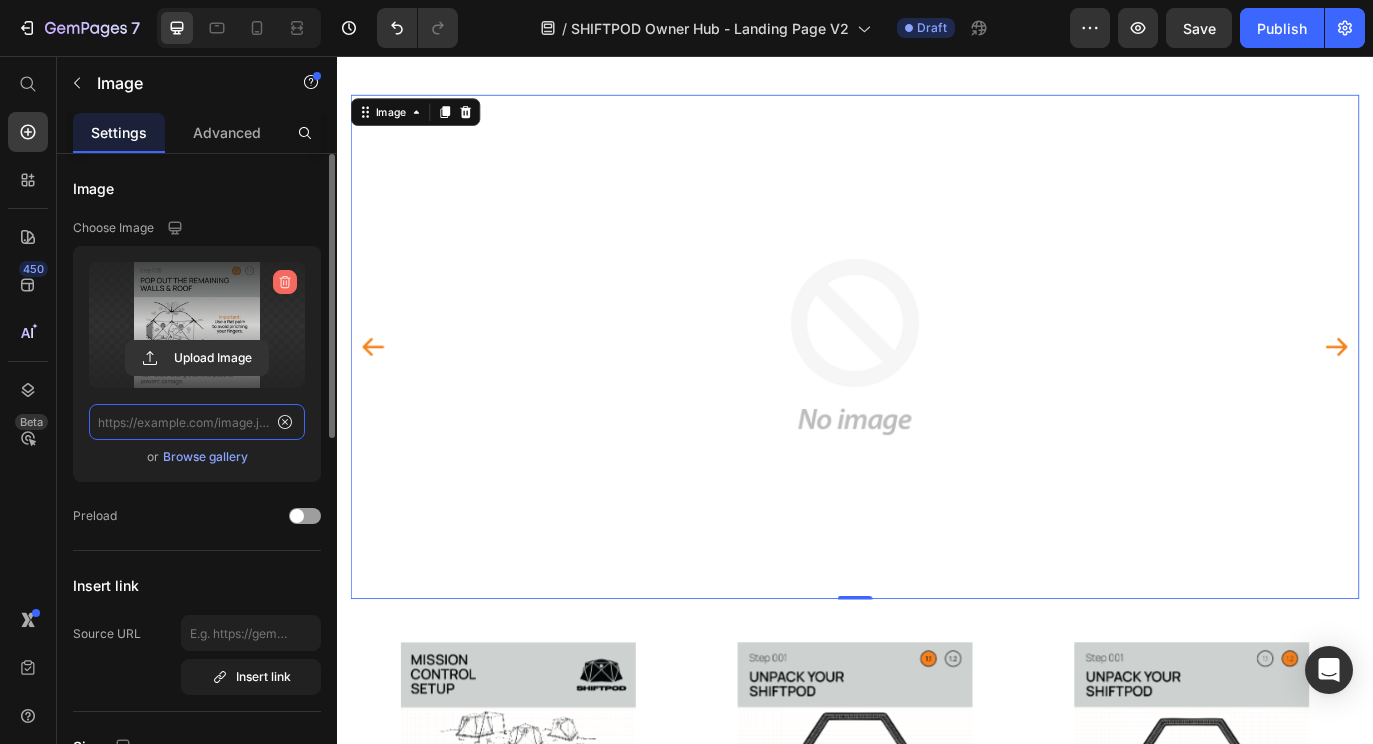 scroll, scrollTop: 0, scrollLeft: 0, axis: both 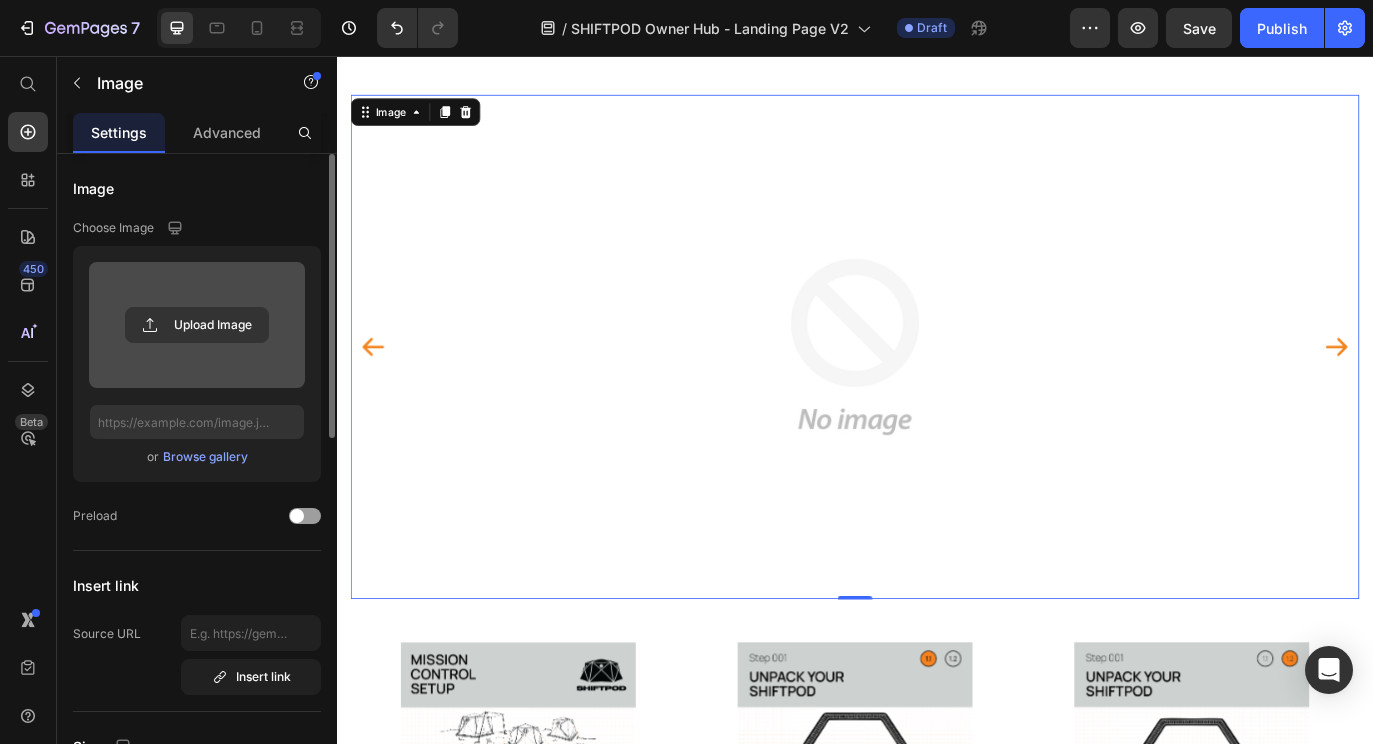 click 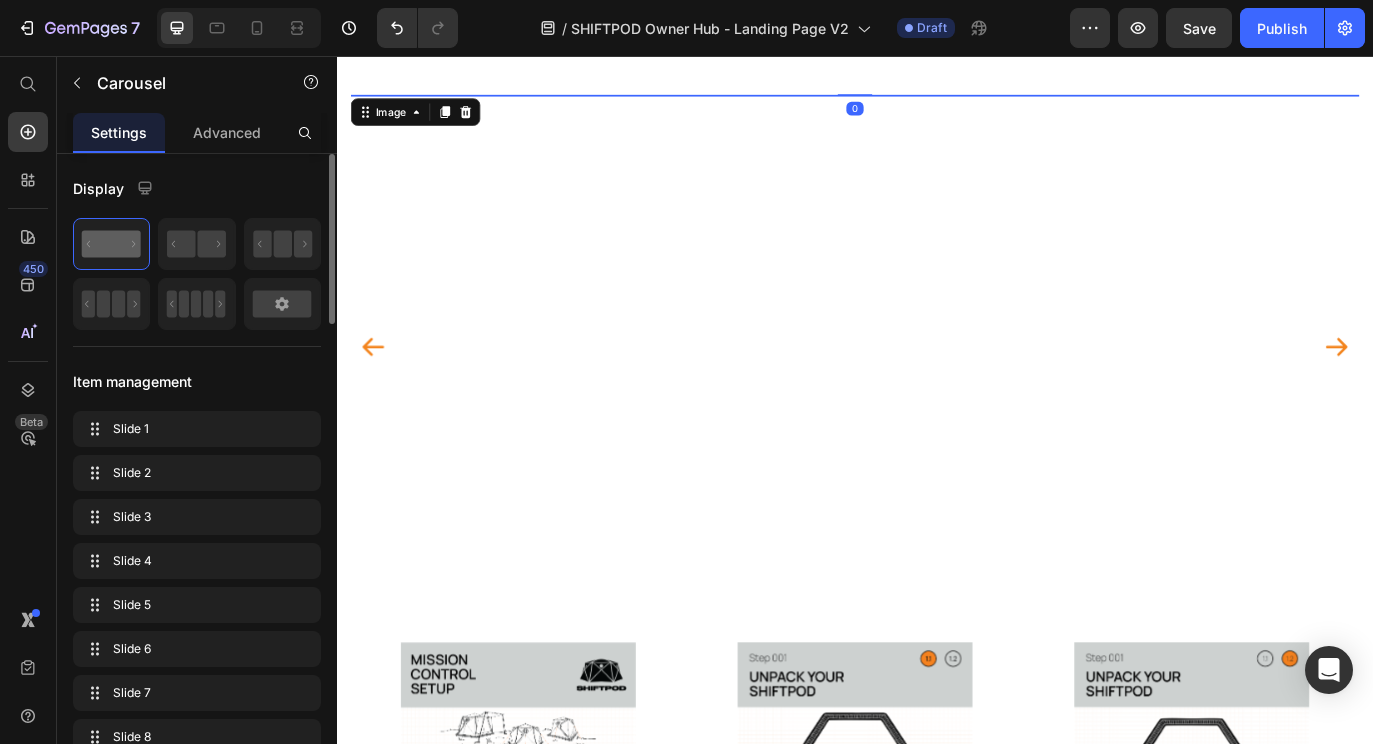 click at bounding box center (937, 101) 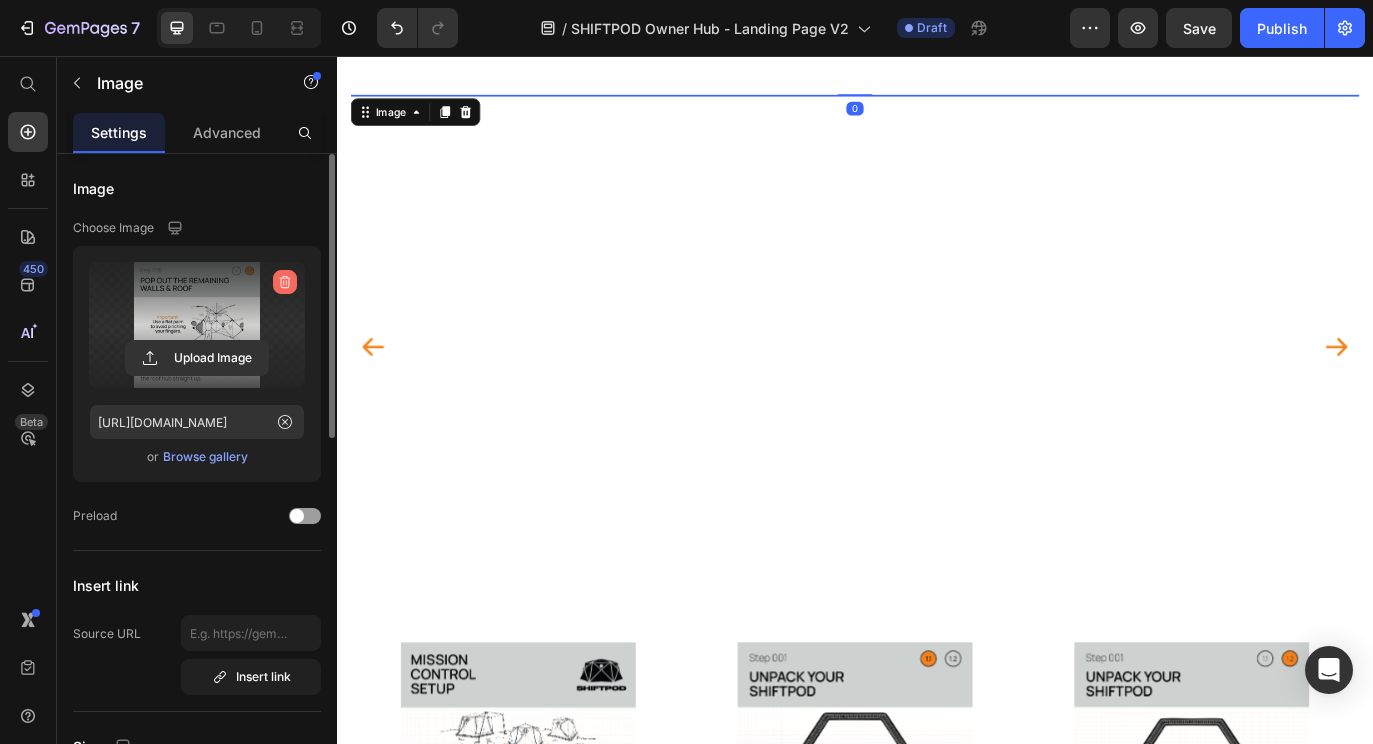 click at bounding box center [285, 282] 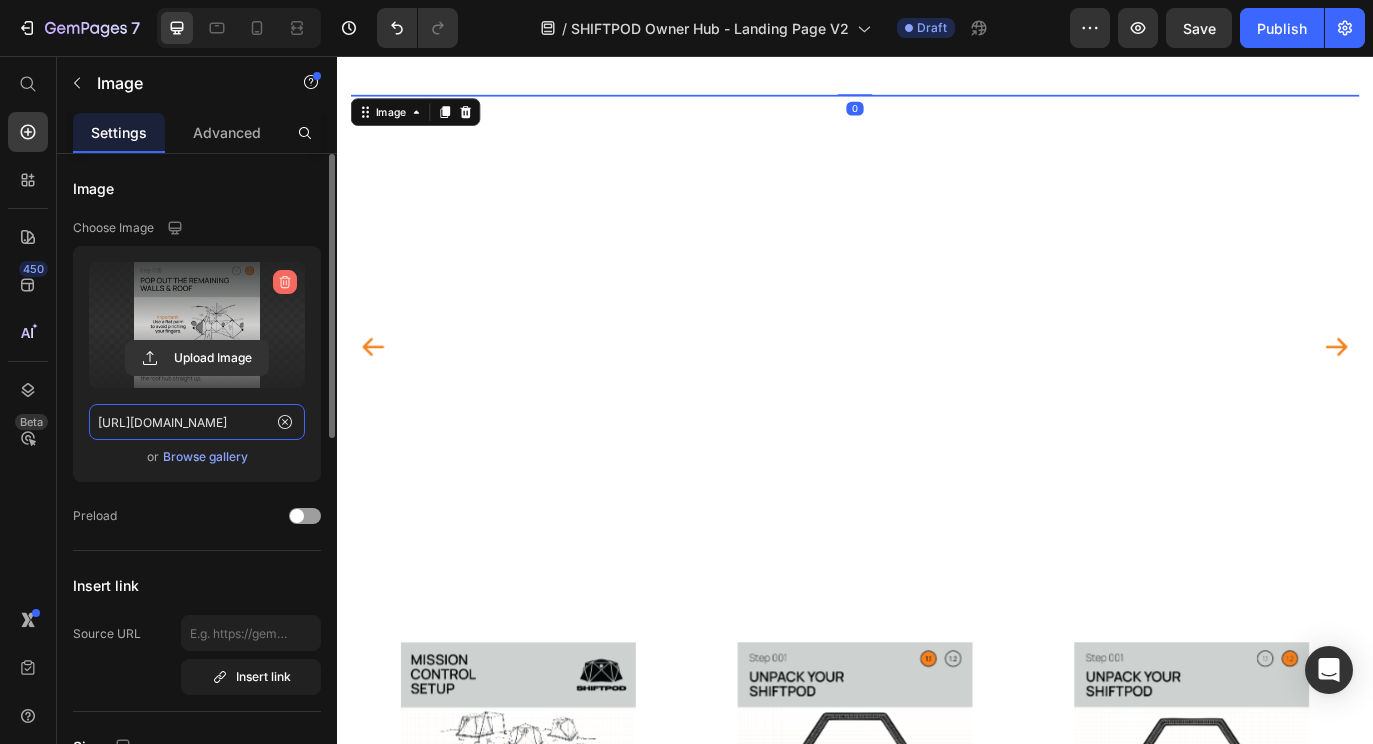 type 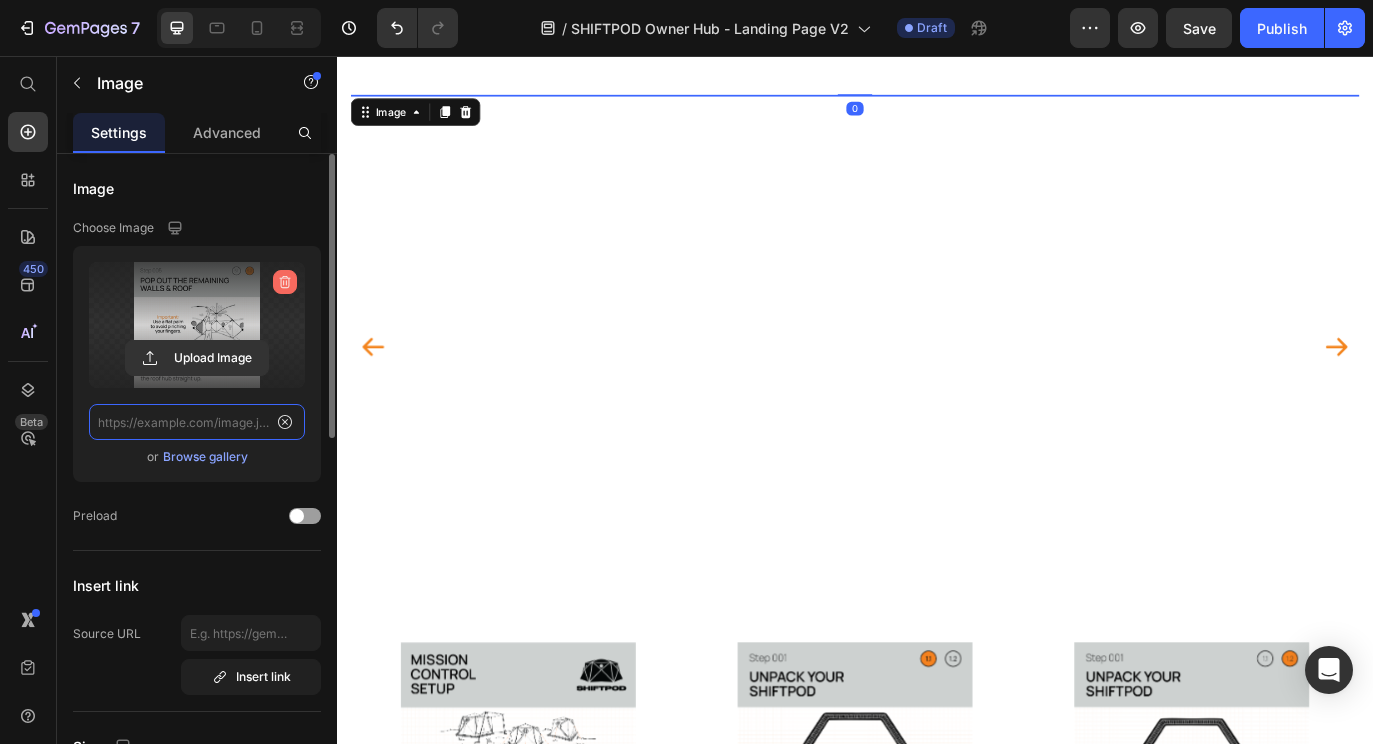 scroll, scrollTop: 0, scrollLeft: 0, axis: both 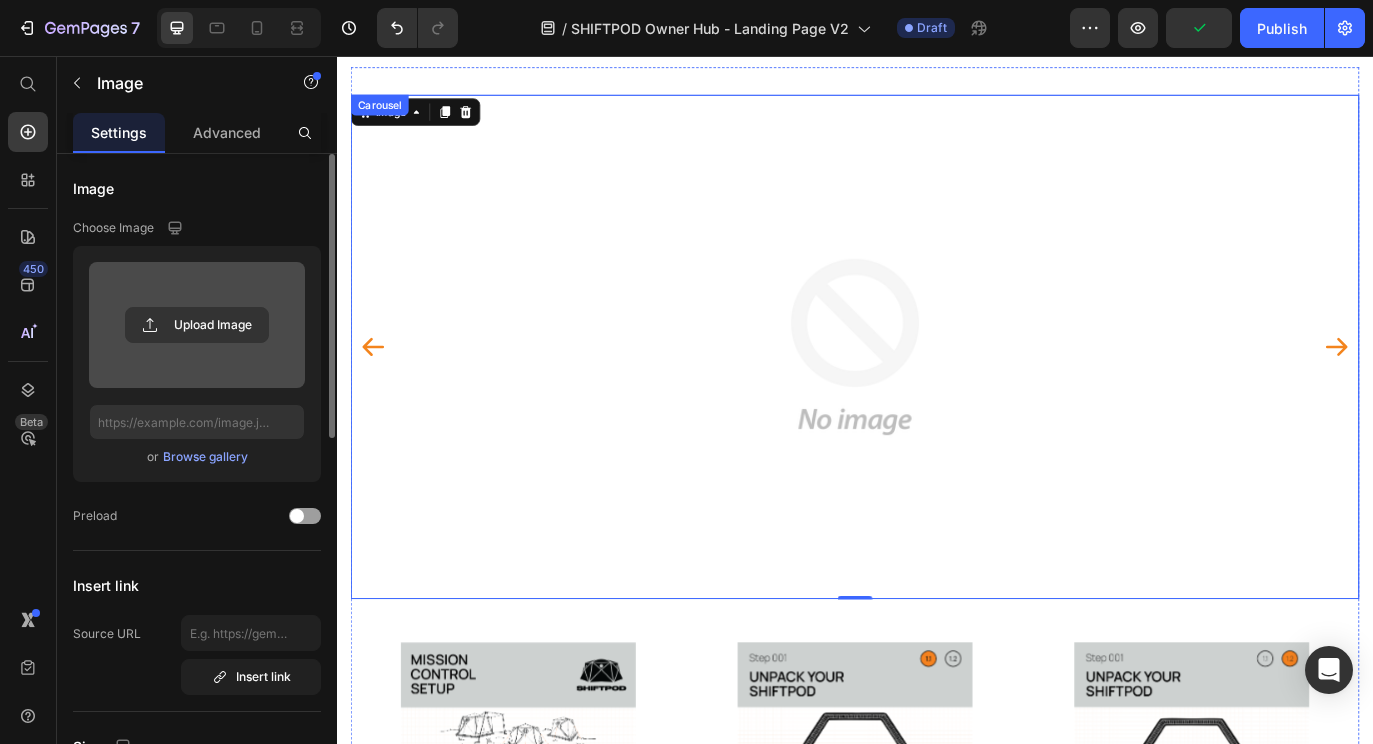 click 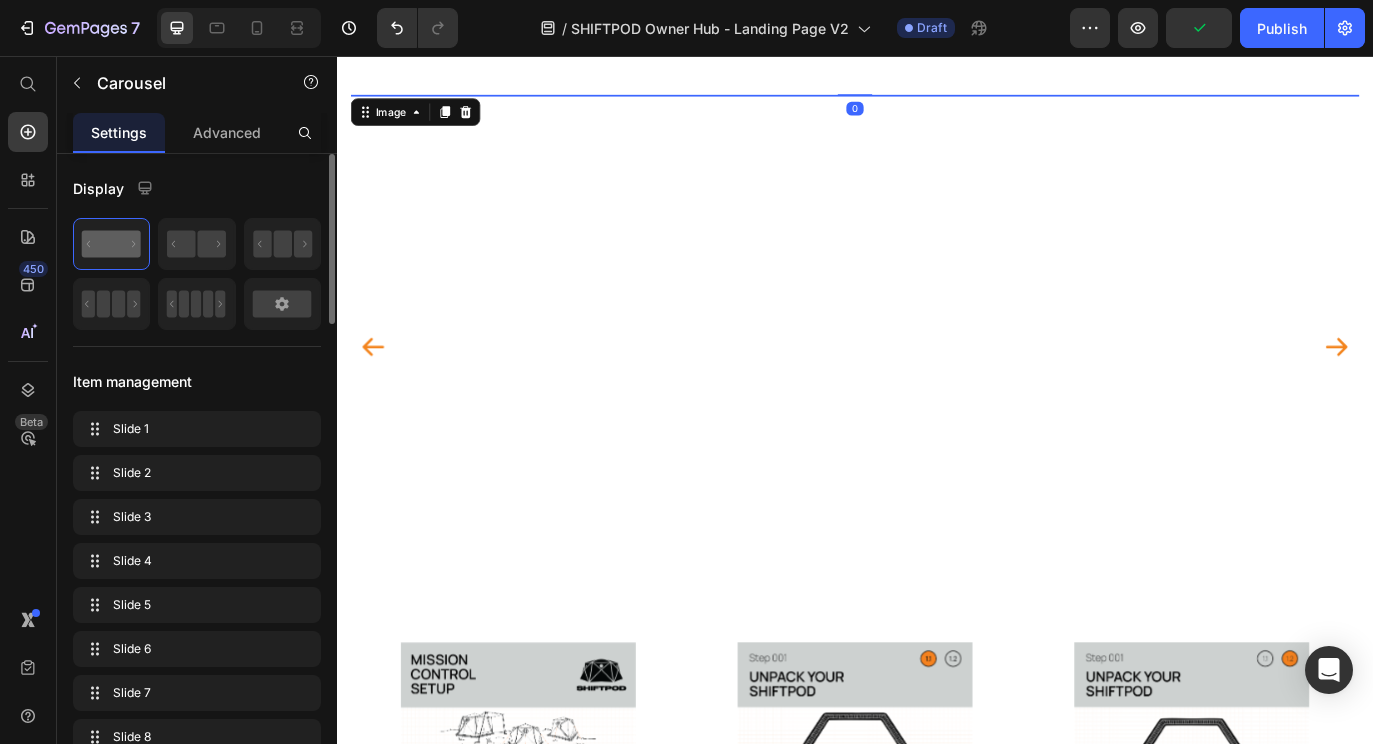 click at bounding box center [937, 101] 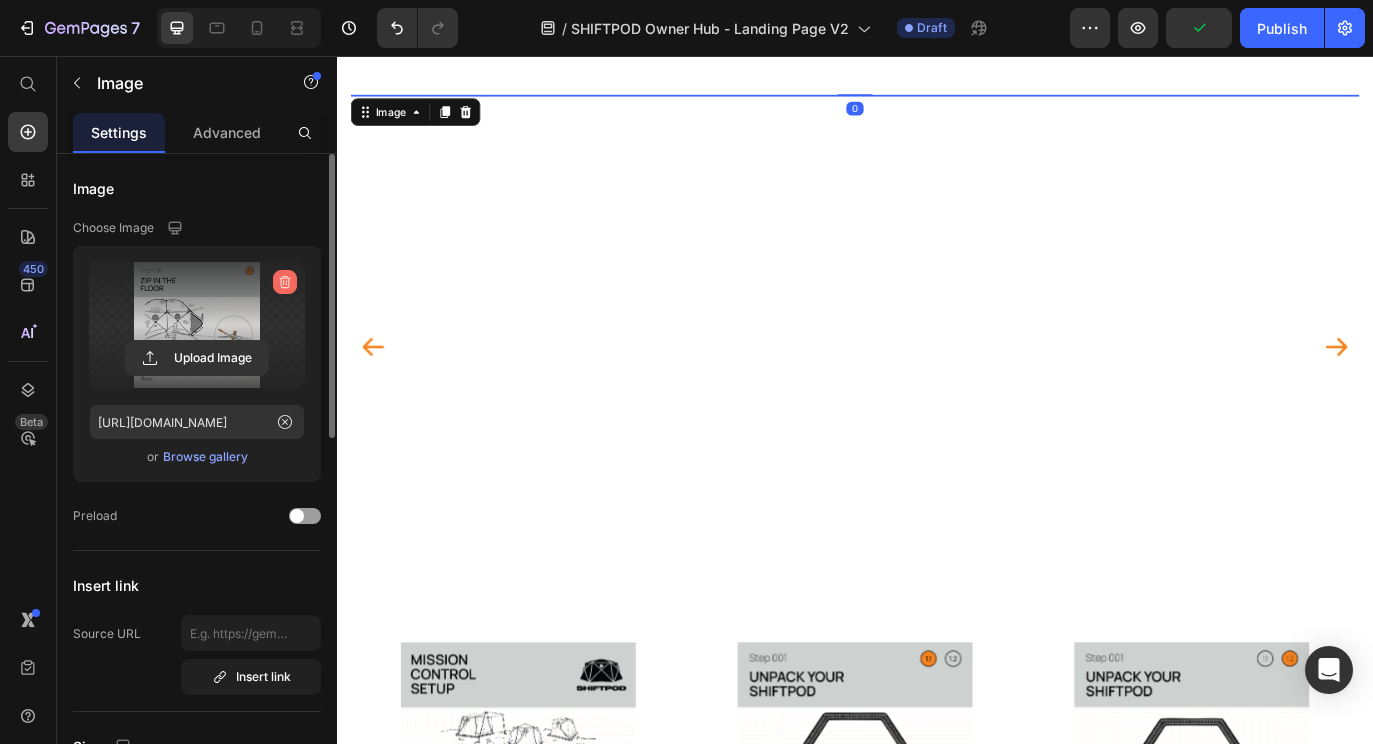 click 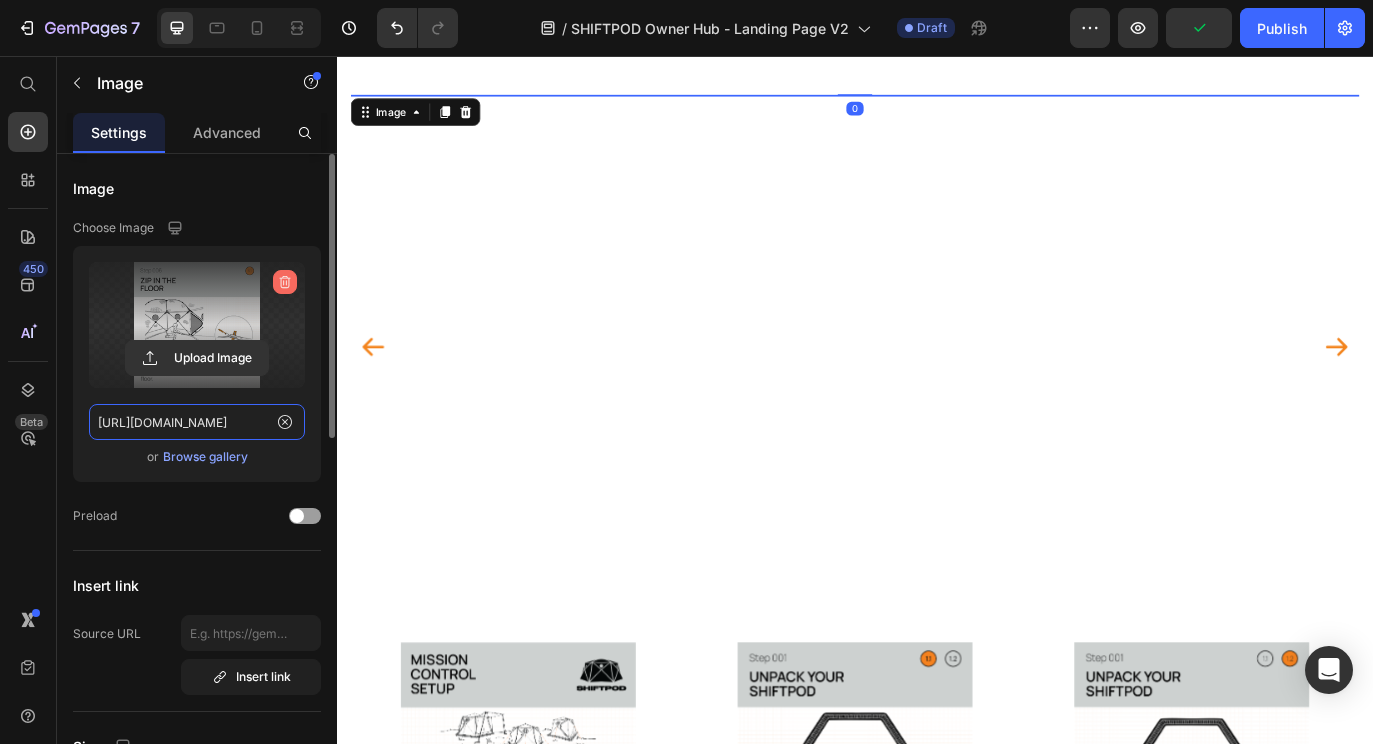 type 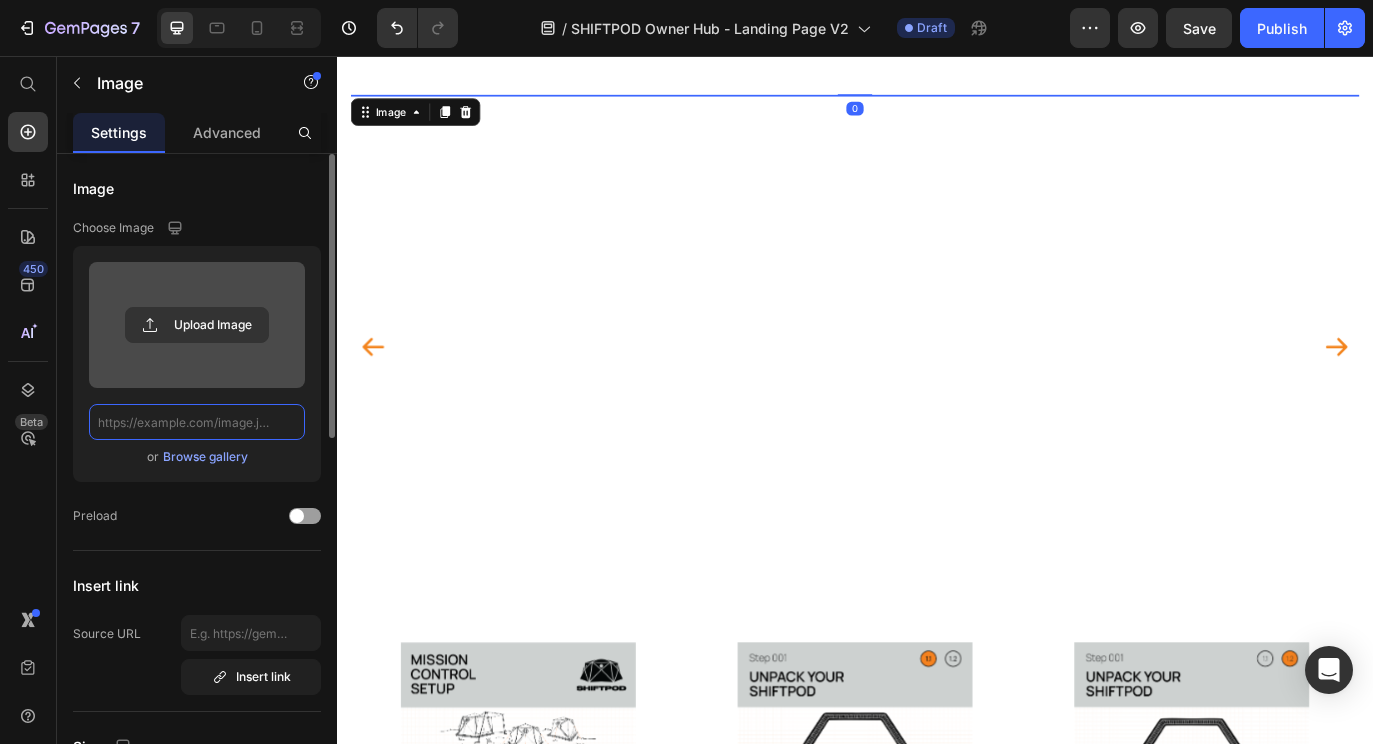 scroll, scrollTop: 0, scrollLeft: 0, axis: both 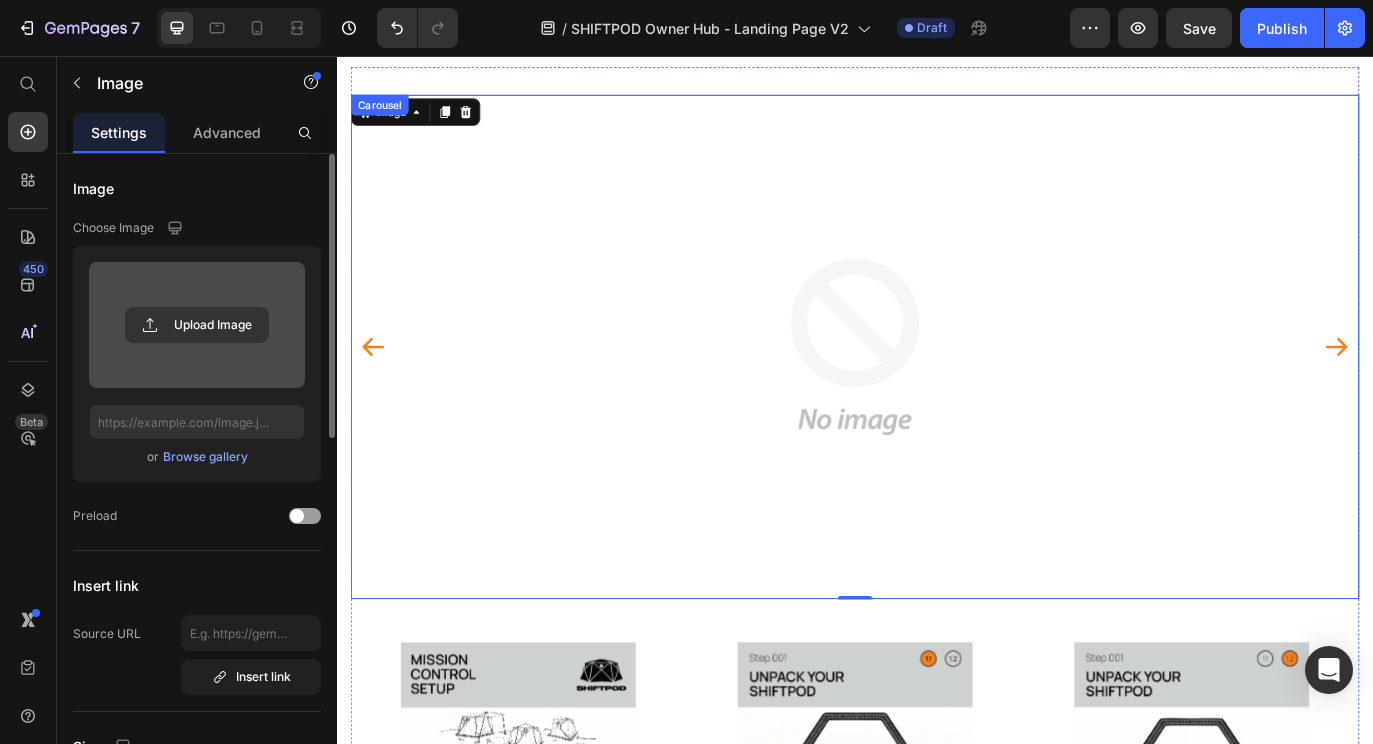 click 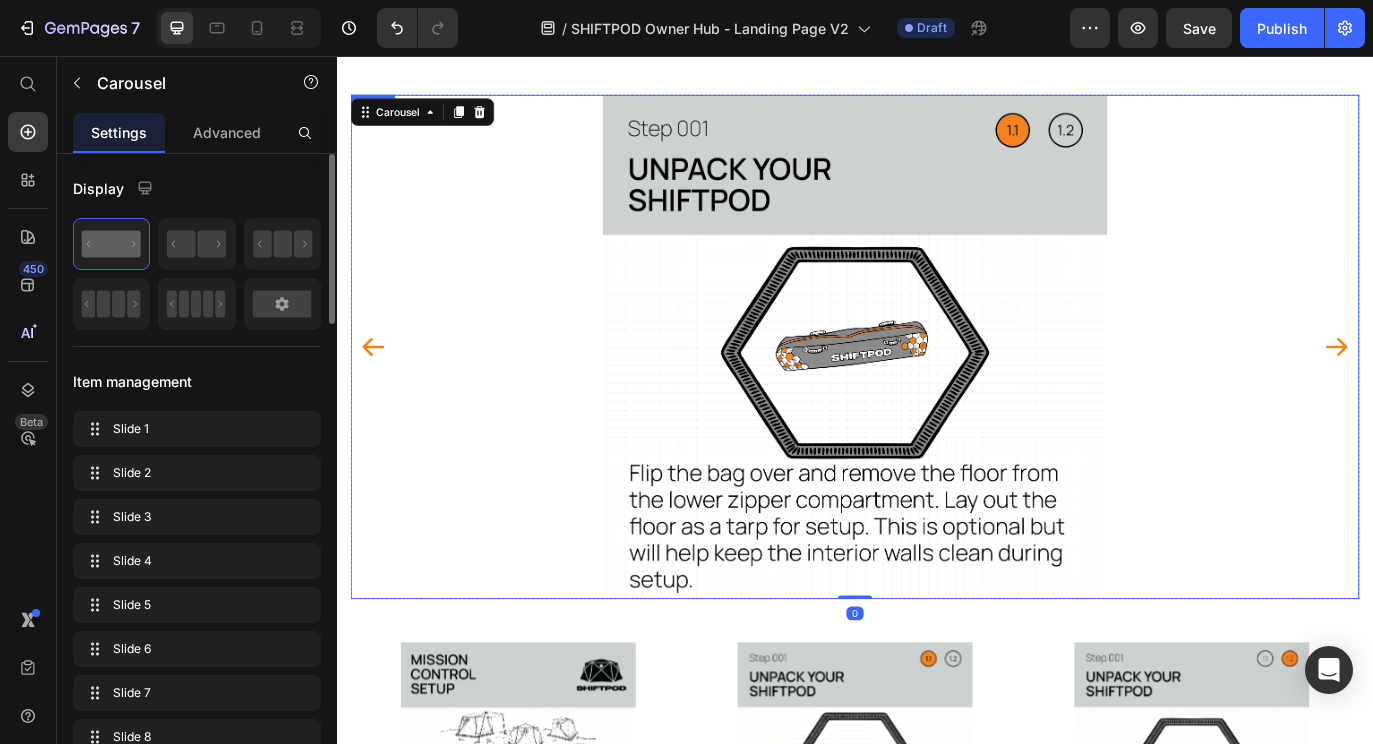 click at bounding box center (937, 393) 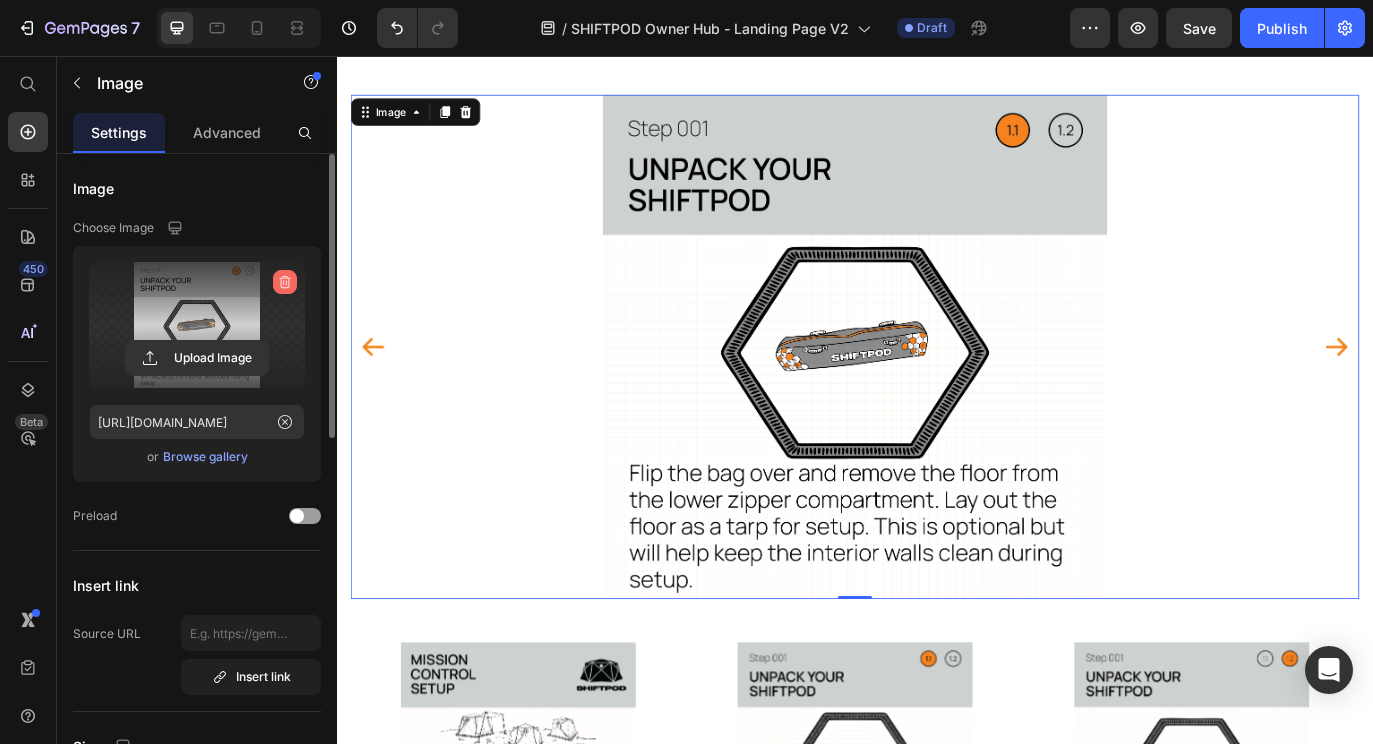 click at bounding box center (285, 282) 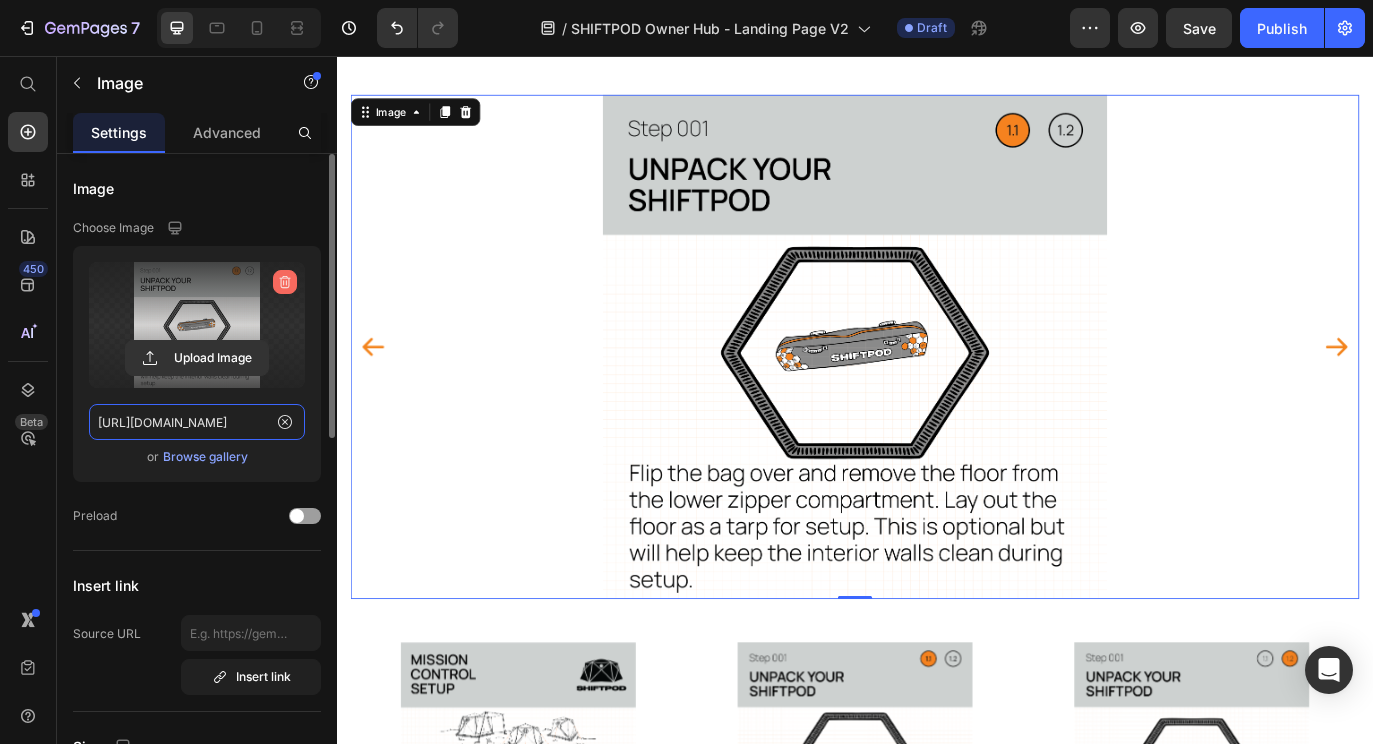 type 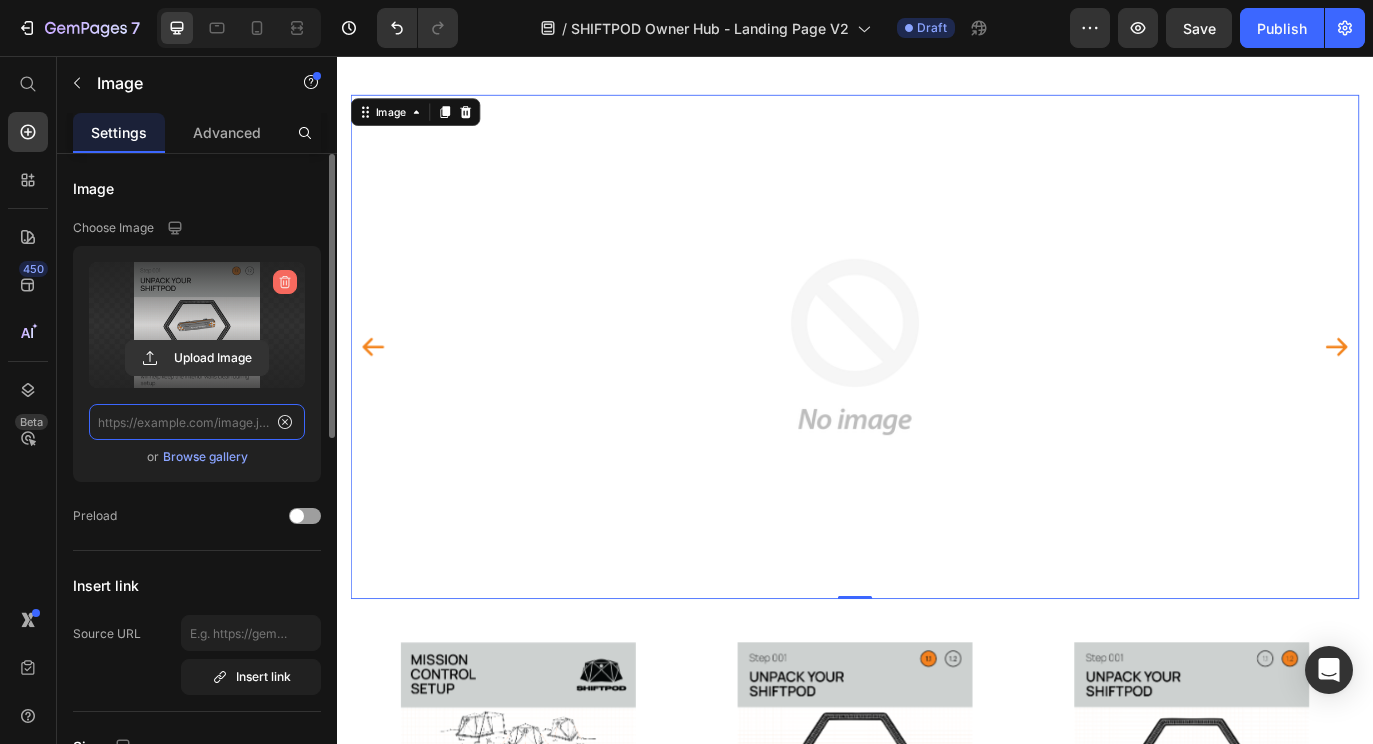 scroll, scrollTop: 0, scrollLeft: 0, axis: both 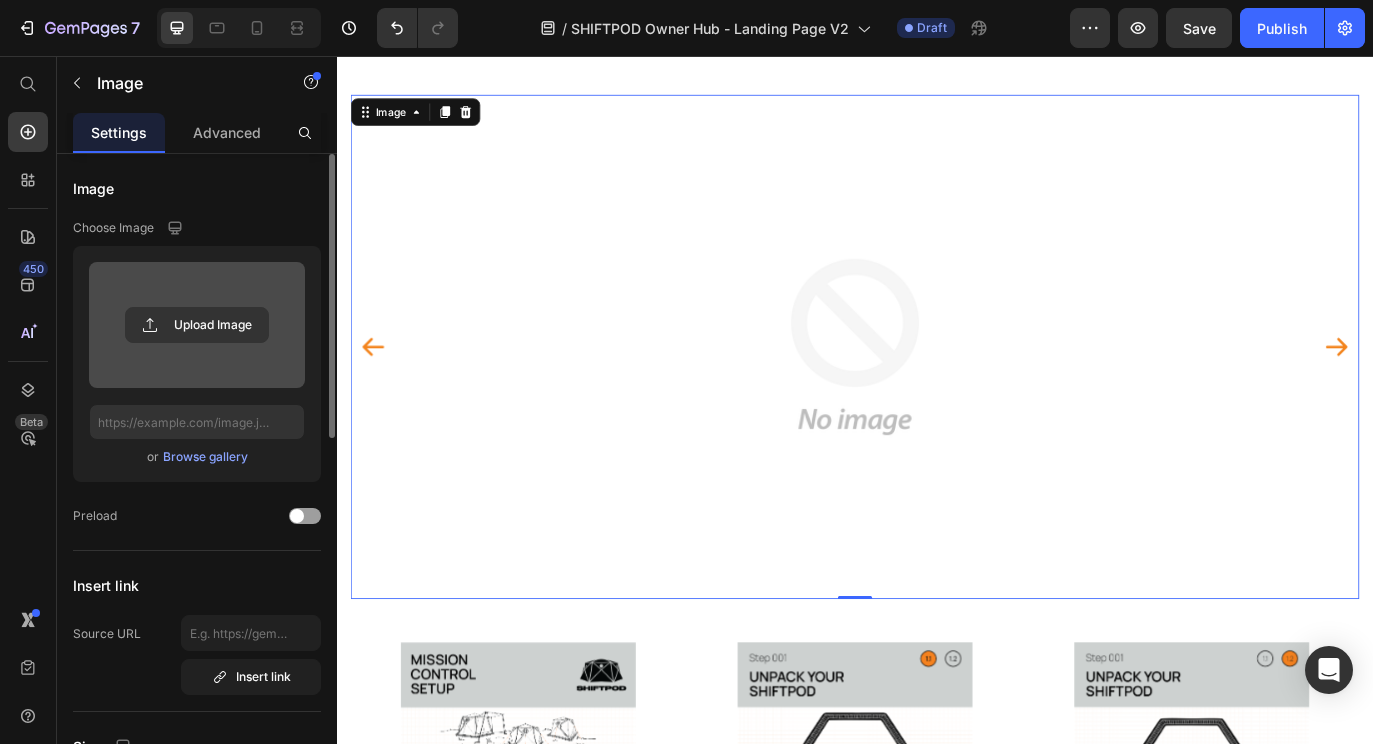 click 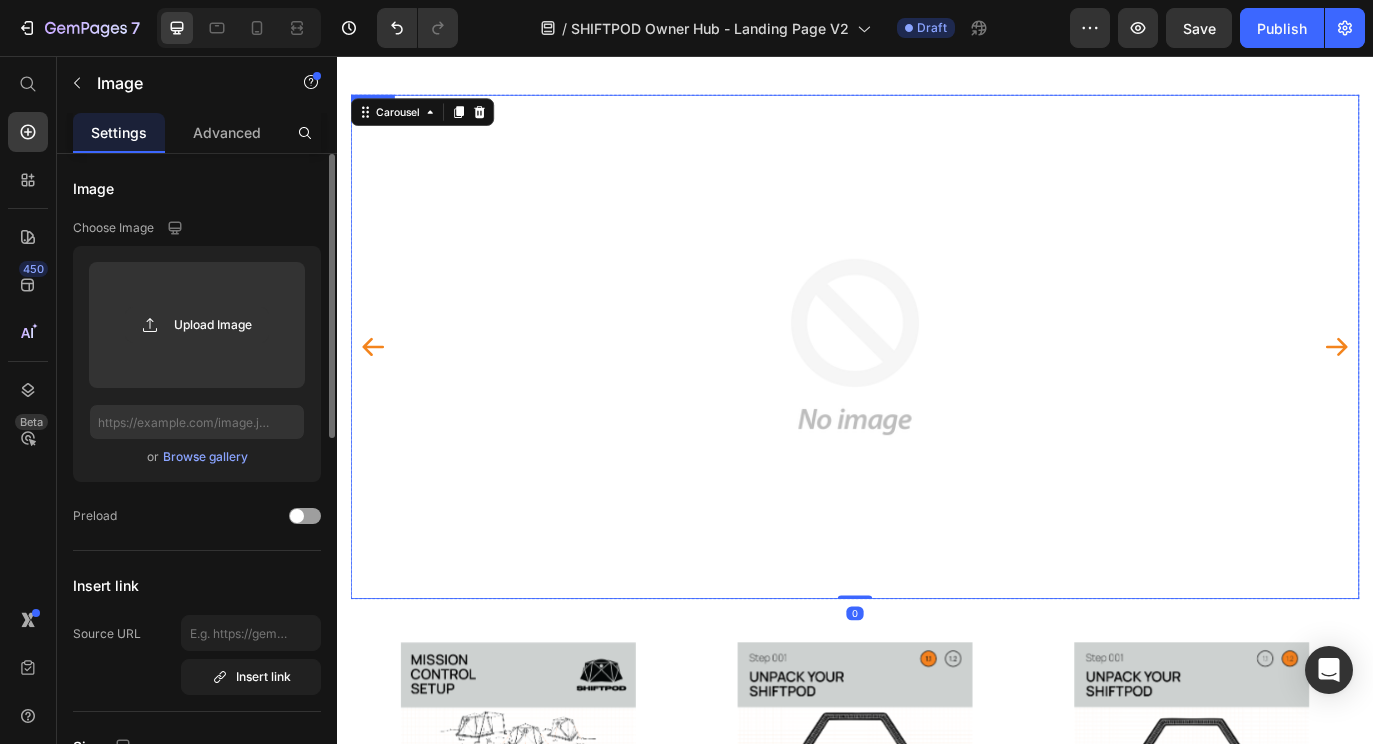 click at bounding box center [937, 393] 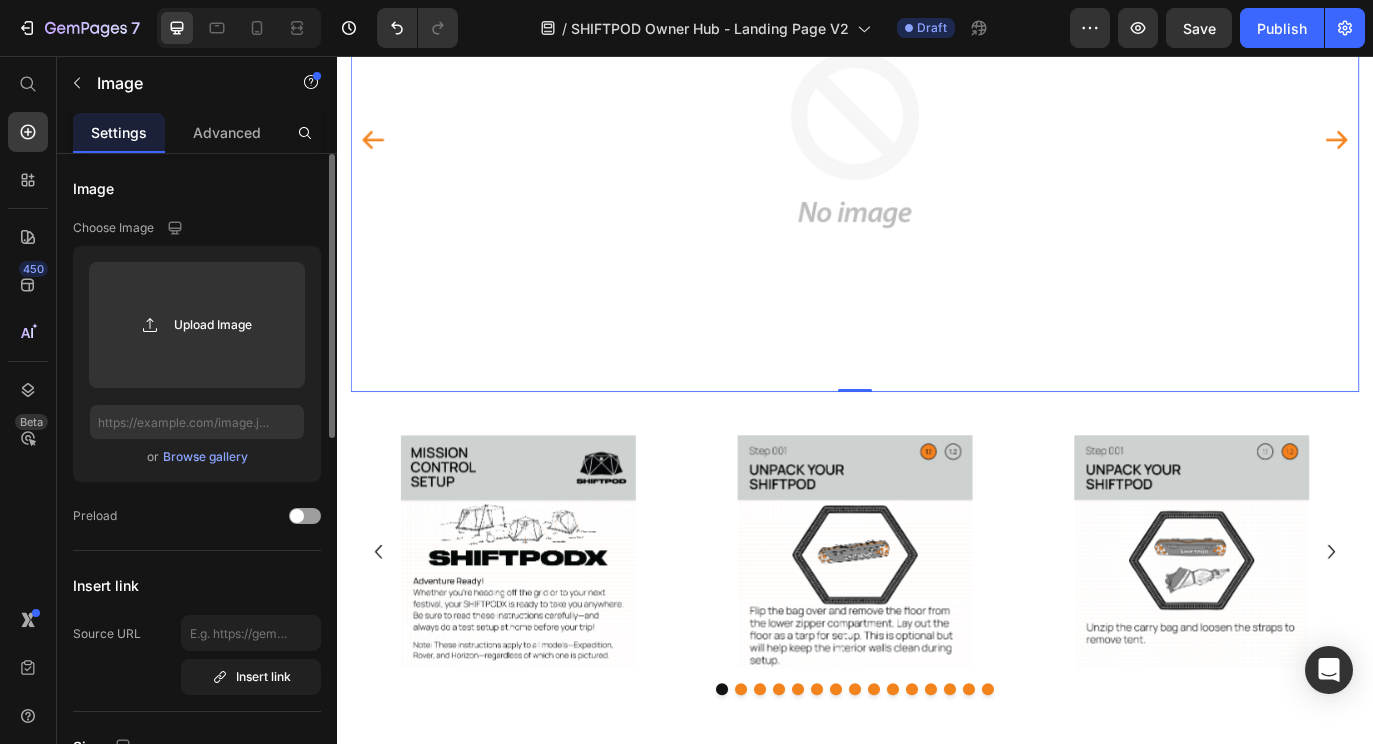 scroll, scrollTop: 871, scrollLeft: 0, axis: vertical 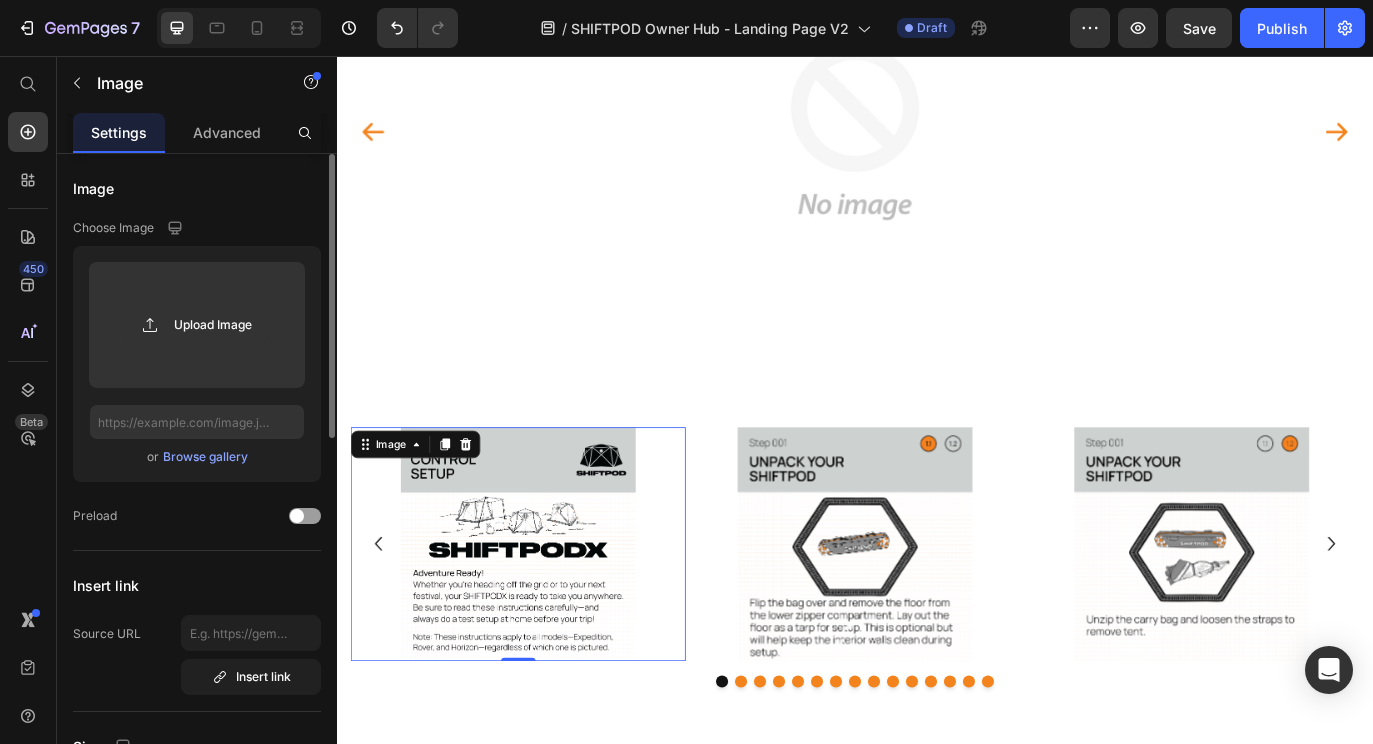 click at bounding box center (547, 622) 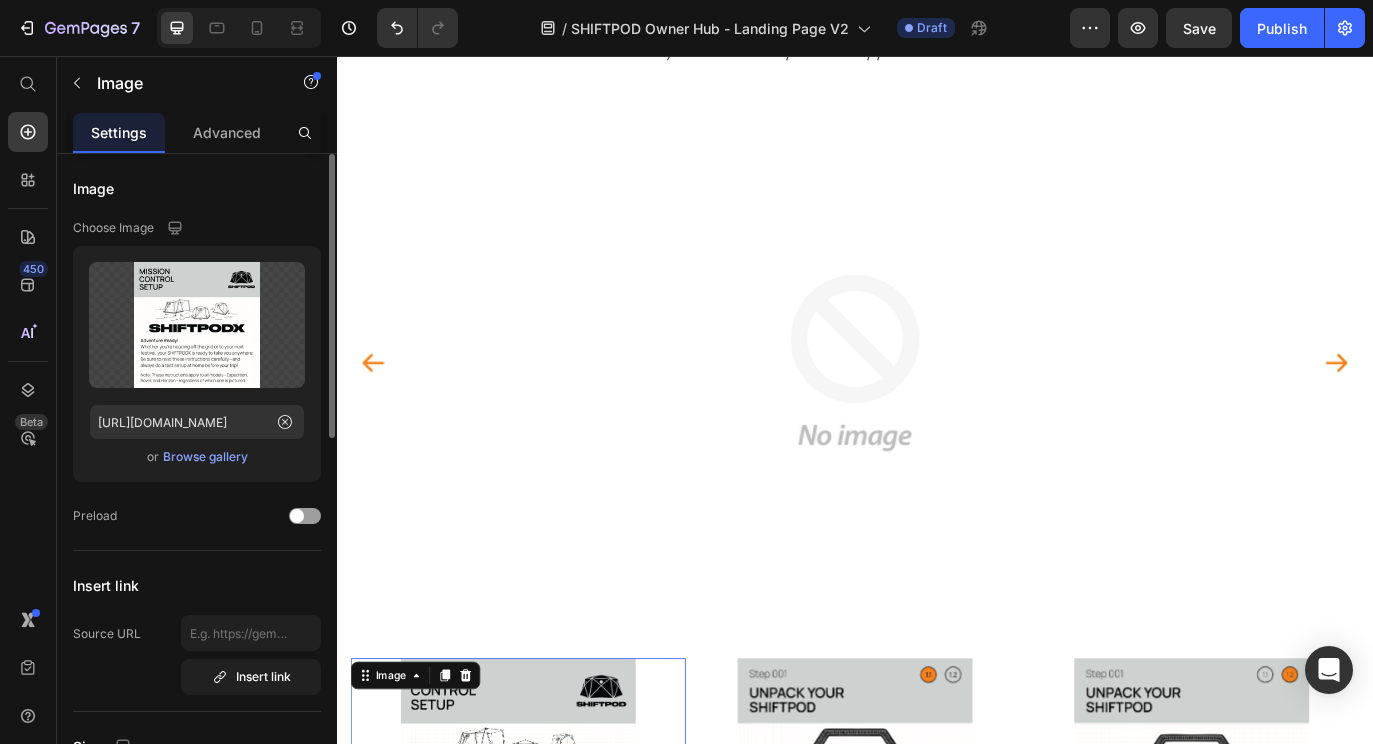 scroll, scrollTop: 584, scrollLeft: 0, axis: vertical 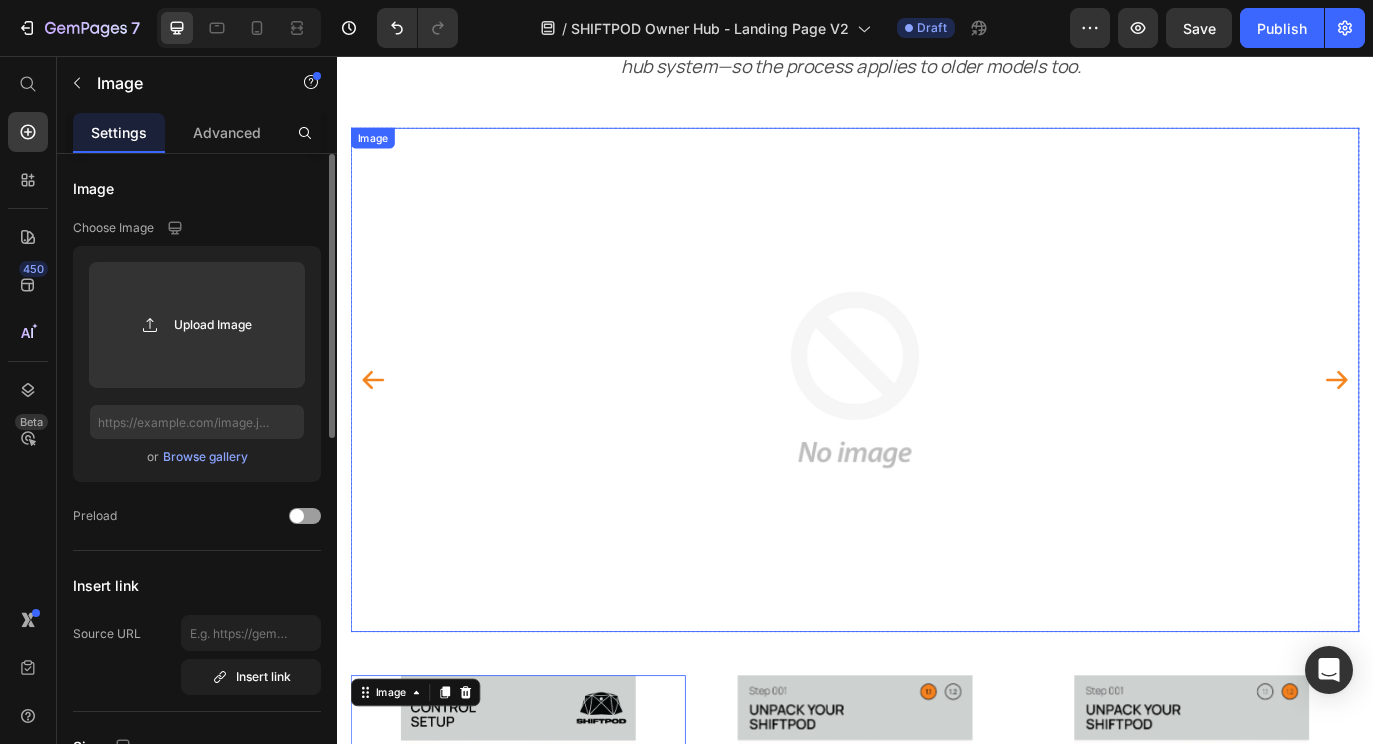 click at bounding box center [937, 431] 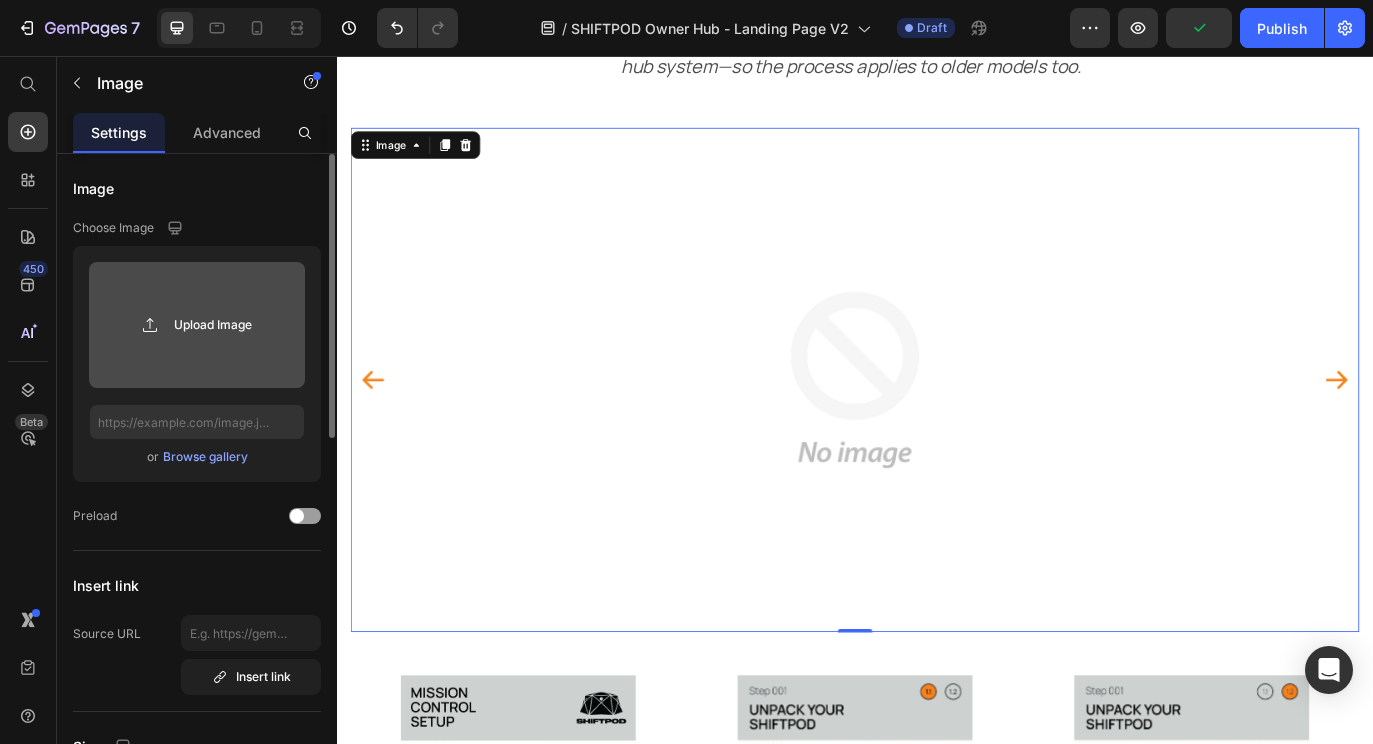 click 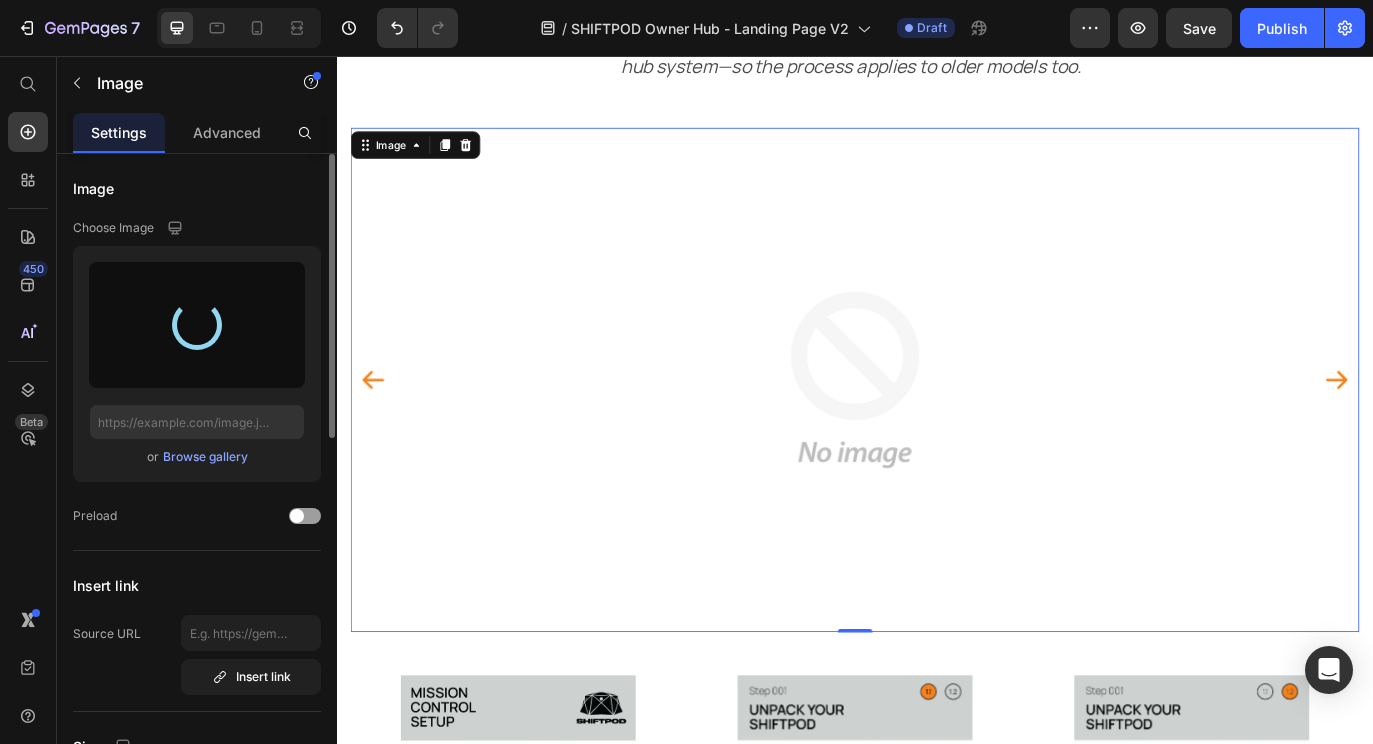 type on "https://cdn.shopify.com/s/files/1/0555/7416/7842/files/gempages_568642123658691564-2c95a24e-e266-46ba-9a08-d9127e88b449.png" 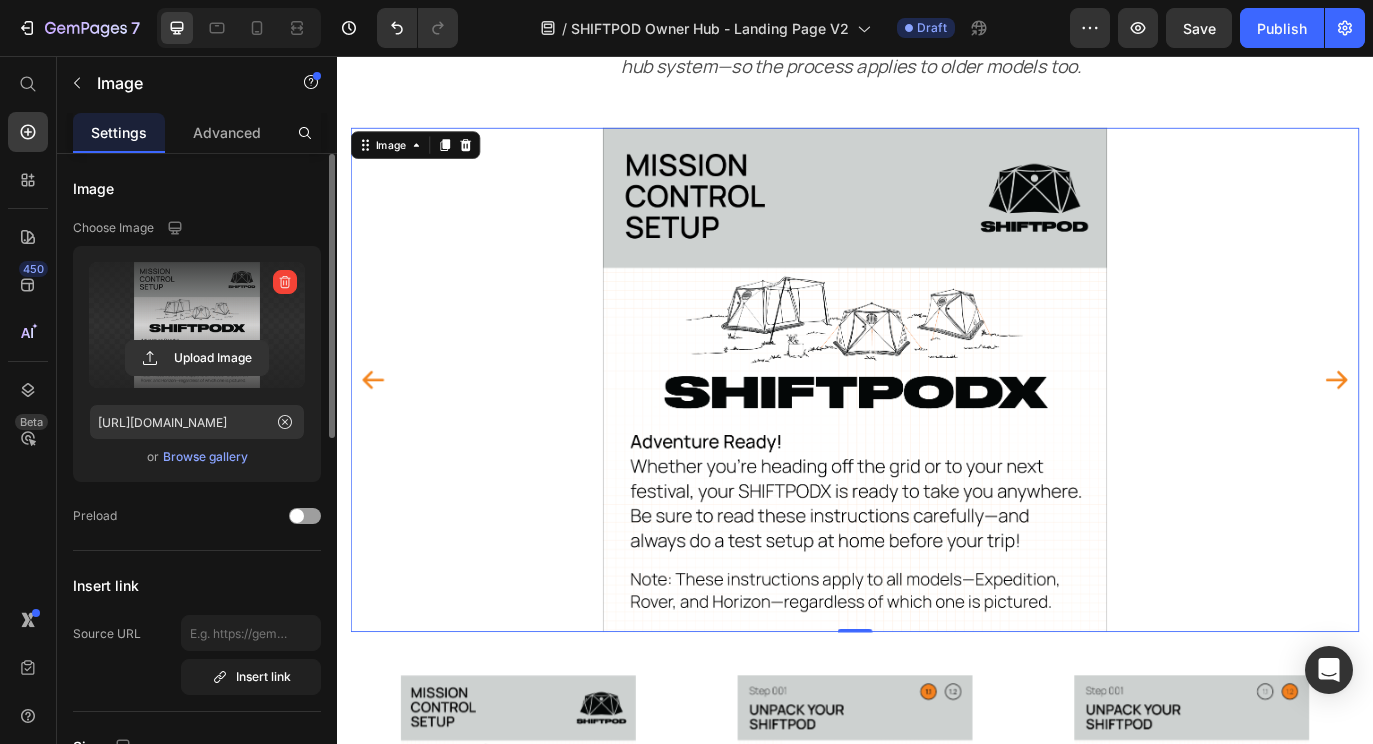 click at bounding box center [937, 431] 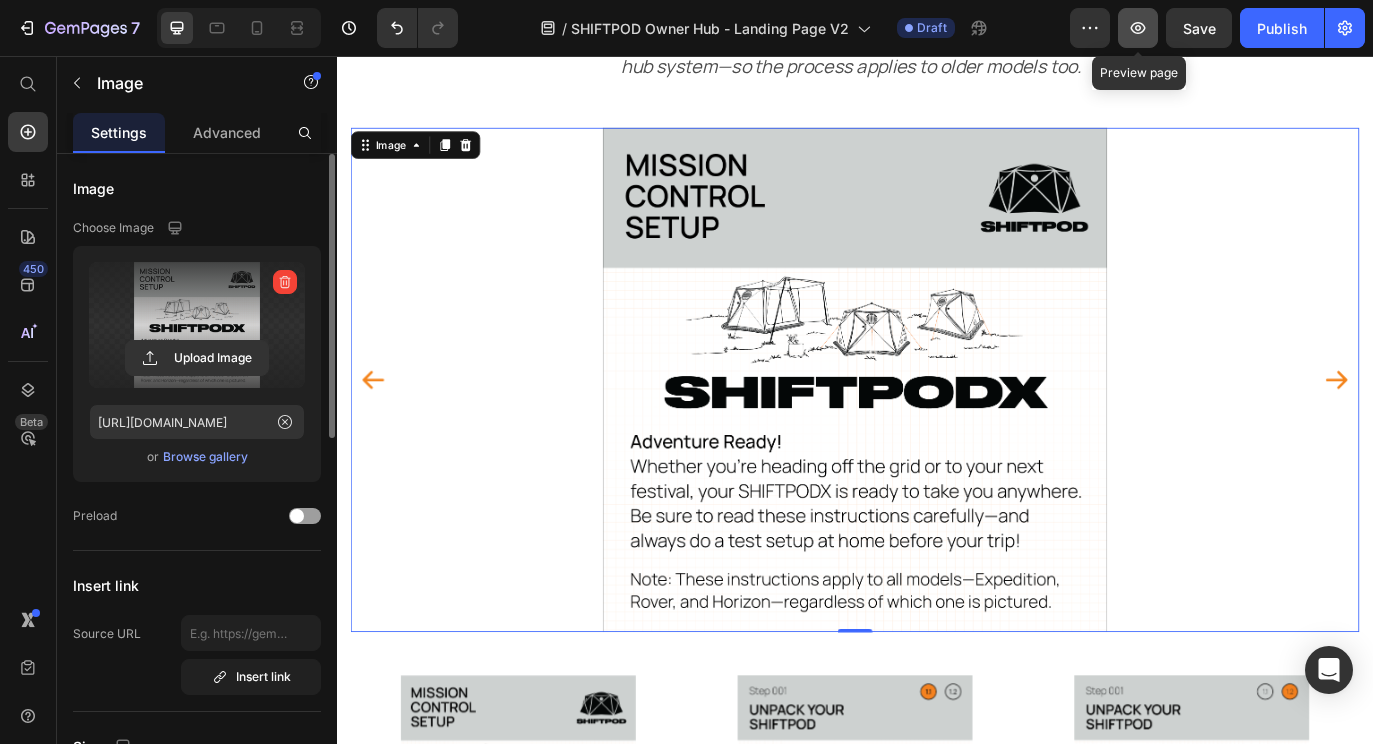 click 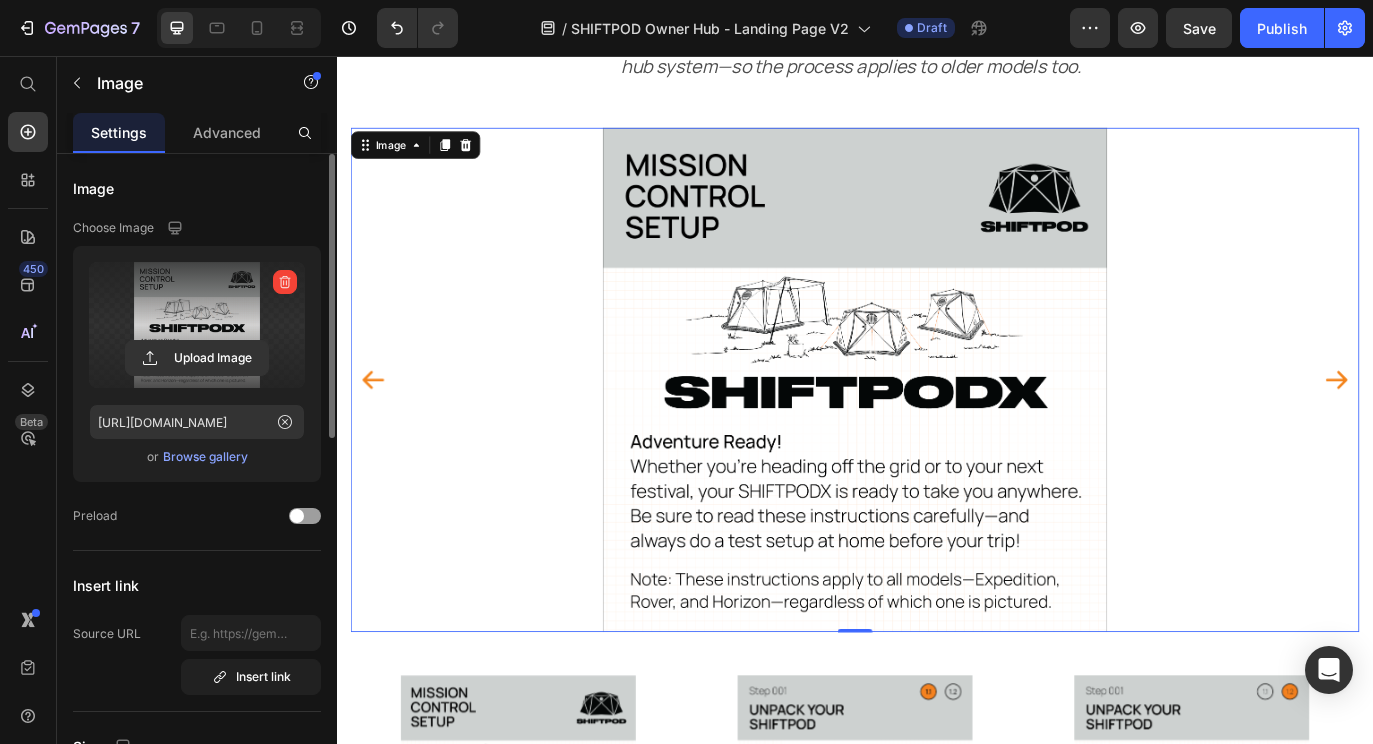 click at bounding box center [937, 431] 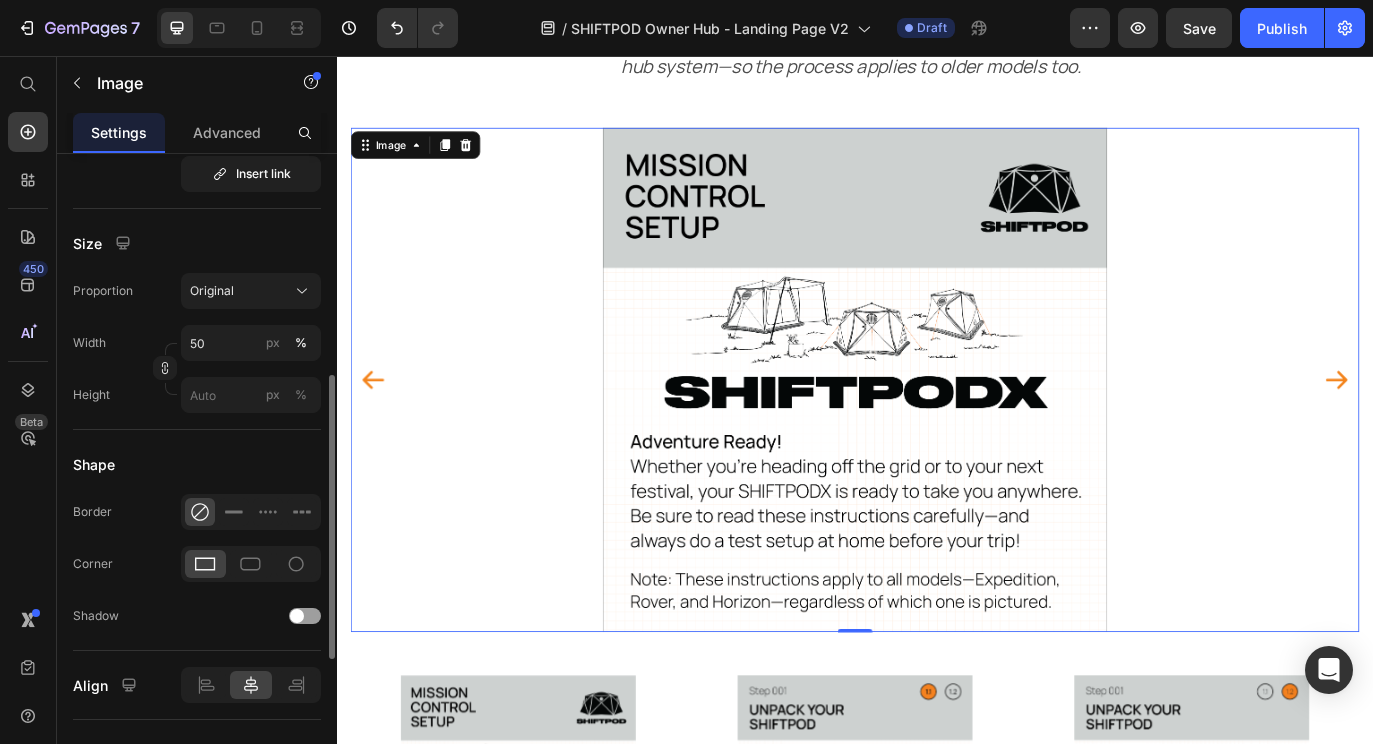 scroll, scrollTop: 535, scrollLeft: 0, axis: vertical 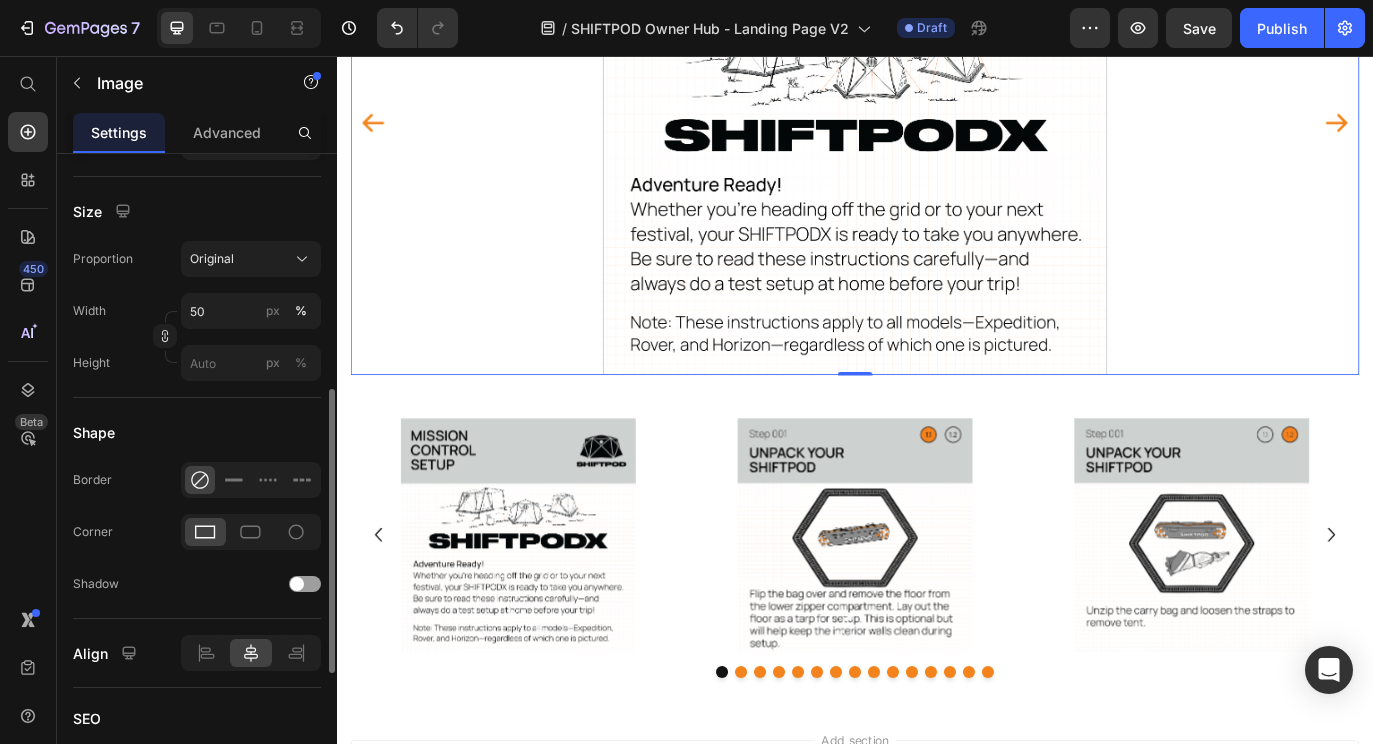 click at bounding box center (937, 133) 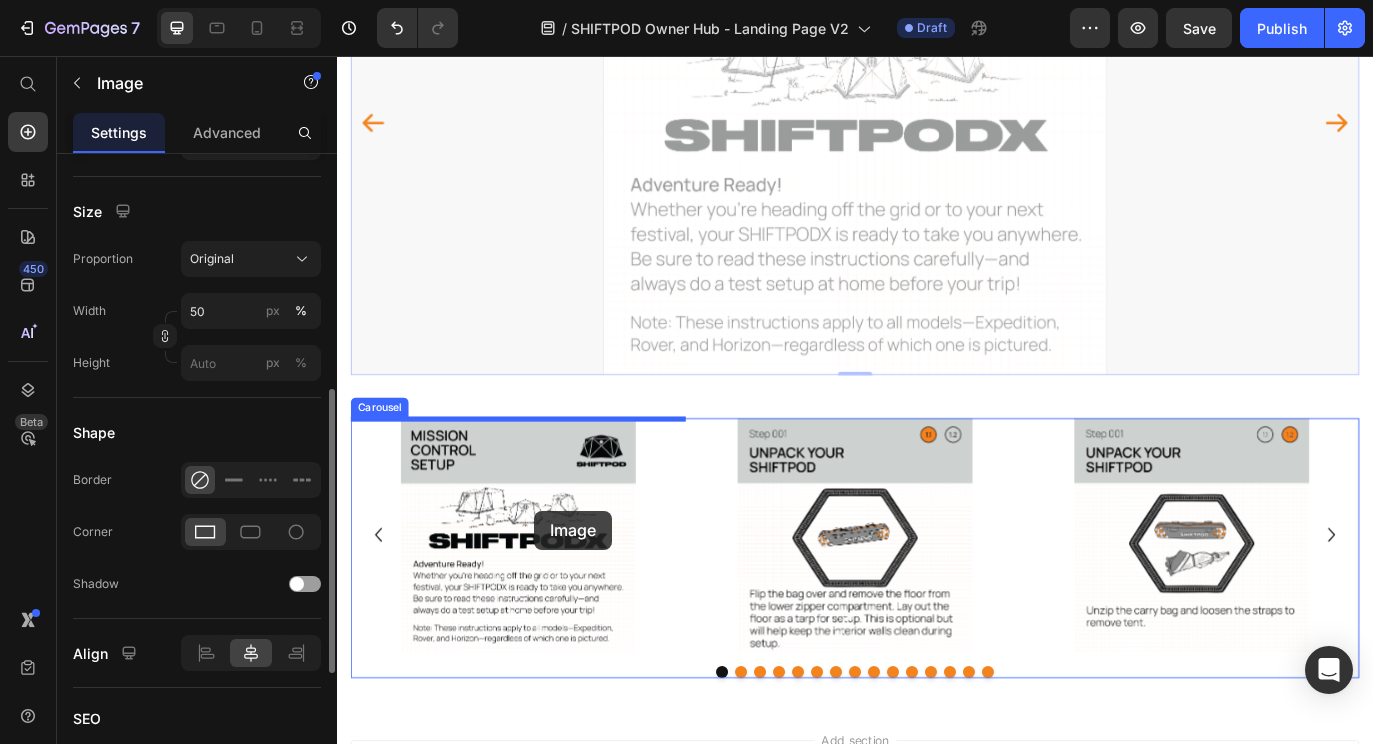 drag, startPoint x: 897, startPoint y: 151, endPoint x: 570, endPoint y: 583, distance: 541.8053 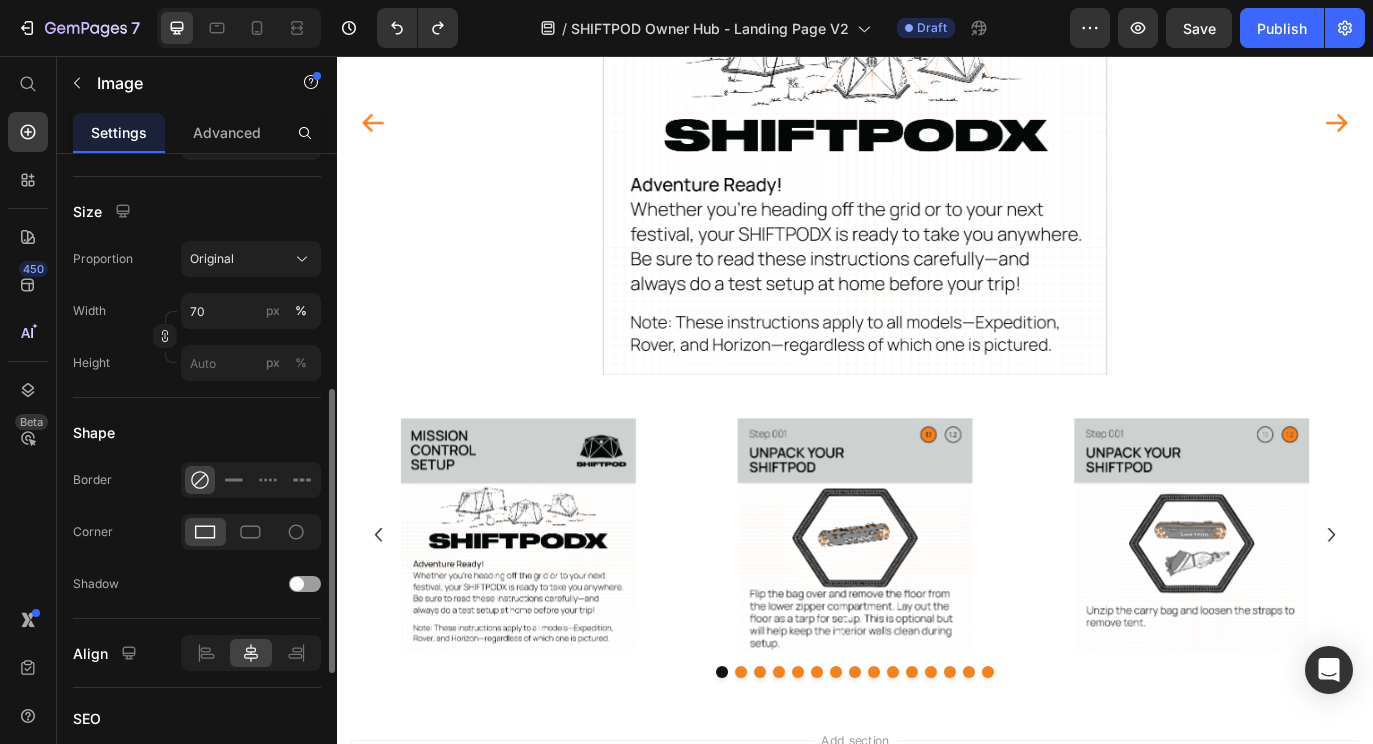 click at bounding box center [547, 611] 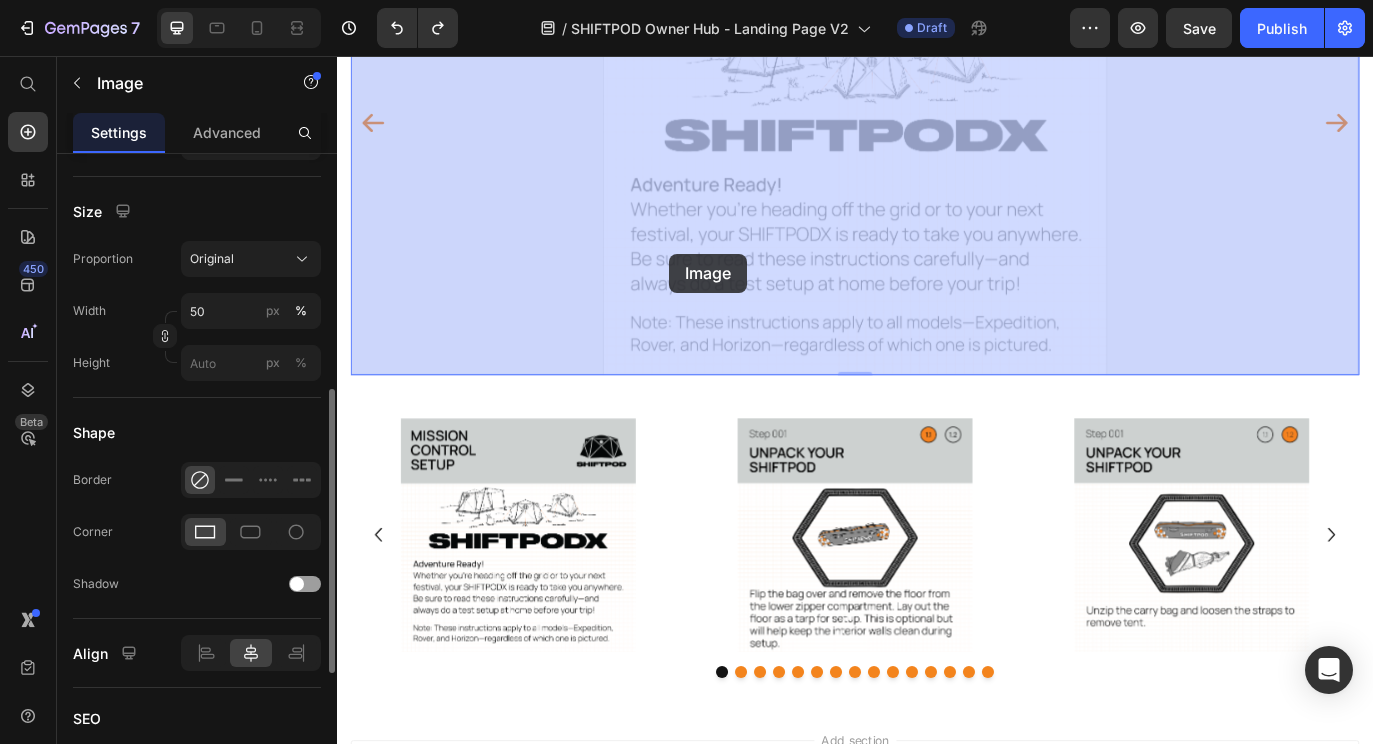 drag, startPoint x: 806, startPoint y: 238, endPoint x: 730, endPoint y: 280, distance: 86.833176 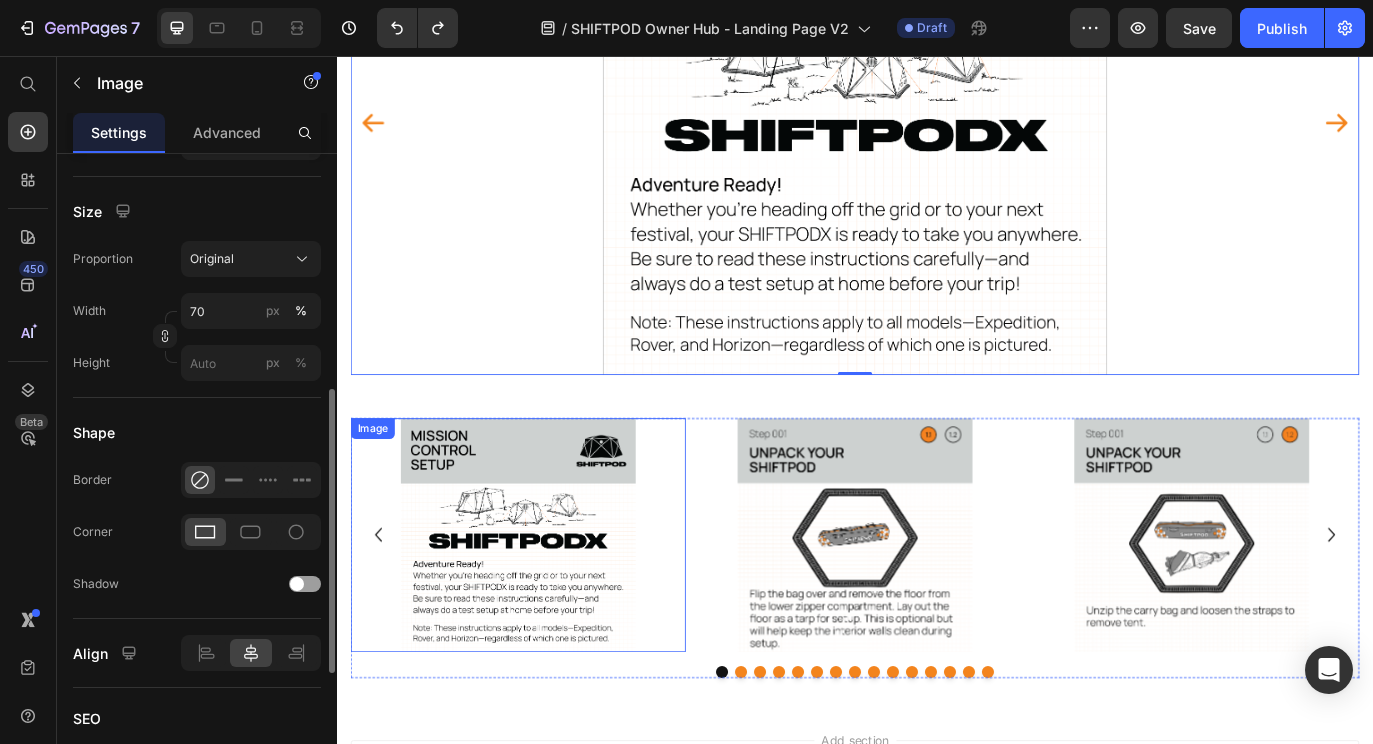 click at bounding box center [547, 611] 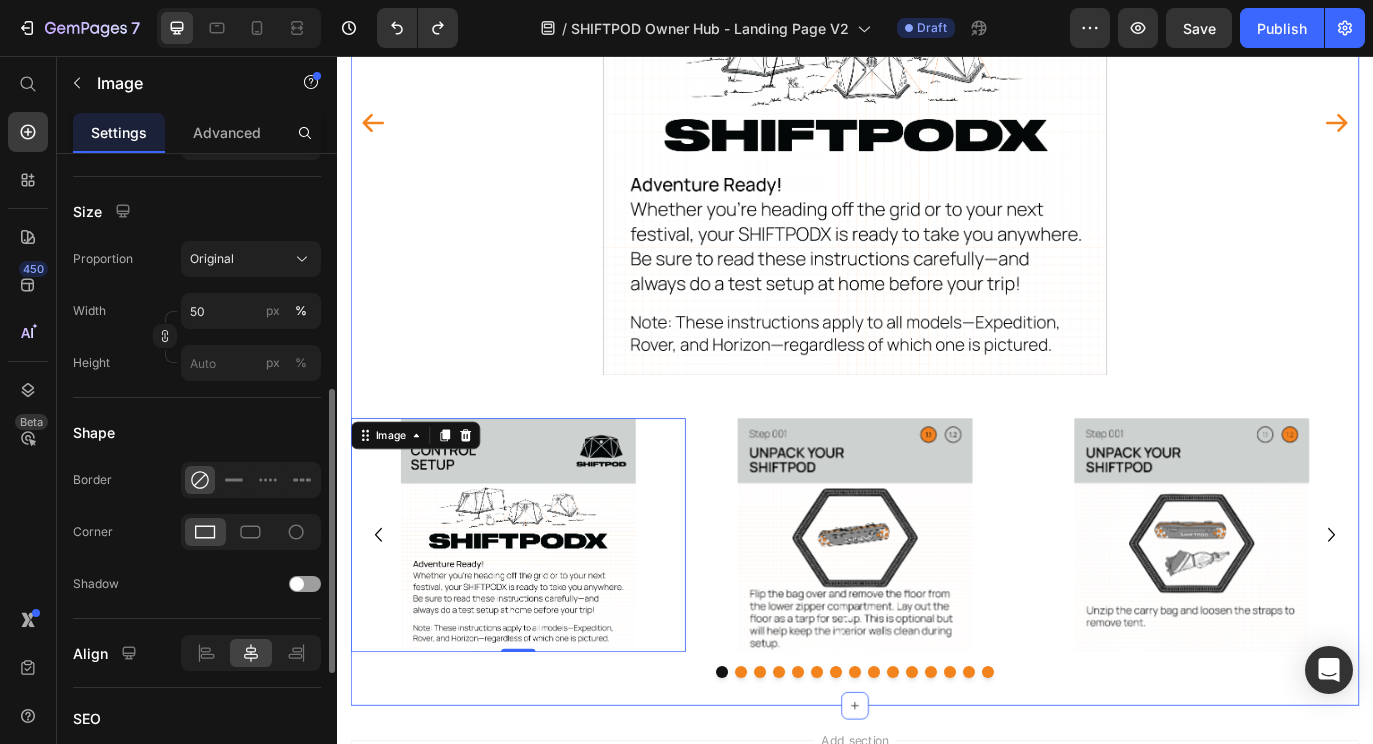click at bounding box center (937, 133) 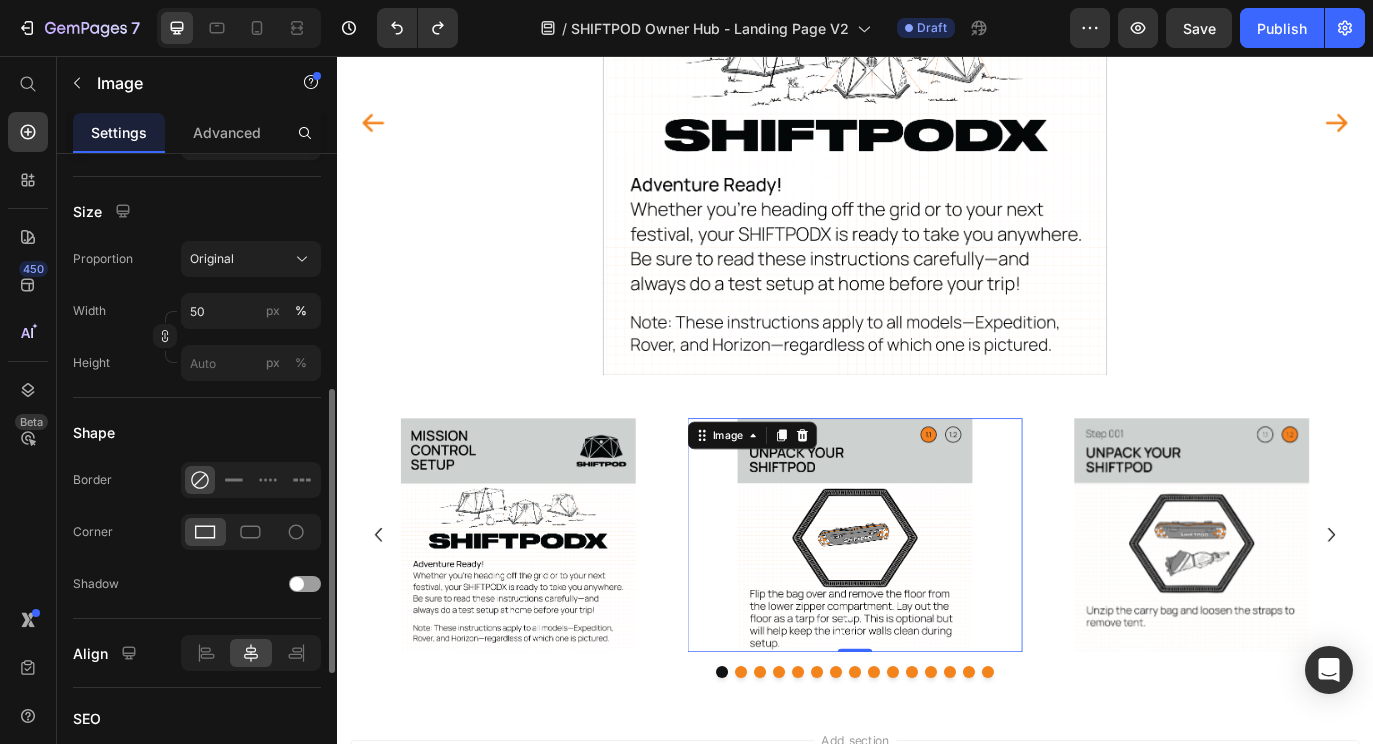 click at bounding box center [937, 611] 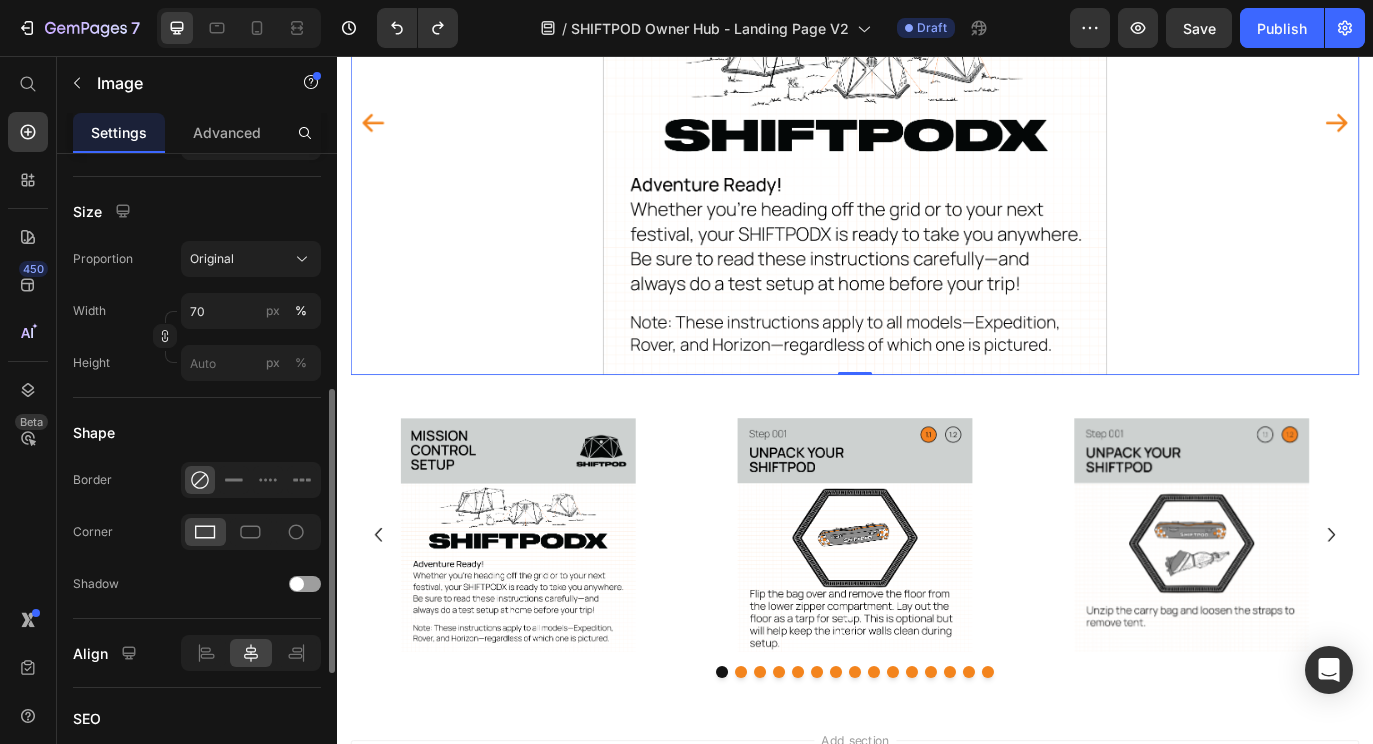 click at bounding box center (937, 133) 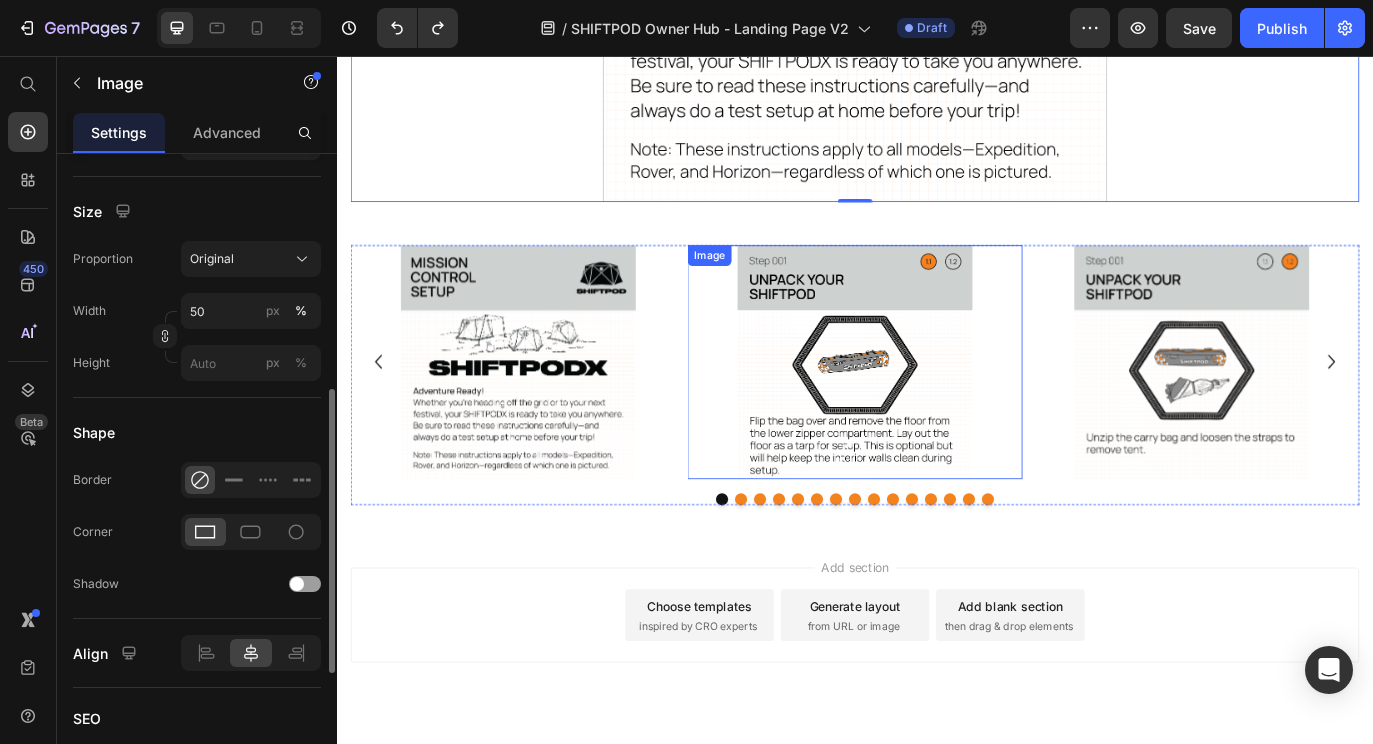 scroll, scrollTop: 1119, scrollLeft: 0, axis: vertical 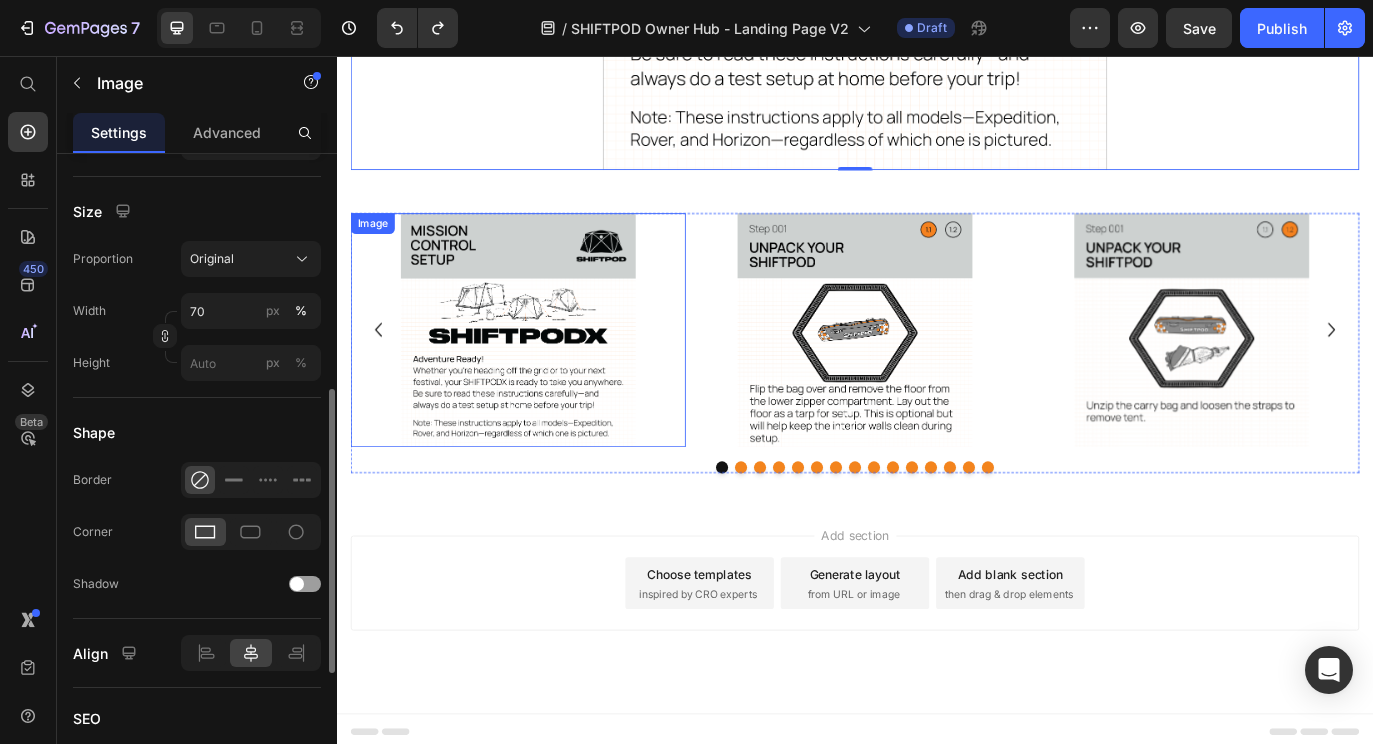 click at bounding box center [547, 374] 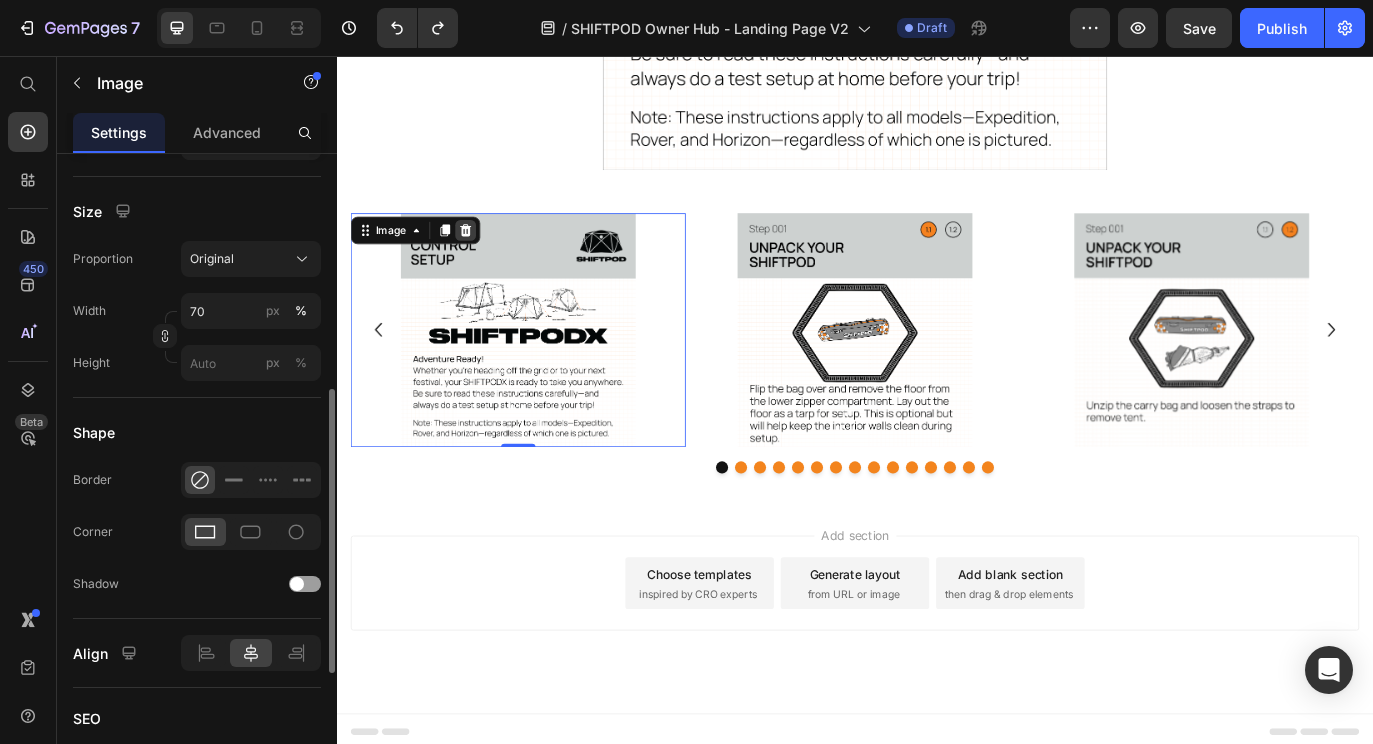 click 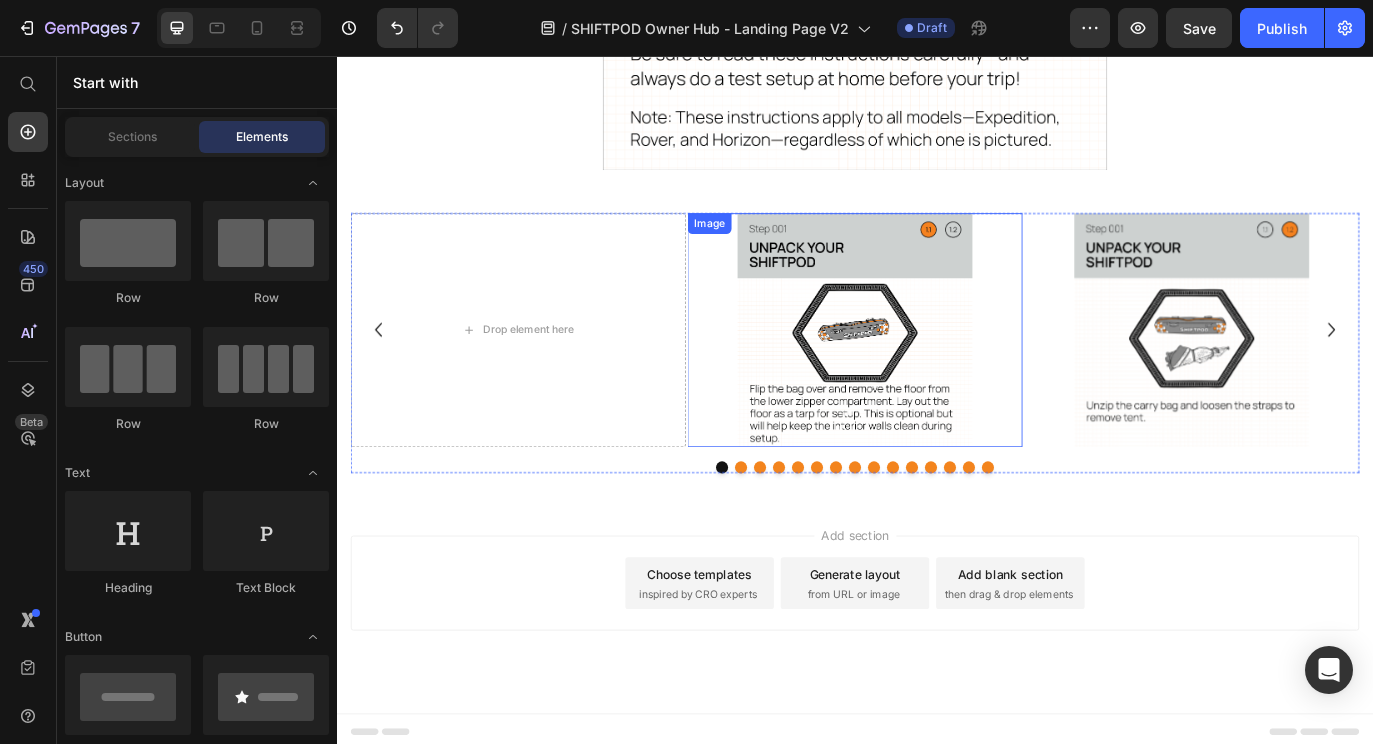 click at bounding box center [937, 374] 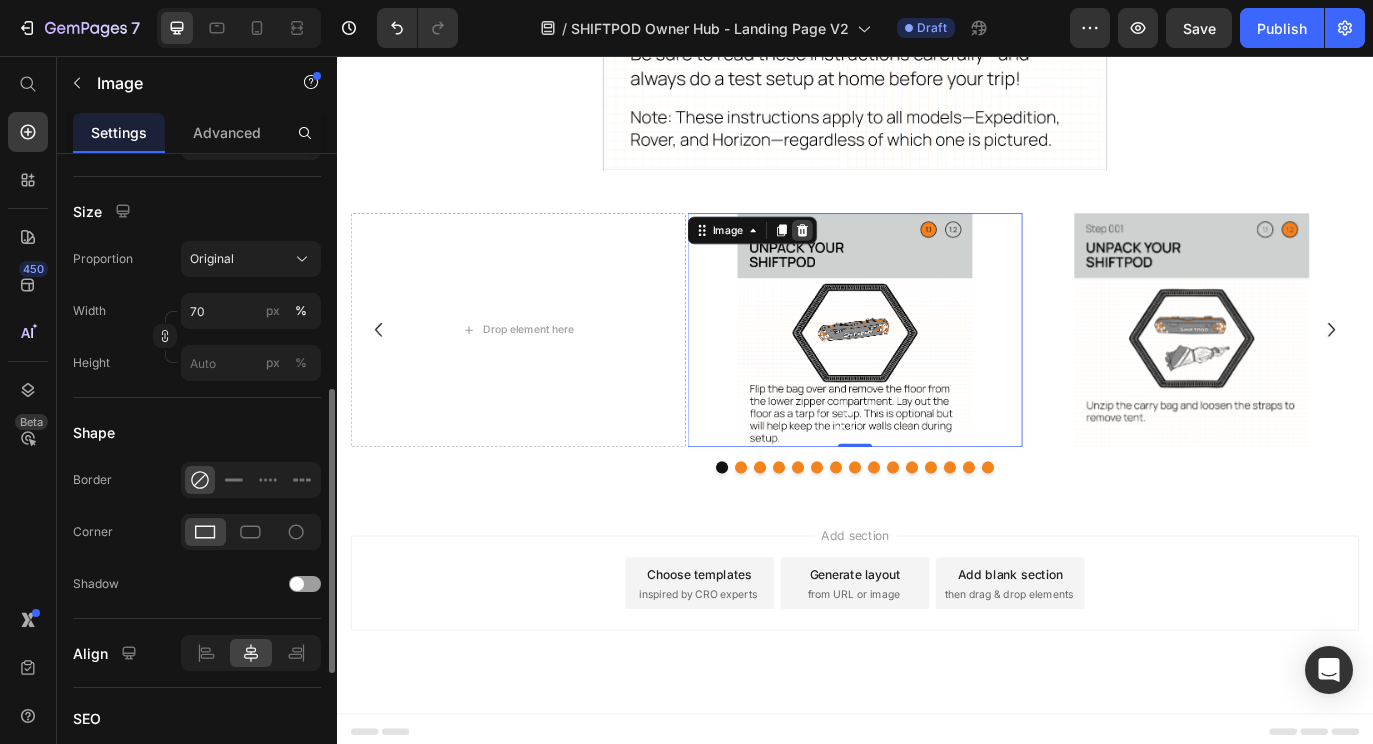 click 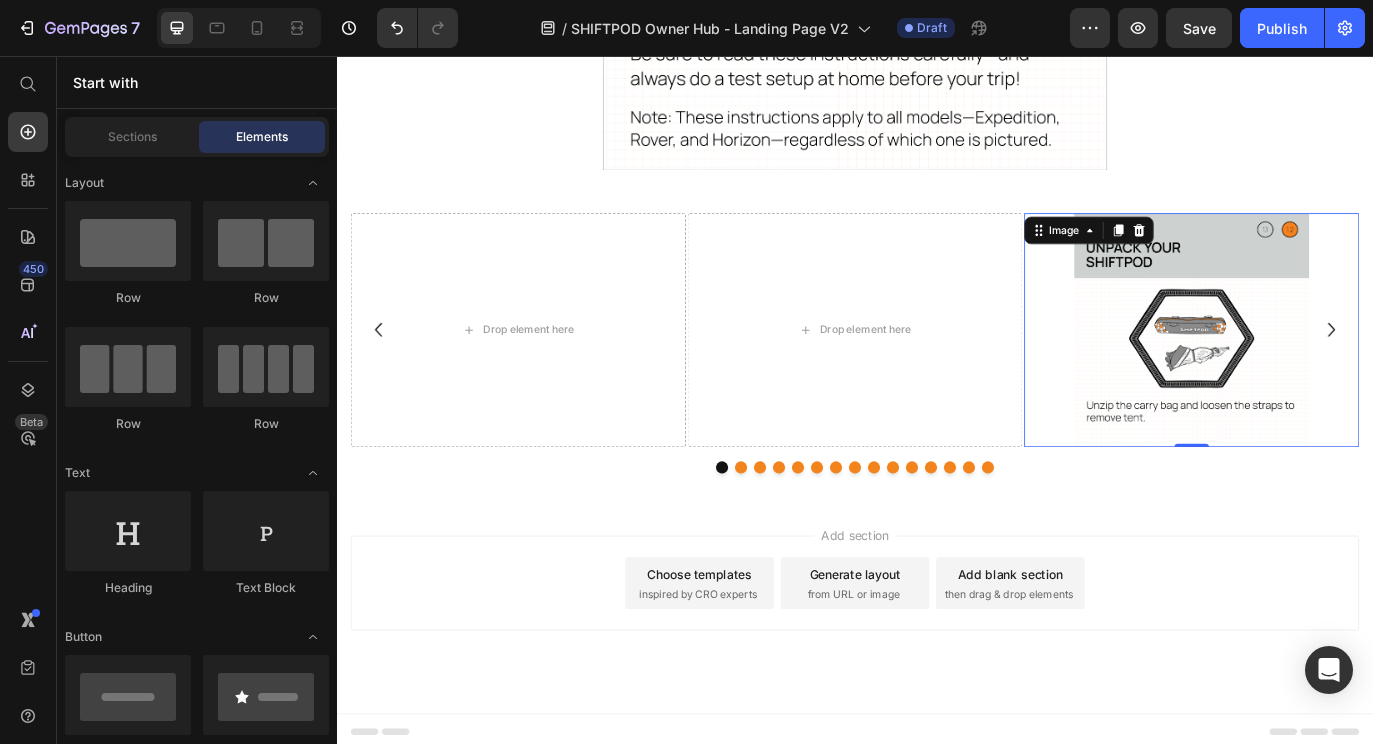 click at bounding box center (1327, 374) 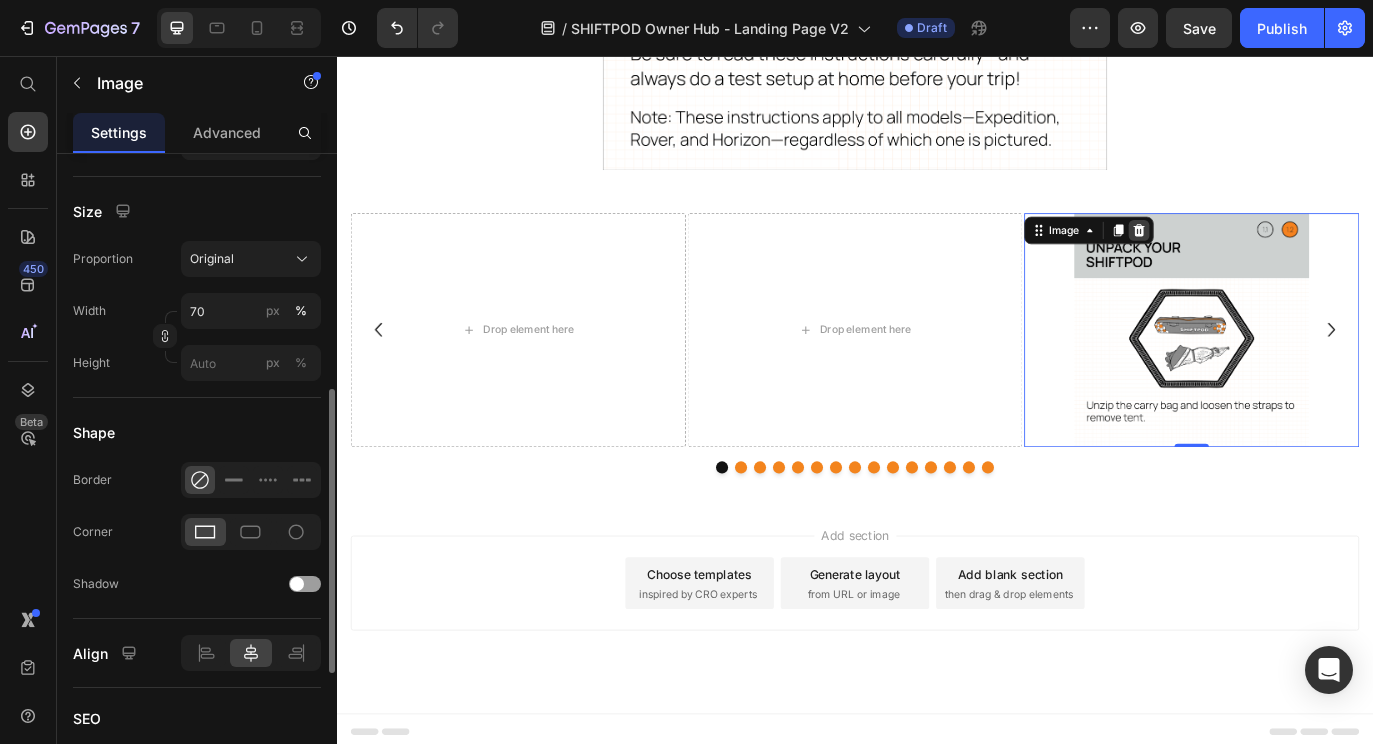 click 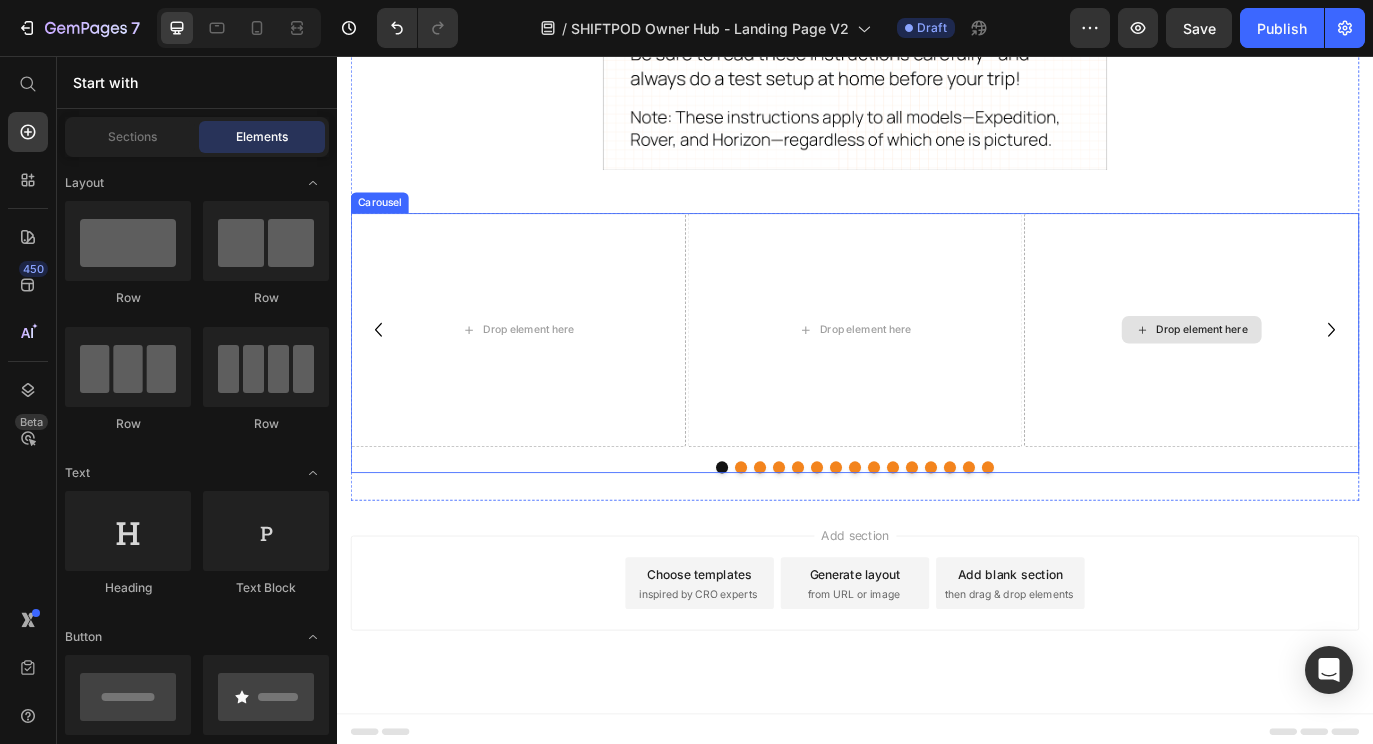 click 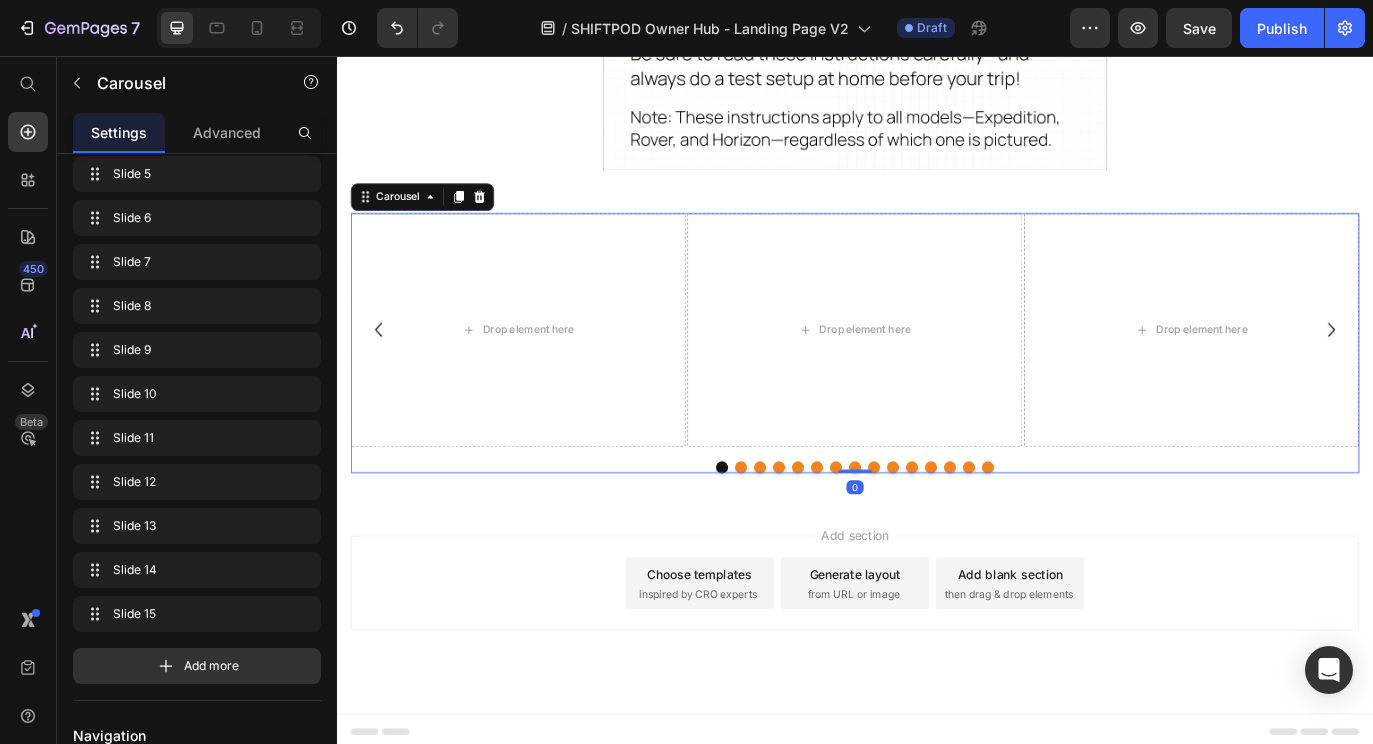 scroll, scrollTop: 0, scrollLeft: 0, axis: both 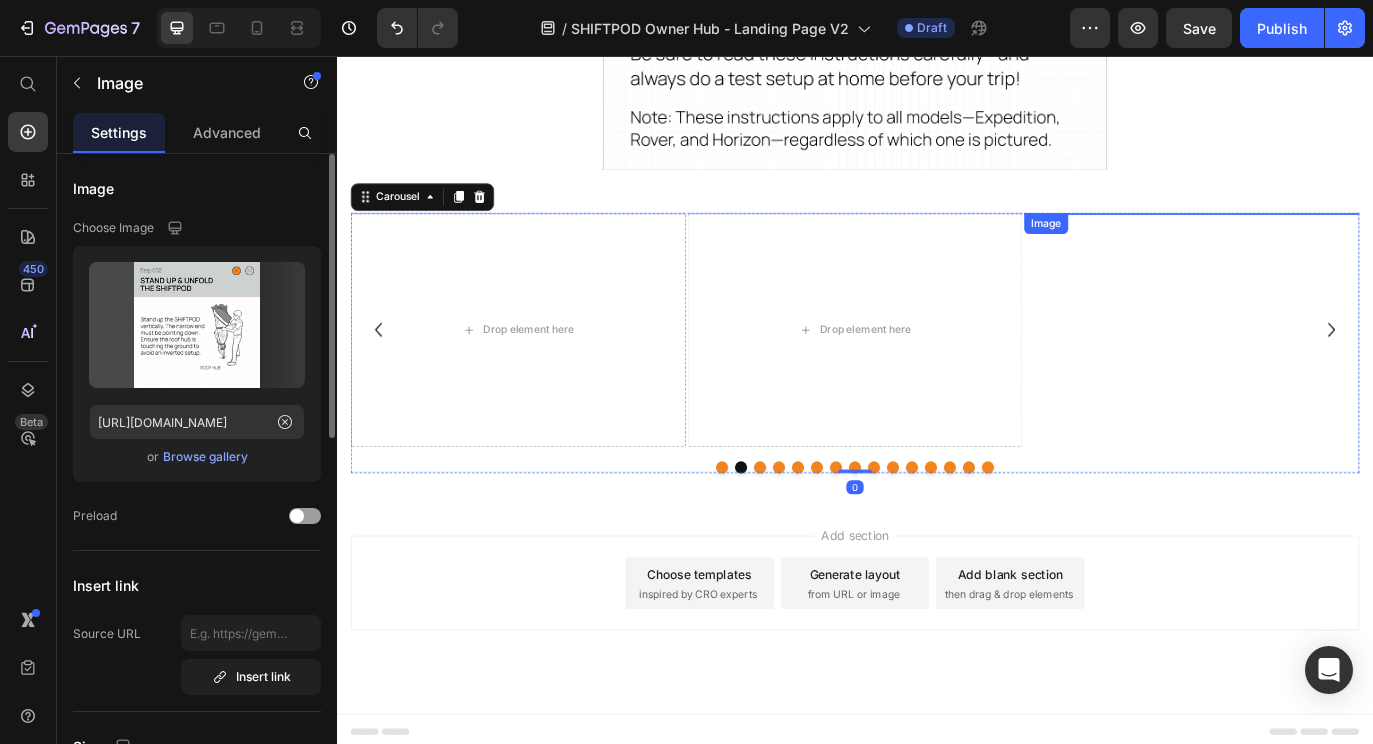 click at bounding box center [1327, 238] 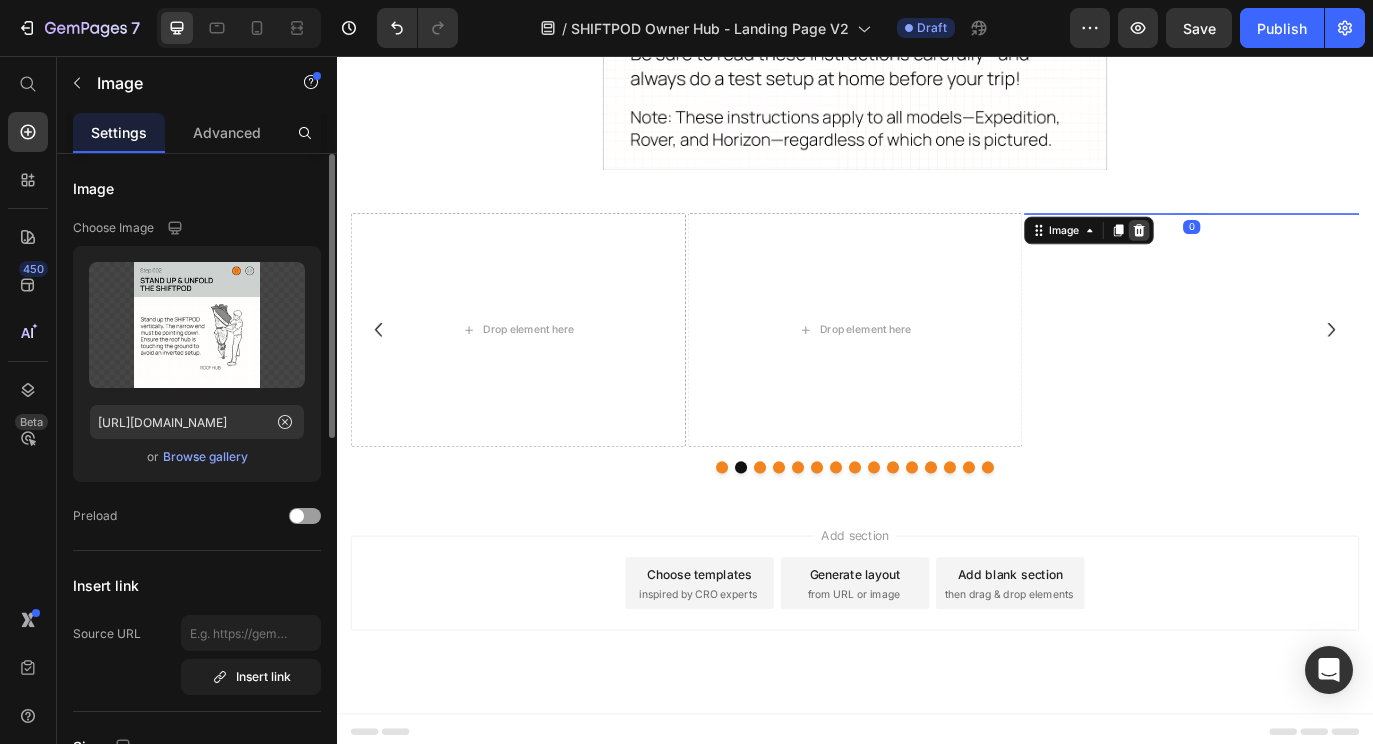 click 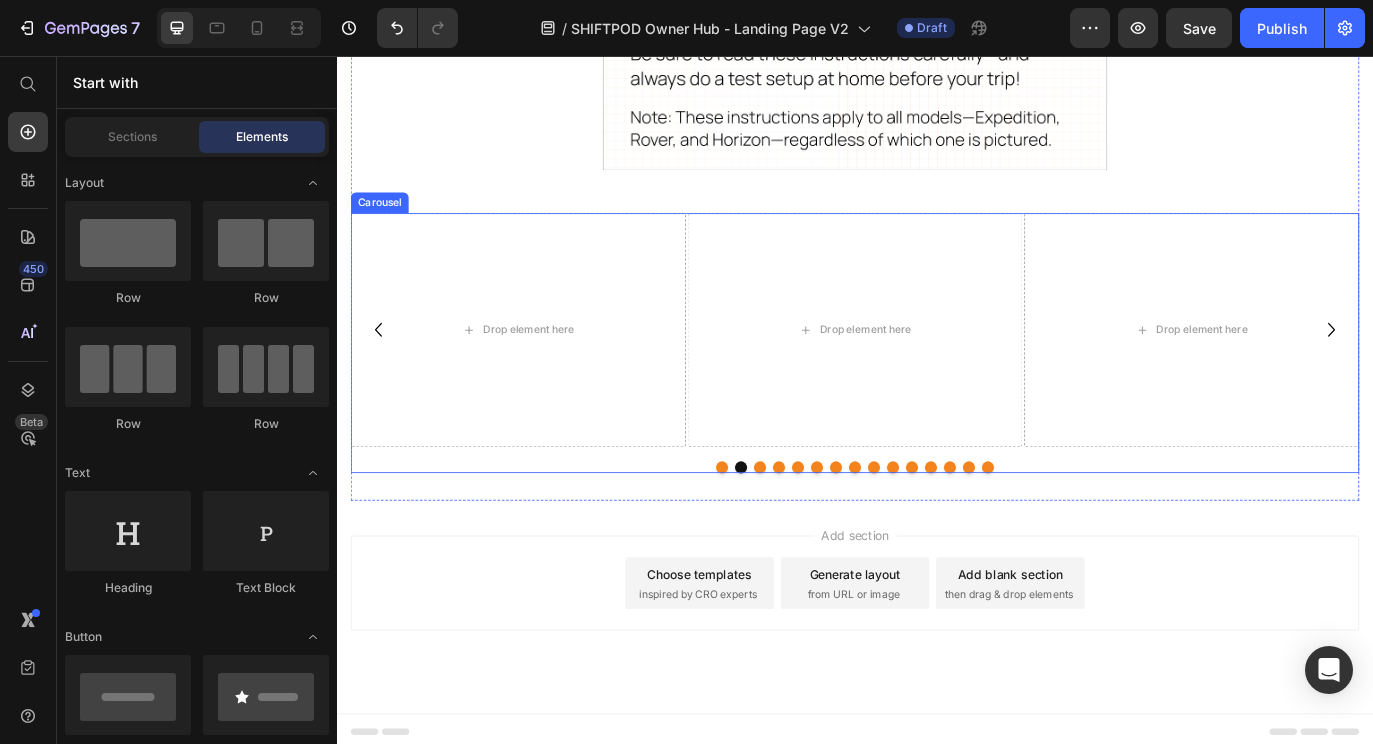 click 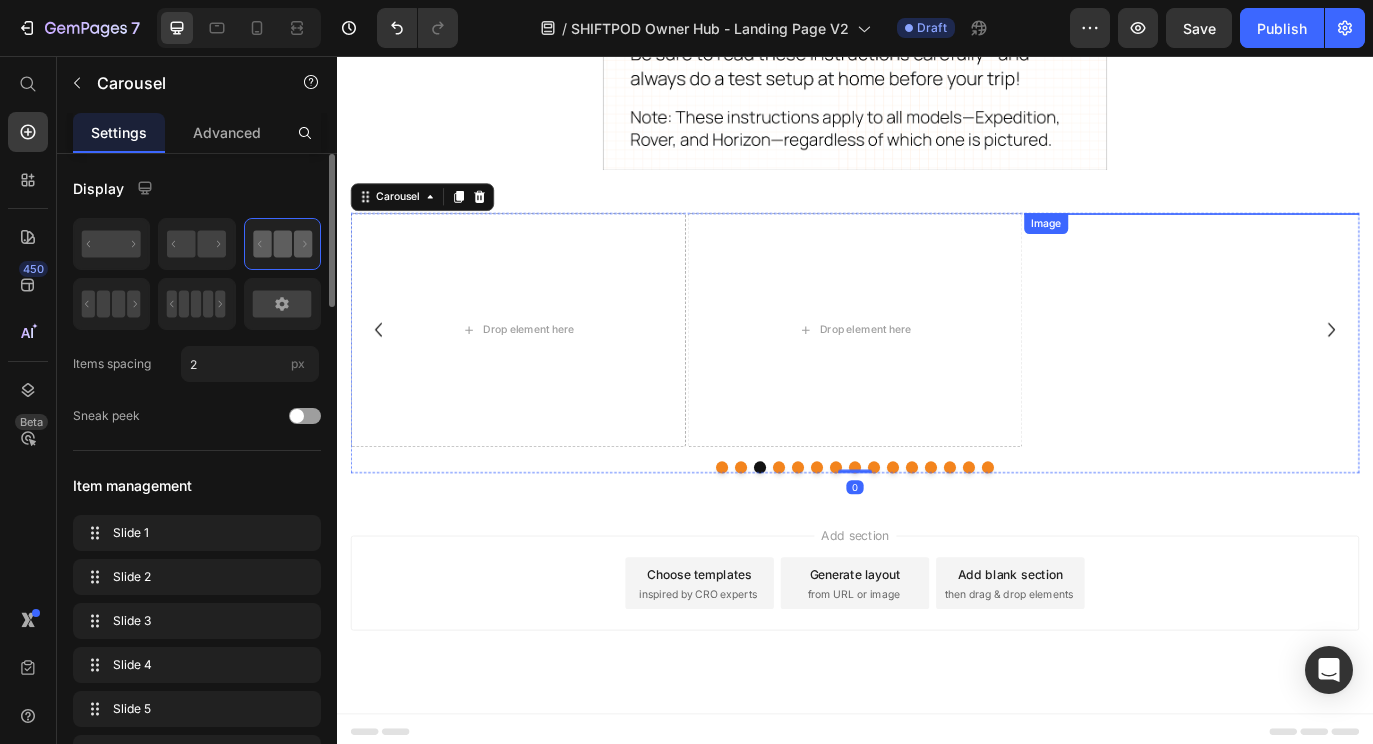 click at bounding box center [1327, 238] 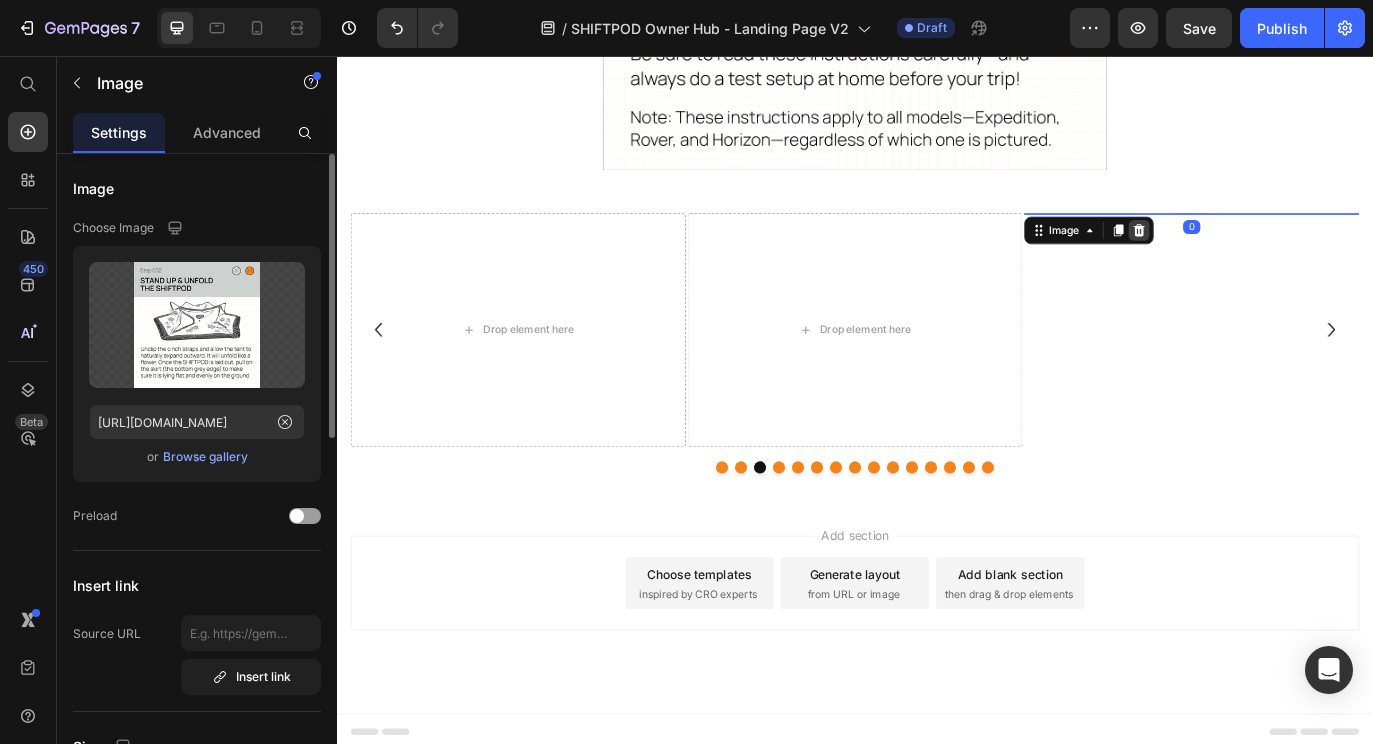 click 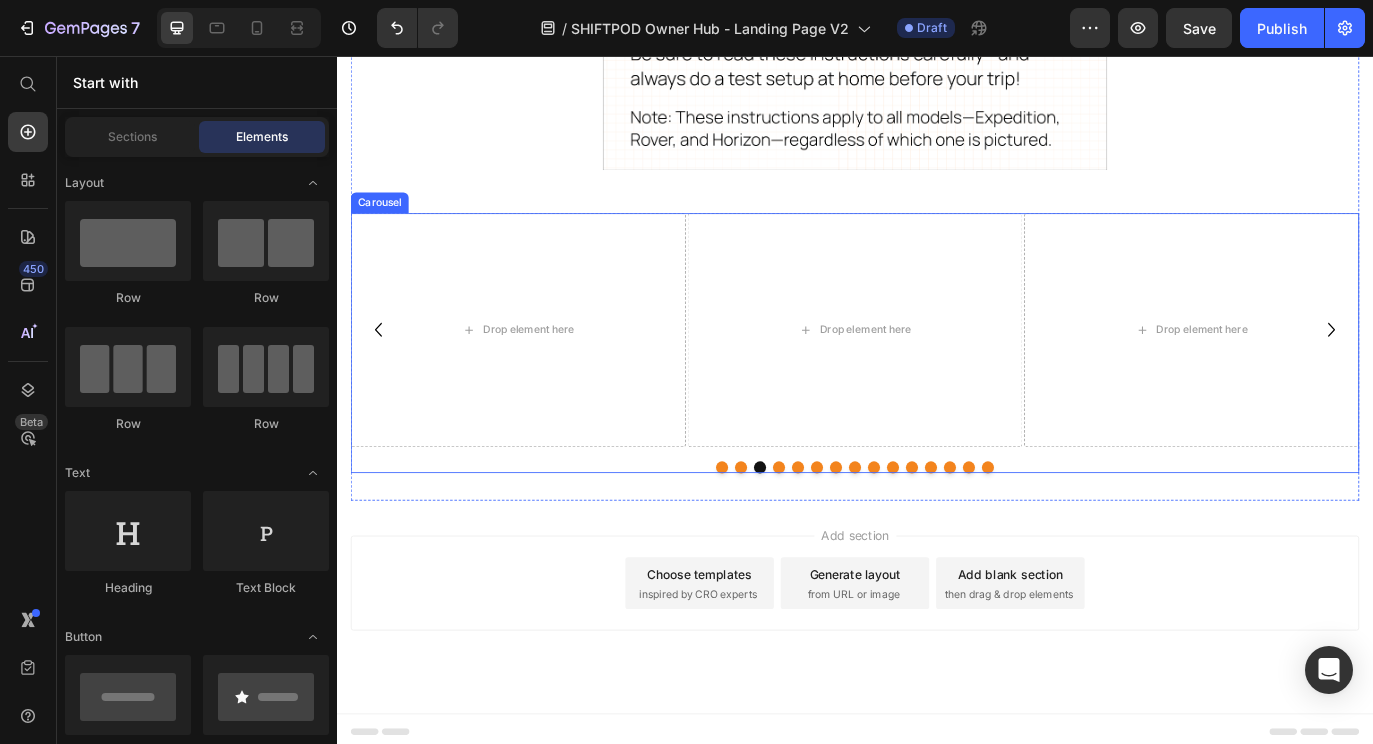 click 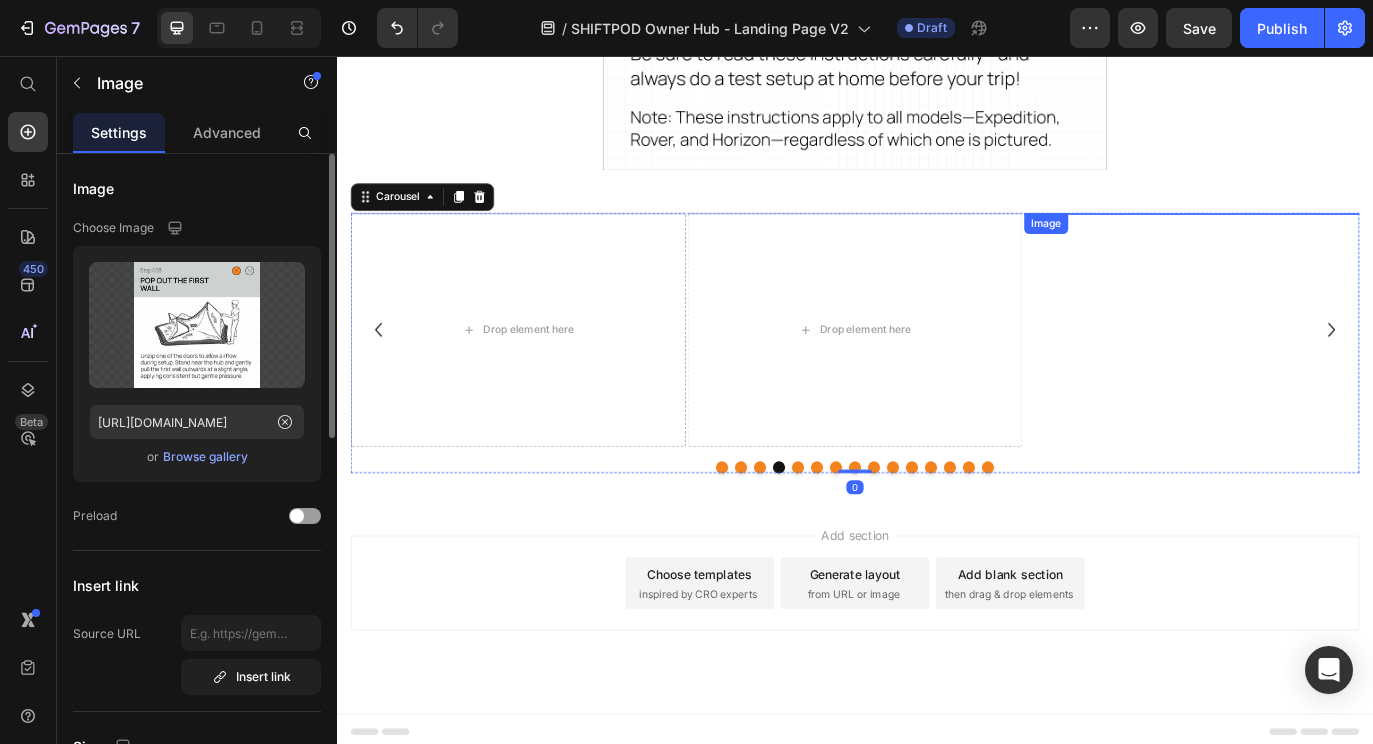 click at bounding box center [1327, 238] 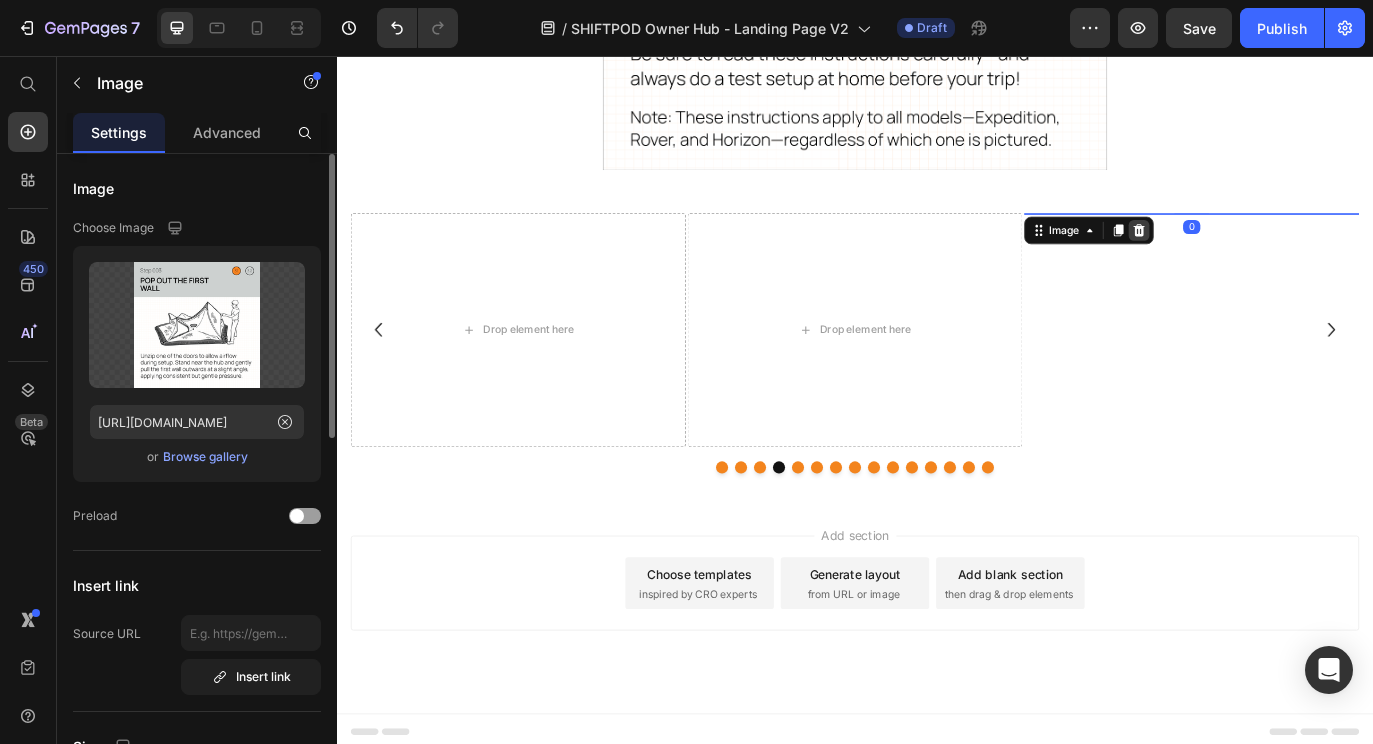 click 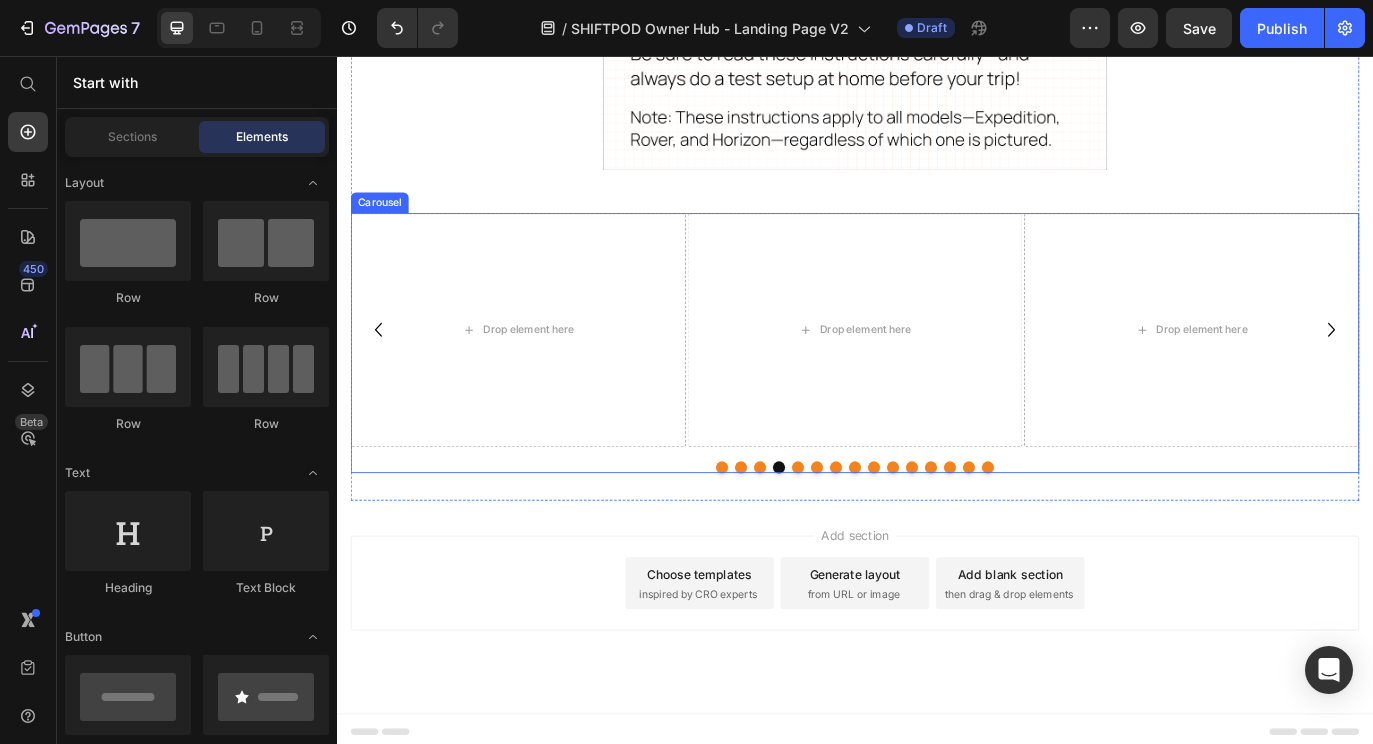 click 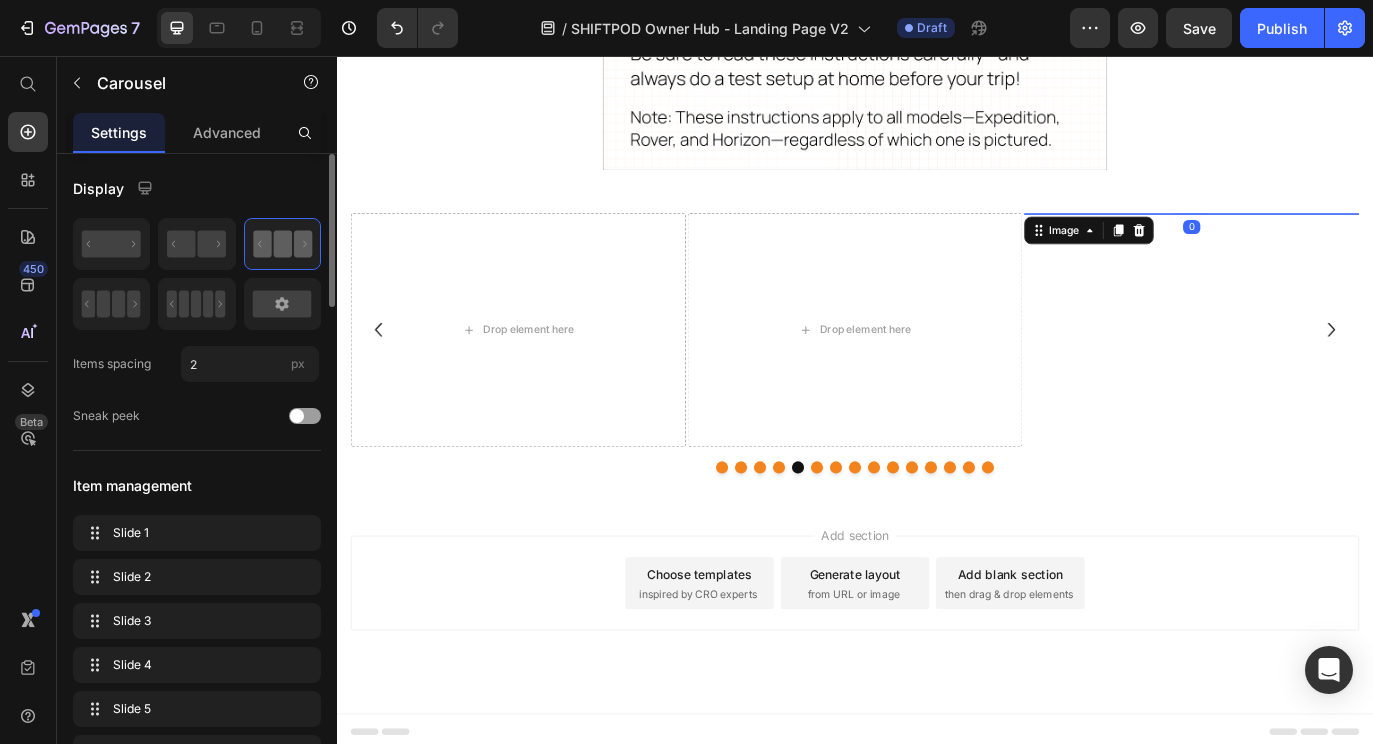 click at bounding box center (1327, 238) 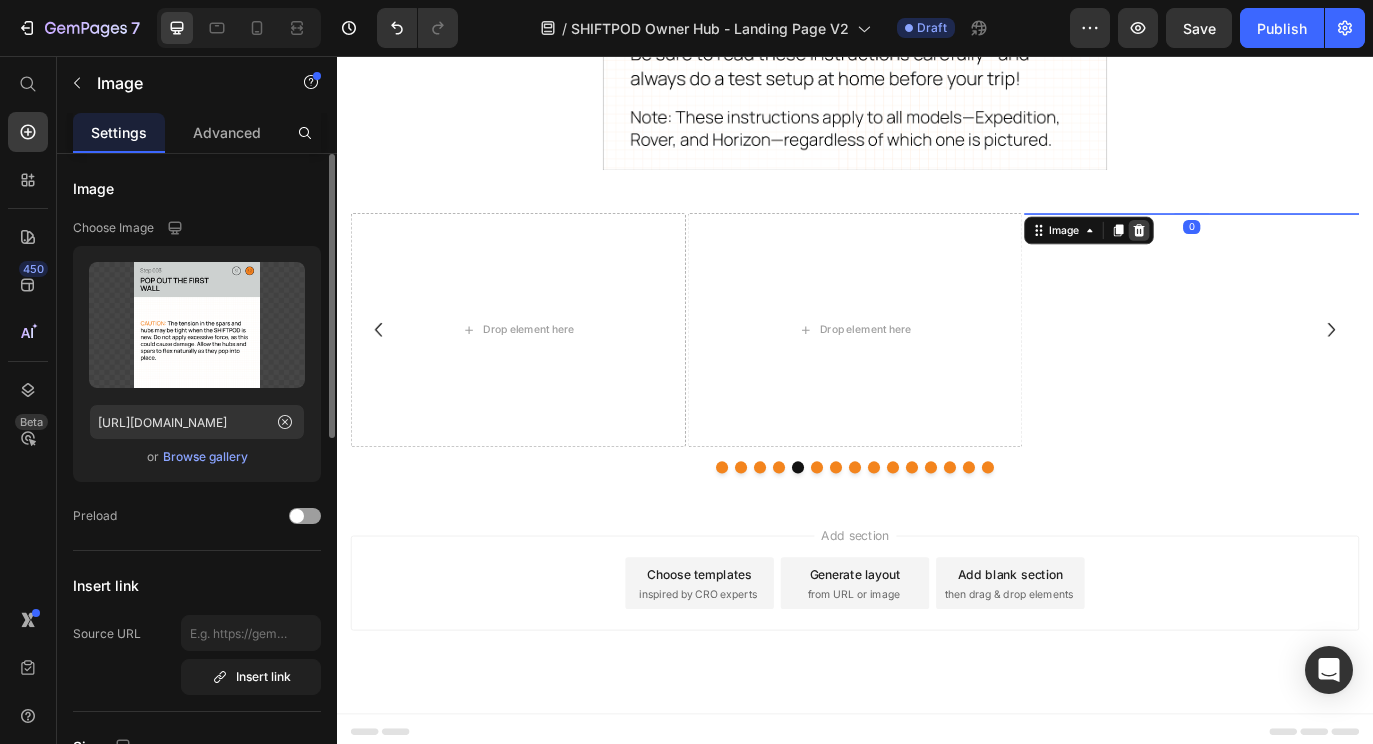 click 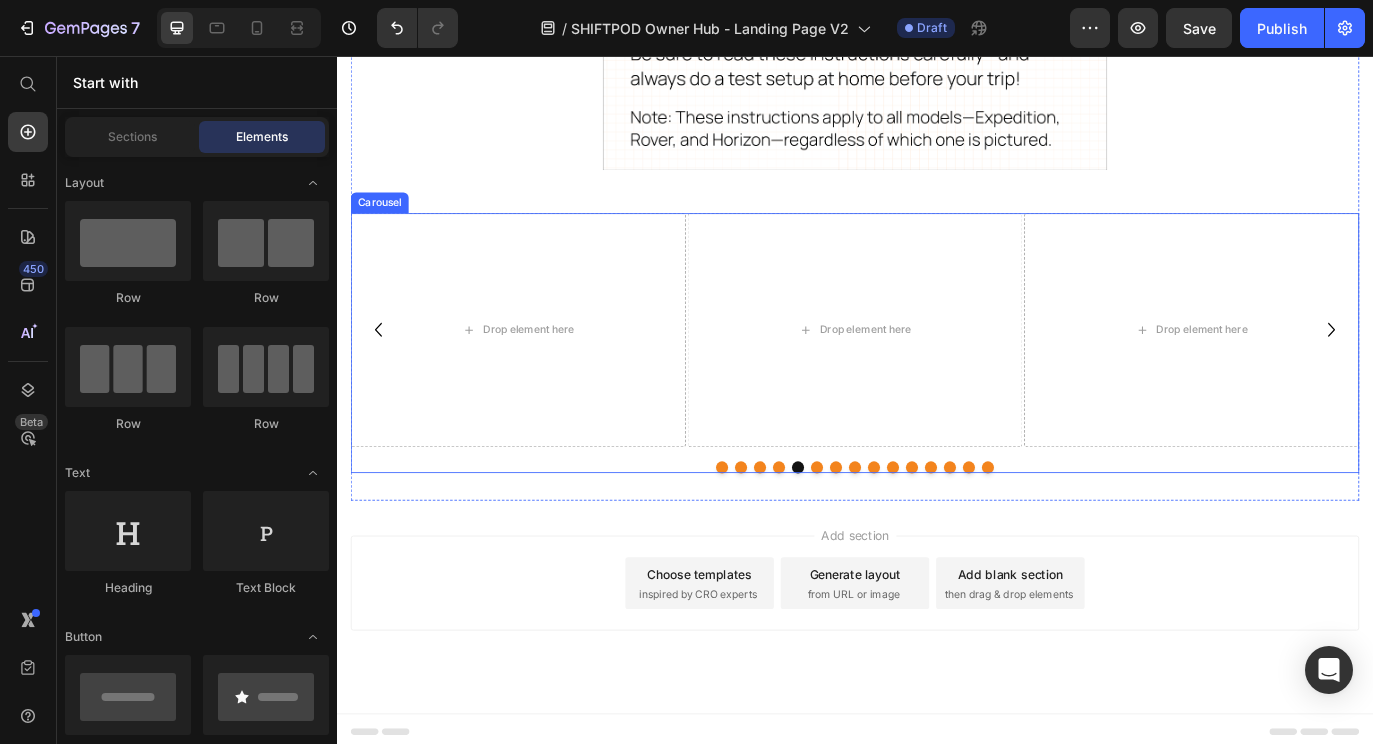 click 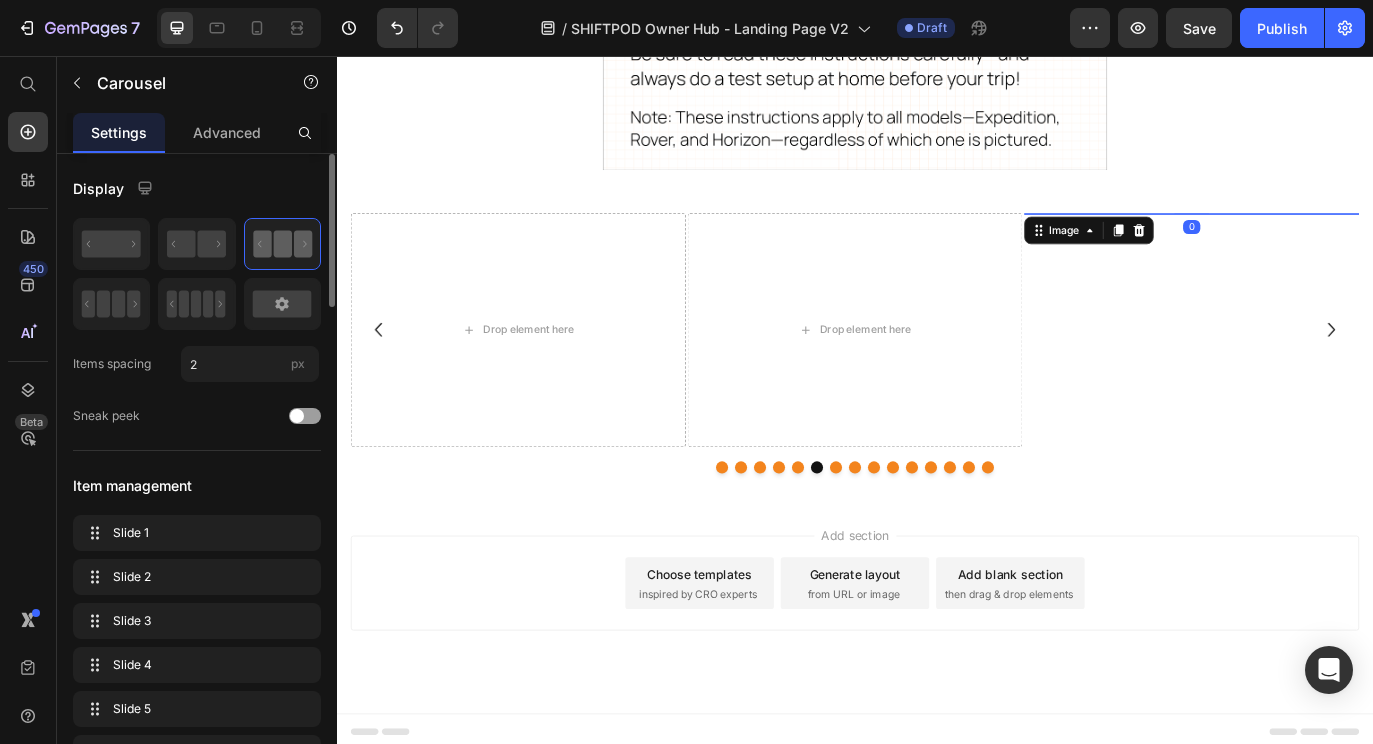 click at bounding box center (1327, 238) 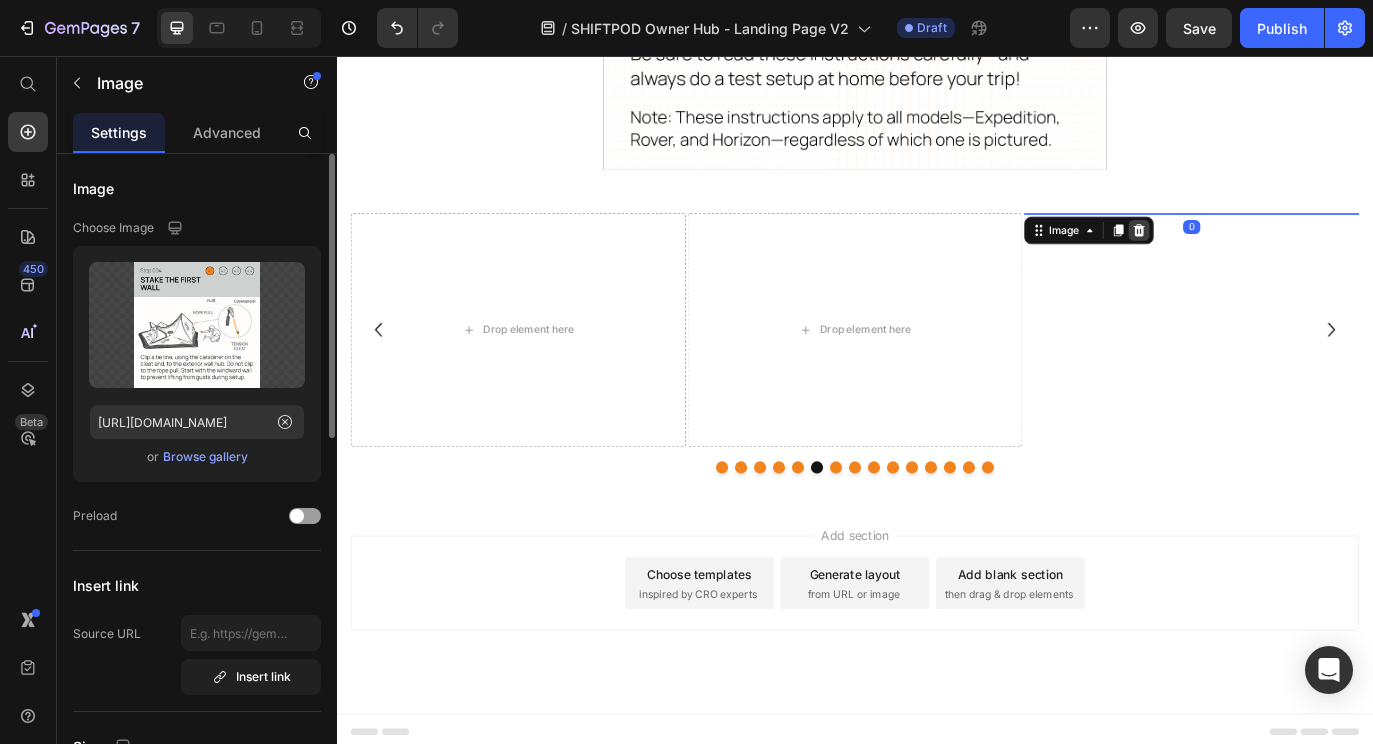 click 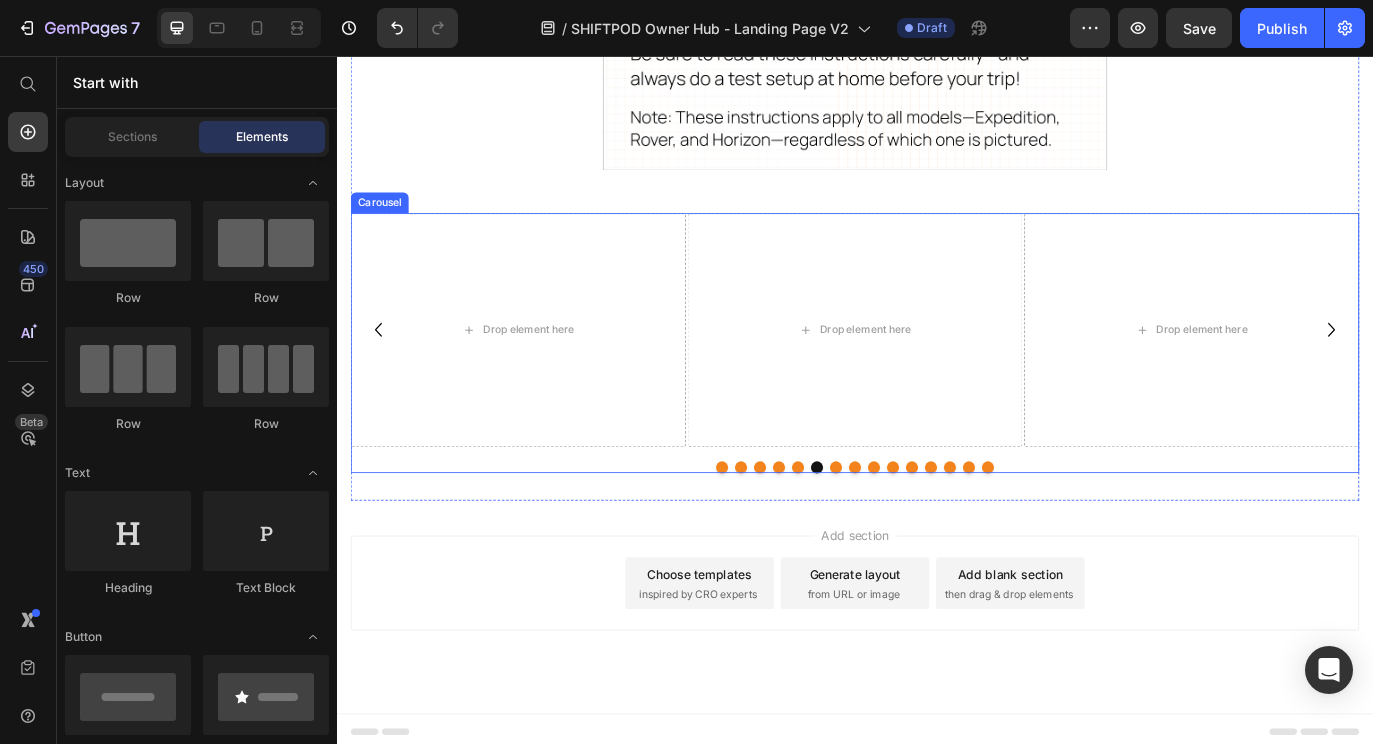 click 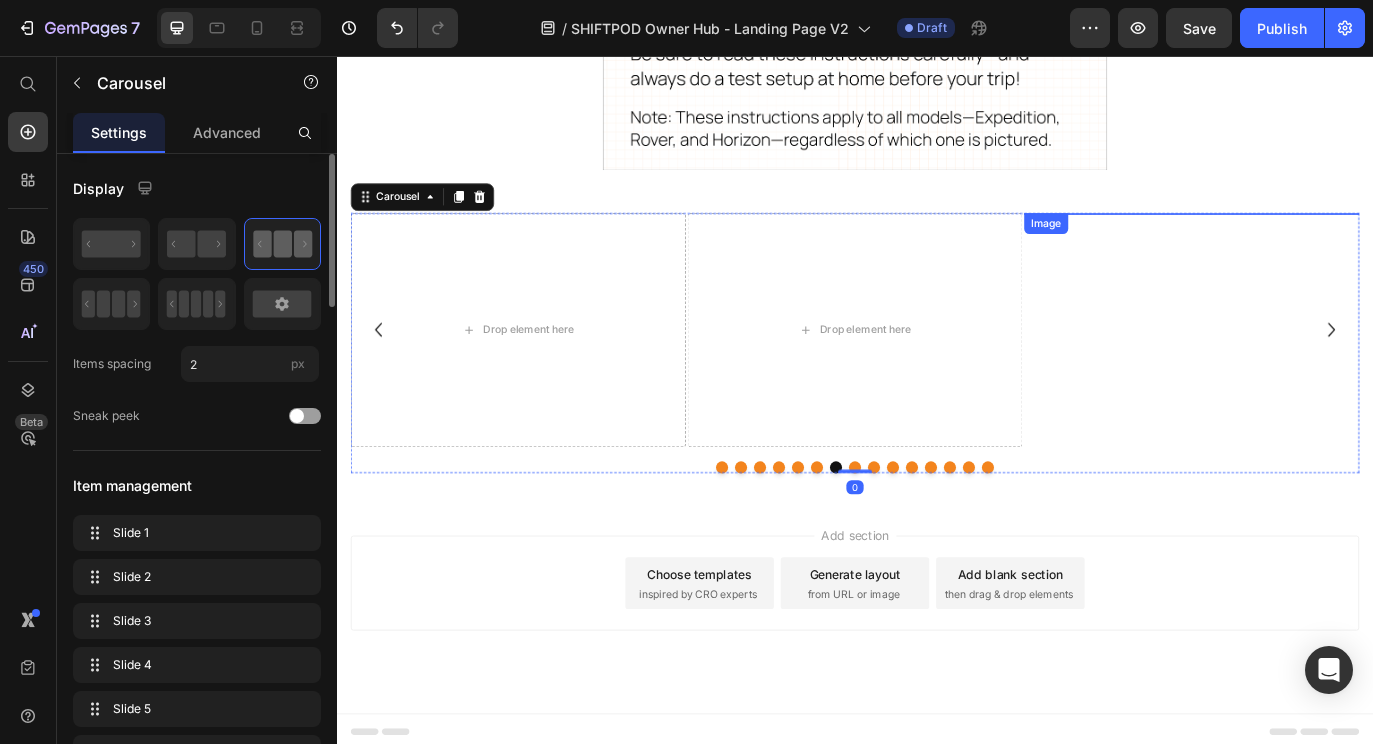 click at bounding box center [1327, 238] 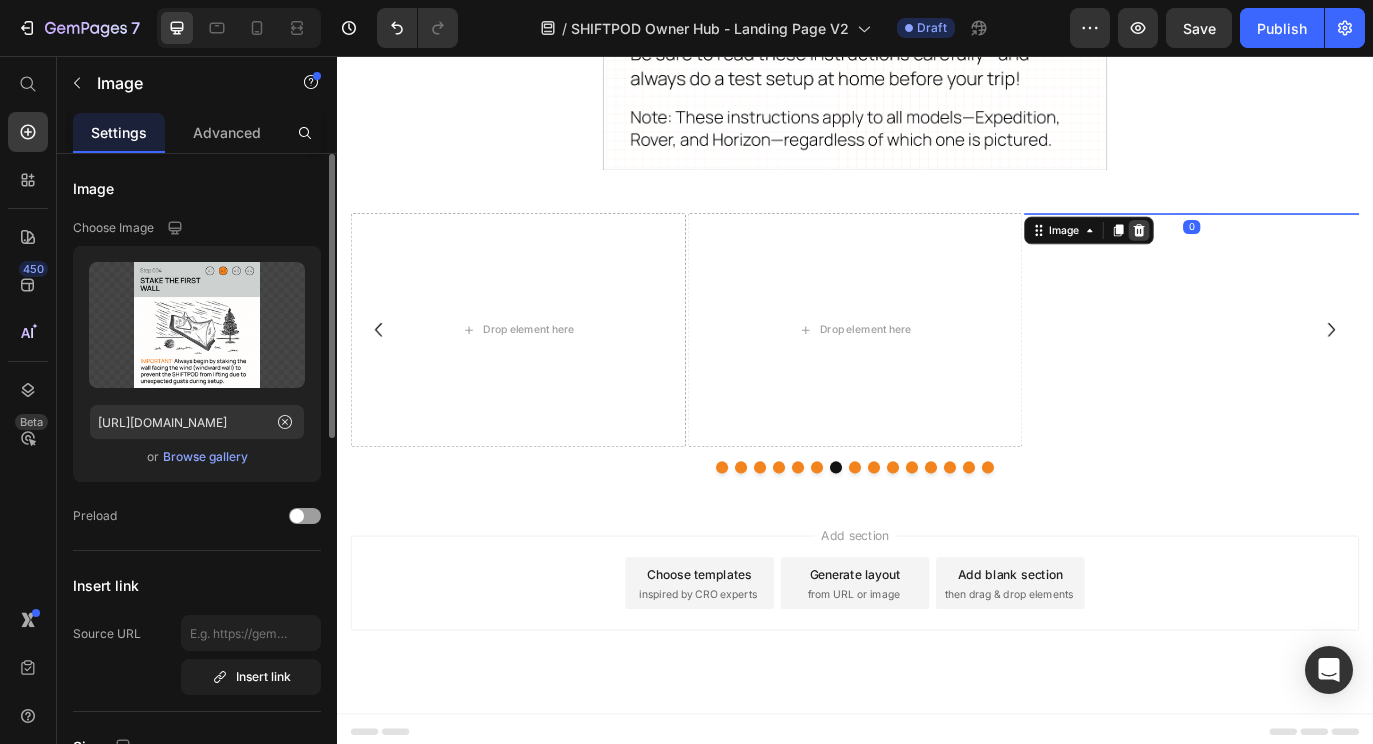 click 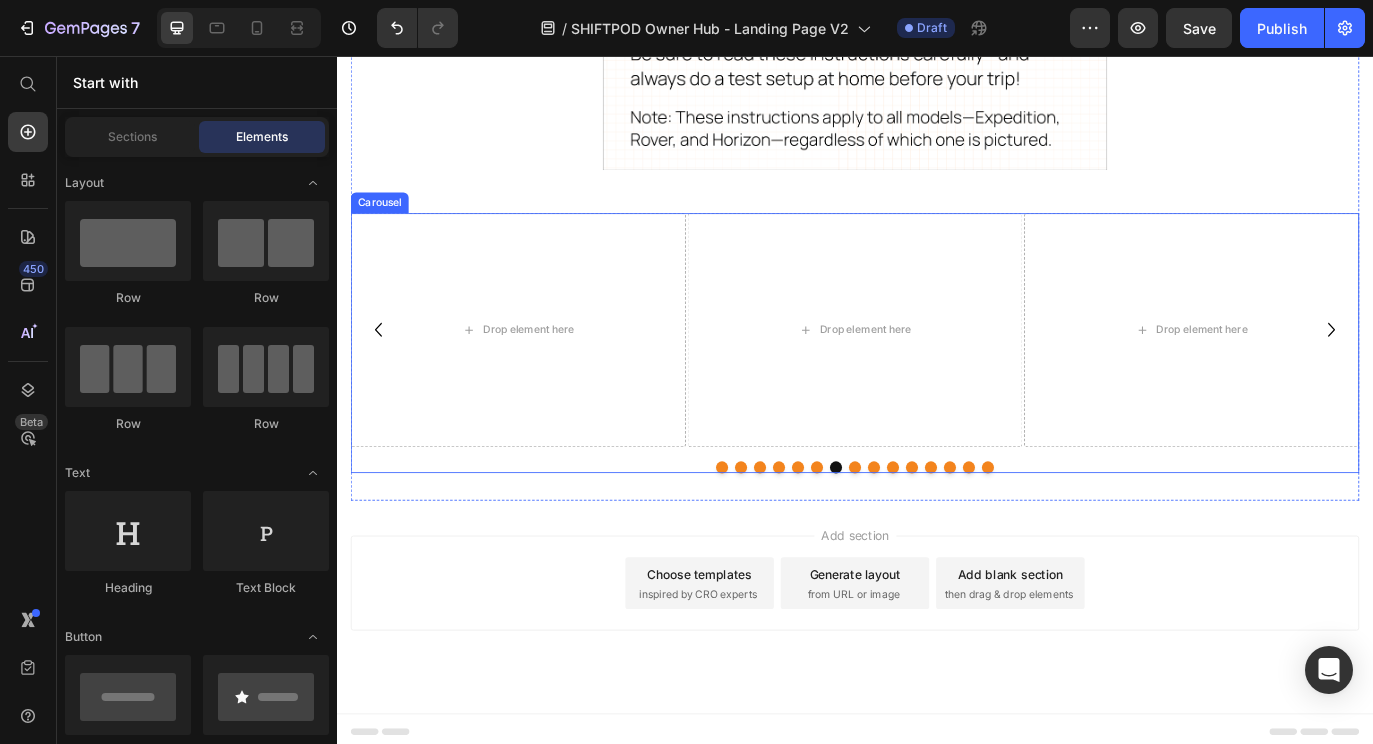 click 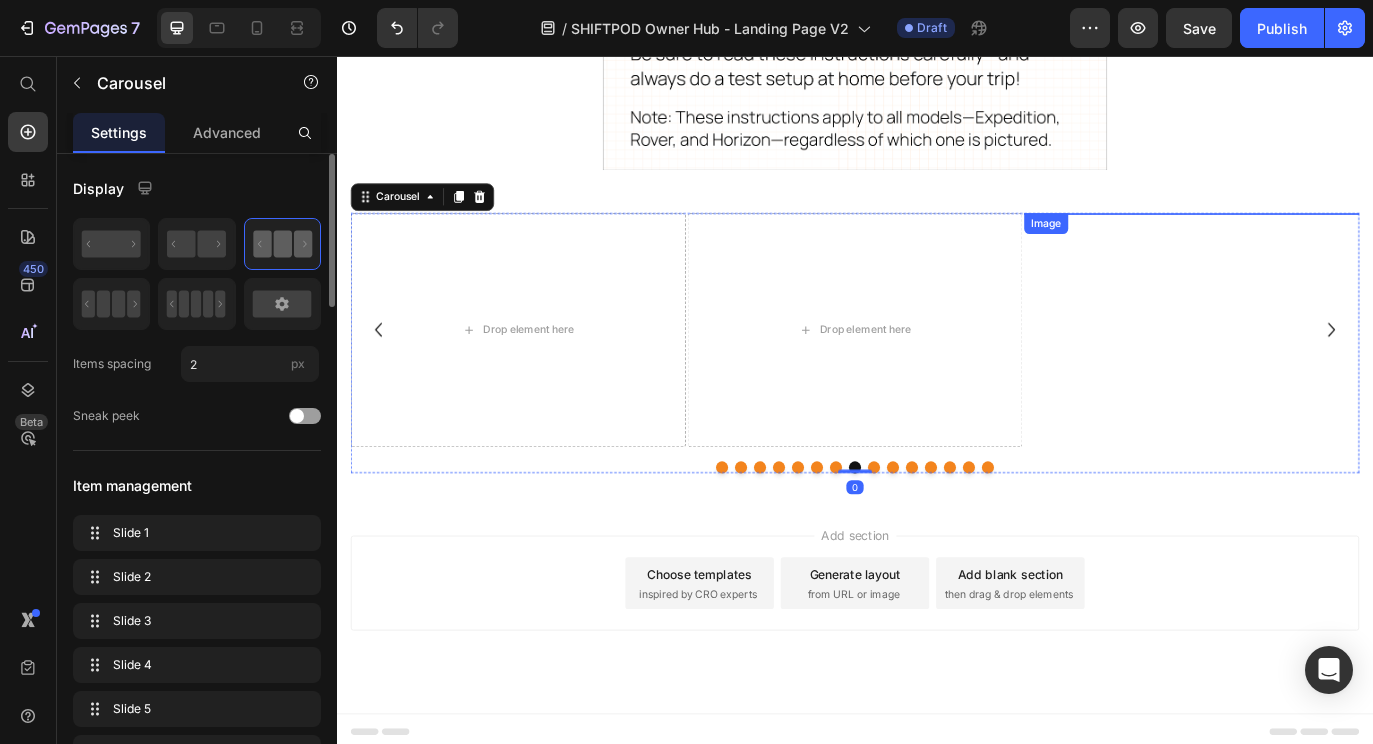 click at bounding box center [1327, 238] 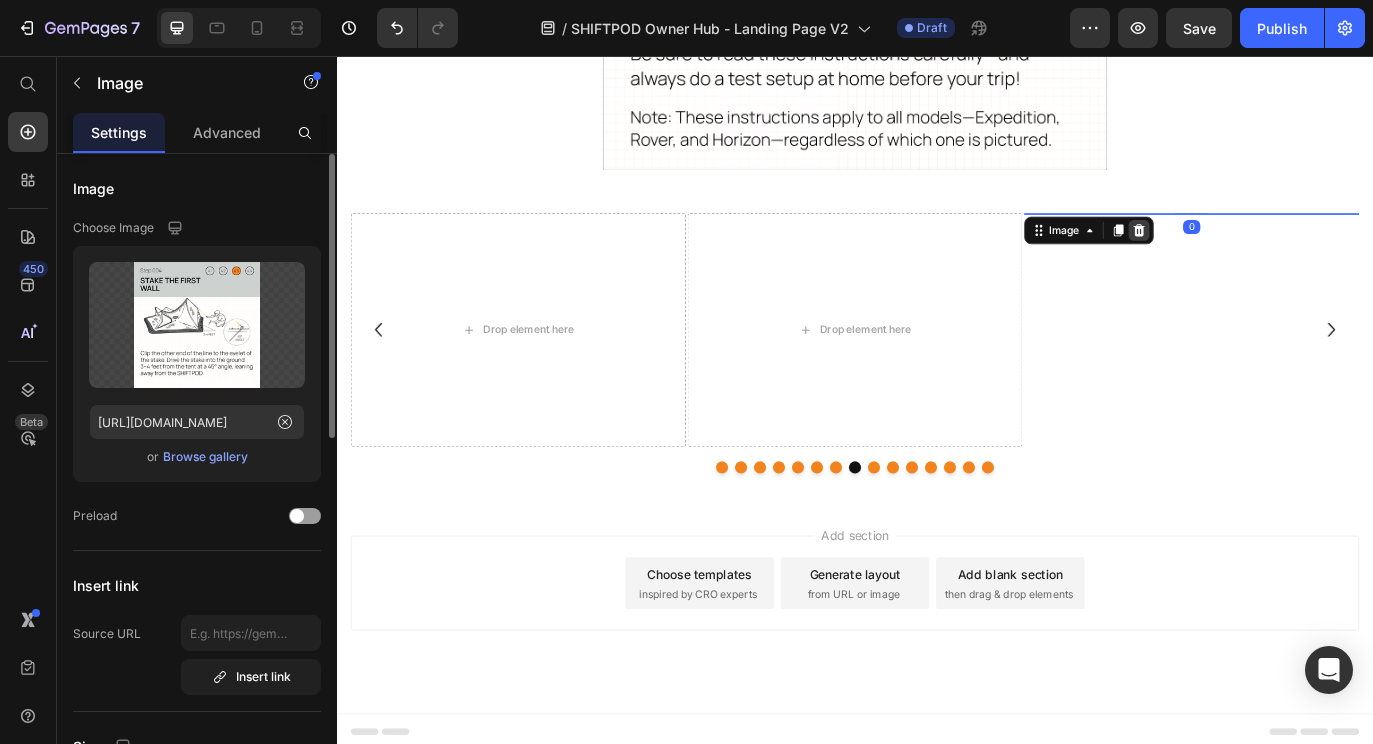 click 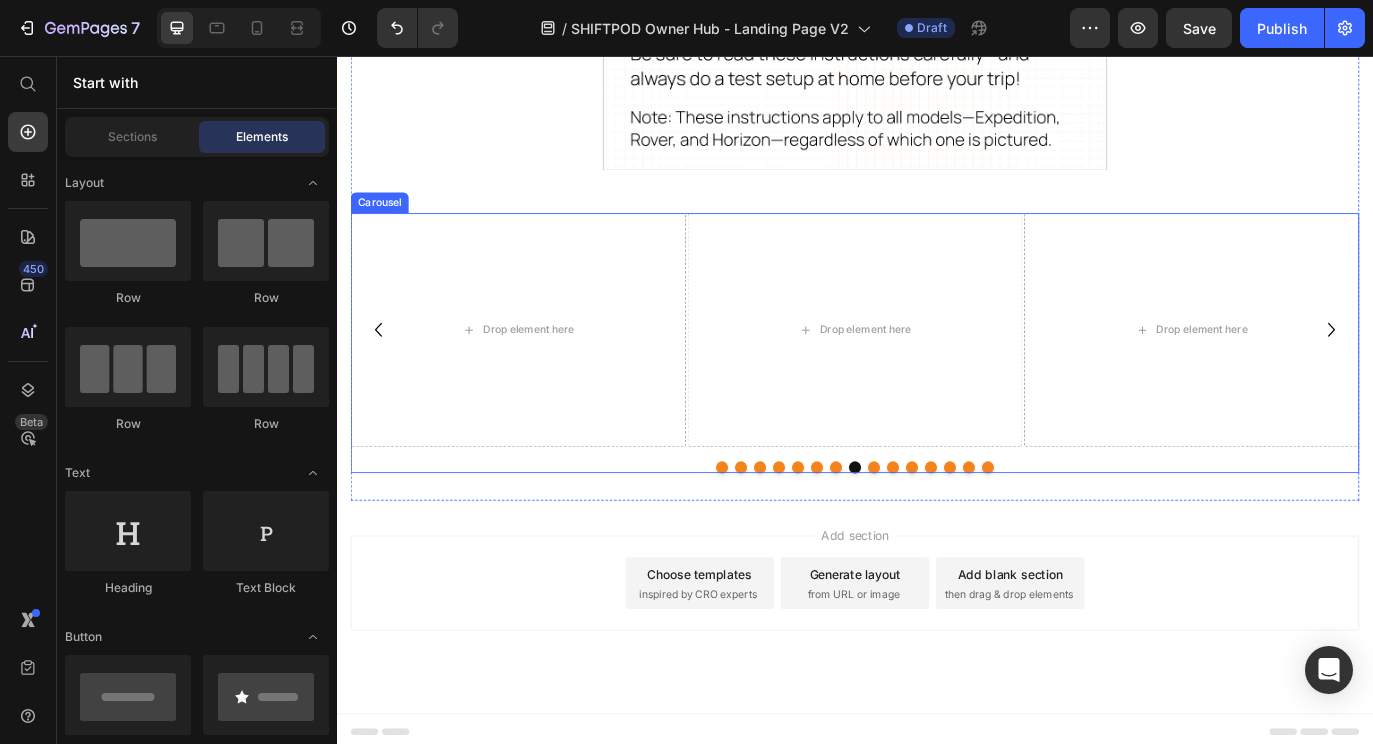 click 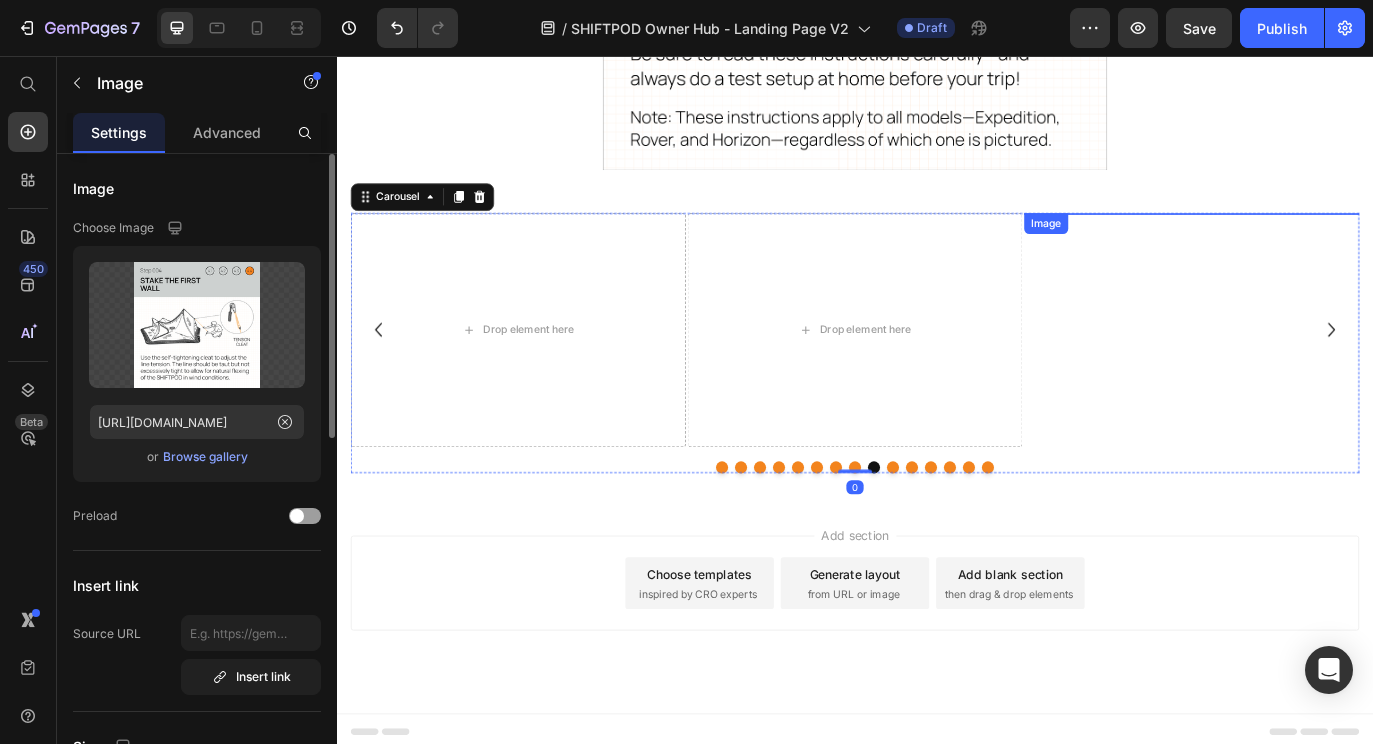 click at bounding box center (1327, 238) 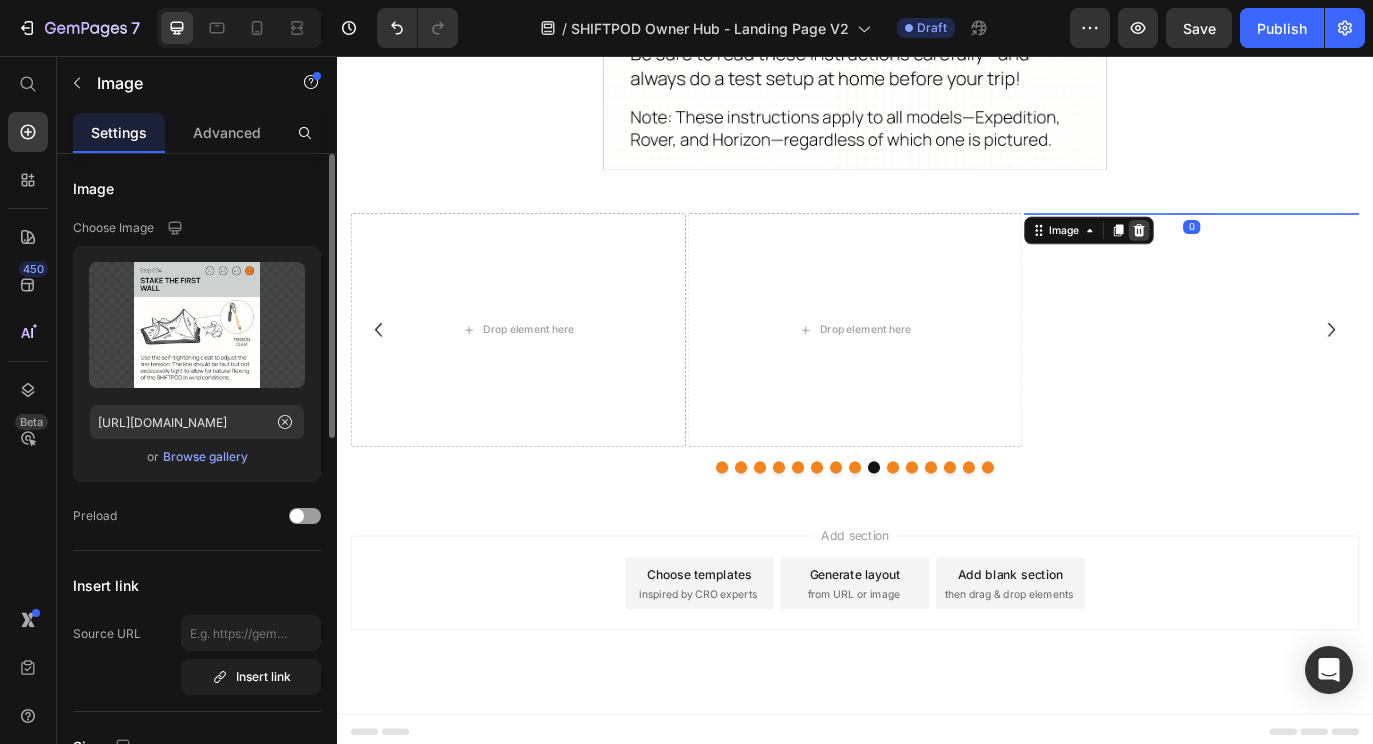 click 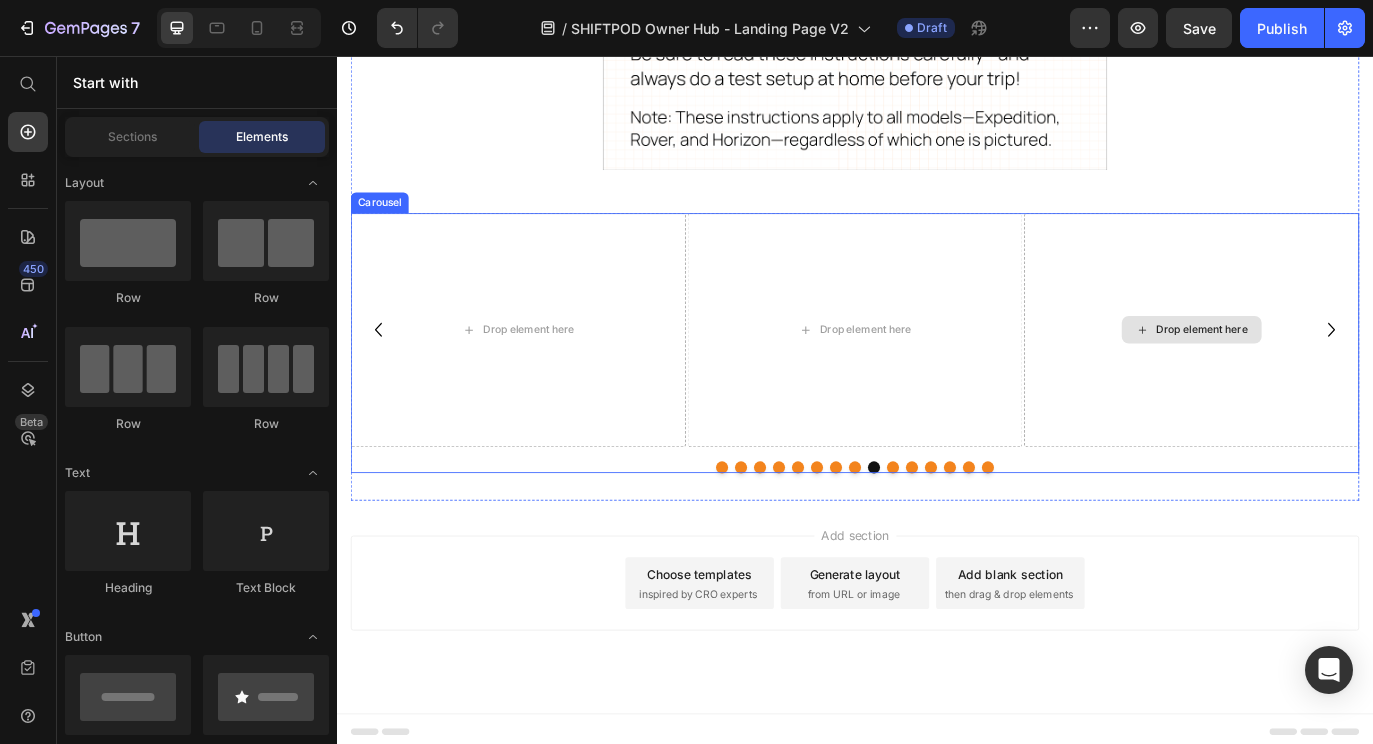 click 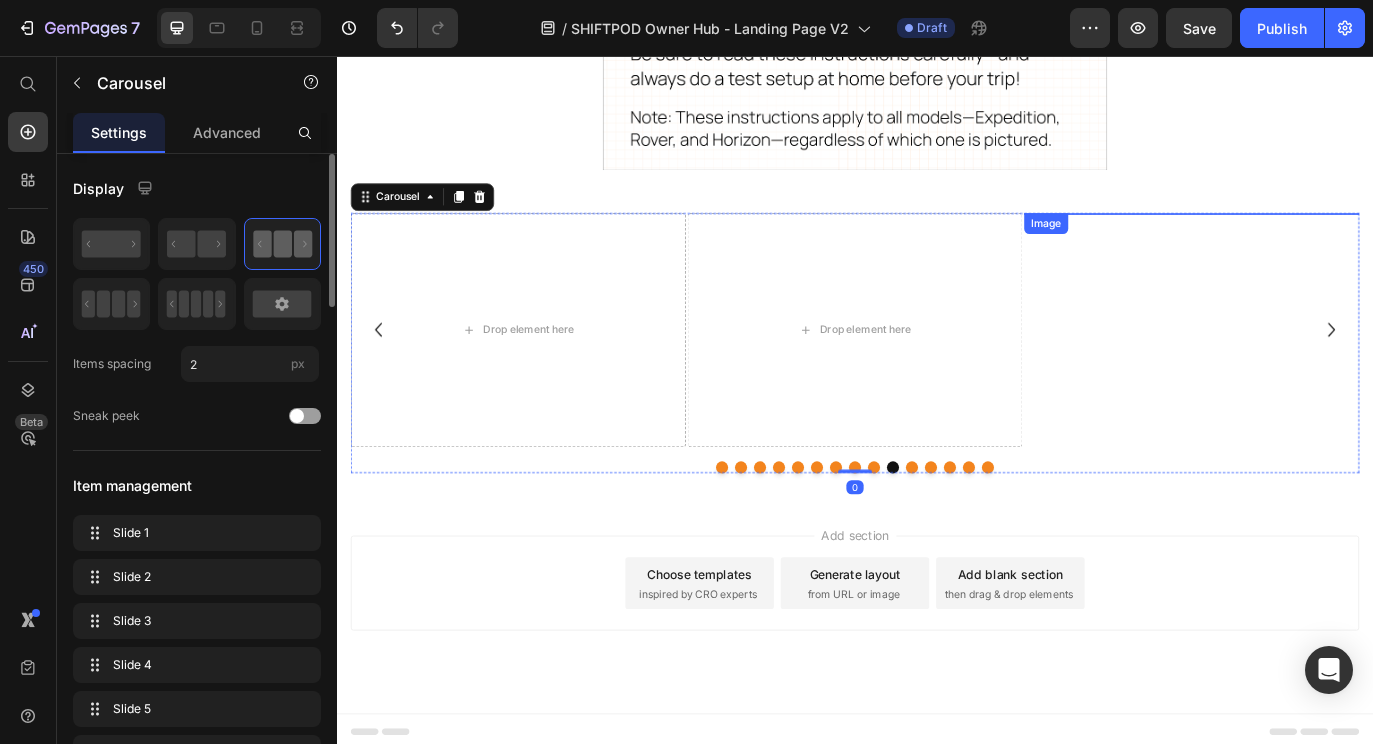 click at bounding box center [1327, 238] 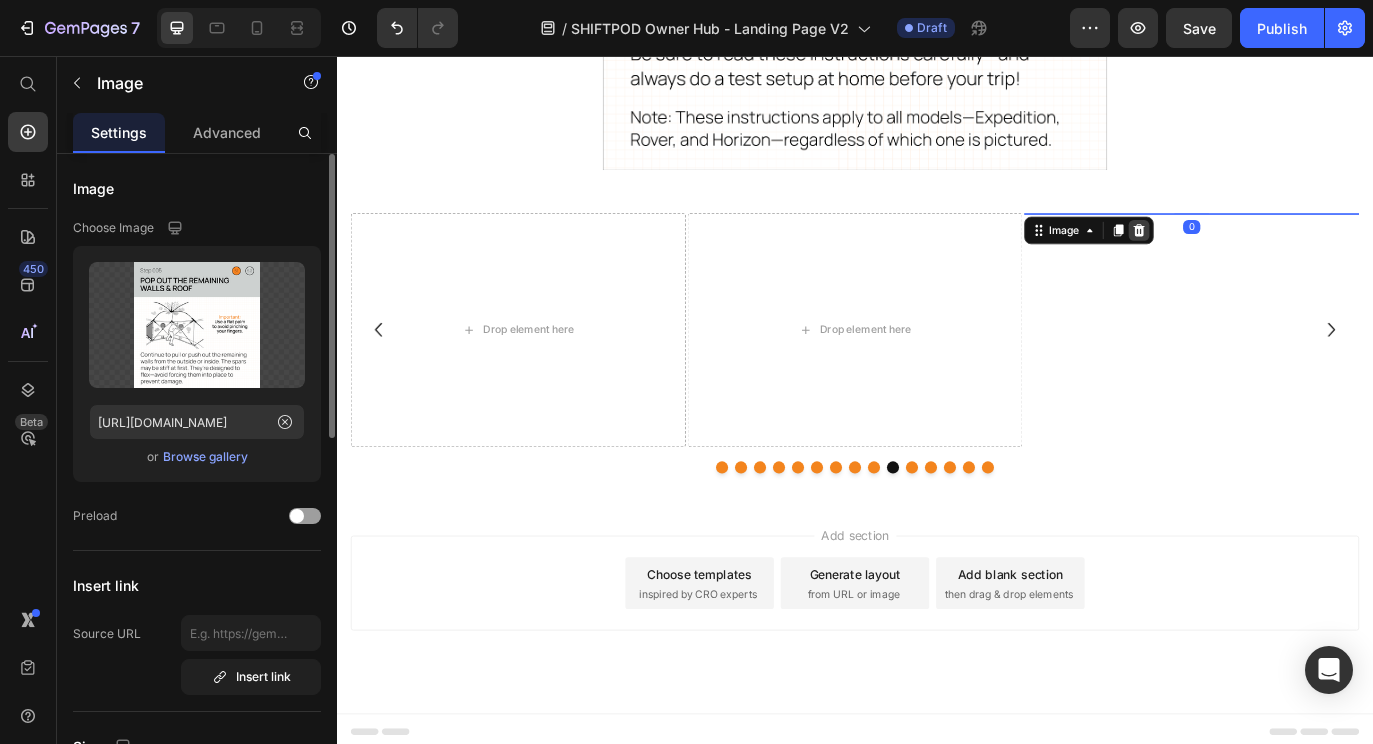 click 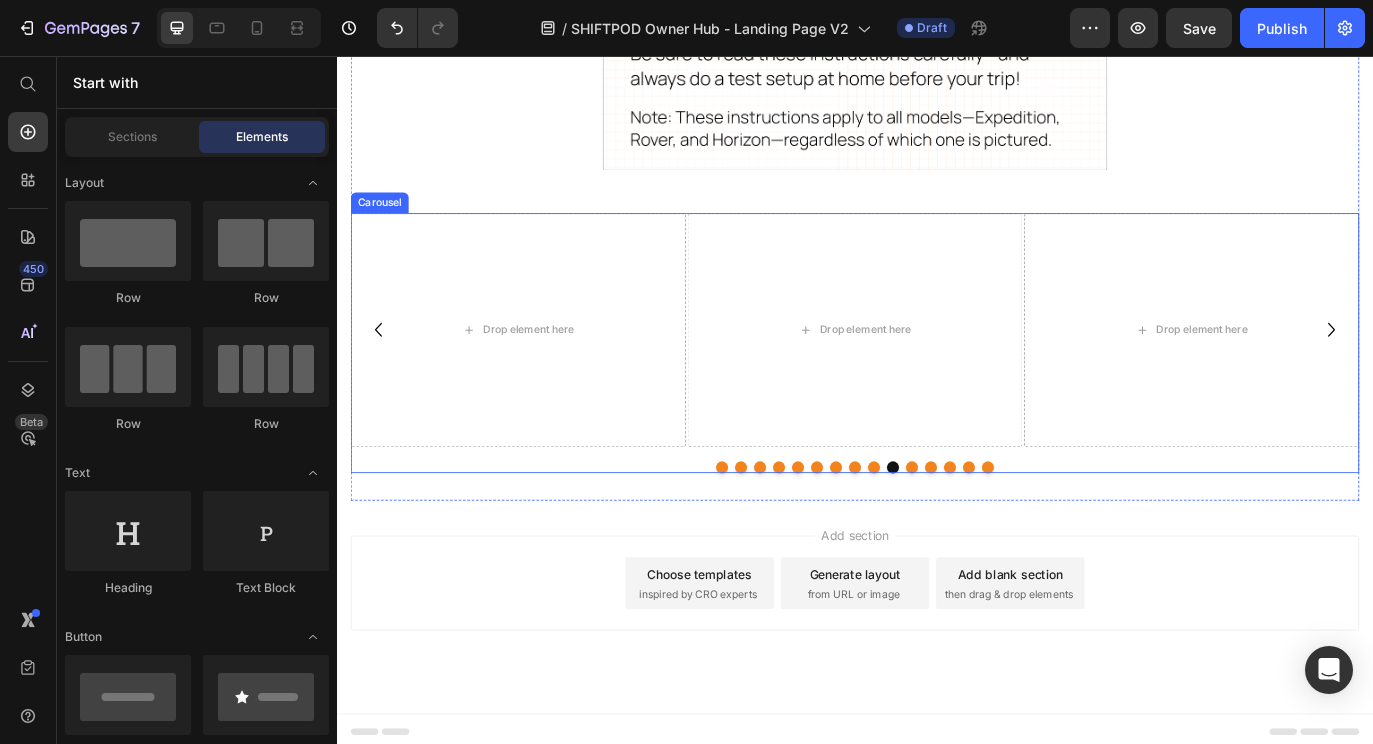 click 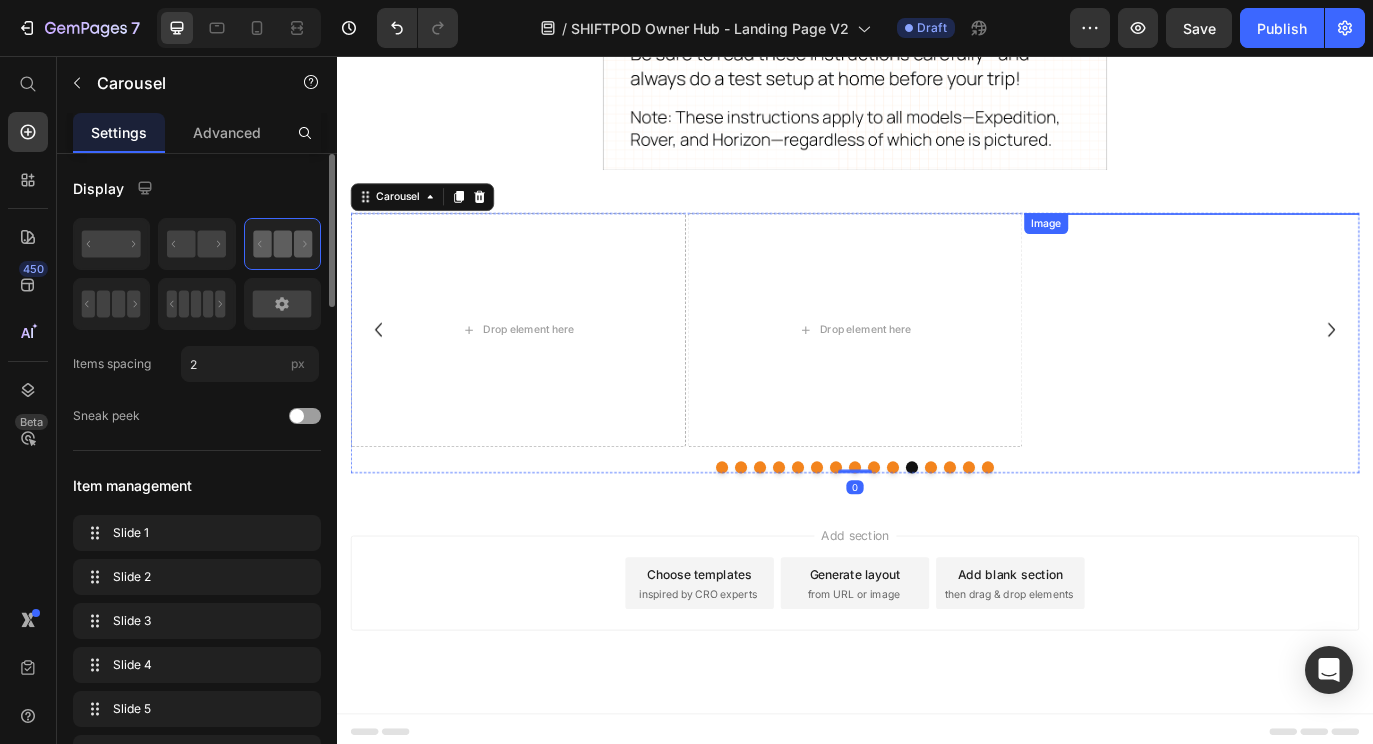 click at bounding box center [1327, 238] 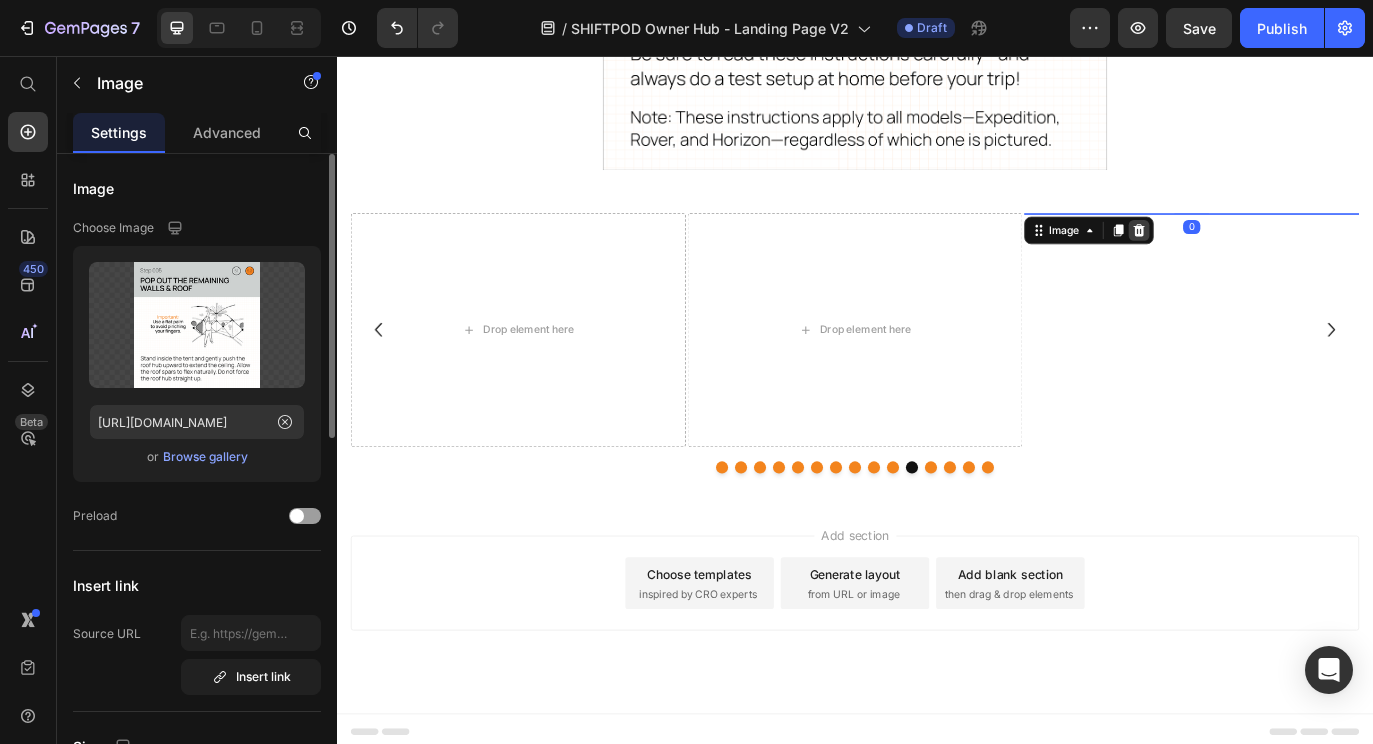 click at bounding box center (1266, 258) 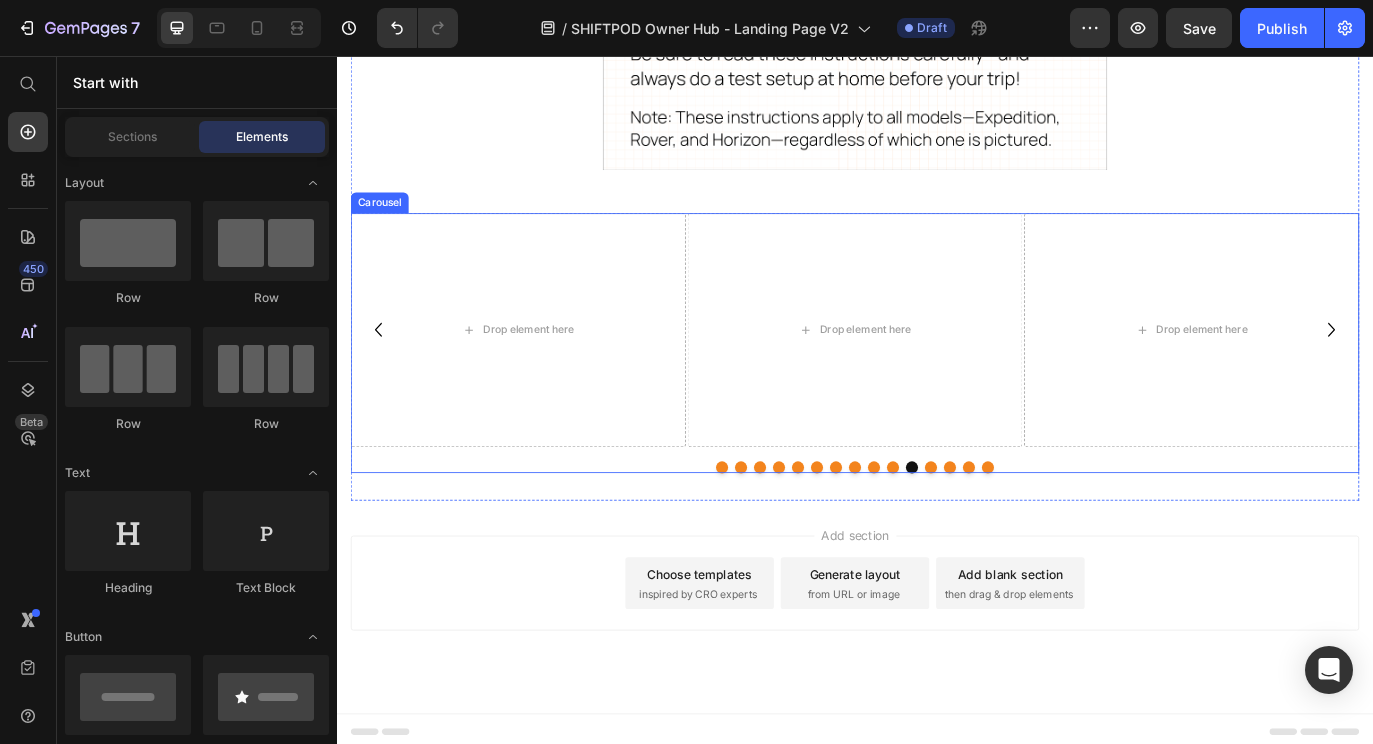 click 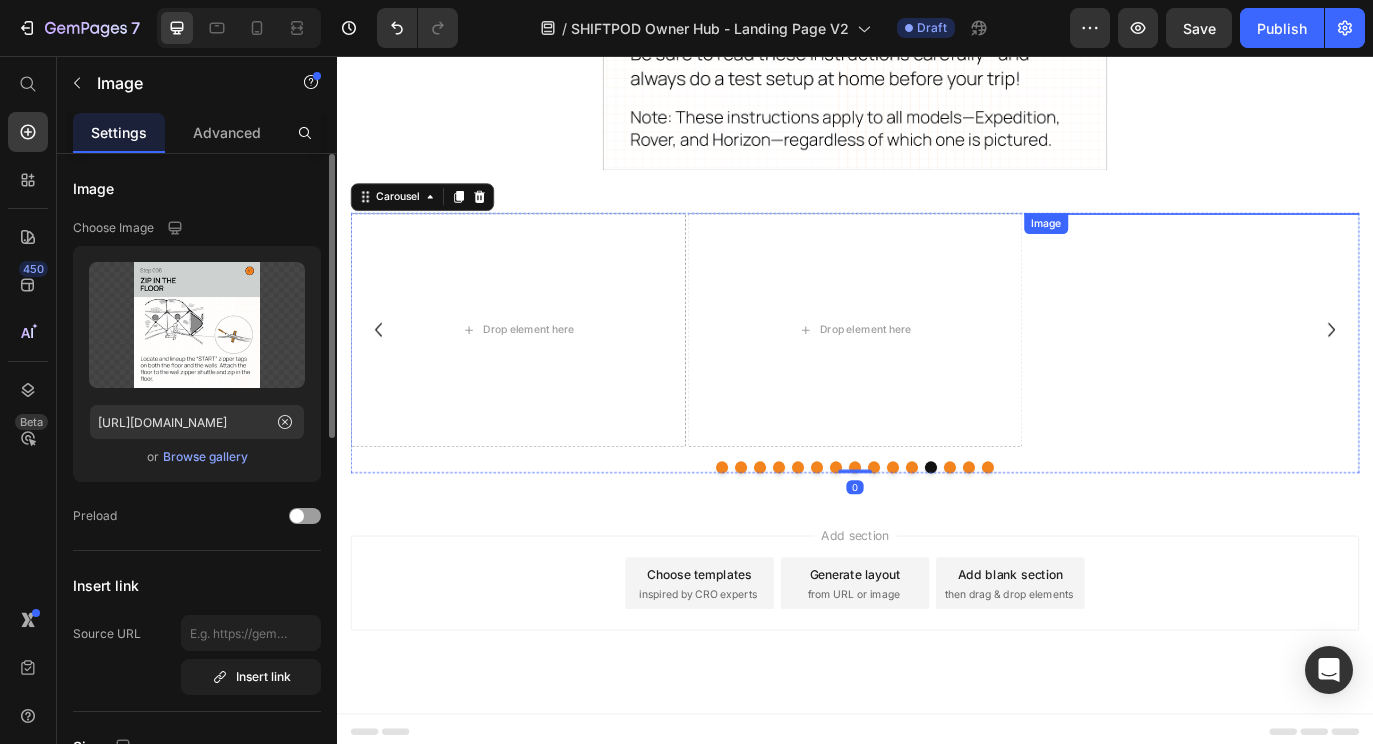 click at bounding box center (1327, 238) 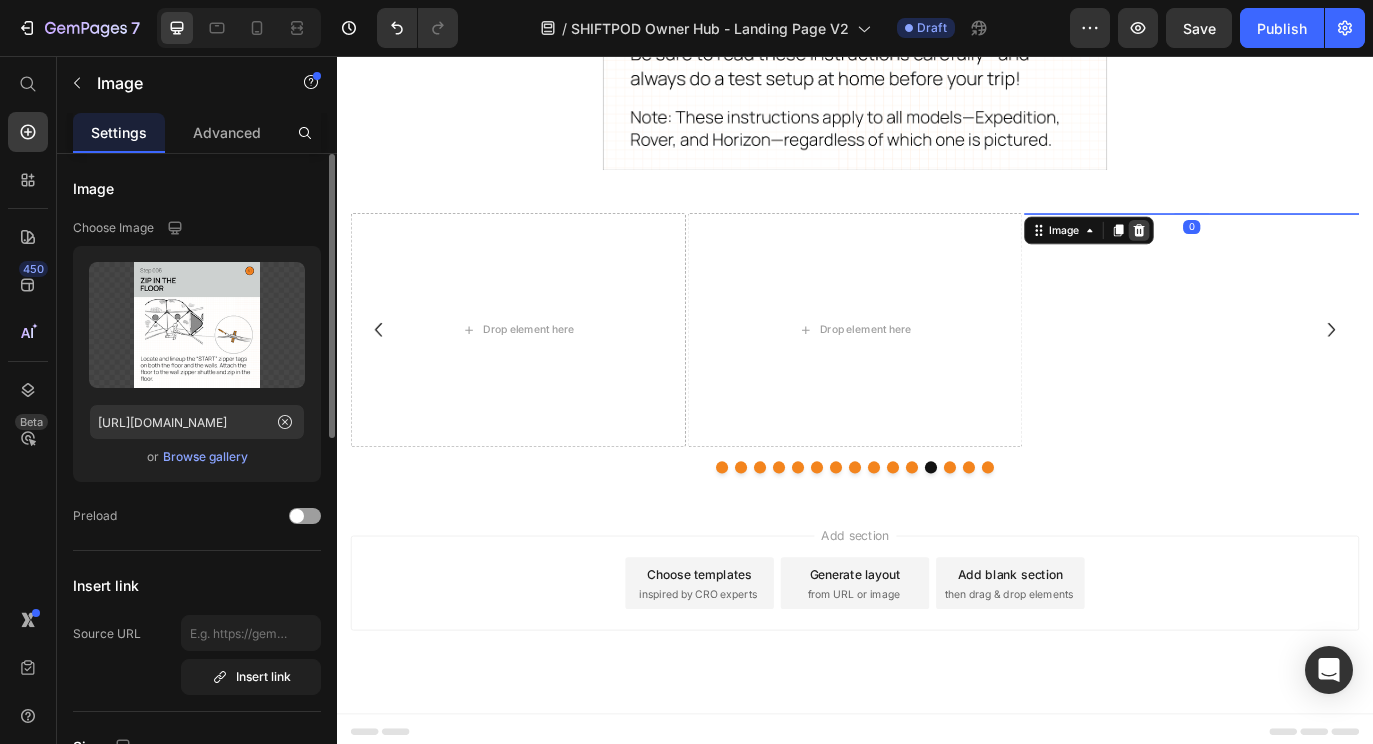click 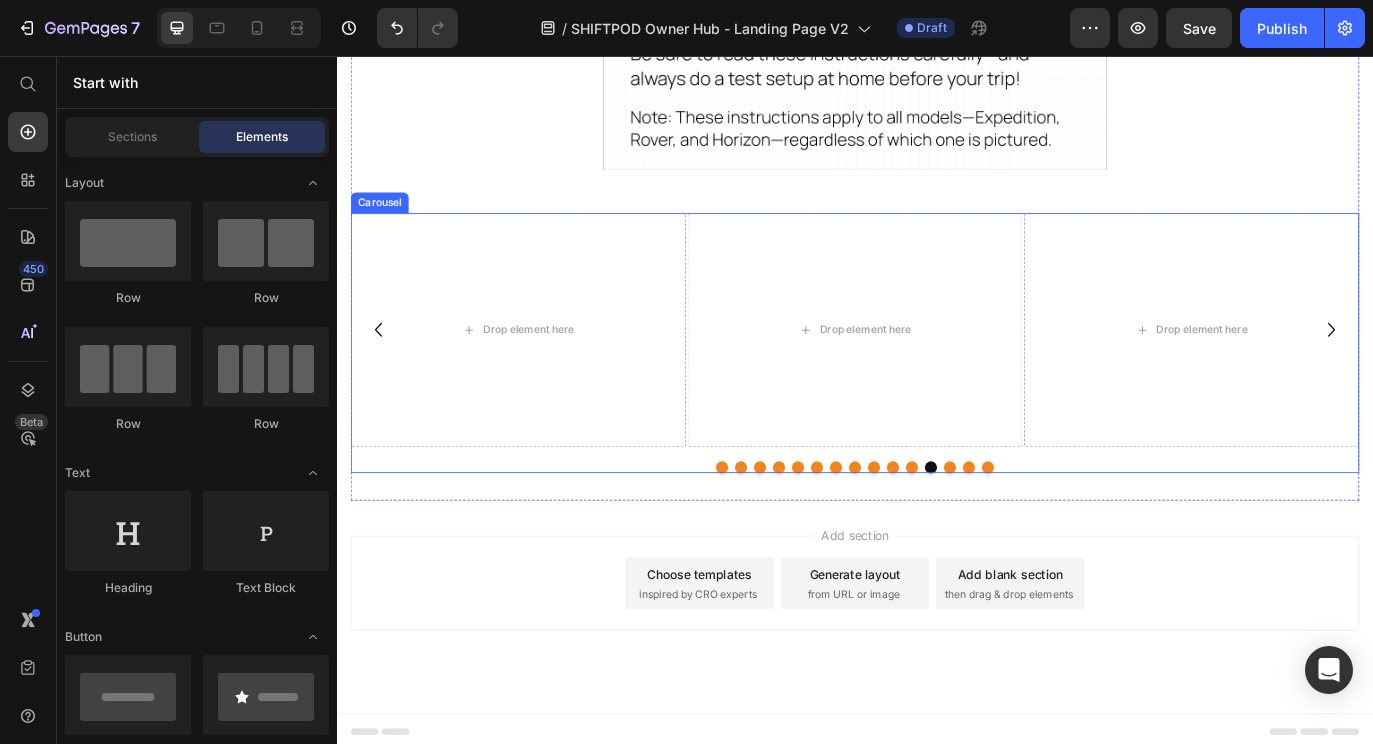 click 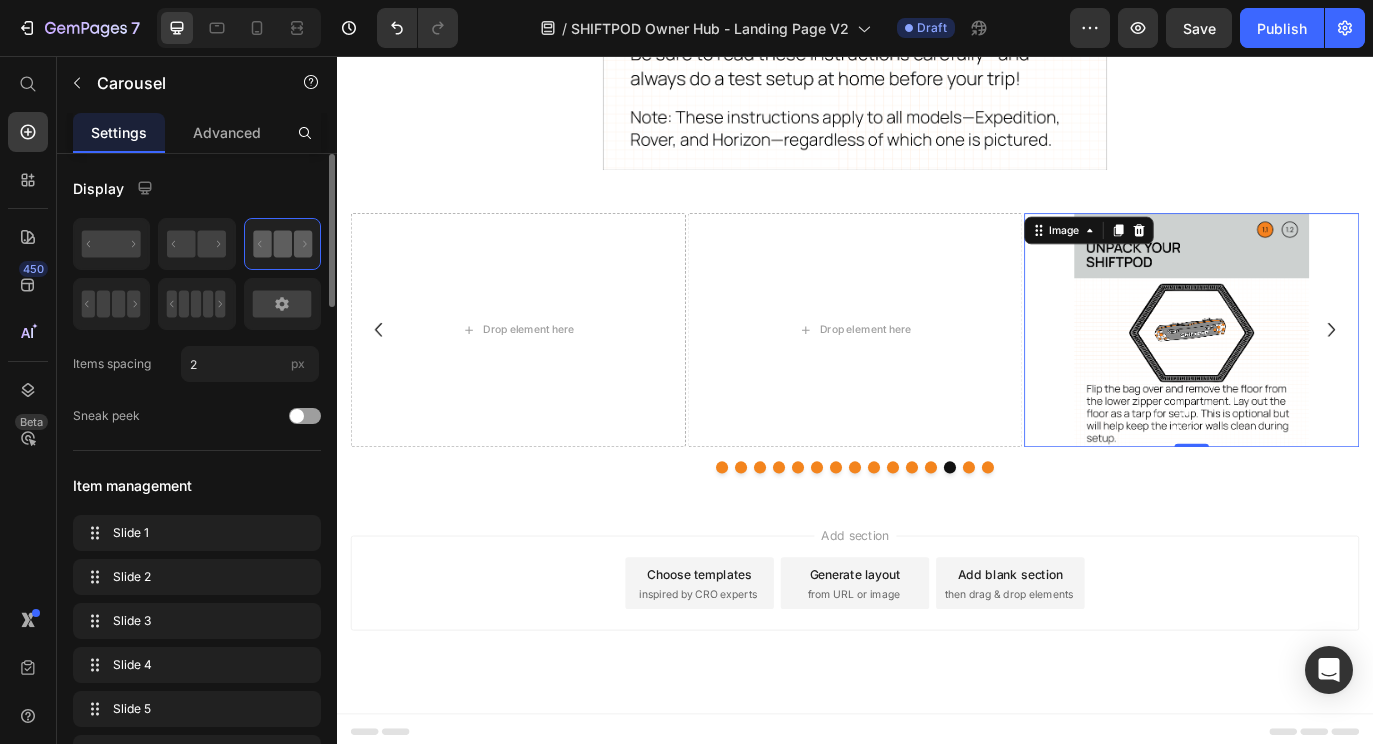 click at bounding box center (1327, 374) 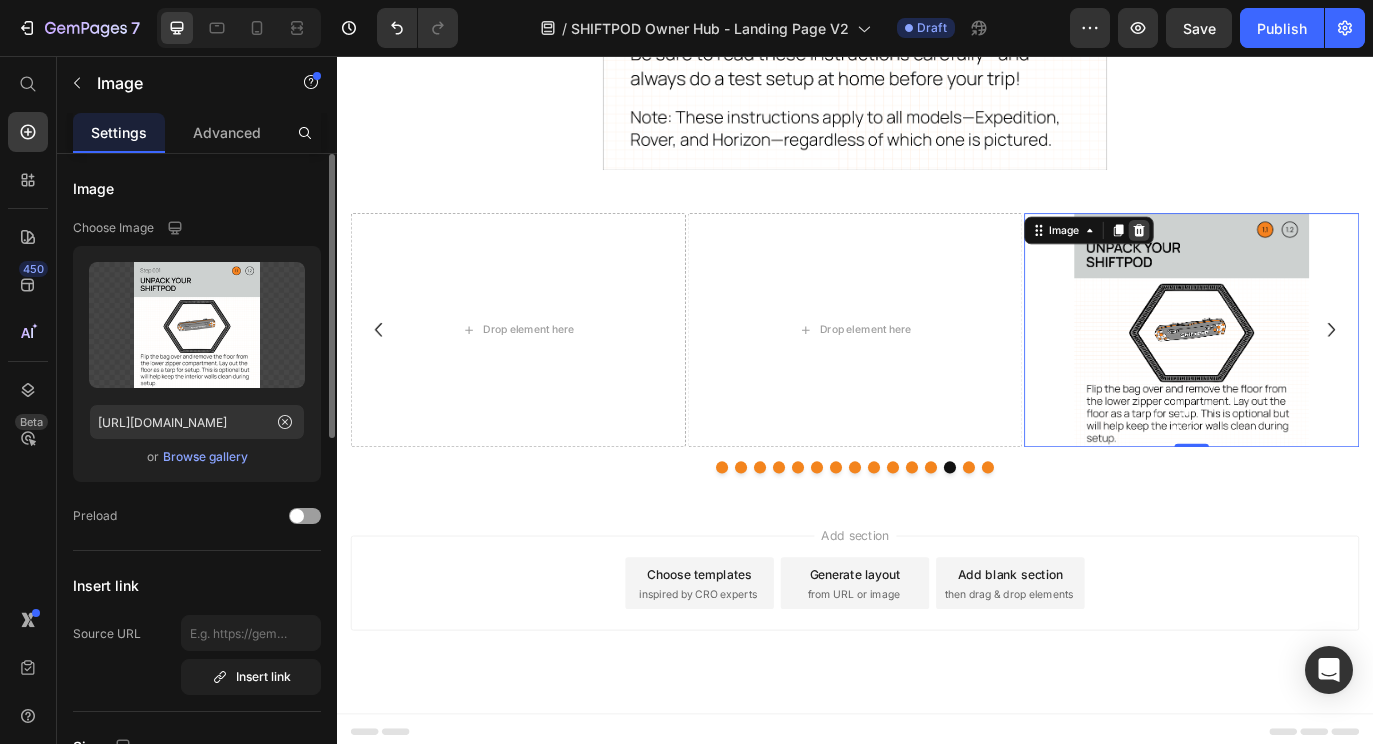 click 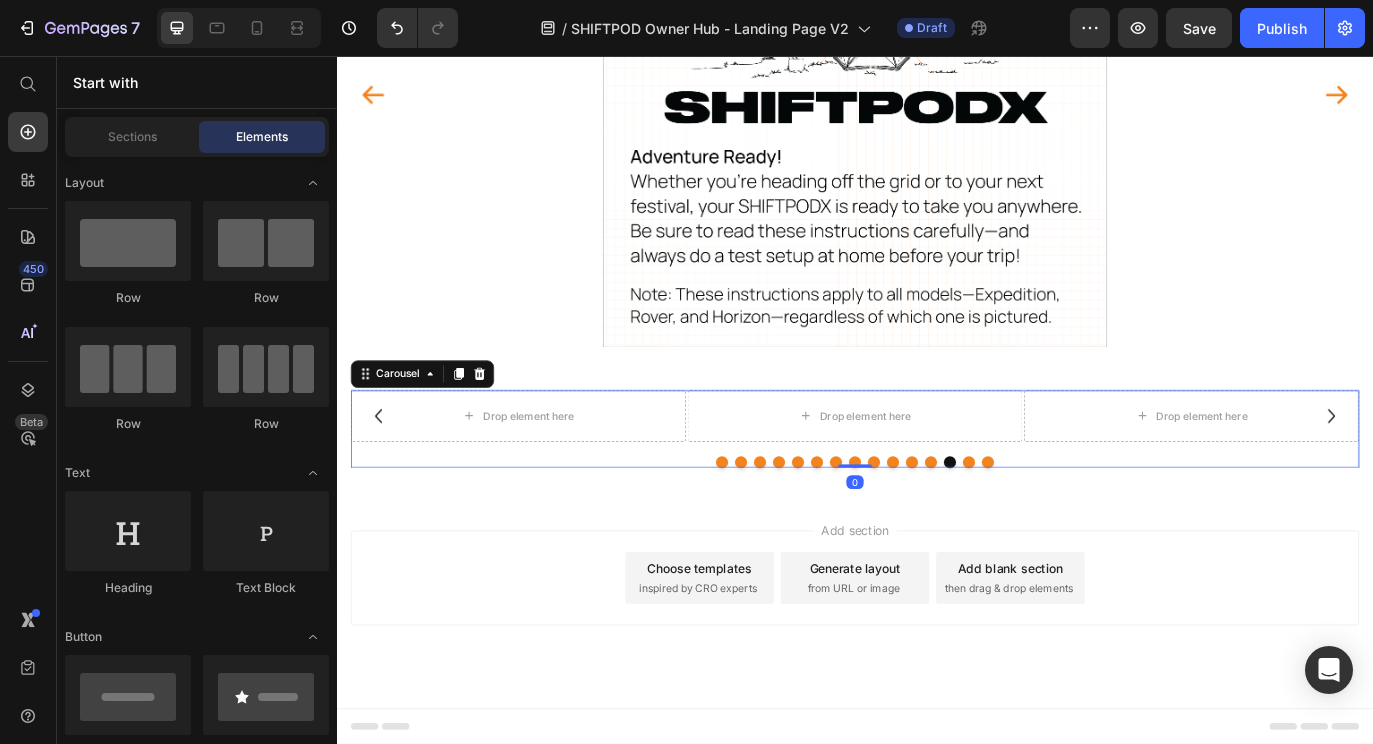 click 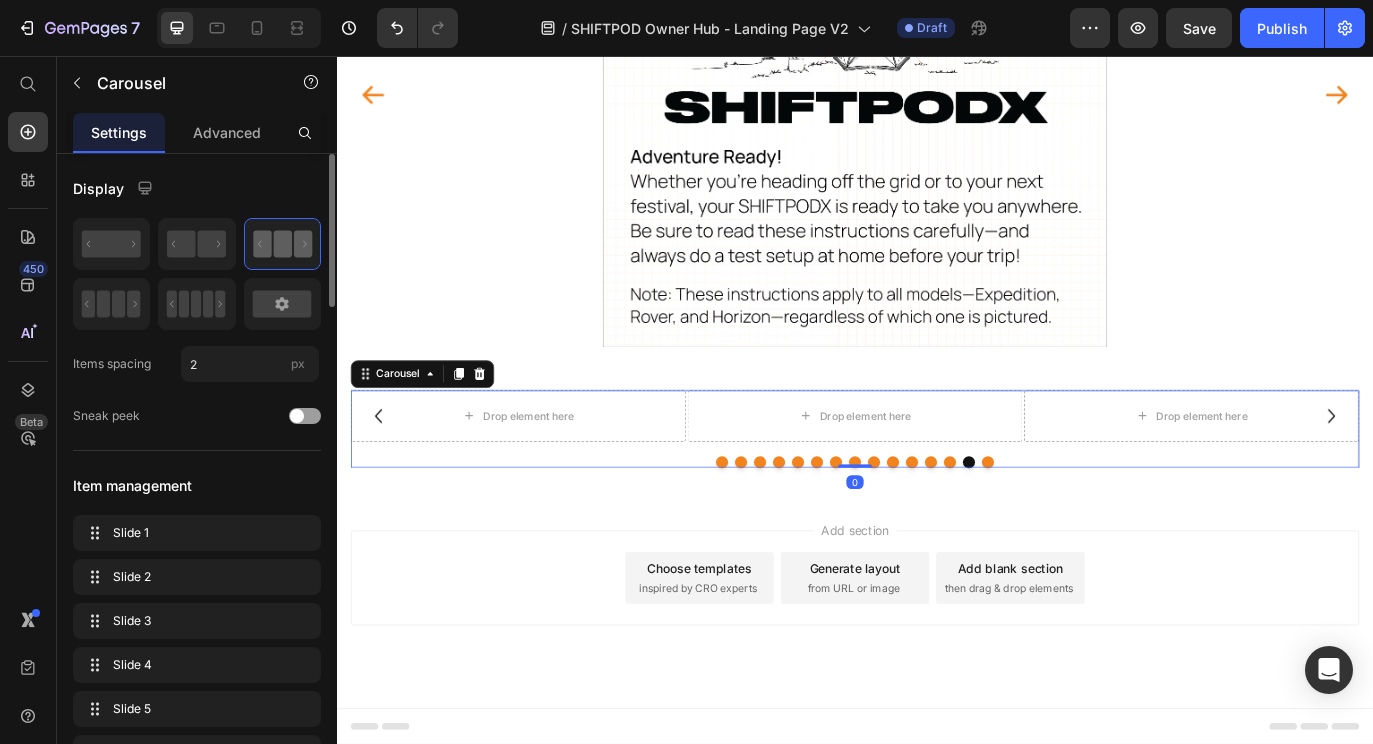 click 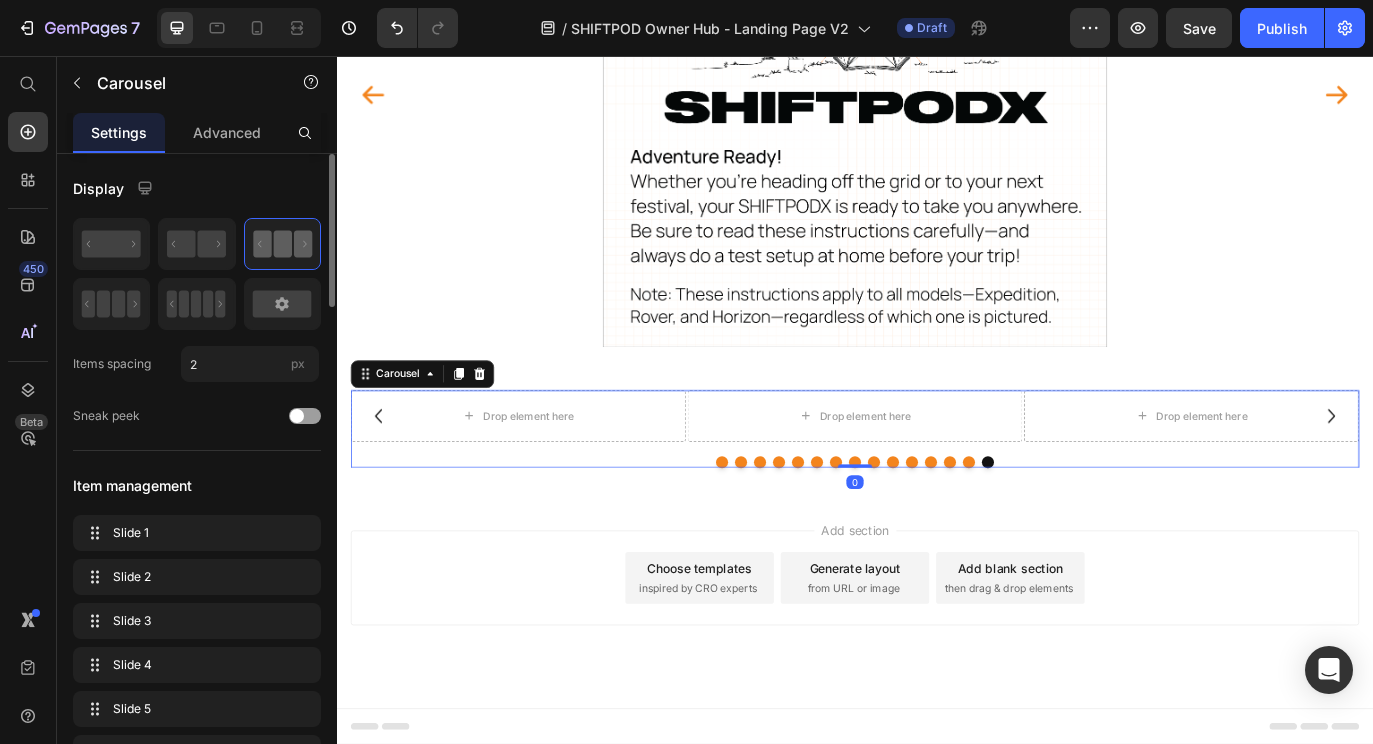 click 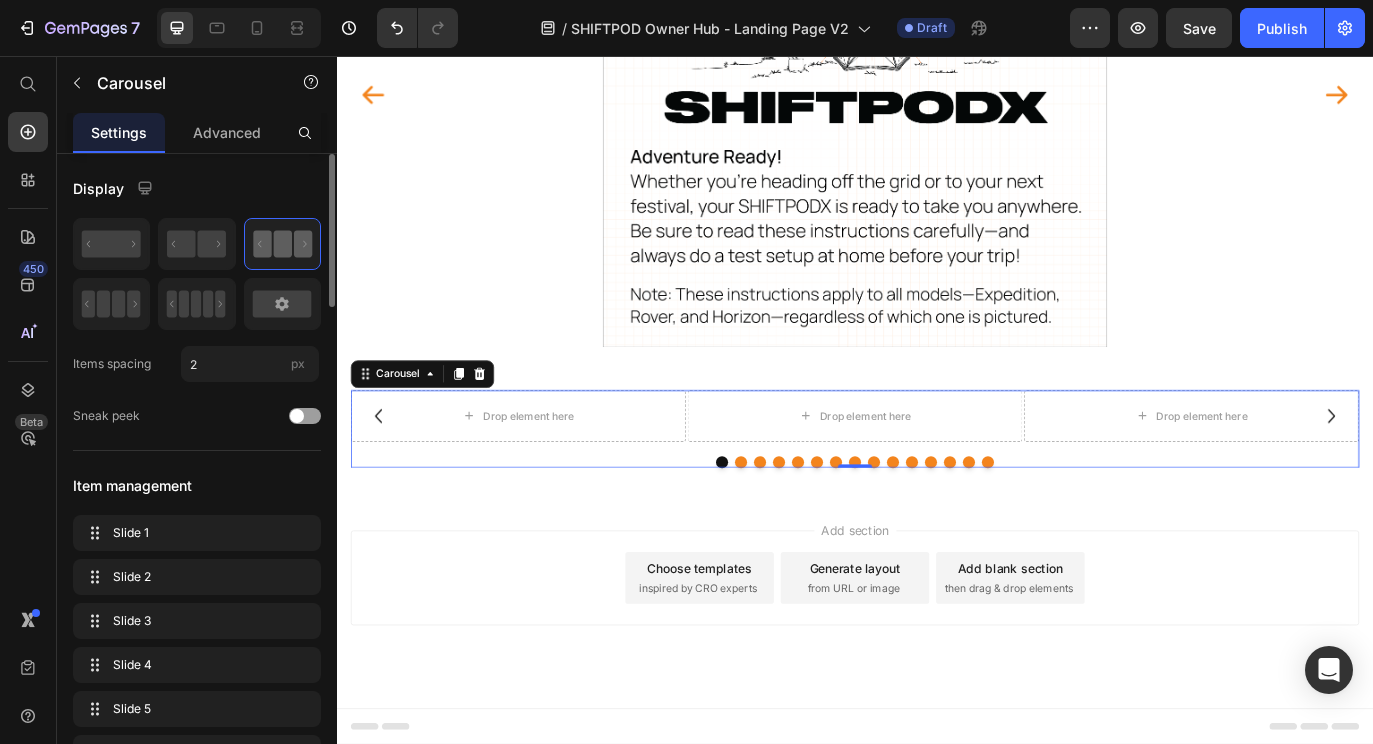 click 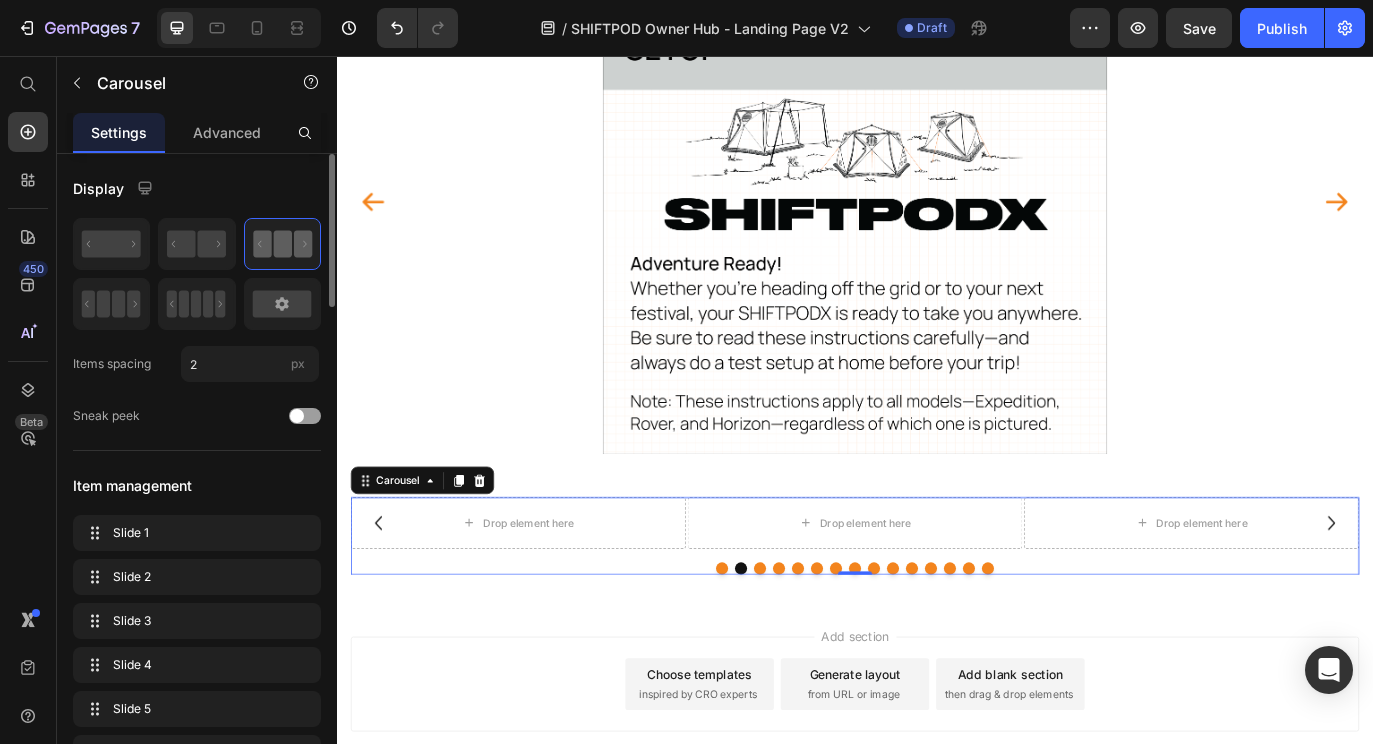 scroll, scrollTop: 780, scrollLeft: 0, axis: vertical 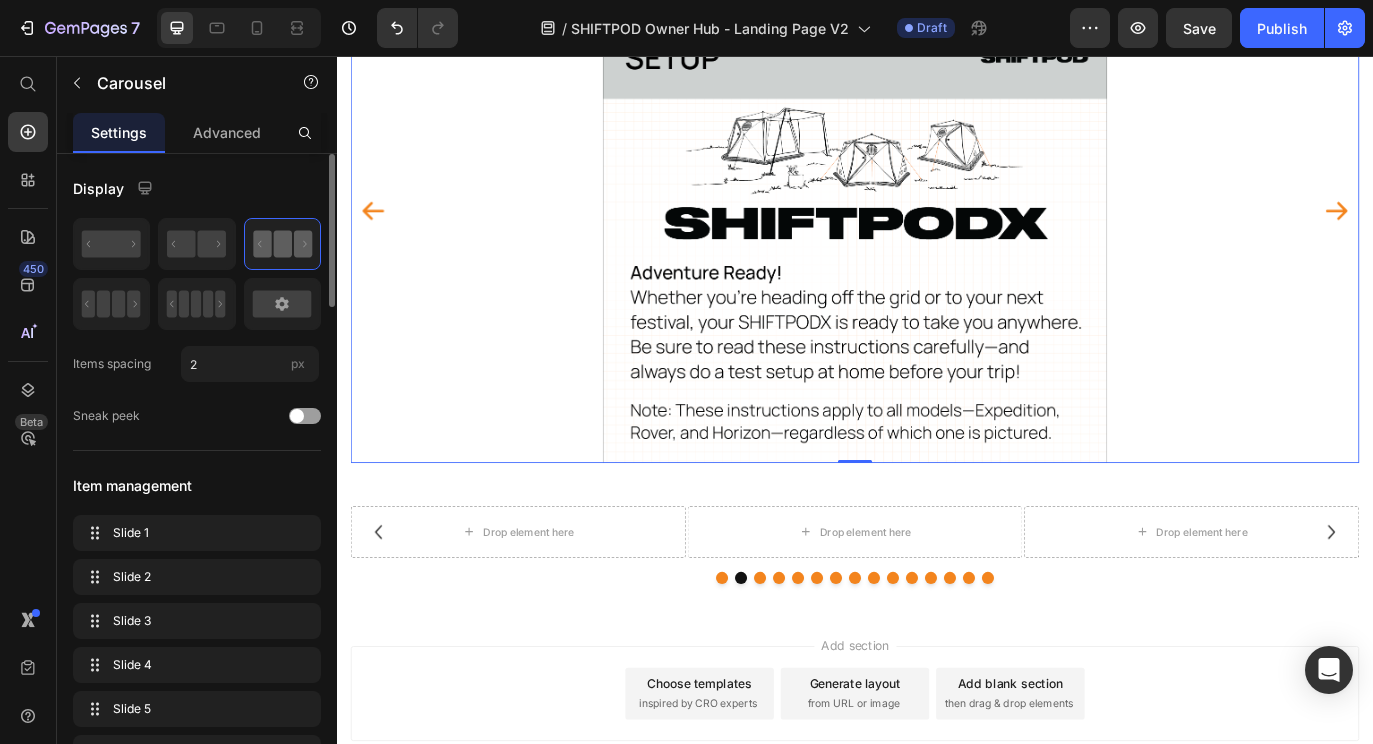 click at bounding box center (937, 235) 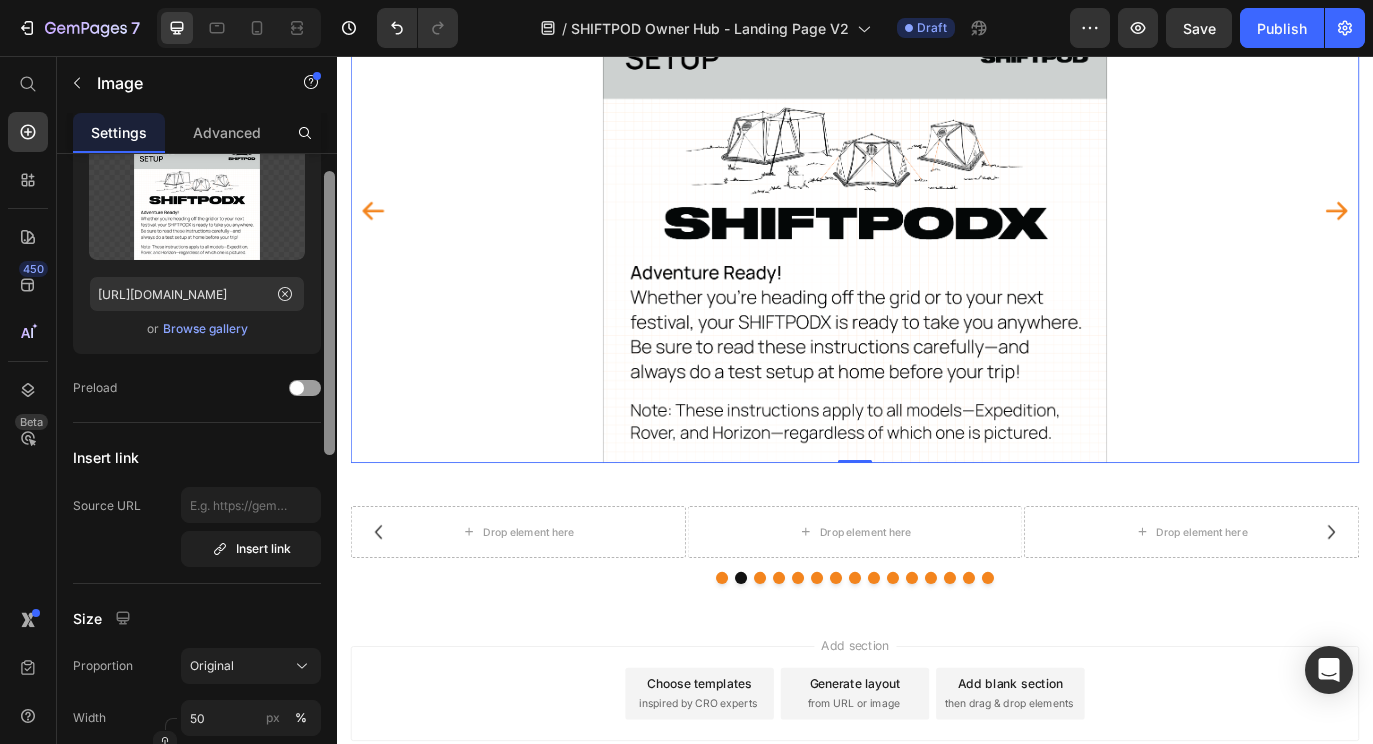 scroll, scrollTop: 127, scrollLeft: 0, axis: vertical 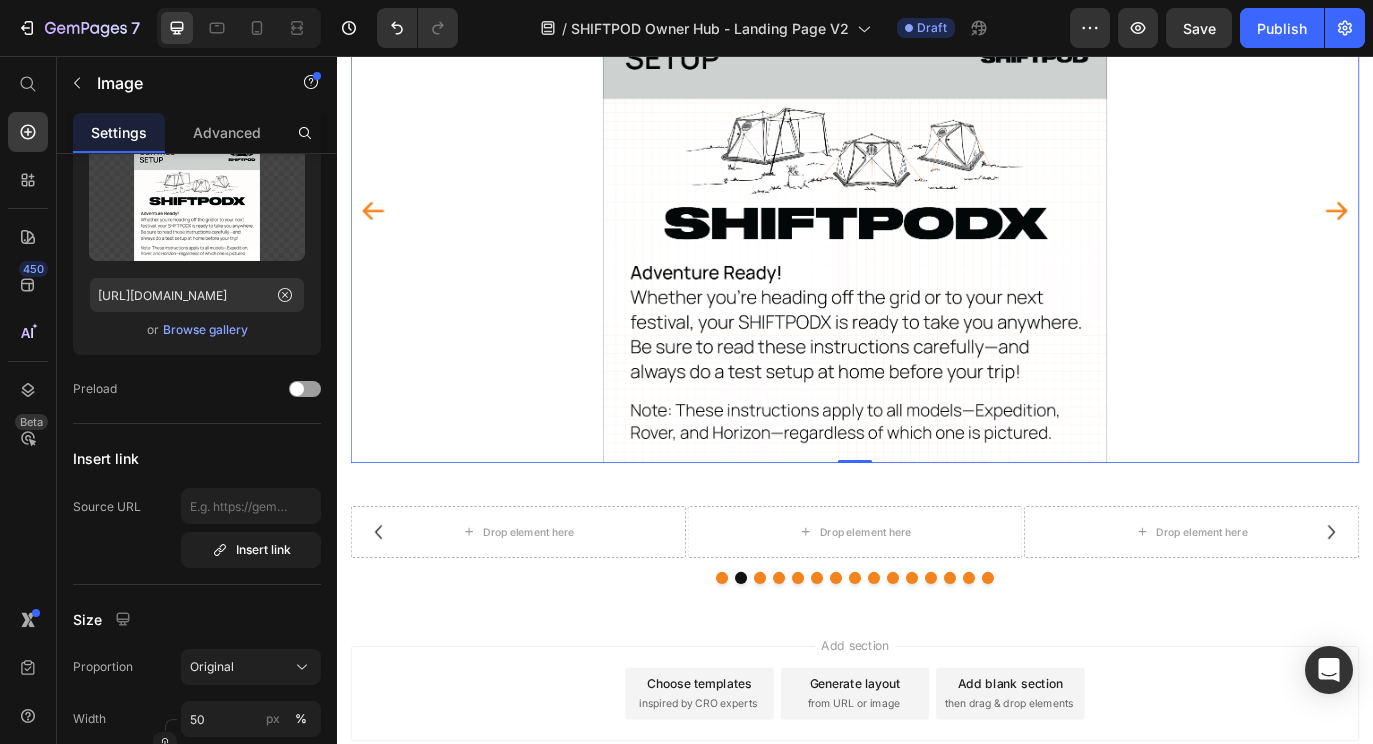 click at bounding box center [937, 235] 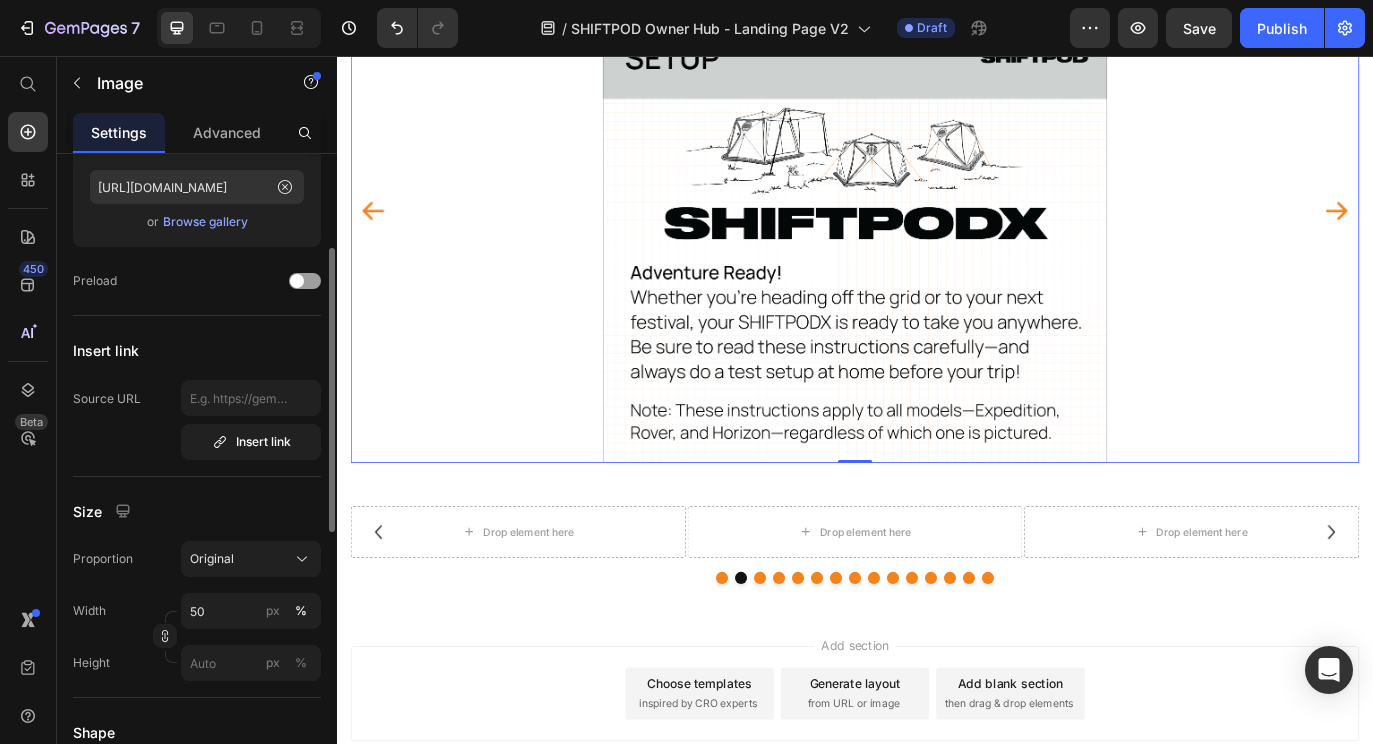 scroll, scrollTop: 201, scrollLeft: 0, axis: vertical 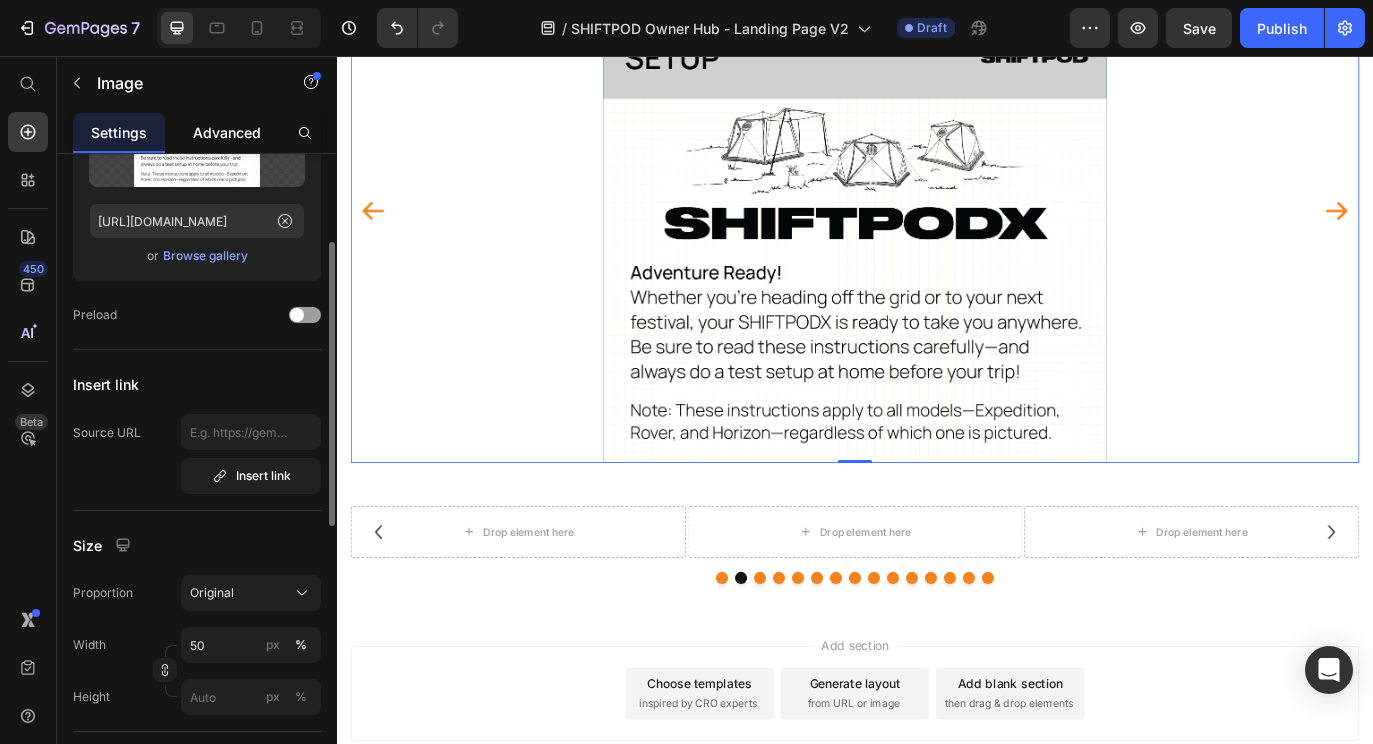 click on "Advanced" at bounding box center [227, 132] 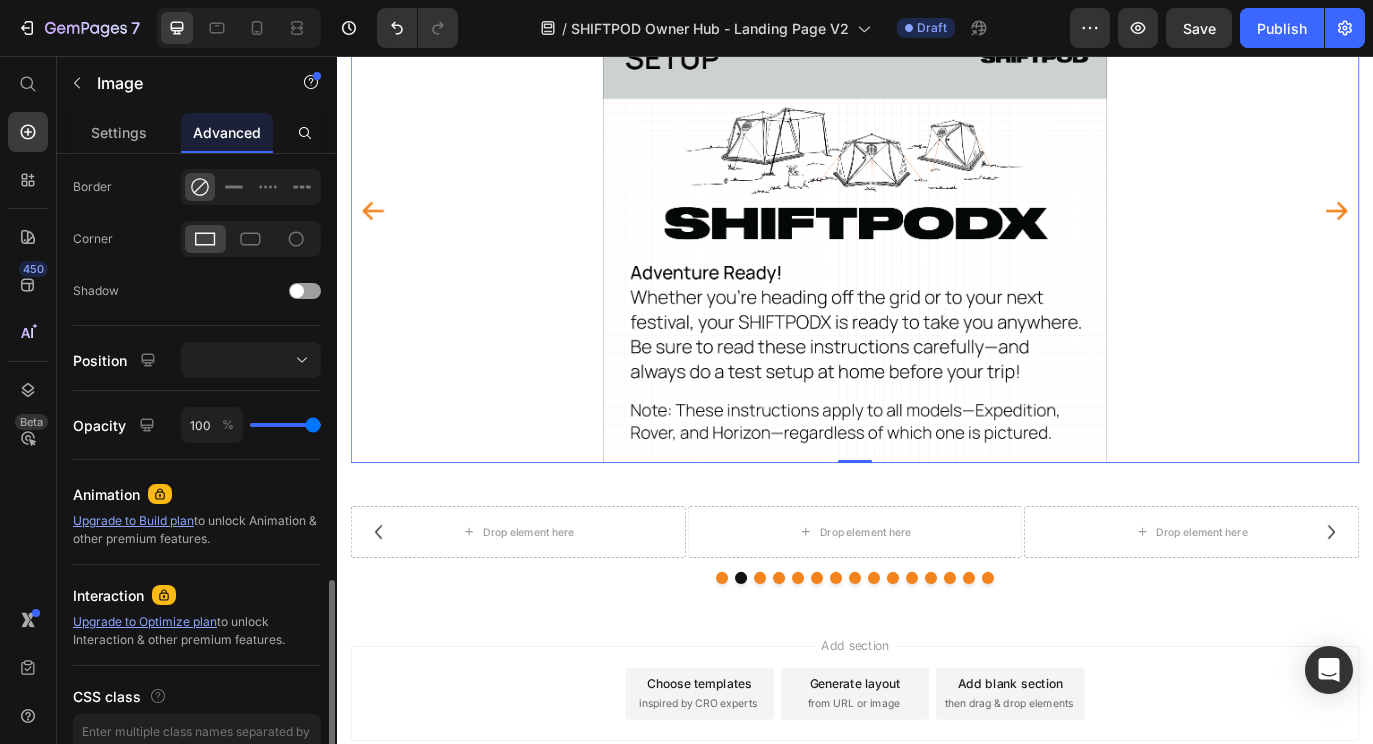 scroll, scrollTop: 658, scrollLeft: 0, axis: vertical 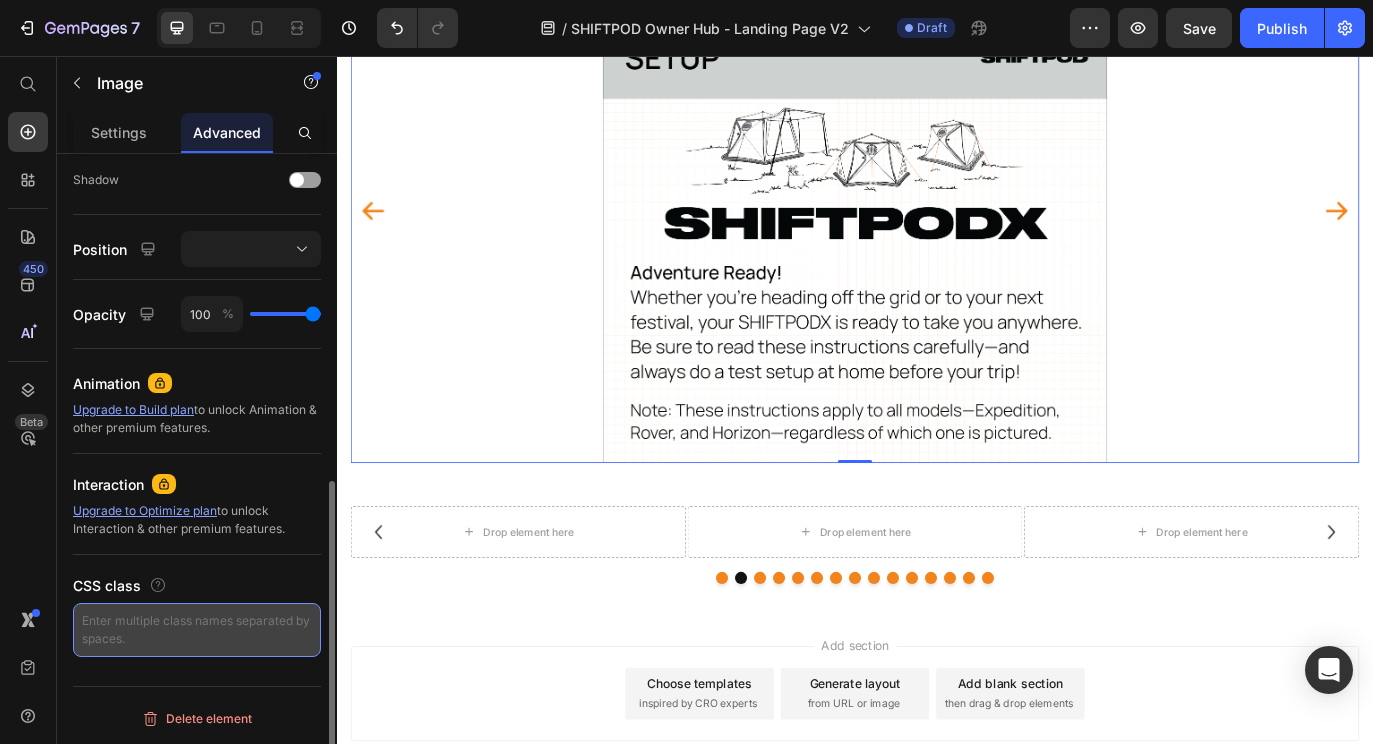 click at bounding box center (197, 630) 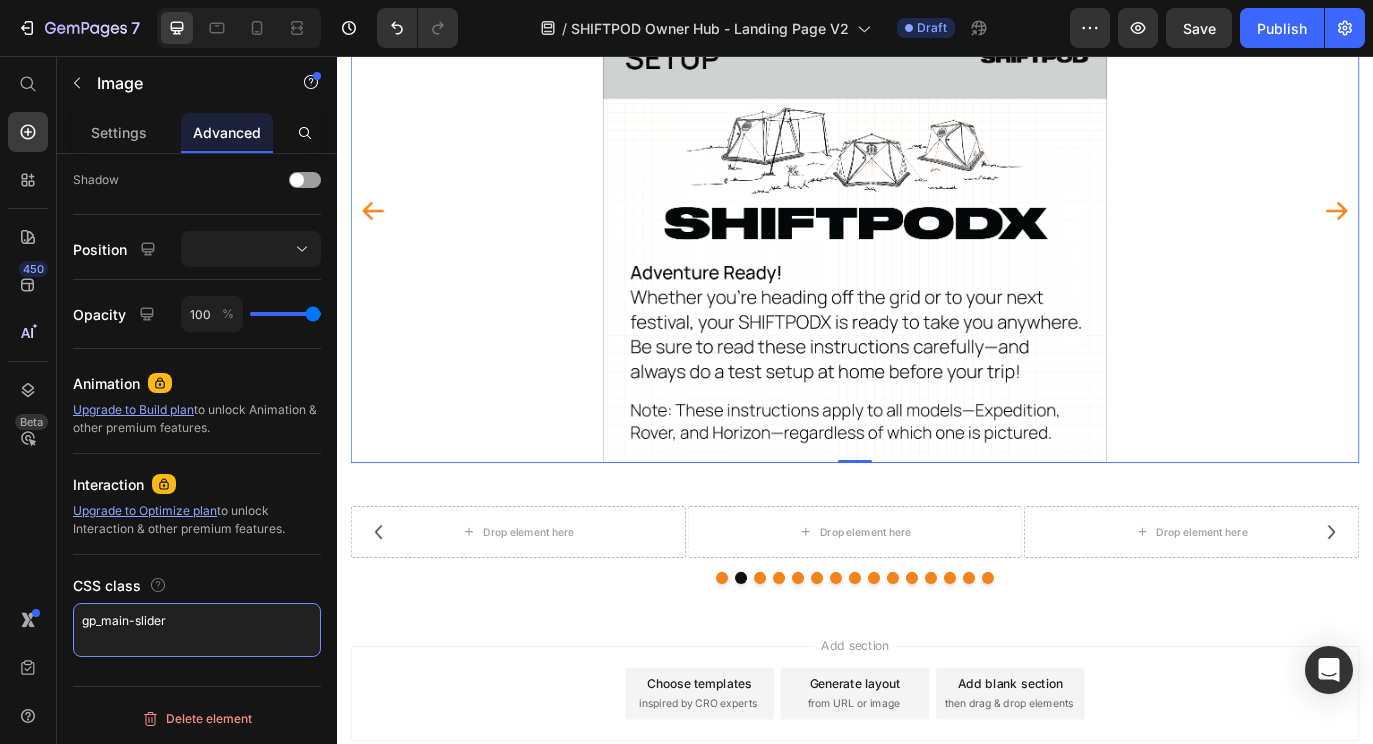 type on "gp_main-slider" 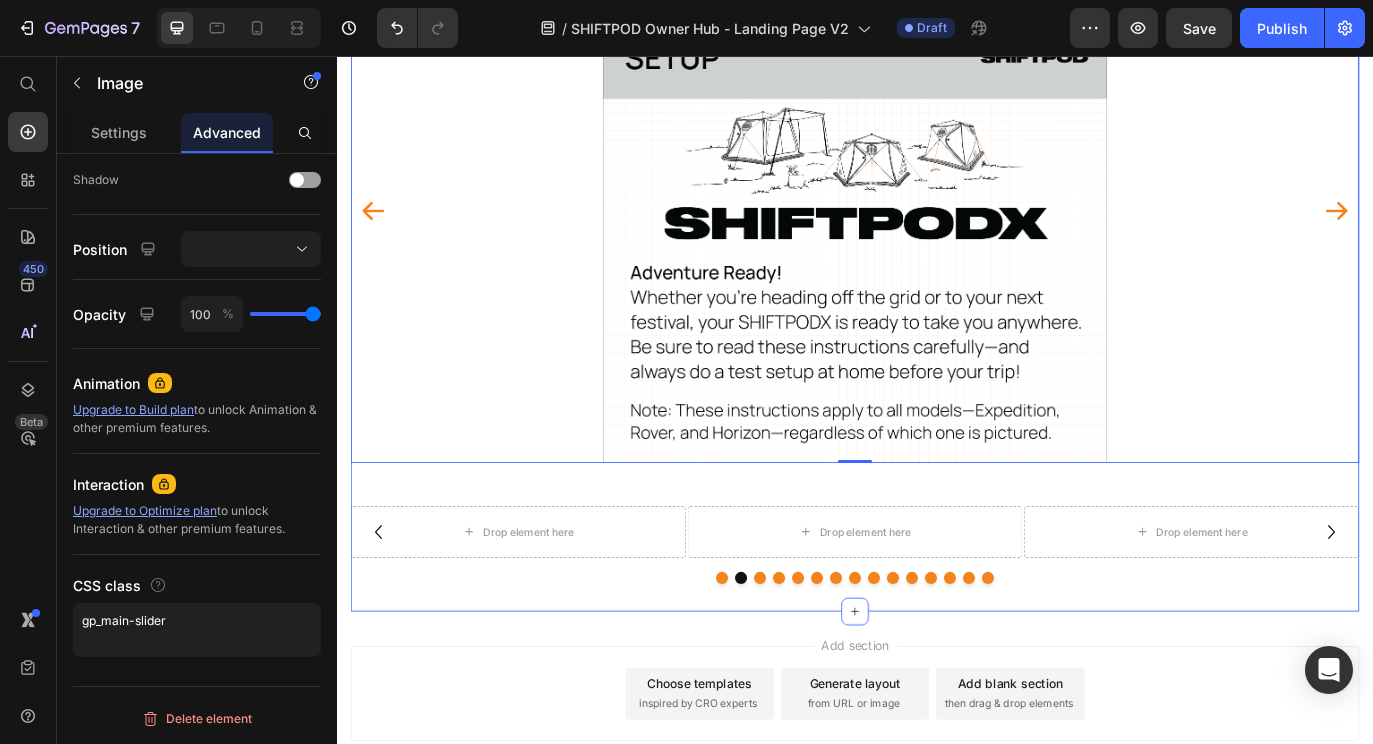 type 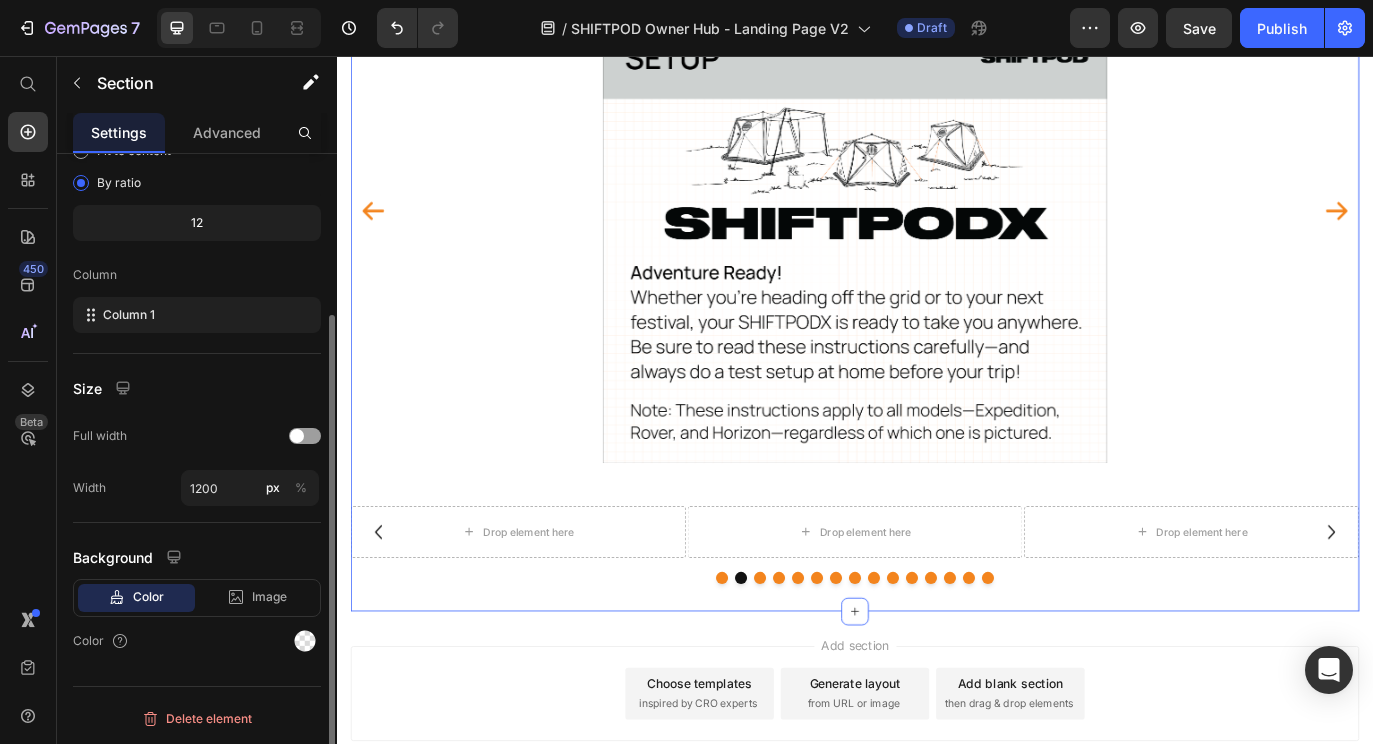 scroll, scrollTop: 0, scrollLeft: 0, axis: both 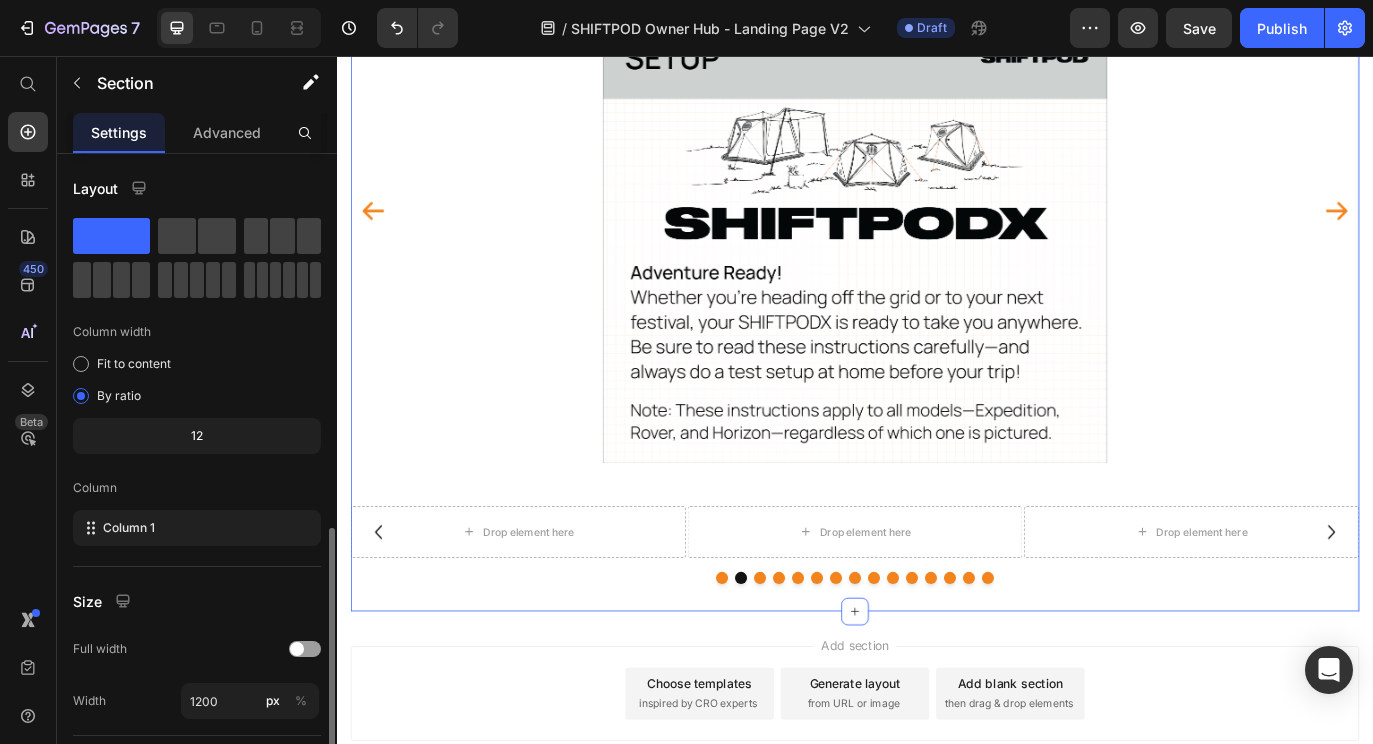 click on "Drop element here
Drop element here
Drop element here
Drop element here
Drop element here
Drop element here
Drop element here
Drop element here
Drop element here
Drop element here
Drop element here
Drop element here
Drop element here
Drop element here
Drop element here
Carousel" at bounding box center (937, 597) 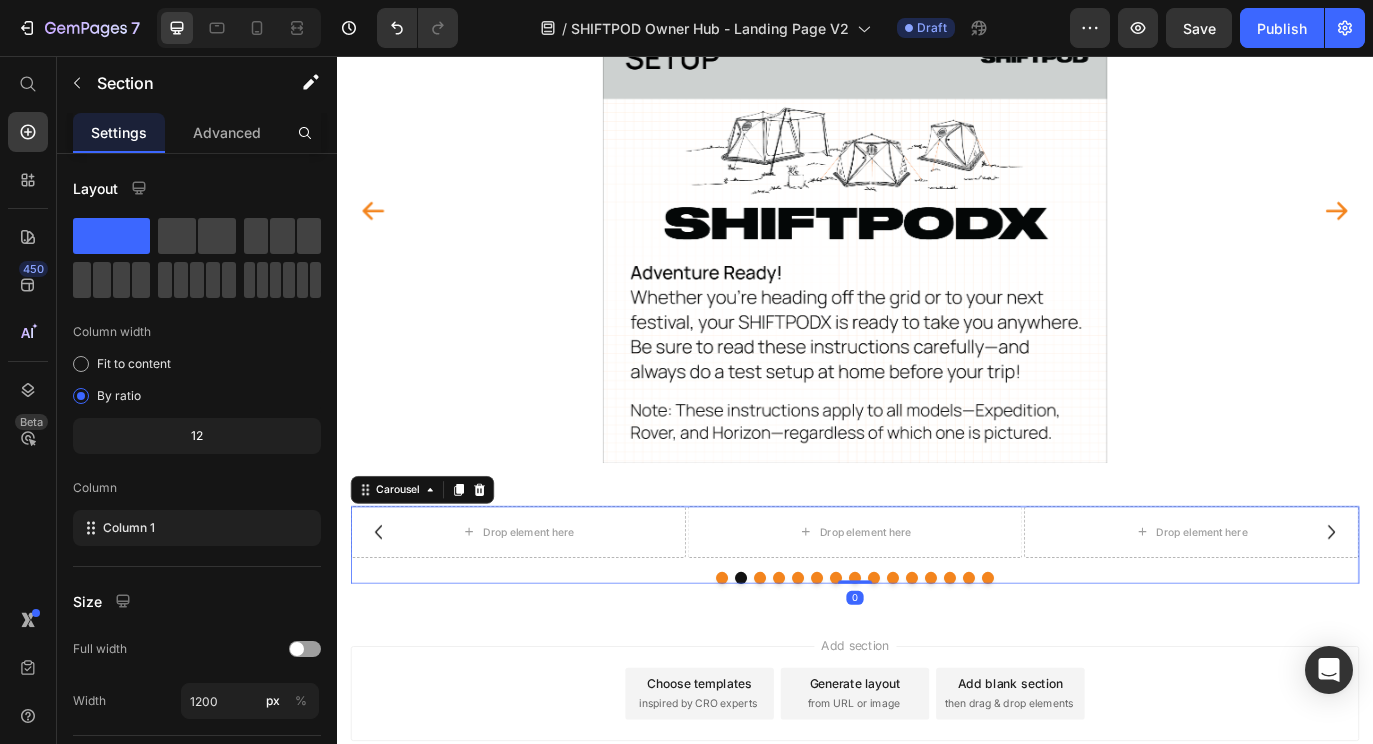 click on "Drop element here
Drop element here
Drop element here
Drop element here
Drop element here
Drop element here
Drop element here
Drop element here
Drop element here
Drop element here
Drop element here
Drop element here
Drop element here
Drop element here
Drop element here" at bounding box center (937, 622) 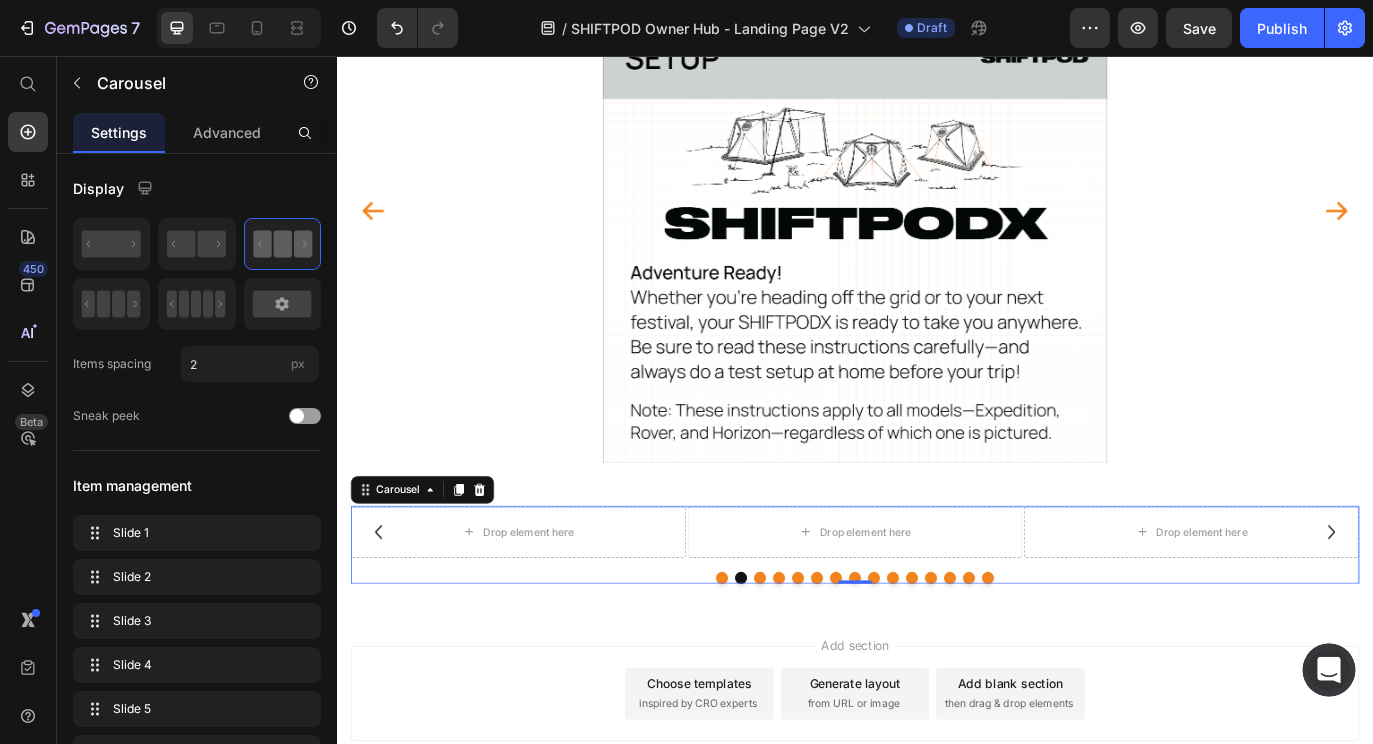 click at bounding box center (1329, 670) 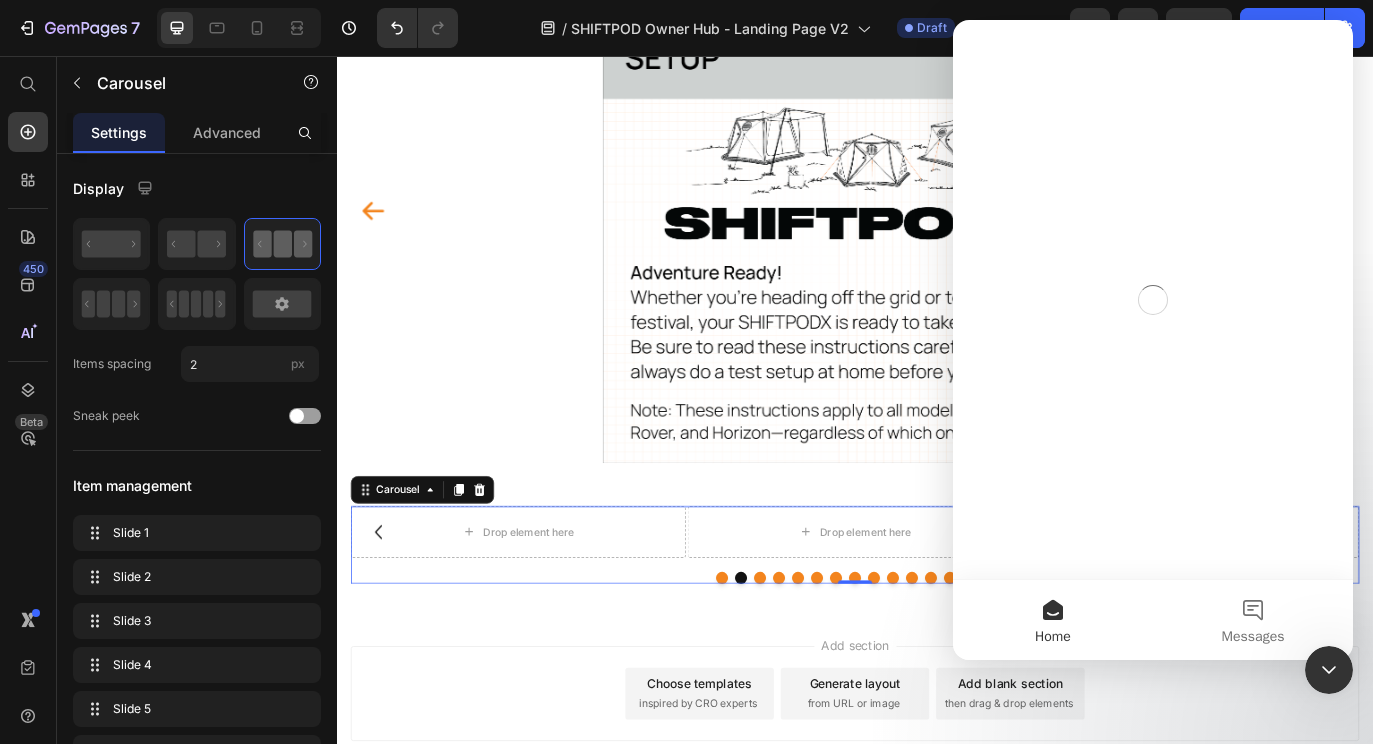 scroll, scrollTop: 0, scrollLeft: 0, axis: both 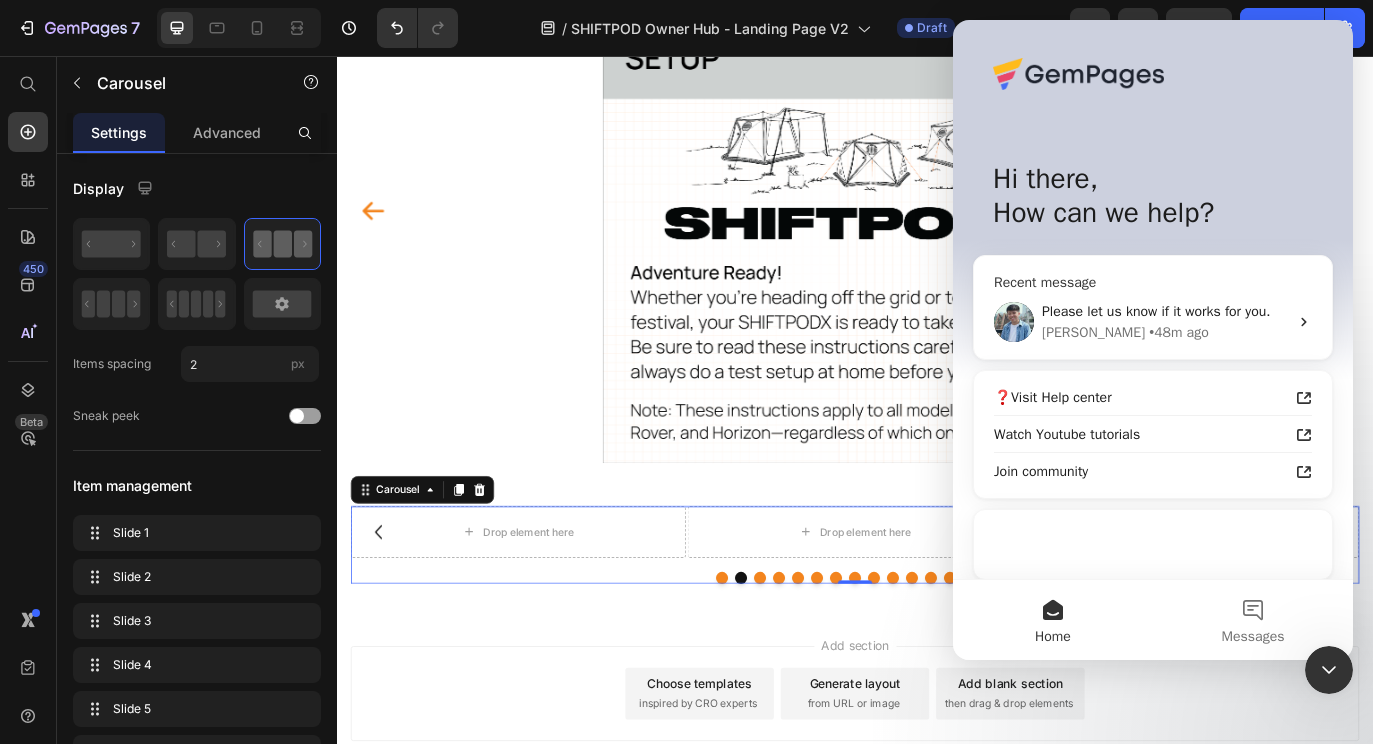 click on "Please let us know if it works for you. Liam •  48m ago" at bounding box center (1153, 322) 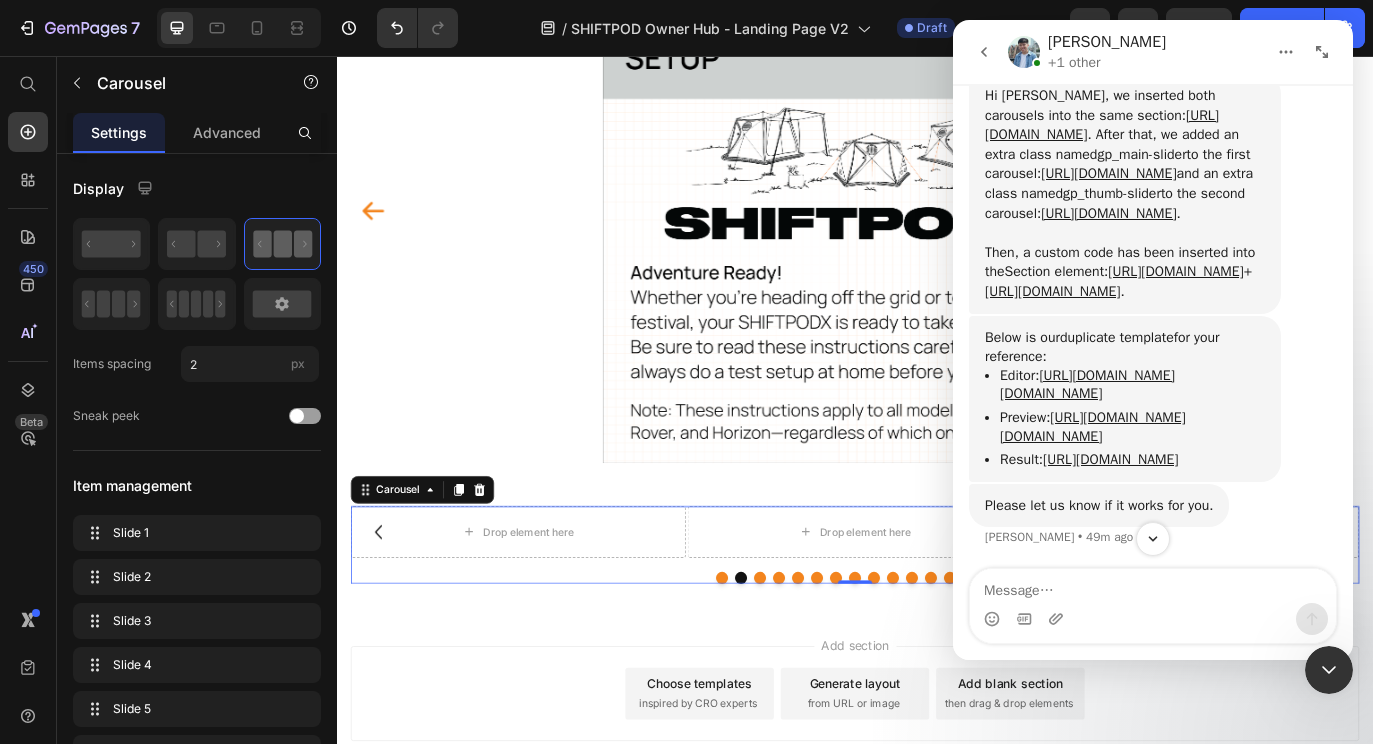 scroll, scrollTop: 9991, scrollLeft: 0, axis: vertical 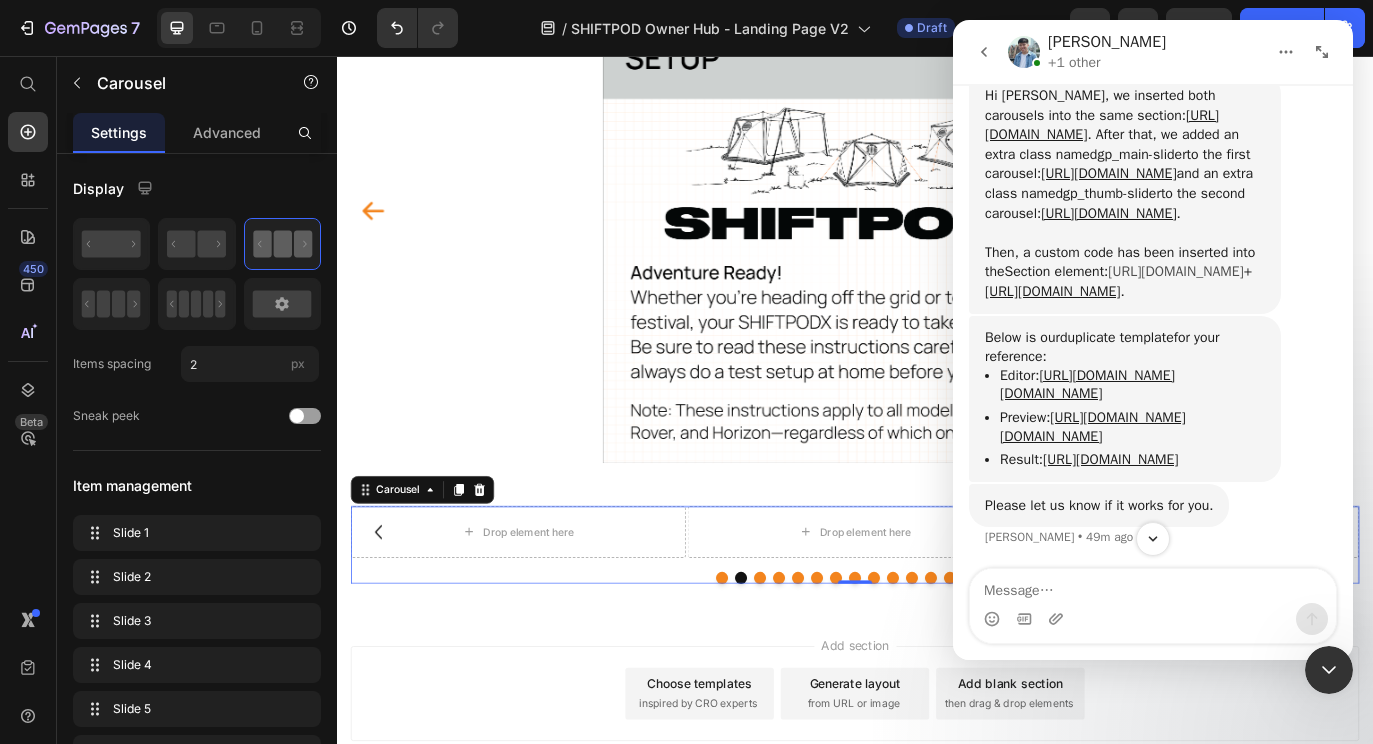 click on "https://prnt.sc/ixmZD4e49VZQ" at bounding box center (1175, 271) 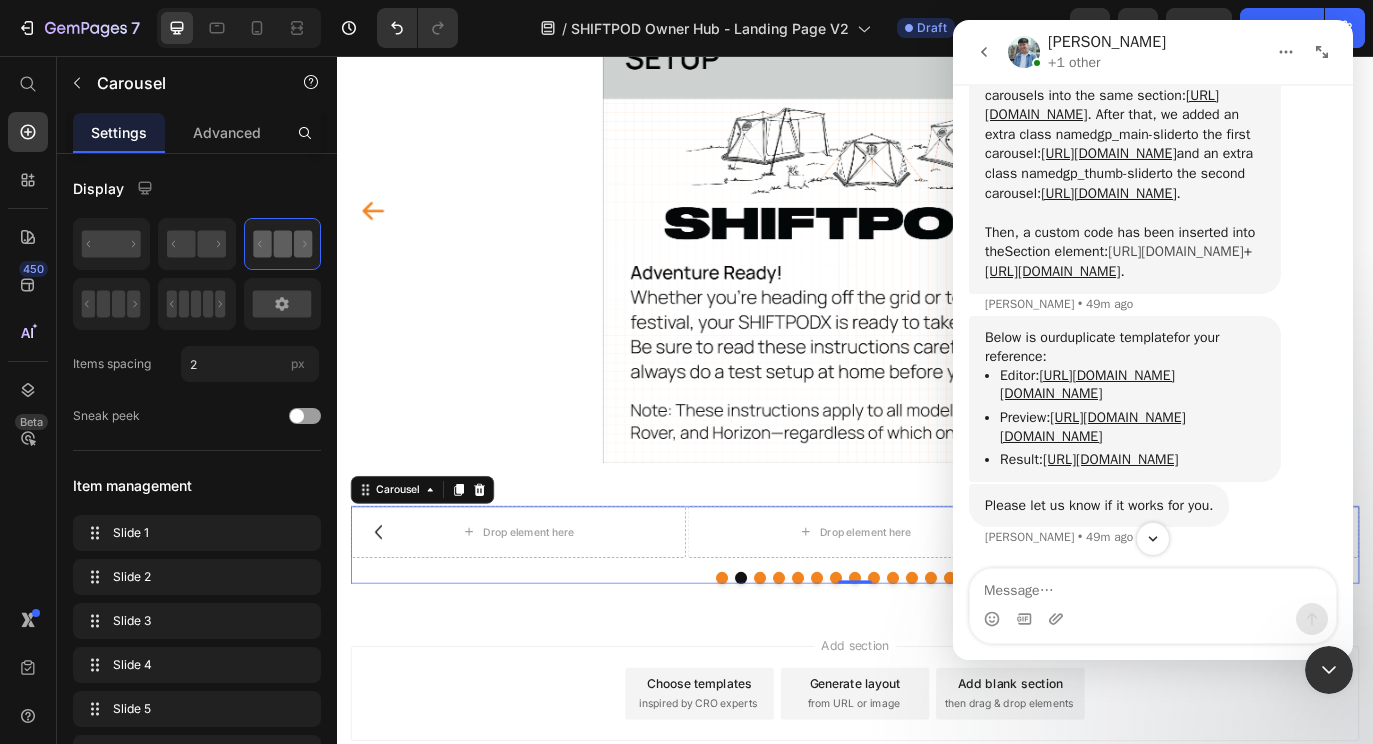 click on "https://prnt.sc/ixmZD4e49VZQ" at bounding box center [1175, 251] 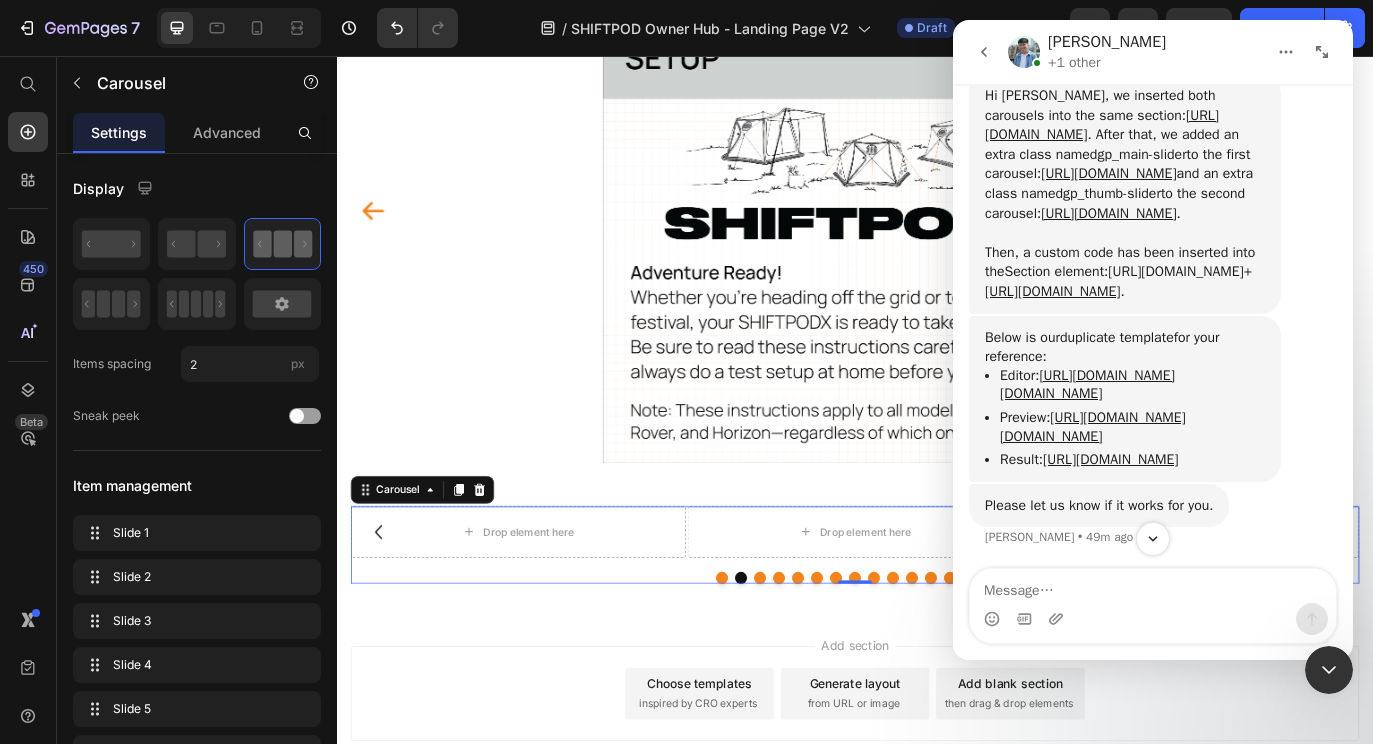 scroll, scrollTop: 9985, scrollLeft: 0, axis: vertical 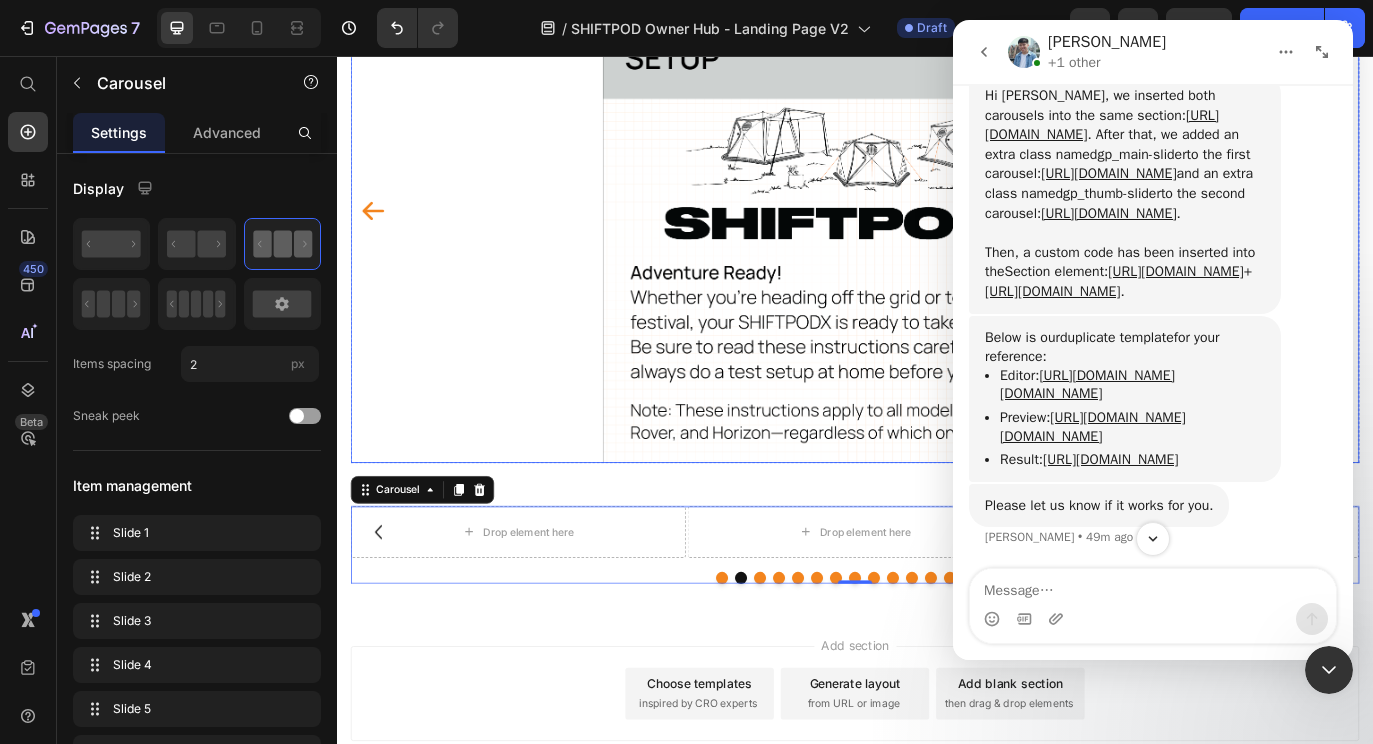 click at bounding box center (937, 235) 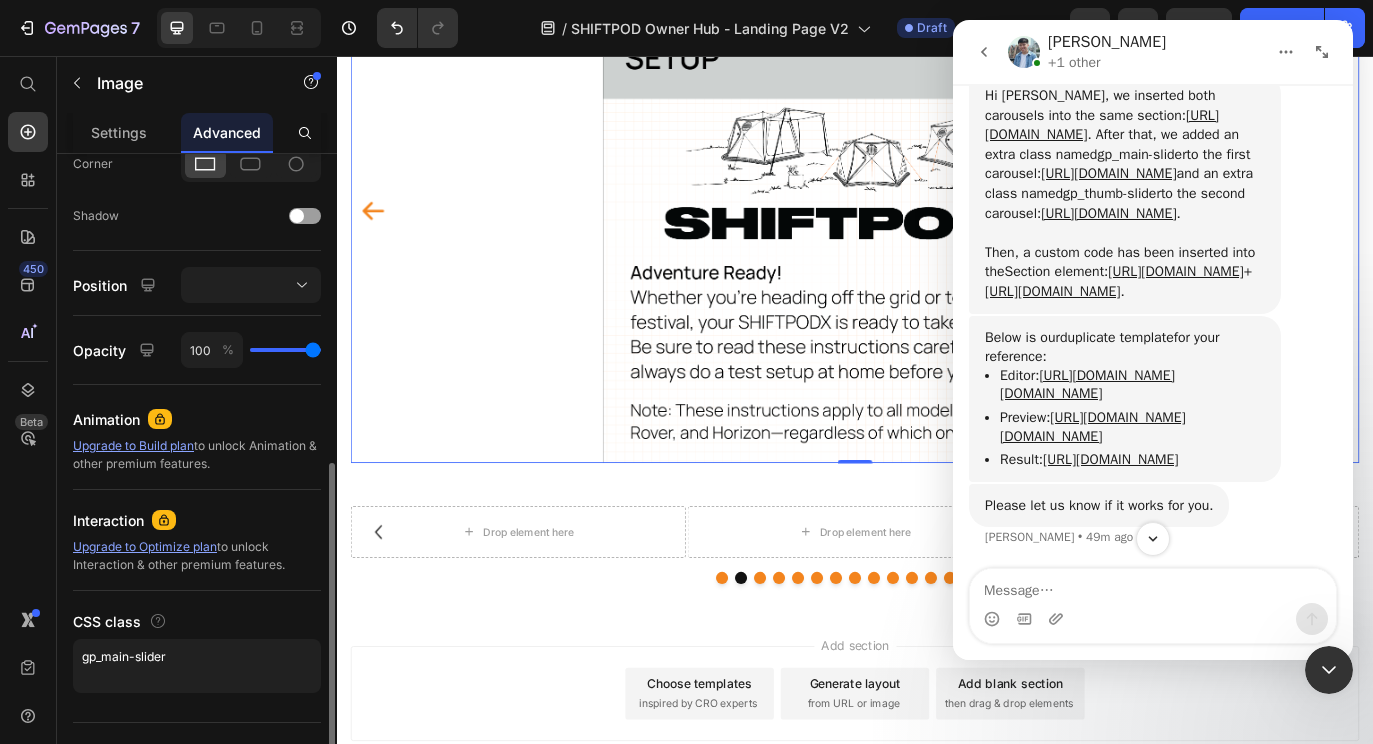 scroll, scrollTop: 658, scrollLeft: 0, axis: vertical 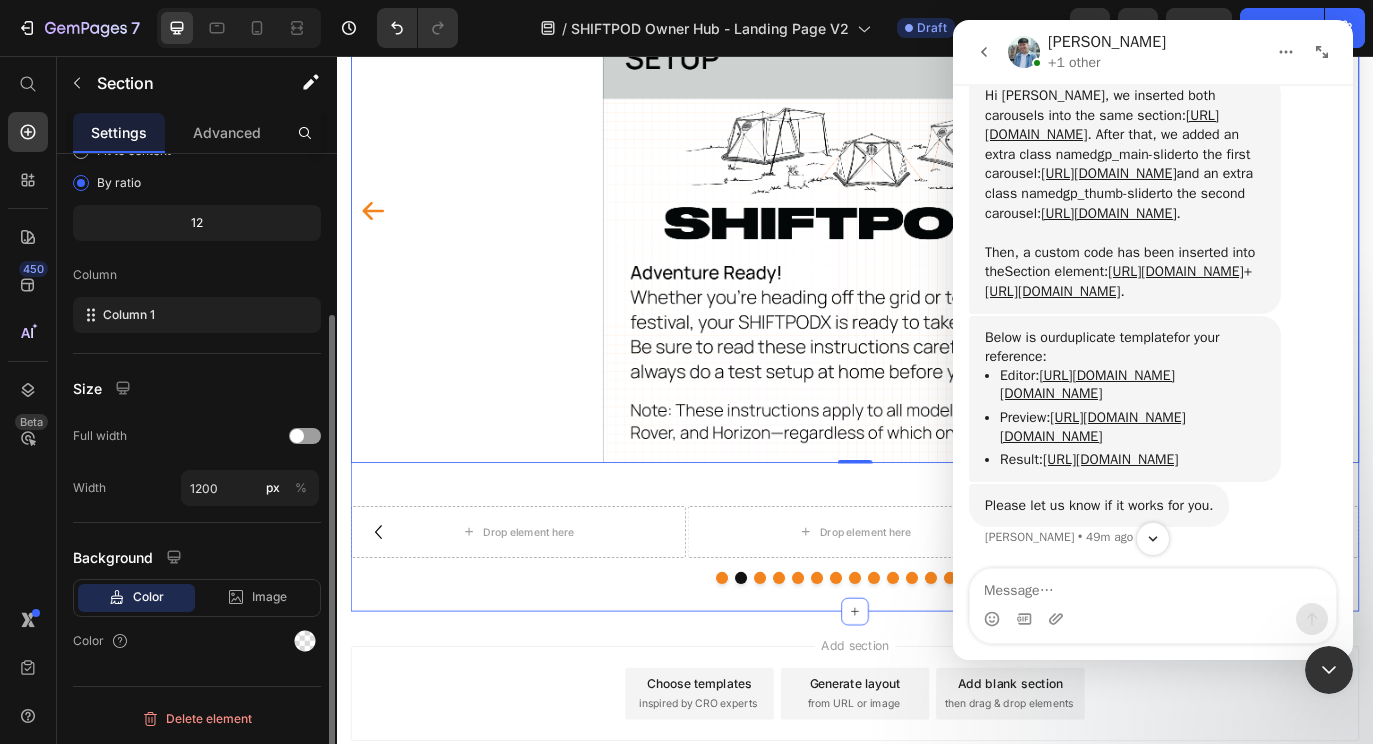 click on "Drop element here
Drop element here
Drop element here
Drop element here
Drop element here
Drop element here
Drop element here
Drop element here
Drop element here
Drop element here
Drop element here
Drop element here
Drop element here
Drop element here
Drop element here
Carousel" at bounding box center [937, 597] 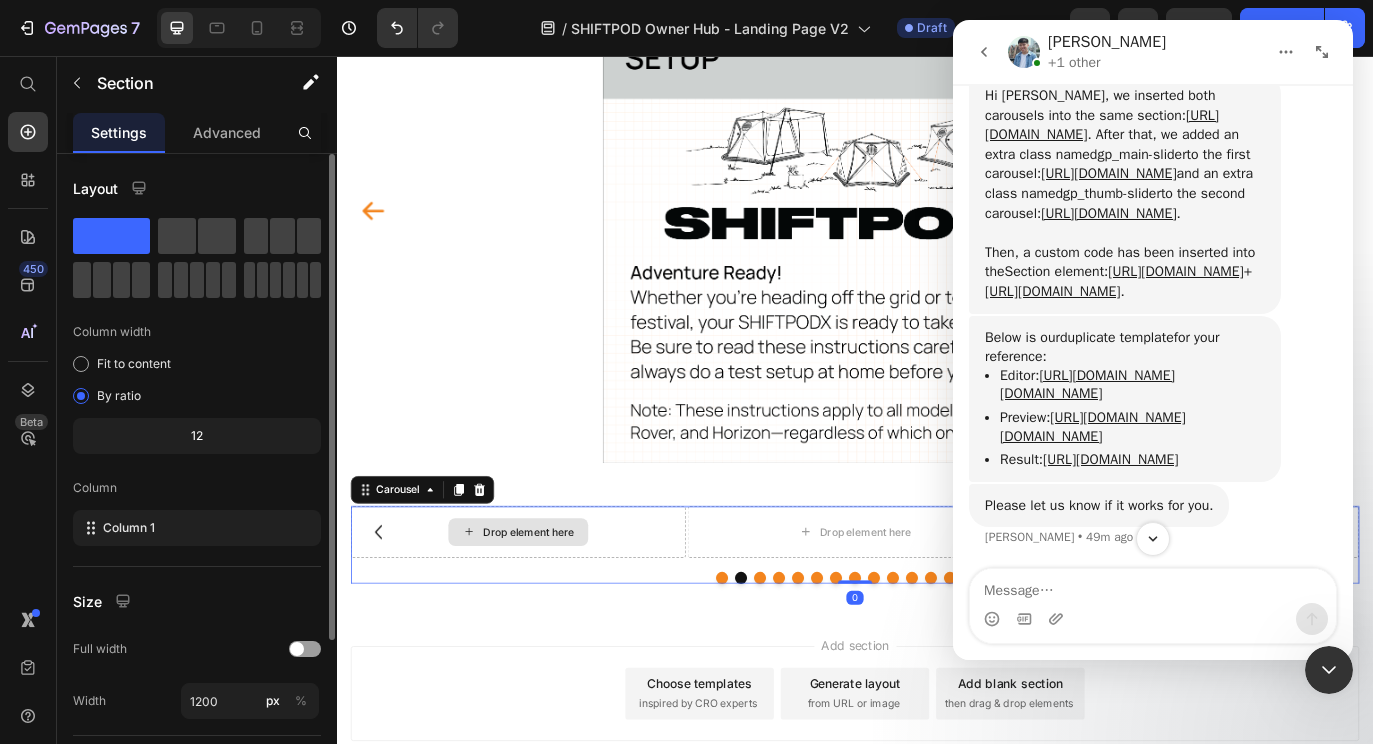 click on "Drop element here" at bounding box center [547, 607] 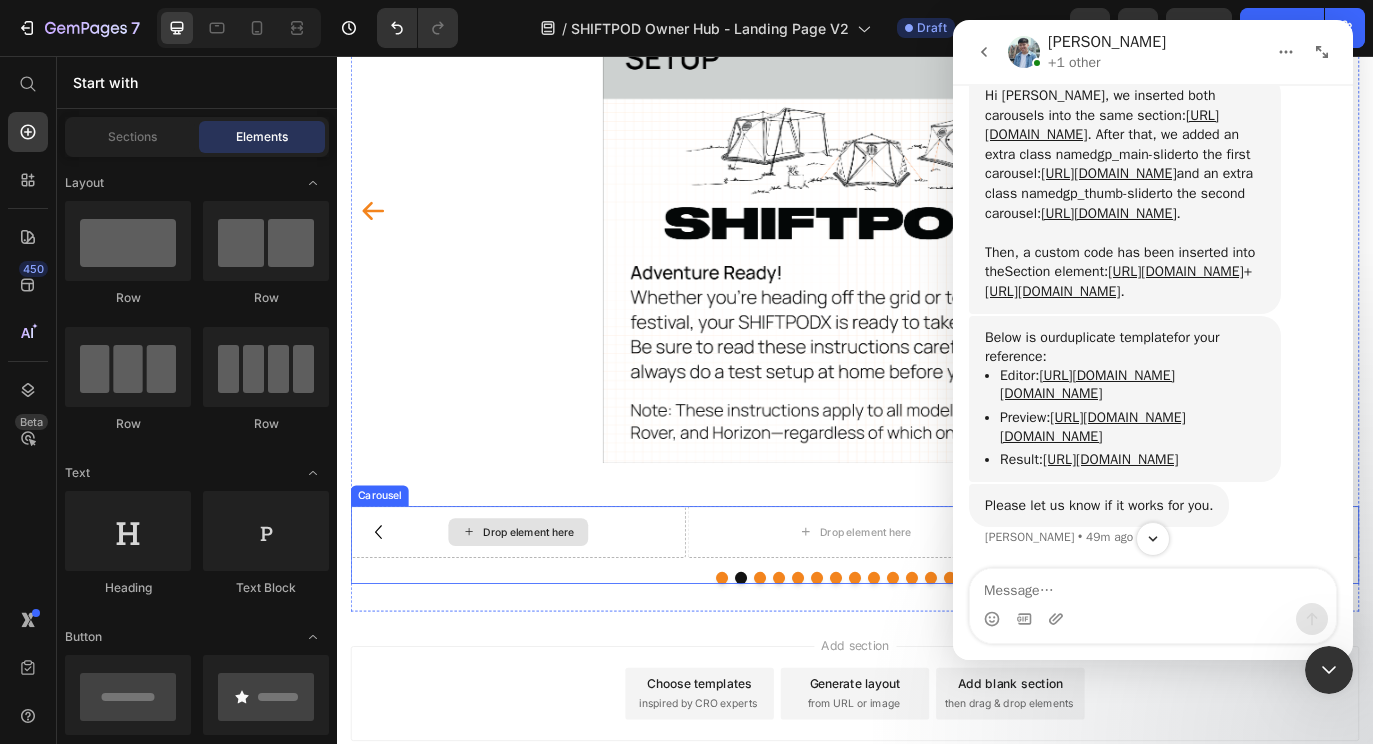 click 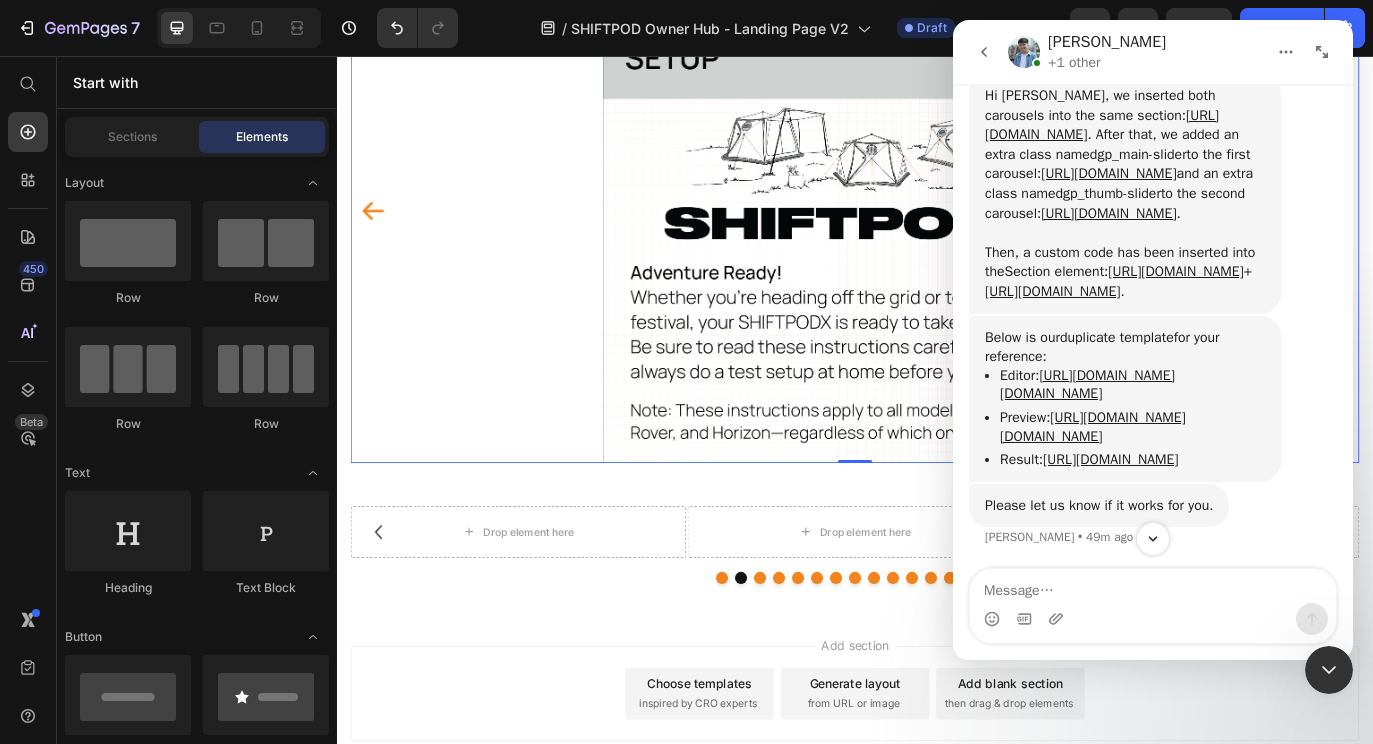 click at bounding box center [937, 235] 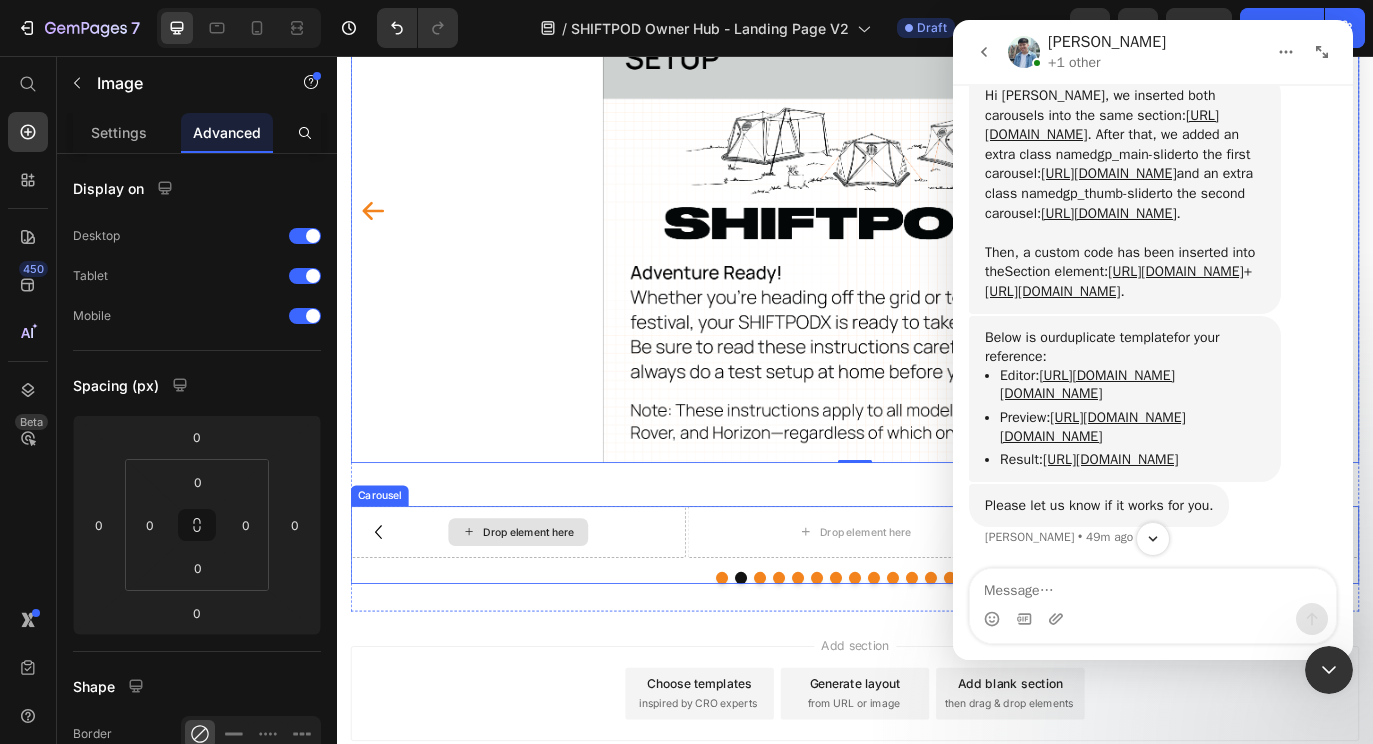 click on "Drop element here
Drop element here
Drop element here
Drop element here
Drop element here
Drop element here
Drop element here
Drop element here
Drop element here
Drop element here
Drop element here
Drop element here
Drop element here
Drop element here
Drop element here" at bounding box center [937, 622] 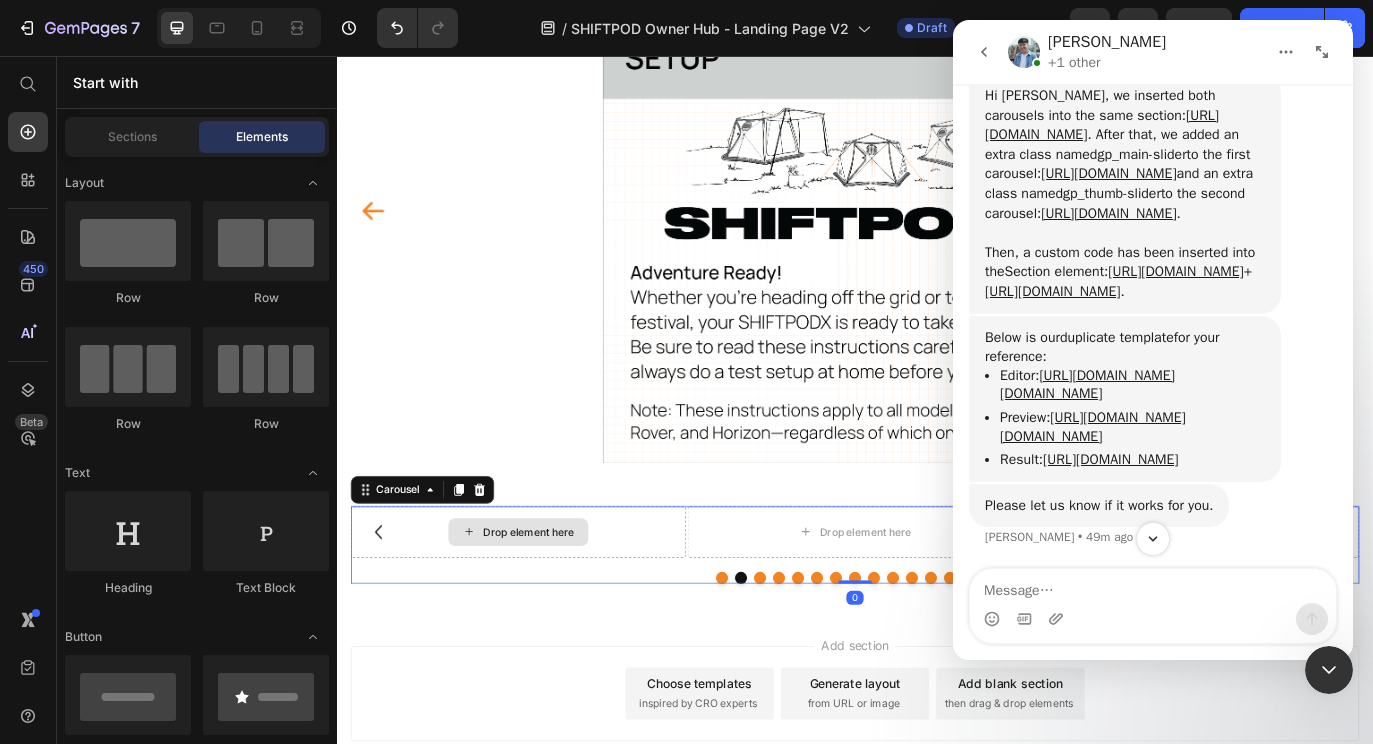 click on "Drop element here" at bounding box center [559, 607] 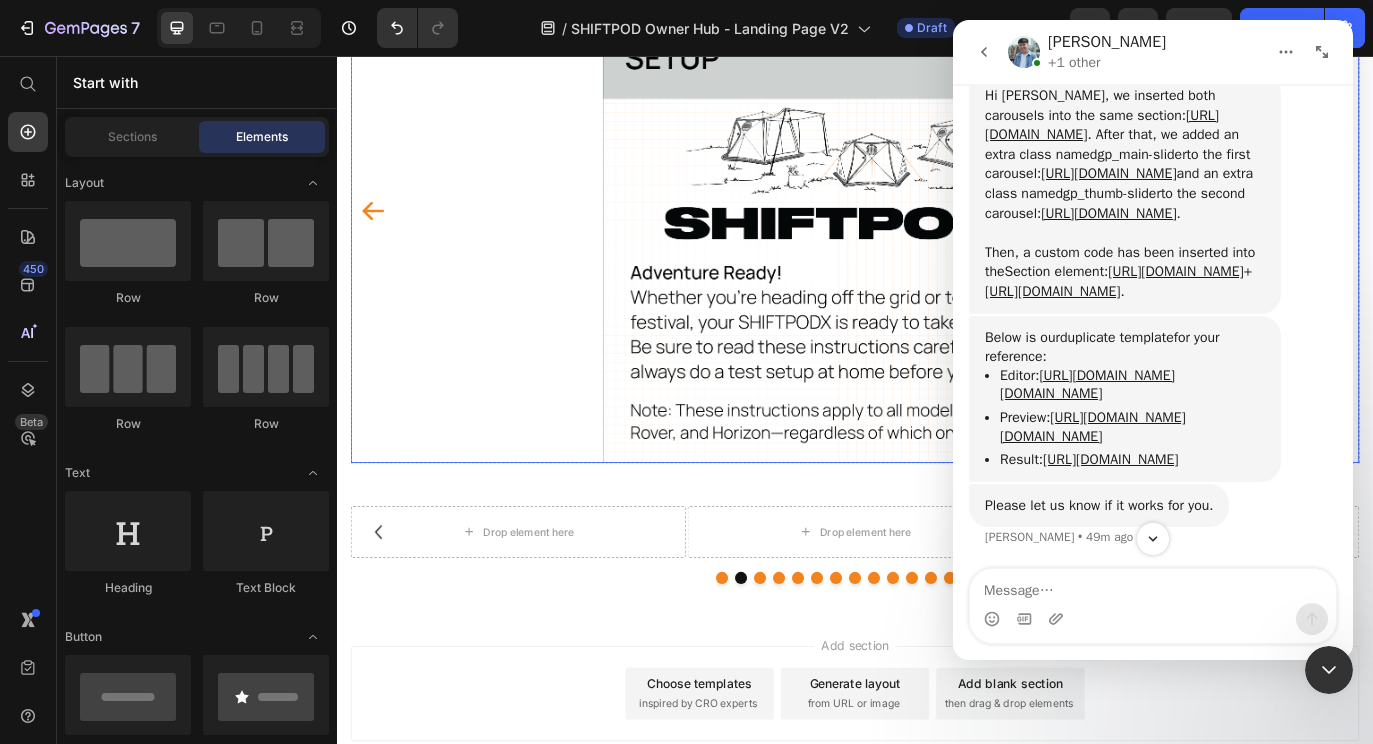click at bounding box center [937, 235] 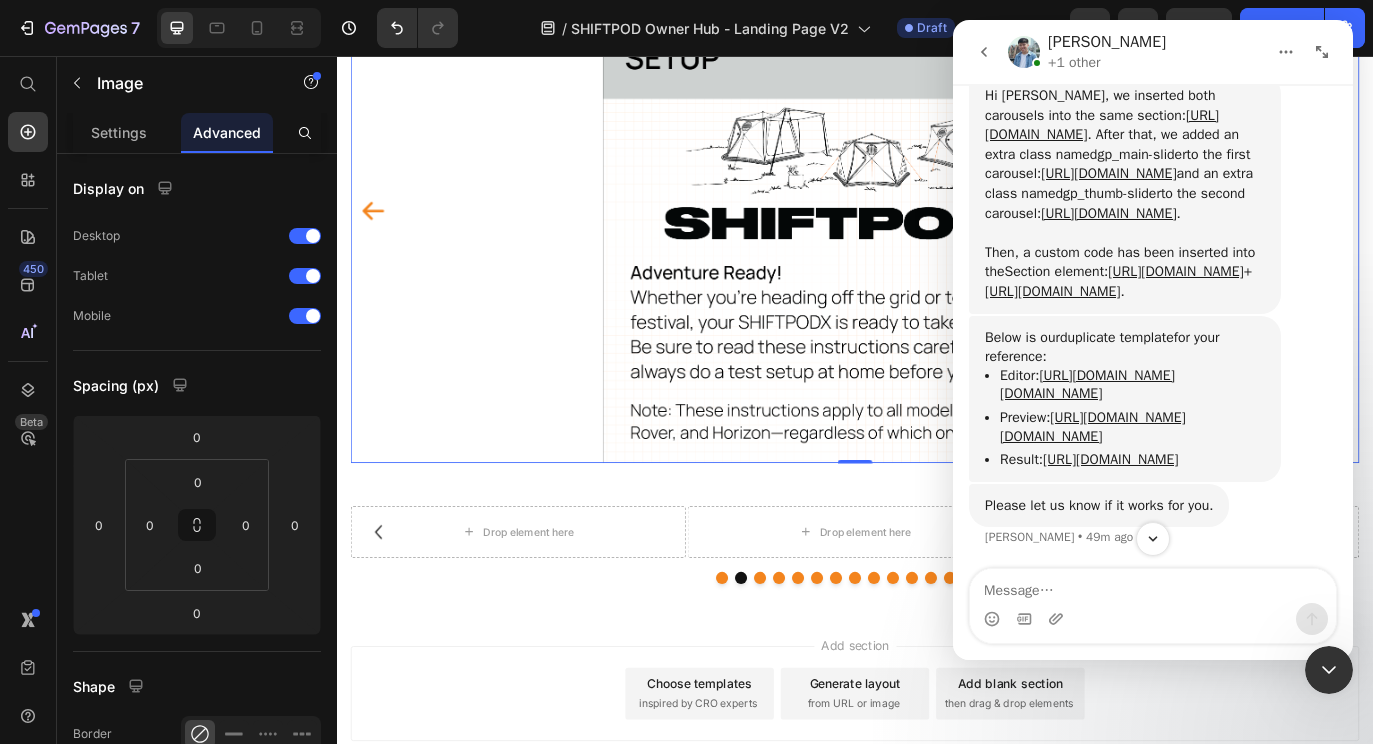 click 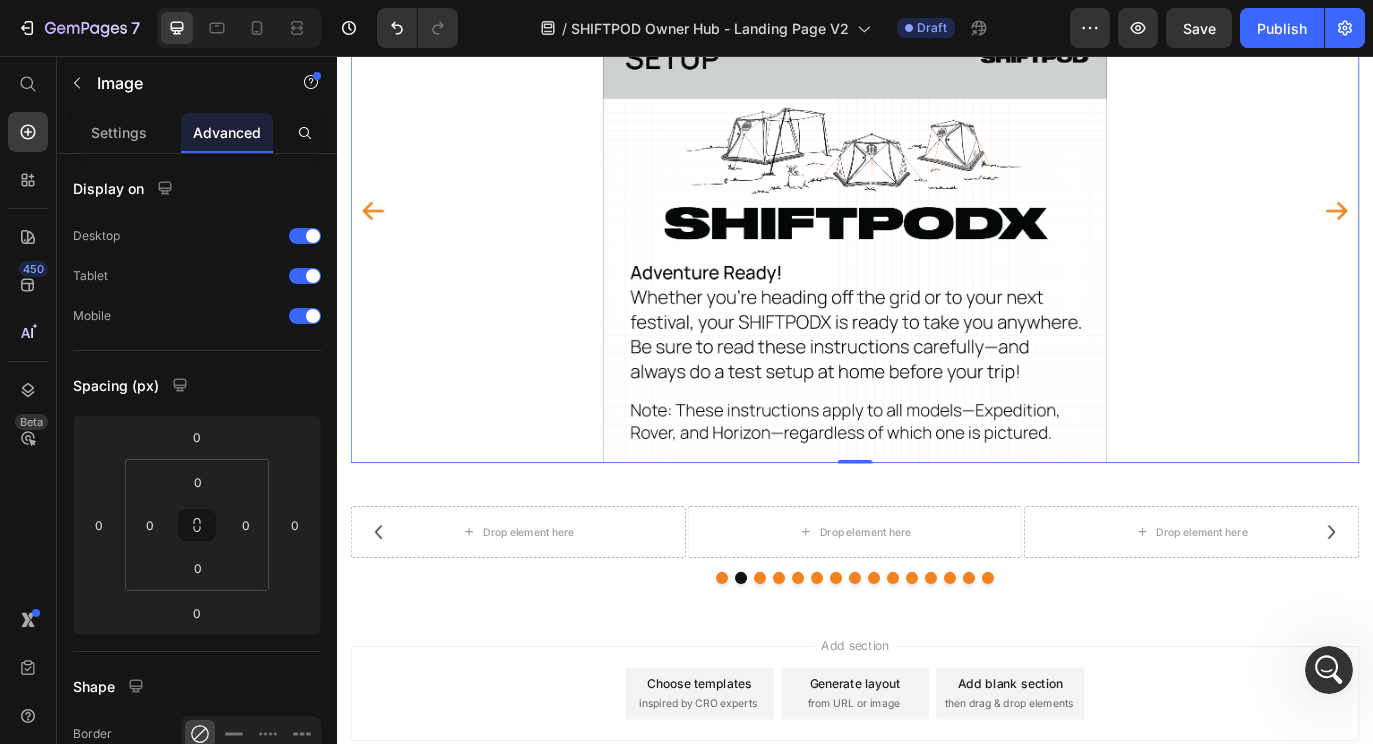 scroll, scrollTop: 0, scrollLeft: 0, axis: both 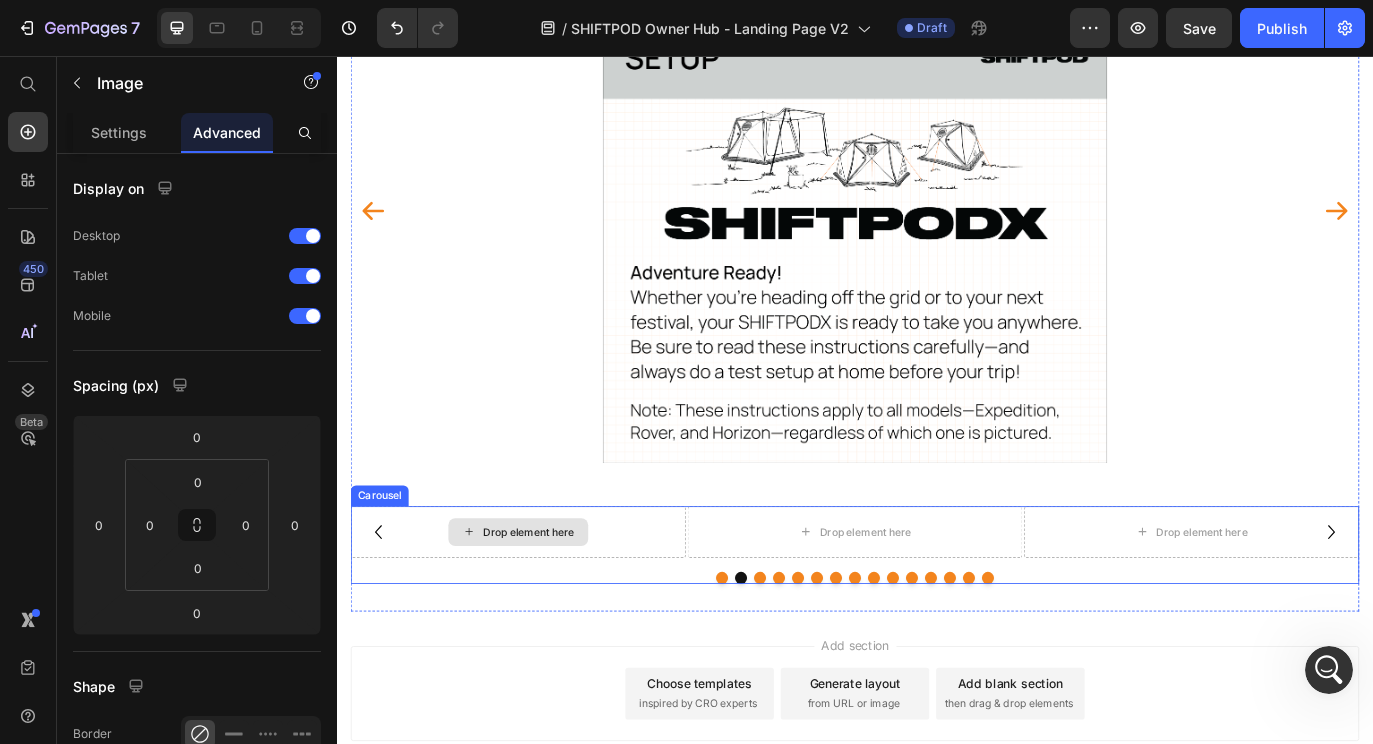 click on "Drop element here" at bounding box center [559, 607] 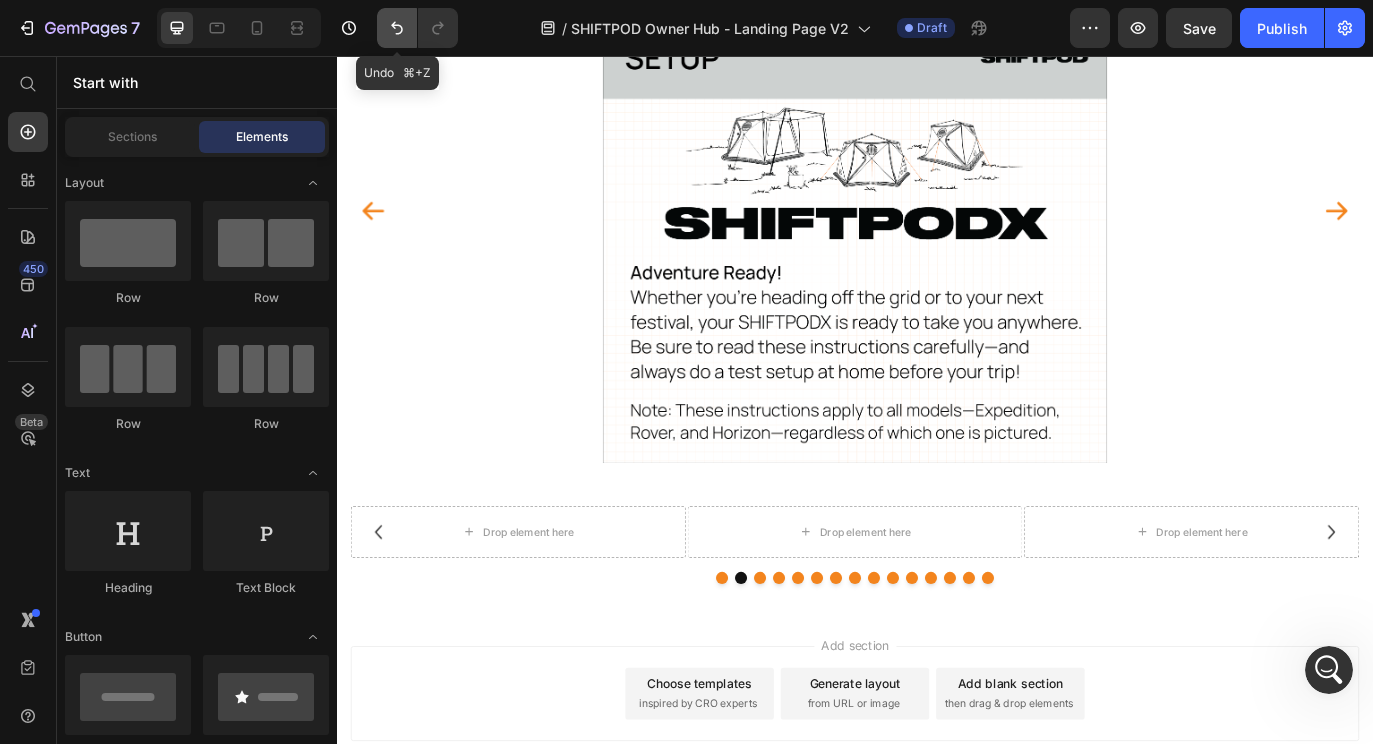 click 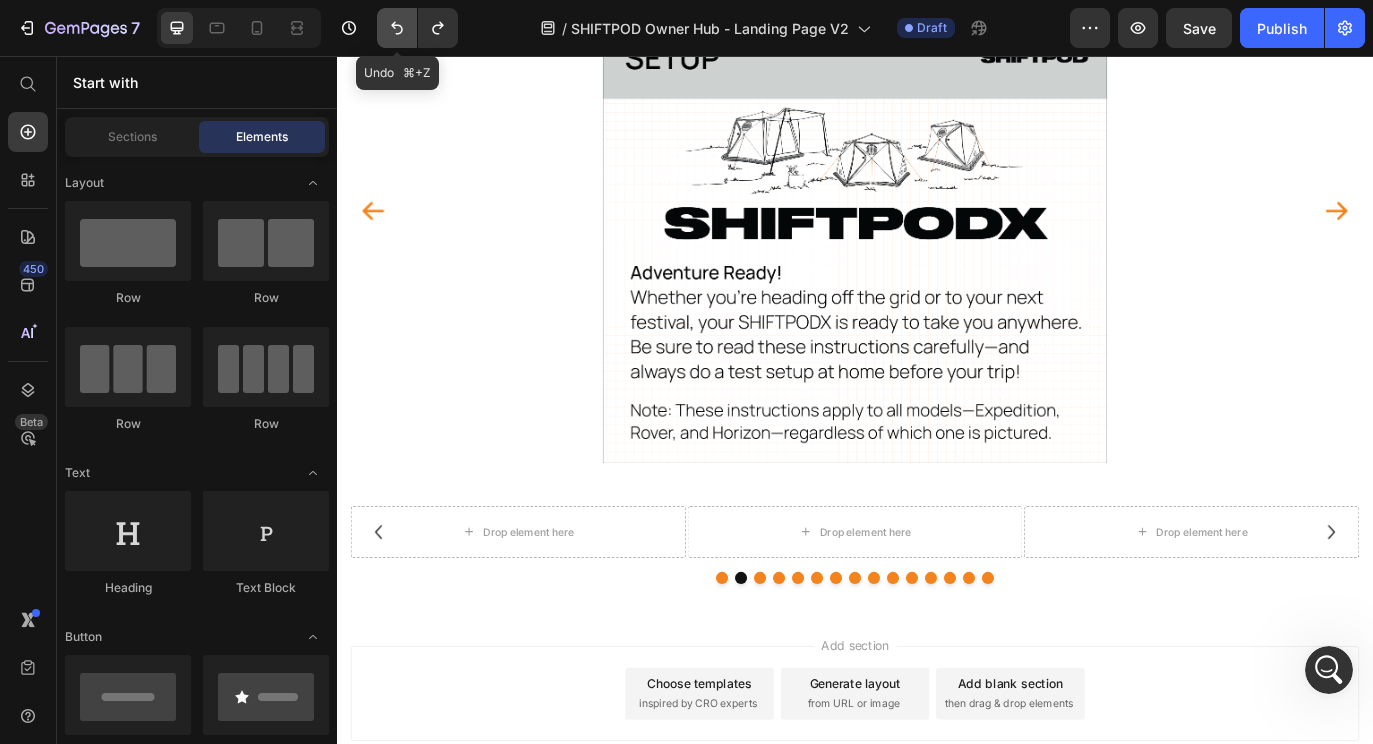 click 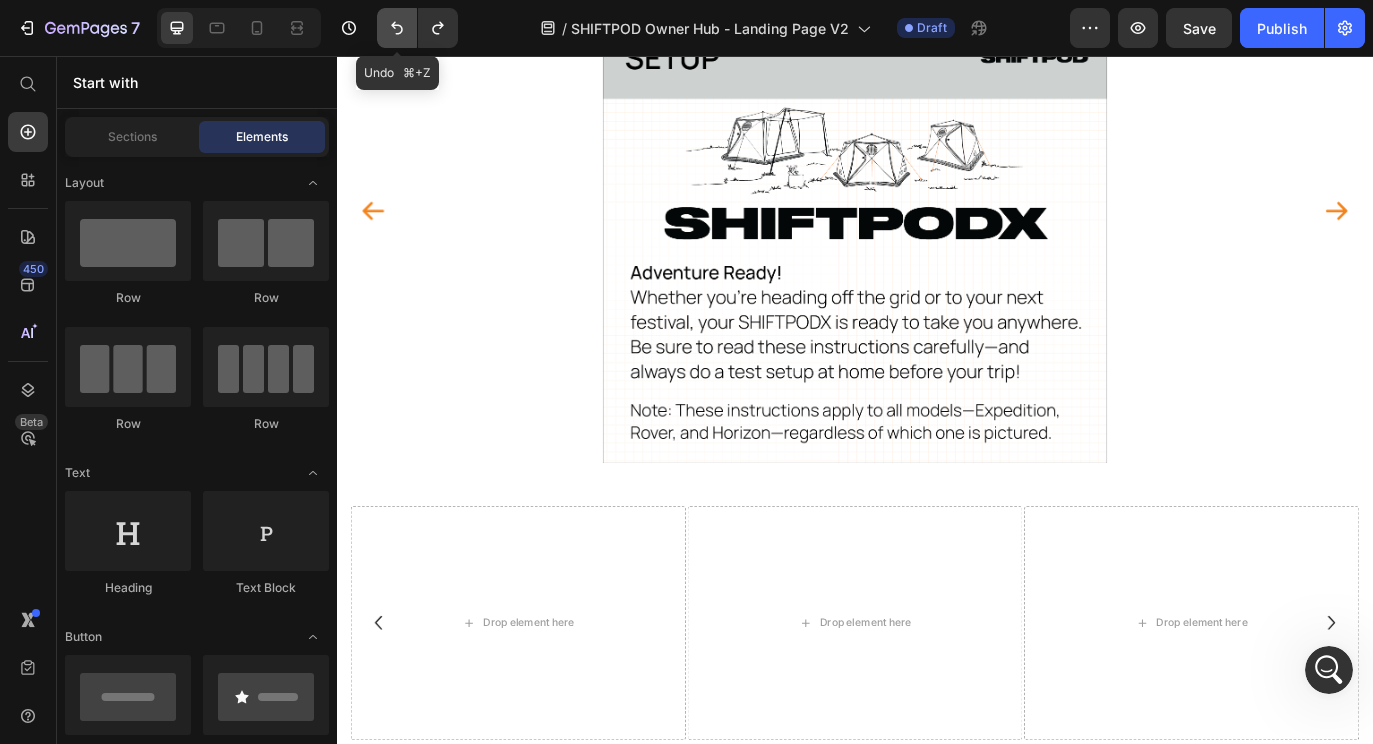 click 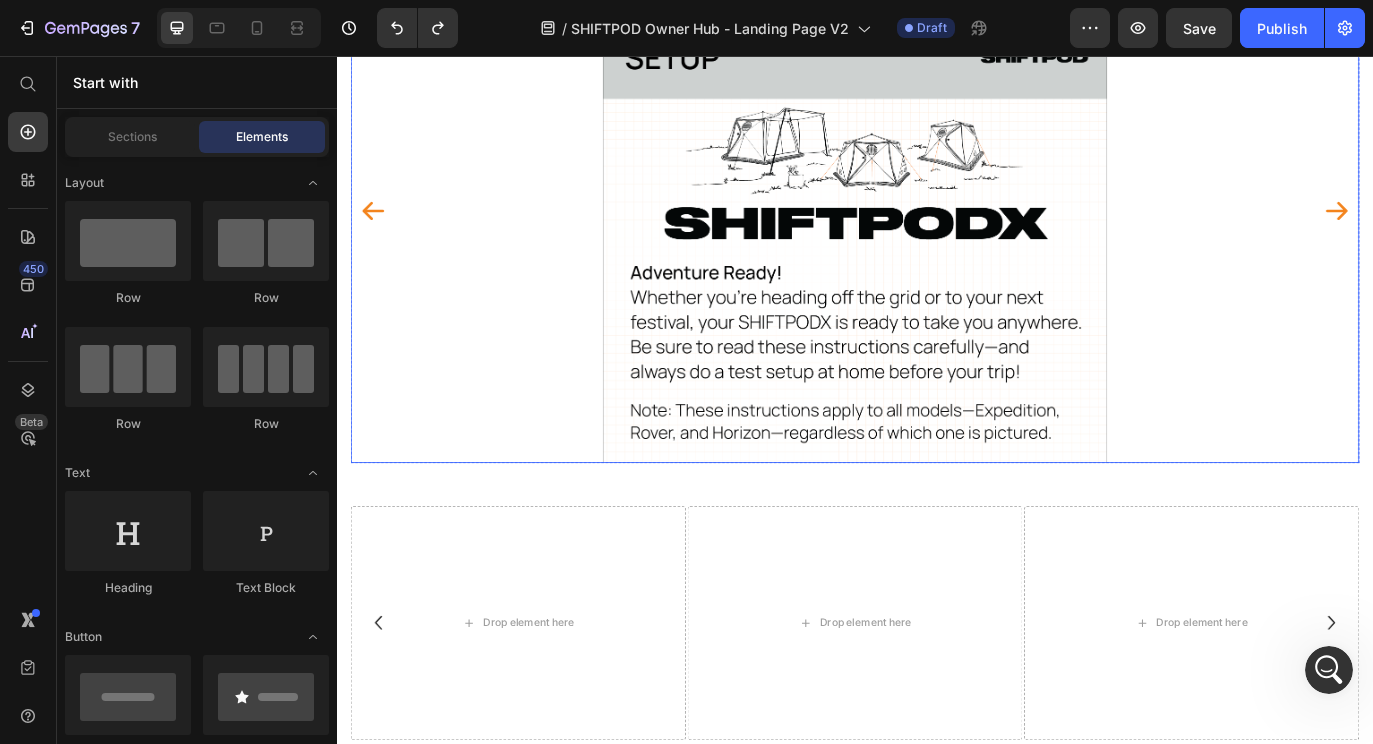 click at bounding box center (937, 235) 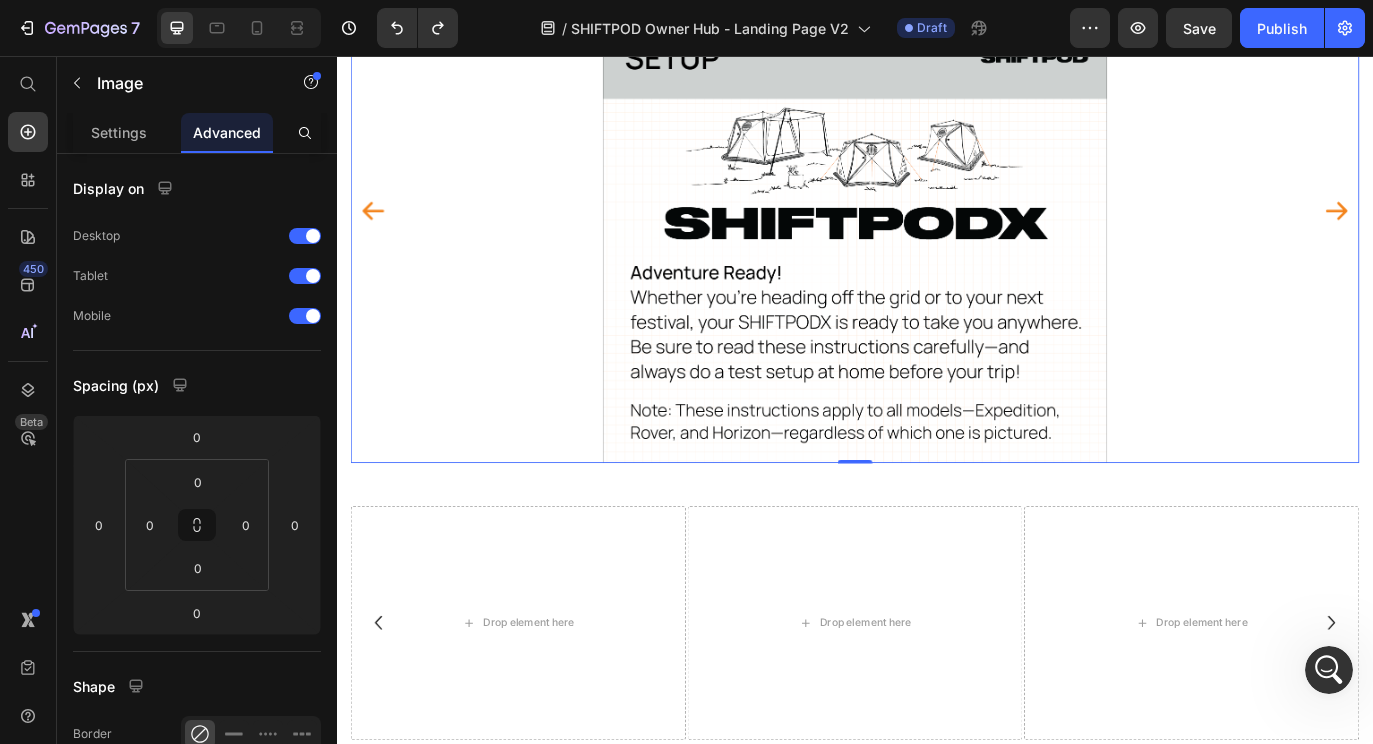 click at bounding box center [937, 235] 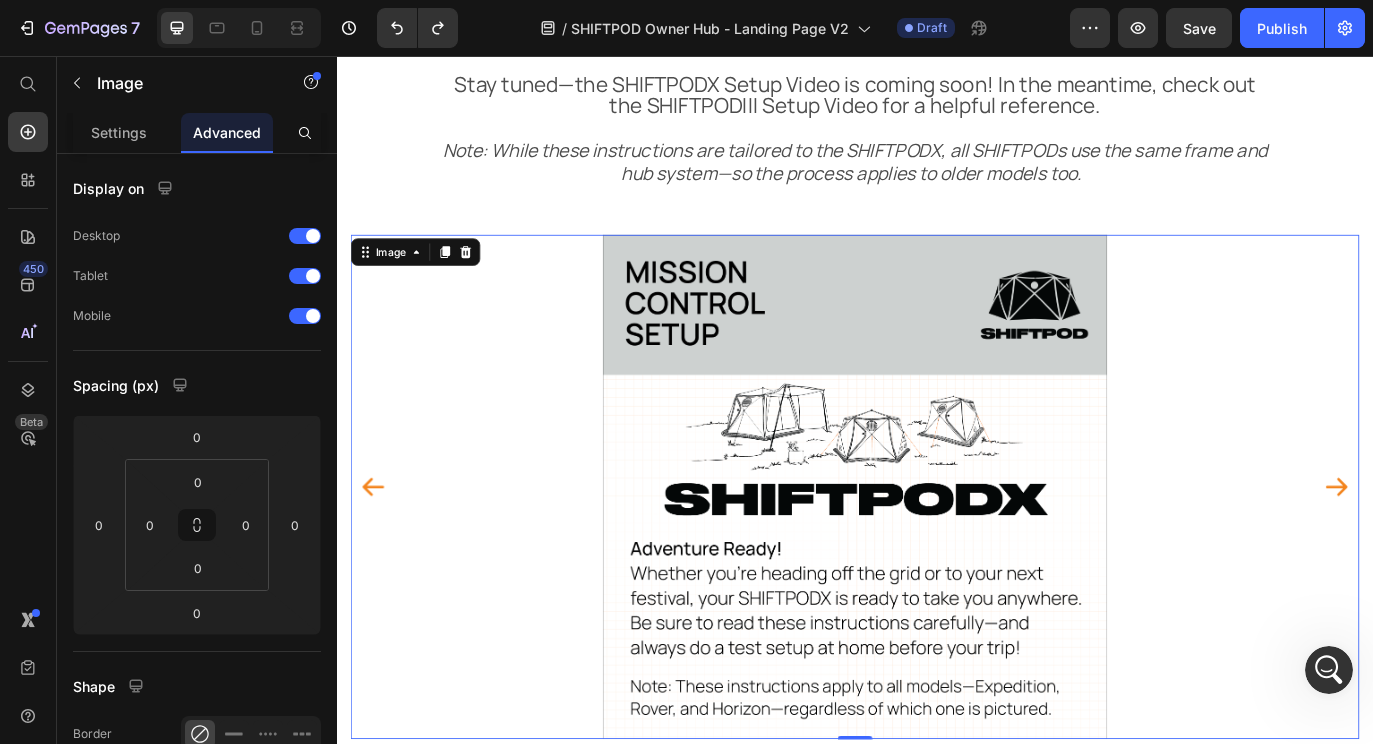 scroll, scrollTop: 453, scrollLeft: 0, axis: vertical 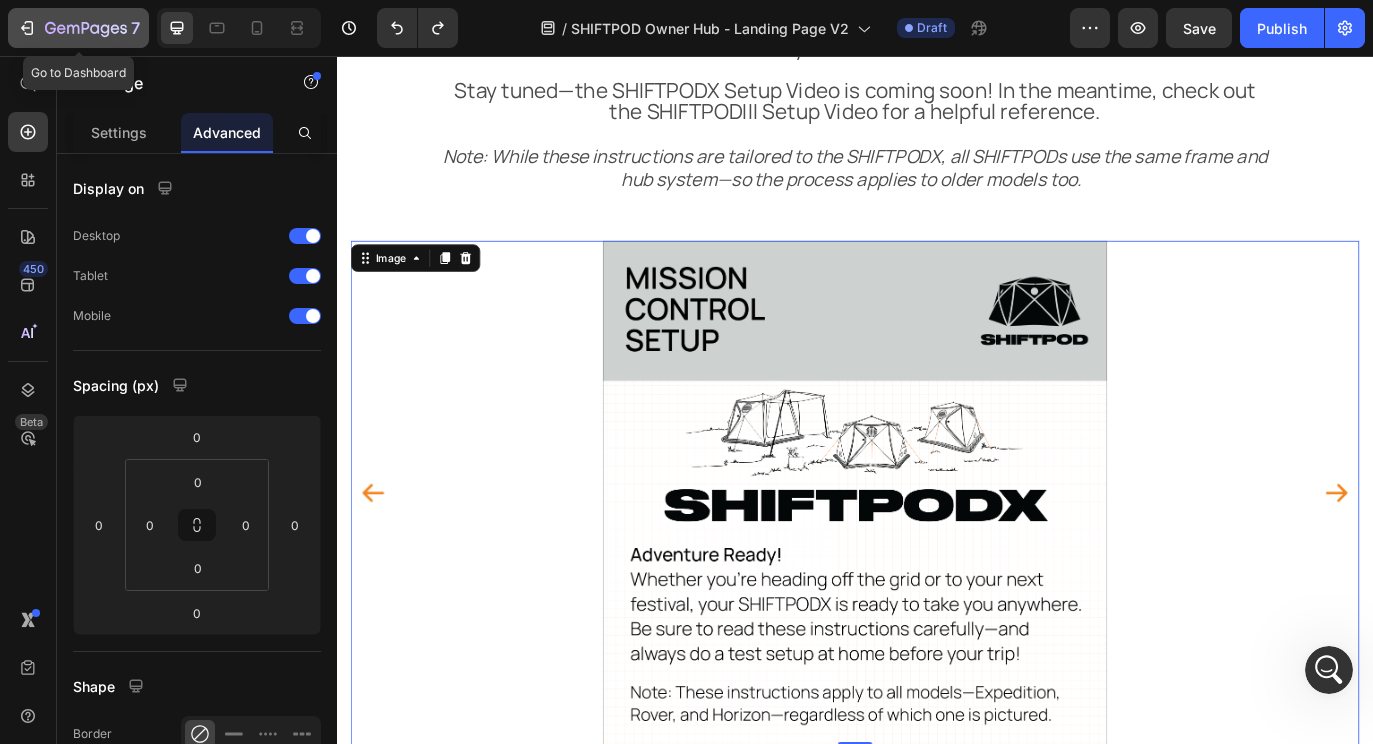 click 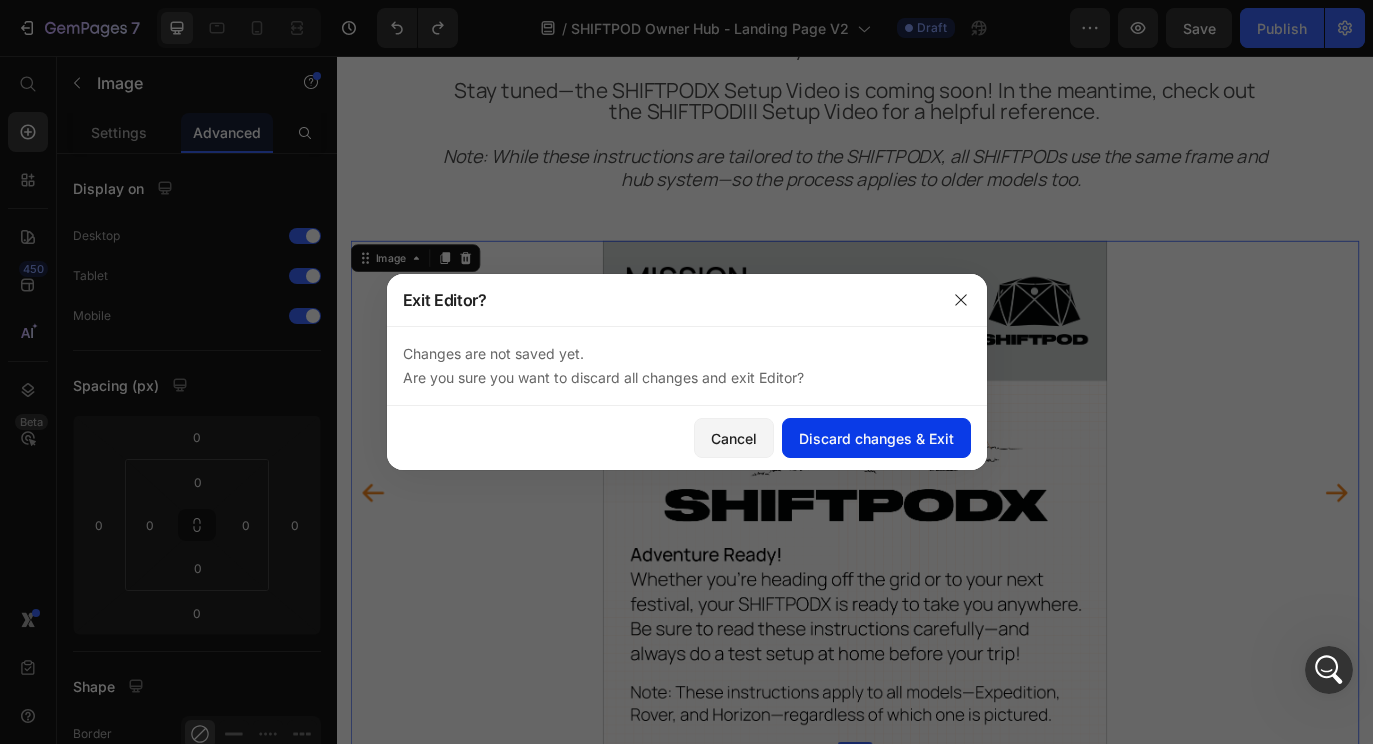click on "Discard changes & Exit" at bounding box center [876, 438] 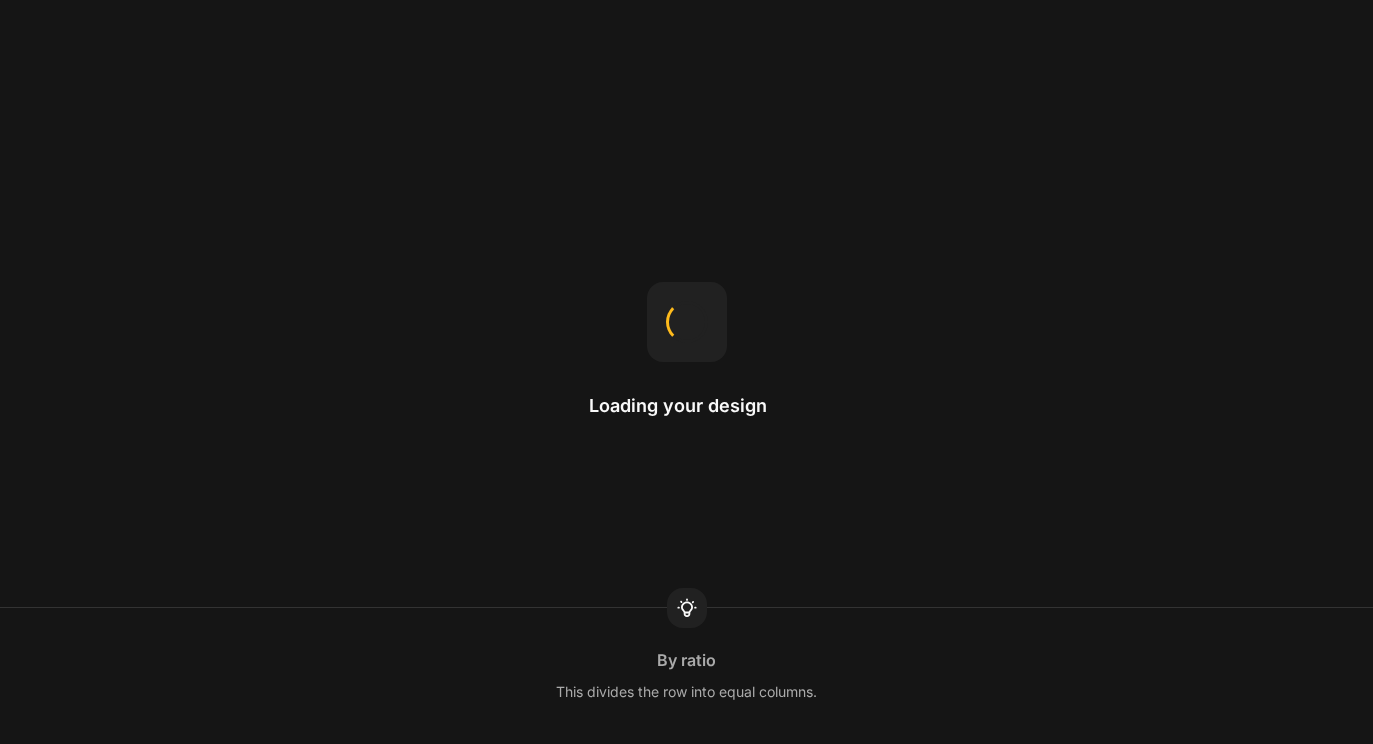 scroll, scrollTop: 0, scrollLeft: 0, axis: both 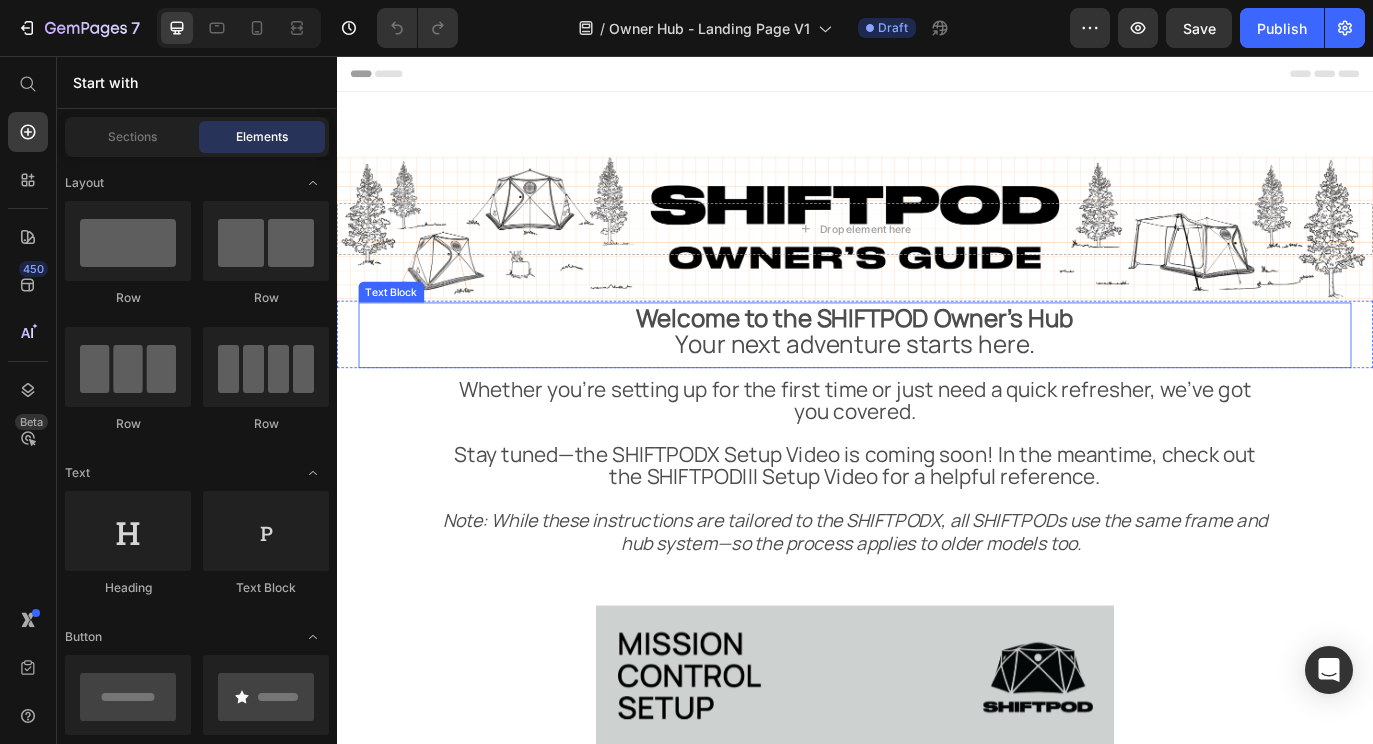 click on "Welcome to the SHIFTPOD Owner’s Hub Your next adventure starts here." at bounding box center [937, 374] 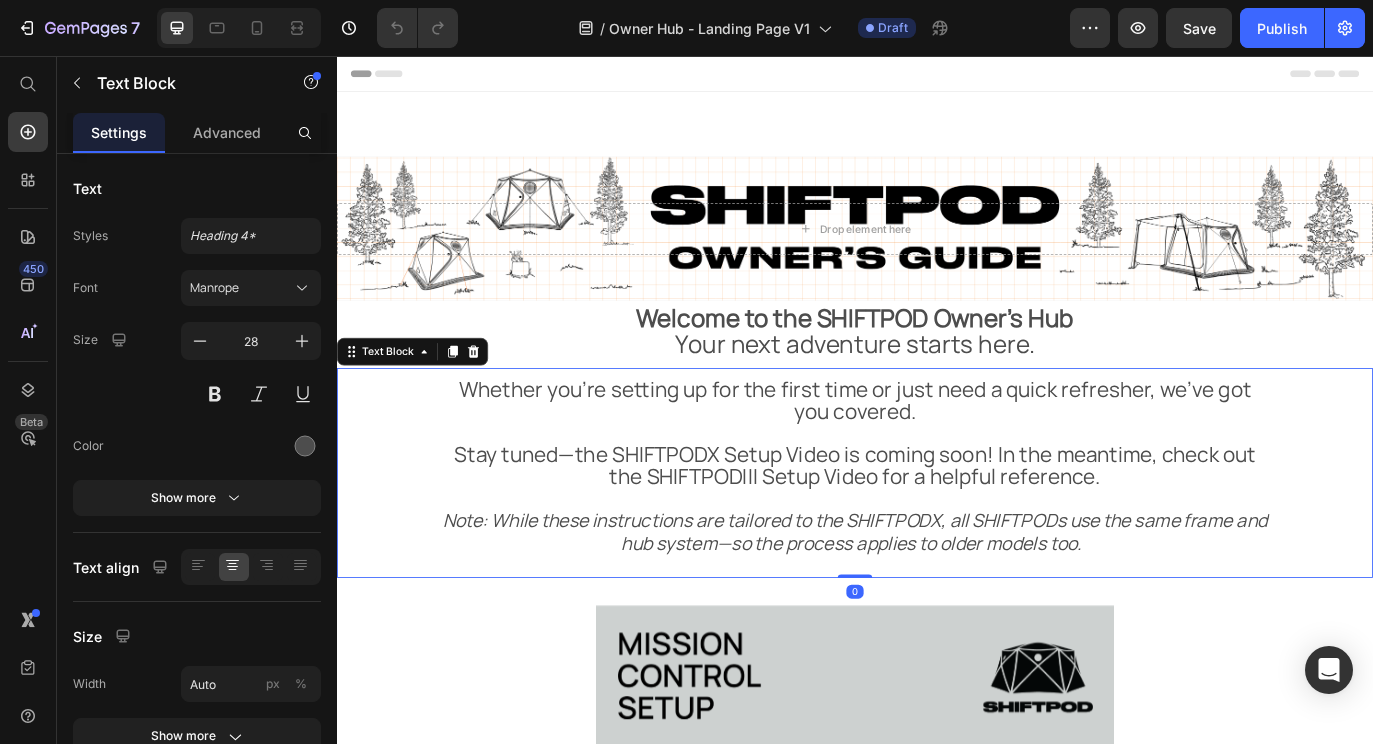 click on "Note: While these instructions are tailored to the SHIFTPODX, all SHIFTPODs use the same frame and hub system—so the process applies to older models too." at bounding box center (937, 593) 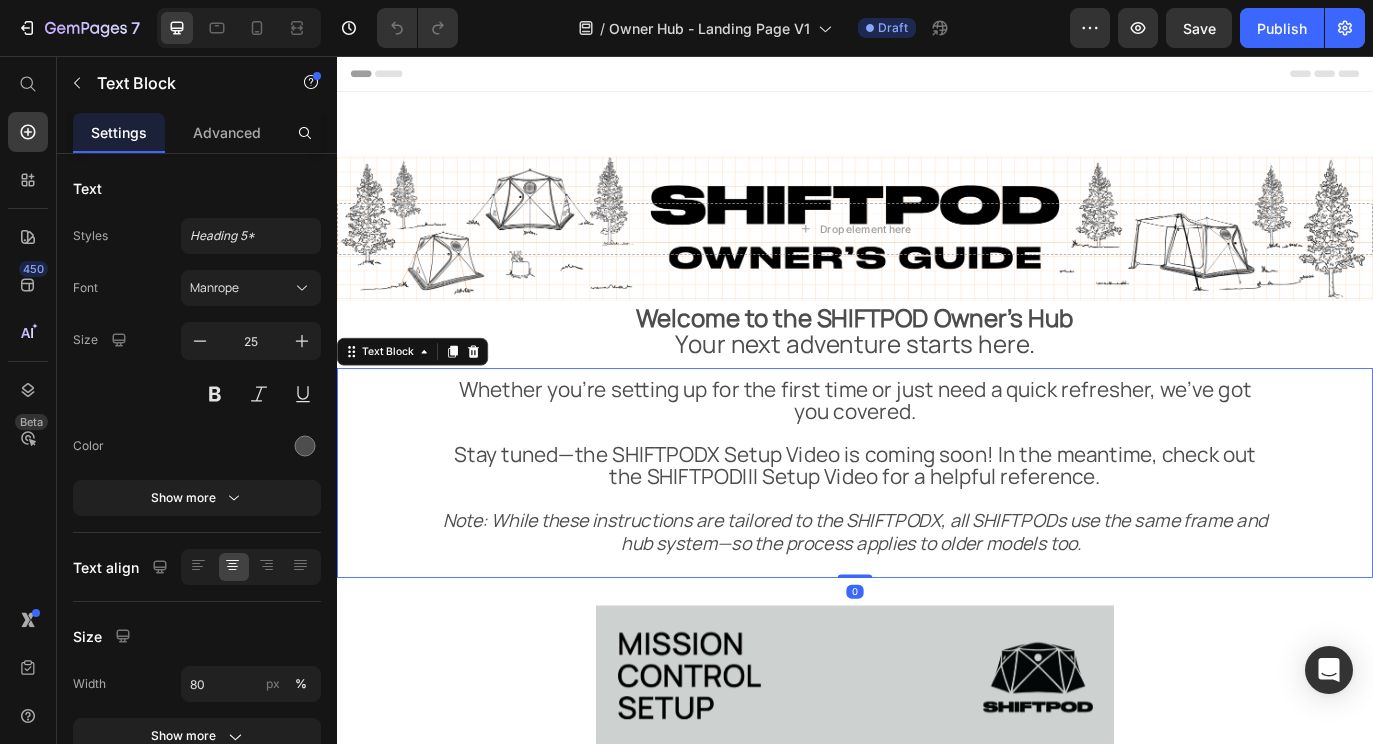 click on "Note: While these instructions are tailored to the SHIFTPODX, all SHIFTPODs use the same frame and hub system—so the process applies to older models too." at bounding box center (937, 593) 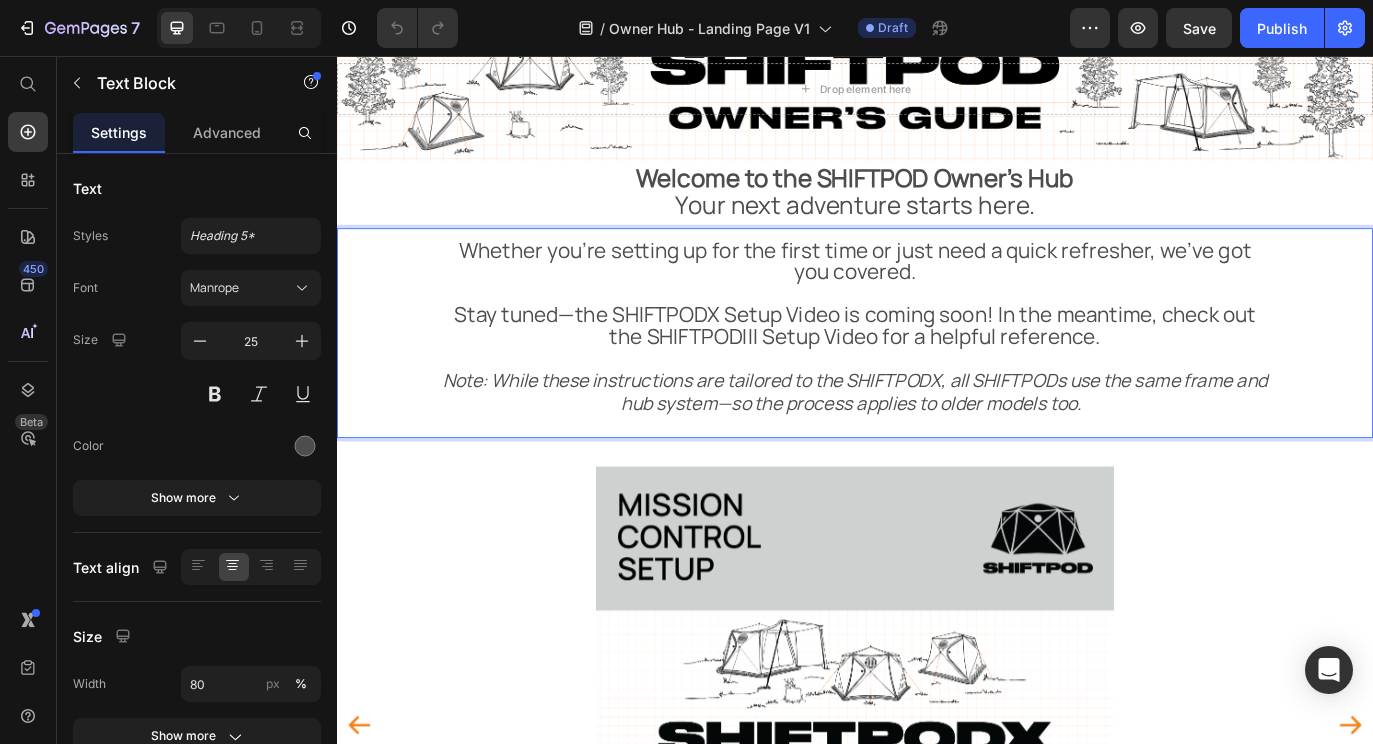 scroll, scrollTop: 283, scrollLeft: 0, axis: vertical 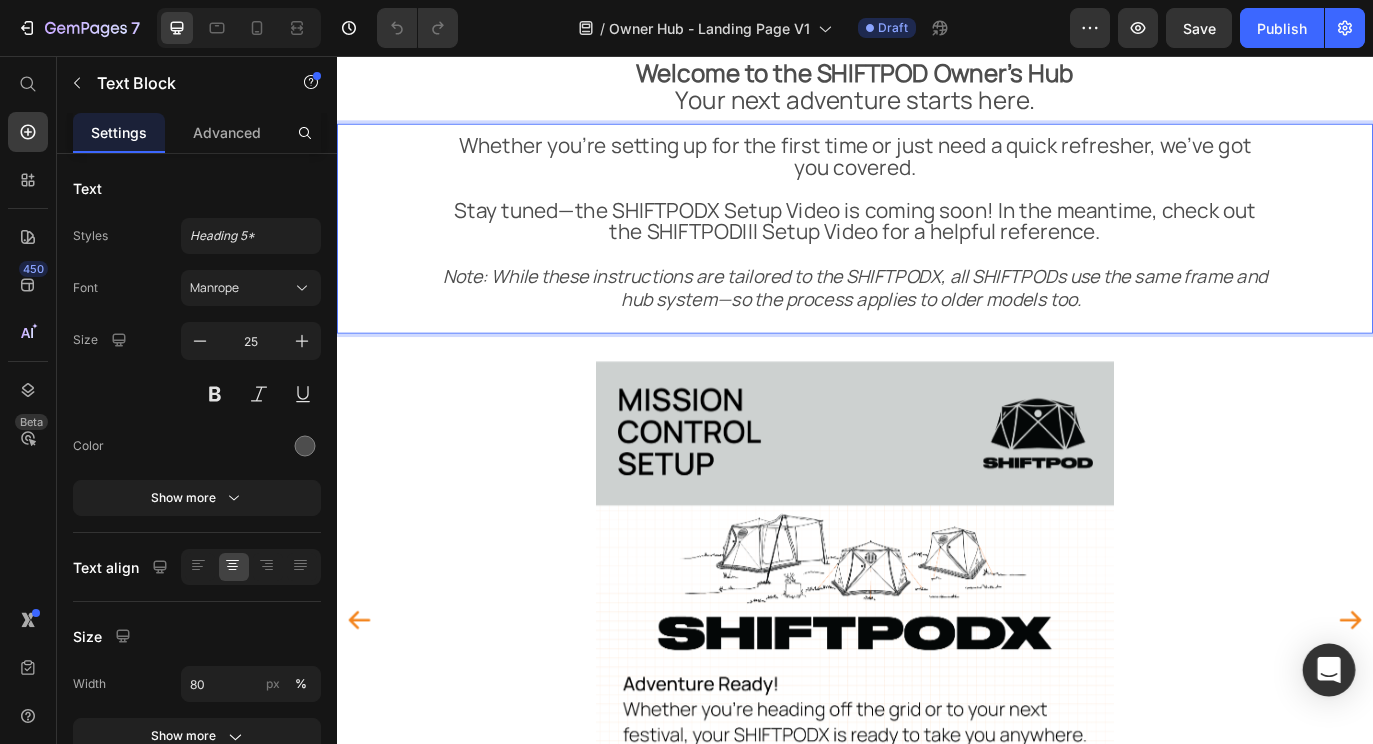 click at bounding box center (1329, 670) 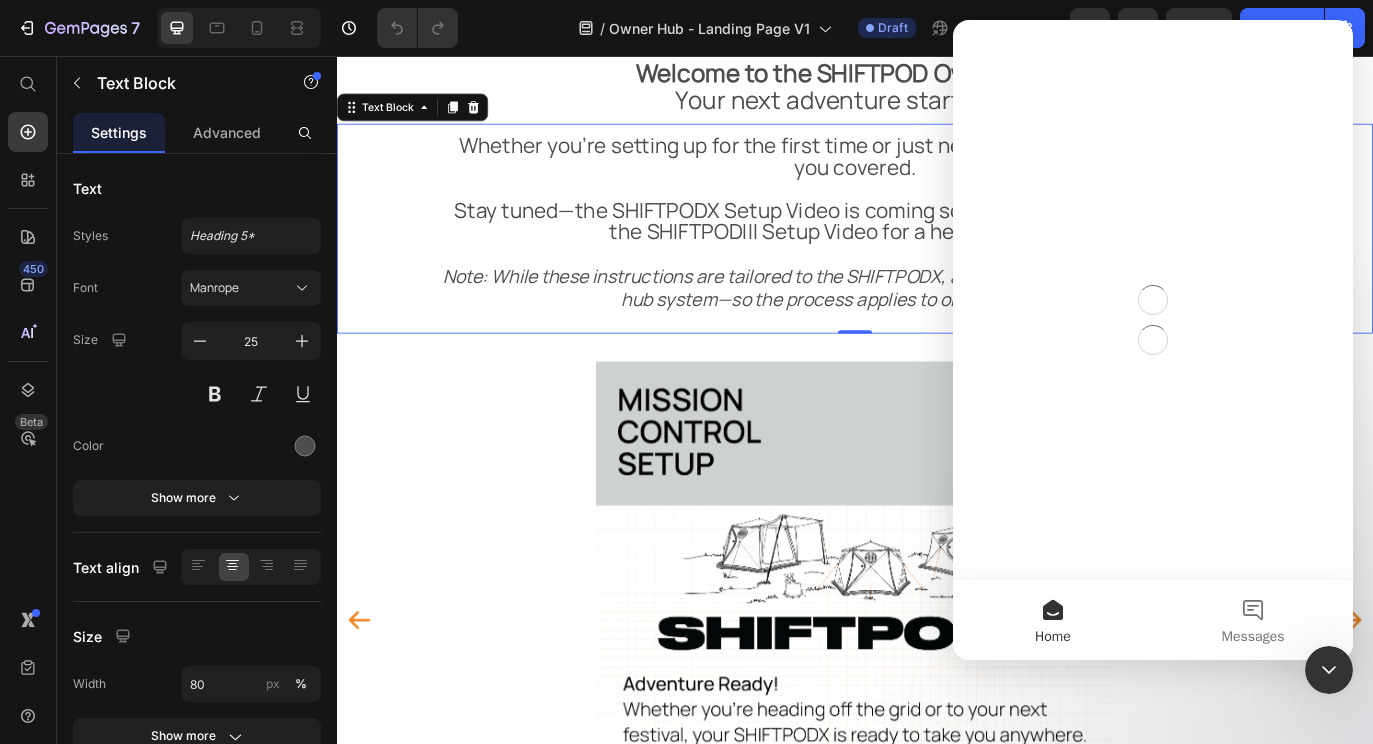 scroll, scrollTop: 0, scrollLeft: 0, axis: both 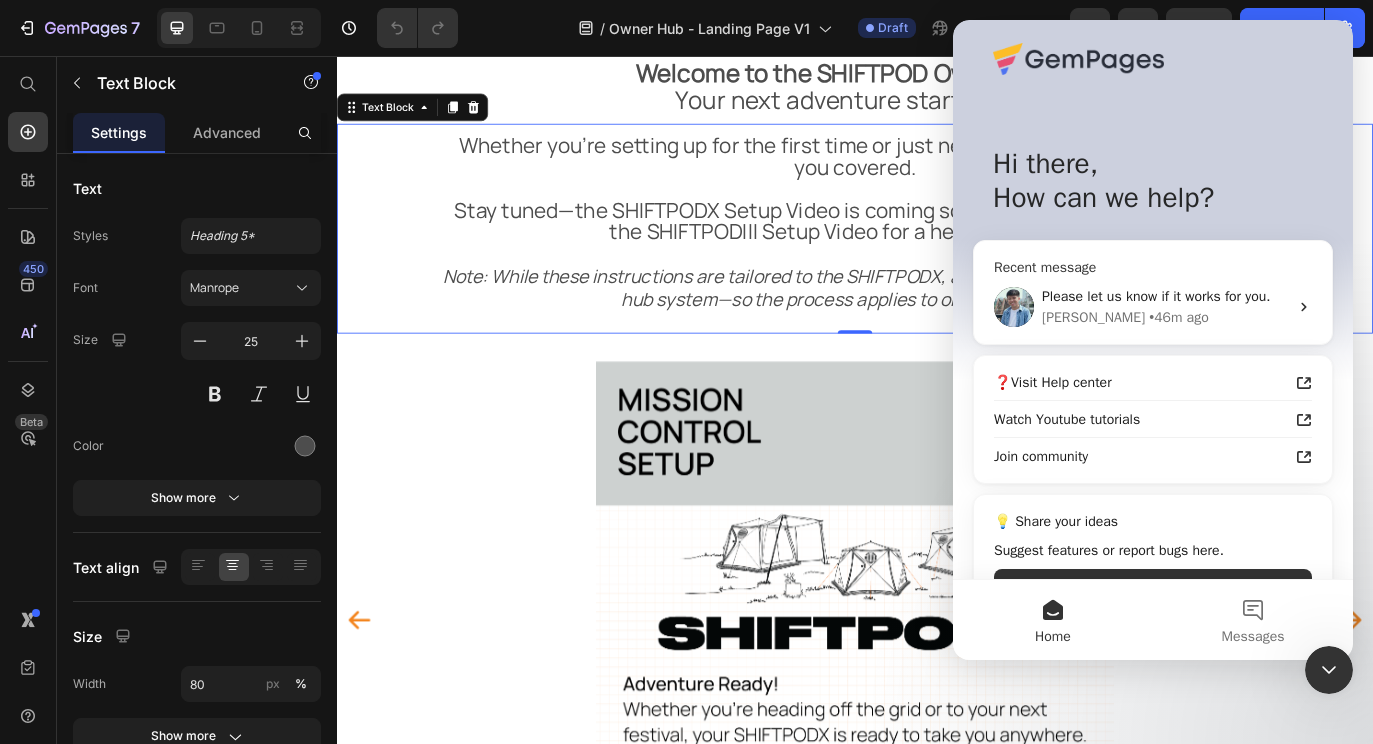 click on "Please let us know if it works for you." at bounding box center (1165, 296) 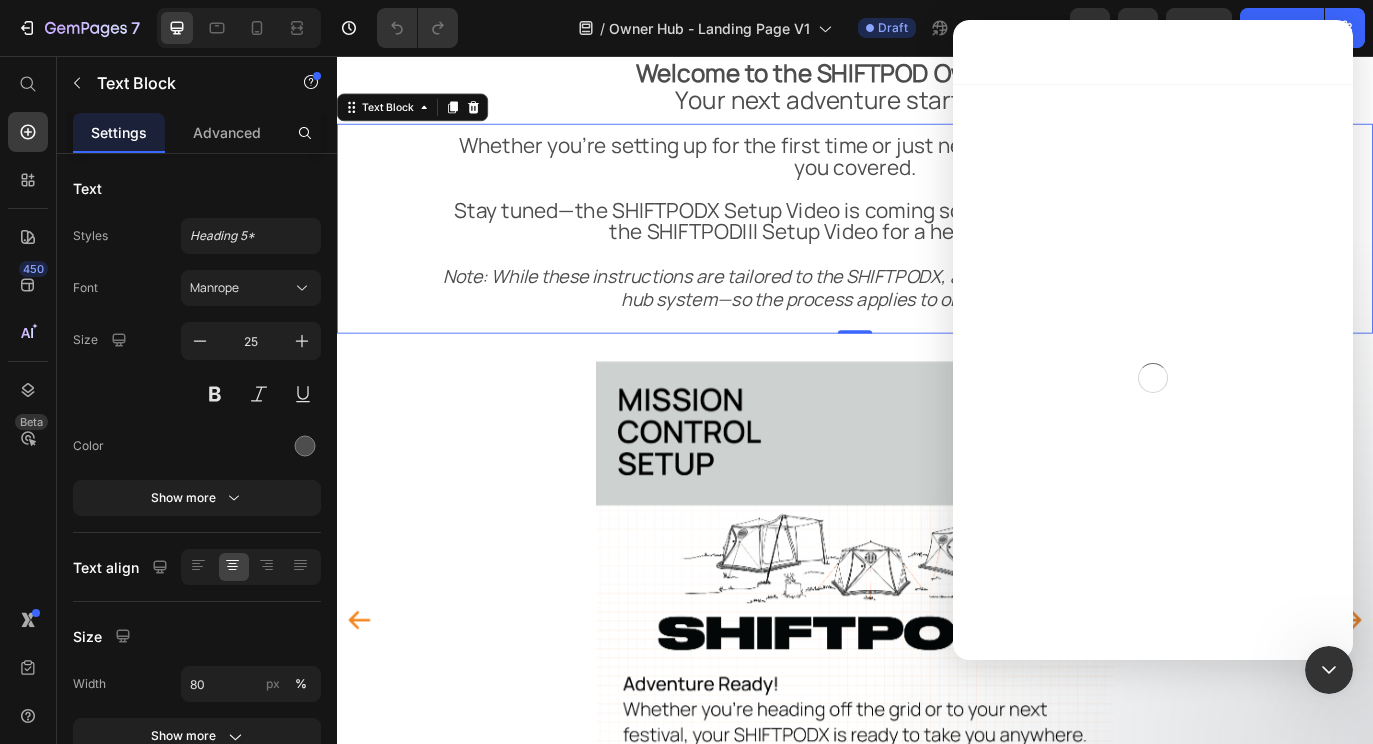 scroll, scrollTop: 0, scrollLeft: 0, axis: both 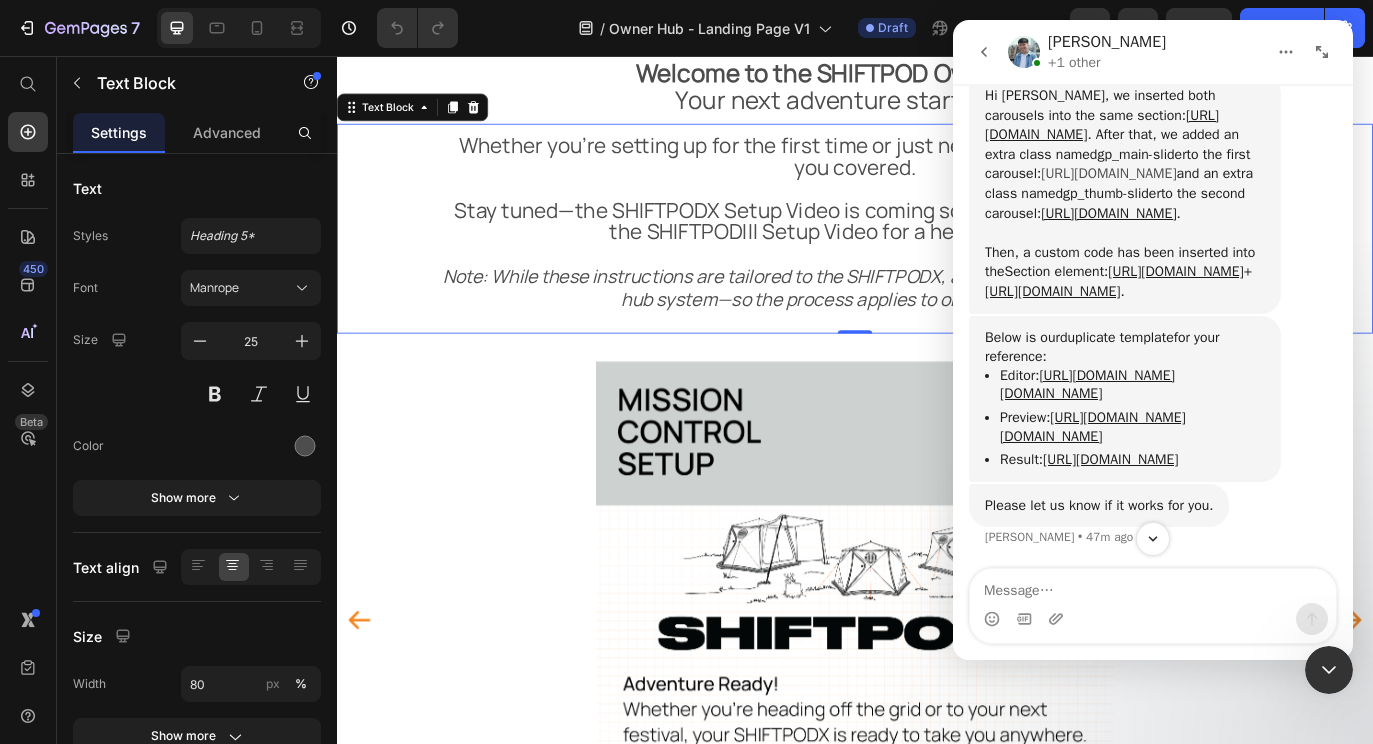 click on "https://prnt.sc/m7vm8BZ7BFOa" at bounding box center [1108, 173] 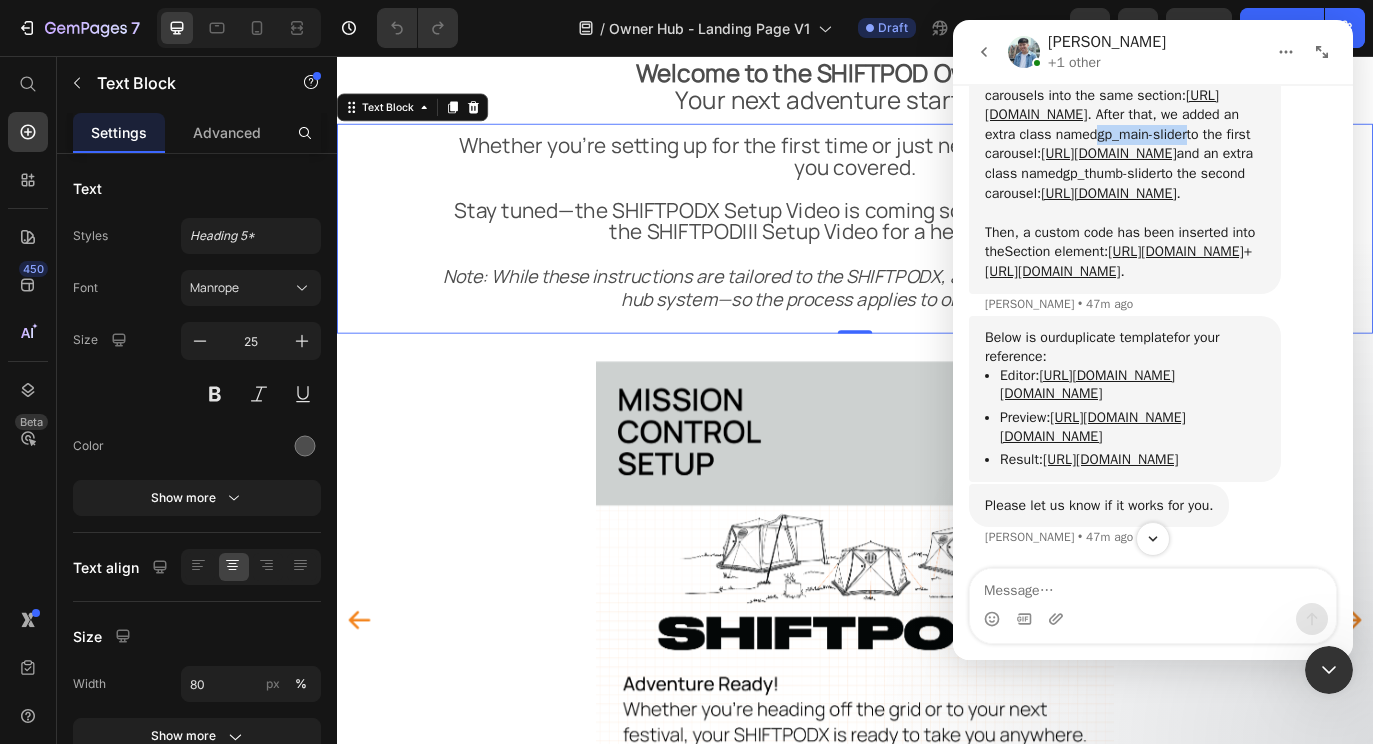 drag, startPoint x: 1192, startPoint y: 260, endPoint x: 1021, endPoint y: 285, distance: 172.81783 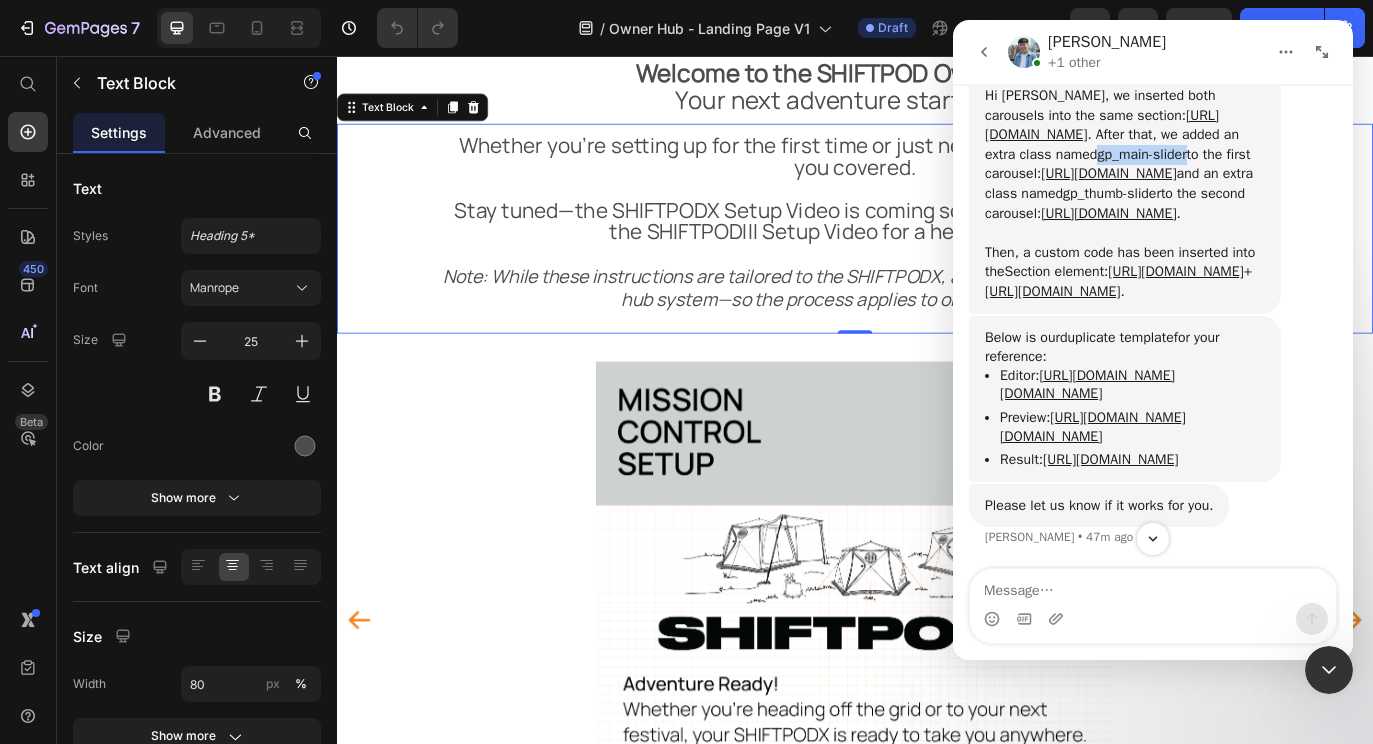 copy on "gp_main-slider" 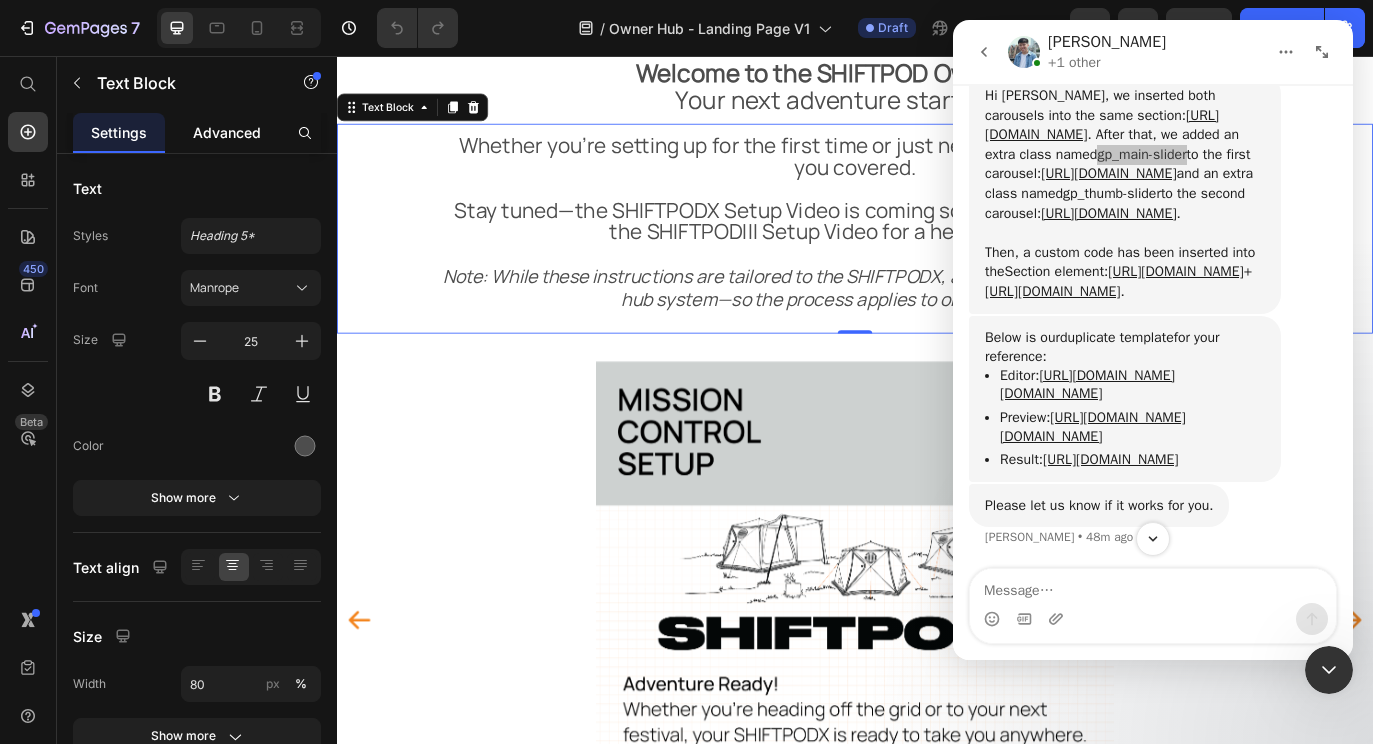 click on "Advanced" at bounding box center [227, 132] 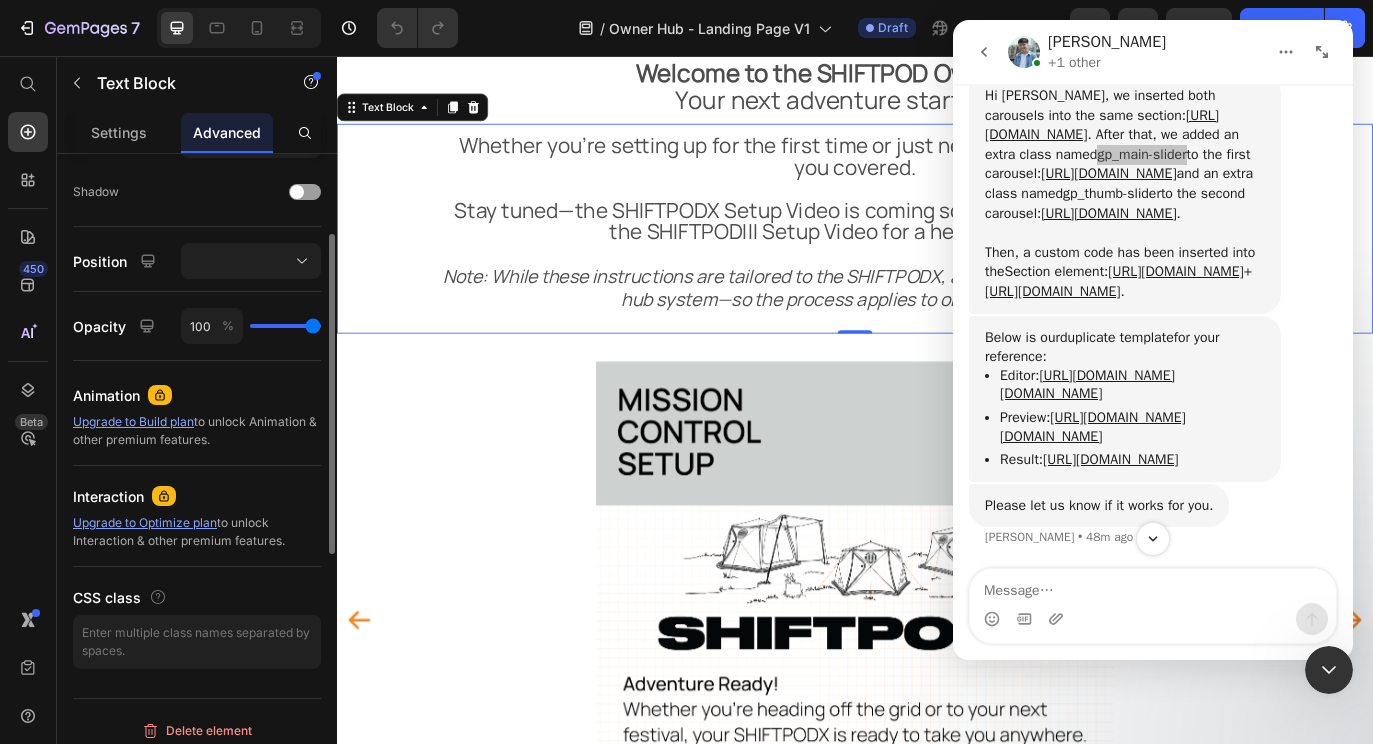 scroll, scrollTop: 658, scrollLeft: 0, axis: vertical 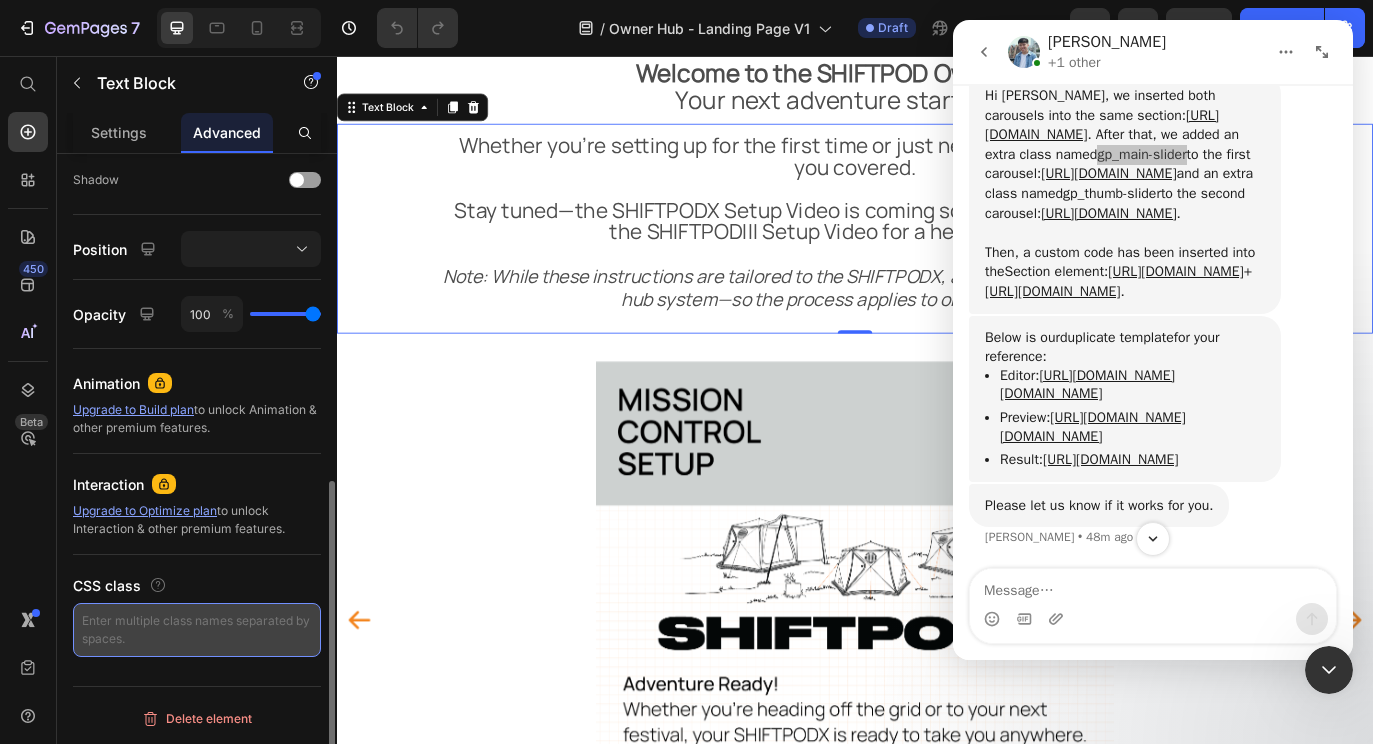 click at bounding box center [197, 630] 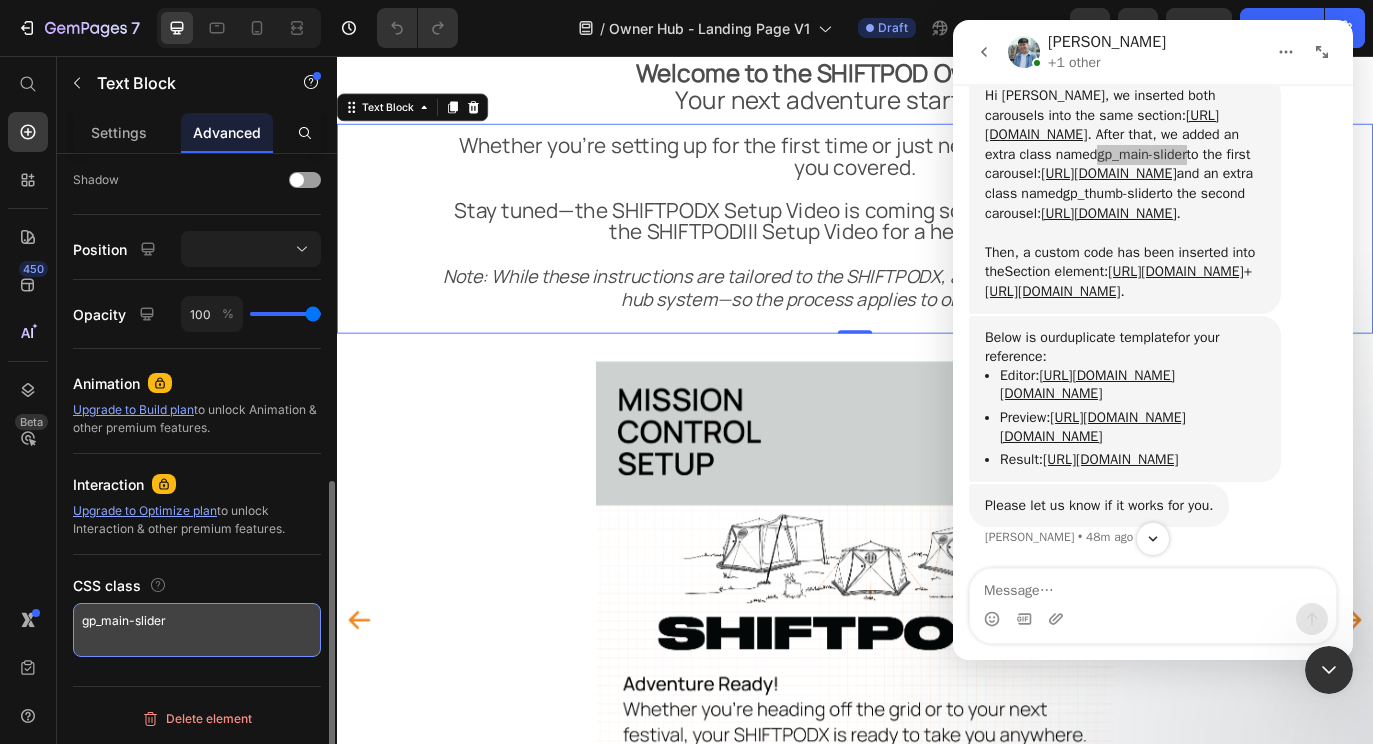 type on "gp_main-slider" 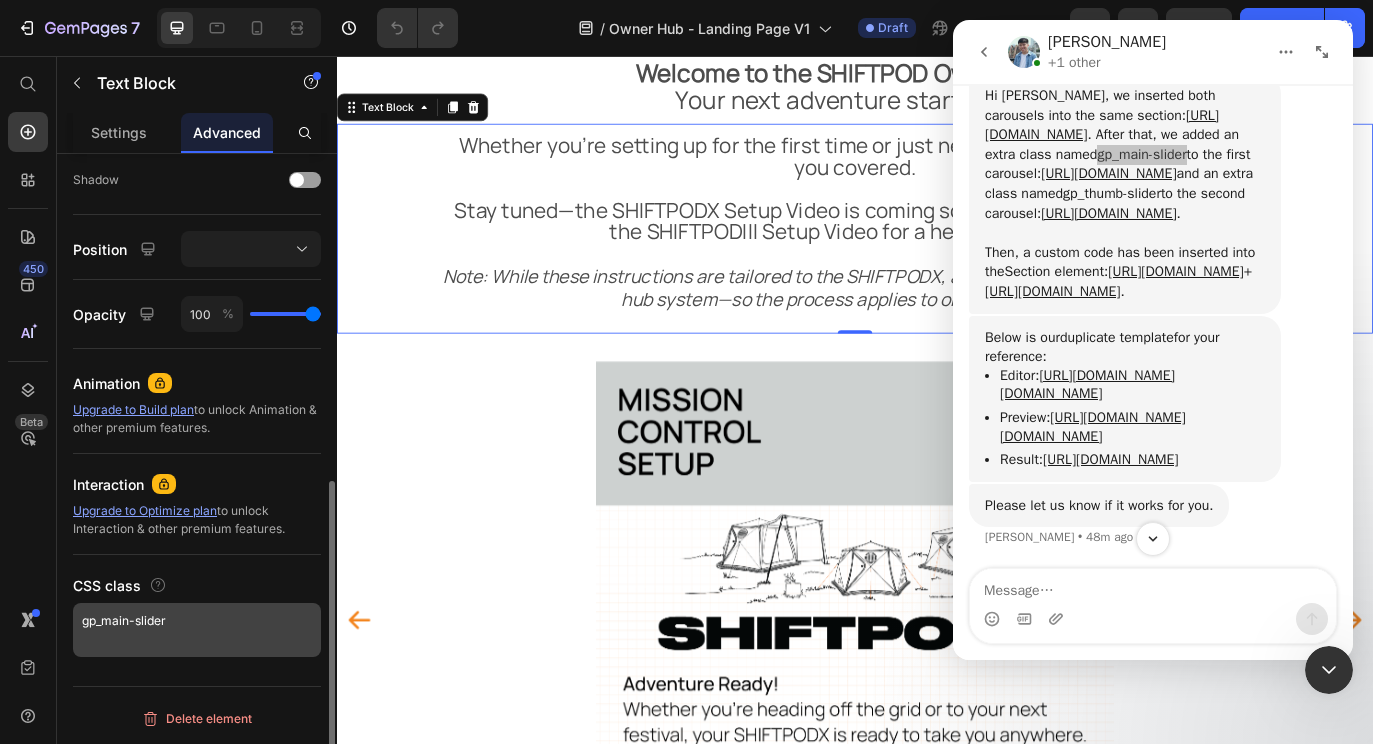 type 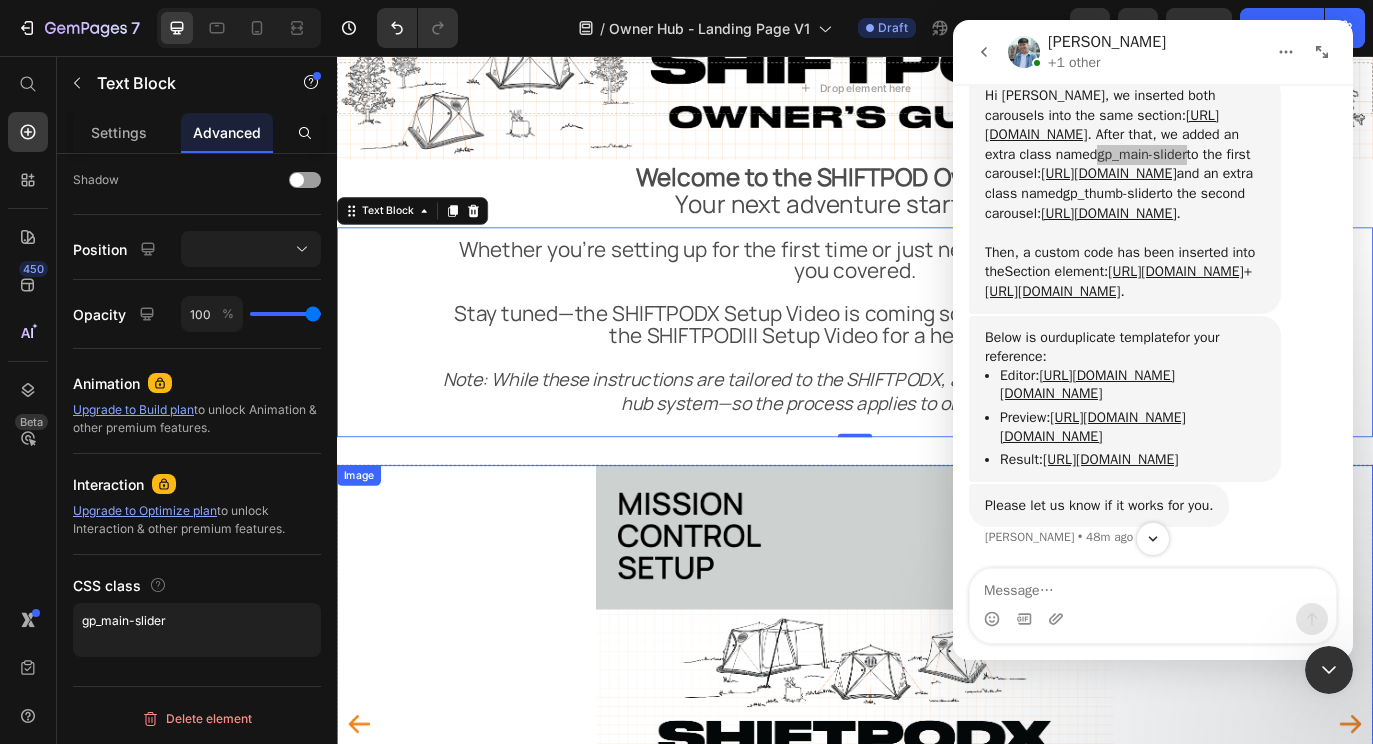scroll, scrollTop: 139, scrollLeft: 0, axis: vertical 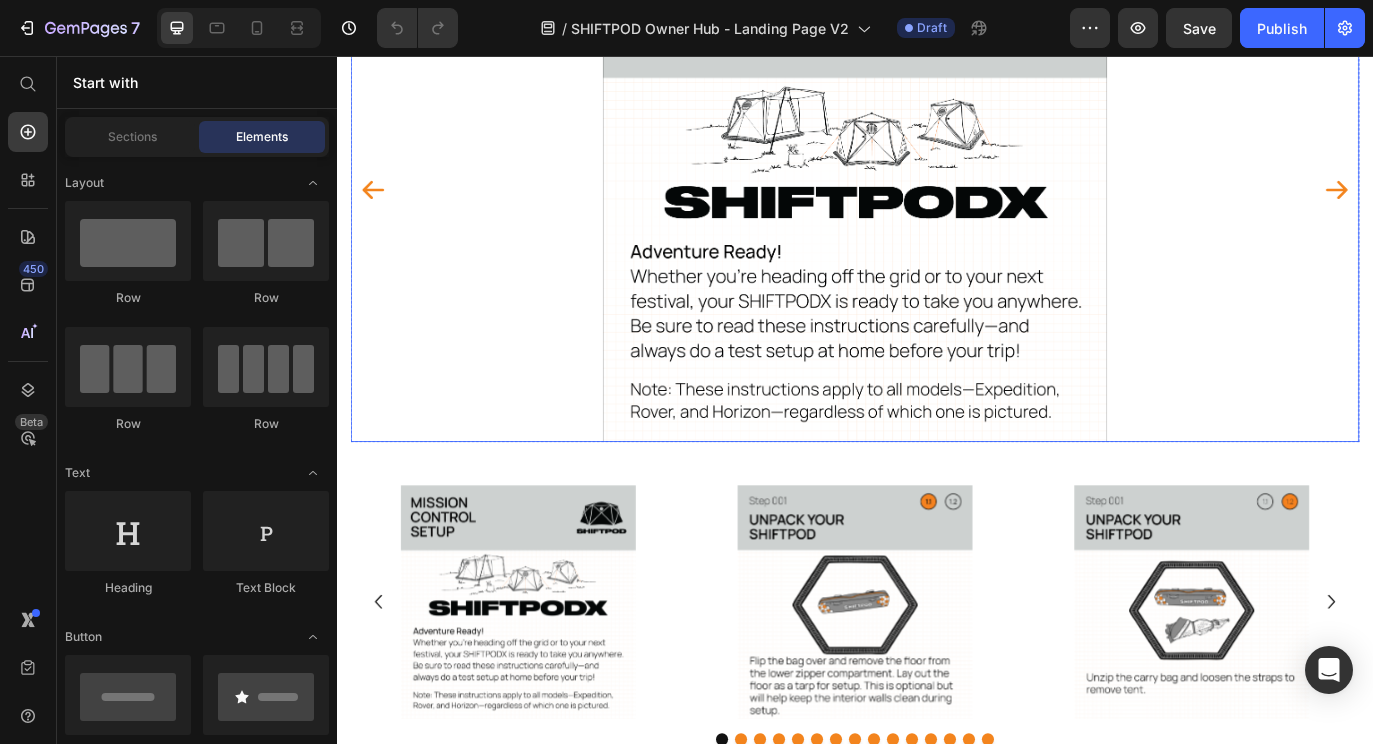 click at bounding box center (937, 211) 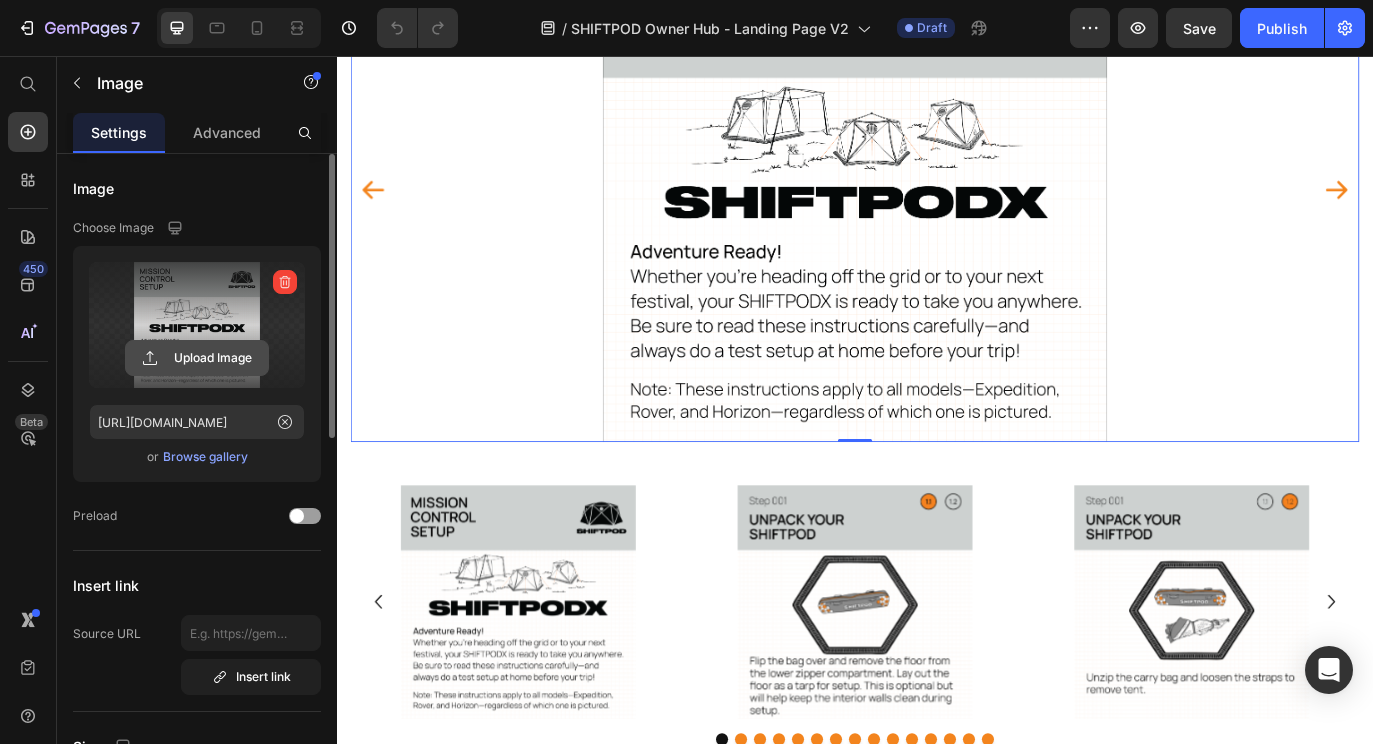 click 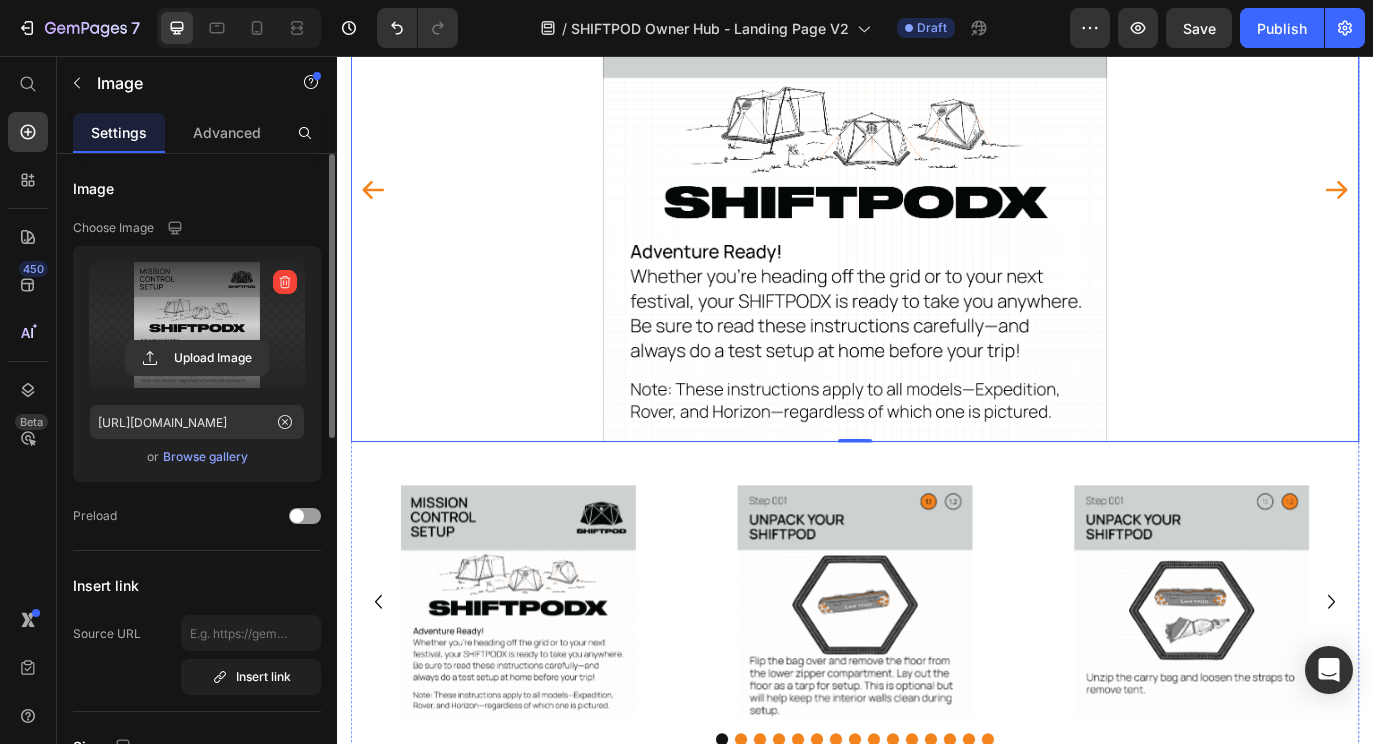 click 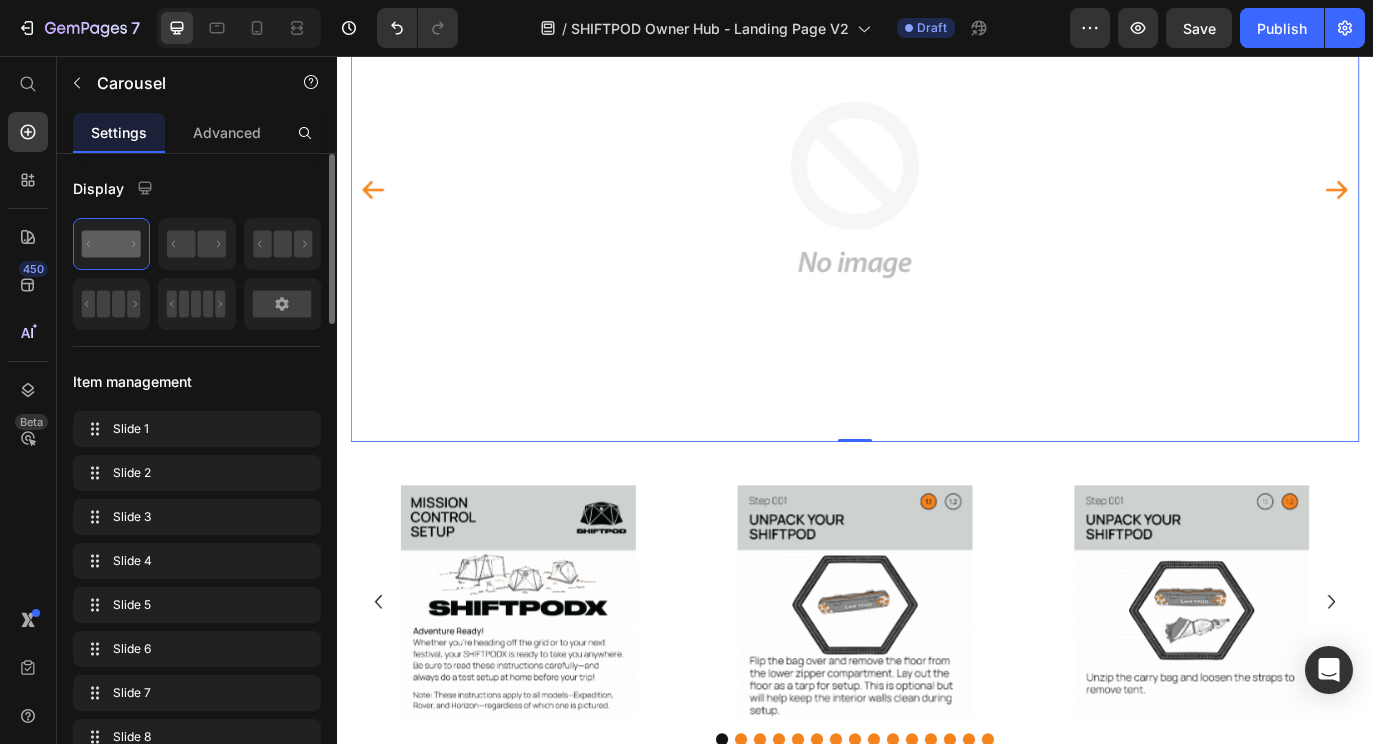 click at bounding box center (937, 211) 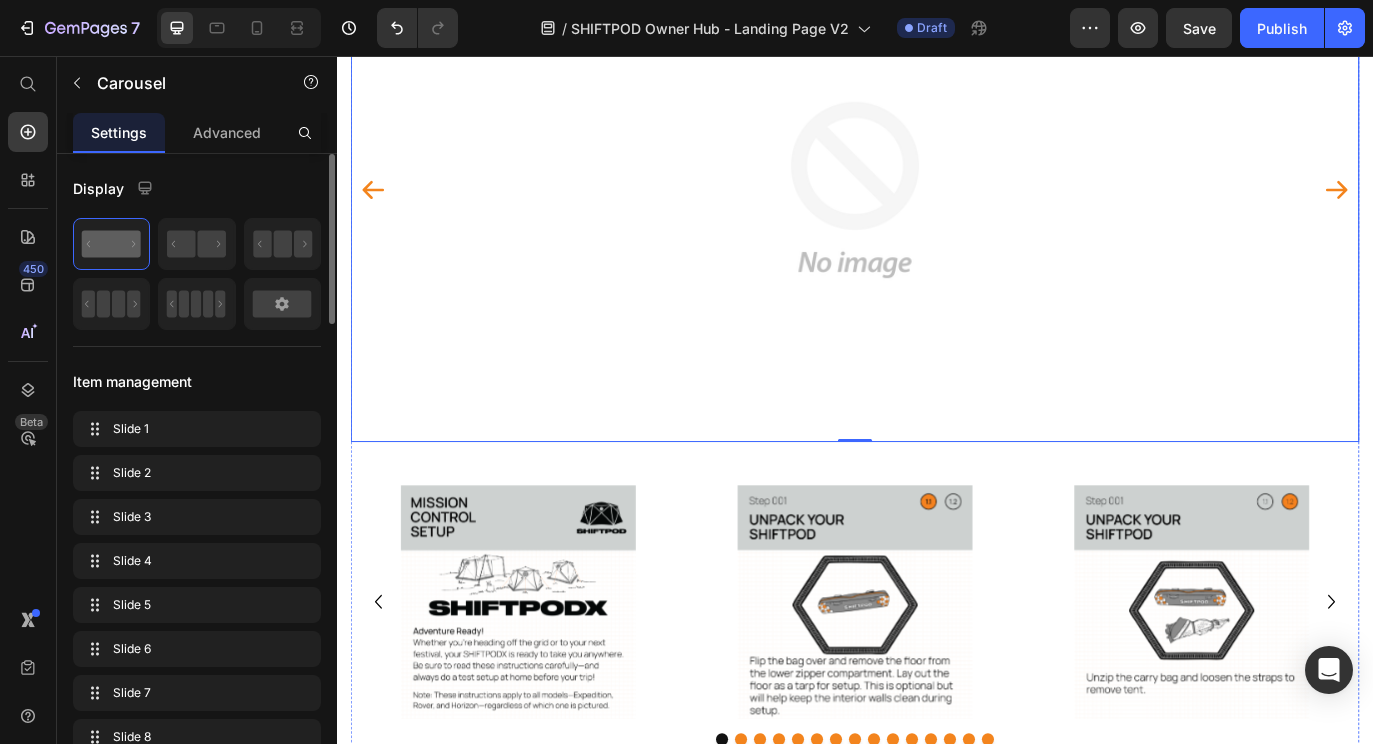 click 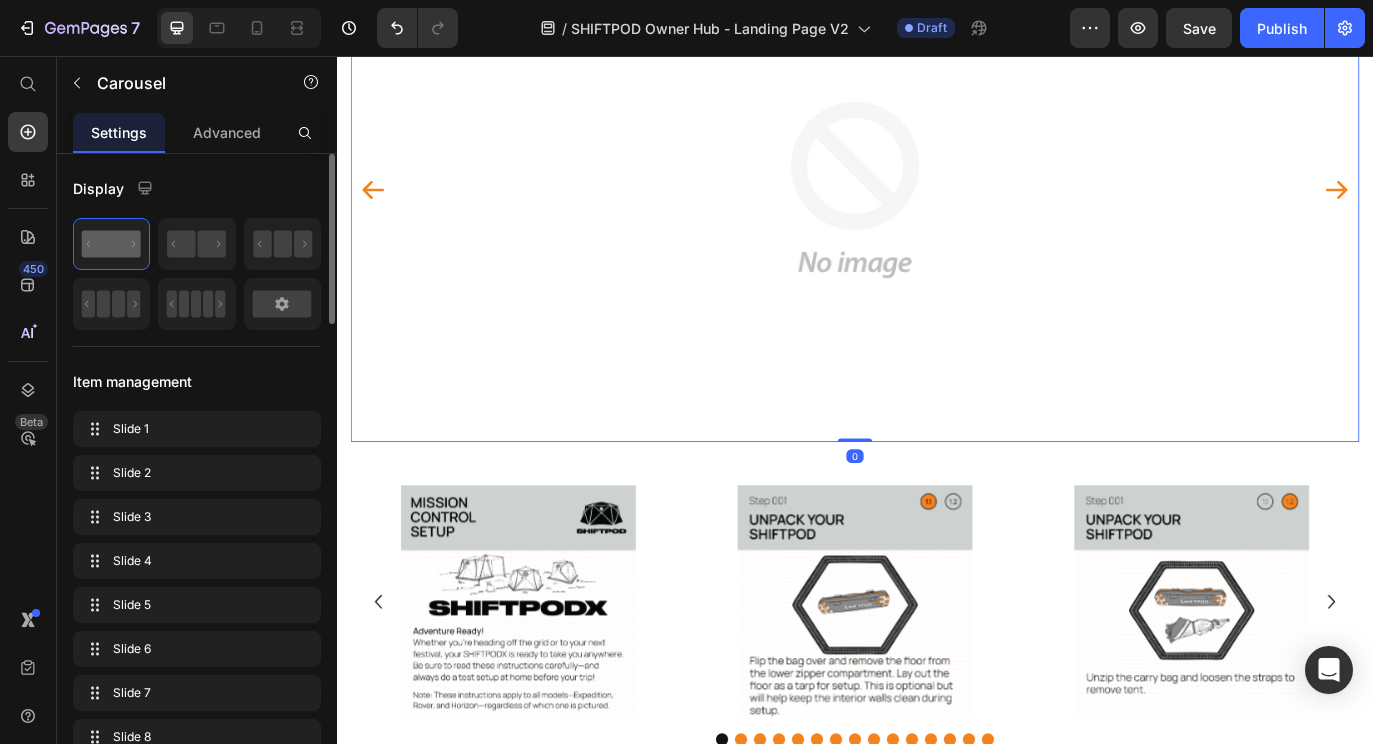 click 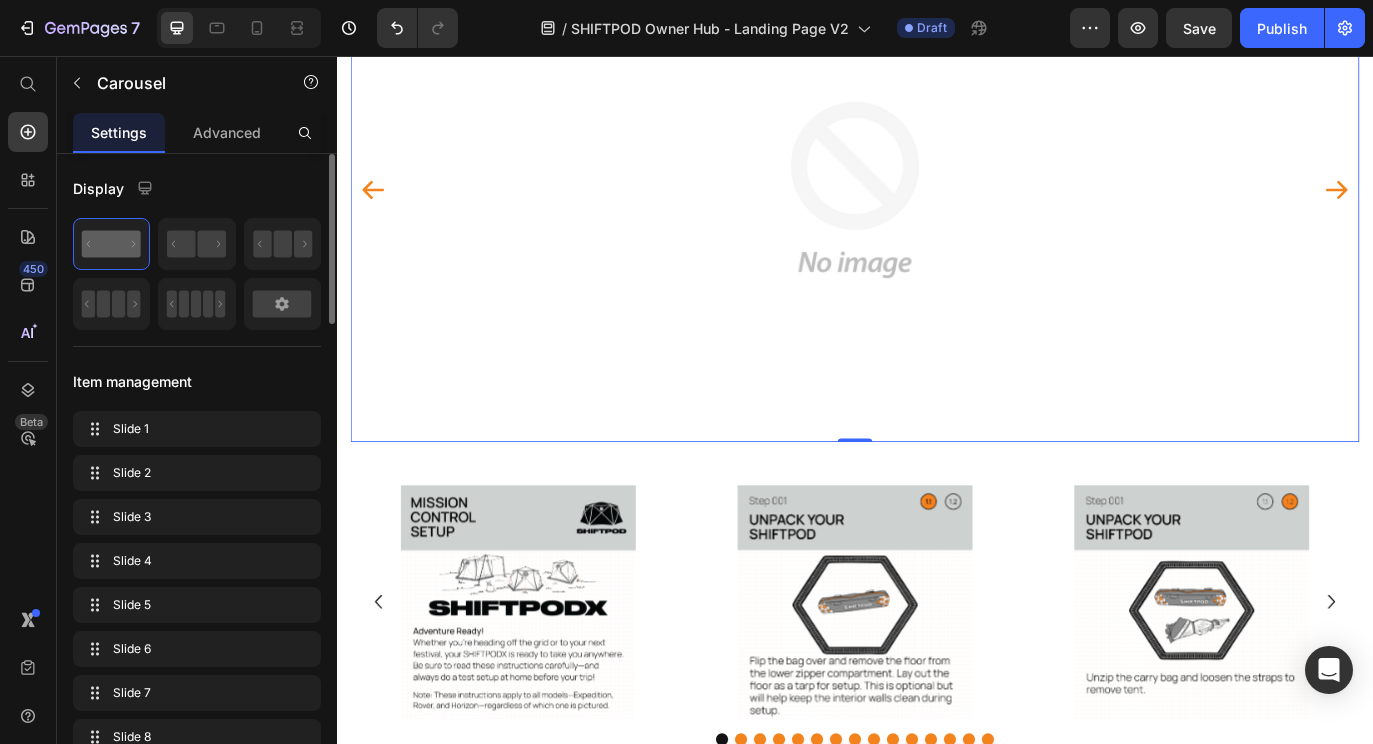 click 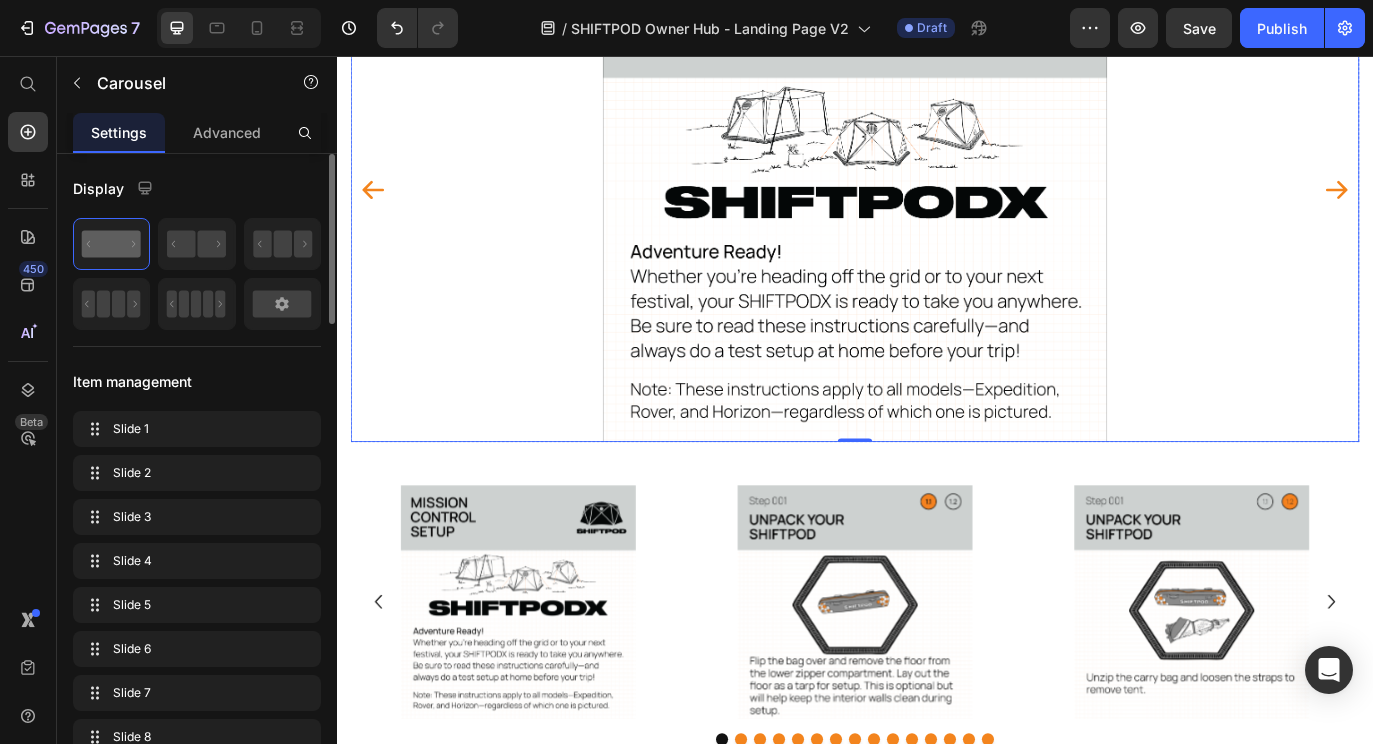 click 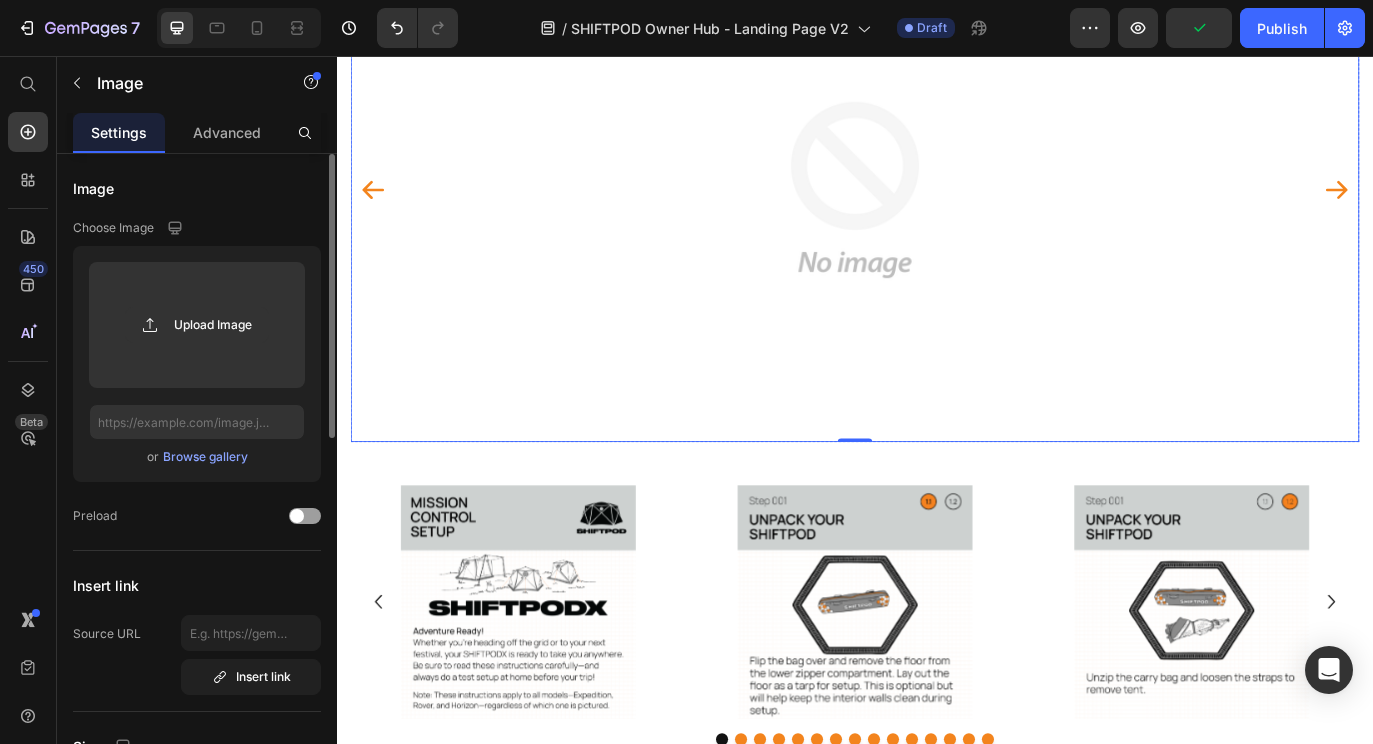 click at bounding box center [937, 211] 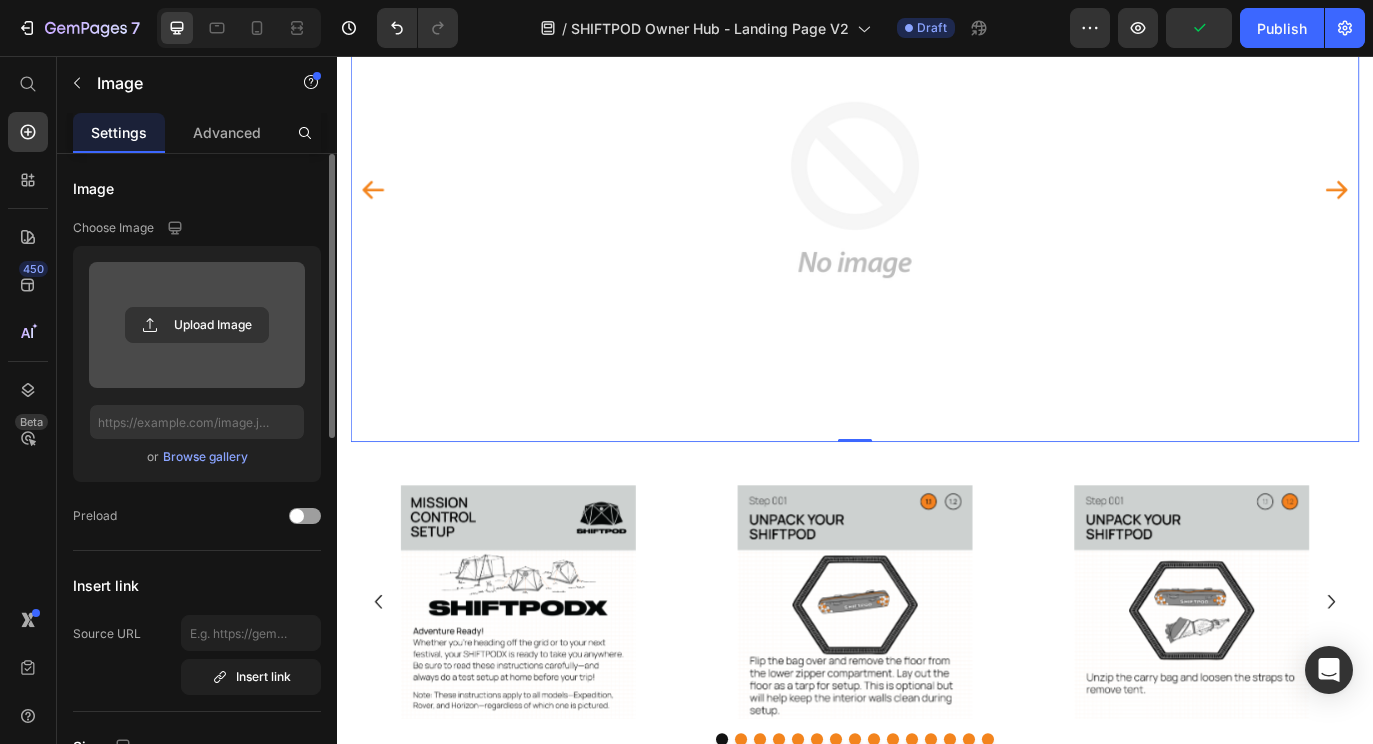 click at bounding box center [197, 325] 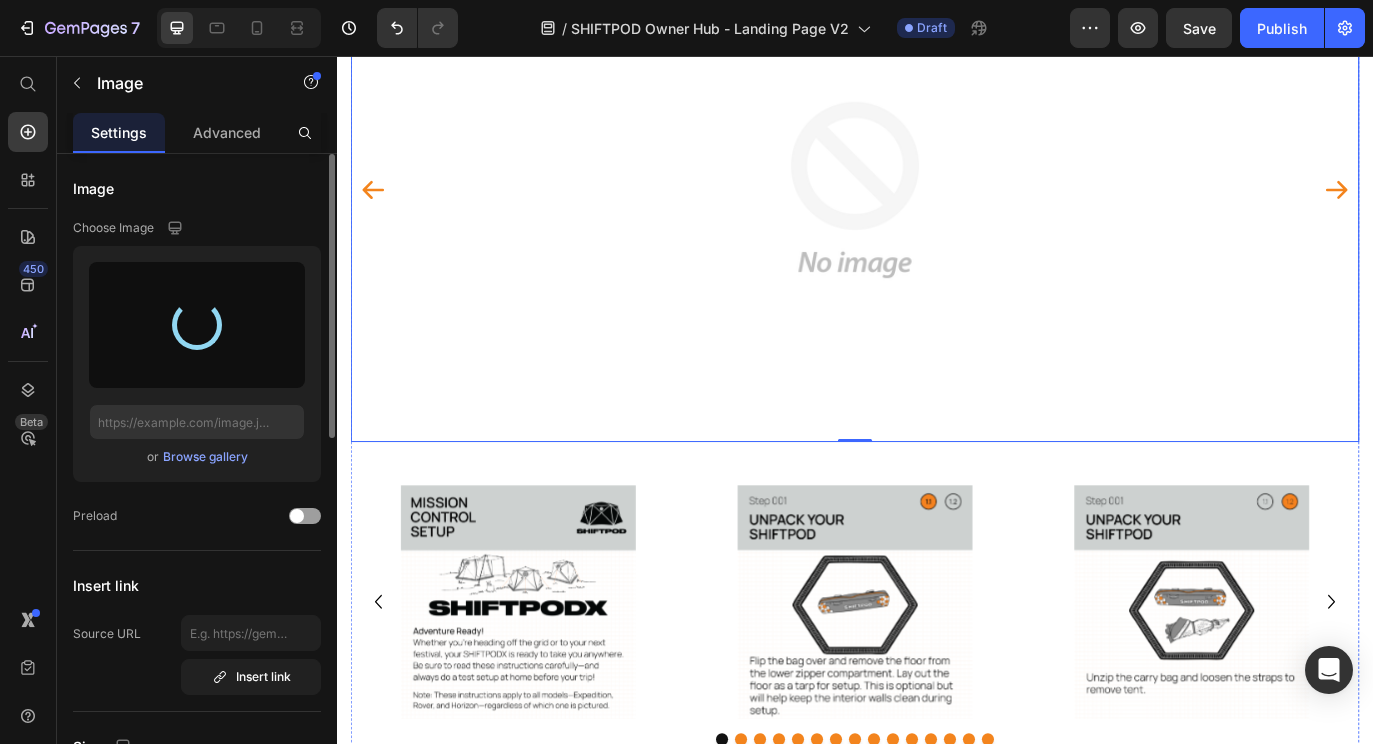 type on "https://cdn.shopify.com/s/files/1/0555/7416/7842/files/gempages_568642123658691564-8565506e-b300-4d09-95e4-2e7e04bb46e9.png" 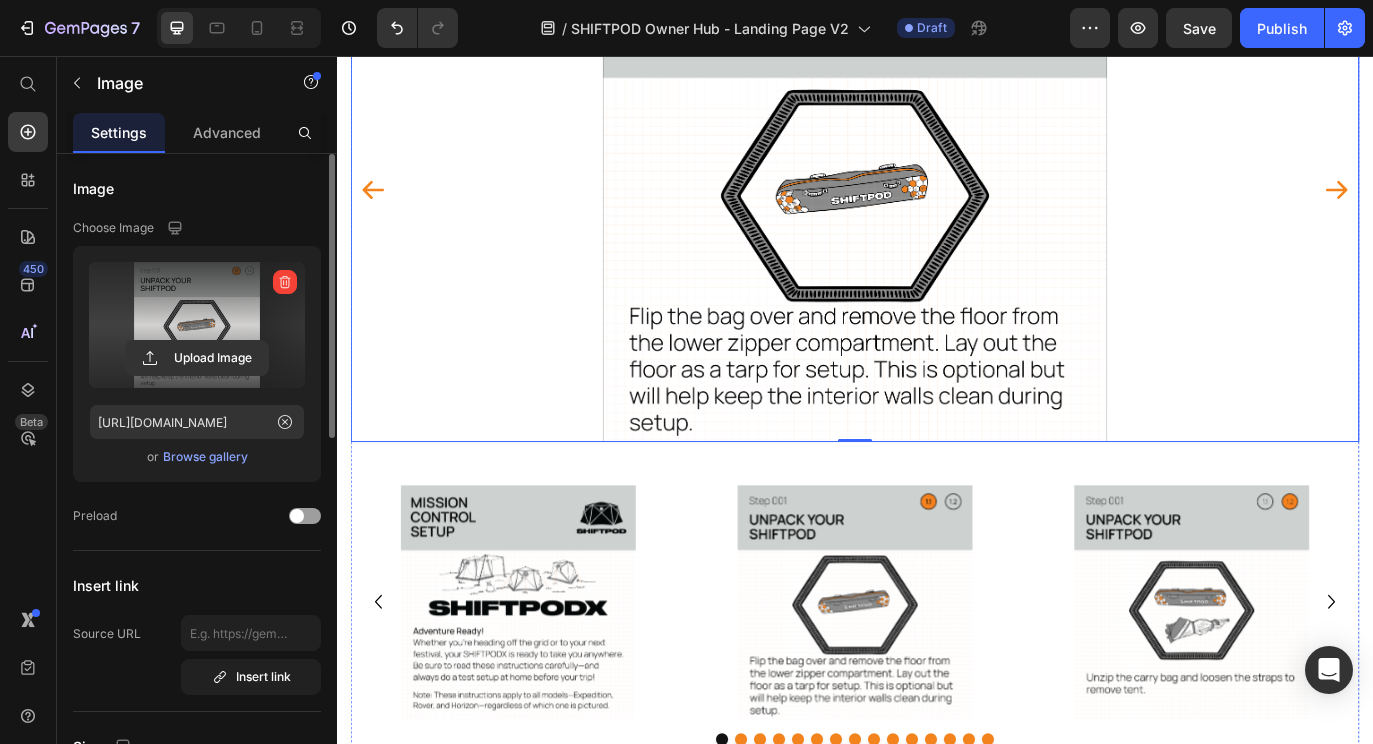 click 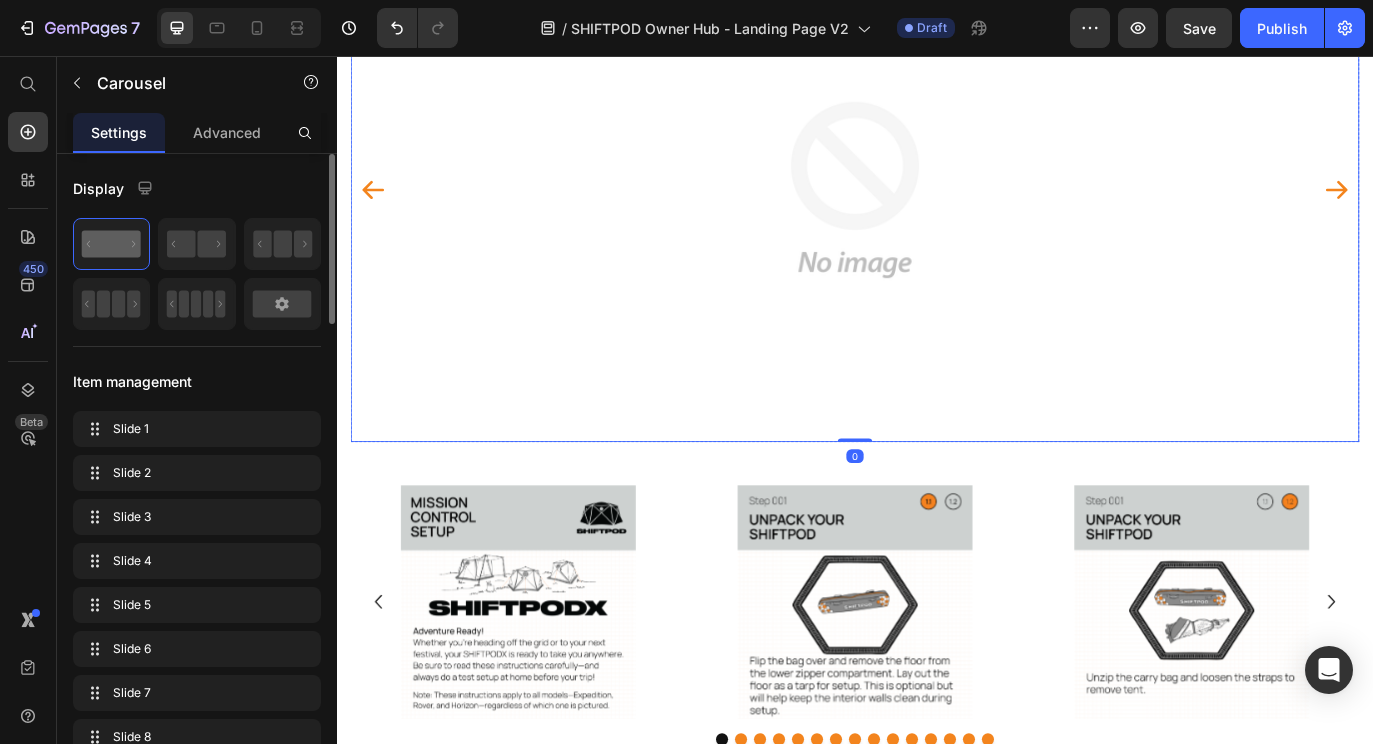 click at bounding box center [937, 211] 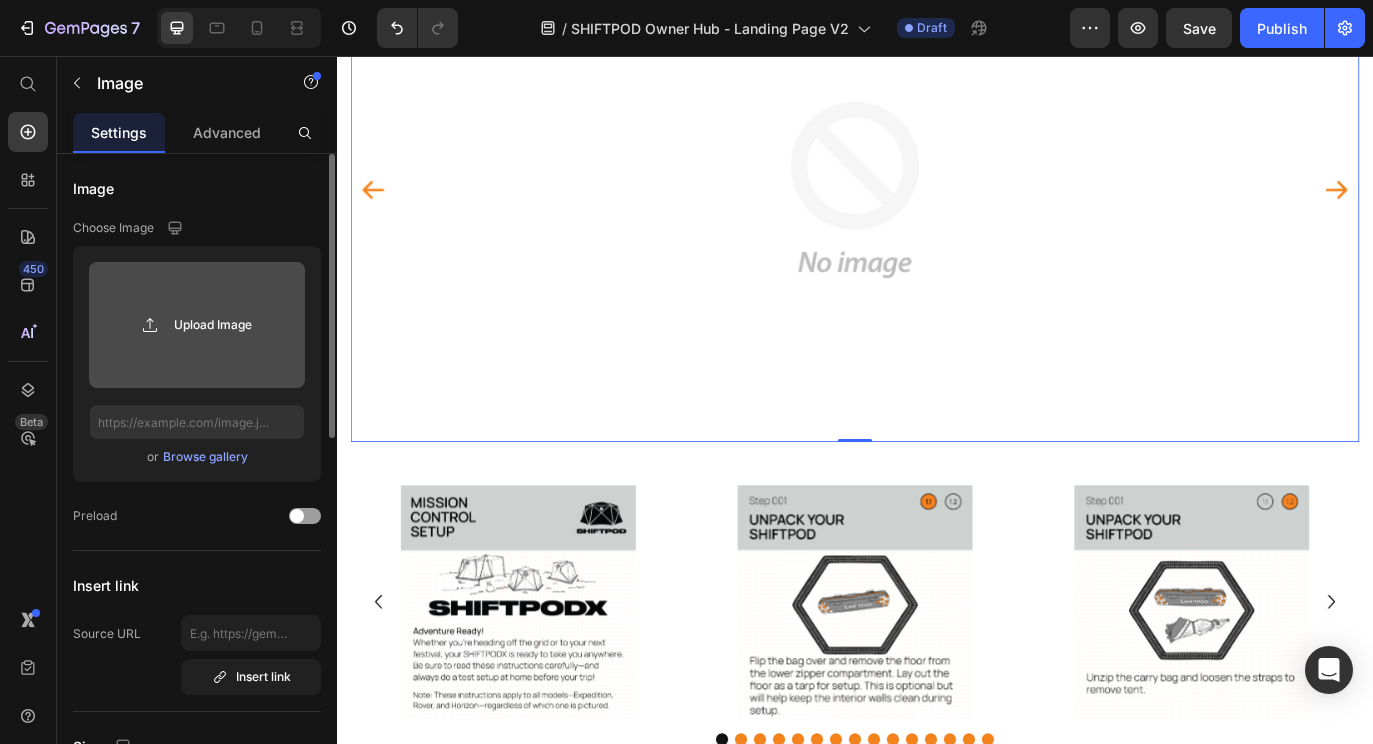 click 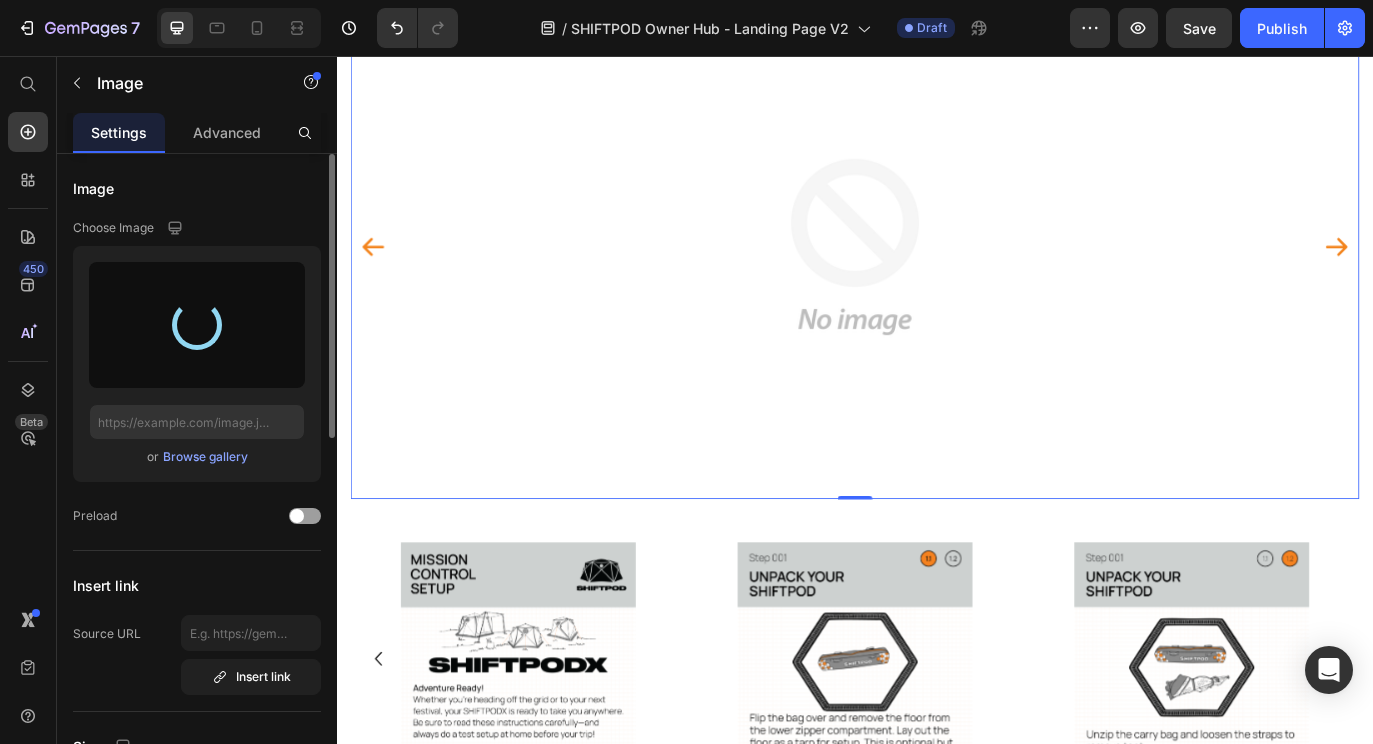 scroll, scrollTop: 640, scrollLeft: 0, axis: vertical 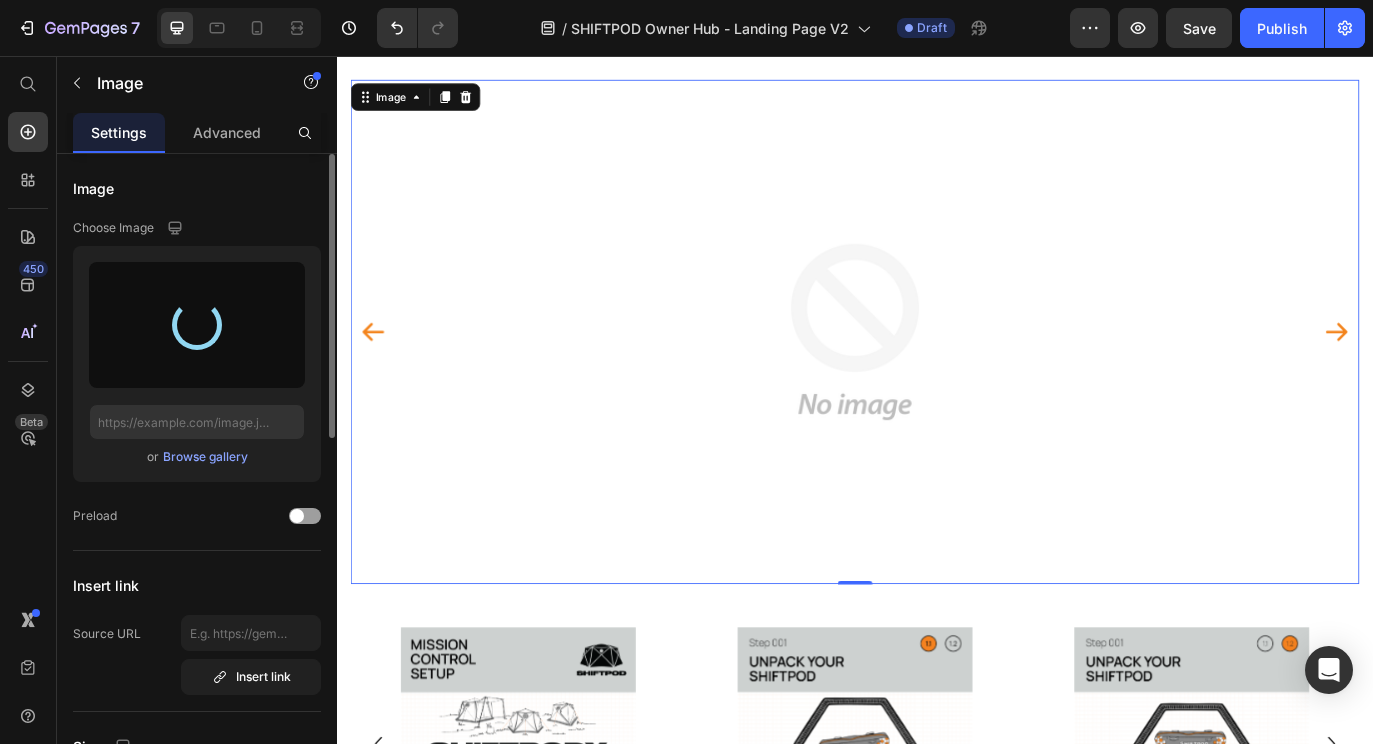 type on "https://cdn.shopify.com/s/files/1/0555/7416/7842/files/gempages_568642123658691564-3514d359-a5fb-4906-85bd-9be9a9732132.png" 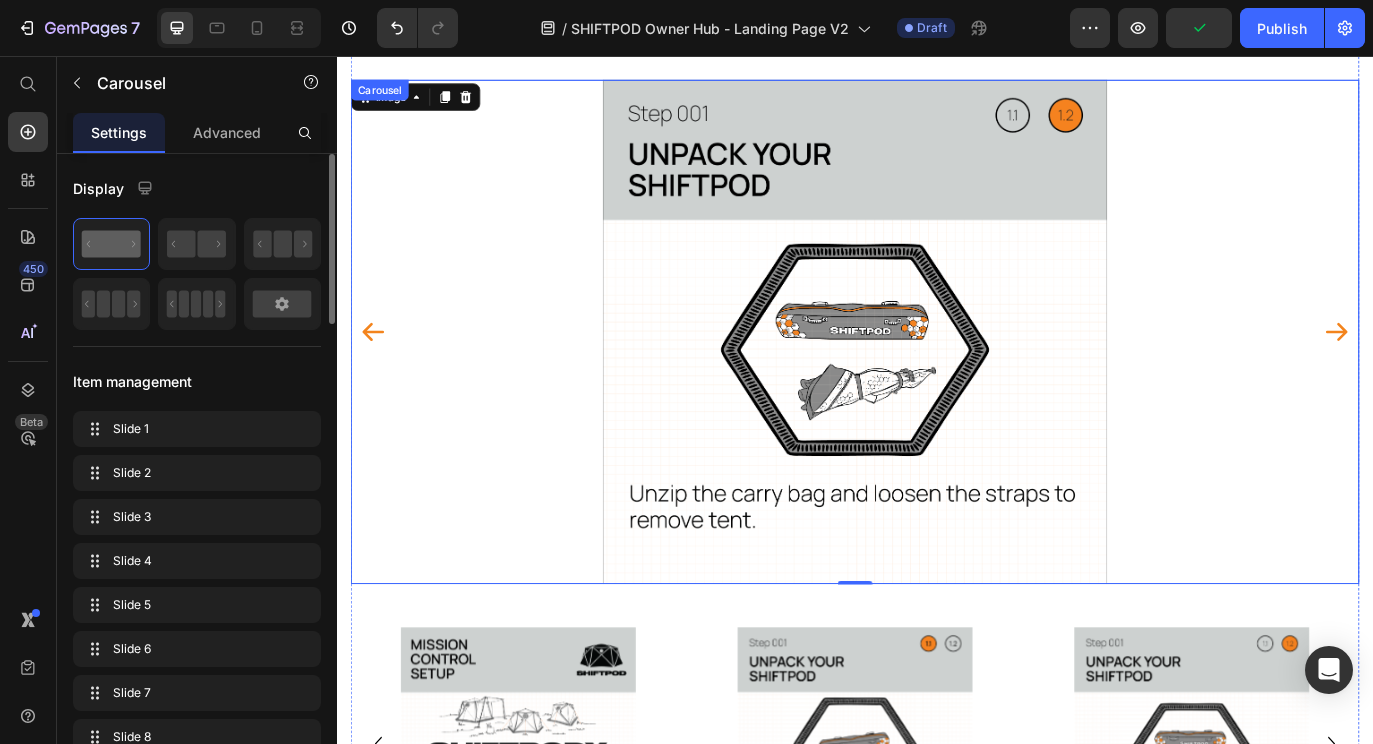 click 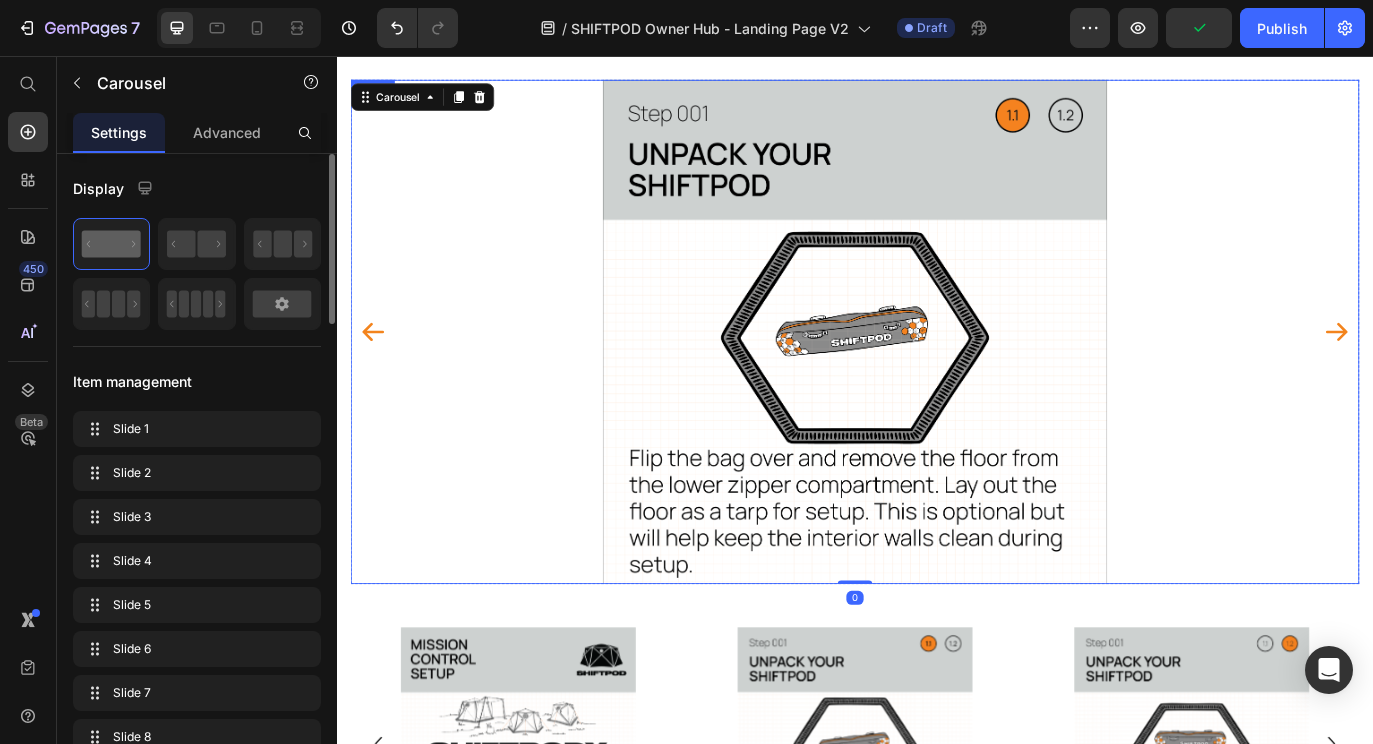 click 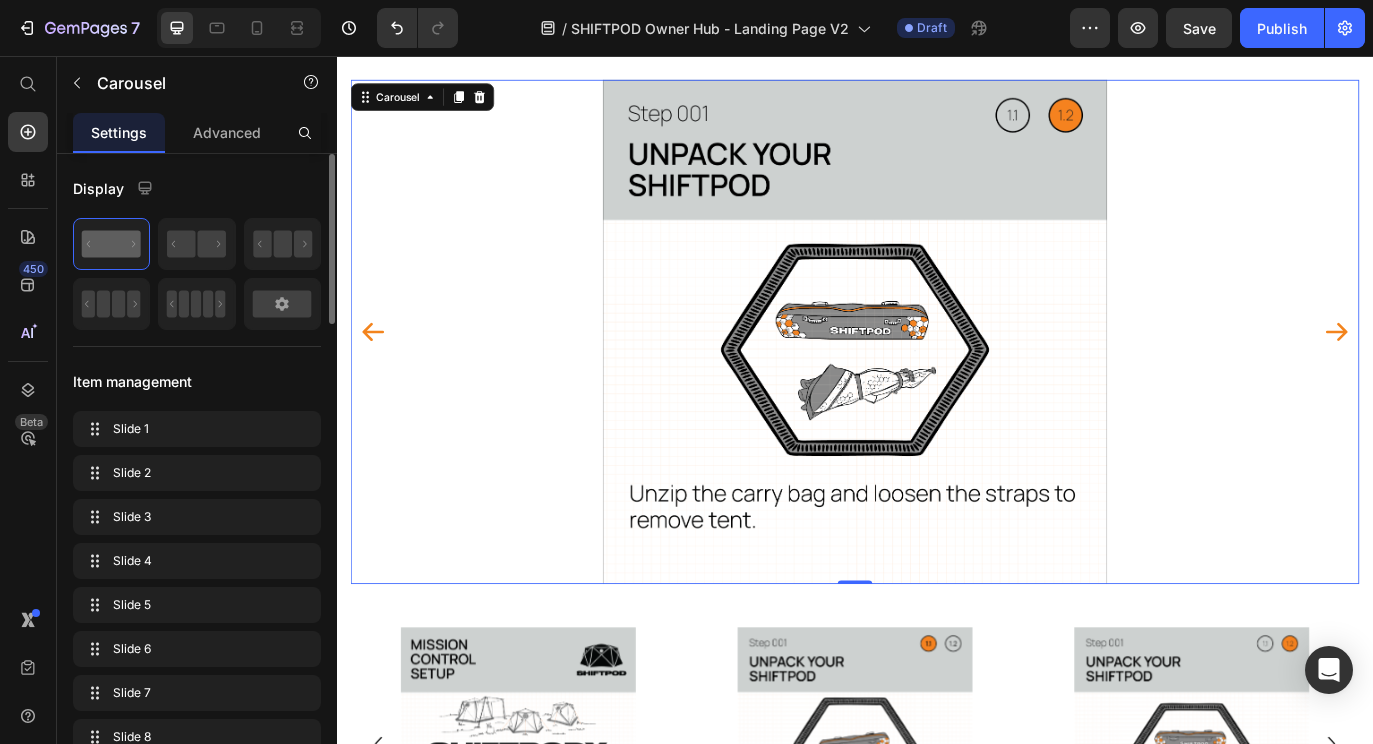 click 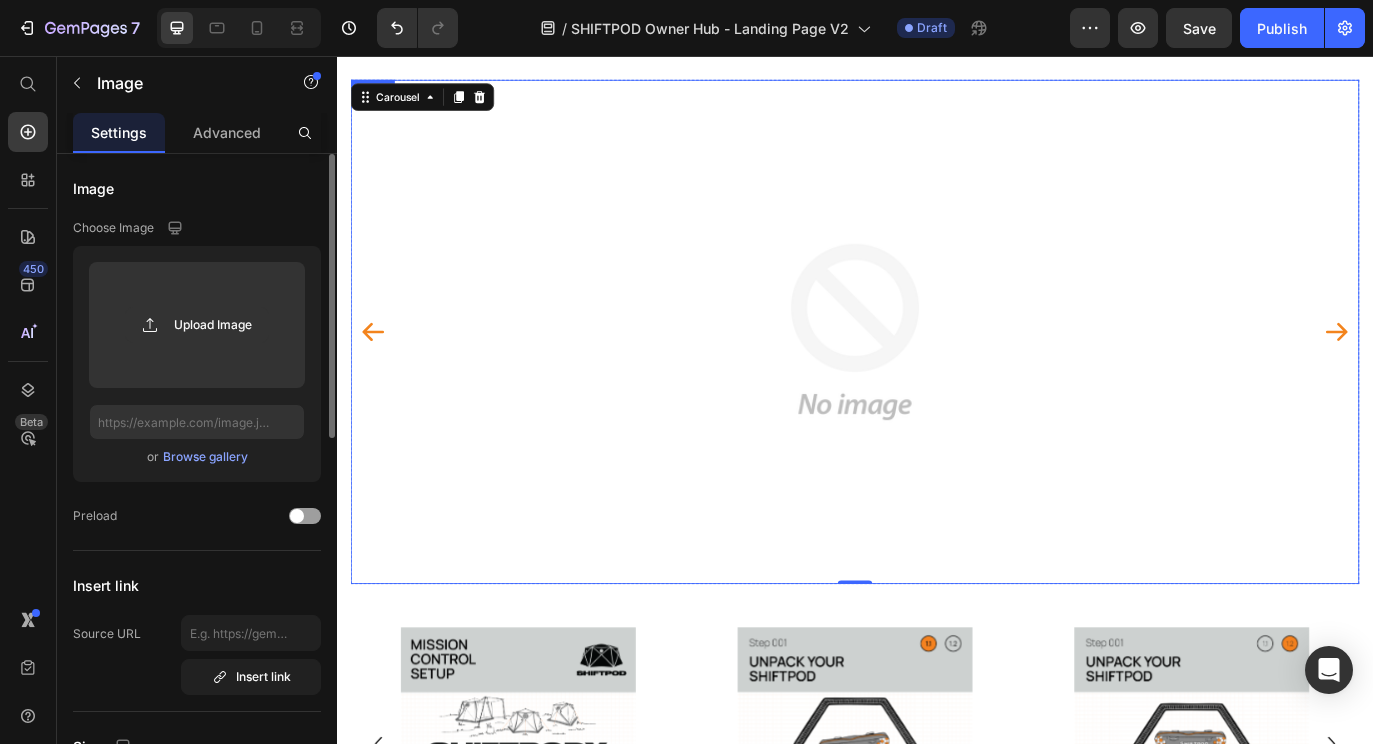 click at bounding box center [937, 375] 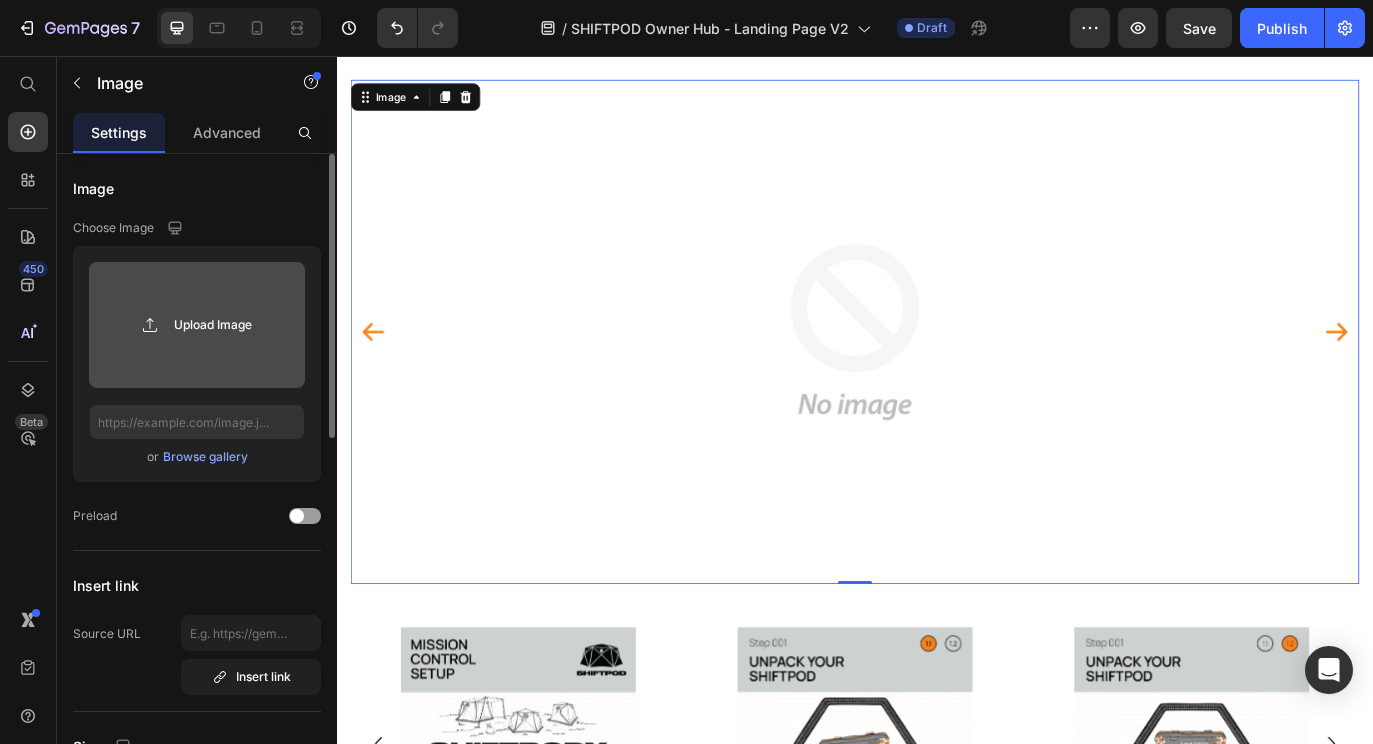 click 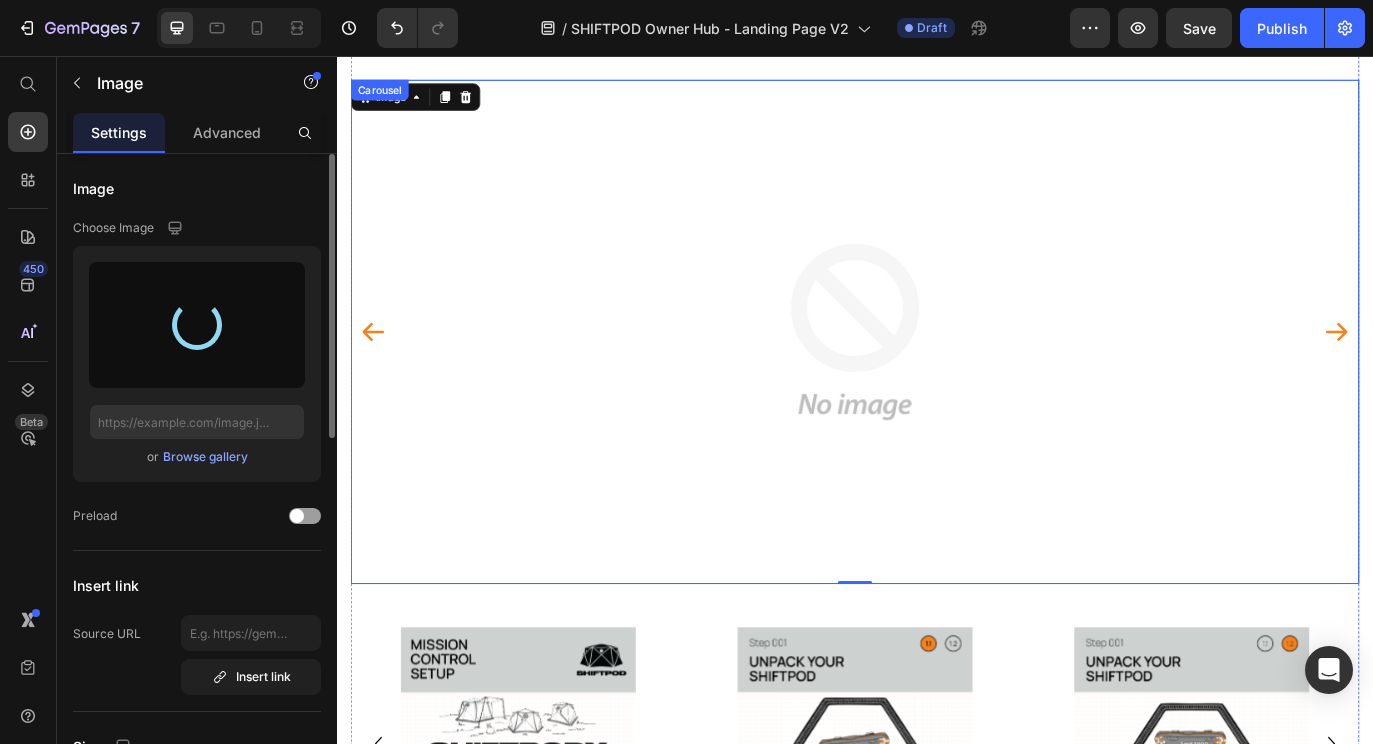 type on "https://cdn.shopify.com/s/files/1/0555/7416/7842/files/gempages_568642123658691564-a30c0b73-8f1f-47bf-a4e9-7c4480229336.png" 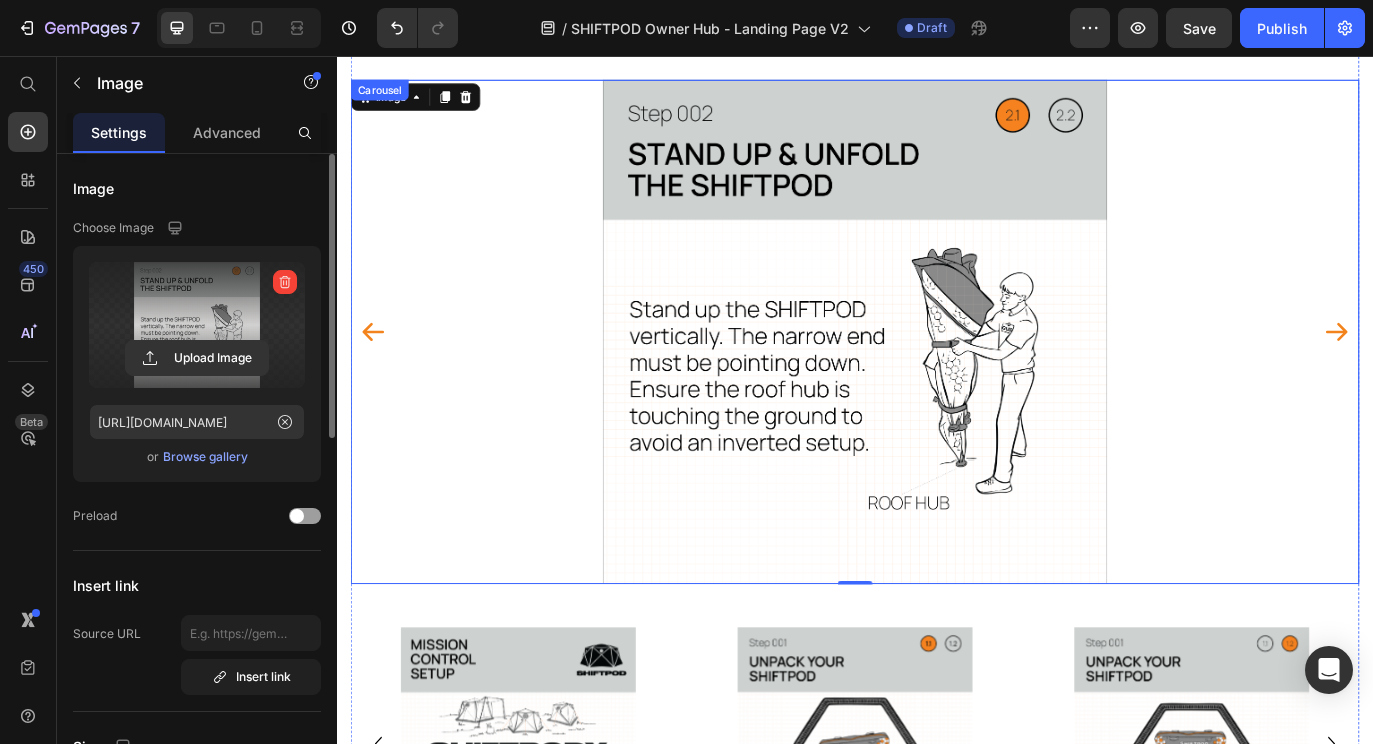 click 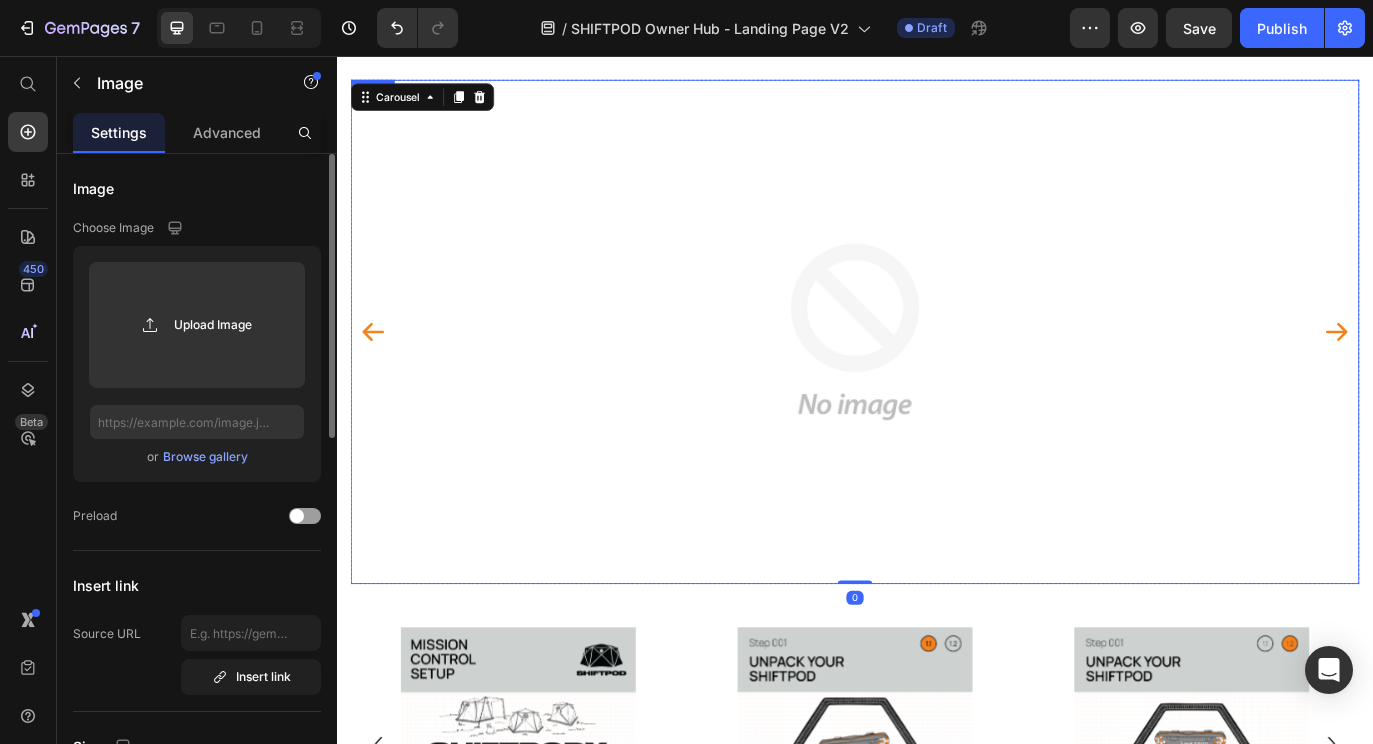click at bounding box center (937, 375) 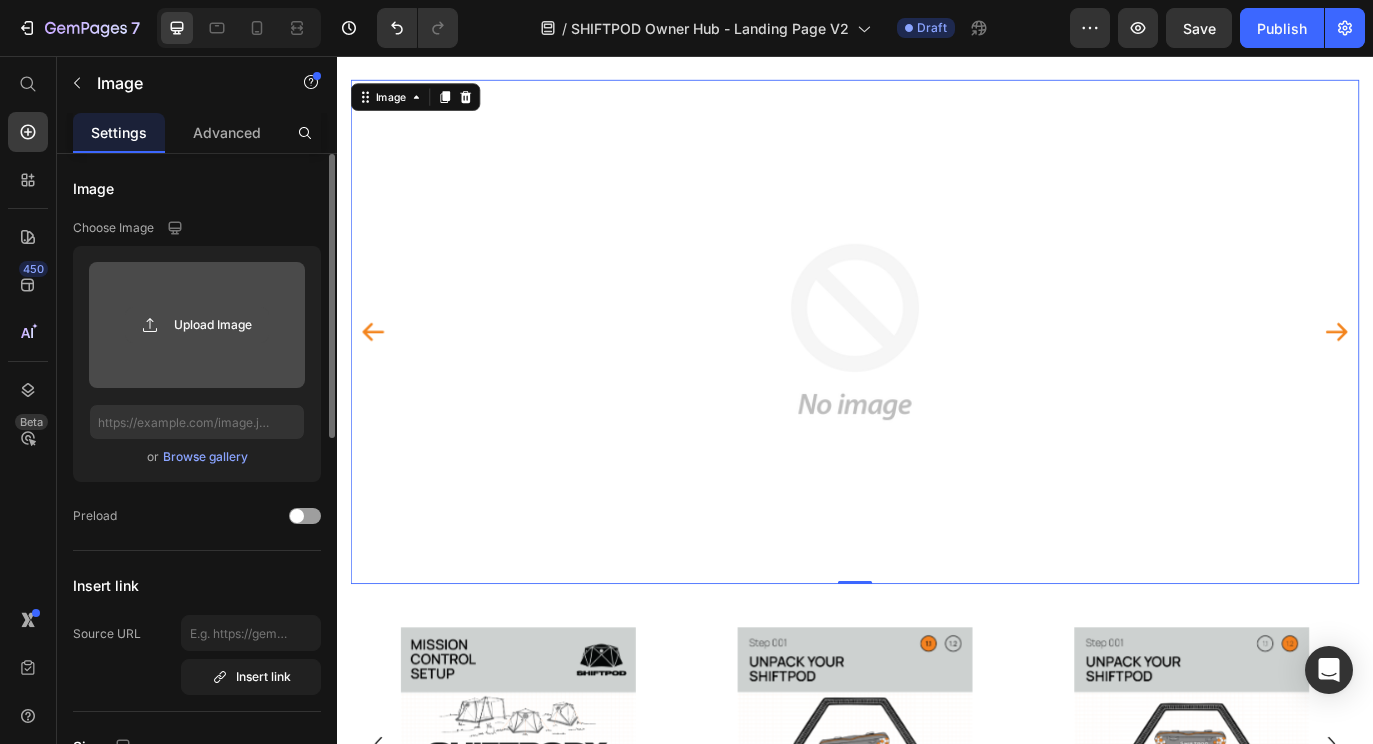 click on "Upload Image" at bounding box center (197, 325) 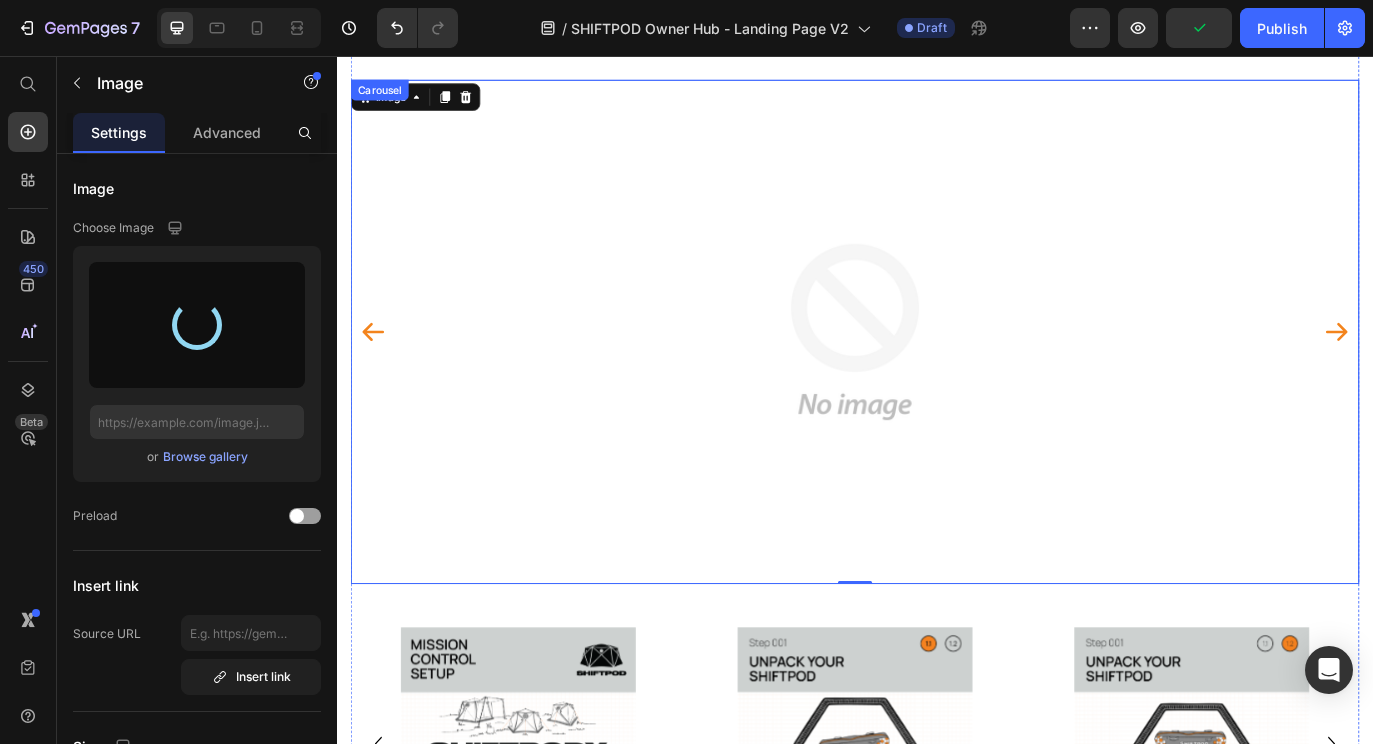 type on "[URL][DOMAIN_NAME]" 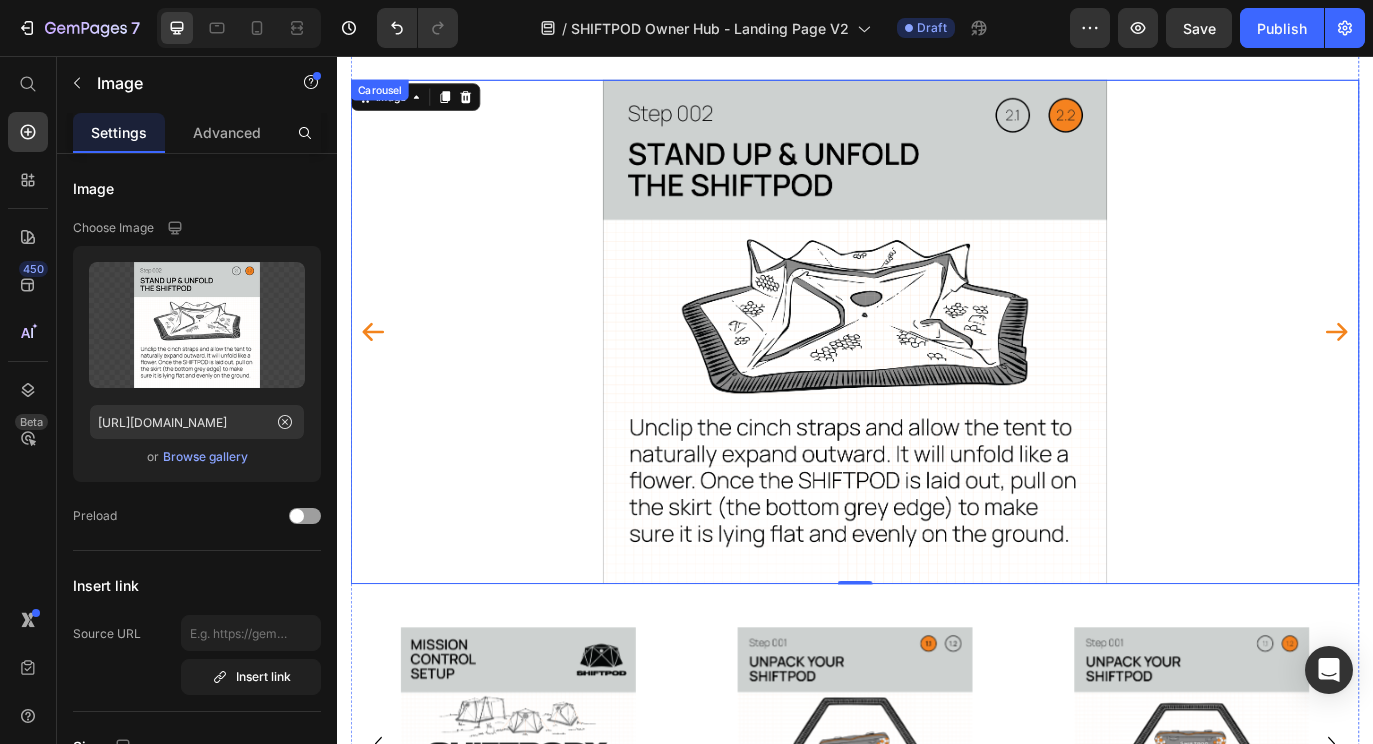 click 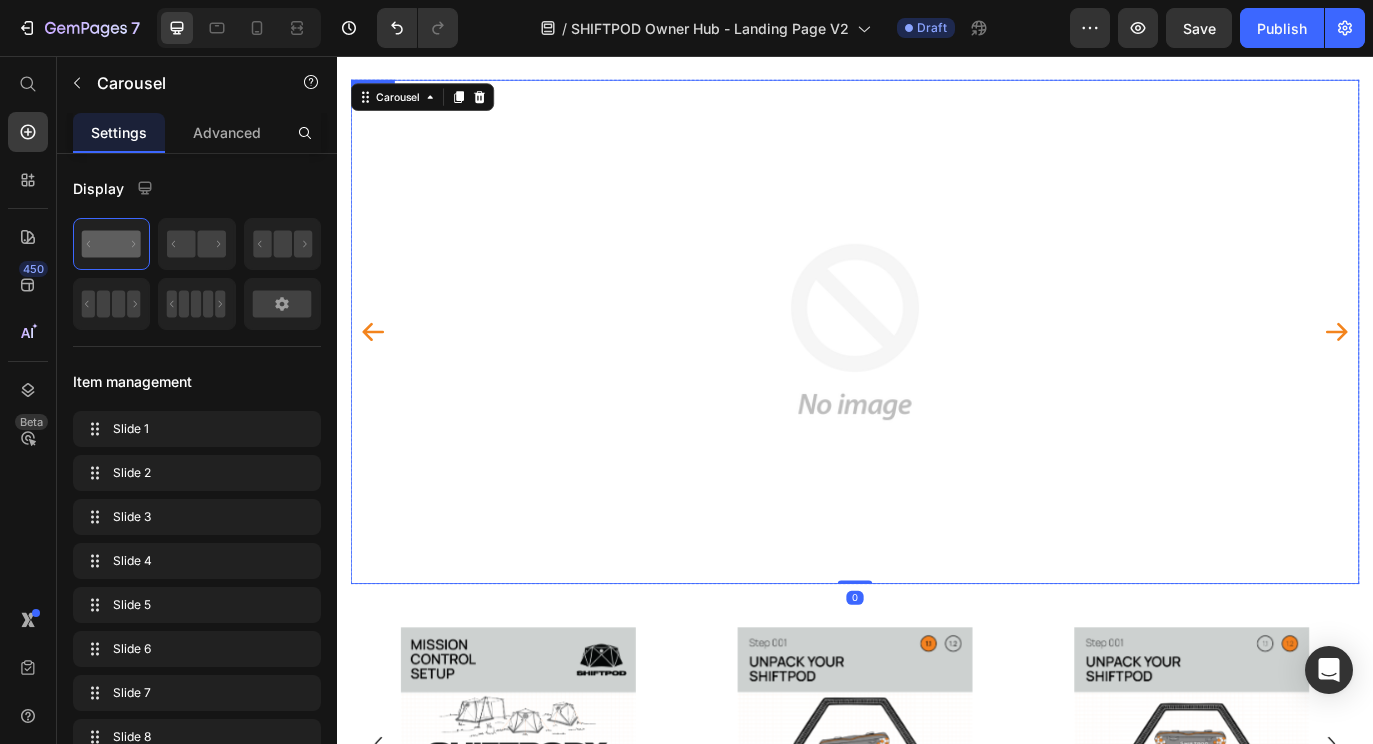 click at bounding box center [937, 375] 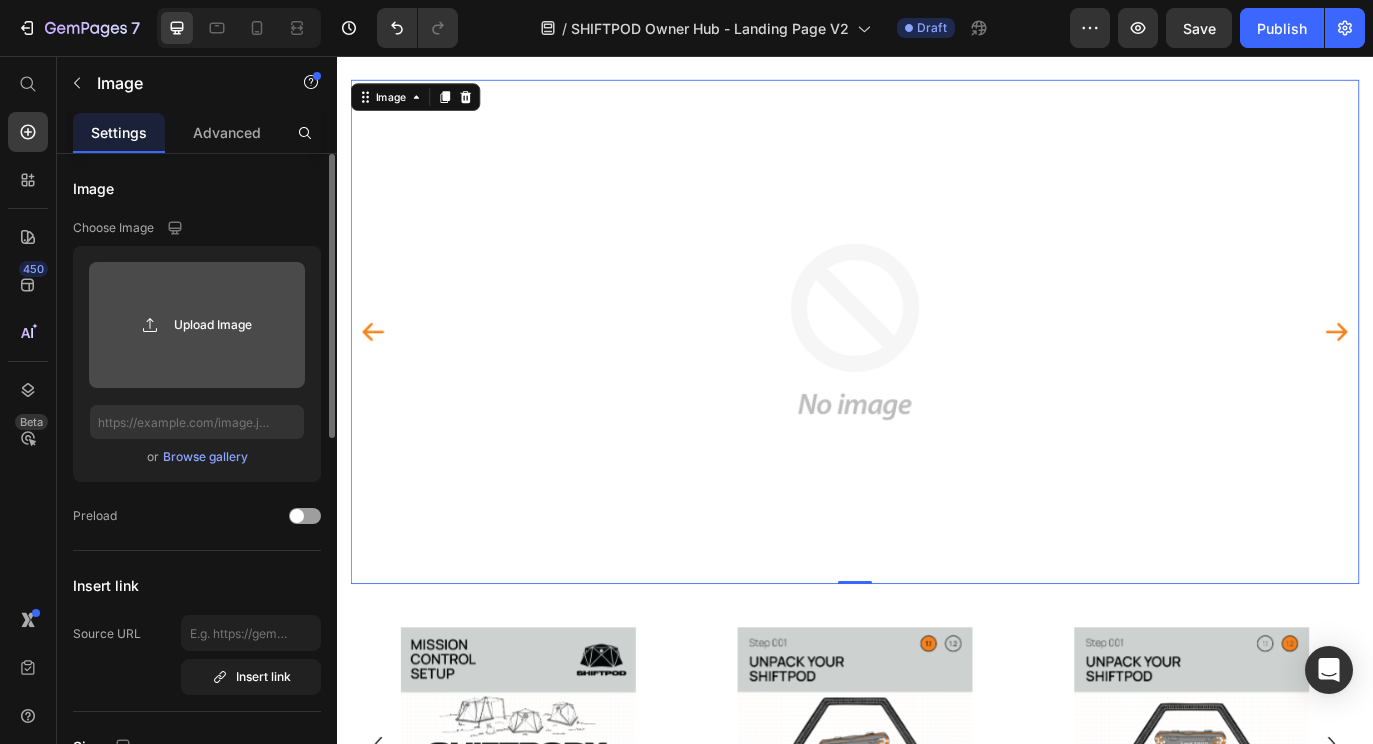 click 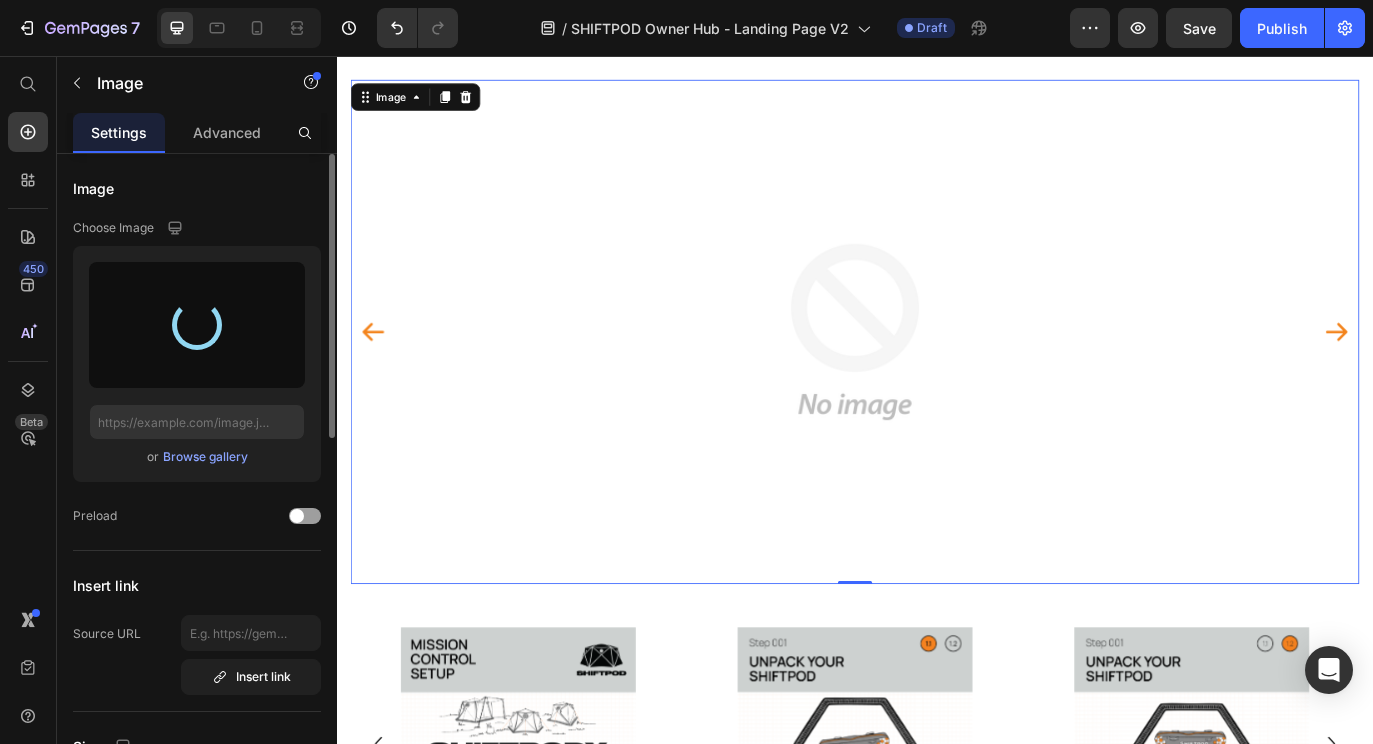 type on "[URL][DOMAIN_NAME]" 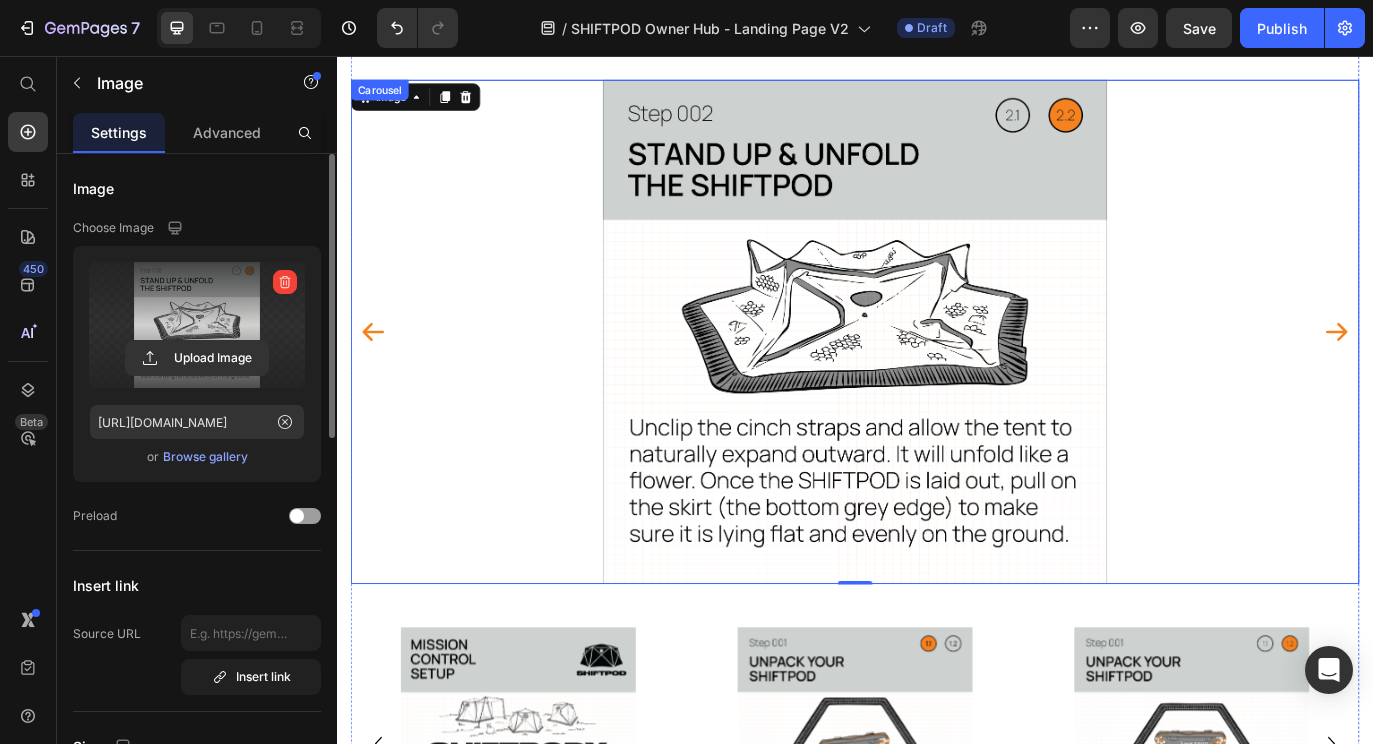click 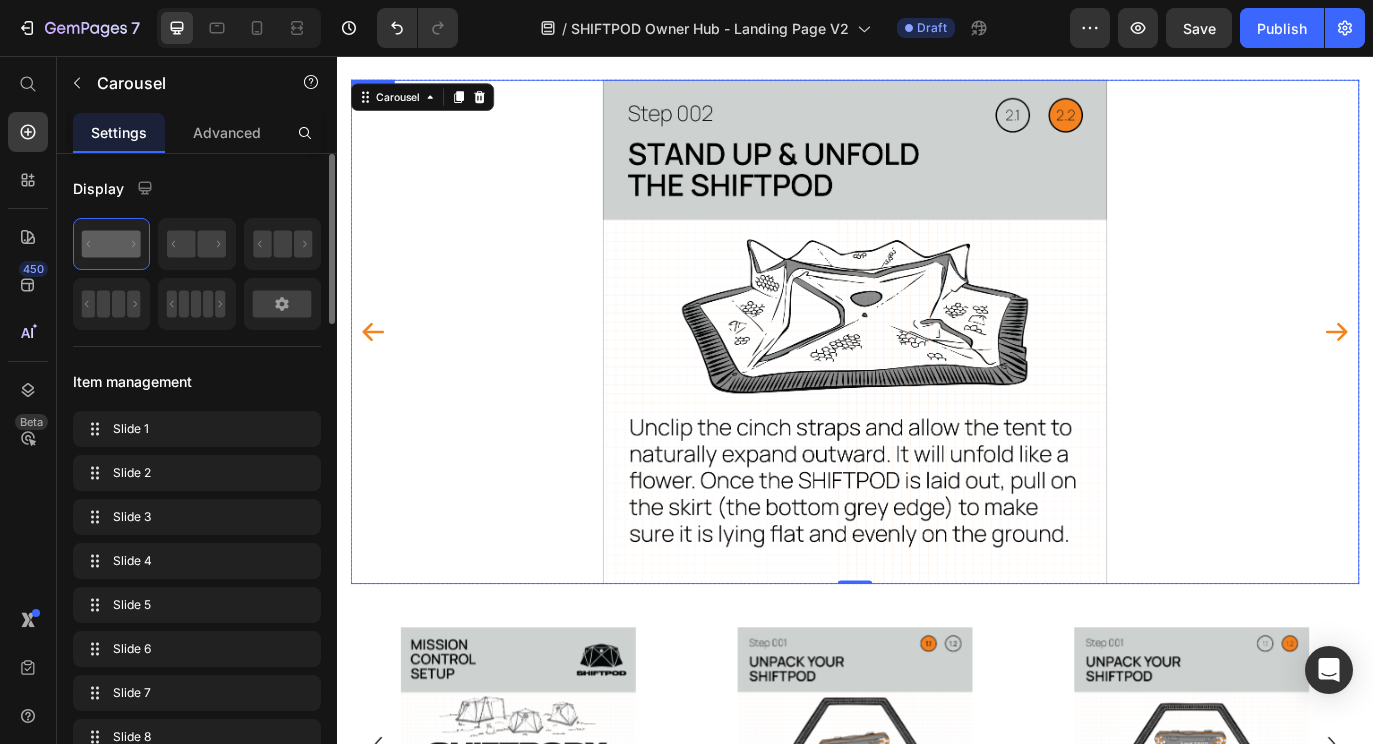 click 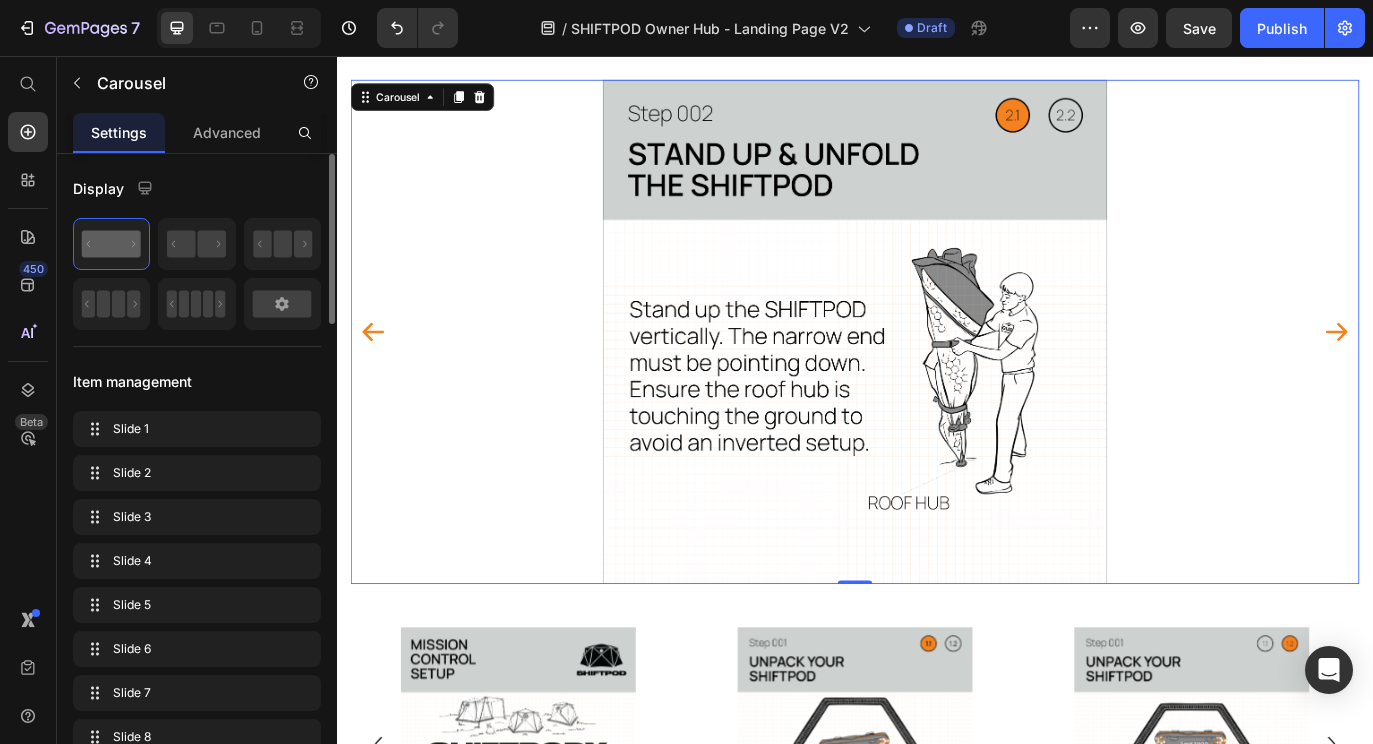 click 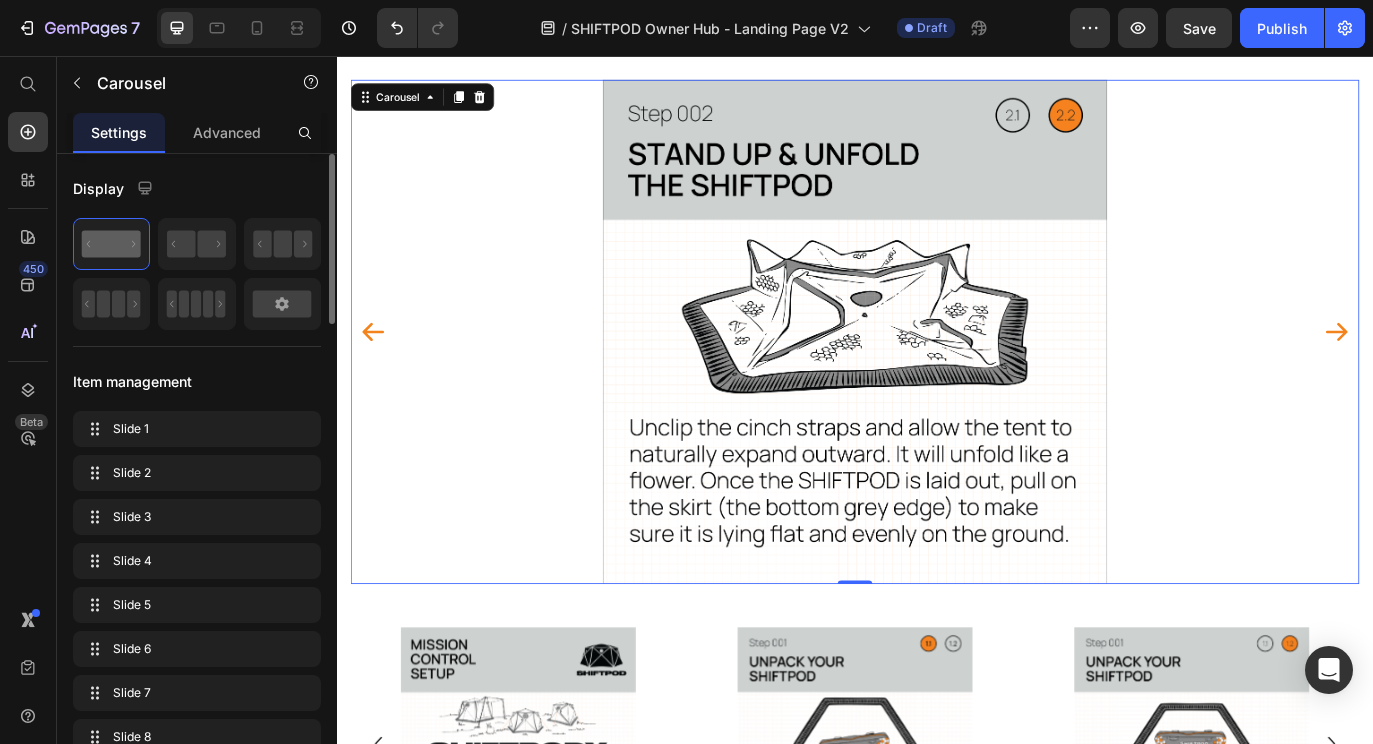click 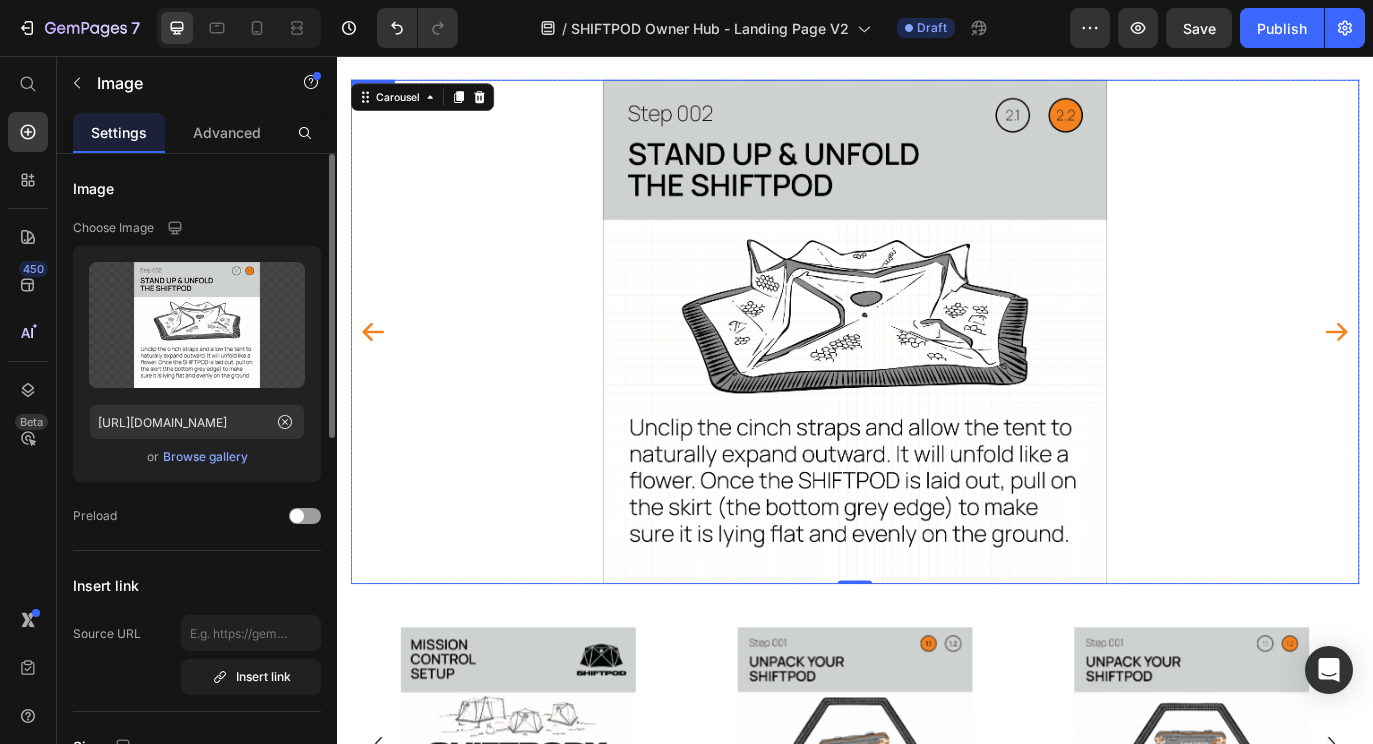 click at bounding box center [937, 375] 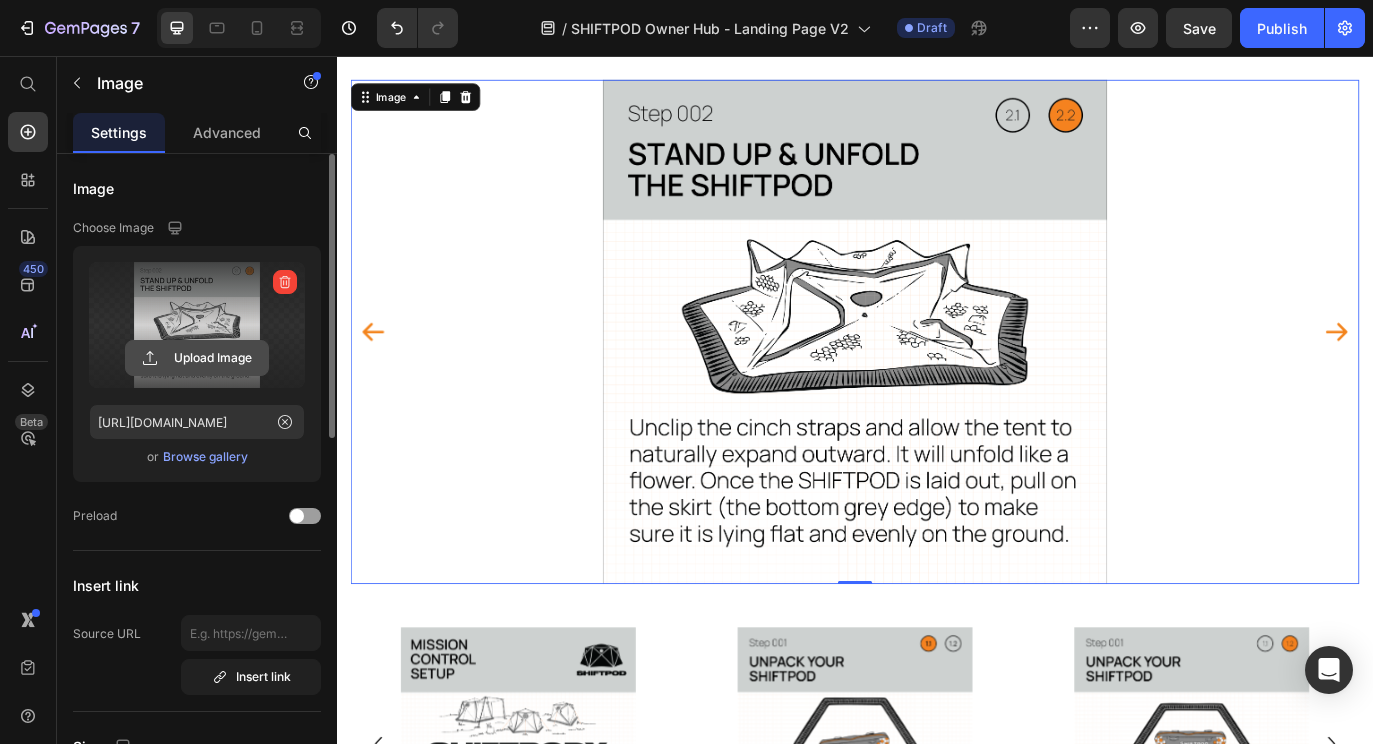 click 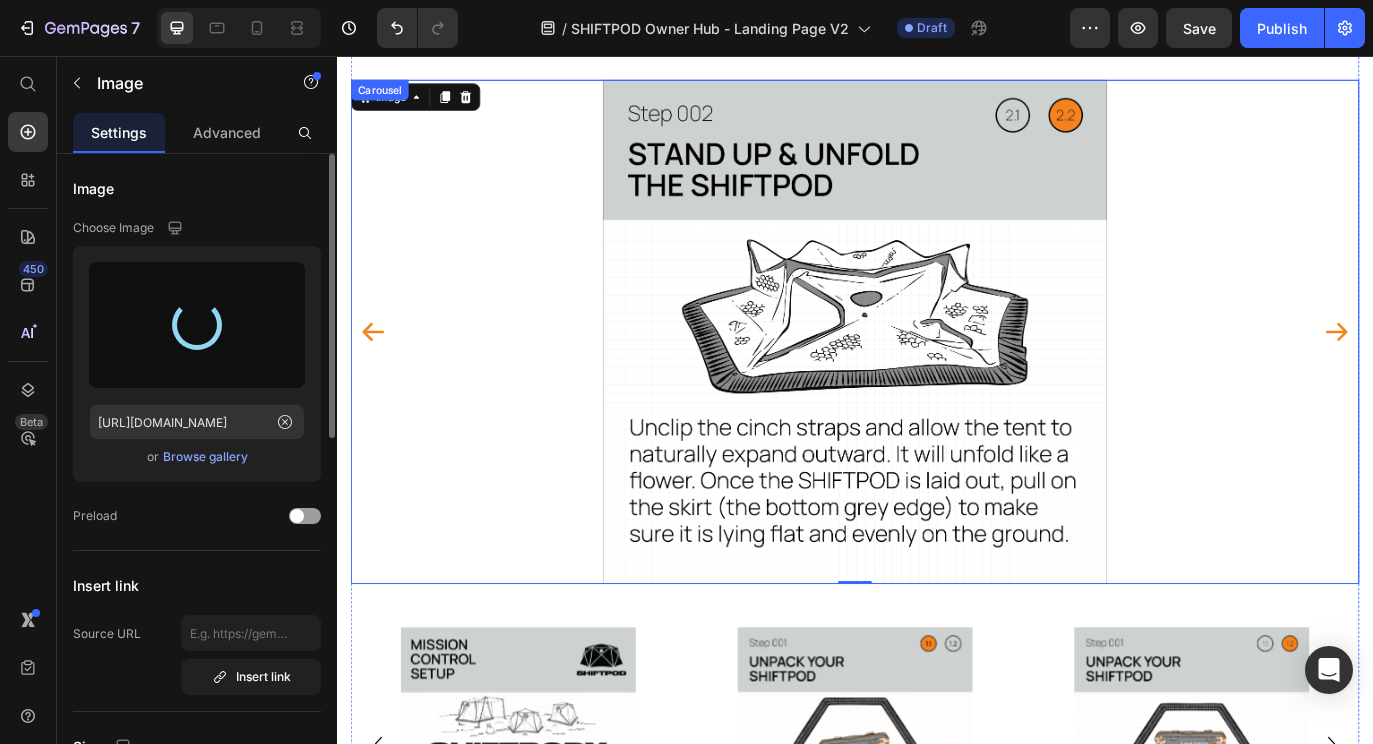 type on "https://cdn.shopify.com/s/files/1/0555/7416/7842/files/gempages_568642123658691564-cdad2648-2d59-4aed-8f28-1e51dce9a108.png" 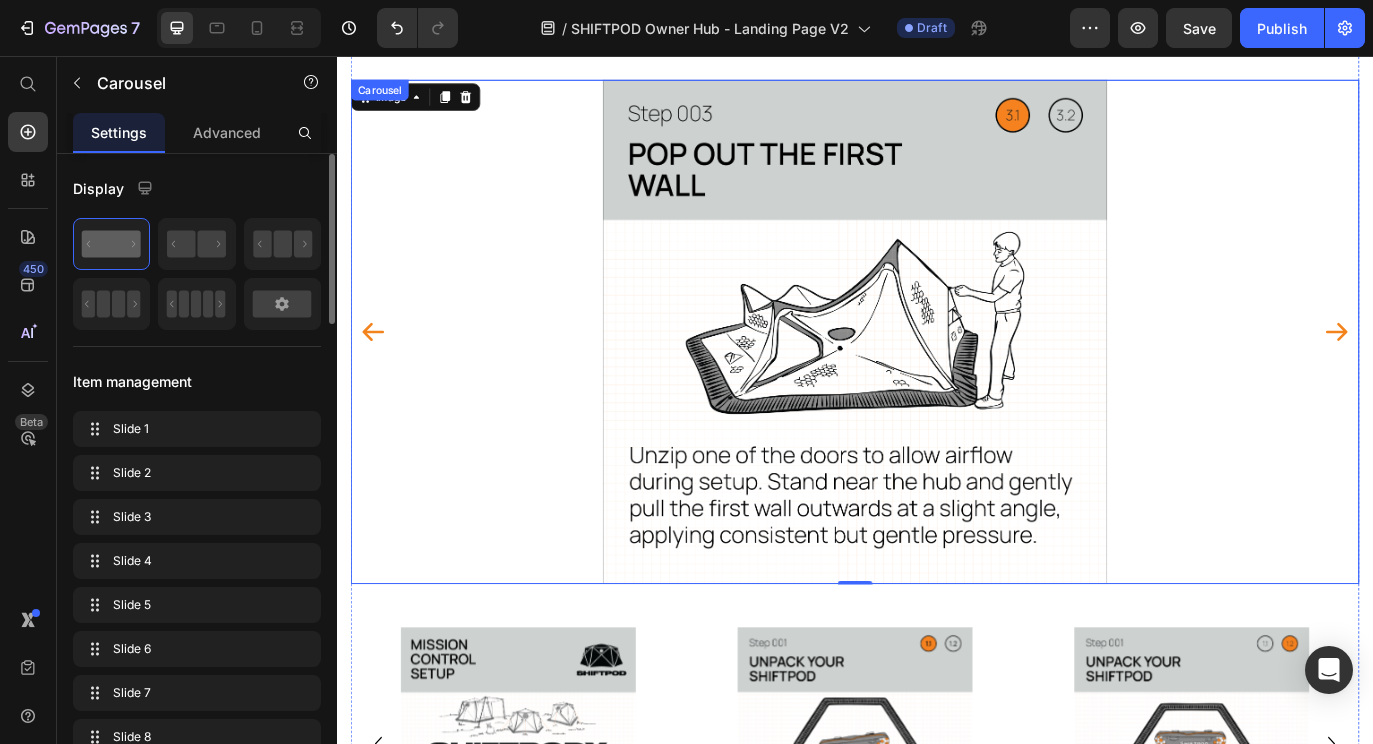 click 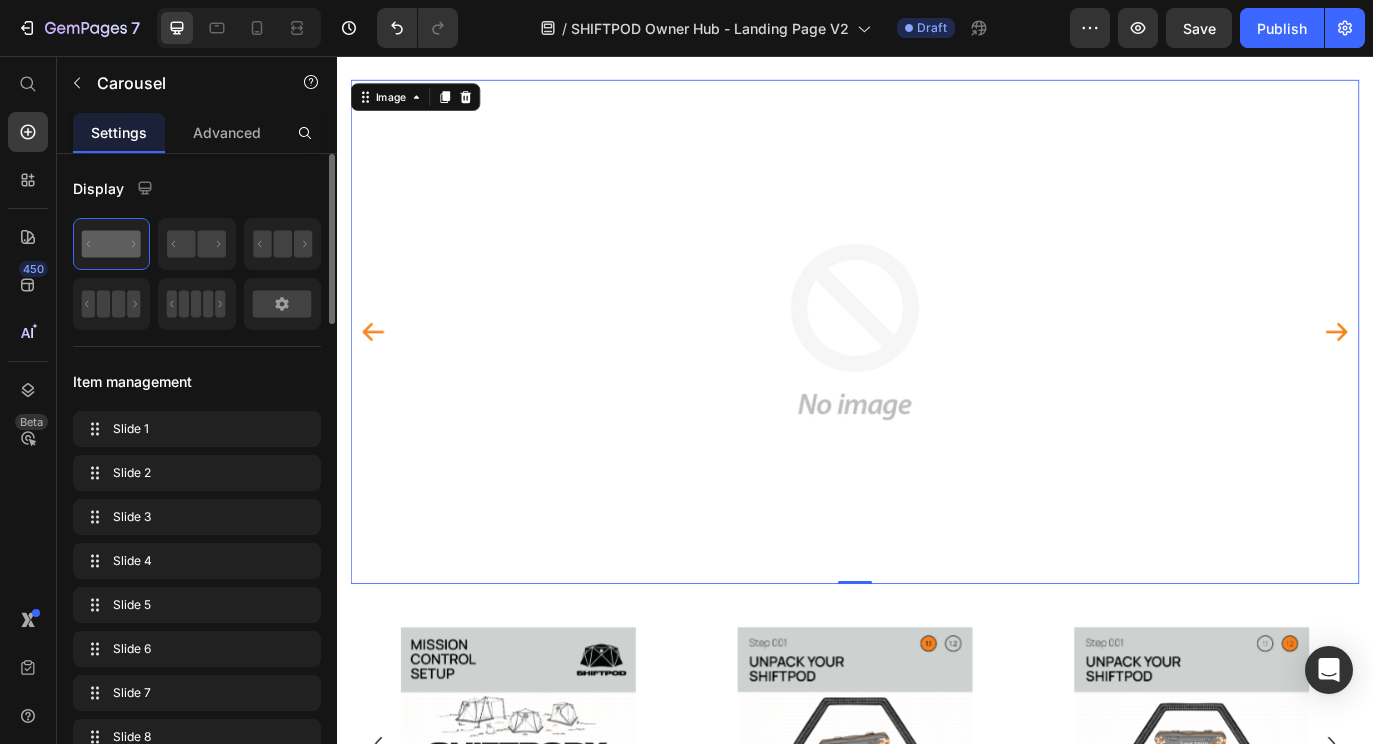 click at bounding box center (937, 375) 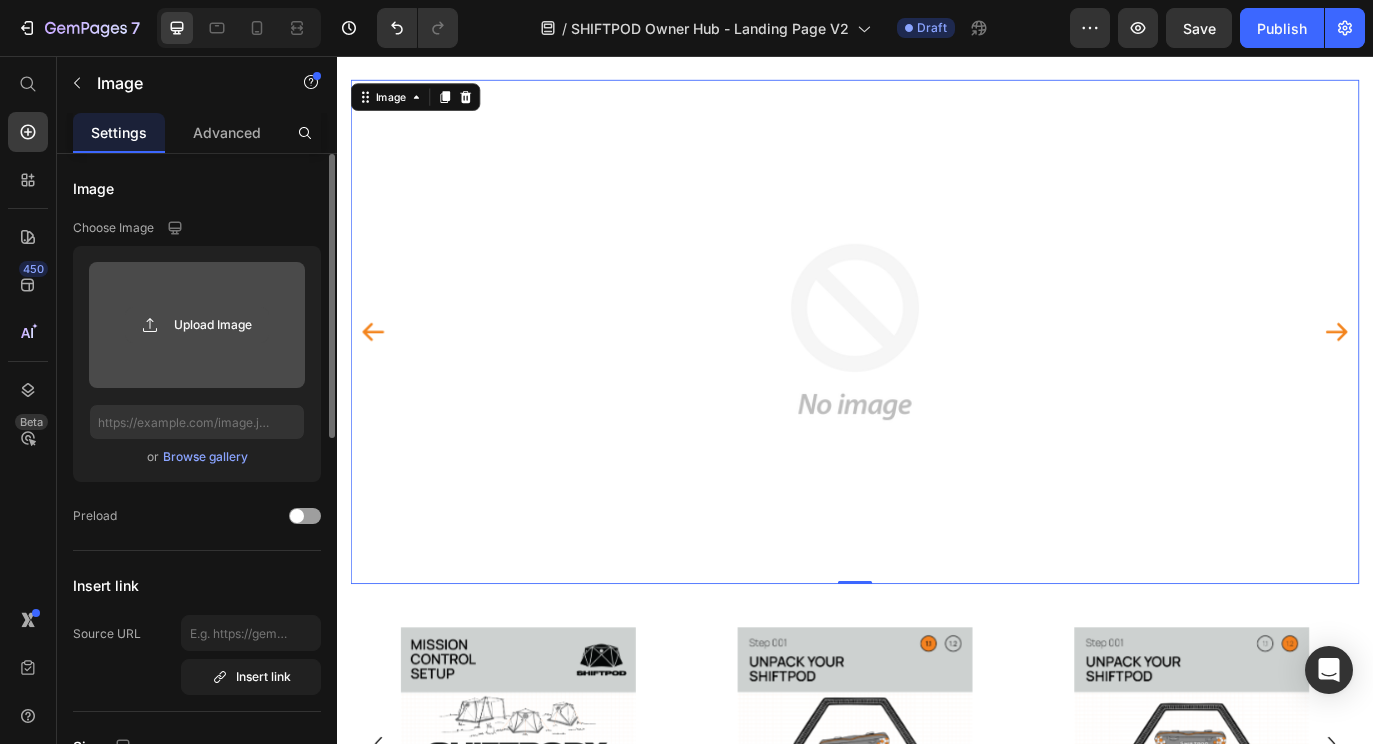 click 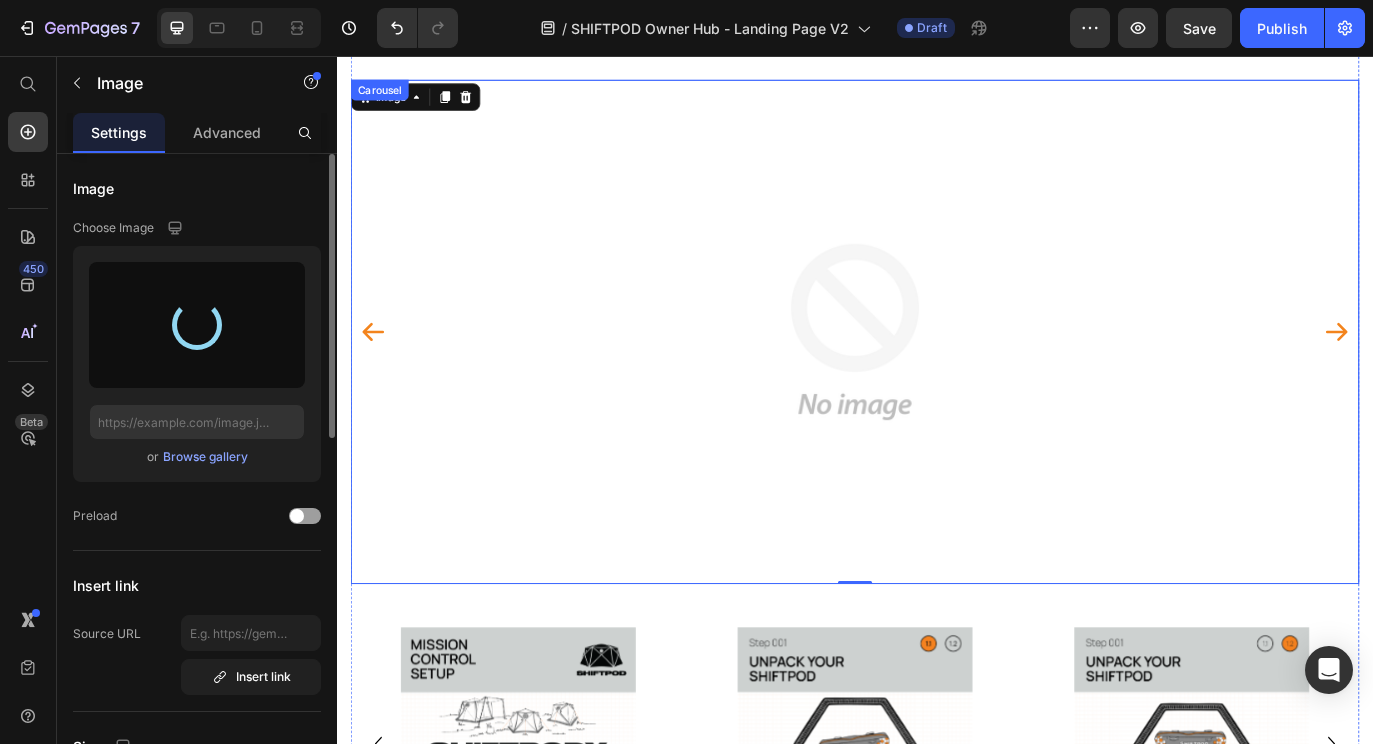 type on "https://cdn.shopify.com/s/files/1/0555/7416/7842/files/gempages_568642123658691564-741aa3dc-7ed6-4a09-b0ff-a5d783ad9155.png" 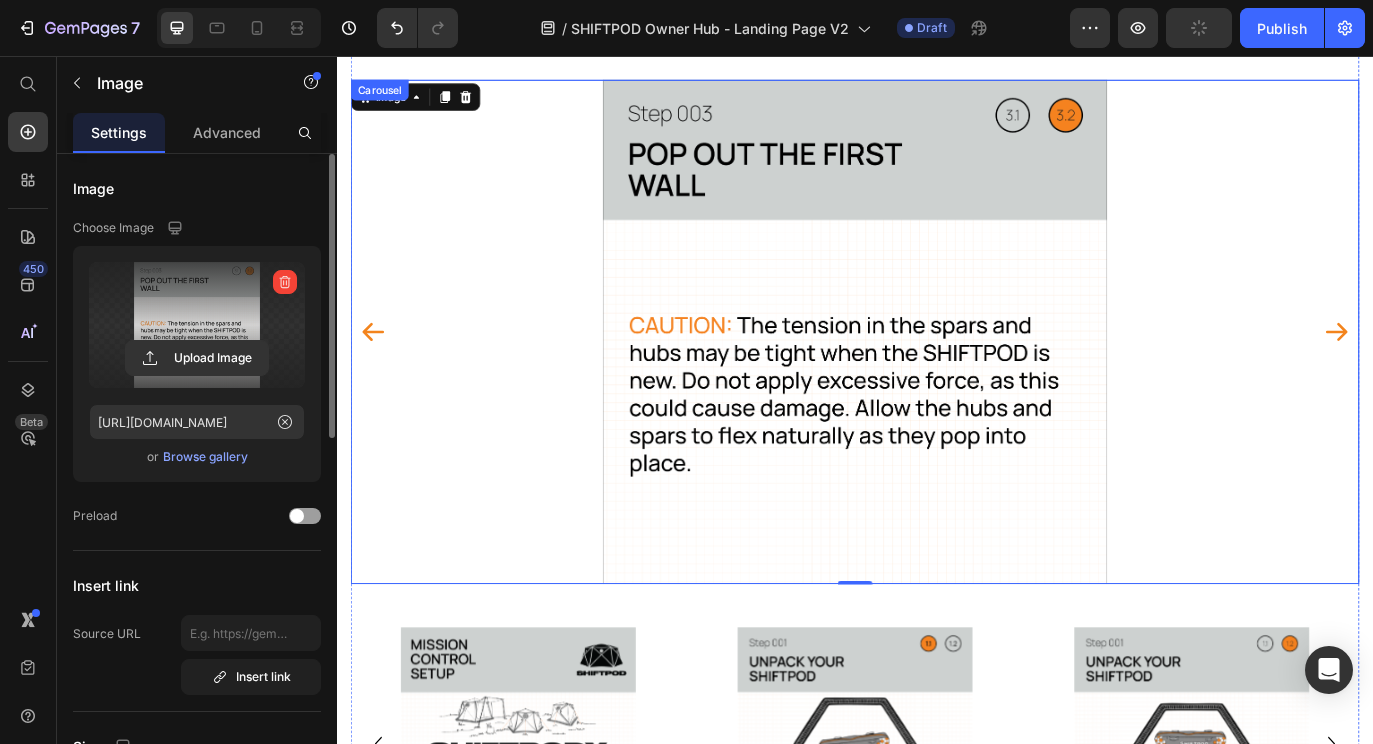click 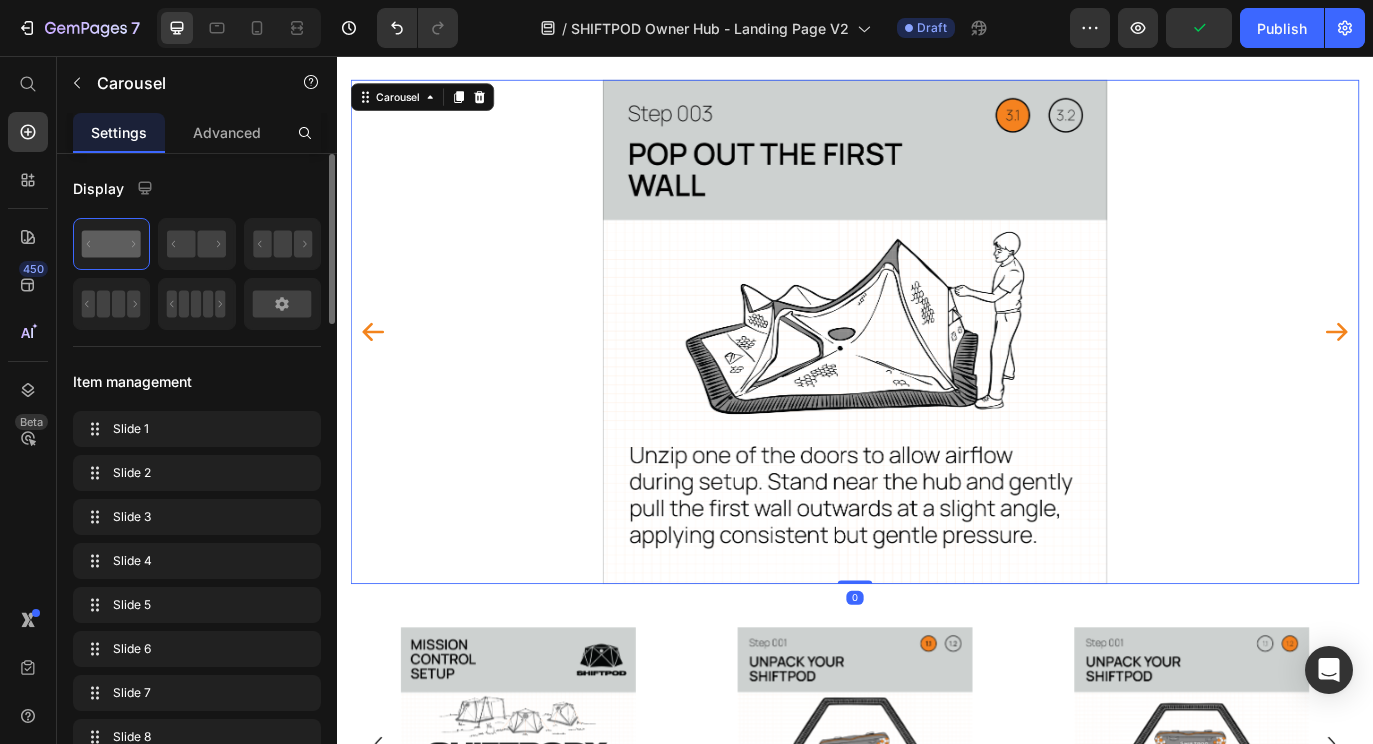 click 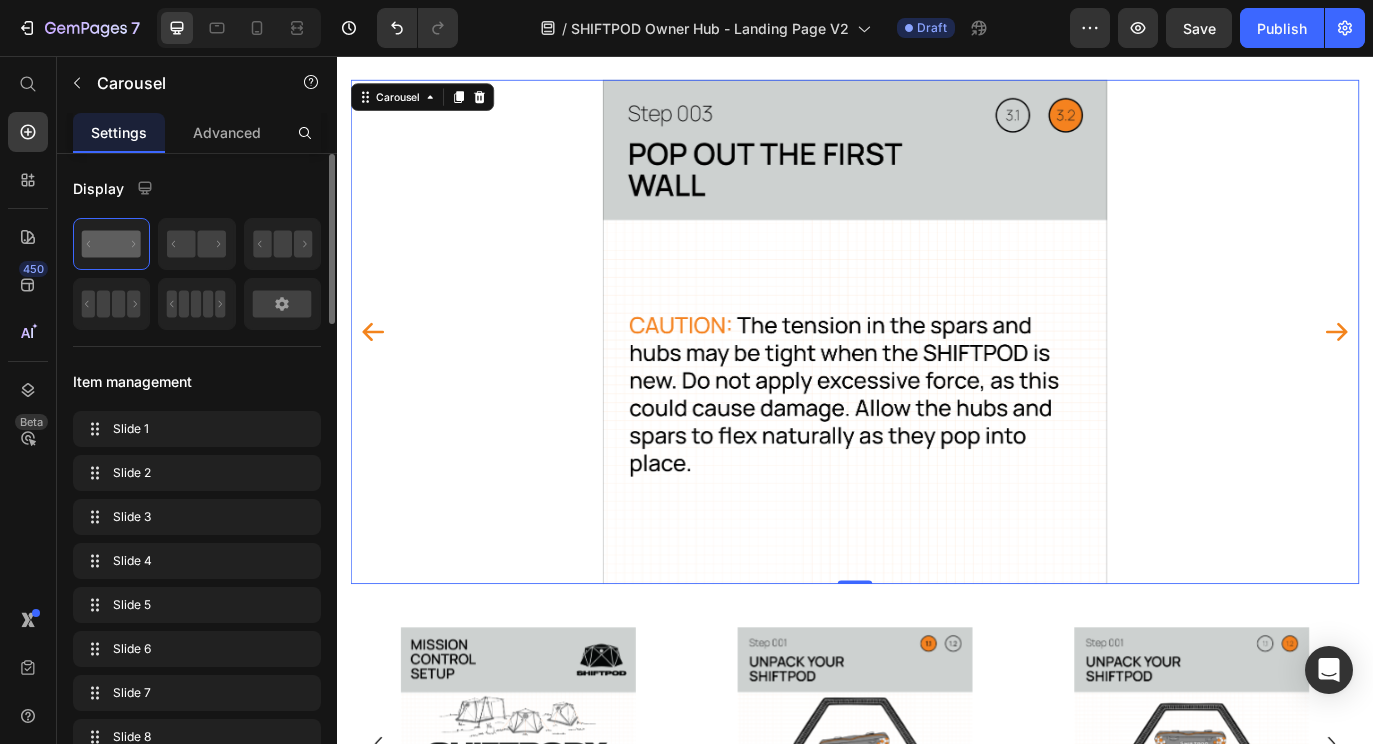 click 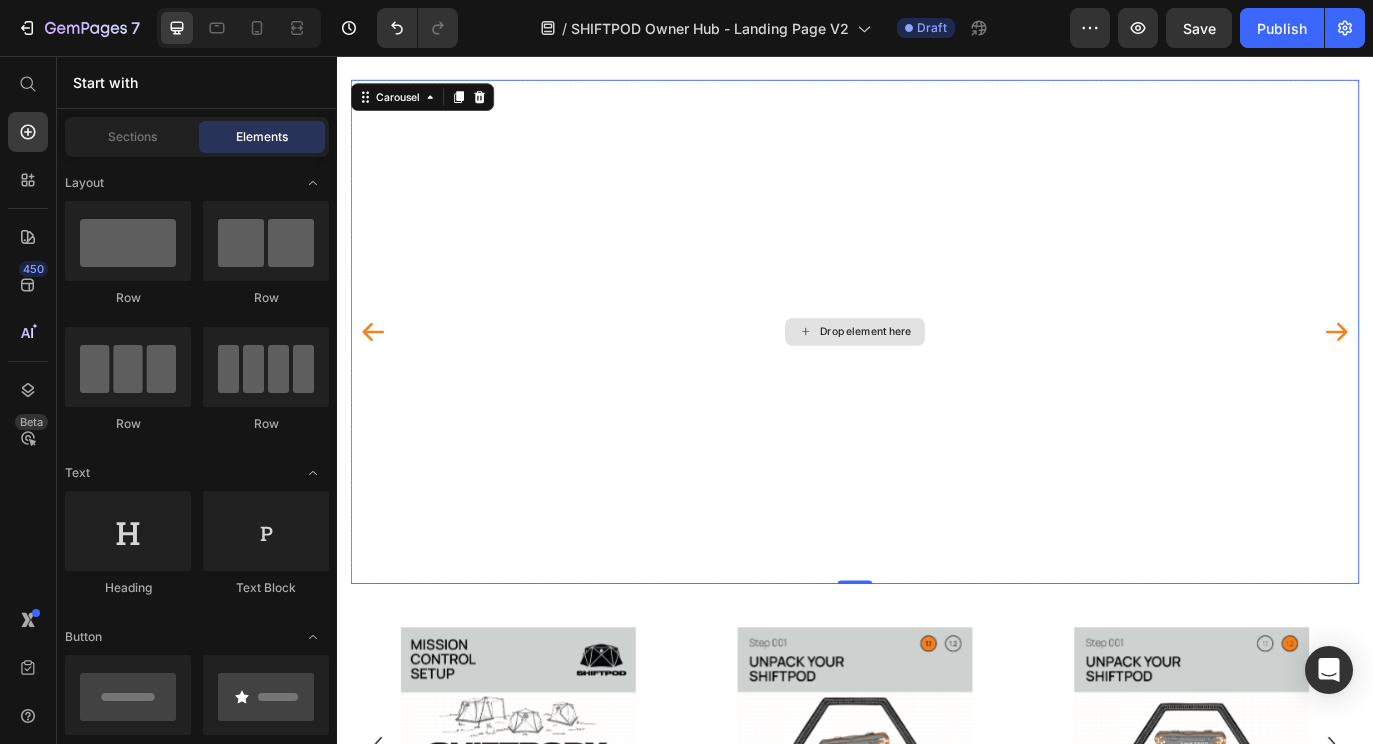 click on "Drop element here" at bounding box center [949, 375] 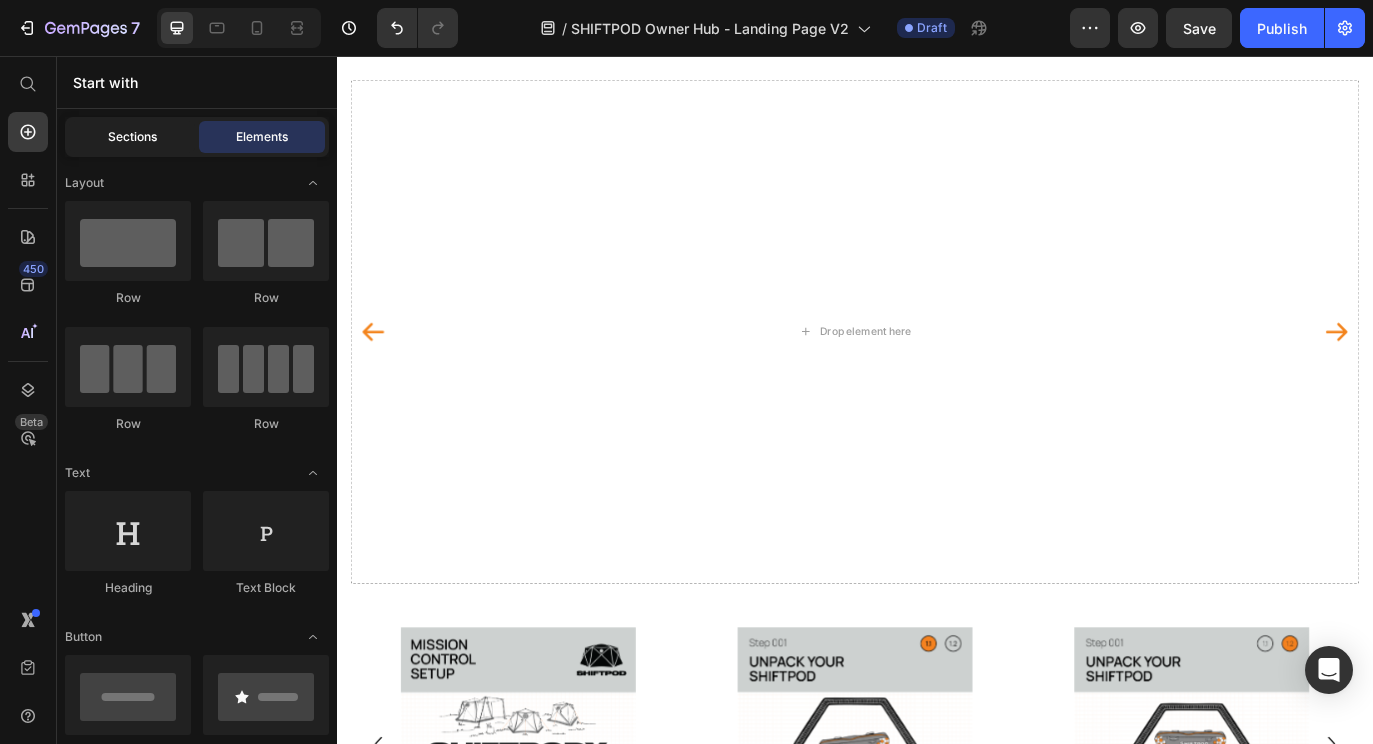 click on "Sections" at bounding box center [132, 137] 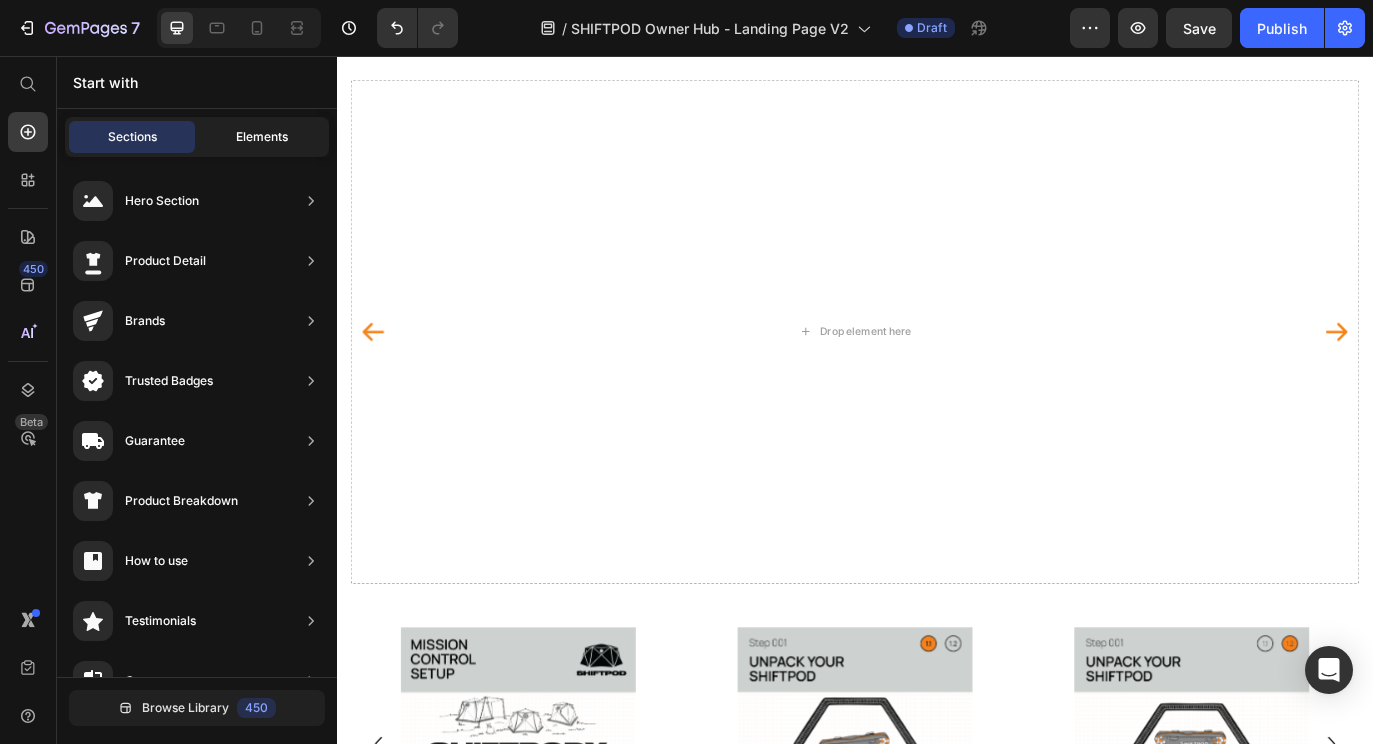 click on "Elements" at bounding box center [262, 137] 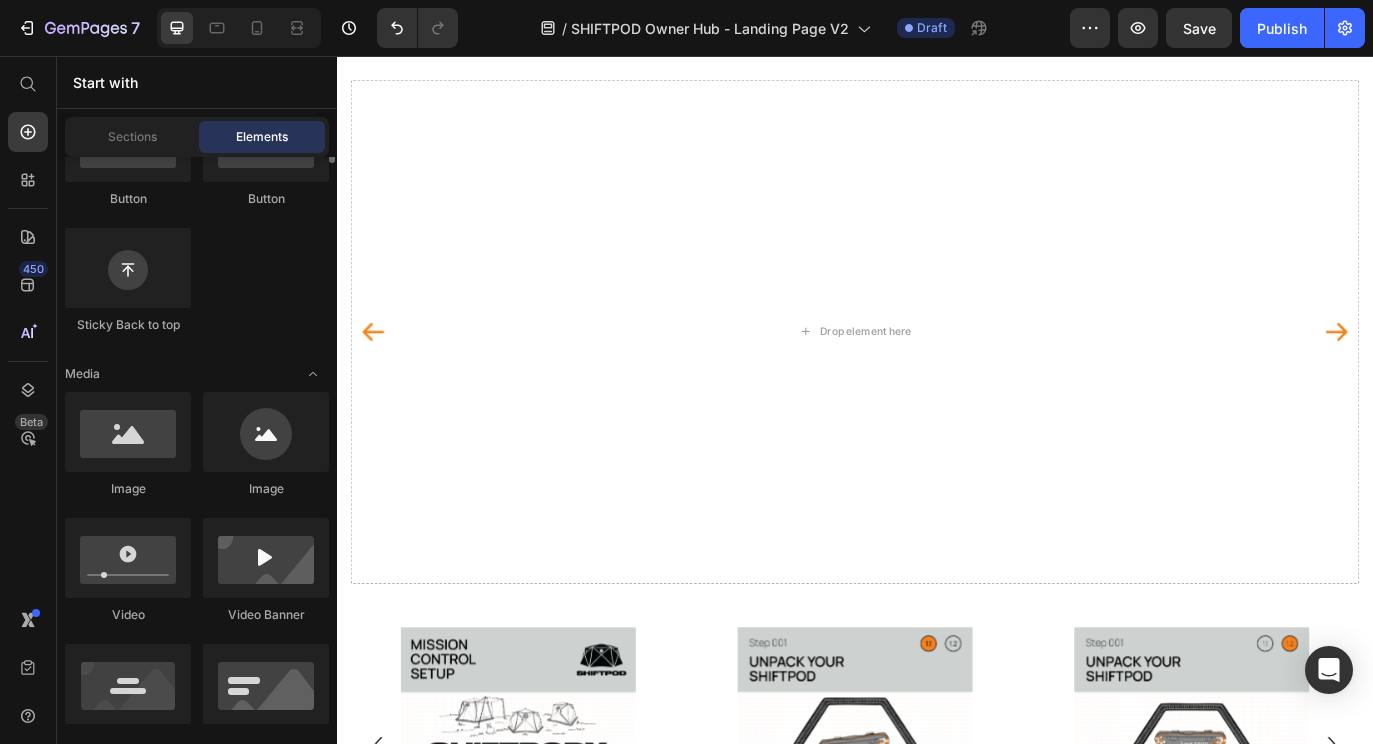 scroll, scrollTop: 561, scrollLeft: 0, axis: vertical 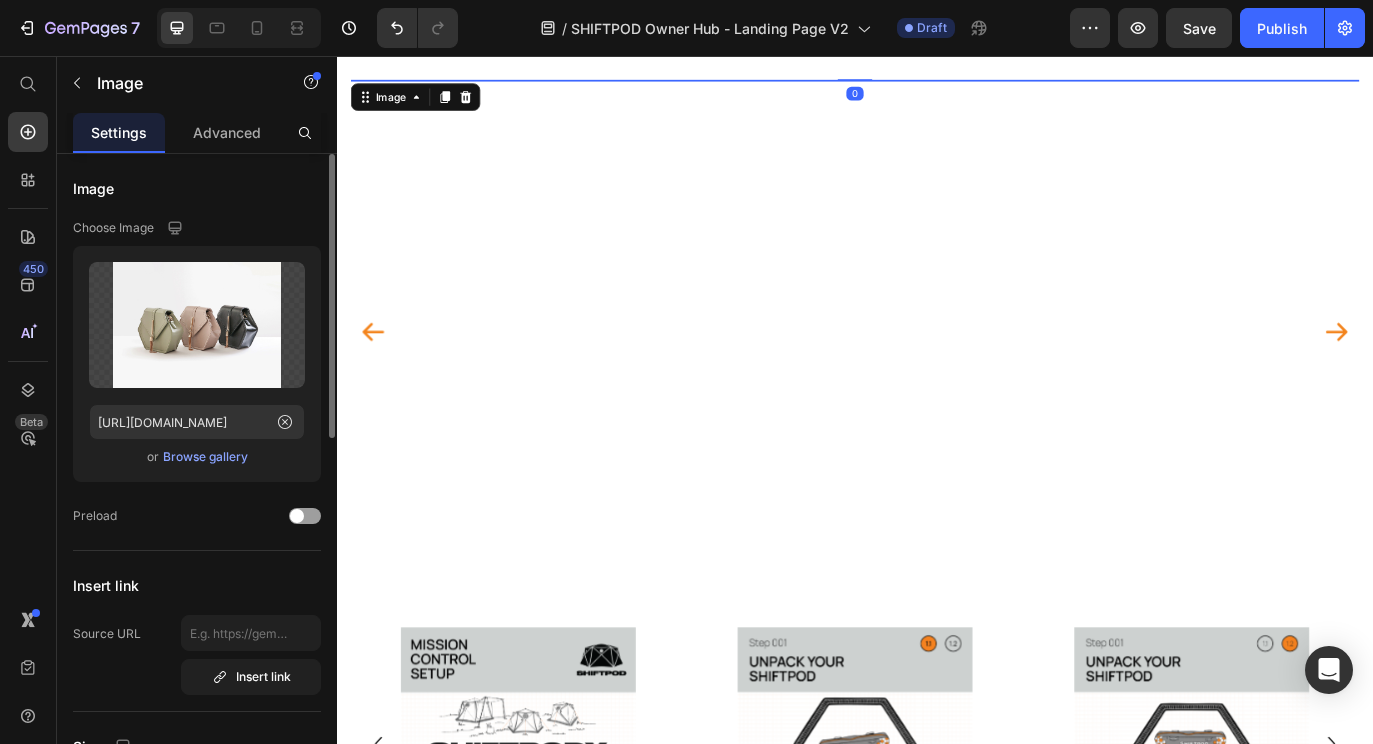 click at bounding box center [937, 83] 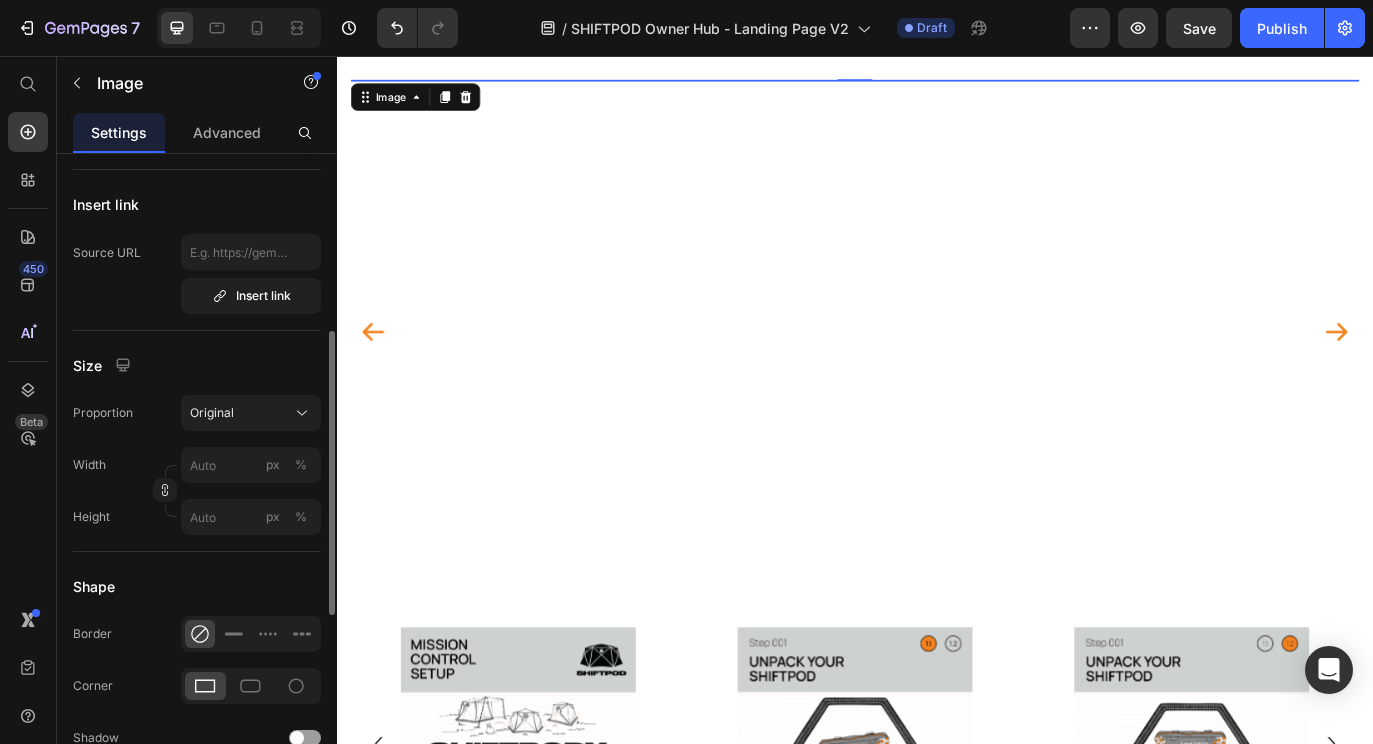 scroll, scrollTop: 388, scrollLeft: 0, axis: vertical 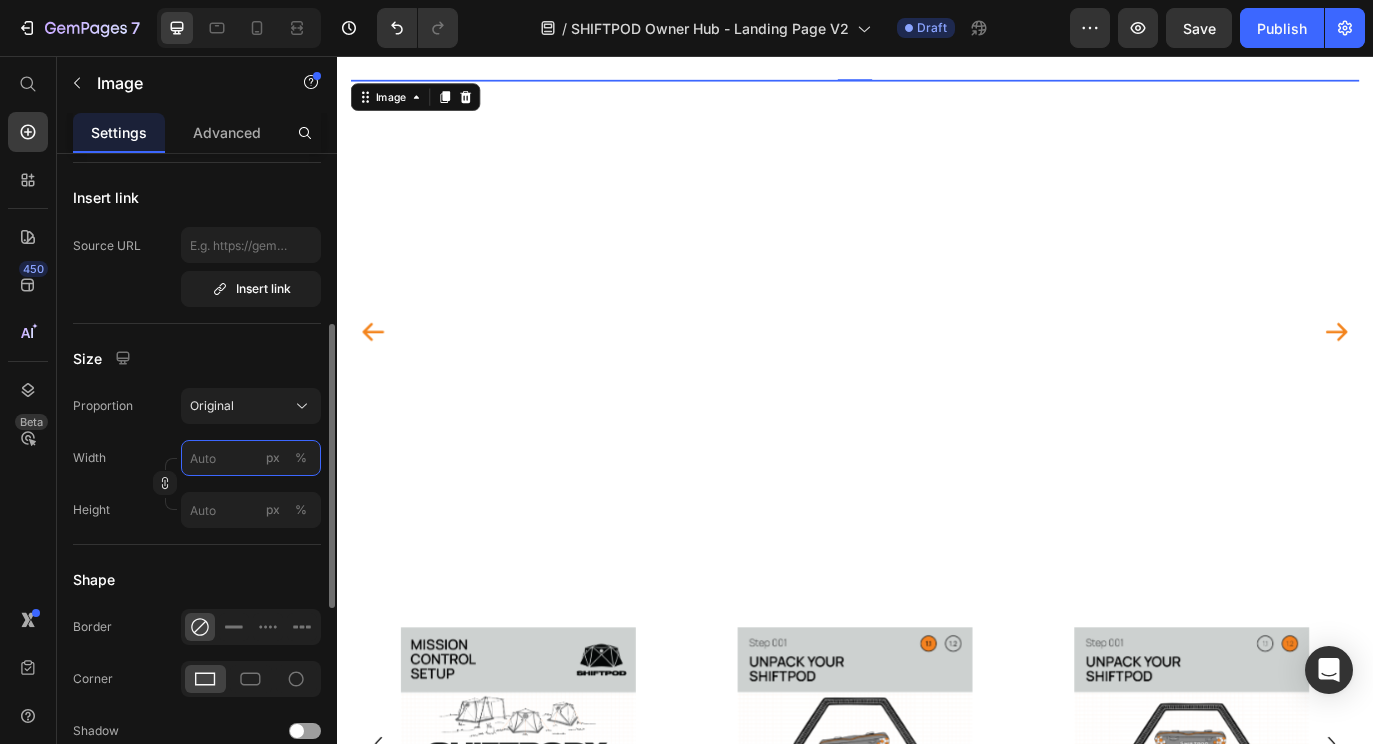 click on "px %" at bounding box center [251, 458] 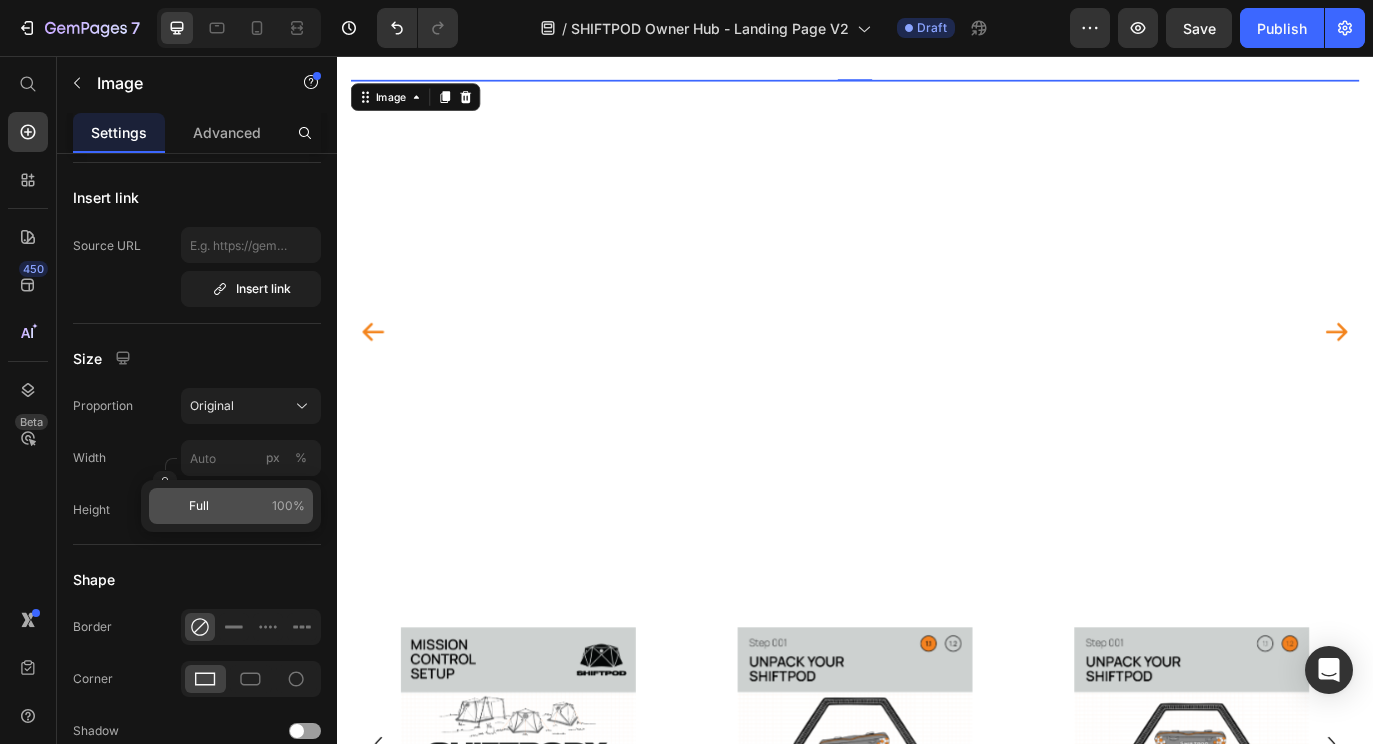 click on "Full 100%" 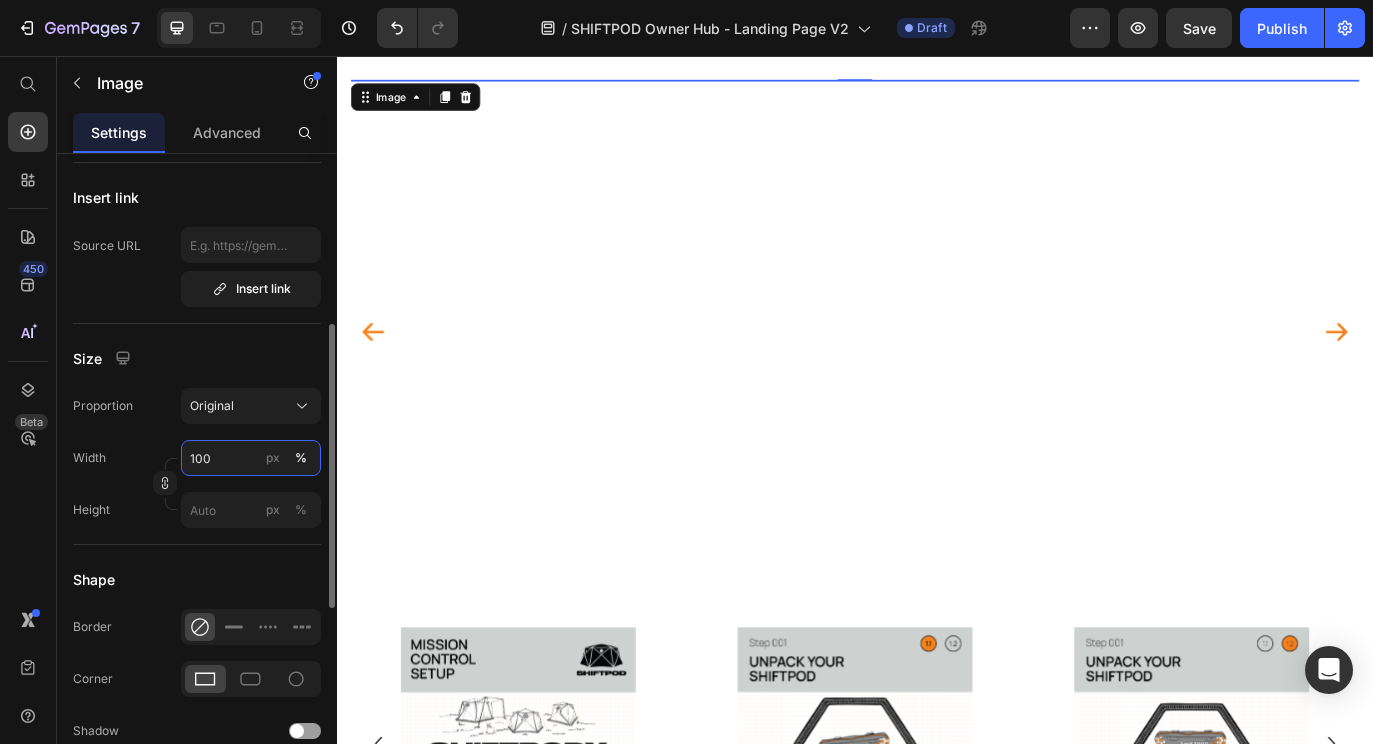 drag, startPoint x: 219, startPoint y: 461, endPoint x: 129, endPoint y: 461, distance: 90 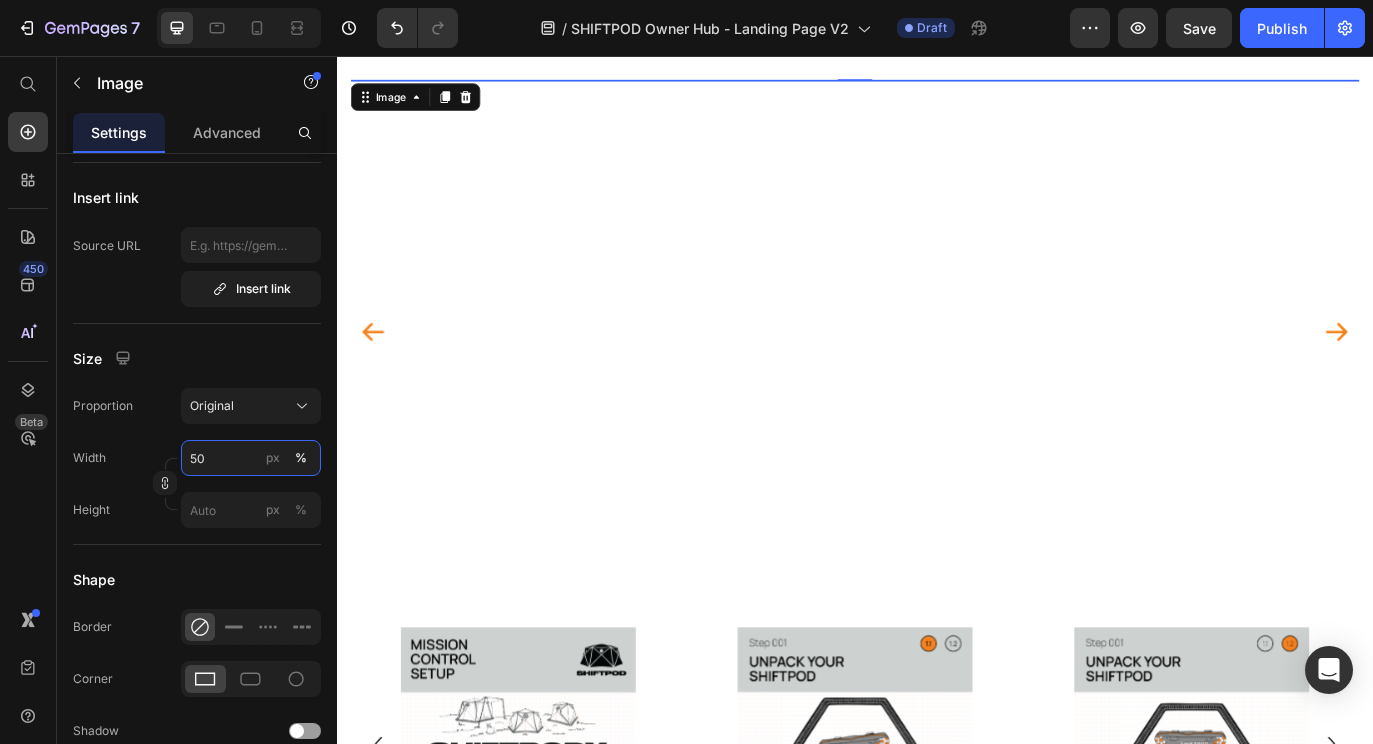 type on "50" 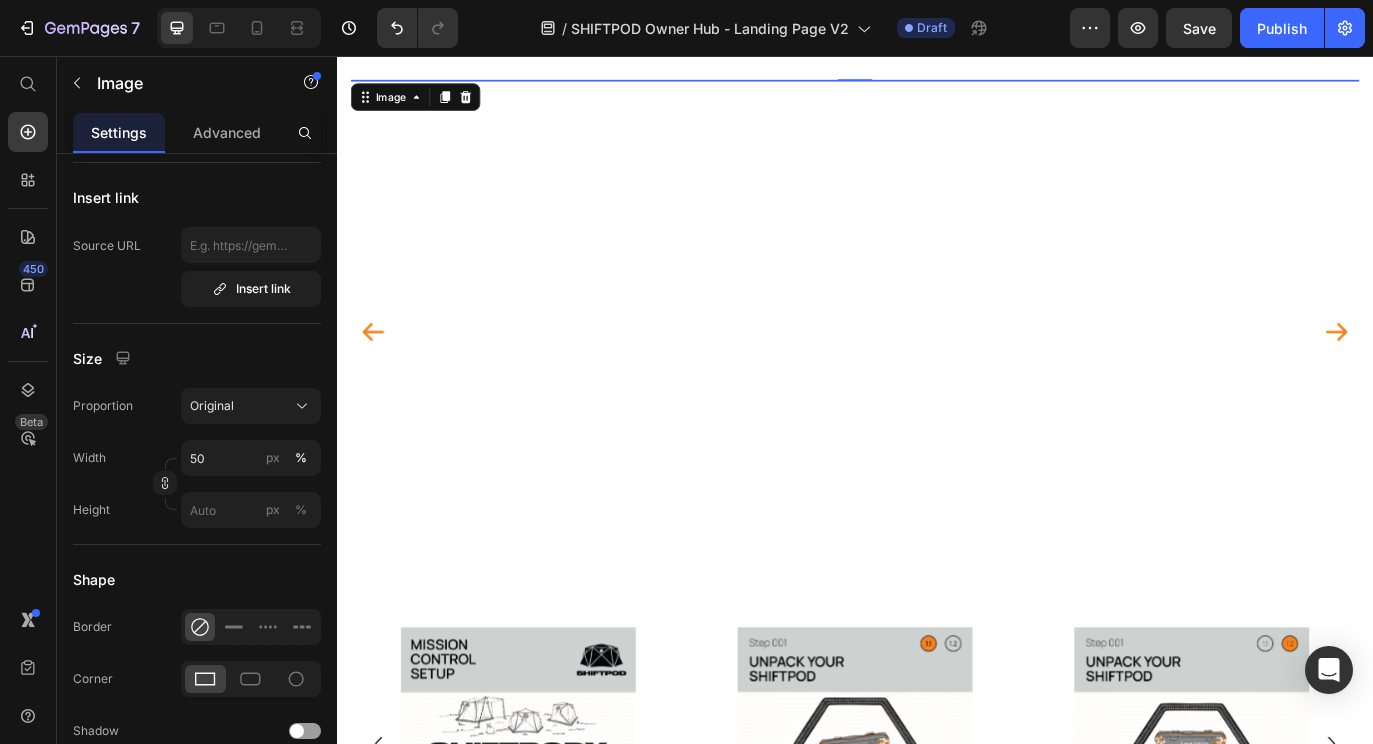click at bounding box center (937, 83) 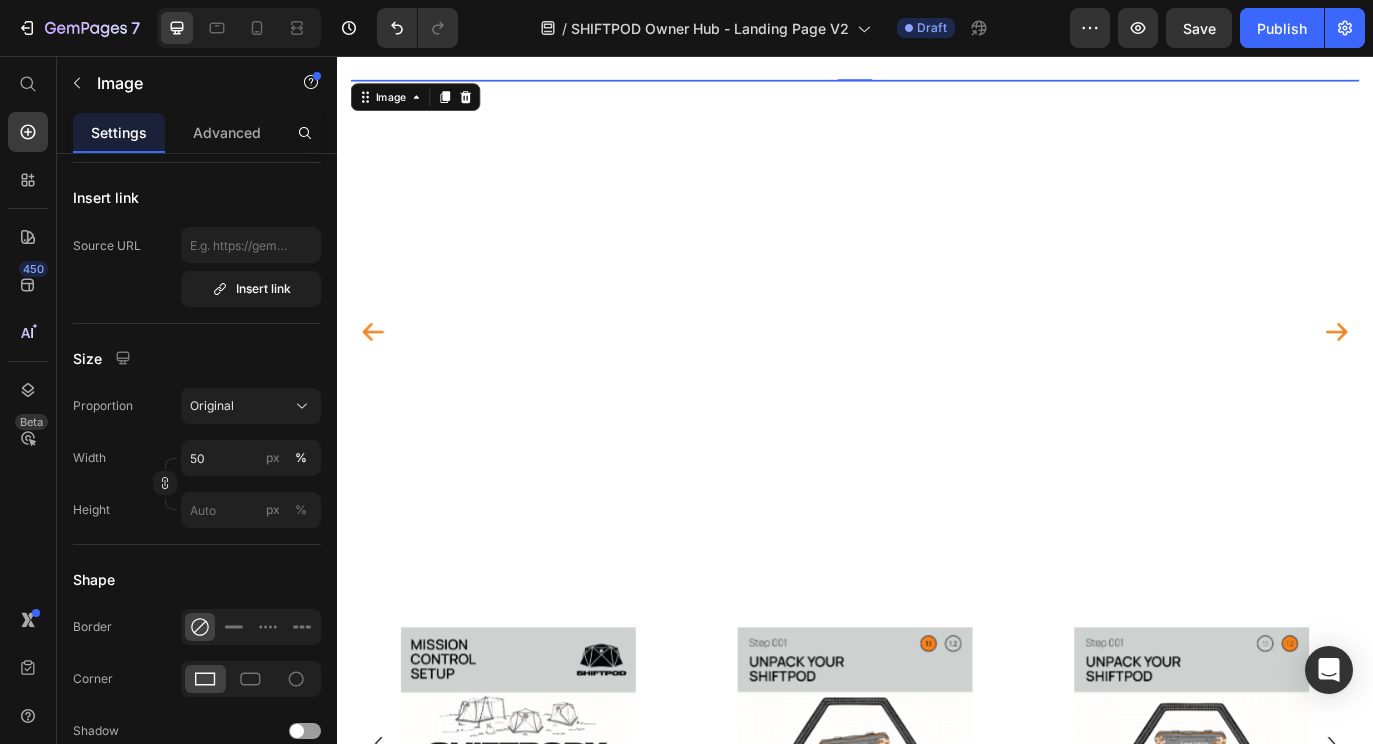 click at bounding box center (937, 83) 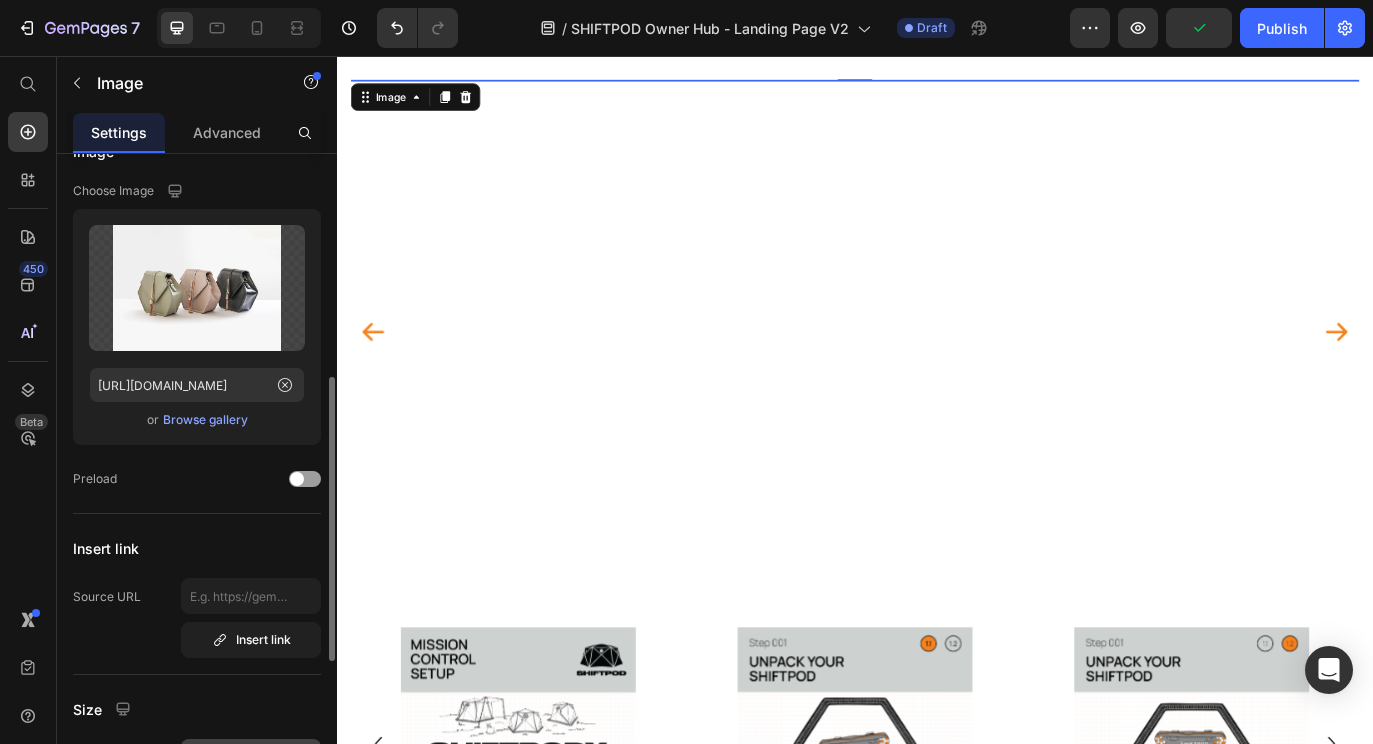 scroll, scrollTop: 0, scrollLeft: 0, axis: both 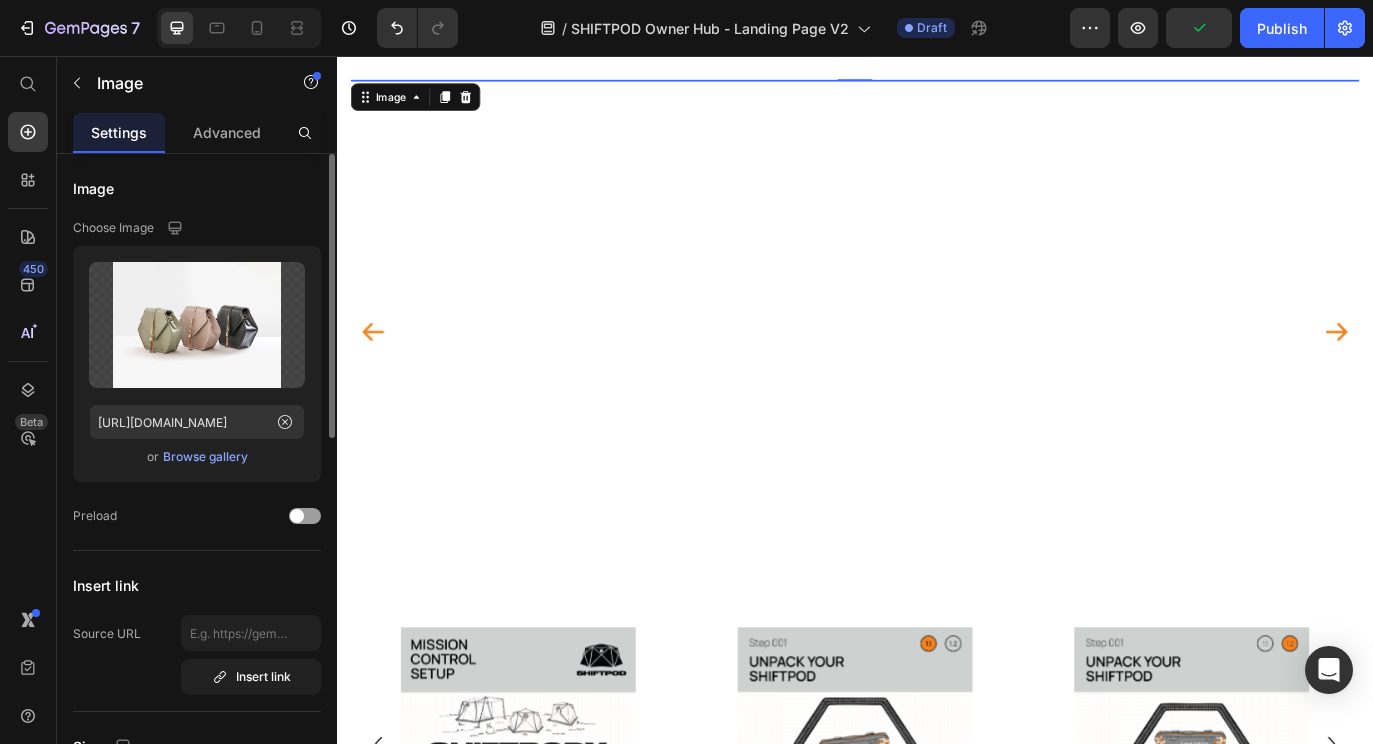 click 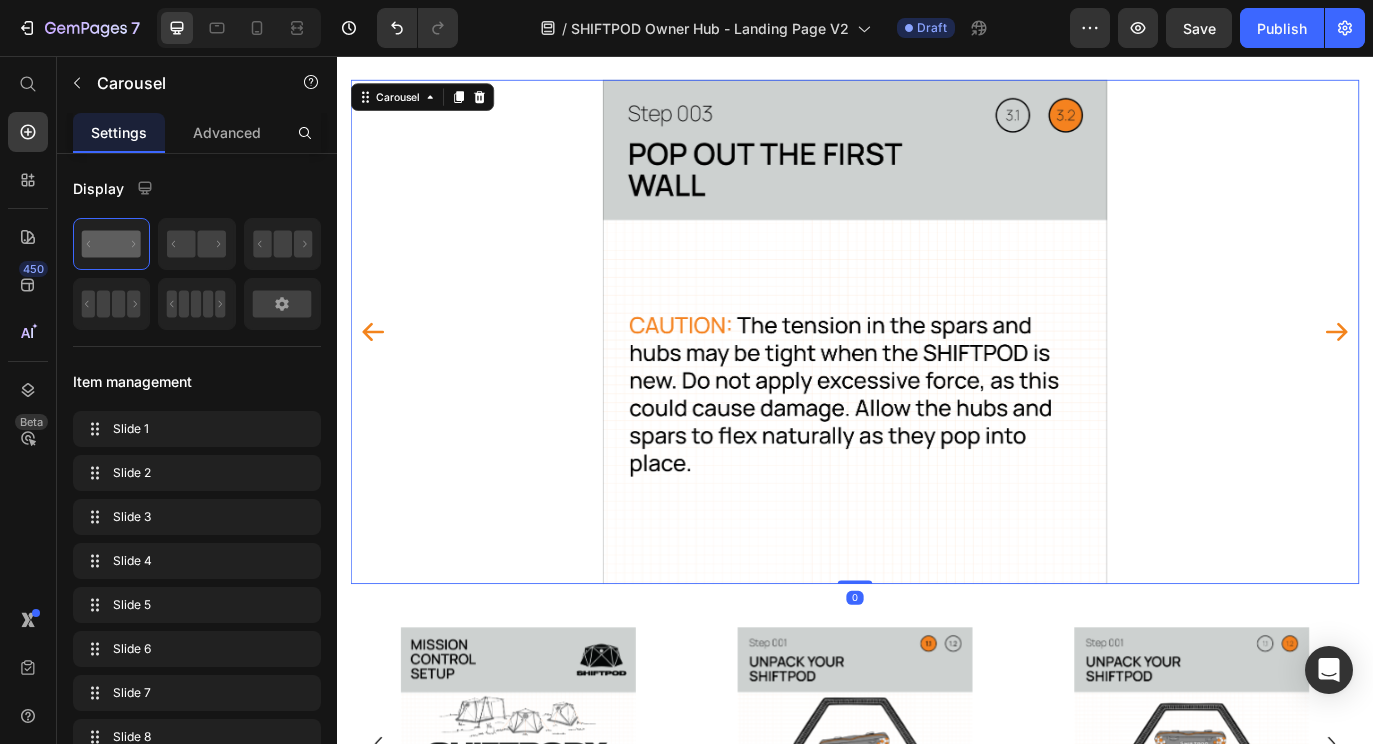 click 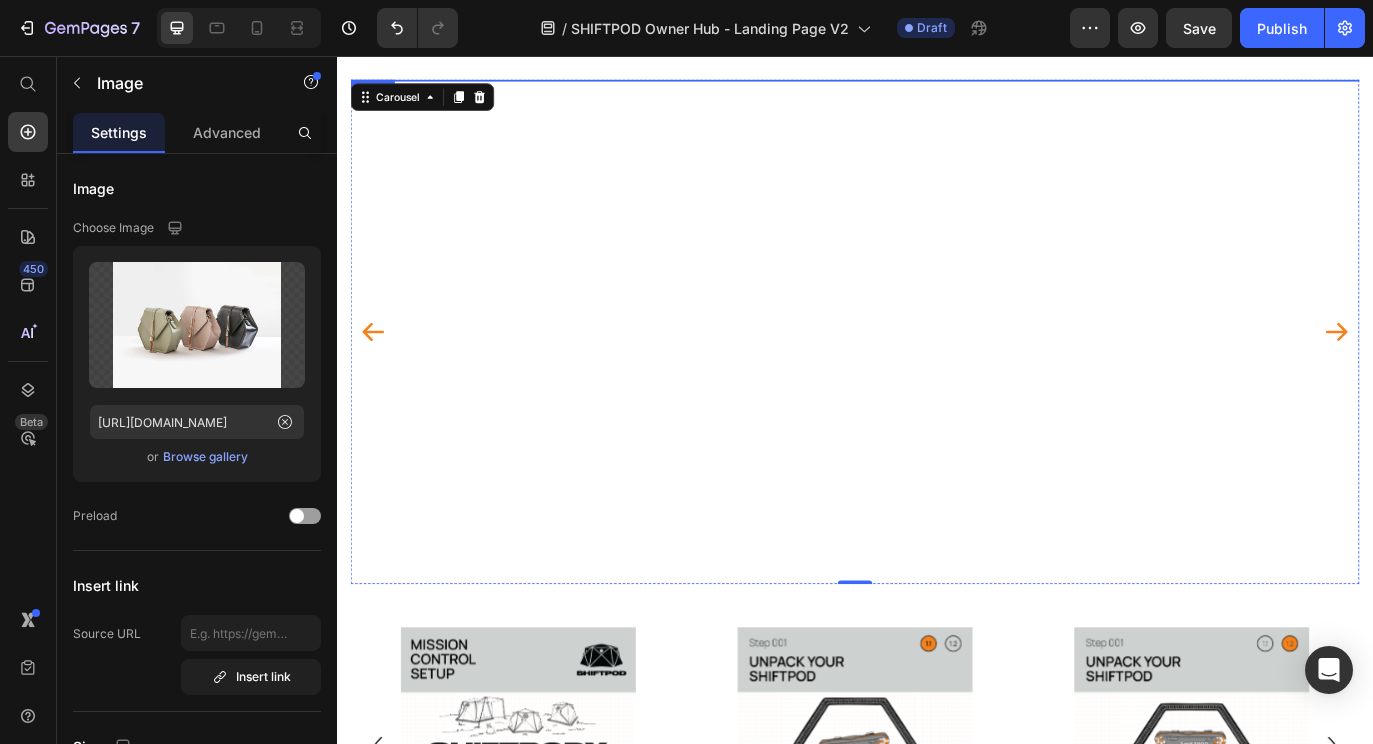 click at bounding box center [937, 83] 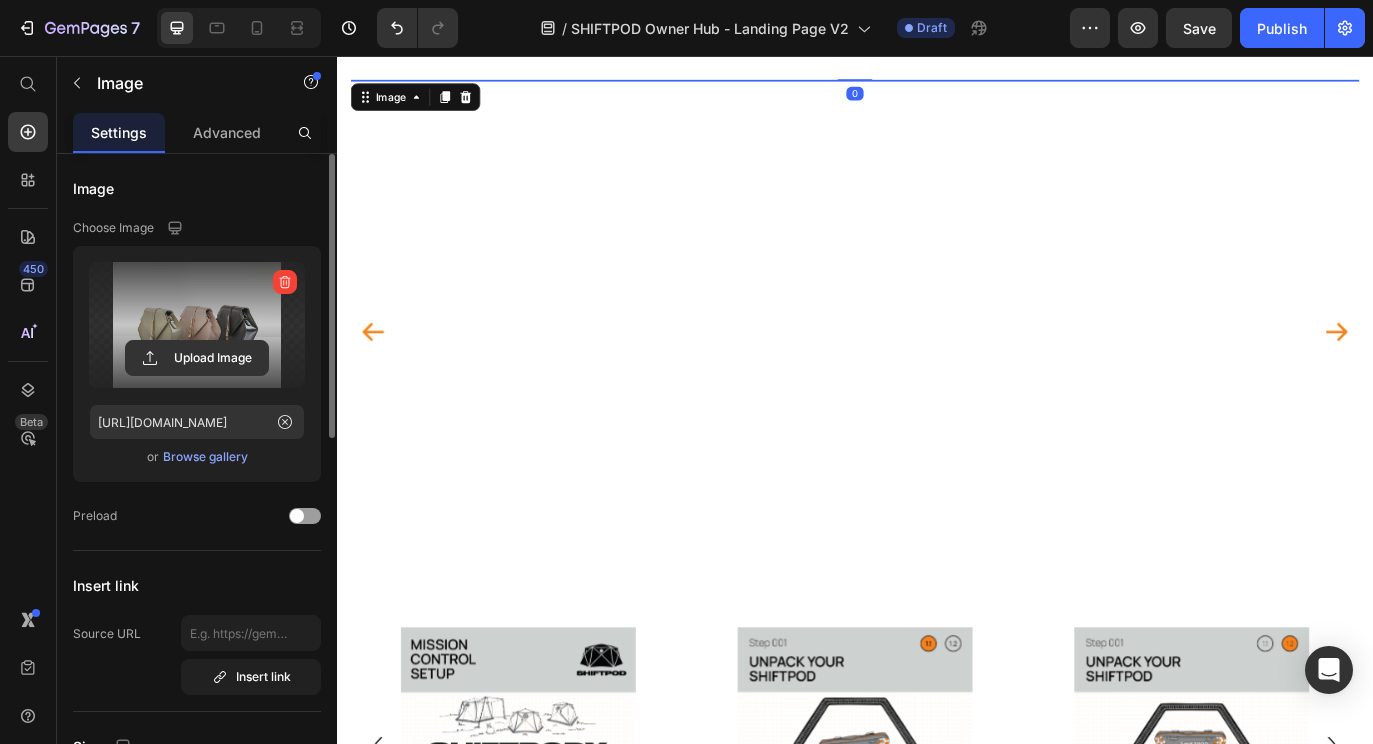 click at bounding box center [197, 325] 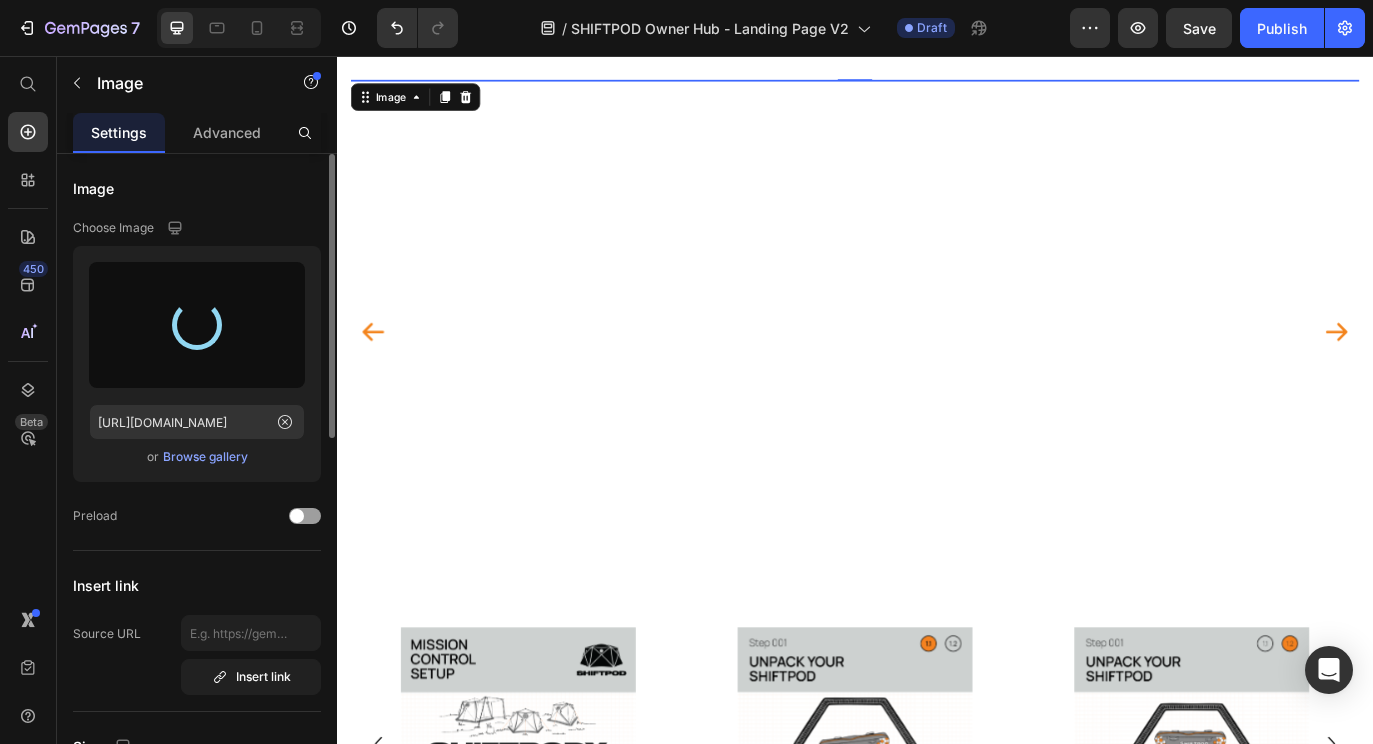 type on "https://cdn.shopify.com/s/files/1/0555/7416/7842/files/gempages_568642123658691564-28621cfe-420f-43ae-a87a-84e491b598e4.png" 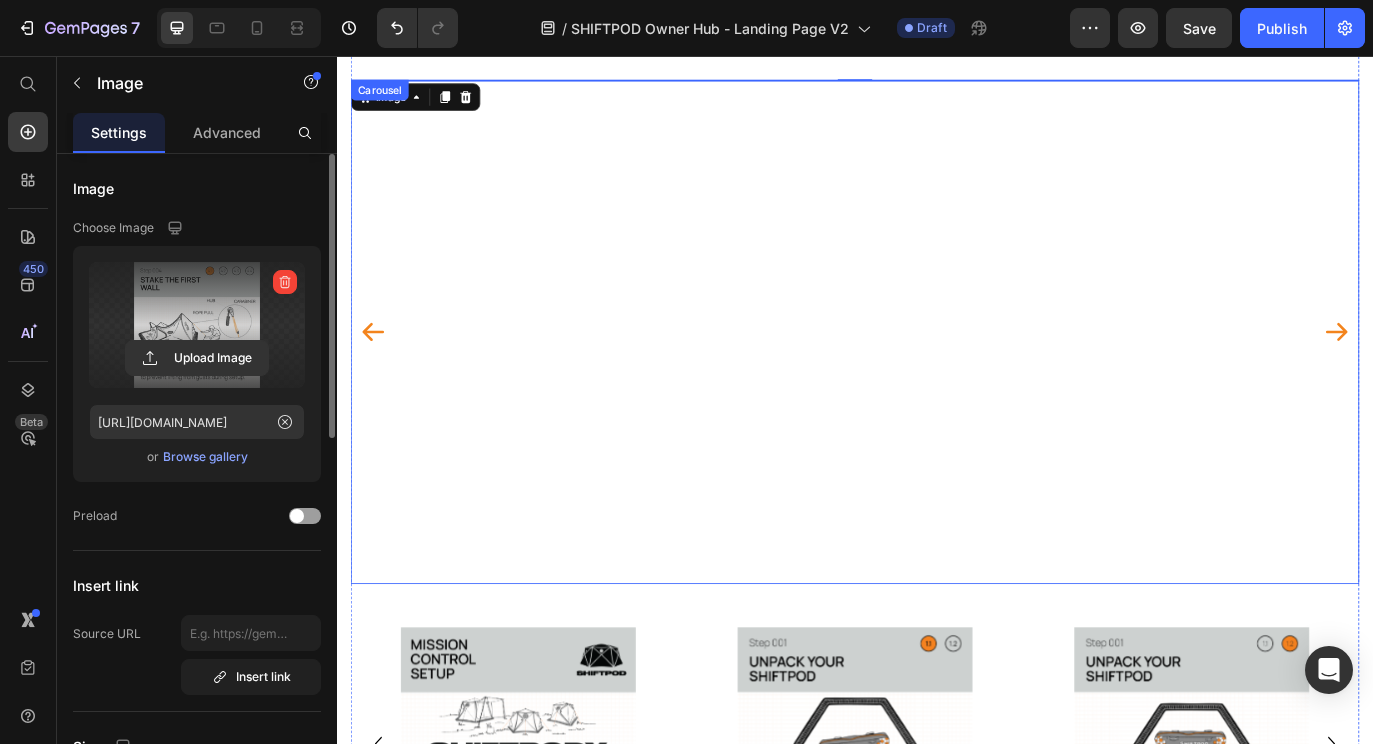 click at bounding box center [937, 83] 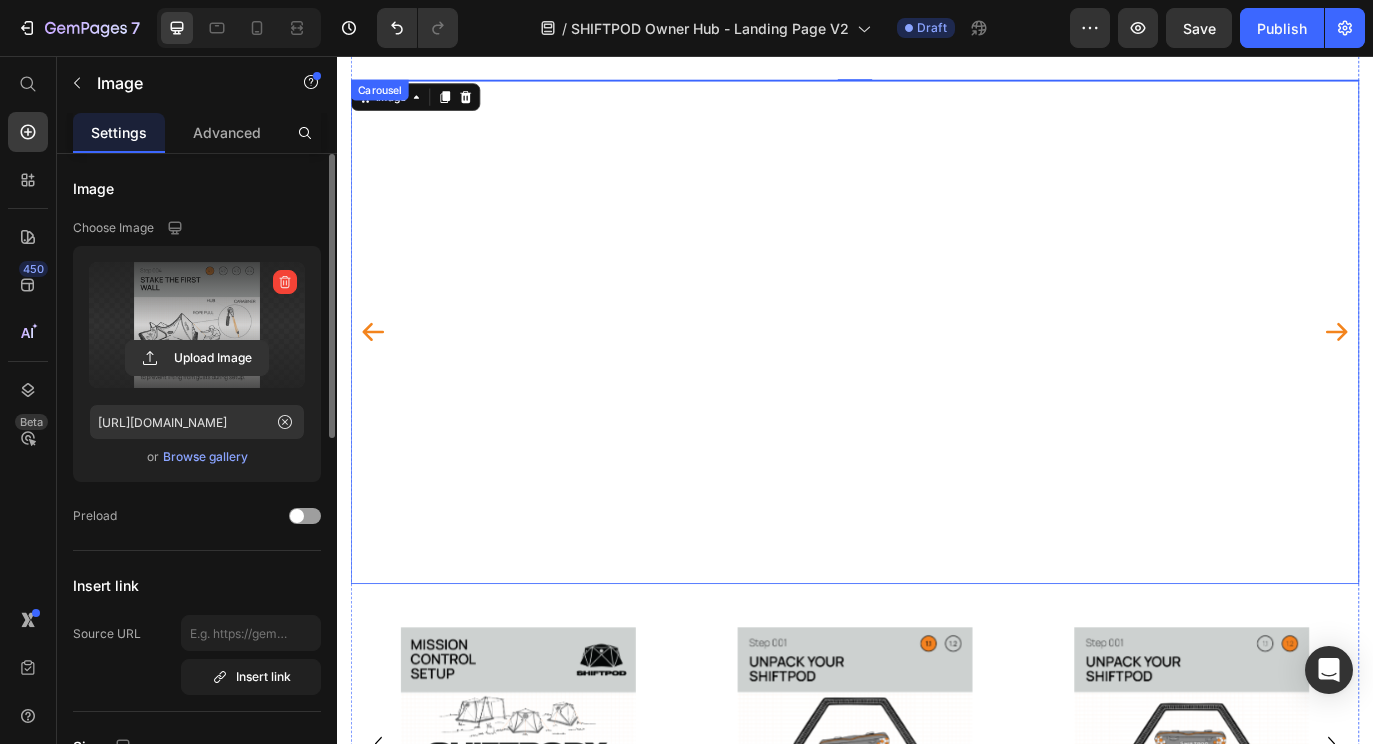 click 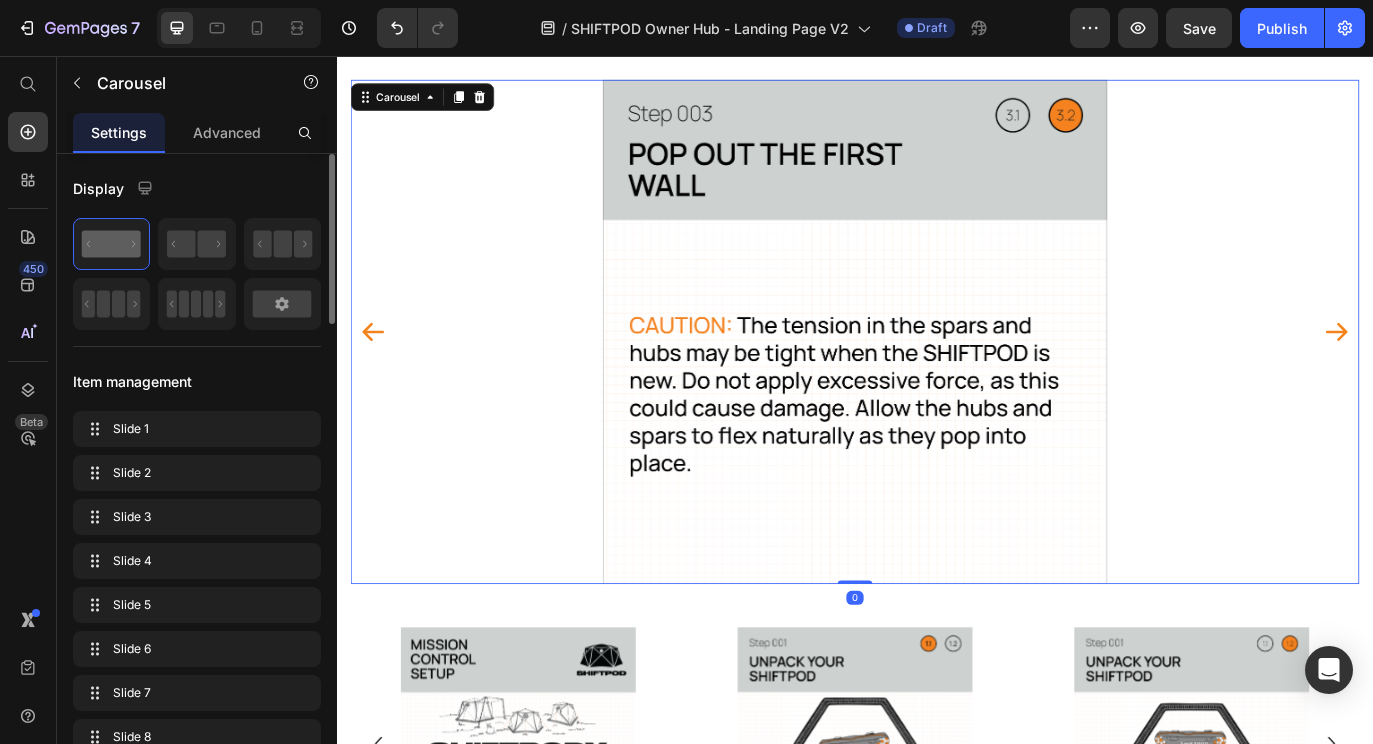 click 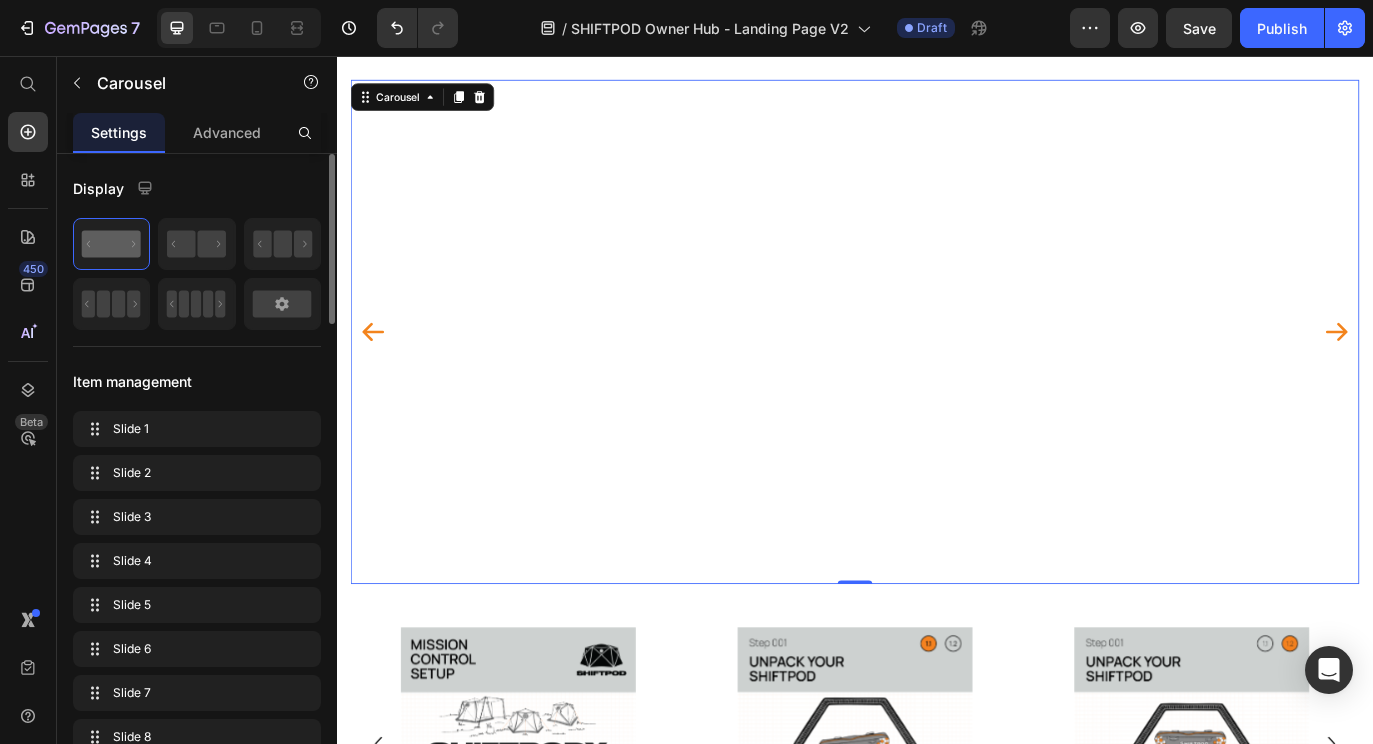 click 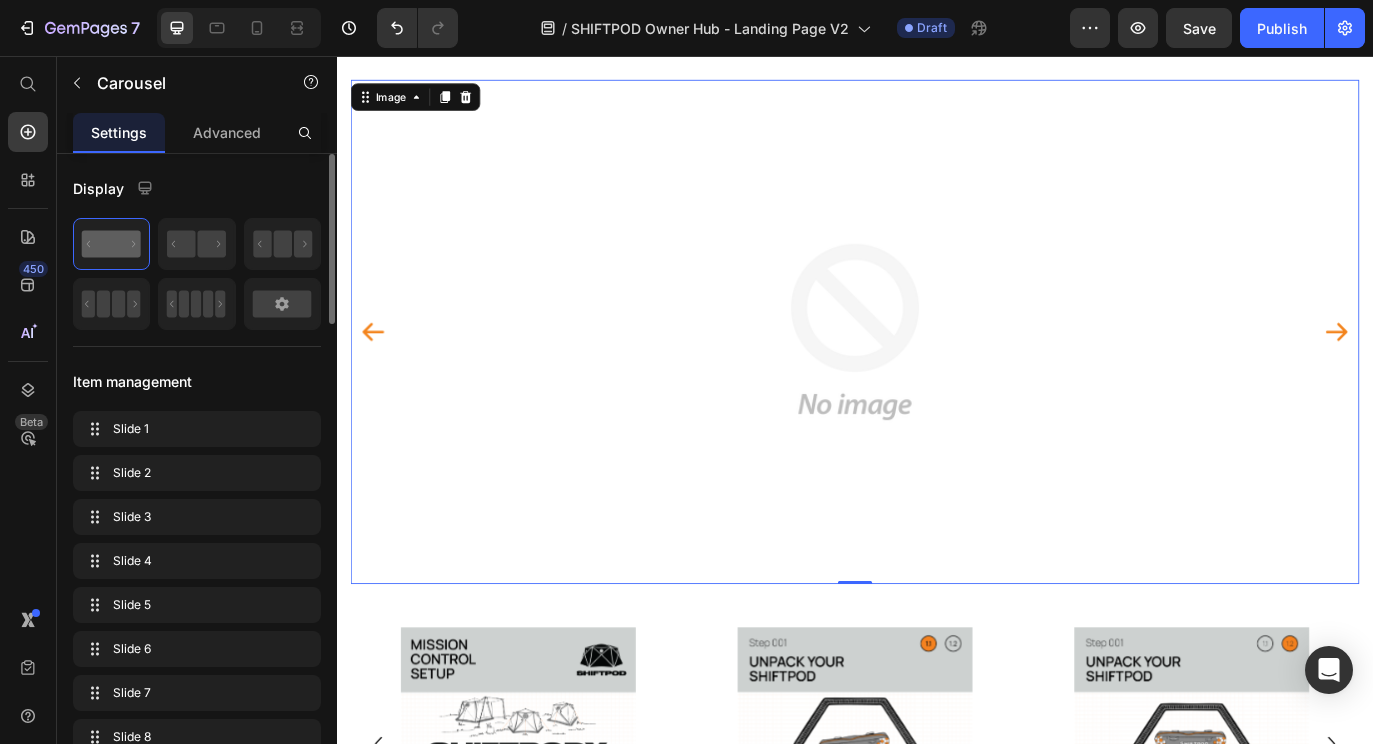 click at bounding box center [937, 375] 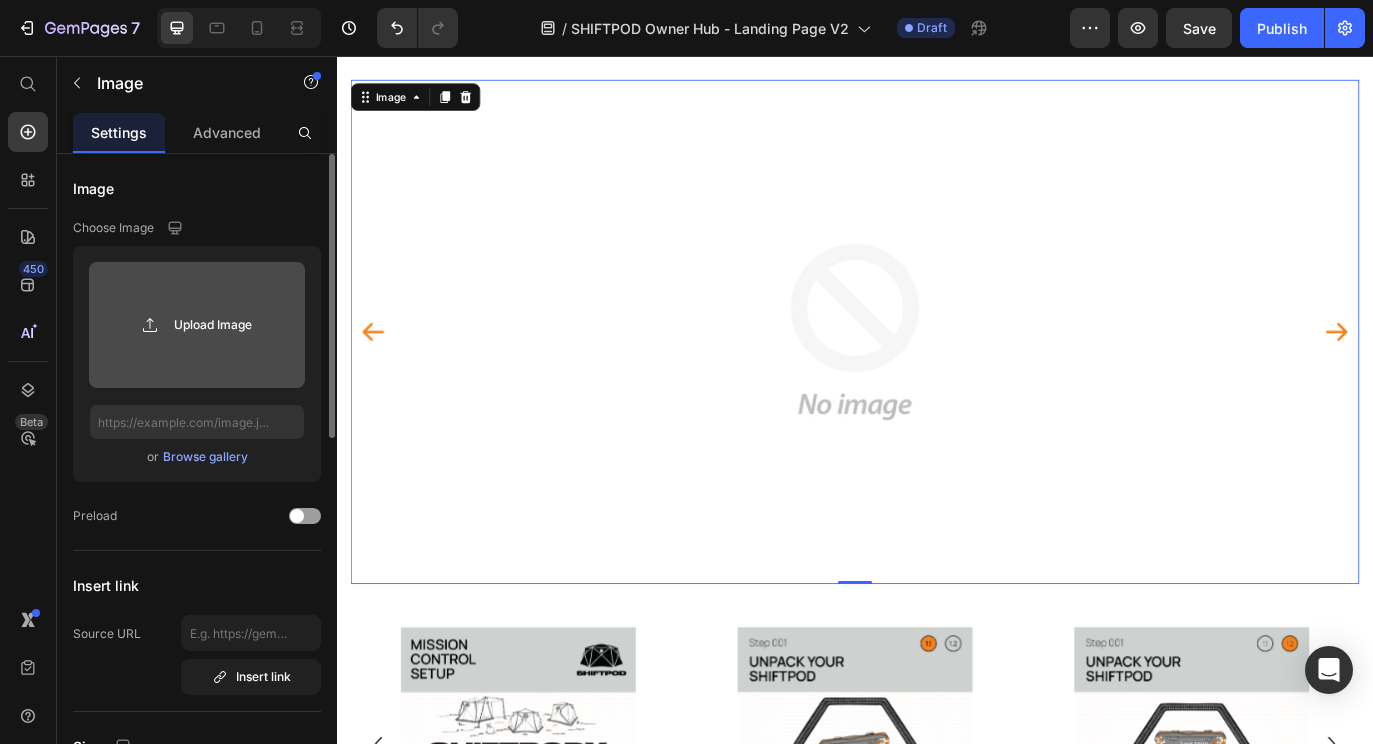 click 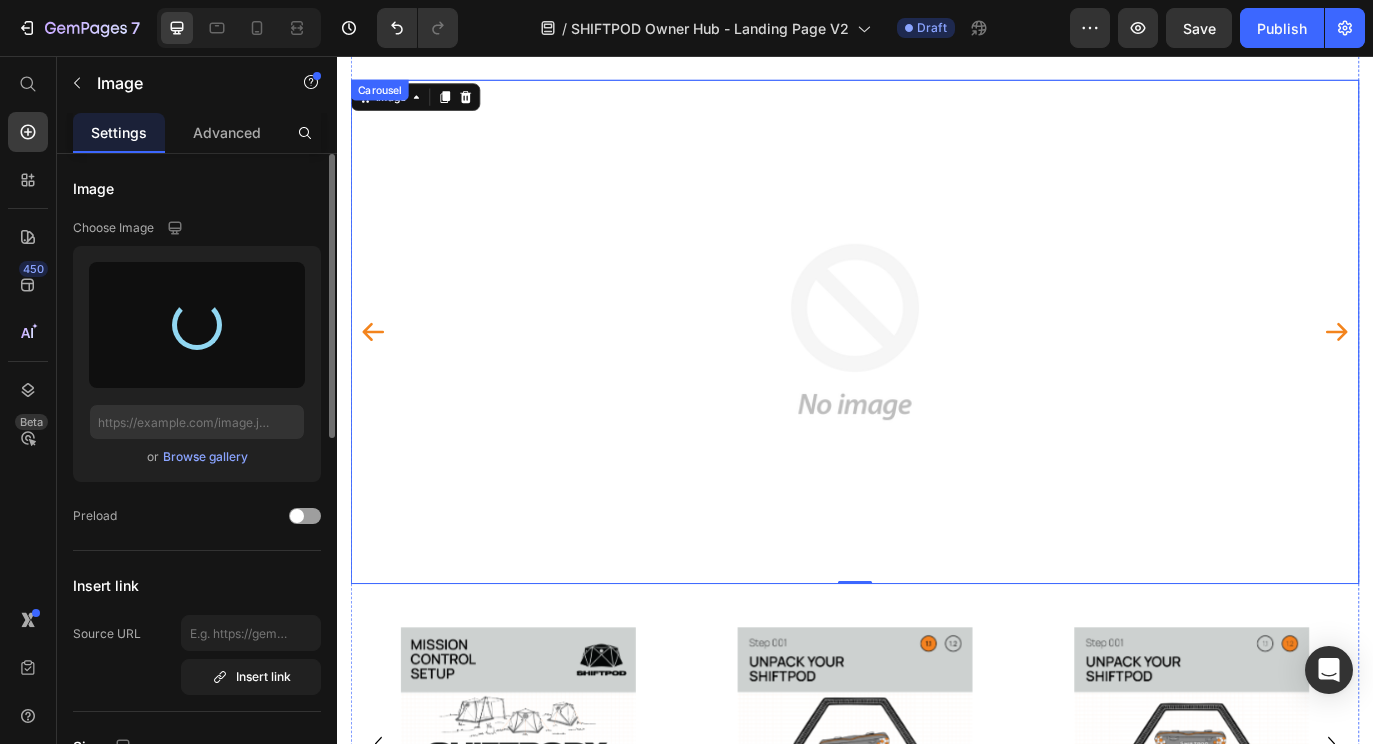 type on "https://cdn.shopify.com/s/files/1/0555/7416/7842/files/gempages_568642123658691564-7971e585-bdc6-40ad-a5d4-ff81e7befe2c.png" 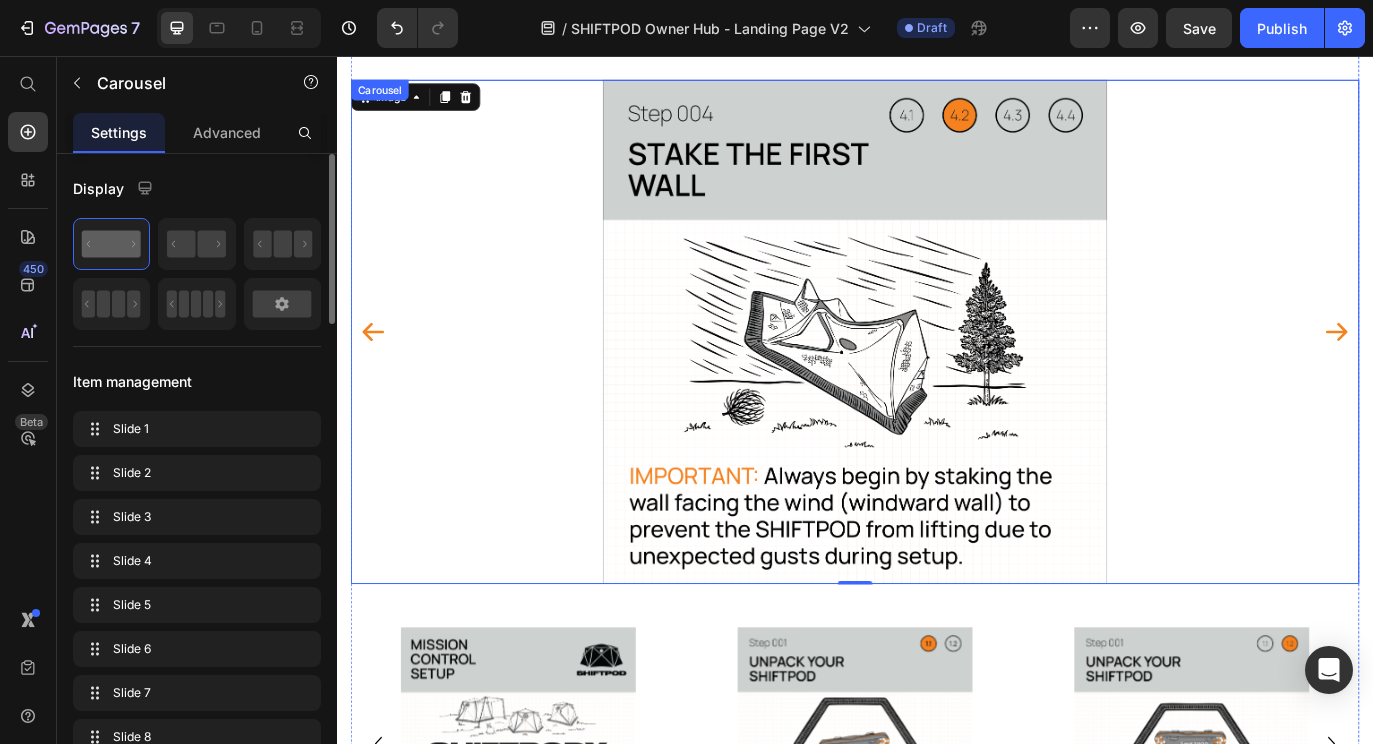 click 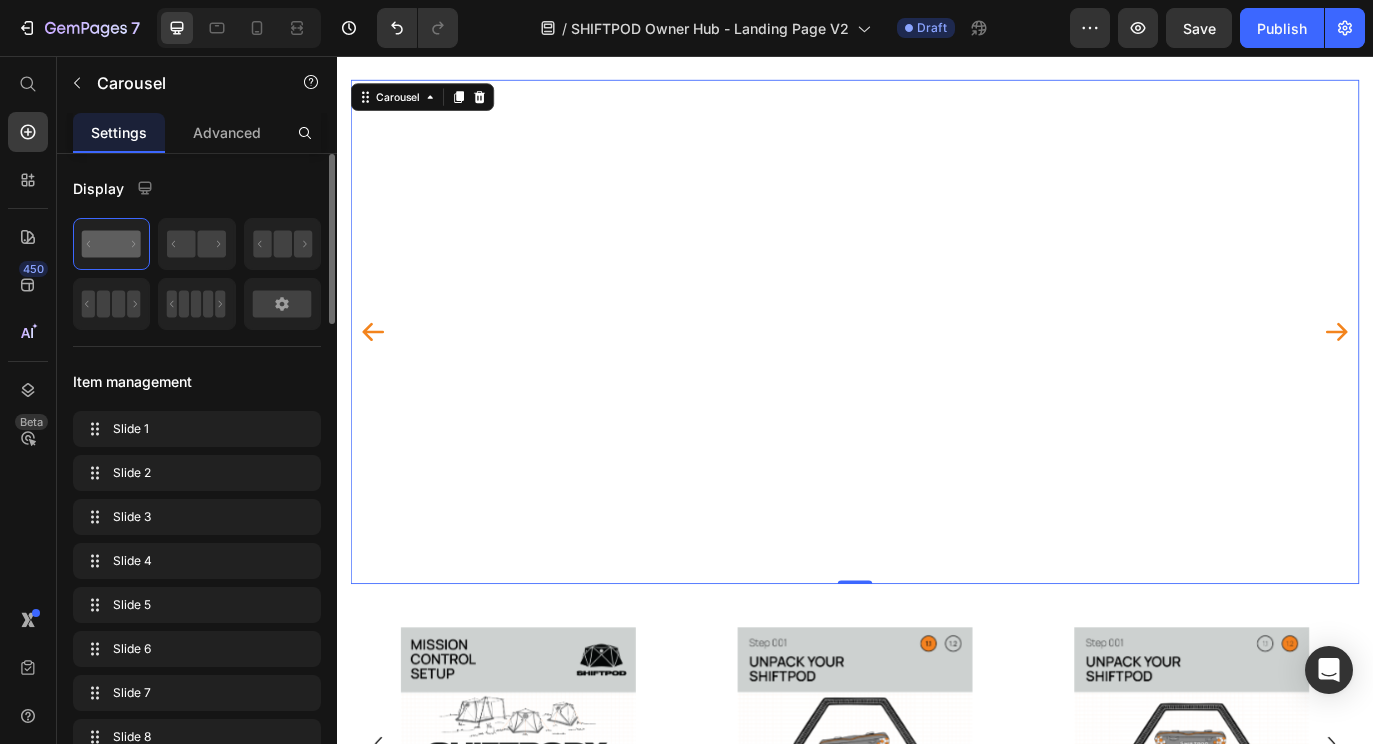 click 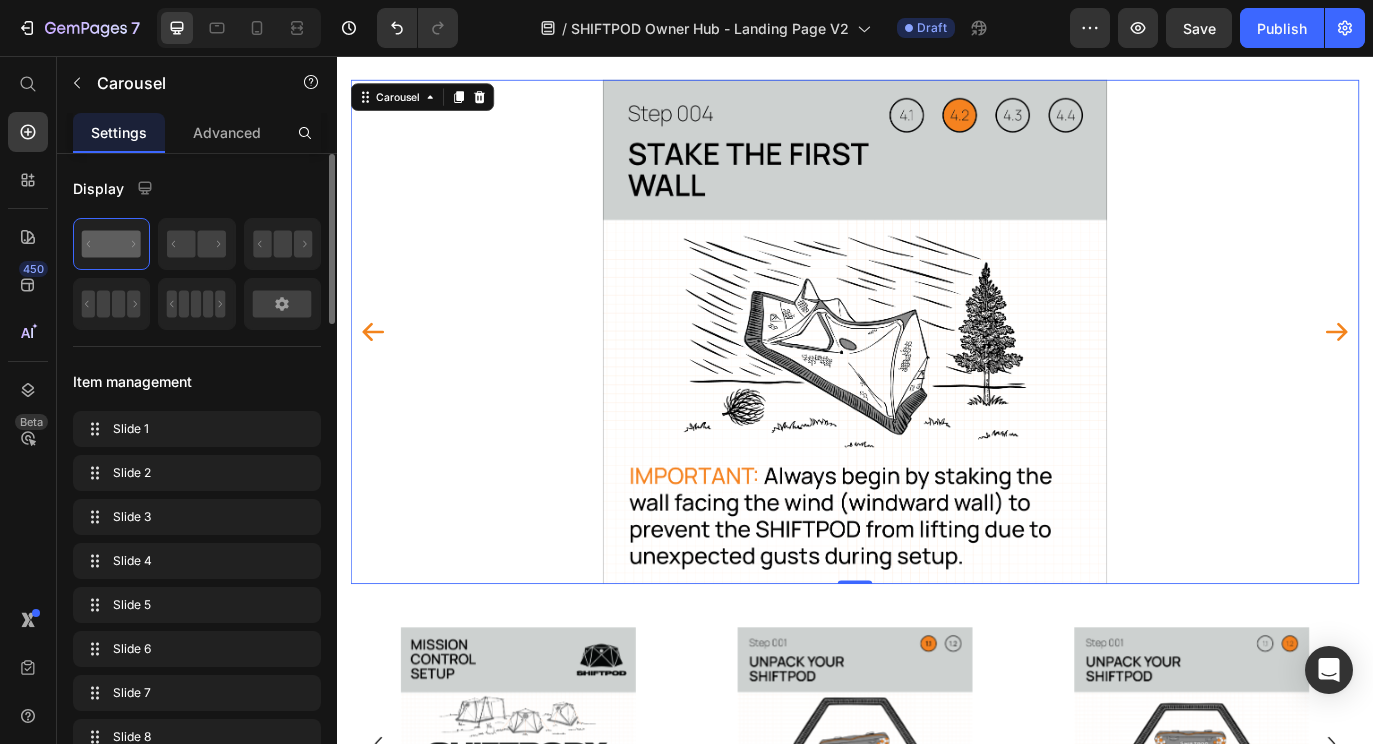 click 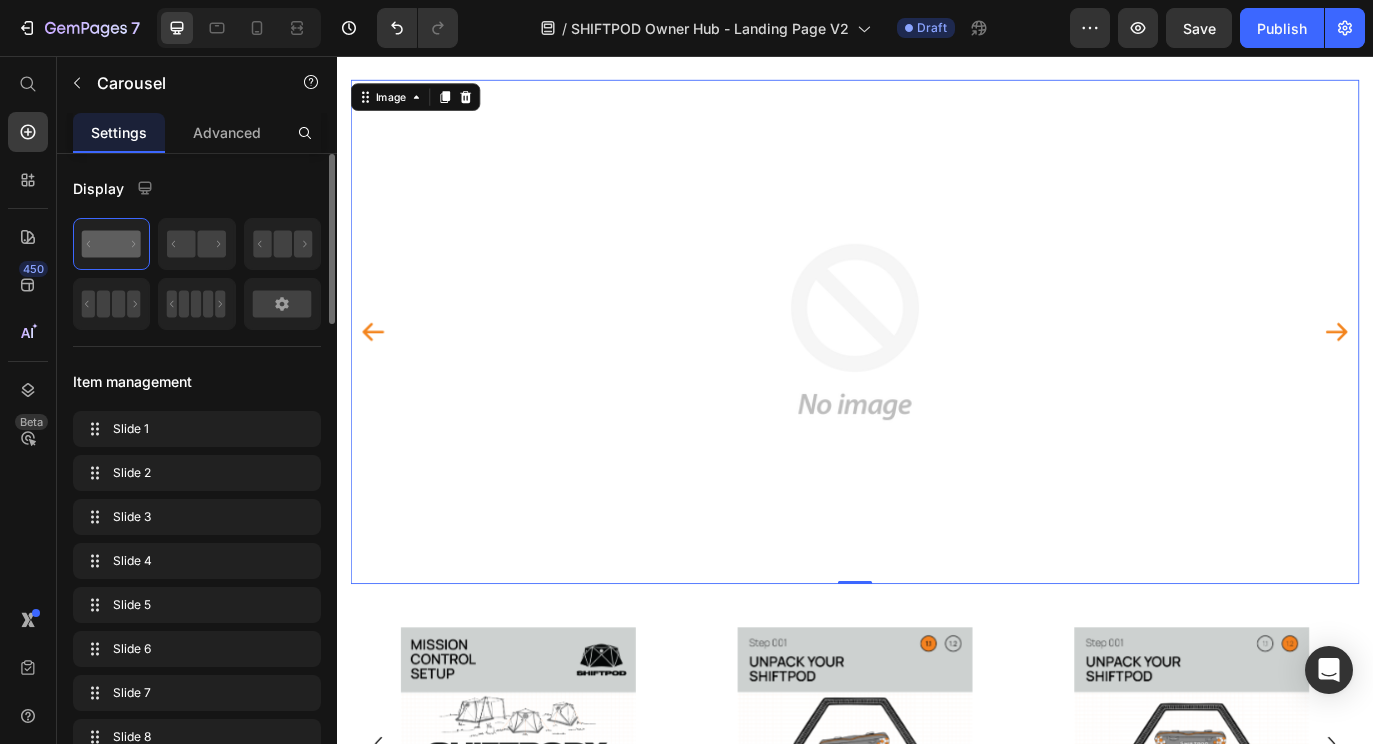 click at bounding box center (937, 375) 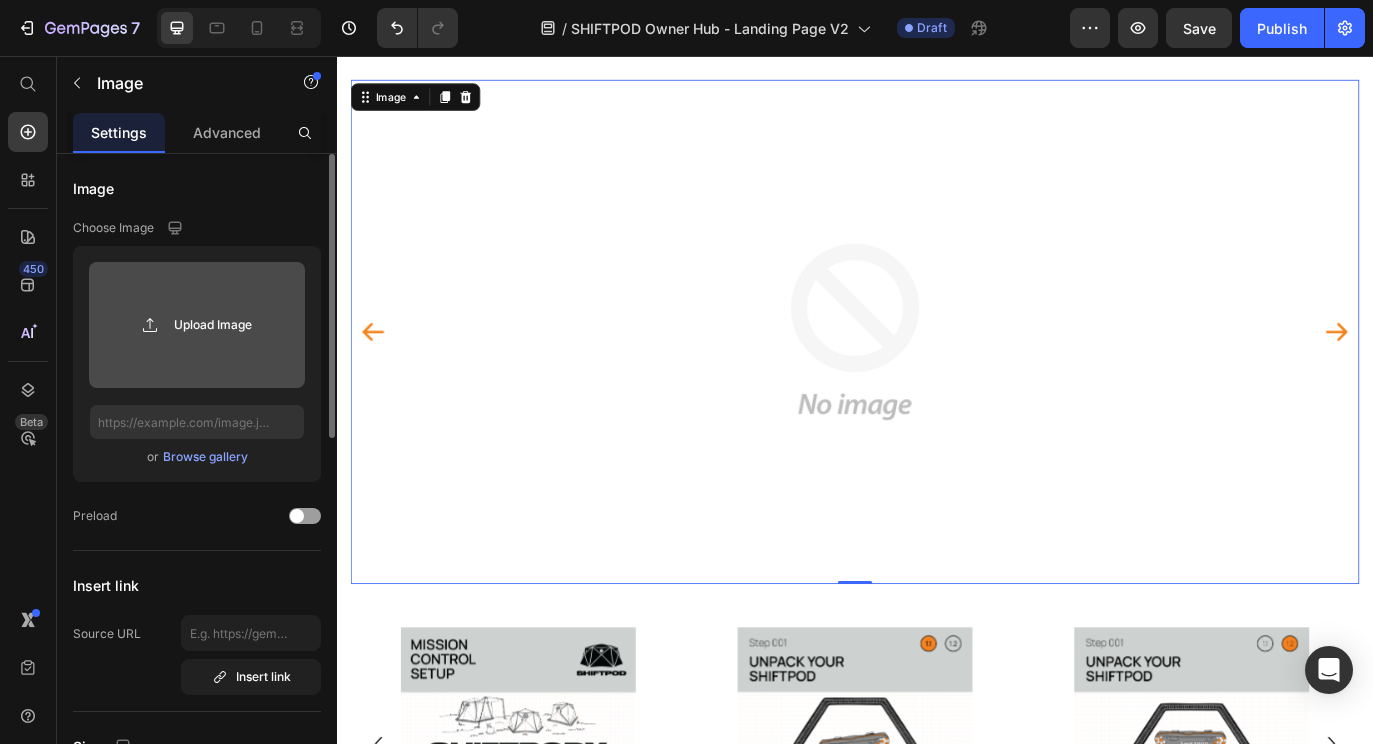 click 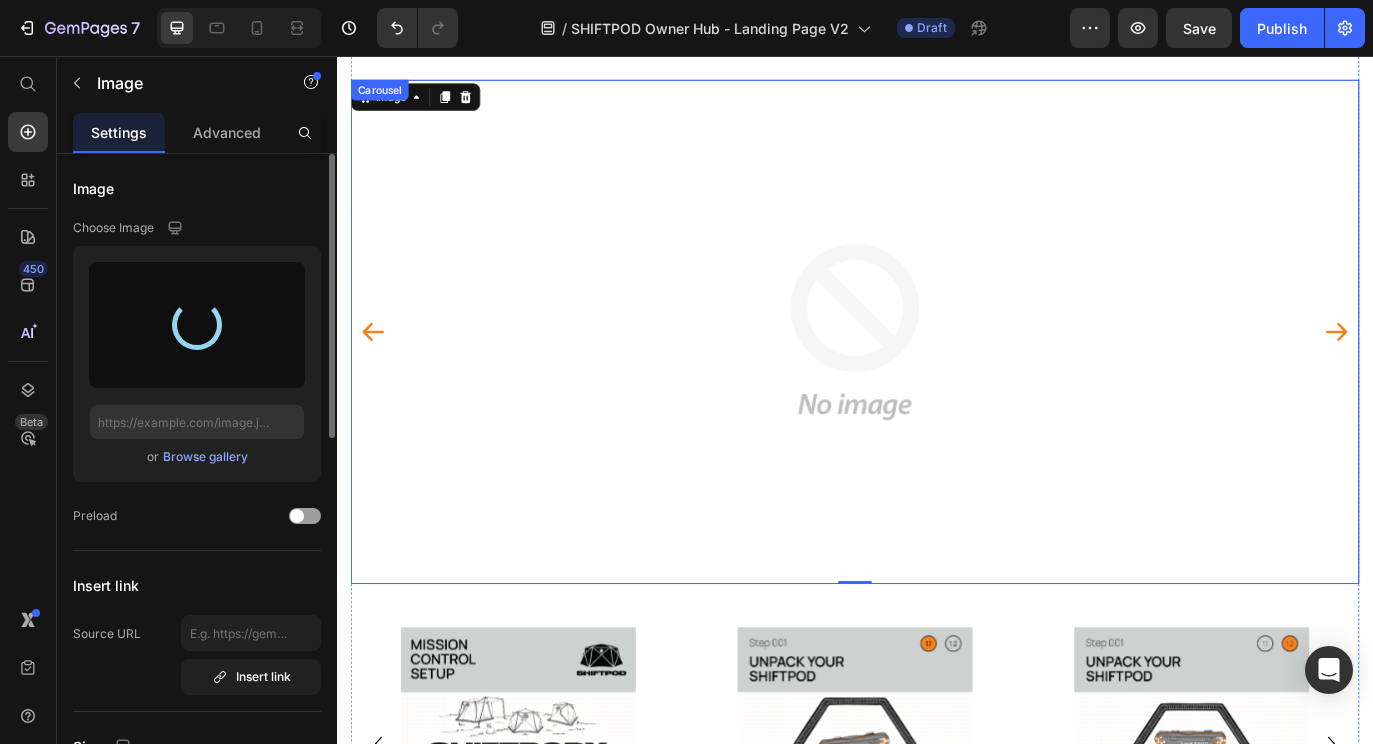 type on "https://cdn.shopify.com/s/files/1/0555/7416/7842/files/gempages_568642123658691564-bf114dd0-49f6-49ae-b5ac-7fab11654337.png" 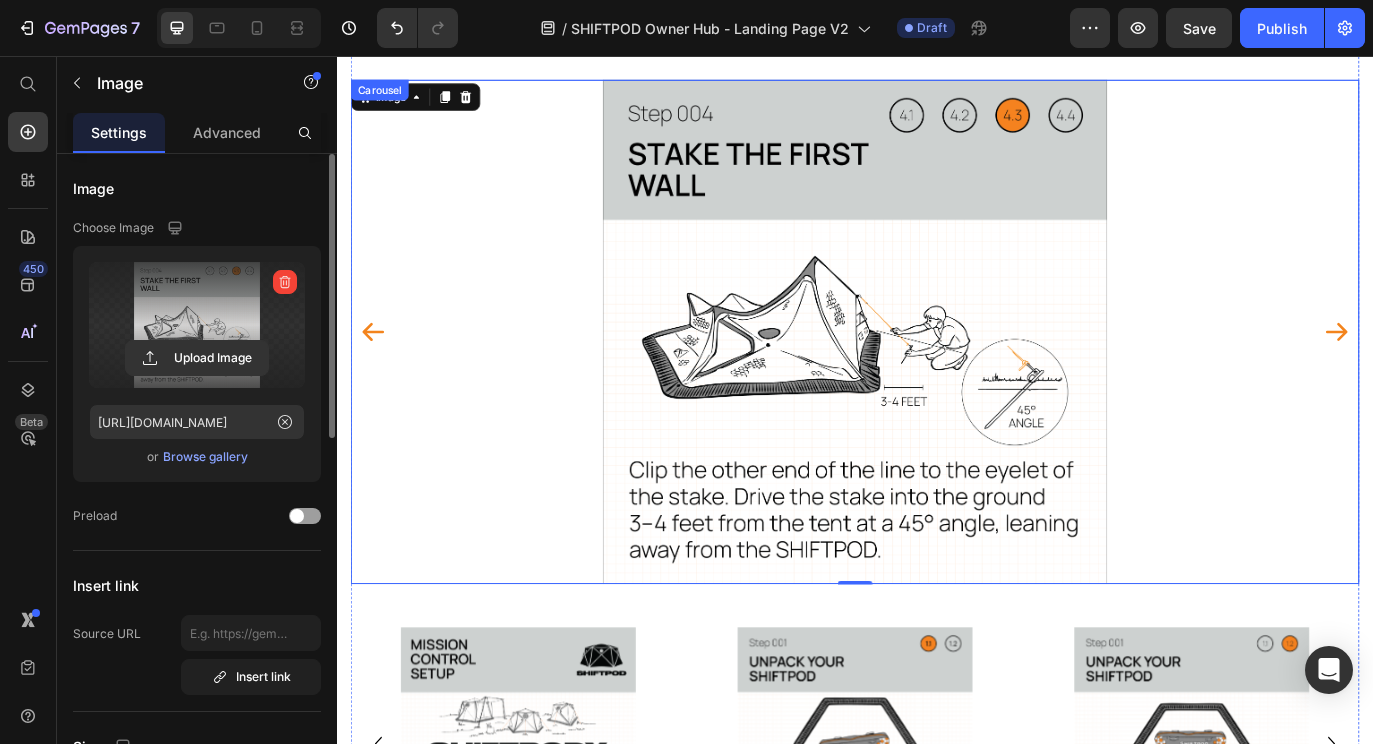 click 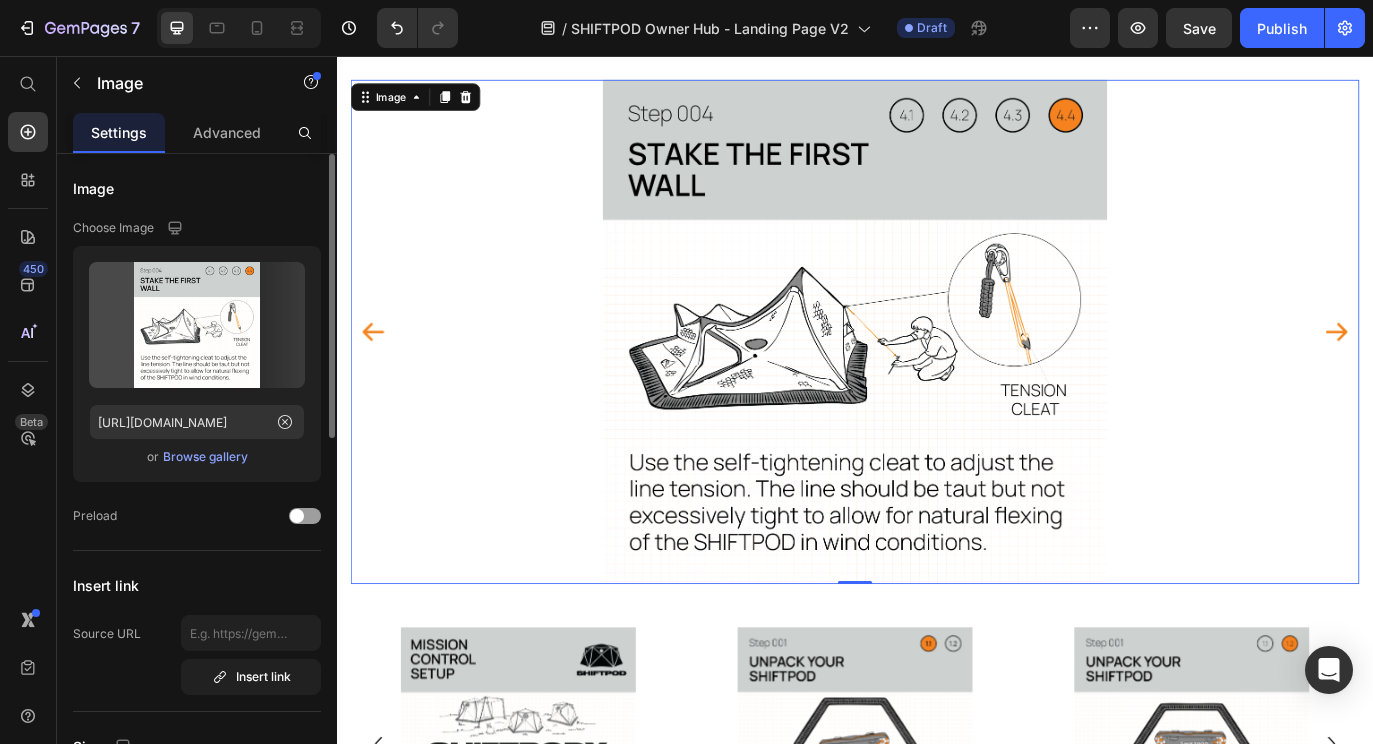click at bounding box center [937, 375] 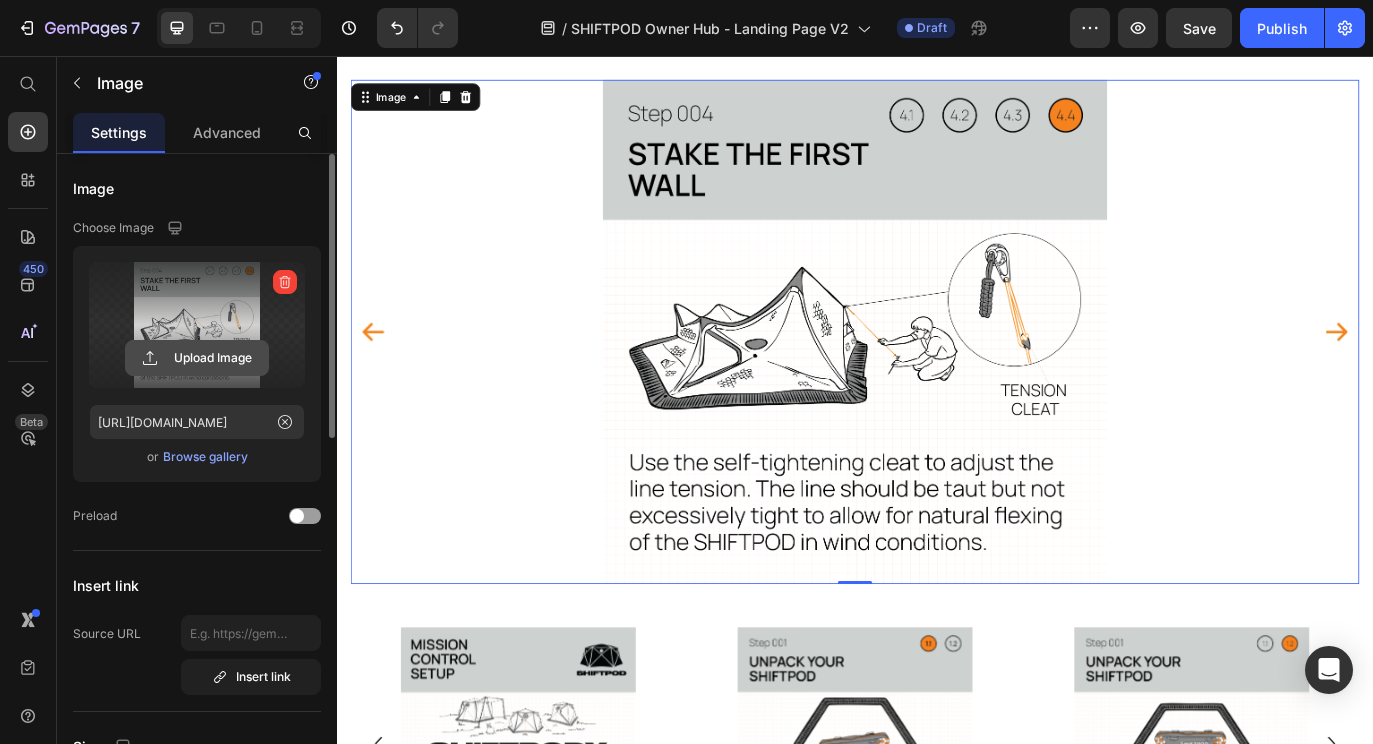 click 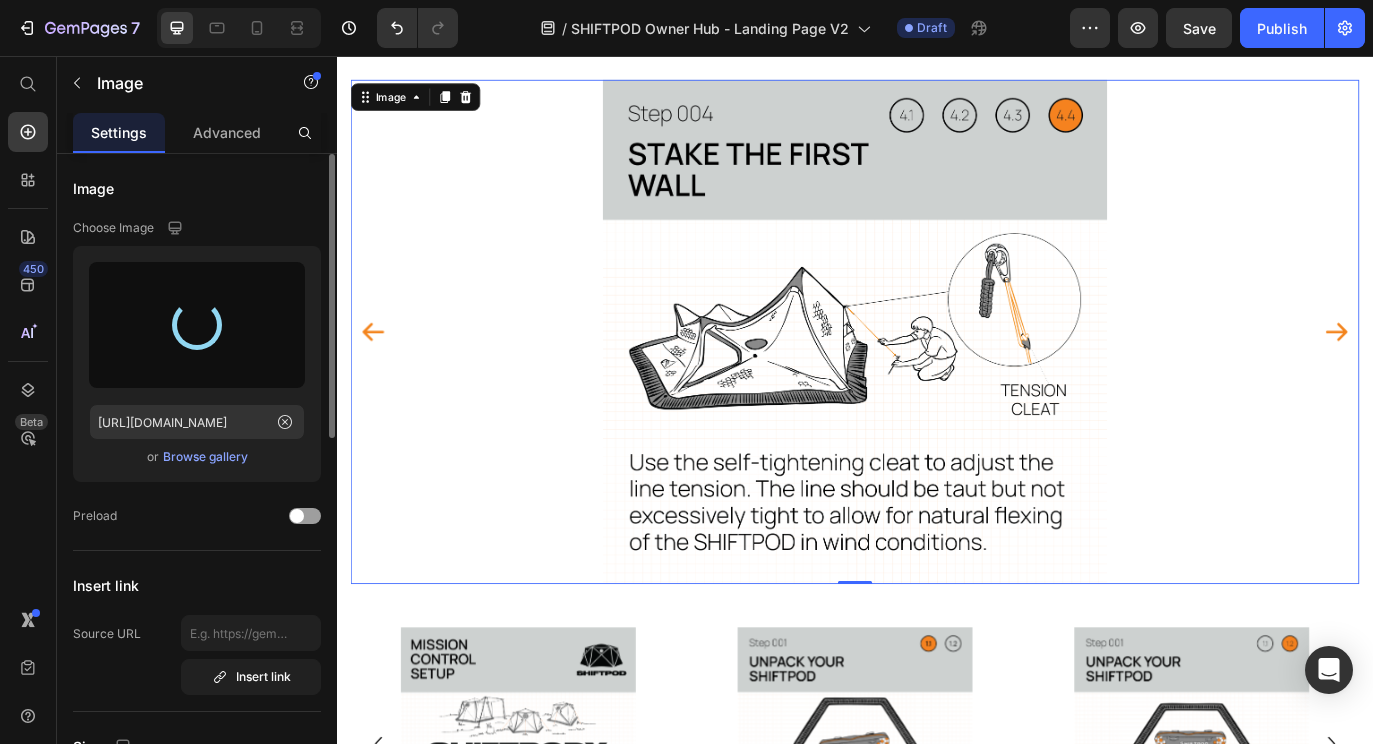 type on "https://cdn.shopify.com/s/files/1/0555/7416/7842/files/gempages_568642123658691564-a7b4b126-dcfe-49d3-90dd-b843fd4c3445.png" 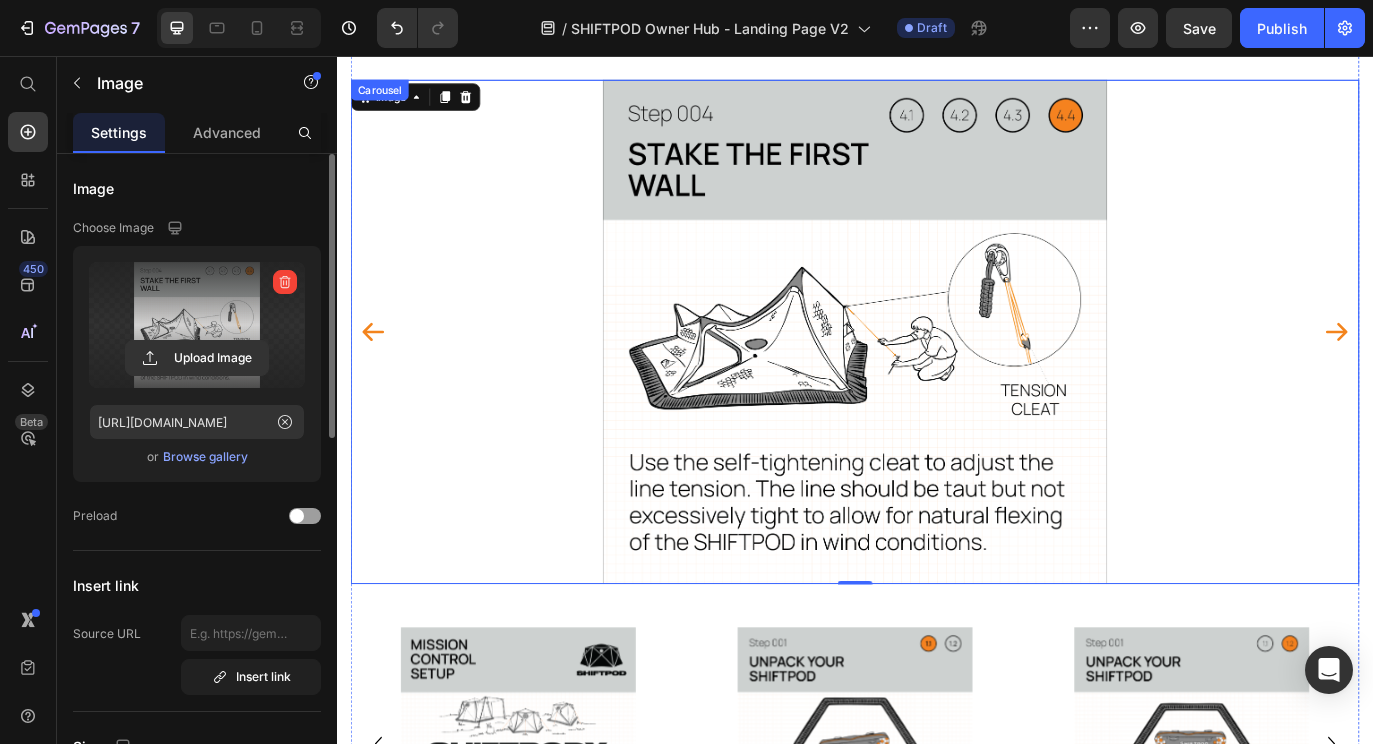 click 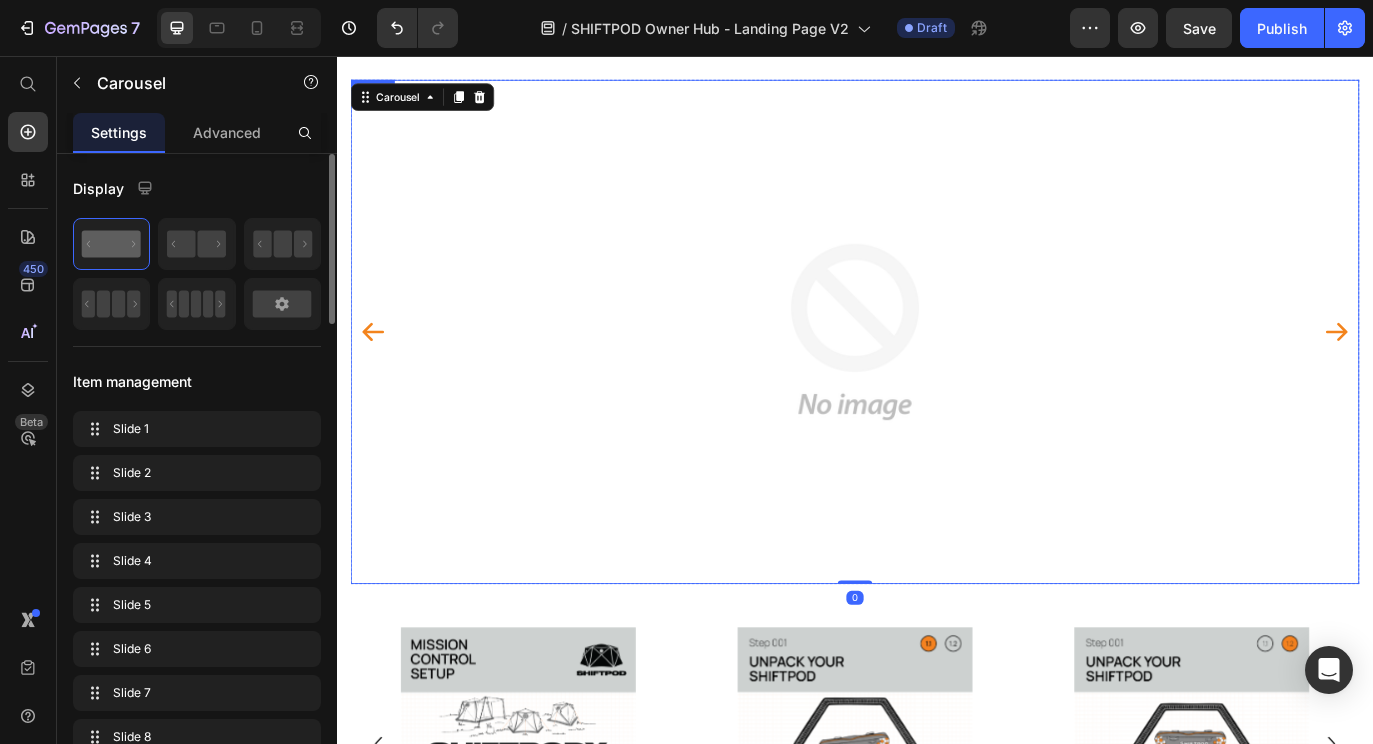click at bounding box center (937, 375) 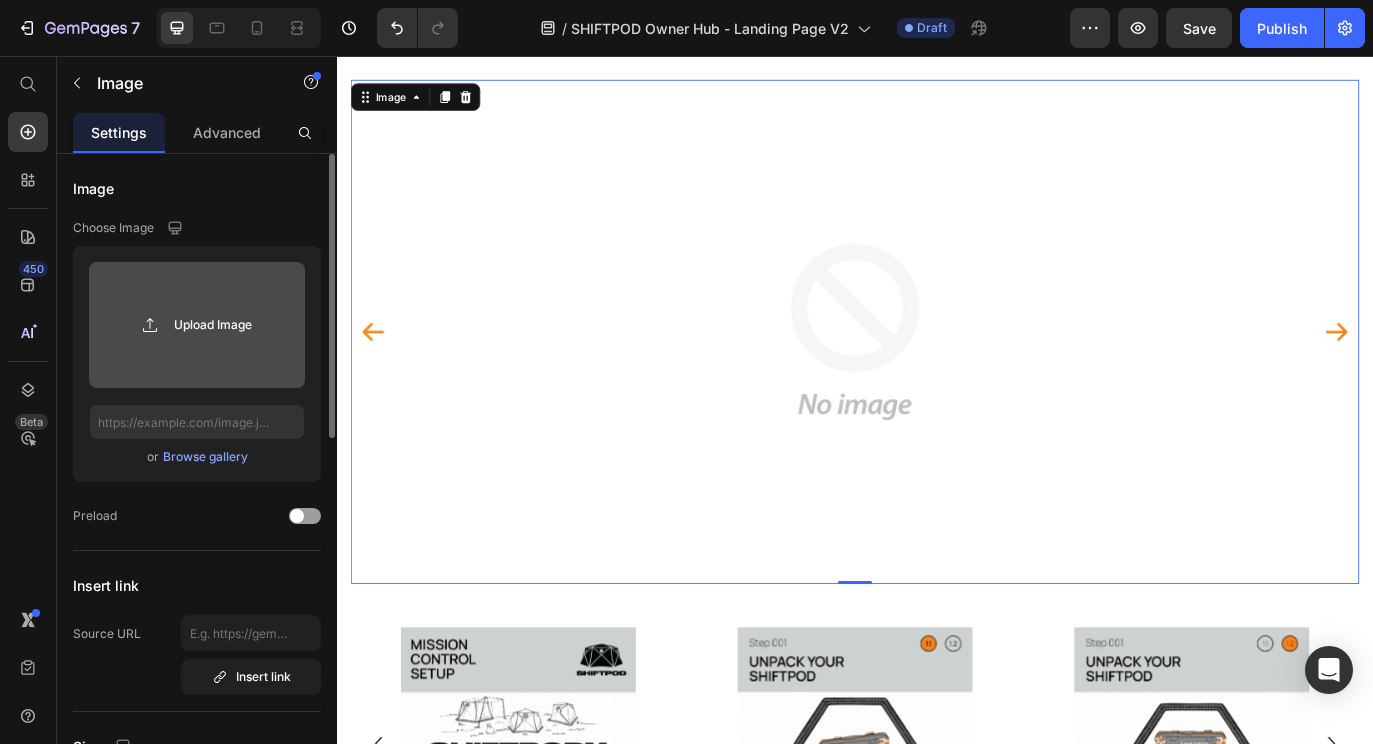click 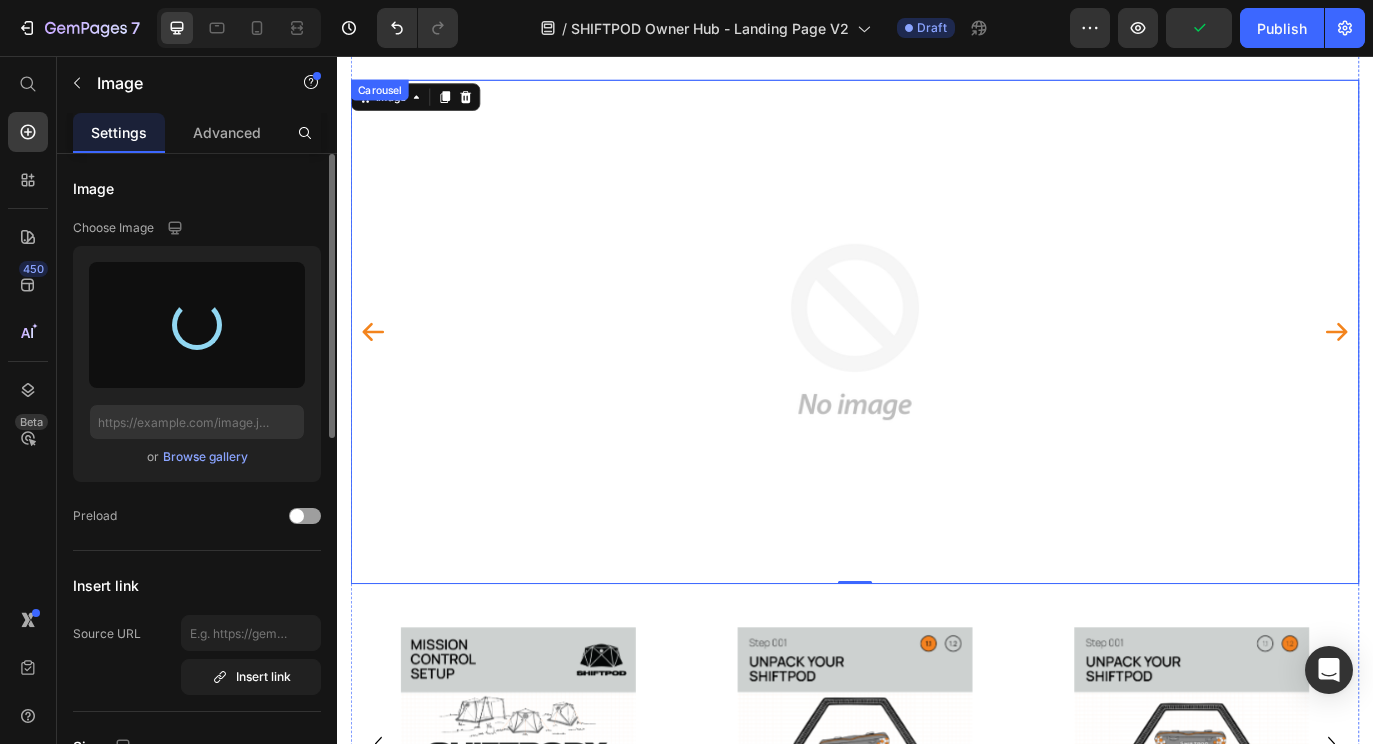 type on "https://cdn.shopify.com/s/files/1/0555/7416/7842/files/gempages_568642123658691564-c475da5a-d9e8-4d71-8950-5e6f3fe0bf1c.png" 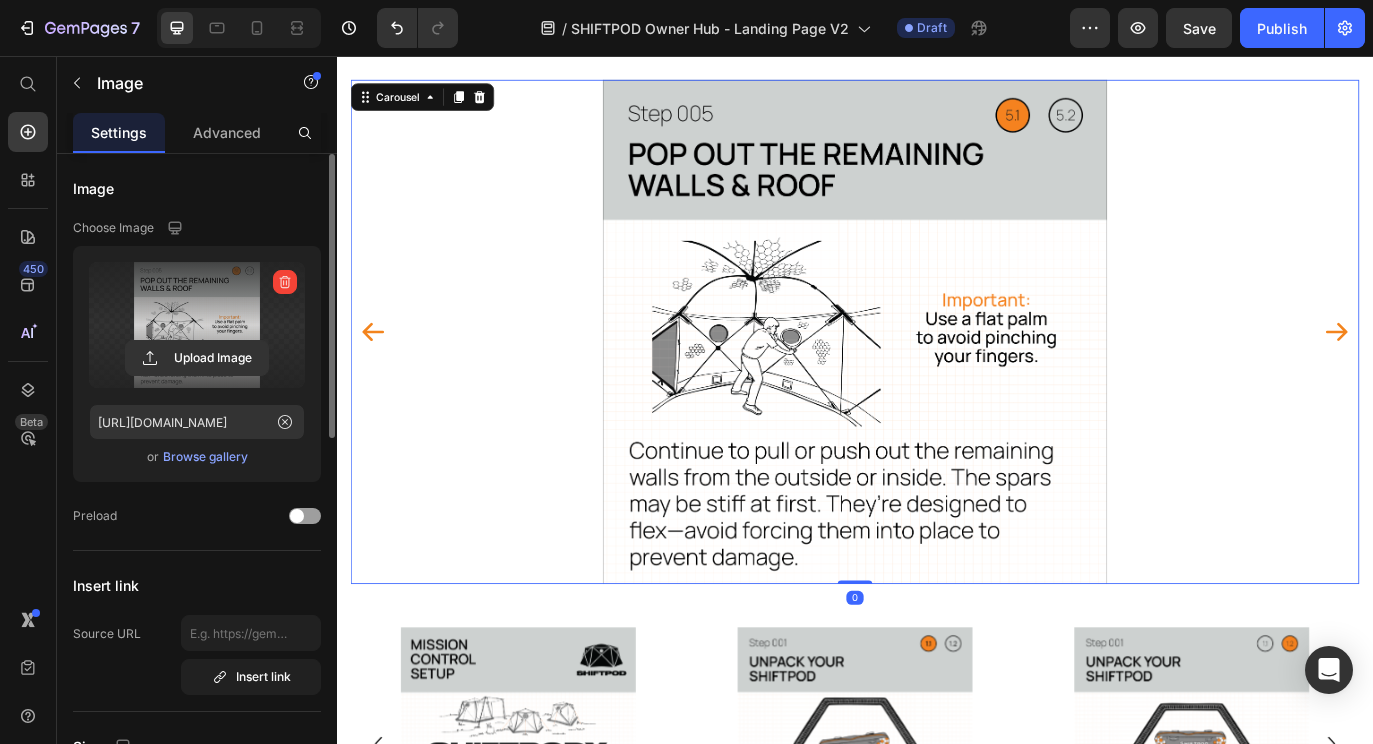 click 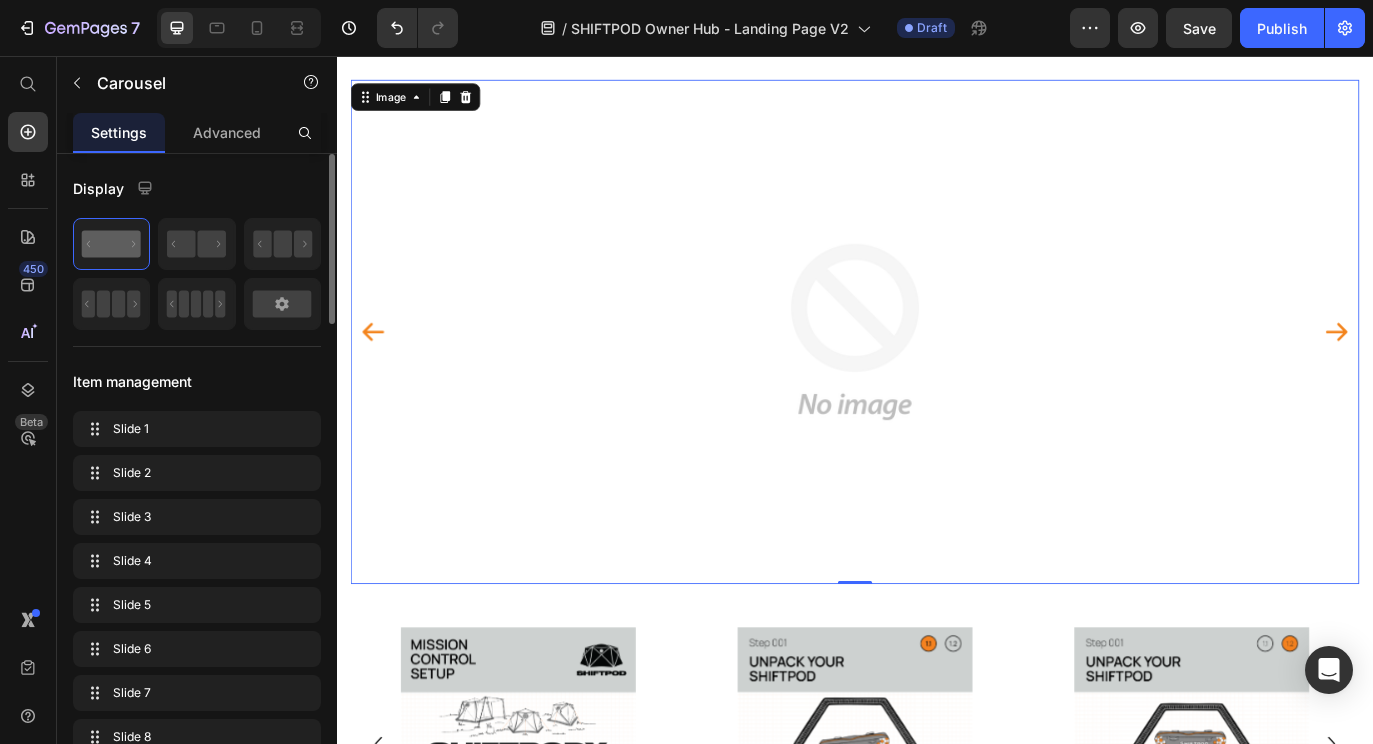 click at bounding box center [937, 375] 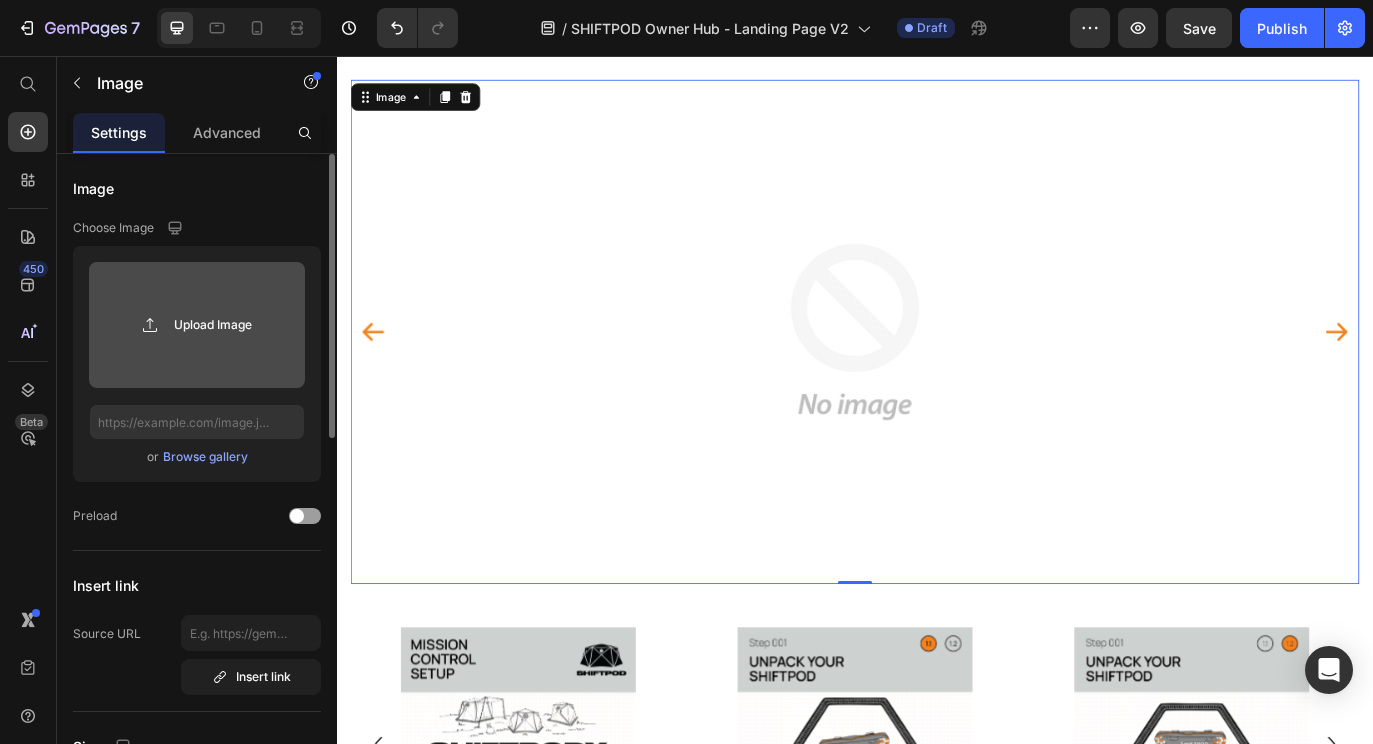 click 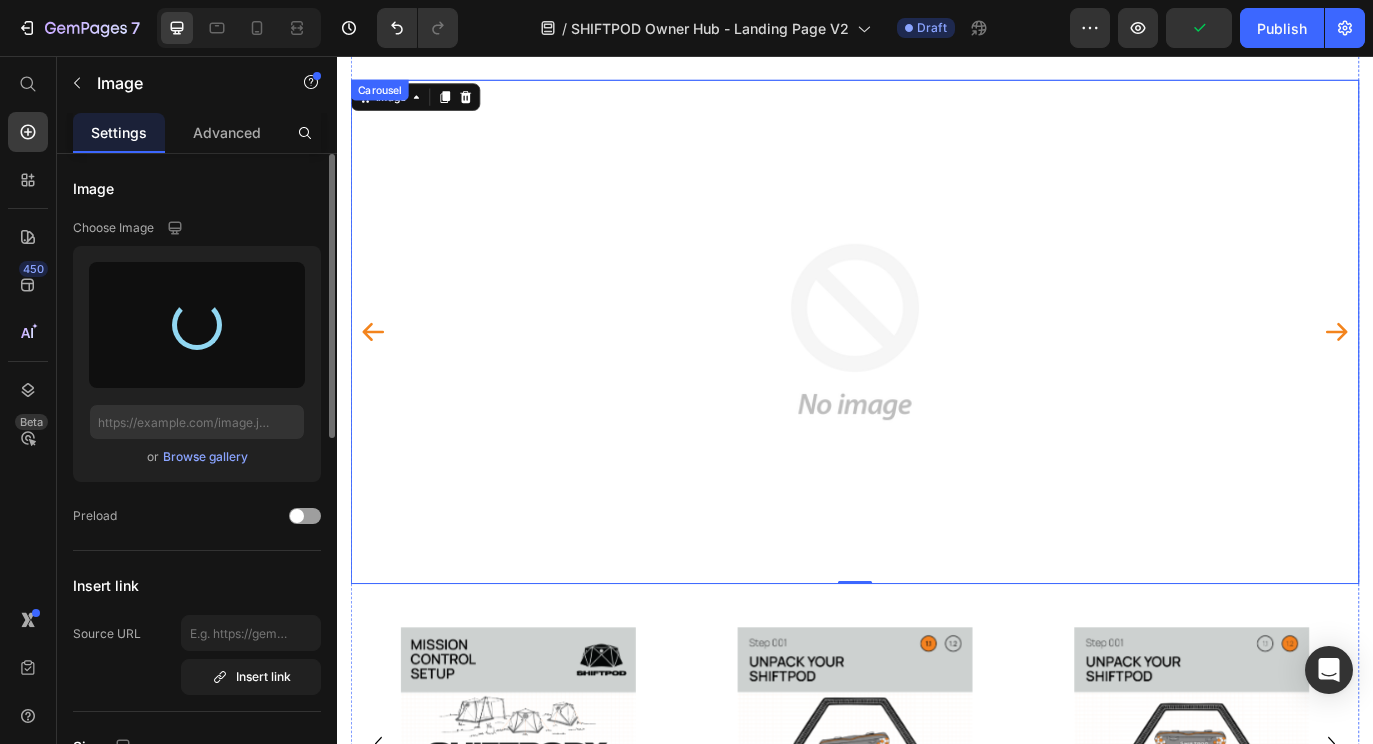 type on "https://cdn.shopify.com/s/files/1/0555/7416/7842/files/gempages_568642123658691564-dbc9947f-20d1-4bf5-a4d7-74df42da6ee6.png" 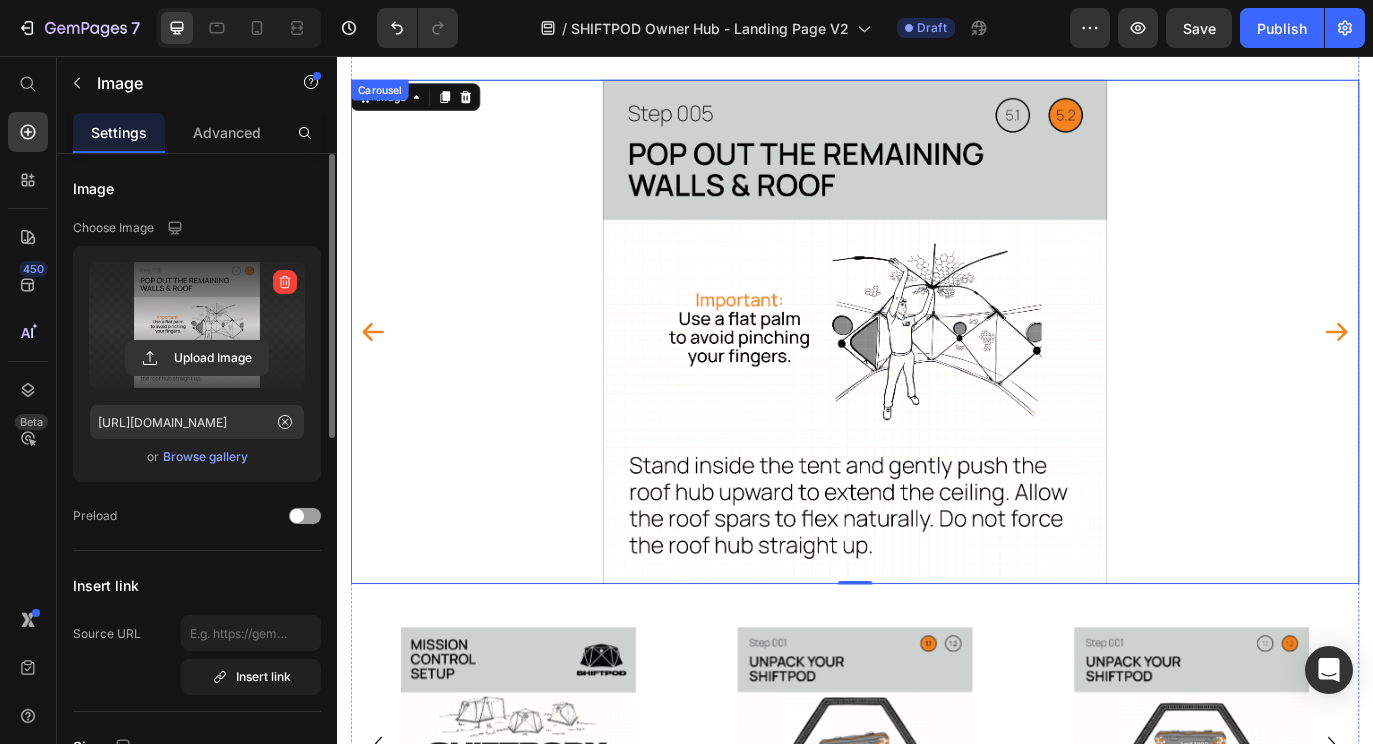 click 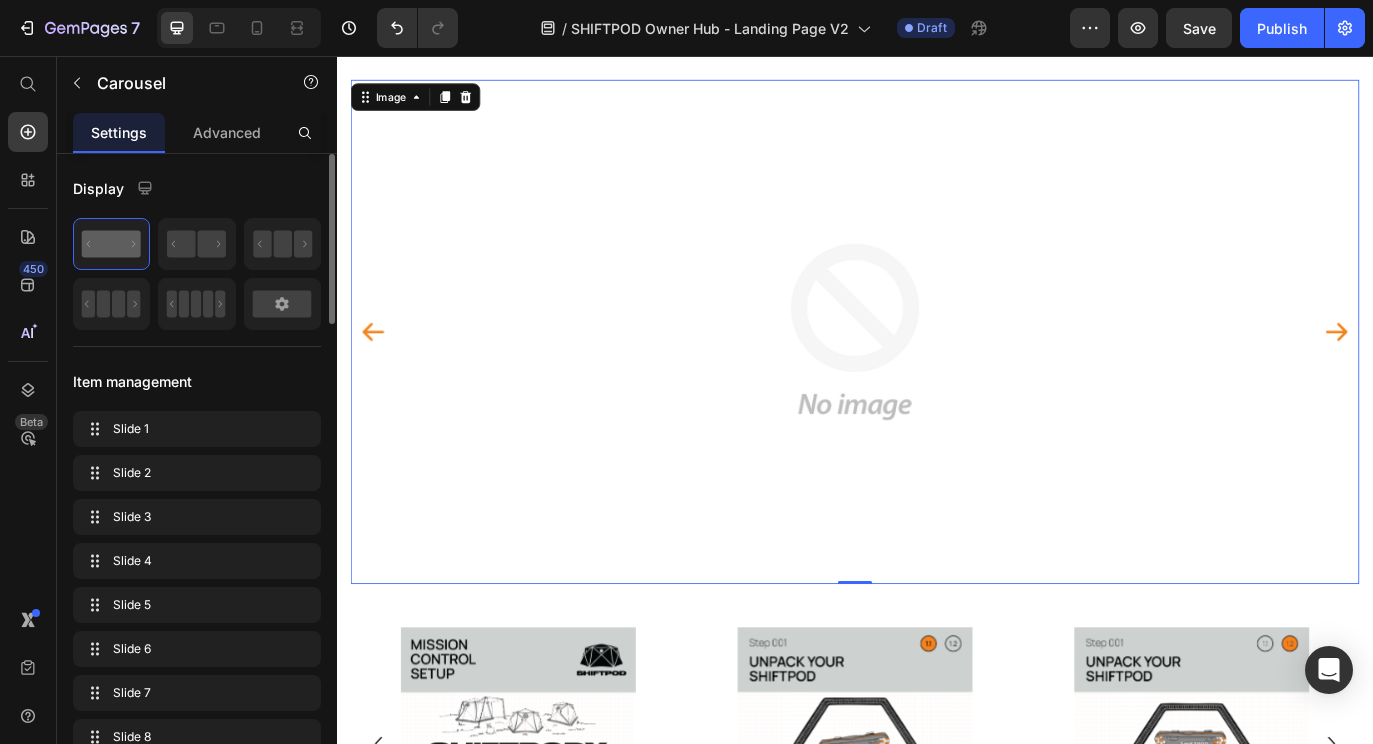 click at bounding box center (937, 375) 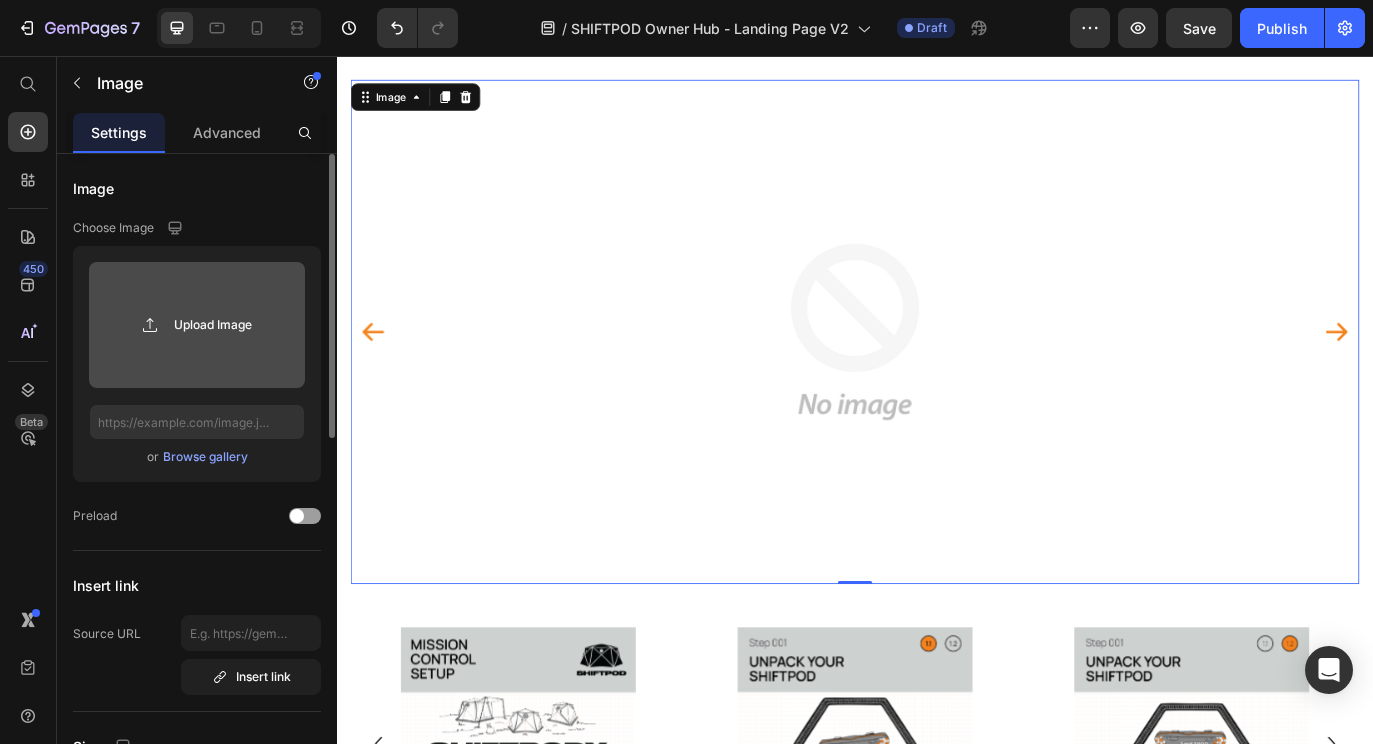 click 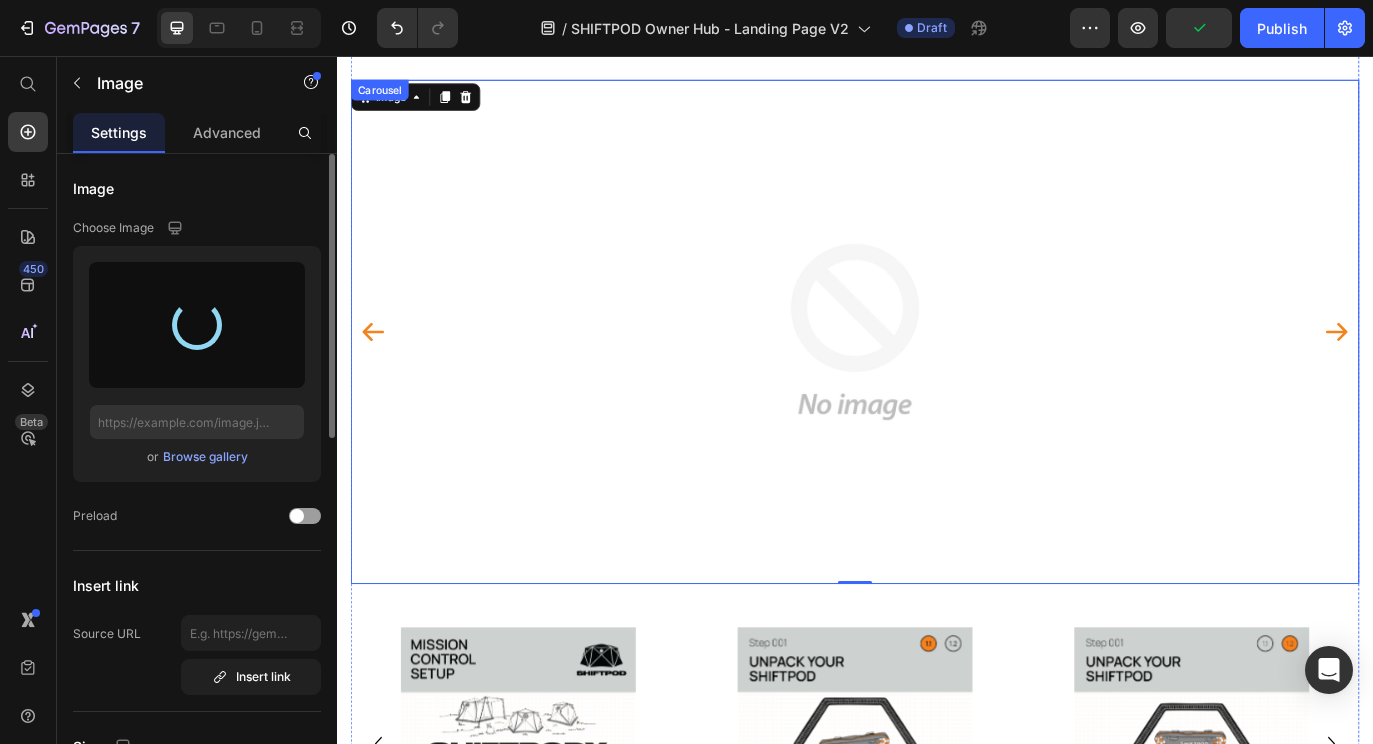 type on "https://cdn.shopify.com/s/files/1/0555/7416/7842/files/gempages_568642123658691564-6c00277b-c0c3-4a63-a595-be3bd12304a3.png" 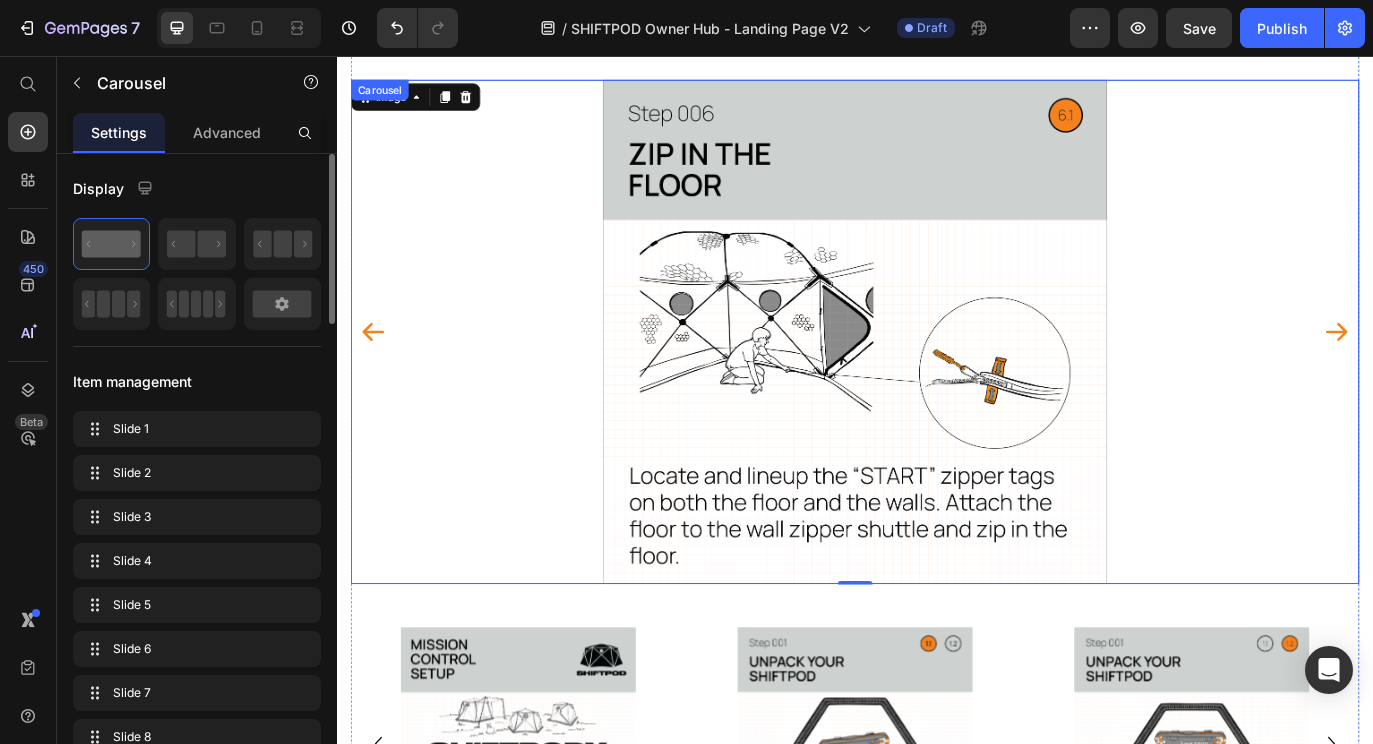 click 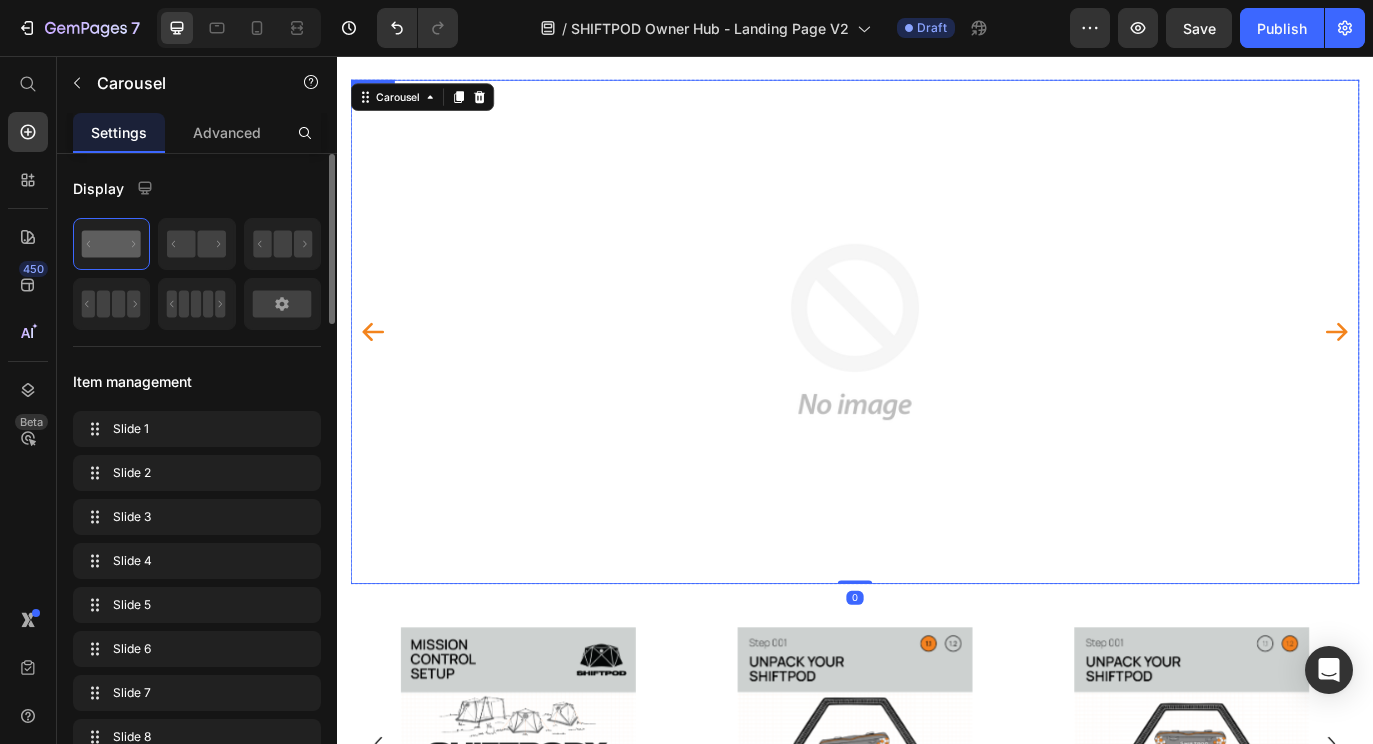 click at bounding box center [937, 375] 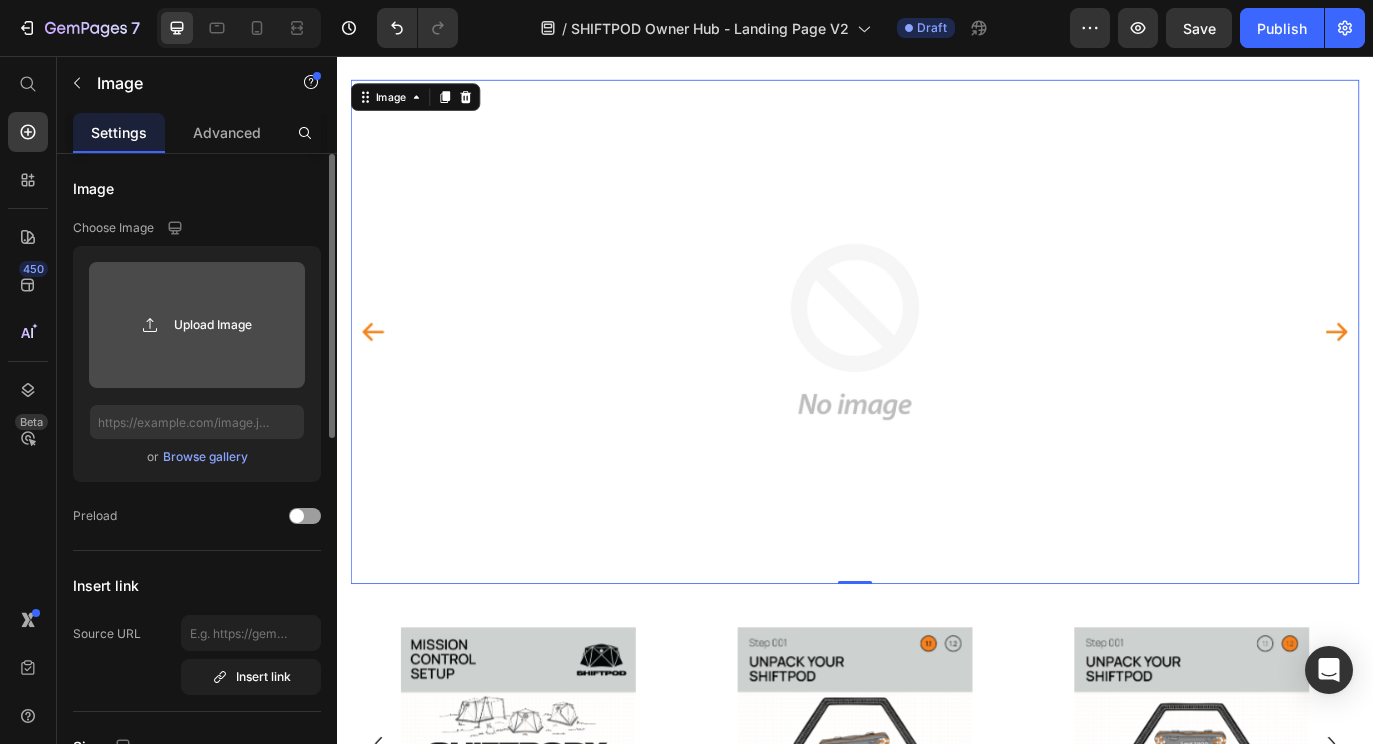click 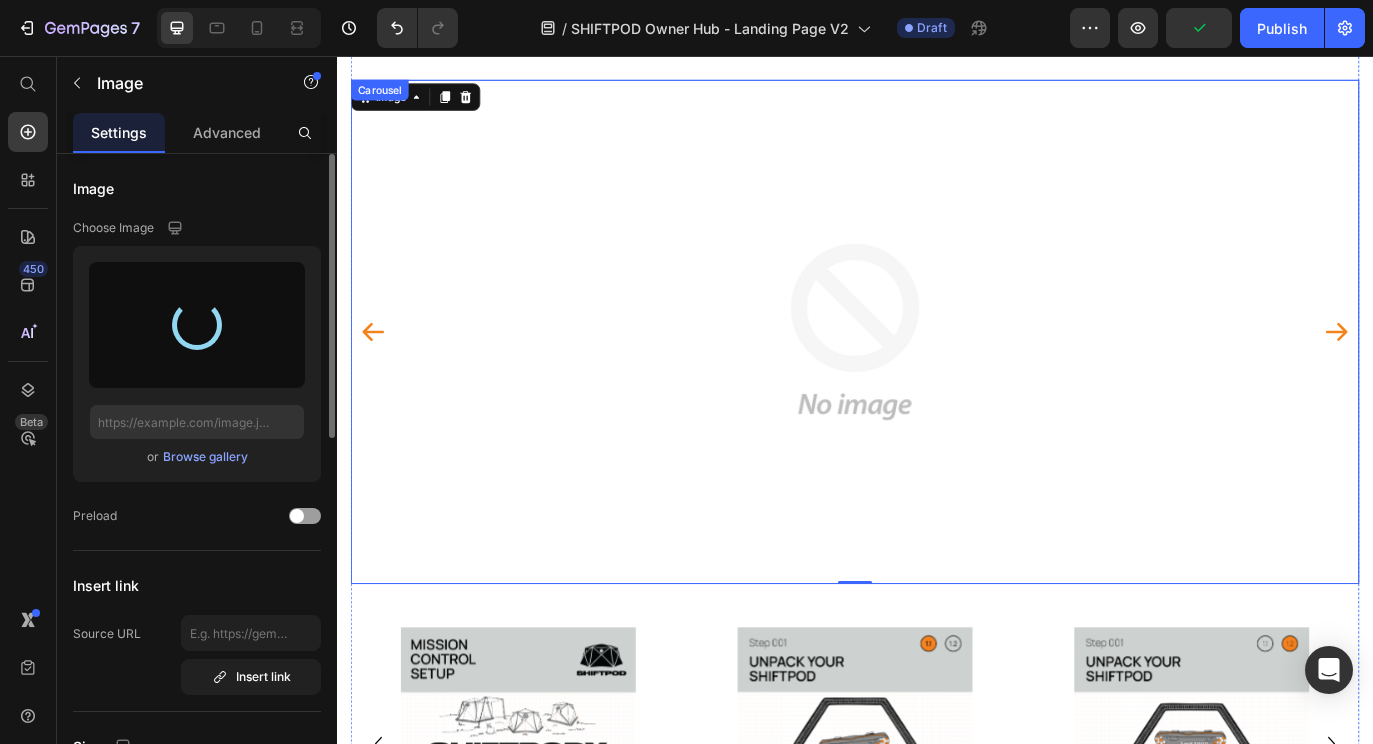 type on "https://cdn.shopify.com/s/files/1/0555/7416/7842/files/gempages_568642123658691564-31099ae5-52f7-497b-b2d8-e384c4537582.png" 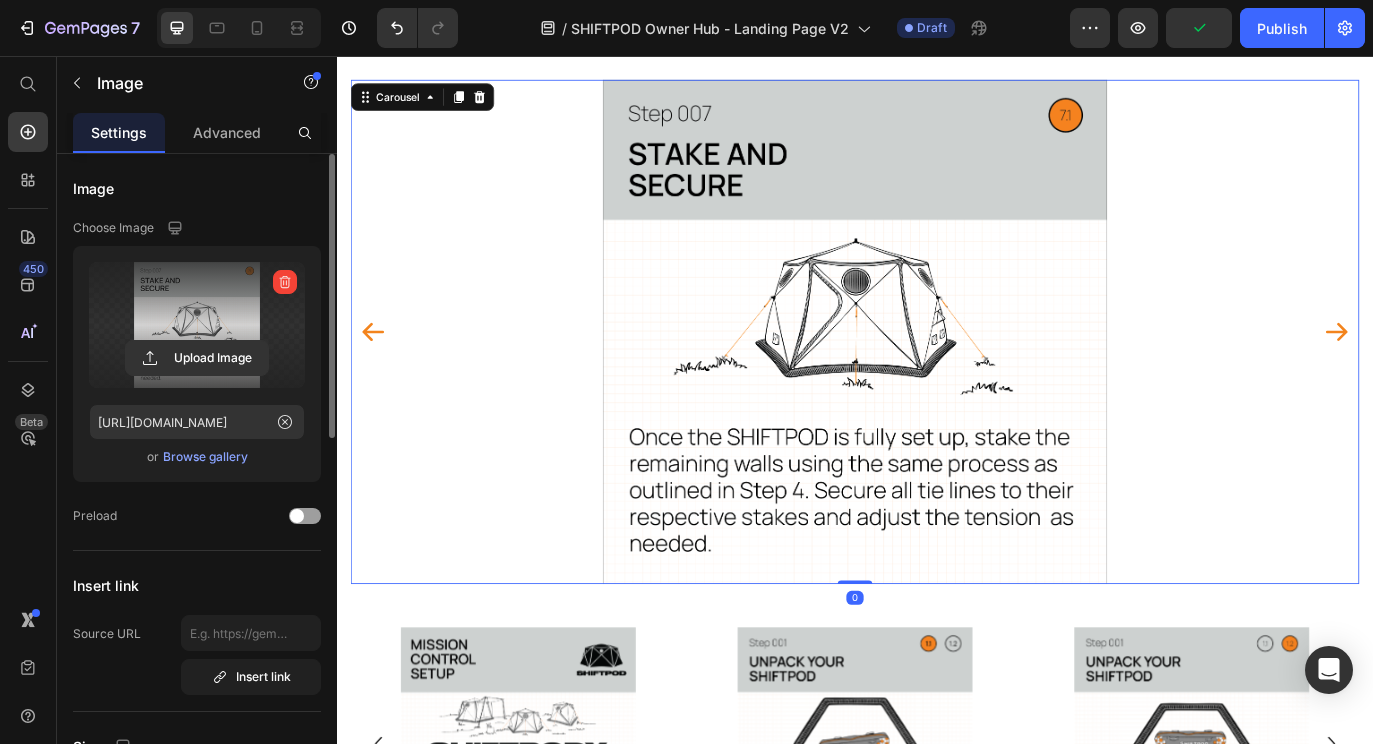 click 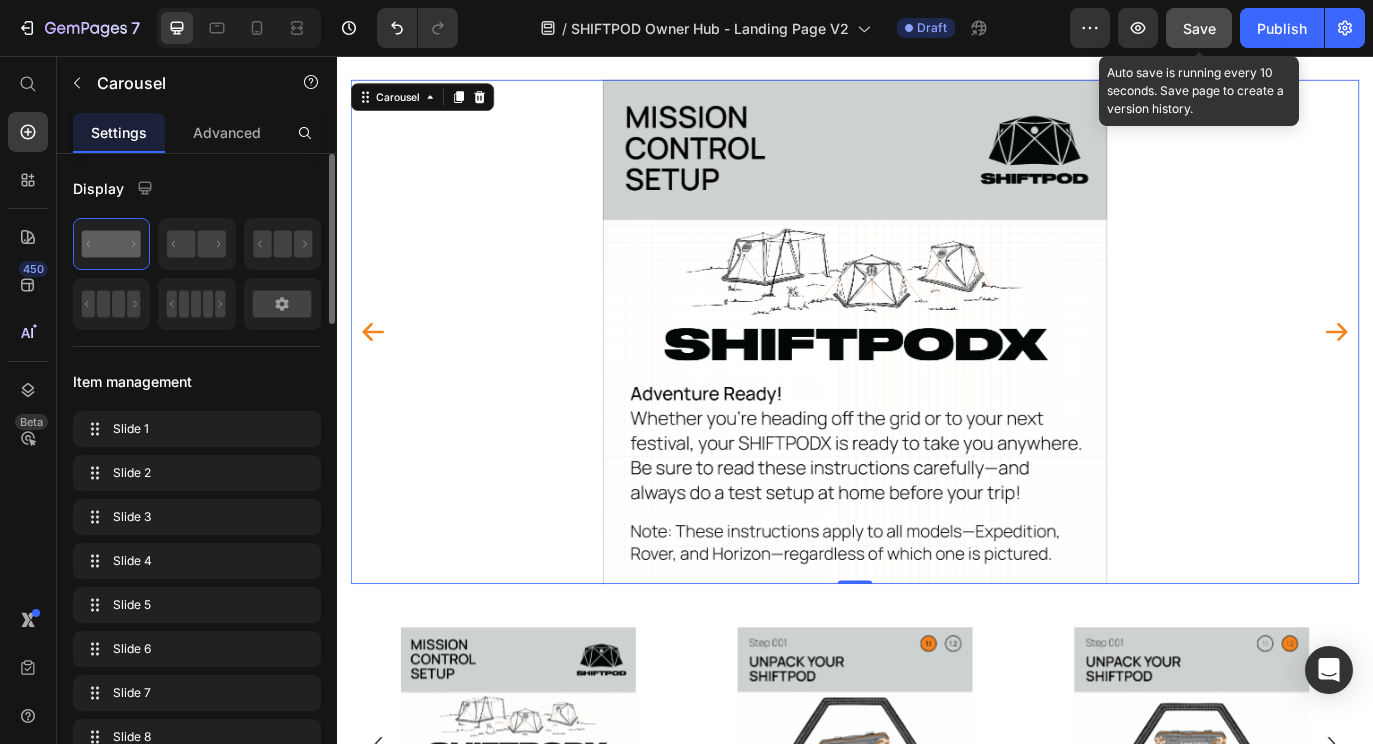 click on "Save" at bounding box center [1199, 28] 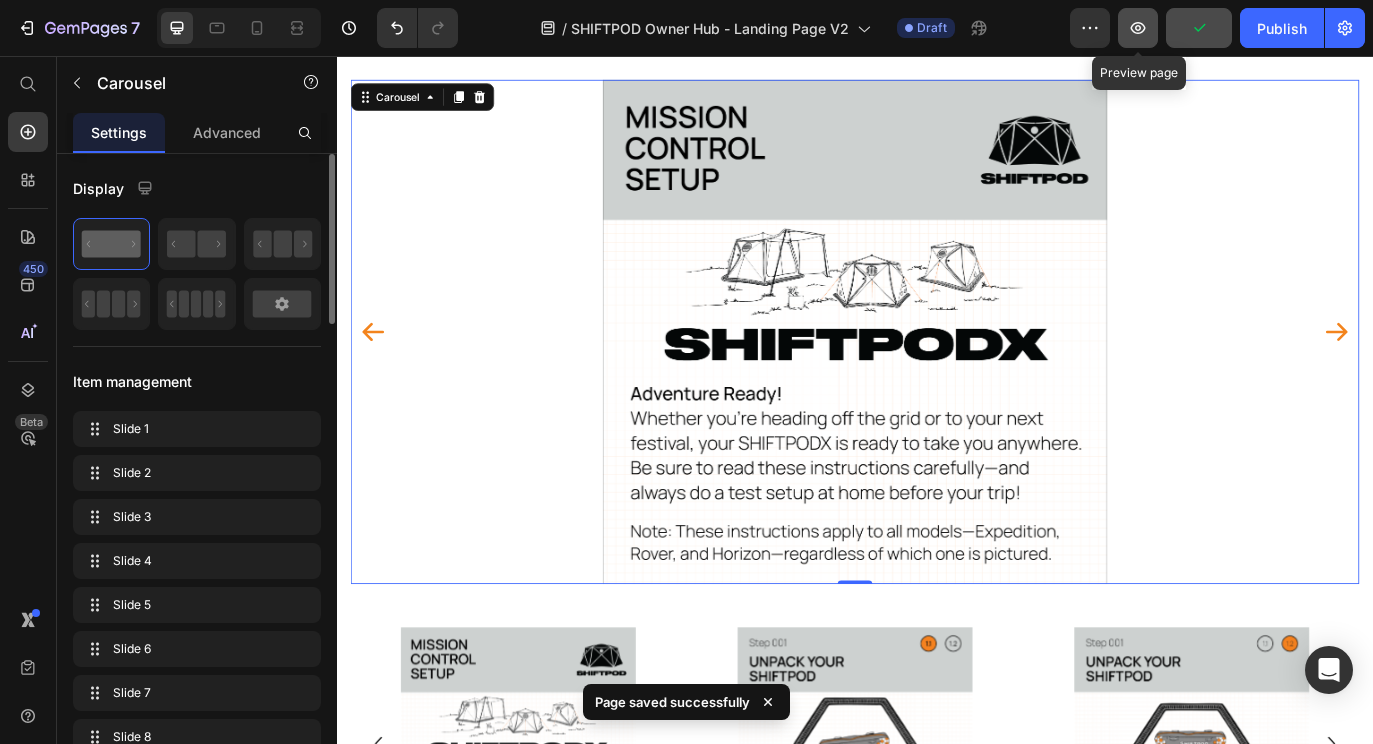 click 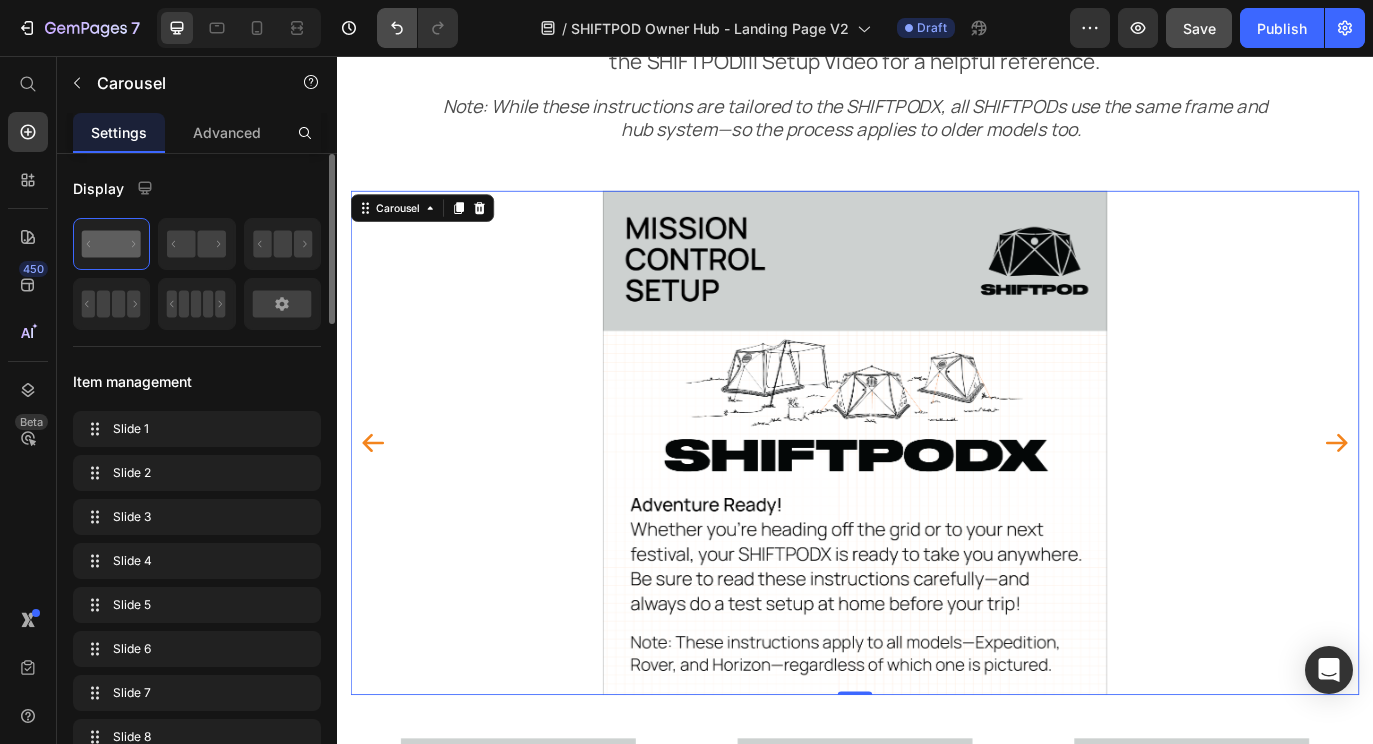 scroll, scrollTop: 497, scrollLeft: 0, axis: vertical 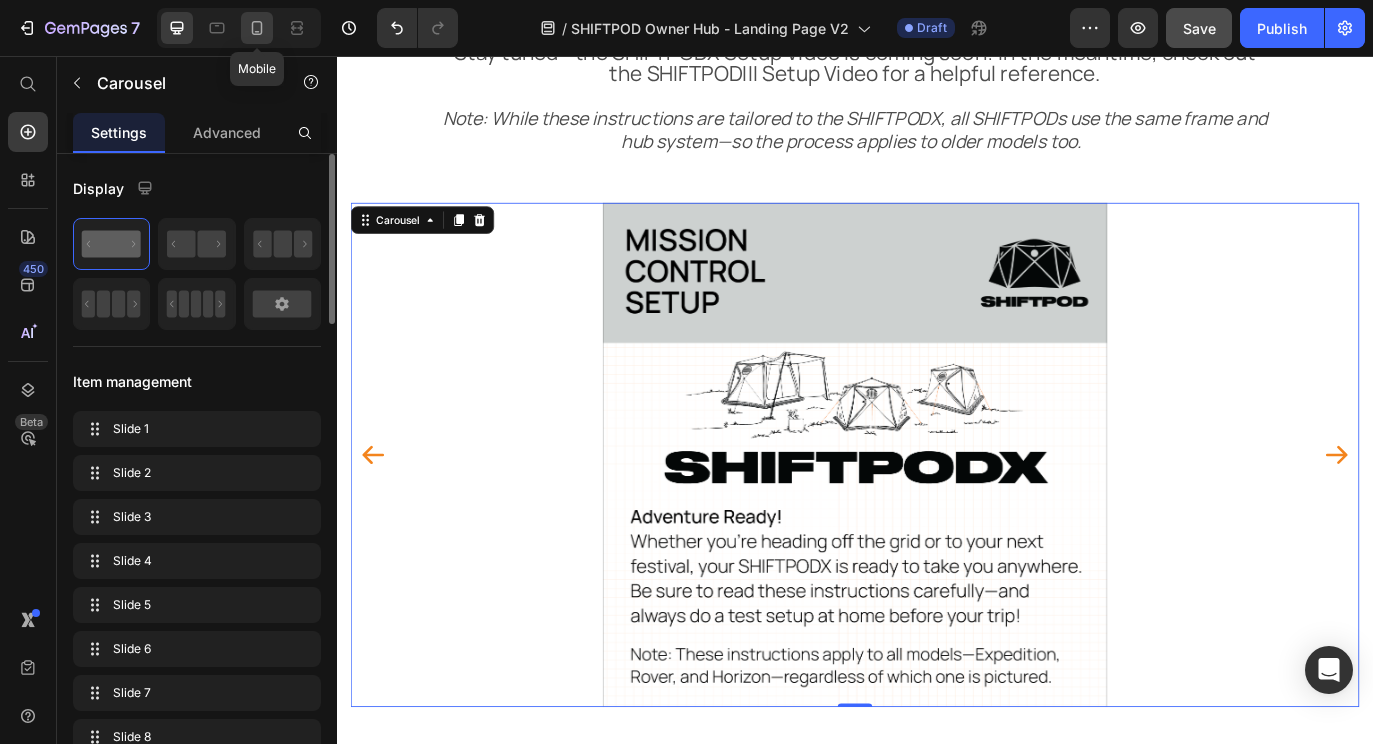 click 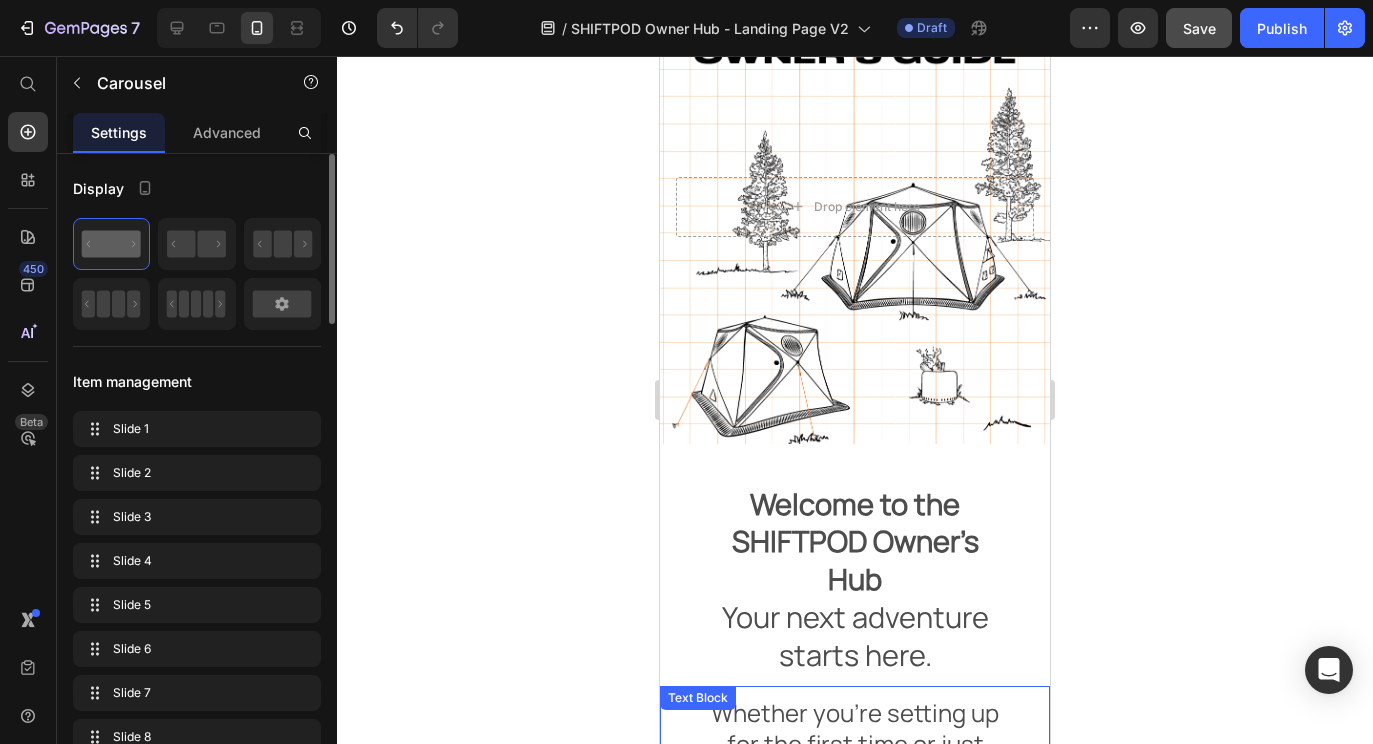 scroll, scrollTop: 202, scrollLeft: 0, axis: vertical 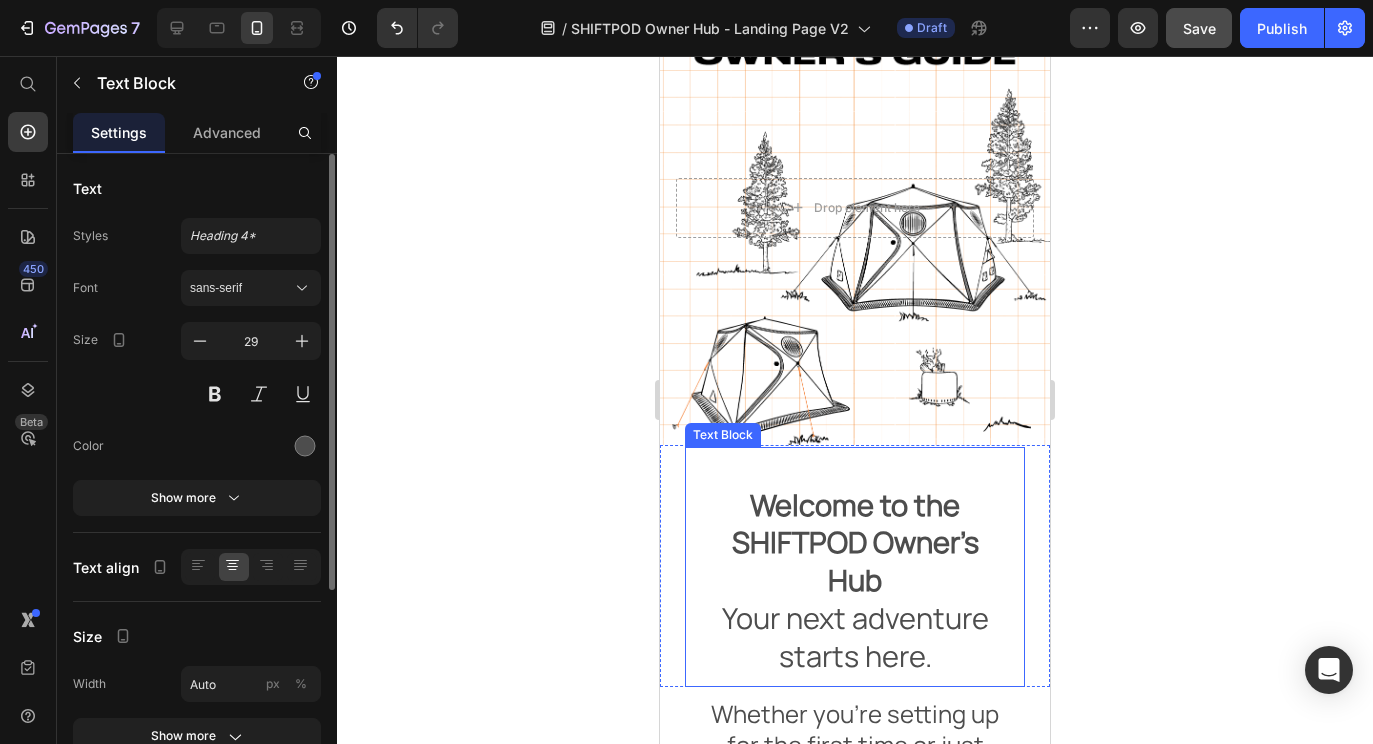 click on "Welcome to the SHIFTPOD Owner’s Hub" at bounding box center [855, 542] 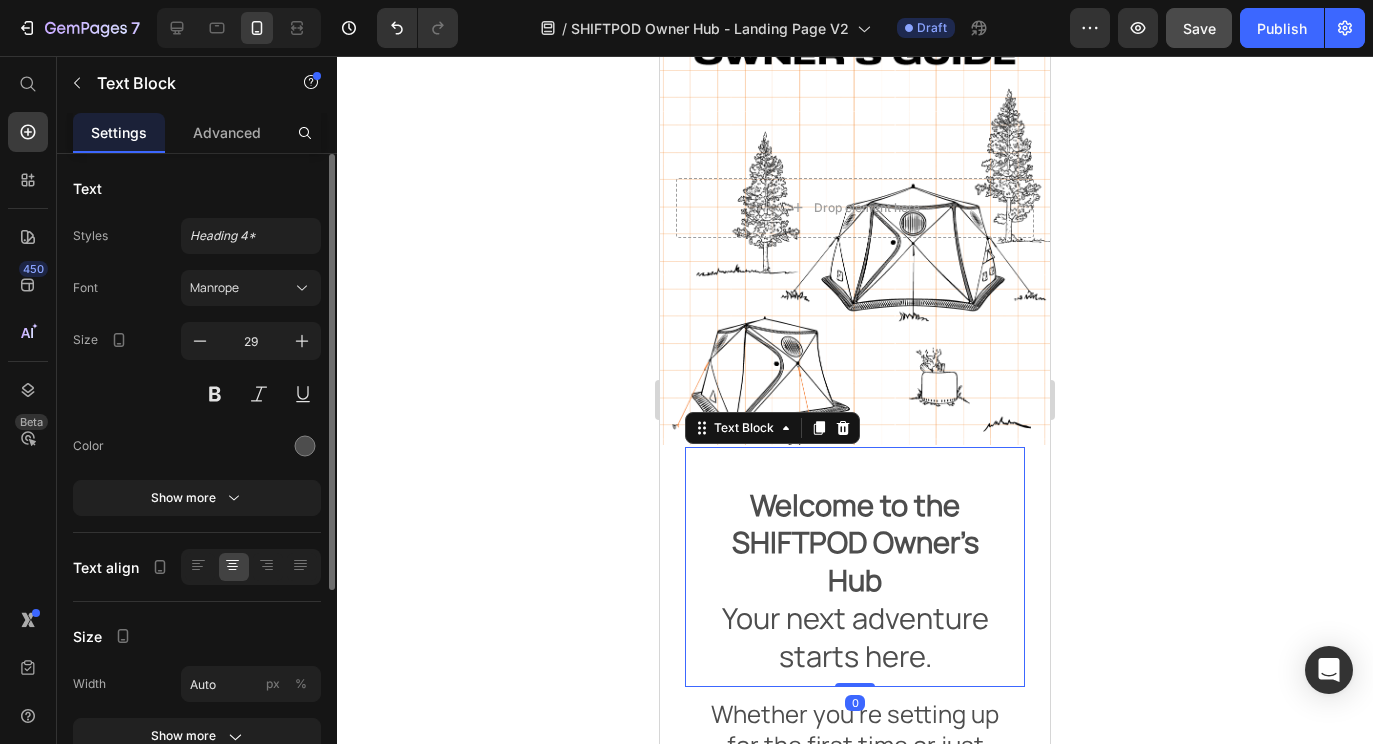 click on "Welcome to the SHIFTPOD Owner’s Hub" at bounding box center (855, 542) 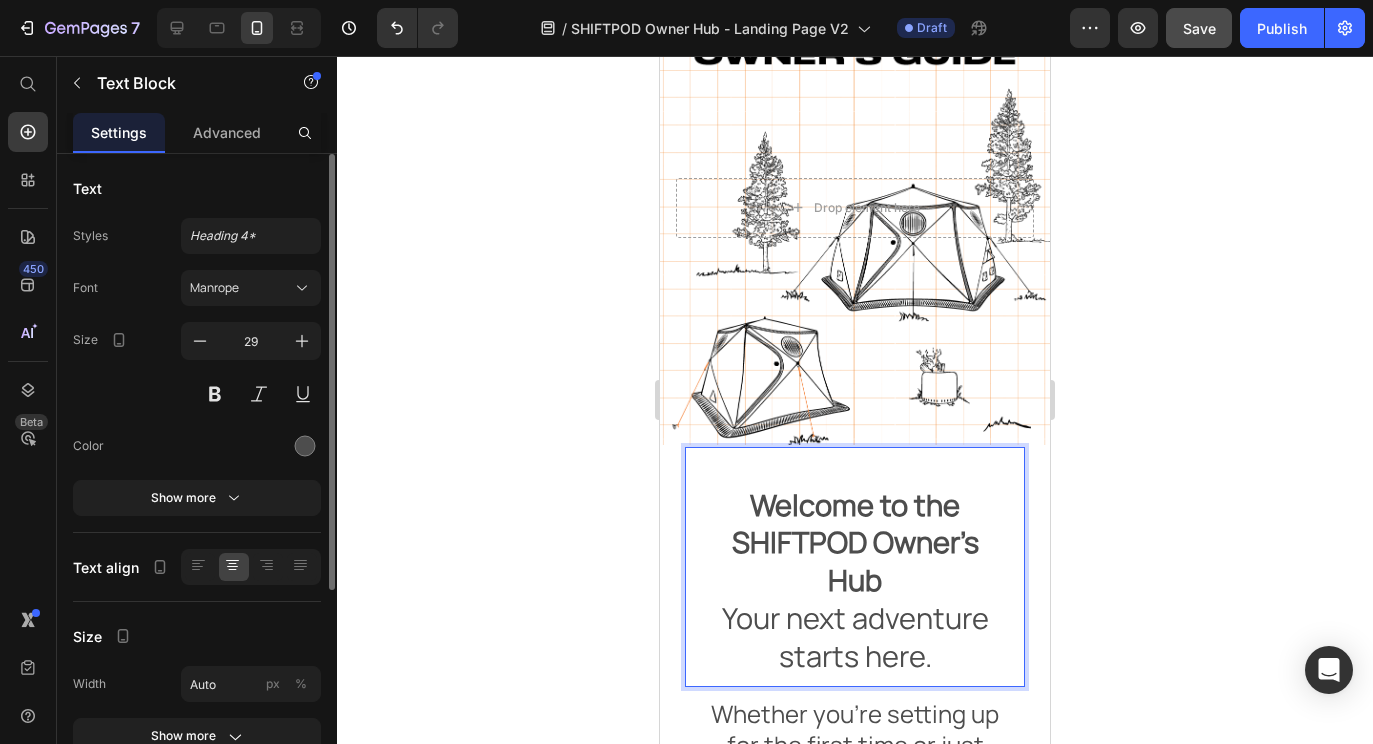 click on "Welcome to the SHIFTPOD Owner’s Hub" at bounding box center (855, 542) 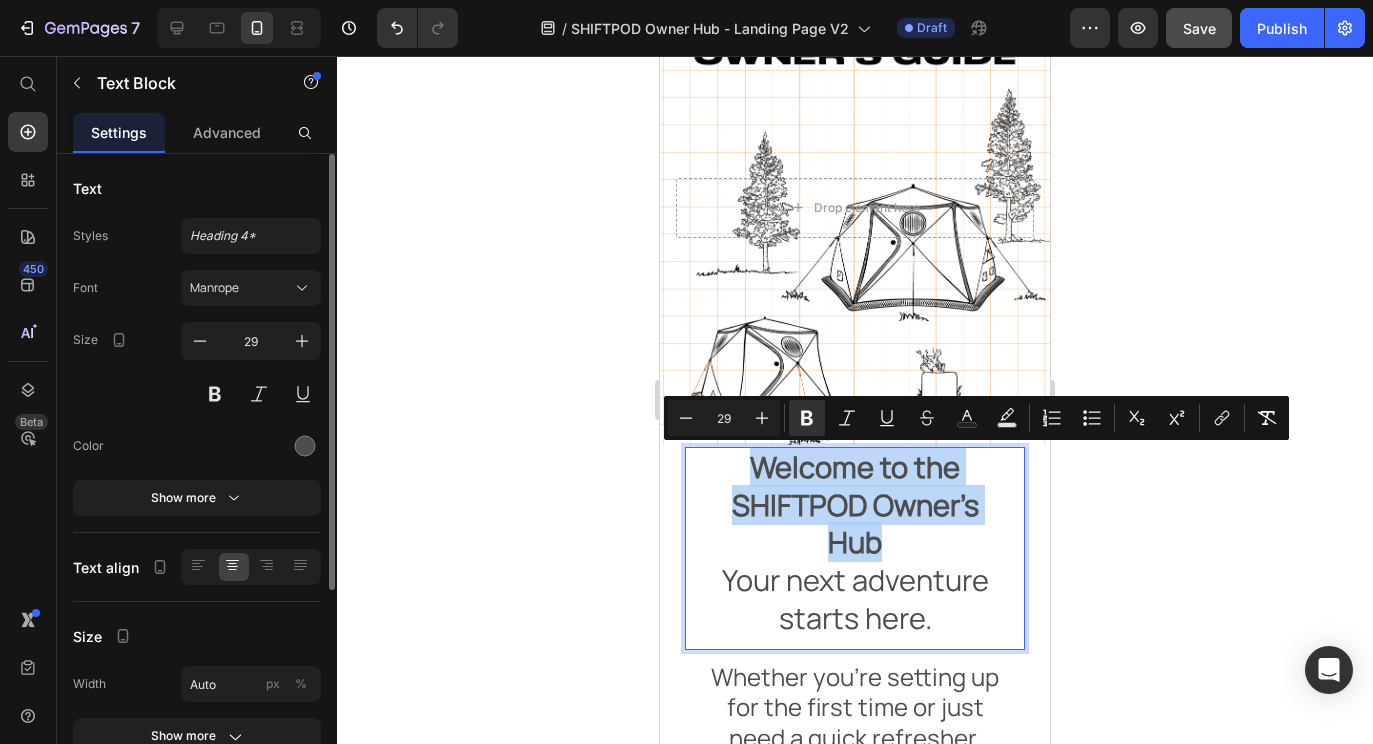 drag, startPoint x: 885, startPoint y: 549, endPoint x: 743, endPoint y: 465, distance: 164.98485 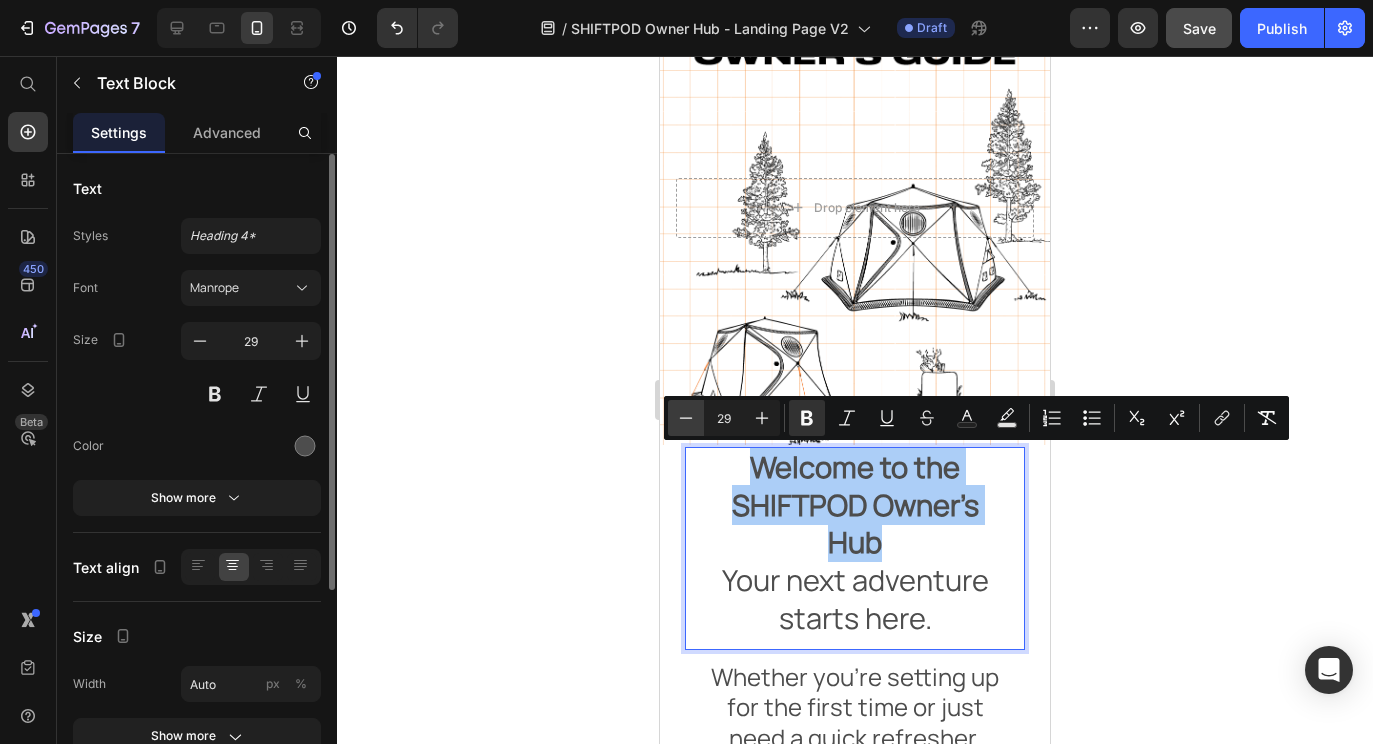 click on "Minus" at bounding box center (686, 418) 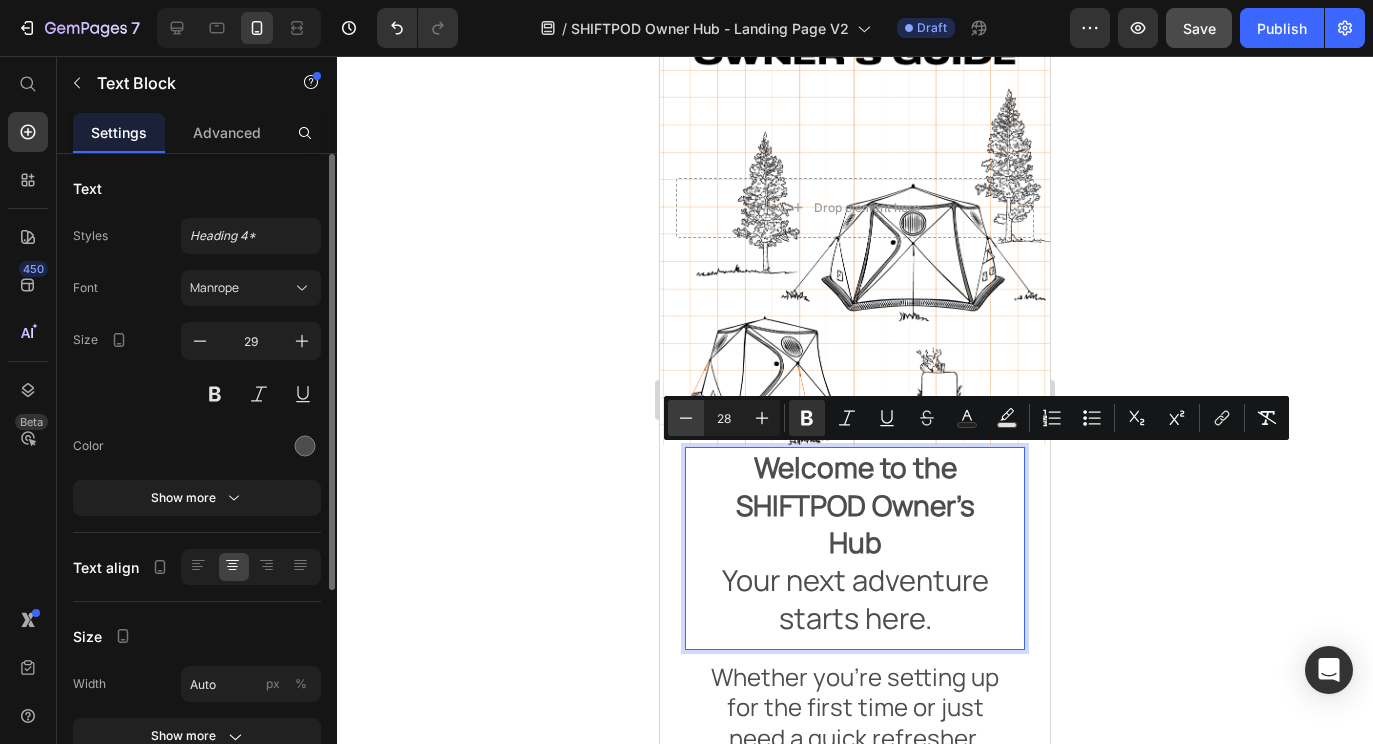 click on "Minus" at bounding box center [686, 418] 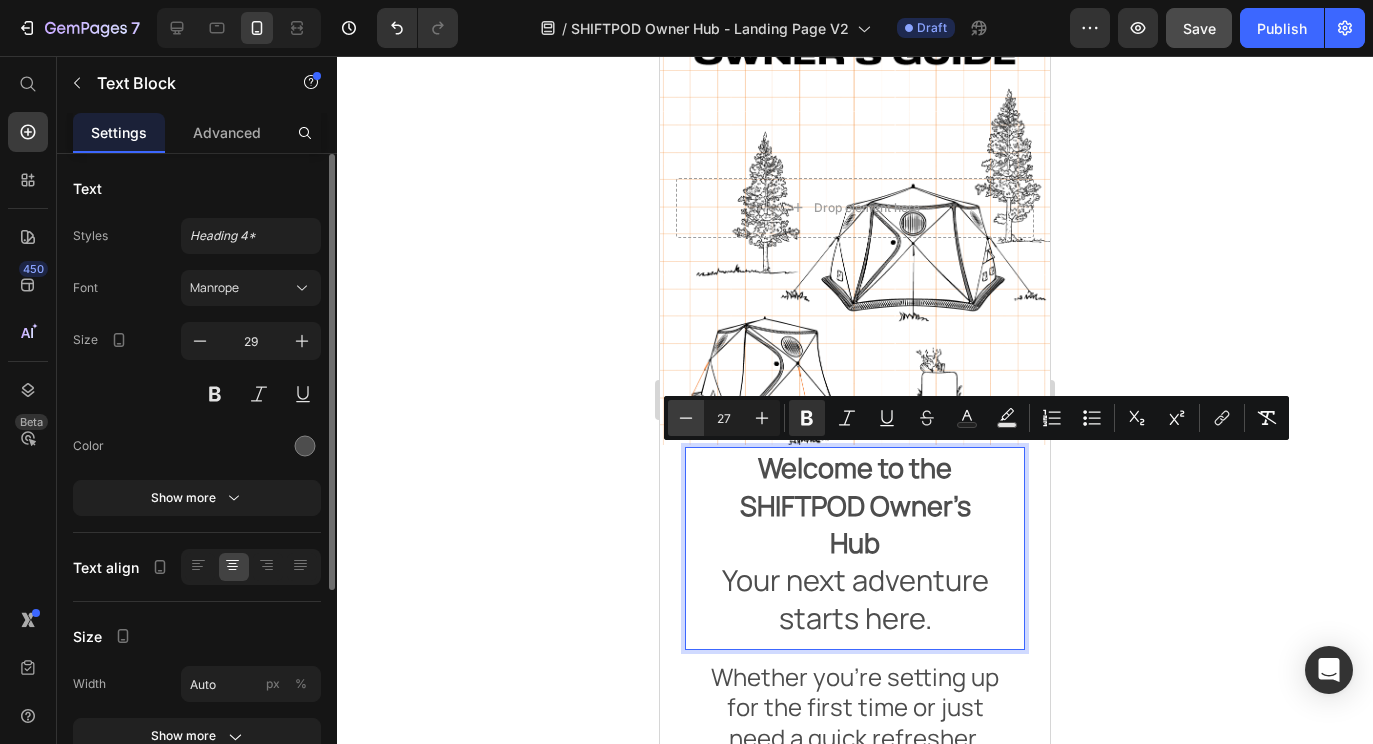 click on "Minus" at bounding box center (686, 418) 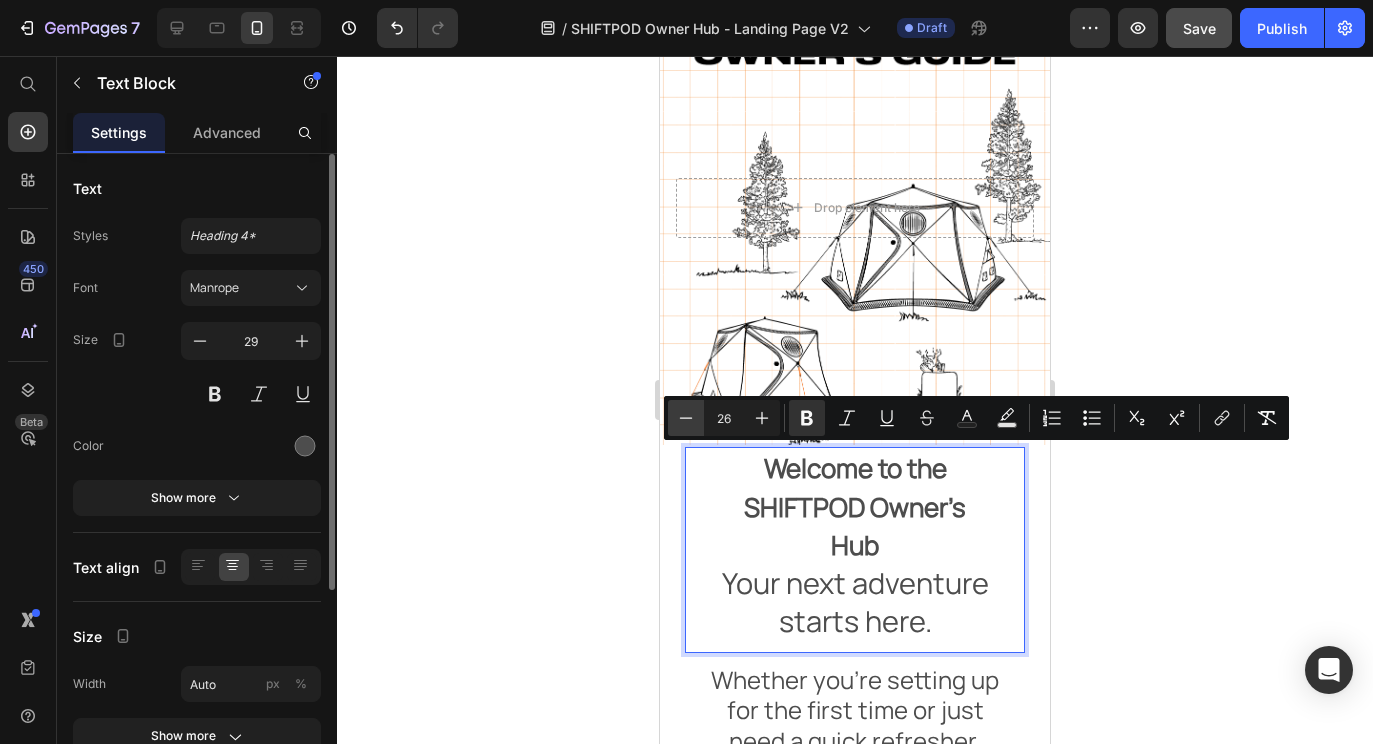 click on "Minus" at bounding box center (686, 418) 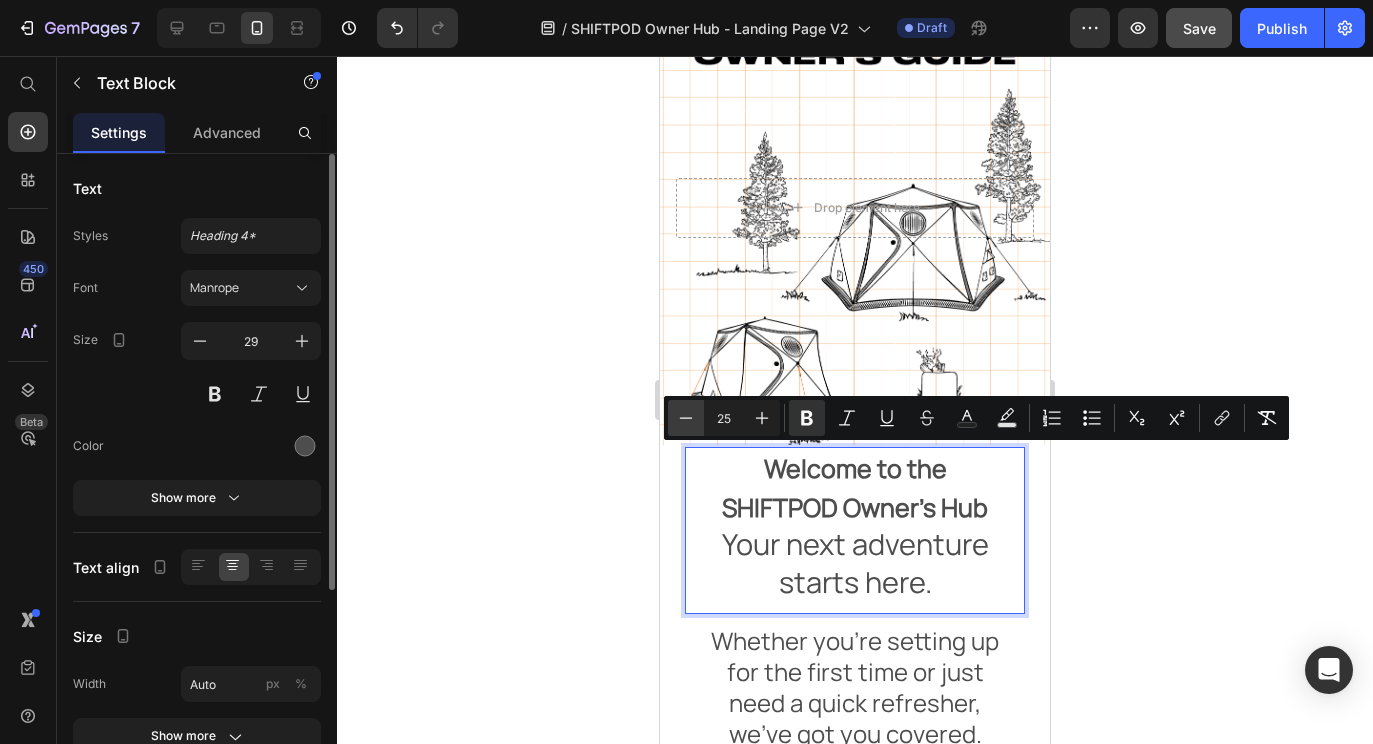 click on "Minus" at bounding box center (686, 418) 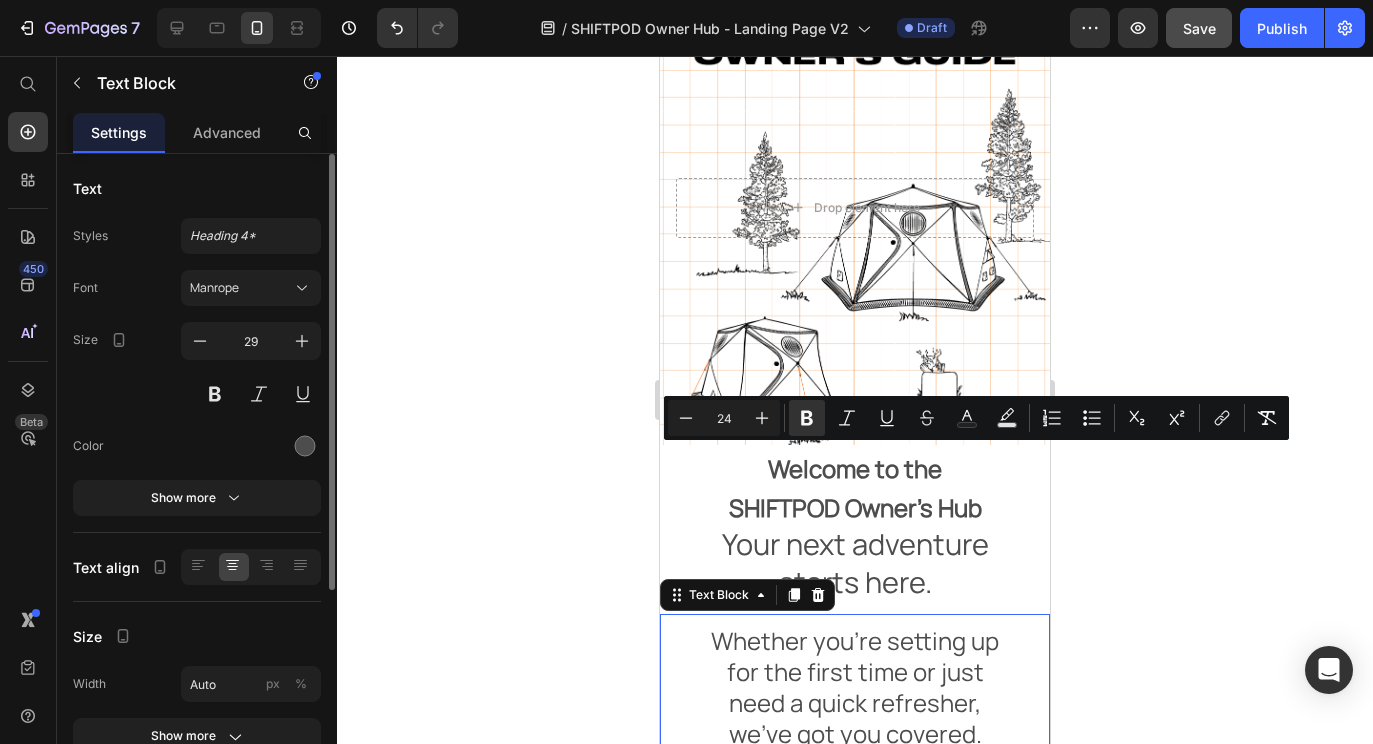 click on "Whether you’re setting up for the first time or just need a quick refresher, we’ve got you covered.   Stay tuned—the SHIFTPODX Setup Video is coming soon! In the meantime, check out the SHIFTPODIII Setup Video for a helpful reference. Note: While these instructions are tailored to the SHIFTPODX, all SHIFTPODs use the same frame and hub system—so the process applies to older models too.      Text Block   0" at bounding box center [855, 913] 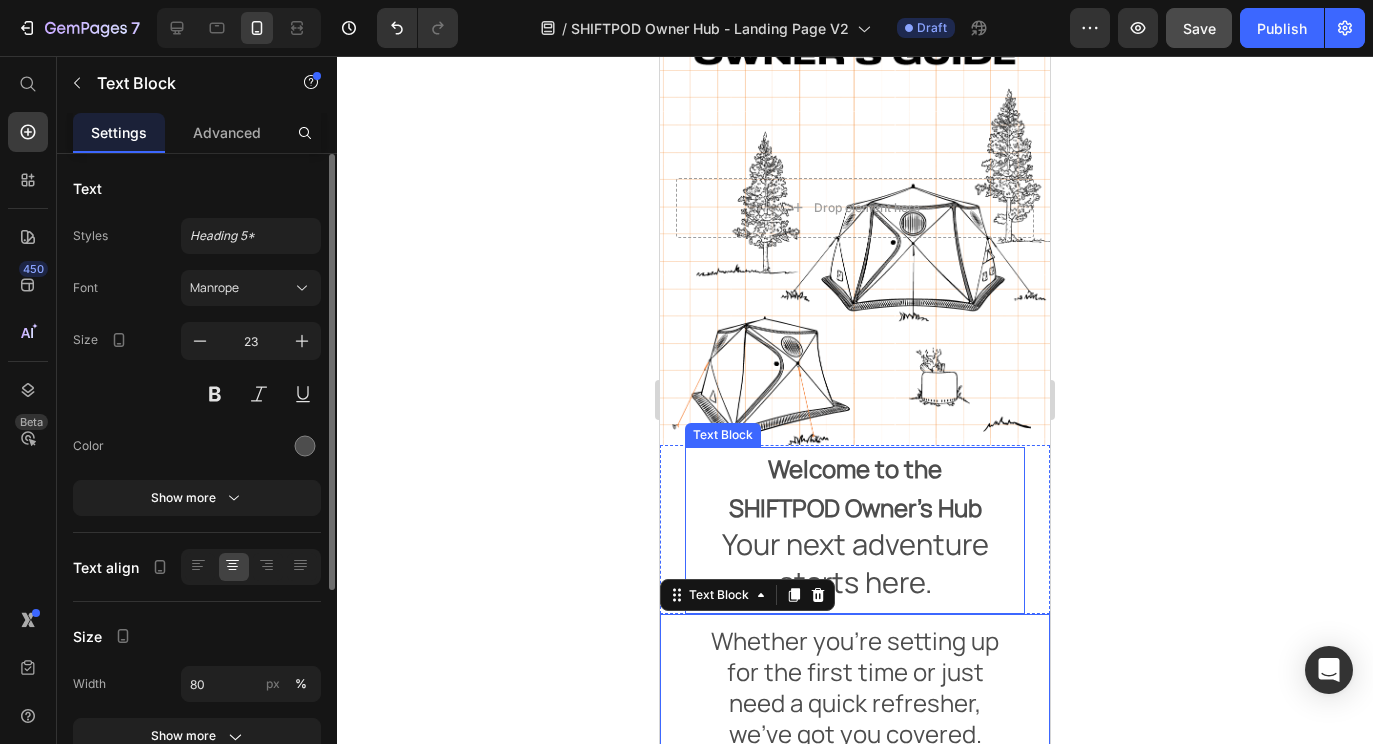 click on "Welcome to the SHIFTPOD Owner’s Hub Your next adventure starts here." at bounding box center [855, 525] 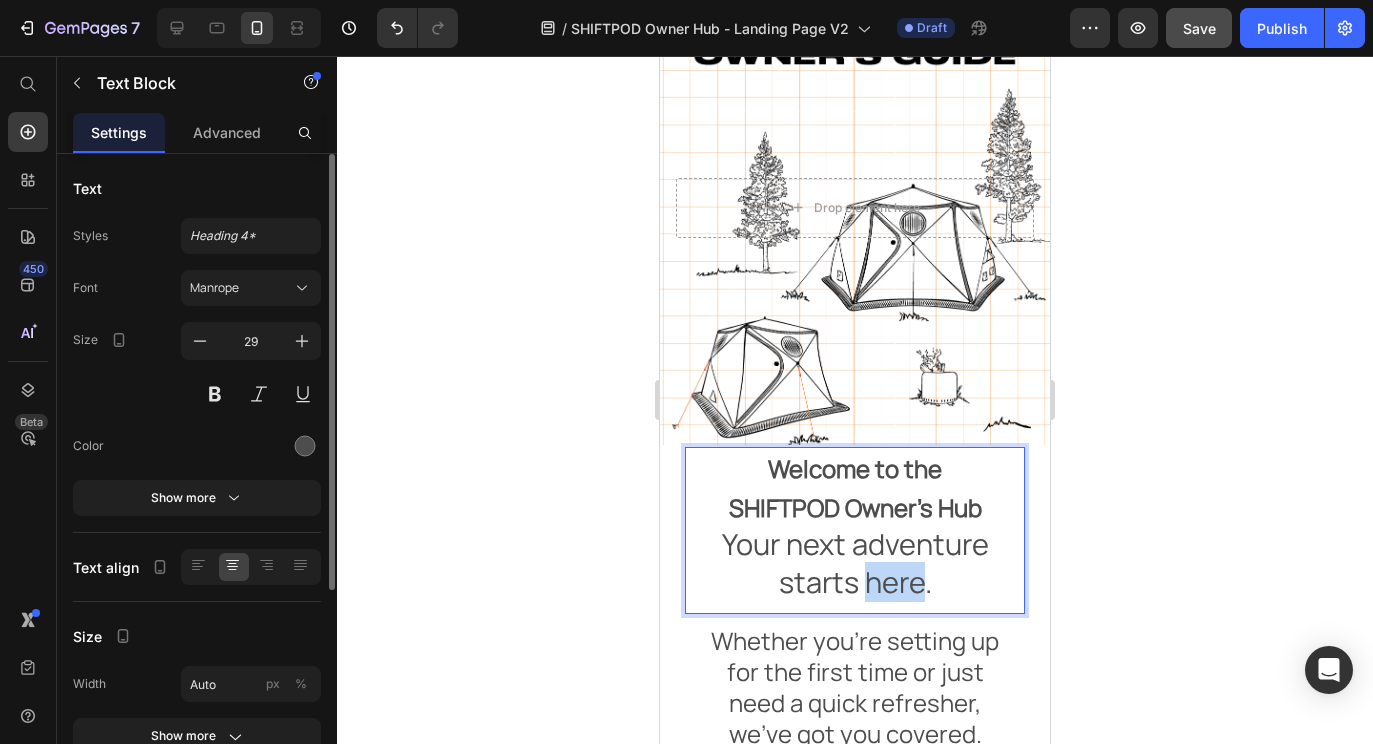 click on "Welcome to the SHIFTPOD Owner’s Hub Your next adventure starts here." at bounding box center [855, 525] 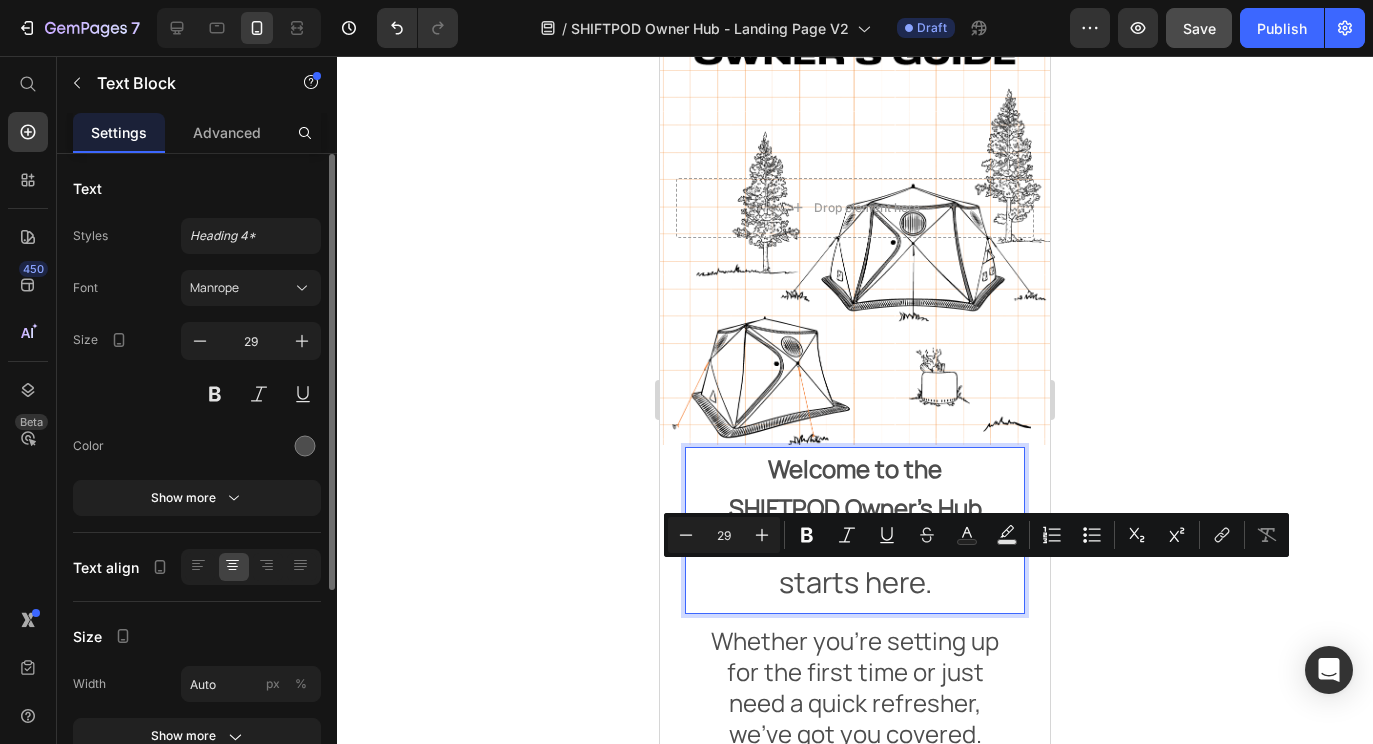 click on "Welcome to the SHIFTPOD Owner’s Hub Your next adventure starts here." at bounding box center (855, 525) 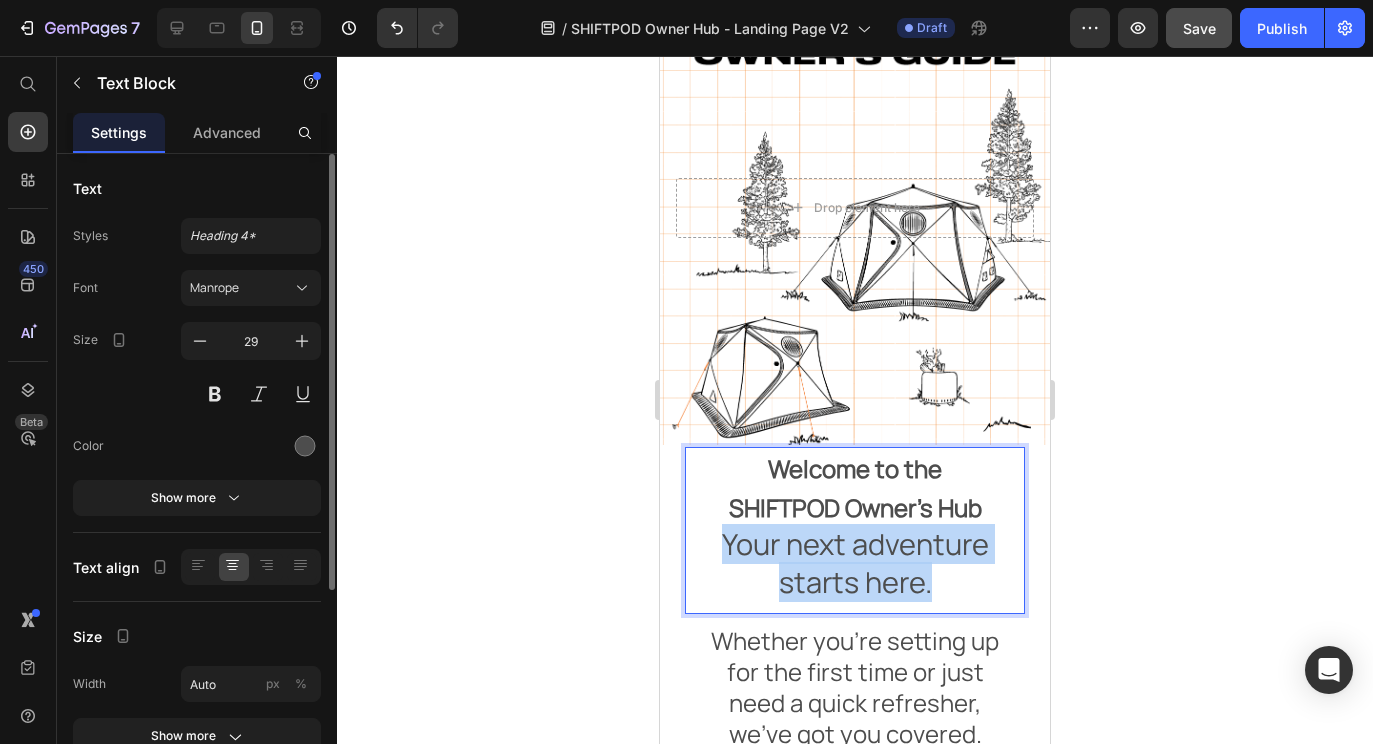 drag, startPoint x: 937, startPoint y: 595, endPoint x: 724, endPoint y: 549, distance: 217.91054 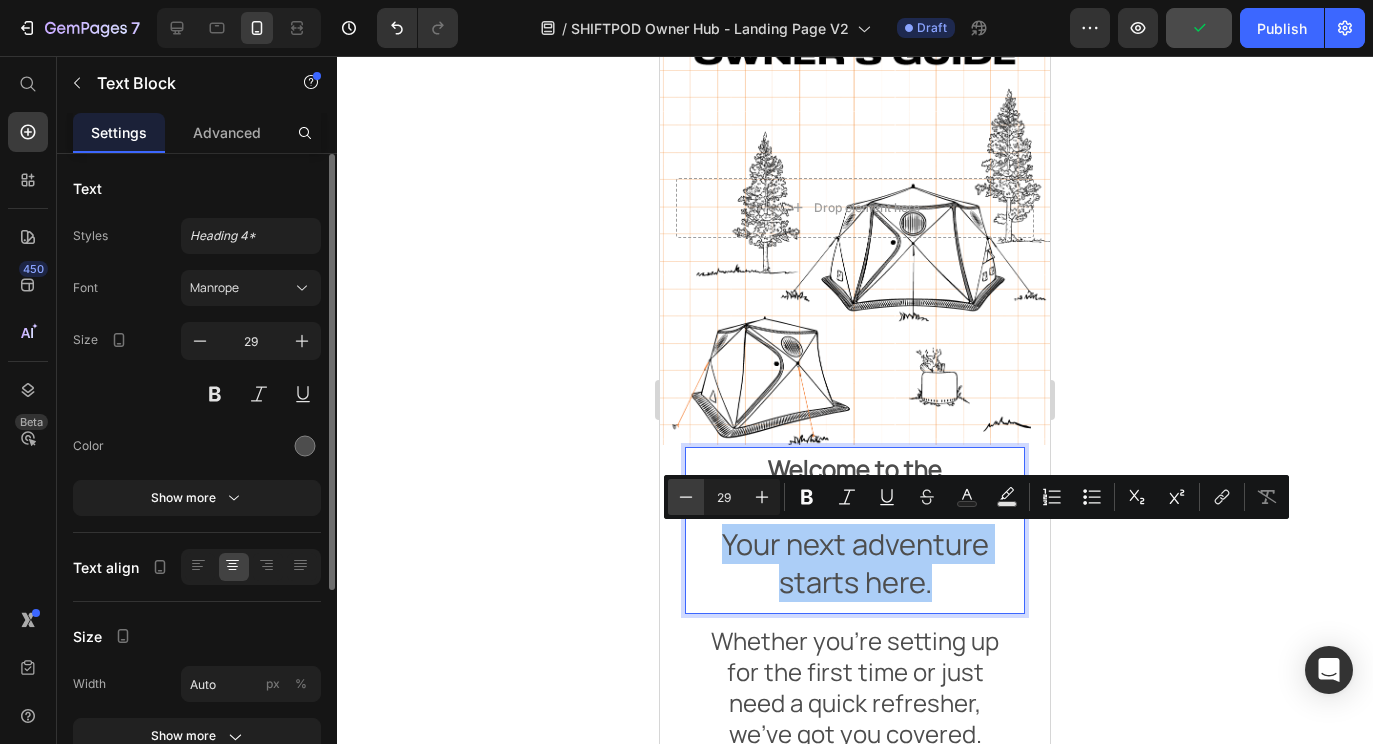 click 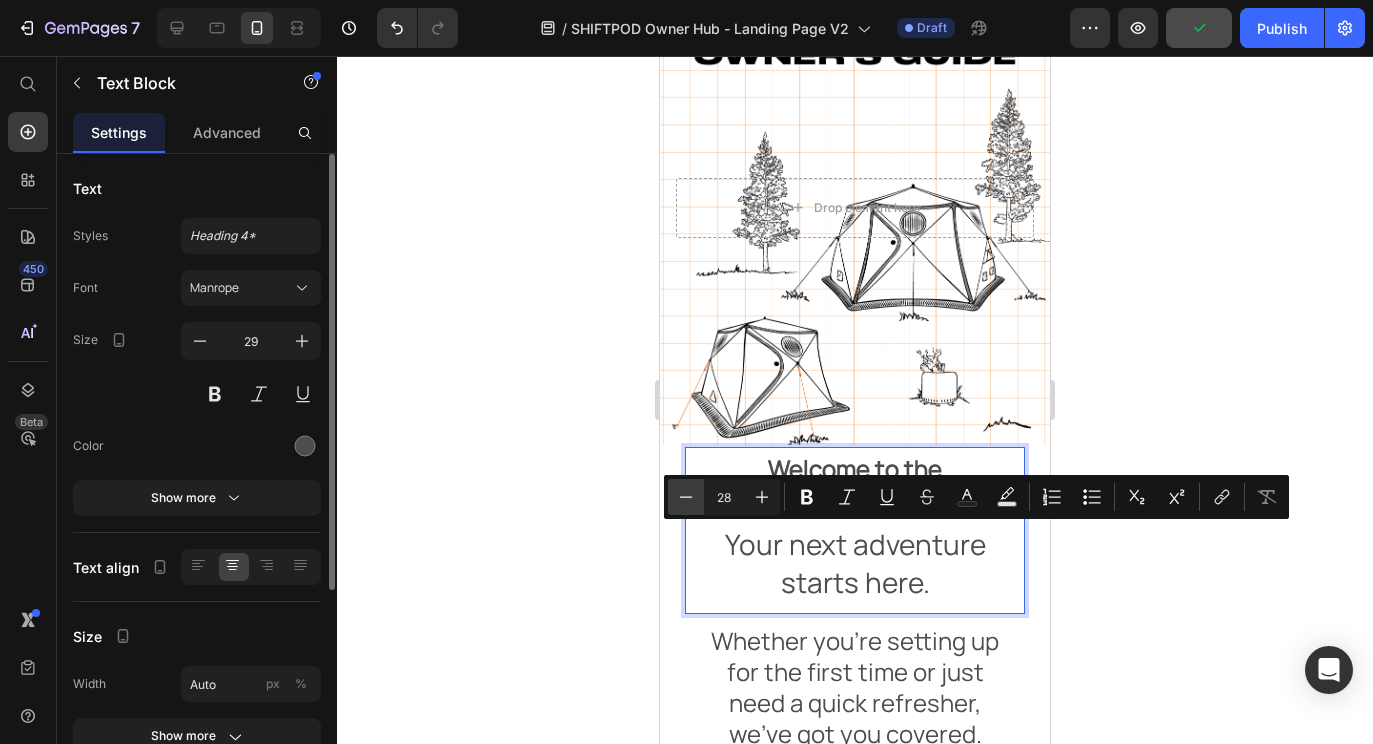 click 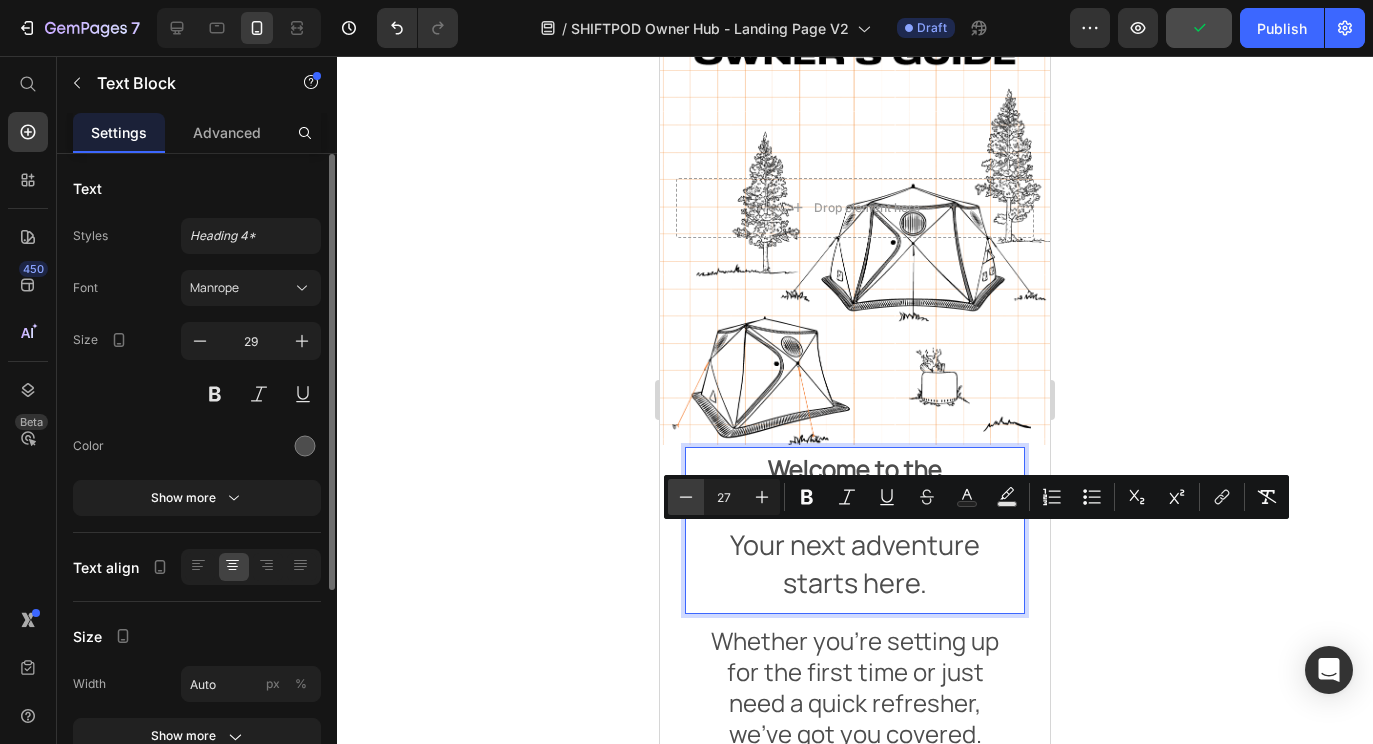click 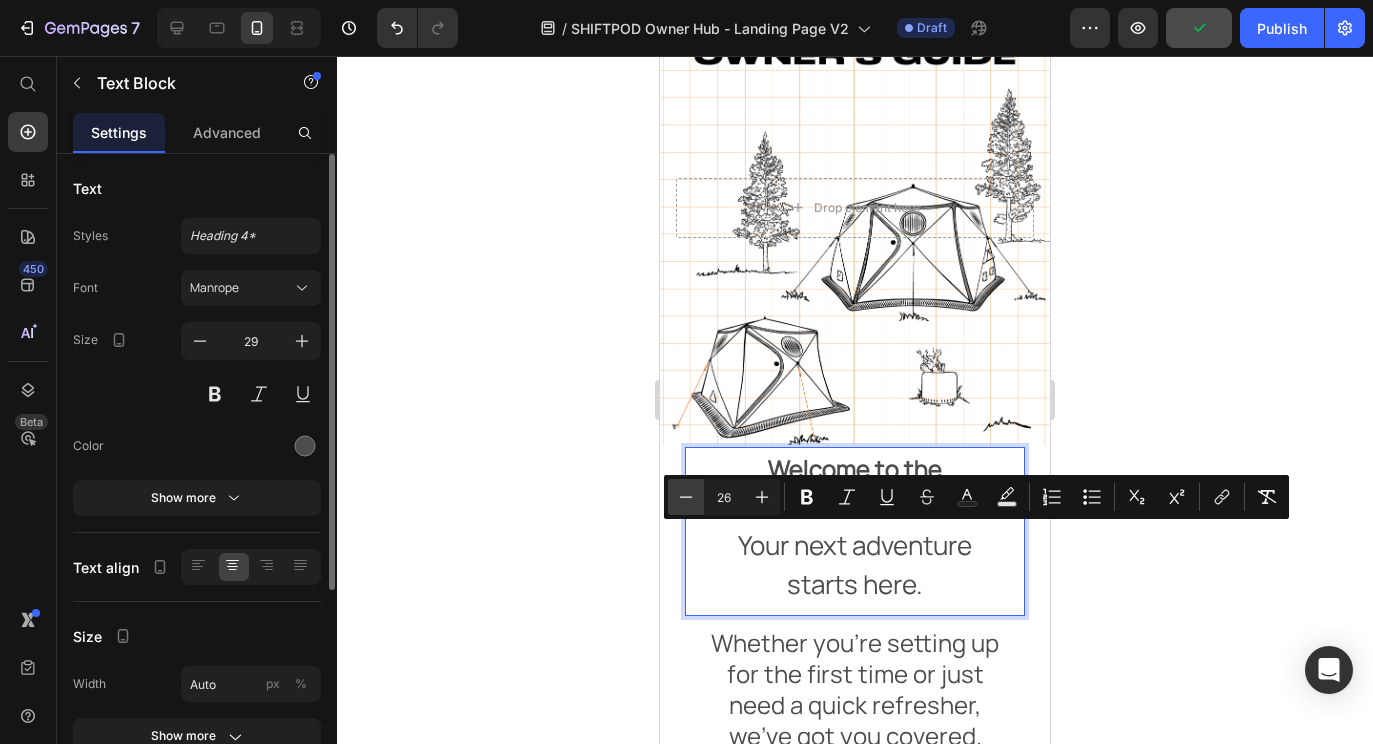 click 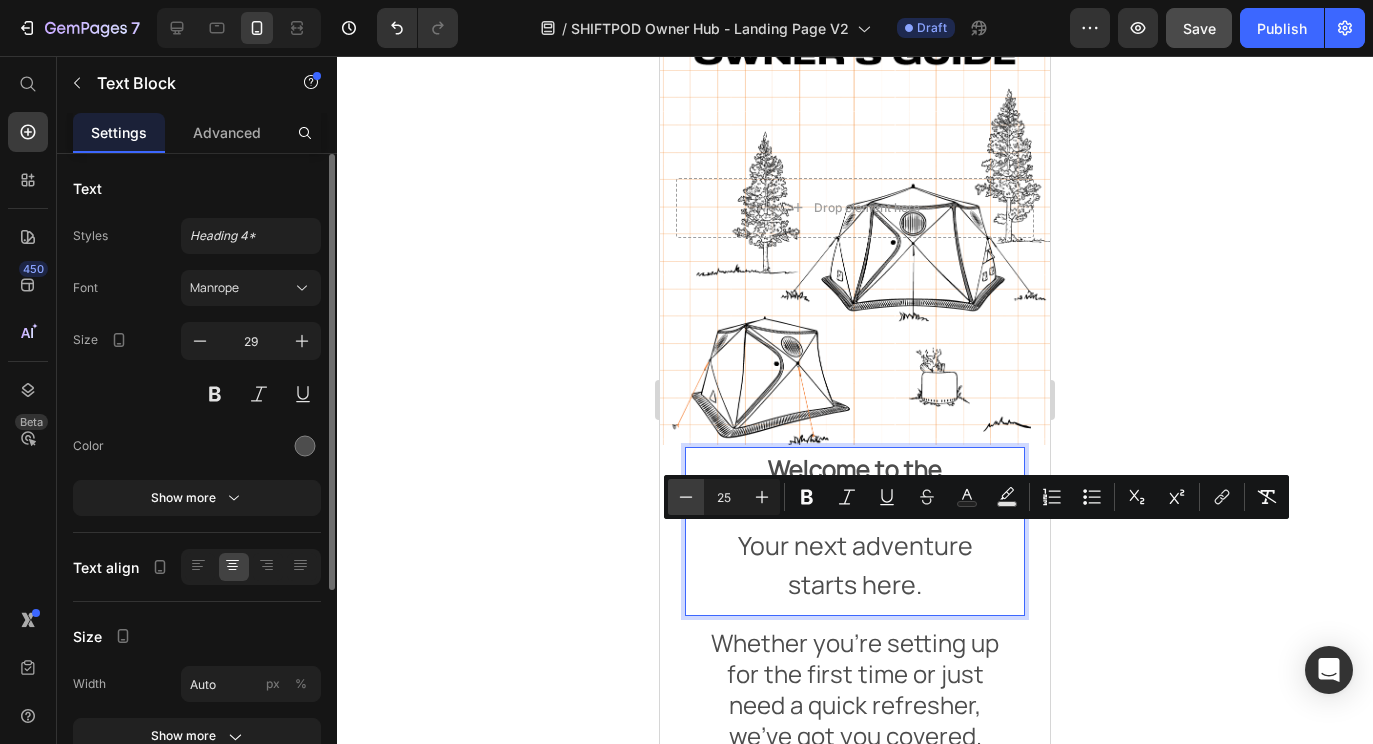 click 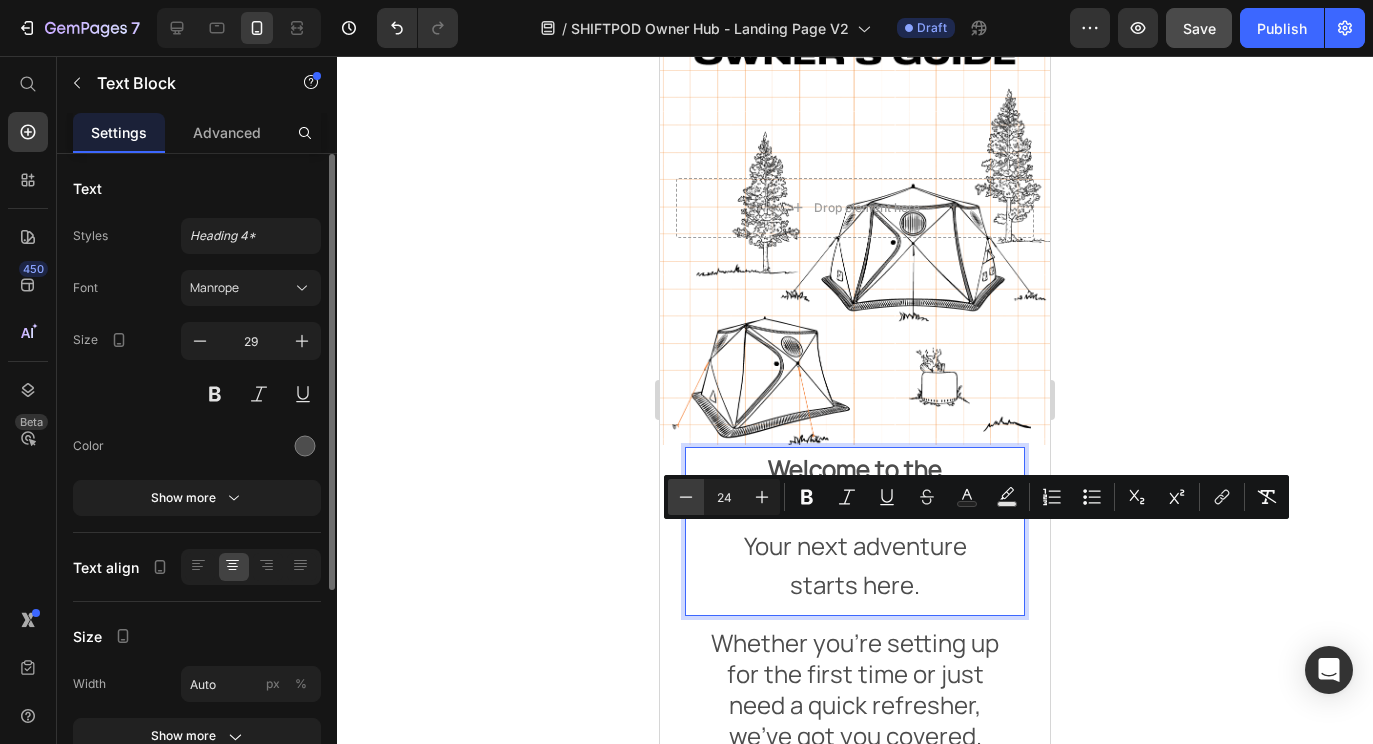 click 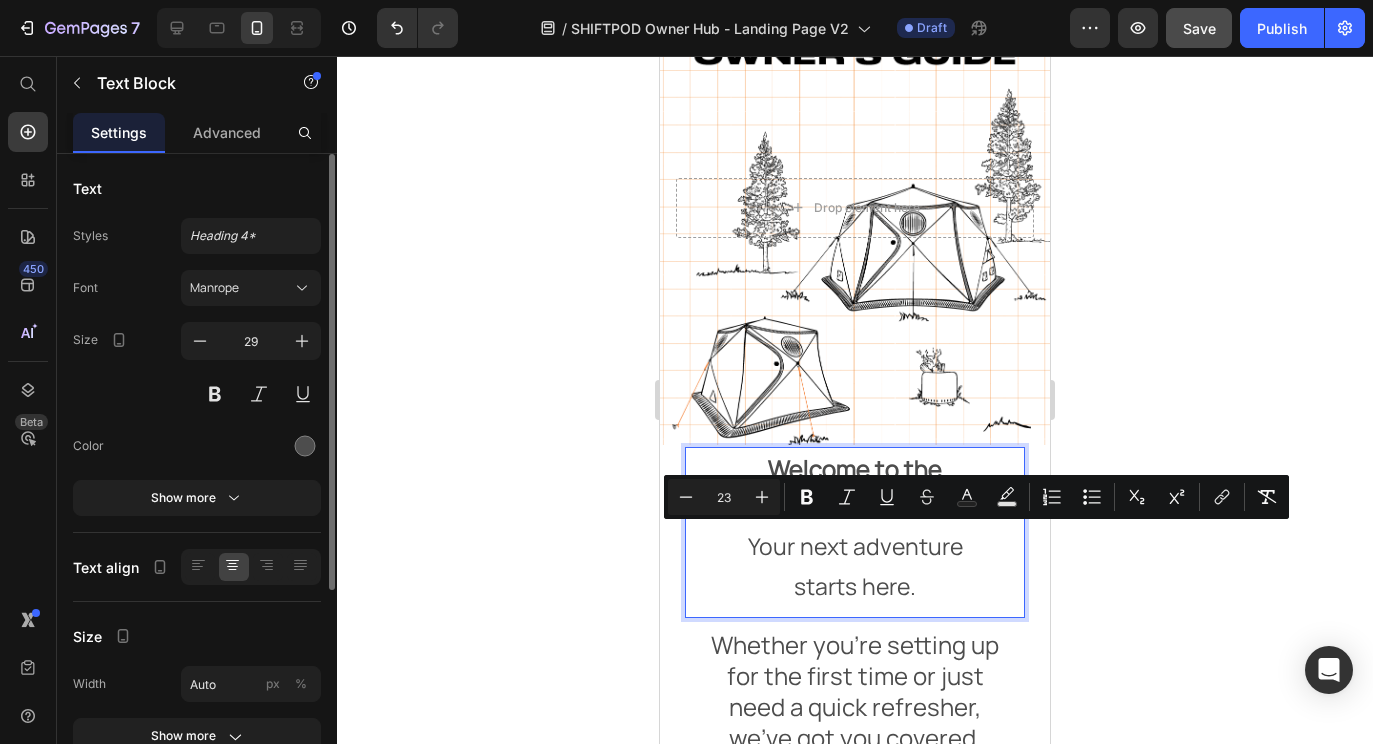 click on "Your next adventure starts here." at bounding box center [855, 566] 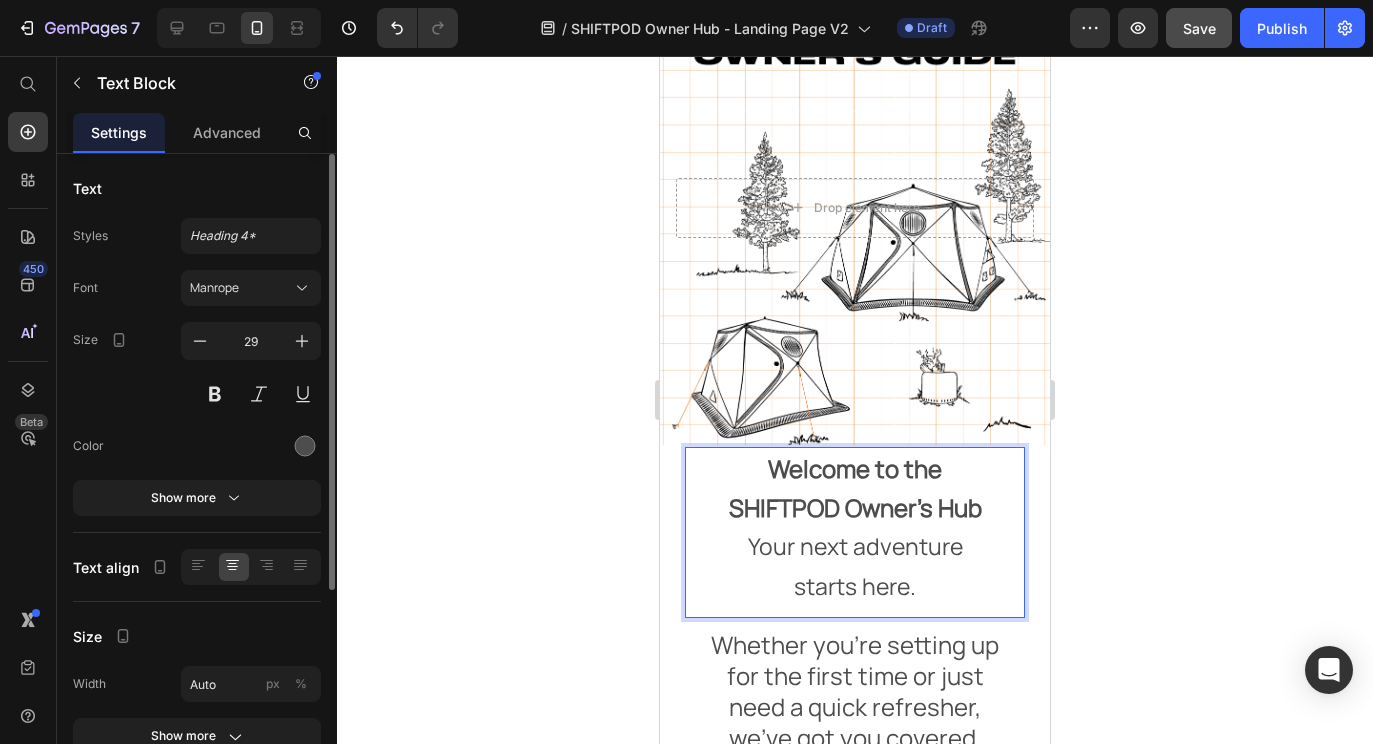 click on "Your next adventure starts here." at bounding box center [855, 566] 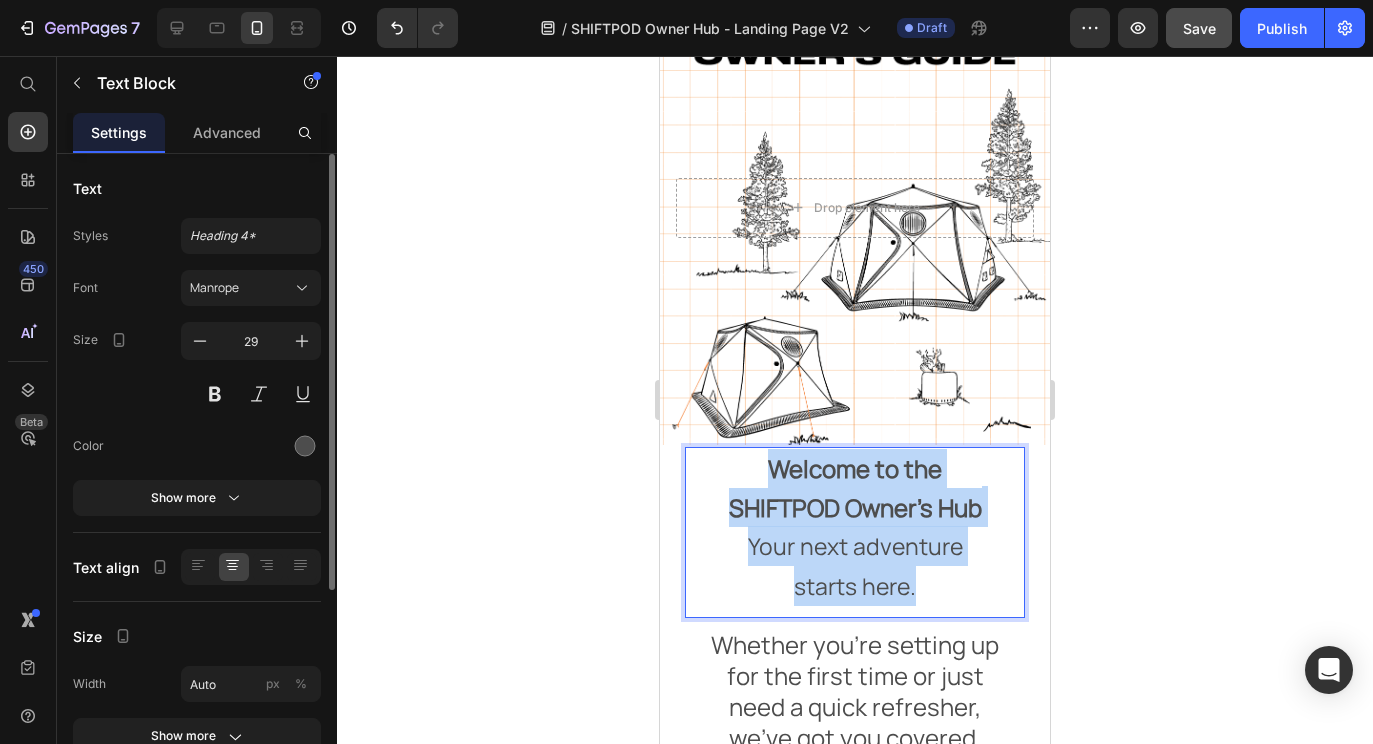 drag, startPoint x: 922, startPoint y: 599, endPoint x: 713, endPoint y: 468, distance: 246.66171 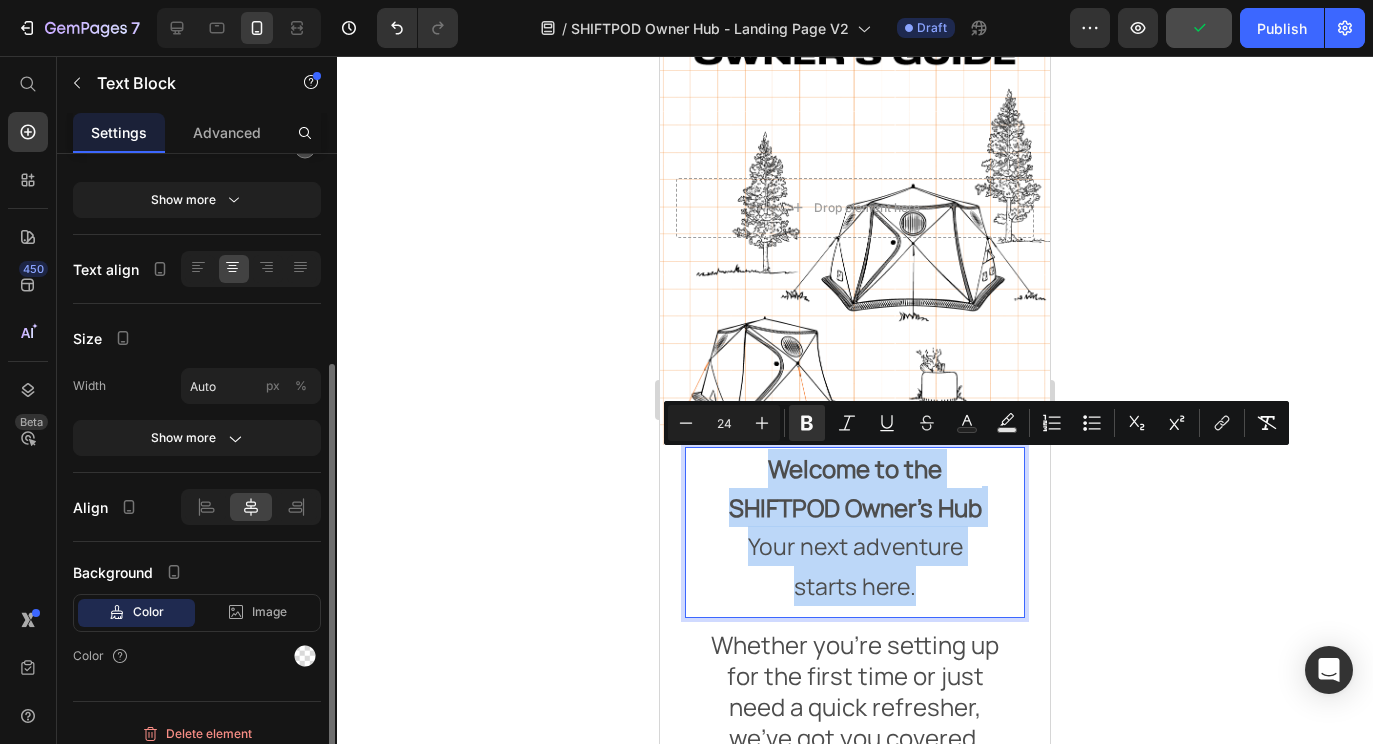 scroll, scrollTop: 308, scrollLeft: 0, axis: vertical 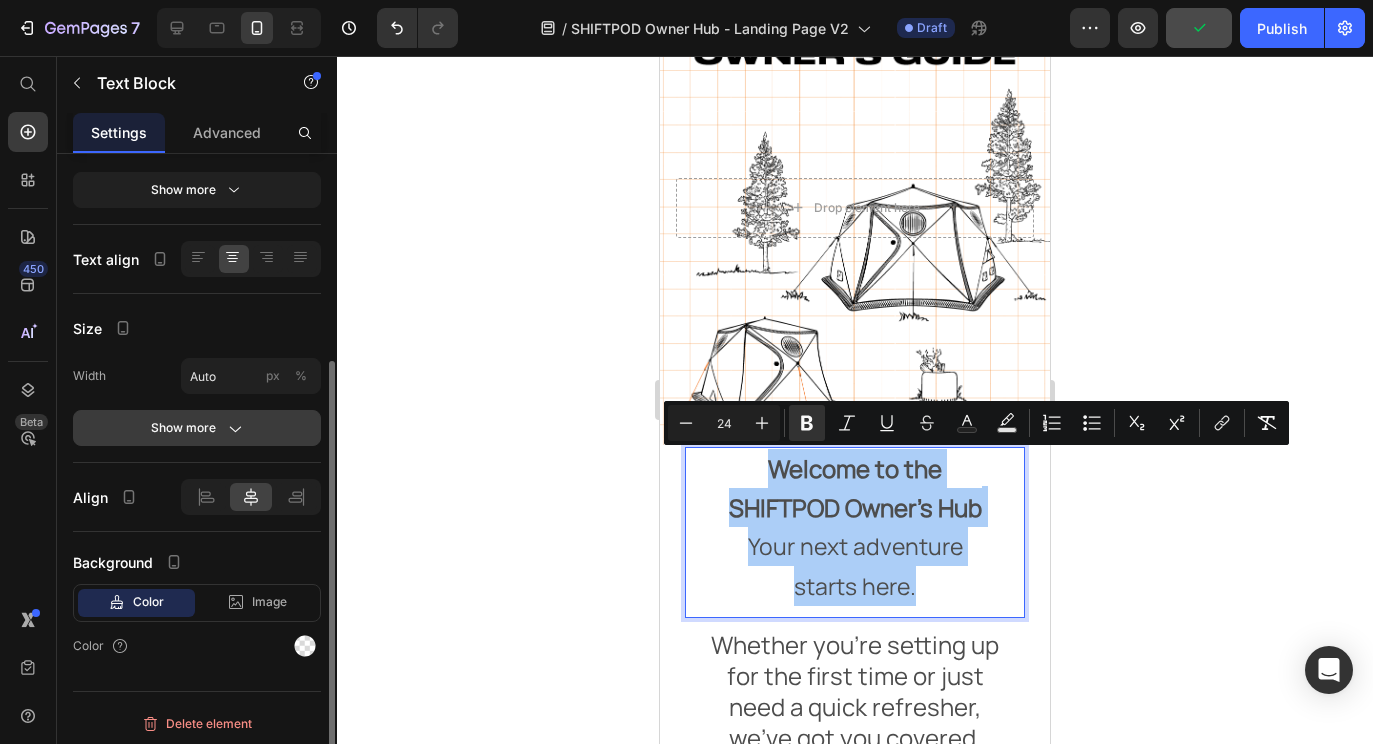 click 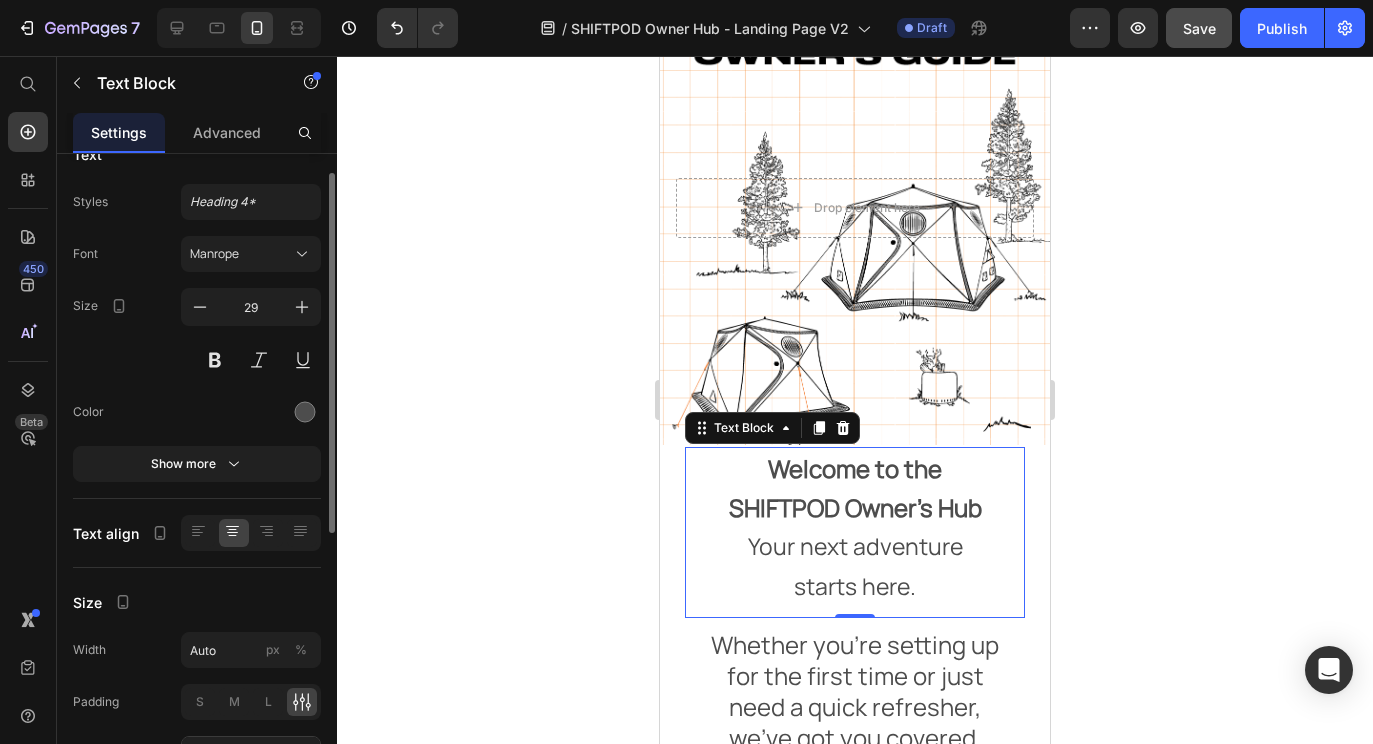 scroll, scrollTop: 0, scrollLeft: 0, axis: both 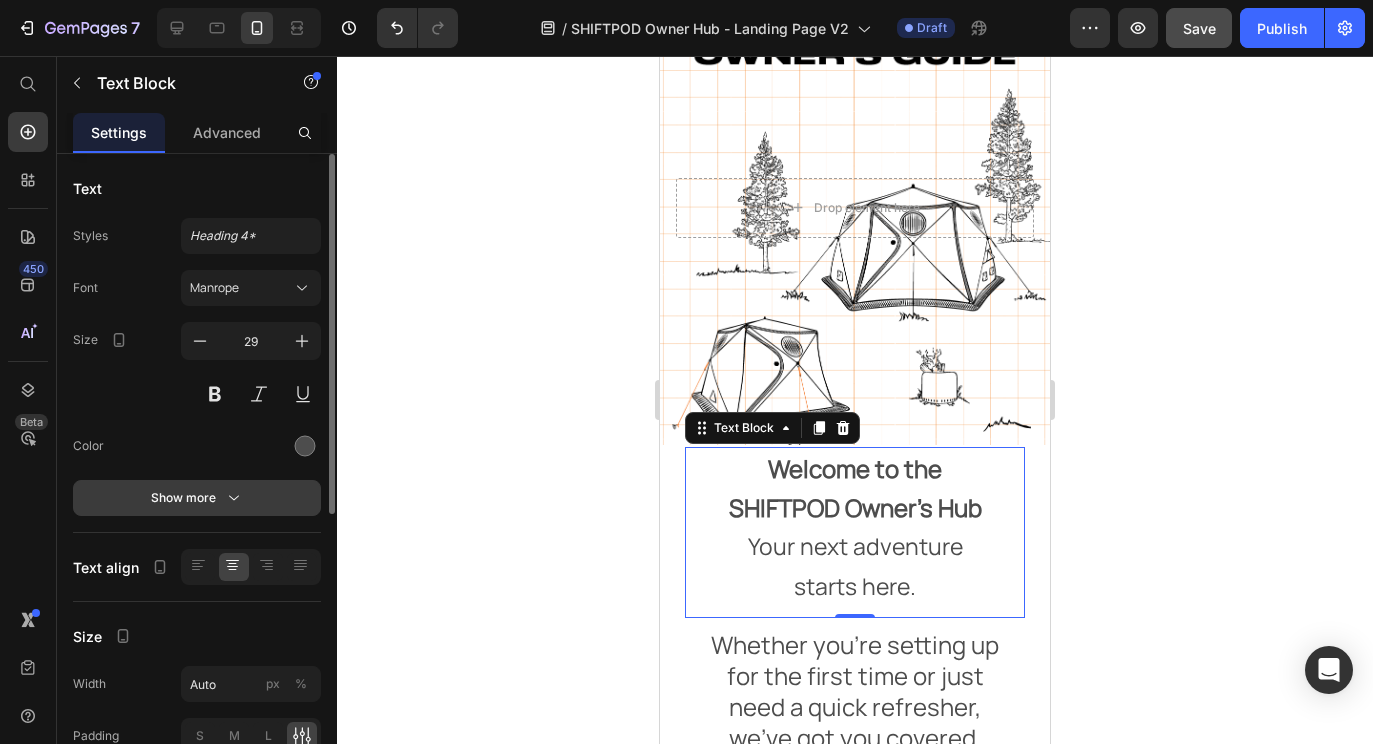 click 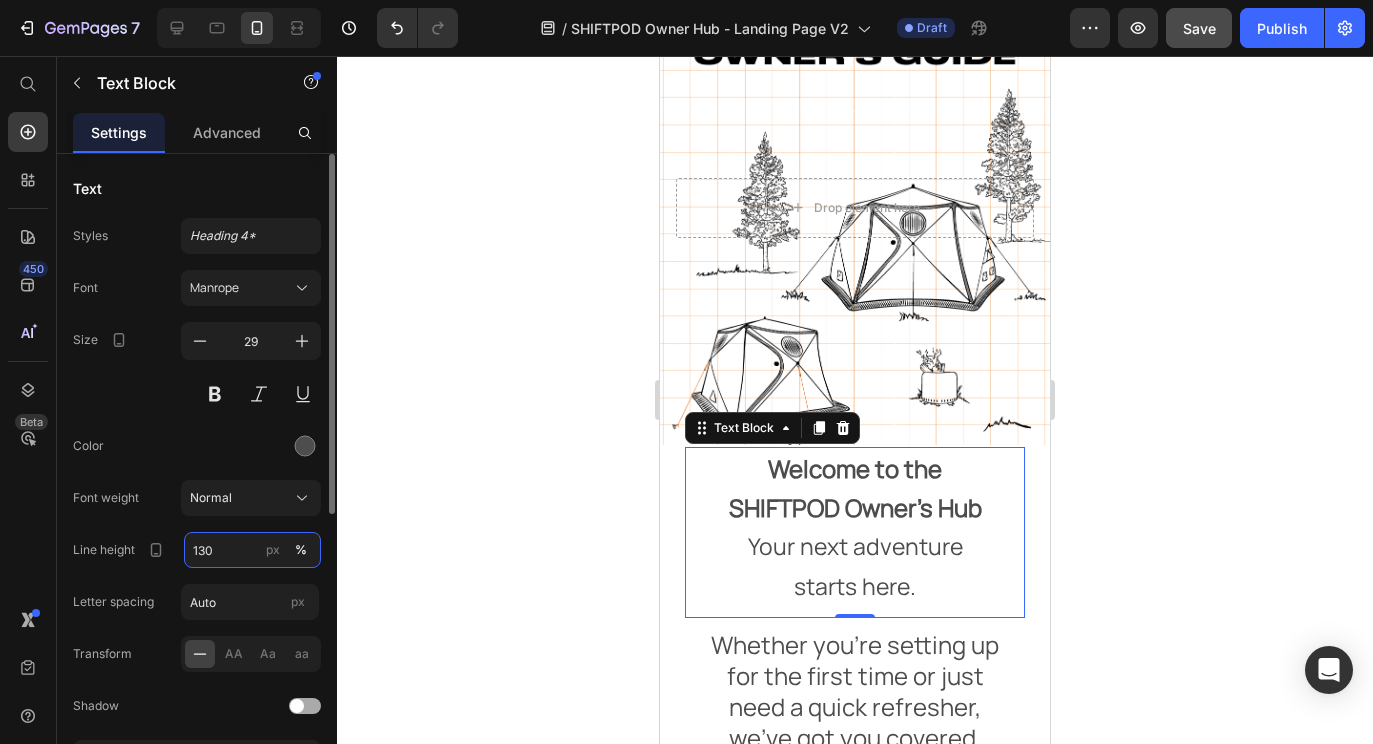 click on "130" at bounding box center (252, 550) 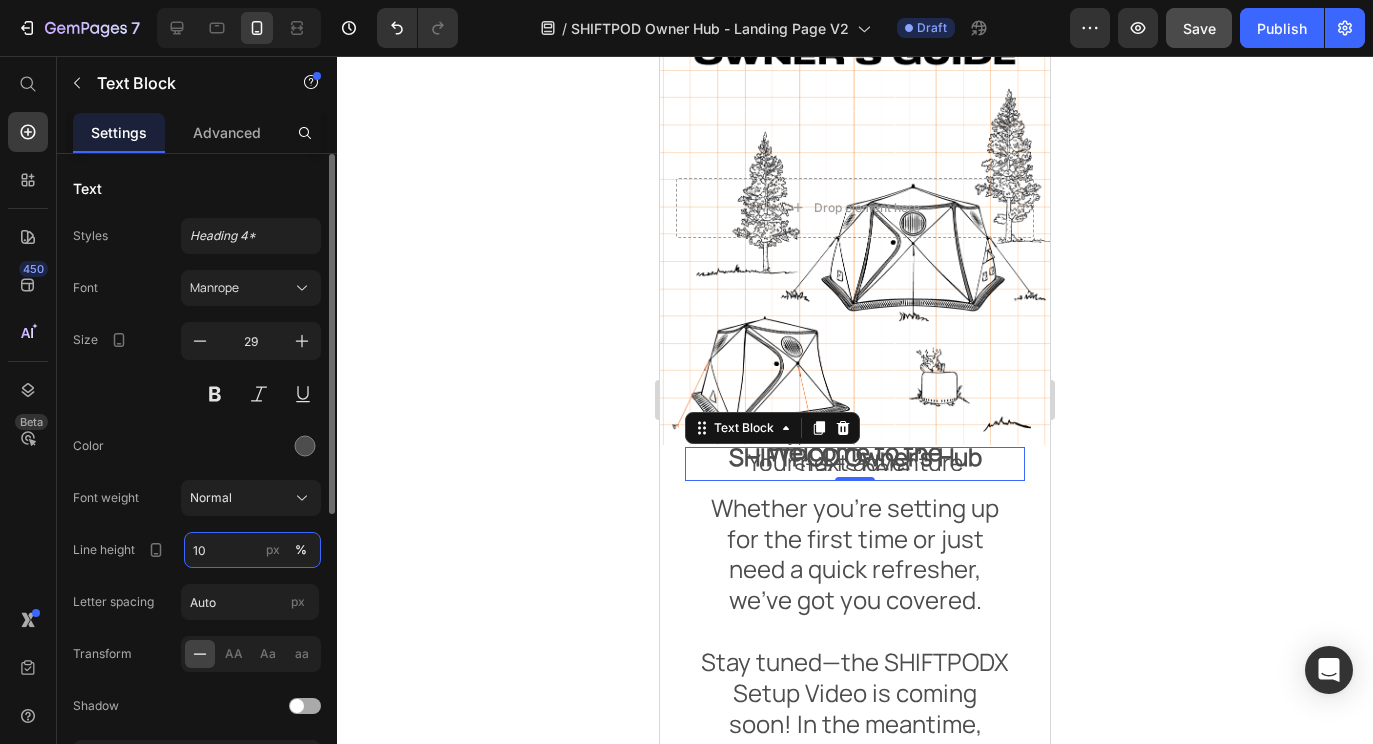 type on "100" 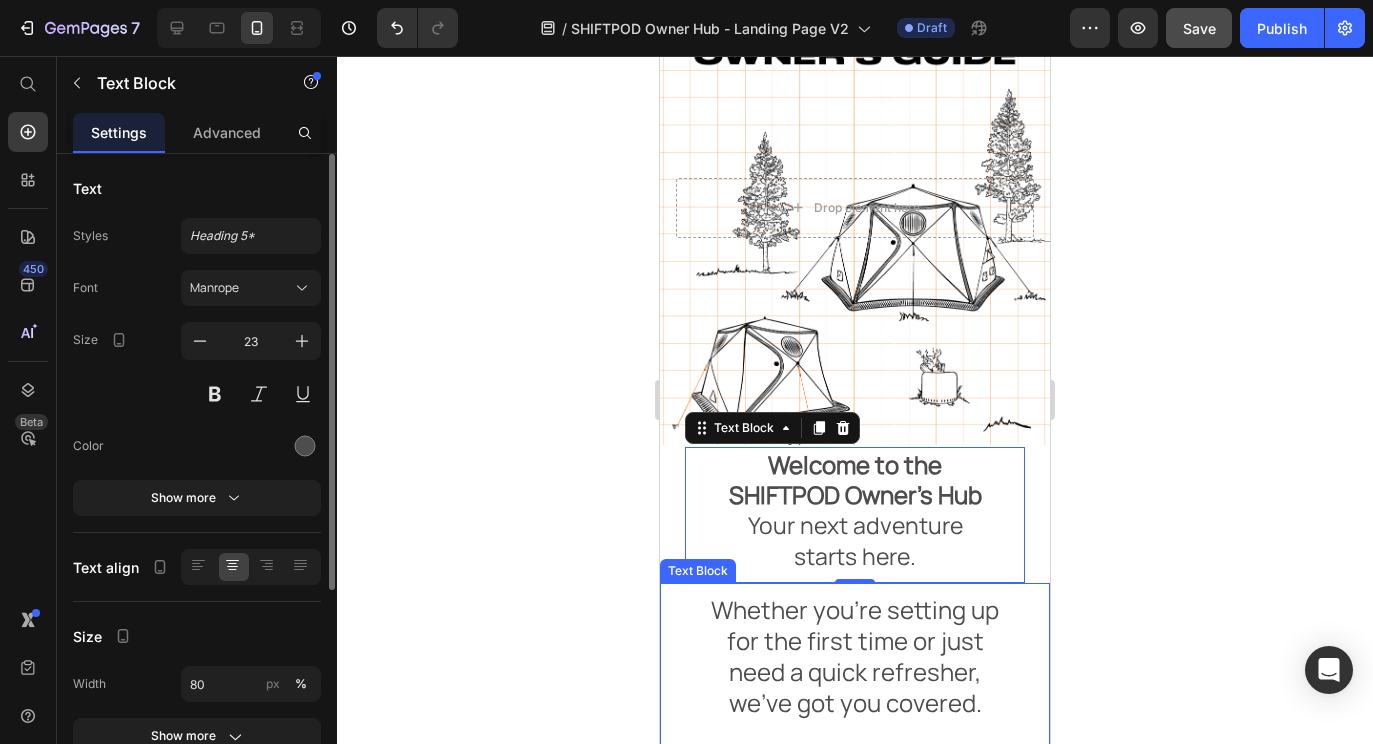 click on "Whether you’re setting up for the first time or just need a quick refresher, we’ve got you covered." at bounding box center (855, 656) 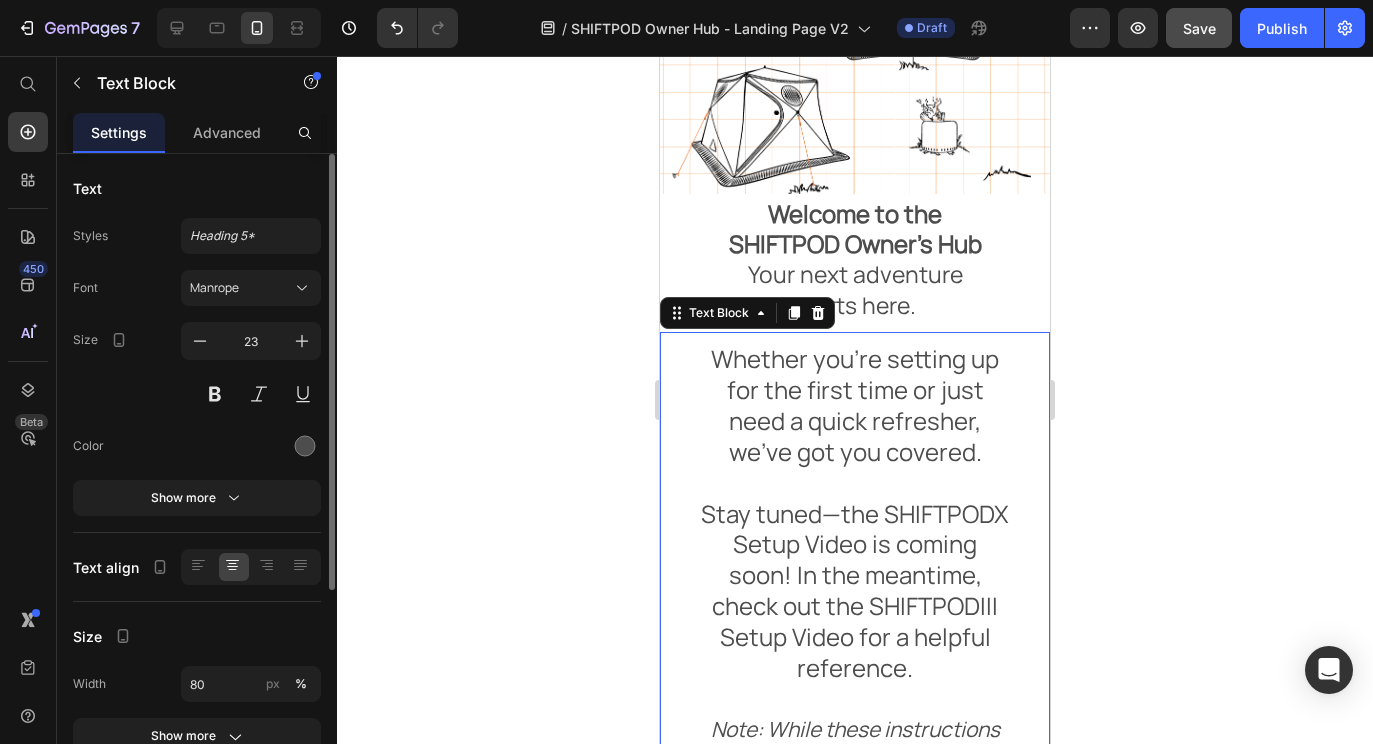 scroll, scrollTop: 497, scrollLeft: 0, axis: vertical 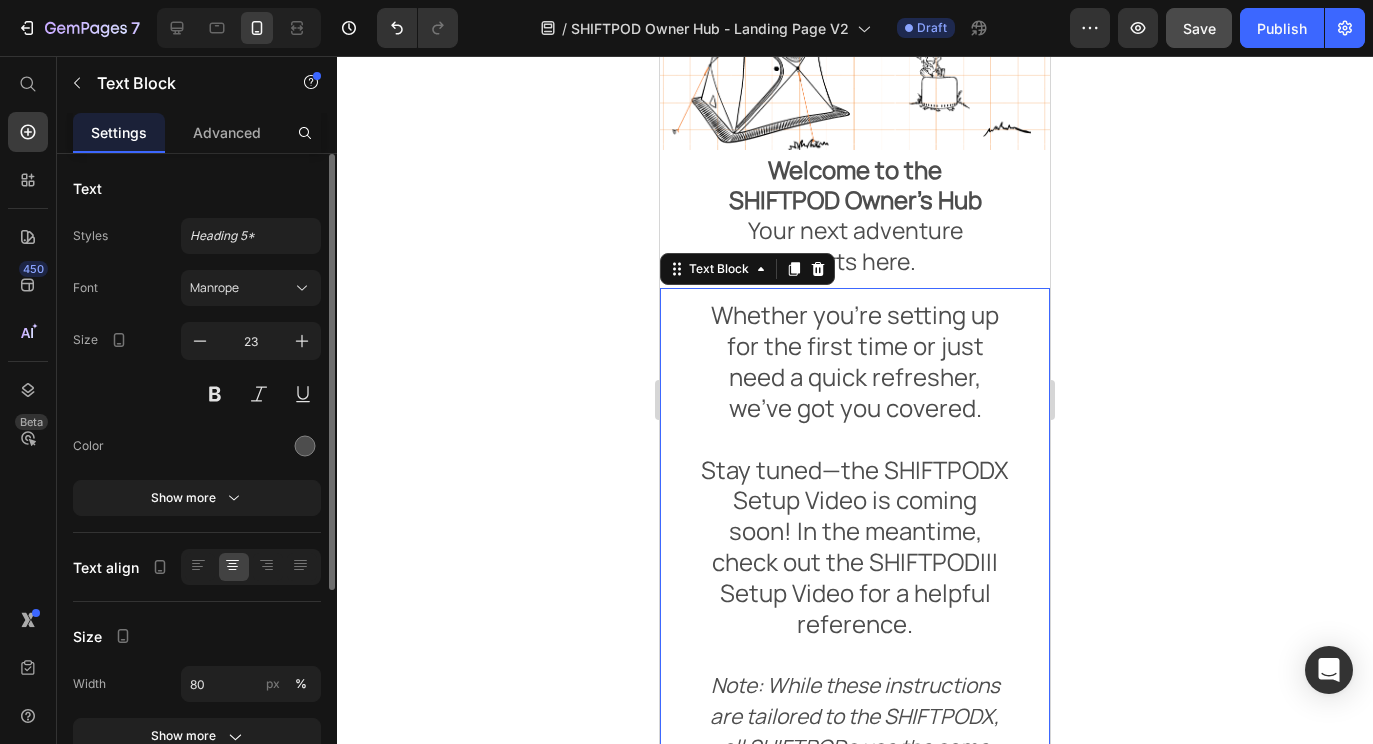 click on "Whether you’re setting up for the first time or just need a quick refresher, we’ve got you covered." at bounding box center (855, 377) 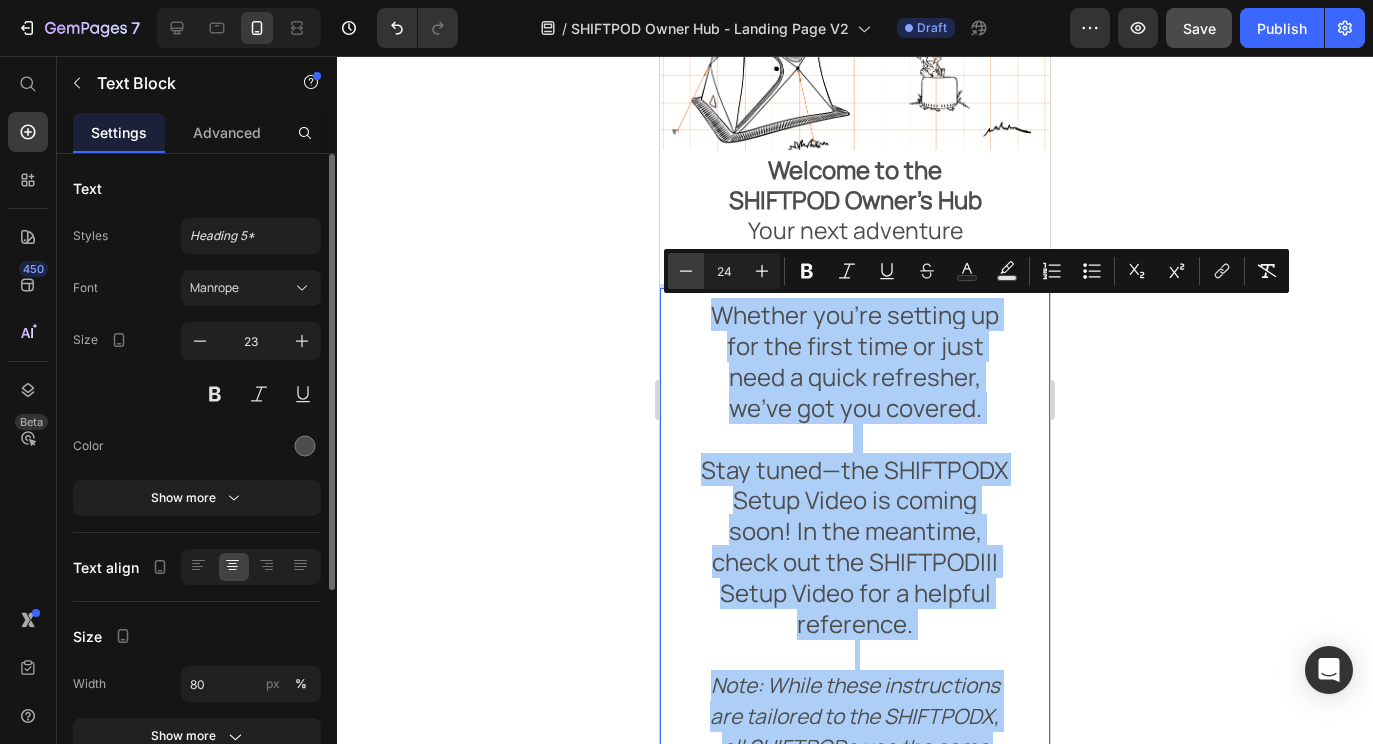 click 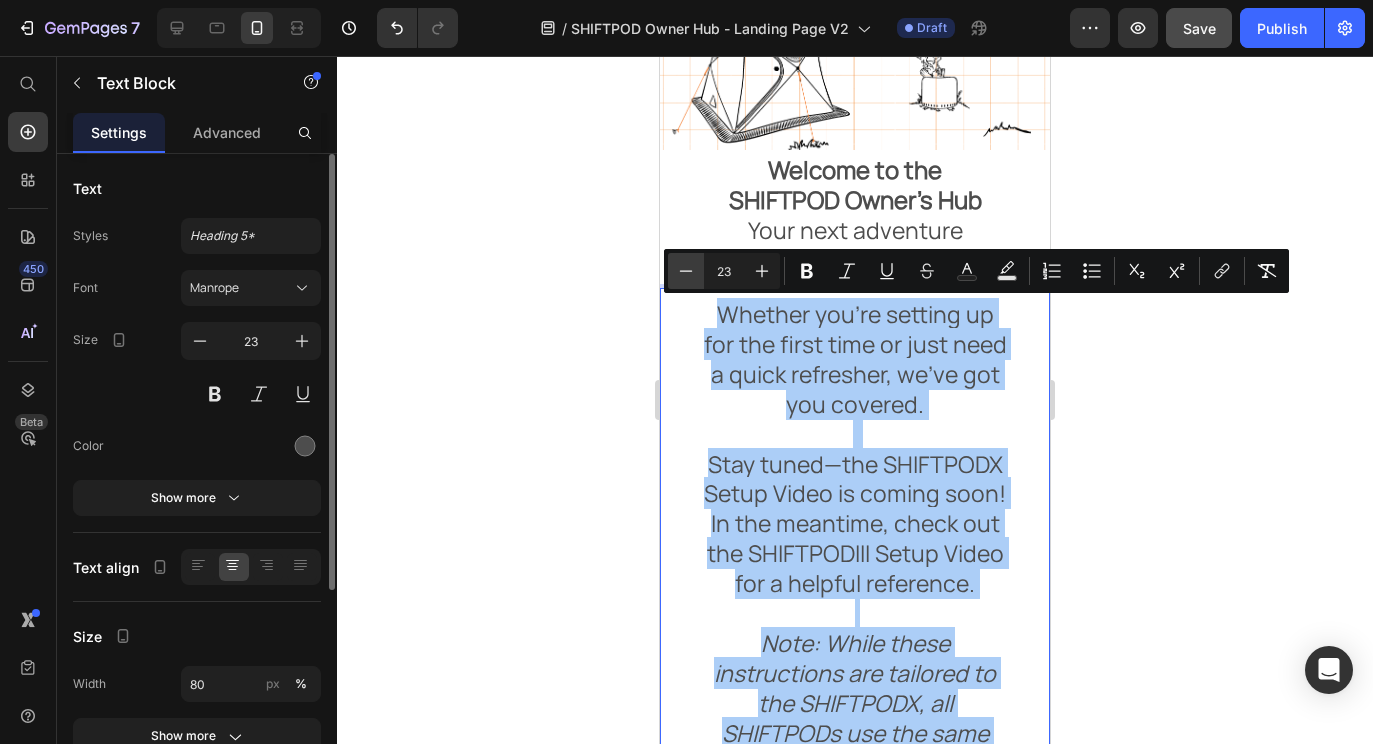 click 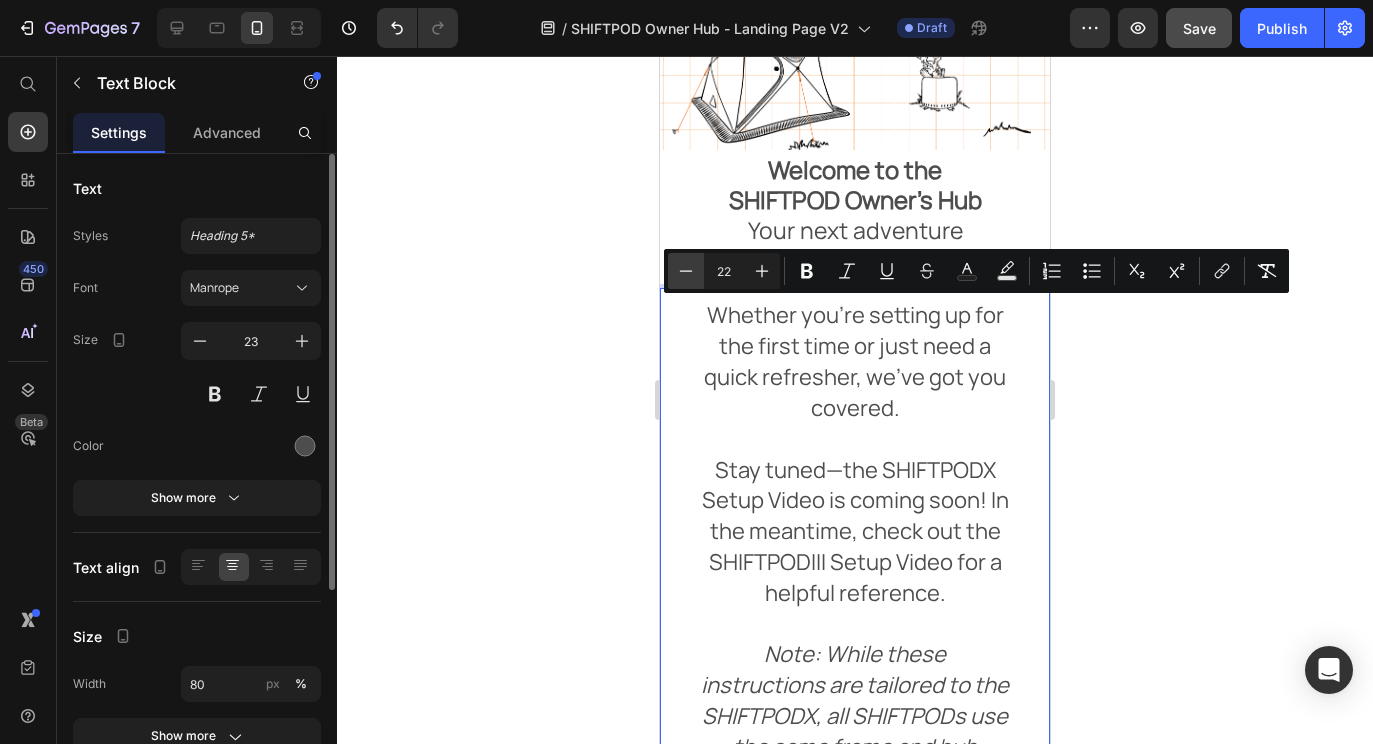 click 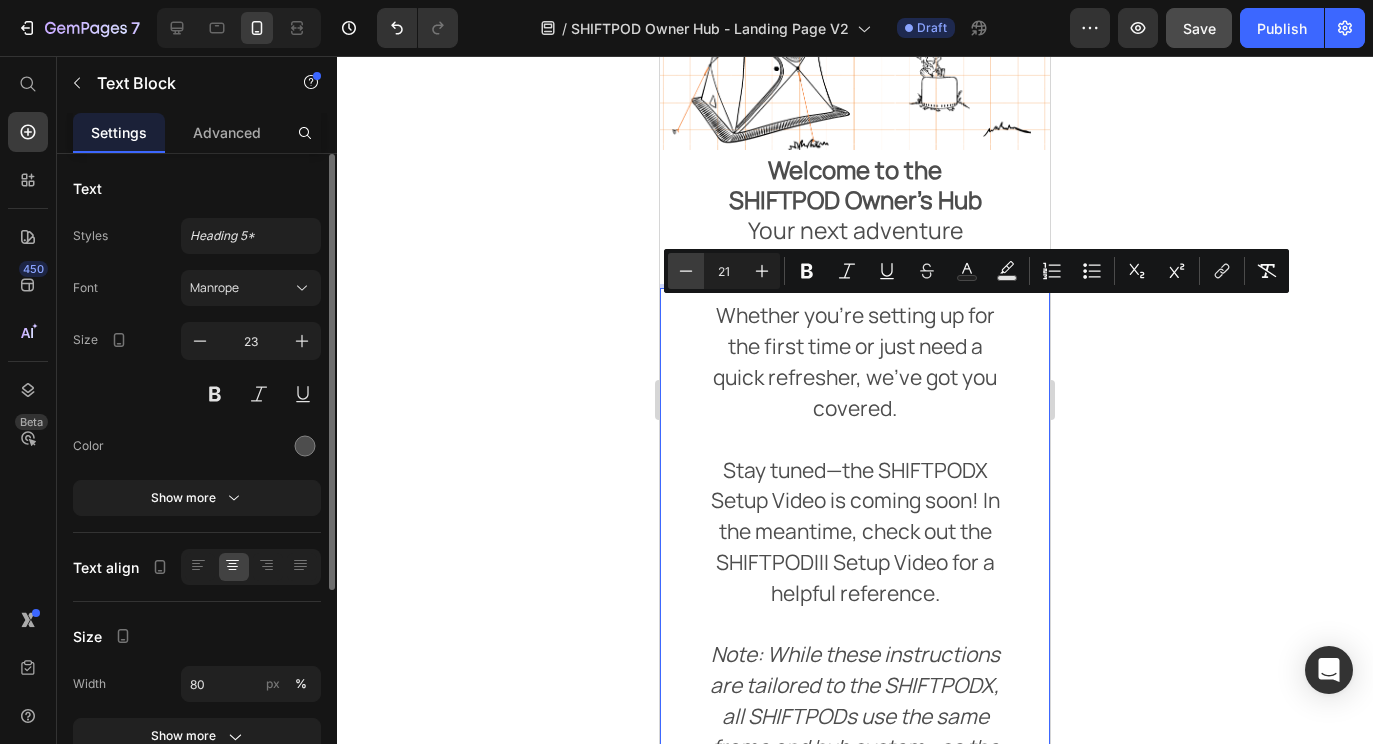 click 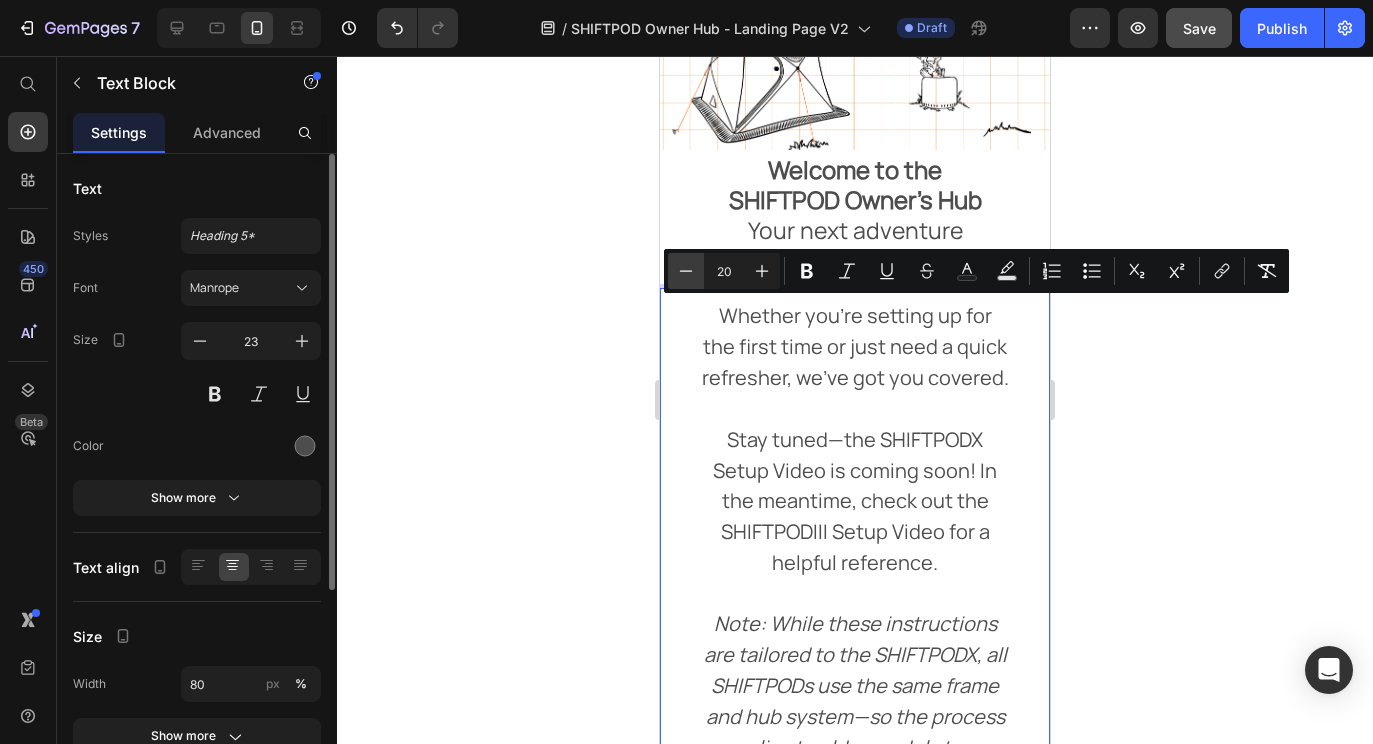 click 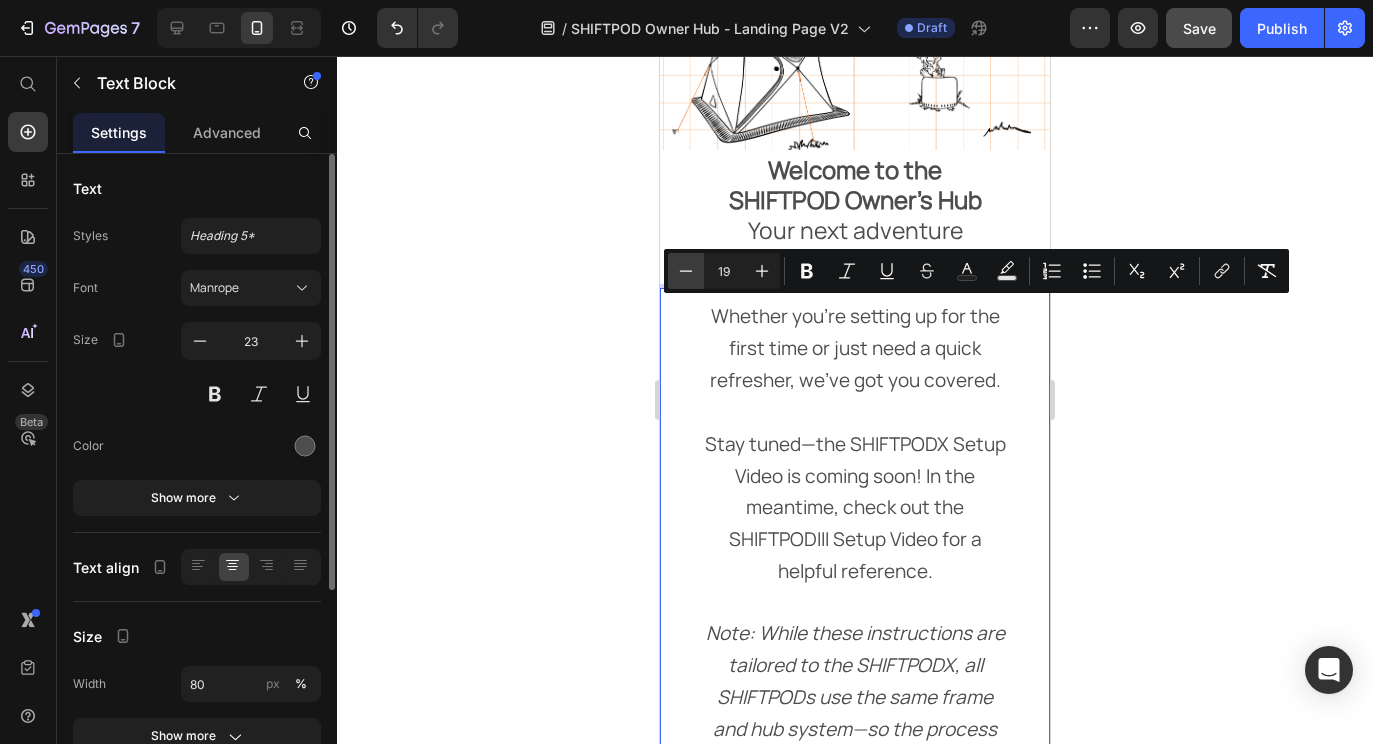 click 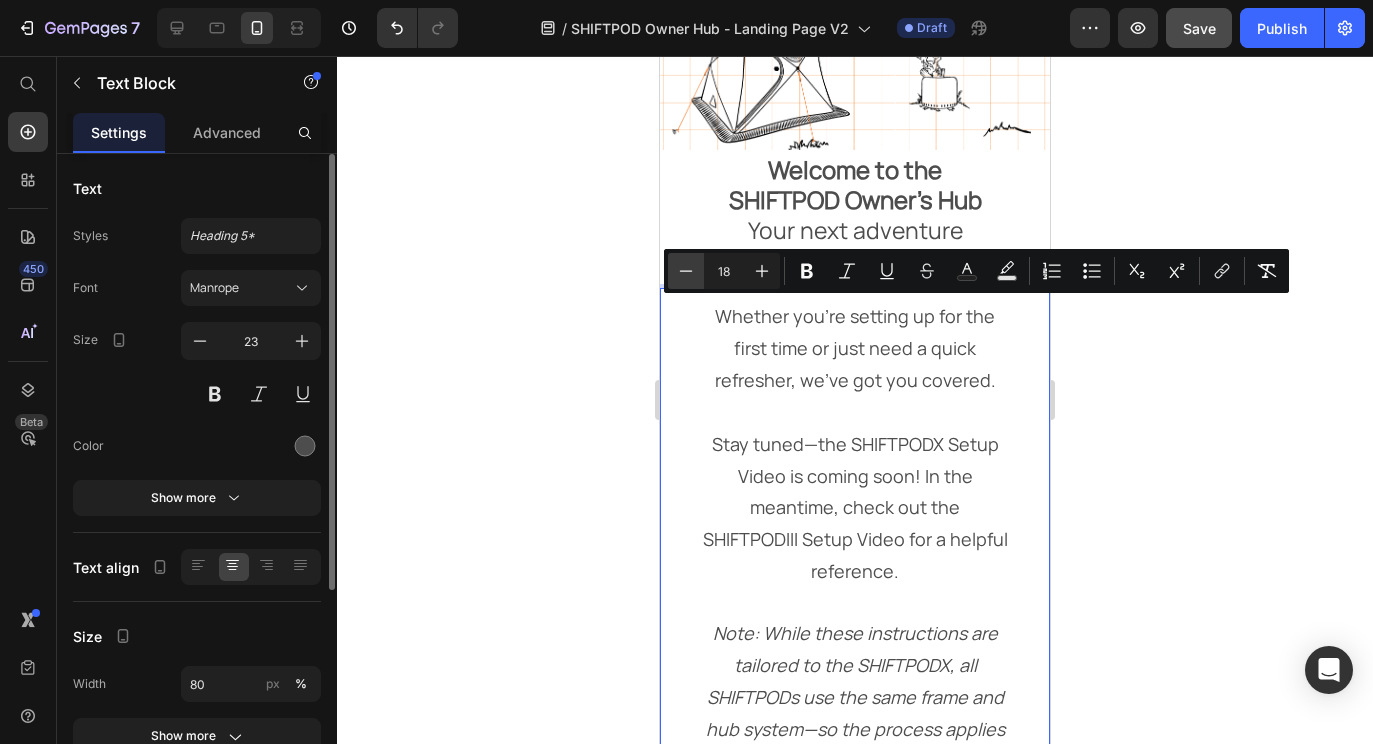 click 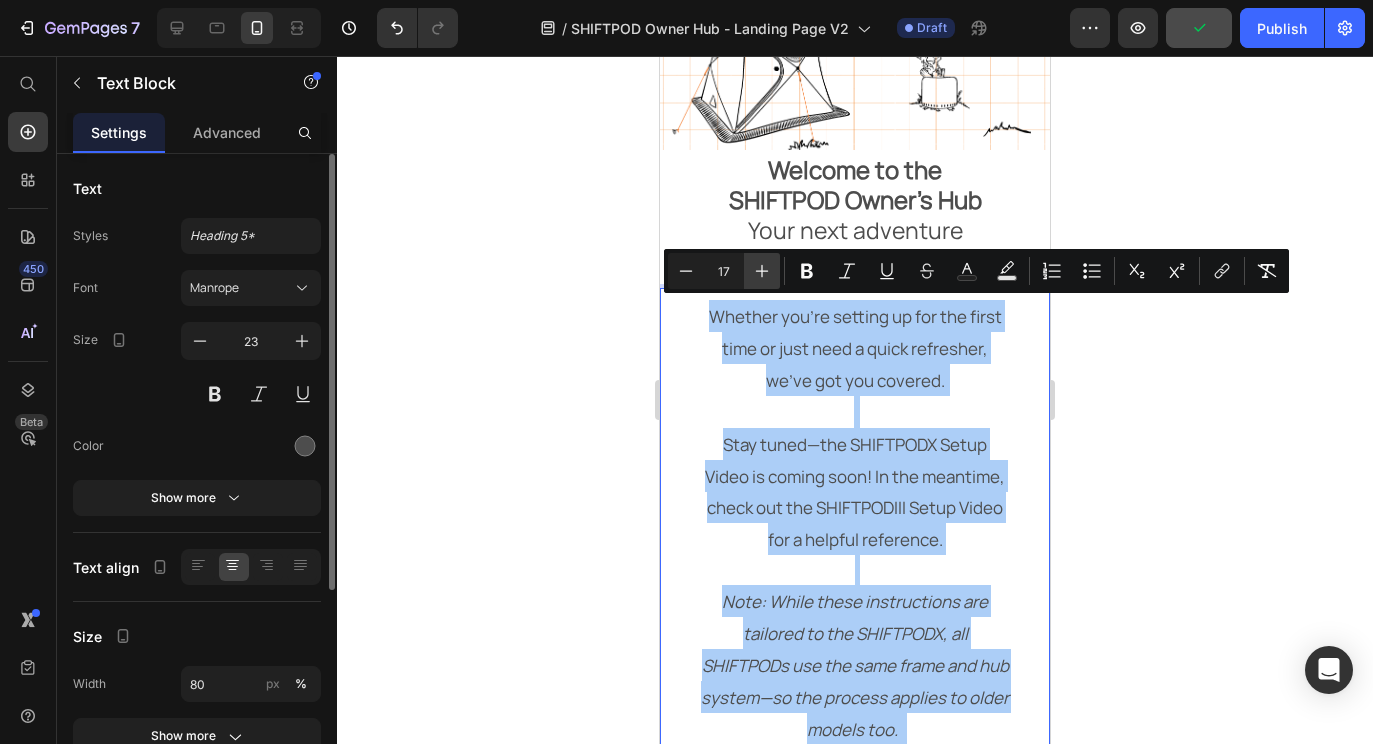 click 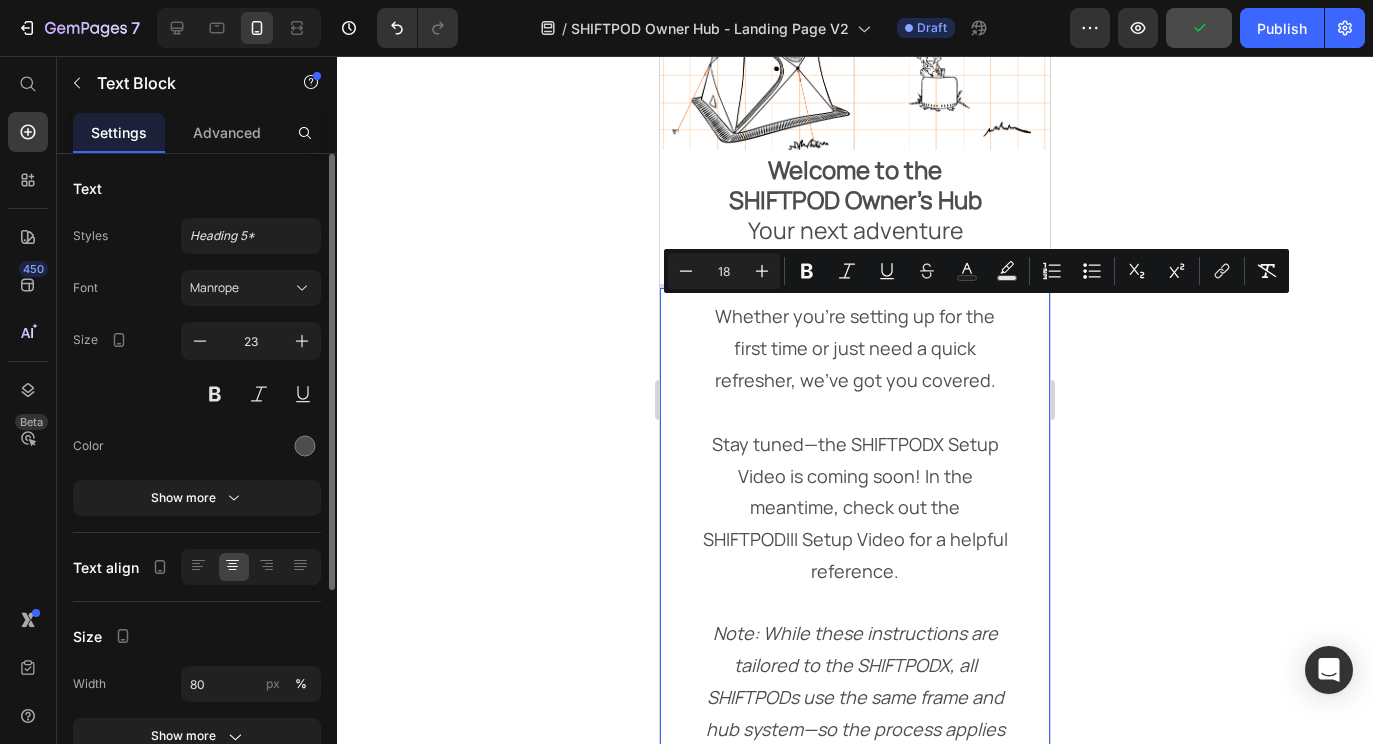 click on "18" at bounding box center (724, 271) 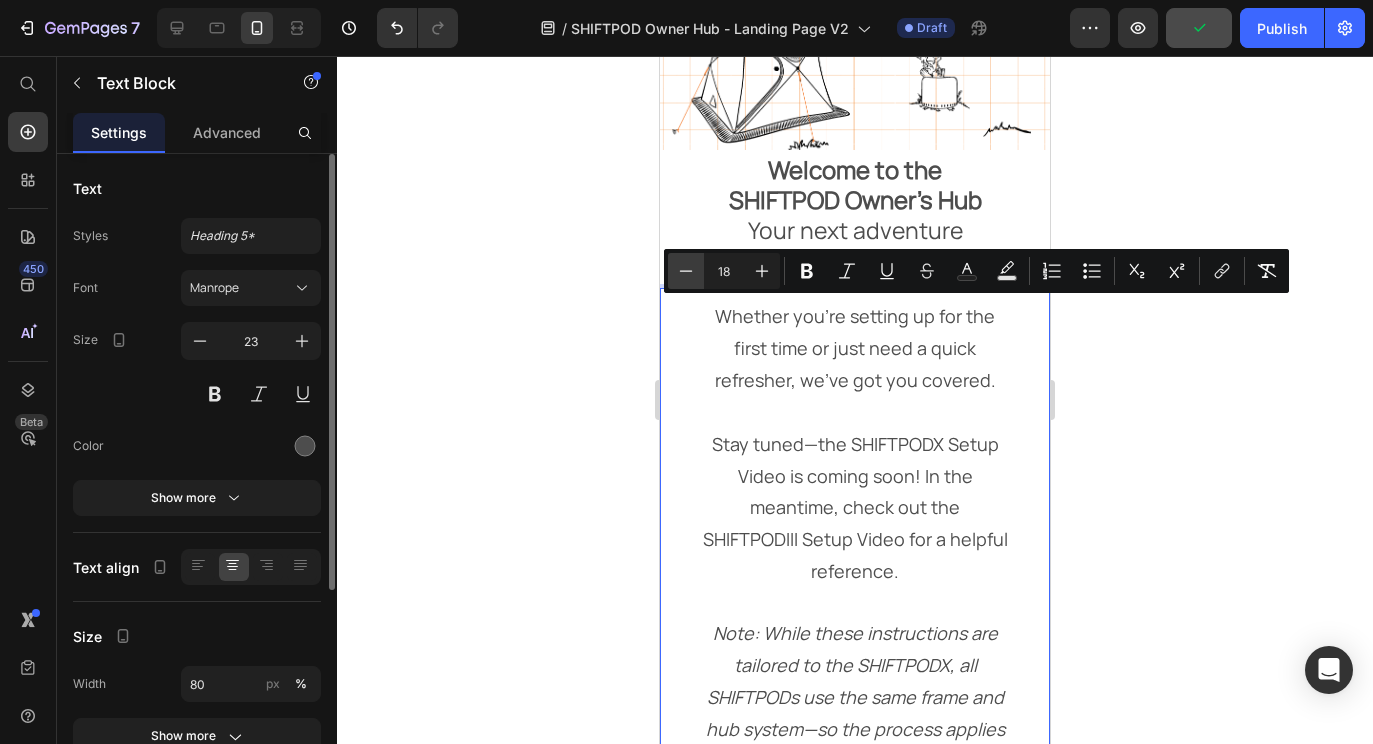 click 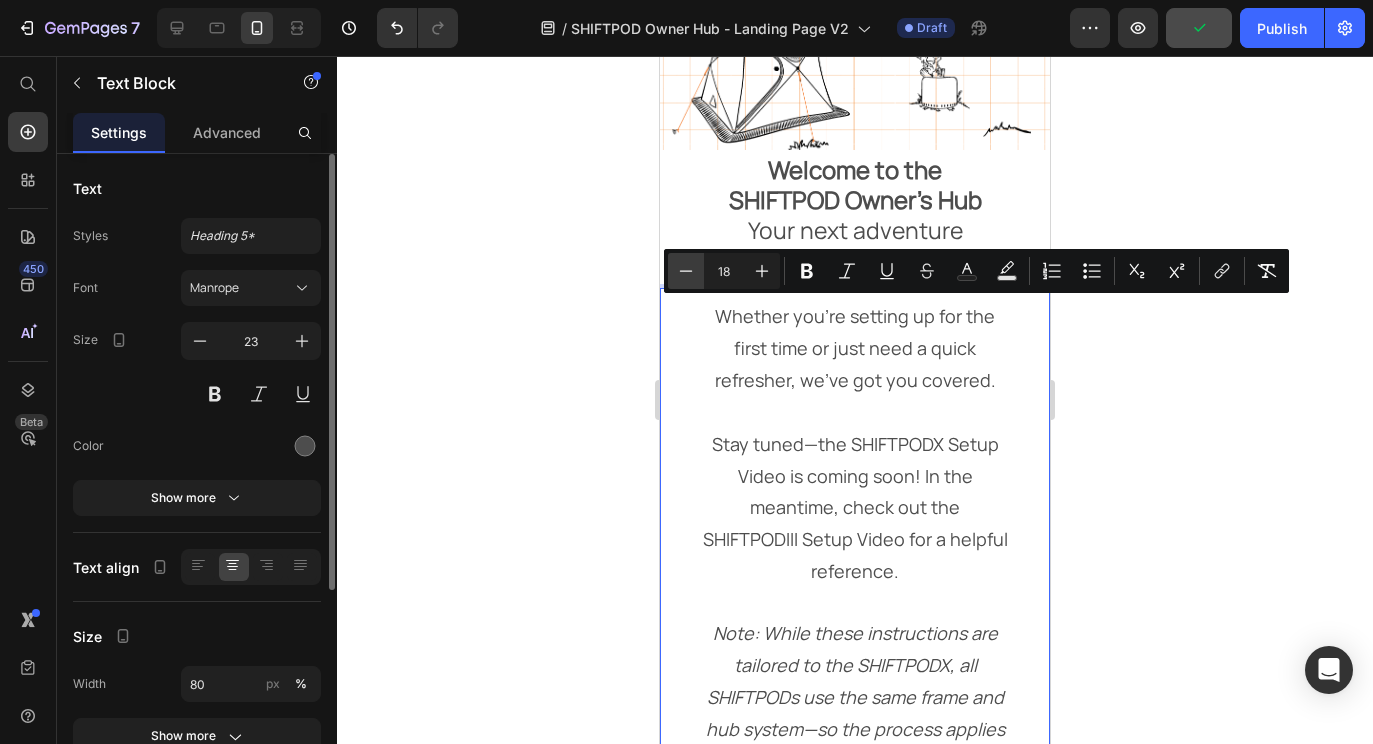 type on "17" 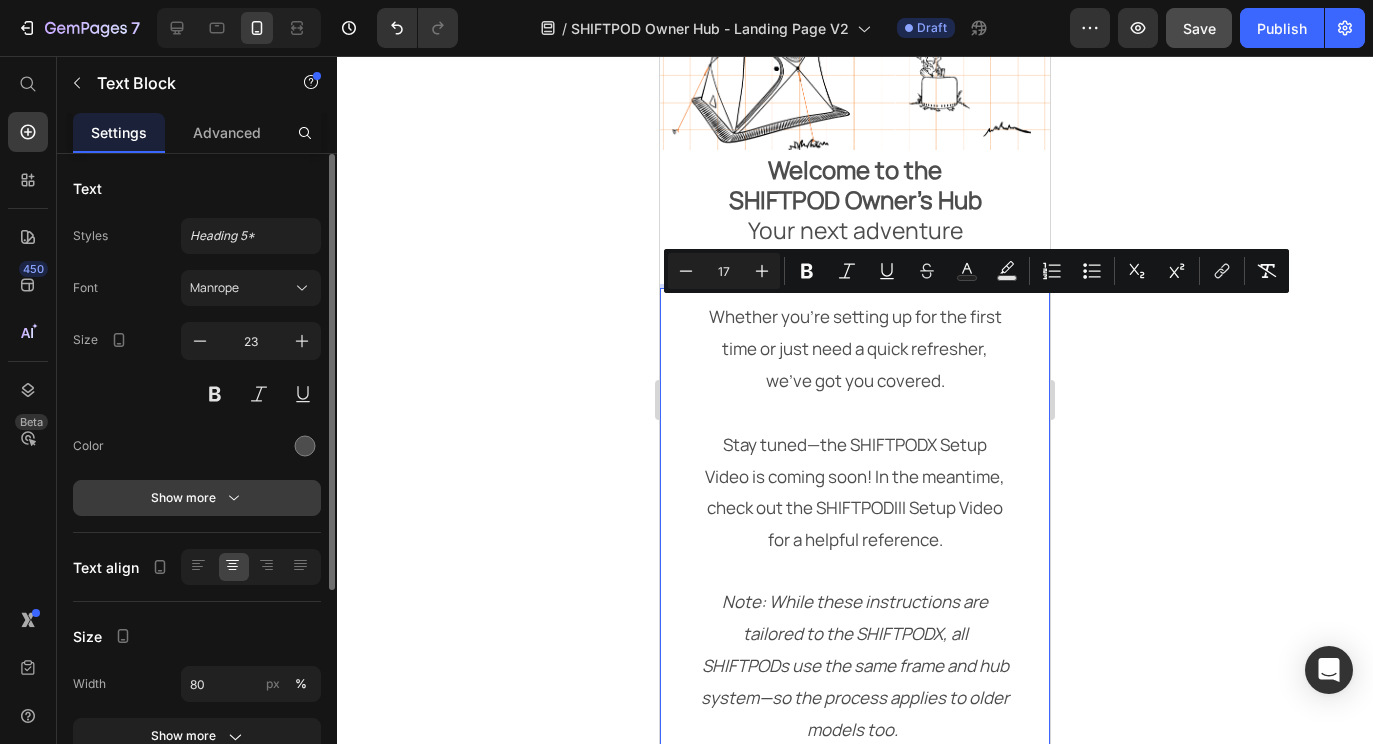 click 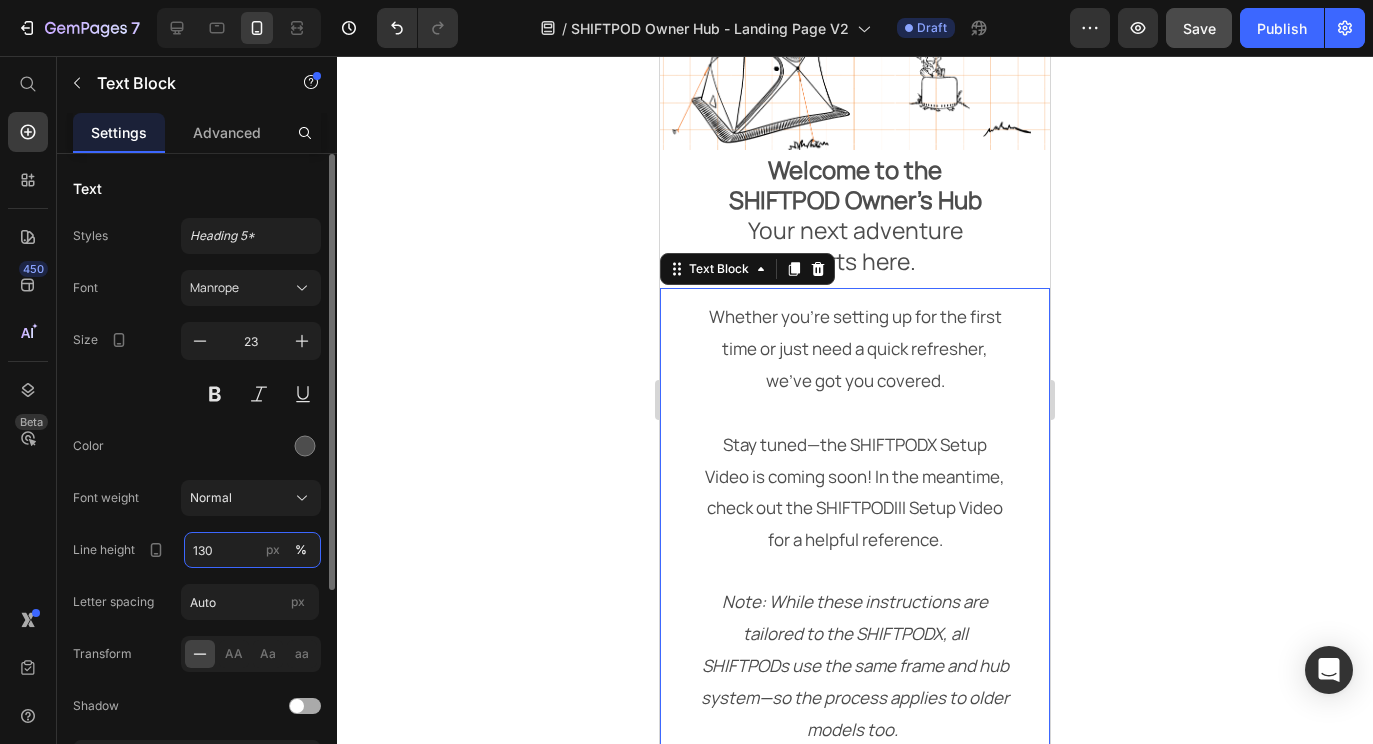 click on "130" at bounding box center [252, 550] 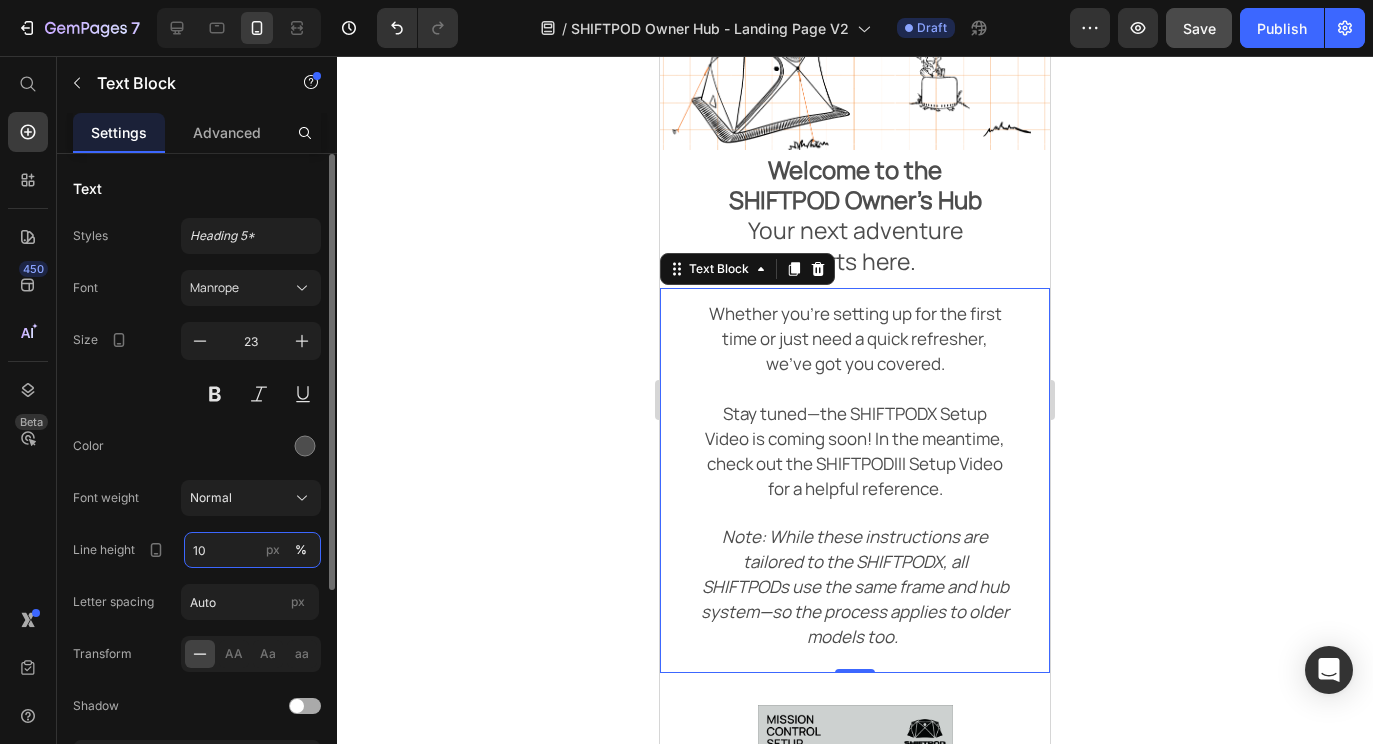 type on "1" 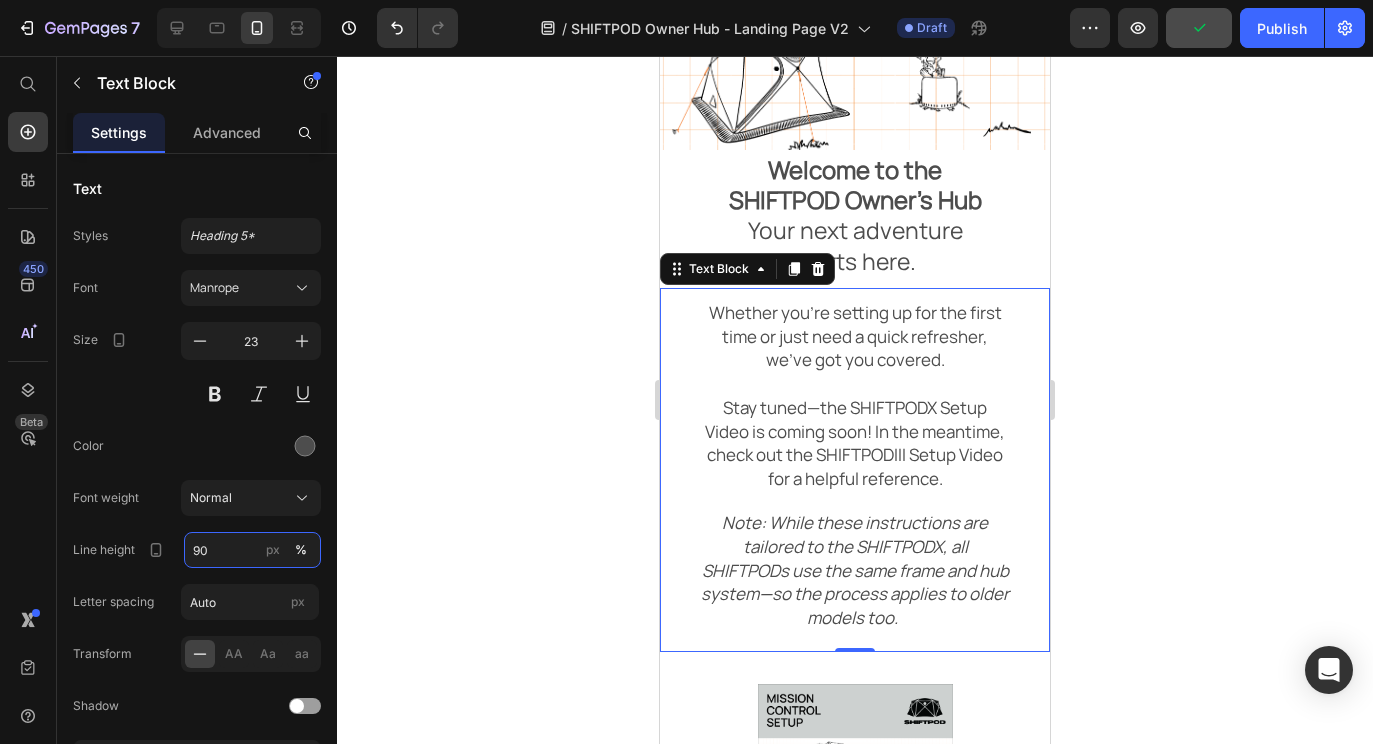 type on "90" 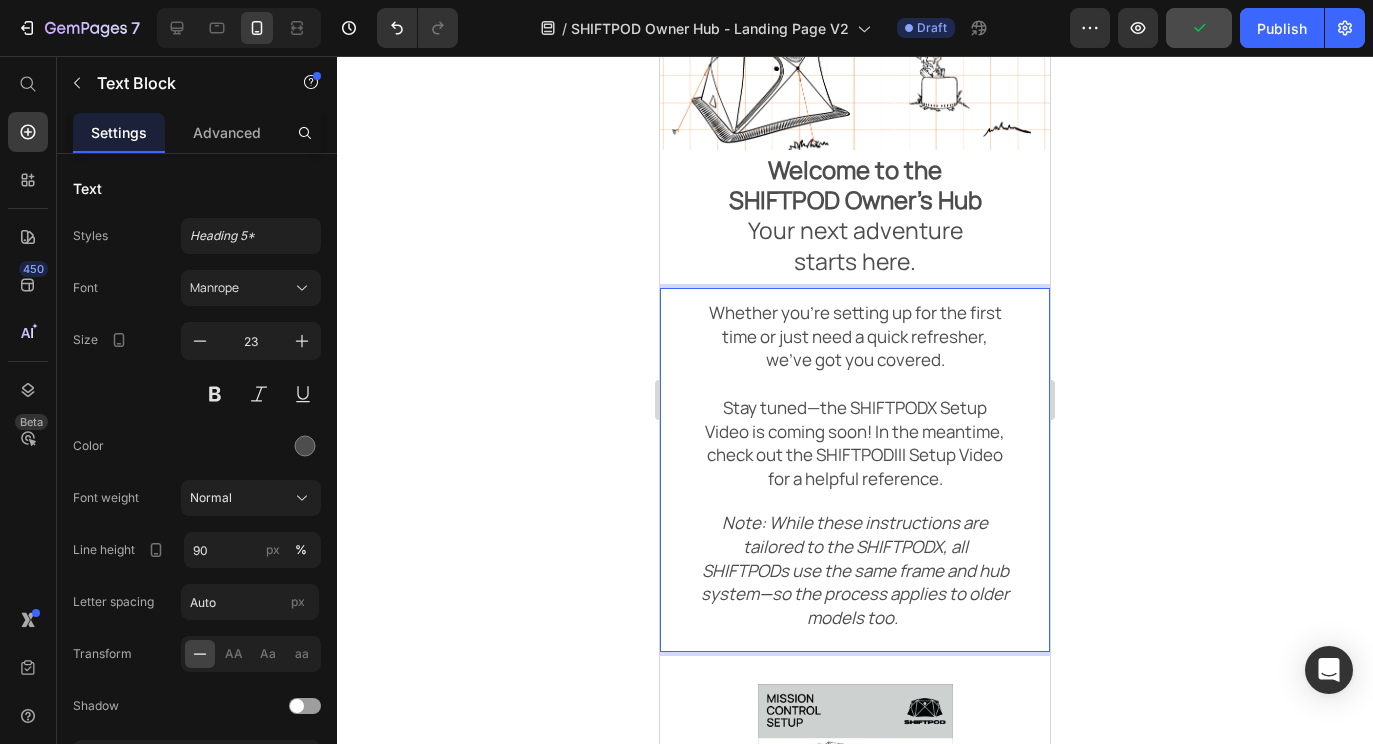 click on "Note: While these instructions are tailored to the SHIFTPODX, all SHIFTPODs use the same frame and hub system—so the process applies to older models too." at bounding box center [855, 570] 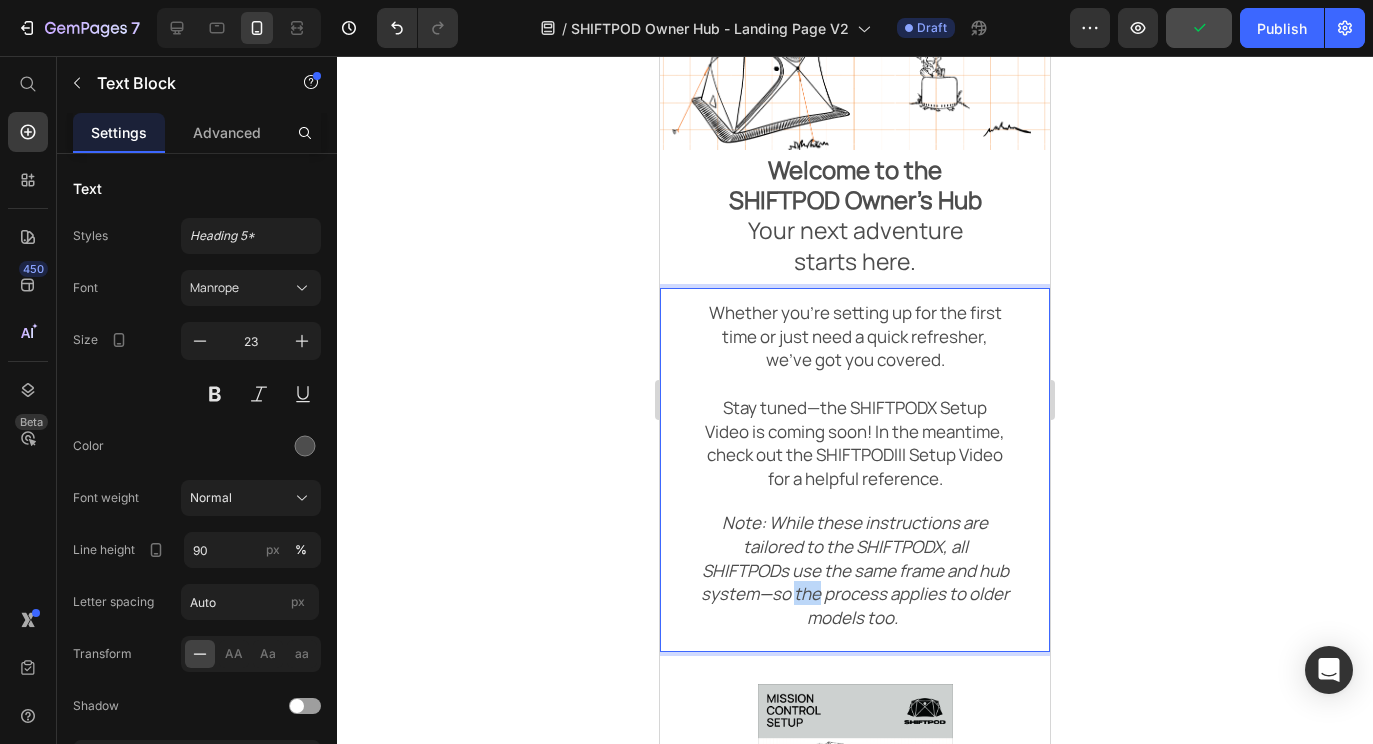 click on "Note: While these instructions are tailored to the SHIFTPODX, all SHIFTPODs use the same frame and hub system—so the process applies to older models too." at bounding box center (855, 570) 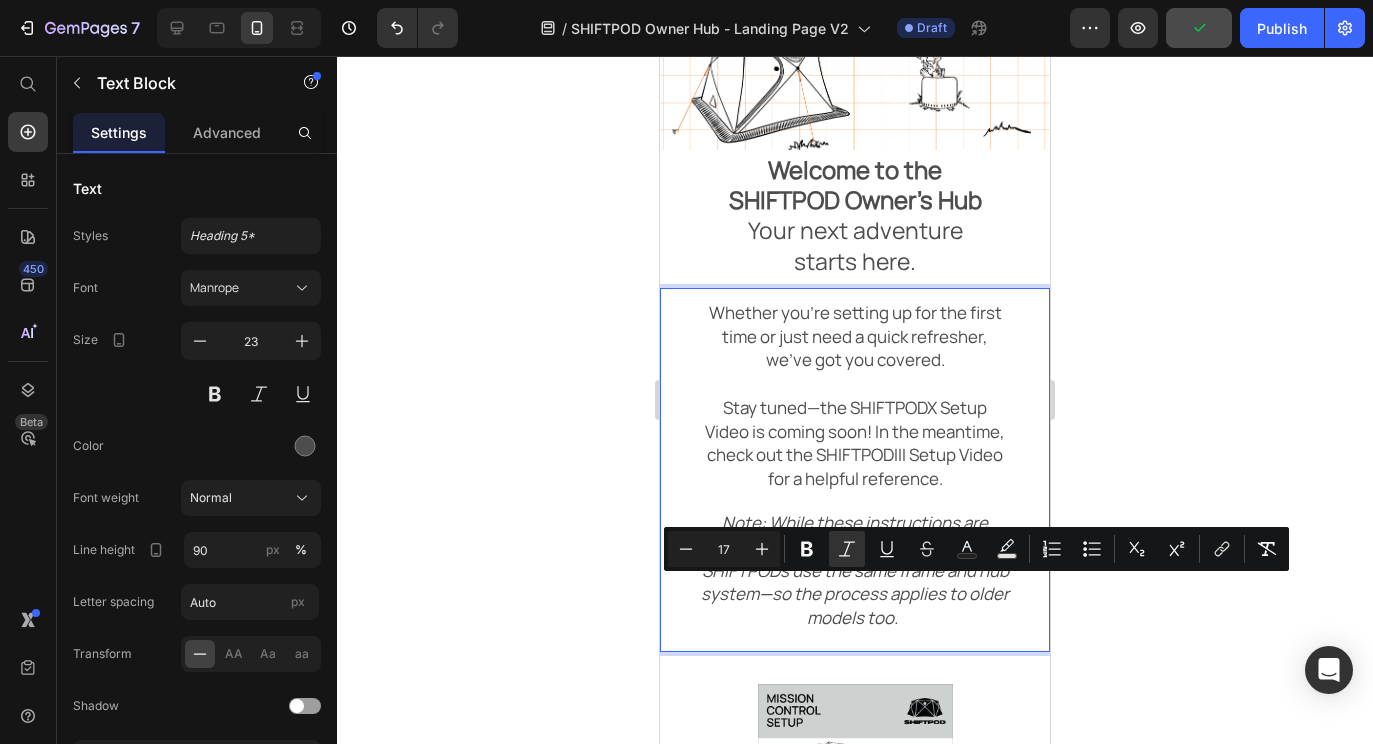 click on "Note: While these instructions are tailored to the SHIFTPODX, all SHIFTPODs use the same frame and hub system—so the process applies to older models too." at bounding box center (855, 570) 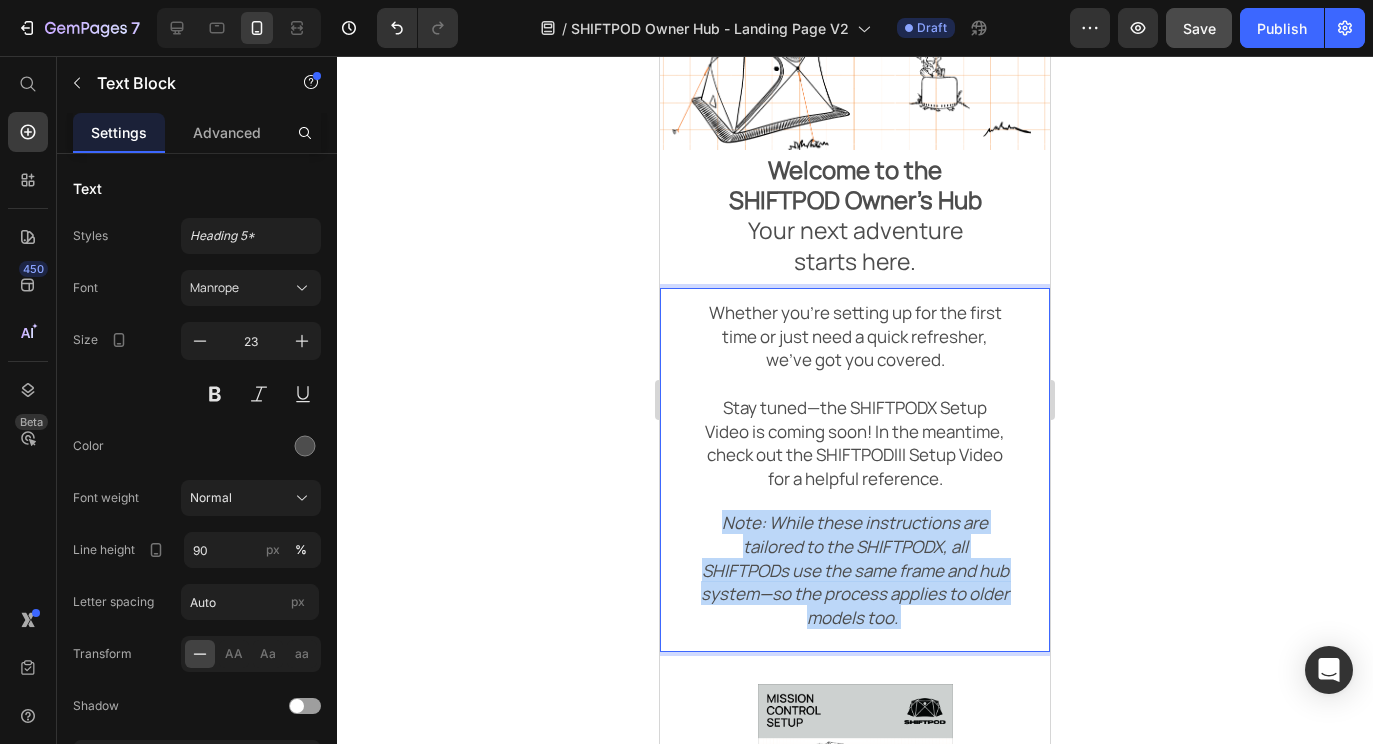 drag, startPoint x: 922, startPoint y: 613, endPoint x: 697, endPoint y: 530, distance: 239.82077 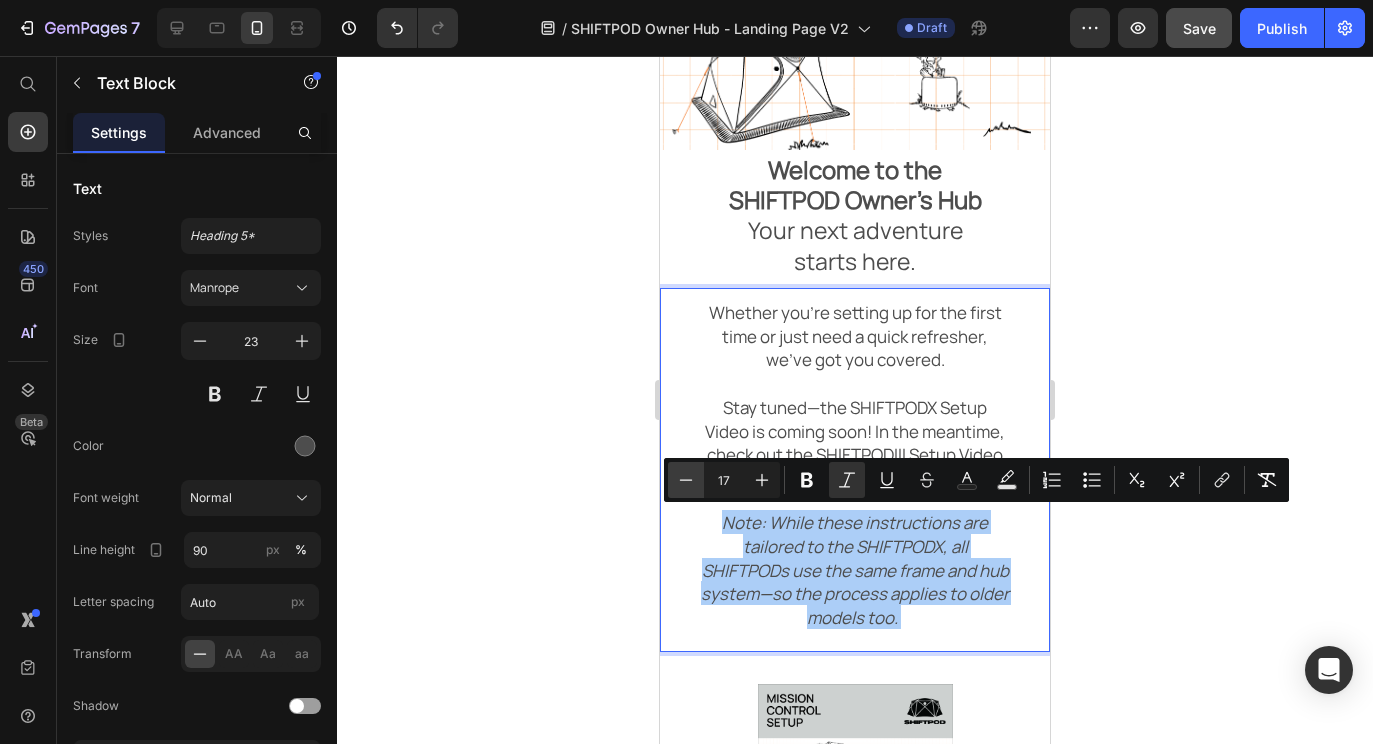 click 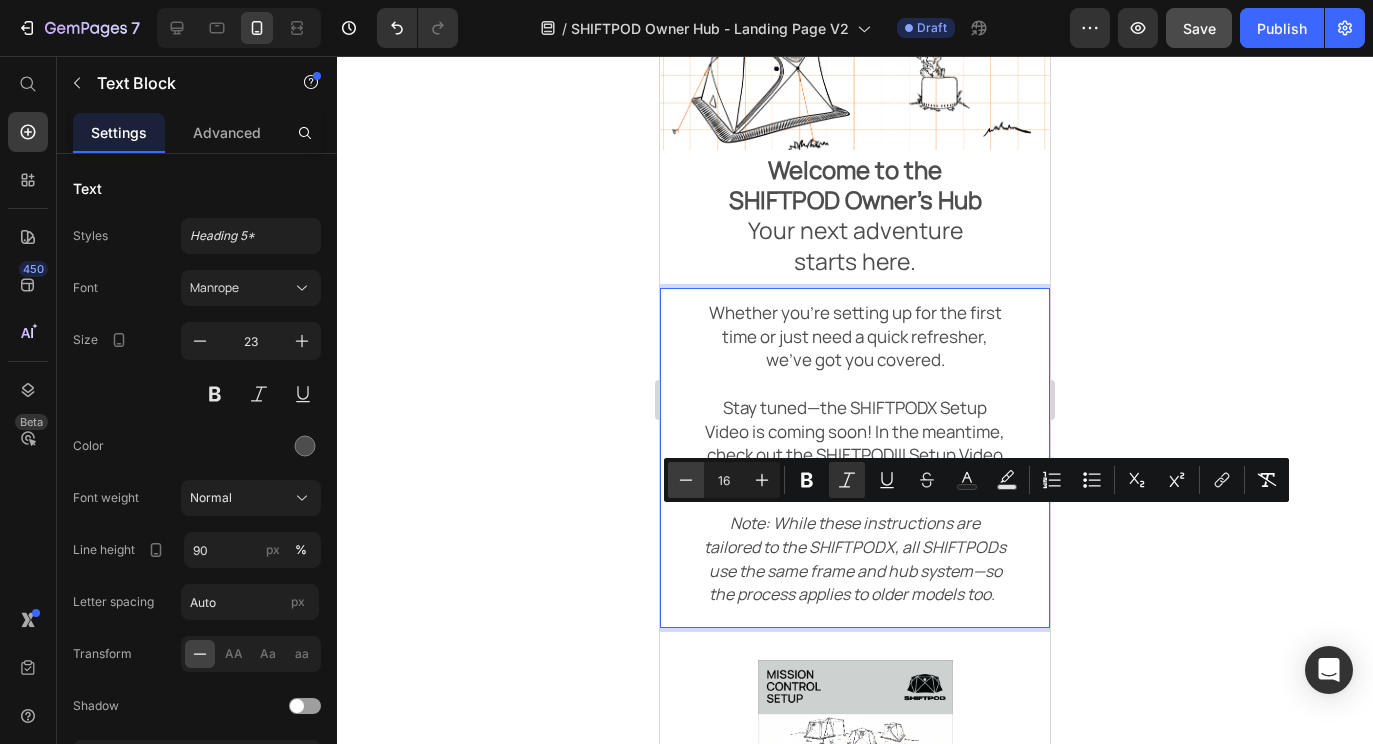 click 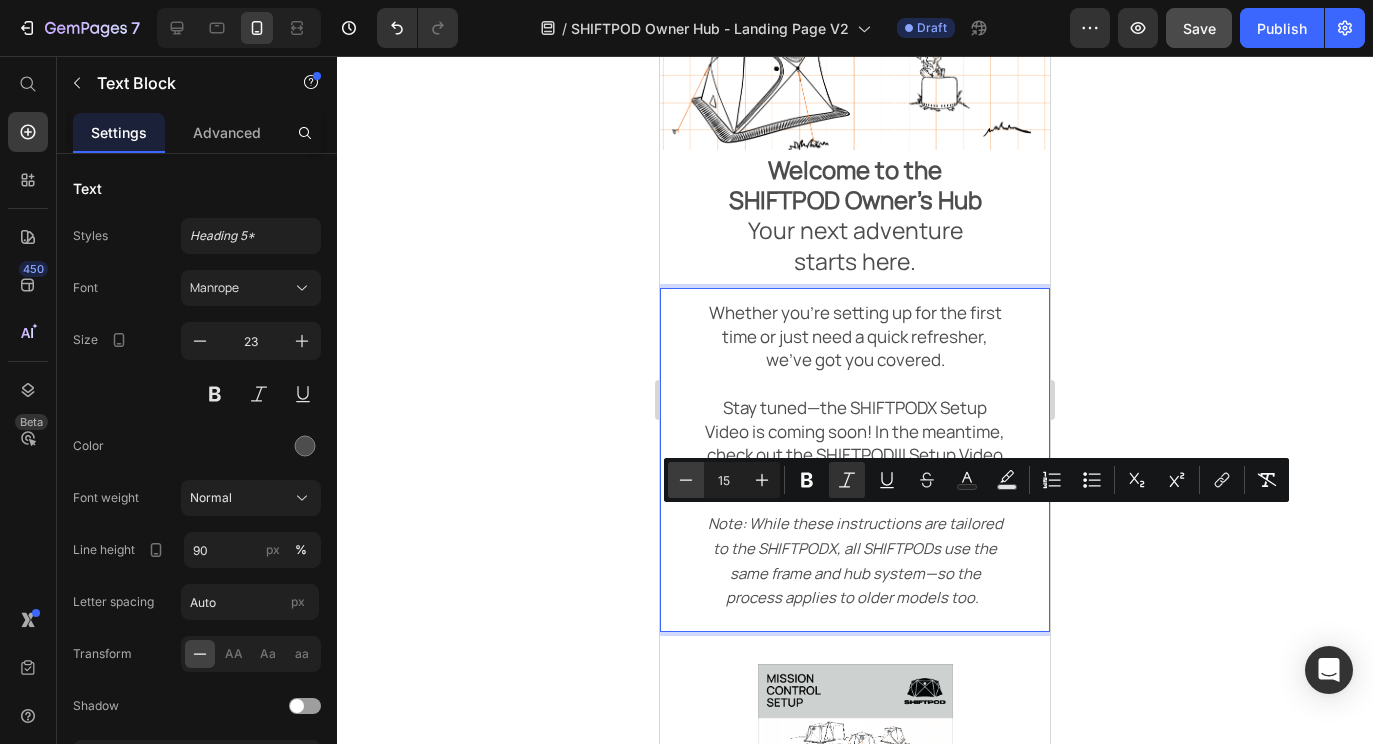 click 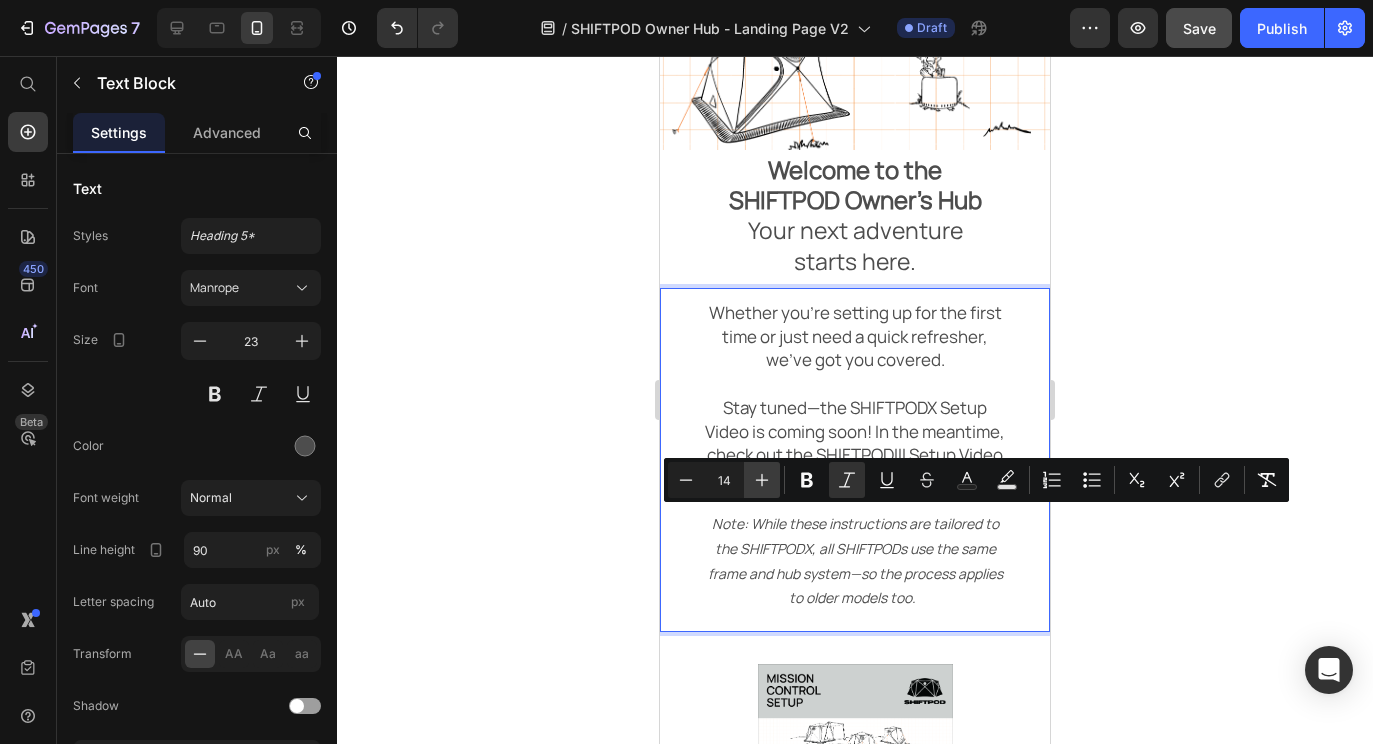 click 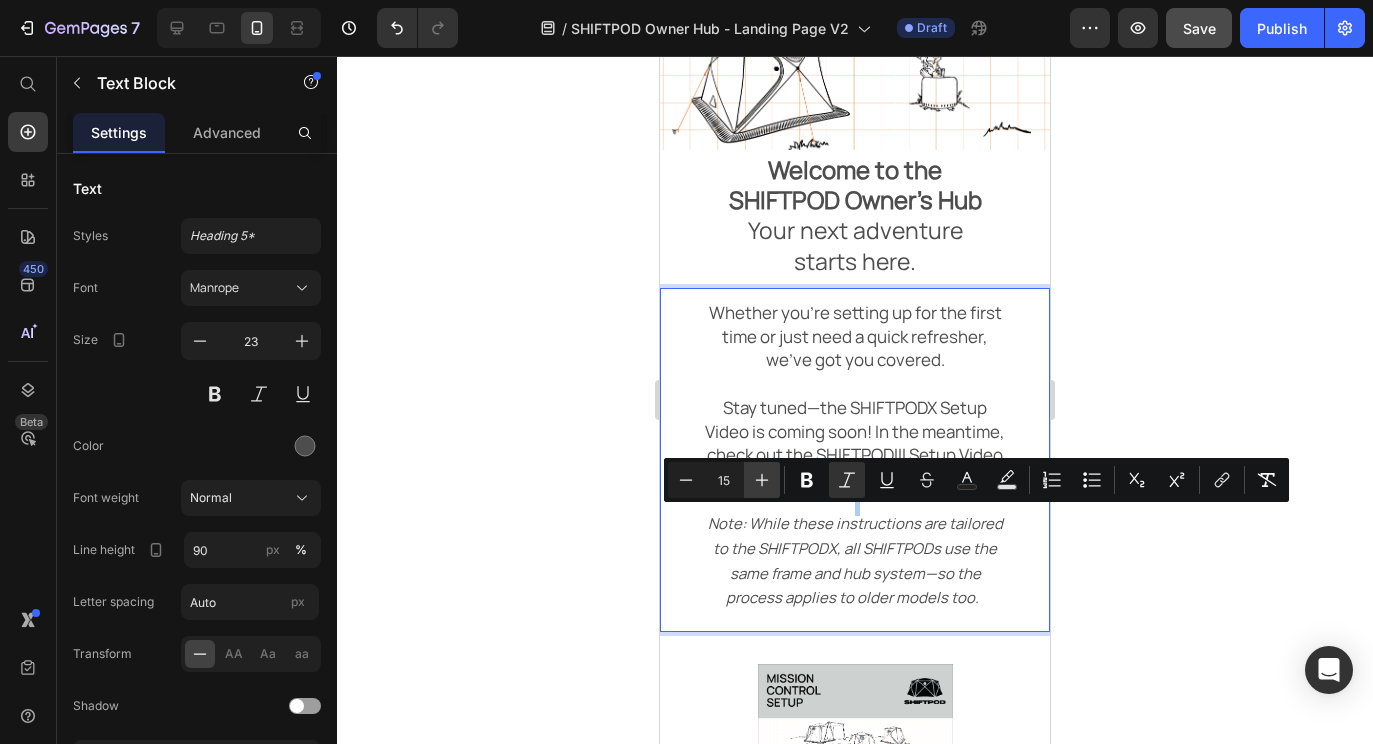 click 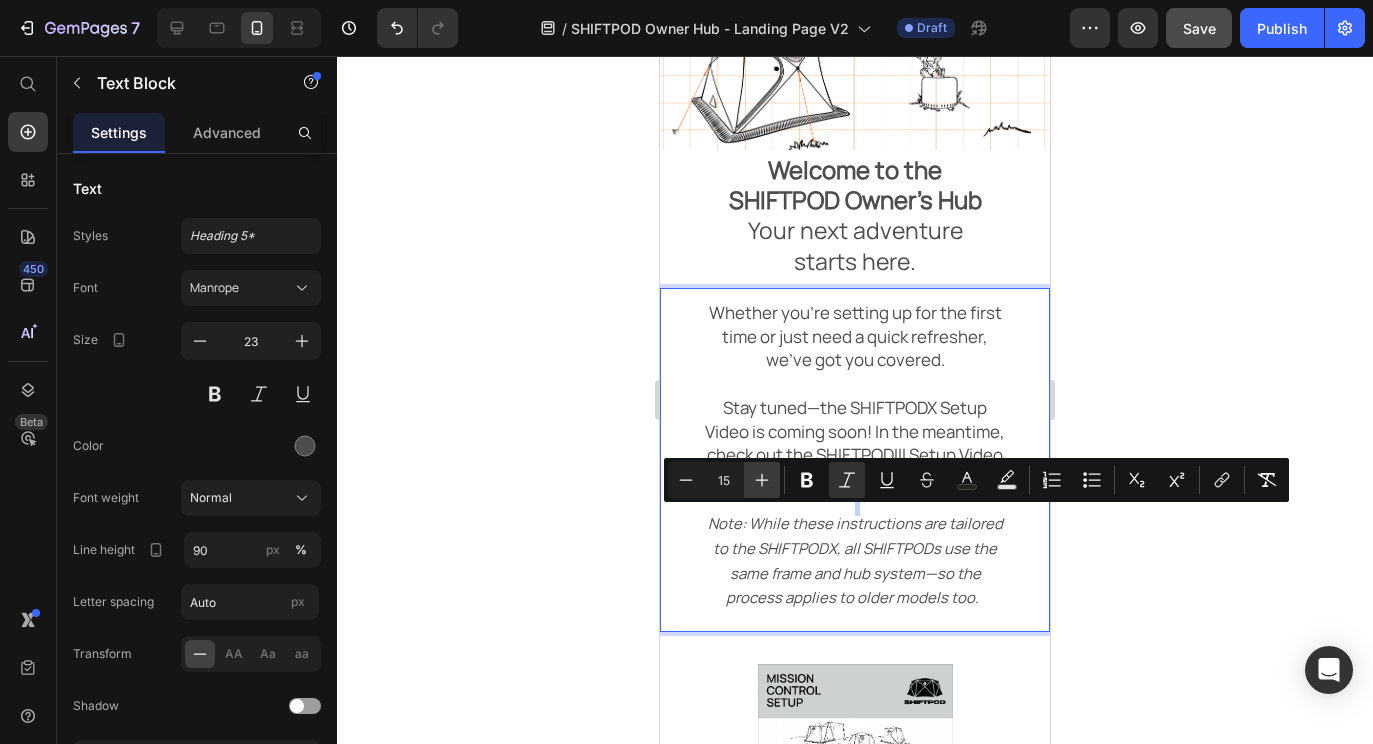 type on "16" 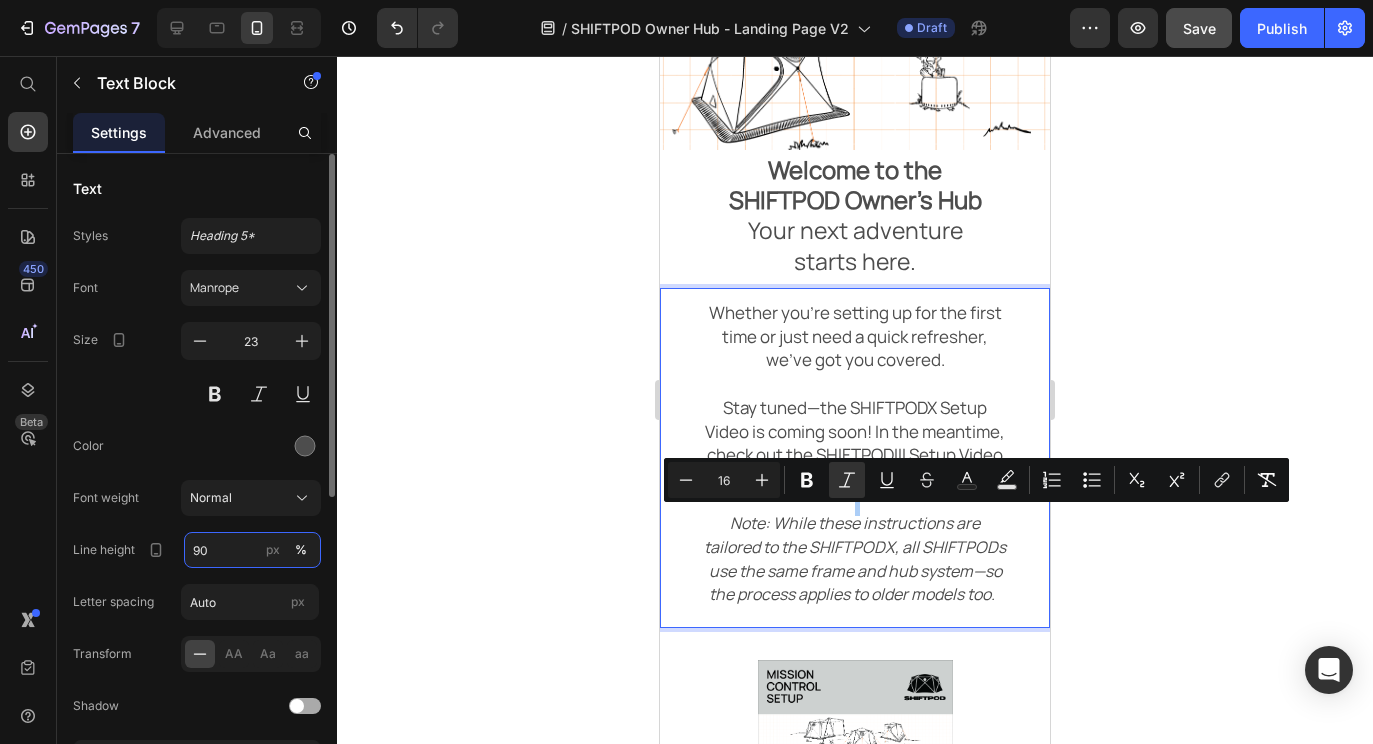 click on "90" at bounding box center [252, 550] 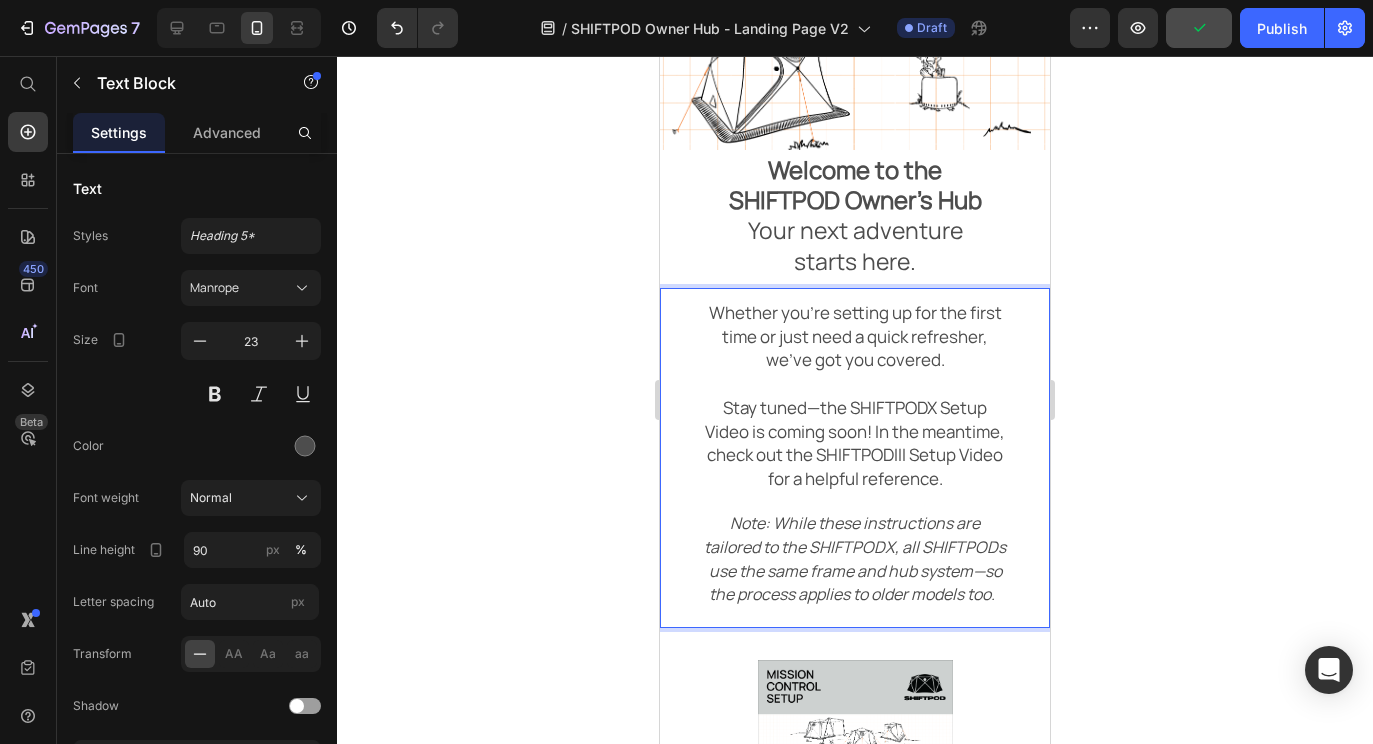 click on "Note: While these instructions are tailored to the SHIFTPODX, all SHIFTPODs use the same frame and hub system—so the process applies to older models too." at bounding box center [855, 558] 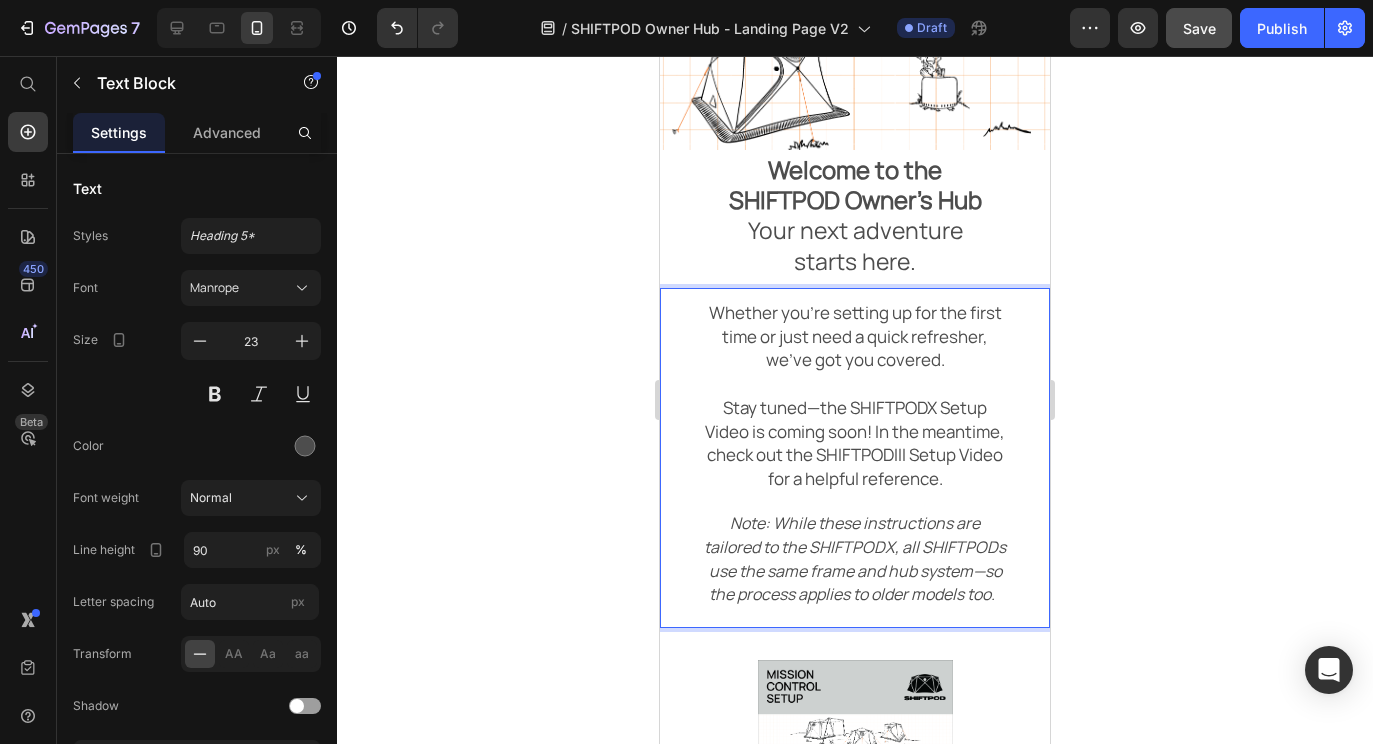 click on "Note: While these instructions are tailored to the SHIFTPODX, all SHIFTPODs use the same frame and hub system—so the process applies to older models too." at bounding box center (855, 558) 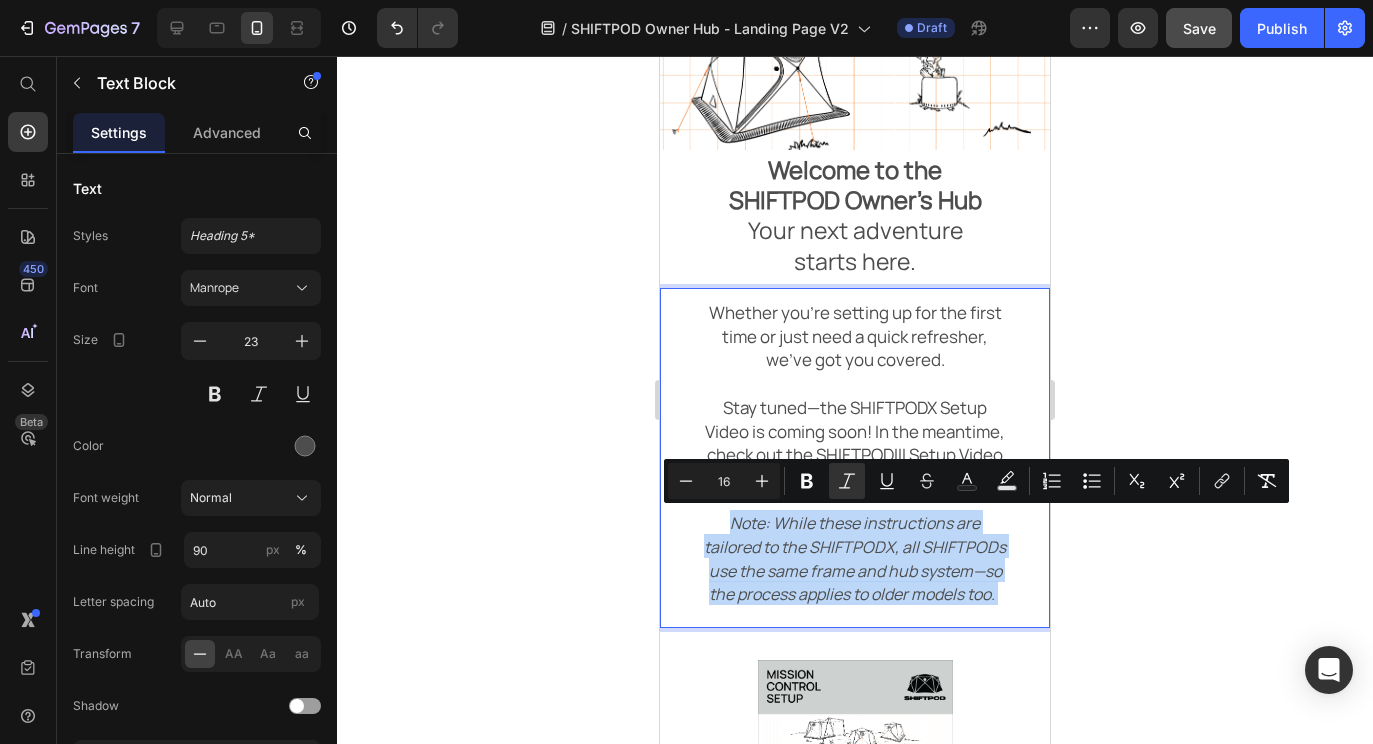 drag, startPoint x: 1003, startPoint y: 600, endPoint x: 712, endPoint y: 520, distance: 301.7963 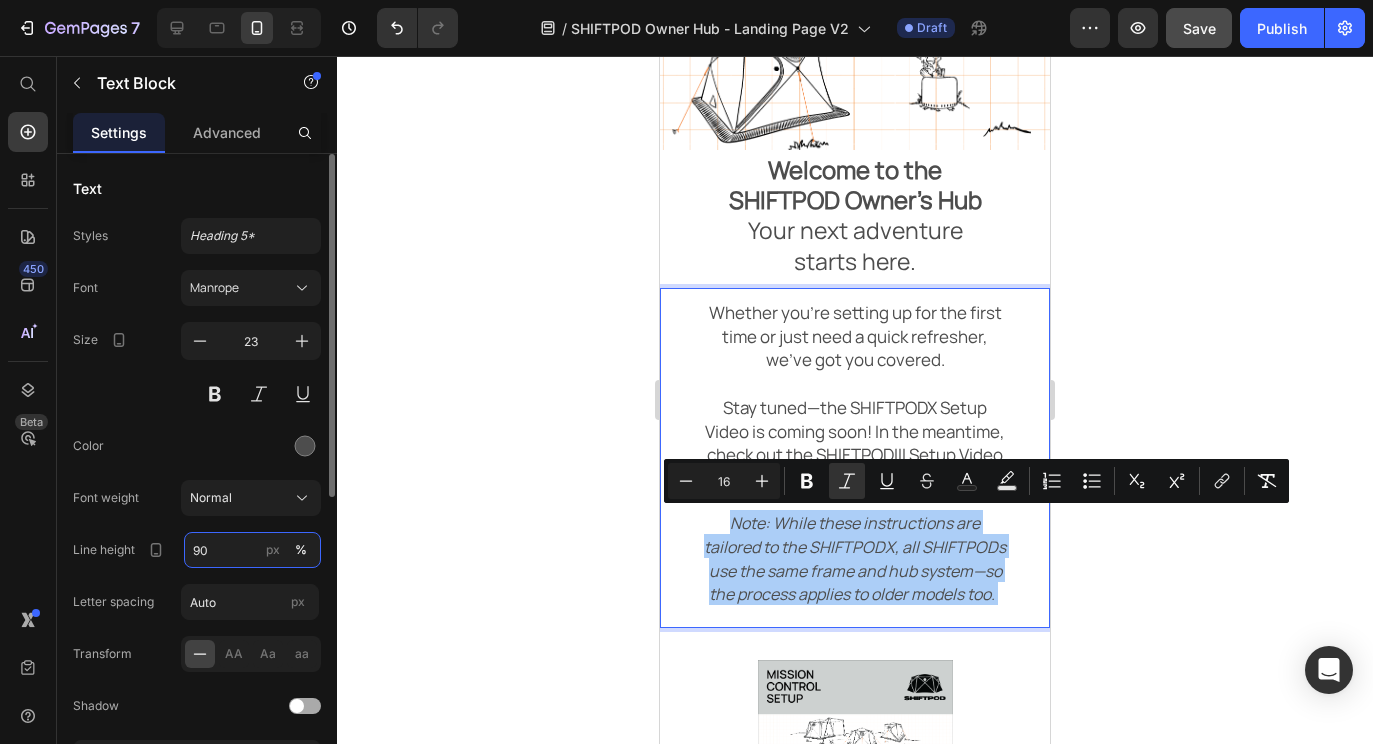 click on "90" at bounding box center [252, 550] 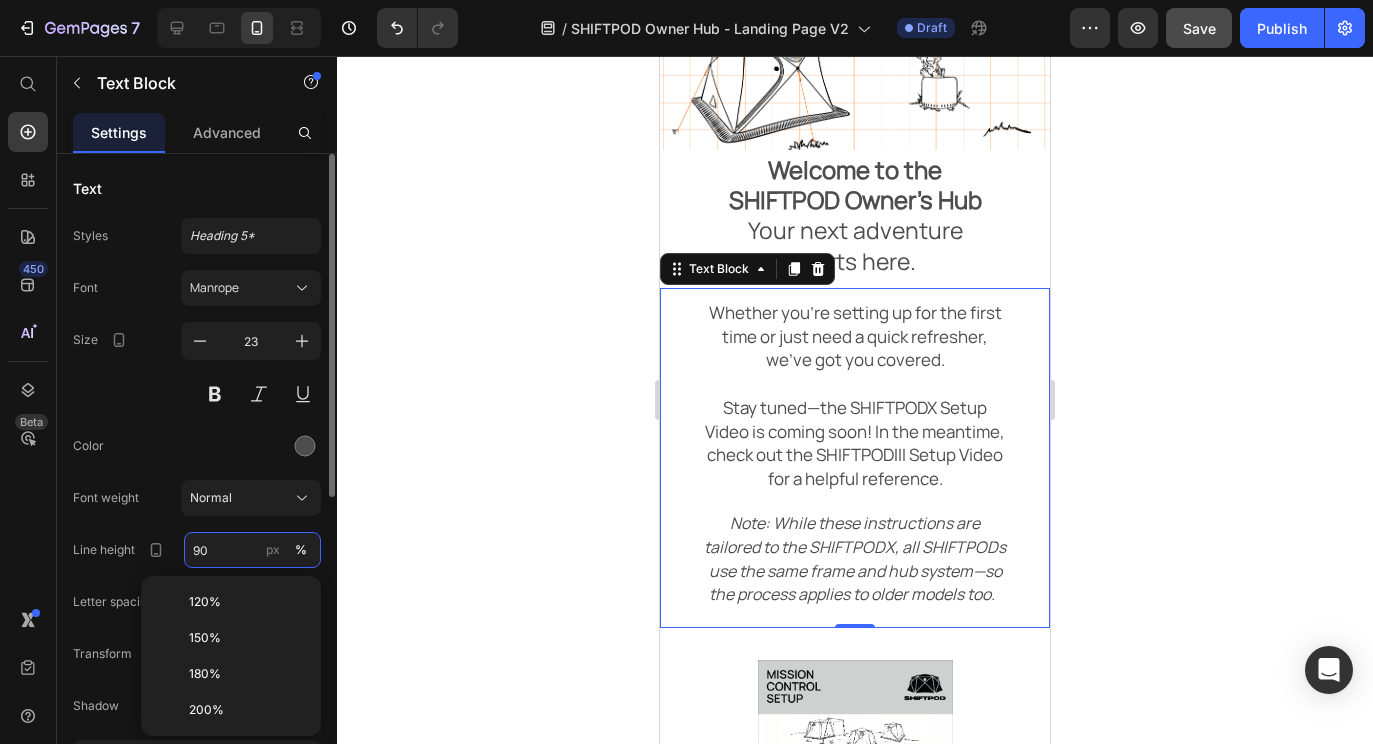 type on "9" 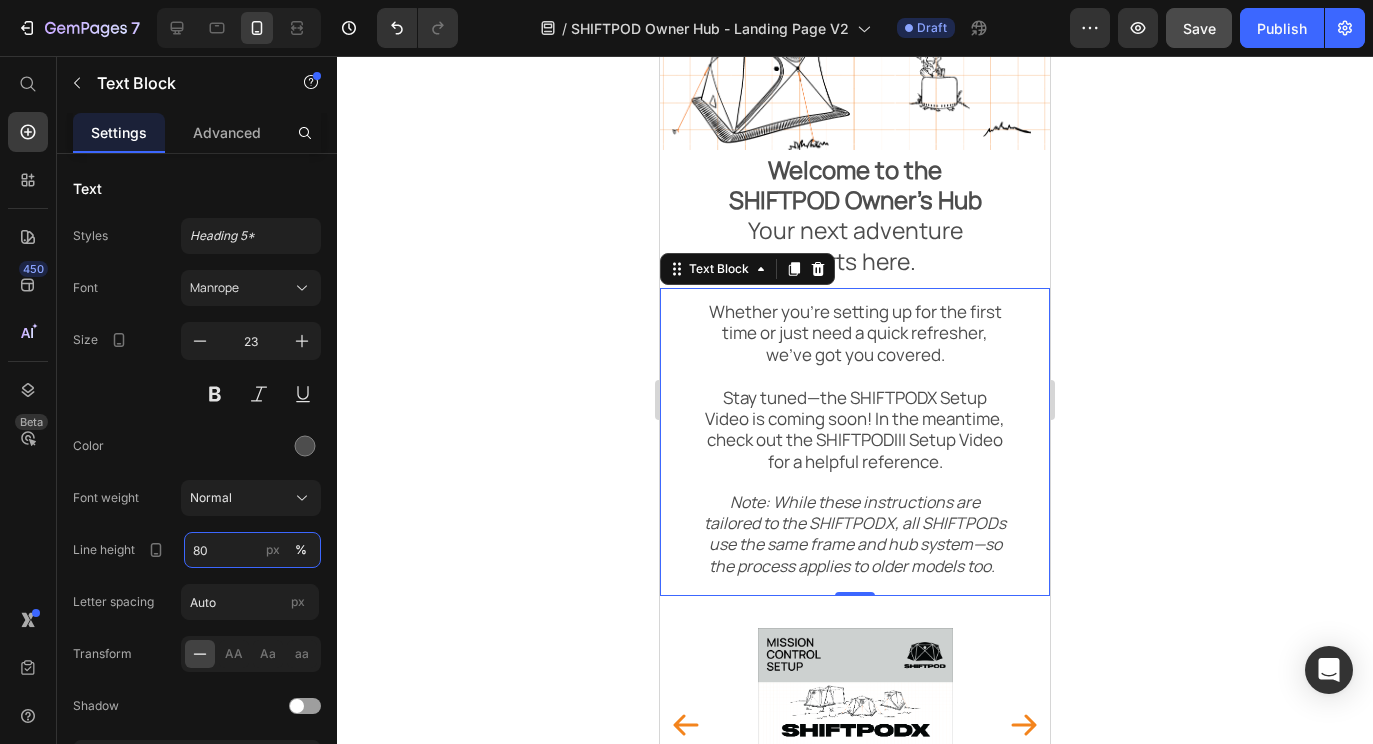 type on "80" 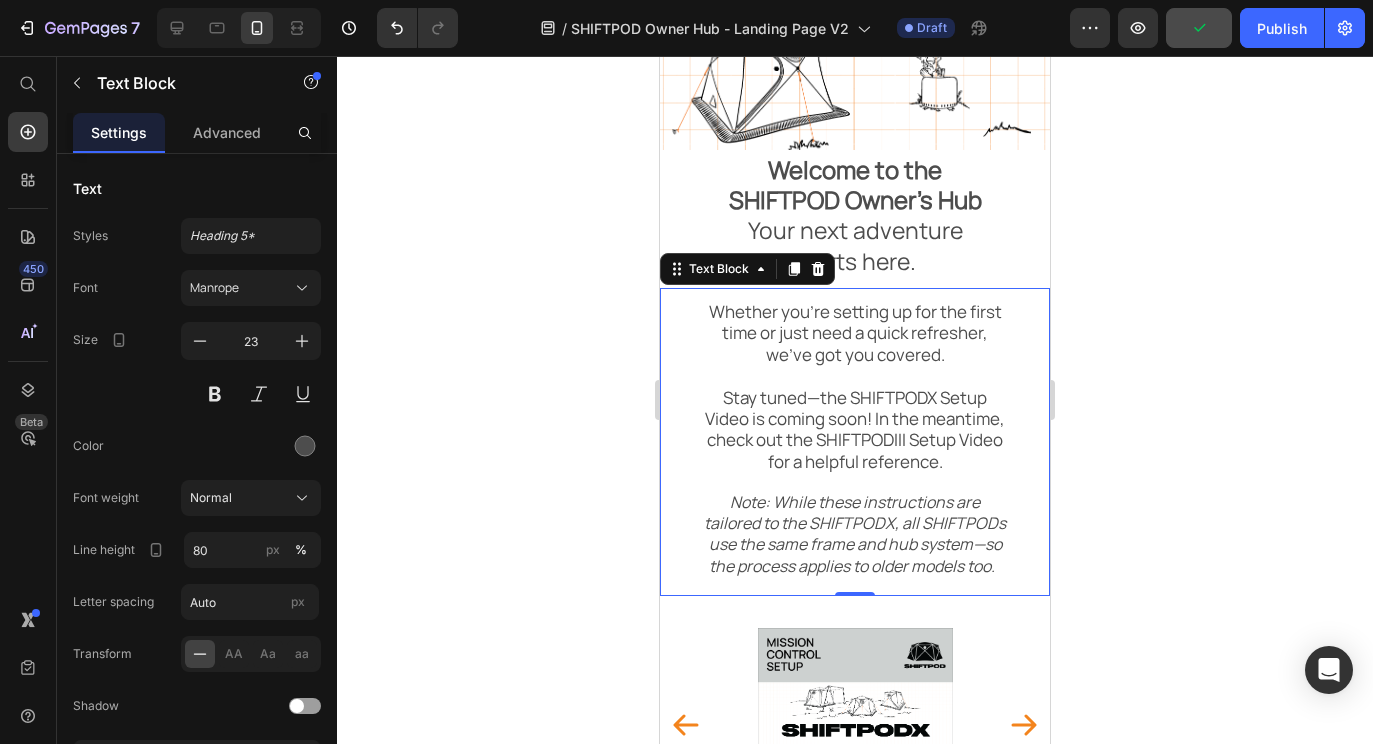 click 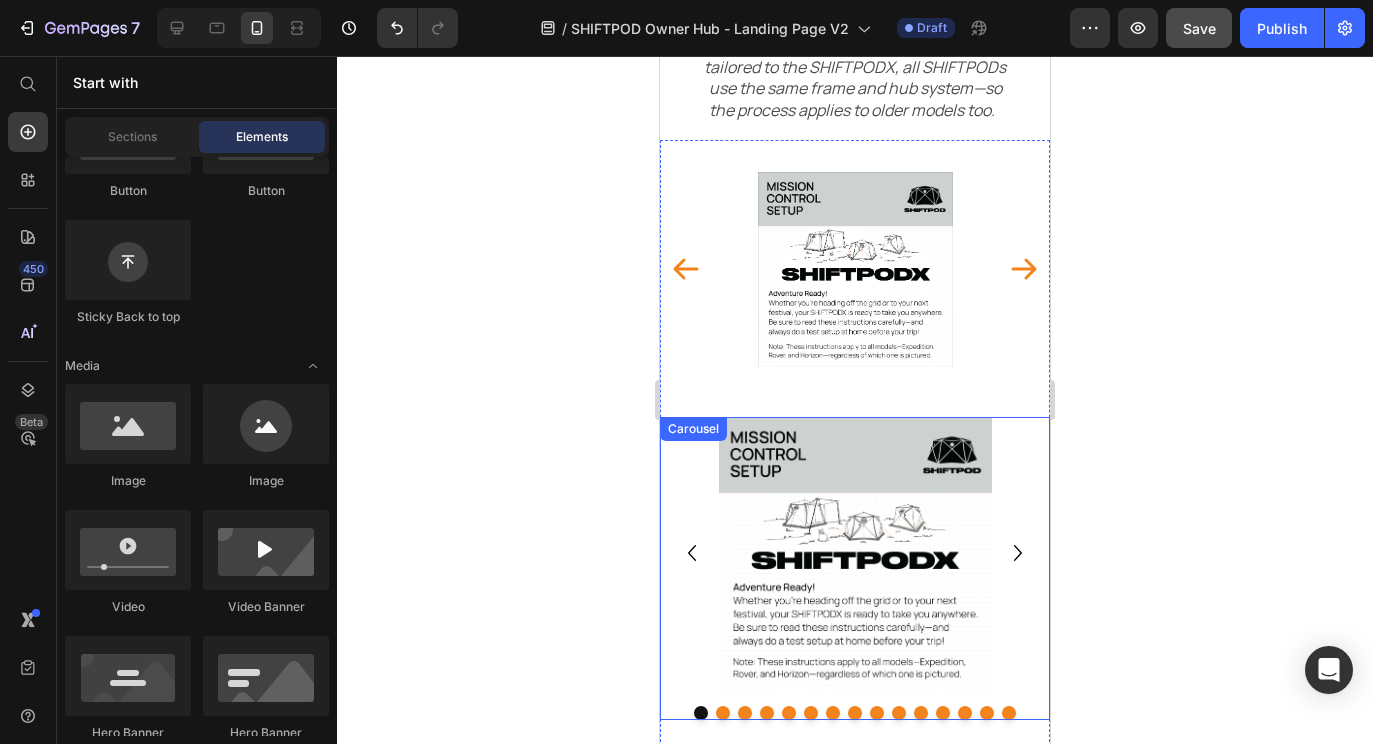 scroll, scrollTop: 951, scrollLeft: 0, axis: vertical 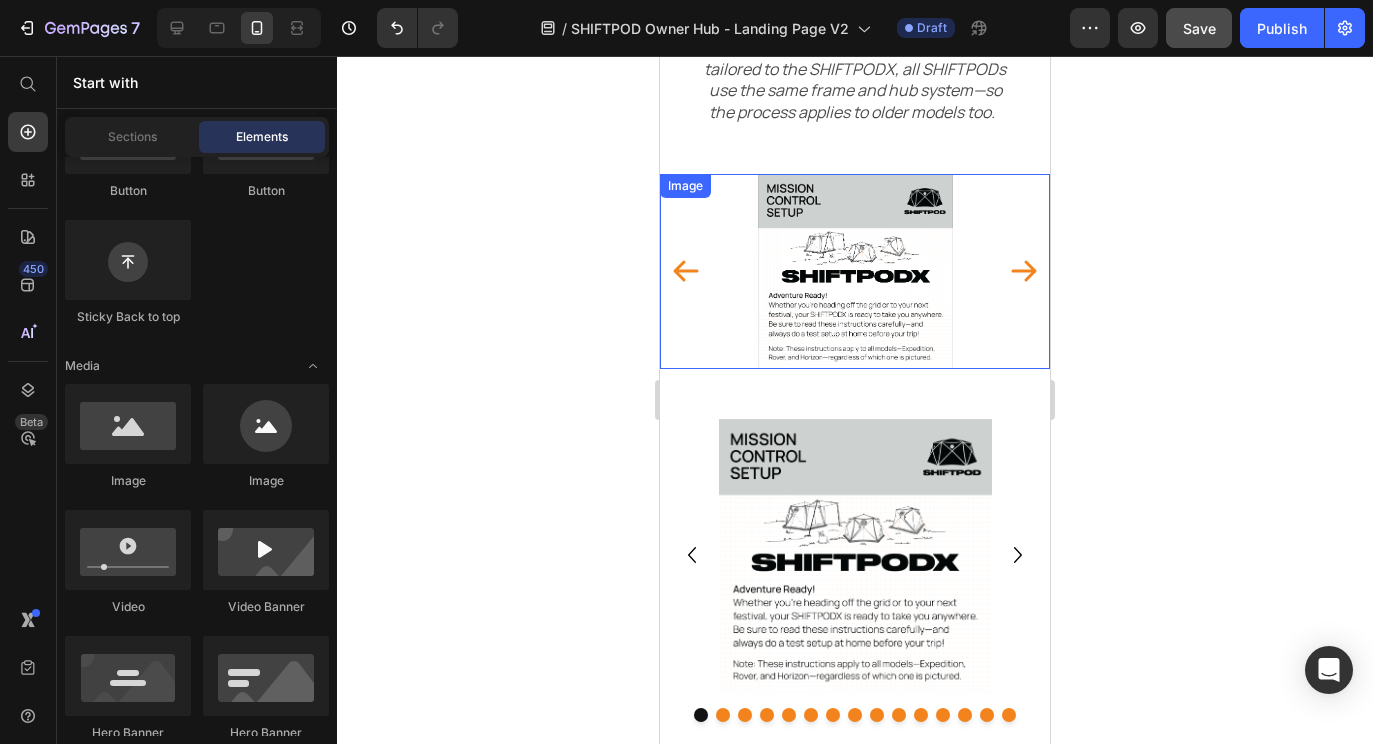 click at bounding box center [855, 271] 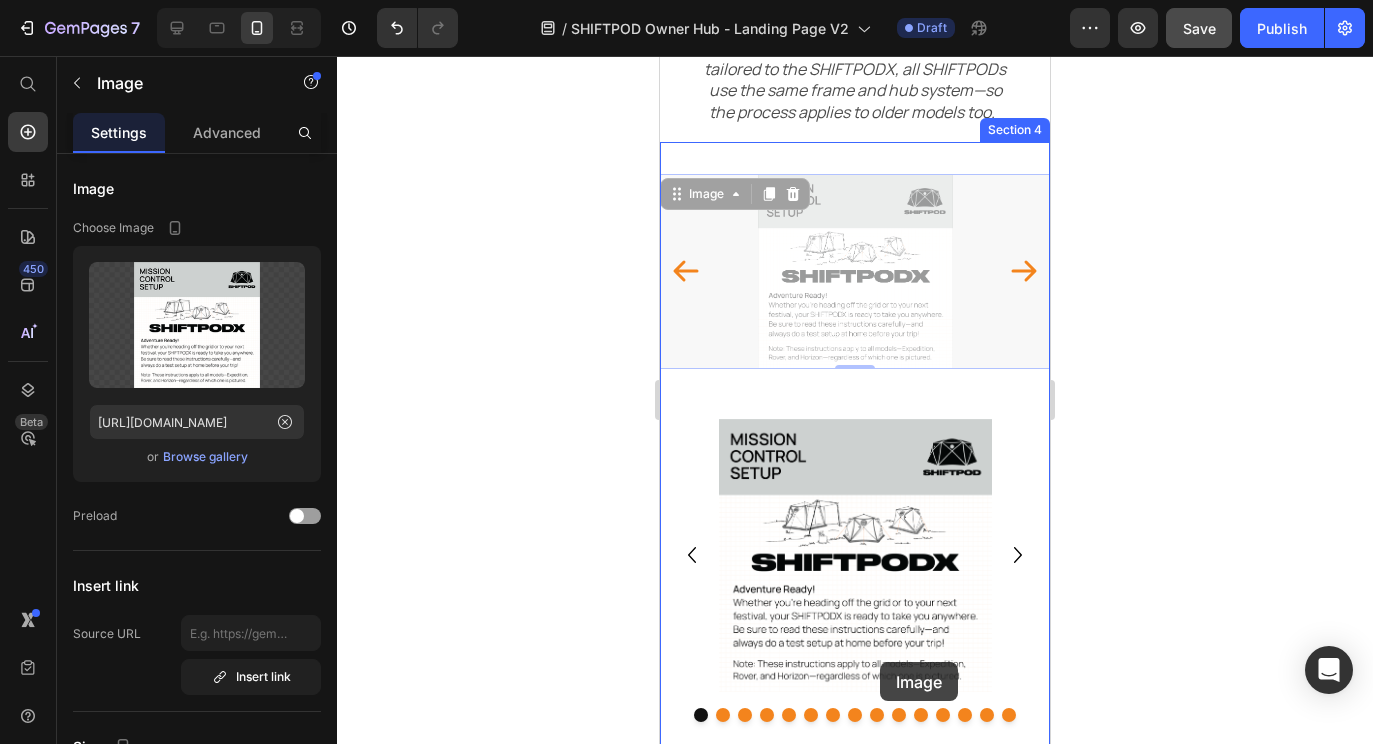 scroll, scrollTop: 1377, scrollLeft: 0, axis: vertical 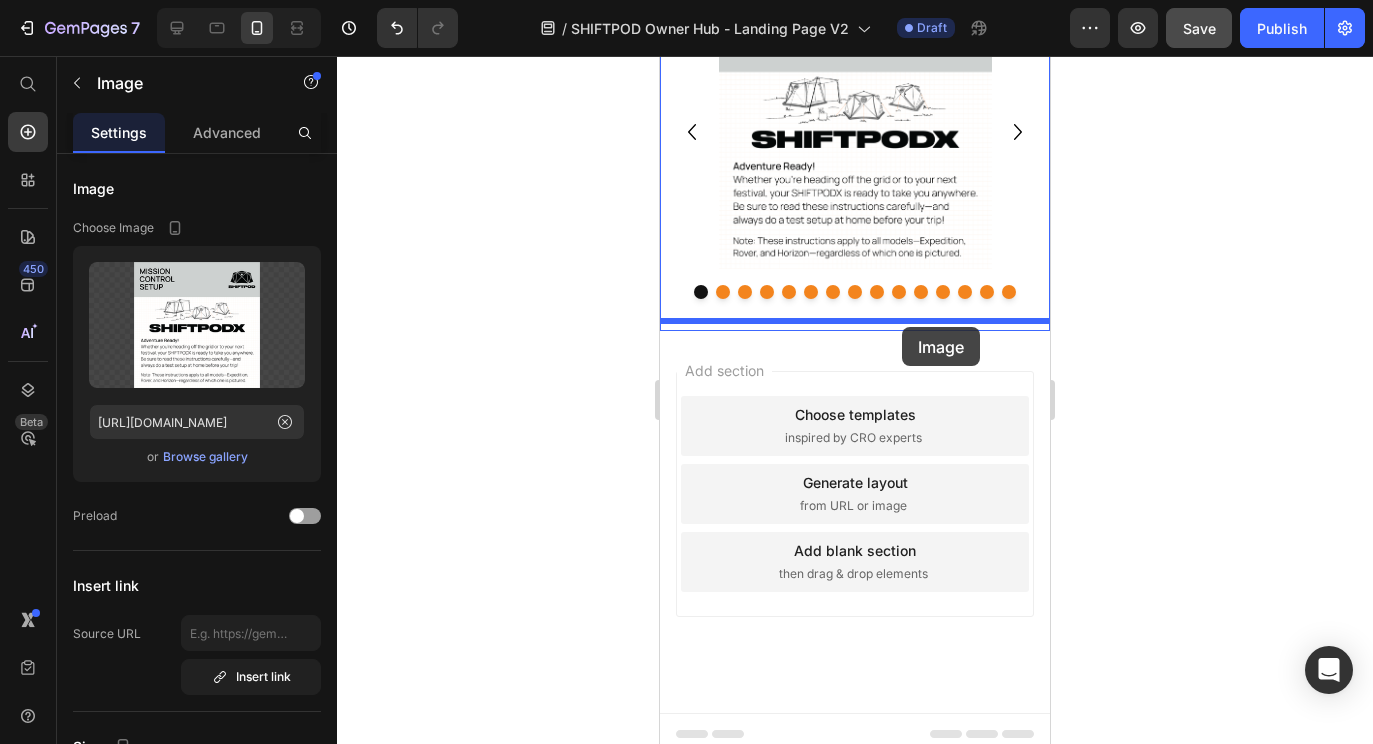 drag, startPoint x: 811, startPoint y: 258, endPoint x: 902, endPoint y: 327, distance: 114.20158 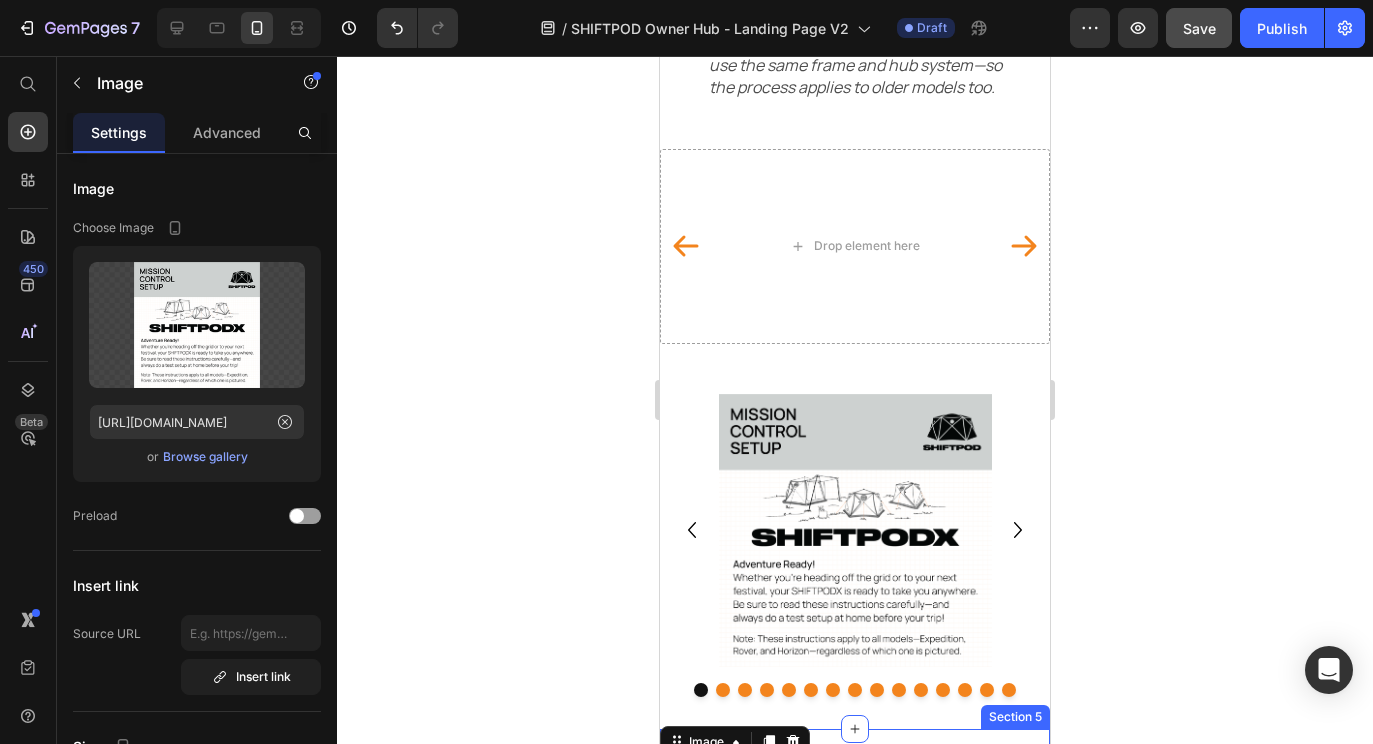 scroll, scrollTop: 973, scrollLeft: 0, axis: vertical 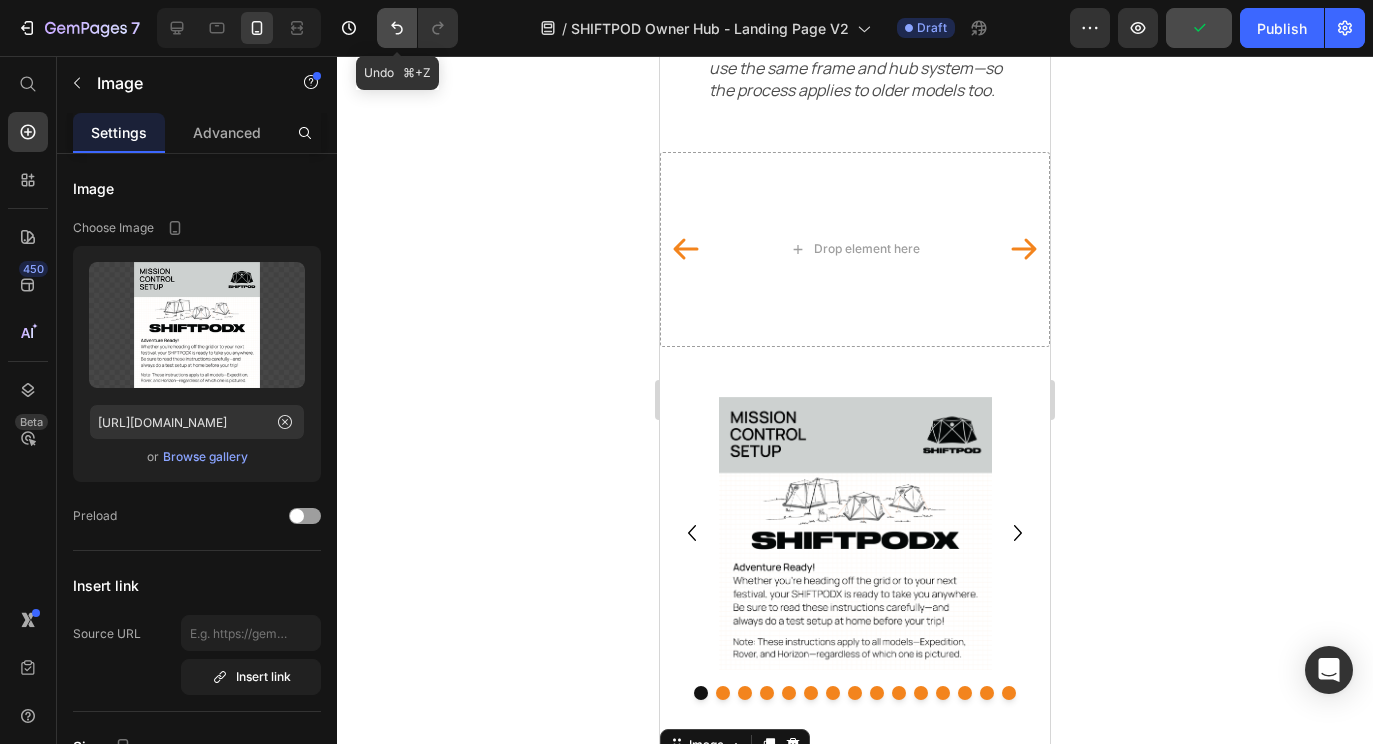 click 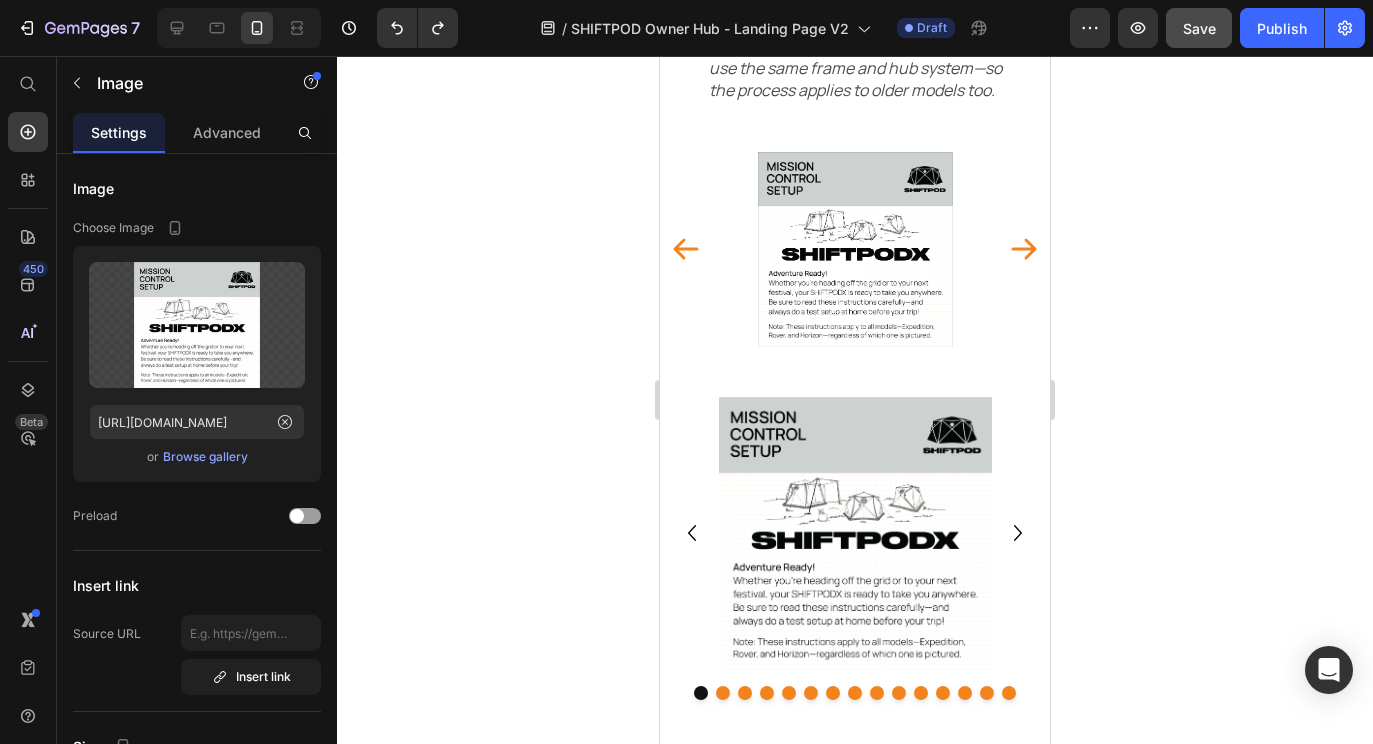 click at bounding box center (855, 249) 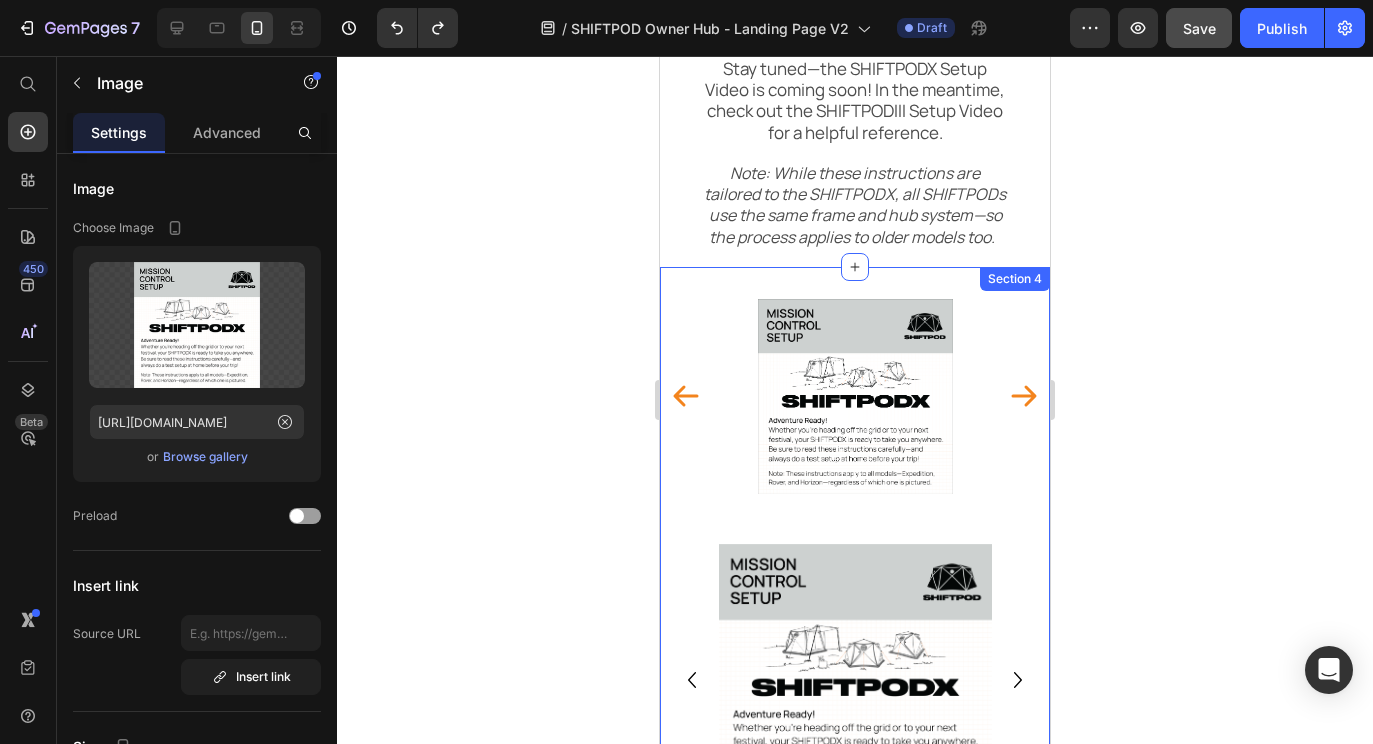 scroll, scrollTop: 840, scrollLeft: 0, axis: vertical 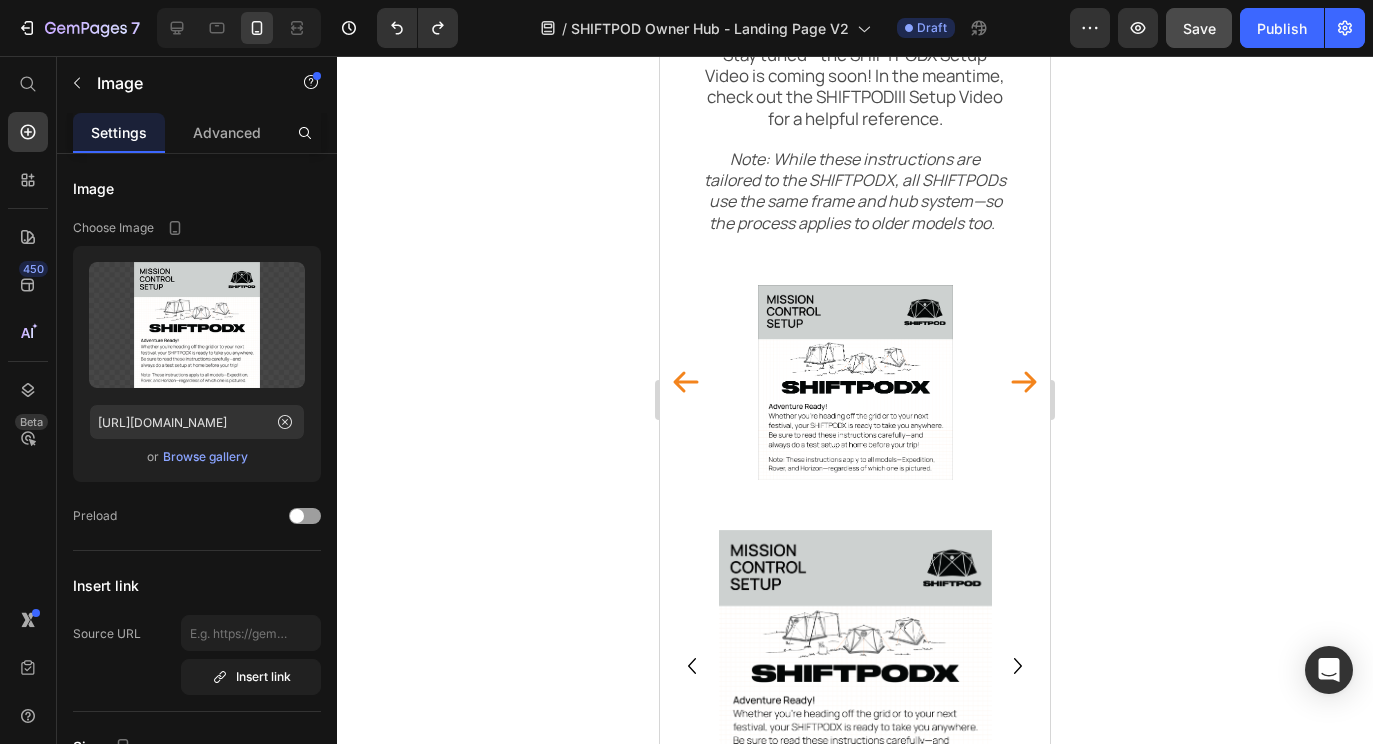 click at bounding box center [855, 382] 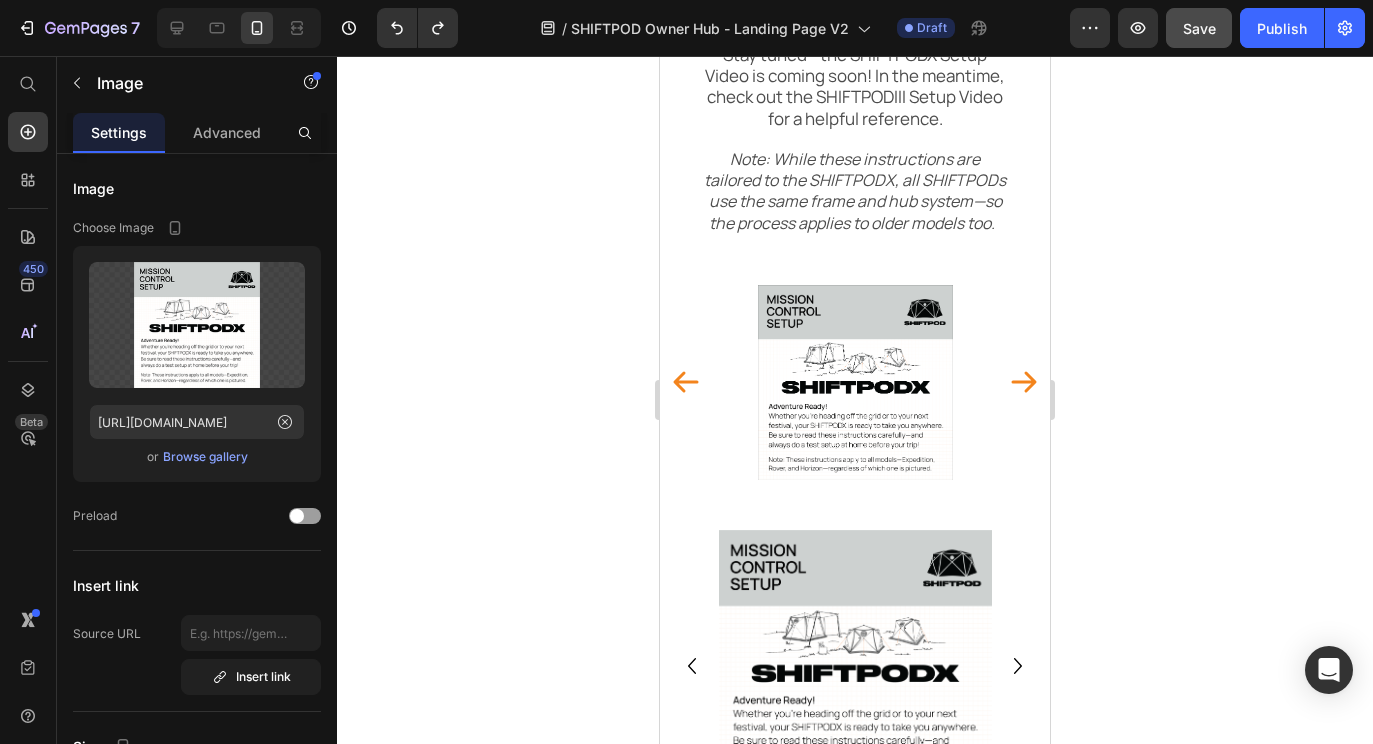 click 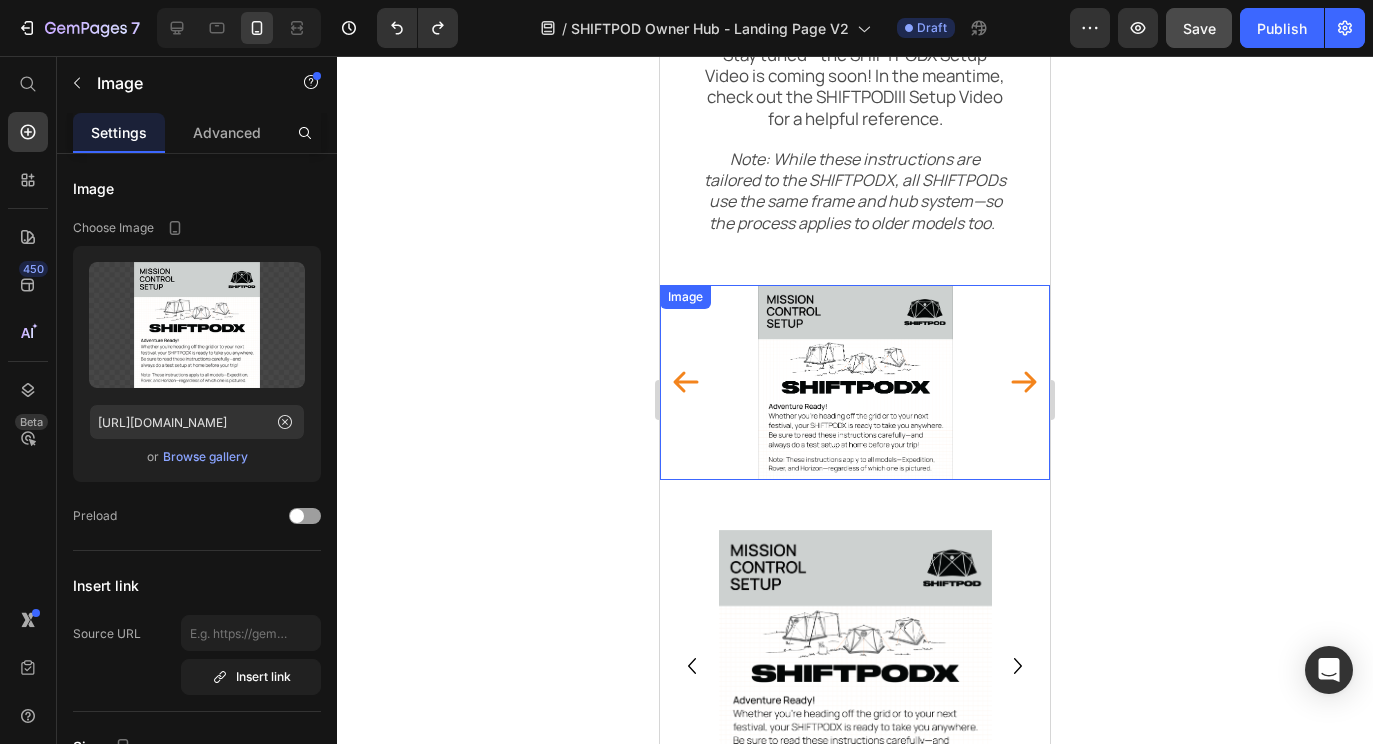 click at bounding box center (855, 382) 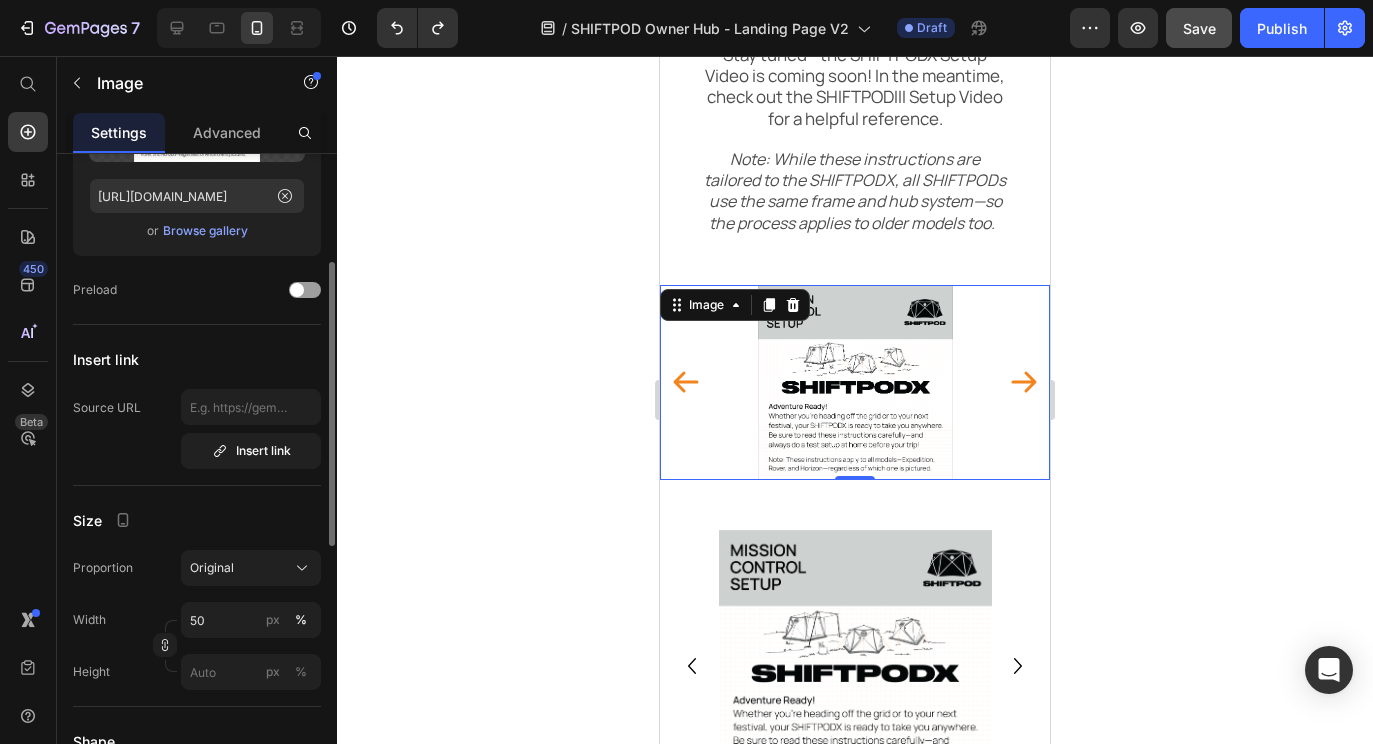 scroll, scrollTop: 232, scrollLeft: 0, axis: vertical 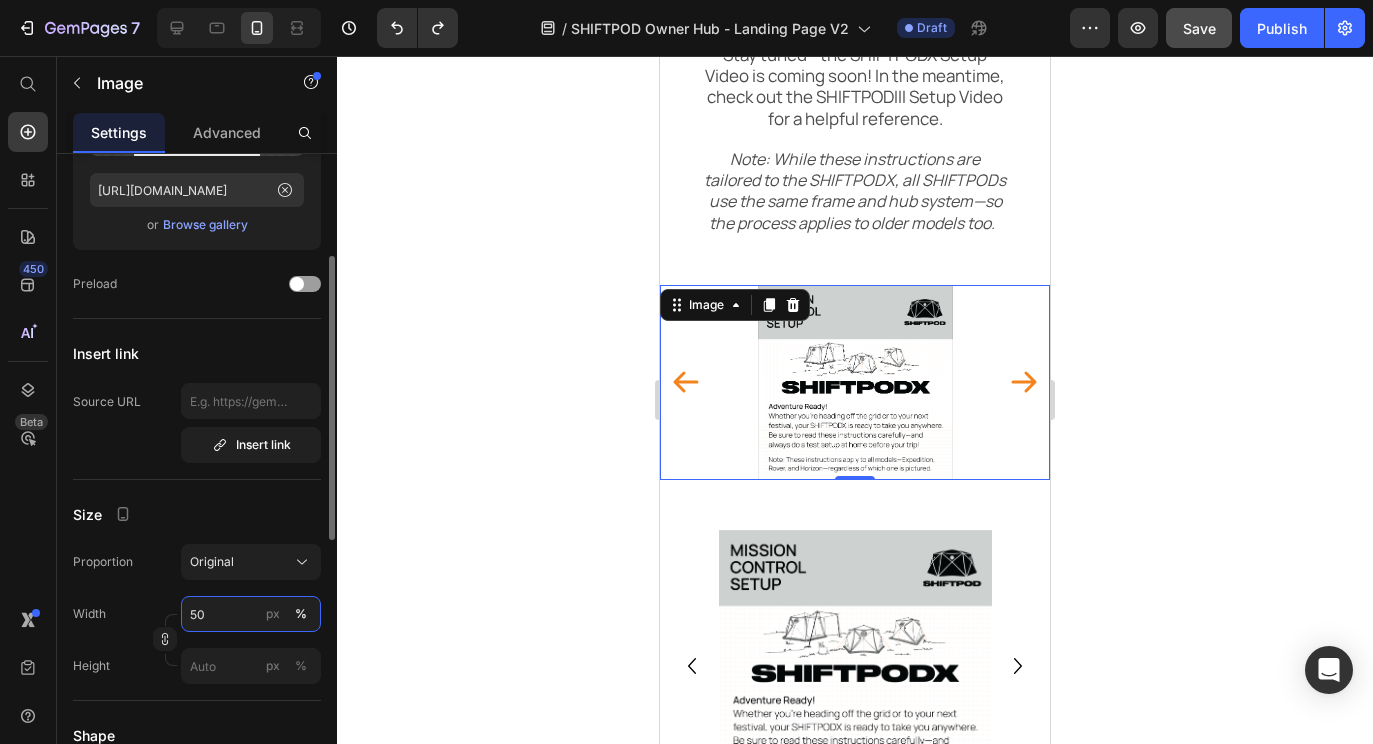 click on "50" at bounding box center (251, 614) 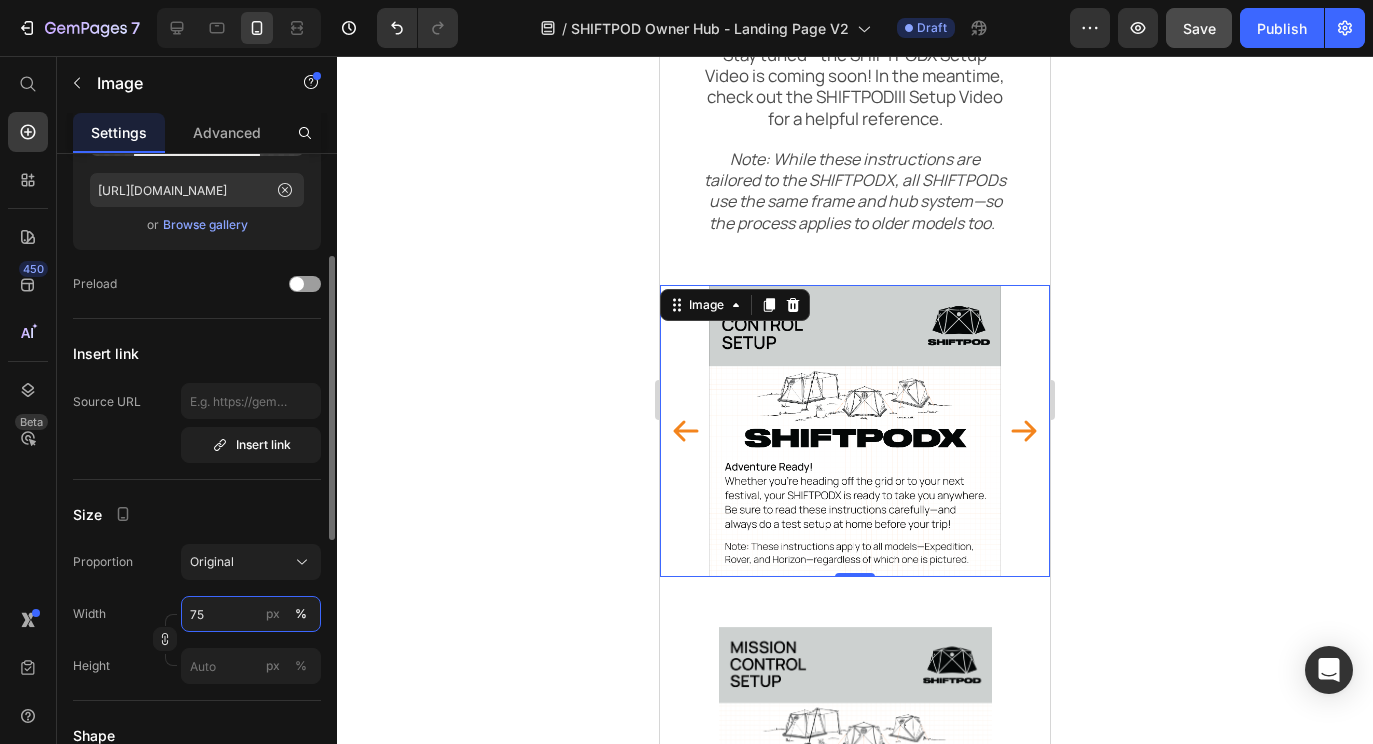 type on "7" 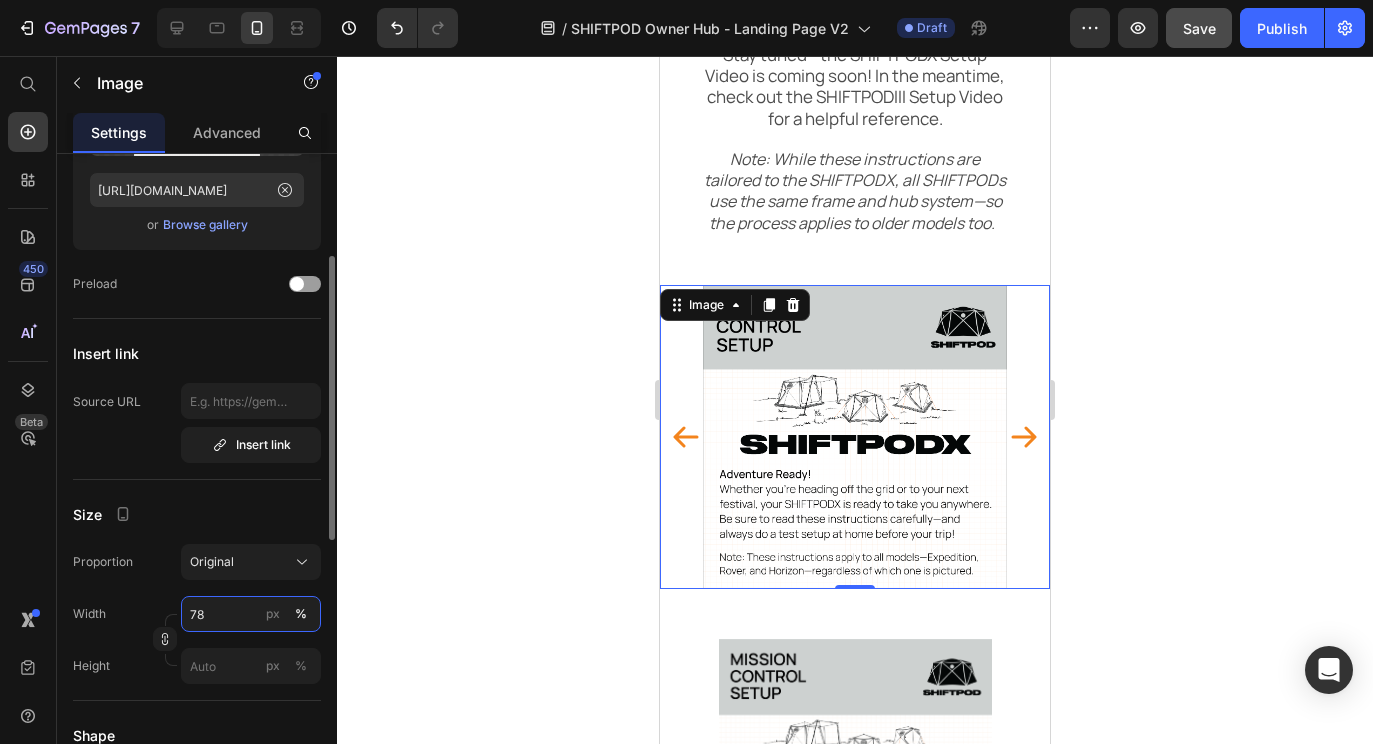 type on "7" 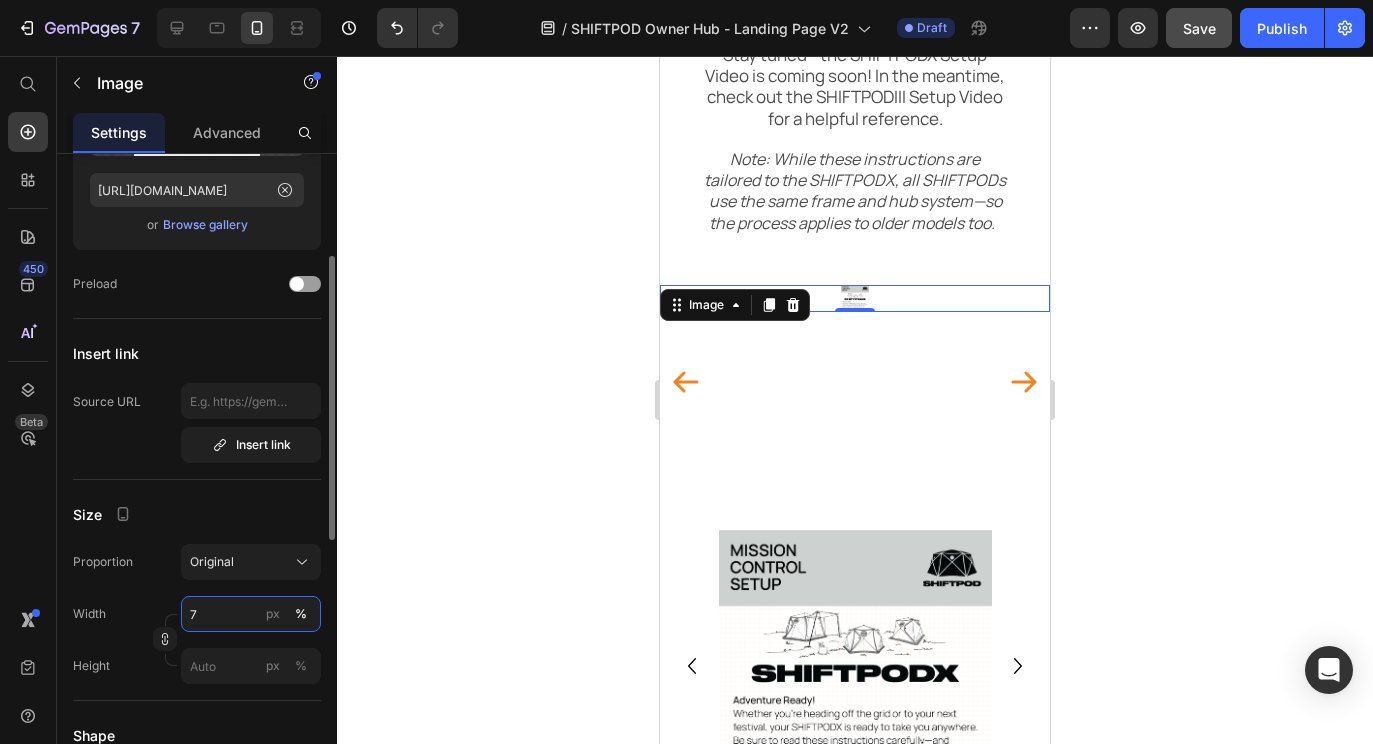 type on "75" 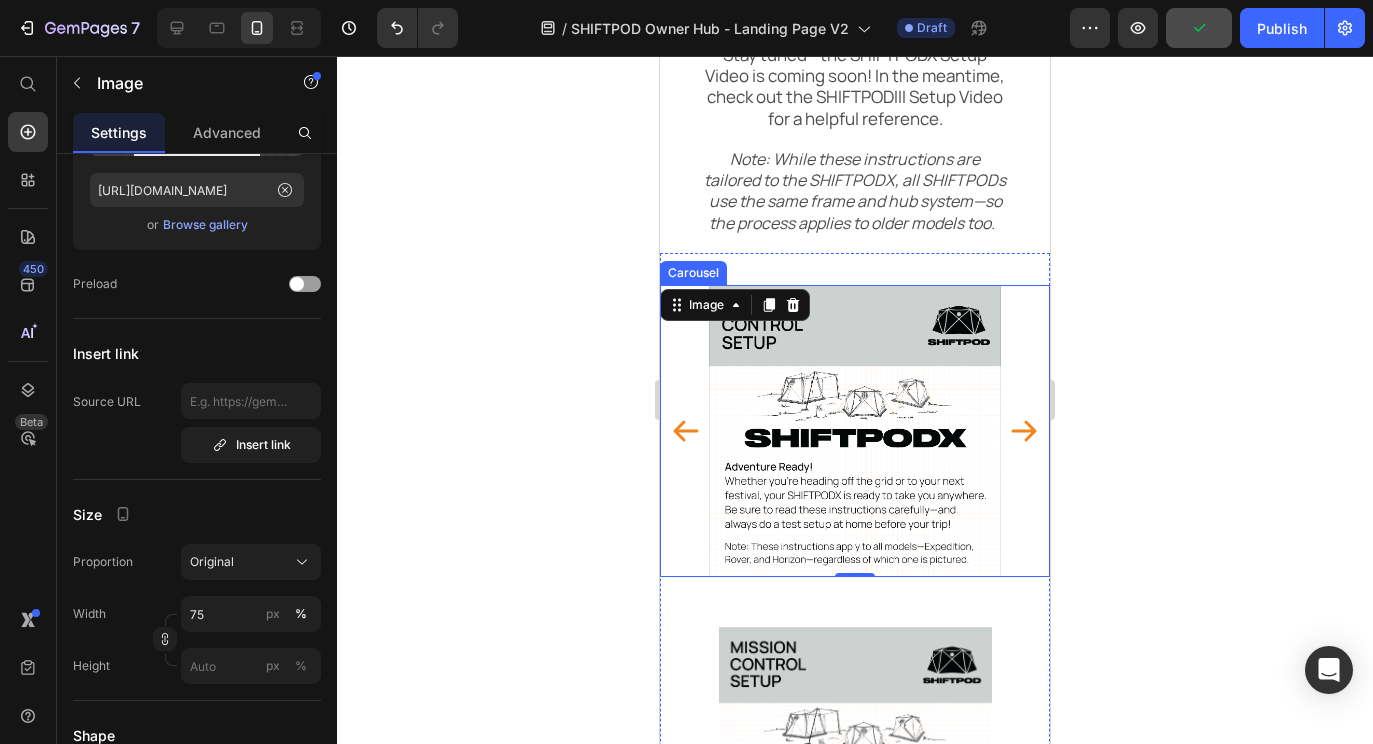 click 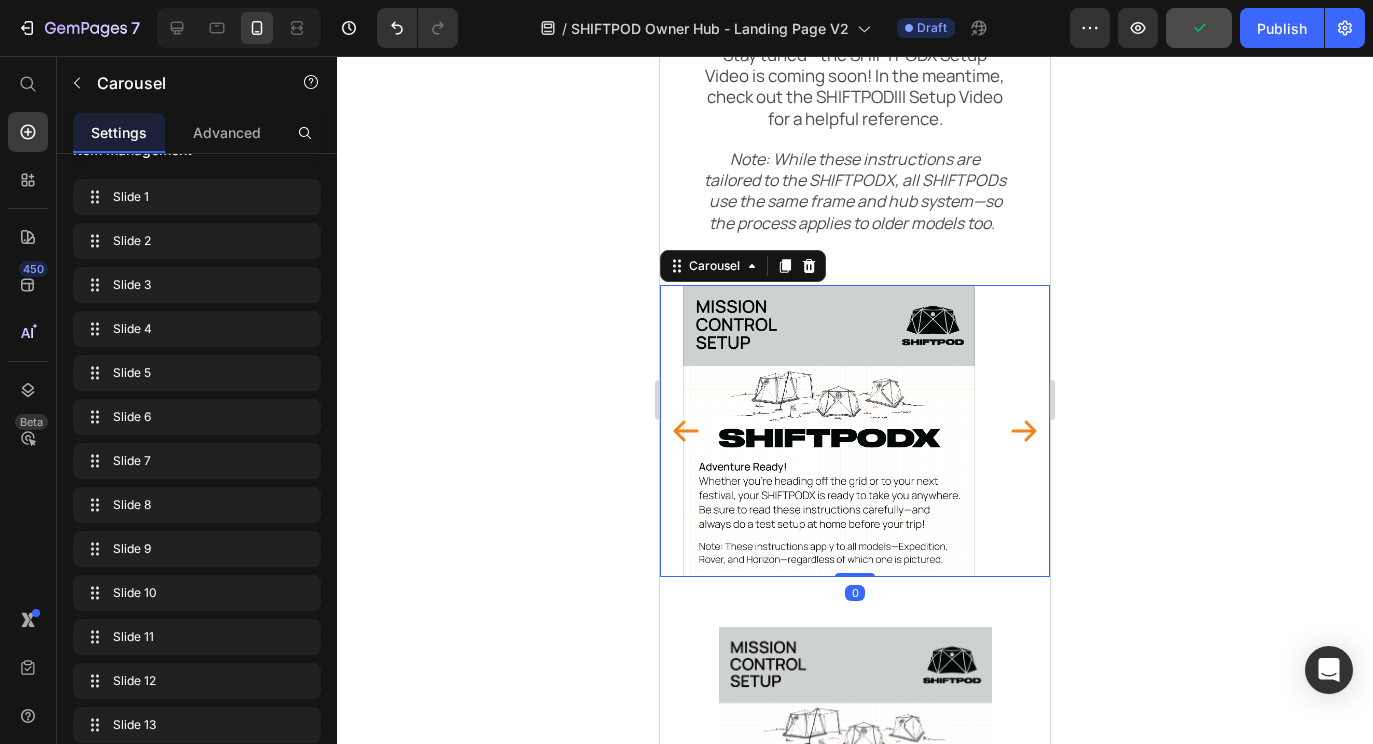 scroll, scrollTop: 0, scrollLeft: 0, axis: both 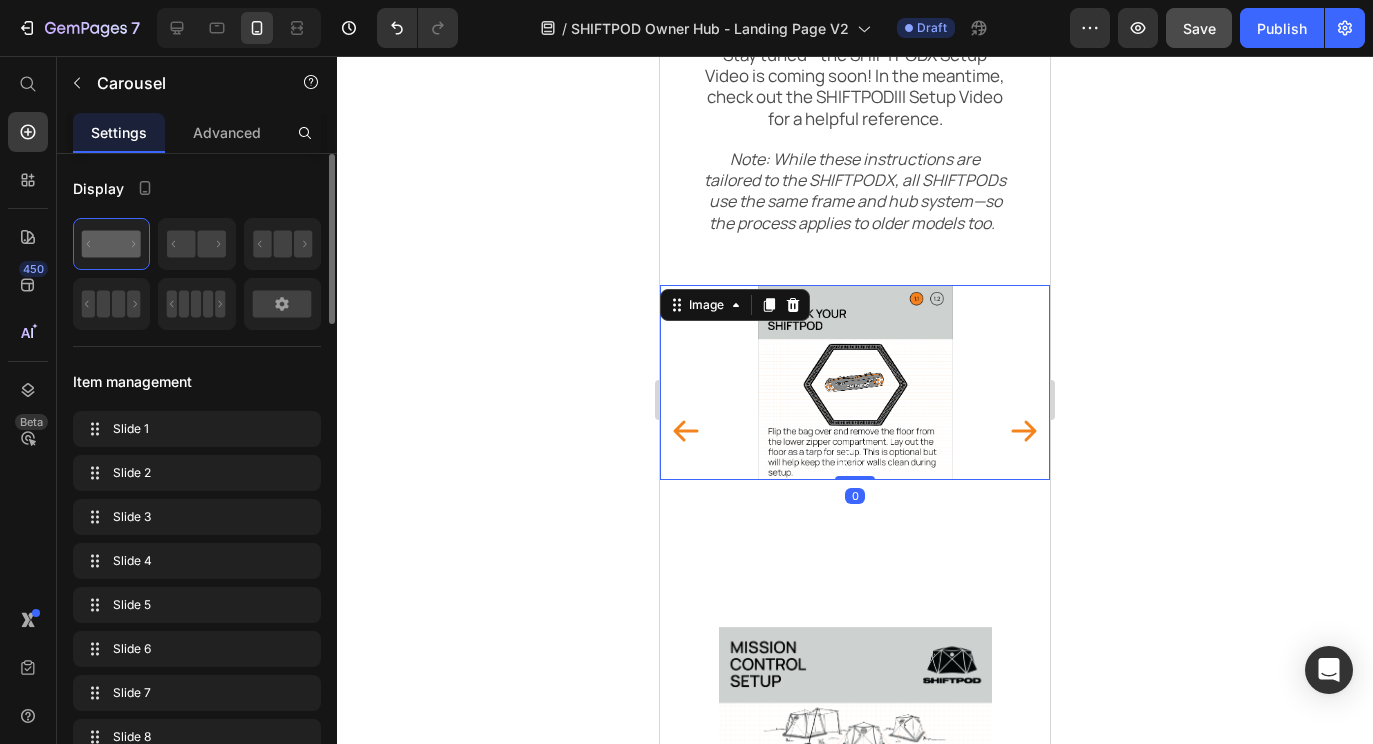 click at bounding box center [855, 382] 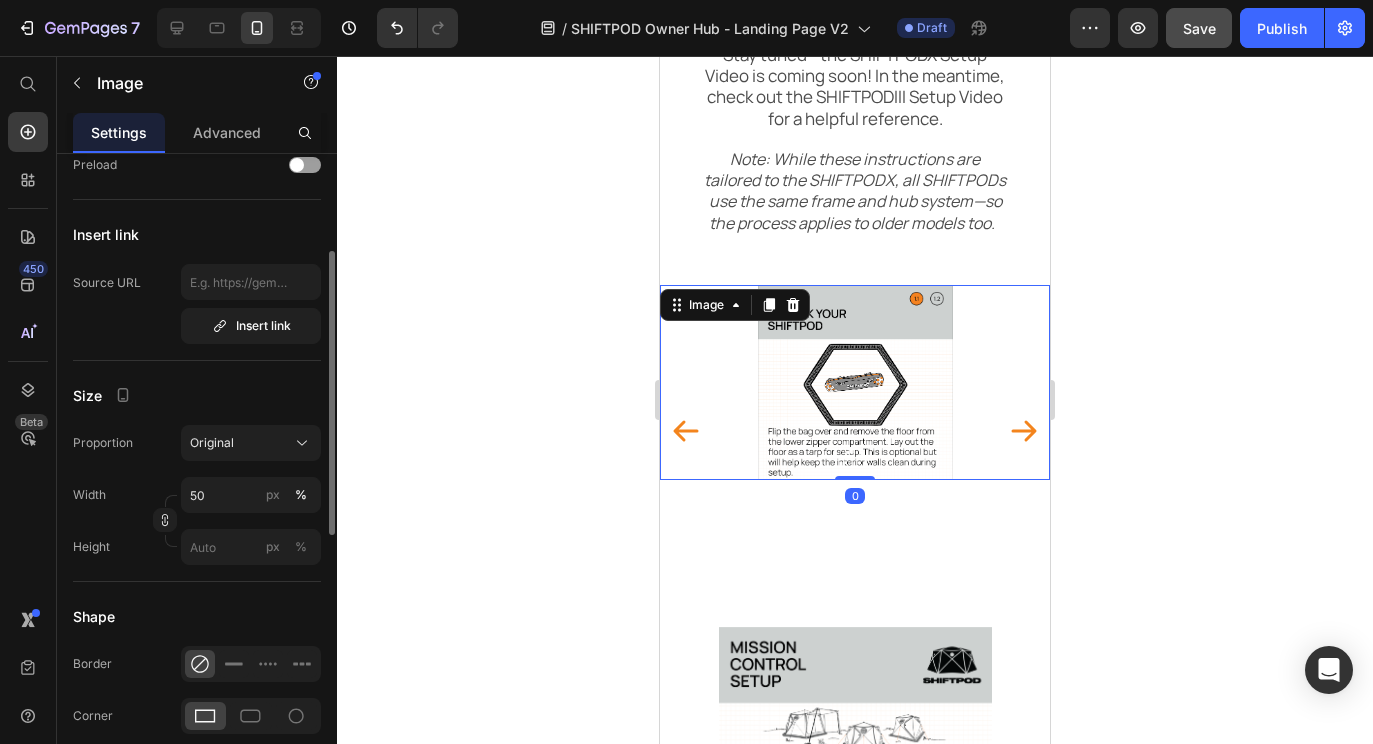 scroll, scrollTop: 401, scrollLeft: 0, axis: vertical 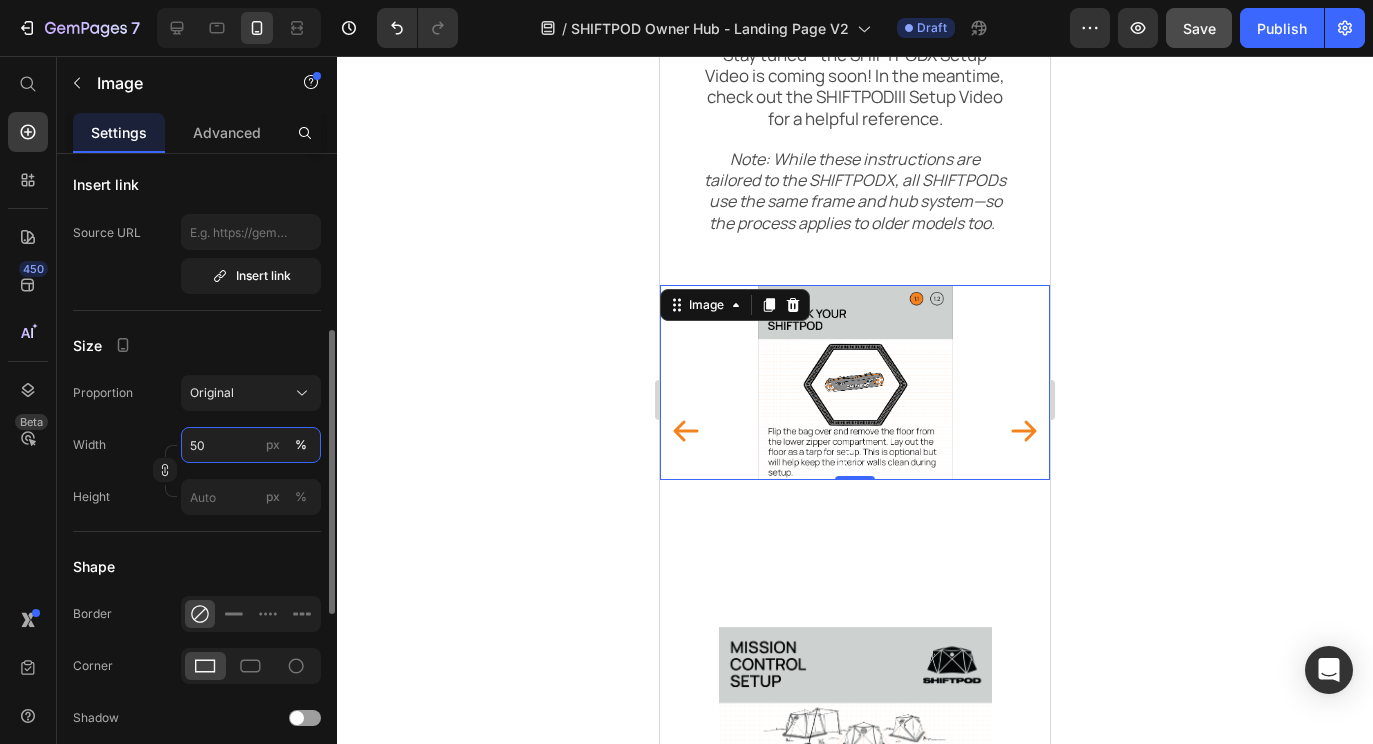 drag, startPoint x: 228, startPoint y: 438, endPoint x: 175, endPoint y: 438, distance: 53 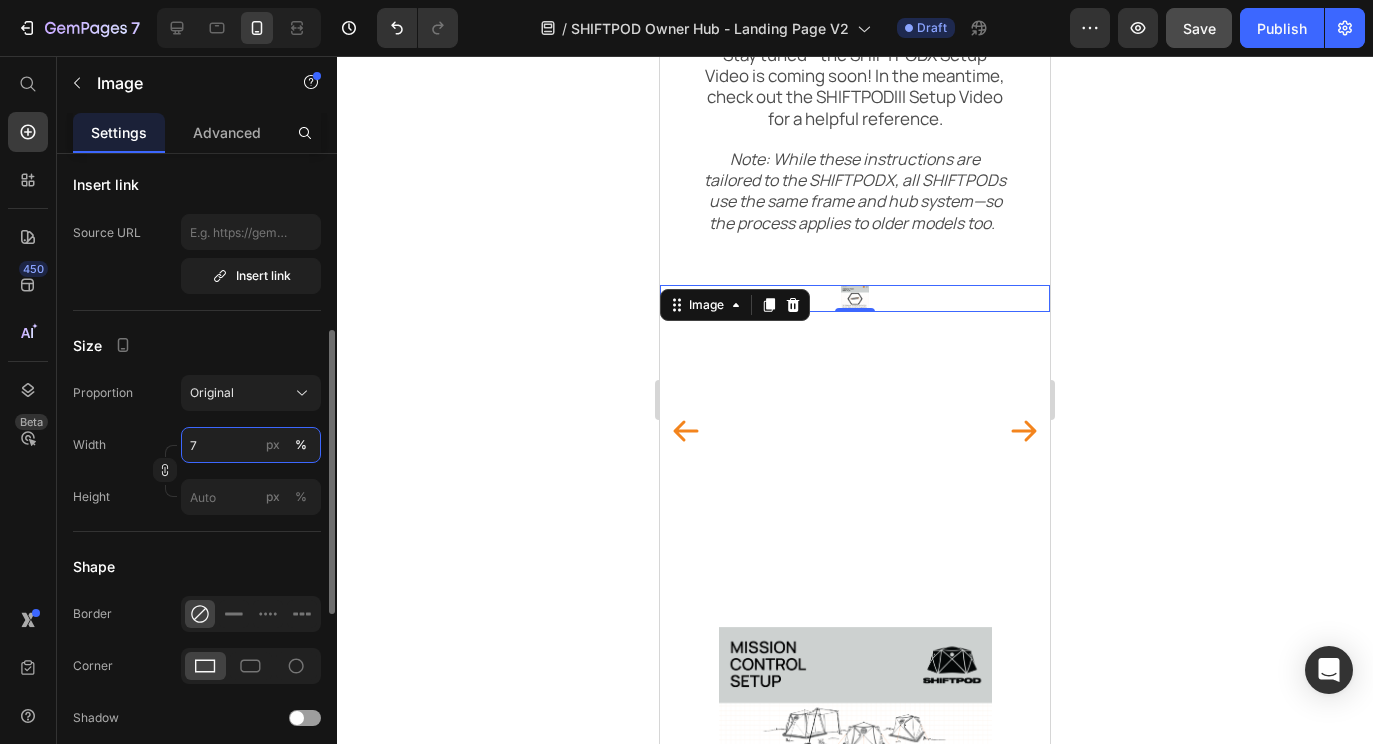 type on "75" 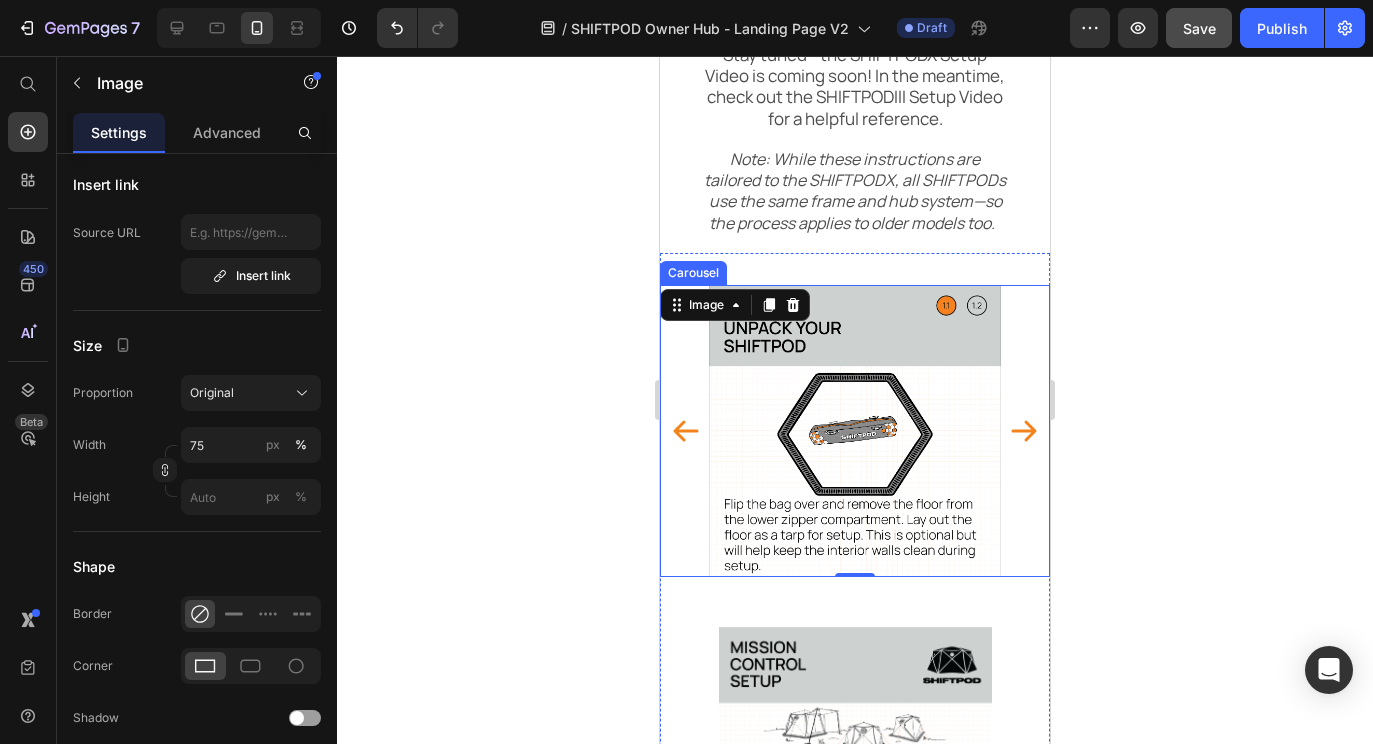 click 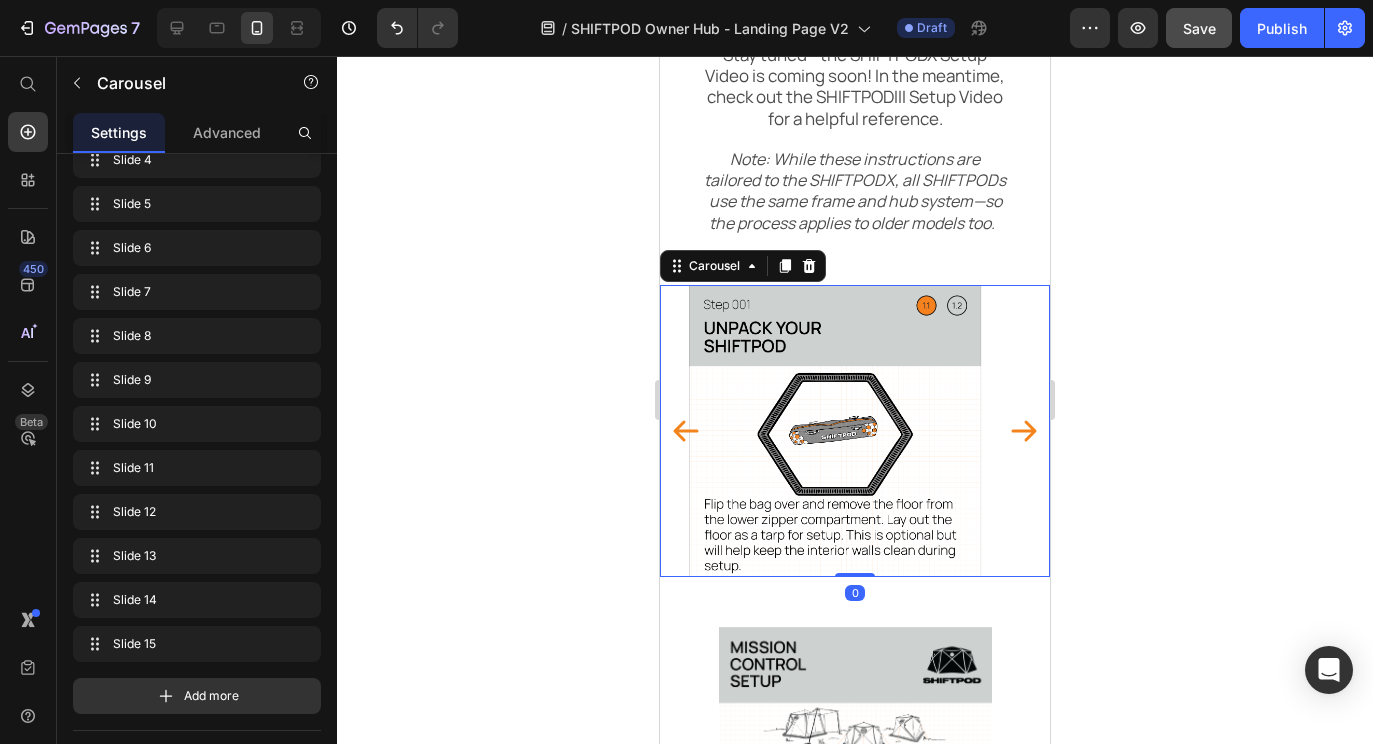 scroll, scrollTop: 0, scrollLeft: 0, axis: both 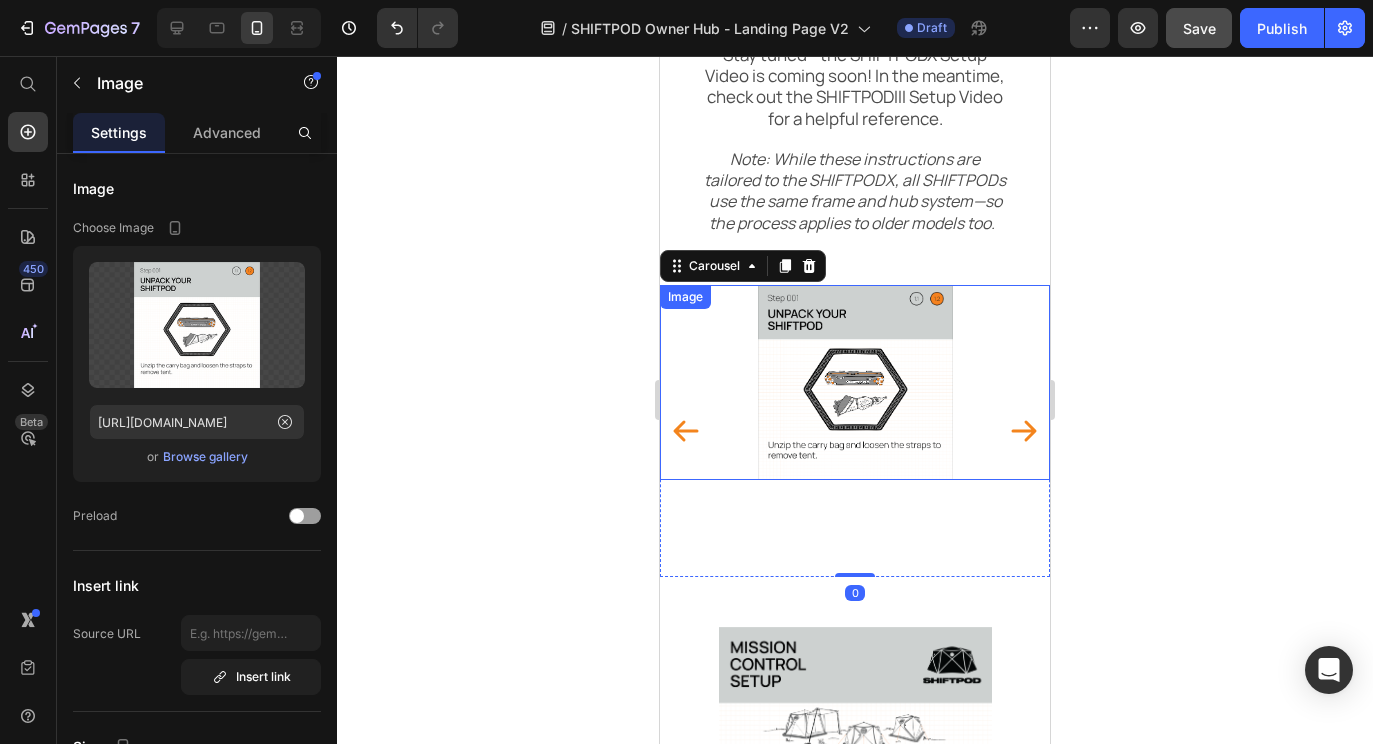 click at bounding box center (855, 382) 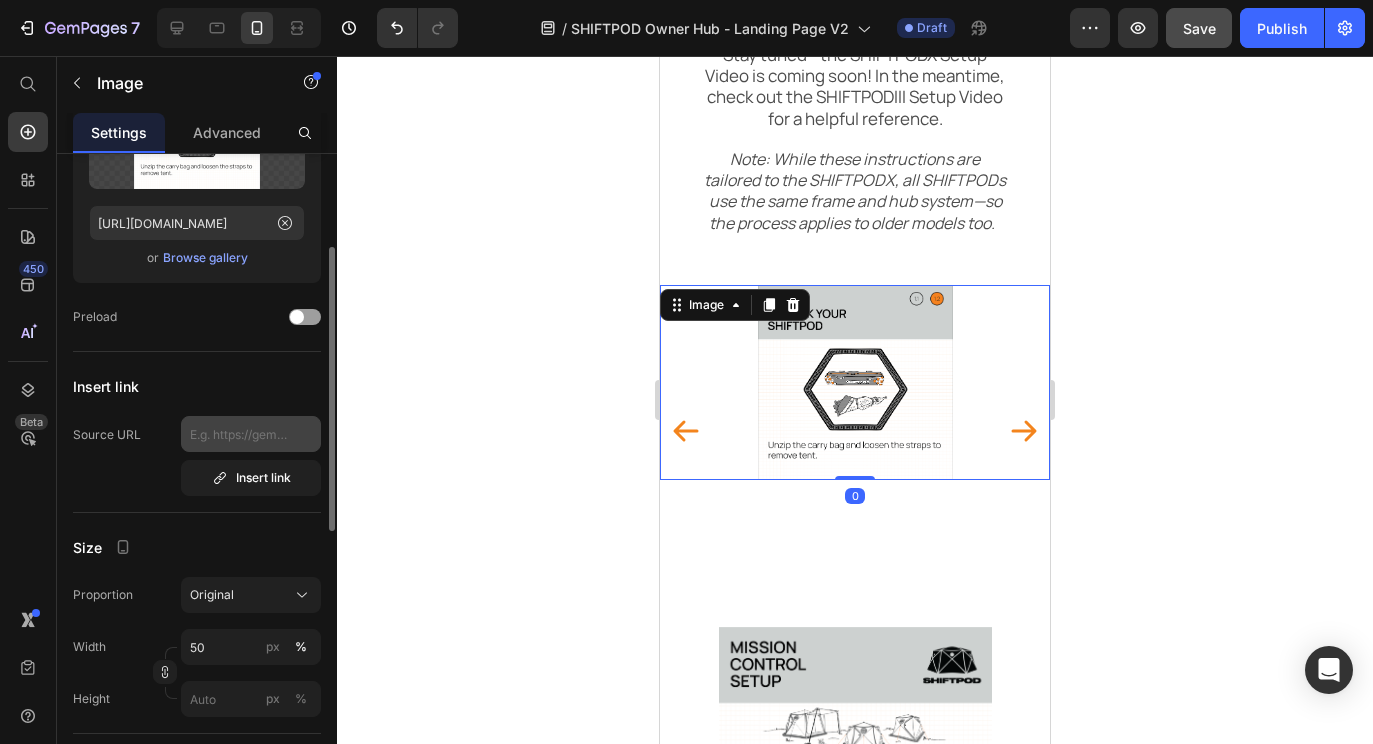 scroll, scrollTop: 203, scrollLeft: 0, axis: vertical 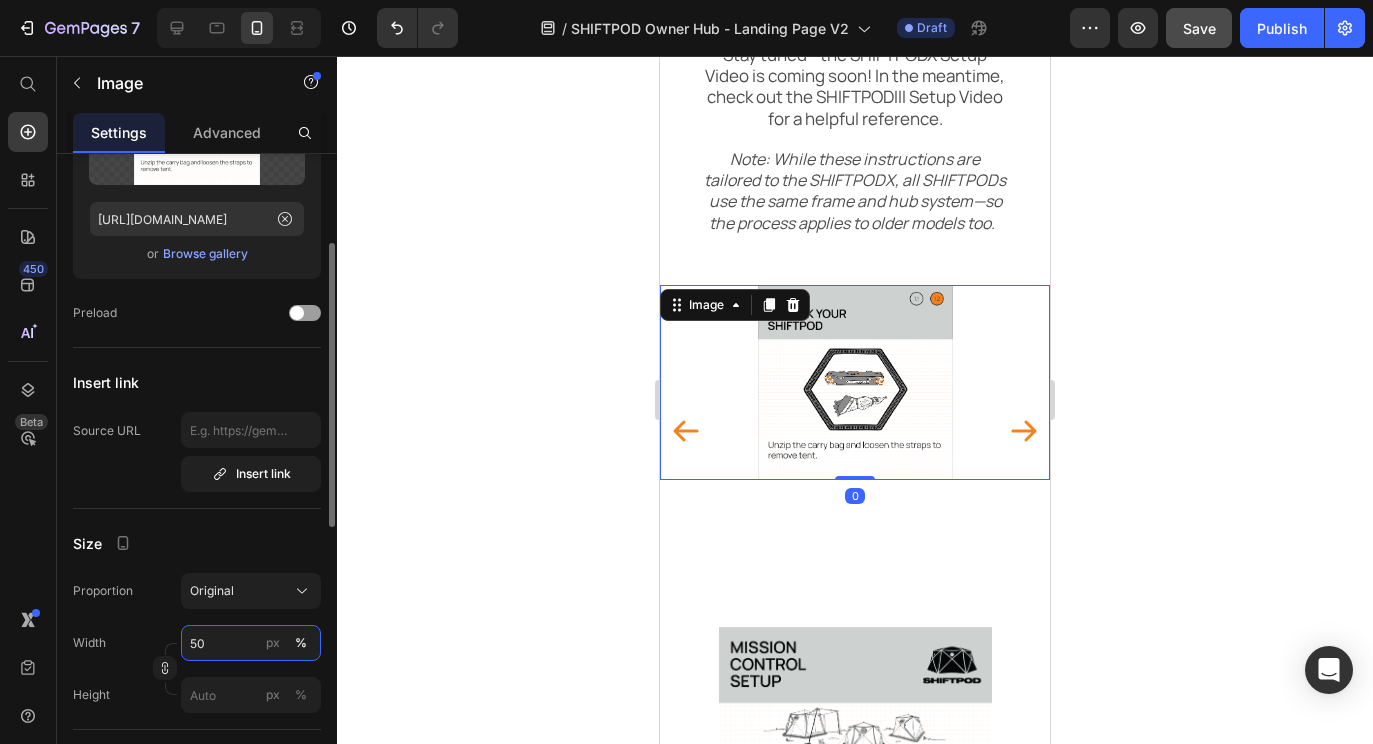 click on "50" at bounding box center (251, 643) 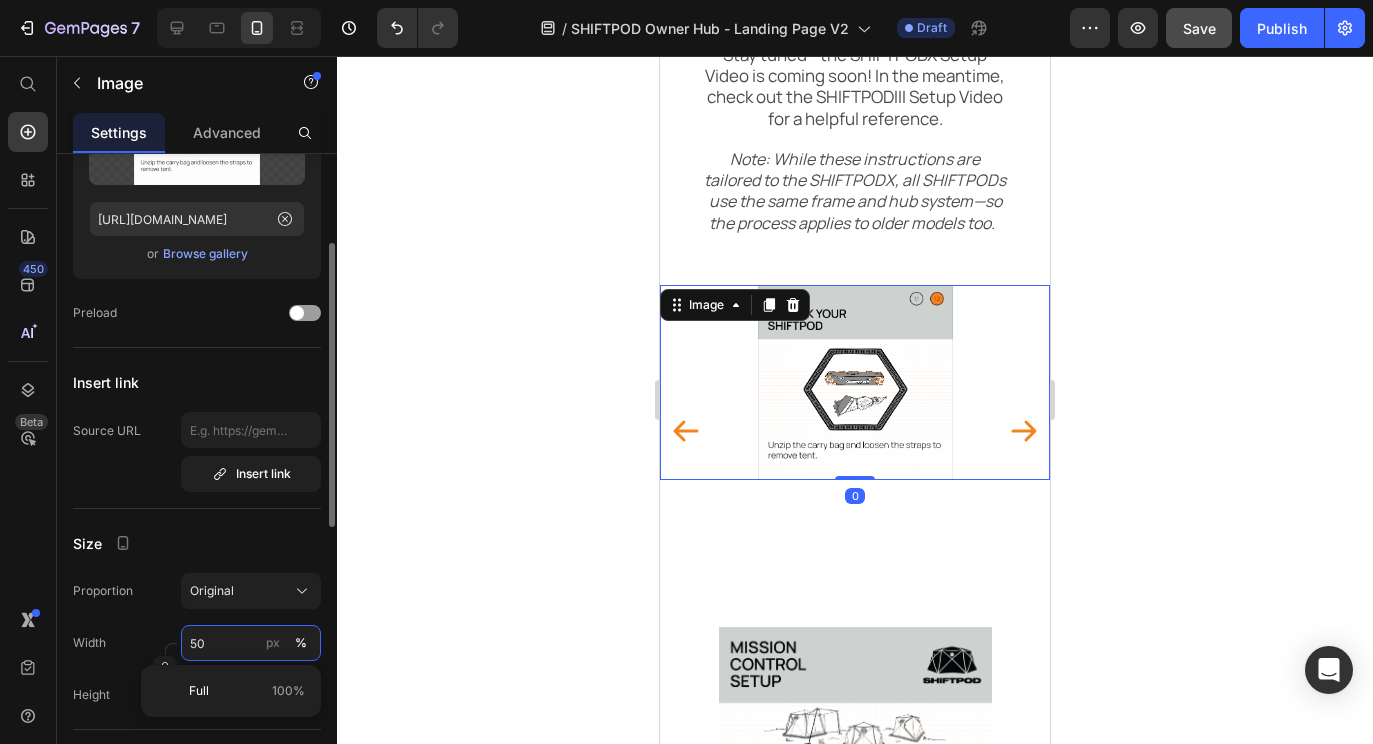 click on "50" at bounding box center (251, 643) 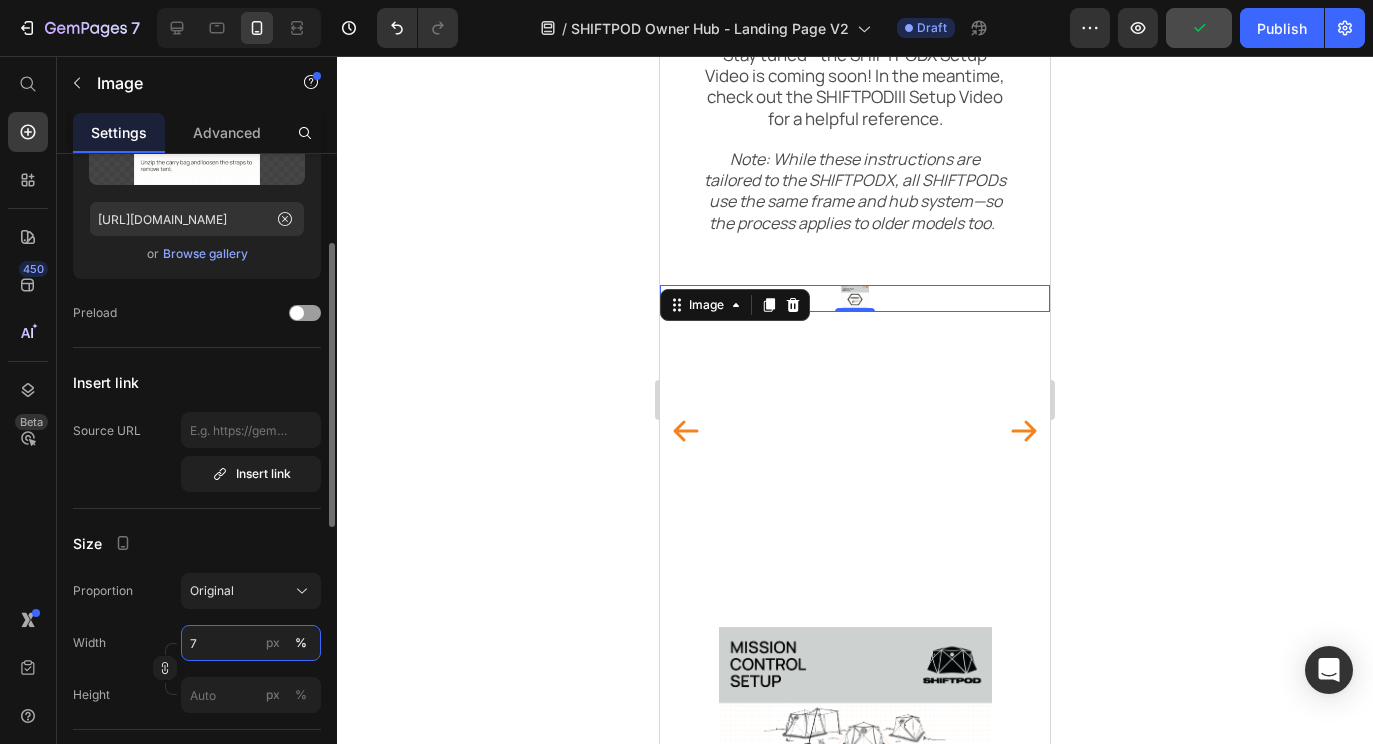 type on "75" 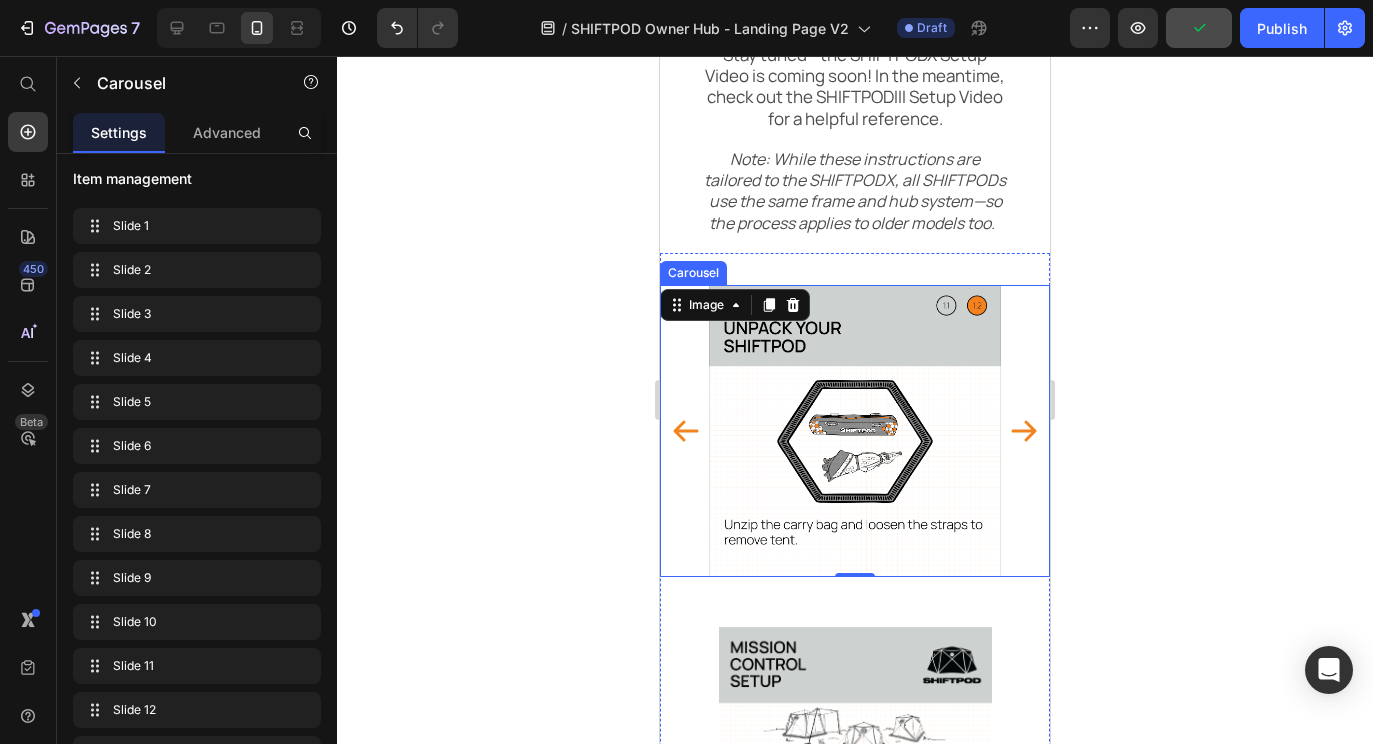 click 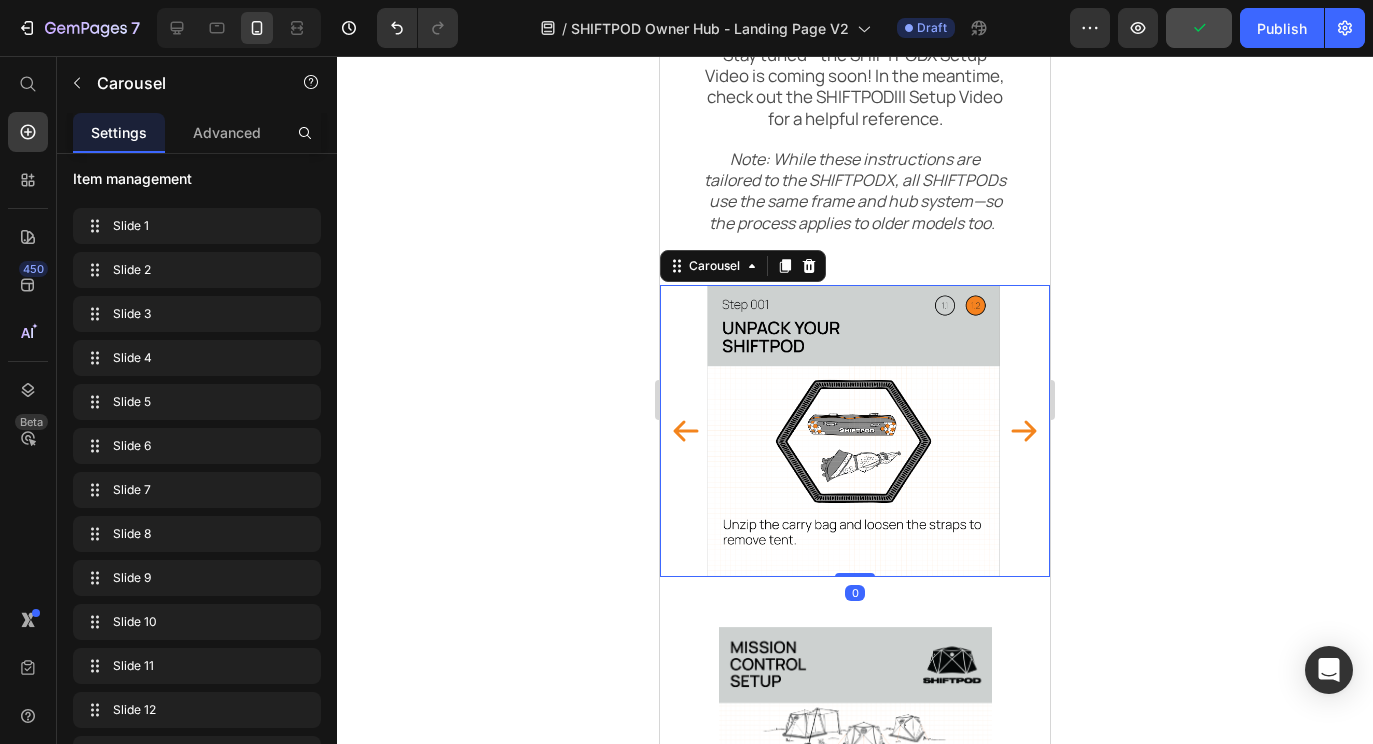 scroll, scrollTop: 0, scrollLeft: 0, axis: both 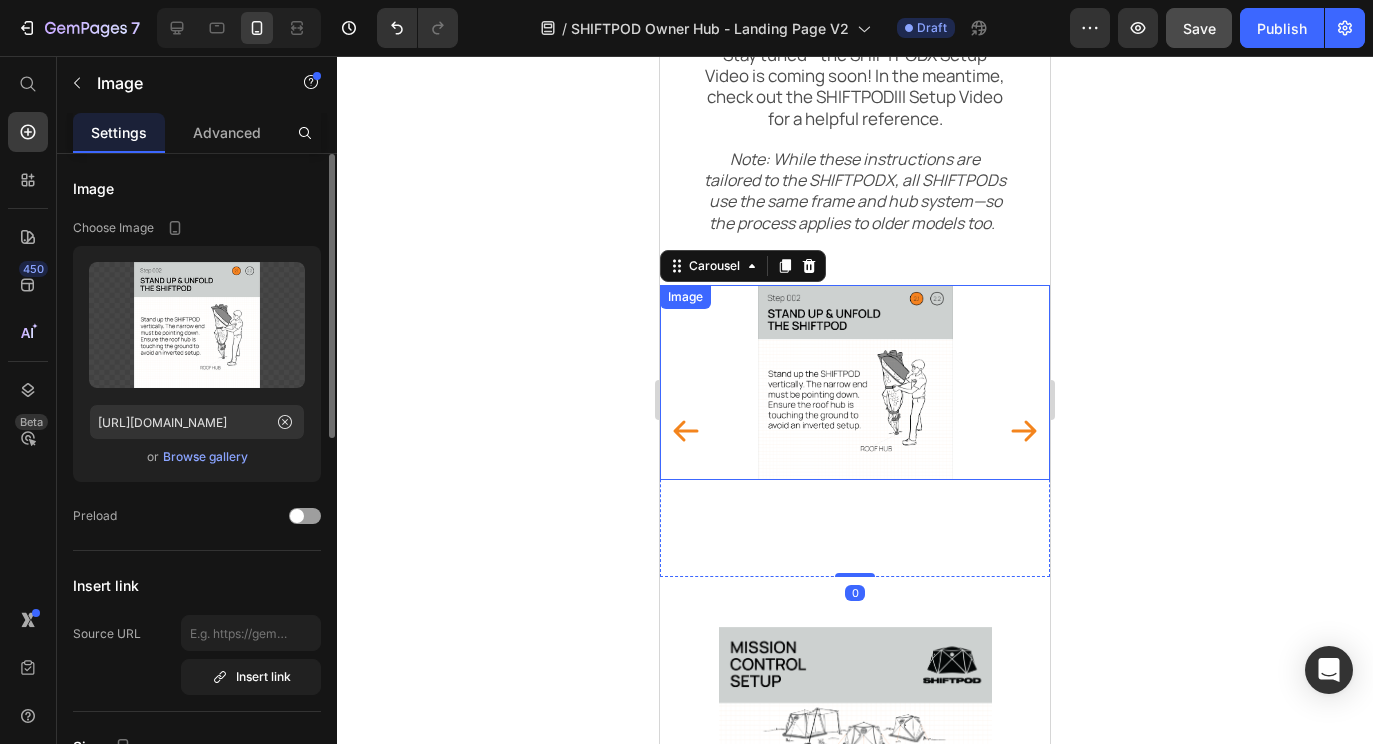 click at bounding box center (855, 382) 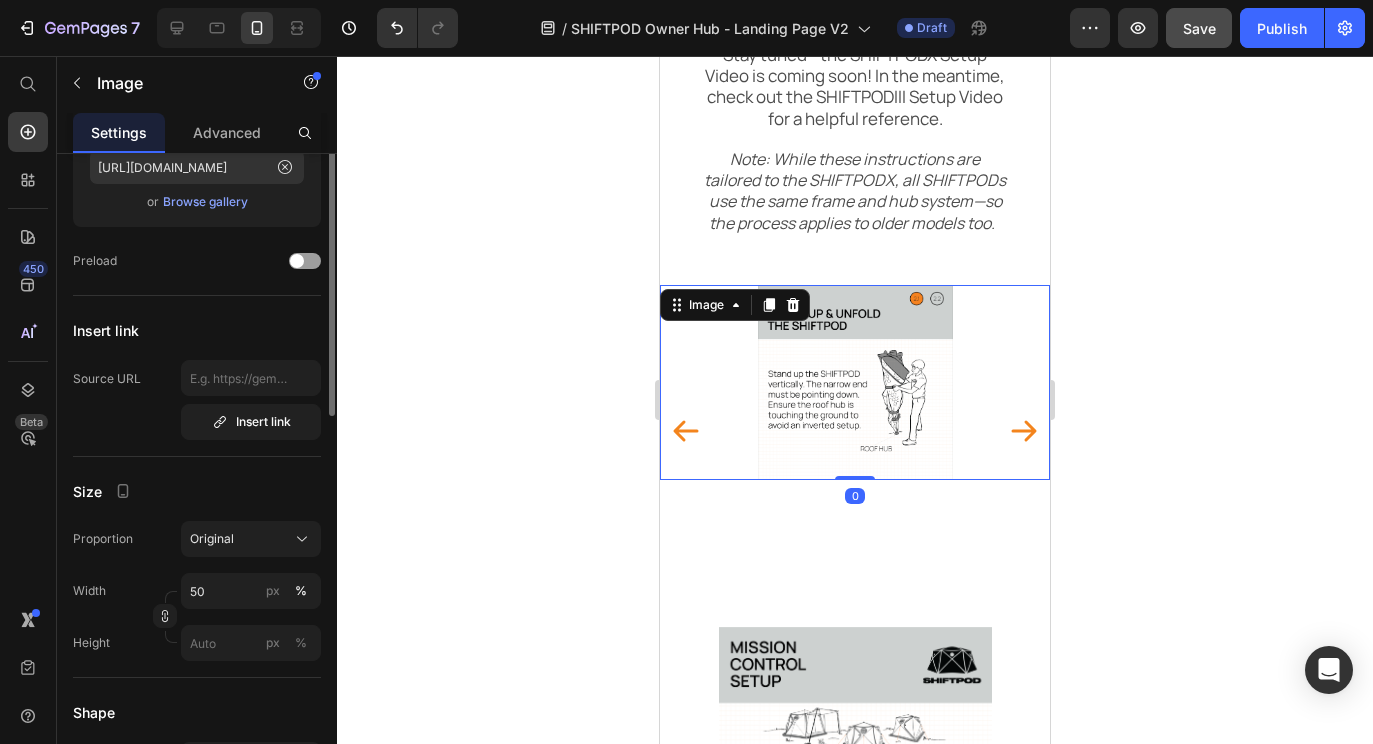 scroll, scrollTop: 264, scrollLeft: 0, axis: vertical 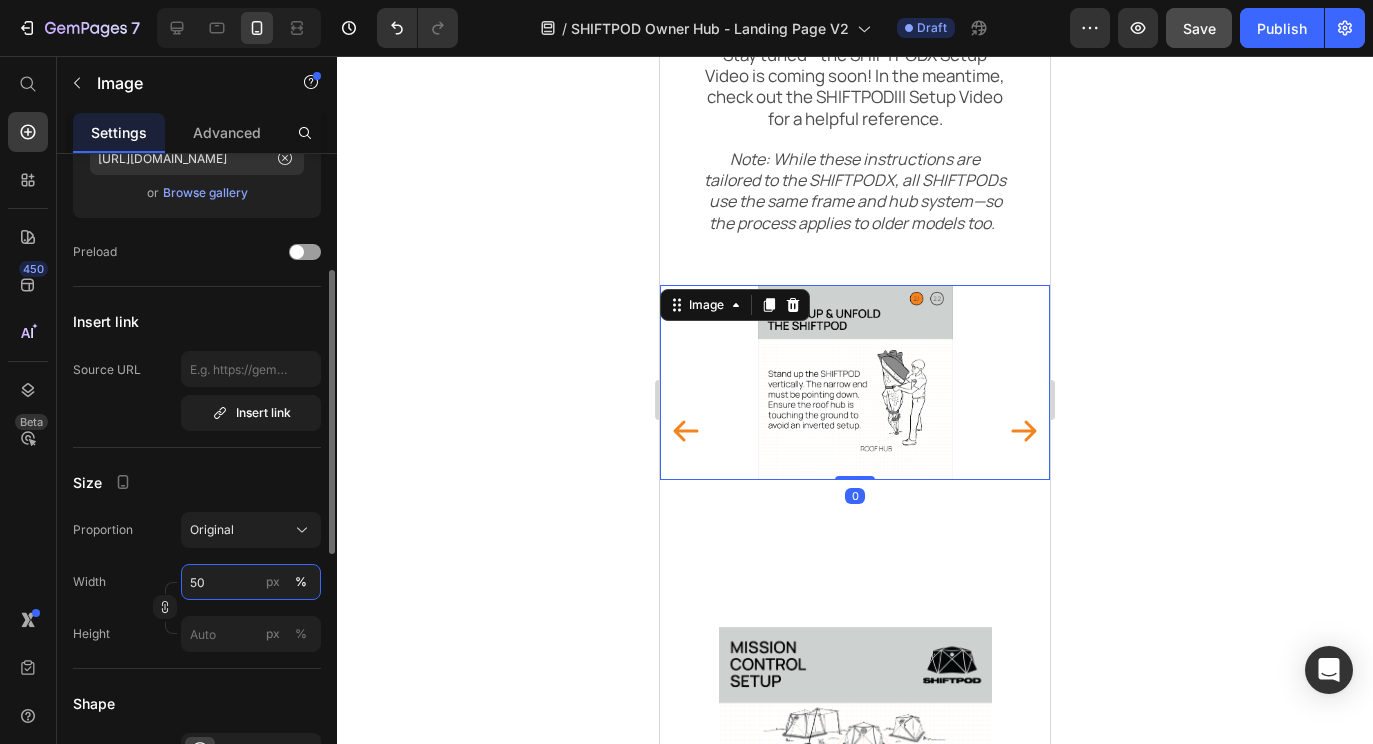 click on "50" at bounding box center (251, 582) 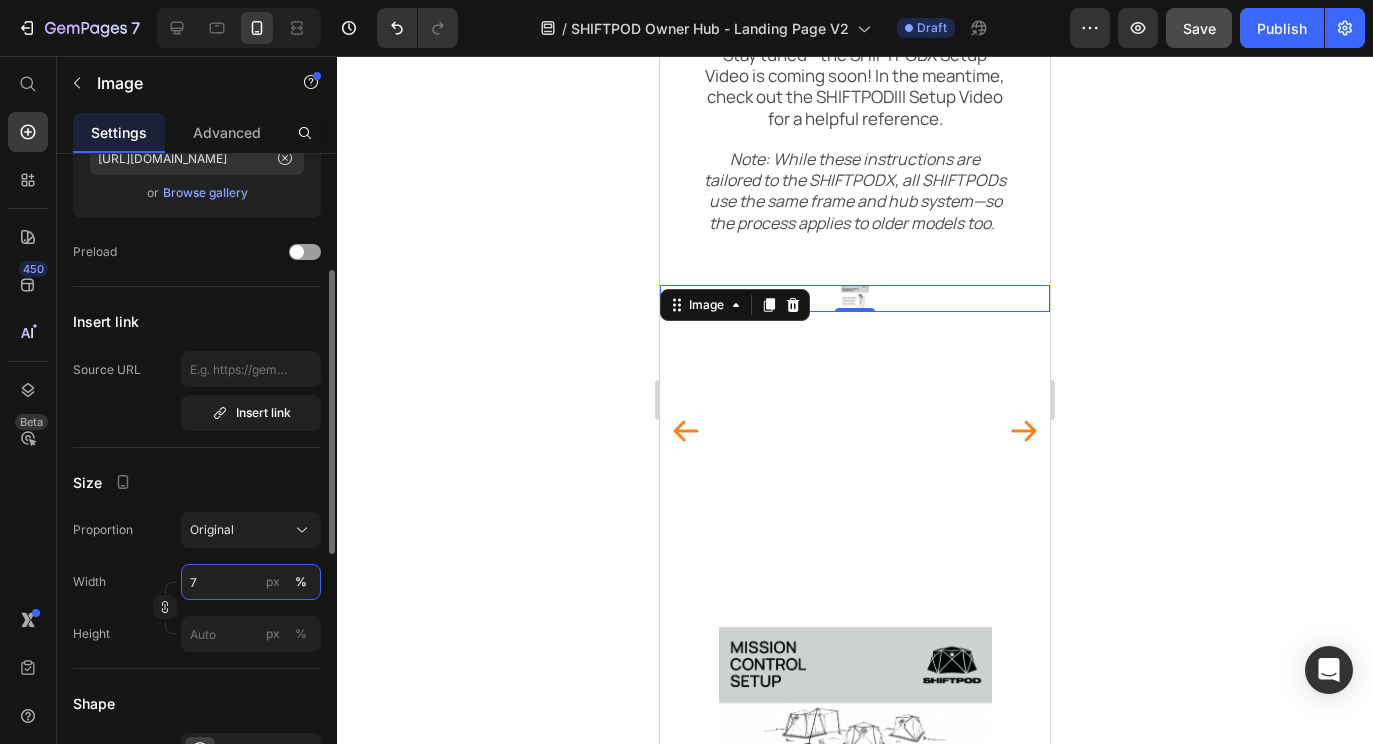 type on "75" 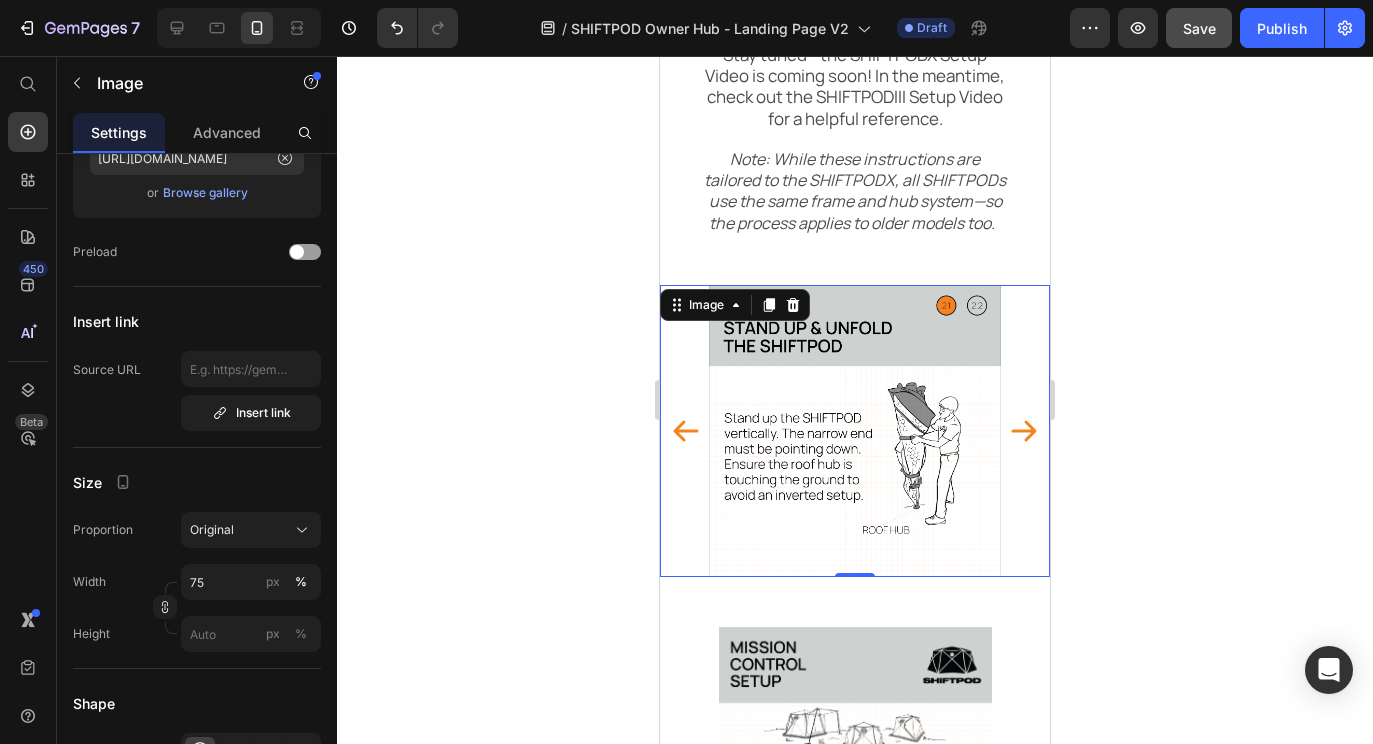 click 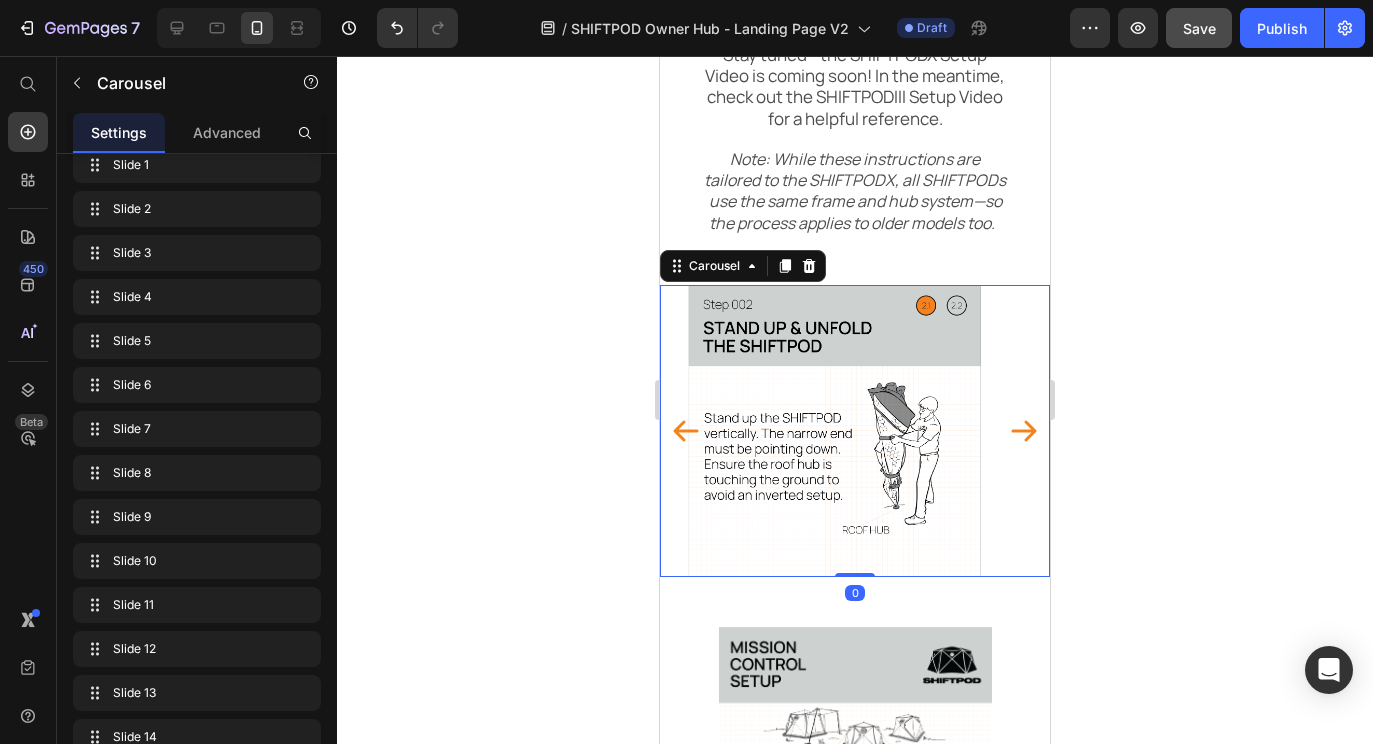 scroll, scrollTop: 0, scrollLeft: 0, axis: both 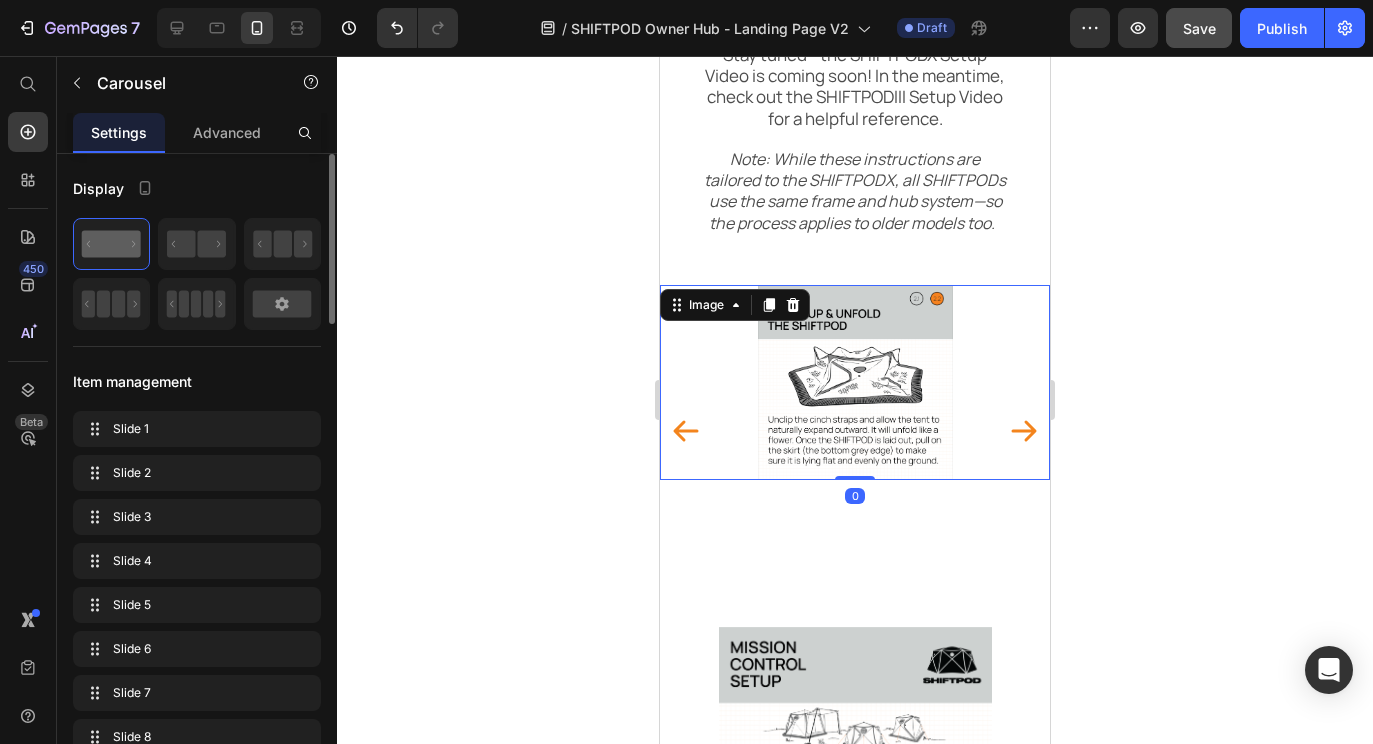 click at bounding box center [855, 382] 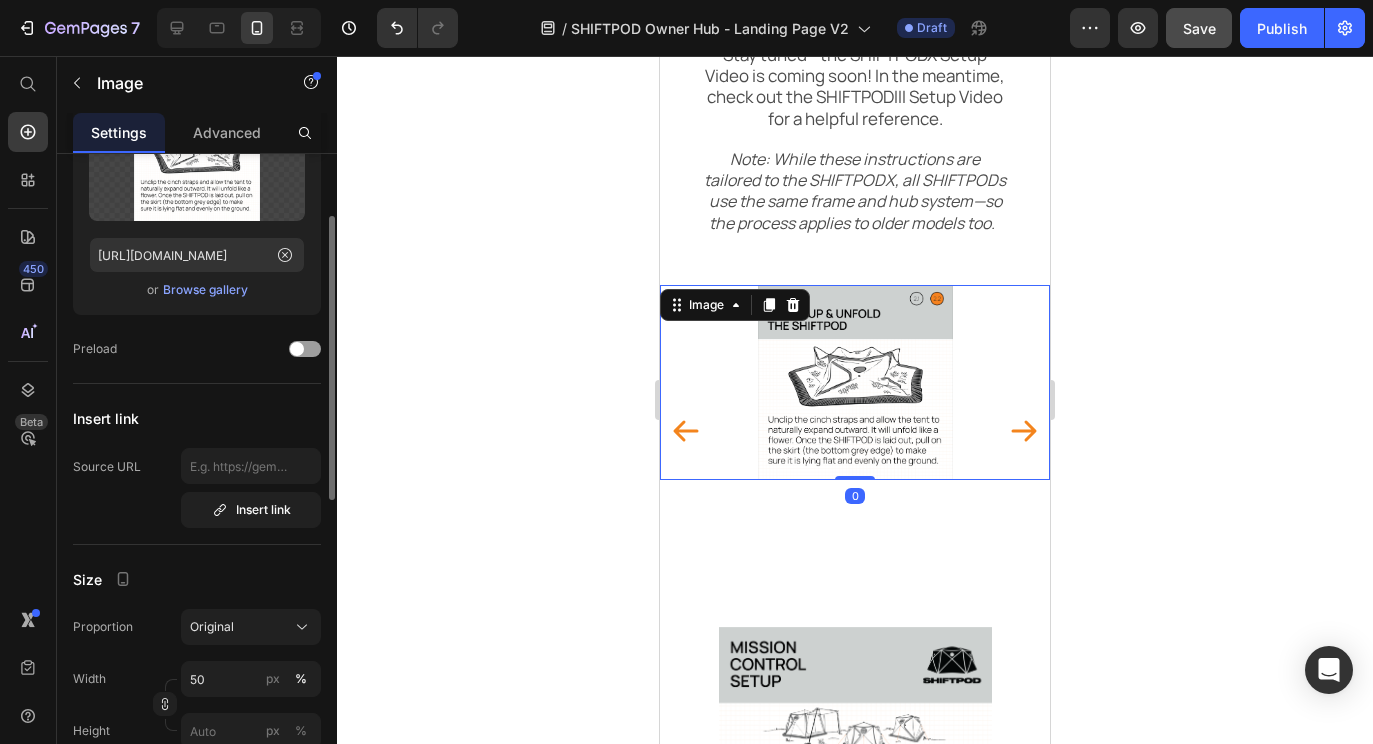 scroll, scrollTop: 338, scrollLeft: 0, axis: vertical 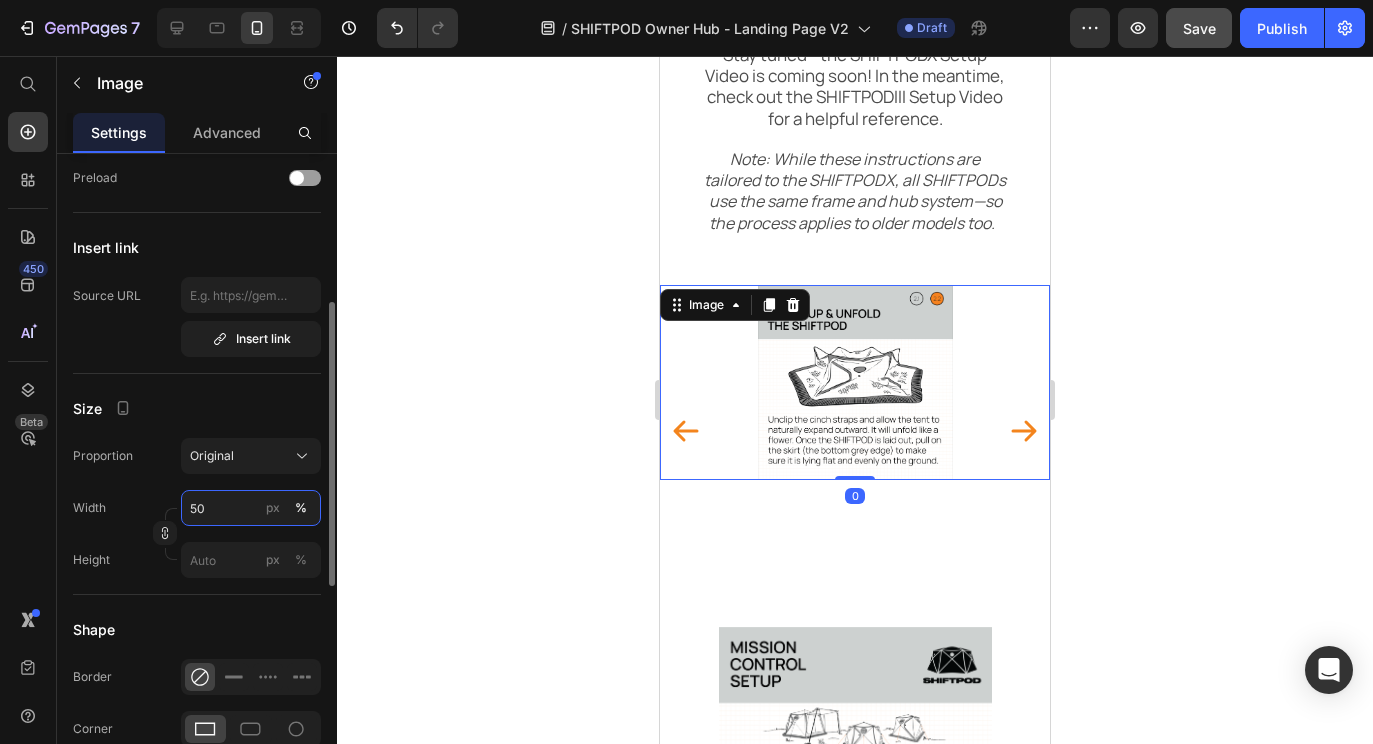 click on "50" at bounding box center (251, 508) 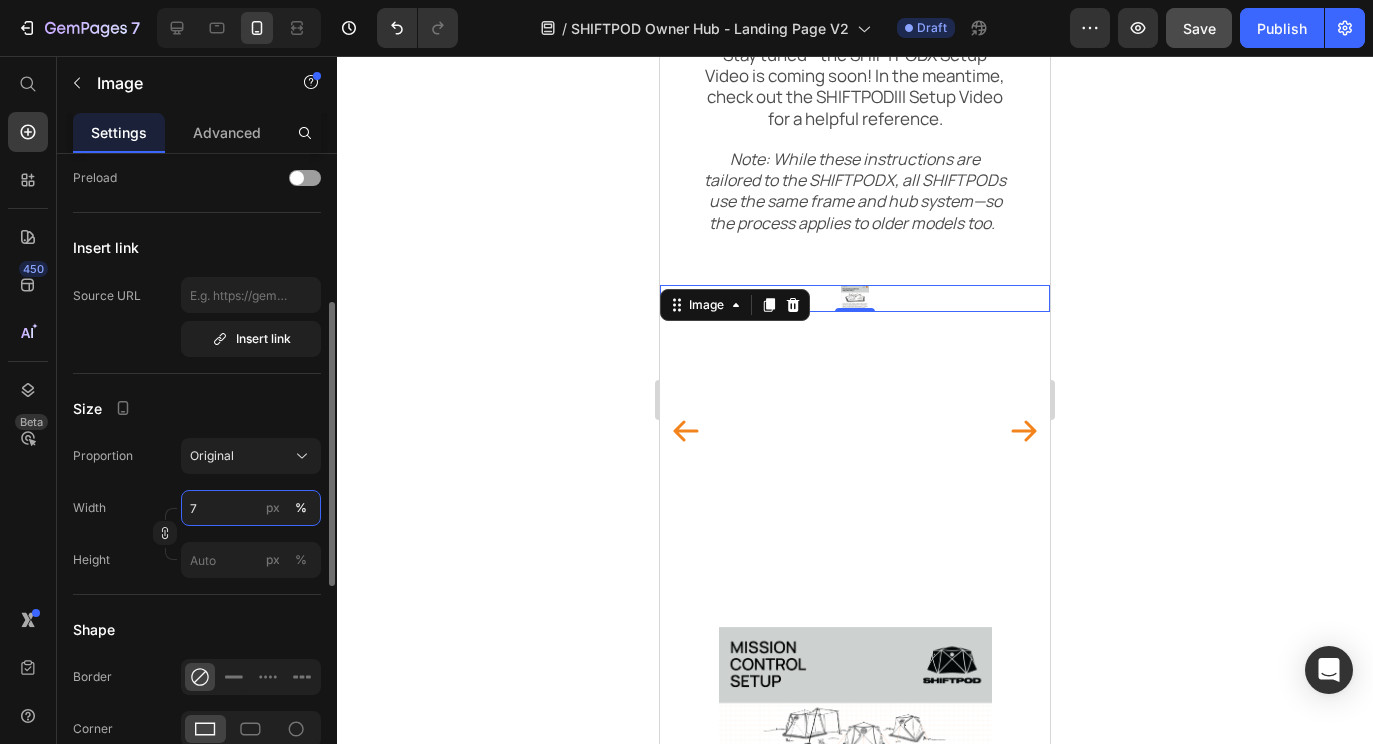 type on "75" 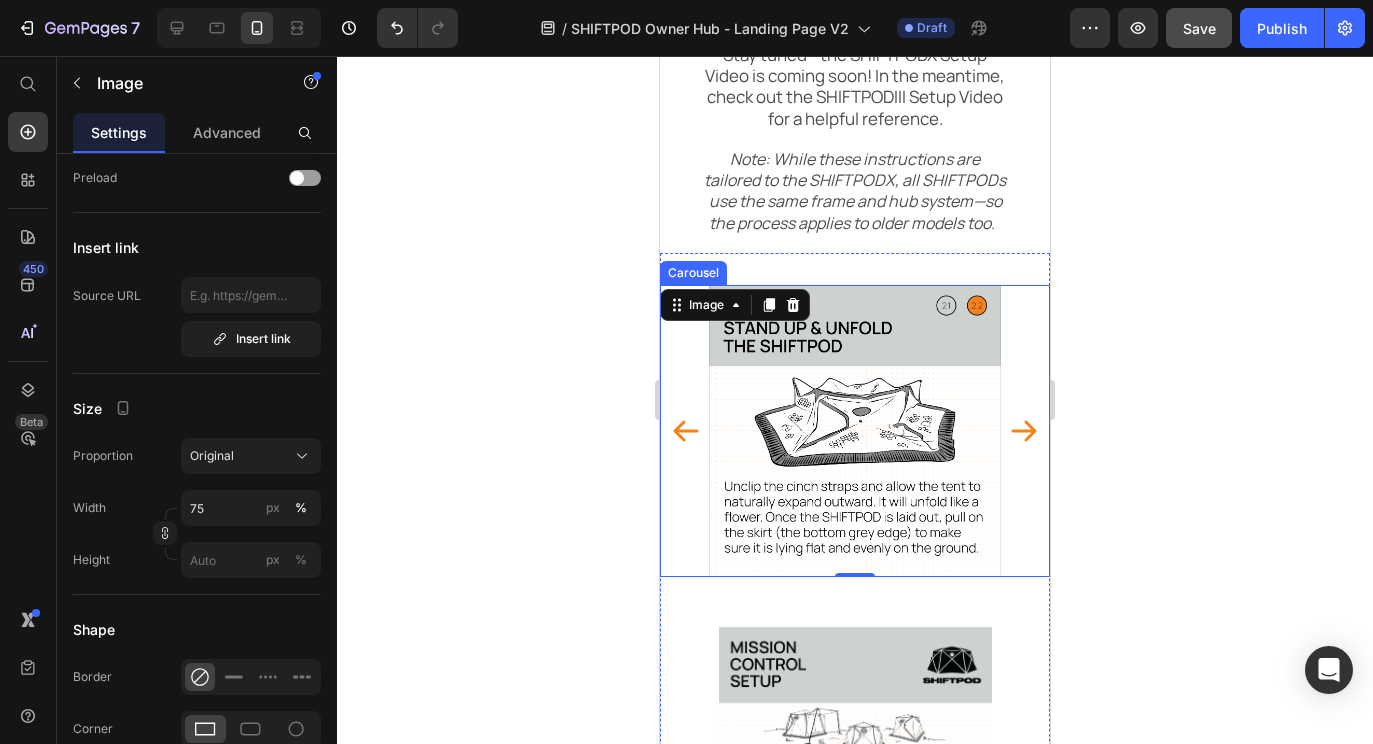 click 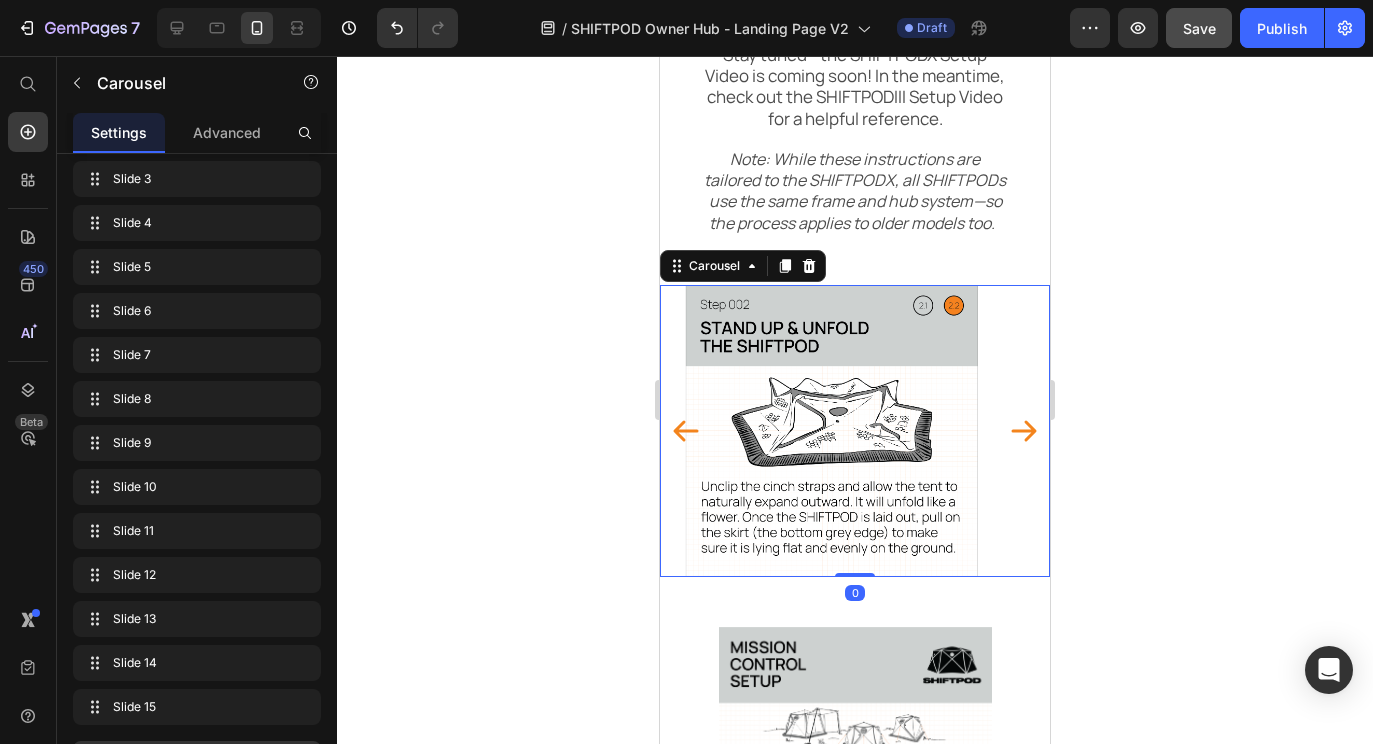 scroll, scrollTop: 0, scrollLeft: 0, axis: both 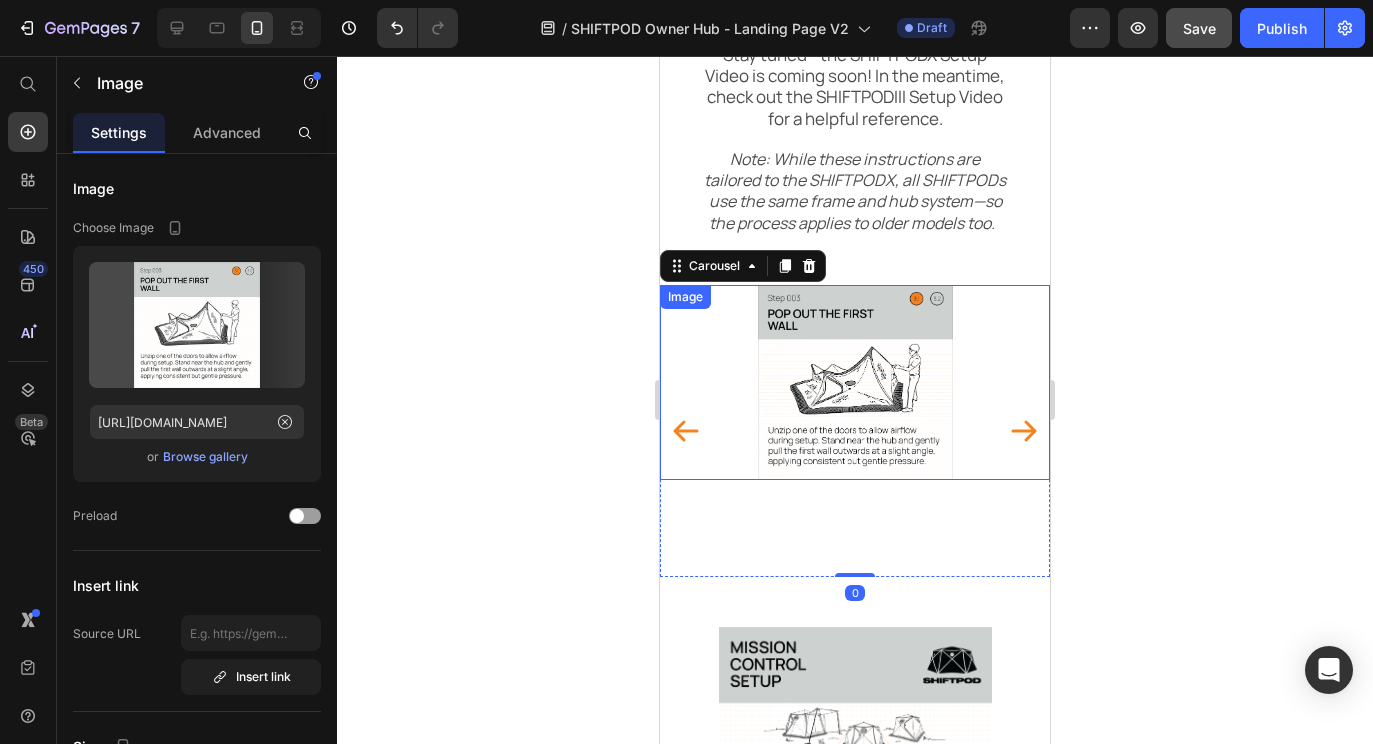 click at bounding box center (855, 382) 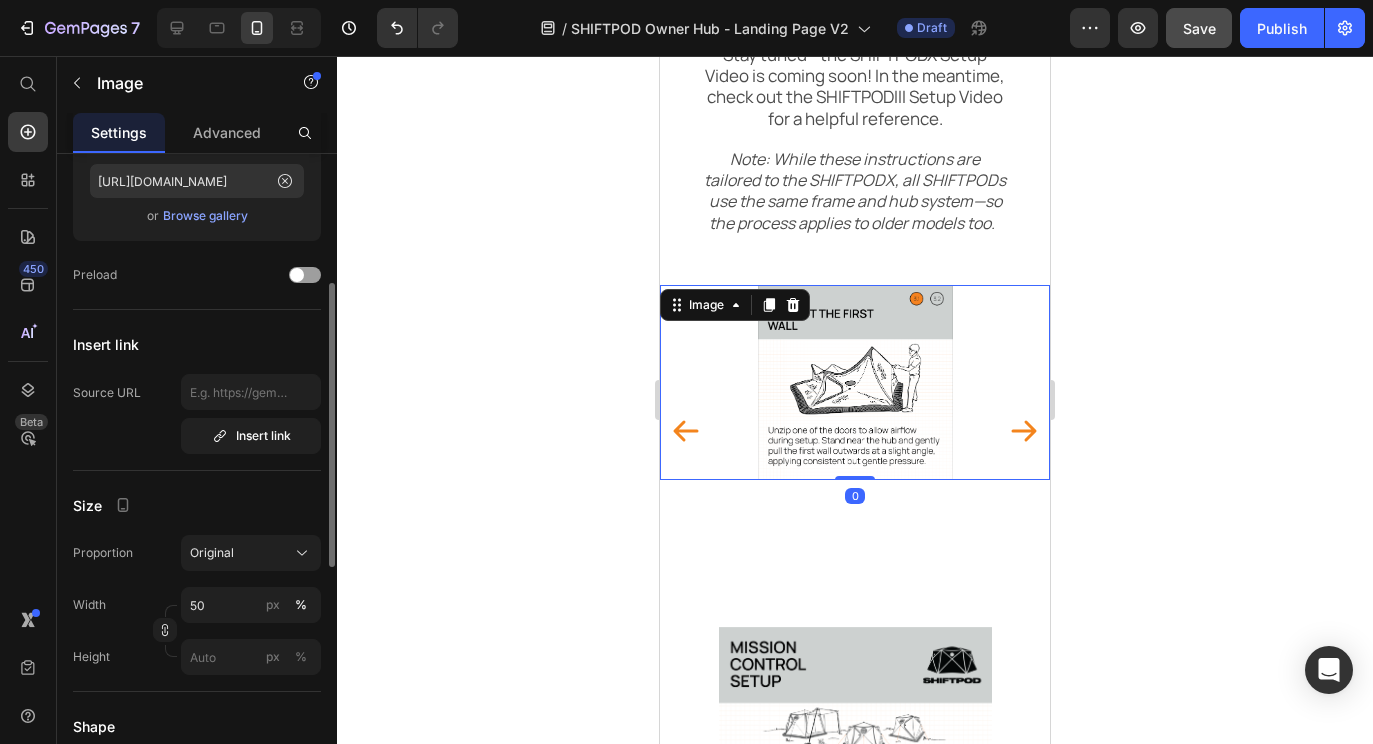 scroll, scrollTop: 257, scrollLeft: 0, axis: vertical 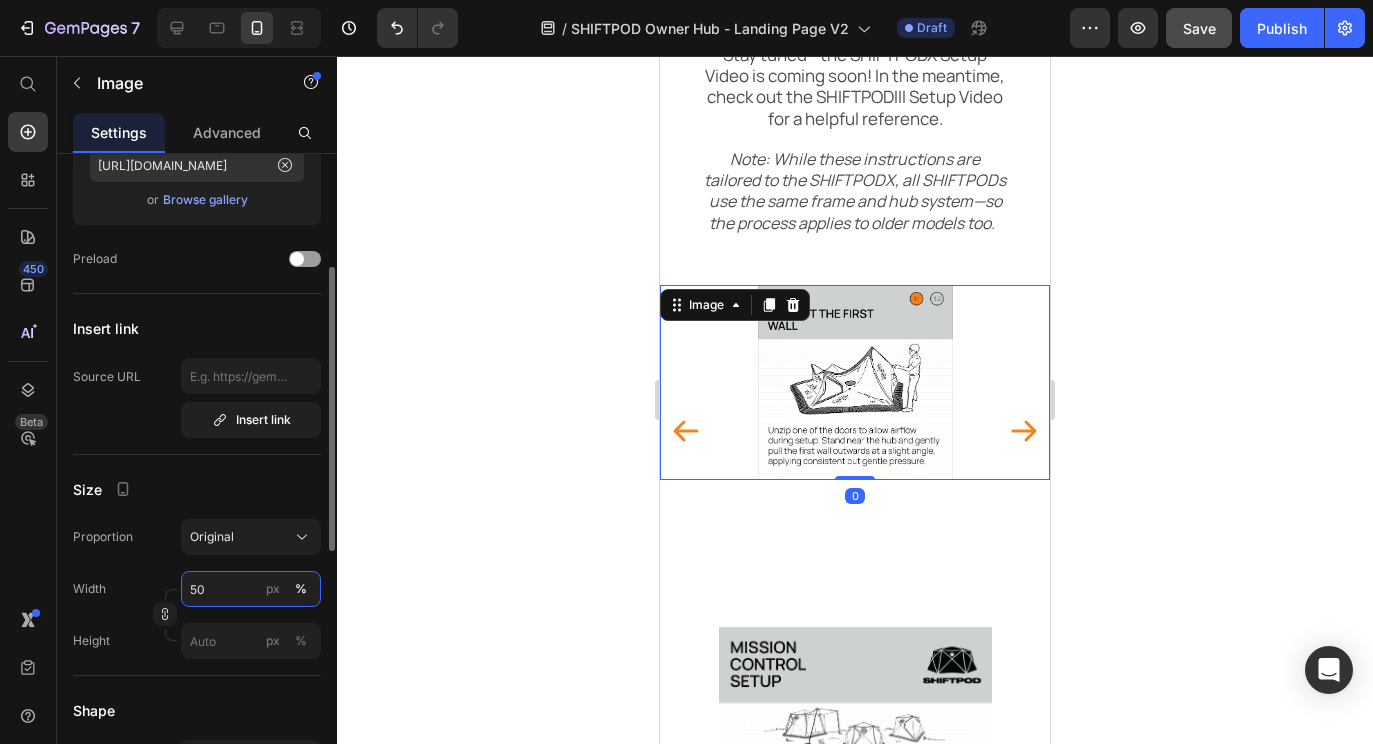 click on "50" at bounding box center (251, 589) 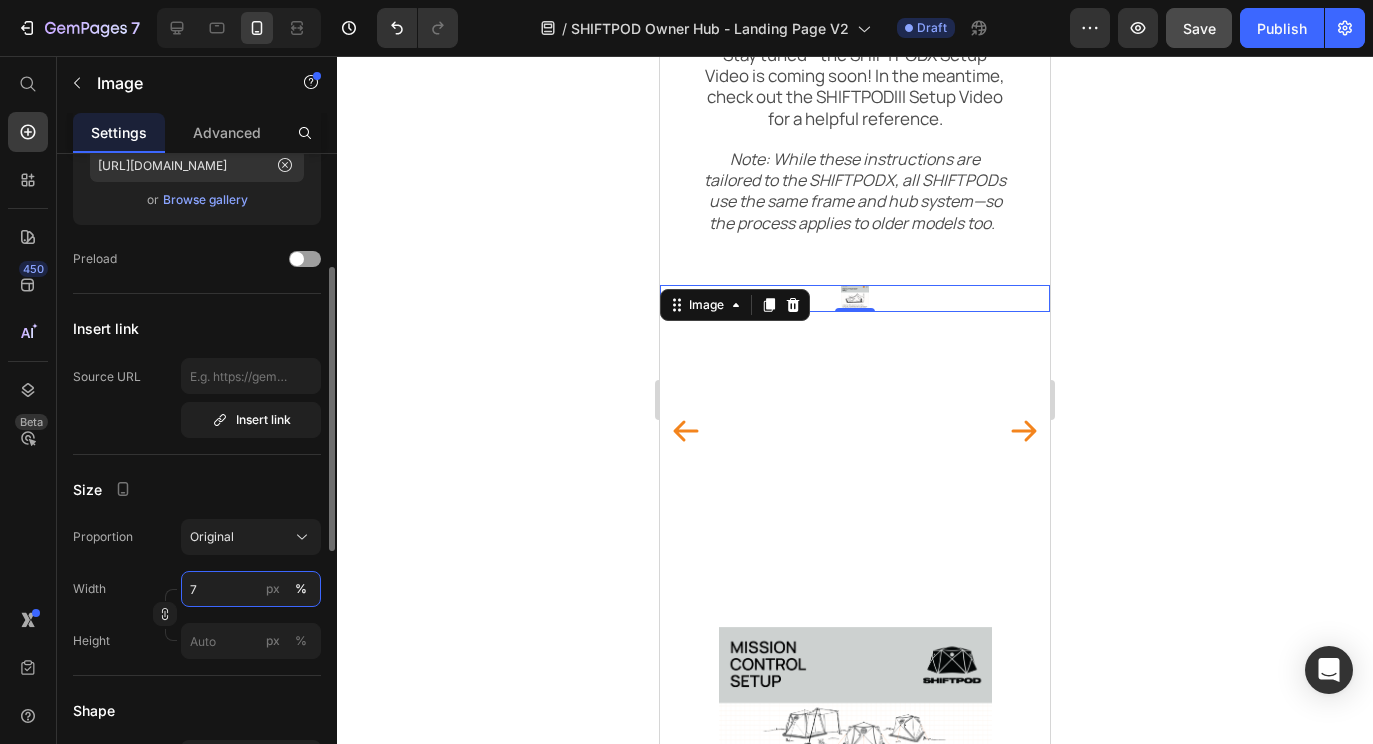 type on "74" 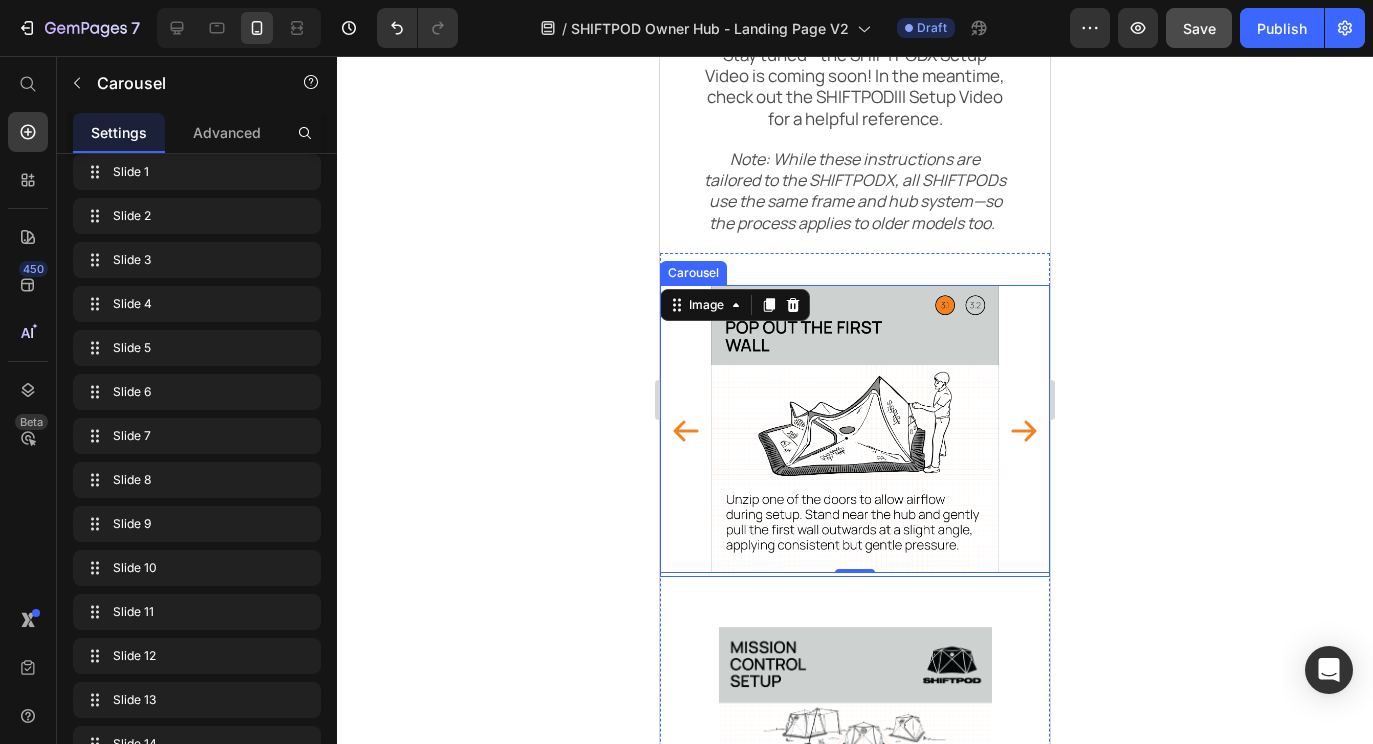 click 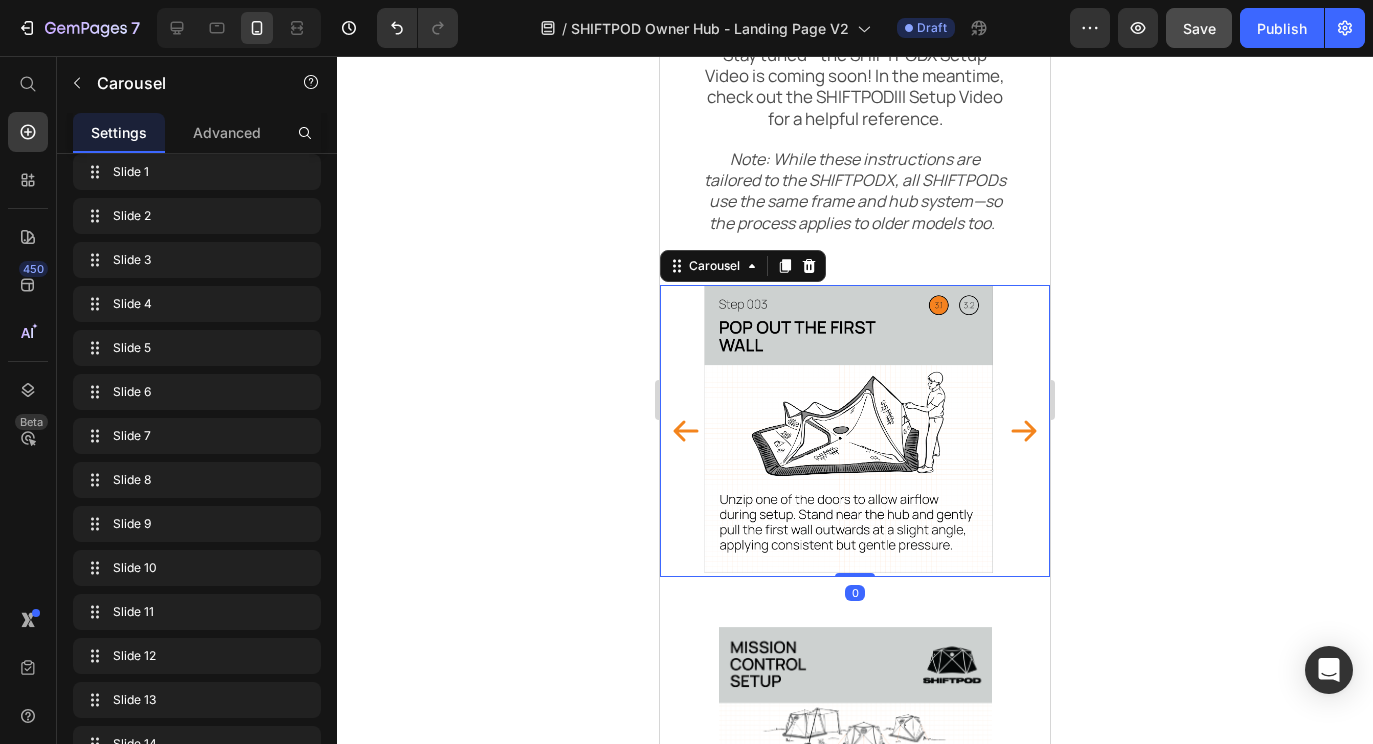 scroll, scrollTop: 0, scrollLeft: 0, axis: both 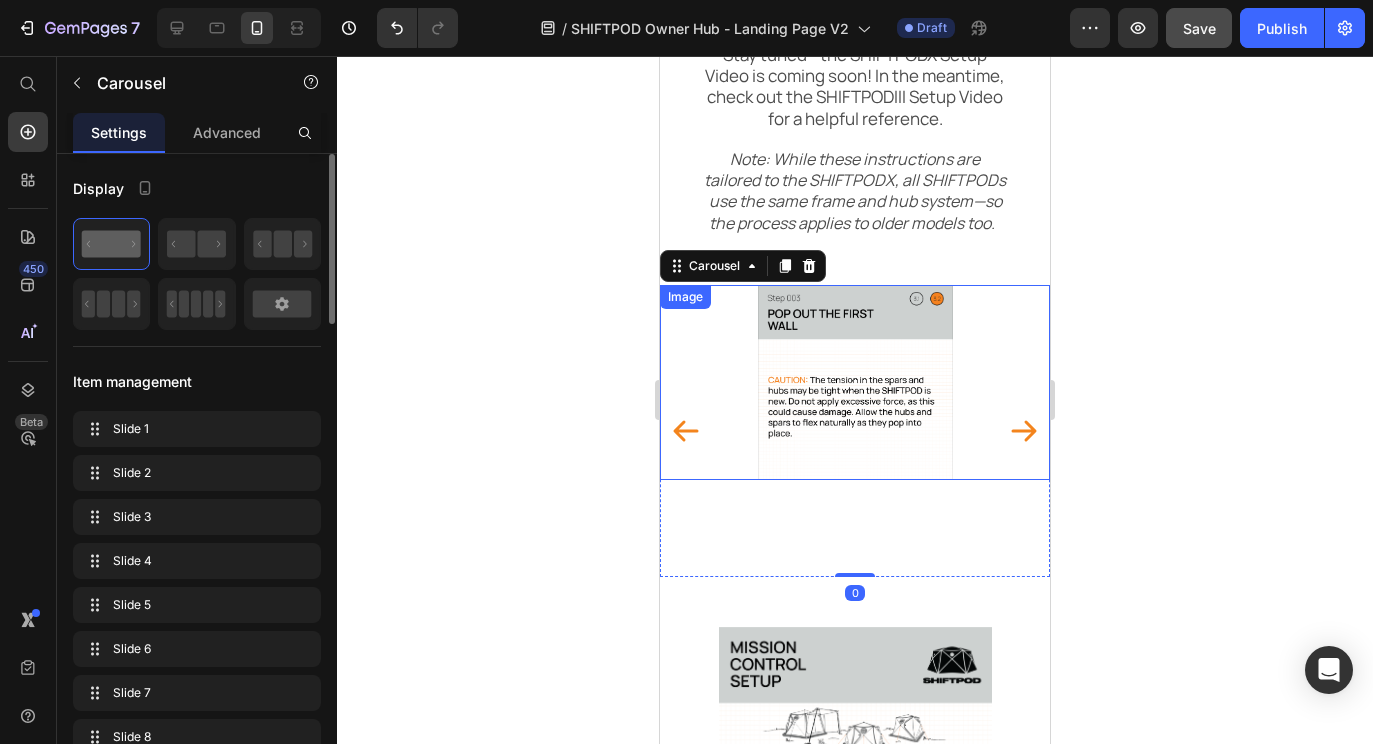 click at bounding box center [855, 382] 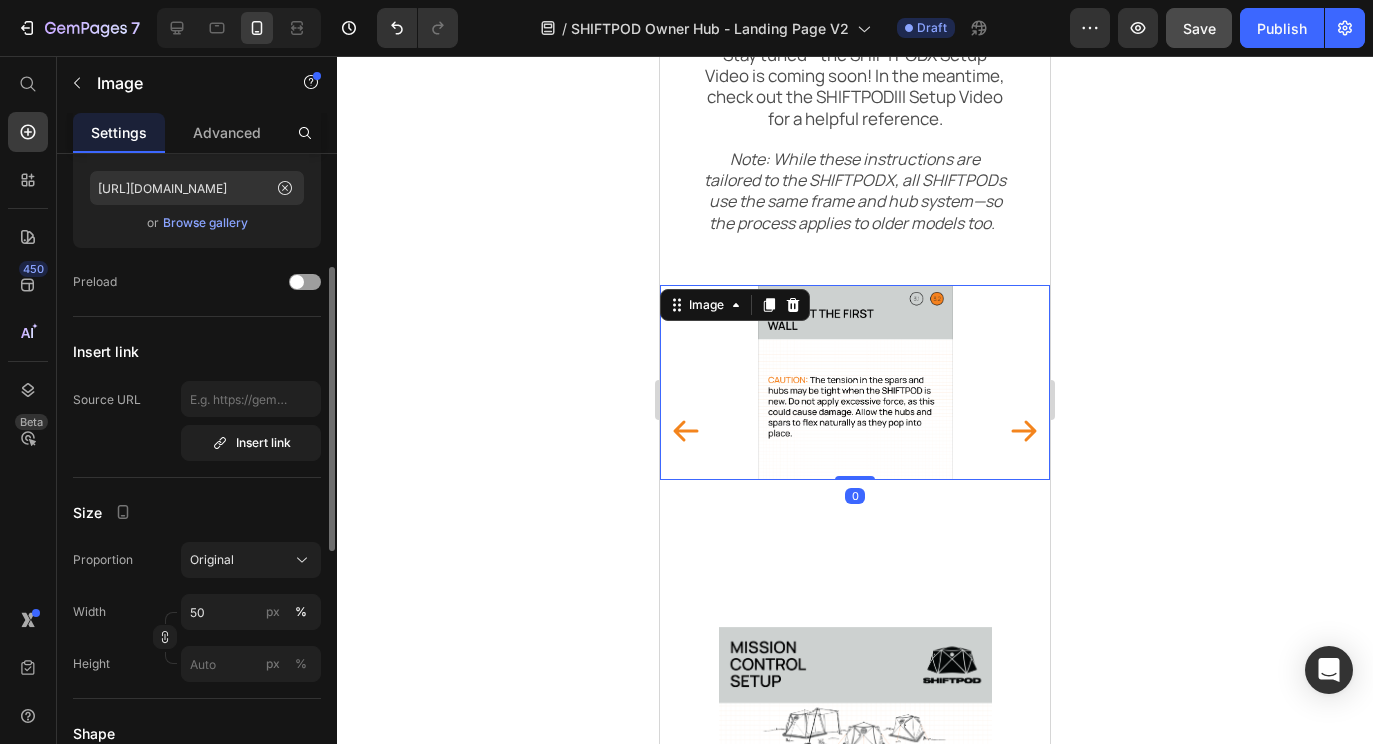 scroll, scrollTop: 241, scrollLeft: 0, axis: vertical 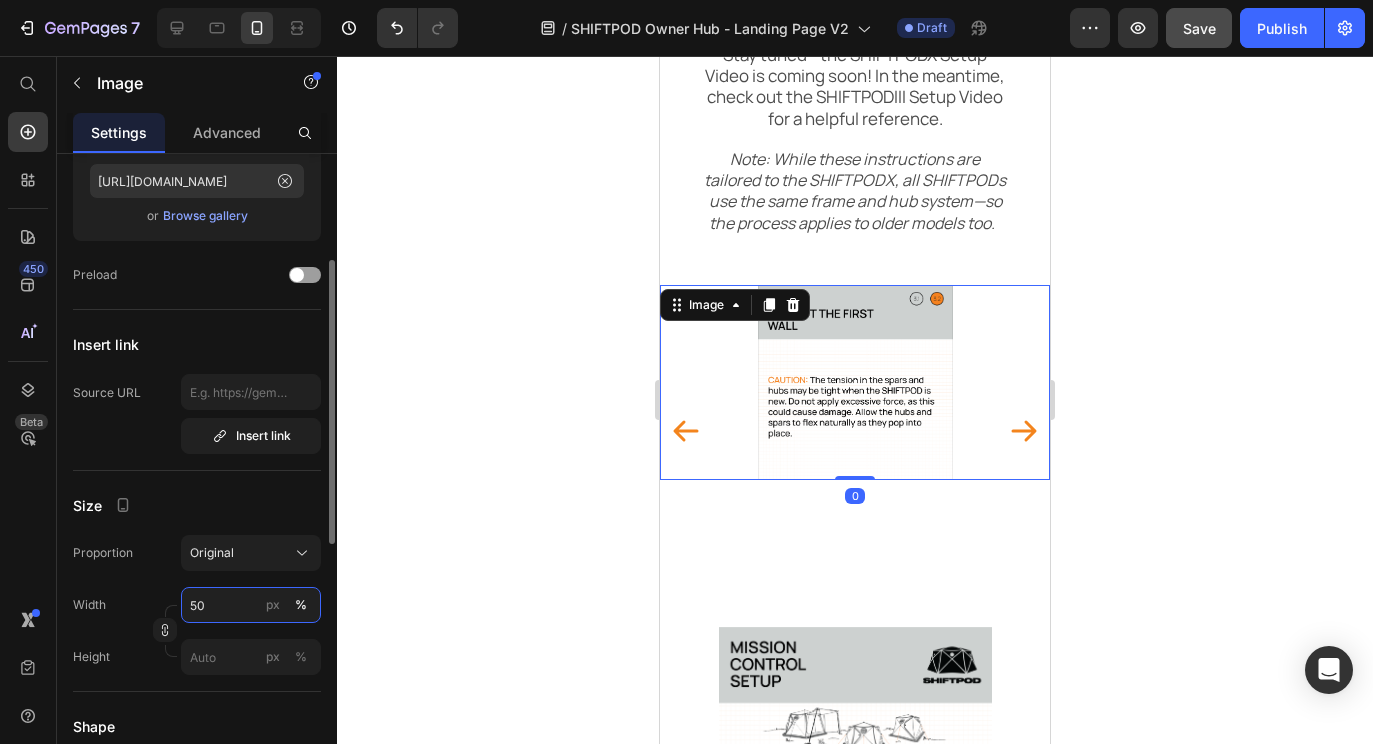 click on "50" at bounding box center (251, 605) 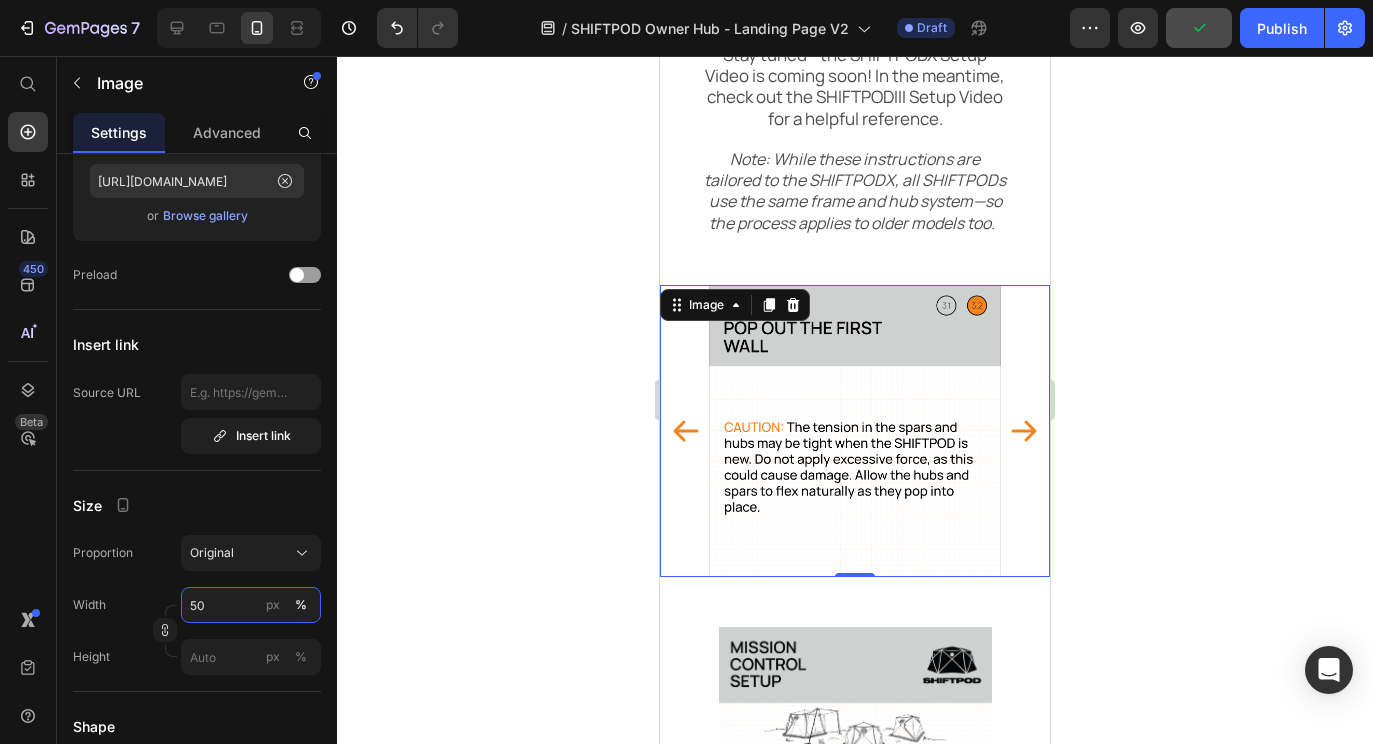 type on "75" 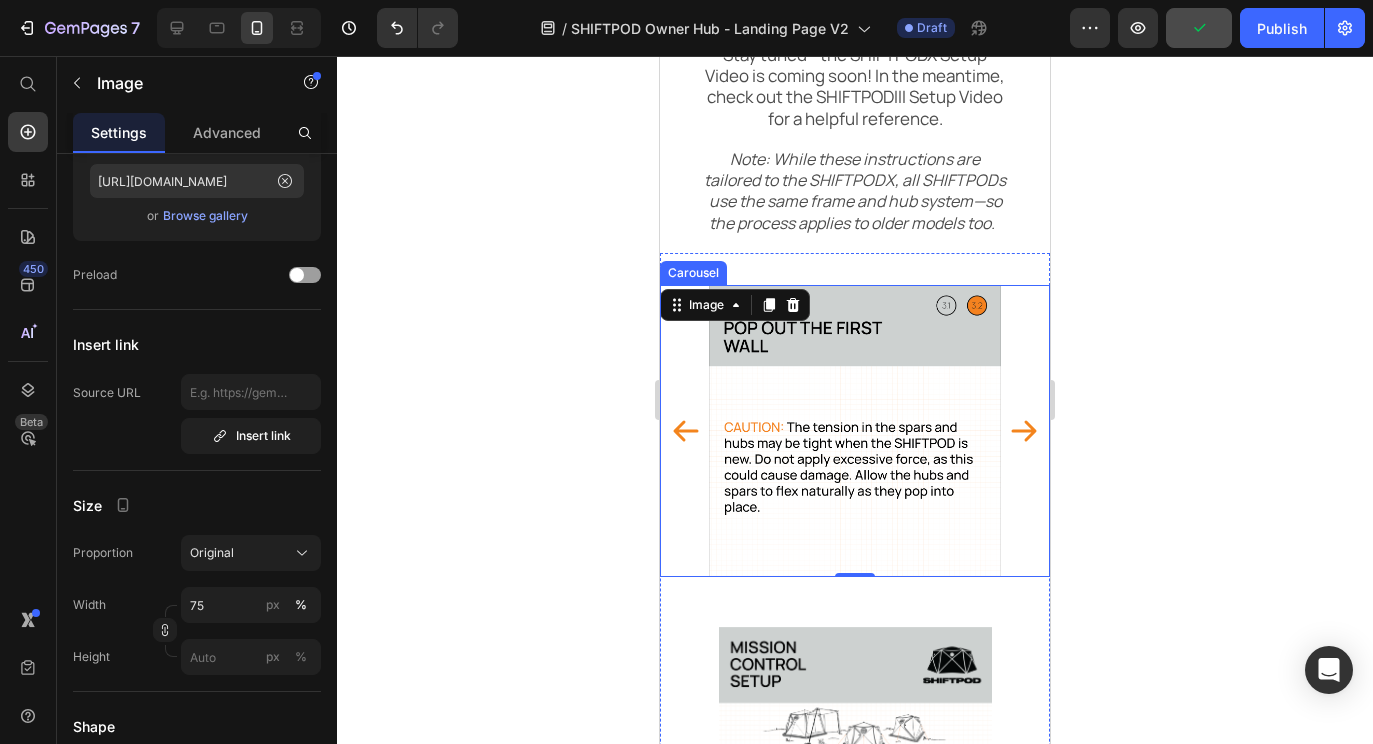 click 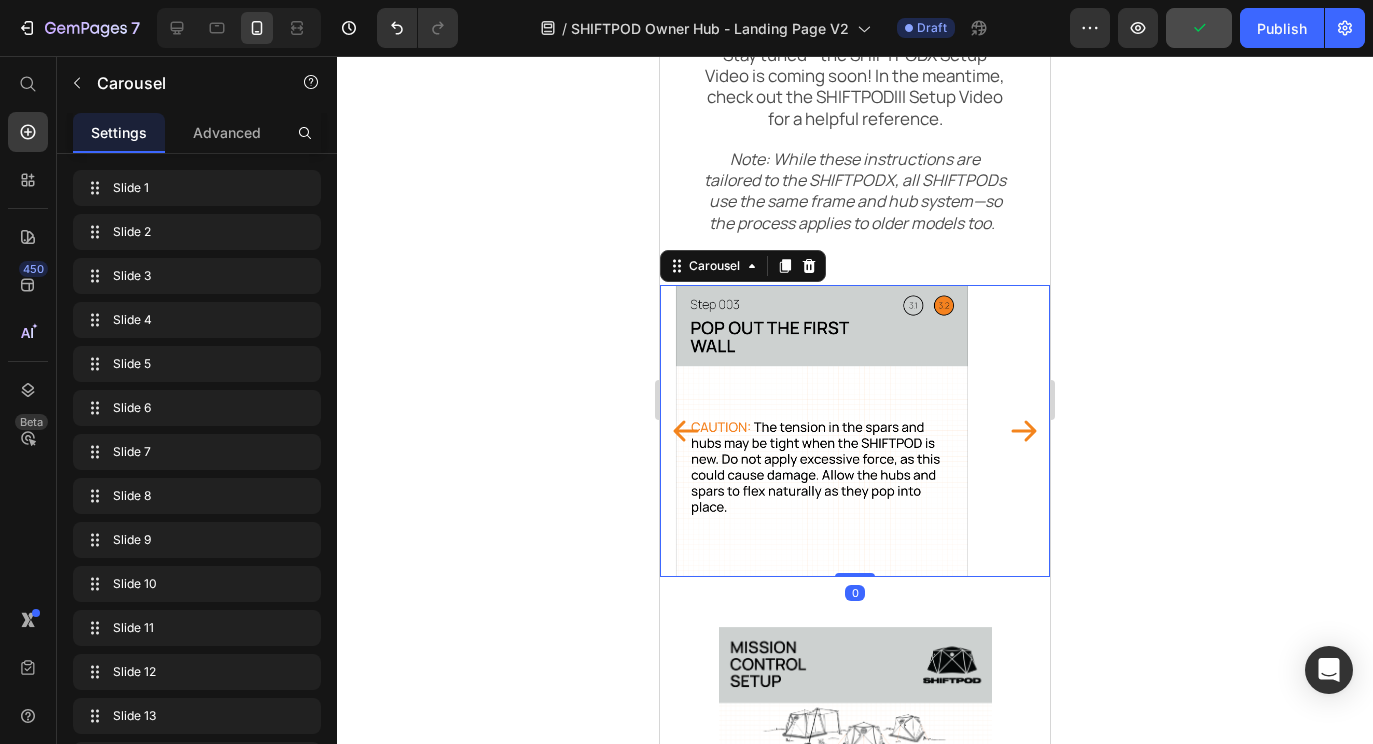 scroll, scrollTop: 0, scrollLeft: 0, axis: both 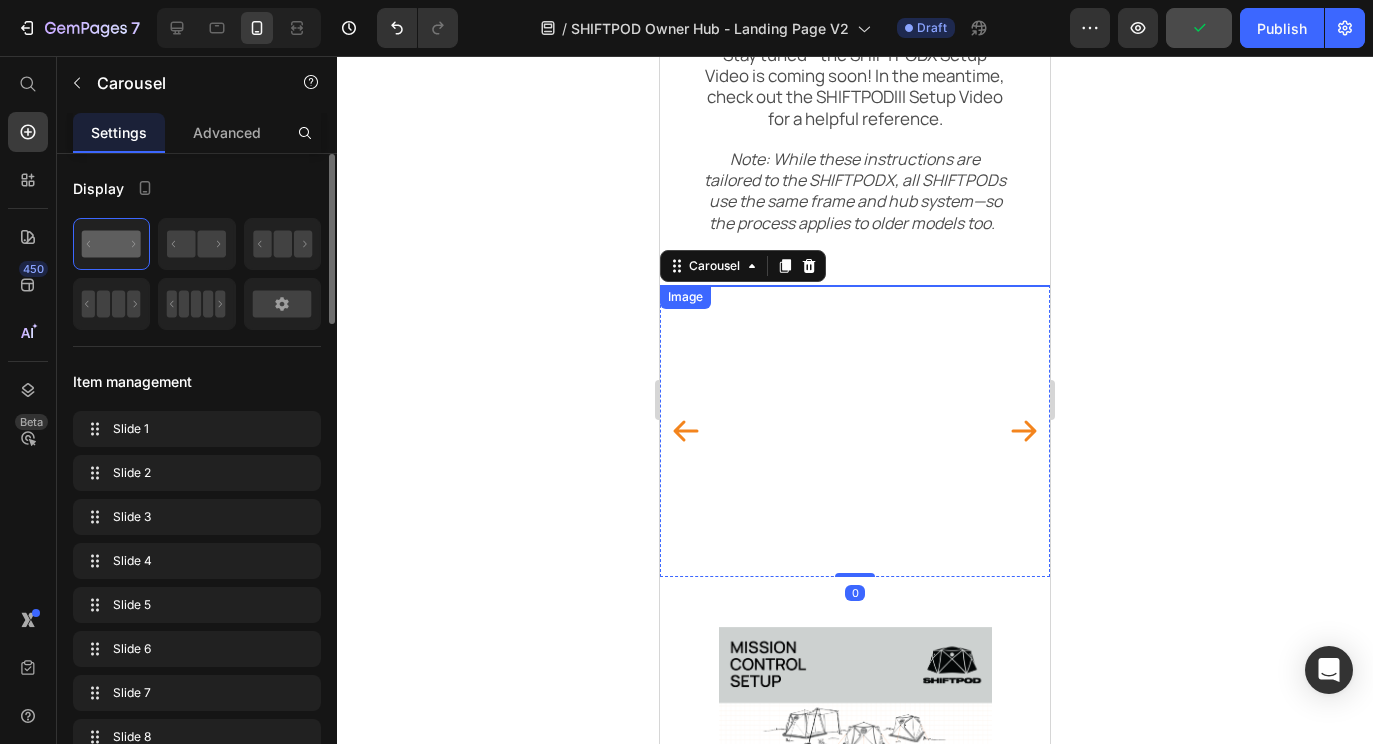 click at bounding box center (855, 382) 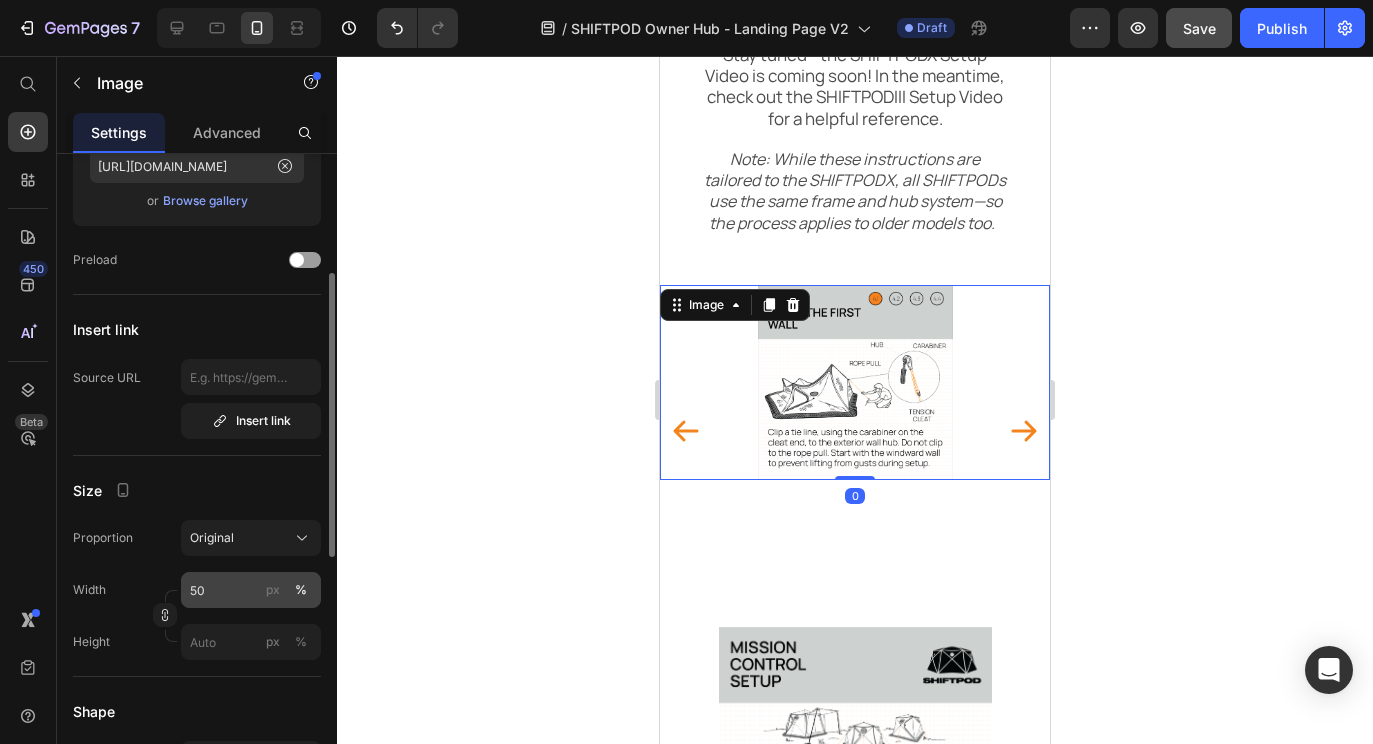 scroll, scrollTop: 266, scrollLeft: 0, axis: vertical 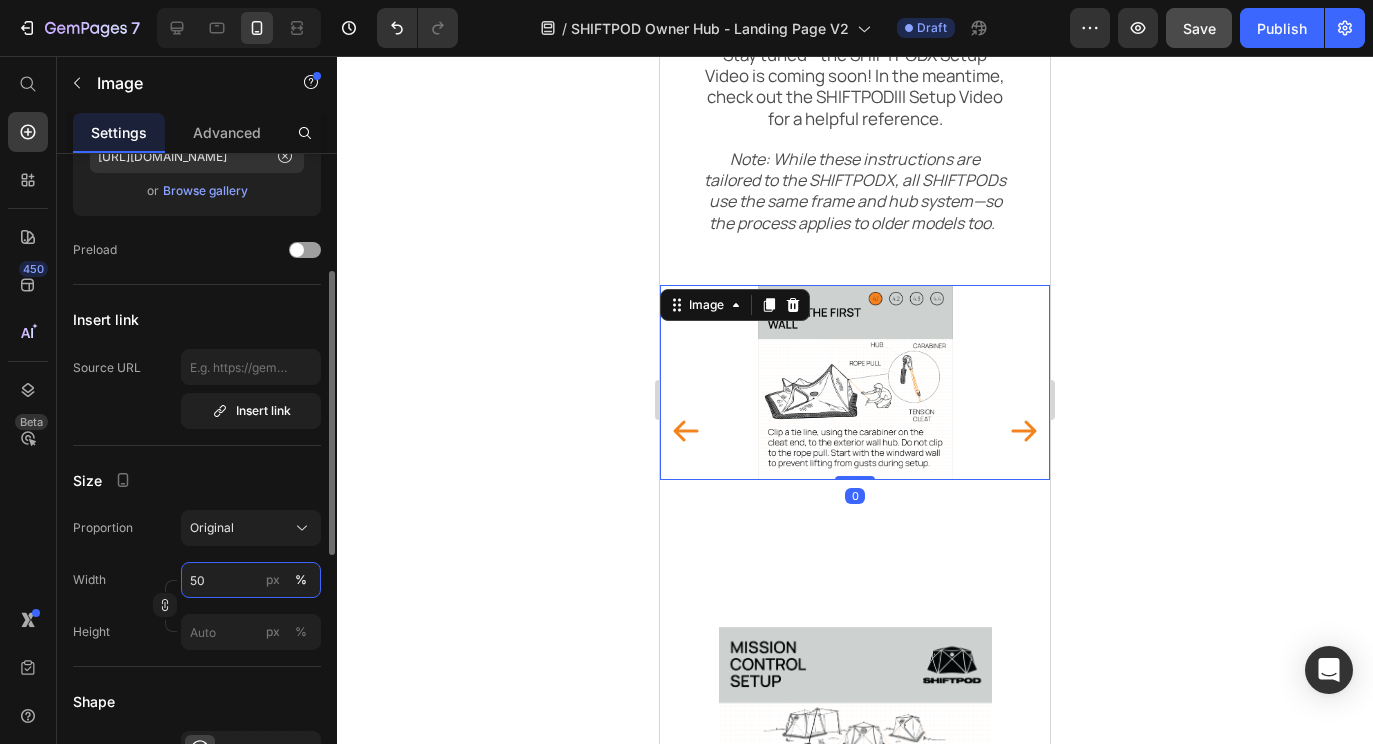 click on "50" at bounding box center [251, 580] 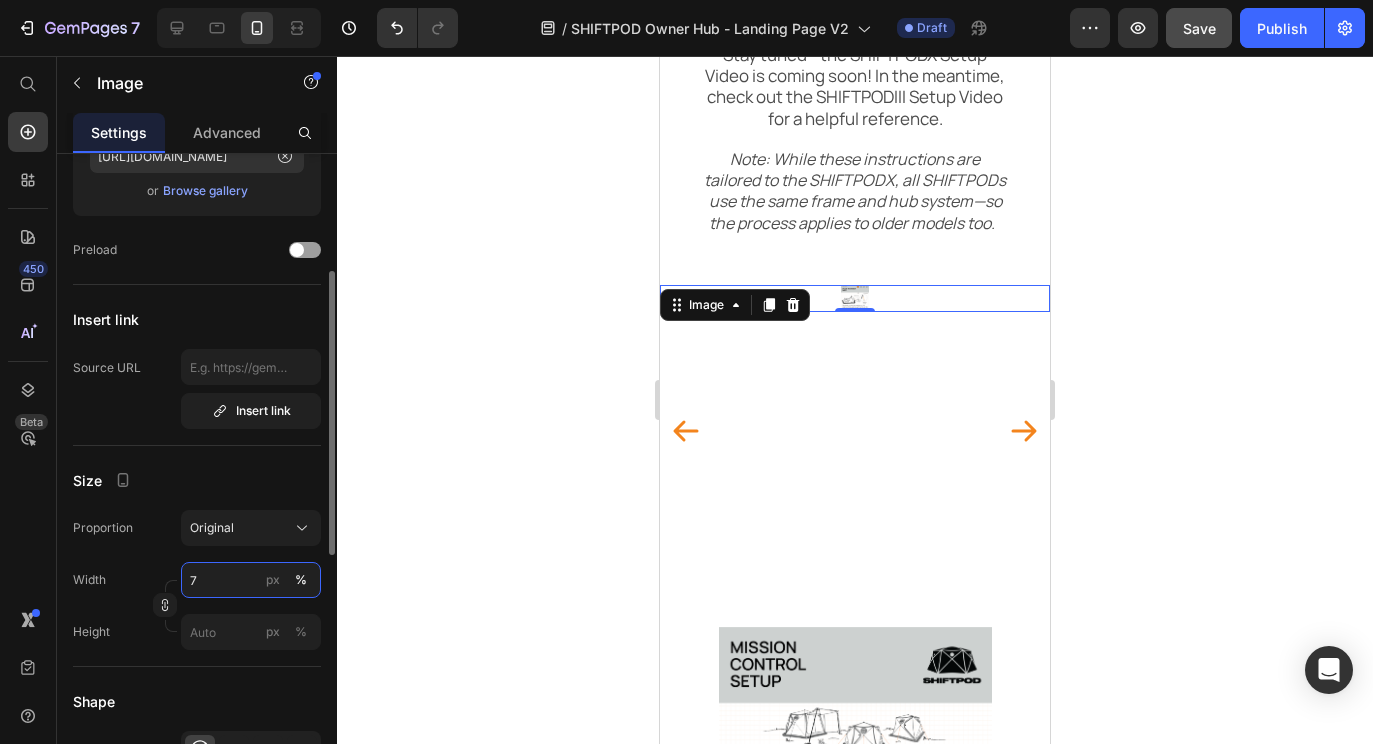 type on "75" 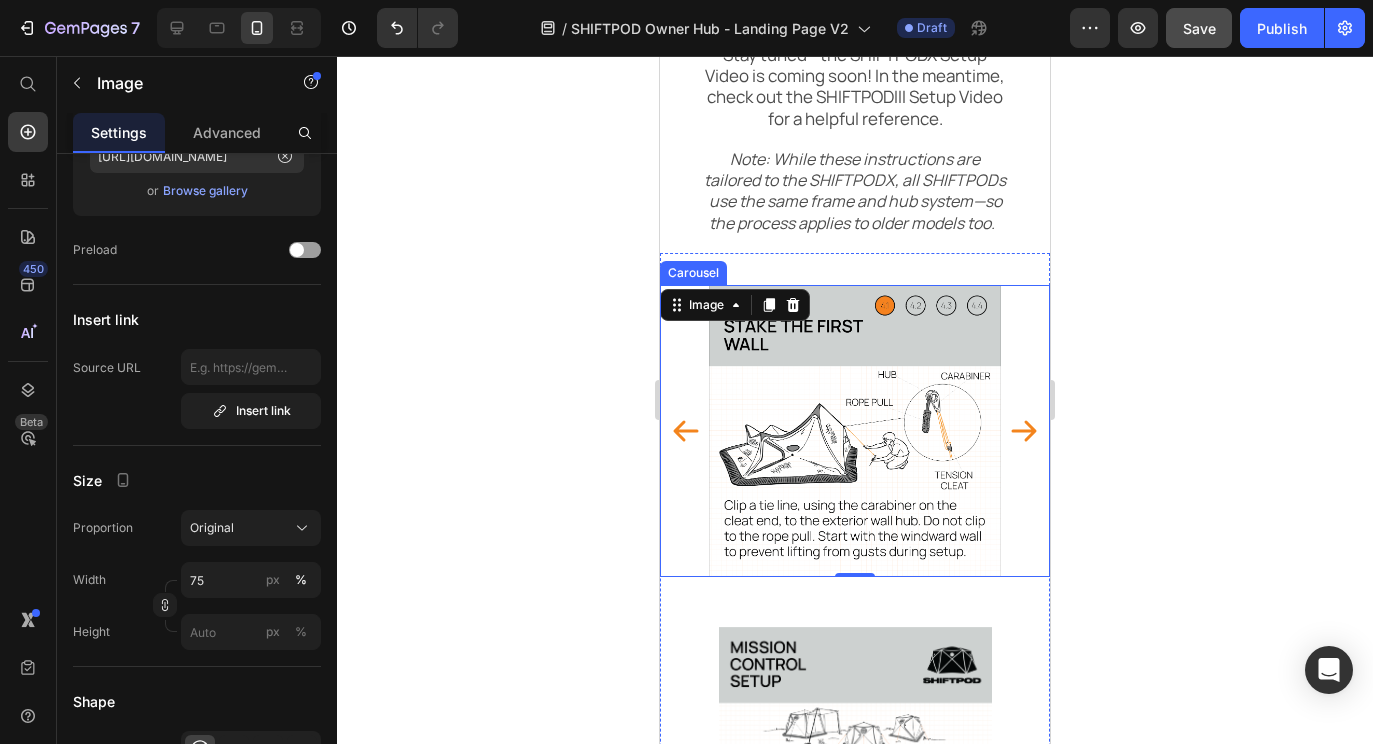 click 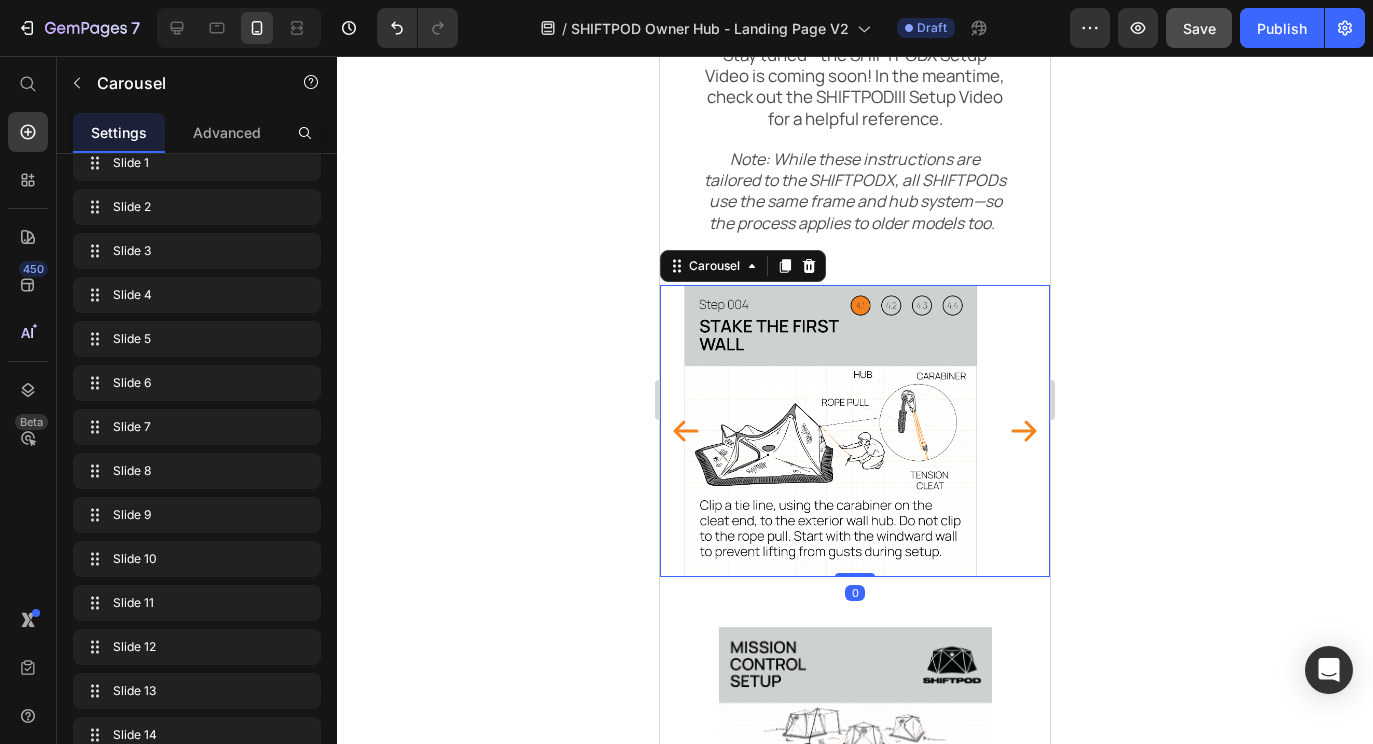 scroll, scrollTop: 0, scrollLeft: 0, axis: both 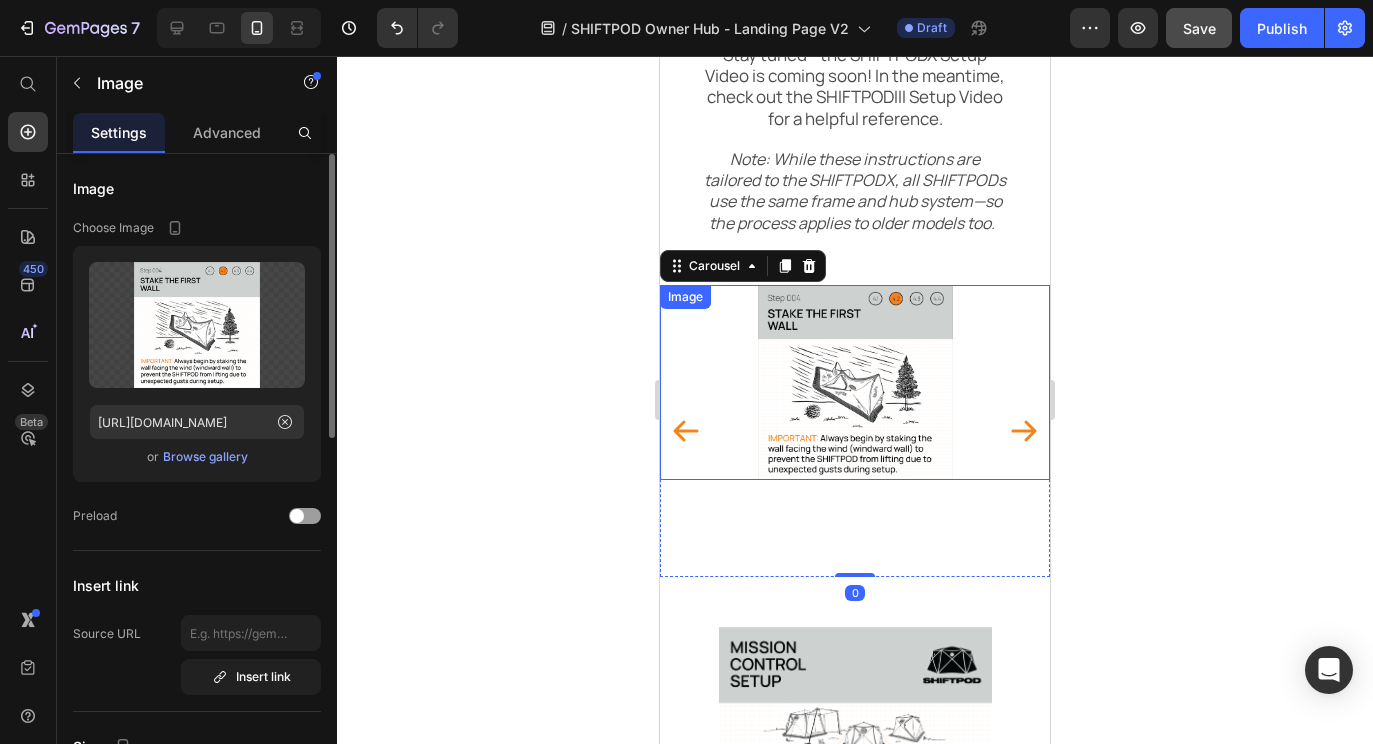 click at bounding box center (855, 382) 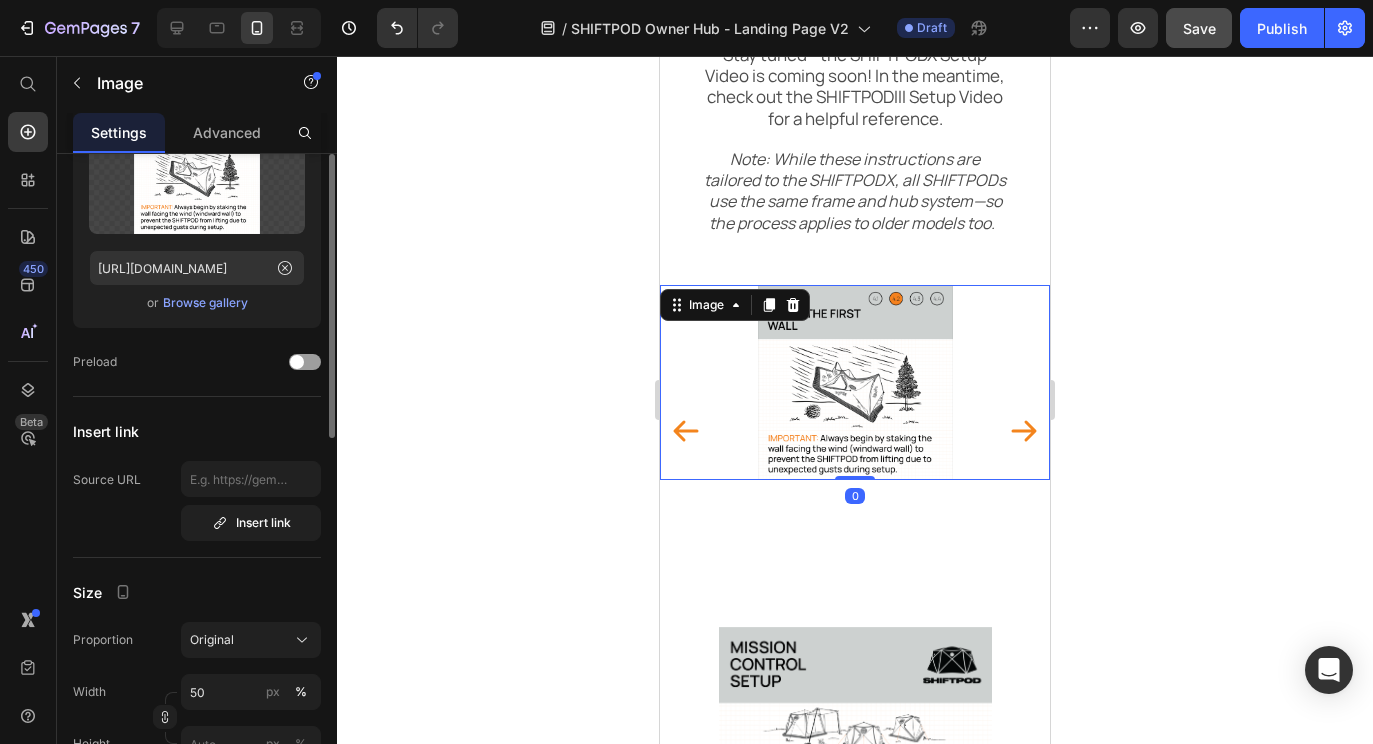 scroll, scrollTop: 255, scrollLeft: 0, axis: vertical 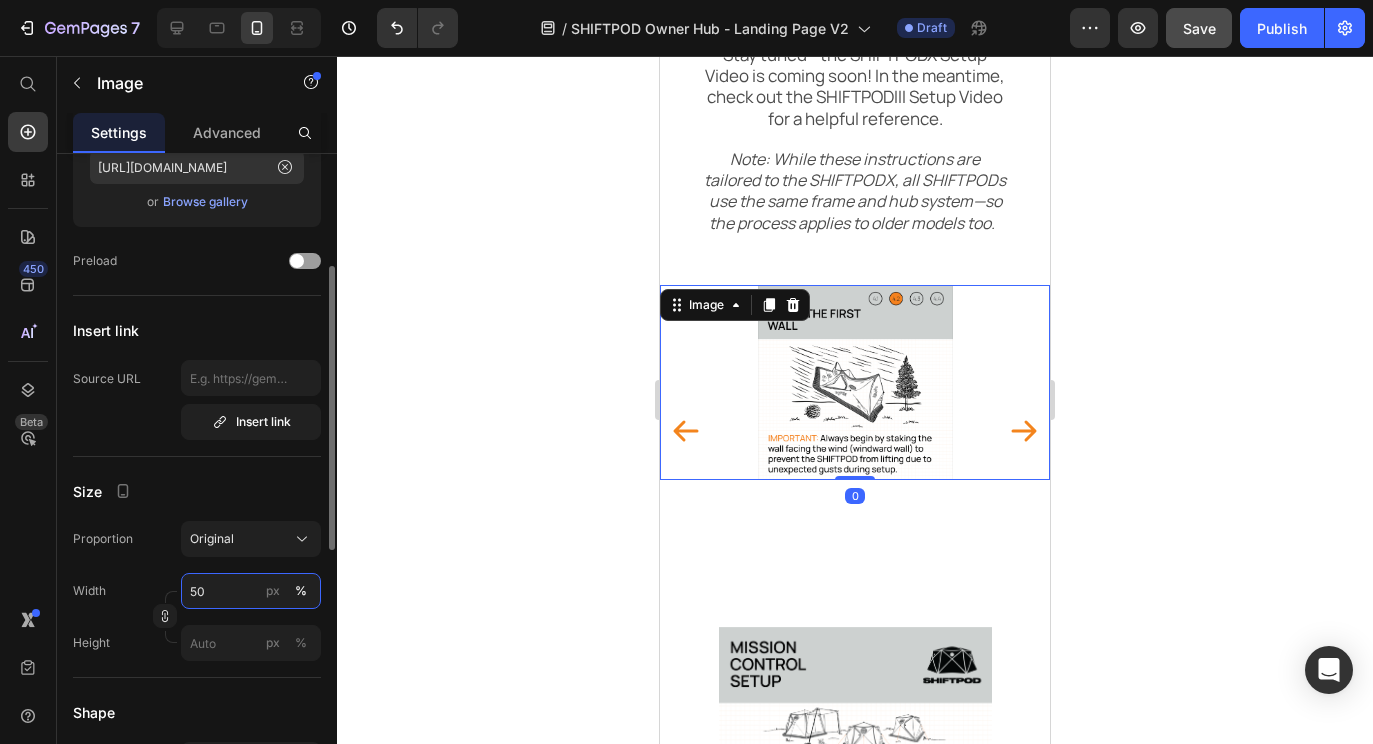 click on "50" at bounding box center [251, 591] 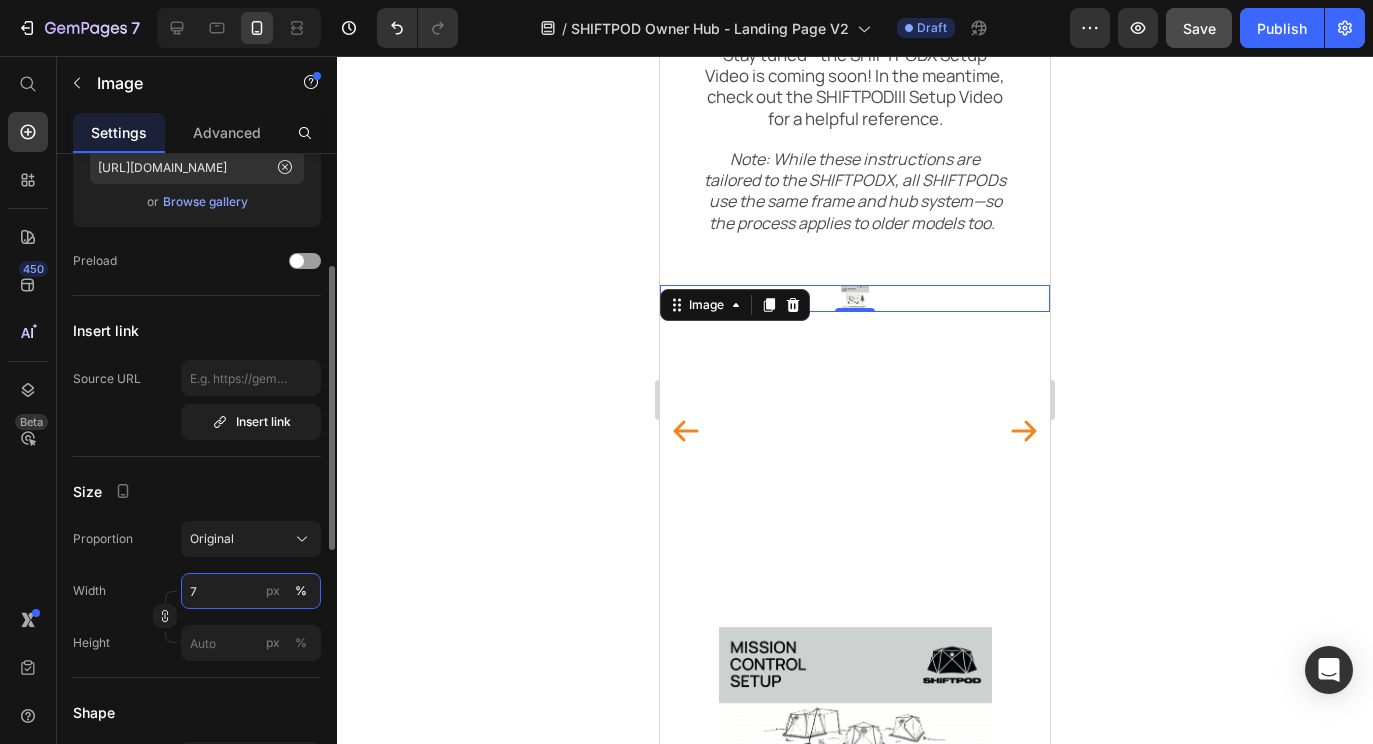 type on "75" 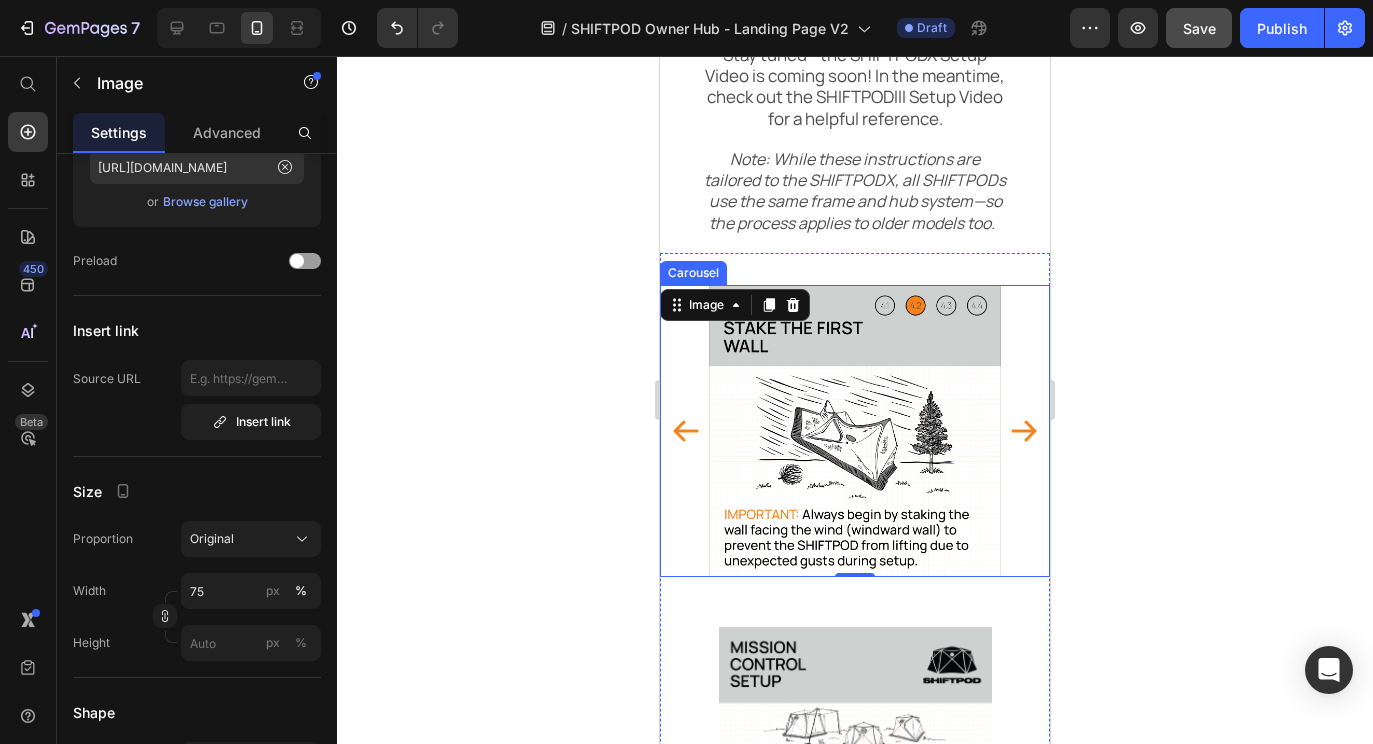 click 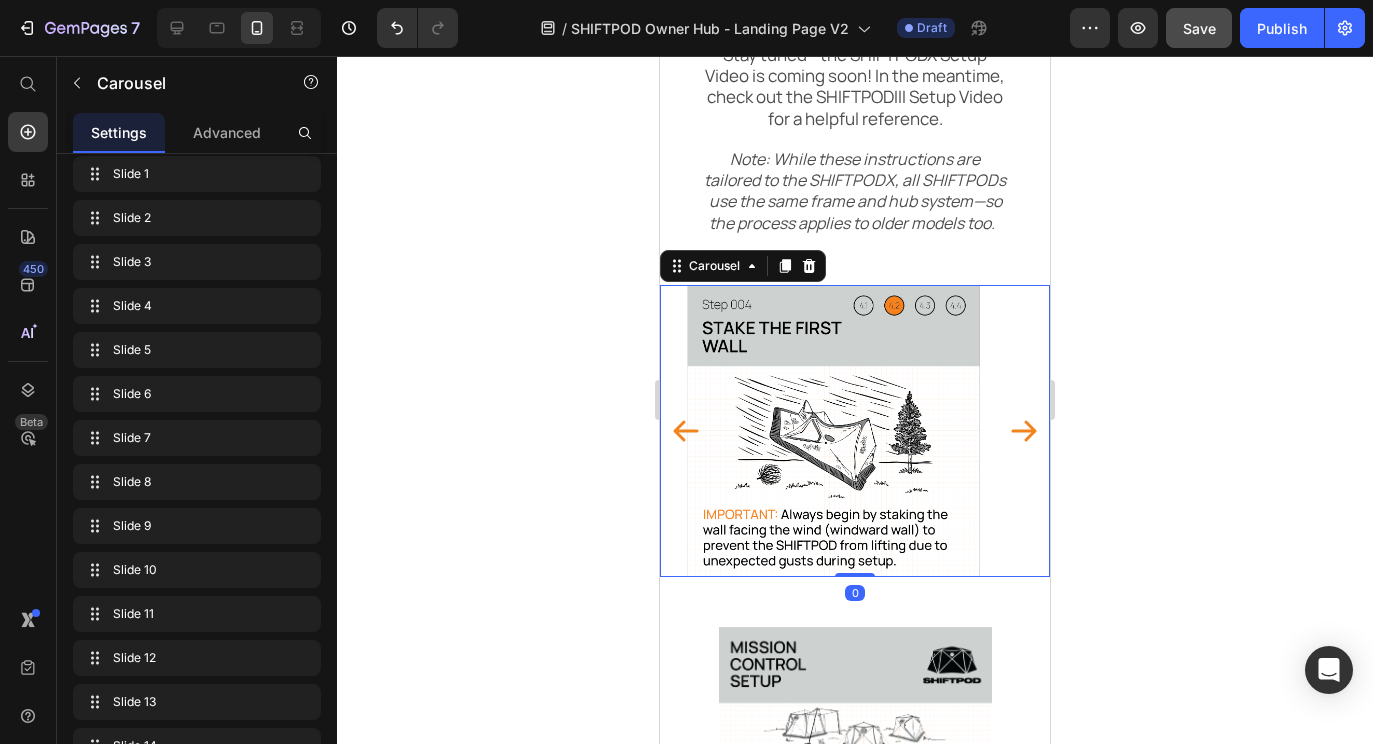 scroll, scrollTop: 0, scrollLeft: 0, axis: both 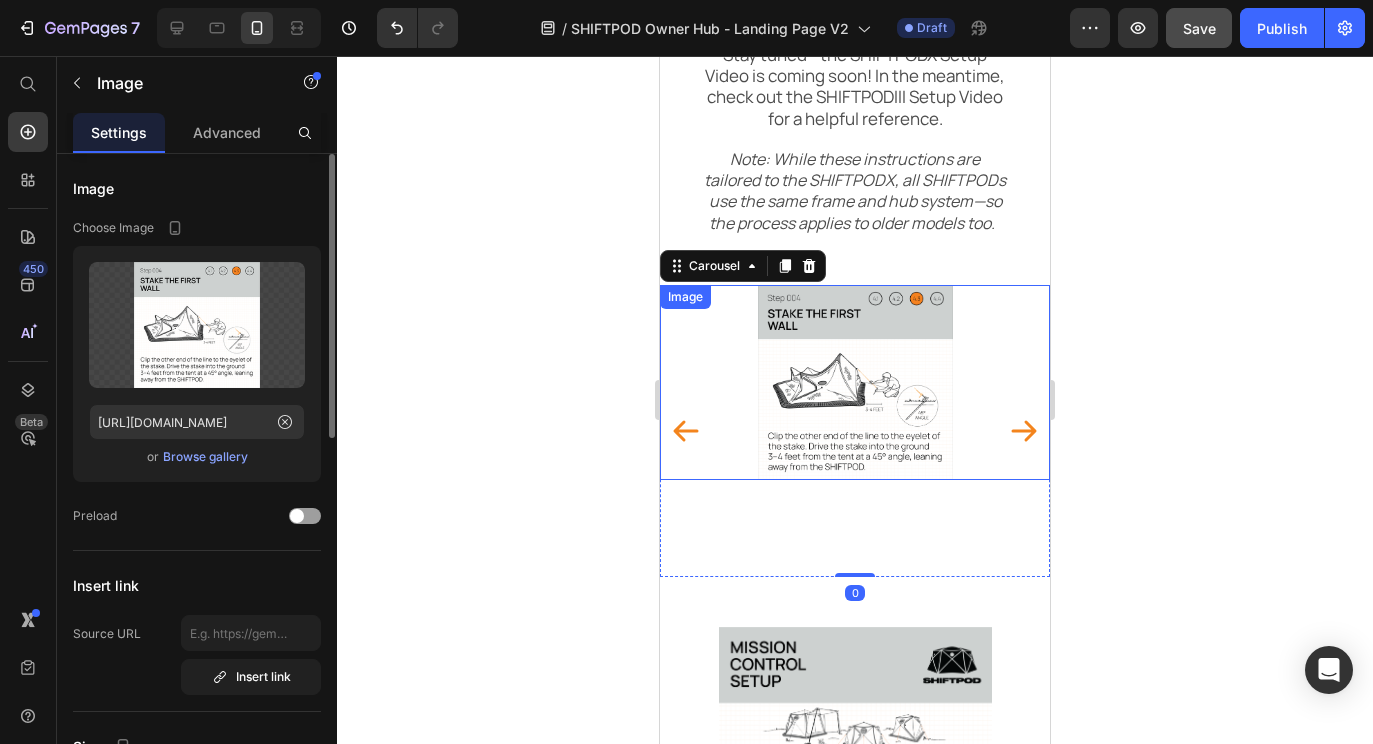 click at bounding box center [855, 382] 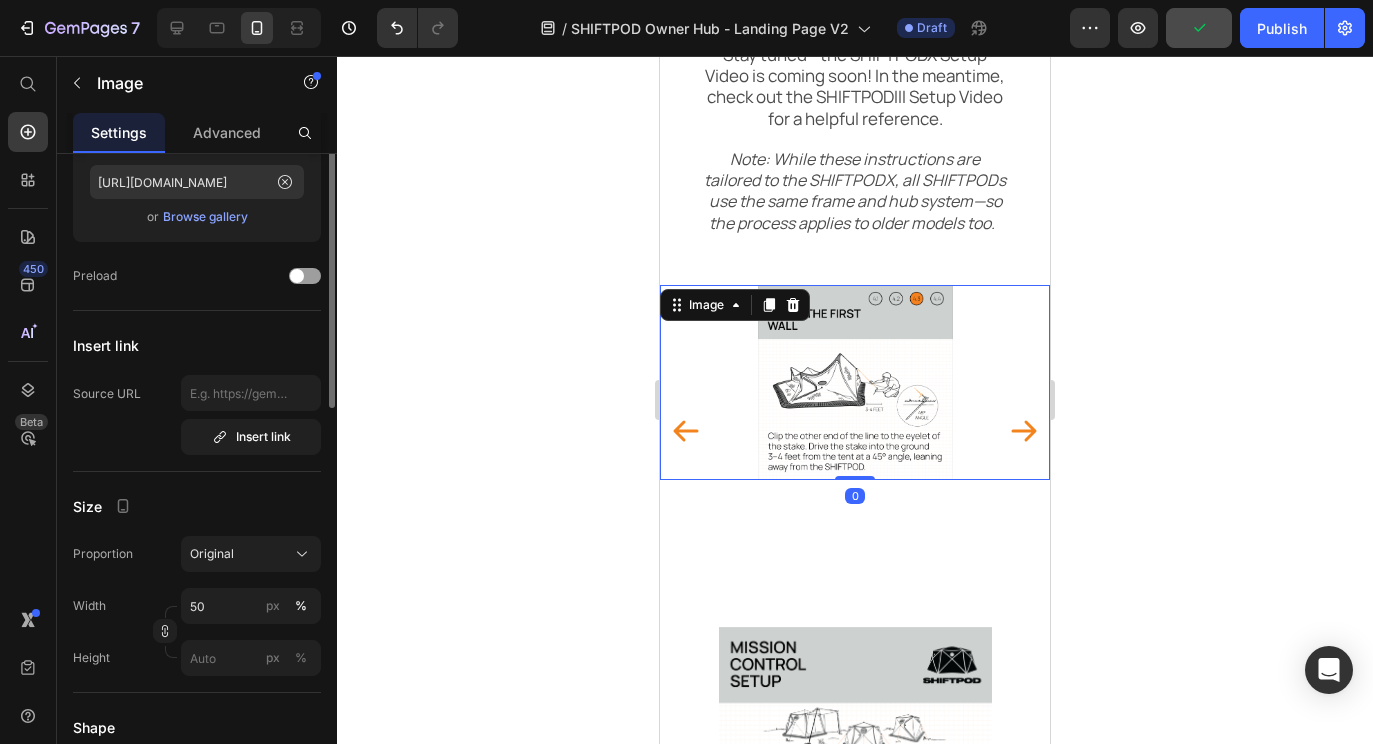 scroll, scrollTop: 412, scrollLeft: 0, axis: vertical 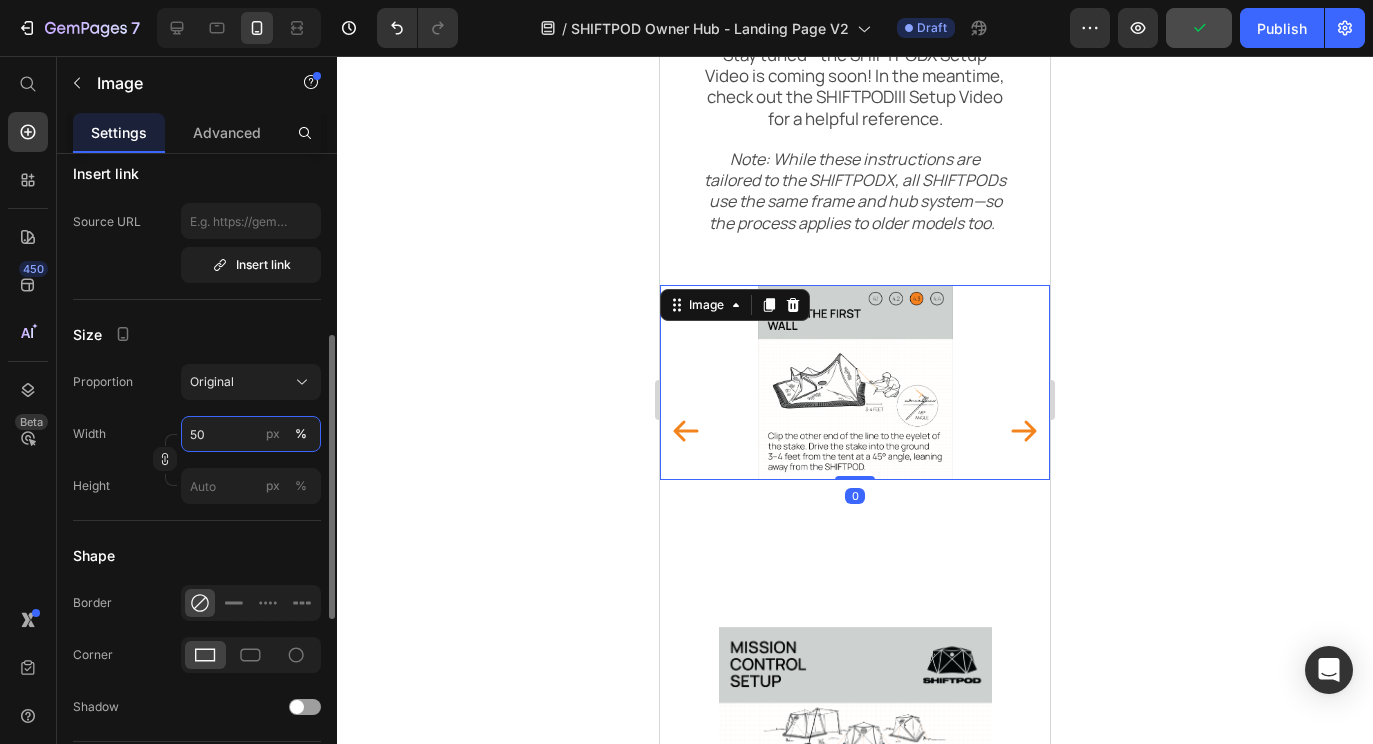 click on "50" at bounding box center [251, 434] 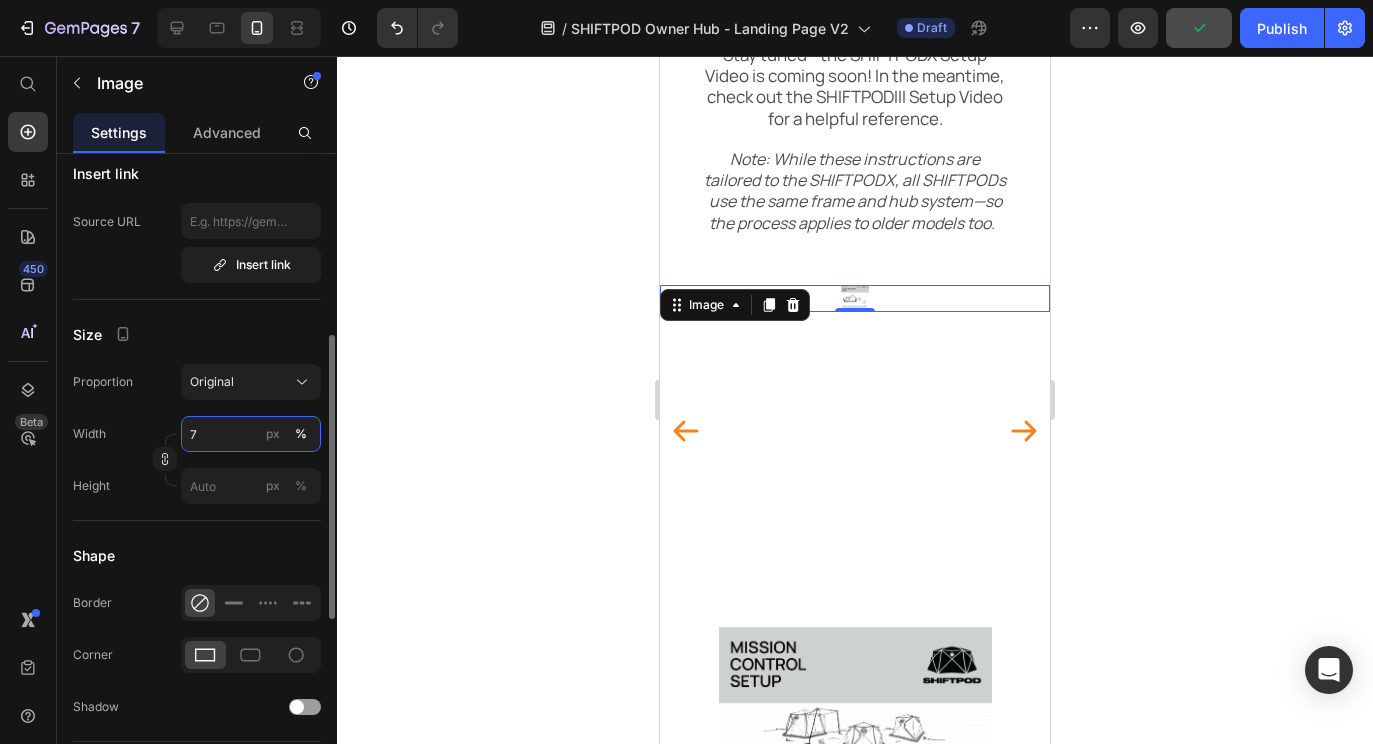 type on "75" 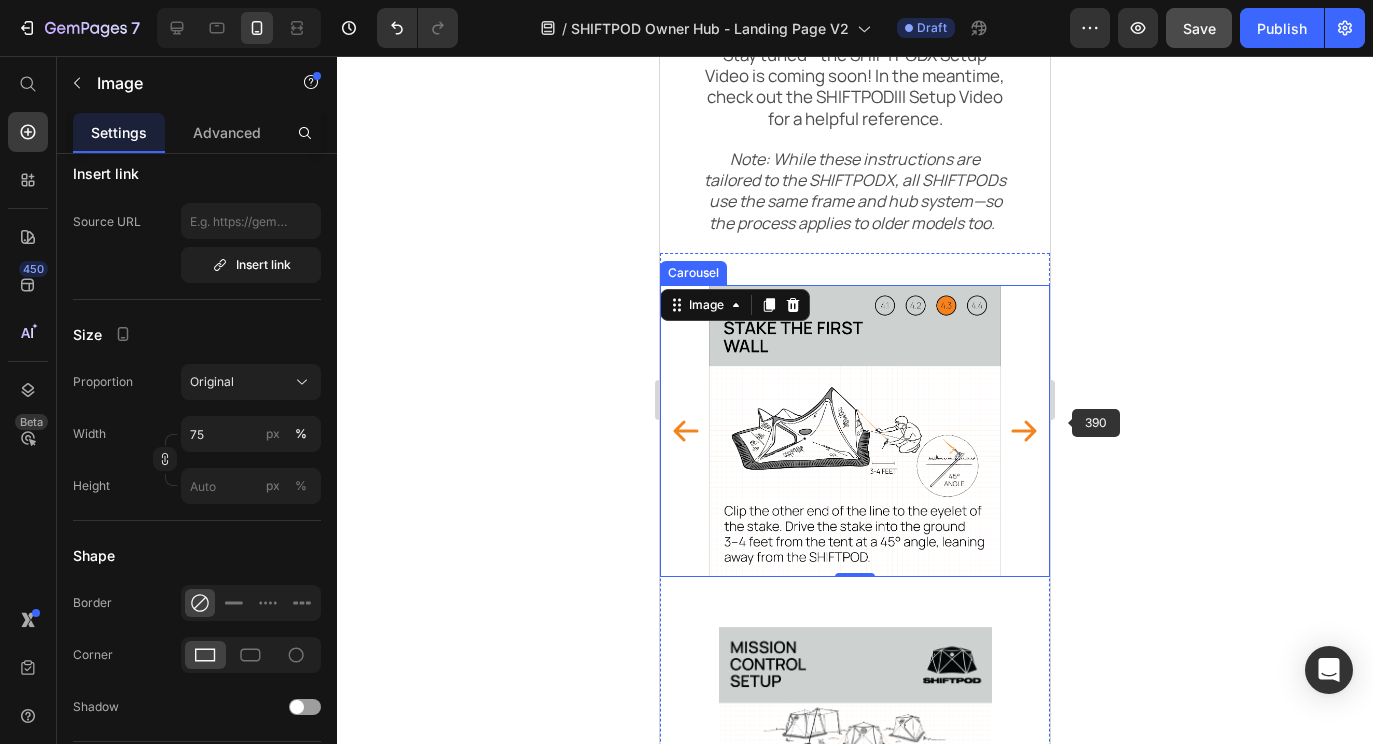 click 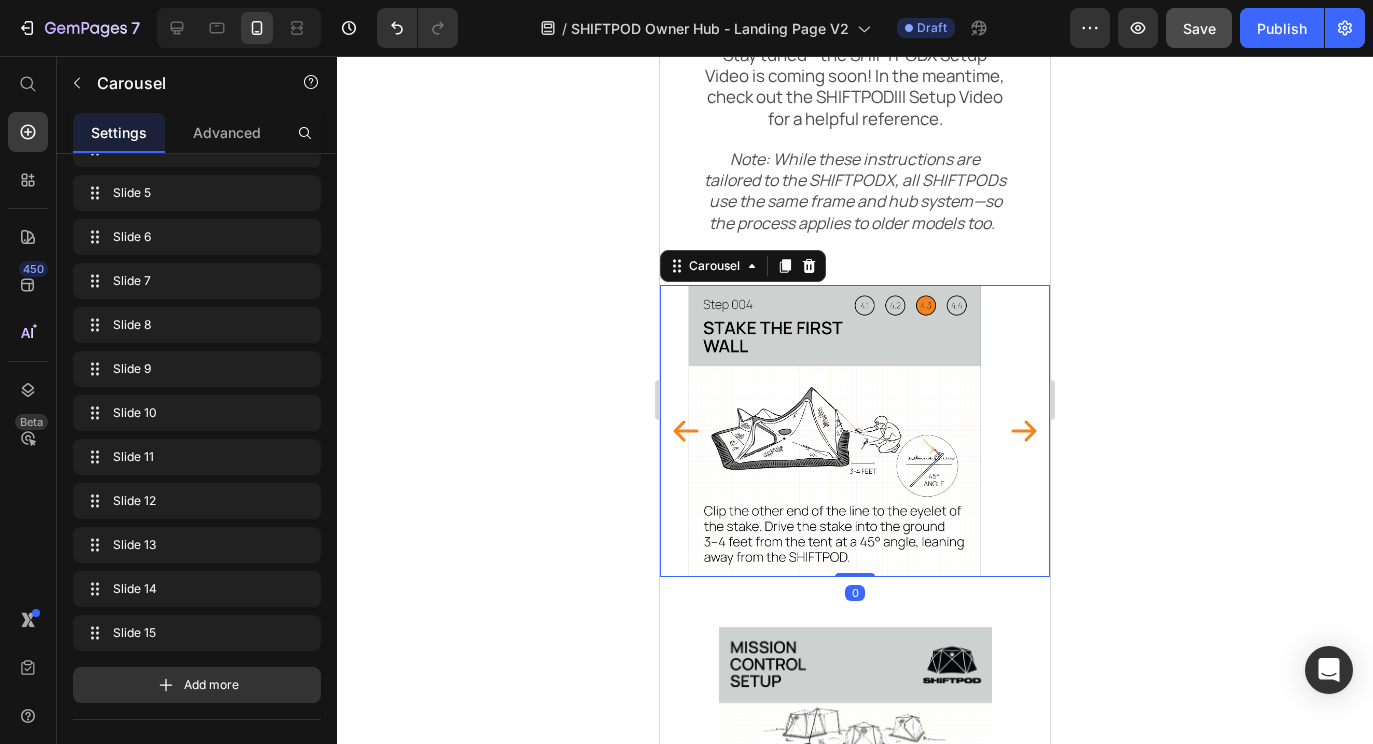scroll, scrollTop: 0, scrollLeft: 0, axis: both 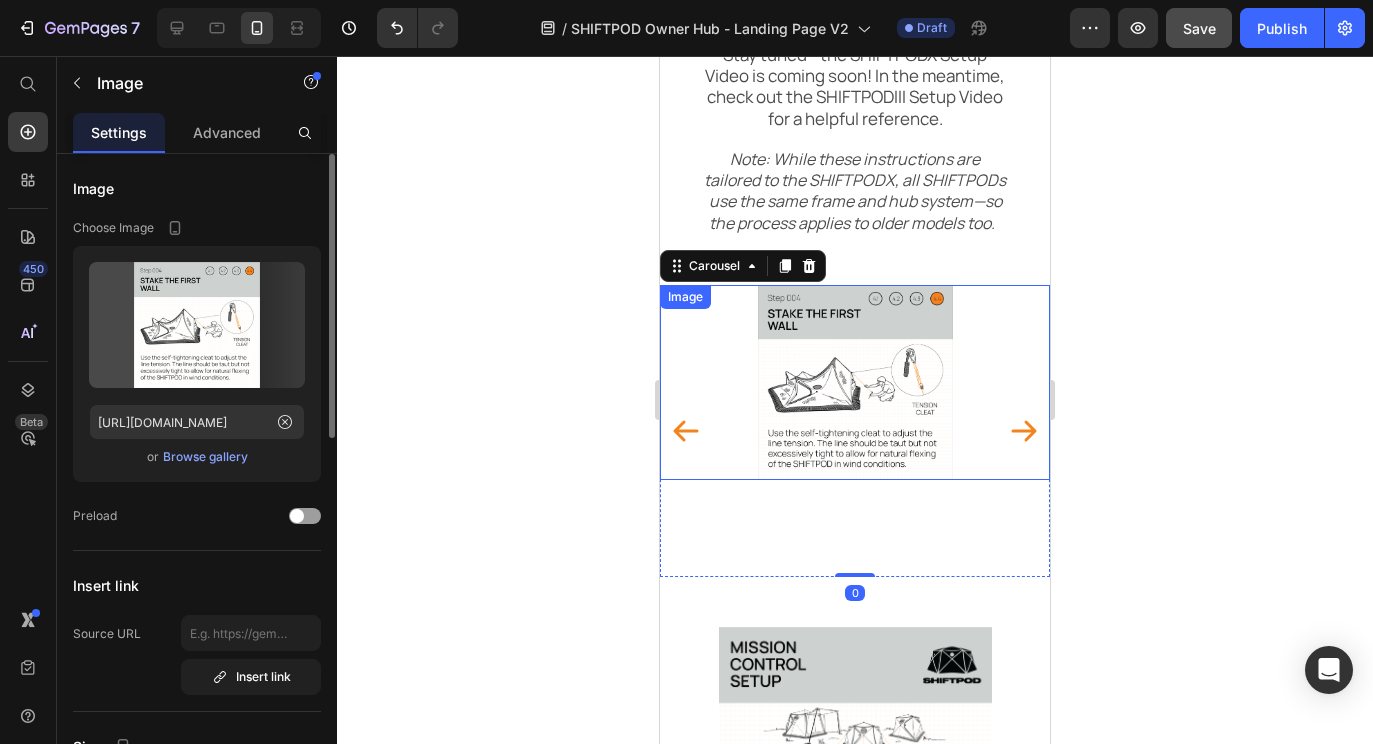 click at bounding box center [855, 382] 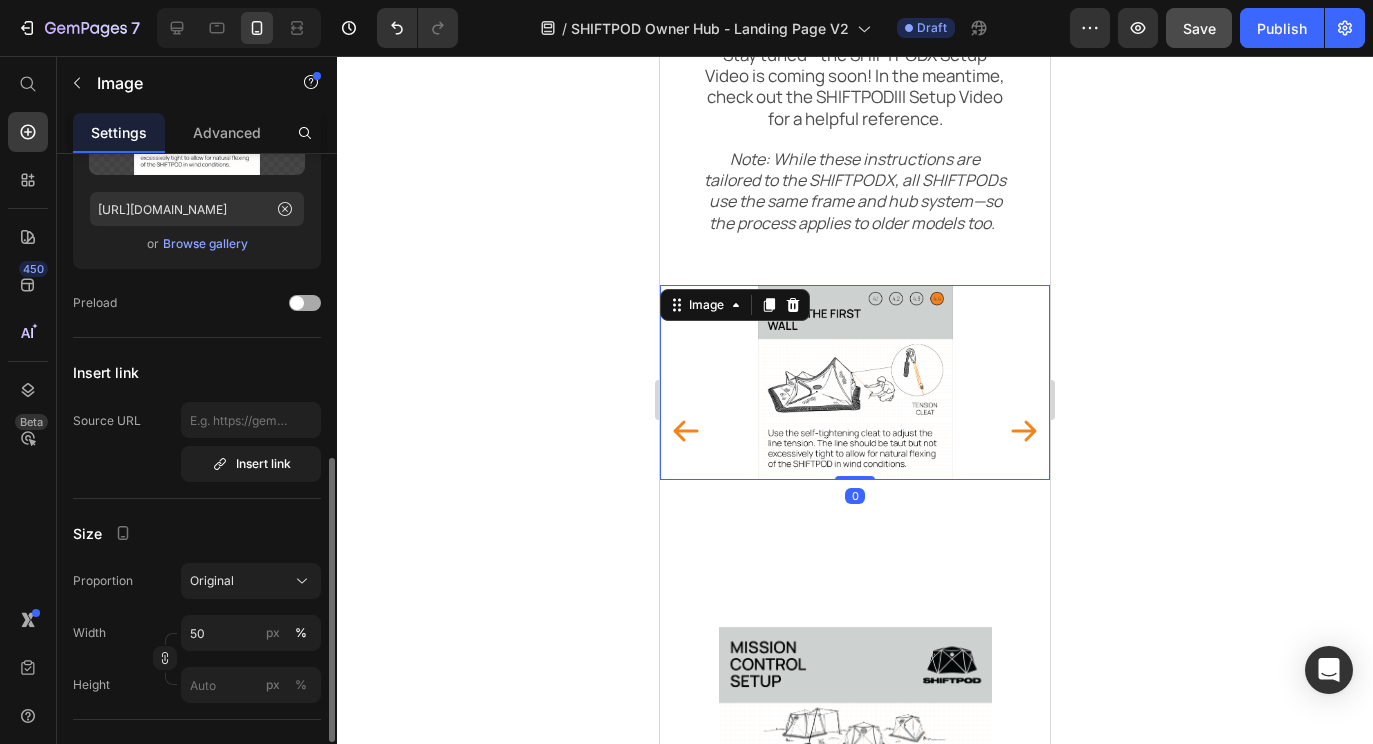 scroll, scrollTop: 450, scrollLeft: 0, axis: vertical 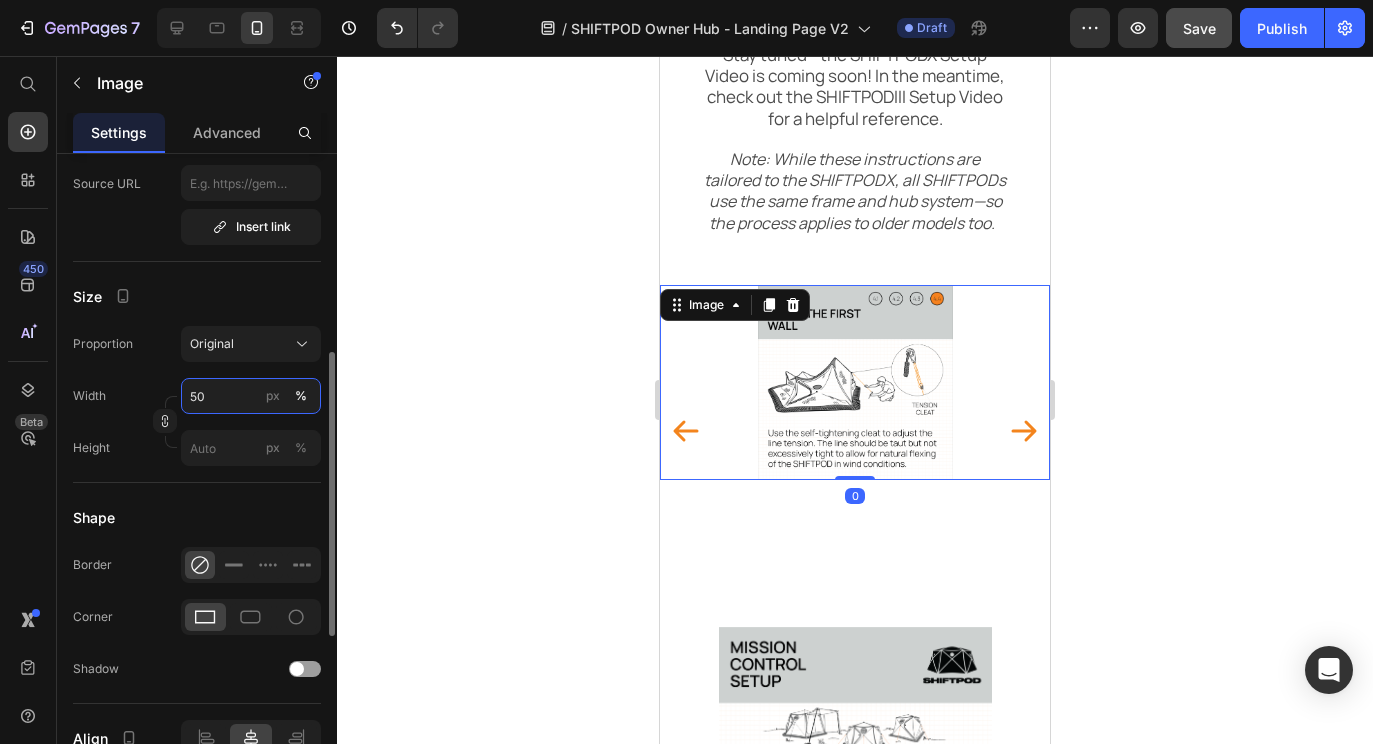 click on "50" at bounding box center (251, 396) 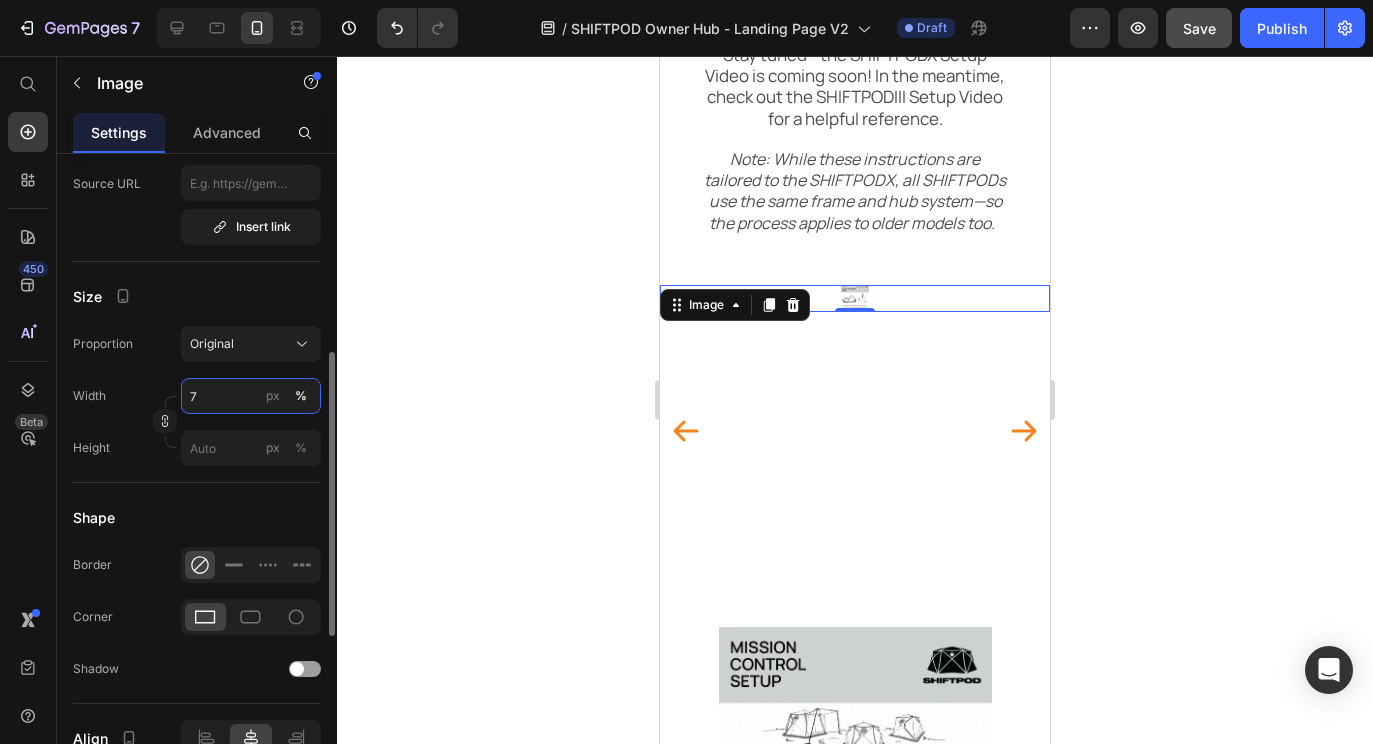 type on "75" 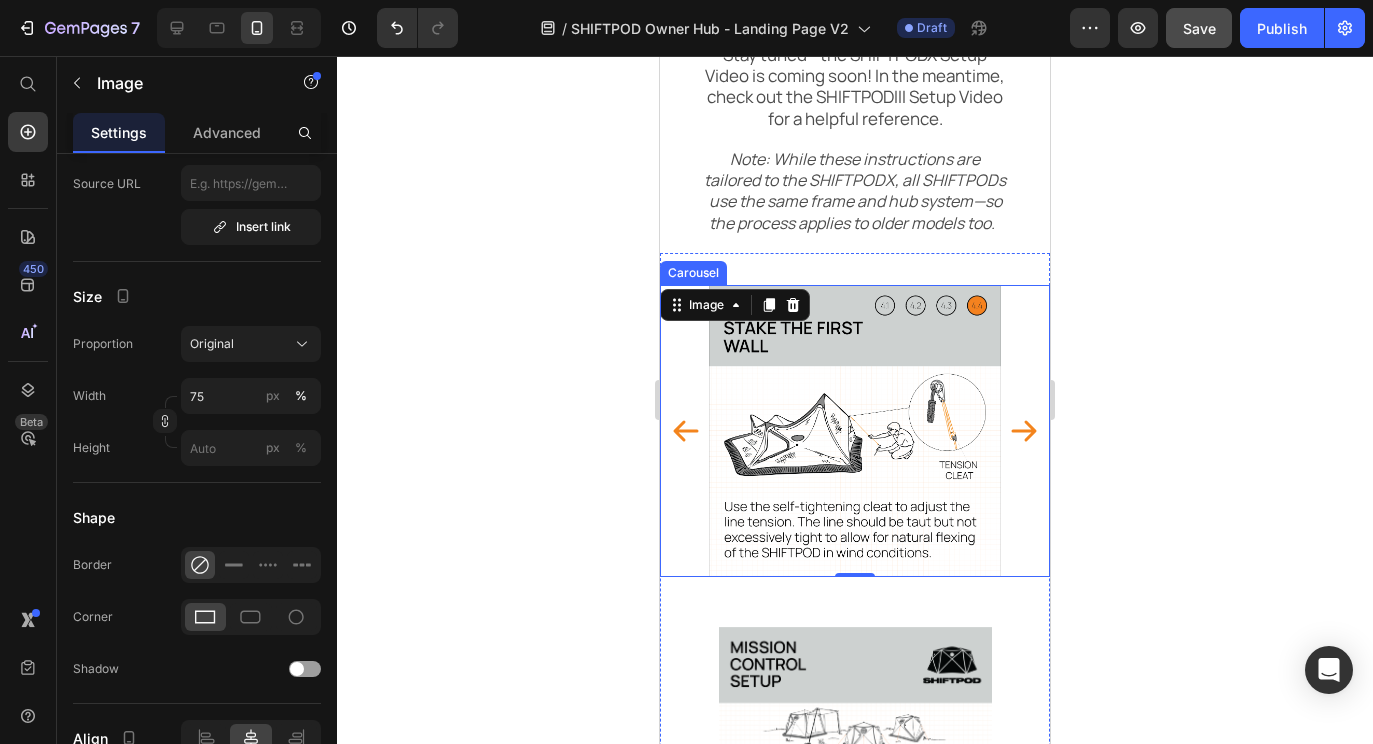 click 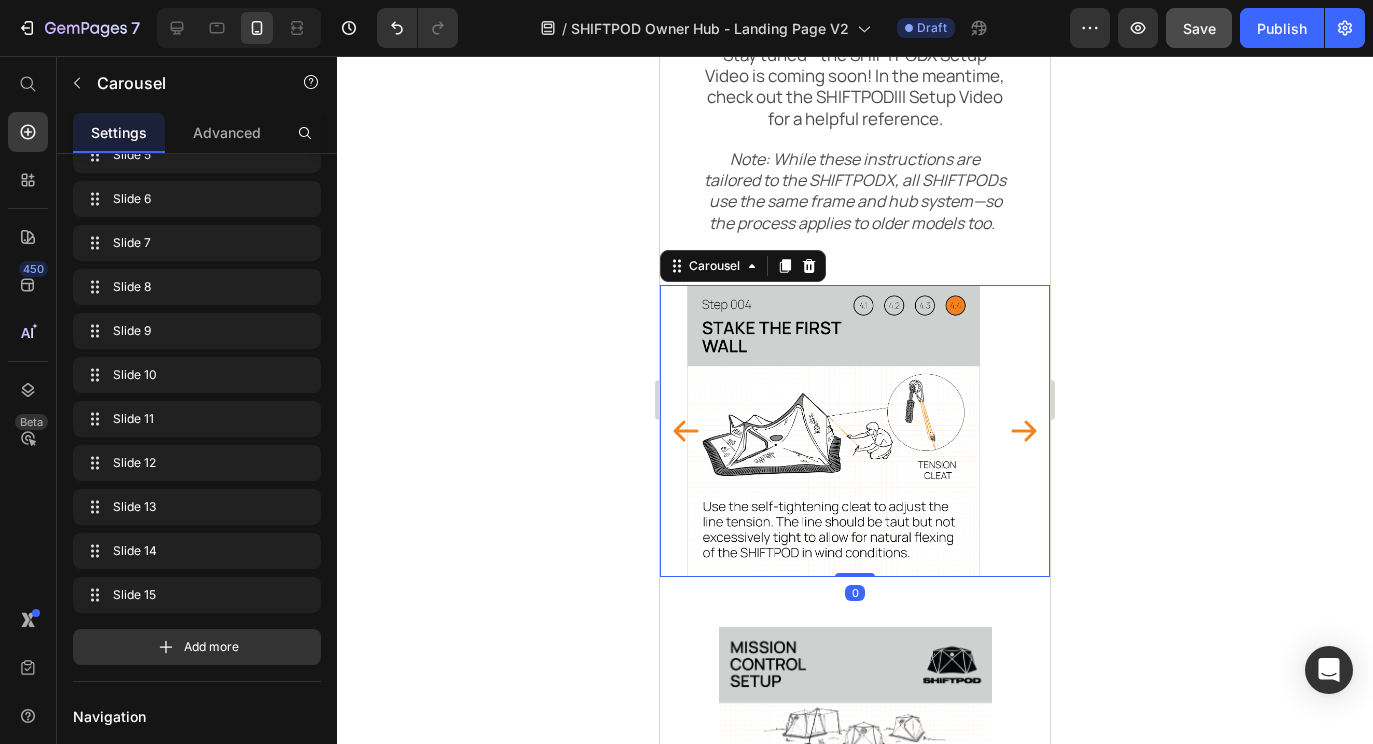 scroll, scrollTop: 0, scrollLeft: 0, axis: both 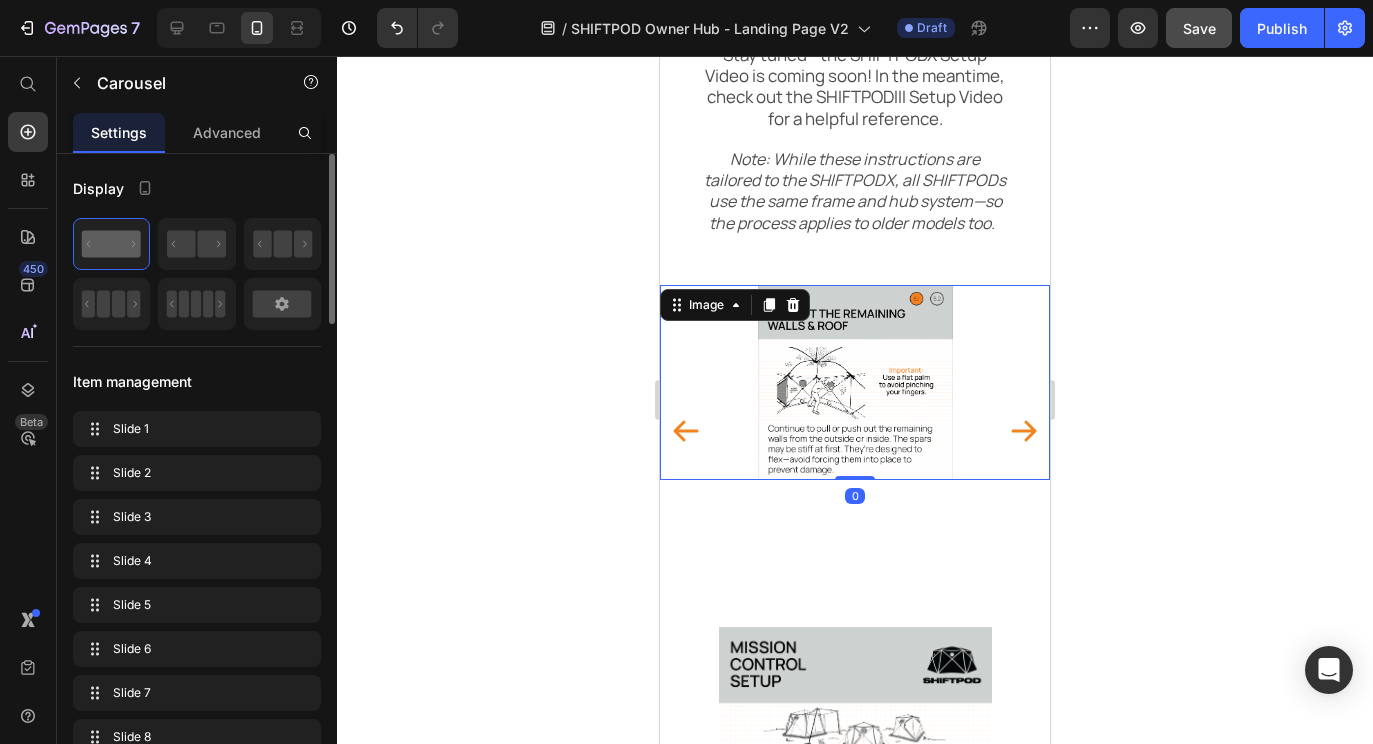 click at bounding box center [855, 382] 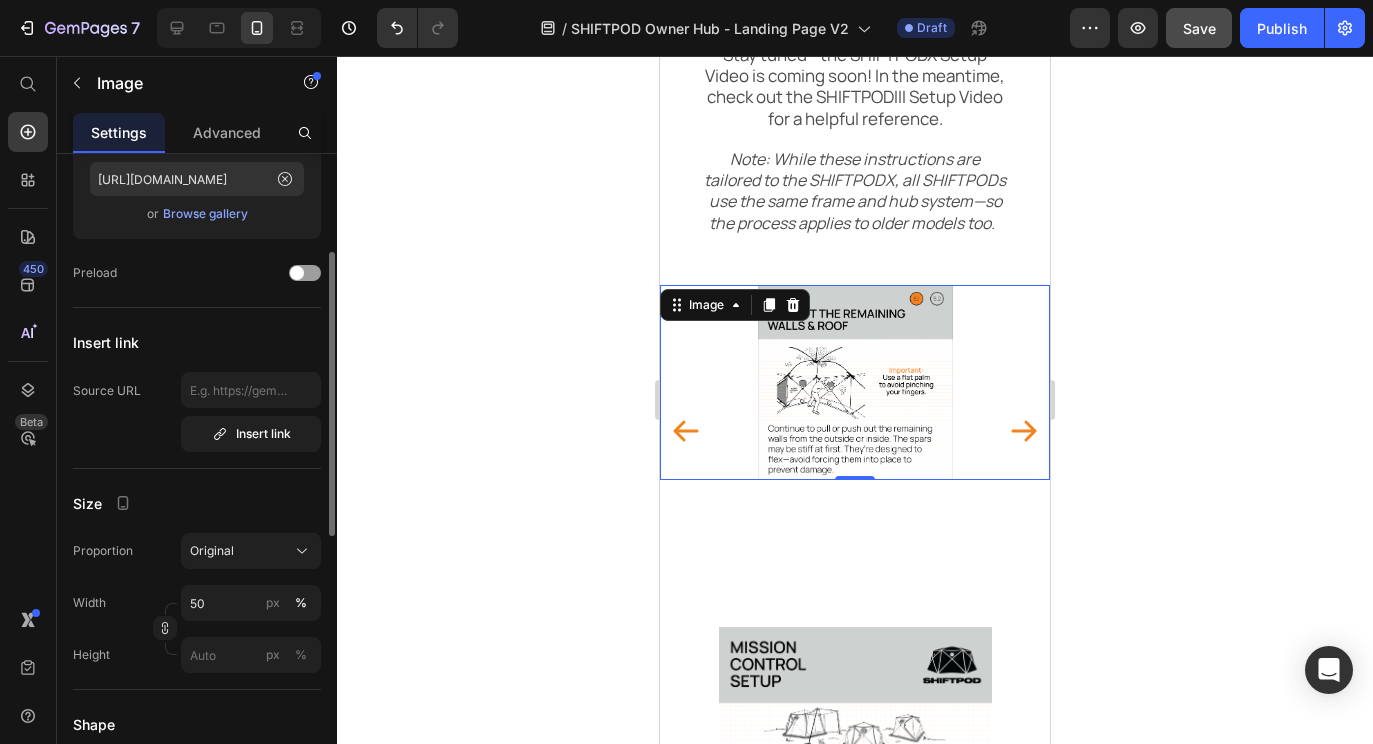 scroll, scrollTop: 247, scrollLeft: 0, axis: vertical 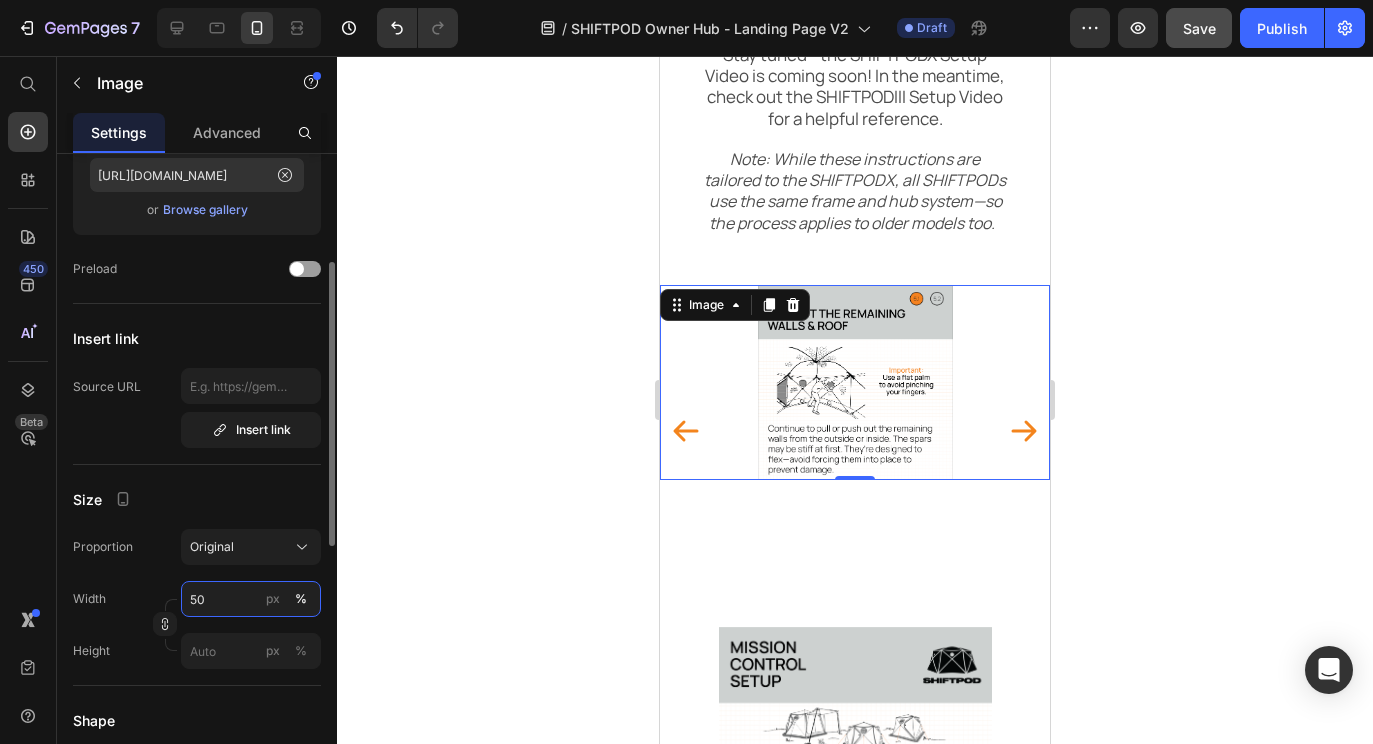 click on "50" at bounding box center (251, 599) 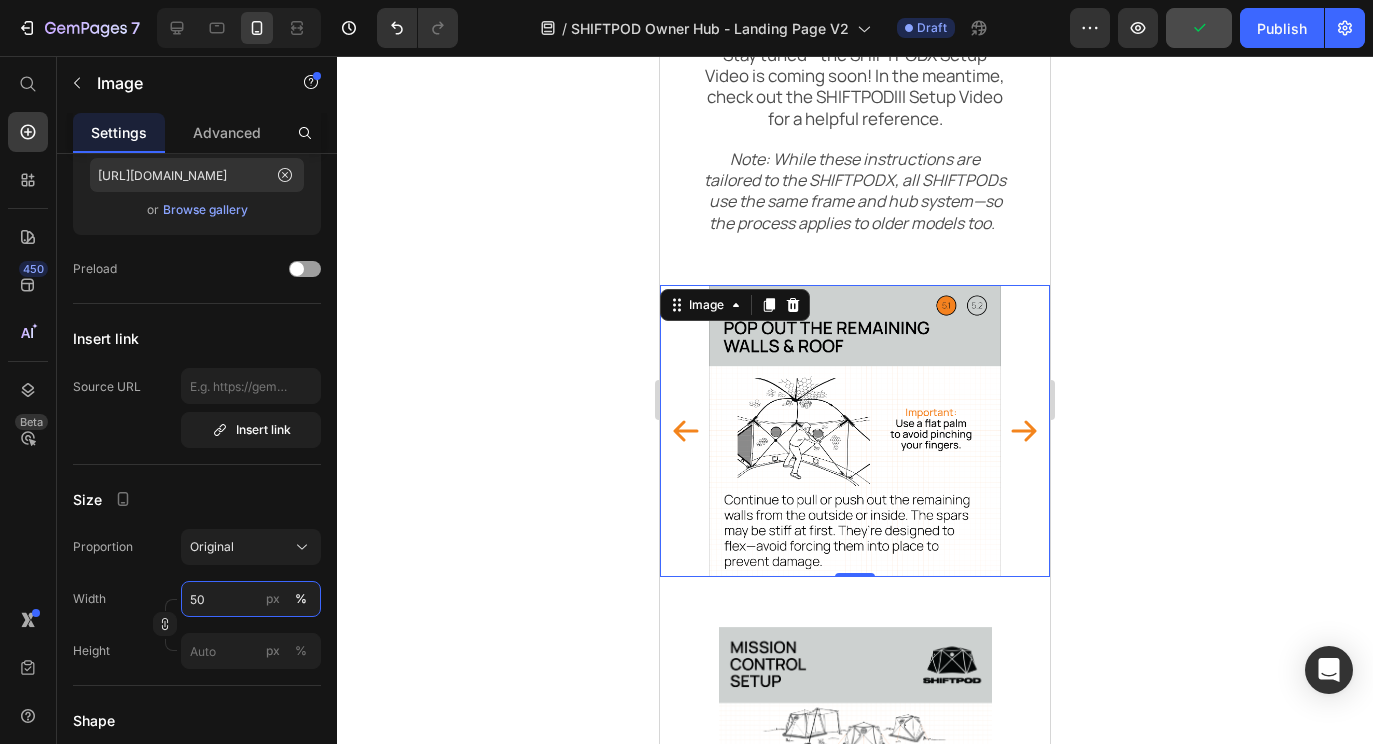 type on "75" 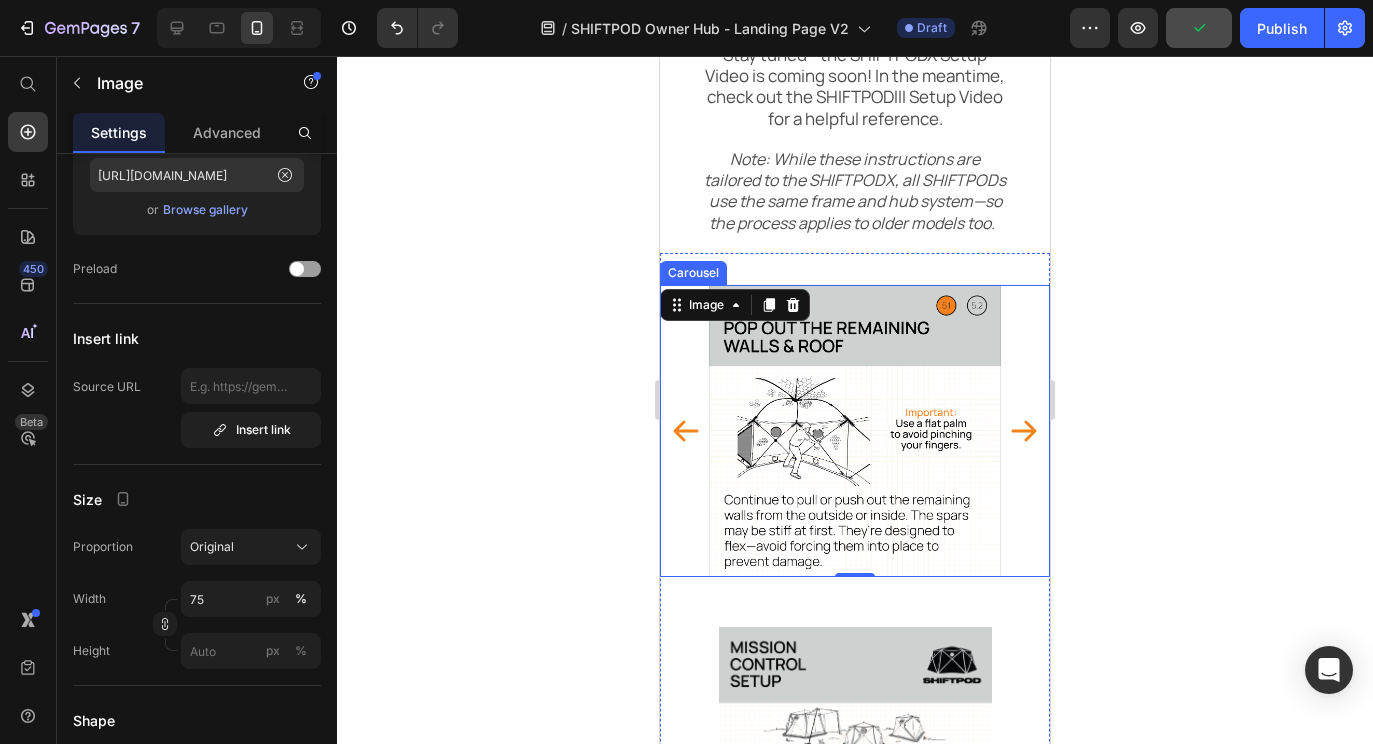 click 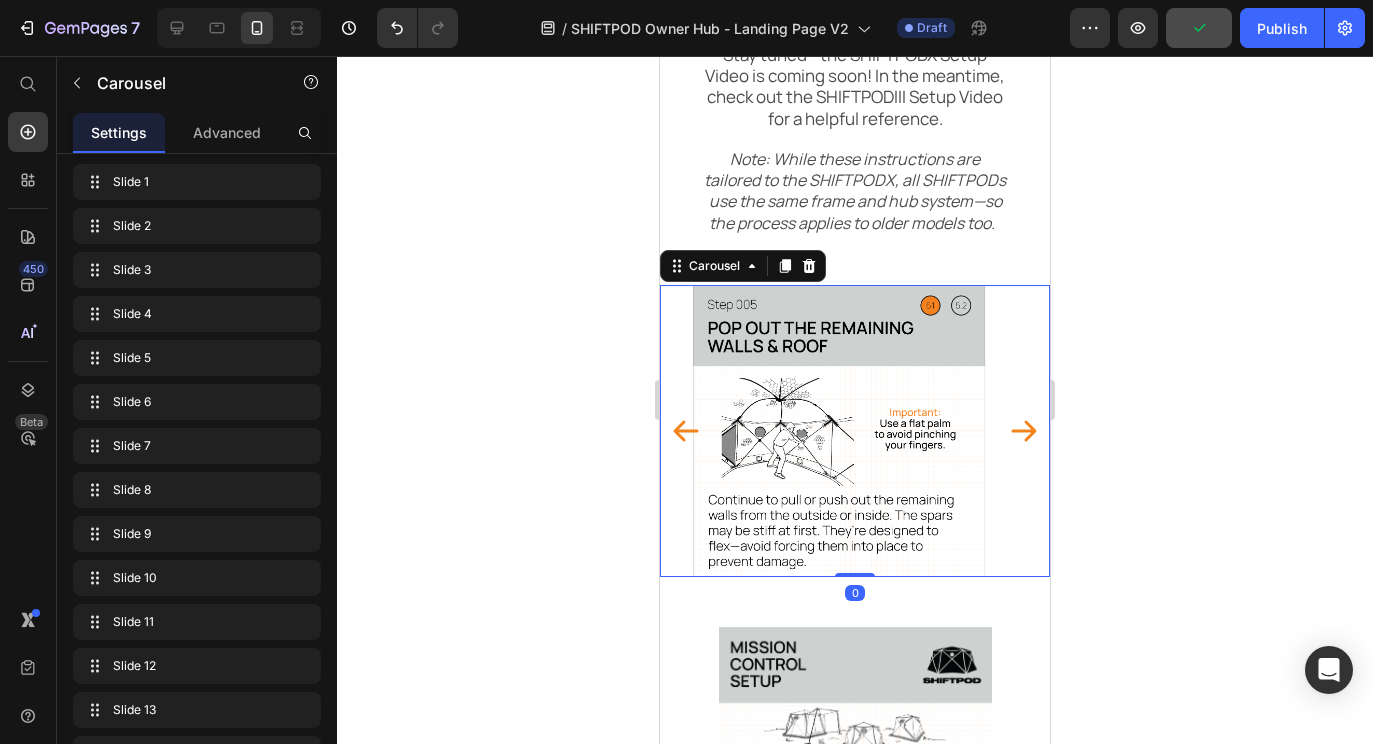 scroll, scrollTop: 0, scrollLeft: 0, axis: both 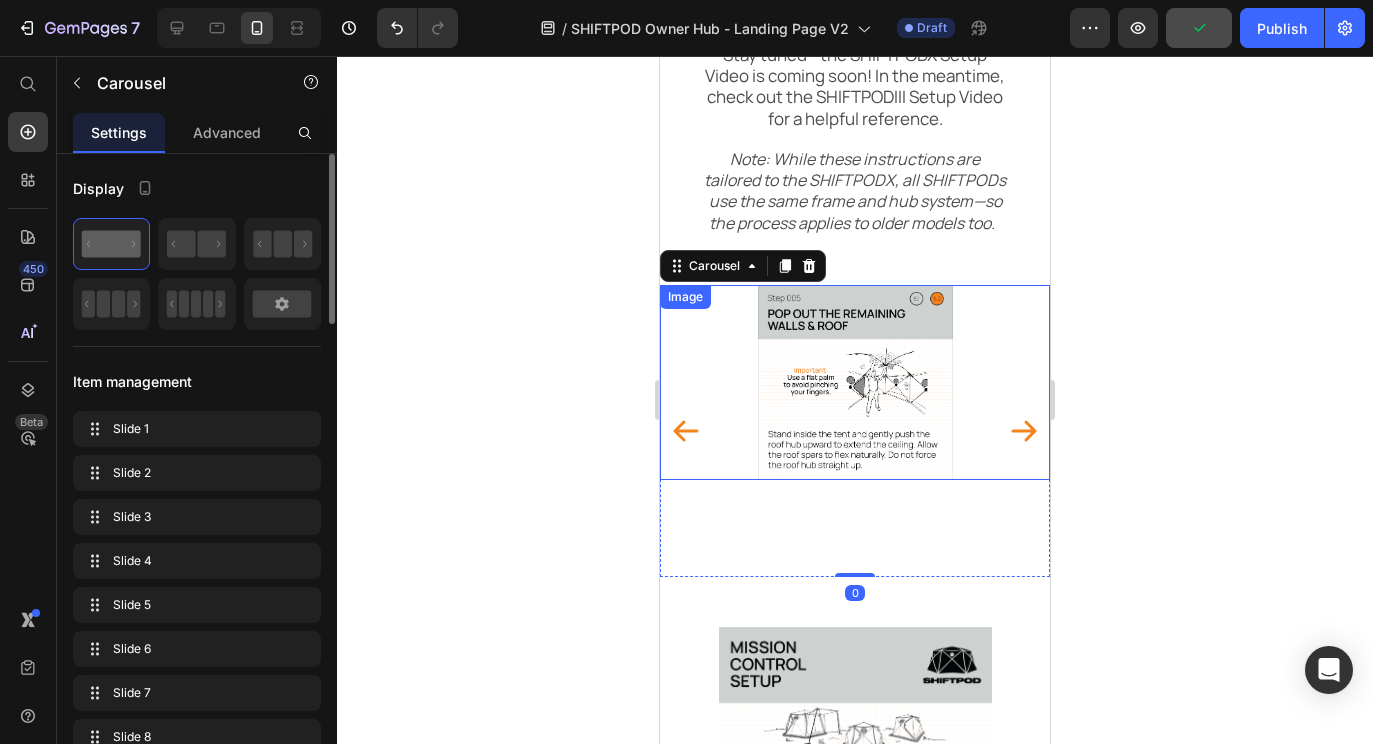 click at bounding box center [855, 382] 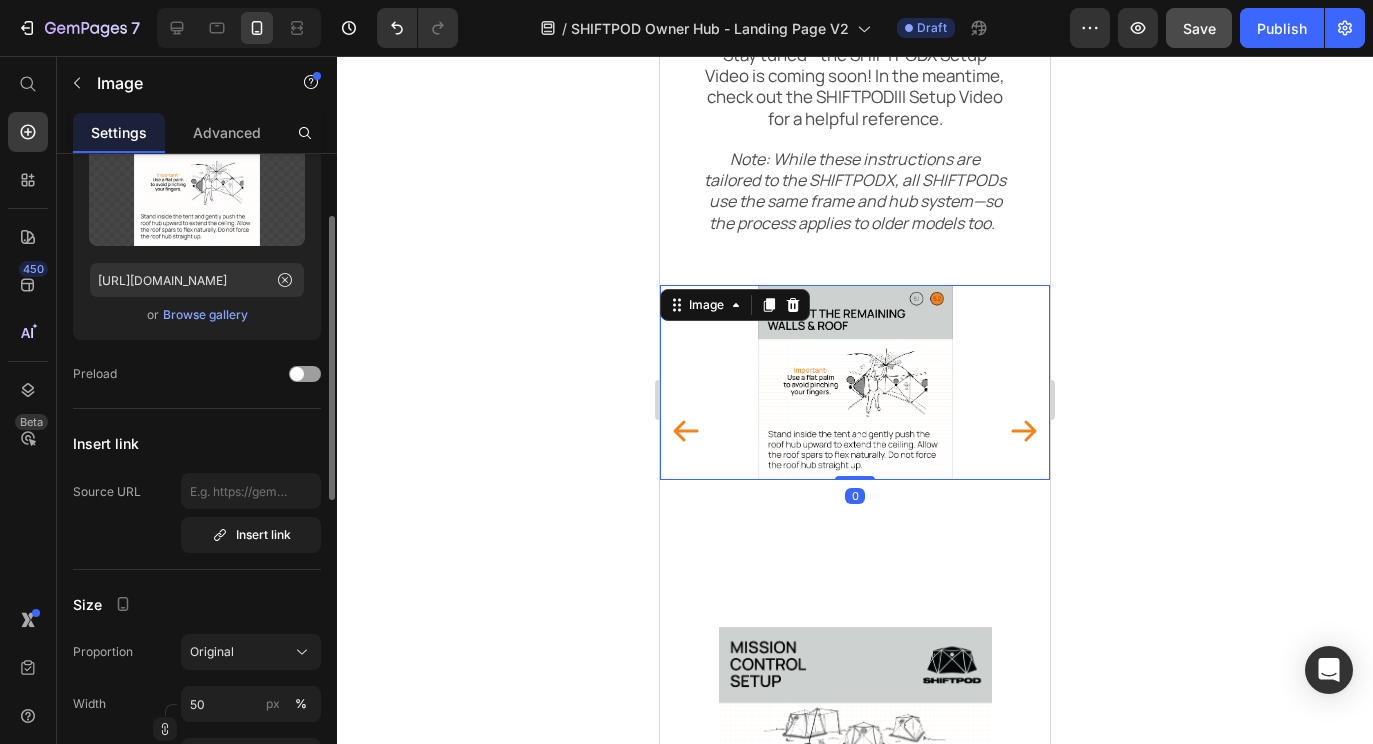 scroll, scrollTop: 147, scrollLeft: 0, axis: vertical 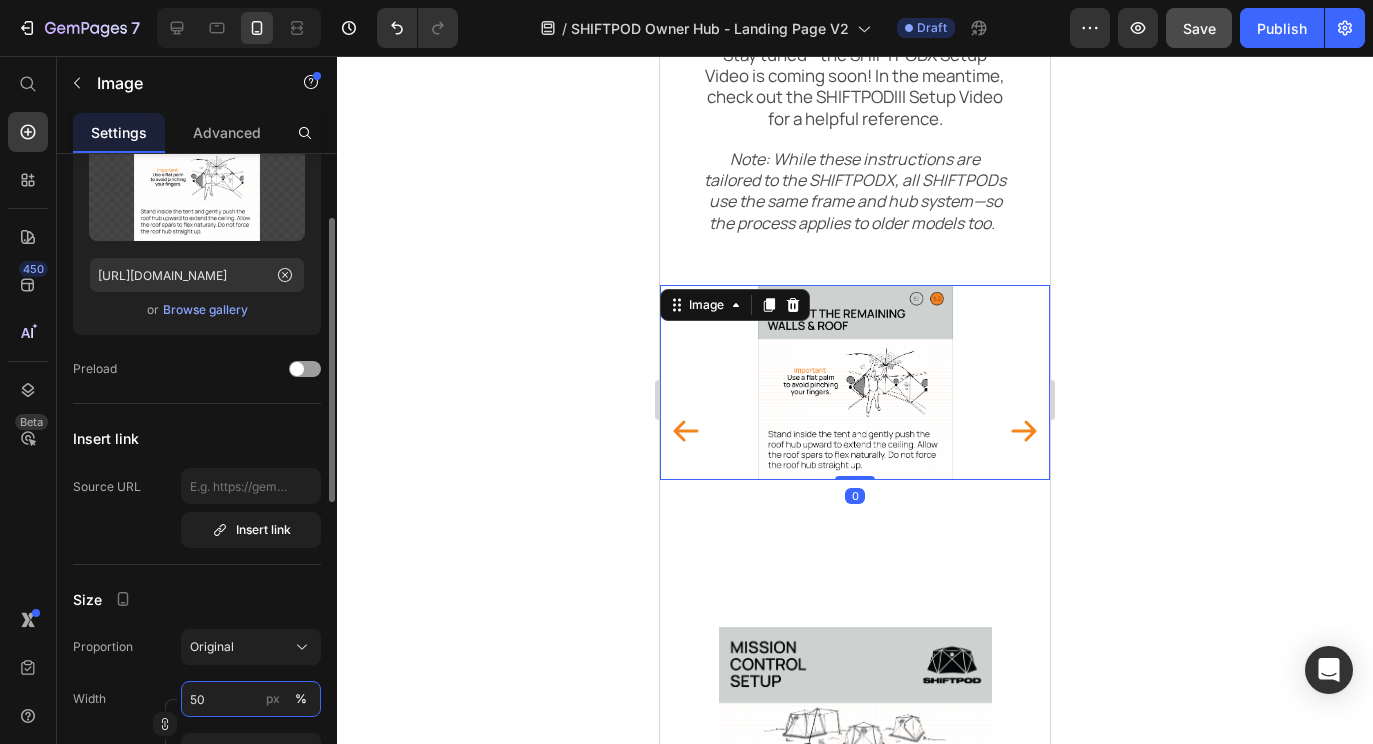 click on "50" at bounding box center (251, 699) 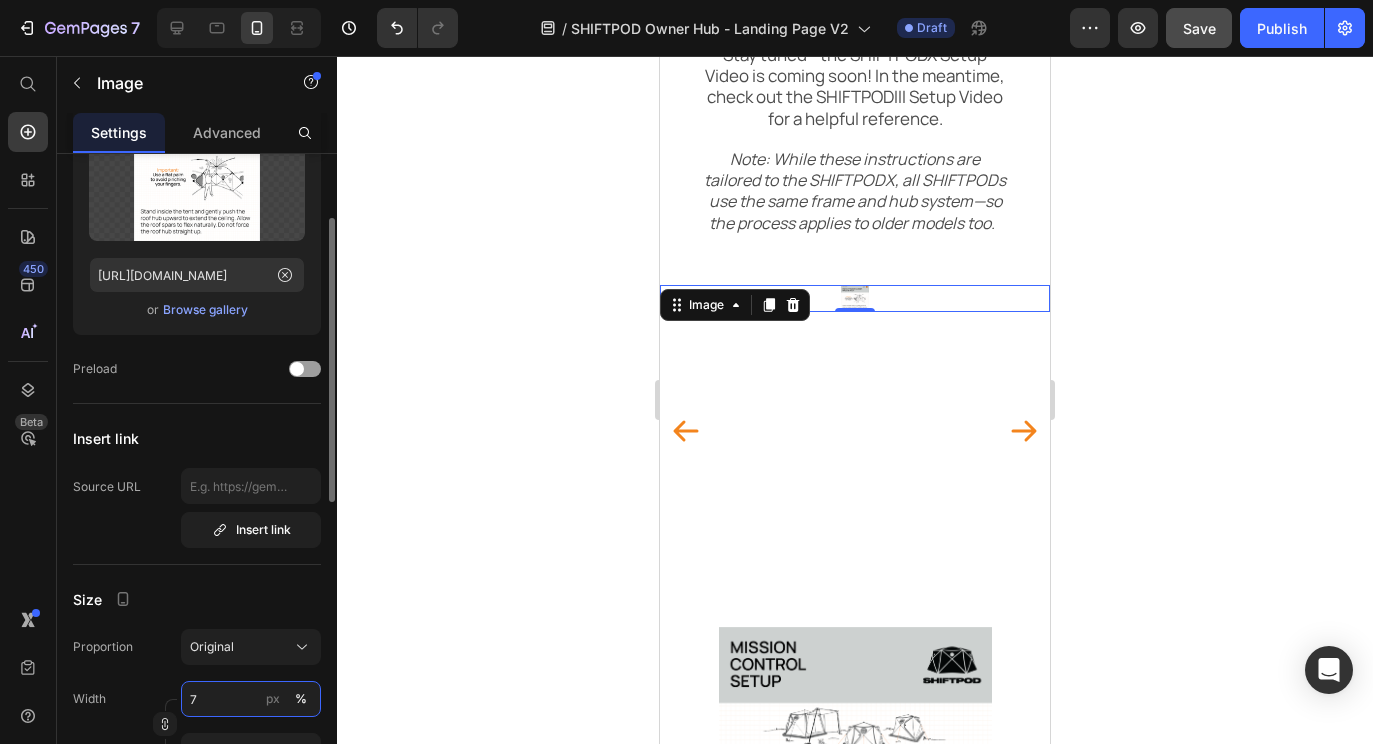 type on "75" 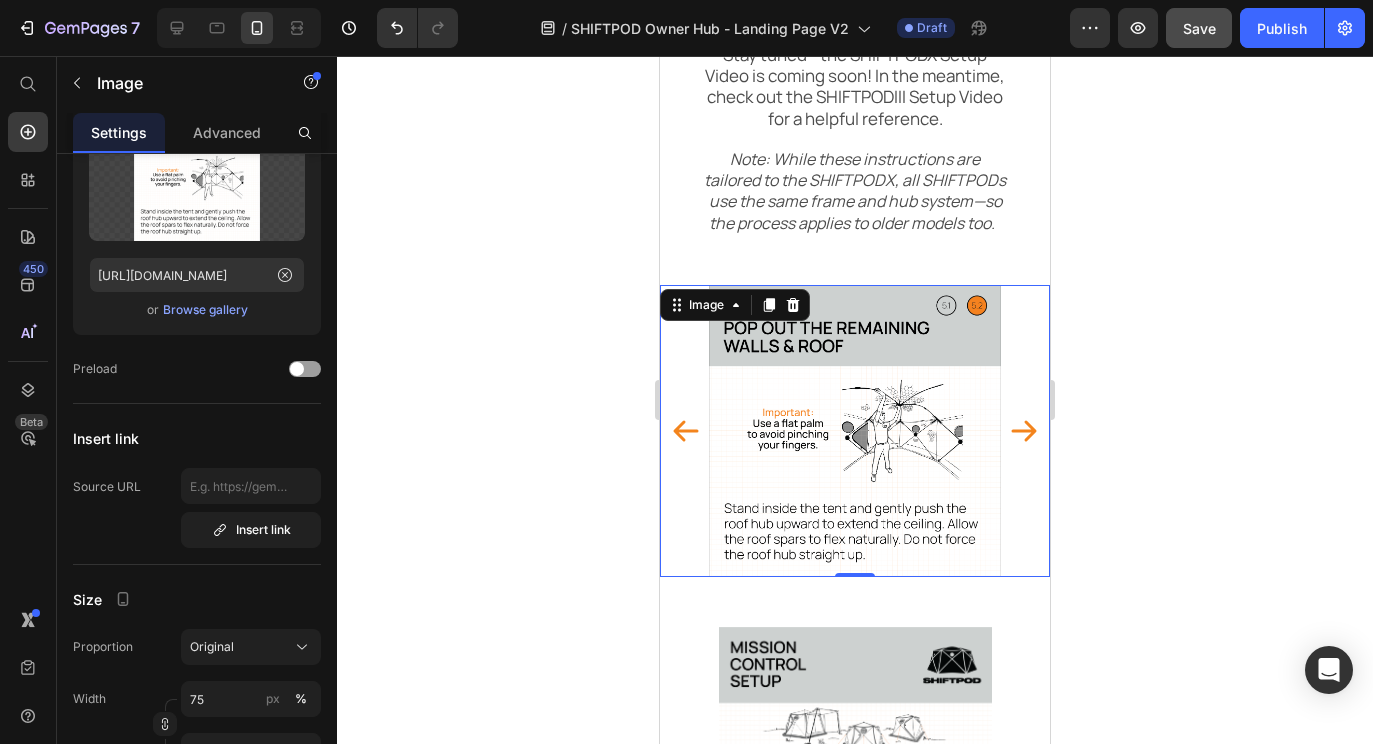 click 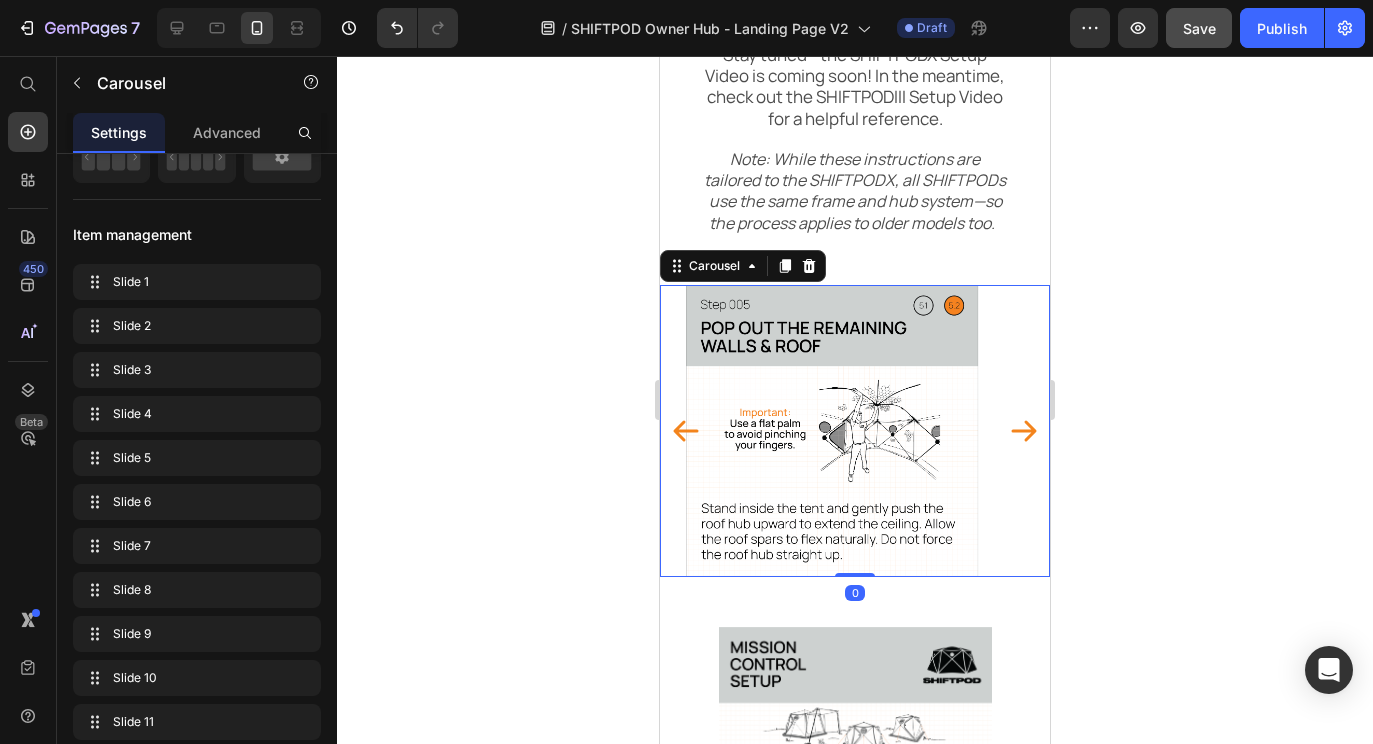 scroll, scrollTop: 0, scrollLeft: 0, axis: both 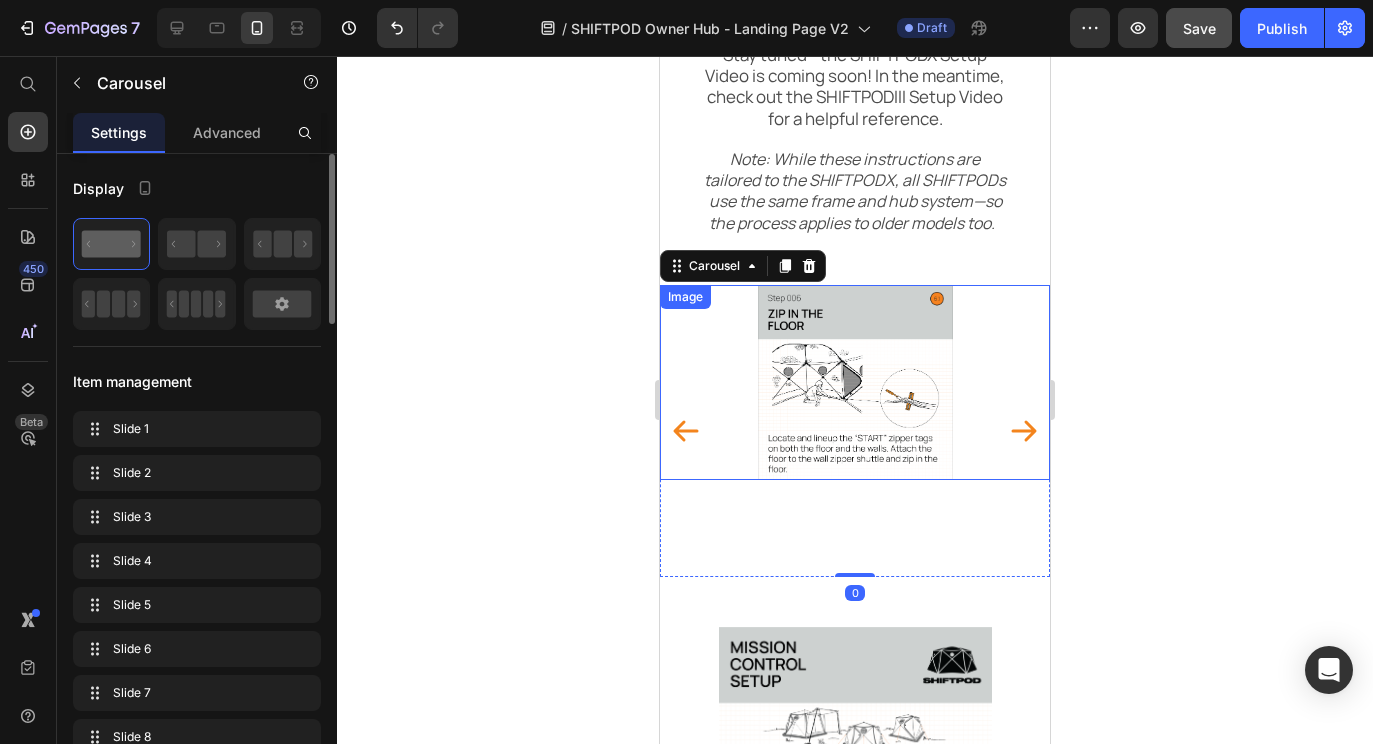 click at bounding box center (855, 382) 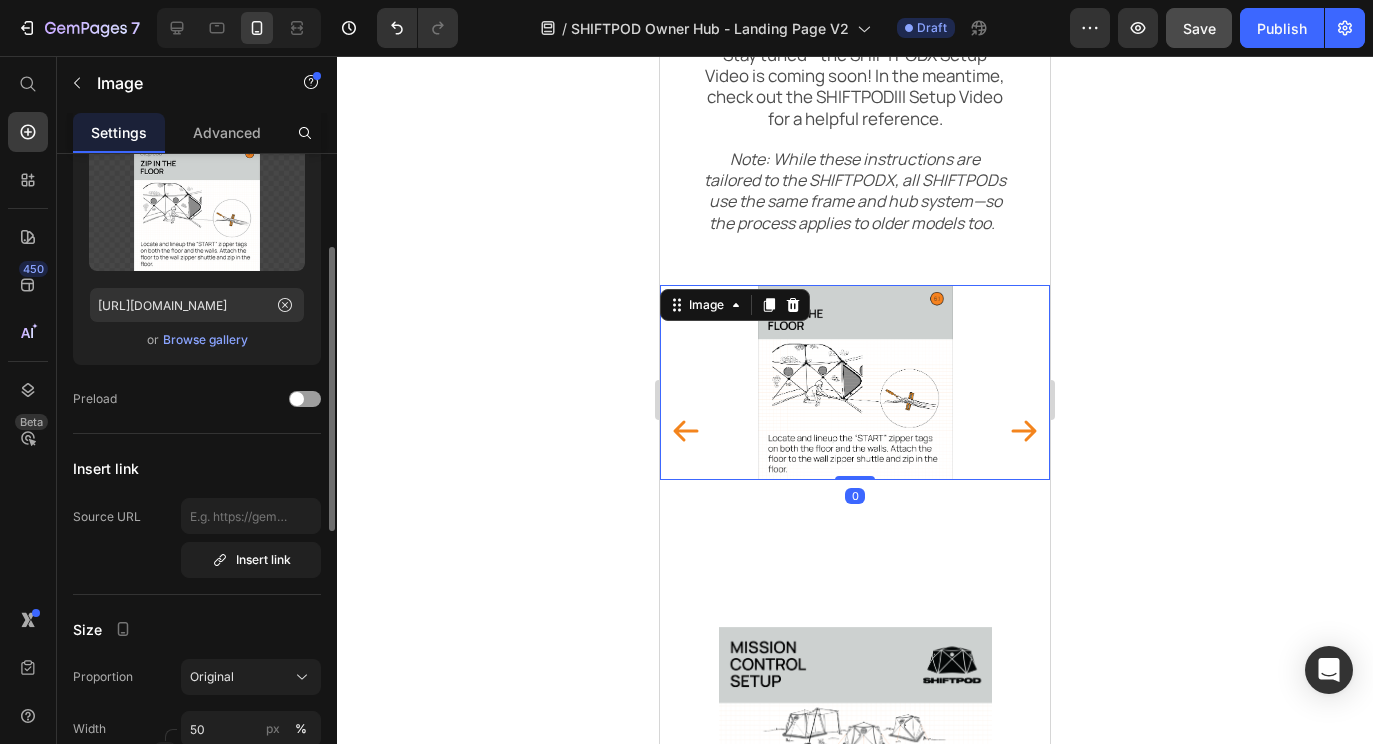 scroll, scrollTop: 191, scrollLeft: 0, axis: vertical 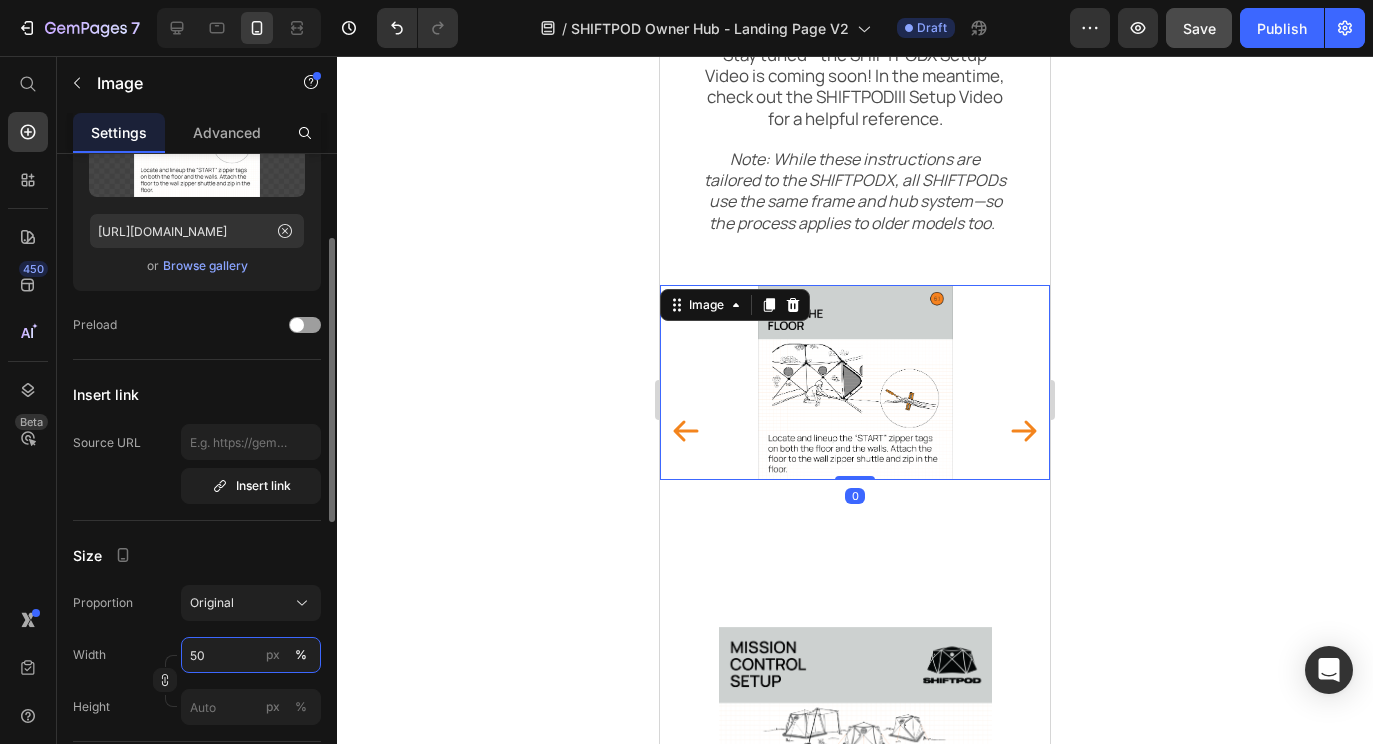 click on "50" at bounding box center [251, 655] 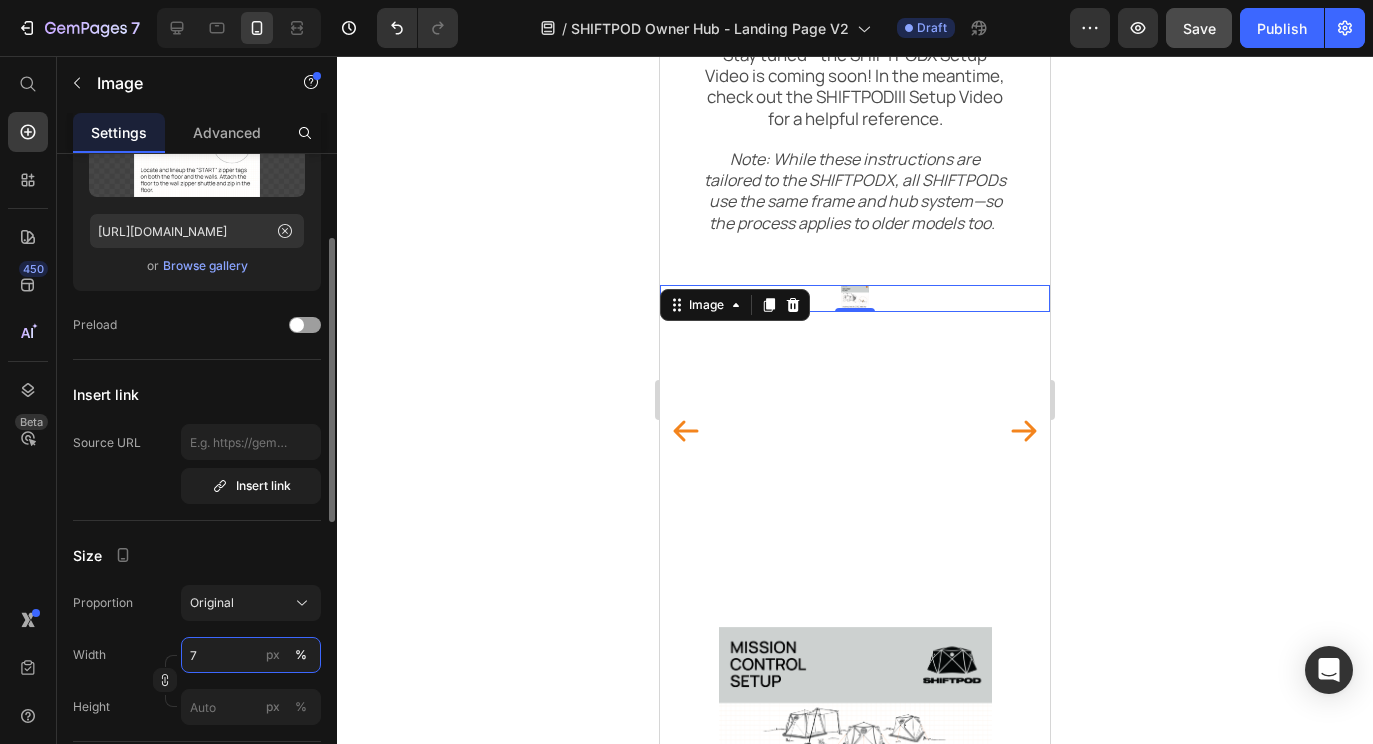 type on "75" 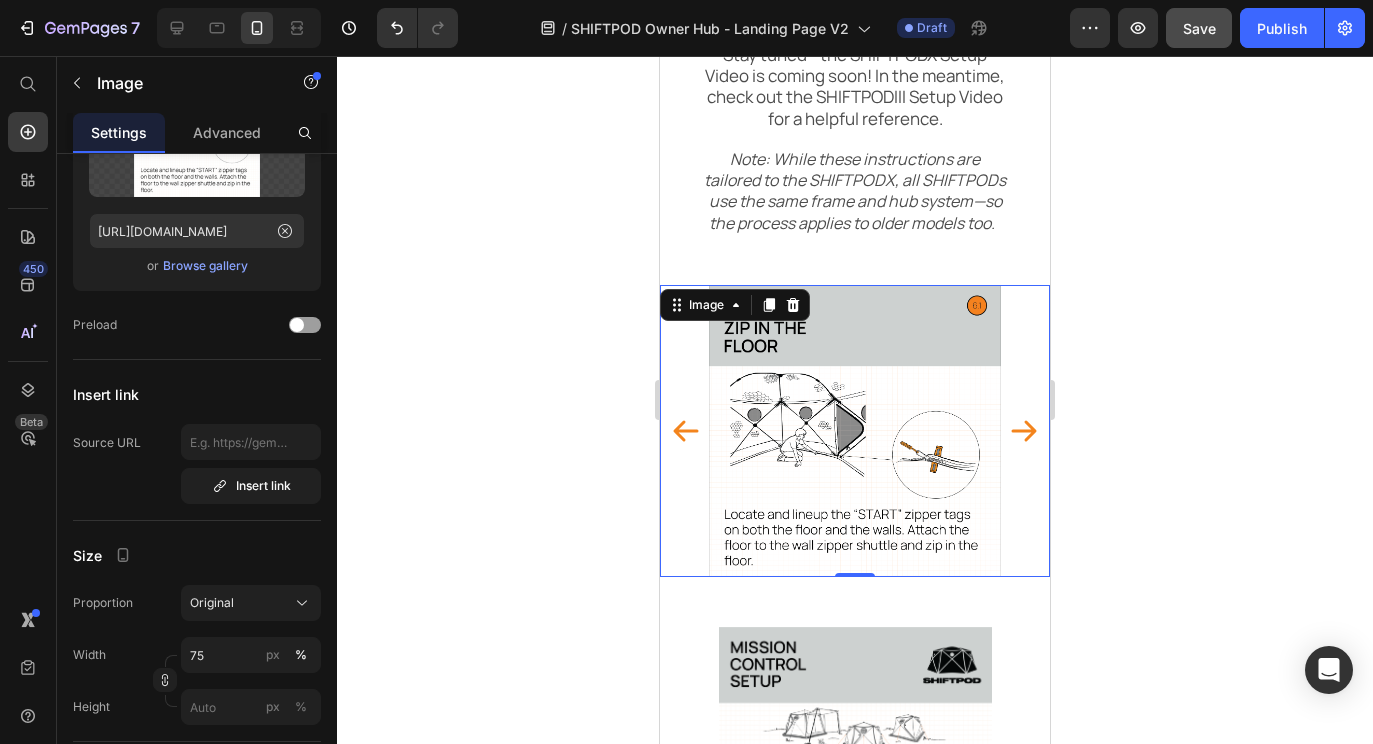 click 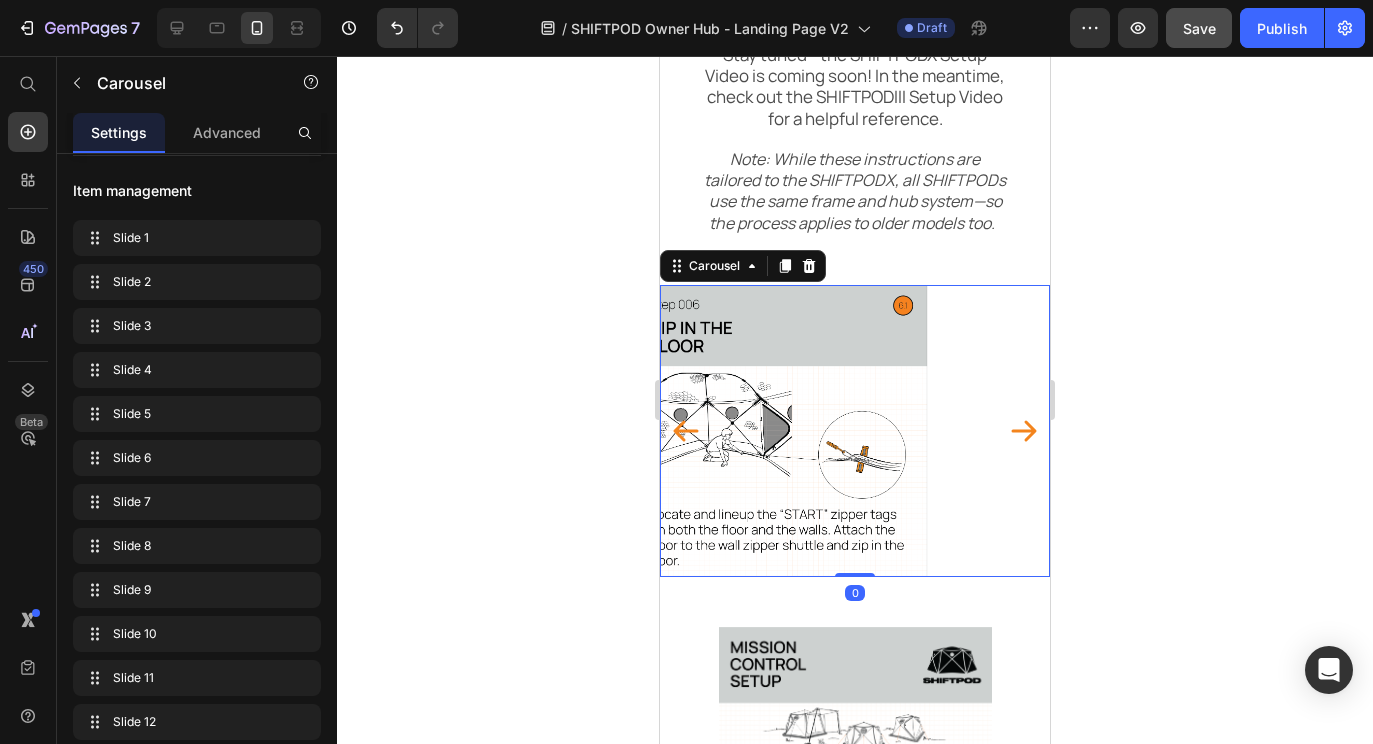 scroll, scrollTop: 0, scrollLeft: 0, axis: both 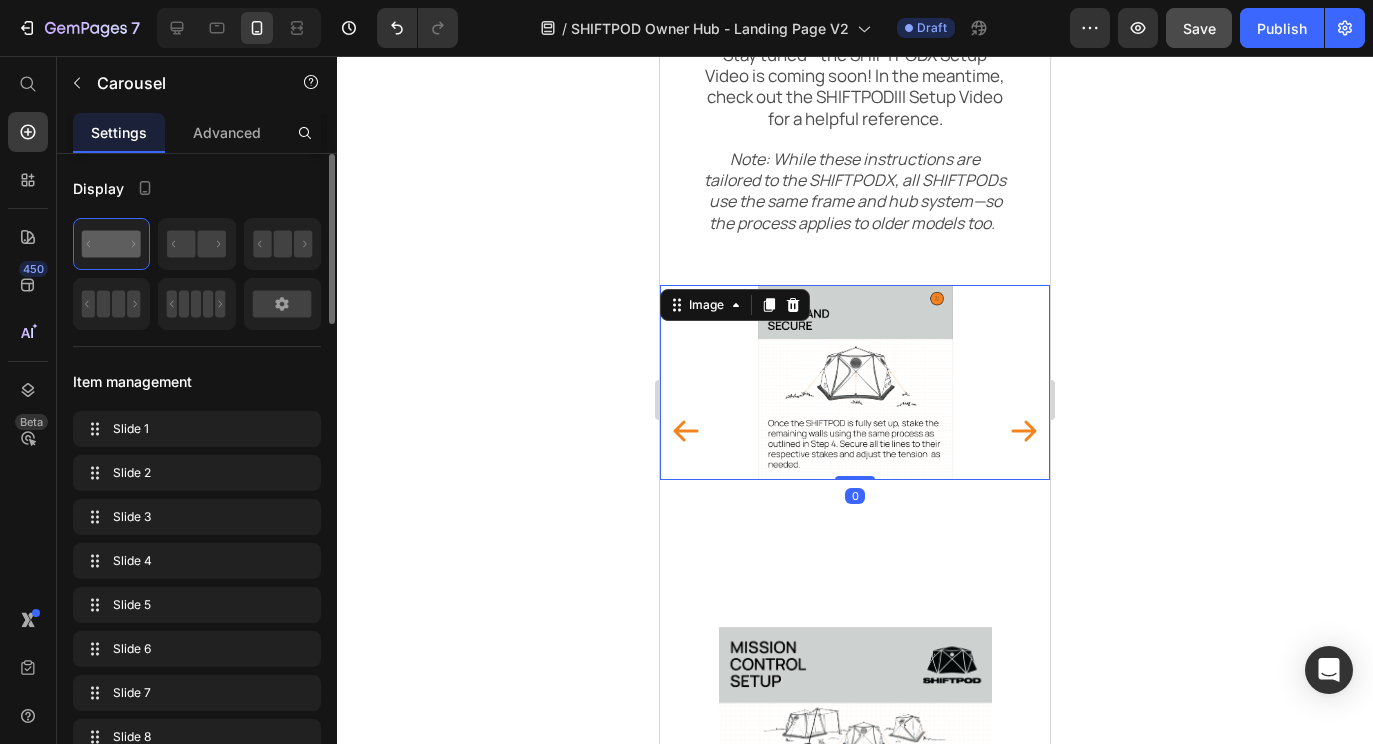 click at bounding box center (855, 382) 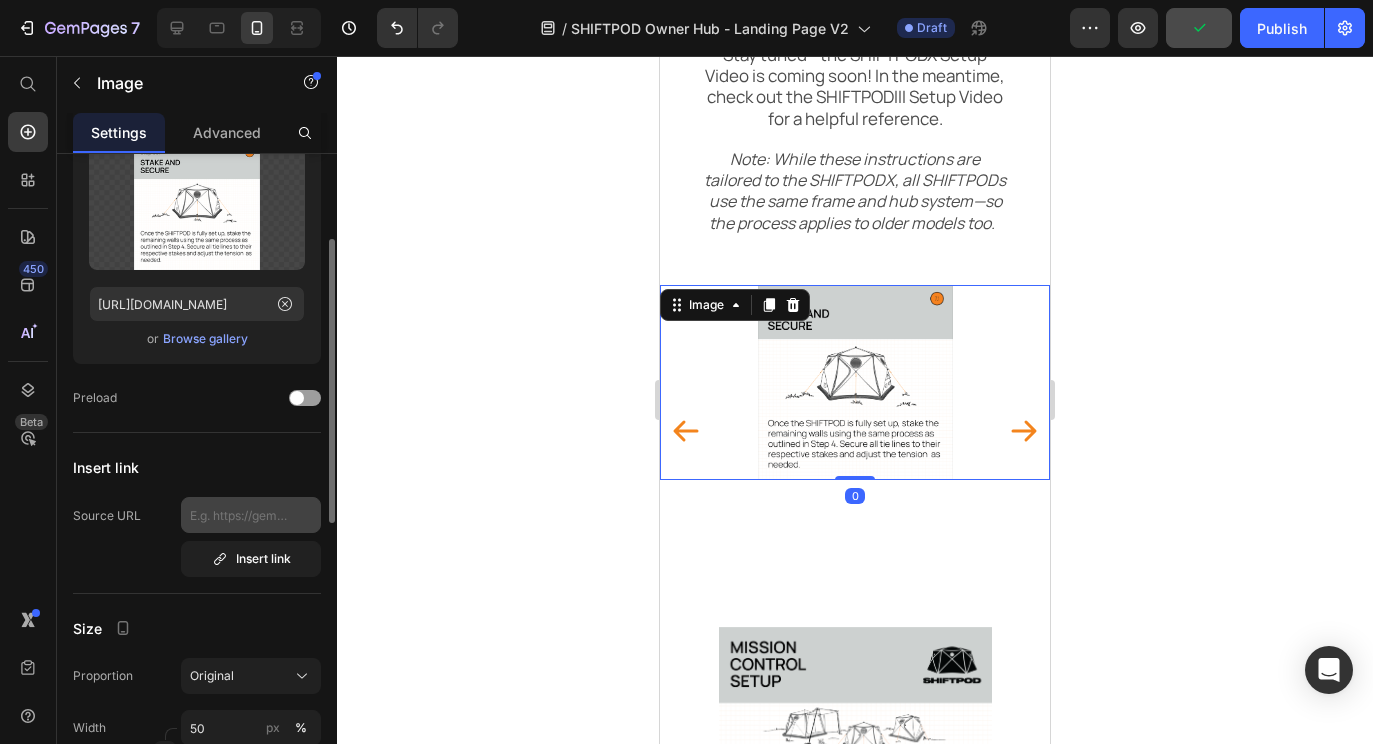 scroll, scrollTop: 175, scrollLeft: 0, axis: vertical 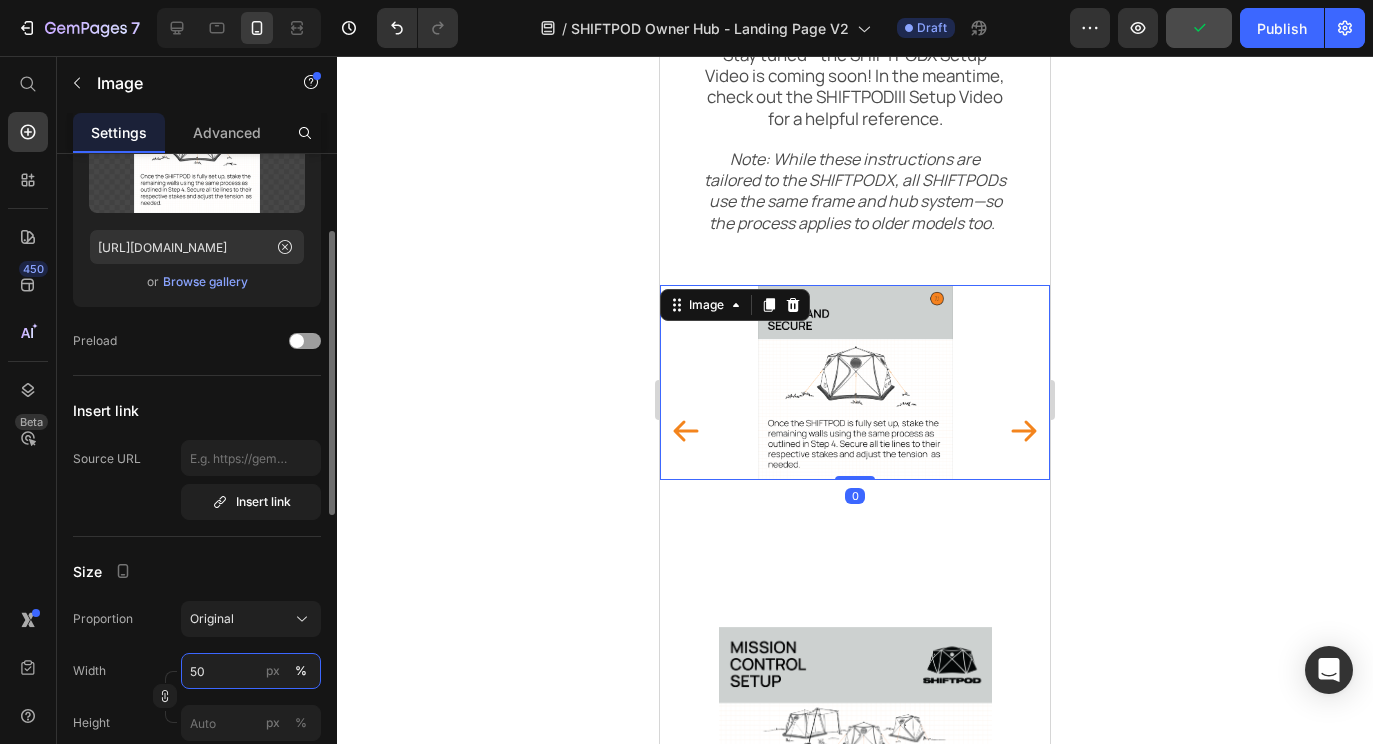 click on "50" at bounding box center [251, 671] 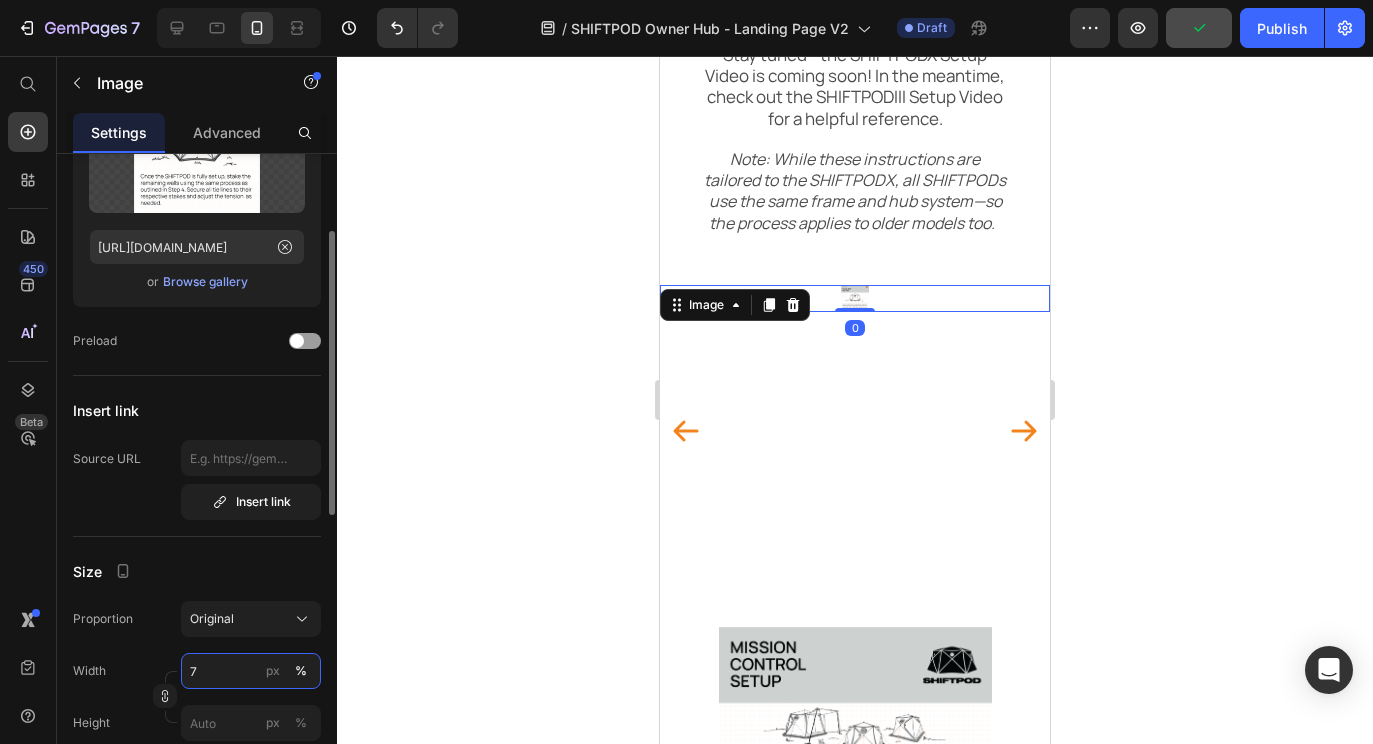 type on "75" 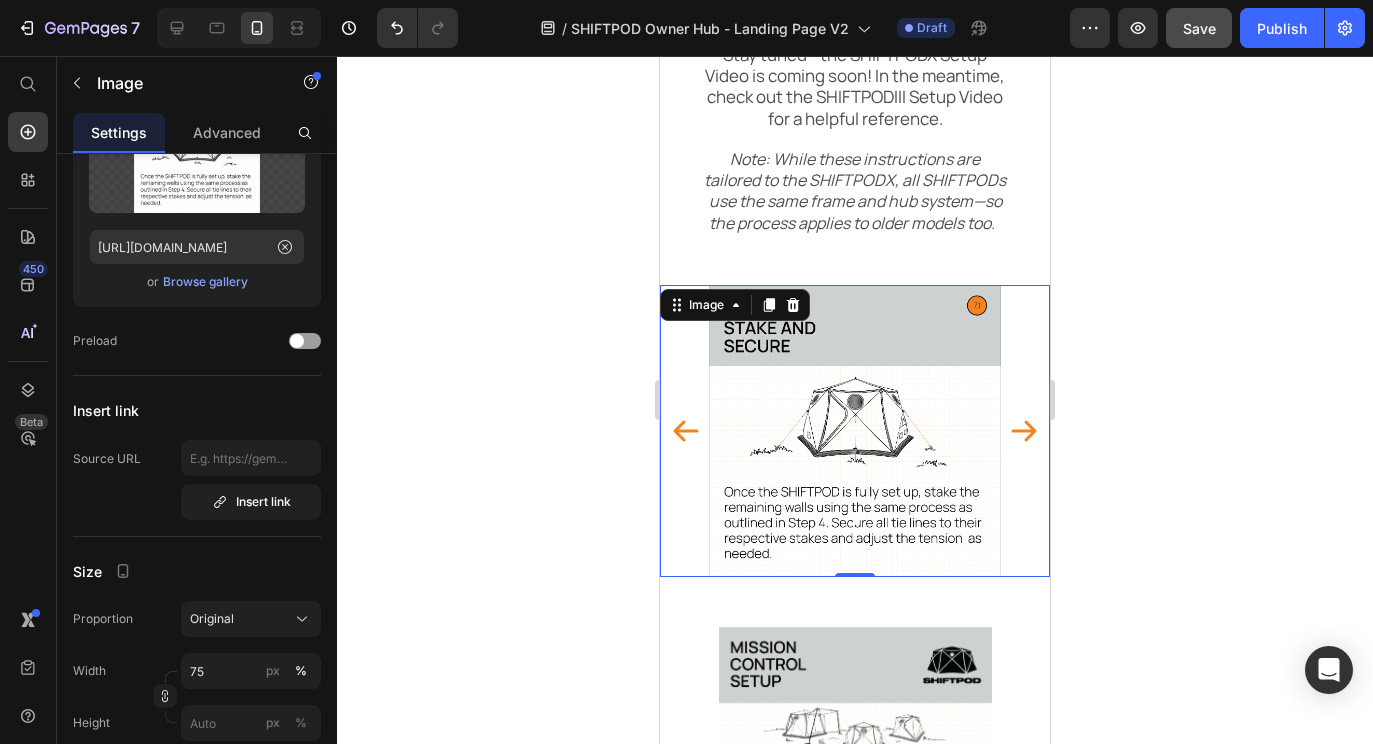 click 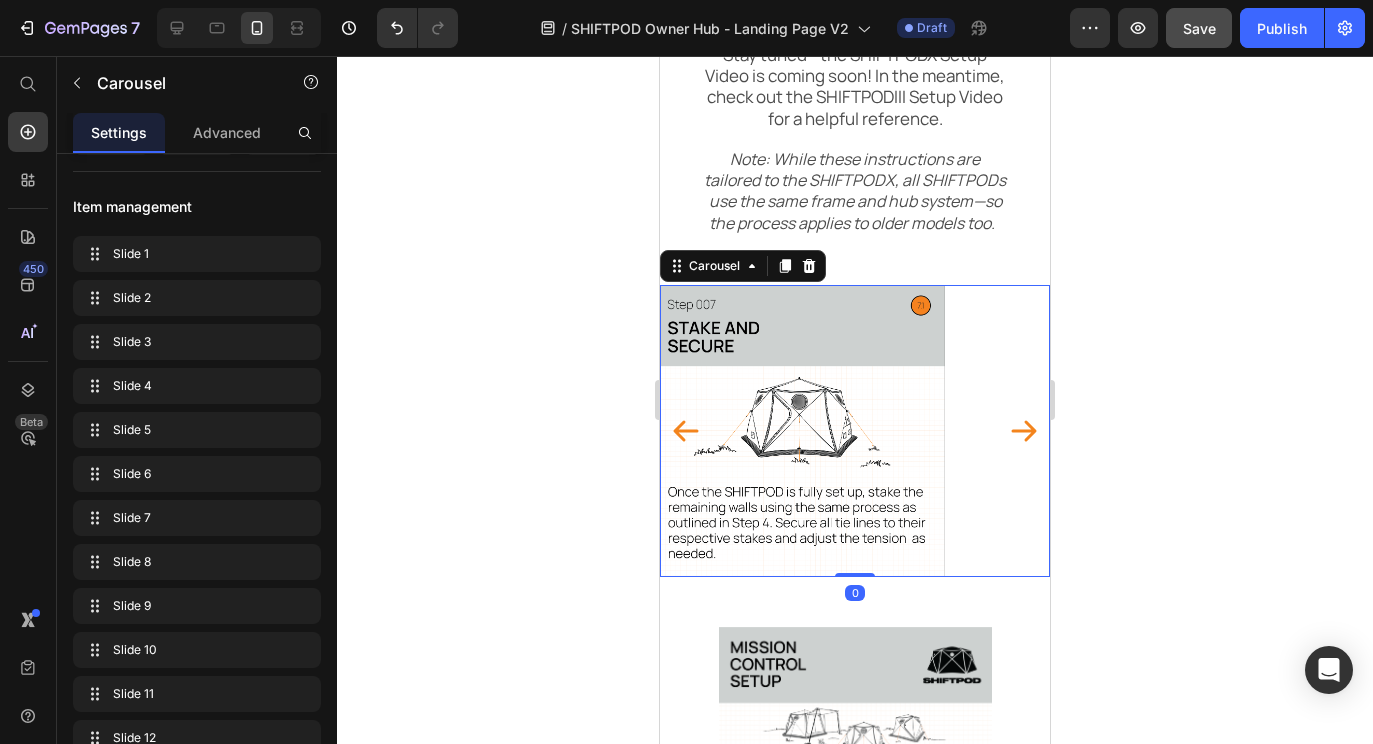 scroll, scrollTop: 0, scrollLeft: 0, axis: both 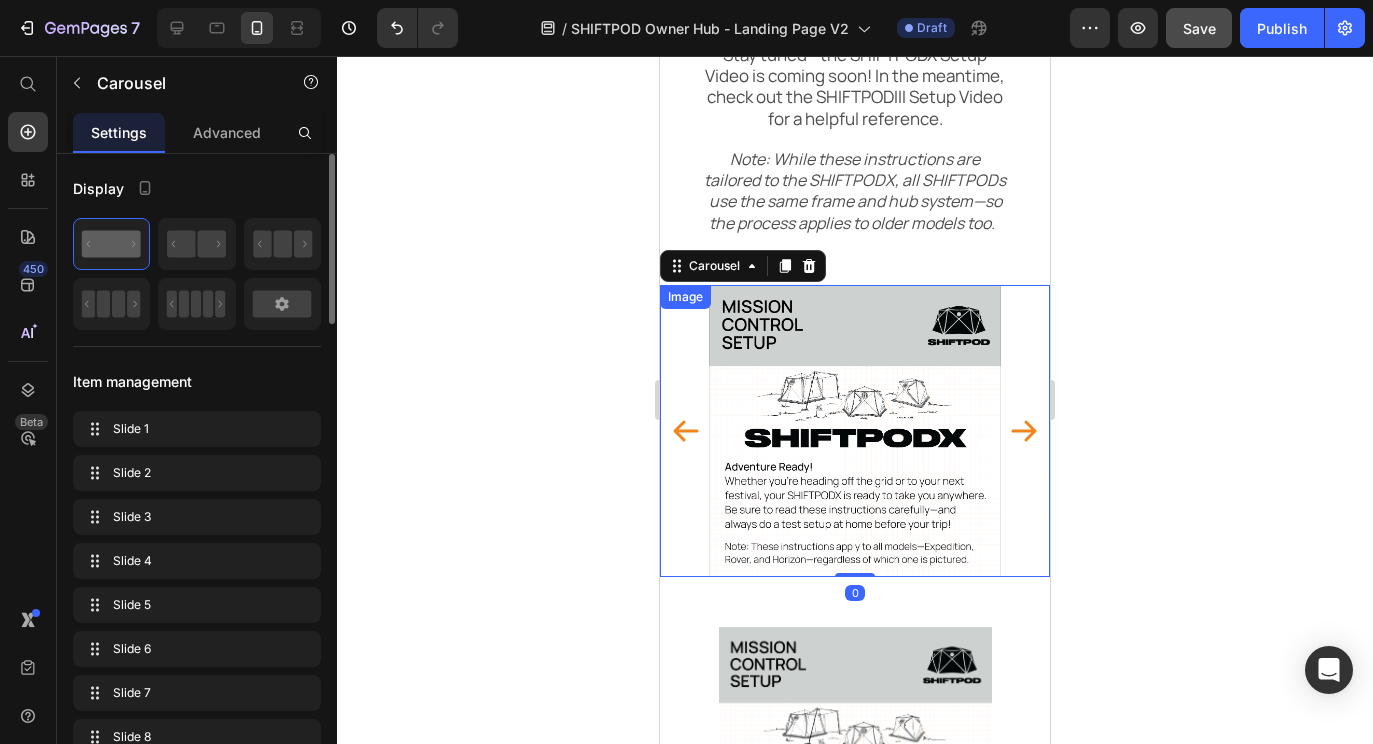 click at bounding box center [855, 431] 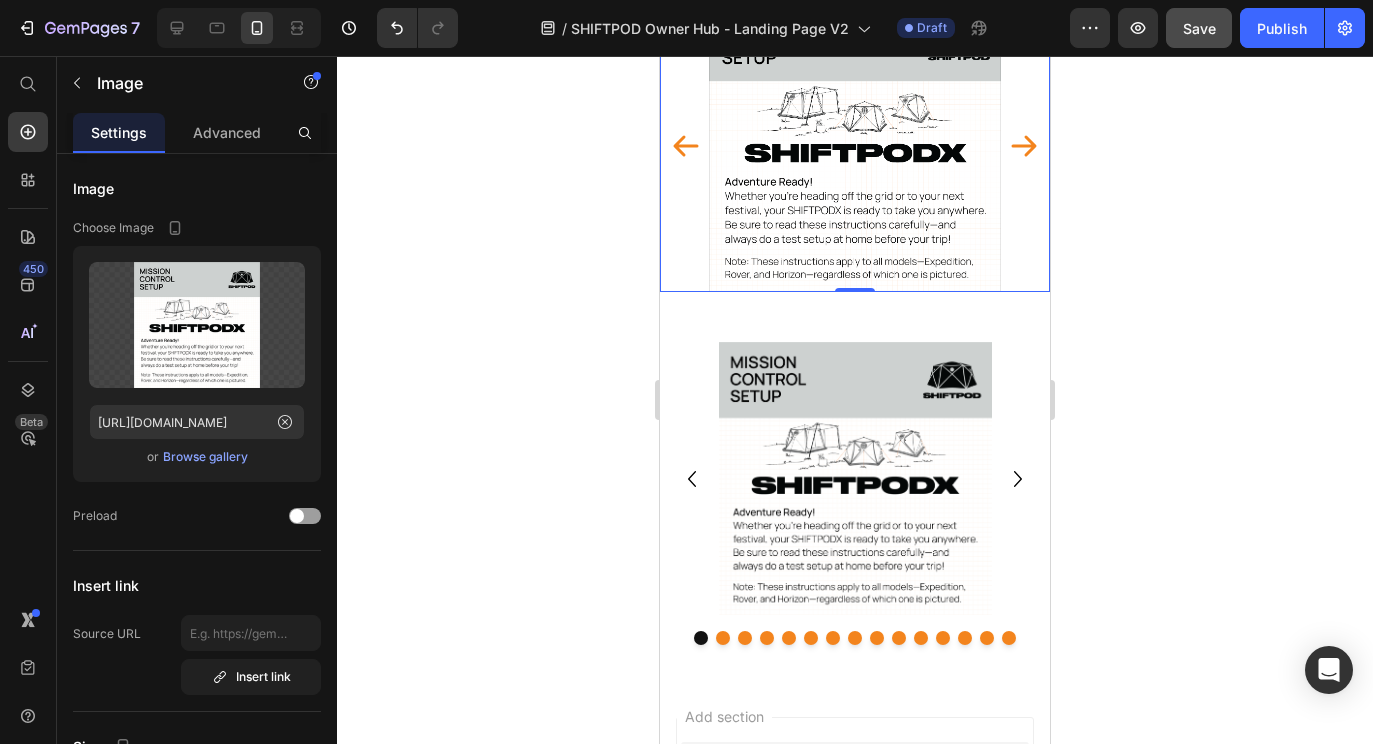 click at bounding box center (855, 478) 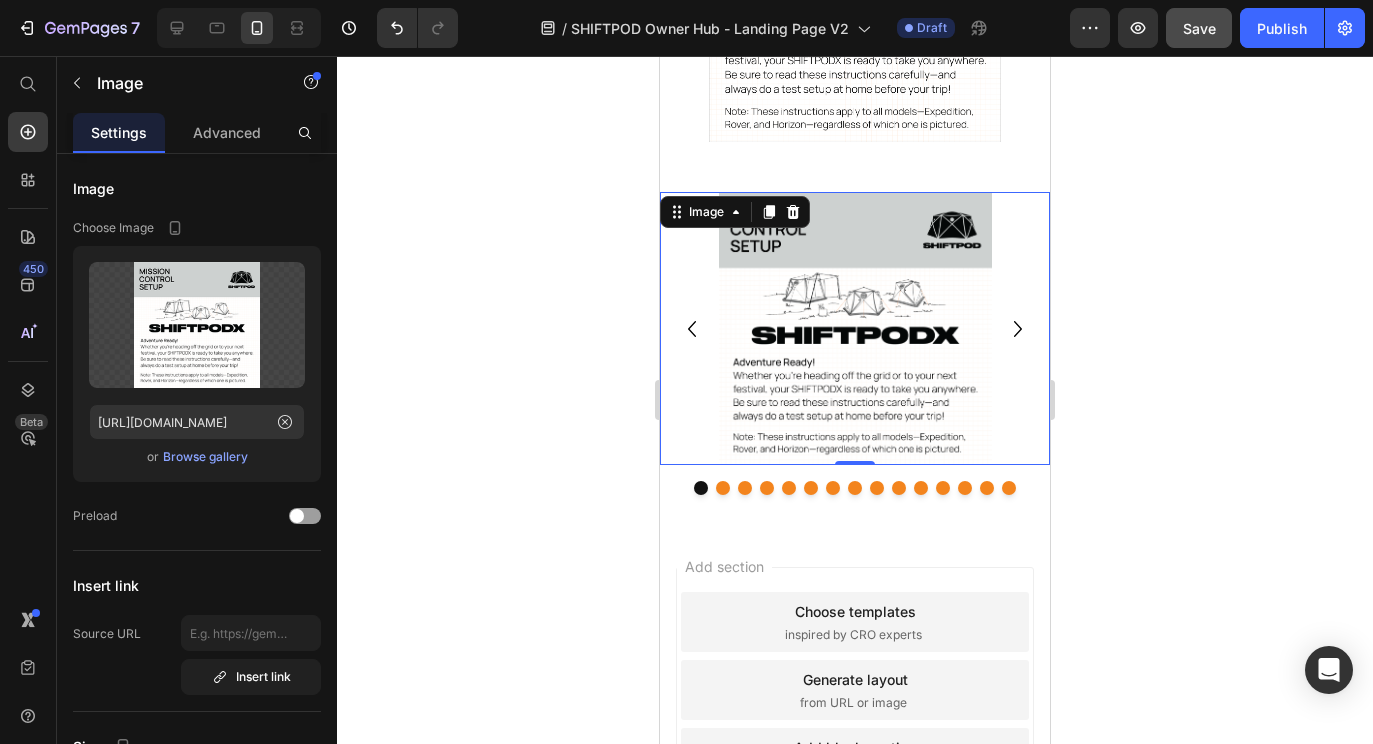 scroll, scrollTop: 1270, scrollLeft: 0, axis: vertical 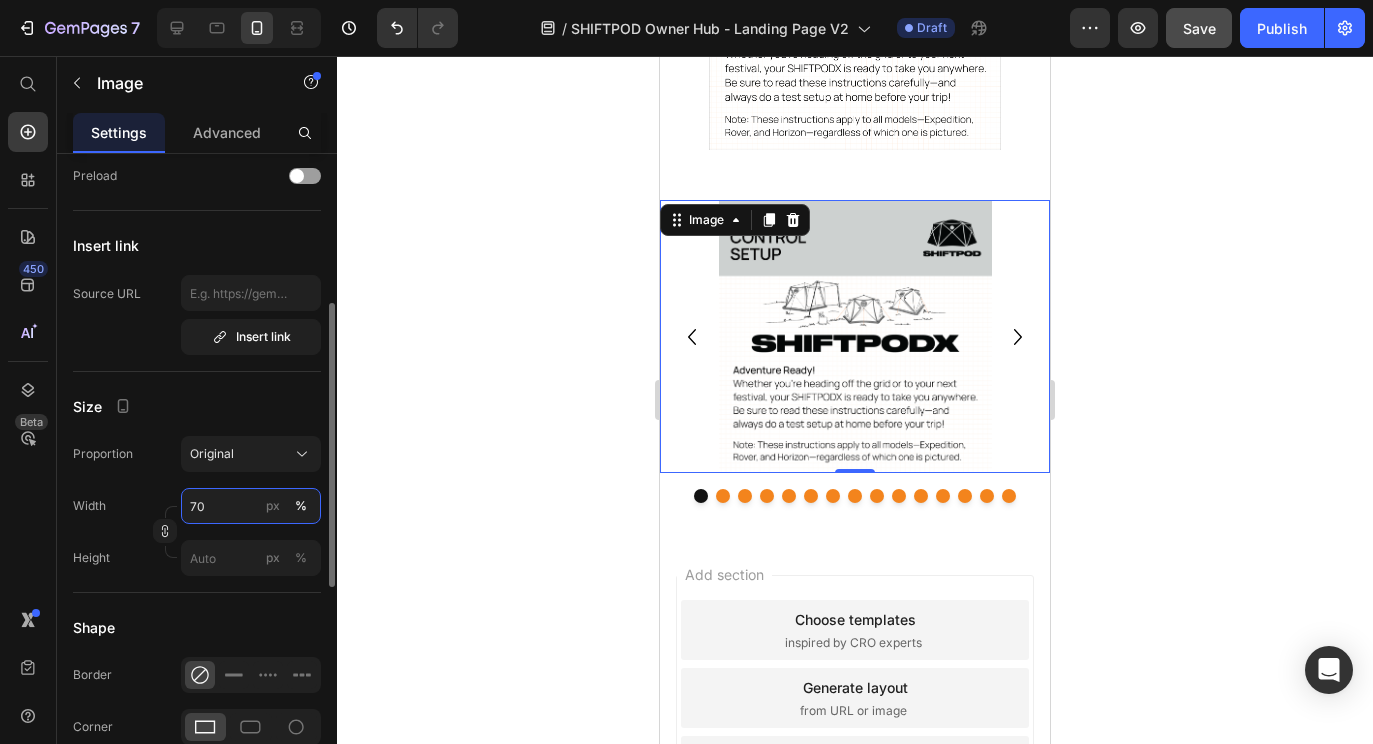 click on "70" at bounding box center [251, 506] 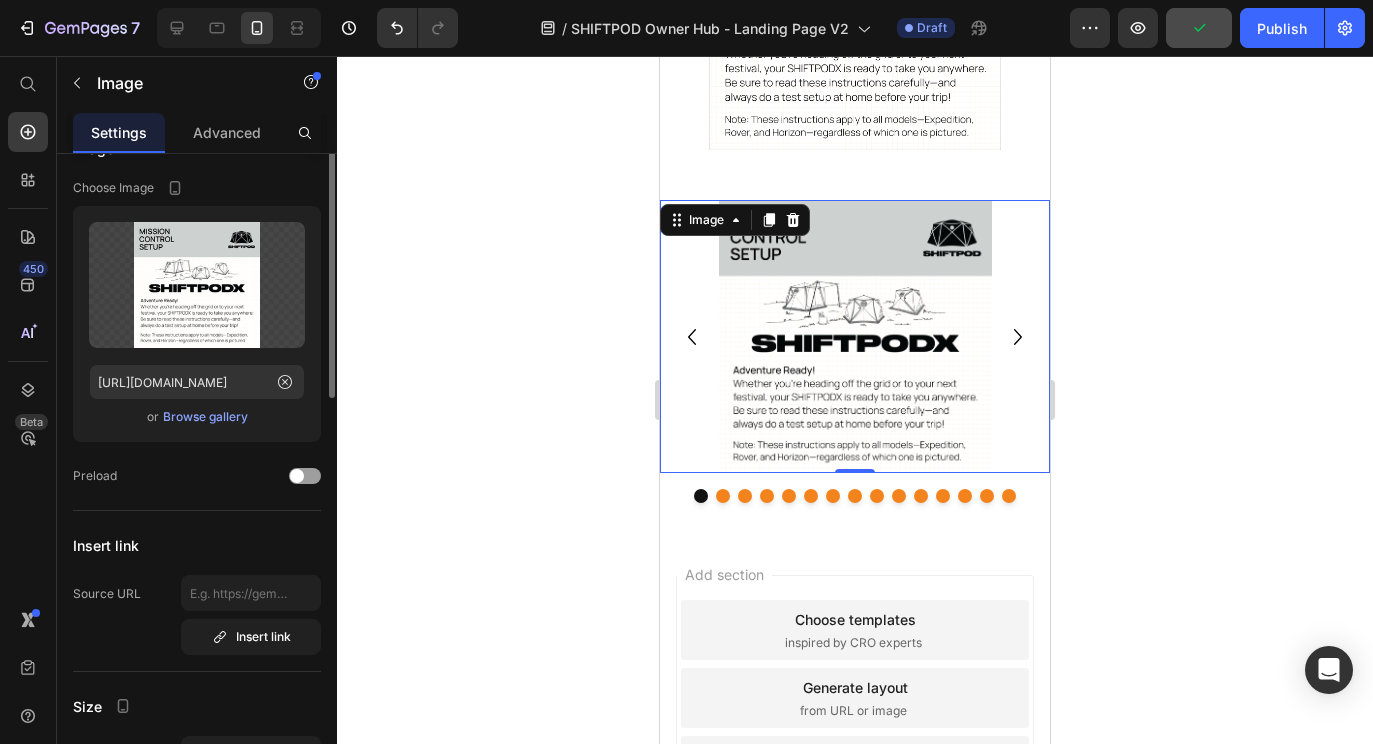 scroll, scrollTop: 0, scrollLeft: 0, axis: both 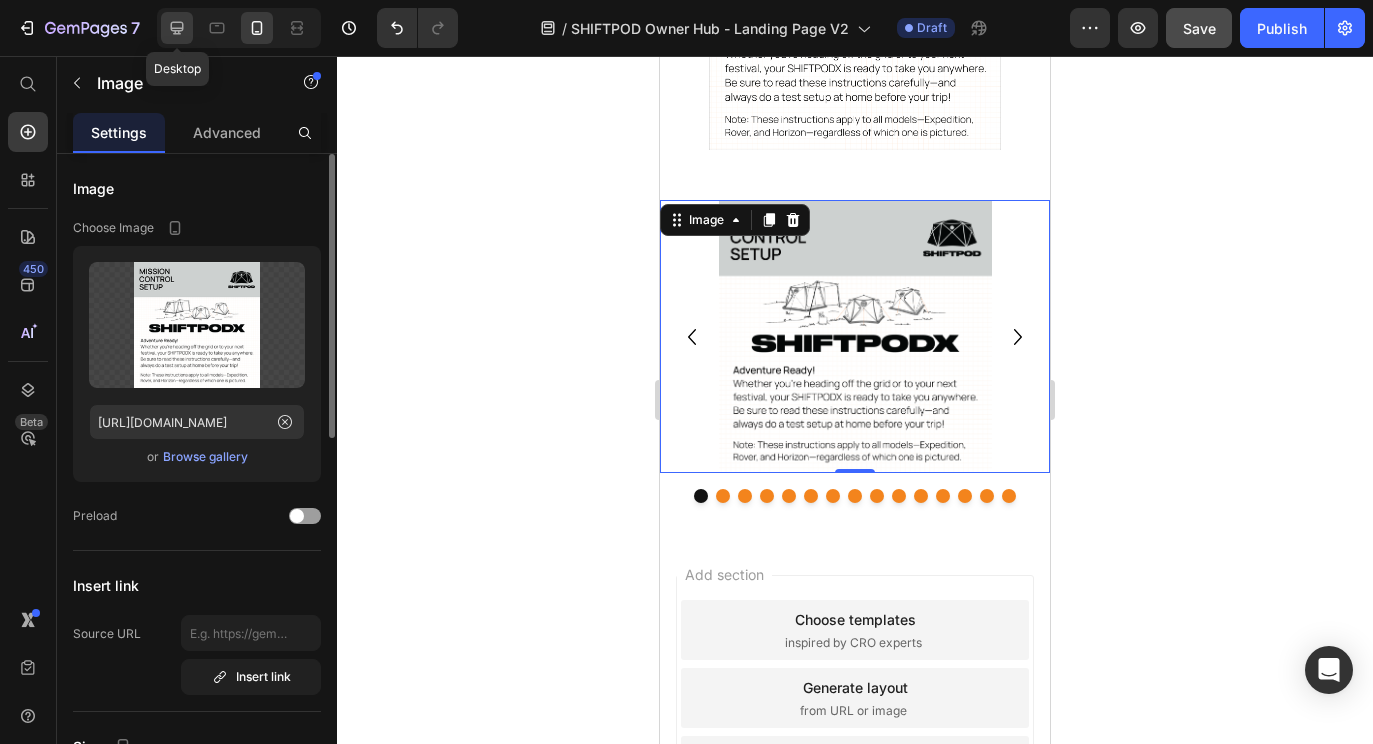 click 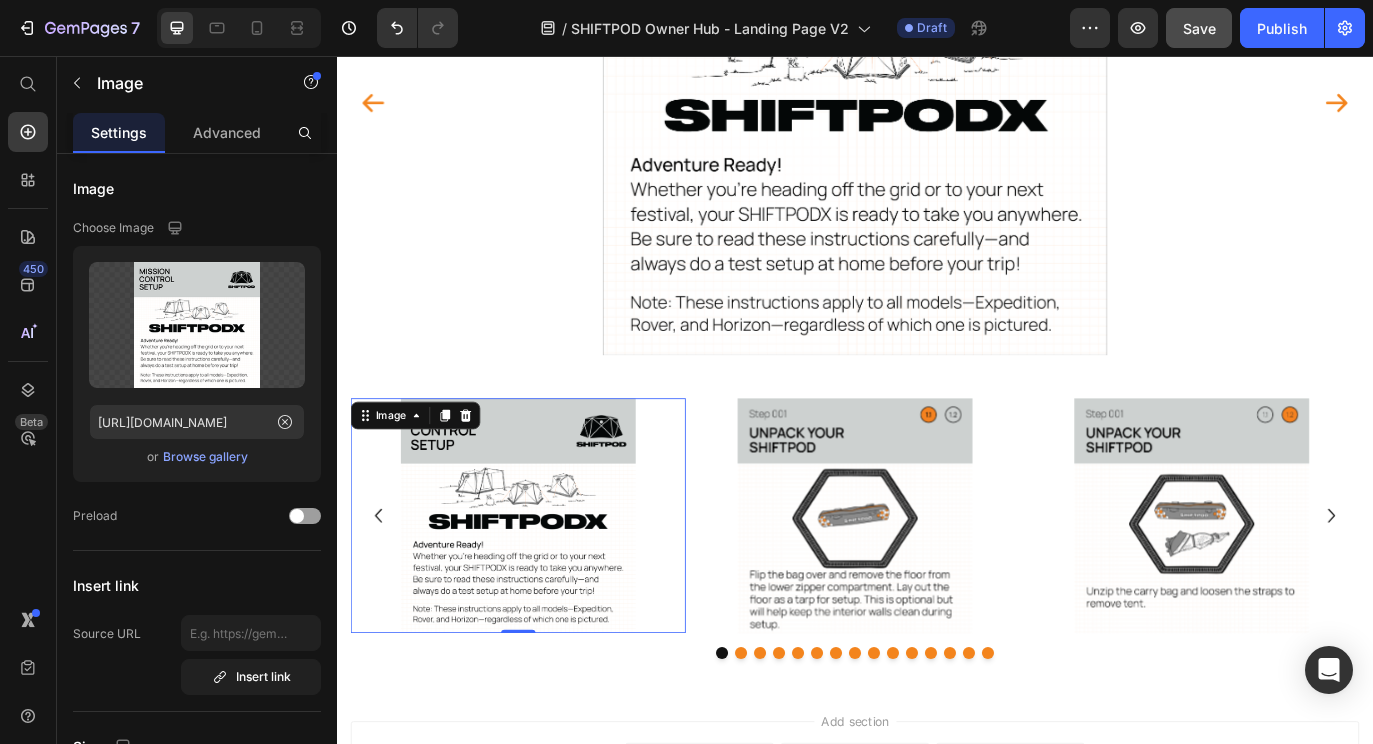 scroll, scrollTop: 951, scrollLeft: 0, axis: vertical 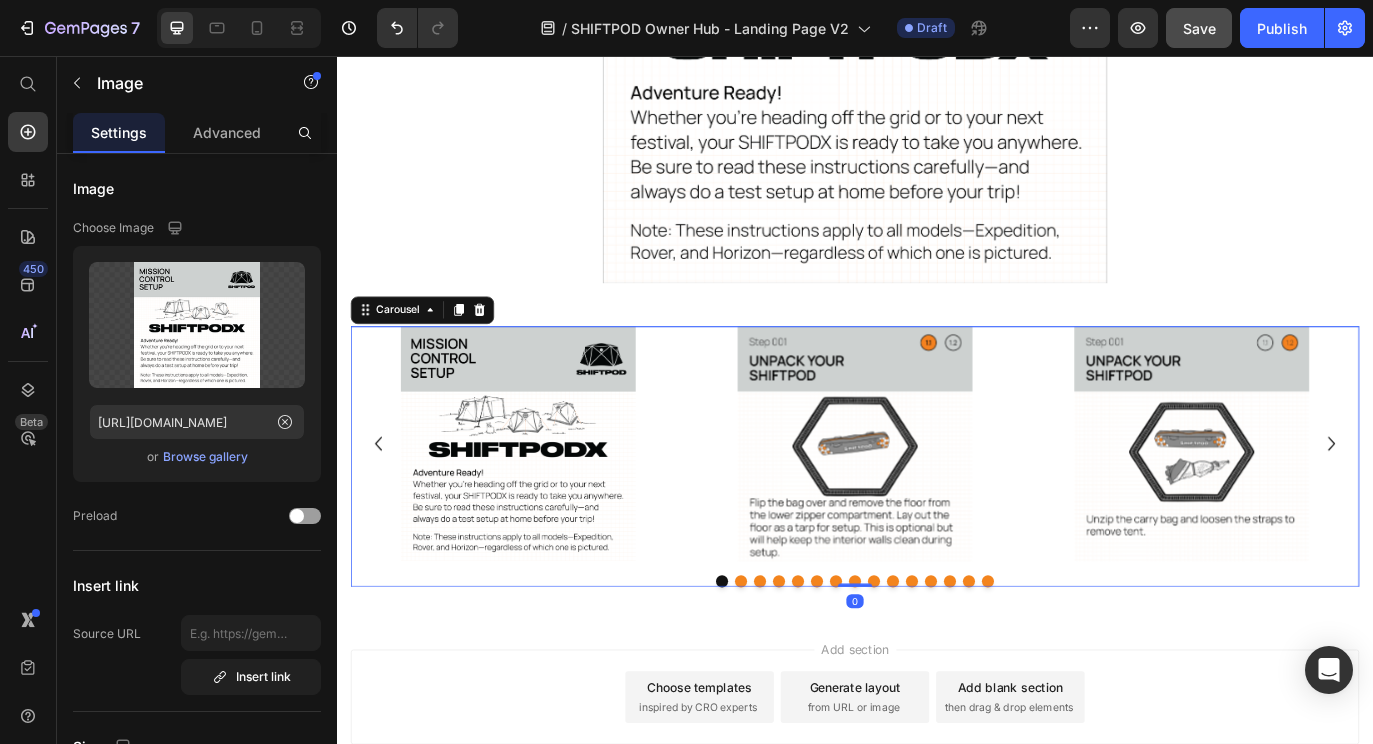 click 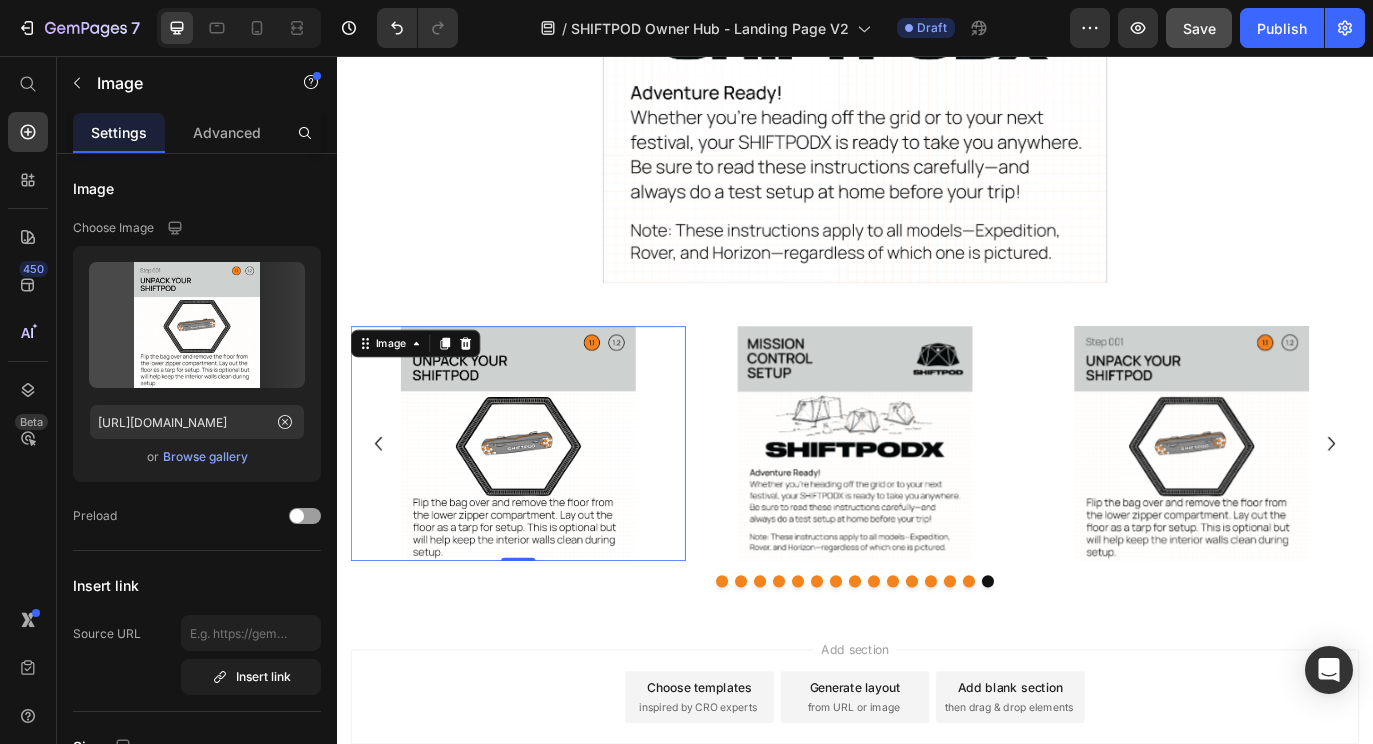 click at bounding box center [547, 505] 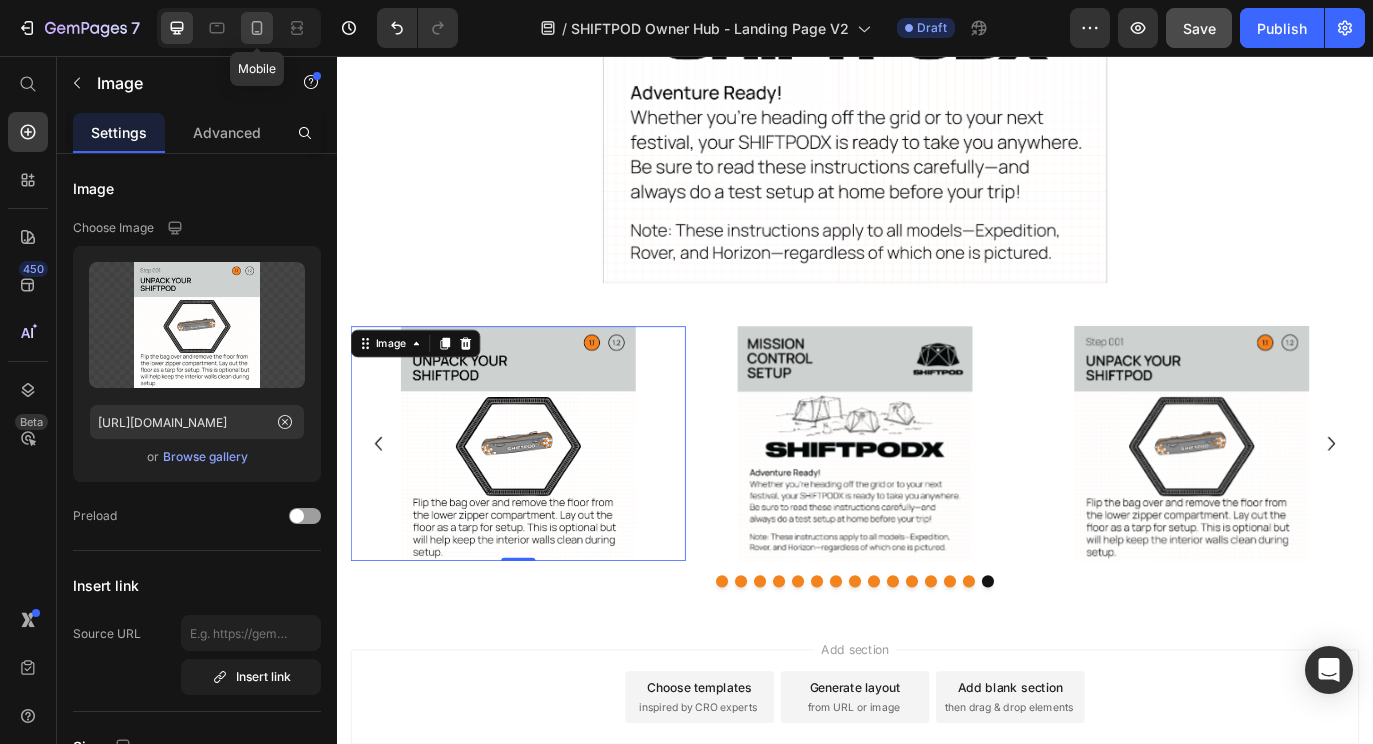 click 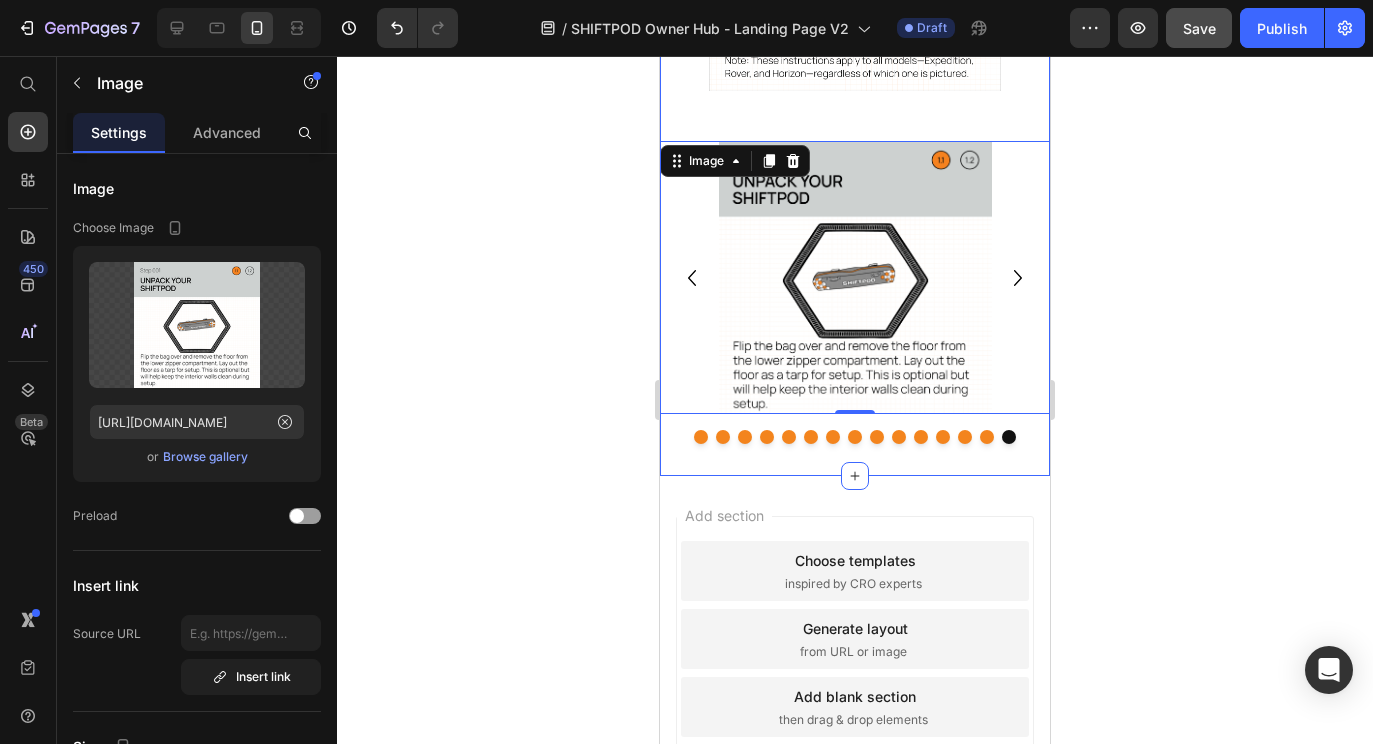 scroll, scrollTop: 1026, scrollLeft: 0, axis: vertical 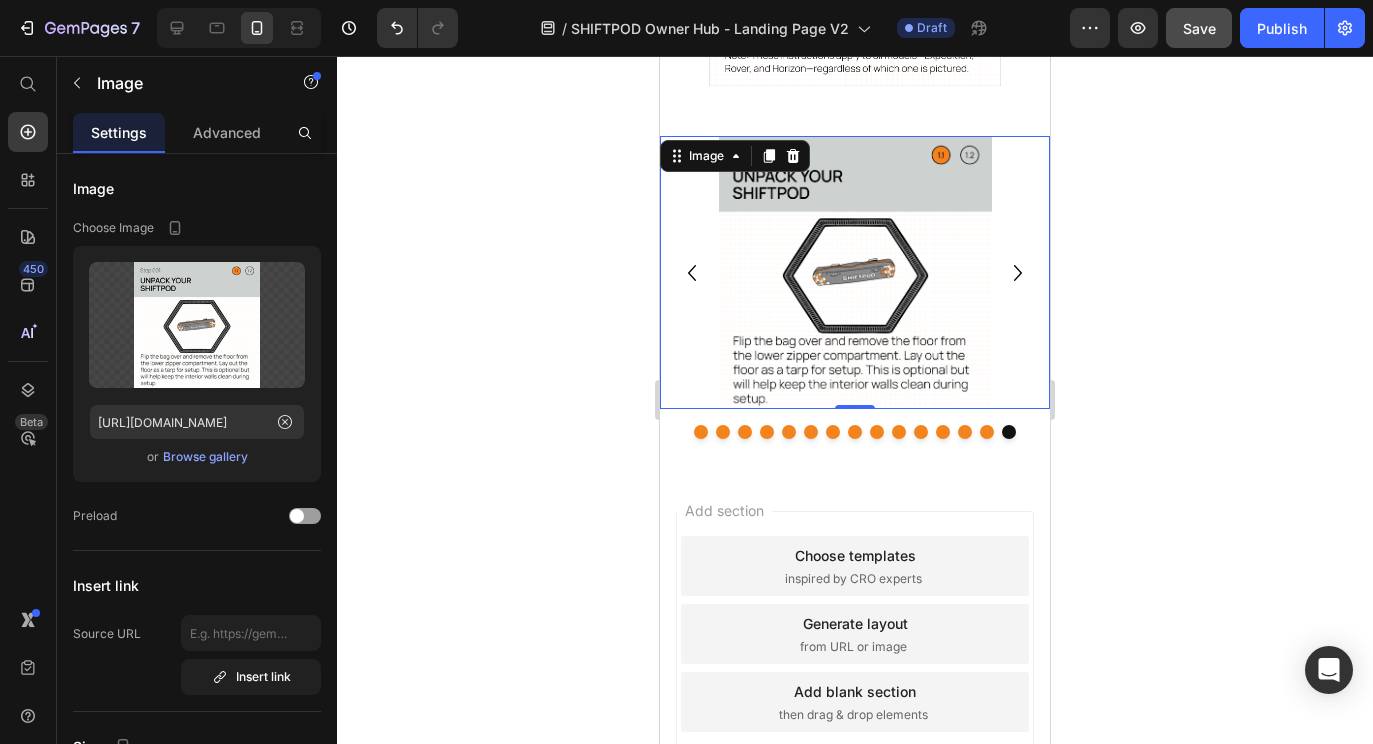 click at bounding box center (855, 272) 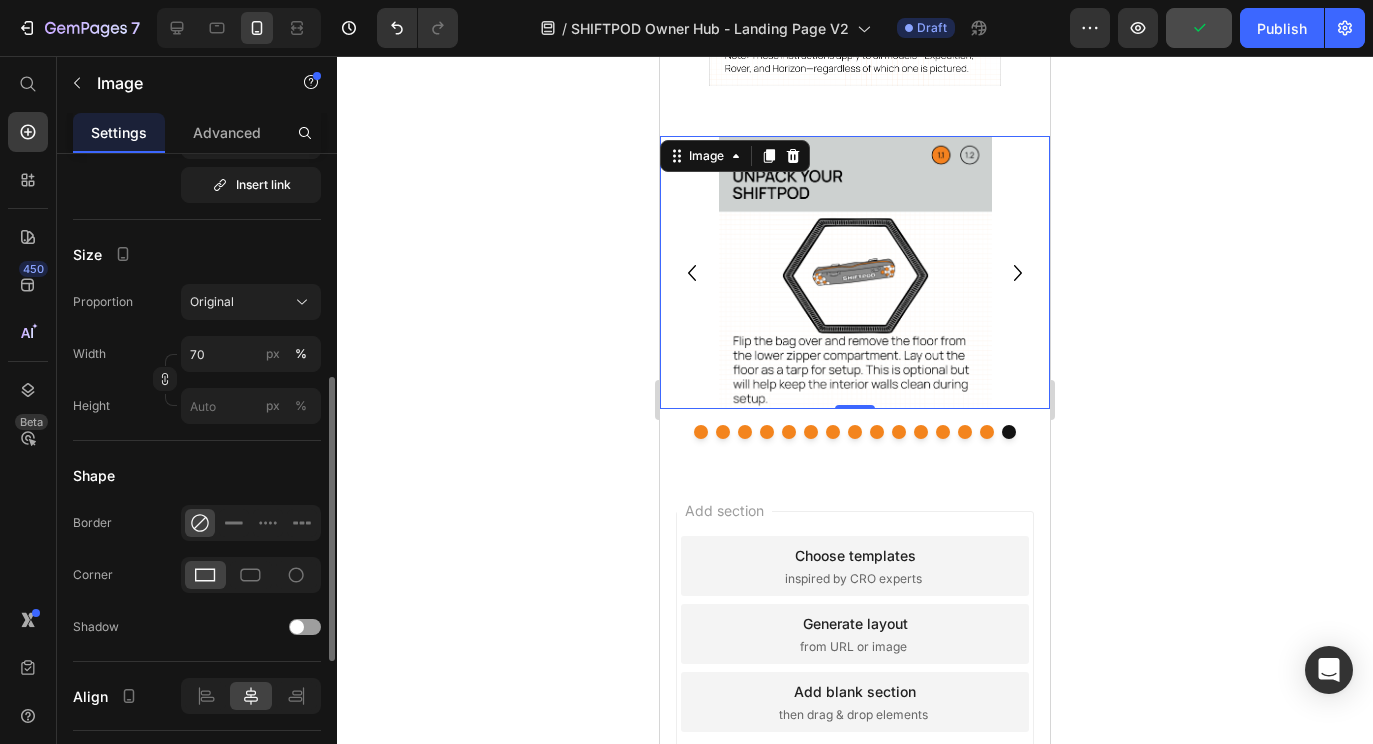 scroll, scrollTop: 497, scrollLeft: 0, axis: vertical 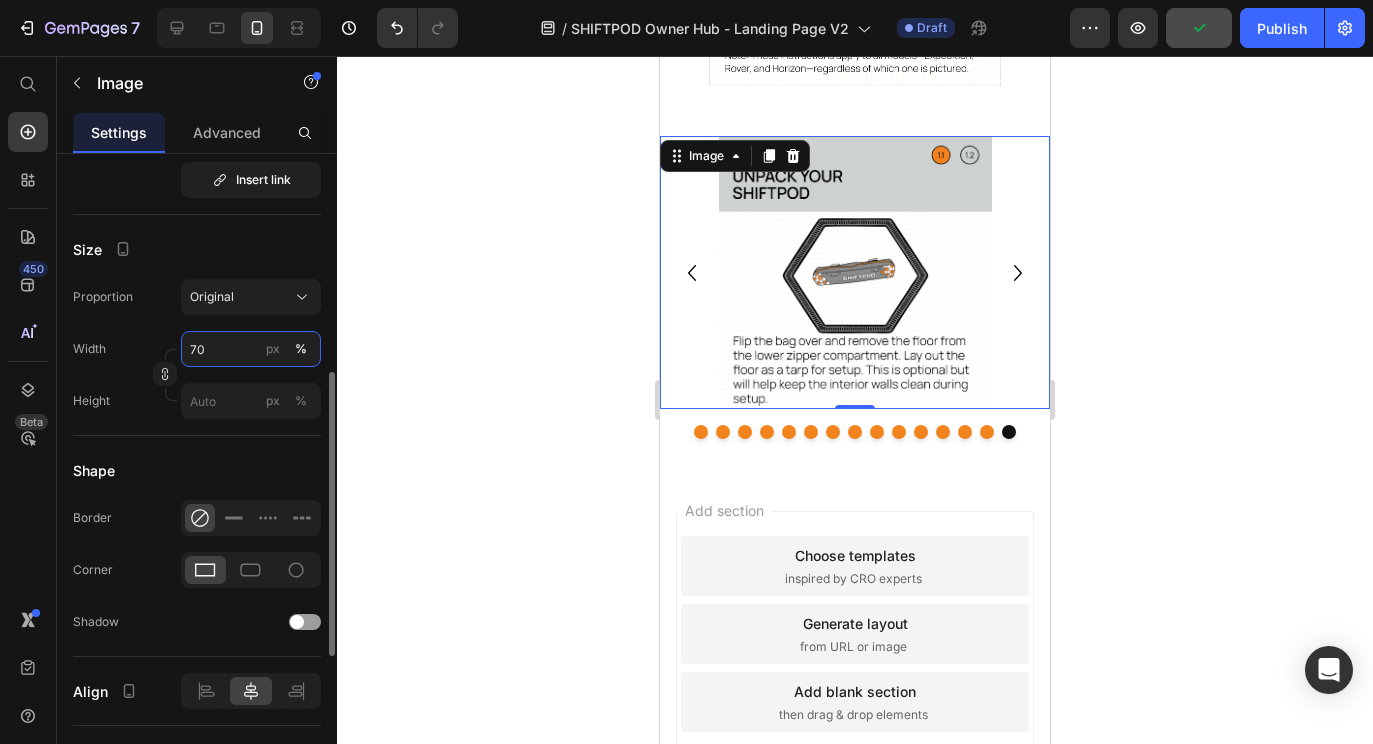 click on "70" at bounding box center [251, 349] 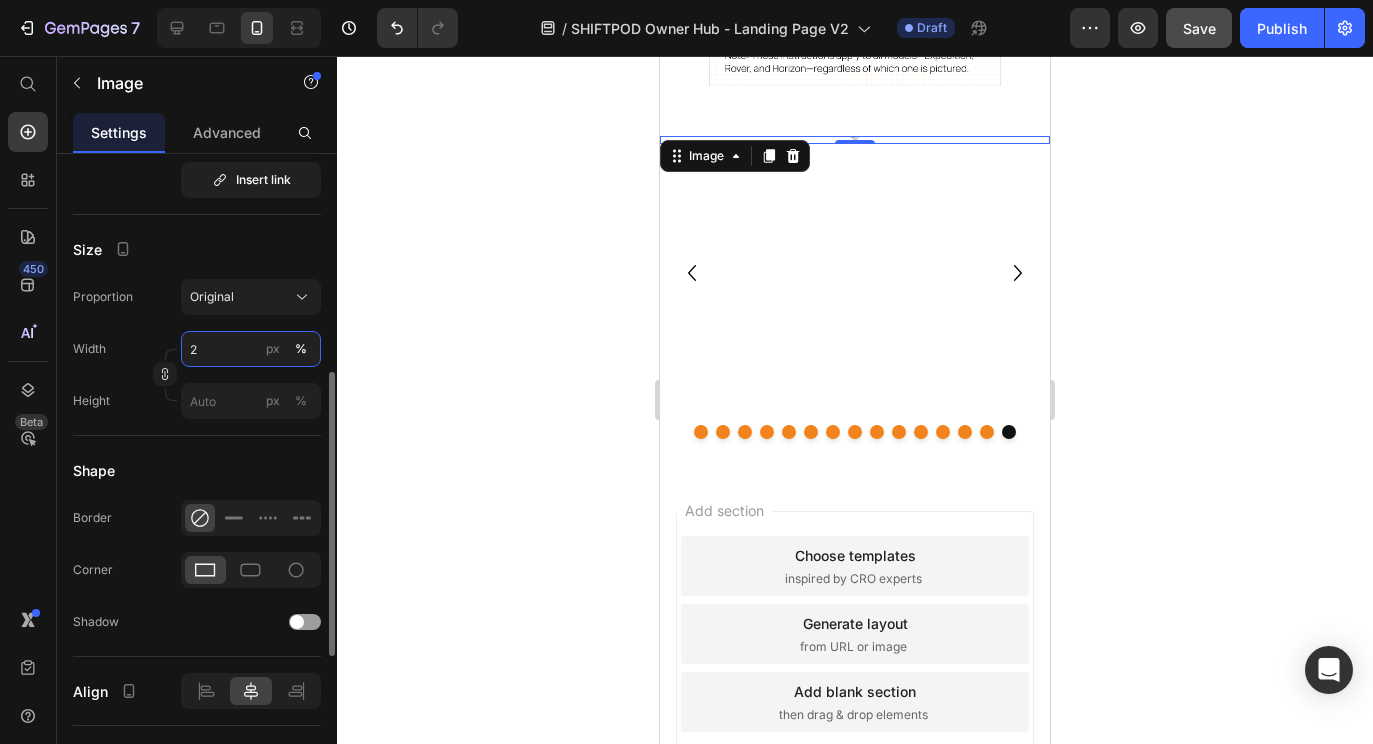 type on "25" 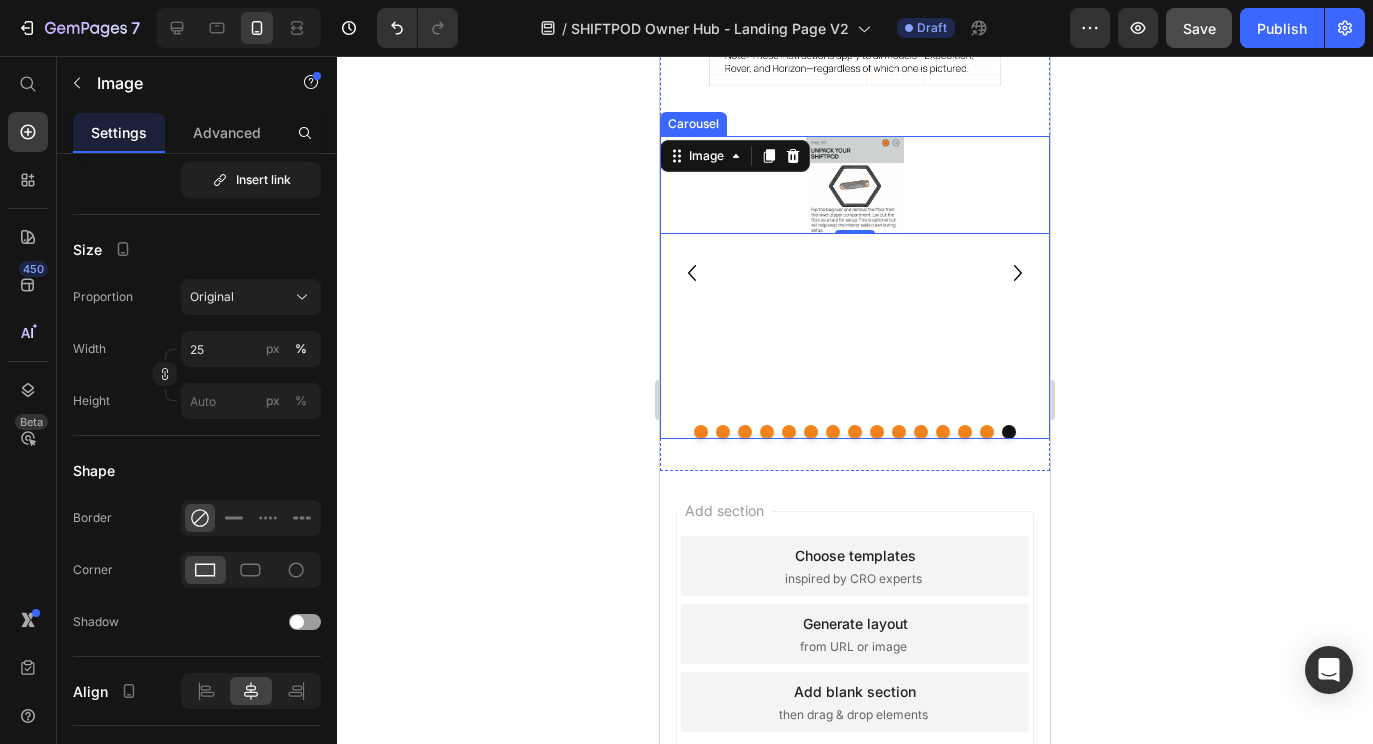 click 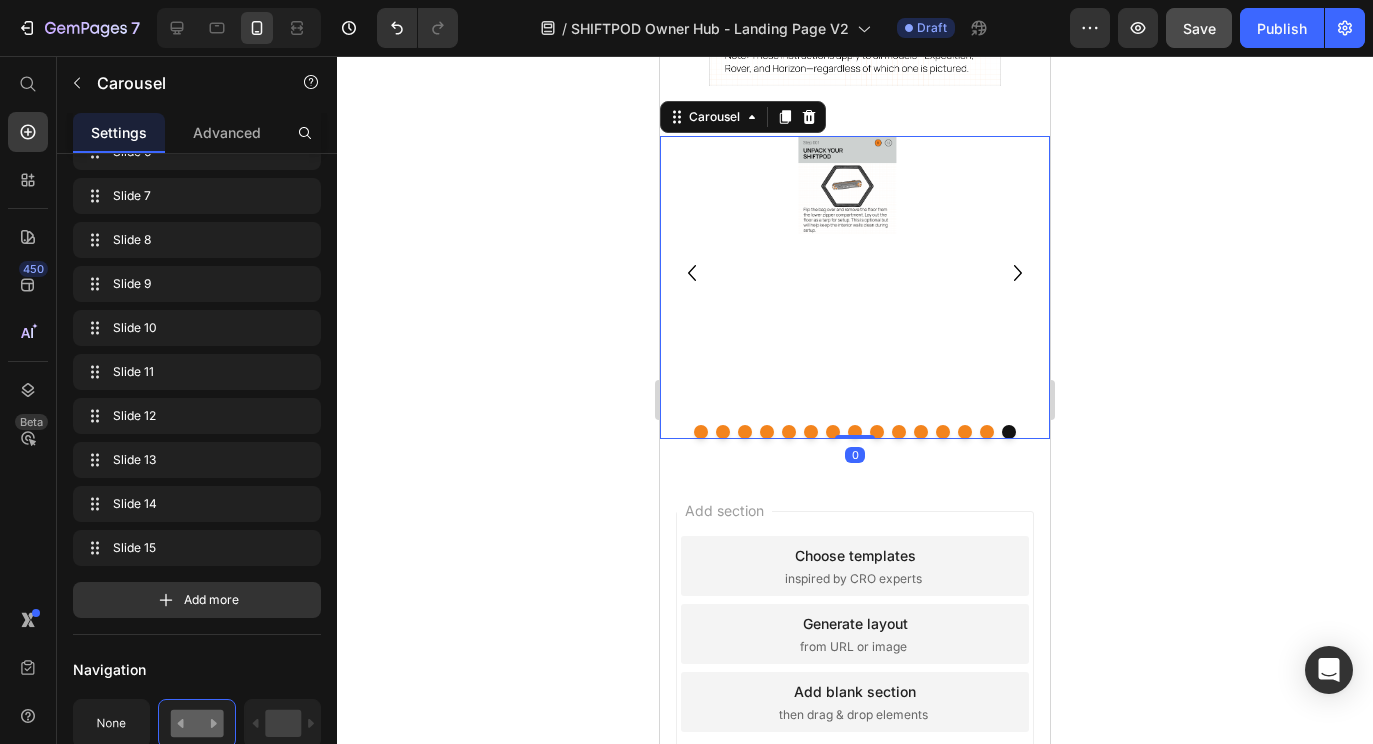 scroll, scrollTop: 0, scrollLeft: 0, axis: both 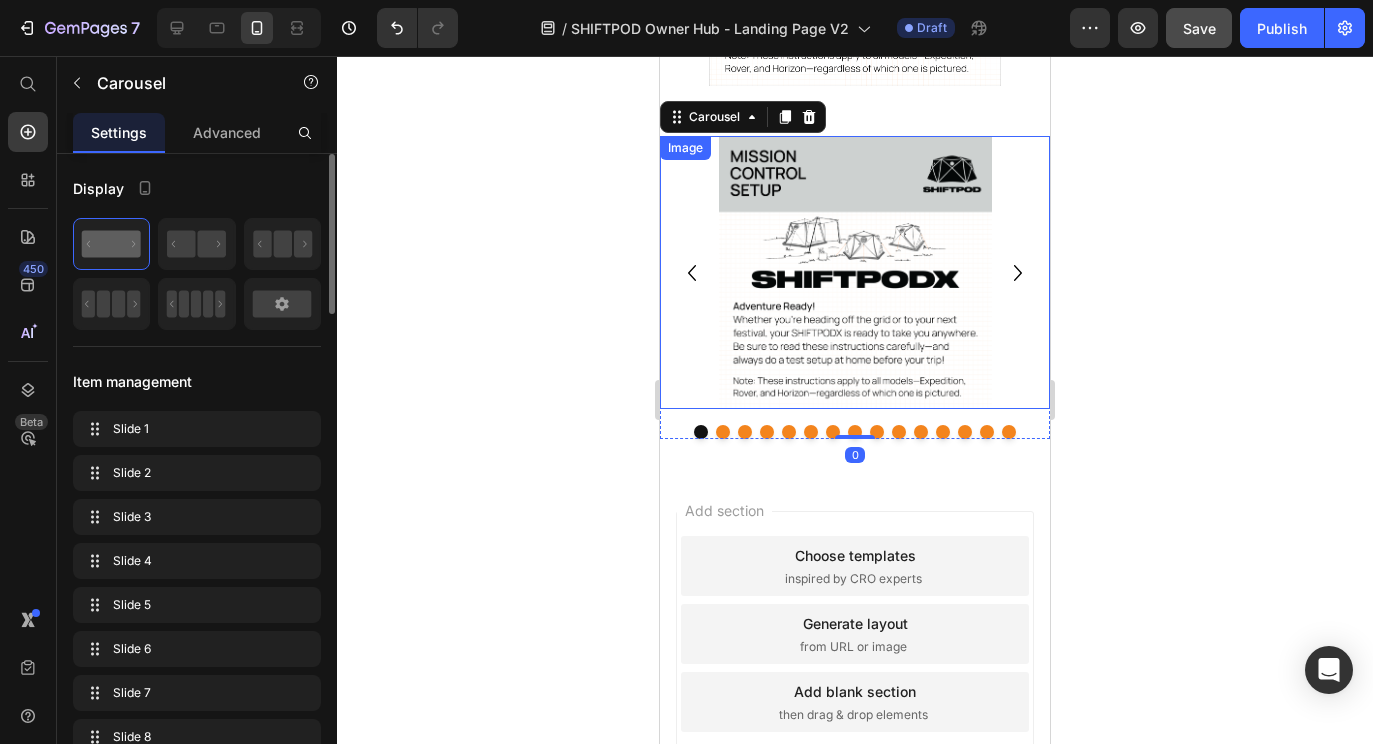 click at bounding box center [855, 272] 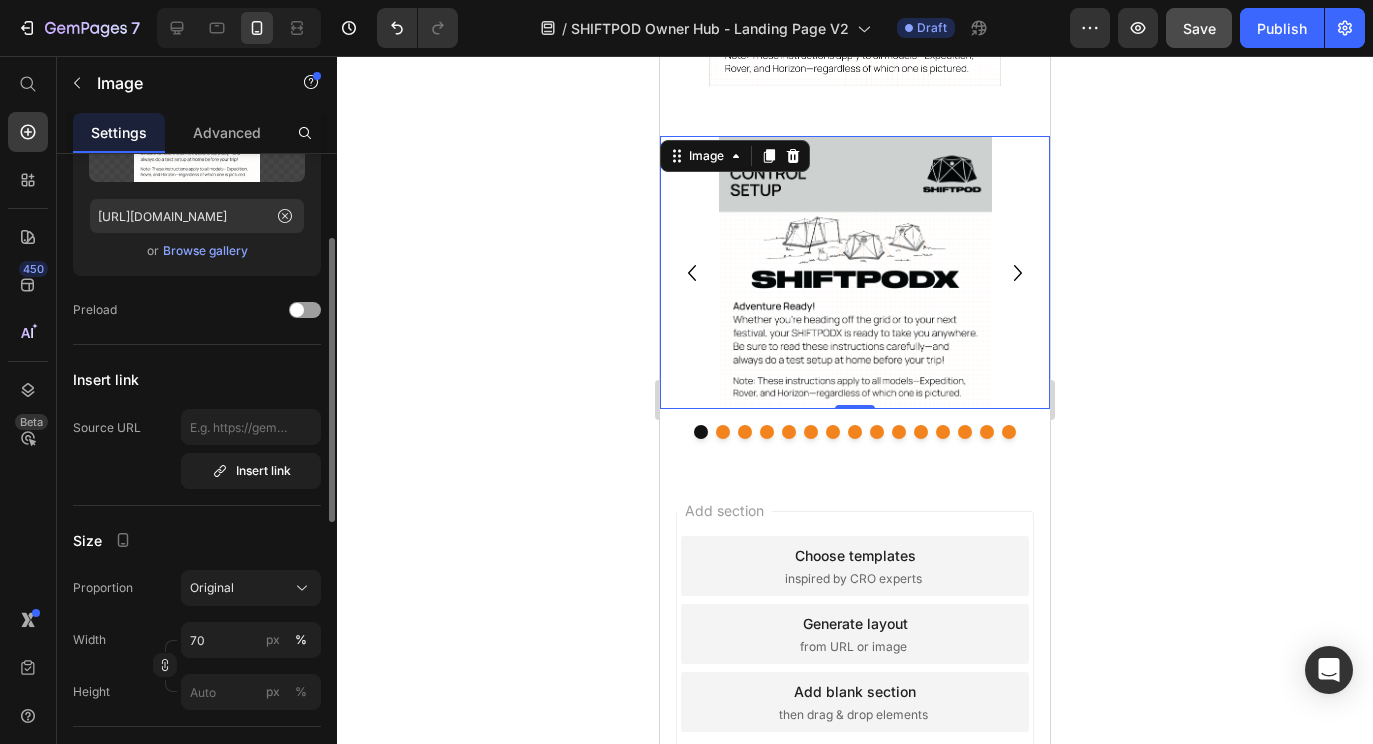 scroll, scrollTop: 369, scrollLeft: 0, axis: vertical 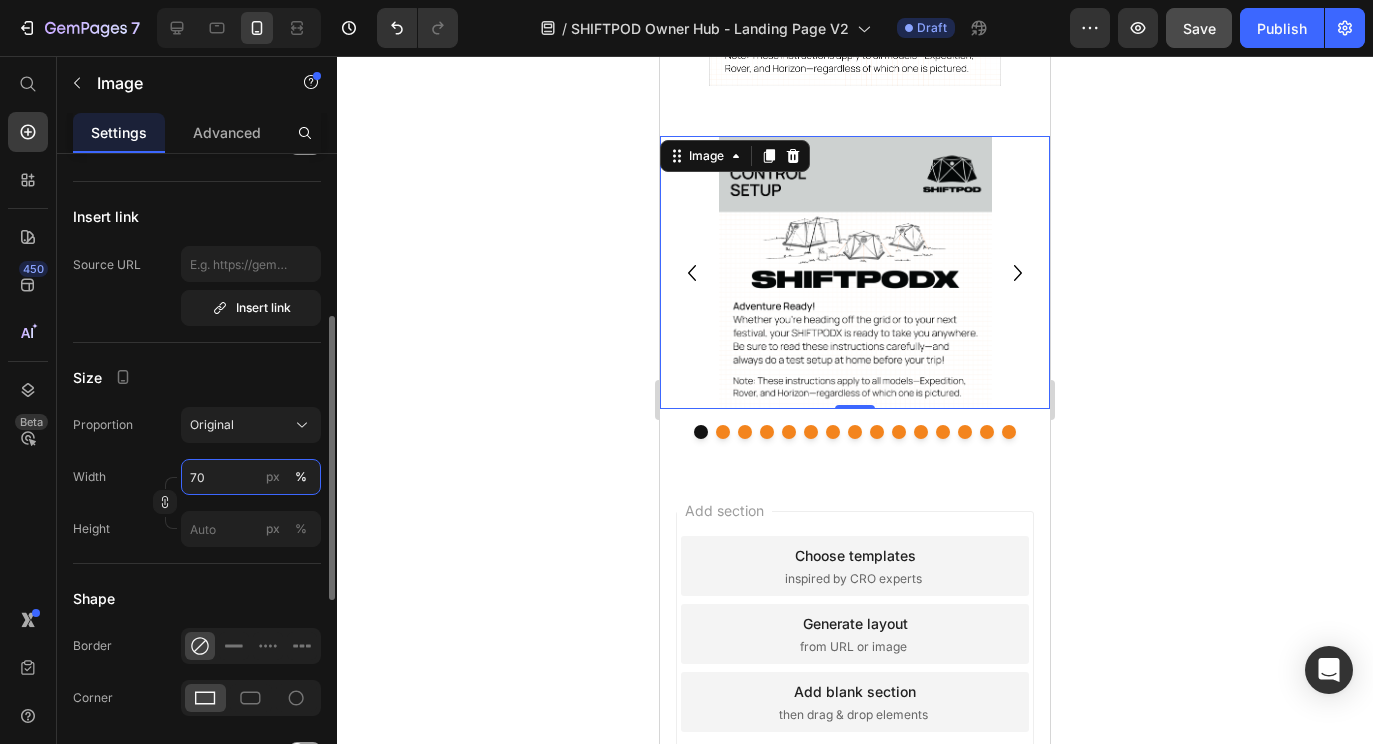 click on "70" at bounding box center (251, 477) 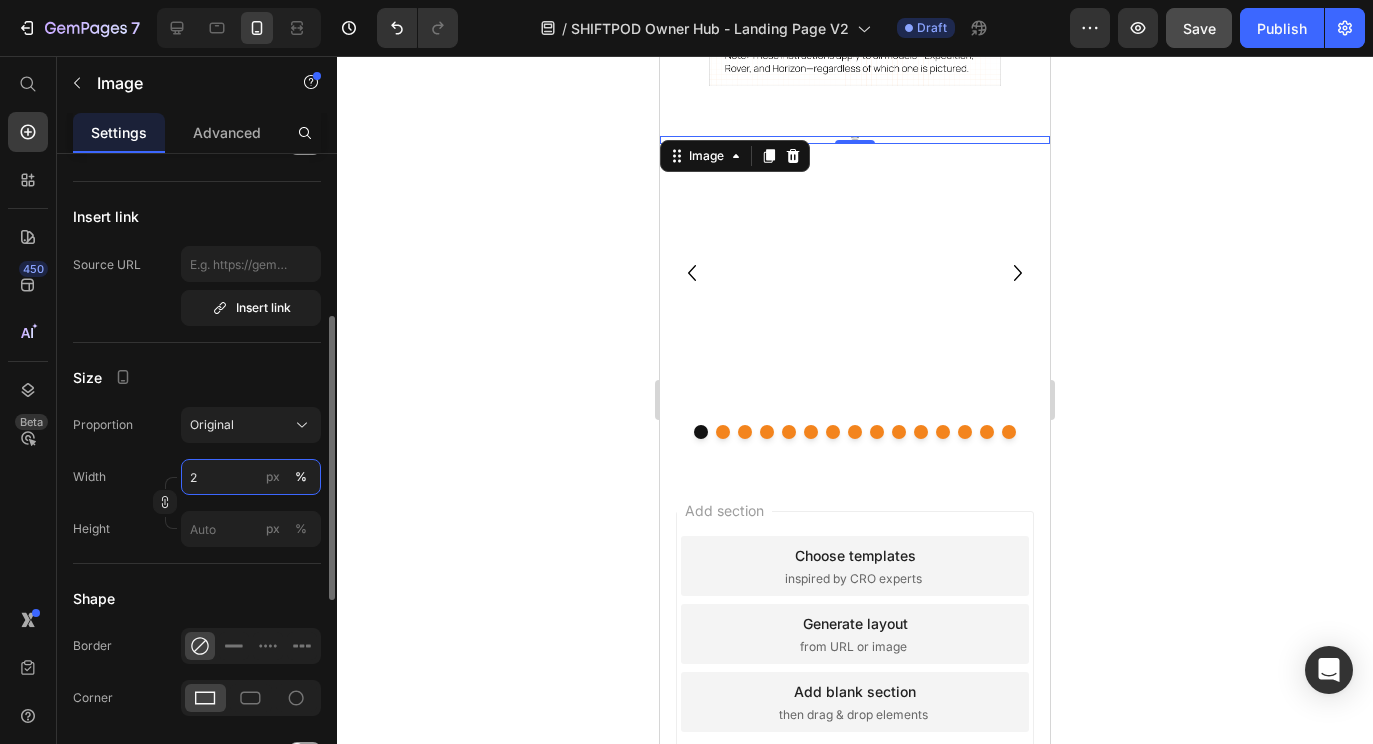 type on "25" 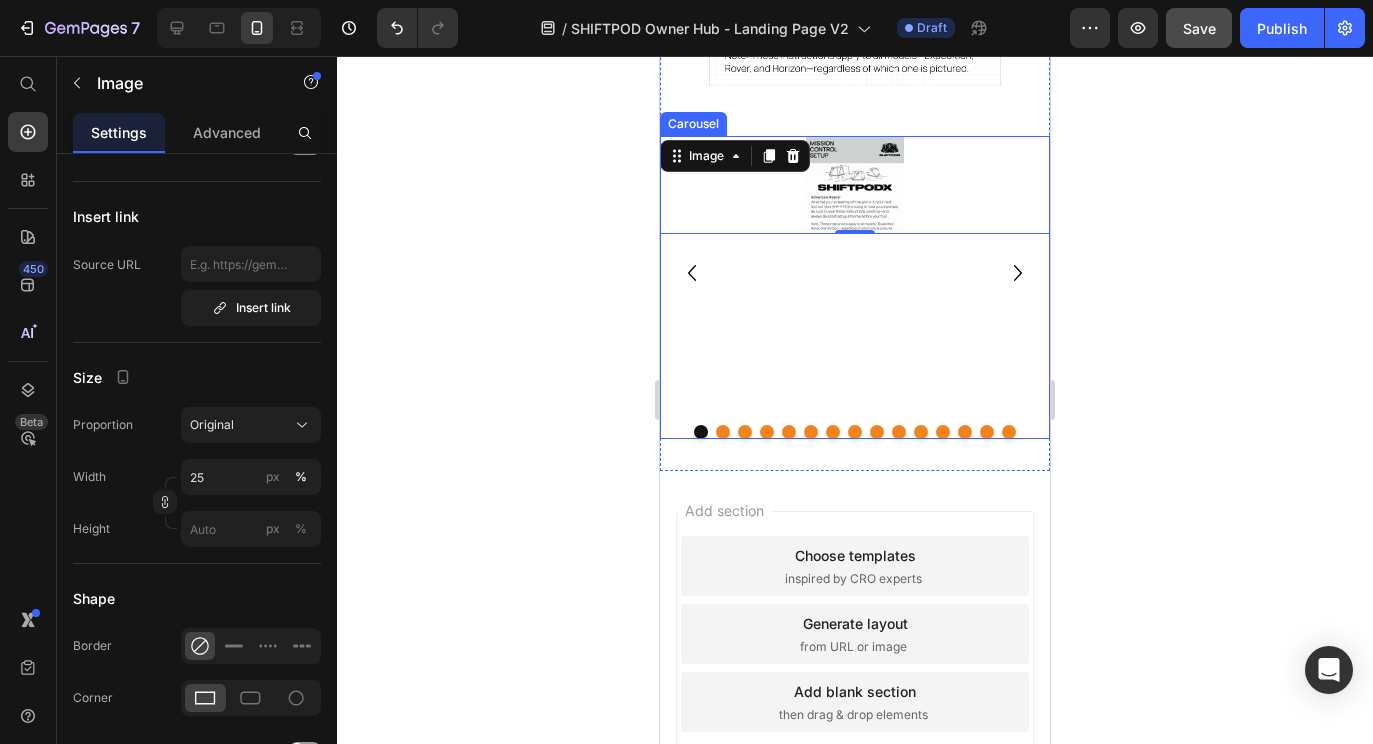 click 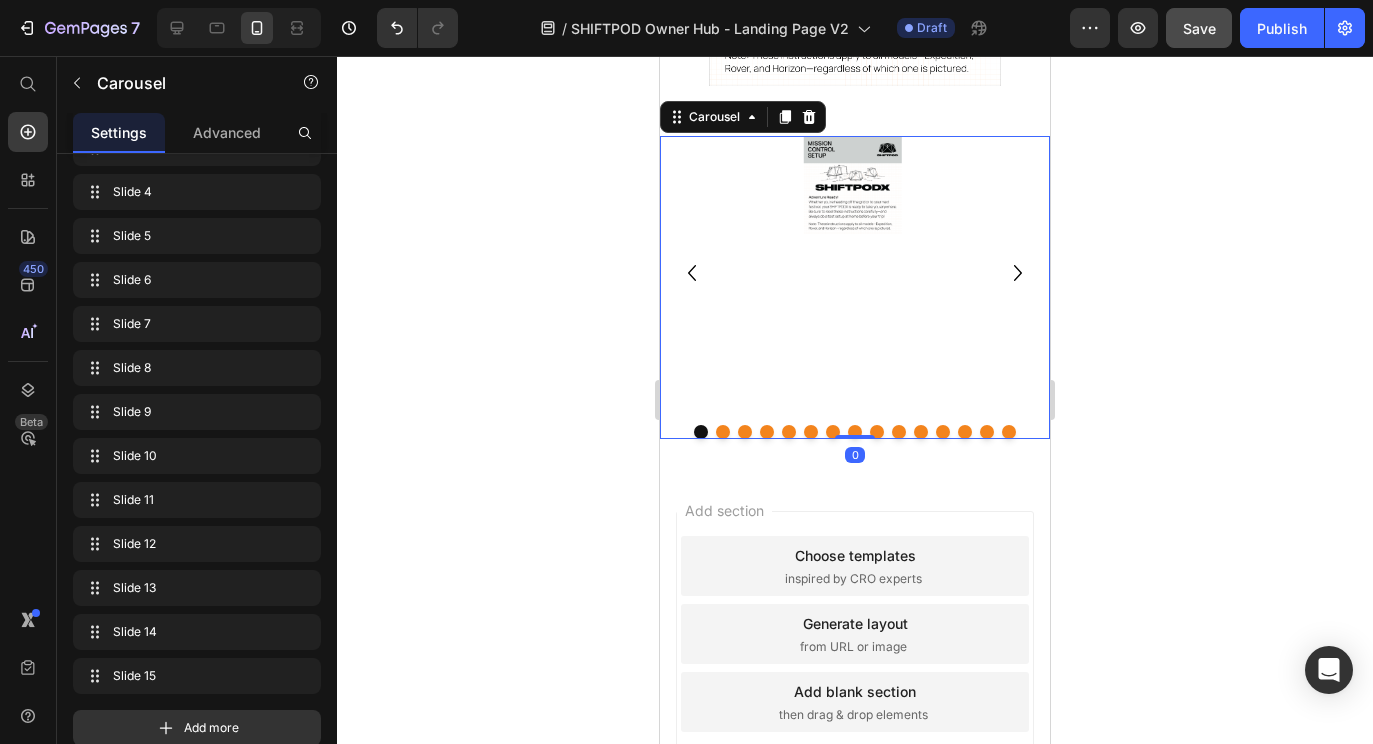 scroll, scrollTop: 0, scrollLeft: 0, axis: both 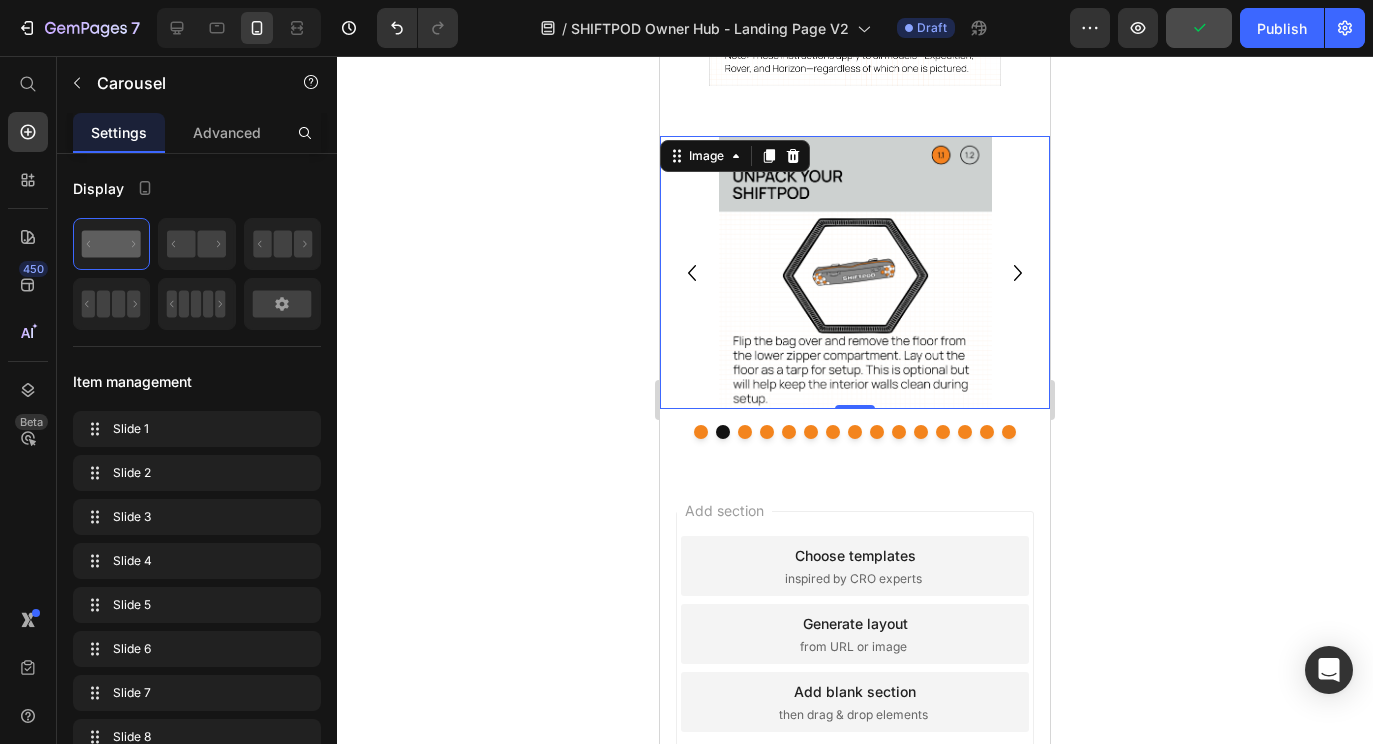 click at bounding box center [855, 272] 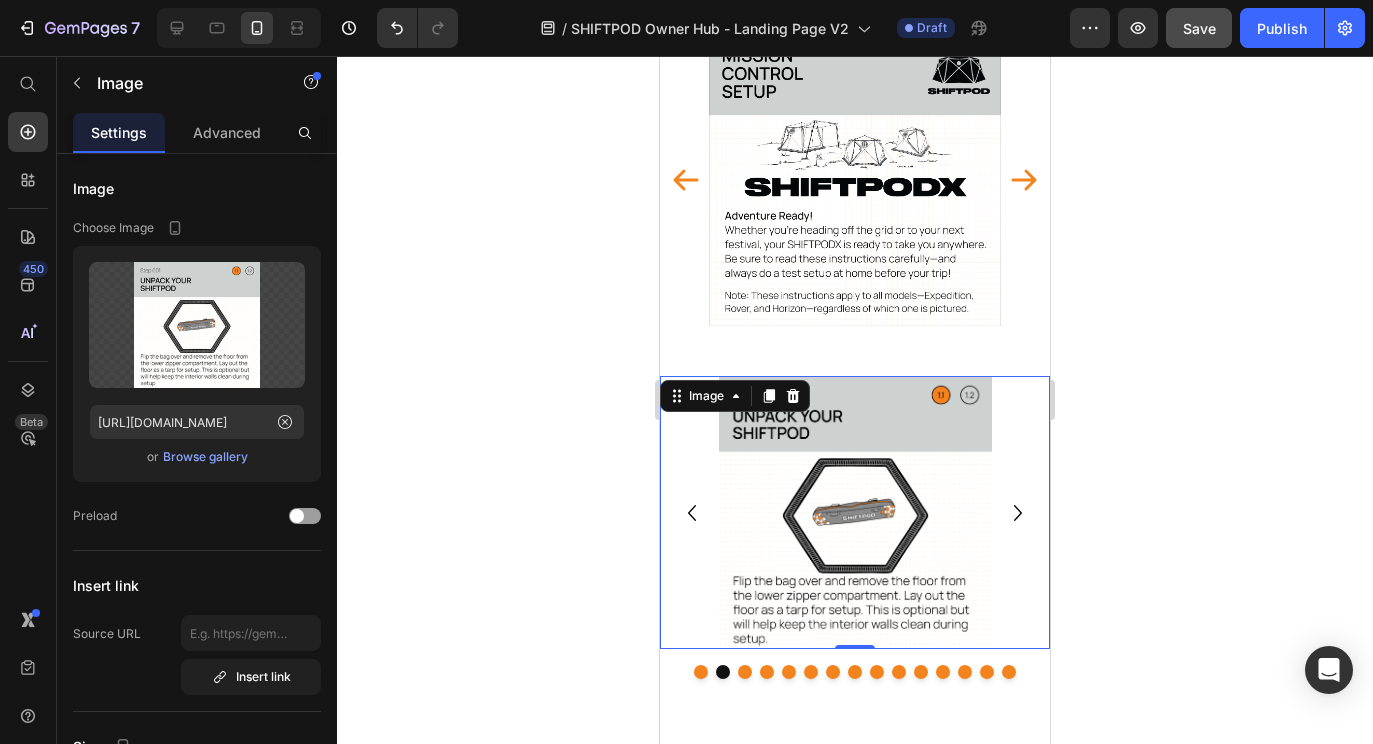 scroll, scrollTop: 1089, scrollLeft: 0, axis: vertical 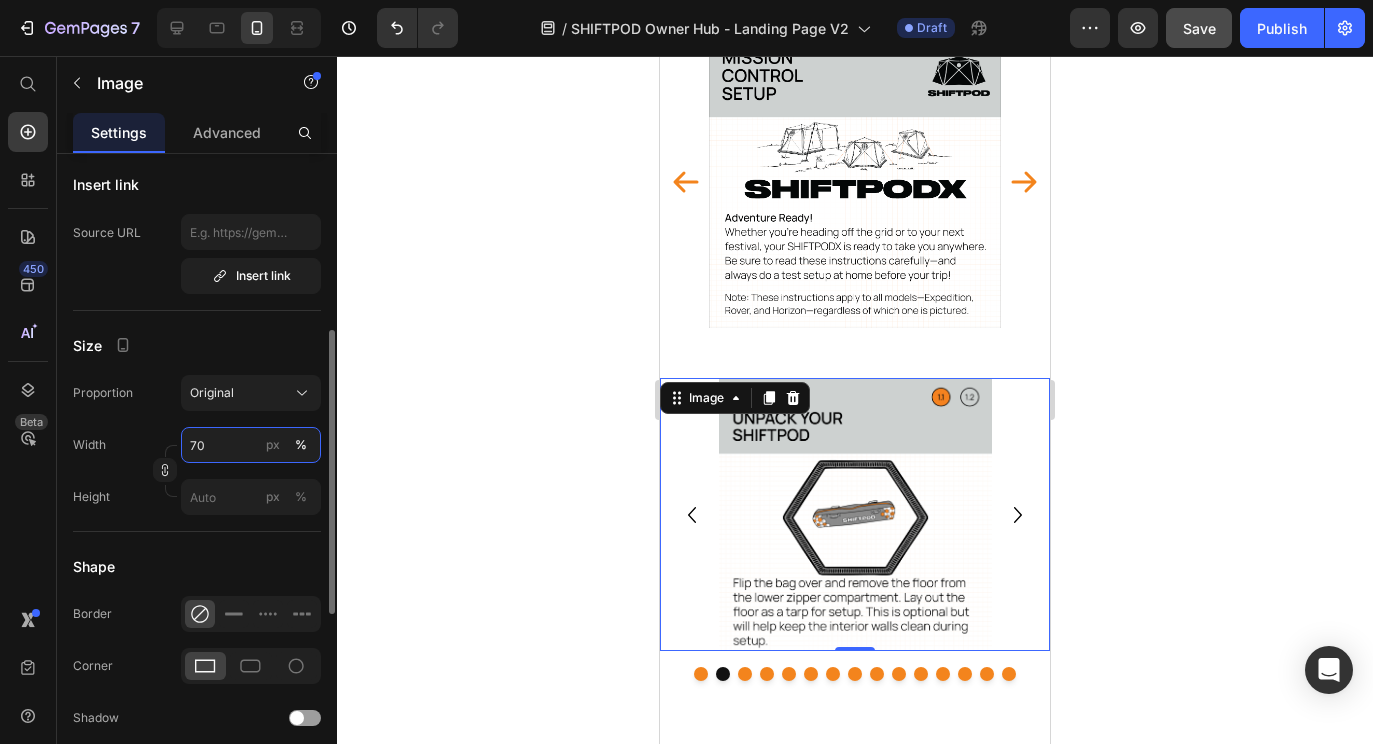 click on "70" at bounding box center [251, 445] 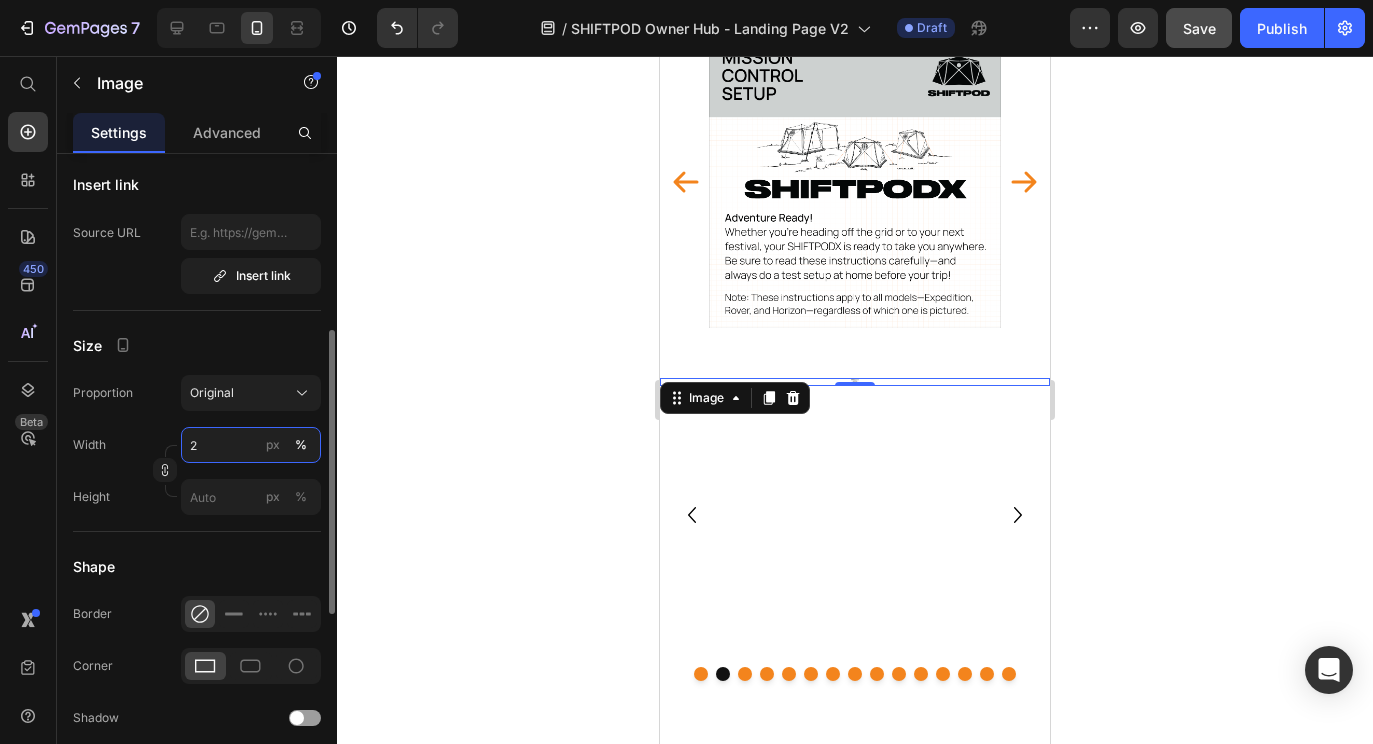 type on "25" 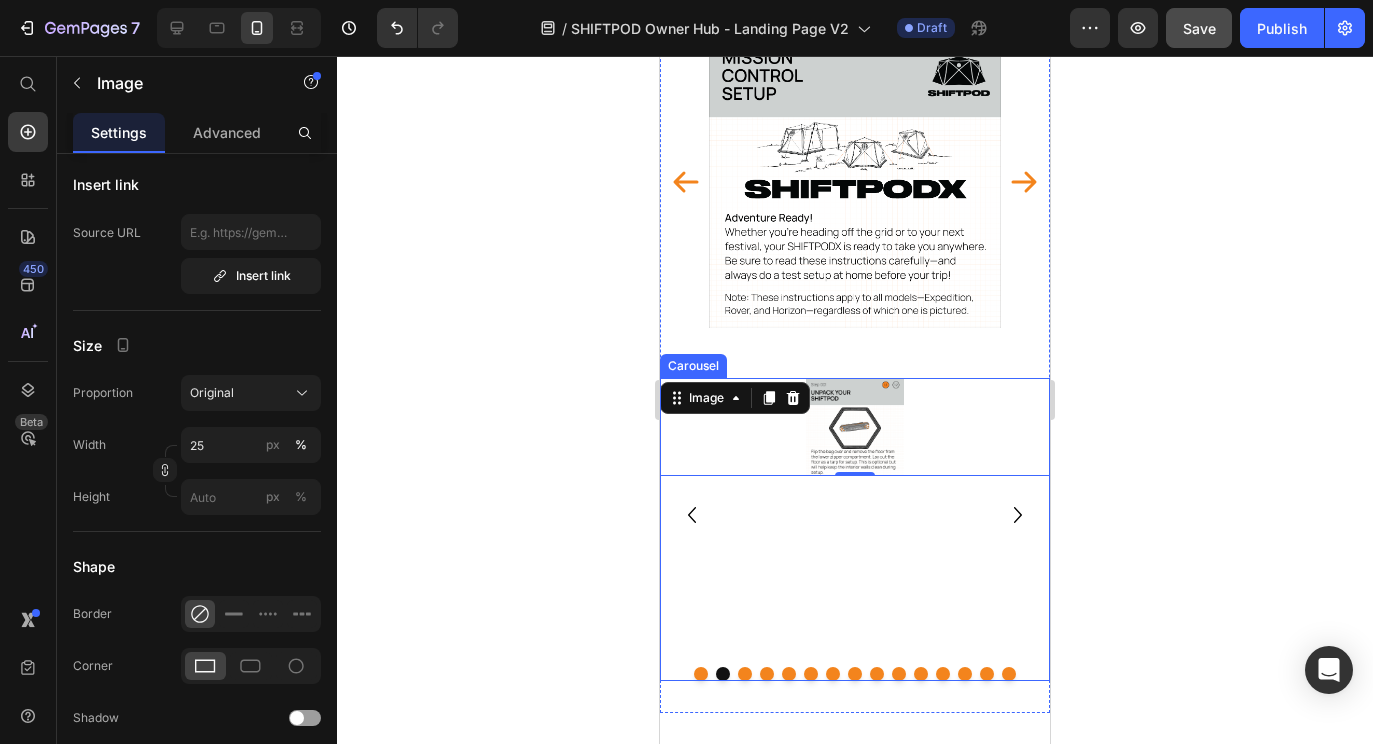 click 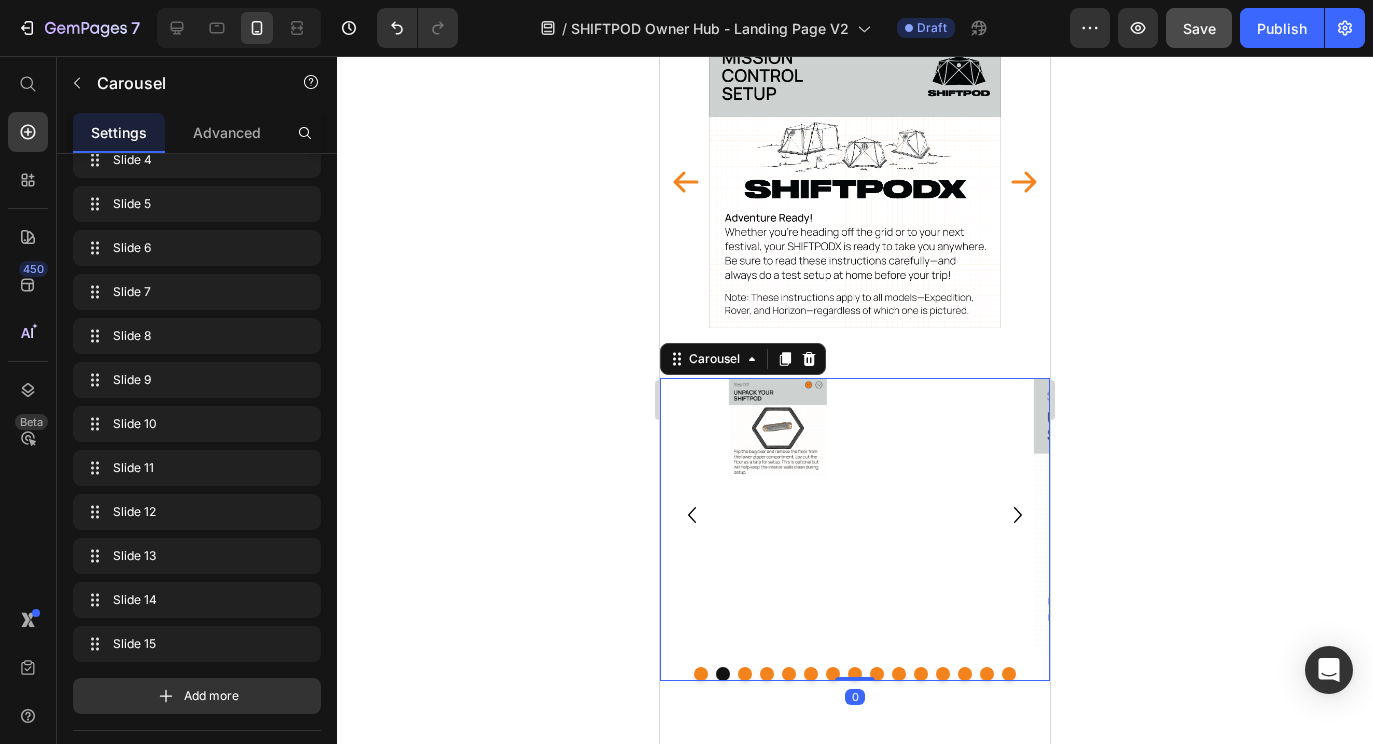 scroll, scrollTop: 0, scrollLeft: 0, axis: both 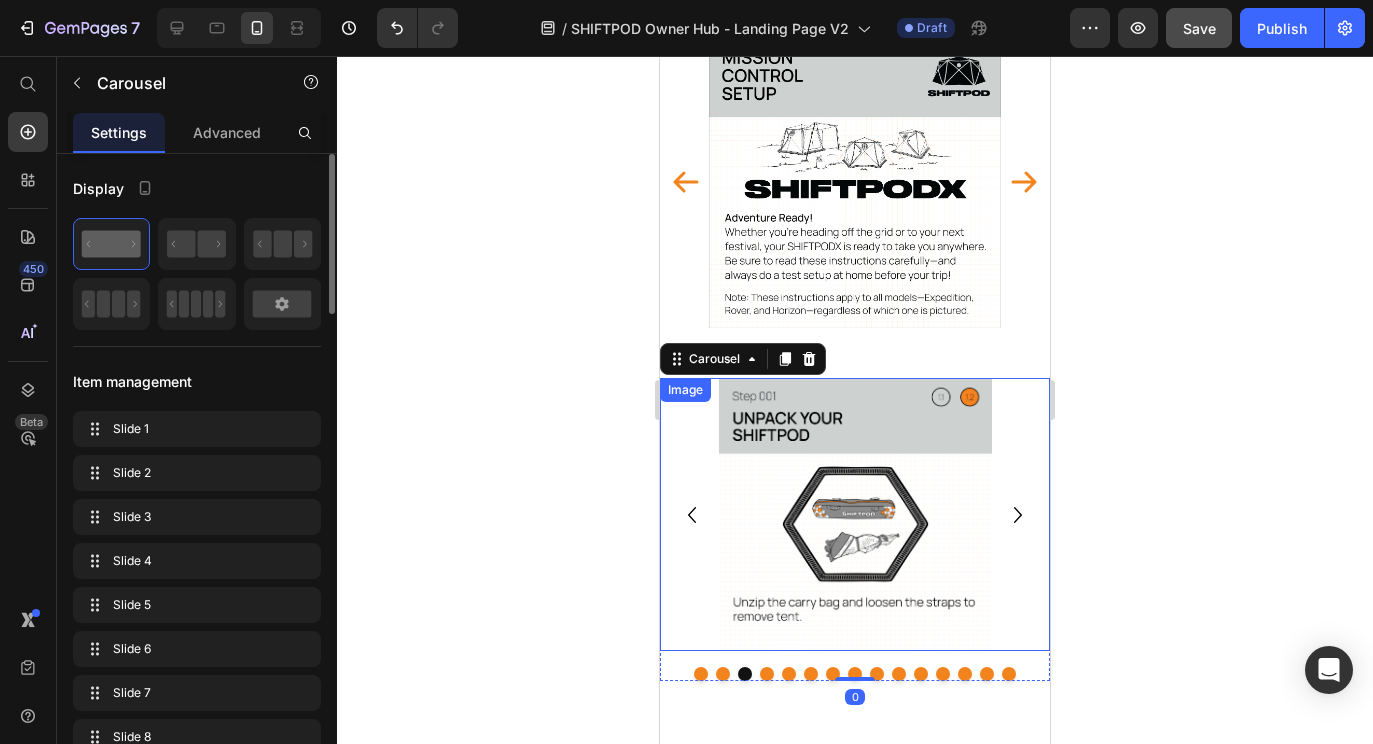 click at bounding box center (855, 514) 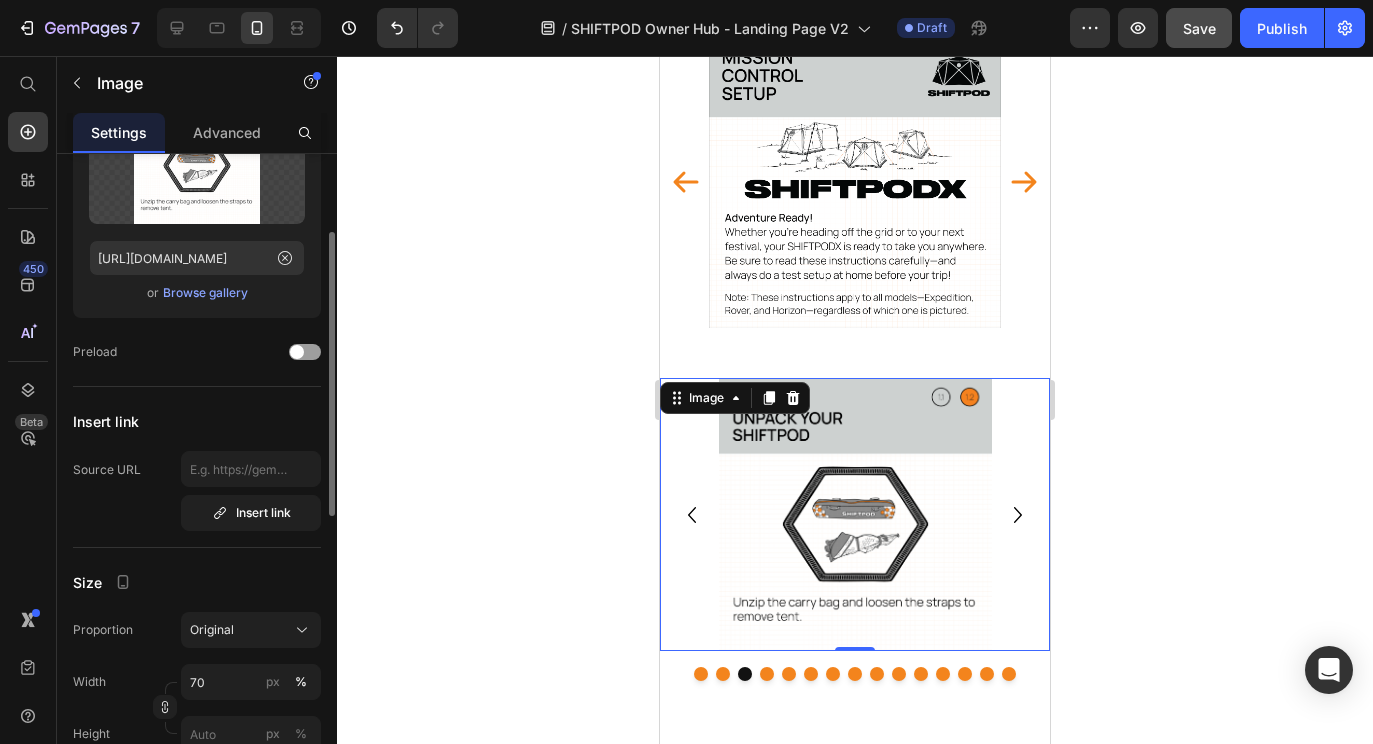 scroll, scrollTop: 181, scrollLeft: 0, axis: vertical 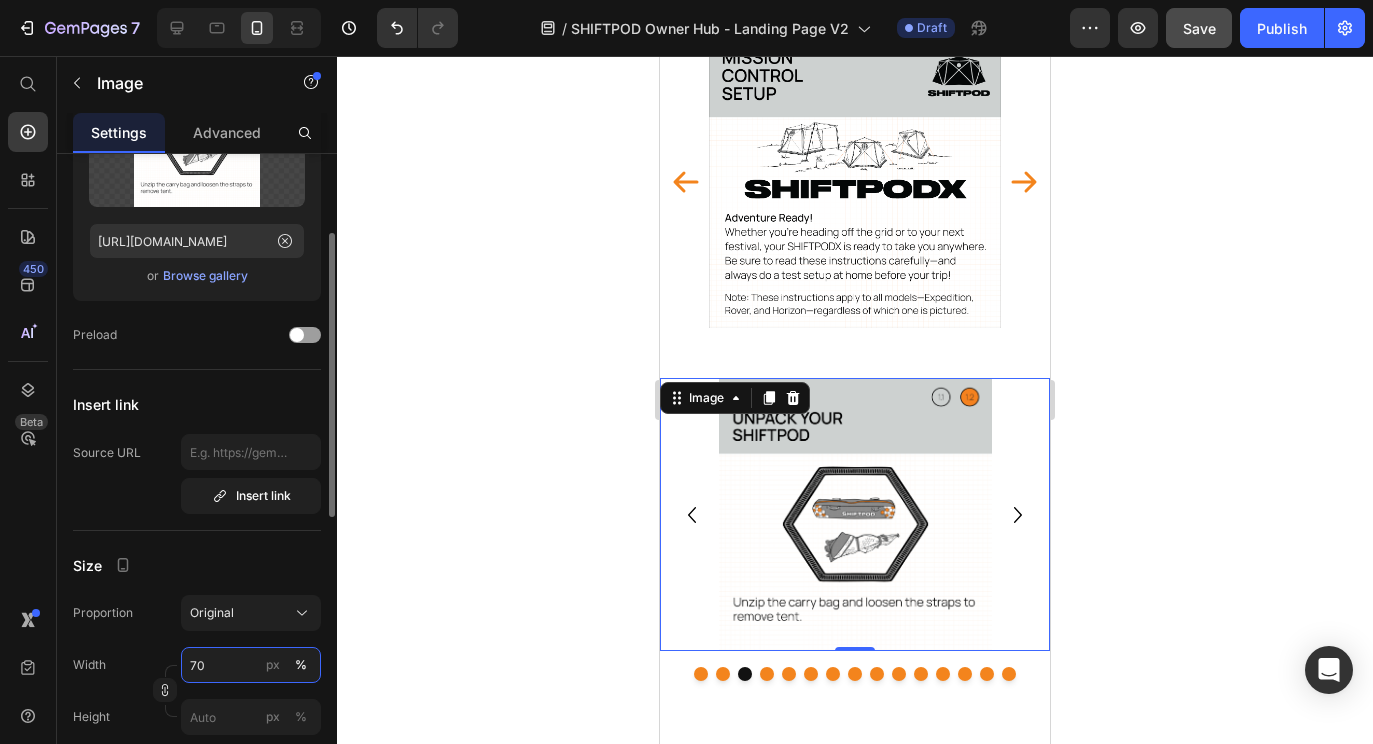 click on "70" at bounding box center [251, 665] 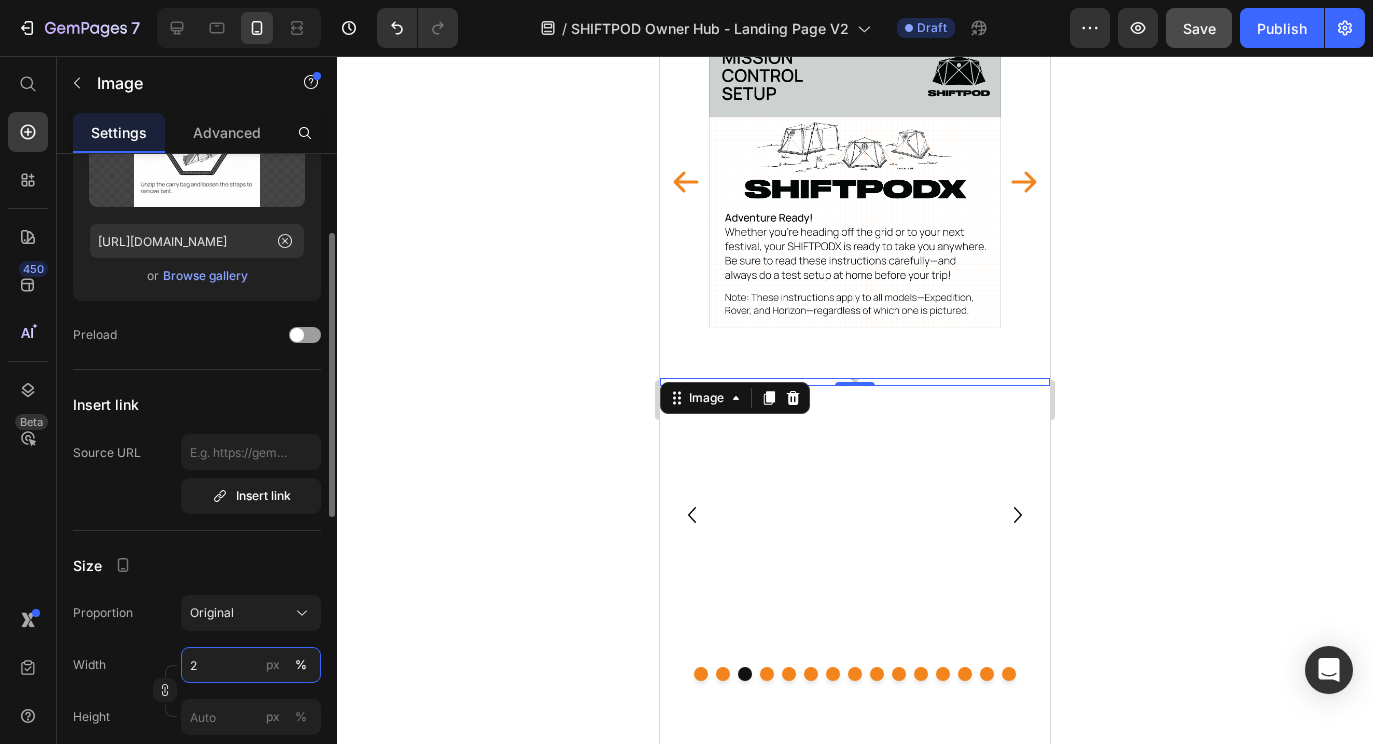 type on "25" 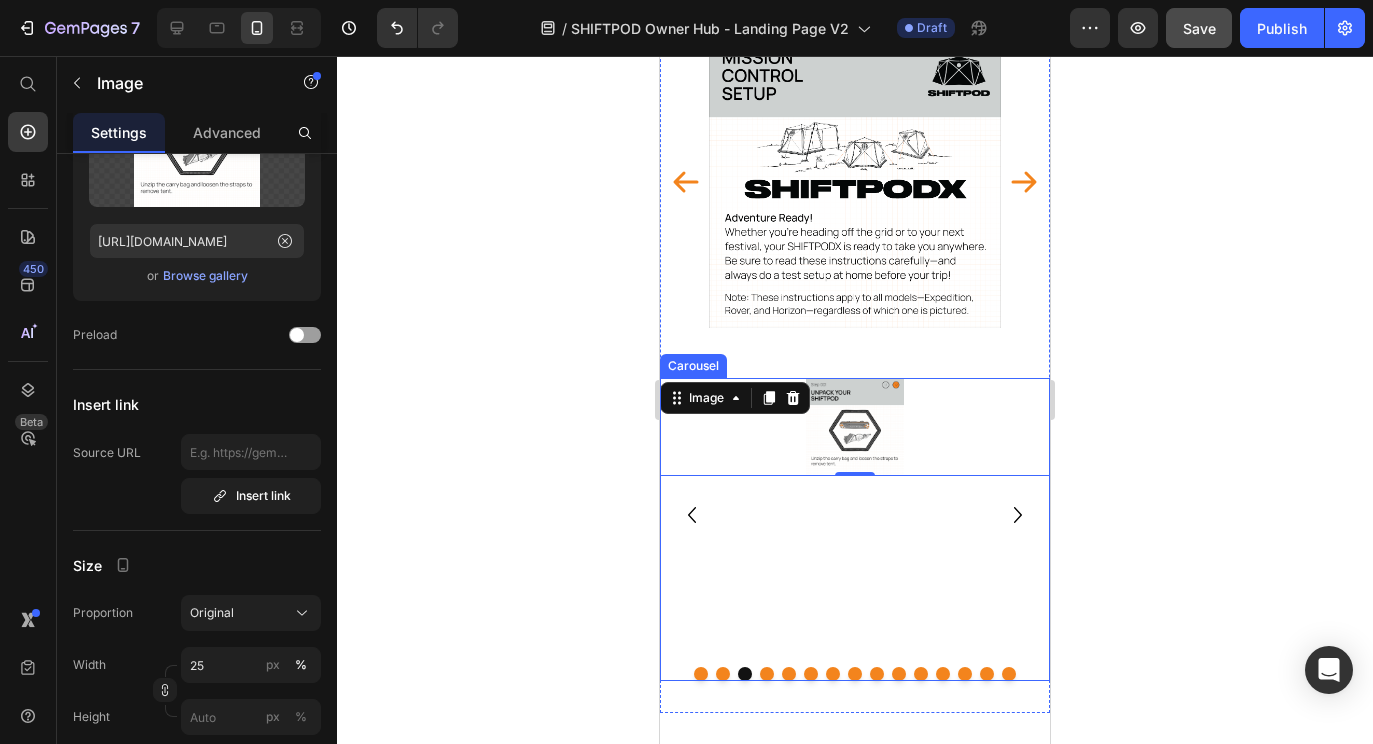 click 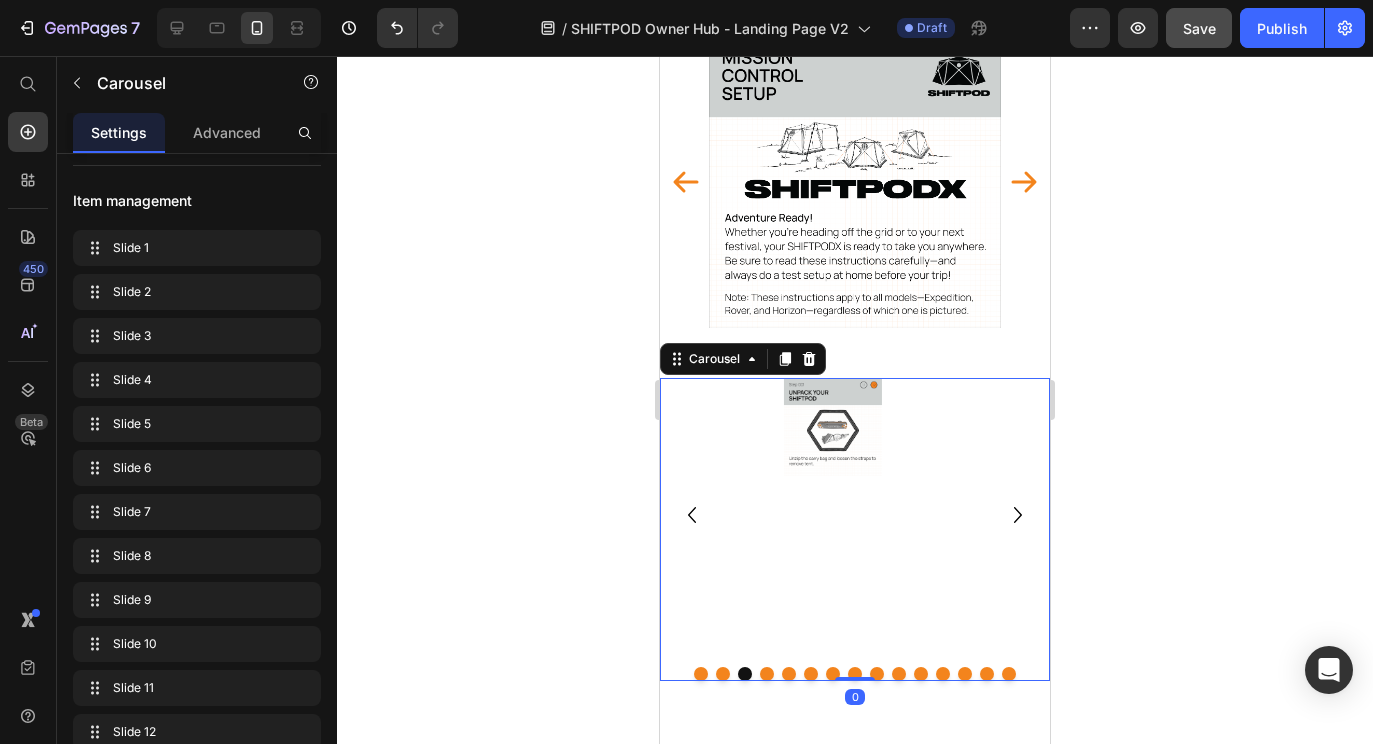scroll, scrollTop: 0, scrollLeft: 0, axis: both 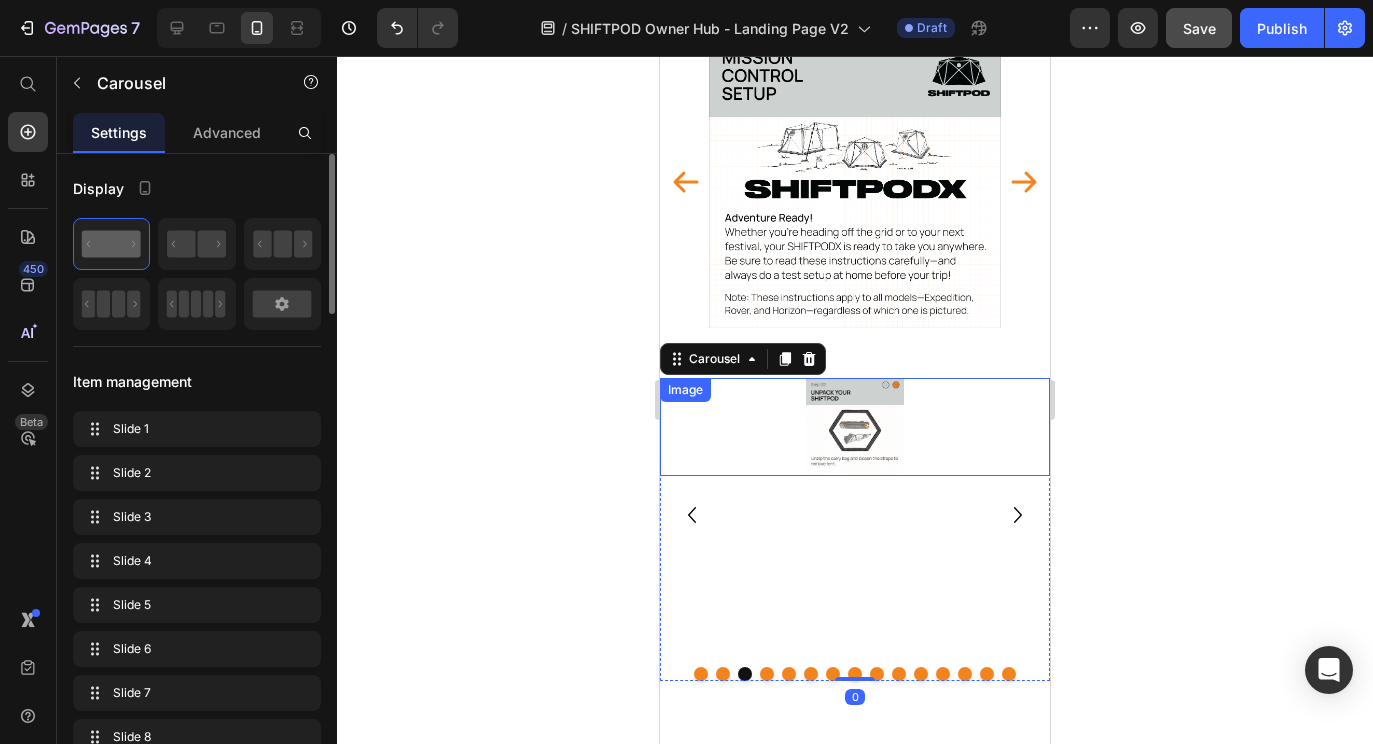 click at bounding box center (855, 427) 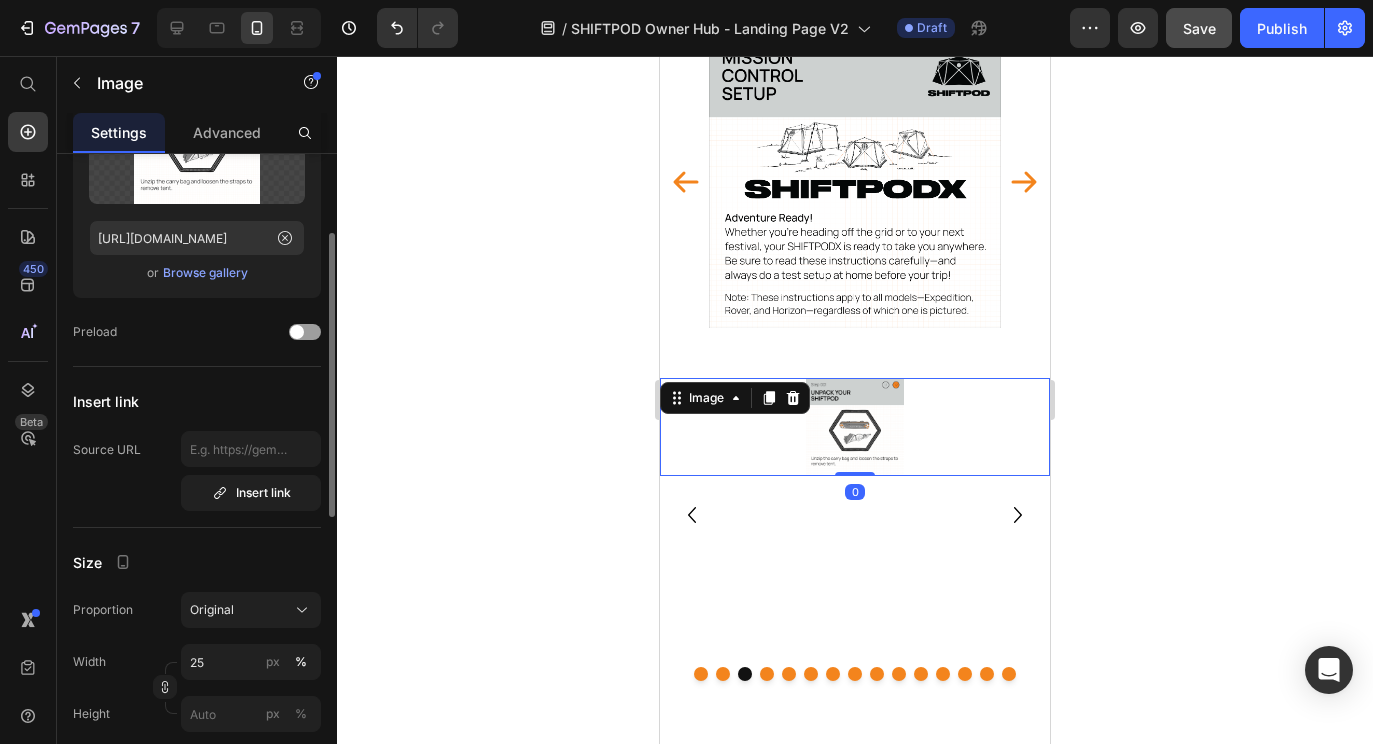 scroll, scrollTop: 183, scrollLeft: 0, axis: vertical 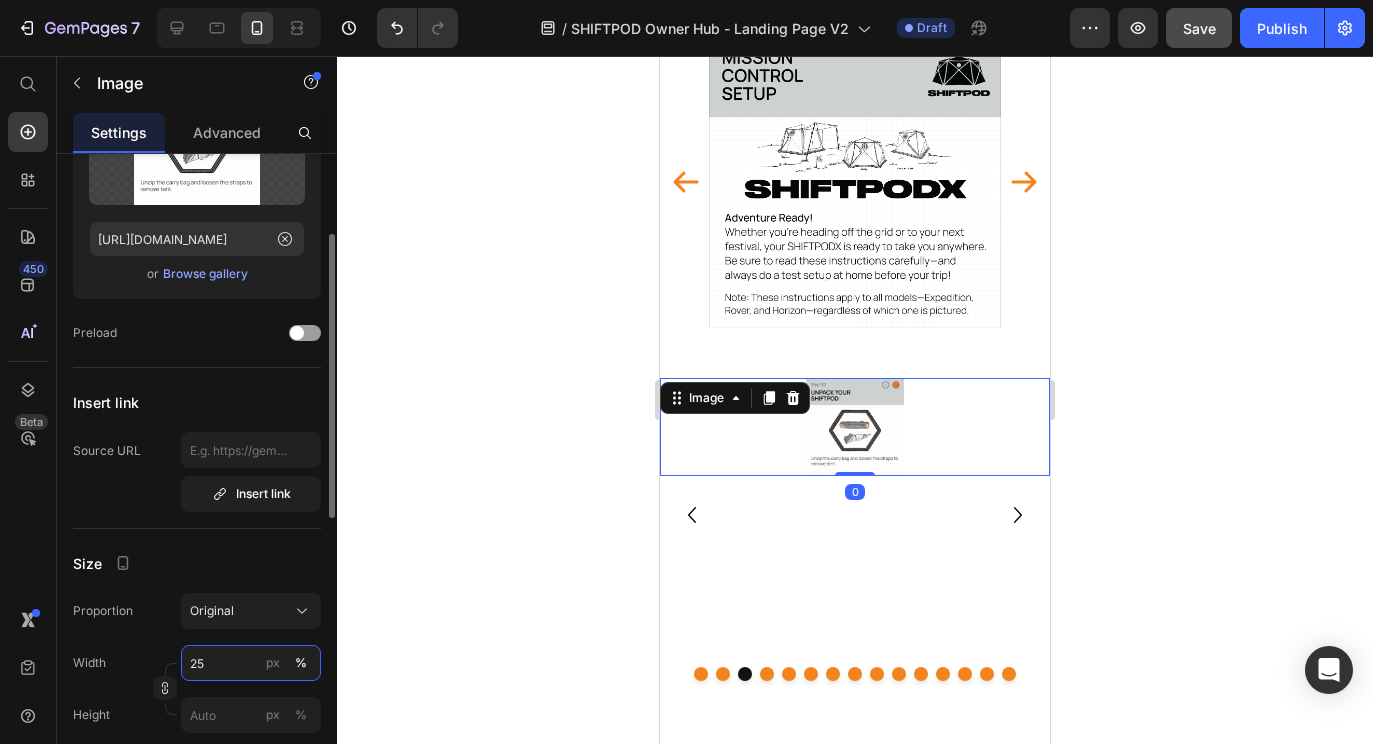 click on "25" at bounding box center [251, 663] 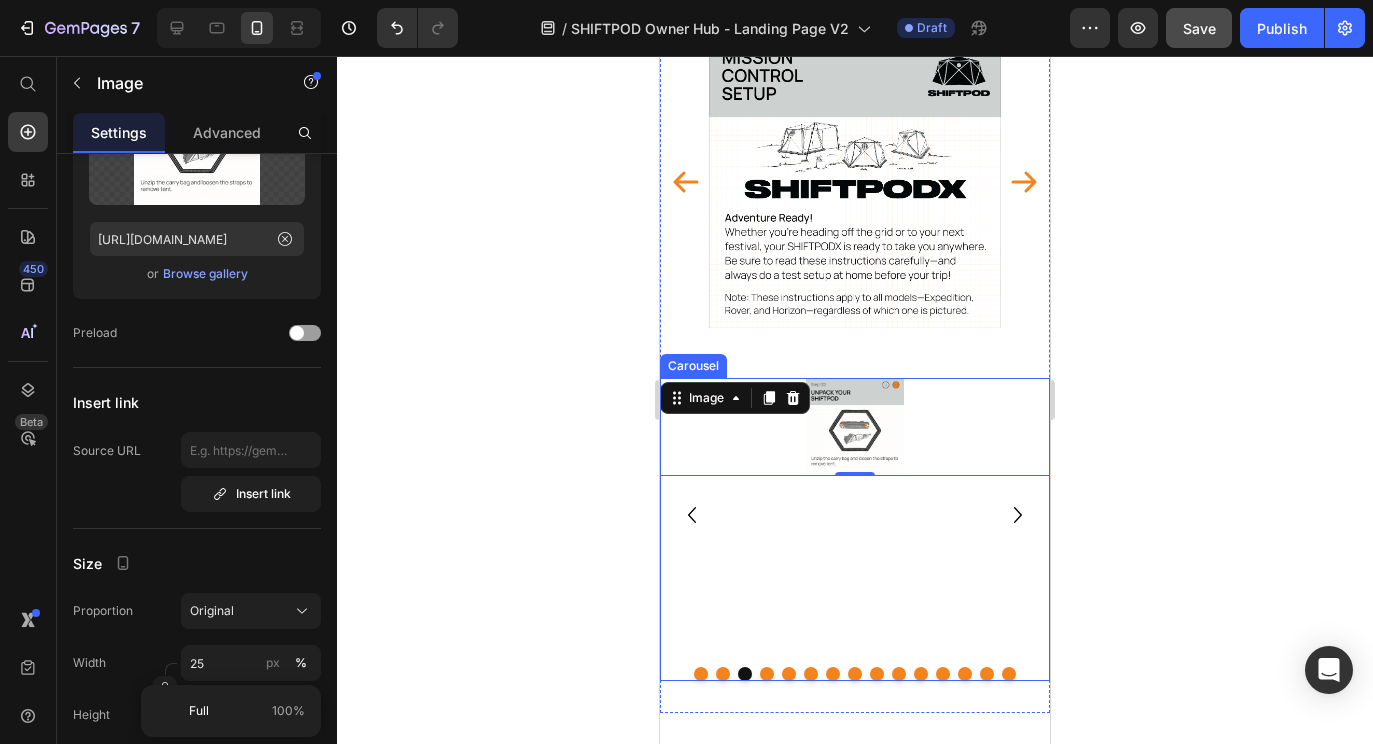 click 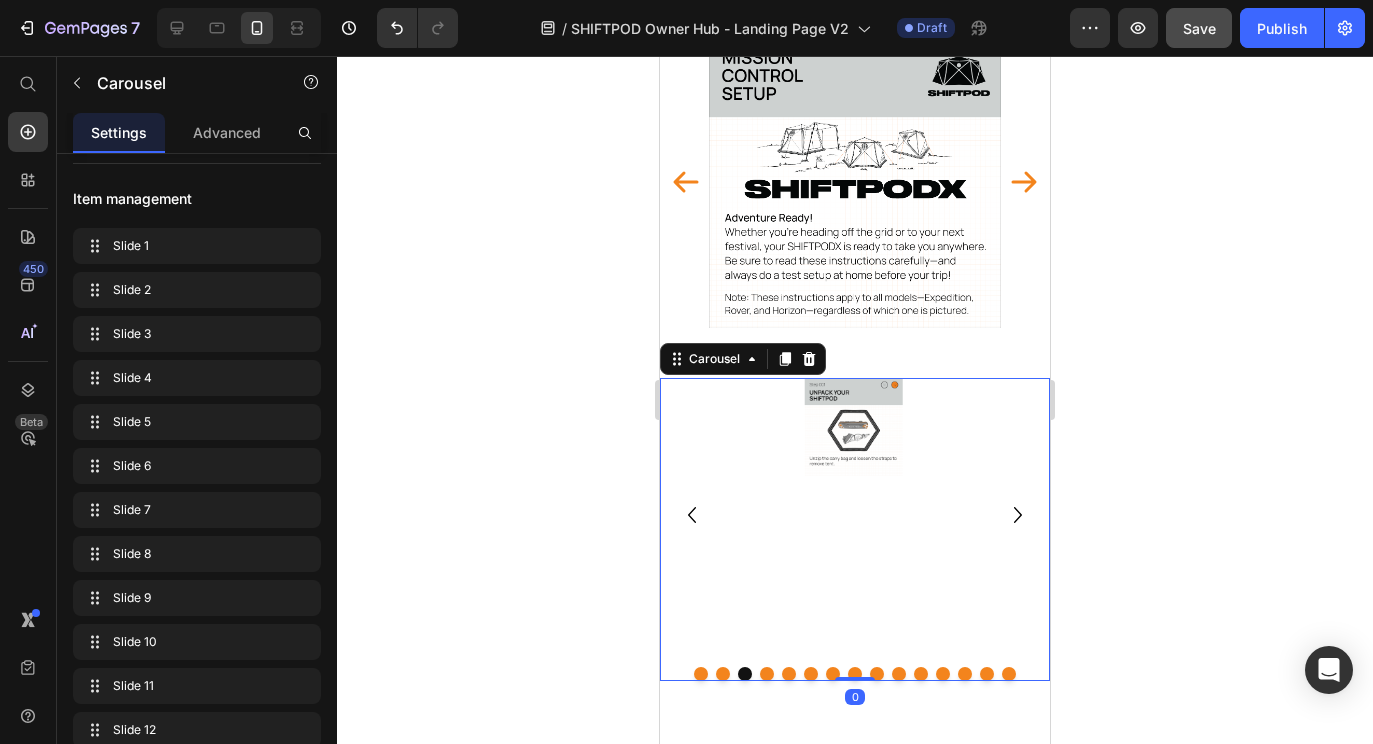 scroll, scrollTop: 0, scrollLeft: 0, axis: both 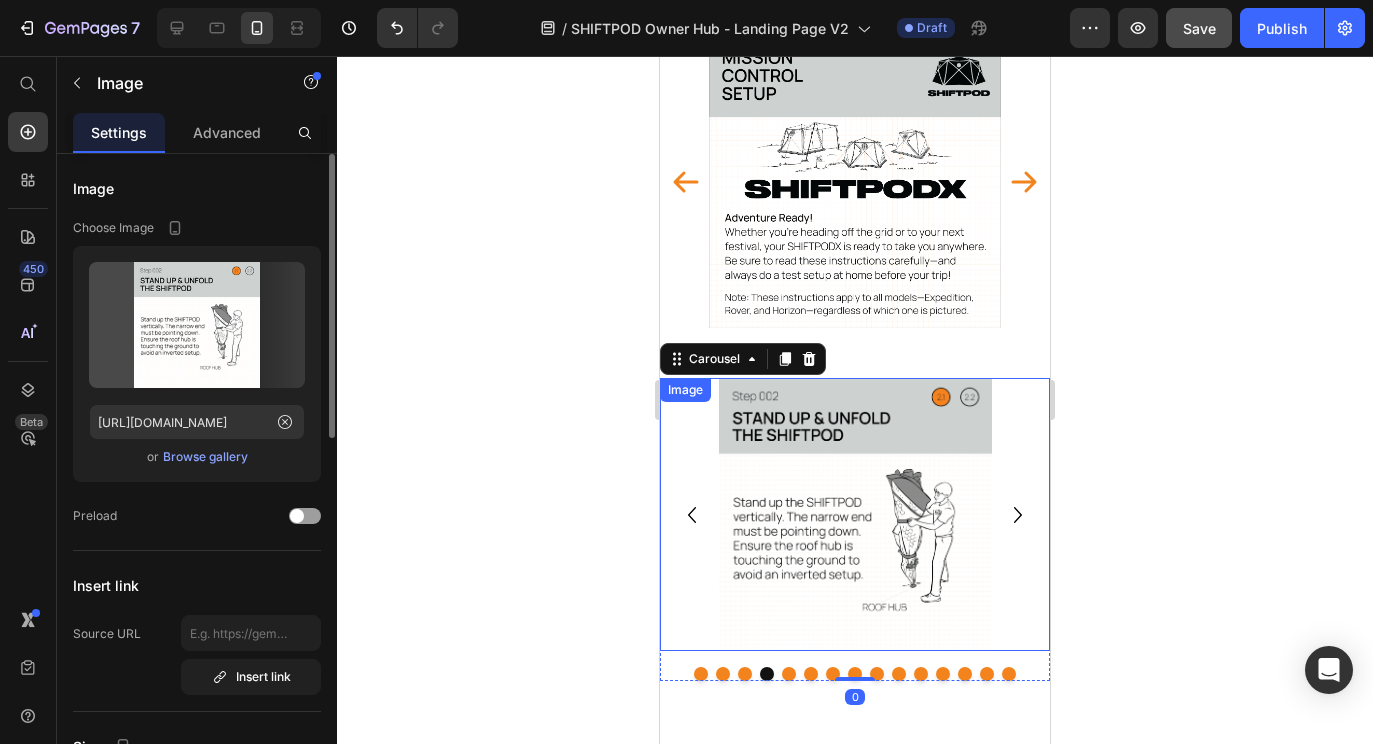 click at bounding box center [855, 514] 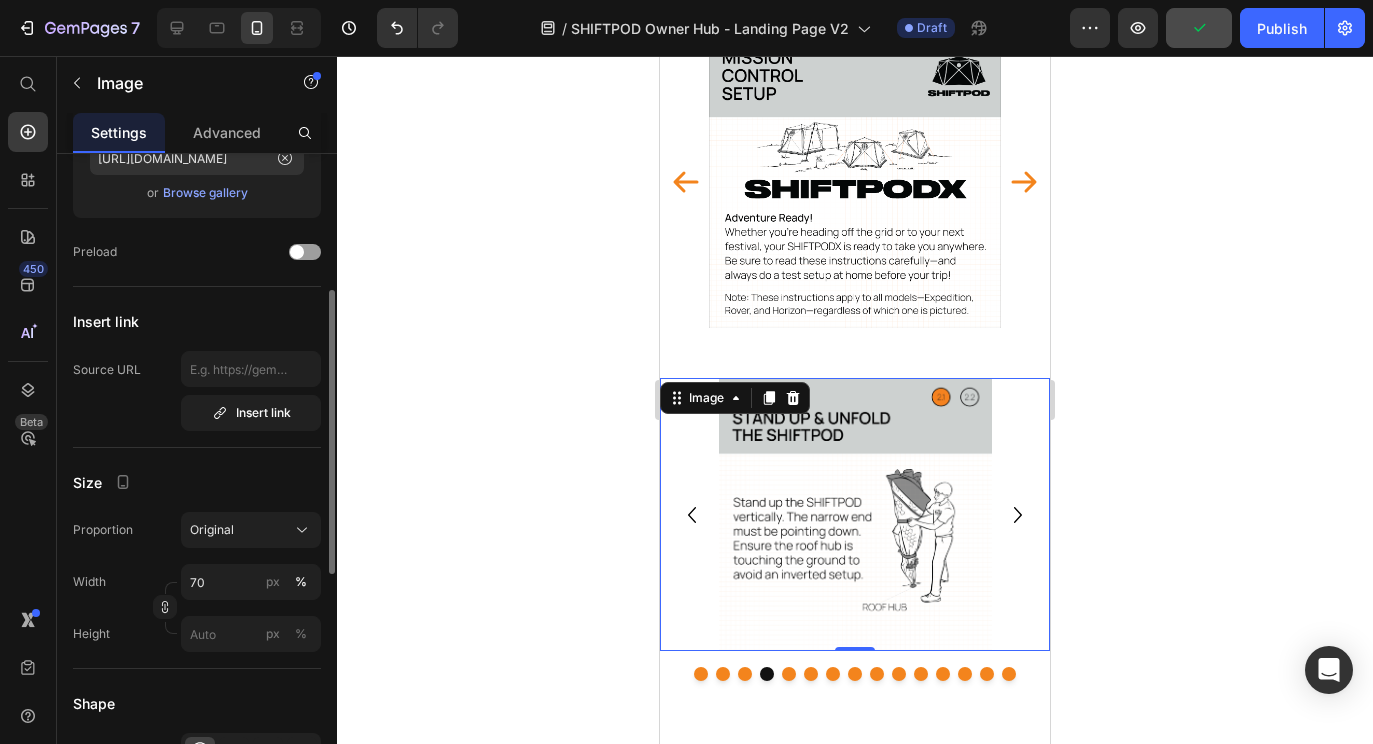 scroll, scrollTop: 278, scrollLeft: 0, axis: vertical 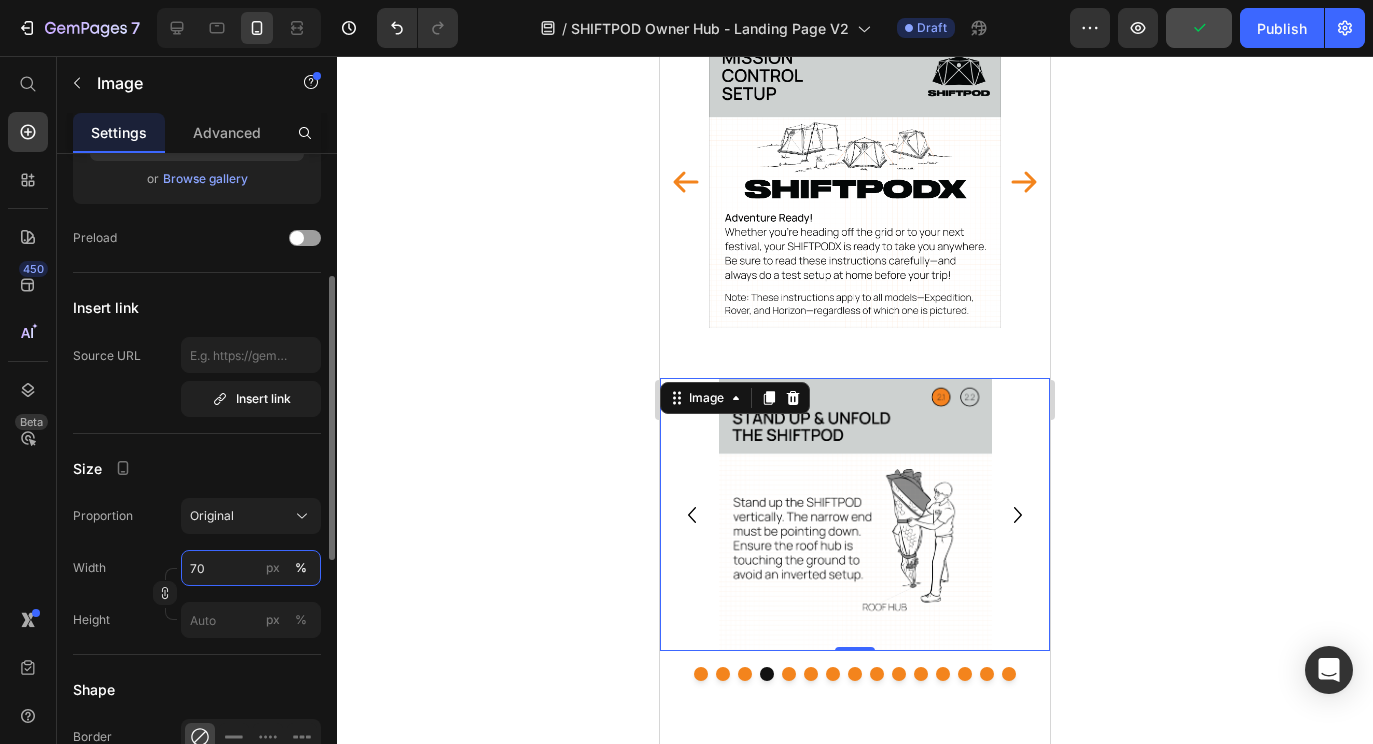 click on "70" at bounding box center (251, 568) 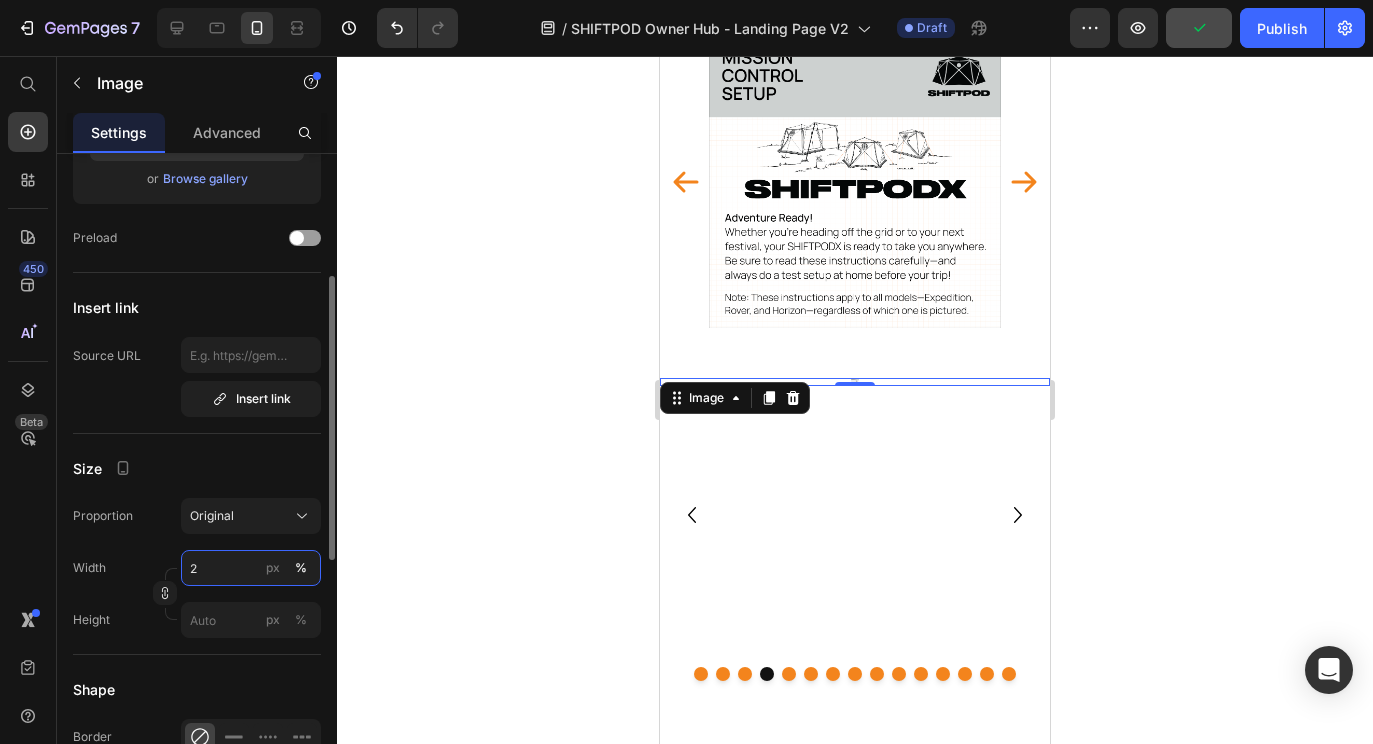 type on "25" 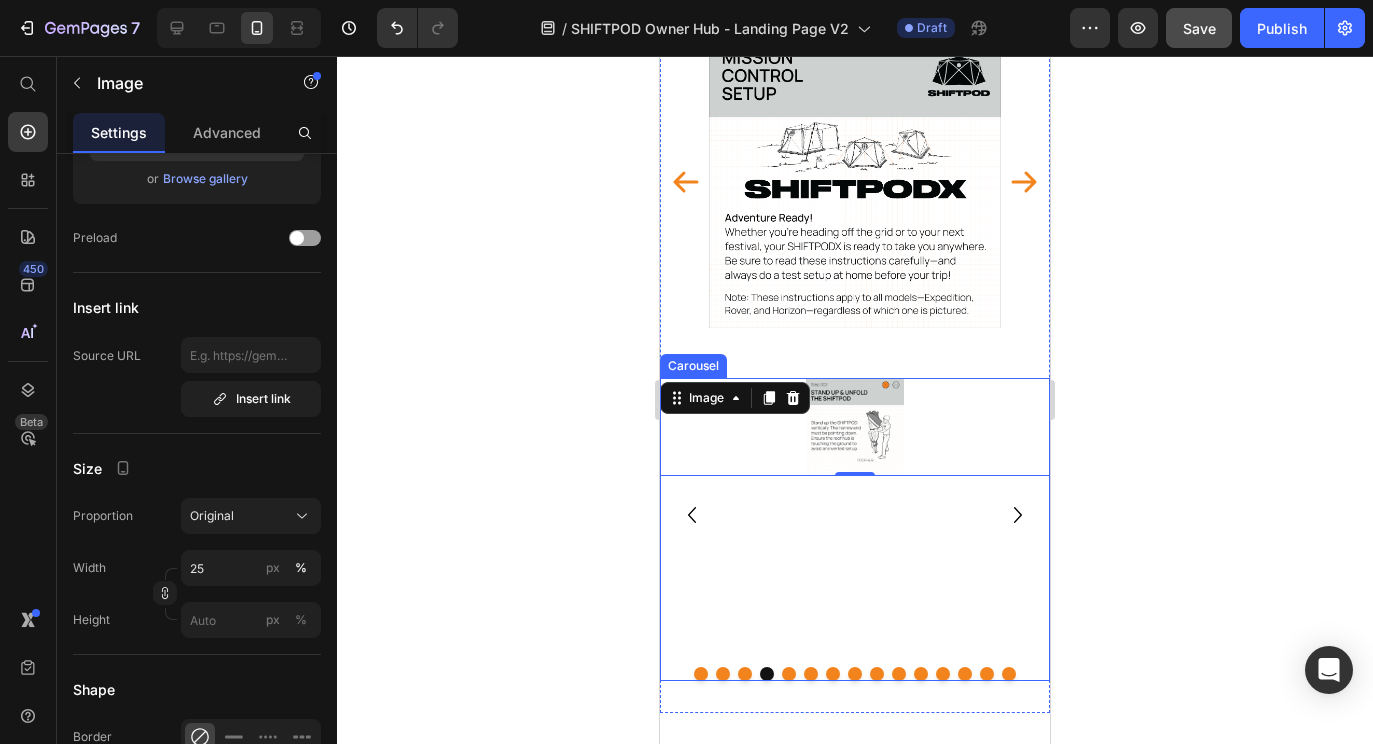 click 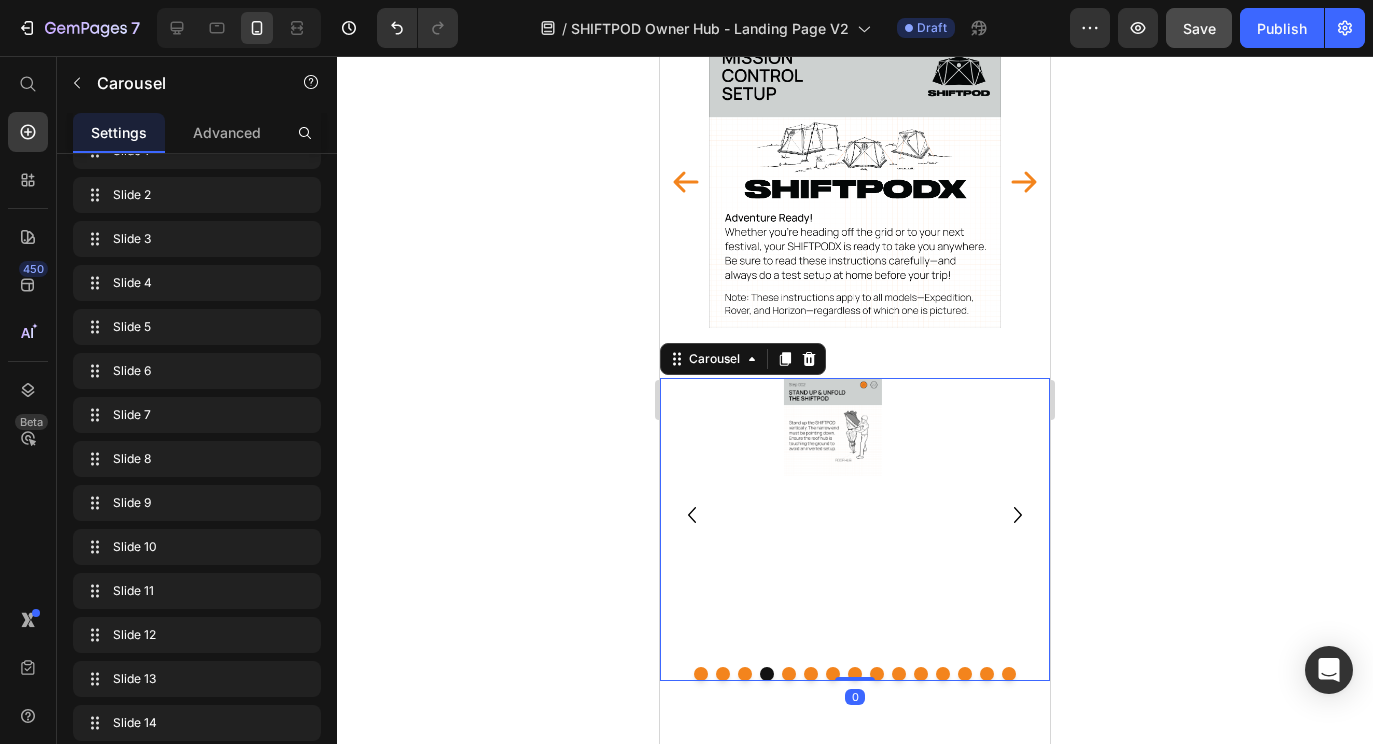 scroll, scrollTop: 0, scrollLeft: 0, axis: both 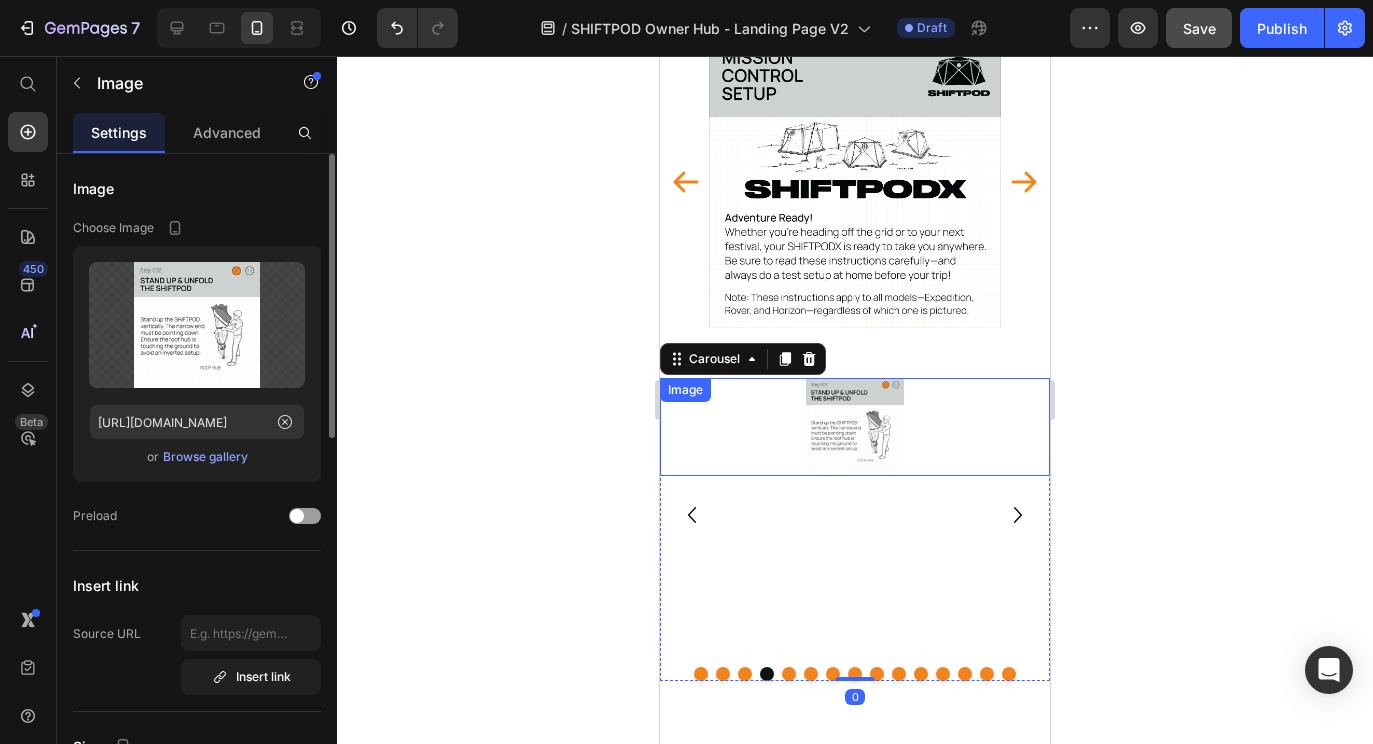 click at bounding box center [855, 427] 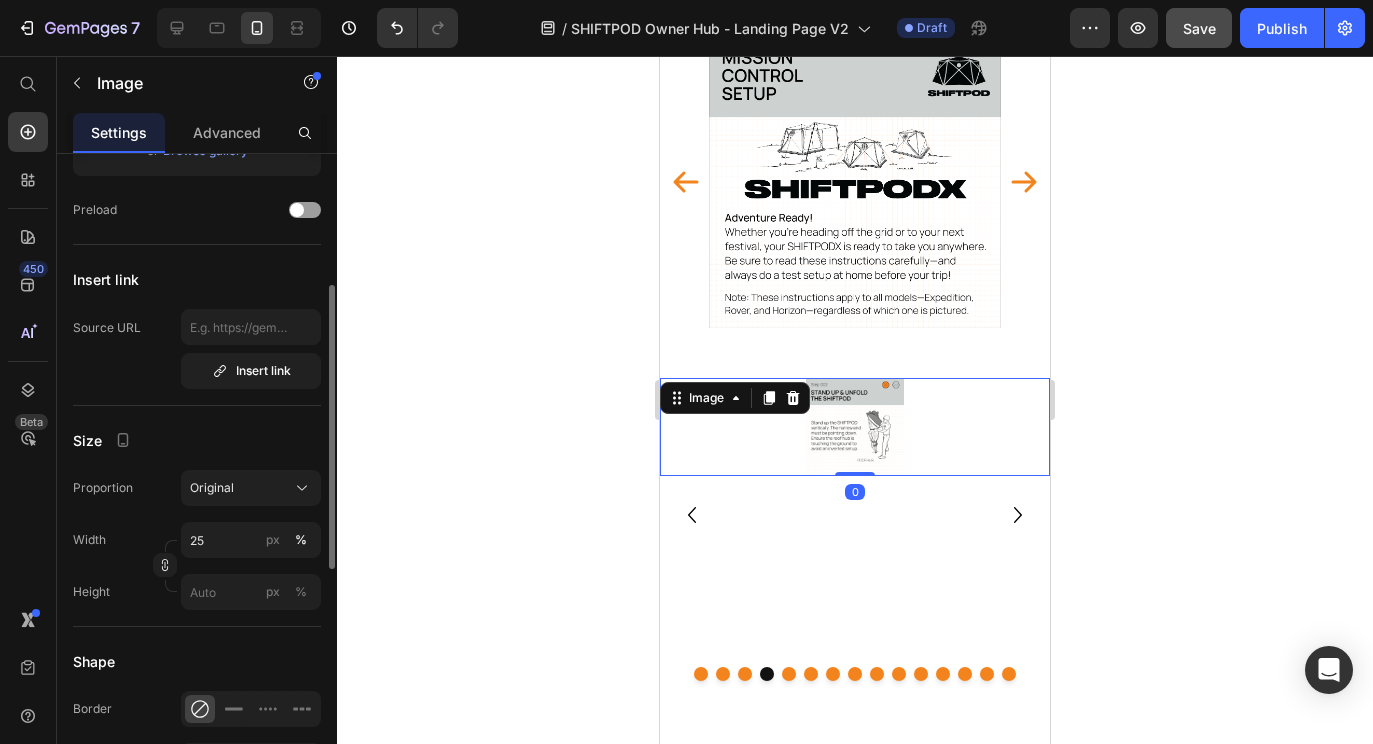 scroll, scrollTop: 304, scrollLeft: 0, axis: vertical 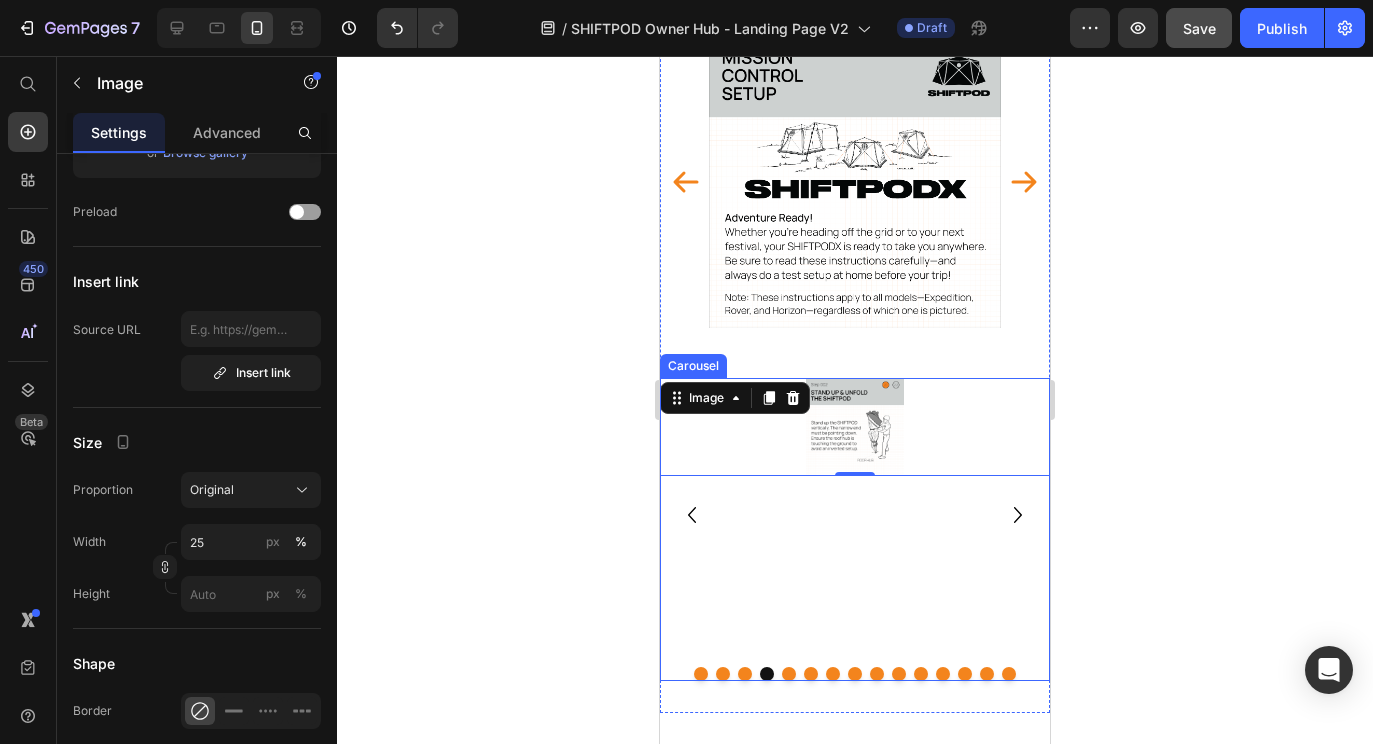 click 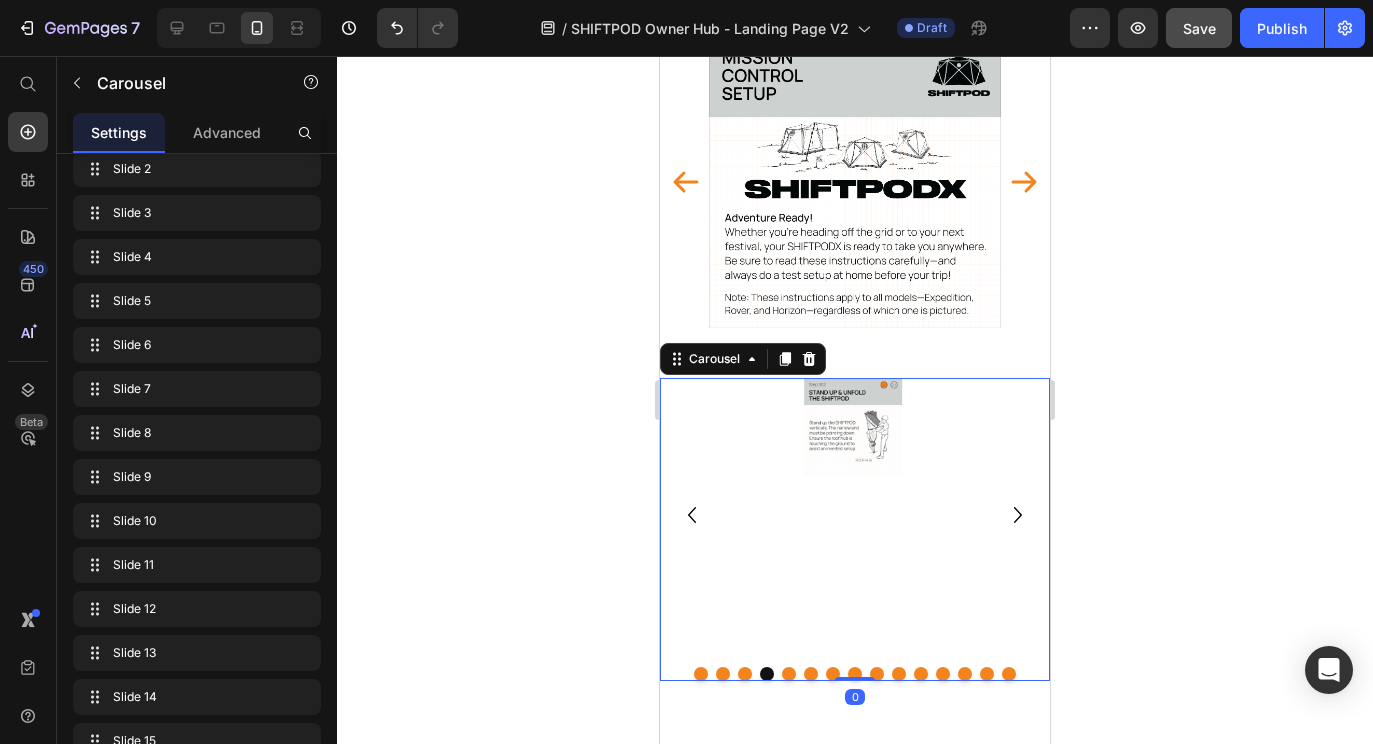 scroll, scrollTop: 0, scrollLeft: 0, axis: both 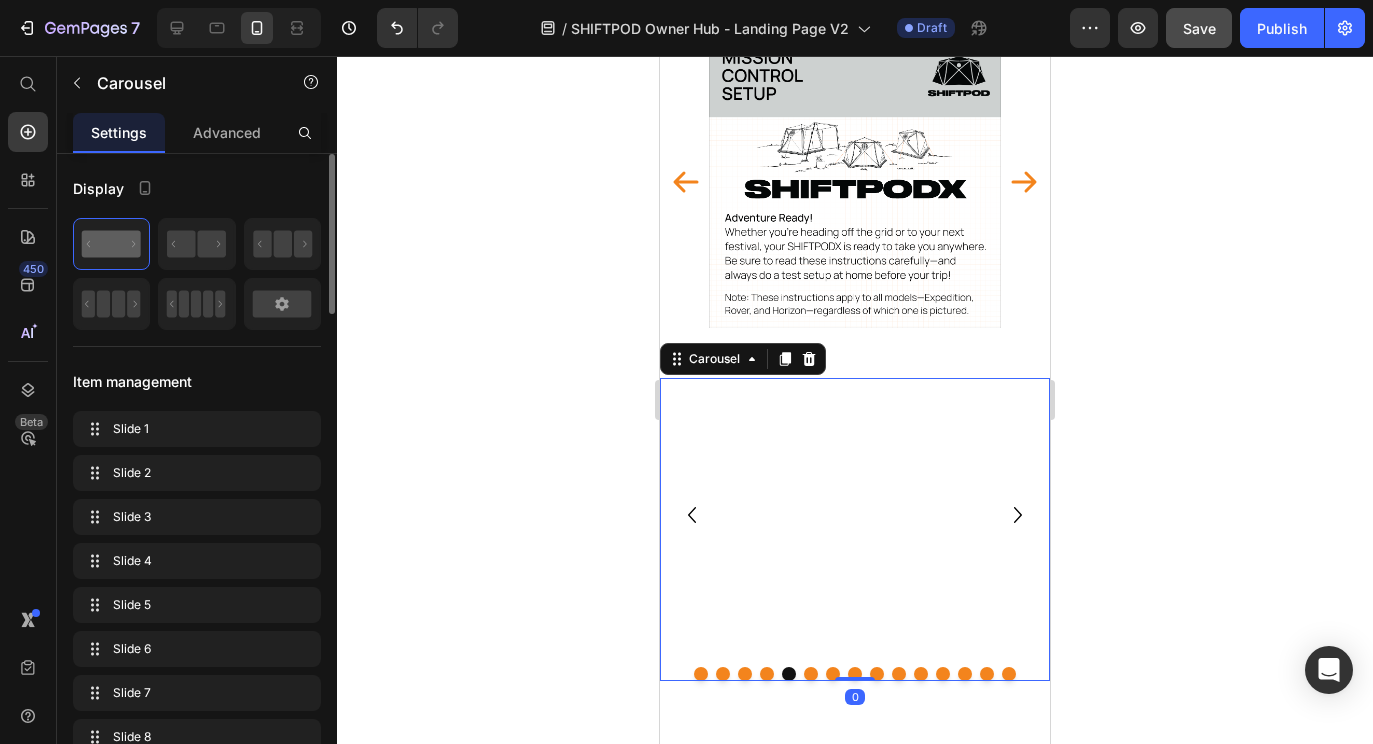 click at bounding box center (855, 514) 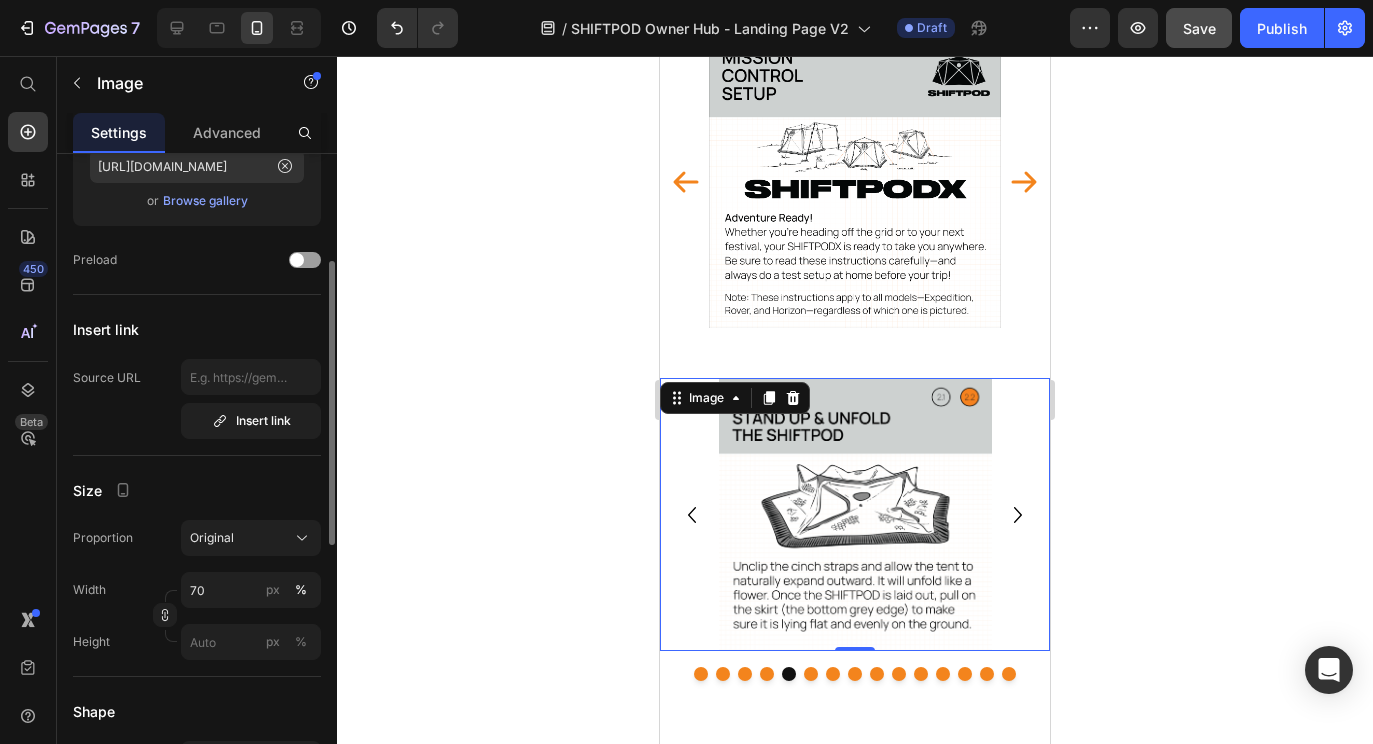 scroll, scrollTop: 274, scrollLeft: 0, axis: vertical 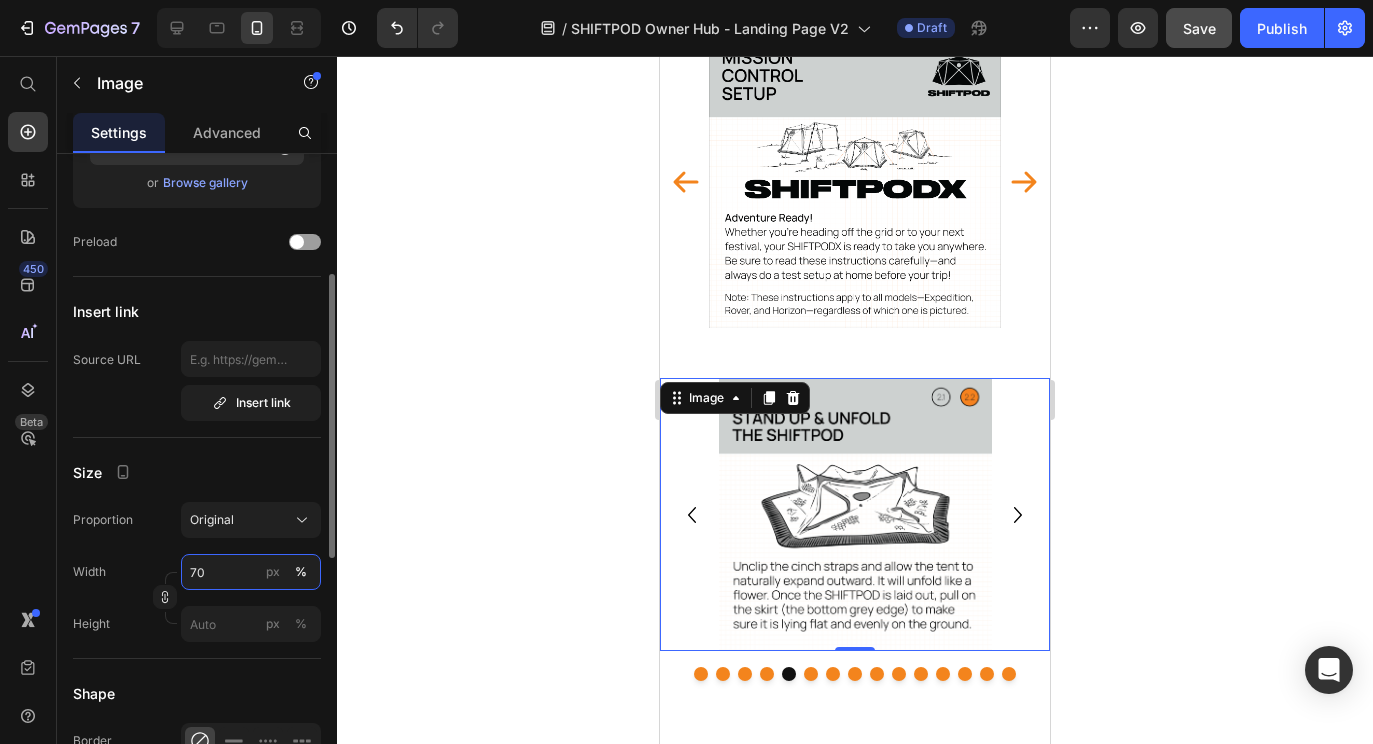 click on "70" at bounding box center (251, 572) 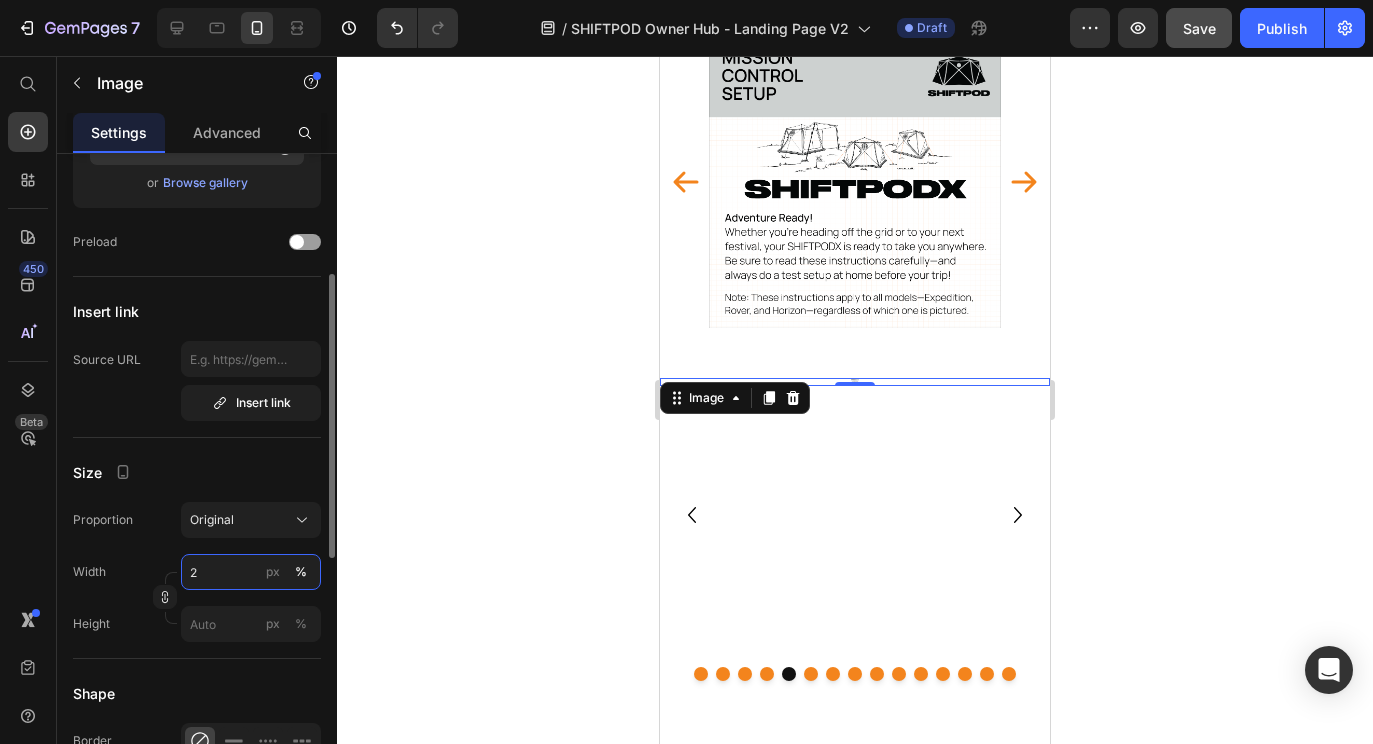 type on "25" 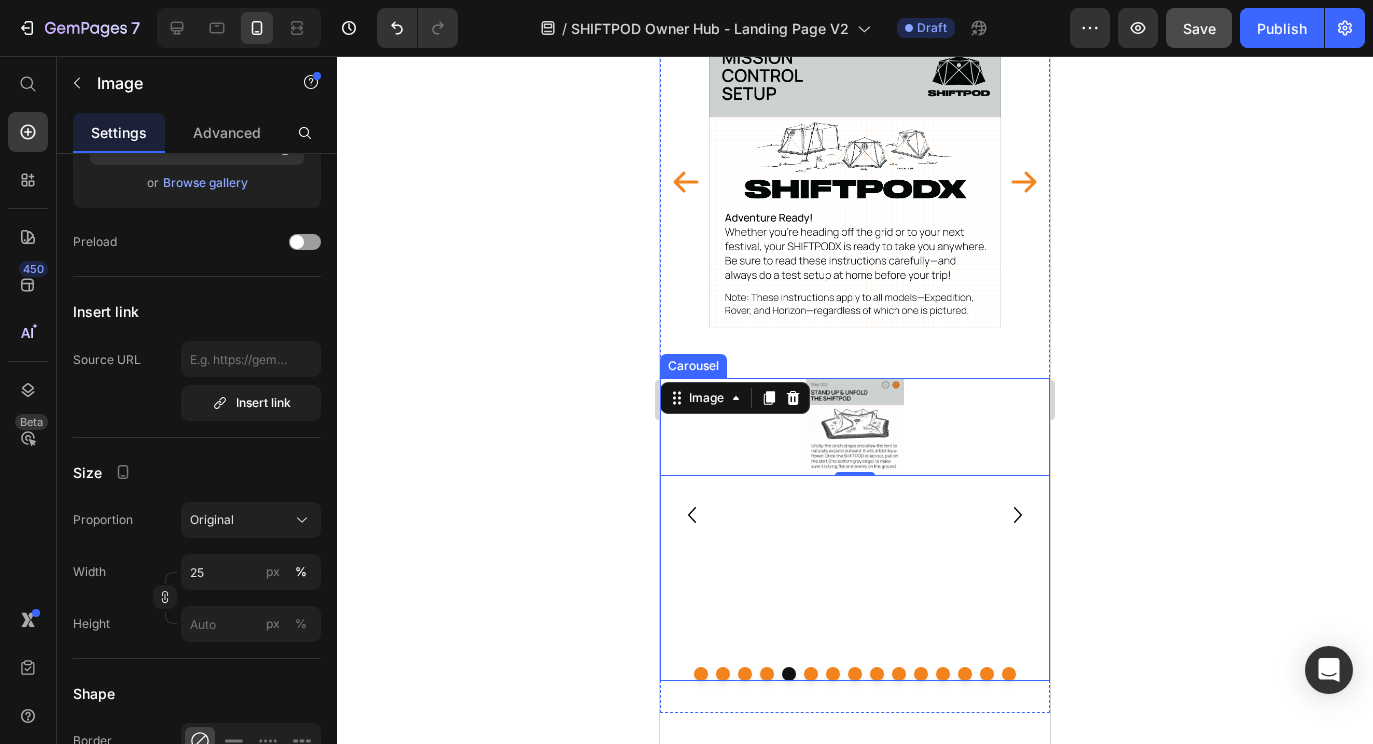 click 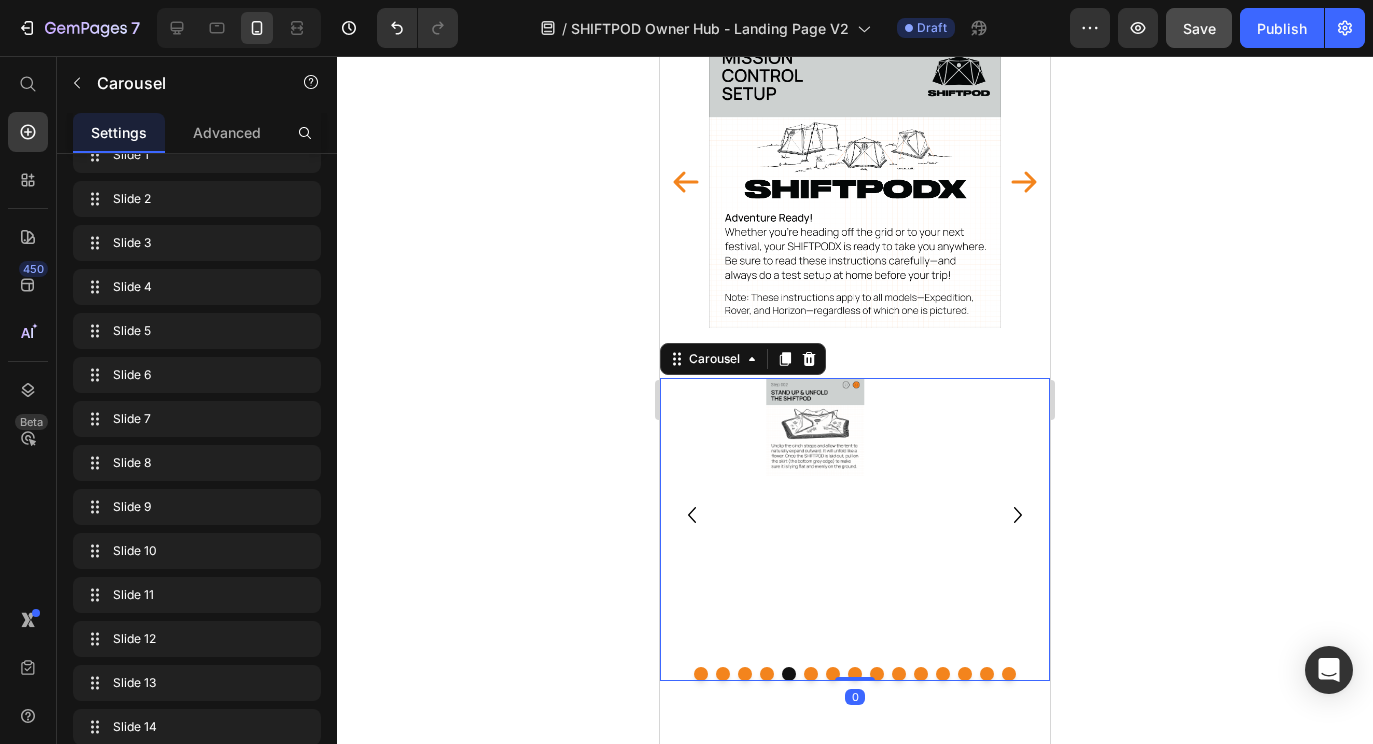 scroll, scrollTop: 0, scrollLeft: 0, axis: both 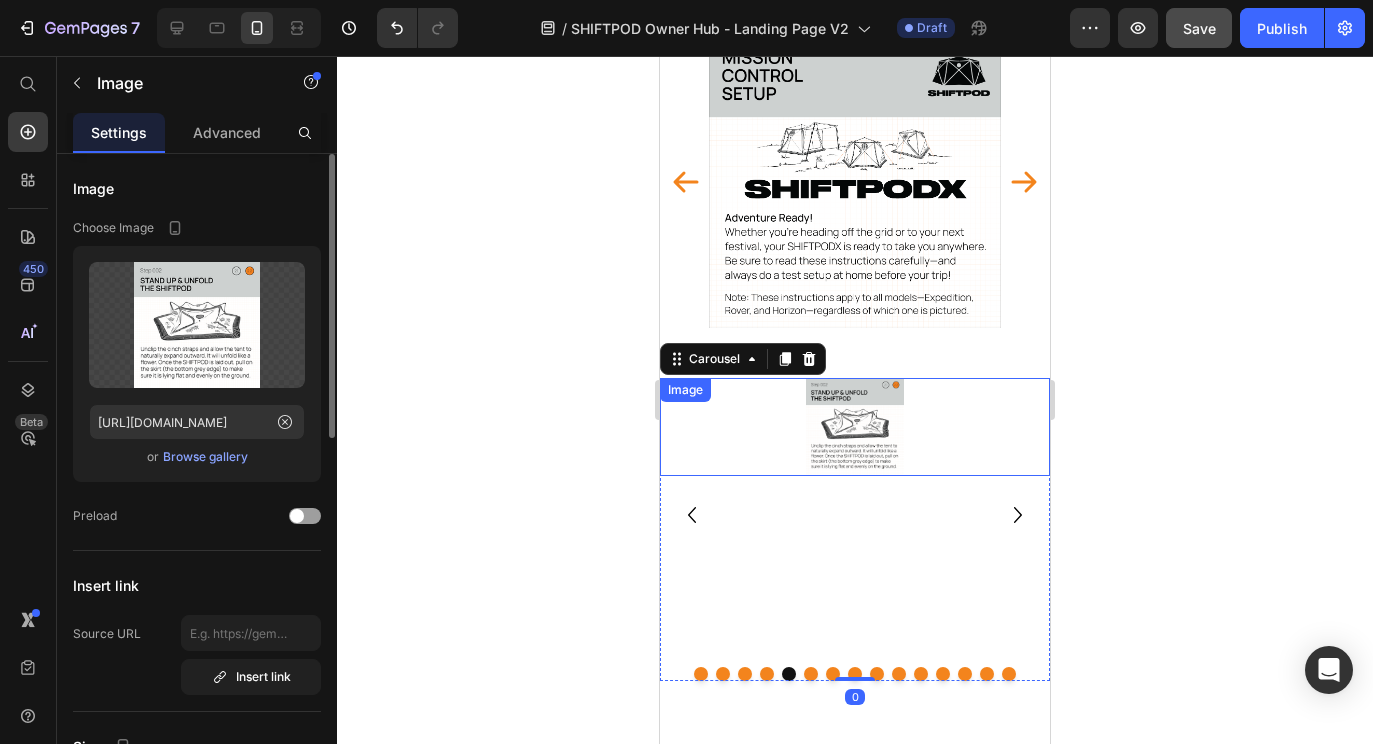 click at bounding box center (855, 427) 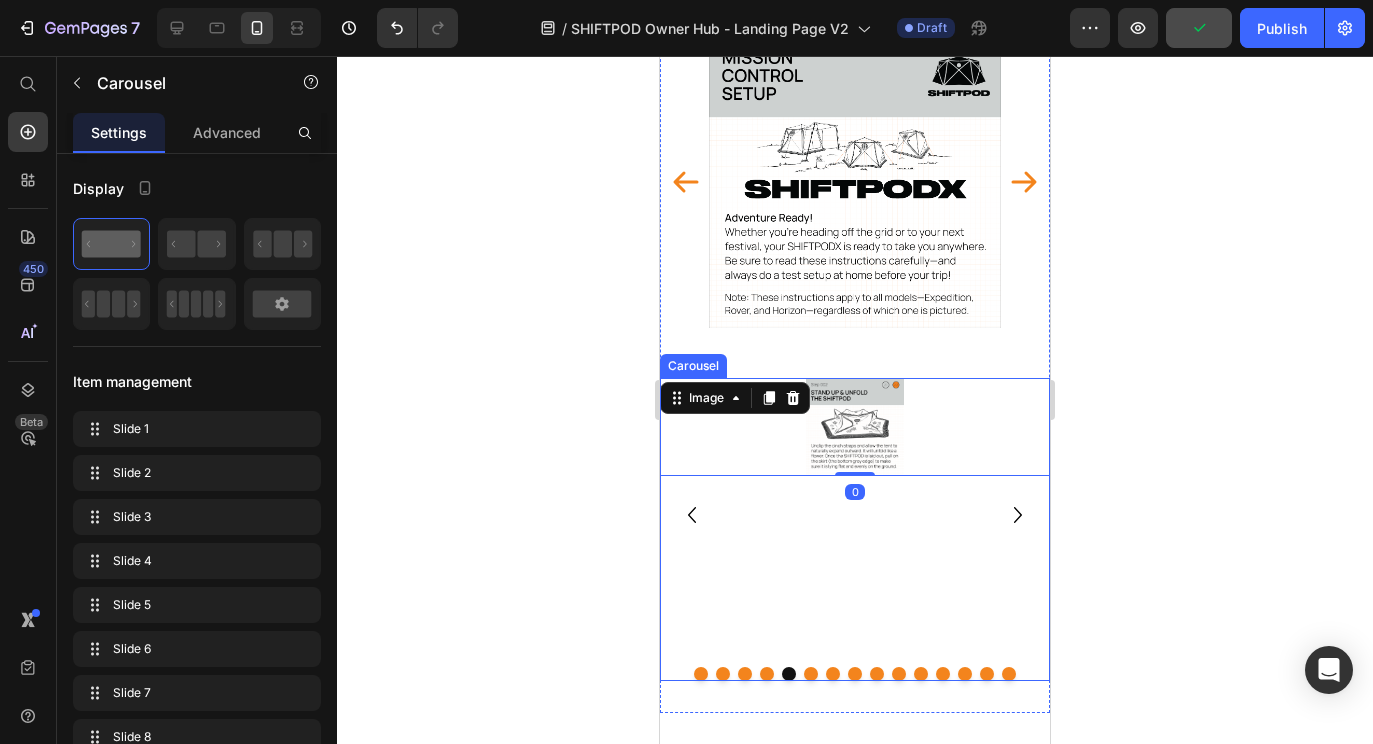 click 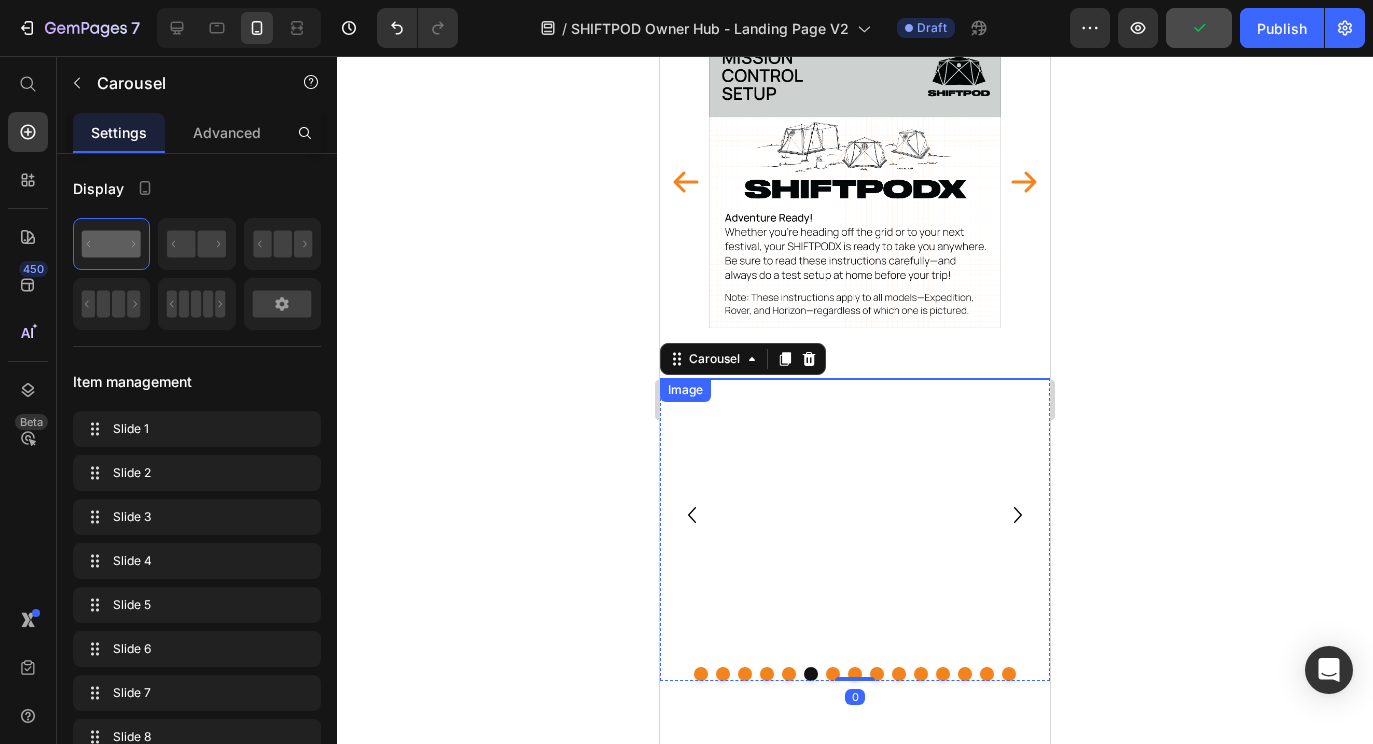 click at bounding box center [855, 514] 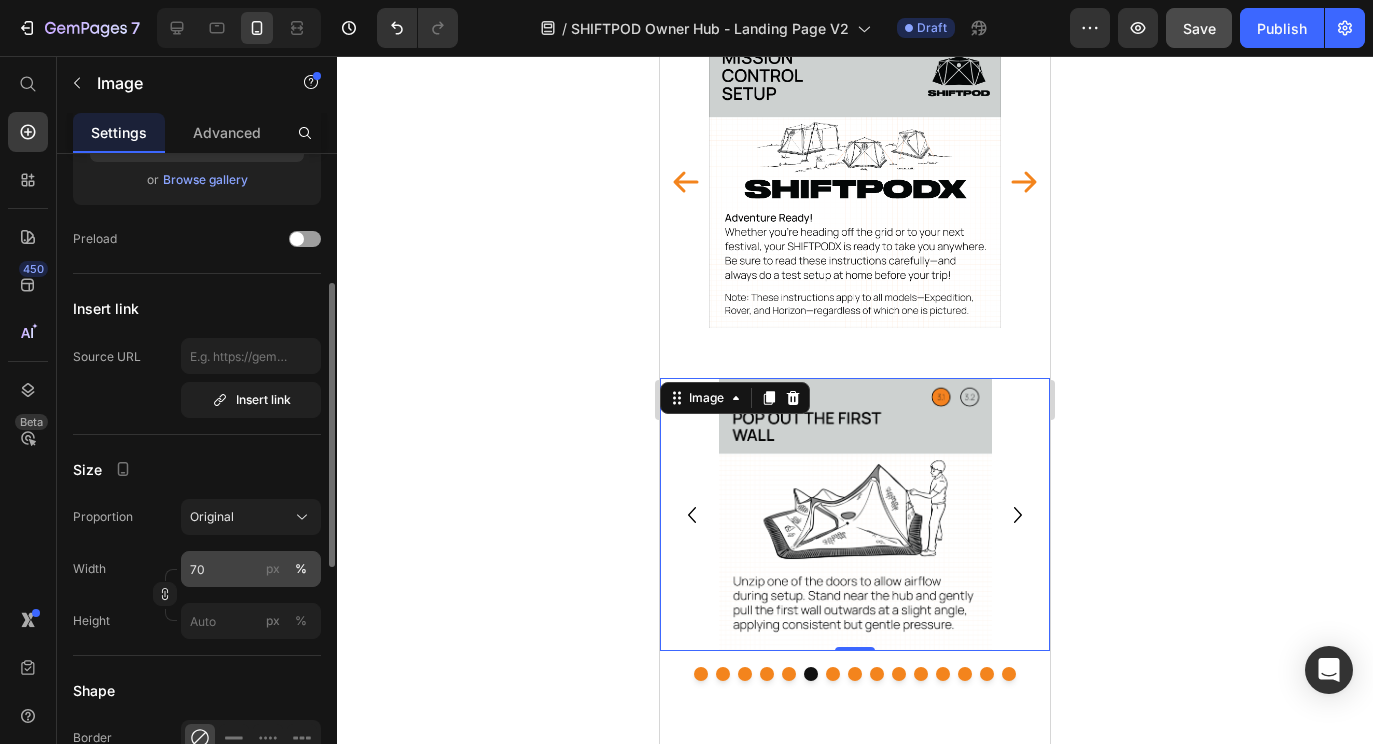 scroll, scrollTop: 282, scrollLeft: 0, axis: vertical 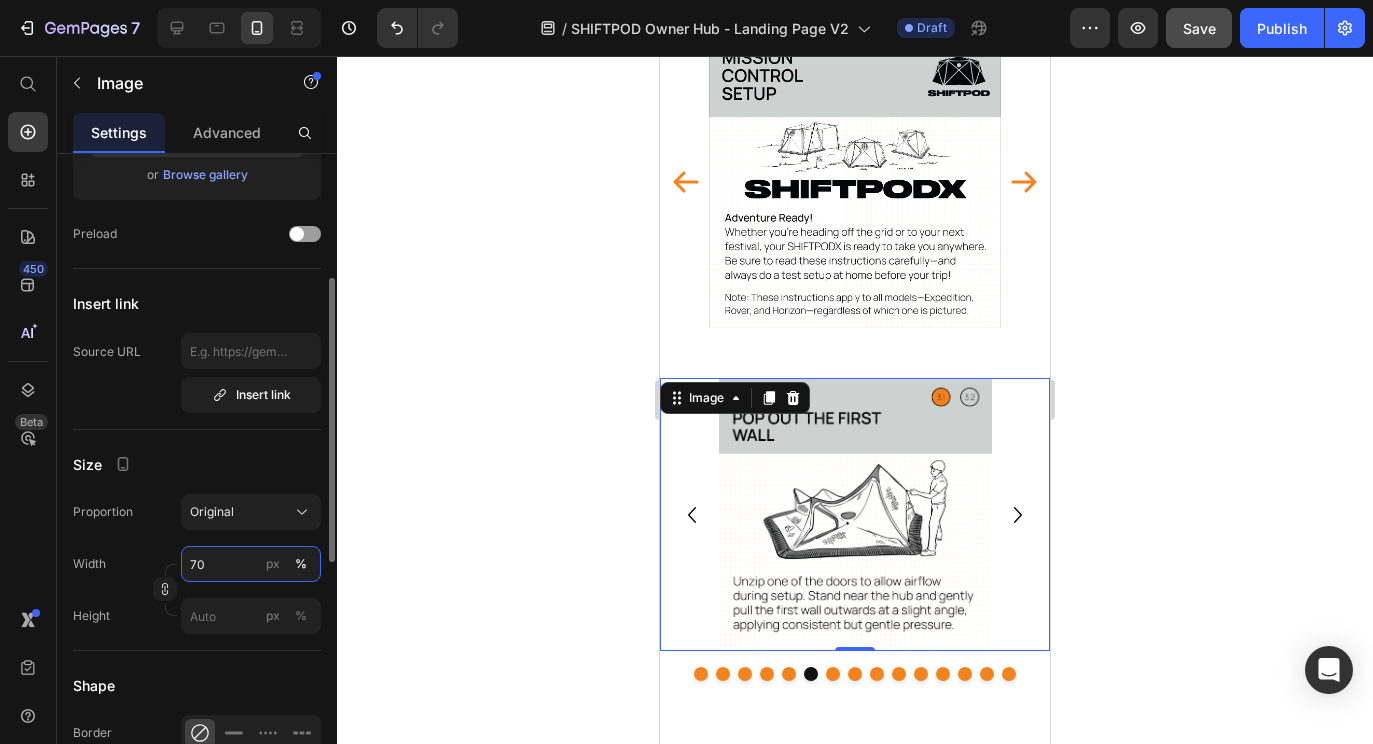 click on "70" at bounding box center (251, 564) 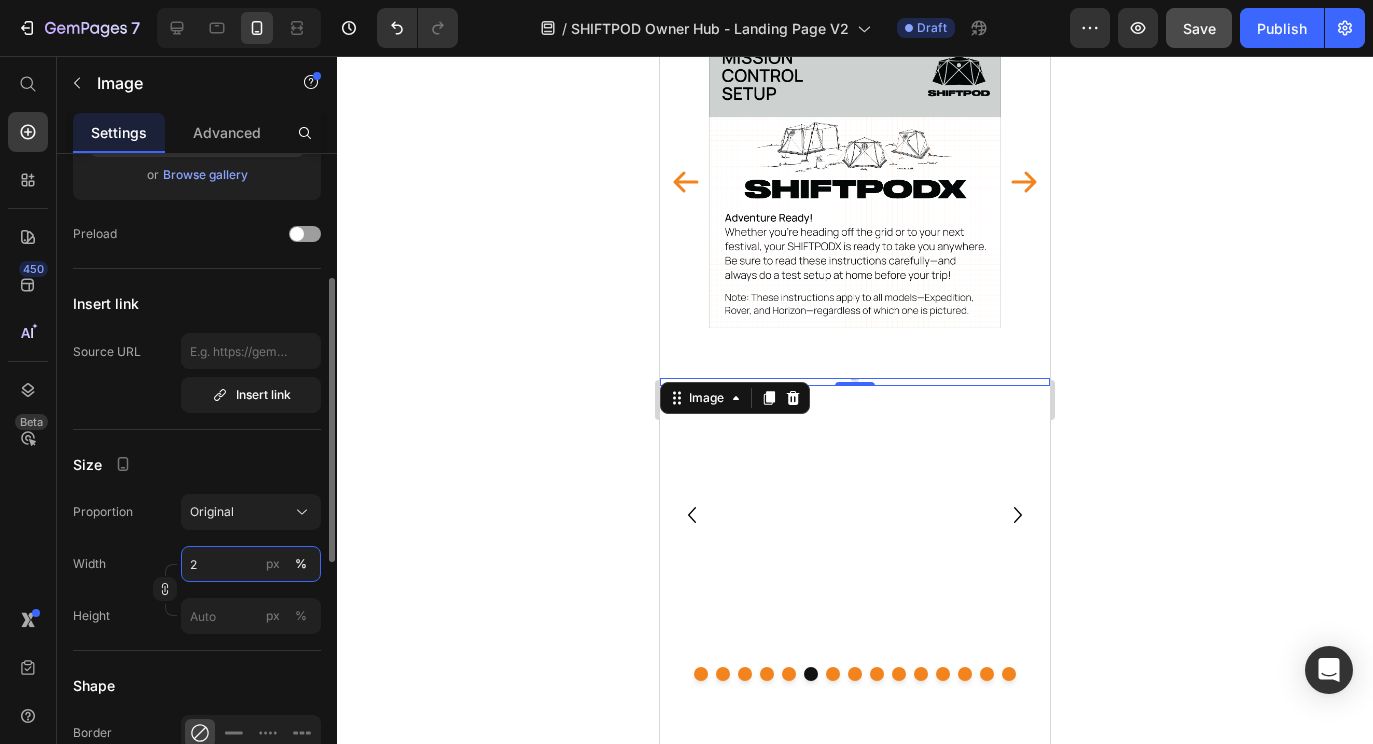type on "25" 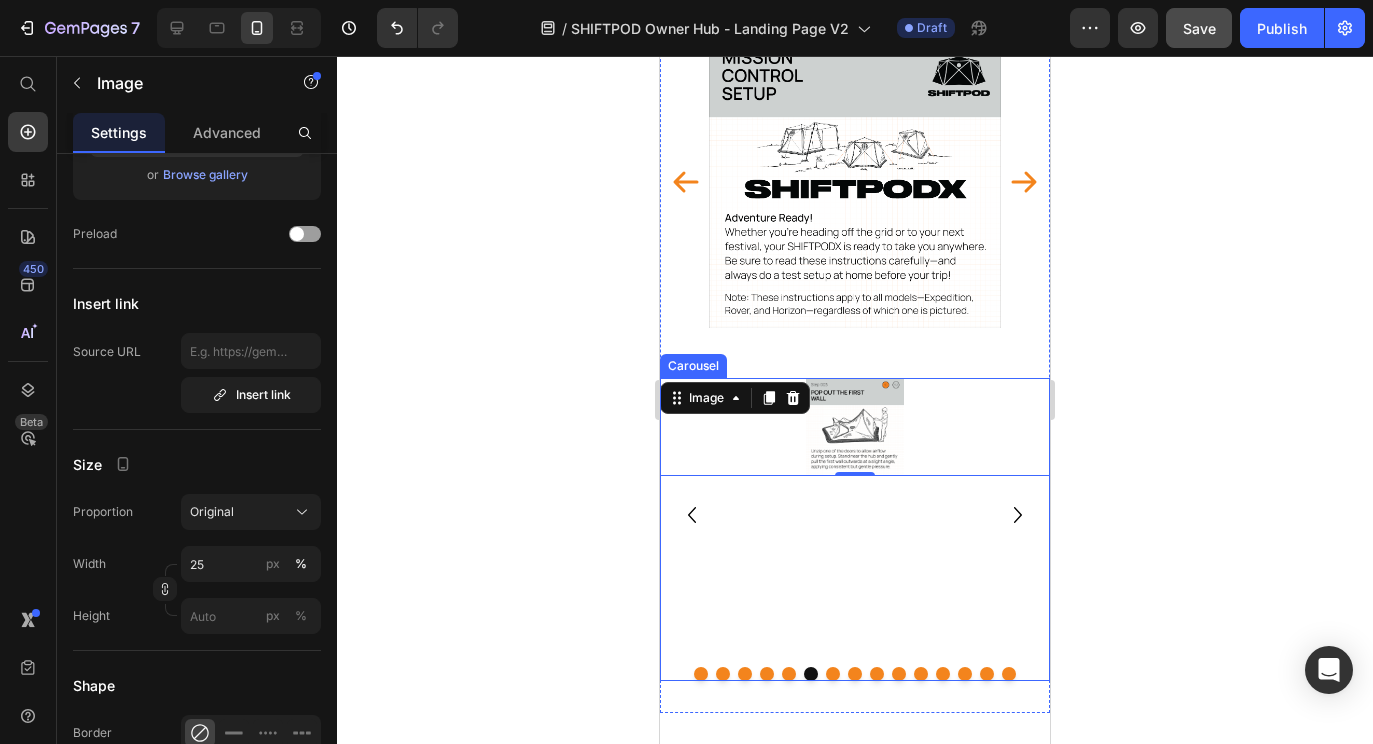 click 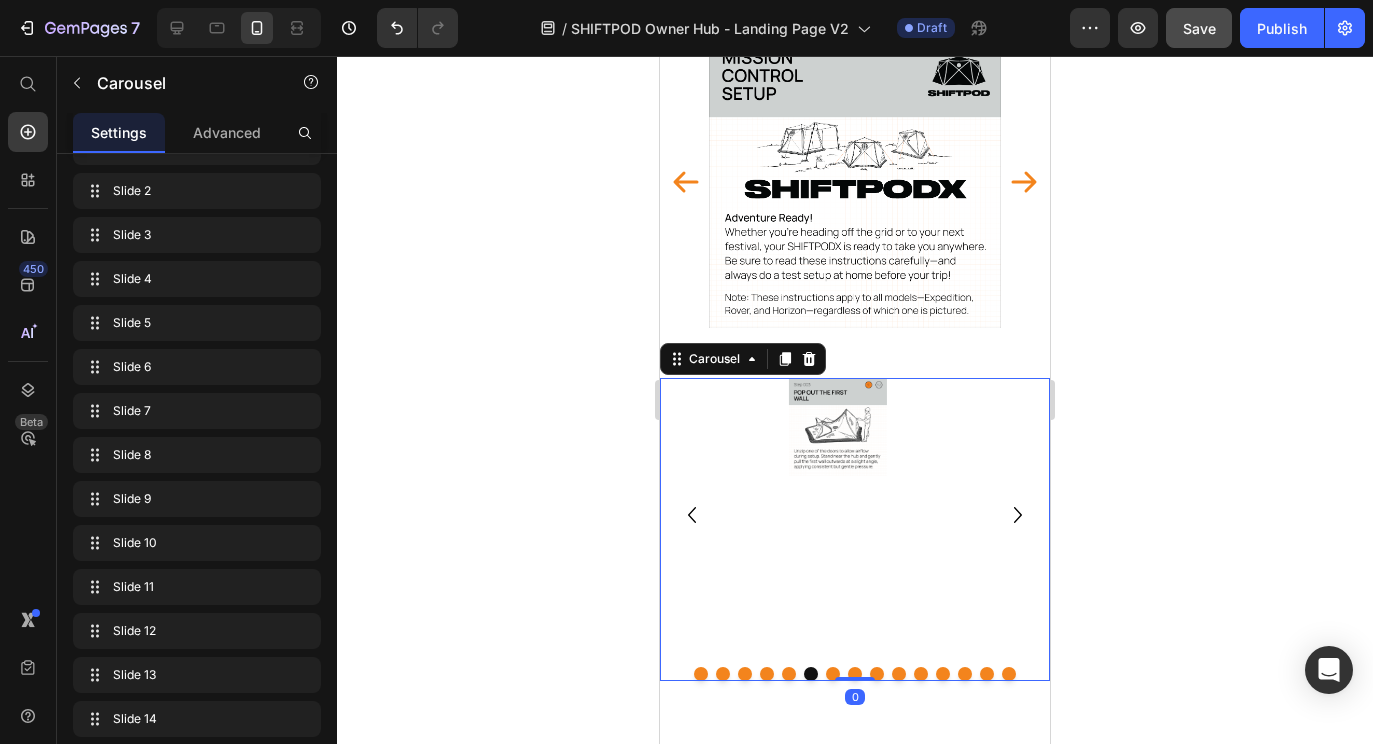 scroll, scrollTop: 0, scrollLeft: 0, axis: both 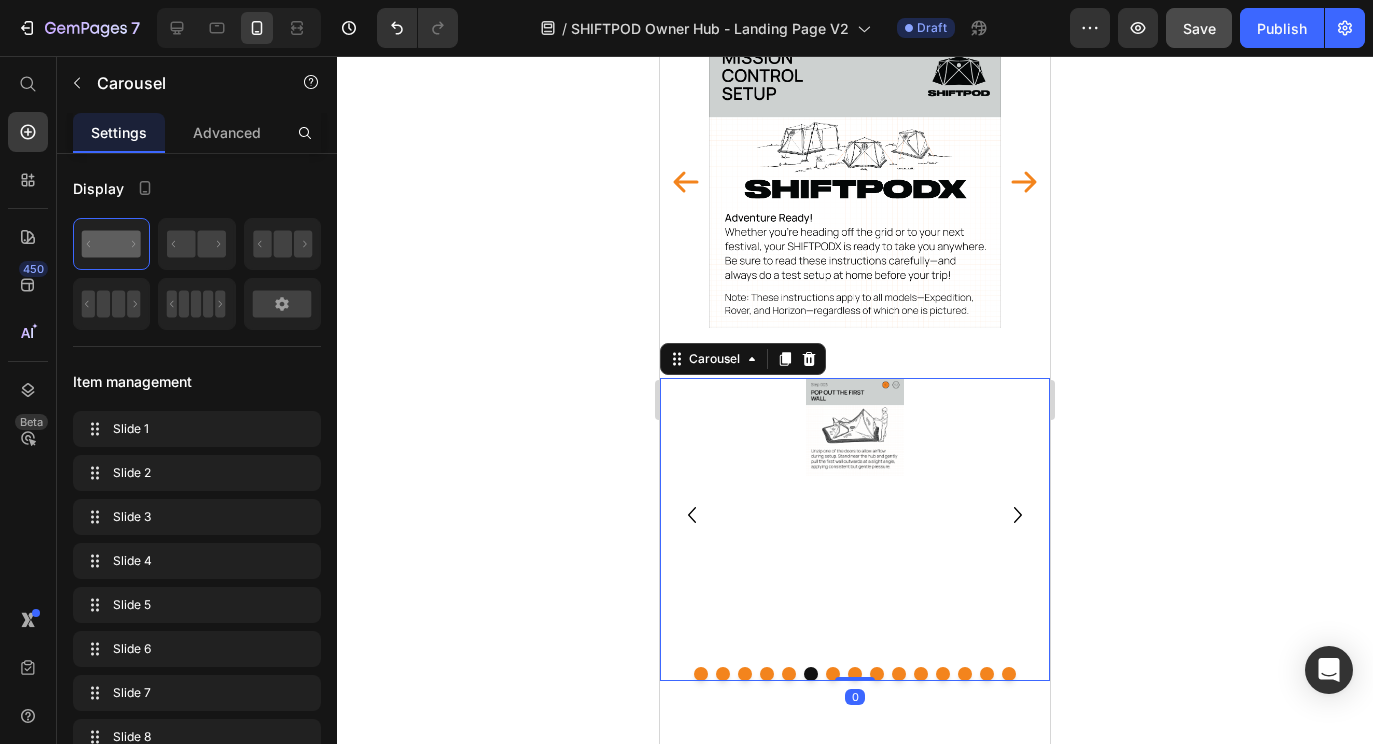 click 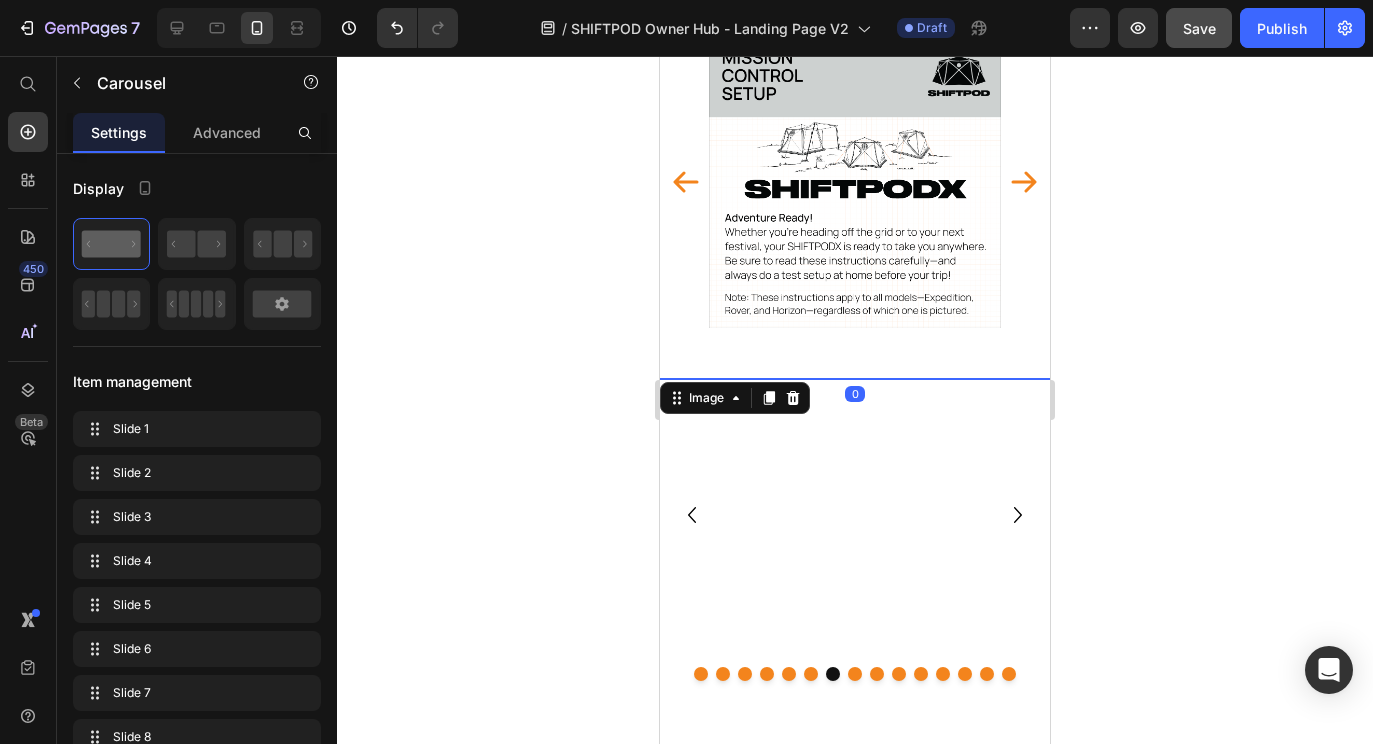 click at bounding box center (855, 514) 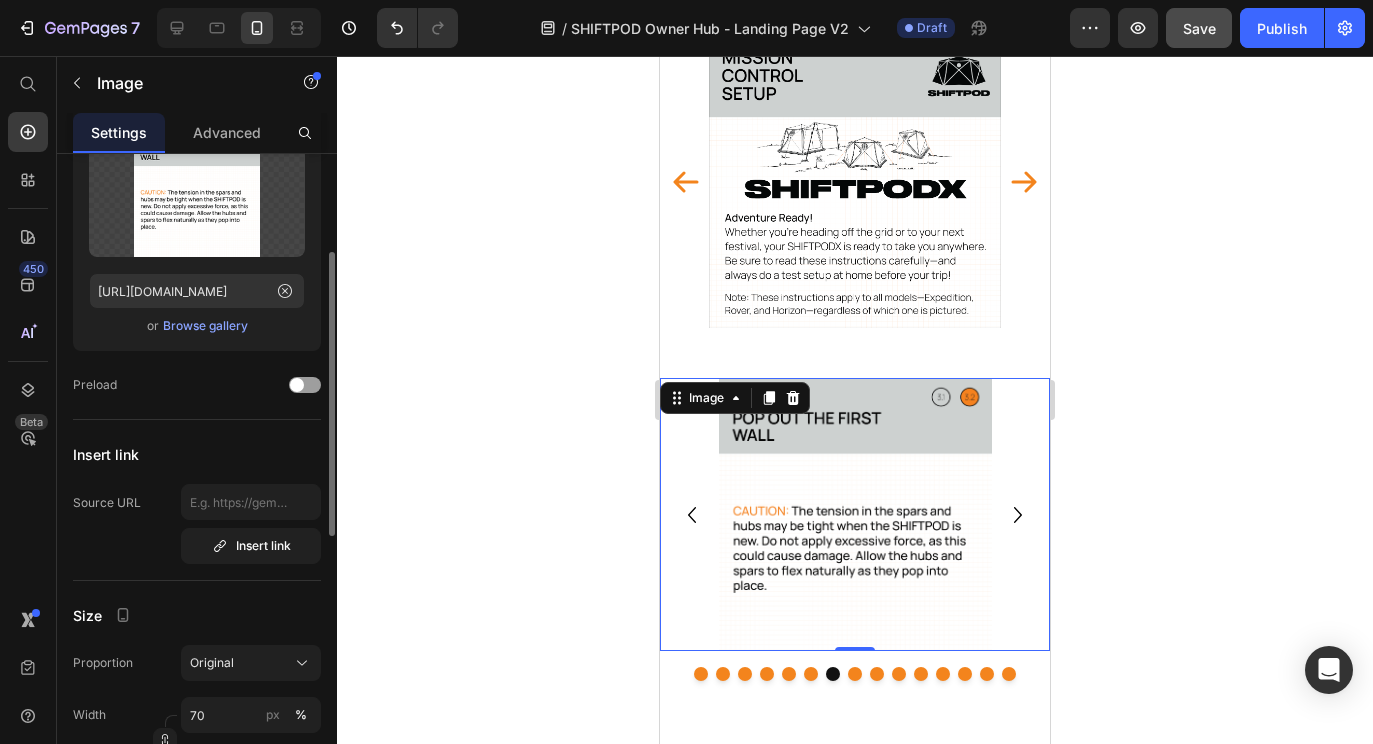 scroll, scrollTop: 258, scrollLeft: 0, axis: vertical 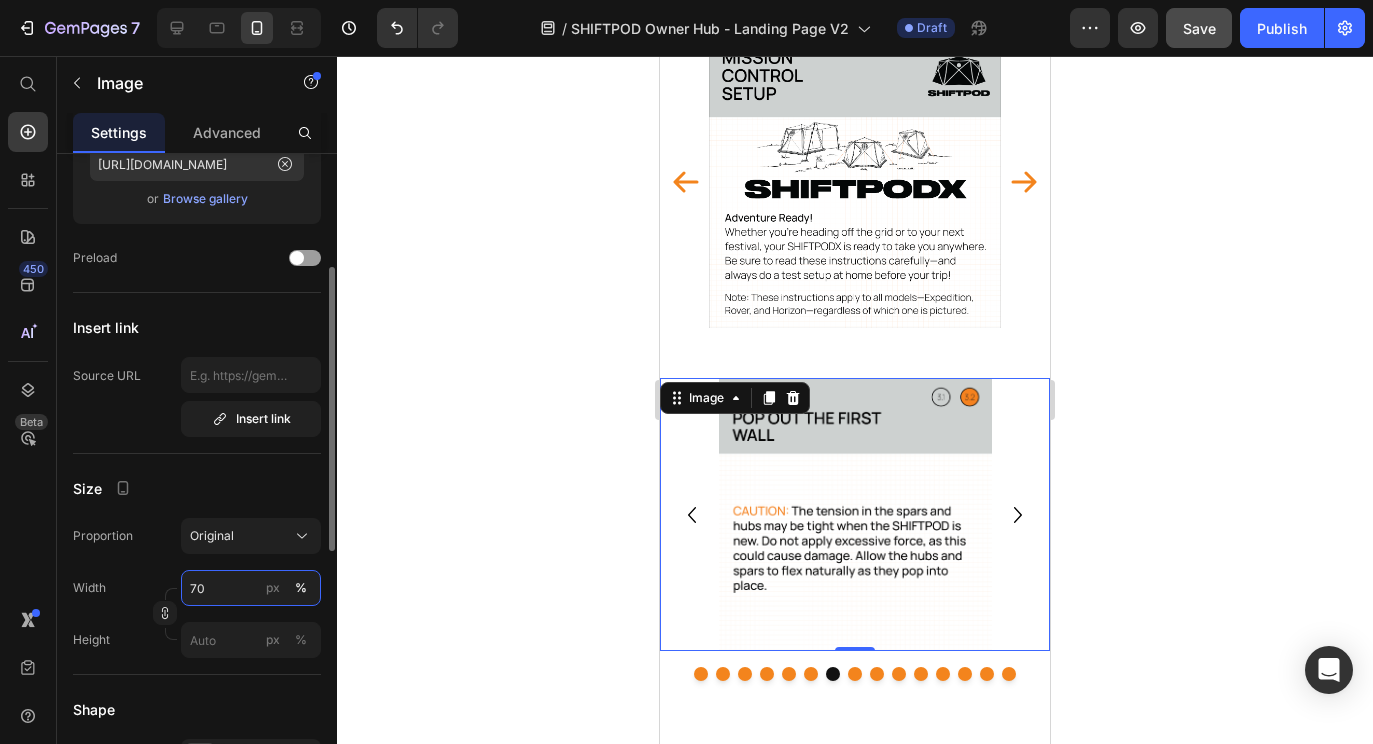 click on "70" at bounding box center (251, 588) 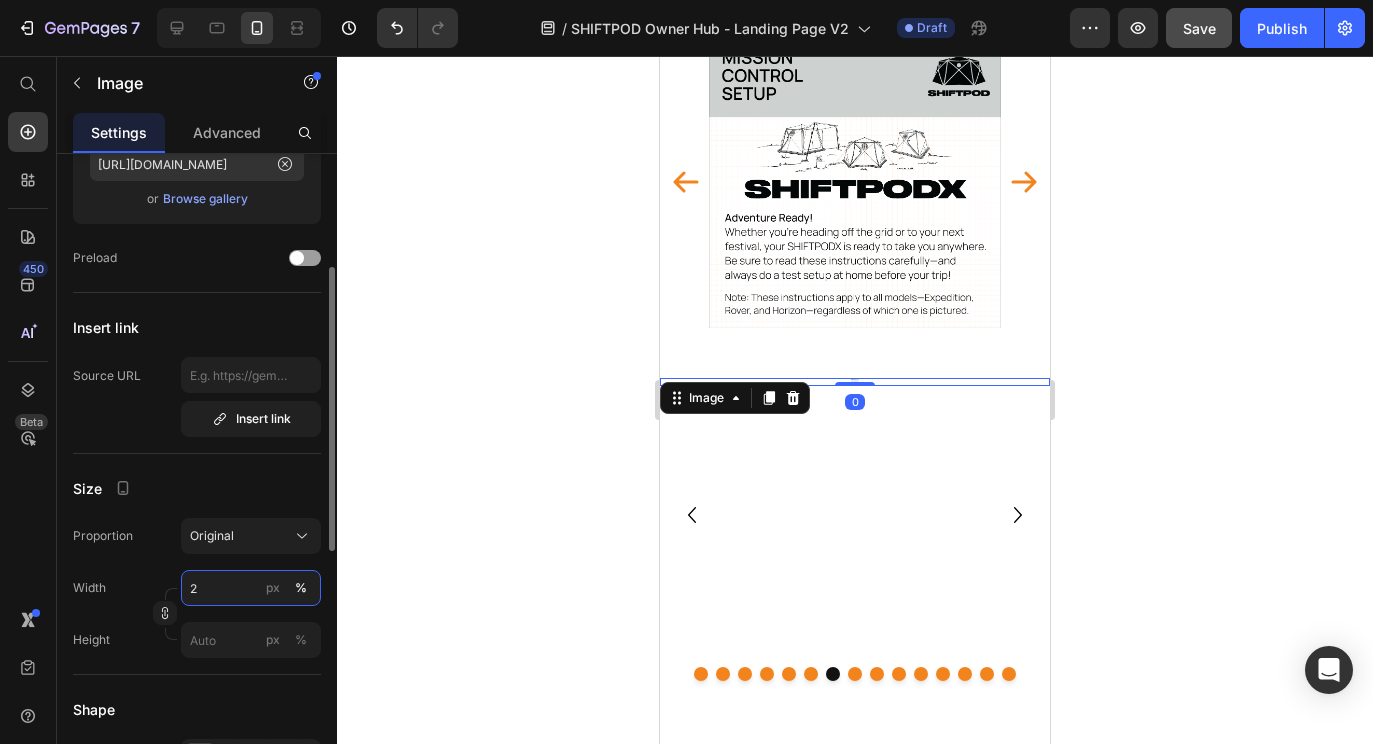 type on "25" 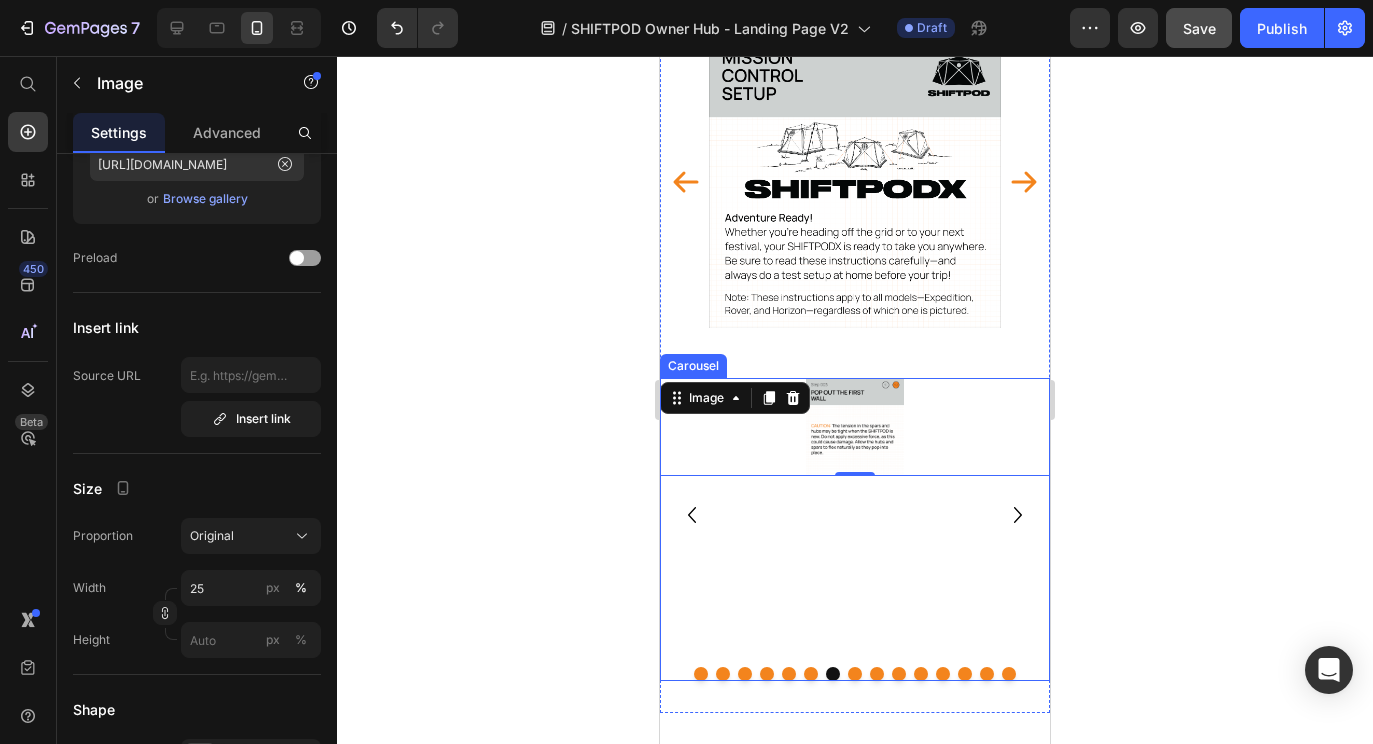 click 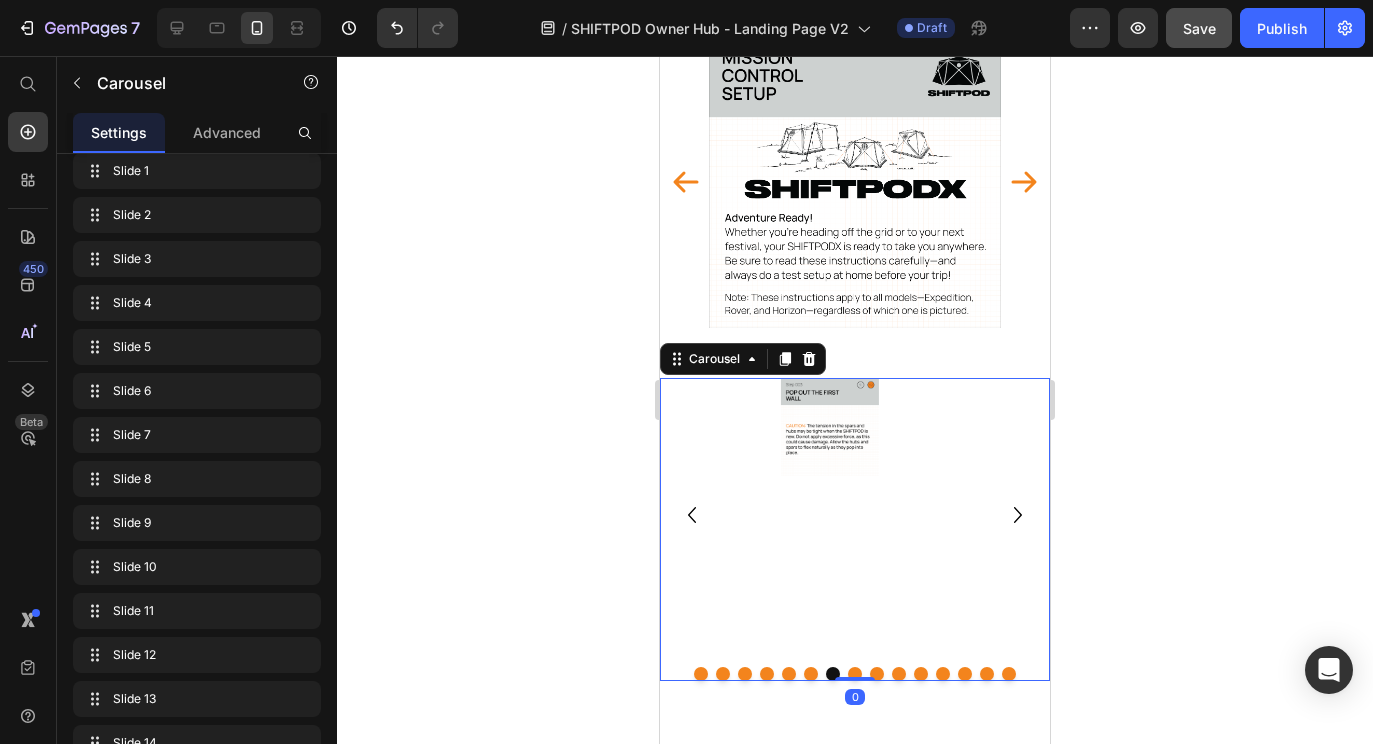 scroll, scrollTop: 0, scrollLeft: 0, axis: both 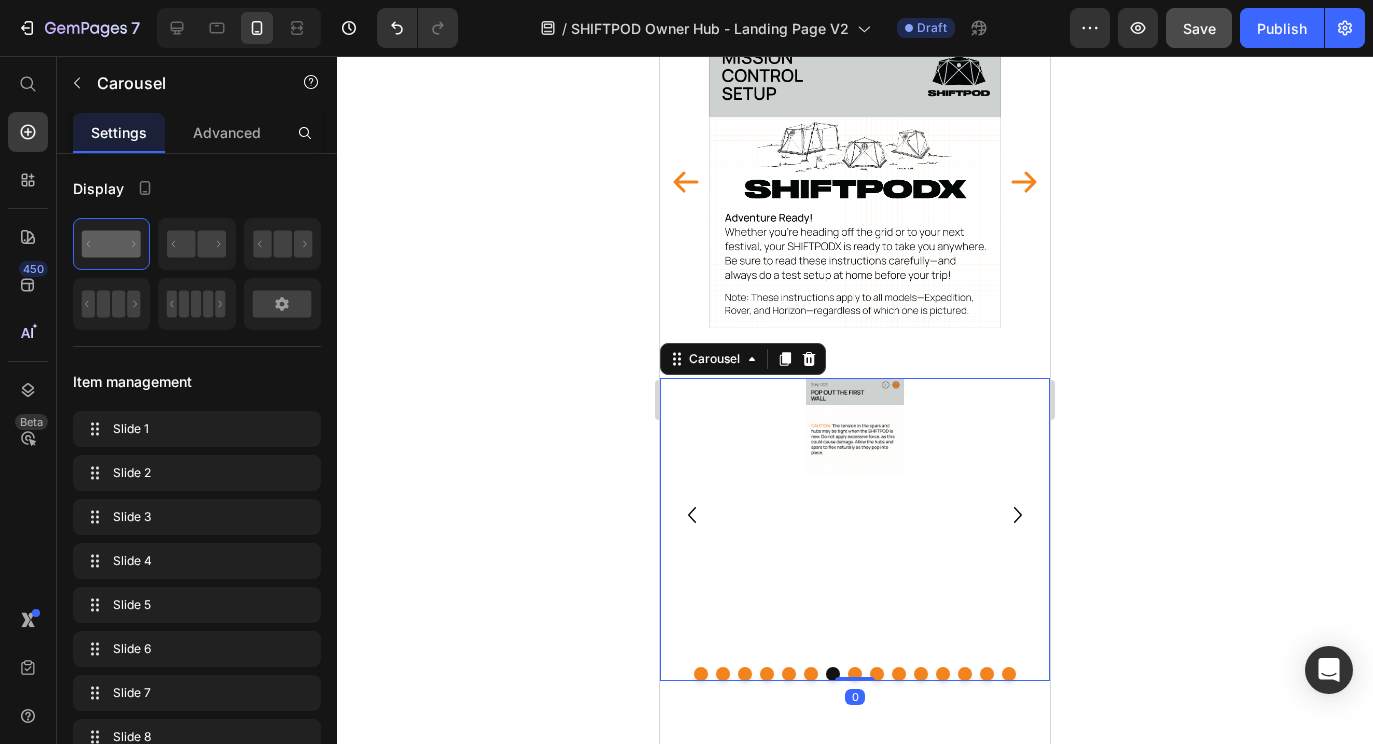 click 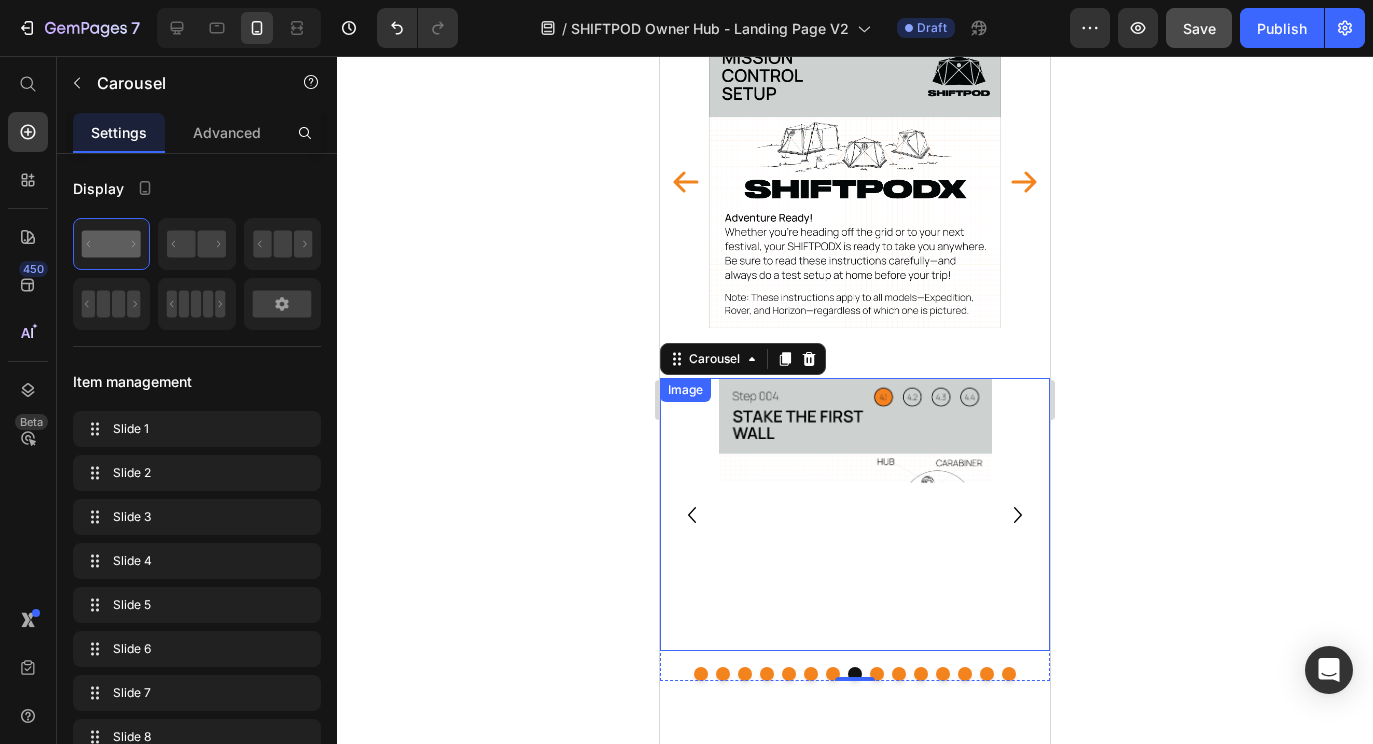 click at bounding box center (855, 514) 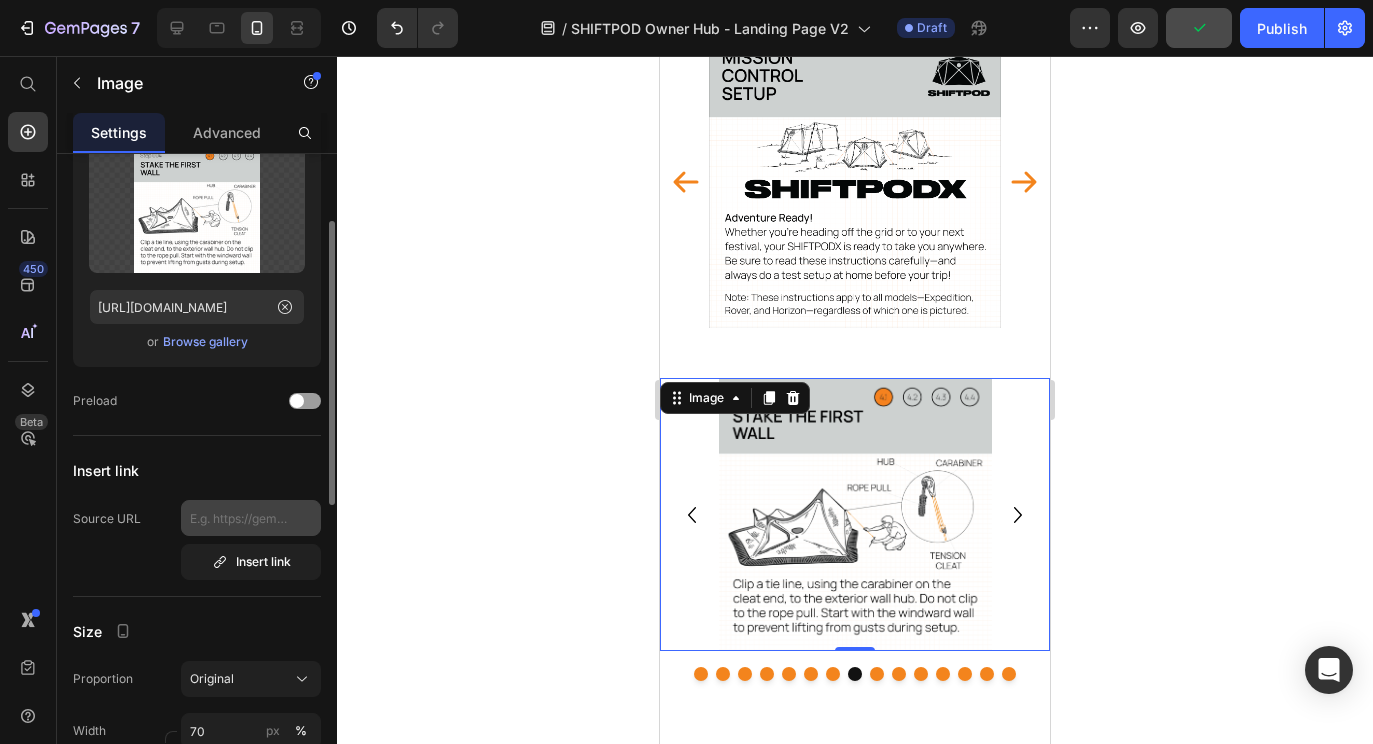 scroll, scrollTop: 179, scrollLeft: 0, axis: vertical 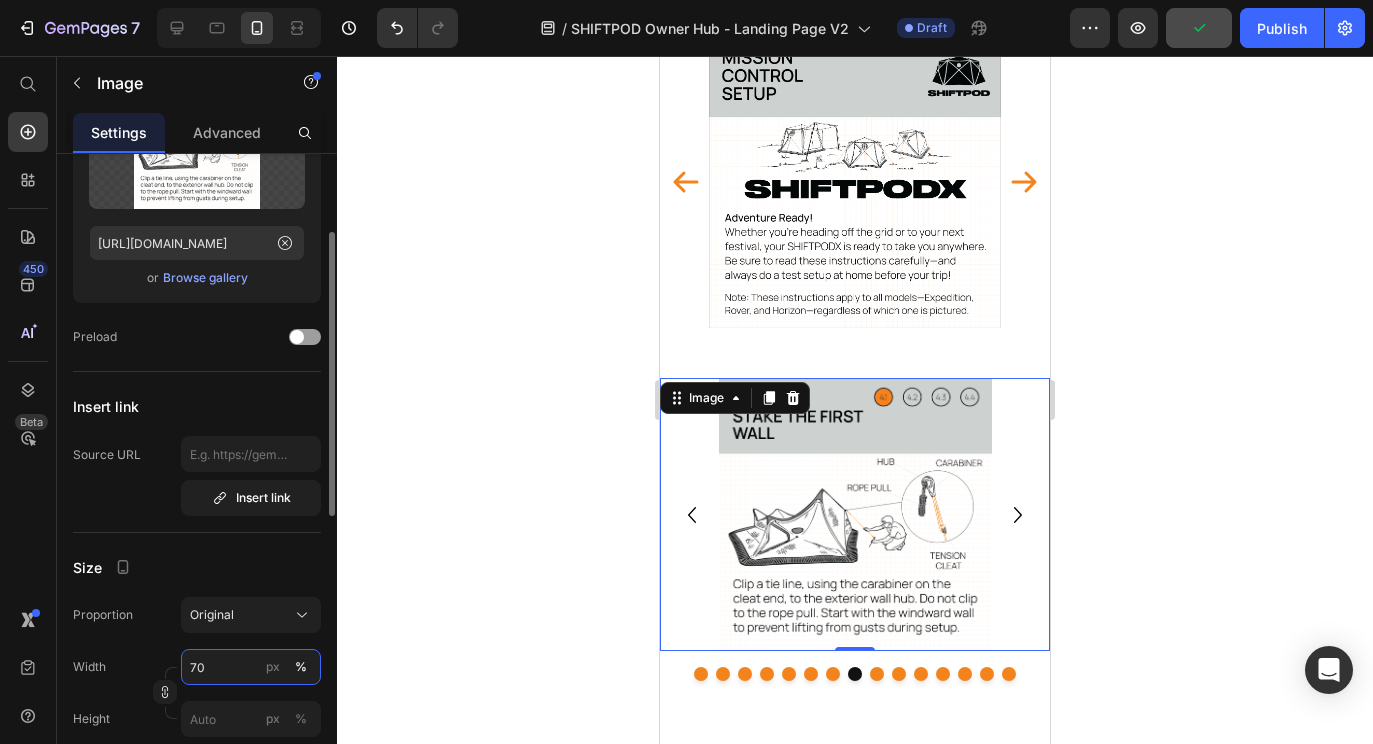 click on "70" at bounding box center (251, 667) 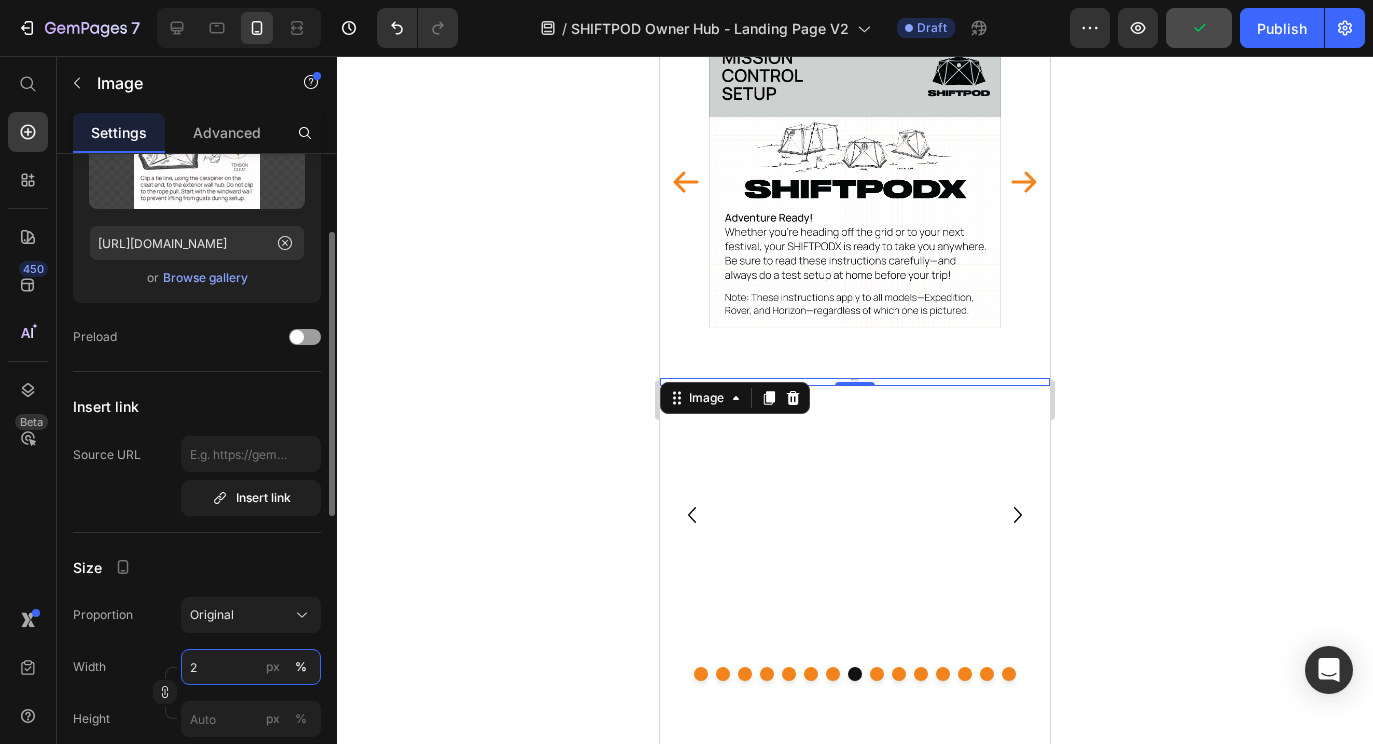 type on "25" 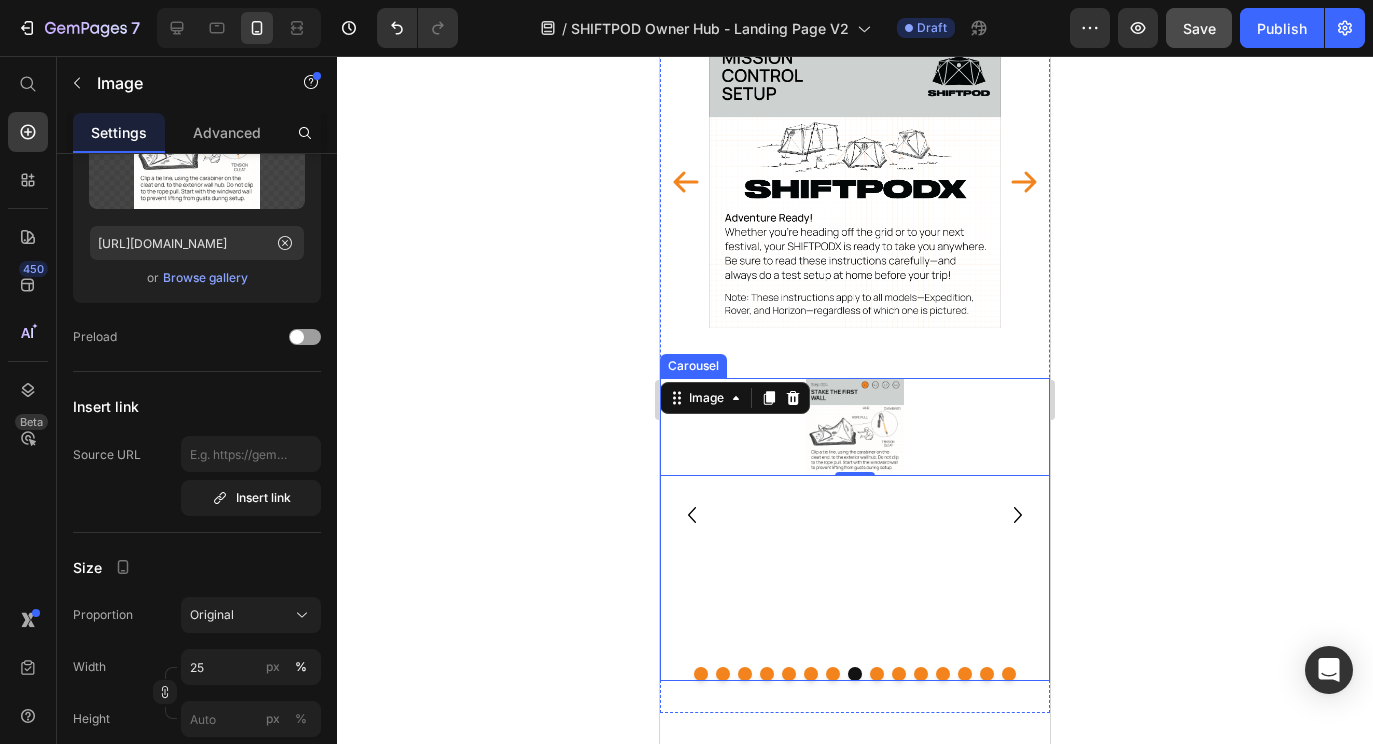 click 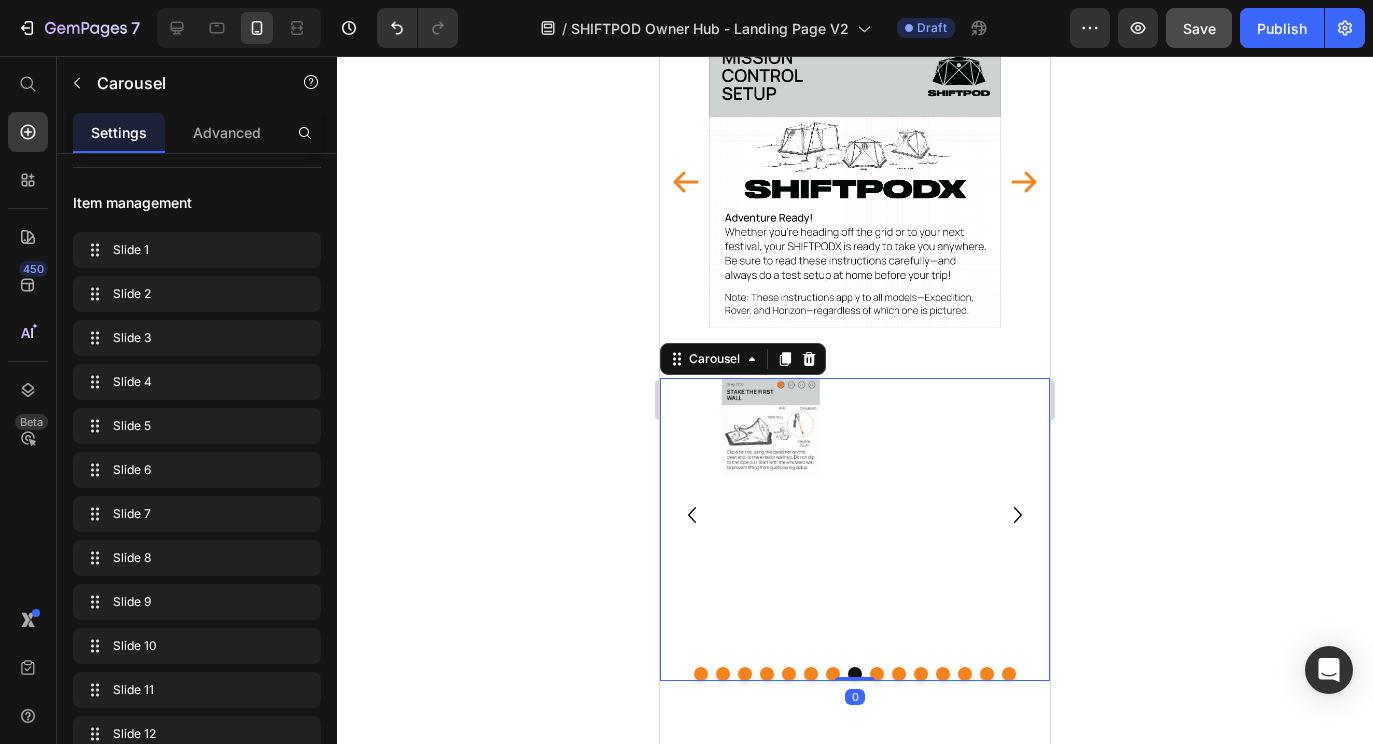 scroll, scrollTop: 0, scrollLeft: 0, axis: both 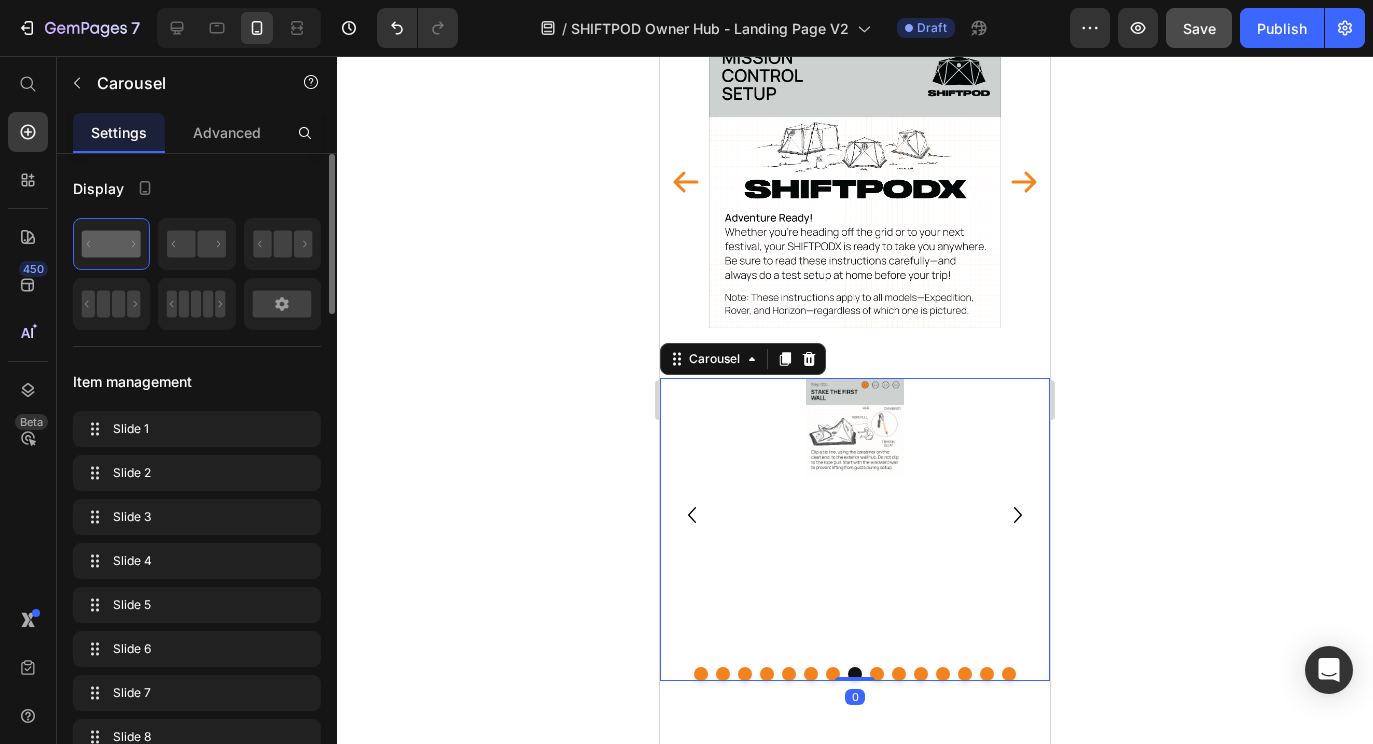 click 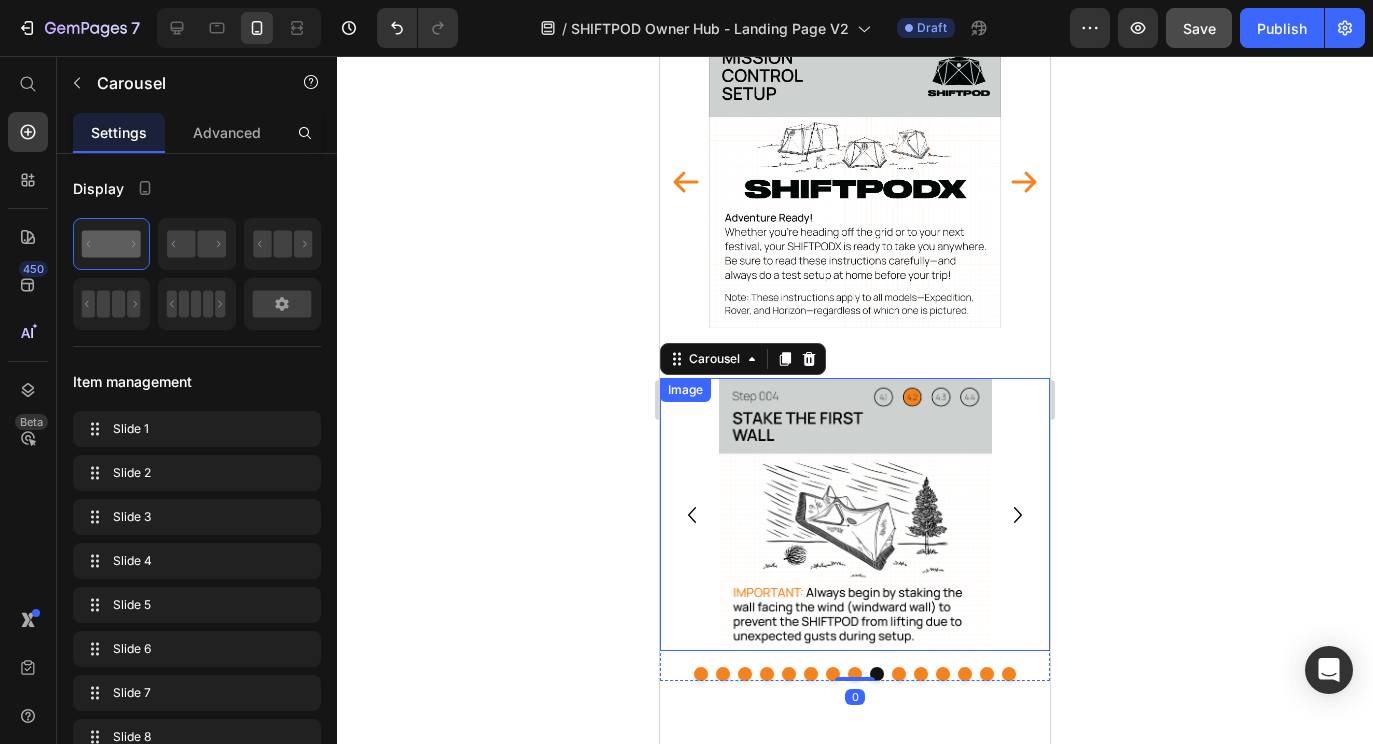 click at bounding box center (855, 514) 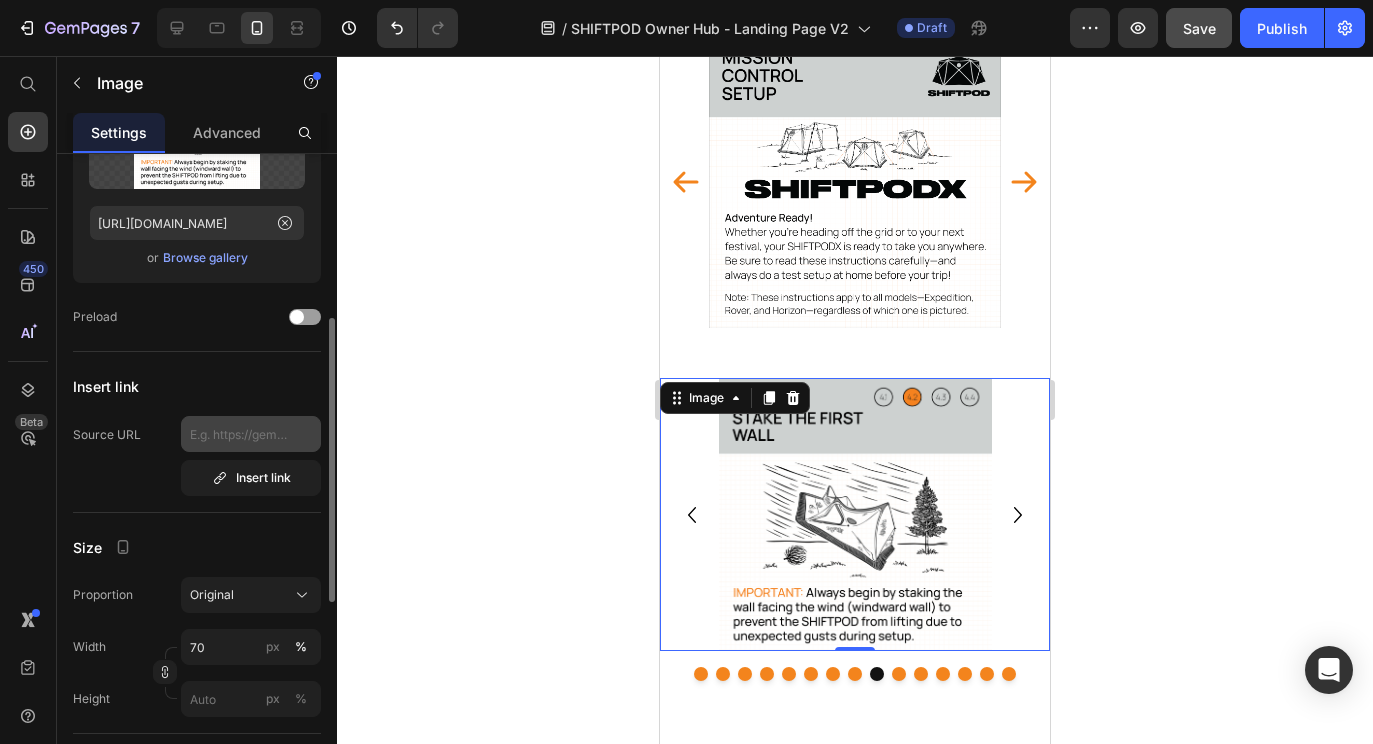 scroll, scrollTop: 442, scrollLeft: 0, axis: vertical 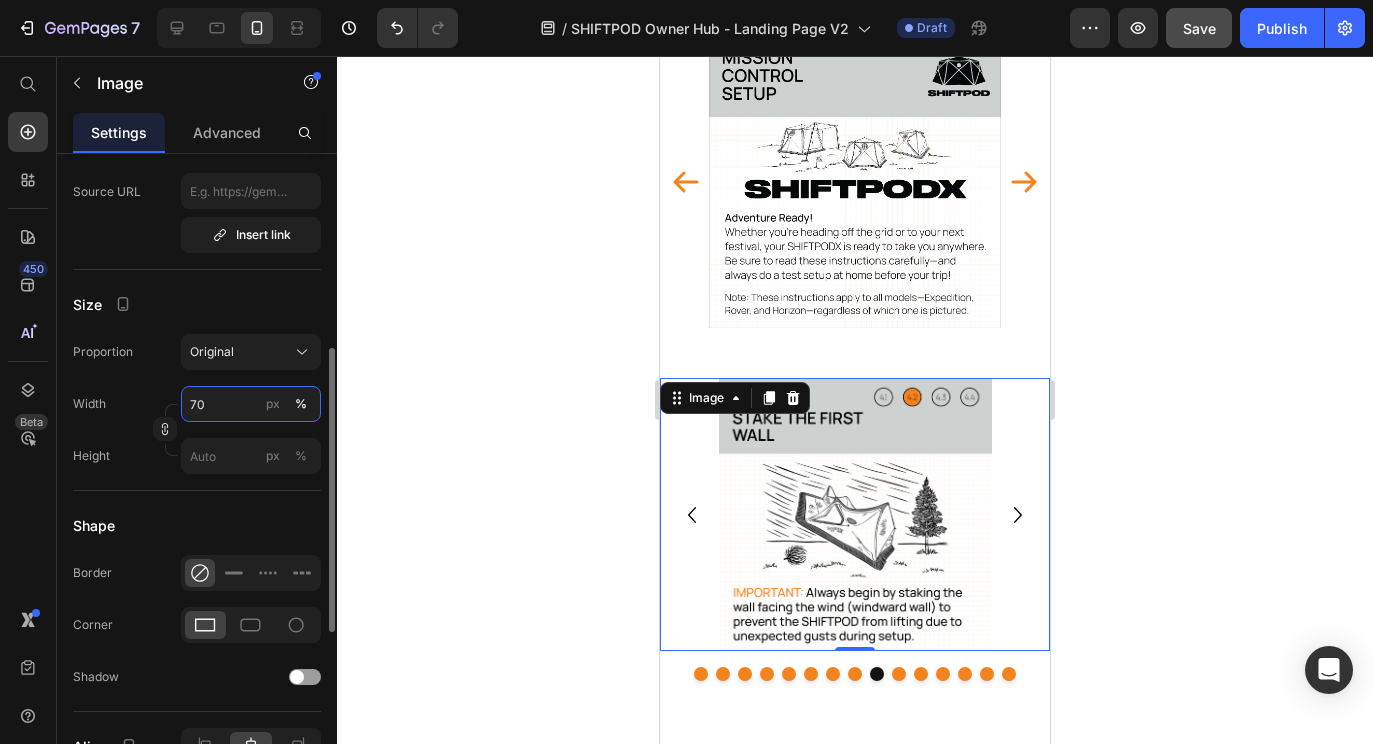 click on "70" at bounding box center [251, 404] 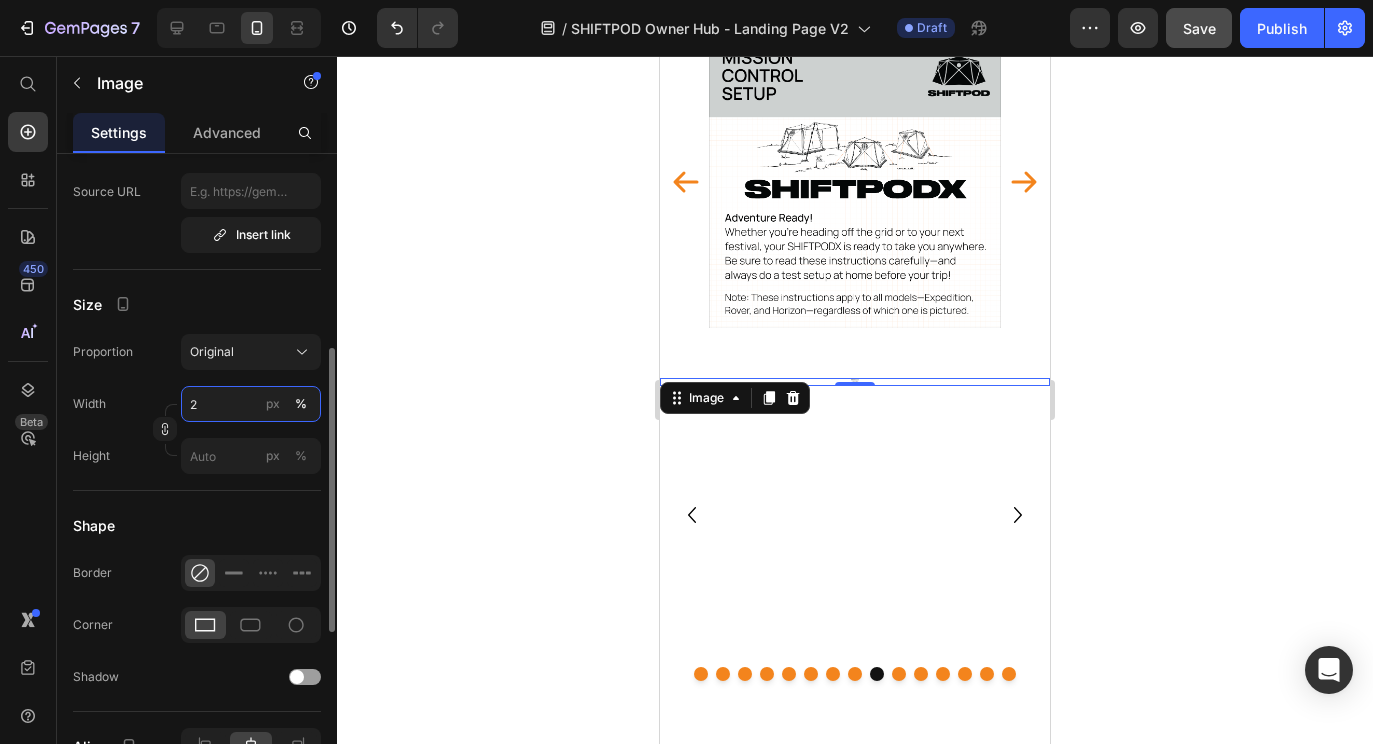 type on "25" 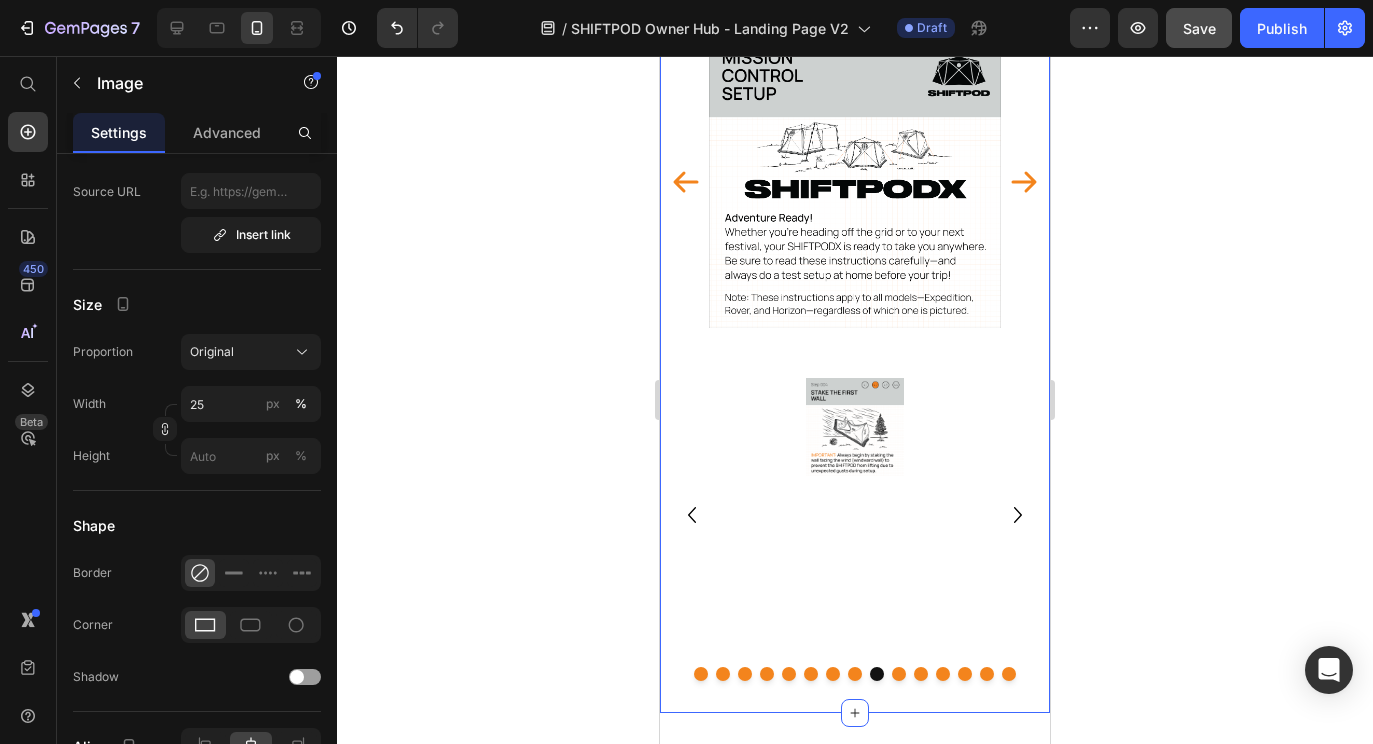 click on "Image Image Image Image Image Image Image Image Image Image Image Image Image Image Image
Carousel
Image Image Image Image Image Image Image Image Image Image Image Image Image Image Image
Carousel Section 4   You can create reusable sections Create Theme Section AI Content Write with GemAI What would you like to describe here? Tone and Voice Persuasive Product Getting products... Show more Generate" at bounding box center (855, 359) 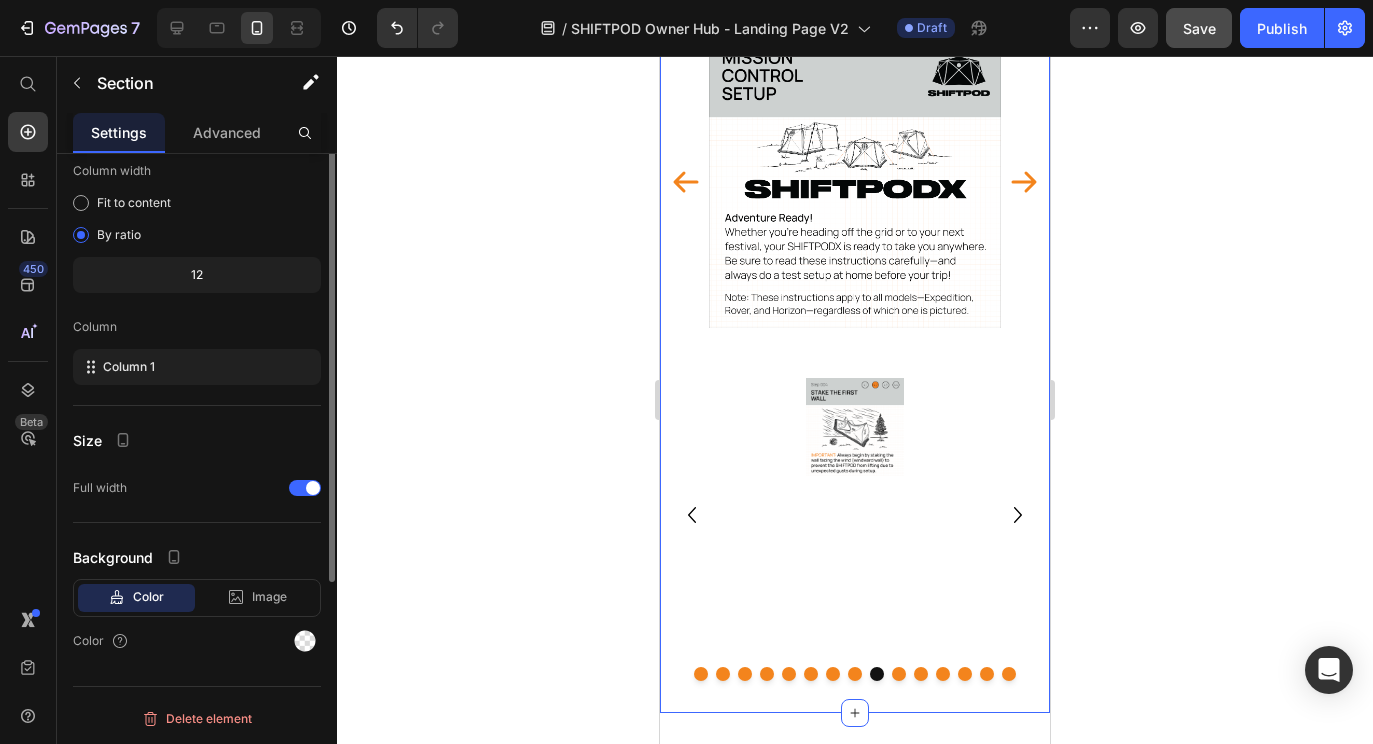 scroll, scrollTop: 0, scrollLeft: 0, axis: both 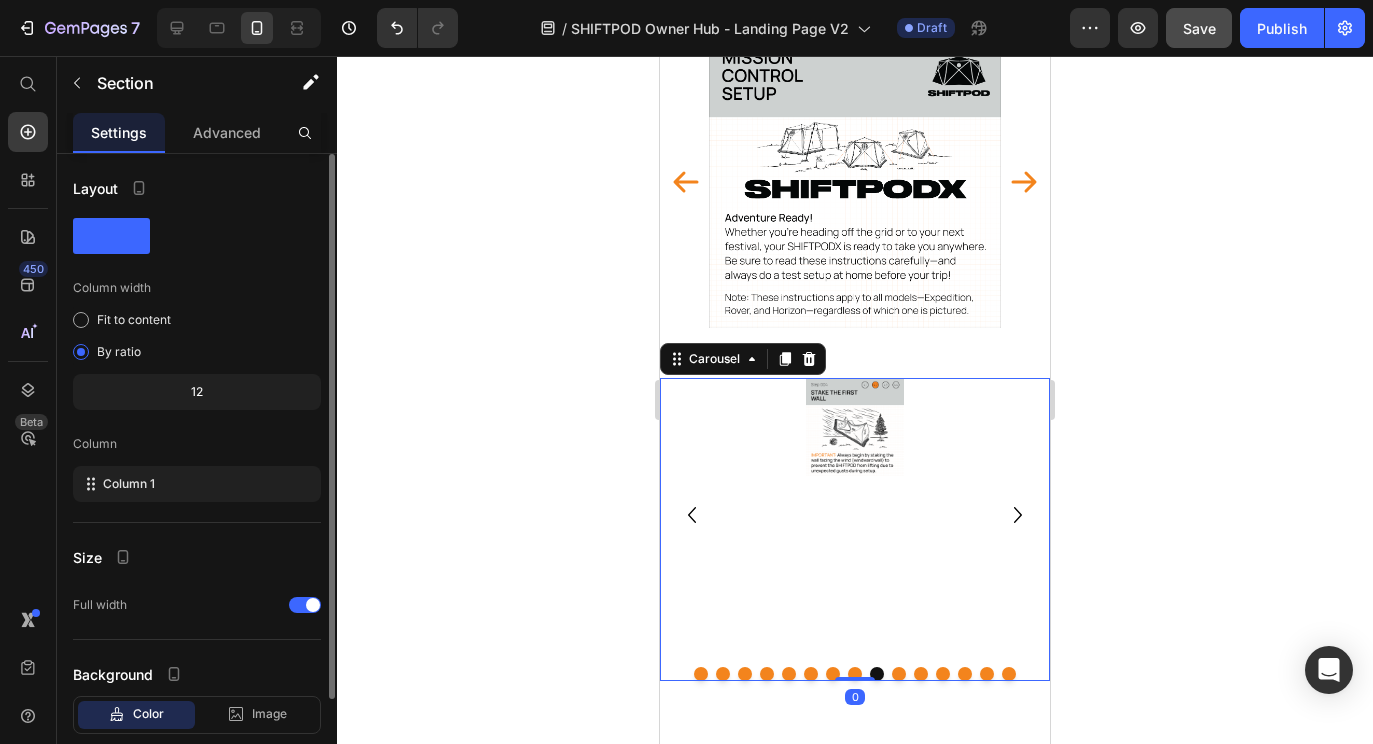 click at bounding box center (899, 674) 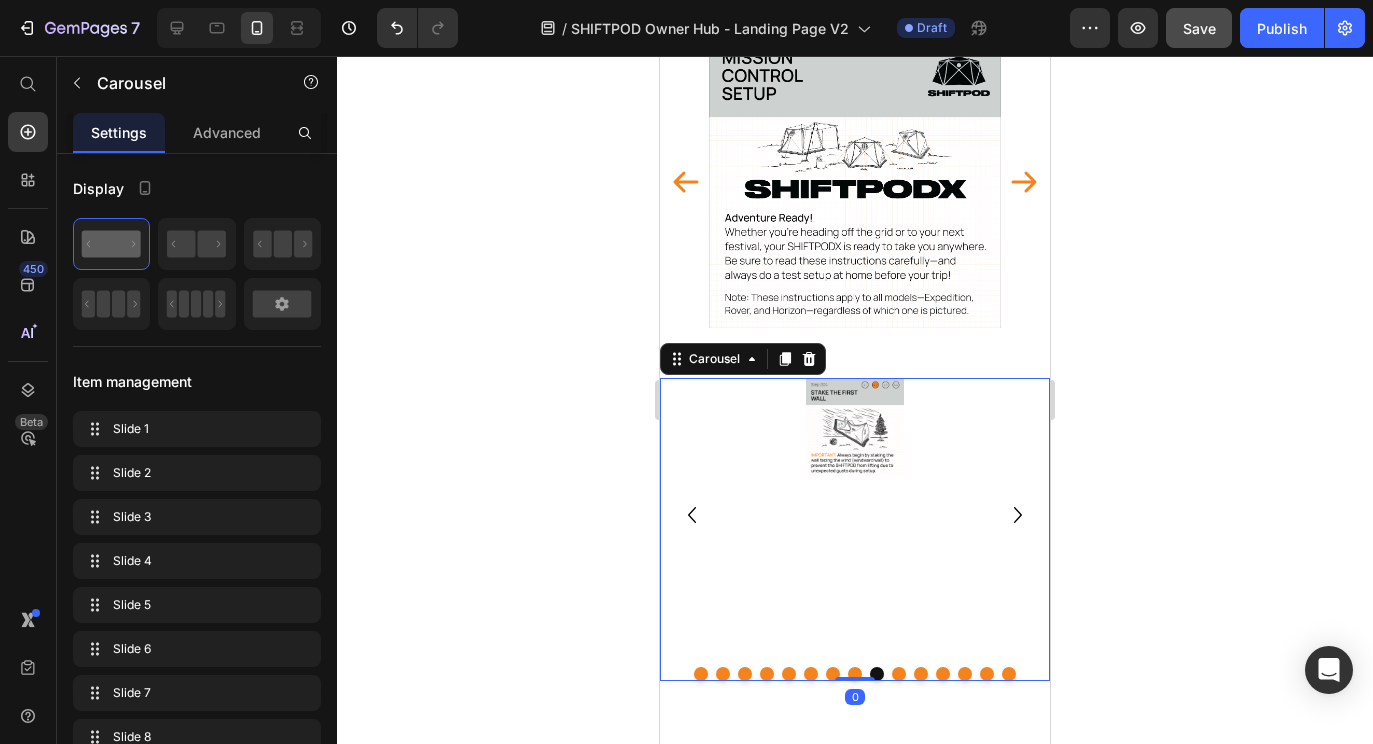 click 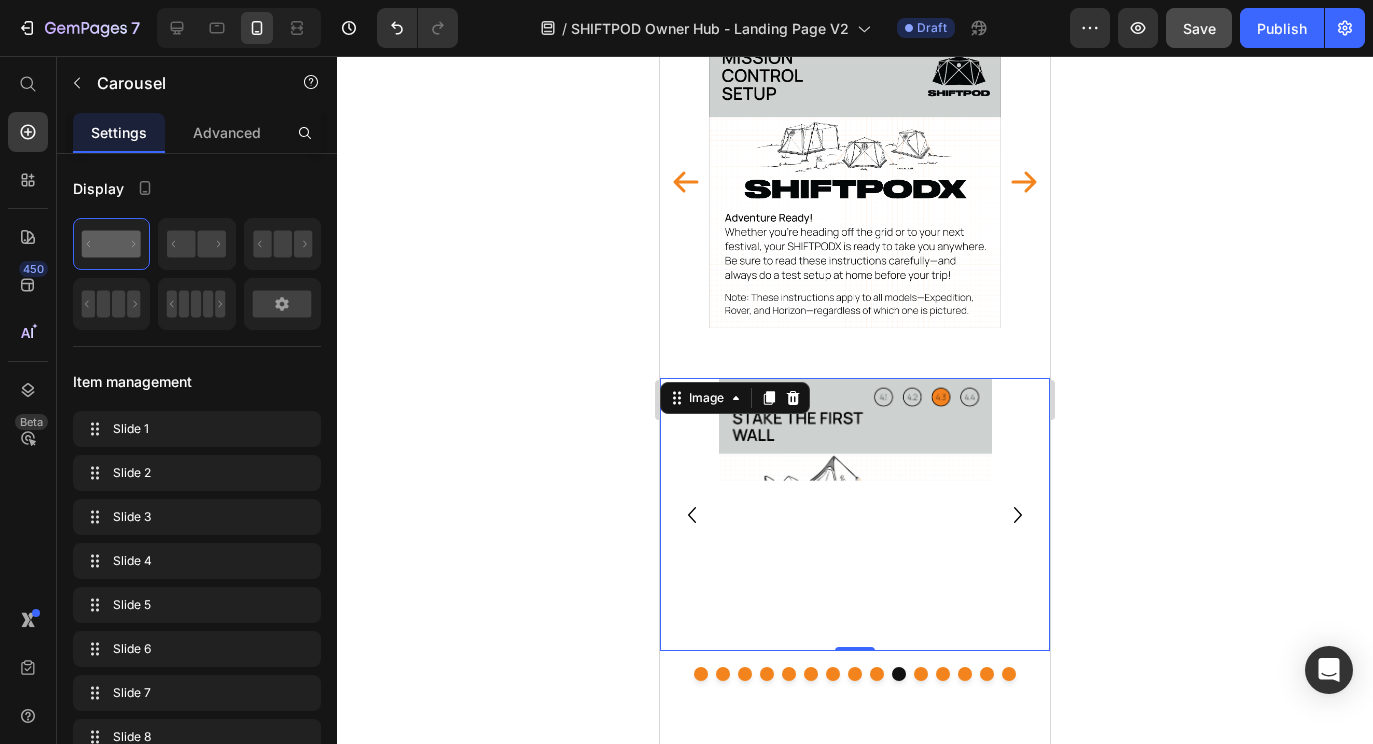 click at bounding box center [855, 514] 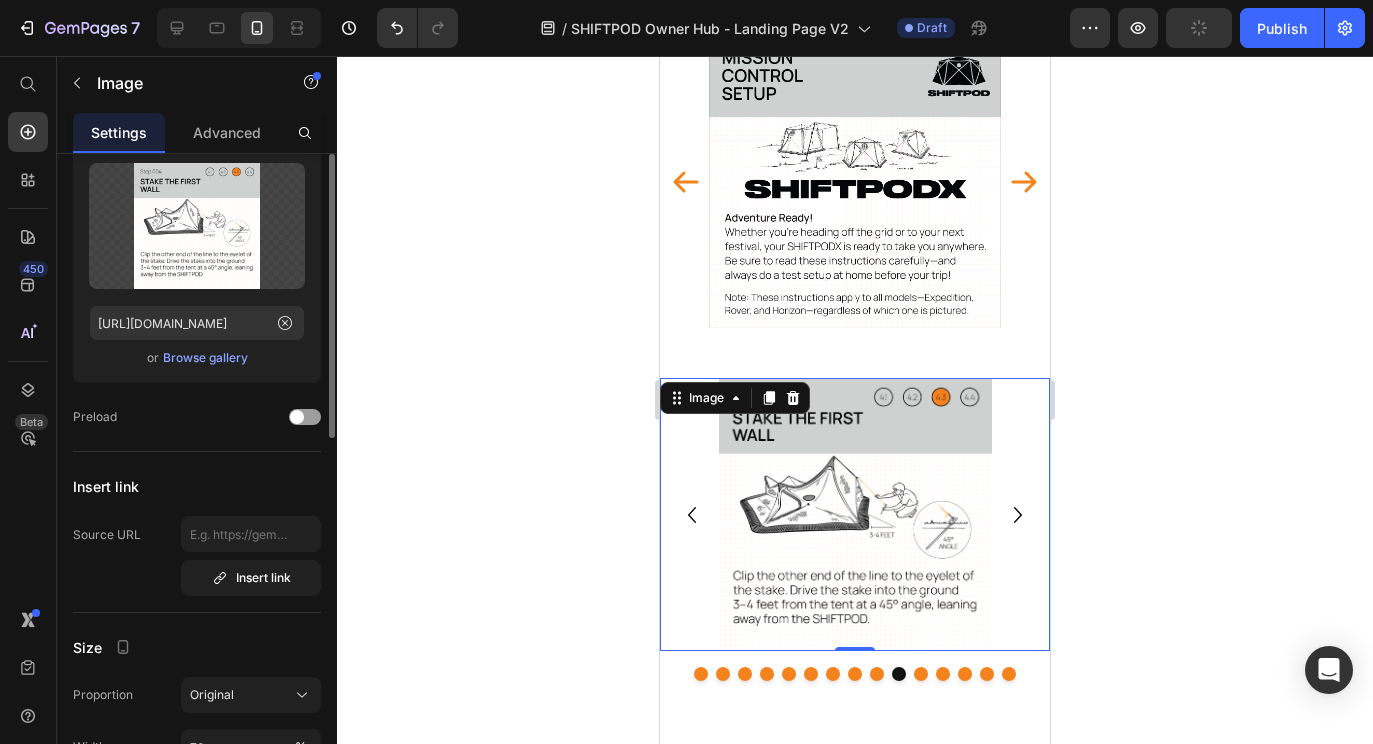 scroll, scrollTop: 146, scrollLeft: 0, axis: vertical 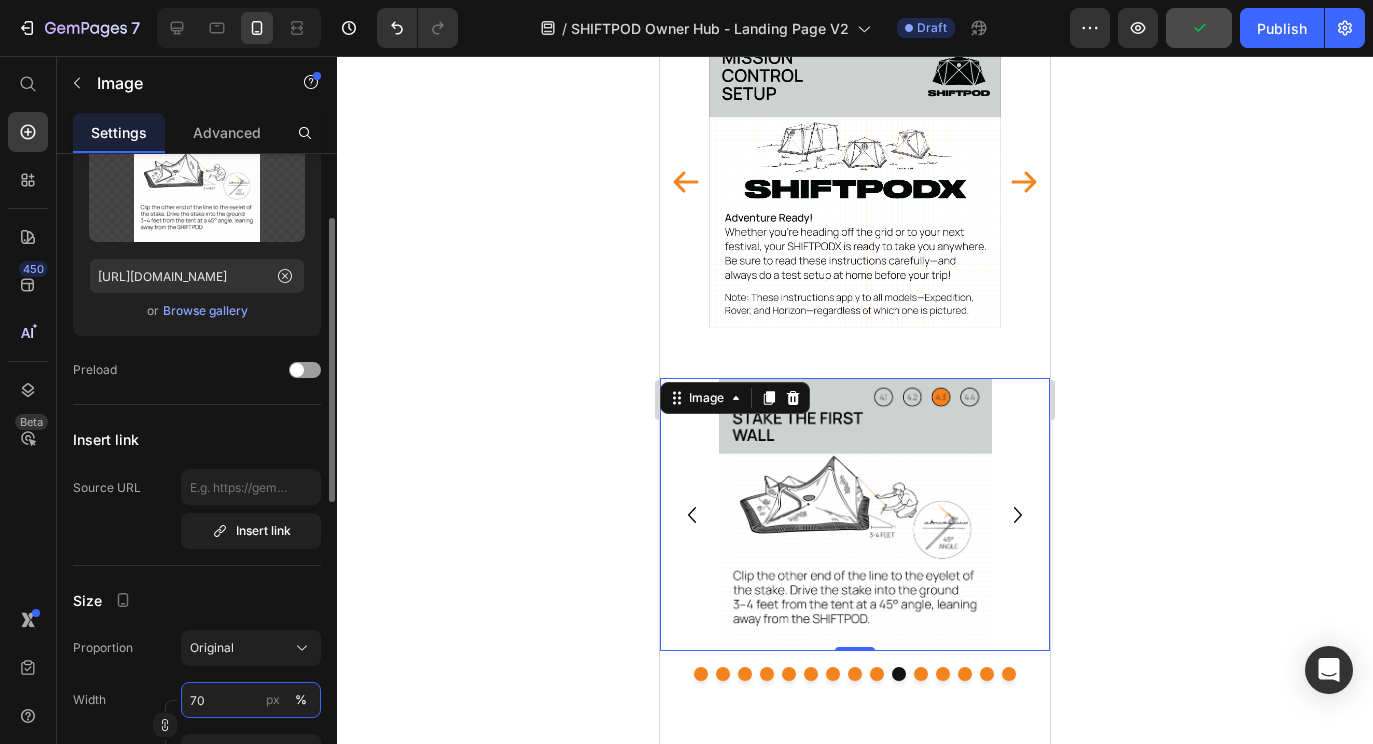 click on "70" at bounding box center (251, 700) 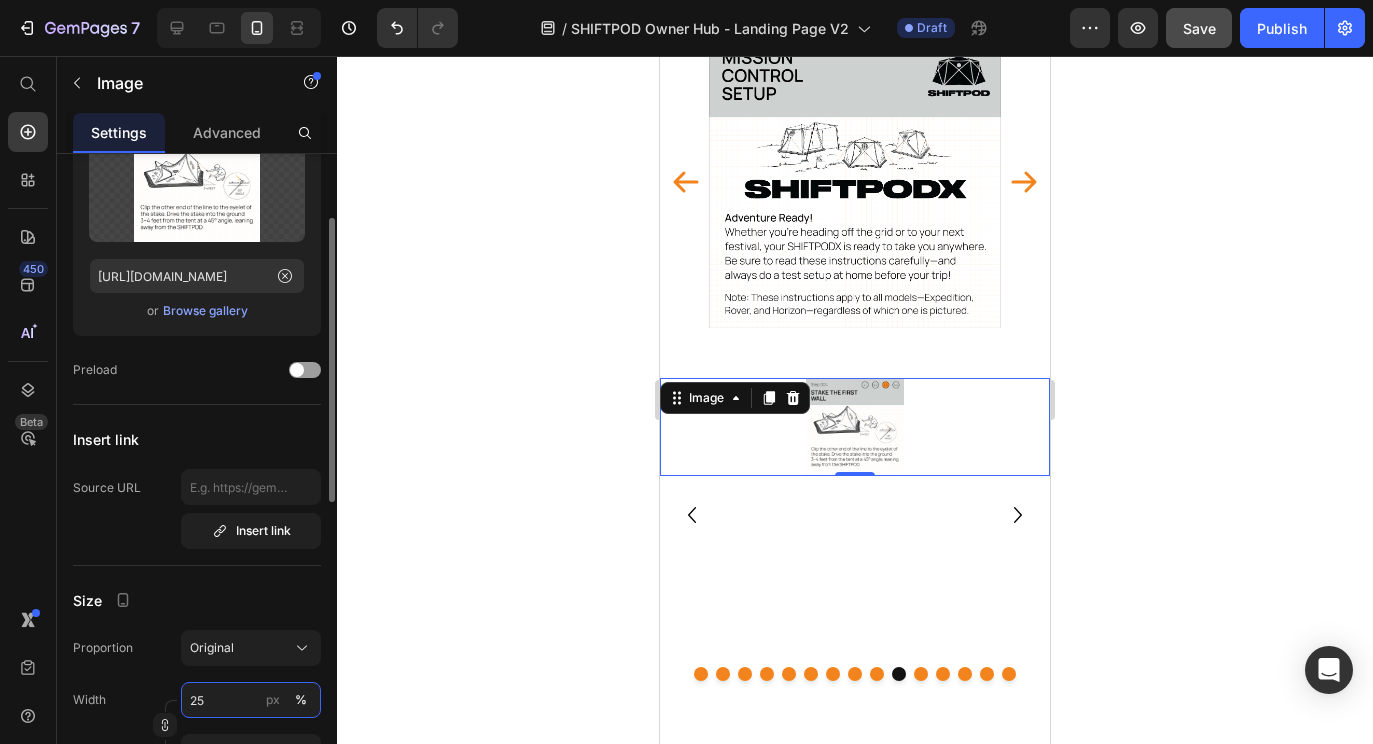 type on "25" 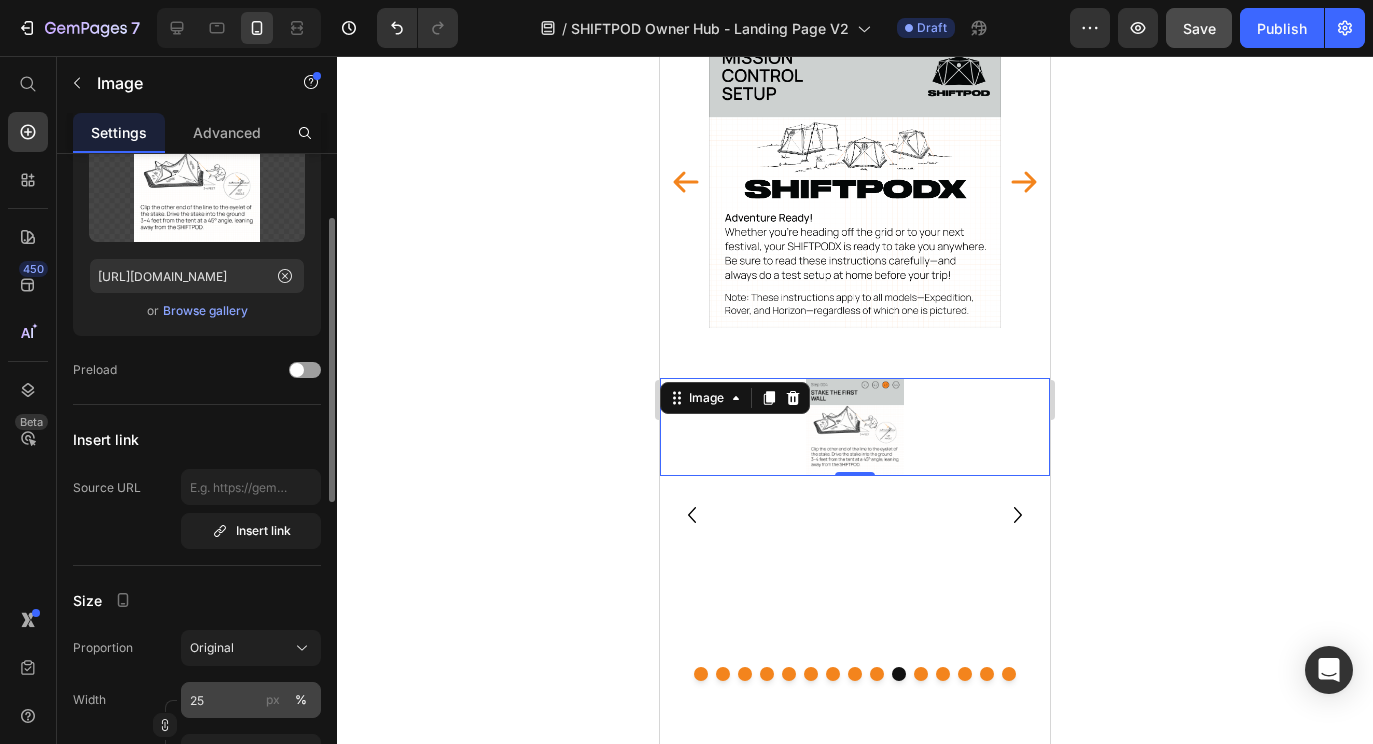 type 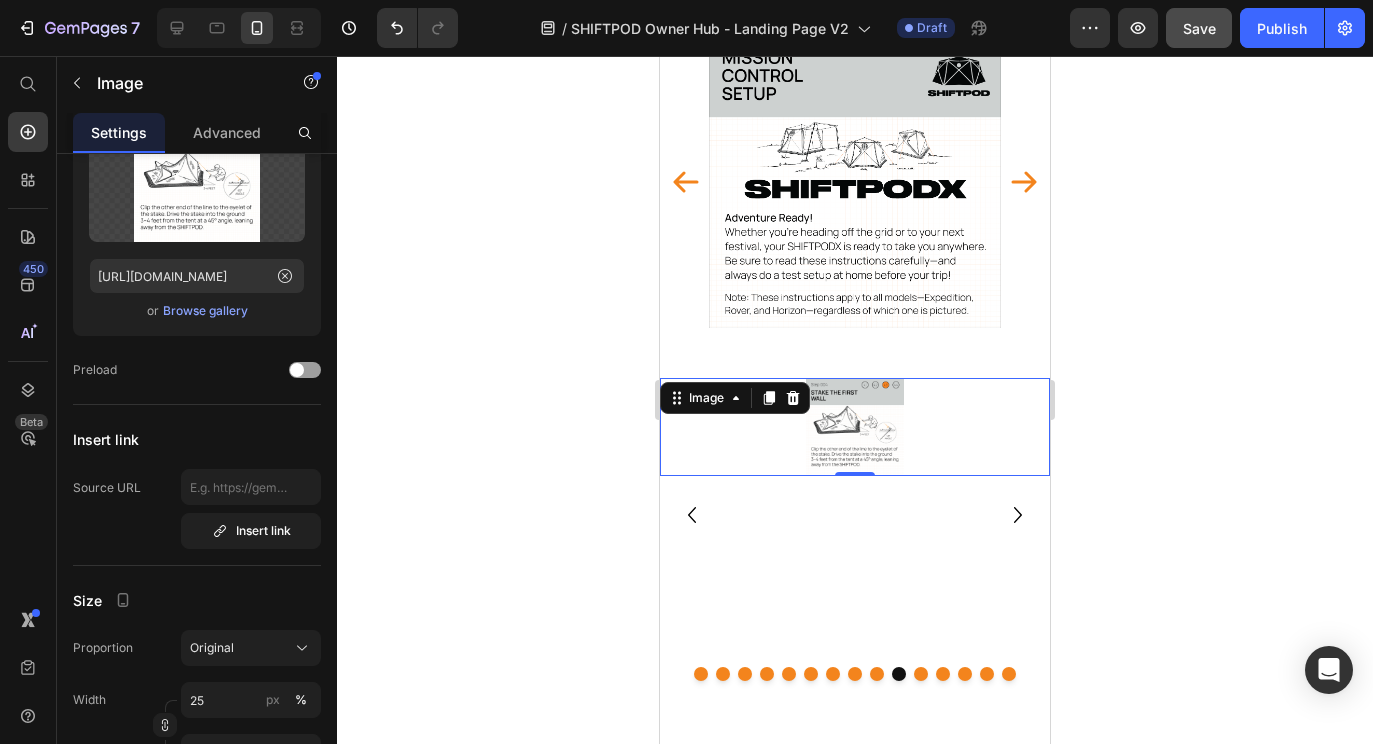 click 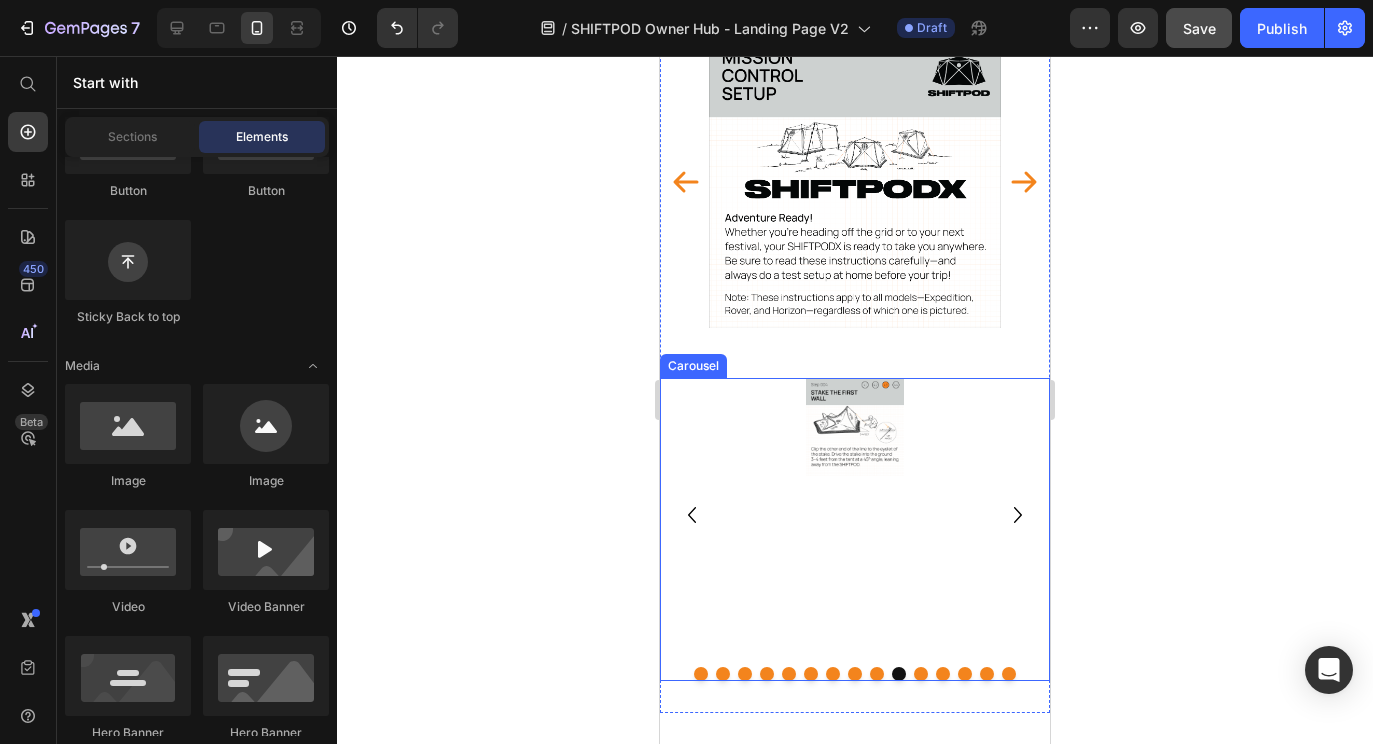 click 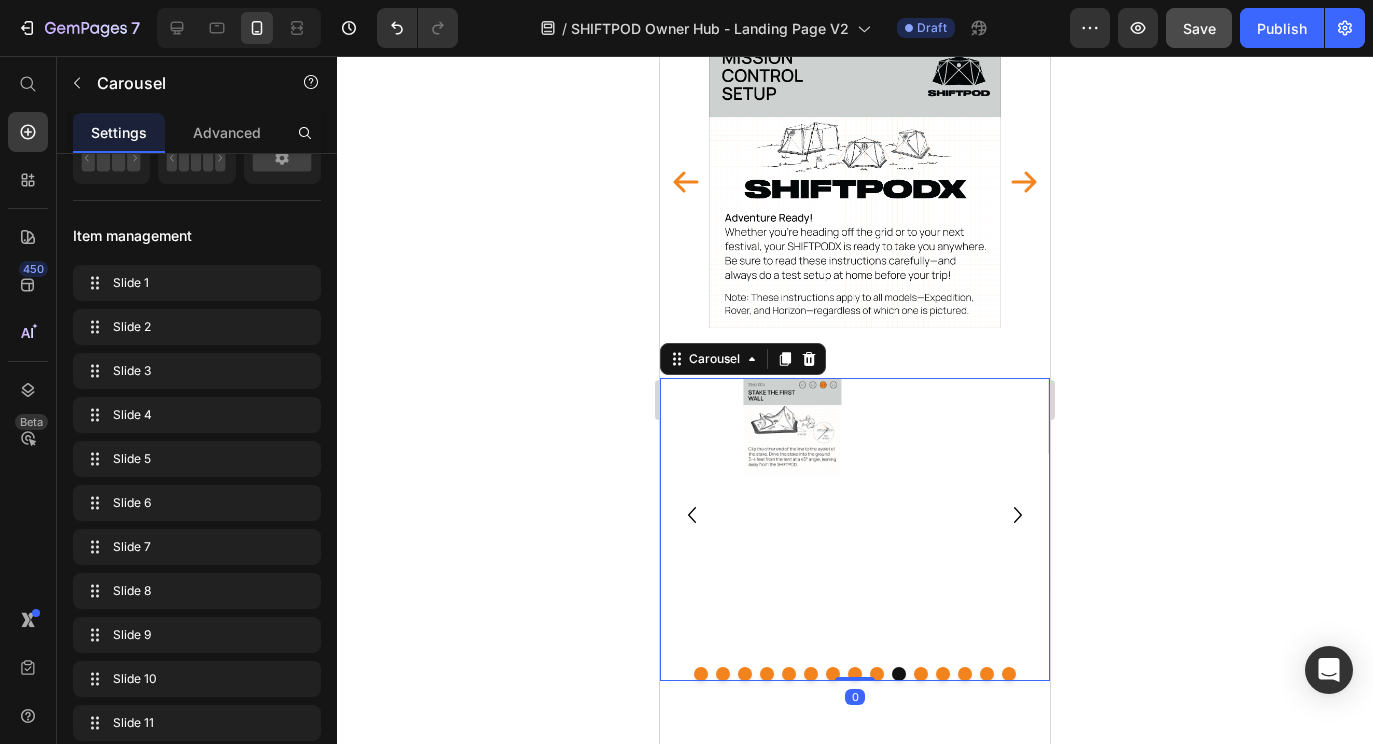 scroll, scrollTop: 0, scrollLeft: 0, axis: both 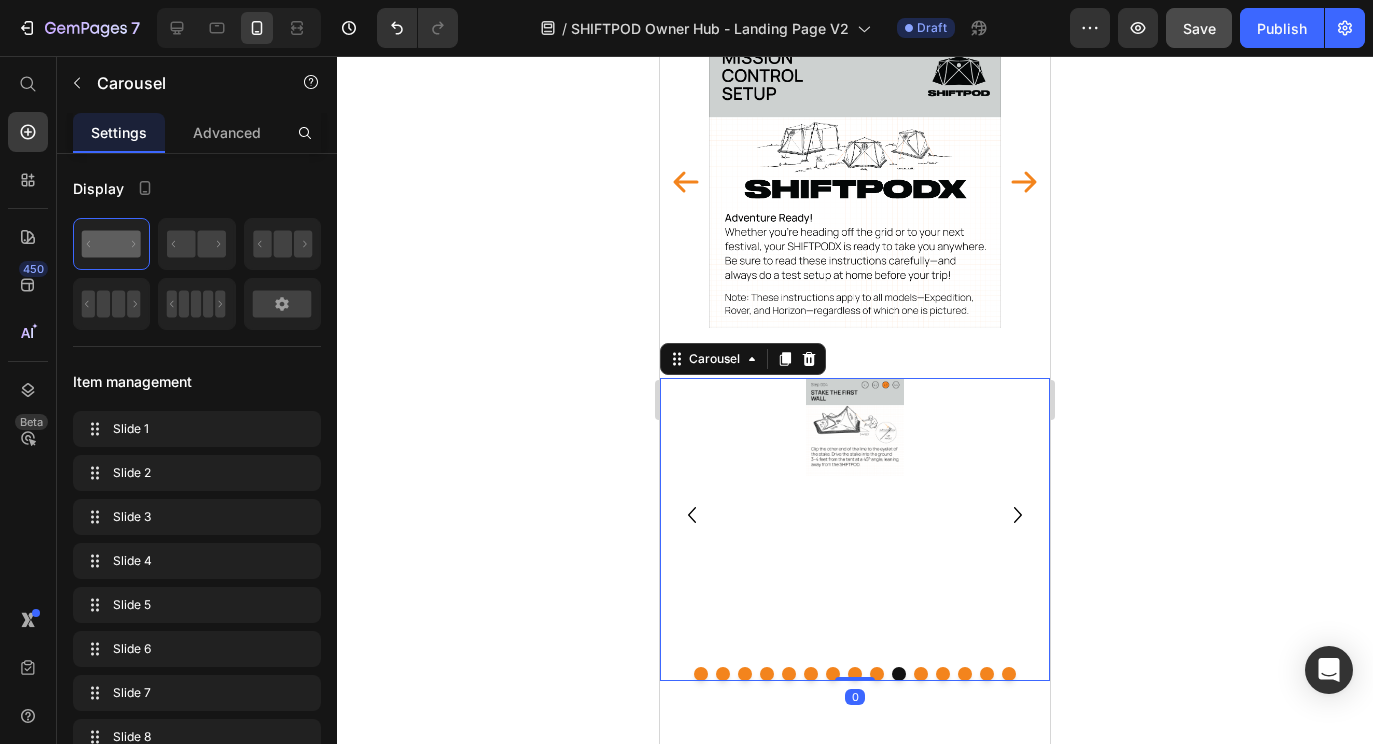 click 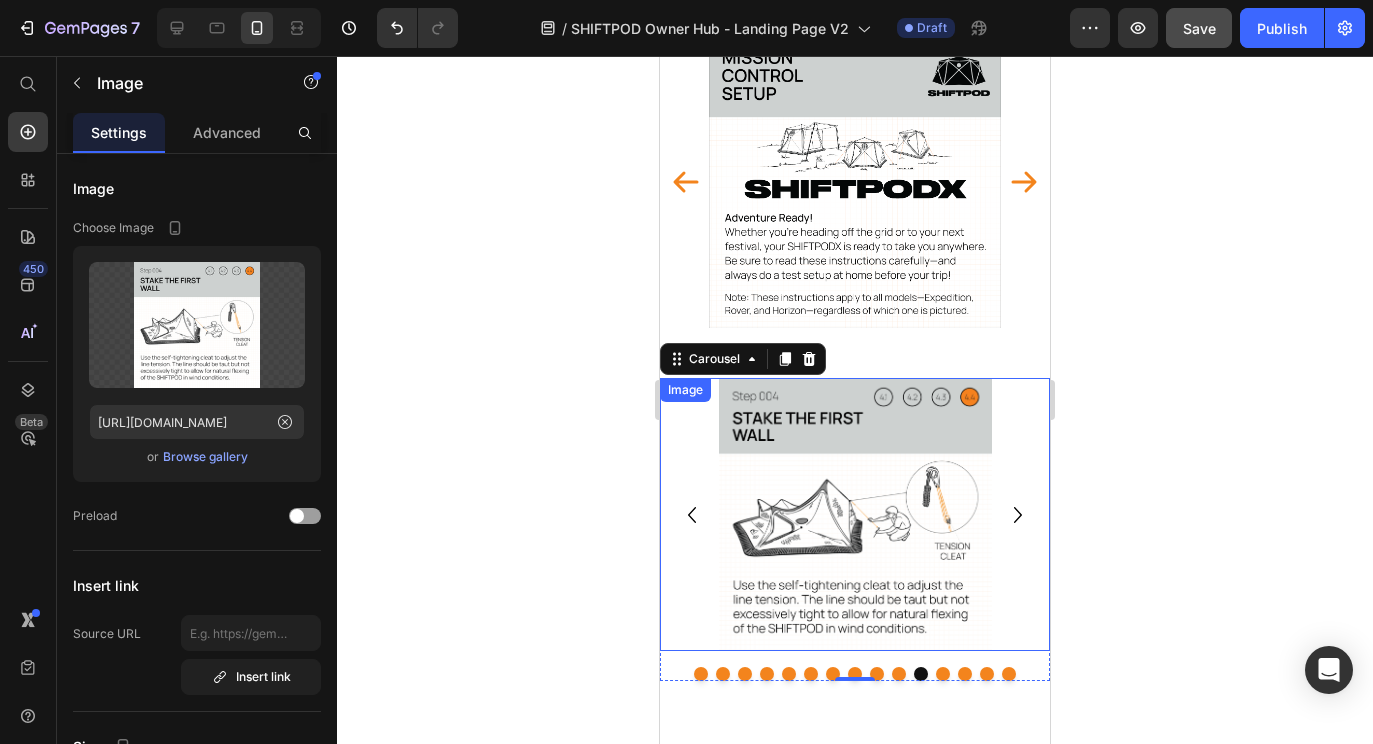 click at bounding box center [855, 514] 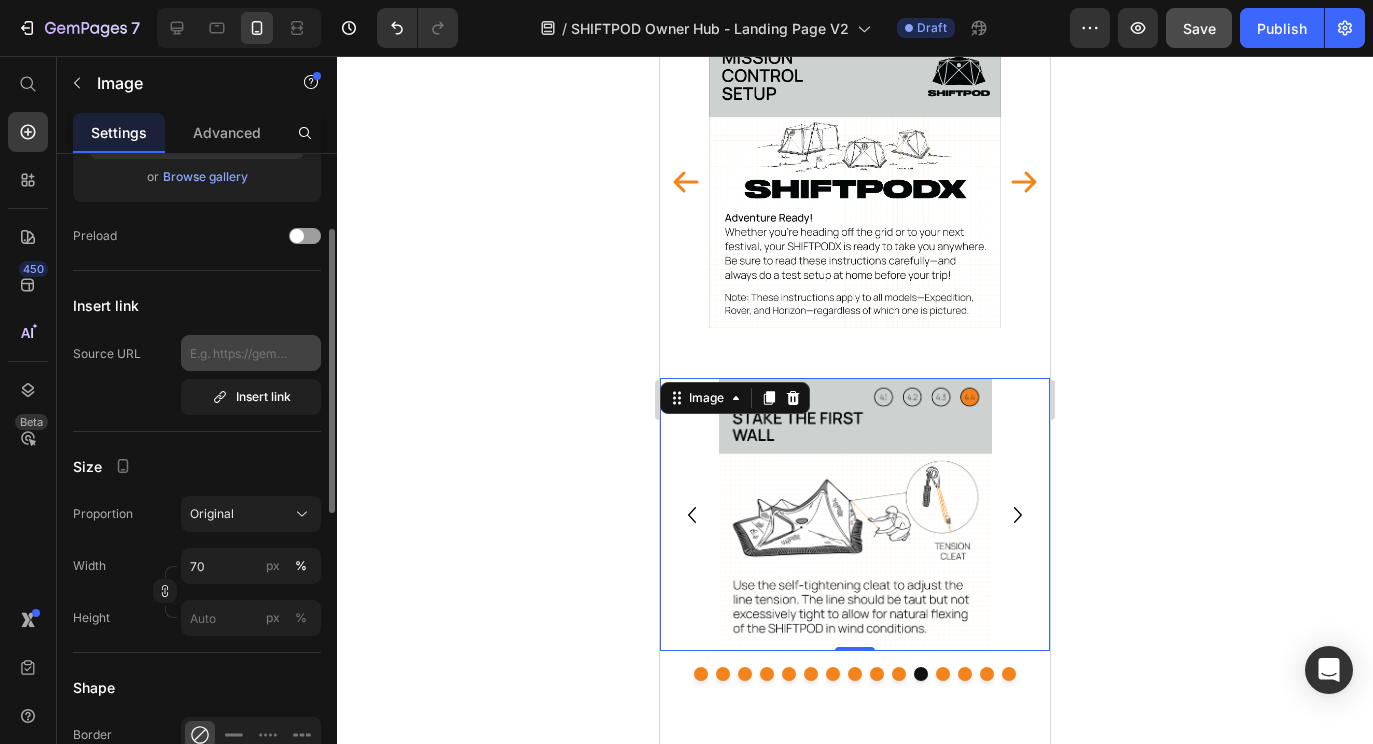 scroll, scrollTop: 293, scrollLeft: 0, axis: vertical 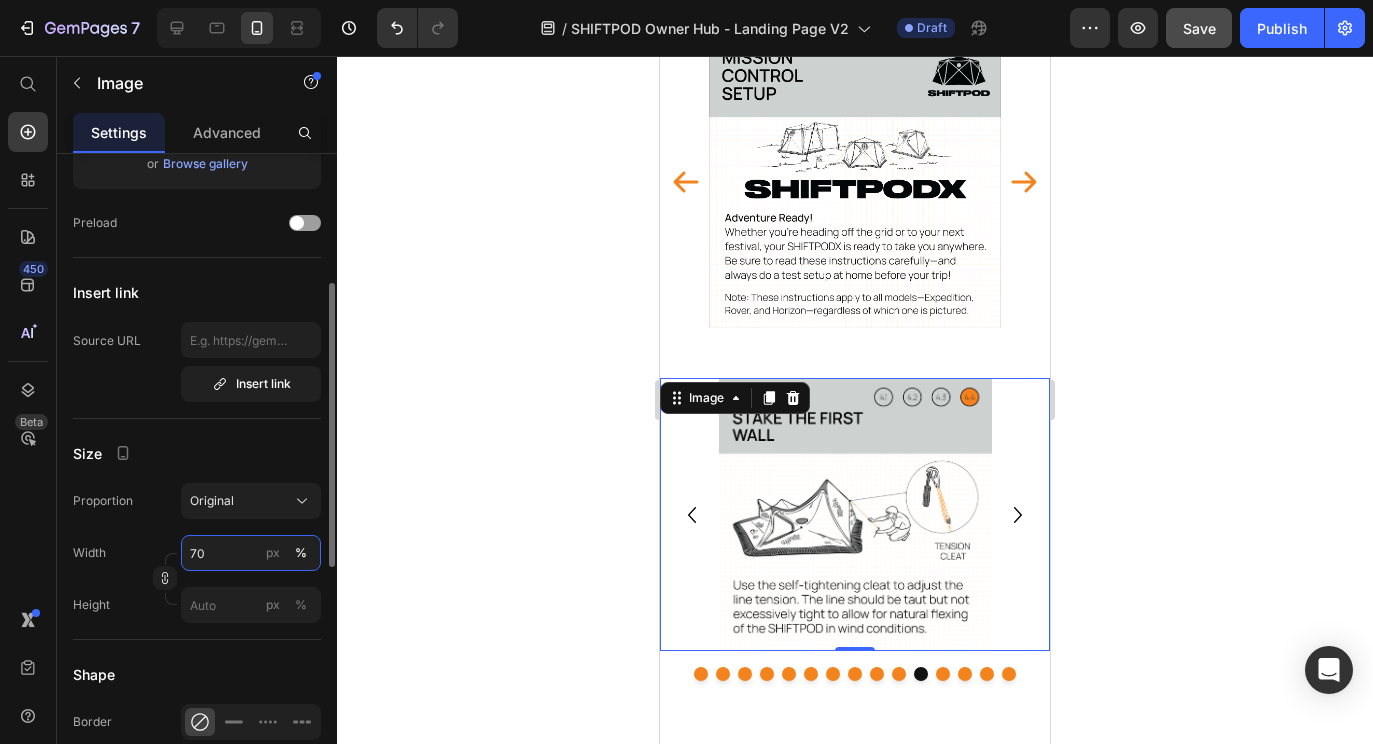 click on "70" at bounding box center [251, 553] 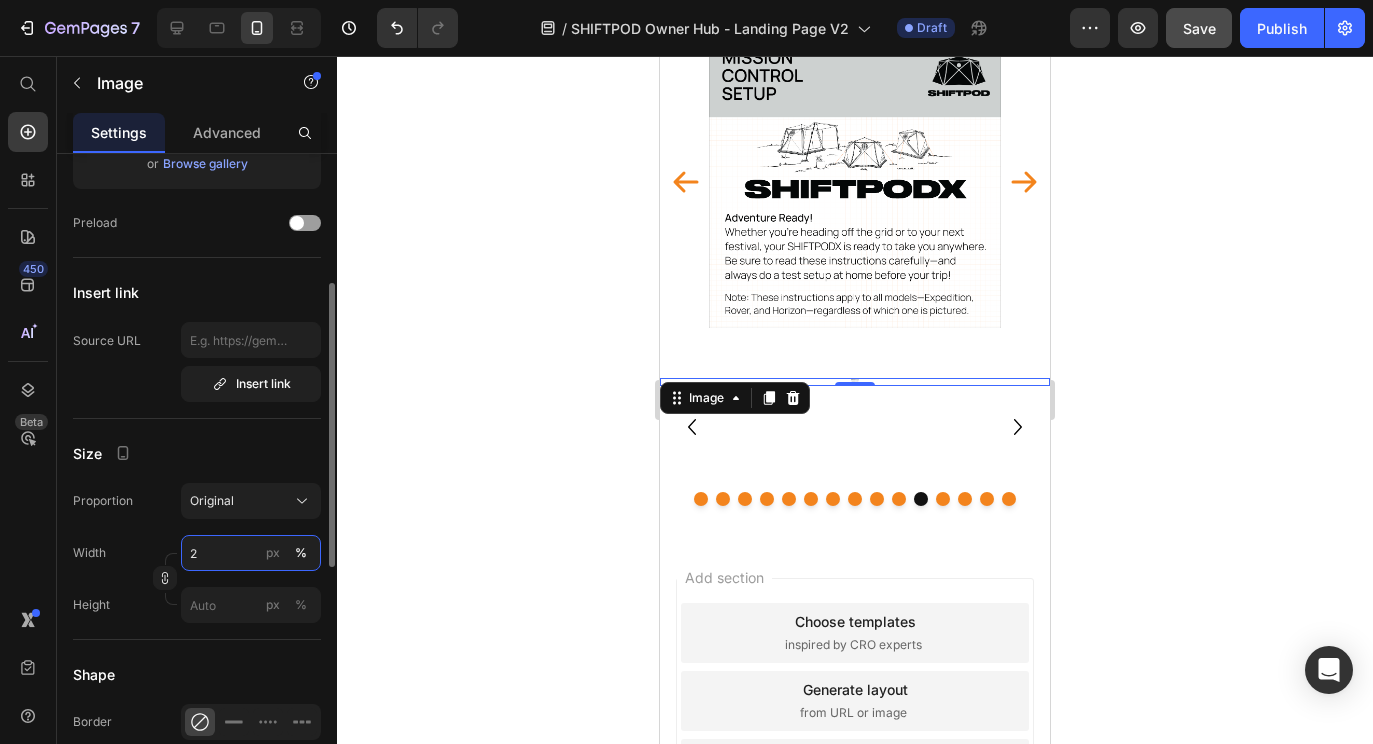 type on "25" 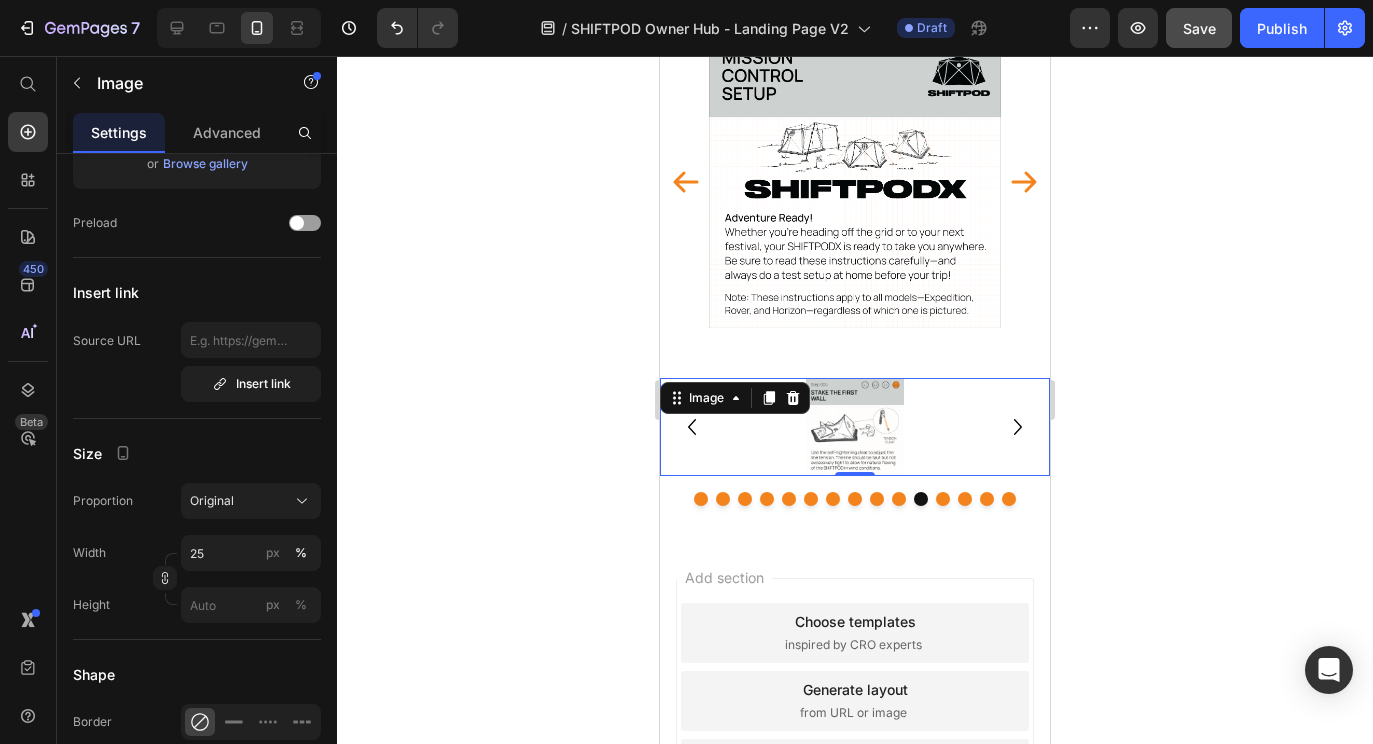 click on "Add section Choose templates inspired by CRO experts Generate layout from URL or image Add blank section then drag & drop elements" at bounding box center [855, 729] 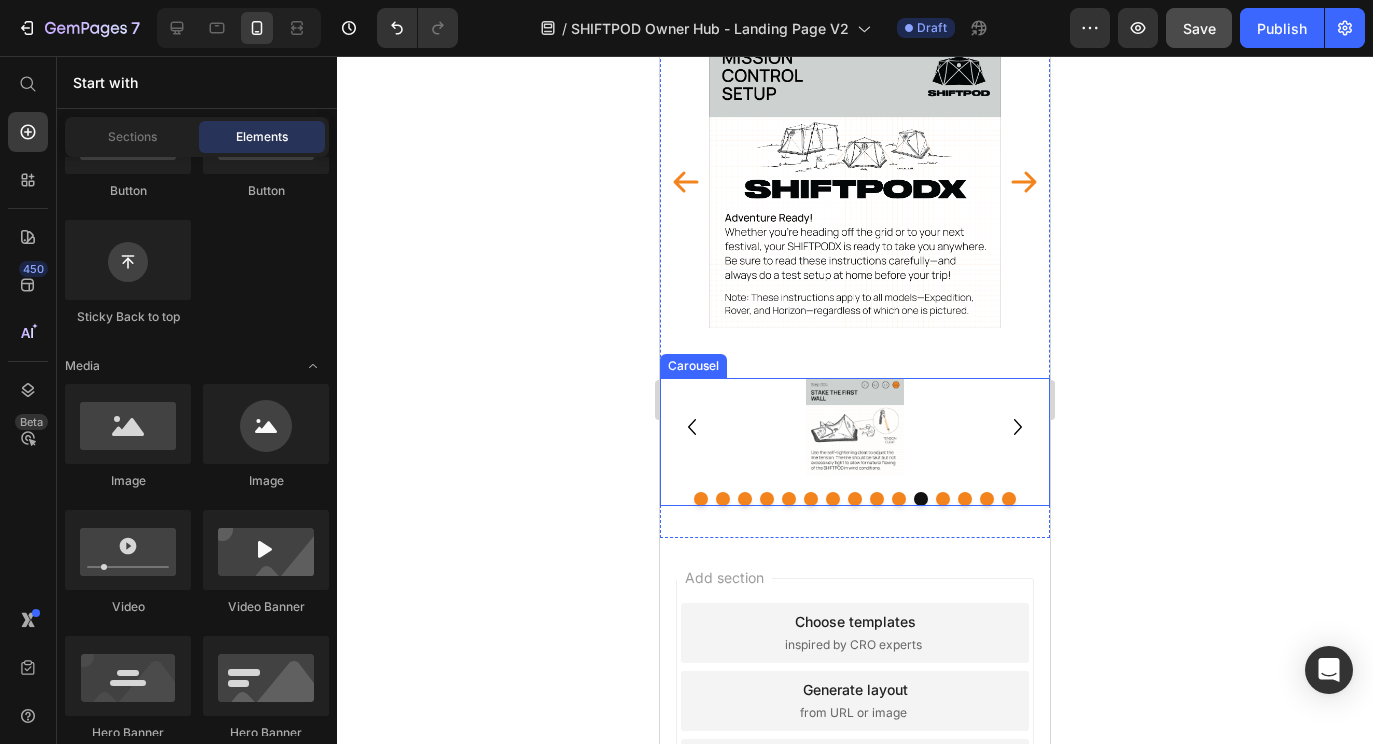click 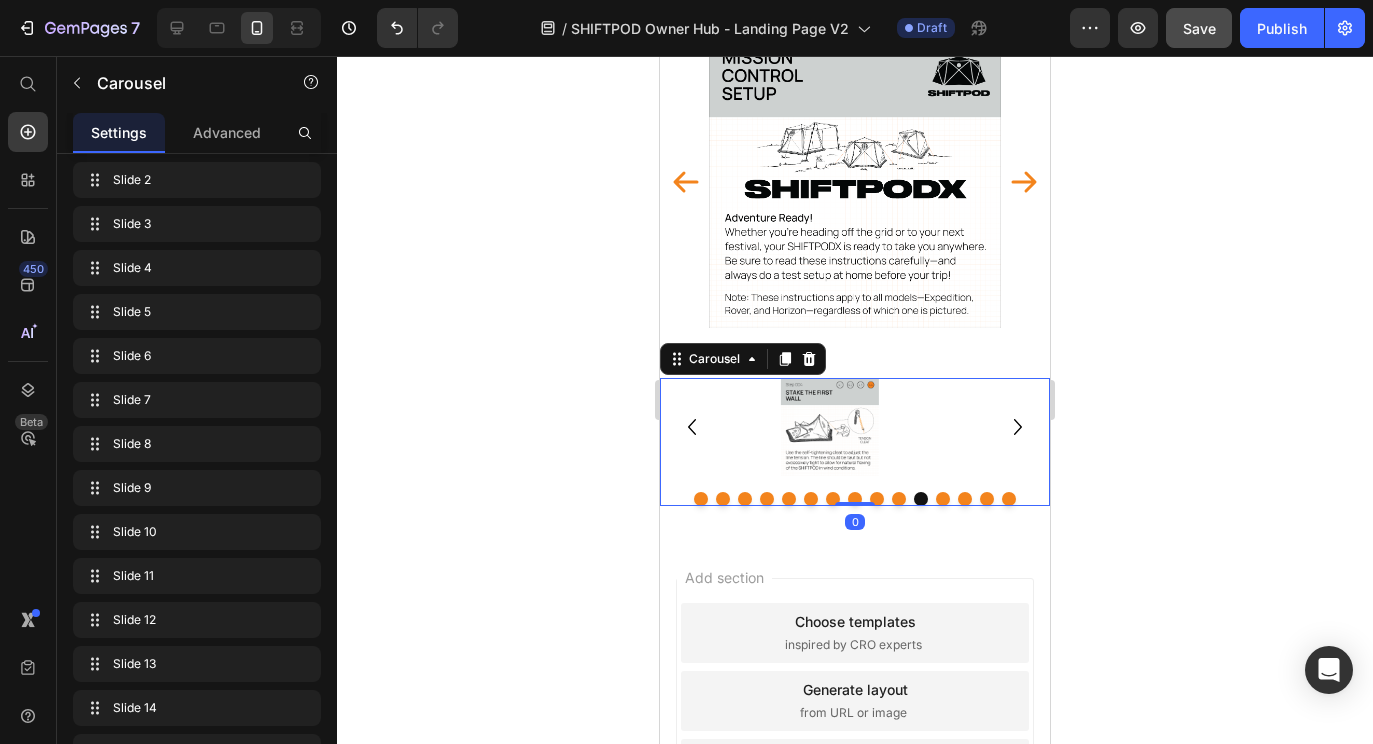 scroll, scrollTop: 0, scrollLeft: 0, axis: both 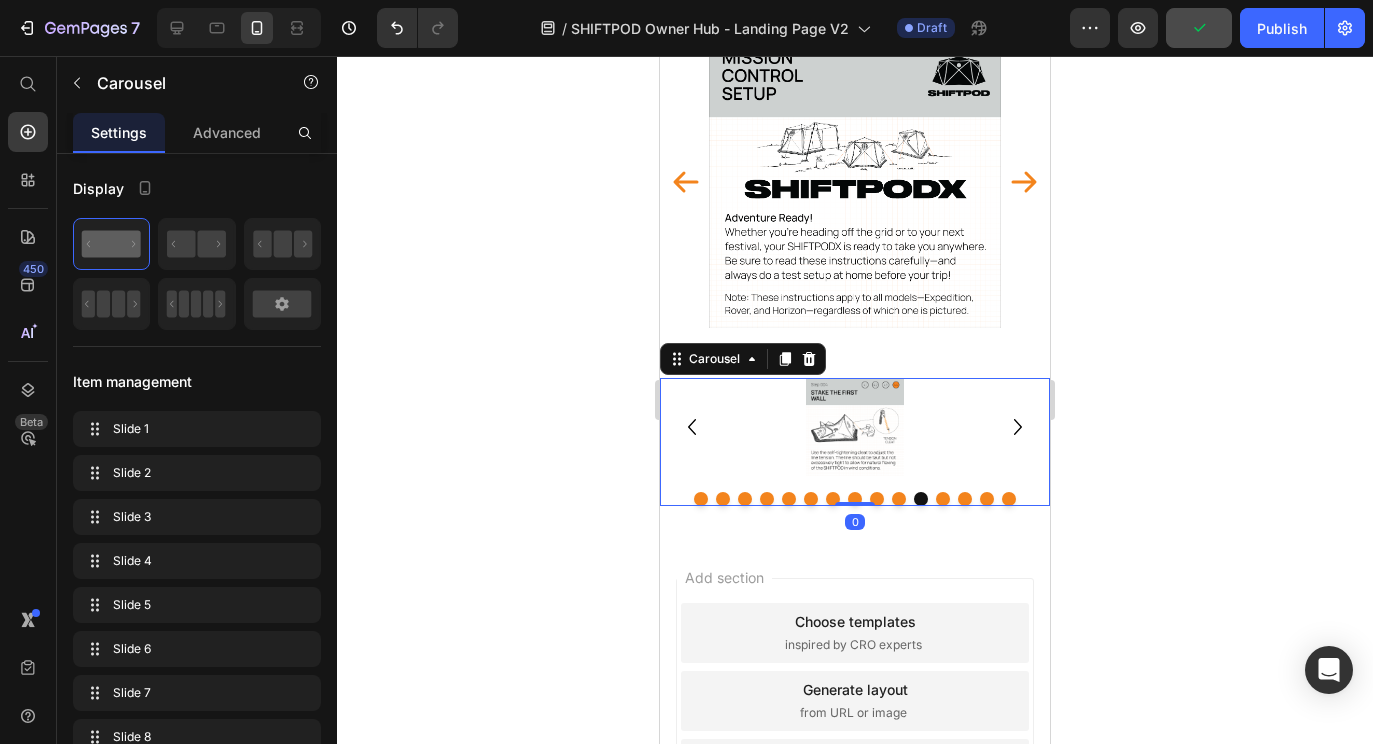 click 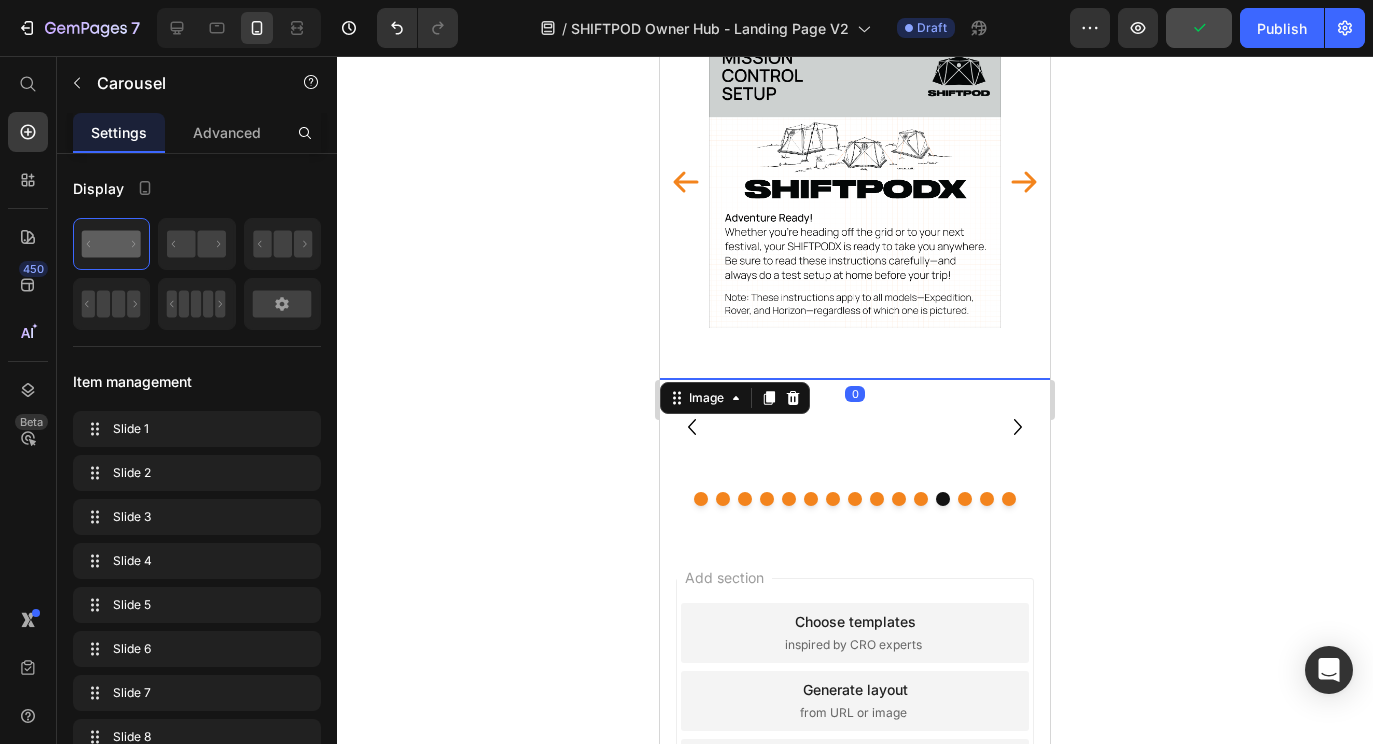 click at bounding box center (855, 514) 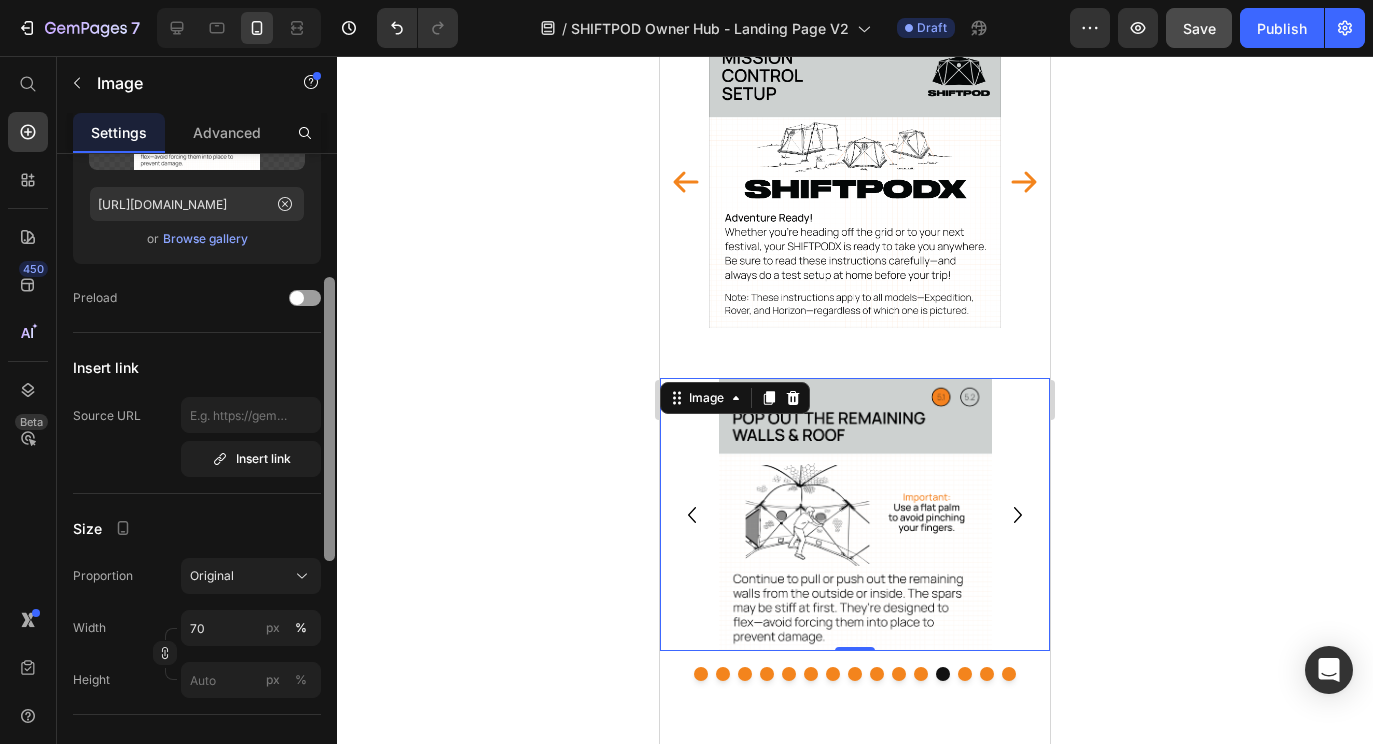 scroll, scrollTop: 291, scrollLeft: 0, axis: vertical 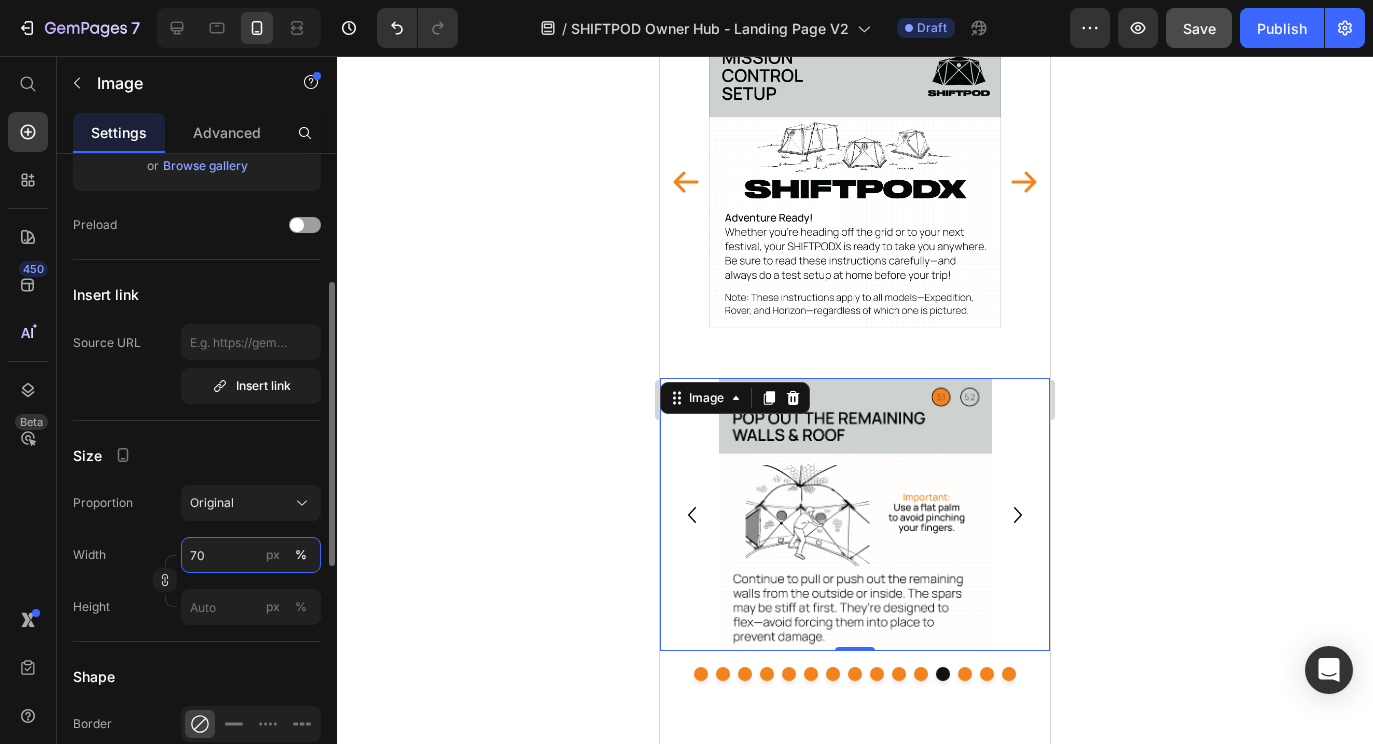 click on "70" at bounding box center (251, 555) 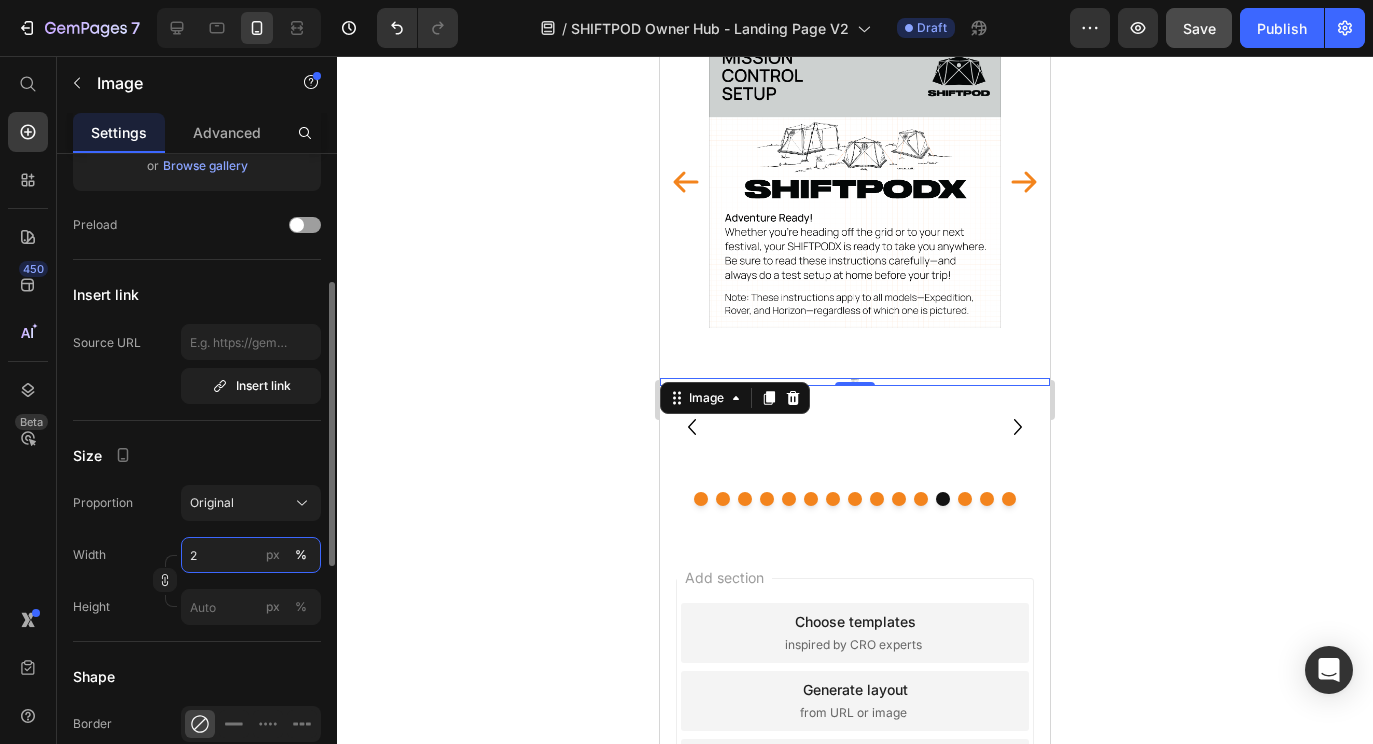 type on "25" 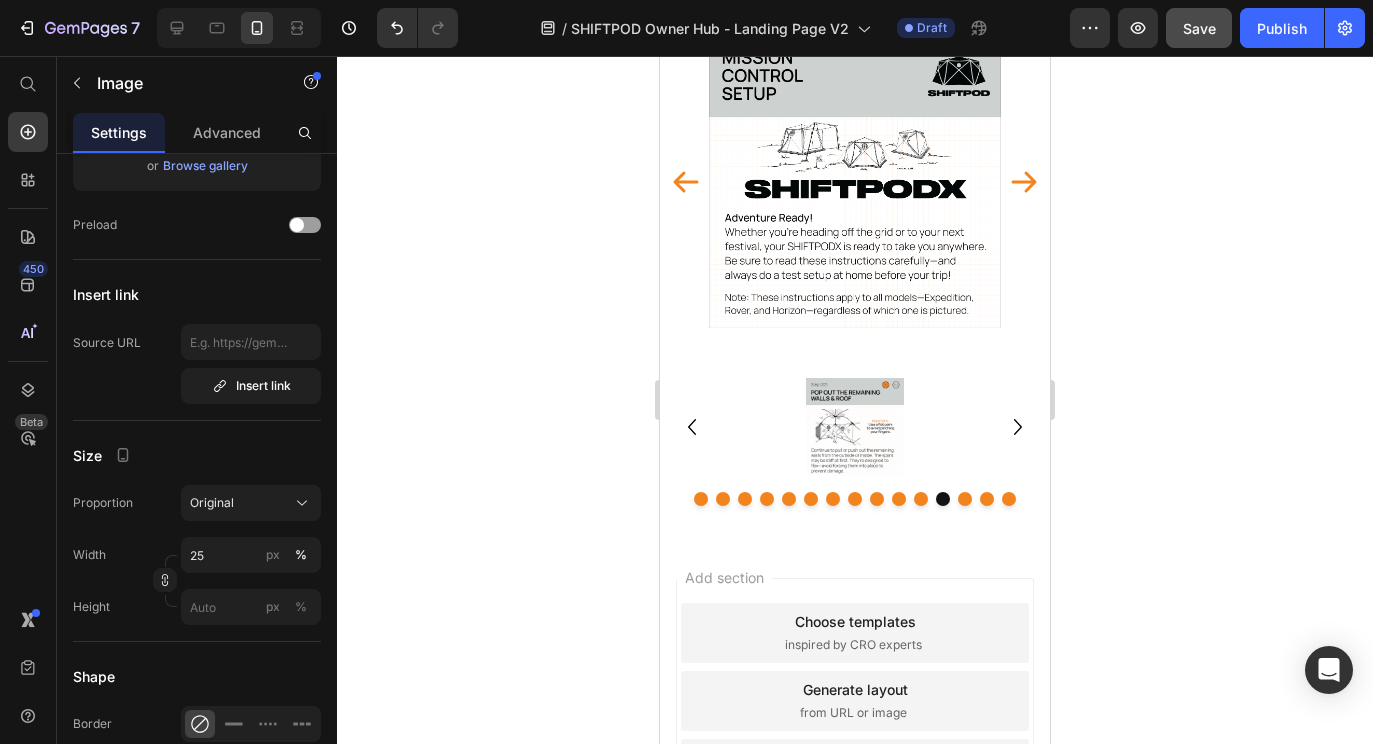 click on "Add section Choose templates inspired by CRO experts Generate layout from URL or image Add blank section then drag & drop elements" at bounding box center (855, 701) 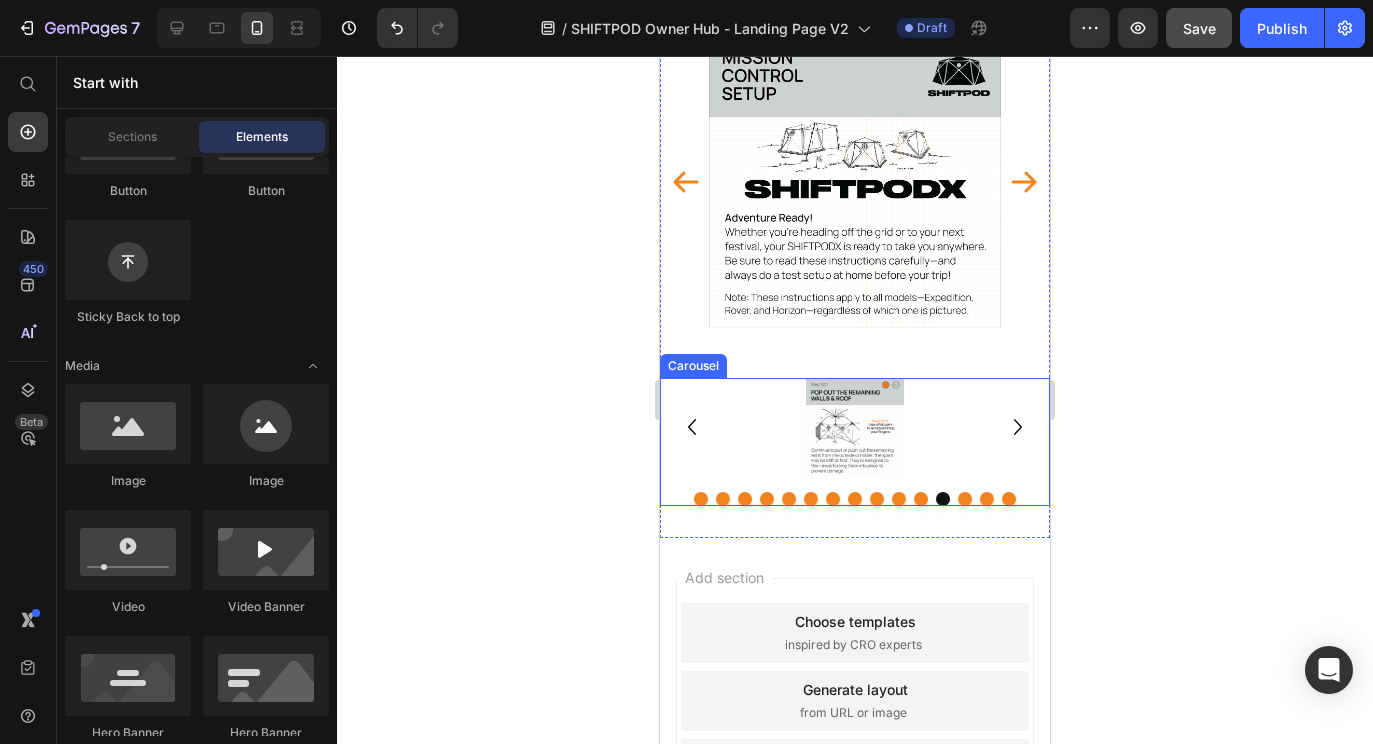 click 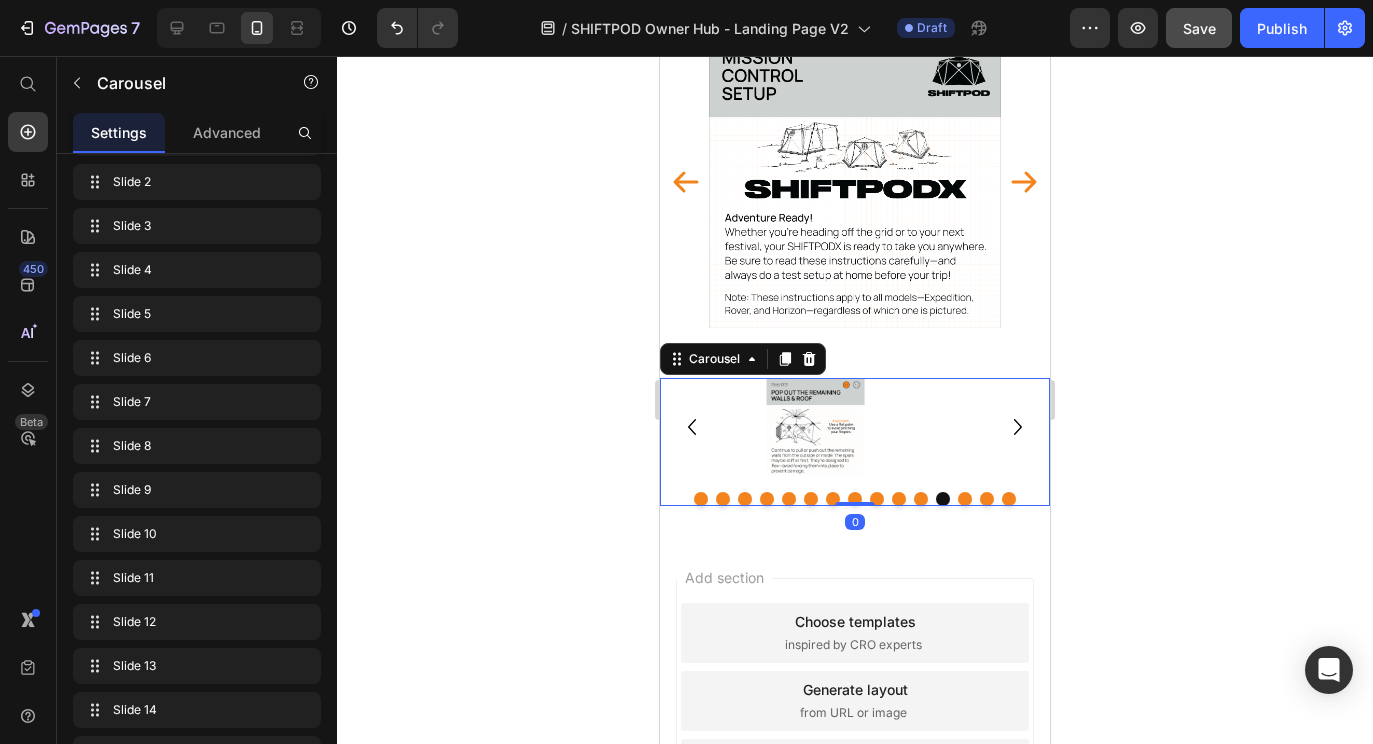 scroll, scrollTop: 0, scrollLeft: 0, axis: both 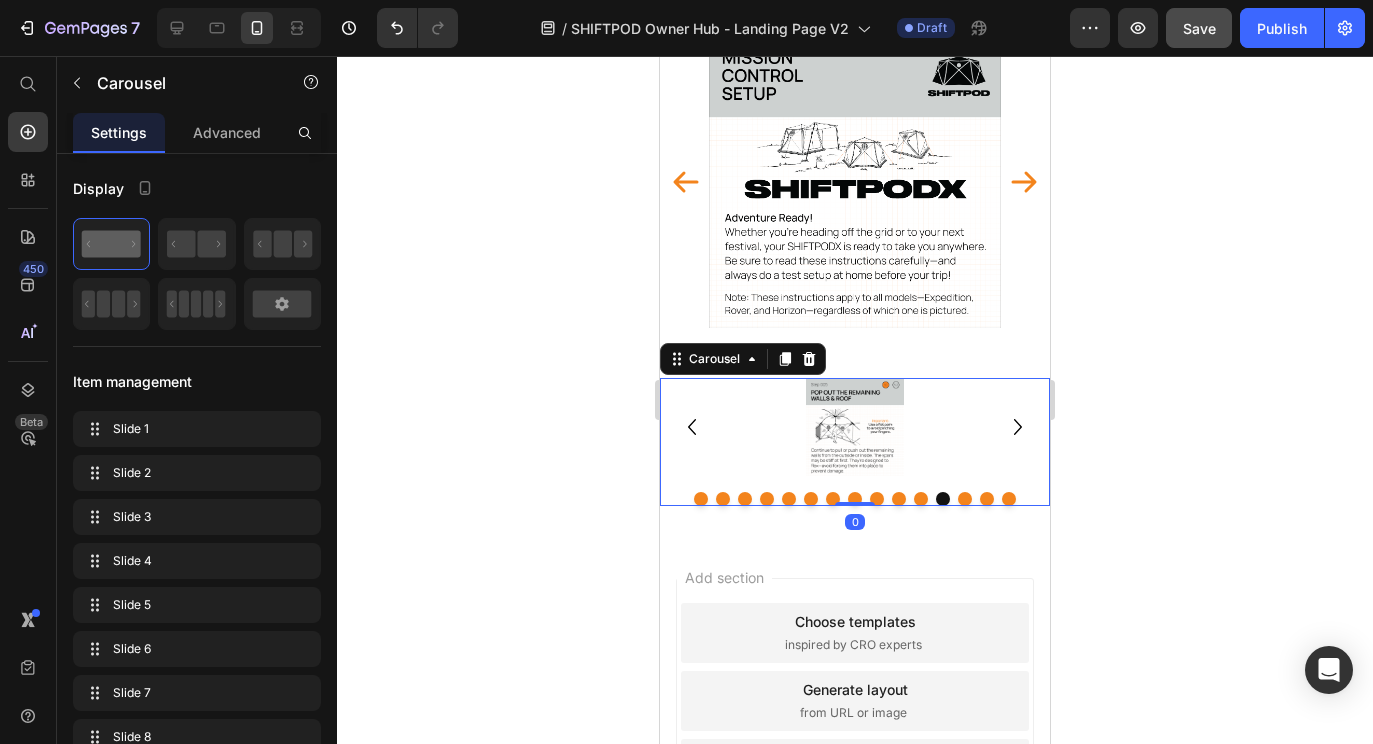 click 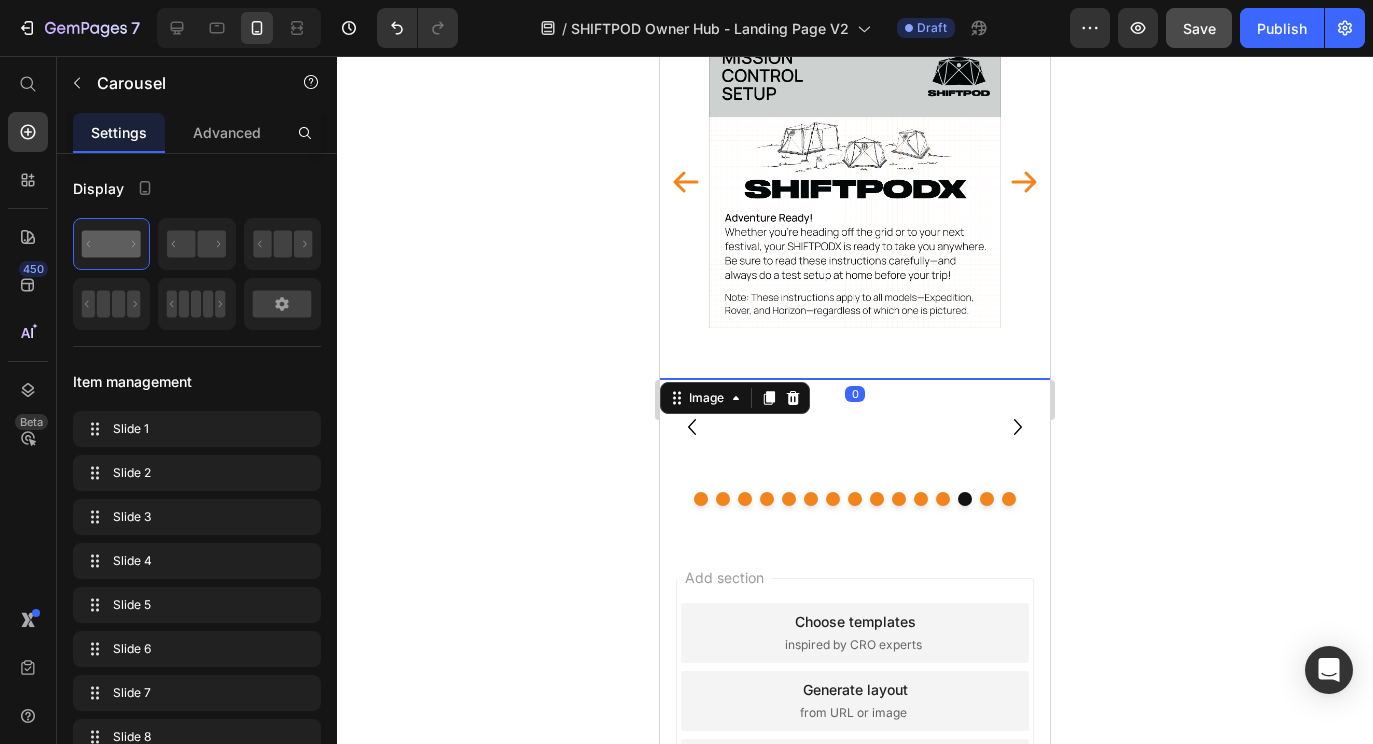 click at bounding box center (855, 514) 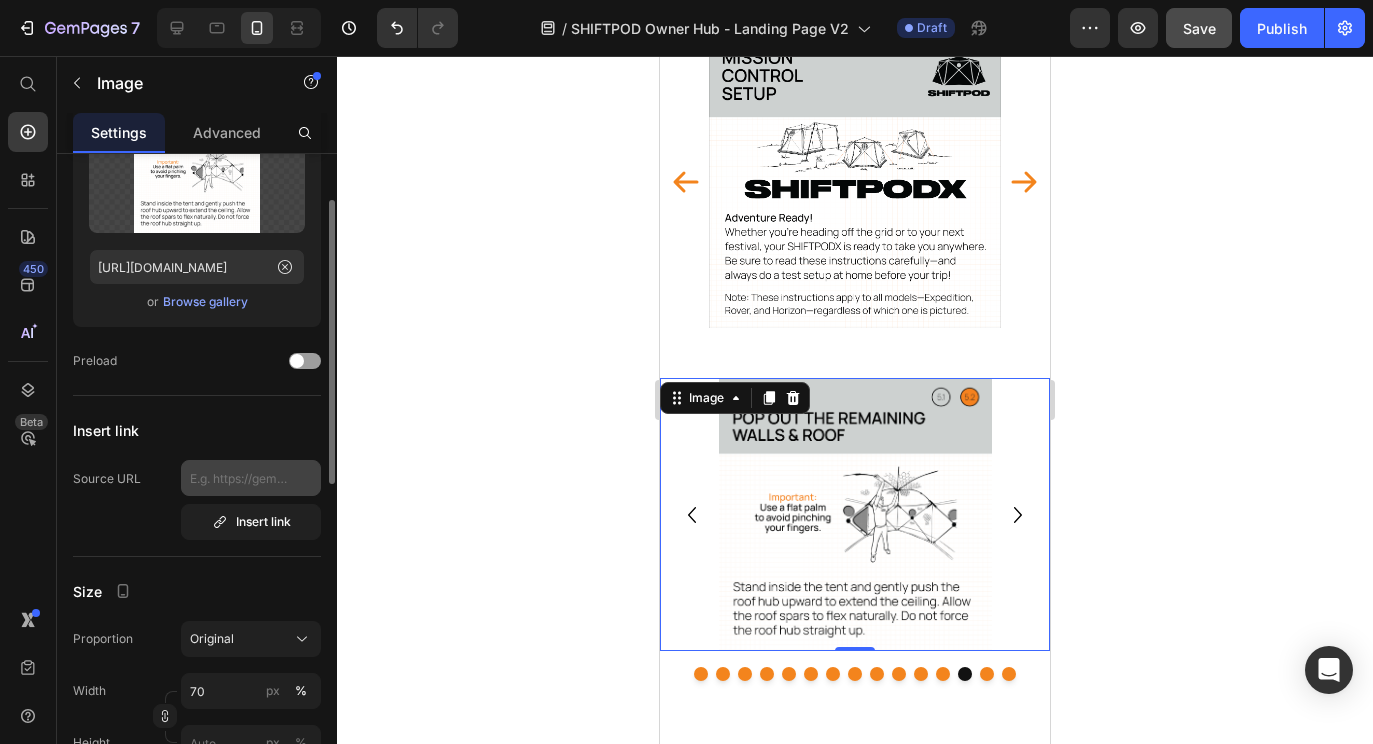 scroll, scrollTop: 344, scrollLeft: 0, axis: vertical 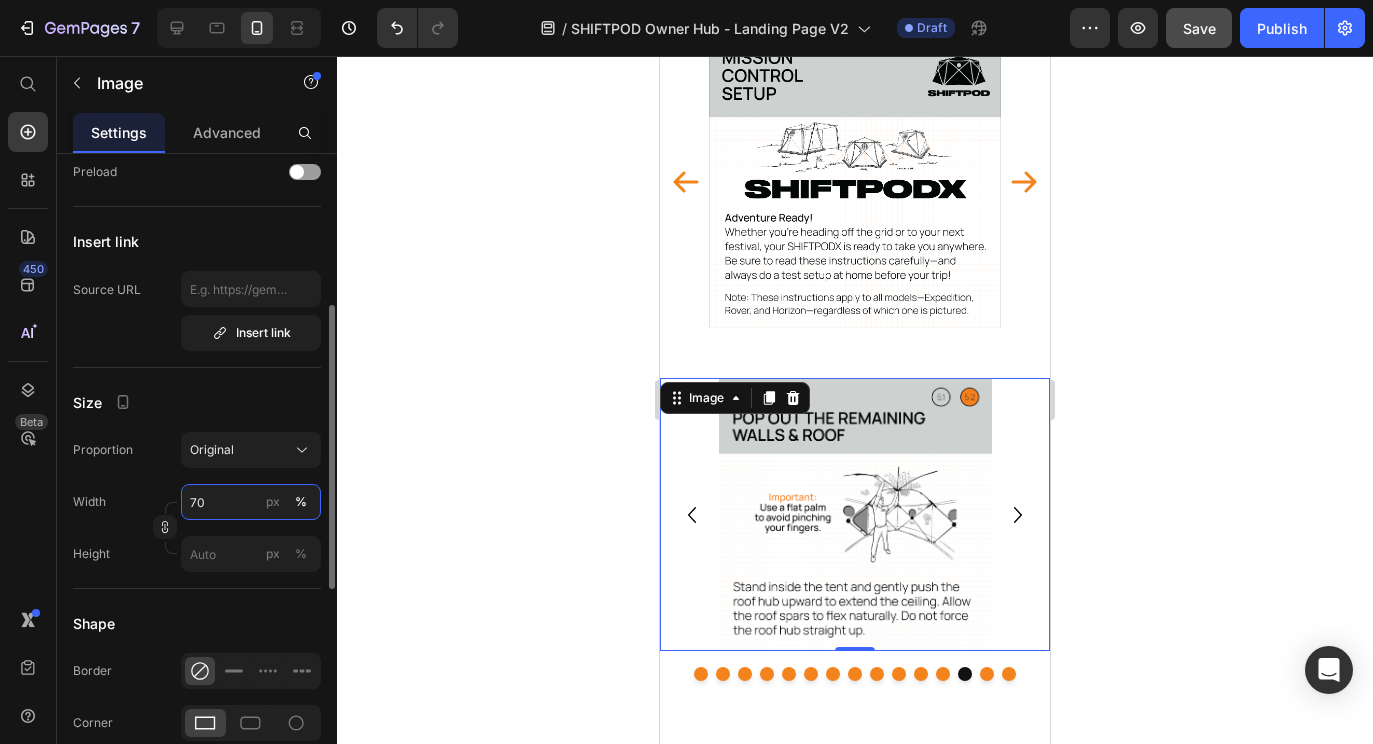 click on "70" at bounding box center (251, 502) 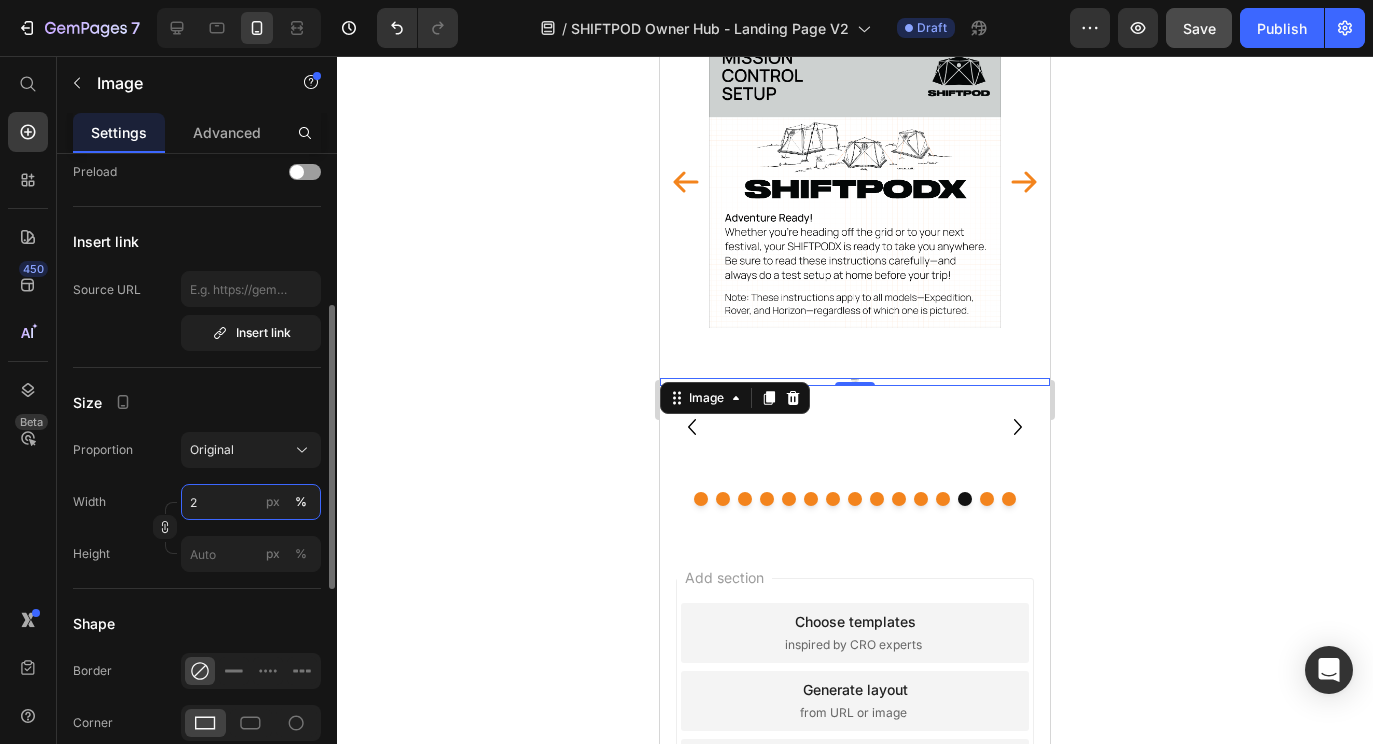 type on "25" 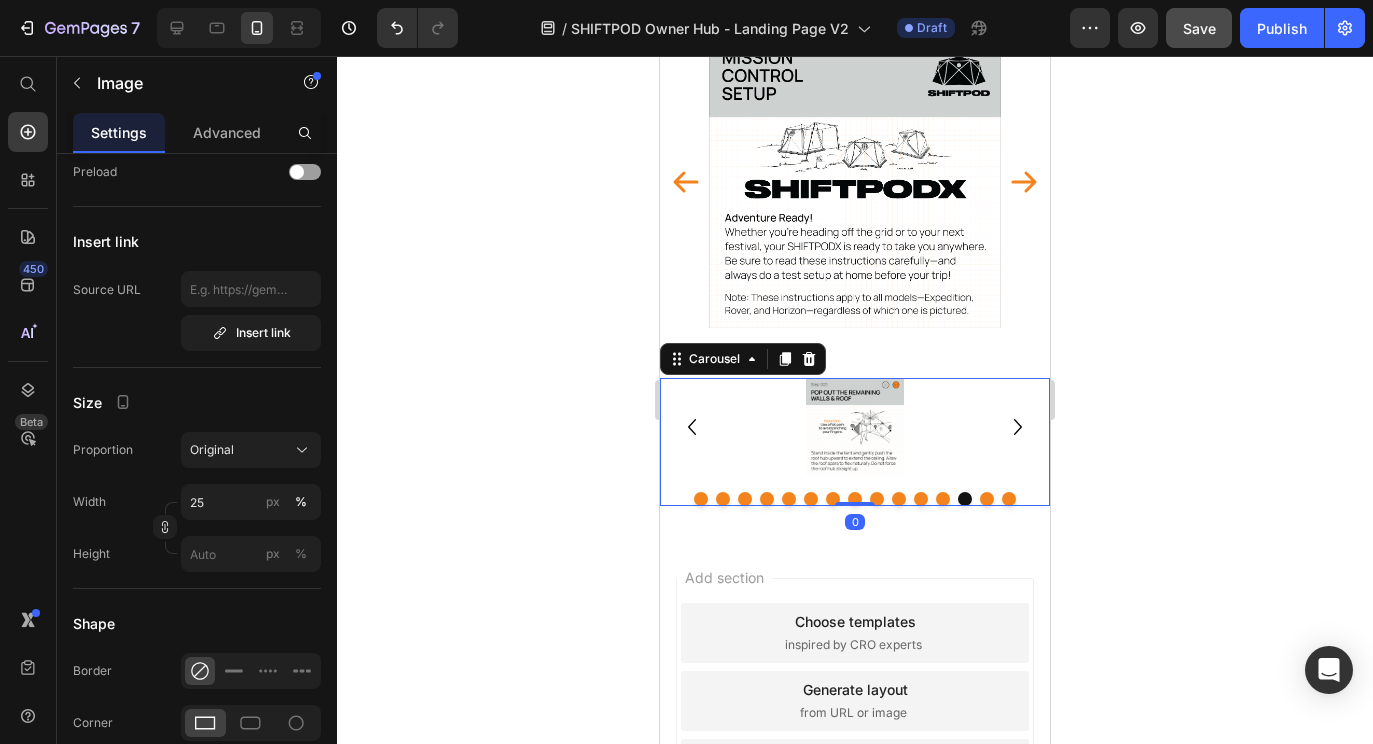 click 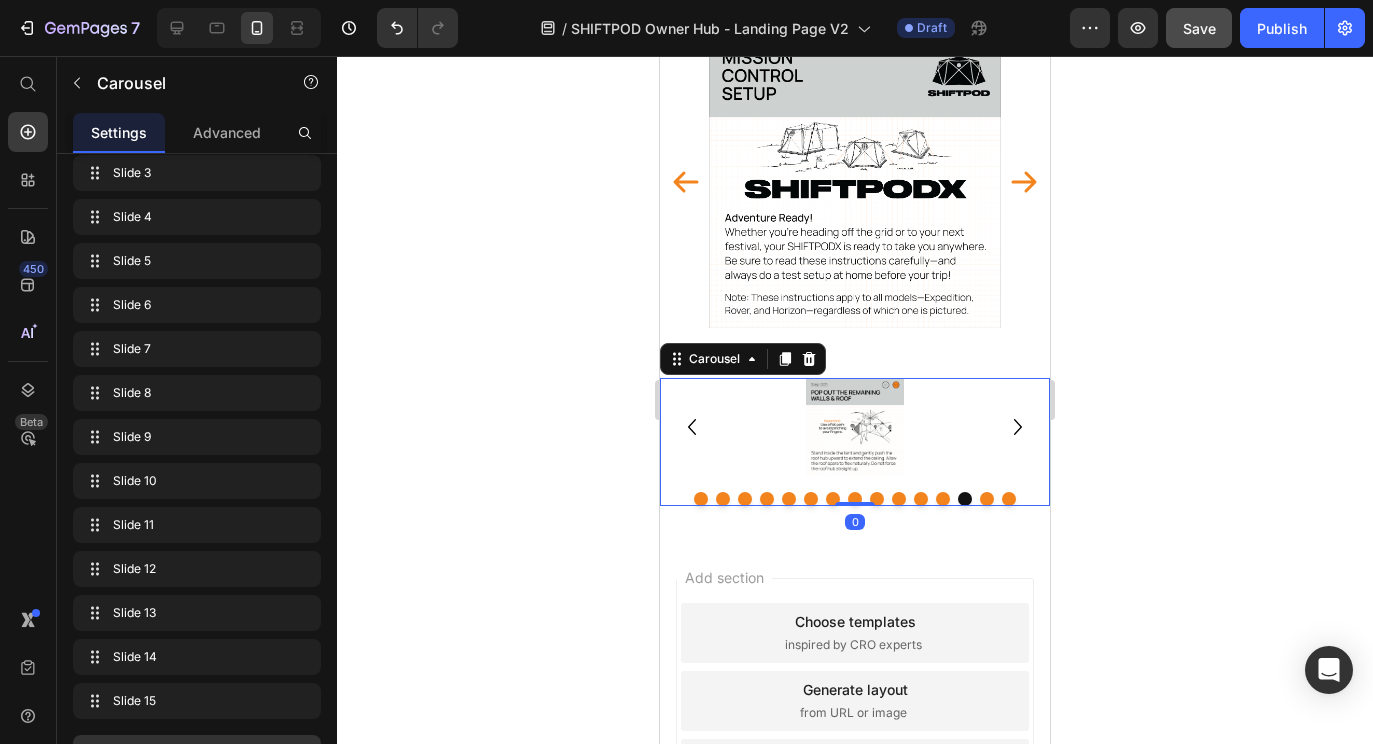 scroll, scrollTop: 0, scrollLeft: 0, axis: both 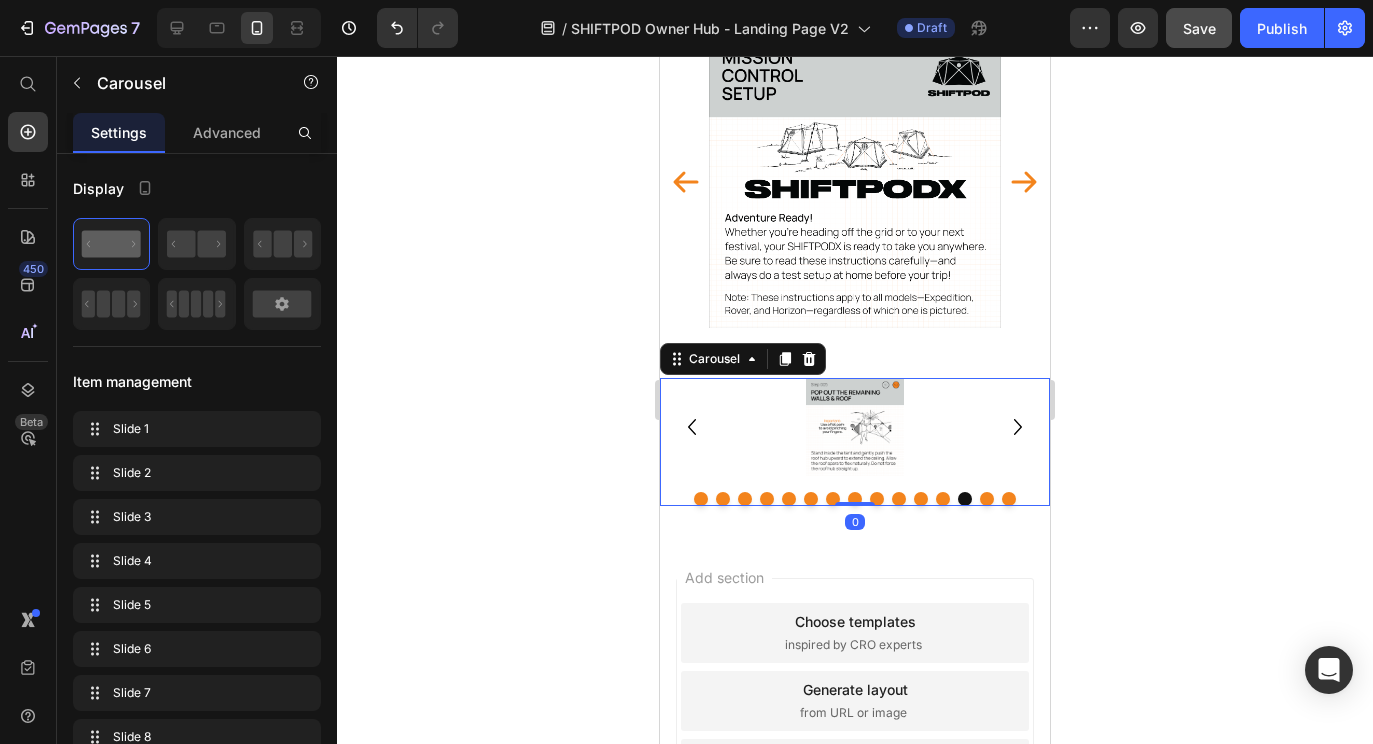 click 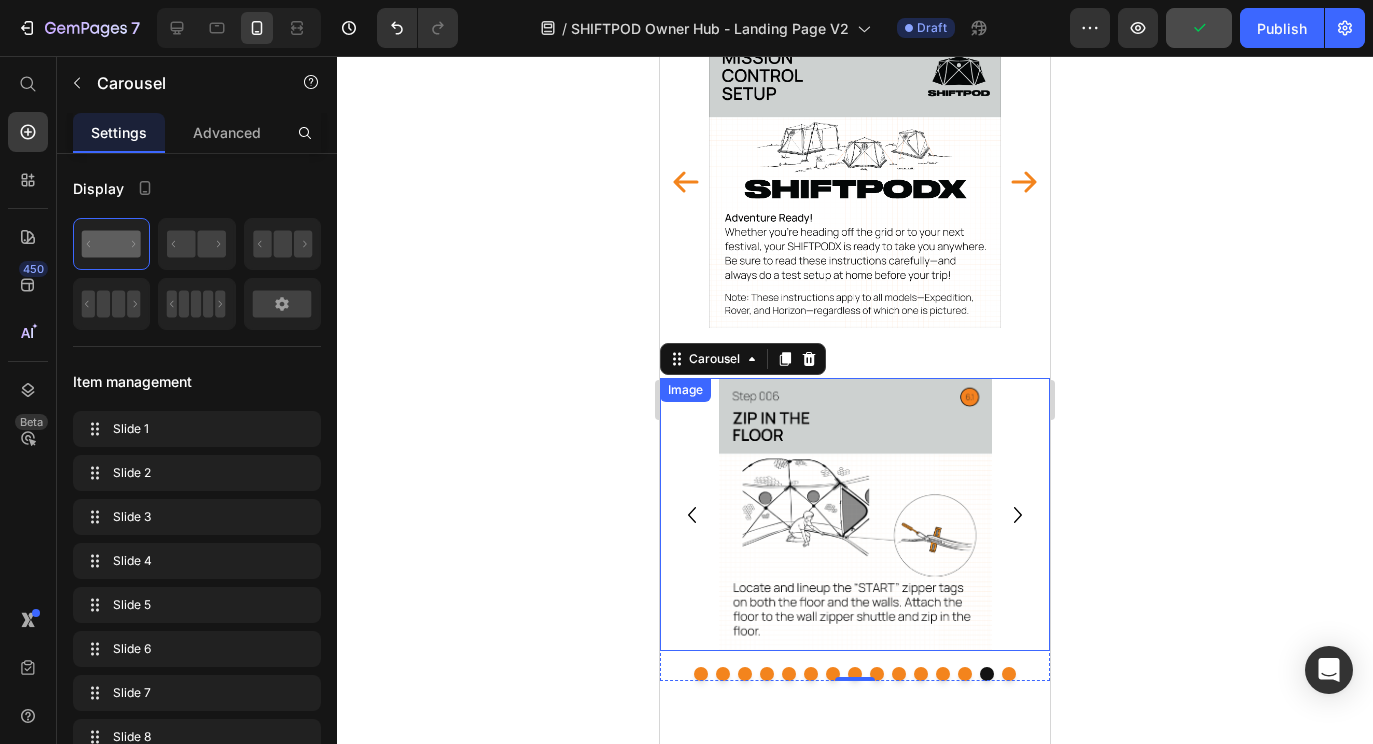 click at bounding box center (855, 514) 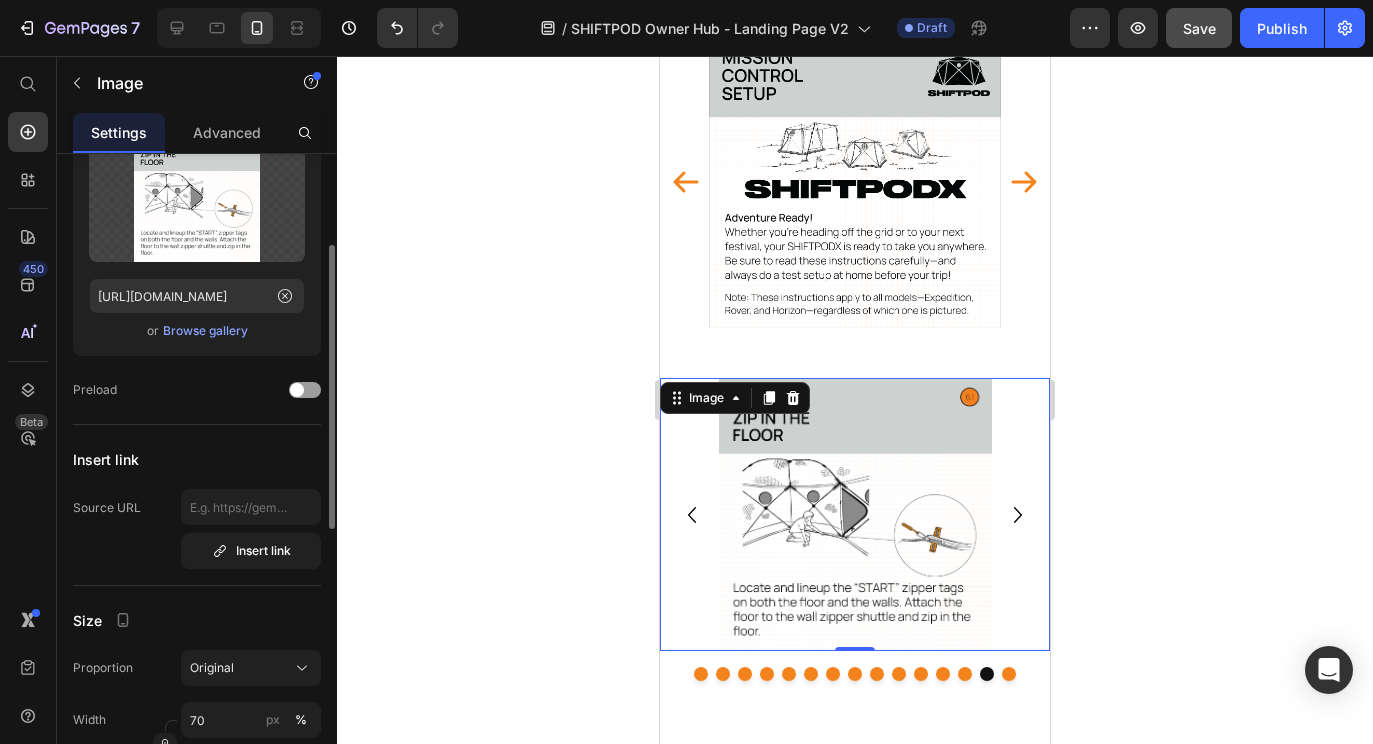 scroll, scrollTop: 169, scrollLeft: 0, axis: vertical 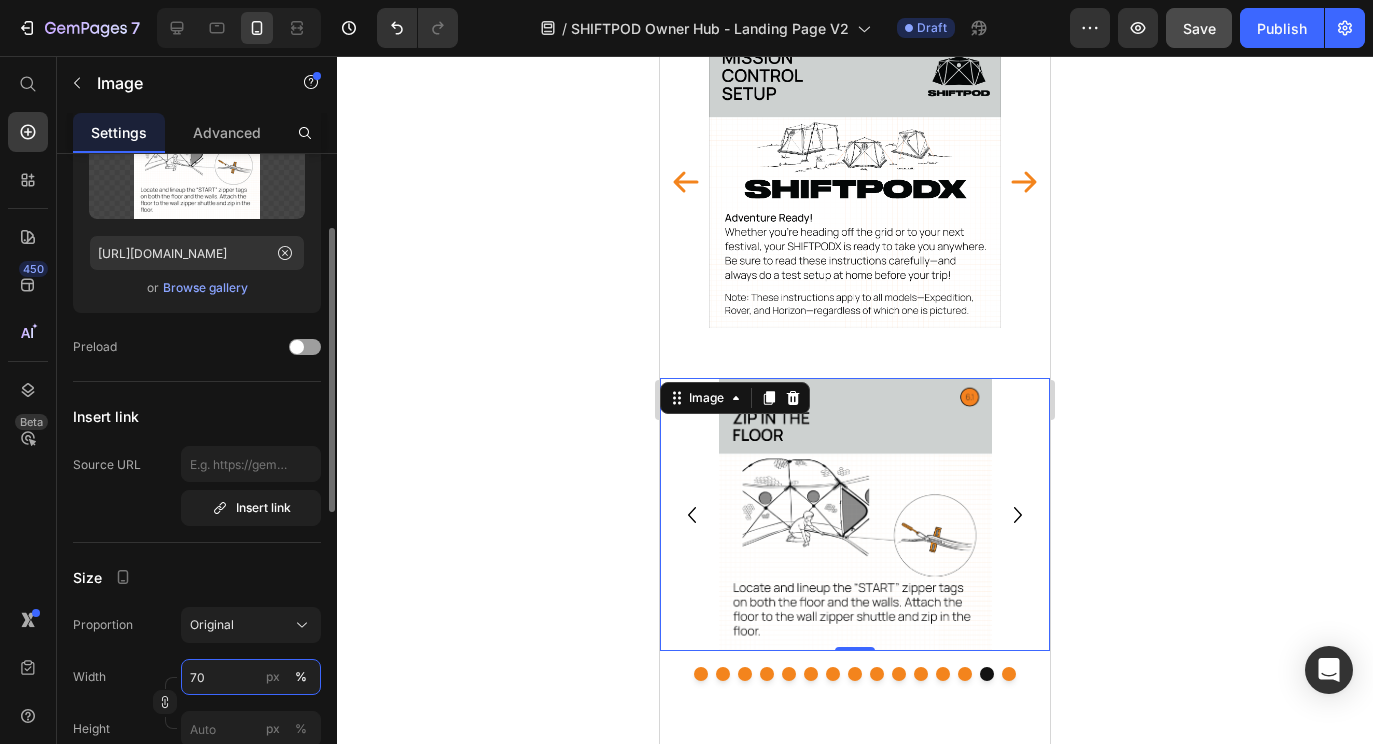 click on "70" at bounding box center [251, 677] 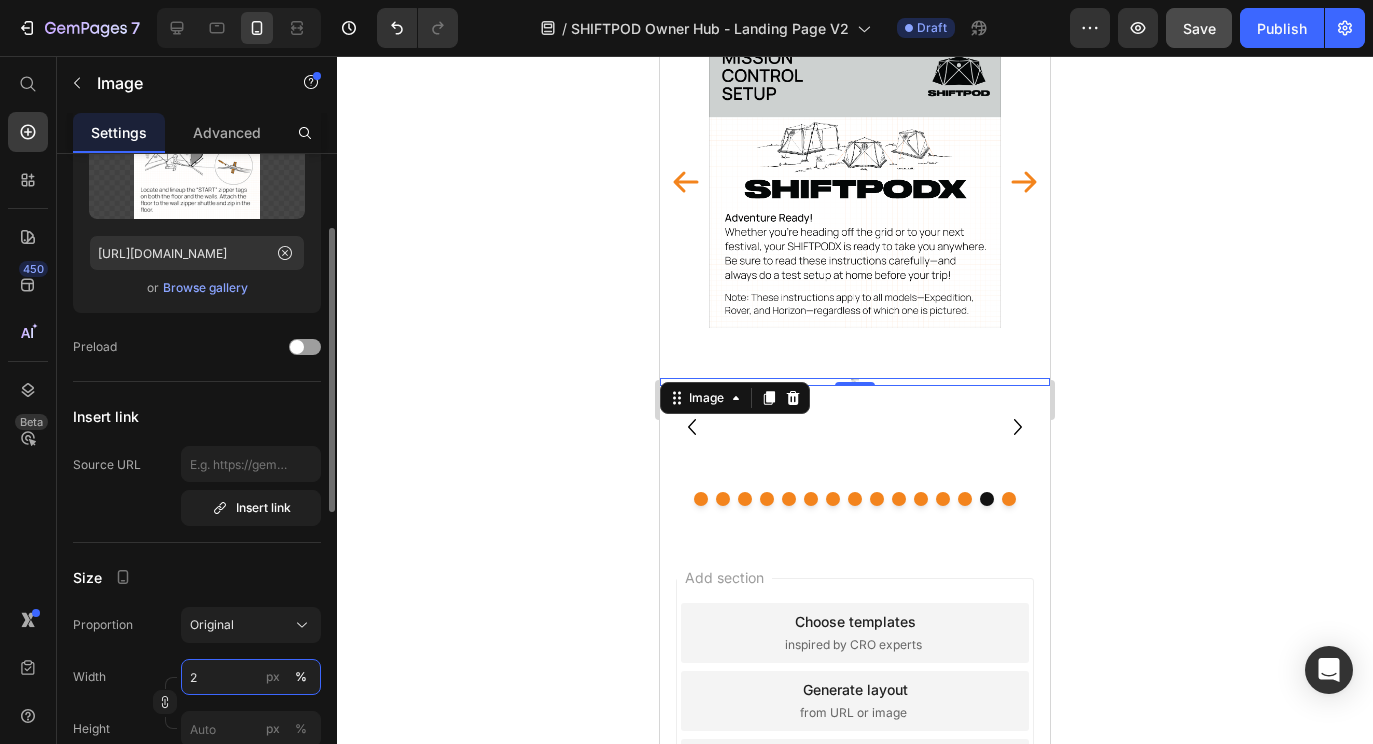 type on "25" 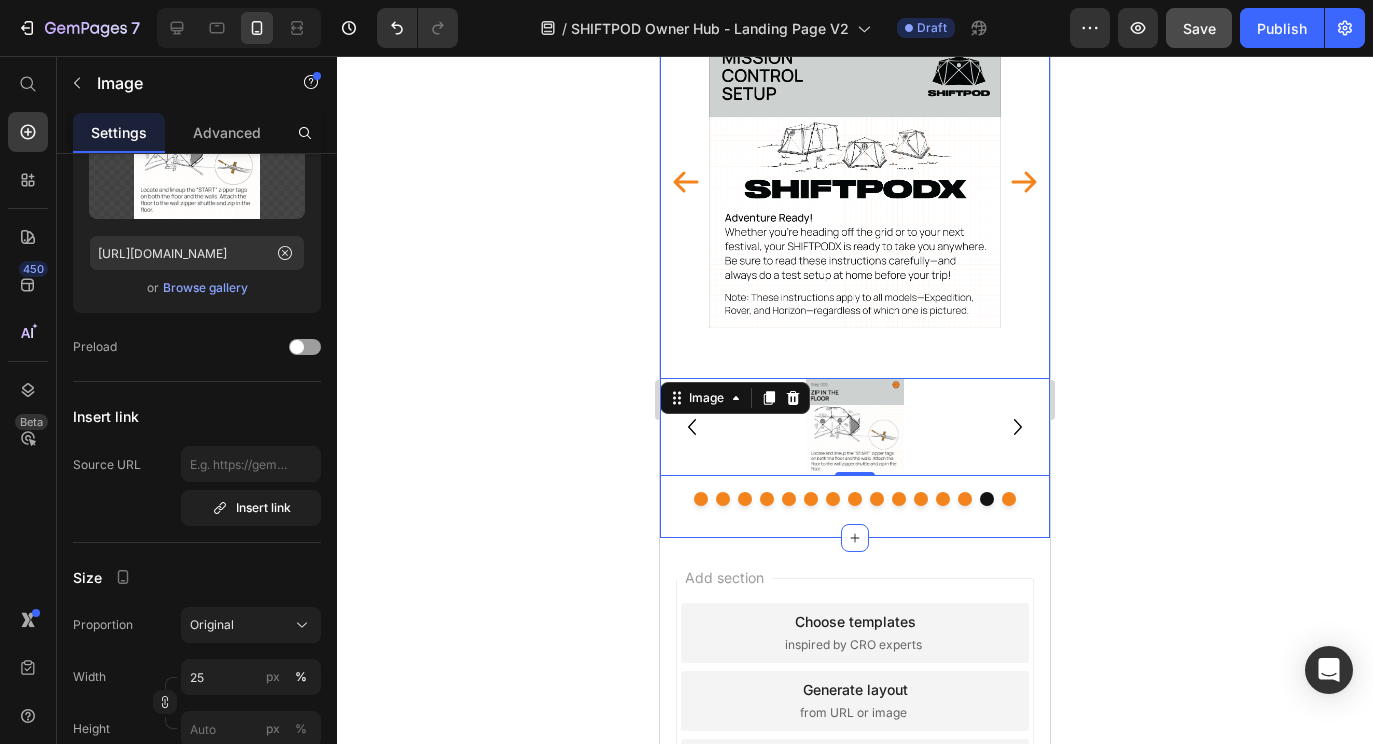 click on "Add section Choose templates inspired by CRO experts Generate layout from URL or image Add blank section then drag & drop elements" at bounding box center (855, 729) 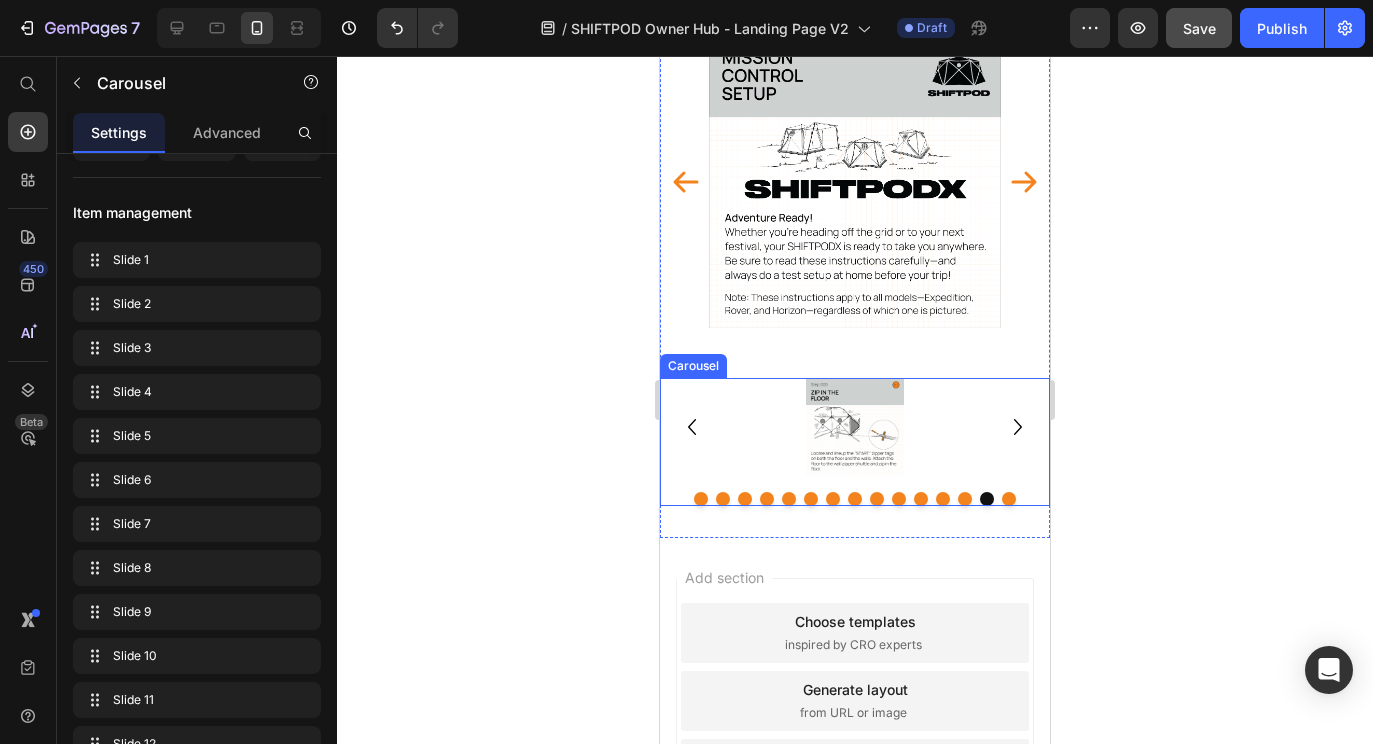 click 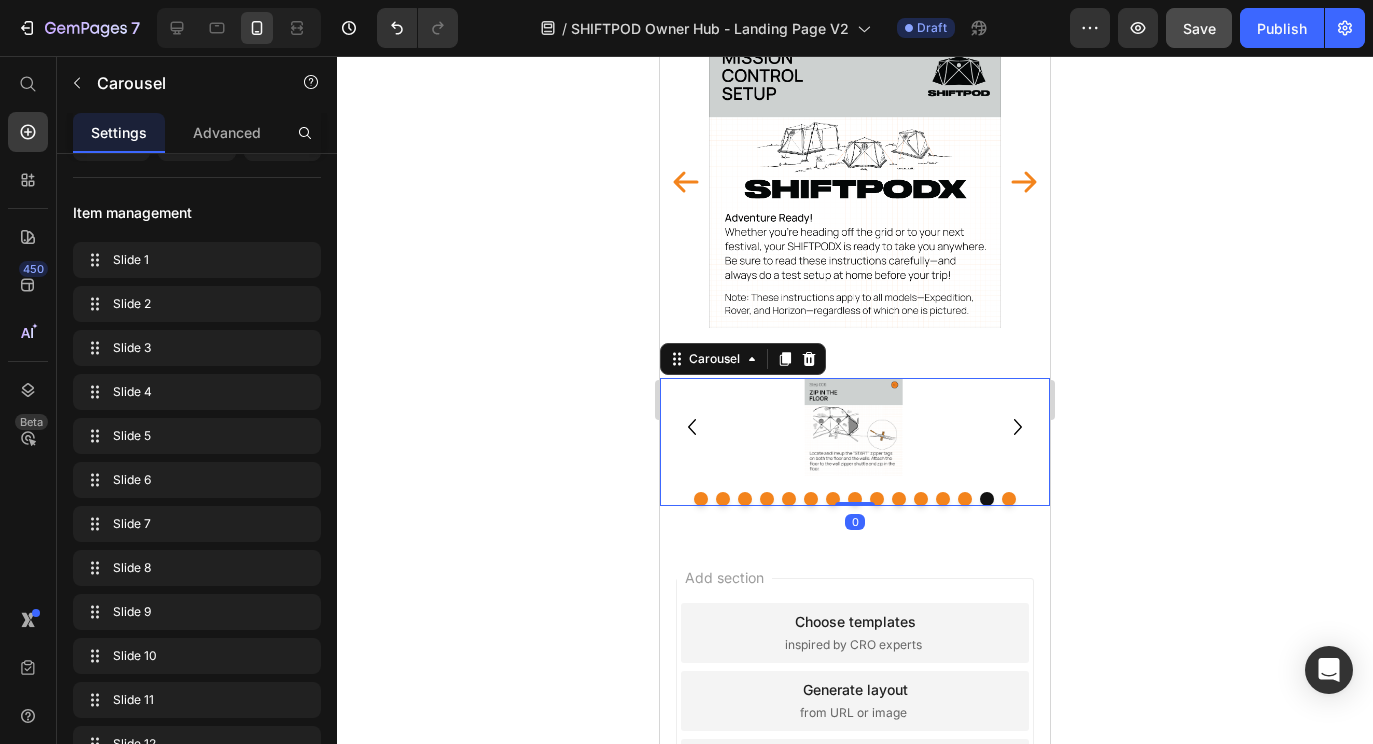 scroll, scrollTop: 0, scrollLeft: 0, axis: both 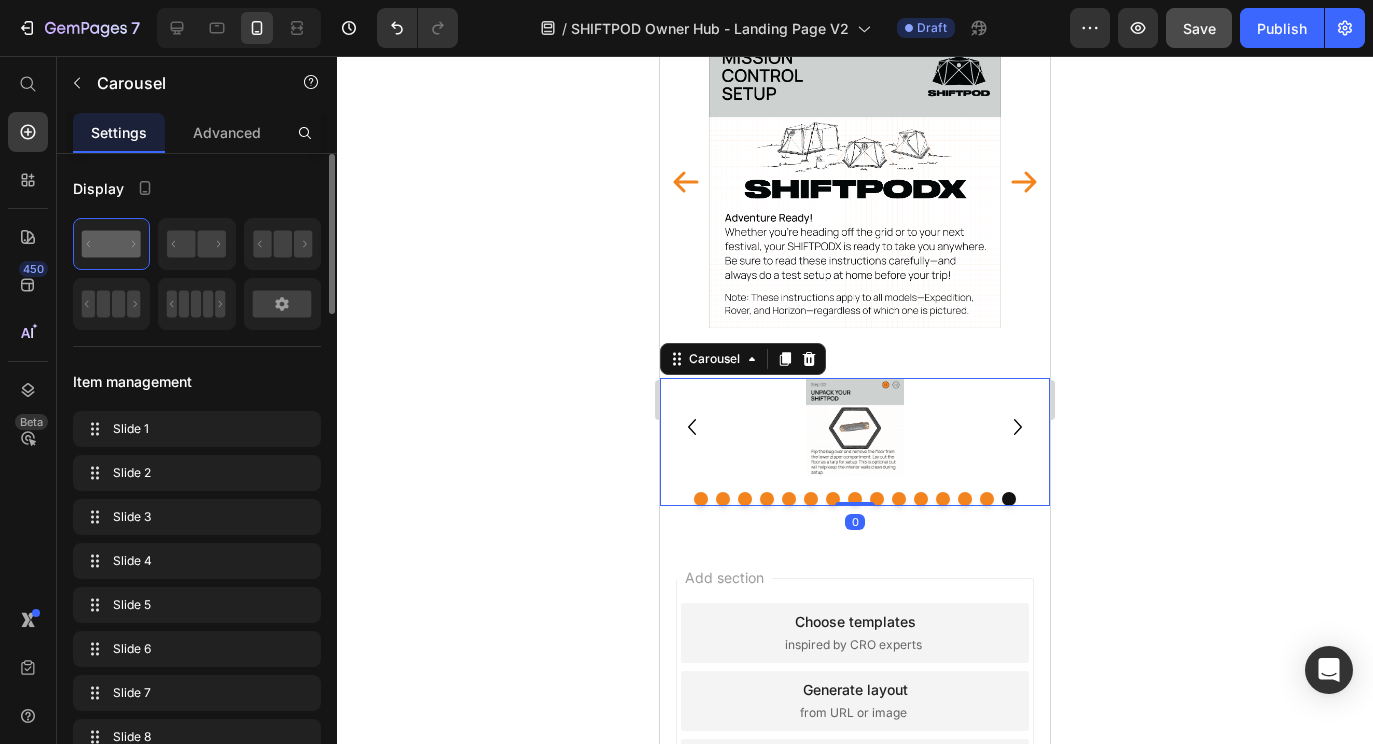 click 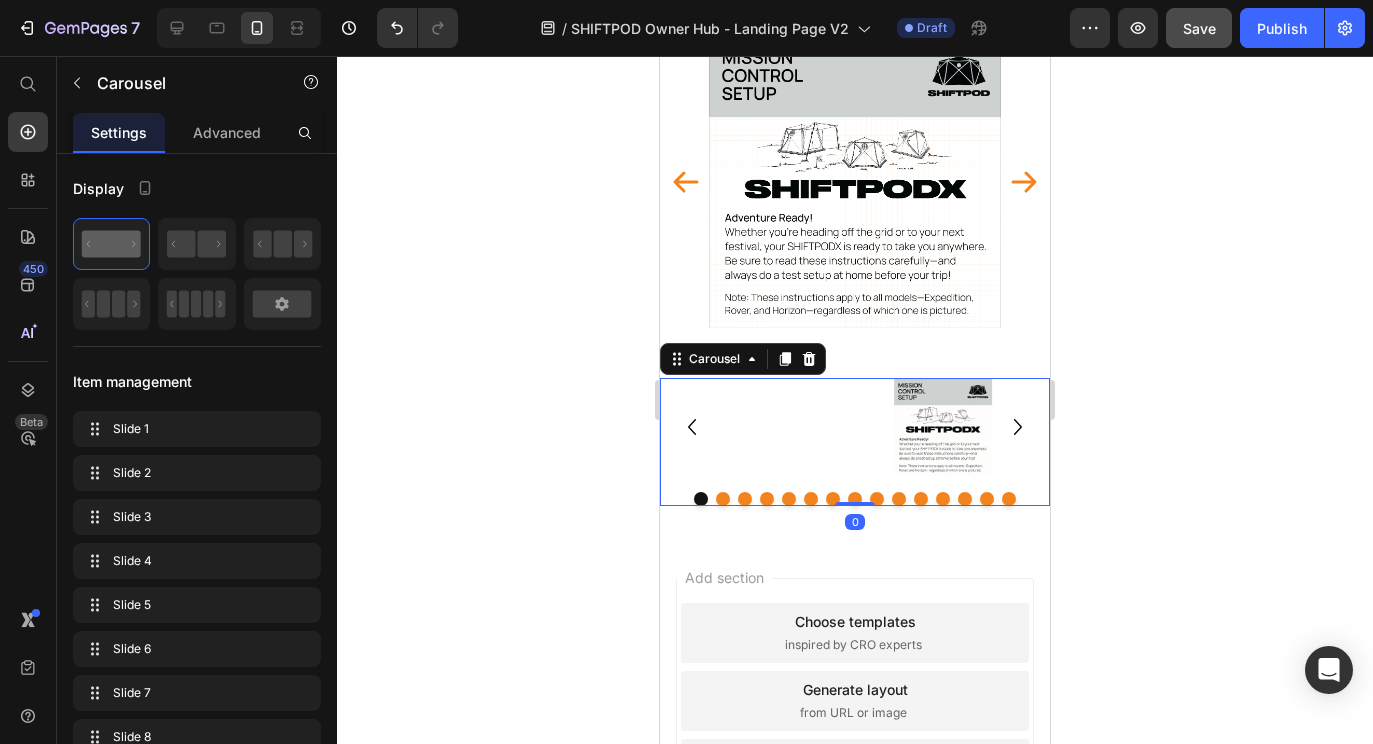 click 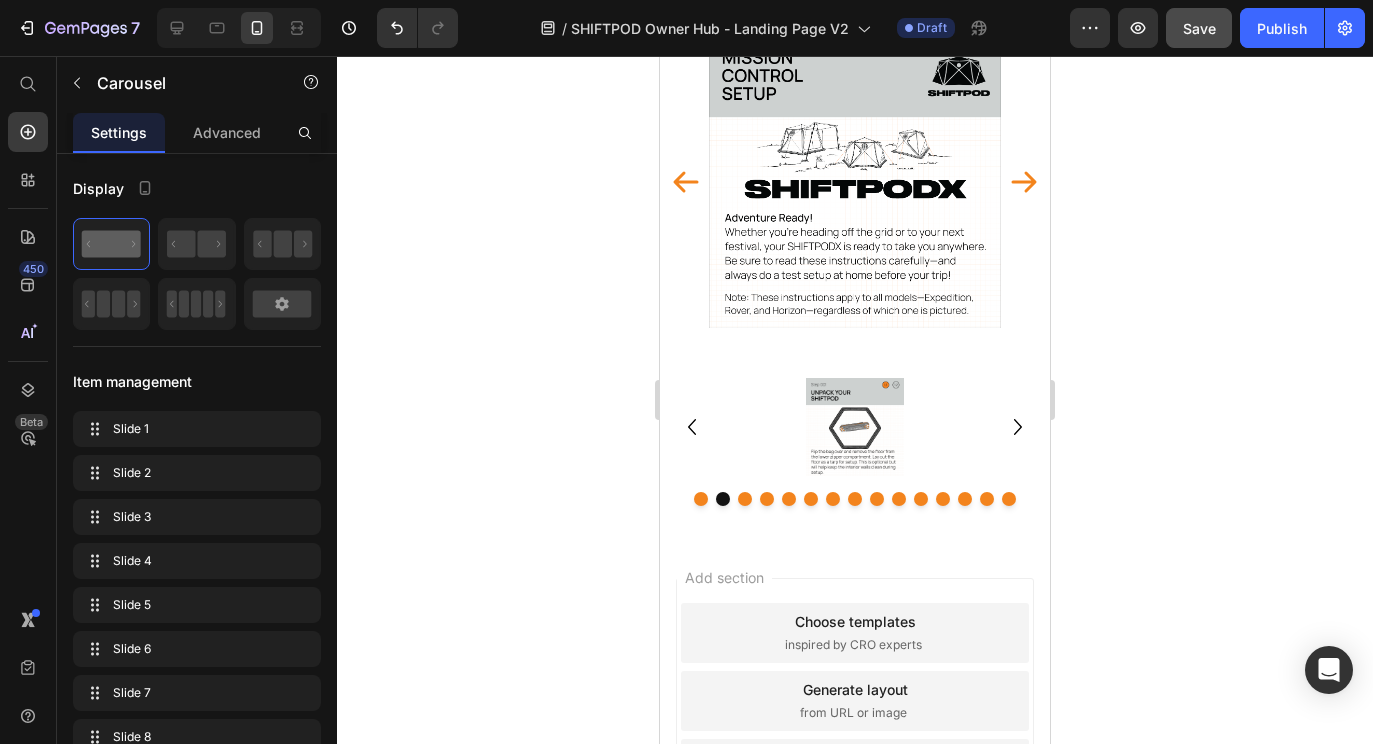 click on "Add section Choose templates inspired by CRO experts Generate layout from URL or image Add blank section then drag & drop elements" at bounding box center [855, 729] 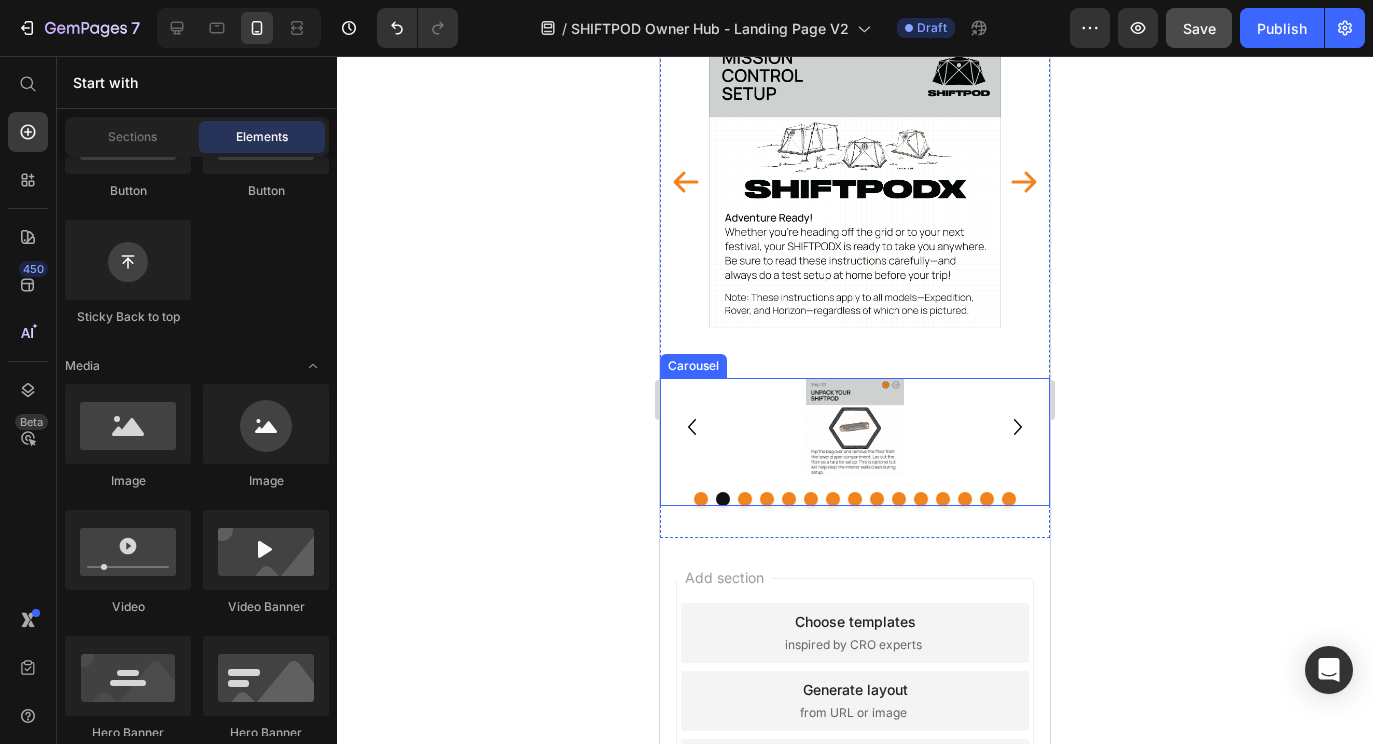 click at bounding box center (921, 499) 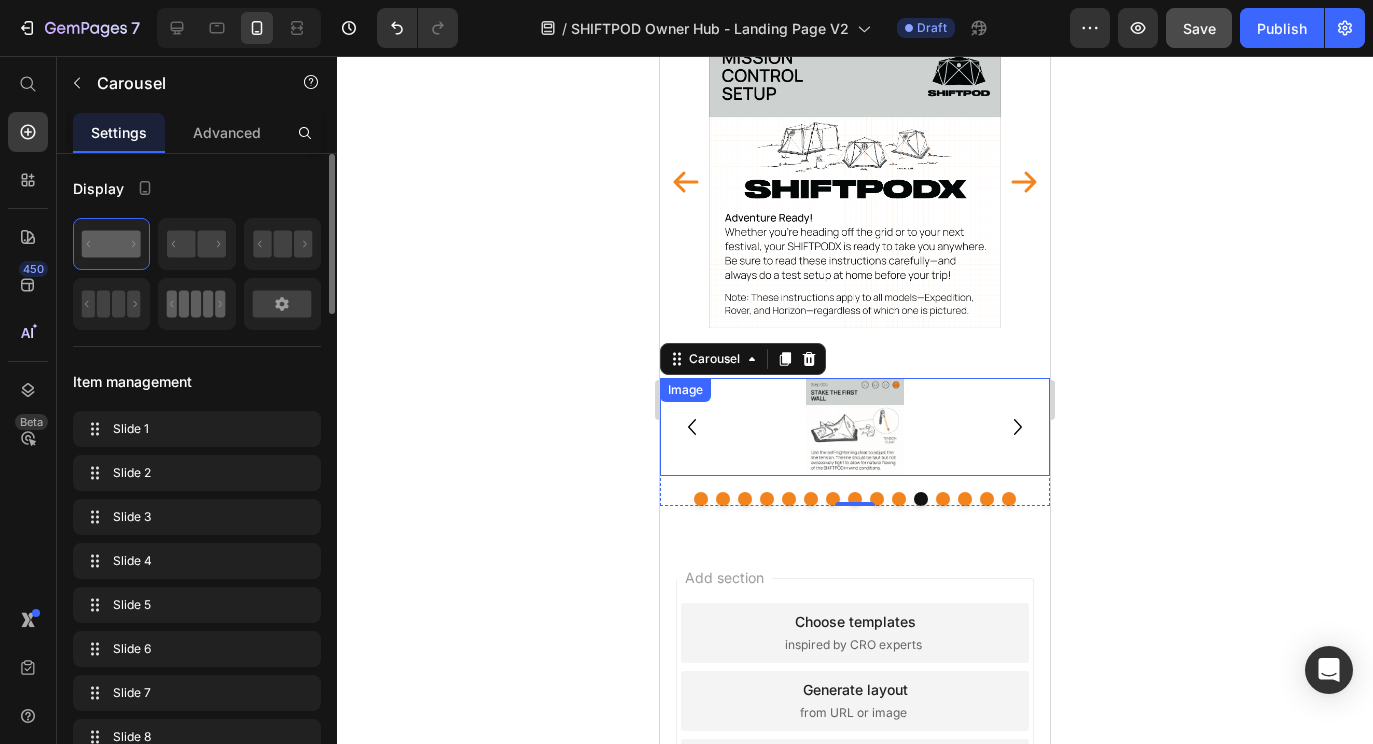 click 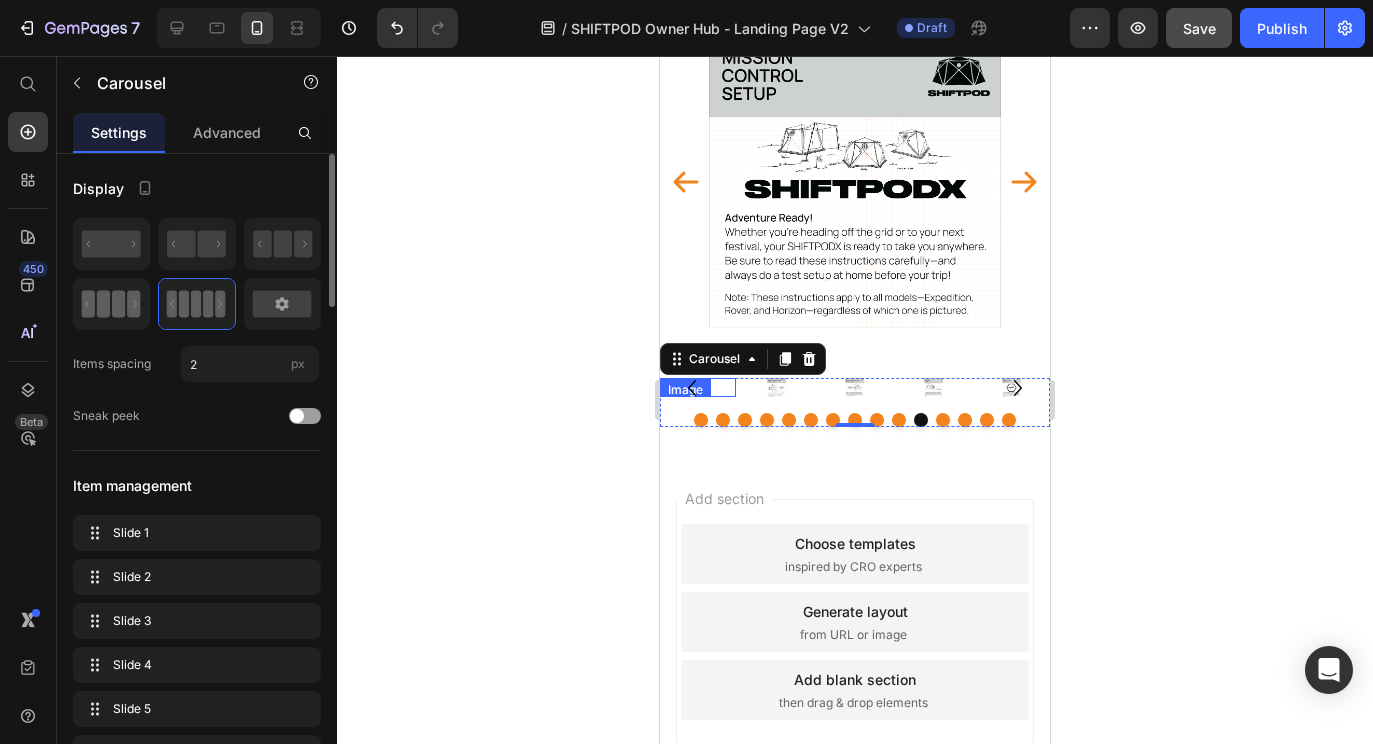 click 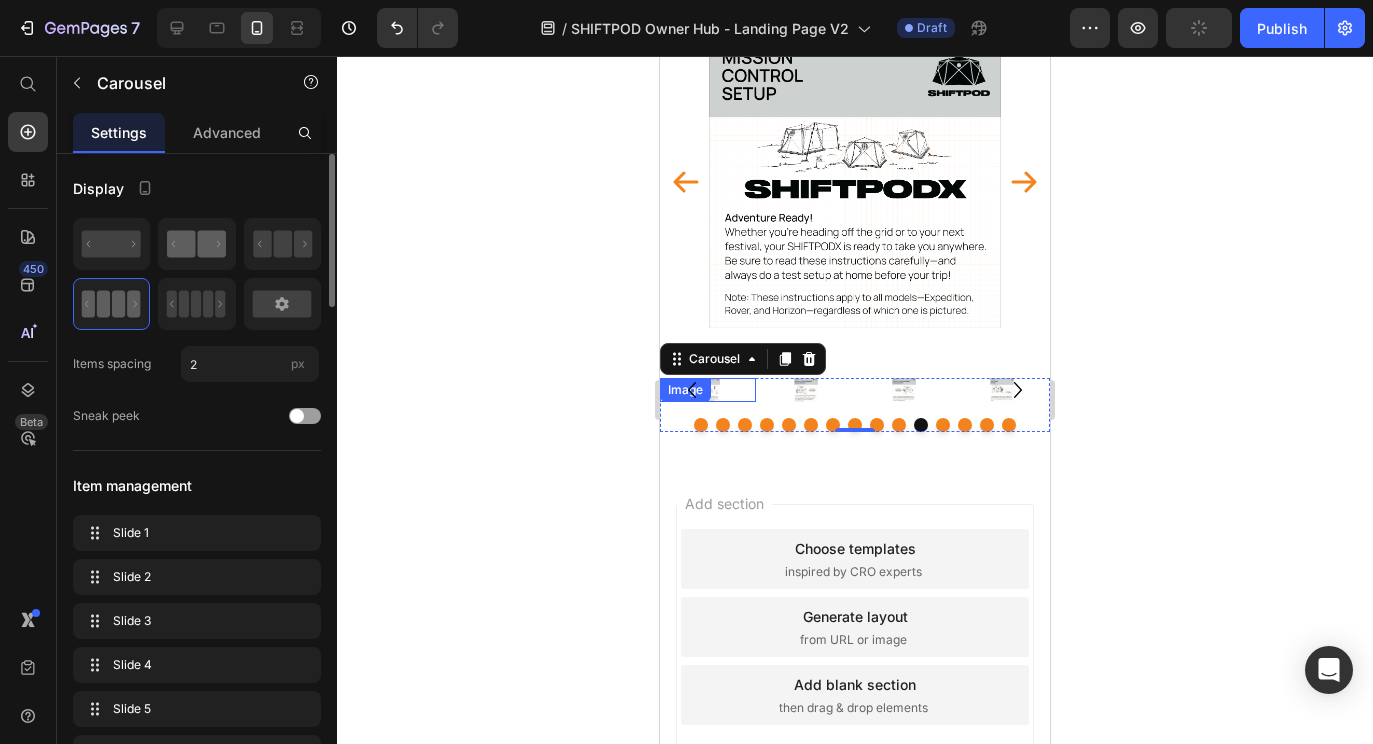 click 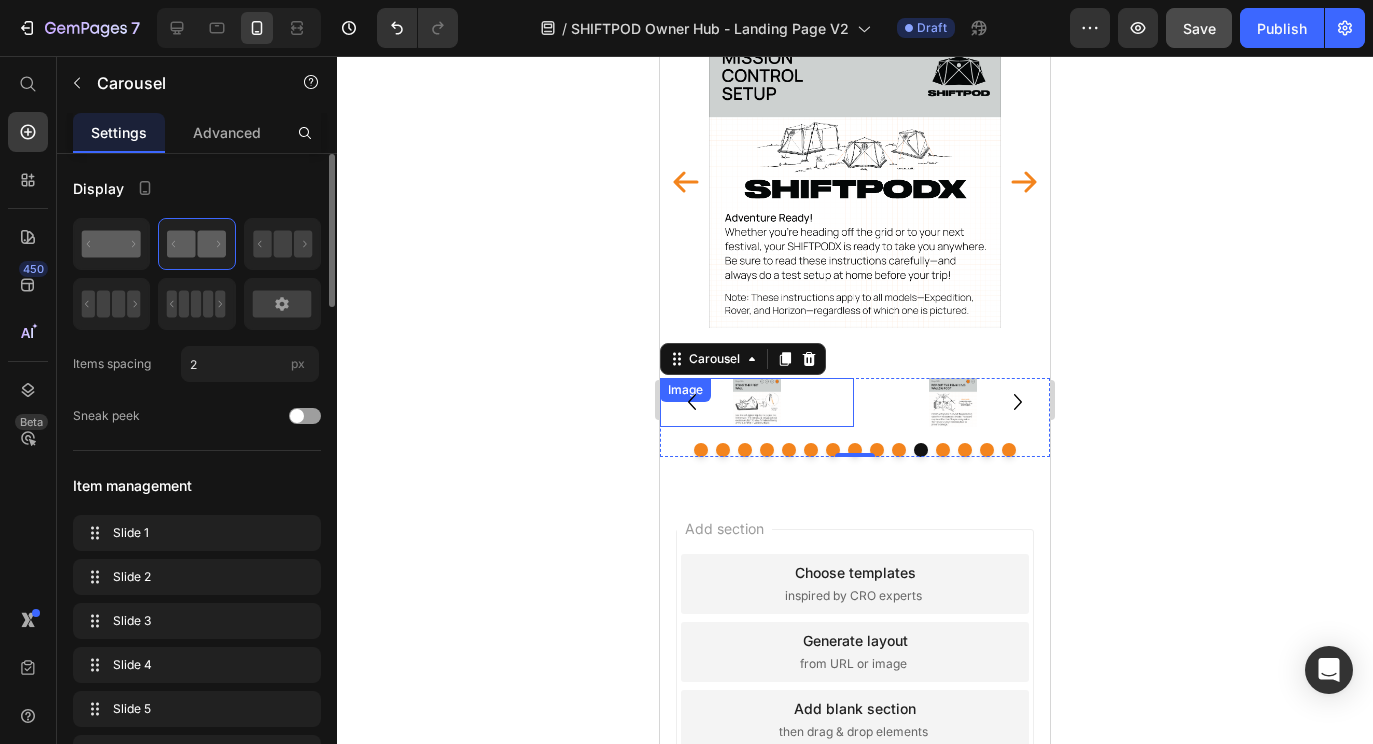 click 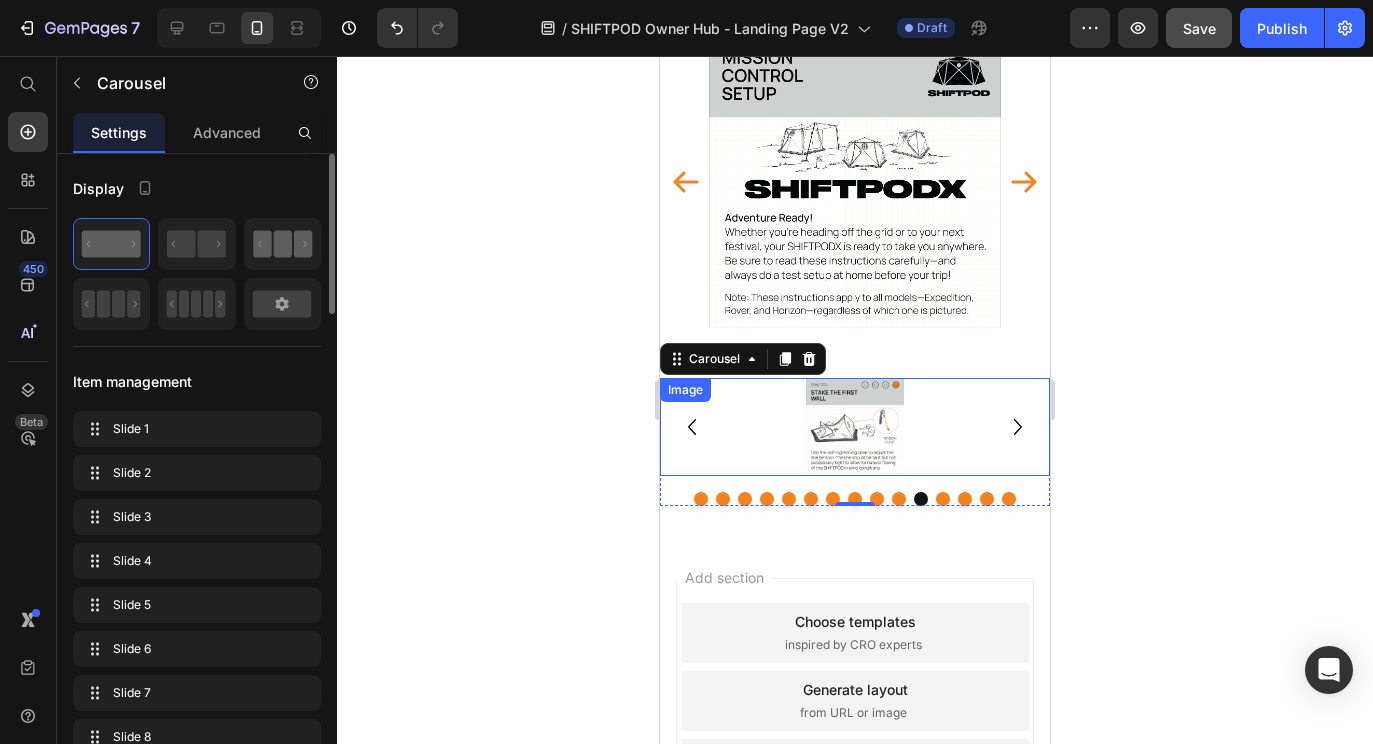 click 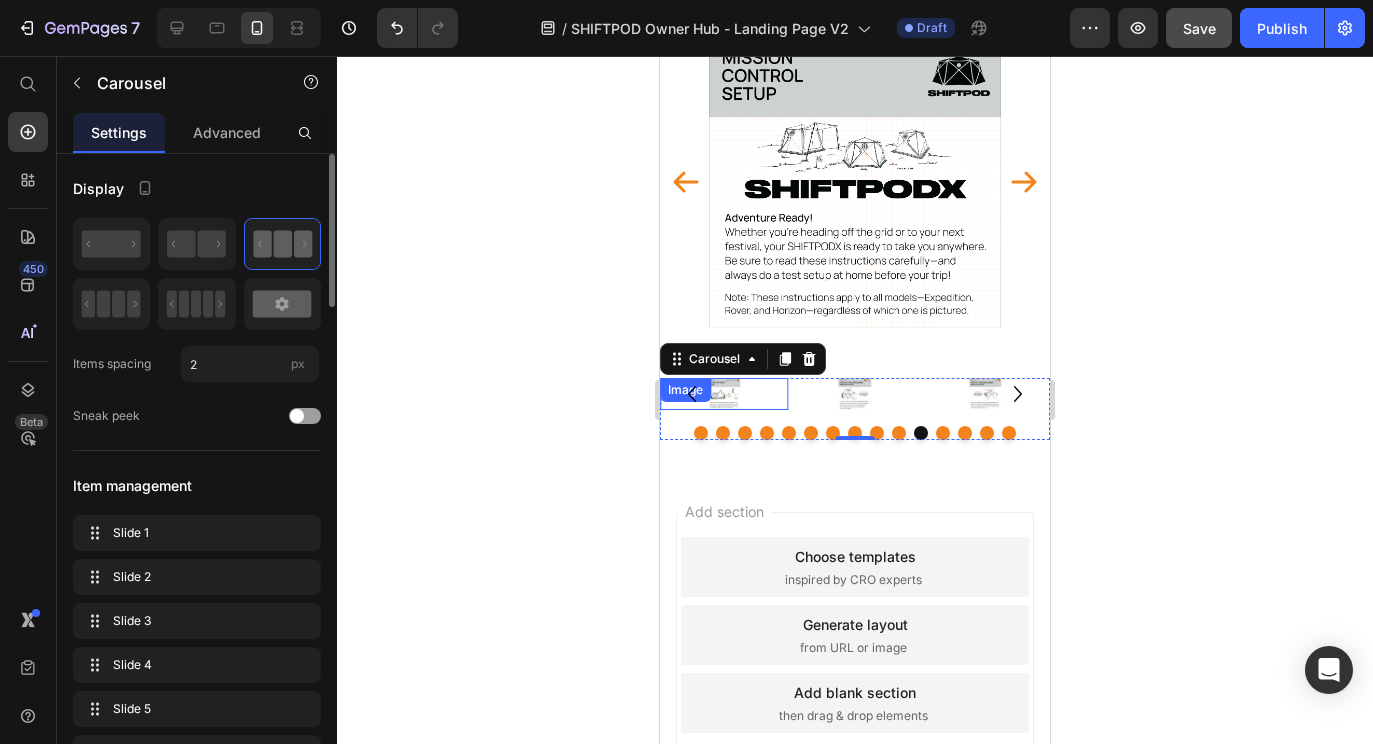 click 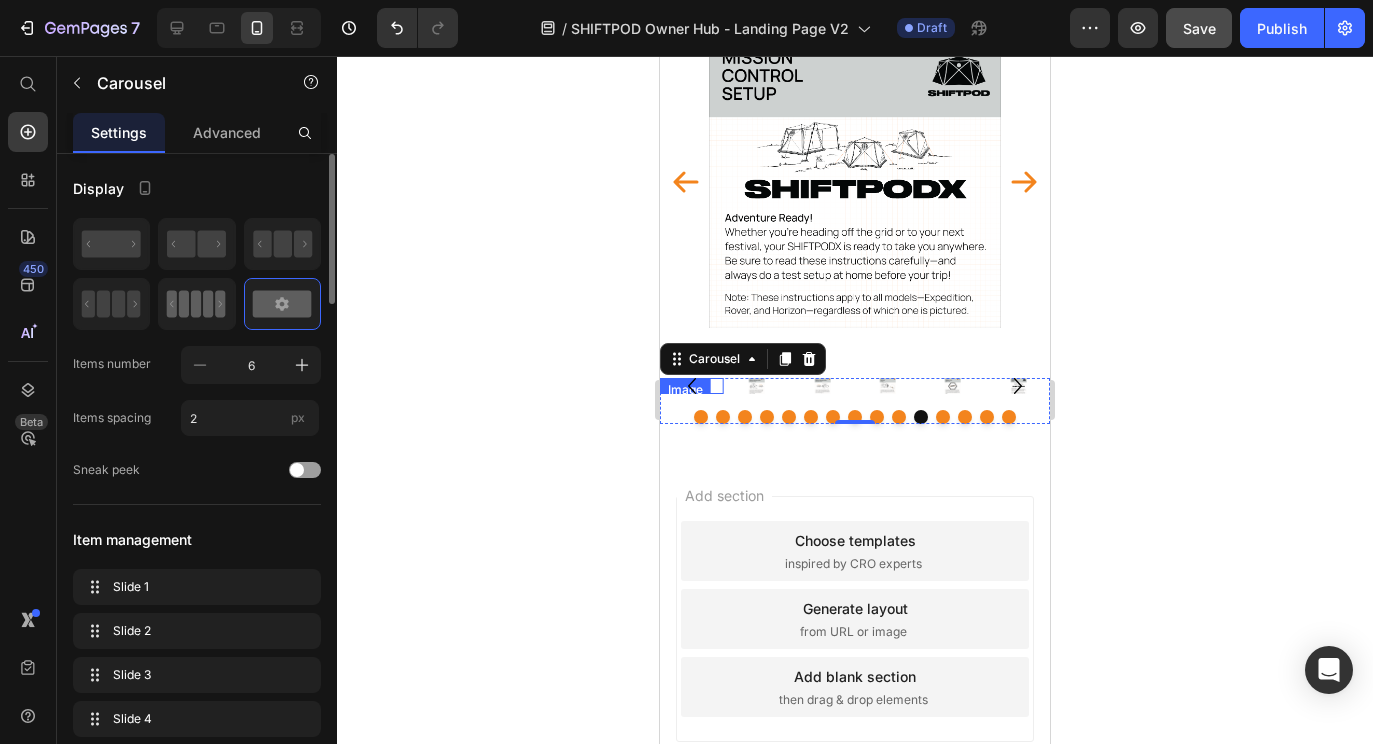 click 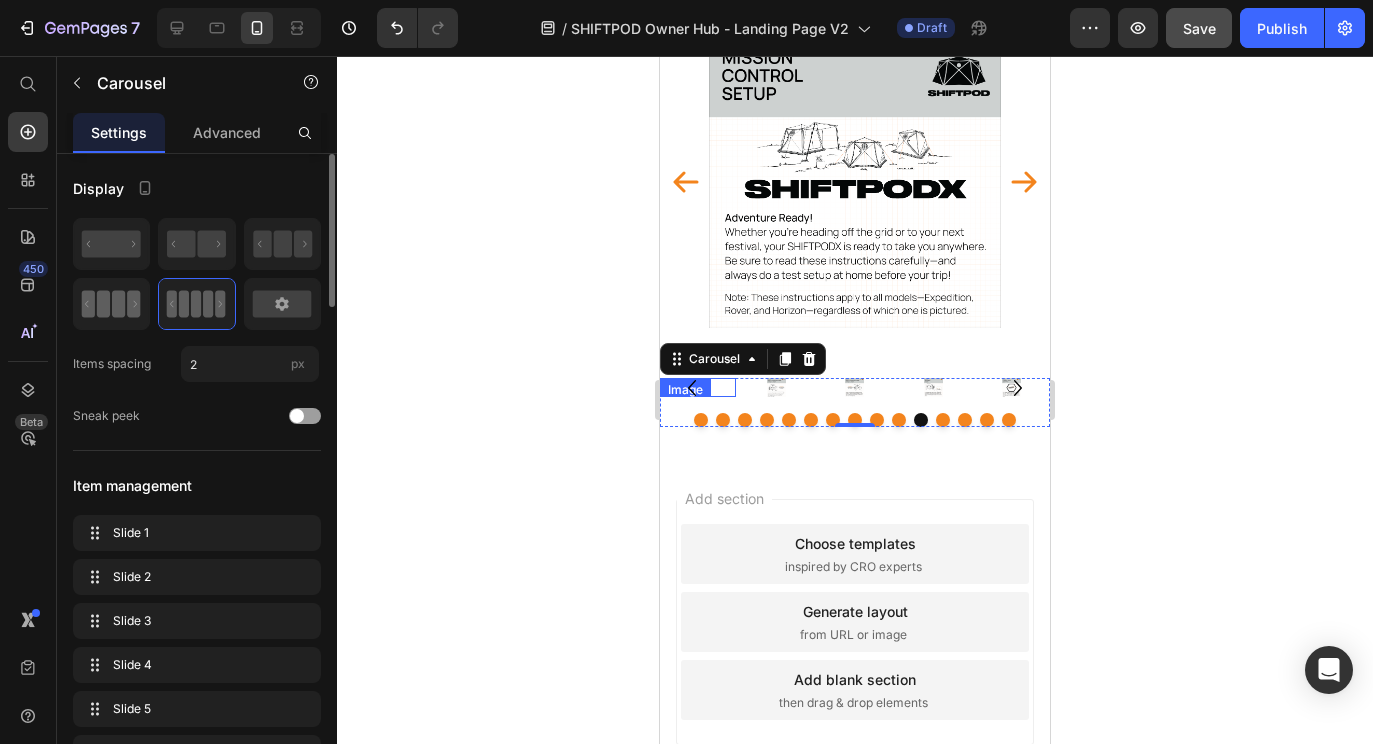 click 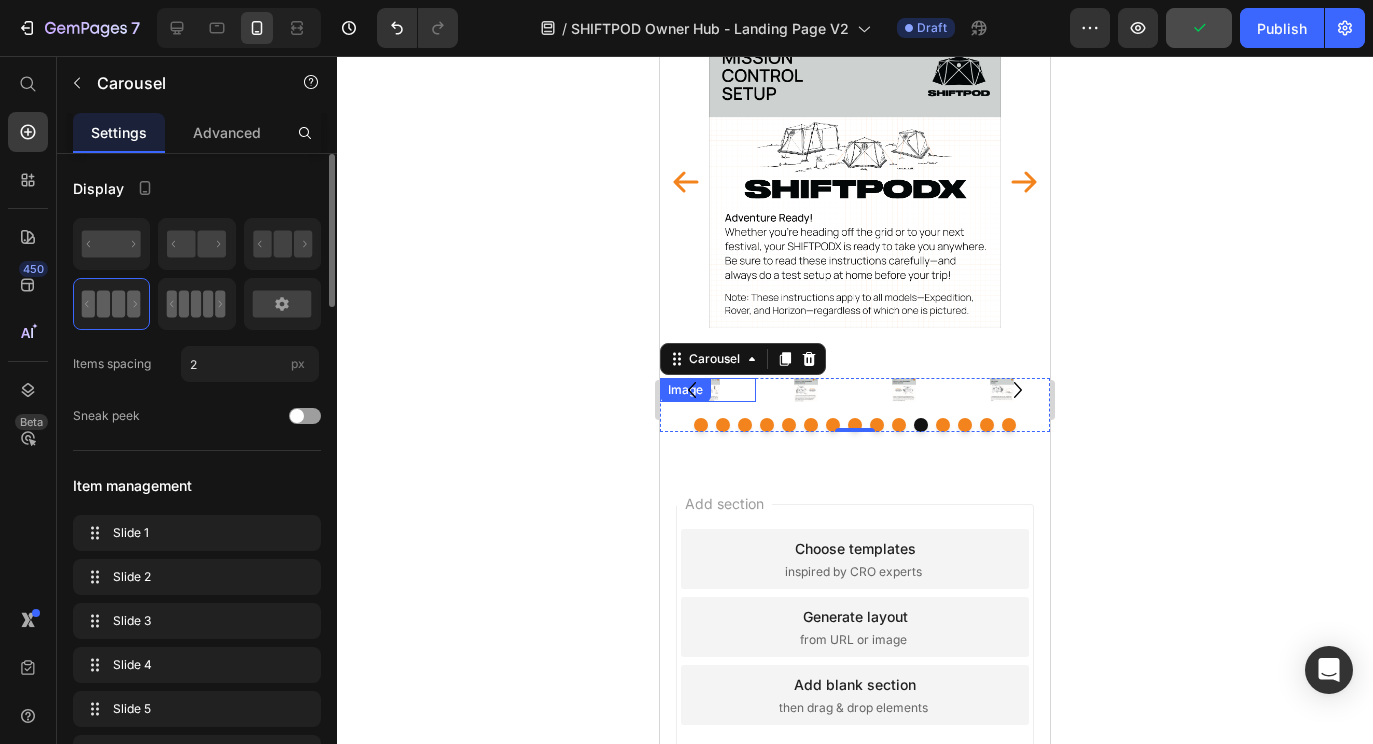 click 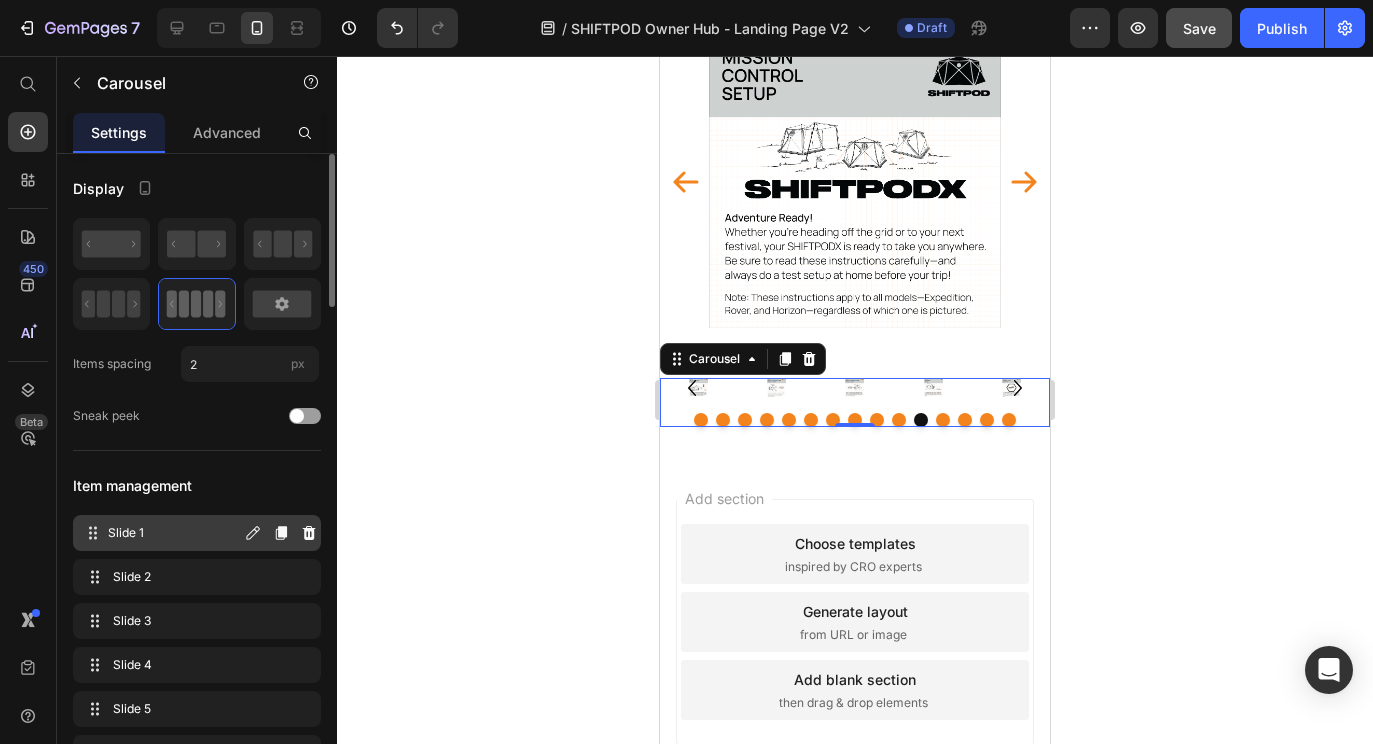 scroll, scrollTop: 89, scrollLeft: 0, axis: vertical 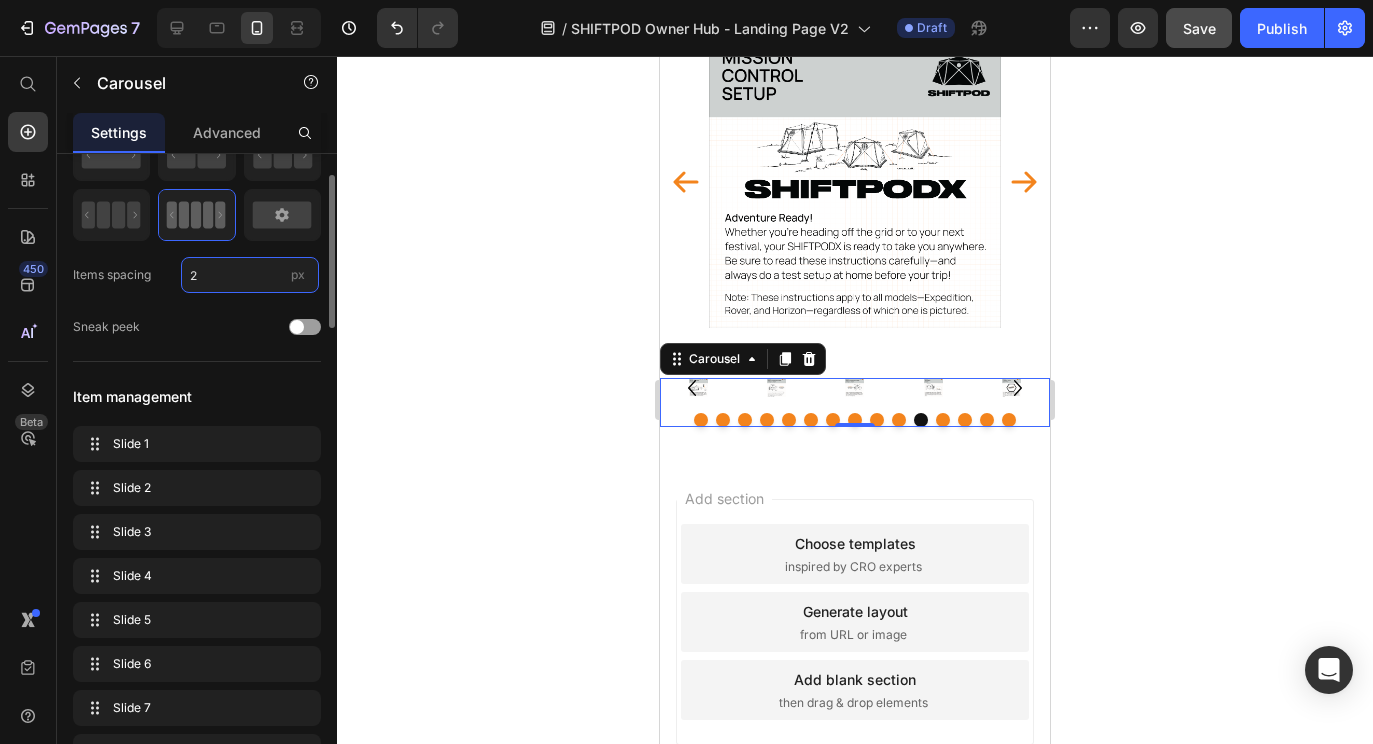 click on "2" at bounding box center [250, 275] 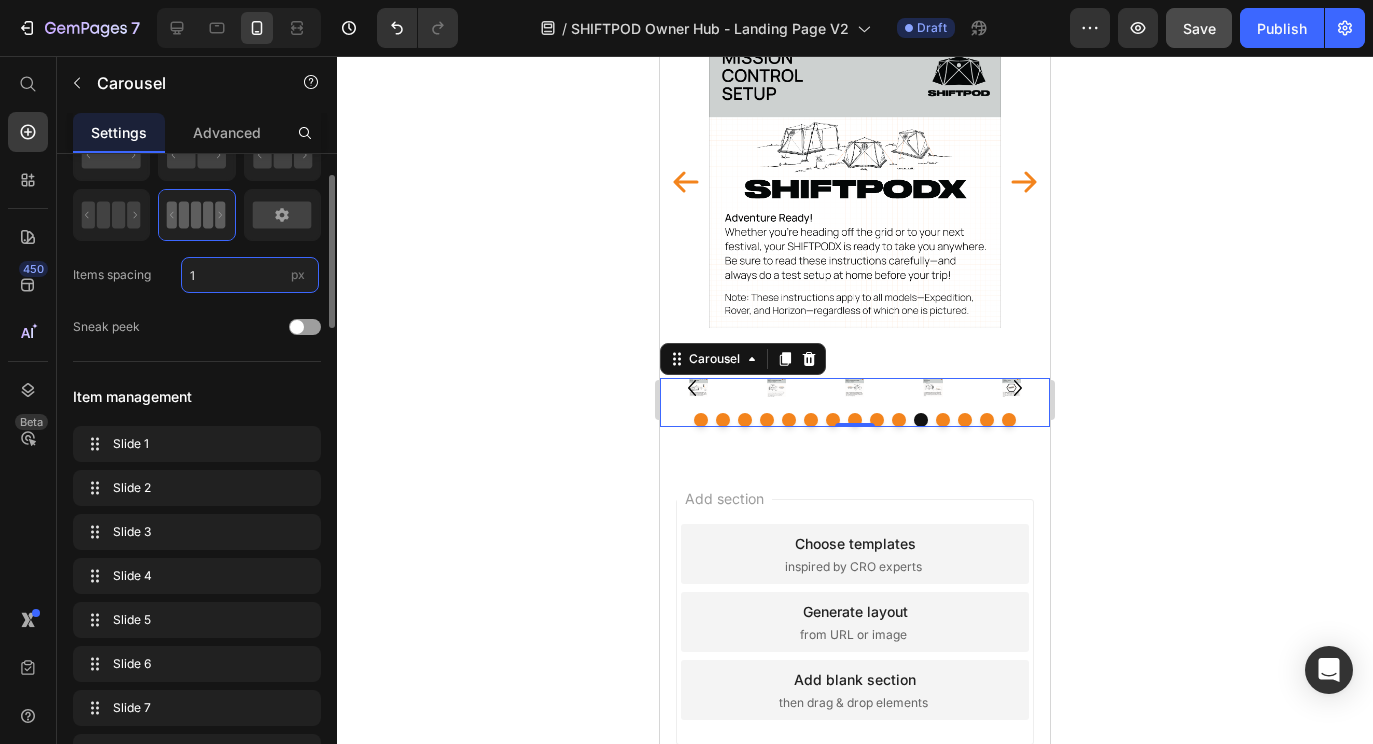 type on "1" 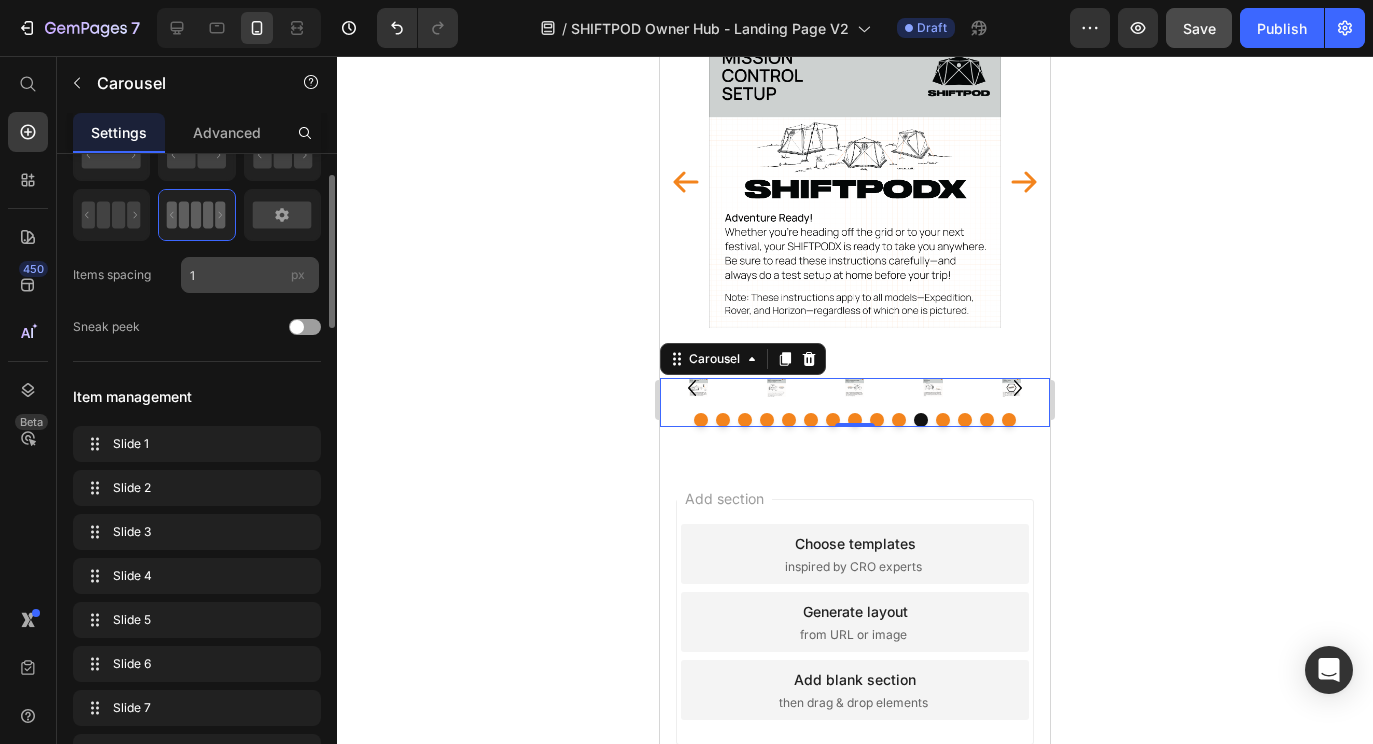 type 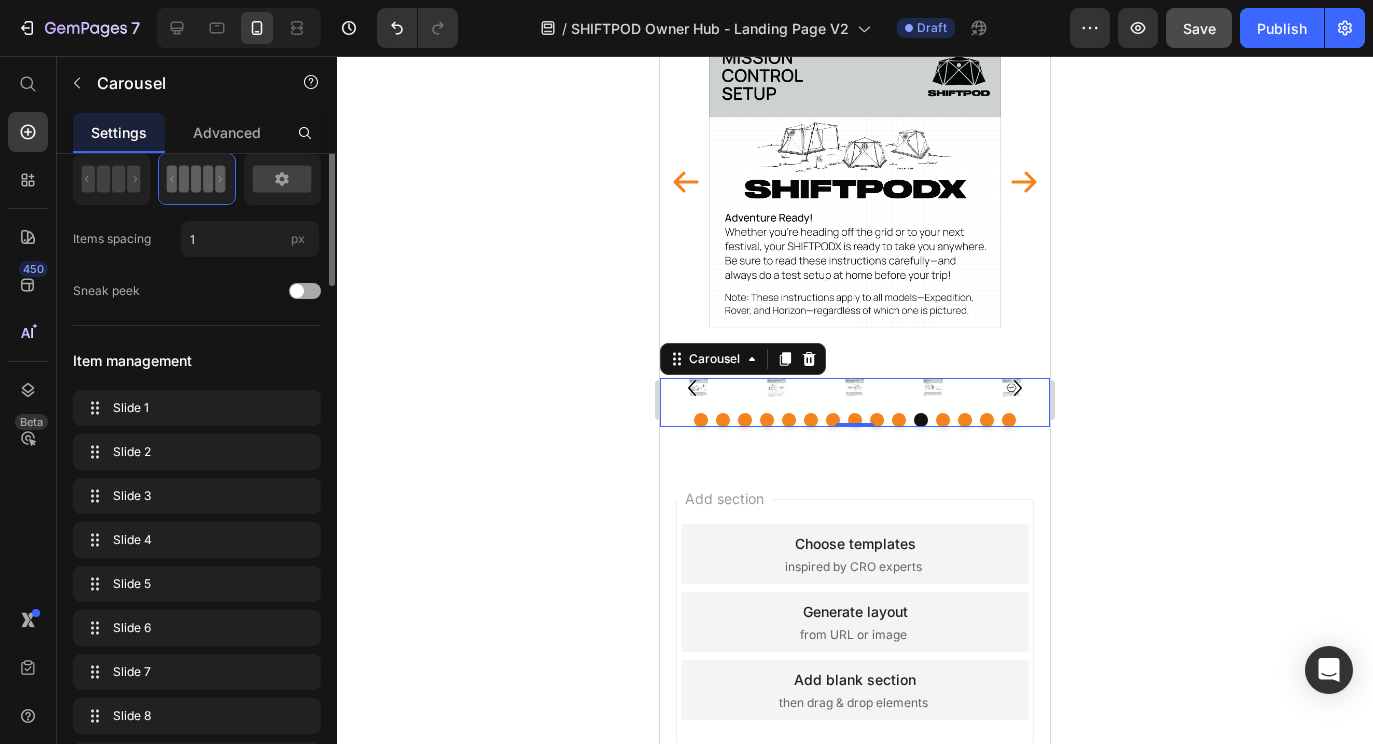 scroll, scrollTop: 128, scrollLeft: 0, axis: vertical 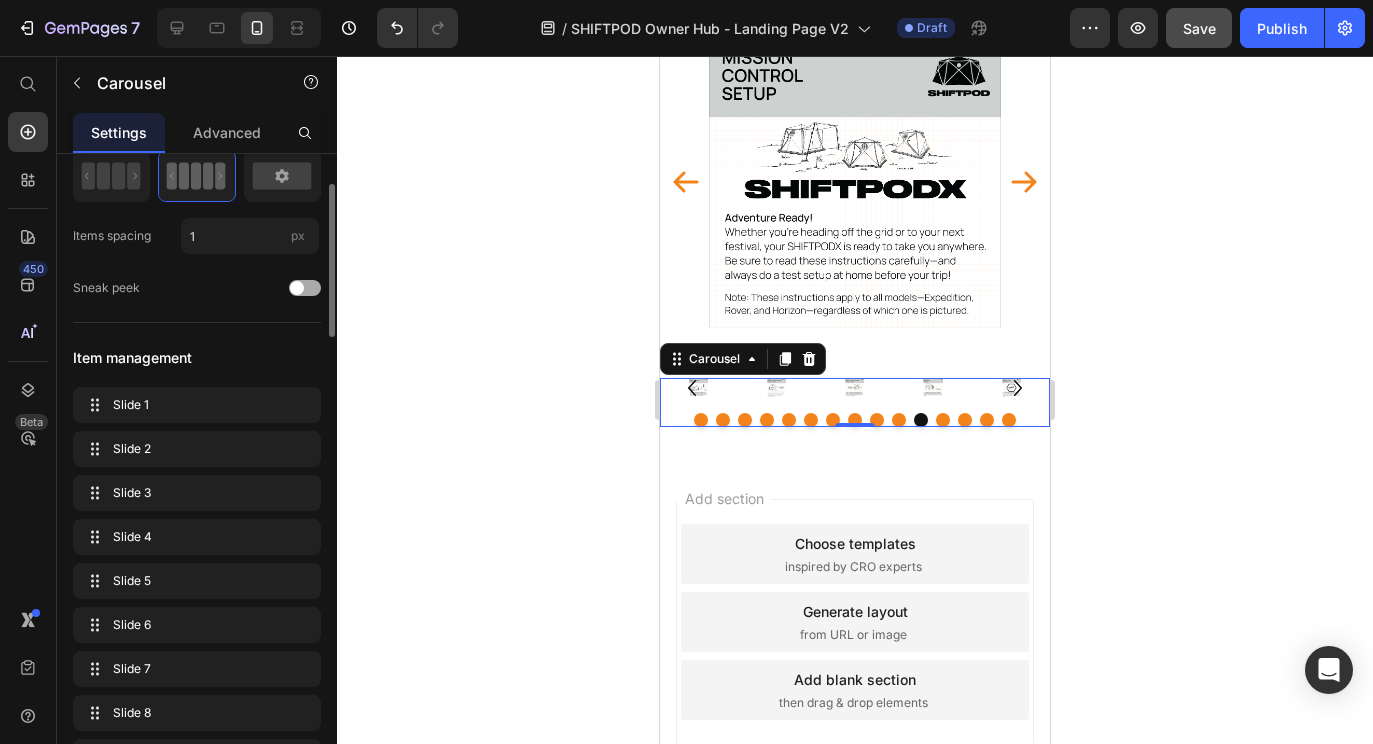 click at bounding box center (297, 288) 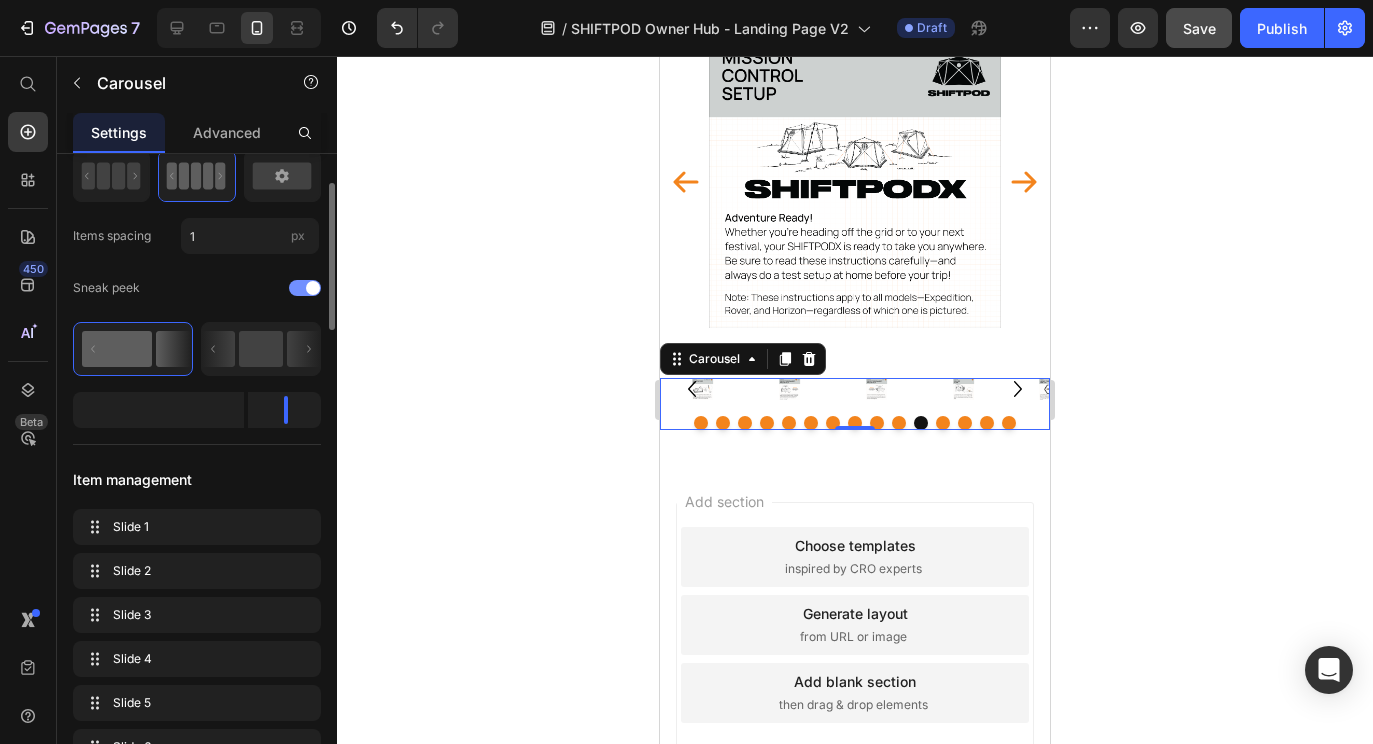click at bounding box center [305, 288] 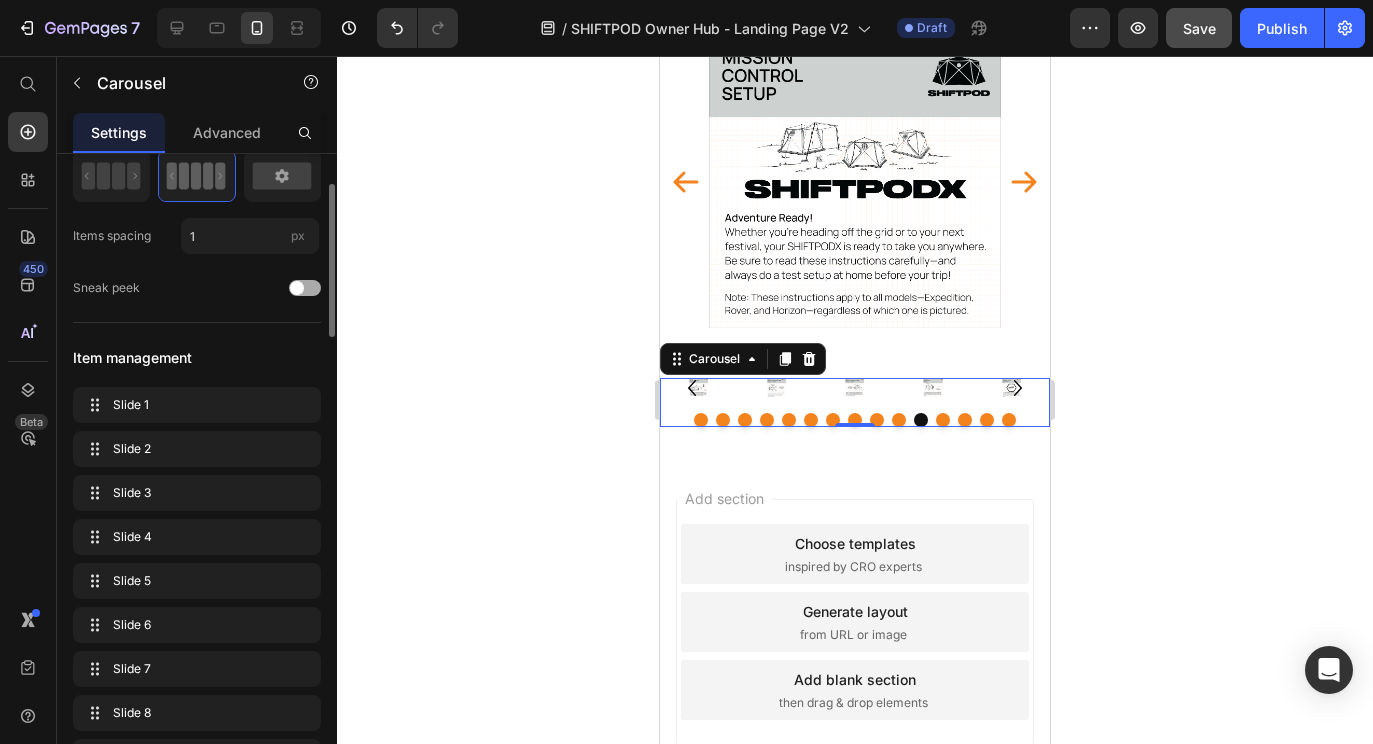 click at bounding box center [297, 288] 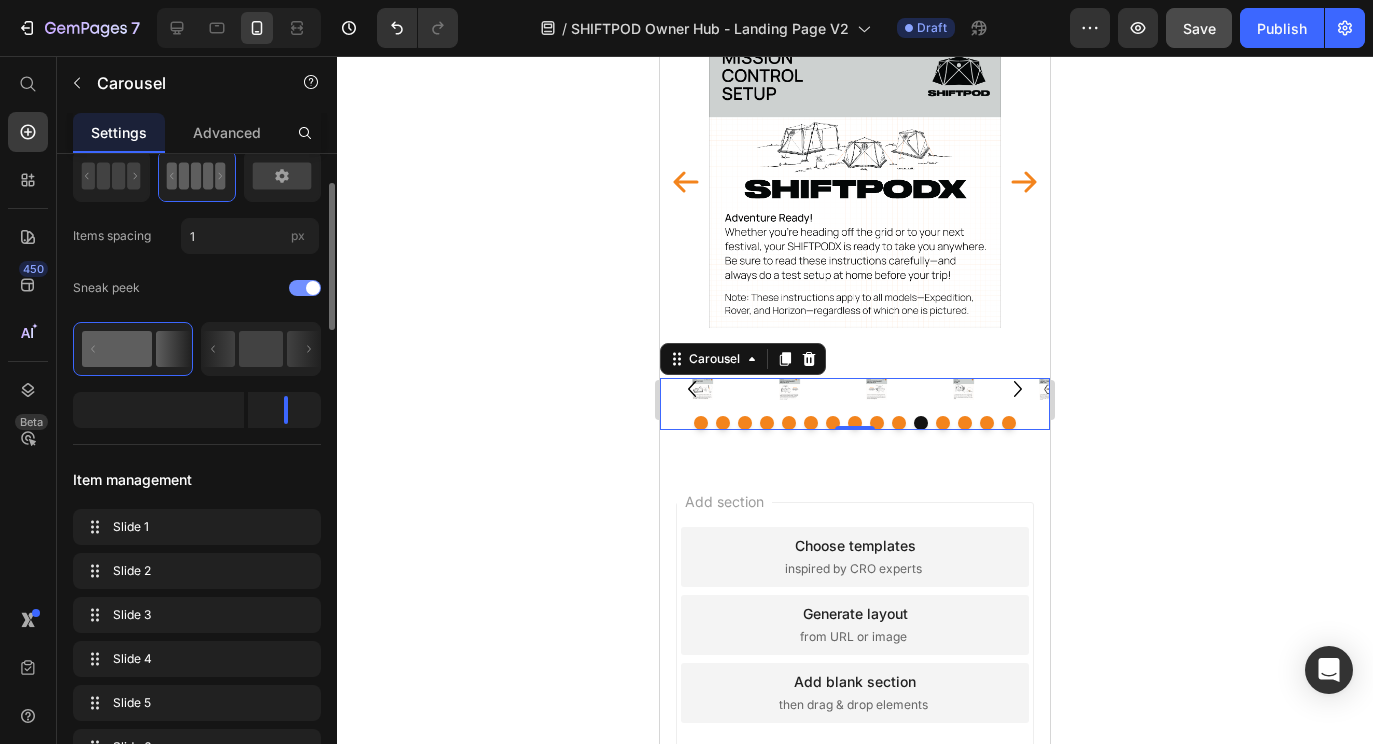 click at bounding box center [305, 288] 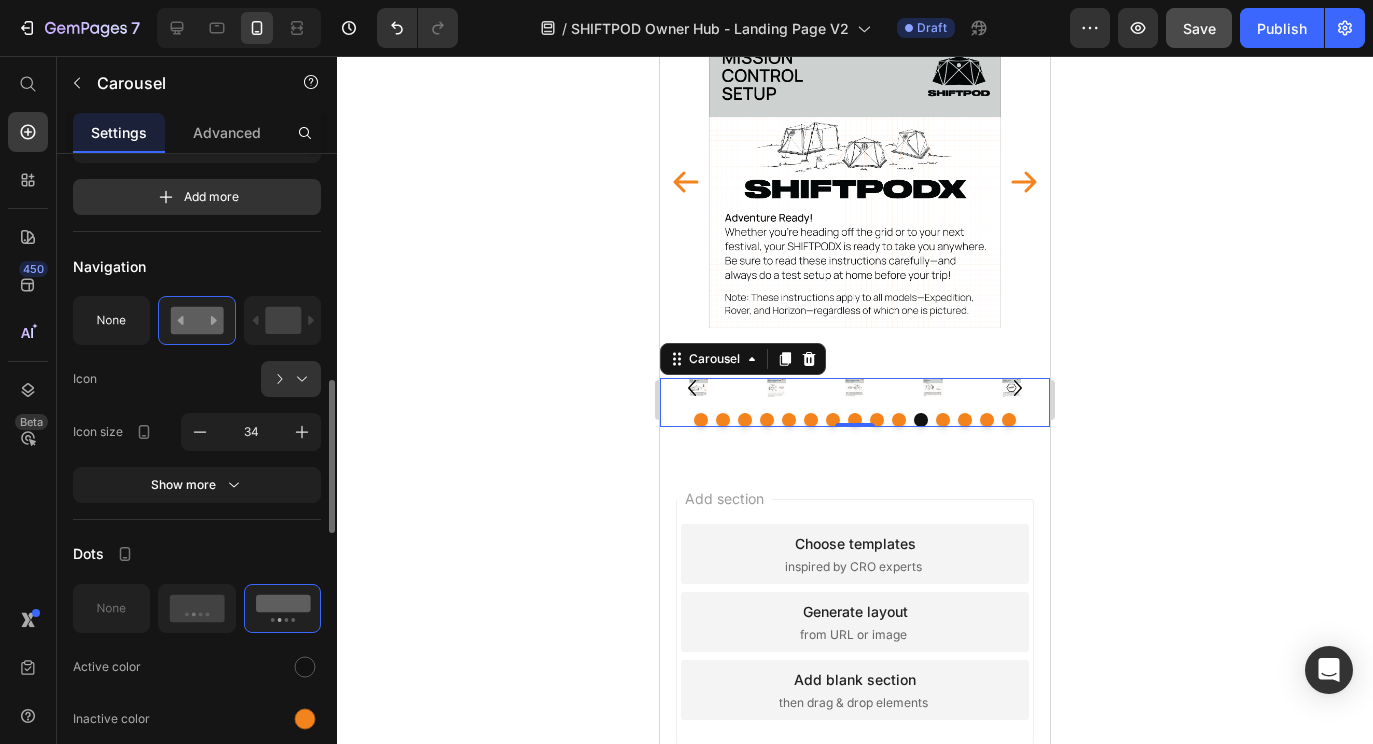 scroll, scrollTop: 1018, scrollLeft: 0, axis: vertical 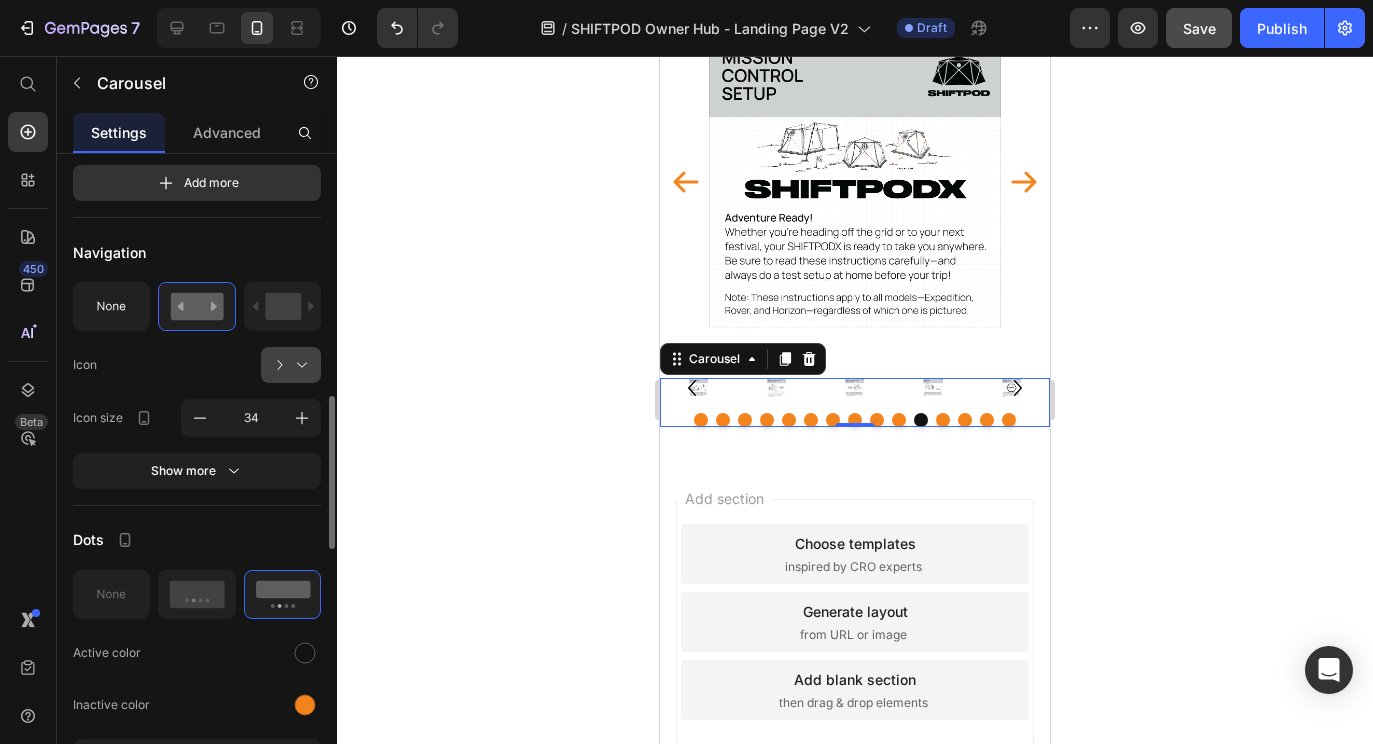 click at bounding box center [299, 365] 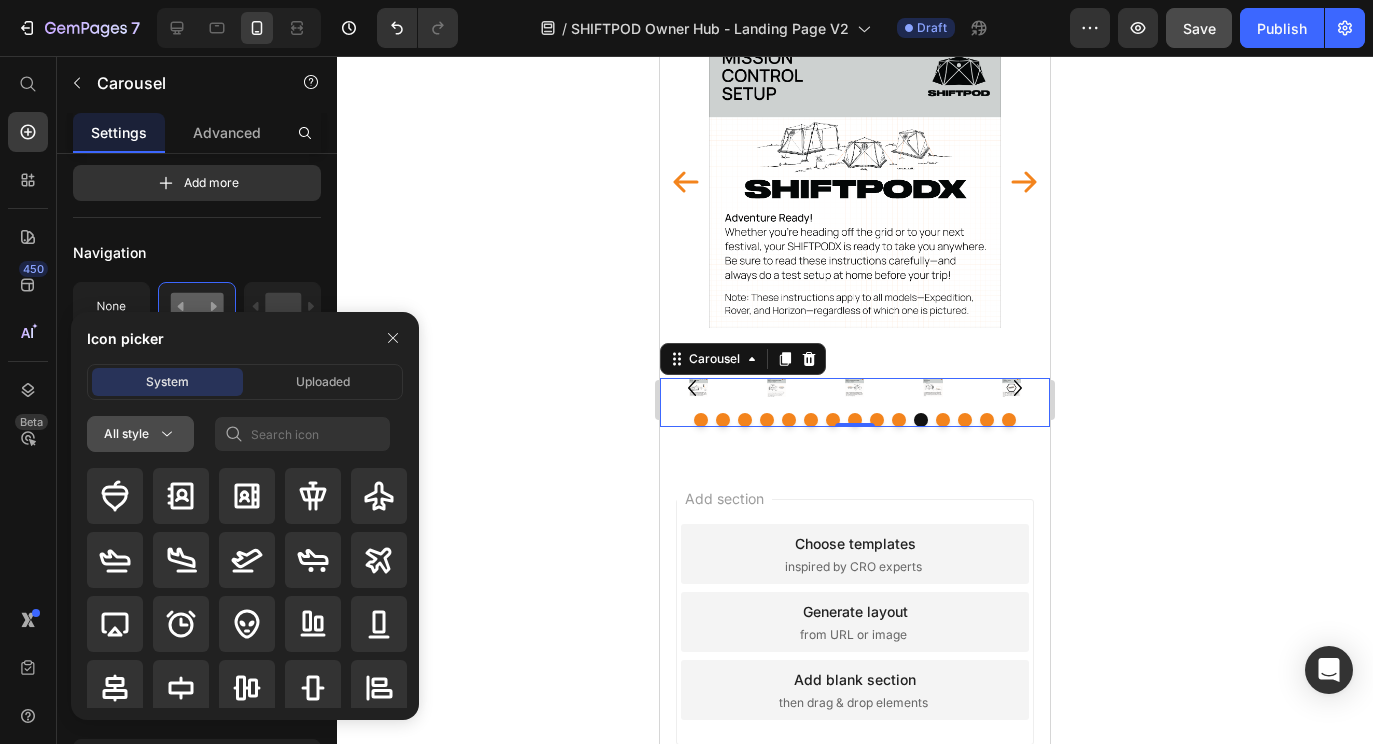 click 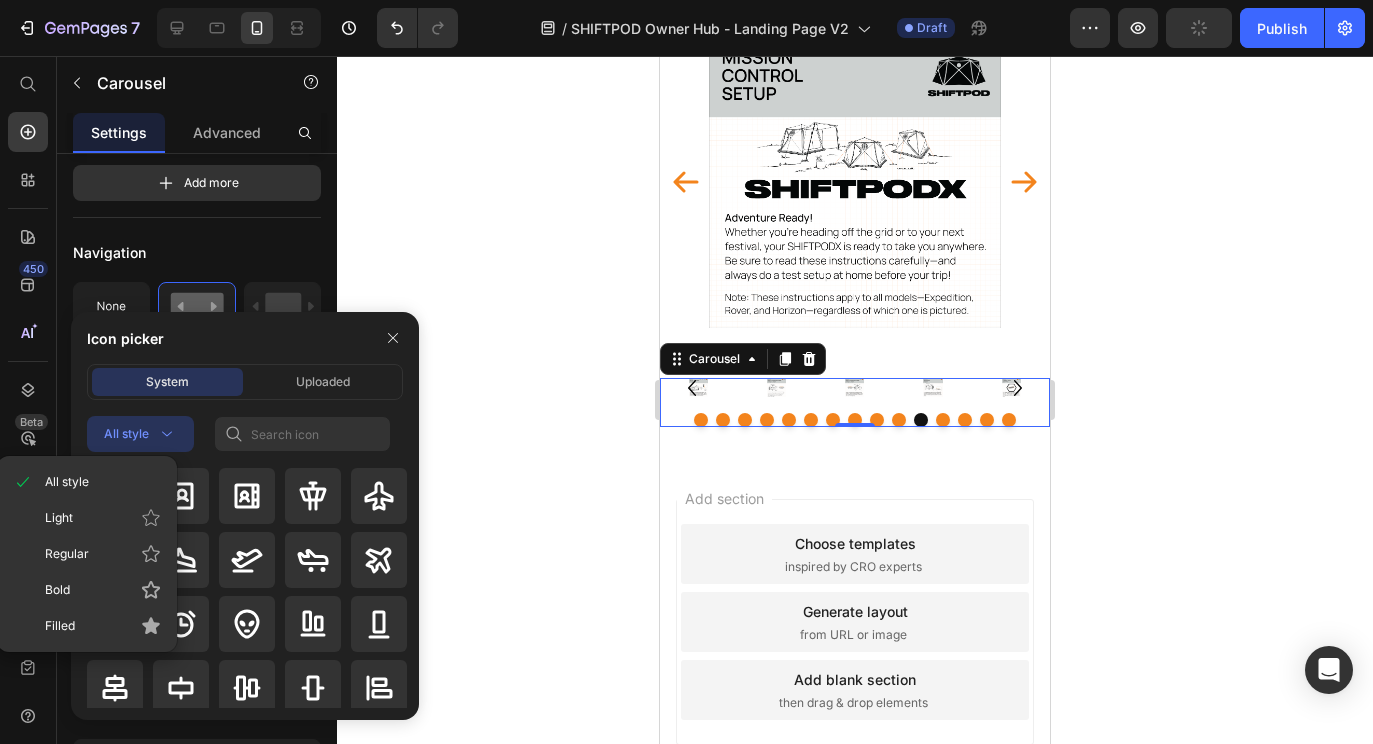 click on "Icon picker" at bounding box center [245, 338] 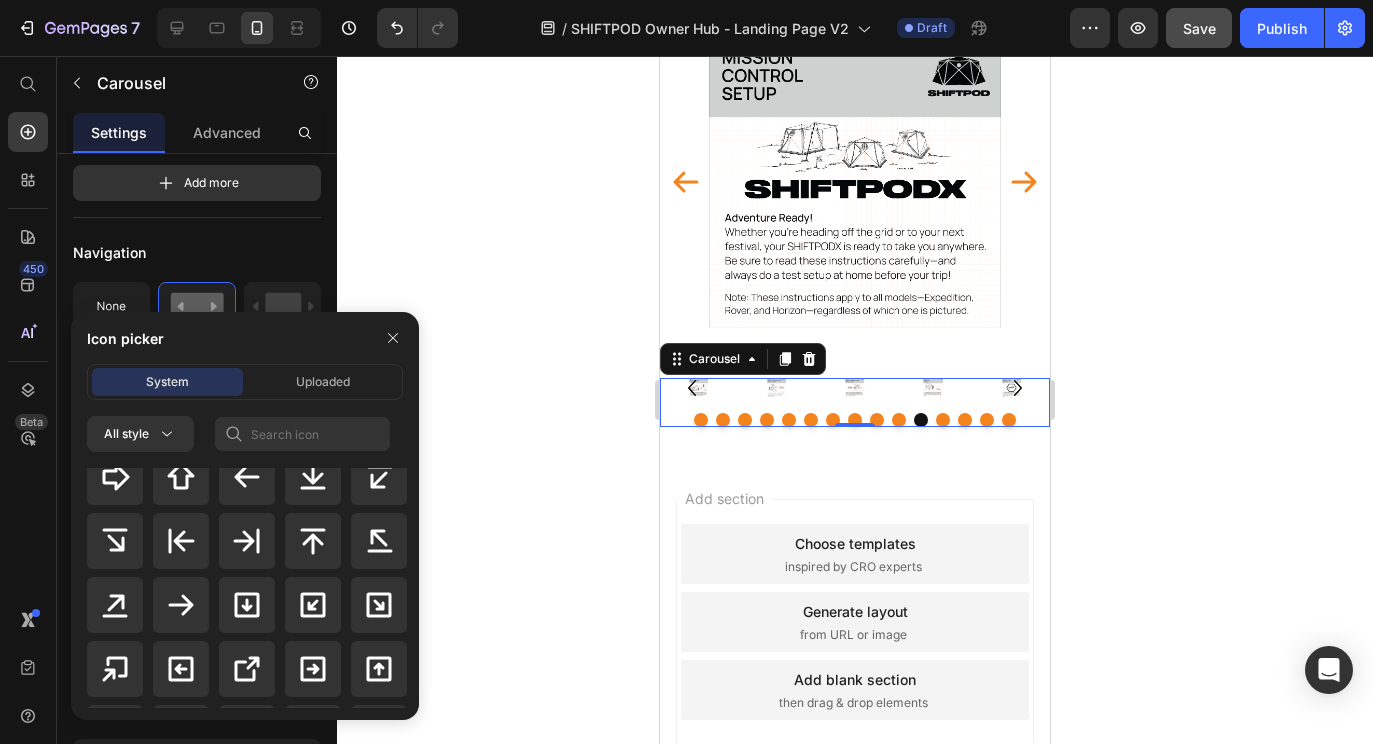 scroll, scrollTop: 988, scrollLeft: 0, axis: vertical 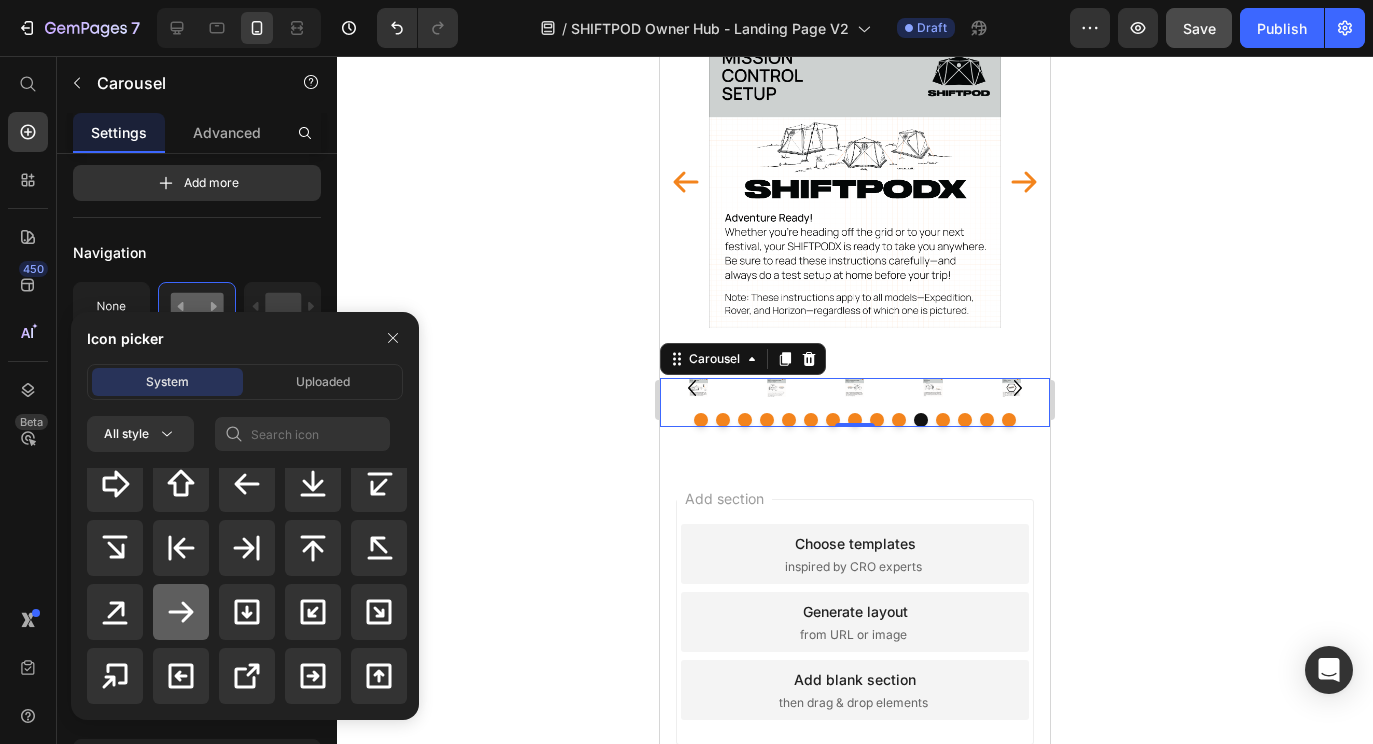 click 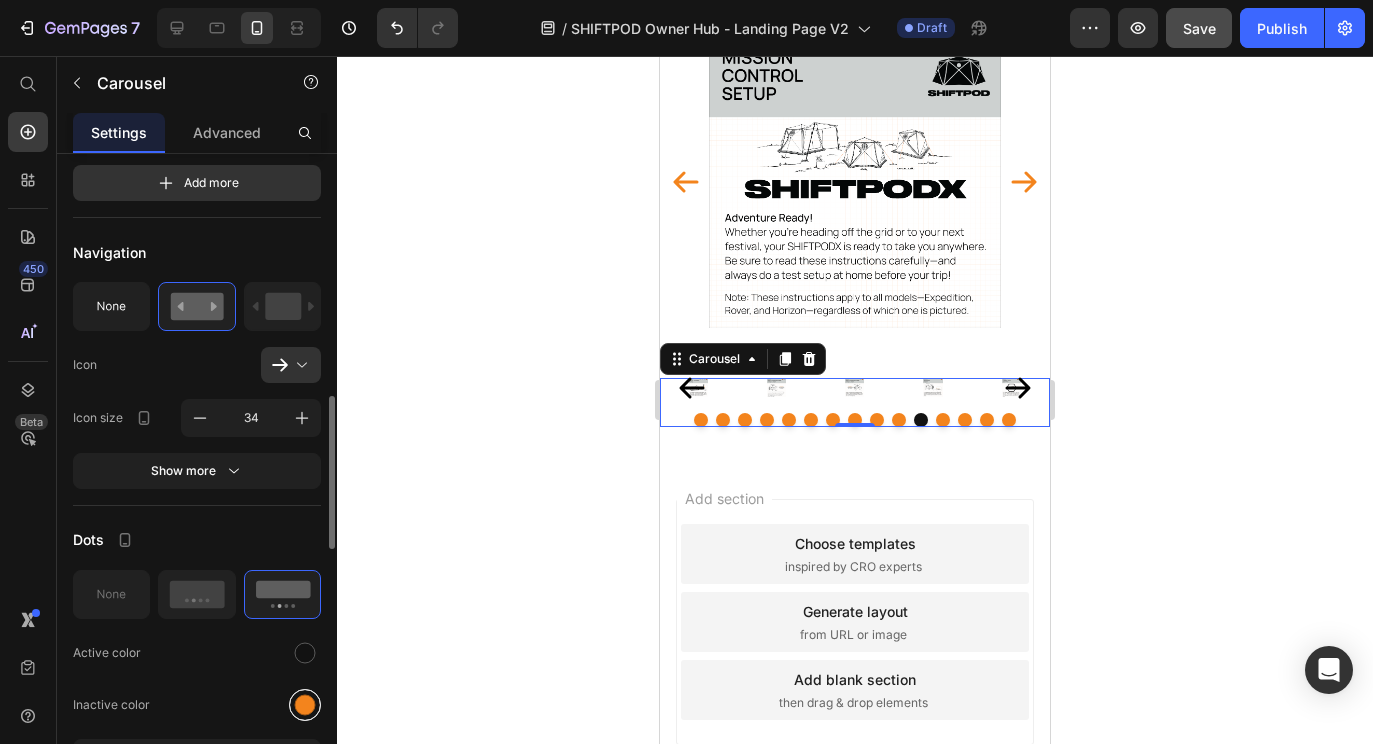 click at bounding box center [305, 704] 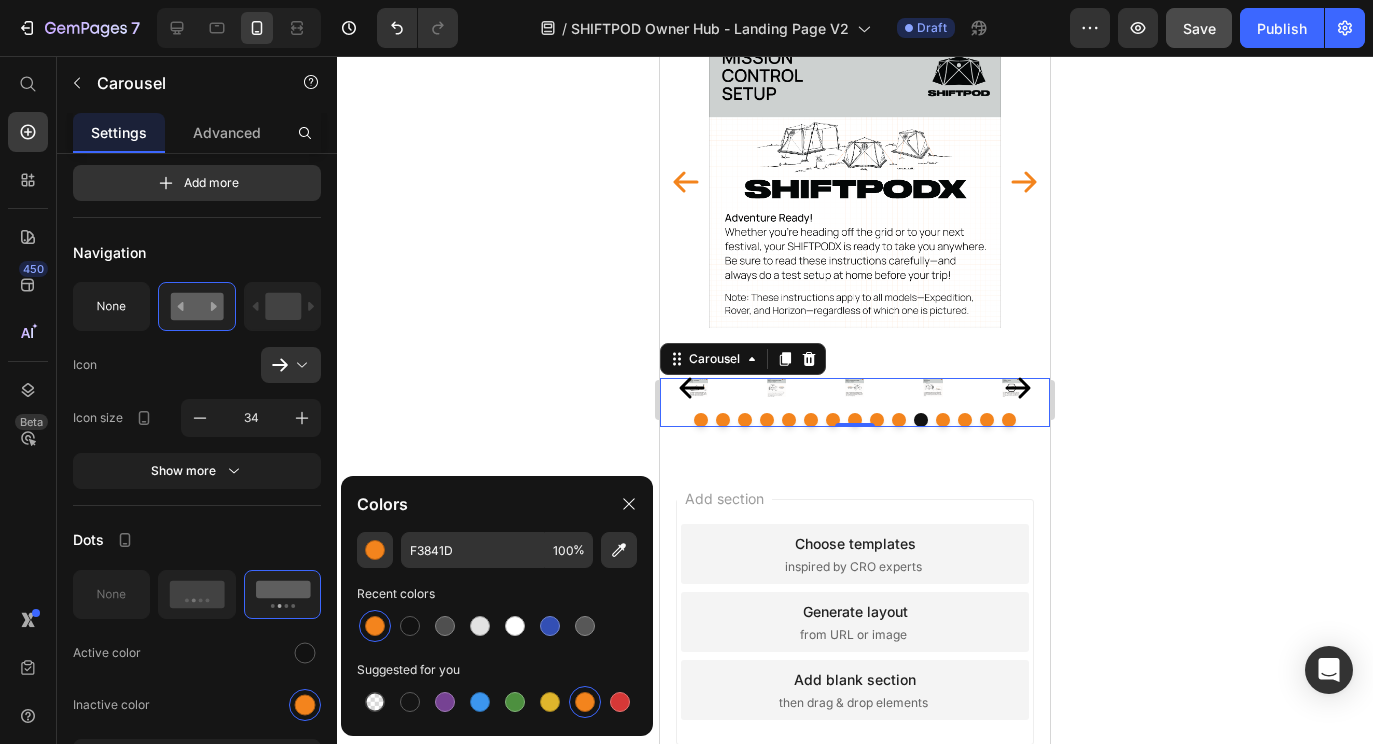 click at bounding box center (375, 626) 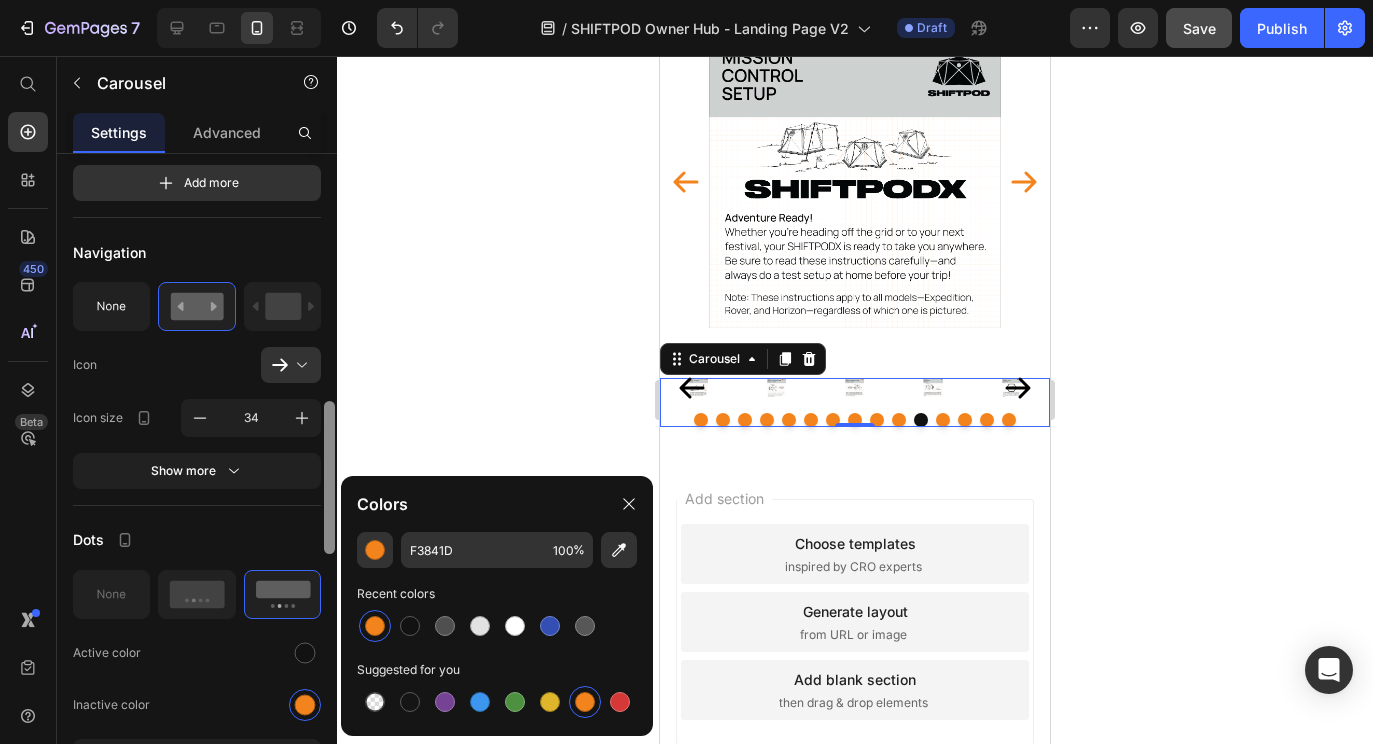 scroll, scrollTop: 1022, scrollLeft: 0, axis: vertical 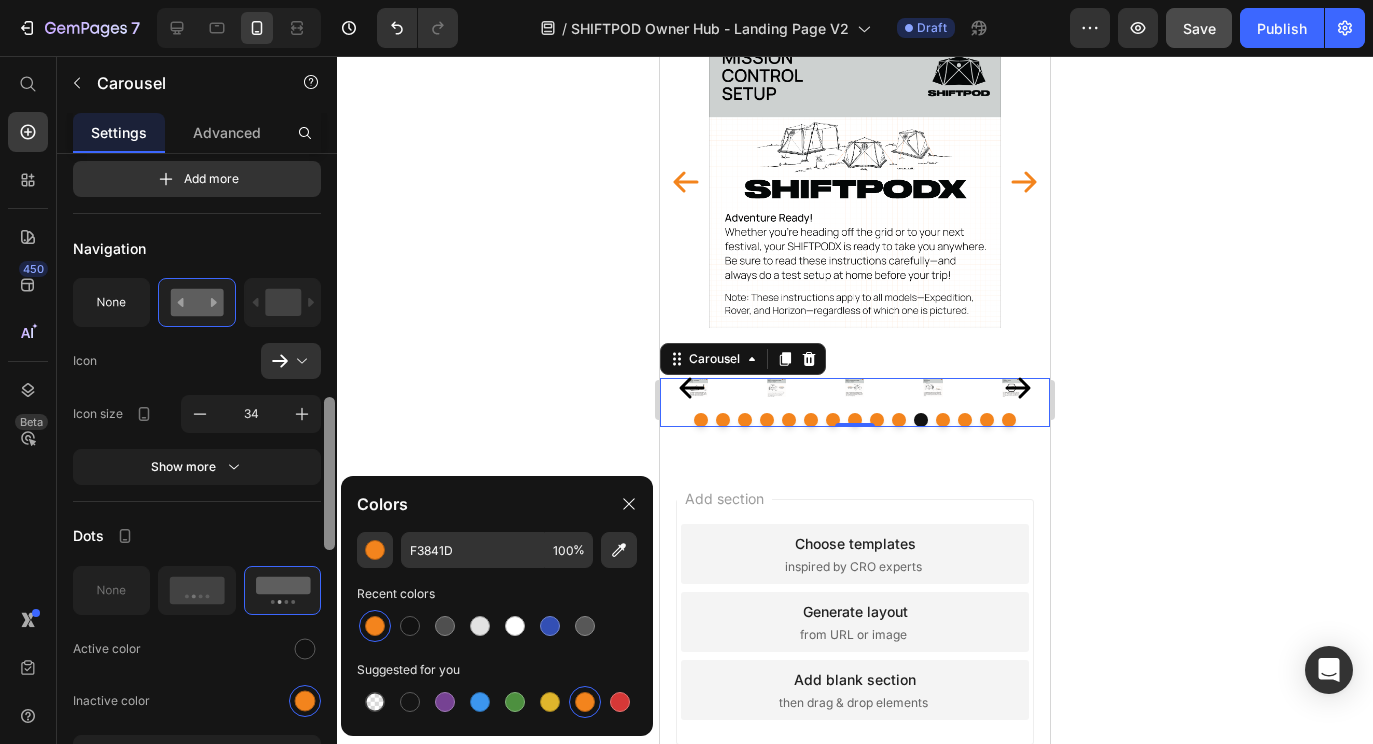 click at bounding box center [329, 473] 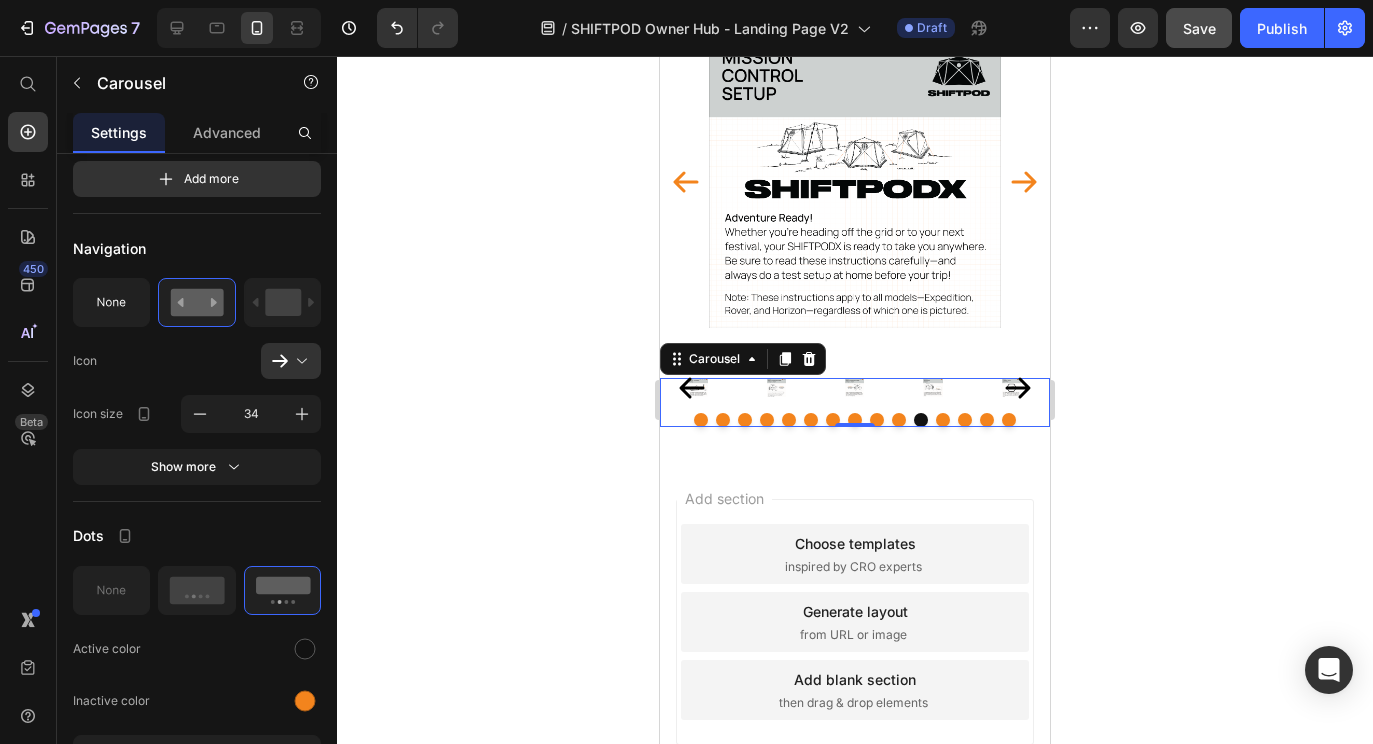 click 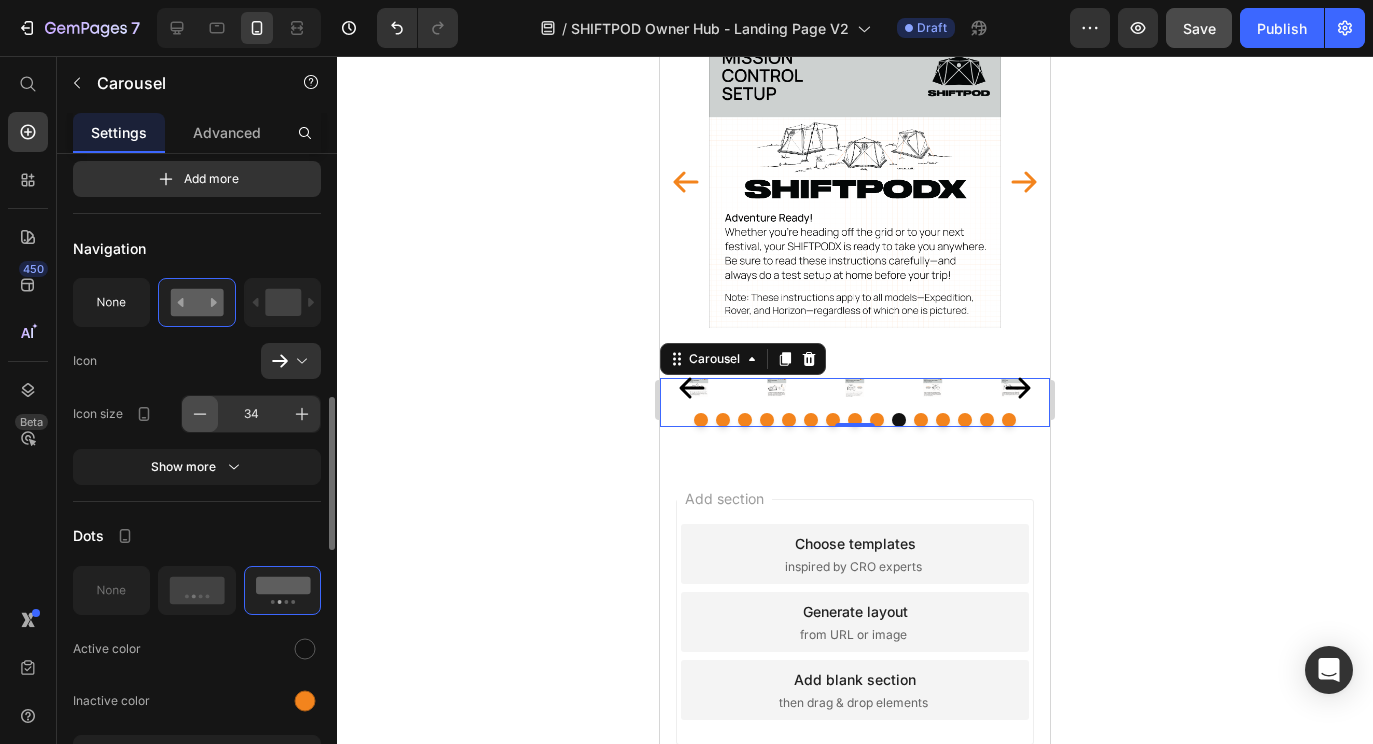 click 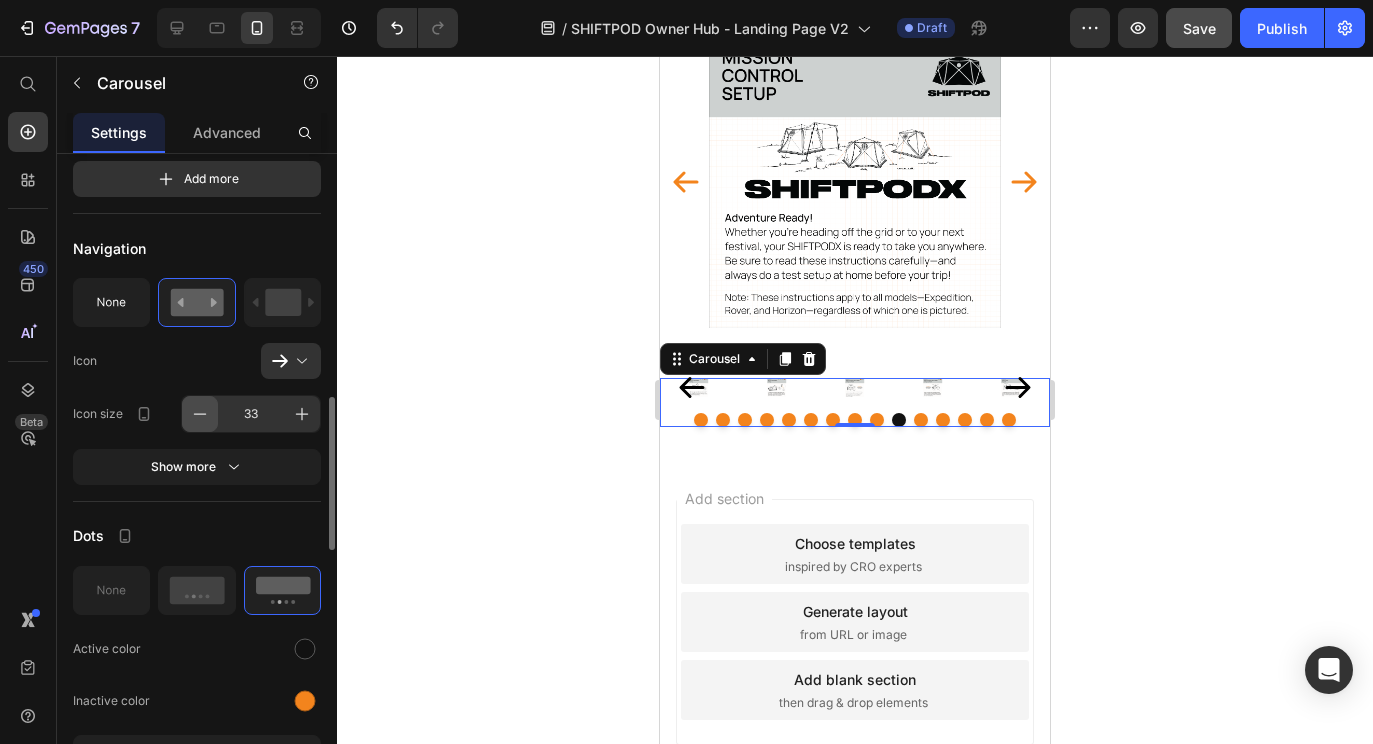click 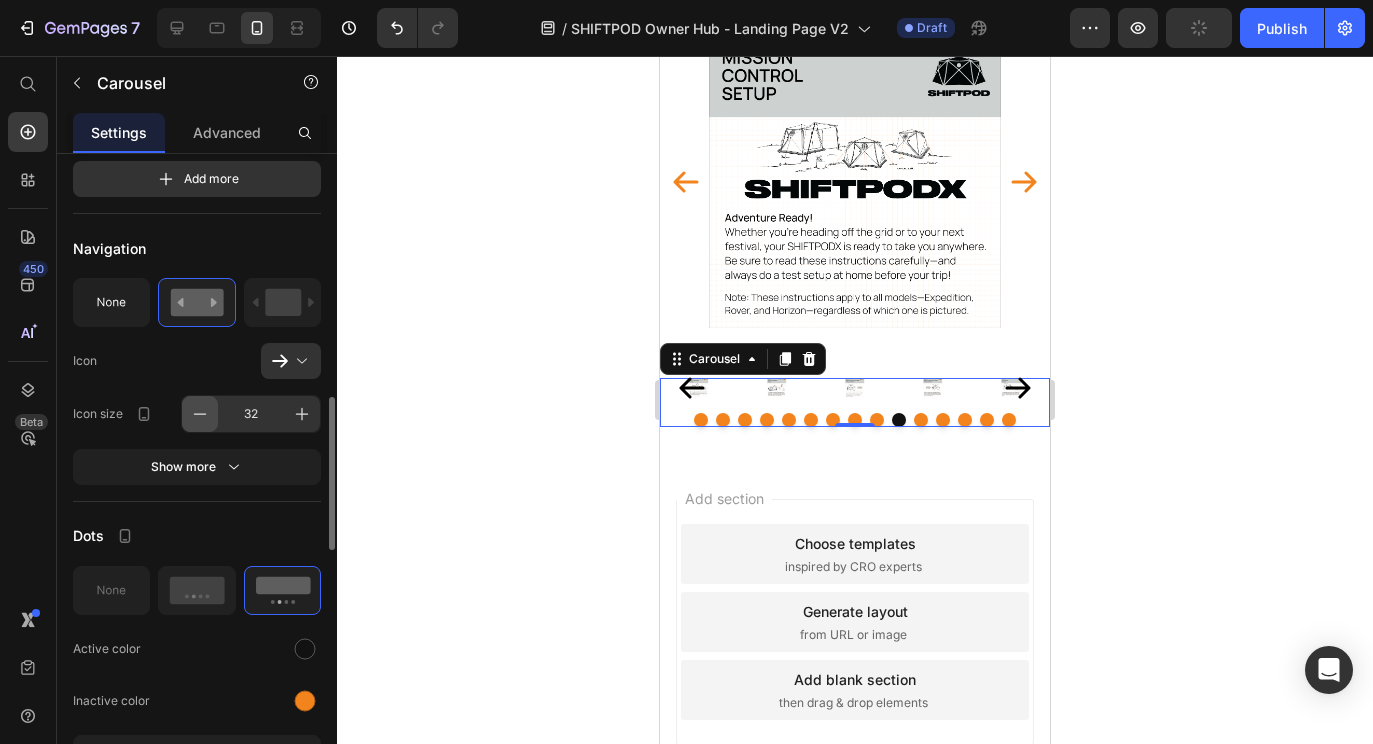 click 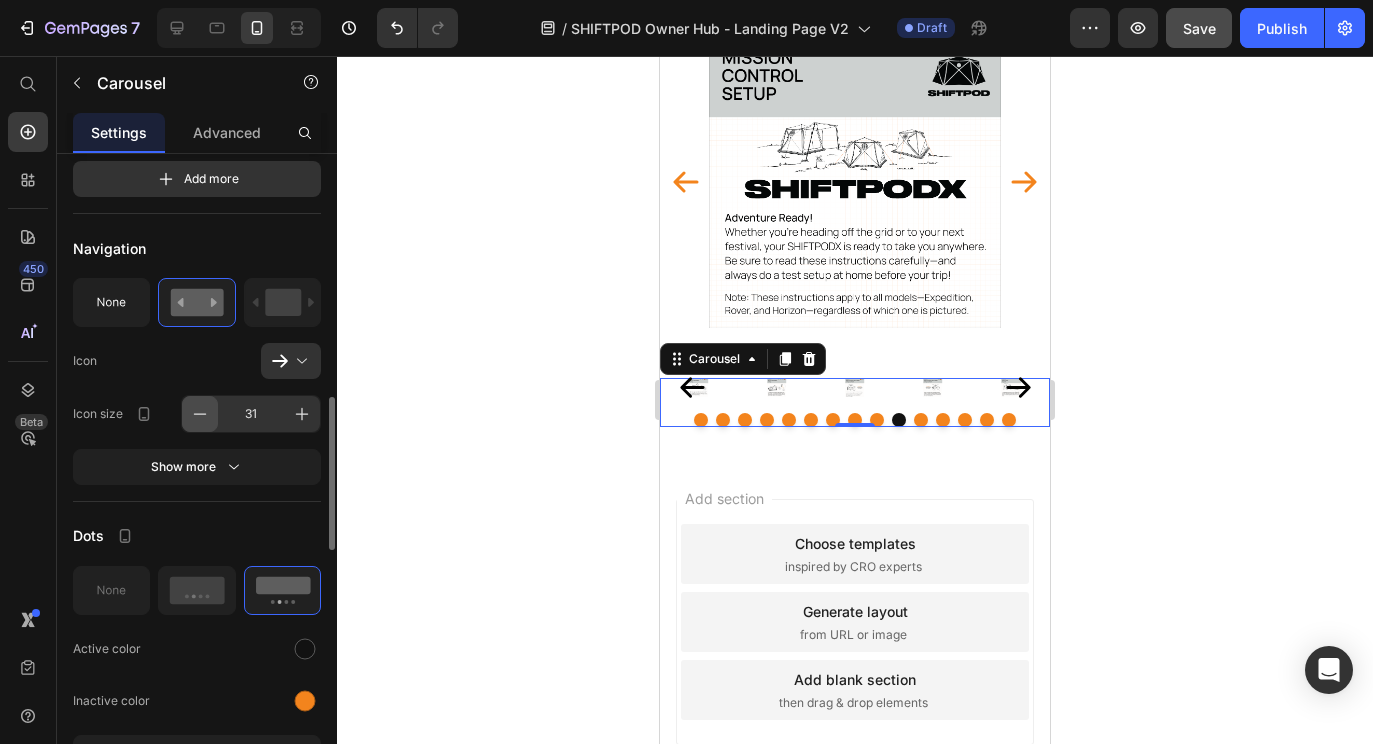 click 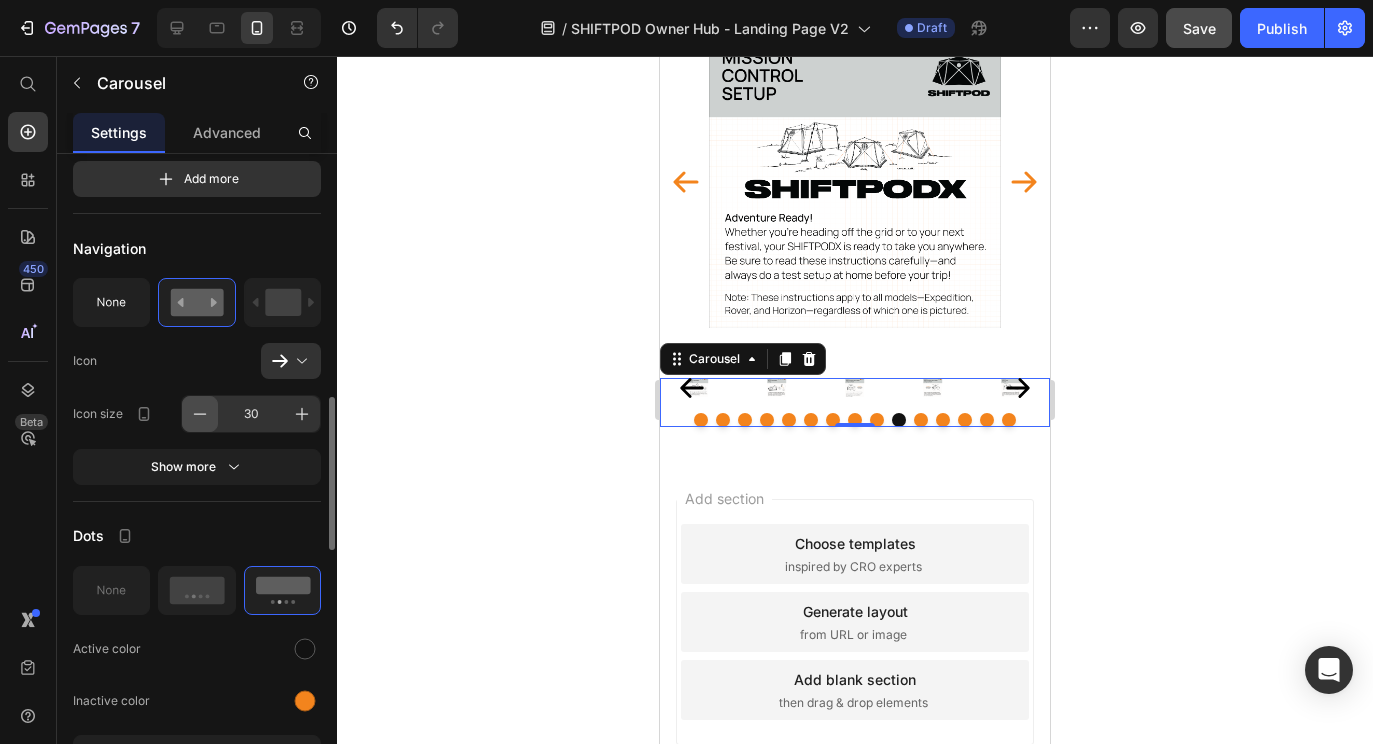 click 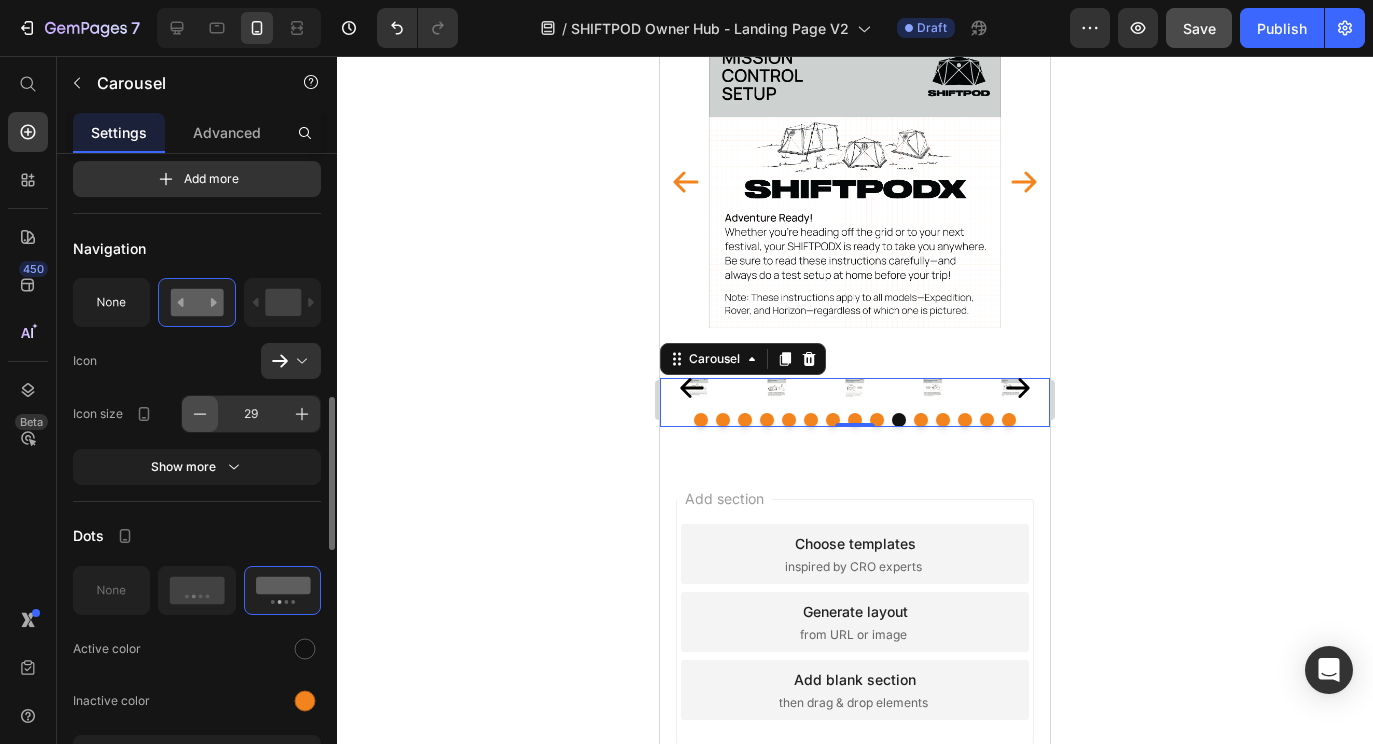 click 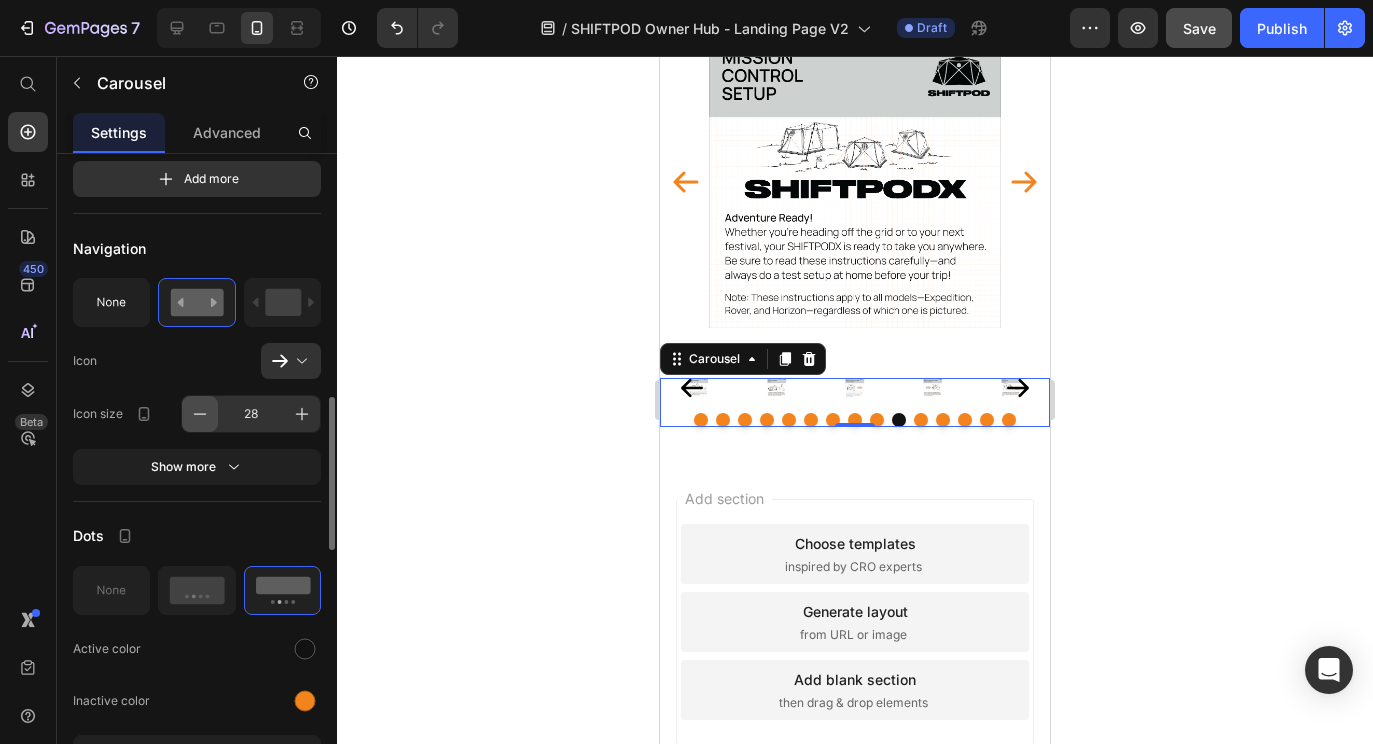 click 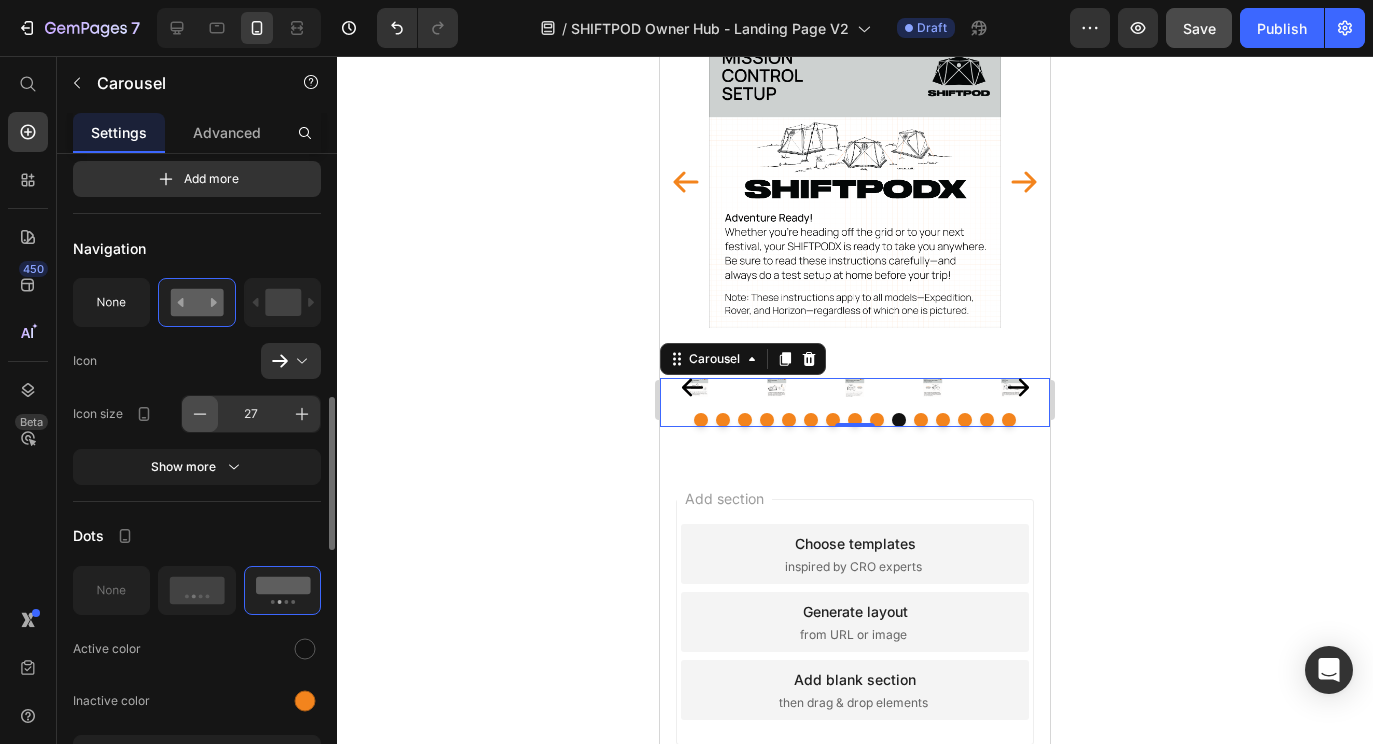 click 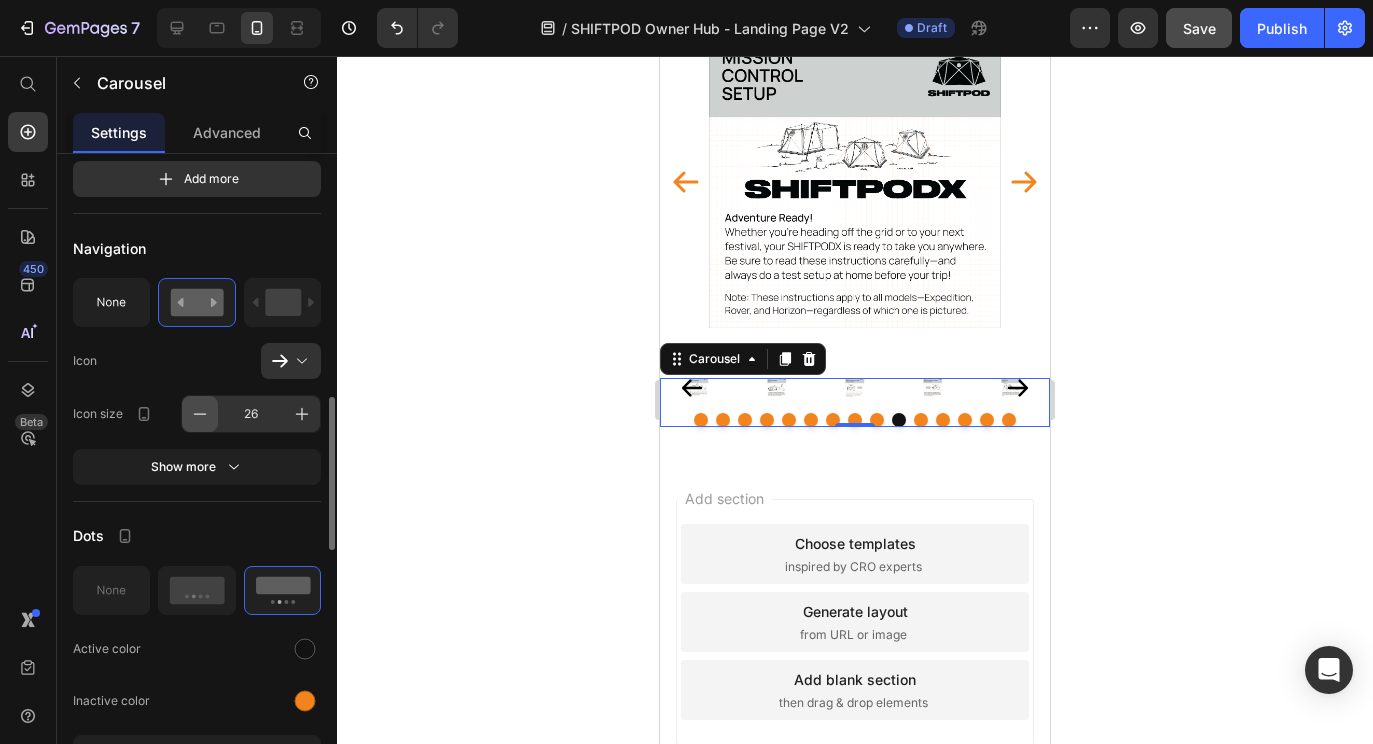 click 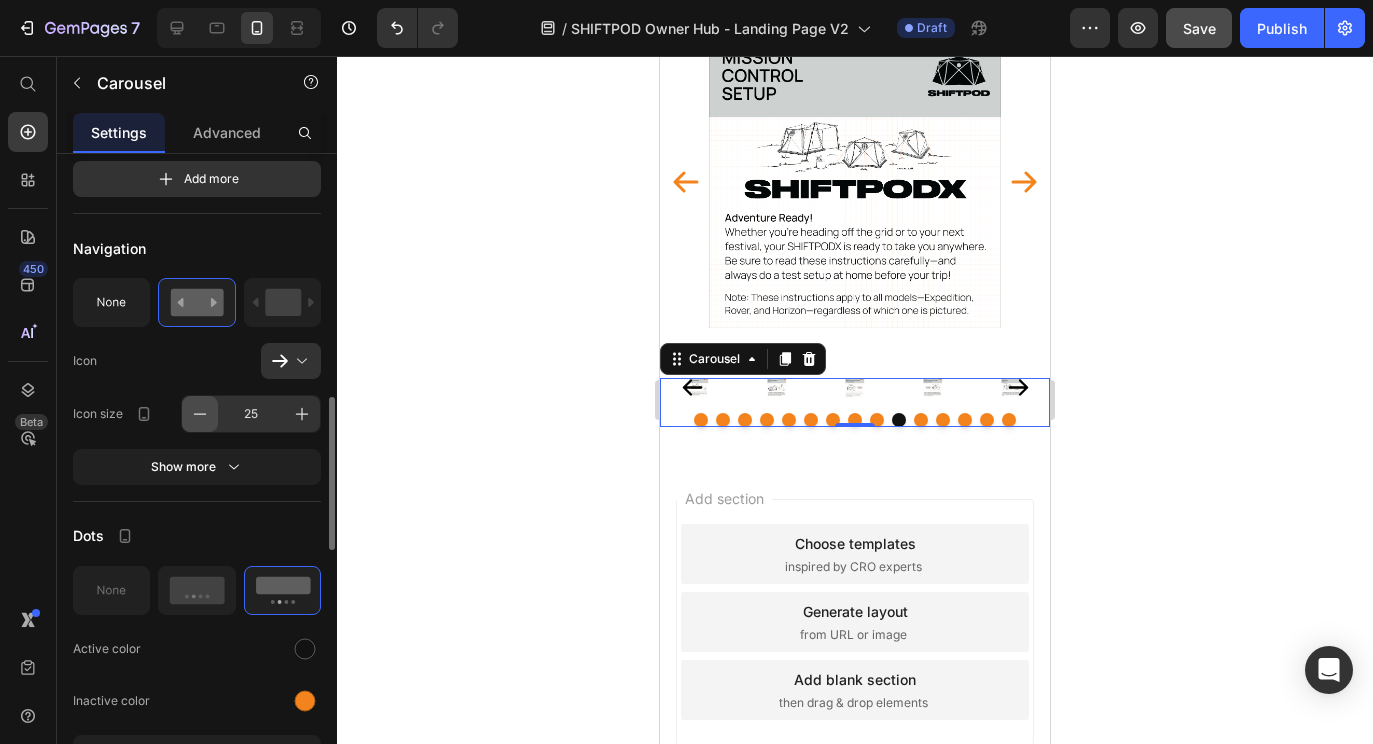click 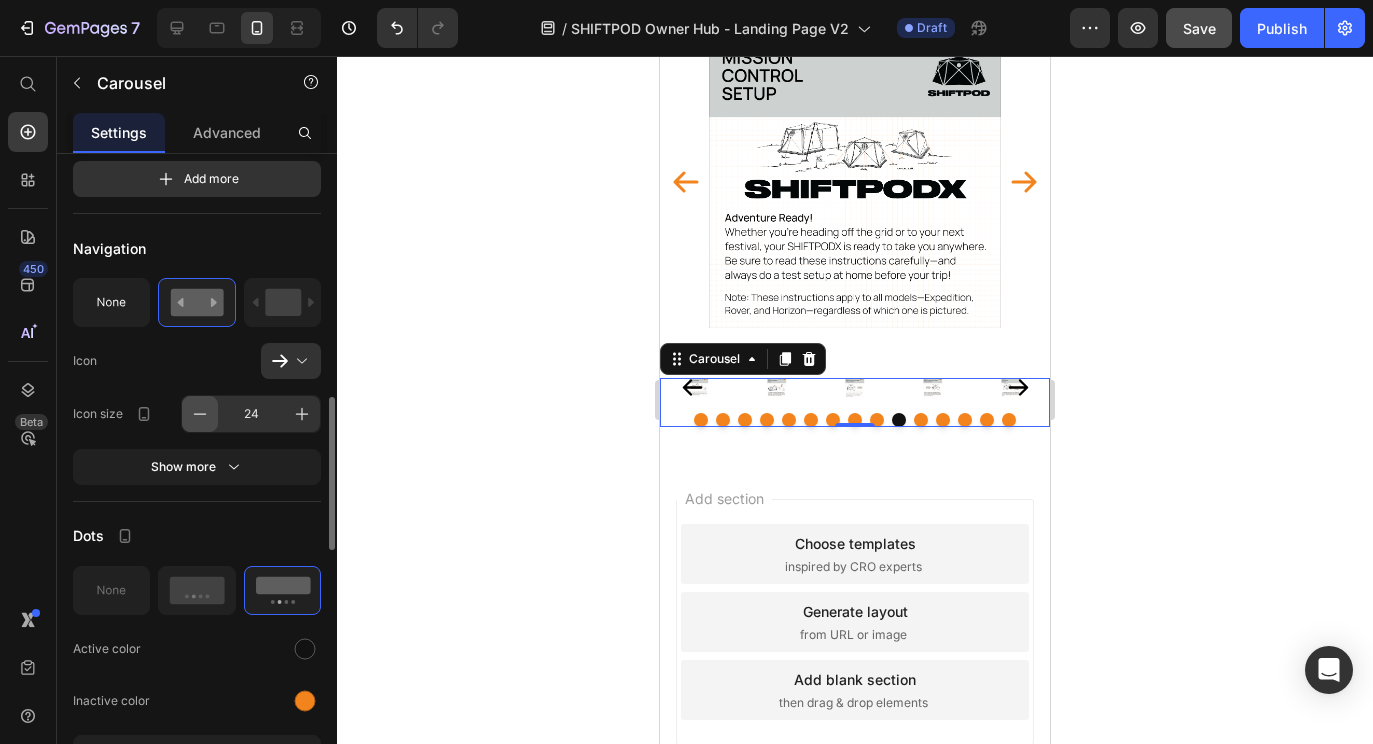 click 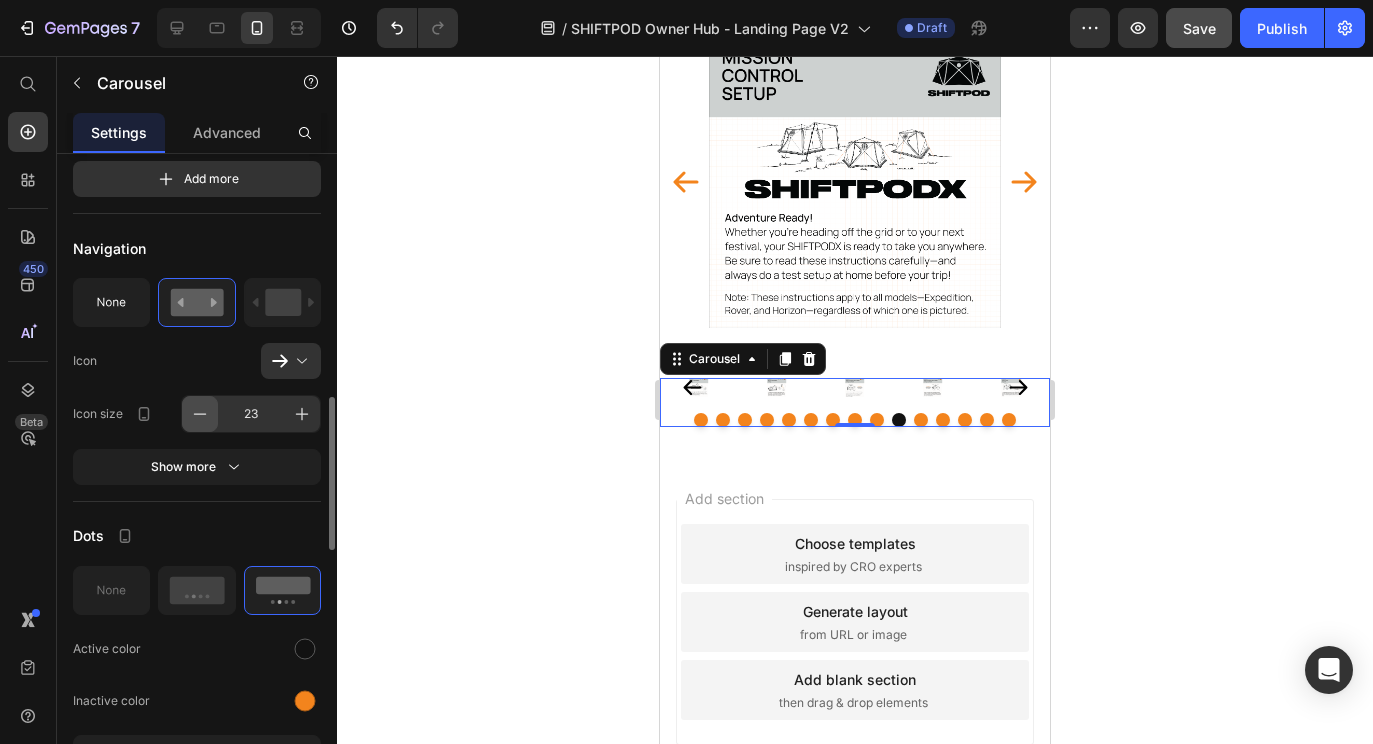 click 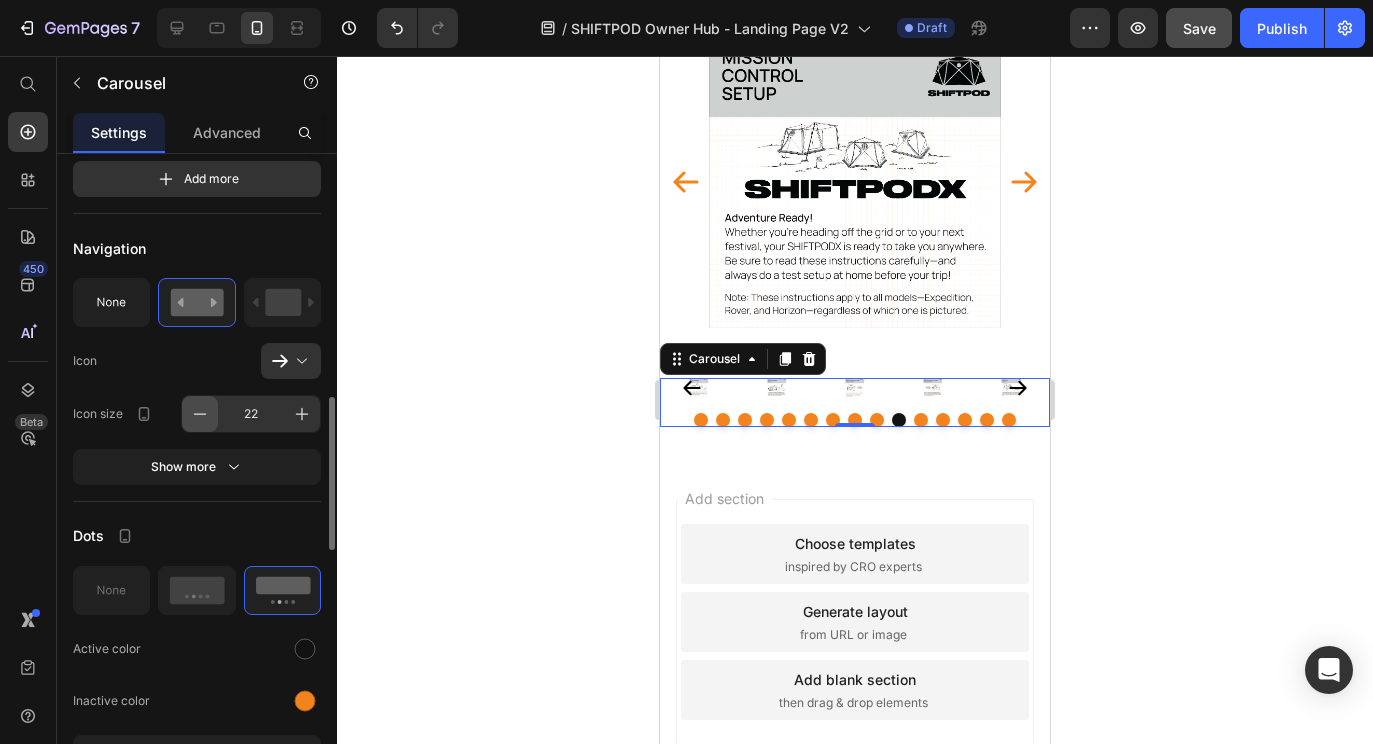 click 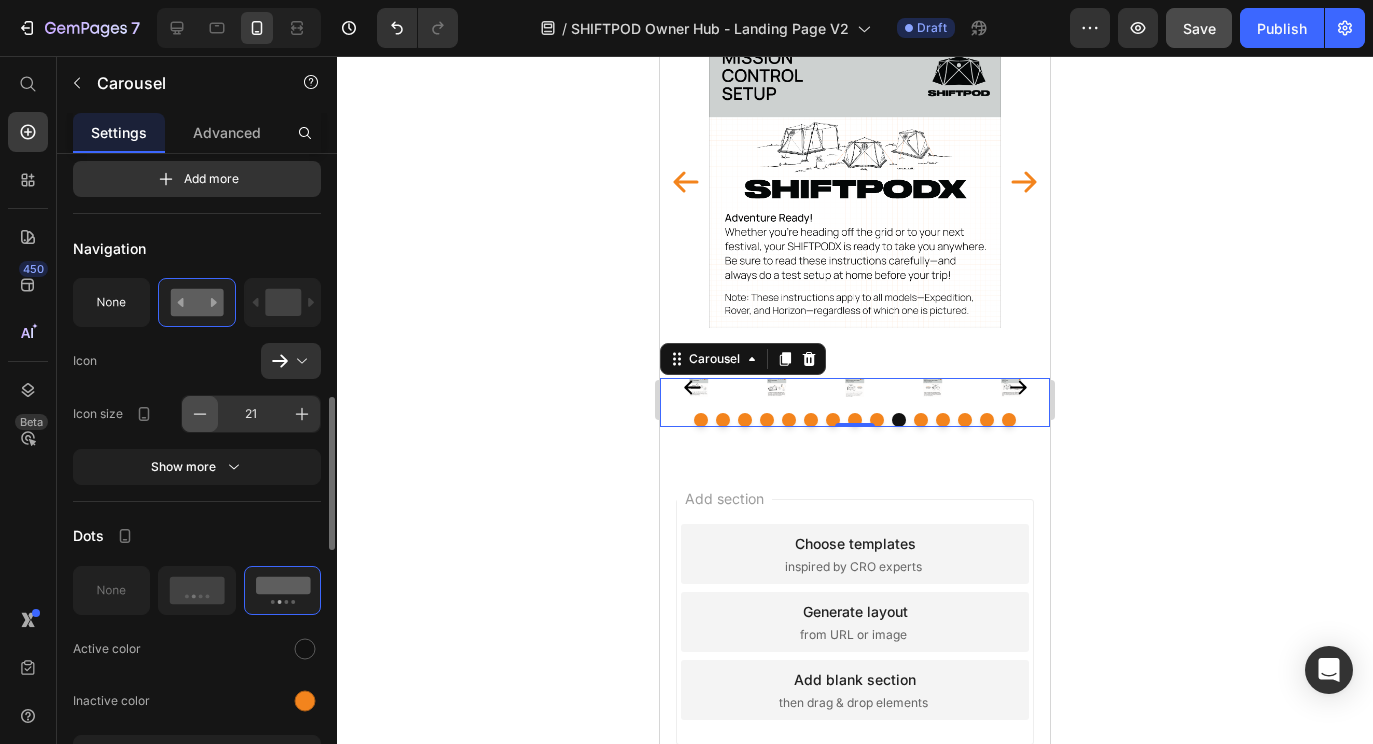 click 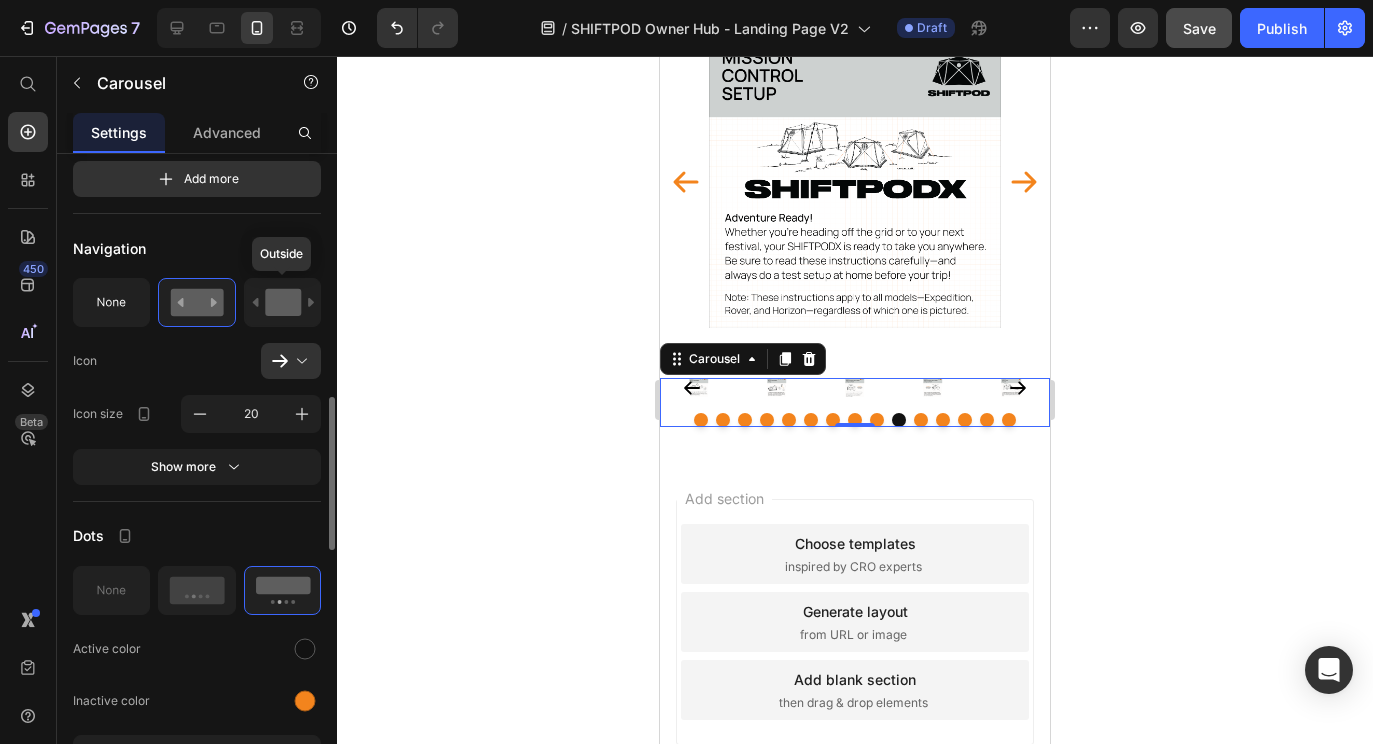 click 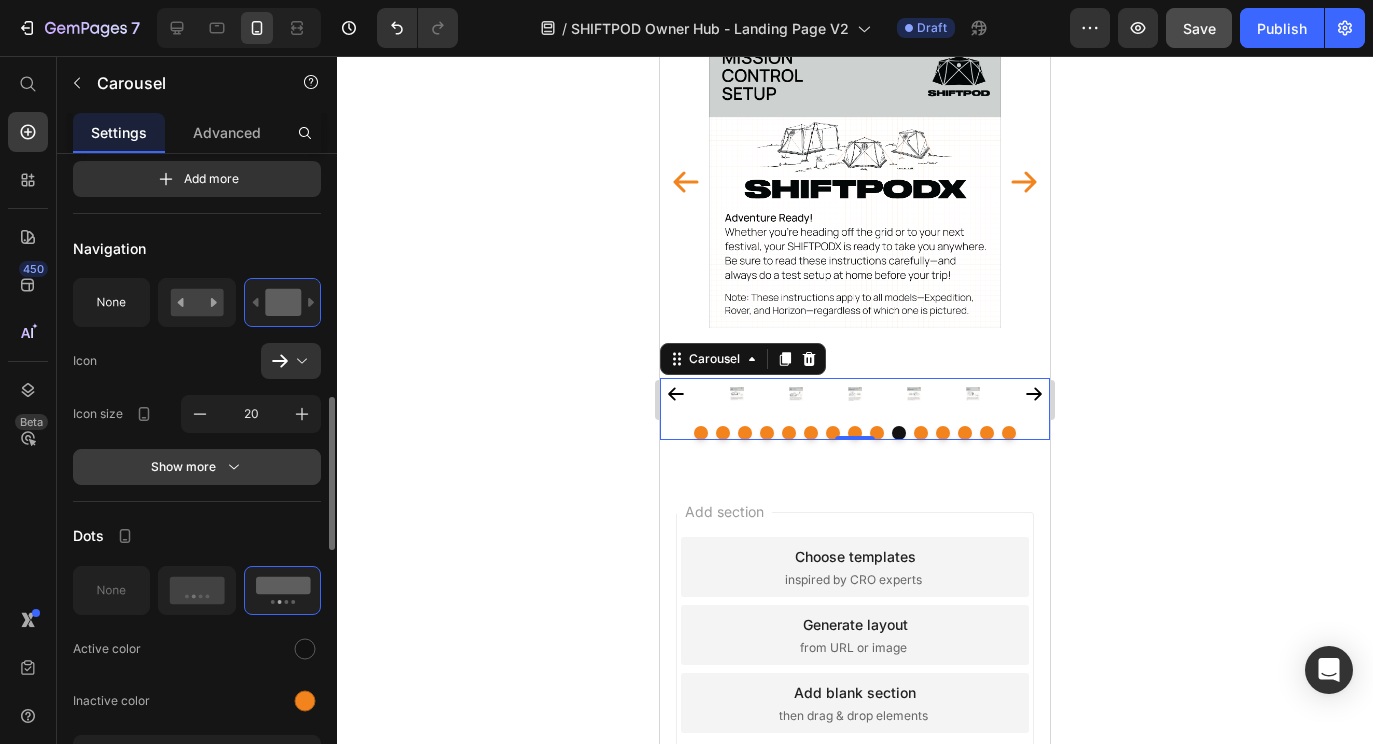 click 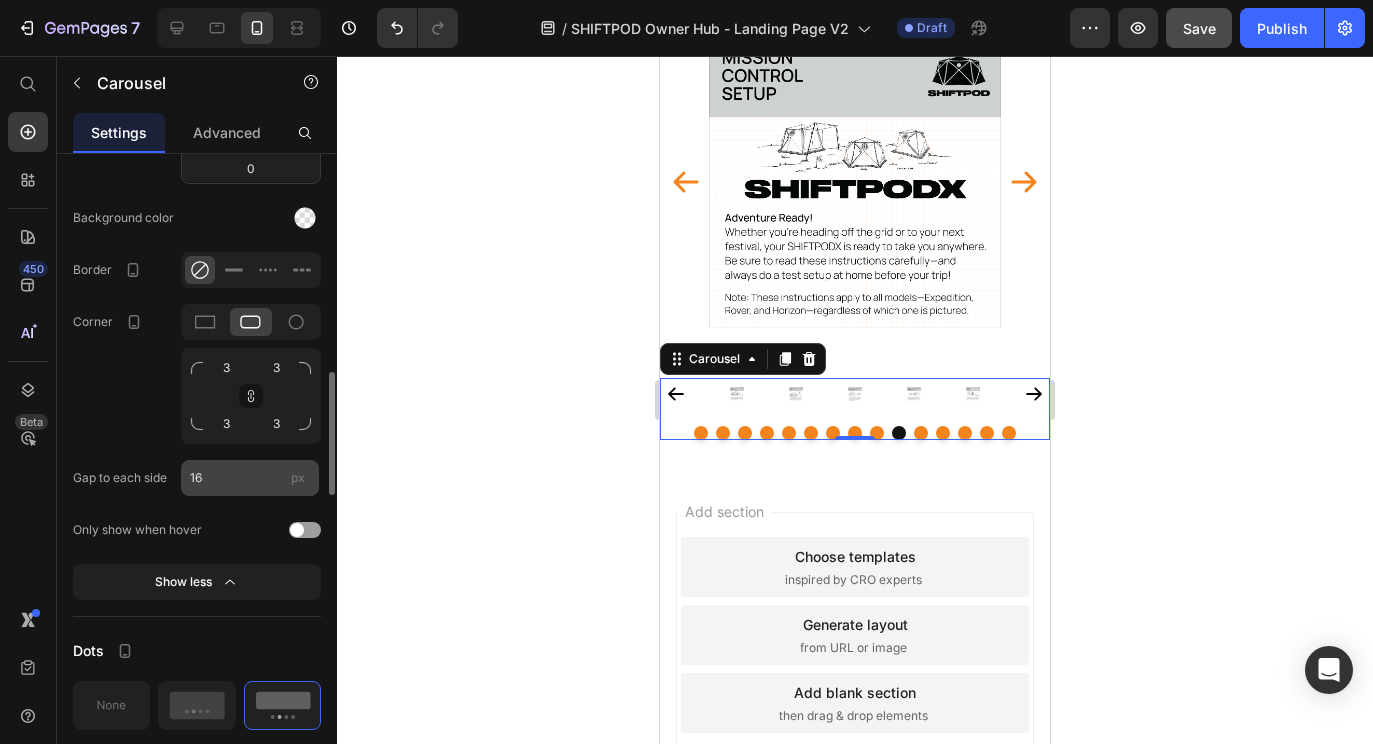 scroll, scrollTop: 1590, scrollLeft: 0, axis: vertical 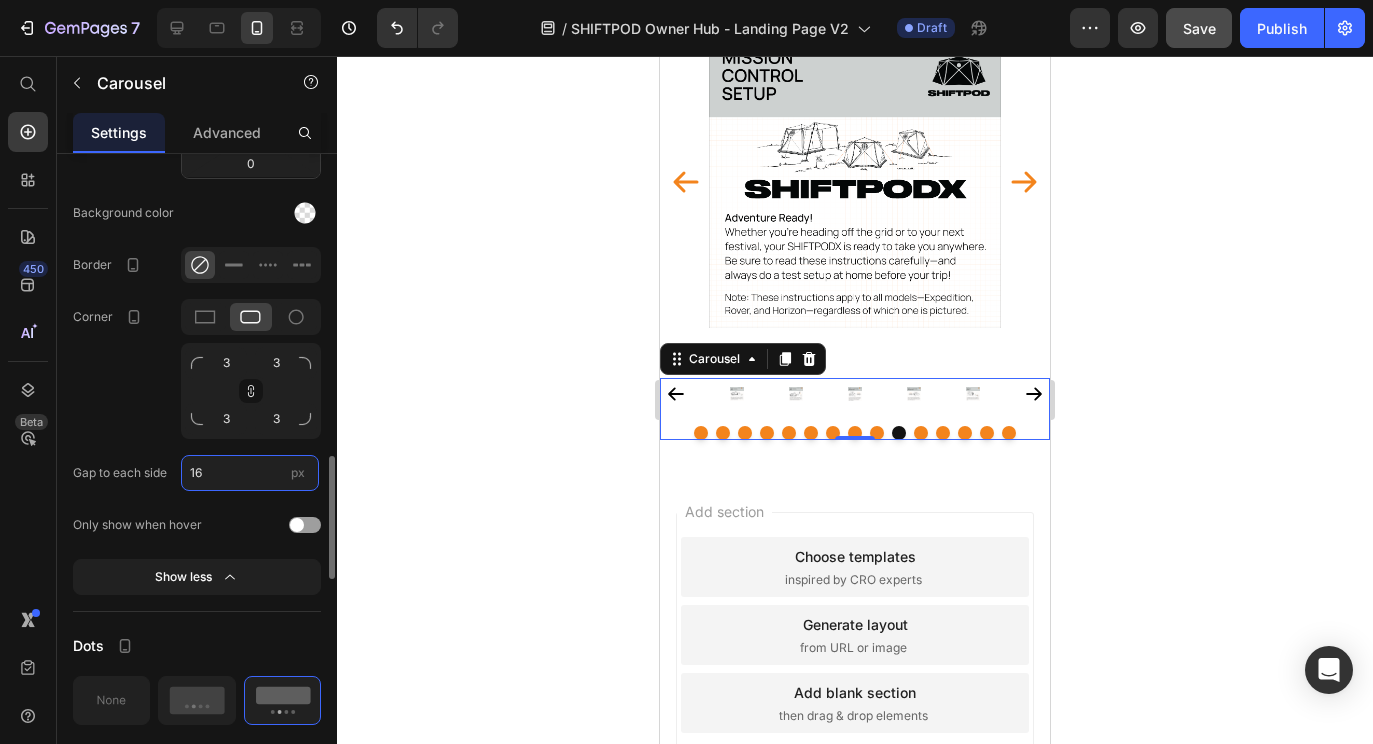 click on "16" at bounding box center [250, 473] 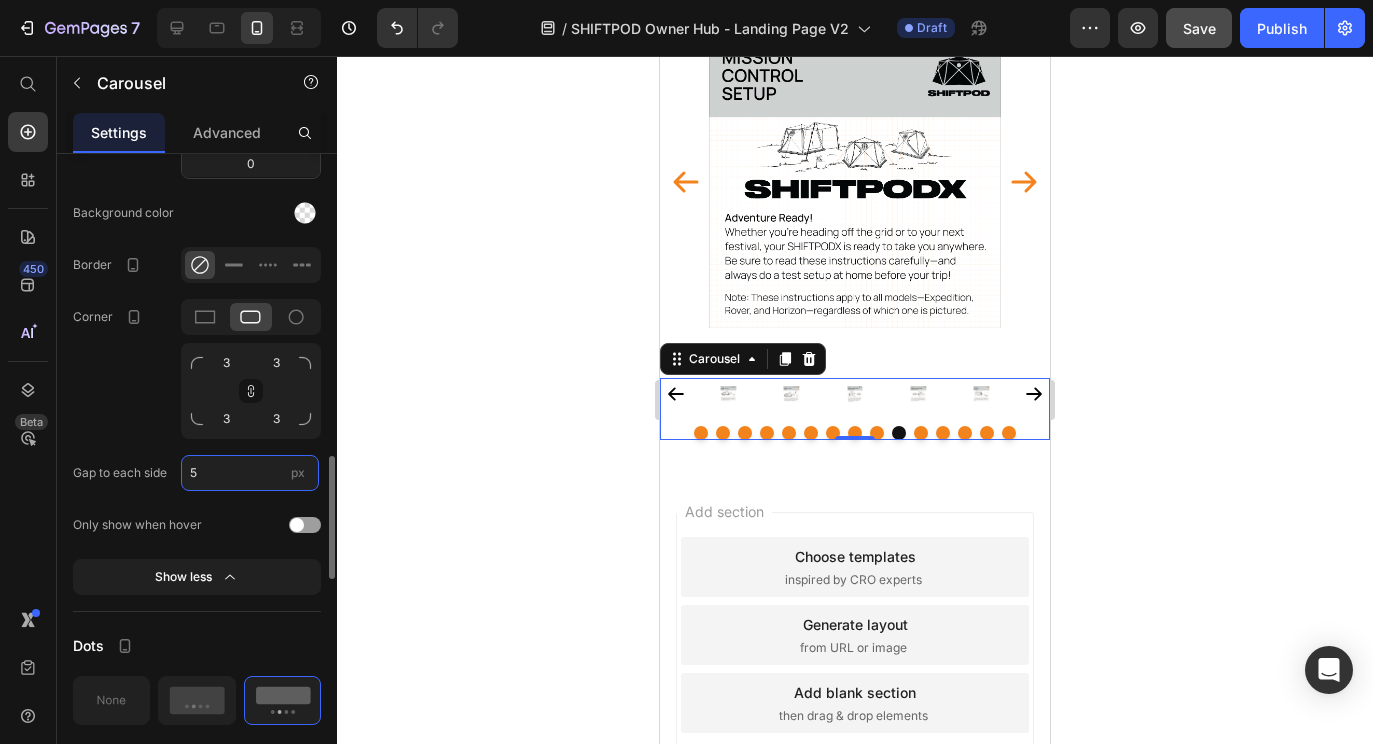 type on "5" 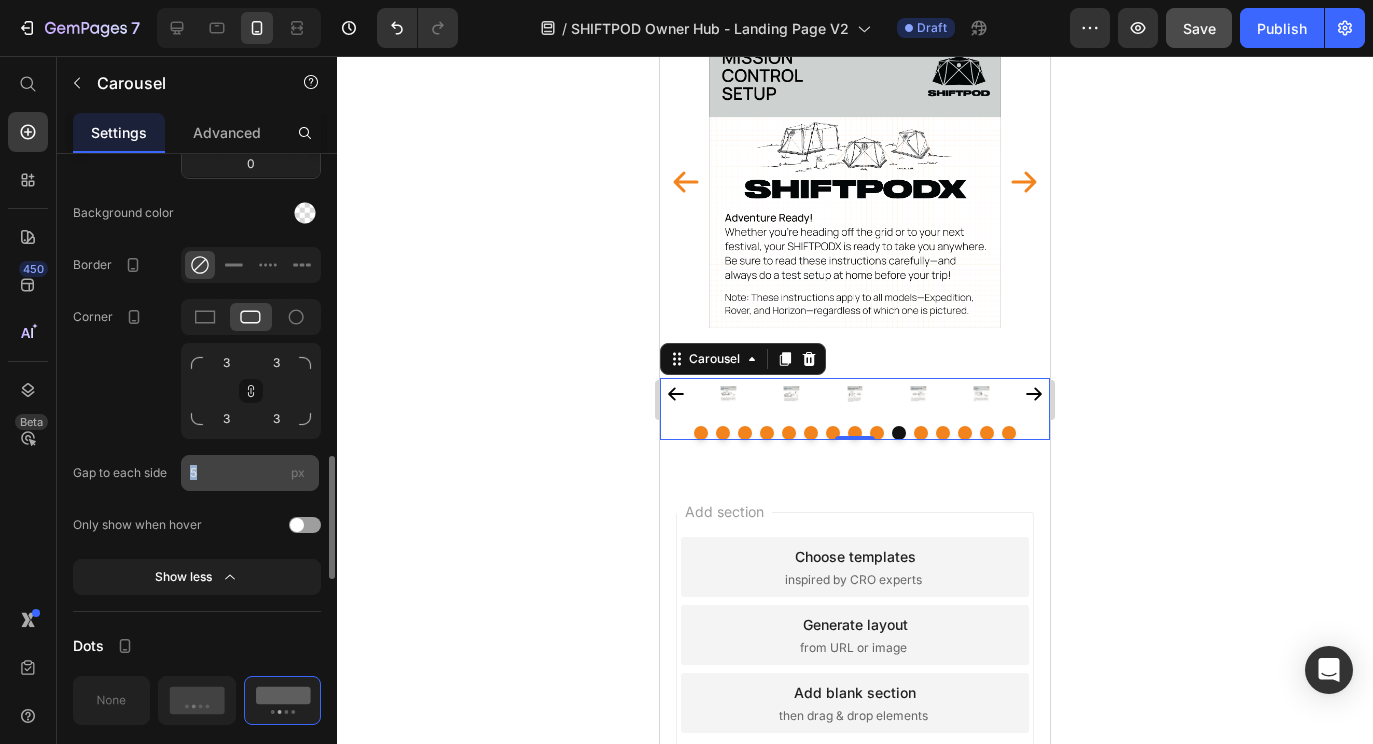 drag, startPoint x: 288, startPoint y: 461, endPoint x: 201, endPoint y: 461, distance: 87 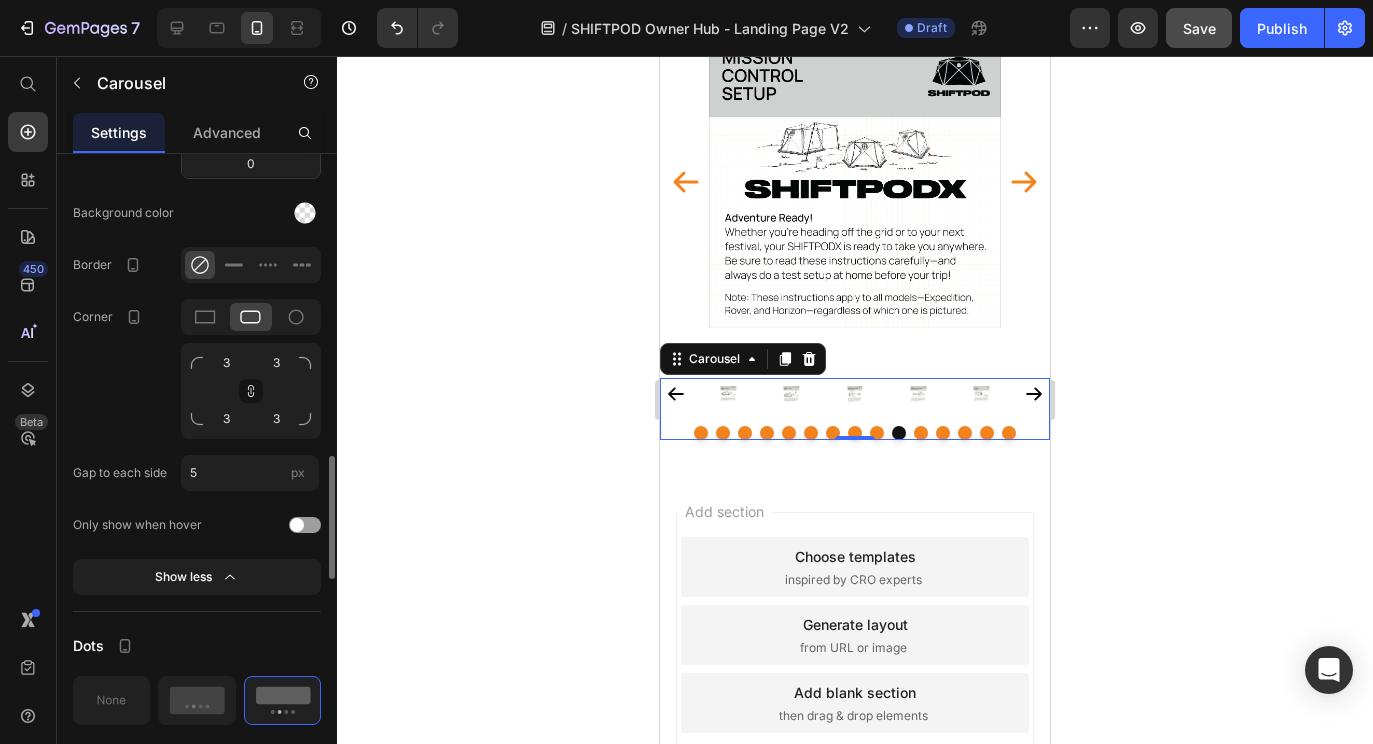 click on "Navigation Icon
Icon size 20 Icon color Width 32 px Height 32 px Padding S M L 0 0 0 0 Background color Border Corner 3 3 3 3 Gap to each side 5 px Only show when hover Show less" 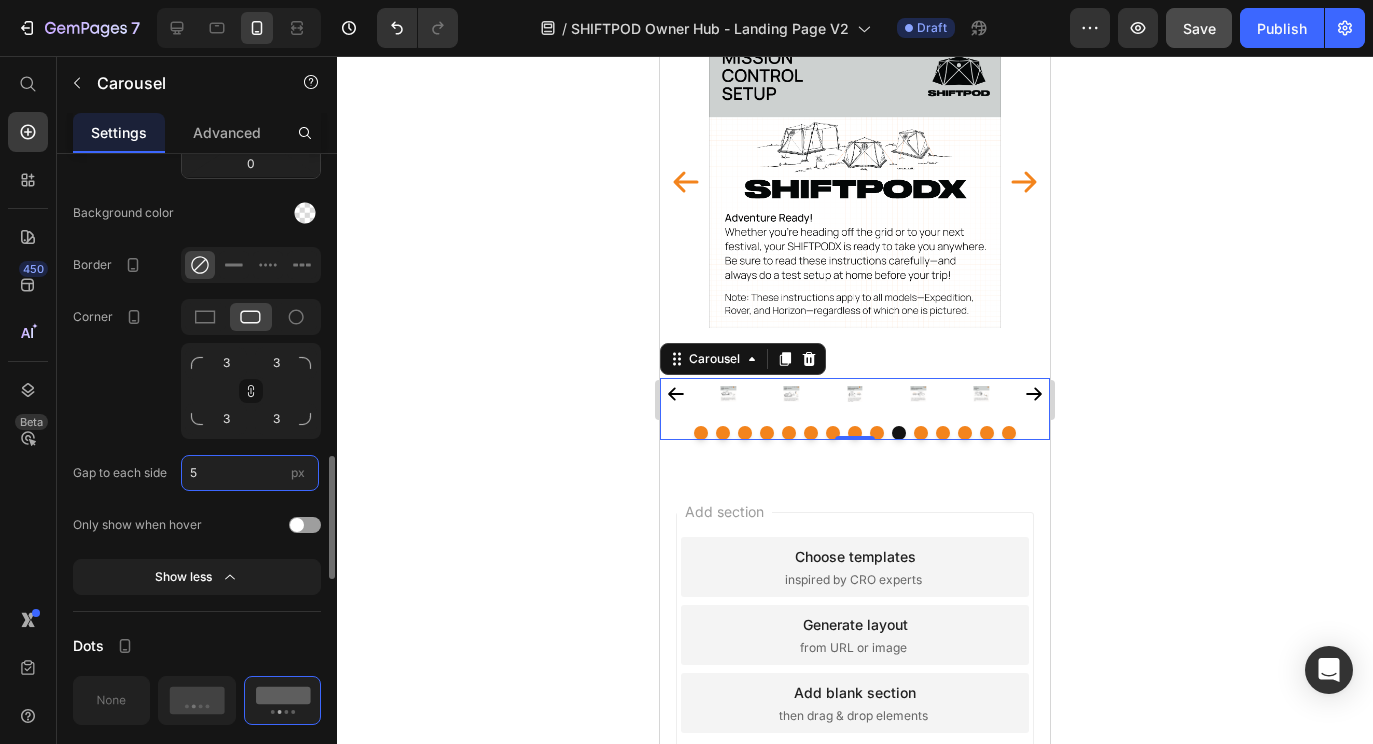 click on "5" at bounding box center (250, 473) 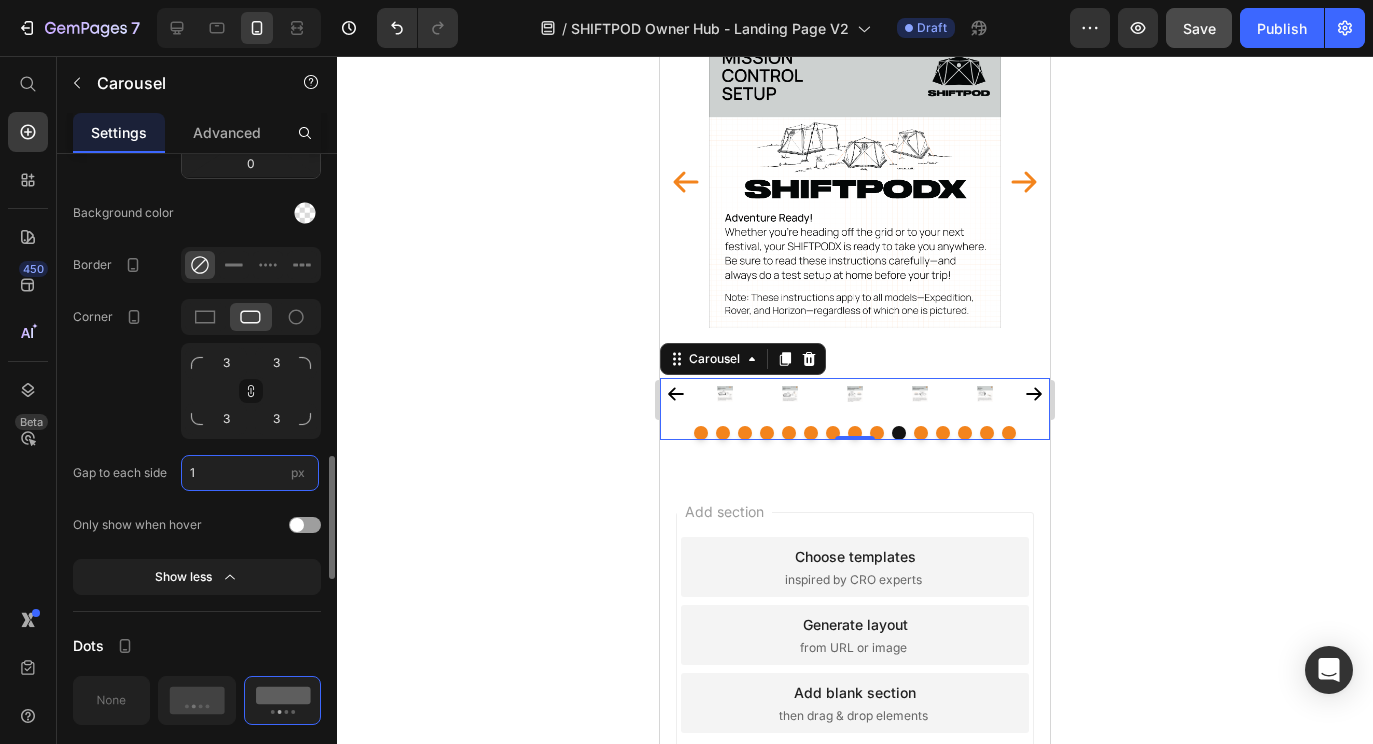 type on "1" 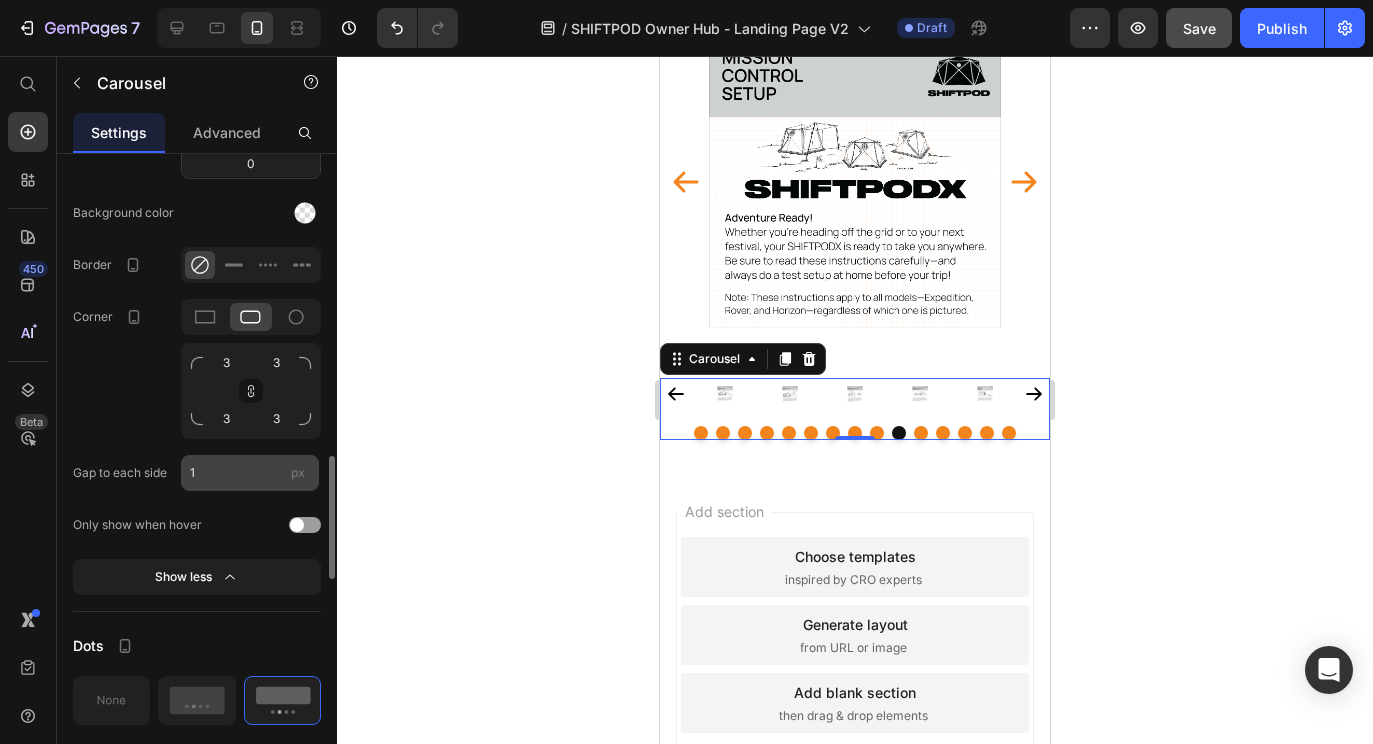 type 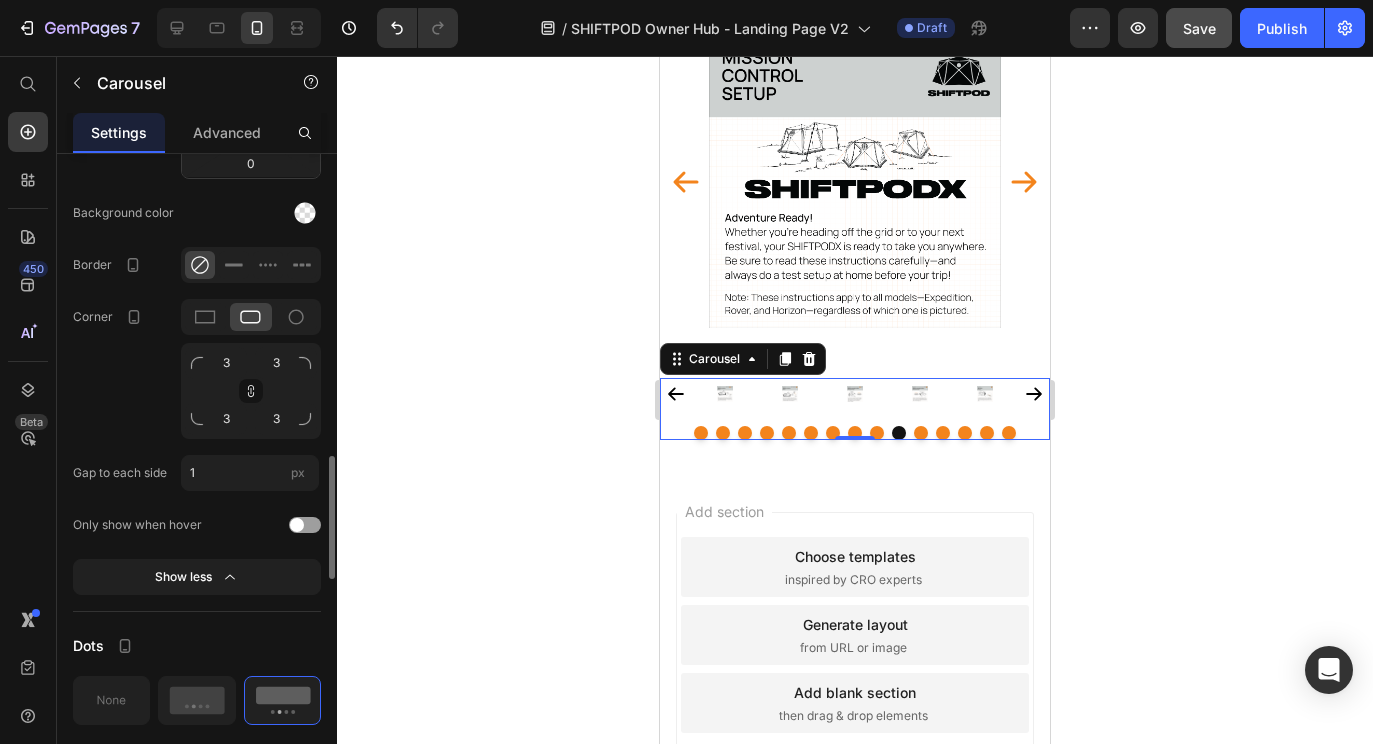 click on "Navigation Icon
Icon size 20 Icon color Width 32 px Height 32 px Padding S M L 0 0 0 0 Background color Border Corner 3 3 3 3 Gap to each side 1 px Only show when hover Show less" 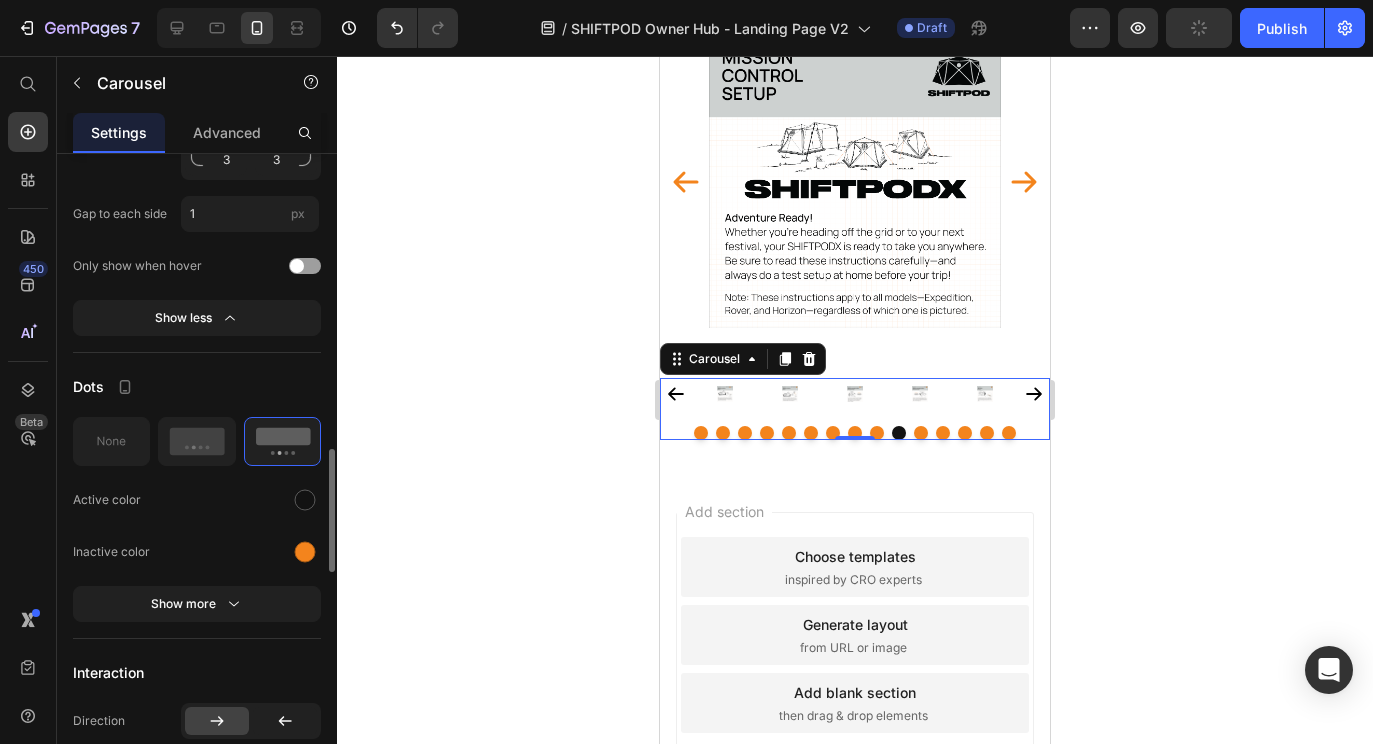 scroll, scrollTop: 1856, scrollLeft: 0, axis: vertical 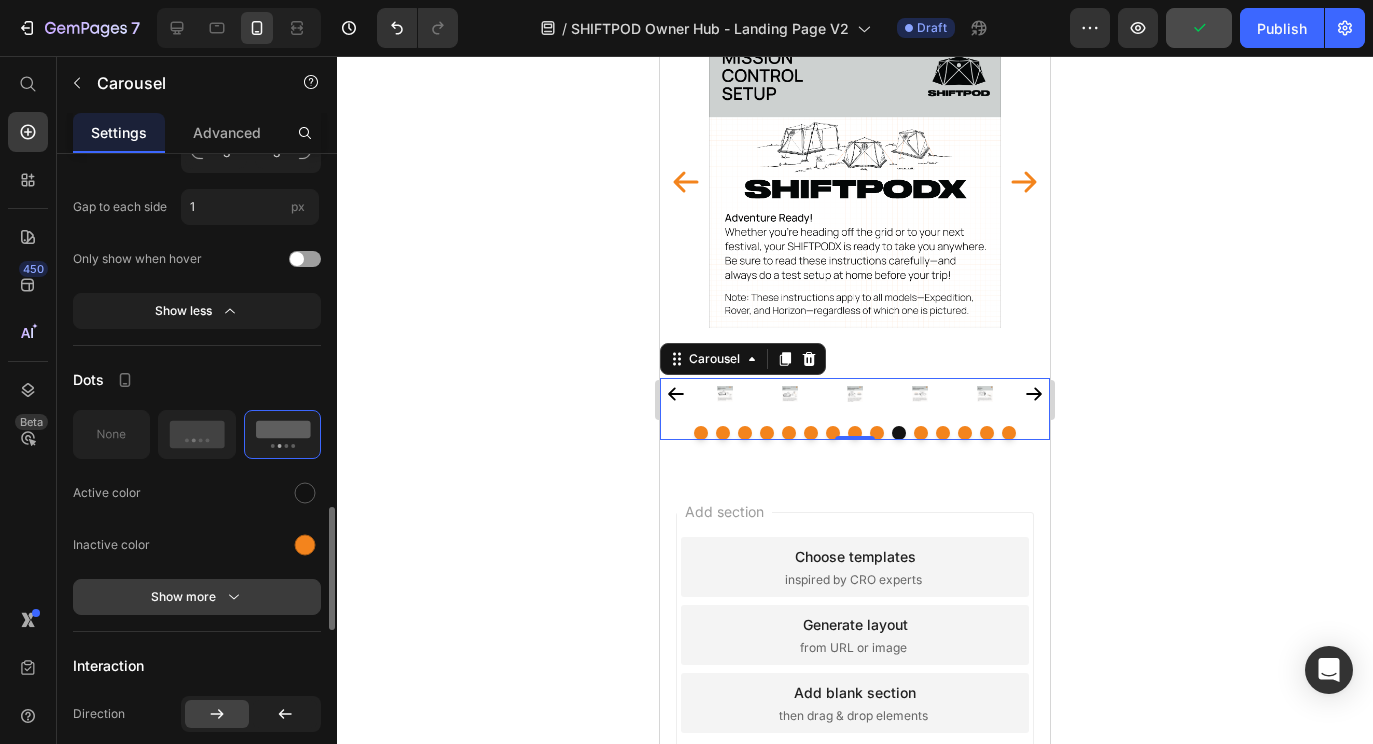 click on "Show more" at bounding box center [197, 597] 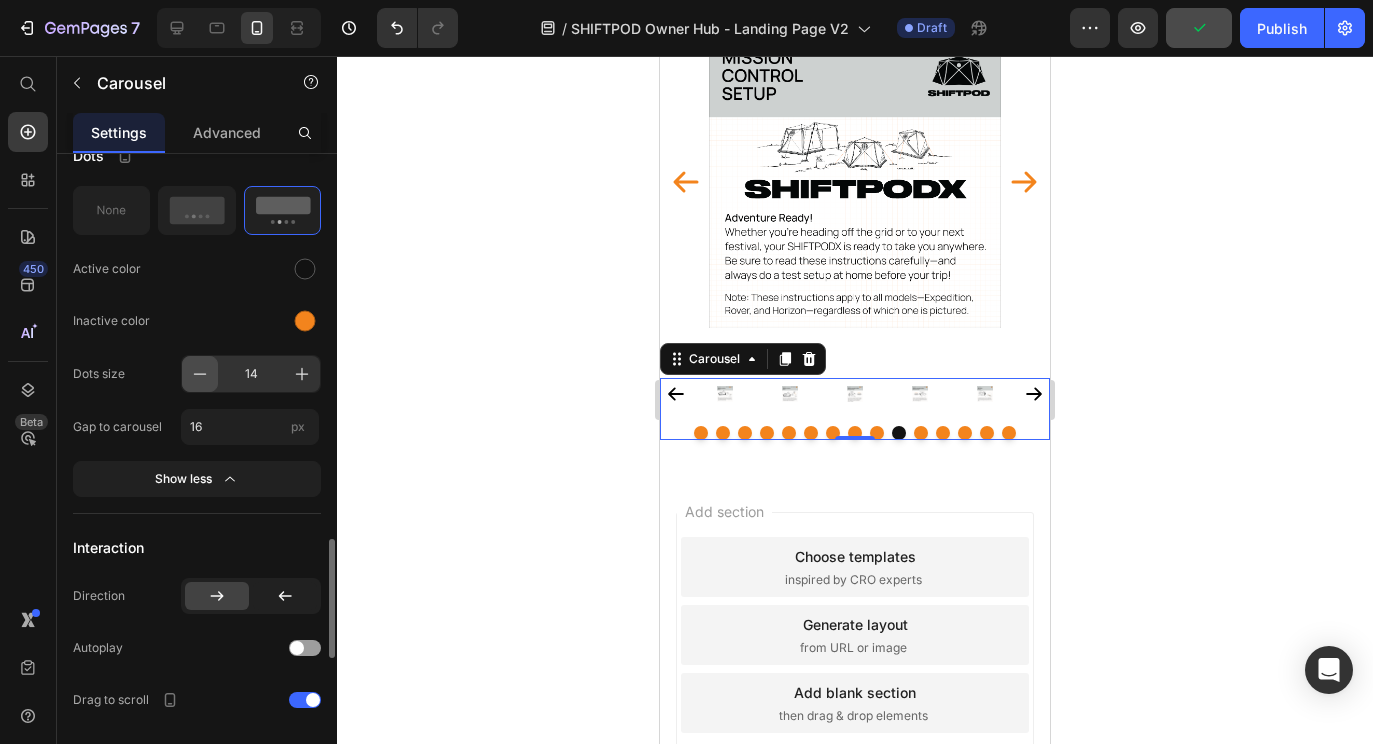 scroll, scrollTop: 2081, scrollLeft: 0, axis: vertical 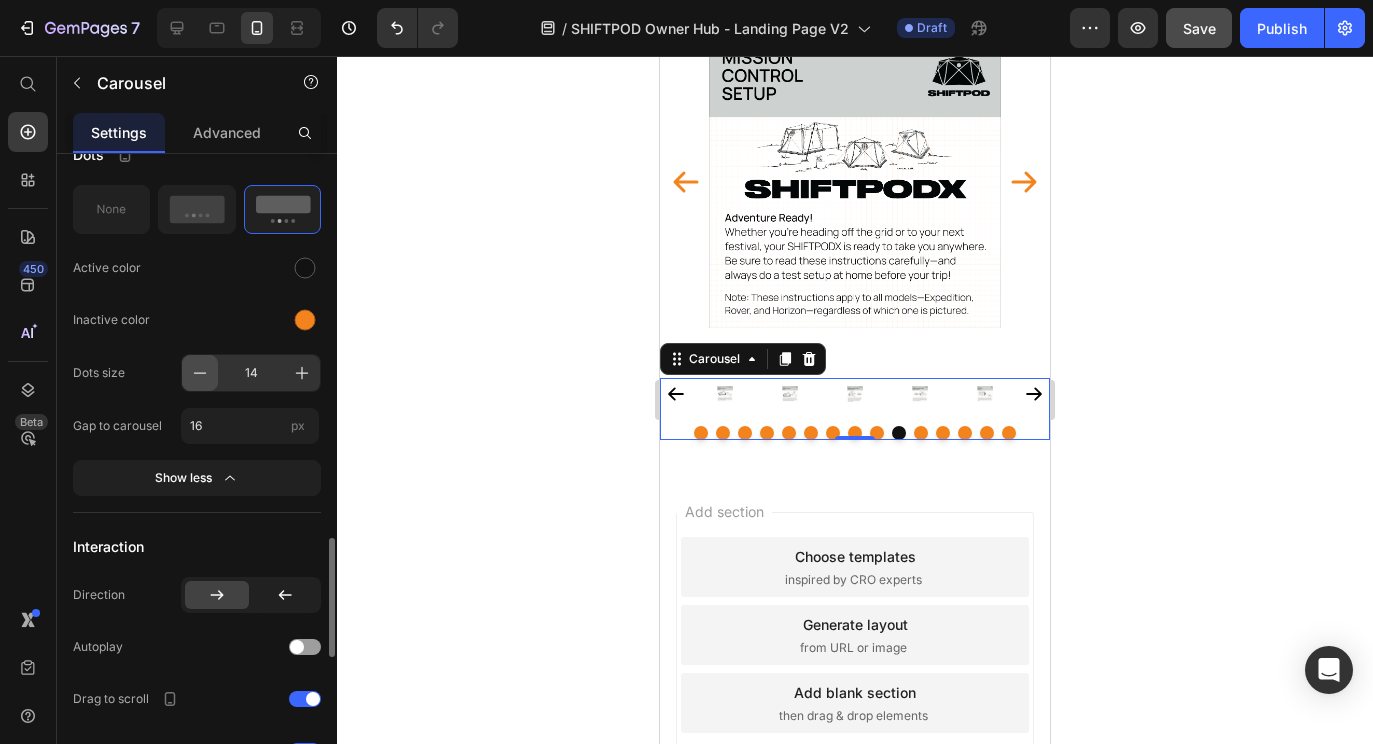click 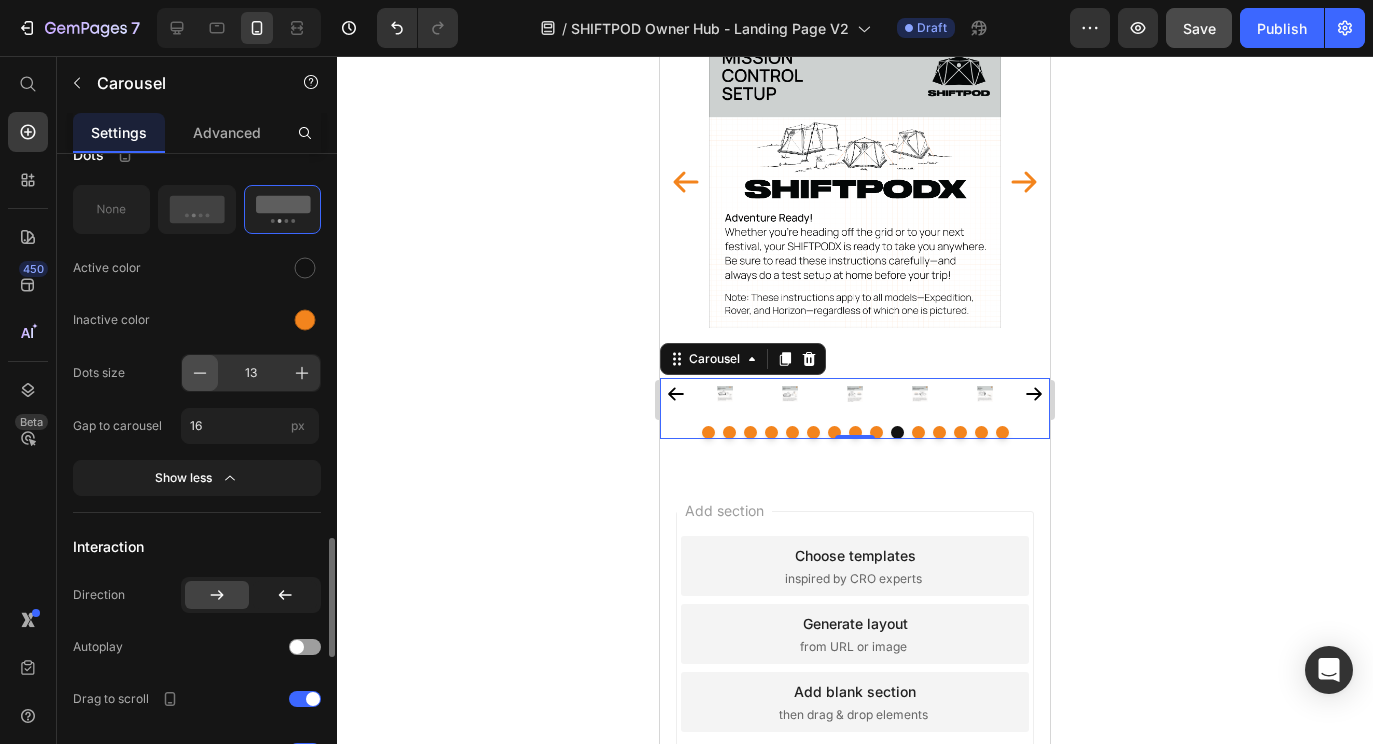 click 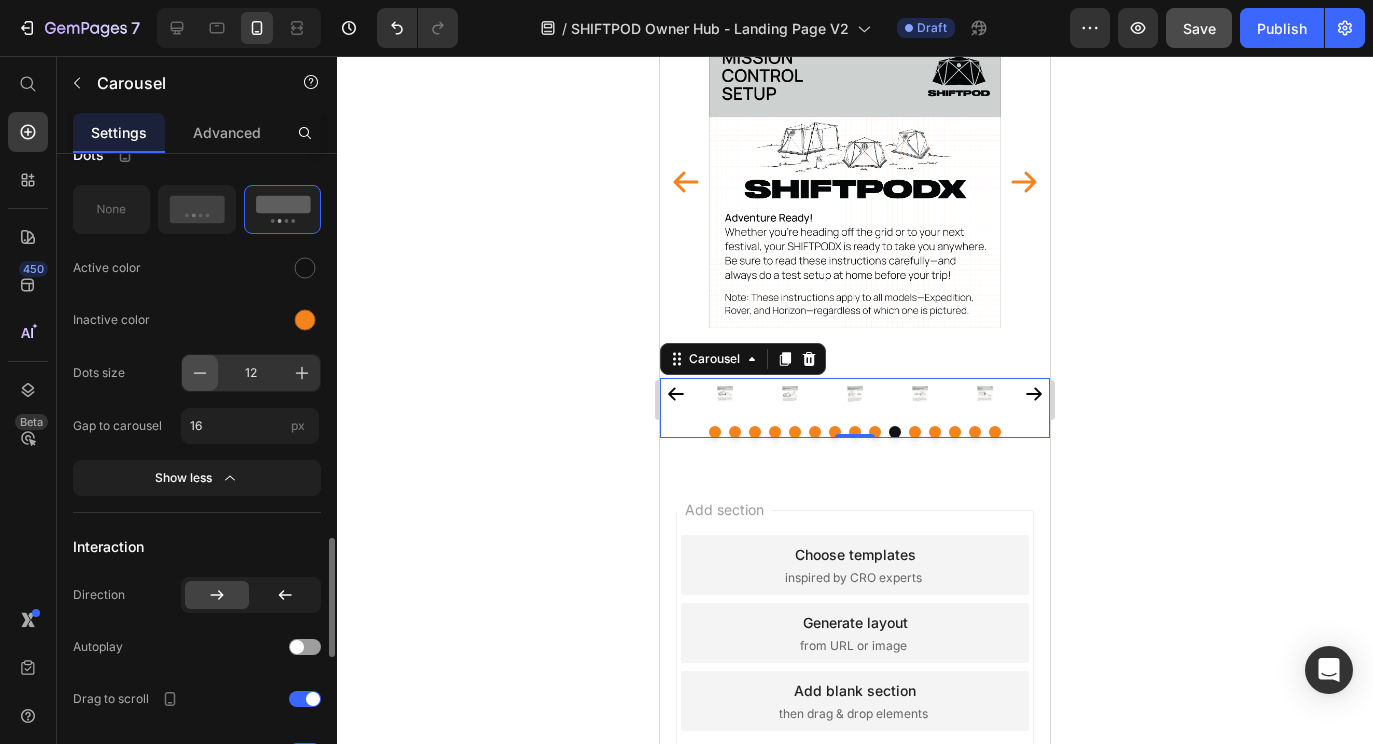 click 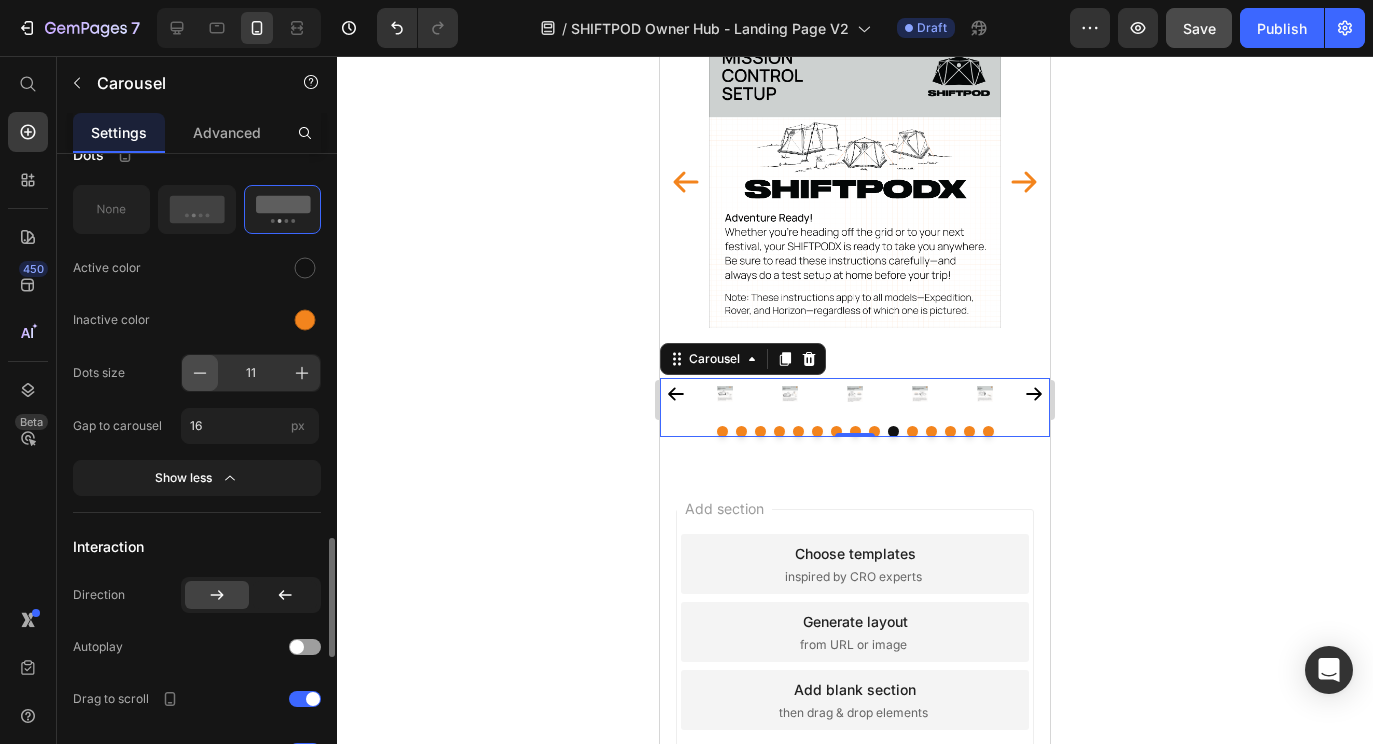click 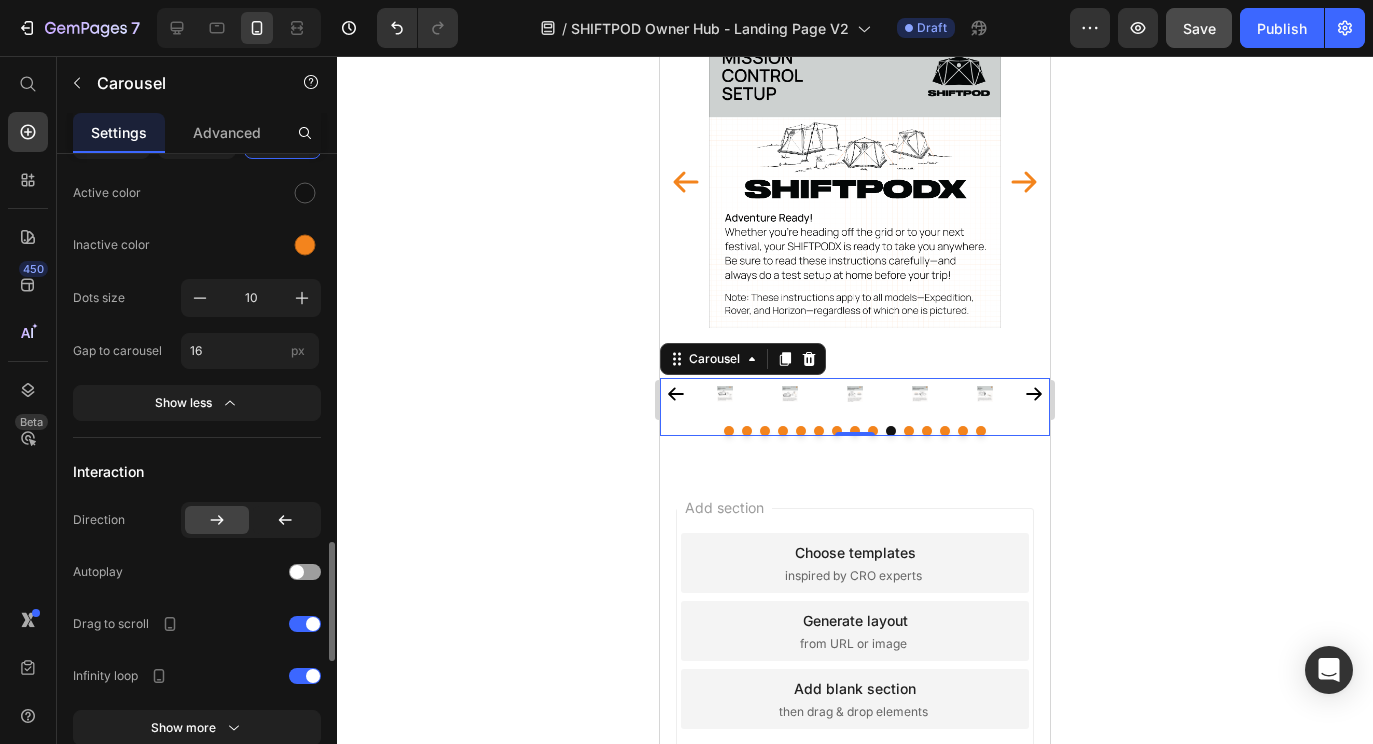 scroll, scrollTop: 2157, scrollLeft: 0, axis: vertical 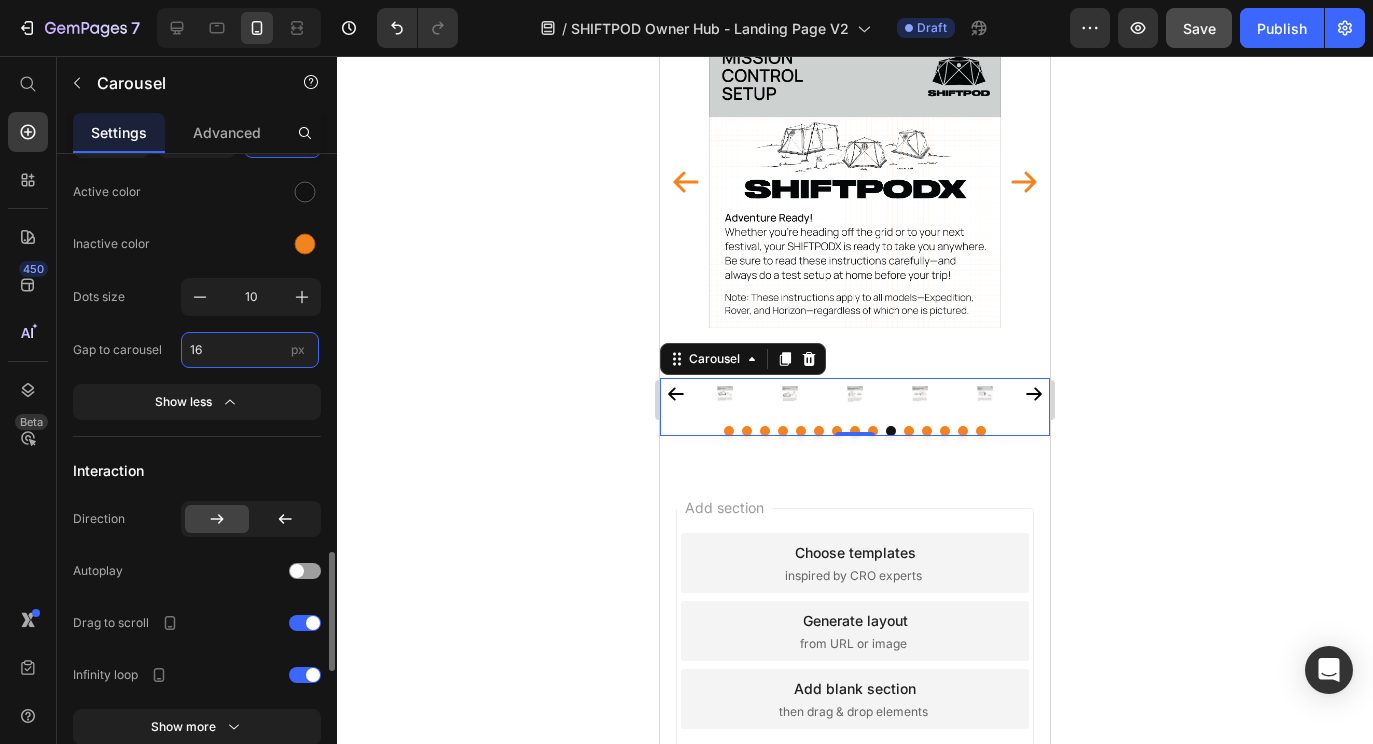 click on "16" at bounding box center (250, 350) 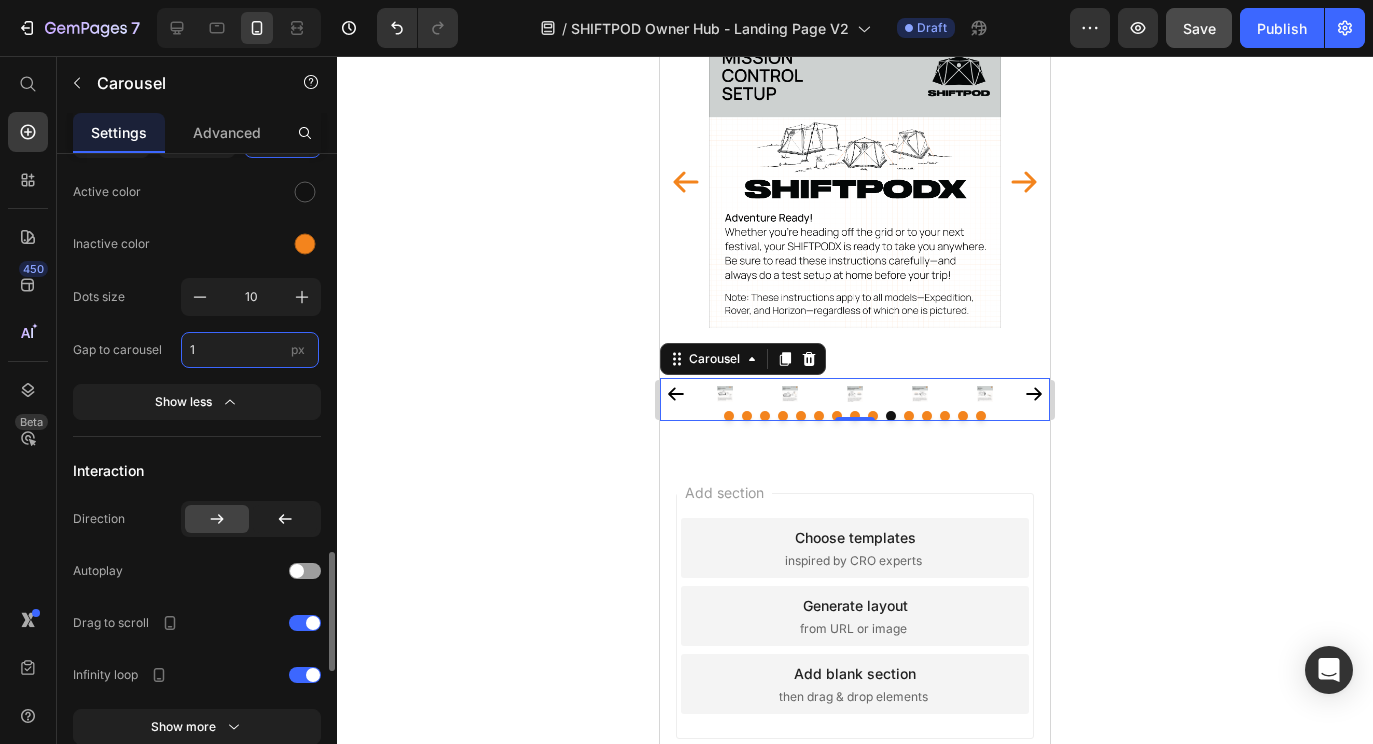 type on "10" 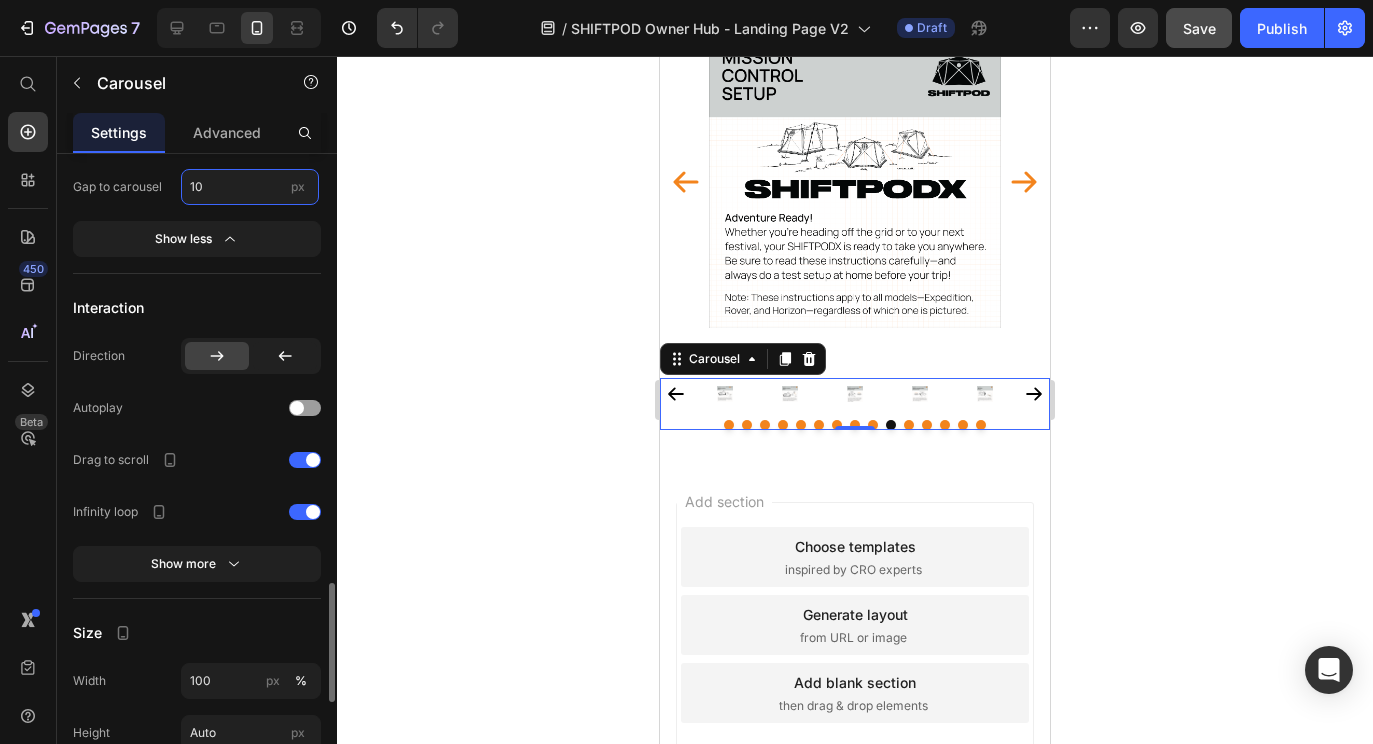 scroll, scrollTop: 2319, scrollLeft: 0, axis: vertical 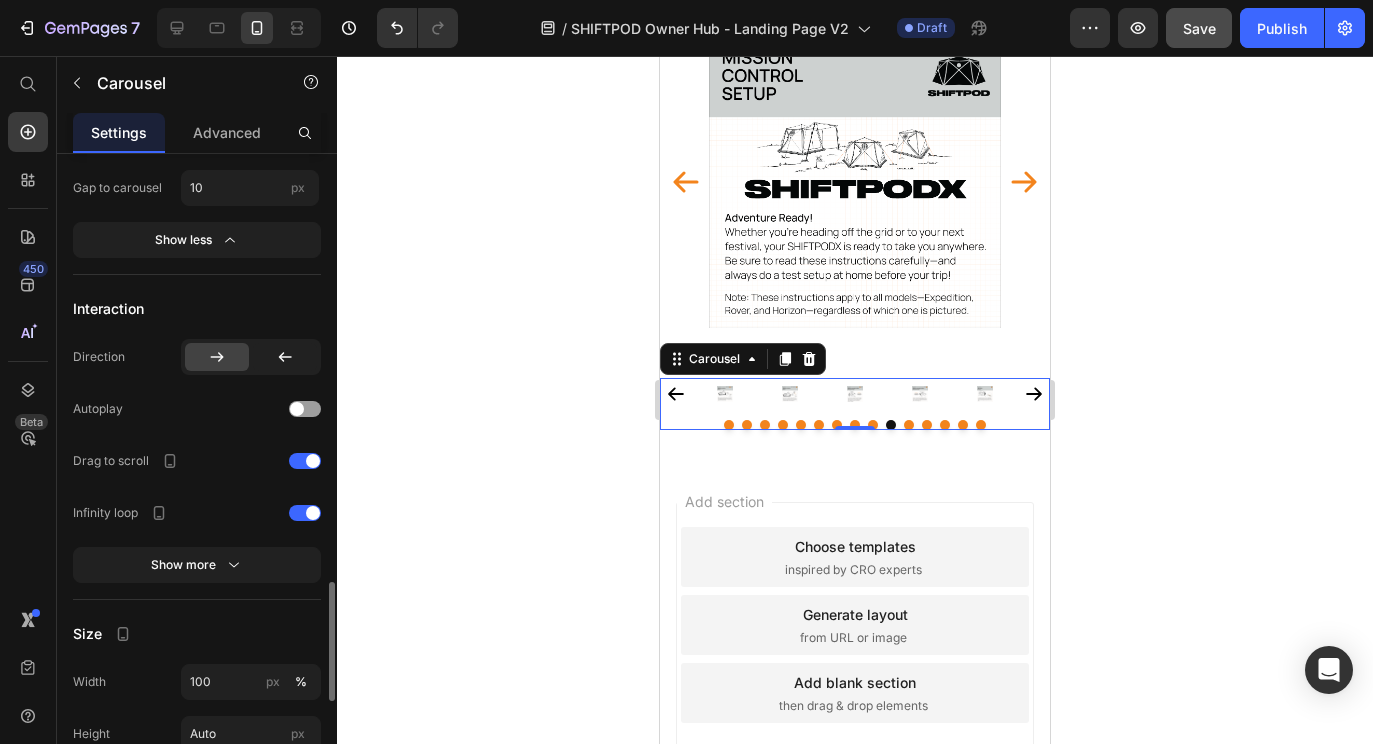 click on "Image Image Image Image Image Image Image Image Image Image Image Image Image Image Image" at bounding box center [855, 394] 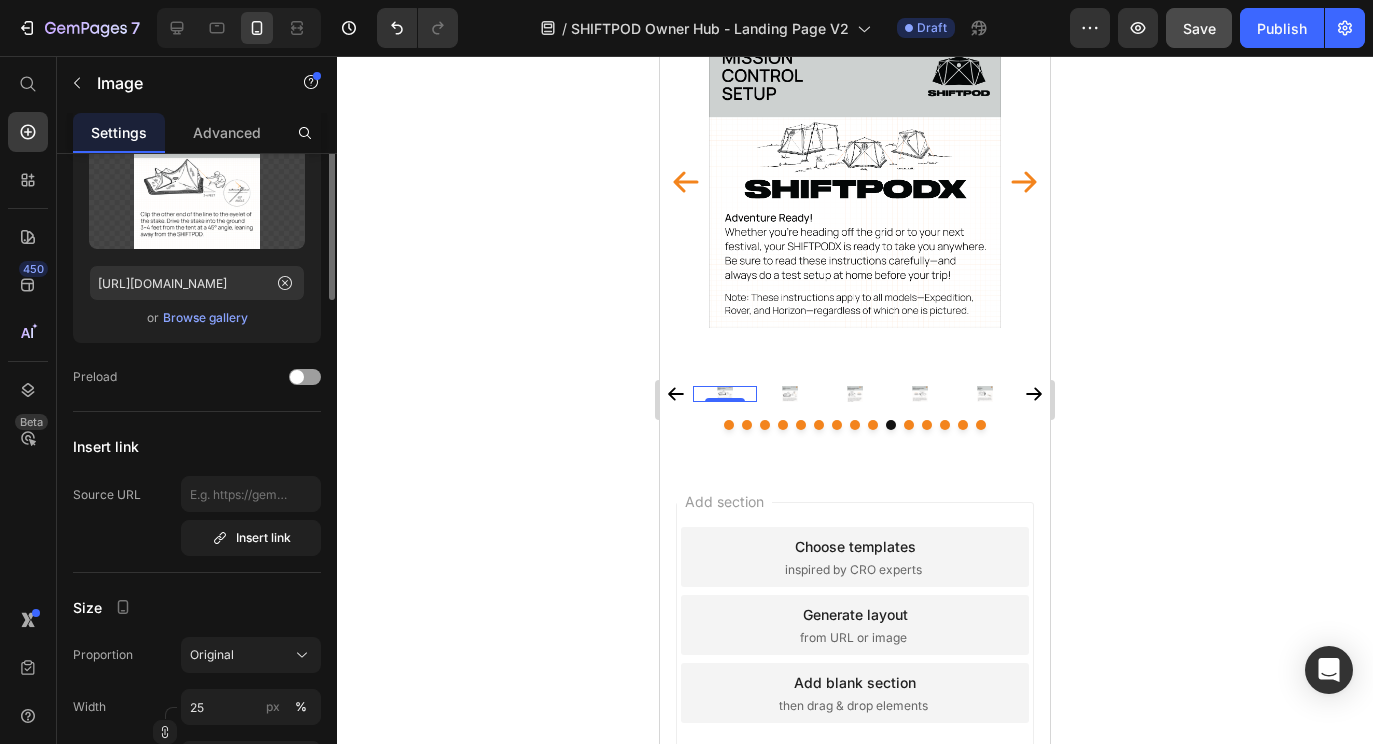 scroll, scrollTop: 145, scrollLeft: 0, axis: vertical 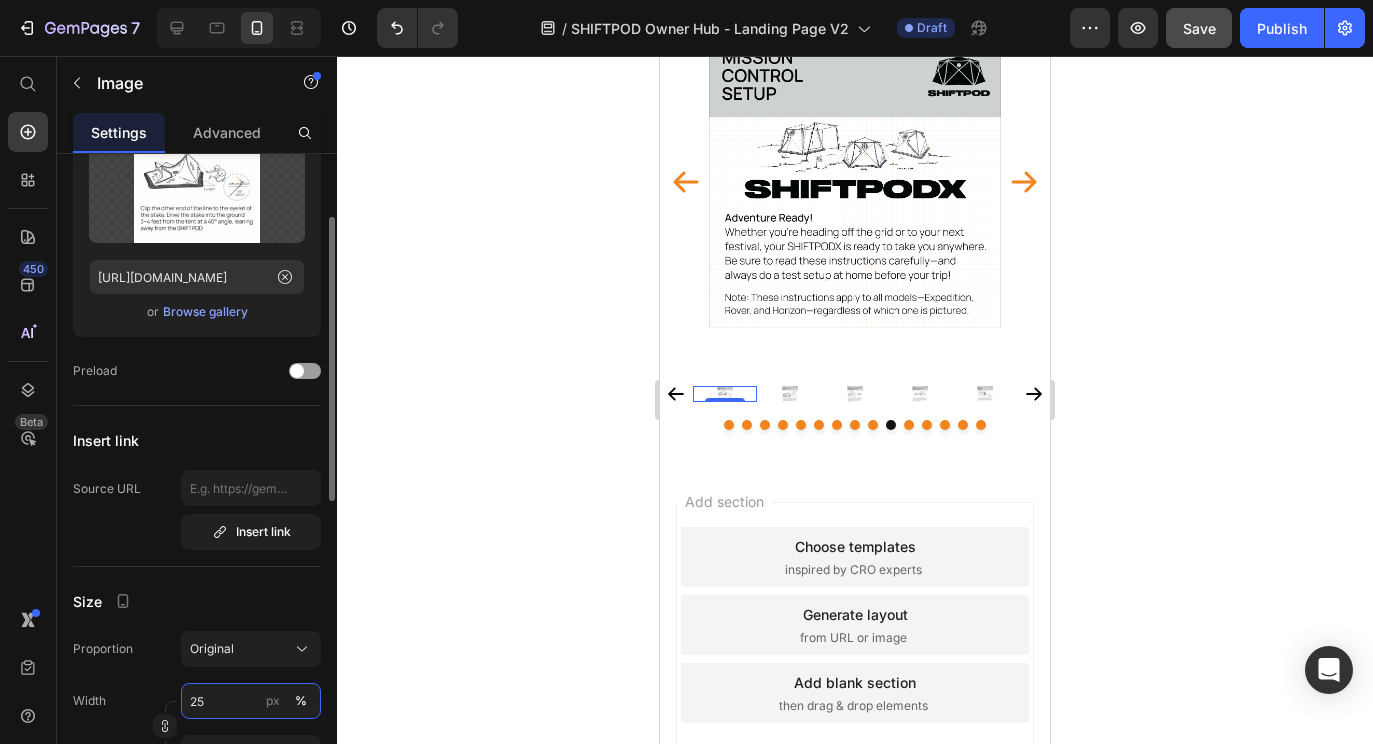 click on "25" at bounding box center (251, 701) 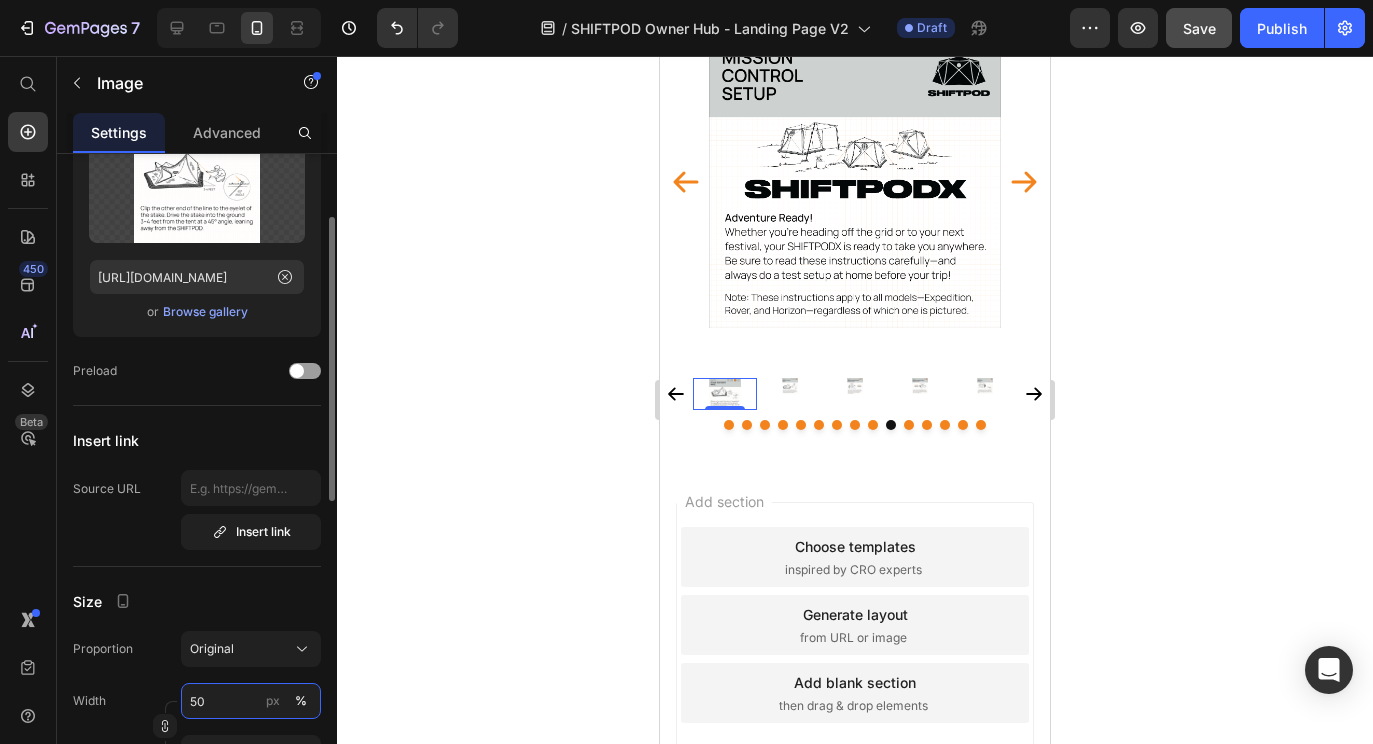 type on "5" 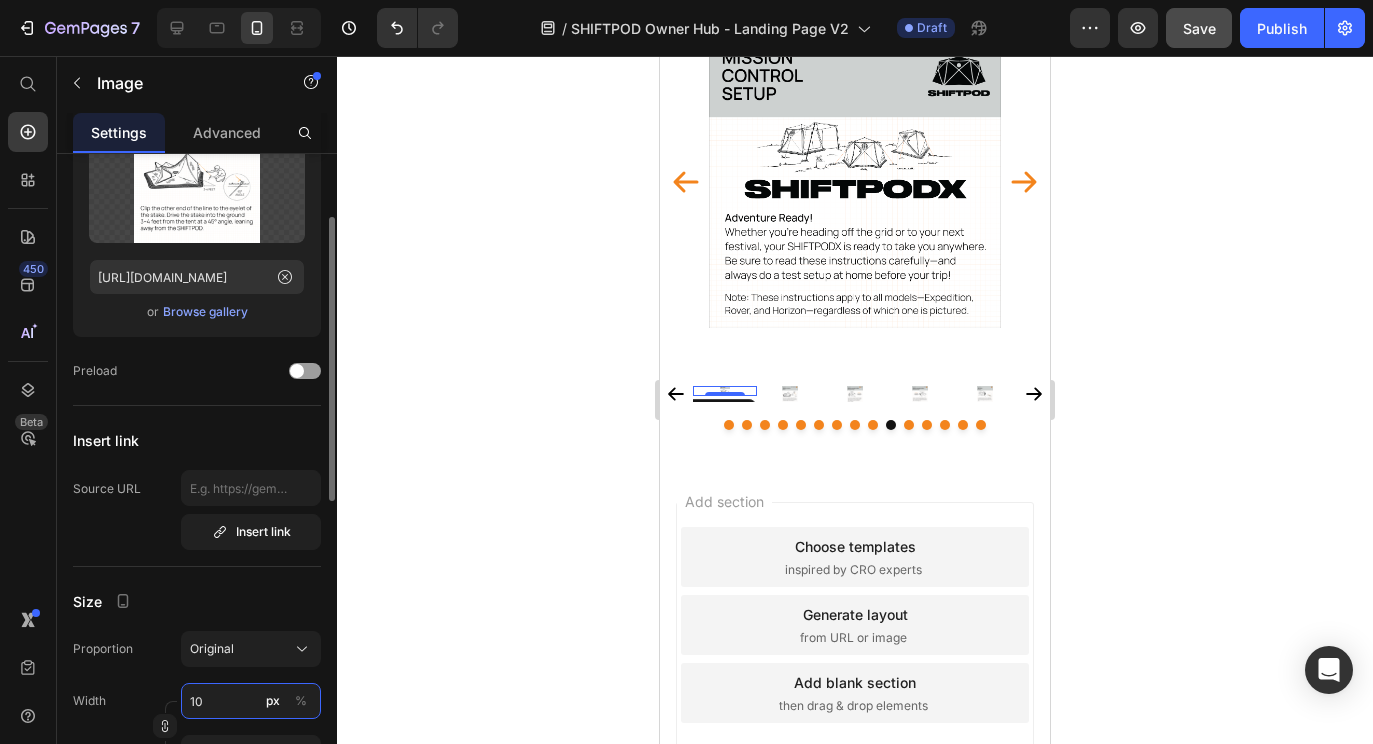 type on "100" 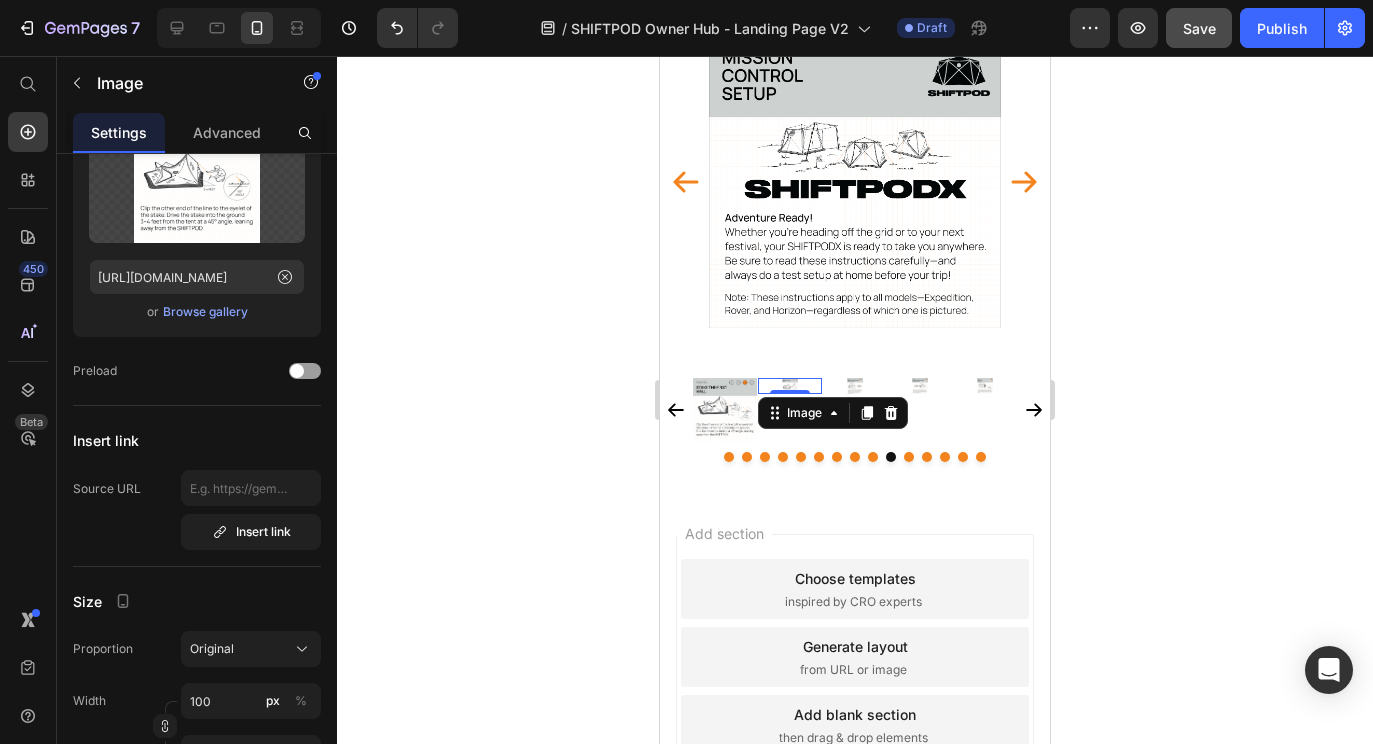 click at bounding box center (790, 386) 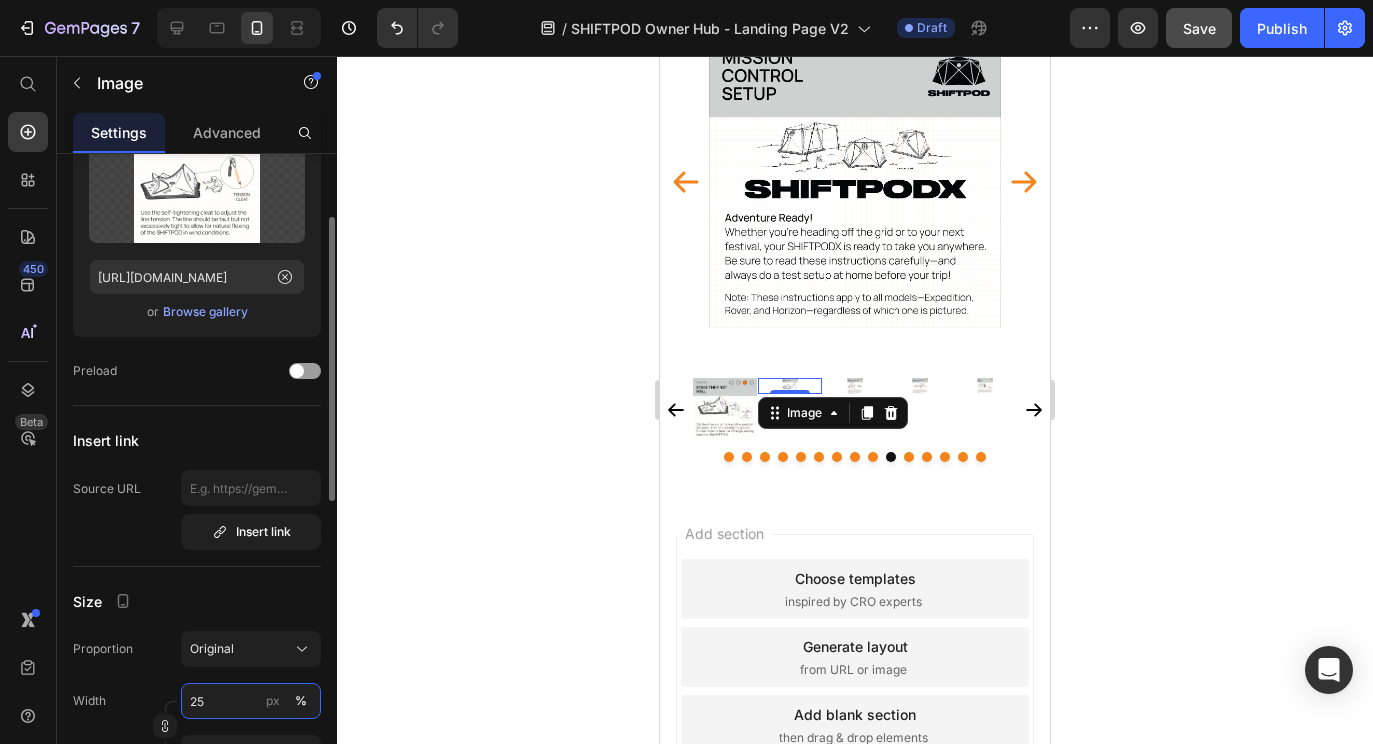 click on "25" at bounding box center (251, 701) 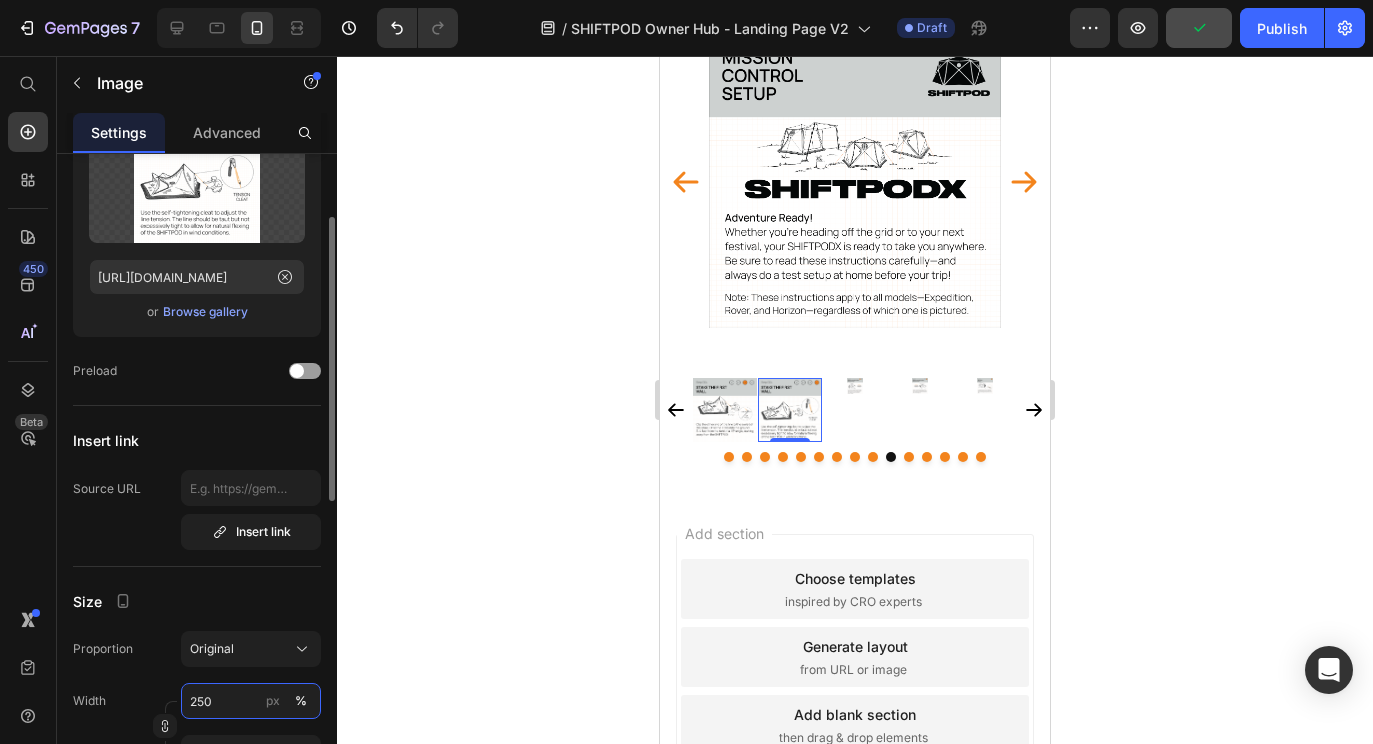 type on "2500" 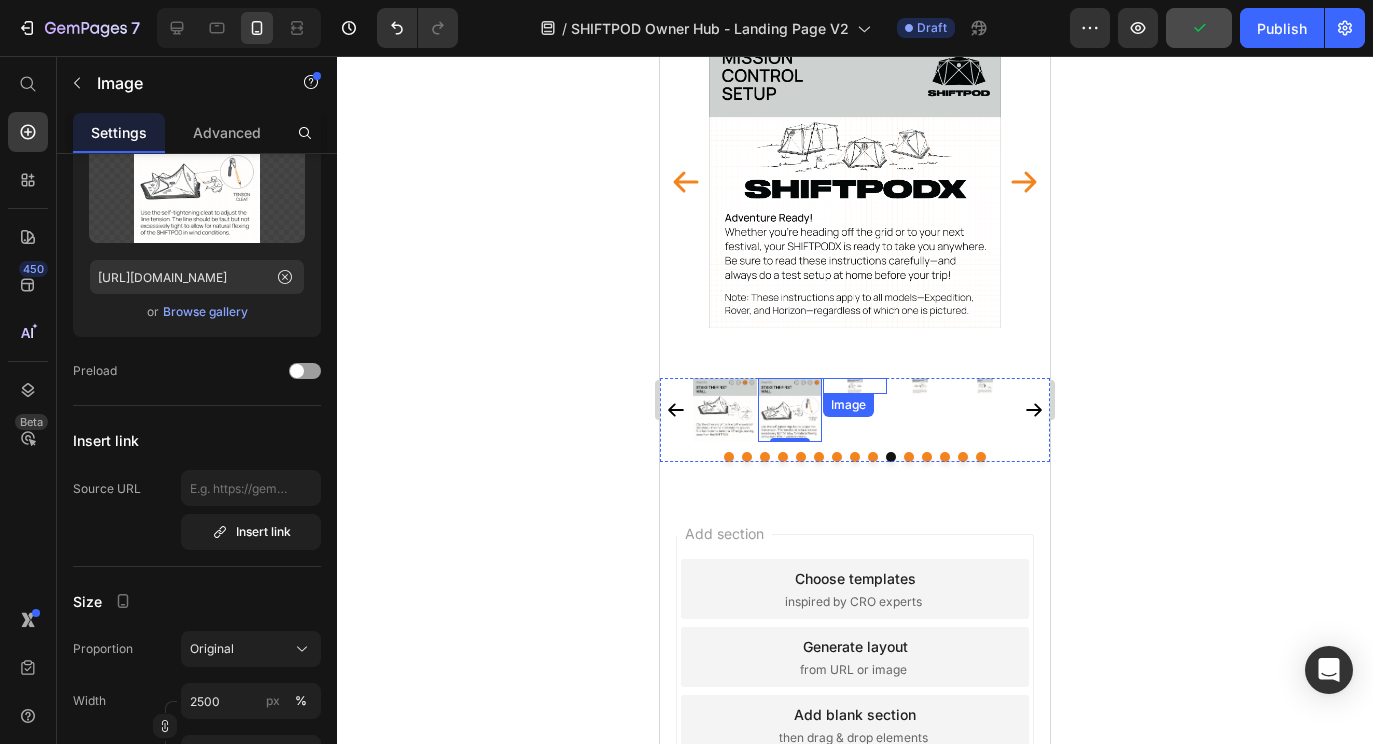 click at bounding box center [855, 386] 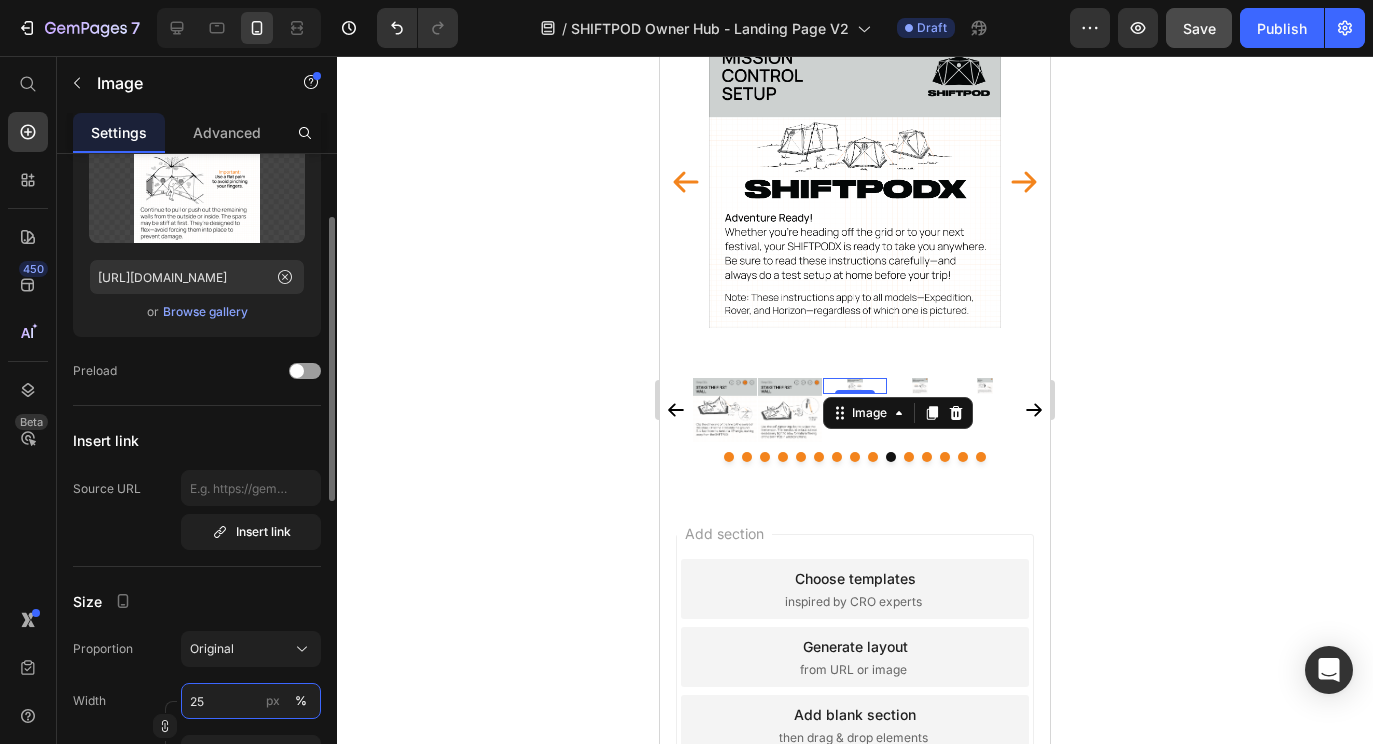click on "25" at bounding box center [251, 701] 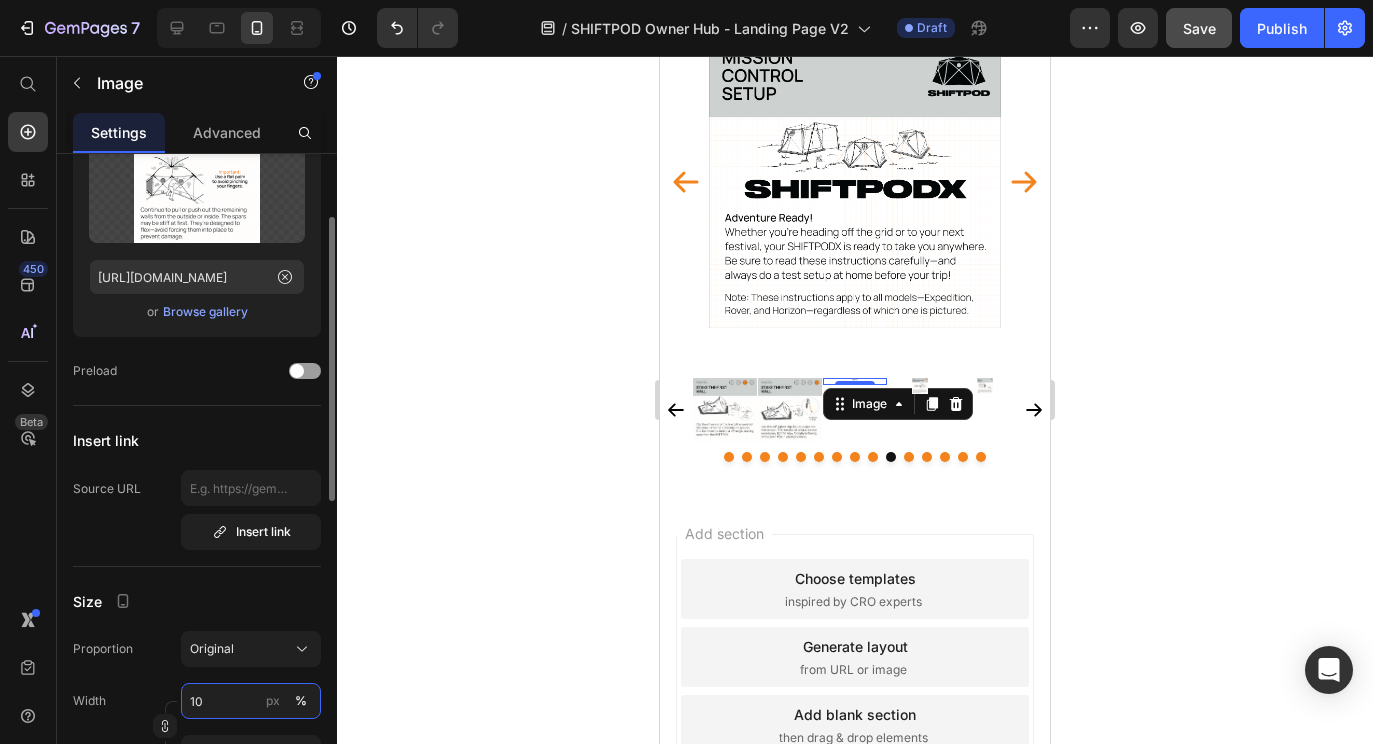 type on "100" 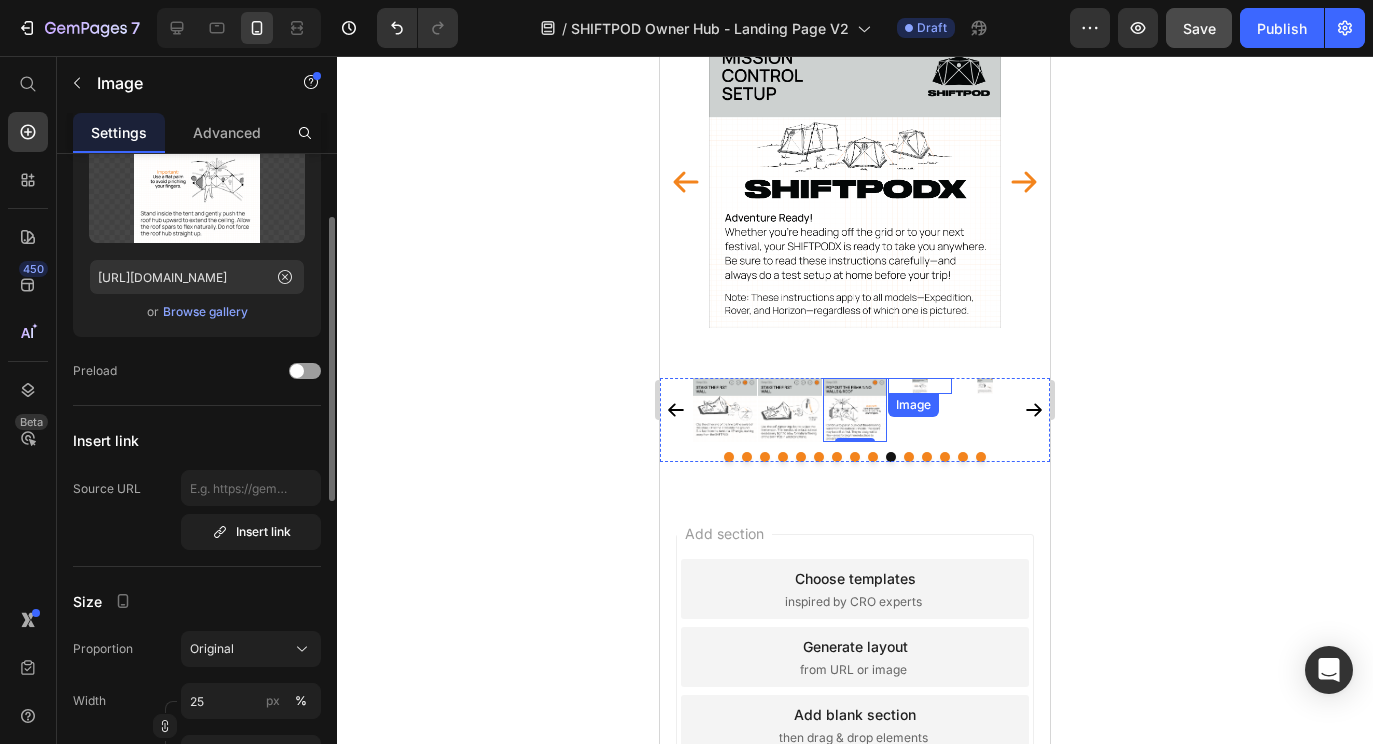 click at bounding box center (920, 386) 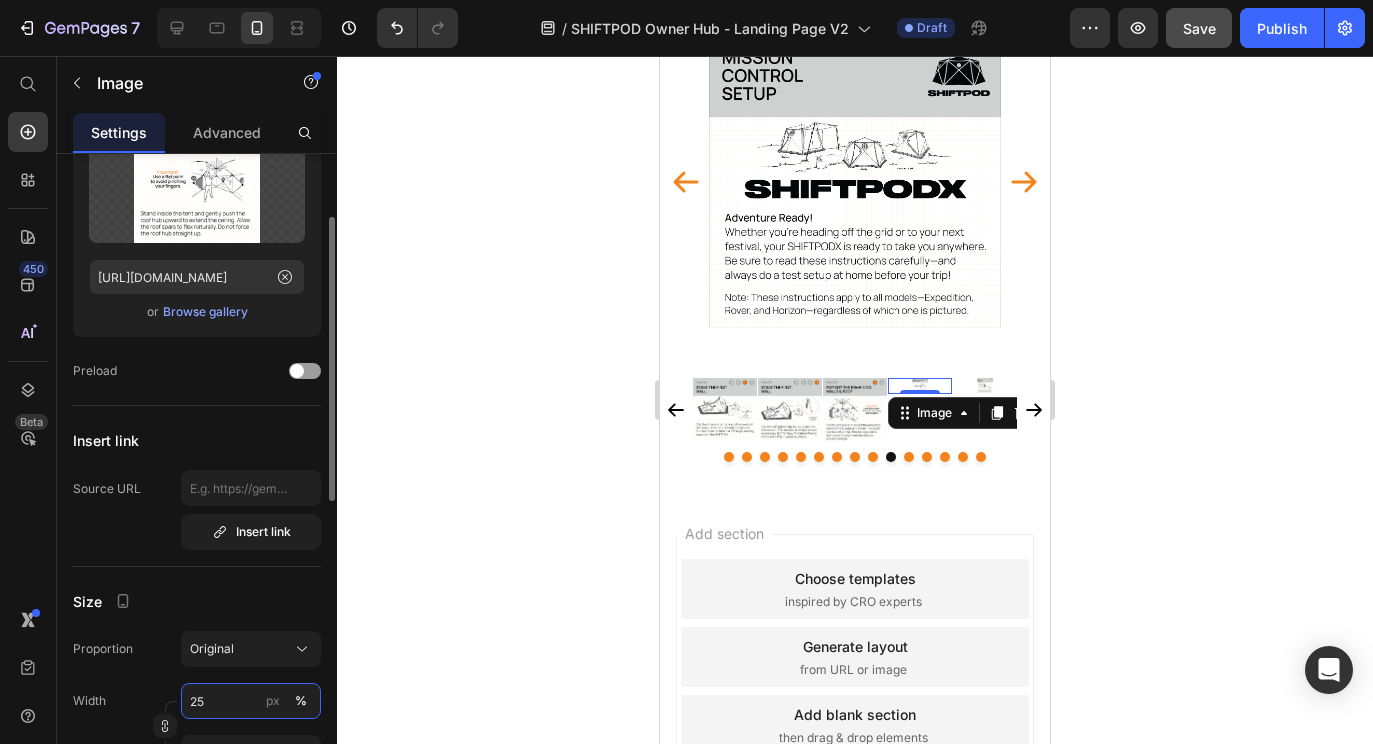 click on "25" at bounding box center (251, 701) 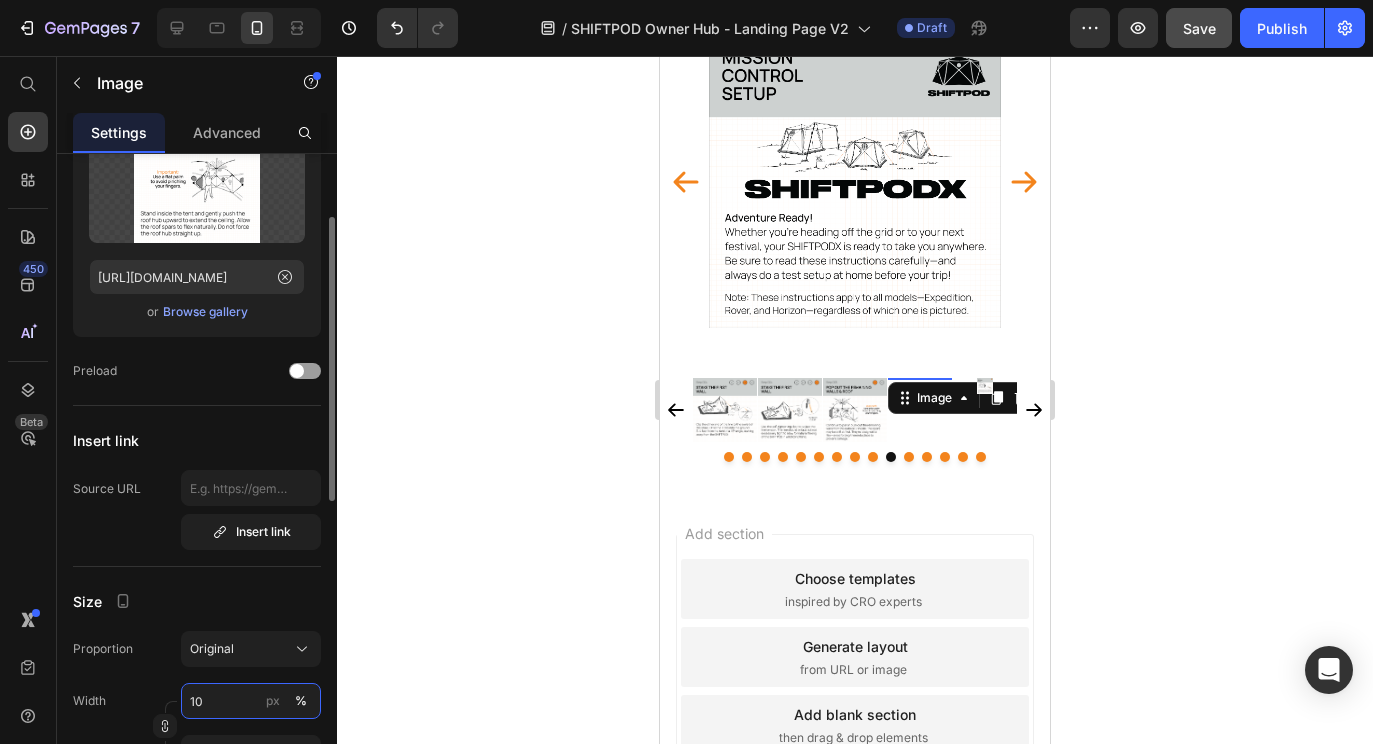 type on "100" 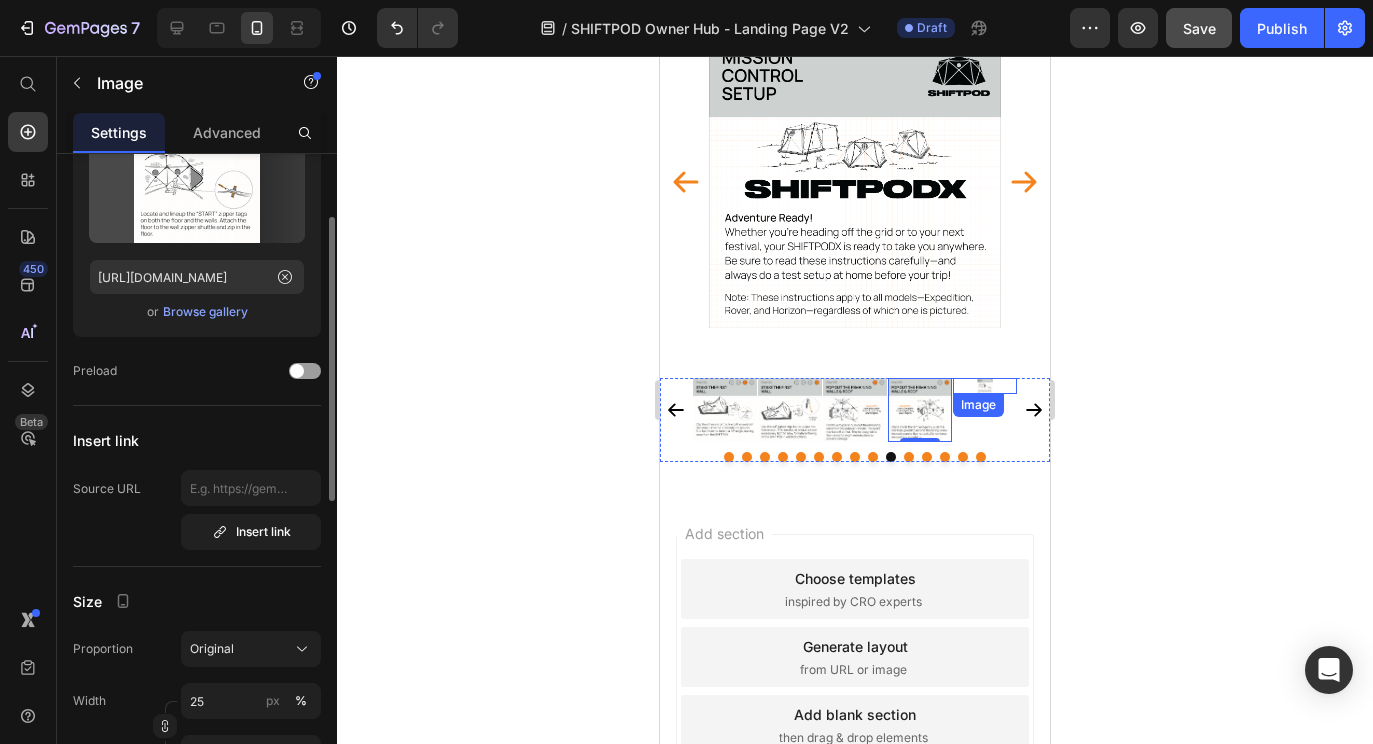 click at bounding box center (985, 386) 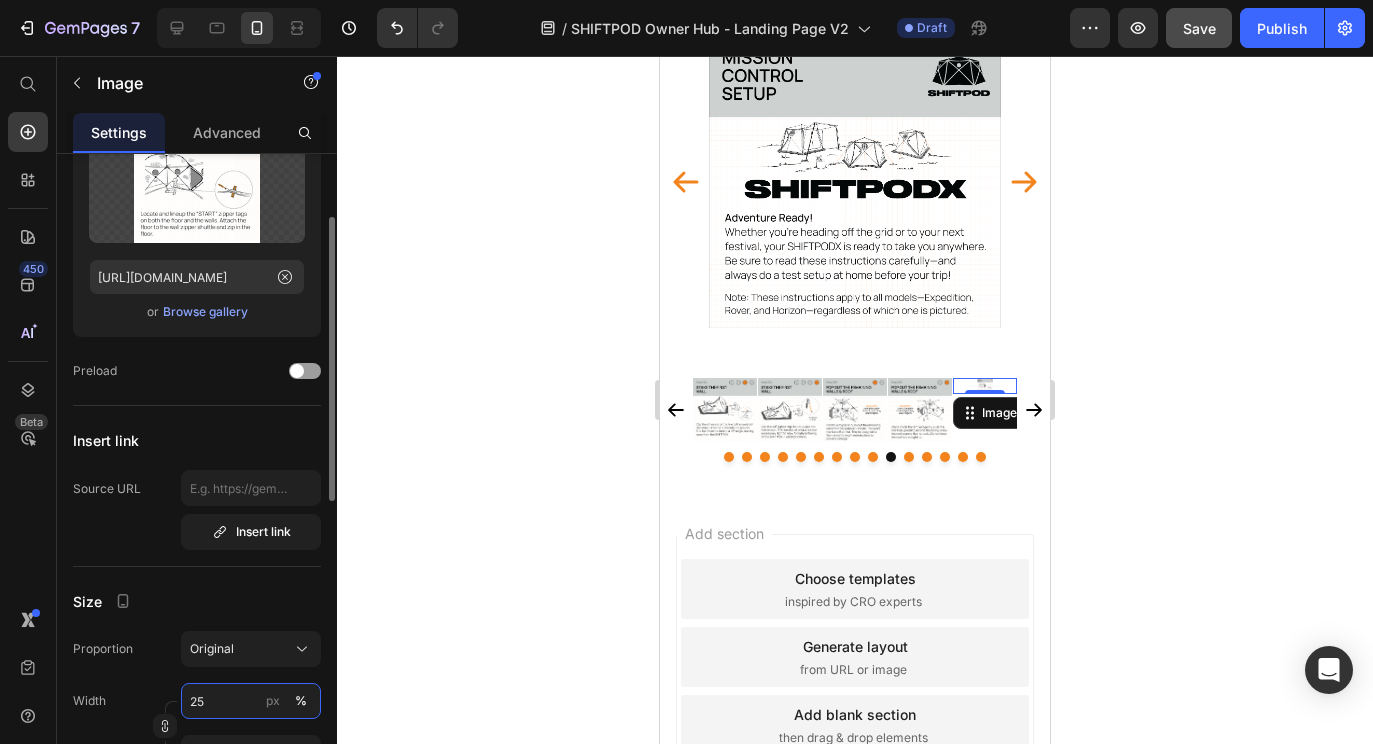 click on "25" at bounding box center [251, 701] 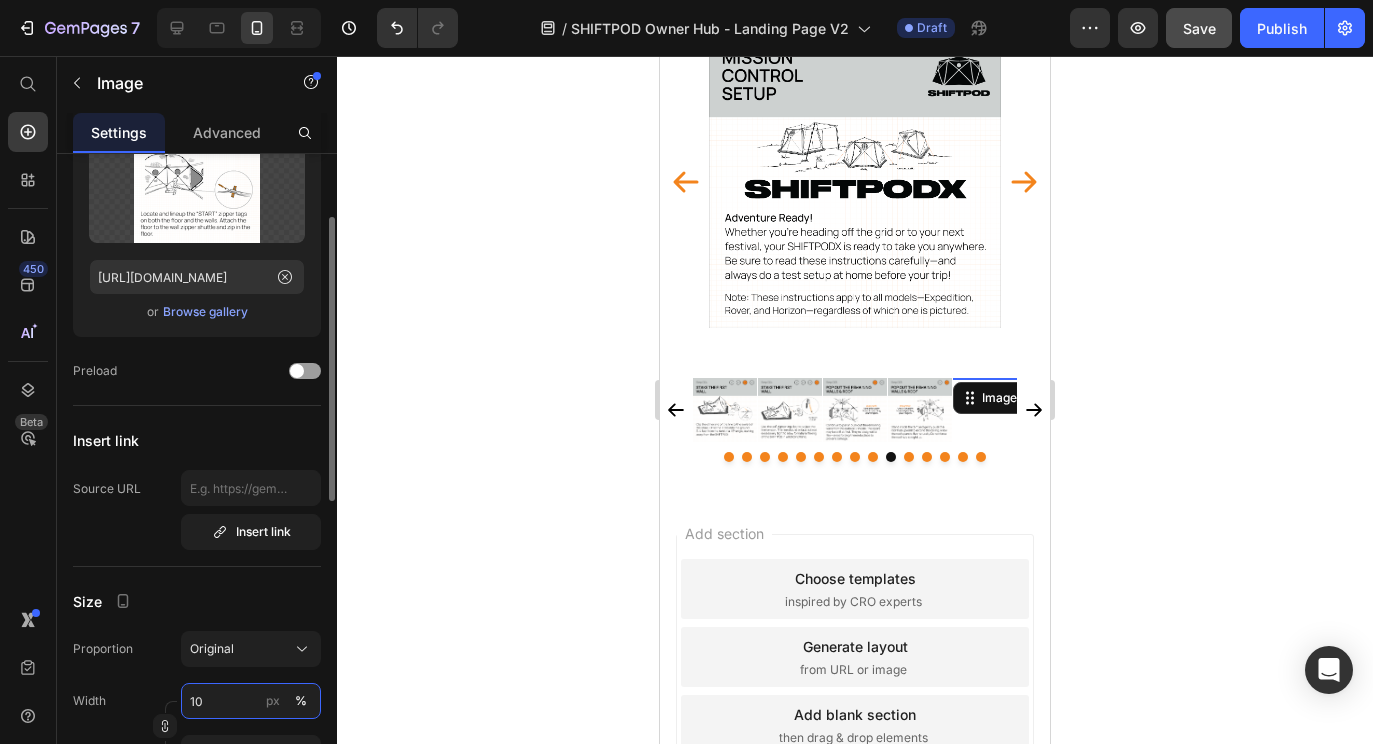 type on "100" 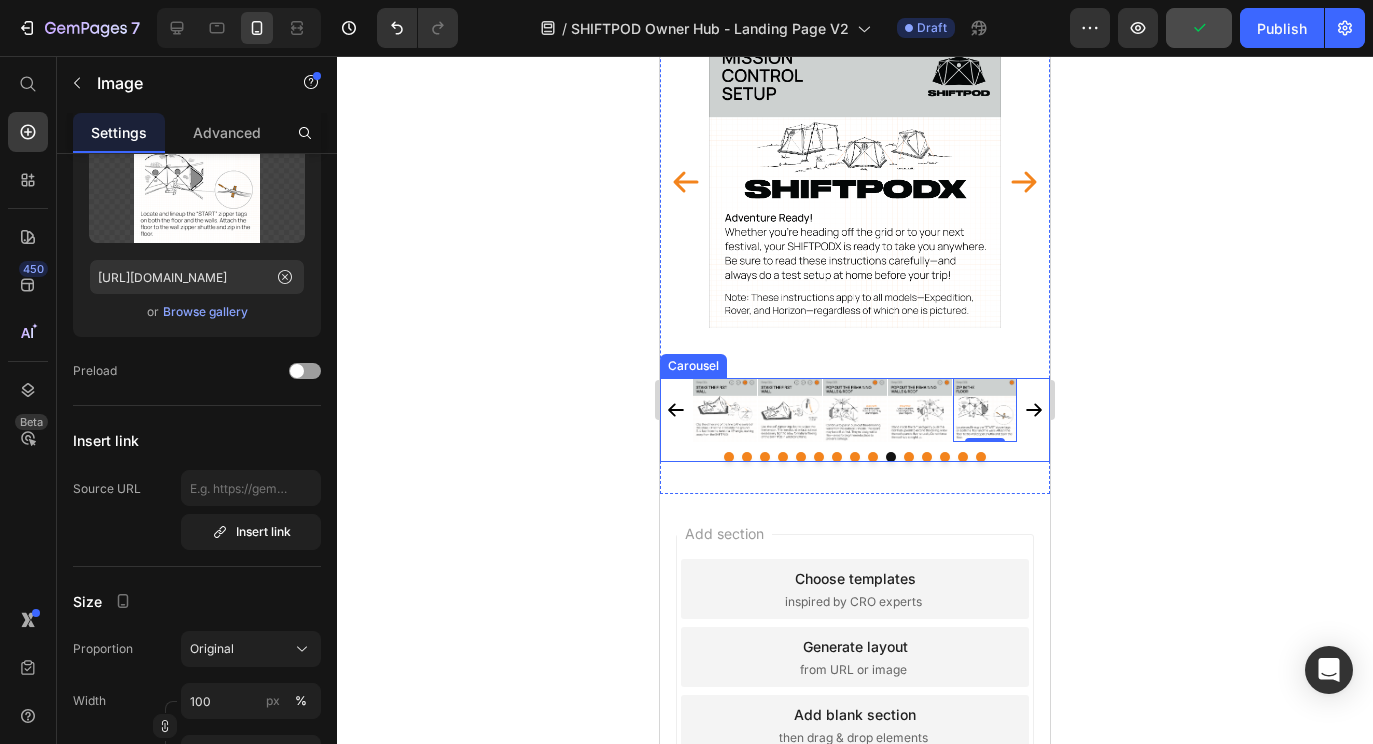 click 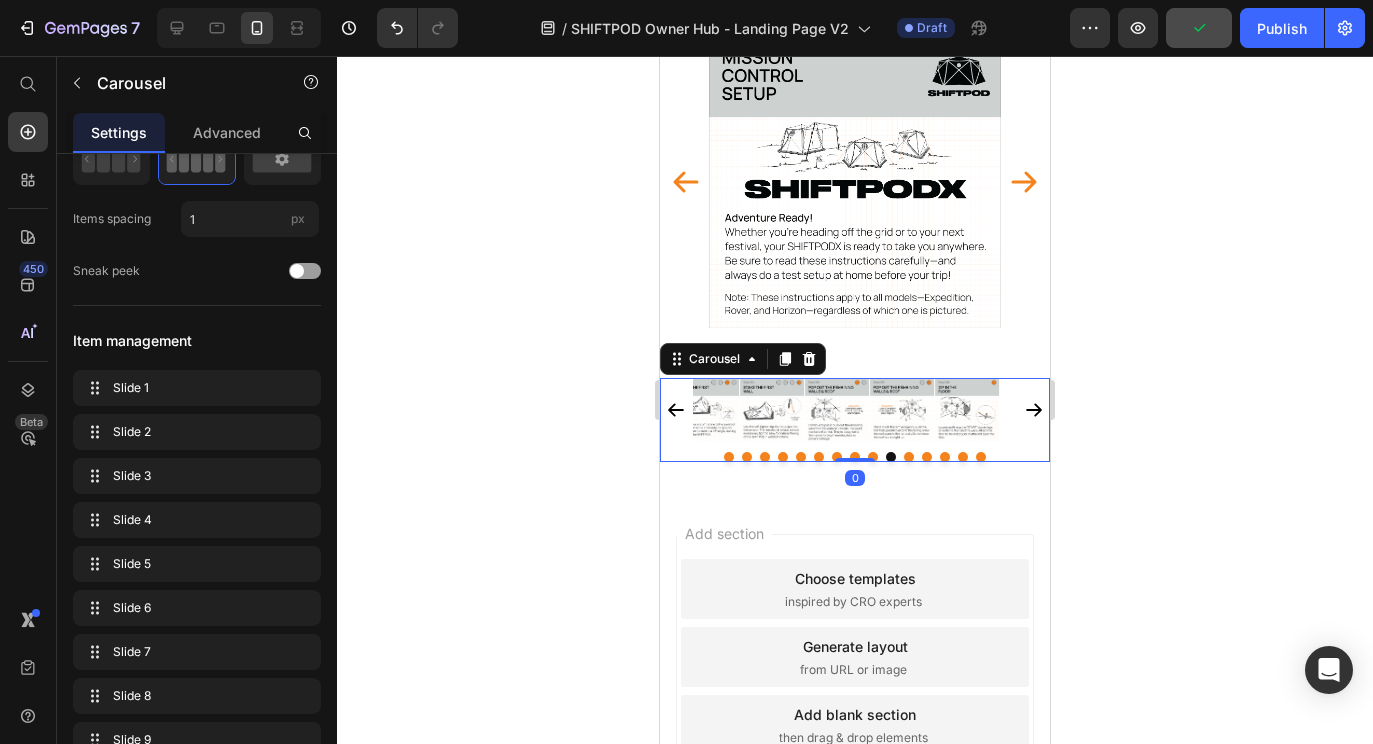 scroll, scrollTop: 0, scrollLeft: 0, axis: both 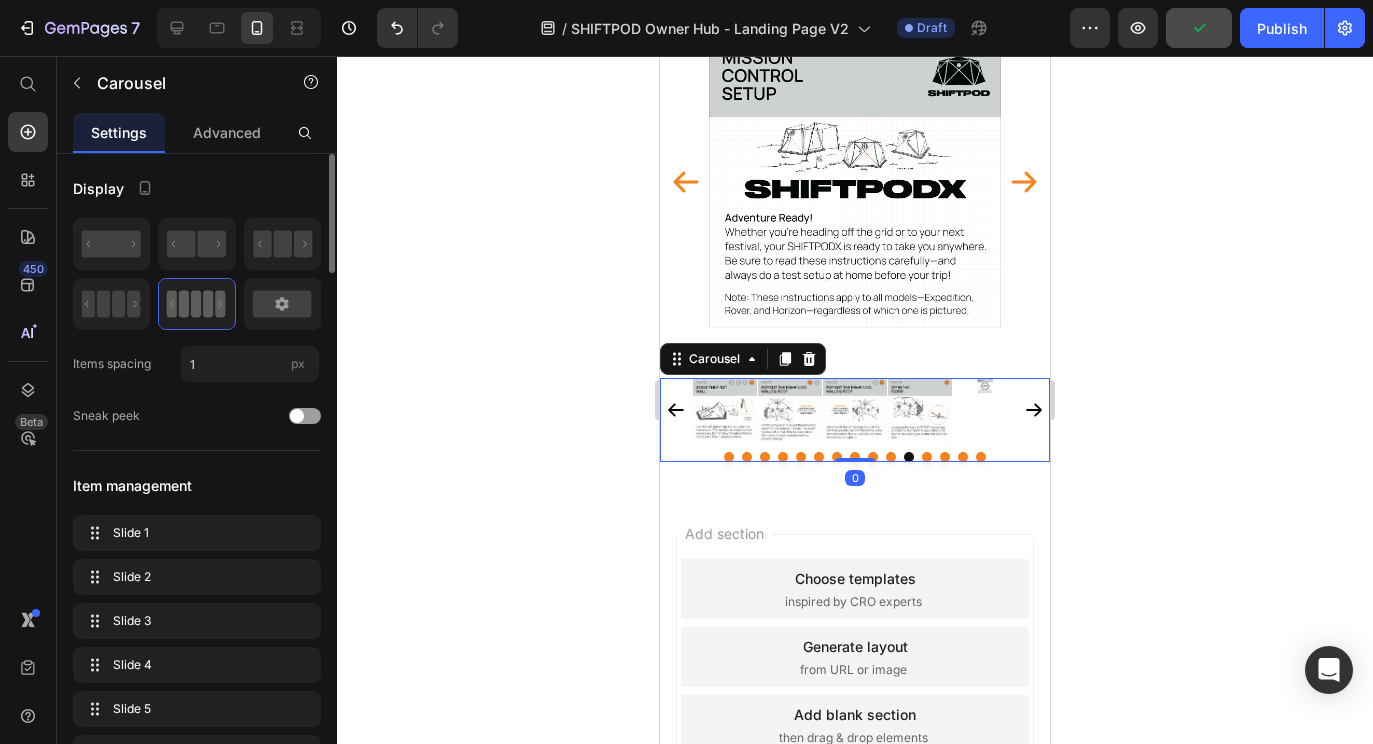 click 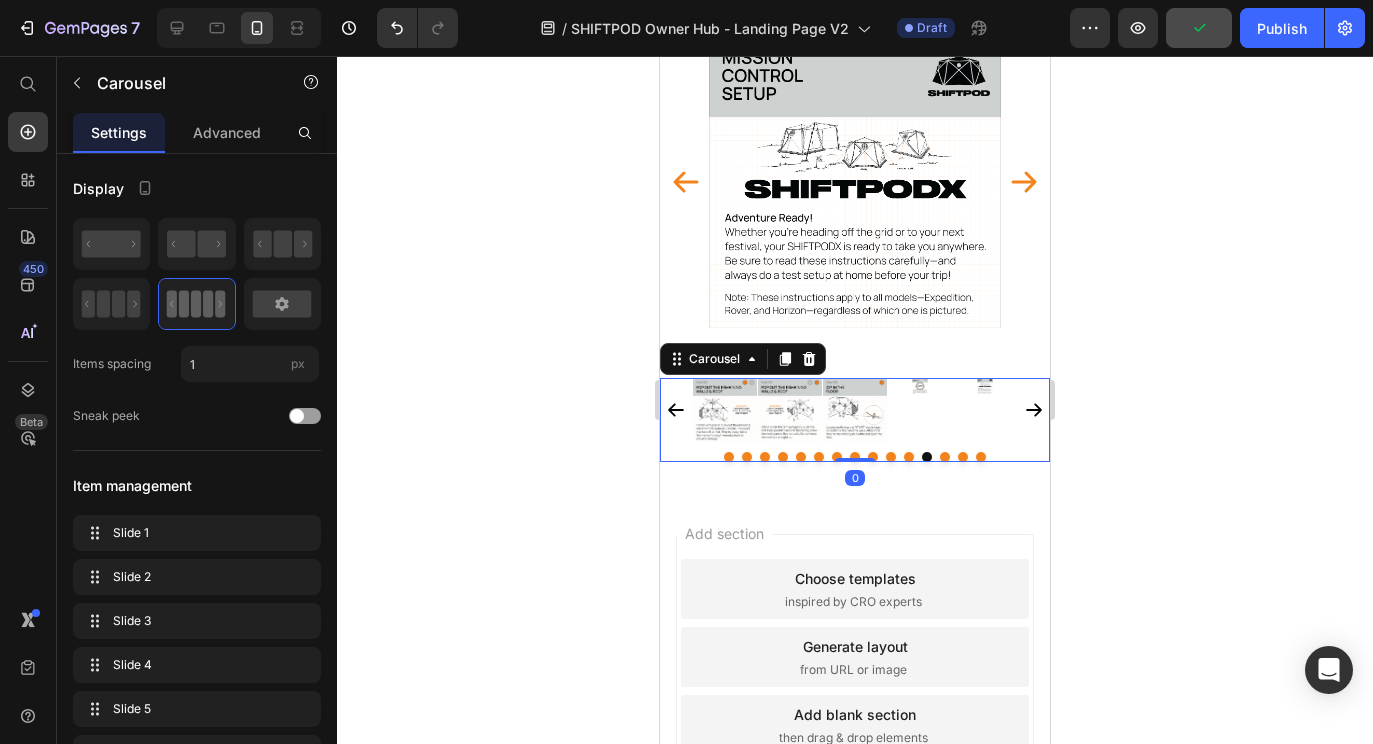 click 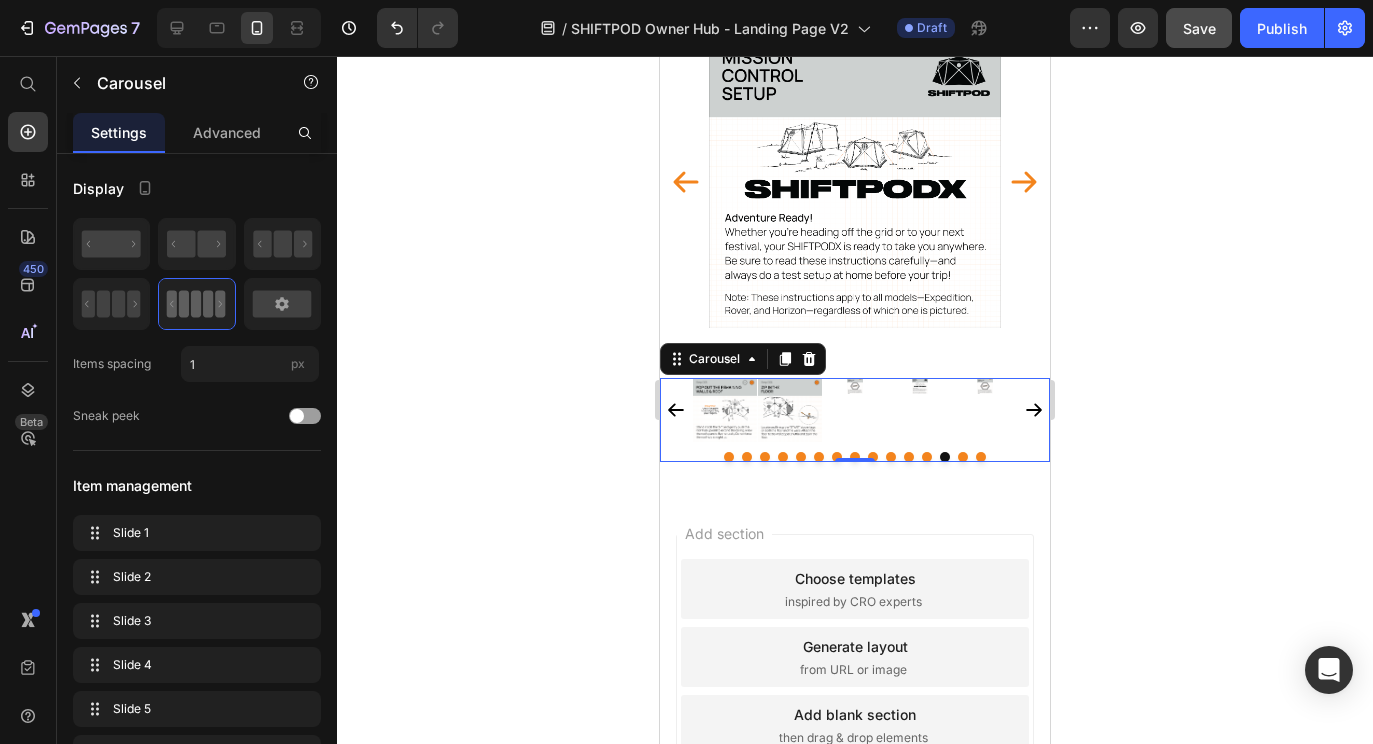 click 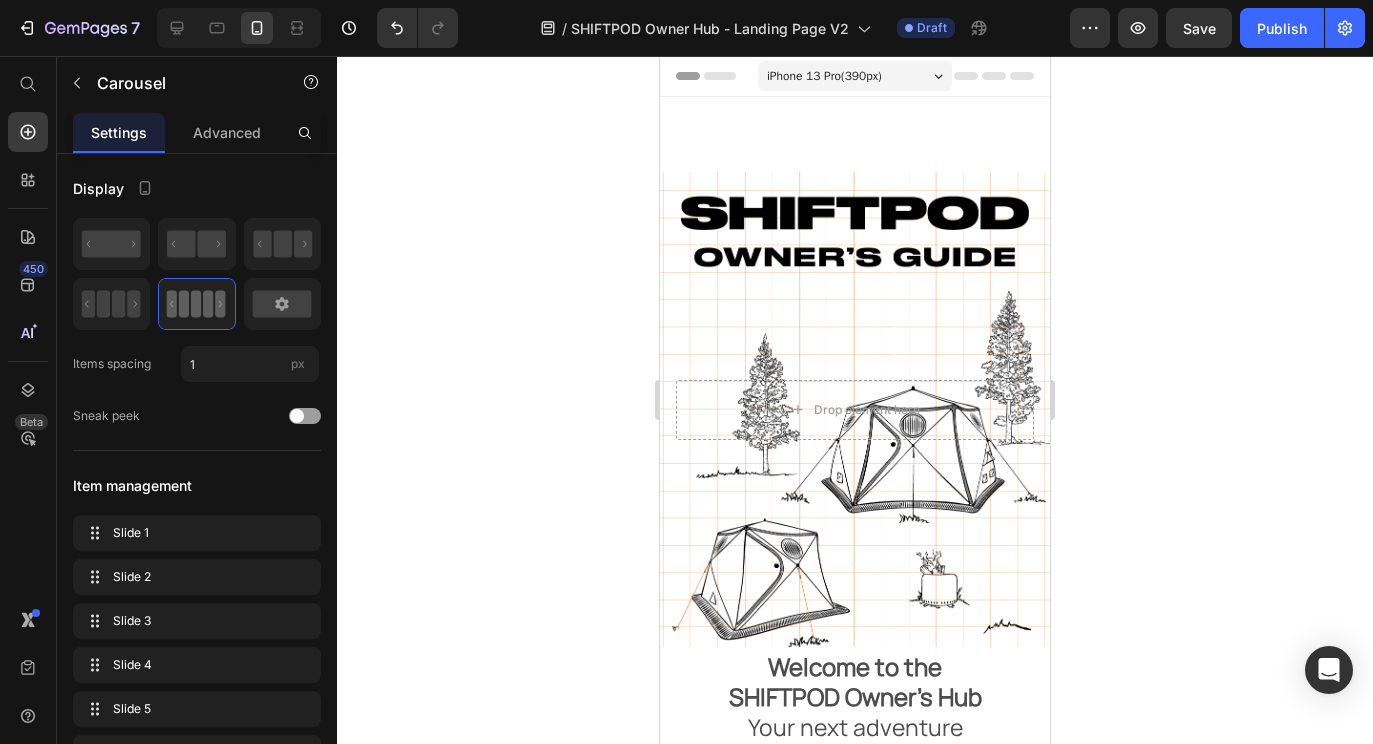 scroll, scrollTop: 1089, scrollLeft: 0, axis: vertical 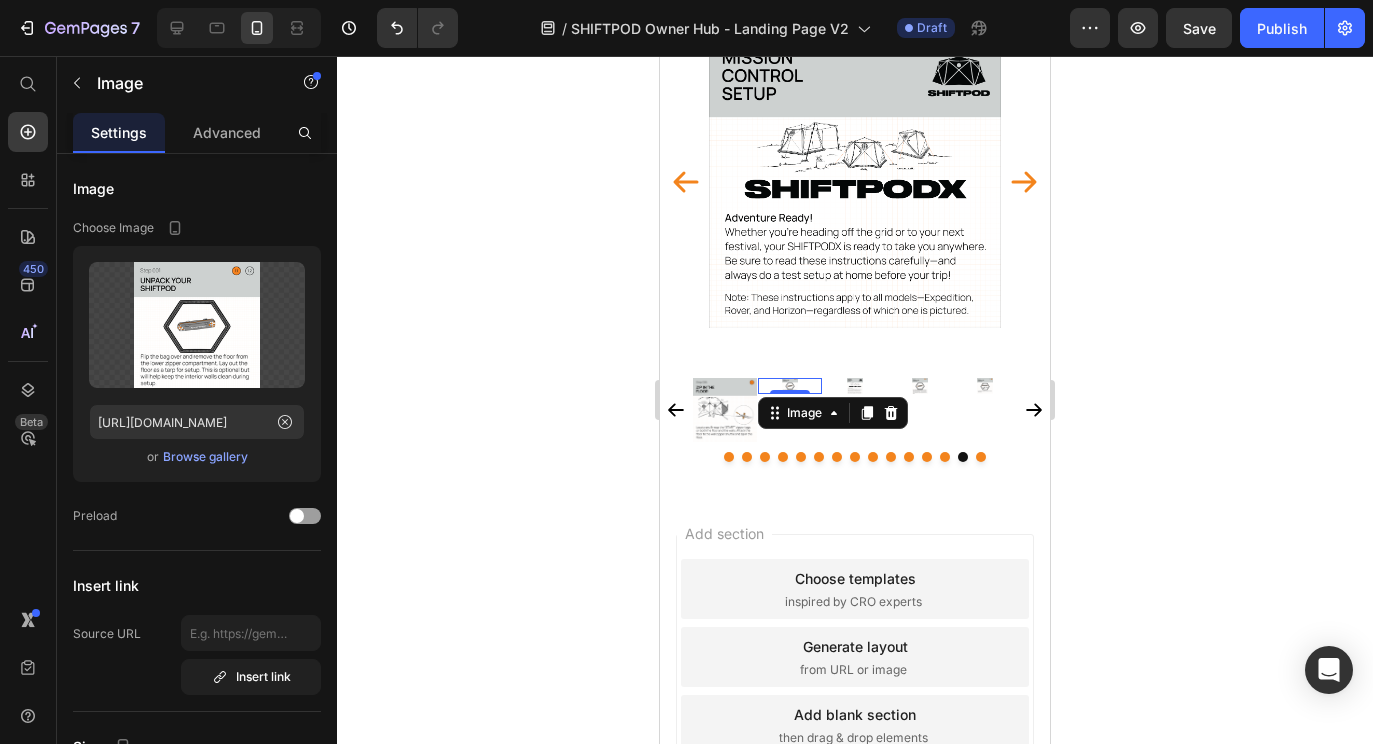 click at bounding box center (790, 386) 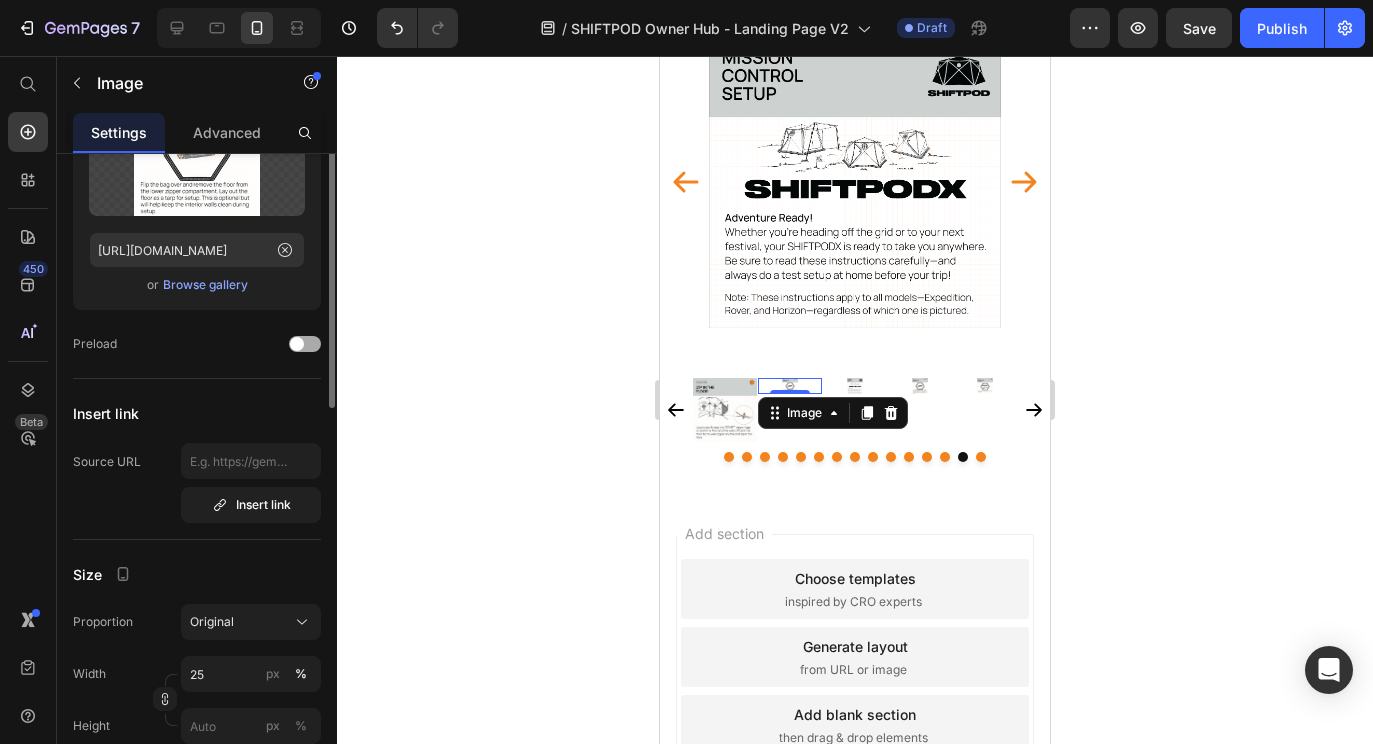 scroll, scrollTop: 321, scrollLeft: 0, axis: vertical 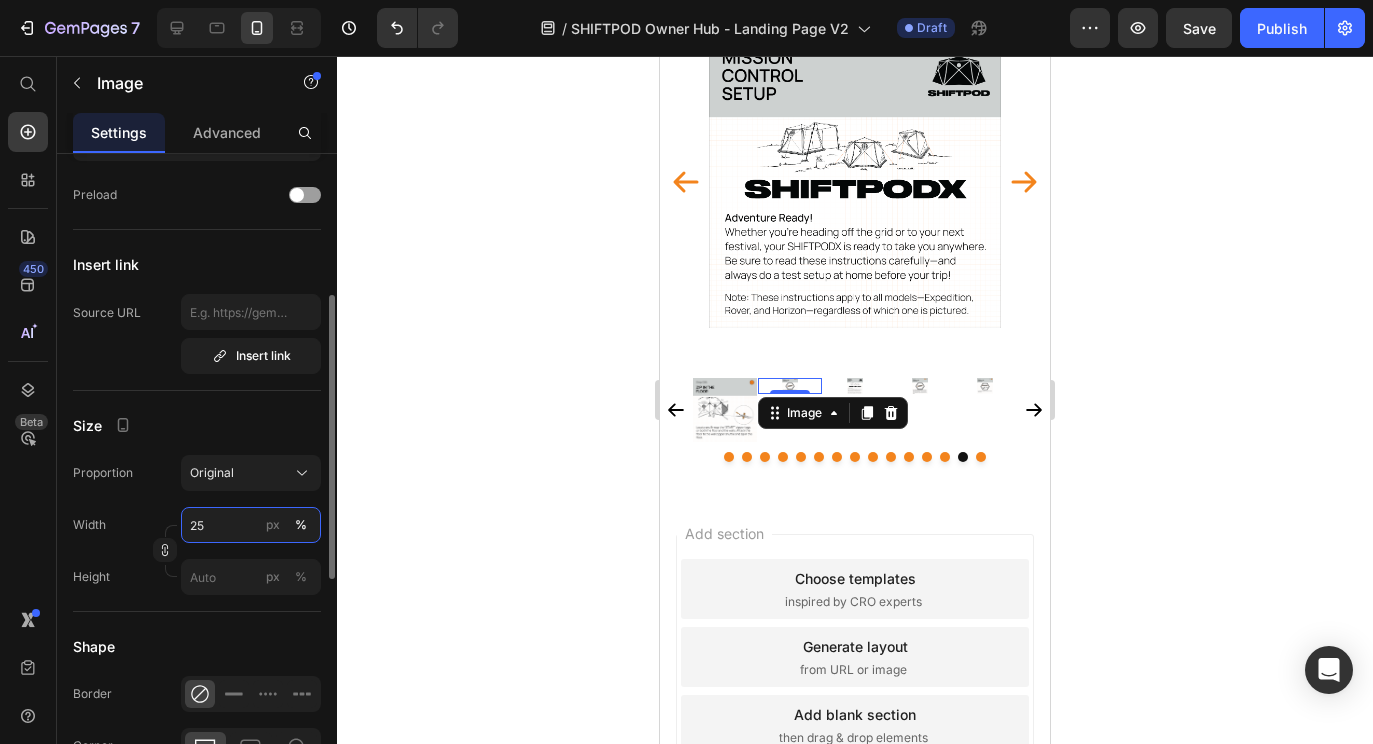 click on "25" at bounding box center (251, 525) 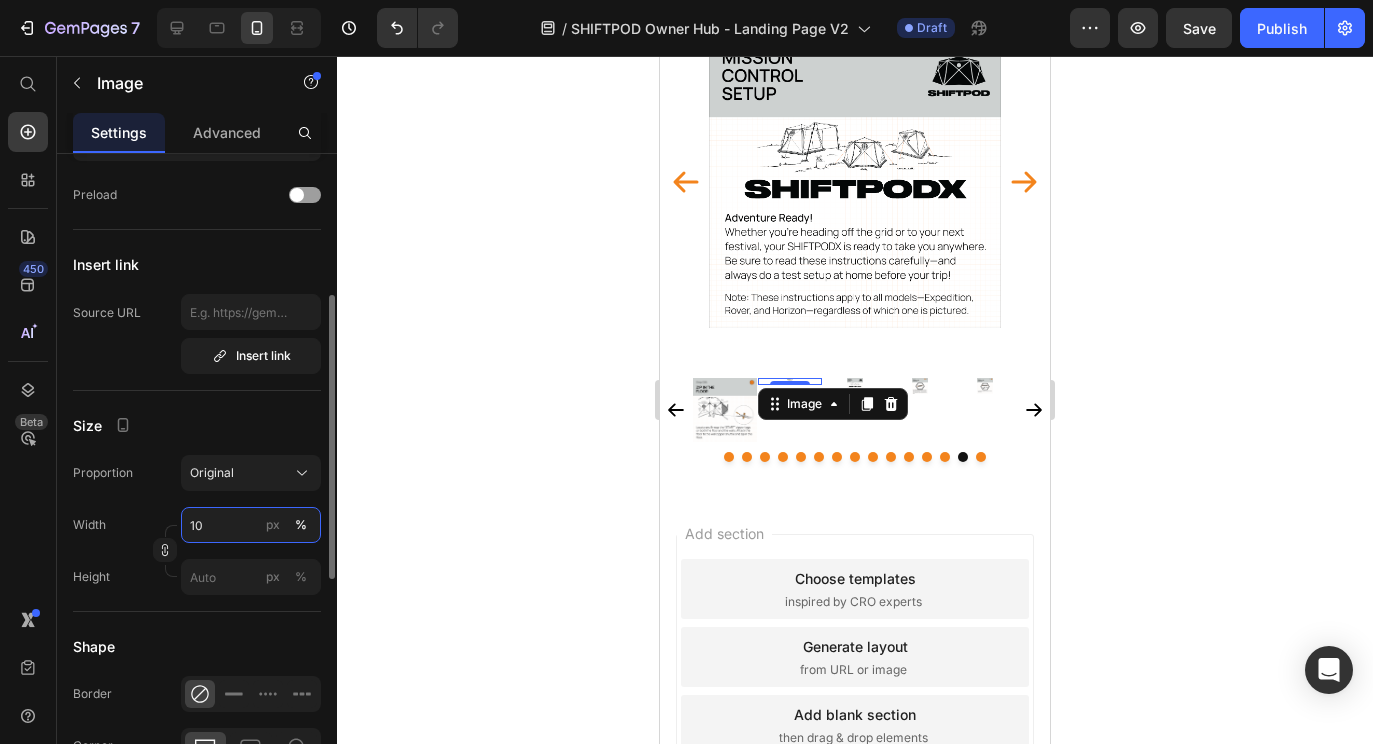 type on "100" 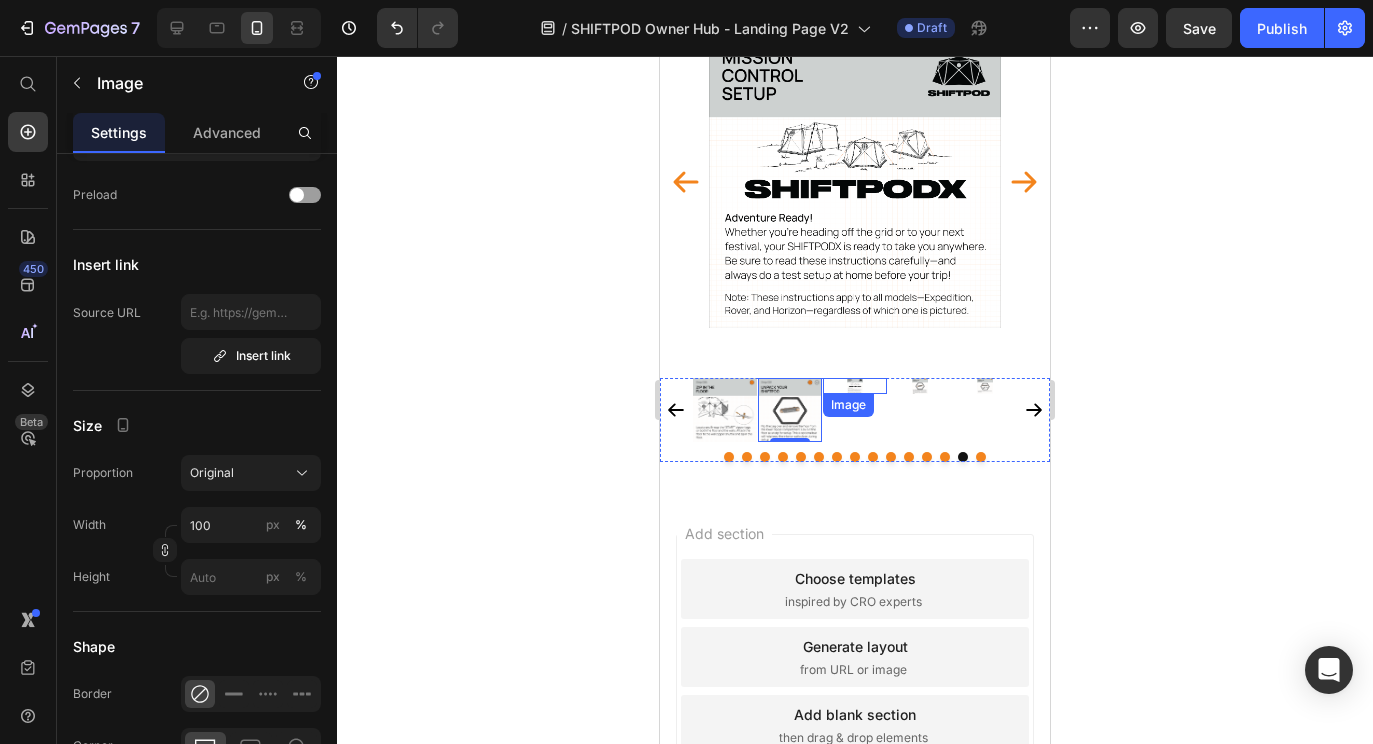 click at bounding box center (855, 386) 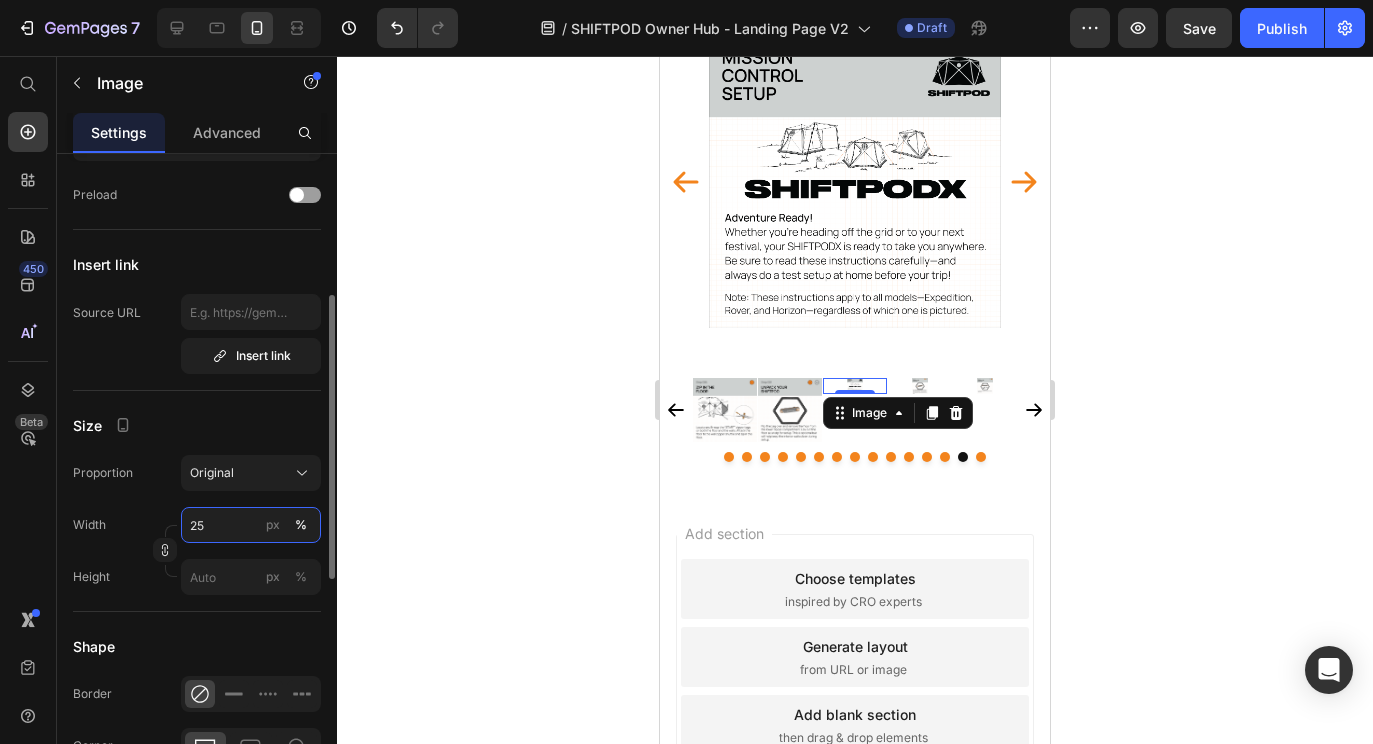 click on "25" at bounding box center (251, 525) 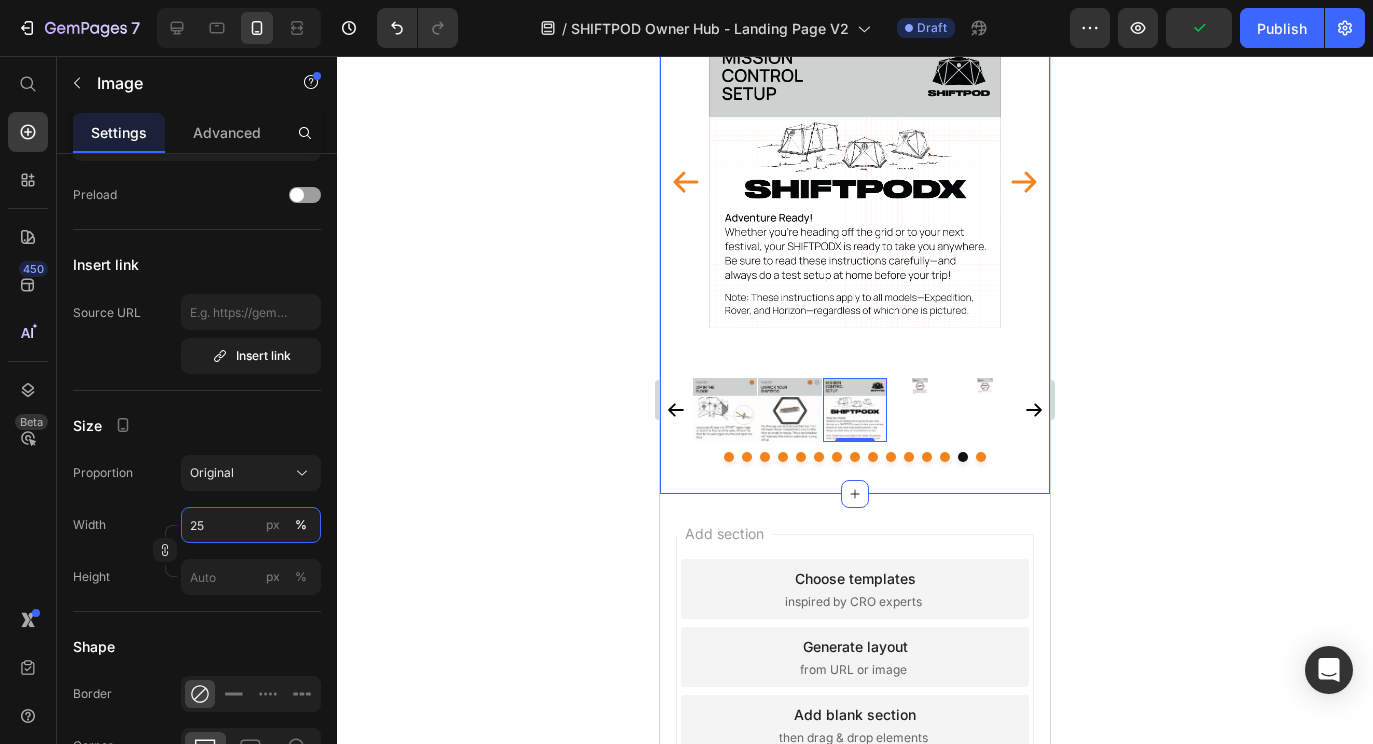 type on "100" 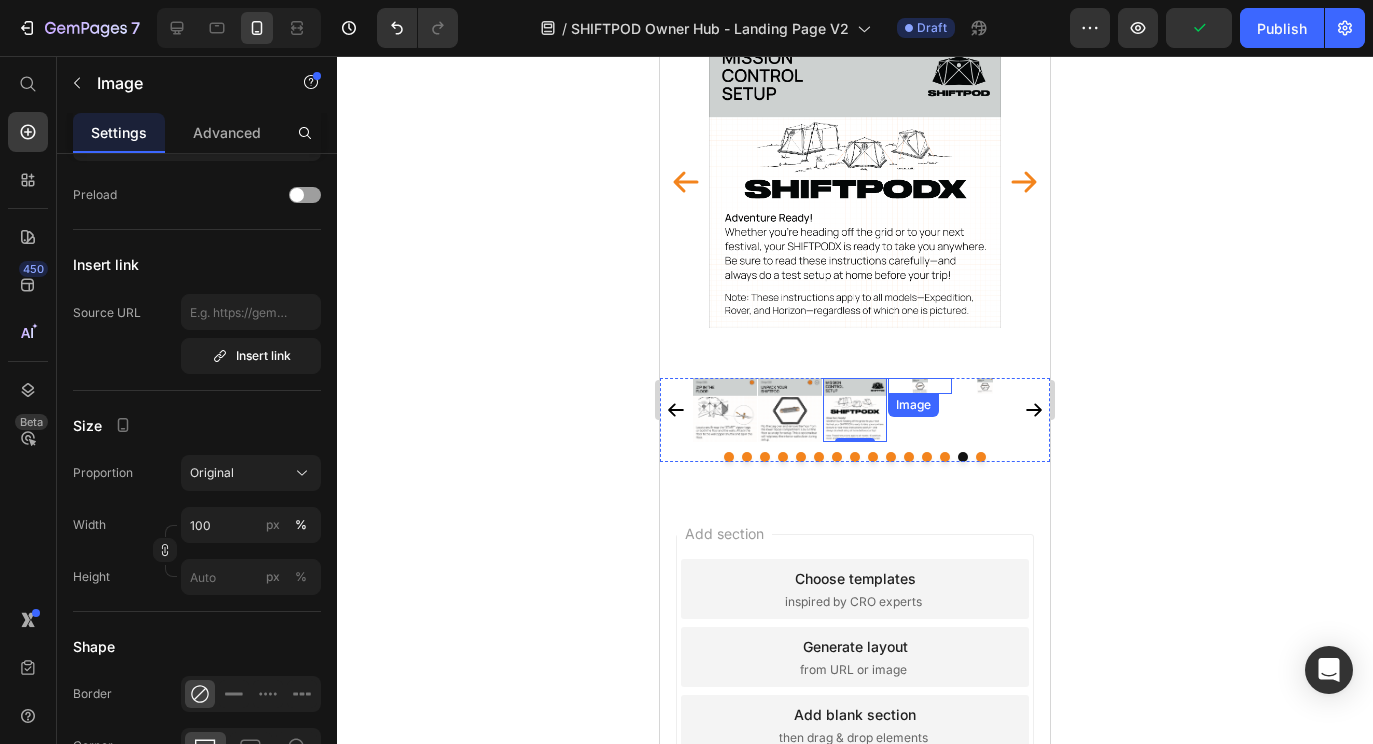 click at bounding box center (920, 386) 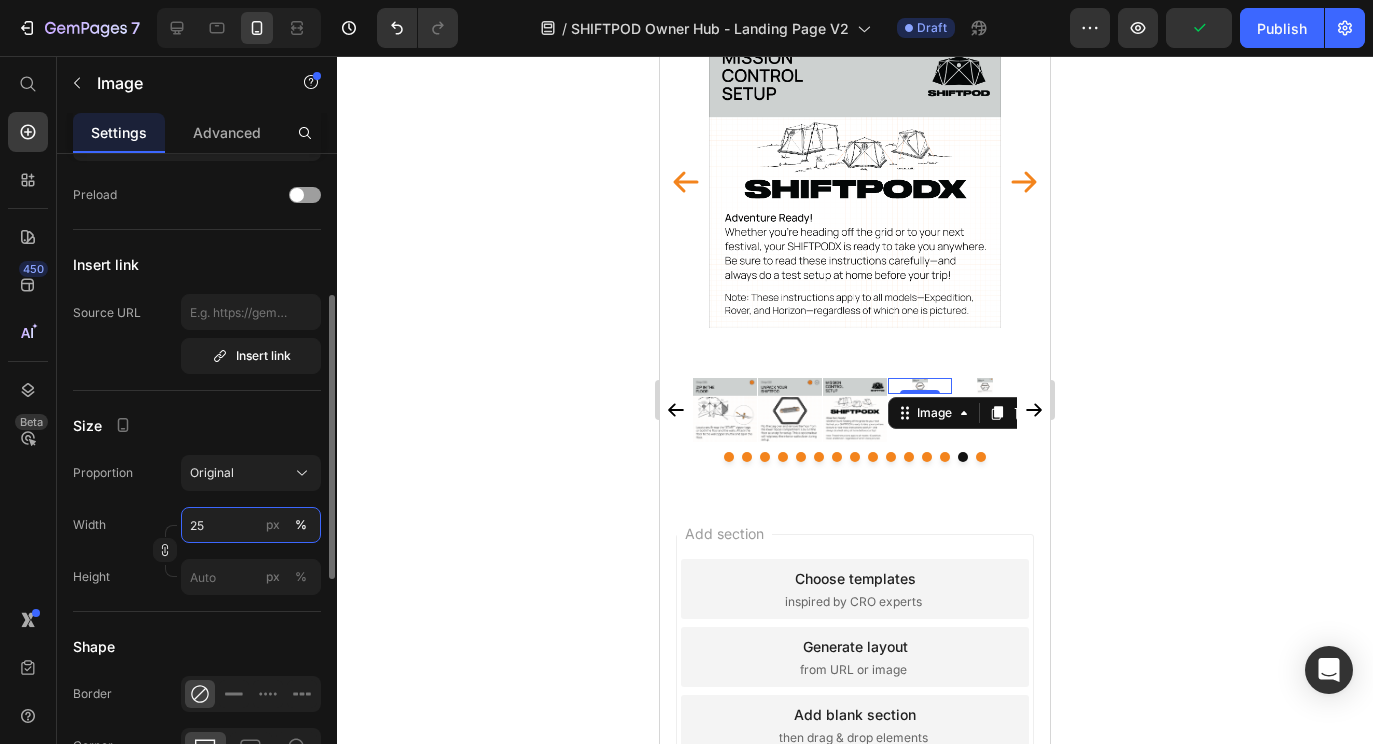 click on "25" at bounding box center [251, 525] 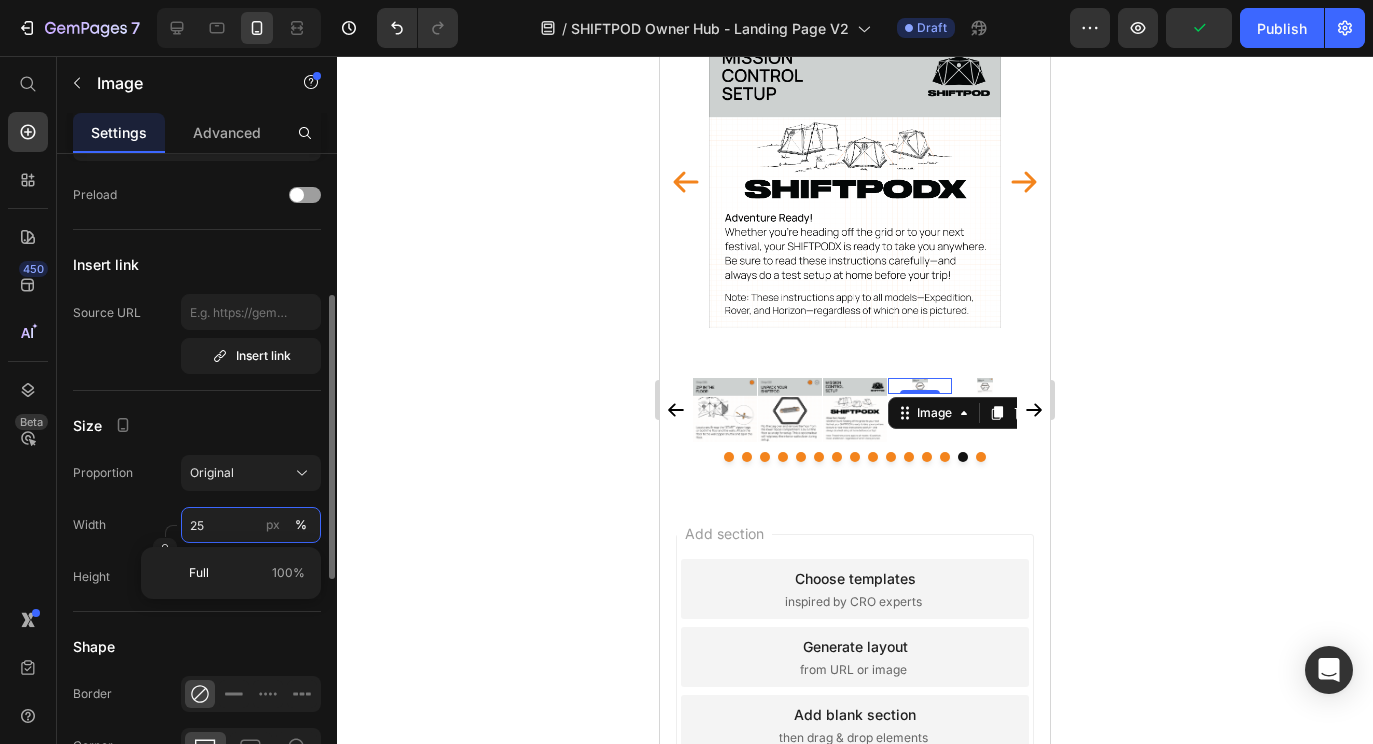 click on "25" at bounding box center (251, 525) 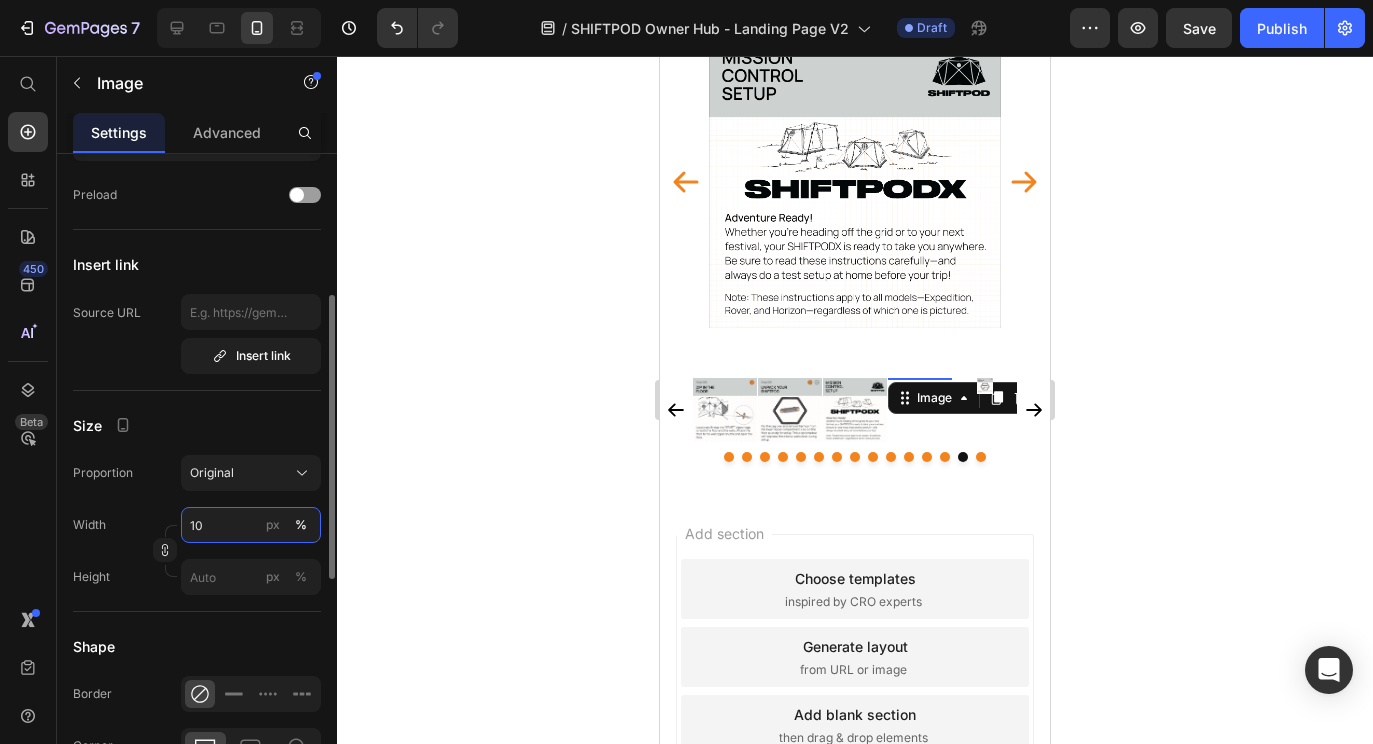 type on "100" 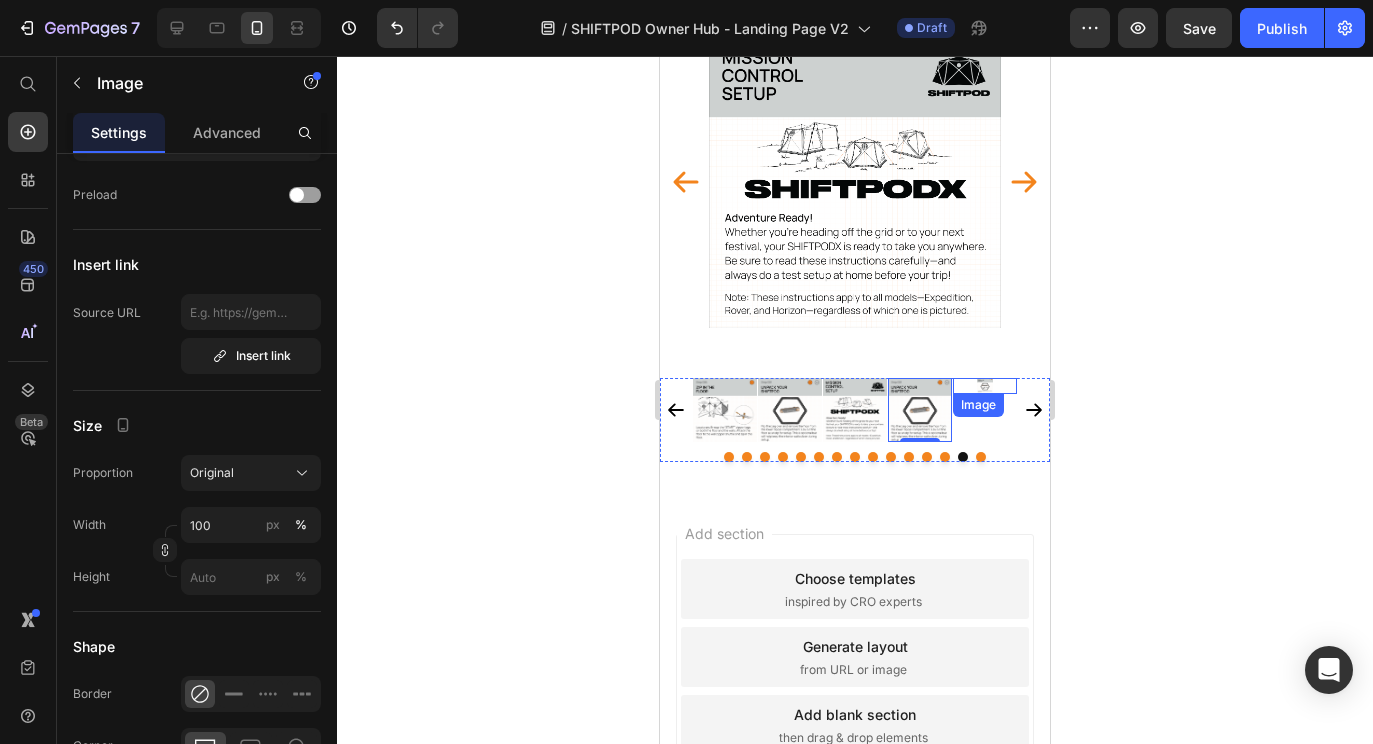 click at bounding box center (985, 386) 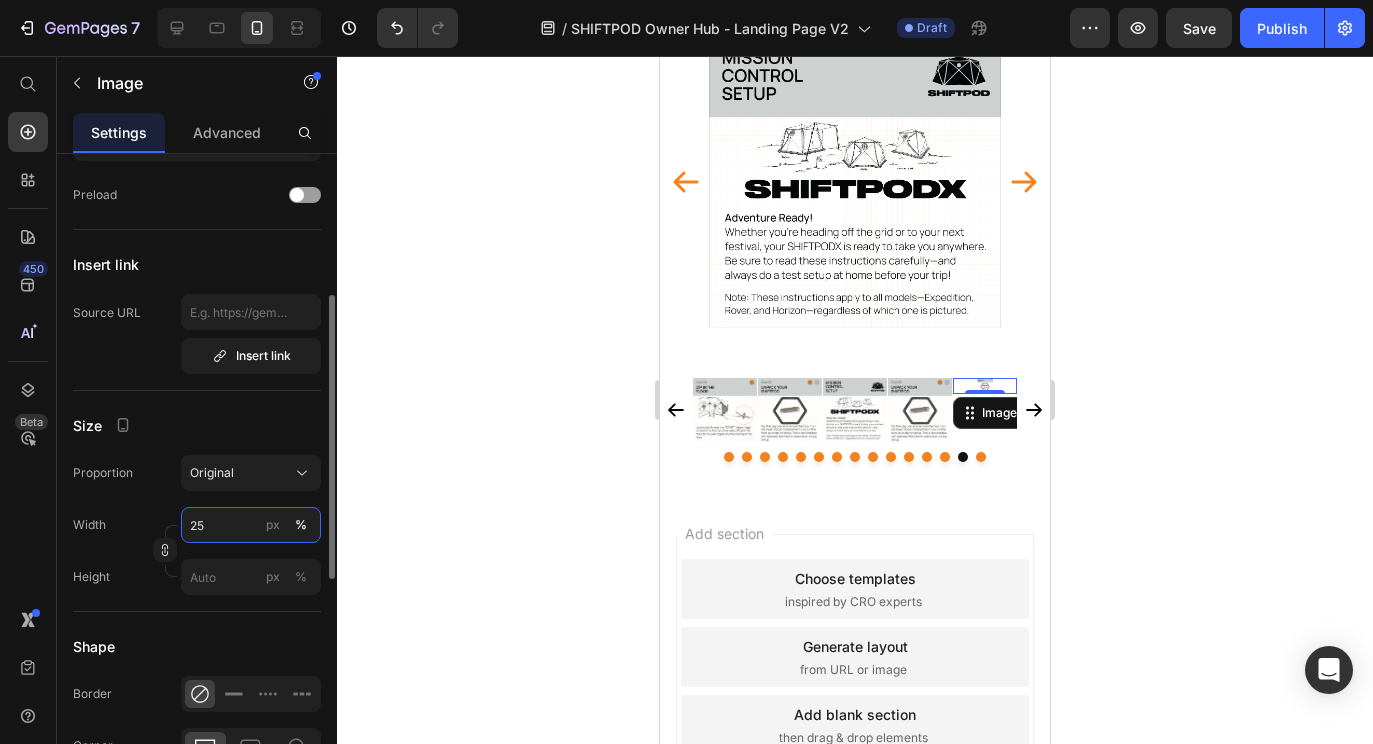 click on "25" at bounding box center [251, 525] 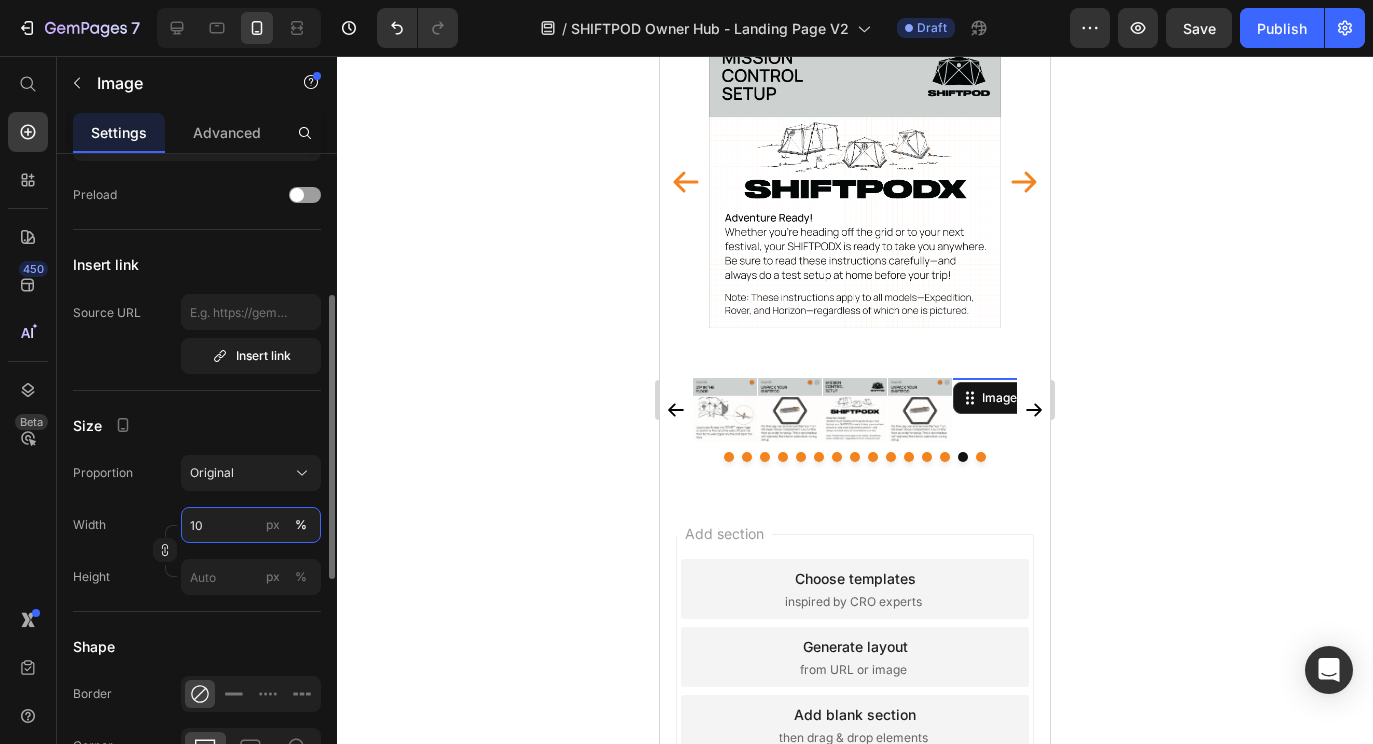 type on "100" 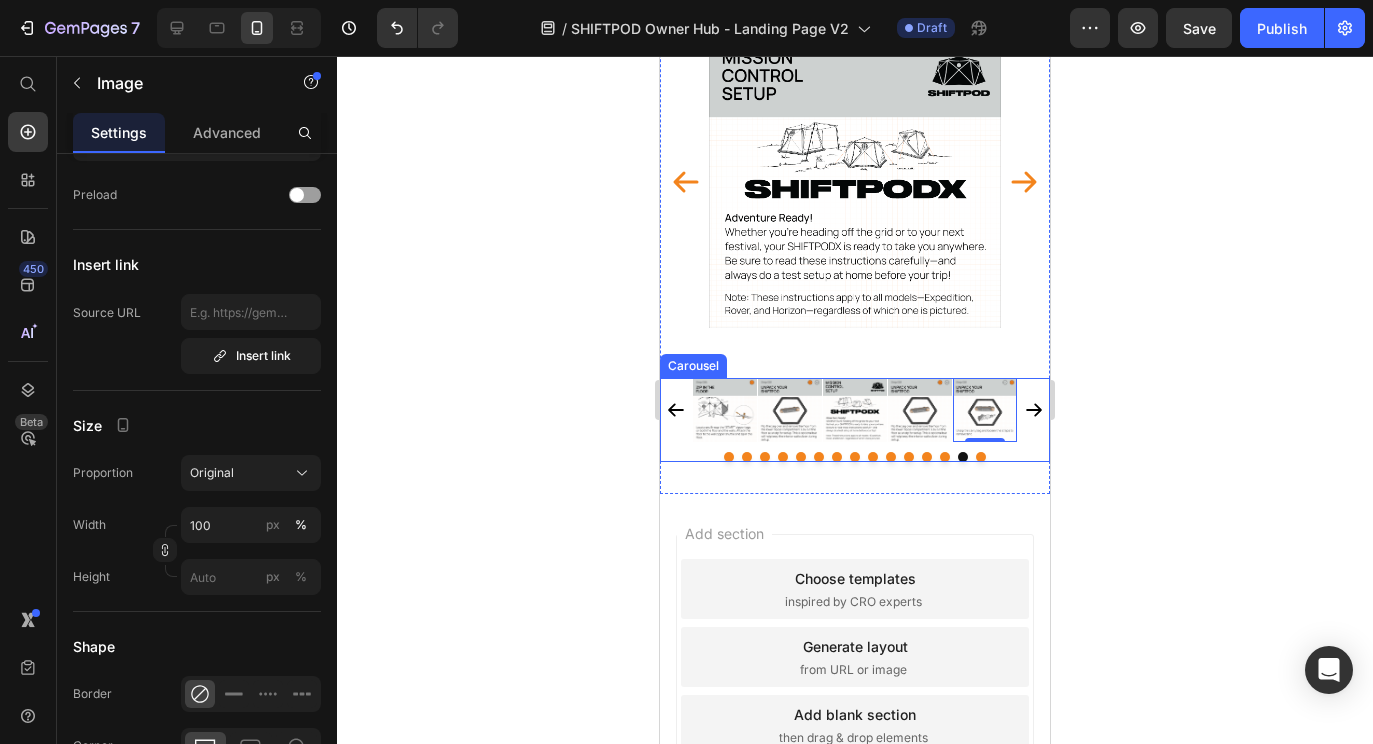 click 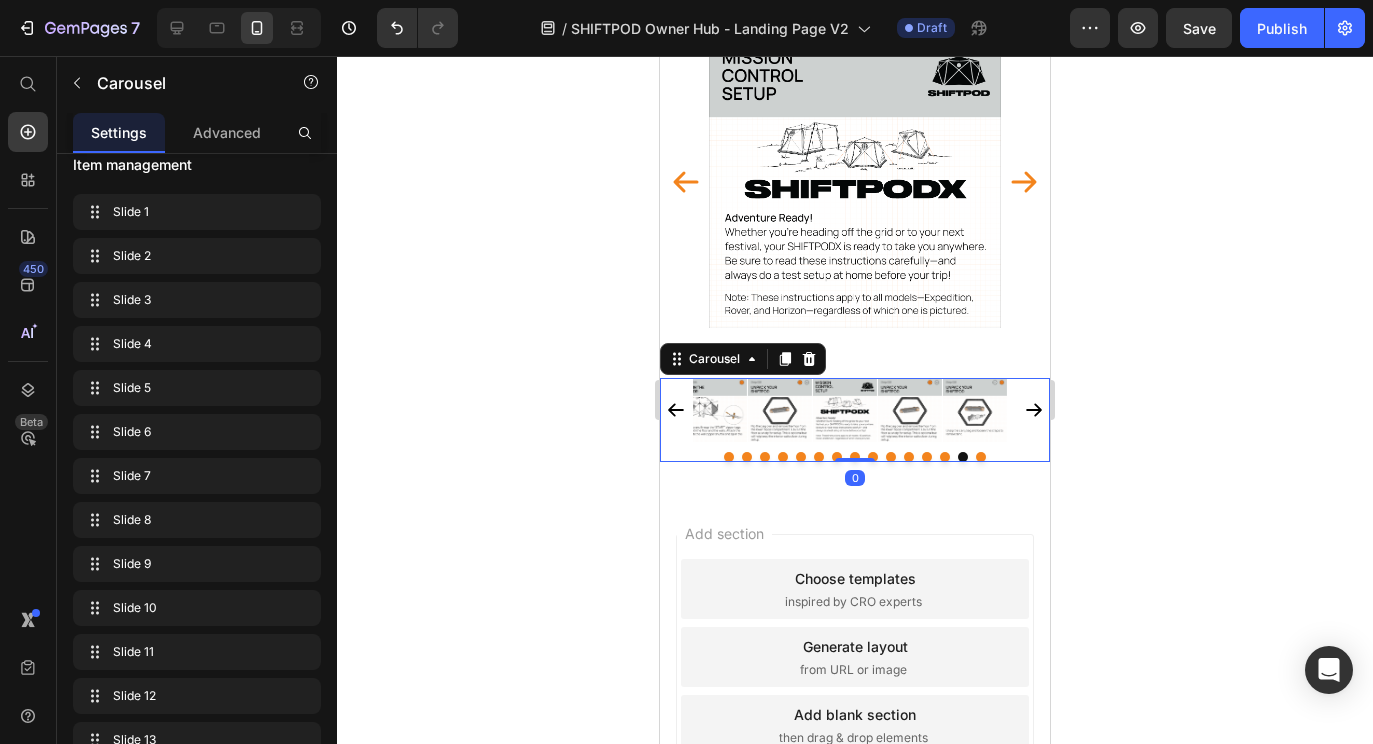 scroll, scrollTop: 0, scrollLeft: 0, axis: both 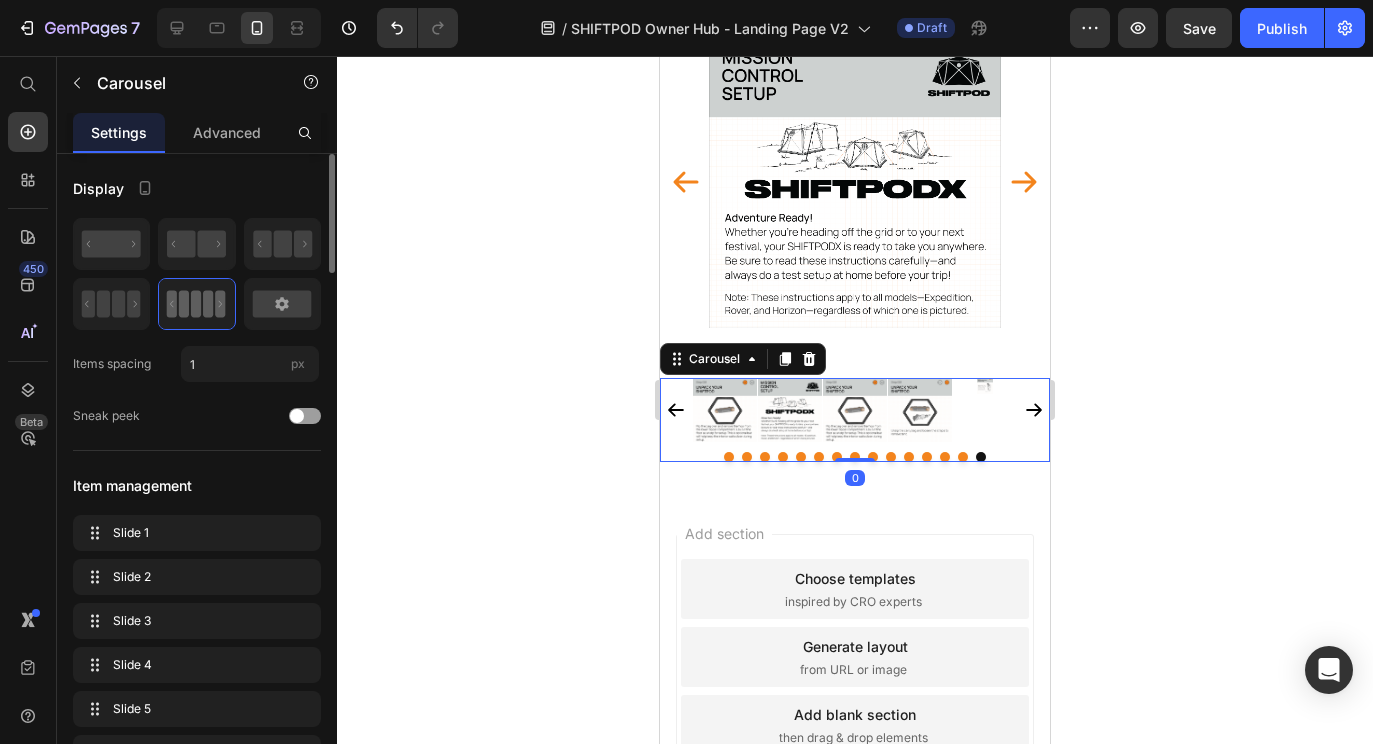 click 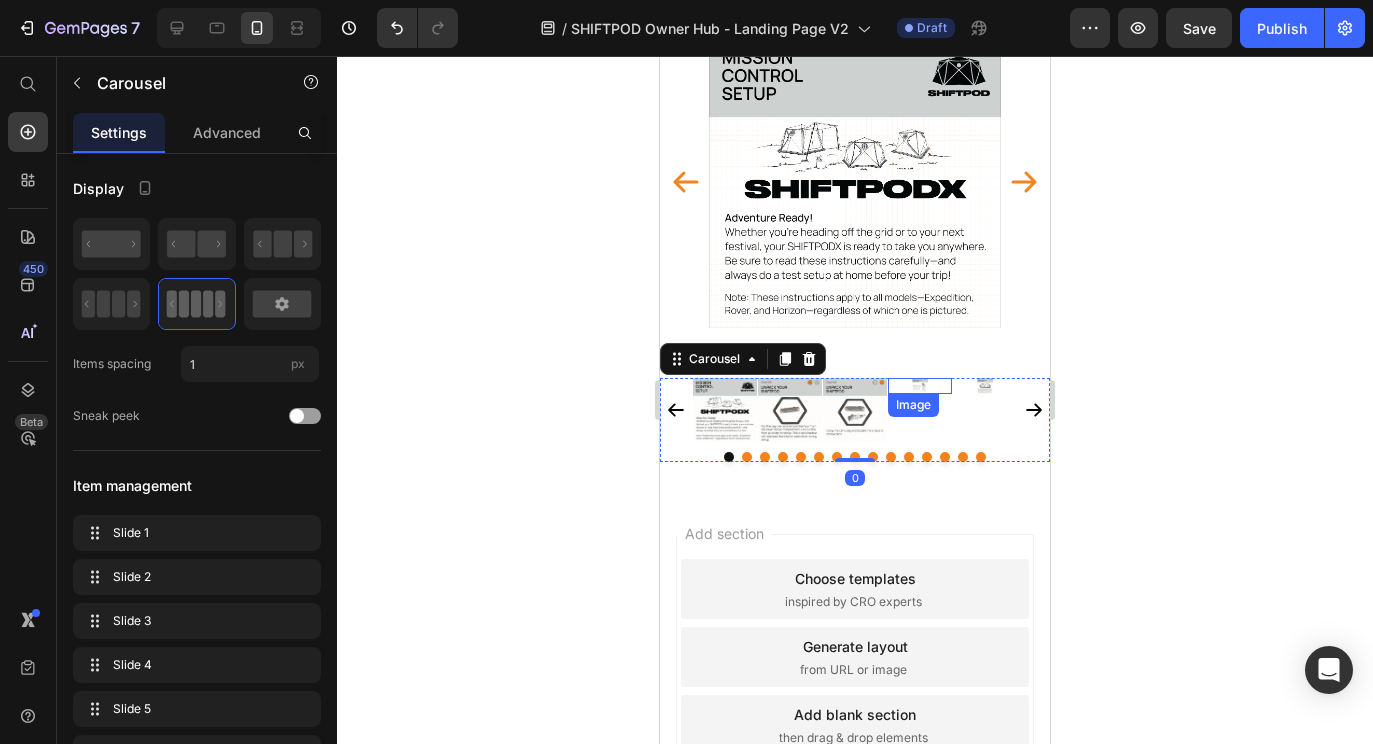 click at bounding box center (920, 386) 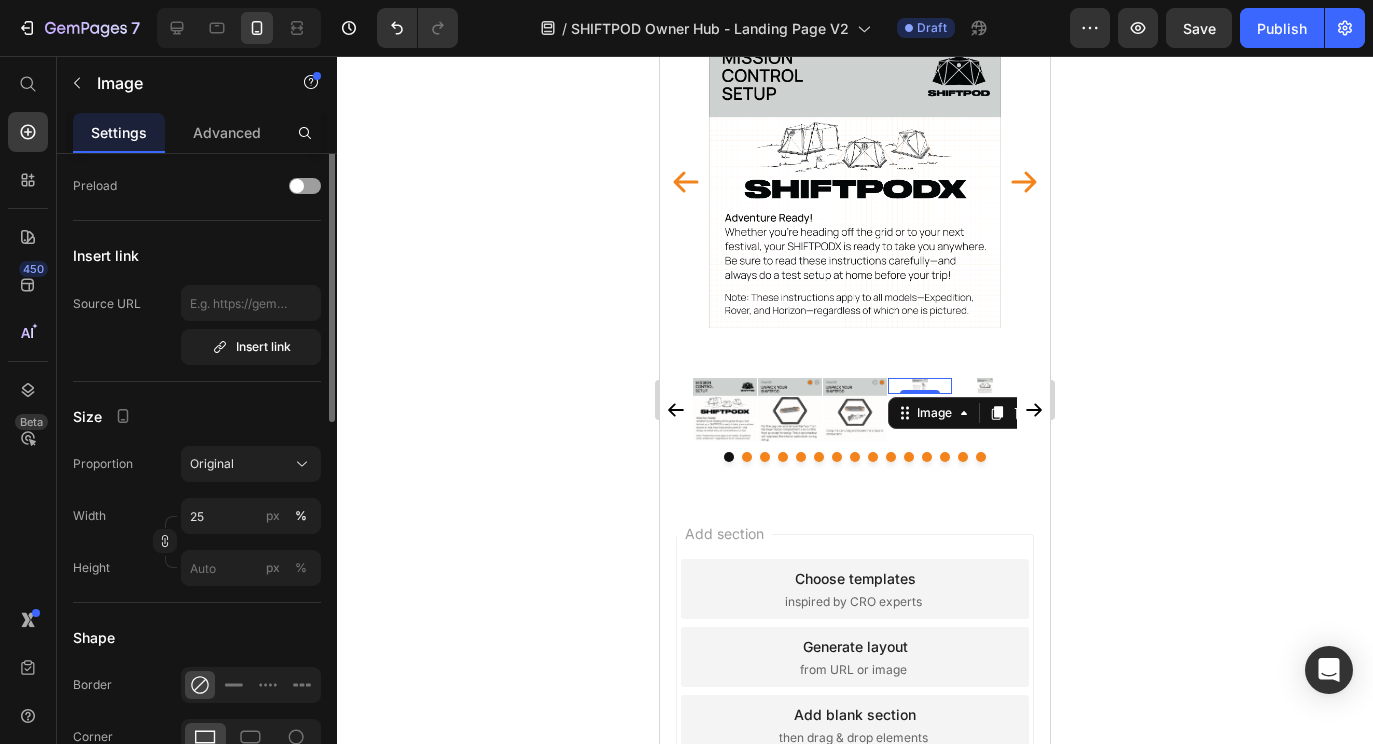 scroll, scrollTop: 374, scrollLeft: 0, axis: vertical 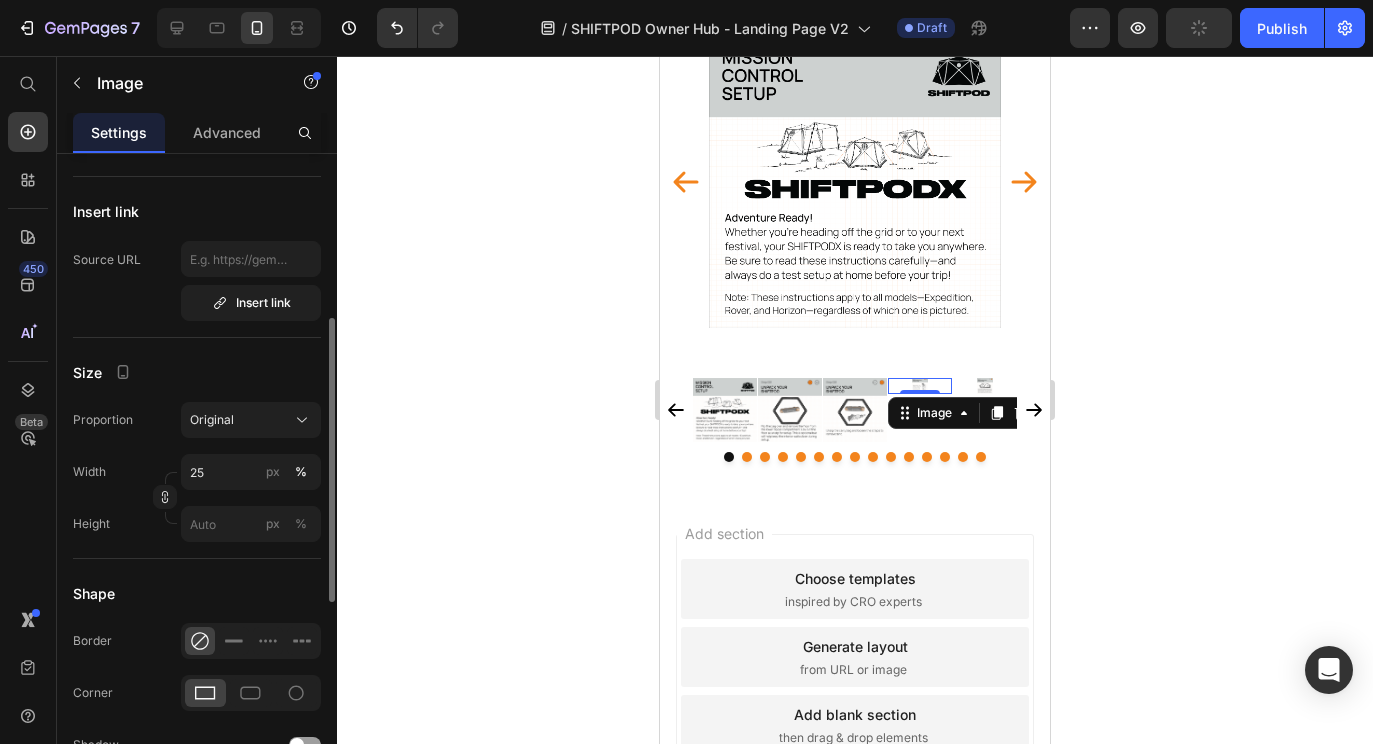 click on "Proportion Original Width 25 px % Height px %" at bounding box center [197, 472] 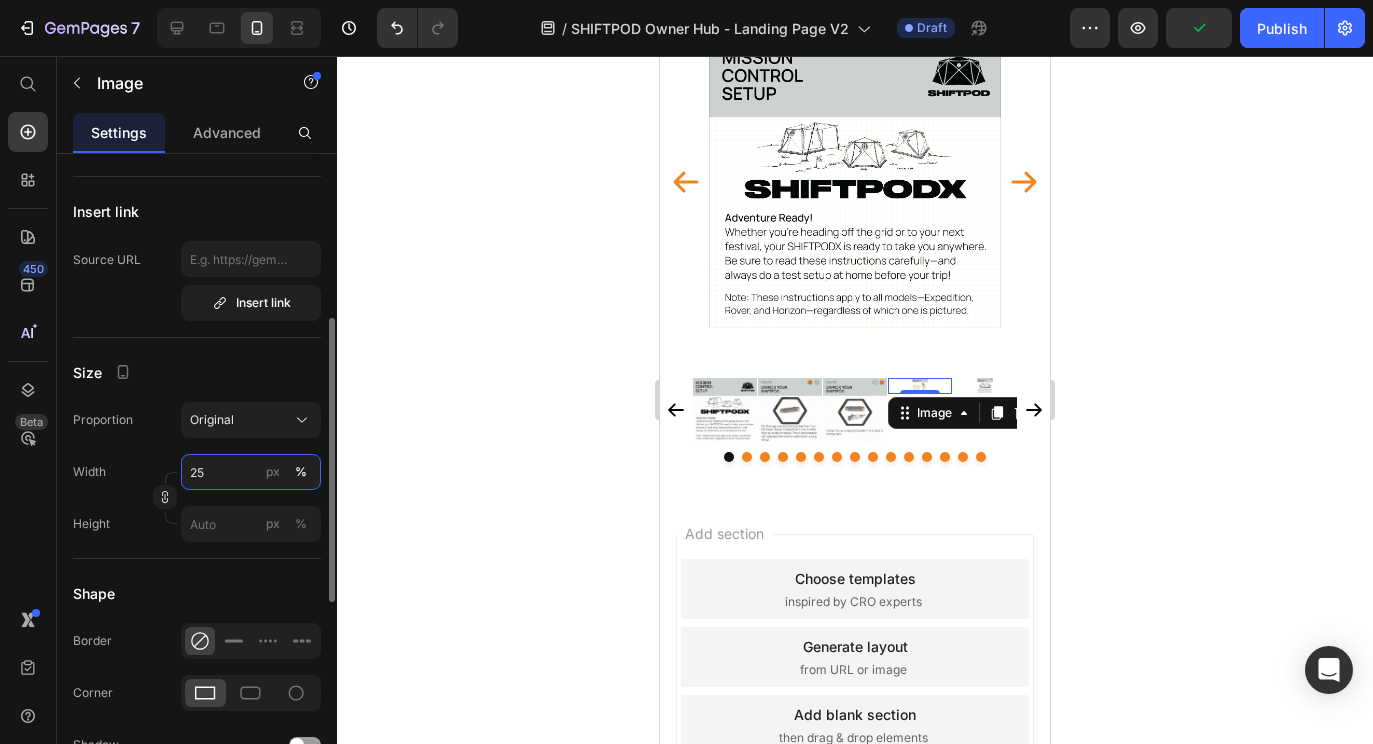 click on "25" at bounding box center (251, 472) 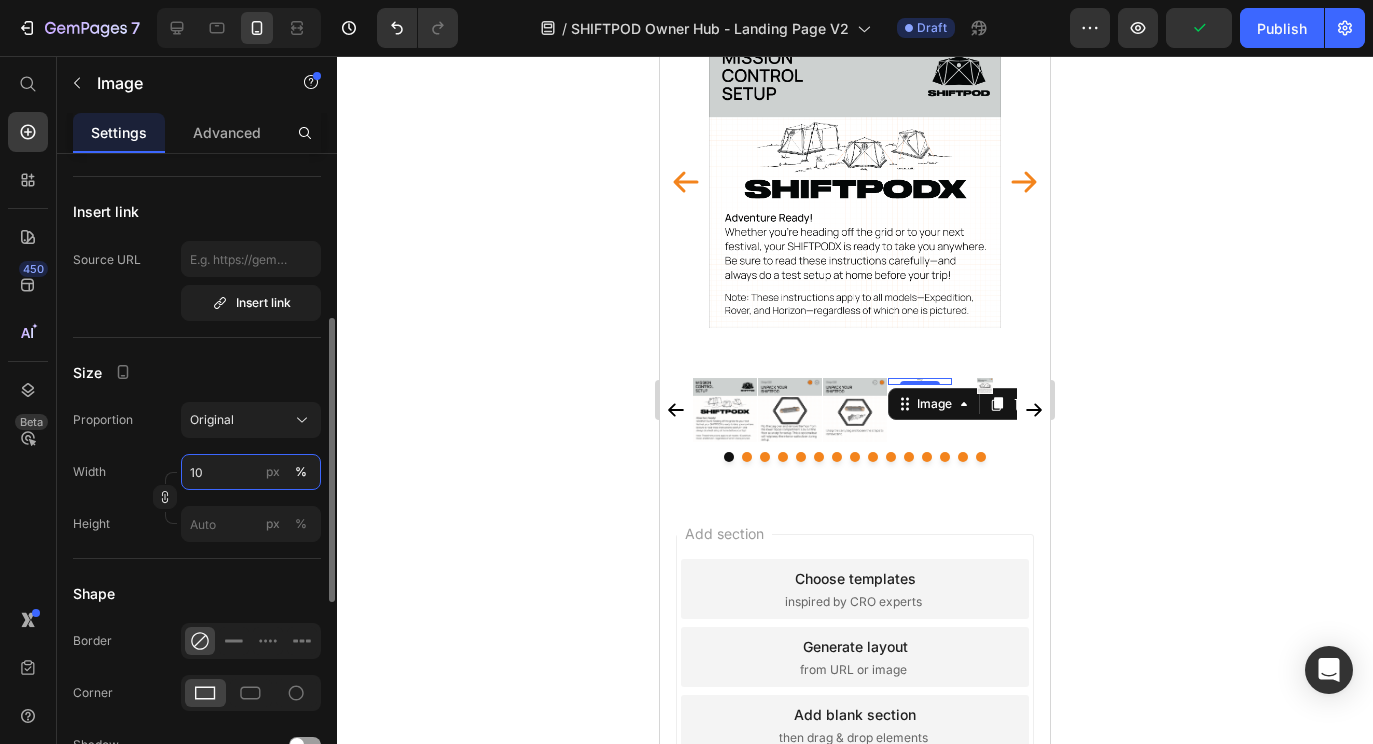 type on "100" 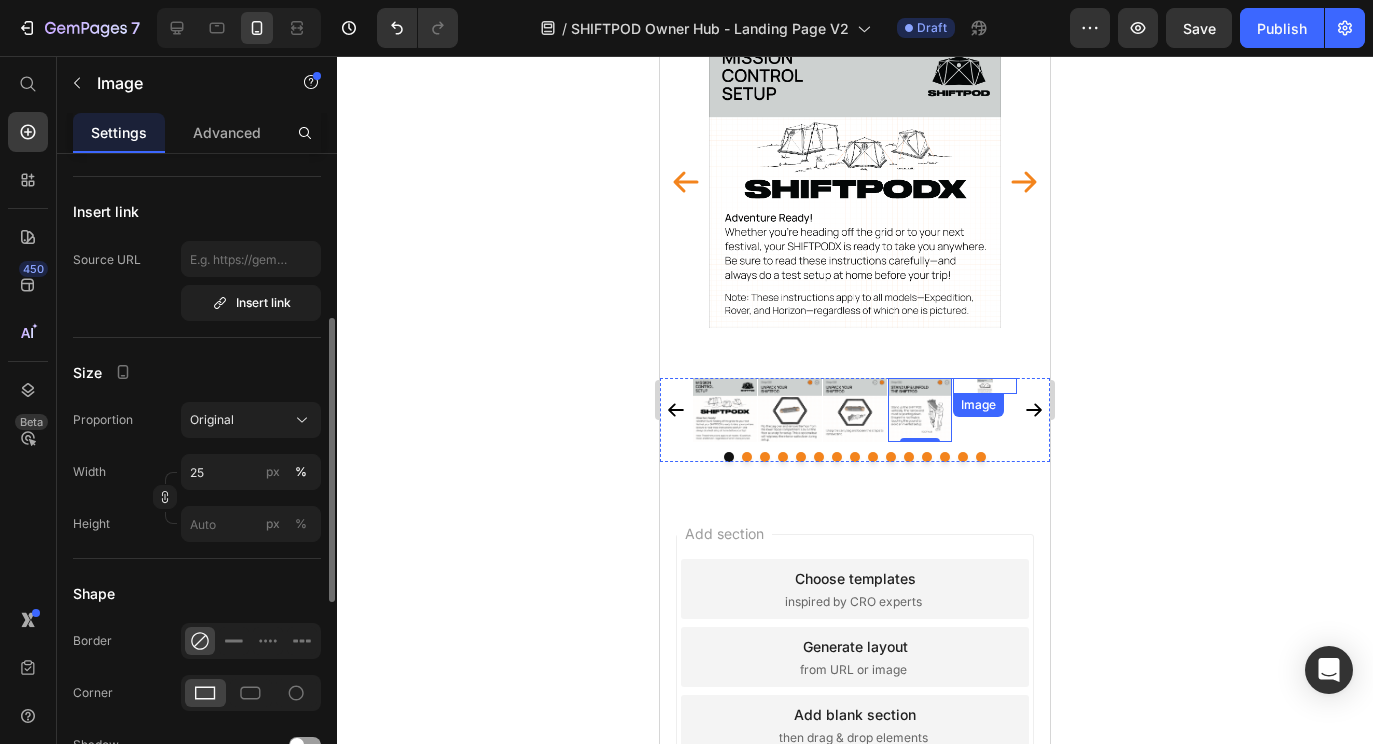 click at bounding box center [985, 386] 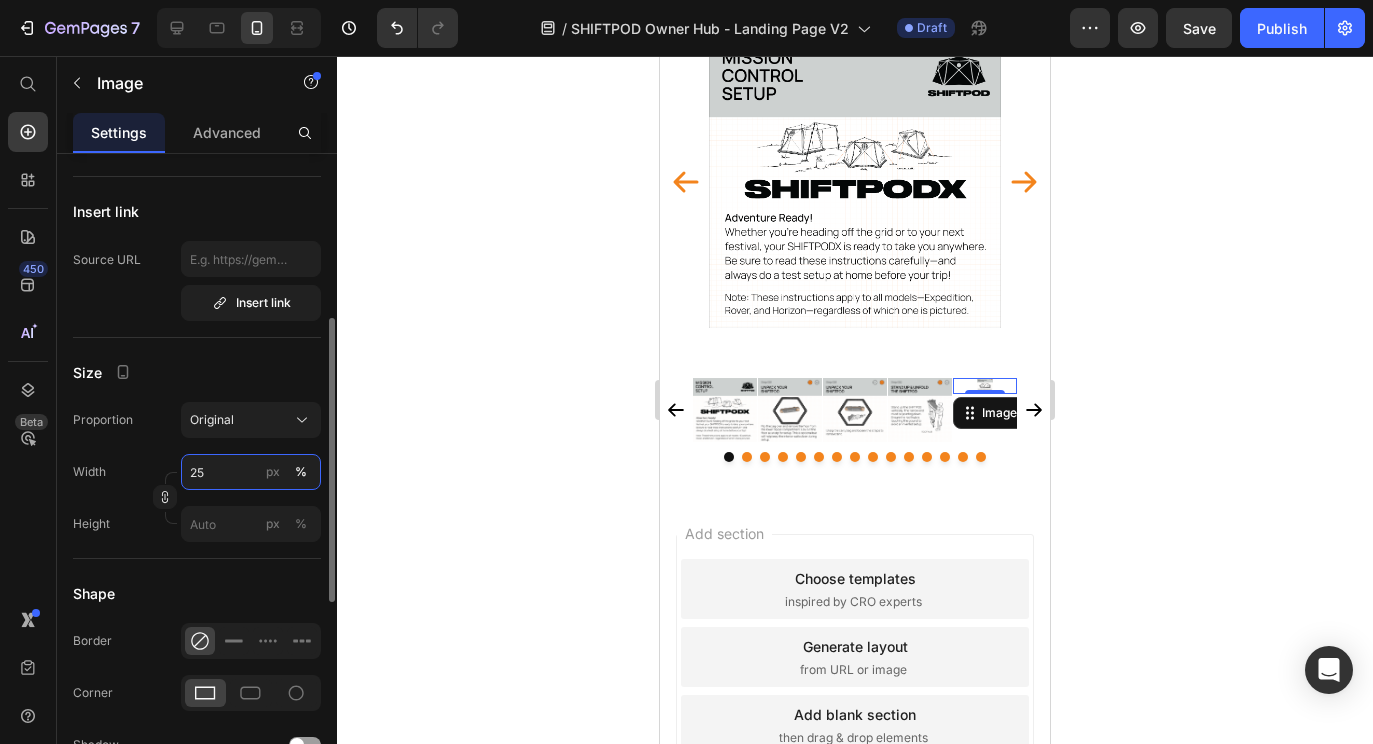 click on "25" at bounding box center (251, 472) 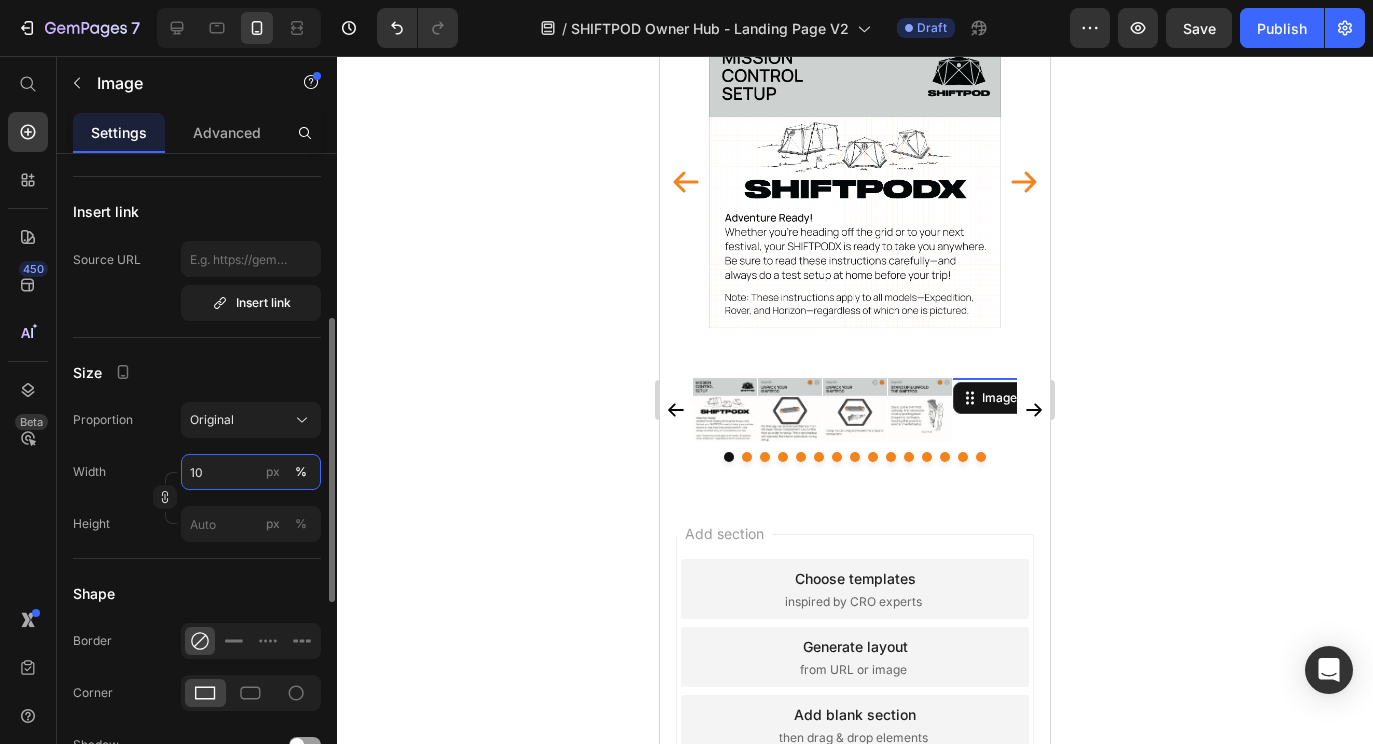 type on "100" 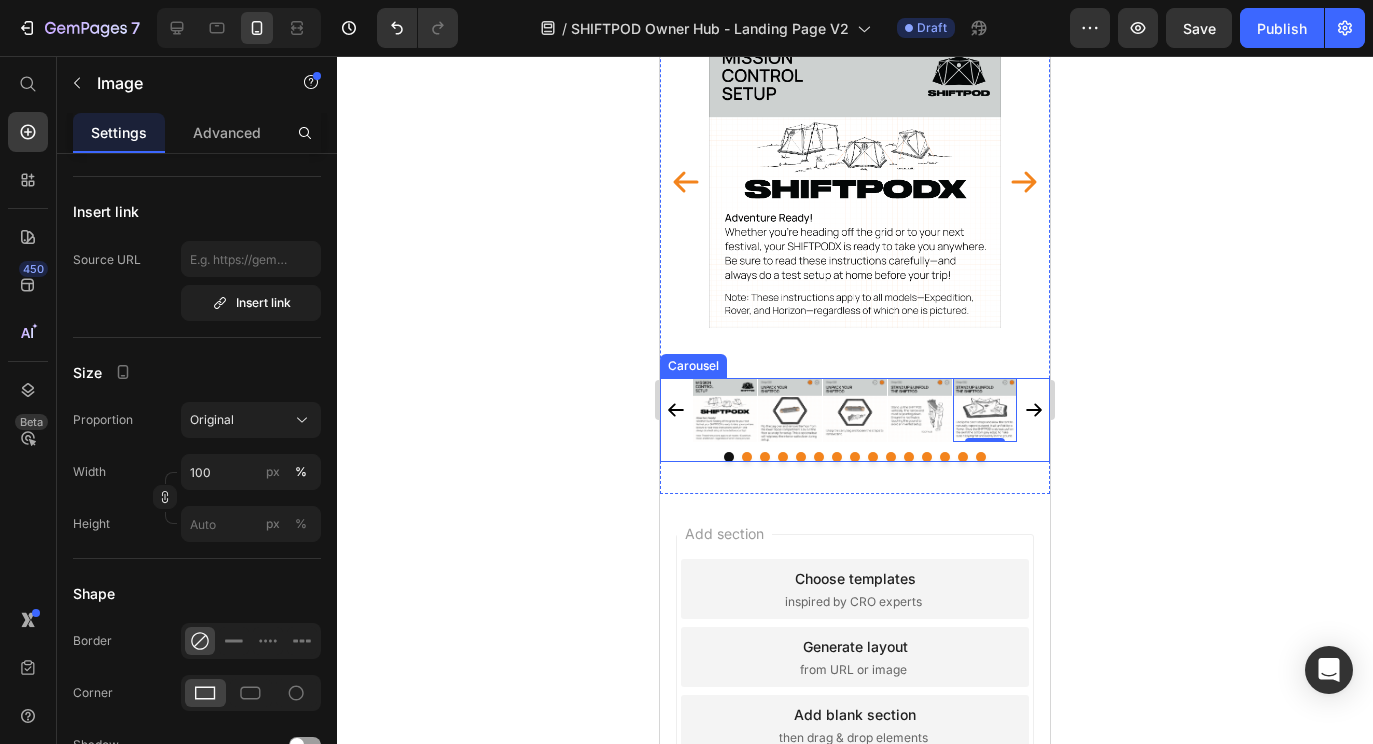click 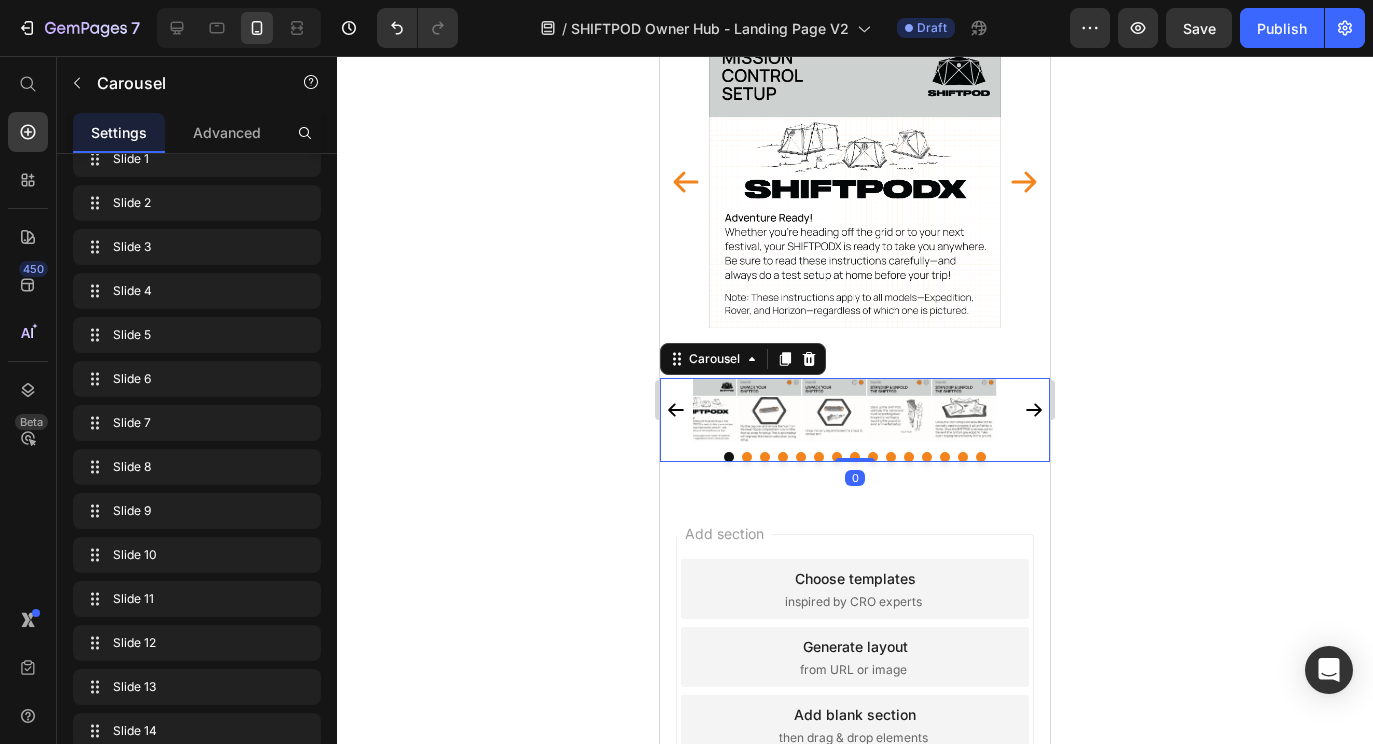 scroll, scrollTop: 0, scrollLeft: 0, axis: both 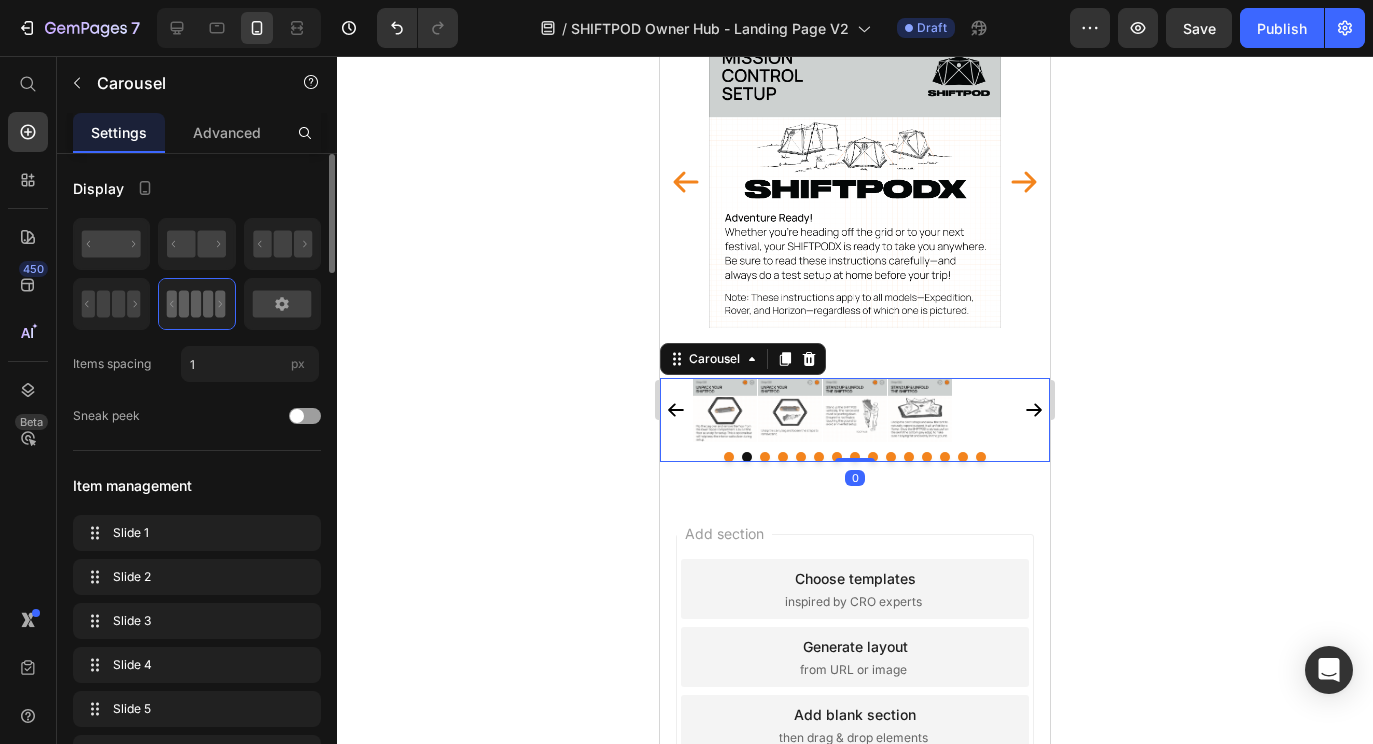 click on "Image" at bounding box center [985, 386] 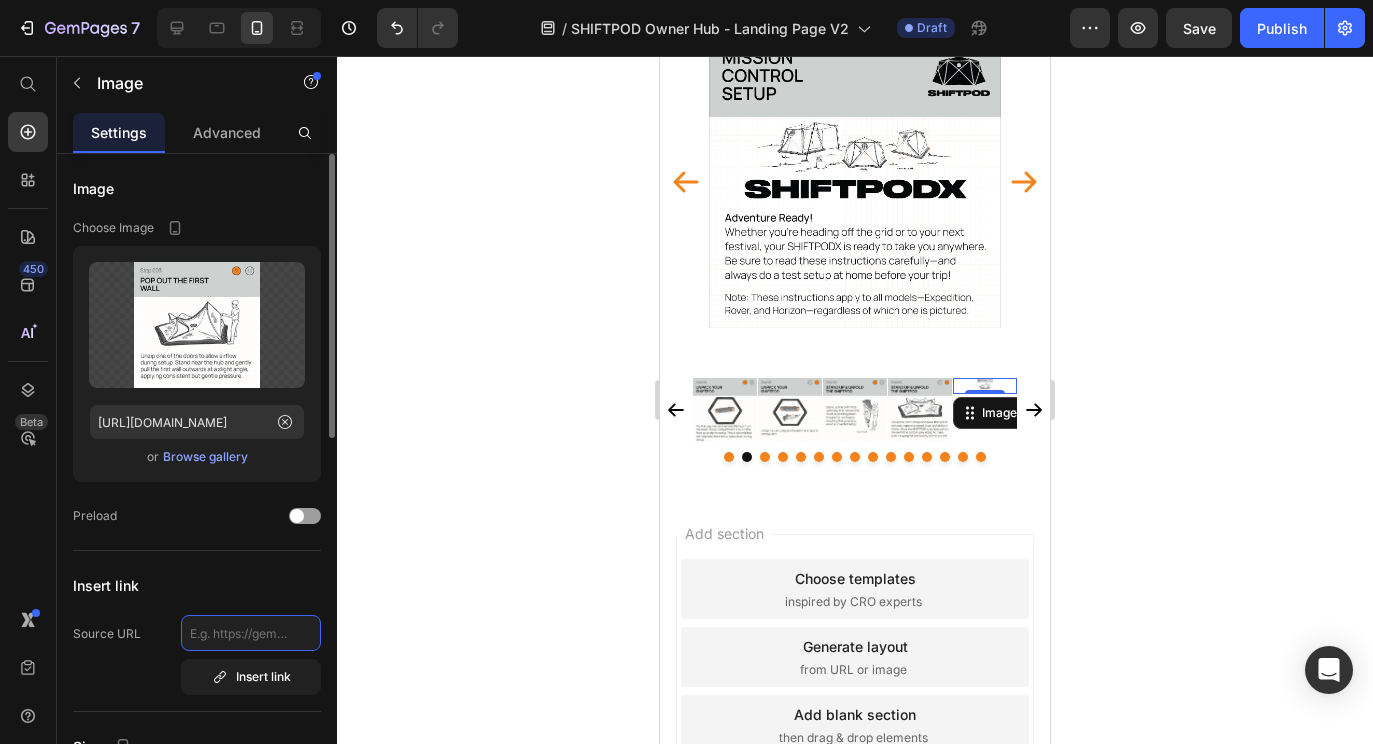 click 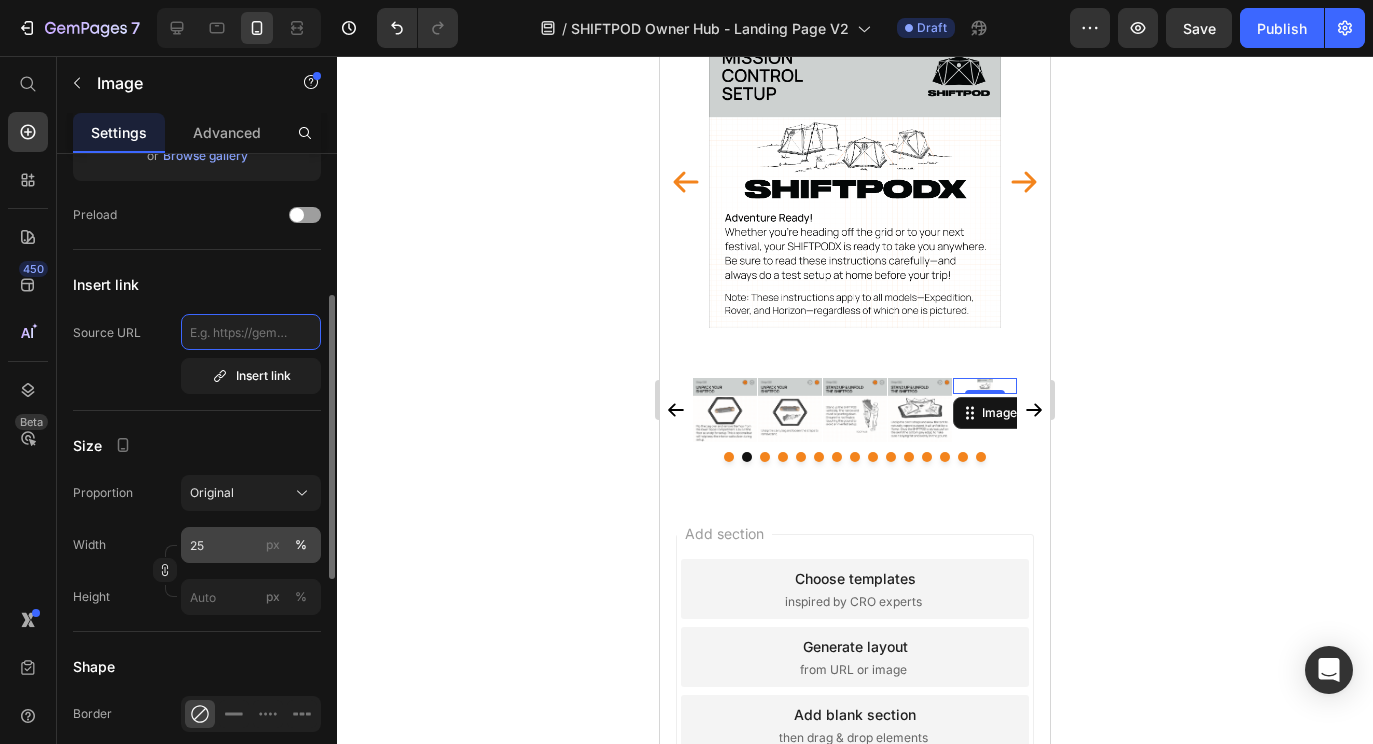 scroll, scrollTop: 307, scrollLeft: 0, axis: vertical 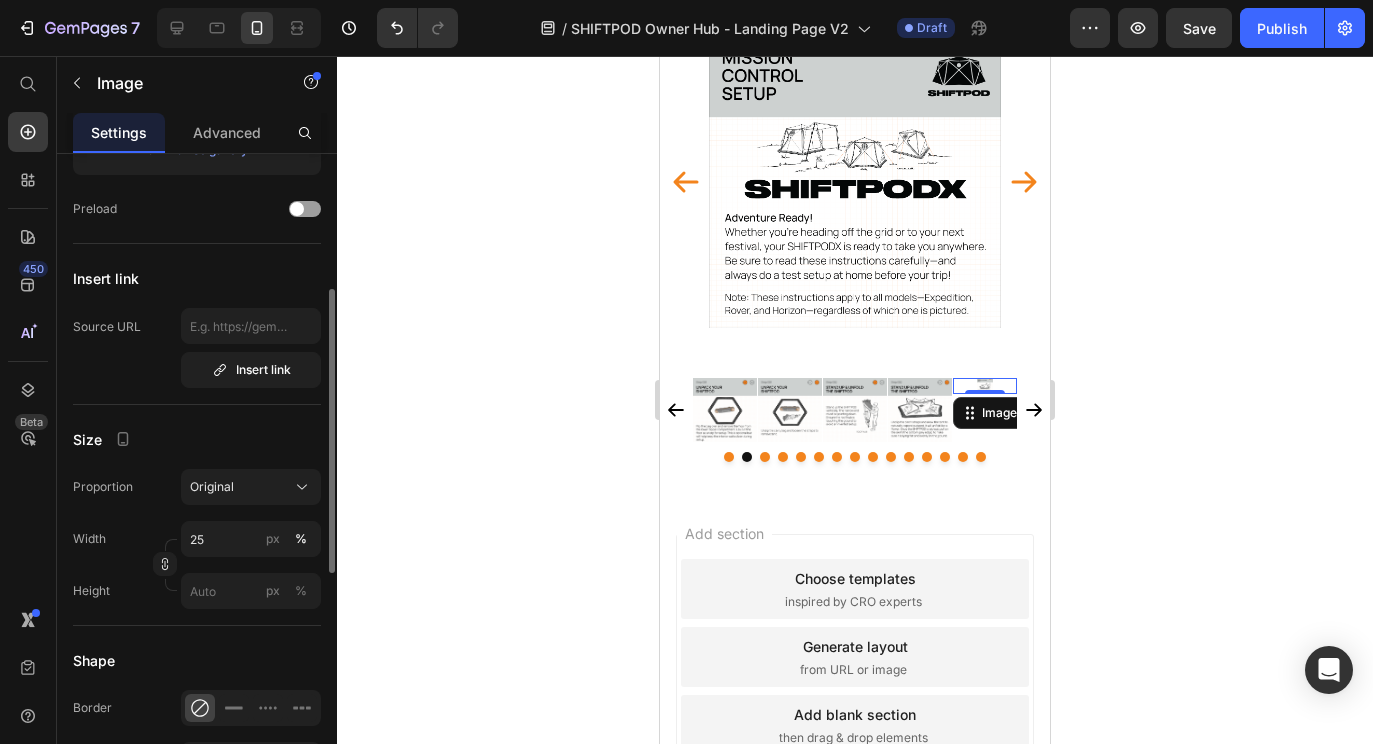 click on "Width 25 px % Height px %" 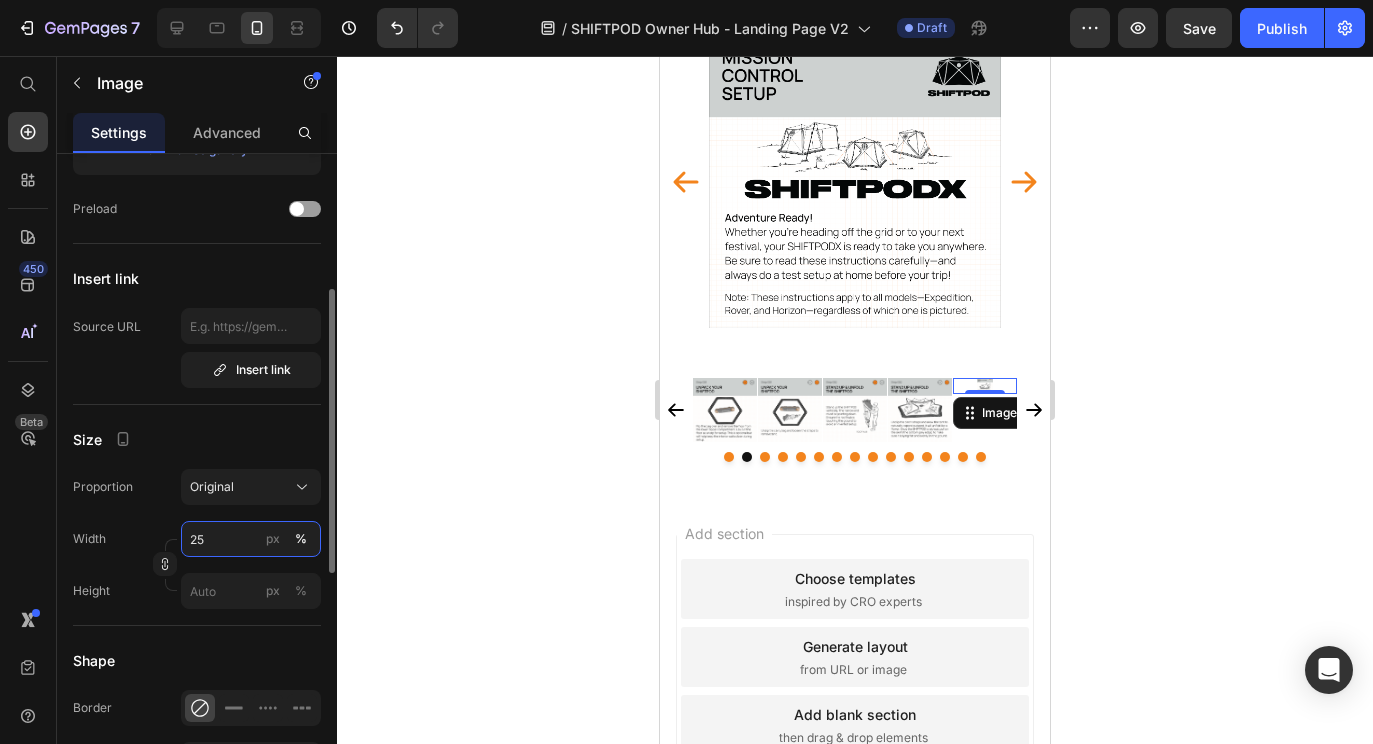 click on "25" at bounding box center (251, 539) 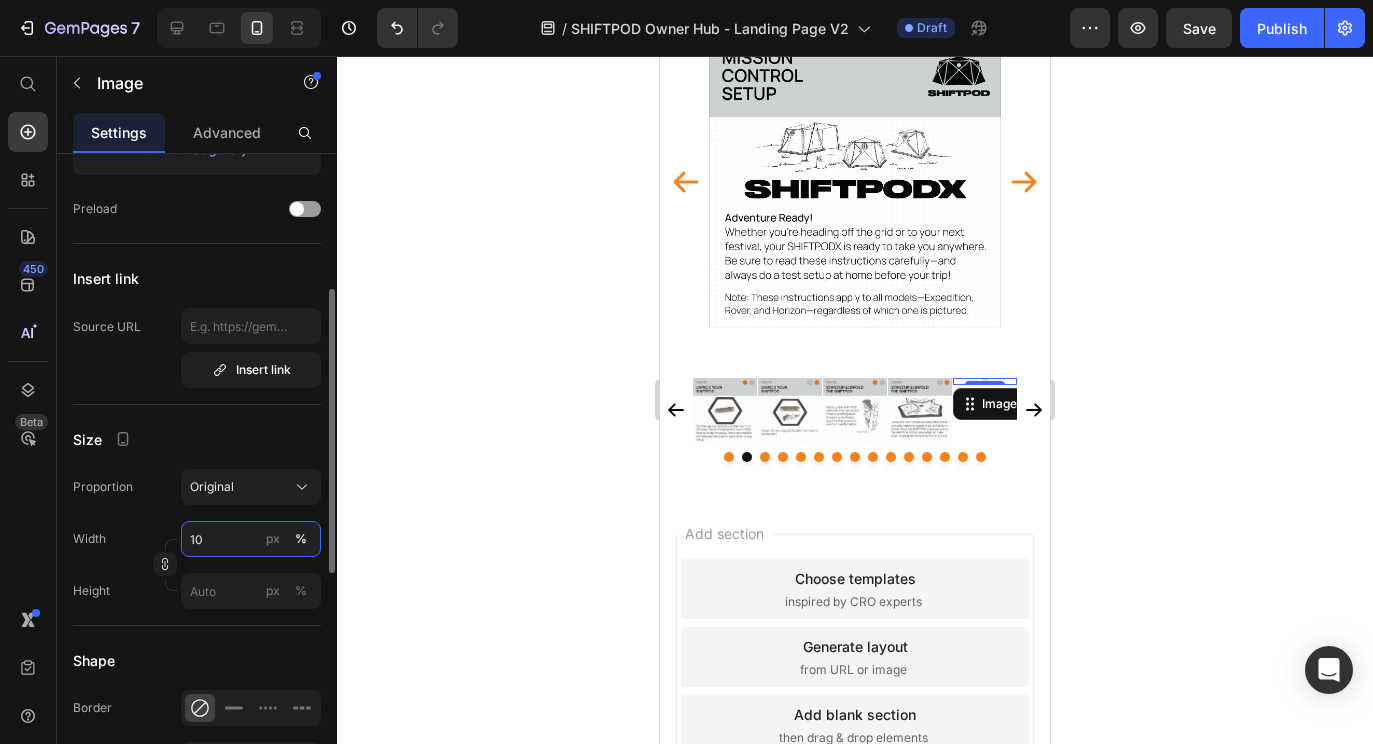 type on "100" 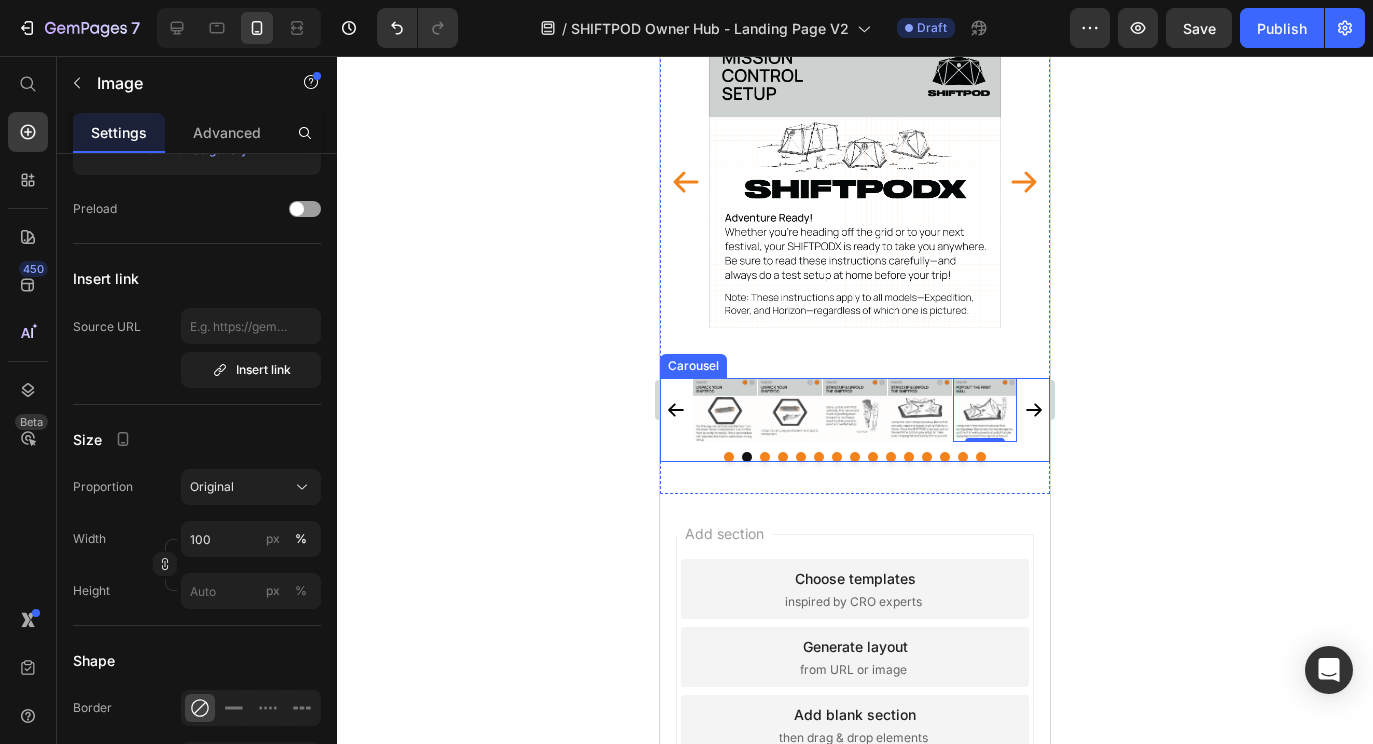 click 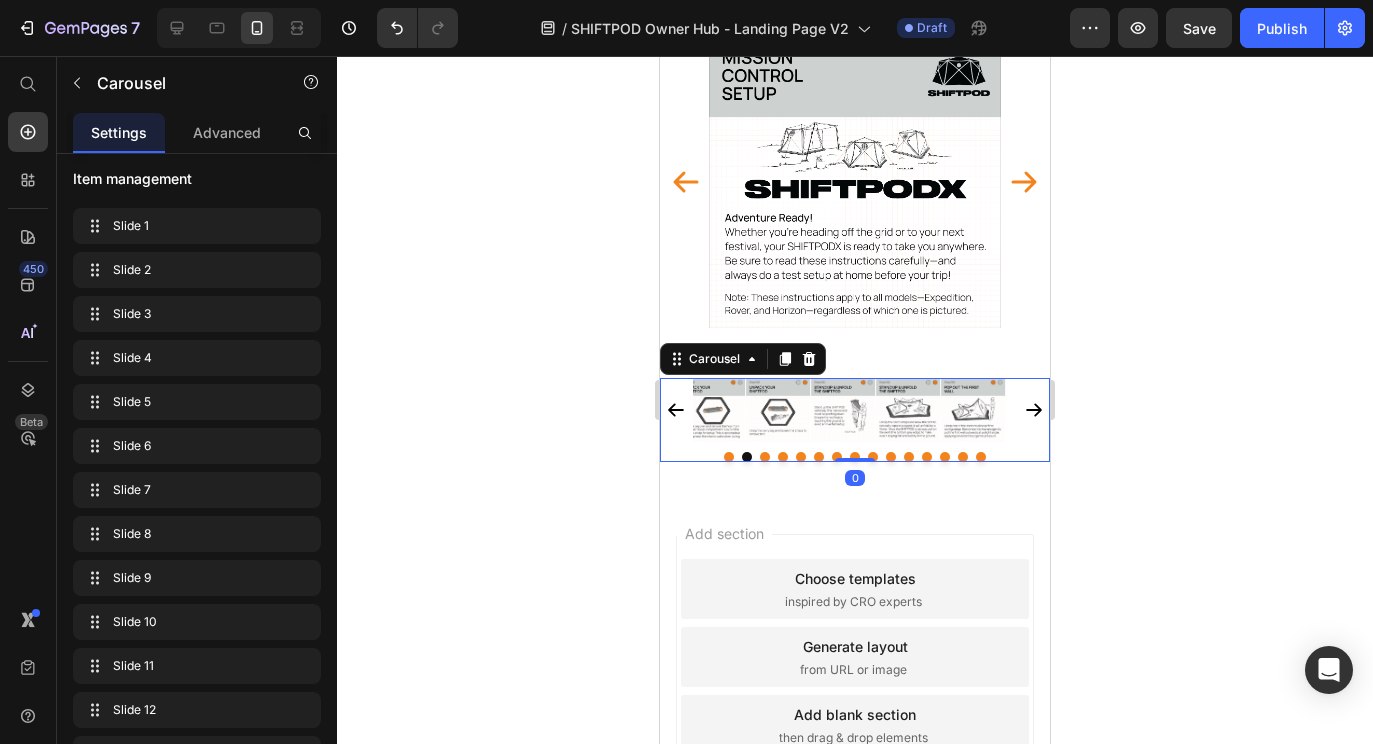 scroll, scrollTop: 0, scrollLeft: 0, axis: both 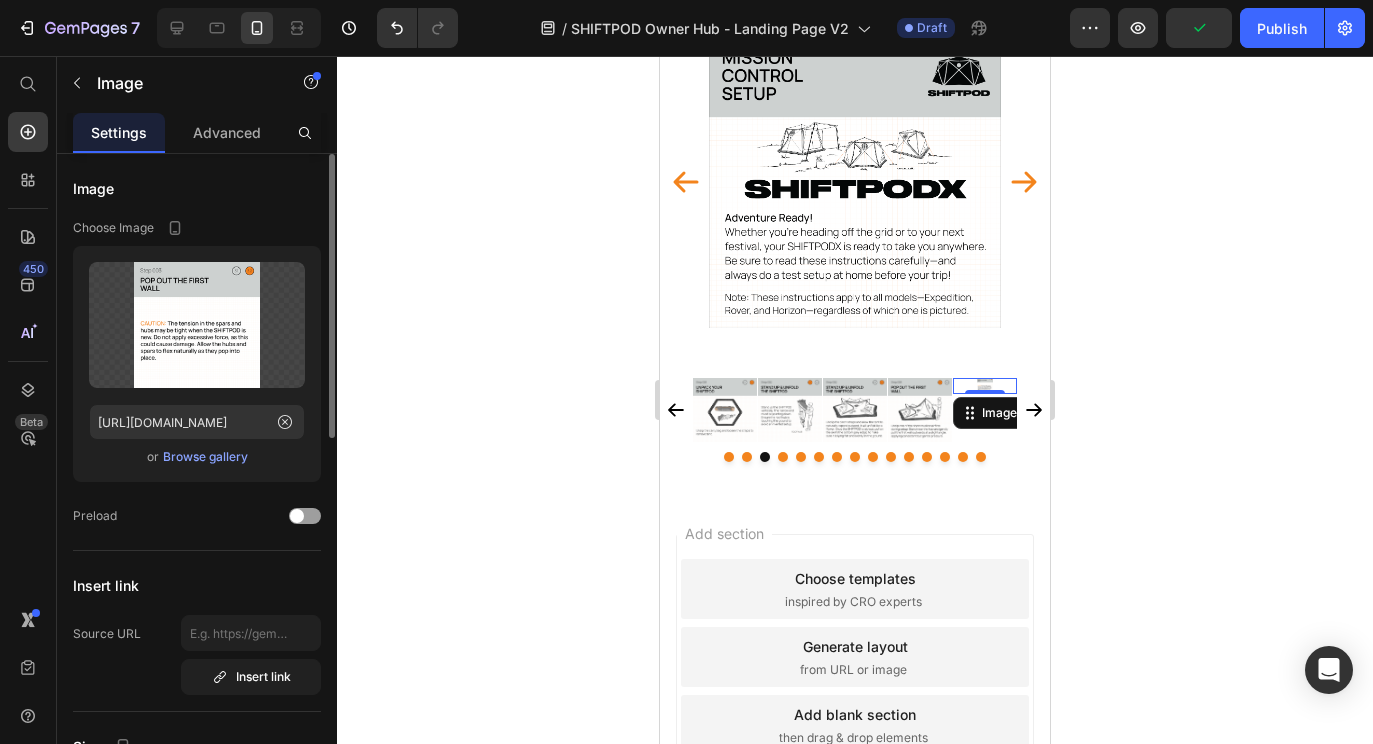 click at bounding box center [985, 386] 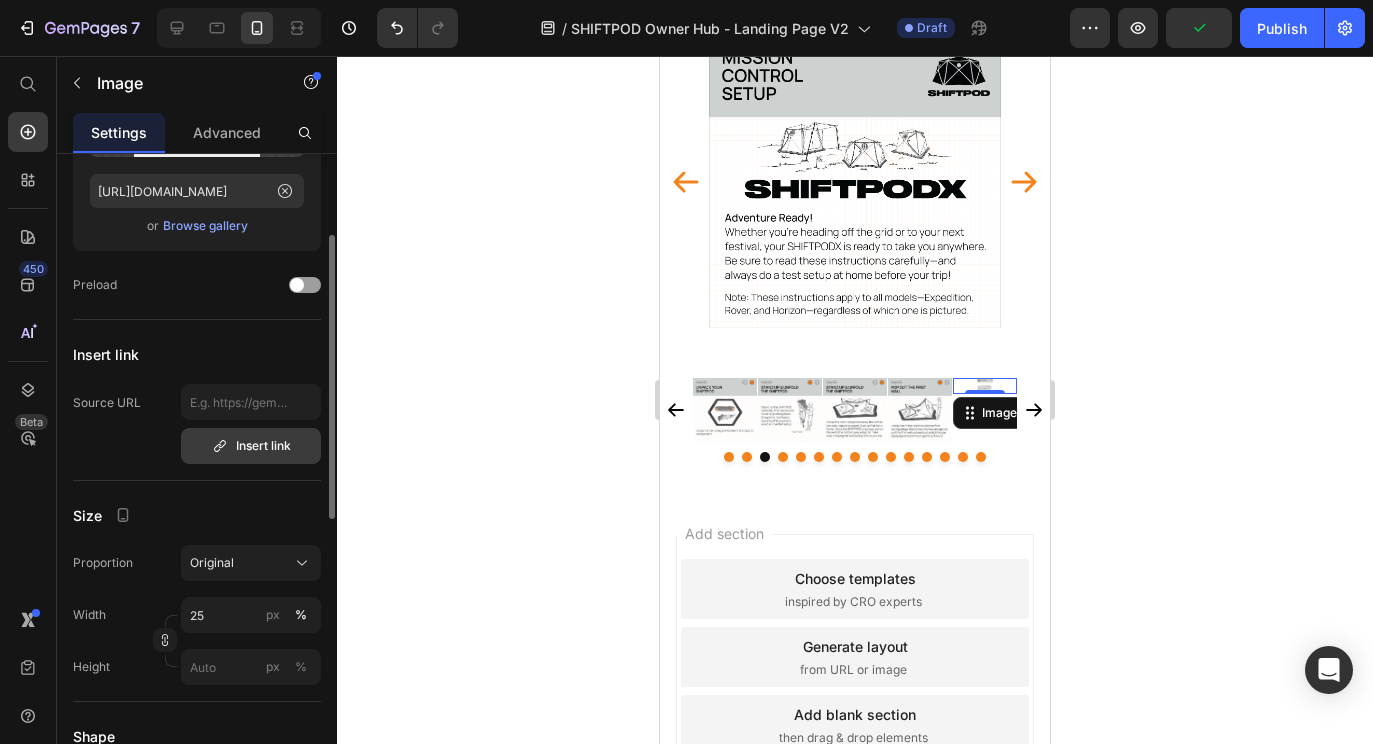 scroll, scrollTop: 275, scrollLeft: 0, axis: vertical 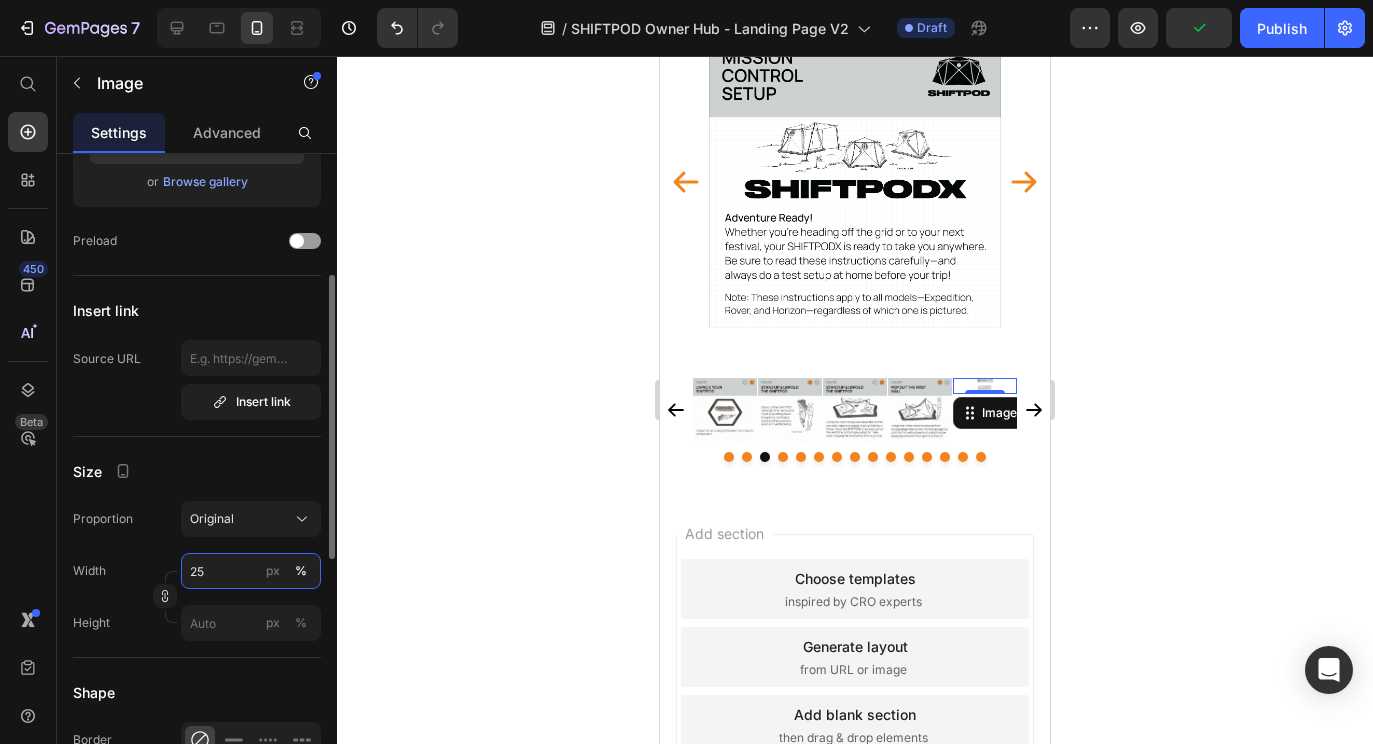 click on "25" at bounding box center (251, 571) 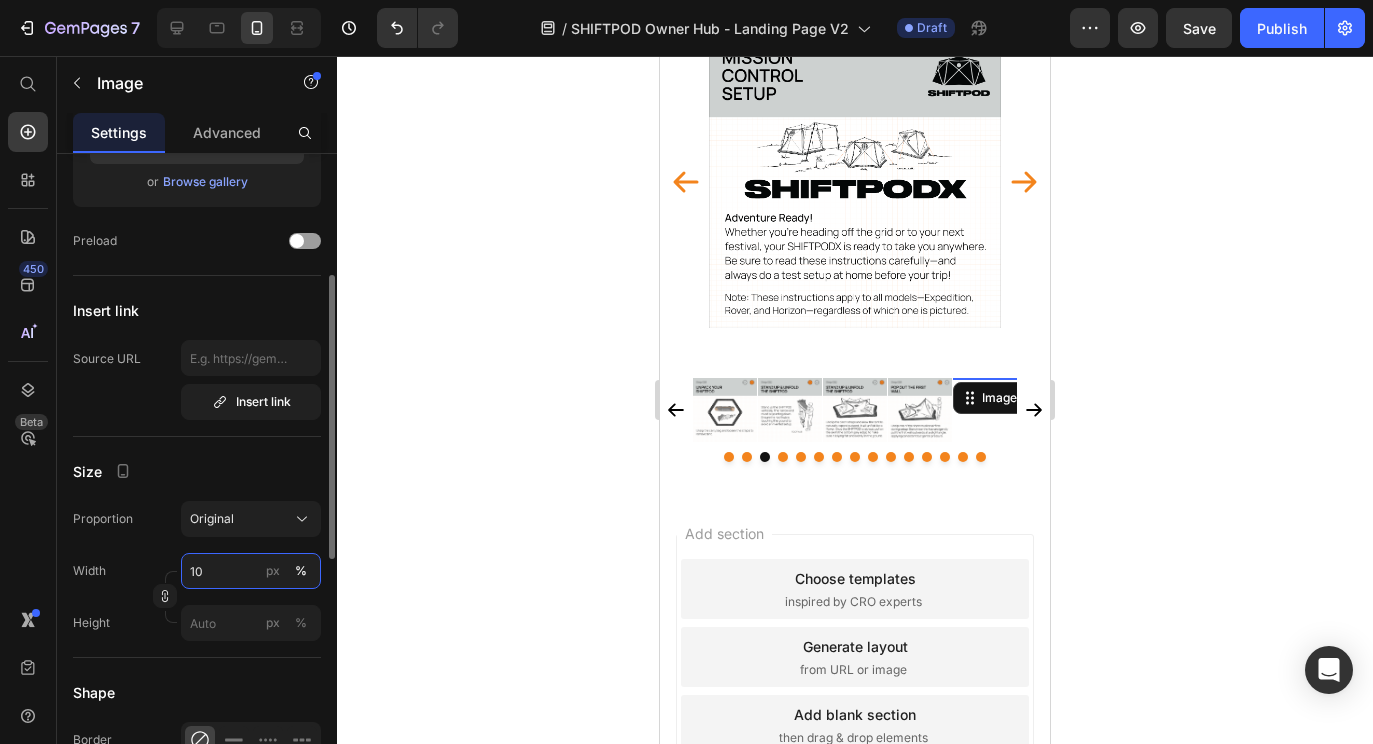 type on "100" 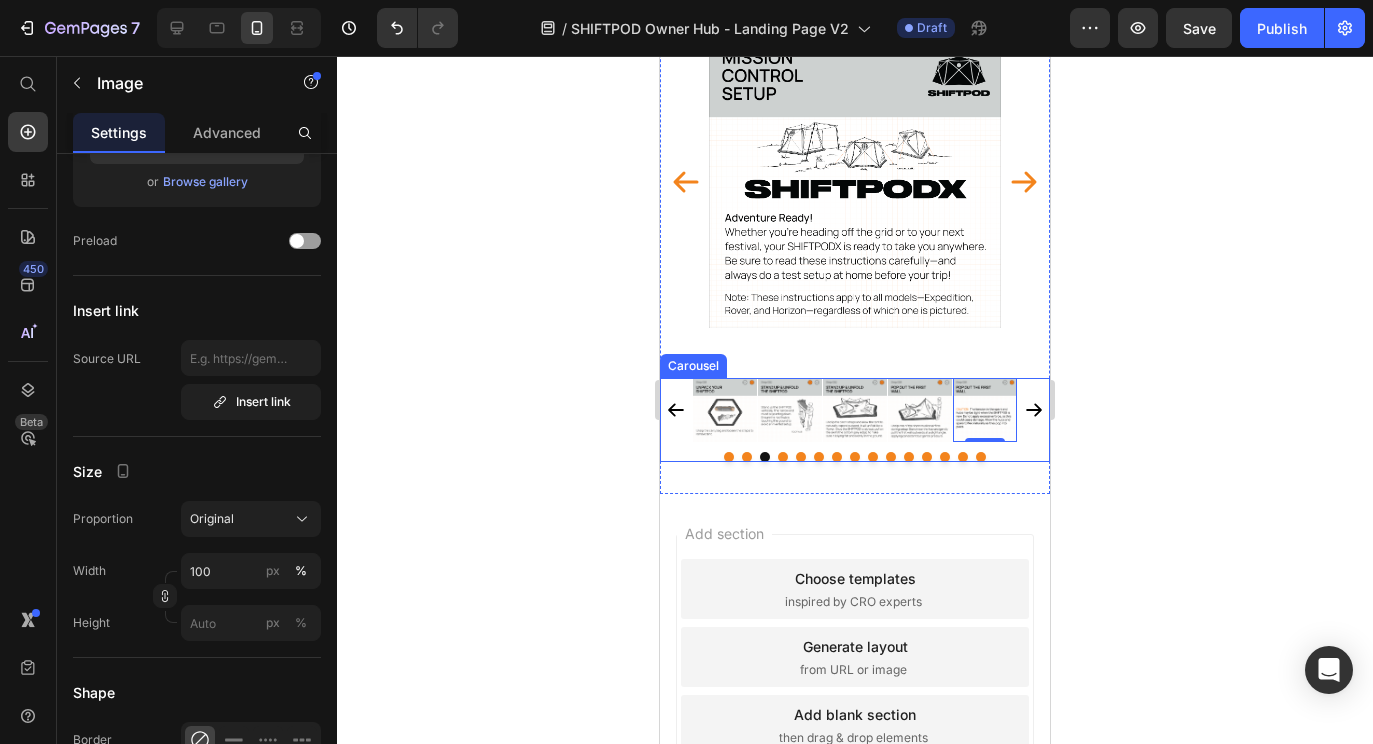 click 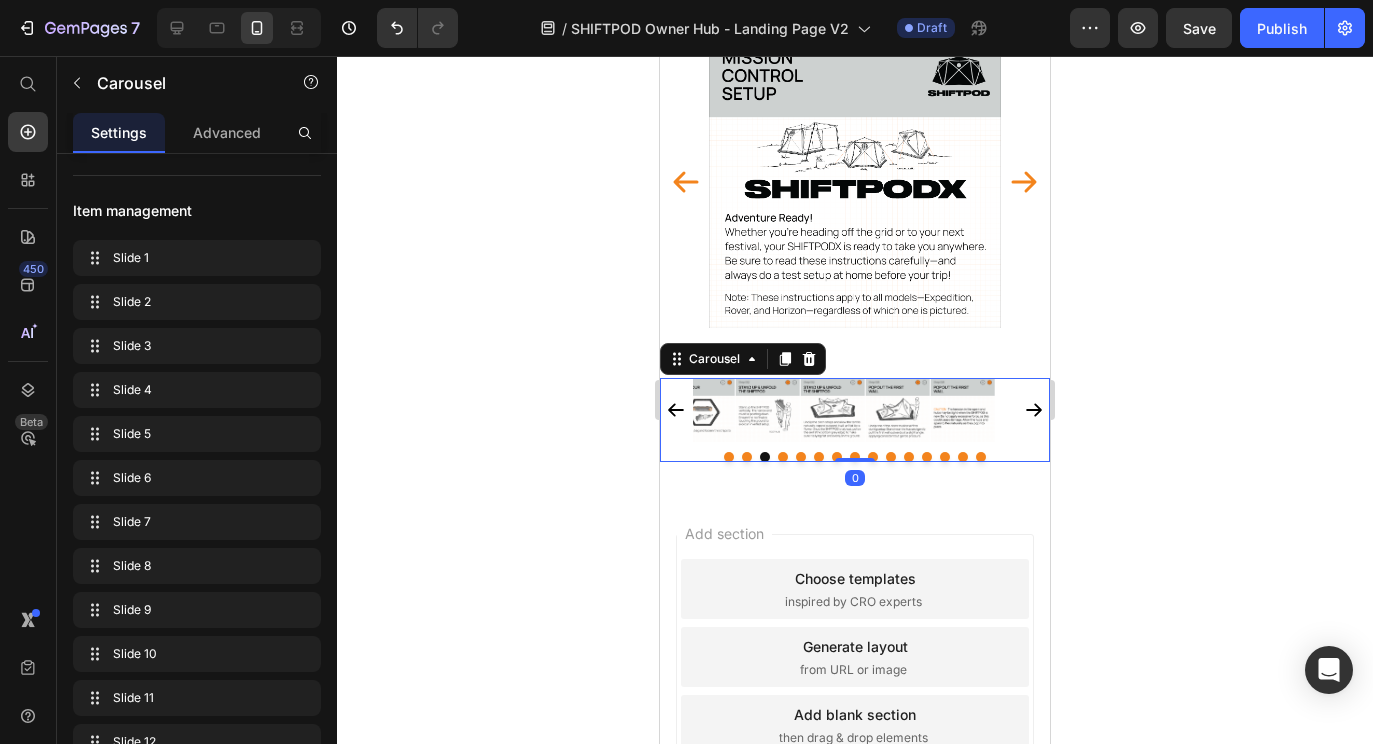 scroll, scrollTop: 0, scrollLeft: 0, axis: both 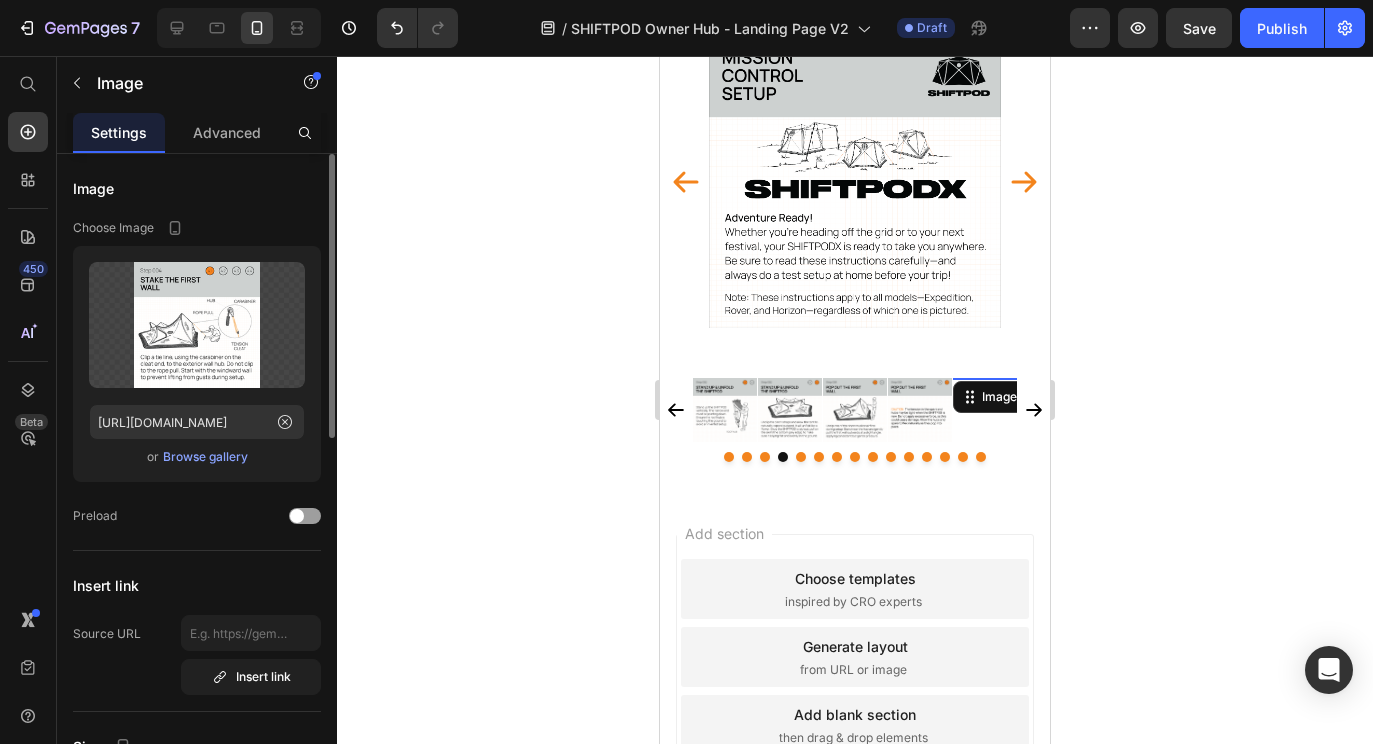 click at bounding box center [985, 386] 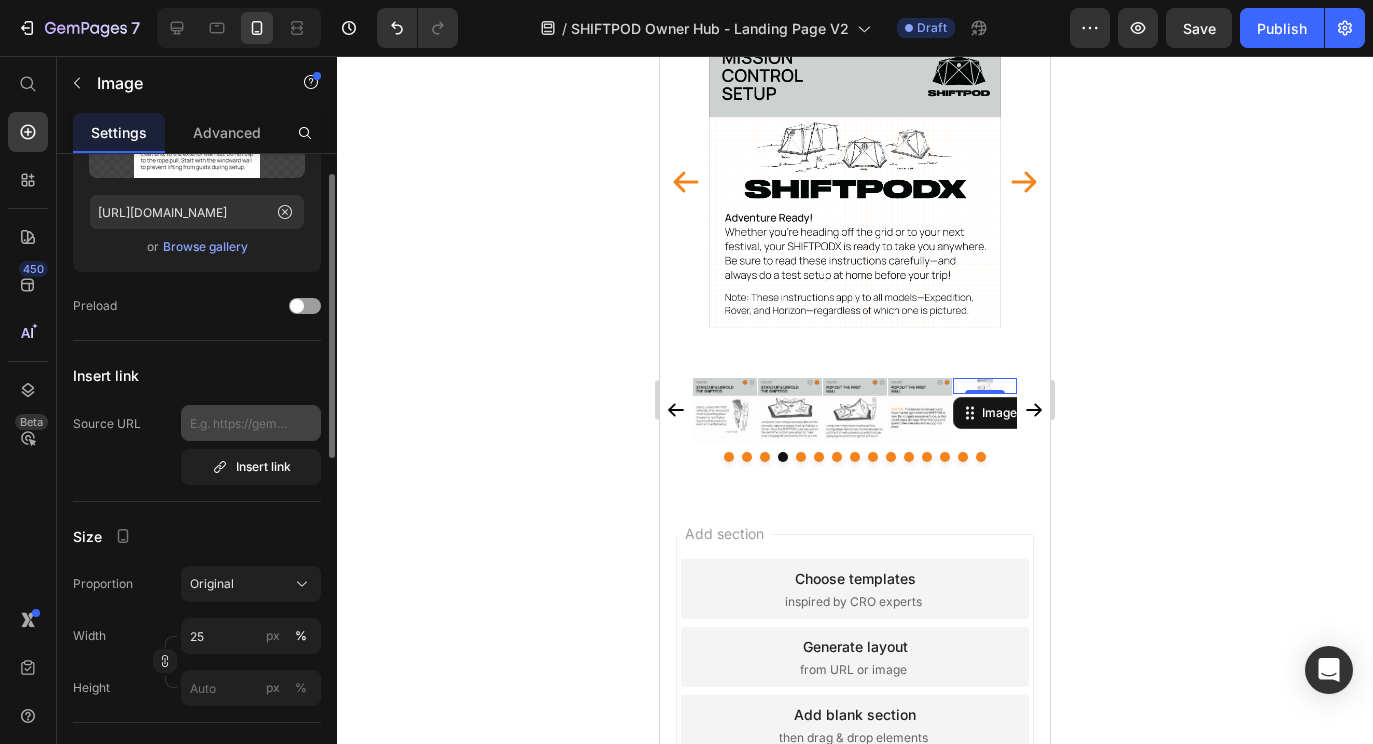 scroll, scrollTop: 280, scrollLeft: 0, axis: vertical 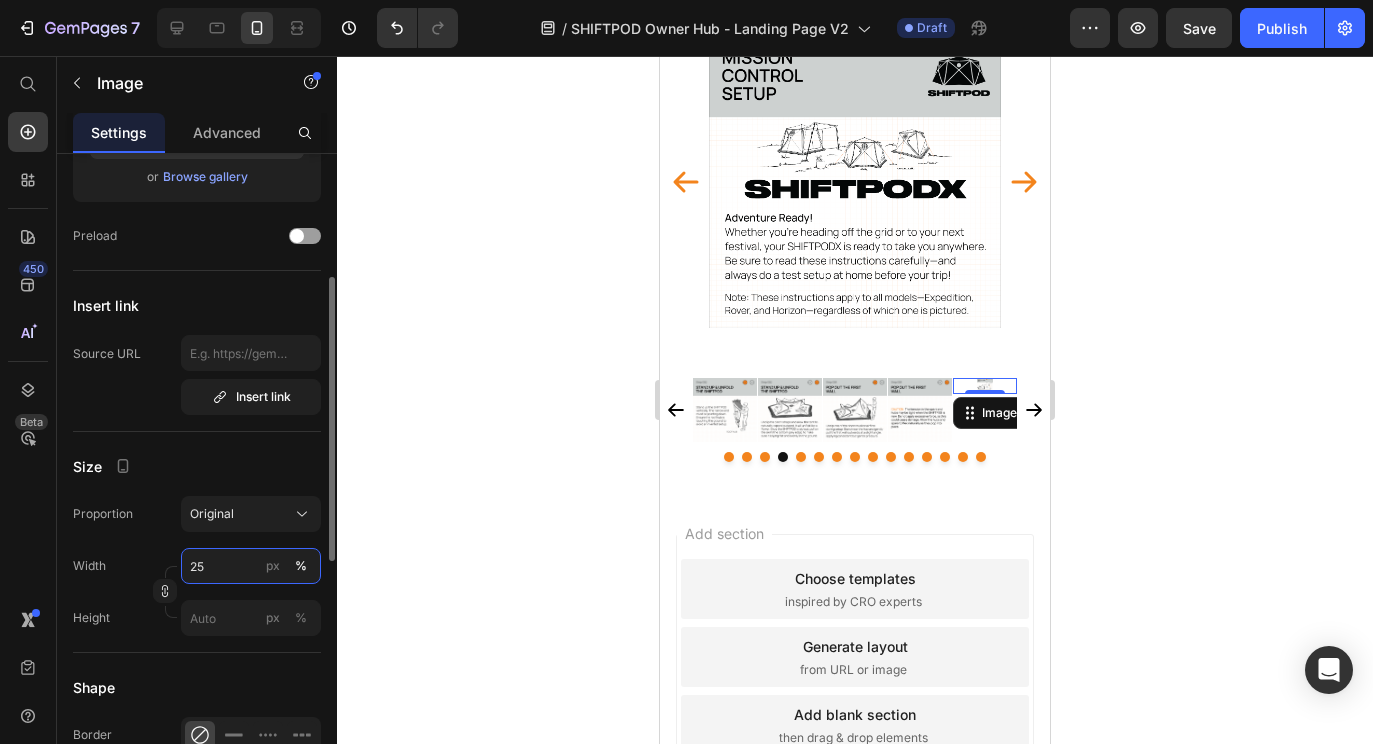 click on "25" at bounding box center (251, 566) 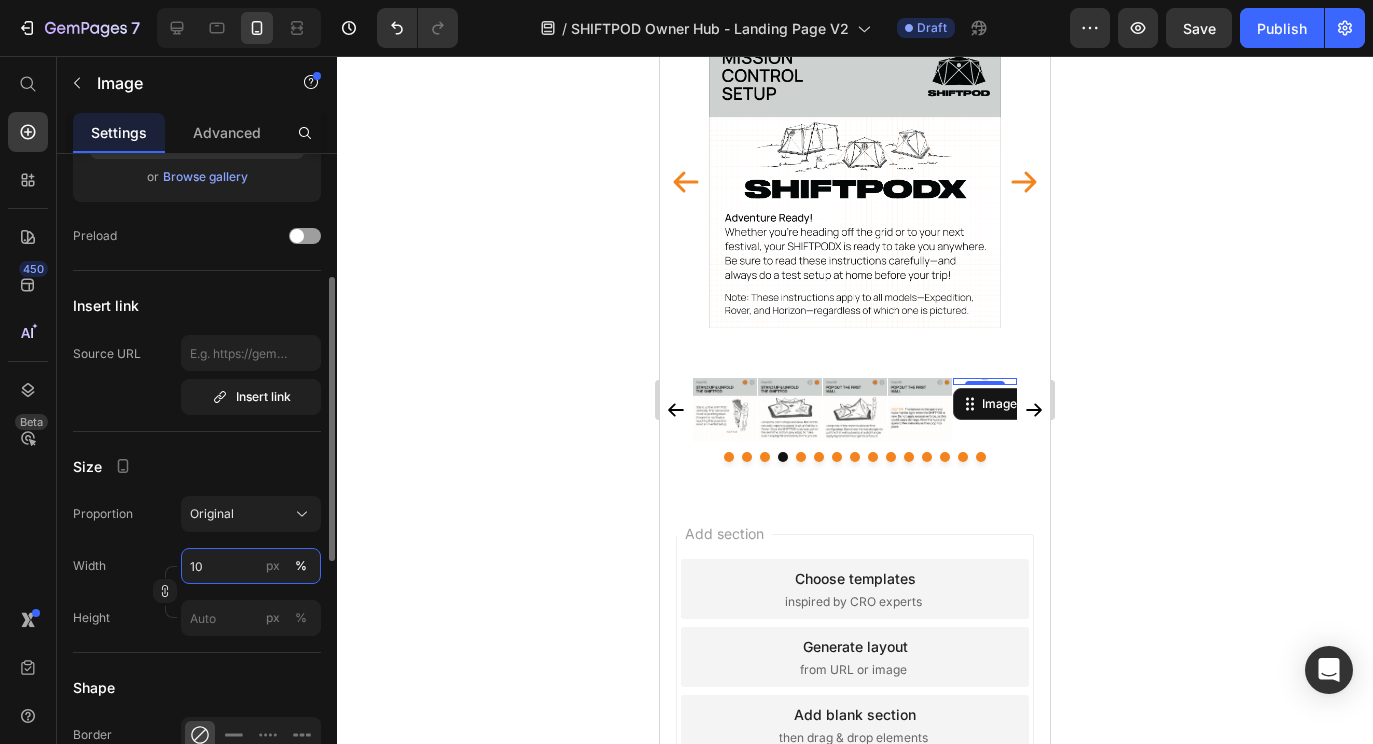 type on "100" 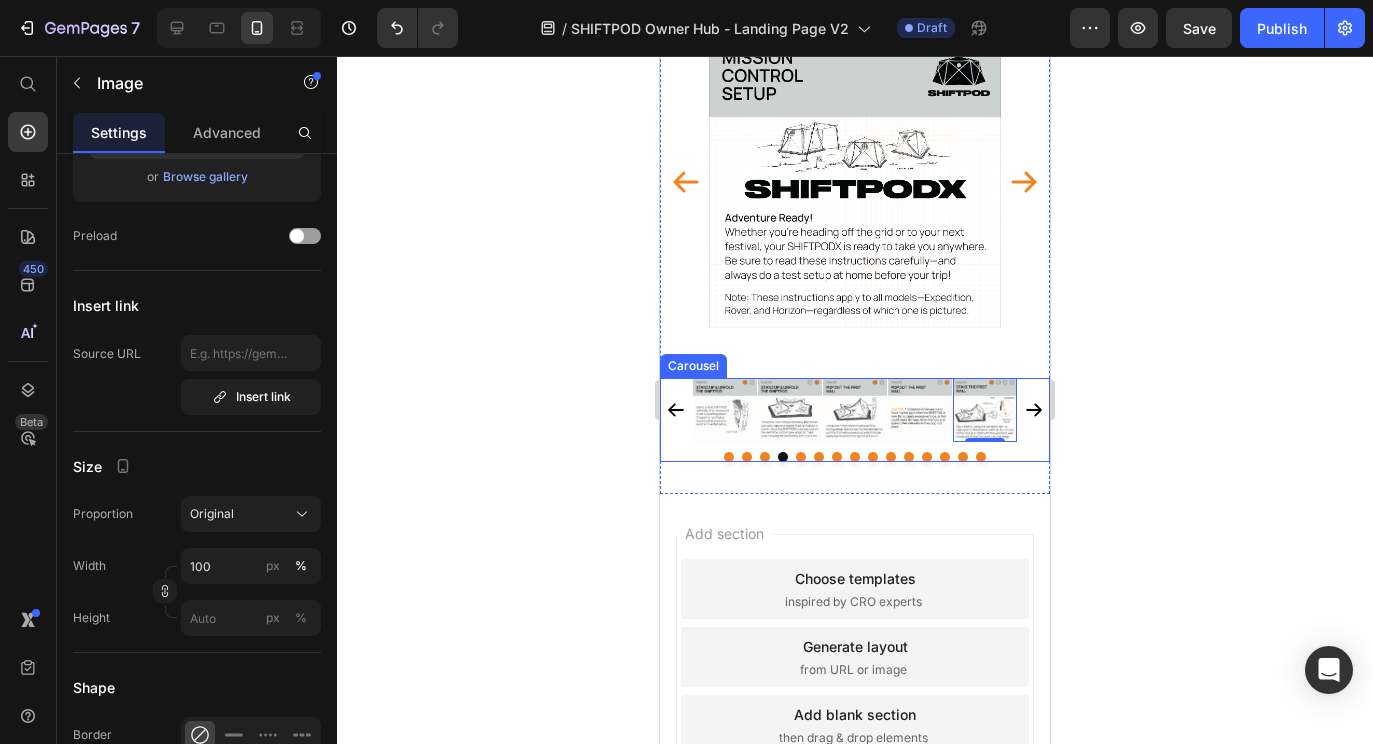 click 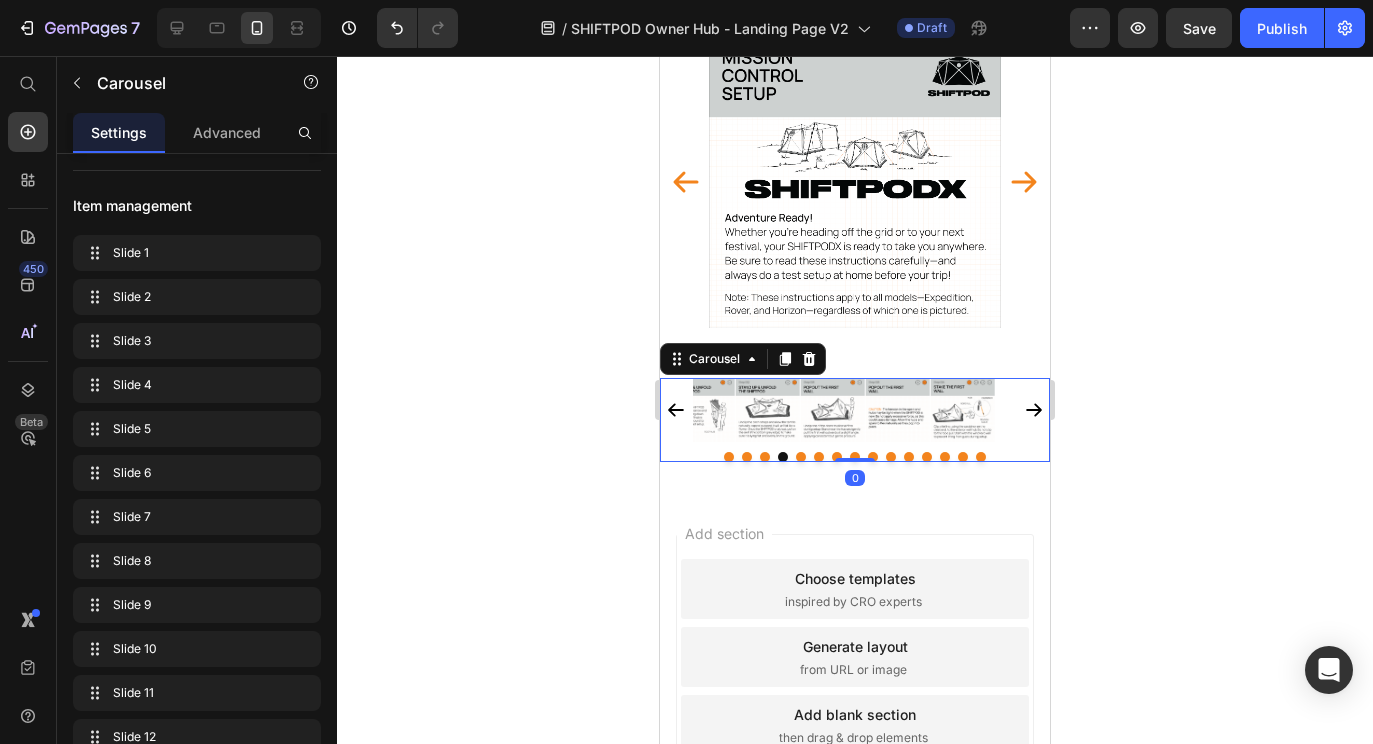 scroll, scrollTop: 0, scrollLeft: 0, axis: both 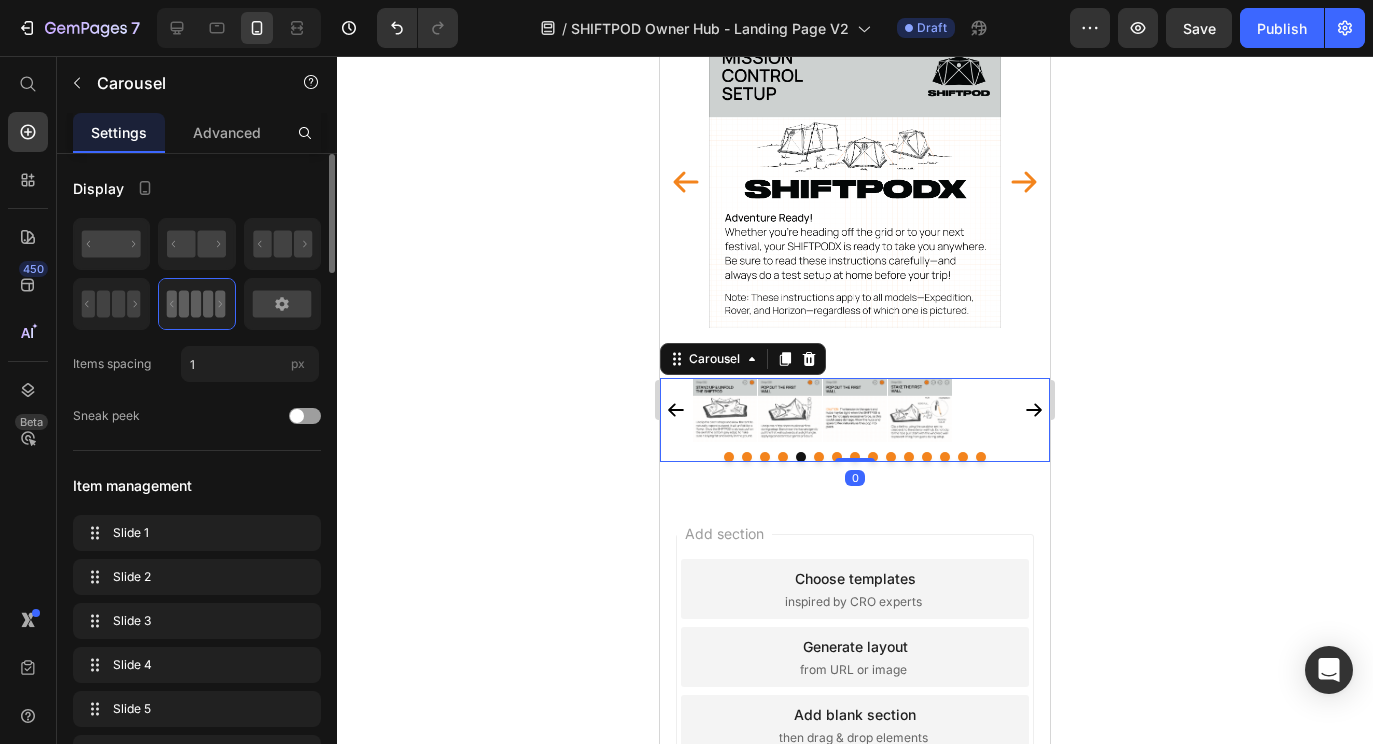 click on "Image" at bounding box center [985, 386] 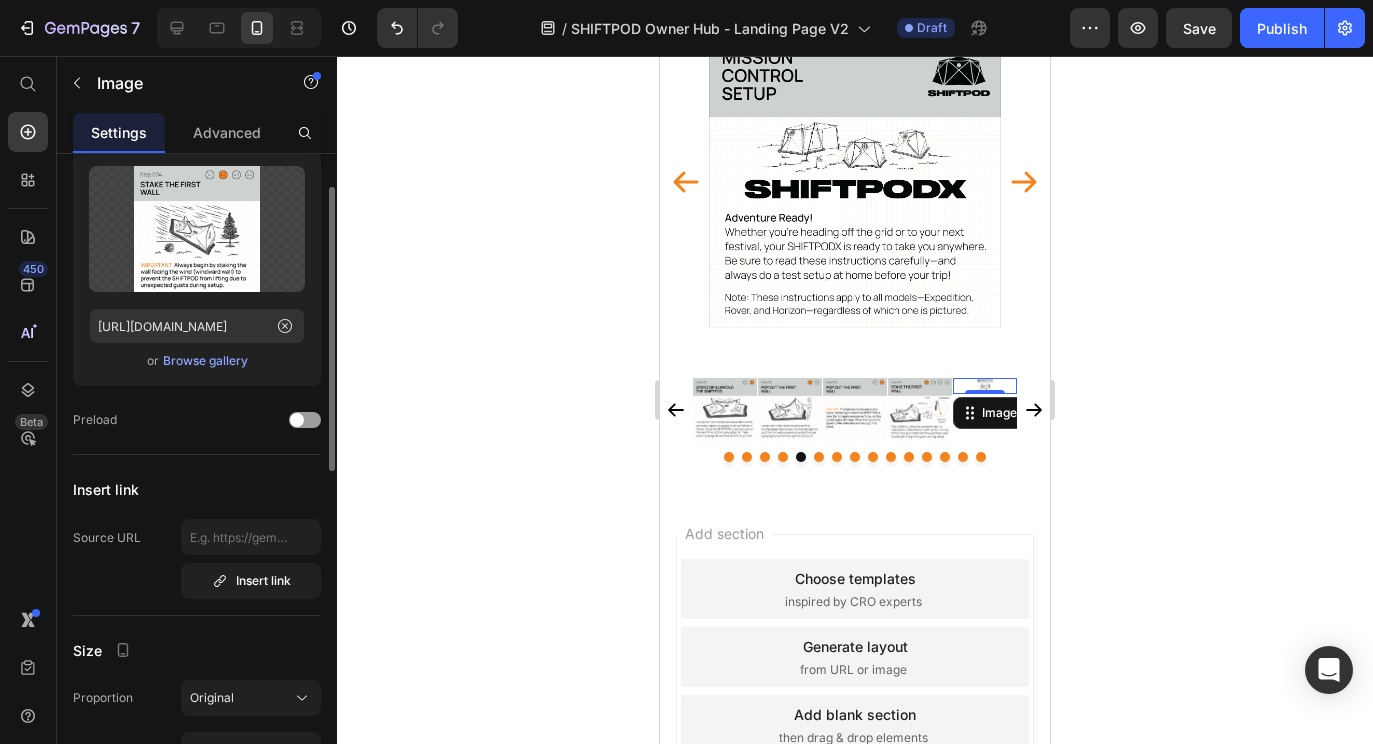 scroll, scrollTop: 161, scrollLeft: 0, axis: vertical 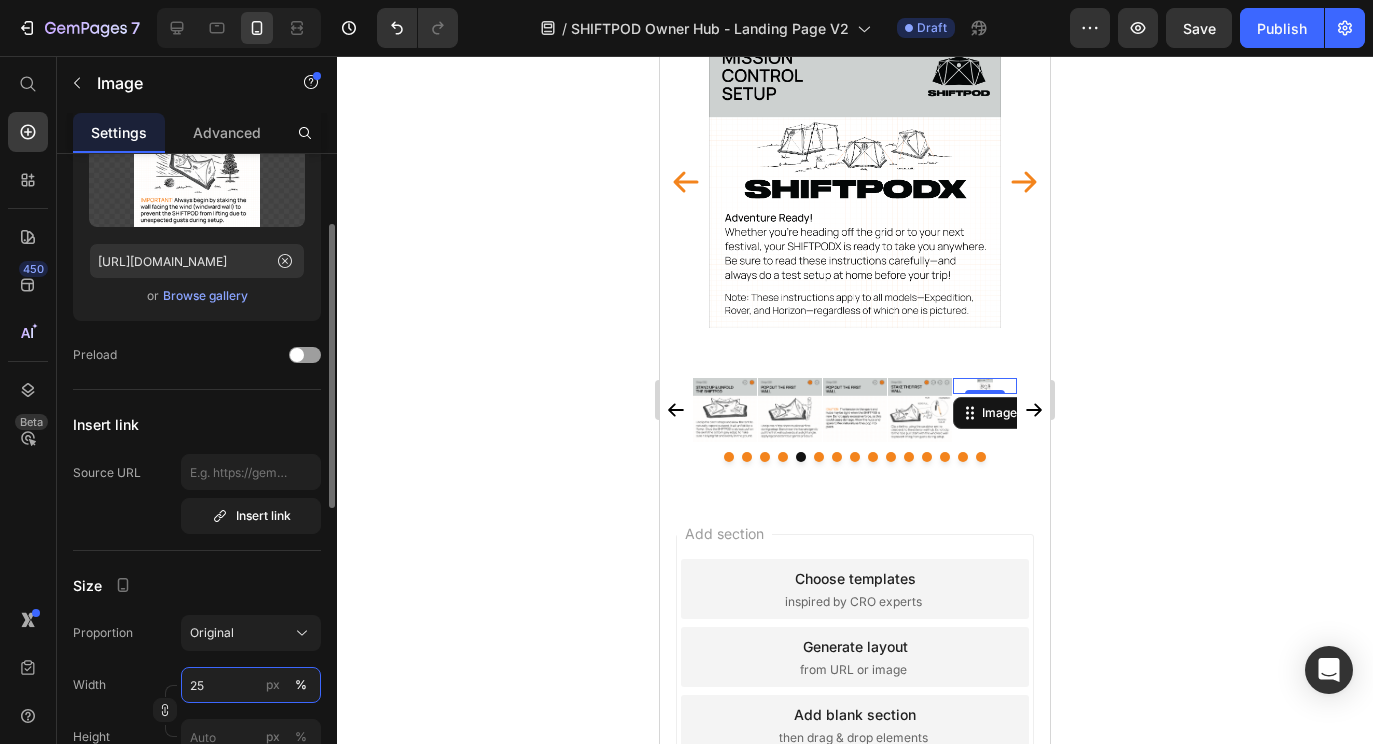 click on "25" at bounding box center [251, 685] 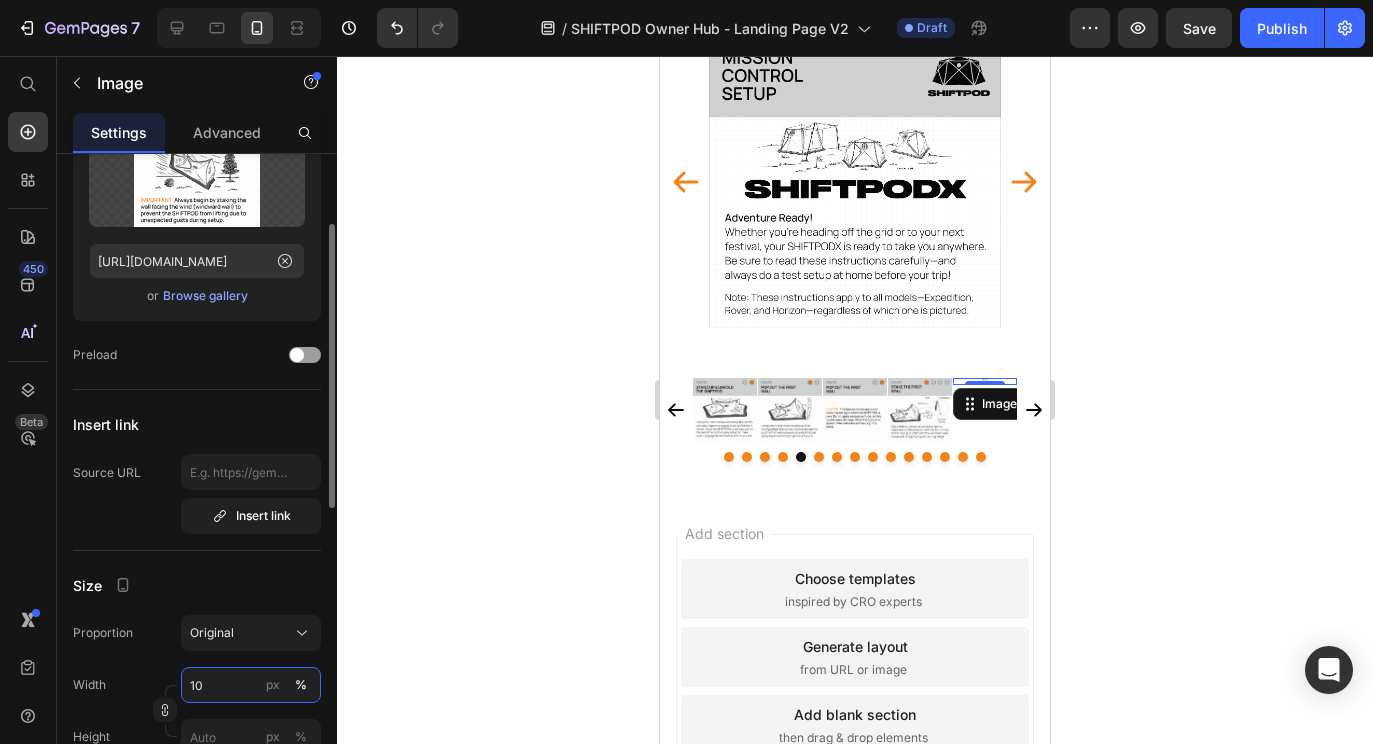 type on "100" 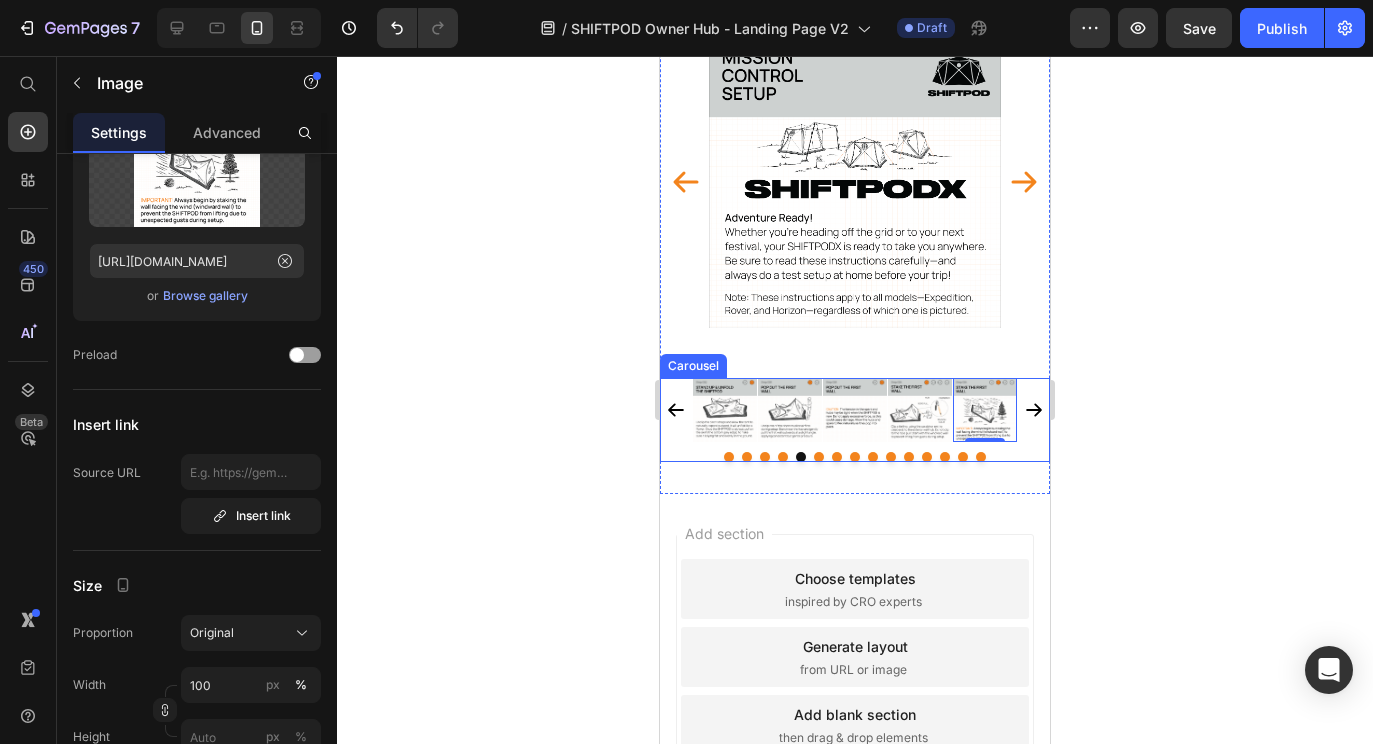 click 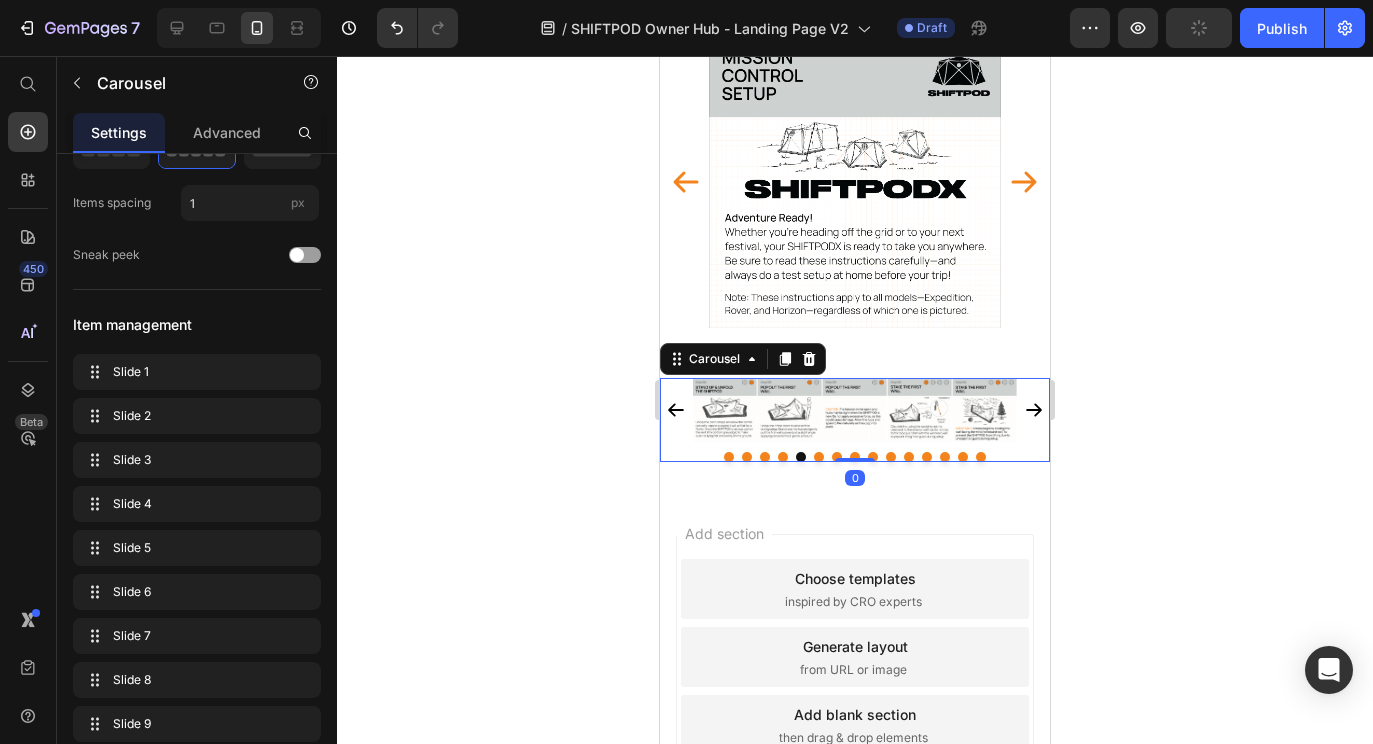 scroll, scrollTop: 0, scrollLeft: 0, axis: both 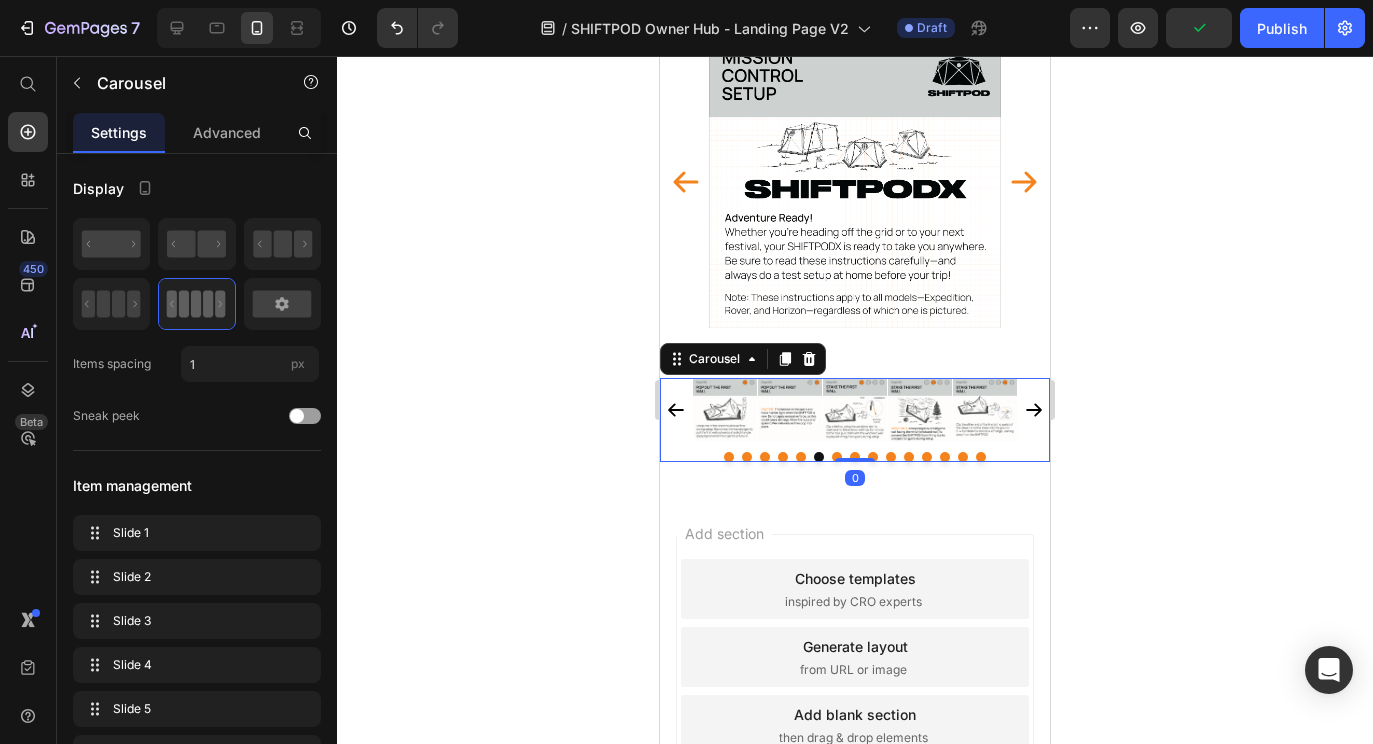 click 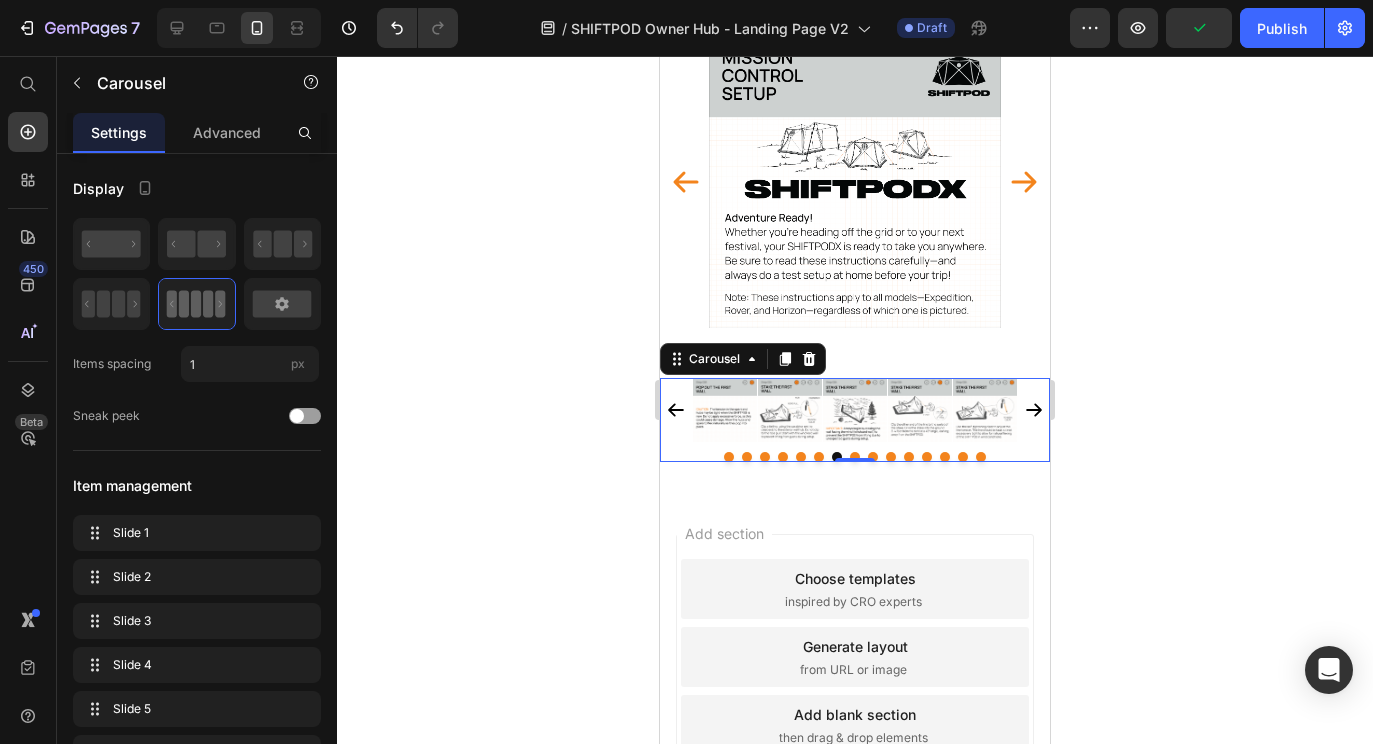click 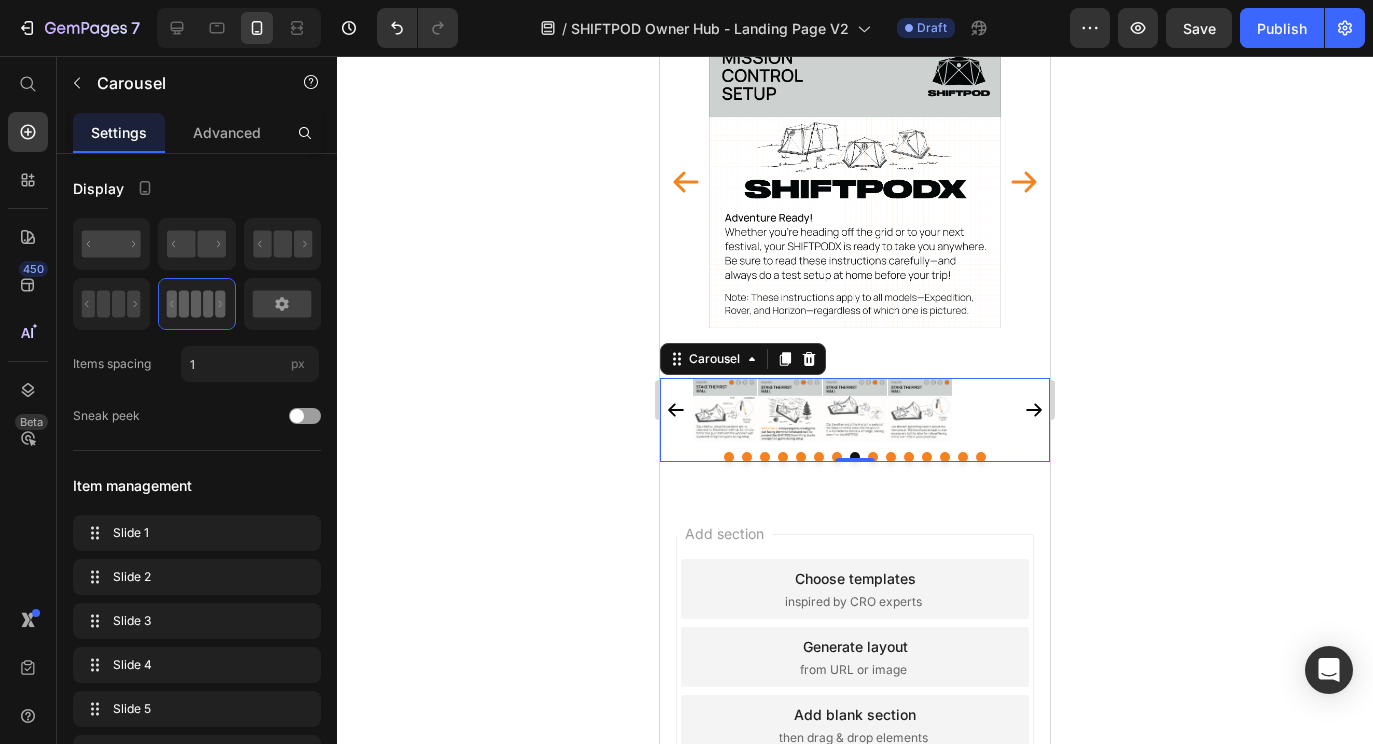 click 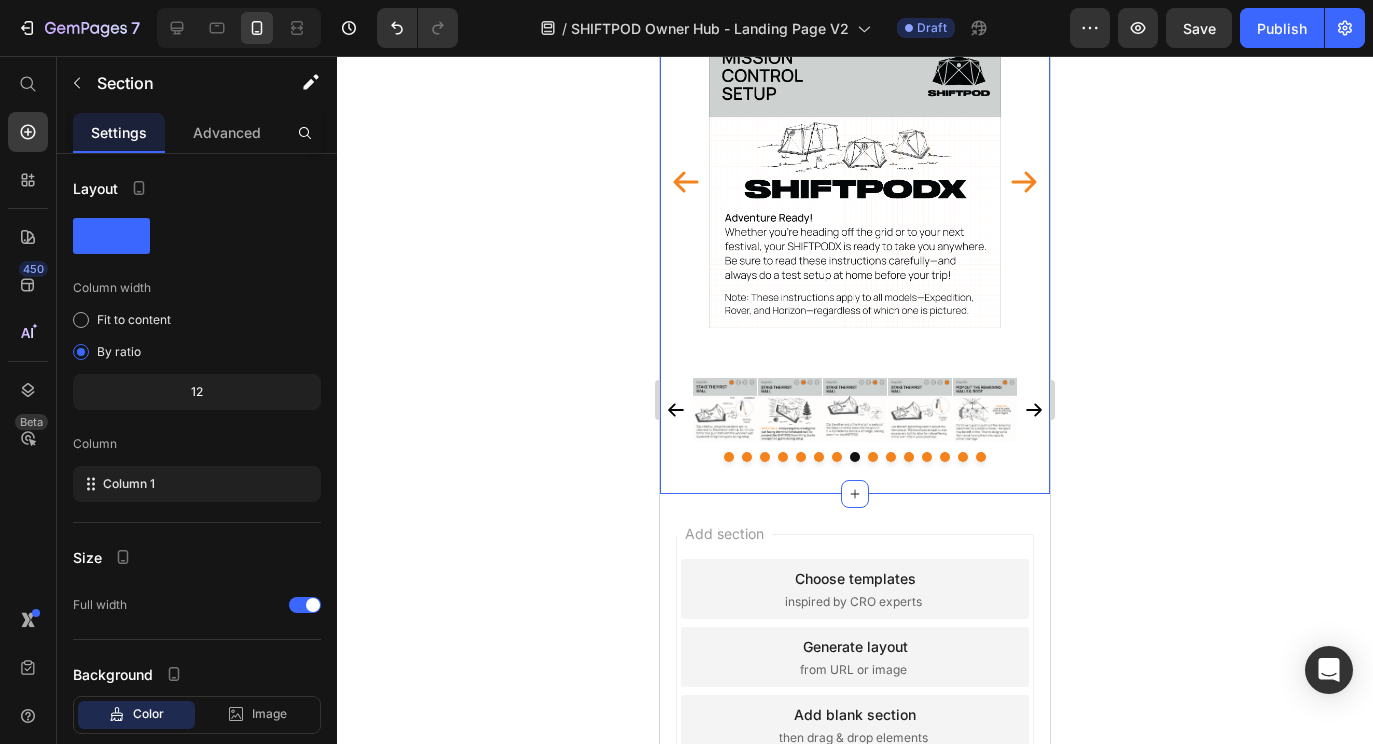 click on "Image Image Image Image Image Image Image Image Image Image Image Image Image Image Image
Carousel" at bounding box center [855, 395] 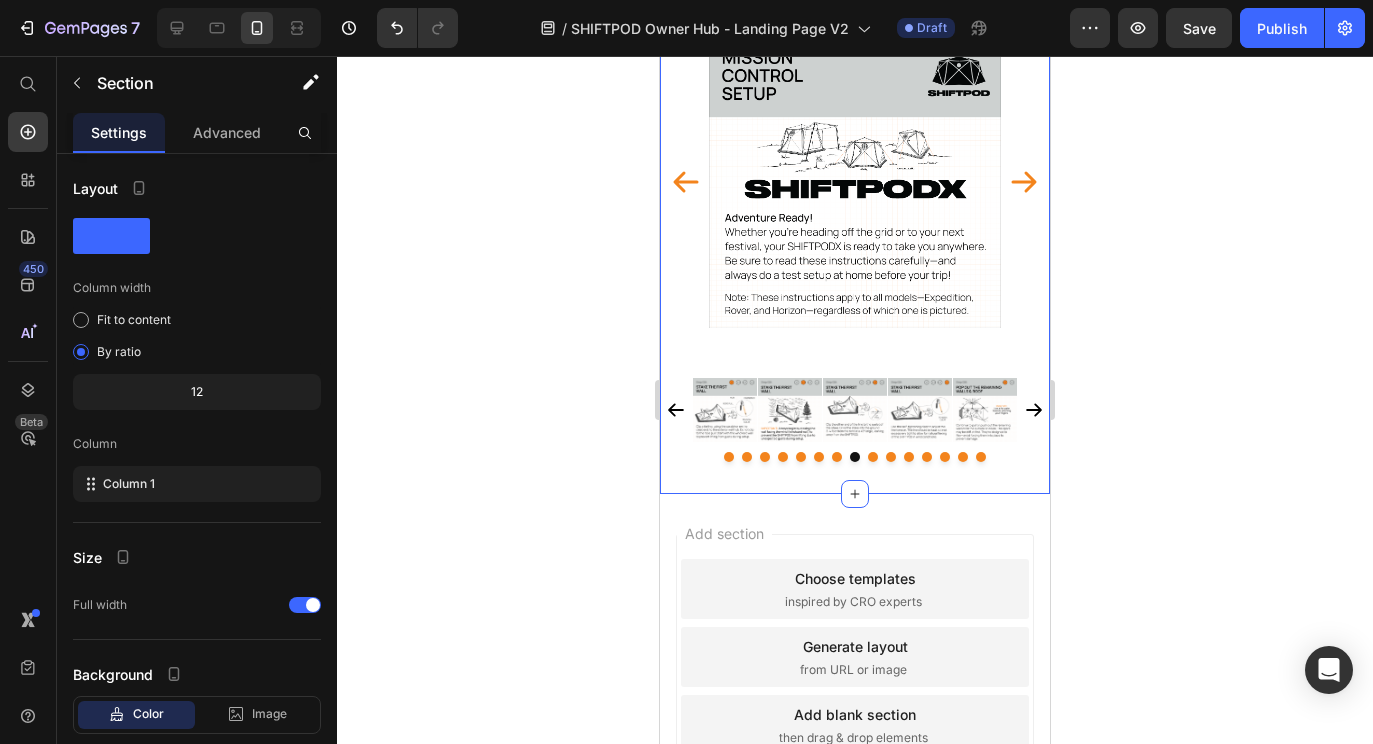 click on "Image Image Image Image Image Image Image Image Image Image Image Image Image Image Image
Carousel" at bounding box center (855, 395) 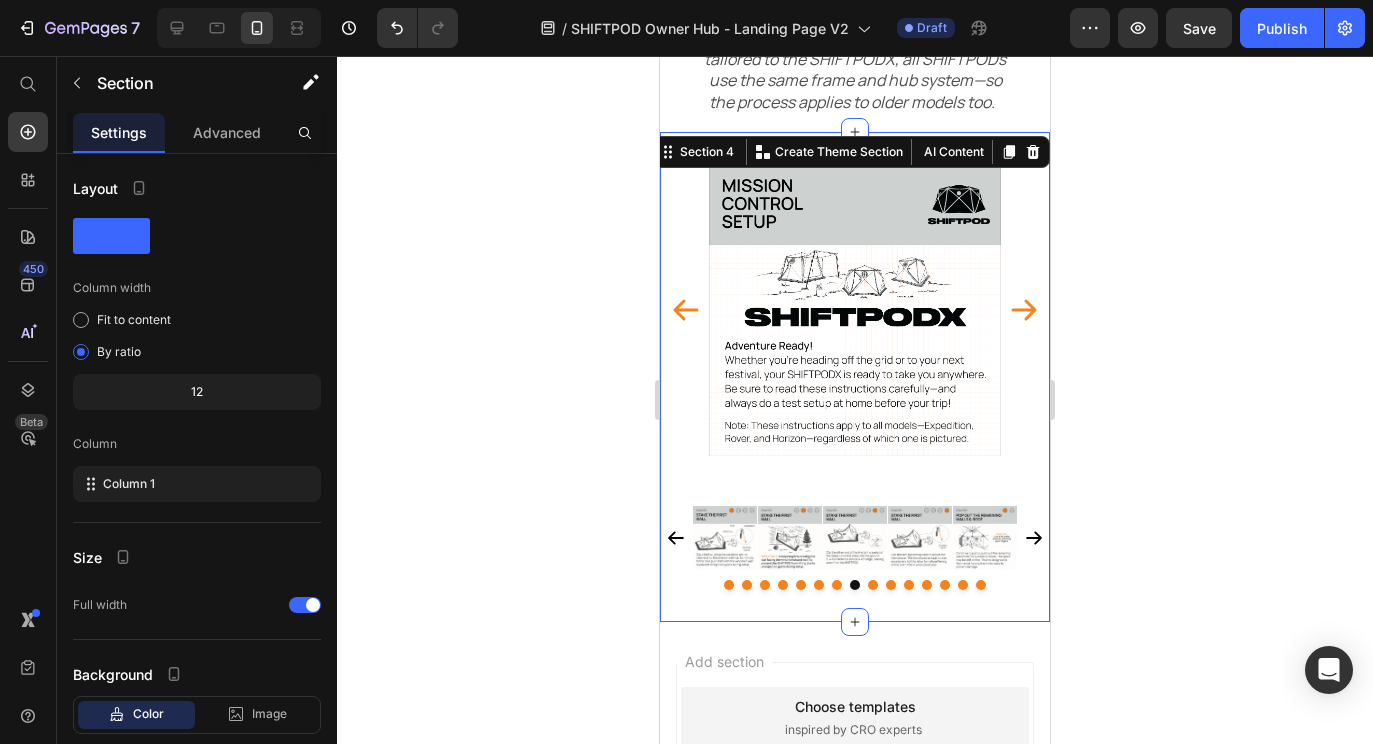 scroll, scrollTop: 951, scrollLeft: 0, axis: vertical 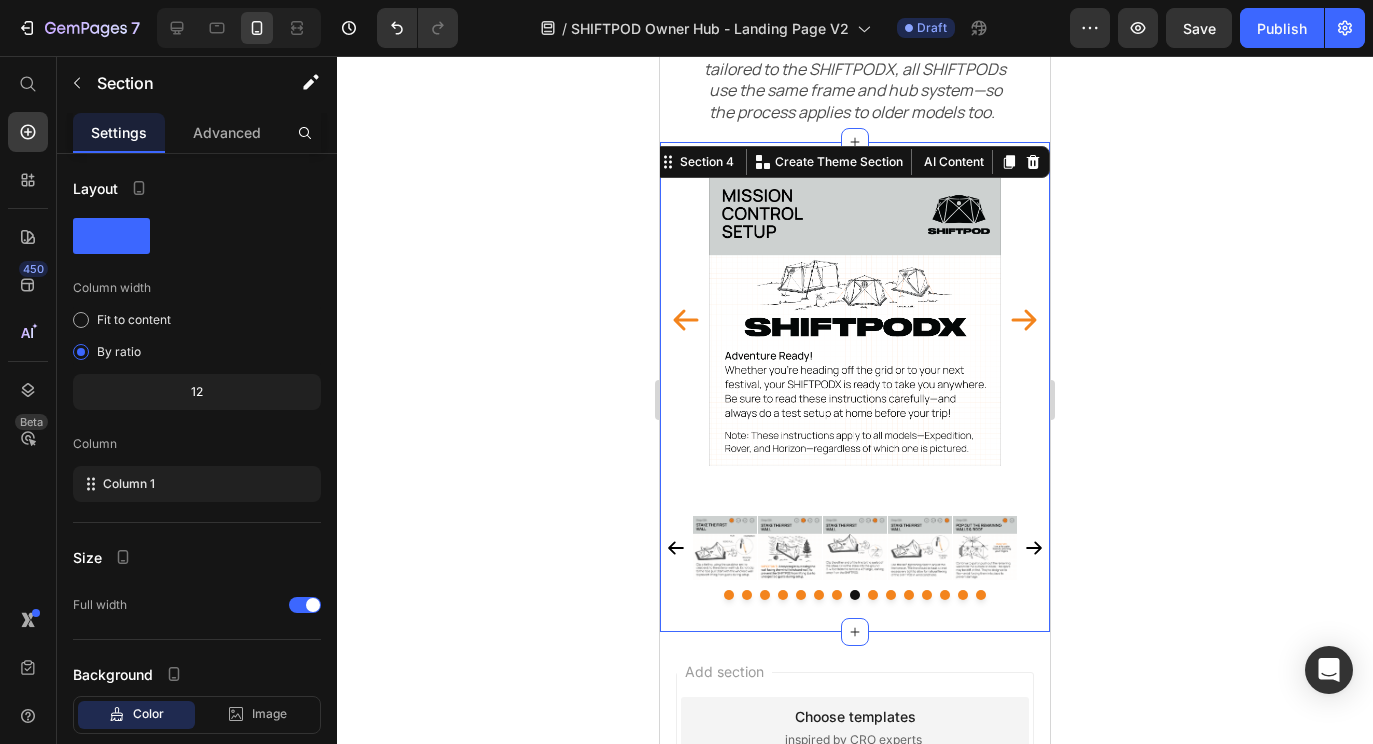 click 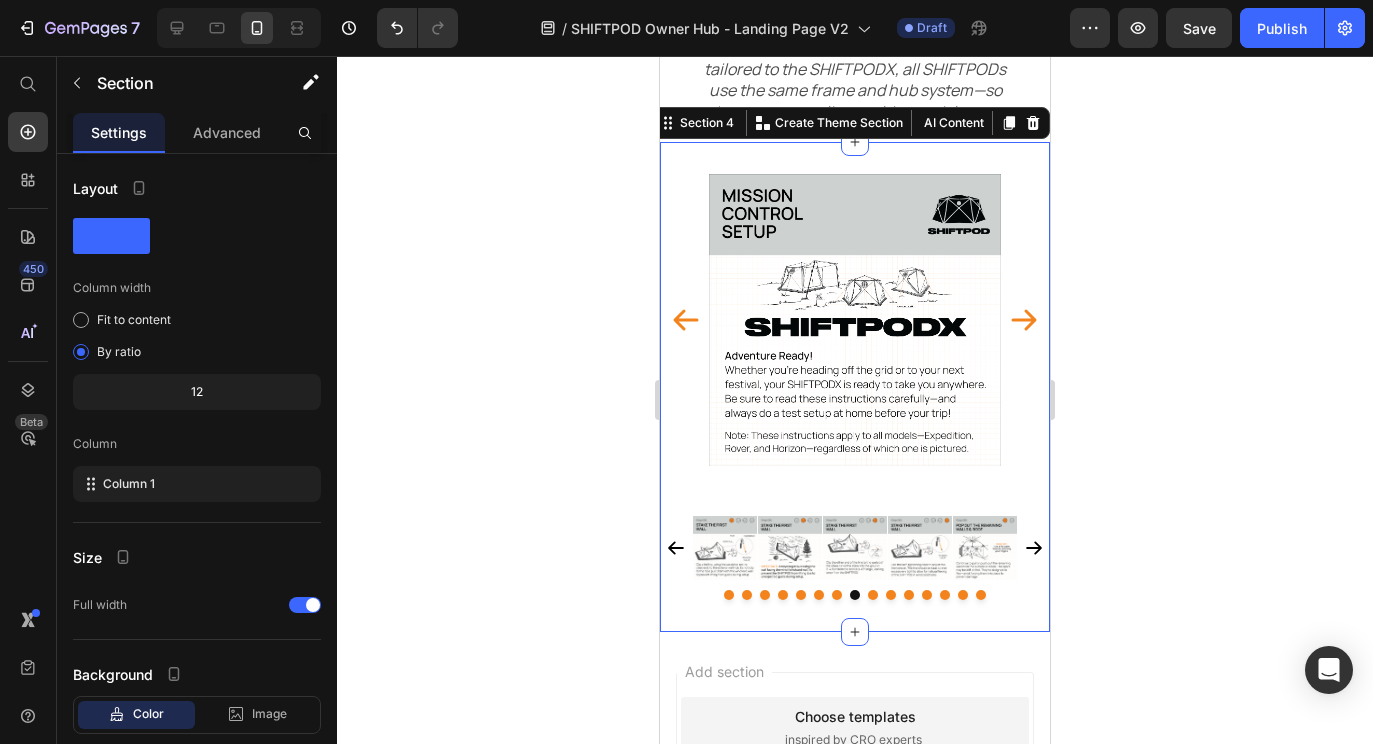 click on "Image Image Image Image Image Image Image Image Image Image Image Image Image Image Image
Carousel" at bounding box center [855, 533] 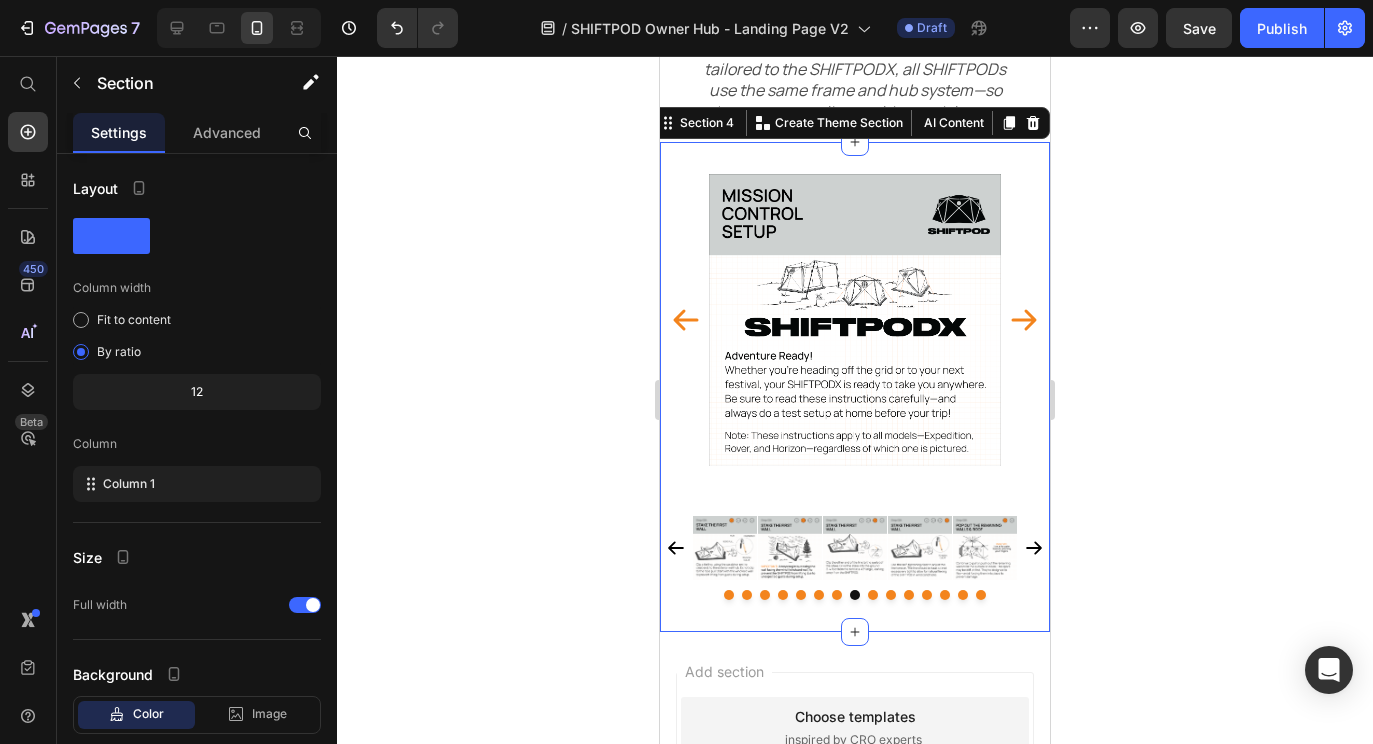 click on "Image Image Image Image Image Image Image Image Image Image Image Image Image Image Image
Carousel" at bounding box center [855, 533] 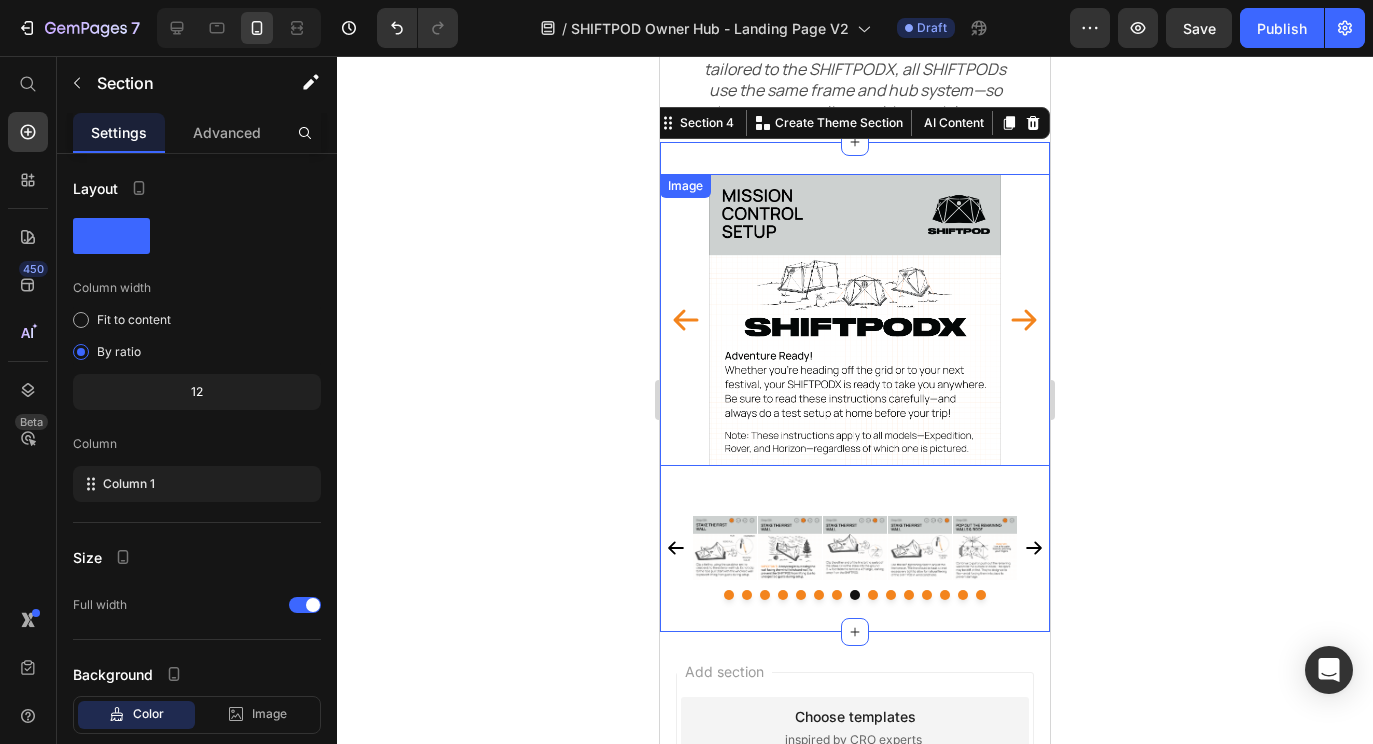 click 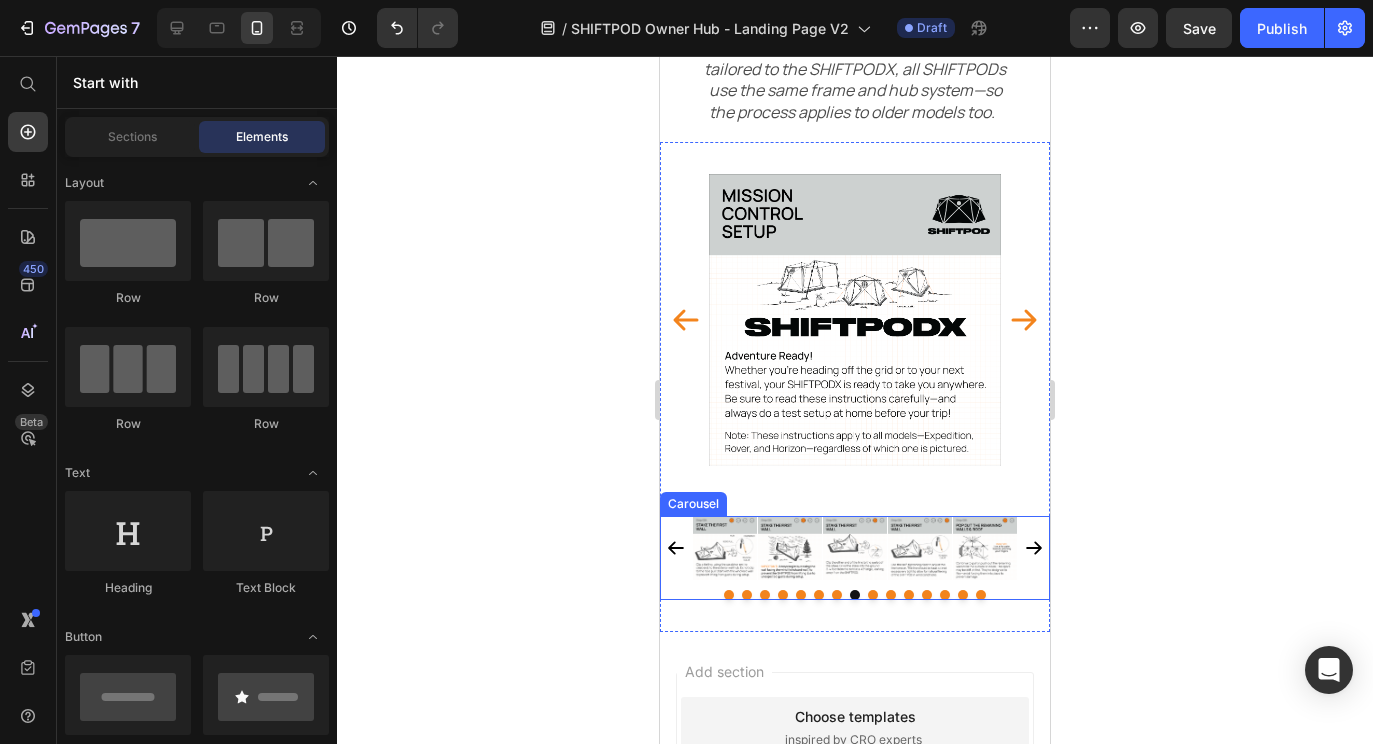 click 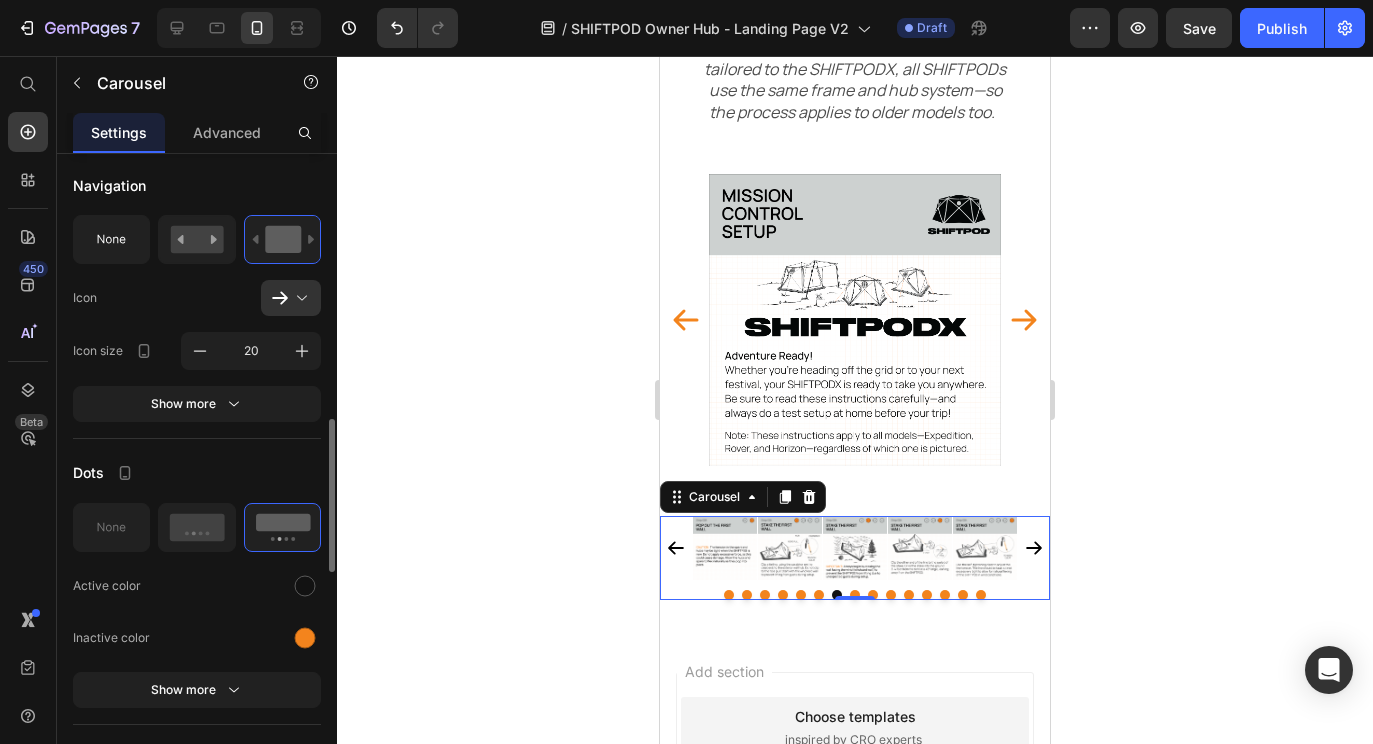 scroll, scrollTop: 1091, scrollLeft: 0, axis: vertical 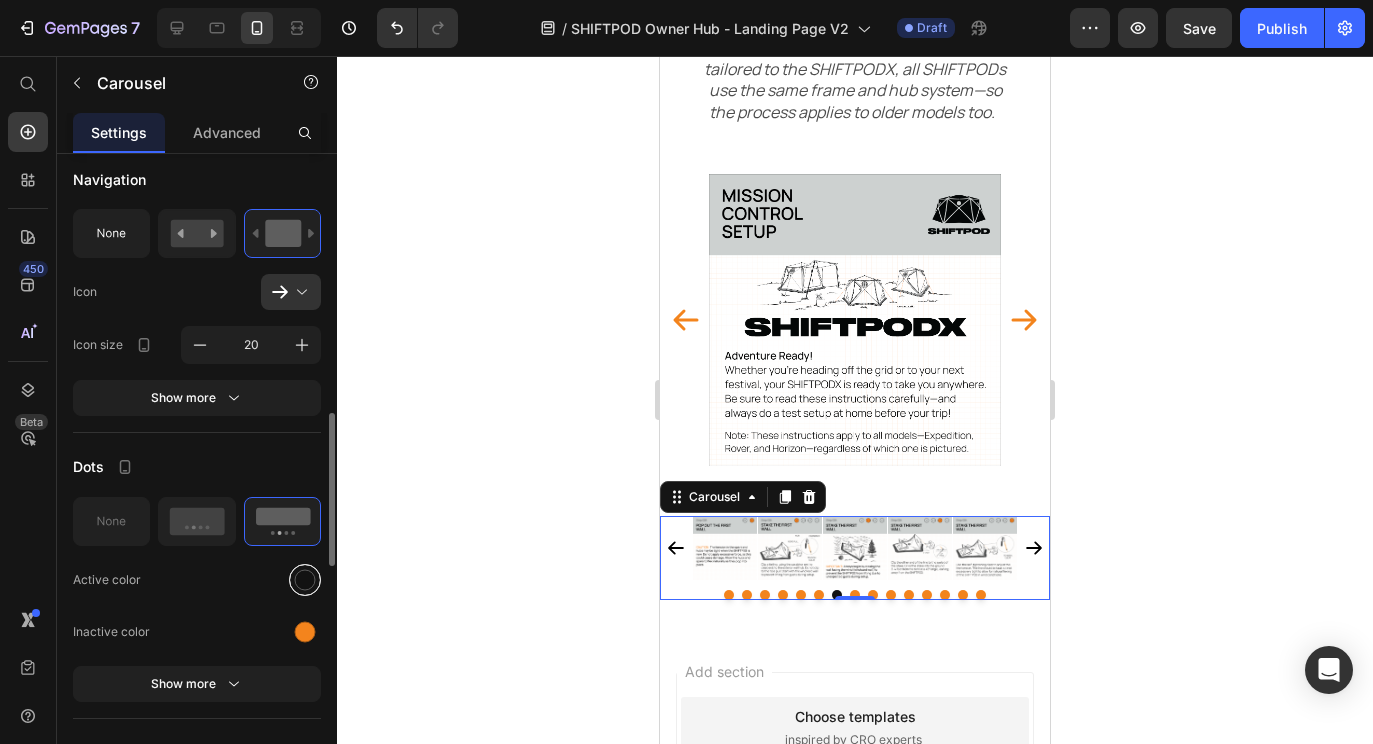 click at bounding box center [305, 579] 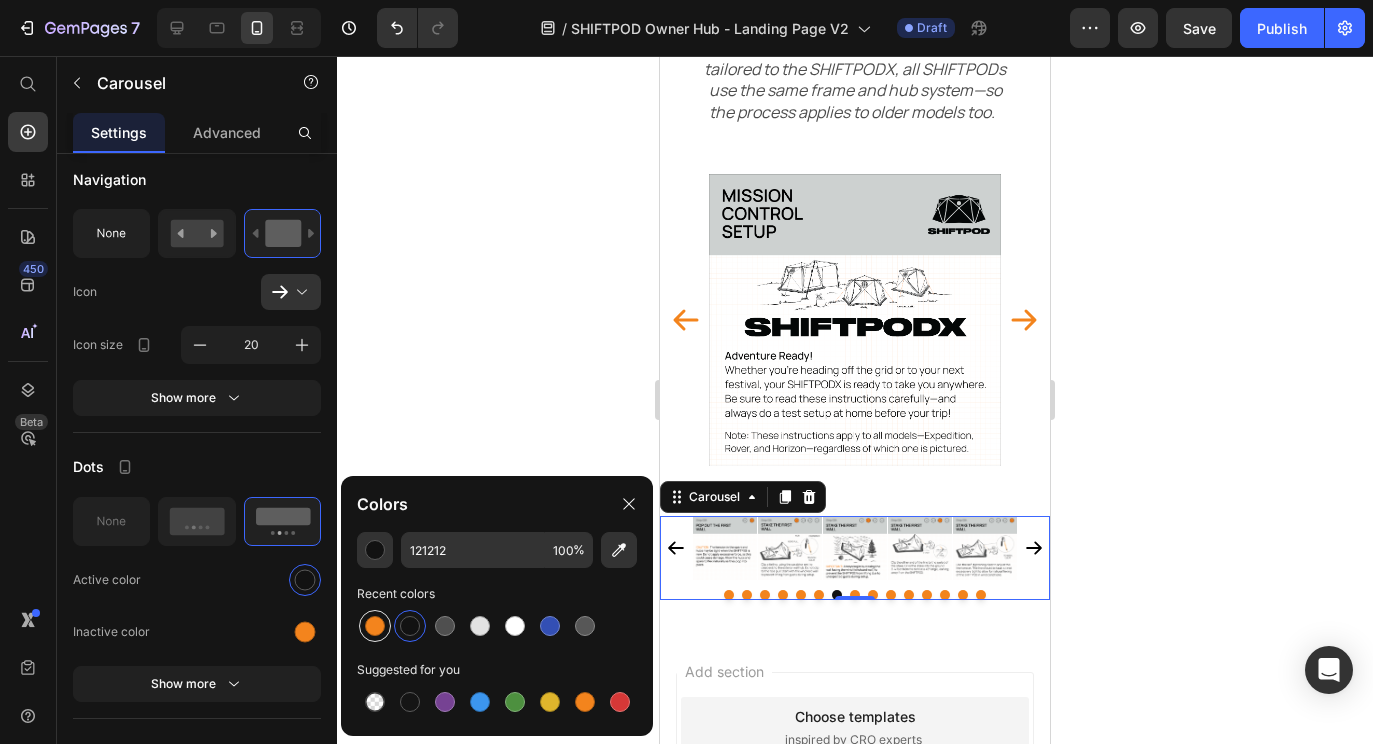 click at bounding box center [375, 626] 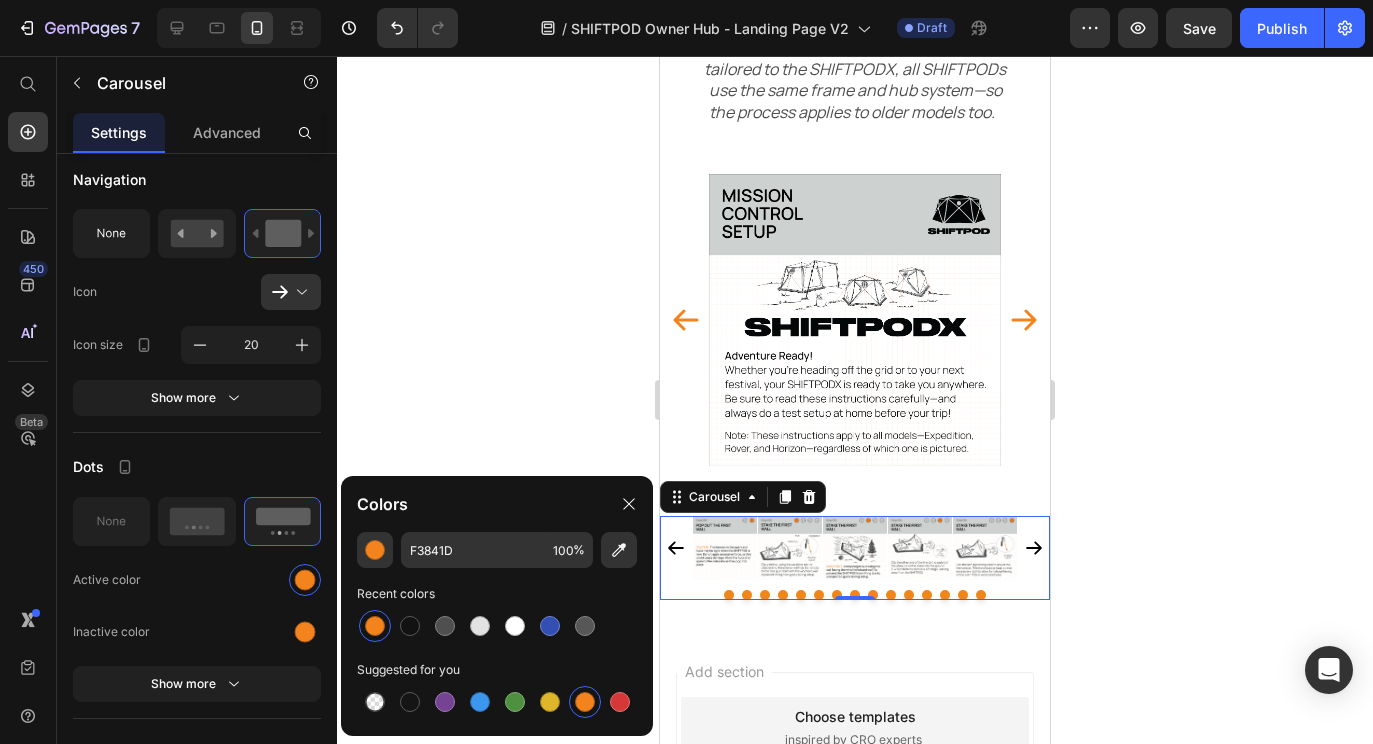 click at bounding box center (375, 626) 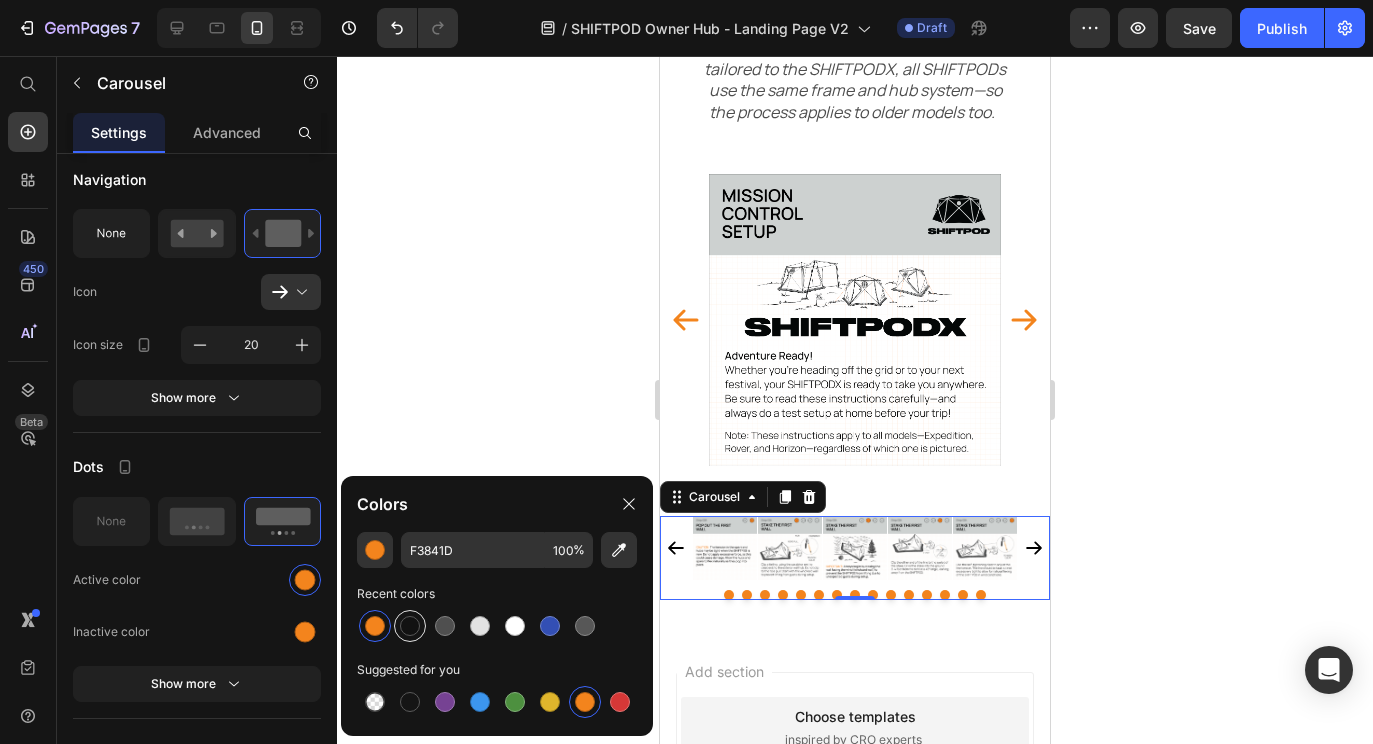 click at bounding box center [410, 626] 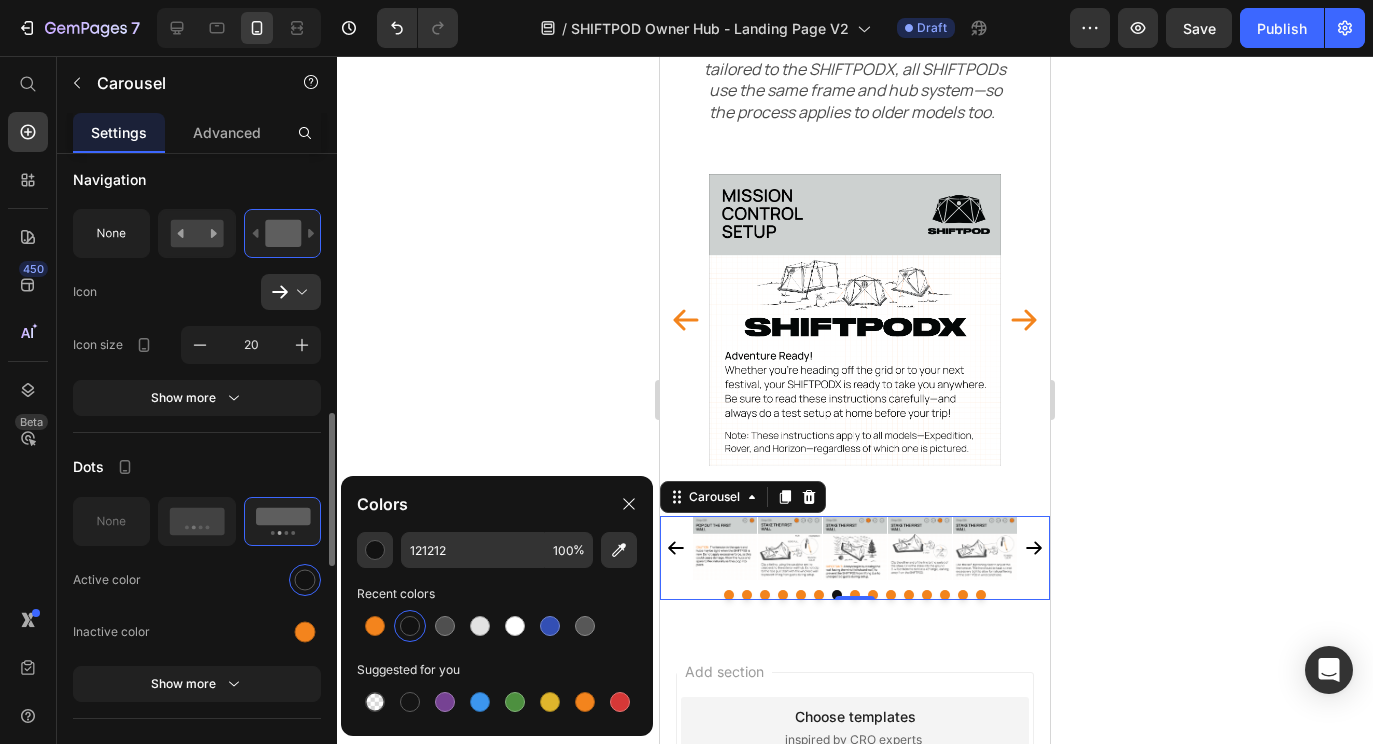 click on "Dots Active color Inactive color Show more" 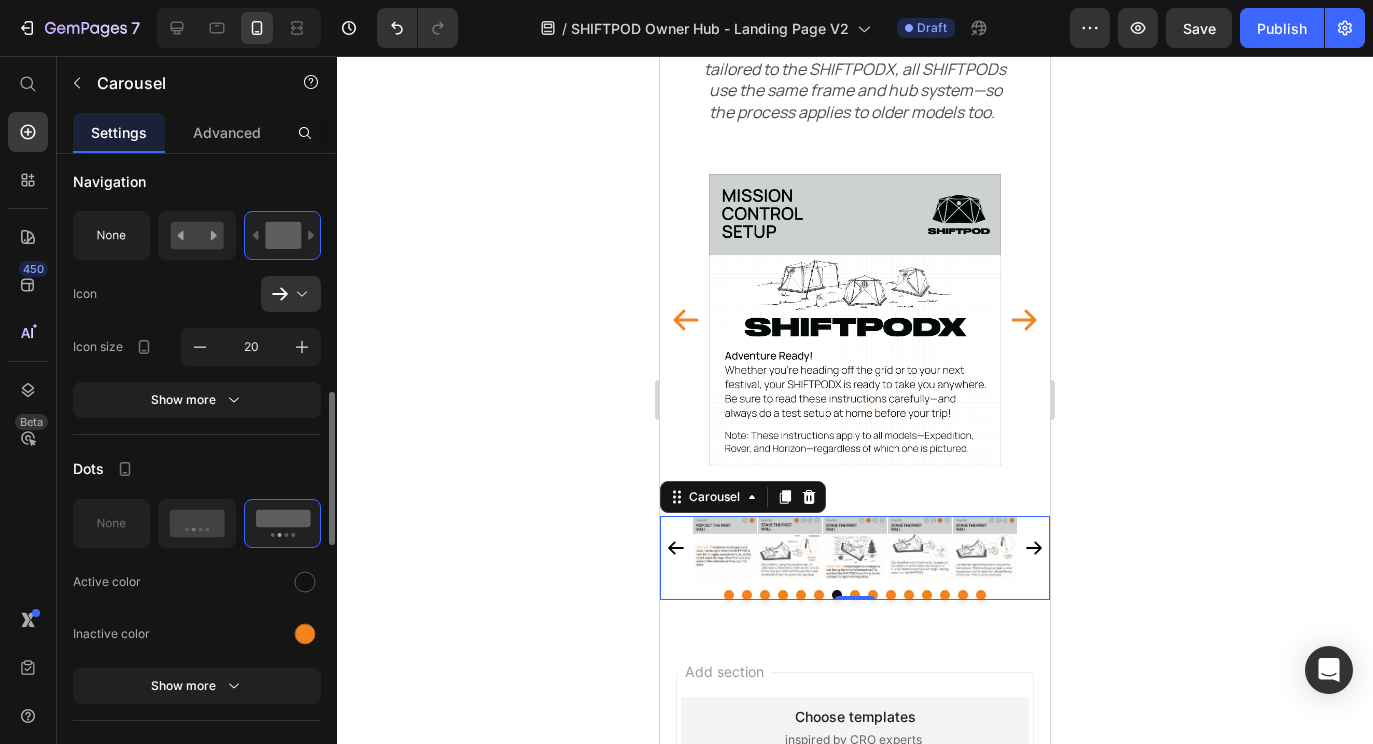 scroll, scrollTop: 1062, scrollLeft: 0, axis: vertical 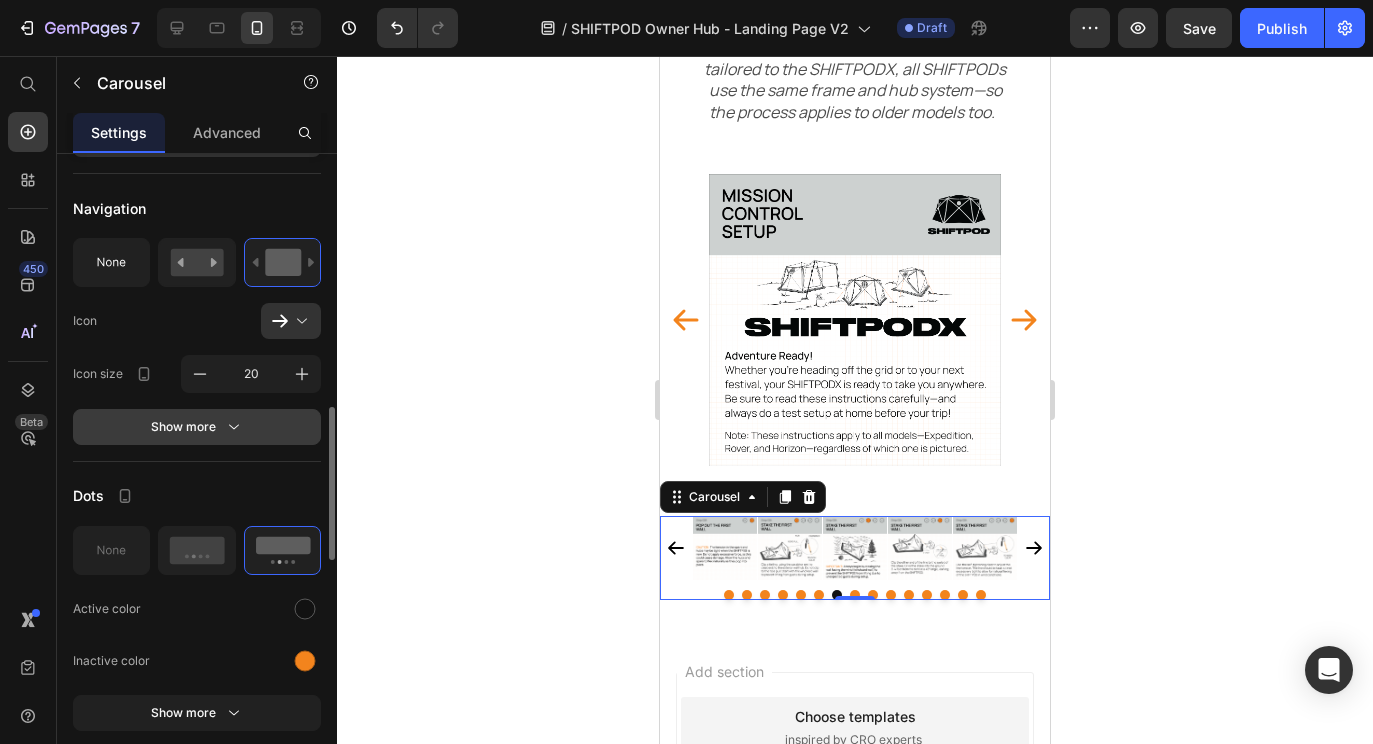 click on "Show more" at bounding box center (197, 427) 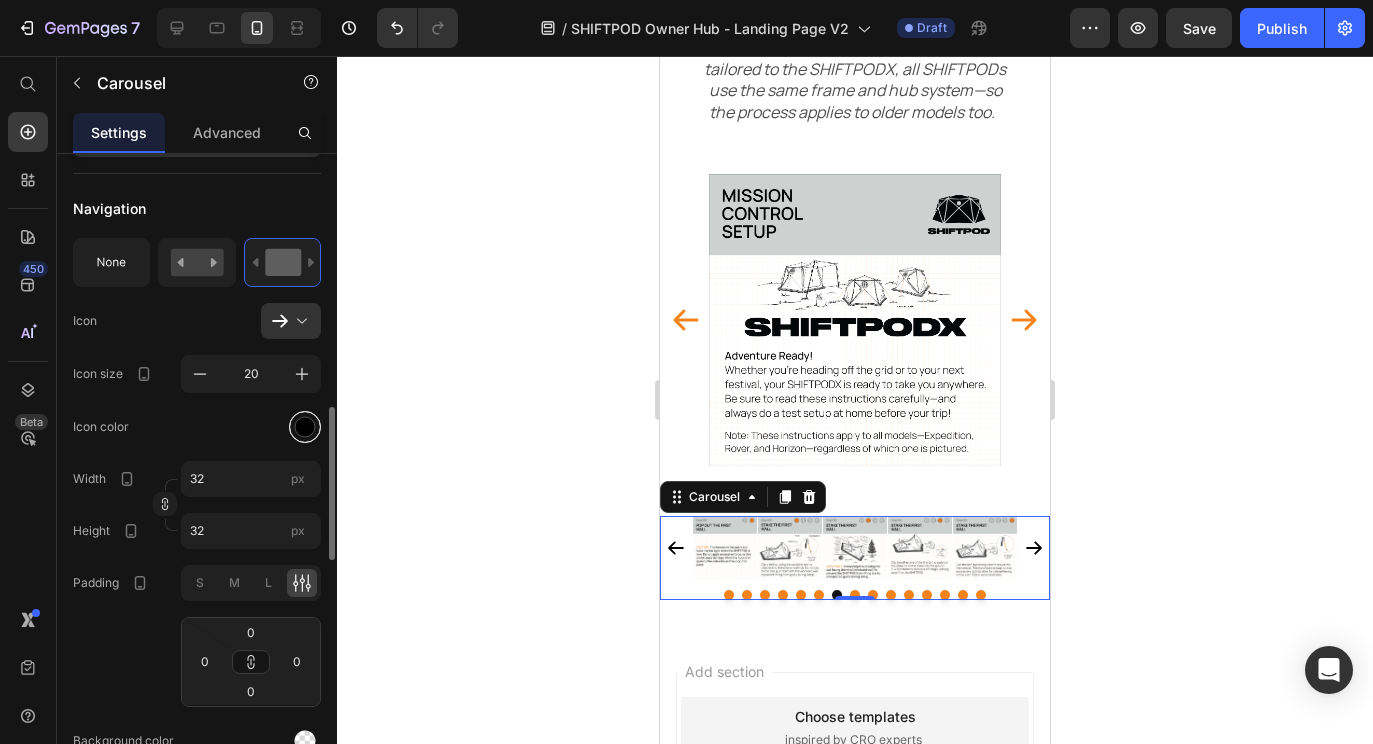 click at bounding box center [305, 426] 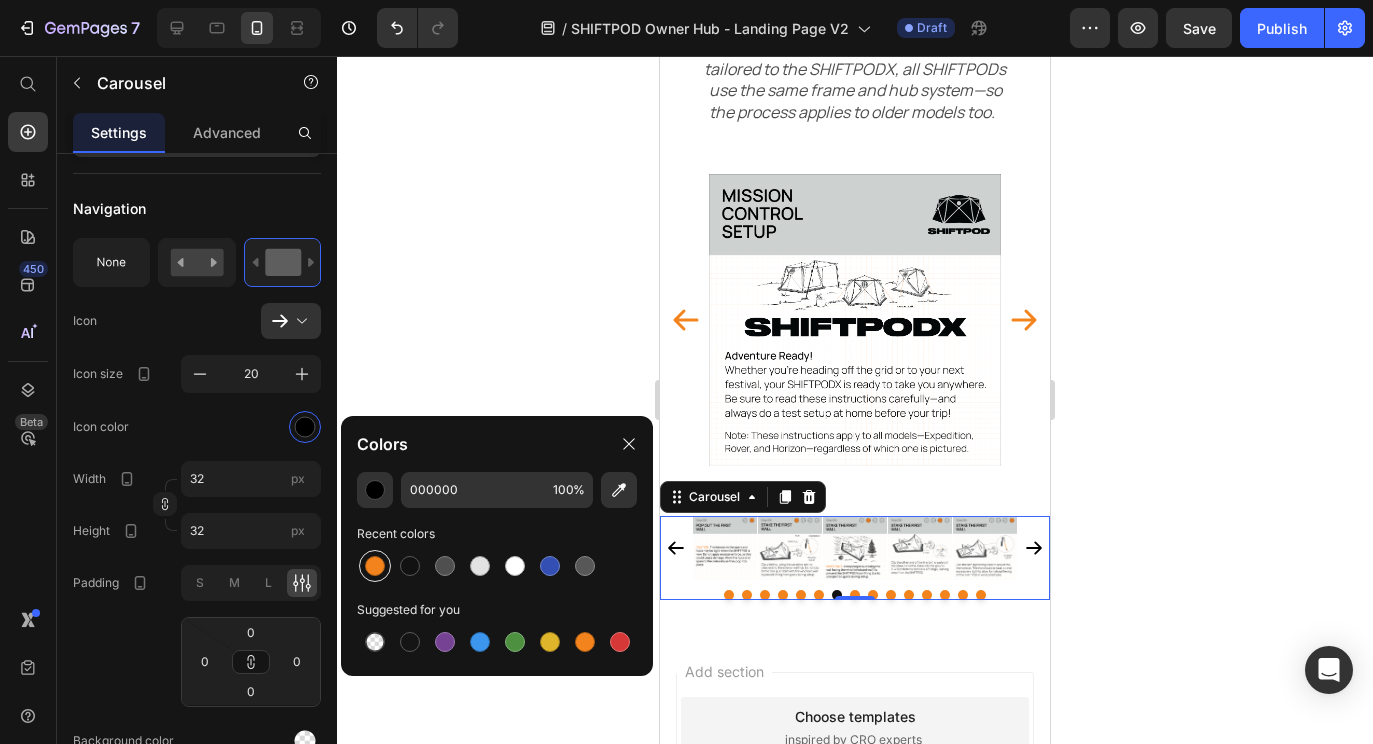 click at bounding box center [375, 566] 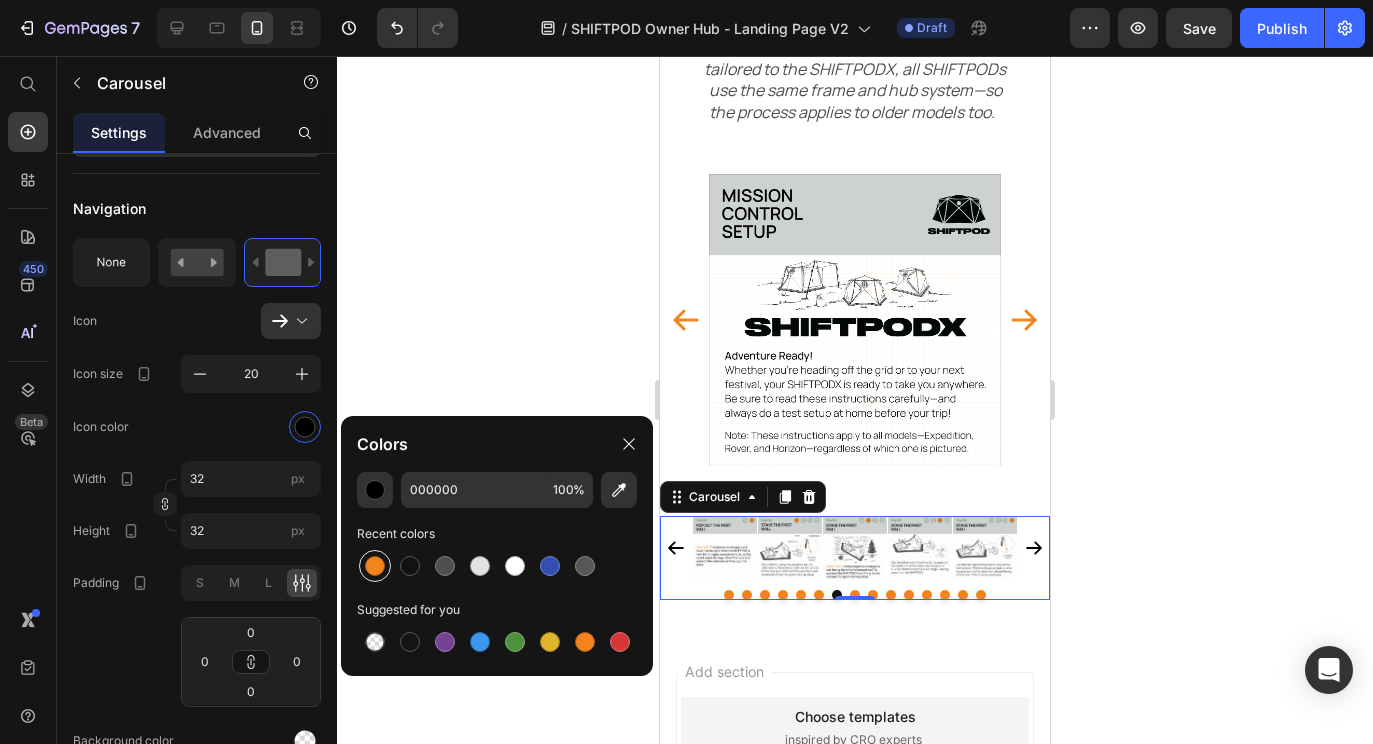type on "F3841D" 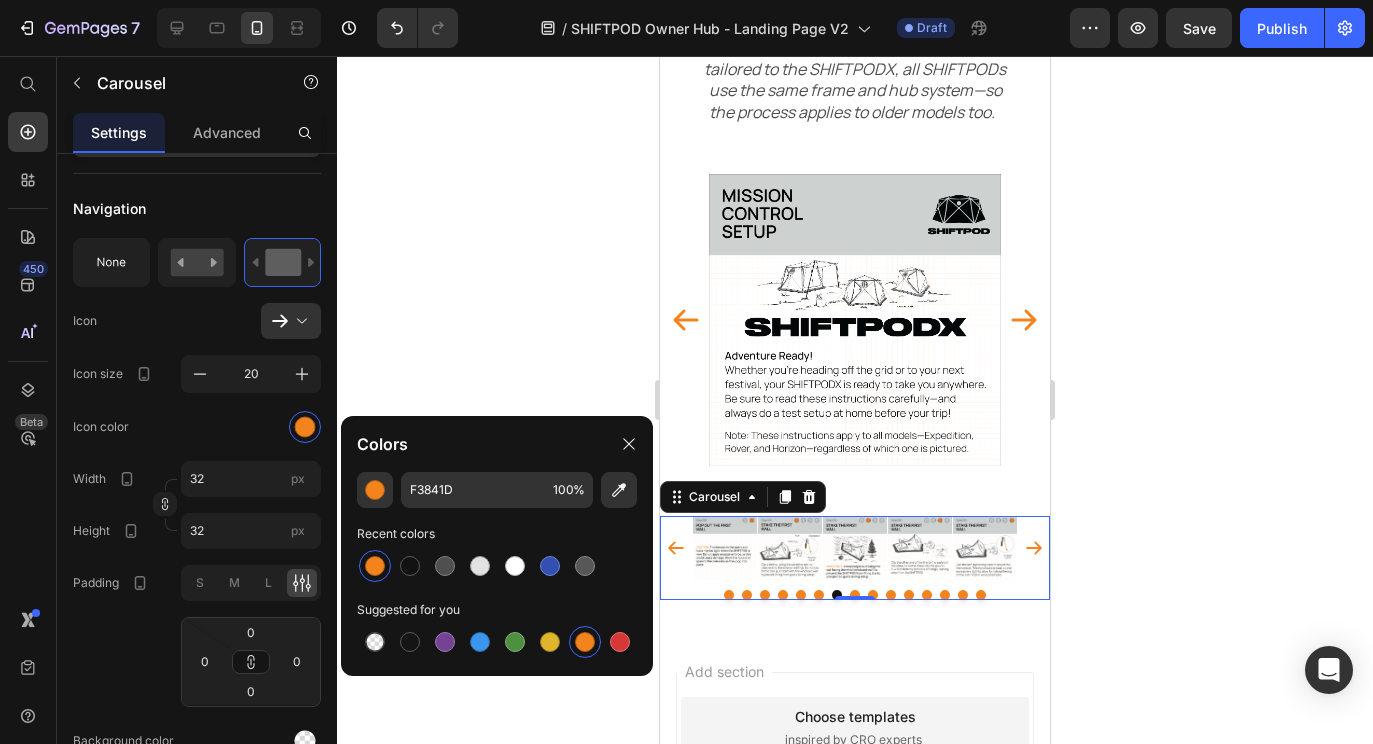 click 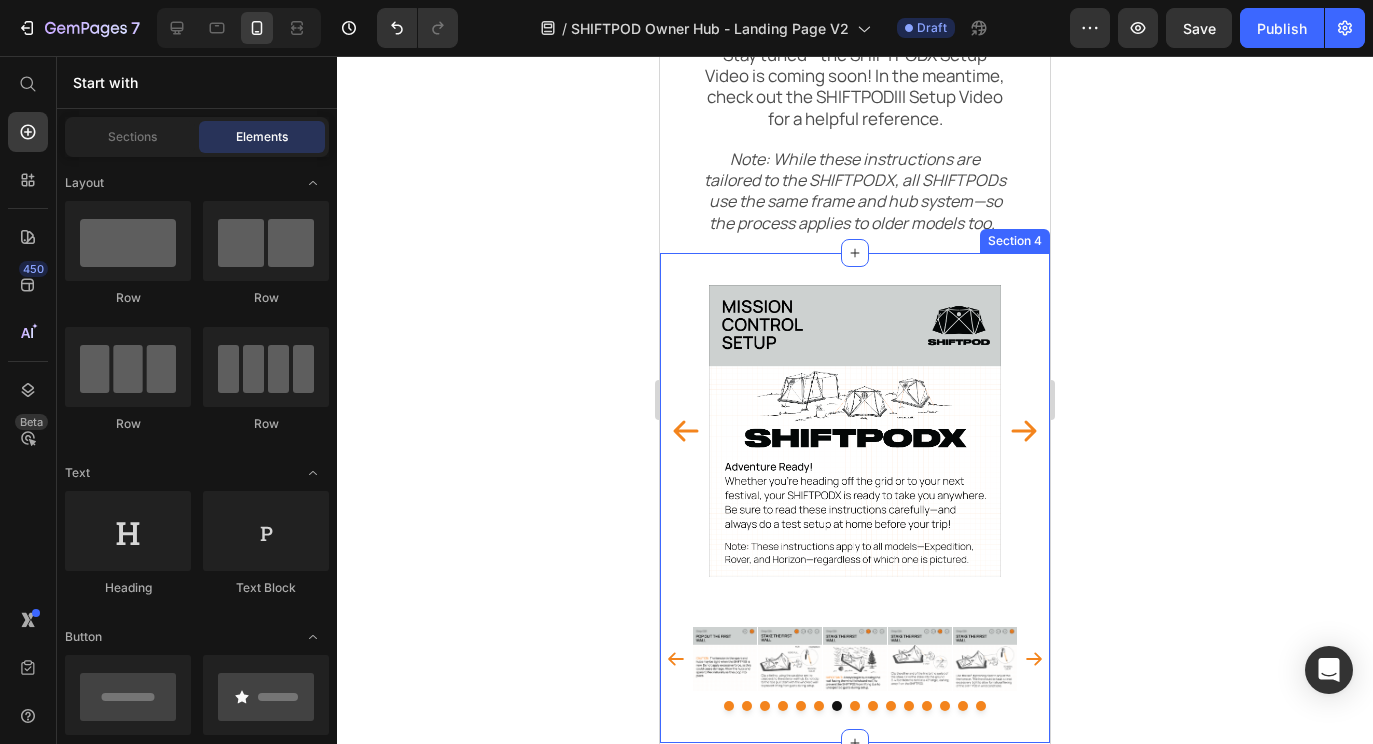 scroll, scrollTop: 481, scrollLeft: 0, axis: vertical 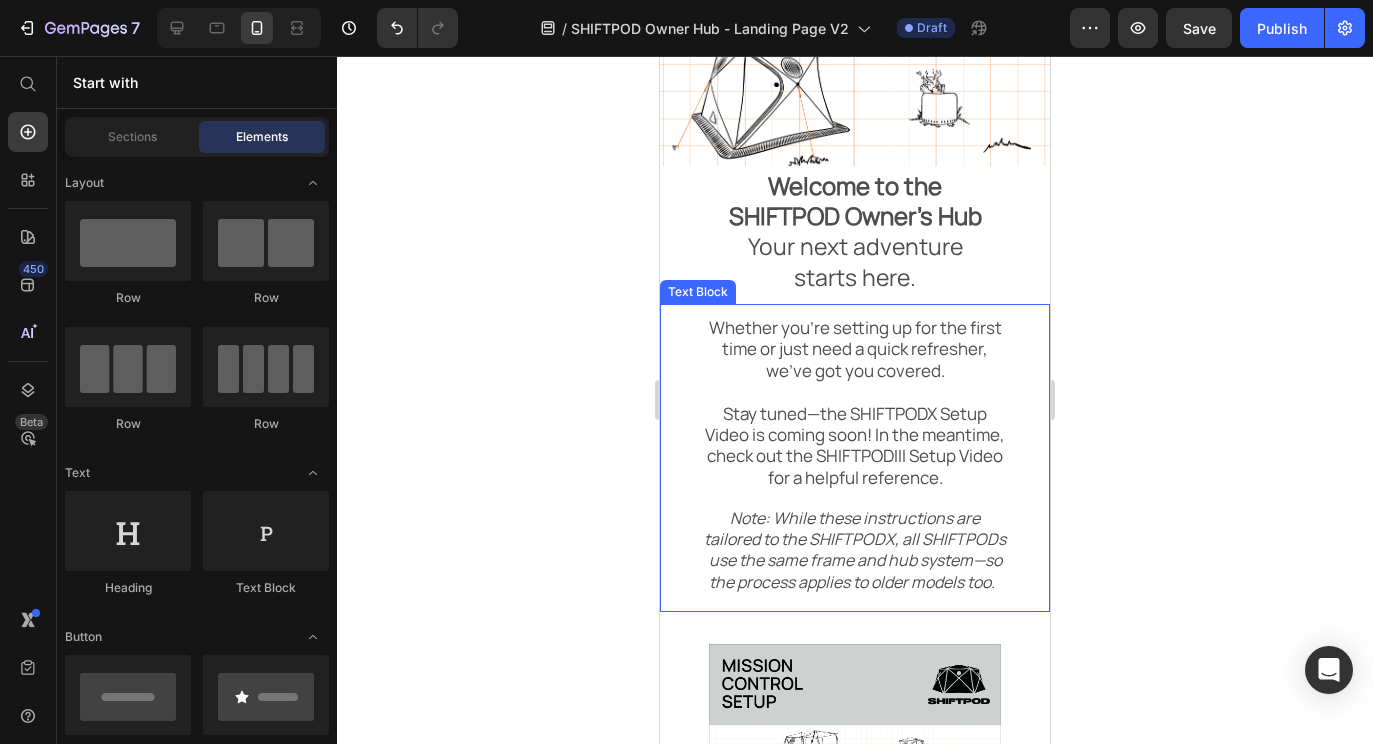 click on "Note: While these instructions are tailored to the SHIFTPODX, all SHIFTPODs use the same frame and hub system—so the process applies to older models too." at bounding box center [855, 550] 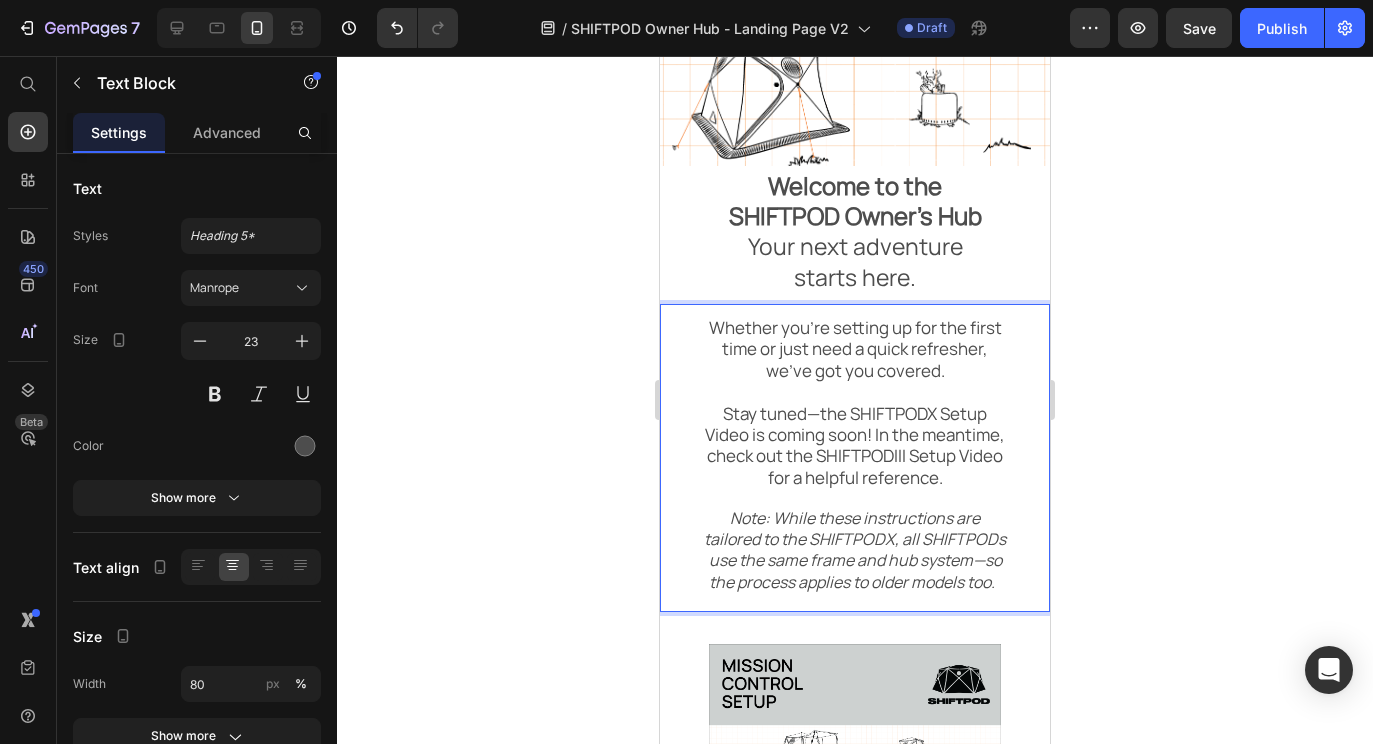 click on "Stay tuned—the SHIFTPODX Setup Video is coming soon! In the meantime, check out the SHIFTPODIII Setup Video for a helpful reference." at bounding box center [855, 445] 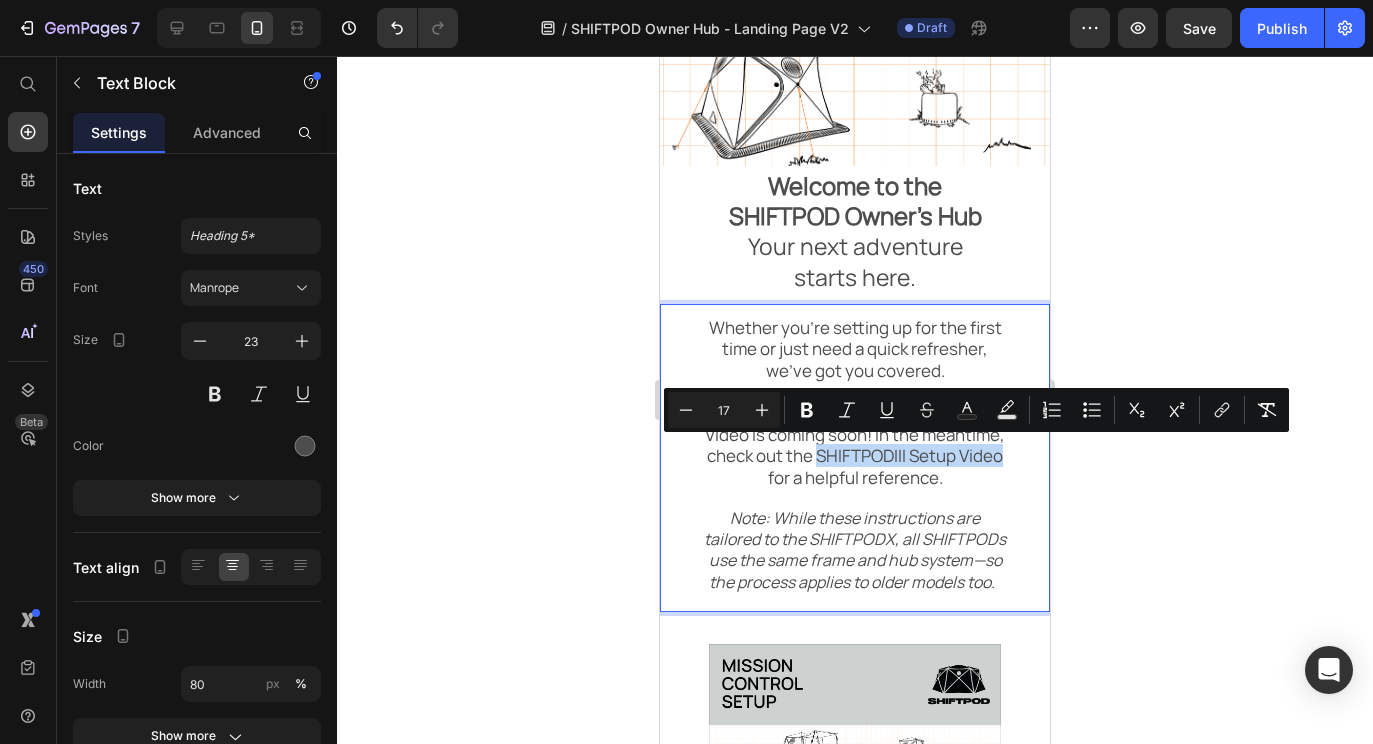 drag, startPoint x: 817, startPoint y: 453, endPoint x: 1004, endPoint y: 458, distance: 187.06683 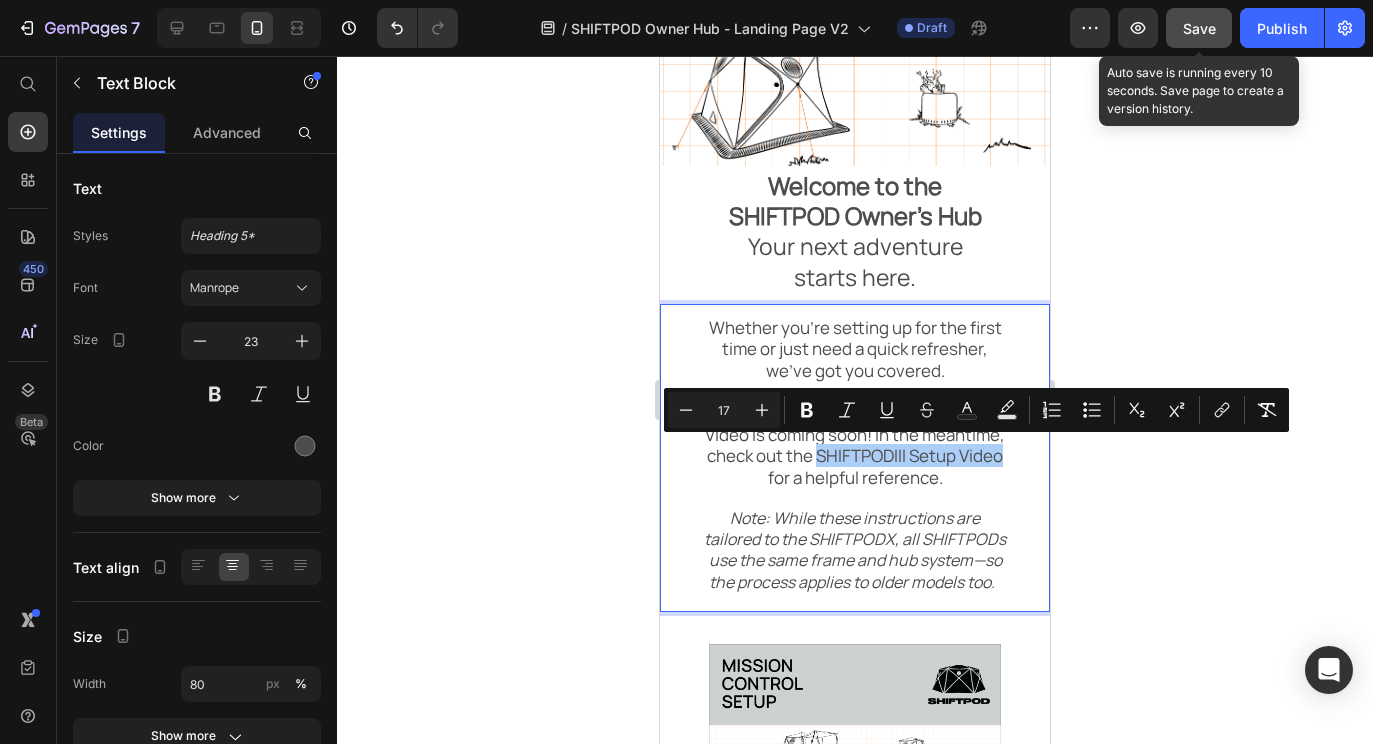 click on "Save" at bounding box center (1199, 28) 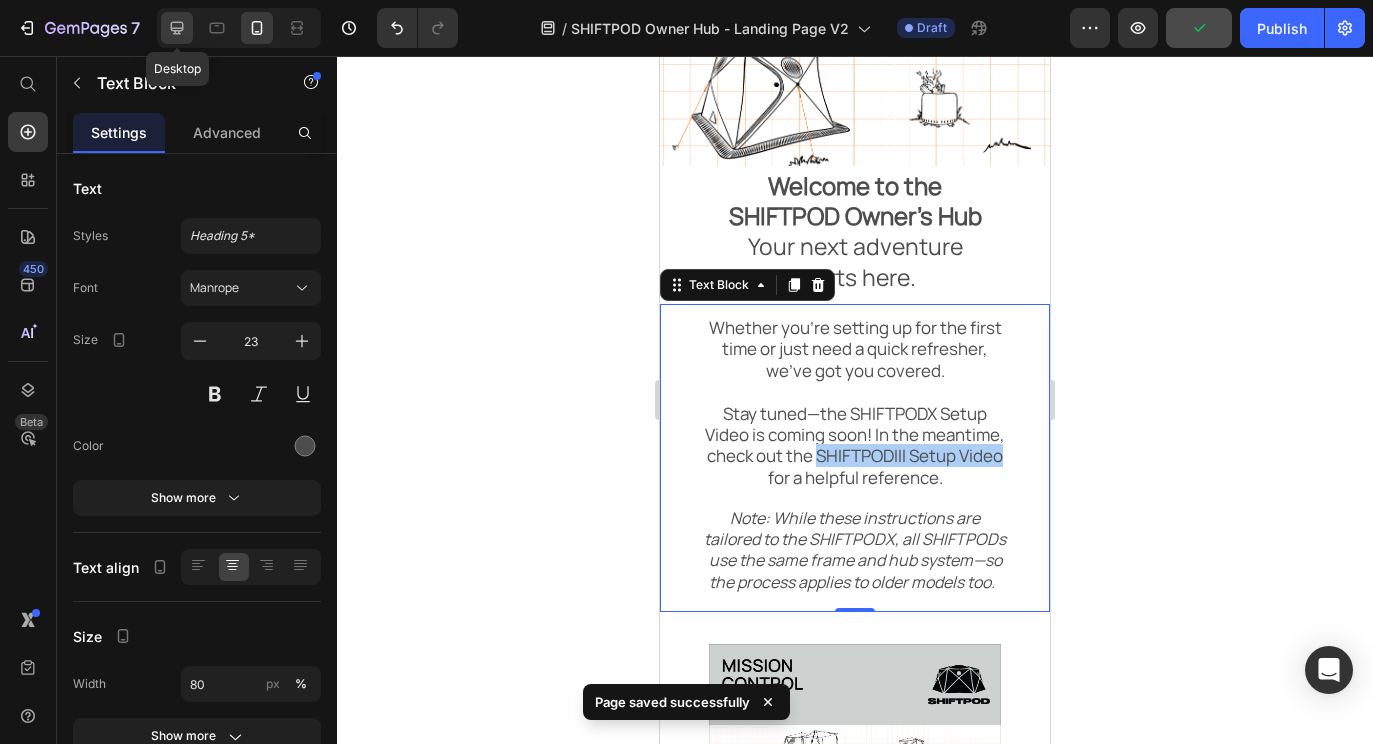 click 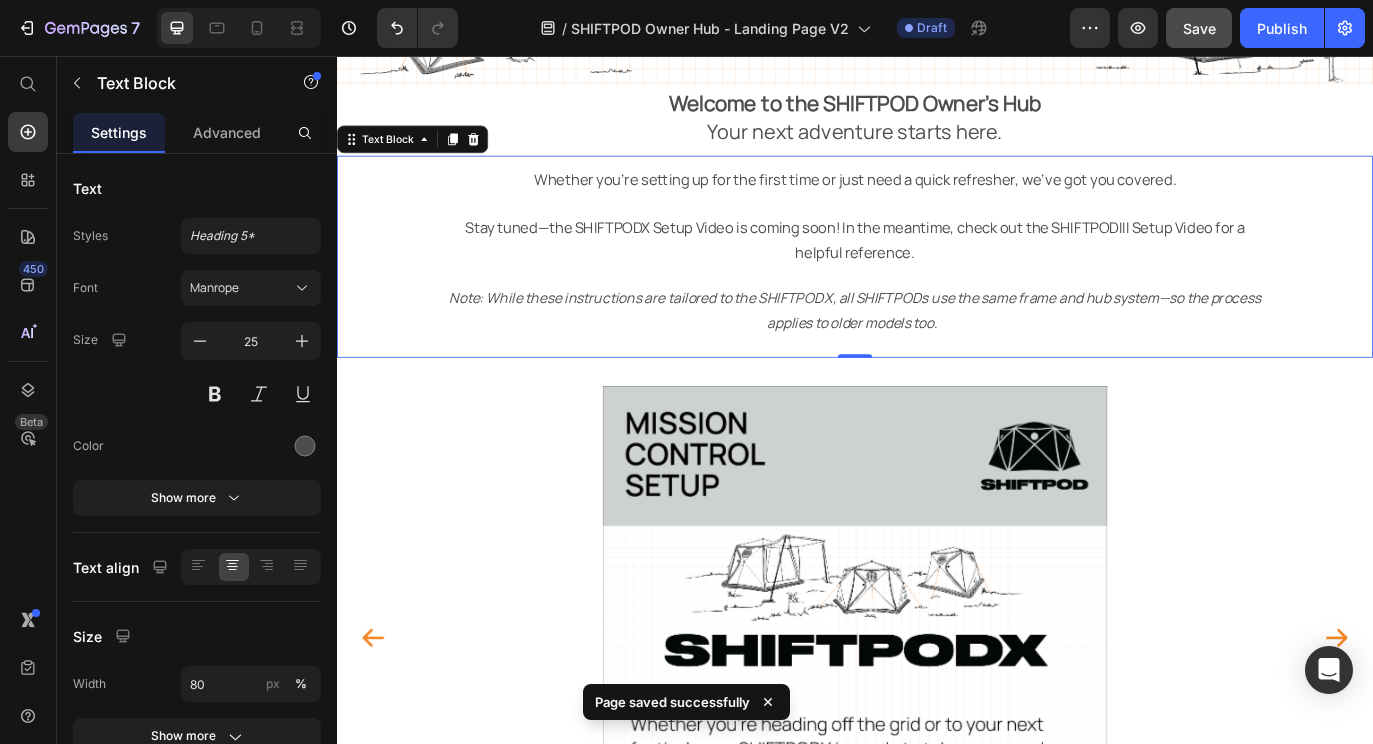 scroll, scrollTop: 254, scrollLeft: 0, axis: vertical 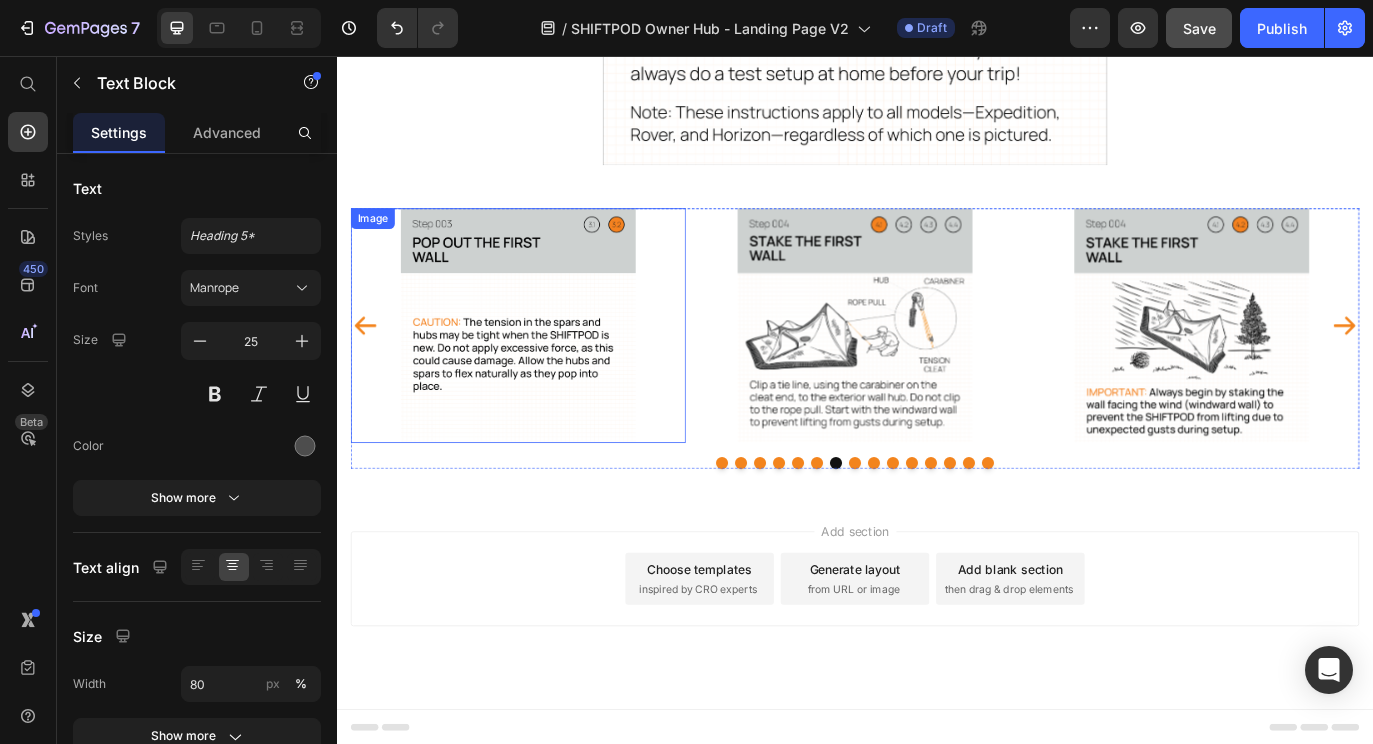 click at bounding box center [547, 368] 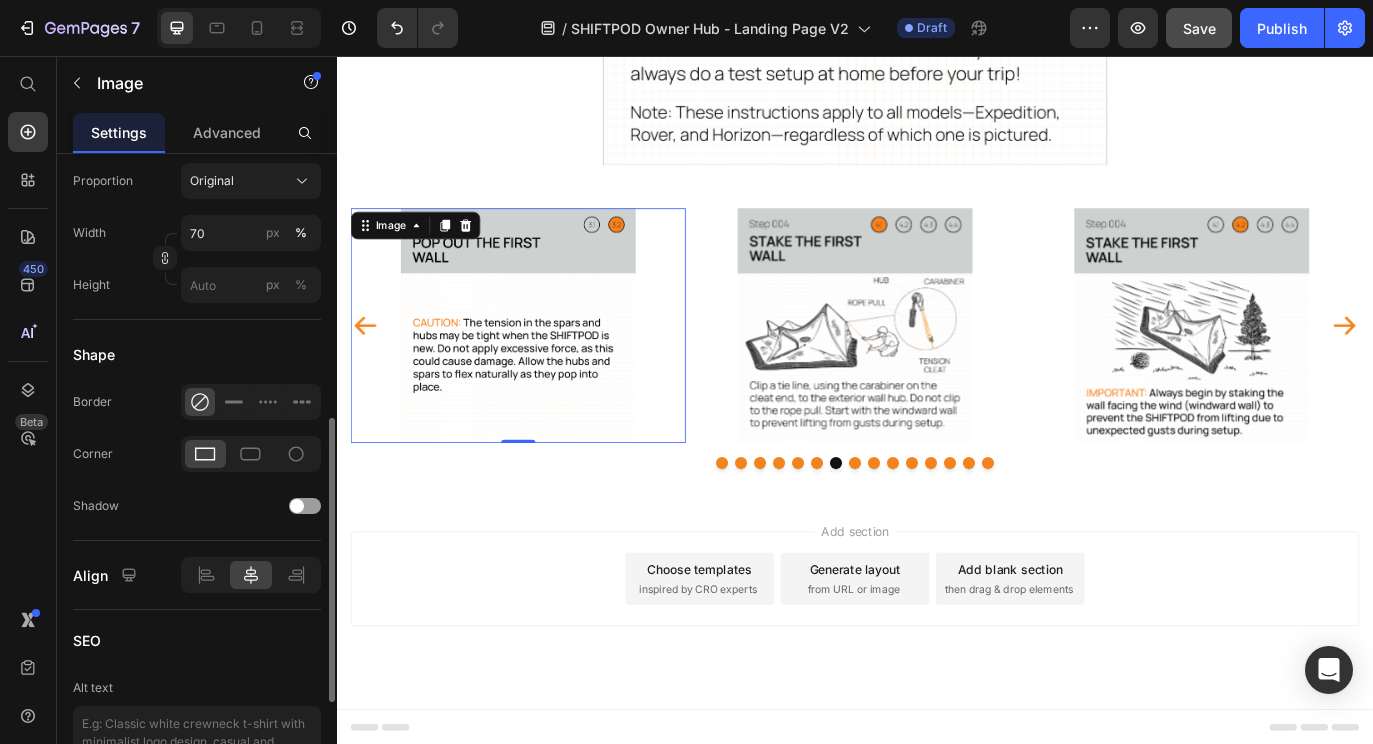 scroll, scrollTop: 625, scrollLeft: 0, axis: vertical 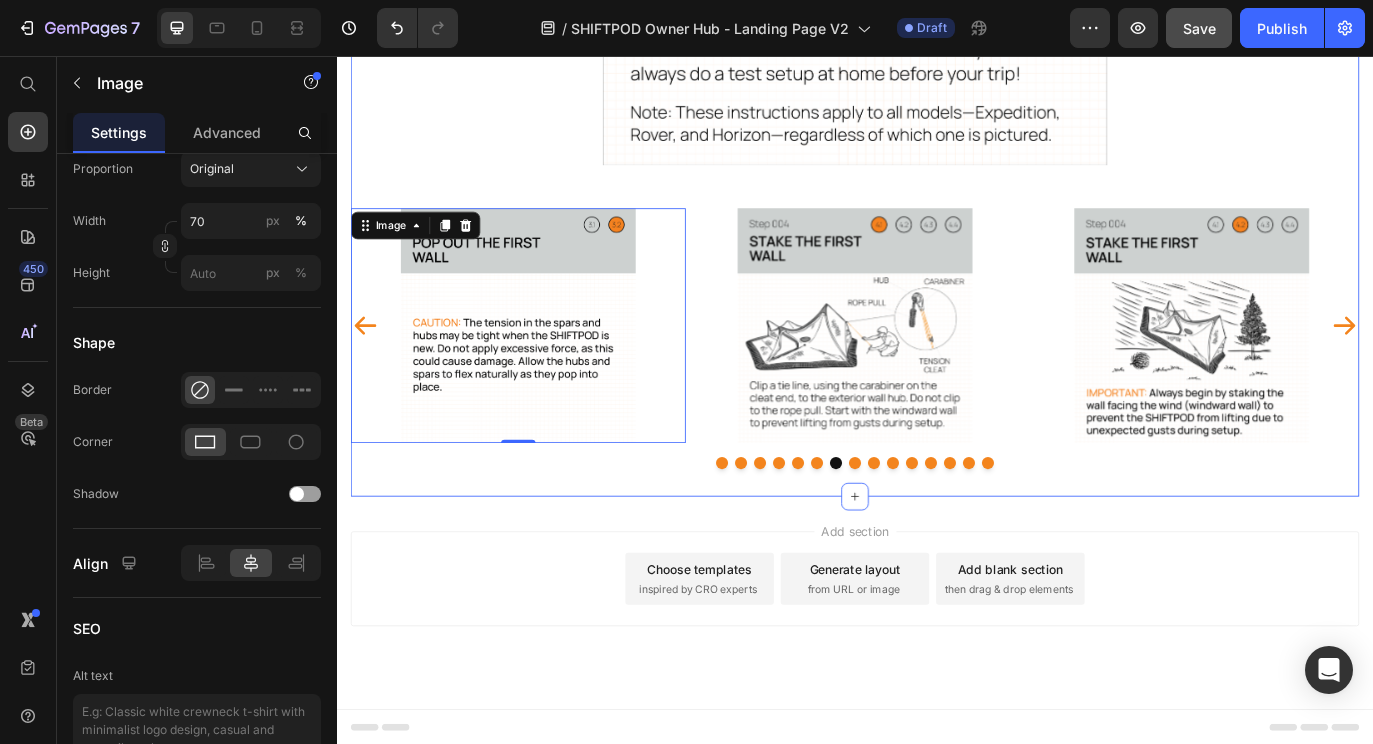 click on "Image Image Image Image Image Image Image Image Image Image Image Image Image Image Image
Carousel
Image Image Image Image Image Image Image   0 Image Image Image Image Image Image Image Image
Carousel Section 4" at bounding box center (937, 66) 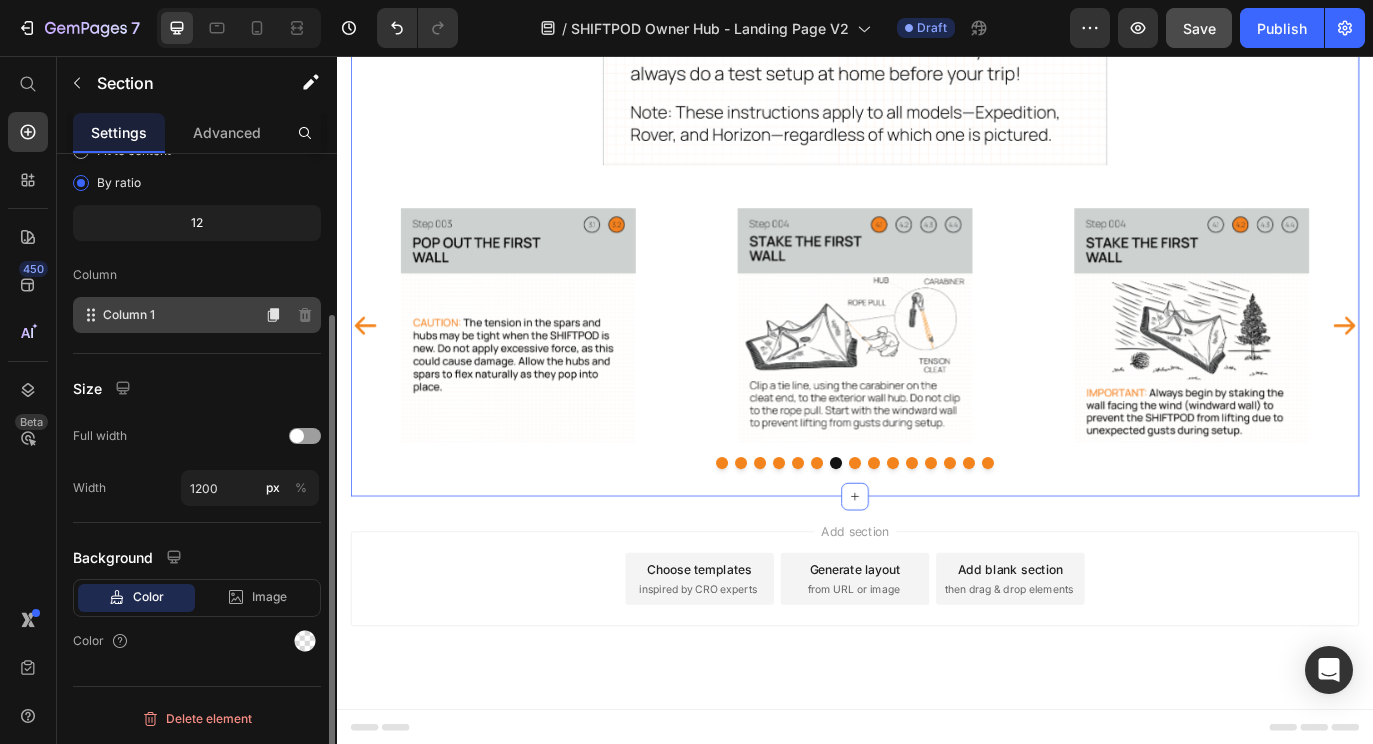 scroll, scrollTop: 0, scrollLeft: 0, axis: both 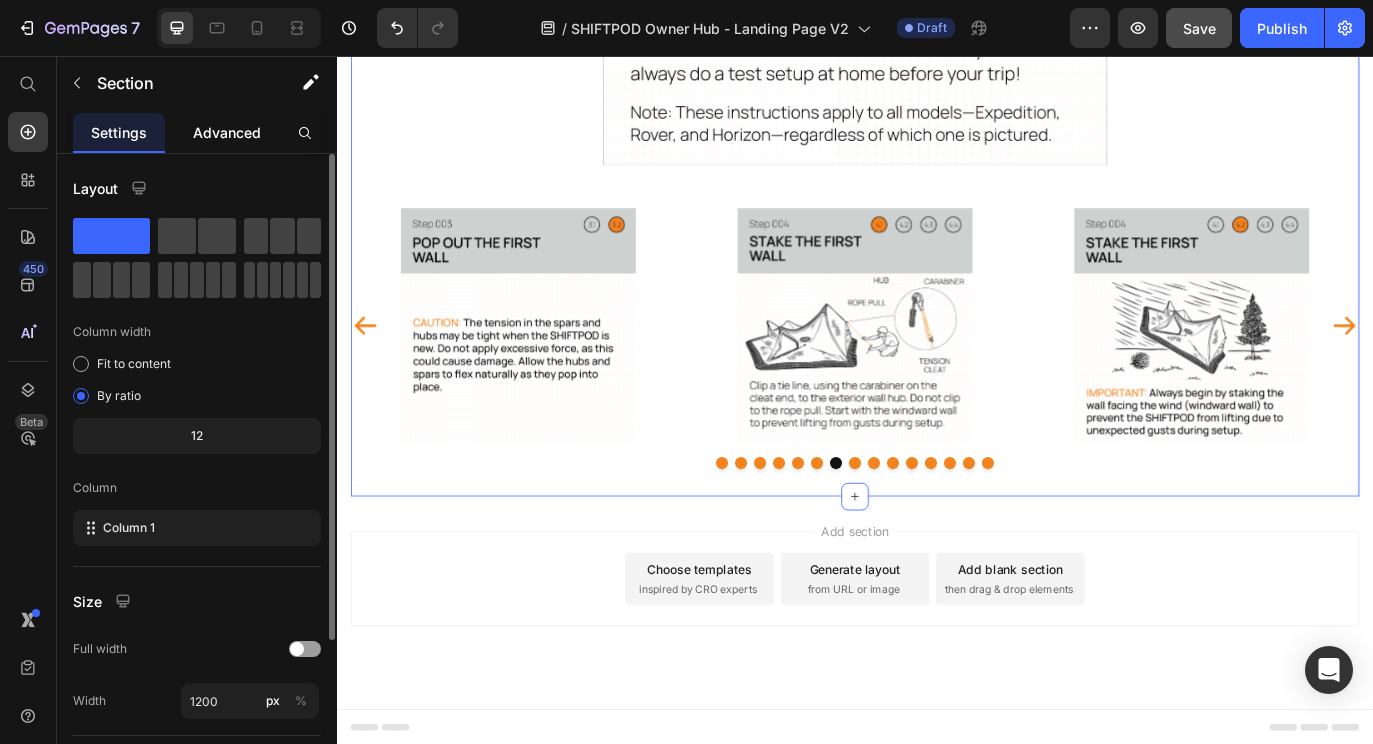 click on "Advanced" 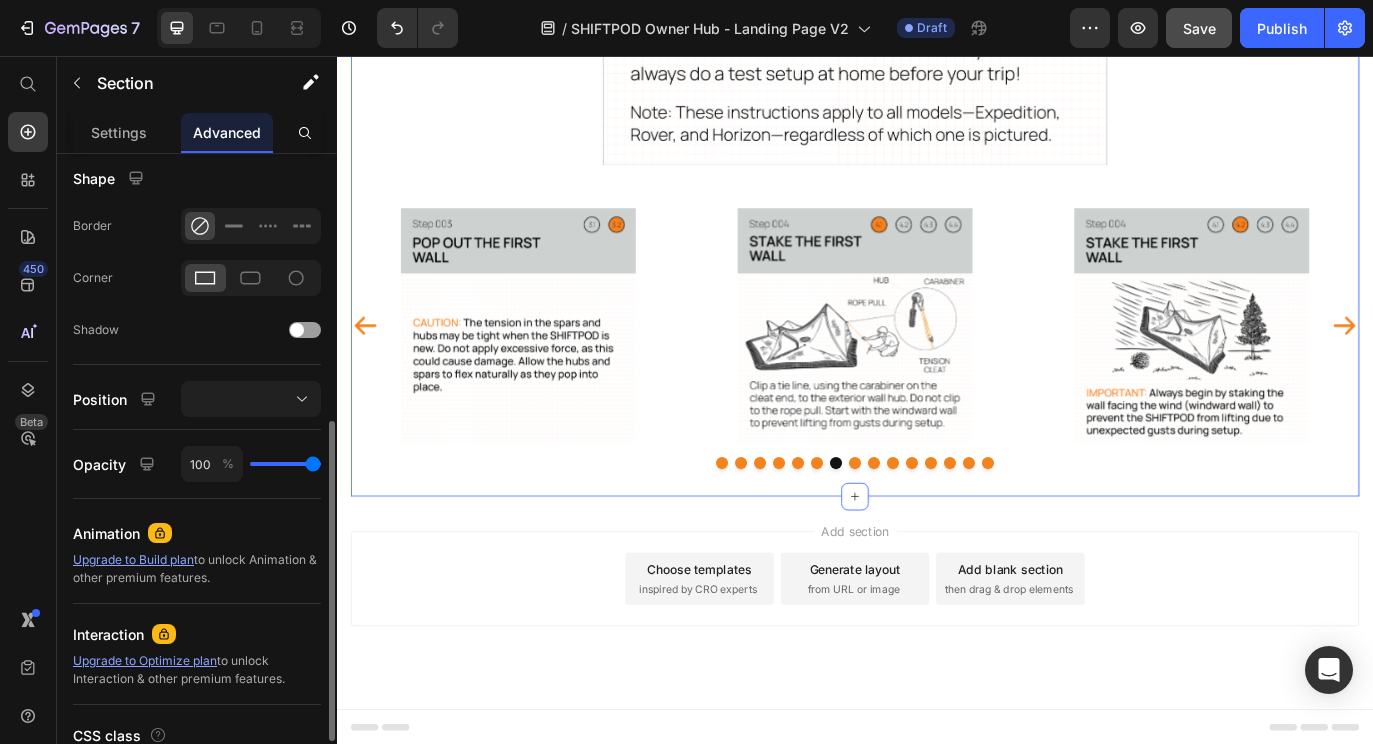 scroll, scrollTop: 658, scrollLeft: 0, axis: vertical 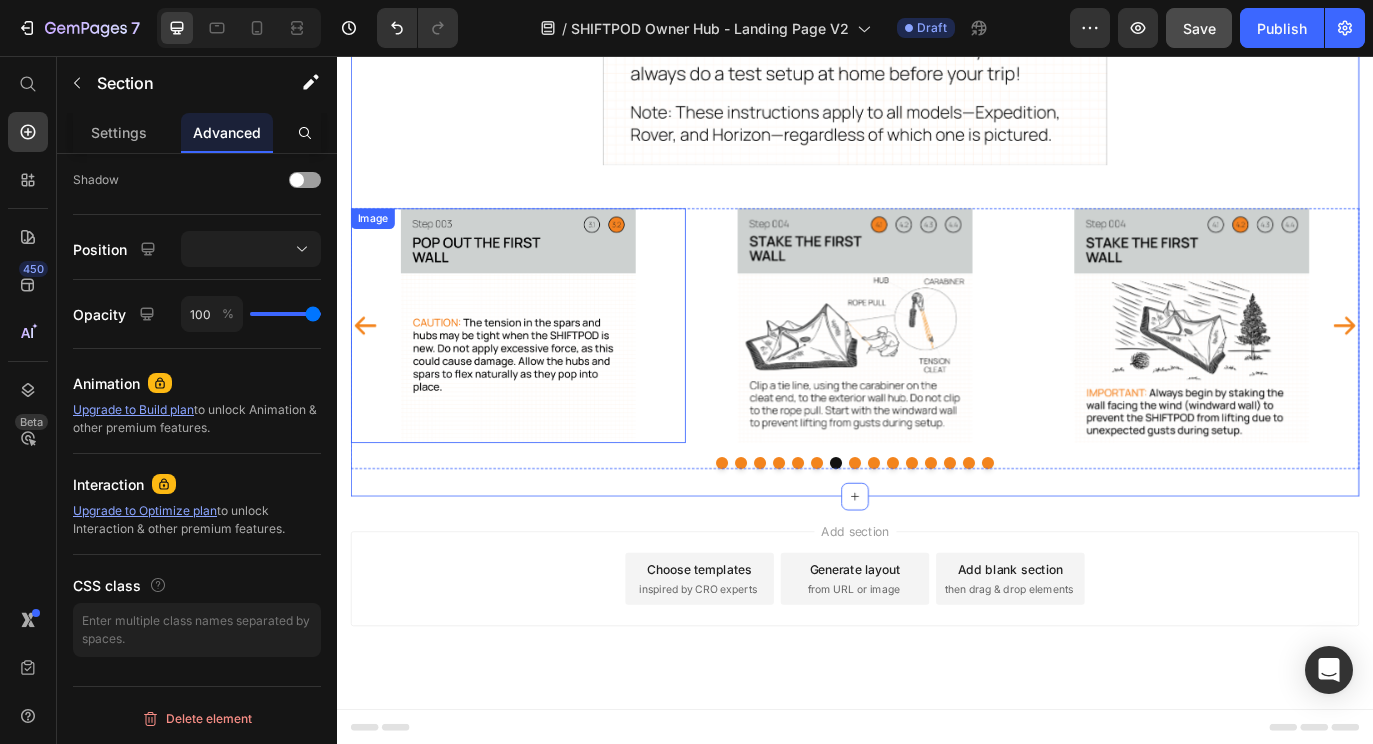 click at bounding box center (547, 368) 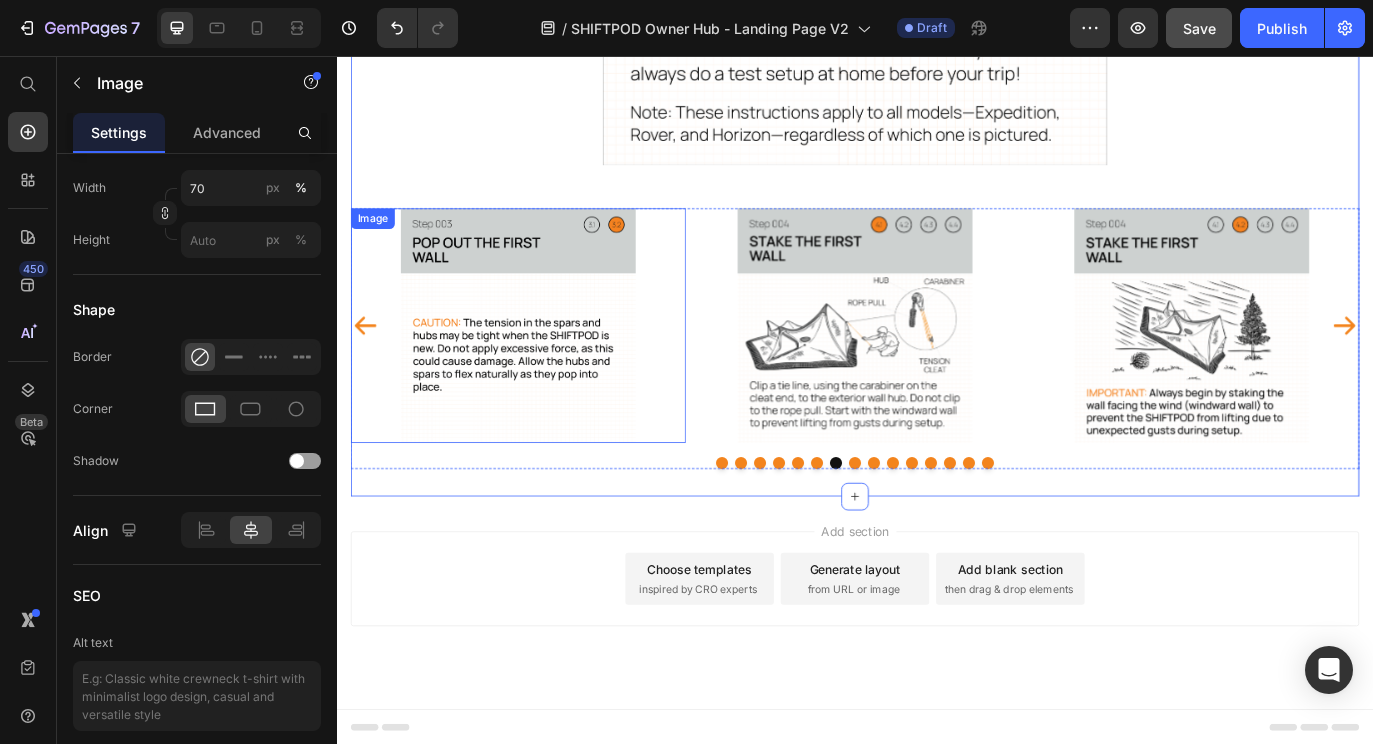 scroll, scrollTop: 0, scrollLeft: 0, axis: both 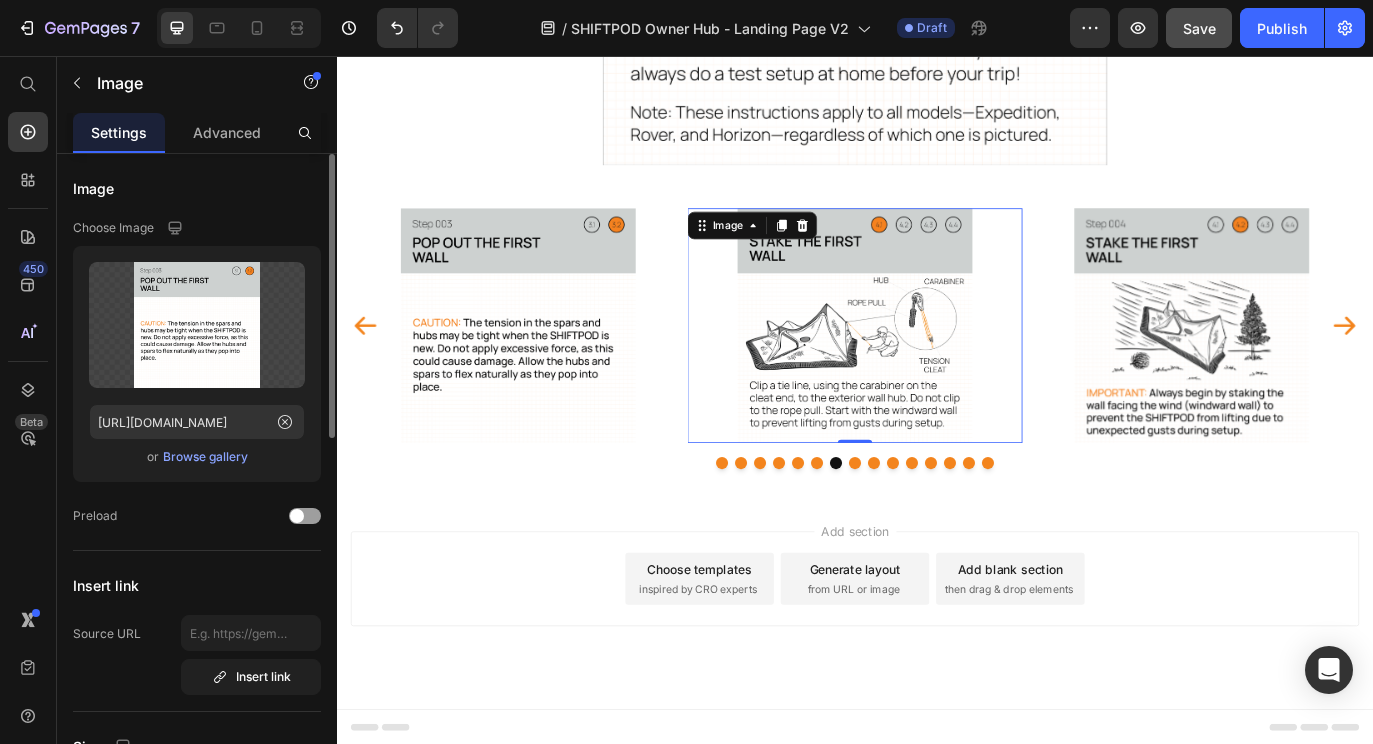 click on "Image   0" at bounding box center (937, 368) 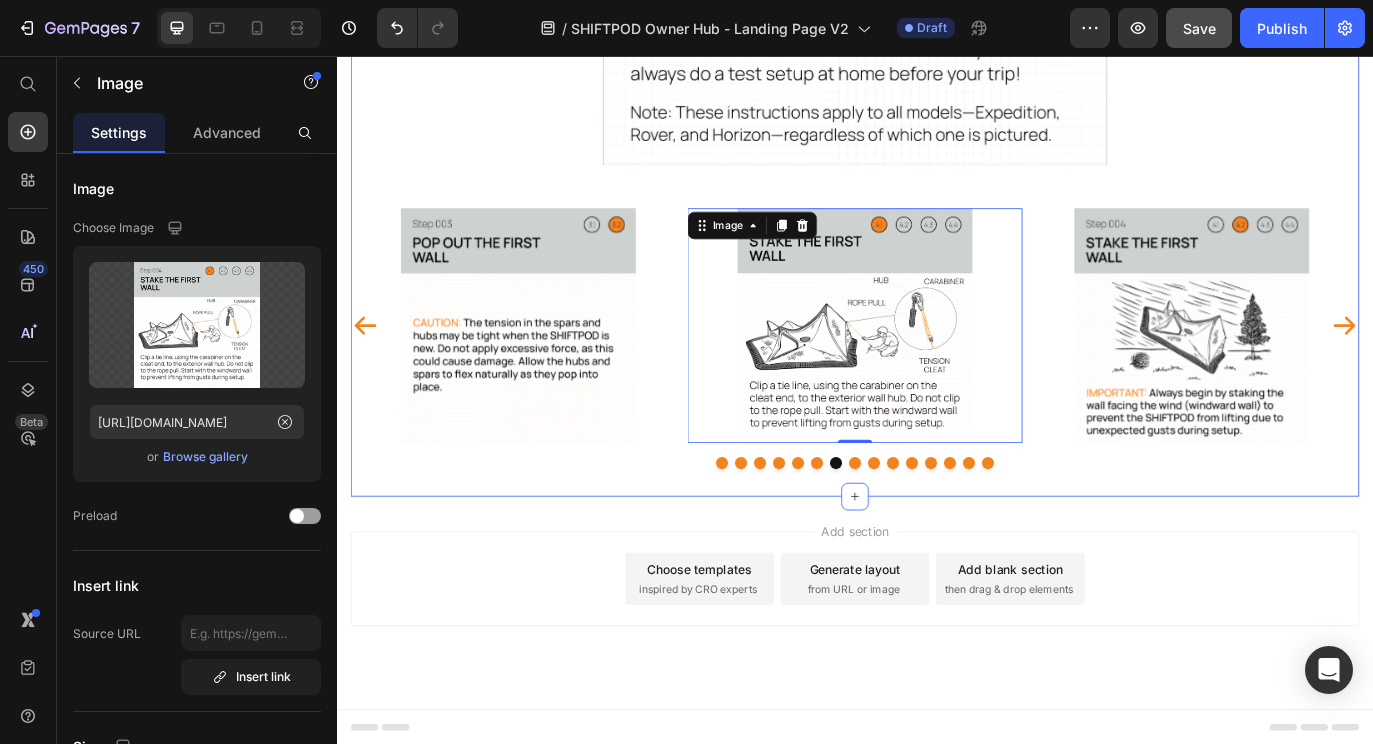 click on "Image Image Image Image Image Image Image Image   0 Image Image Image Image Image Image Image
Carousel" at bounding box center [937, 358] 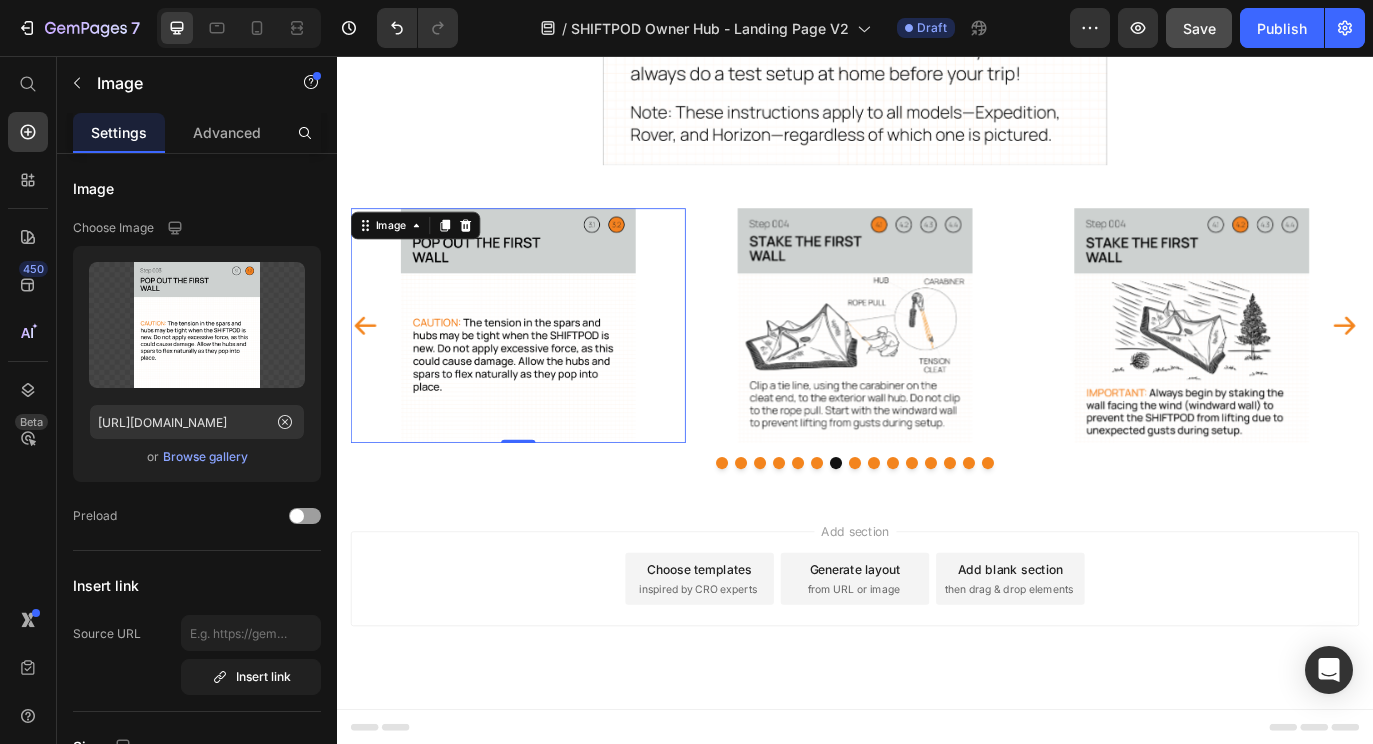 click at bounding box center [547, 368] 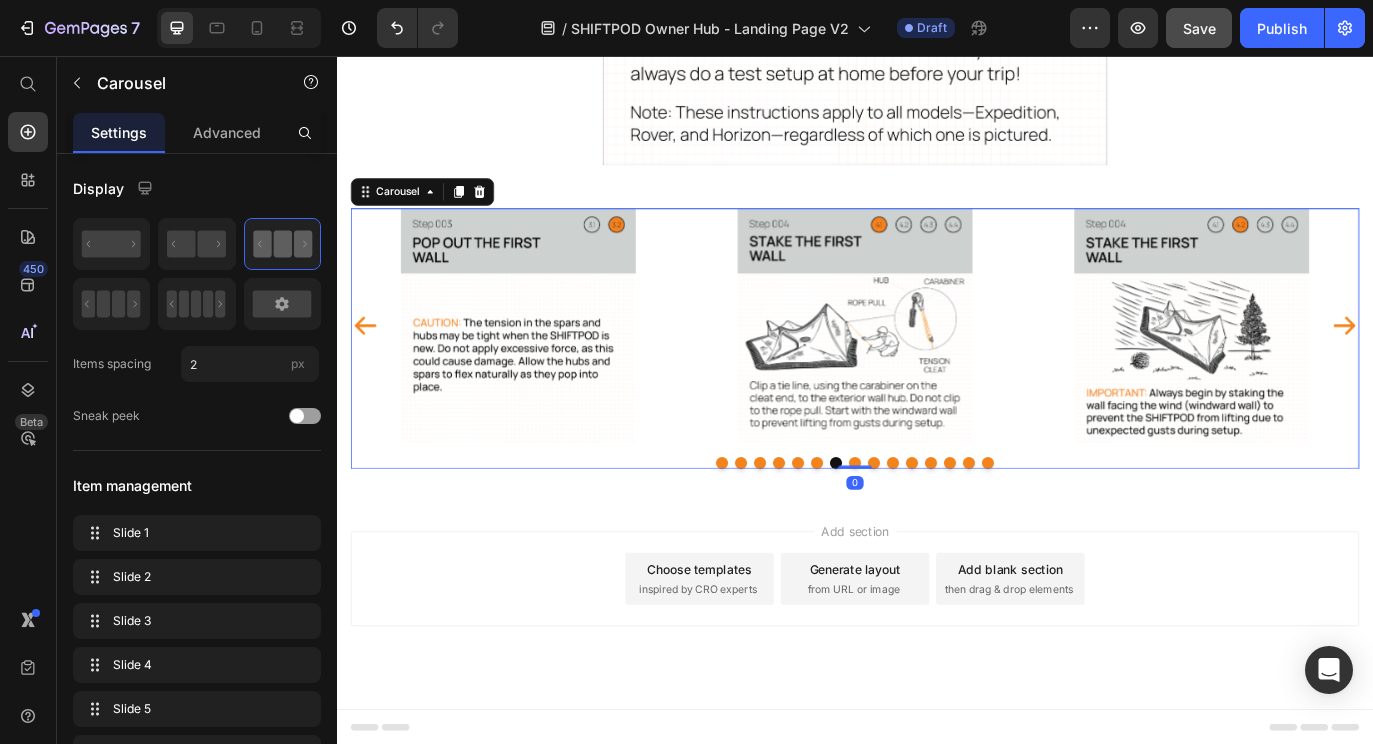 click at bounding box center (937, 527) 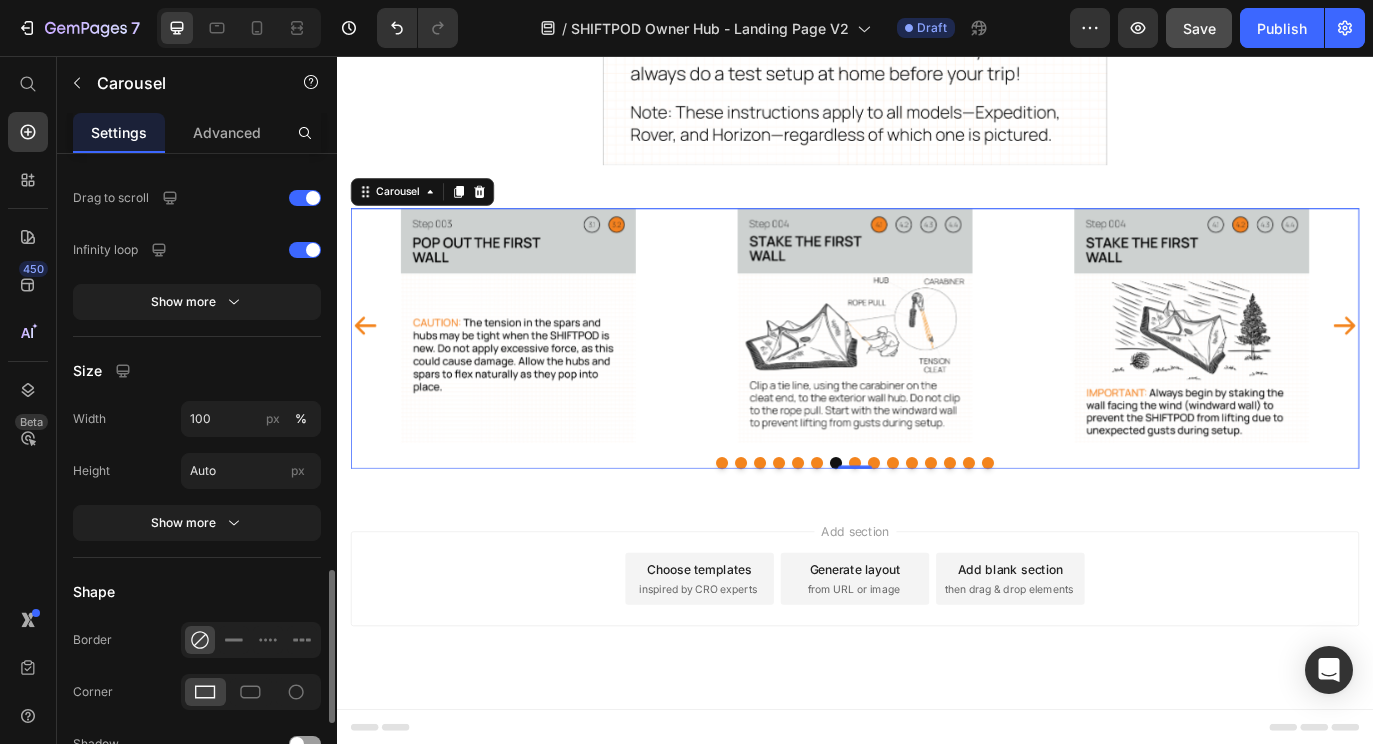 scroll, scrollTop: 1782, scrollLeft: 0, axis: vertical 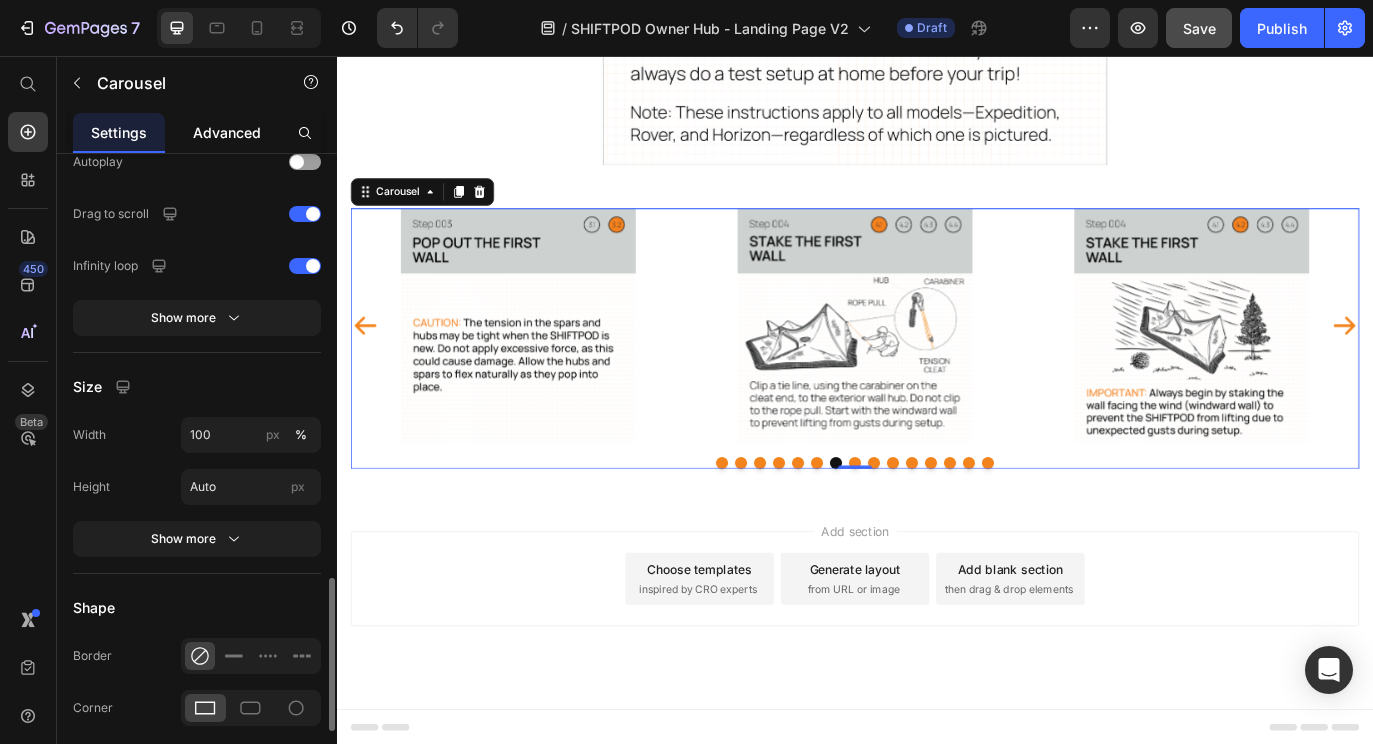 click on "Advanced" at bounding box center (227, 132) 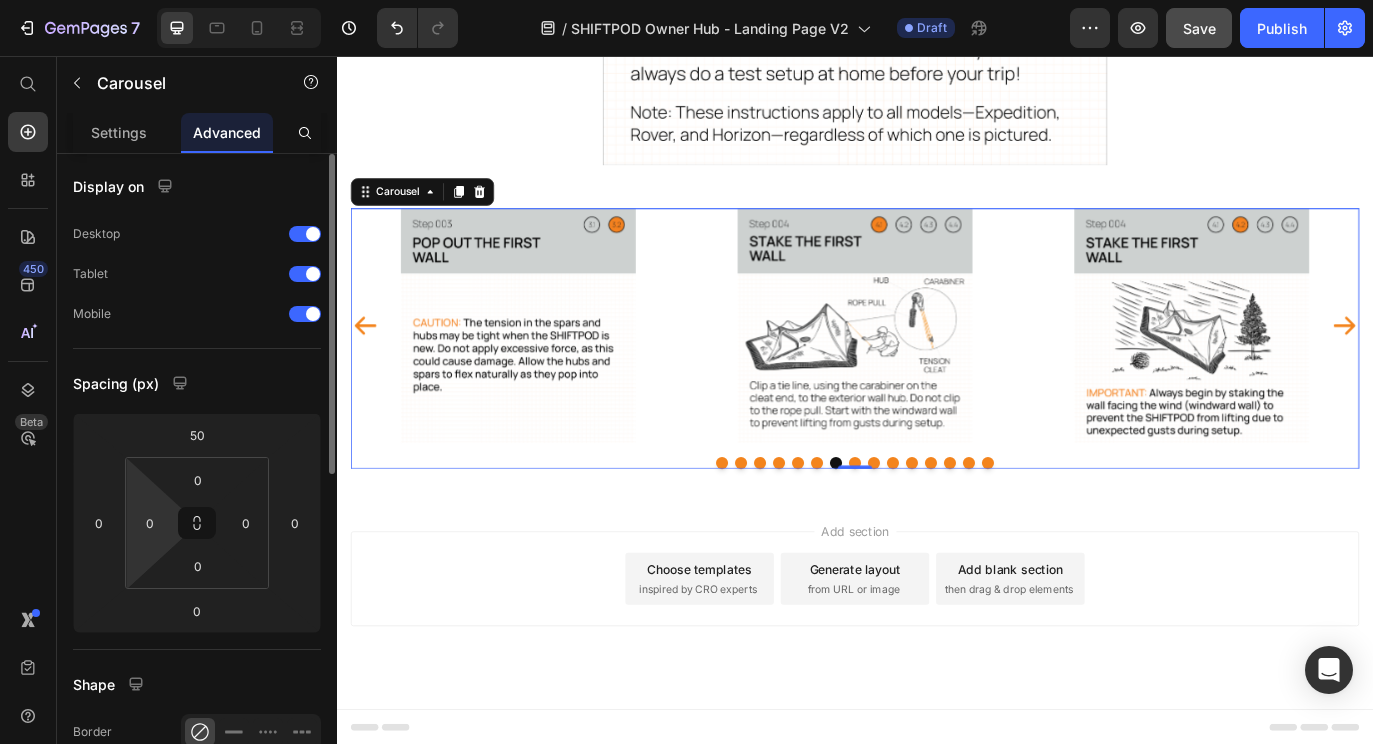 scroll, scrollTop: 0, scrollLeft: 0, axis: both 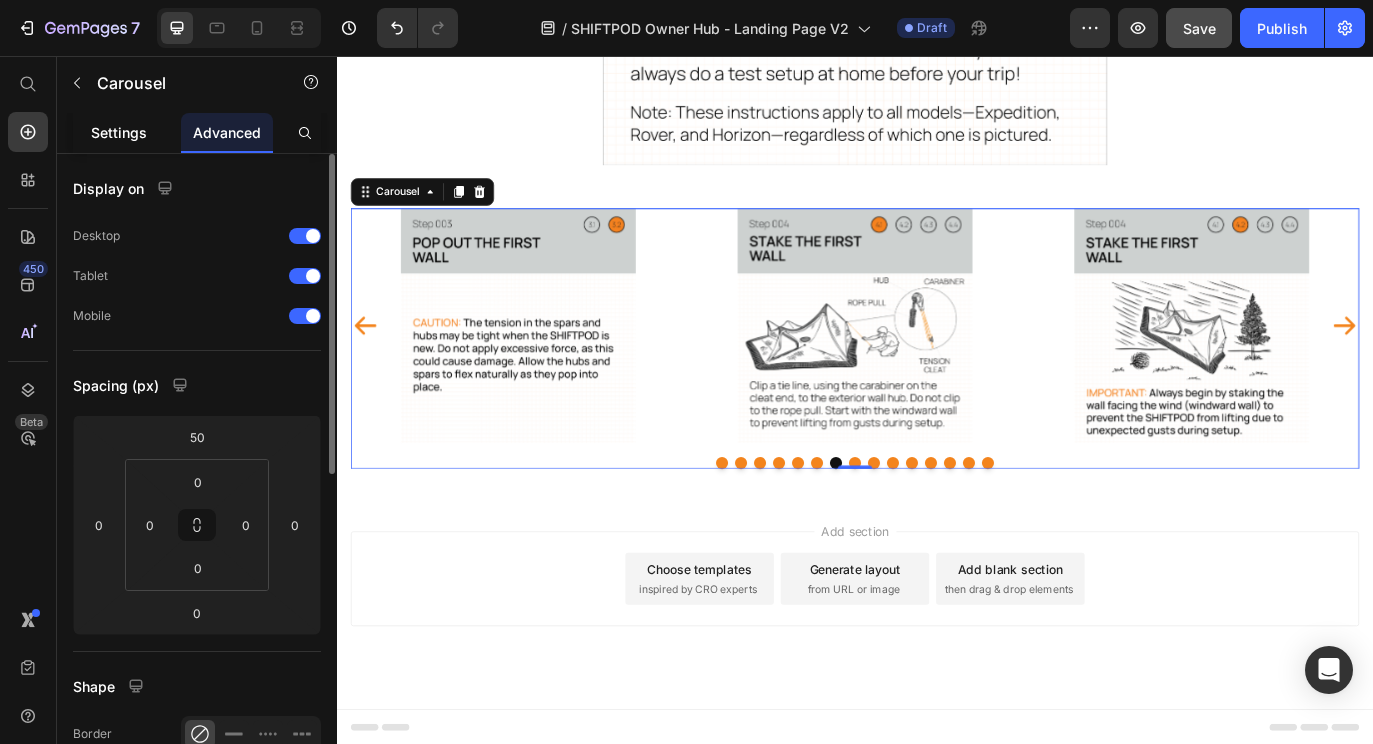 click on "Settings" at bounding box center [119, 132] 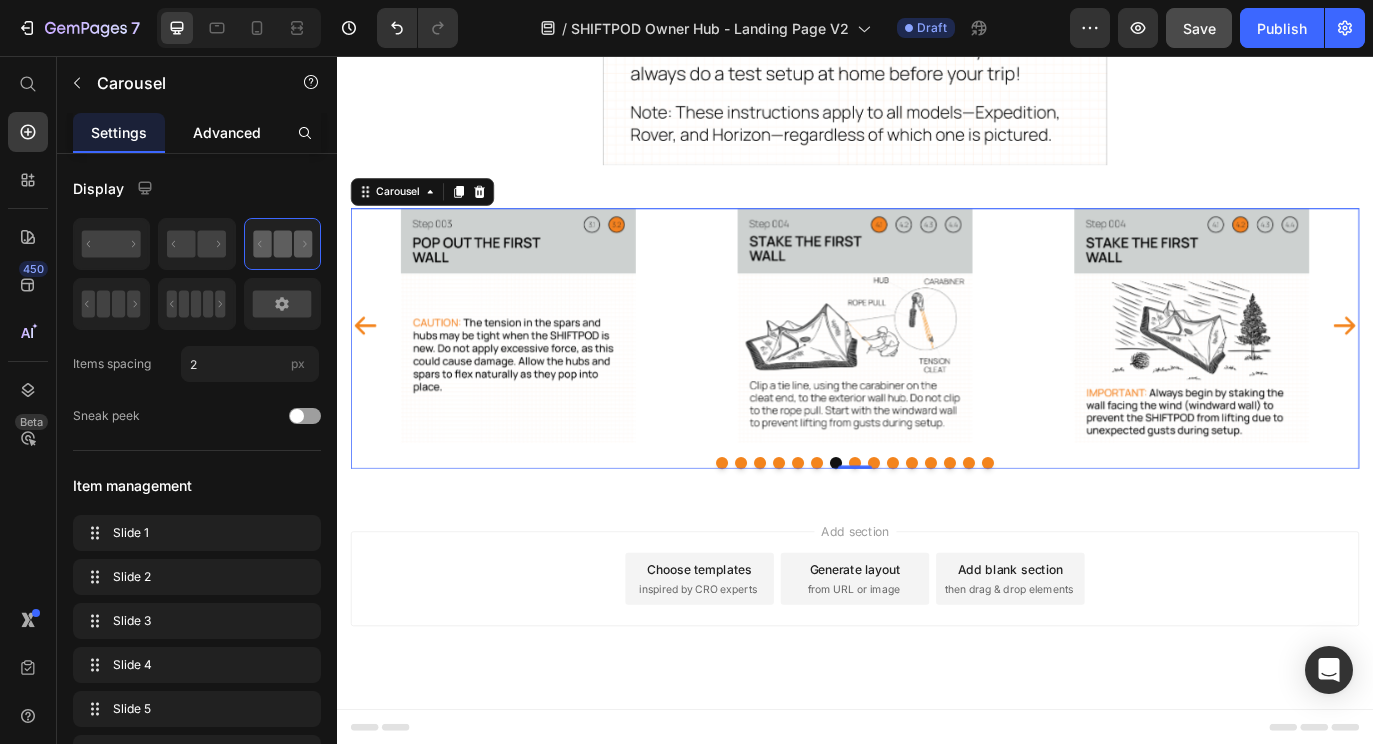 click on "Advanced" at bounding box center (227, 132) 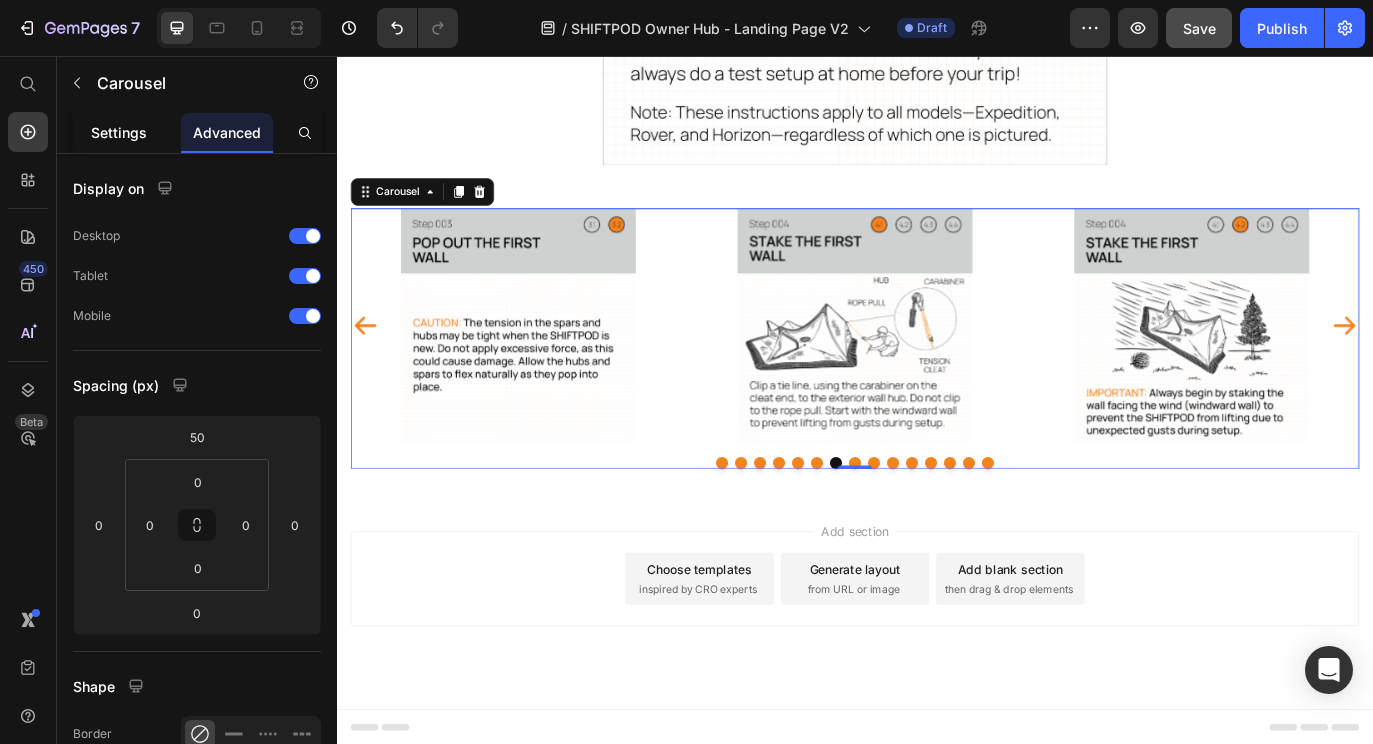 click on "Settings" at bounding box center [119, 132] 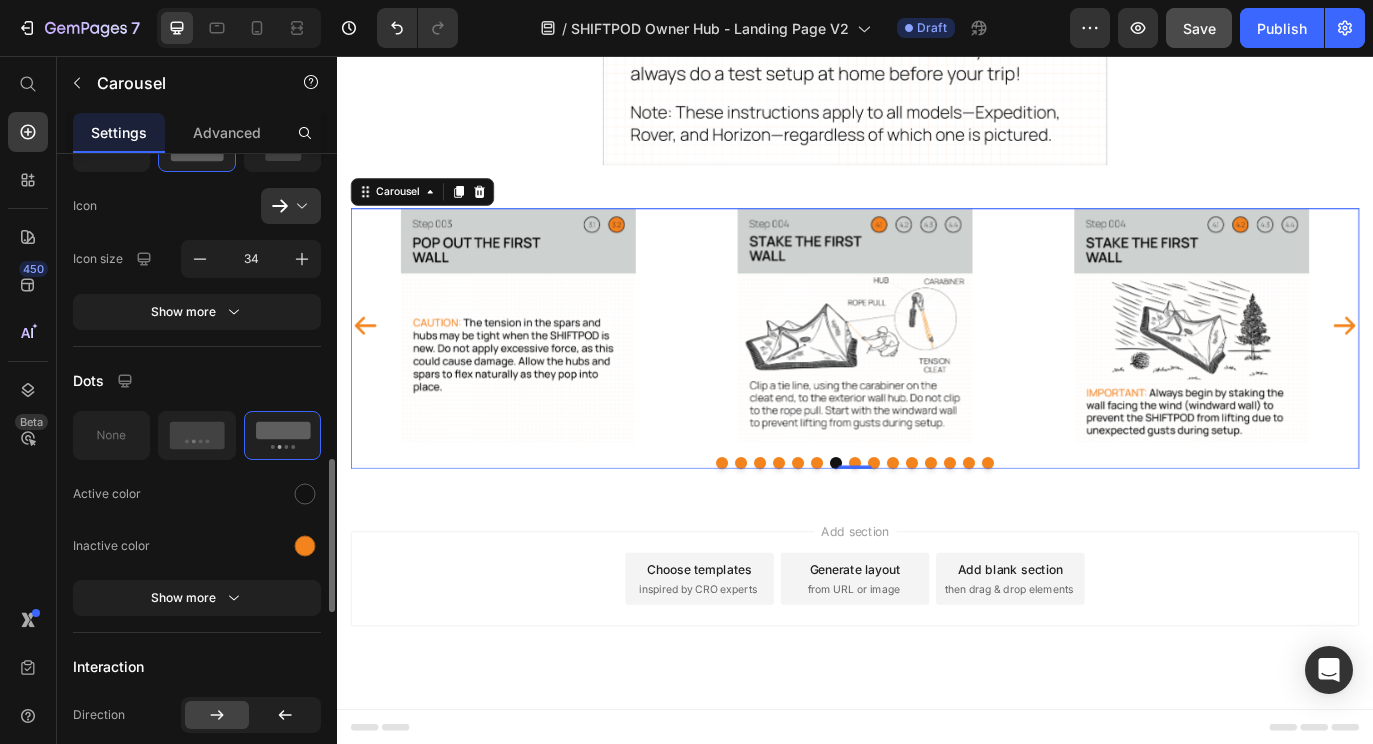 scroll, scrollTop: 1011, scrollLeft: 0, axis: vertical 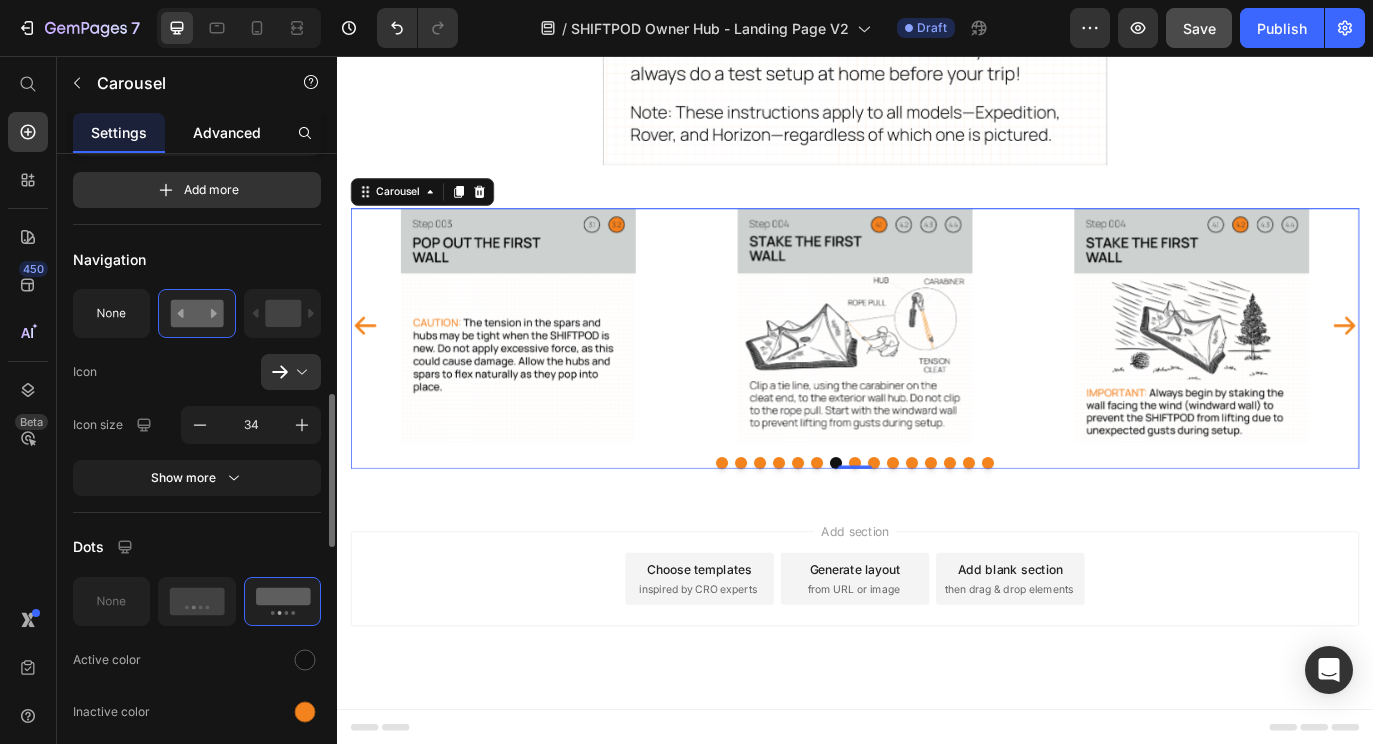 click on "Advanced" at bounding box center [227, 132] 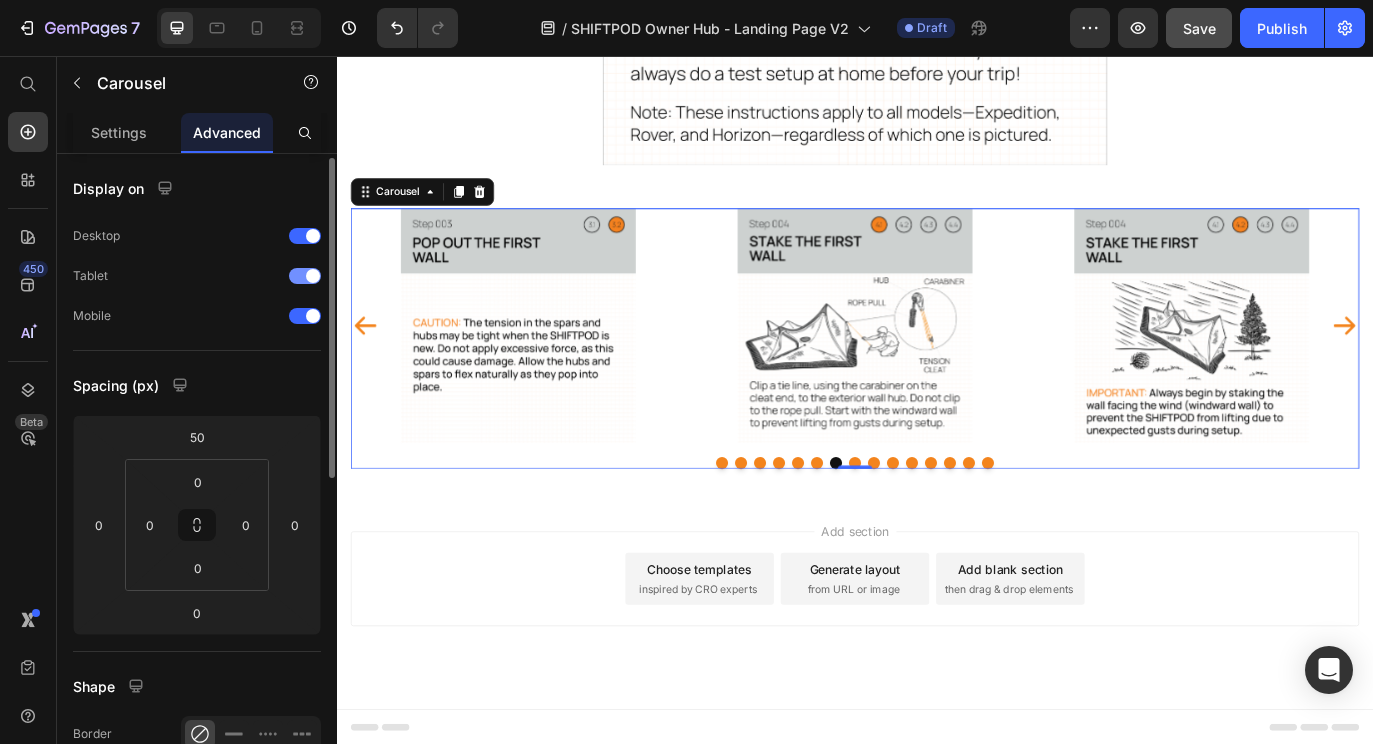 scroll, scrollTop: 3, scrollLeft: 0, axis: vertical 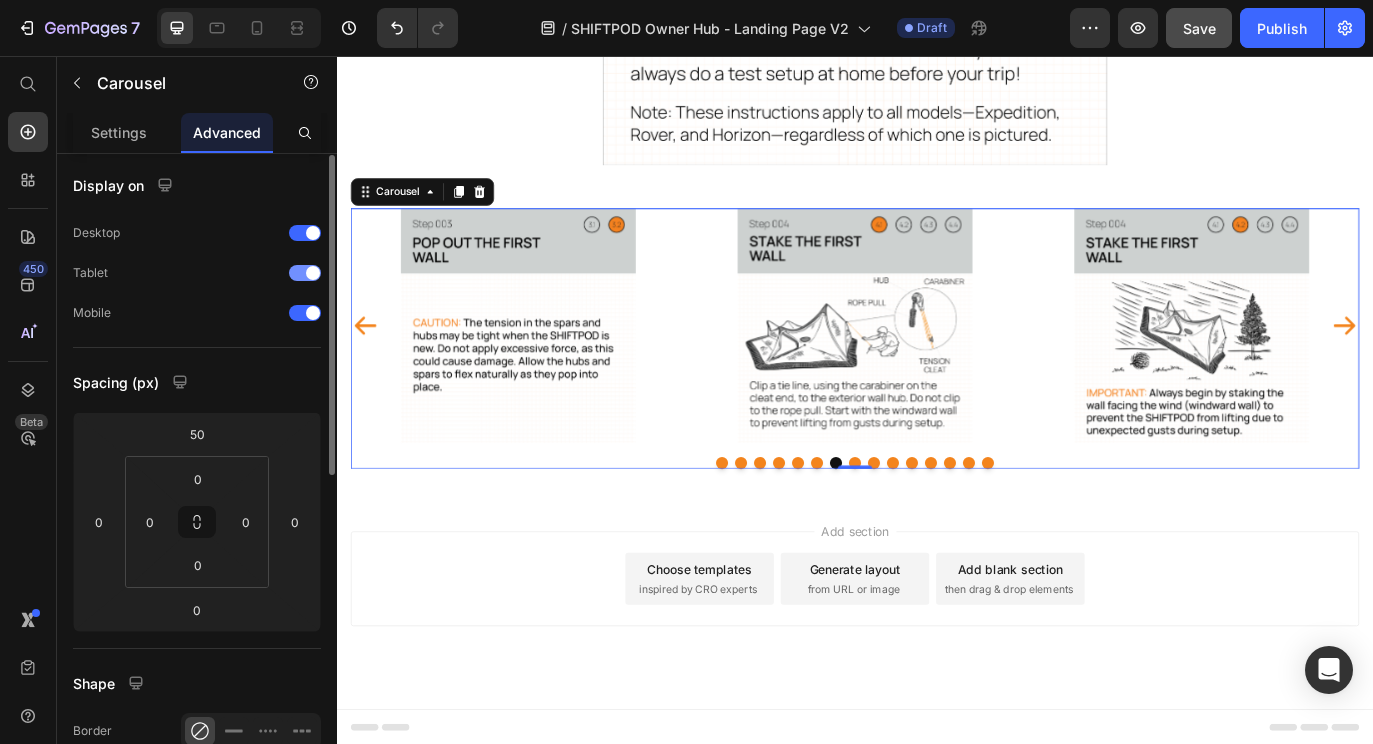 click at bounding box center [305, 273] 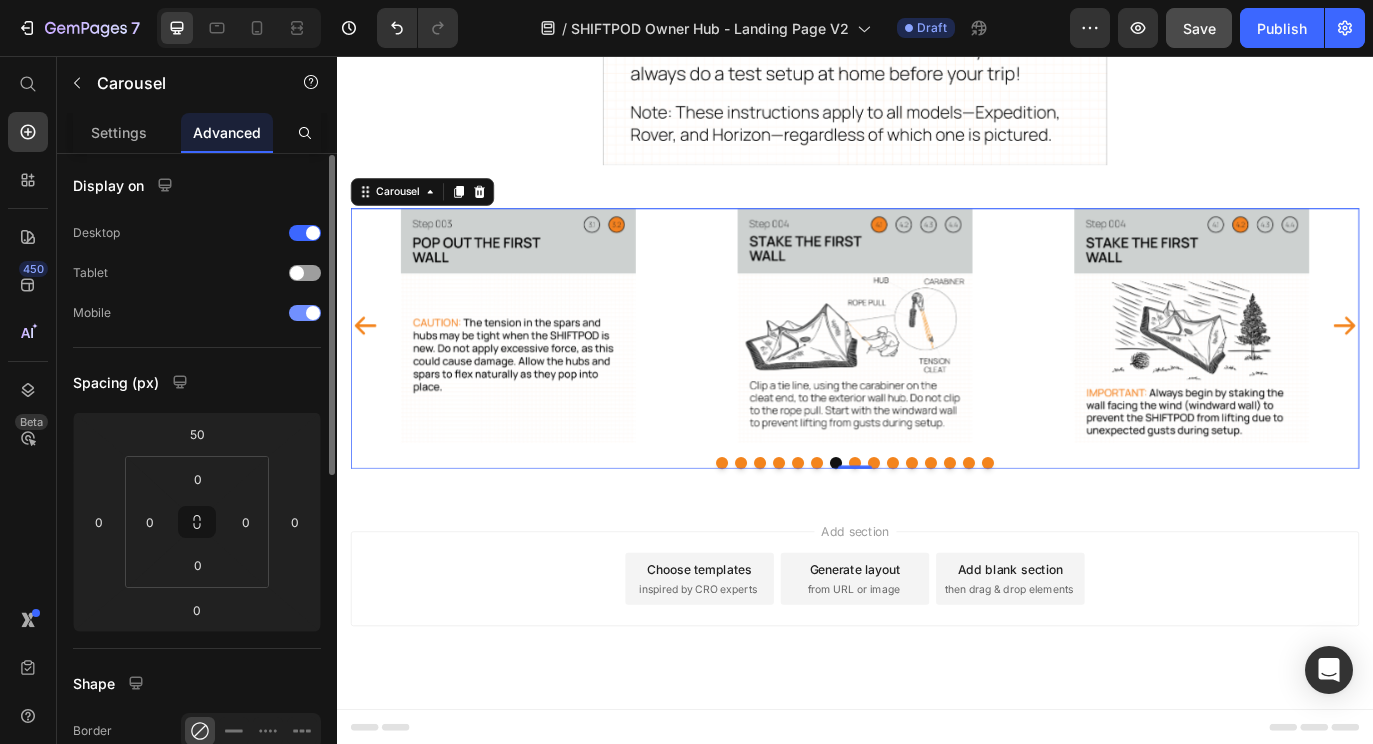 click at bounding box center [313, 313] 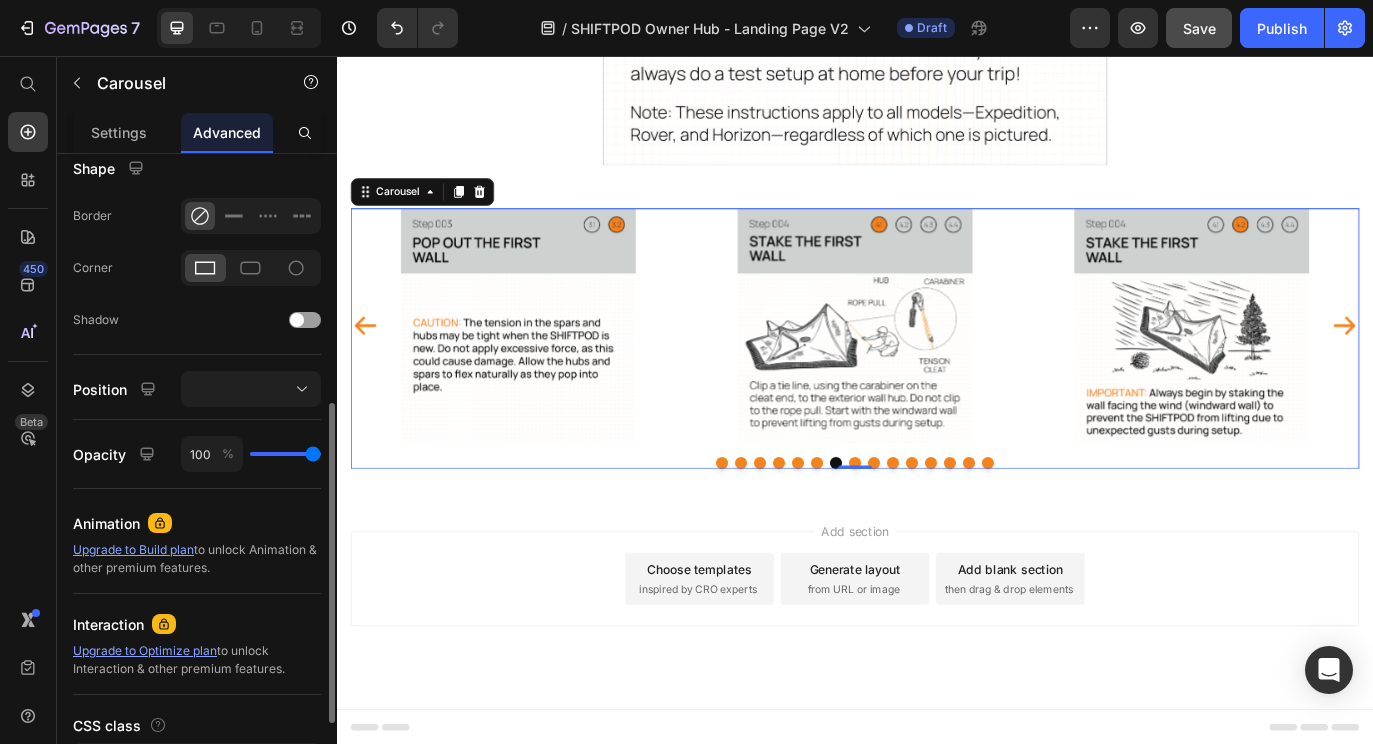 scroll, scrollTop: 514, scrollLeft: 0, axis: vertical 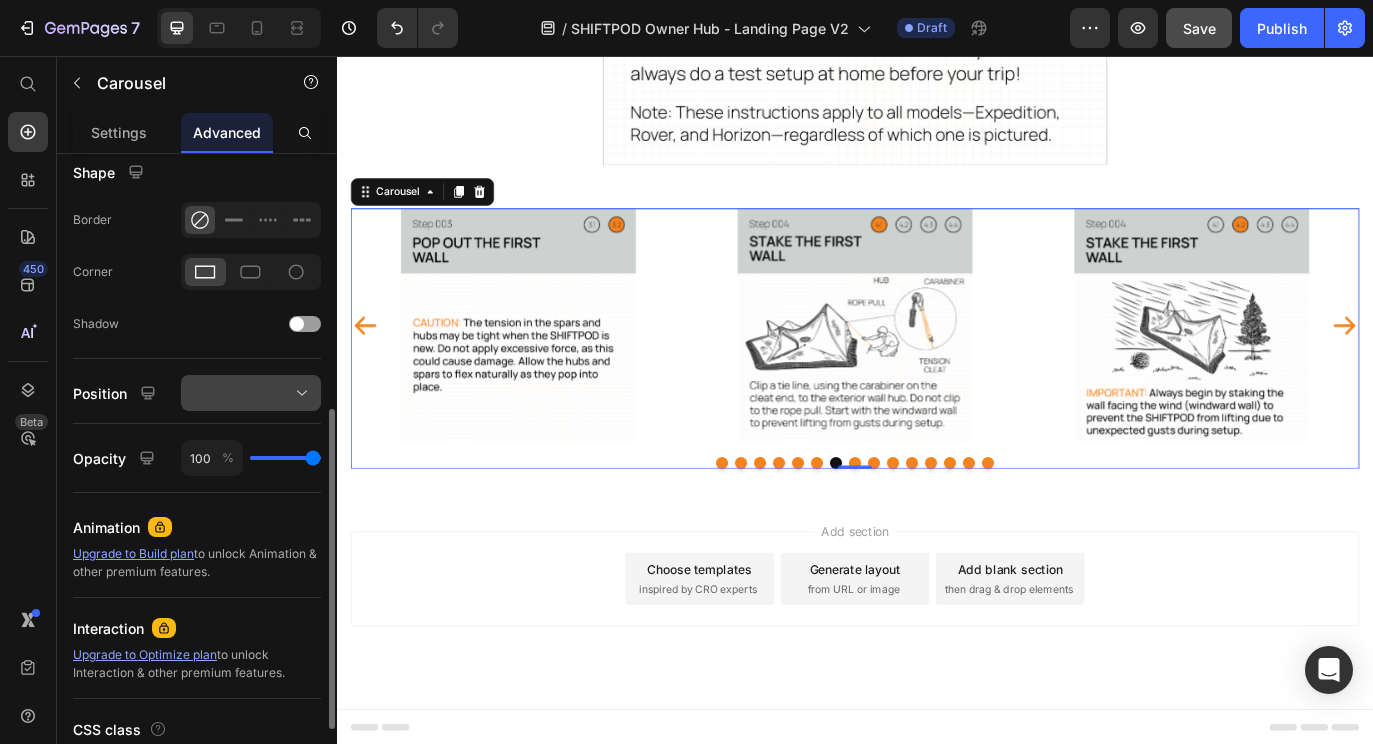 click 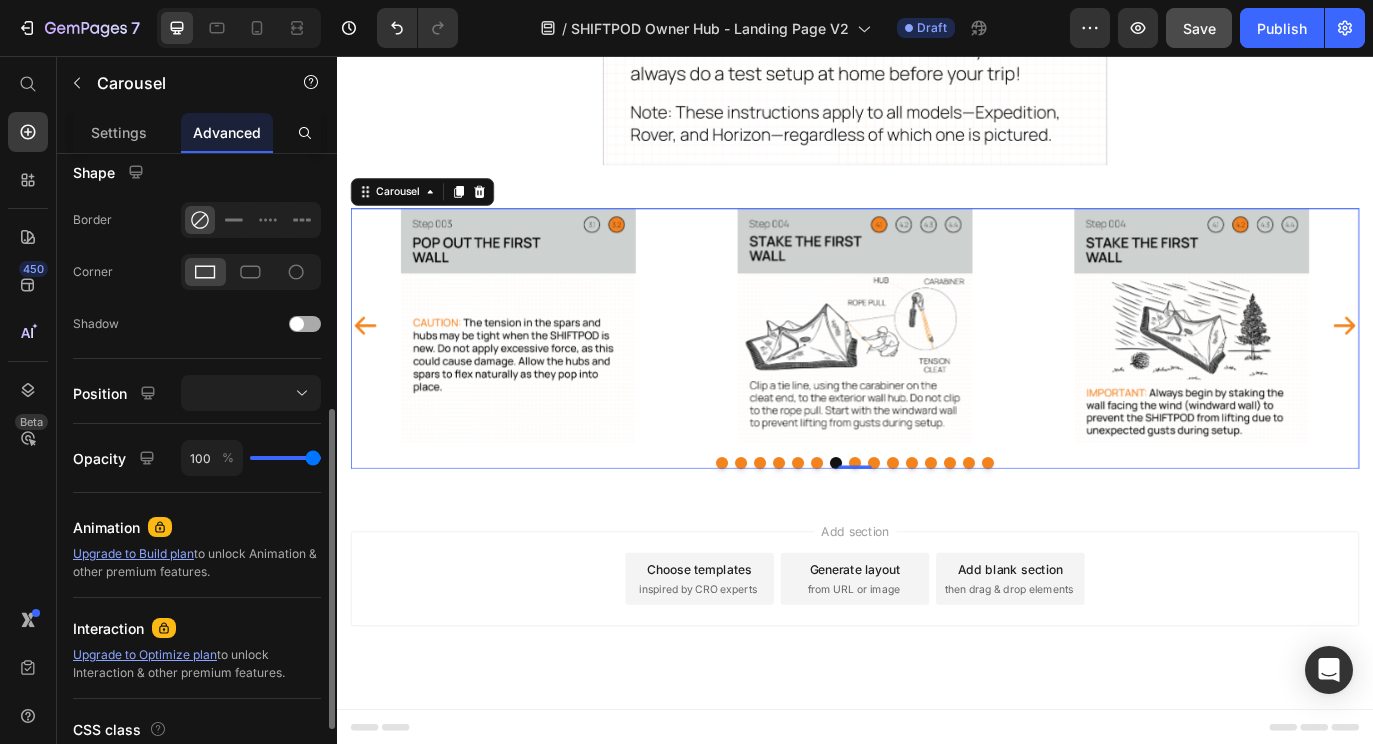 click on "Shadow" 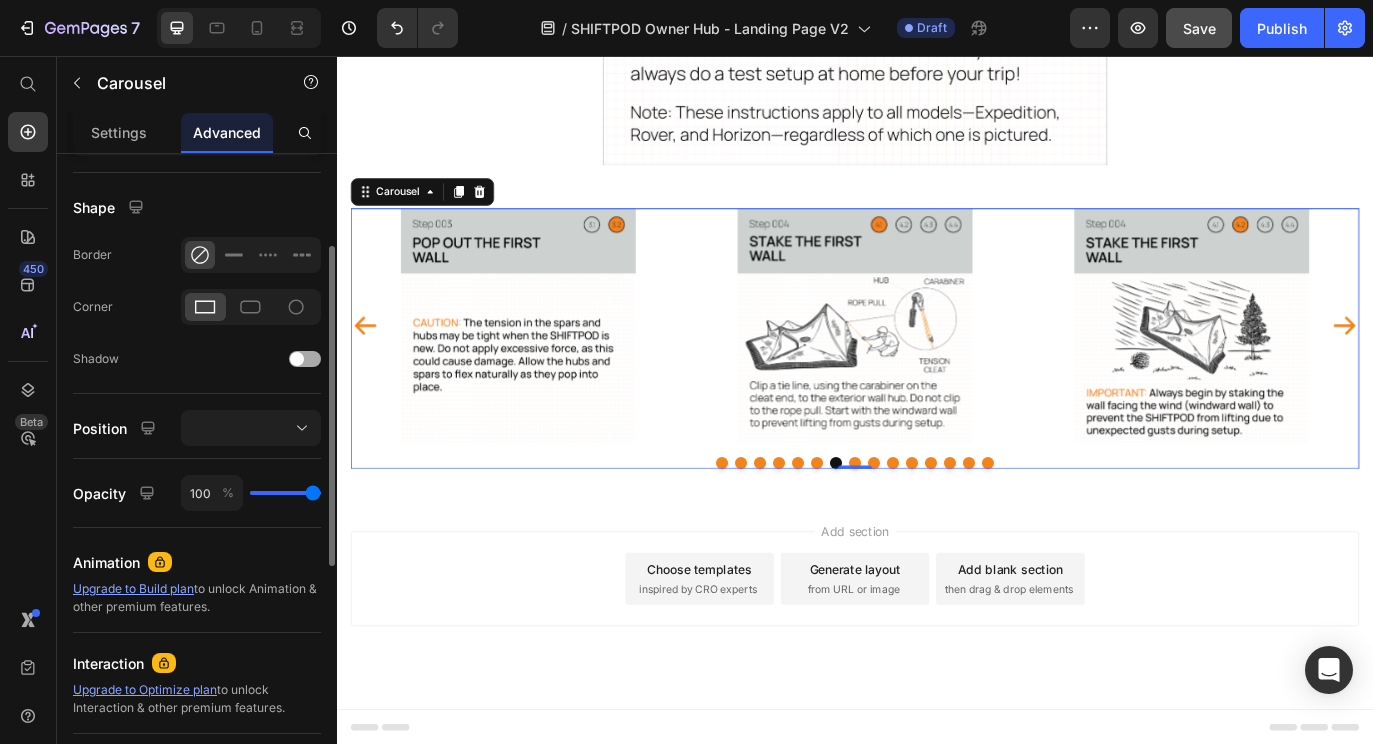 scroll, scrollTop: 330, scrollLeft: 0, axis: vertical 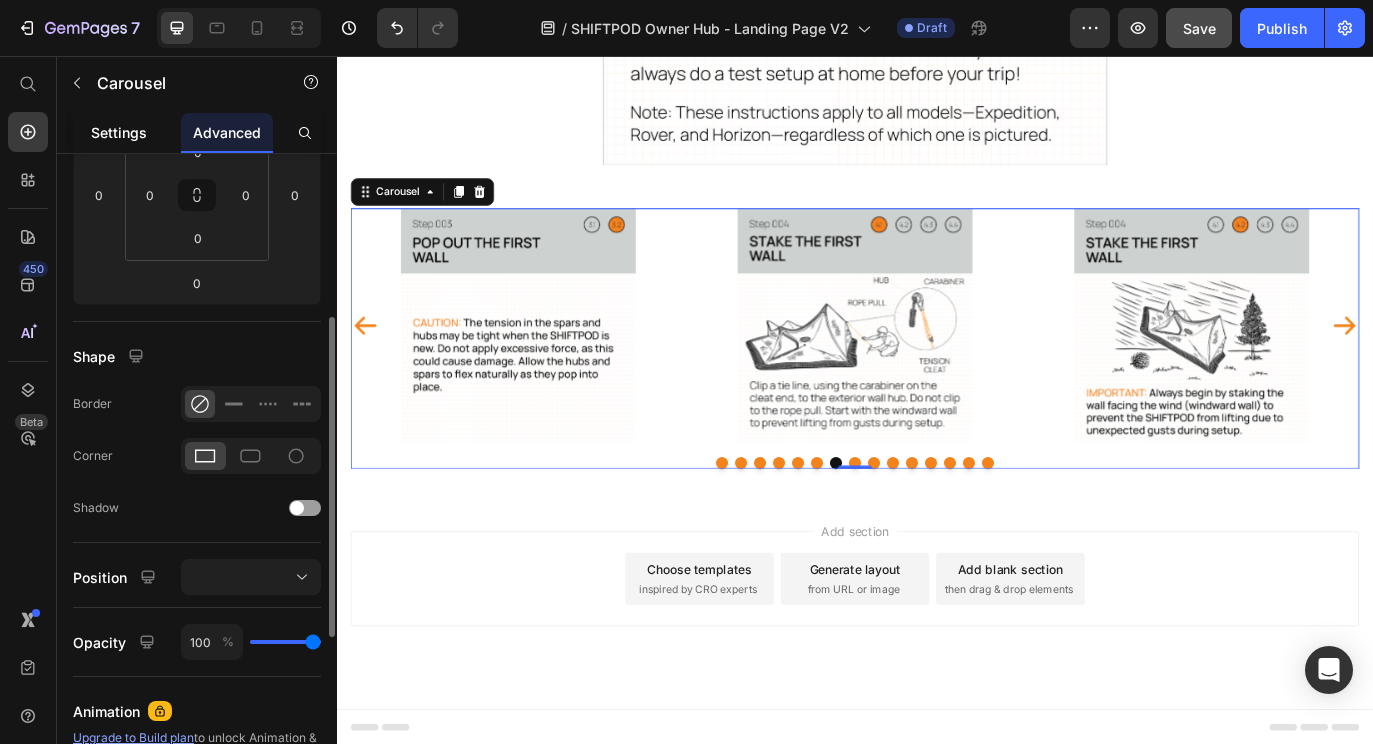 click on "Settings" at bounding box center (119, 132) 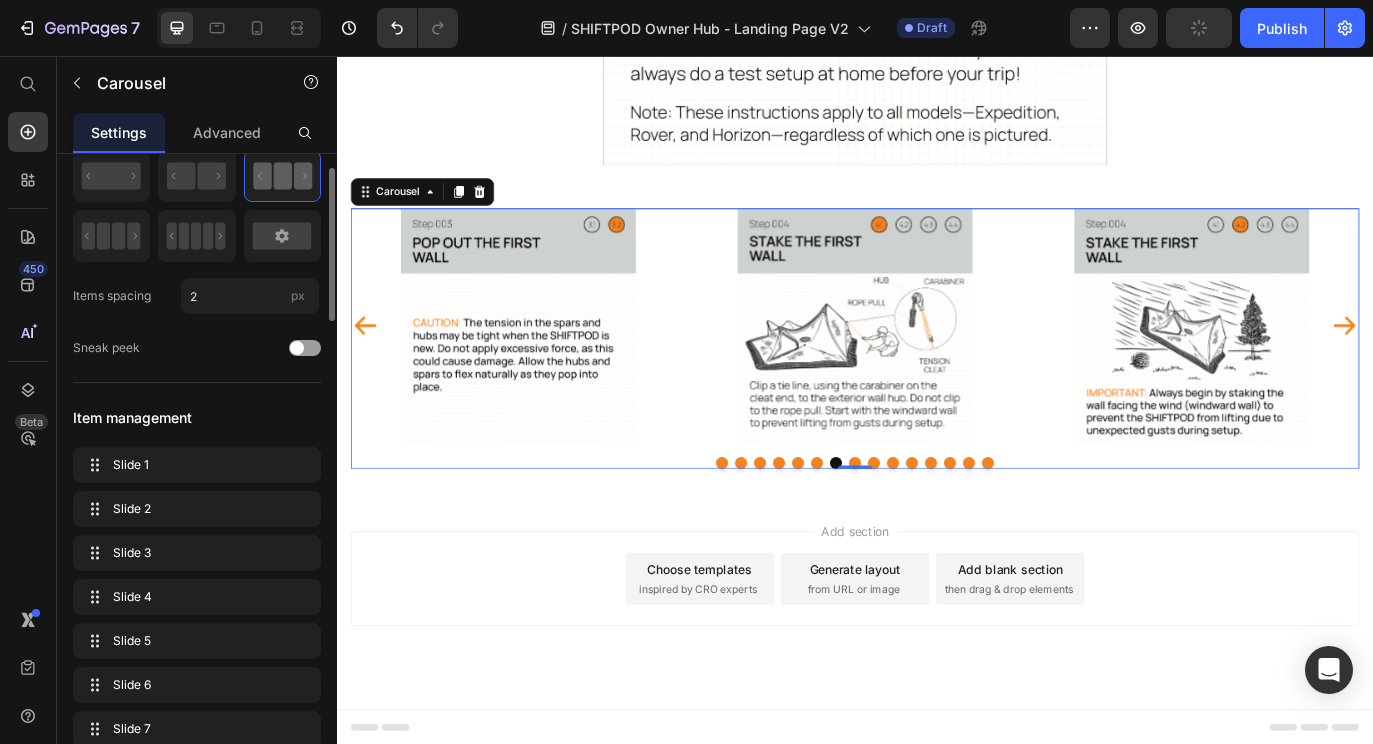 scroll, scrollTop: 69, scrollLeft: 0, axis: vertical 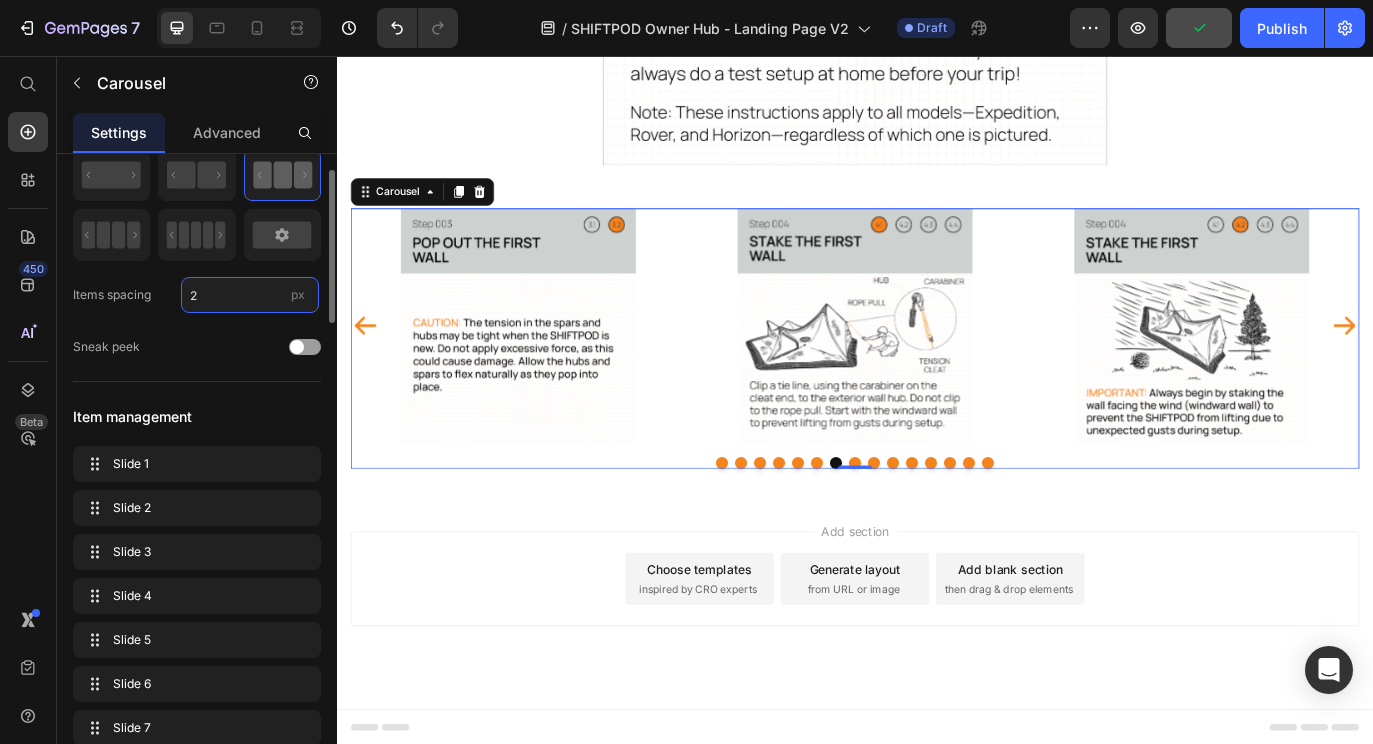 click on "2" at bounding box center [250, 295] 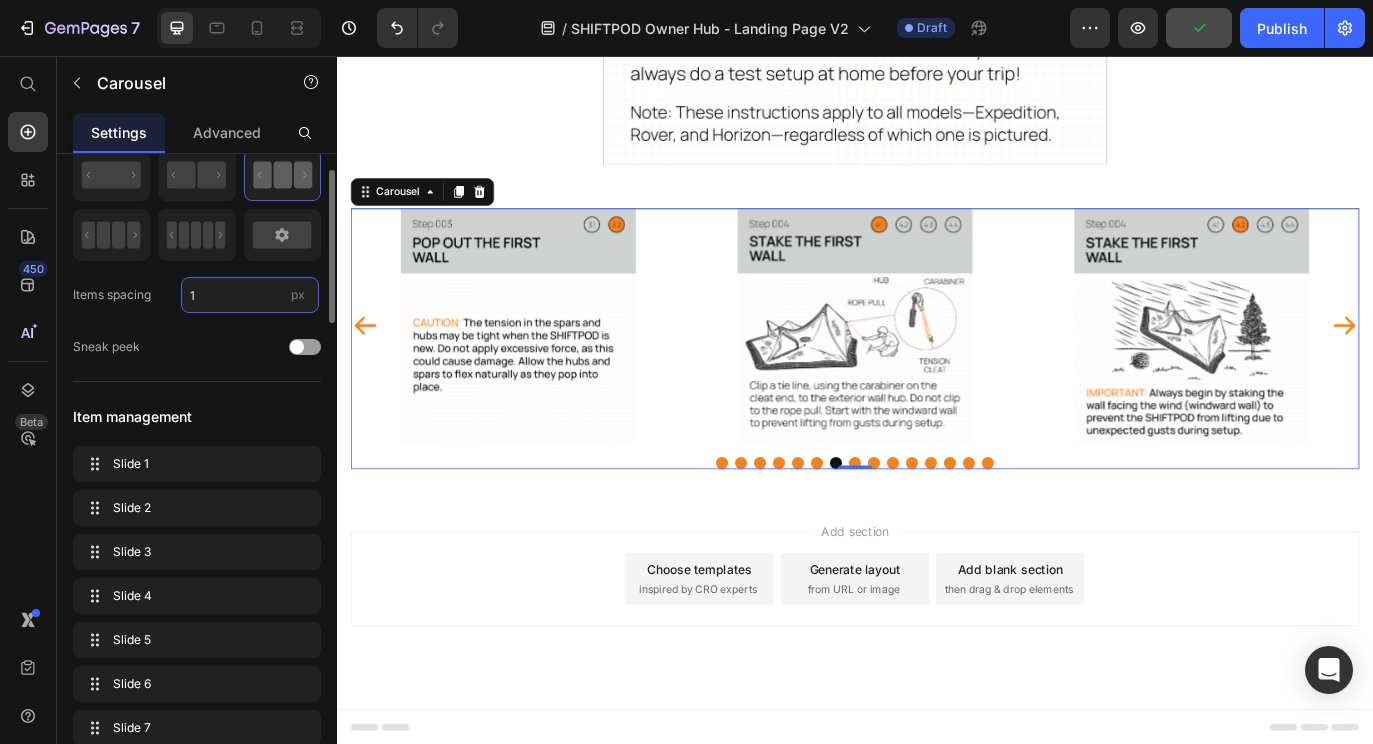 type on "1" 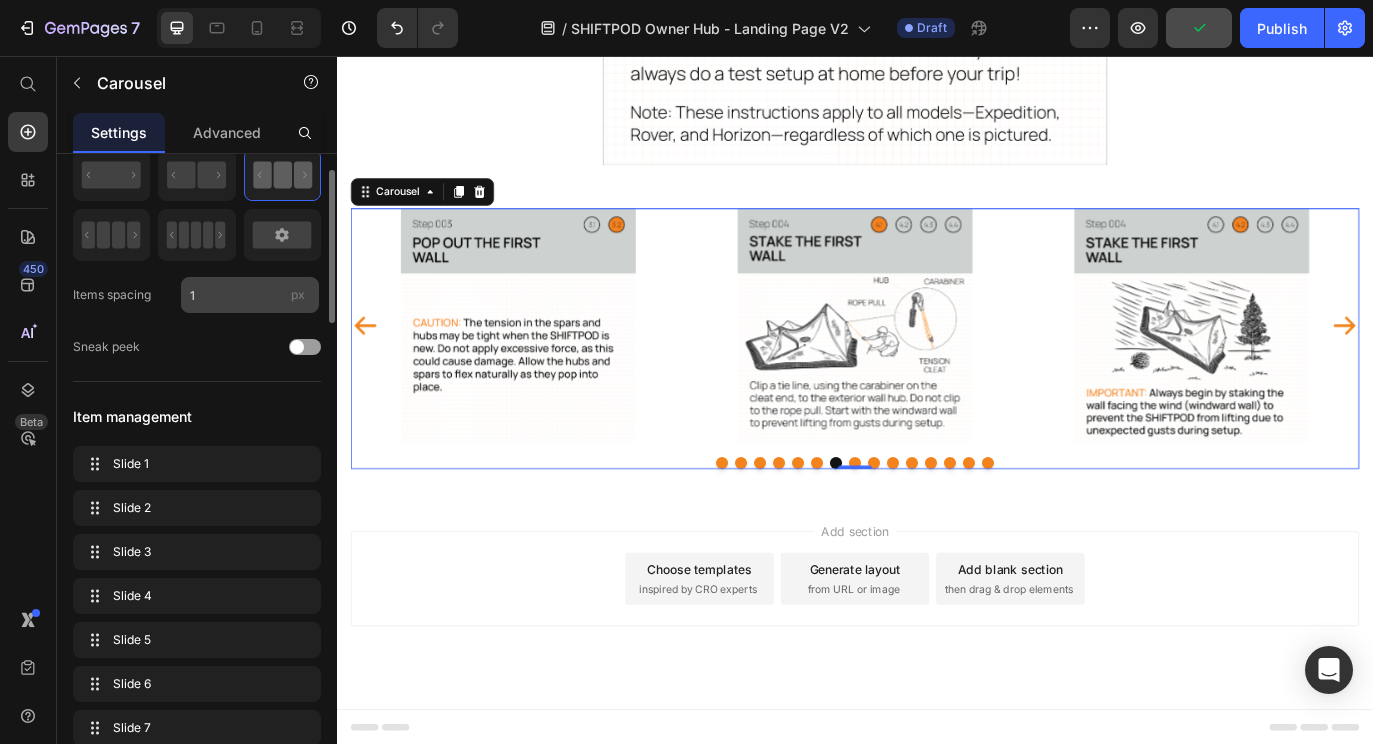 type 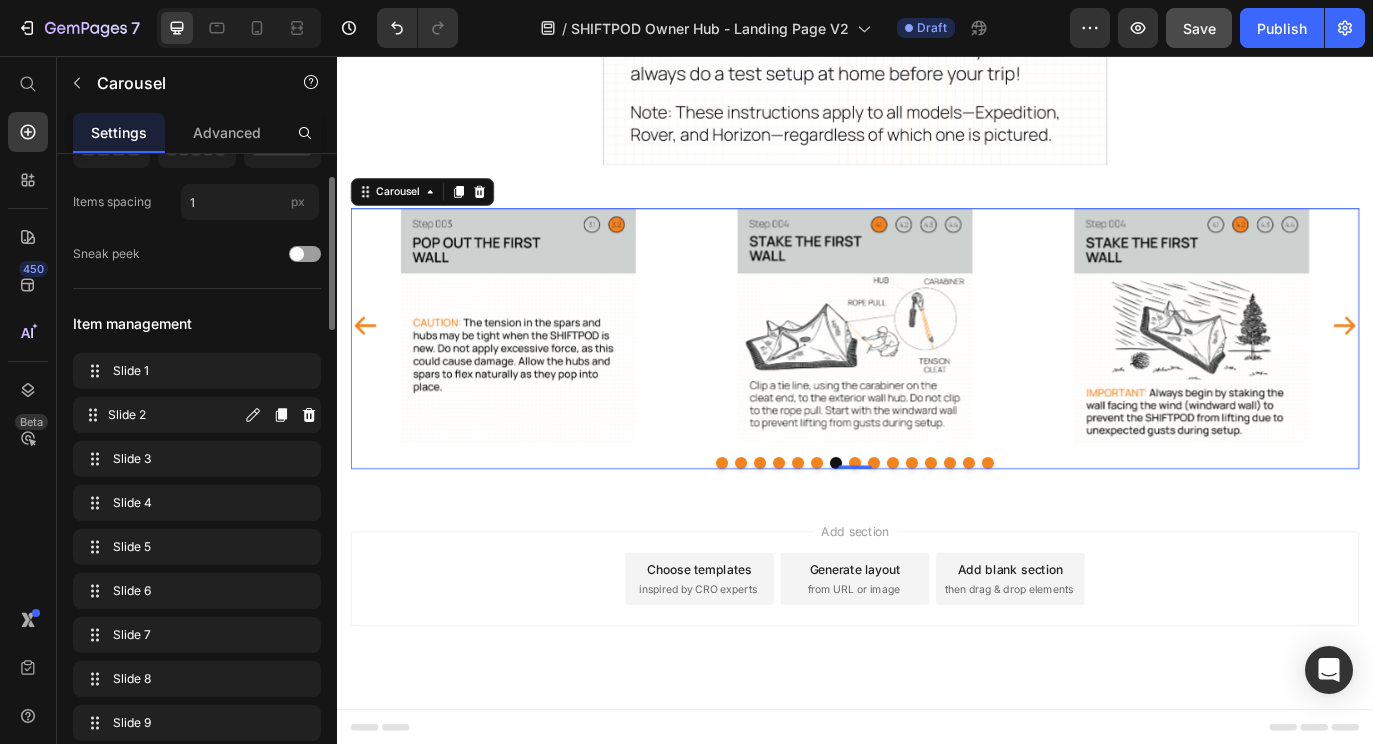 scroll, scrollTop: 0, scrollLeft: 0, axis: both 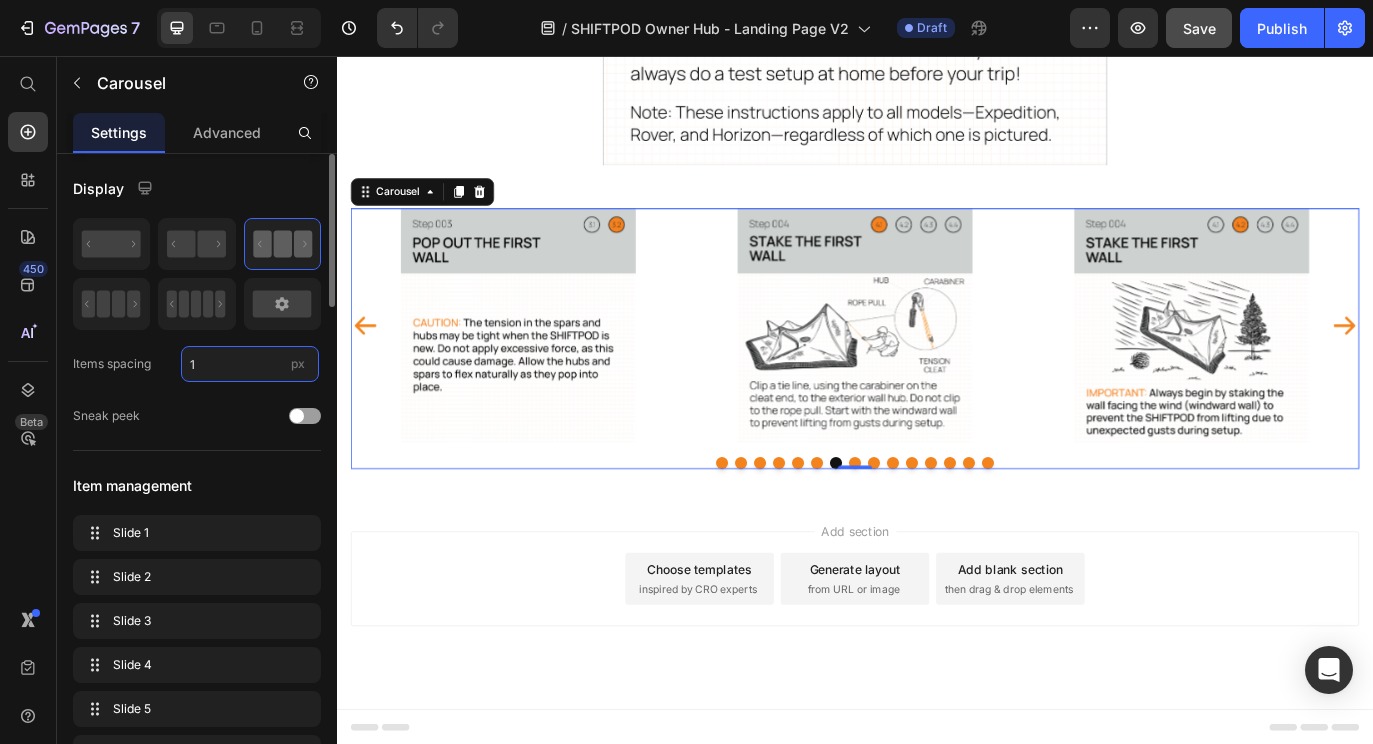 click on "1" at bounding box center [250, 364] 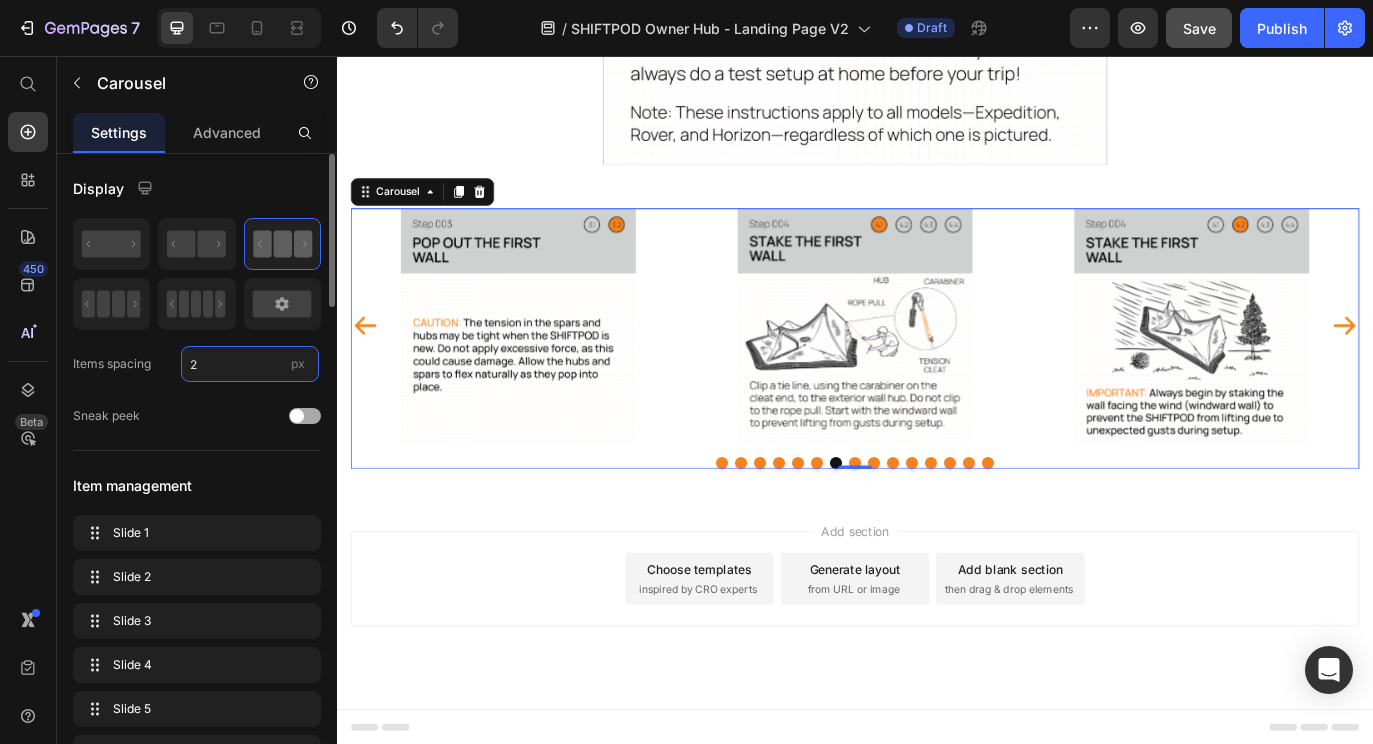 type on "2" 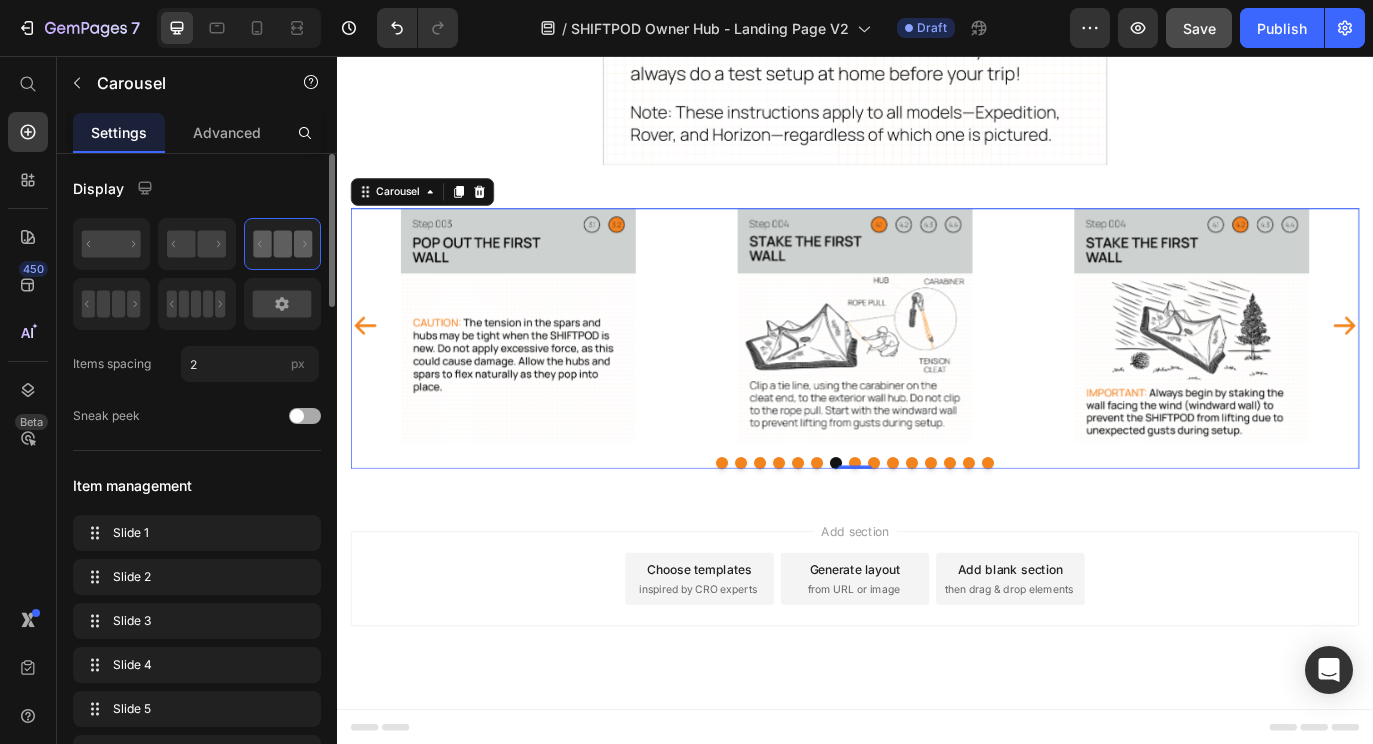 click at bounding box center [251, 416] 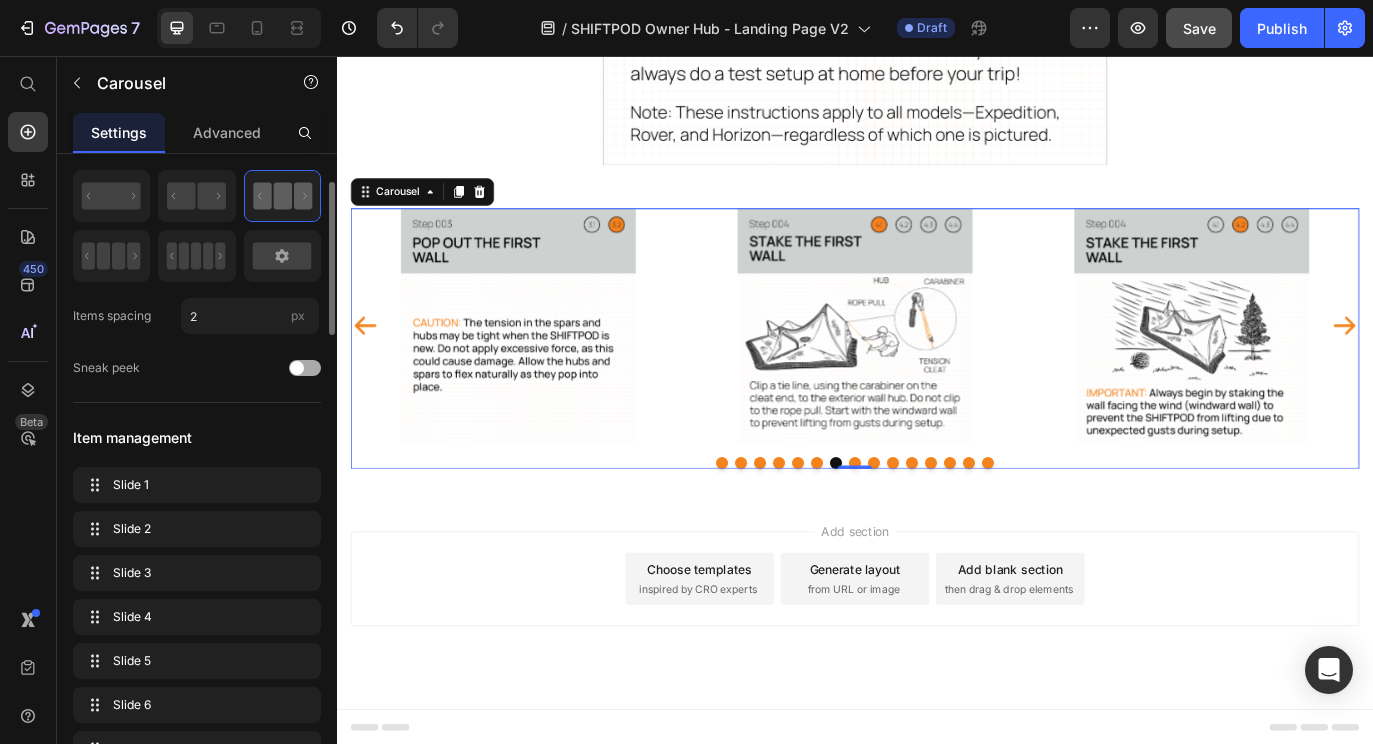 scroll, scrollTop: 0, scrollLeft: 0, axis: both 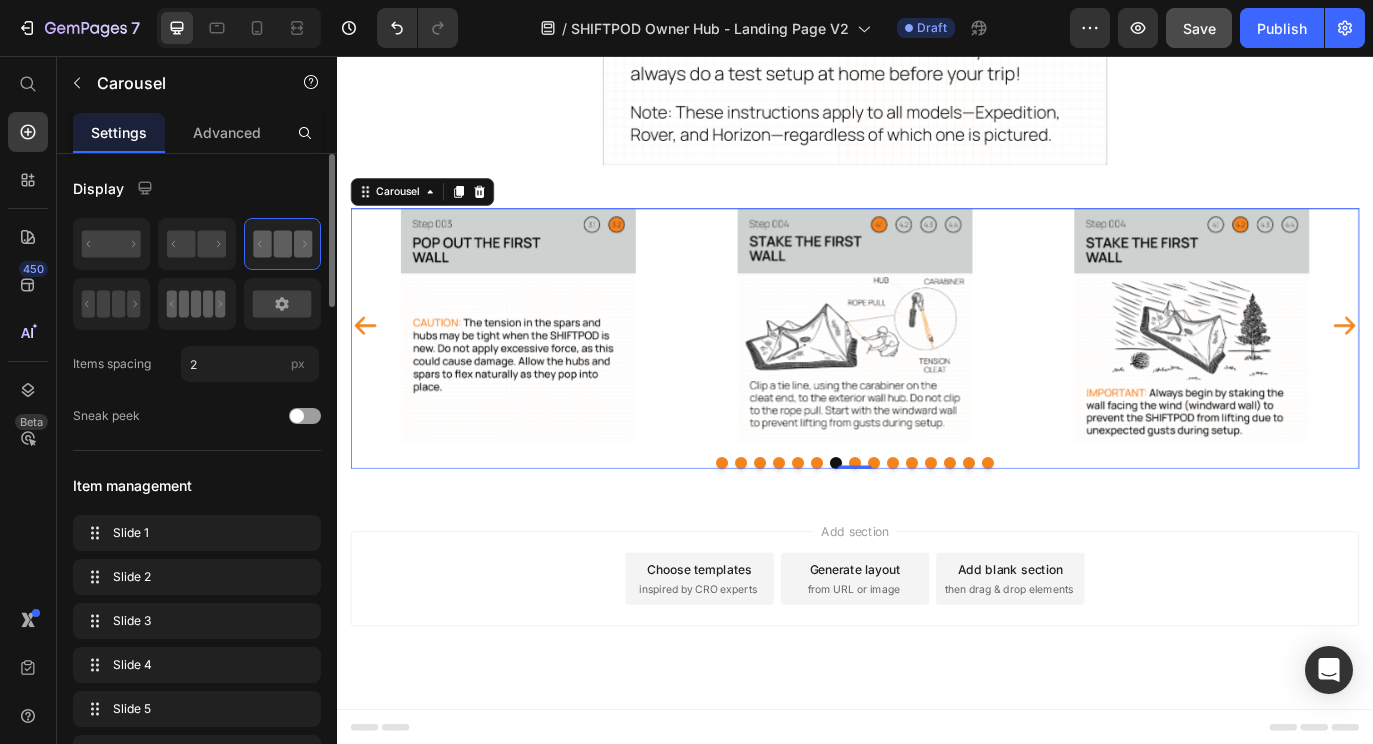 click 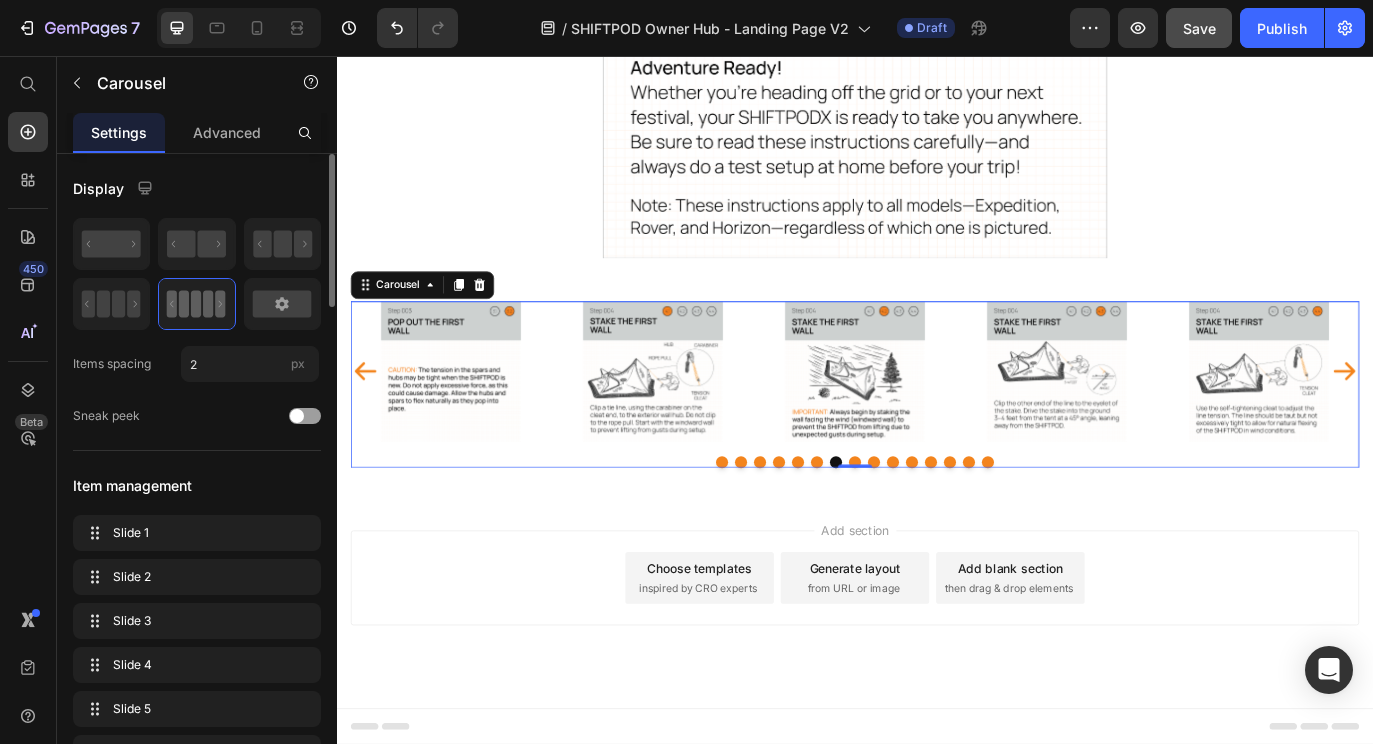 scroll, scrollTop: 978, scrollLeft: 0, axis: vertical 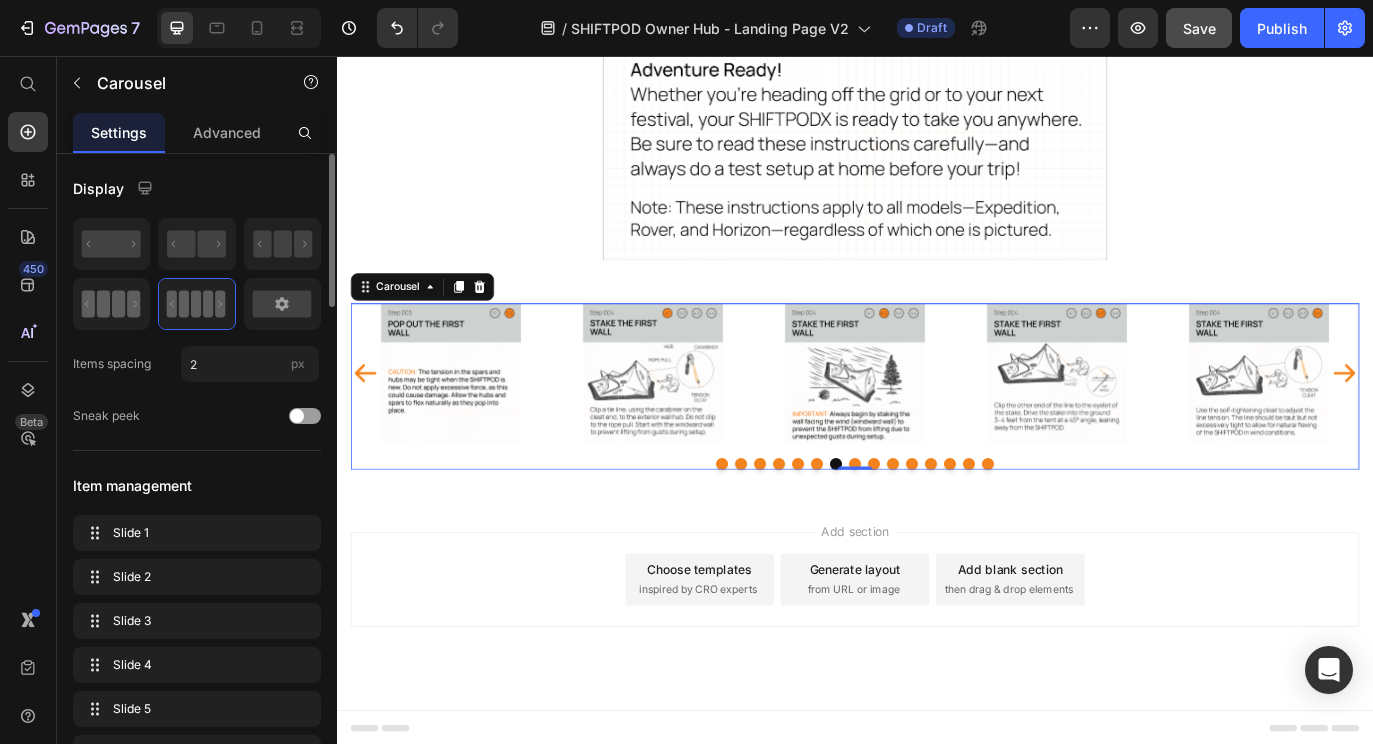 click 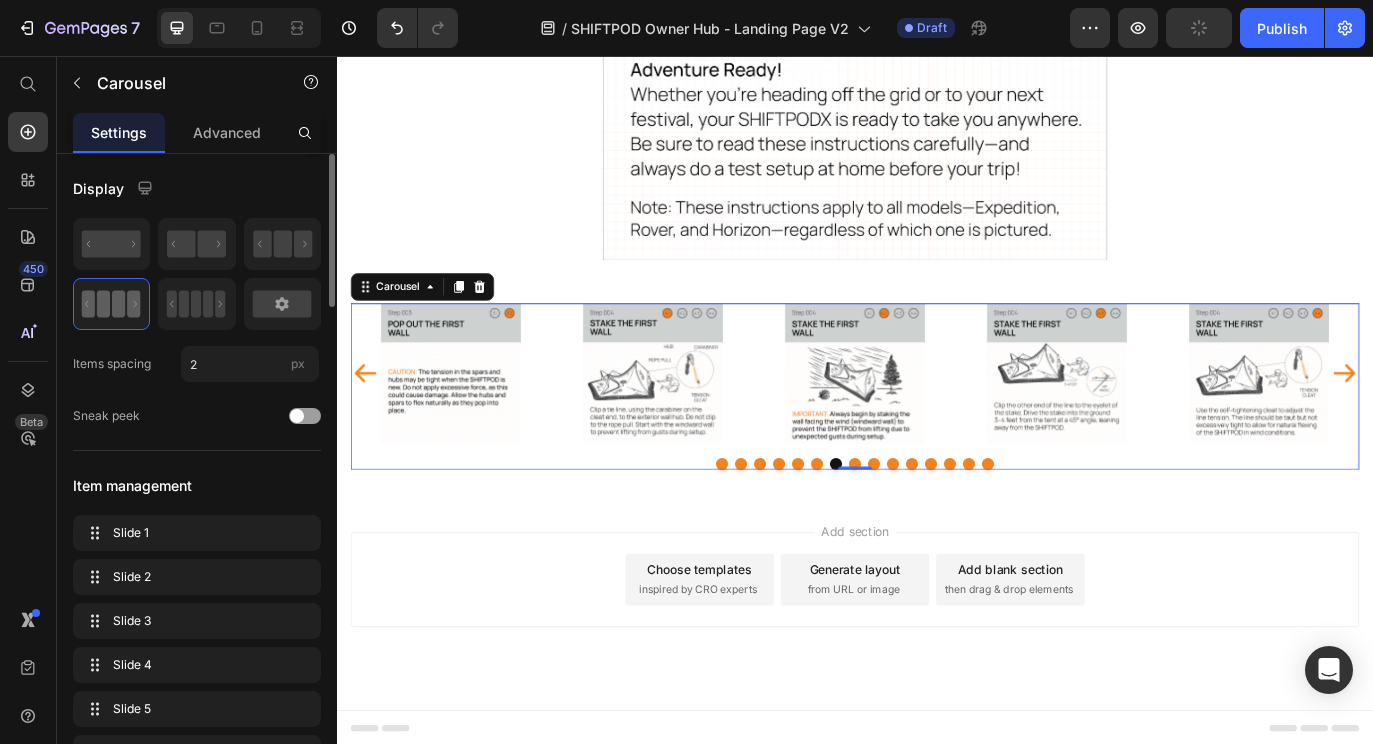 scroll, scrollTop: 1019, scrollLeft: 0, axis: vertical 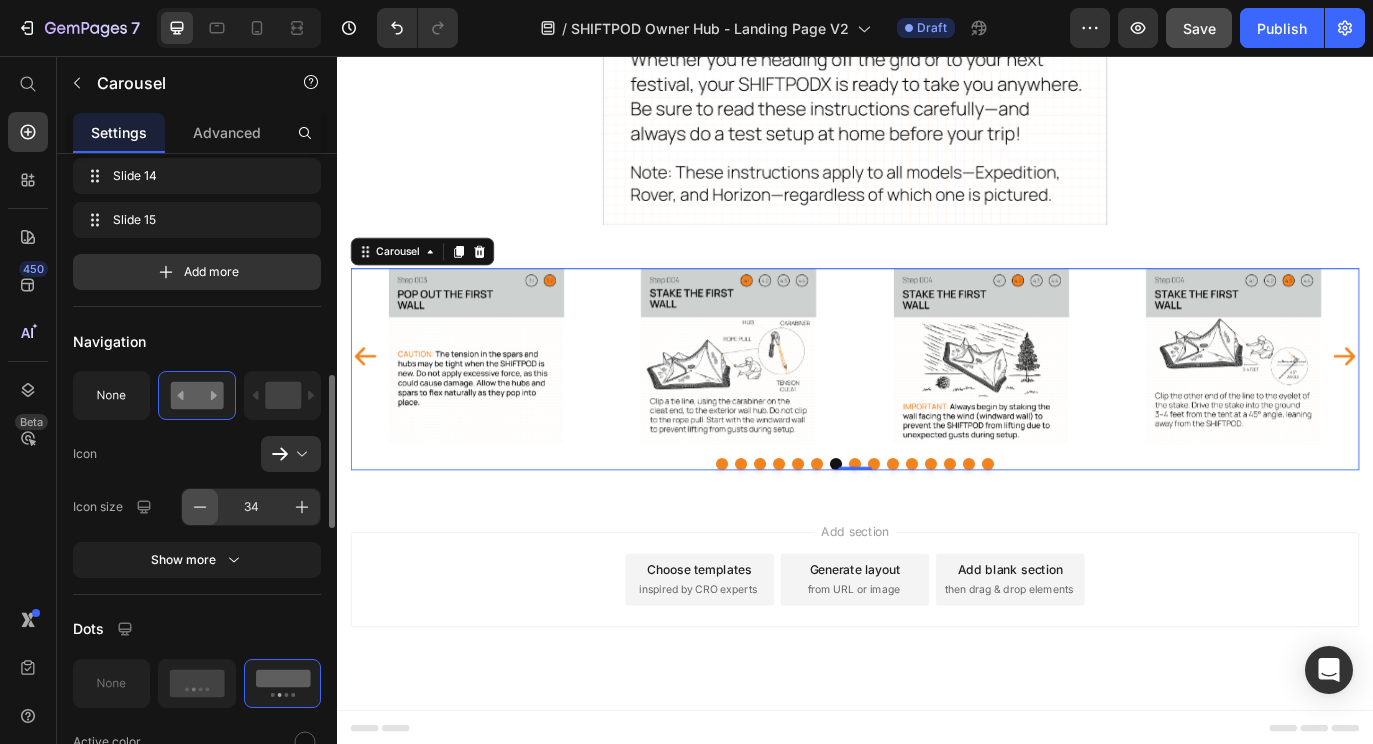 click 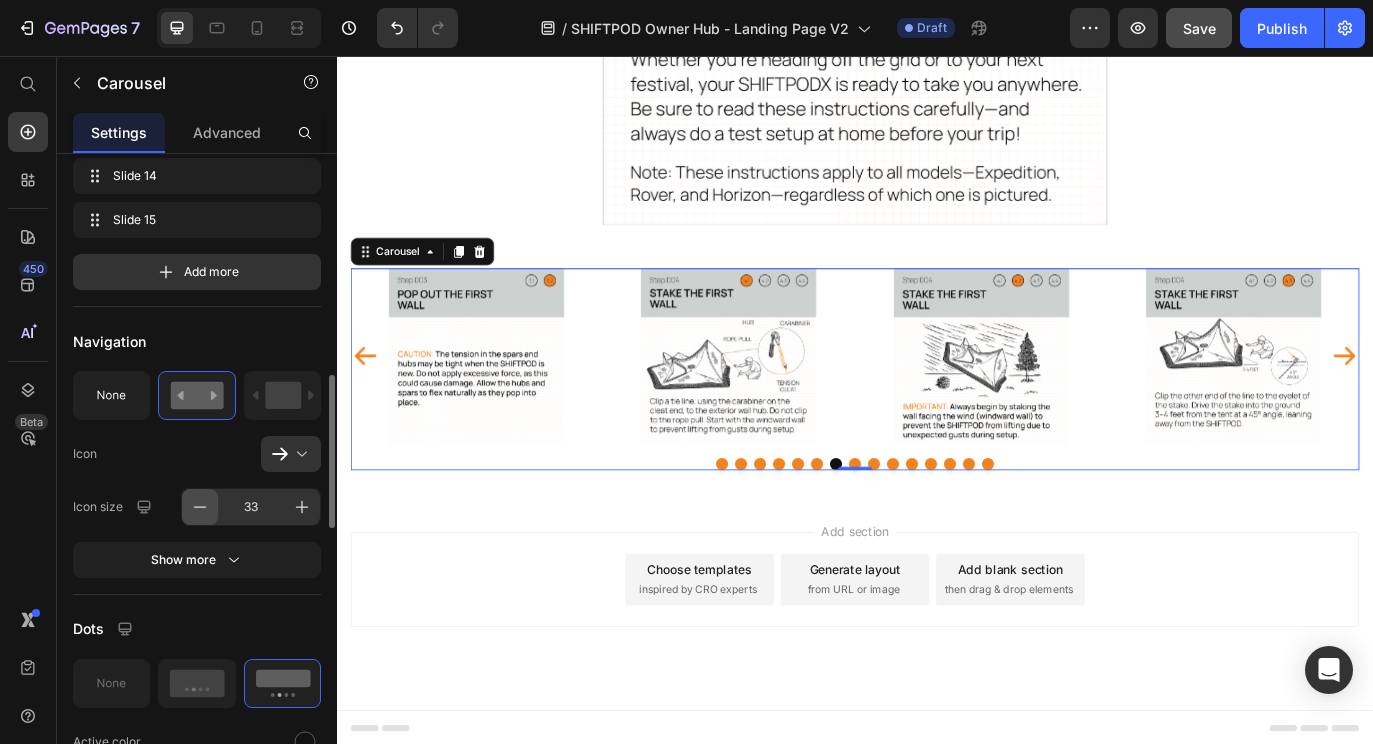 click 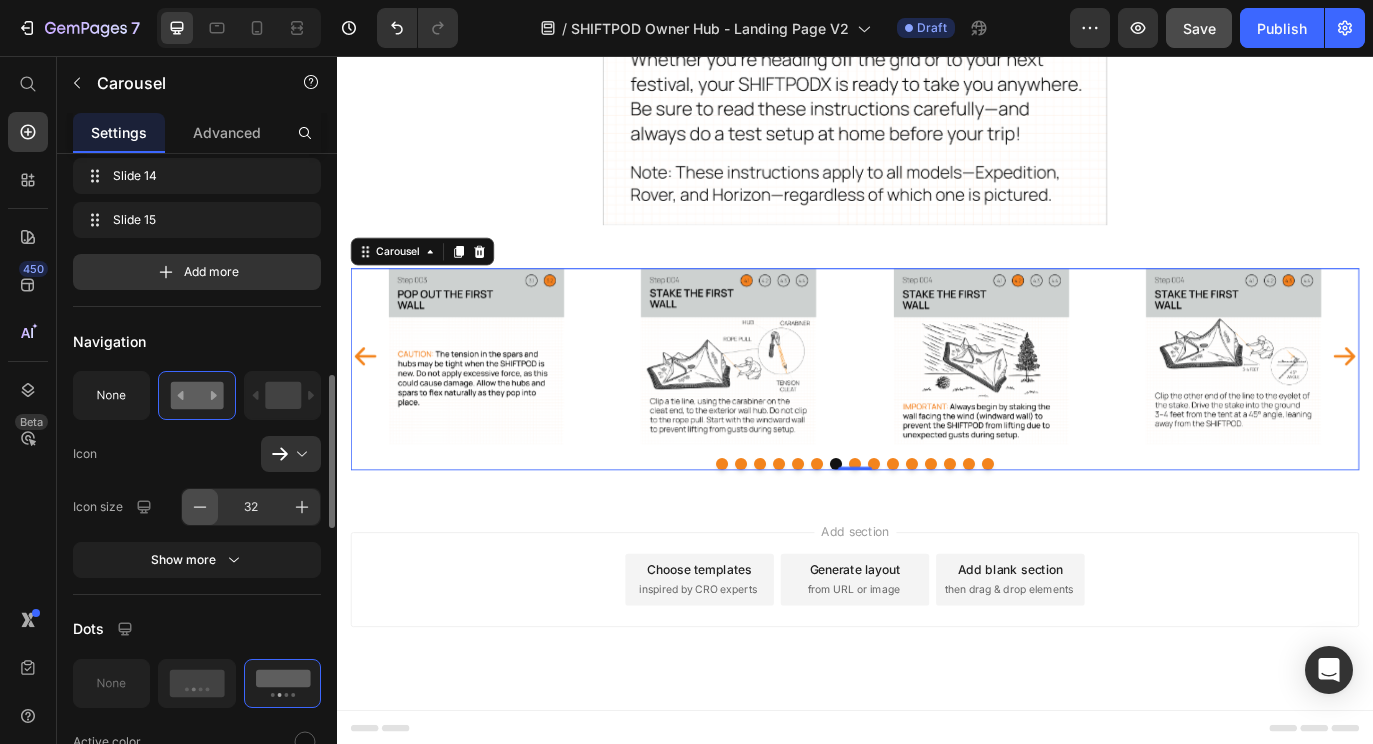 click 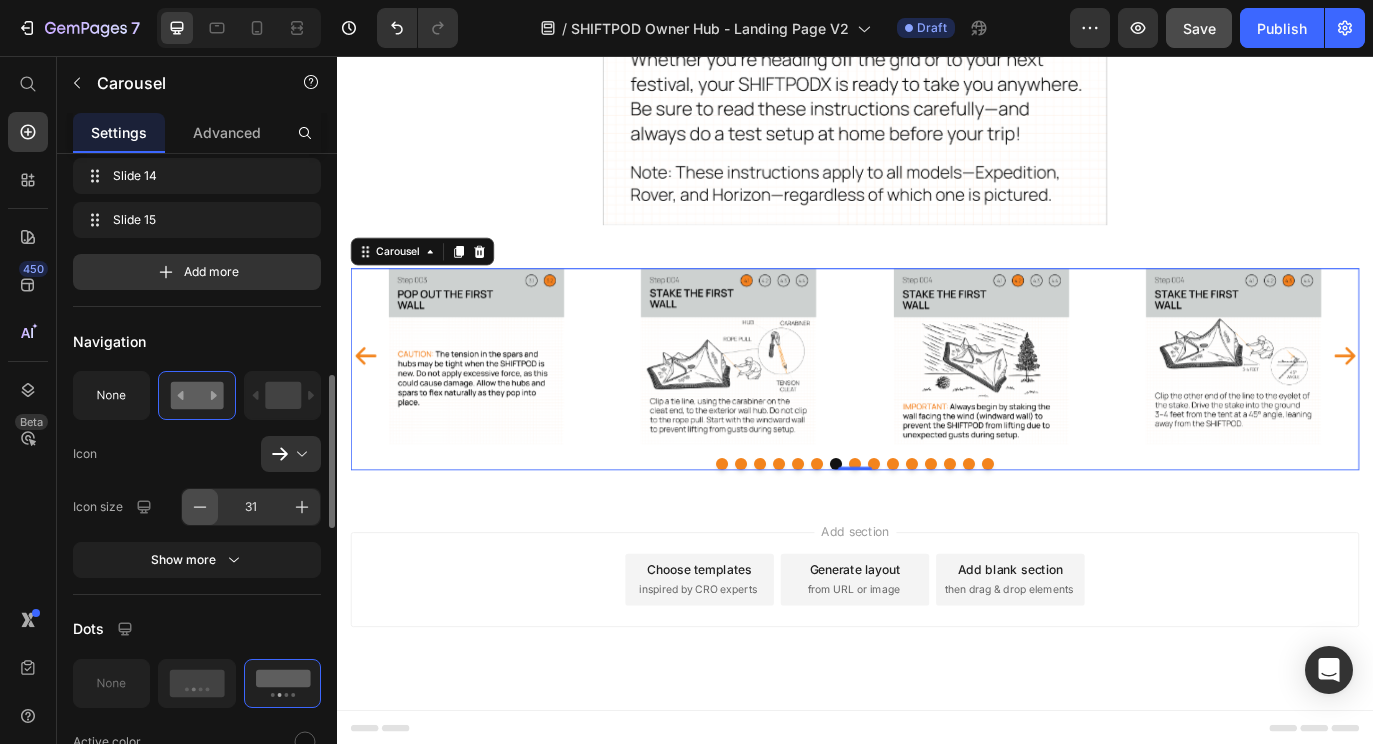 click 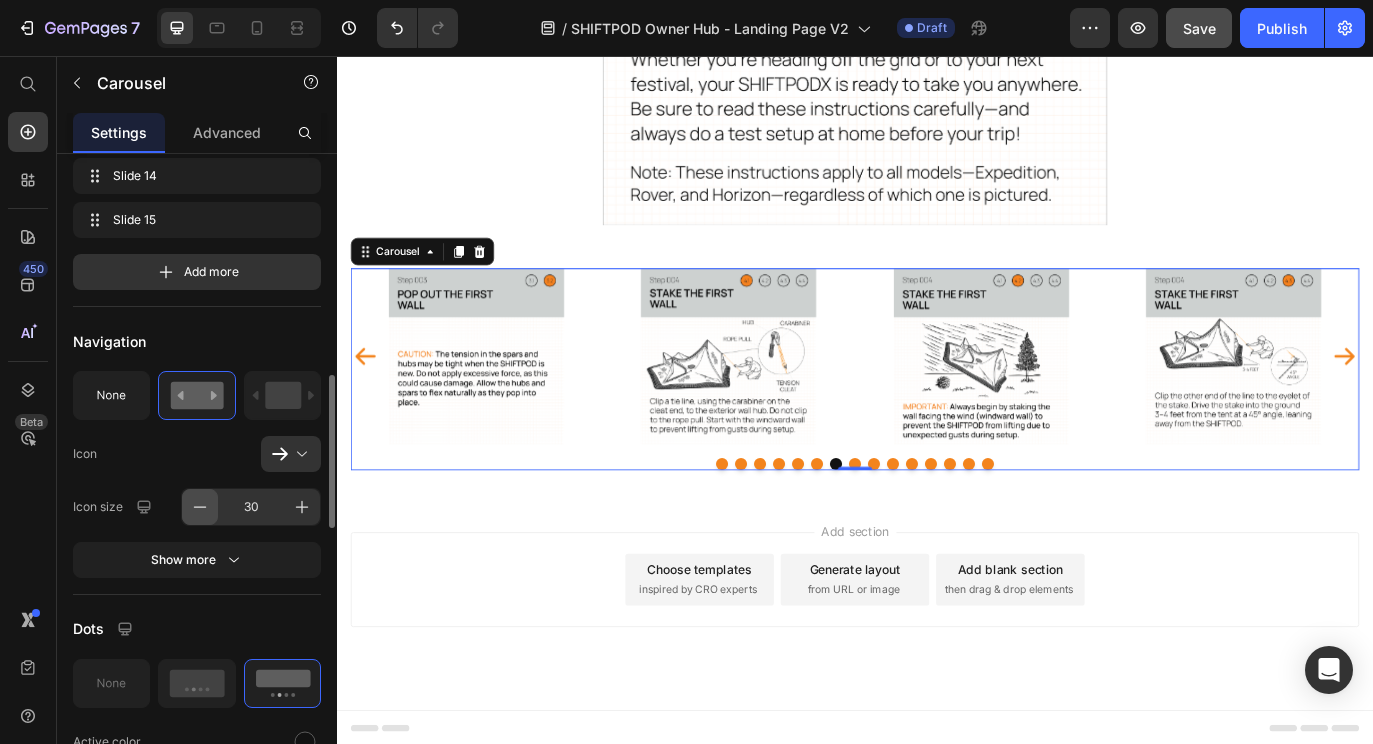click 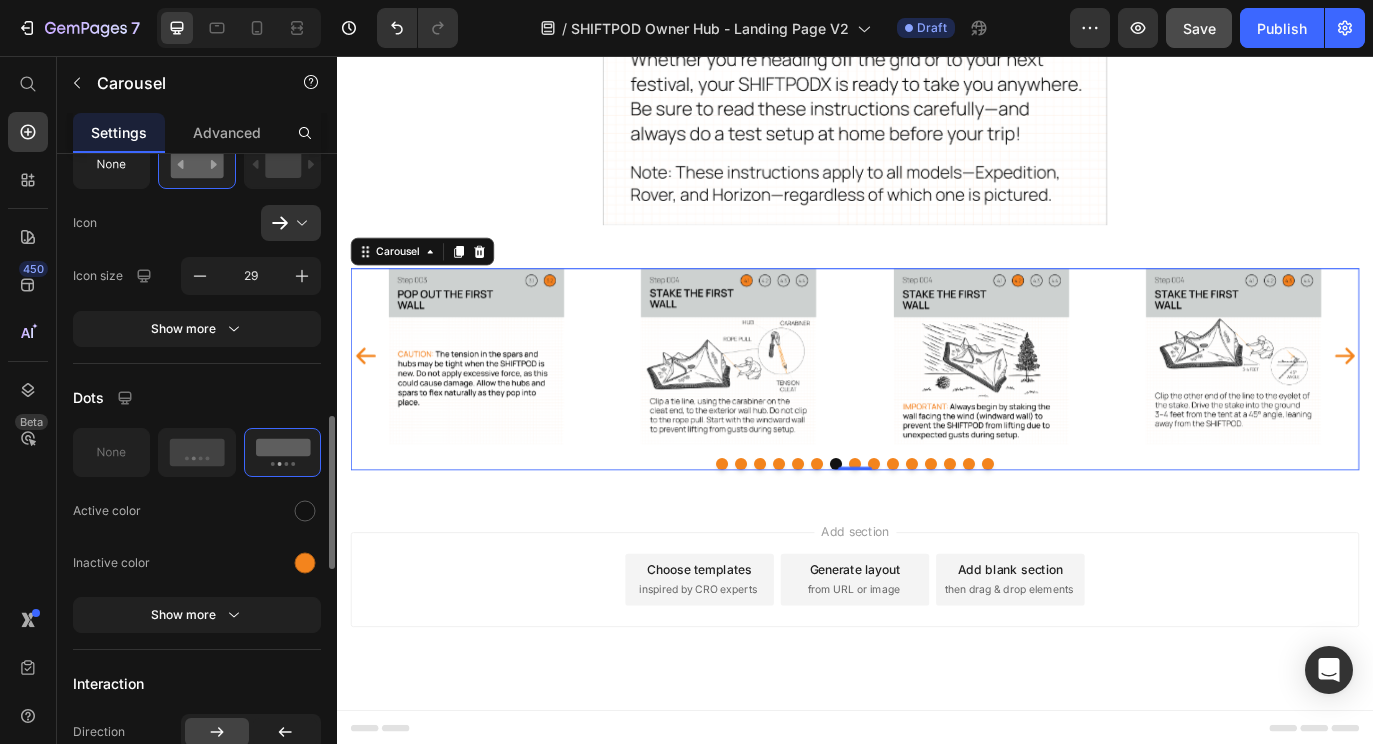 scroll, scrollTop: 1174, scrollLeft: 0, axis: vertical 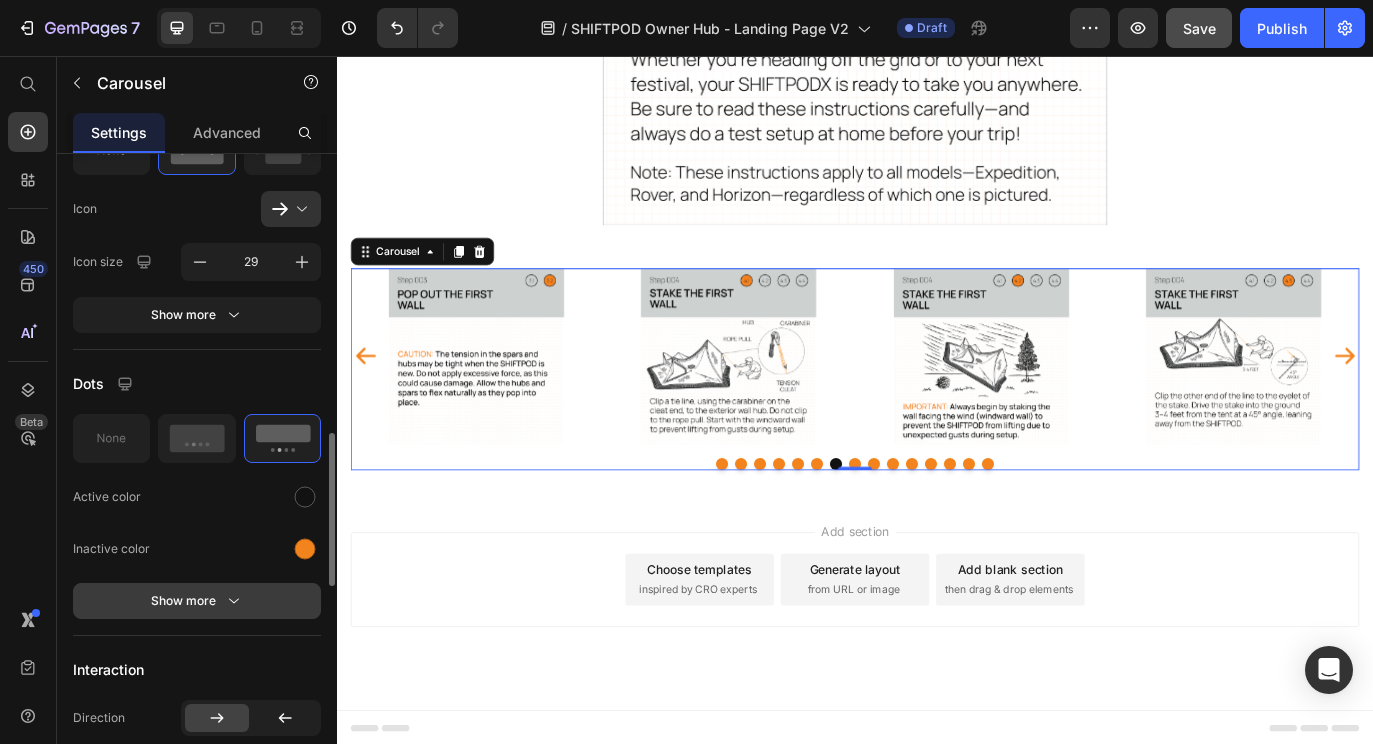click 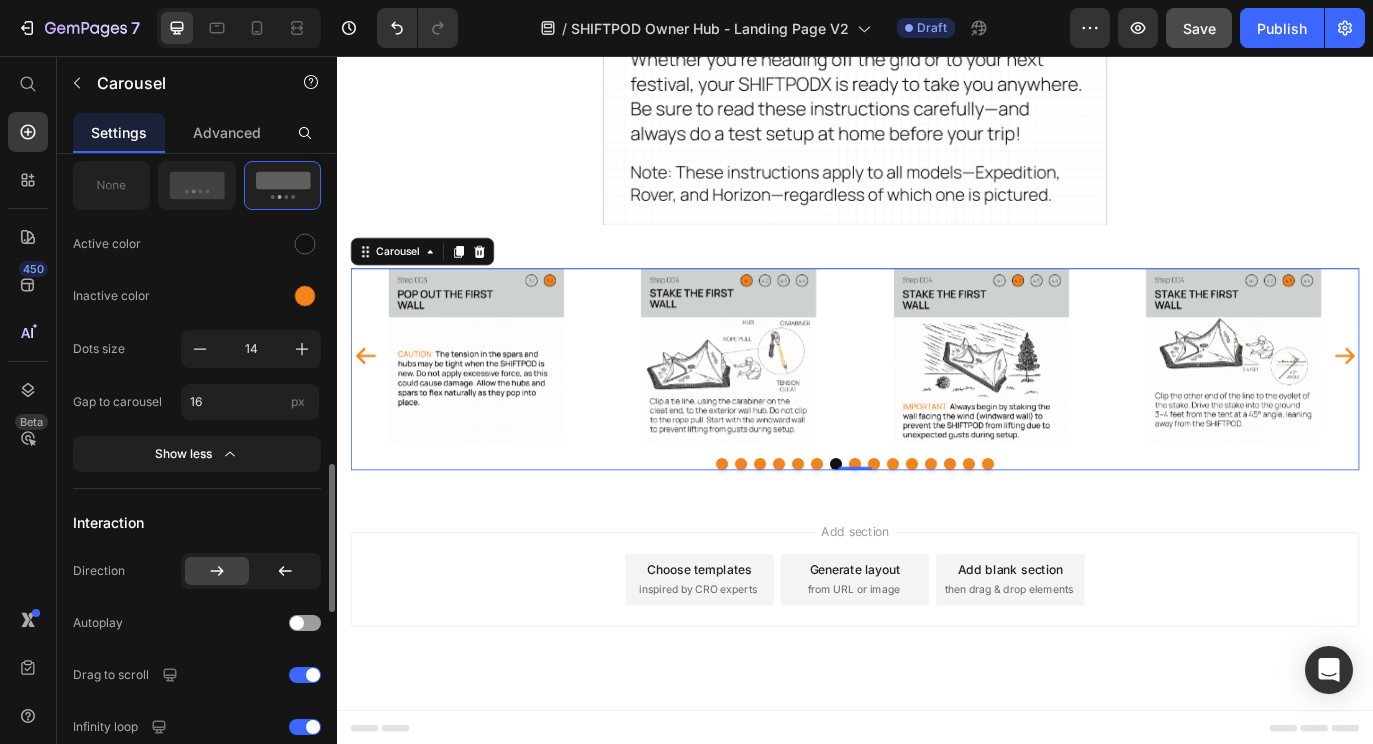 scroll, scrollTop: 1431, scrollLeft: 0, axis: vertical 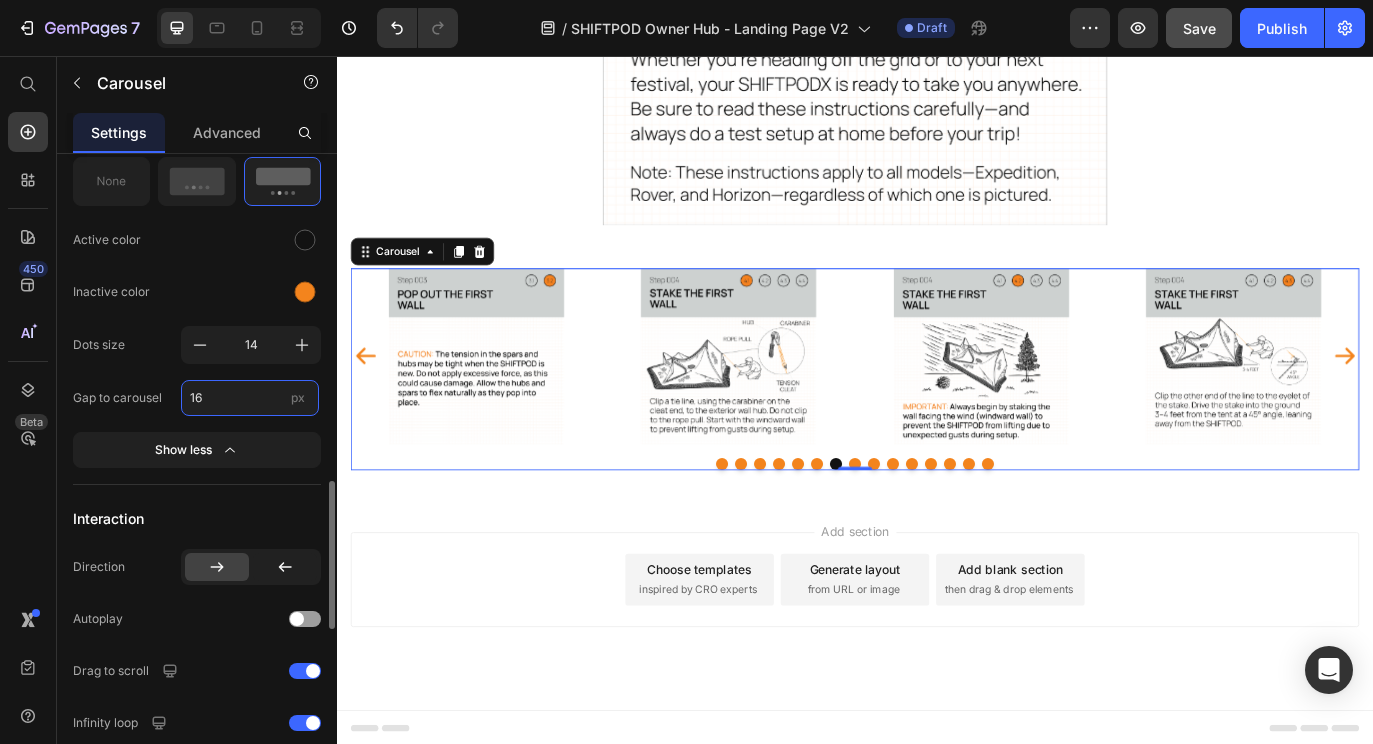 click on "16" at bounding box center (250, 398) 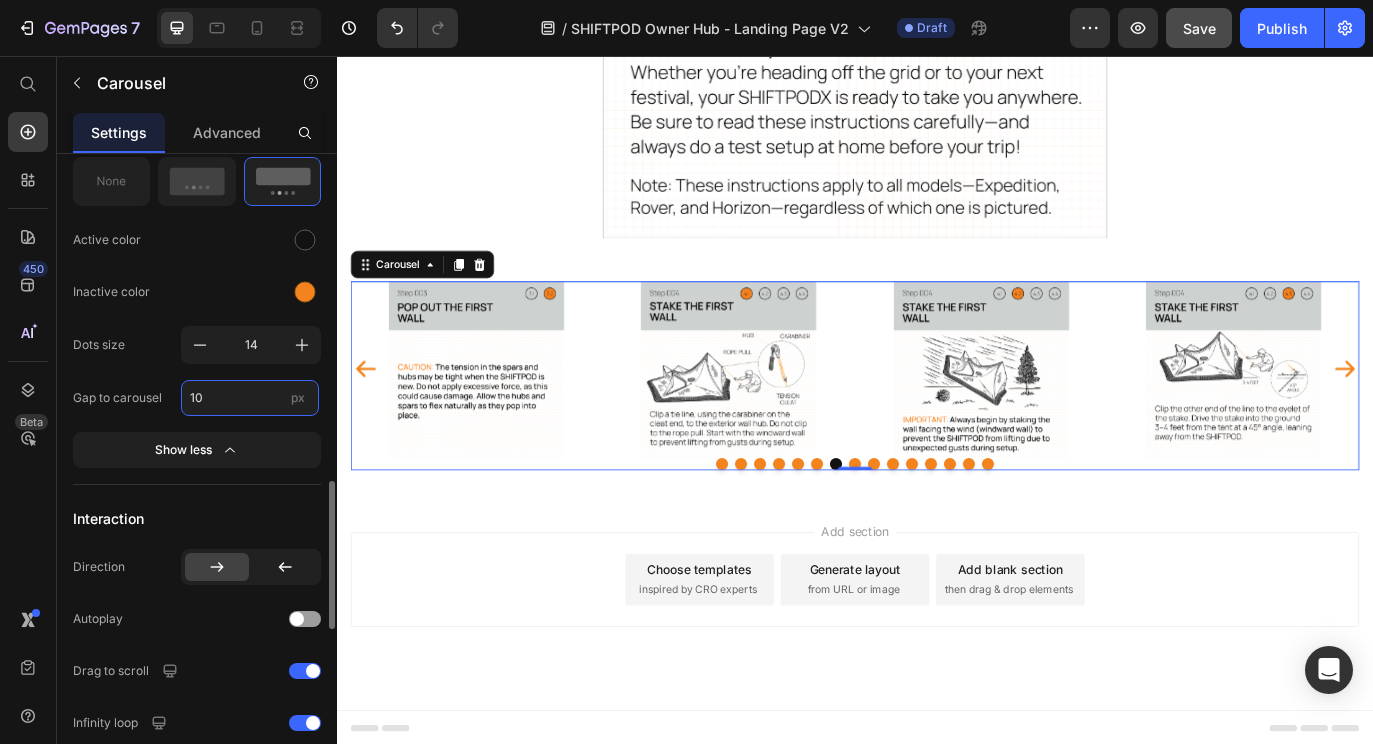 scroll, scrollTop: 1013, scrollLeft: 0, axis: vertical 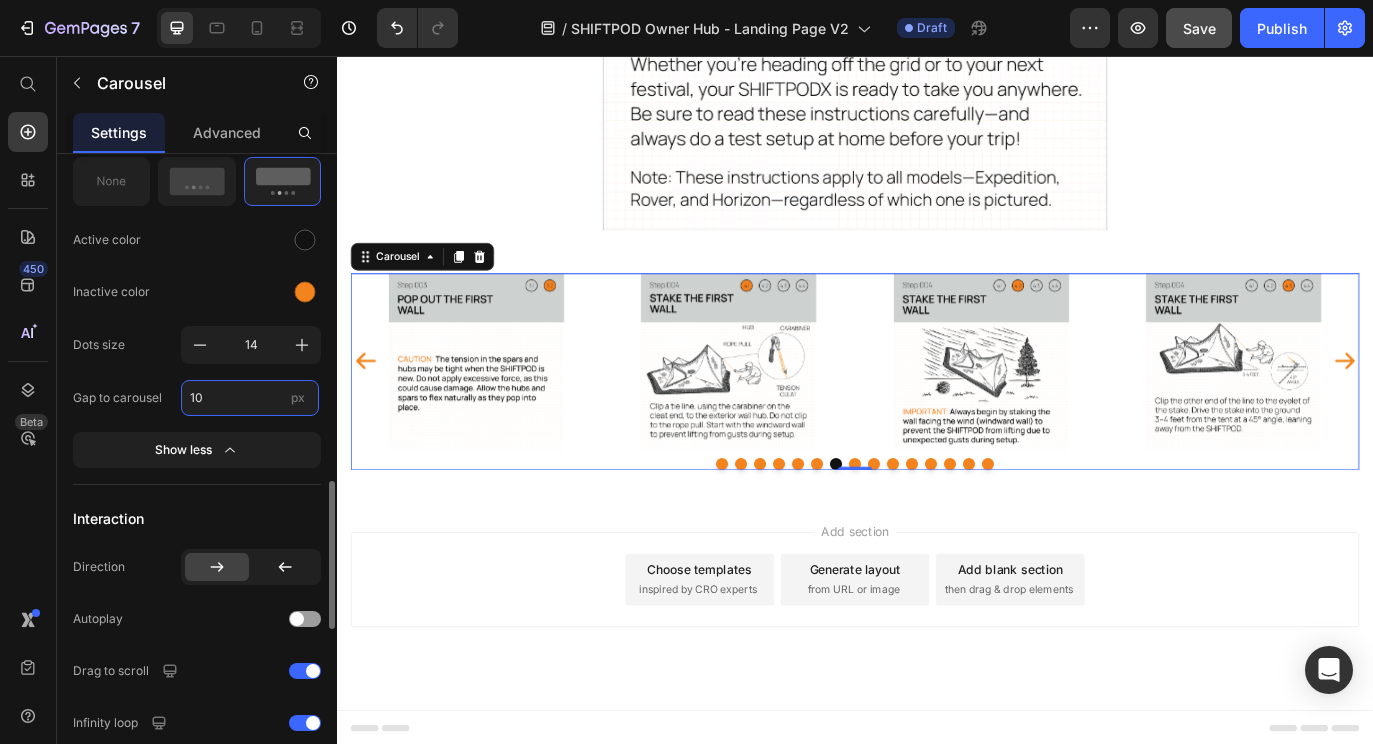type on "10" 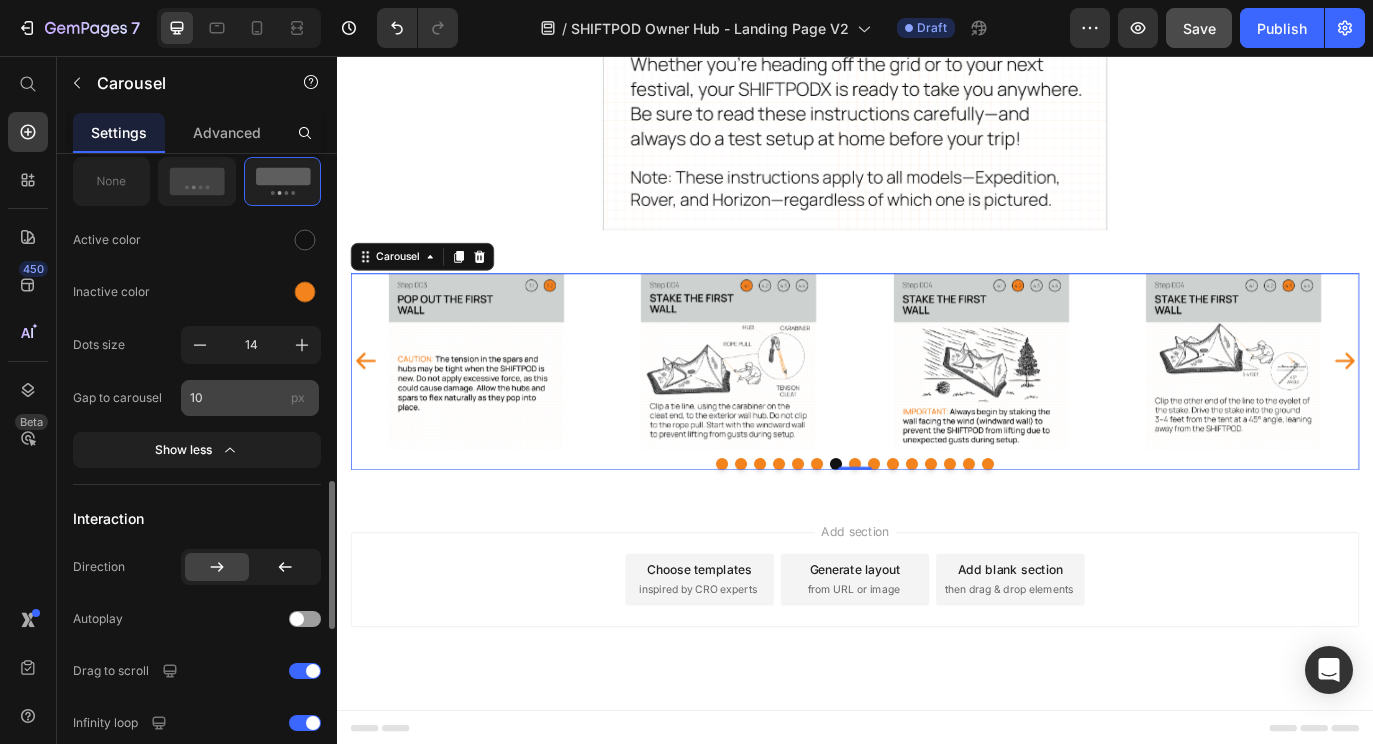 type 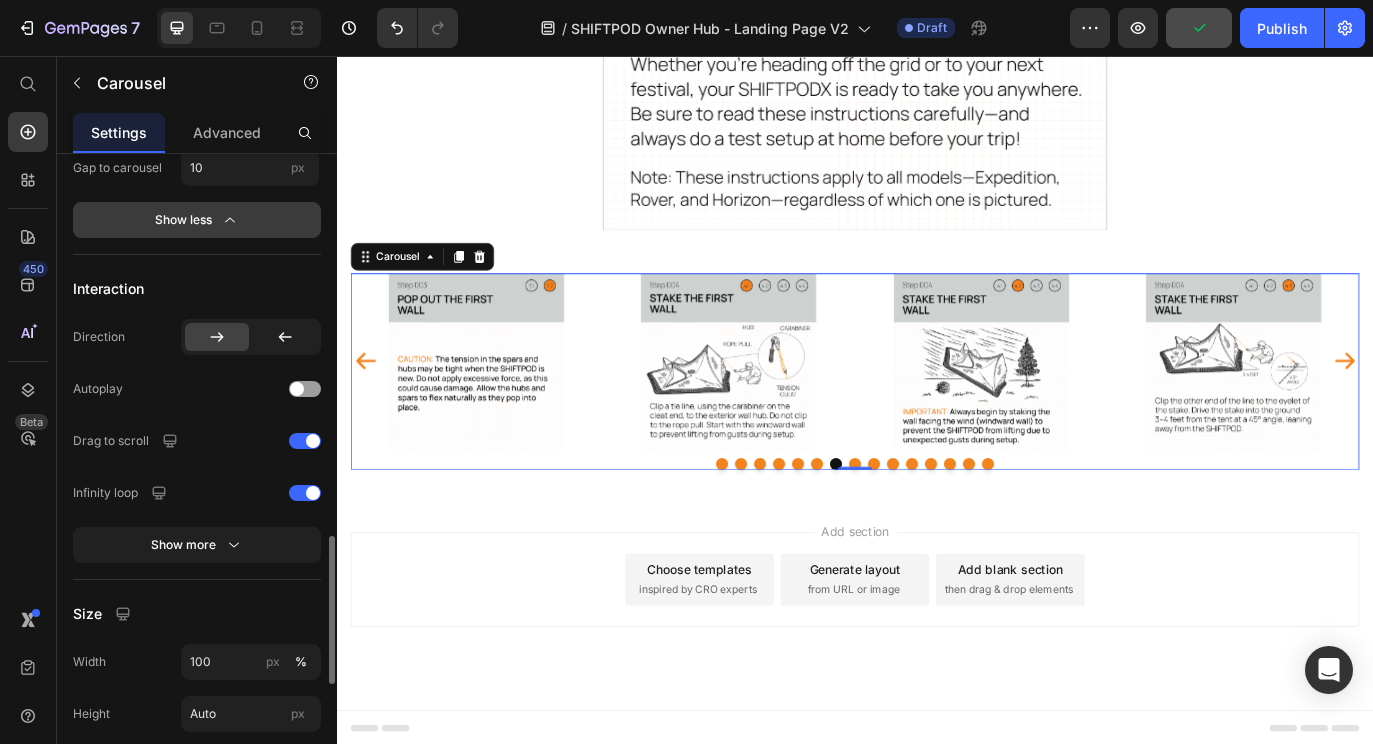 scroll, scrollTop: 1663, scrollLeft: 0, axis: vertical 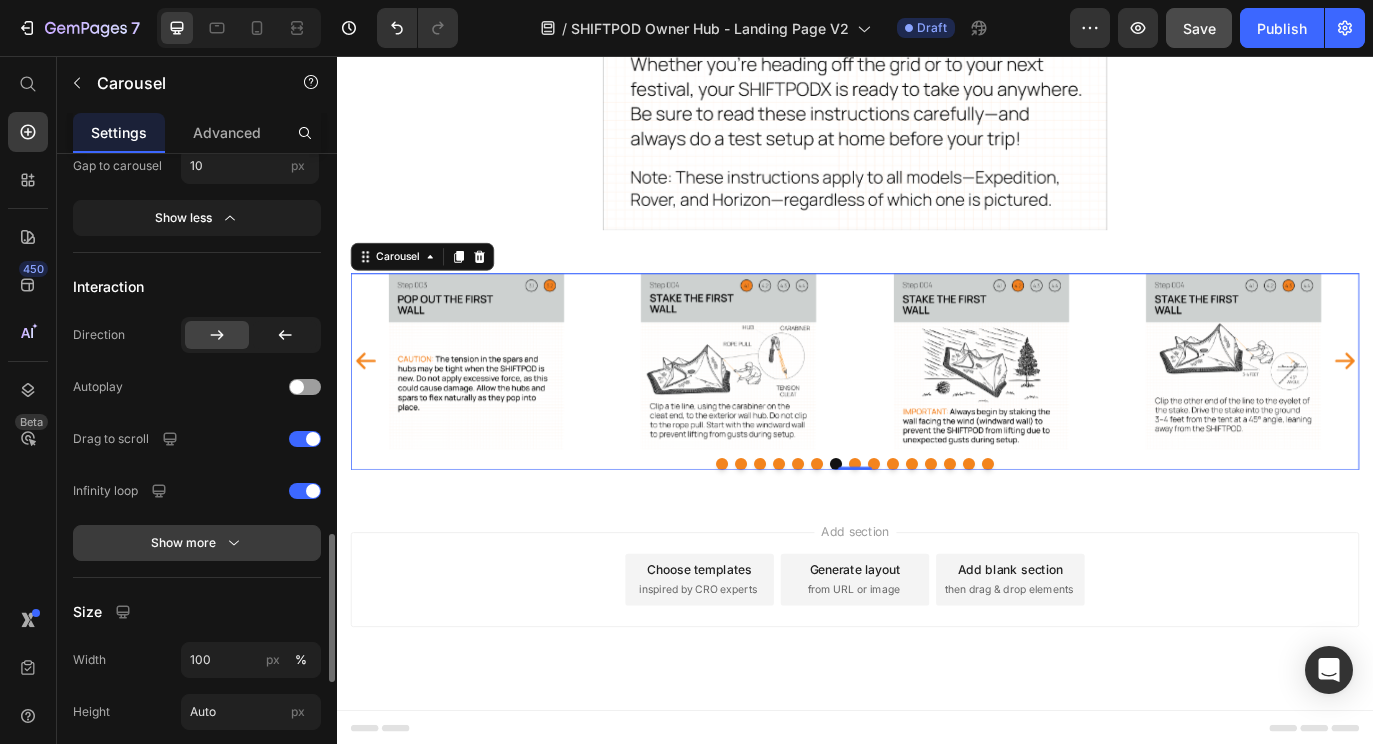 click 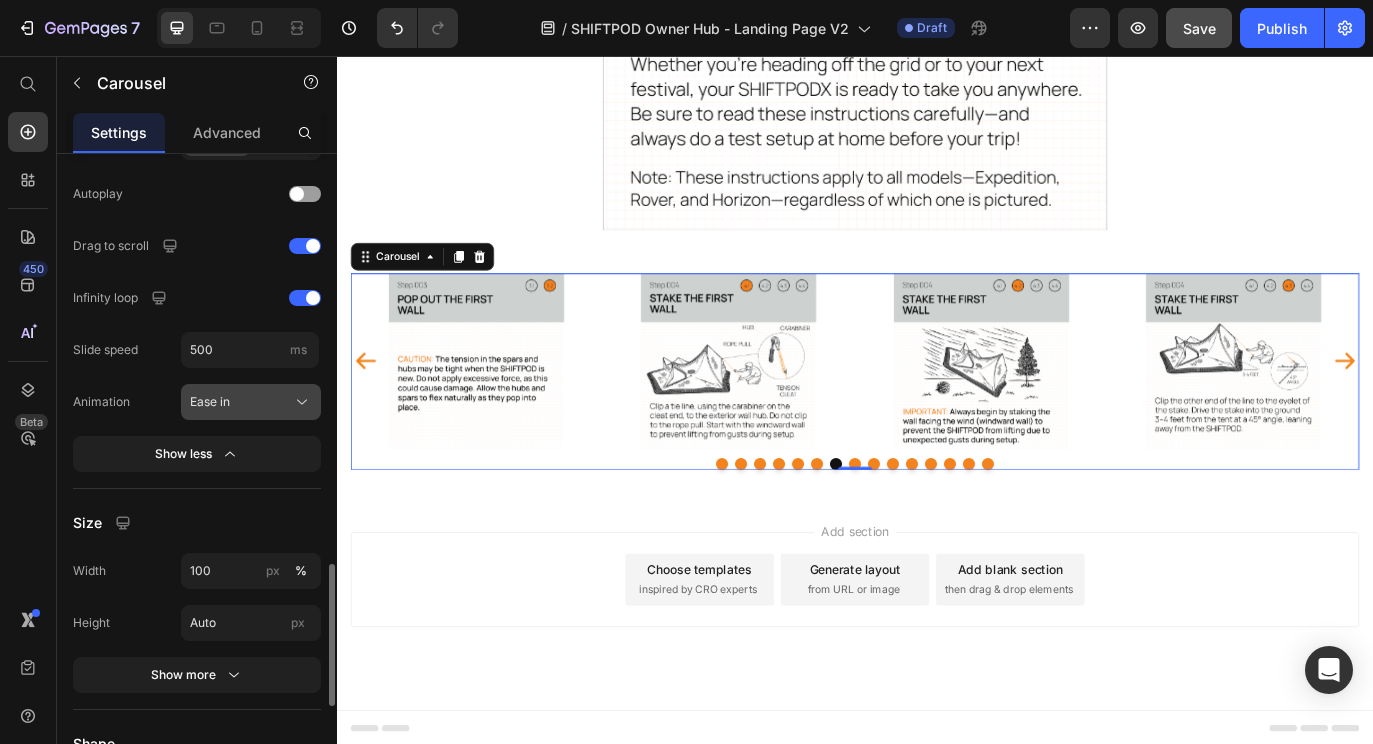 scroll, scrollTop: 1868, scrollLeft: 0, axis: vertical 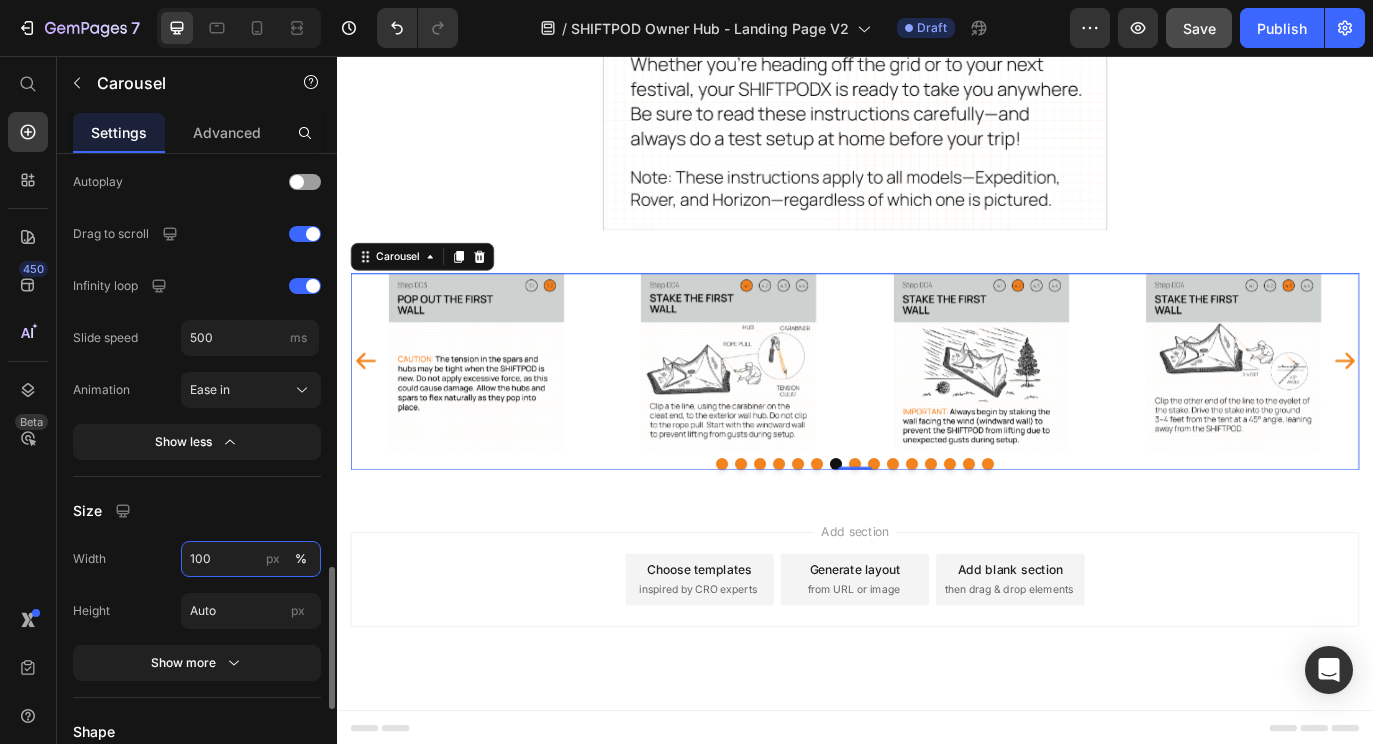 click on "100" at bounding box center (251, 559) 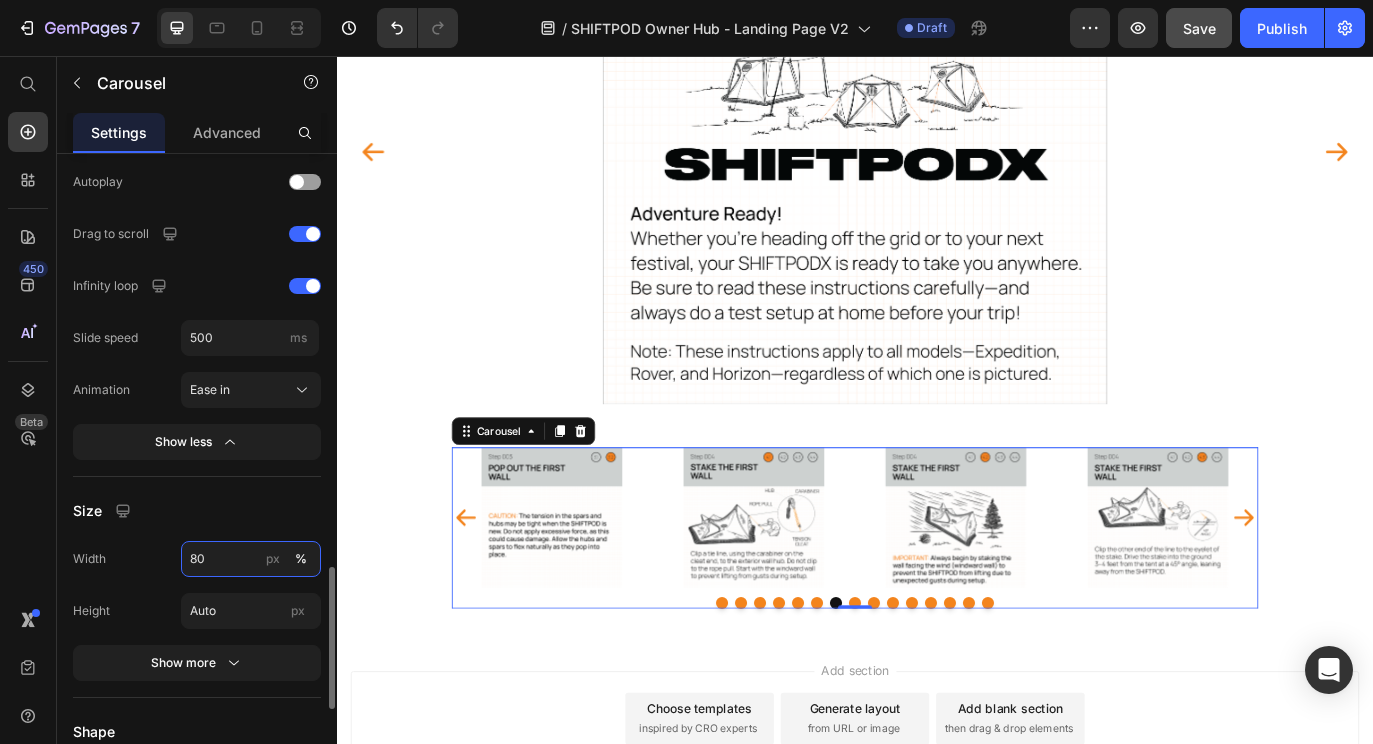 scroll, scrollTop: 973, scrollLeft: 0, axis: vertical 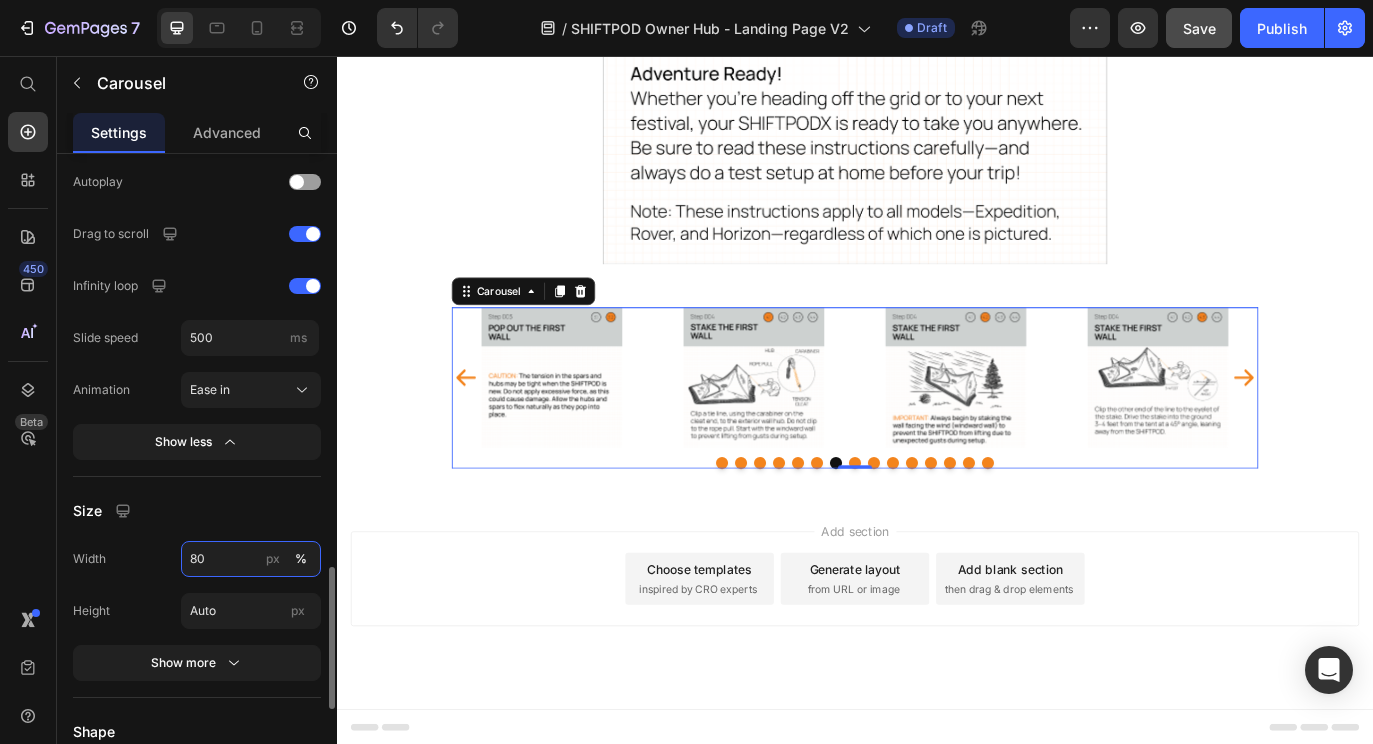 type on "100" 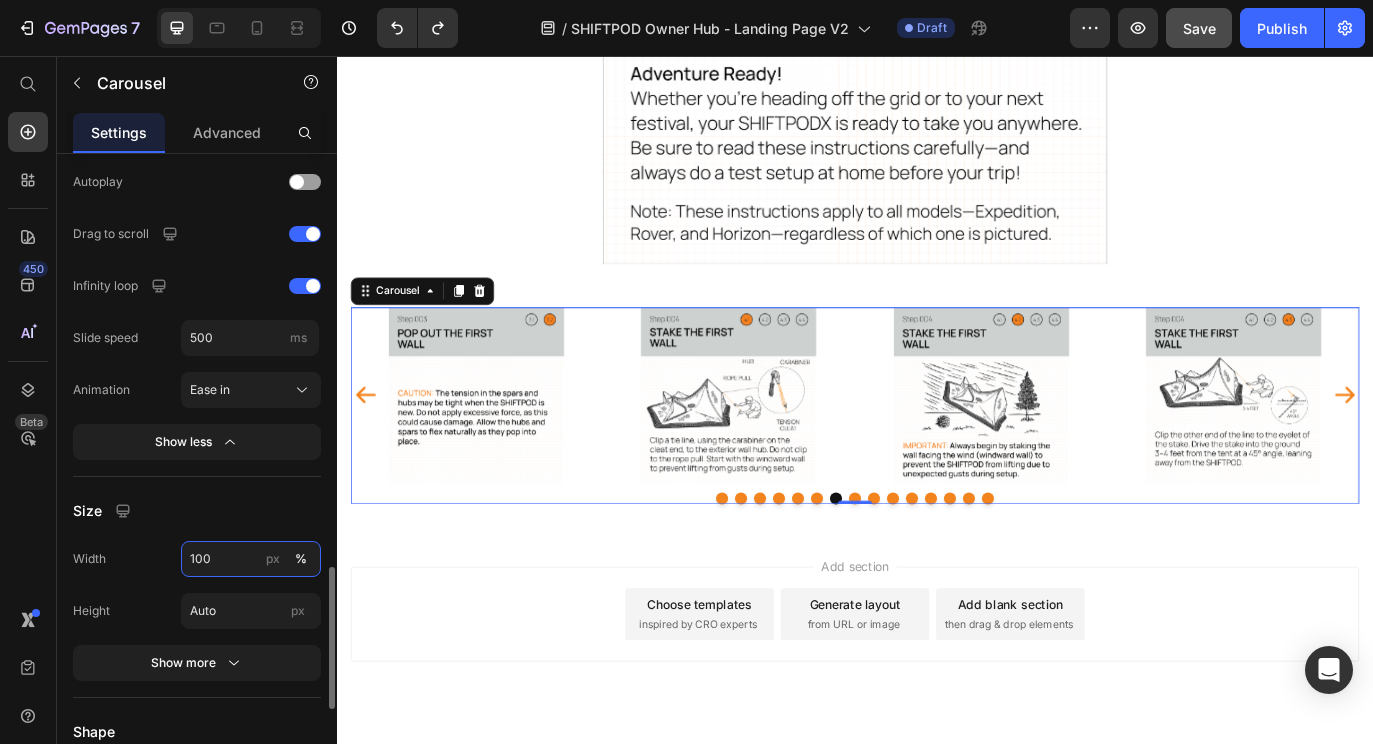 scroll, scrollTop: 1013, scrollLeft: 0, axis: vertical 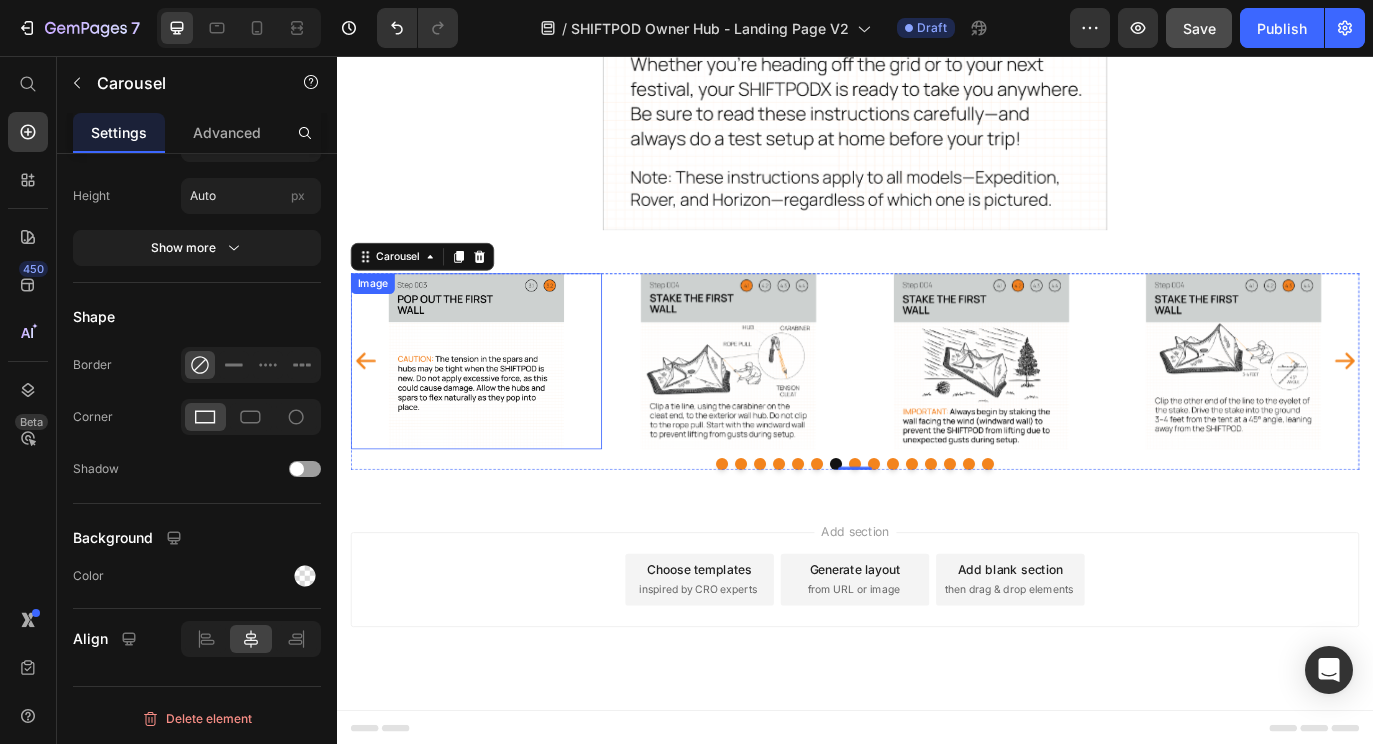 click on "Image Image Image Image Image Image Image Image Image Image Image Image Image Image Image" at bounding box center [937, 408] 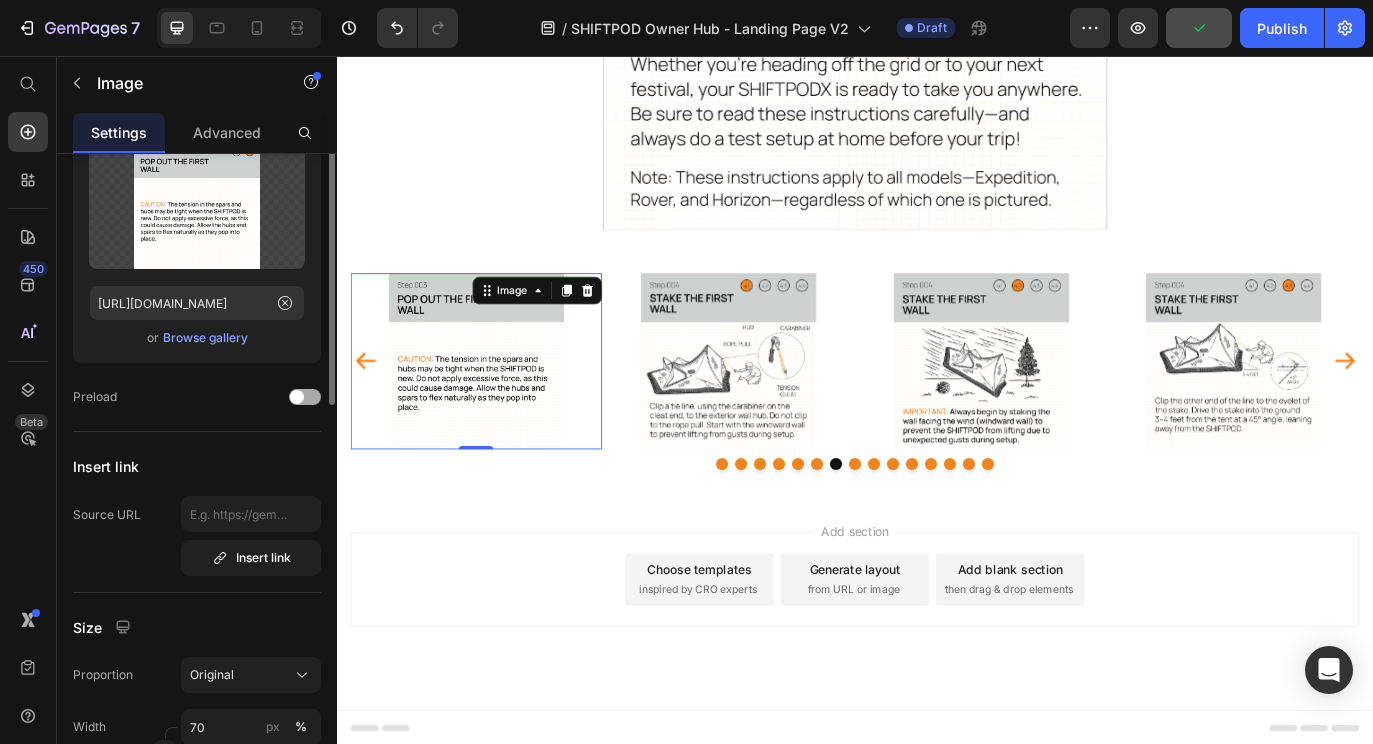scroll, scrollTop: 0, scrollLeft: 0, axis: both 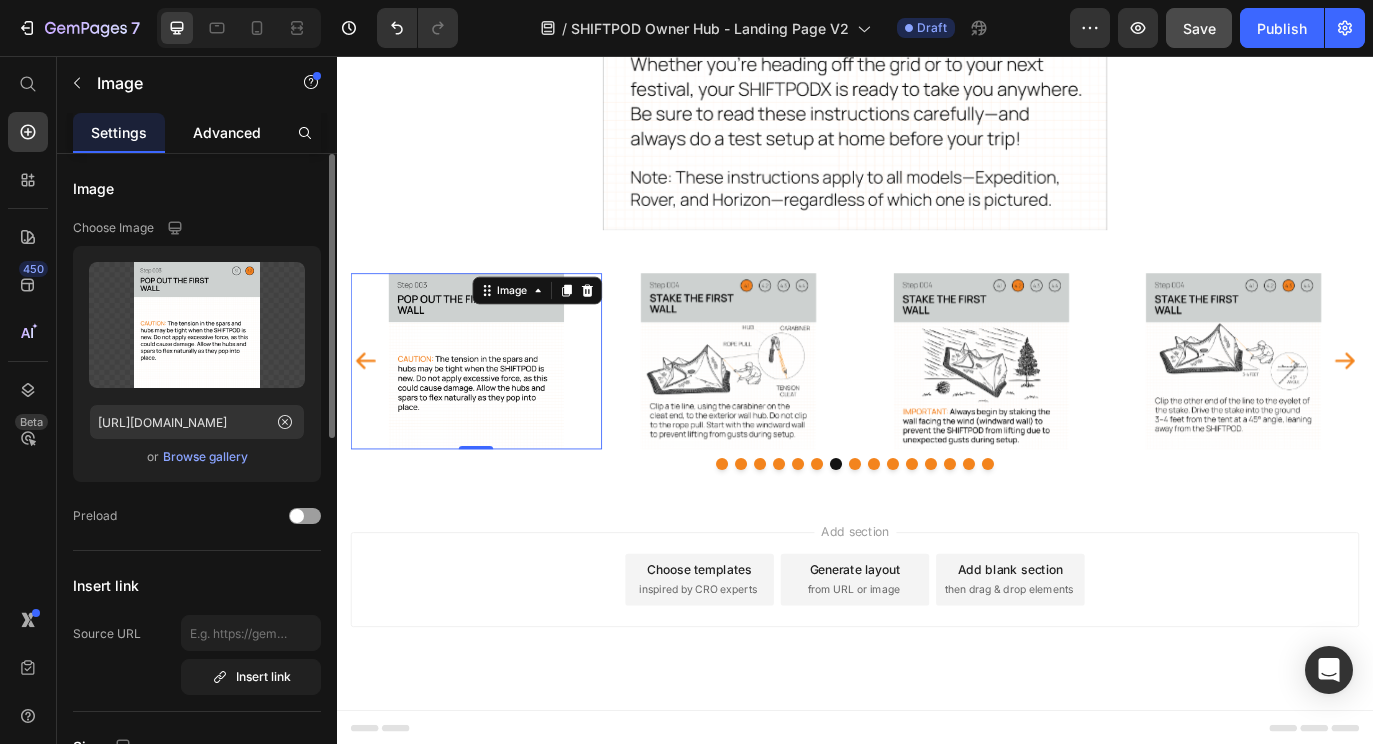 click on "Advanced" at bounding box center (227, 132) 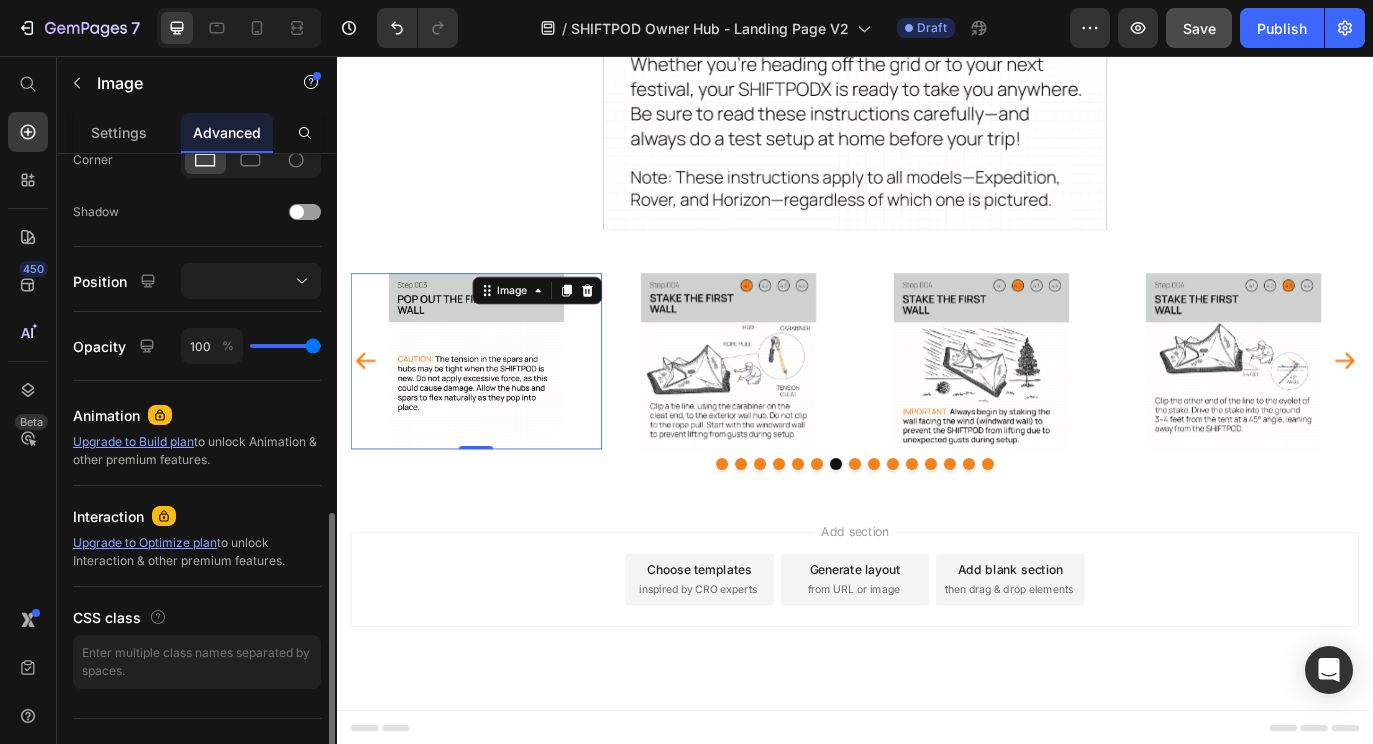 scroll, scrollTop: 658, scrollLeft: 0, axis: vertical 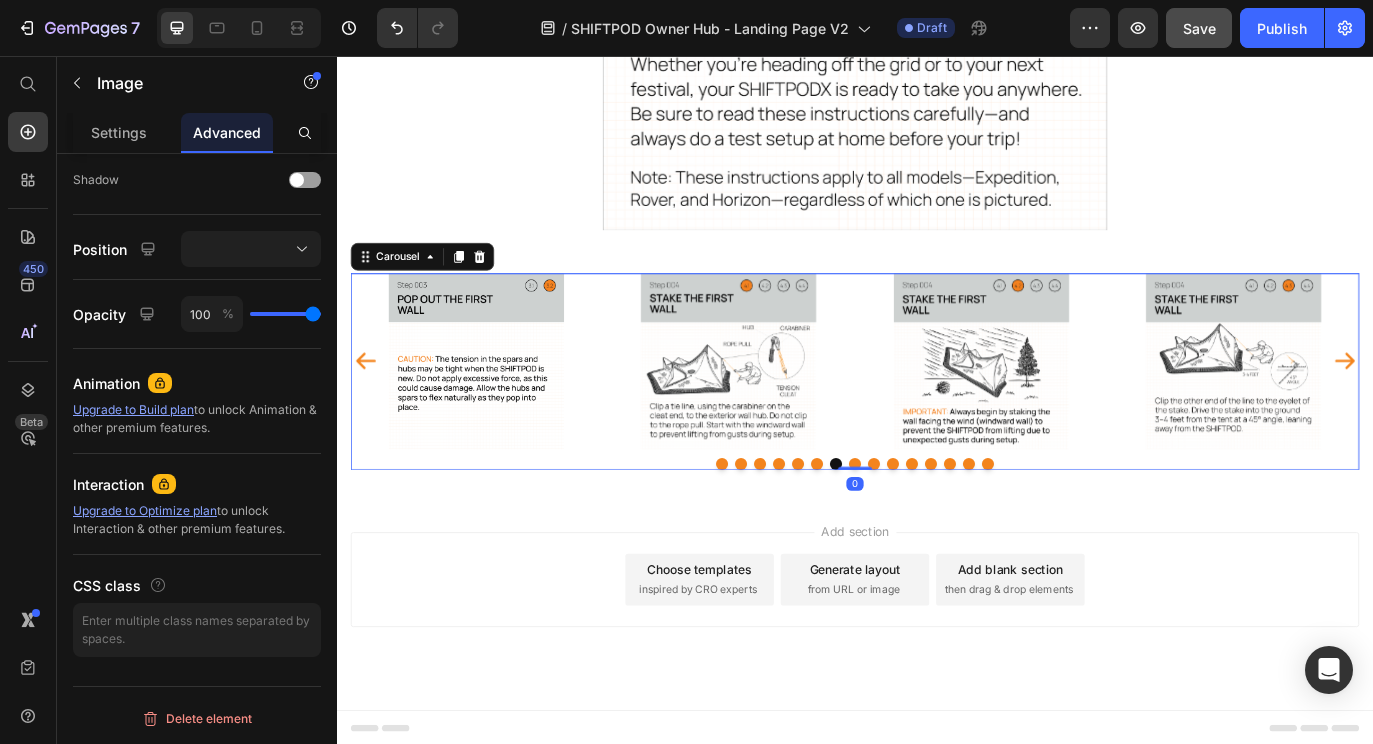 click on "Image Image Image Image Image Image Image Image Image Image Image Image Image Image Image" at bounding box center [937, 420] 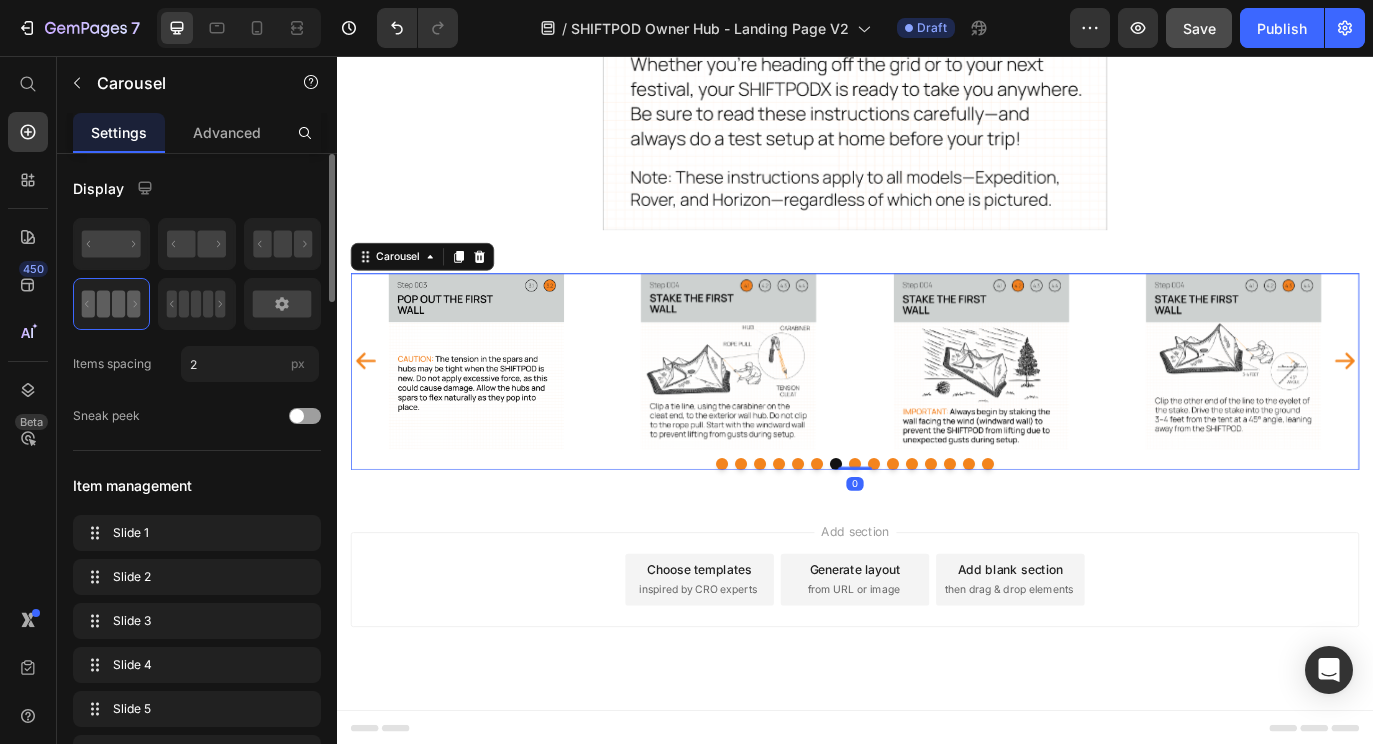 click on "Image Image Image Image Image Image Image Image Image Image Image Image Image Image Image" at bounding box center (937, 420) 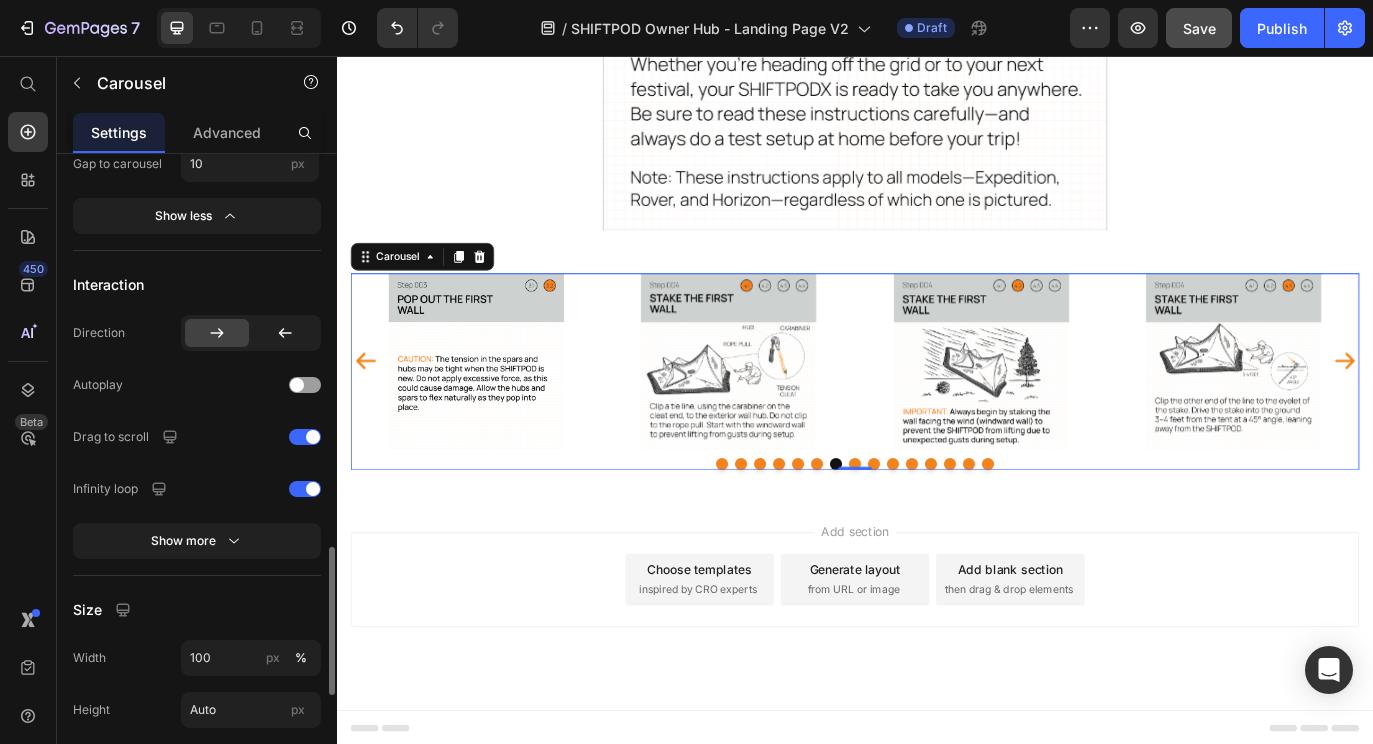 scroll, scrollTop: 1675, scrollLeft: 0, axis: vertical 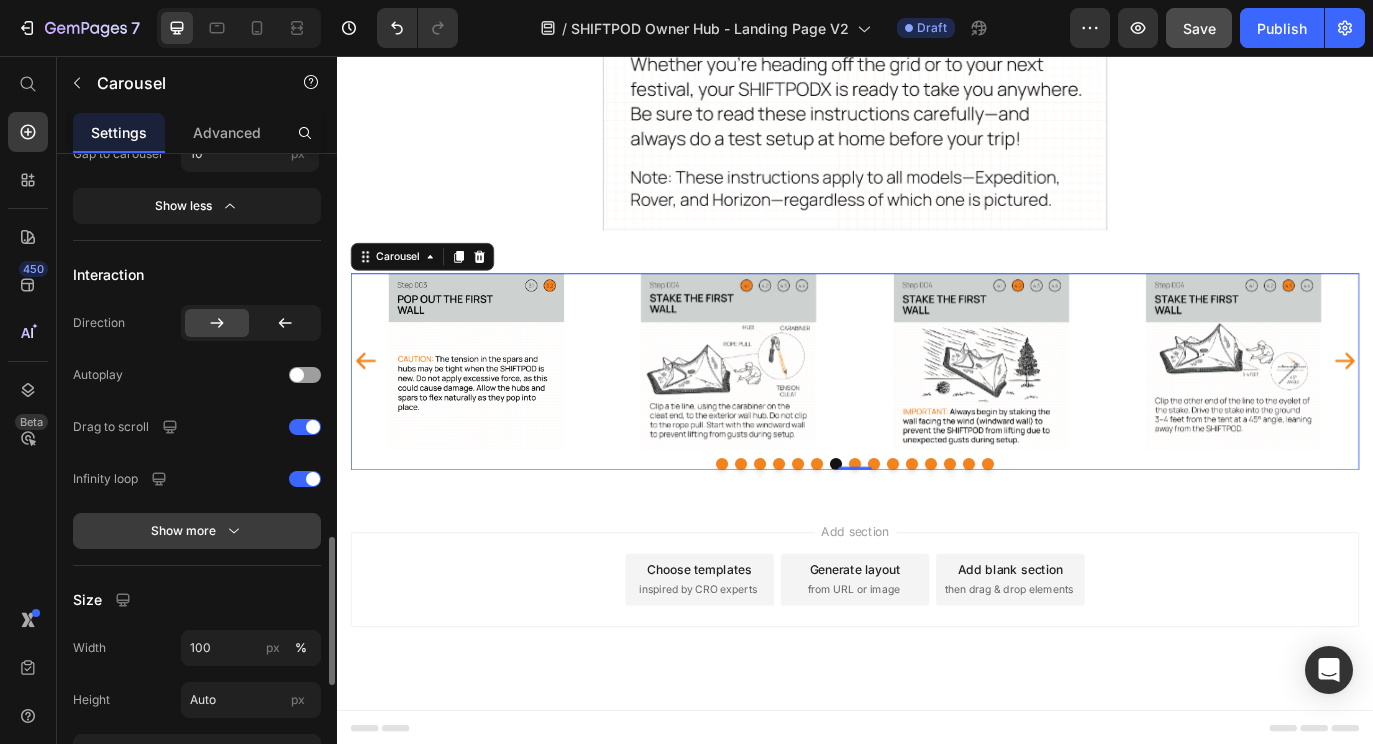 click 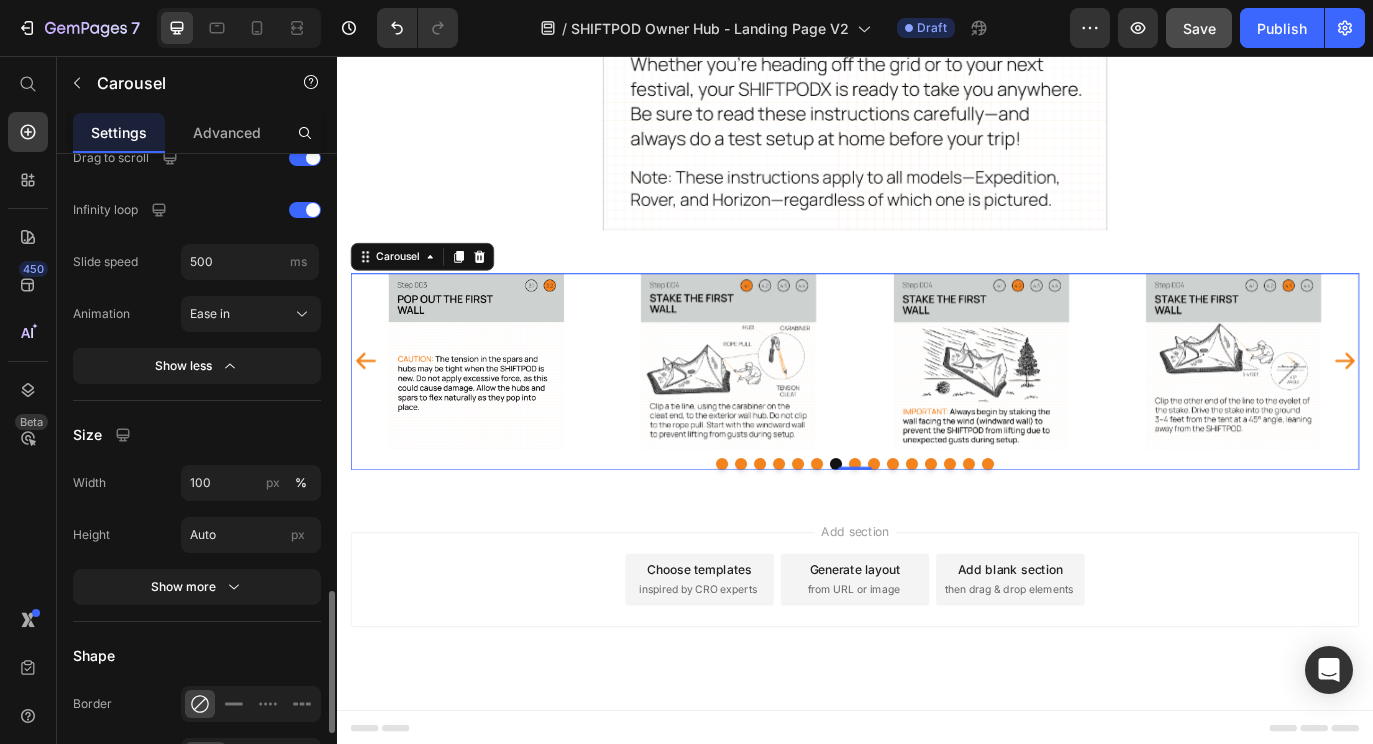 scroll, scrollTop: 1963, scrollLeft: 0, axis: vertical 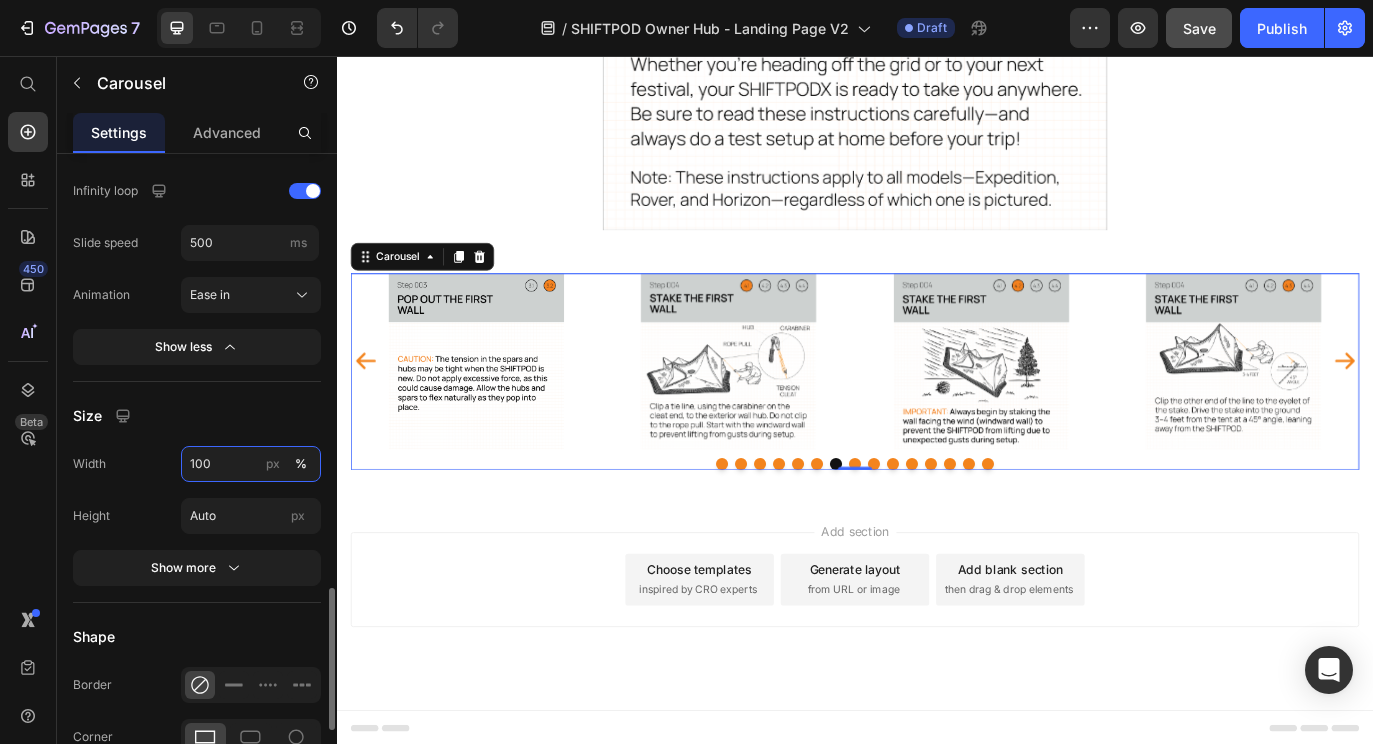 click on "100" at bounding box center (251, 464) 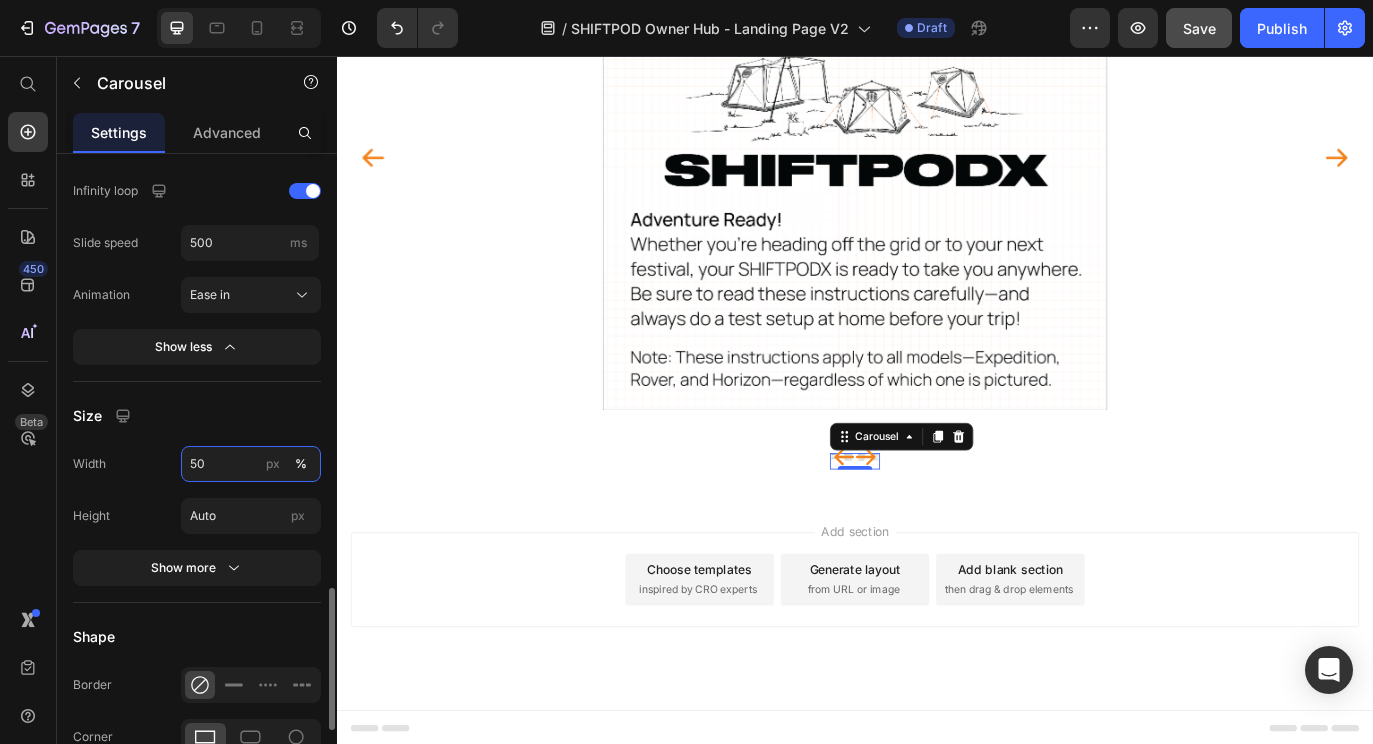 scroll, scrollTop: 911, scrollLeft: 0, axis: vertical 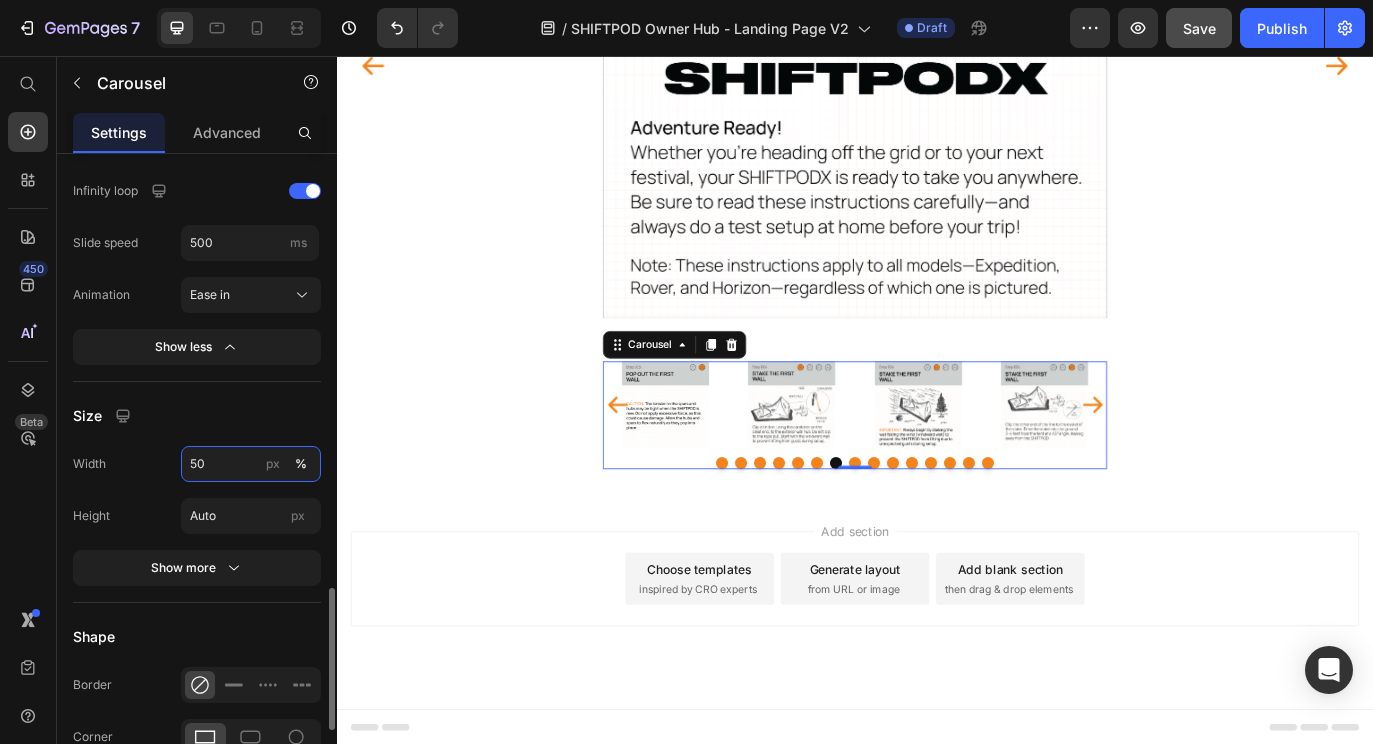 type on "100" 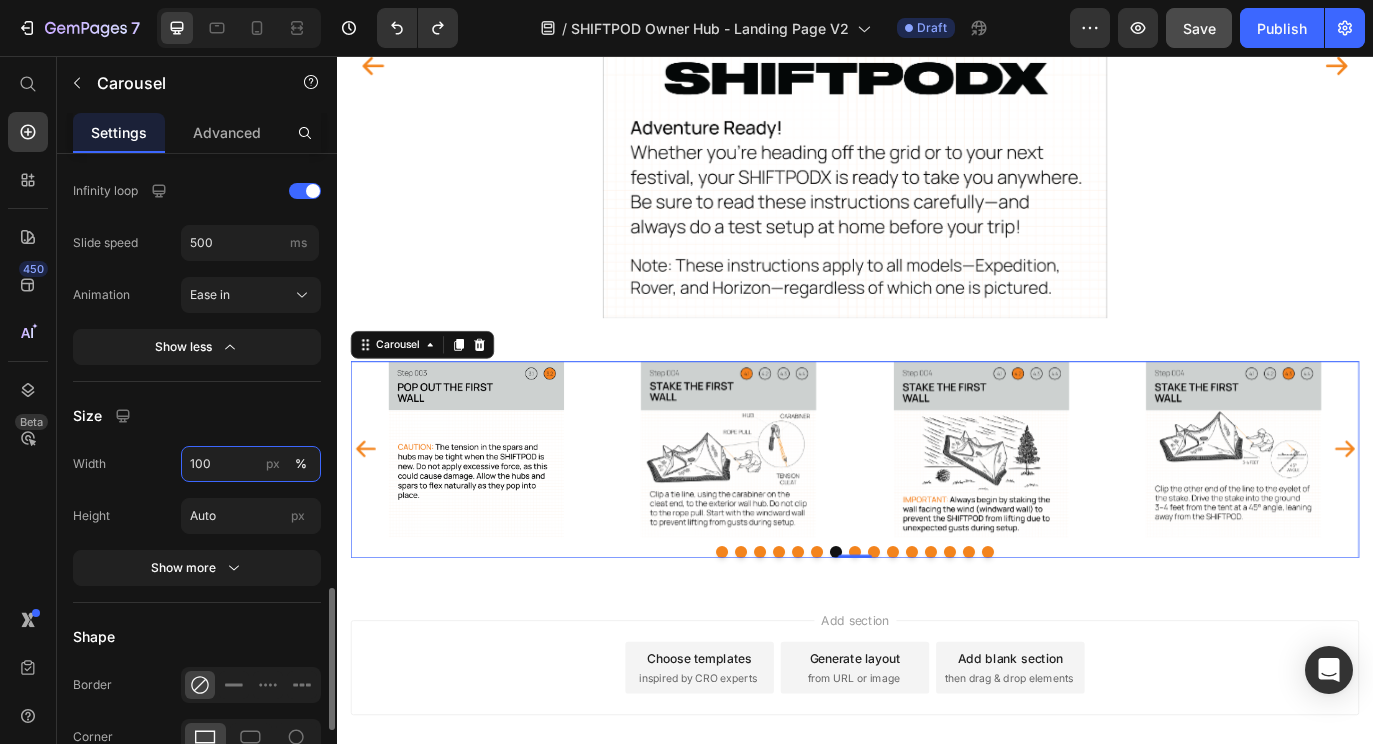 scroll, scrollTop: 1013, scrollLeft: 0, axis: vertical 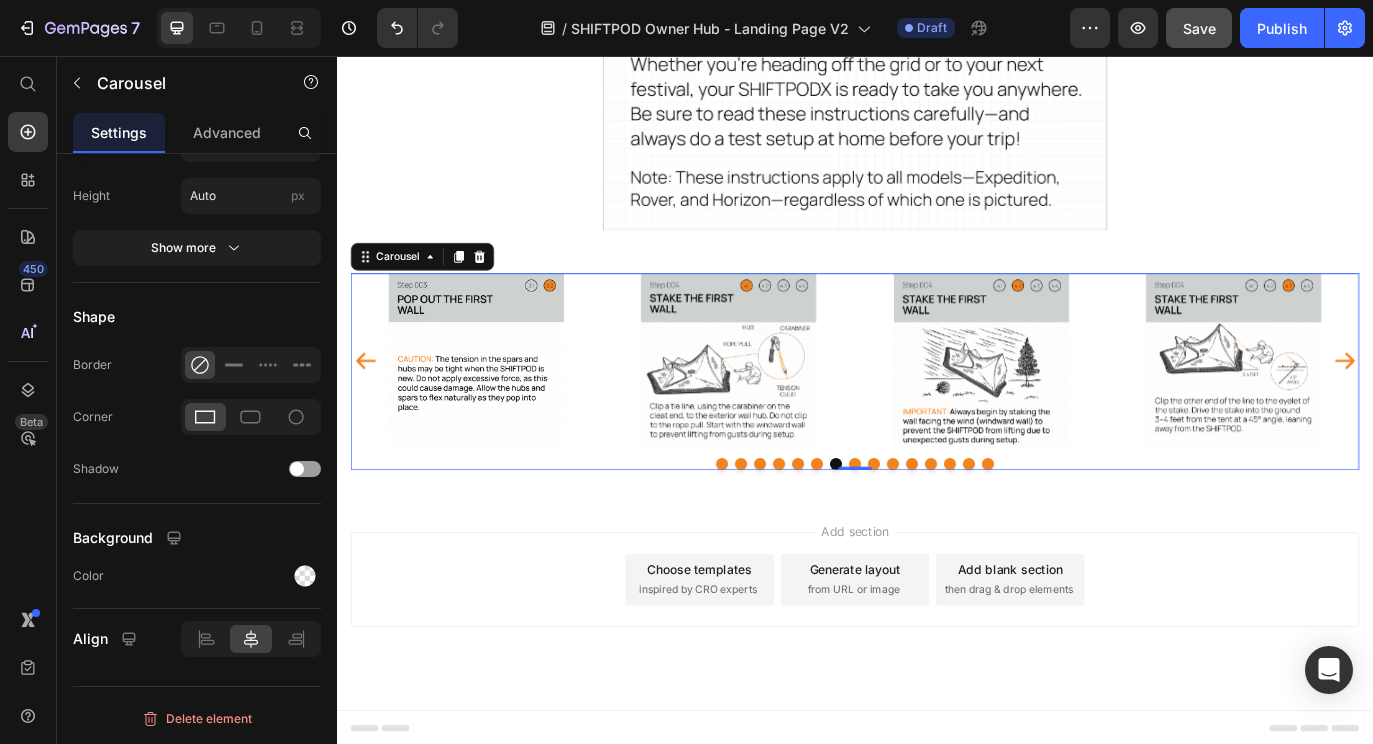click on "Add section Choose templates inspired by CRO experts Generate layout from URL or image Add blank section then drag & drop elements" at bounding box center [937, 662] 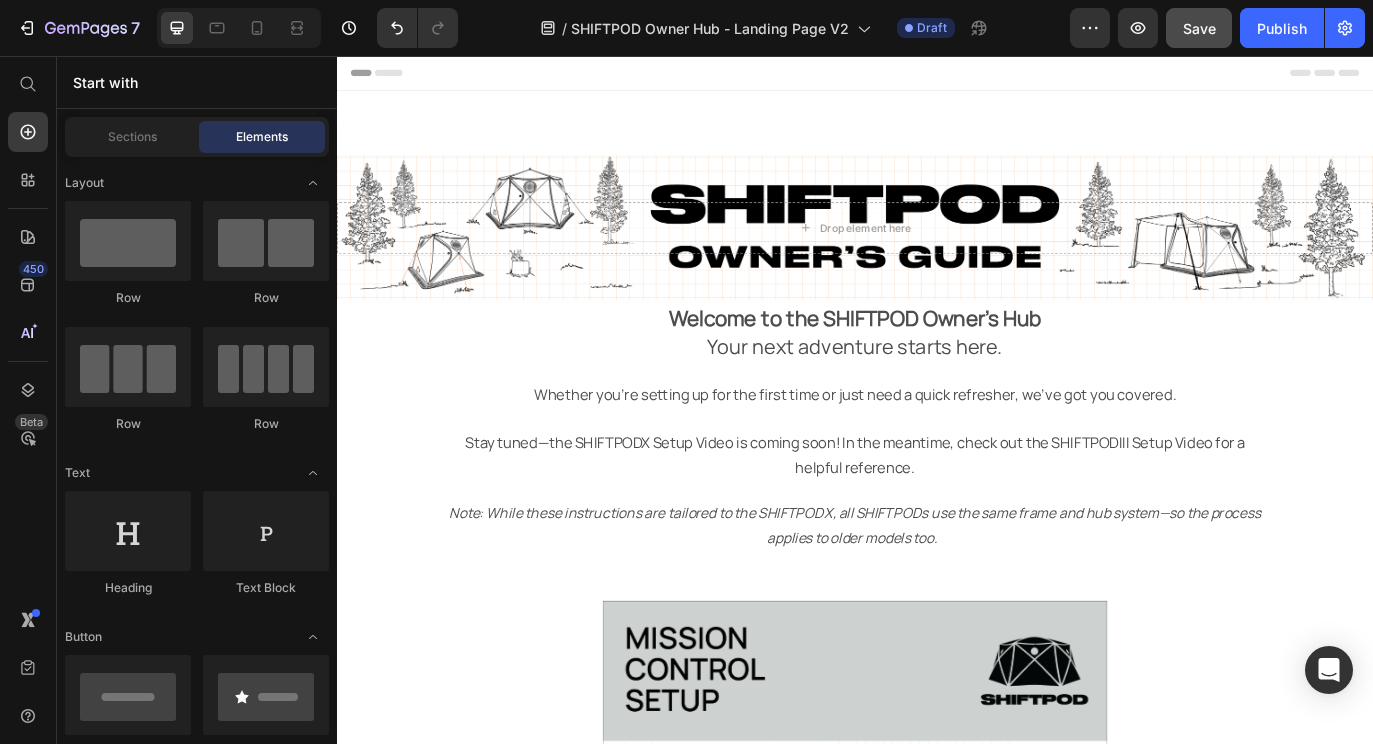 scroll, scrollTop: 0, scrollLeft: 0, axis: both 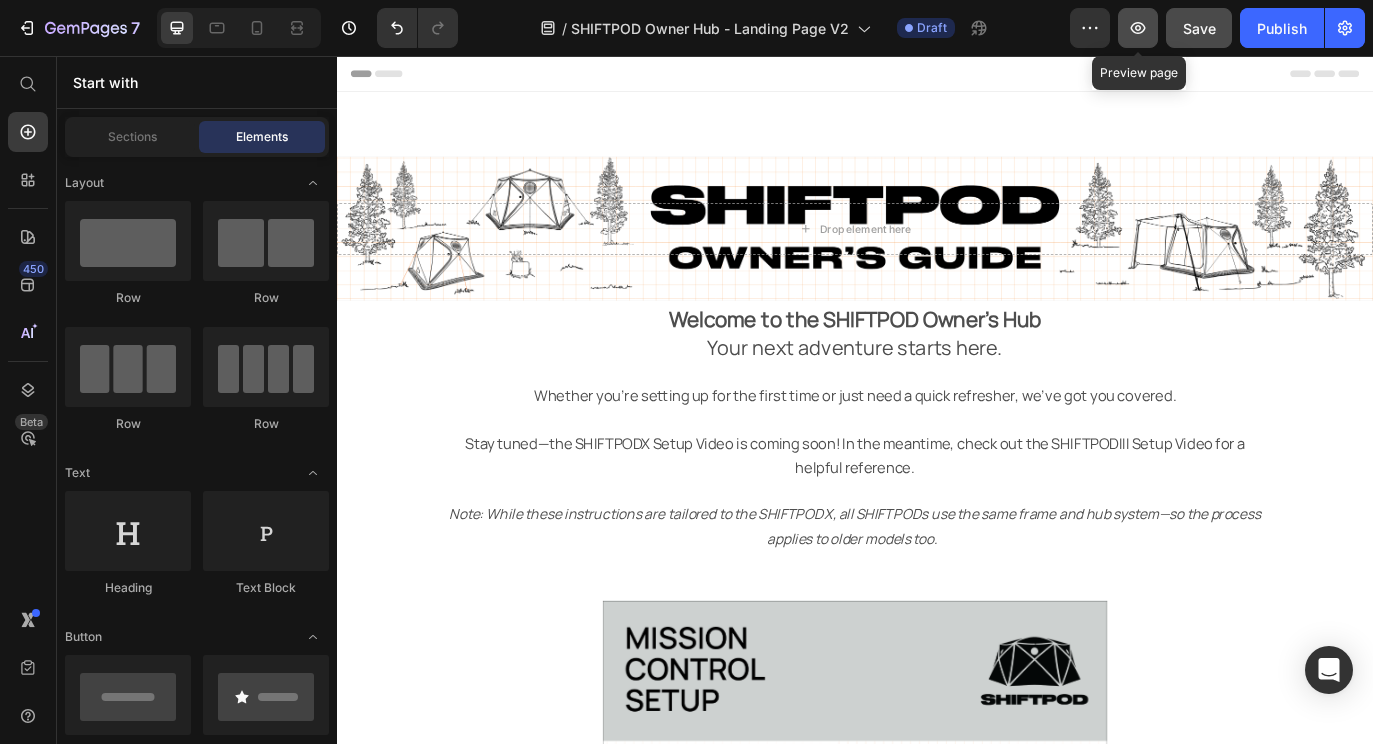 click 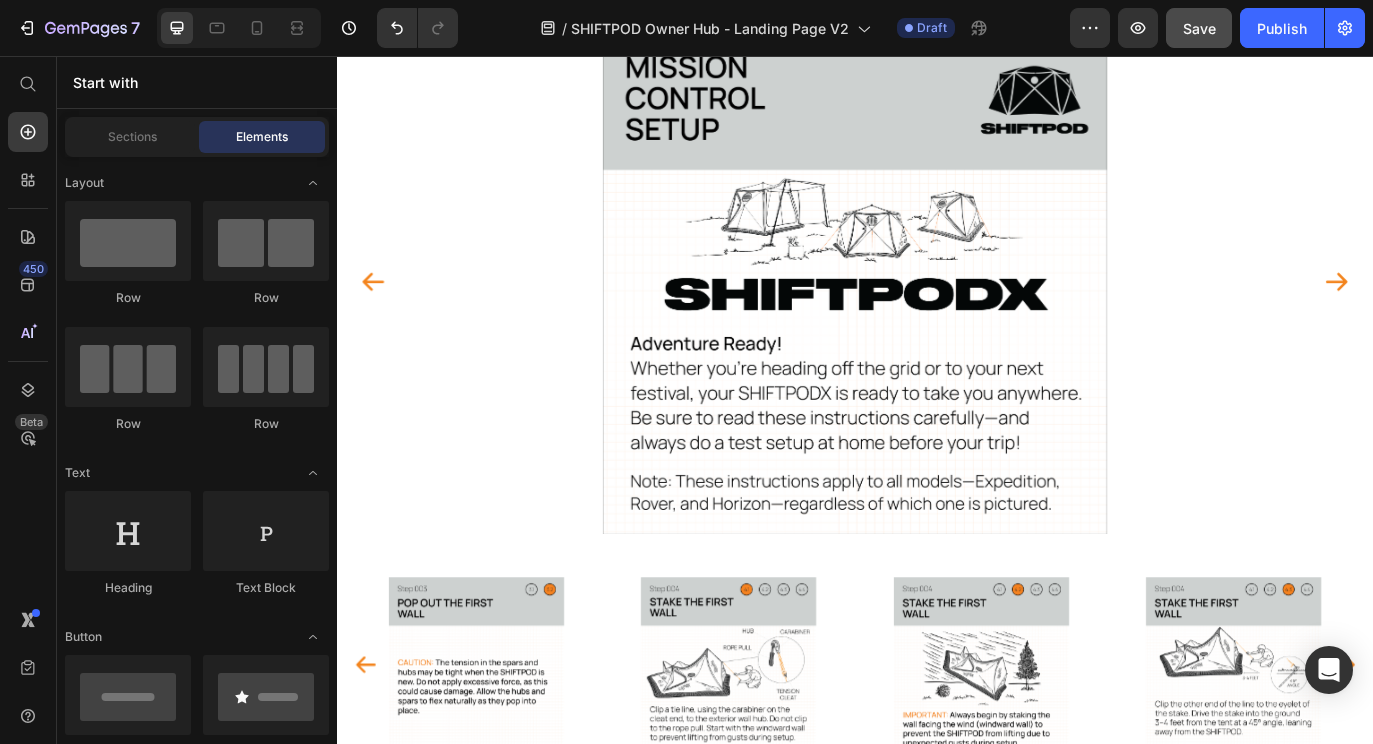 scroll, scrollTop: 674, scrollLeft: 0, axis: vertical 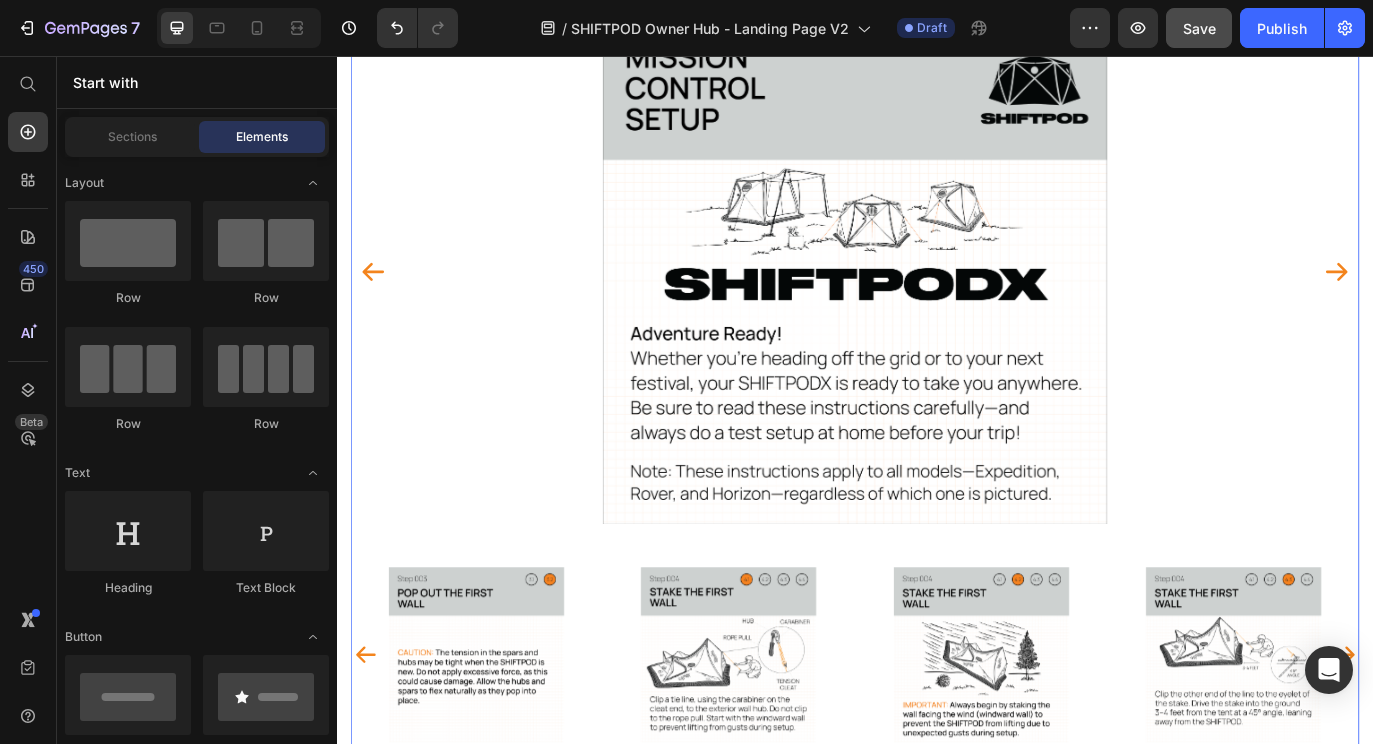 click on "Image Image Image Image Image Image Image Image Image Image Image Image Image Image Image
Carousel" at bounding box center [937, 735] 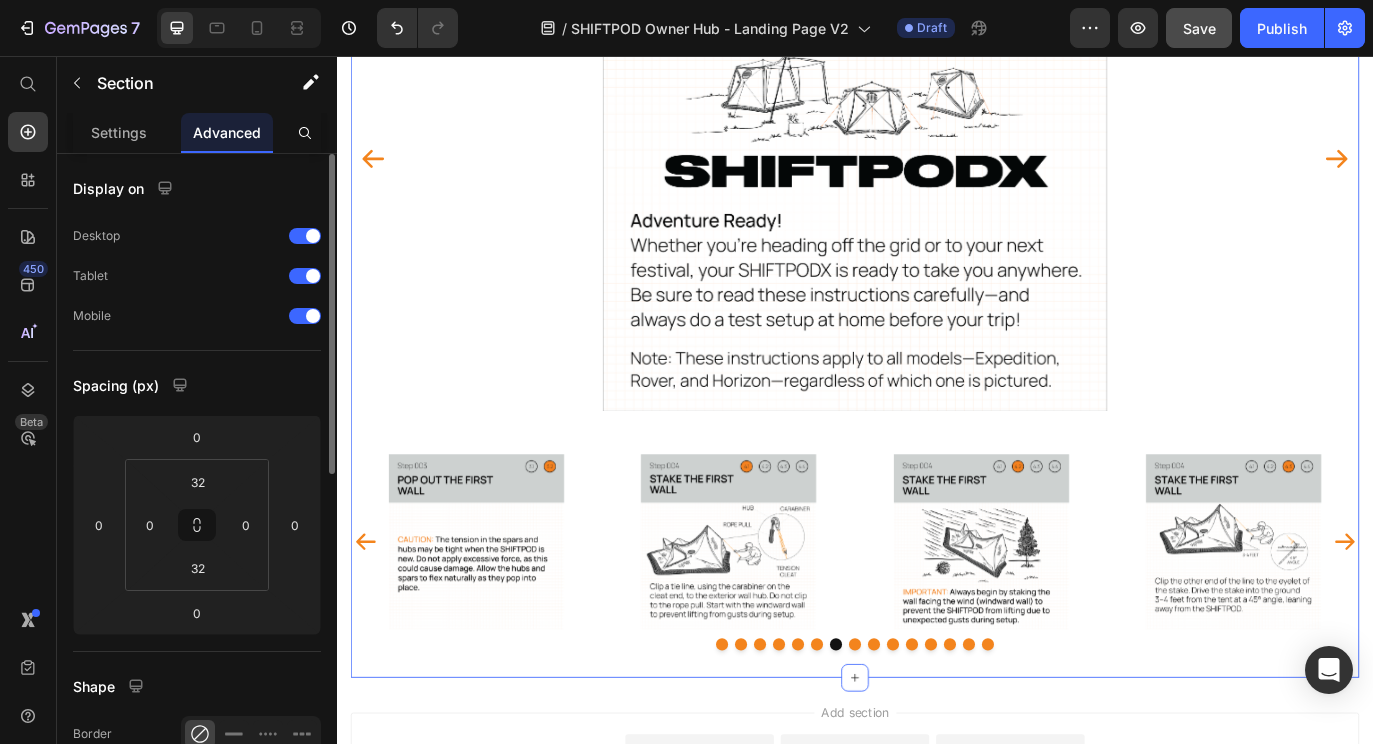 scroll, scrollTop: 817, scrollLeft: 0, axis: vertical 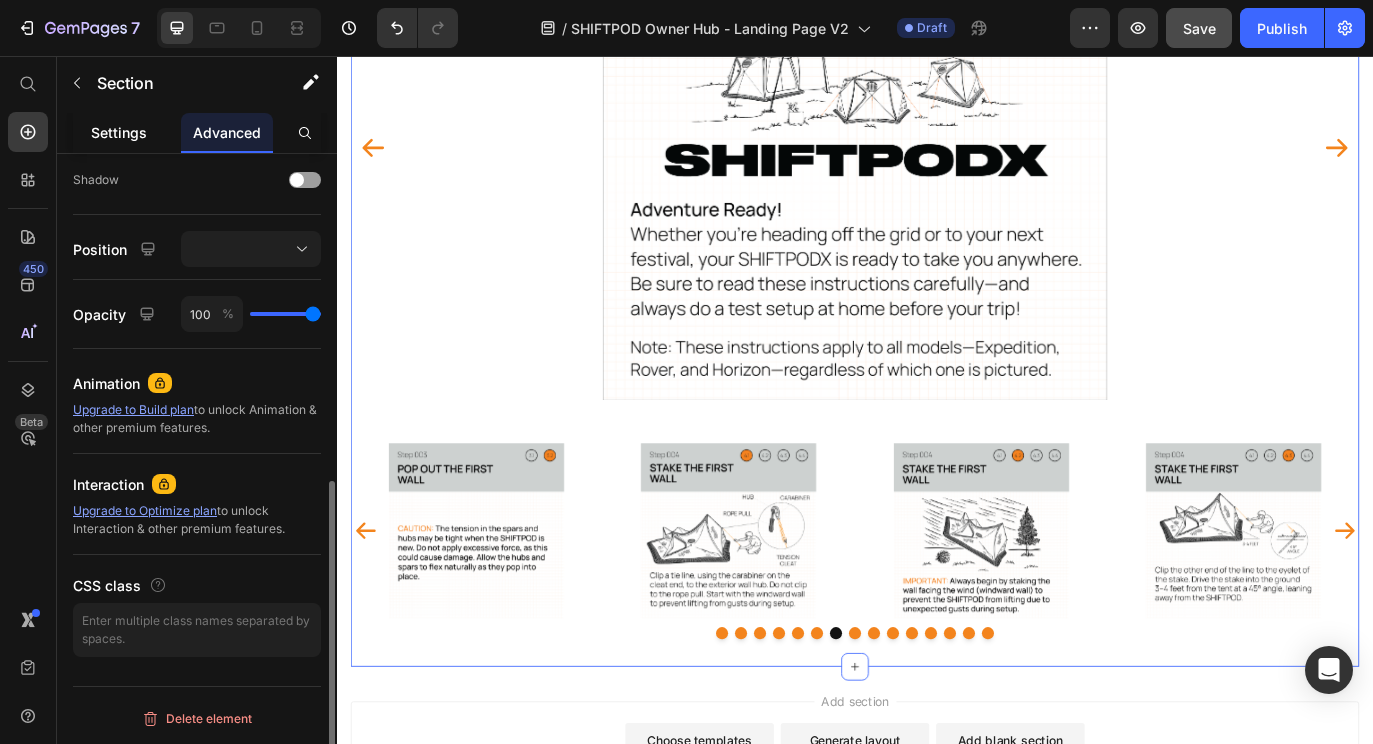 click on "Settings" 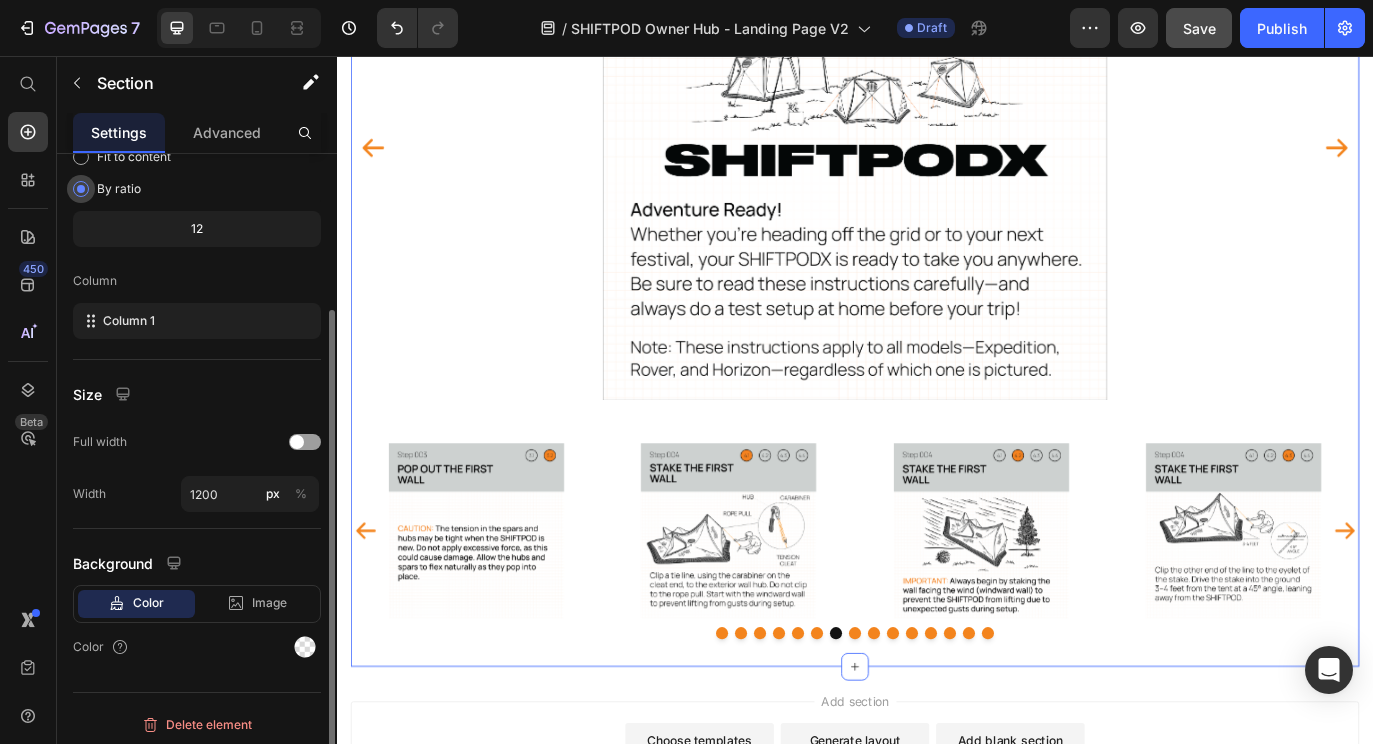 scroll, scrollTop: 213, scrollLeft: 0, axis: vertical 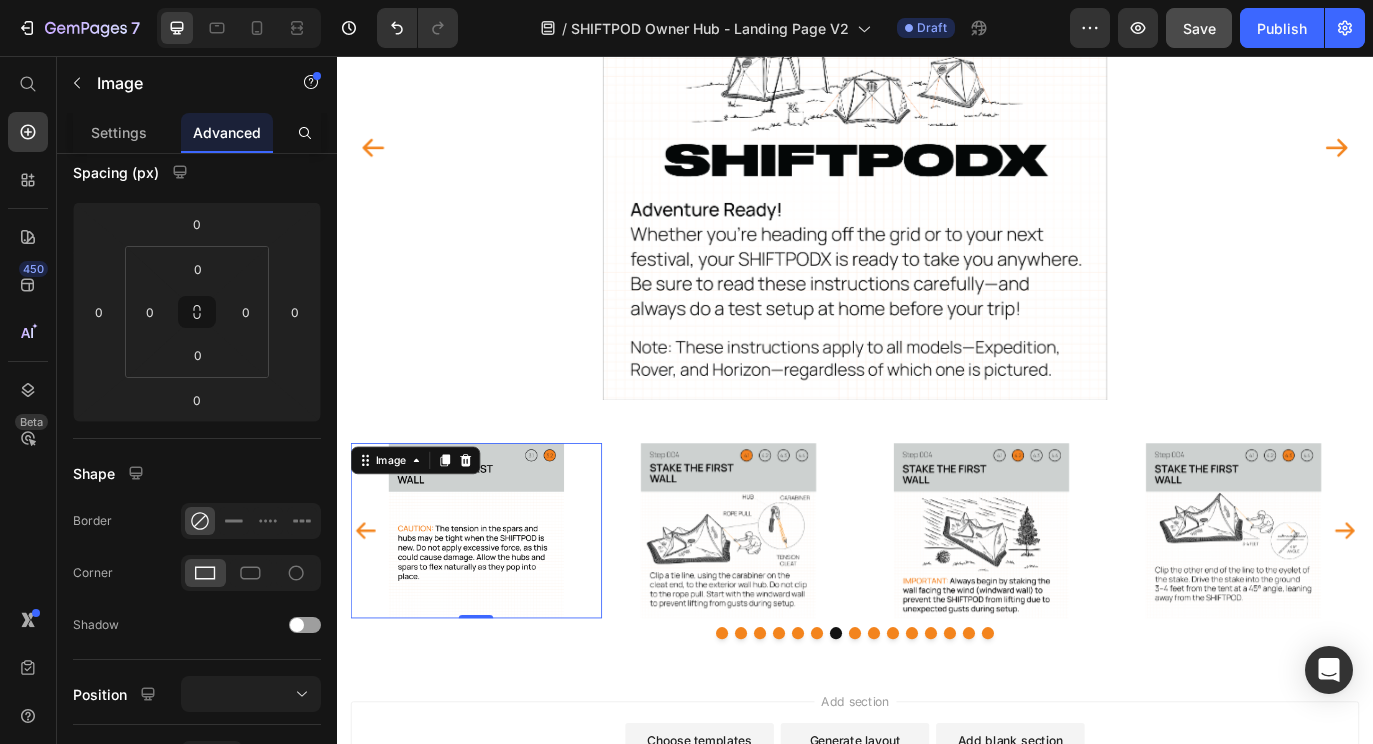click at bounding box center (498, 605) 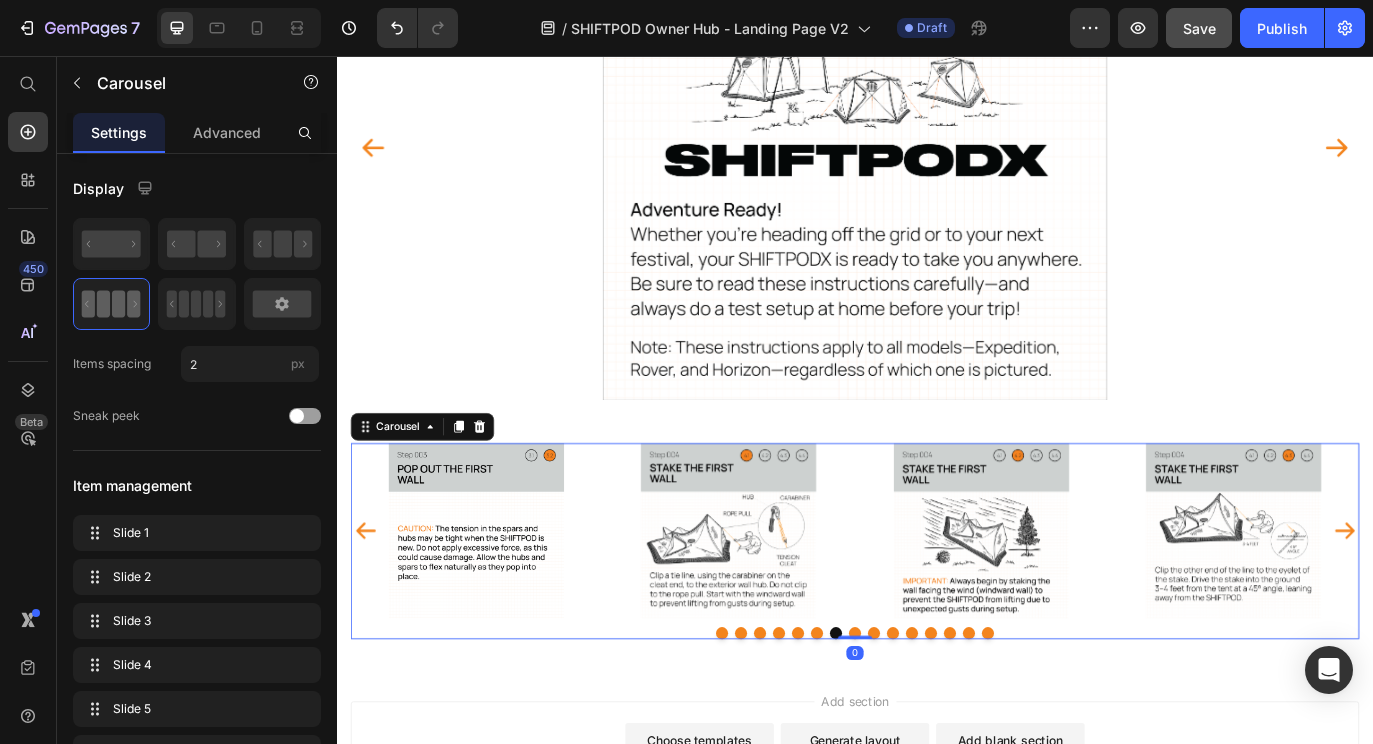 click at bounding box center (937, 724) 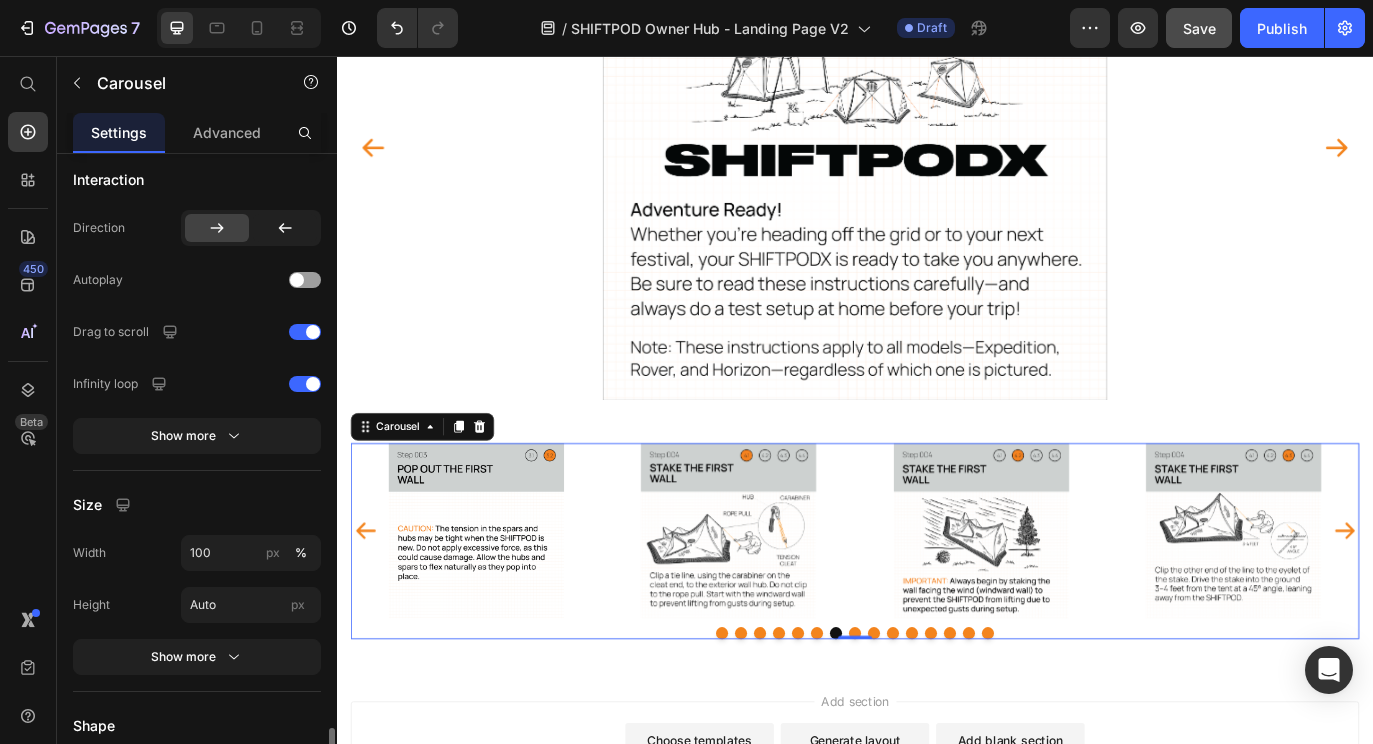 scroll, scrollTop: 1642, scrollLeft: 0, axis: vertical 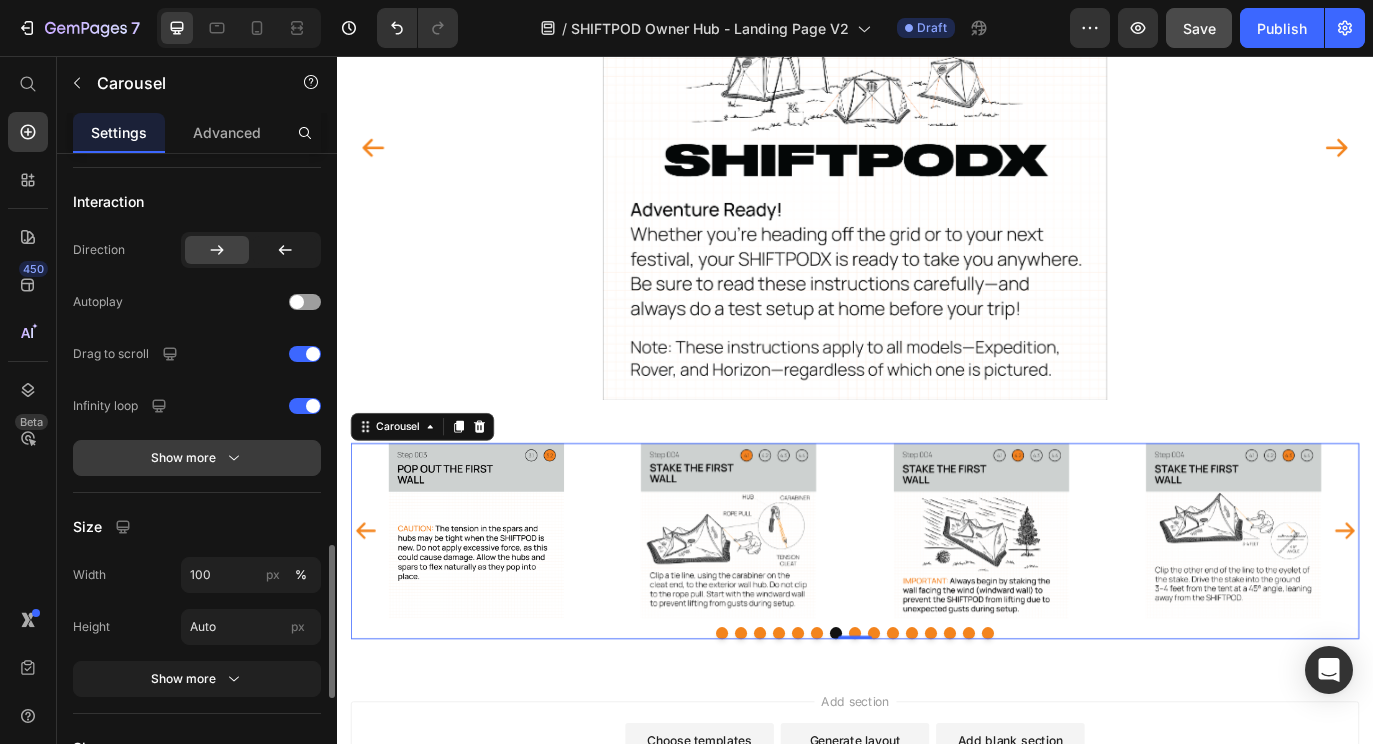 click on "Show more" at bounding box center (197, 458) 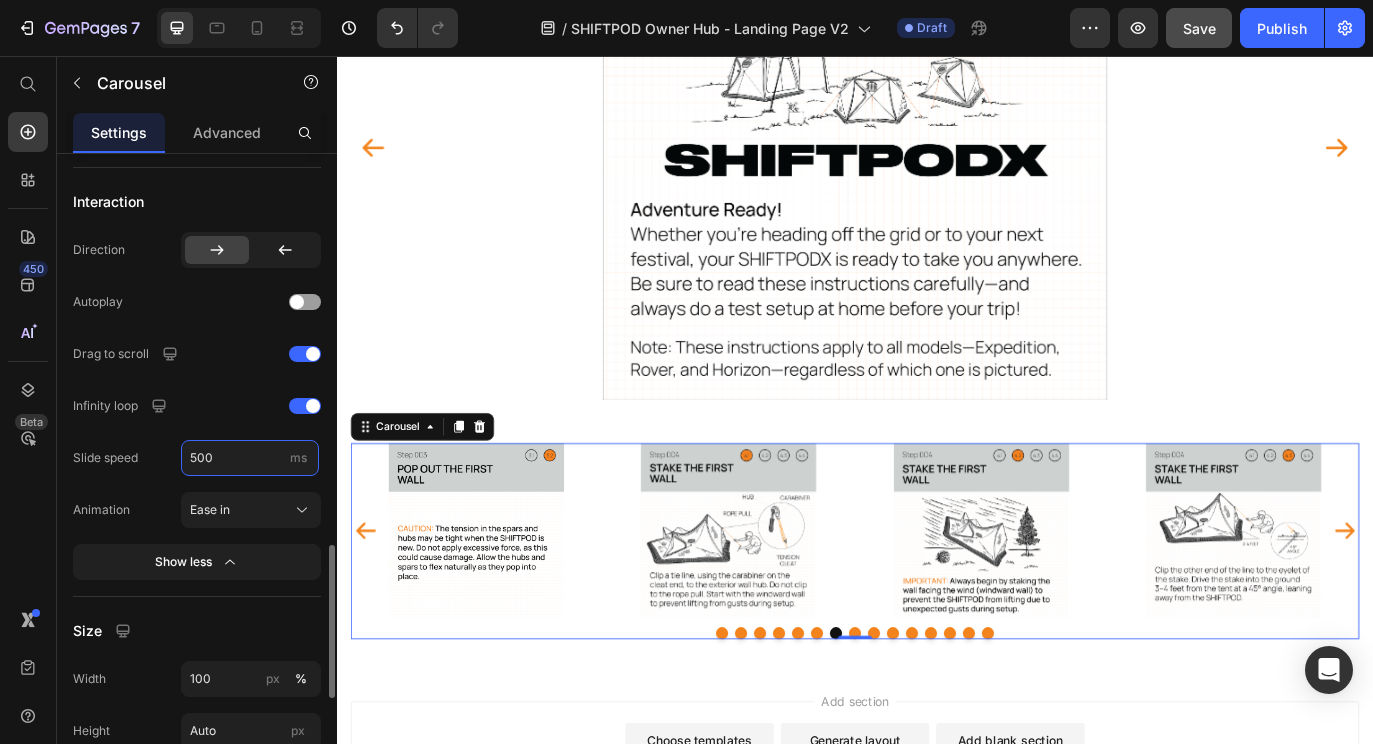 click on "500" at bounding box center (250, 458) 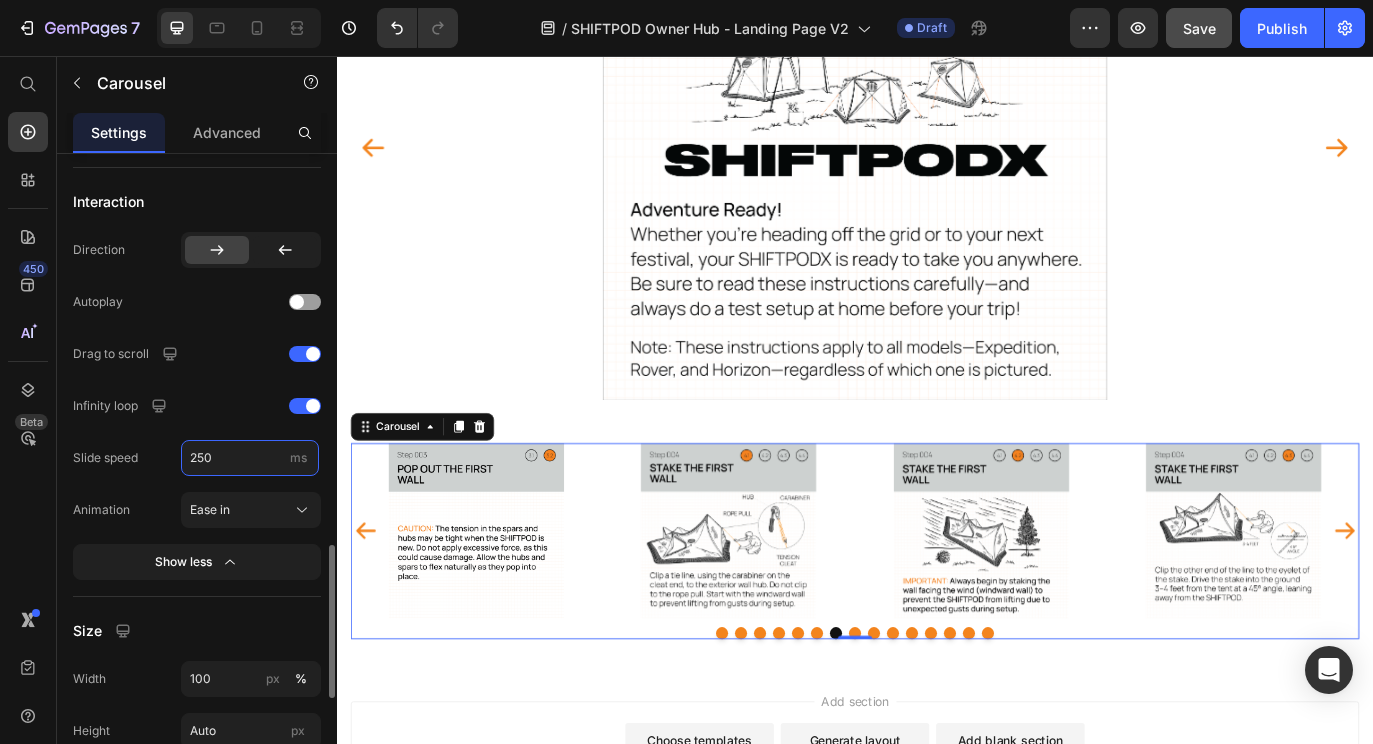 type on "250" 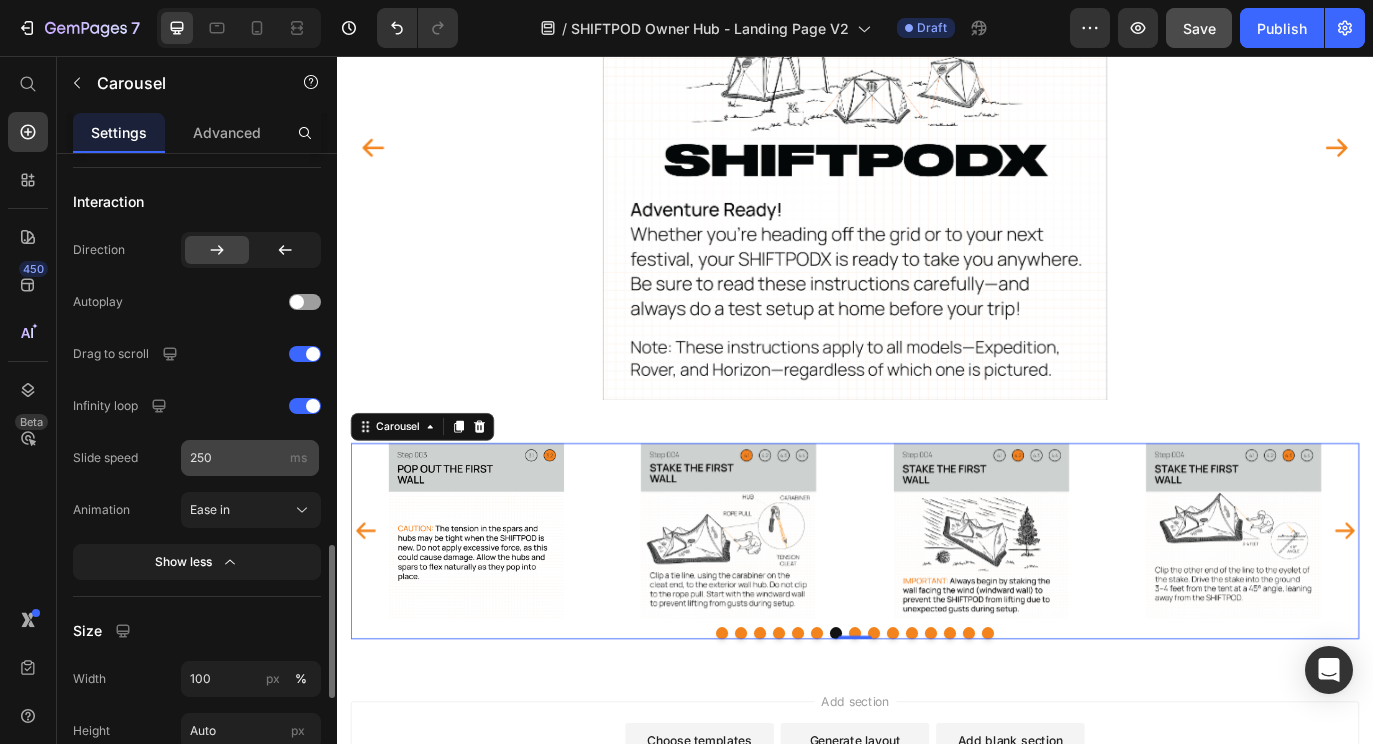 type 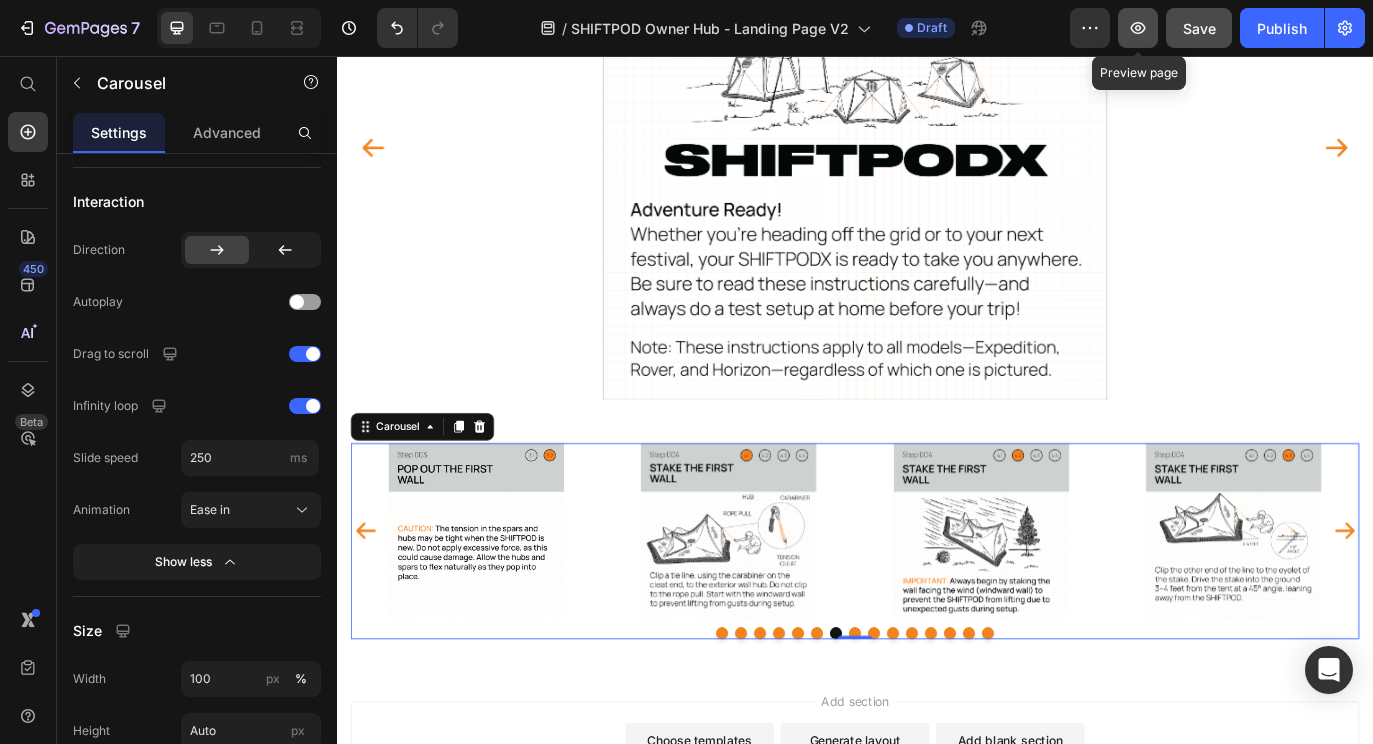 click 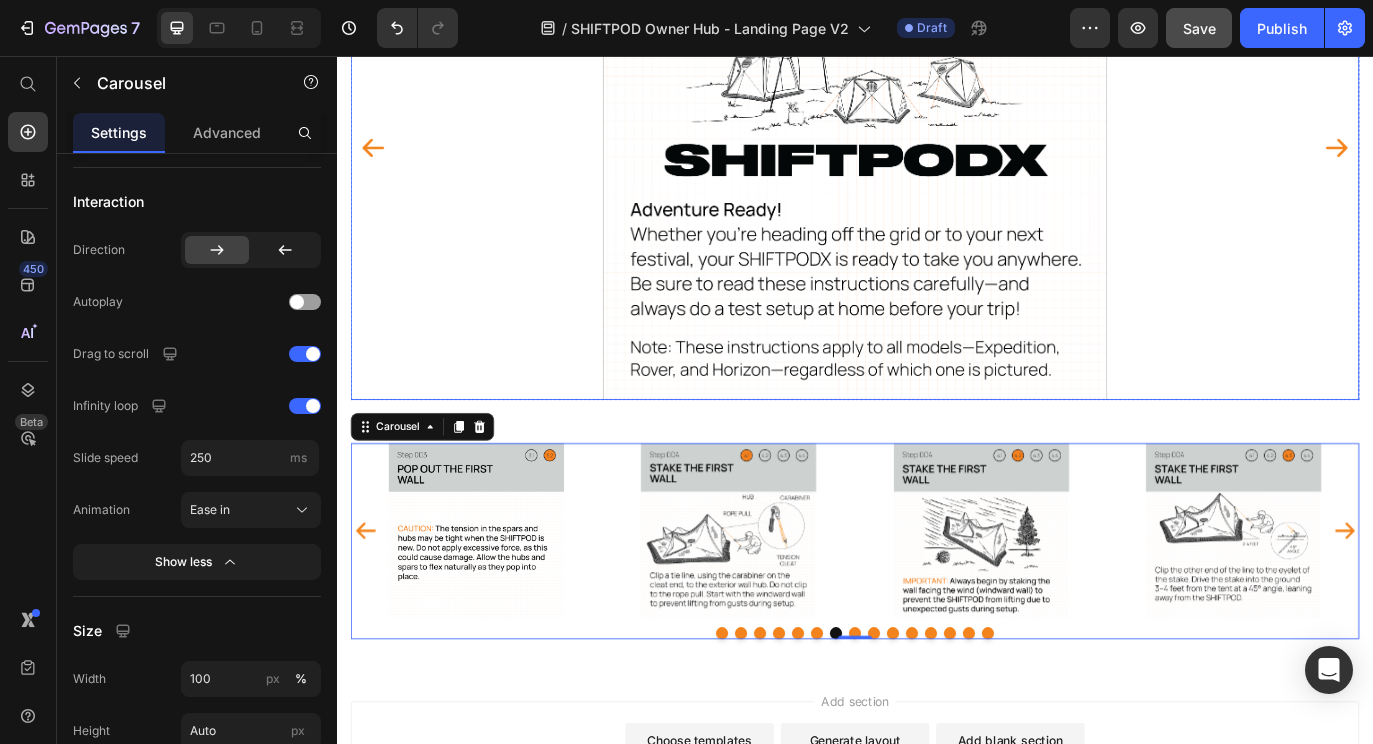 click at bounding box center [937, 162] 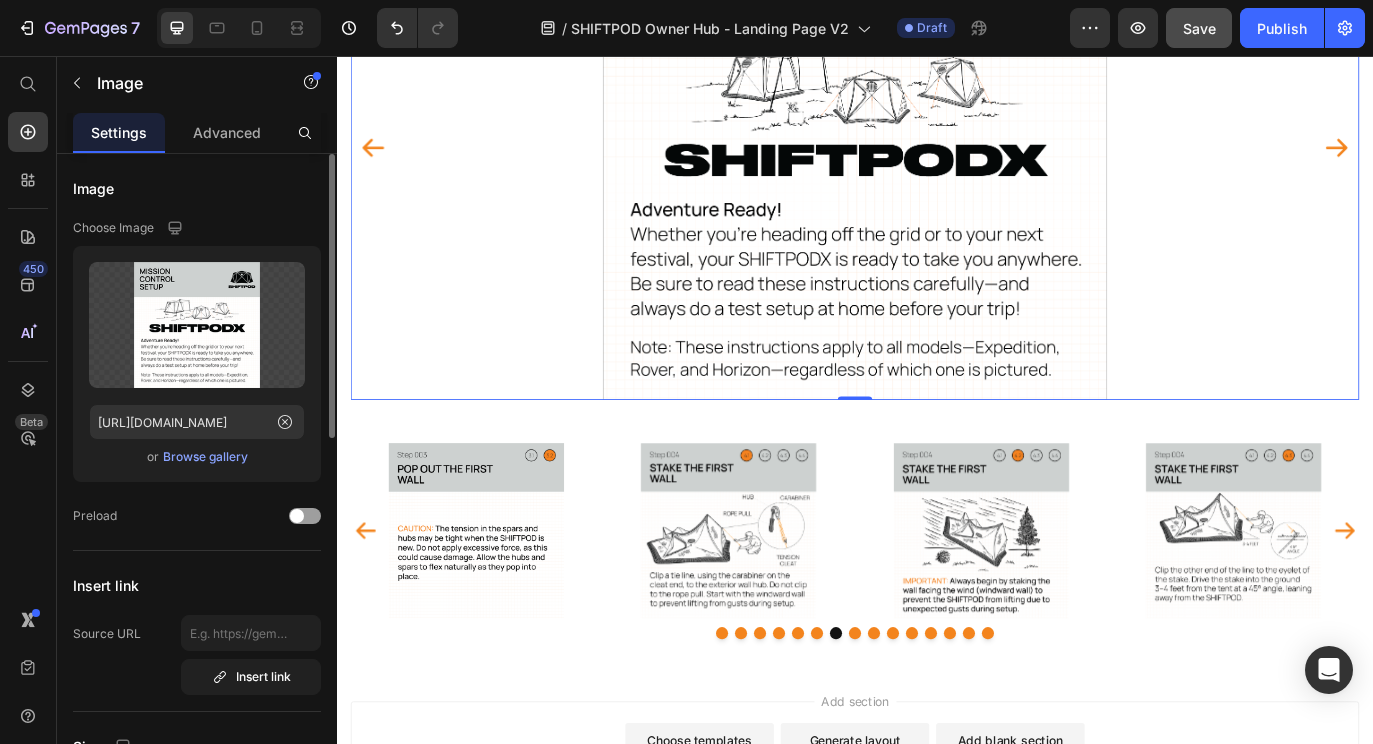 click at bounding box center [937, 162] 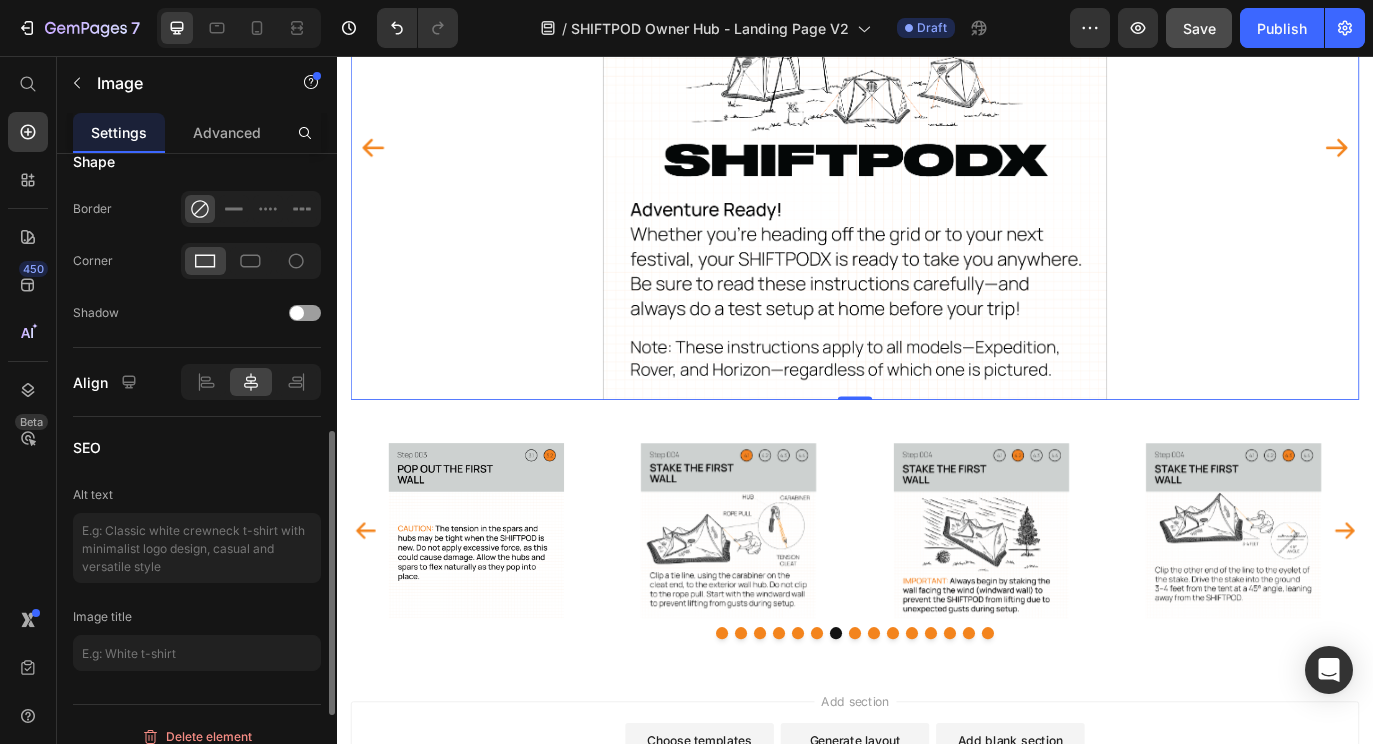 scroll, scrollTop: 824, scrollLeft: 0, axis: vertical 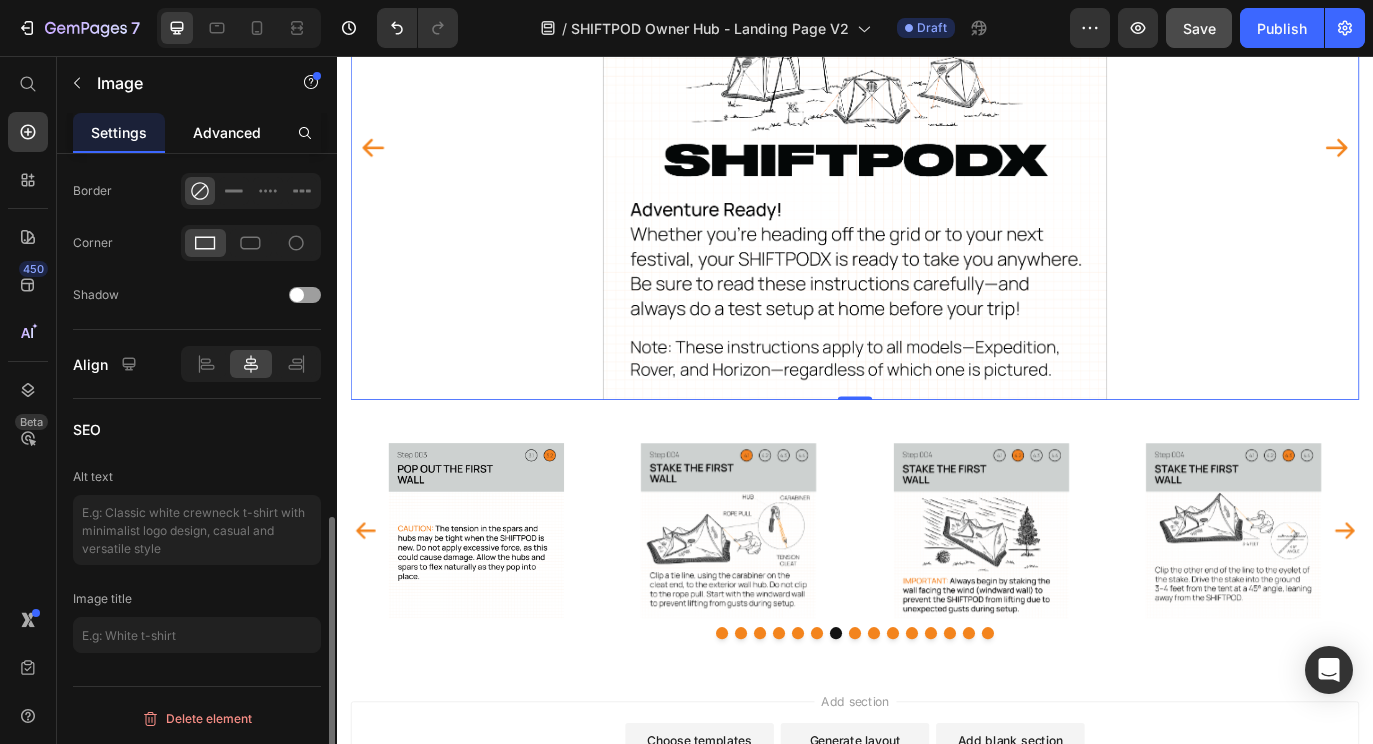 click on "Advanced" at bounding box center (227, 132) 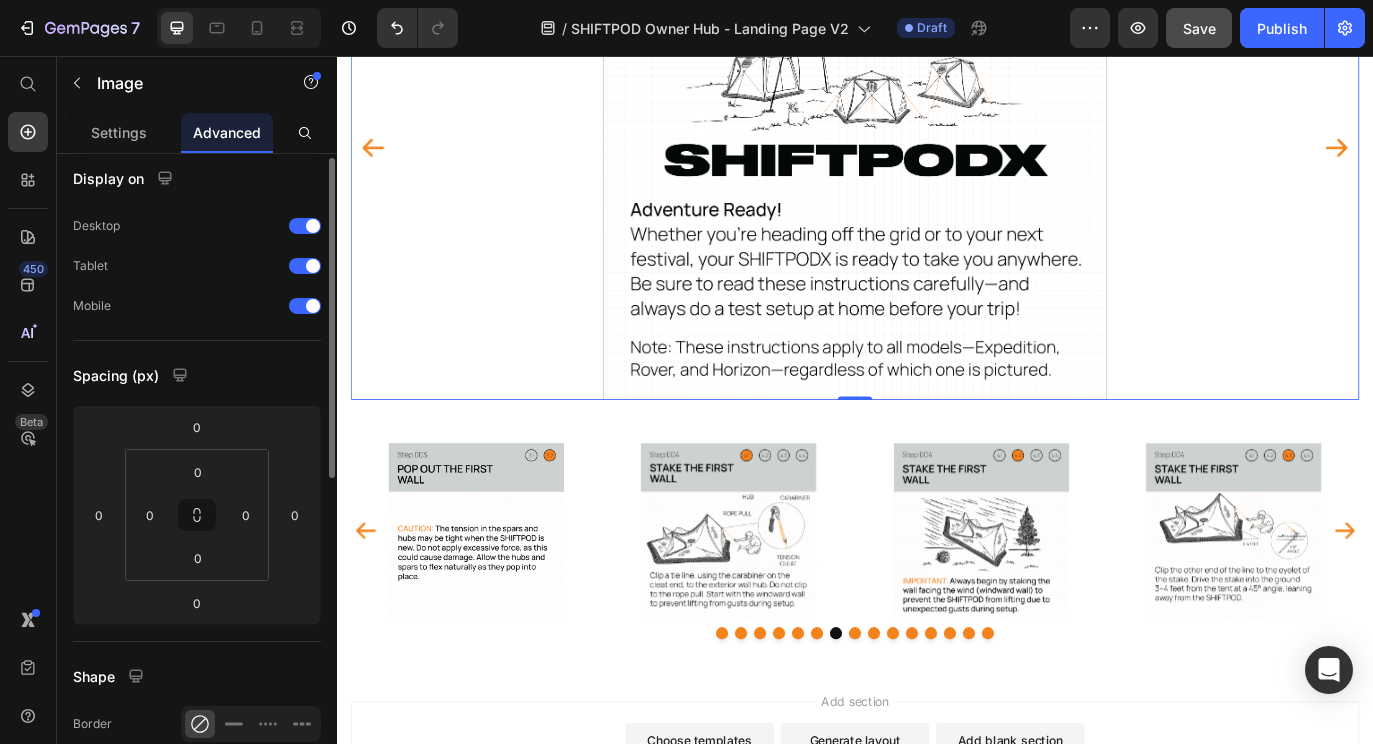 scroll, scrollTop: 0, scrollLeft: 0, axis: both 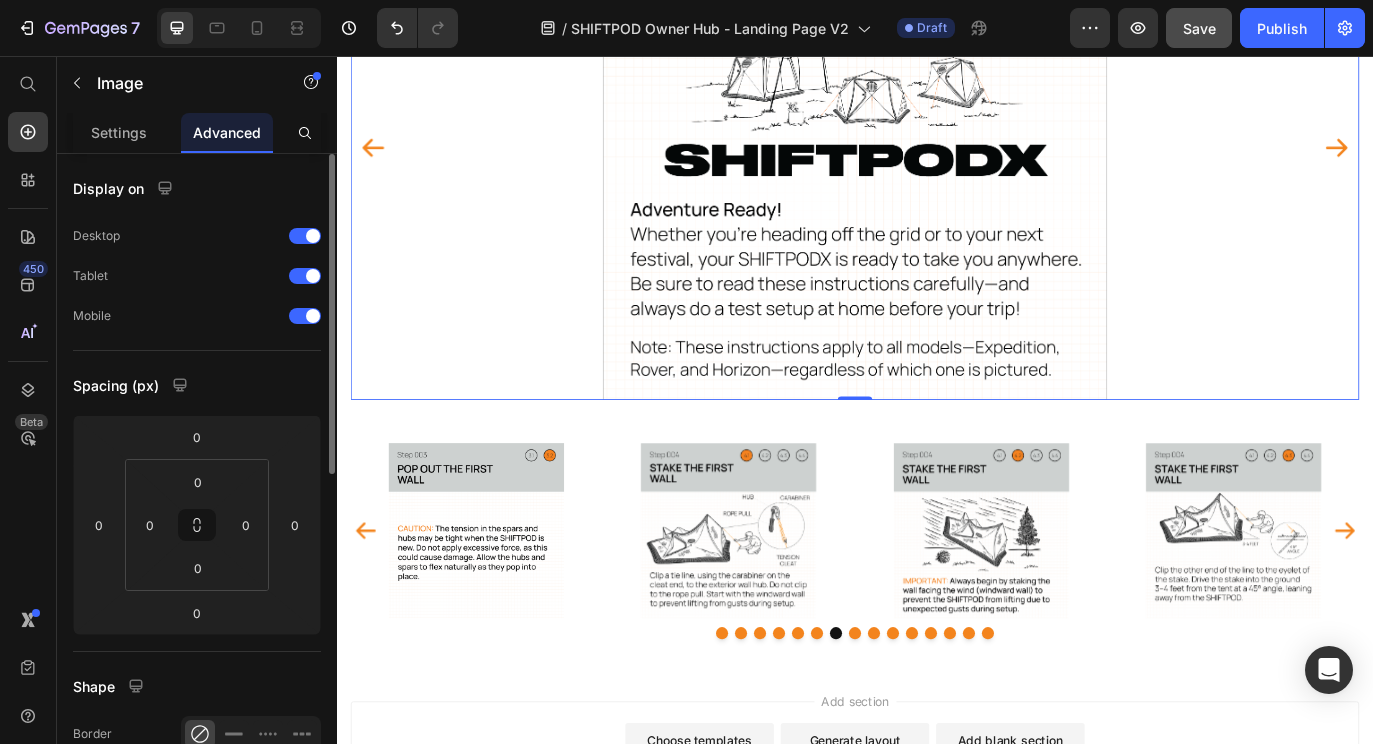 click at bounding box center [937, 162] 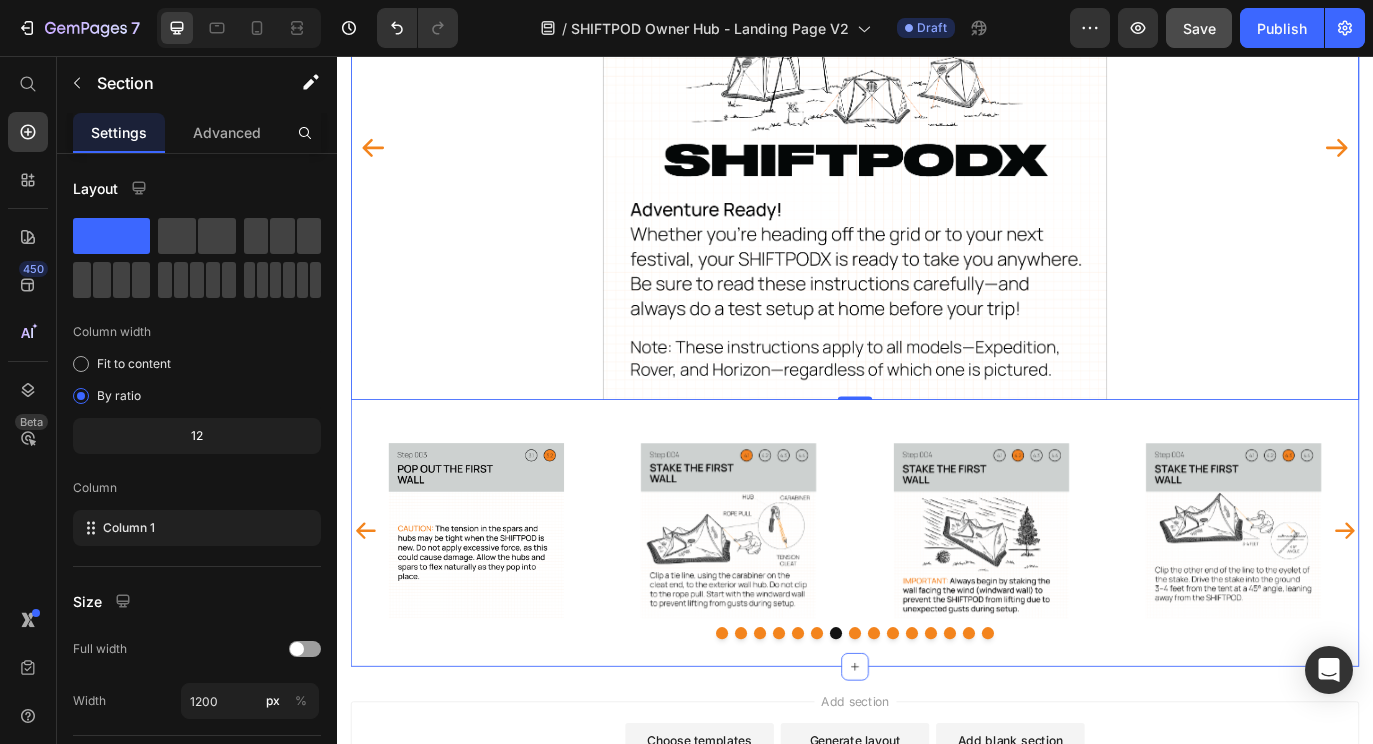 click on "Image Image Image Image Image Image Image Image Image Image Image Image Image Image Image
Carousel" at bounding box center (937, 592) 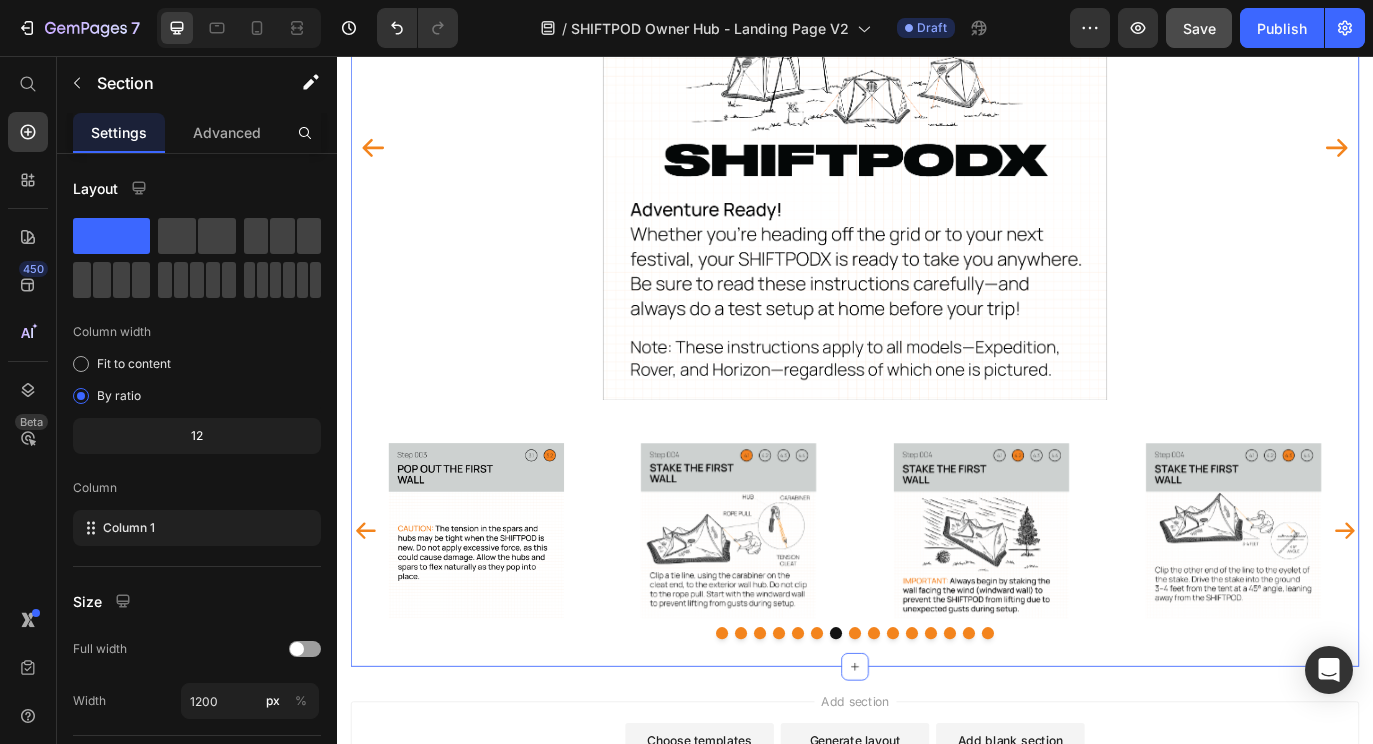 click on "Image Image Image Image Image Image Image Image Image Image Image Image Image Image Image
Carousel" at bounding box center (937, 592) 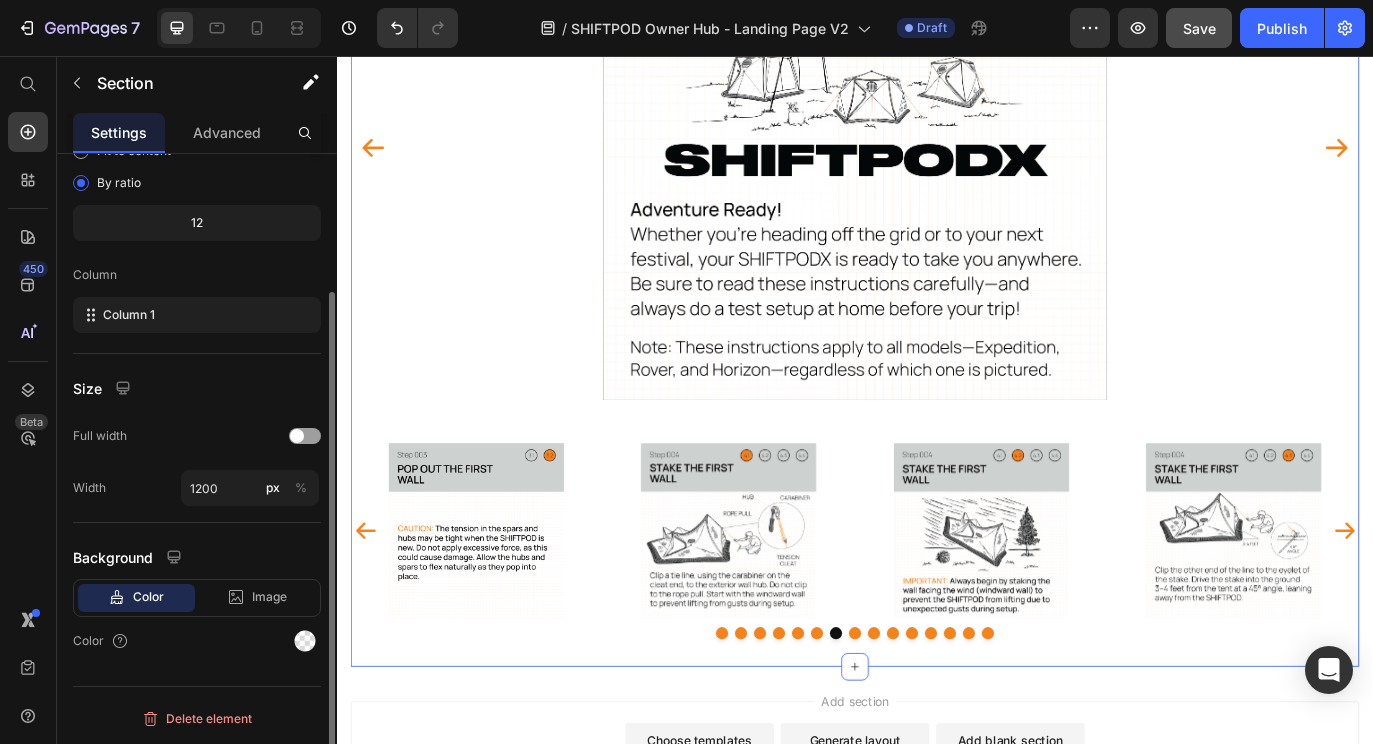 scroll, scrollTop: 0, scrollLeft: 0, axis: both 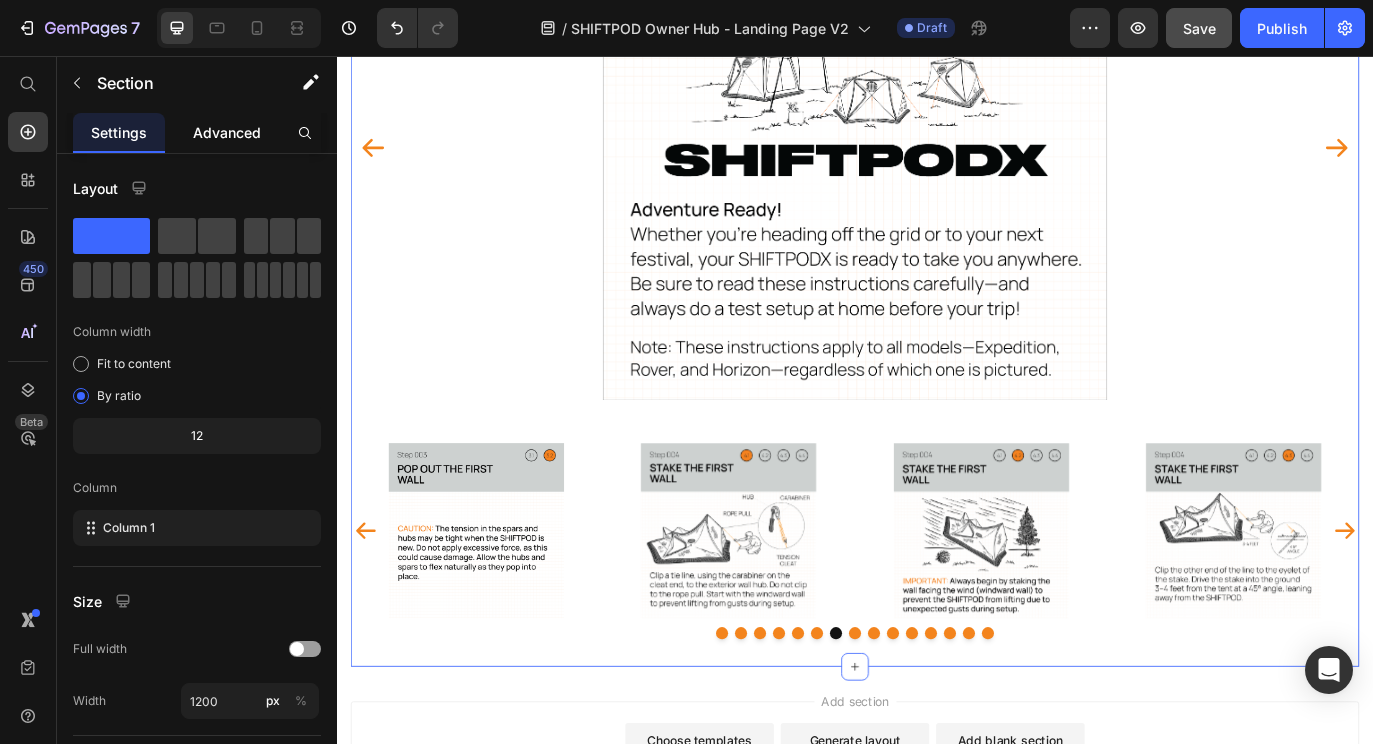 click on "Advanced" at bounding box center [227, 132] 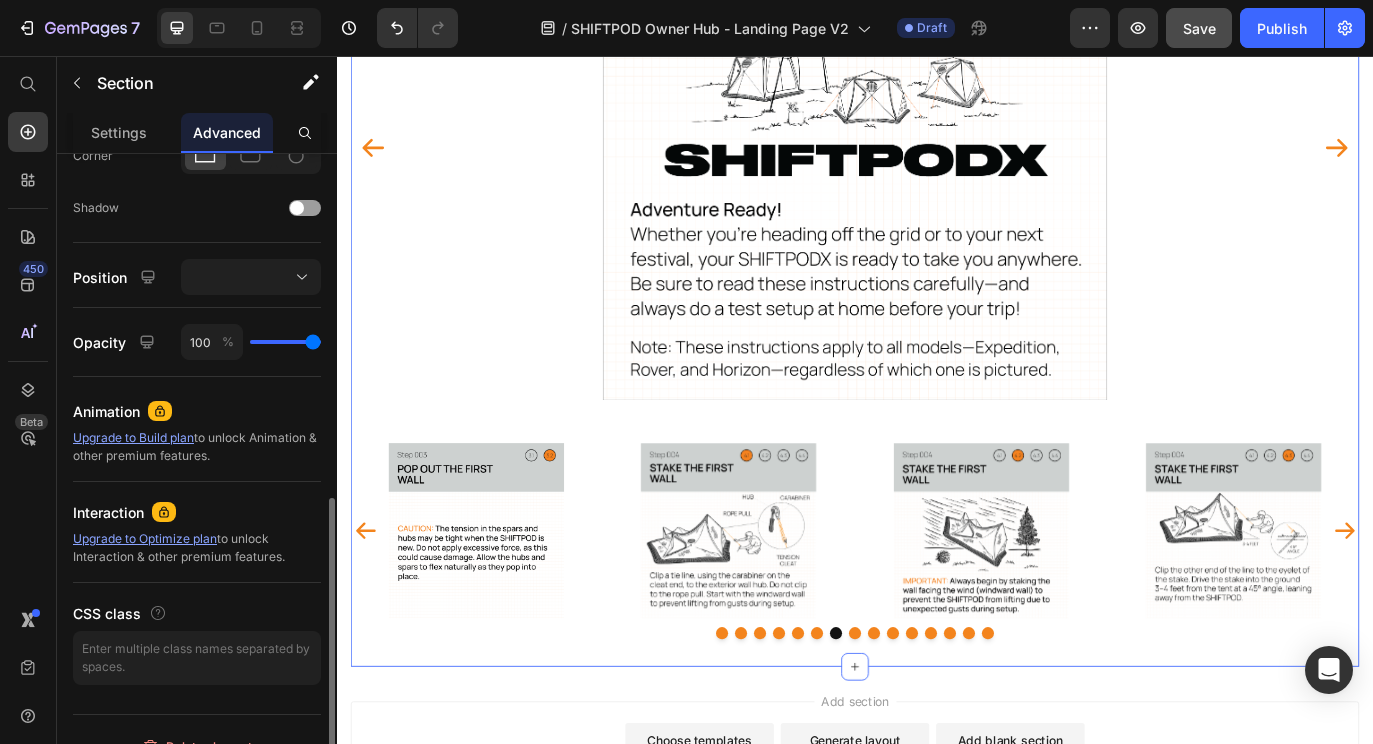 scroll, scrollTop: 658, scrollLeft: 0, axis: vertical 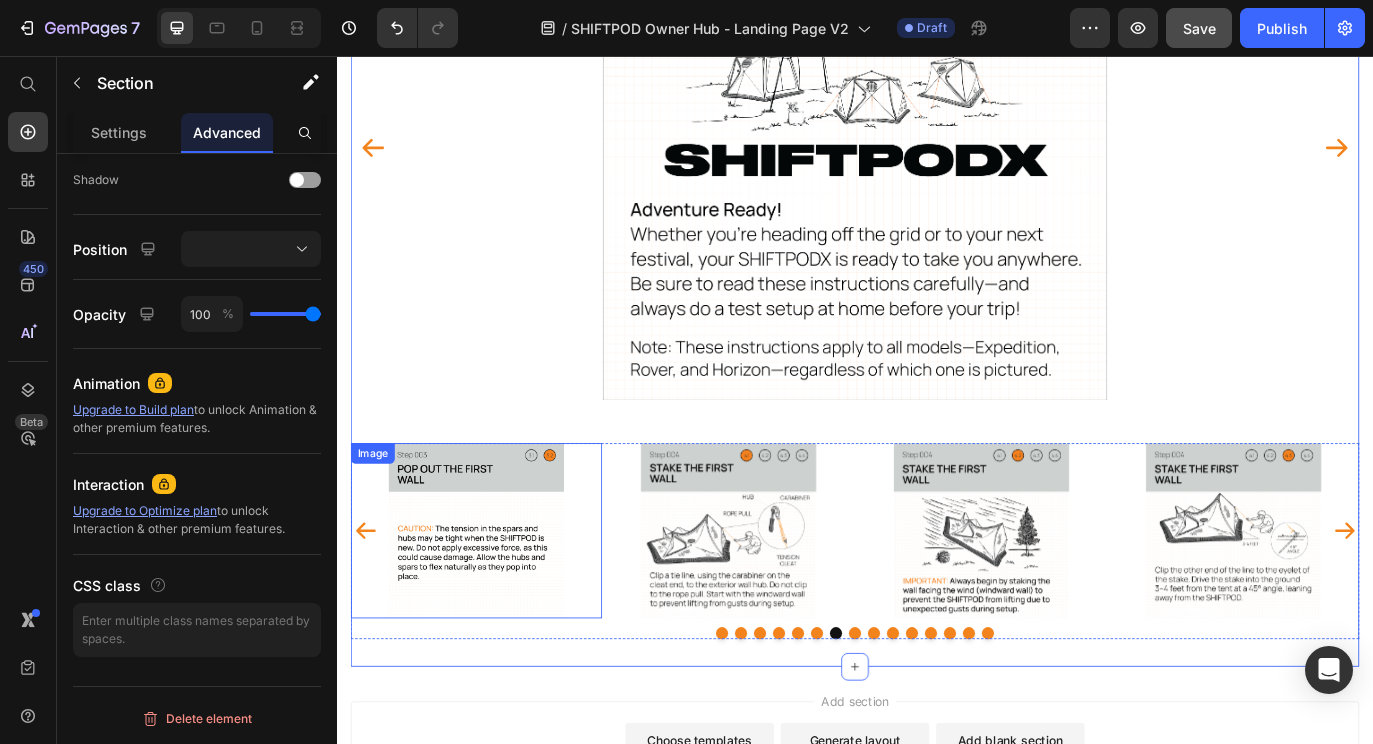 click at bounding box center (498, 605) 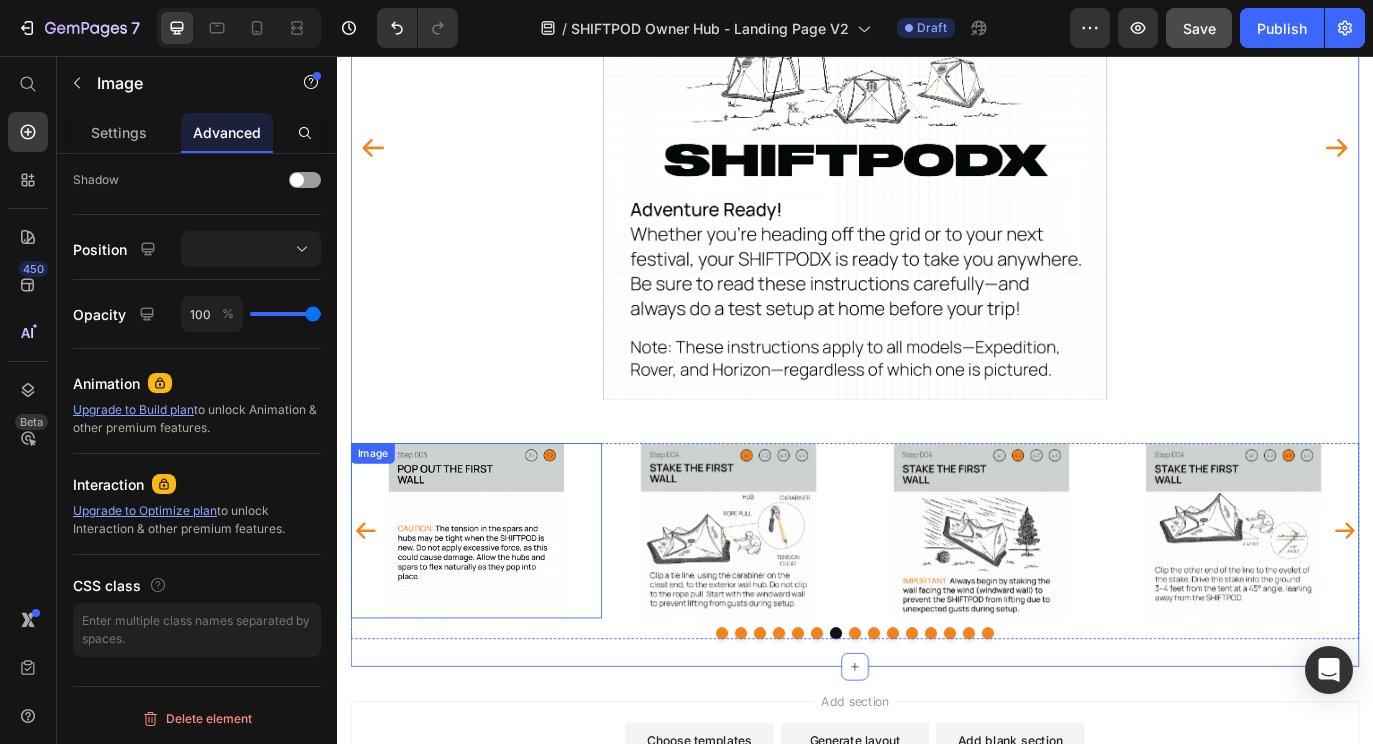 scroll, scrollTop: 0, scrollLeft: 0, axis: both 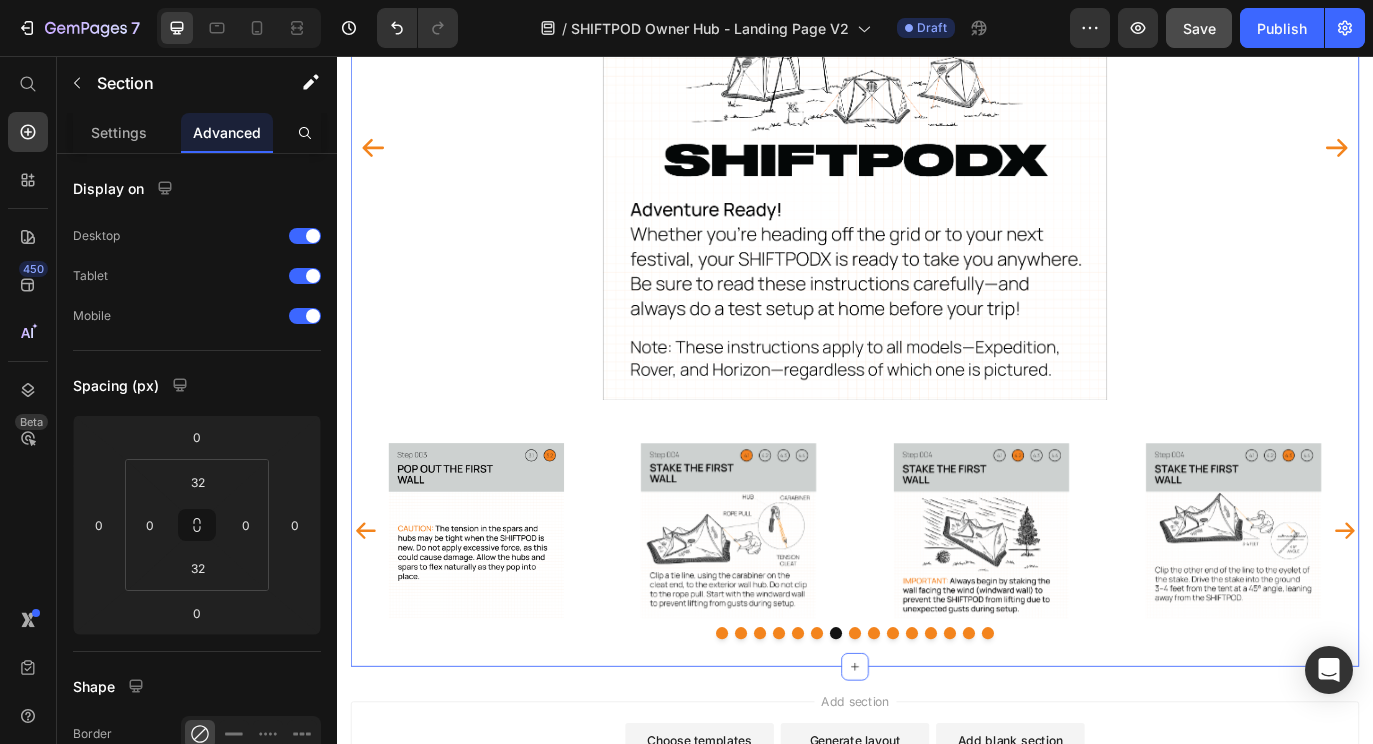 click on "Image Image Image Image Image Image Image Image Image Image Image Image Image Image Image
Carousel
Image Image Image Image Image Image Image Image Image Image Image Image Image Image Image
Carousel Section 4   You can create reusable sections Create Theme Section AI Content Write with GemAI What would you like to describe here? Tone and Voice Persuasive Product A/C Stand Show more Generate" at bounding box center [937, 300] 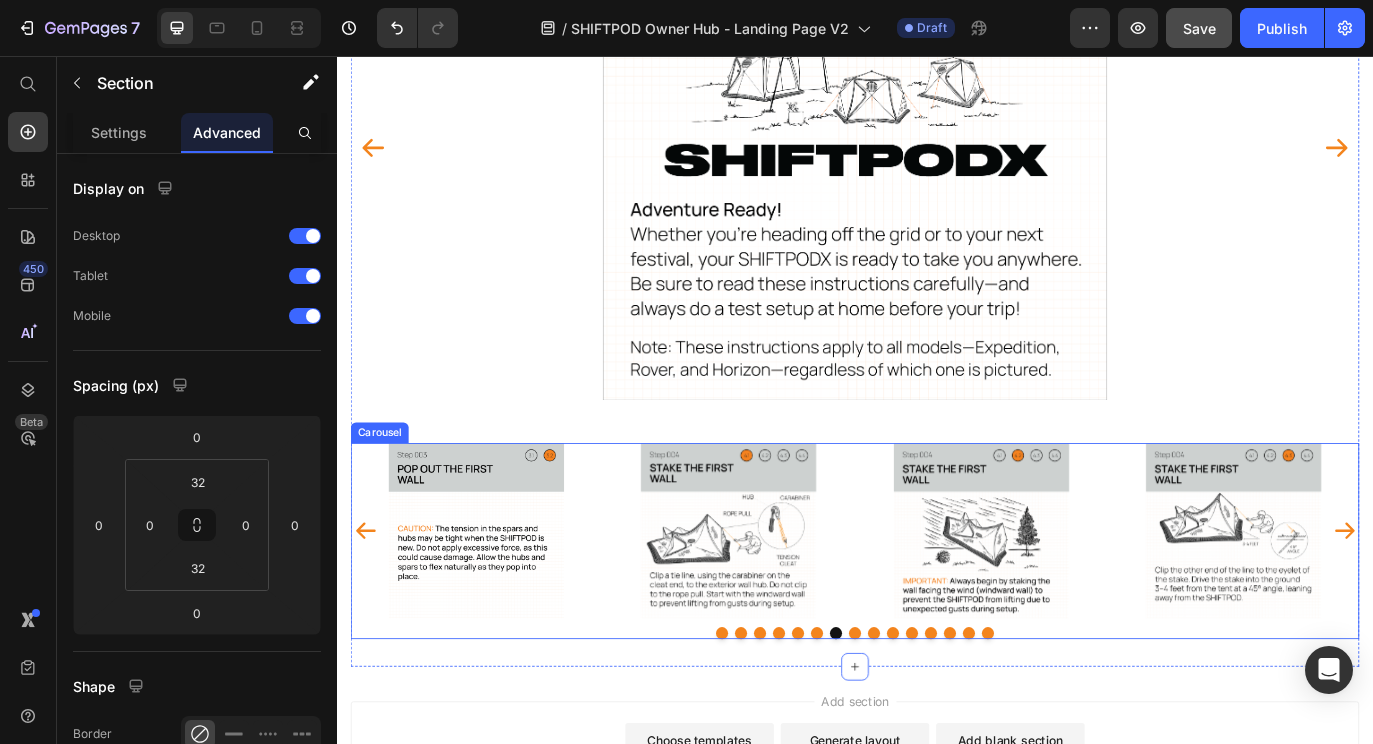 click at bounding box center (937, 724) 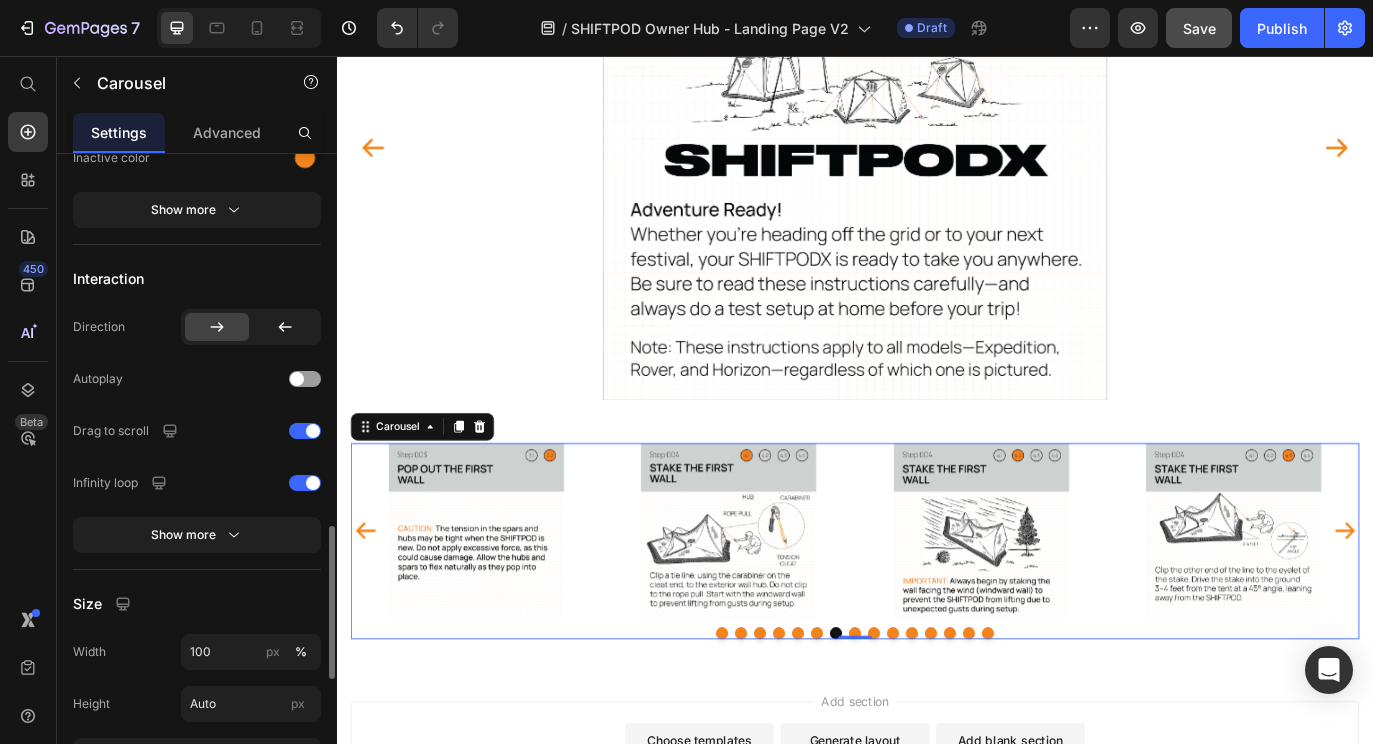 scroll, scrollTop: 1583, scrollLeft: 0, axis: vertical 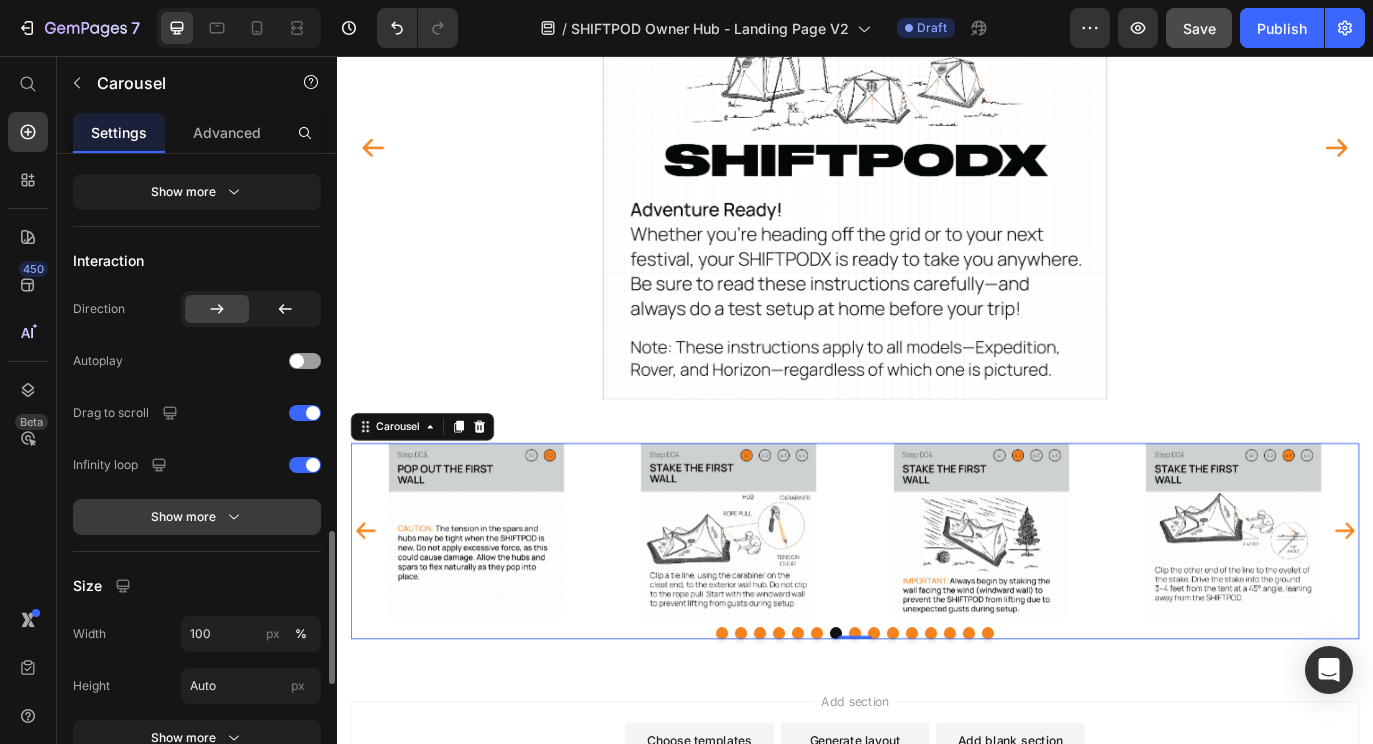 click on "Show more" at bounding box center [197, 517] 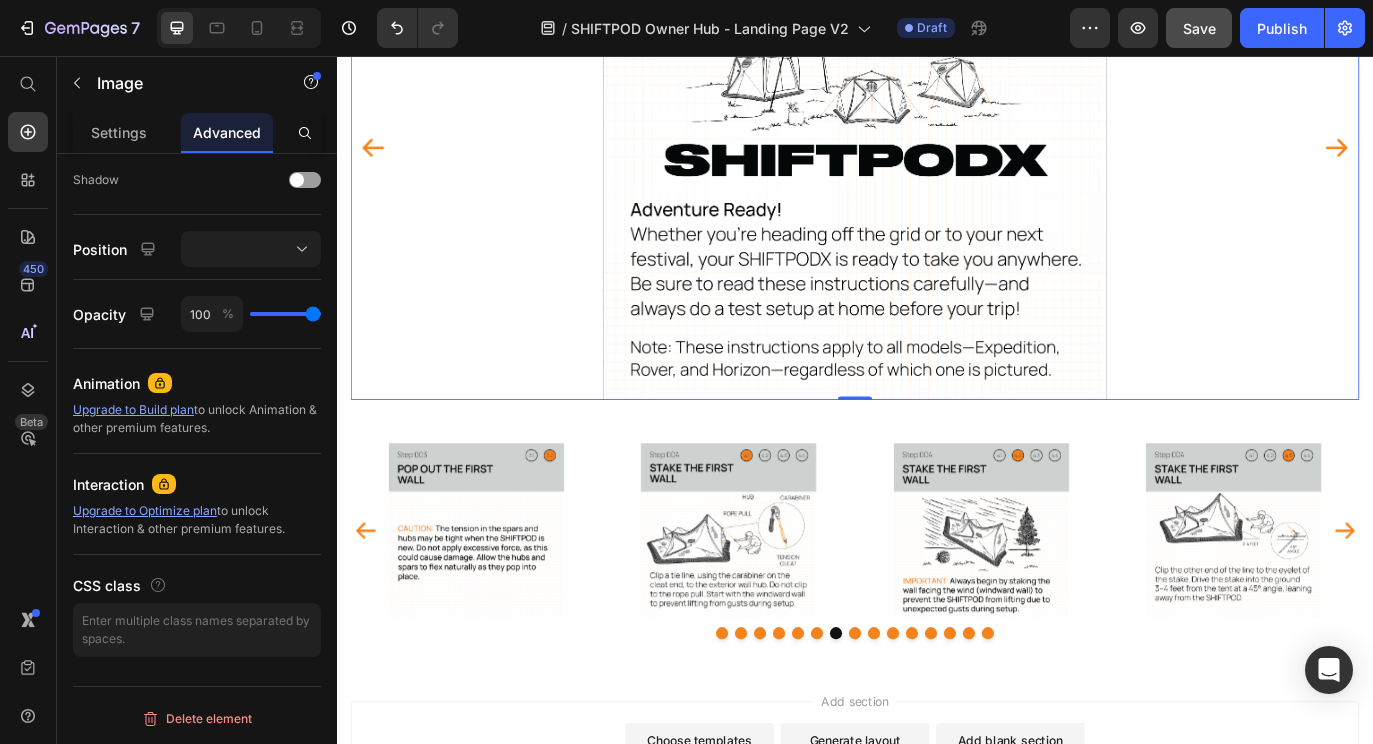 scroll, scrollTop: 0, scrollLeft: 0, axis: both 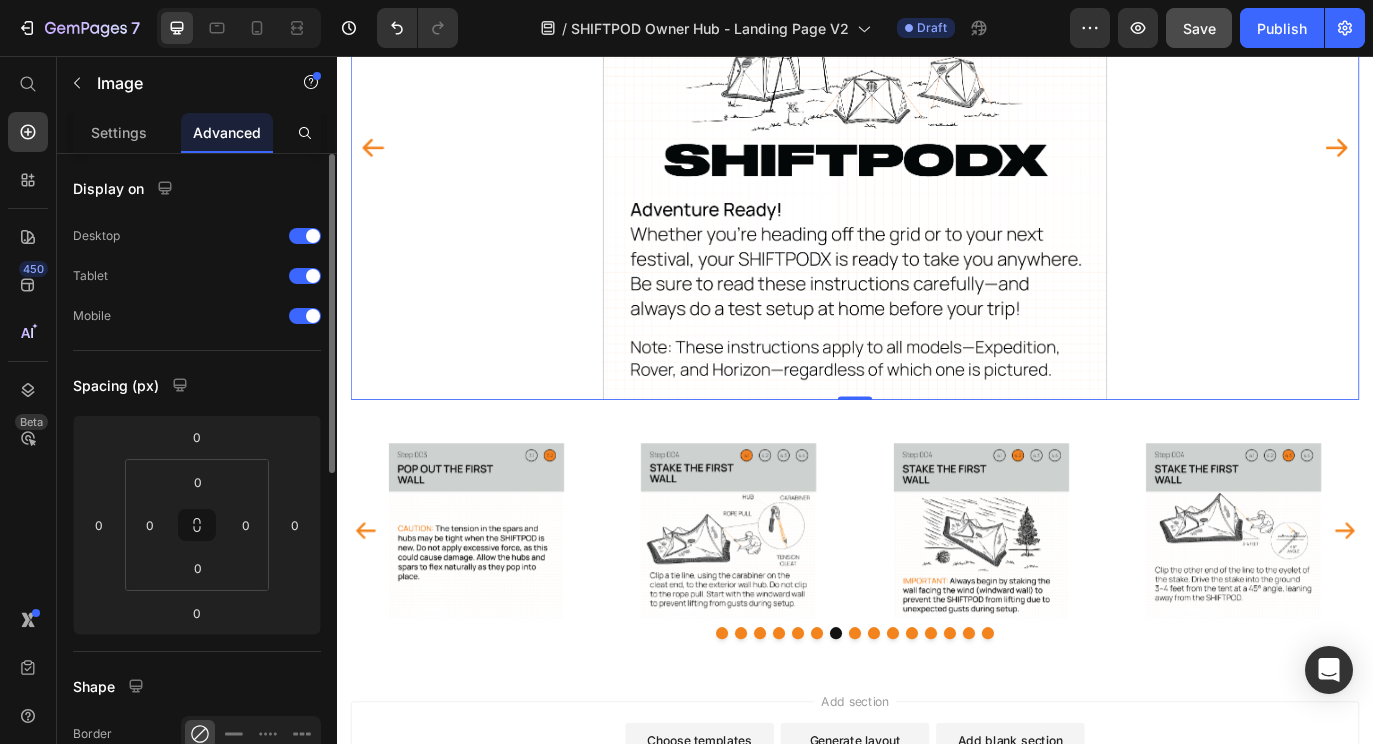 click at bounding box center [937, 162] 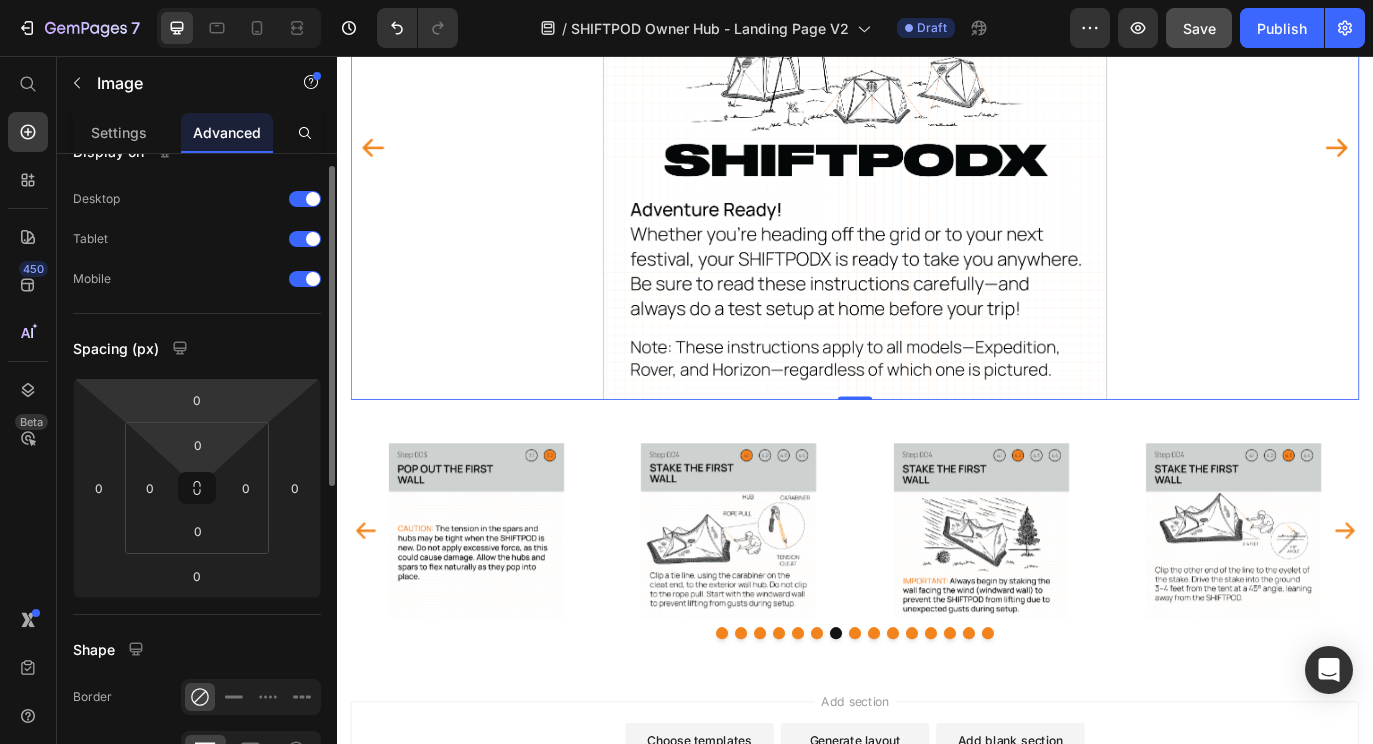 scroll, scrollTop: 0, scrollLeft: 0, axis: both 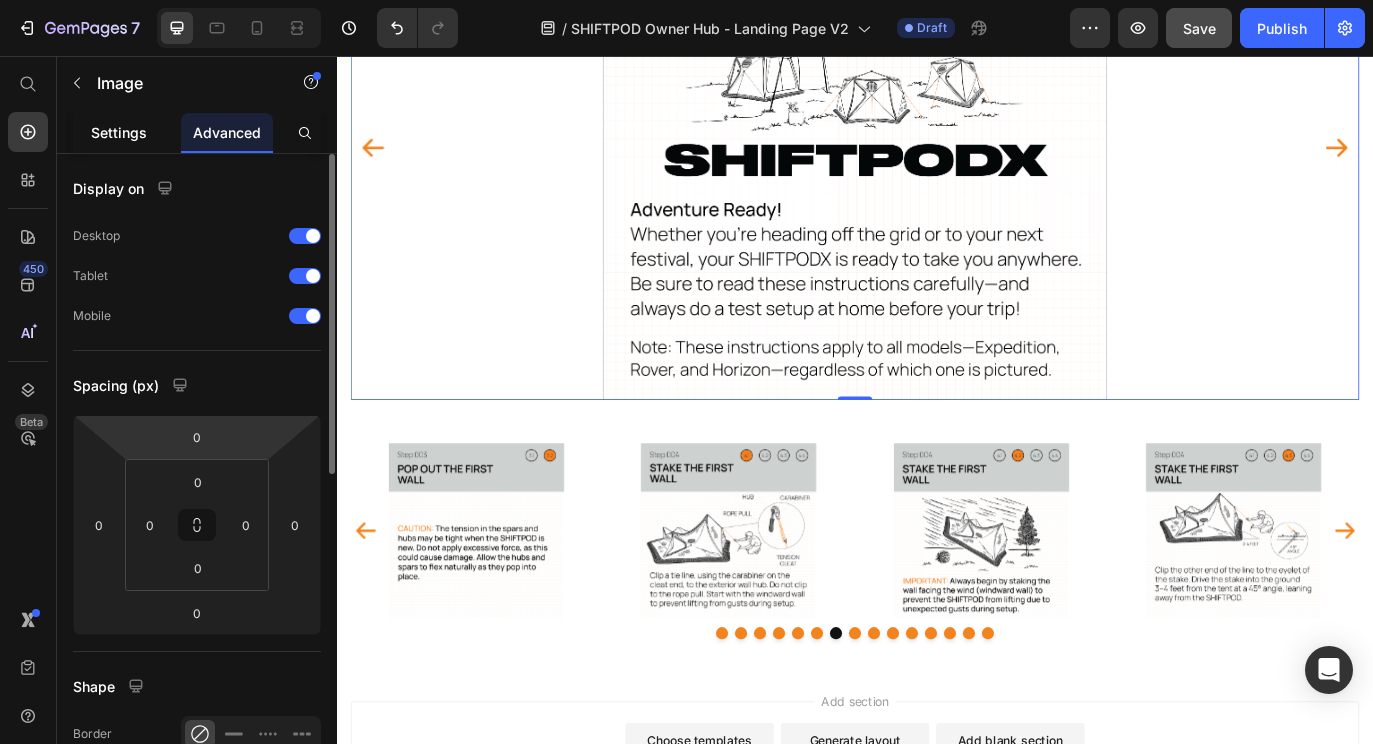 click on "Settings" at bounding box center (119, 132) 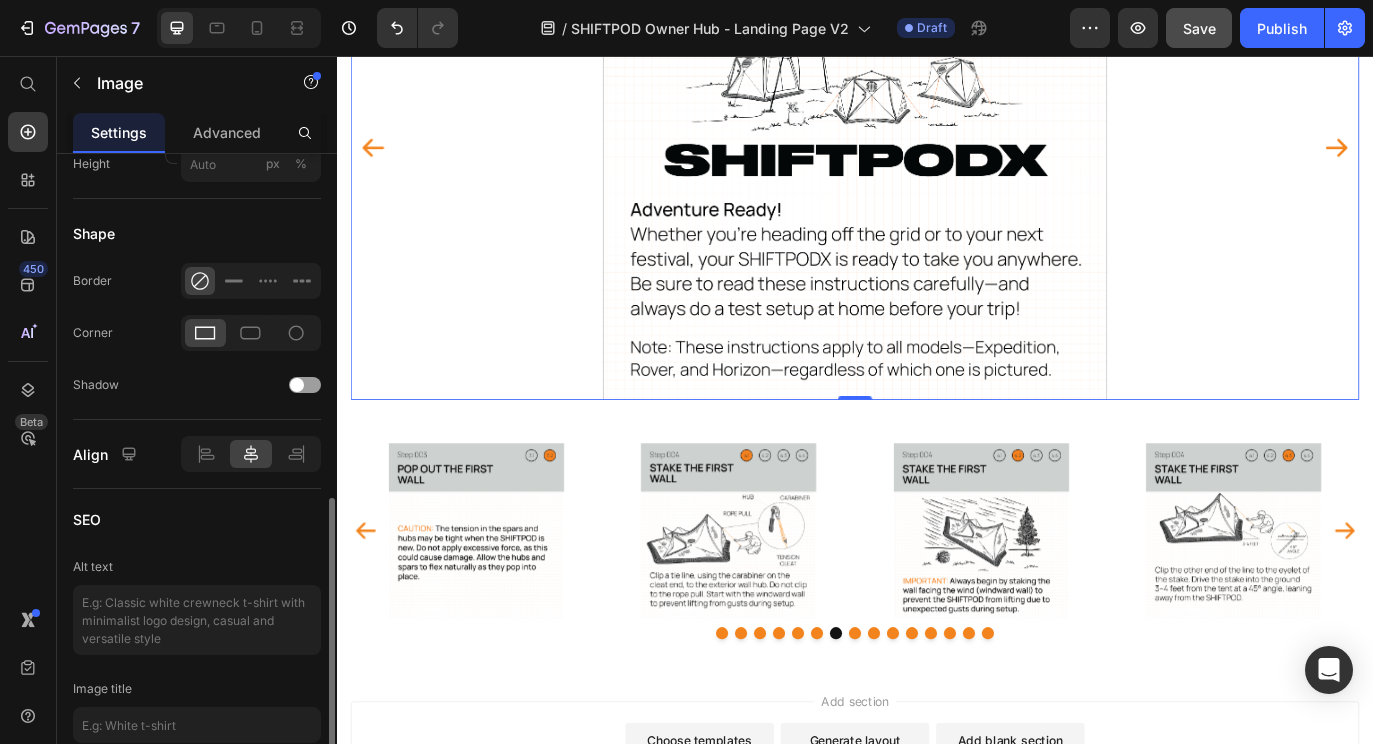 scroll, scrollTop: 824, scrollLeft: 0, axis: vertical 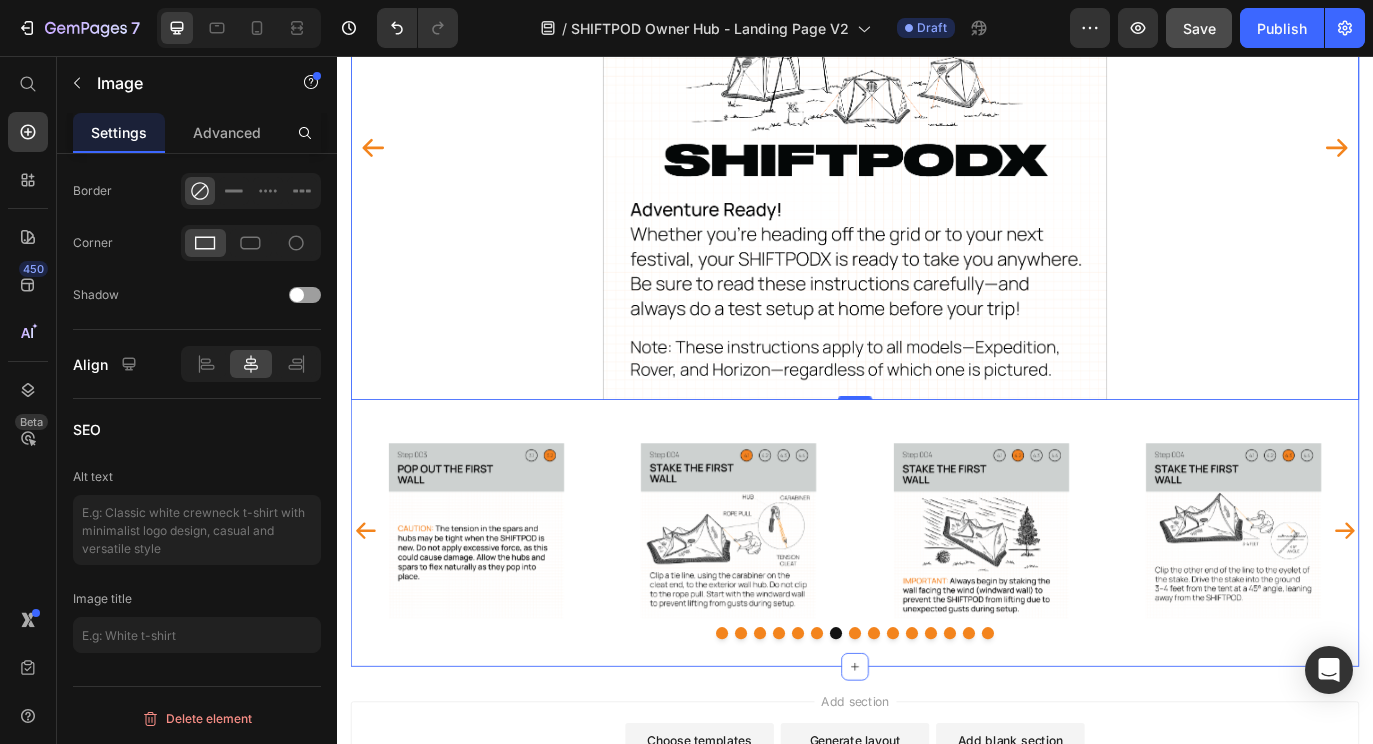 click on "Image Image Image Image Image Image Image Image Image Image Image Image Image Image Image
Carousel" at bounding box center (937, 592) 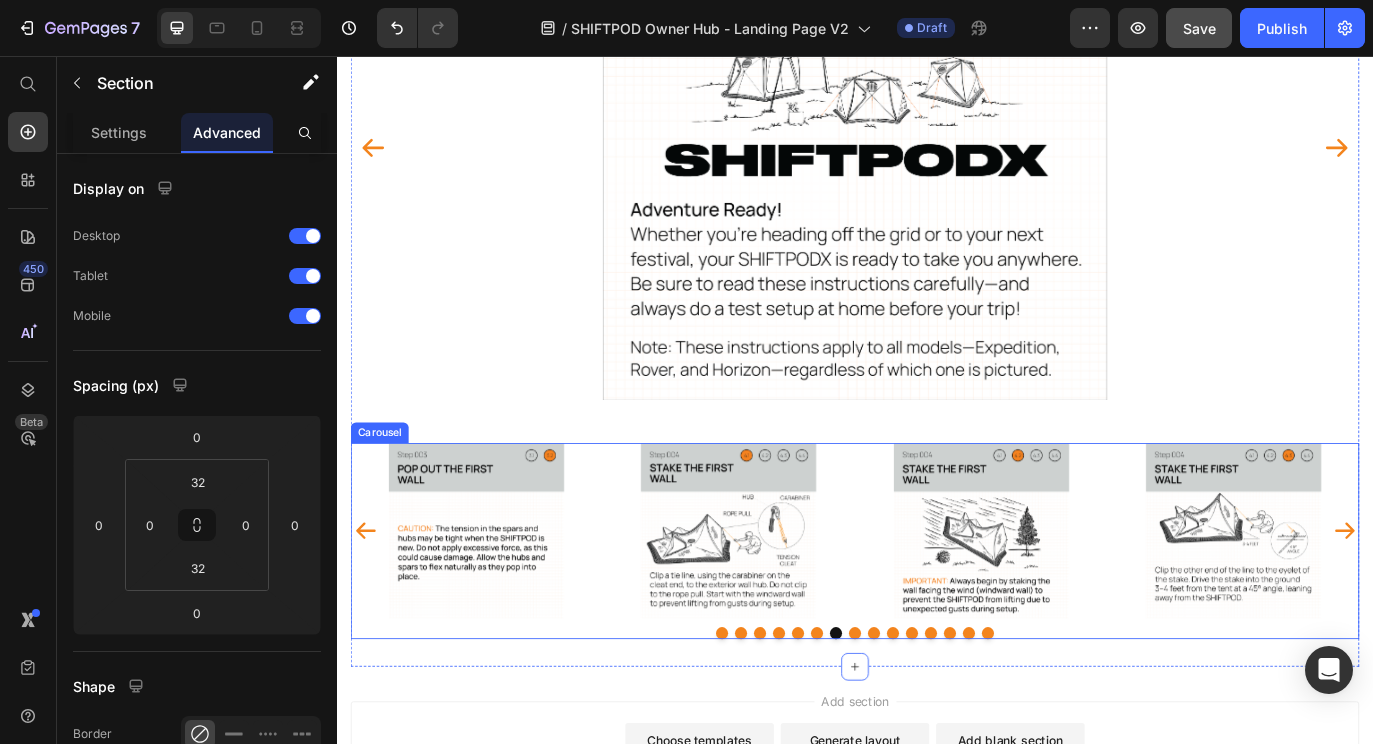 click at bounding box center (937, 724) 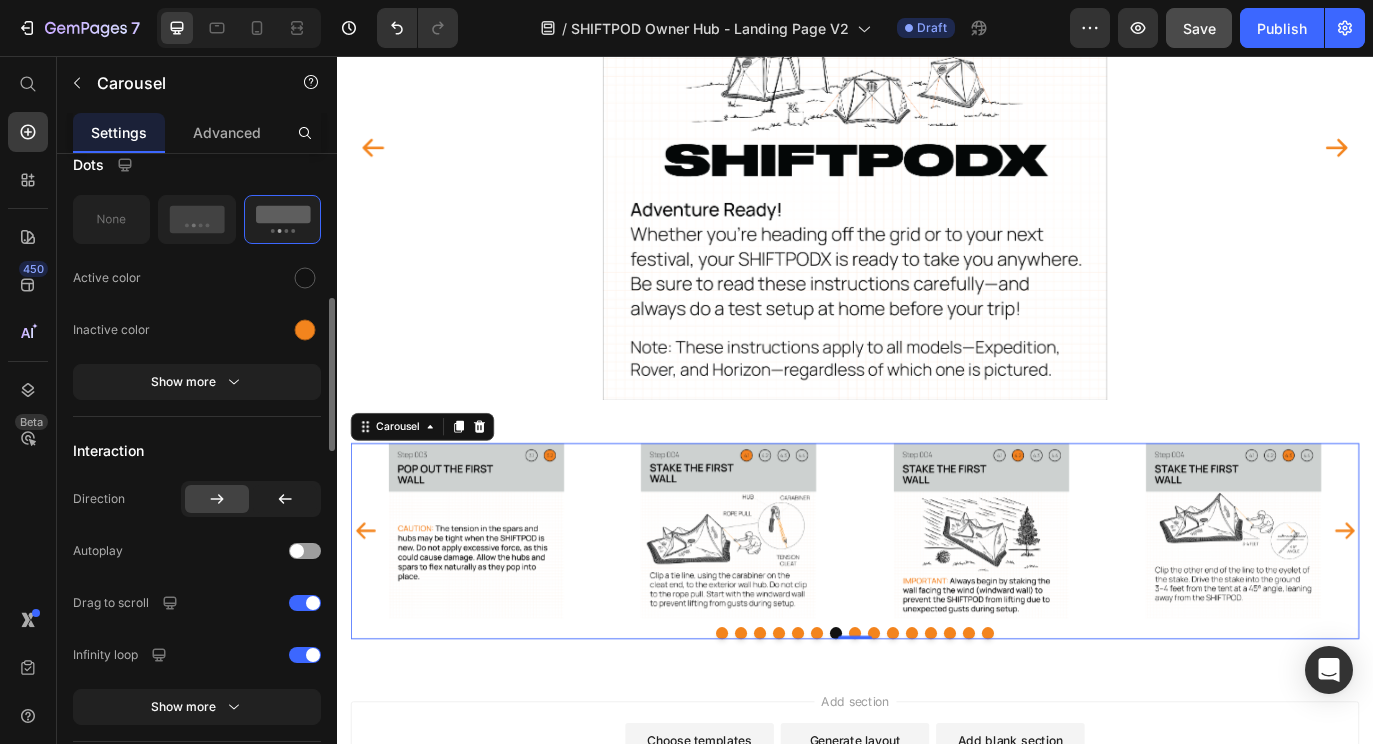 scroll, scrollTop: 1428, scrollLeft: 0, axis: vertical 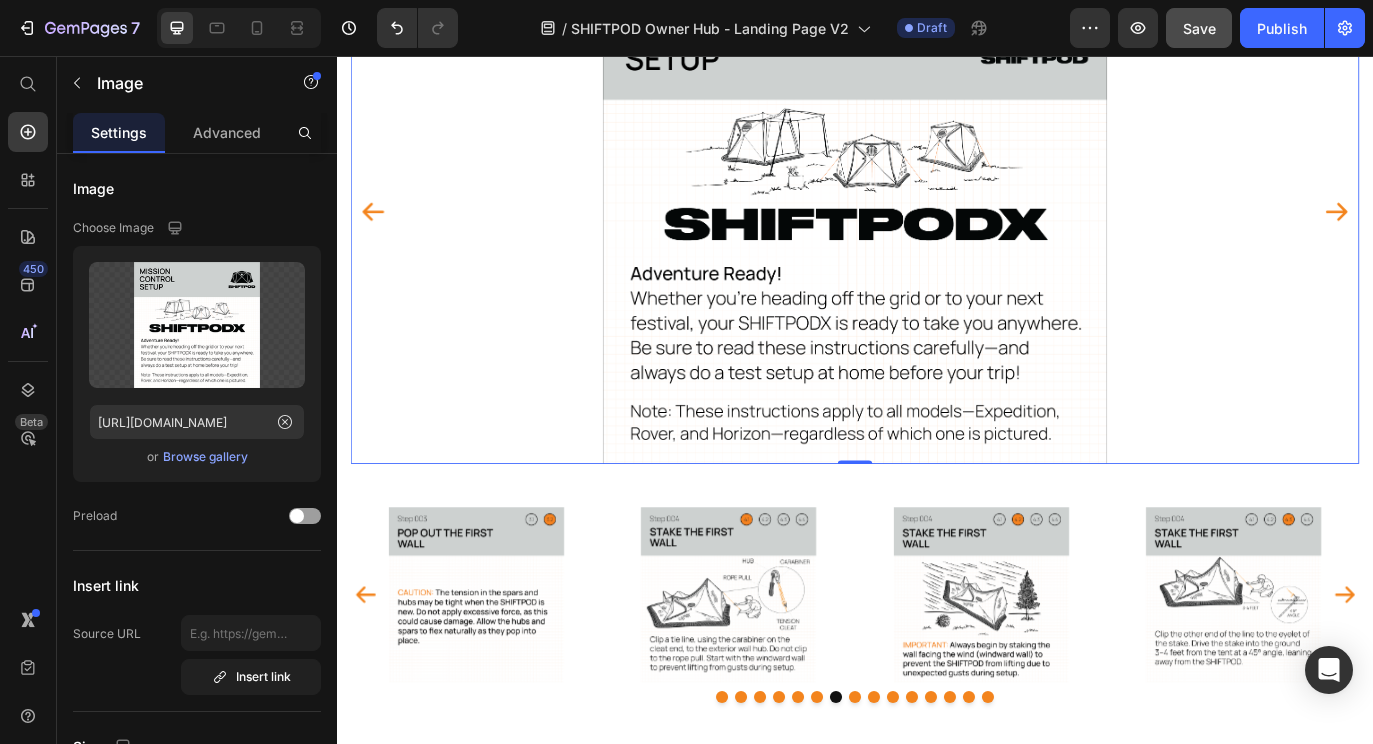 click at bounding box center [937, 236] 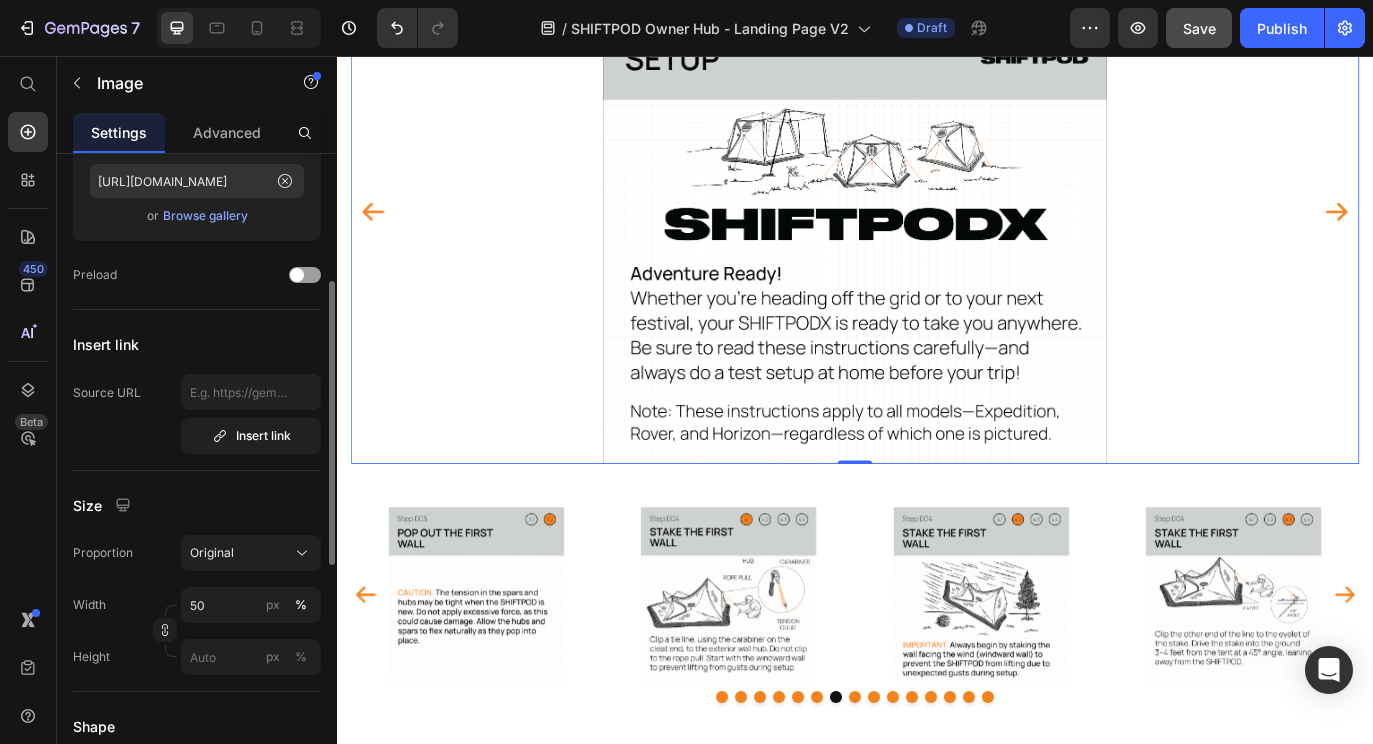 scroll, scrollTop: 0, scrollLeft: 0, axis: both 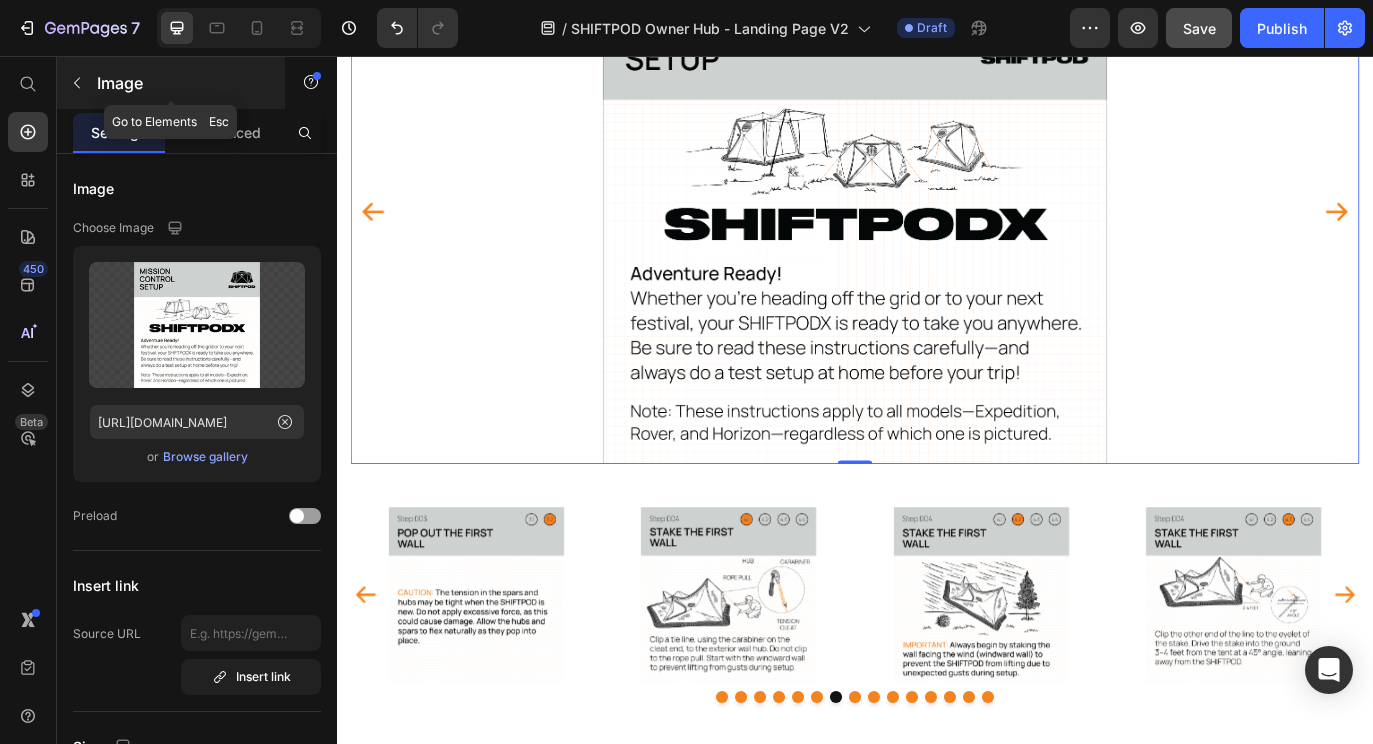 click 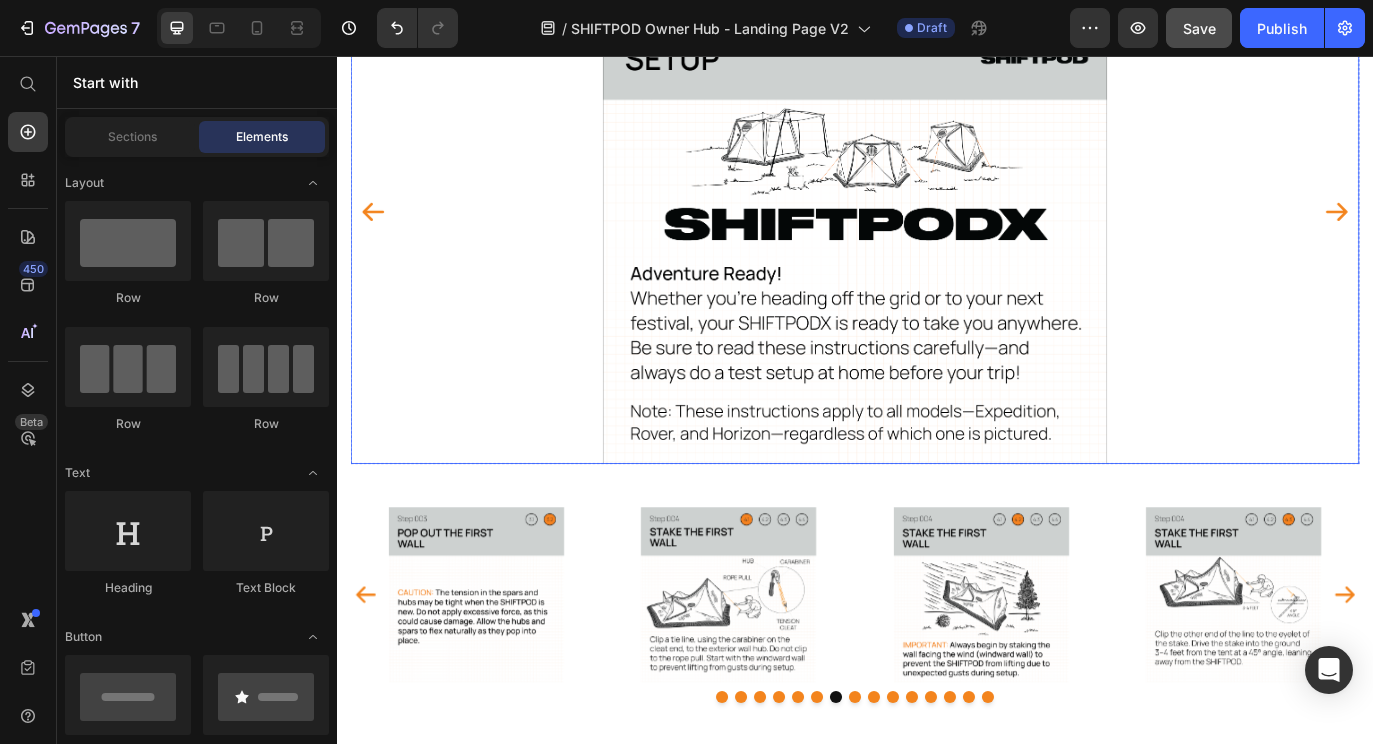 click at bounding box center [937, 236] 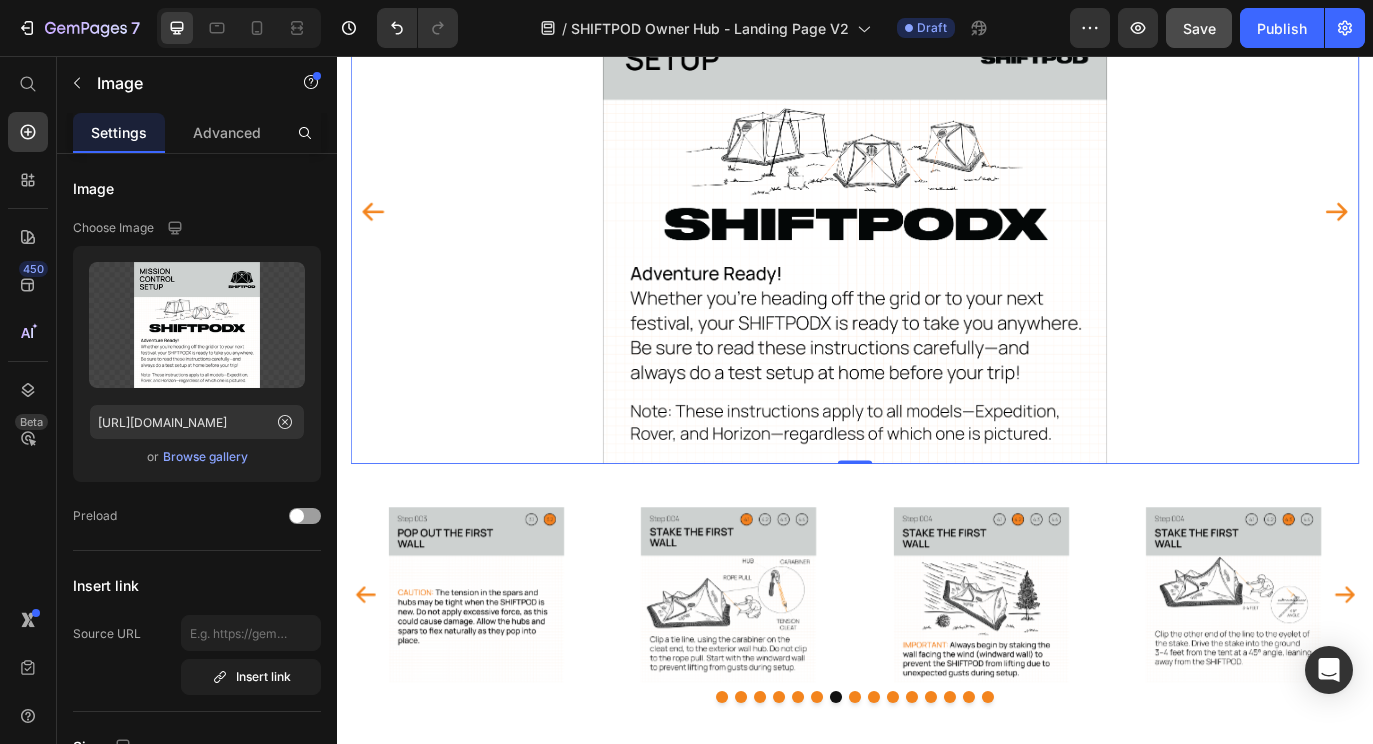 click at bounding box center (937, 236) 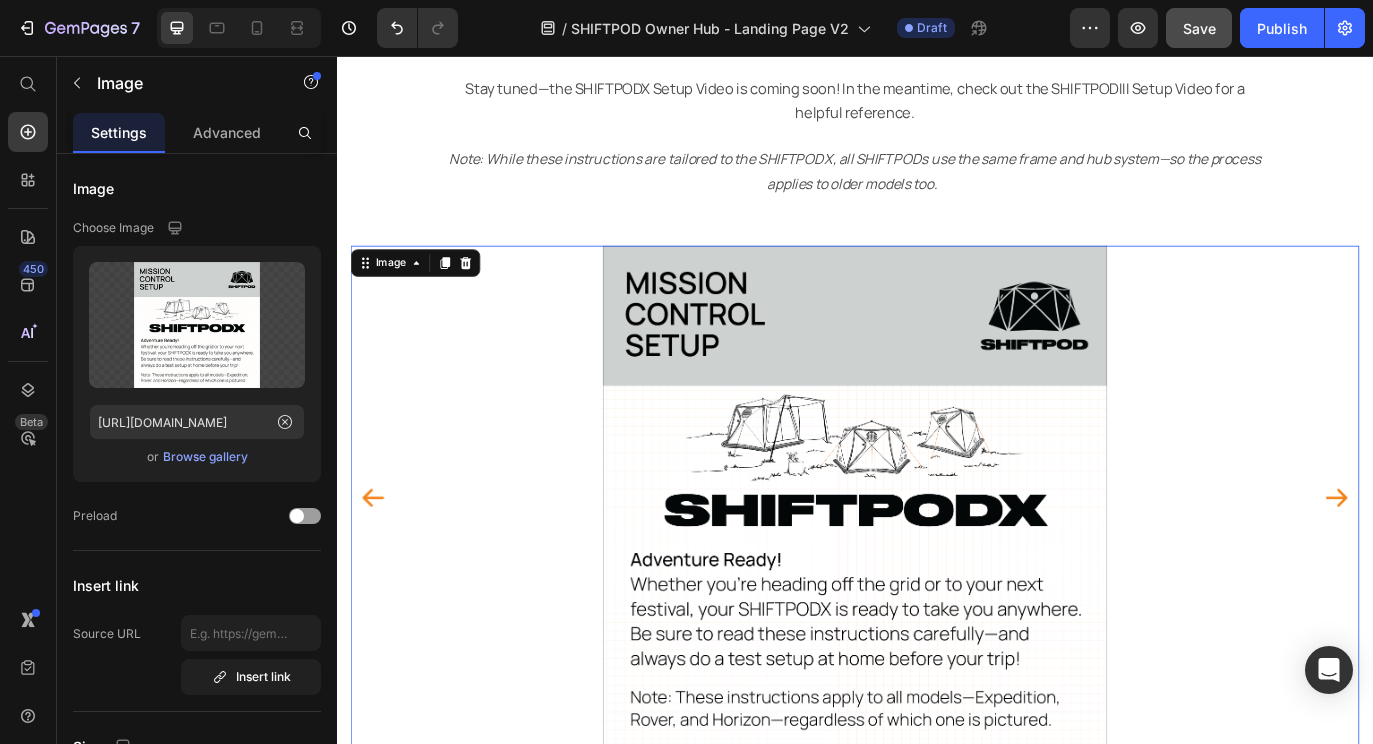 scroll, scrollTop: 302, scrollLeft: 0, axis: vertical 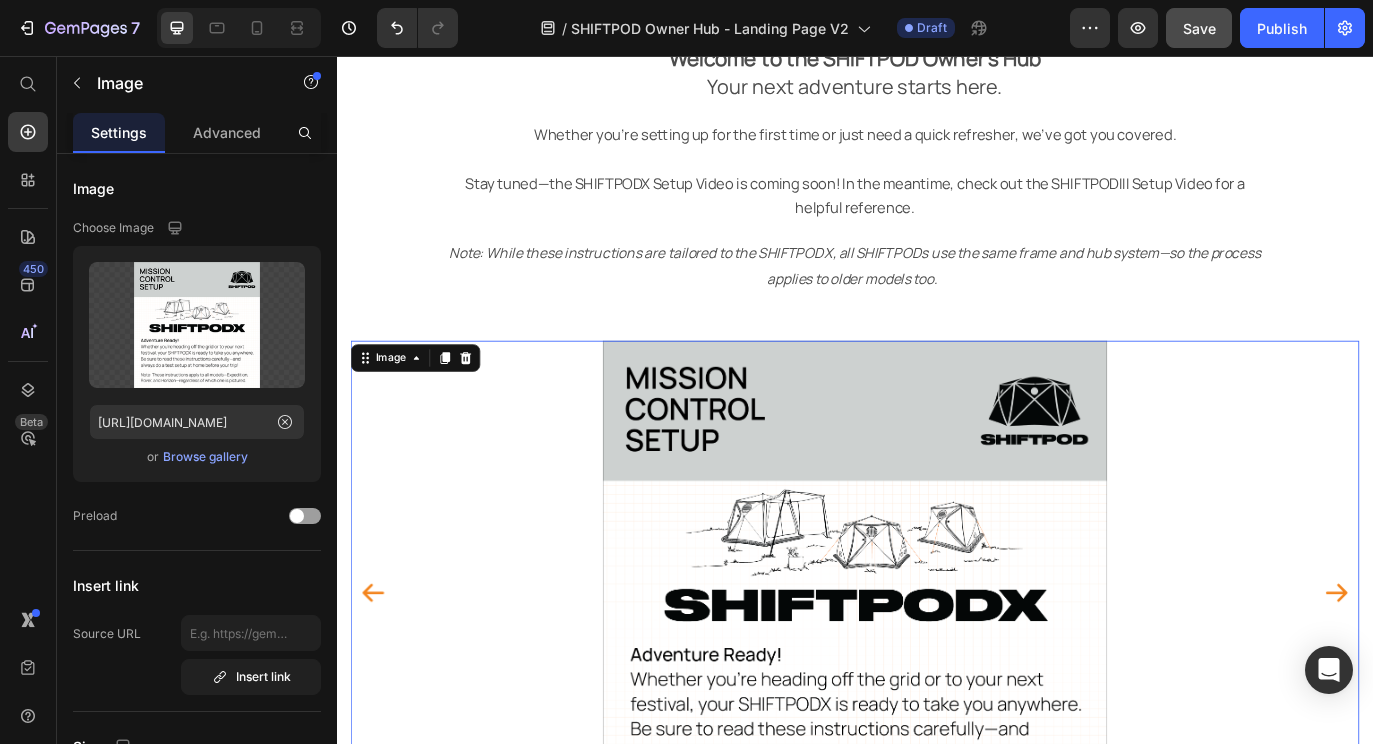 click at bounding box center [937, 677] 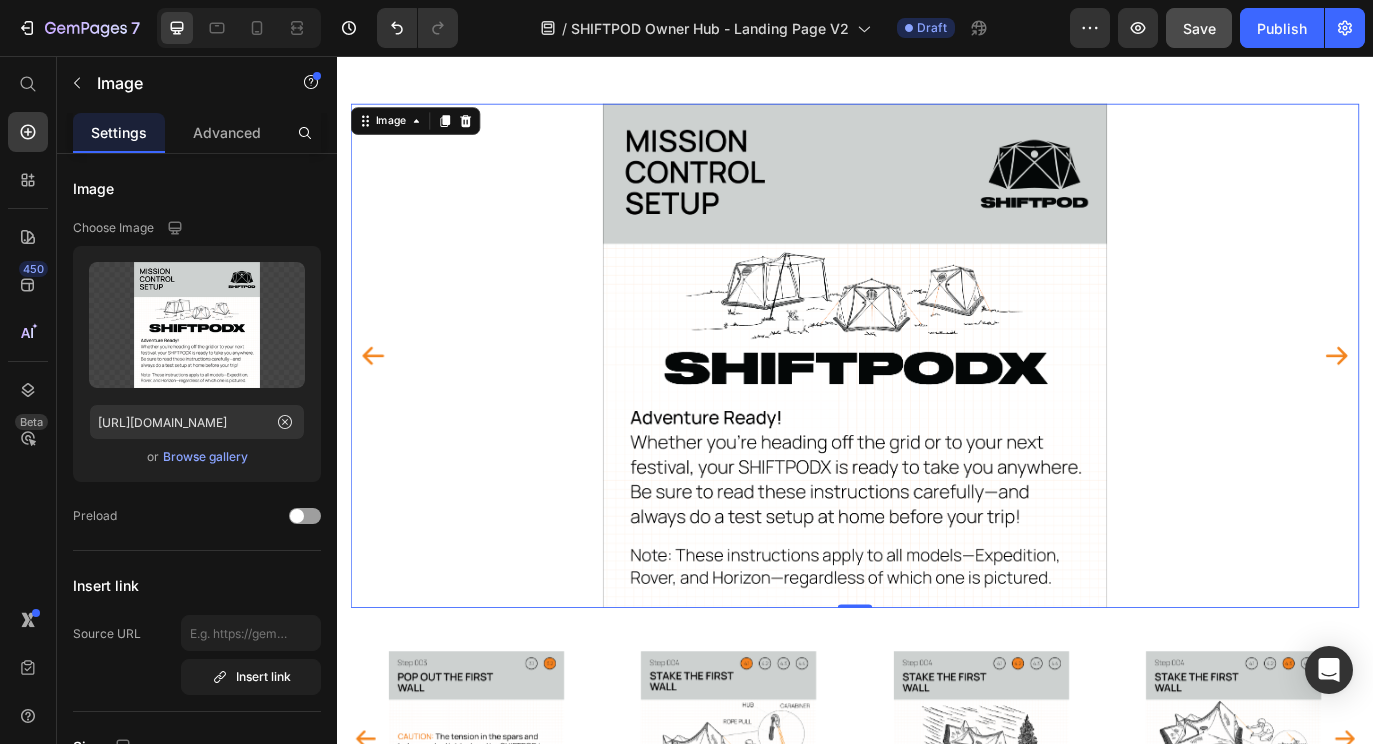 scroll, scrollTop: 588, scrollLeft: 0, axis: vertical 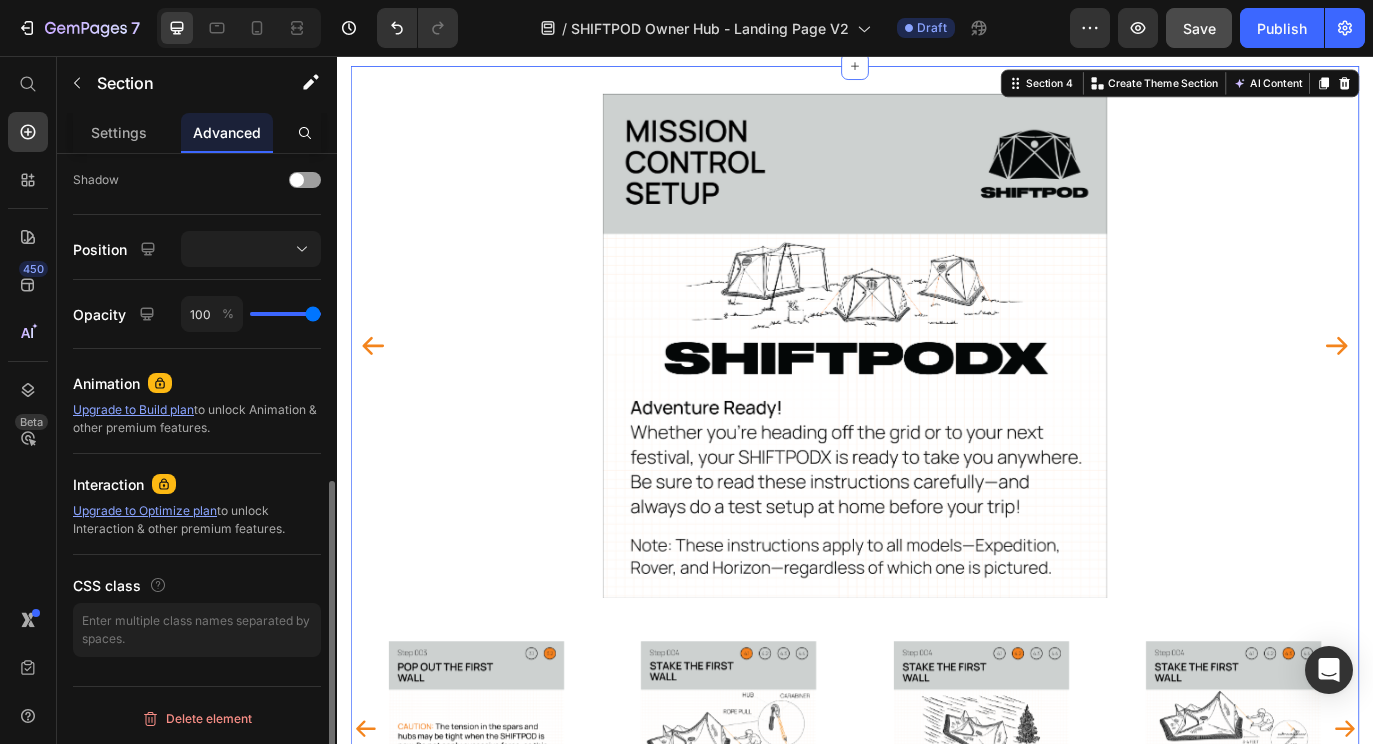 click on "Image Image Image Image Image Image Image Image Image Image Image Image Image Image Image
Carousel" at bounding box center (937, 821) 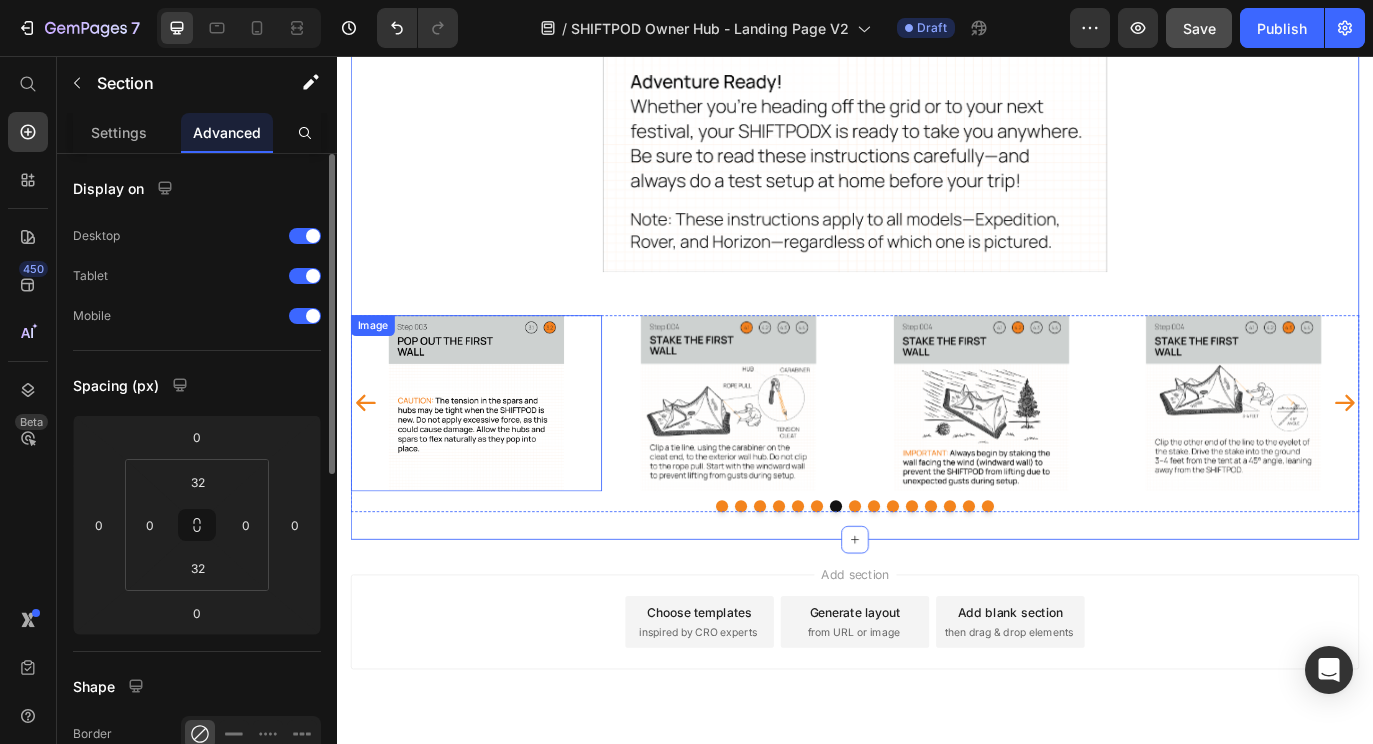 scroll, scrollTop: 1013, scrollLeft: 0, axis: vertical 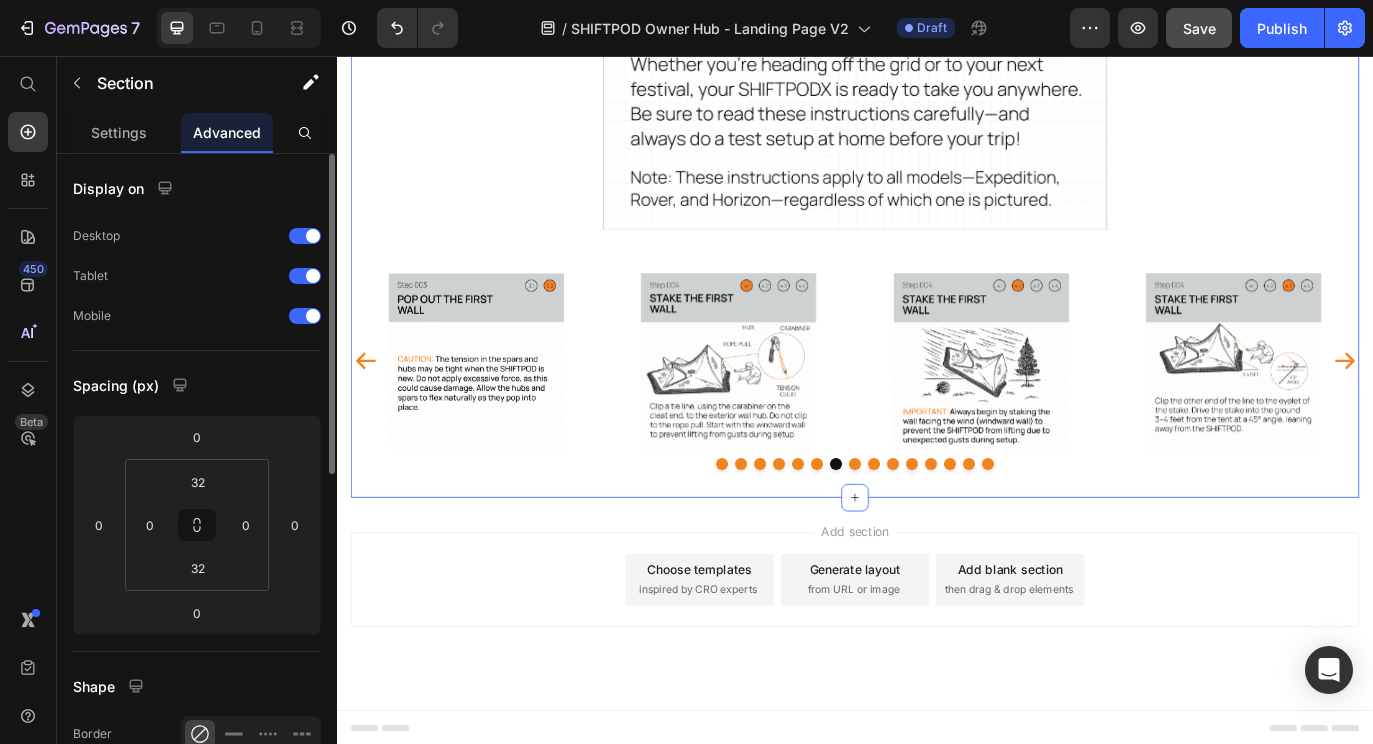 click on "Image Image Image Image Image Image Image Image Image Image Image Image Image Image Image
Carousel
Image Image Image Image Image Image Image Image Image Image Image Image Image Image Image
Carousel Section 4   You can create reusable sections Create Theme Section AI Content Write with GemAI What would you like to describe here? Tone and Voice Persuasive Product A/C Stand Show more Generate" at bounding box center (937, 103) 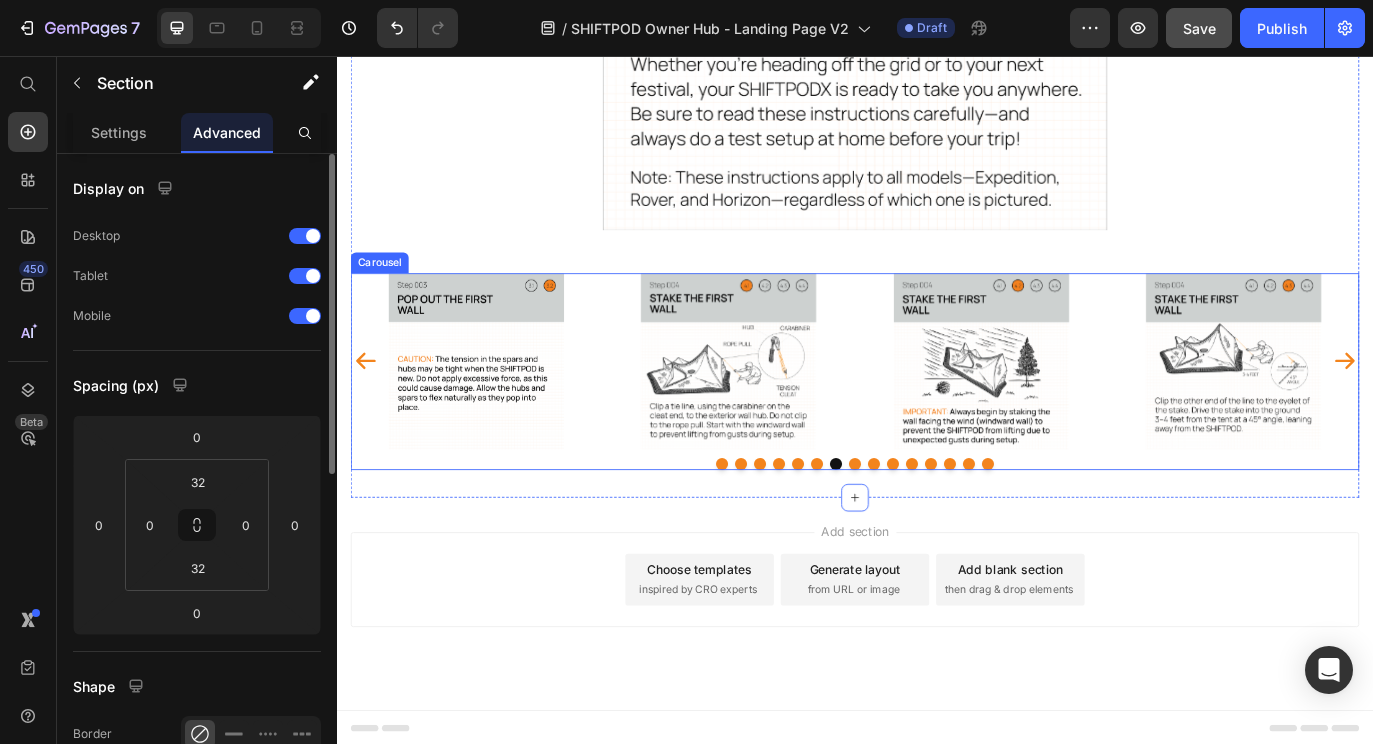 click at bounding box center [937, 528] 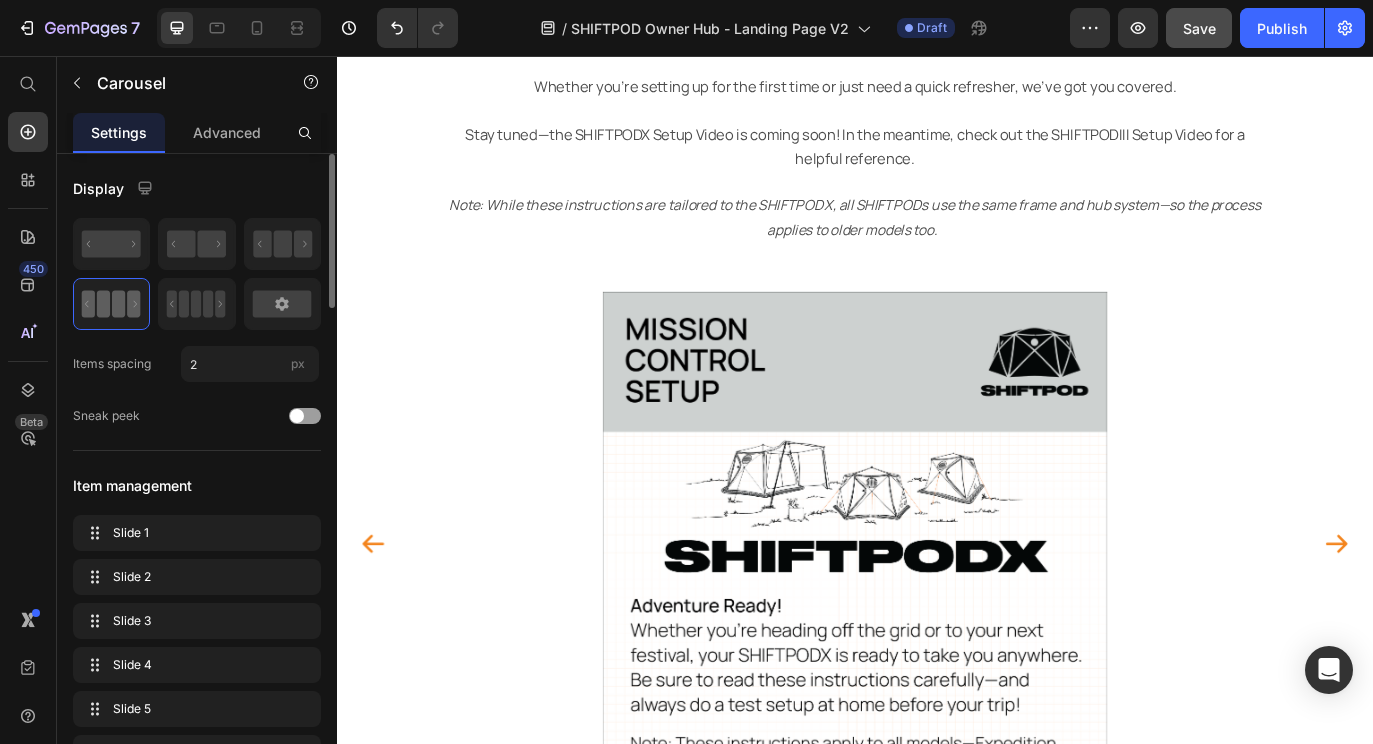 scroll, scrollTop: 362, scrollLeft: 0, axis: vertical 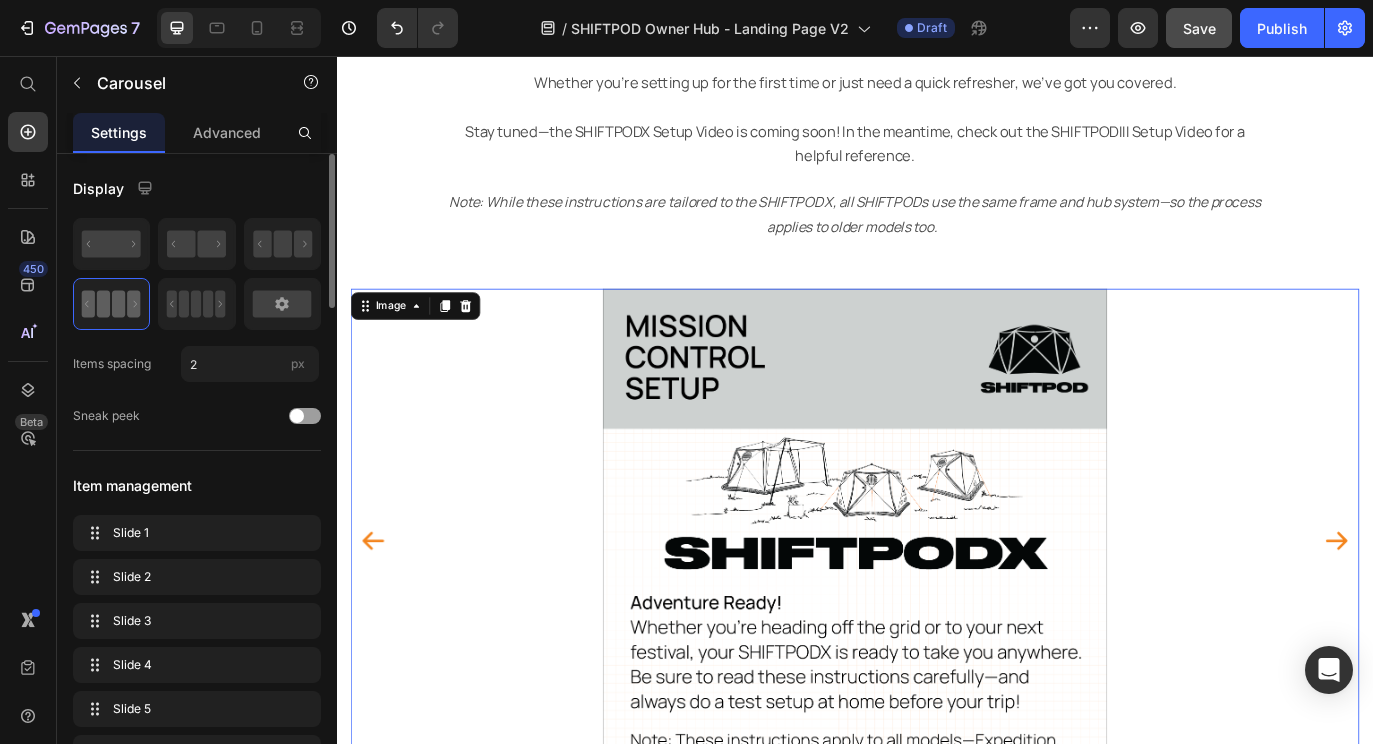 click at bounding box center (937, 617) 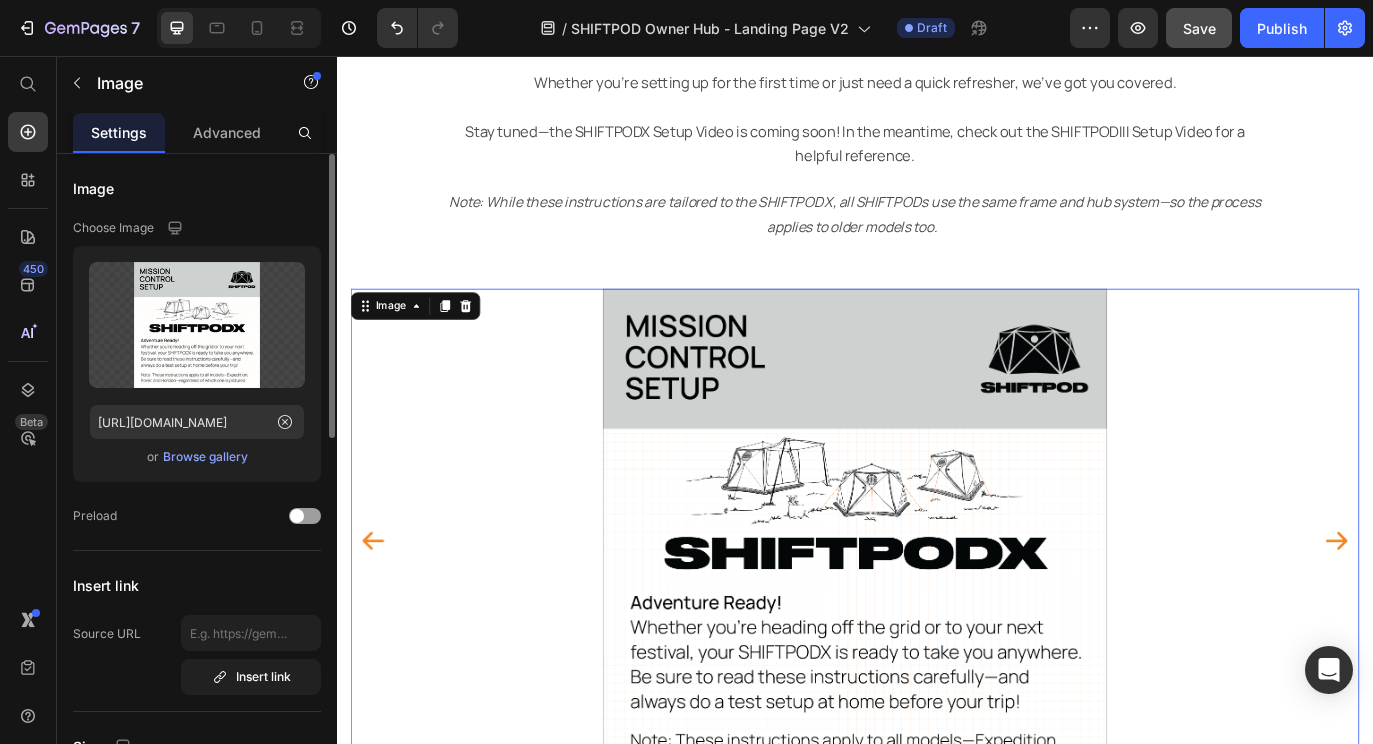 click at bounding box center [937, 617] 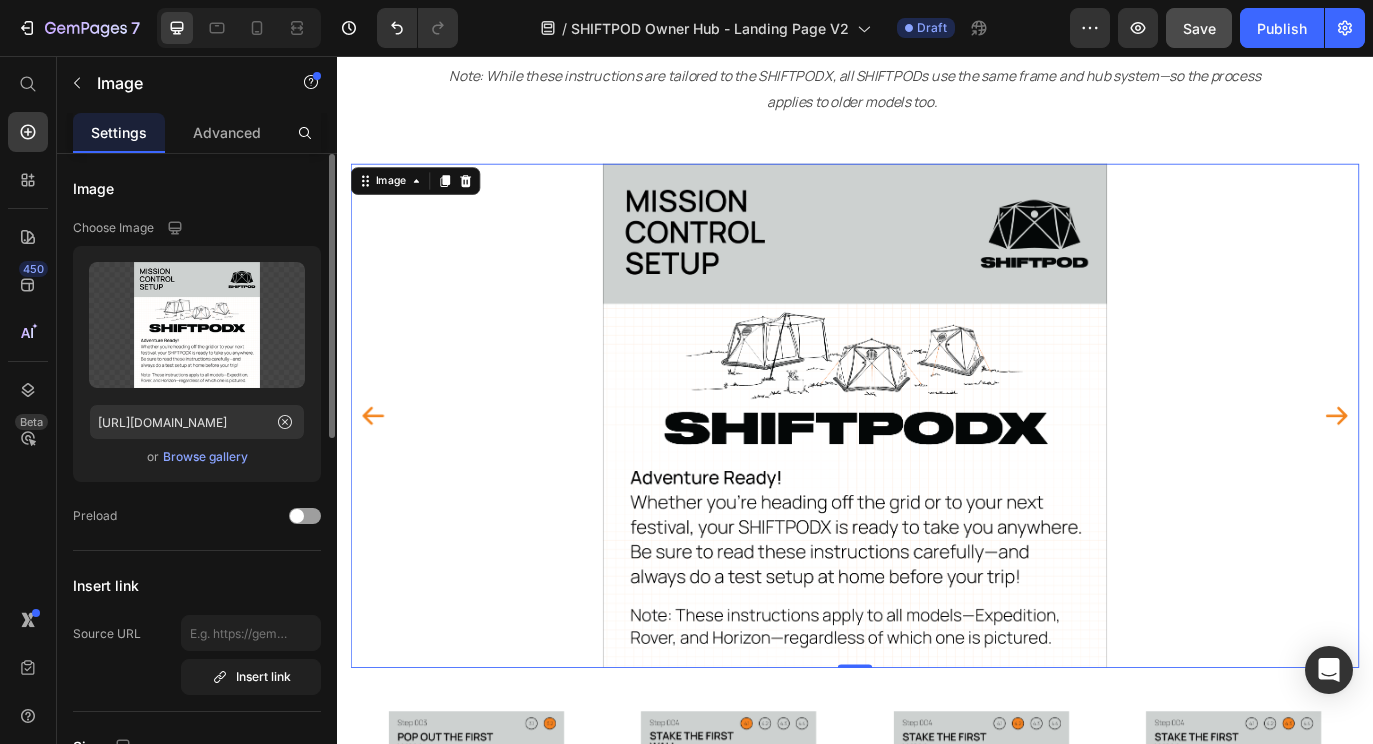 scroll, scrollTop: 523, scrollLeft: 0, axis: vertical 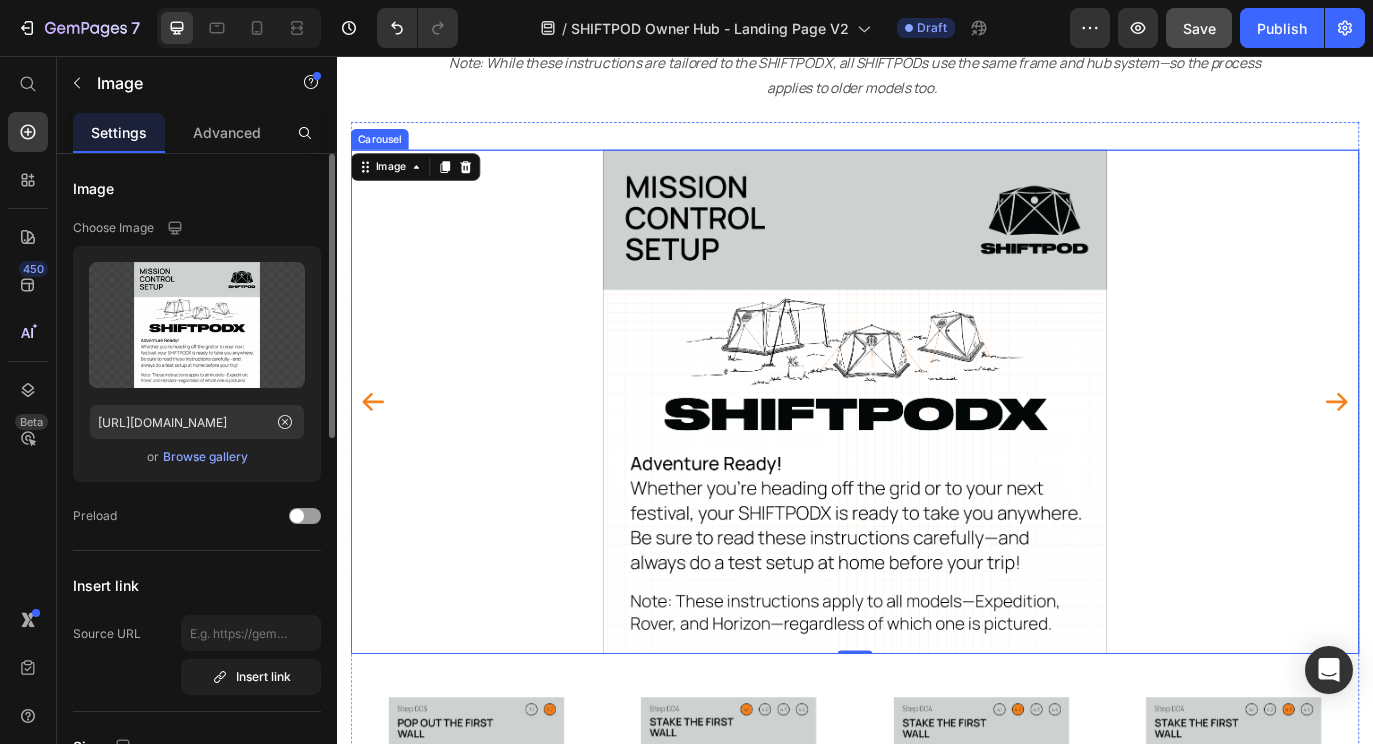 click 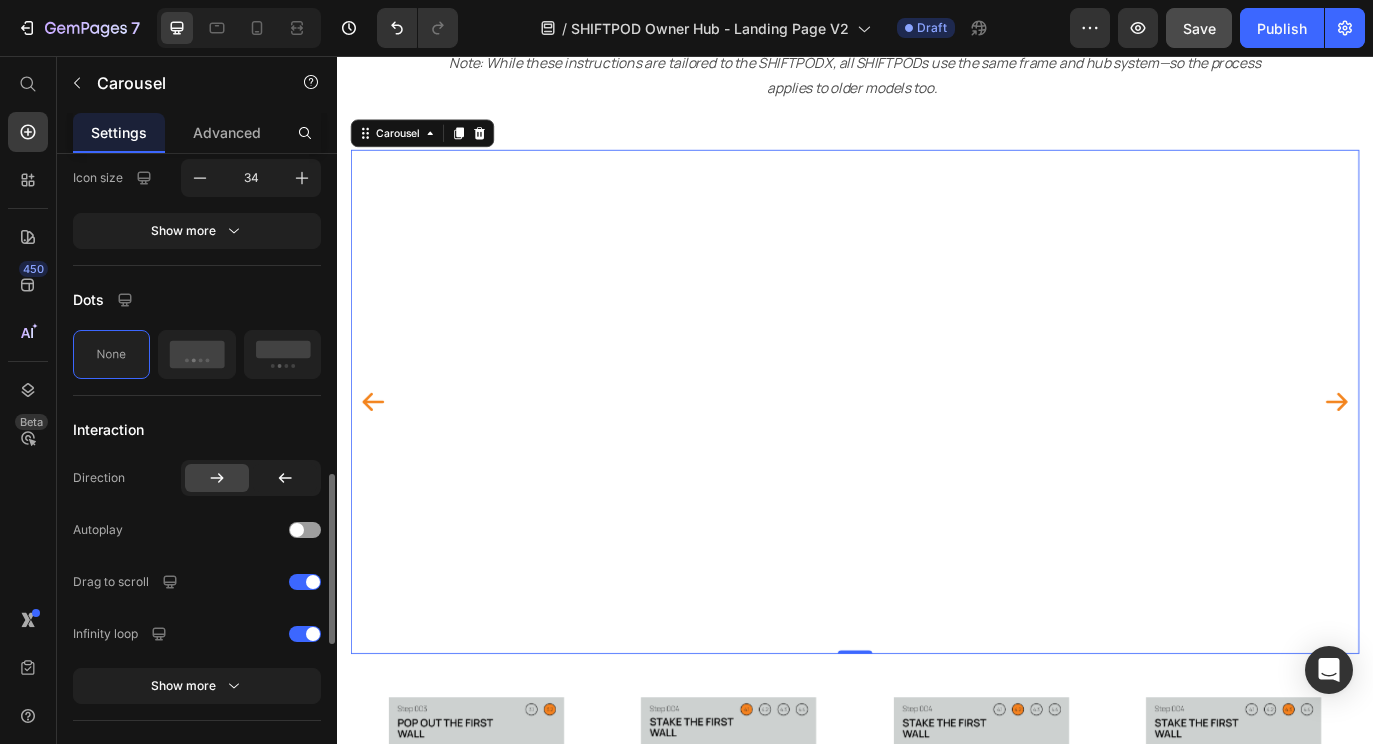 scroll, scrollTop: 1169, scrollLeft: 0, axis: vertical 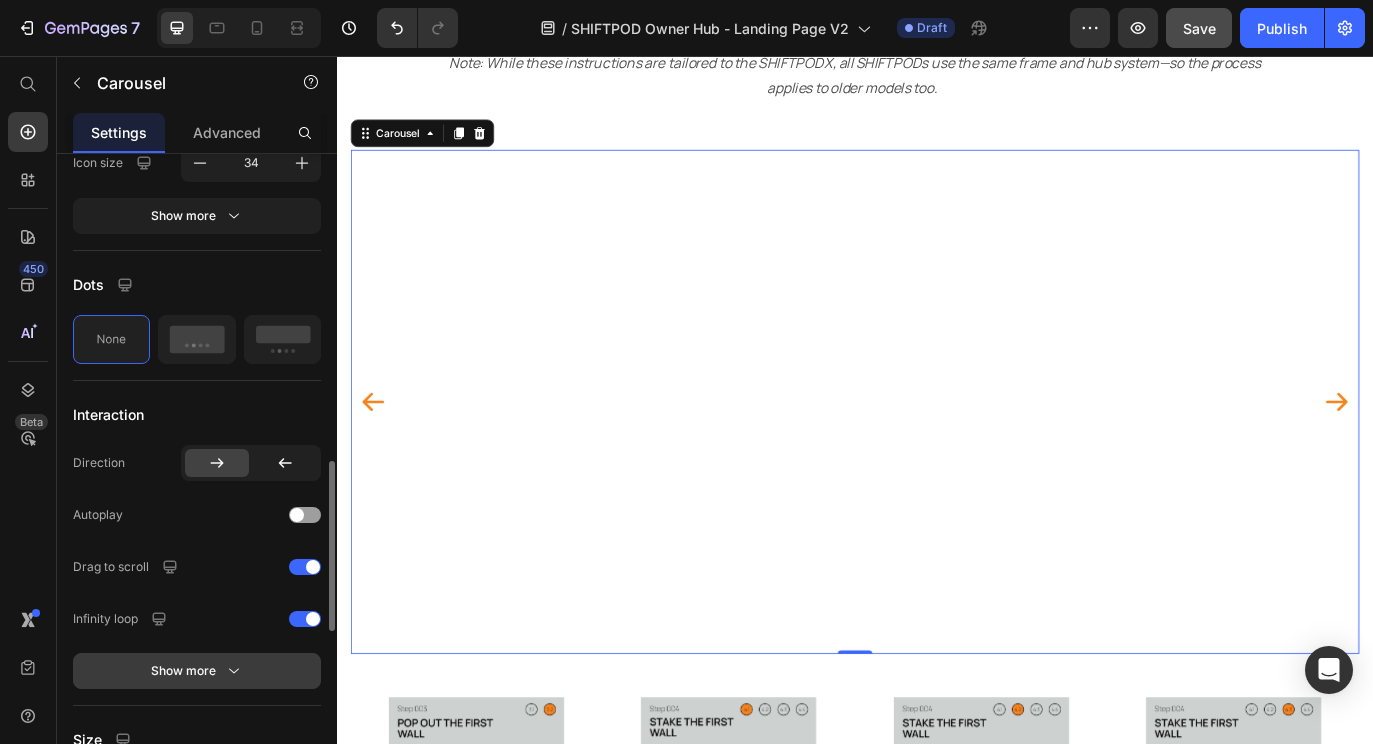click on "Show more" at bounding box center [197, 671] 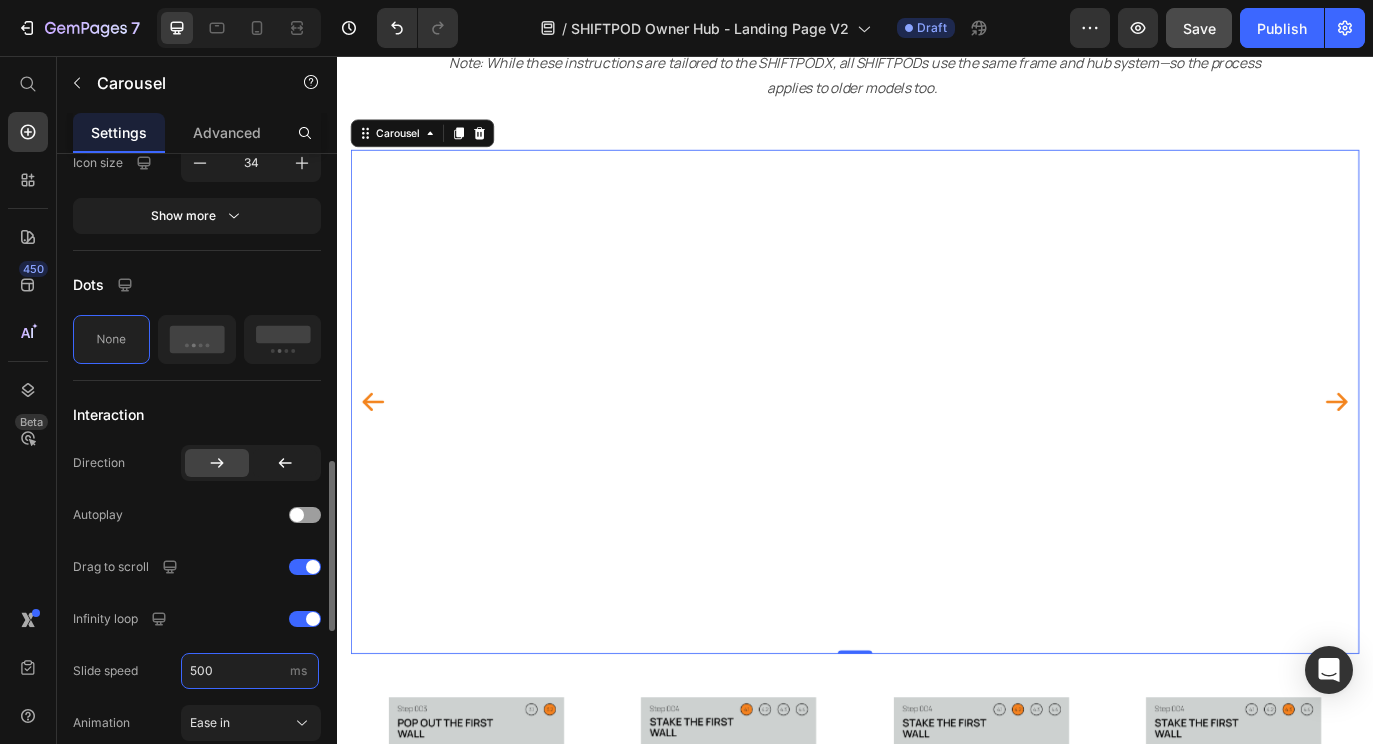 drag, startPoint x: 241, startPoint y: 684, endPoint x: 185, endPoint y: 682, distance: 56.0357 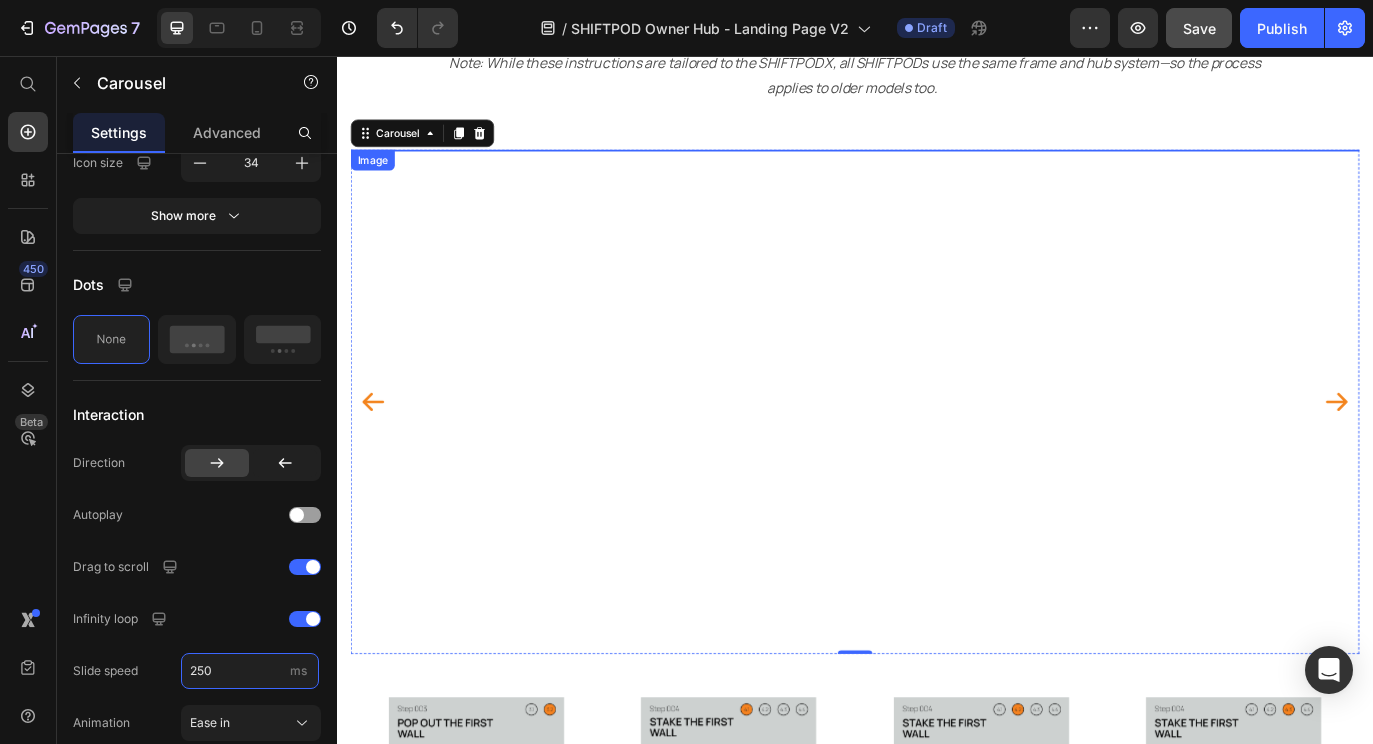 type on "250" 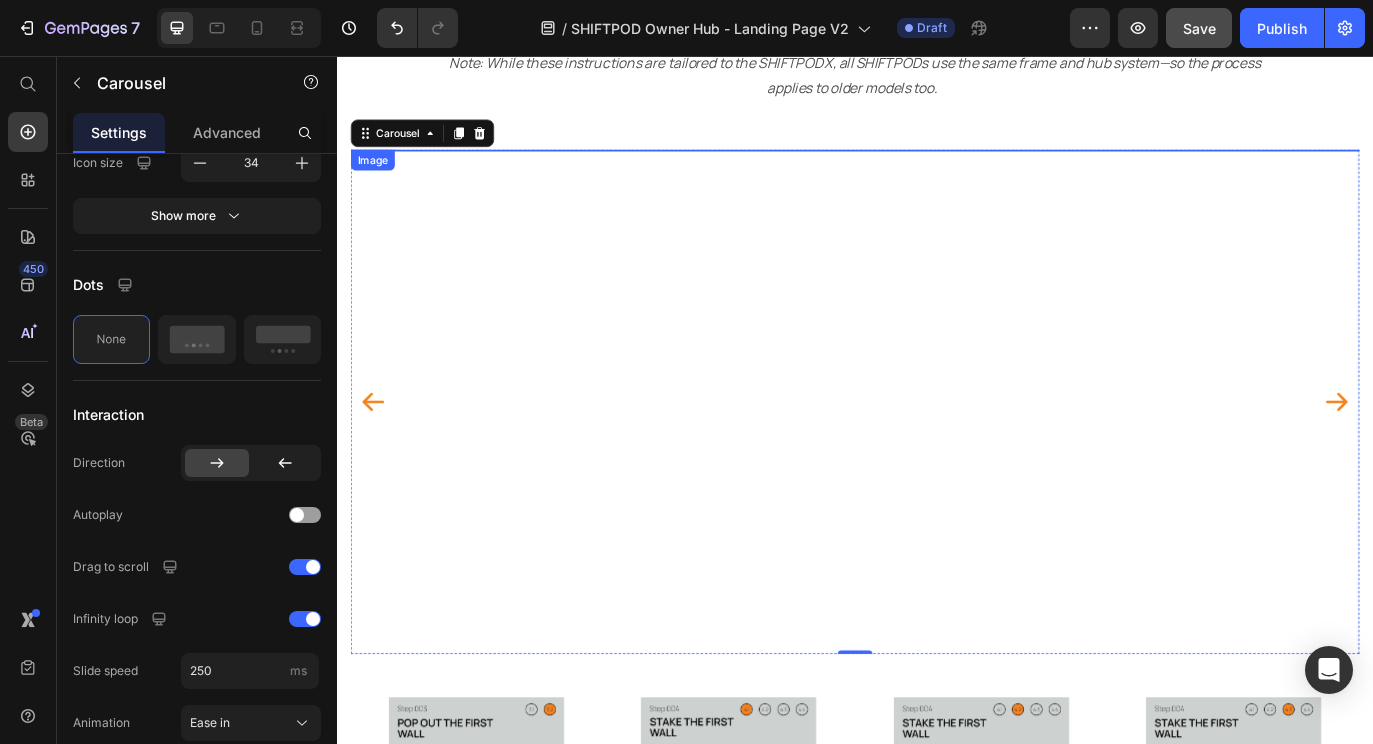 type 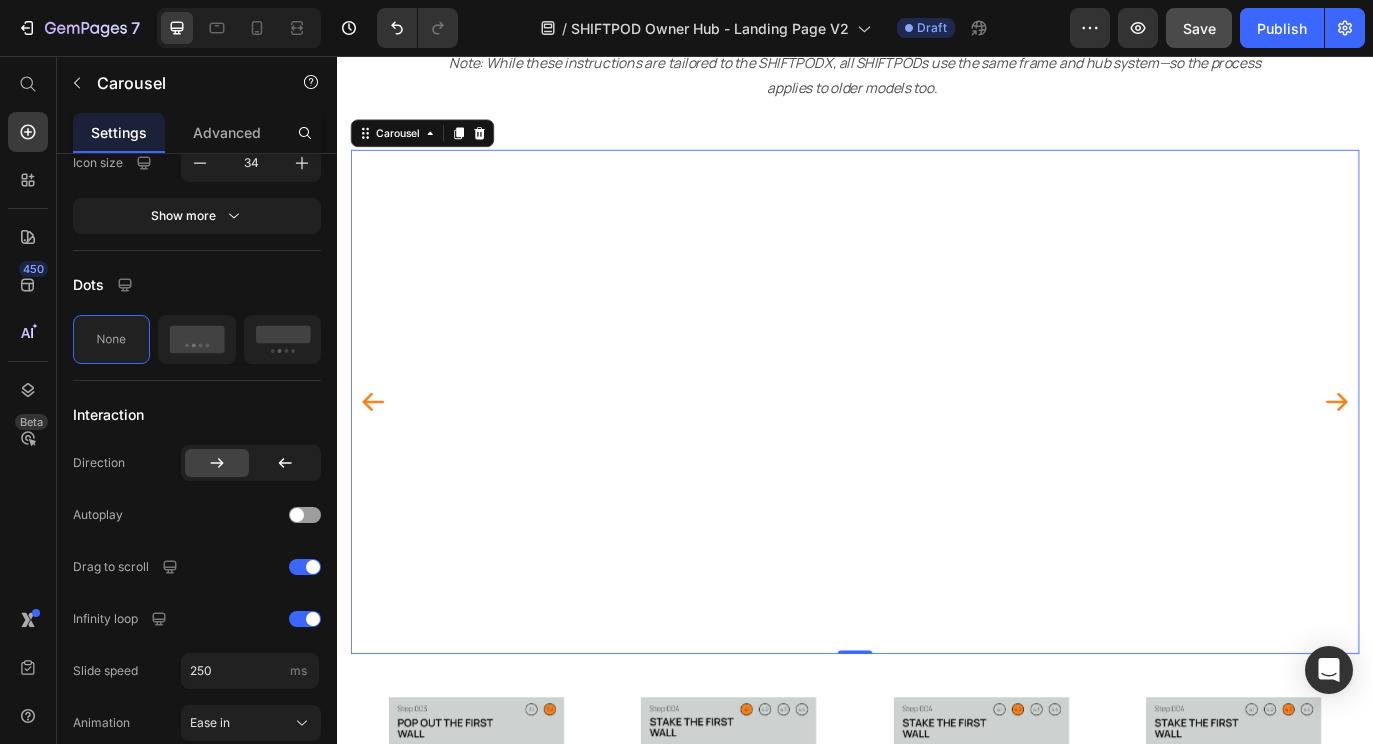 click 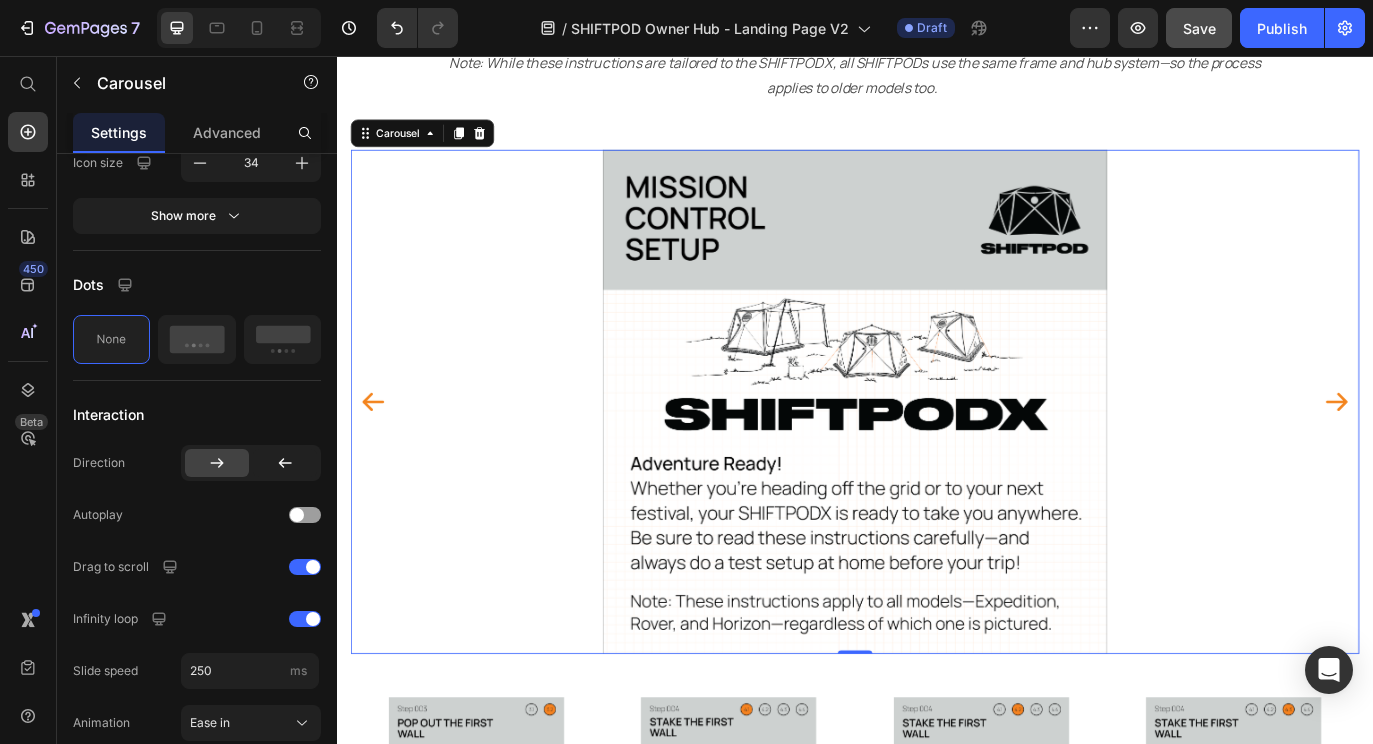 click 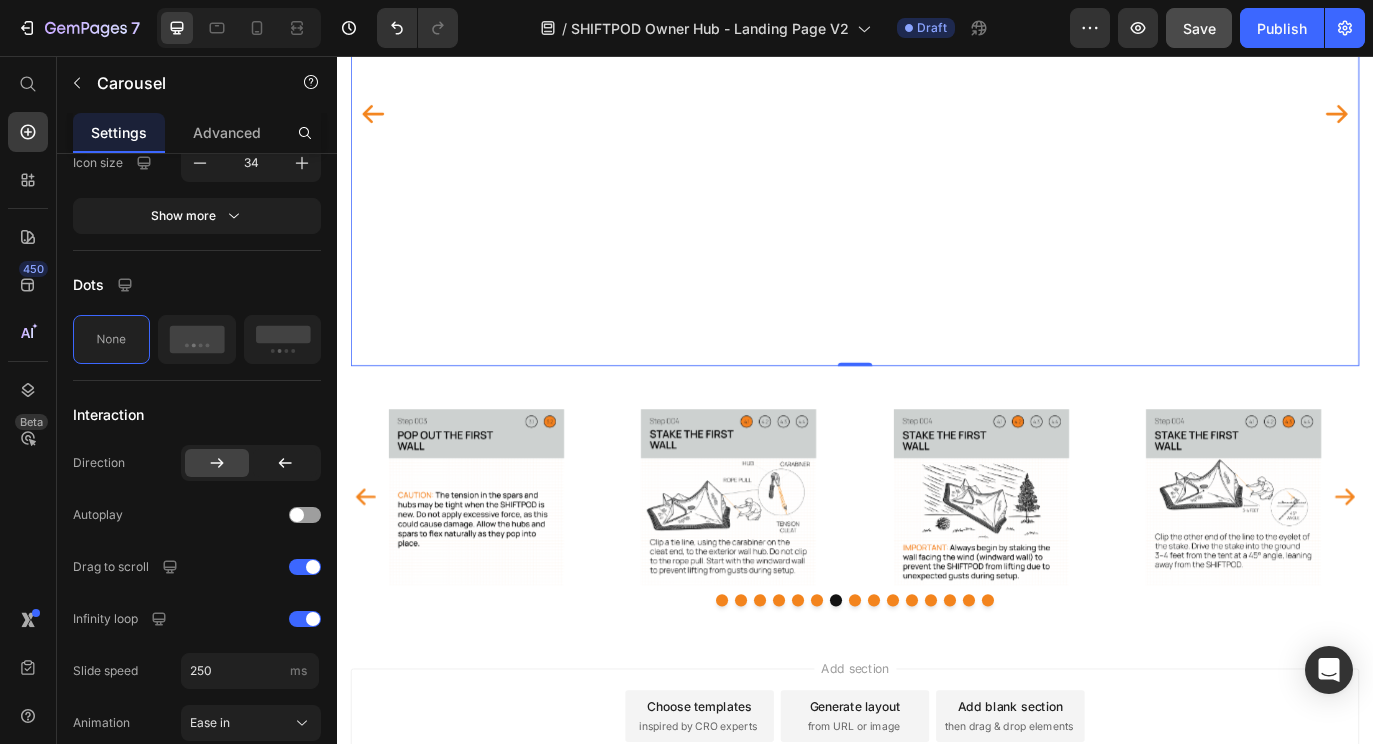 scroll, scrollTop: 874, scrollLeft: 0, axis: vertical 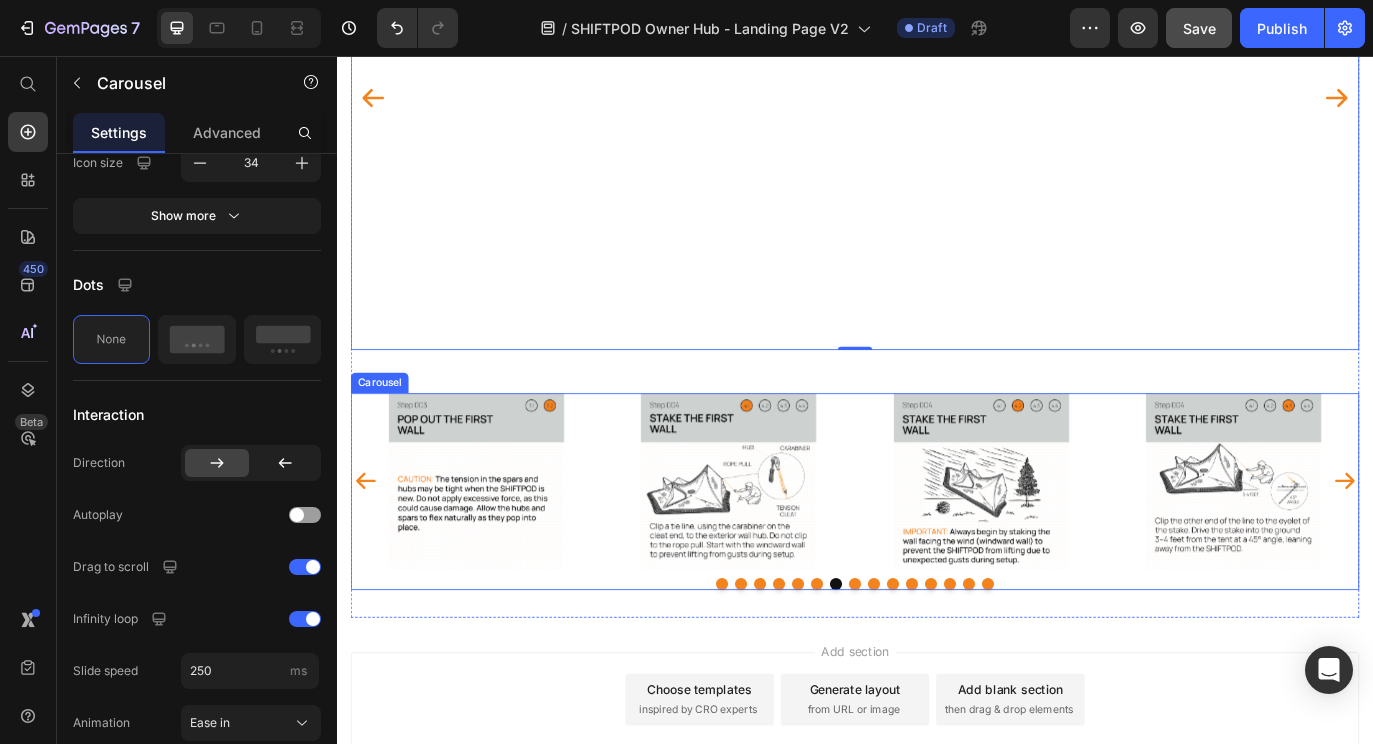click 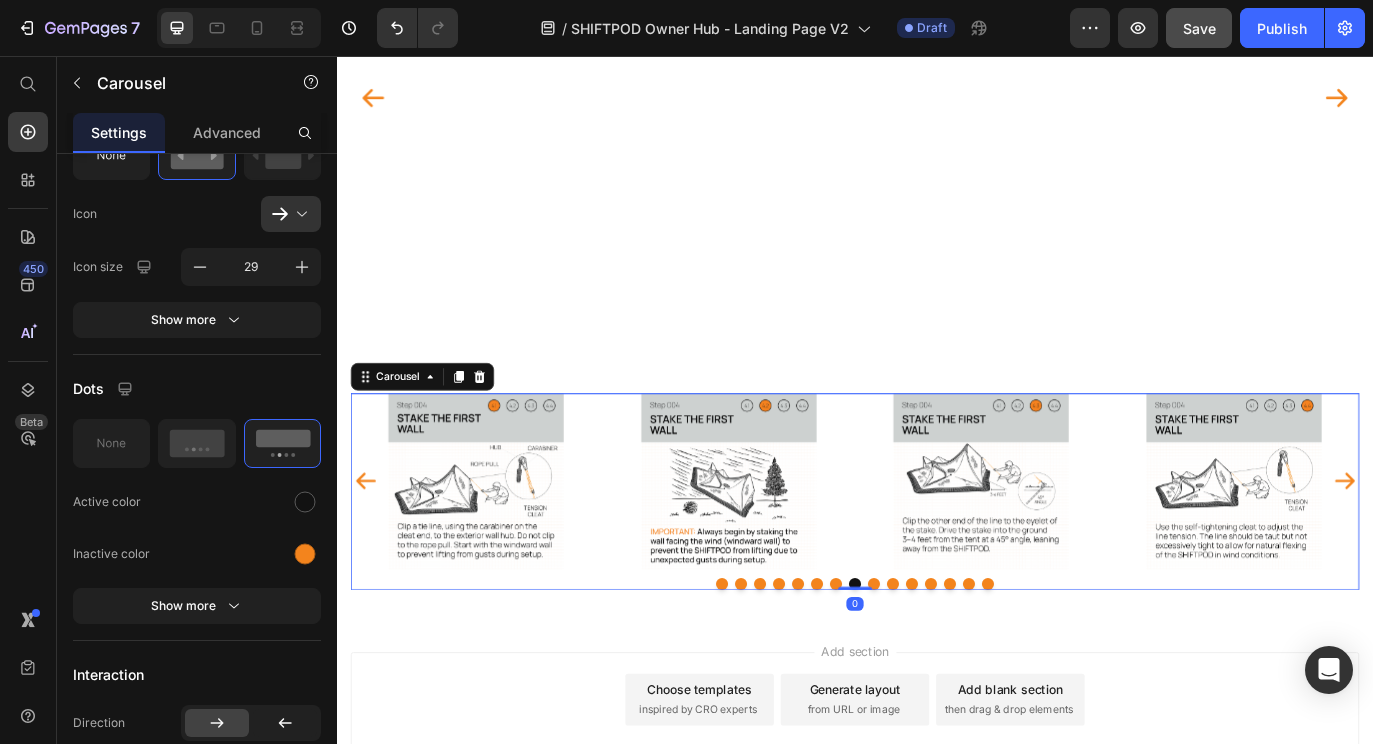 click 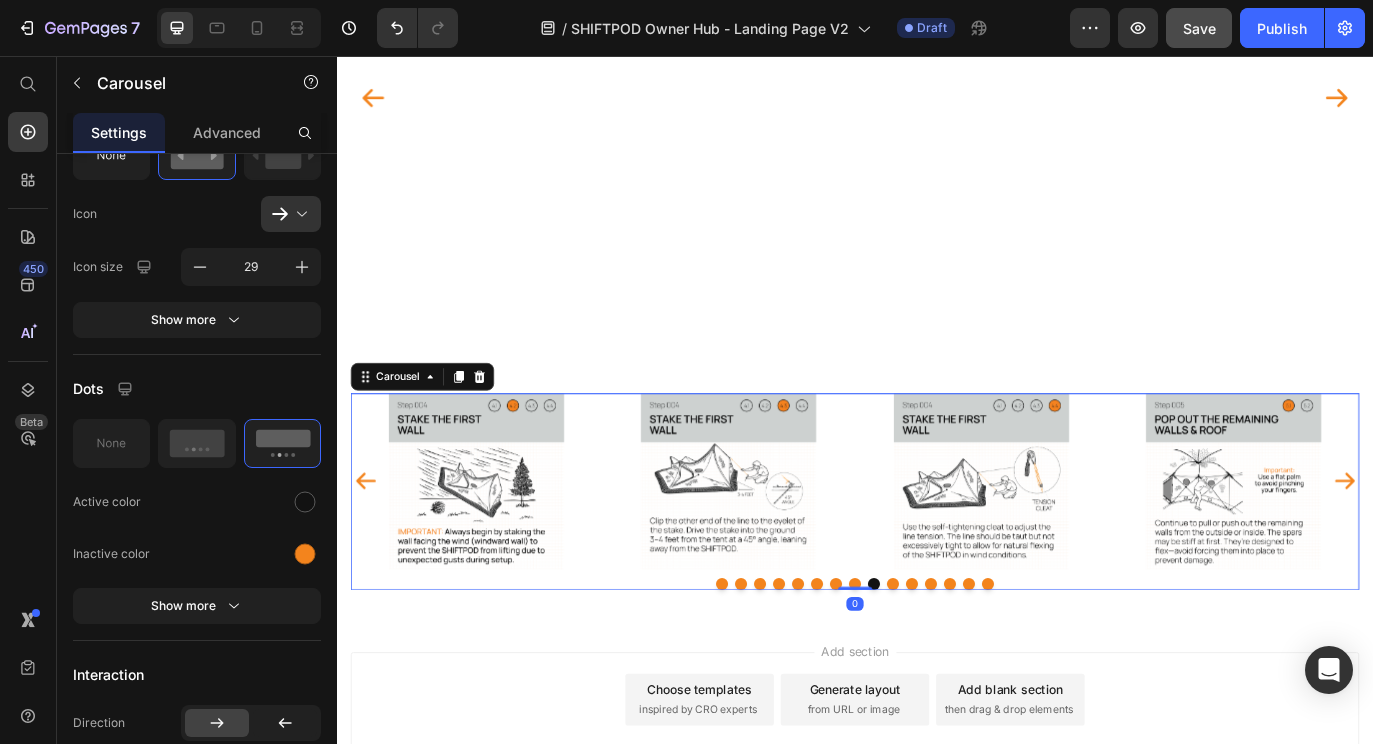 click 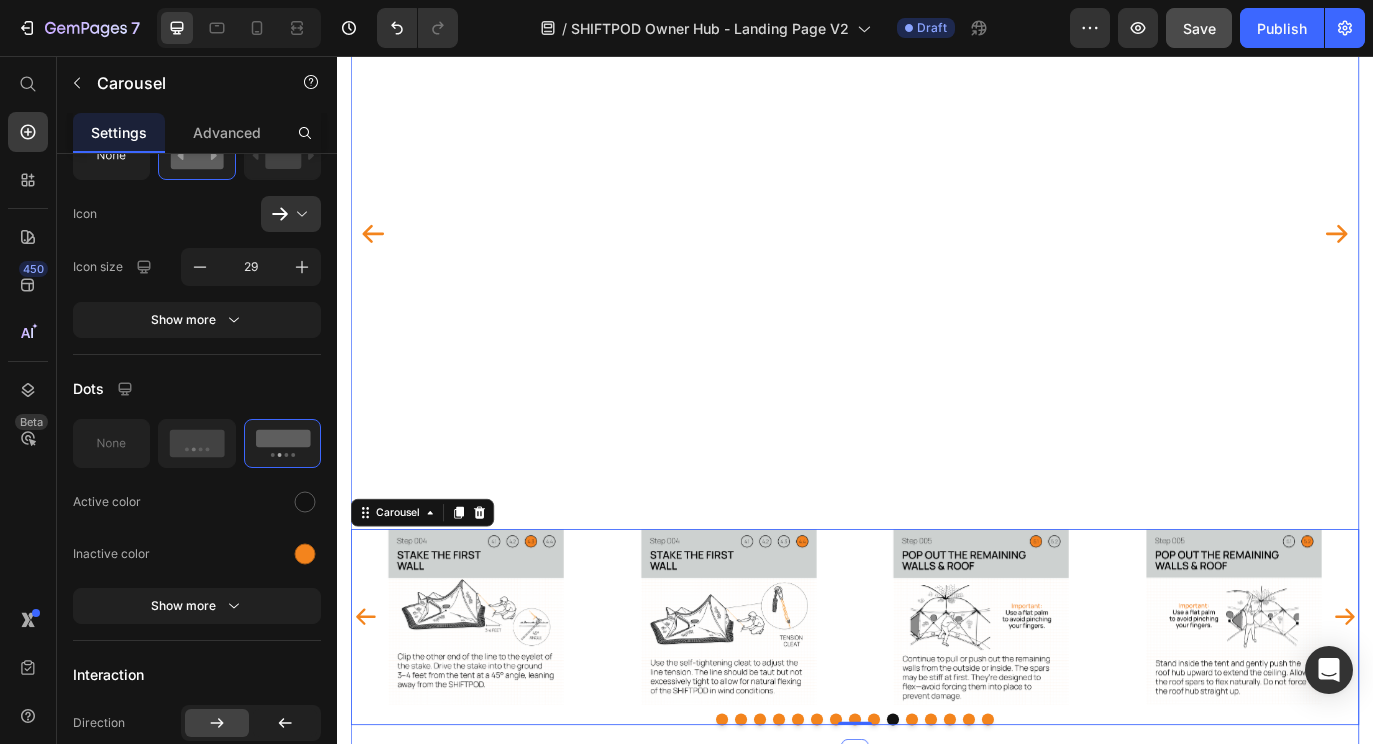 scroll, scrollTop: 630, scrollLeft: 0, axis: vertical 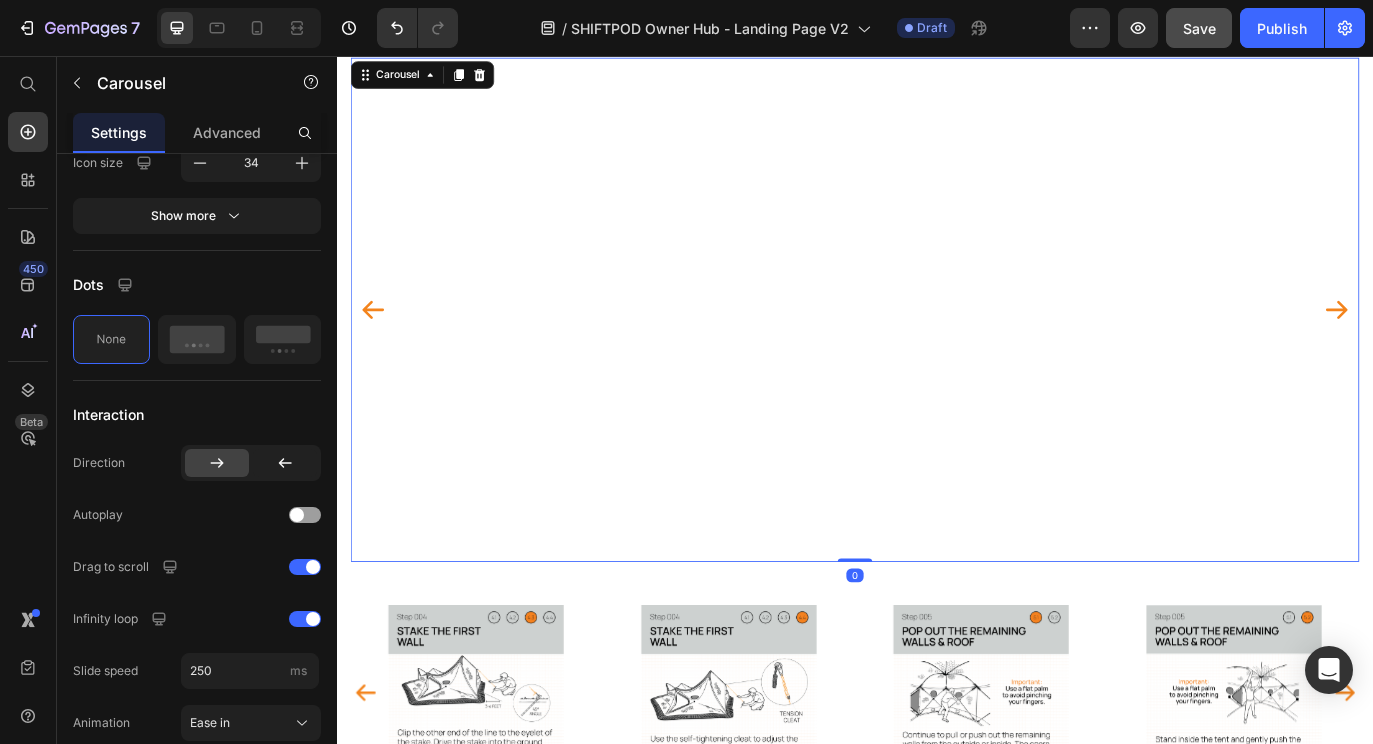 click 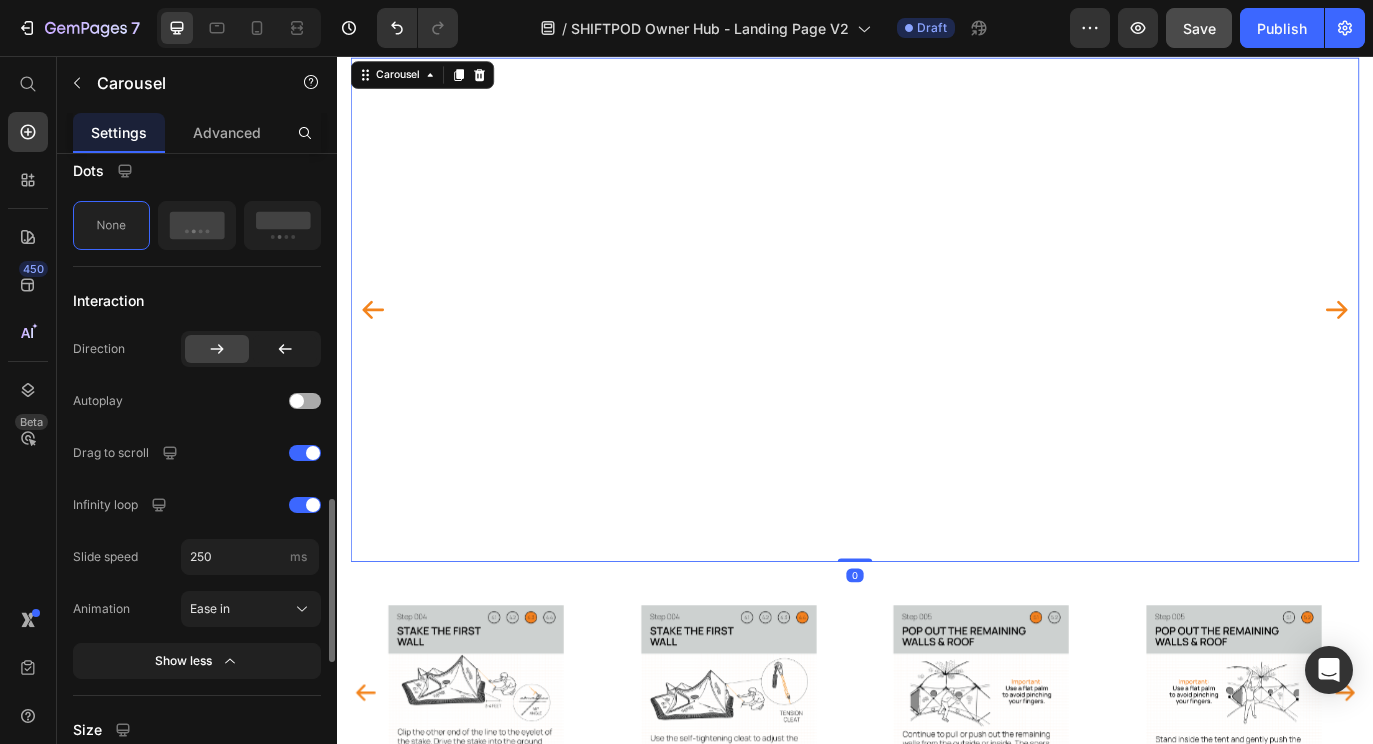 scroll, scrollTop: 1333, scrollLeft: 0, axis: vertical 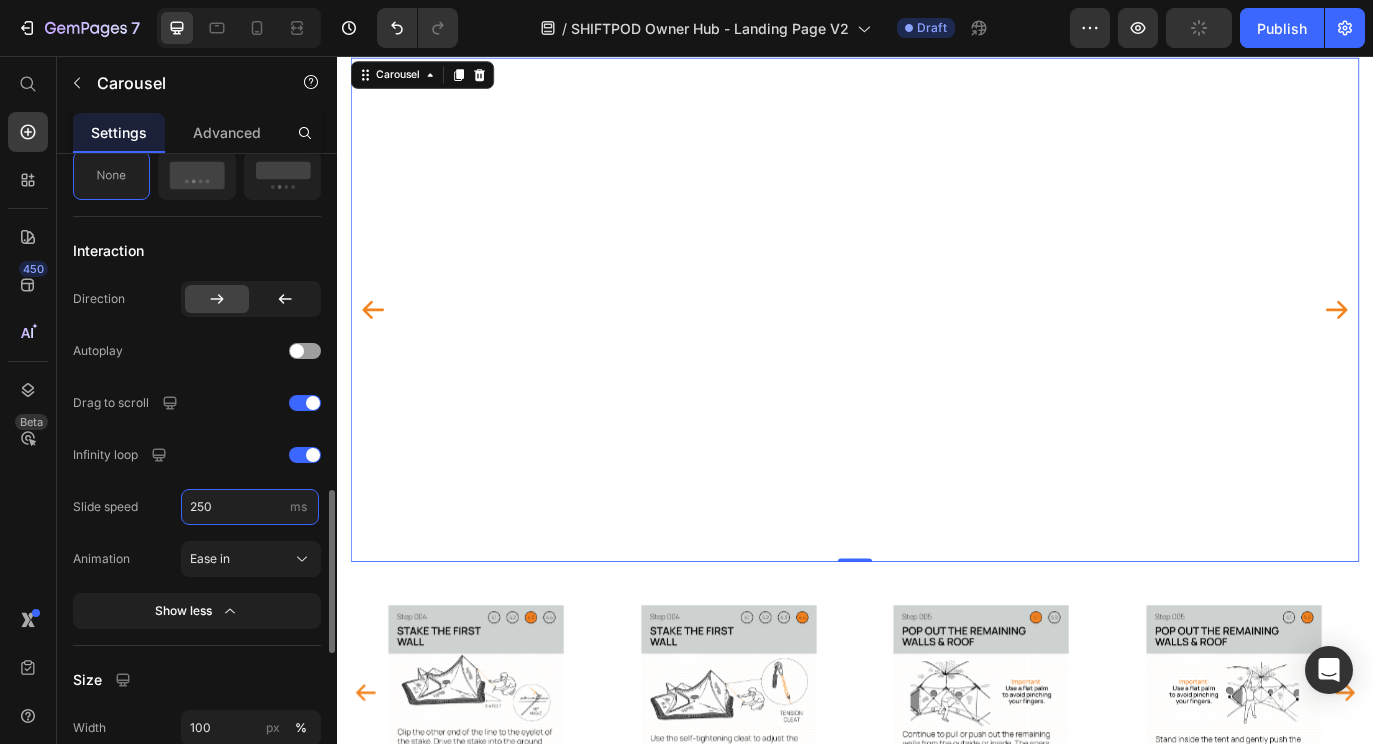 click on "250" at bounding box center [250, 507] 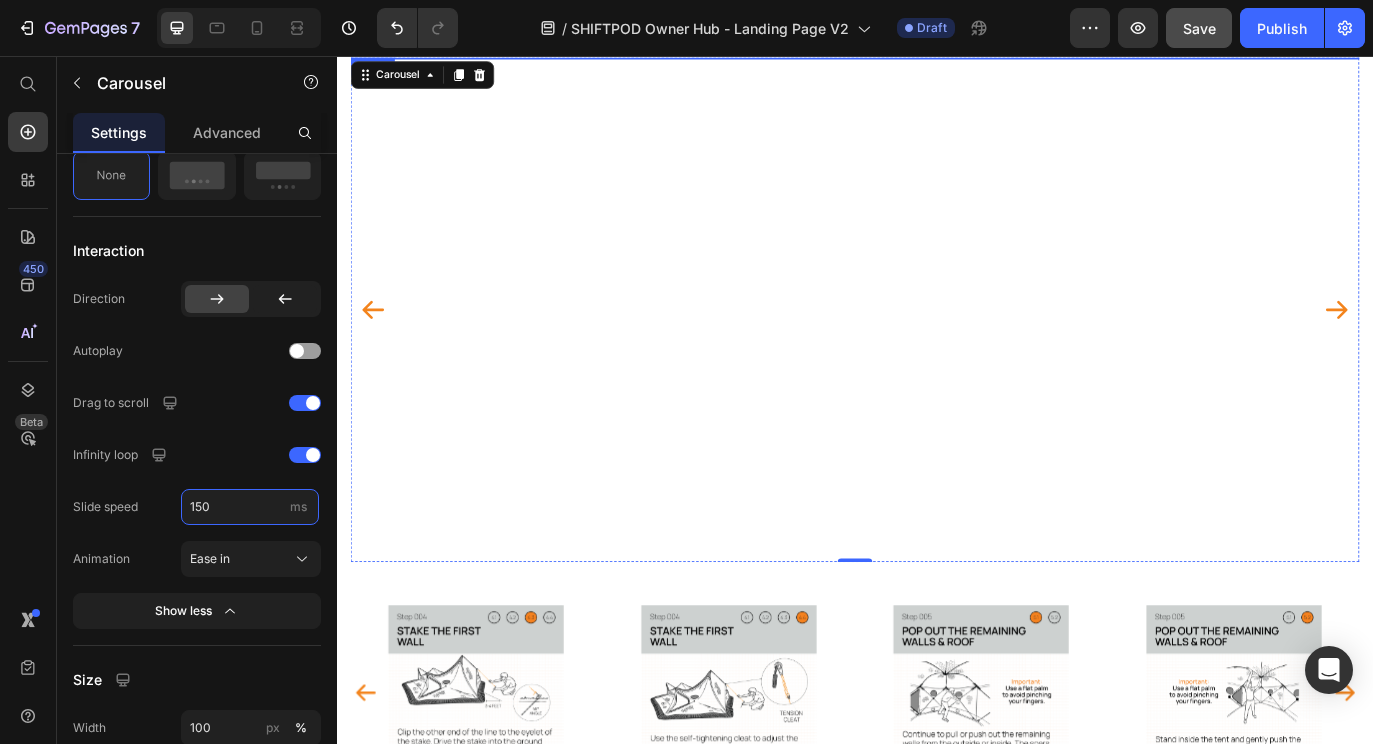 type on "150" 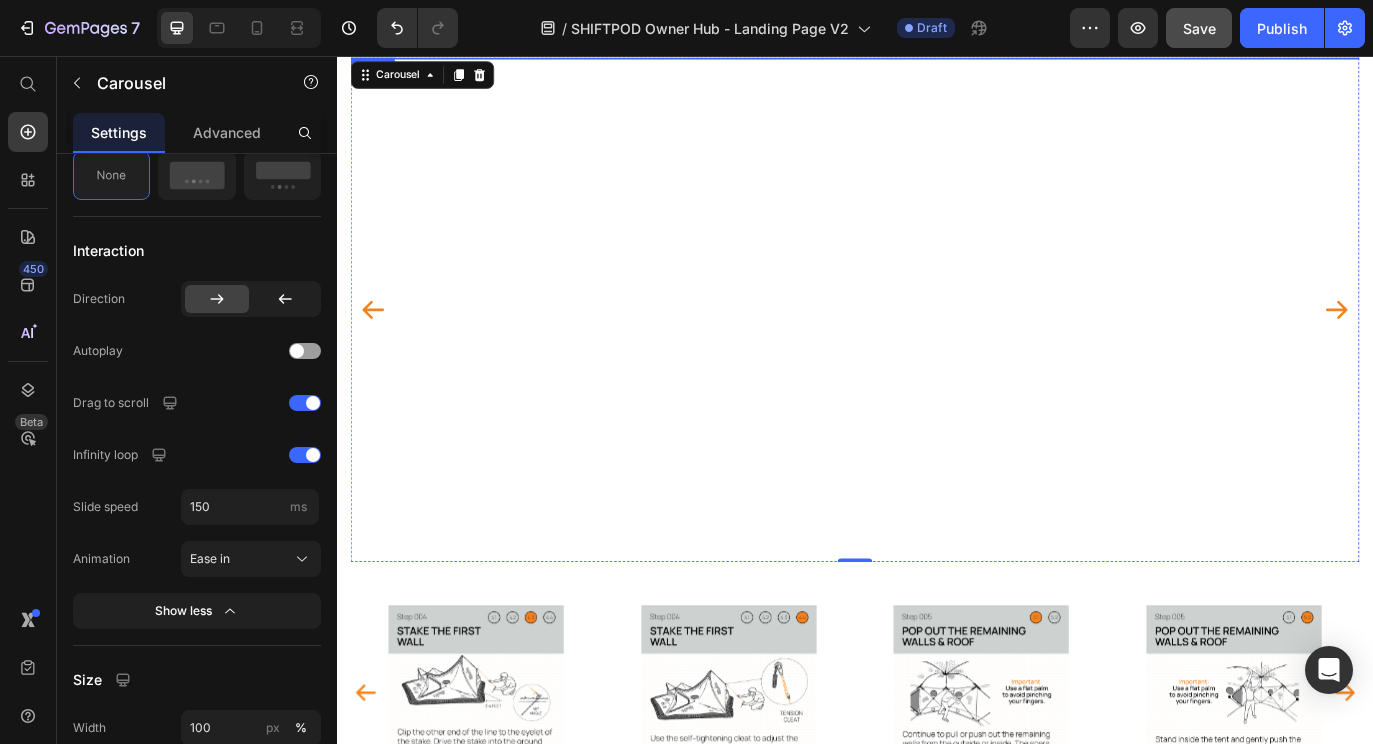 type 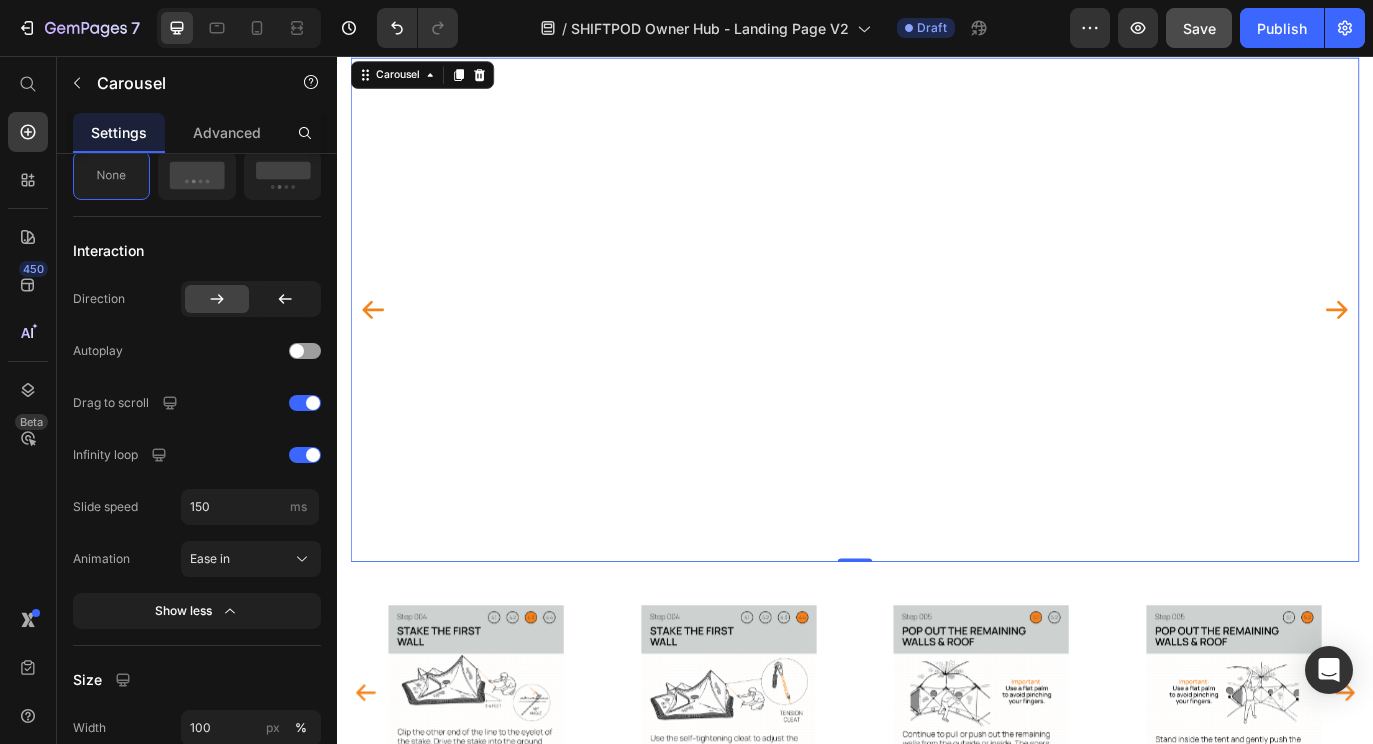 click 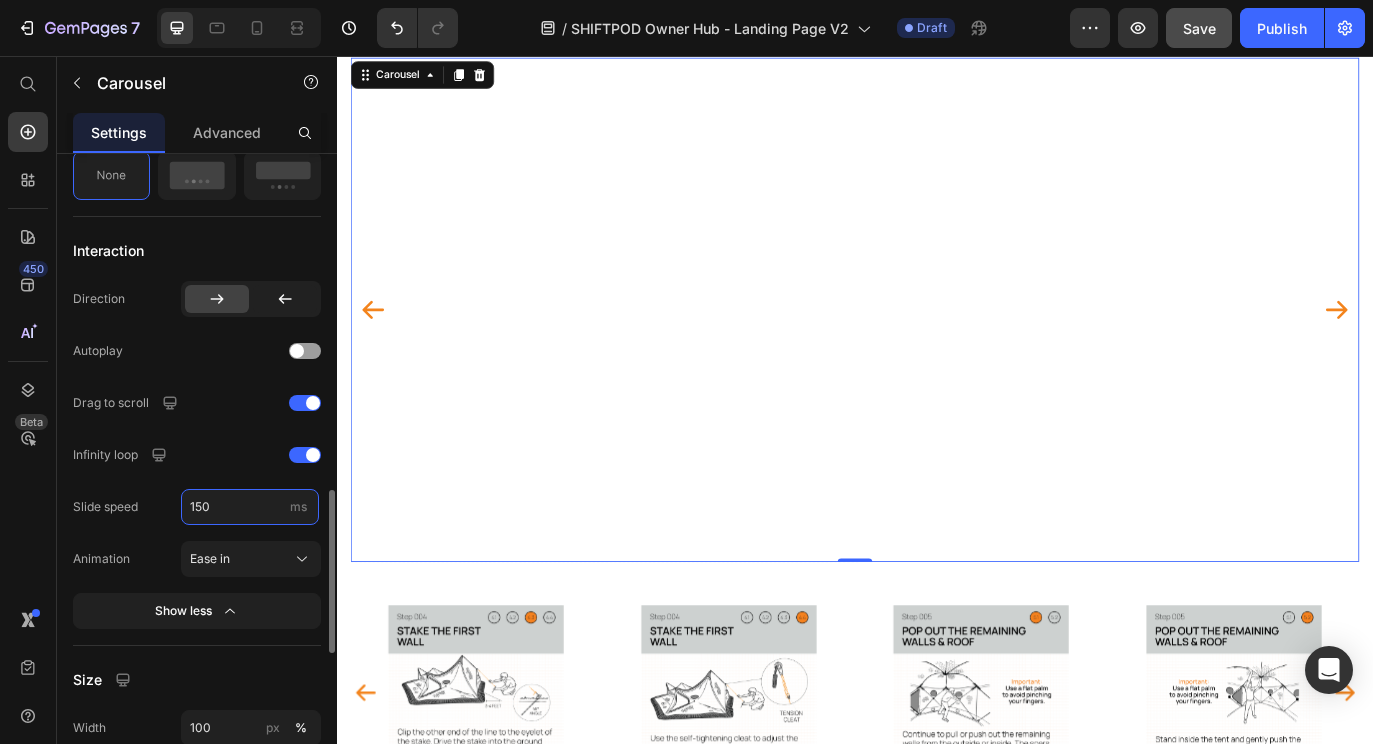 click on "150" at bounding box center (250, 507) 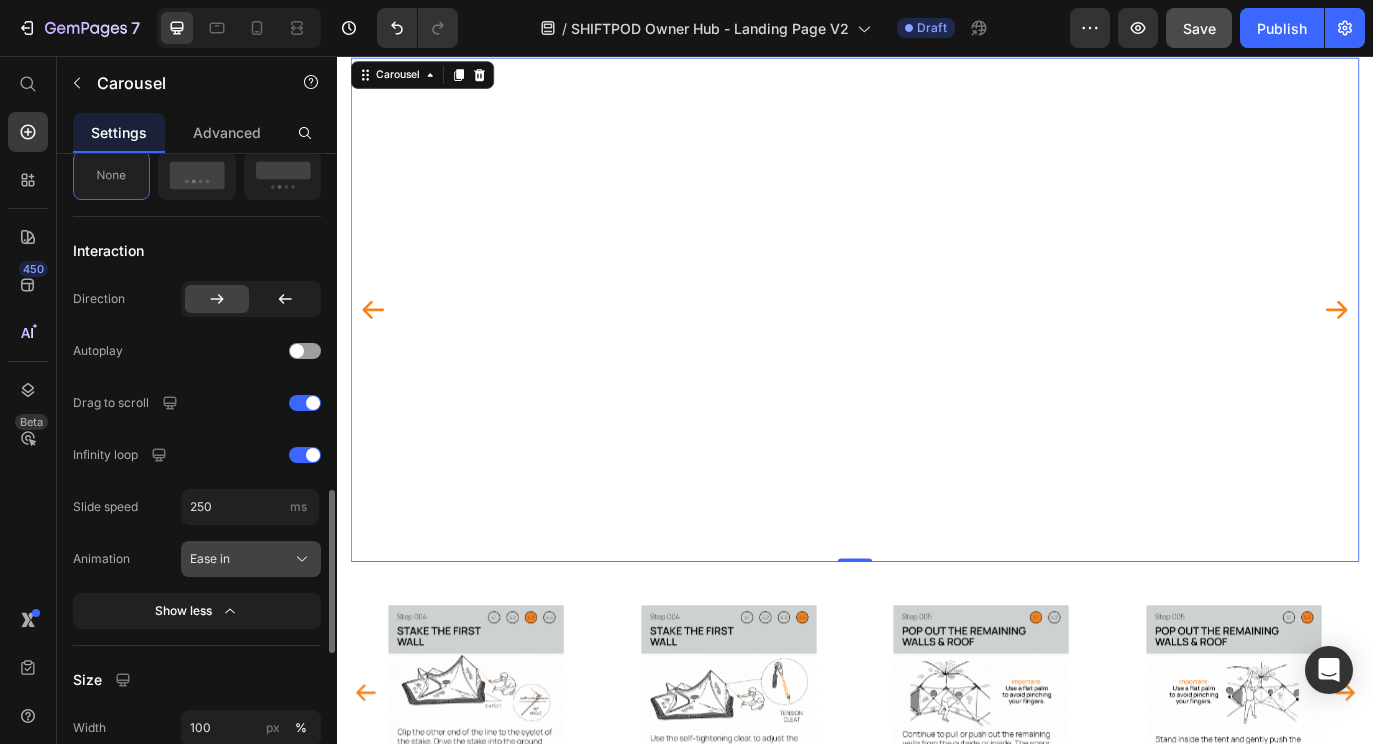type on "250" 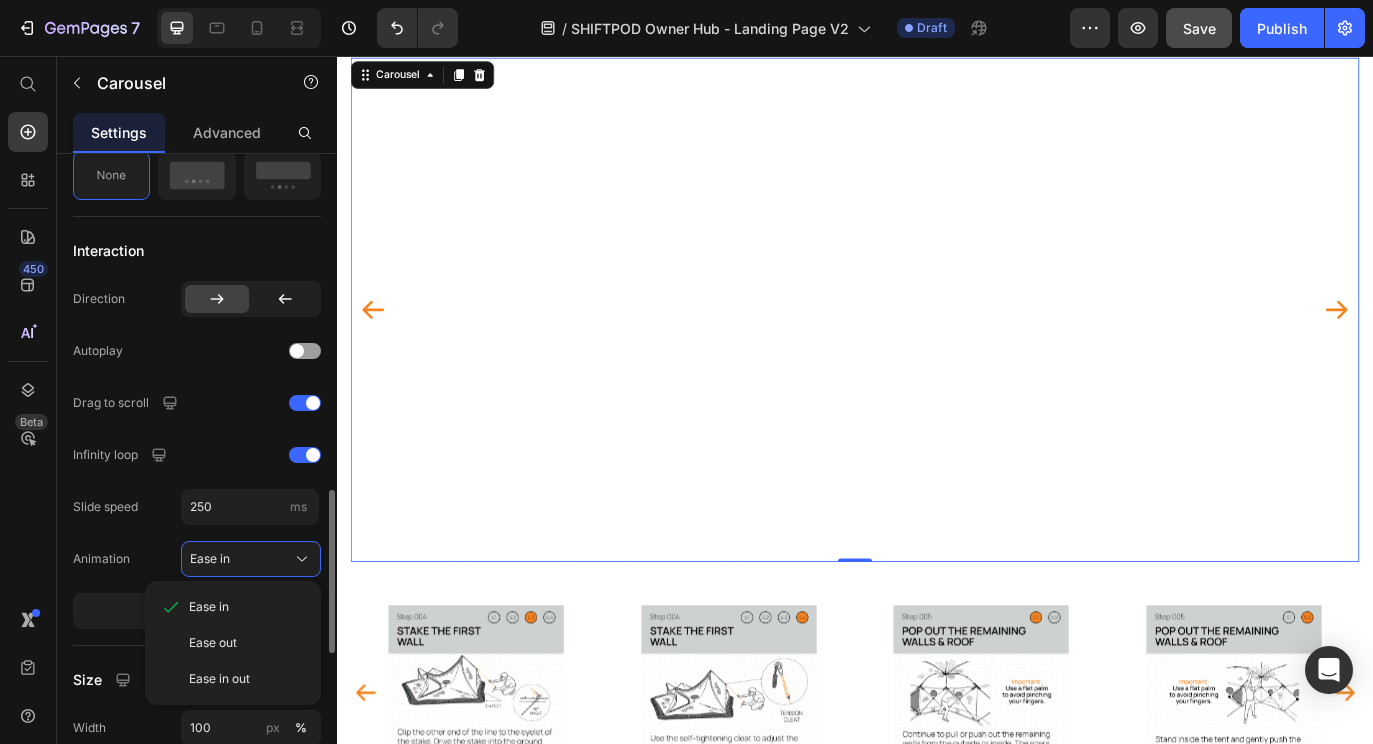 click on "Animation Ease in Ease in Ease out Ease in out" 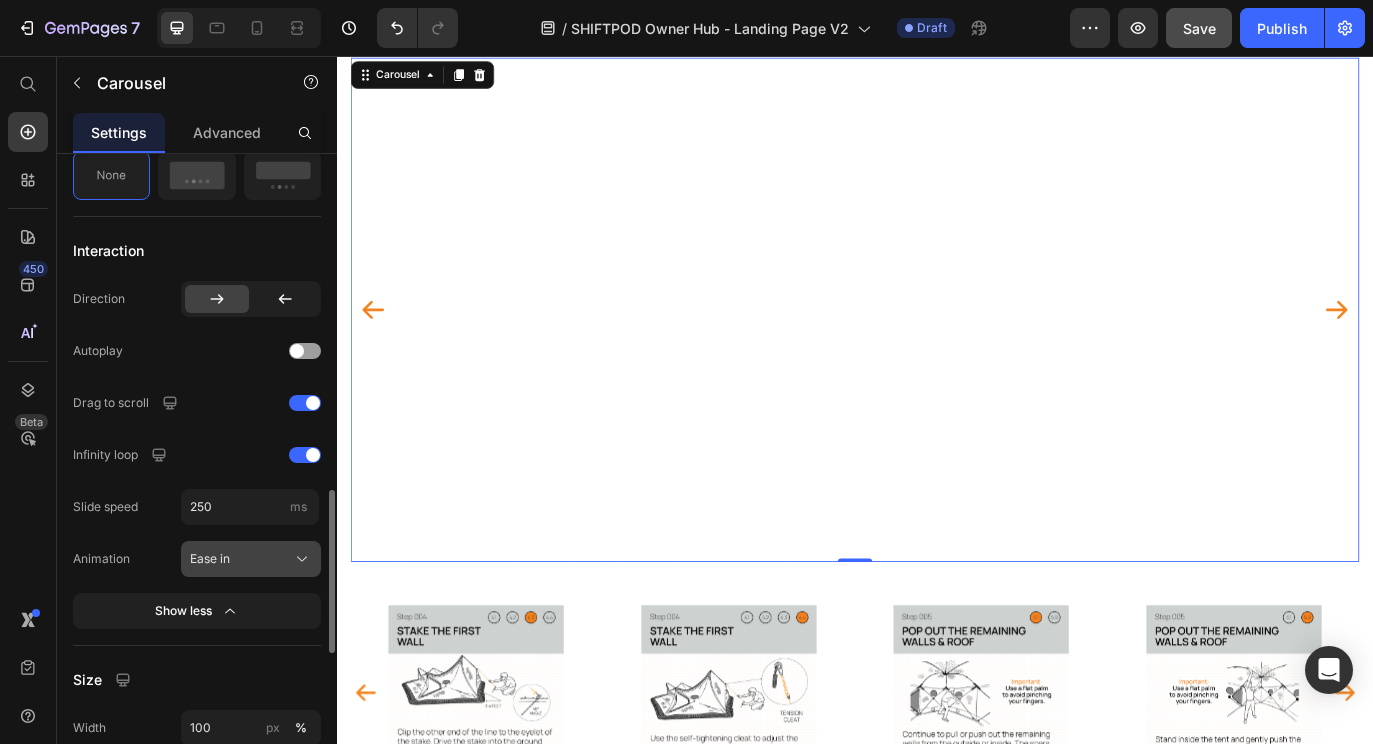 click on "Ease in" at bounding box center (210, 559) 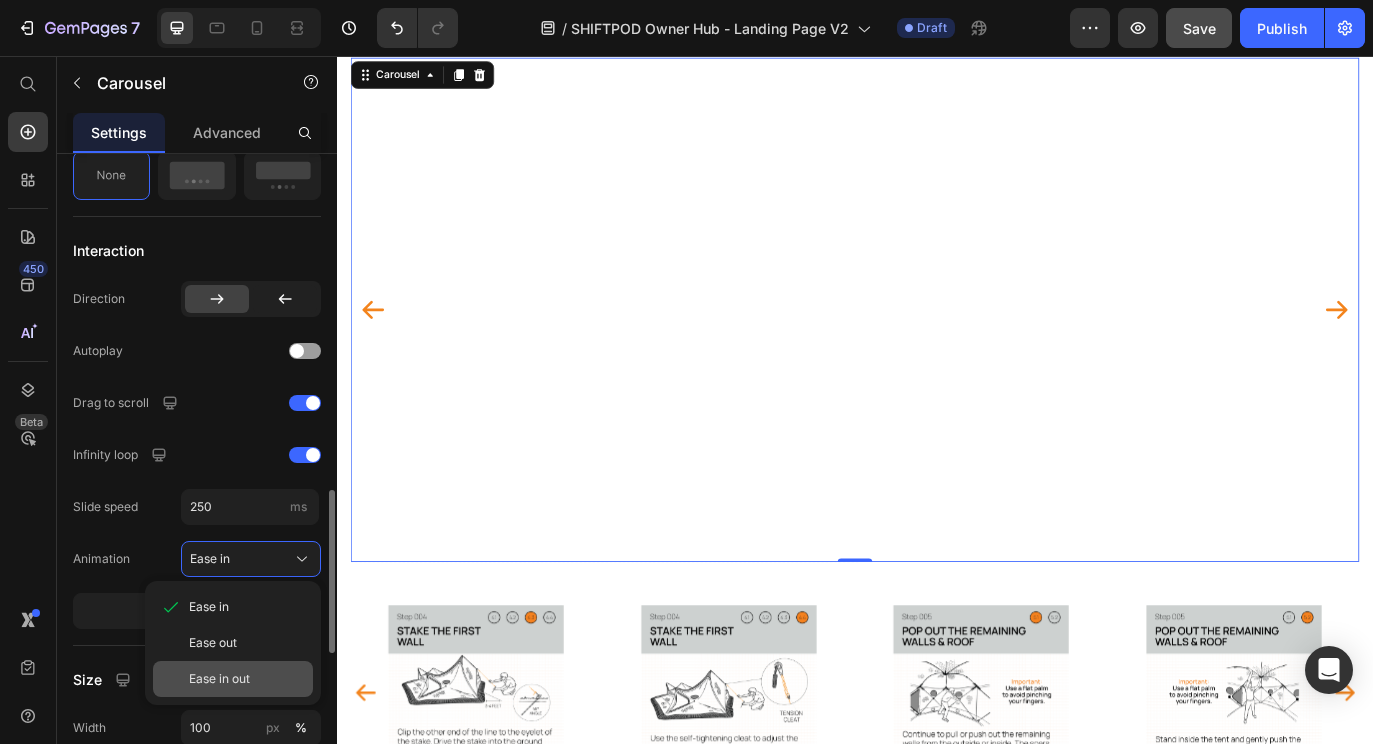 click on "Ease in out" at bounding box center [219, 679] 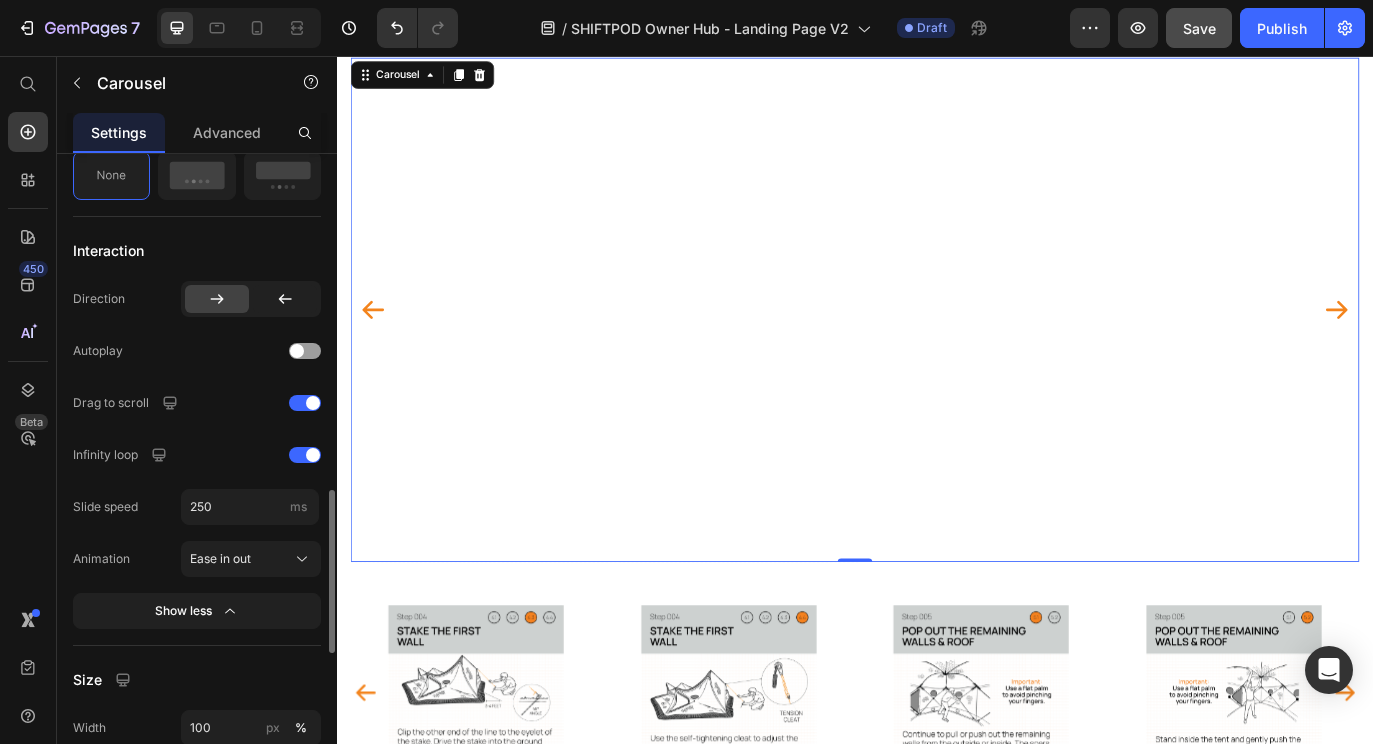 click 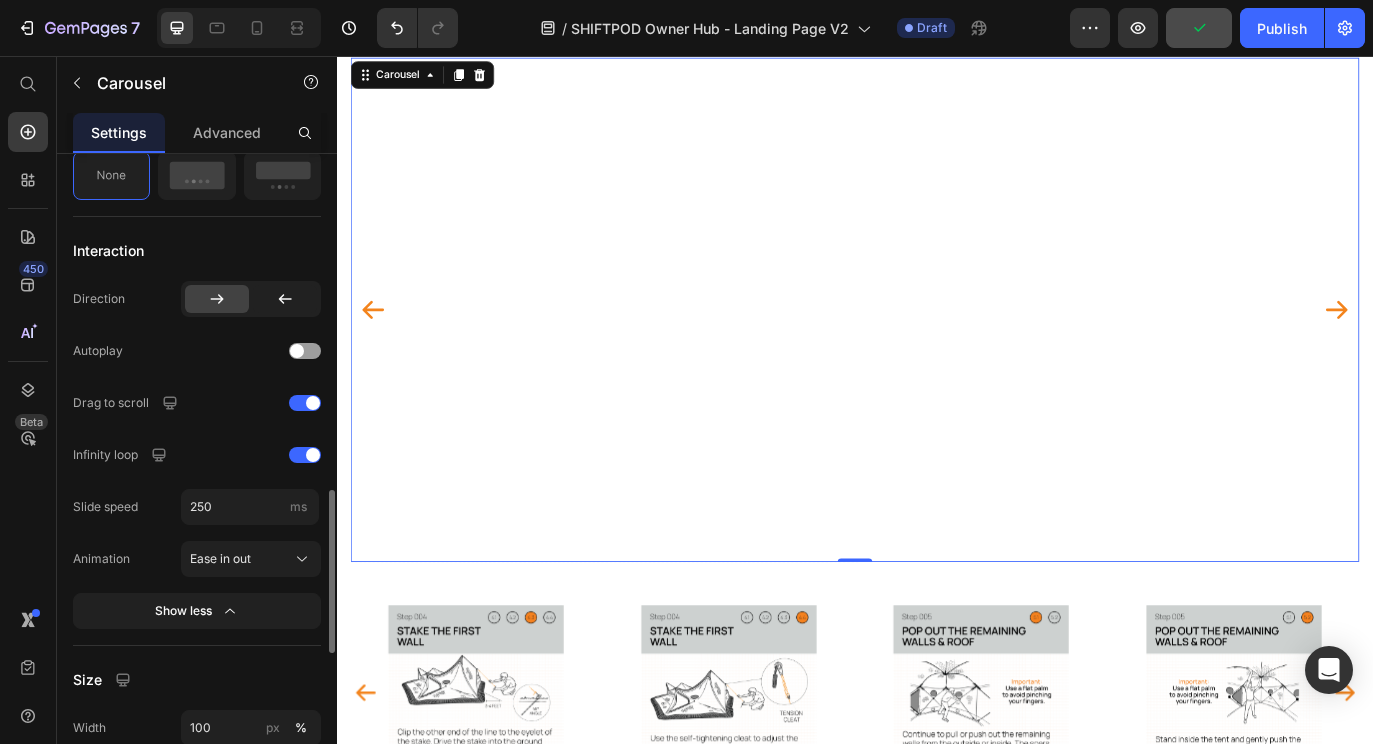 click 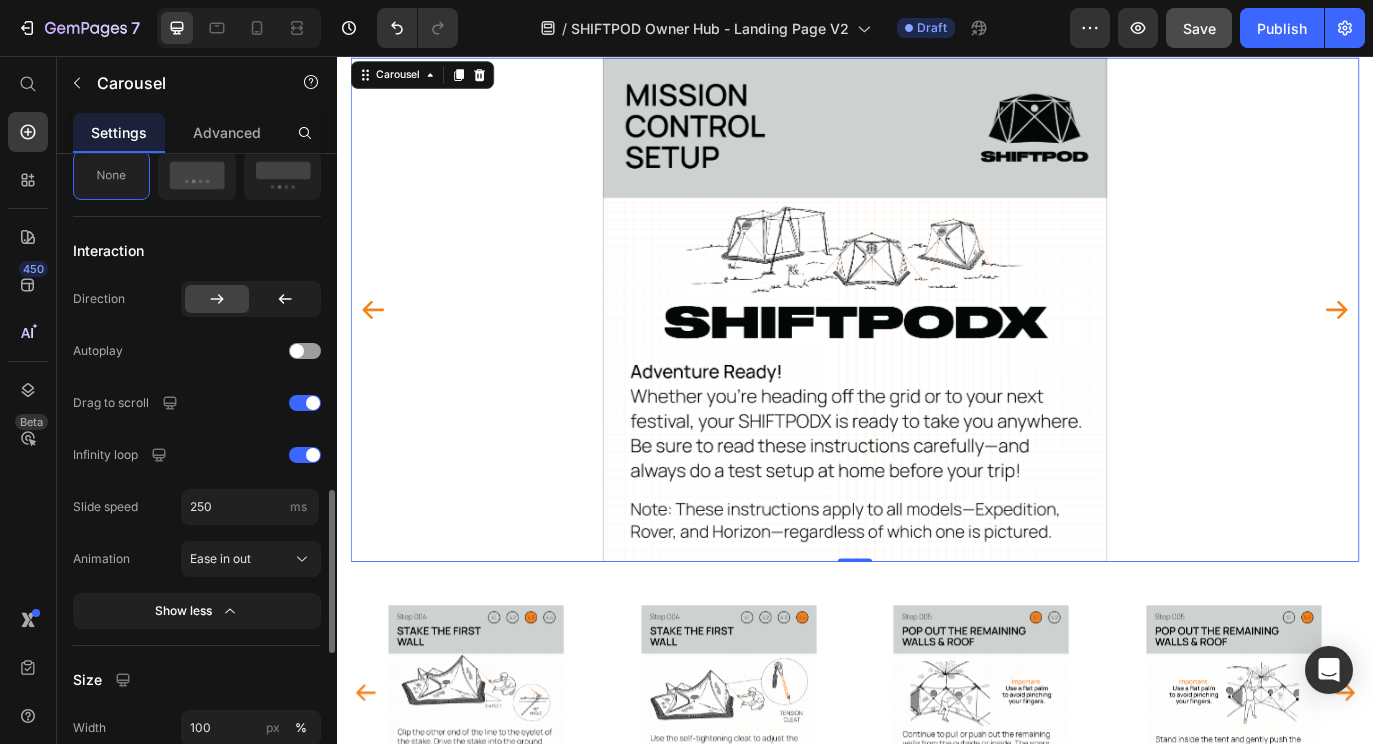 click 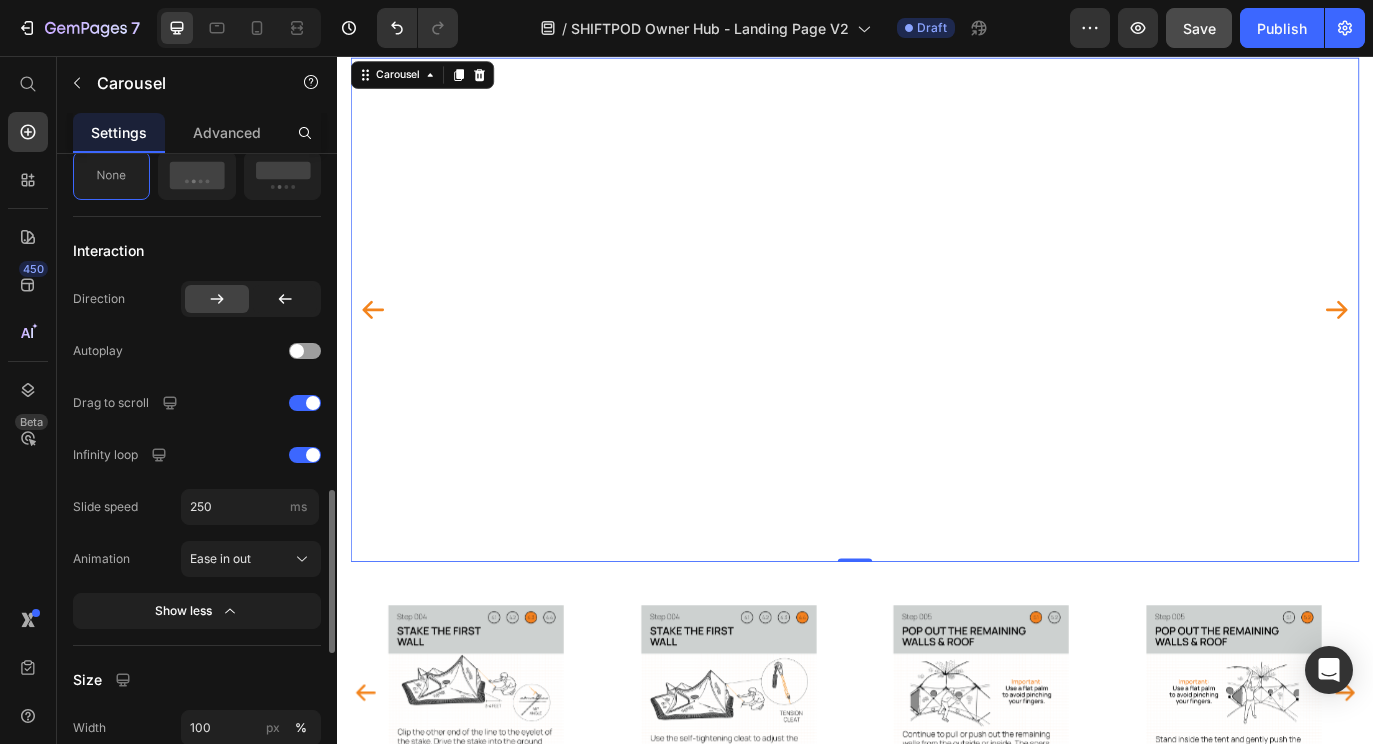 click 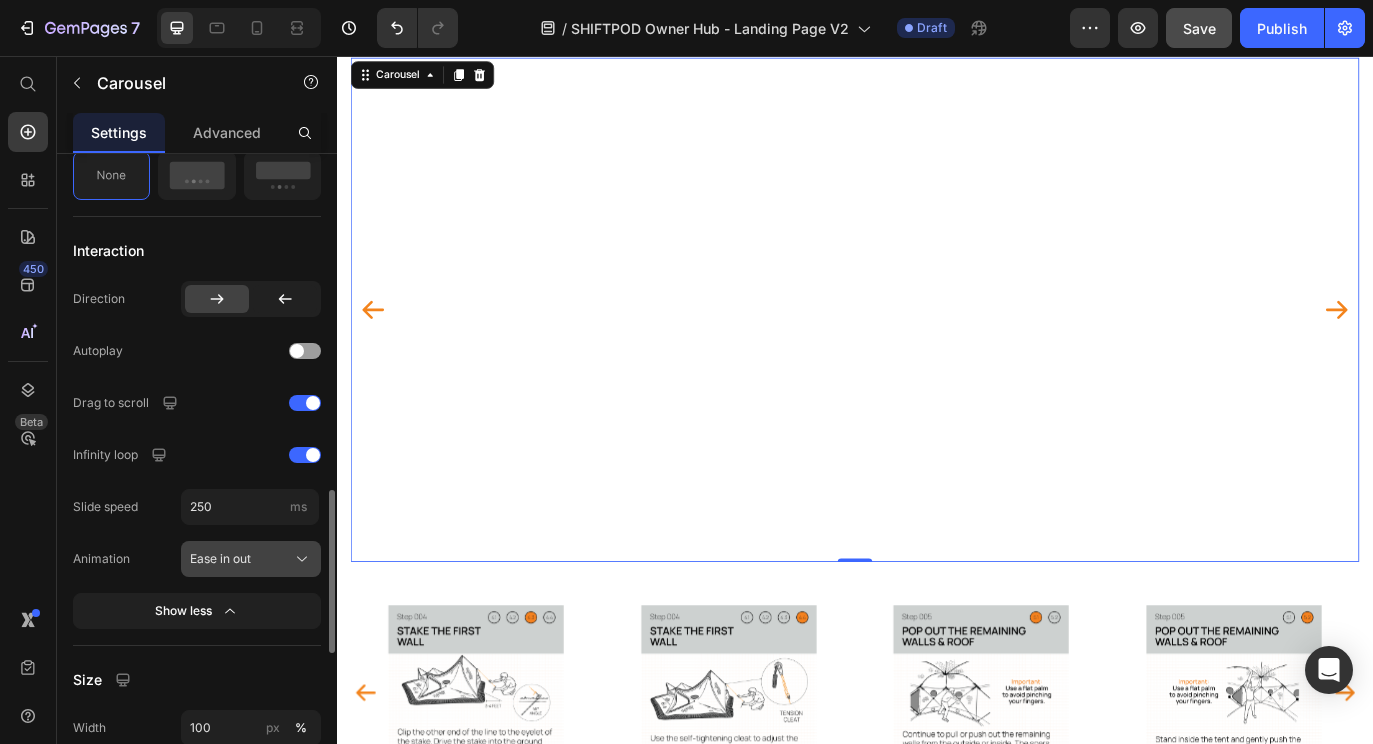 click on "Ease in out" at bounding box center [251, 559] 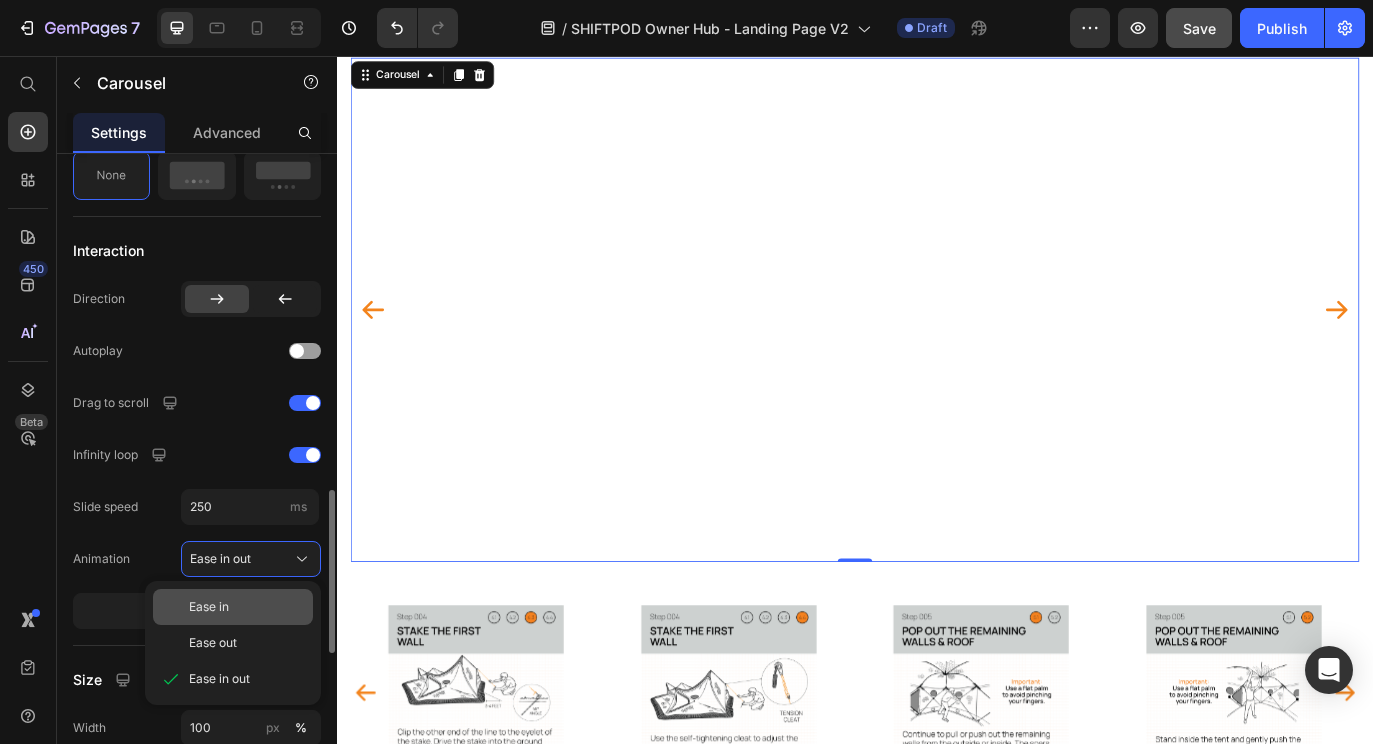 click on "Ease in" at bounding box center (247, 607) 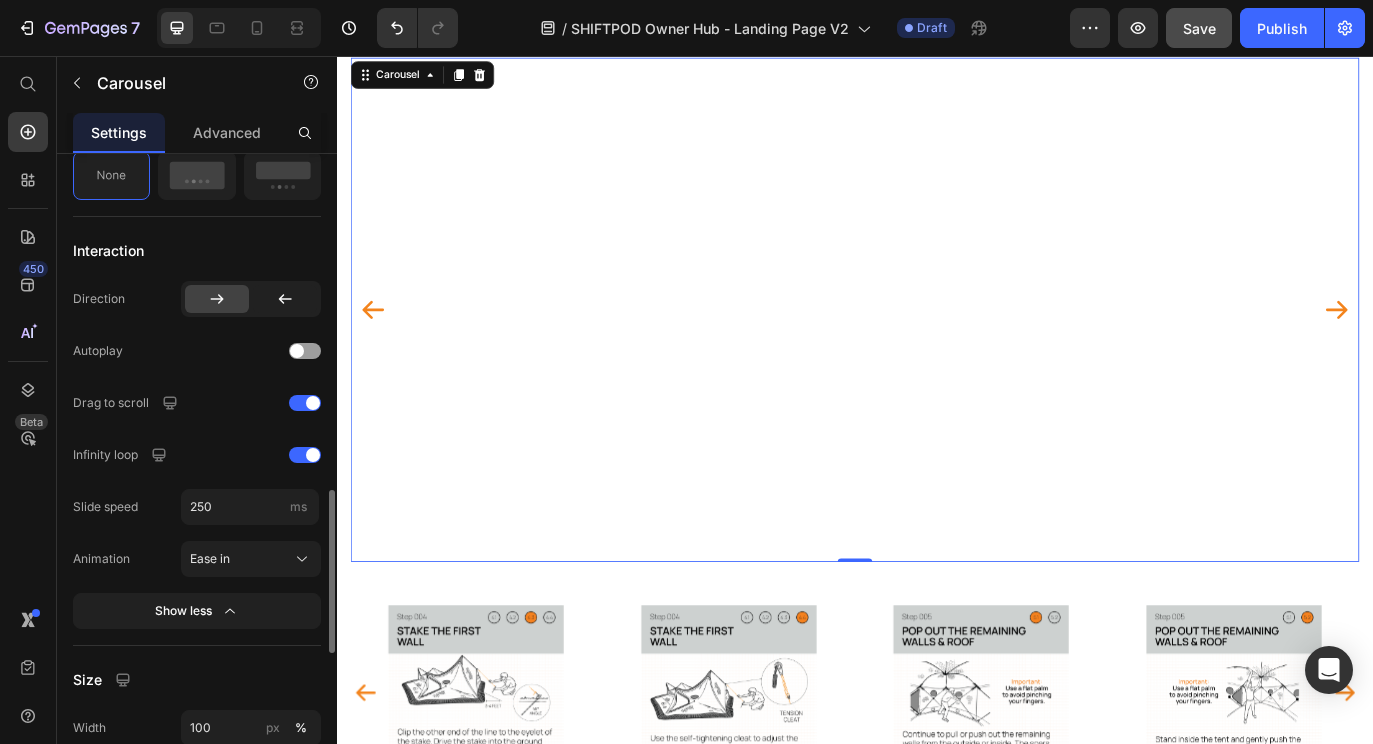 click 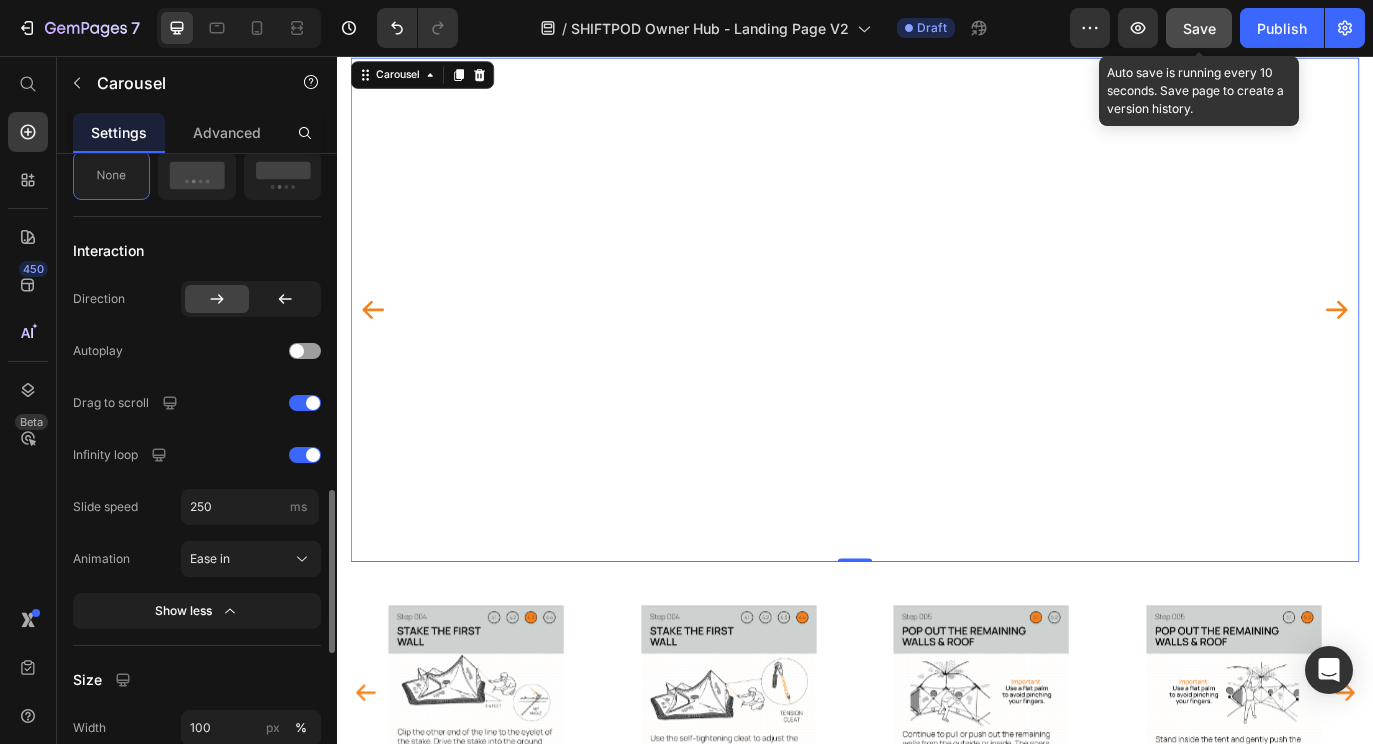 click on "Save" at bounding box center [1199, 28] 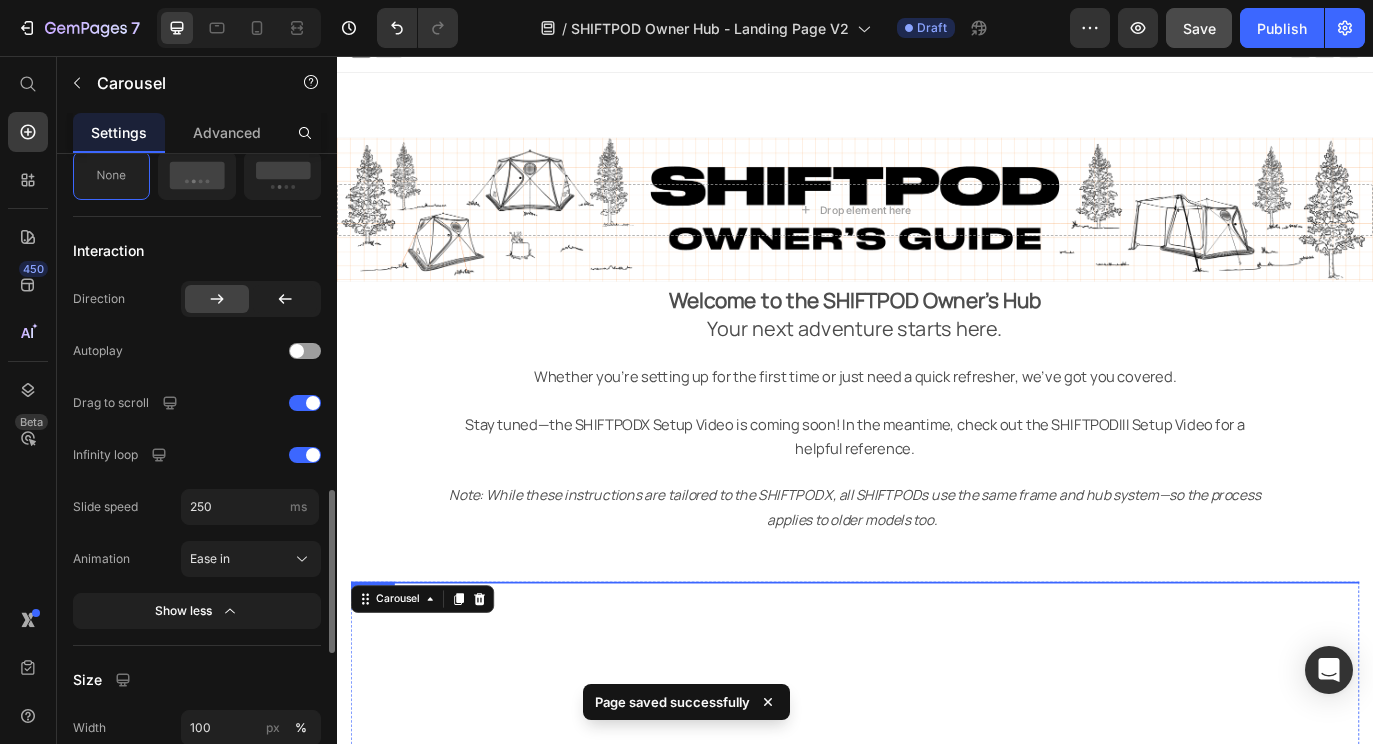 scroll, scrollTop: 0, scrollLeft: 0, axis: both 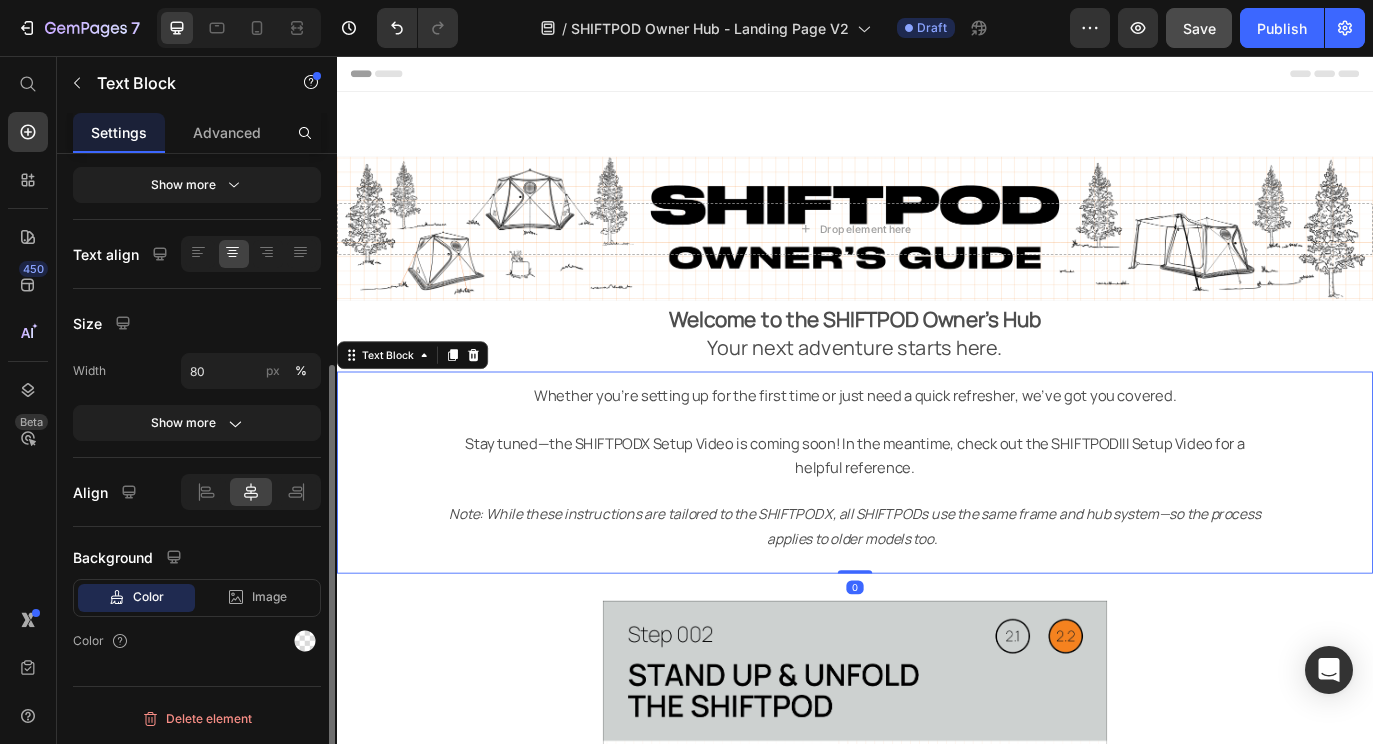 click on "⁠⁠⁠⁠⁠⁠⁠ Note: While these instructions are tailored to the SHIFTPODX, all SHIFTPODs use the same frame and hub system—so the process applies to older models too." at bounding box center (937, 586) 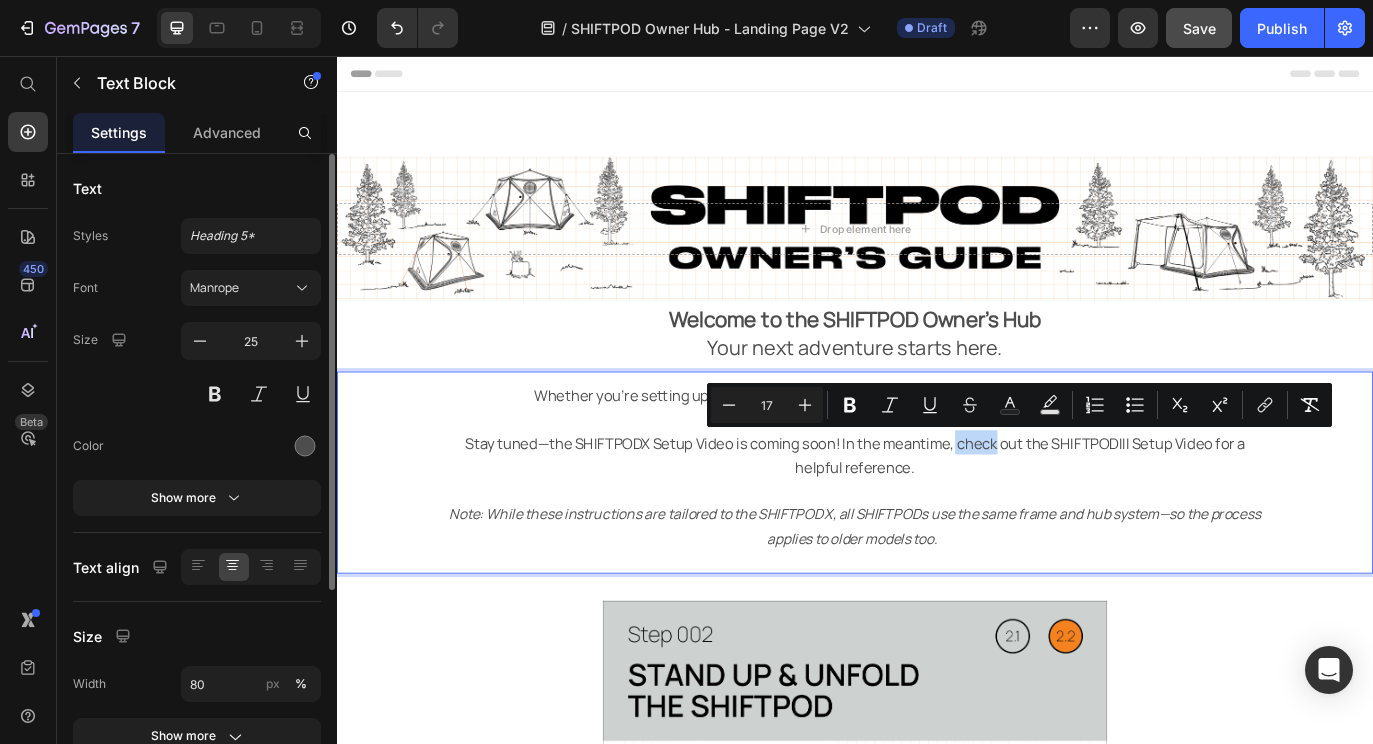 drag, startPoint x: 1053, startPoint y: 507, endPoint x: 1103, endPoint y: 507, distance: 50 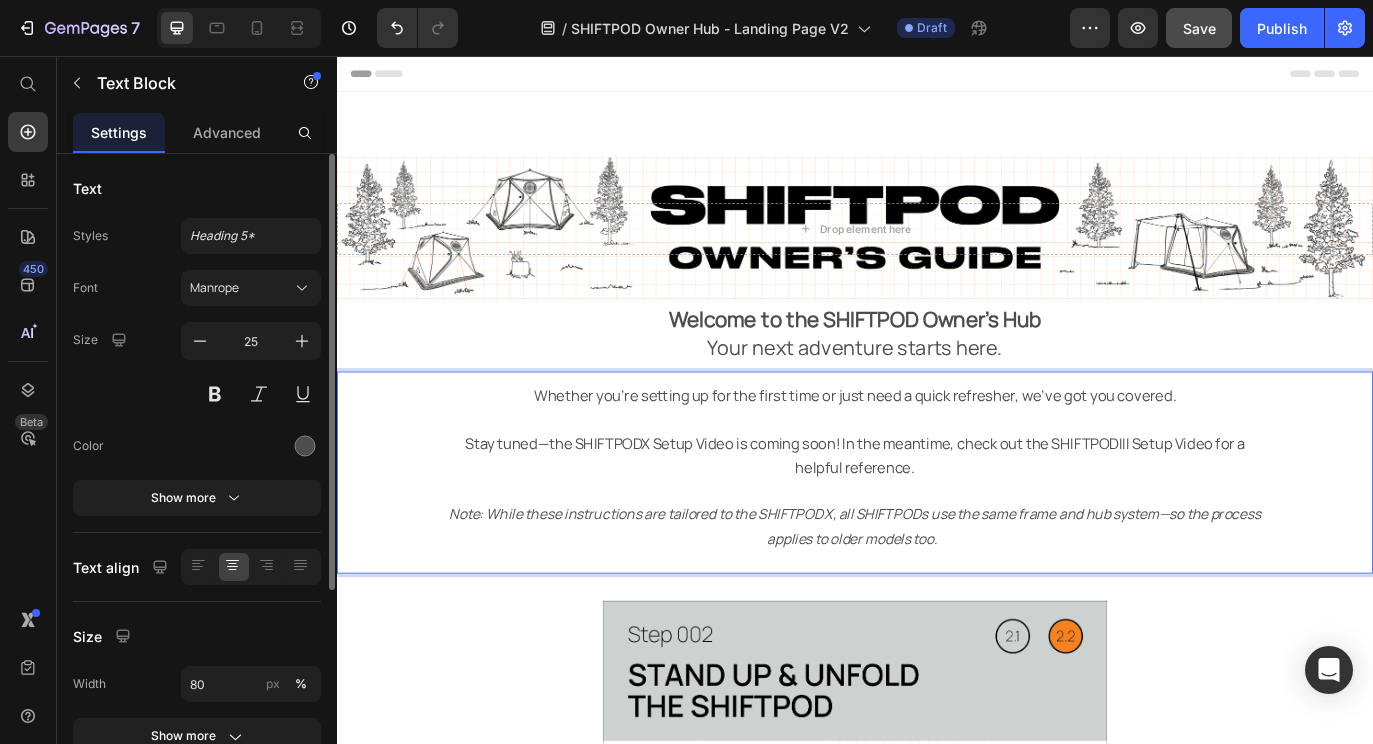 click on "Stay tuned—the SHIFTPODX Setup Video is coming soon! In the meantime, check out the SHIFTPODIII Setup Video for a helpful reference." at bounding box center [937, 518] 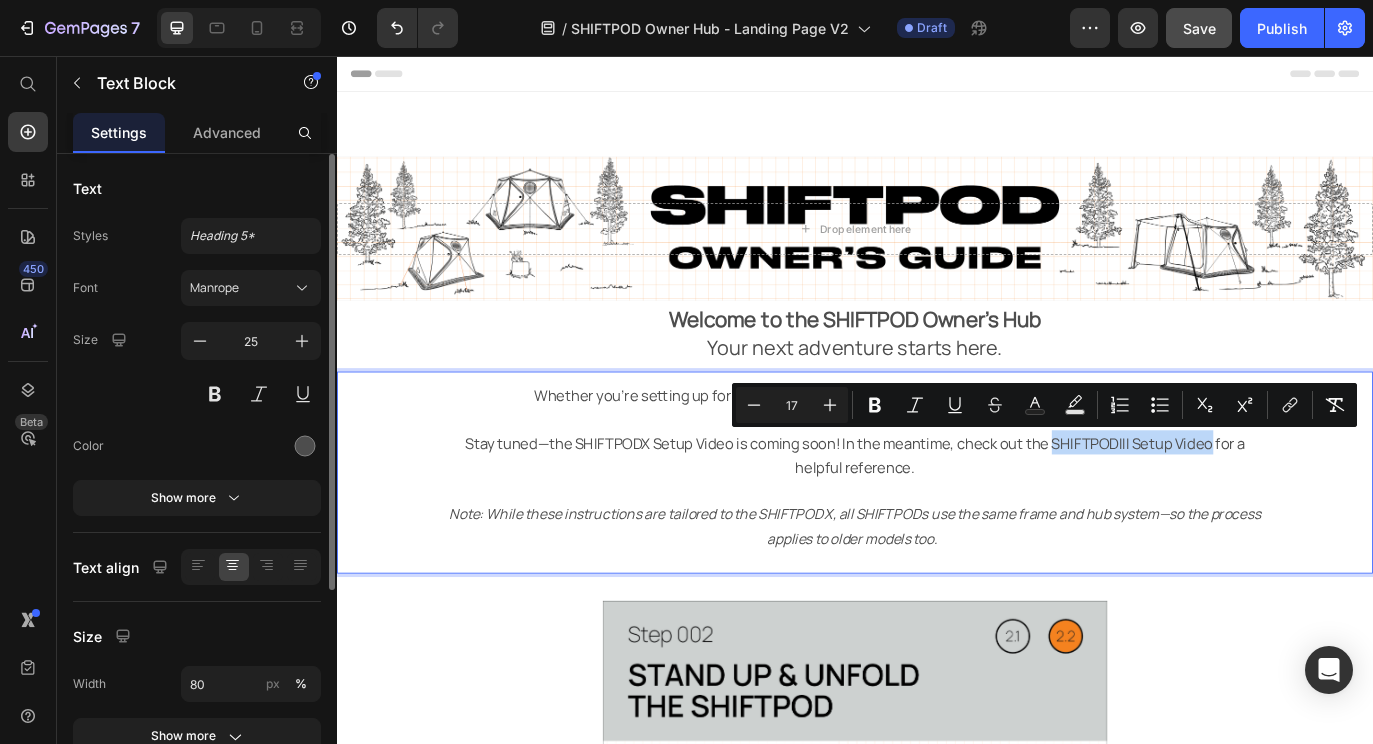drag, startPoint x: 1172, startPoint y: 506, endPoint x: 1356, endPoint y: 510, distance: 184.04347 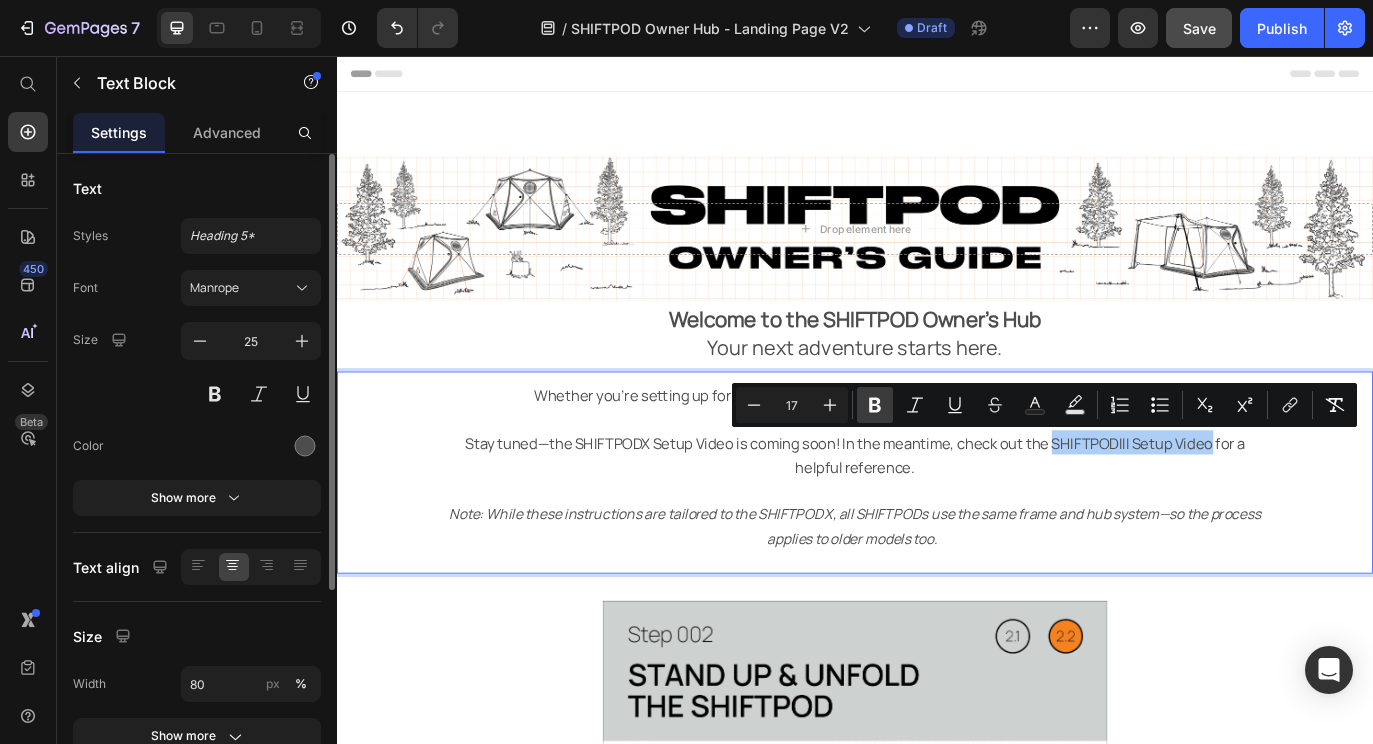 click 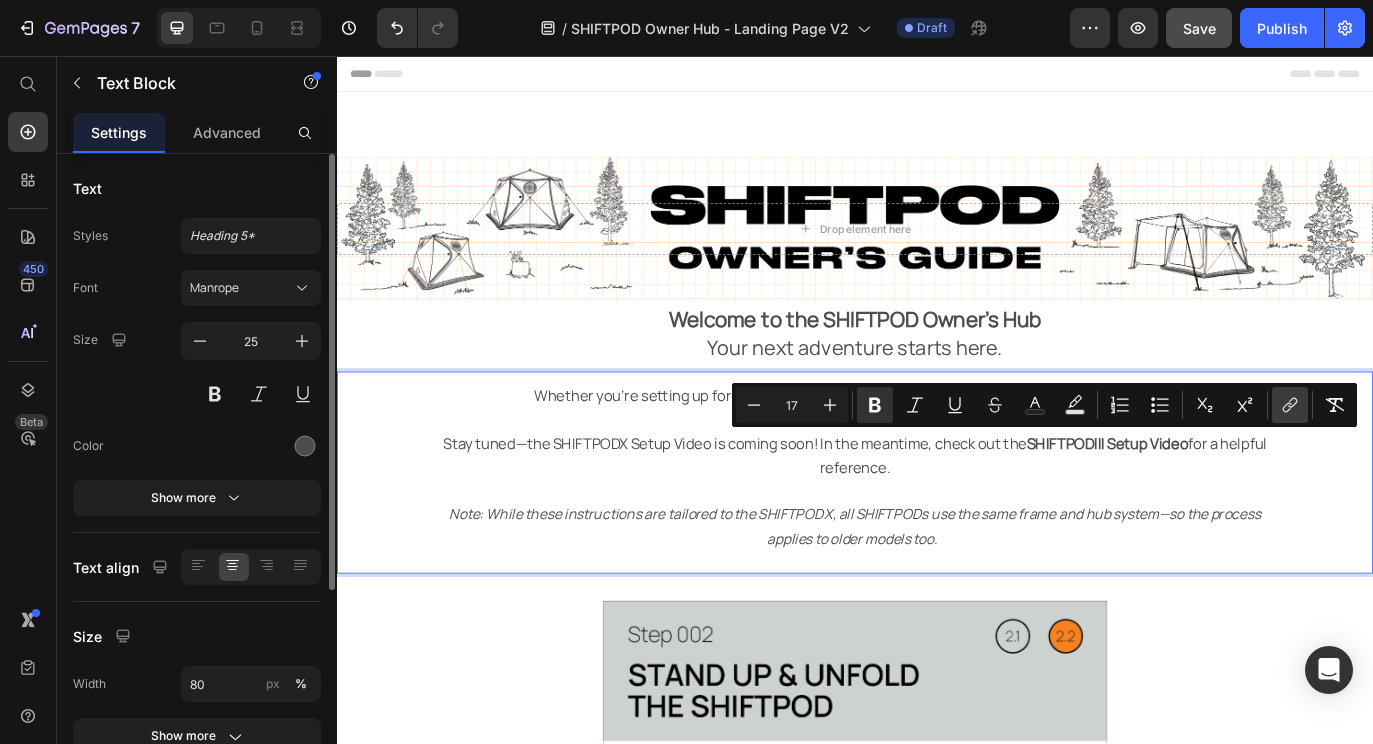 click 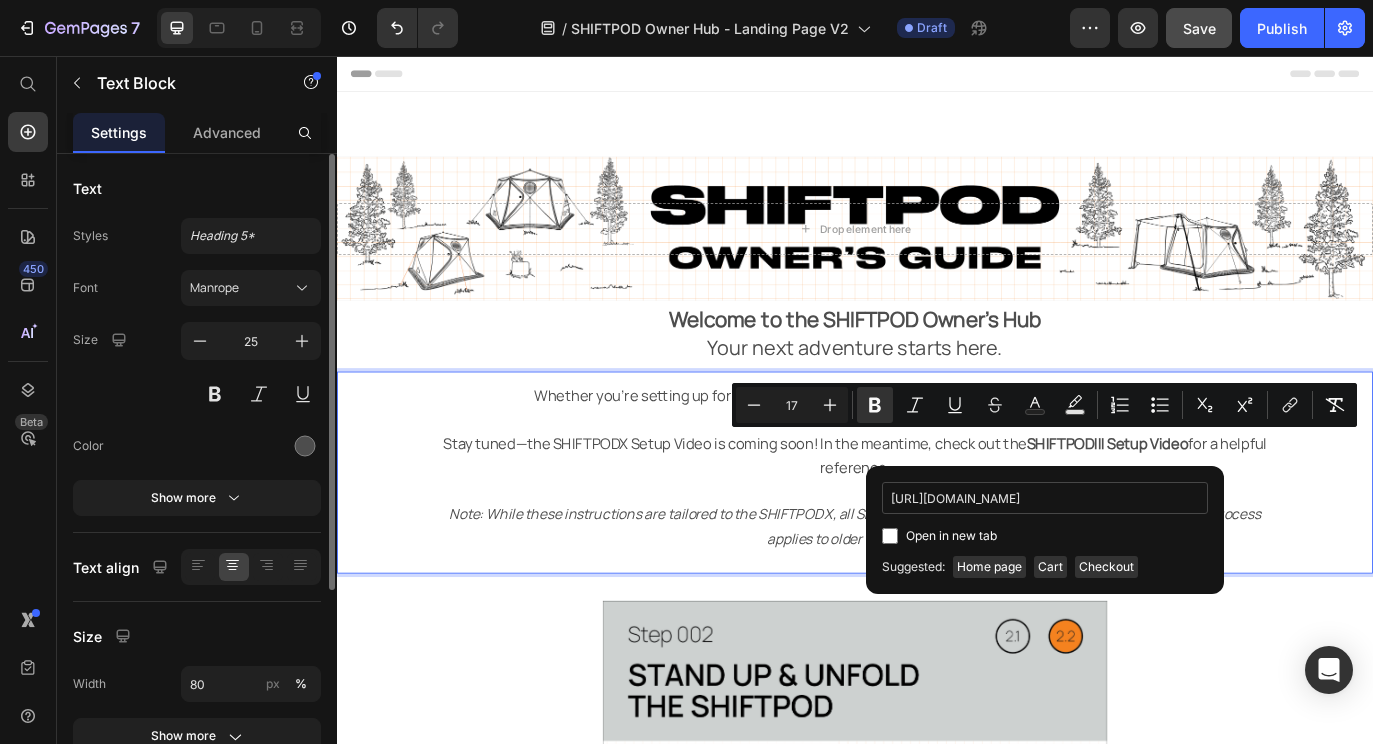 scroll, scrollTop: 0, scrollLeft: 52, axis: horizontal 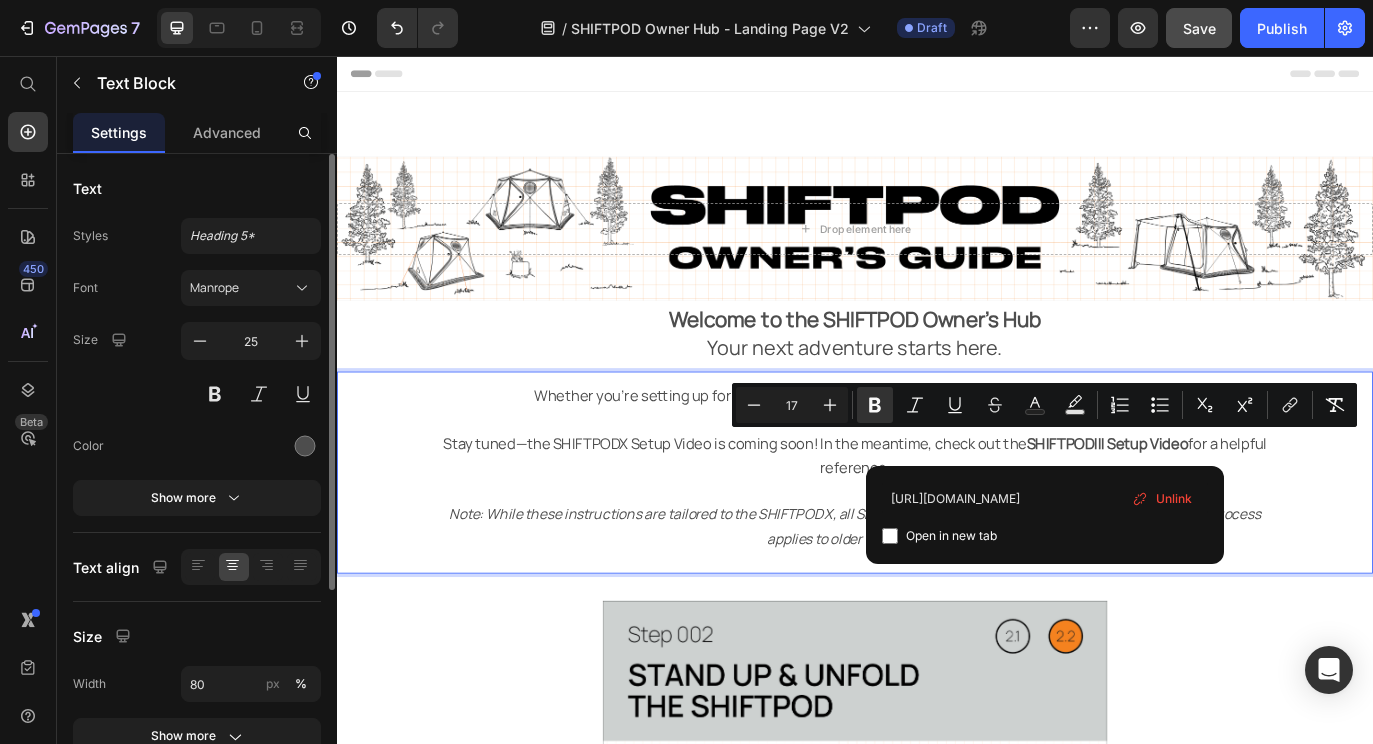 type on "https://shiftpod.com/blogs/blog/shiftpodIII-setup" 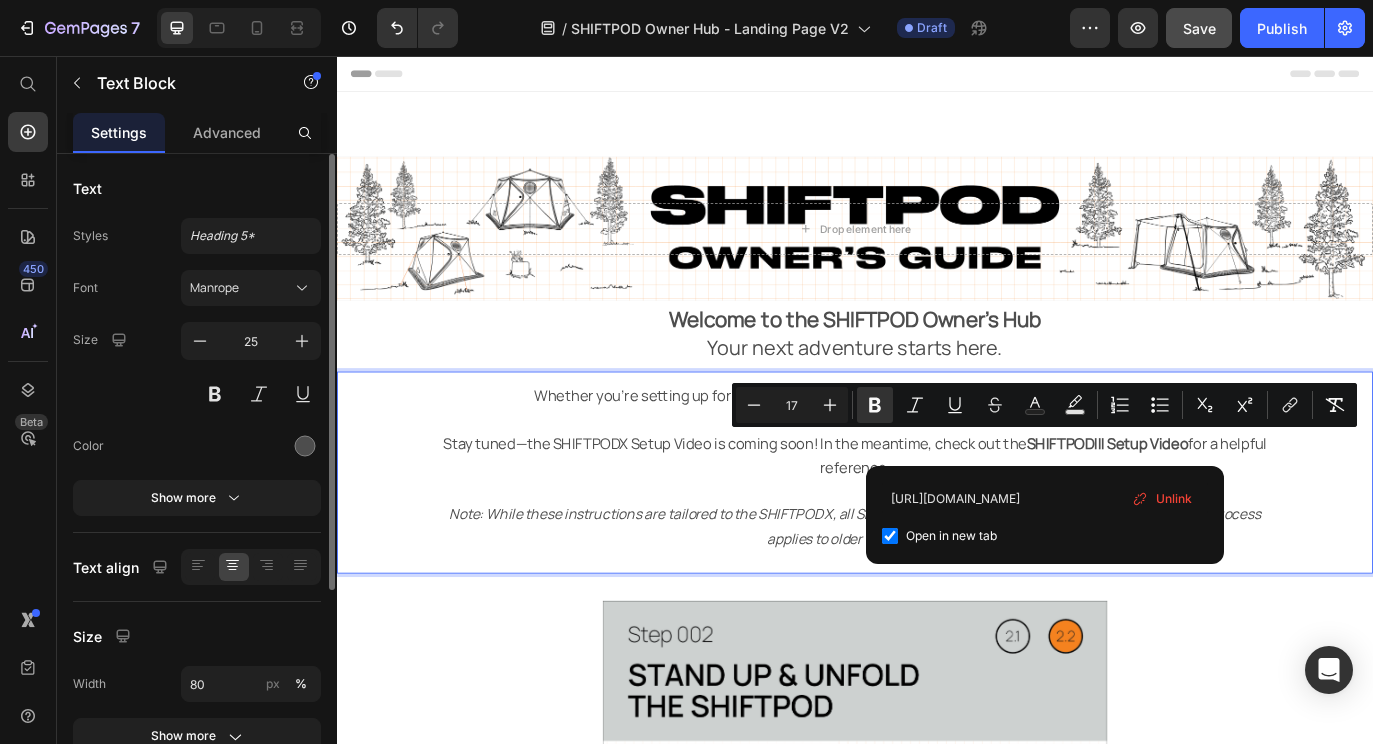 checkbox on "true" 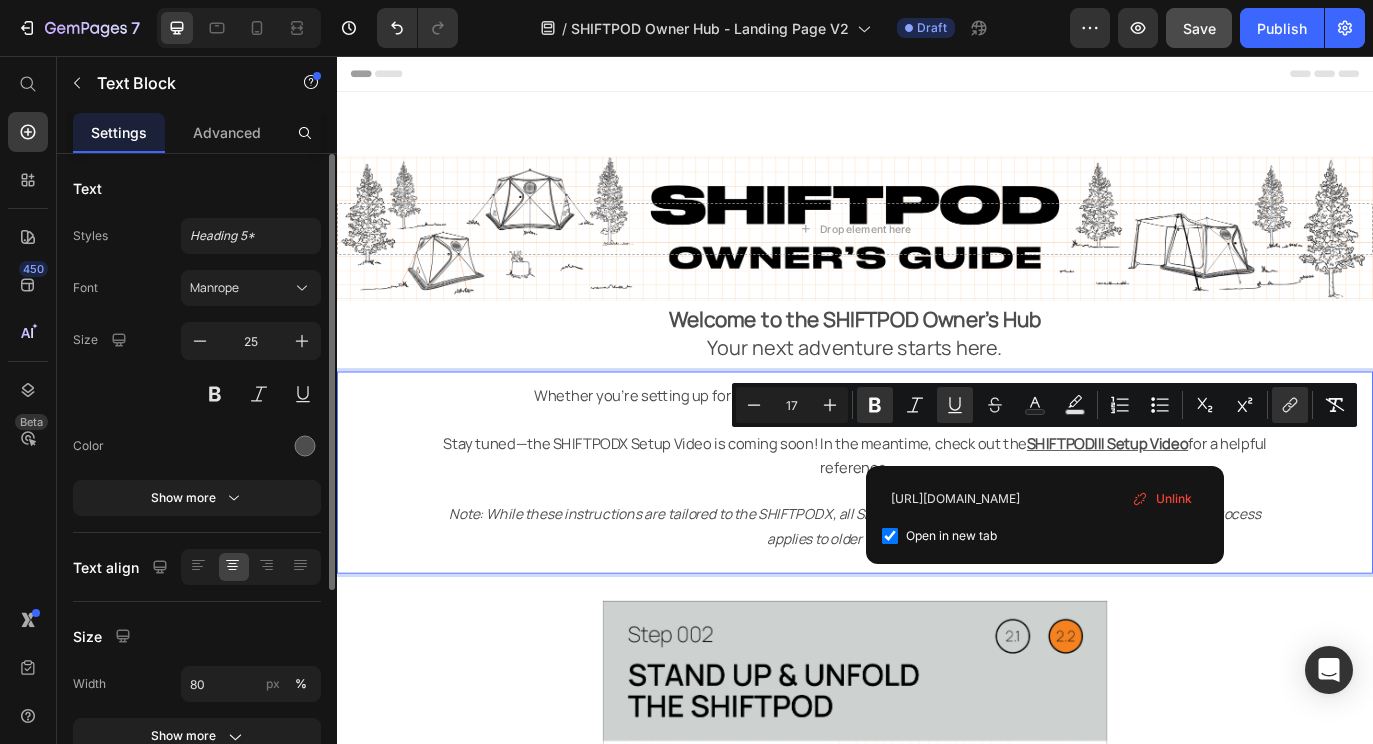 click on "Whether you’re setting up for the first time or just need a quick refresher, we’ve got you covered.   Stay tuned—the SHIFTPODX Setup Video is coming soon! In the meantime, check out the  SHIFTPODIII Setup Video  for a helpful reference. Note: While these instructions are tailored to the SHIFTPODX, all SHIFTPODs use the same frame and hub system—so the process applies to older models too." at bounding box center (937, 543) 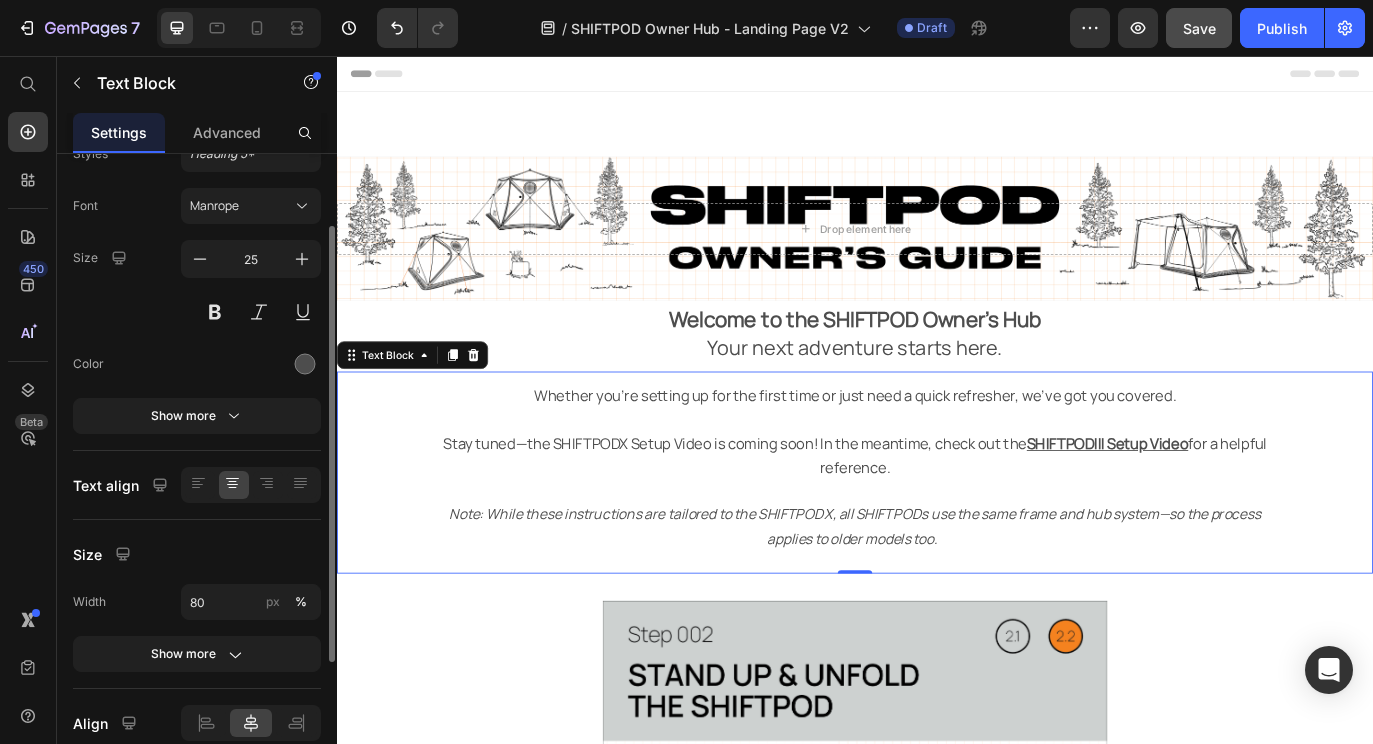 scroll, scrollTop: 115, scrollLeft: 0, axis: vertical 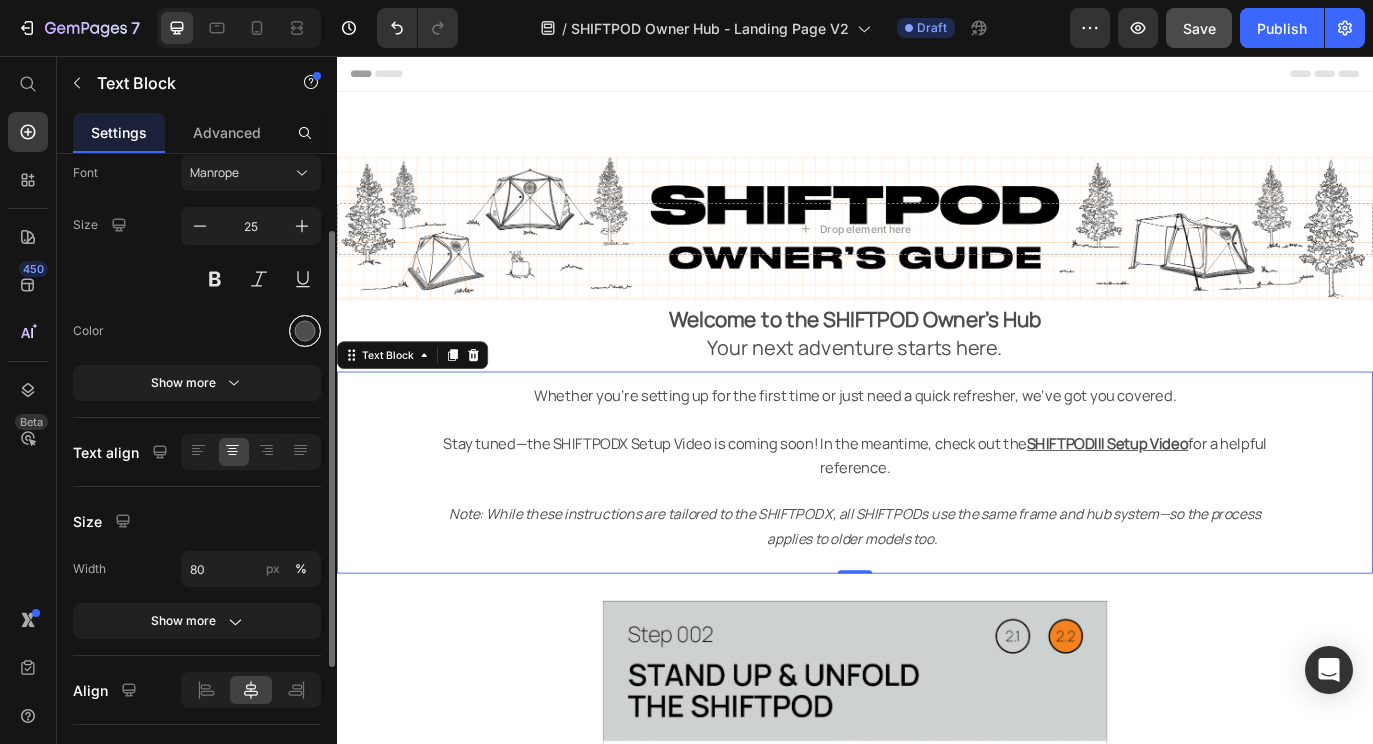 click at bounding box center (305, 331) 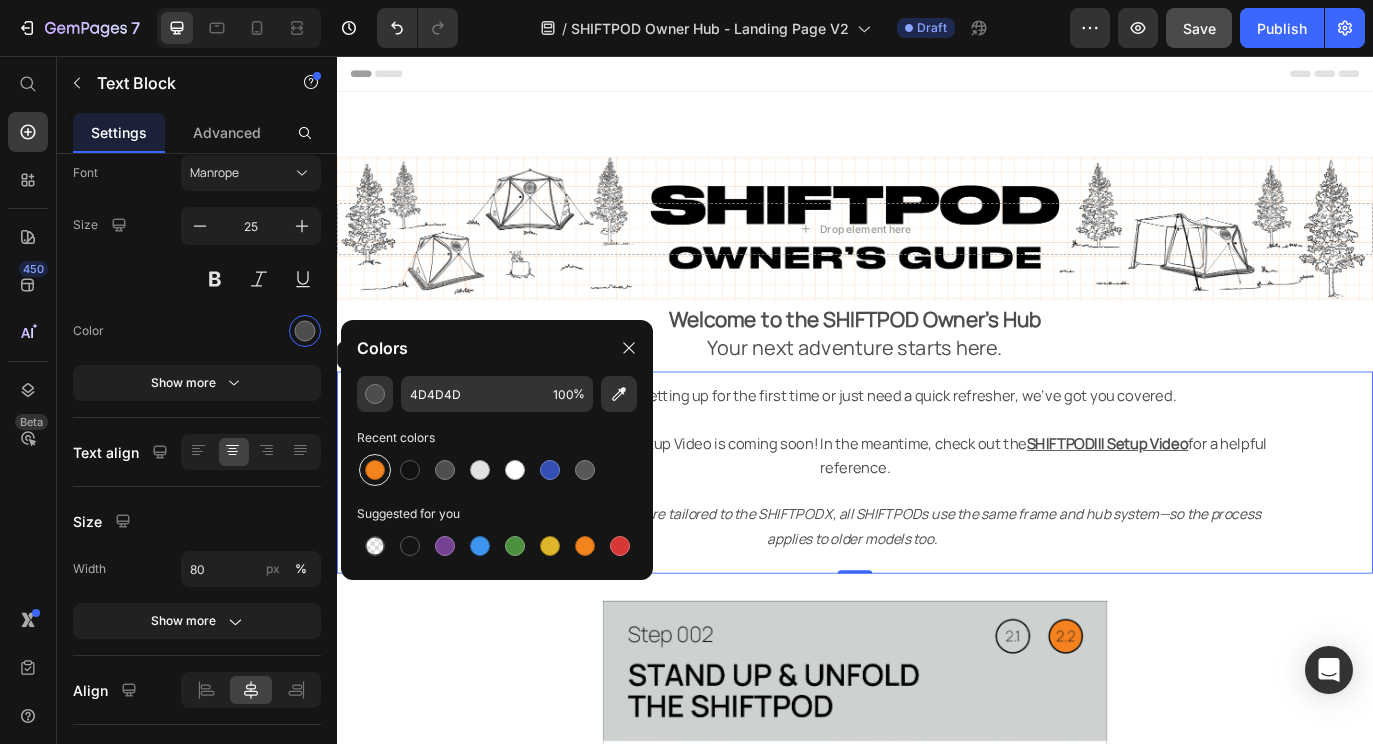click at bounding box center (375, 470) 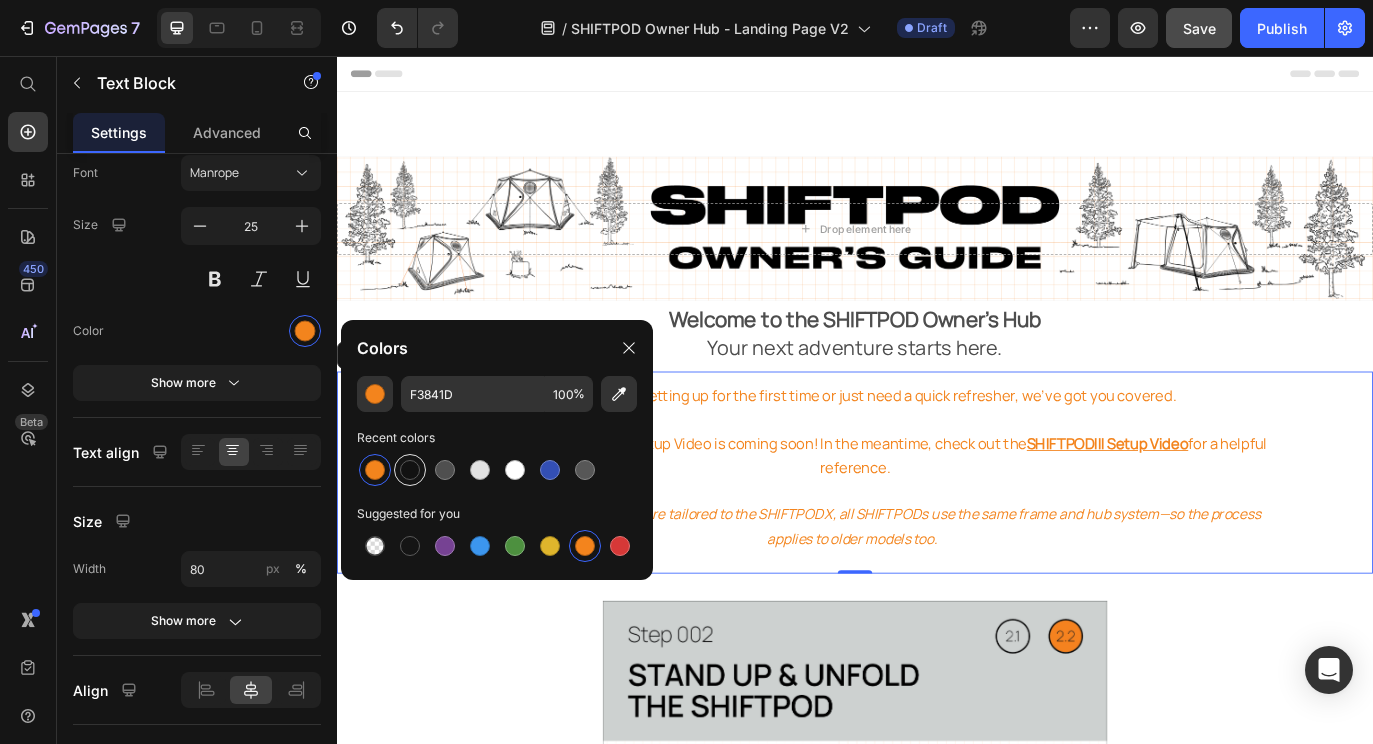 click at bounding box center [410, 470] 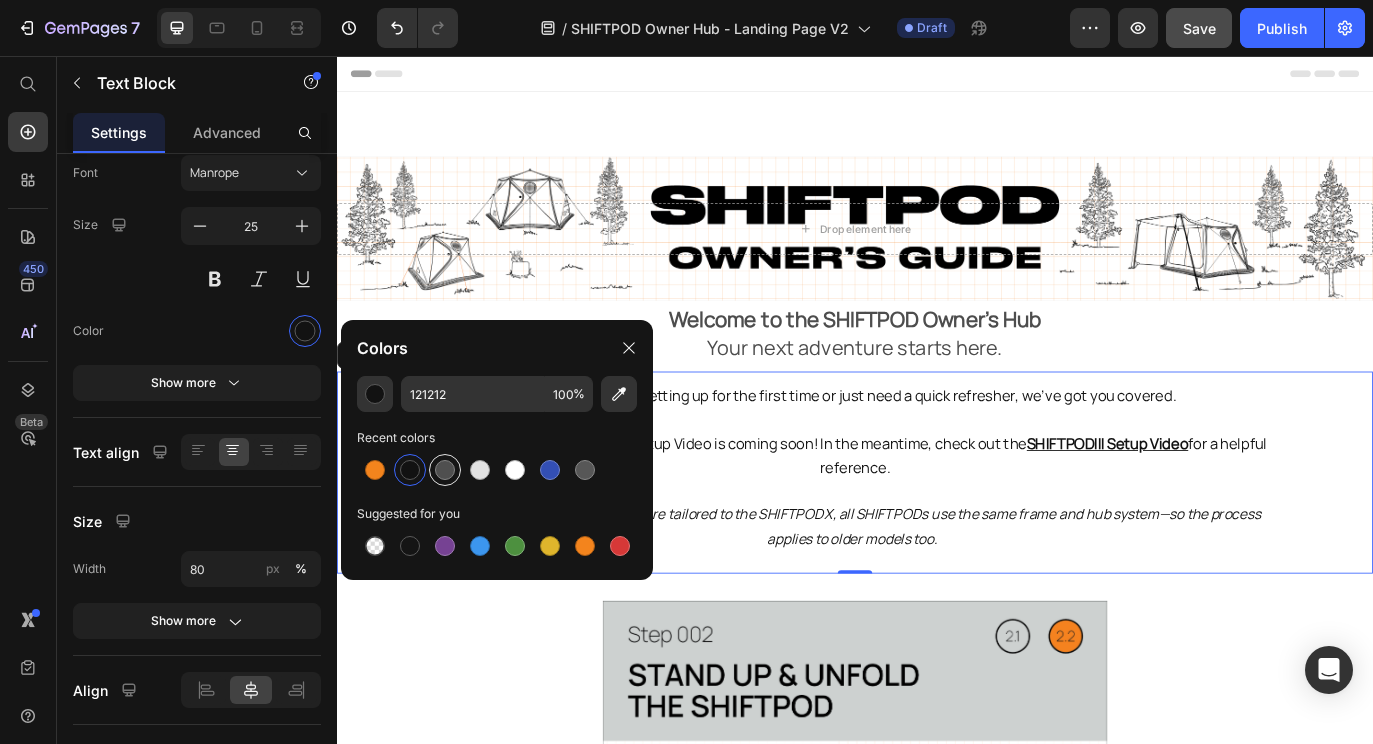 click at bounding box center (445, 470) 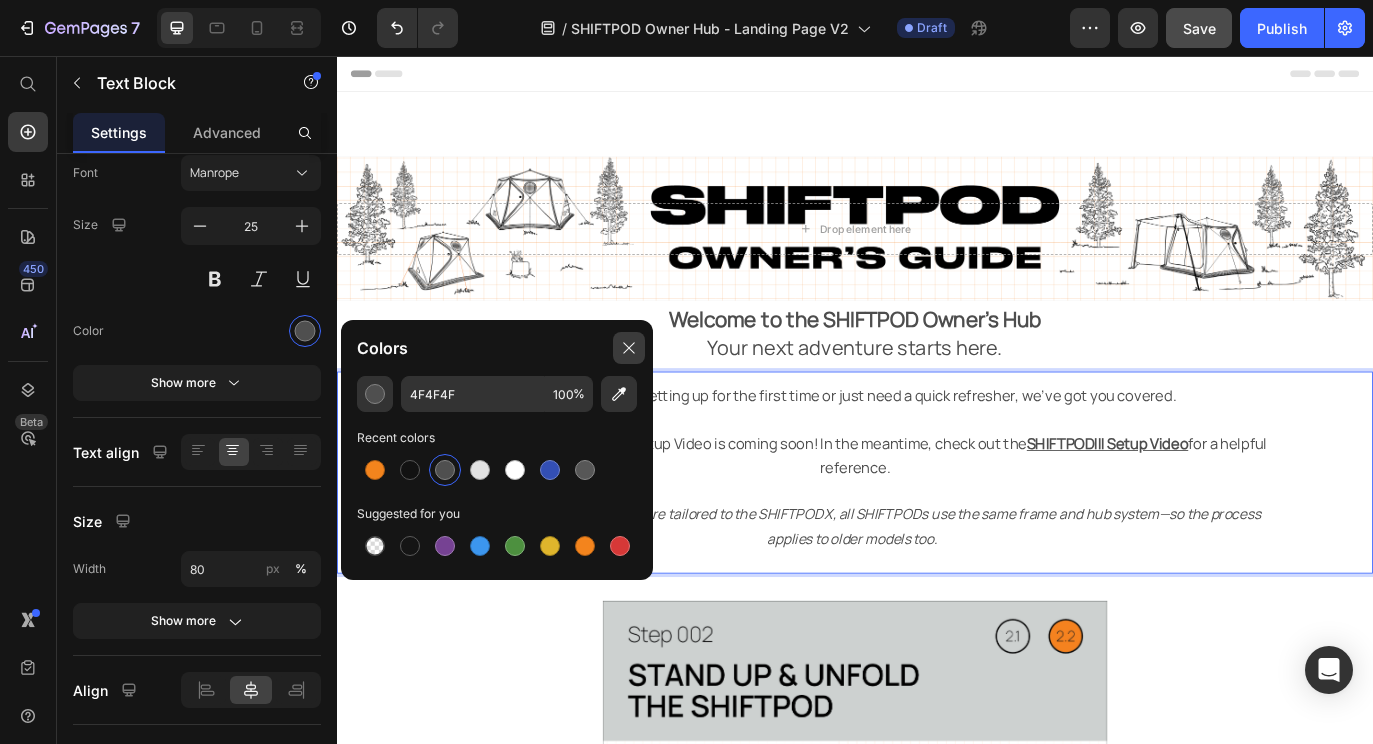 click 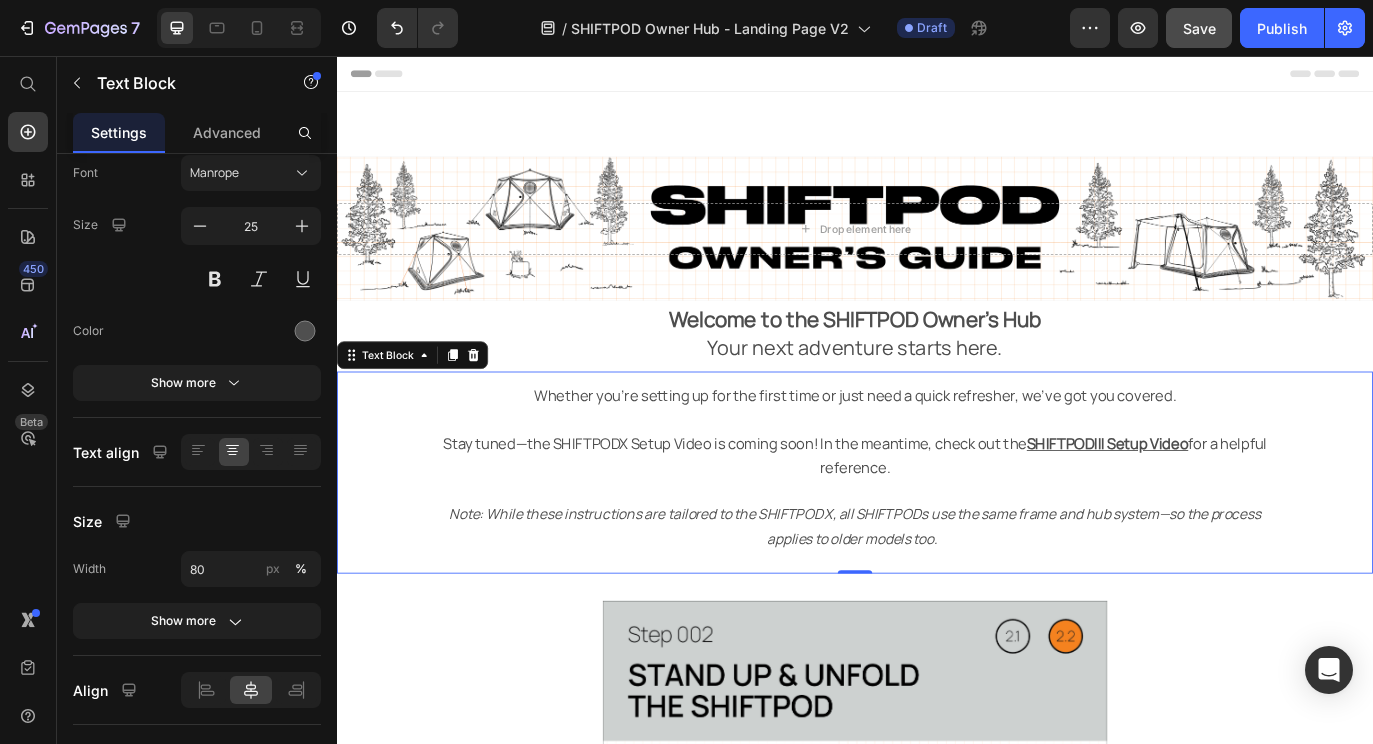 click on "Stay tuned—the SHIFTPODX Setup Video is coming soon! In the meantime, check out the  SHIFTPODIII Setup Video  for a helpful reference." at bounding box center (937, 517) 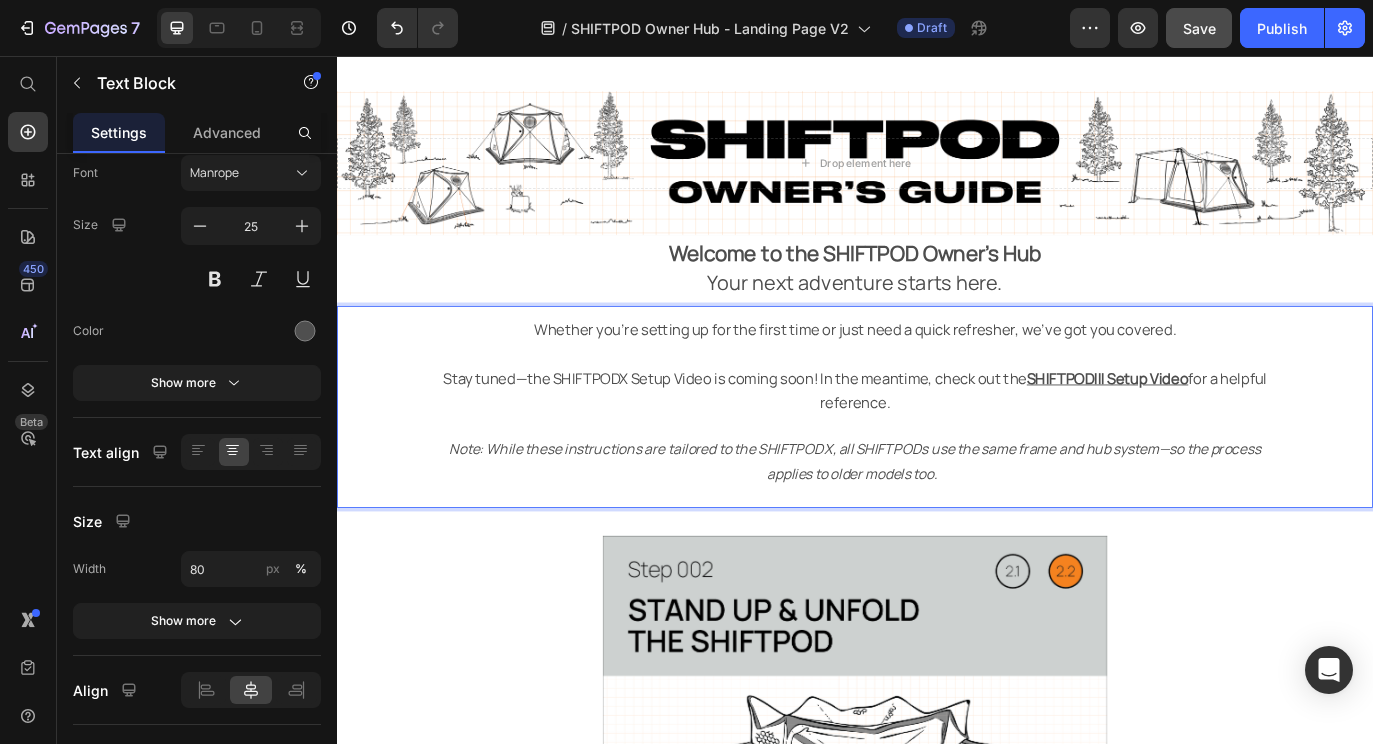 scroll, scrollTop: 81, scrollLeft: 0, axis: vertical 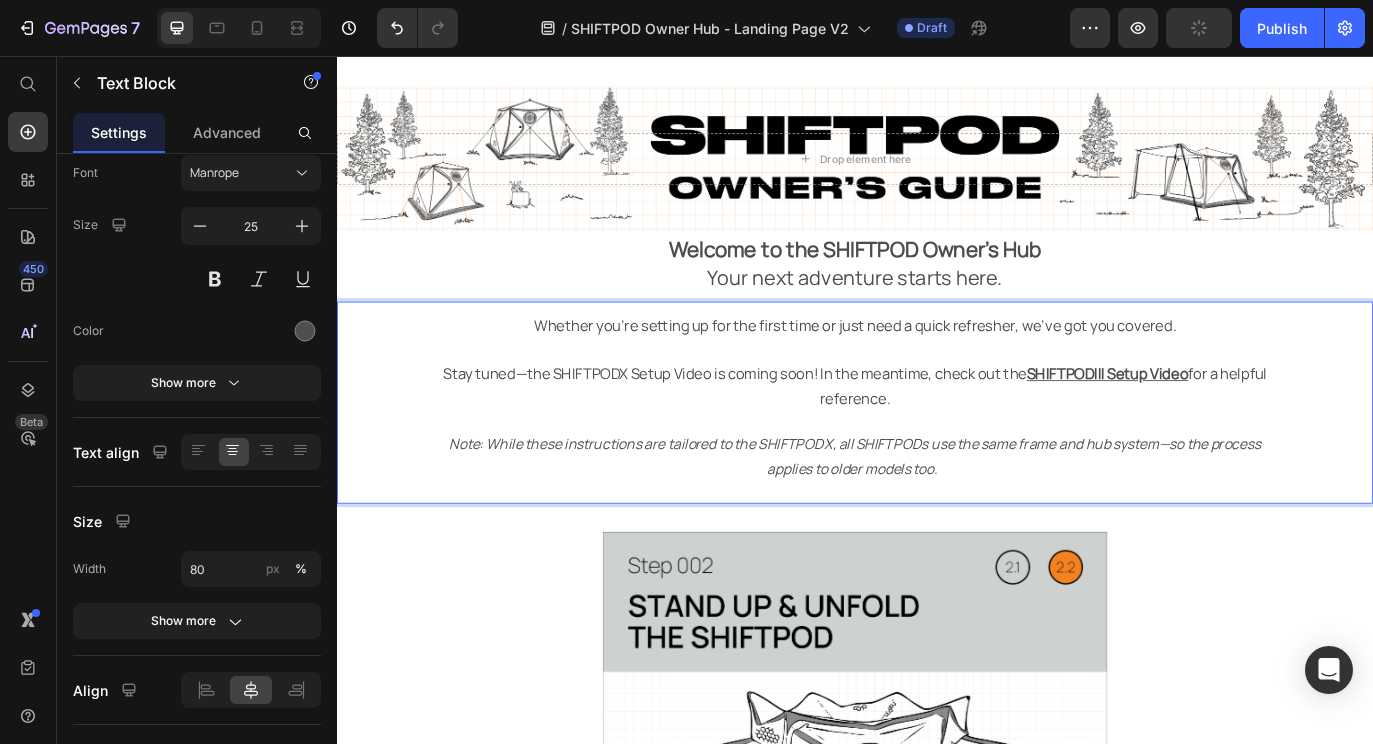 click on "Stay tuned—the SHIFTPODX Setup Video is coming soon! In the meantime, check out the  SHIFTPODIII Setup Video  for a helpful reference." at bounding box center [937, 436] 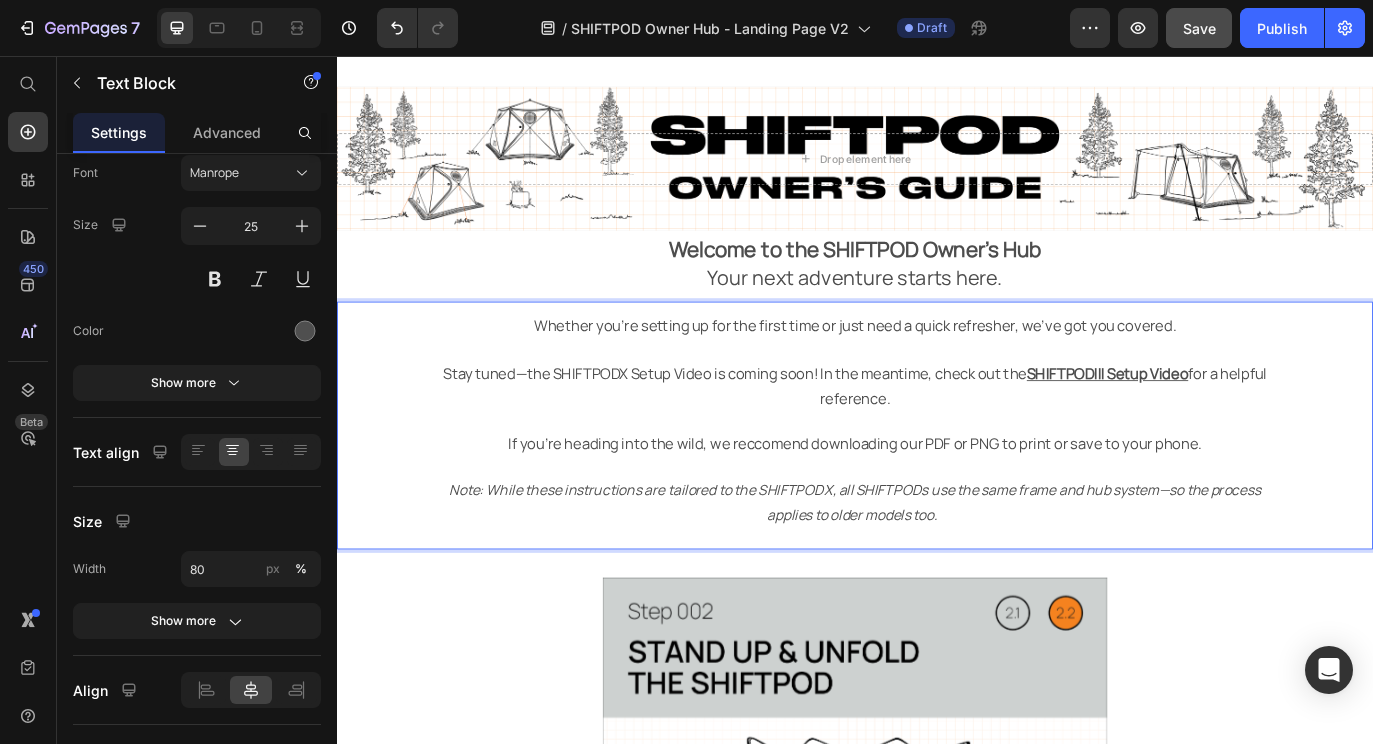 click on "If you're heading into the wild, we reccomend downloading our PDF or PNG to print or save to your phone." at bounding box center [937, 504] 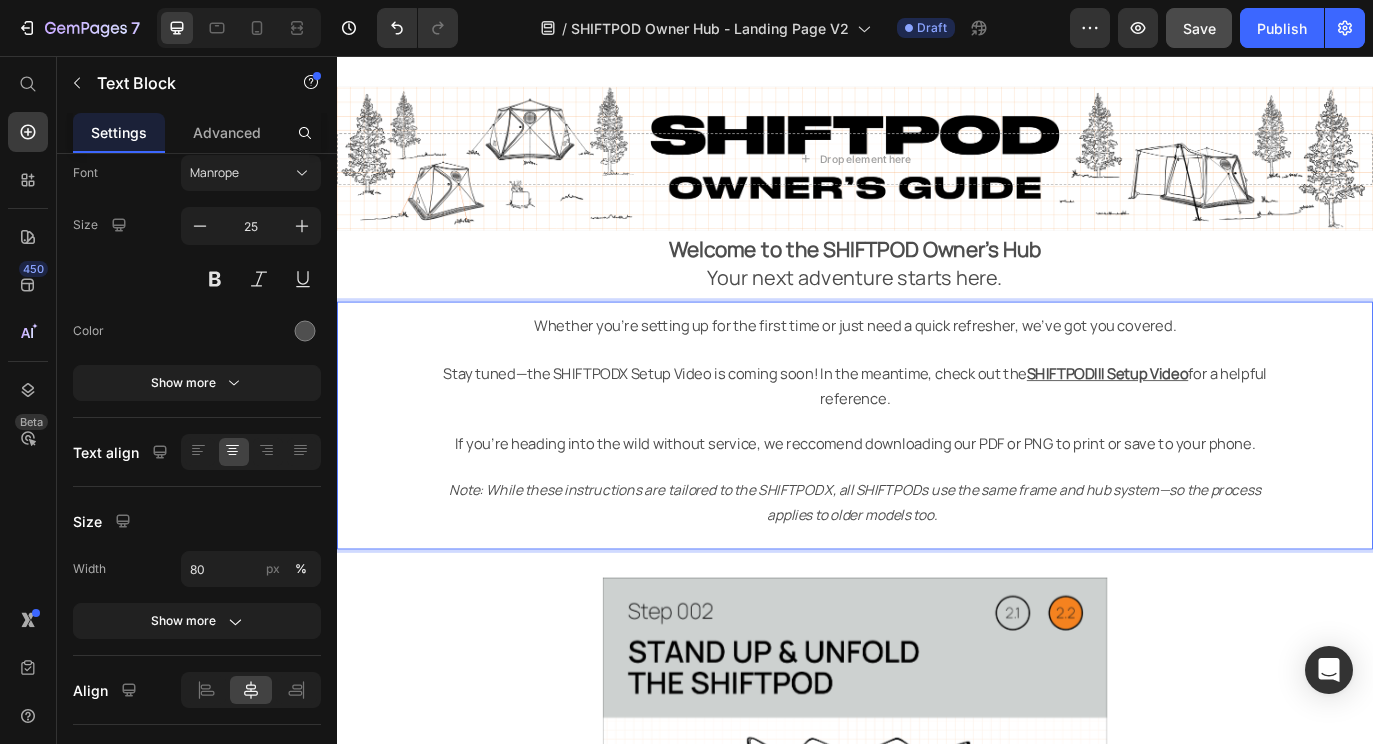 click on "Stay tuned—the SHIFTPODX Setup Video is coming soon! In the meantime, check out the  SHIFTPODIII Setup Video  for a helpful reference. If you're heading into the wild without service, we reccomend downloading our PDF or PNG to print or save to your phone." at bounding box center (937, 462) 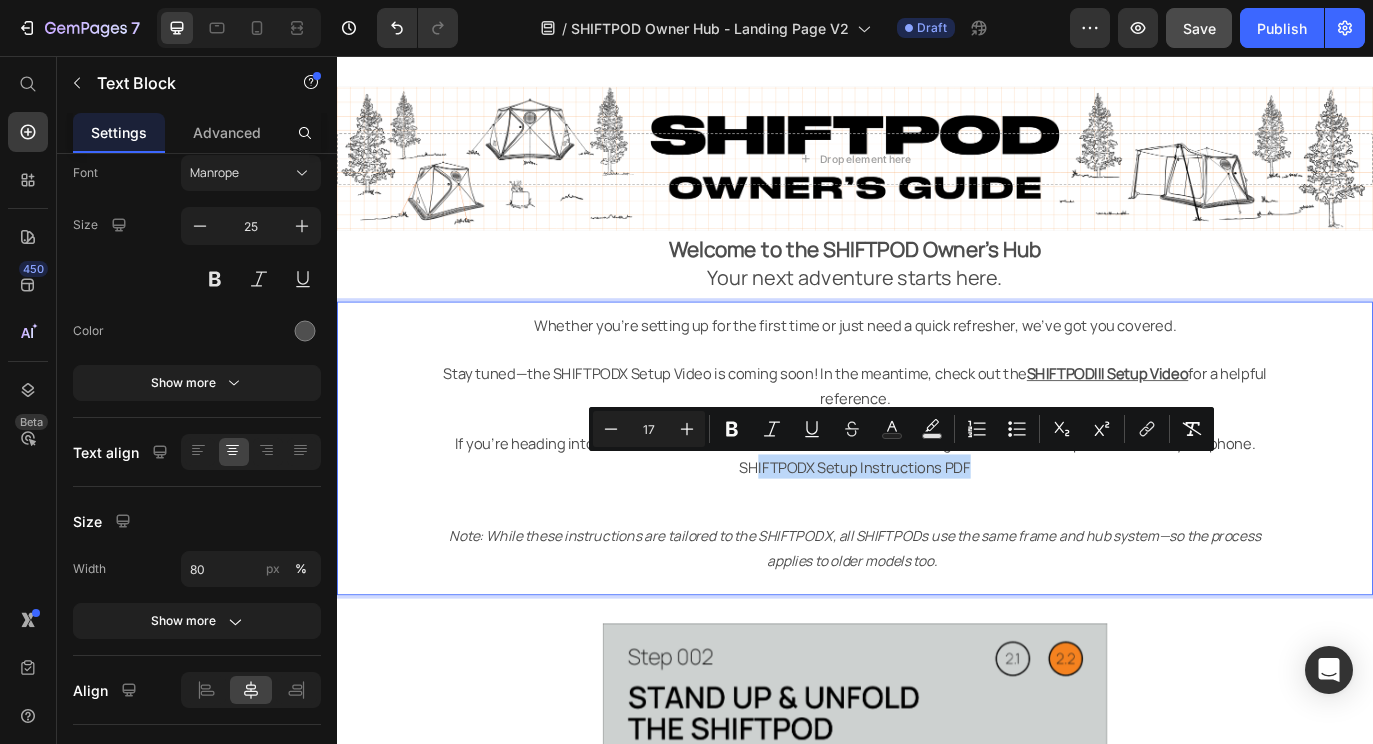 drag, startPoint x: 1141, startPoint y: 532, endPoint x: 818, endPoint y: 535, distance: 323.01395 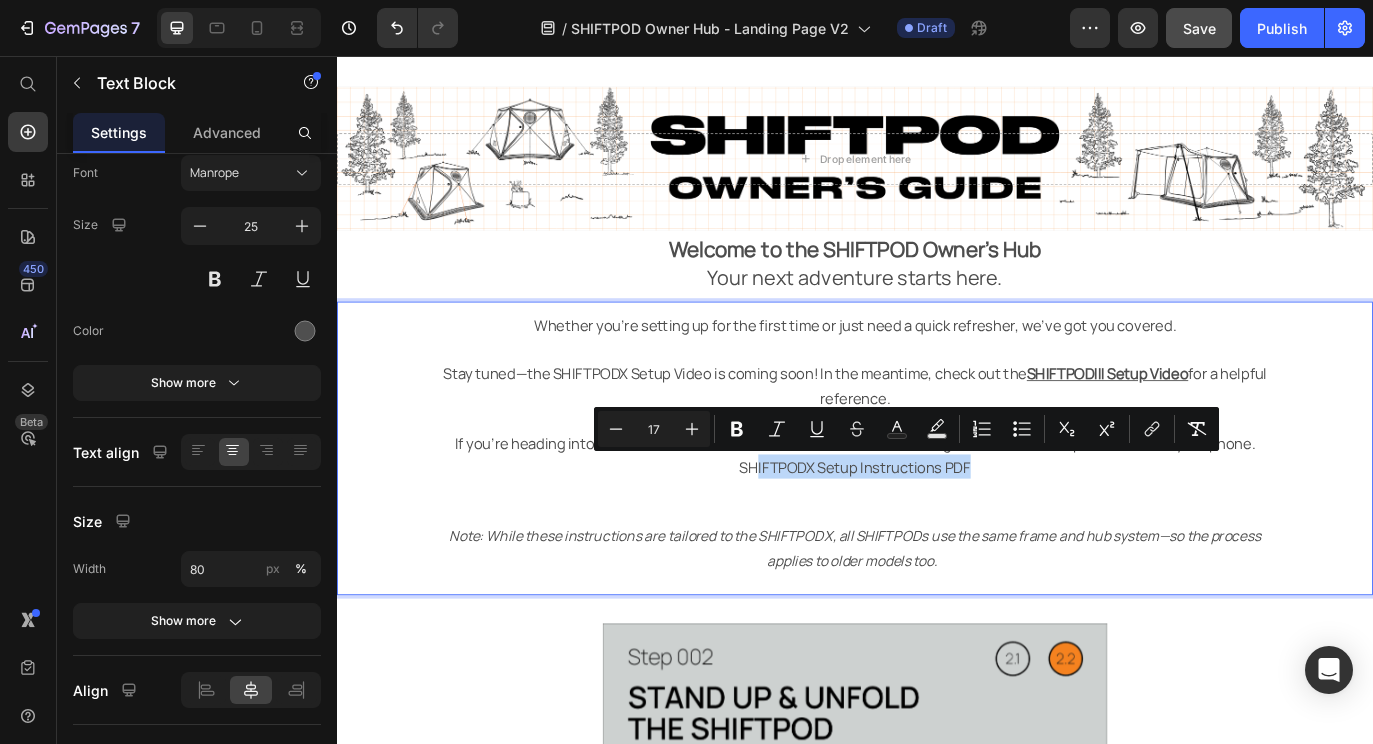 click on "SHIFTPODX Setup Instructions PDF" at bounding box center [937, 532] 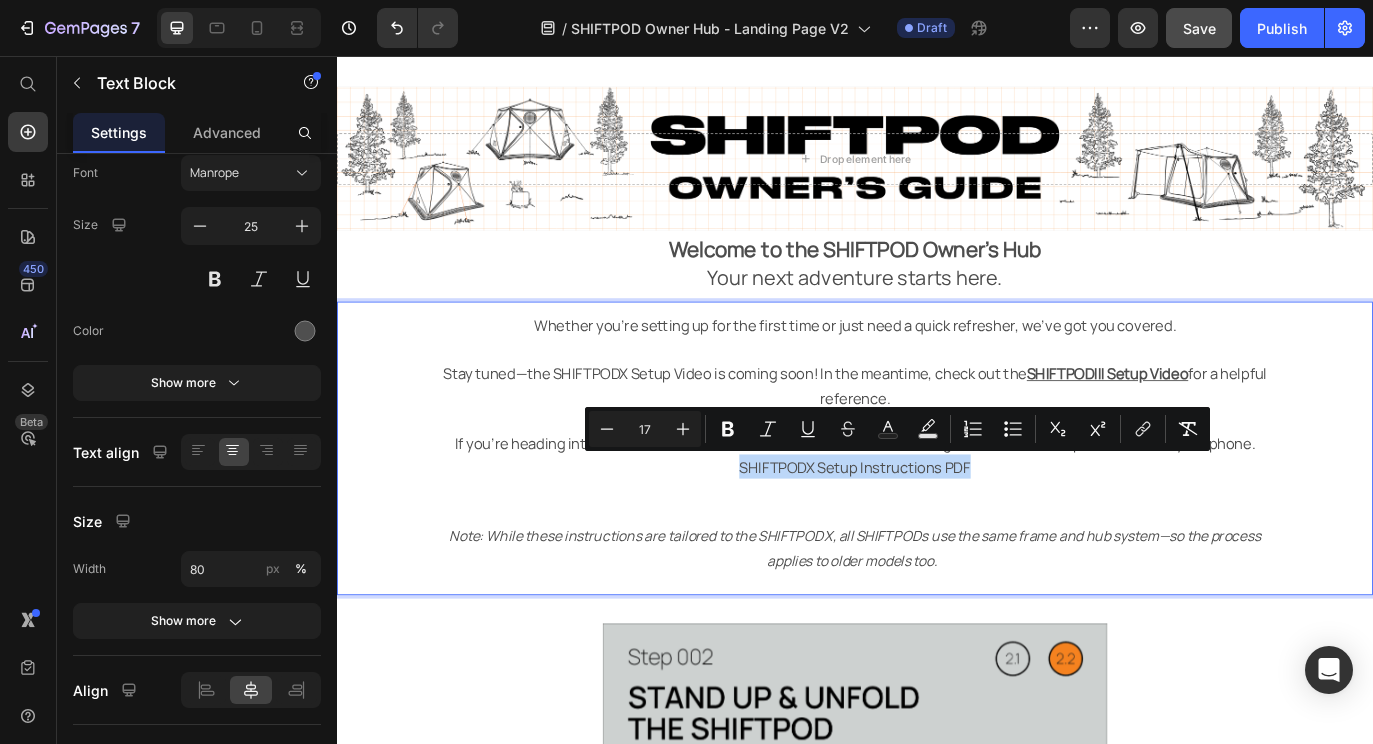 drag, startPoint x: 803, startPoint y: 535, endPoint x: 1071, endPoint y: 536, distance: 268.00186 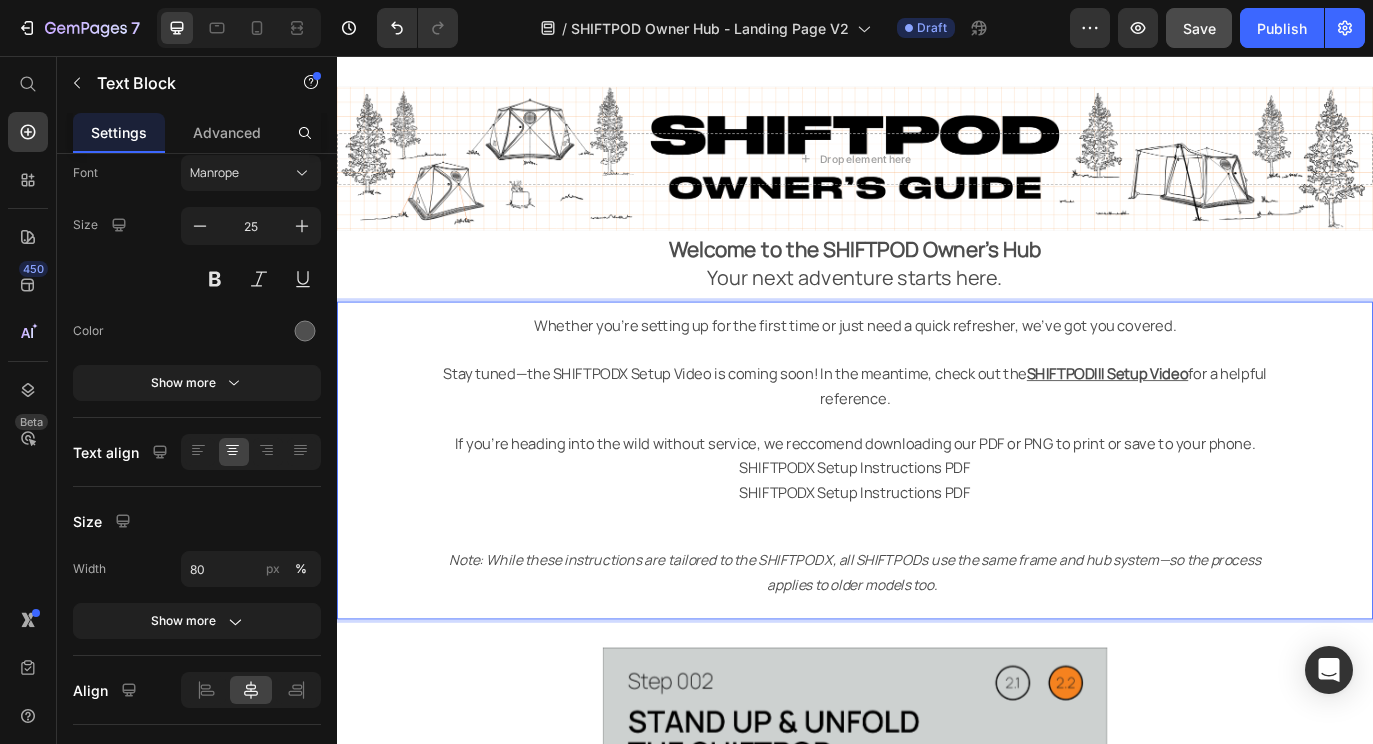 click on "Note: While these instructions are tailored to the SHIFTPODX, all SHIFTPODs use the same frame and hub system—so the process applies to older models too." at bounding box center [937, 639] 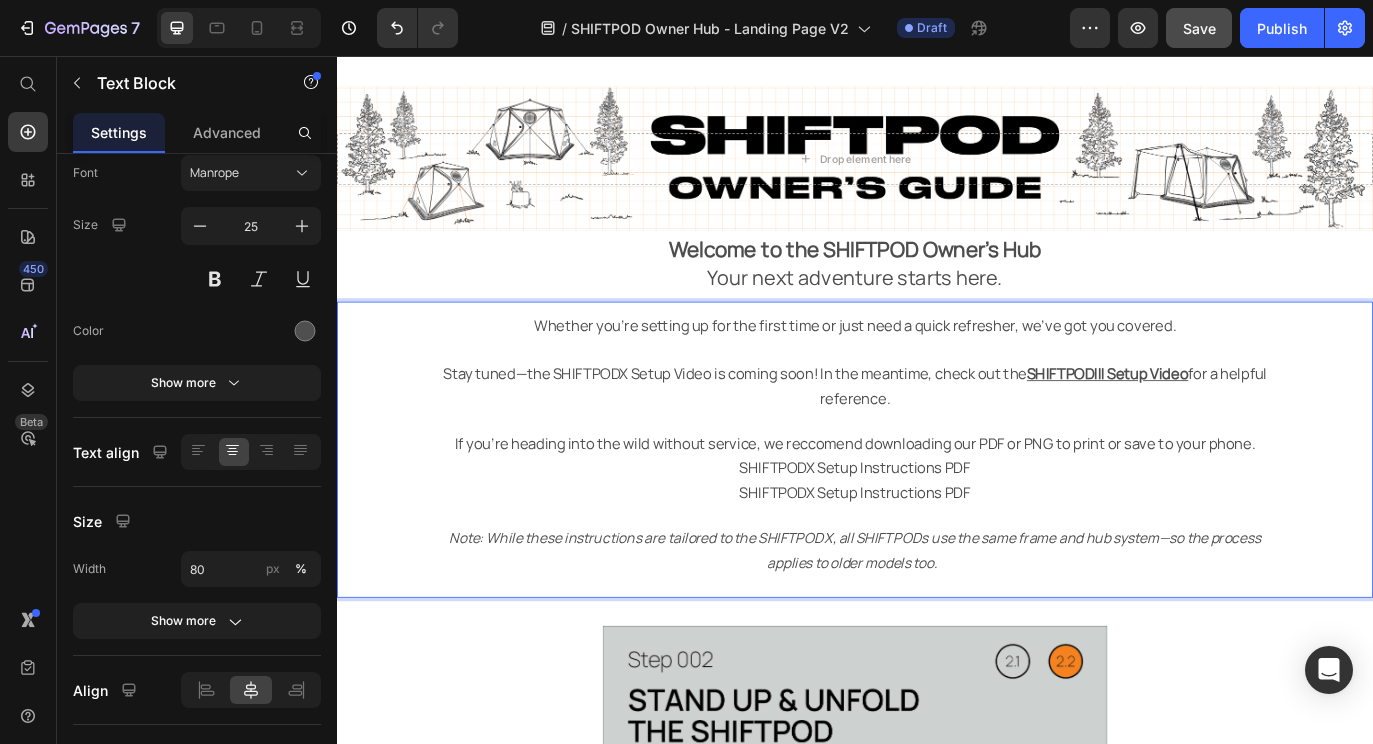 click on "Stay tuned—the SHIFTPODX Setup Video is coming soon! In the meantime, check out the  SHIFTPODIII Setup Video  for a helpful reference. If you're heading into the wild without service, we reccomend downloading our PDF or PNG to print or save to your phone.  SHIFTPODX Setup Instructions PDF SHIFTPODX Setup Instructions PDF" at bounding box center (937, 490) 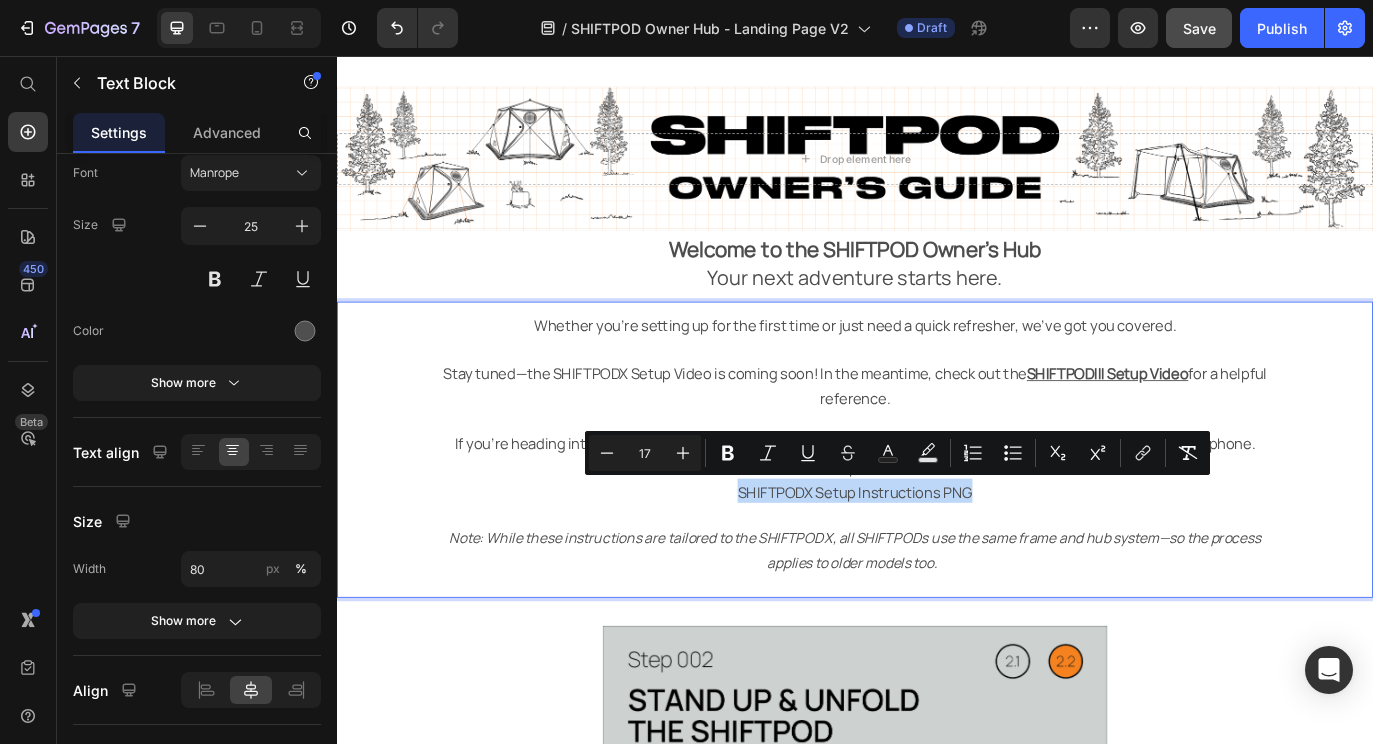 drag, startPoint x: 1068, startPoint y: 561, endPoint x: 791, endPoint y: 558, distance: 277.01624 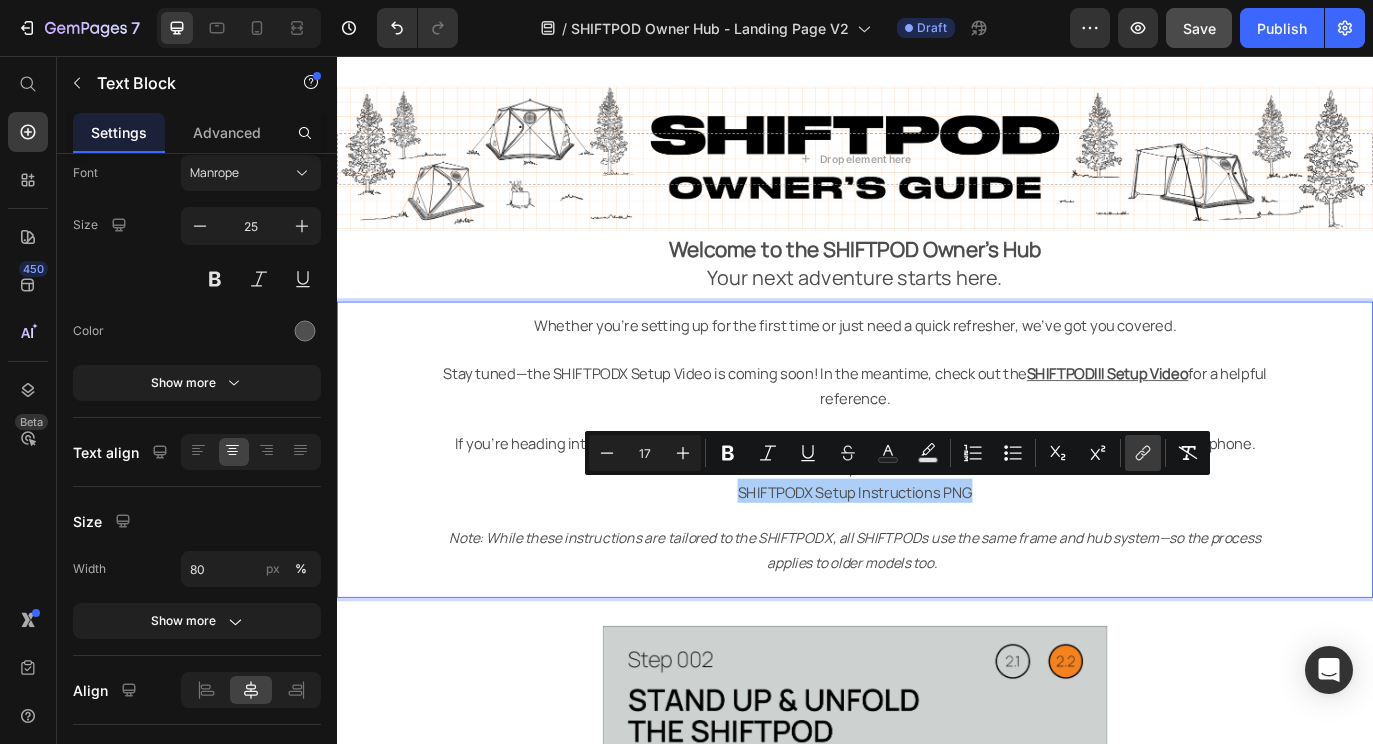 click 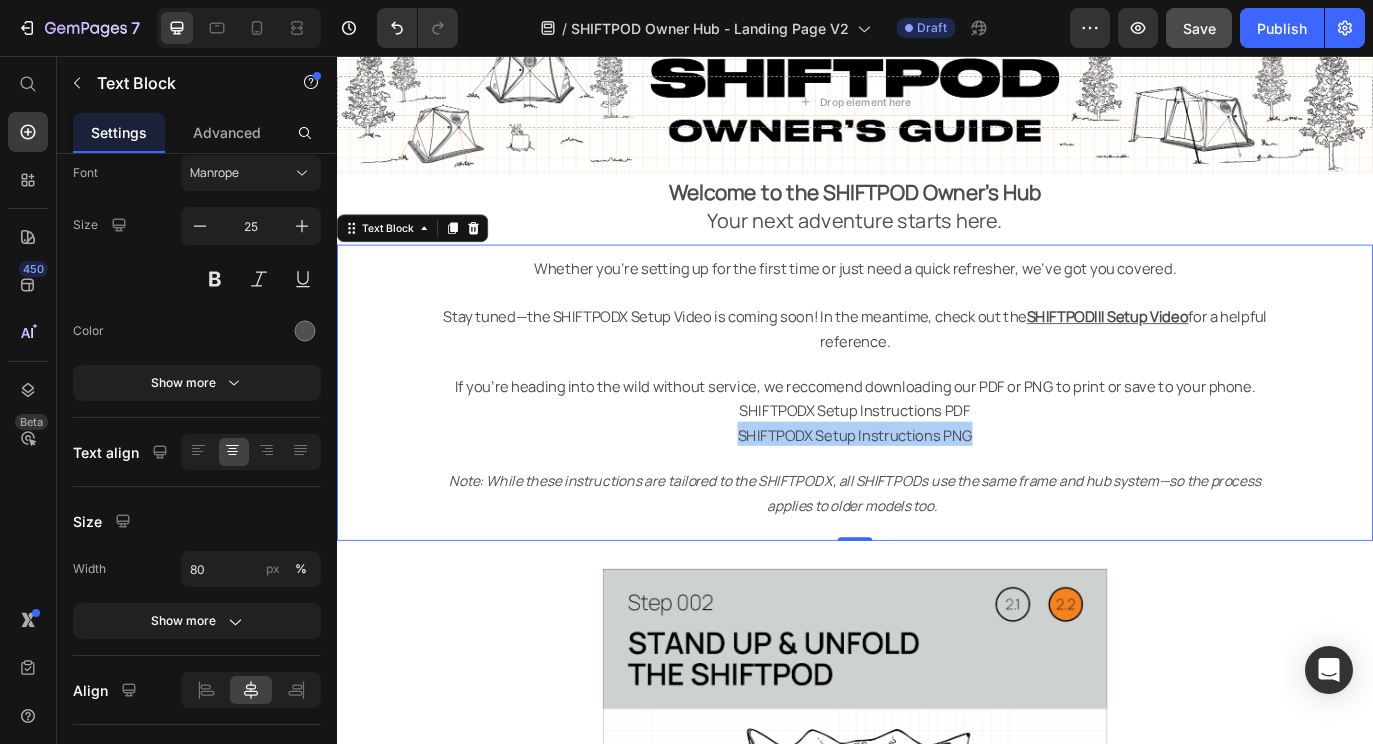scroll, scrollTop: 178, scrollLeft: 0, axis: vertical 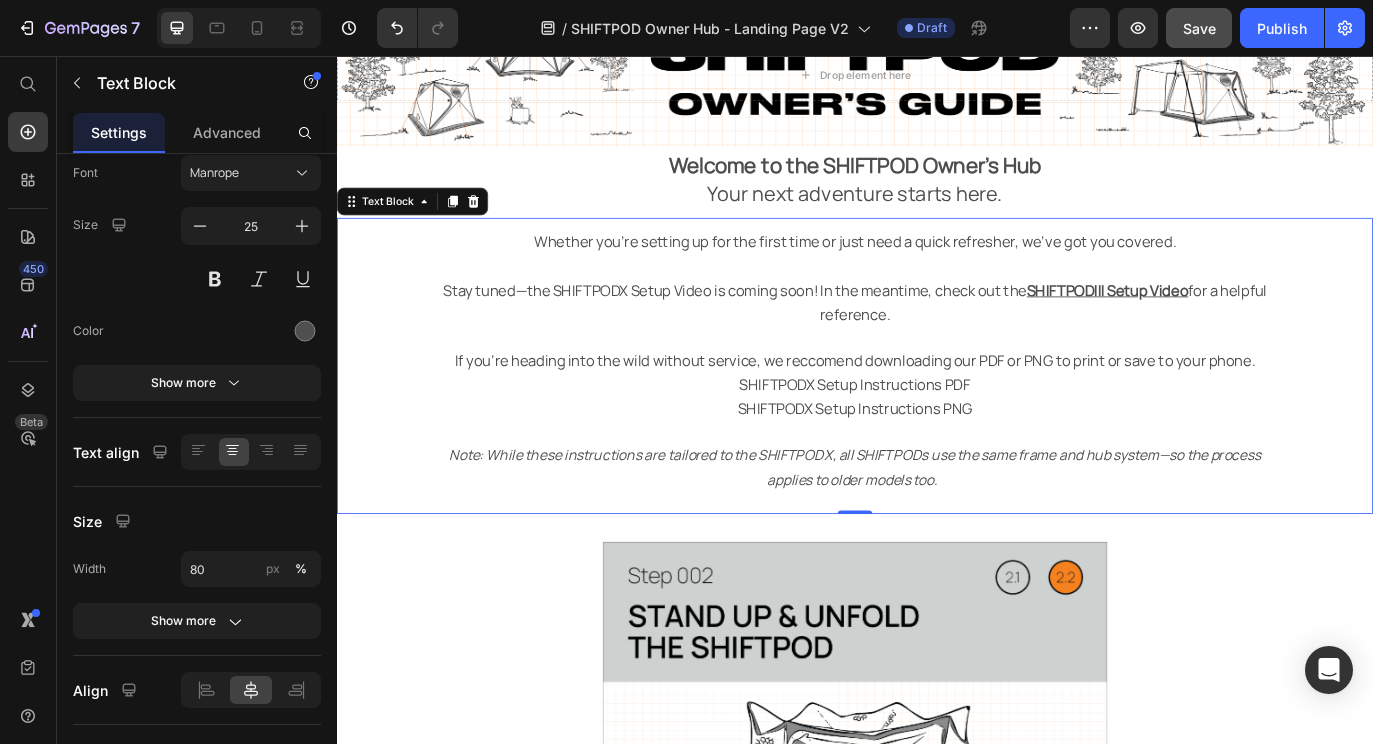 click on "SHIFTPODX Setup Instructions PDF" at bounding box center (937, 435) 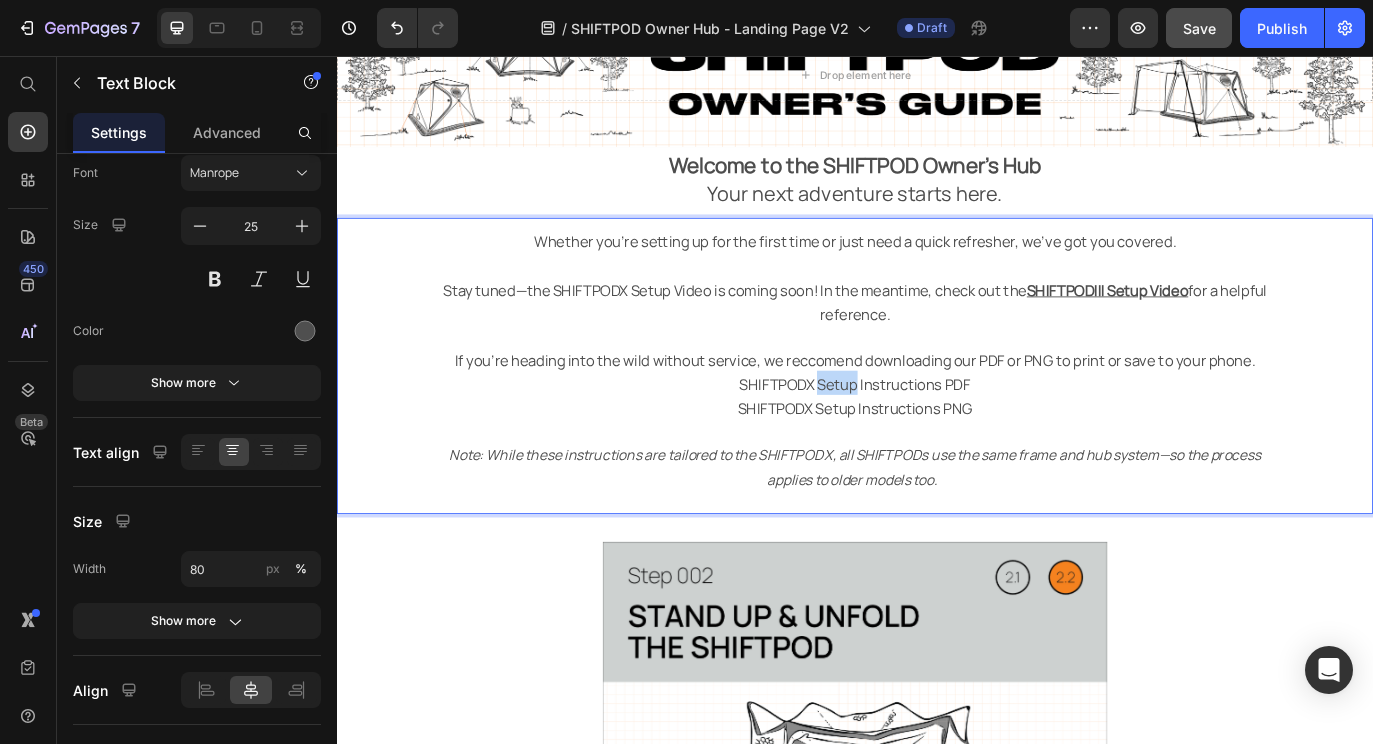 click on "SHIFTPODX Setup Instructions PDF" at bounding box center (937, 435) 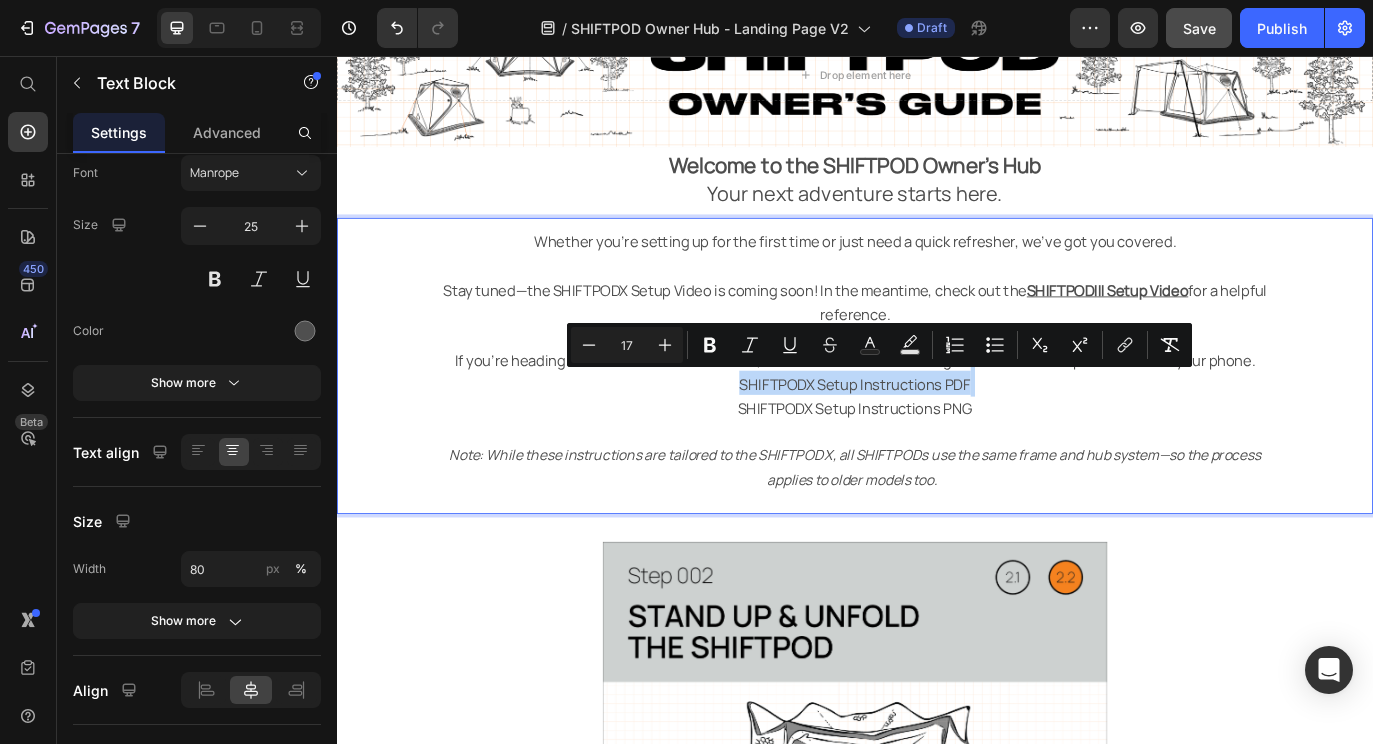 click on "SHIFTPODX Setup Instructions PDF" at bounding box center (937, 435) 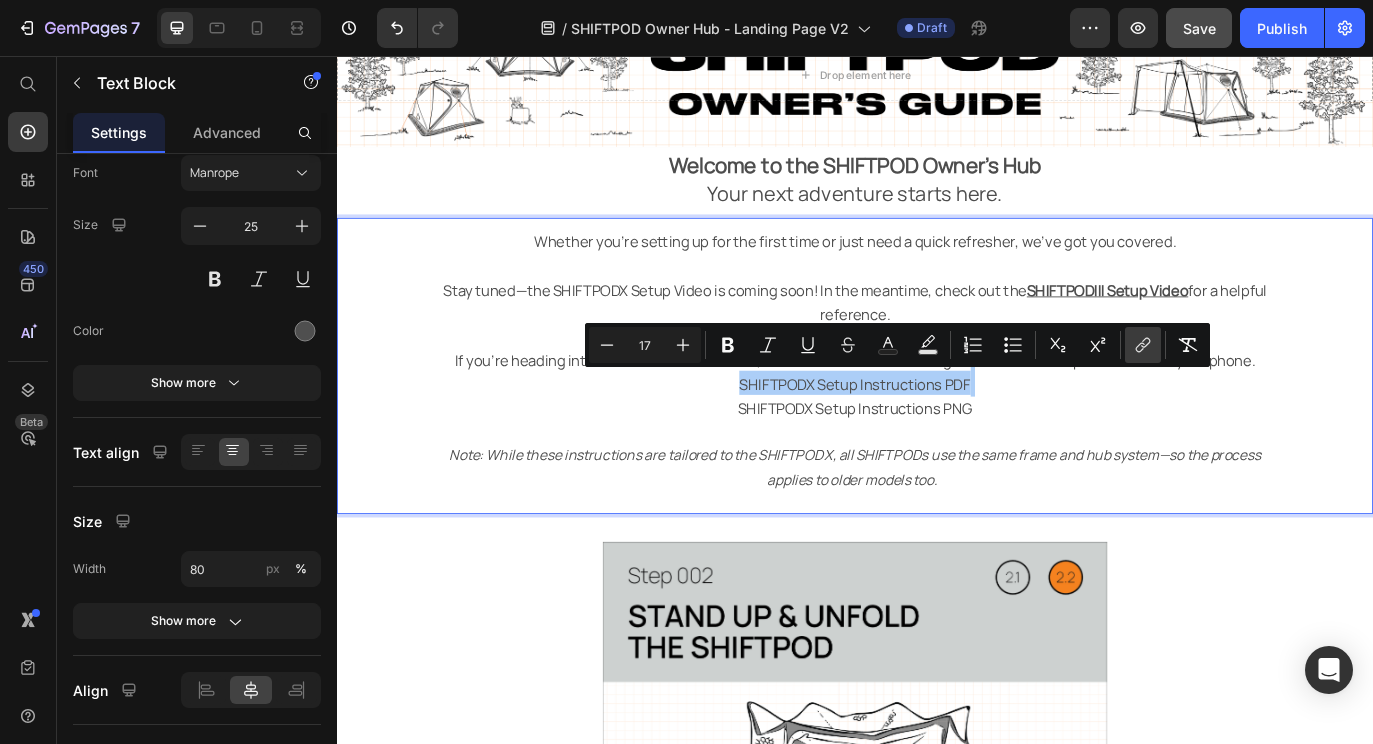 click on "link" at bounding box center [1143, 345] 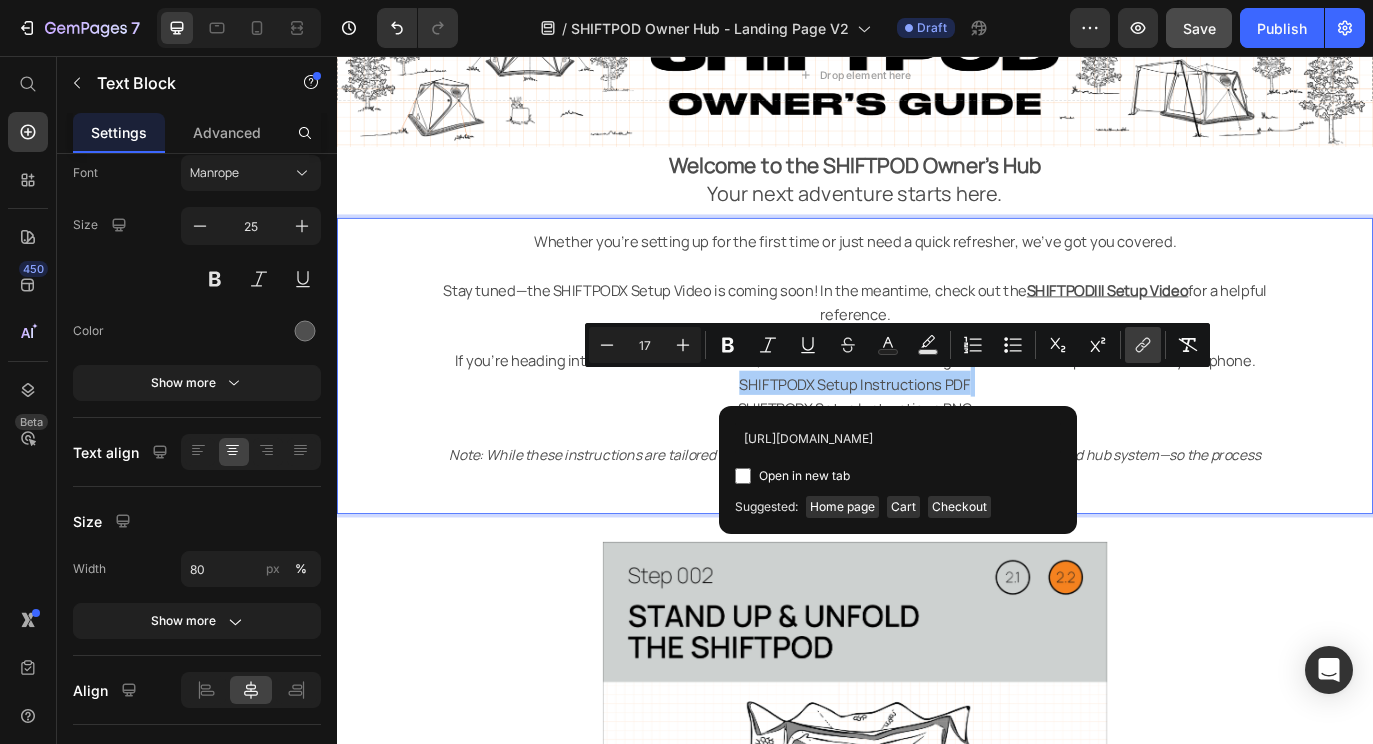 scroll, scrollTop: 0, scrollLeft: 394, axis: horizontal 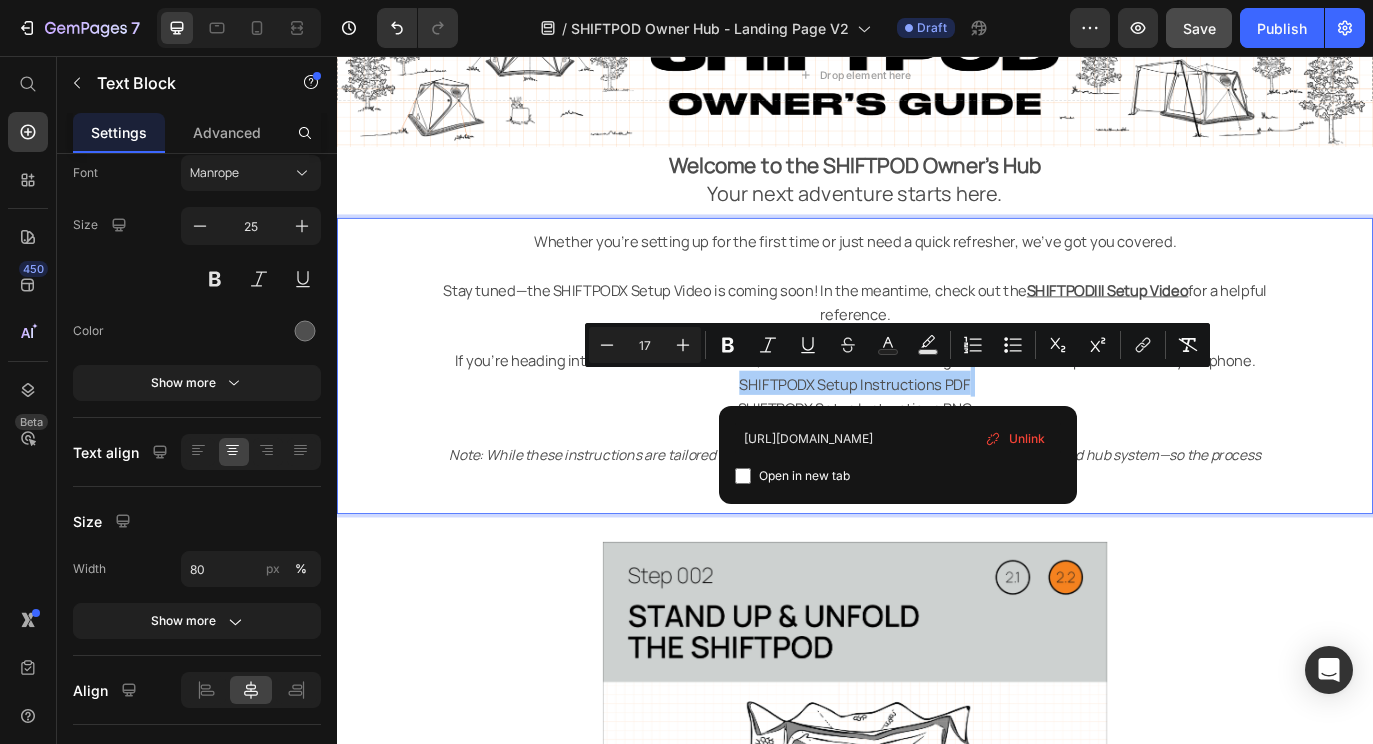 type on "https://cdn.shopify.com/s/files/1/0555/7416/7842/files/SHIFTPOD_Setup_Instructions_PDF.pdf?v=1752113745" 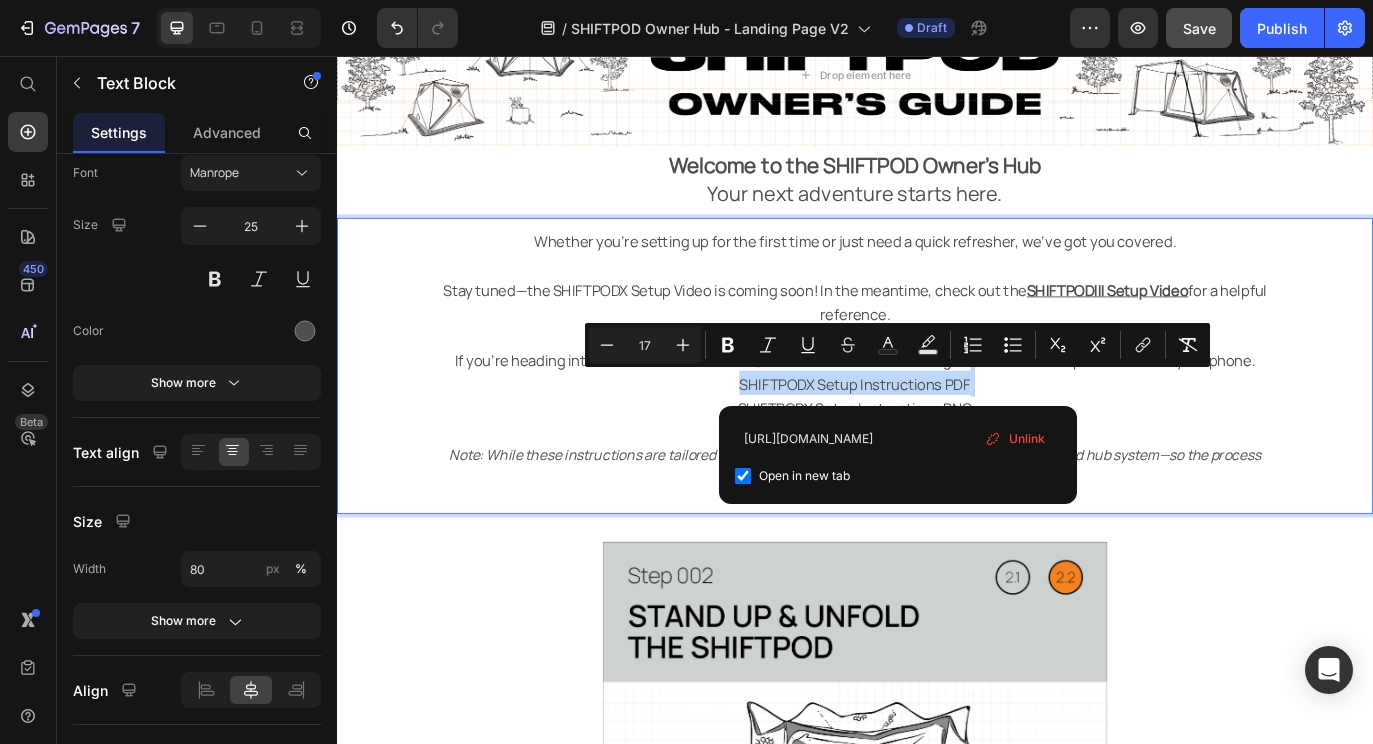 checkbox on "true" 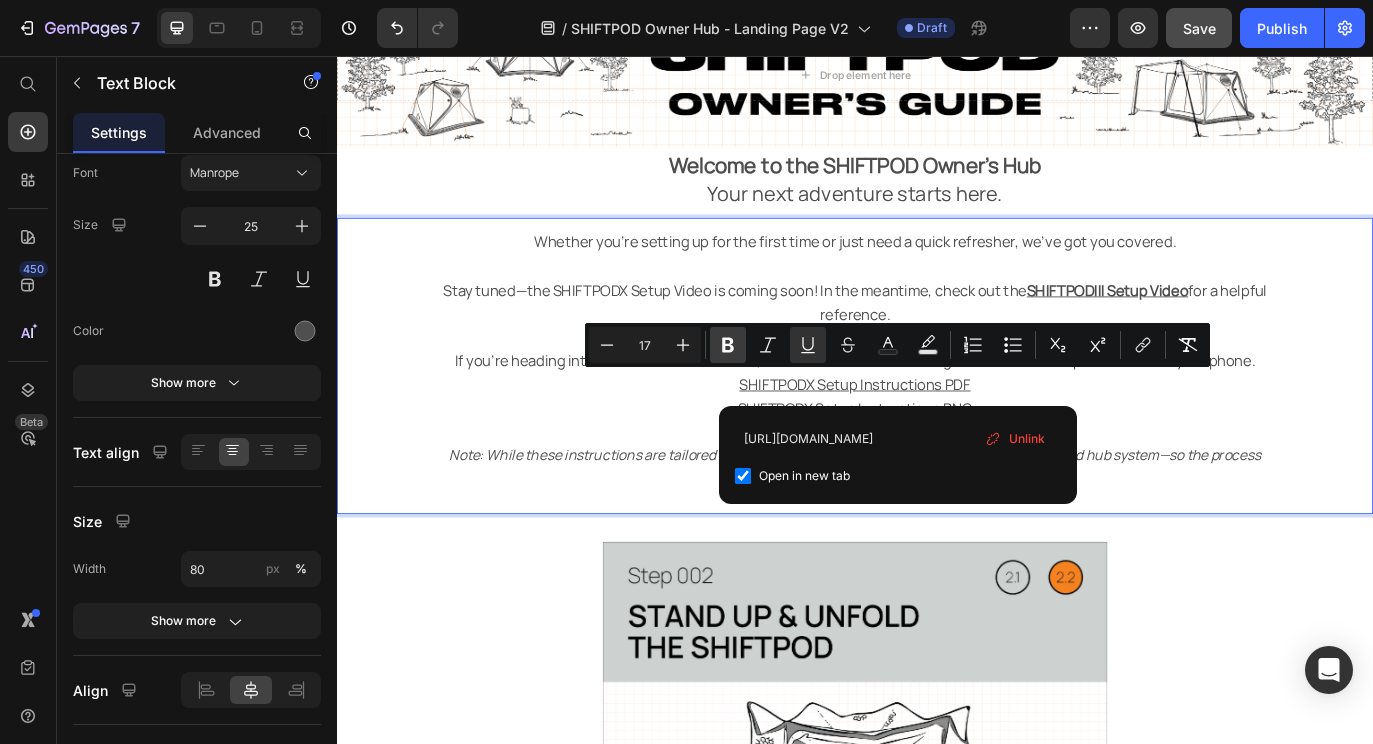 click 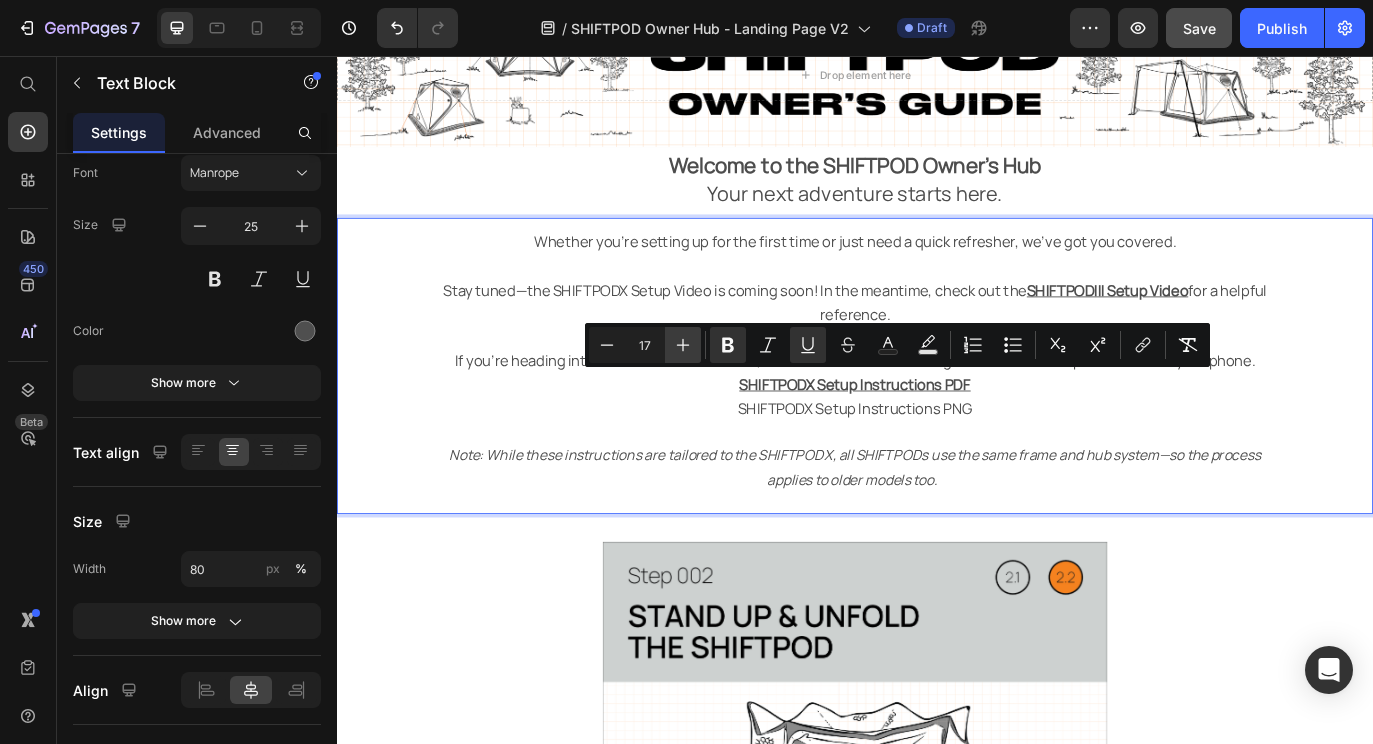 click 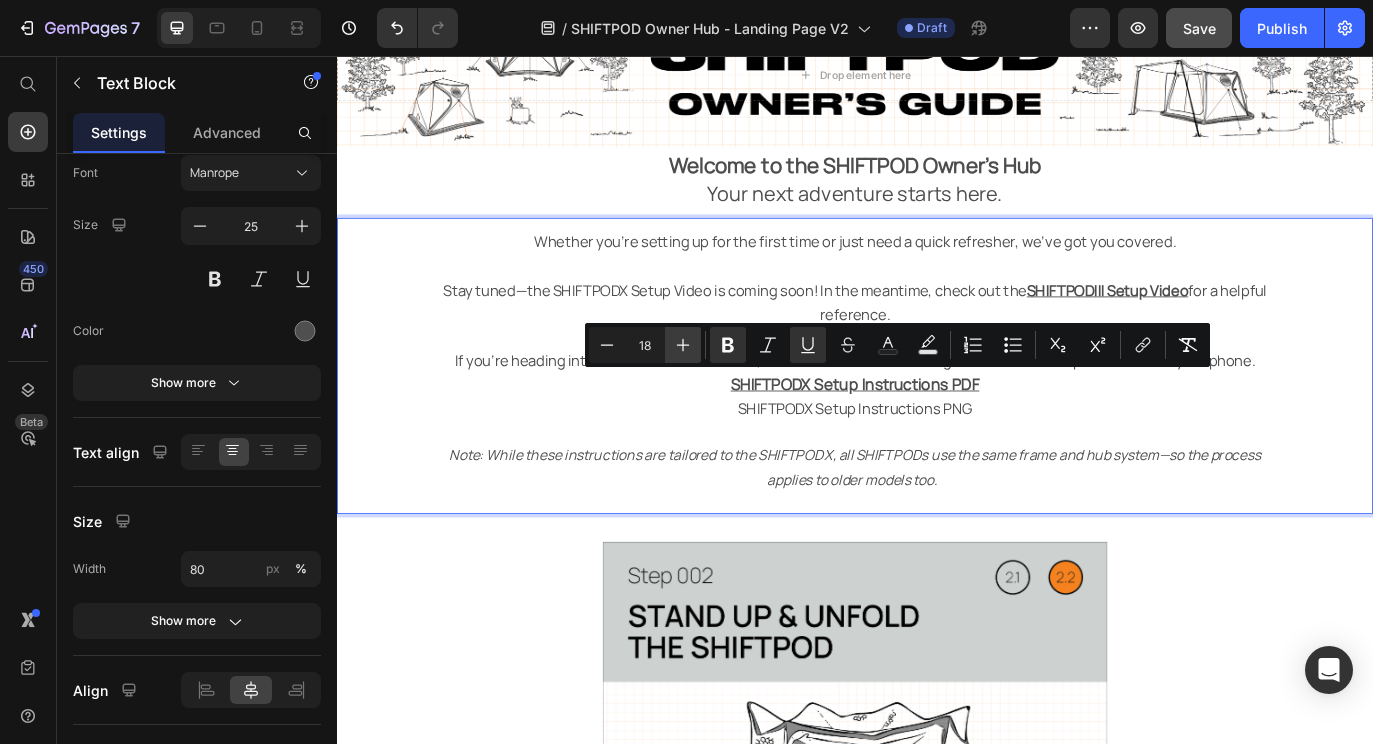 click 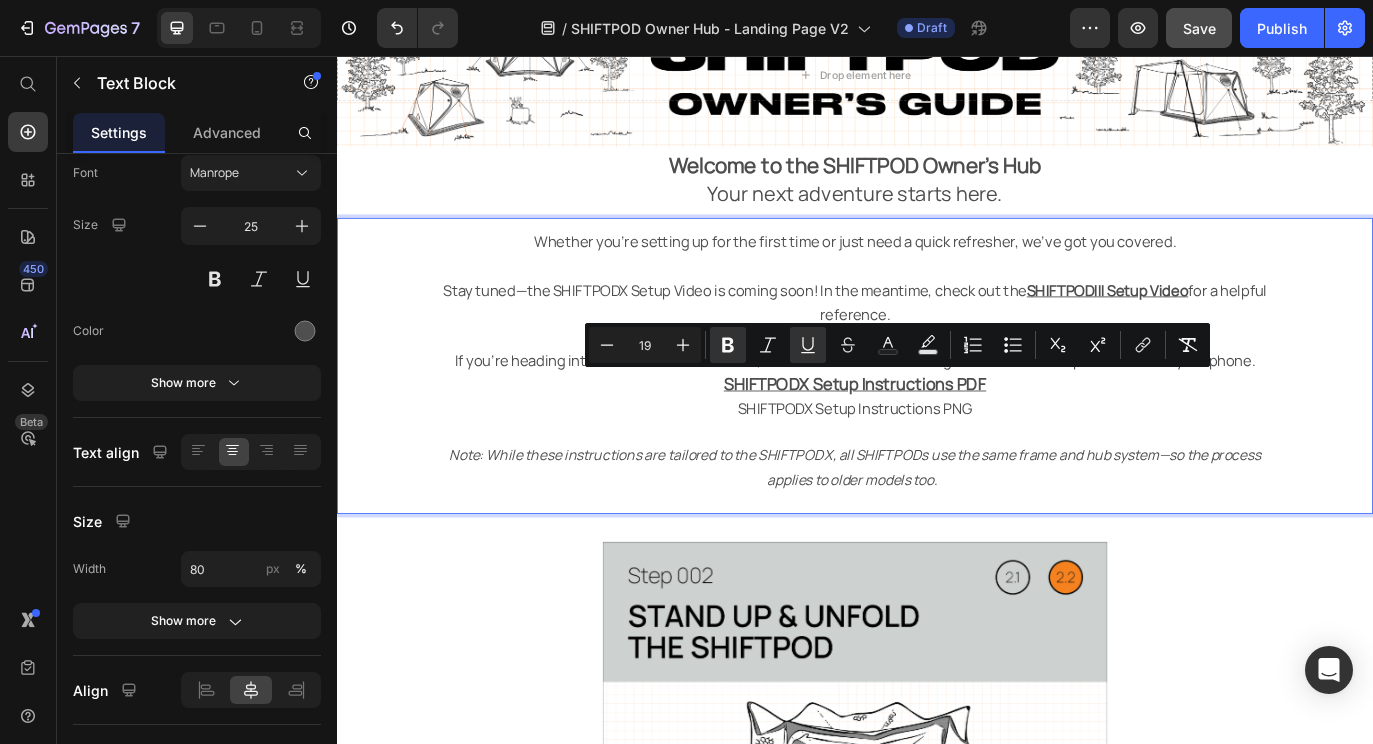 click on "Stay tuned—the SHIFTPODX Setup Video is coming soon! In the meantime, check out the  SHIFTPODIII Setup Video  for a helpful reference. If you're heading into the wild without service, we reccomend downloading our PDF or PNG to print or save to your phone.  SHIFTPODX Setup Instructions PDF SHIFTPODX Setup Instructions PNG" at bounding box center (937, 393) 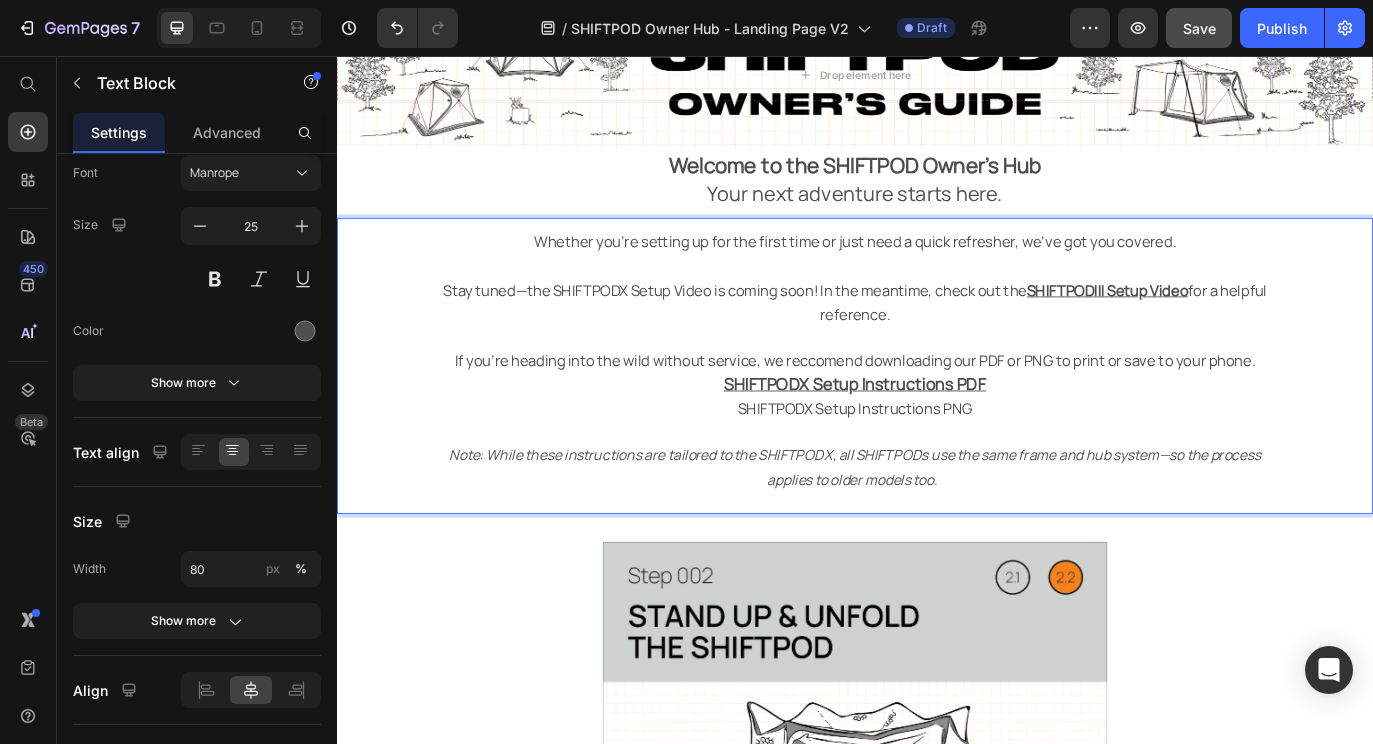 click on "SHIFTPODX Setup Instructions PNG" at bounding box center [937, 463] 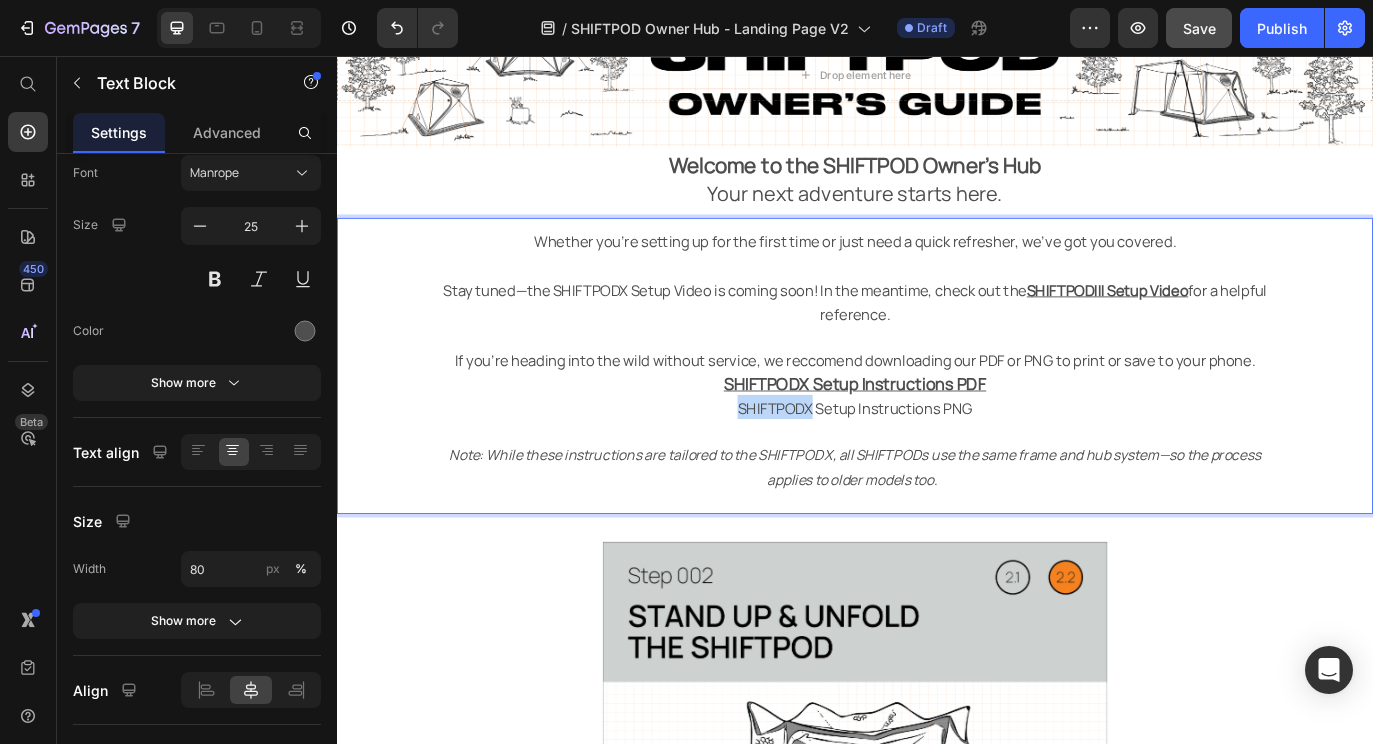 click on "SHIFTPODX Setup Instructions PNG" at bounding box center (937, 463) 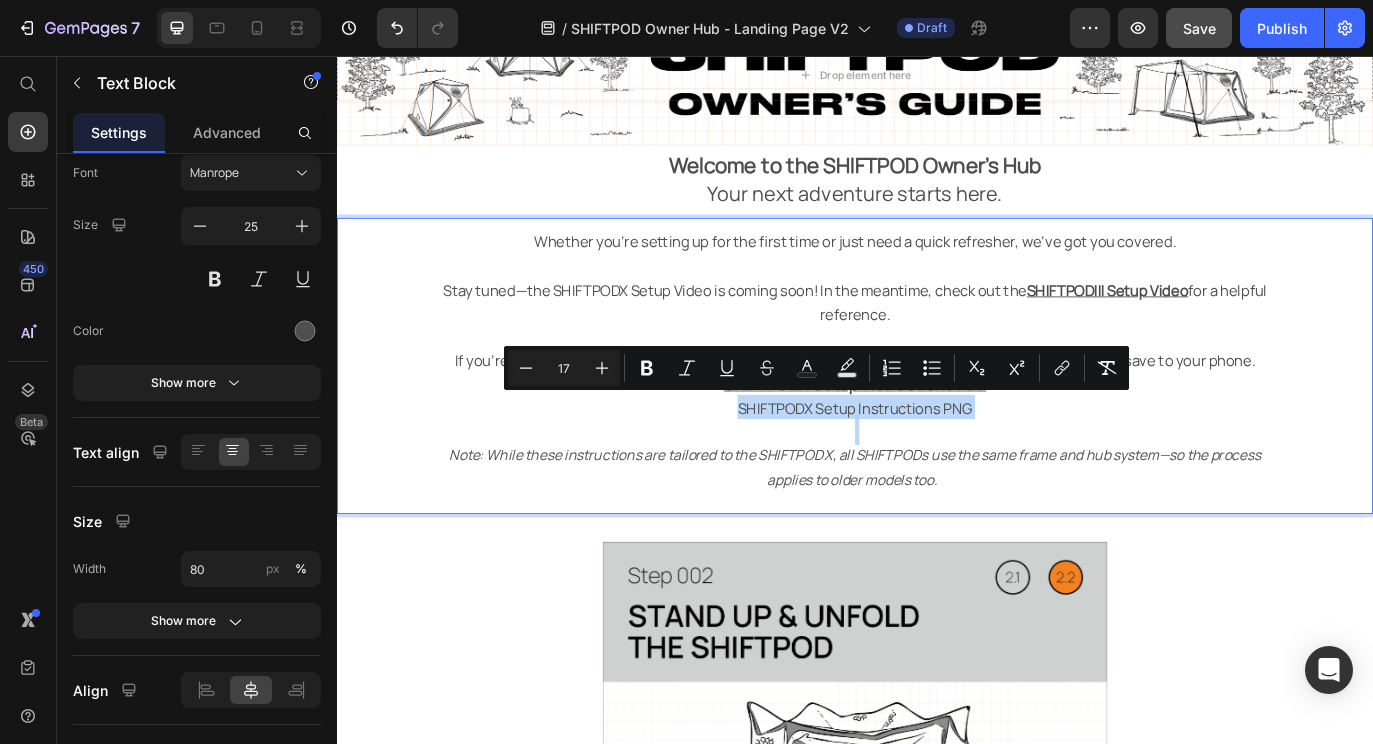 click on "SHIFTPODX Setup Instructions PNG" at bounding box center (937, 463) 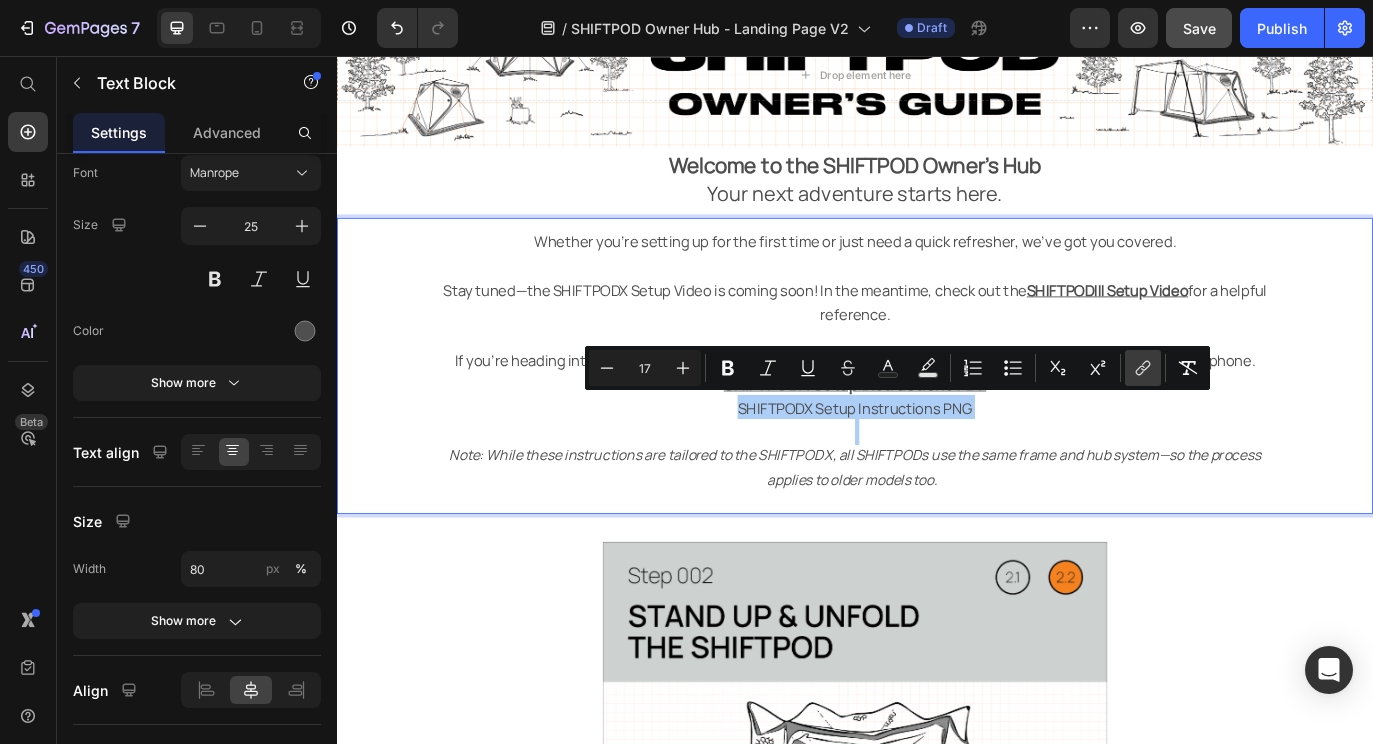 click on "link" at bounding box center [1143, 368] 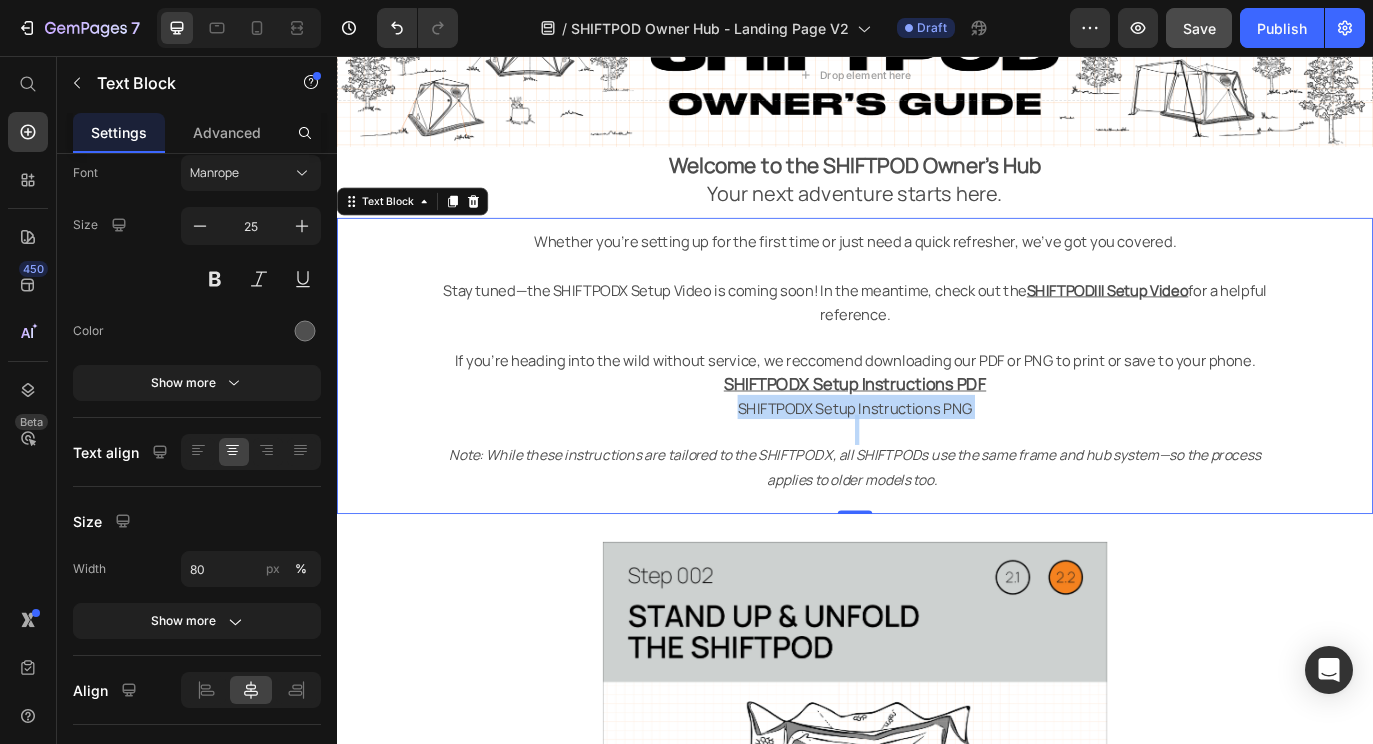 click on "SHIFTPODX Setup Instructions PNG" at bounding box center [937, 463] 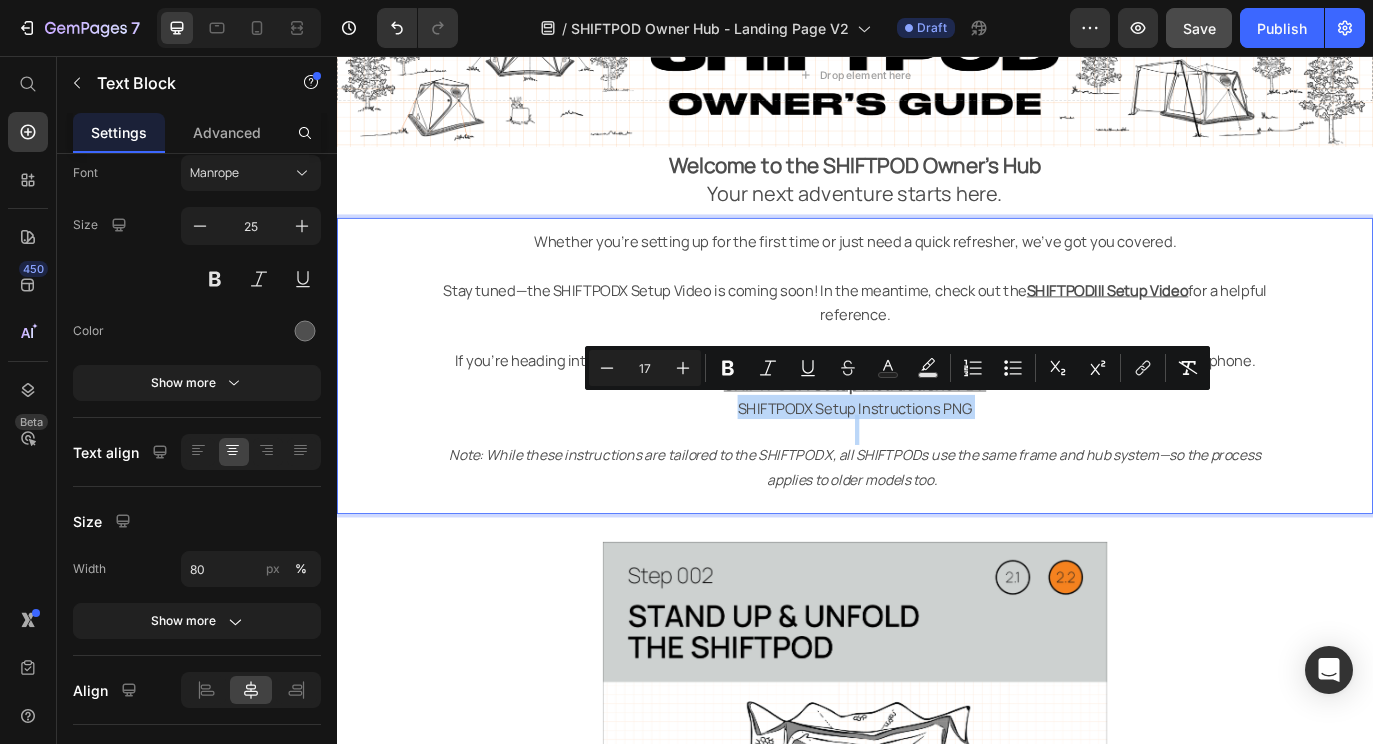 click on "SHIFTPODX Setup Instructions PNG" at bounding box center (937, 463) 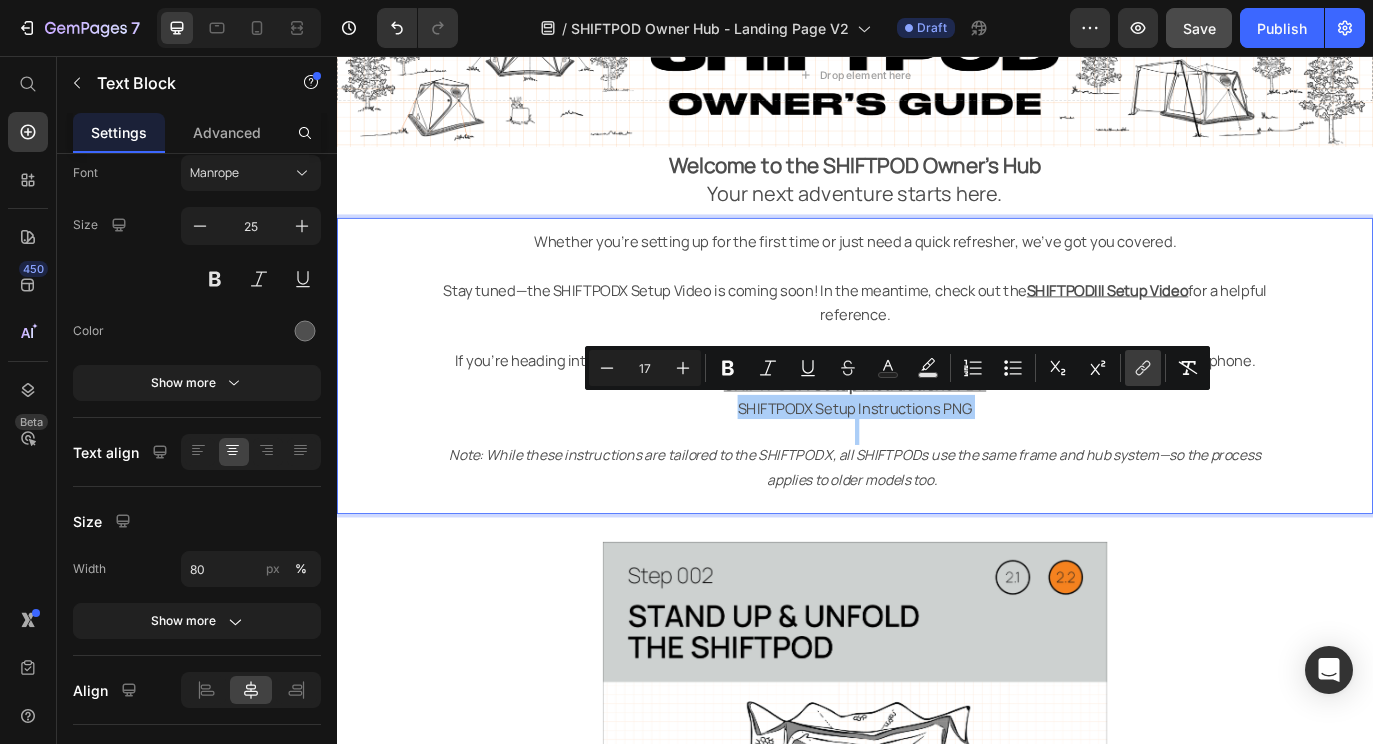 click on "link" at bounding box center (1143, 368) 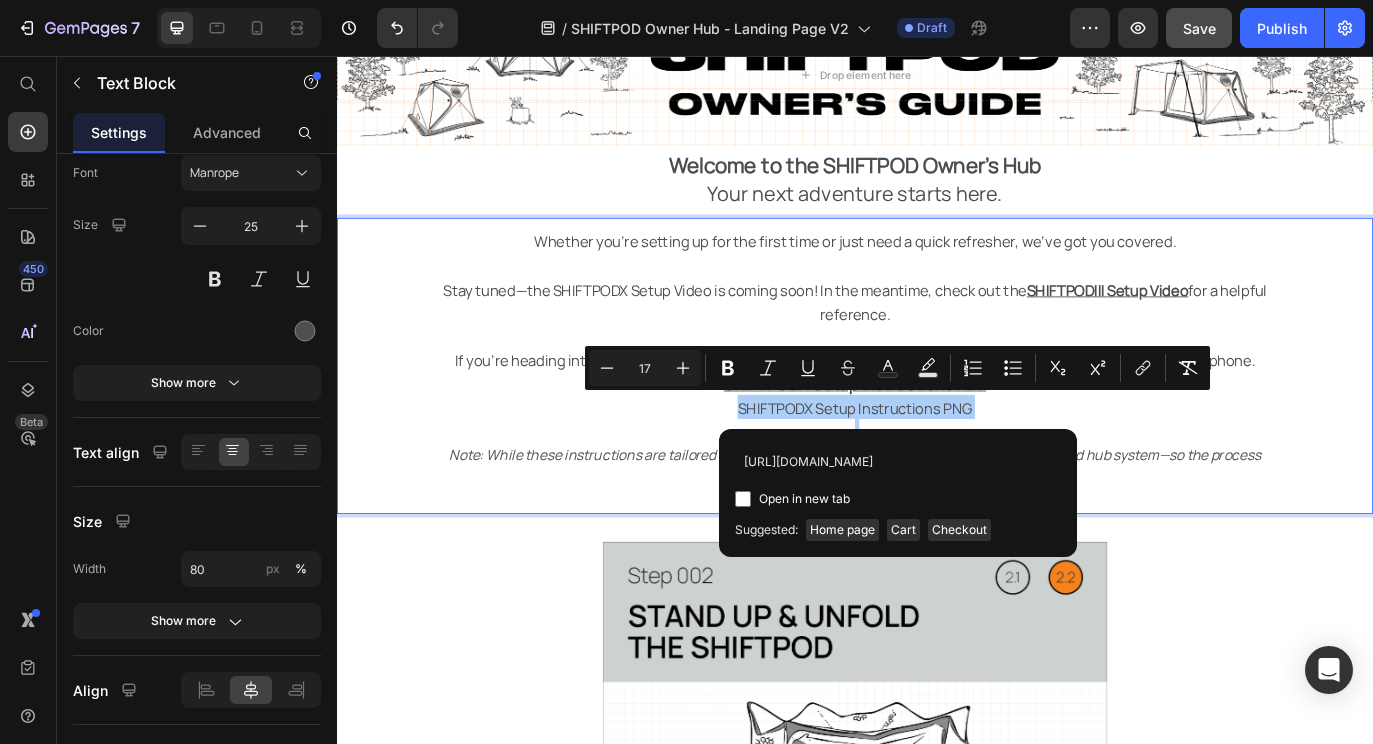 scroll, scrollTop: 0, scrollLeft: 377, axis: horizontal 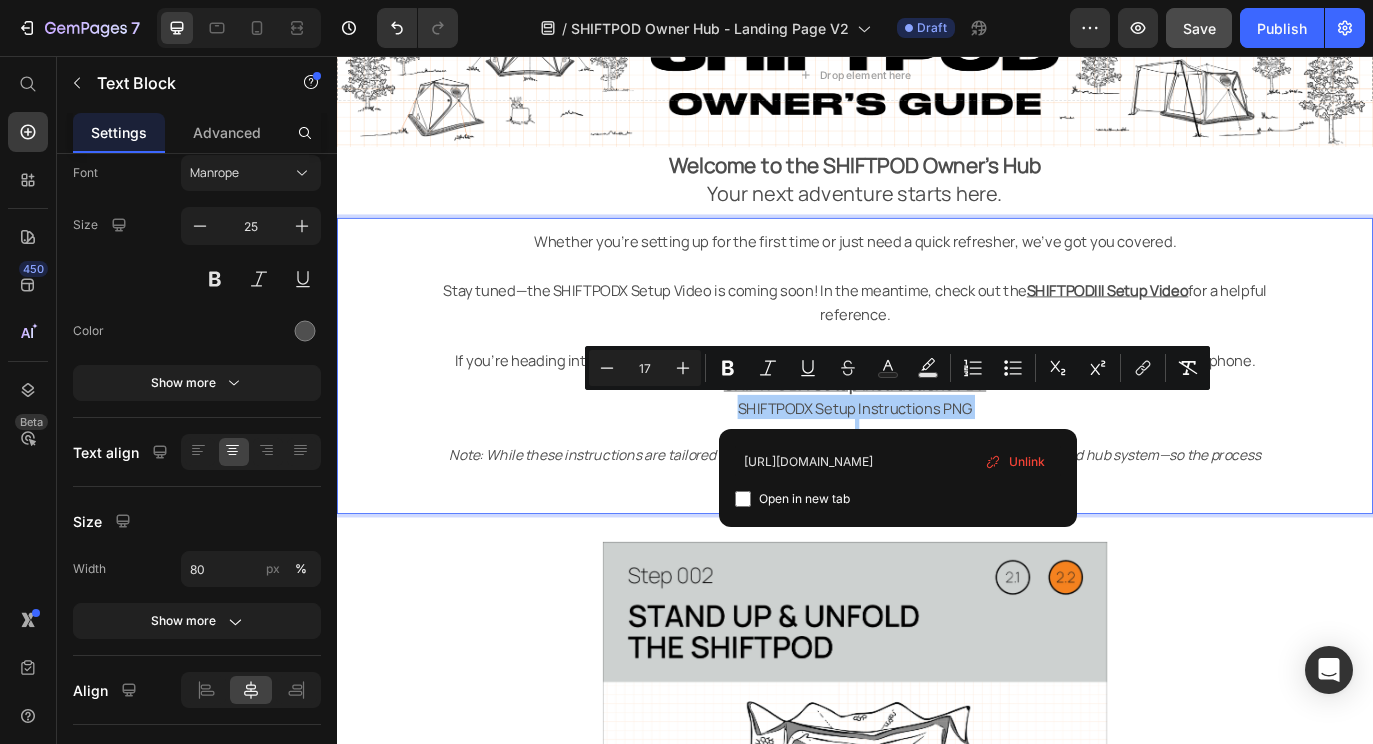 type on "https://cdn.shopify.com/s/files/1/0555/7416/7842/files/SHIFTPODX_Setup_Instructions.png?v=1752113896" 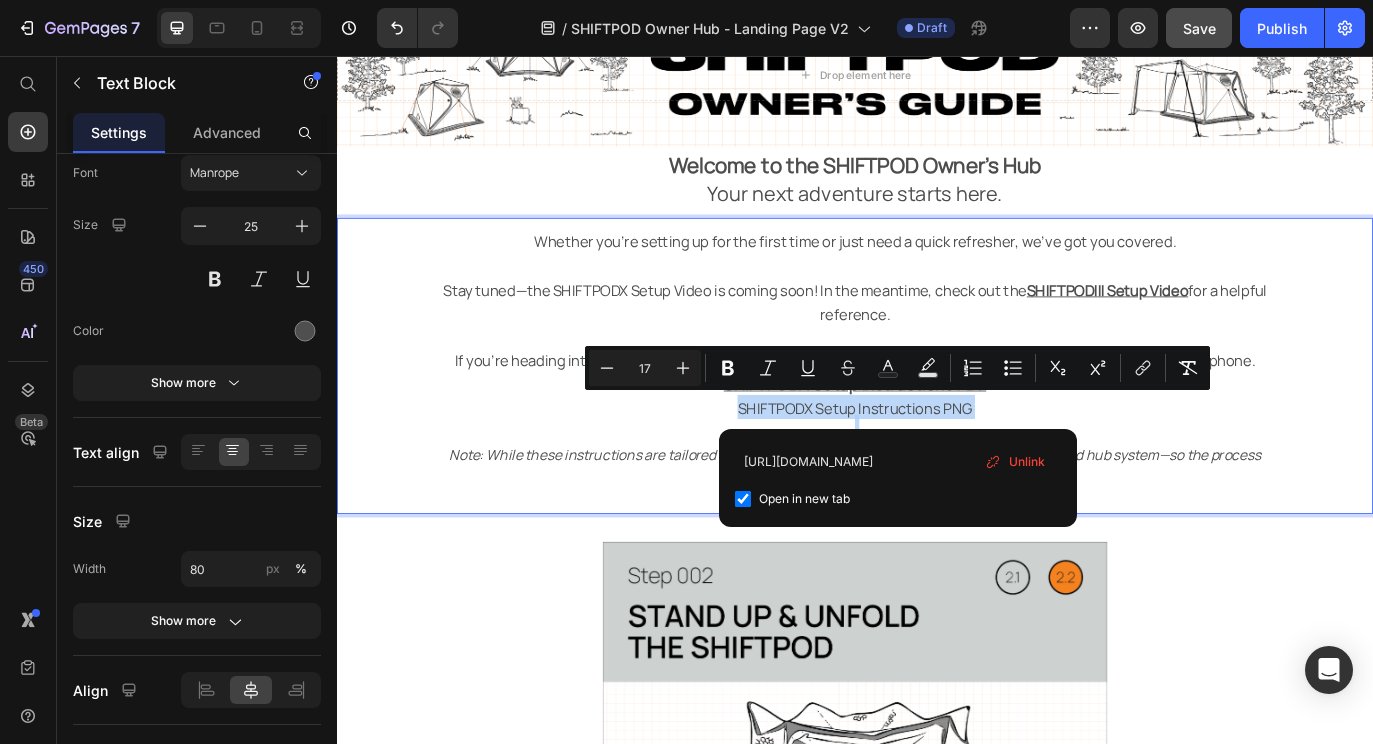 checkbox on "true" 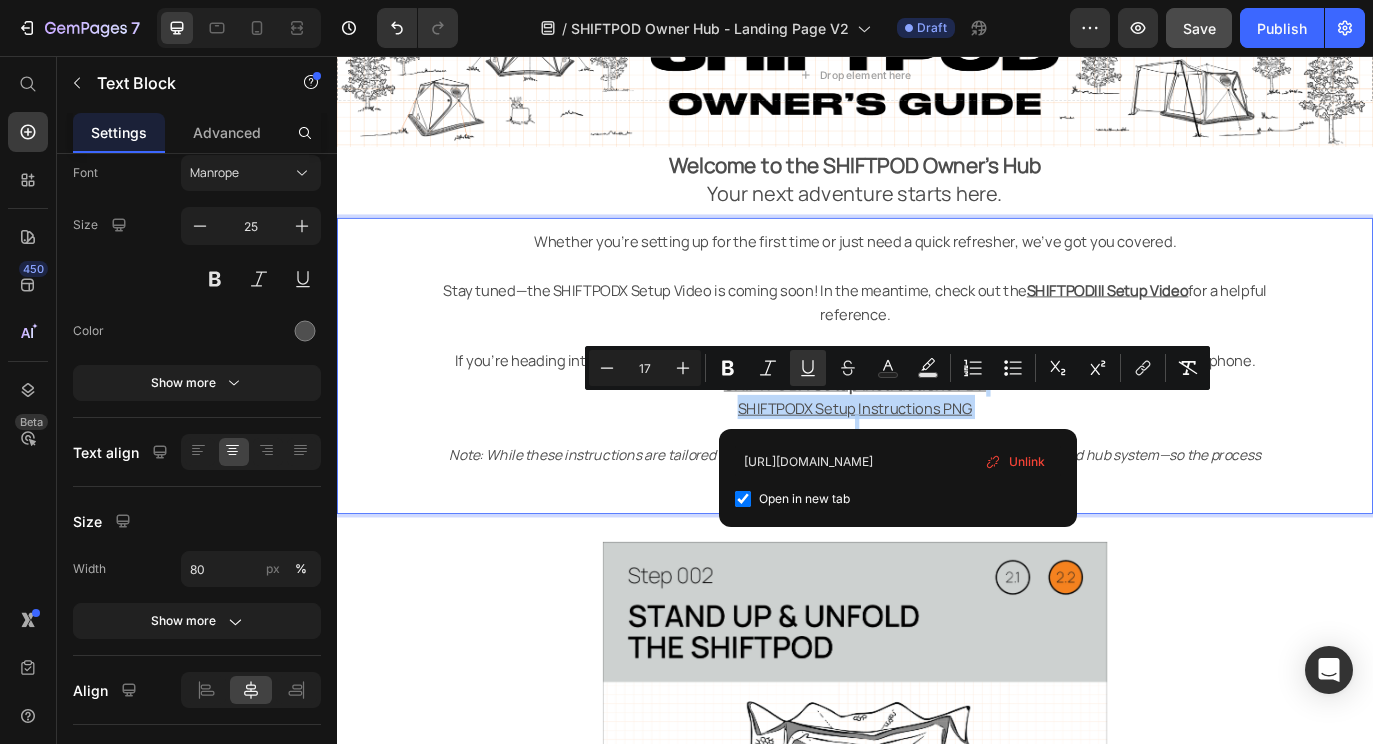 type on "16" 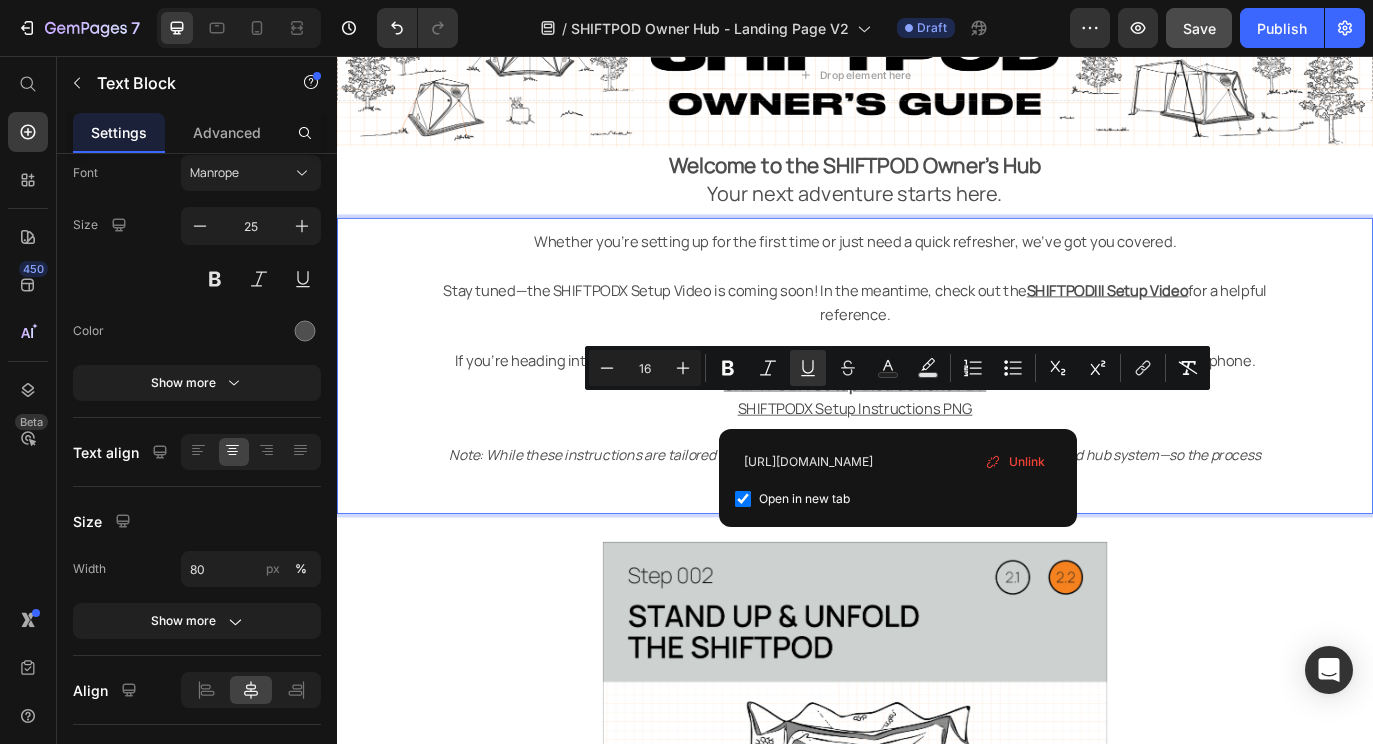 click on "Note: While these instructions are tailored to the SHIFTPODX, all SHIFTPODs use the same frame and hub system—so the process applies to older models too." at bounding box center [937, 531] 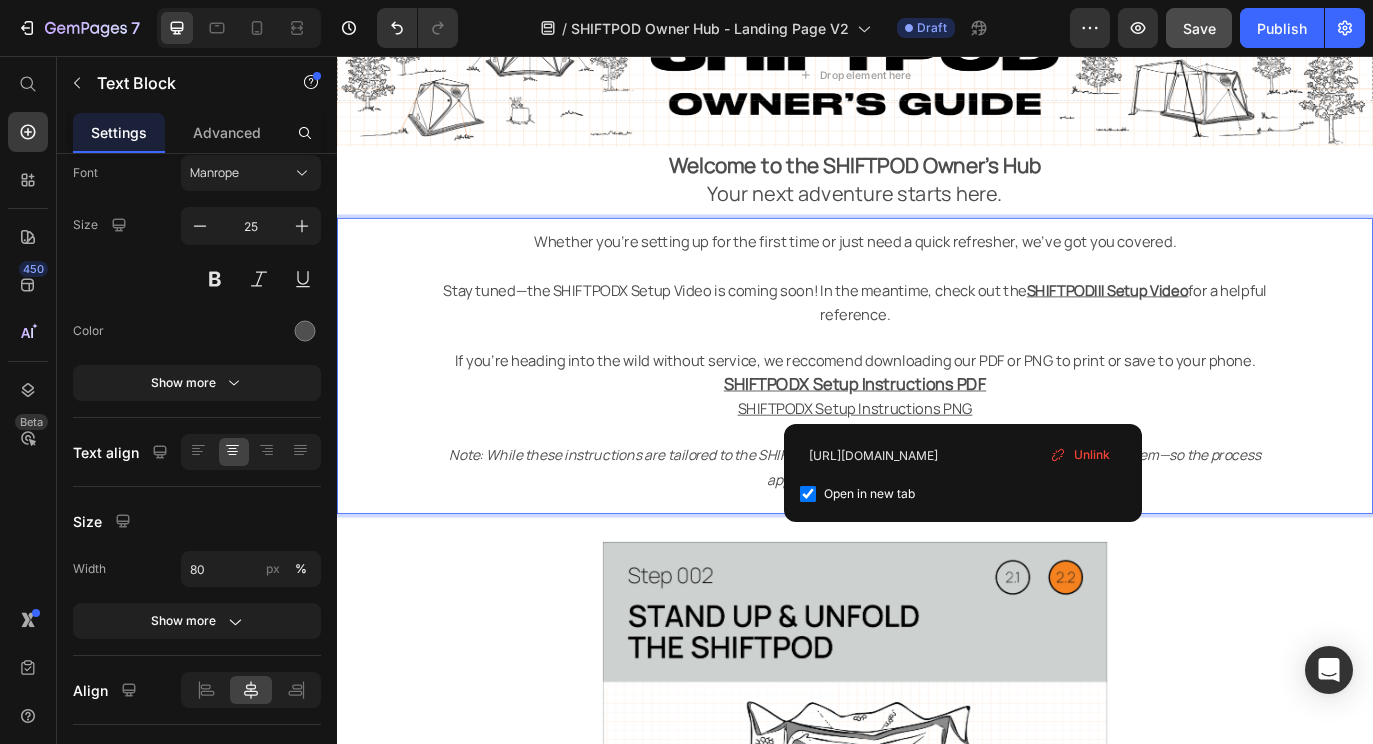 click on "SHIFTPODX Setup Instructions PNG" at bounding box center (937, 463) 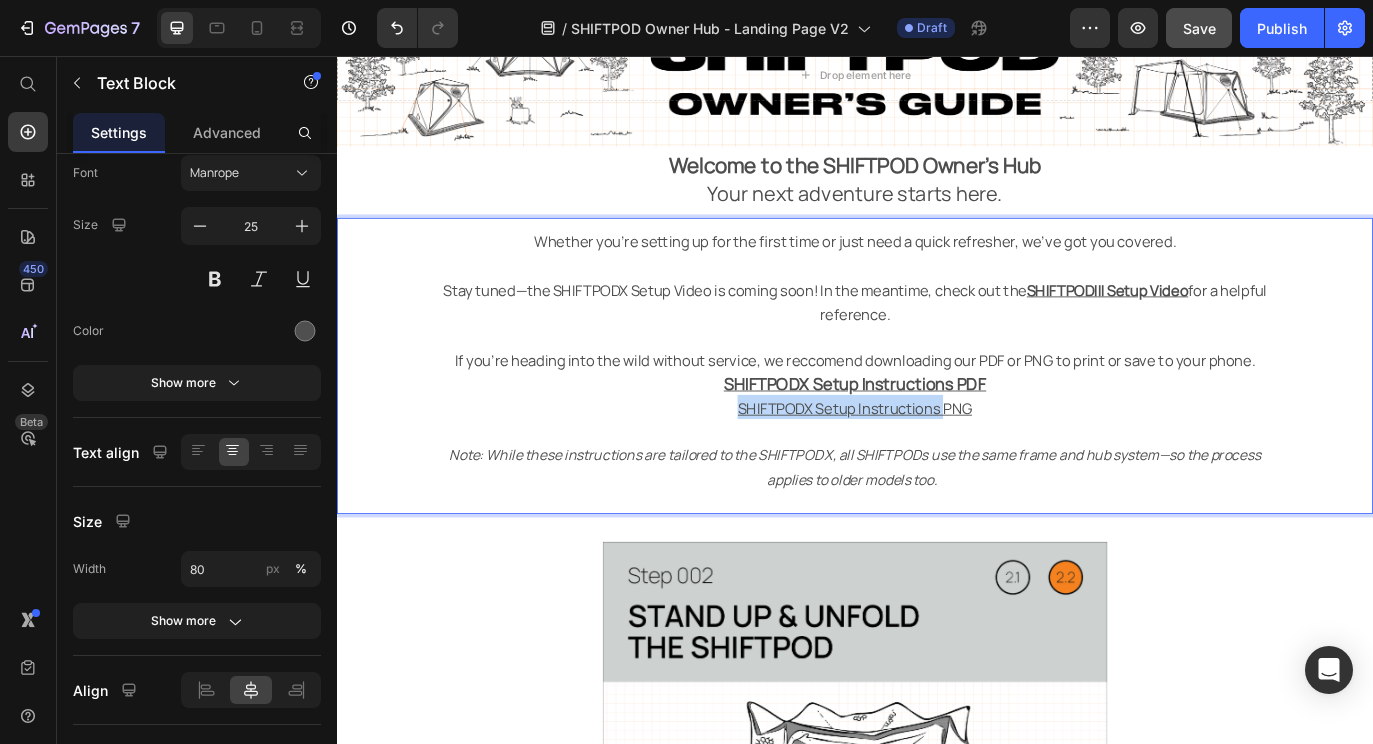 click on "SHIFTPODX Setup Instructions PNG" at bounding box center [937, 463] 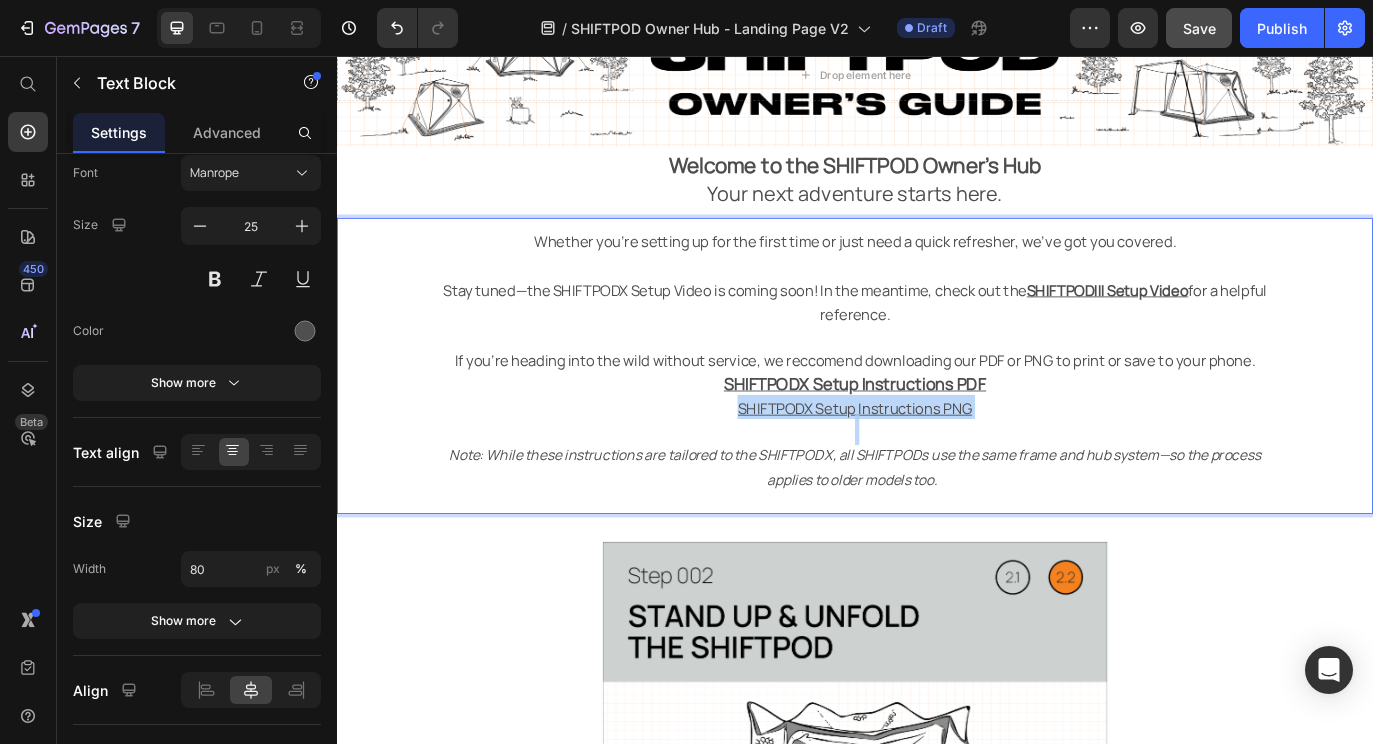 click on "SHIFTPODX Setup Instructions PNG" at bounding box center (937, 463) 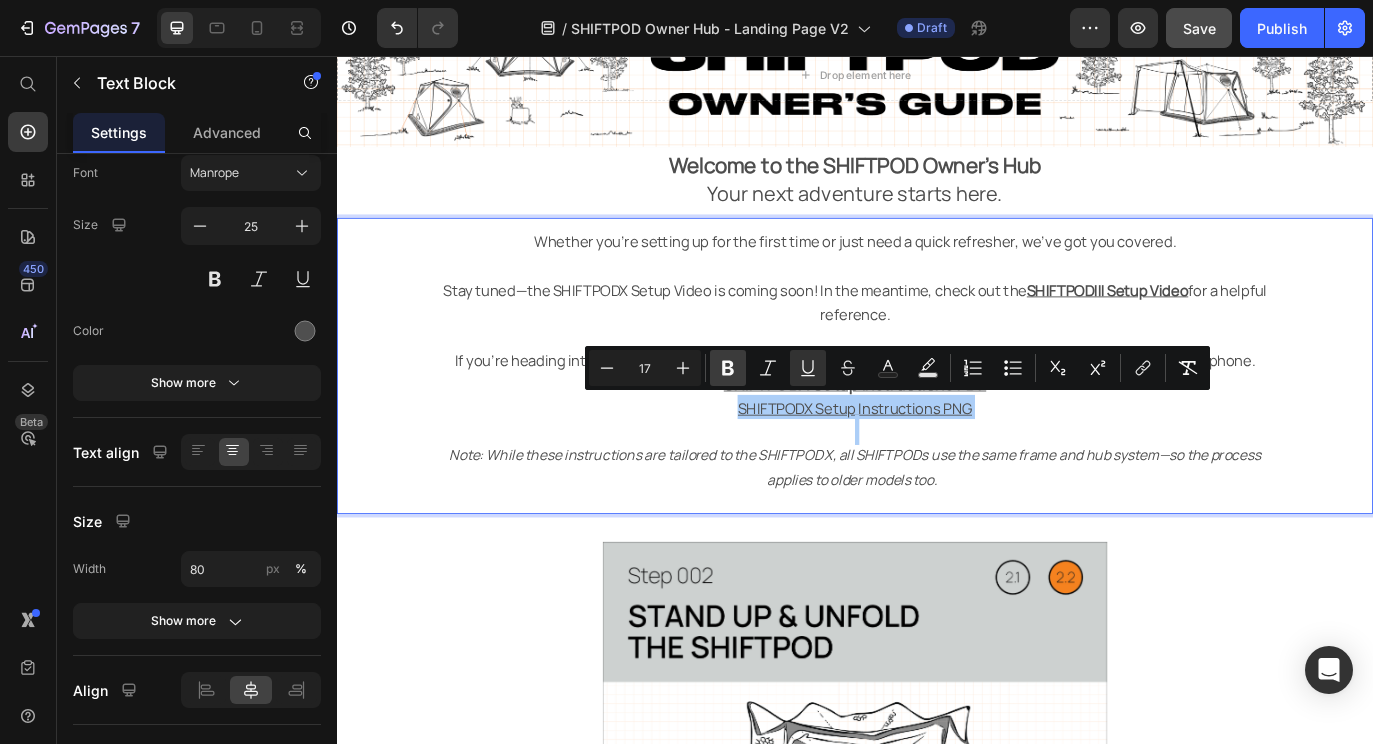 click 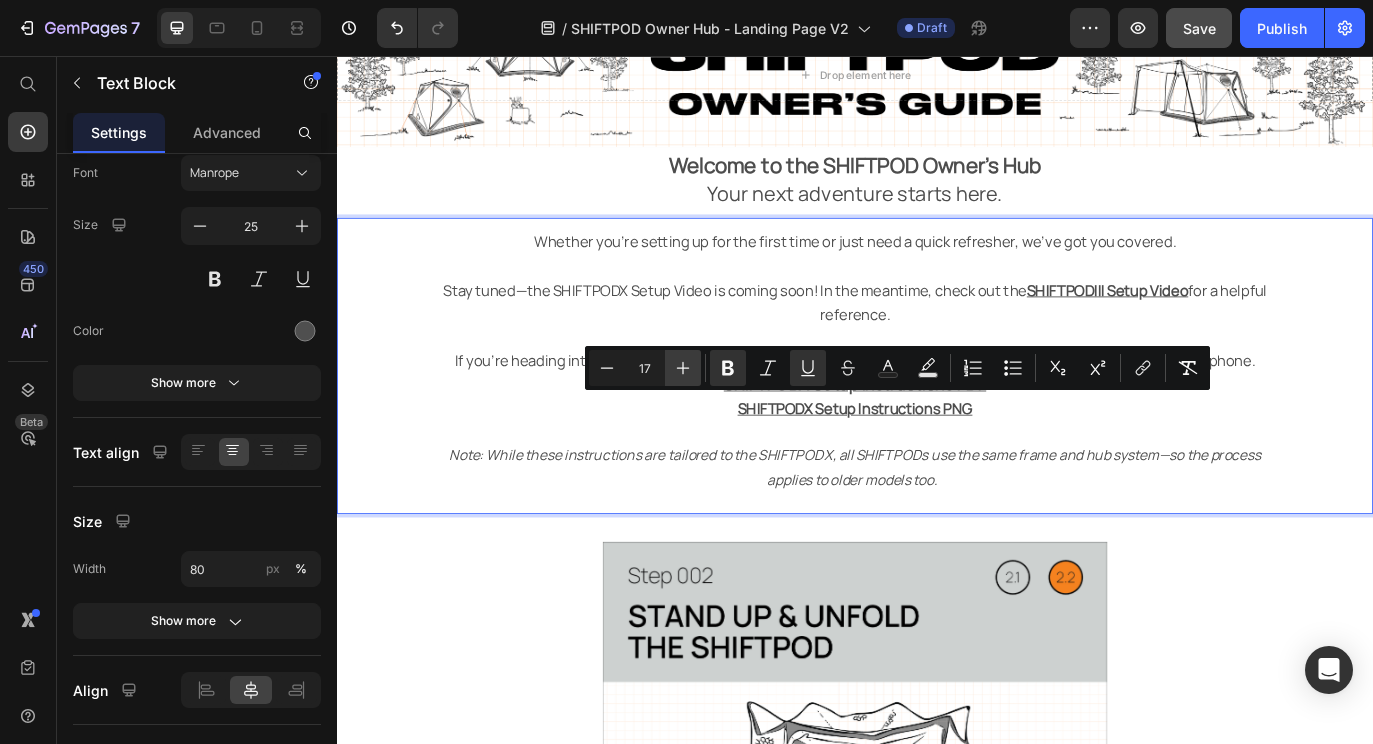 click 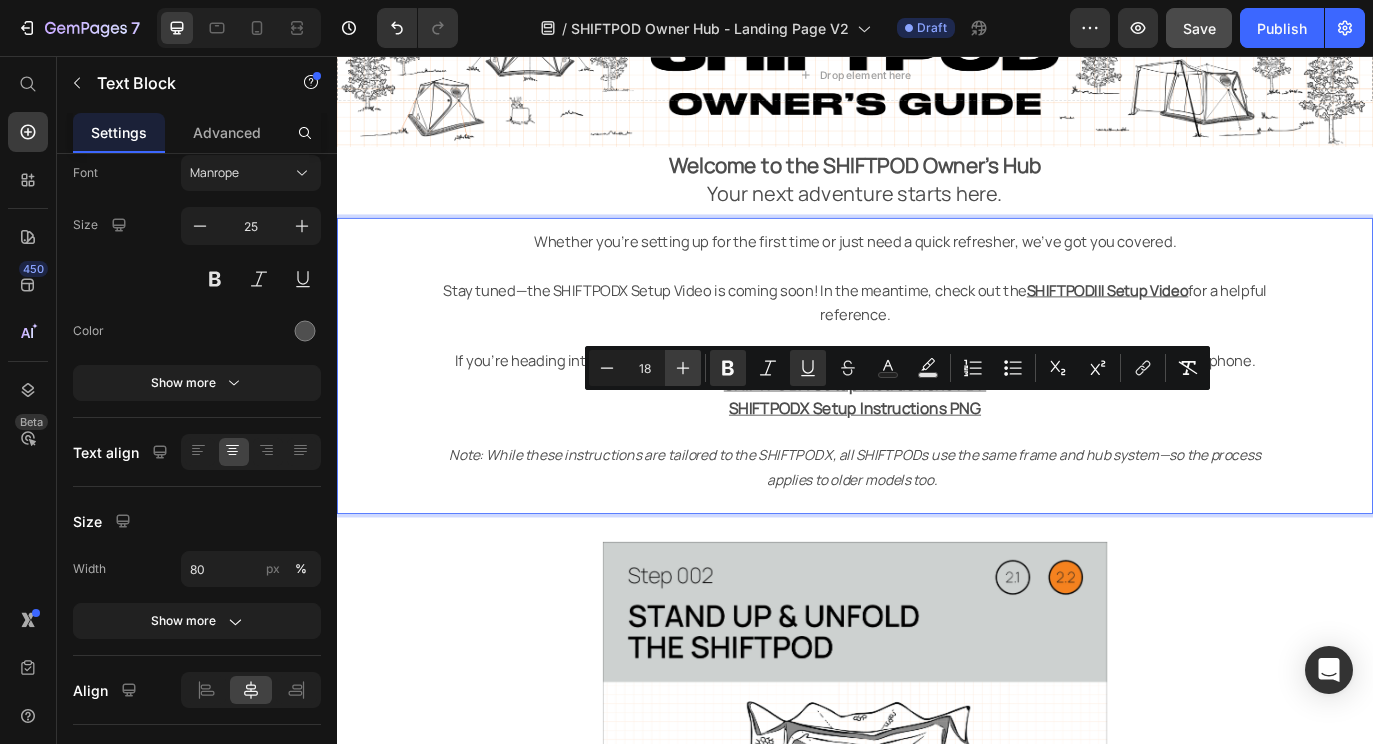 click 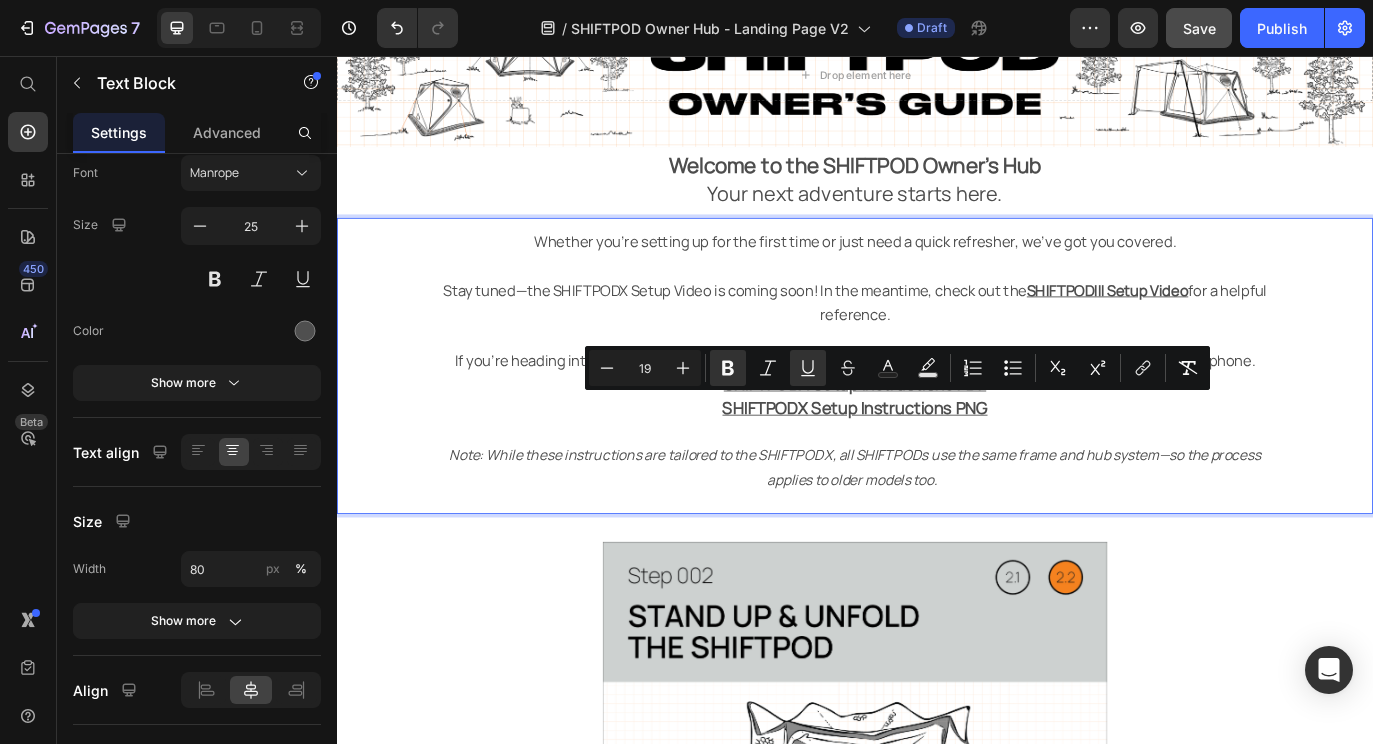 click on "Note: While these instructions are tailored to the SHIFTPODX, all SHIFTPODs use the same frame and hub system—so the process applies to older models too." at bounding box center (937, 517) 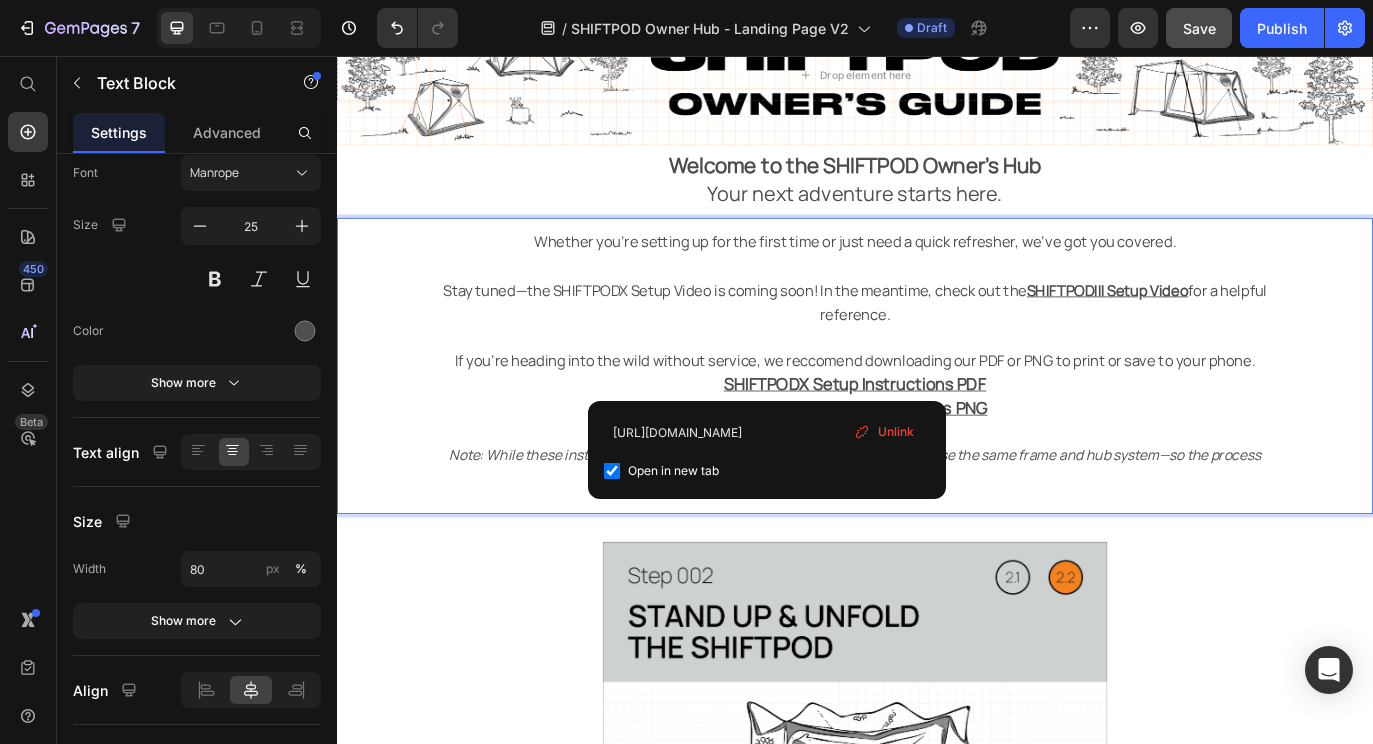 click on "SHIFTPODX Setup Instructions PNG" at bounding box center [937, 460] 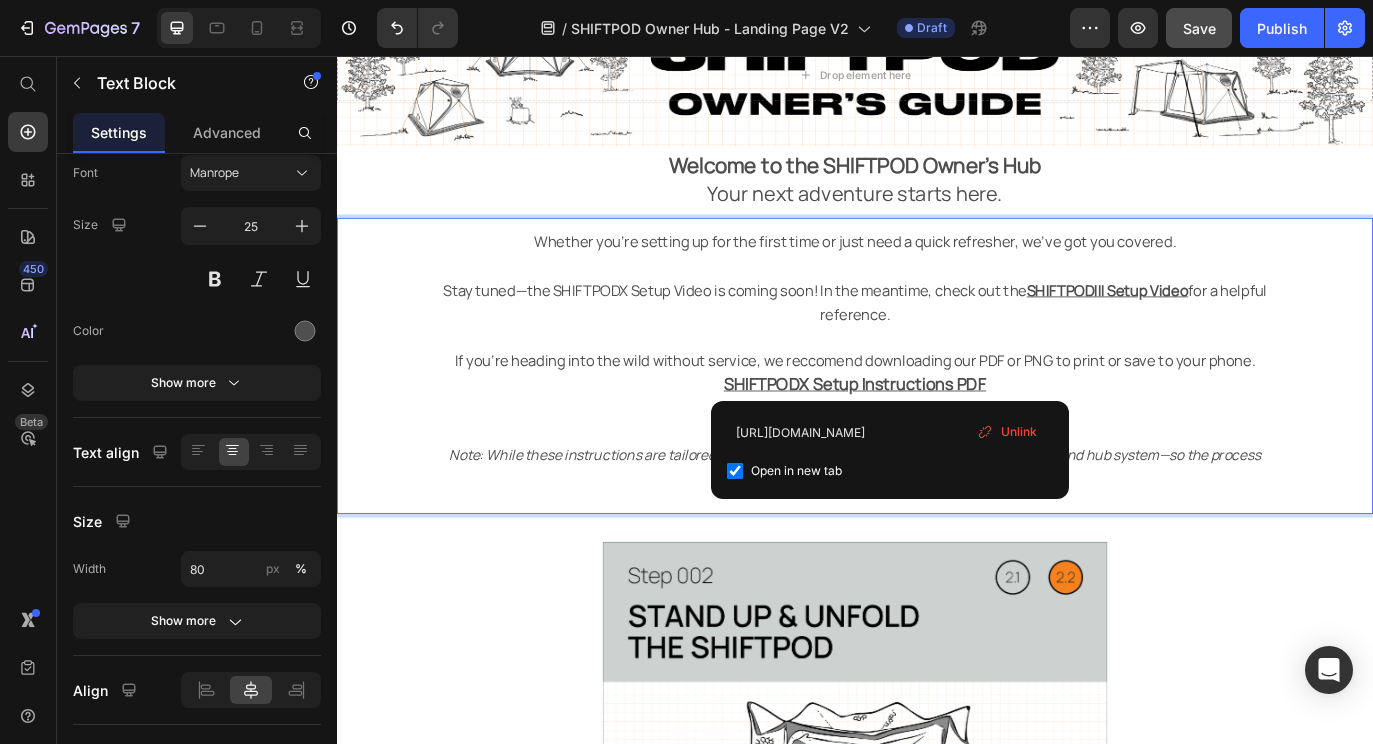 click on "SHIFTPODX Setup Instructions PDF" at bounding box center [937, 435] 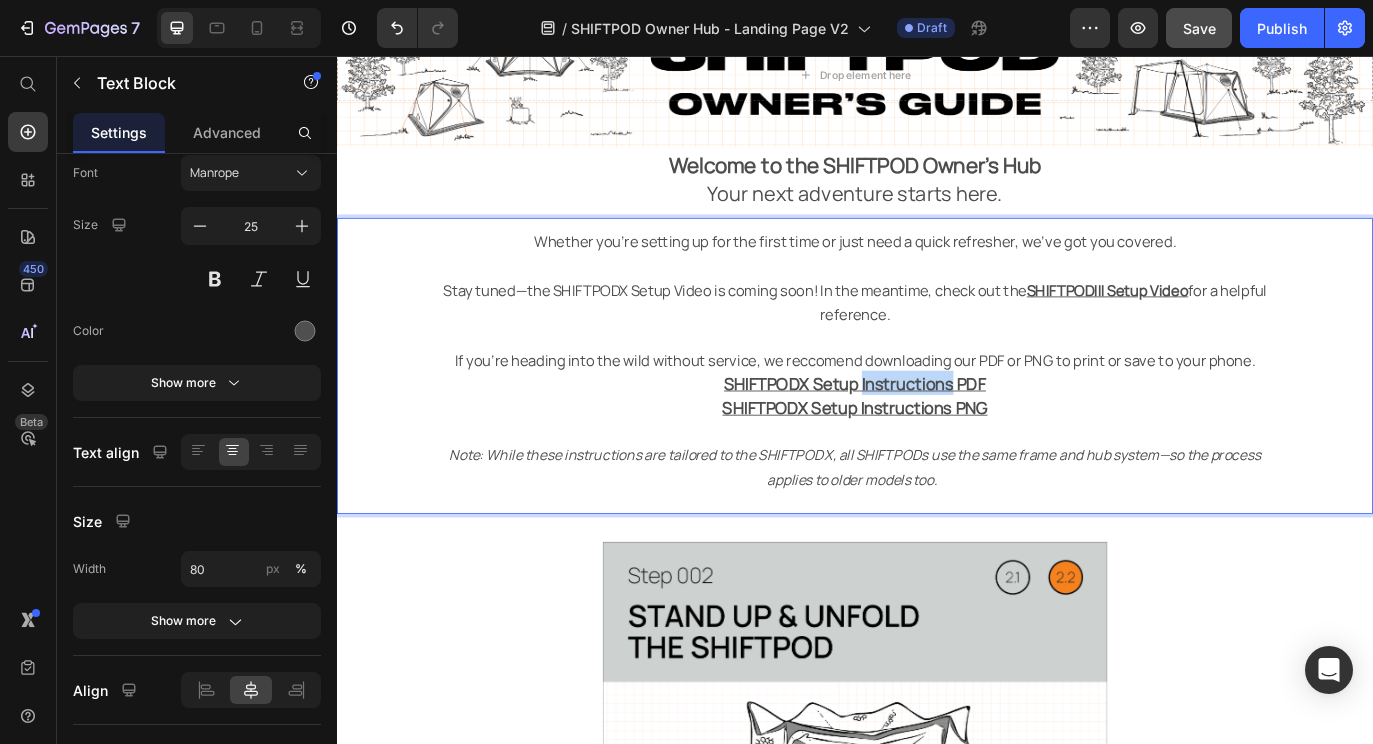 click on "SHIFTPODX Setup Instructions PDF" at bounding box center [937, 435] 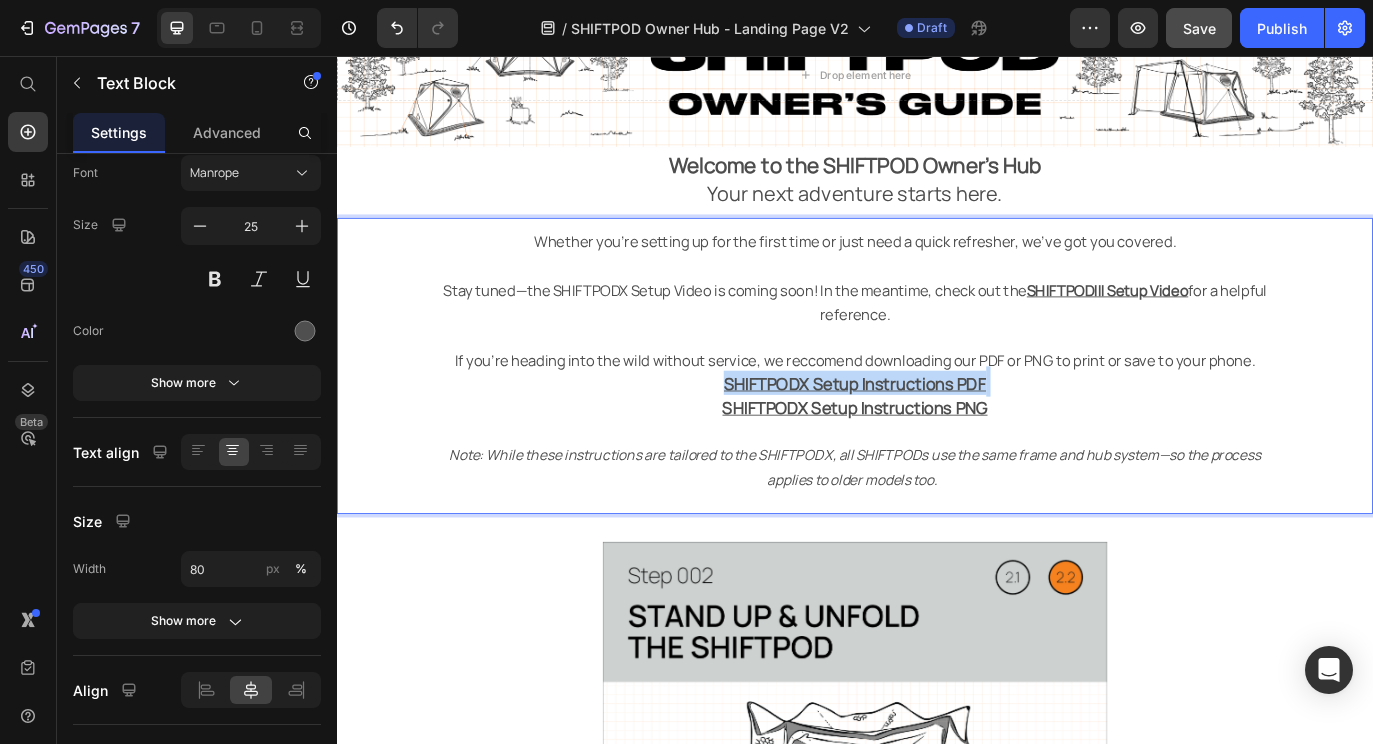 click on "SHIFTPODX Setup Instructions PDF" at bounding box center [937, 435] 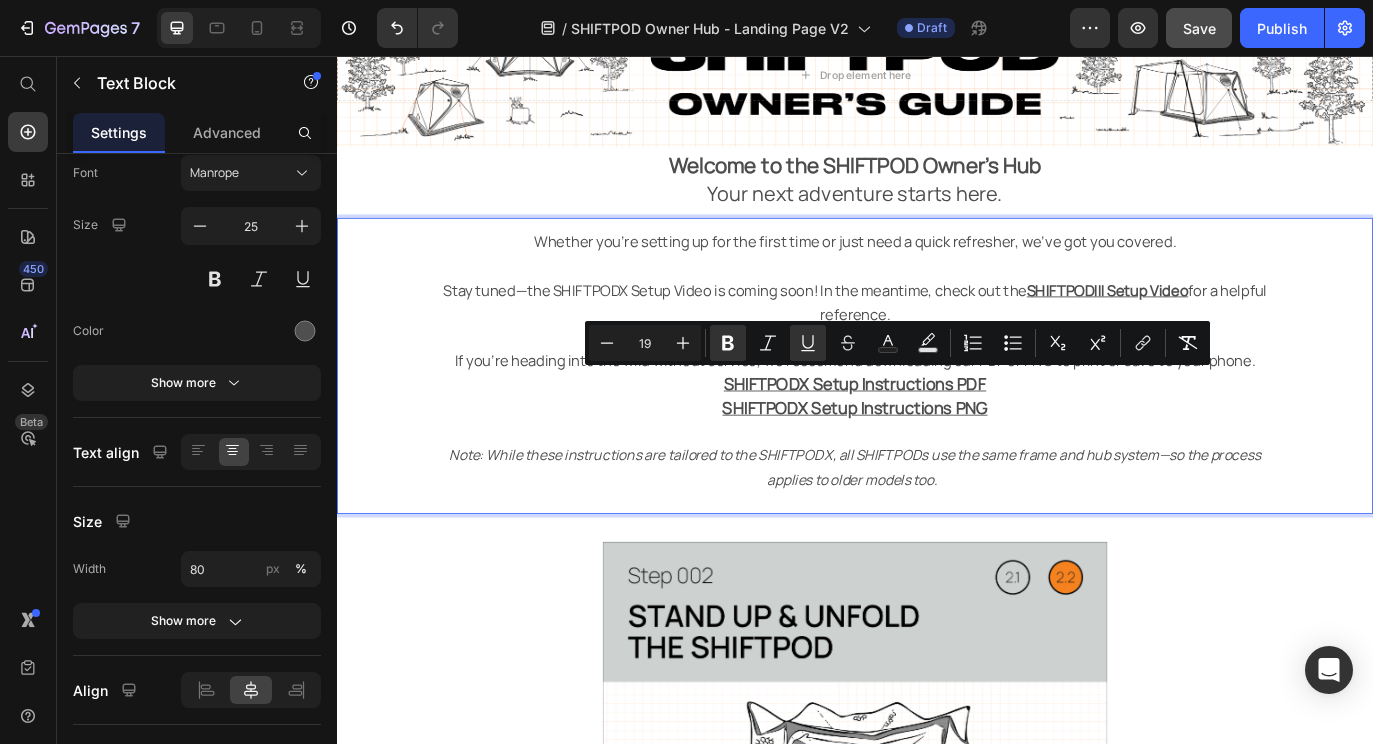 click on "SHIFTPODX Setup Instructions PNG" at bounding box center [937, 463] 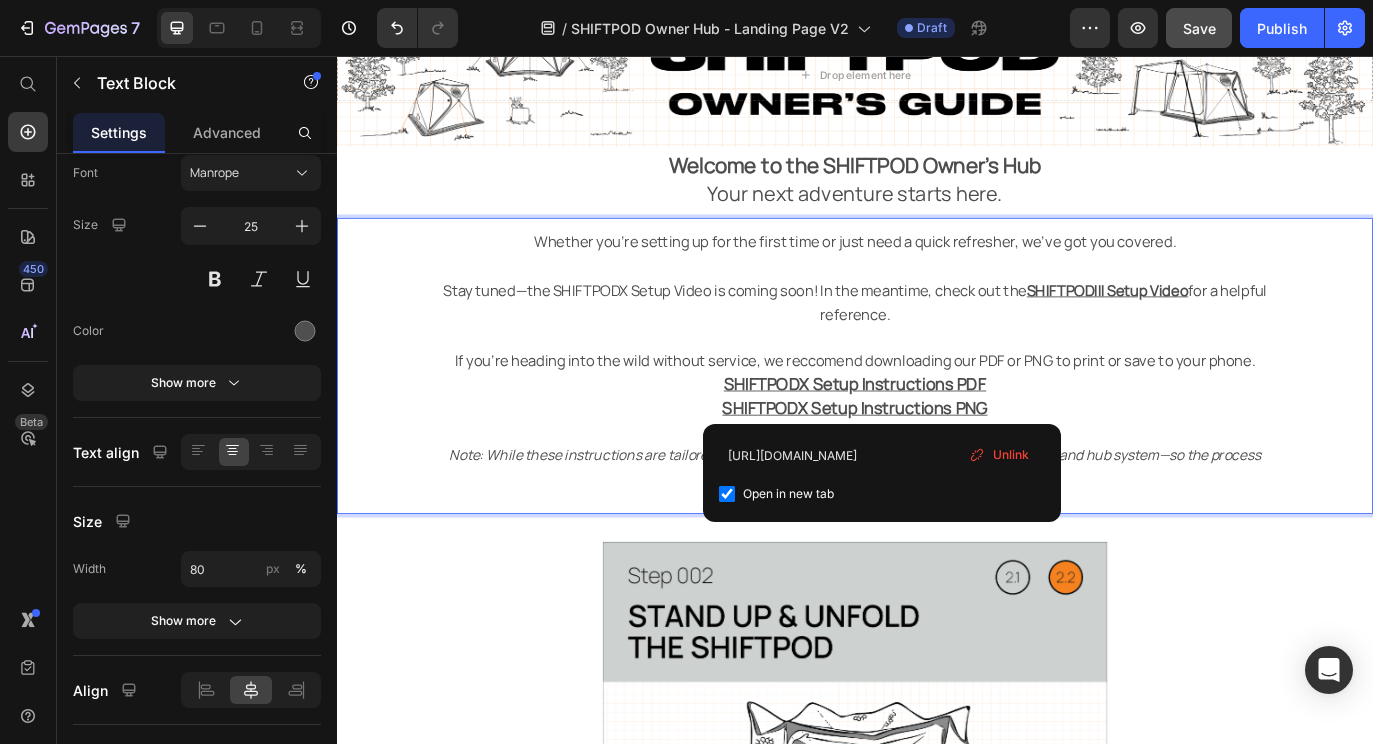 click on "Stay tuned—the SHIFTPODX Setup Video is coming soon! In the meantime, check out the  SHIFTPODIII Setup Video  for a helpful reference. If you're heading into the wild without service, we reccomend downloading our PDF or PNG to print or save to your phone.  SHIFTPODX Setup Instructions PDF SHIFTPODX Setup Instructions PNG" at bounding box center [937, 393] 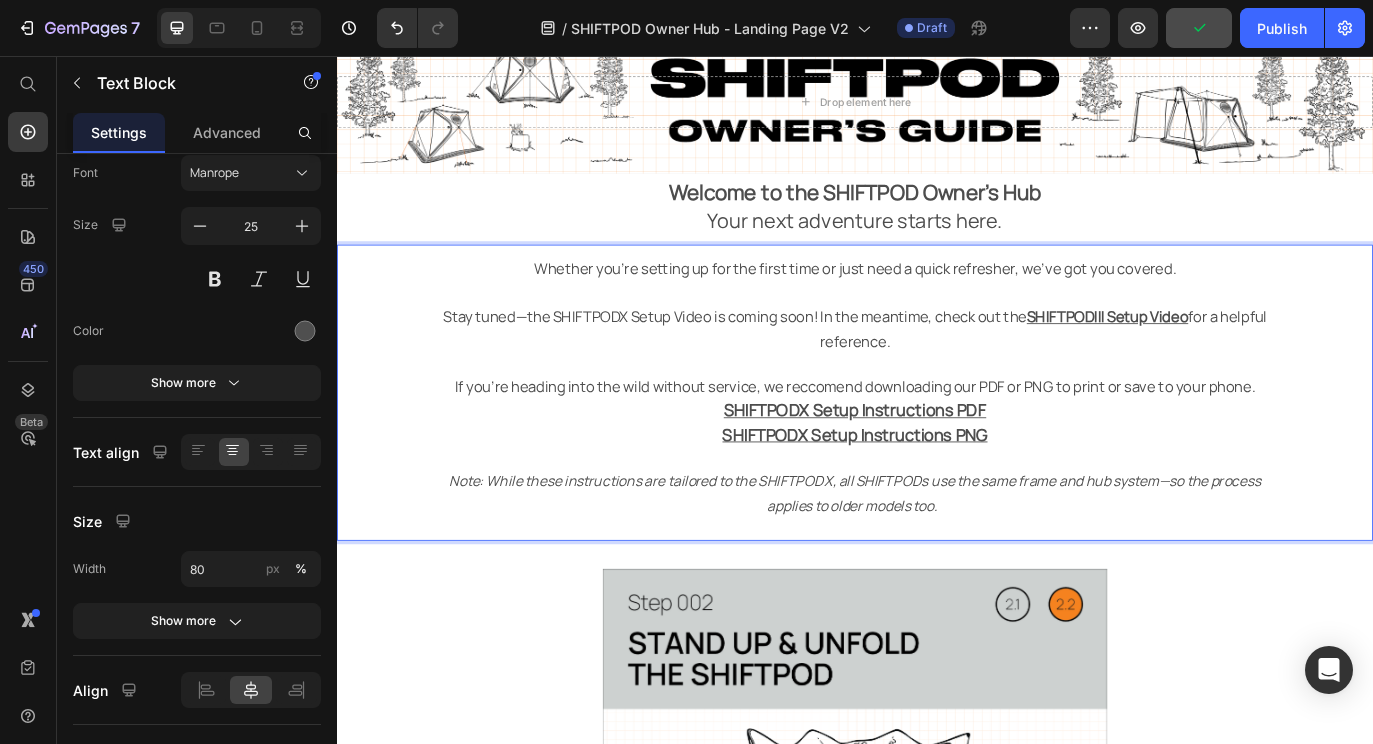 scroll, scrollTop: 173, scrollLeft: 0, axis: vertical 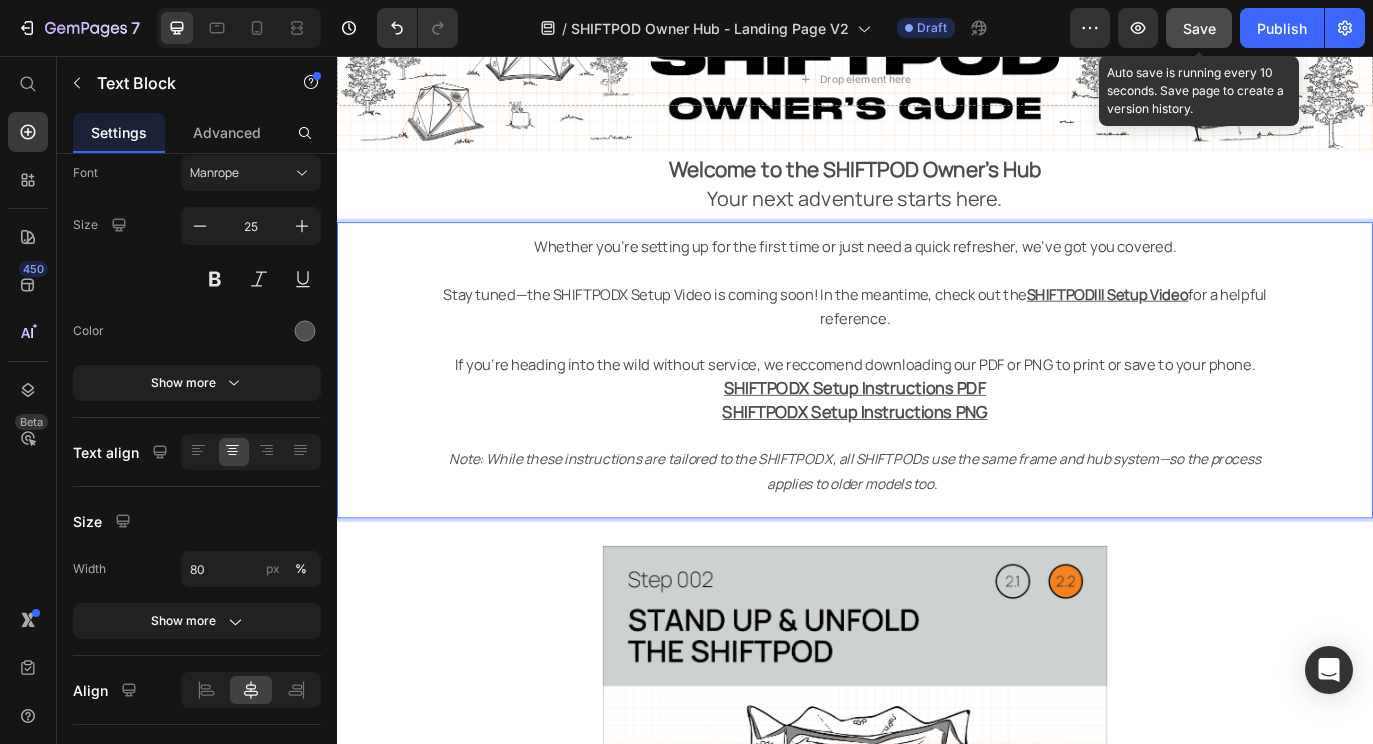 click on "Save" at bounding box center [1199, 28] 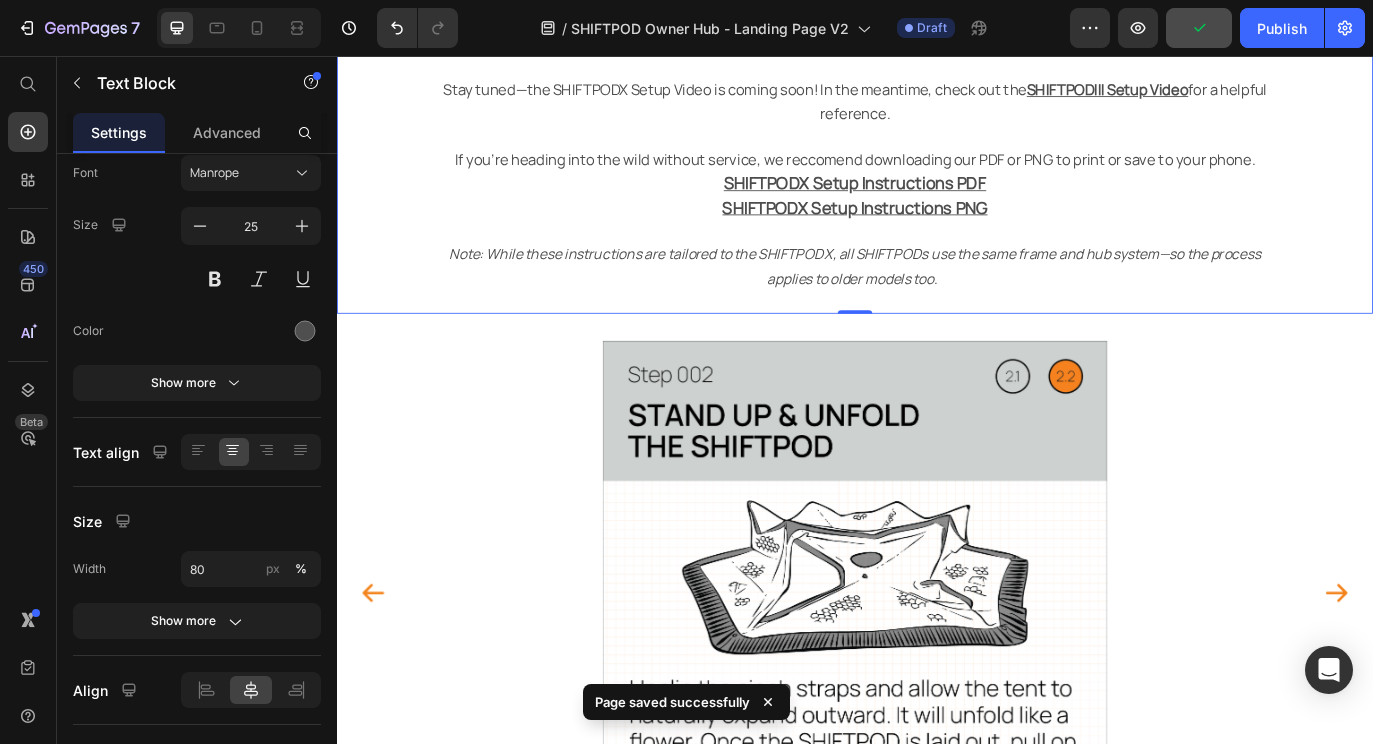 scroll, scrollTop: 173, scrollLeft: 0, axis: vertical 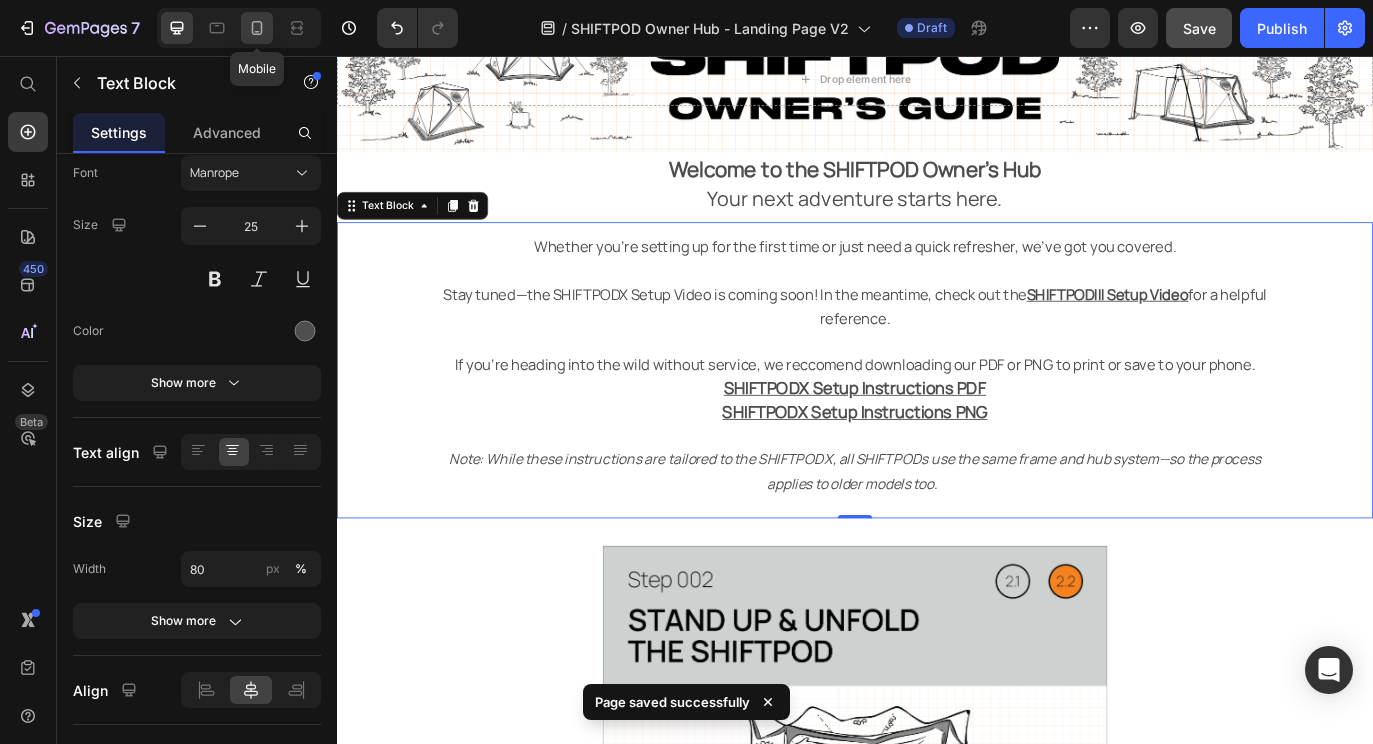 click 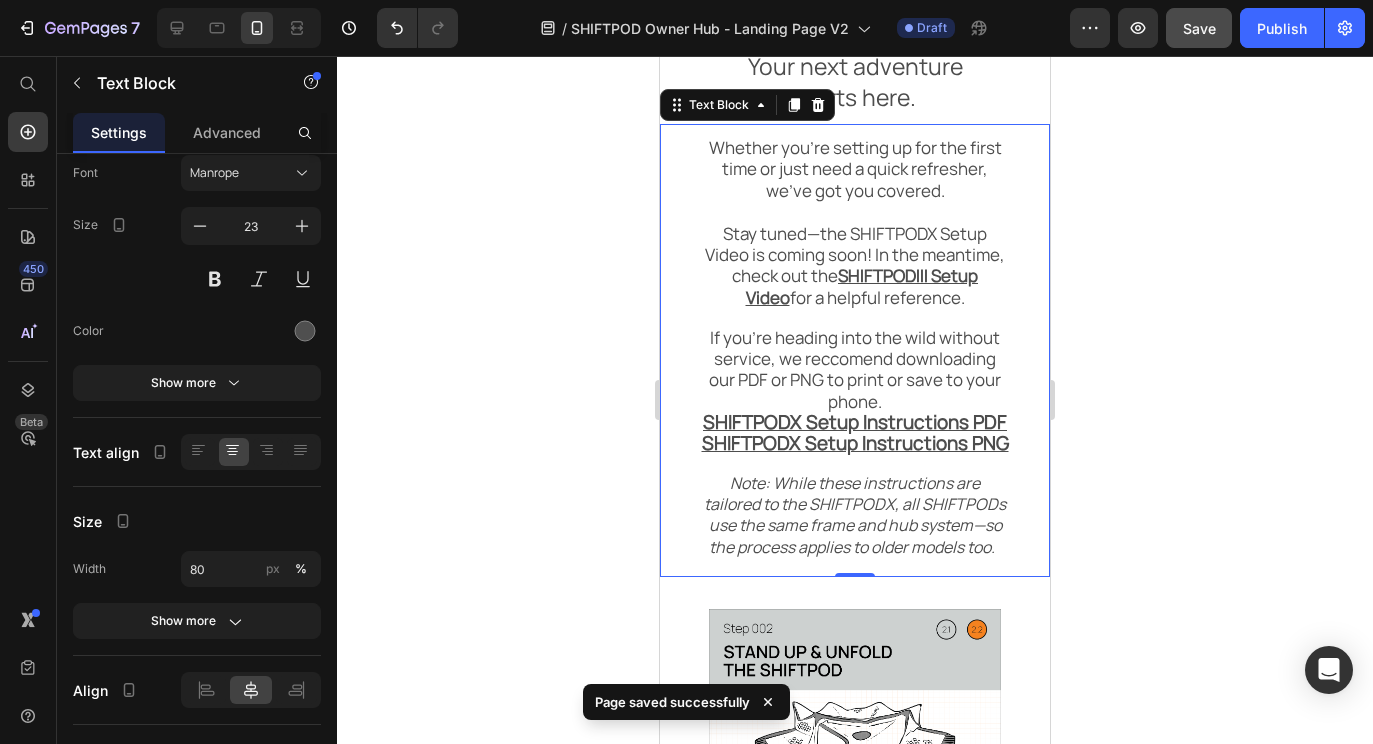 scroll, scrollTop: 662, scrollLeft: 0, axis: vertical 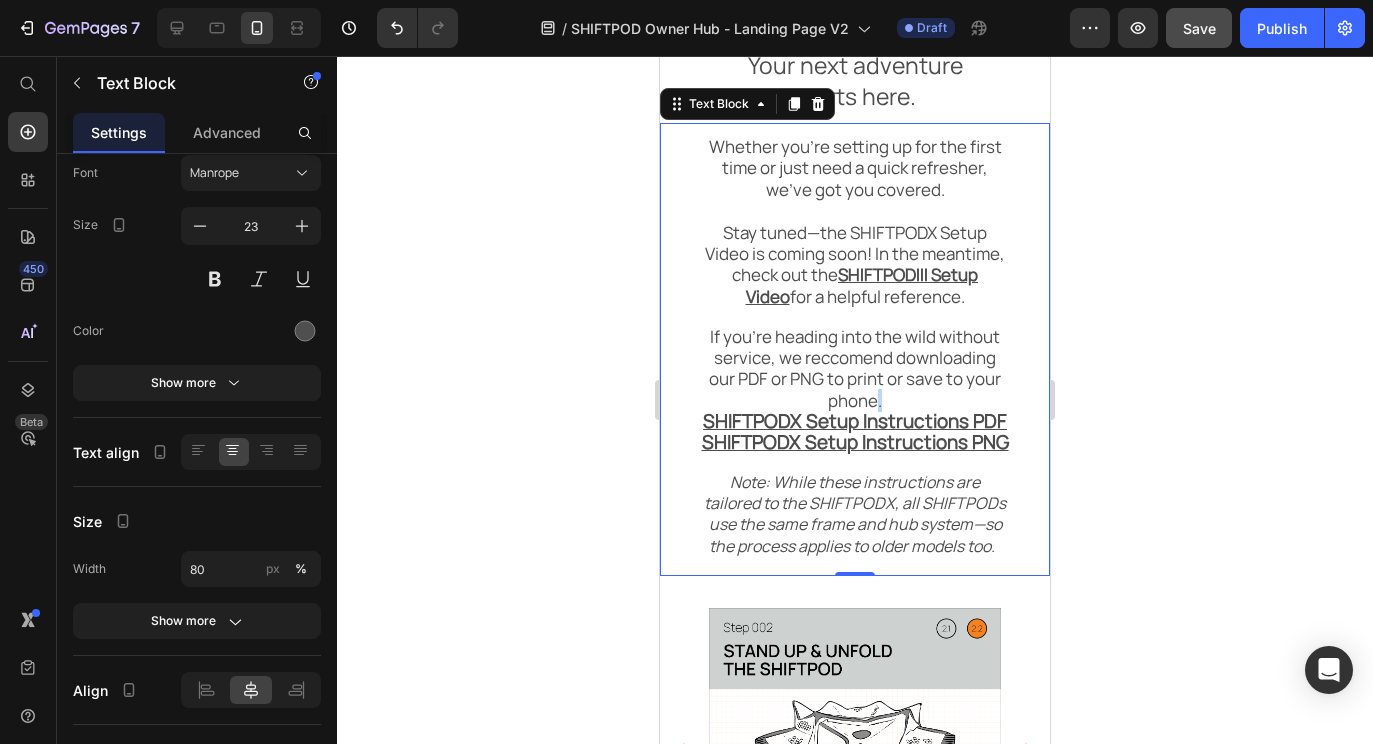 click on "If you're heading into the wild without service, we reccomend downloading our PDF or PNG to print or save to your phone." at bounding box center (855, 368) 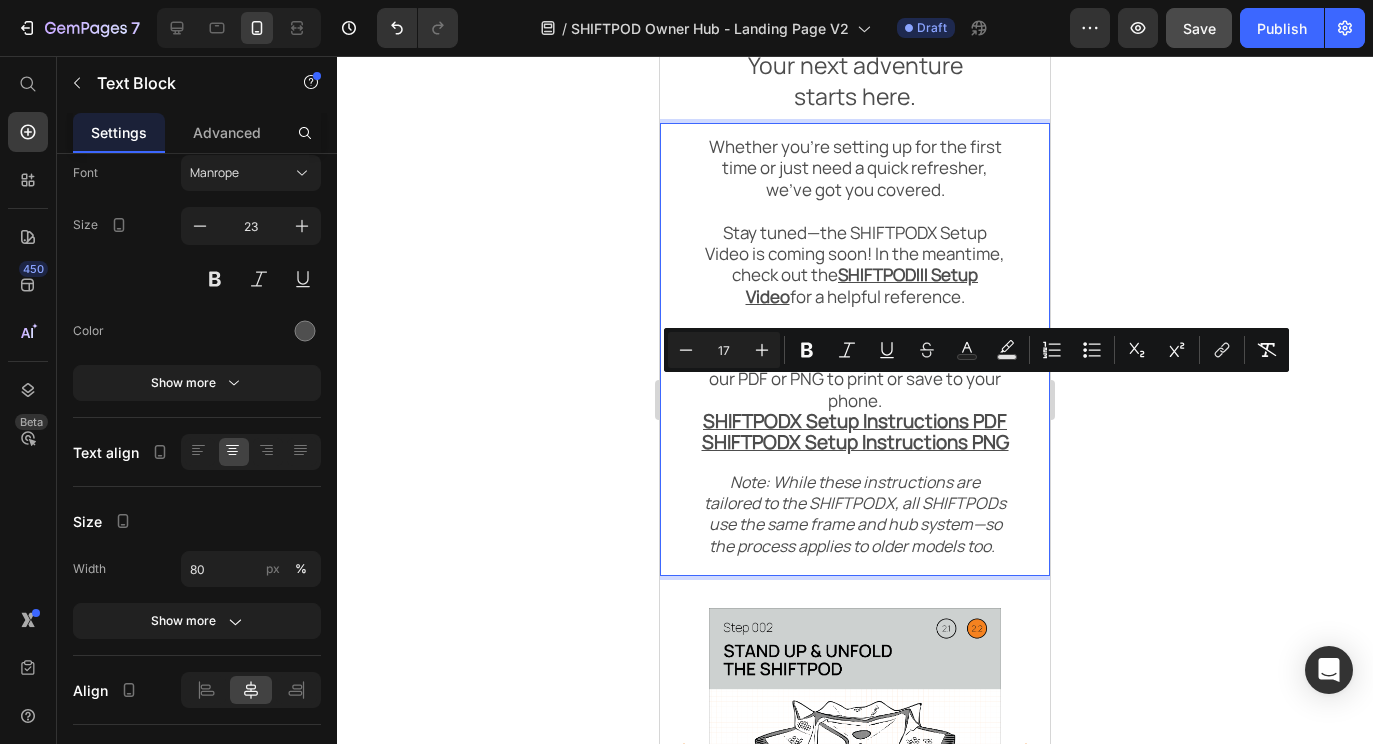 click on "Stay tuned—the SHIFTPODX Setup Video is coming soon! In the meantime, check out the  SHIFTPODIII Setup Video  for a helpful reference. If you're heading into the wild without service, we reccomend downloading our PDF or PNG to print or save to your phone.  SHIFTPODX Setup Instructions PDF SHIFTPODX Setup Instructions PNG" at bounding box center [855, 336] 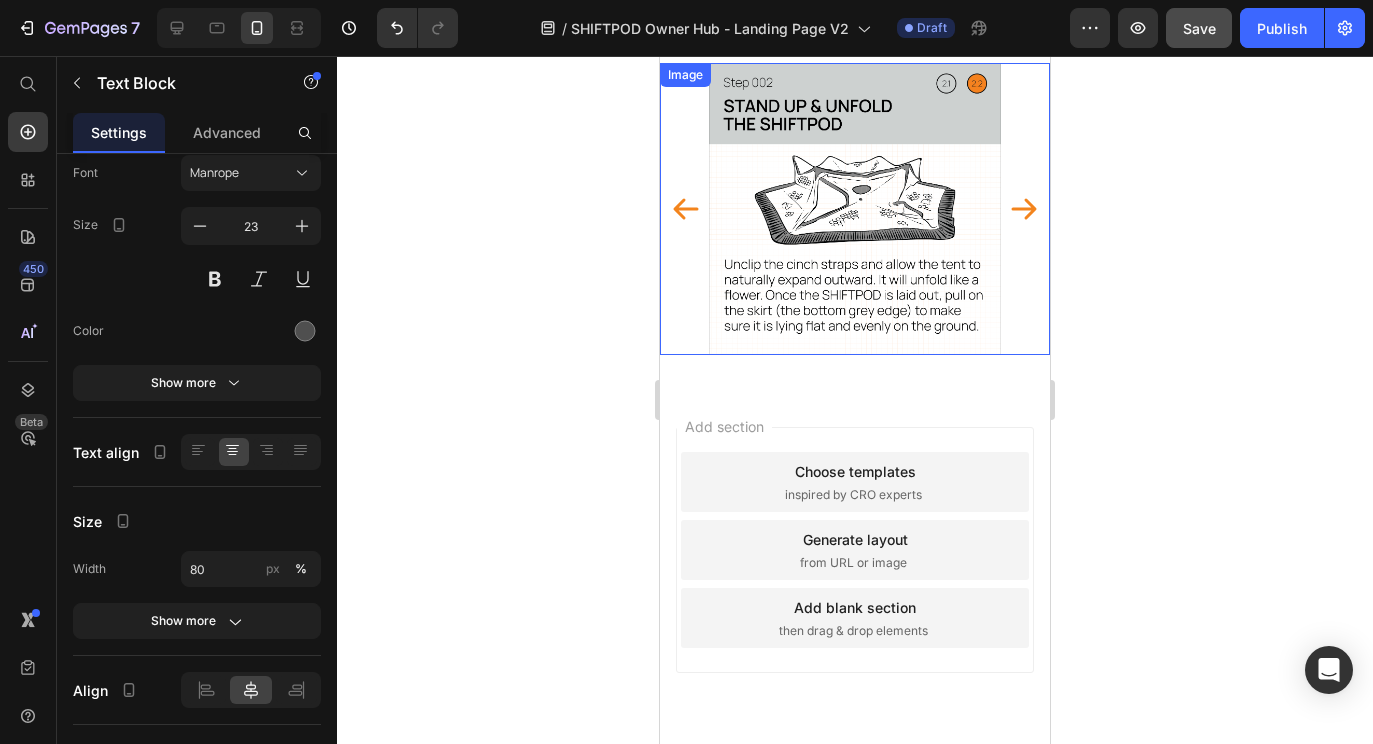 scroll, scrollTop: 1250, scrollLeft: 0, axis: vertical 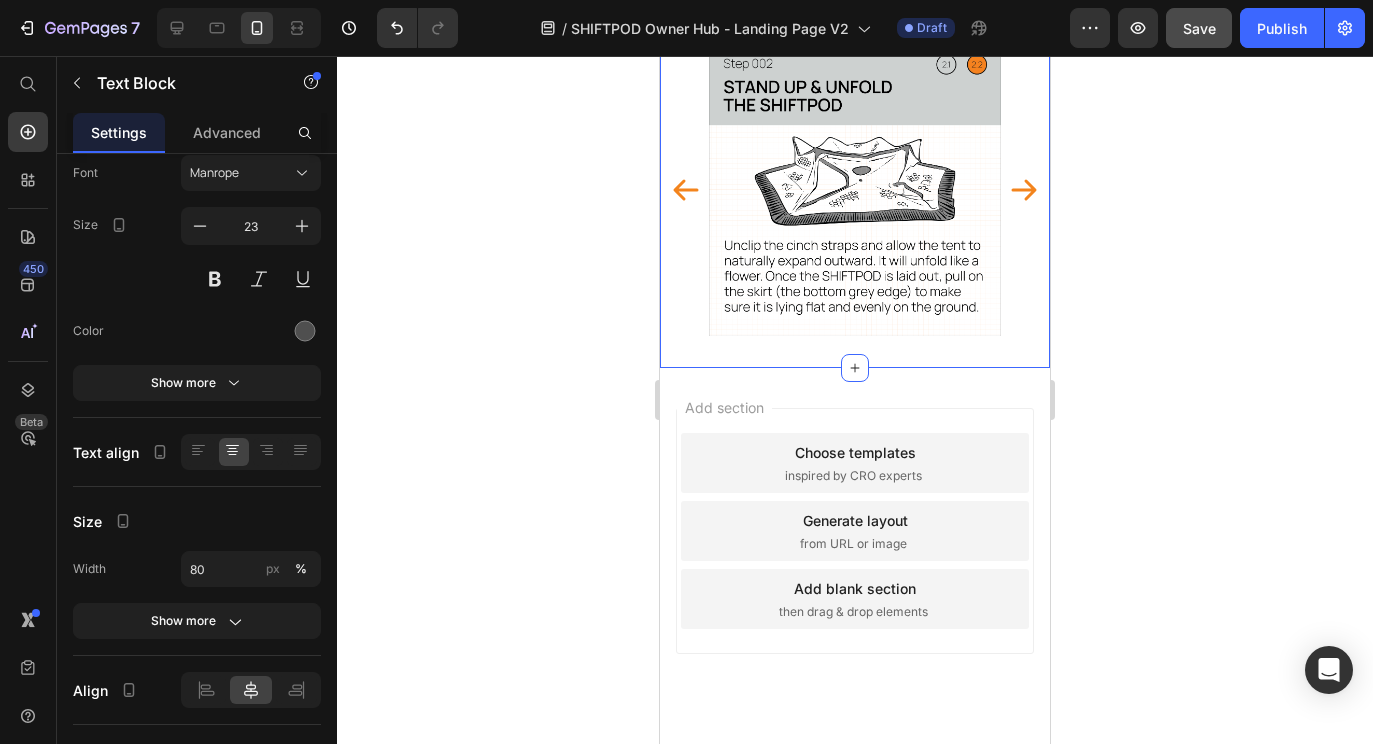 click on "Image Image Image Image Image Image Image Image Image Image Image Image Image Image Image
Carousel
Image Image Image Image Image Image Image Image Image Image Image Image Image Image Image
Carousel Section 4" at bounding box center (855, 190) 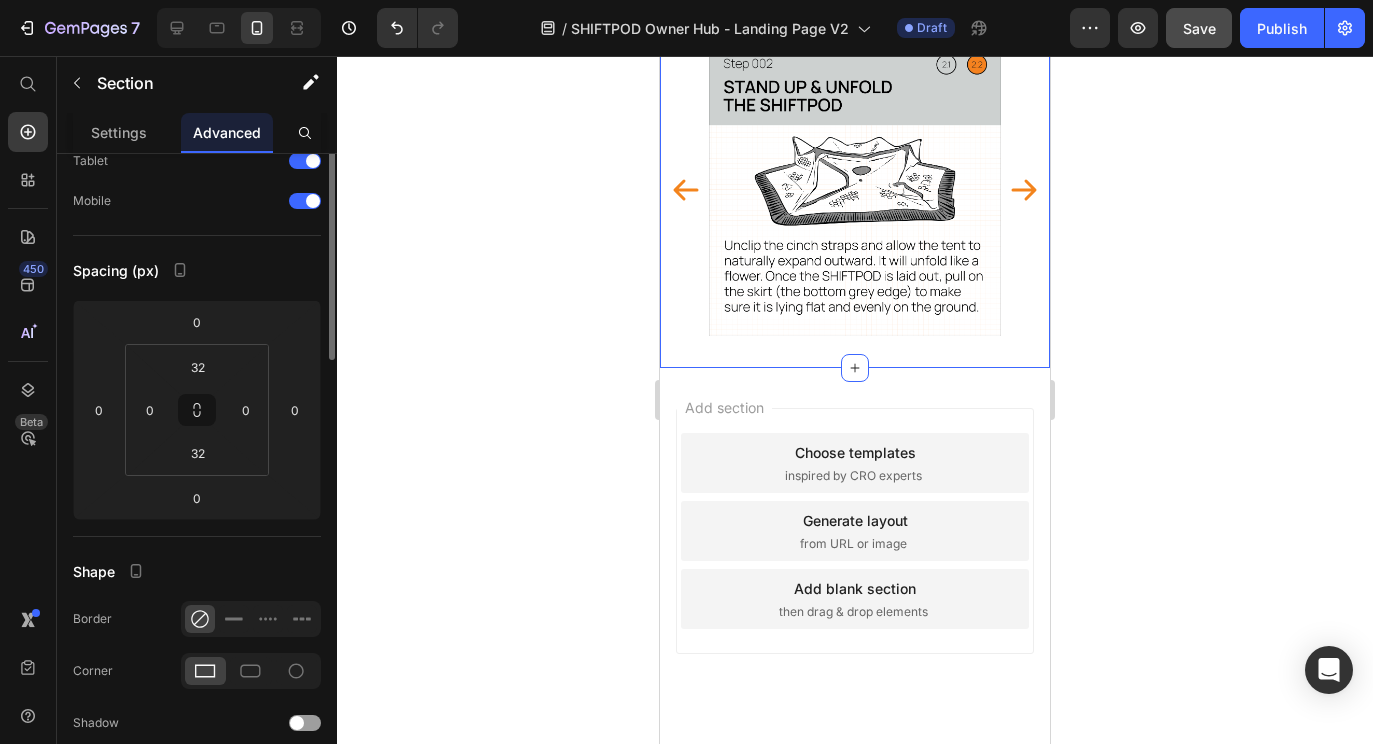 scroll, scrollTop: 0, scrollLeft: 0, axis: both 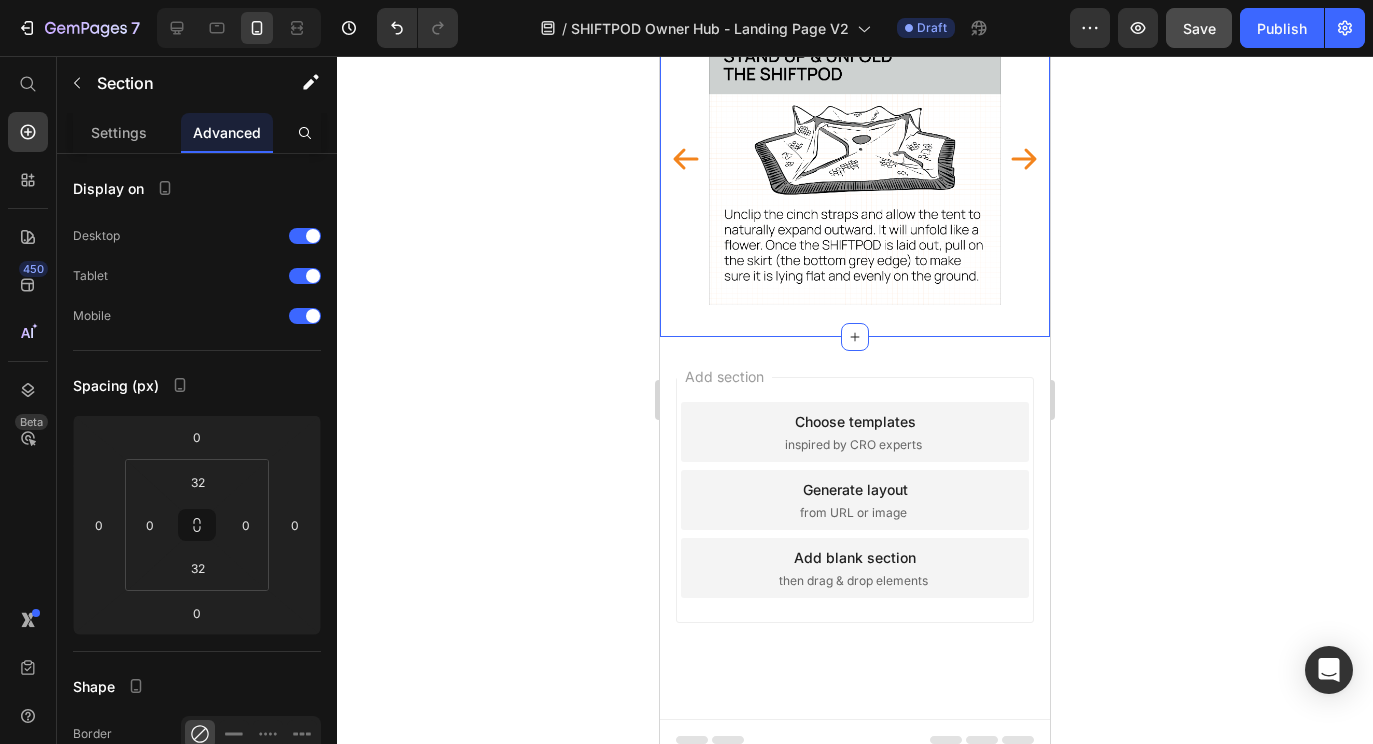 click 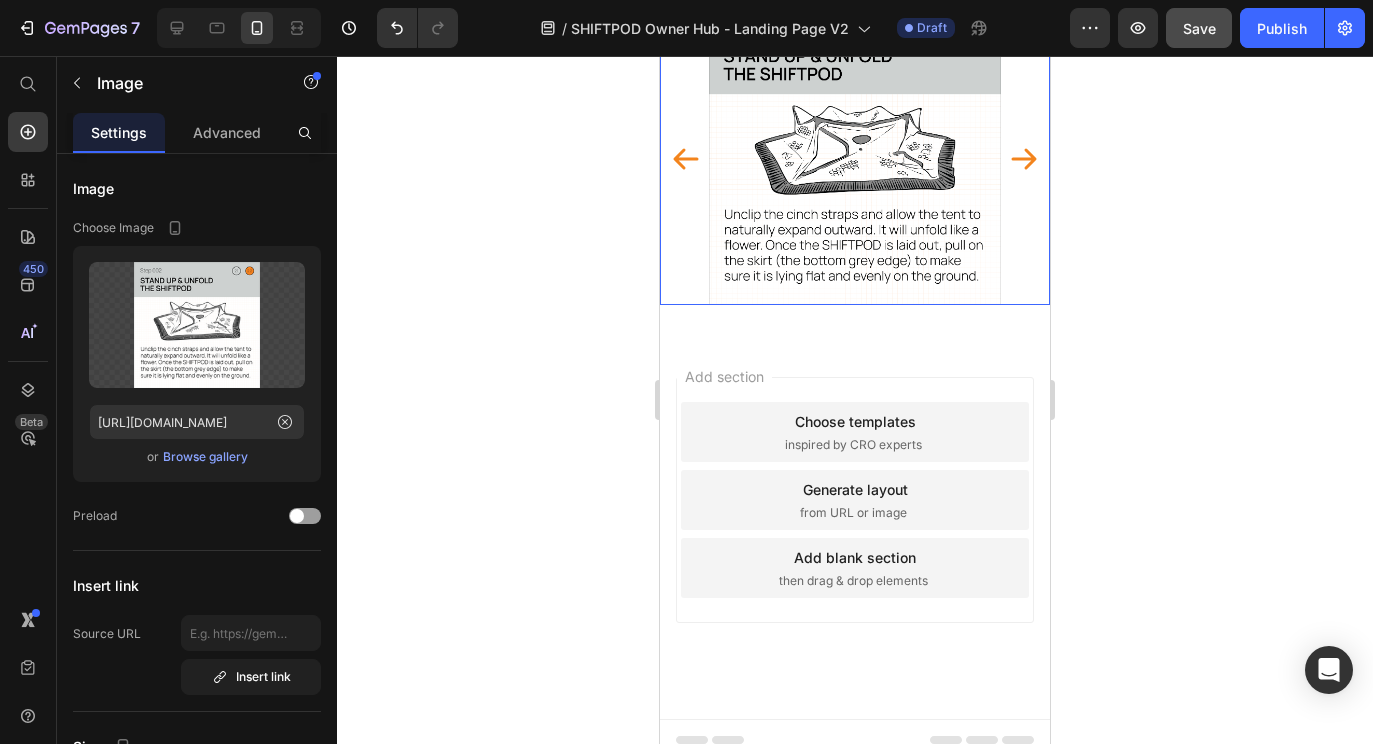 click at bounding box center [855, 159] 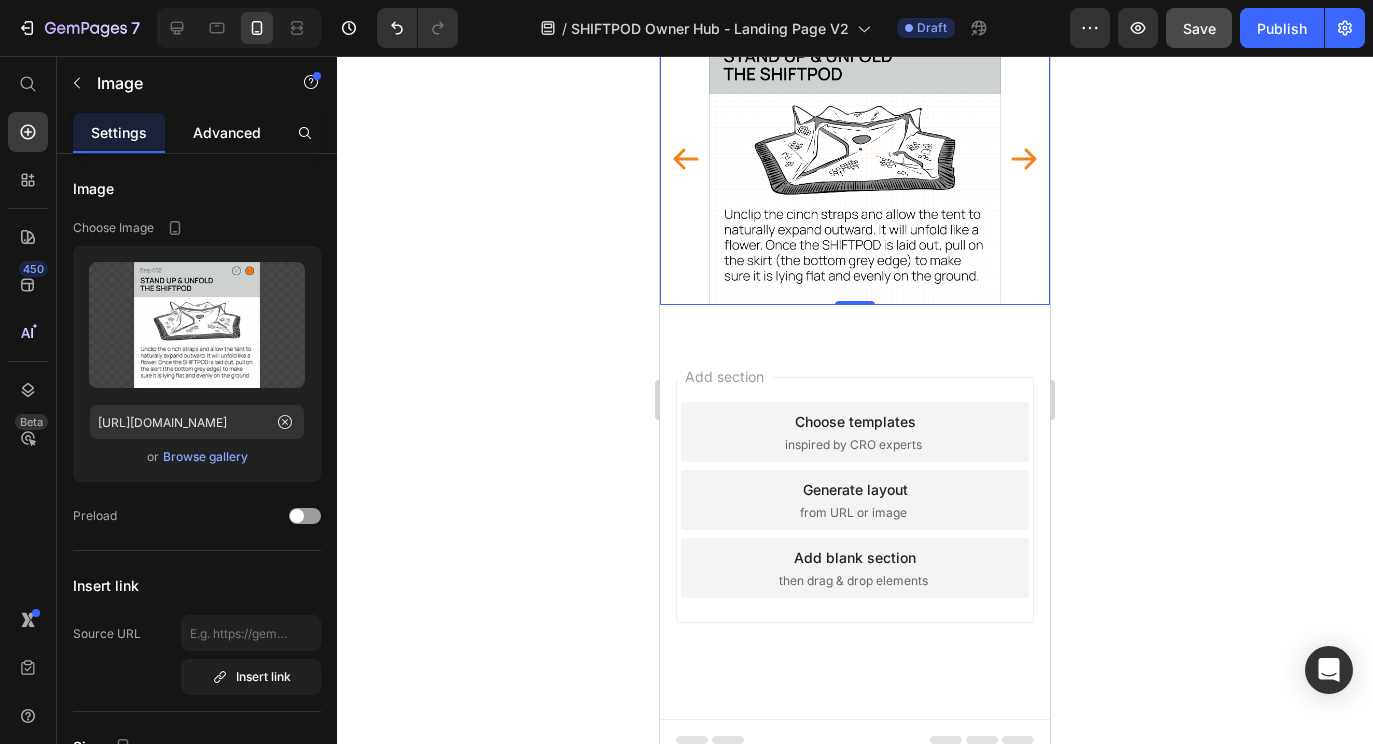 click on "Advanced" at bounding box center (227, 132) 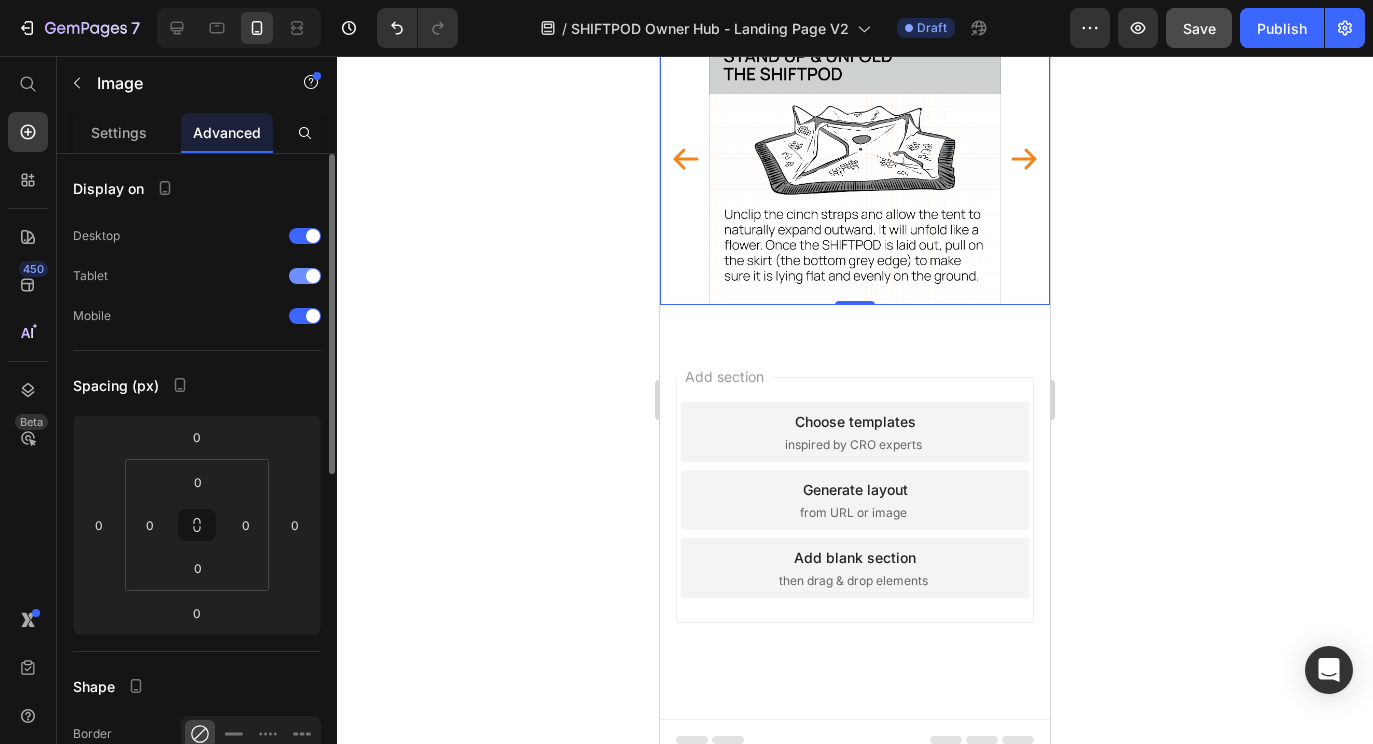 click at bounding box center (305, 276) 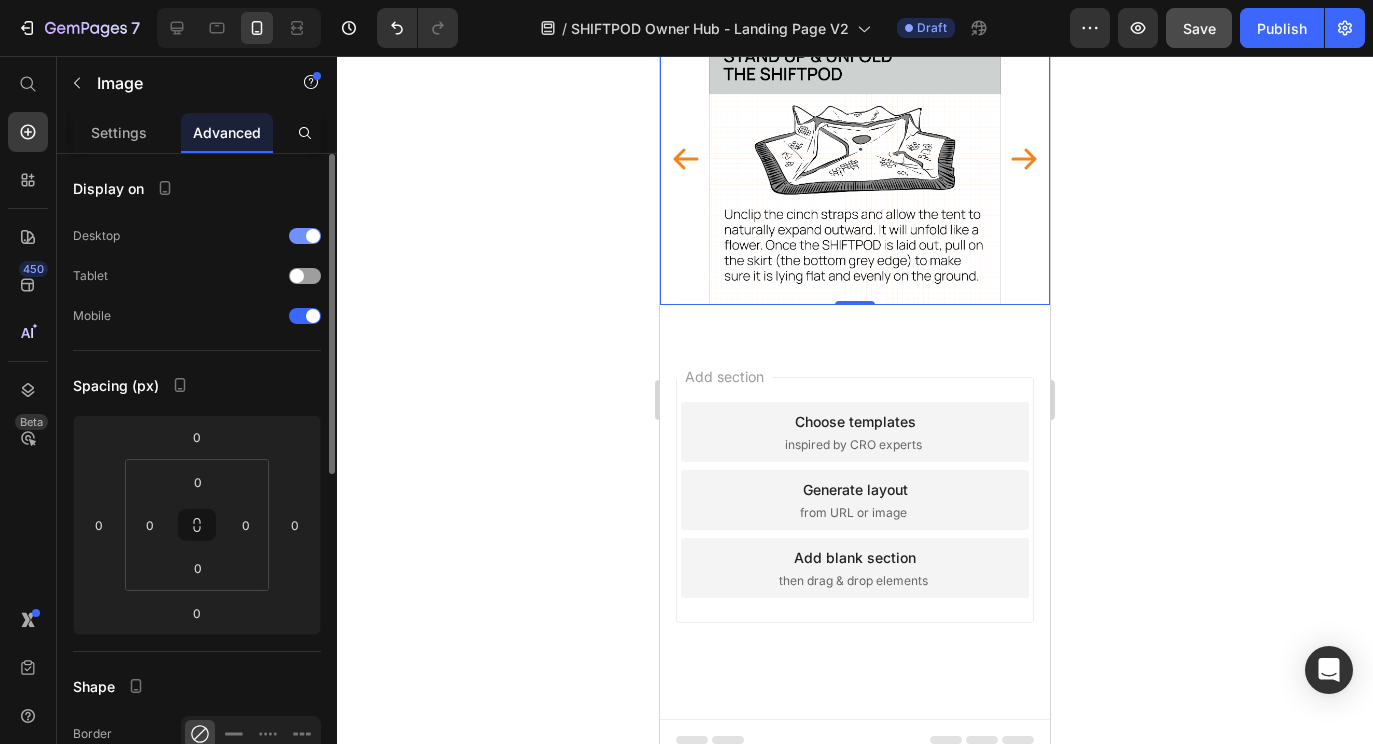 click at bounding box center [305, 236] 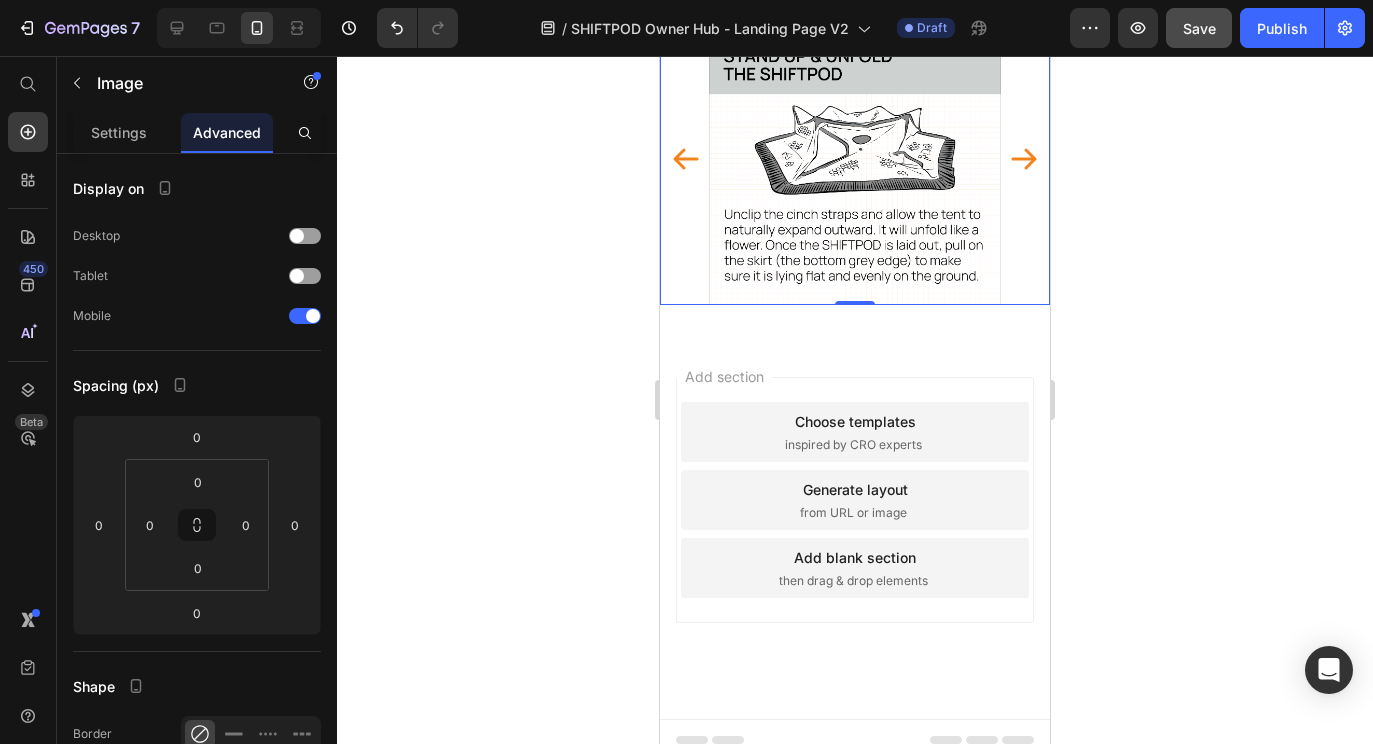 click 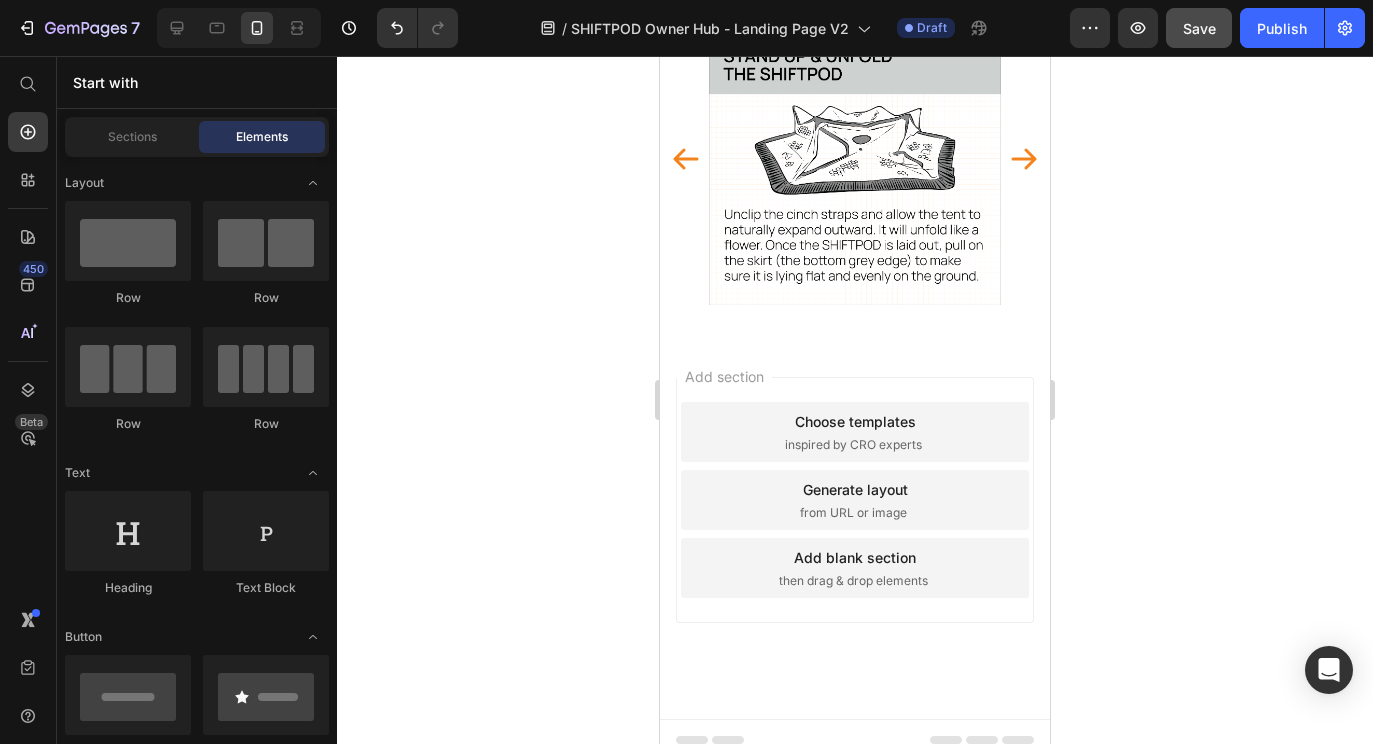 click 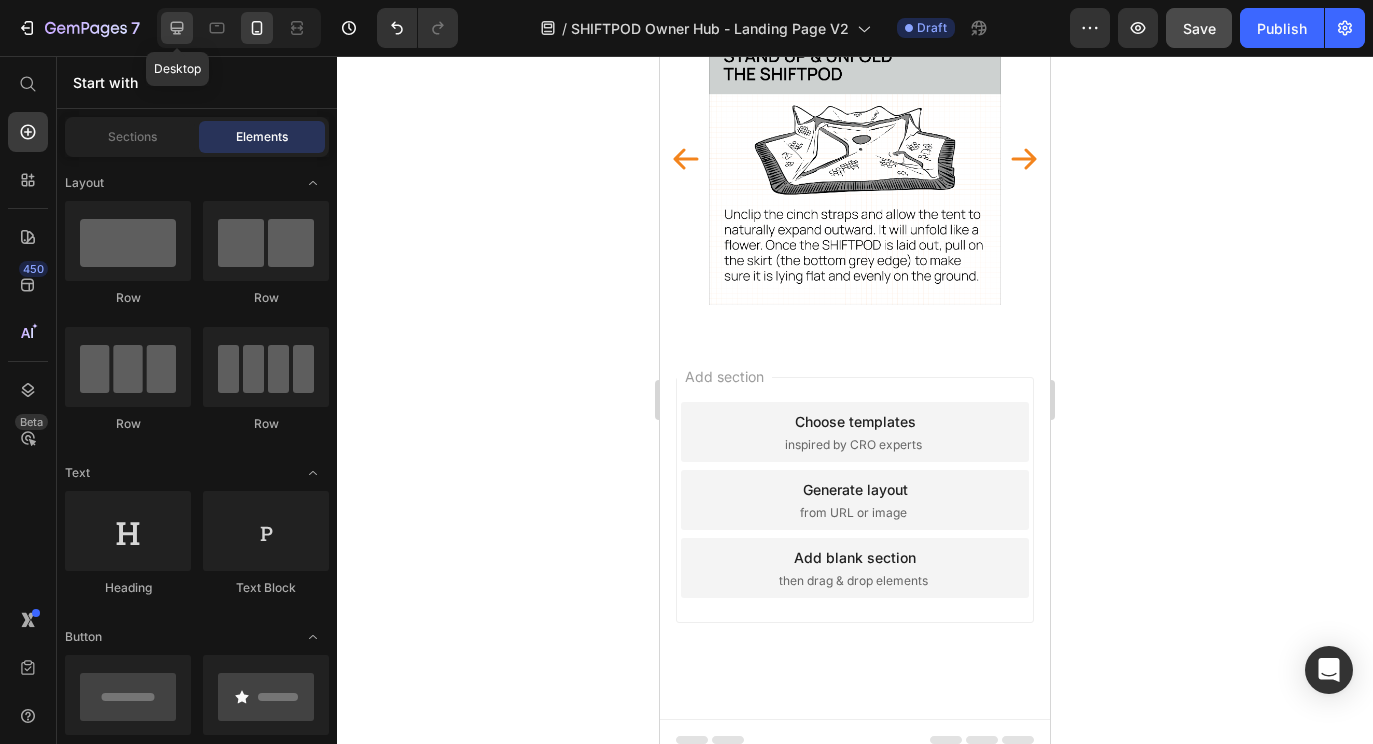 click 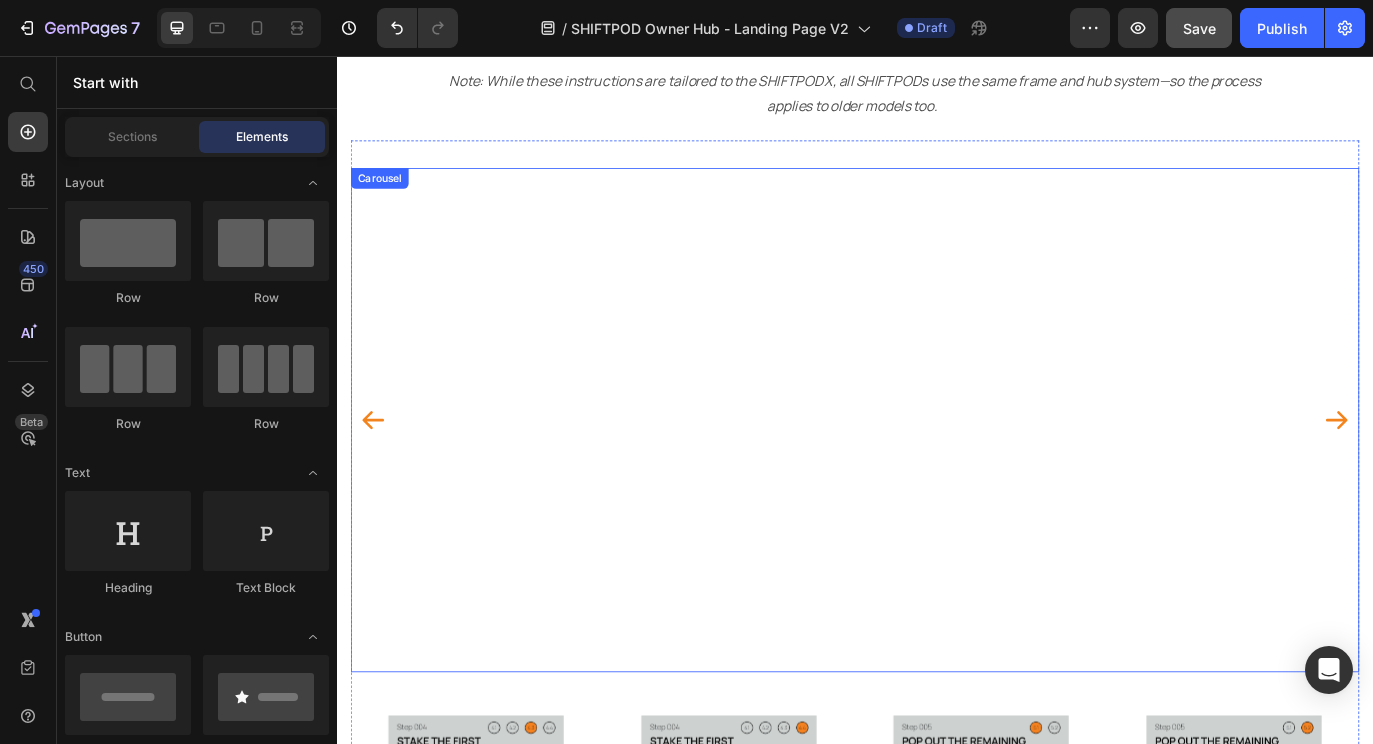 scroll, scrollTop: 637, scrollLeft: 0, axis: vertical 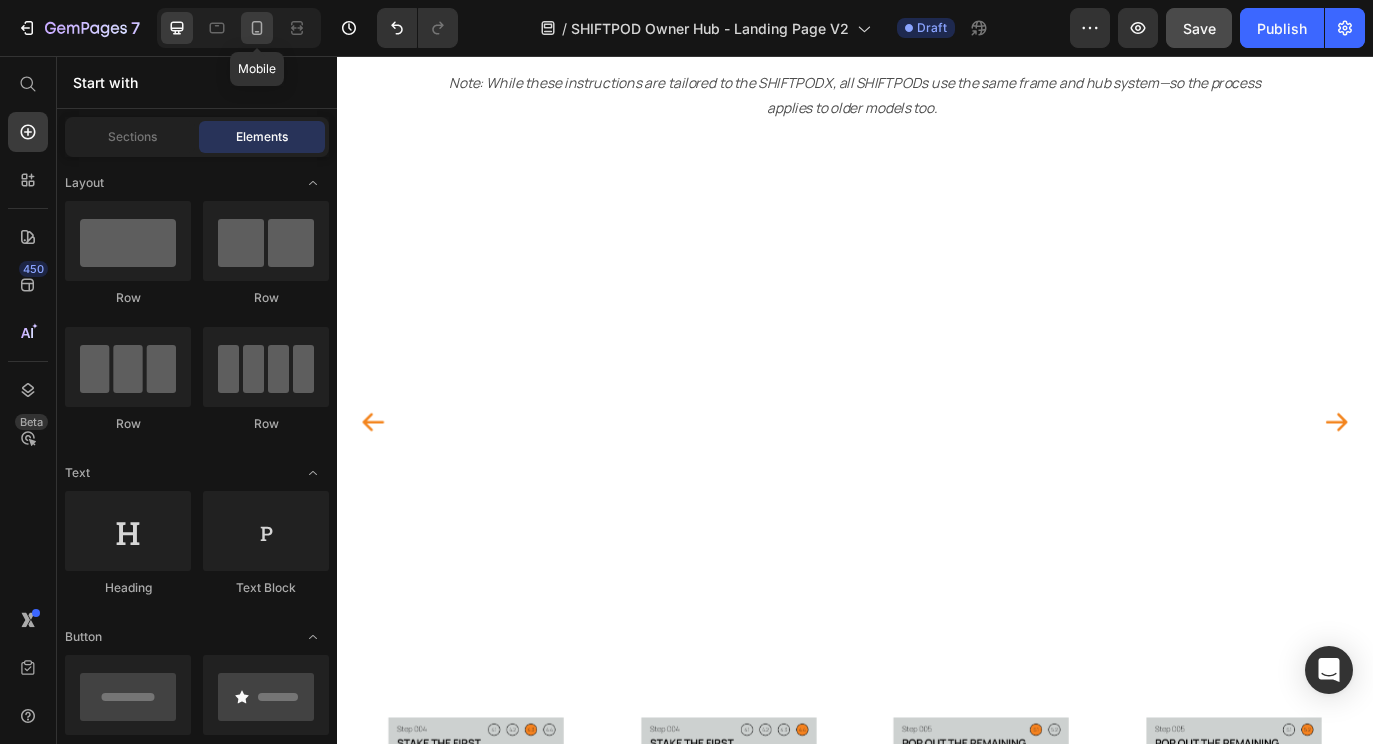 click 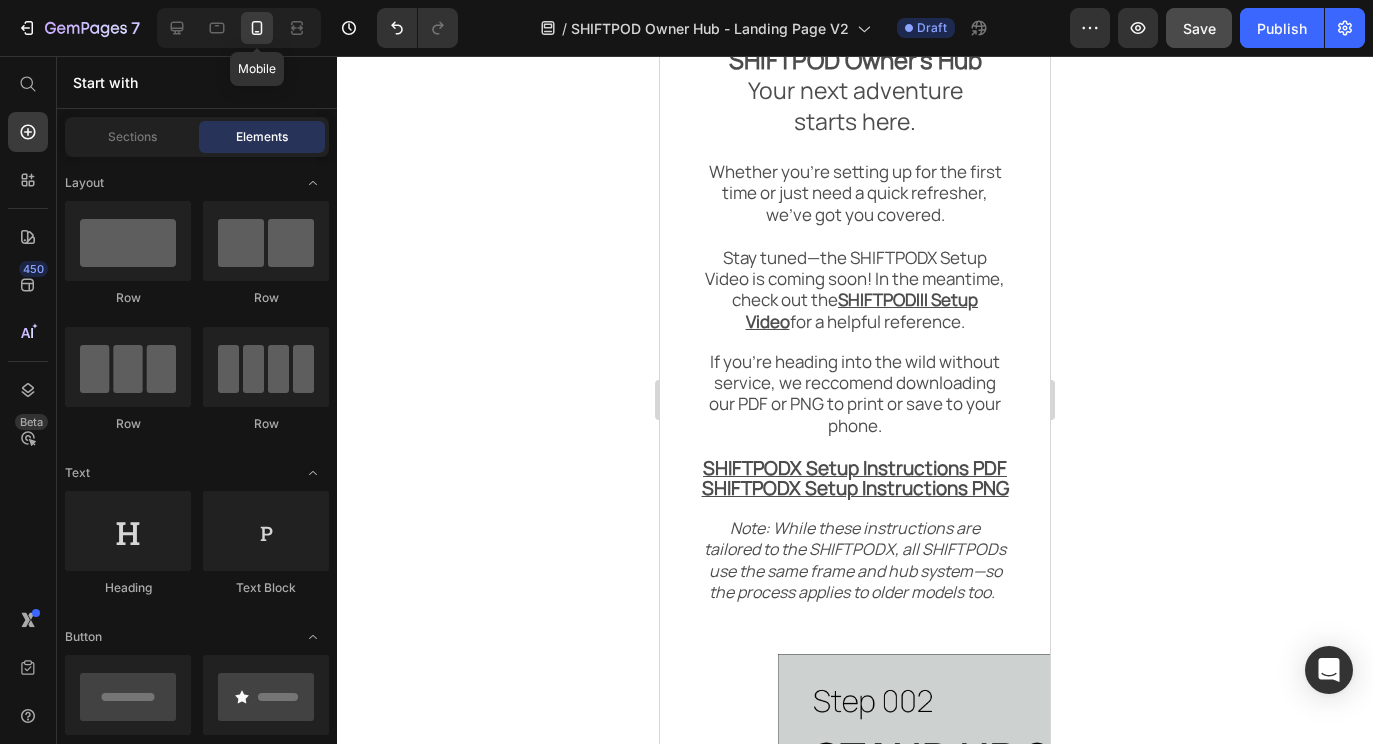 scroll, scrollTop: 1069, scrollLeft: 0, axis: vertical 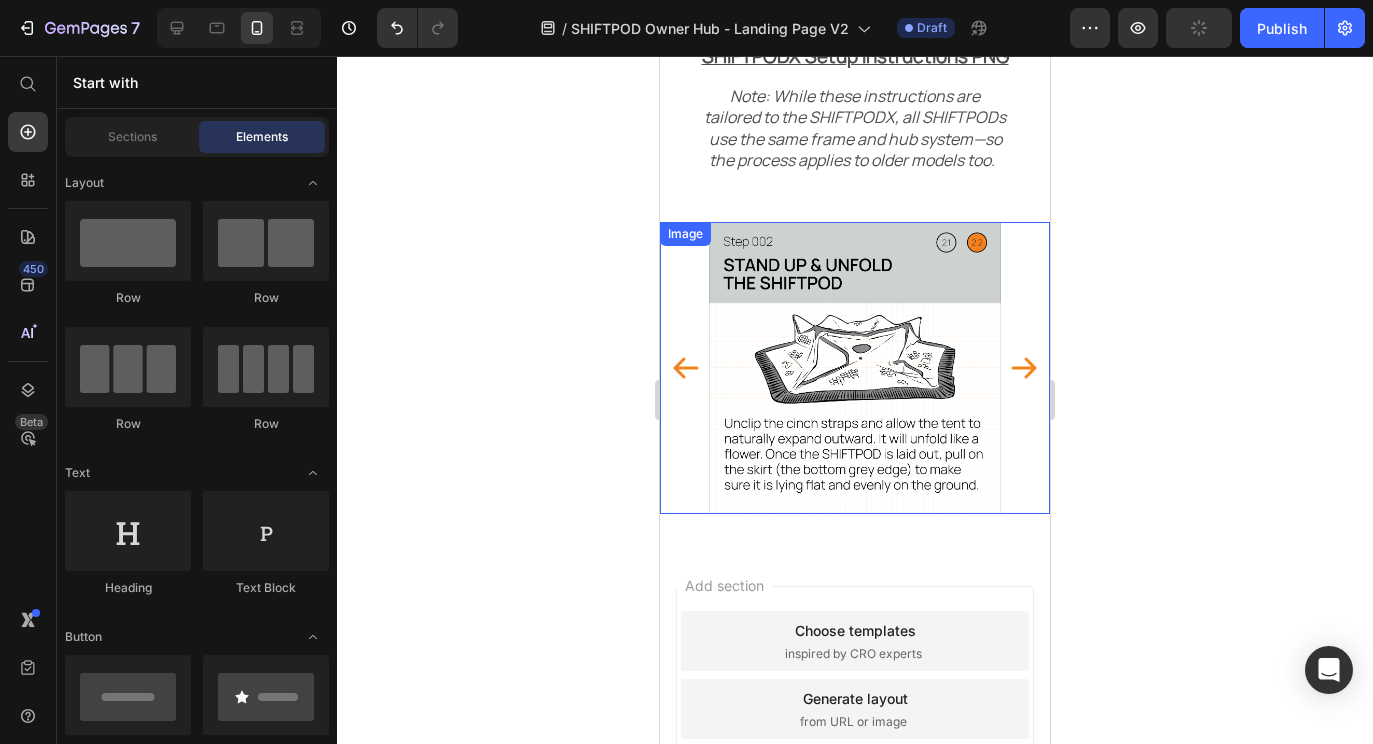 click at bounding box center (855, 368) 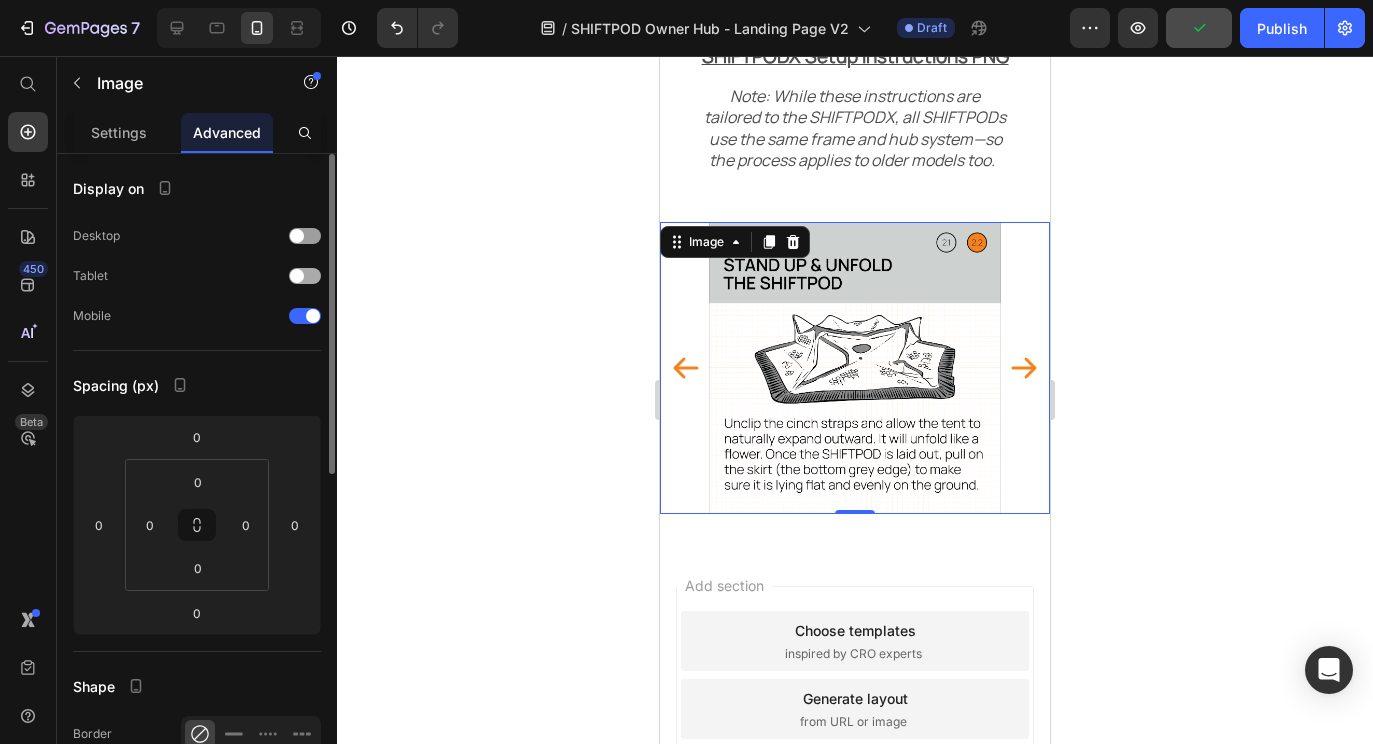 click at bounding box center (305, 276) 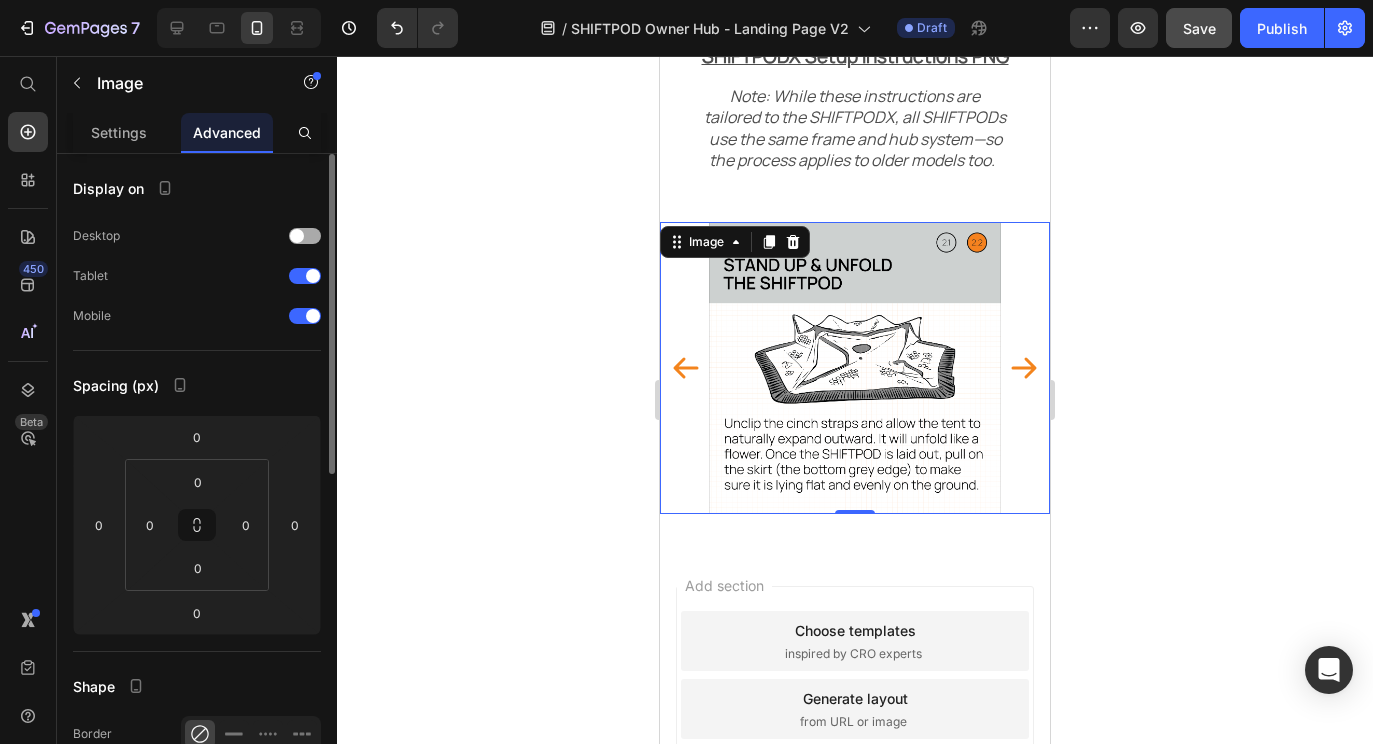 click on "Desktop" at bounding box center (197, 236) 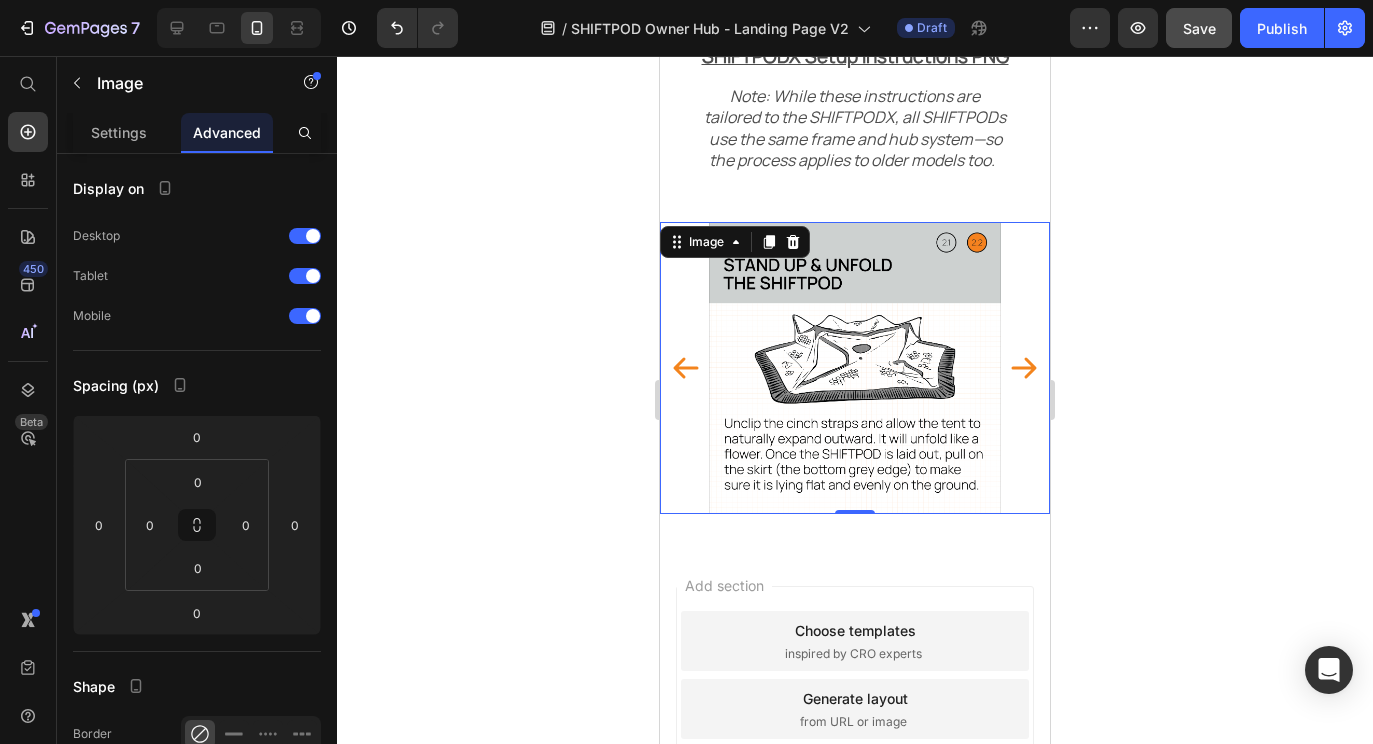 click 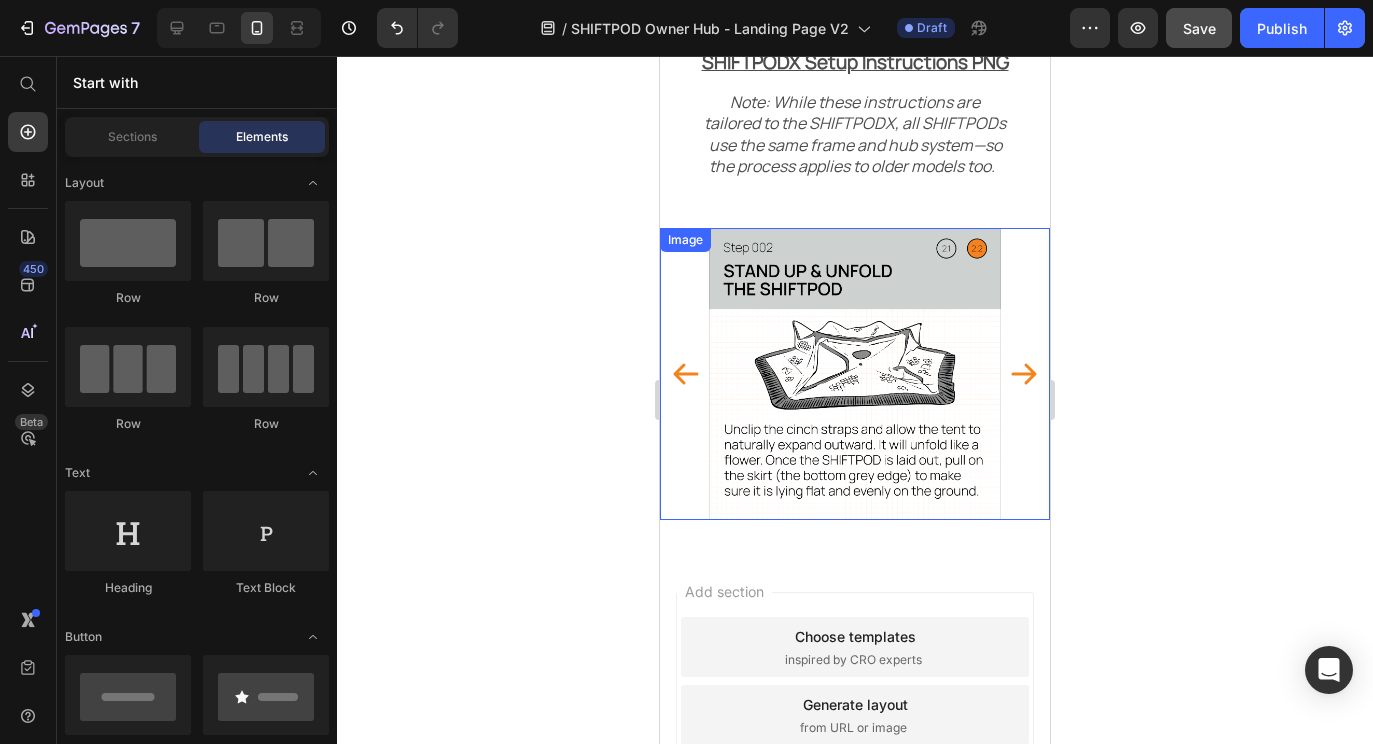 scroll, scrollTop: 1097, scrollLeft: 0, axis: vertical 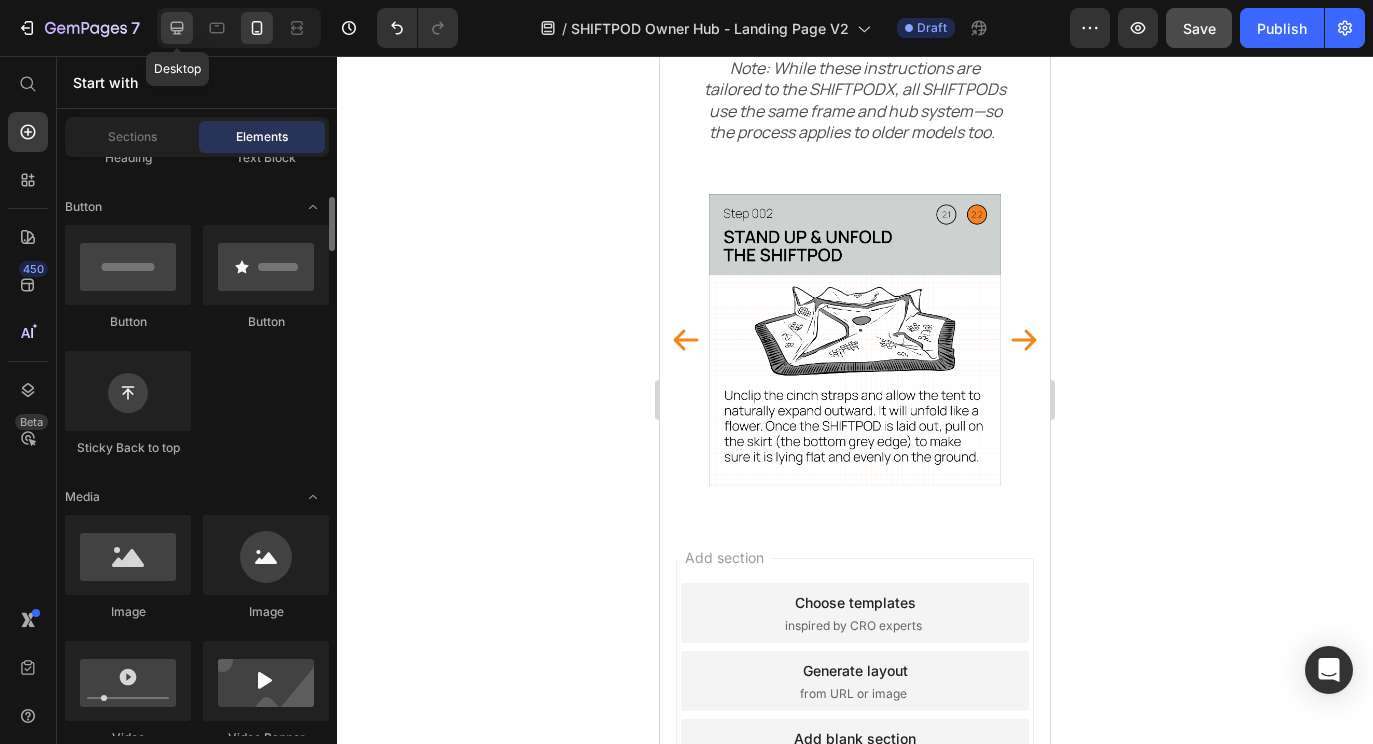 click 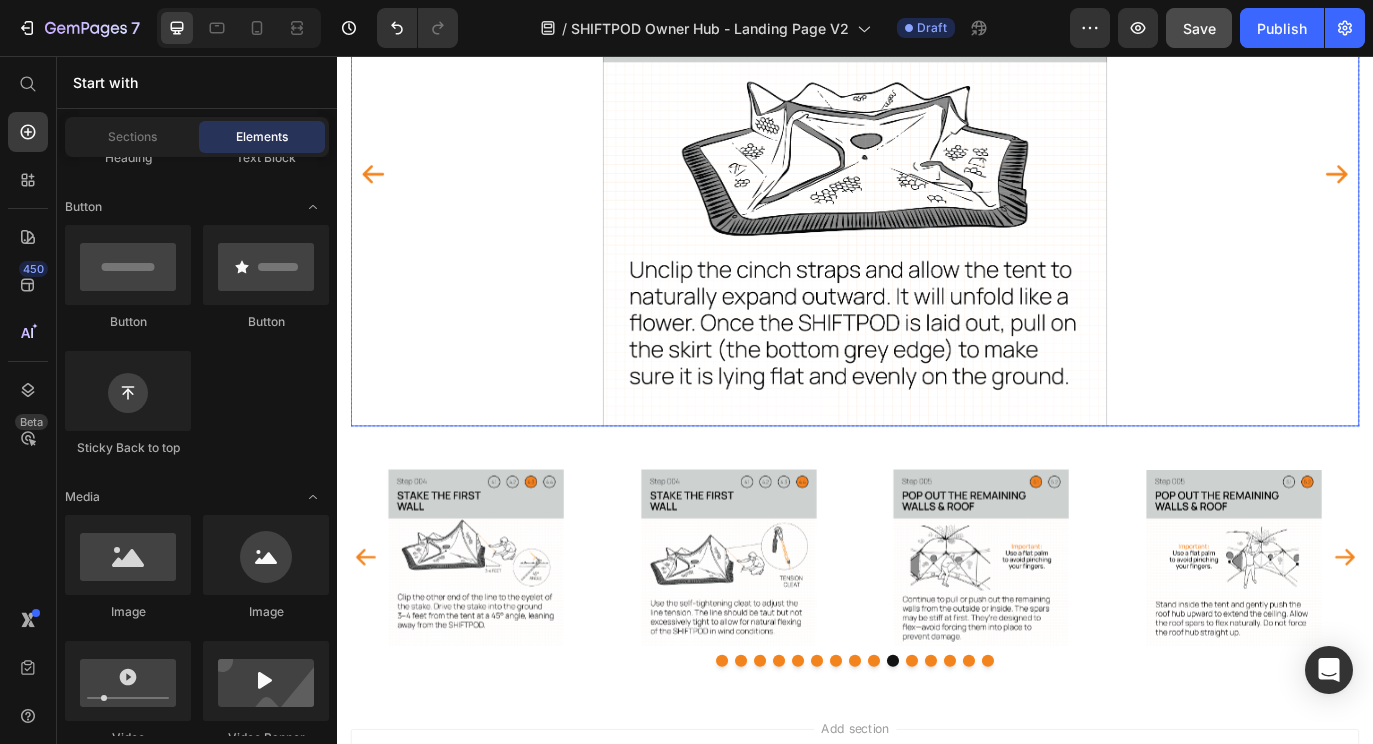 scroll, scrollTop: 956, scrollLeft: 0, axis: vertical 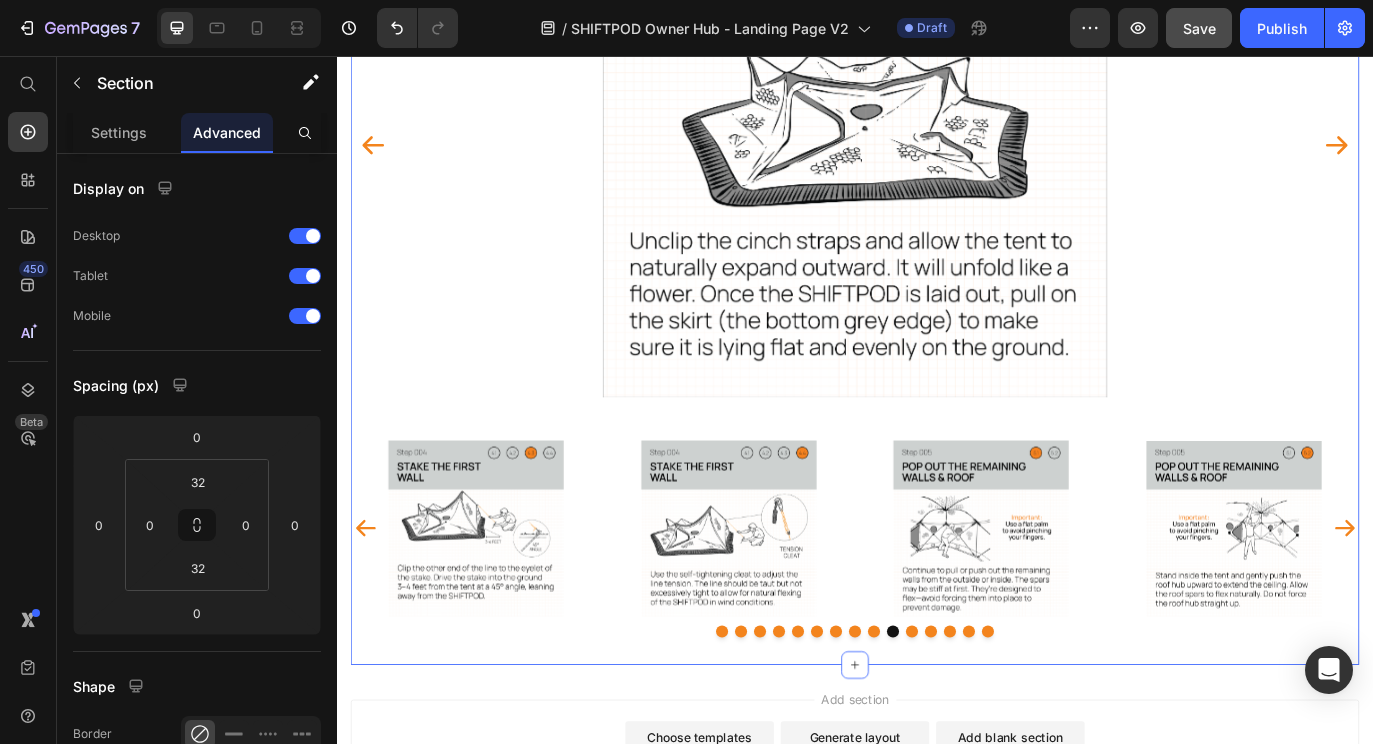 click on "Image Image Image Image Image Image Image Image Image Image Image Image Image Image Image
Carousel" at bounding box center [937, 589] 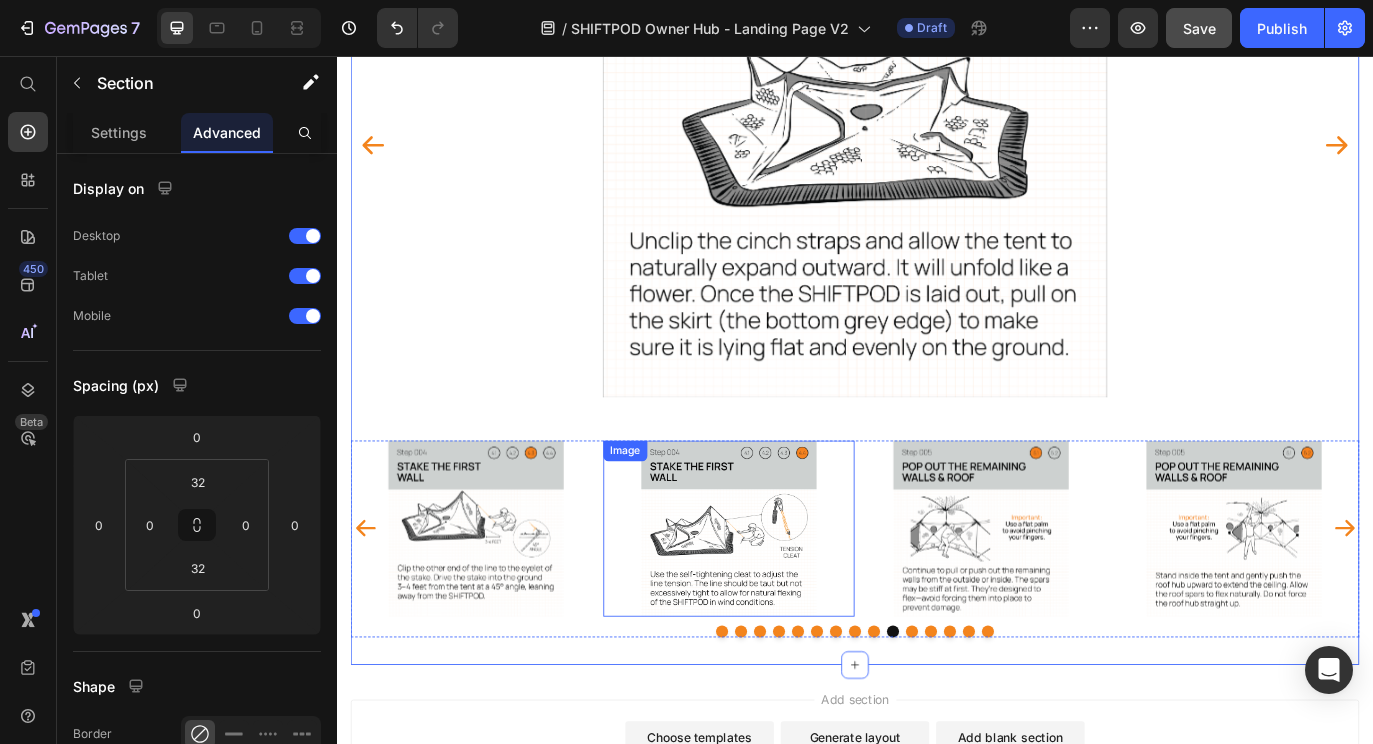 click at bounding box center (791, 602) 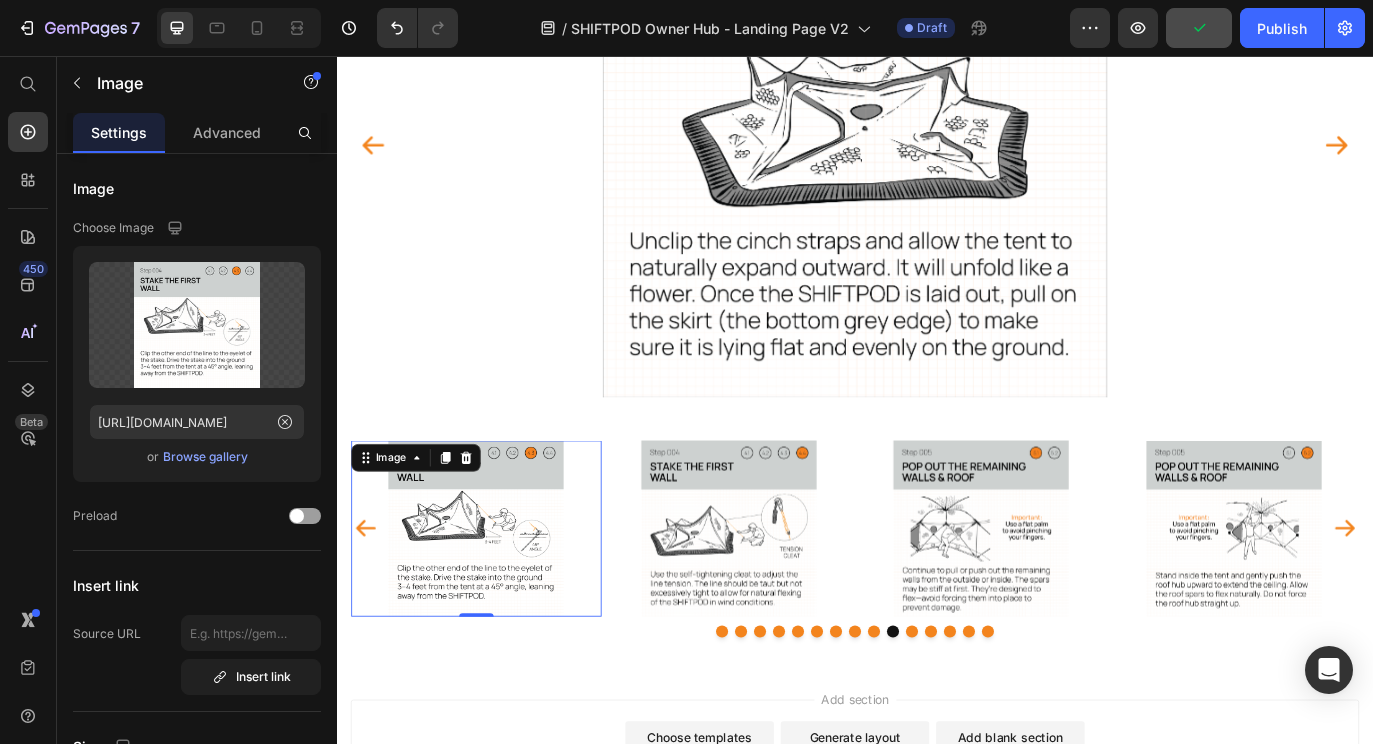 click at bounding box center (498, 602) 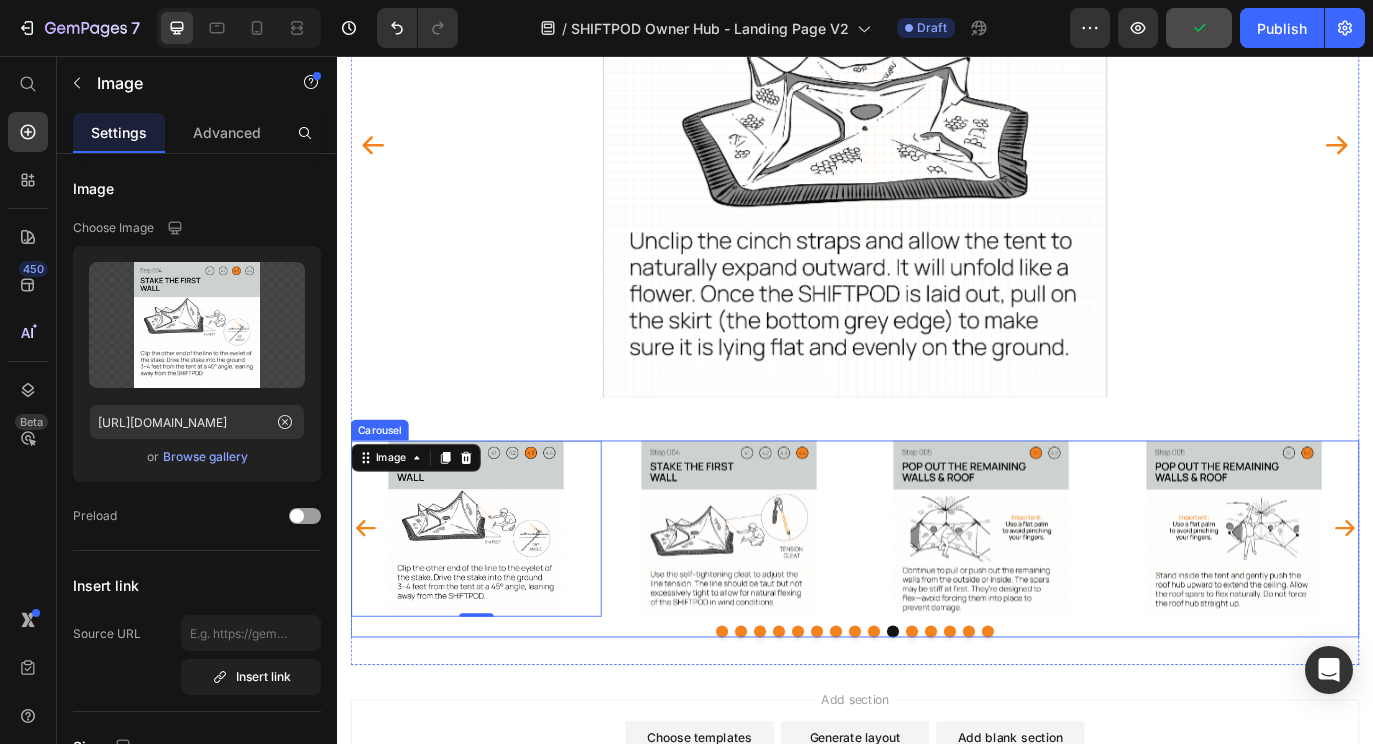 click at bounding box center (937, 722) 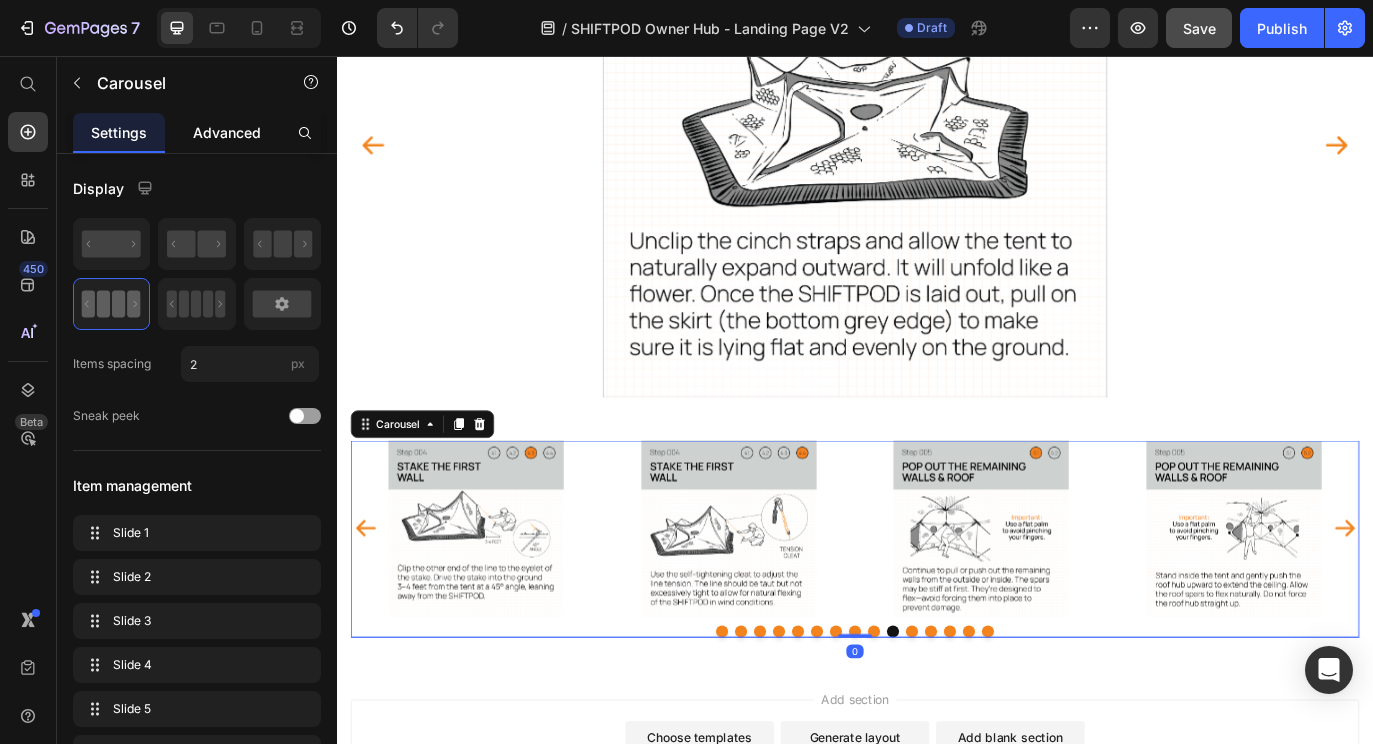 click on "Advanced" at bounding box center (227, 132) 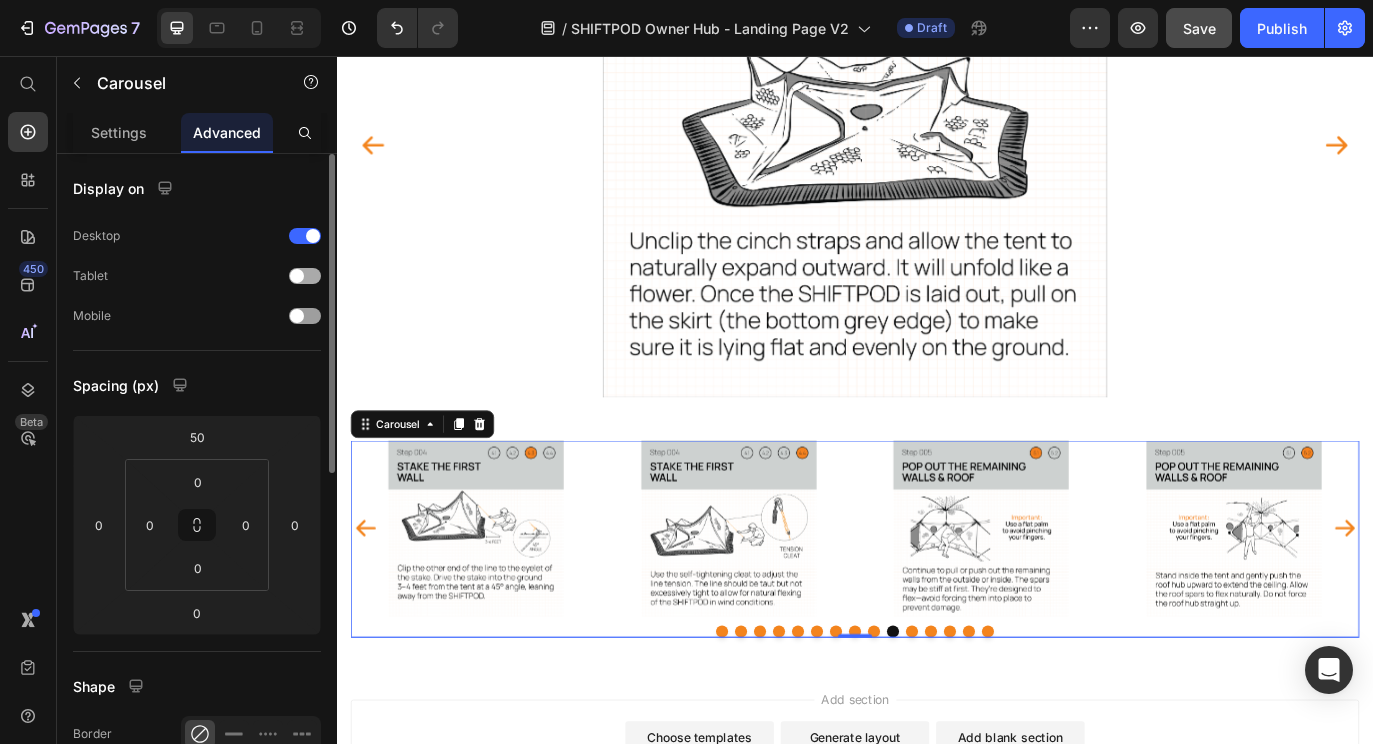 click at bounding box center [297, 276] 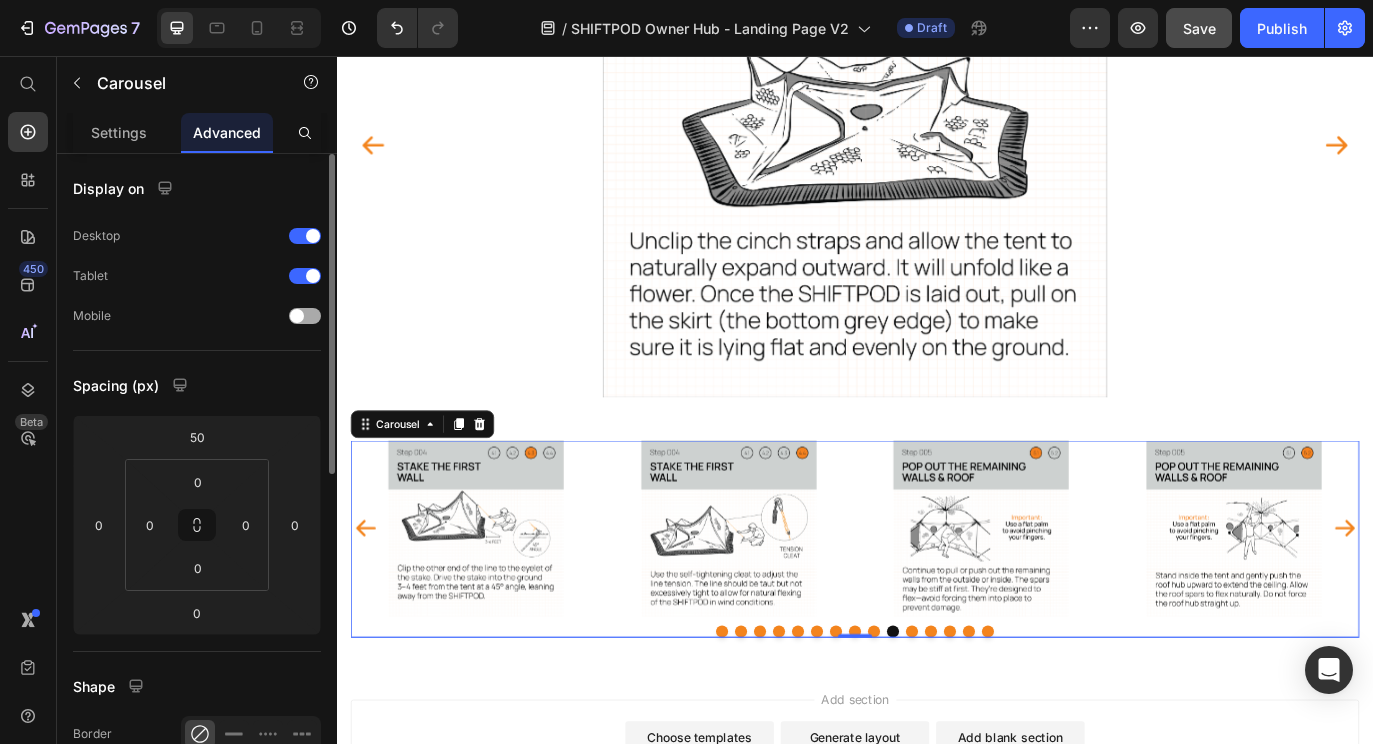 click at bounding box center [297, 316] 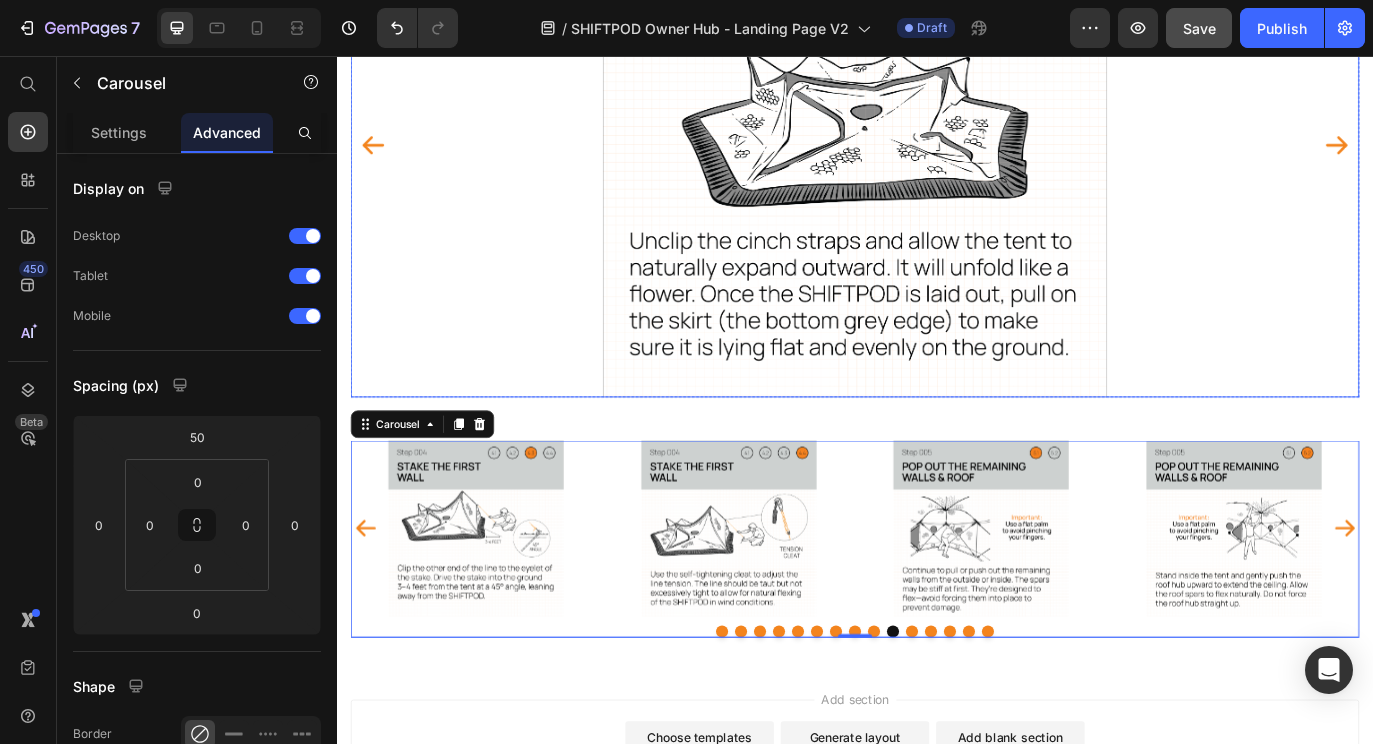 click at bounding box center [937, 159] 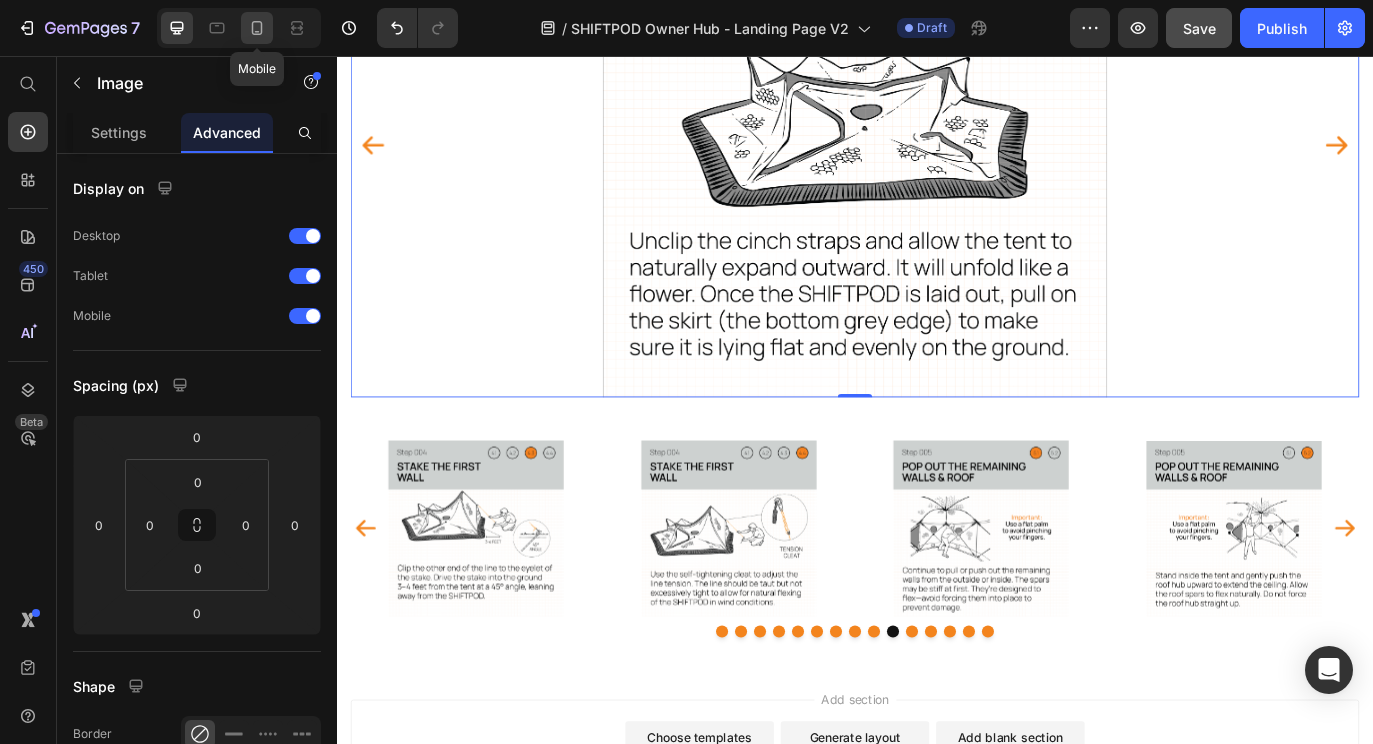 click 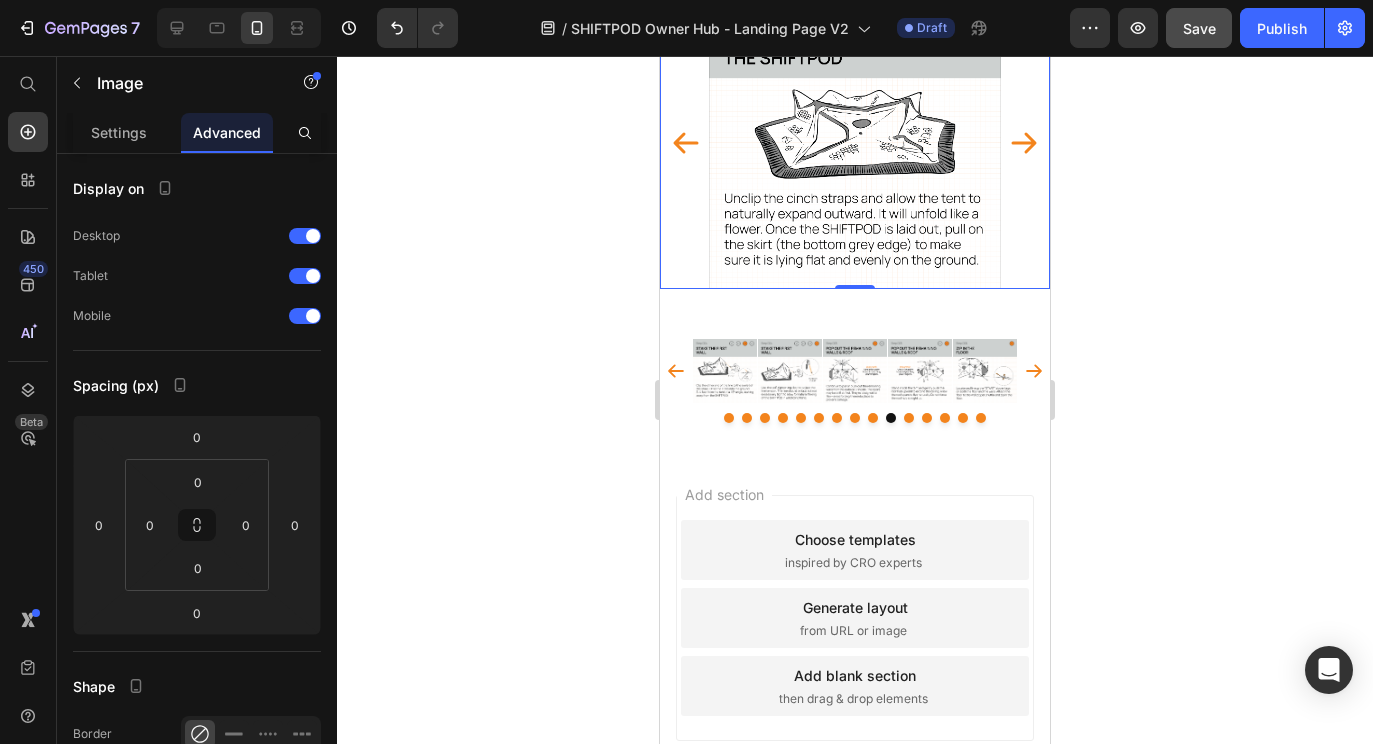 scroll, scrollTop: 1302, scrollLeft: 0, axis: vertical 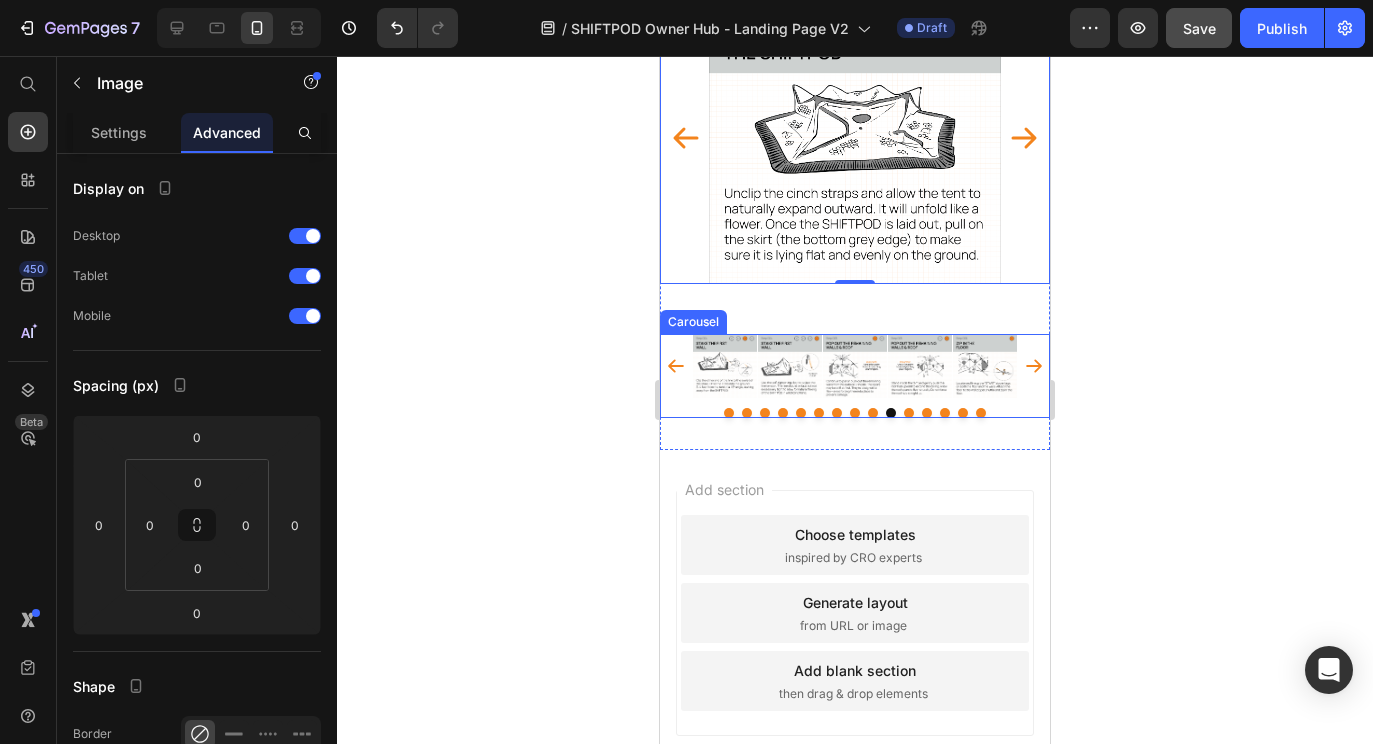 click at bounding box center (855, 413) 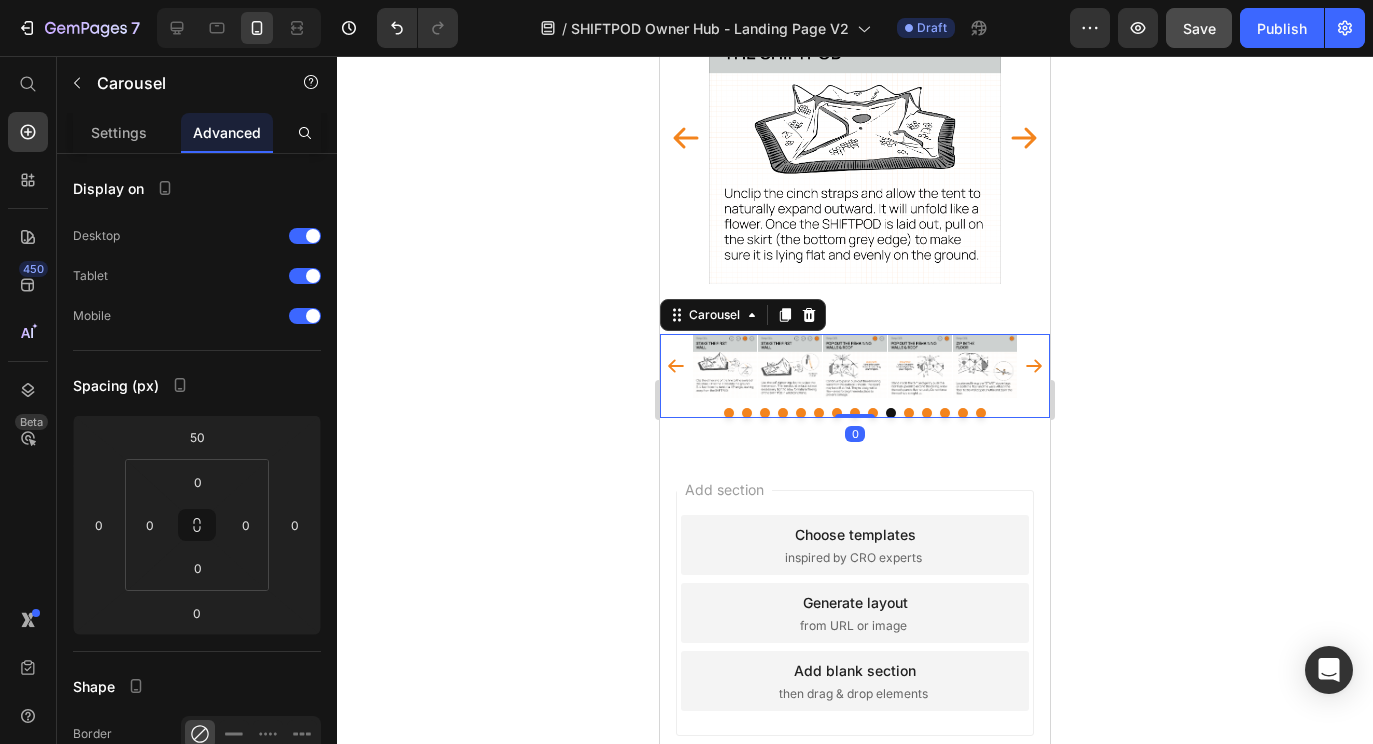 click 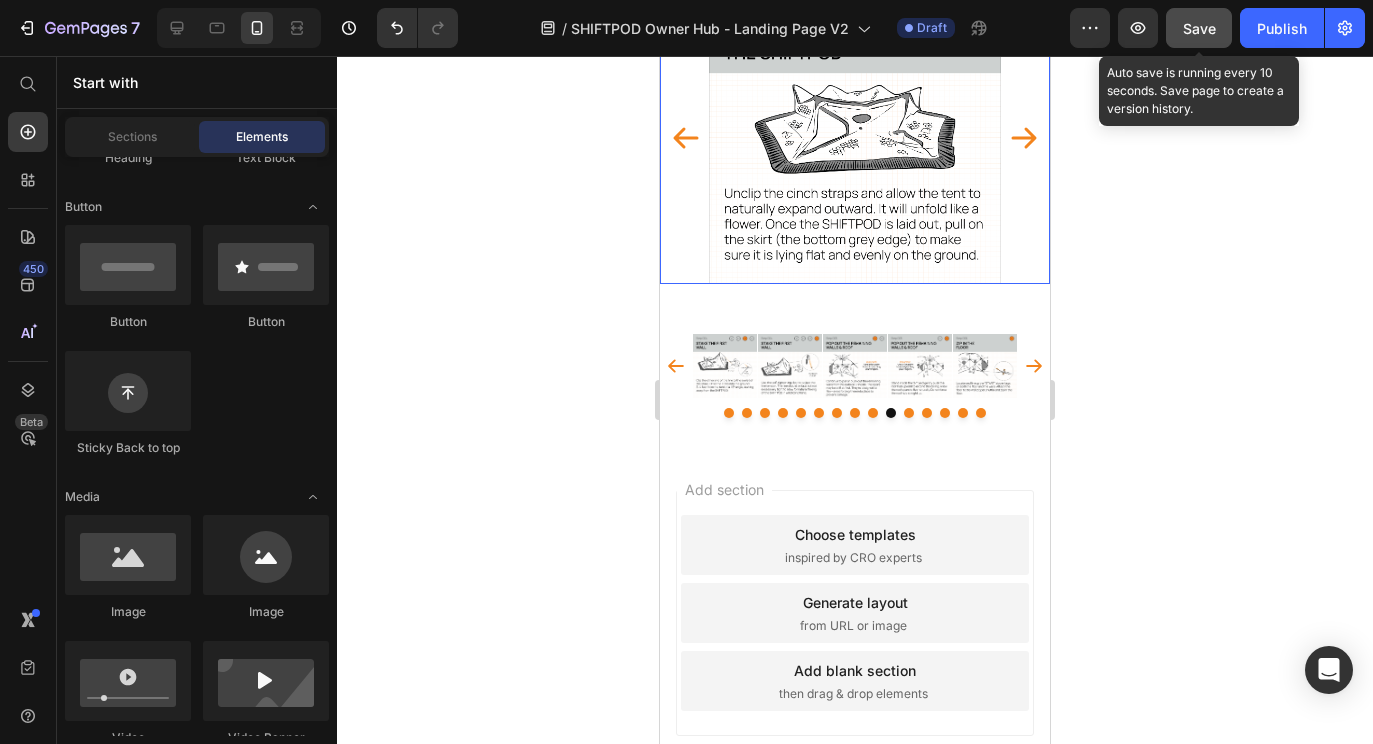 click on "Save" at bounding box center [1199, 28] 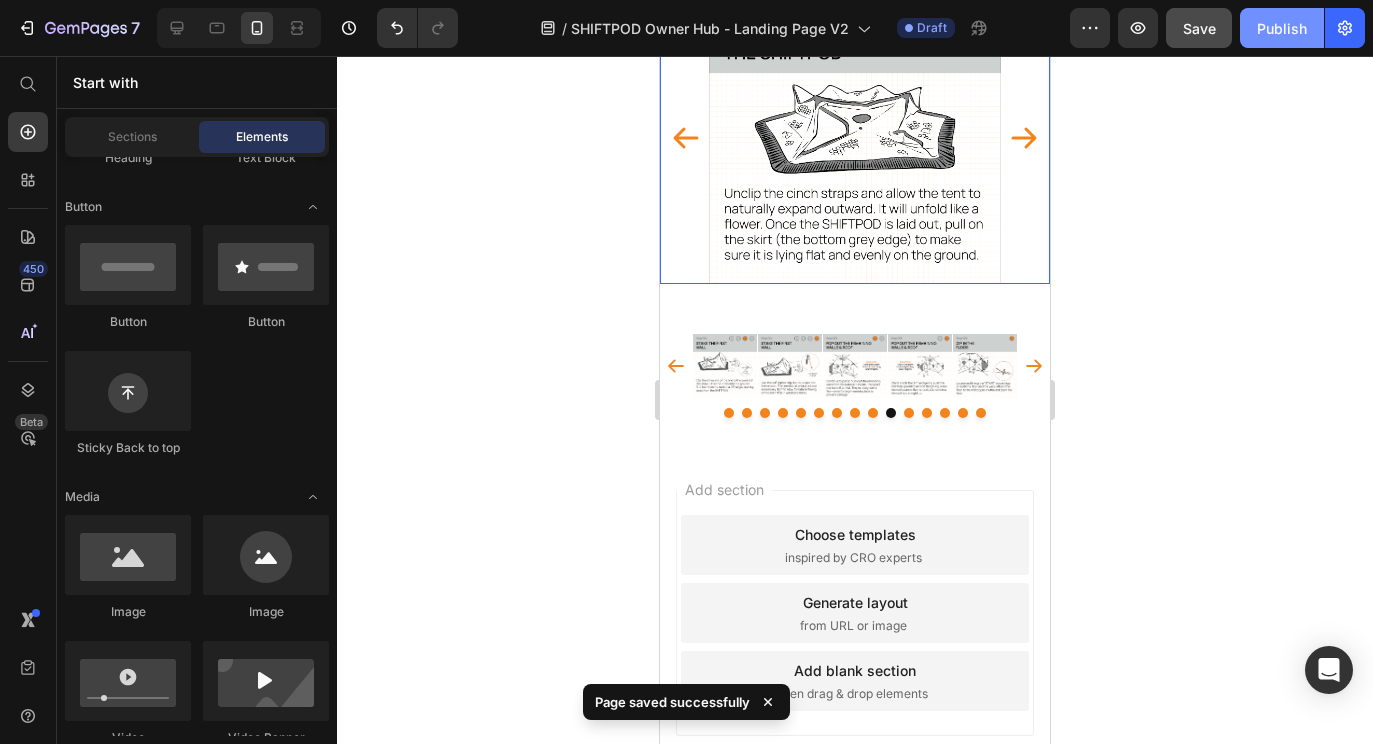 click on "Publish" at bounding box center [1282, 28] 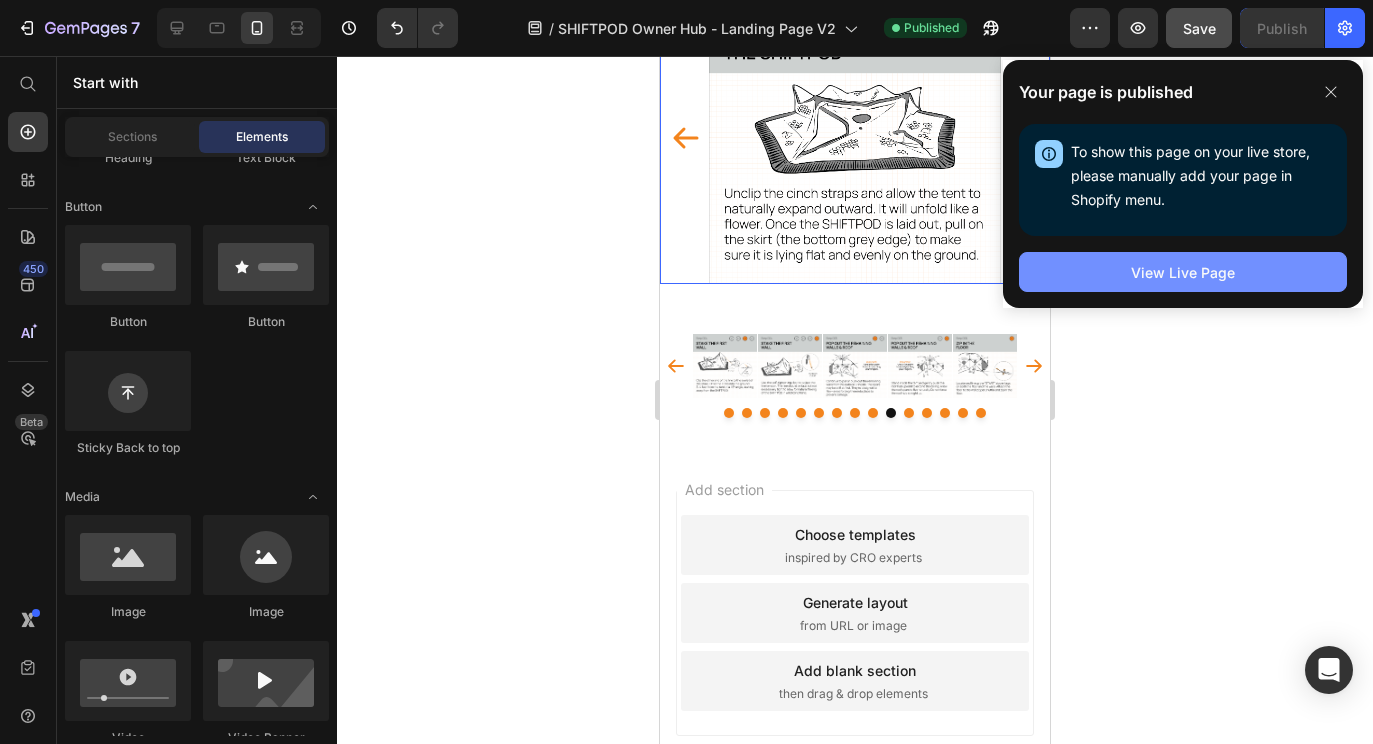 click on "View Live Page" at bounding box center (1183, 272) 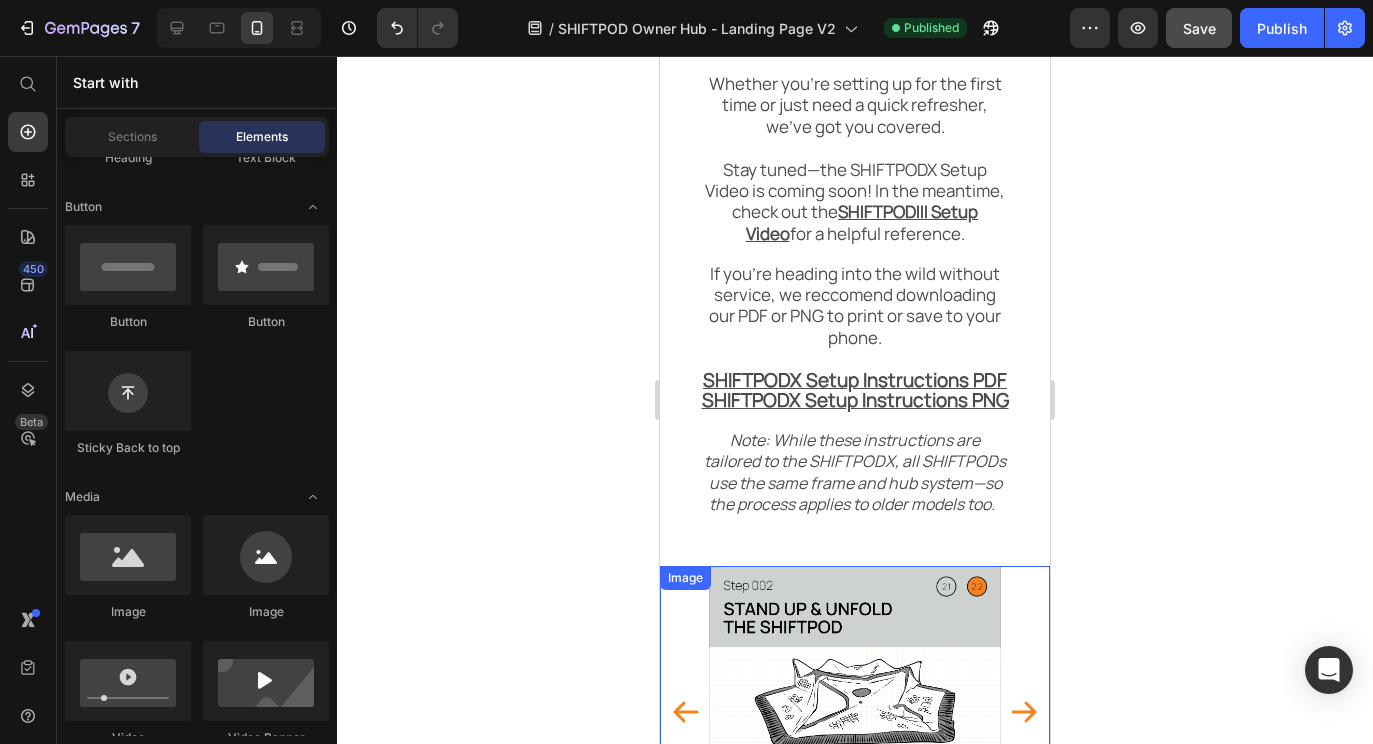 scroll, scrollTop: 454, scrollLeft: 0, axis: vertical 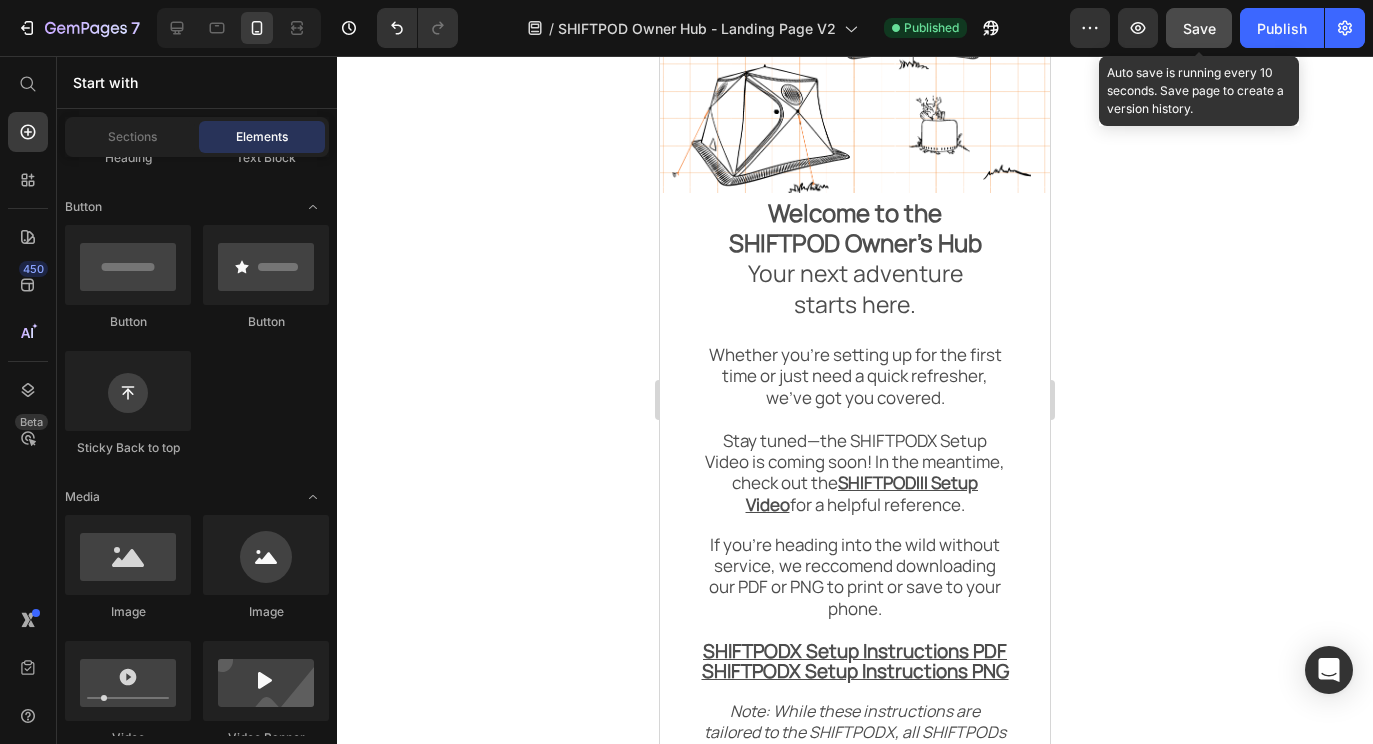 click on "Save" 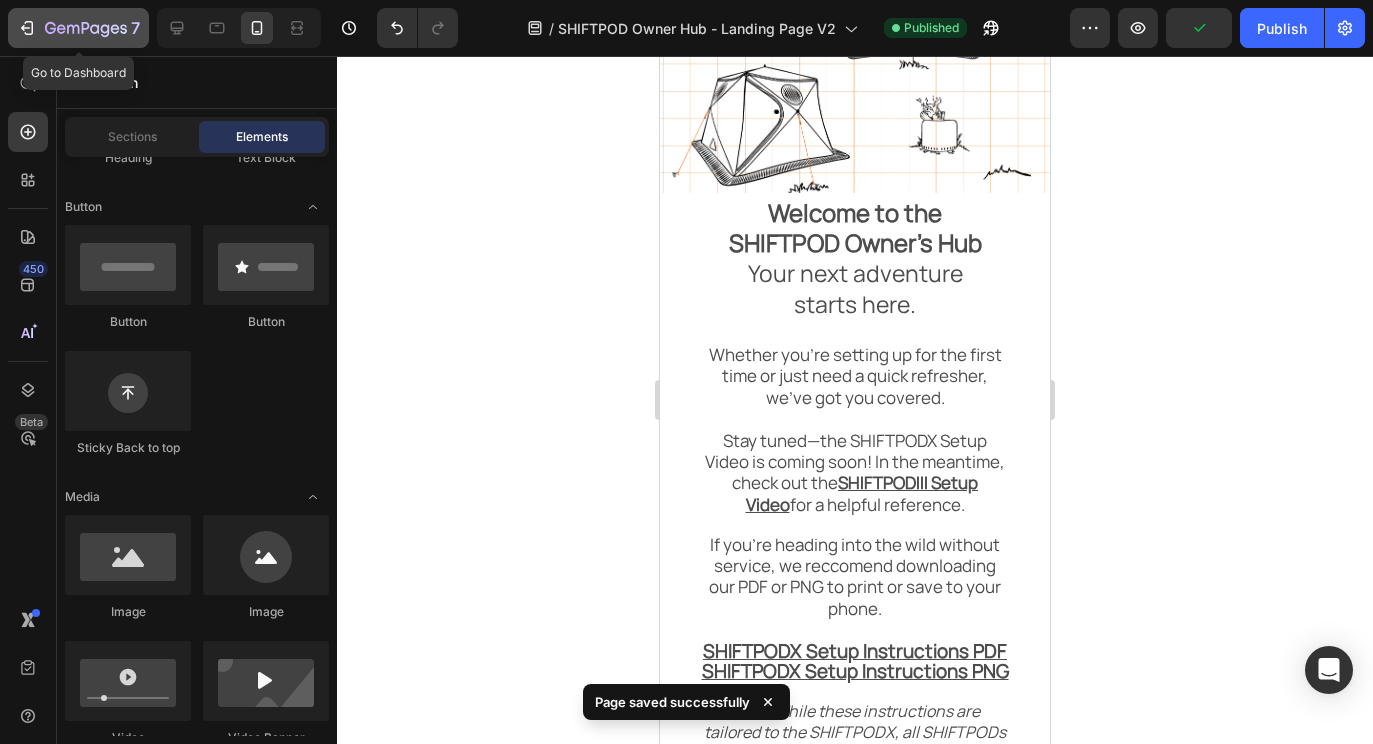 click 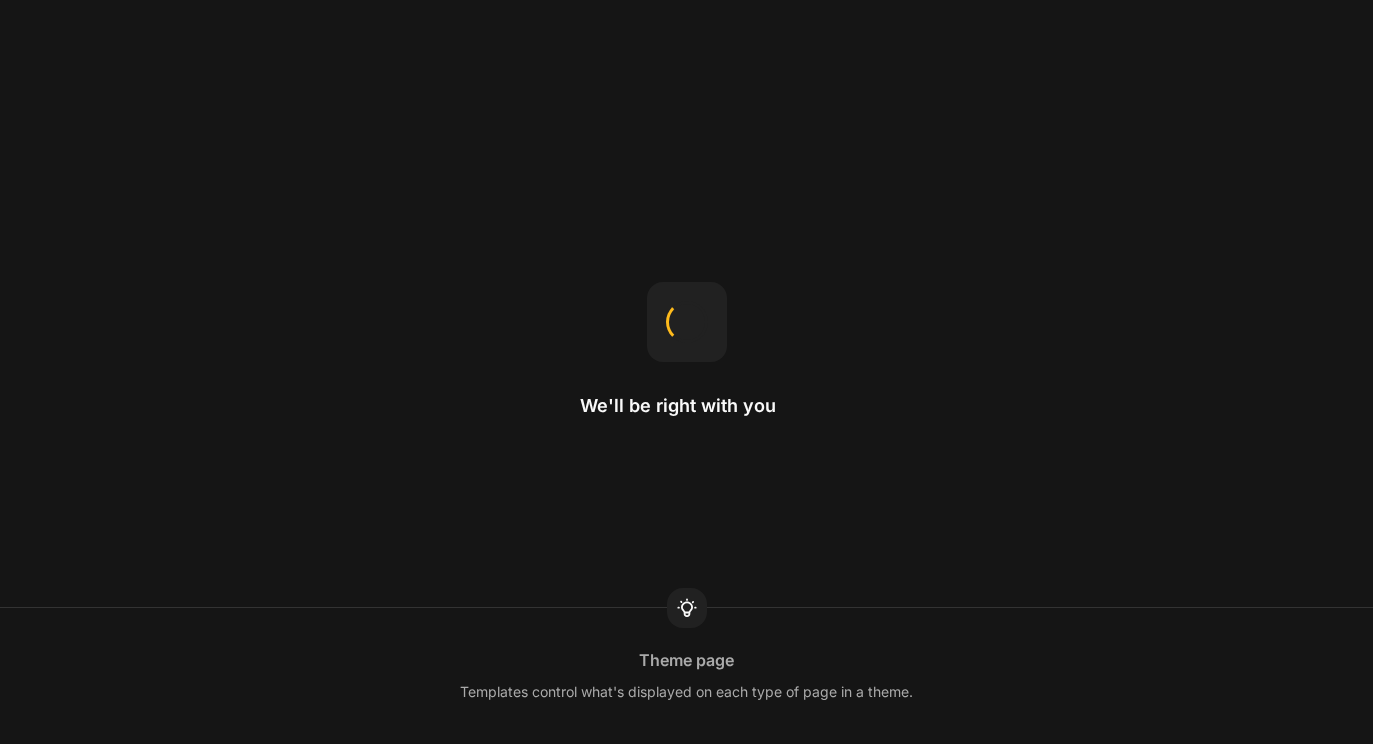 scroll, scrollTop: 0, scrollLeft: 0, axis: both 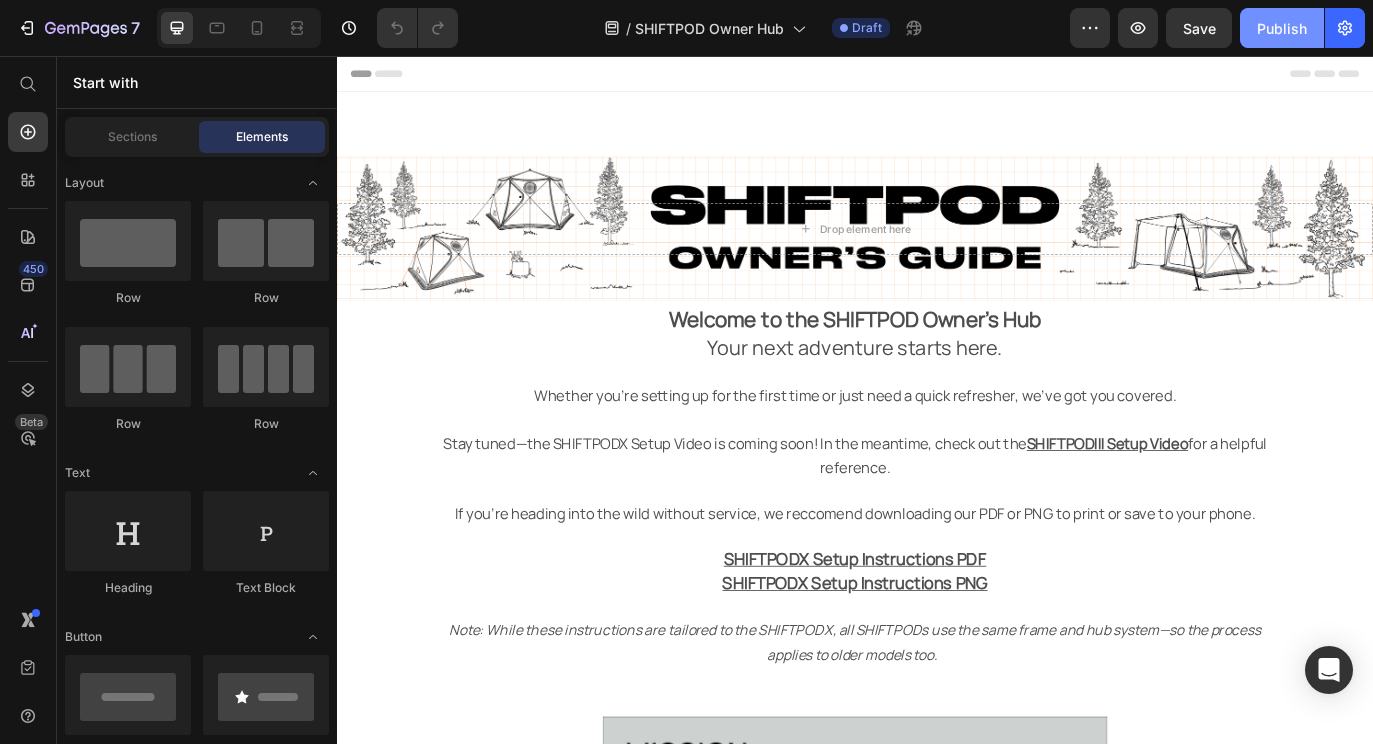 click on "Publish" at bounding box center (1282, 28) 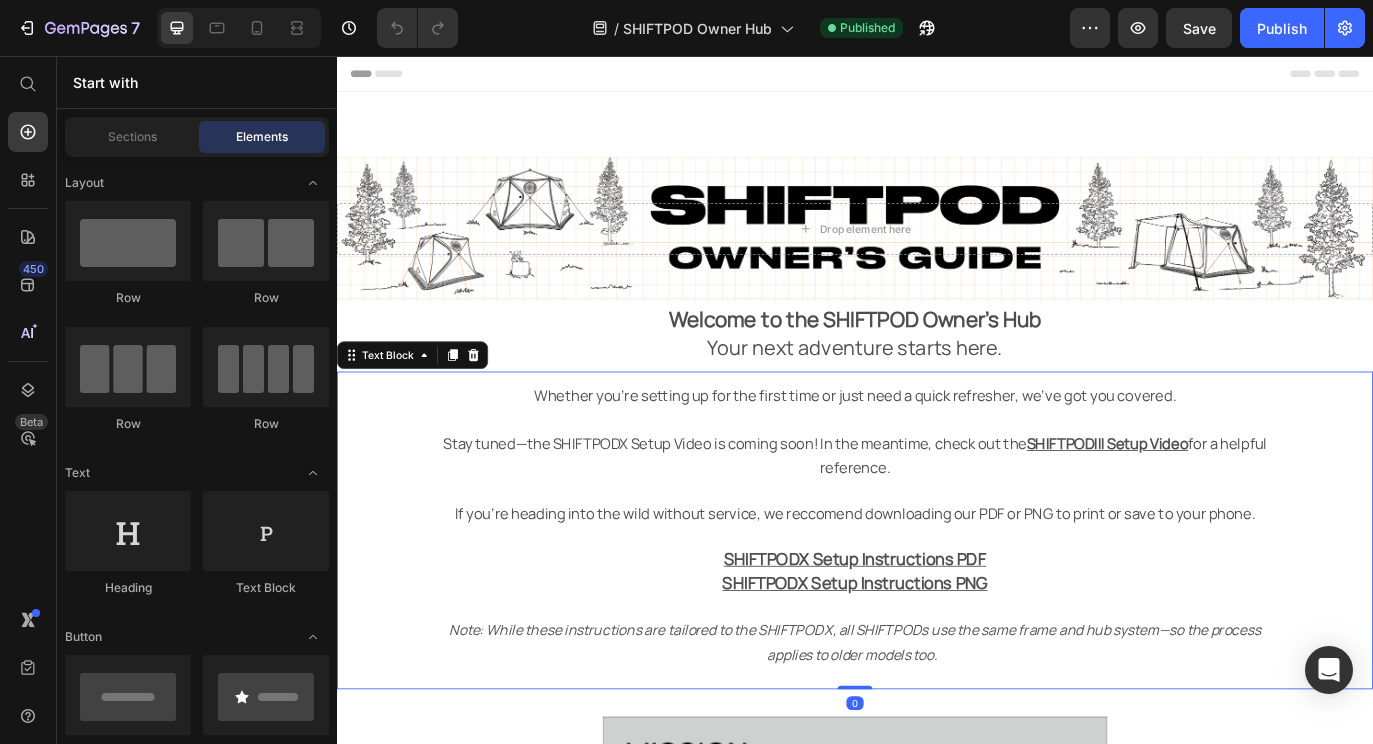 click on "Whether you’re setting up for the first time or just need a quick refresher, we’ve got you covered." at bounding box center (937, 461) 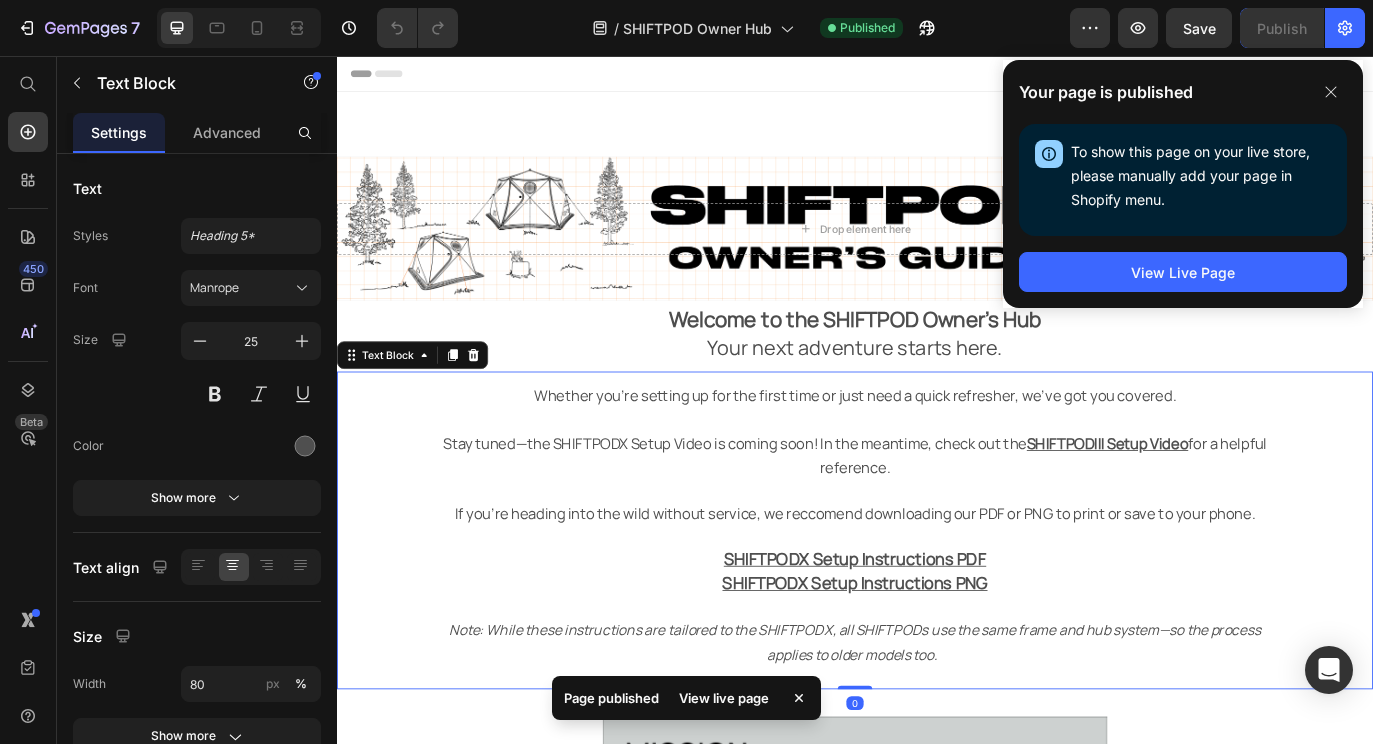 click on "Stay tuned—the SHIFTPODX Setup Video is coming soon! In the meantime, check out the  SHIFTPODIII Setup Video  for a helpful reference. If you're heading into the wild without service, we reccomend downloading our PDF or PNG to print or save to your phone.  SHIFTPODX Setup Instructions PDF SHIFTPODX Setup Instructions PNG" at bounding box center [937, 584] 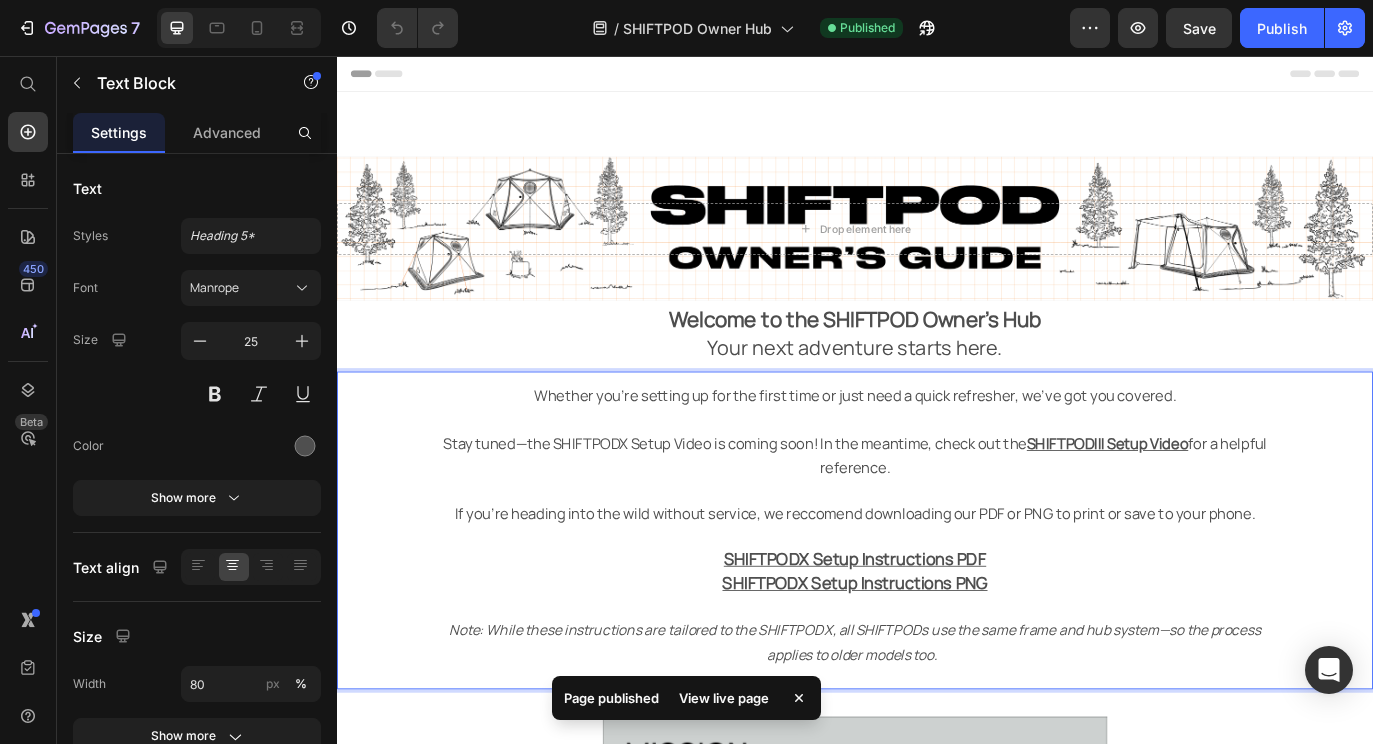 click on "Stay tuned—the SHIFTPODX Setup Video is coming soon! In the meantime, check out the" at bounding box center (798, 504) 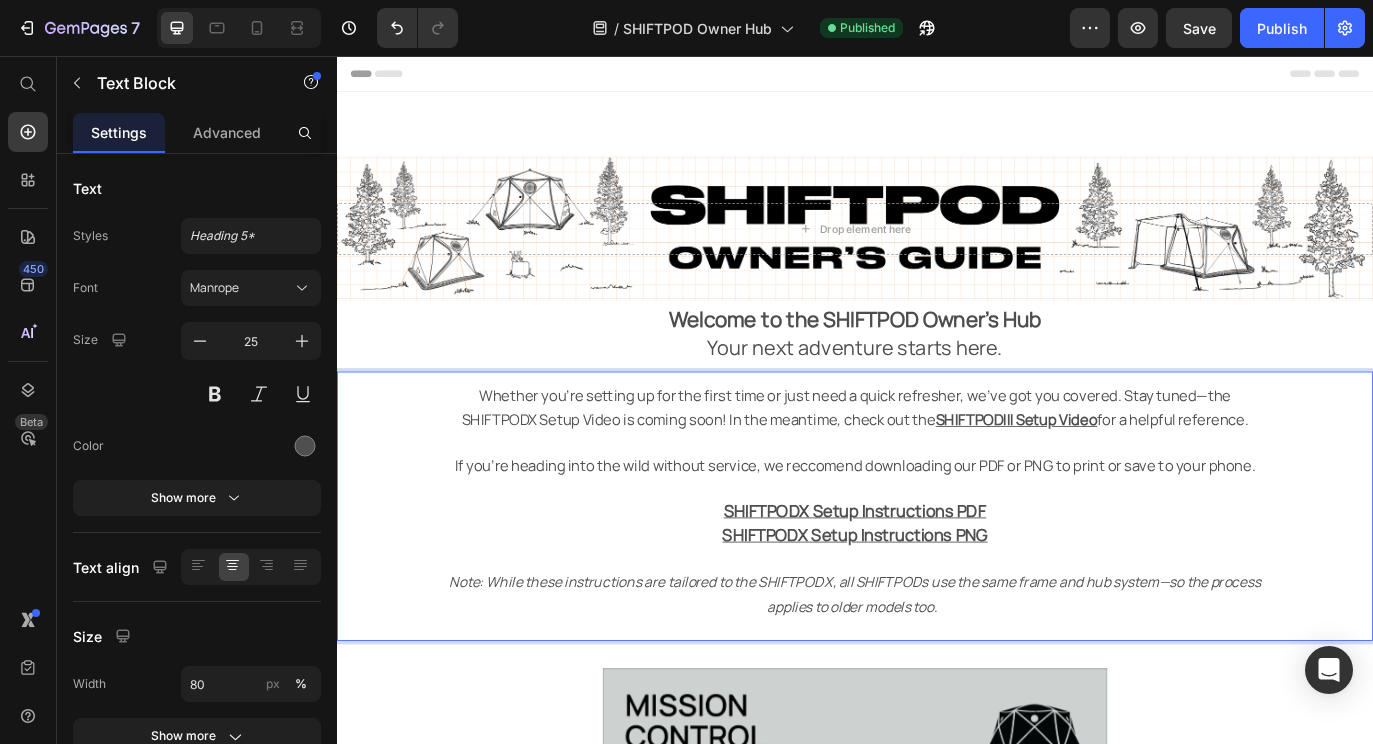 click on "Whether you’re setting up for the first time or just need a quick refresher, we’ve got you covered. Stay tuned—the SHIFTPODX Setup Video is coming soon! In the meantime, check out the  SHIFTPODIII Setup Video  for a helpful reference. If you're heading into the wild without service, we reccomend downloading our PDF or PNG to print or save to your phone.  SHIFTPODX Setup Instructions PDF SHIFTPODX Setup Instructions PNG" at bounding box center [937, 528] 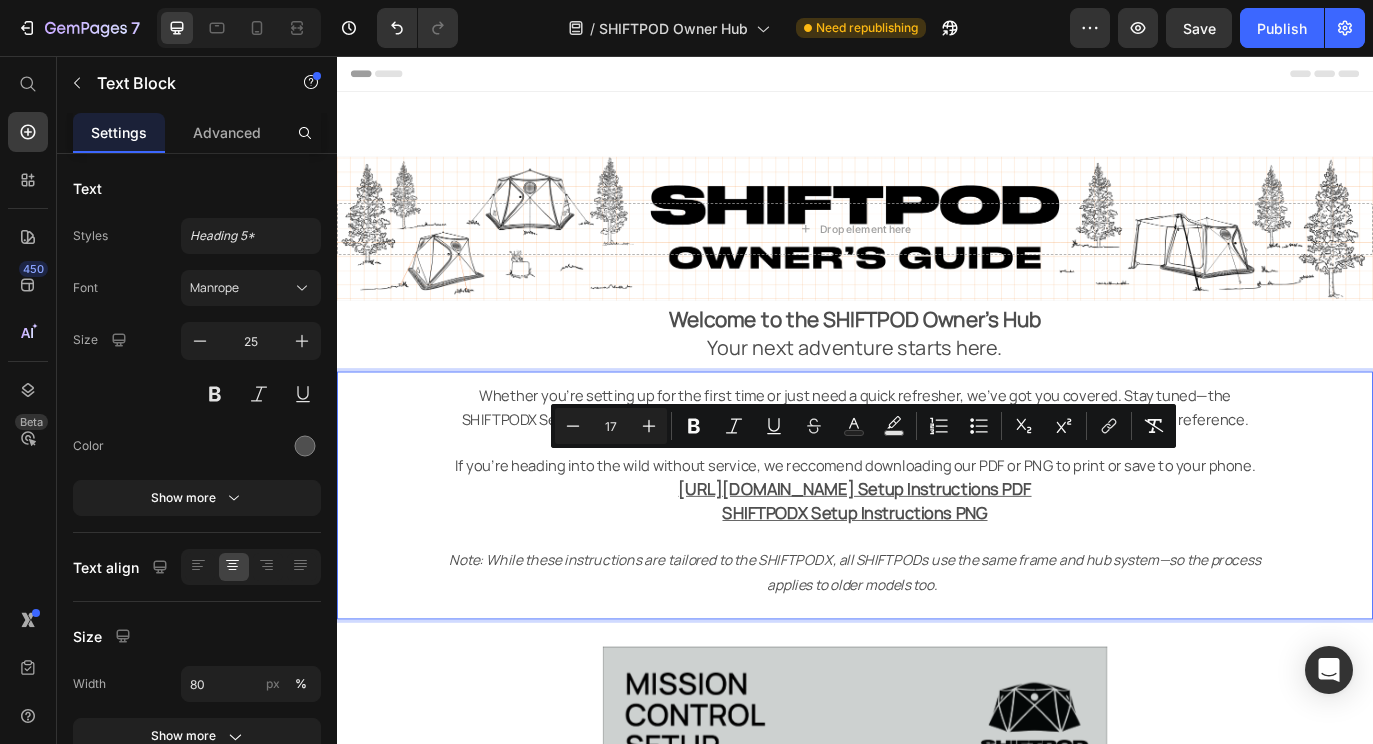 type on "19" 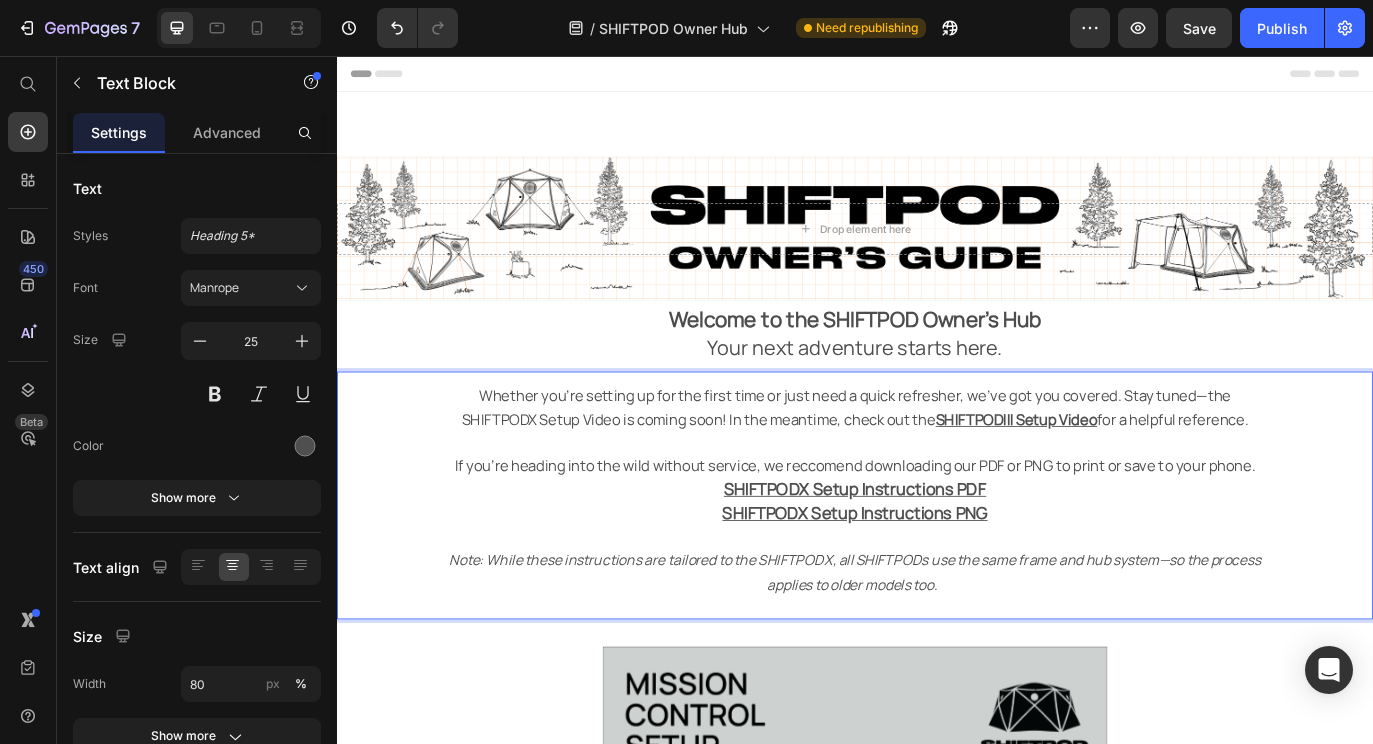 click on "If you're heading into the wild without service, we reccomend downloading our PDF or PNG to print or save to your phone." at bounding box center [937, 529] 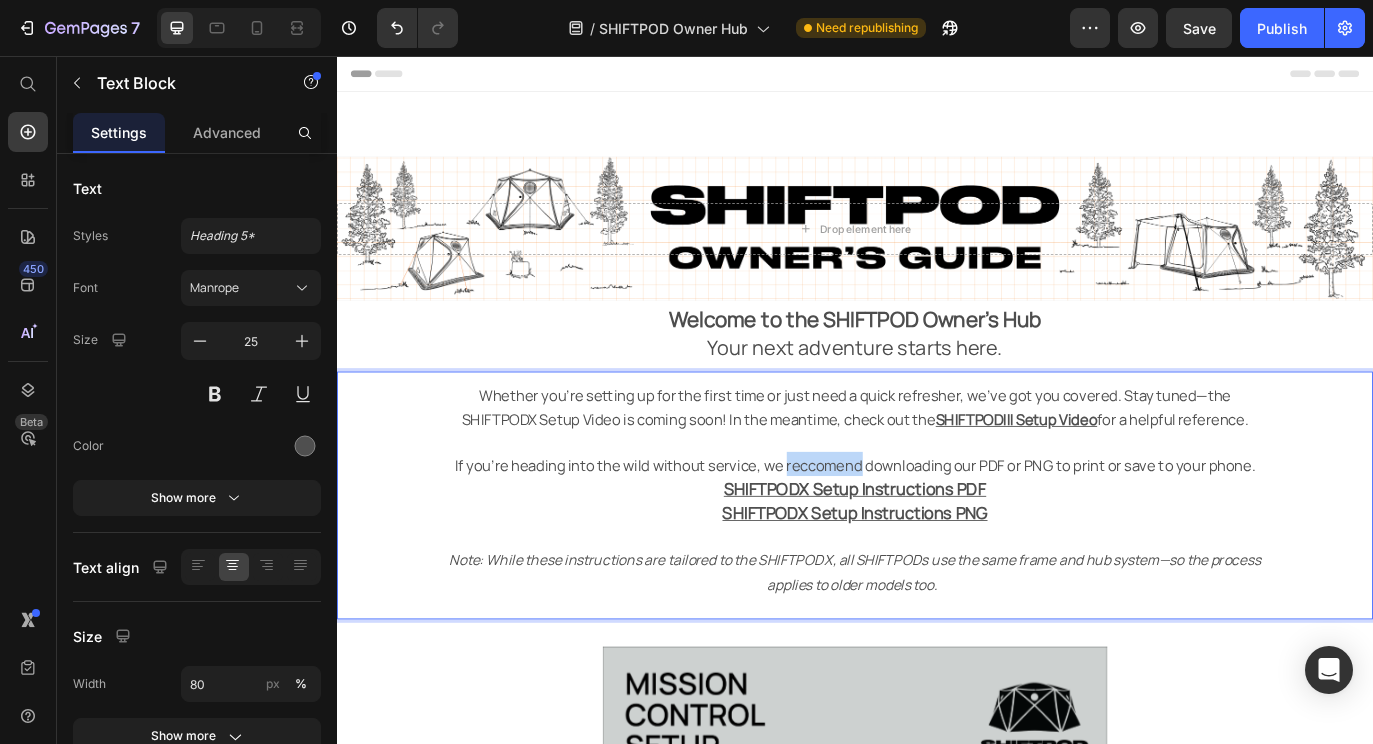 click on "If you're heading into the wild without service, we reccomend downloading our PDF or PNG to print or save to your phone." at bounding box center [937, 529] 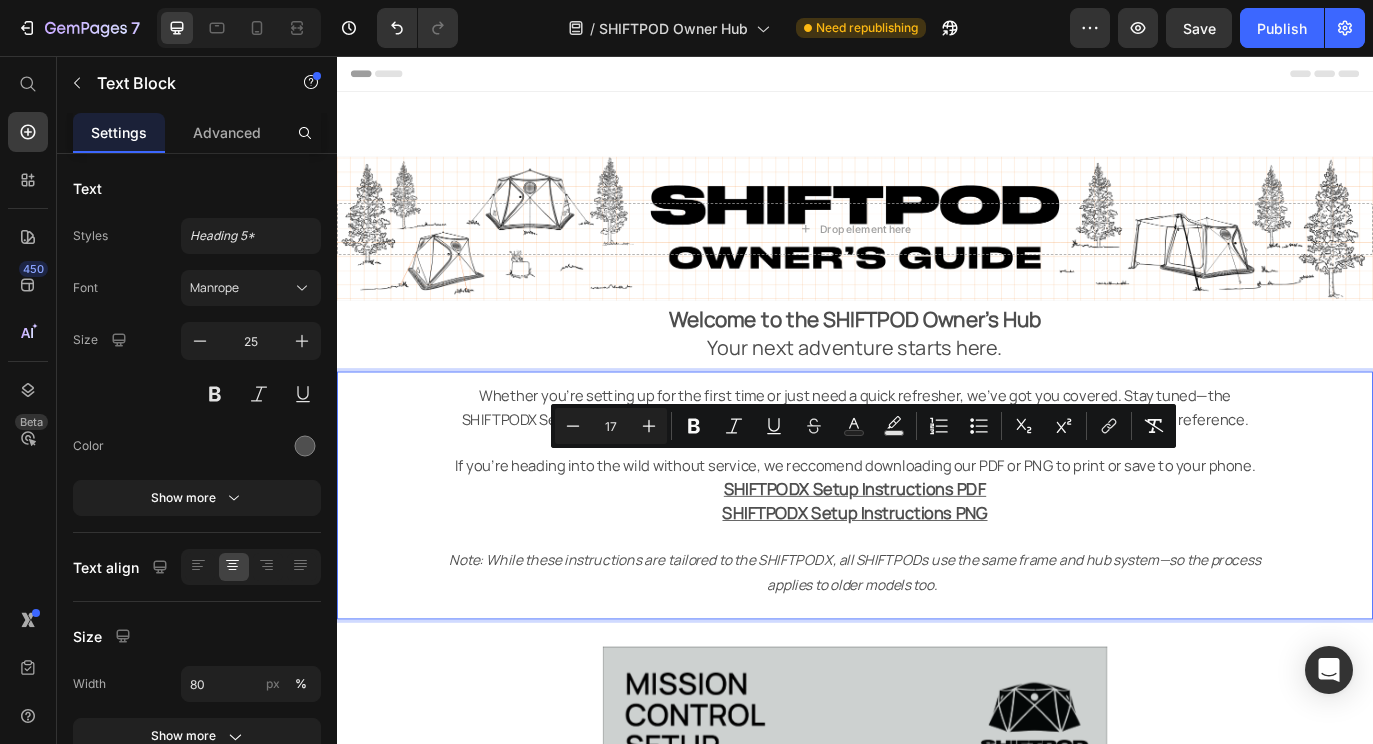 click on "If you're heading into the wild without service, we reccomend downloading our PDF or PNG to print or save to your phone." at bounding box center [937, 529] 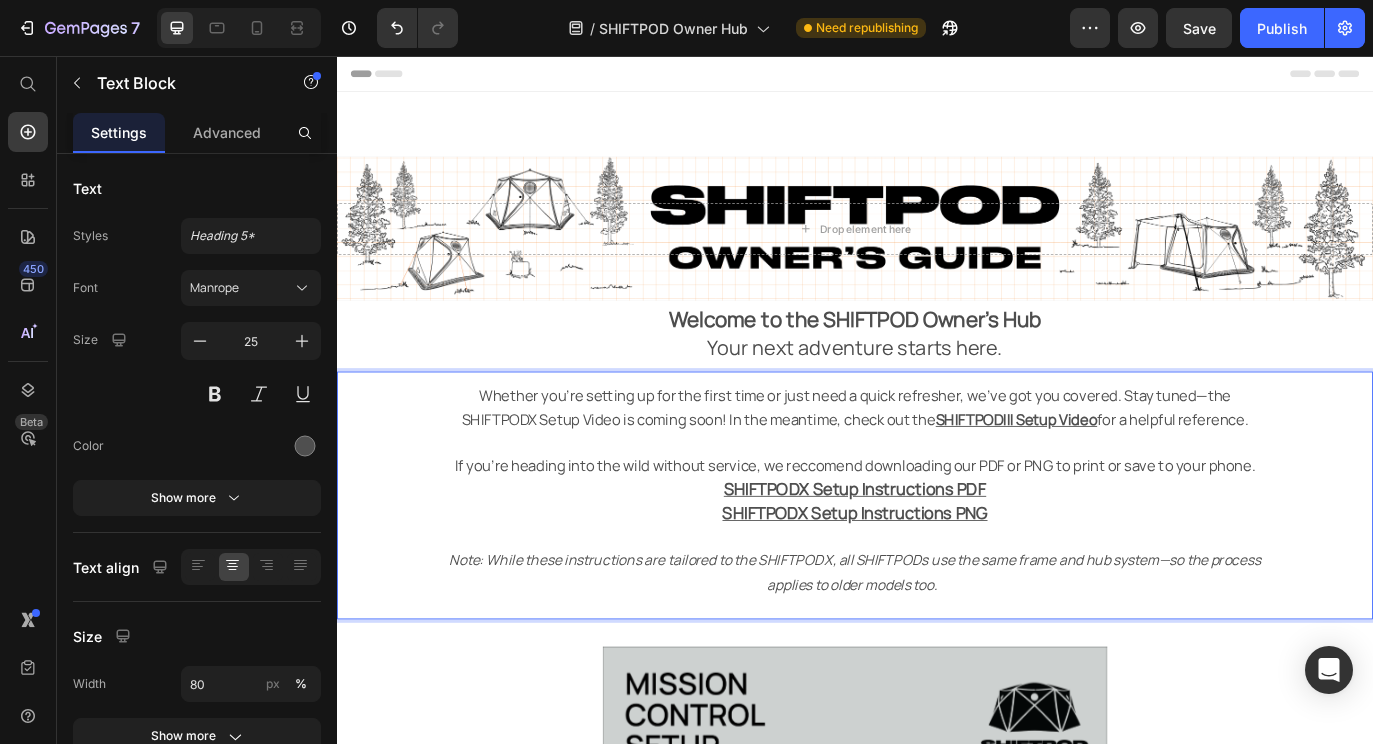click on "Note: While these instructions are tailored to the SHIFTPODX, all SHIFTPODs use the same frame and hub system—so the process applies to older models too." at bounding box center (937, 653) 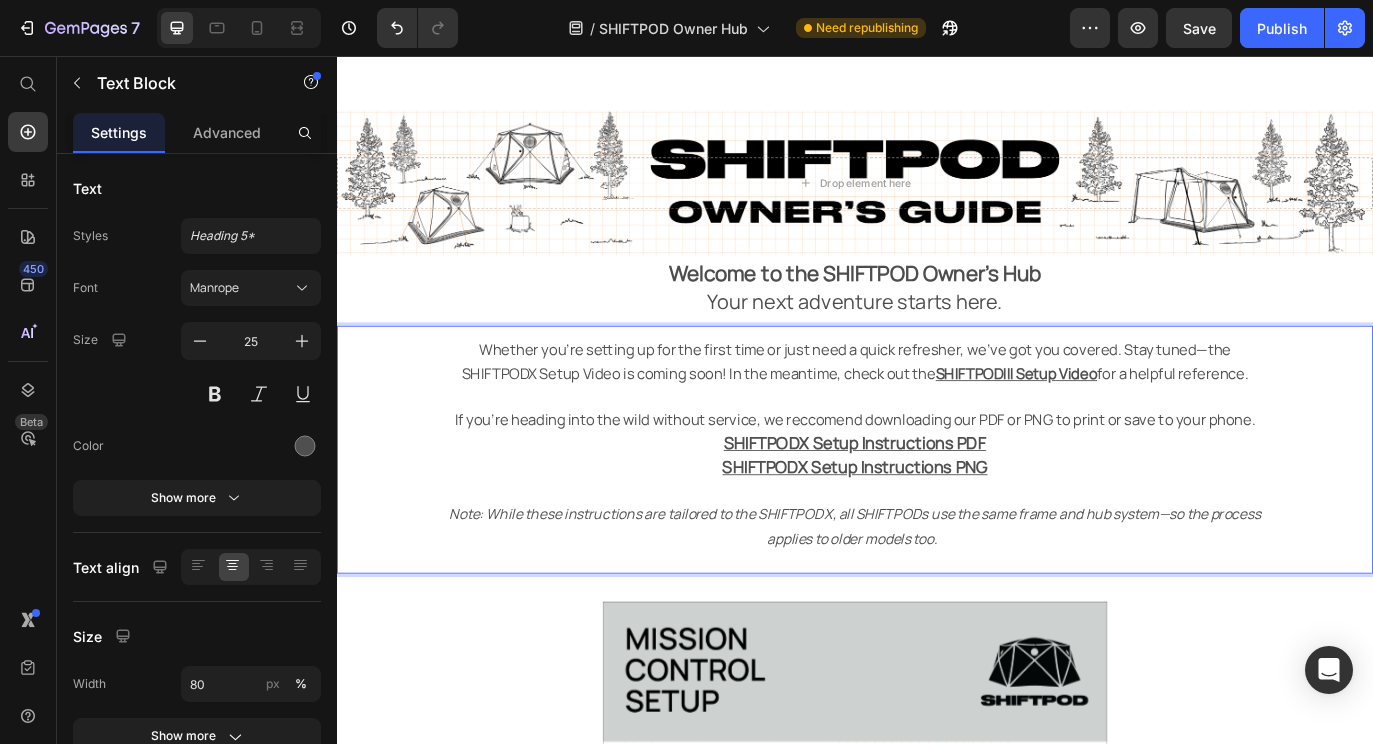 scroll, scrollTop: 57, scrollLeft: 0, axis: vertical 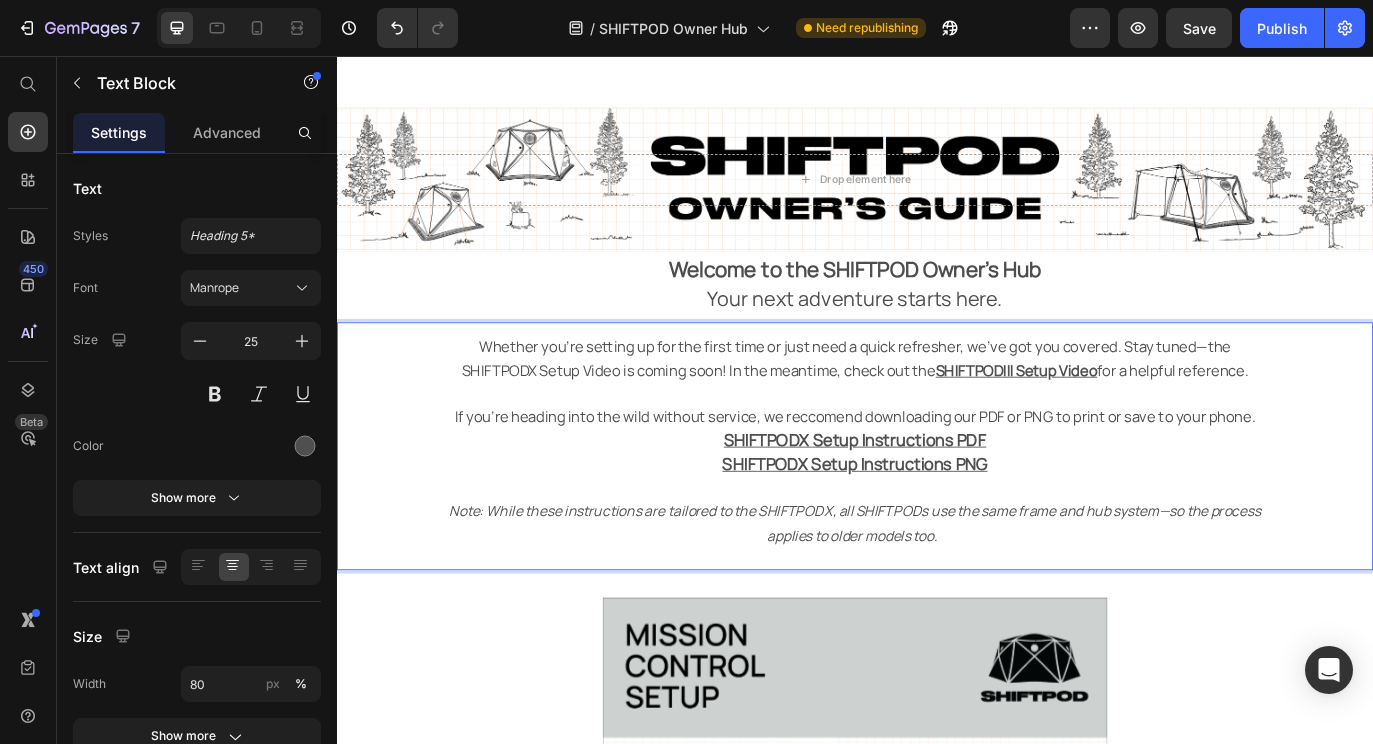 click on "Note: While these instructions are tailored to the SHIFTPODX, all SHIFTPODs use the same frame and hub system—so the process applies to older models too." at bounding box center [937, 596] 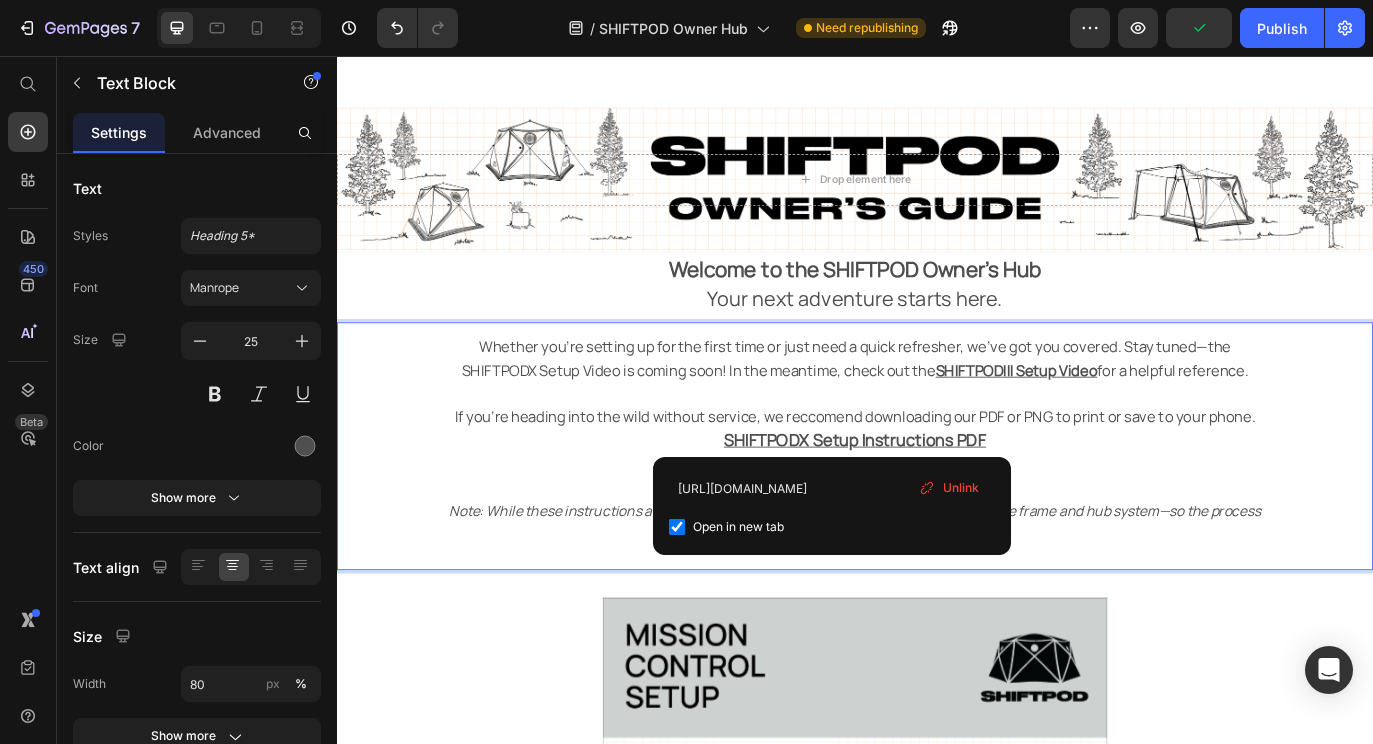 click on "If you're heading into the wild without service, we reccomend downloading our PDF or PNG to print or save to your phone." at bounding box center [937, 472] 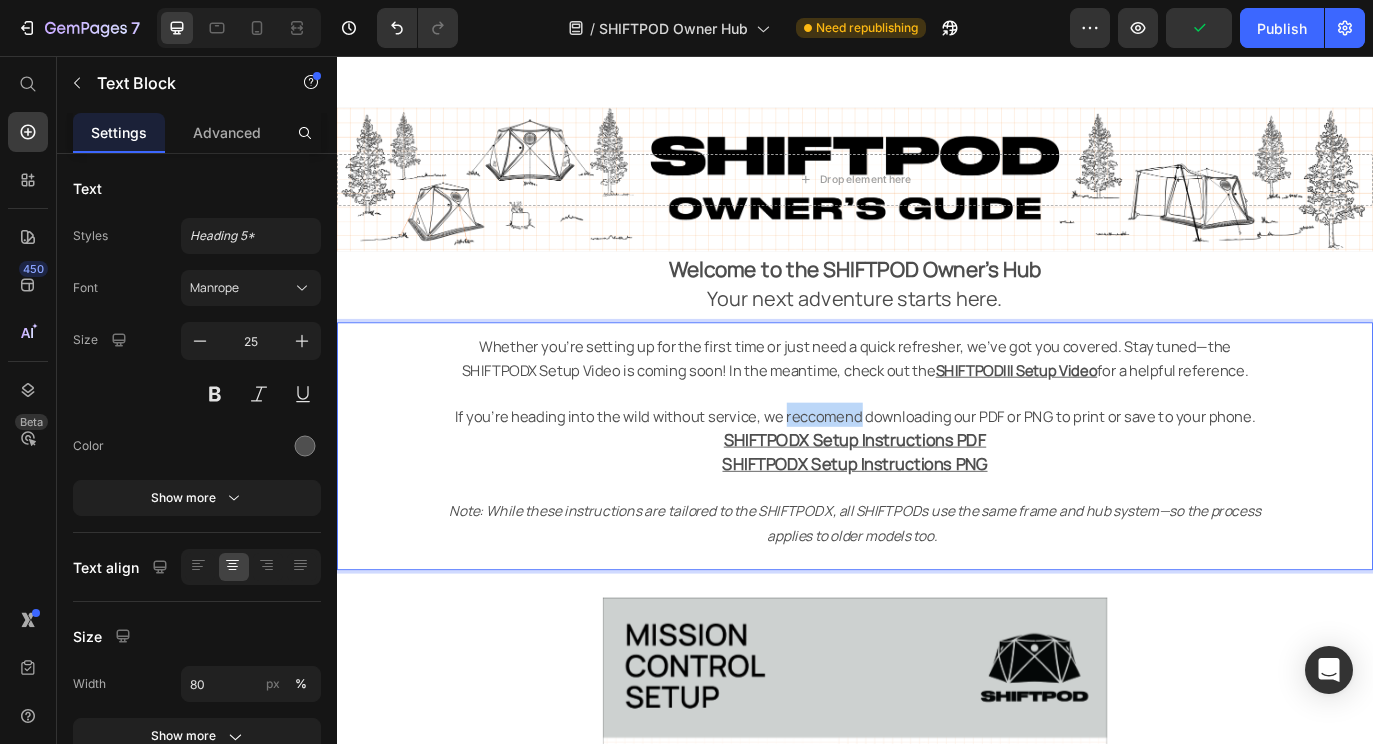 click on "If you're heading into the wild without service, we reccomend downloading our PDF or PNG to print or save to your phone." at bounding box center [937, 472] 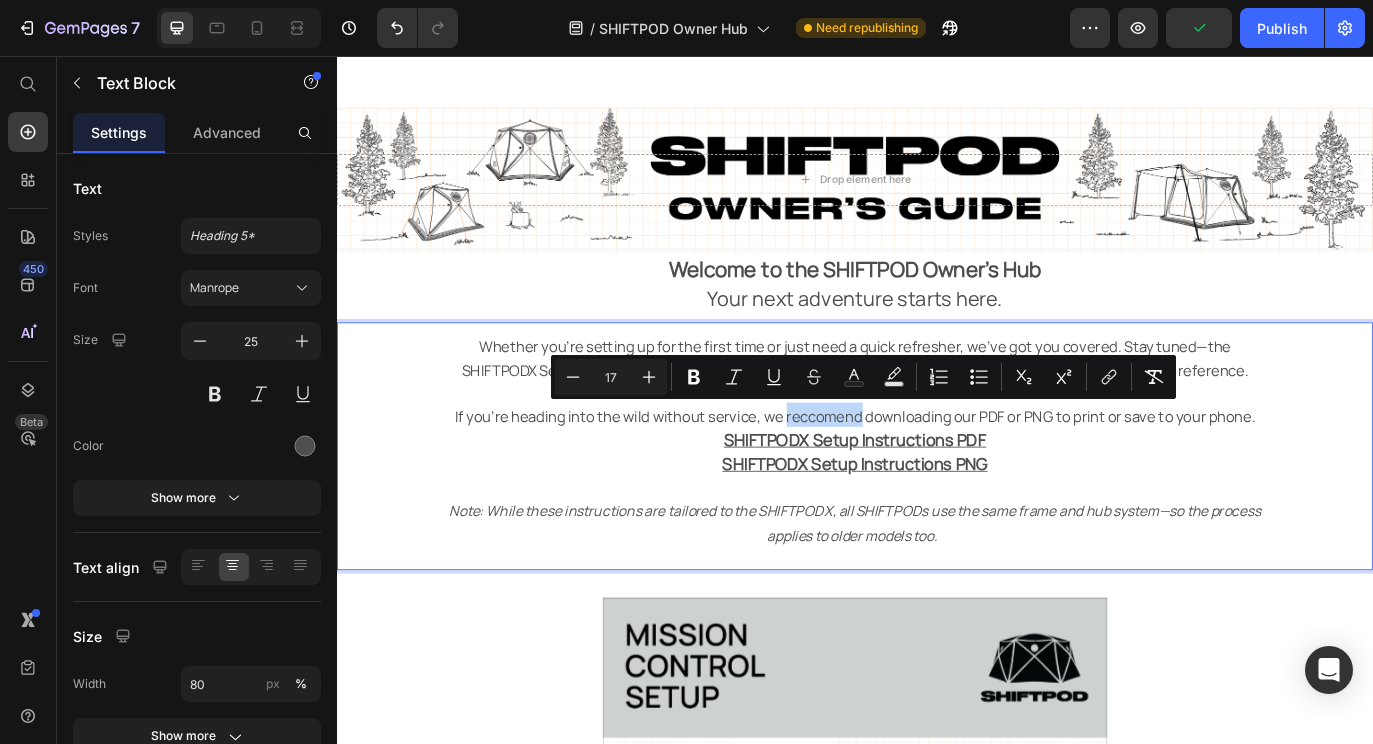 copy on "reccomend" 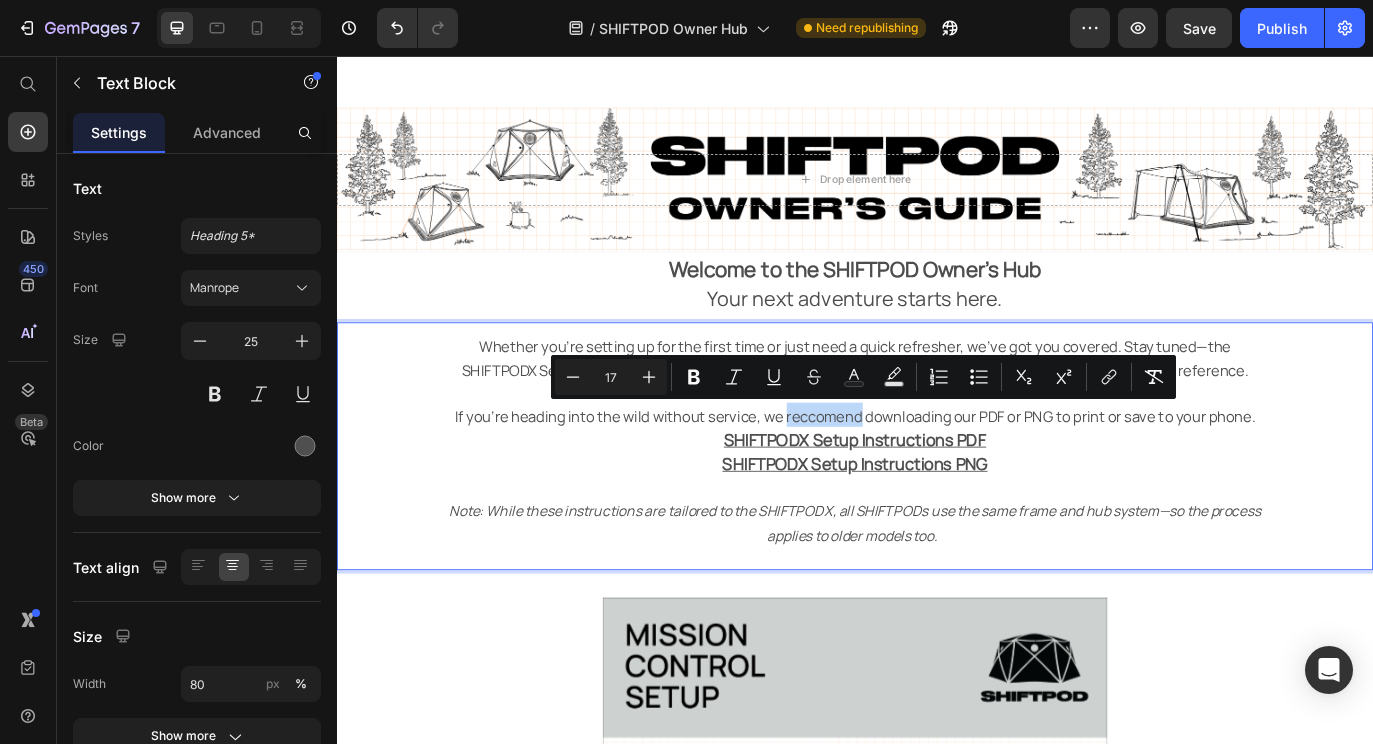 click on "If you're heading into the wild without service, we reccomend downloading our PDF or PNG to print or save to your phone." at bounding box center [937, 472] 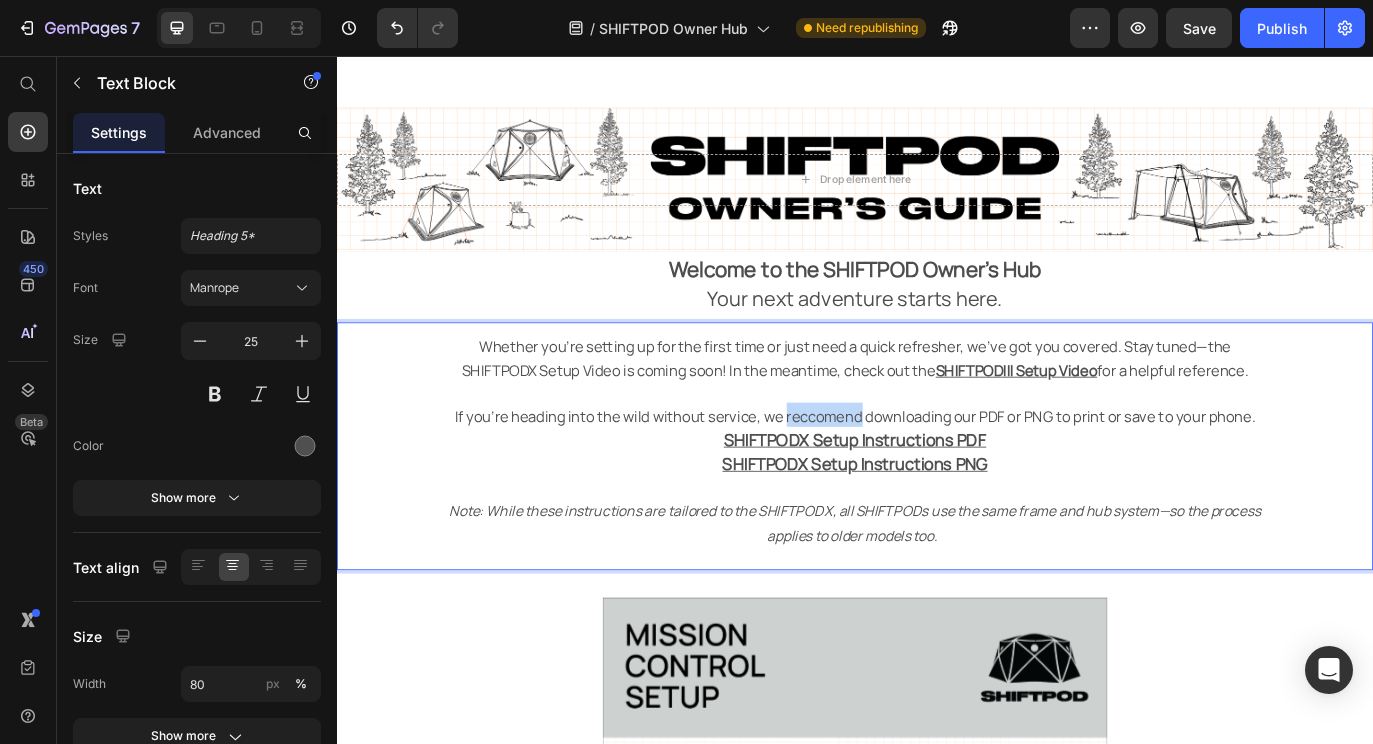 click on "If you're heading into the wild without service, we reccomend downloading our PDF or PNG to print or save to your phone." at bounding box center (937, 472) 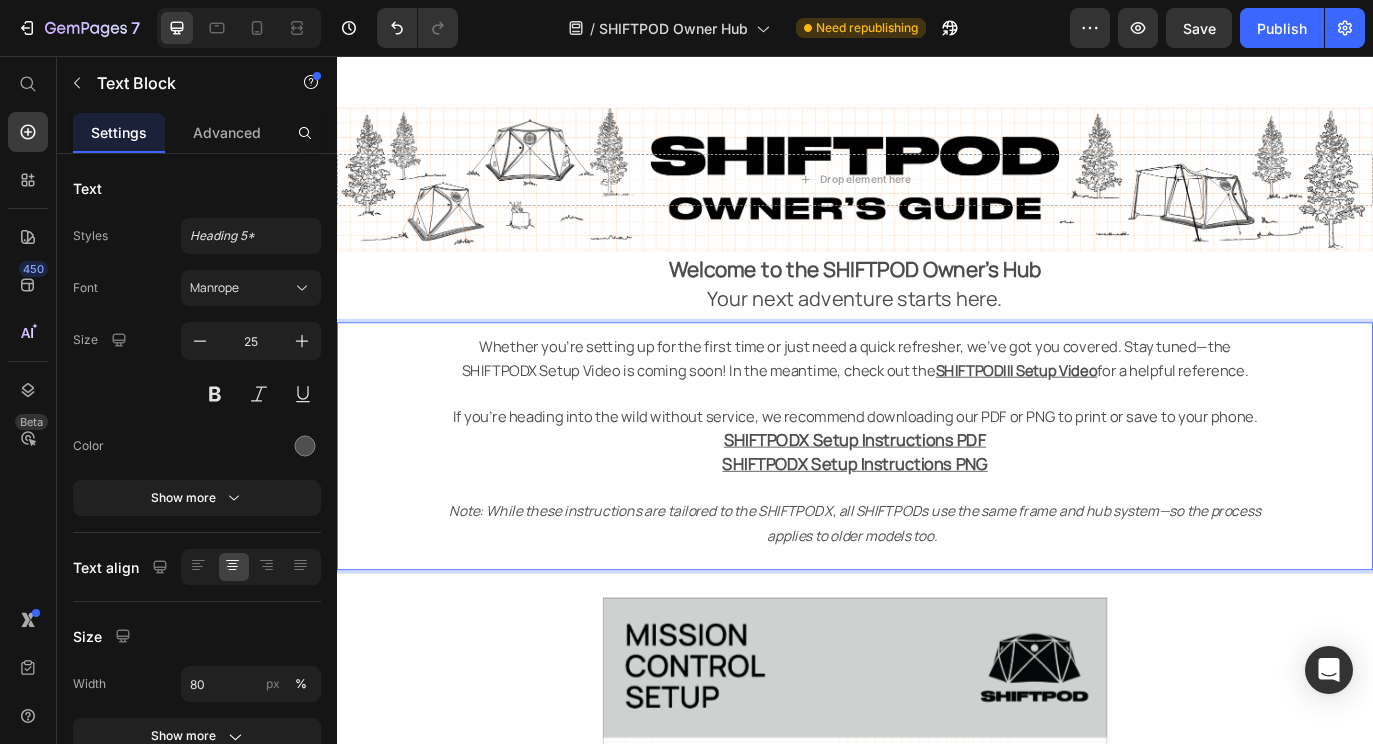 click on "Whether you’re setting up for the first time or just need a quick refresher, we’ve got you covered. Stay tuned—the SHIFTPODX Setup Video is coming soon! In the meantime, check out the  SHIFTPODIII Setup Video  for a helpful reference. If you're heading into the wild without service, we recommend downloading our PDF or PNG to print or save to your phone.  SHIFTPODX Setup Instructions PDF SHIFTPODX Setup Instructions PNG" at bounding box center [937, 458] 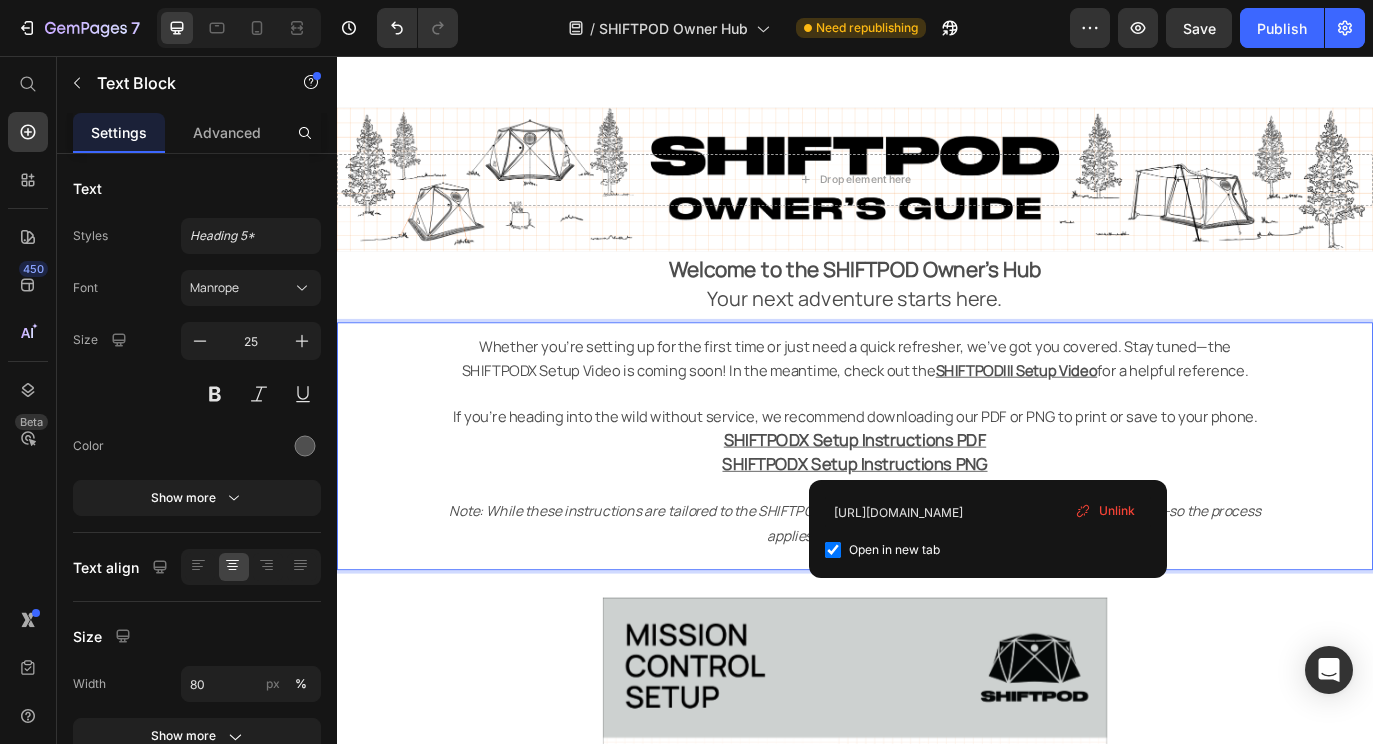 click on "Whether you’re setting up for the first time or just need a quick refresher, we’ve got you covered. Stay tuned—the SHIFTPODX Setup Video is coming soon! In the meantime, check out the  SHIFTPODIII Setup Video  for a helpful reference. If you're heading into the wild without service, we recommend downloading our PDF or PNG to print or save to your phone.  SHIFTPODX Setup Instructions PDF SHIFTPODX Setup Instructions PNG ⁠⁠⁠⁠⁠⁠⁠" at bounding box center (937, 458) 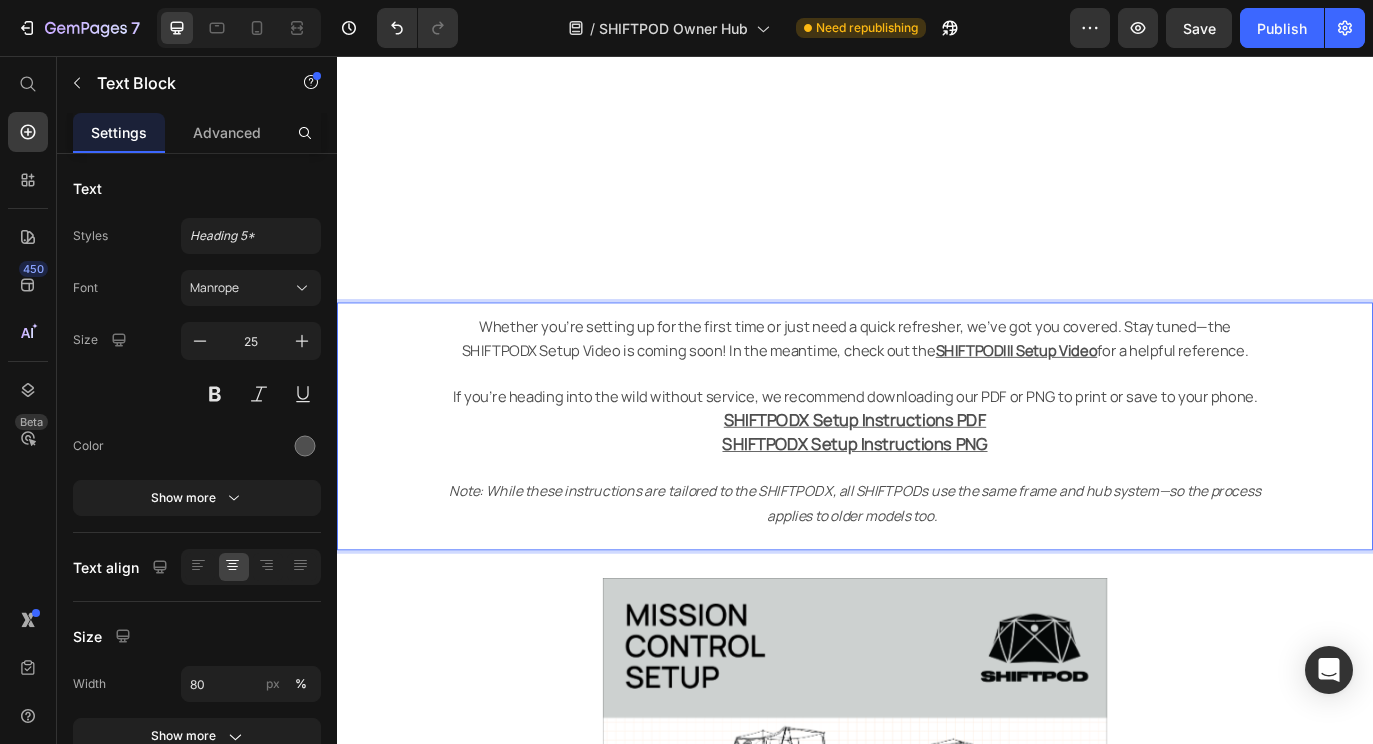 scroll, scrollTop: 0, scrollLeft: 0, axis: both 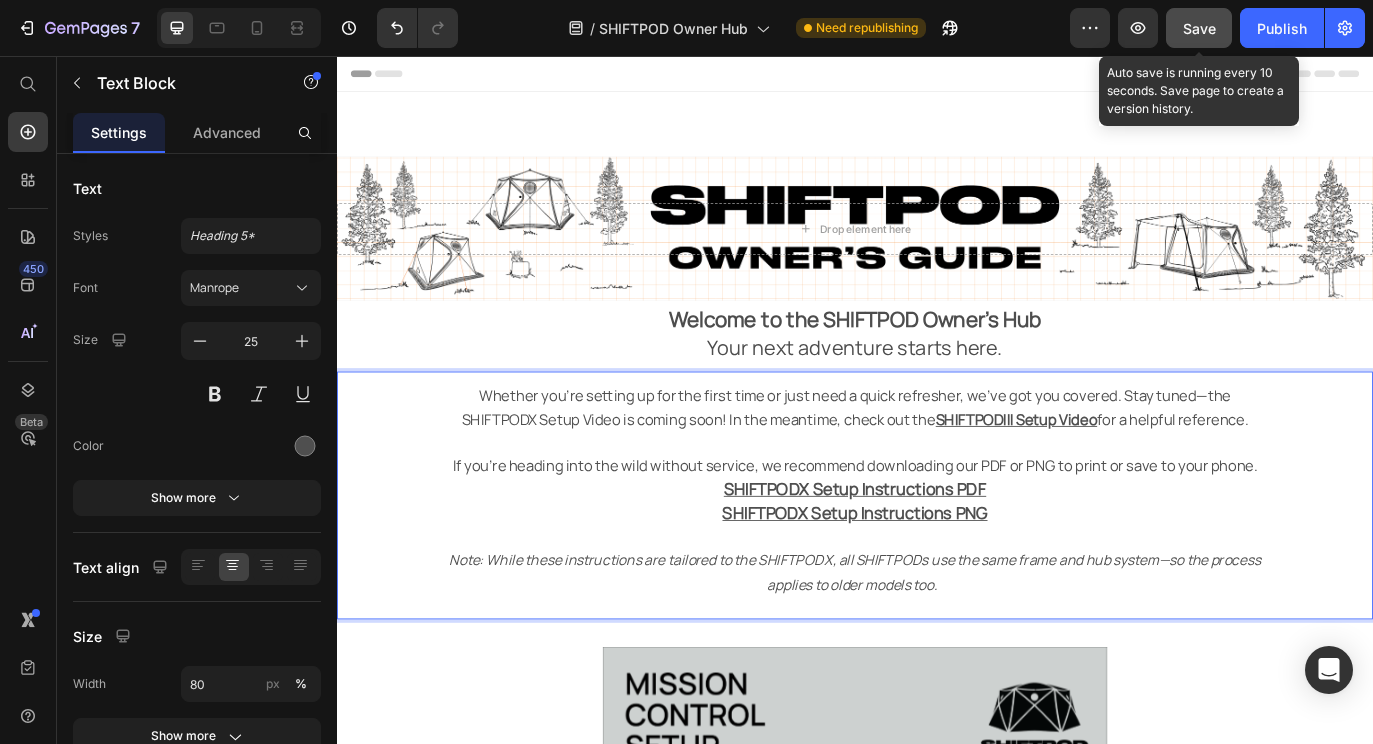 click on "Save" 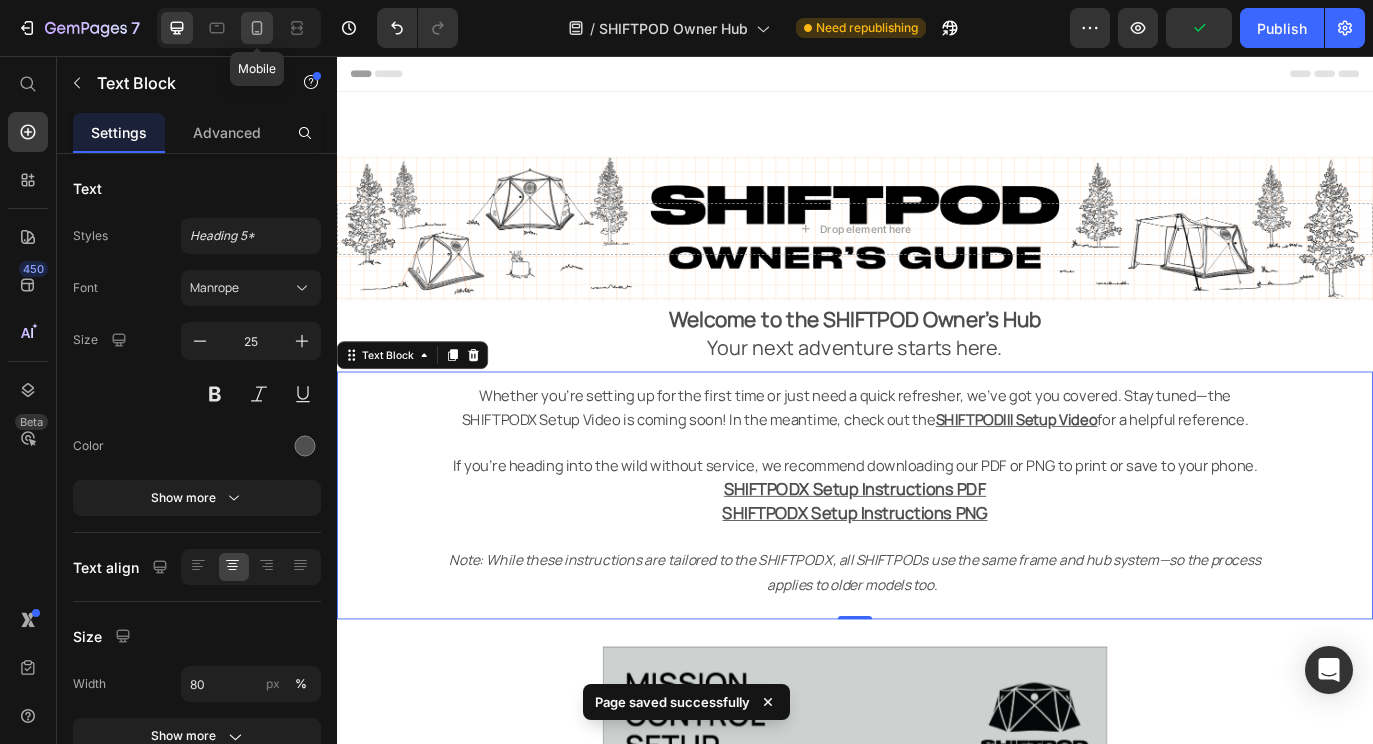 click 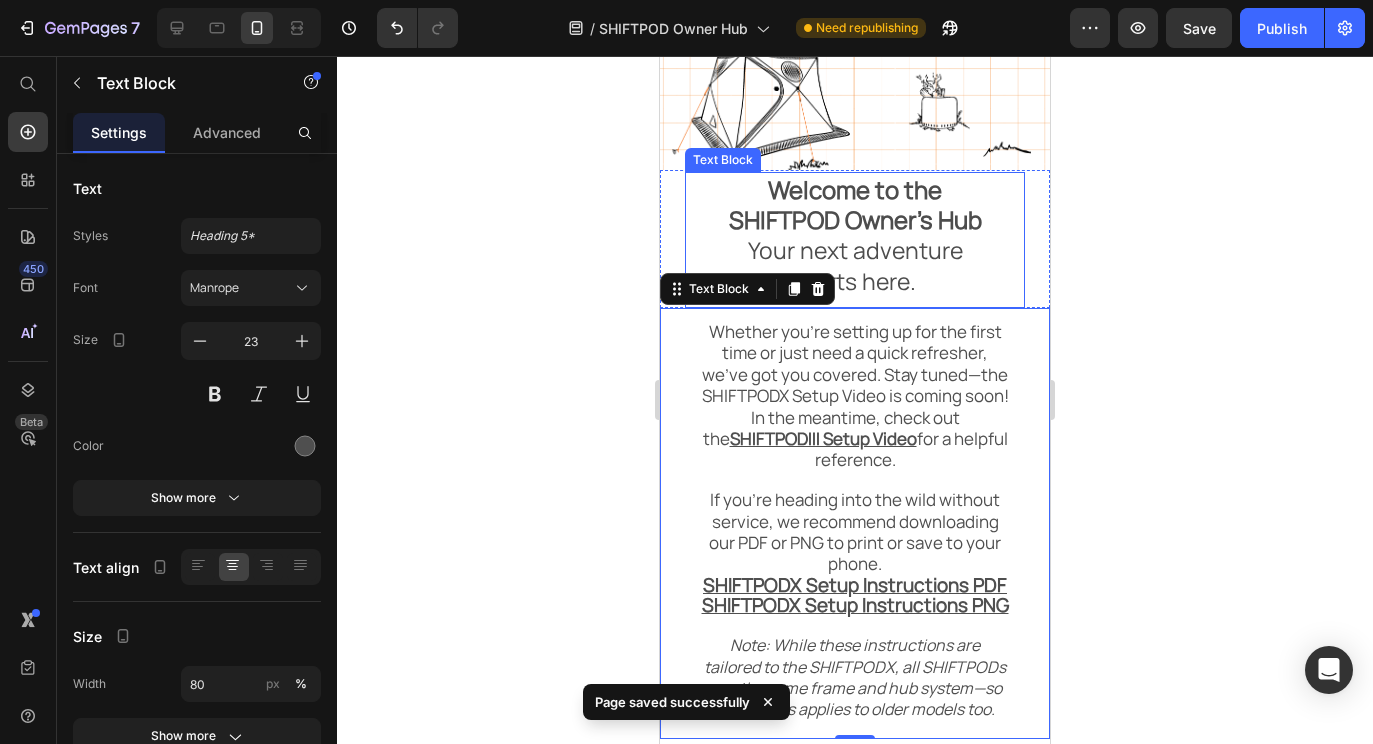 scroll, scrollTop: 516, scrollLeft: 0, axis: vertical 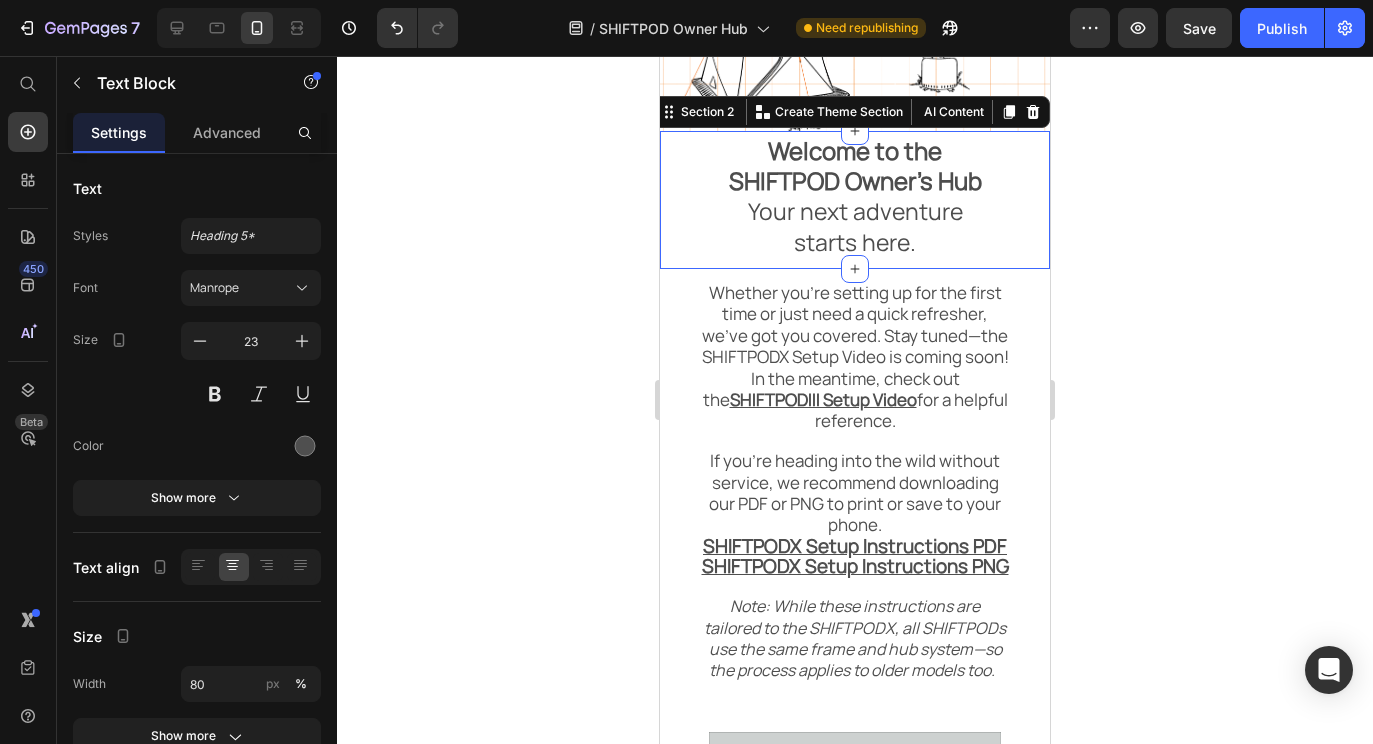click on "Welcome to the SHIFTPOD Owner’s Hub Your next adventure starts here. Text Block" at bounding box center (855, 201) 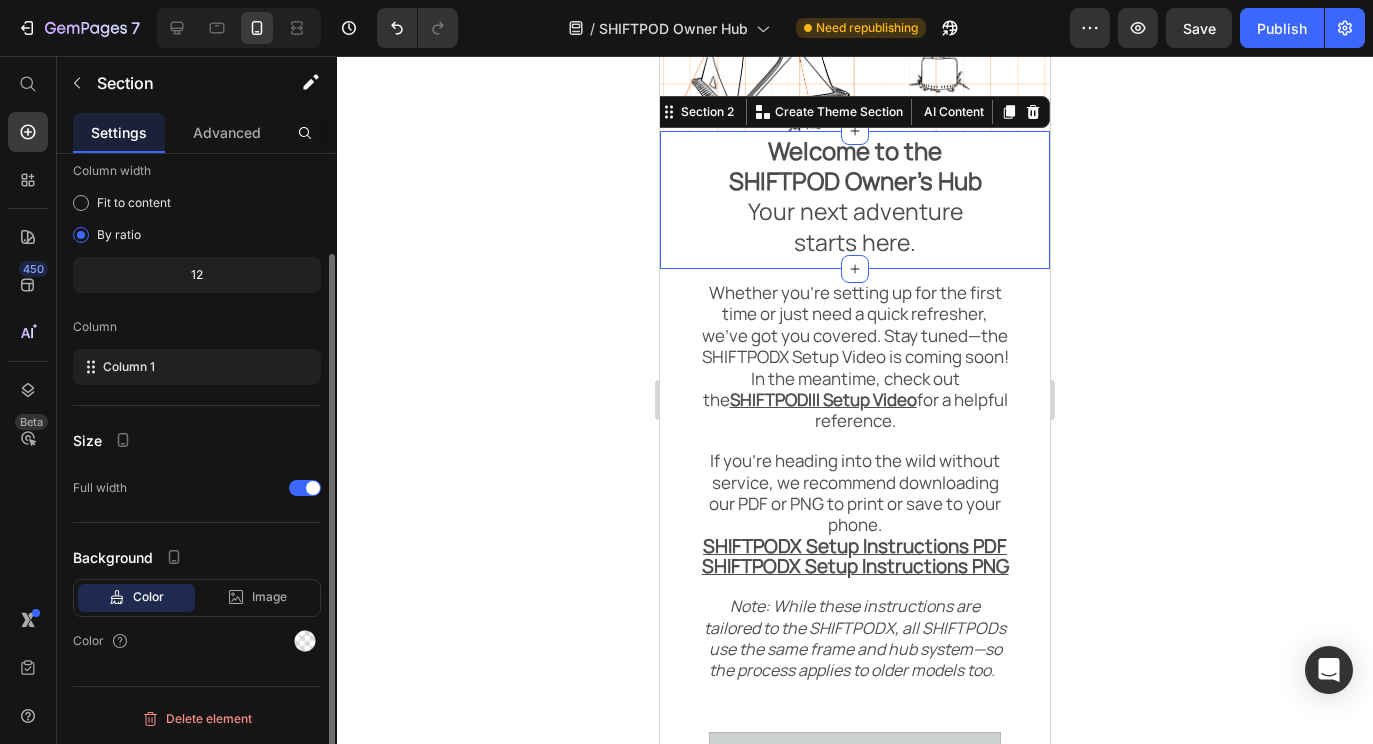 scroll, scrollTop: 0, scrollLeft: 0, axis: both 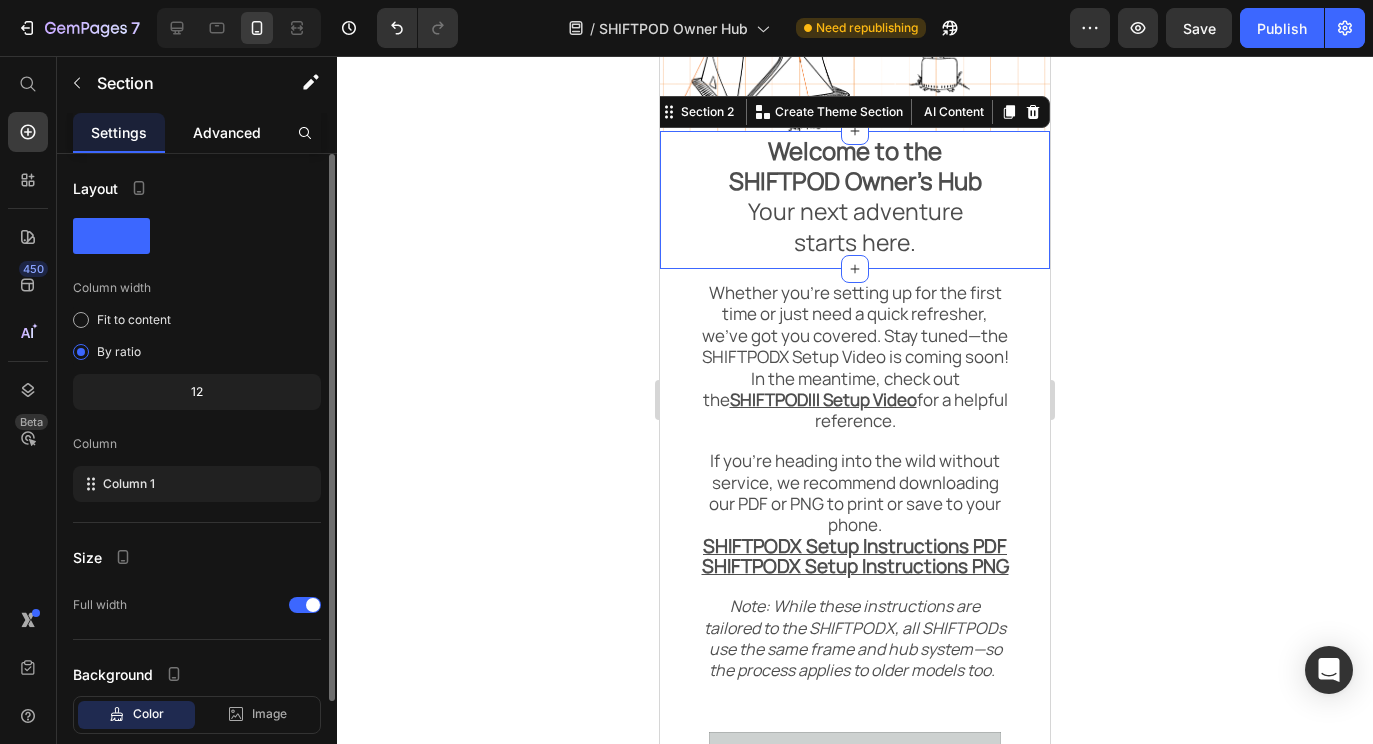 click on "Advanced" 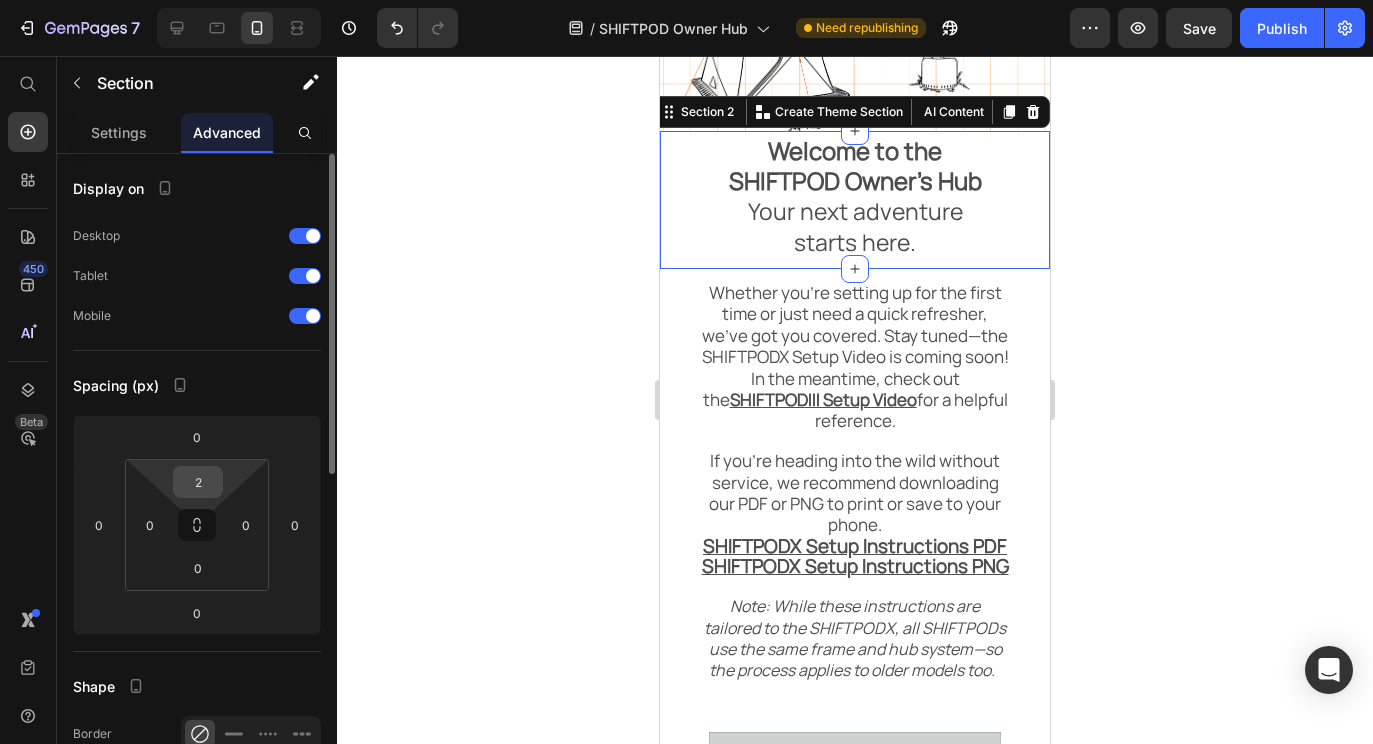 click on "2" at bounding box center [198, 482] 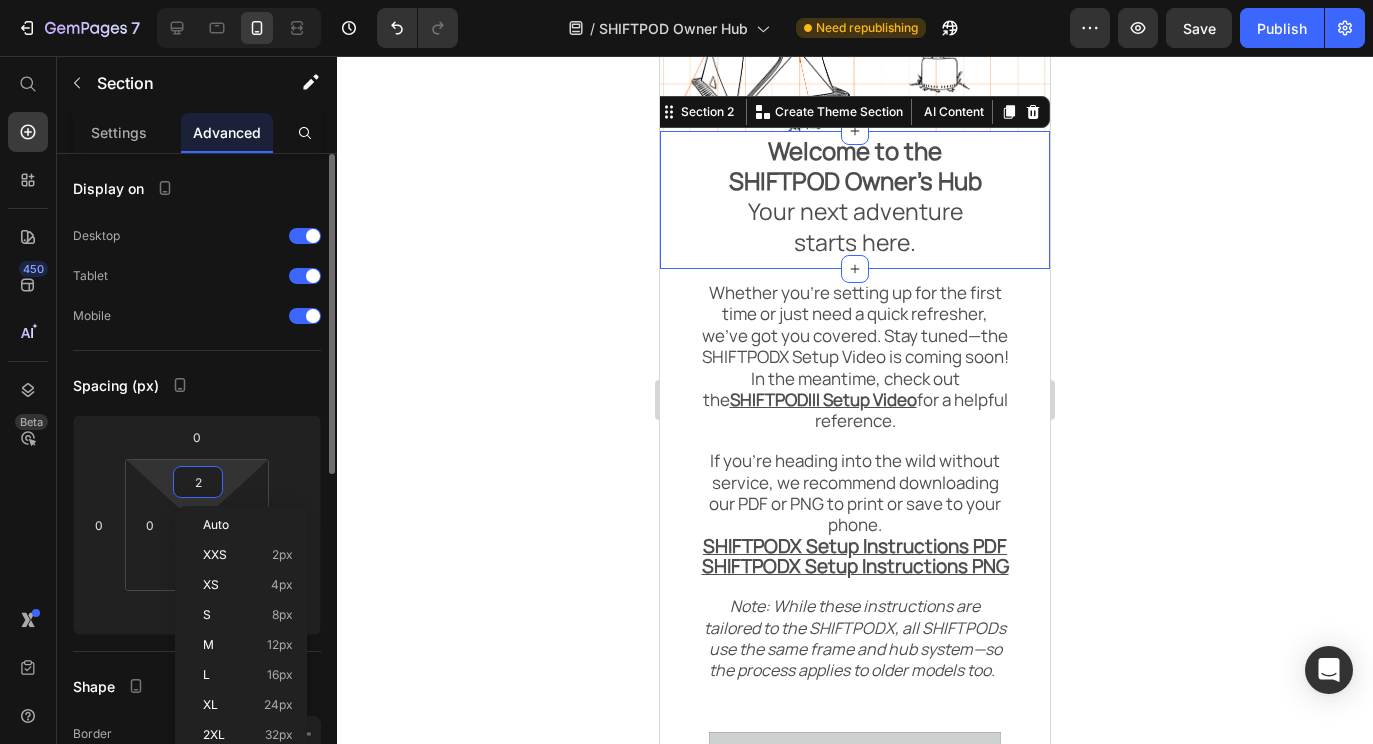 type on "5" 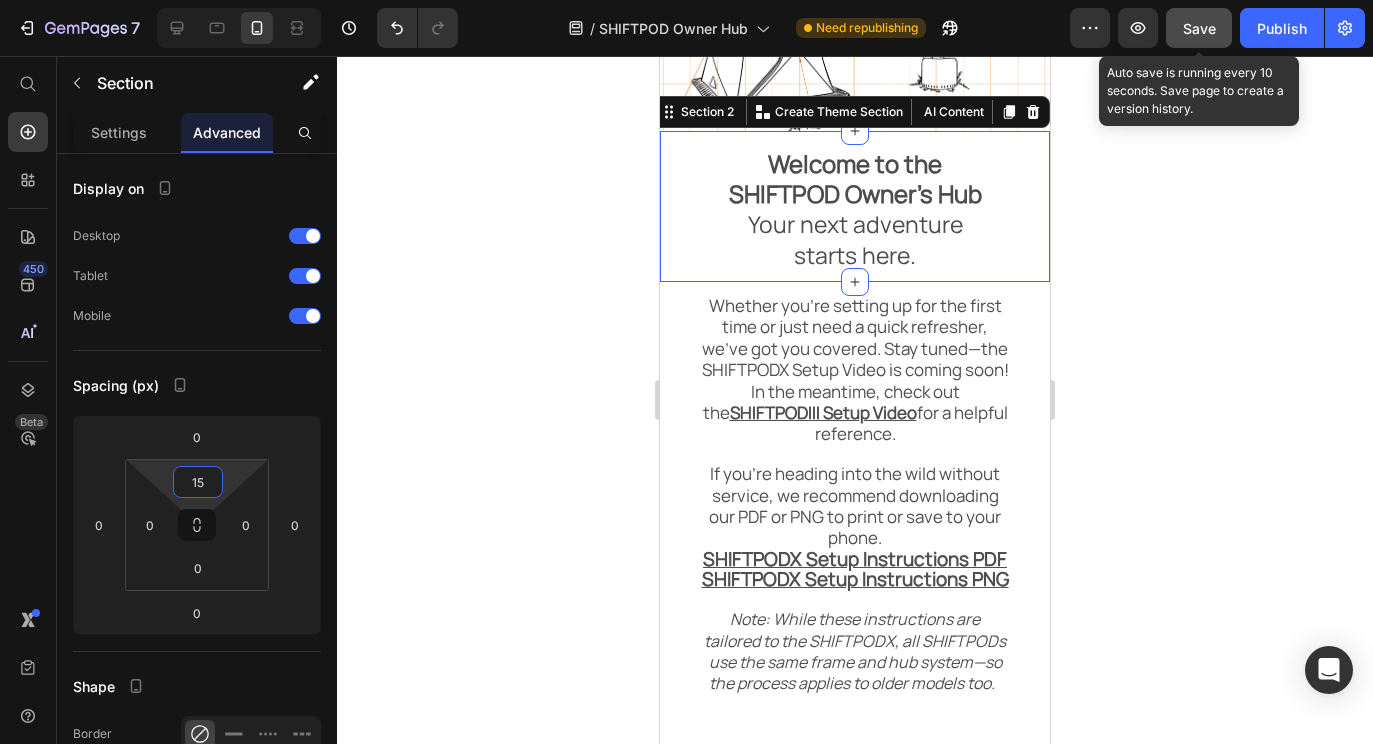 type on "15" 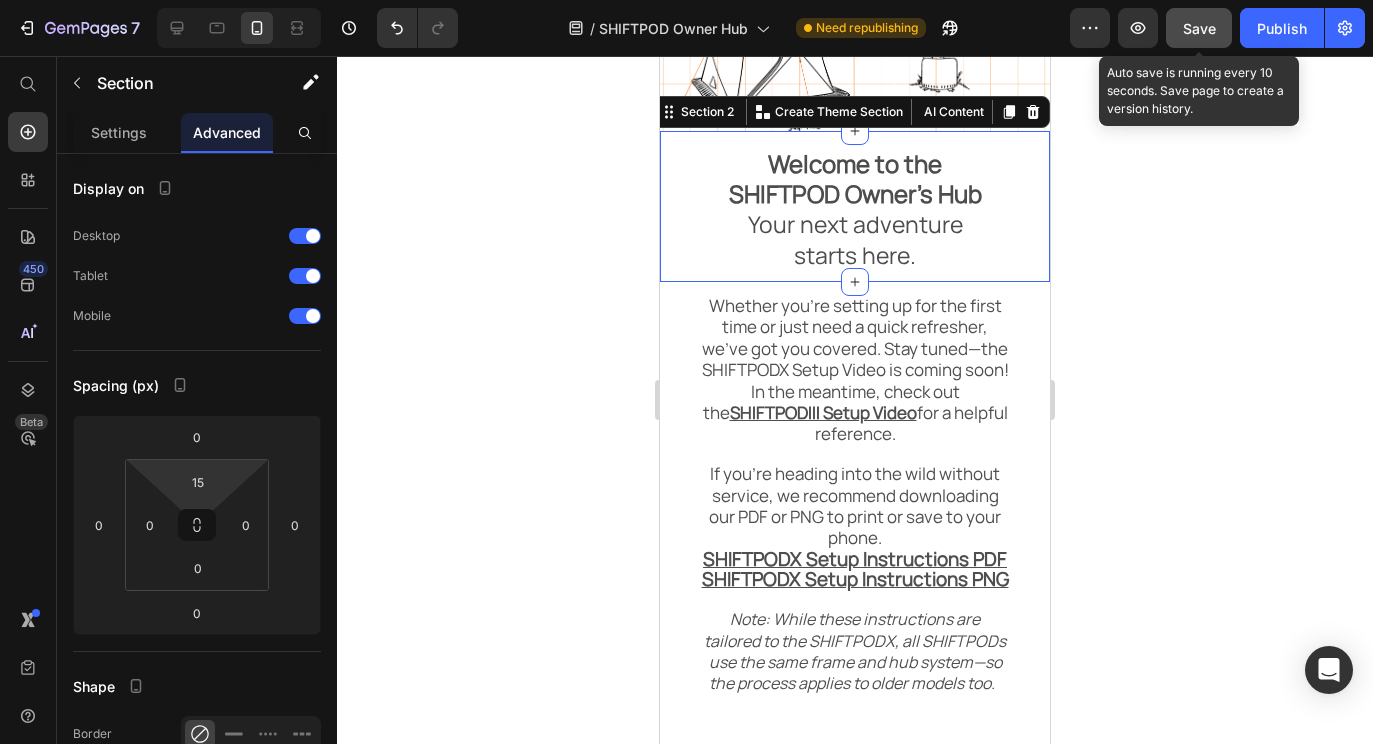 click on "Save" at bounding box center (1199, 28) 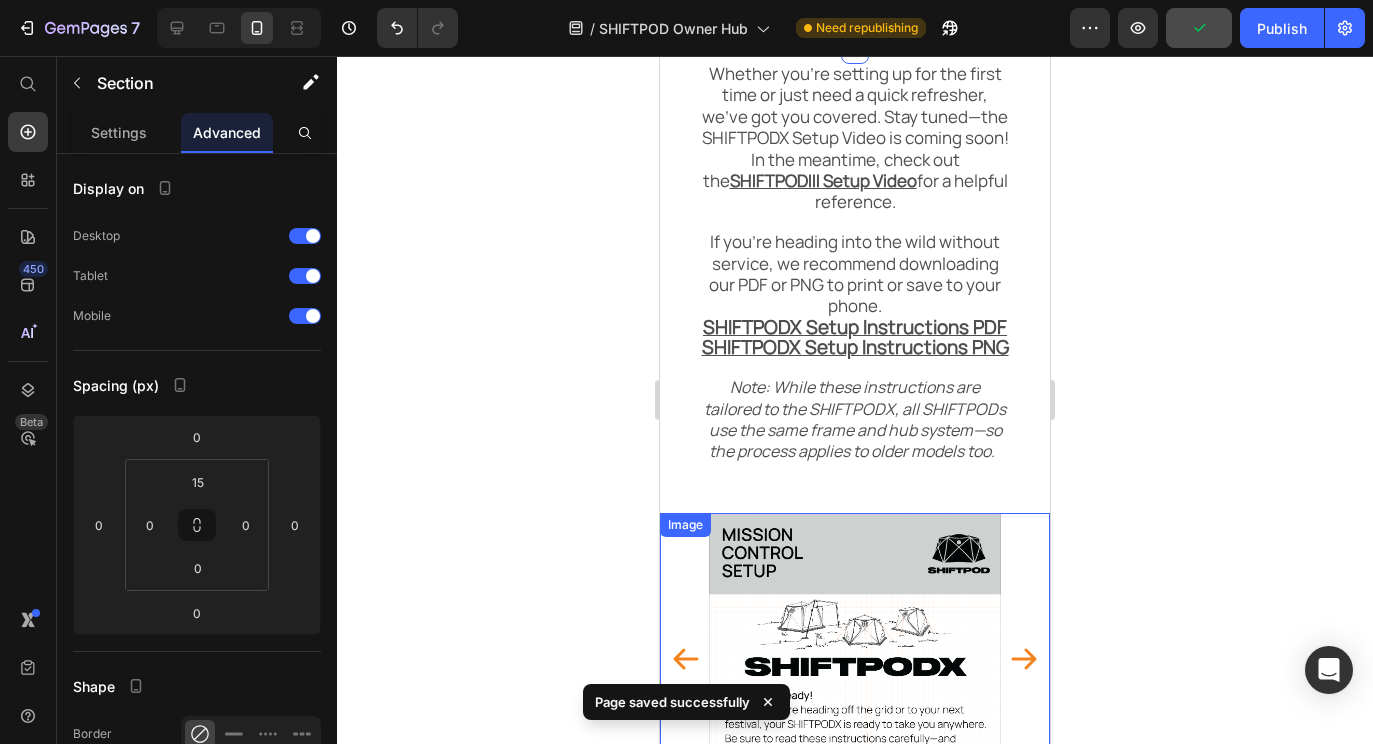 scroll, scrollTop: 749, scrollLeft: 0, axis: vertical 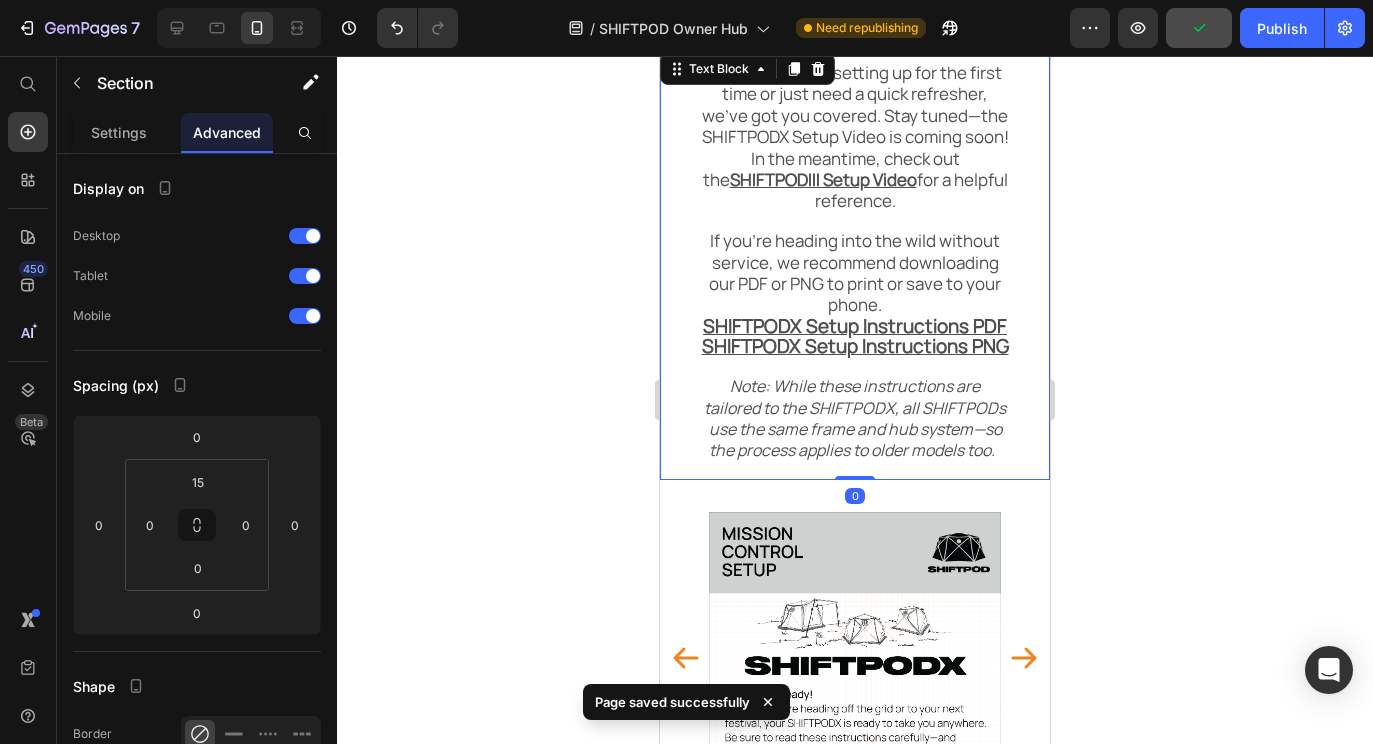 click on "If you're heading into the wild without service, we recommend downloading our PDF or PNG to print or save to your phone." at bounding box center [855, 272] 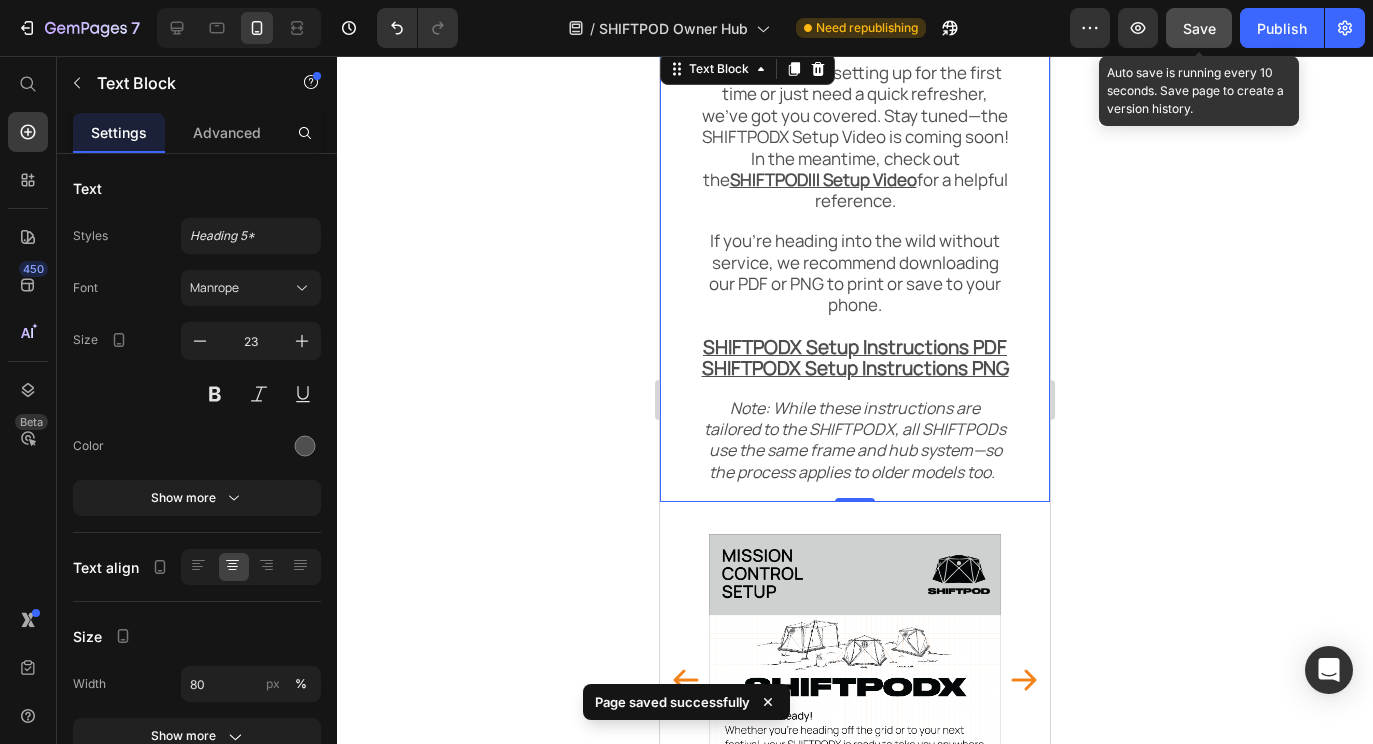 click on "Save" 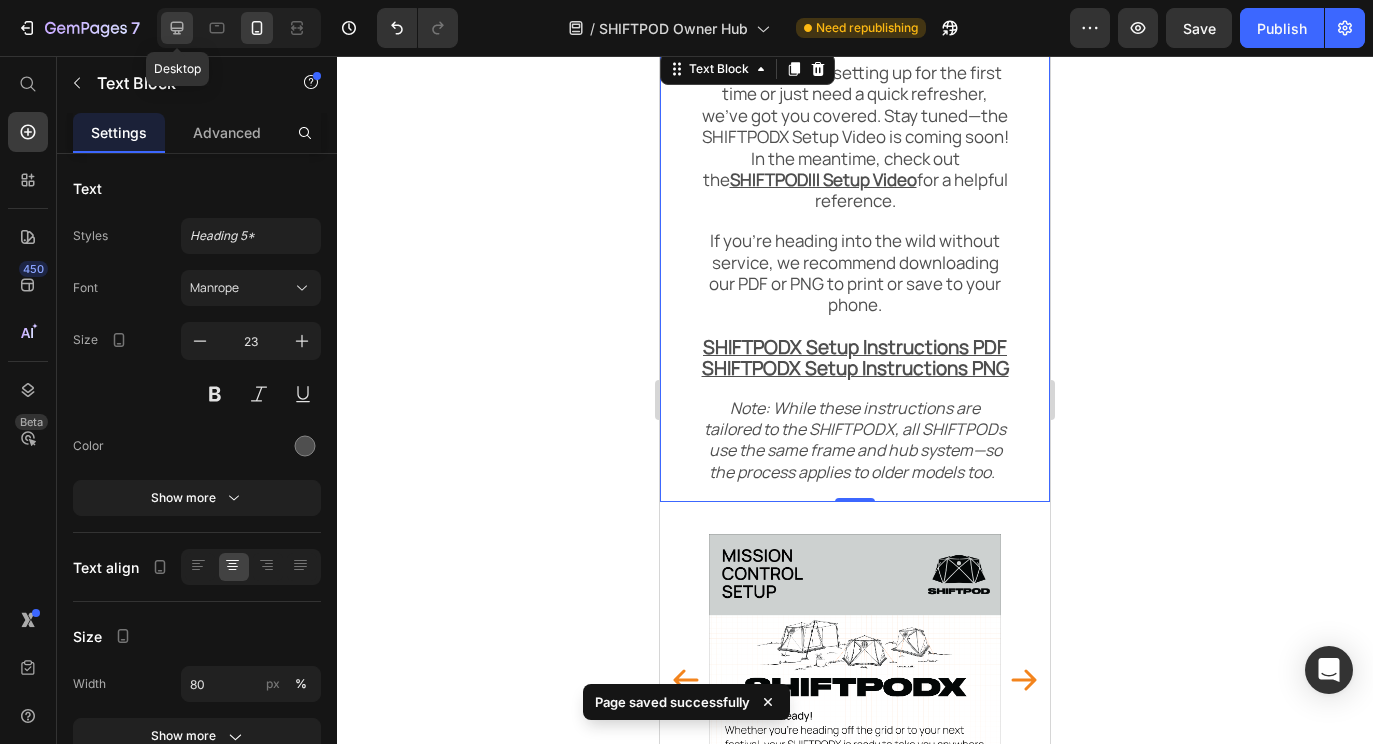 click 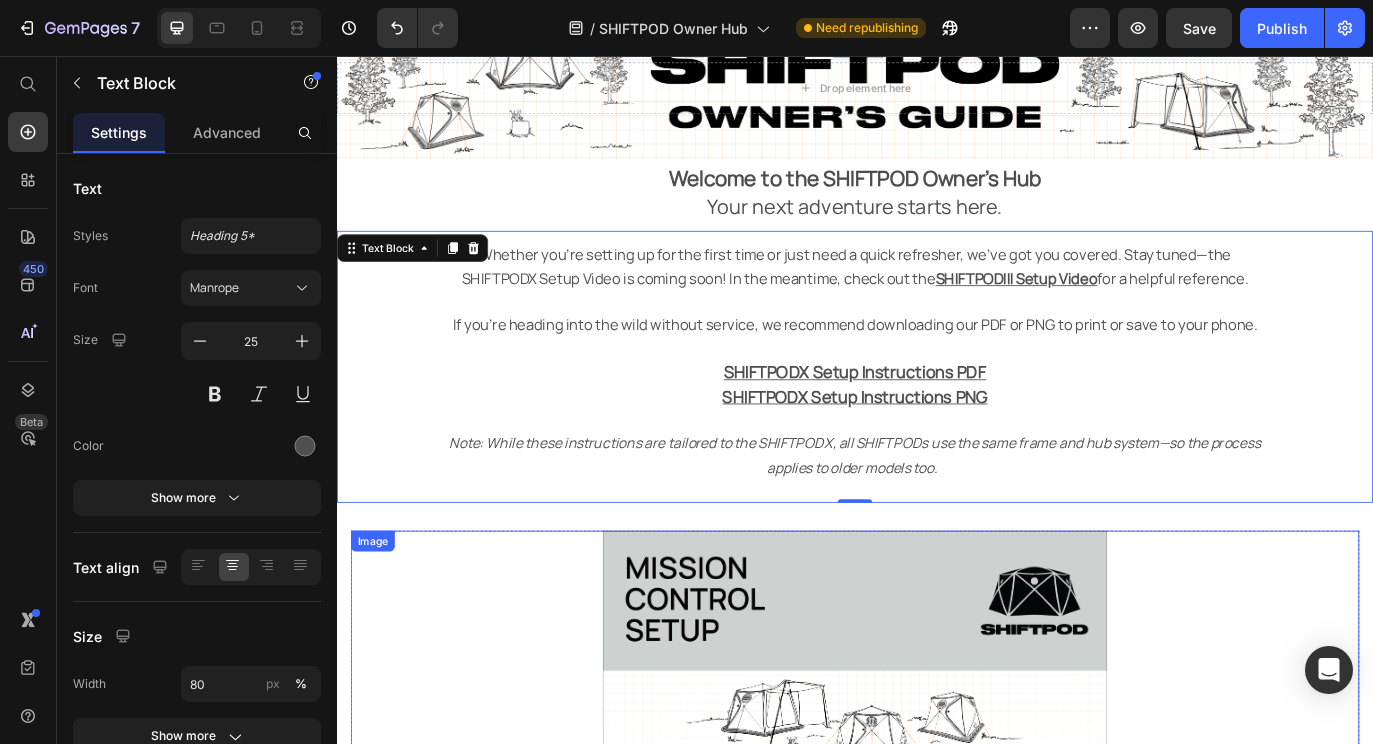 scroll, scrollTop: 0, scrollLeft: 0, axis: both 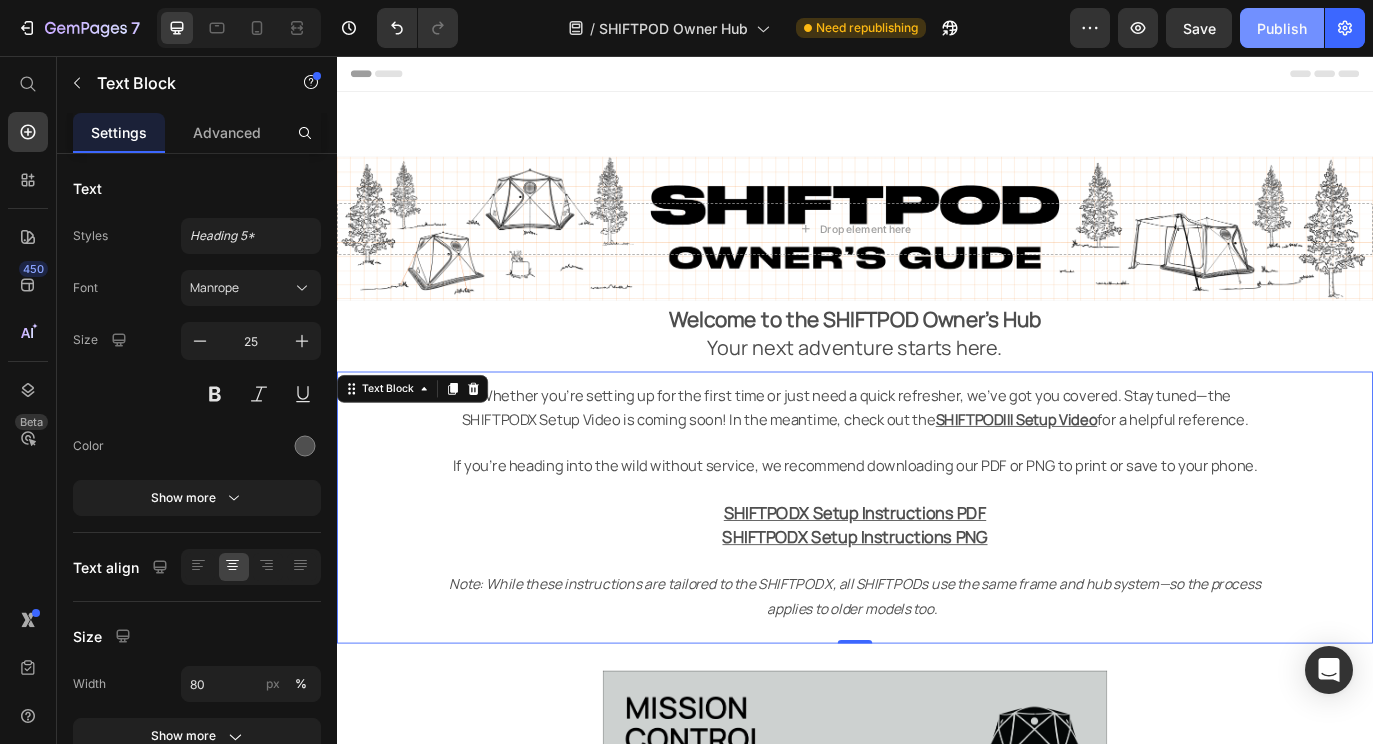 click on "Publish" at bounding box center [1282, 28] 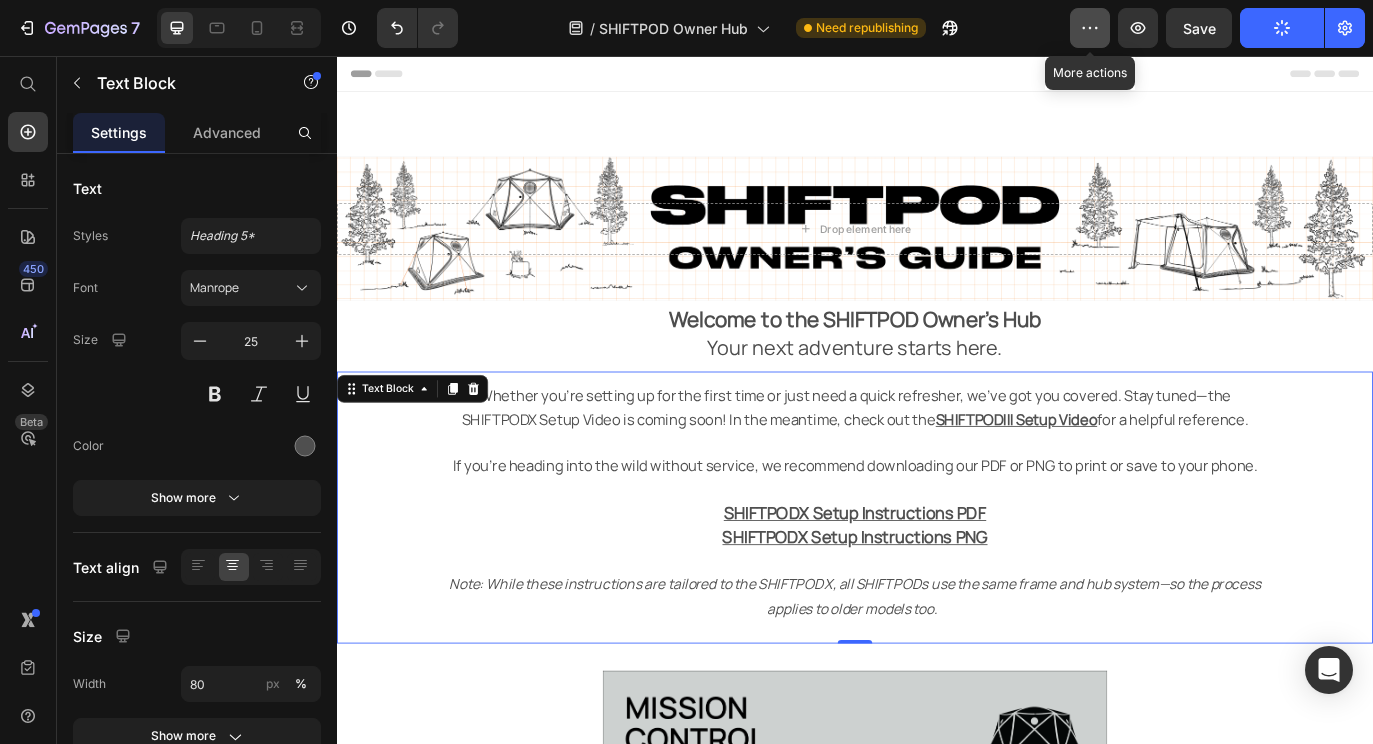 click 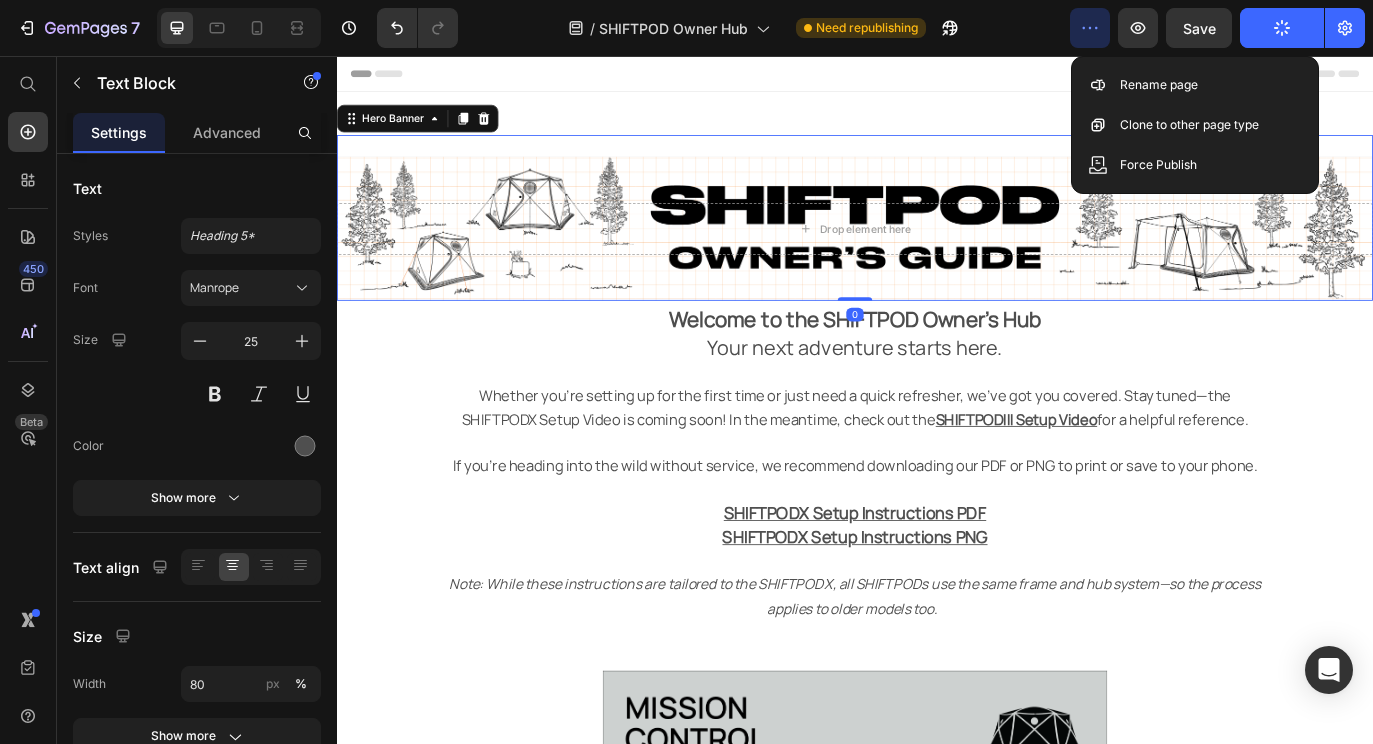 click on "Drop element here Hero Banner   0" at bounding box center [937, 243] 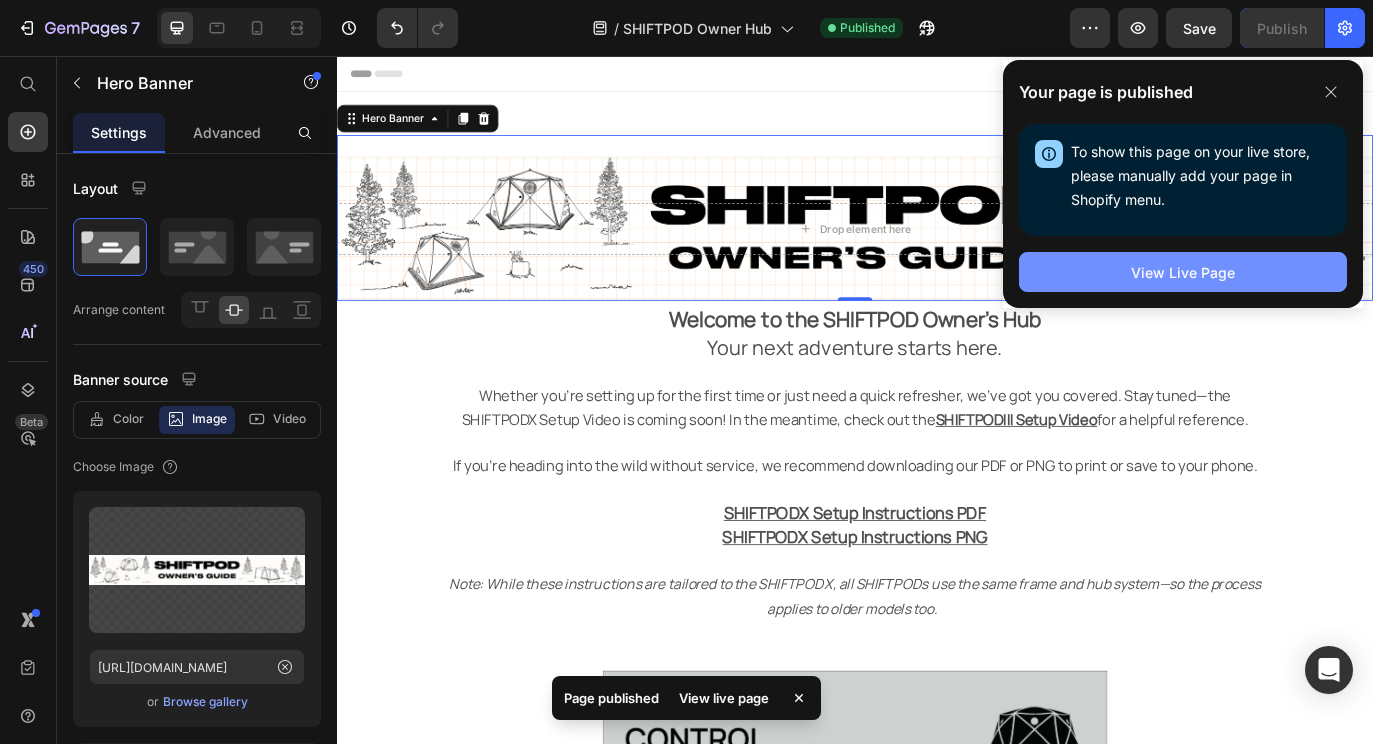 click on "View Live Page" at bounding box center (1183, 272) 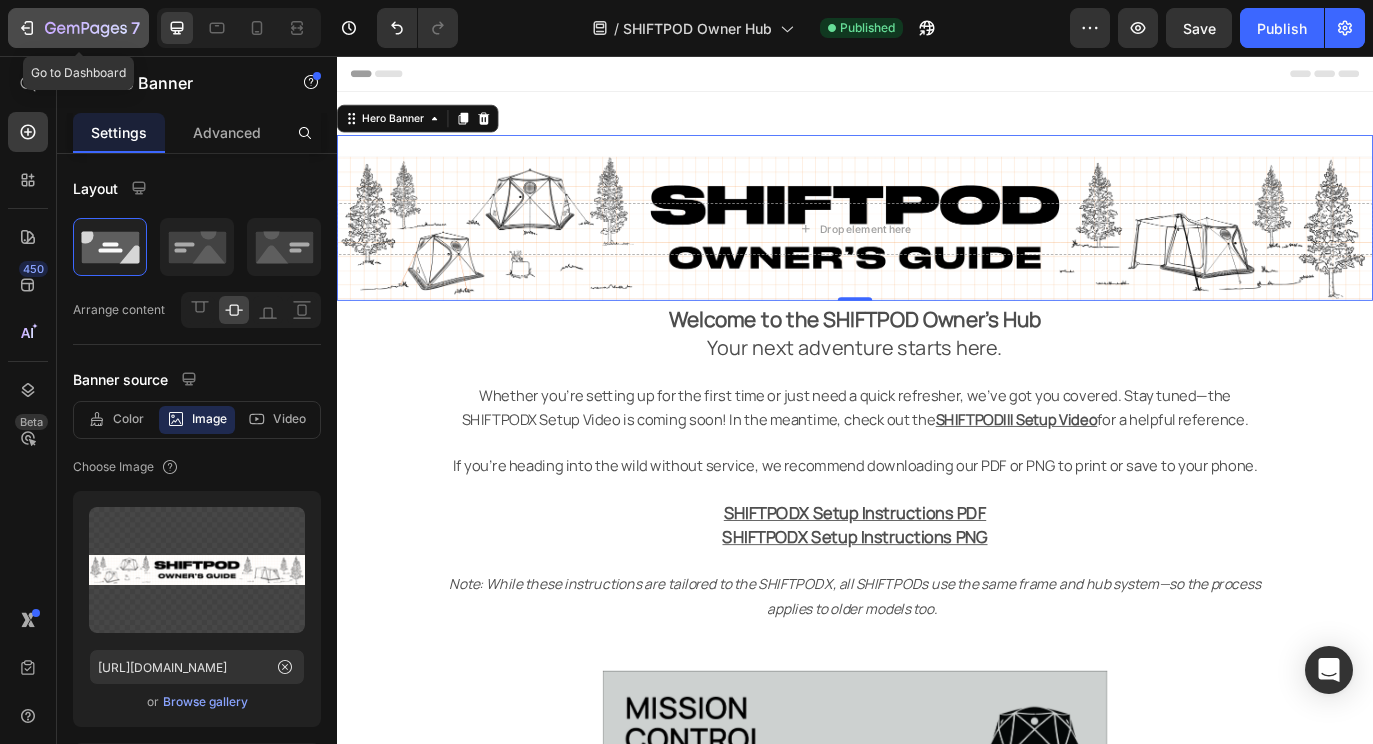 click 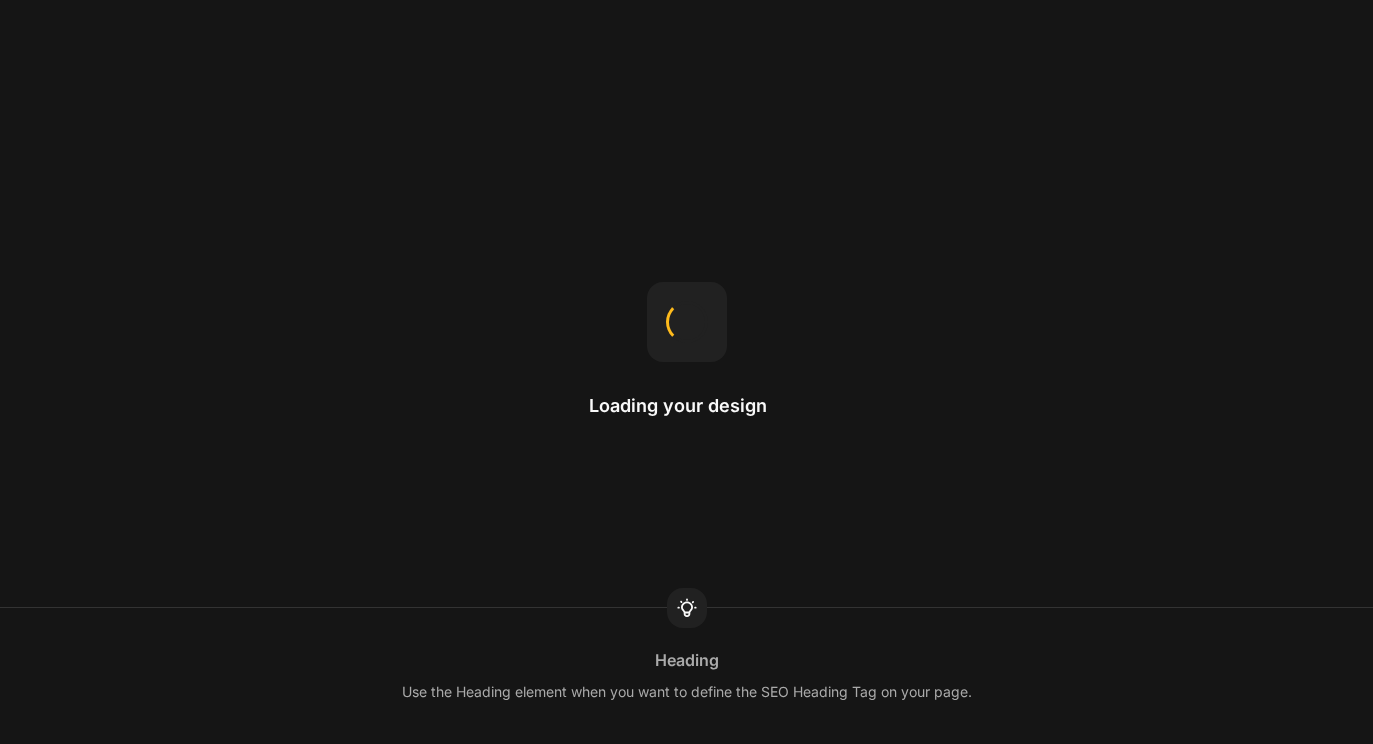 scroll, scrollTop: 0, scrollLeft: 0, axis: both 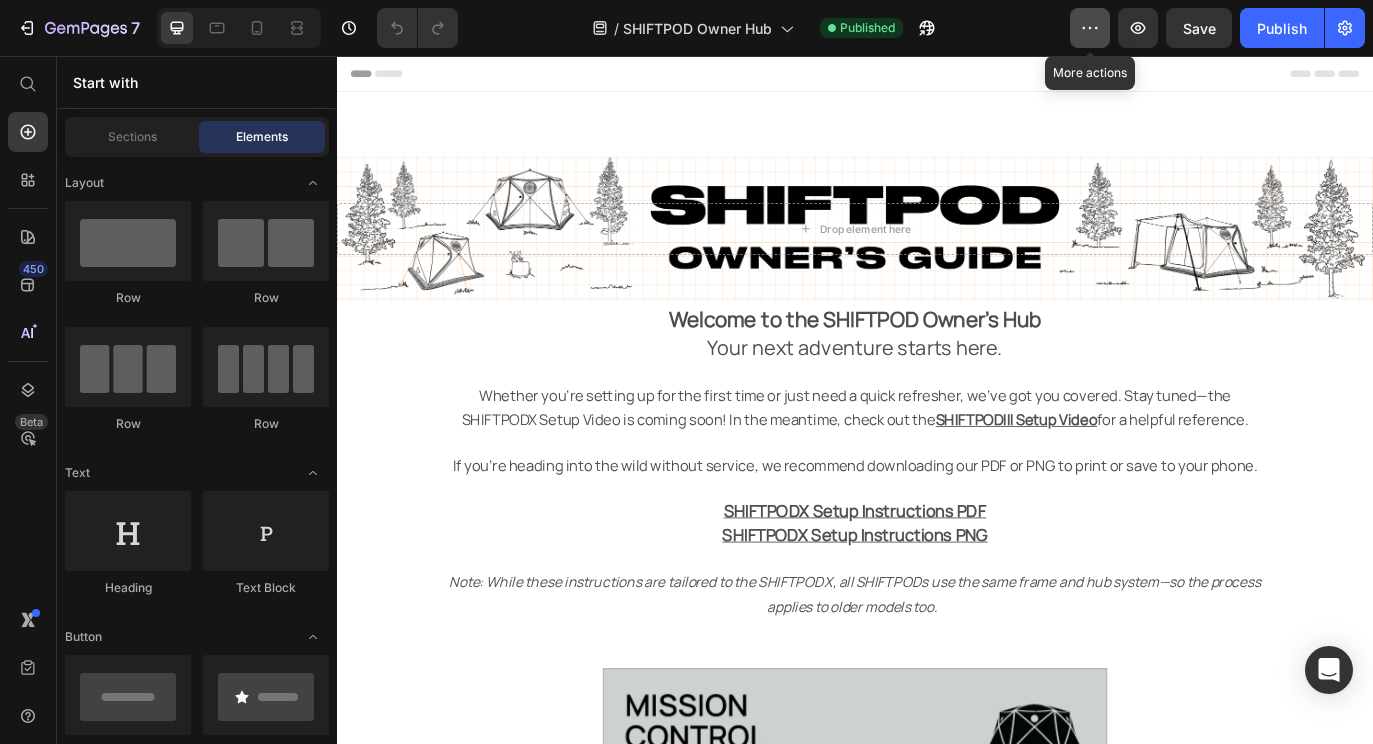 click 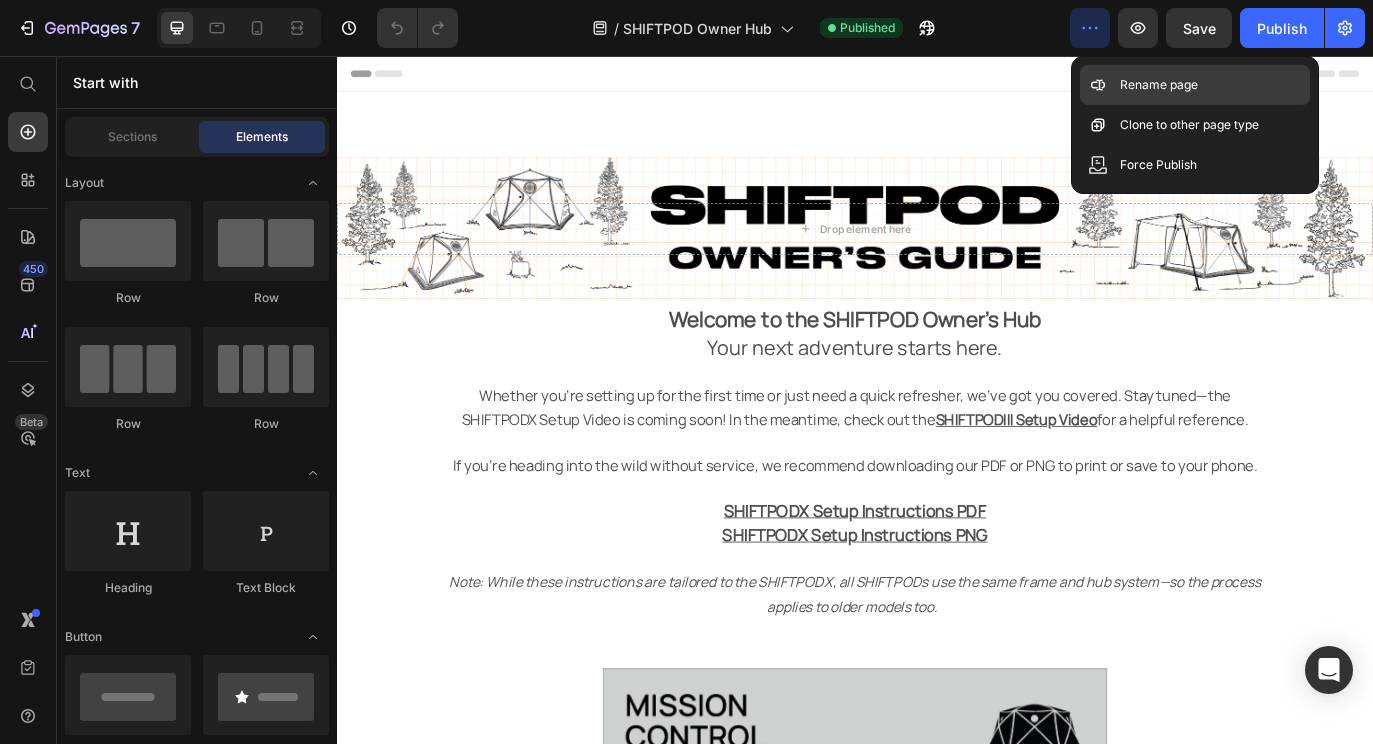 click on "Rename page" at bounding box center (1159, 85) 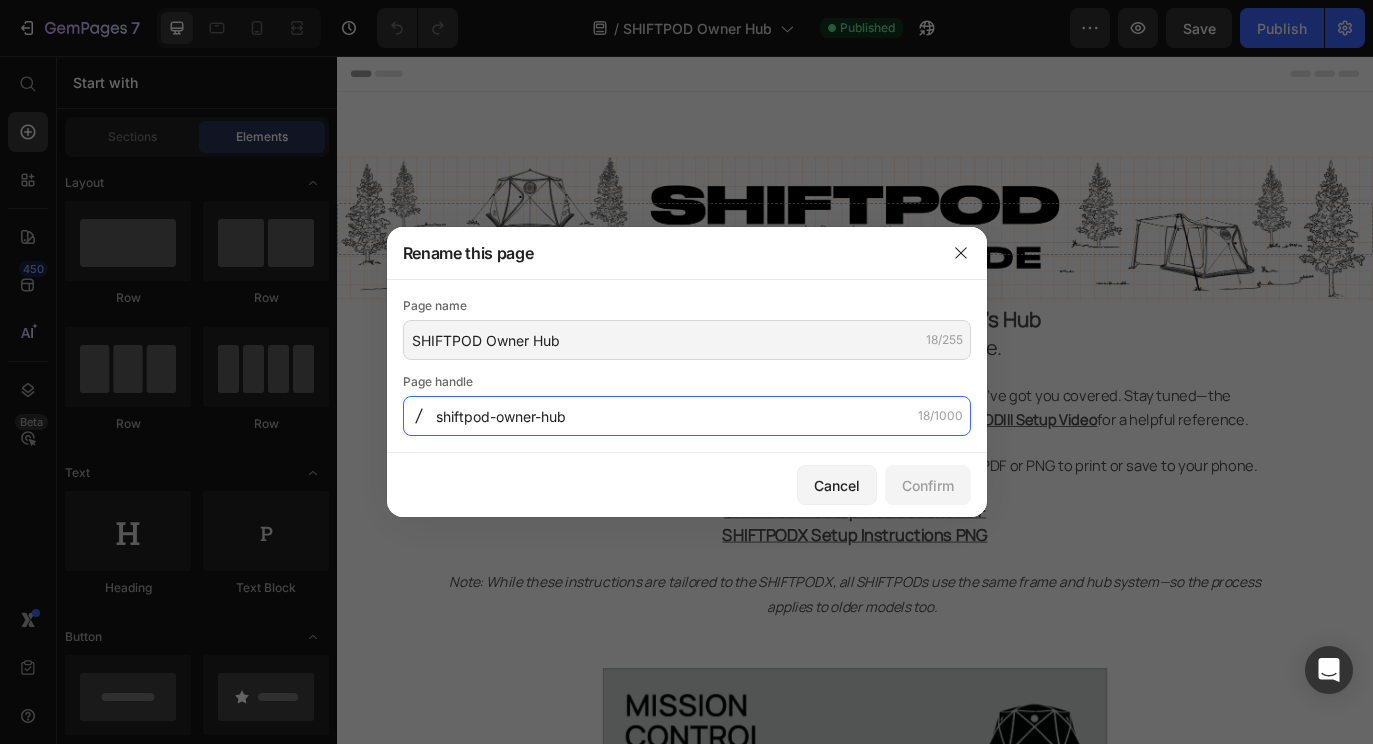 click on "shiftpod-owner-hub" 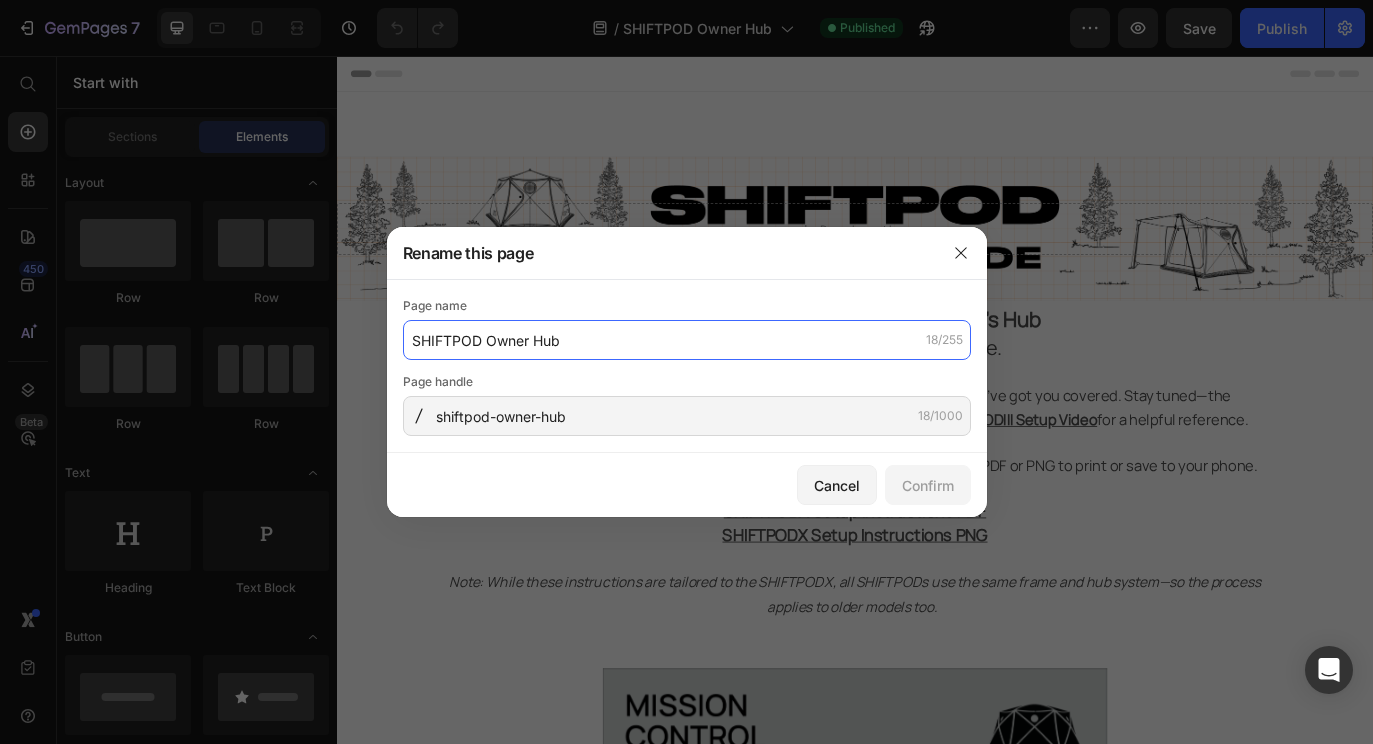 click on "SHIFTPOD Owner Hub" 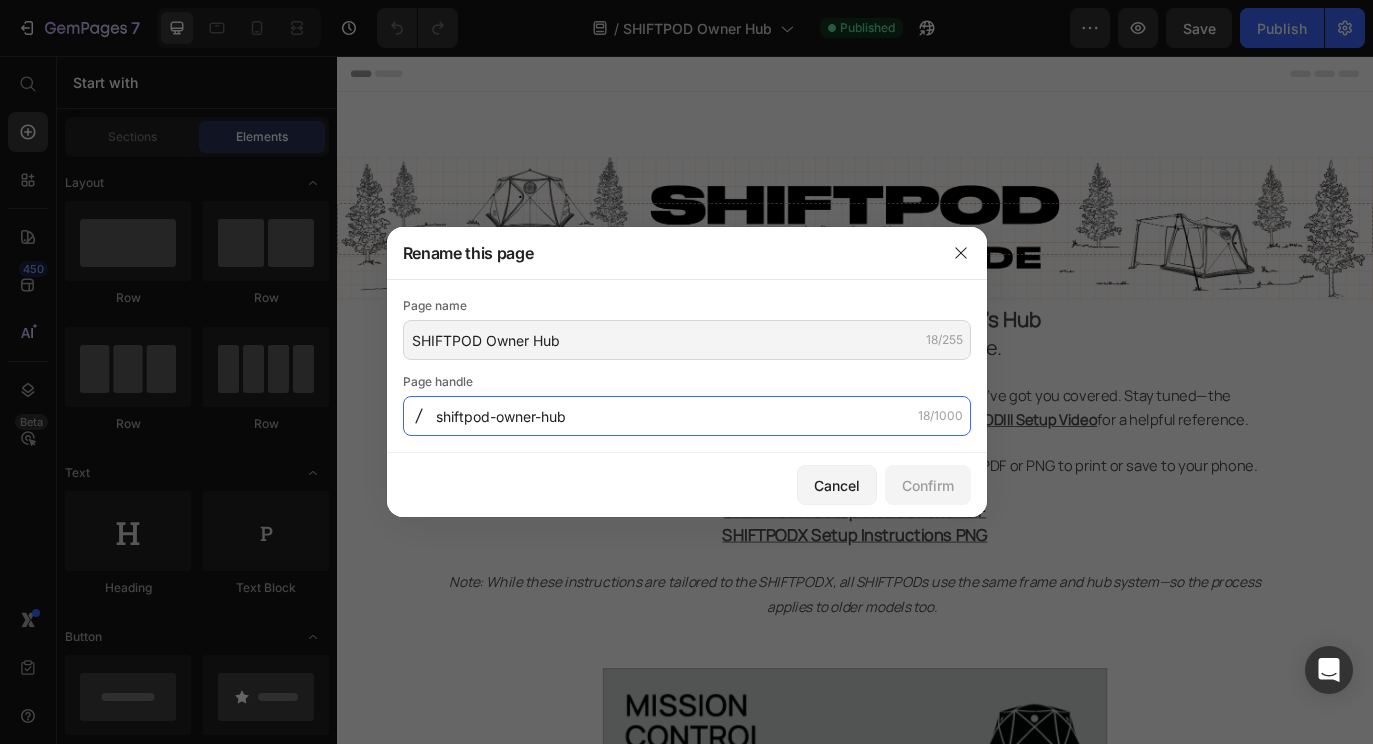 click on "shiftpod-owner-hub" 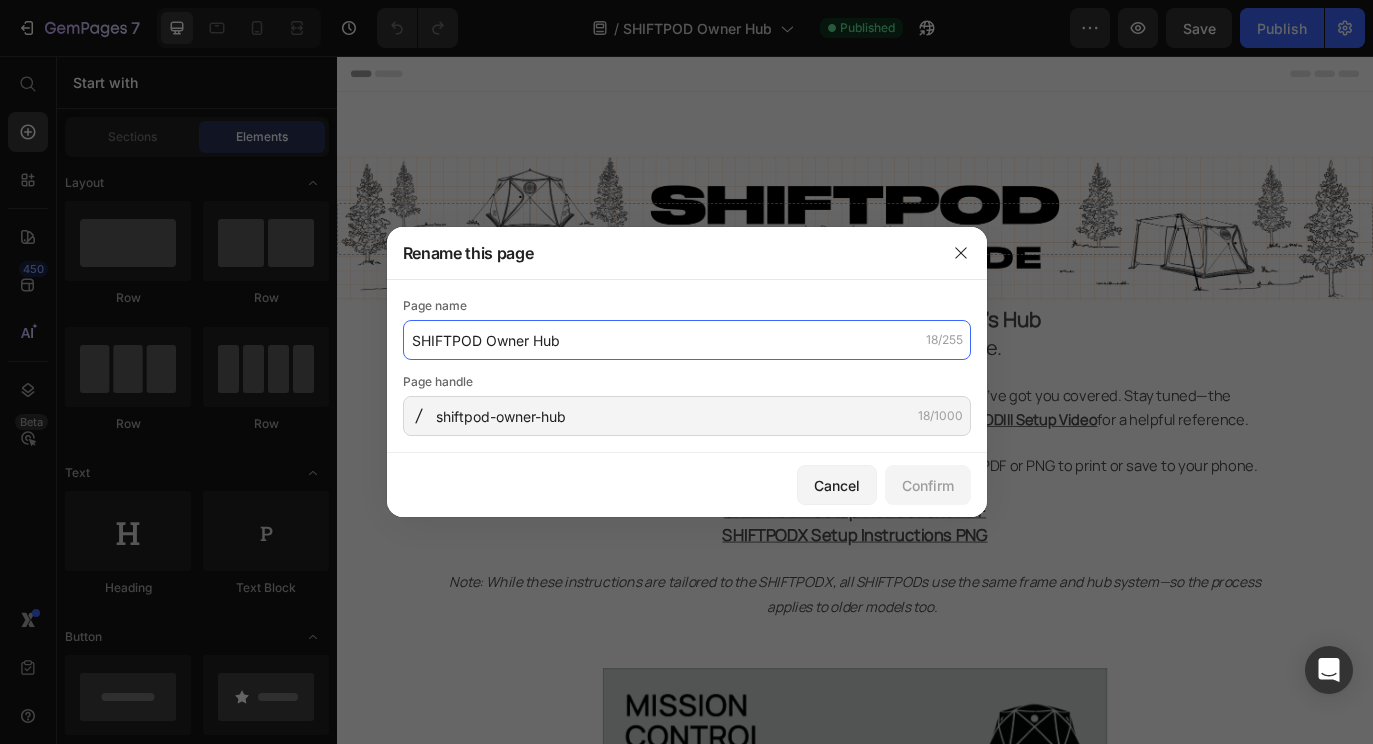 click on "SHIFTPOD Owner Hub" 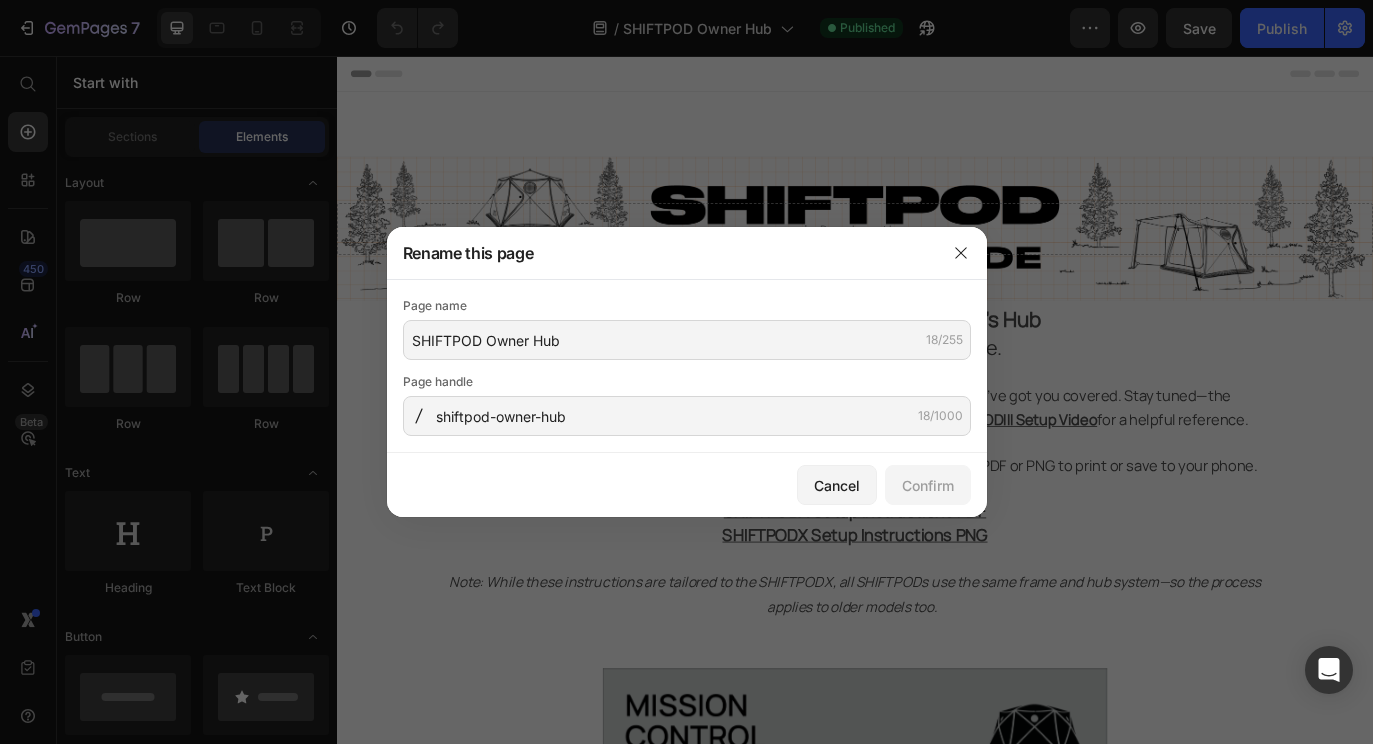 click on "Page handle" 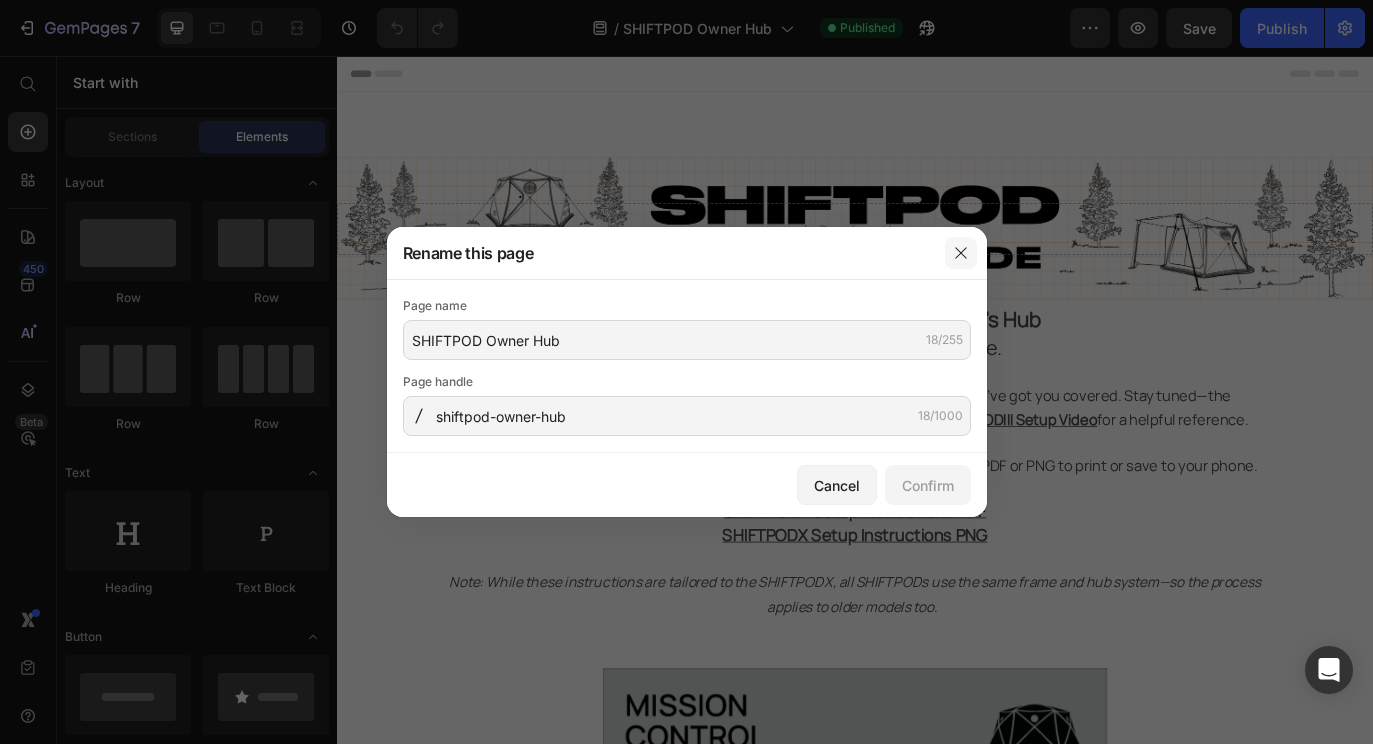 click 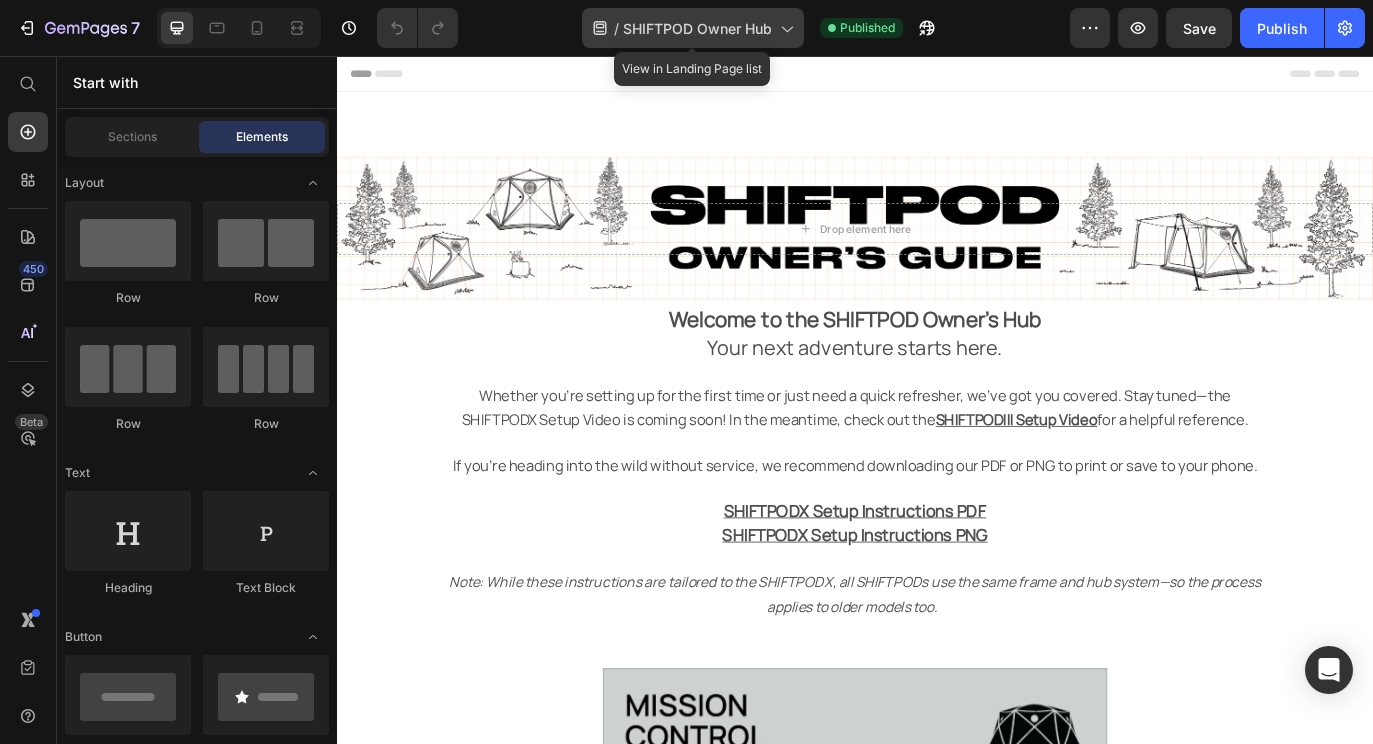 click 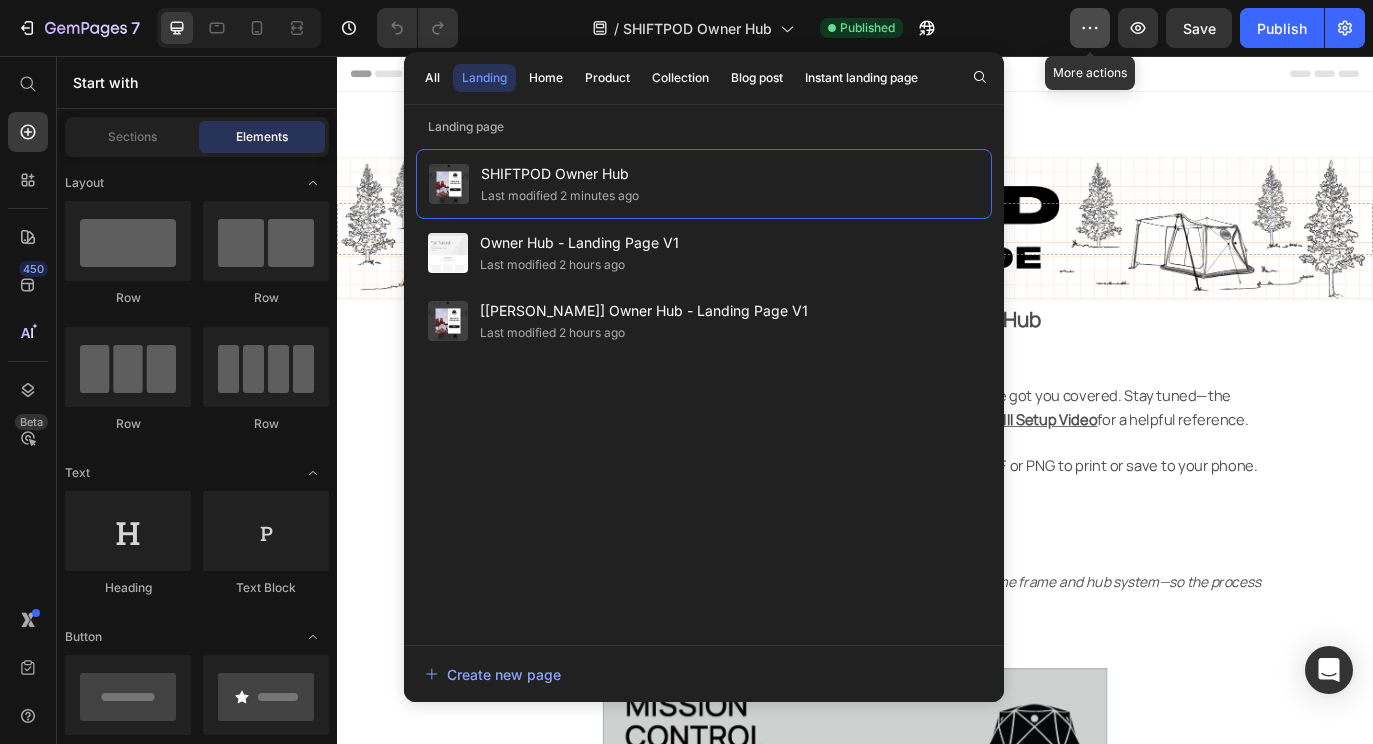 click 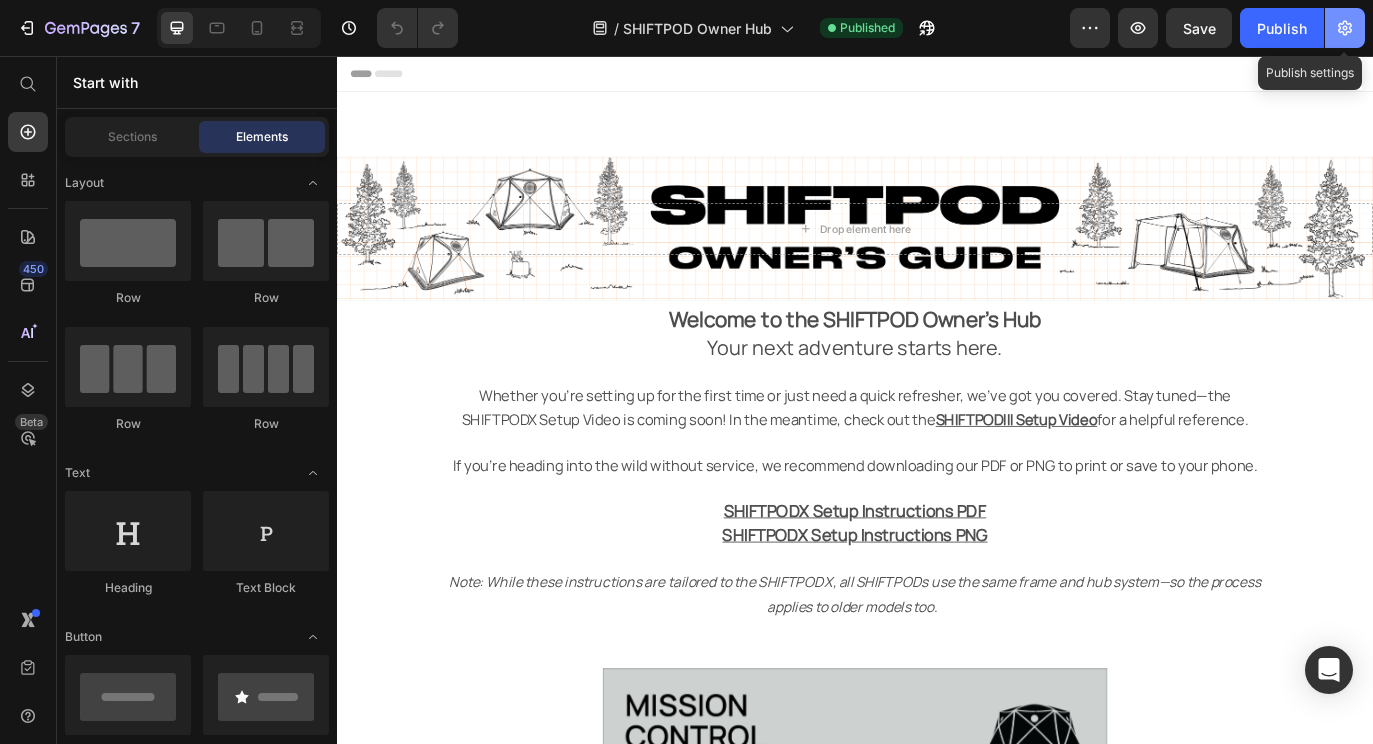 click 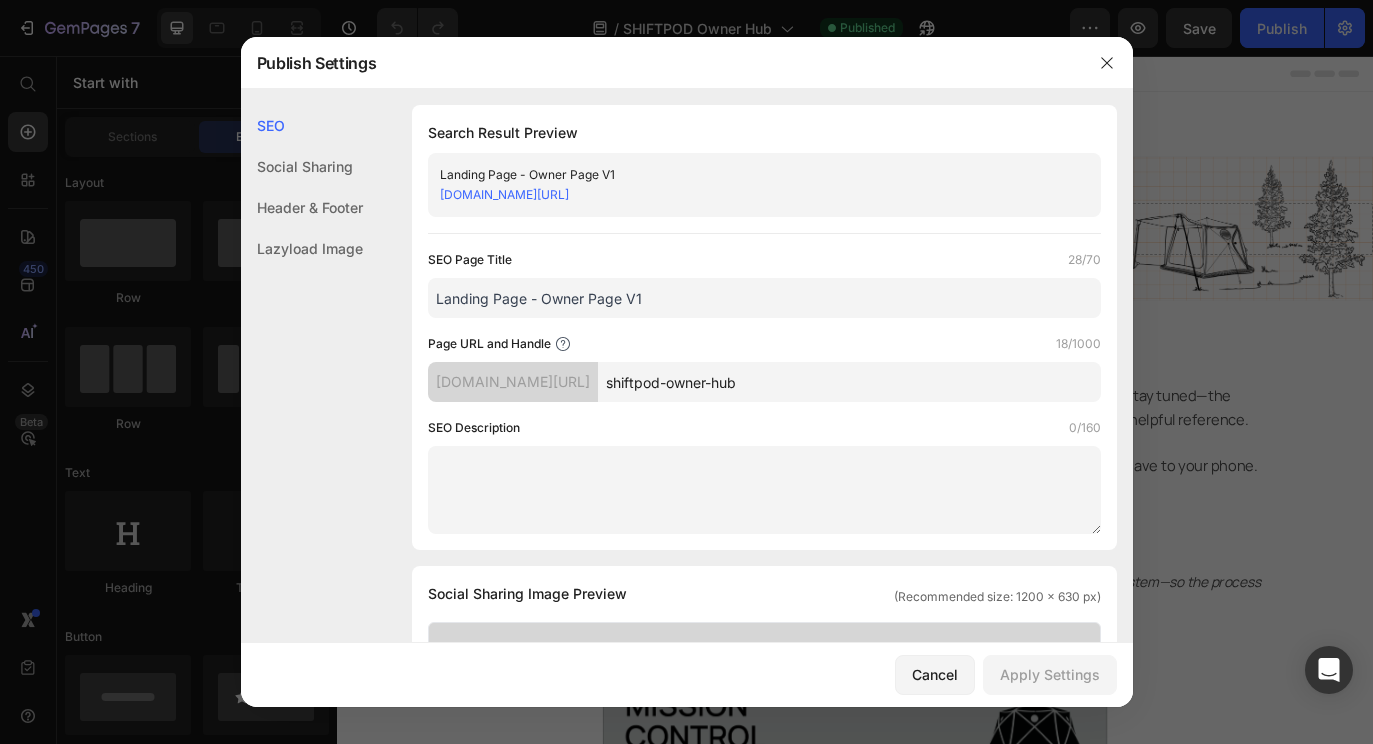 click on "[DOMAIN_NAME][URL]" at bounding box center (504, 194) 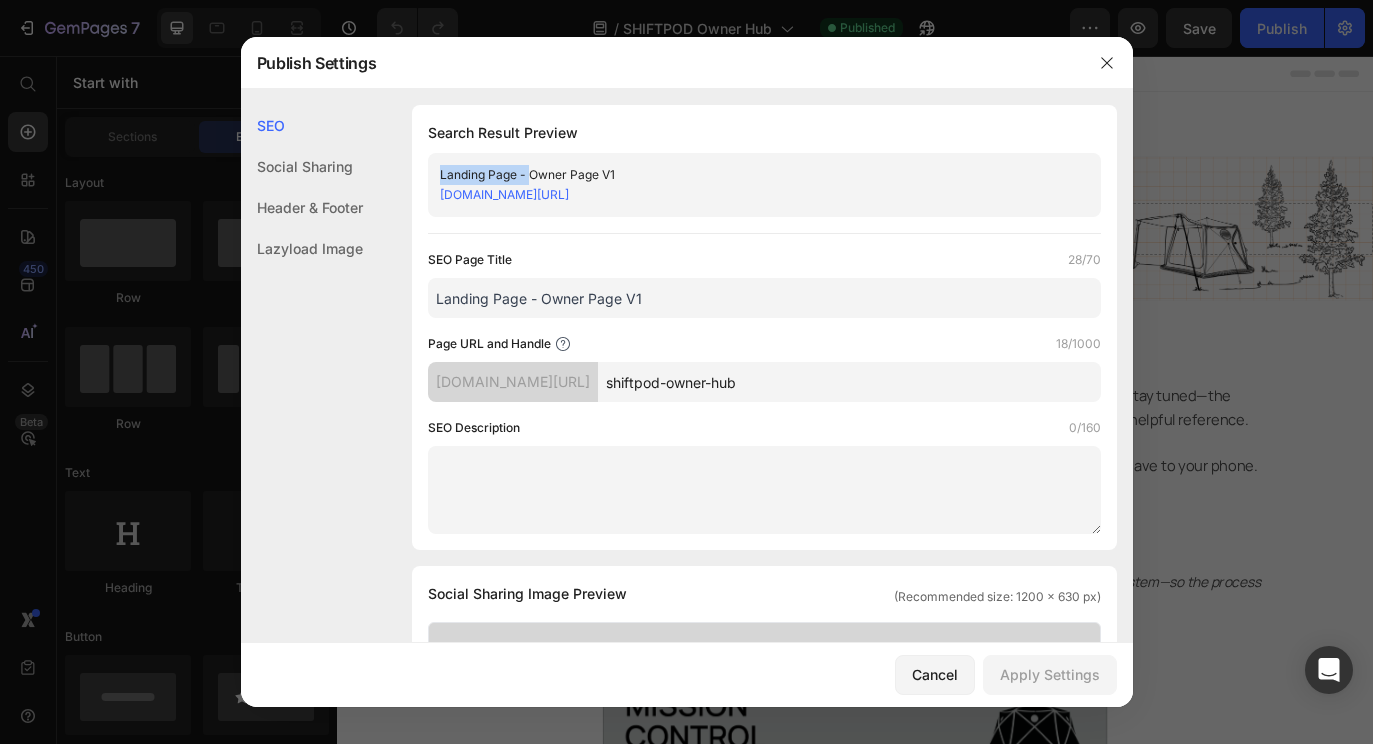 drag, startPoint x: 531, startPoint y: 176, endPoint x: 428, endPoint y: 172, distance: 103.077644 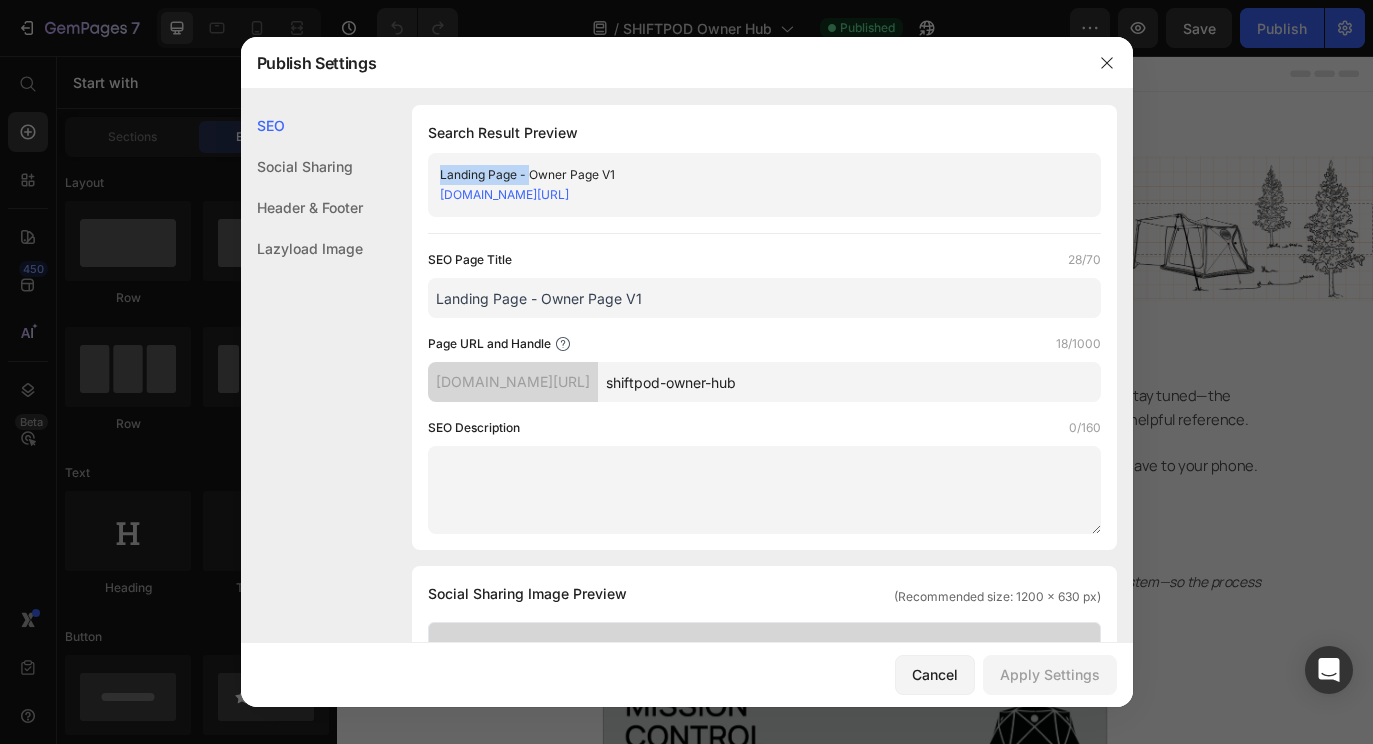 click on "Landing Page - Owner Page V1 shiftpod.myshopify.com/pages/shiftpod-owner-hub" 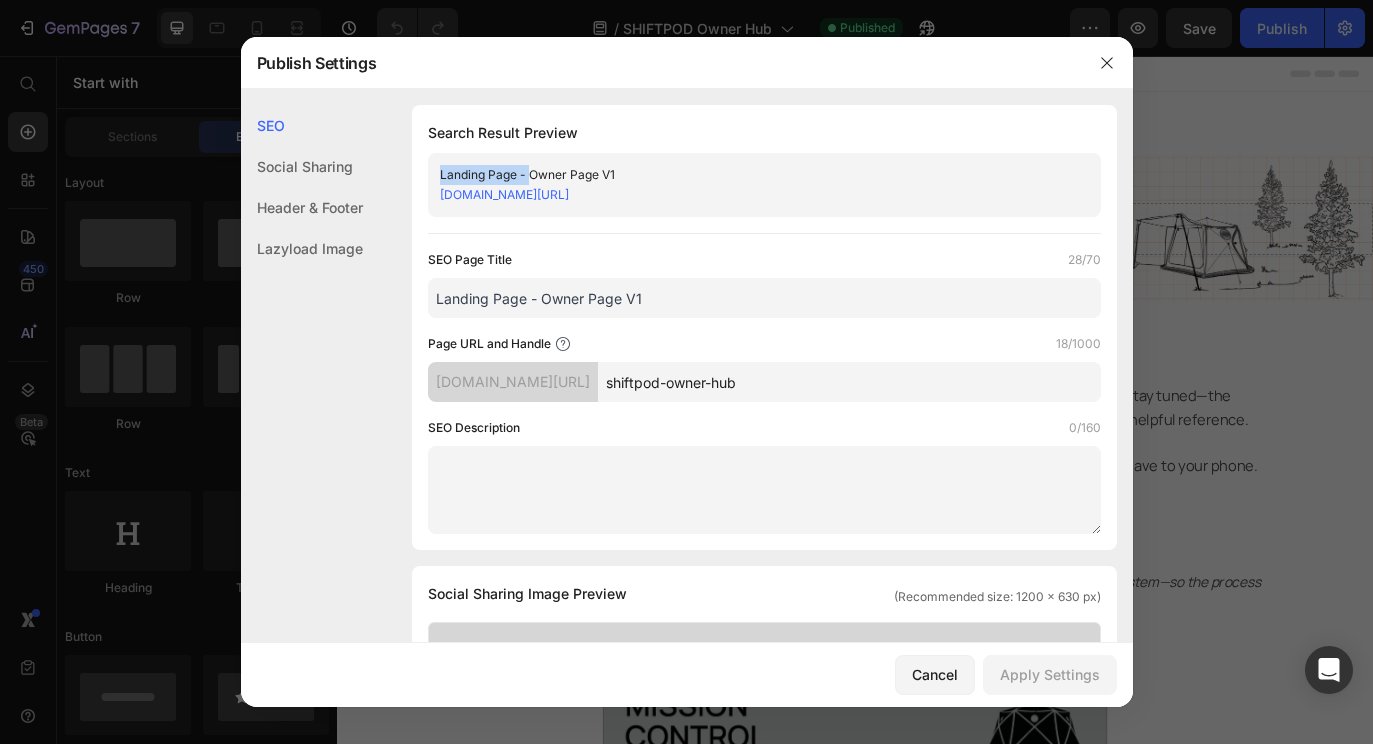 click on "Landing Page - Owner Page V1 shiftpod.myshopify.com/pages/shiftpod-owner-hub" 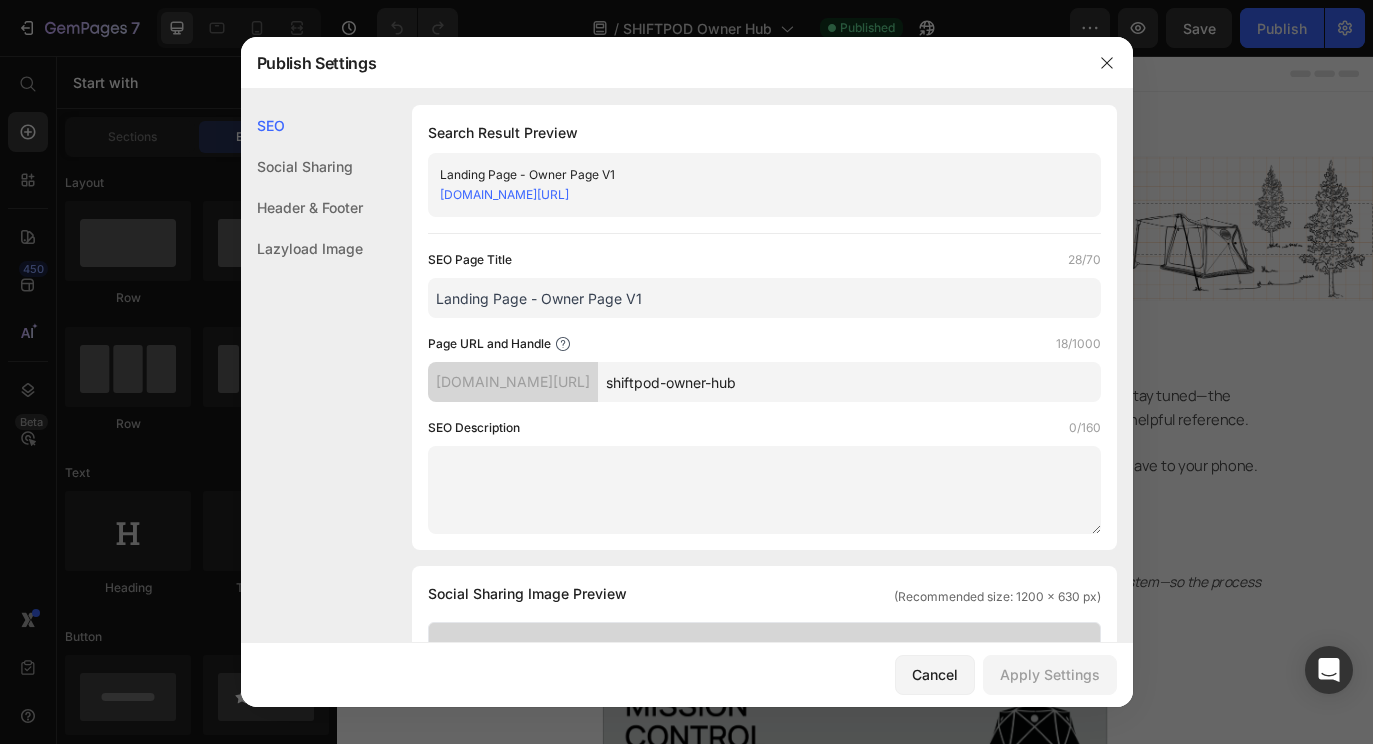 click on "[DOMAIN_NAME][URL]" at bounding box center [748, 195] 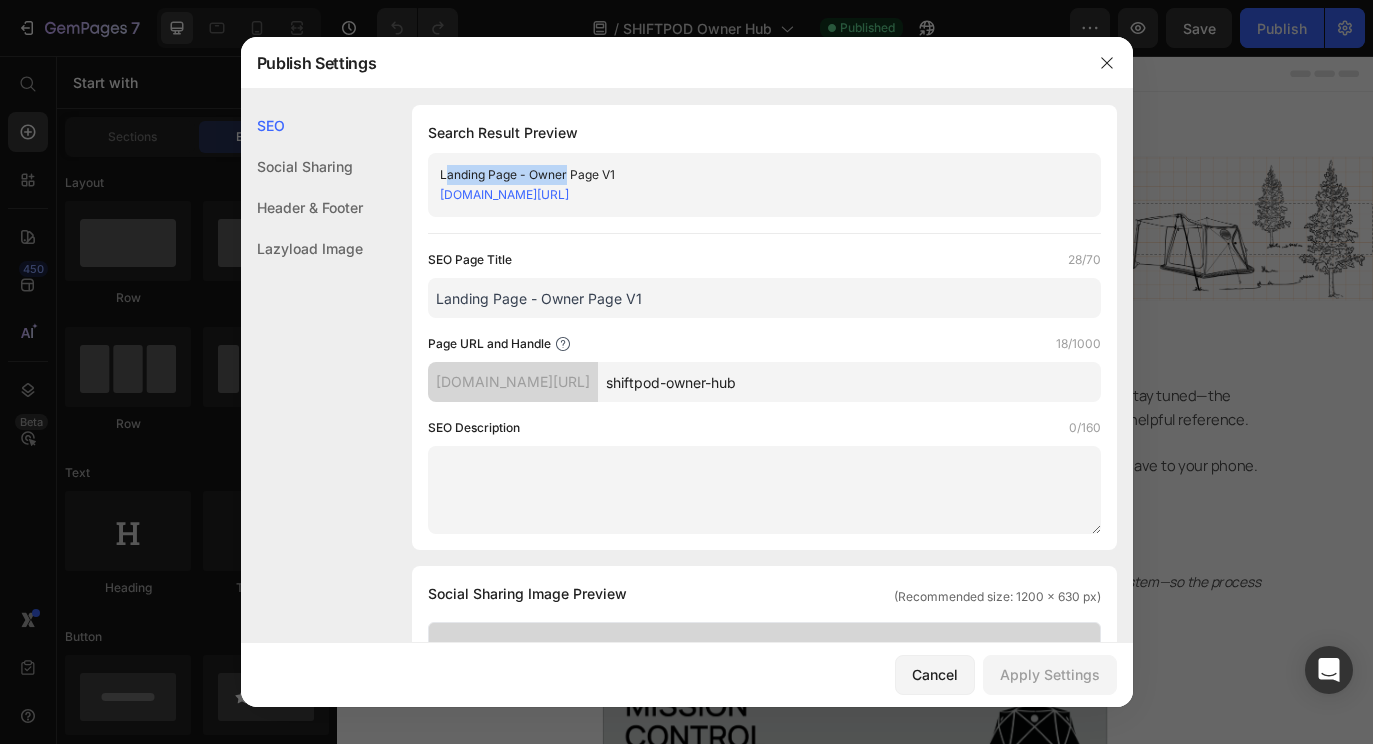 drag, startPoint x: 566, startPoint y: 178, endPoint x: 447, endPoint y: 178, distance: 119 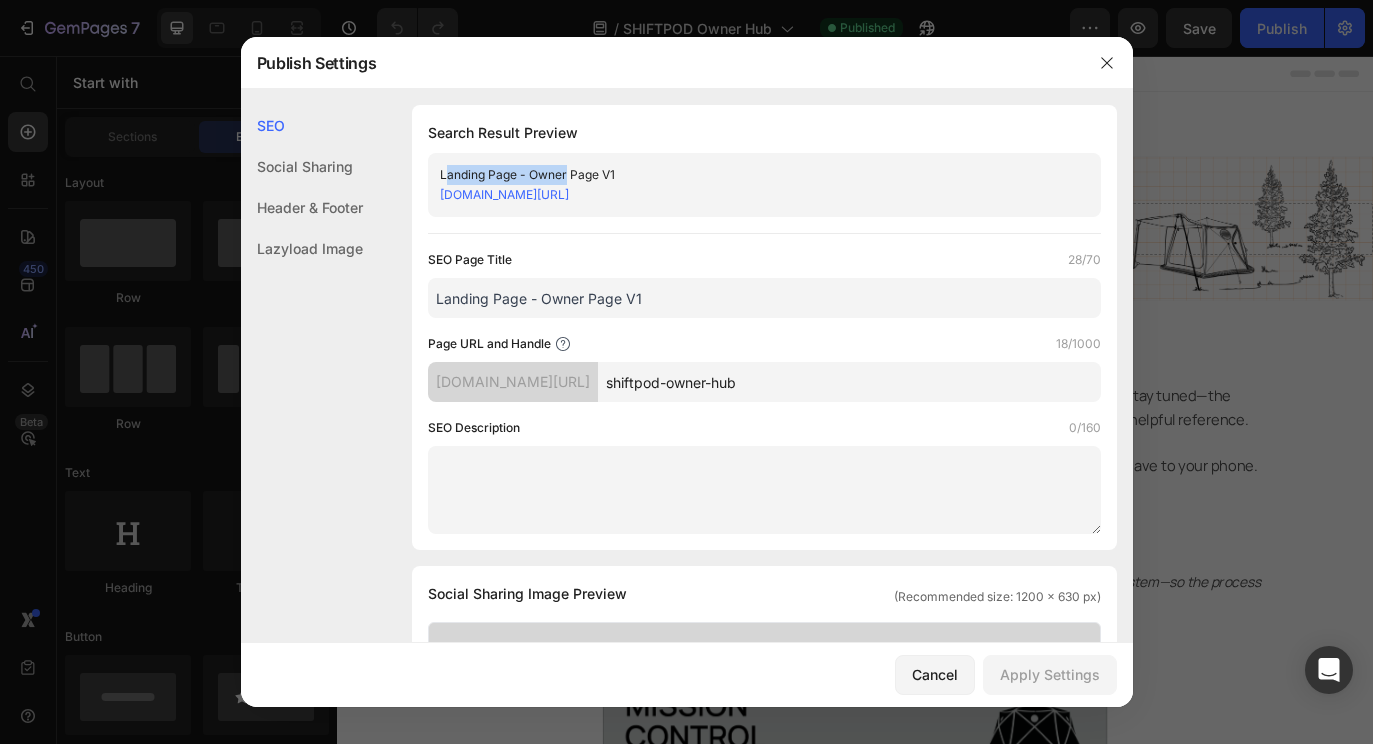 click on "Landing Page - Owner Page V1" at bounding box center [748, 175] 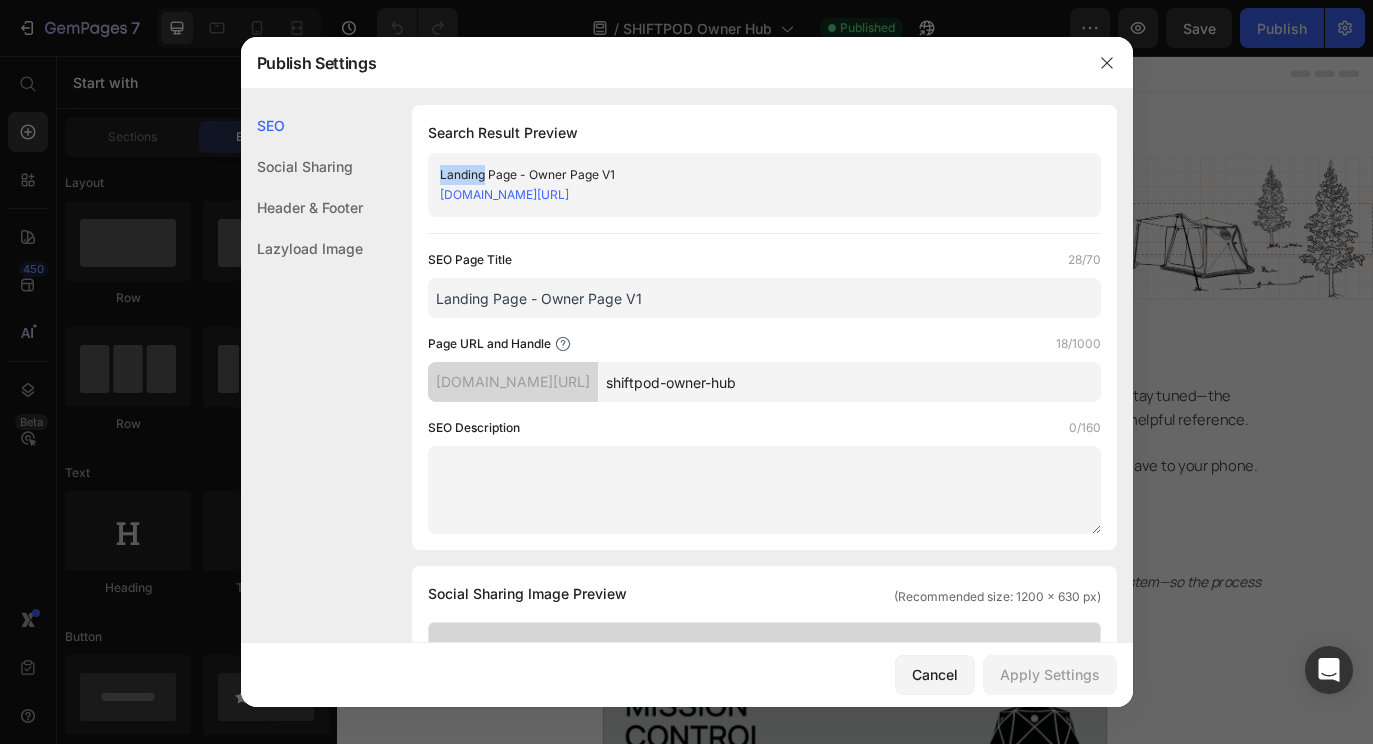 click on "Landing Page - Owner Page V1" at bounding box center (748, 175) 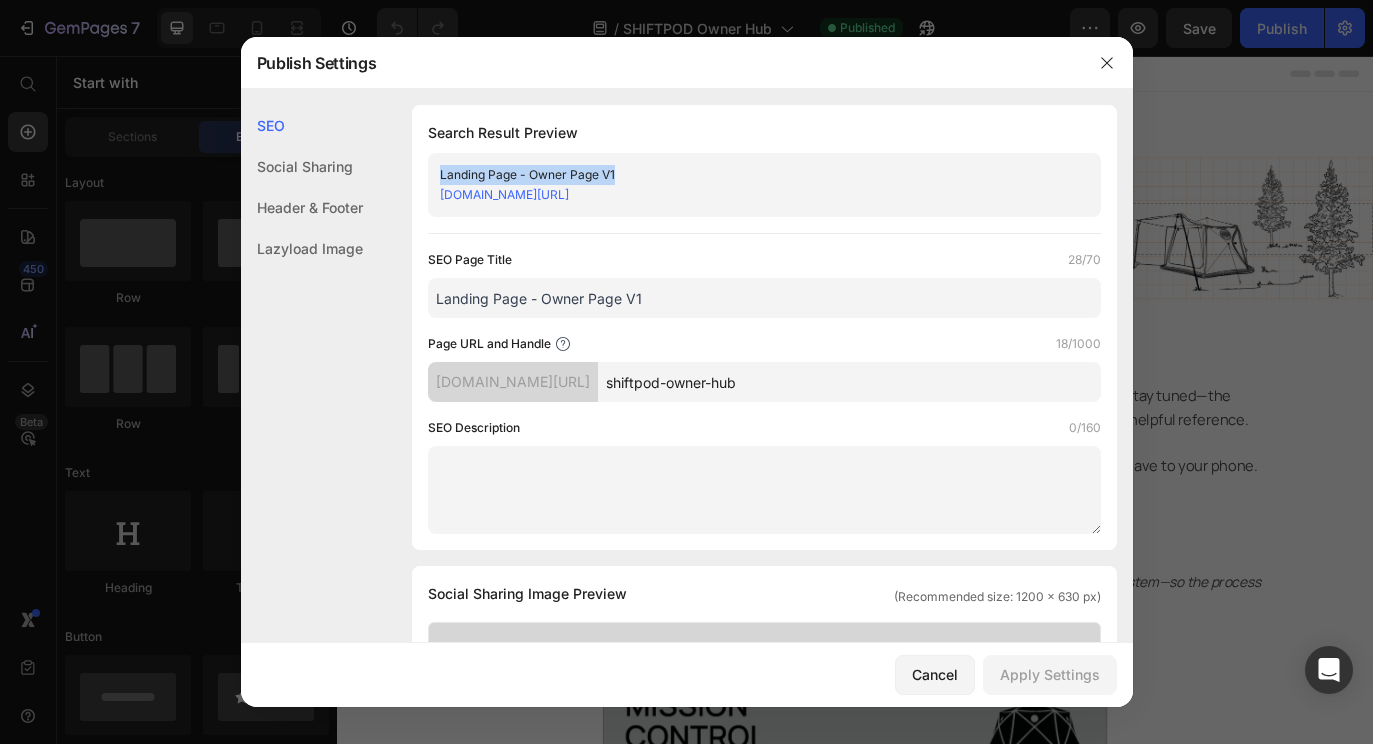 click on "Landing Page - Owner Page V1" at bounding box center (748, 175) 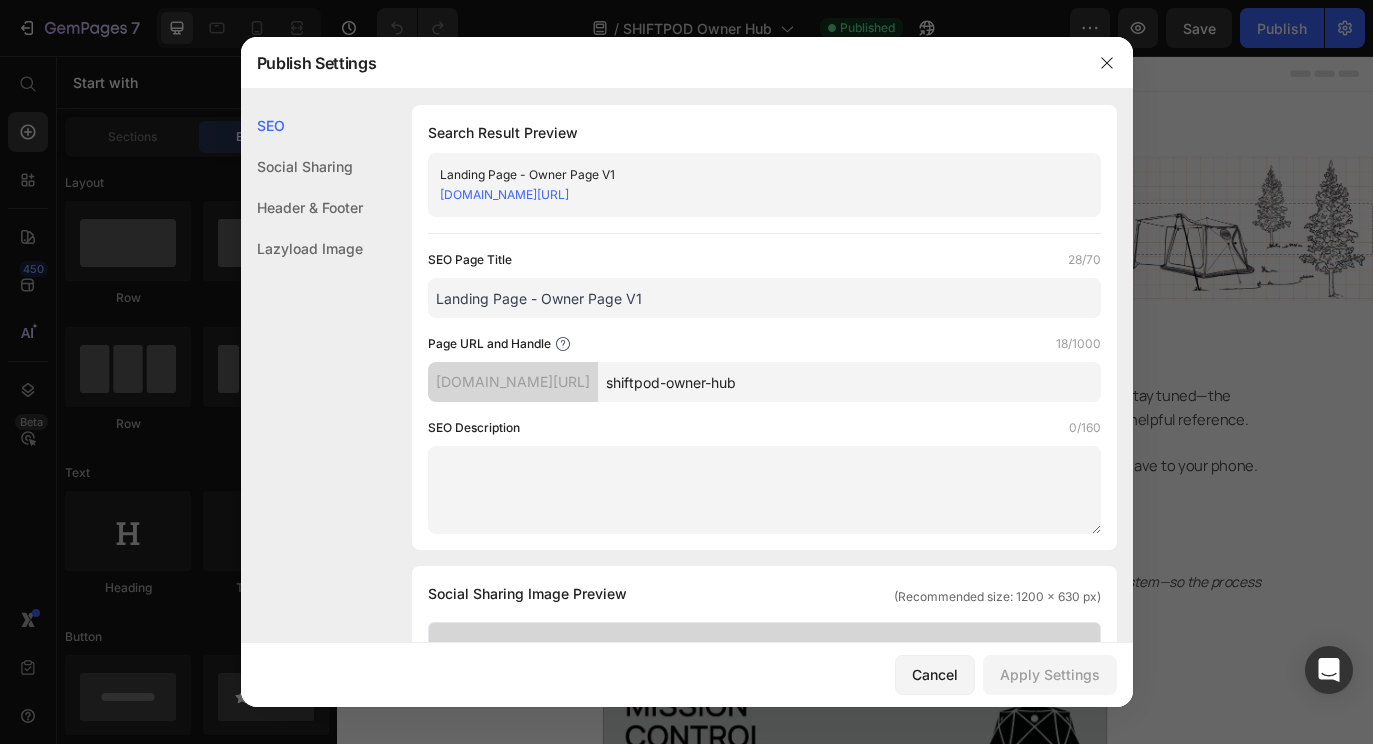 click on "Landing Page - Owner Page V1" at bounding box center [764, 298] 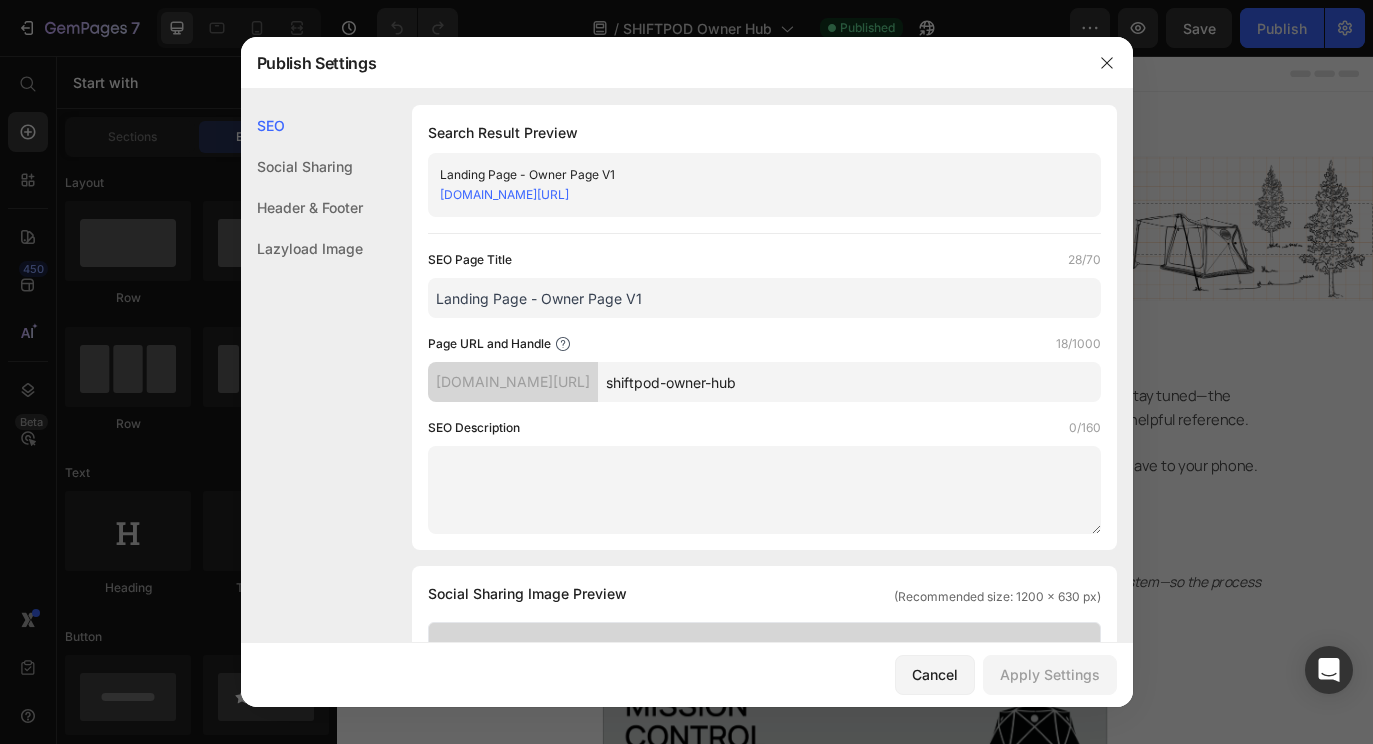 click on "Landing Page - Owner Page V1" at bounding box center (764, 298) 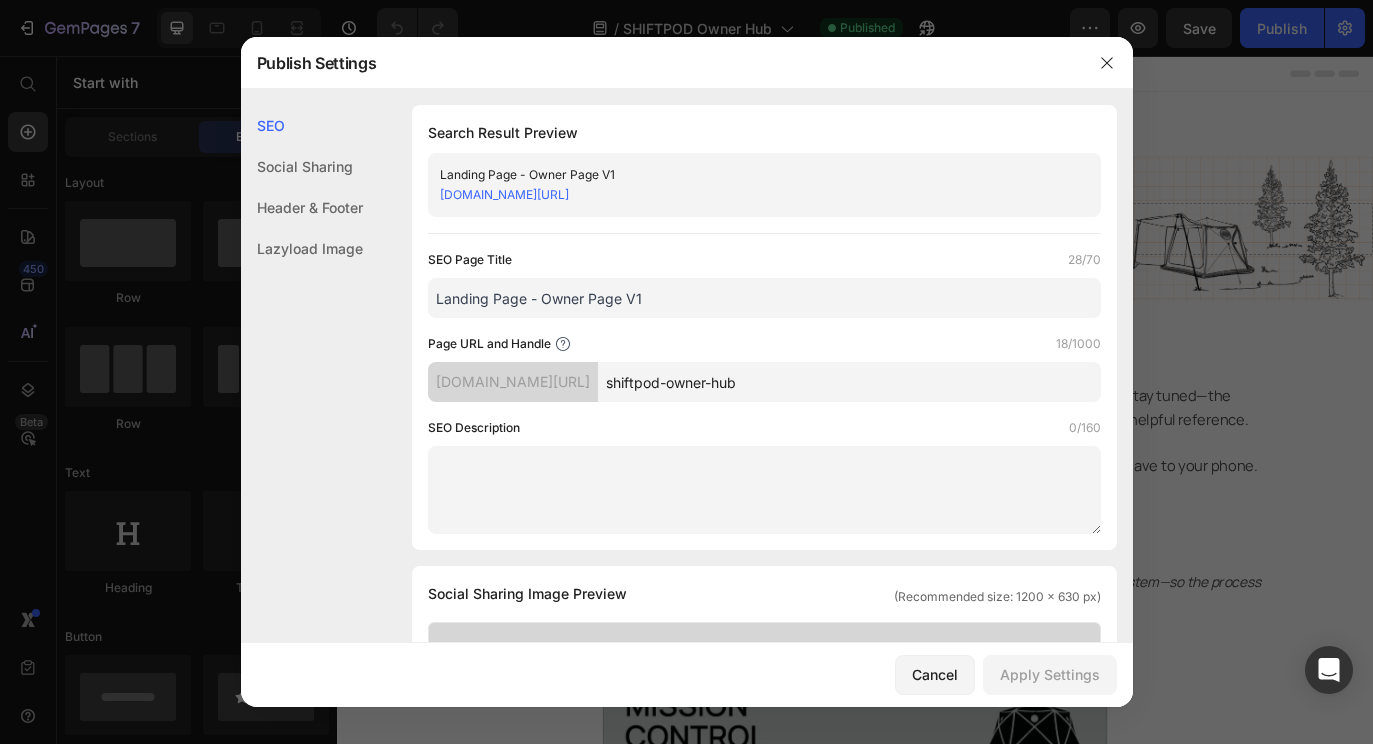 click on "Landing Page - Owner Page V1" at bounding box center (764, 298) 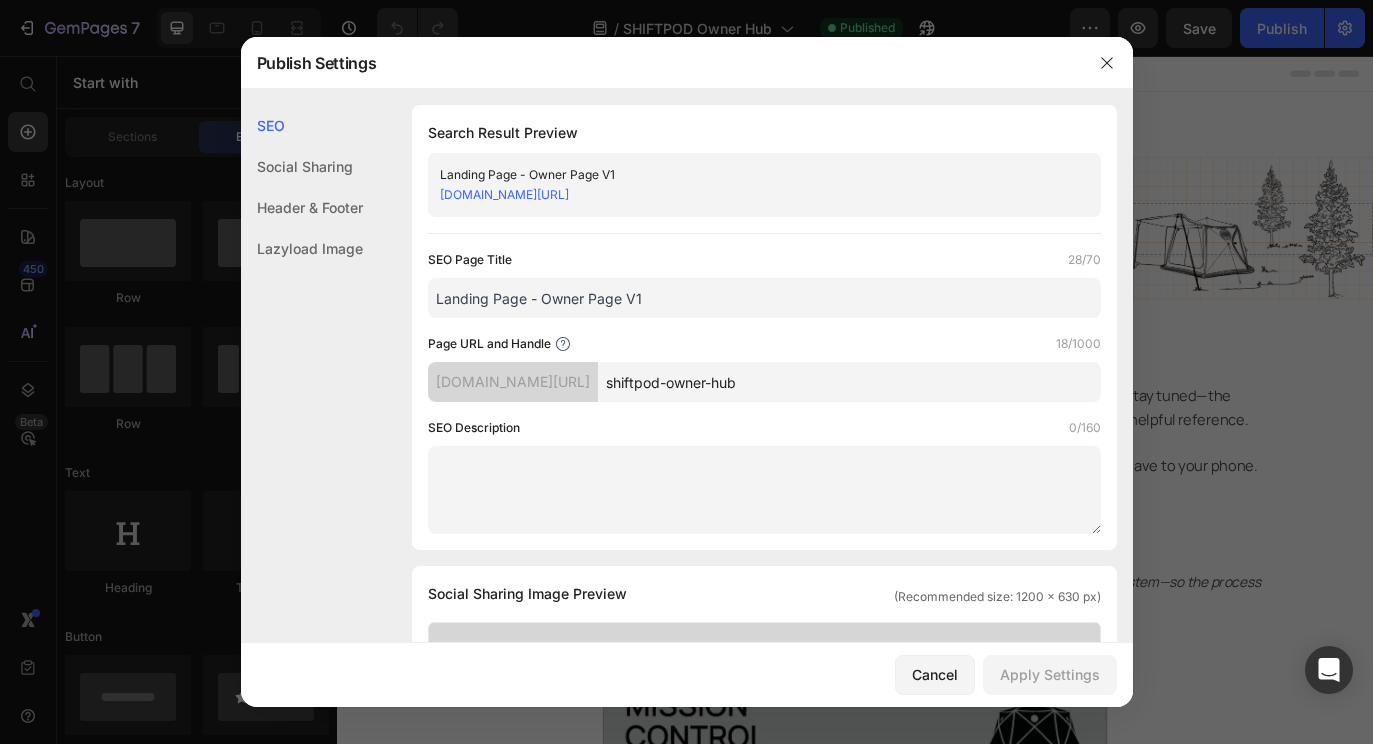 drag, startPoint x: 543, startPoint y: 294, endPoint x: 299, endPoint y: 294, distance: 244 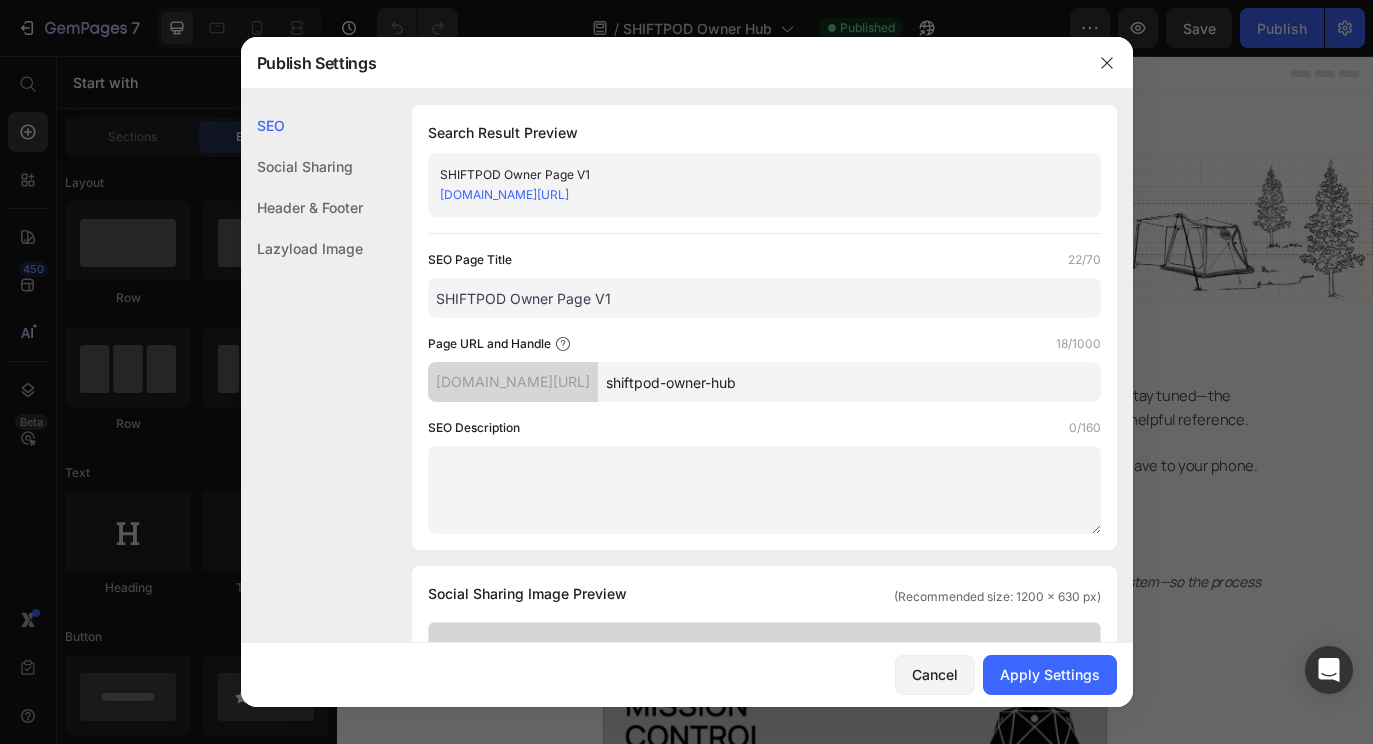 drag, startPoint x: 555, startPoint y: 297, endPoint x: 697, endPoint y: 297, distance: 142 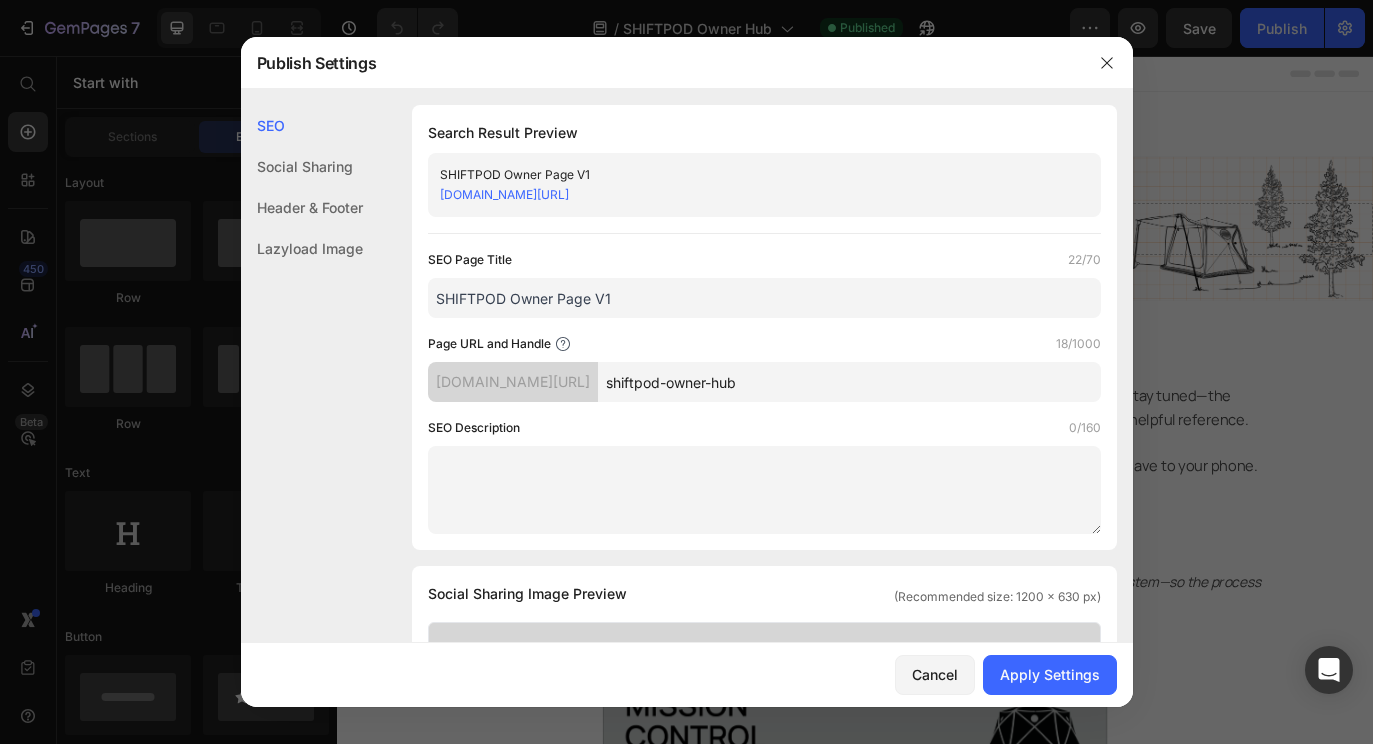 click on "SHIFTPOD Owner Page V1" at bounding box center [764, 298] 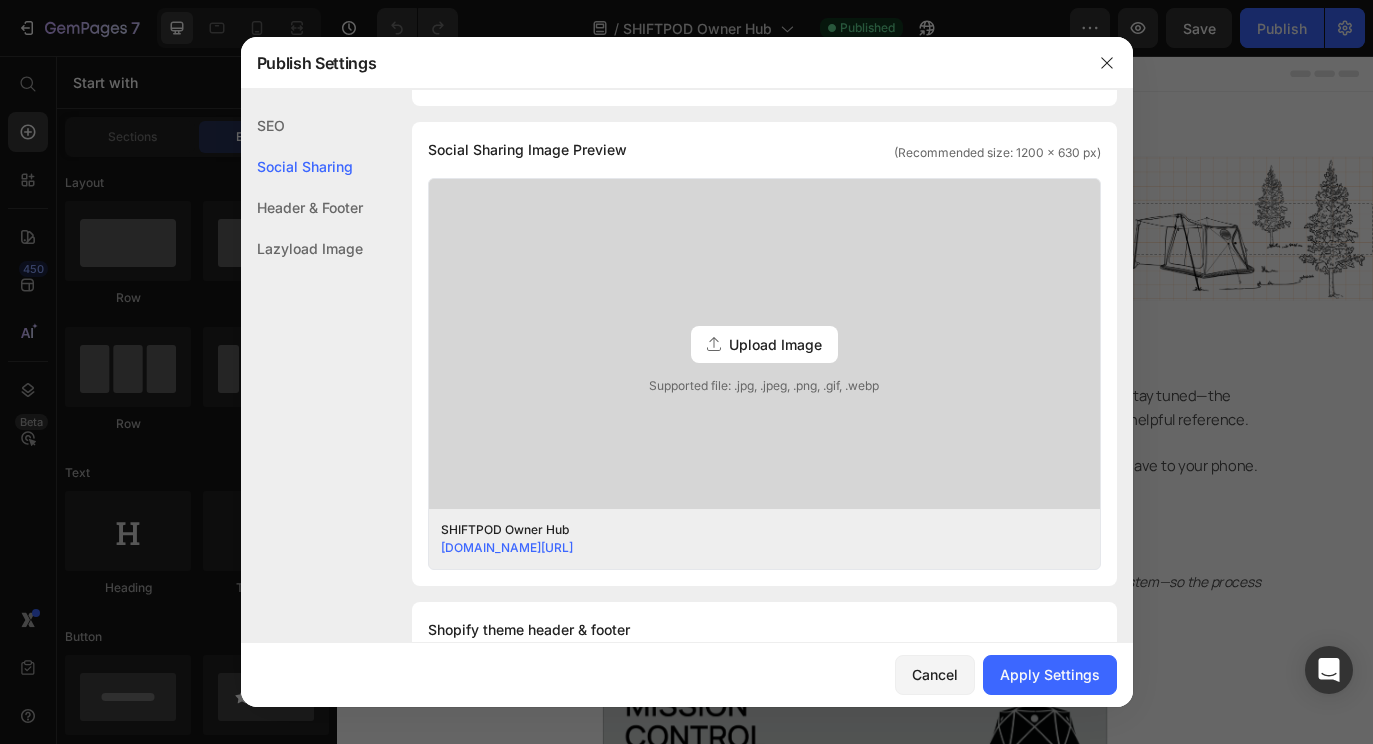 scroll, scrollTop: 441, scrollLeft: 0, axis: vertical 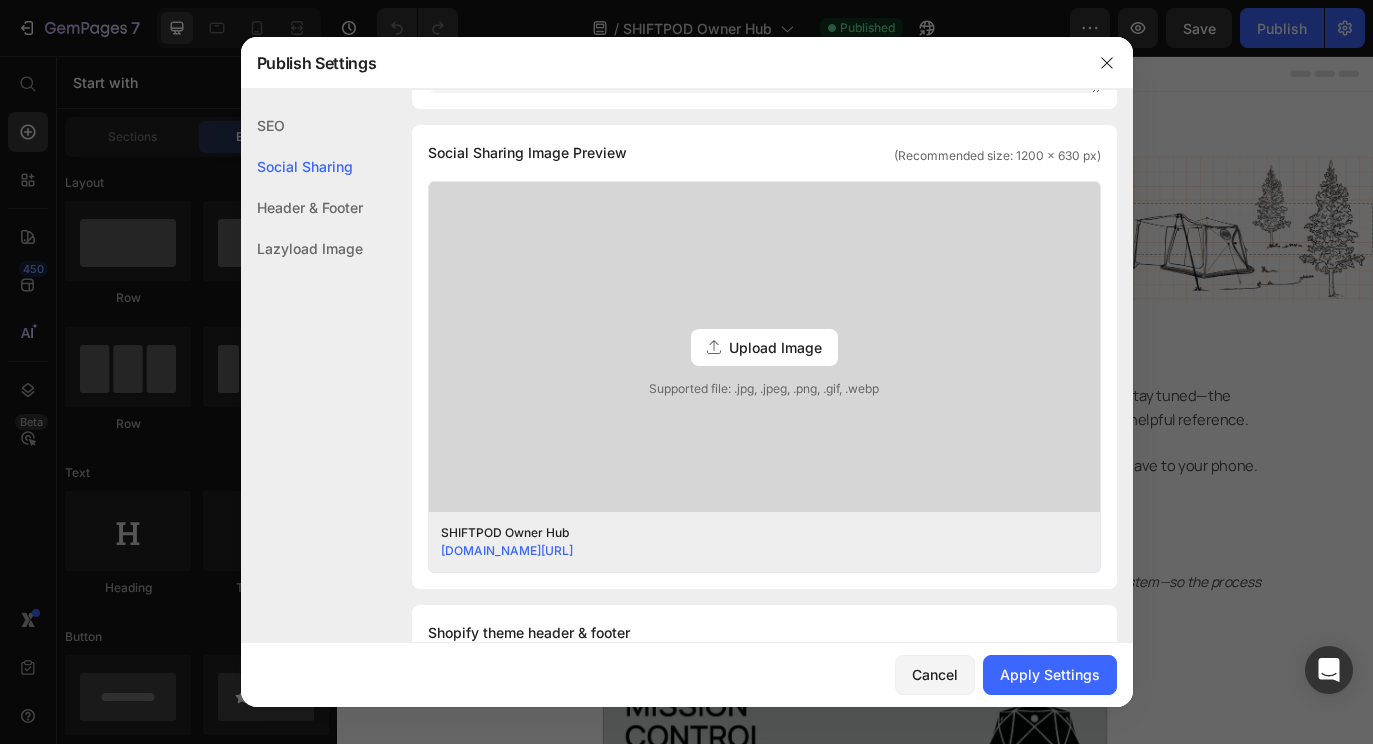 type on "SHIFTPOD Owner Hub" 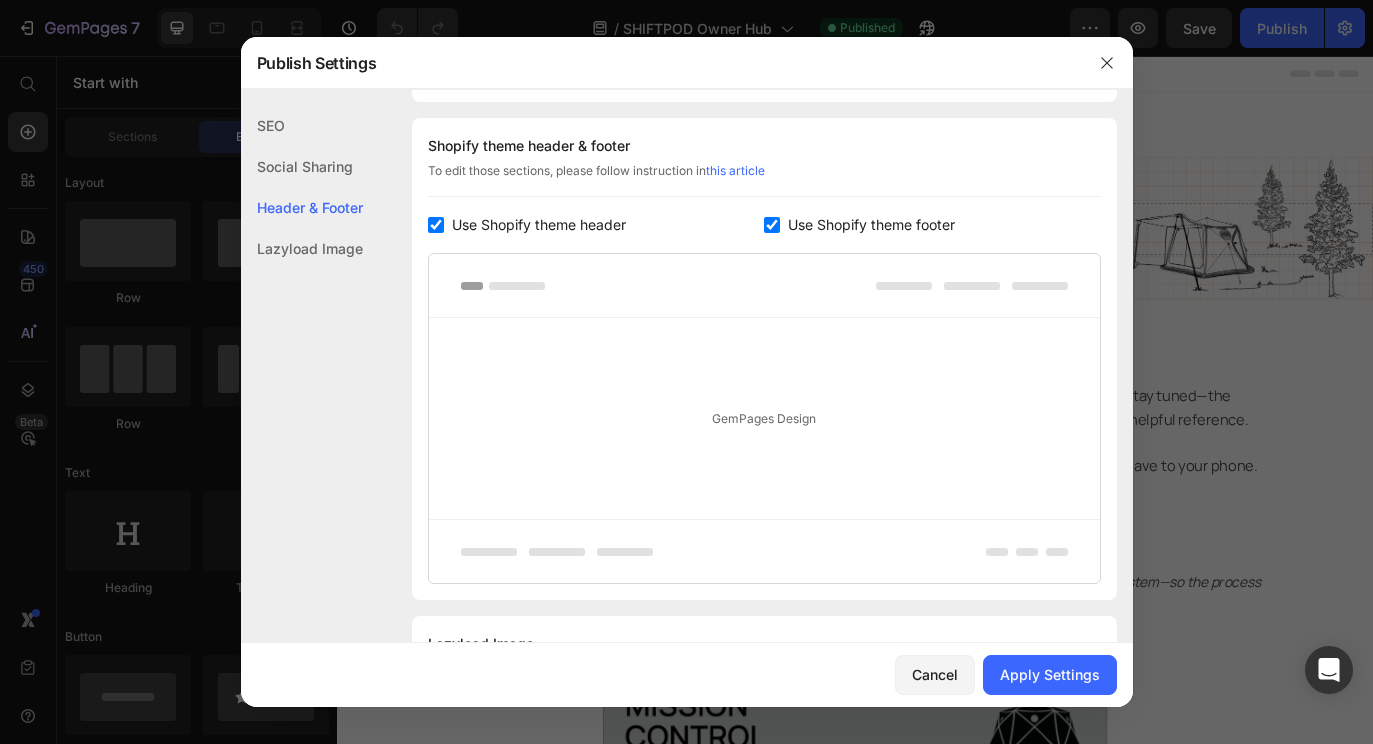 scroll, scrollTop: 1033, scrollLeft: 0, axis: vertical 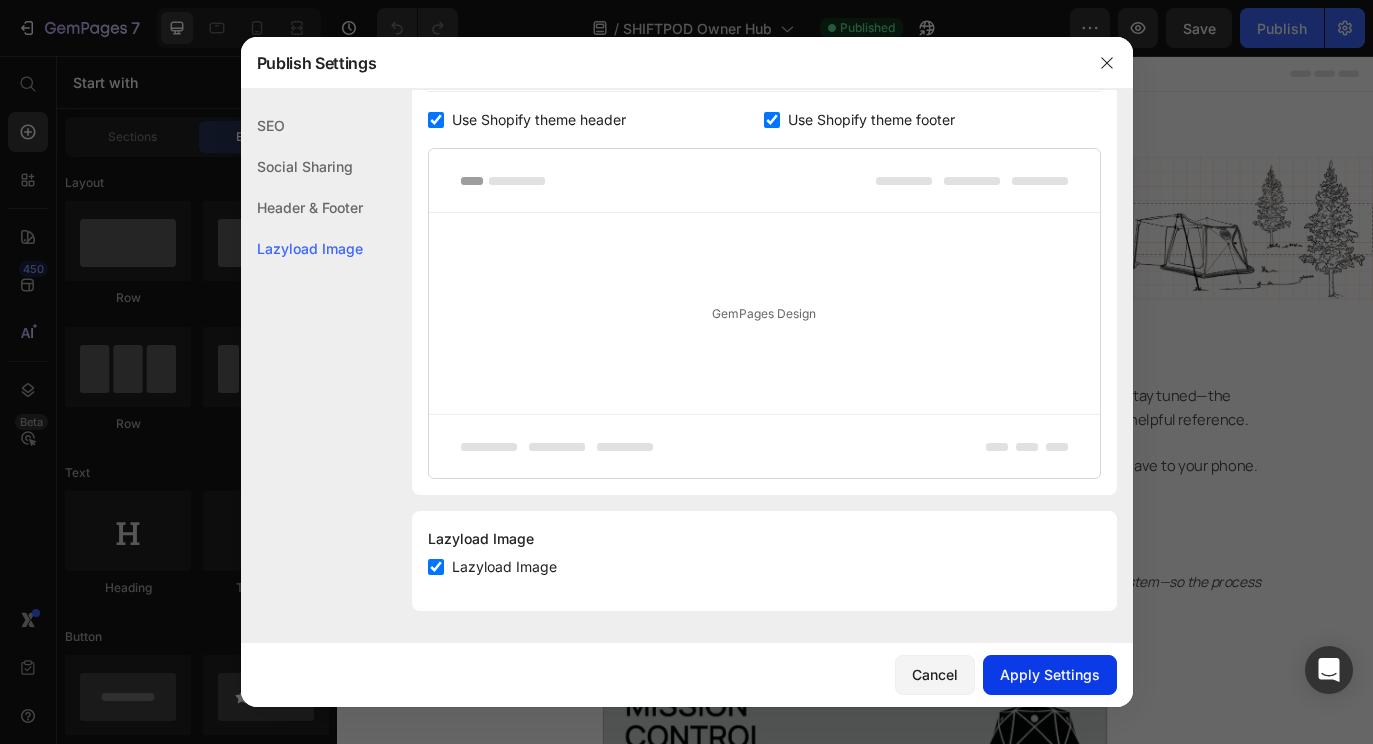 click on "Apply Settings" at bounding box center (1050, 674) 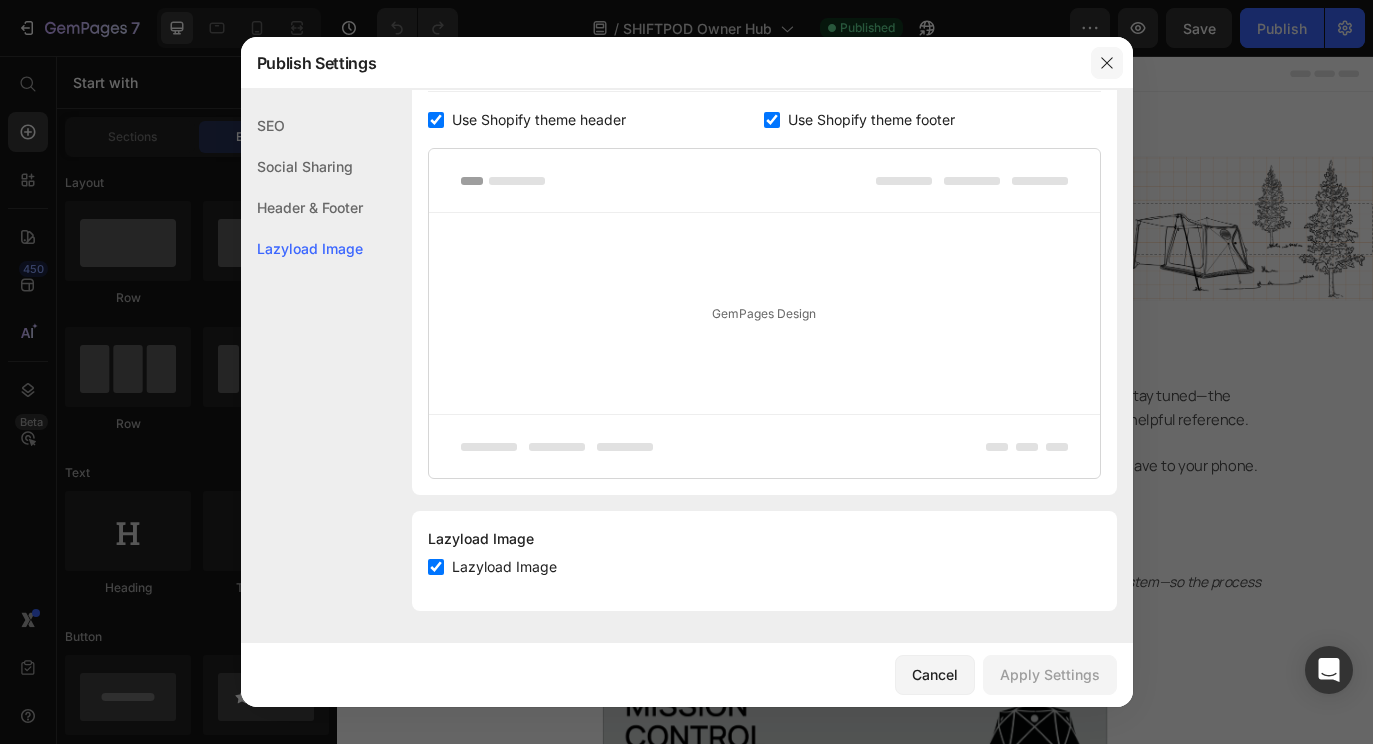 click 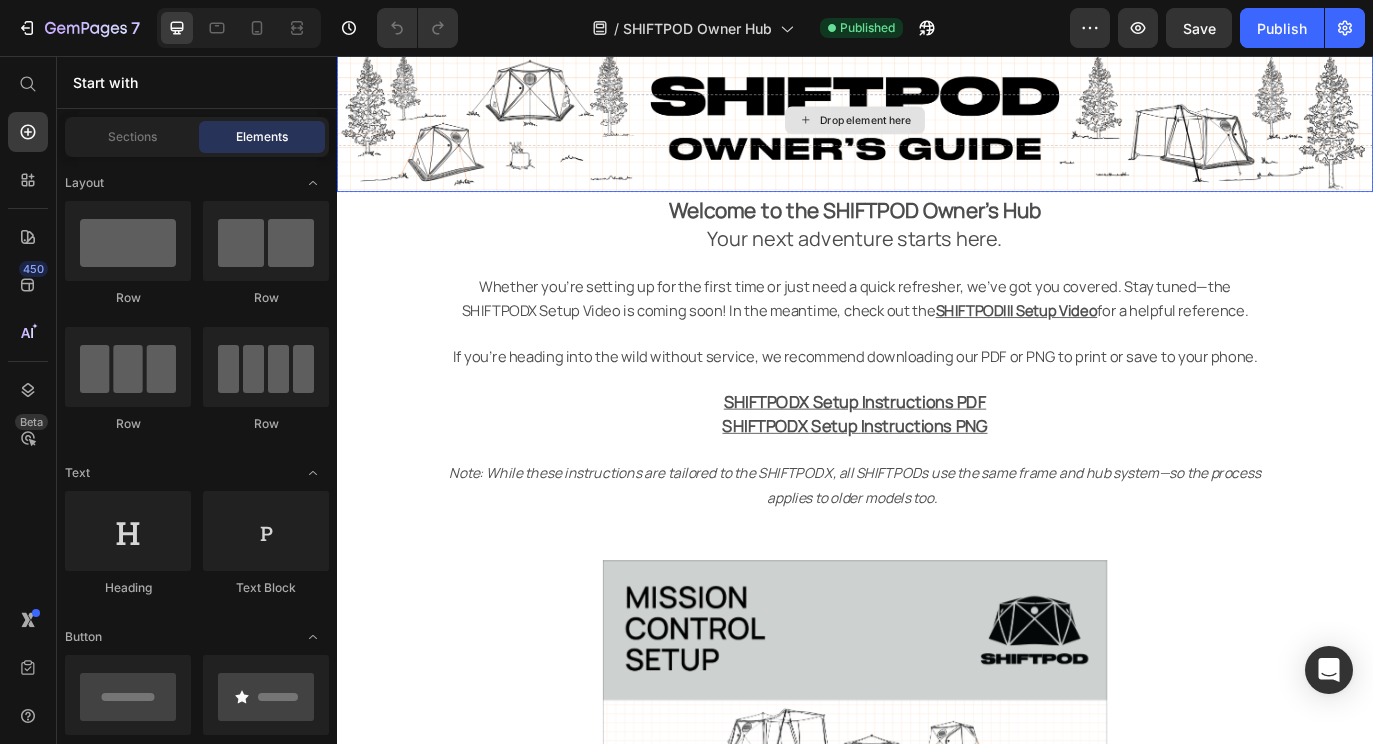 scroll, scrollTop: 110, scrollLeft: 0, axis: vertical 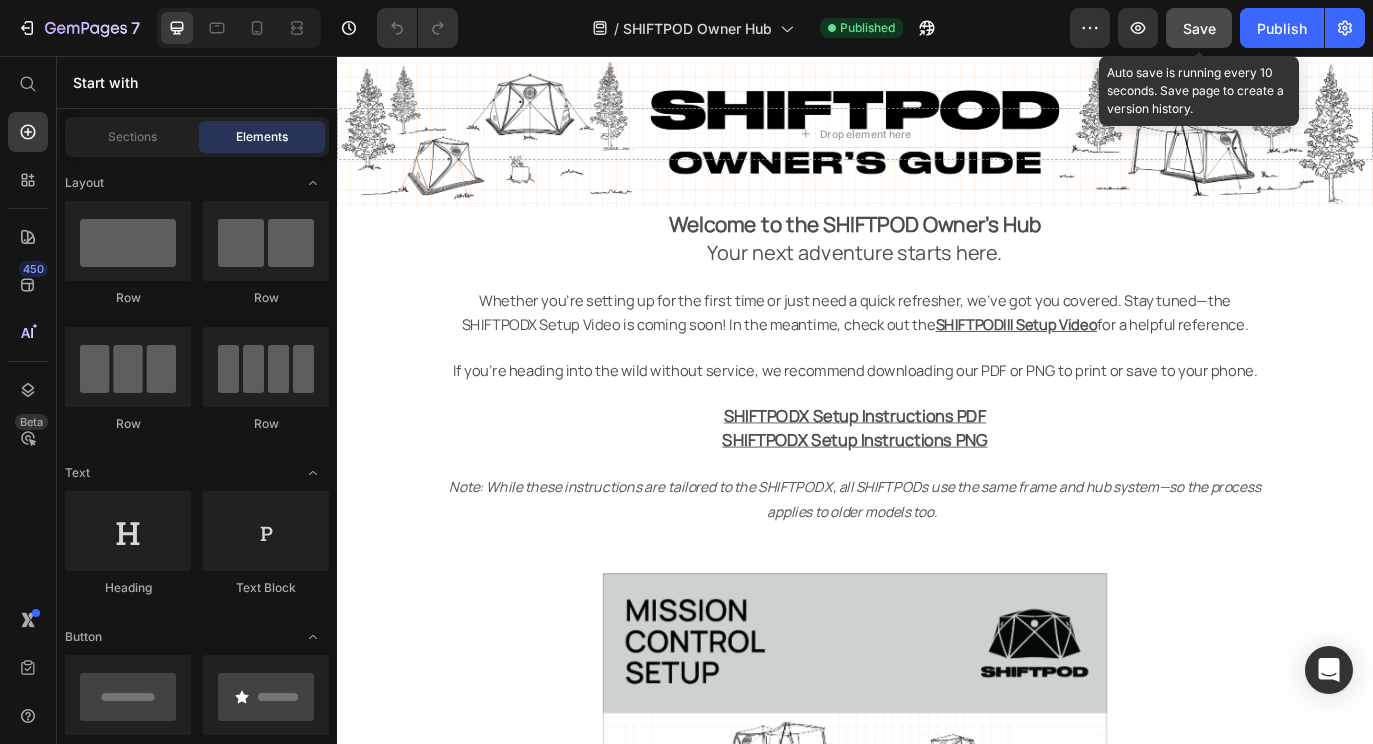 click on "Save" at bounding box center [1199, 28] 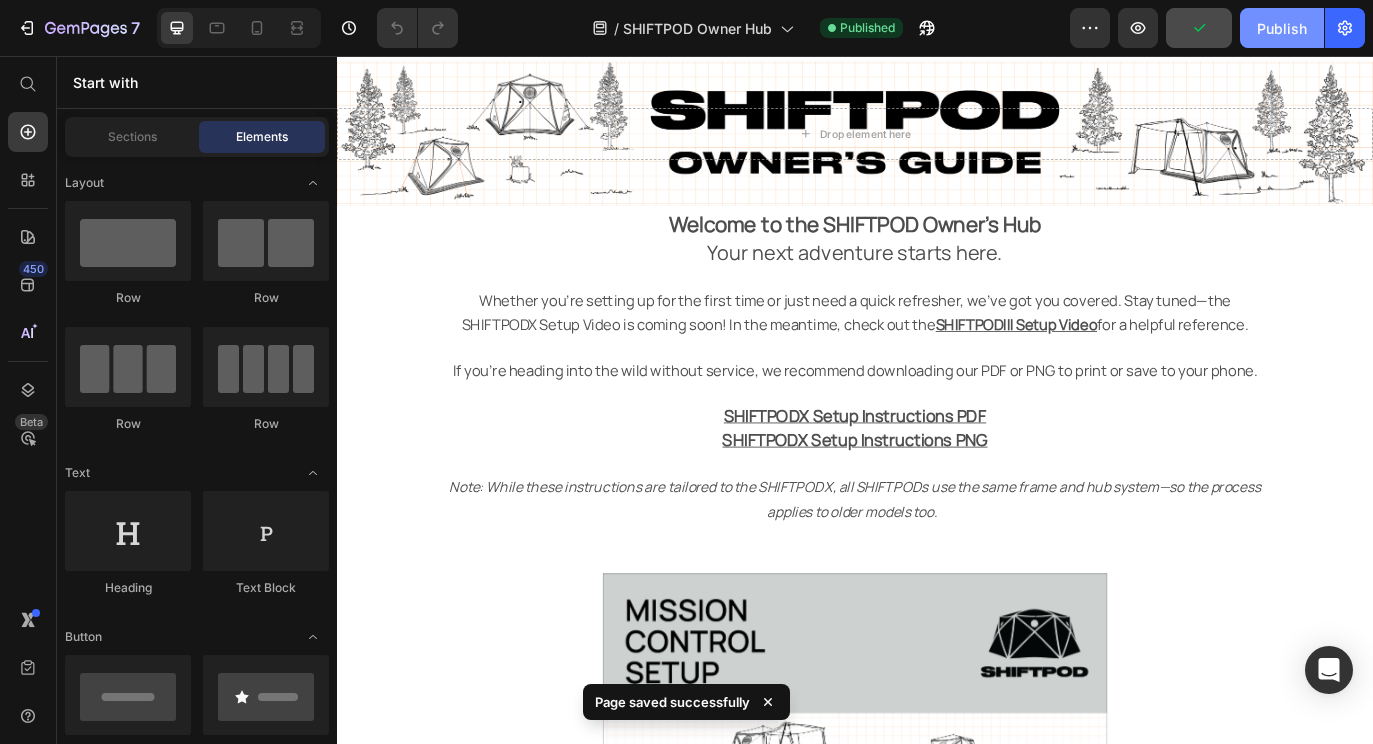 click on "Publish" at bounding box center (1282, 28) 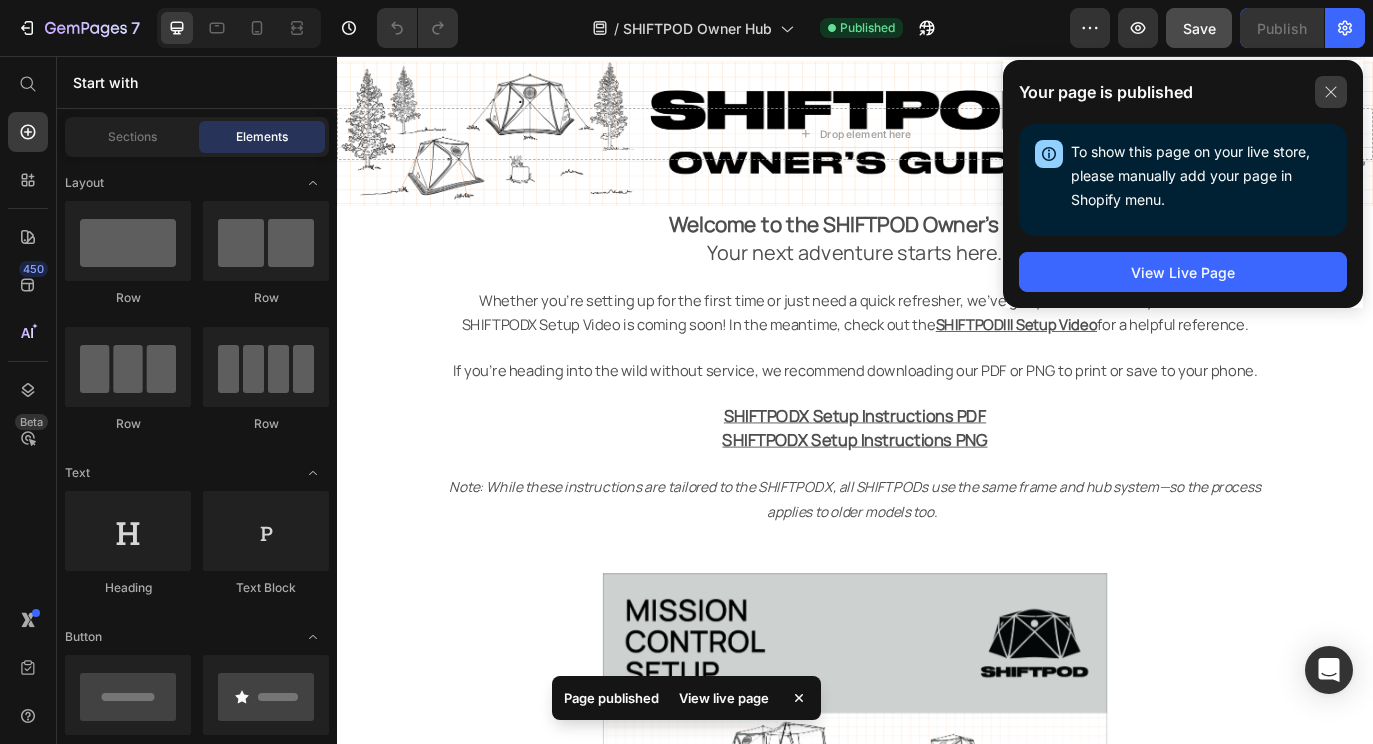 click 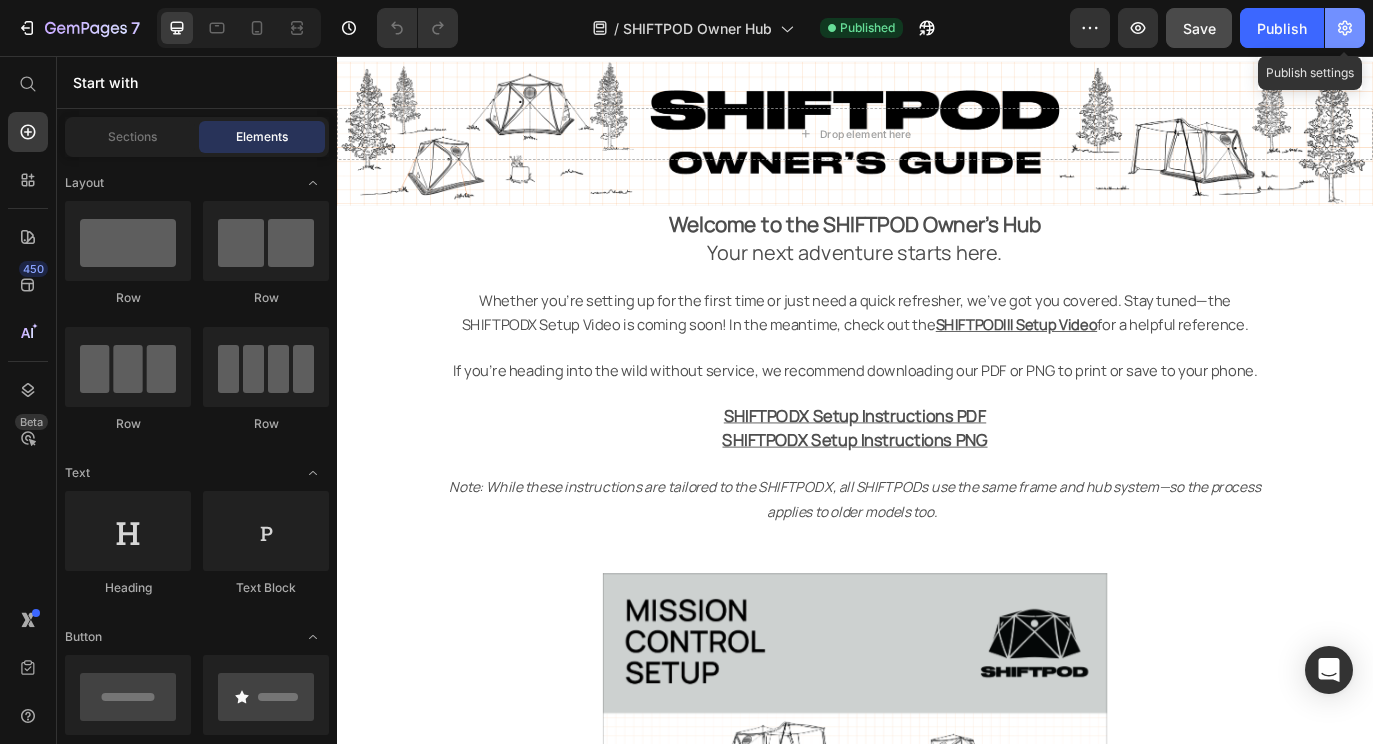 click 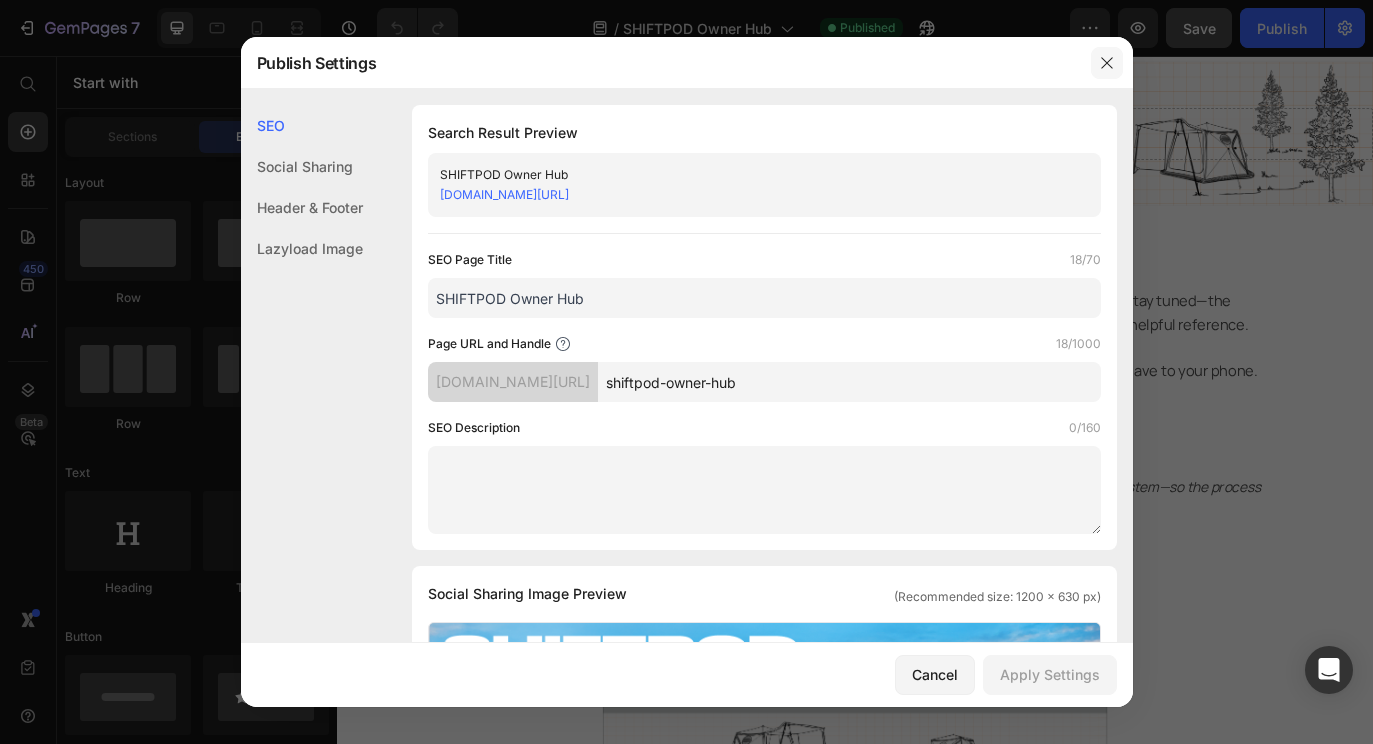 click at bounding box center [1107, 63] 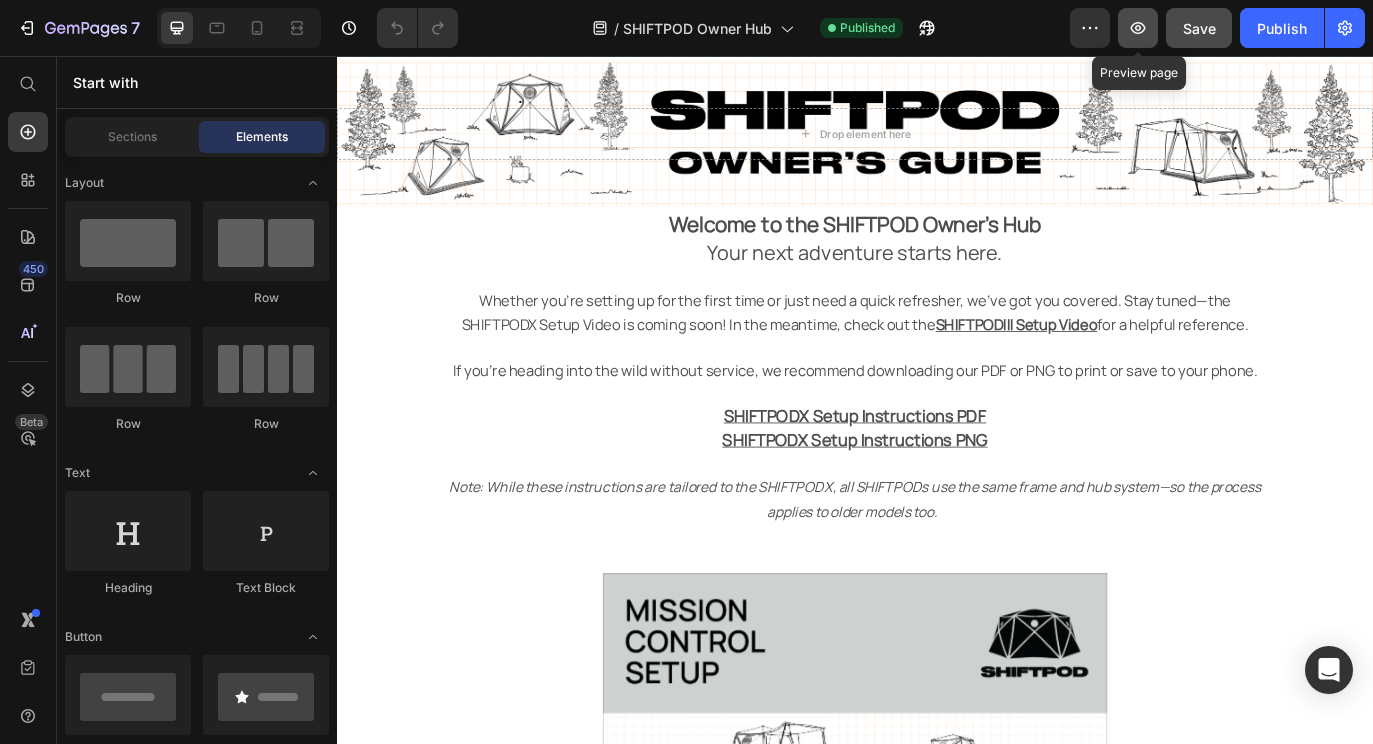 click 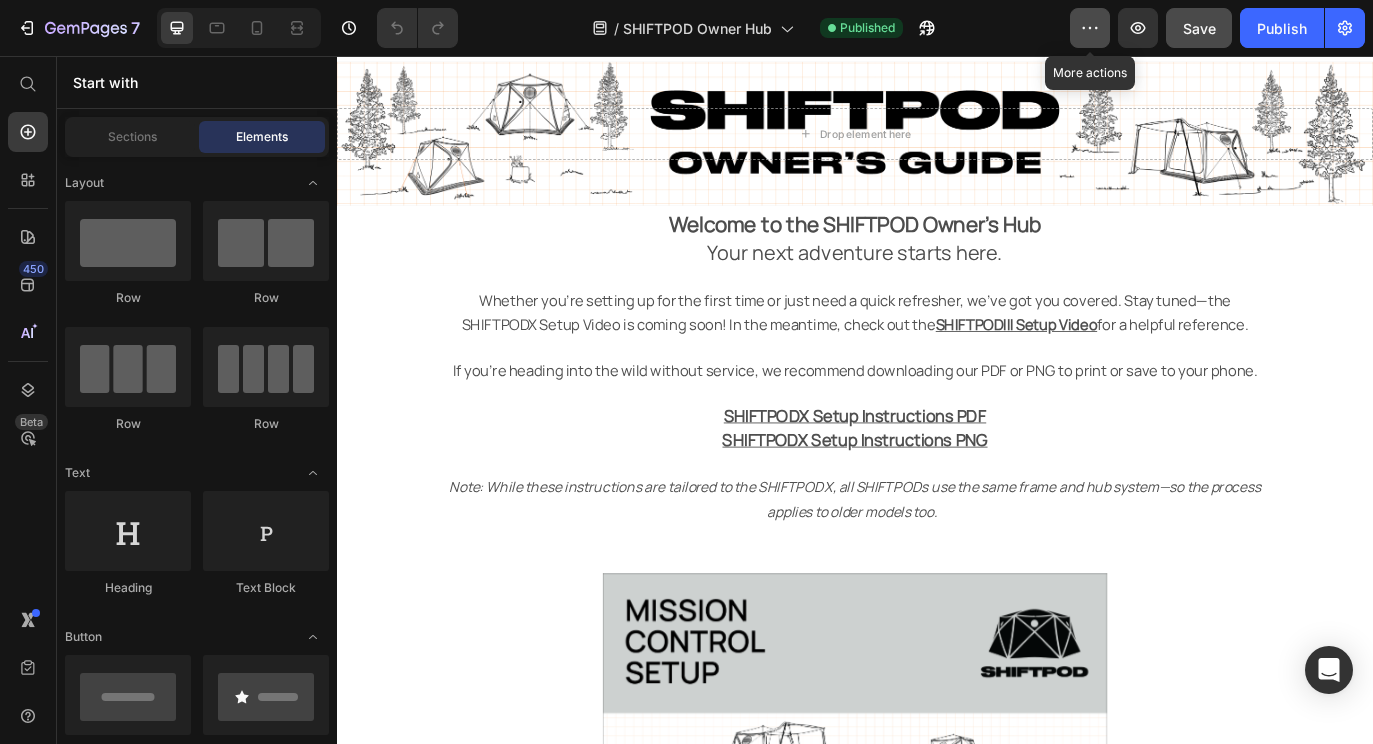 click 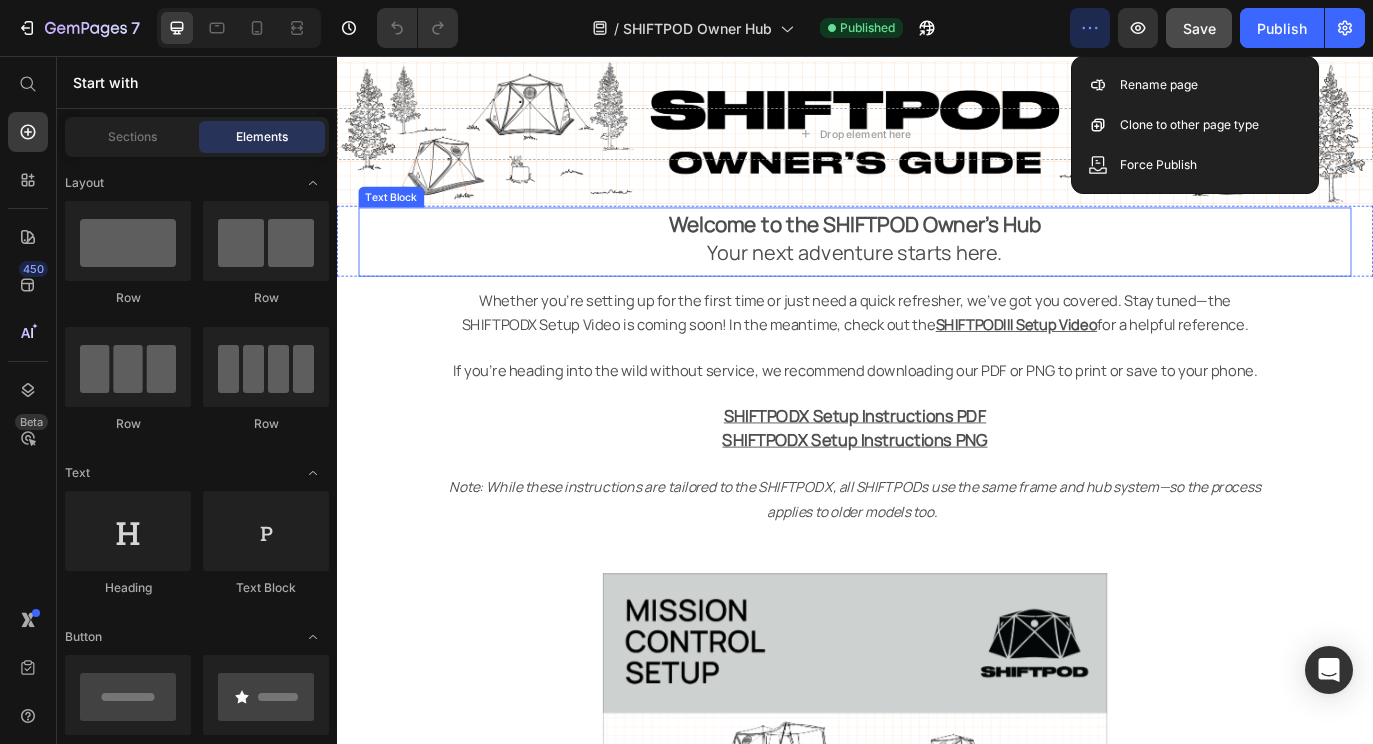 click on "Whether you’re setting up for the first time or just need a quick refresher, we’ve got you covered. Stay tuned—the SHIFTPODX Setup Video is coming soon! In the meantime, check out the  SHIFTPODIII Setup Video  for a helpful reference. If you're heading into the wild without service, we recommend downloading our PDF or PNG to print or save to your phone.  SHIFTPODX Setup Instructions PDF SHIFTPODX Setup Instructions PNG" at bounding box center [937, 418] 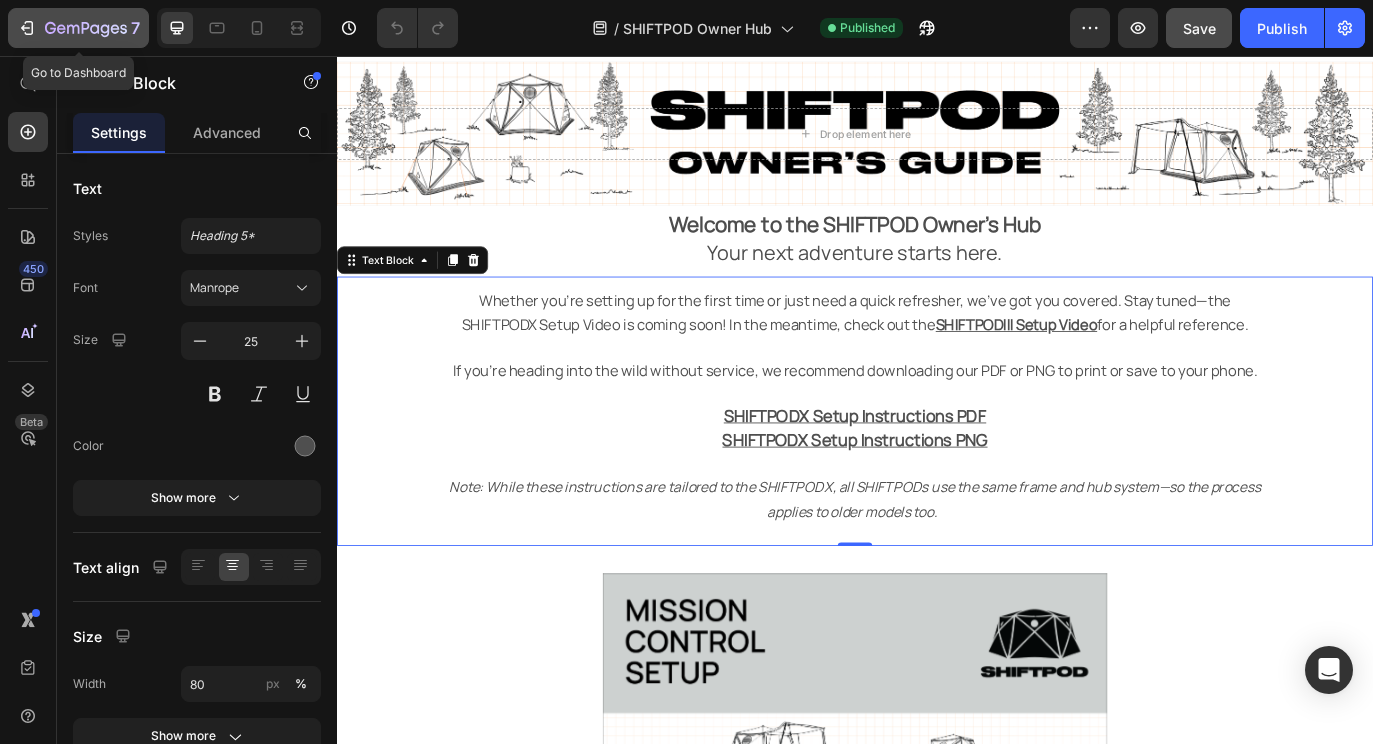 click 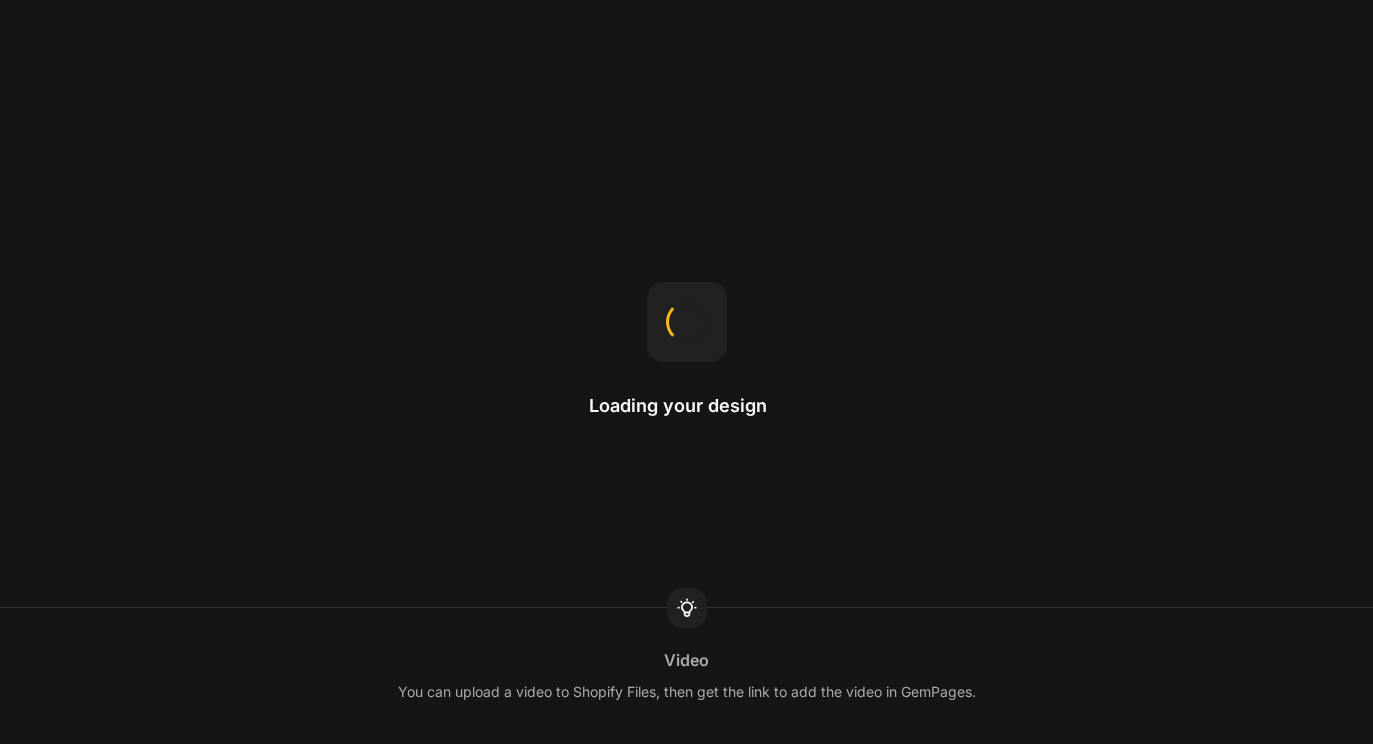 scroll, scrollTop: 0, scrollLeft: 0, axis: both 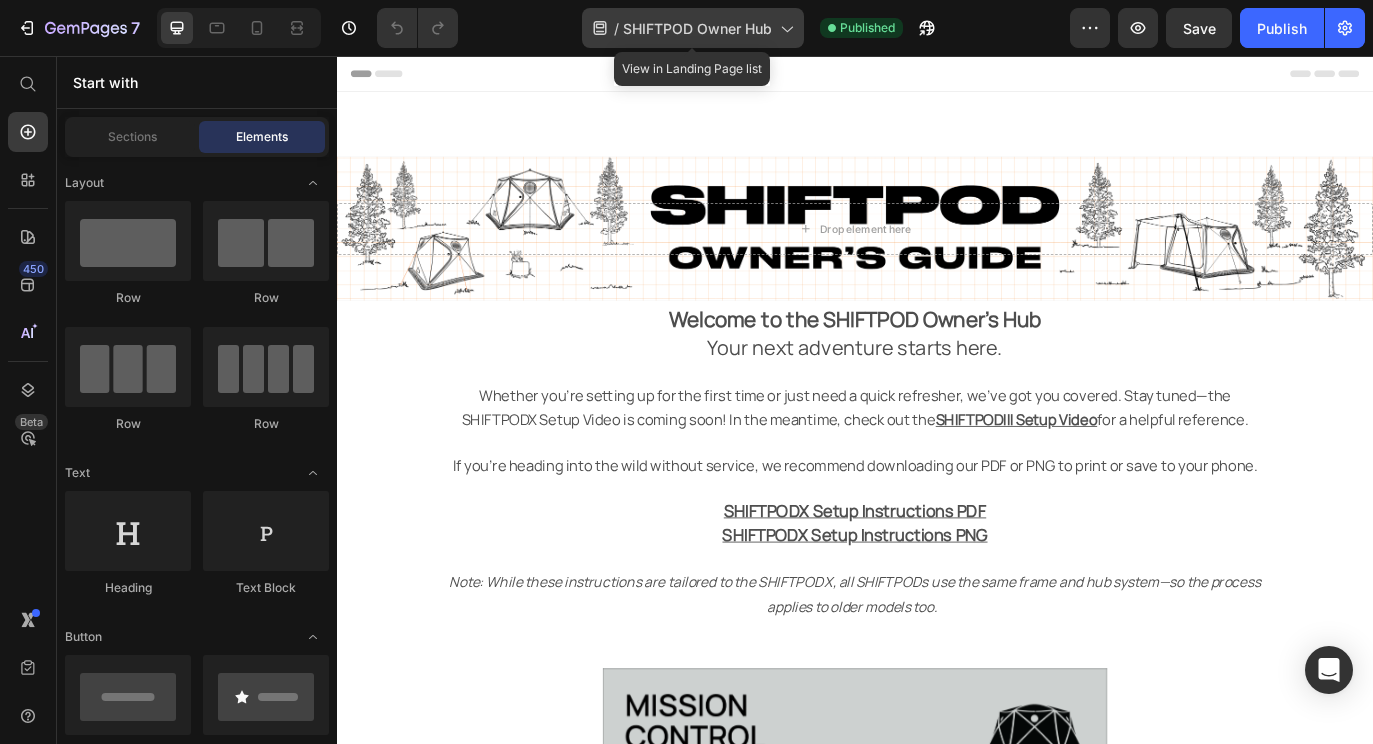 click 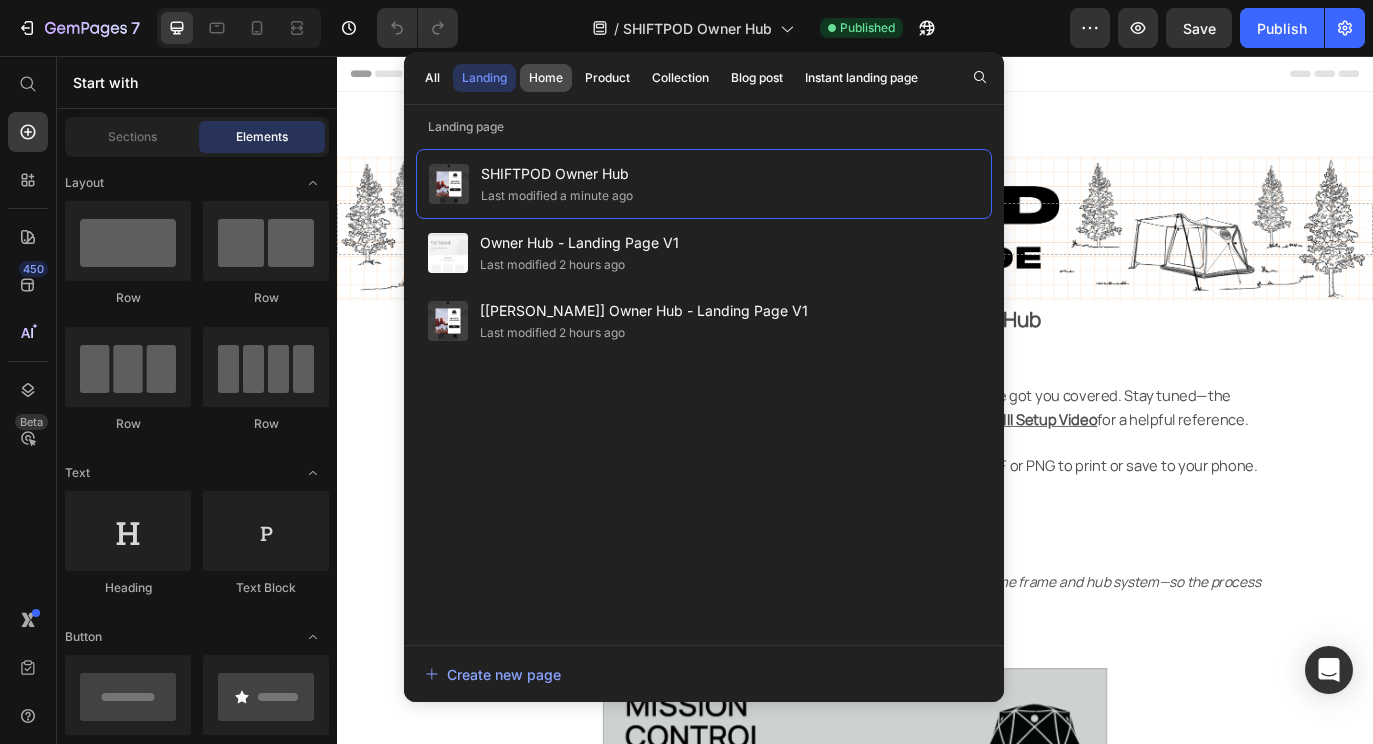 click on "Home" at bounding box center (546, 78) 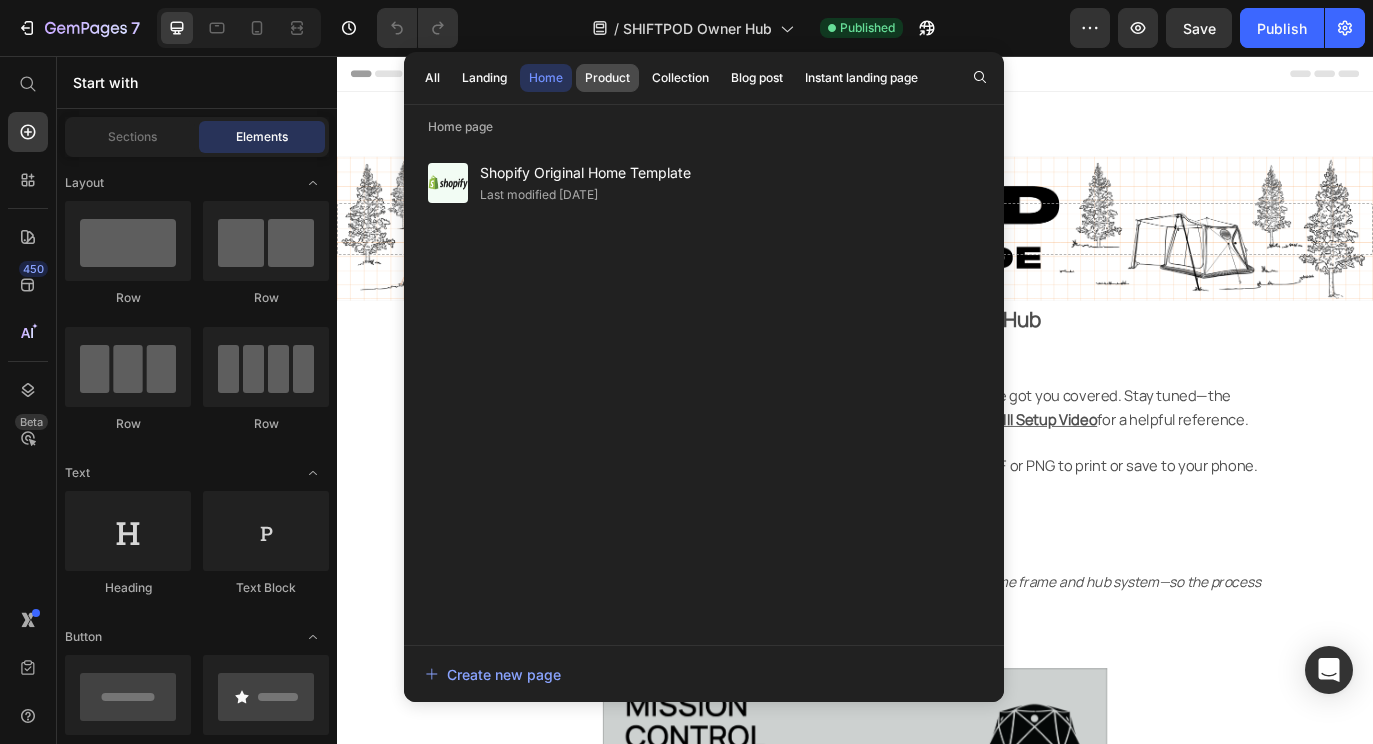 click on "Product" at bounding box center (607, 78) 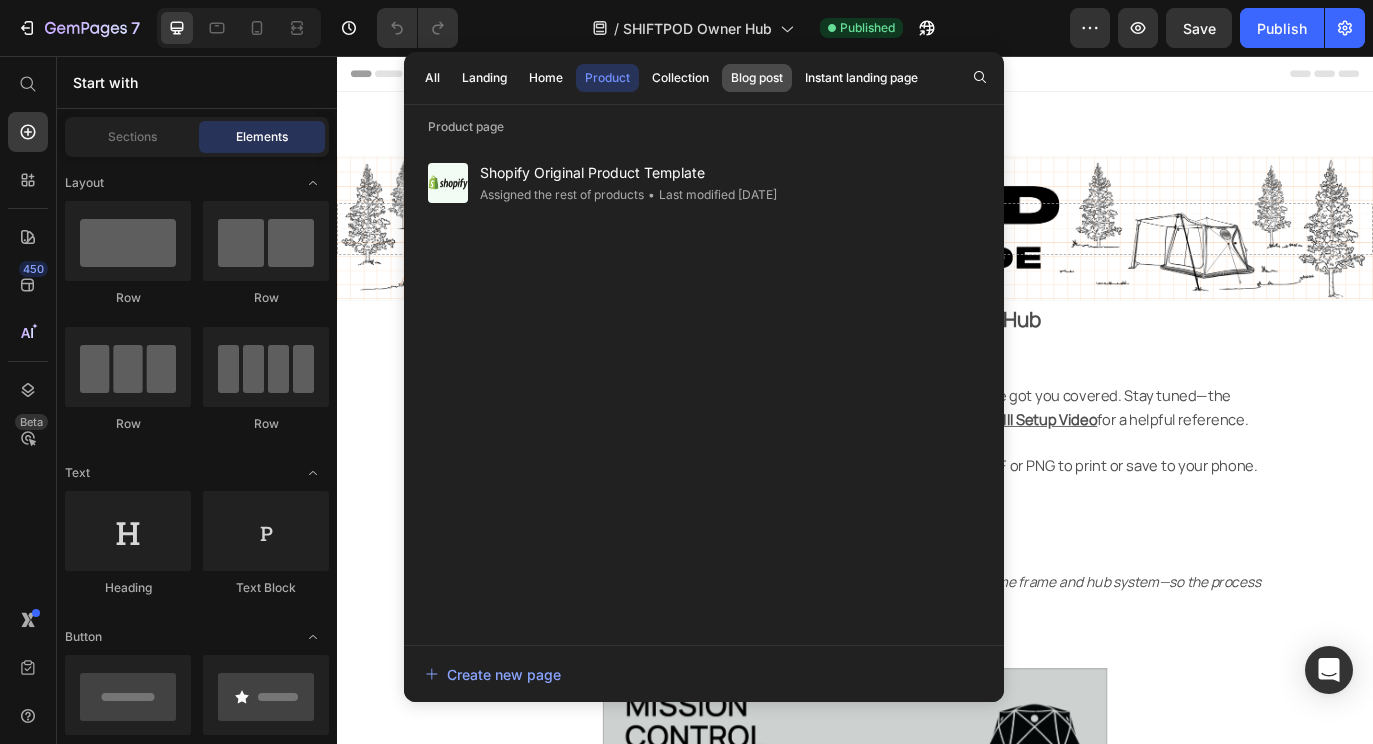 click on "Blog post" at bounding box center [757, 78] 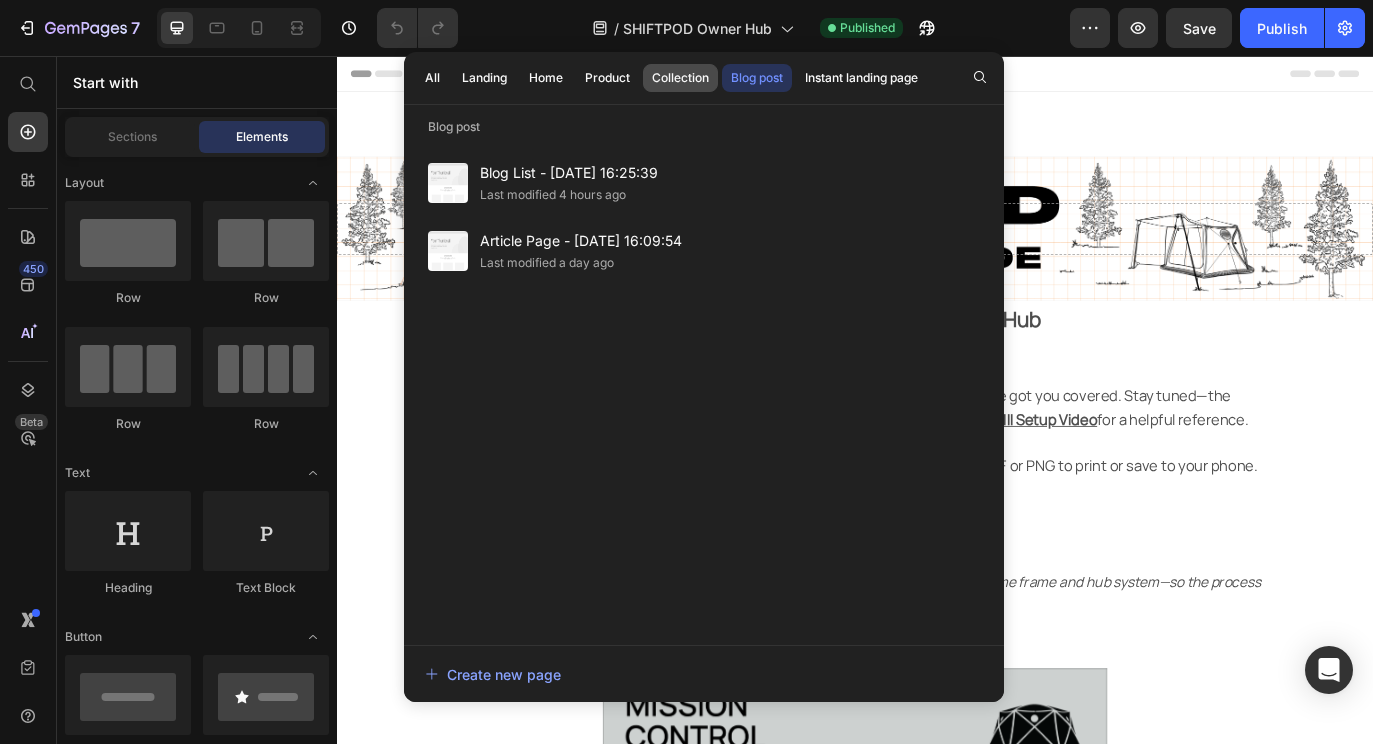 click on "Collection" at bounding box center (680, 78) 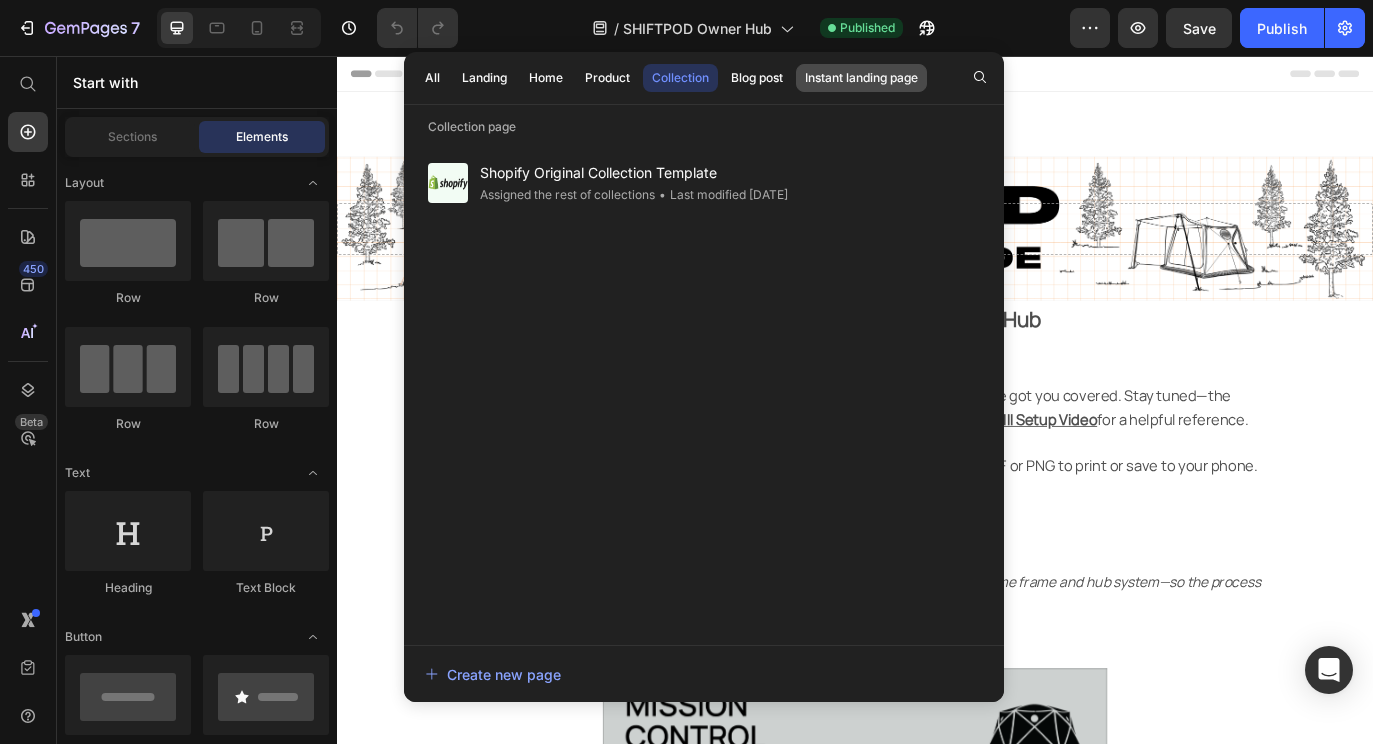 click on "Instant landing page" at bounding box center (861, 78) 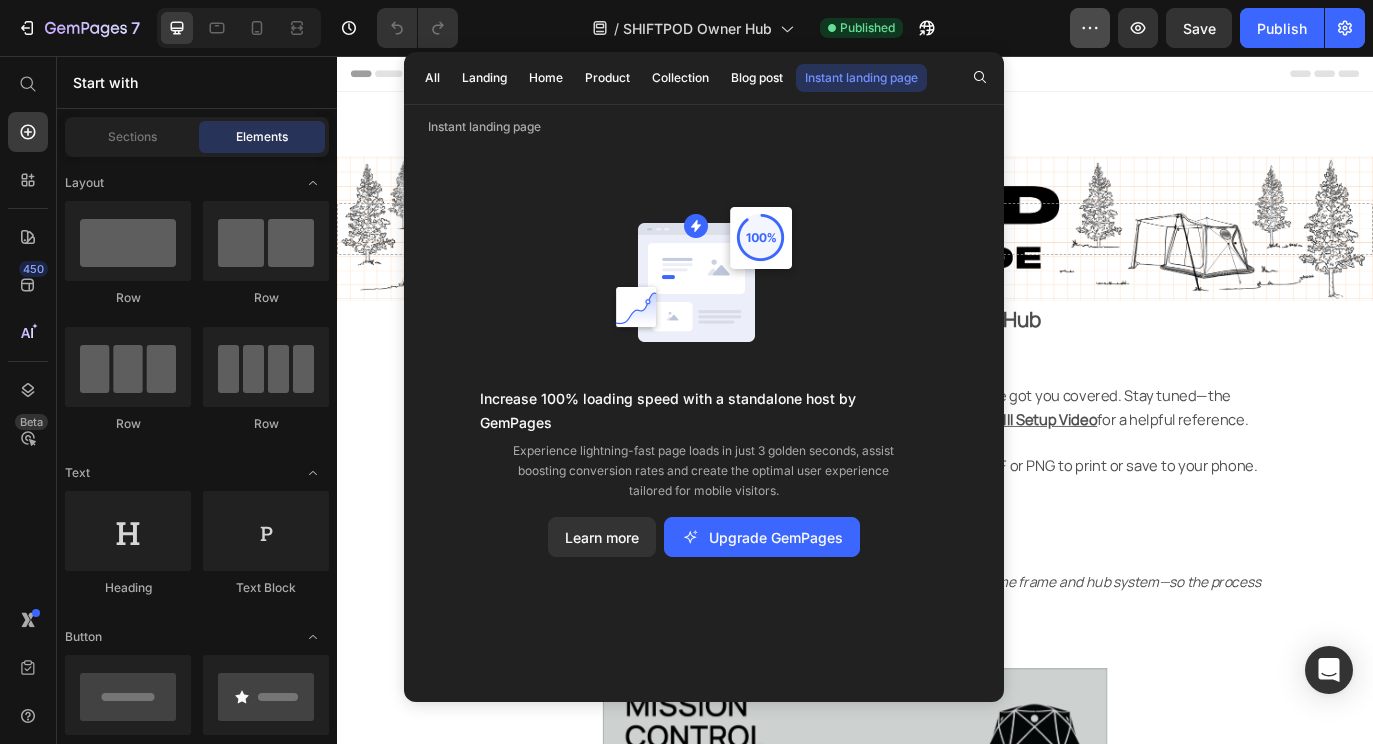 click 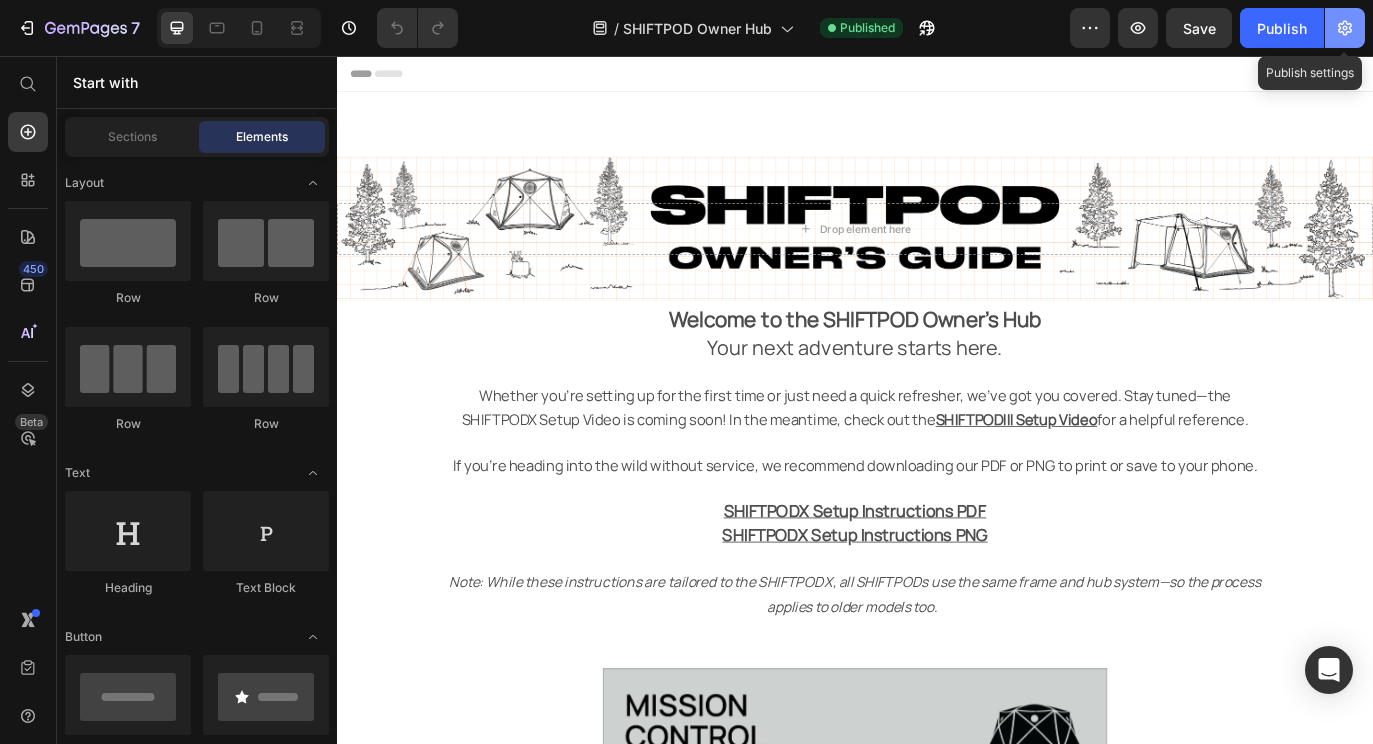 click 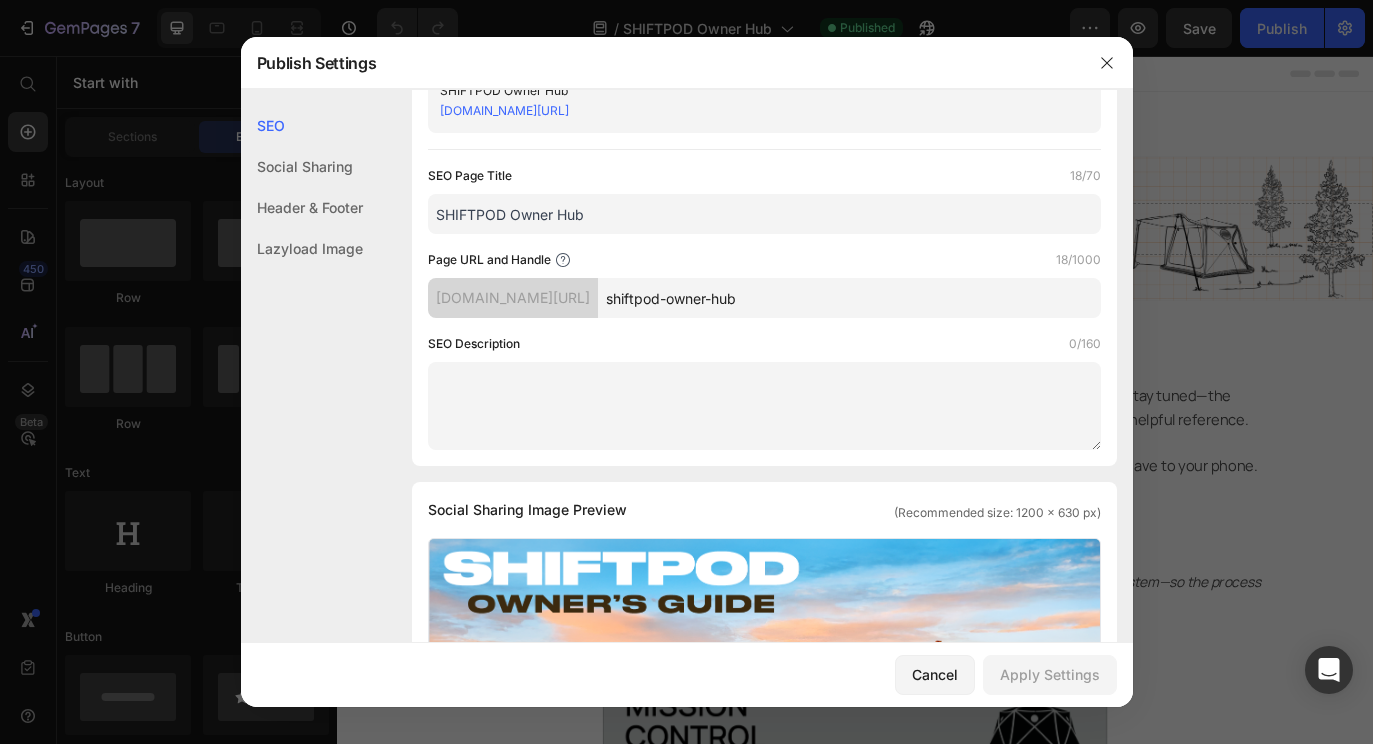 click on "SEO Page Title  18/70  SHIFTPOD Owner Hub  Page URL and Handle  18/1000  [DOMAIN_NAME][URL] shiftpod-owner-hub  SEO Description  0/160" 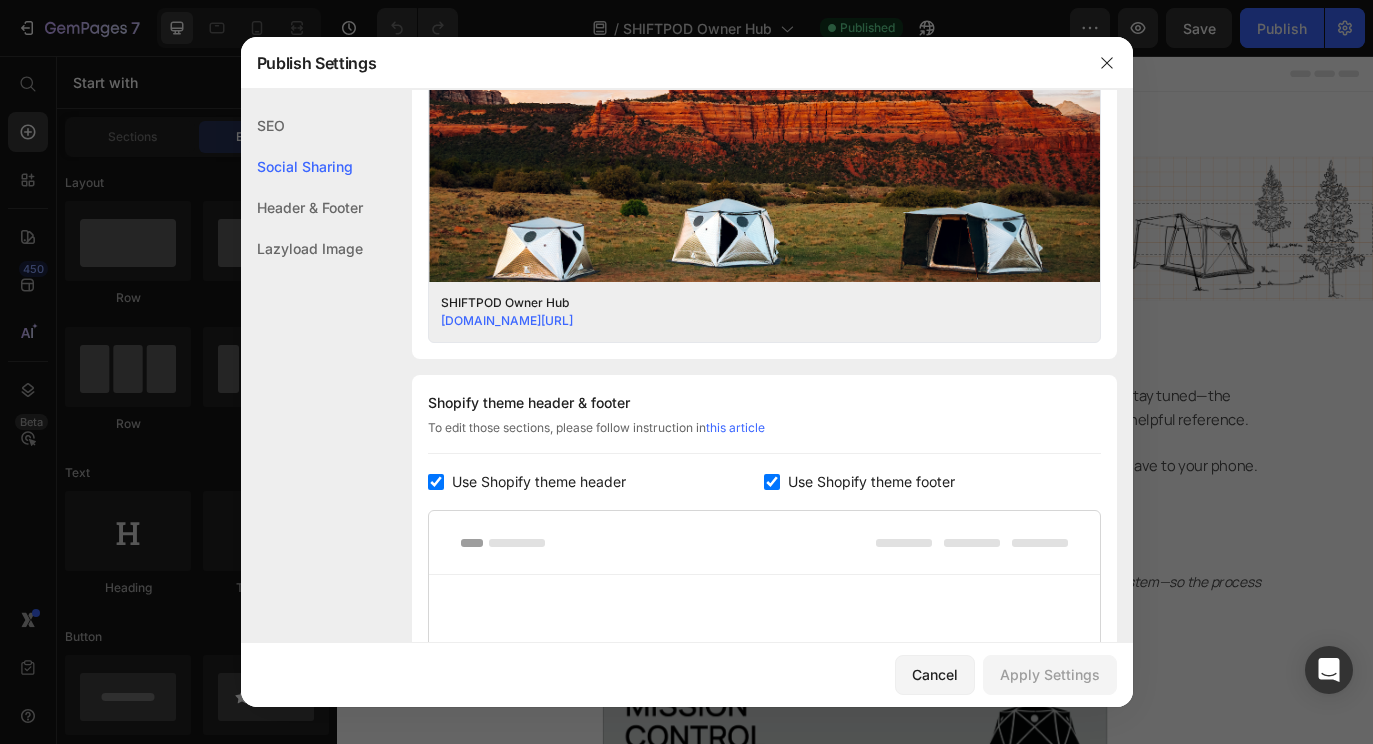 scroll, scrollTop: 665, scrollLeft: 0, axis: vertical 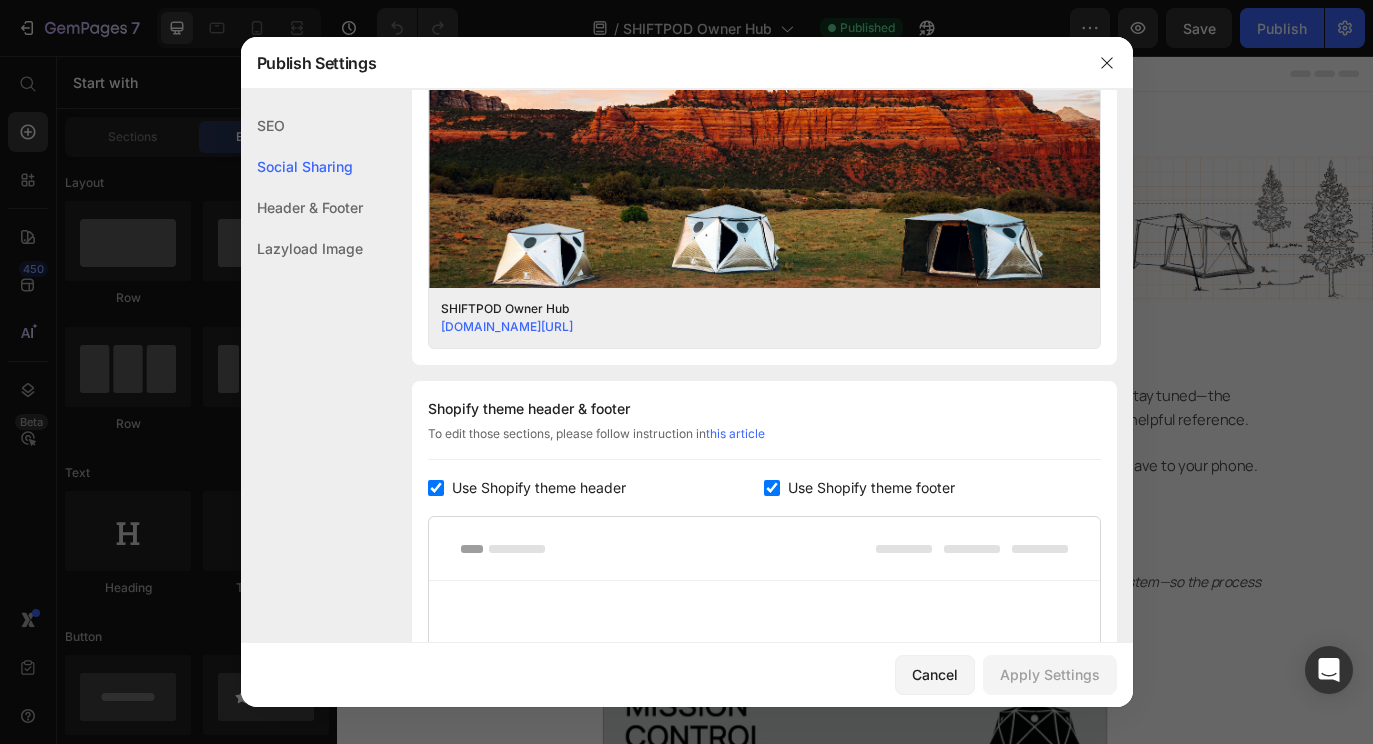 drag, startPoint x: 752, startPoint y: 327, endPoint x: 408, endPoint y: 327, distance: 344 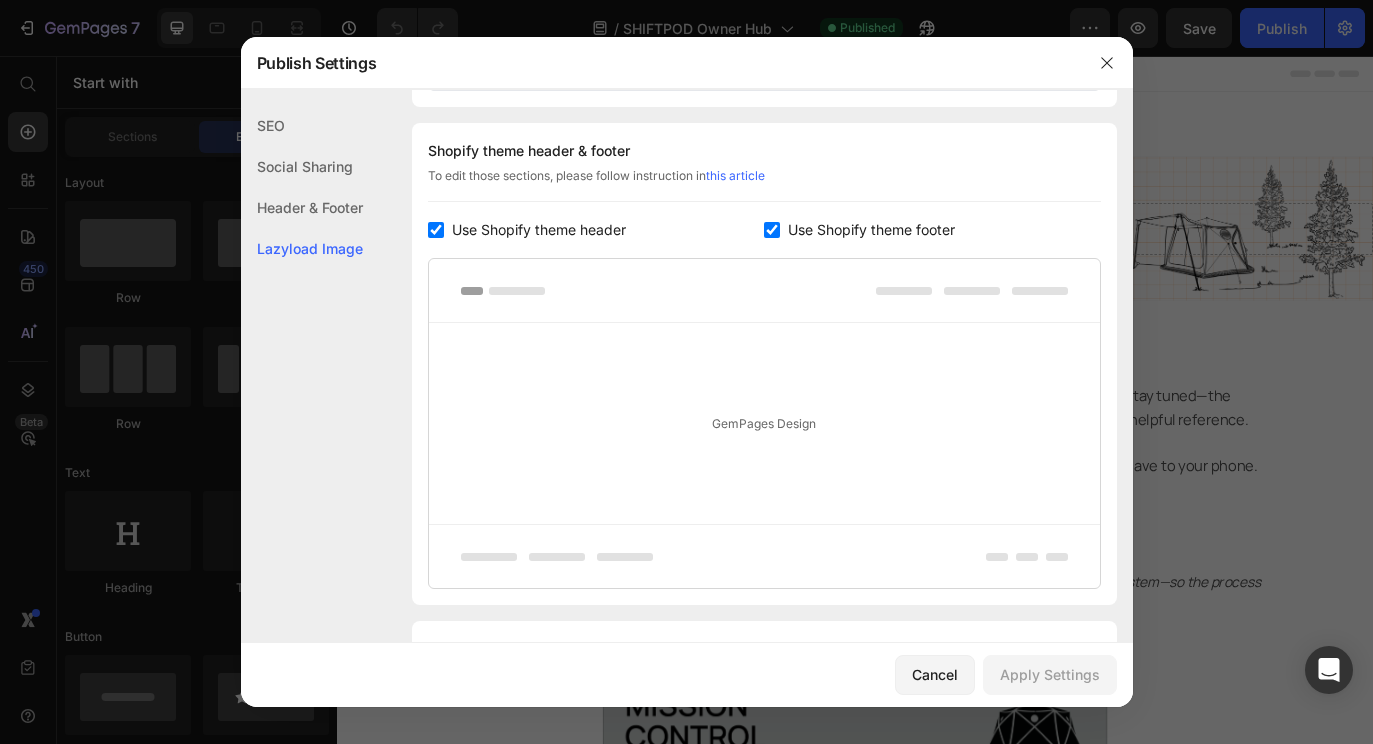 scroll, scrollTop: 1033, scrollLeft: 0, axis: vertical 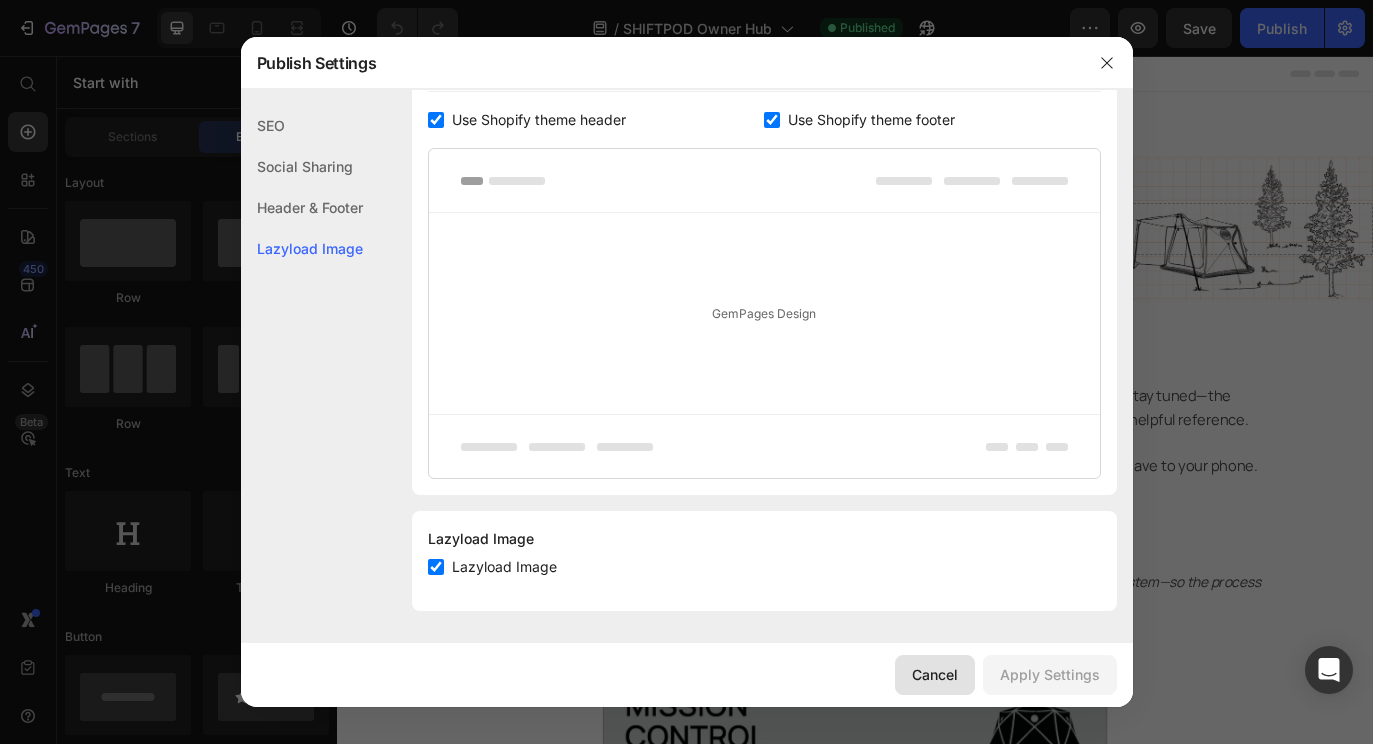 click on "Cancel" 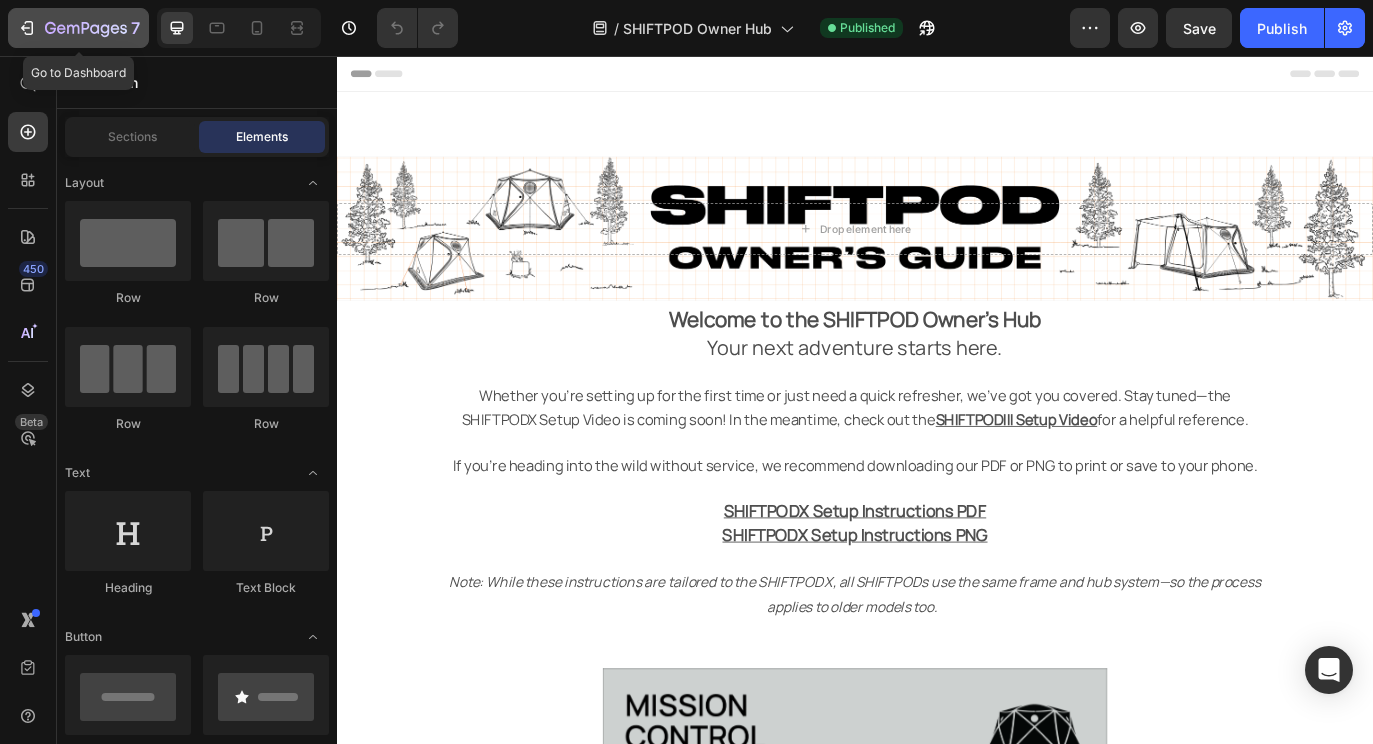 click 